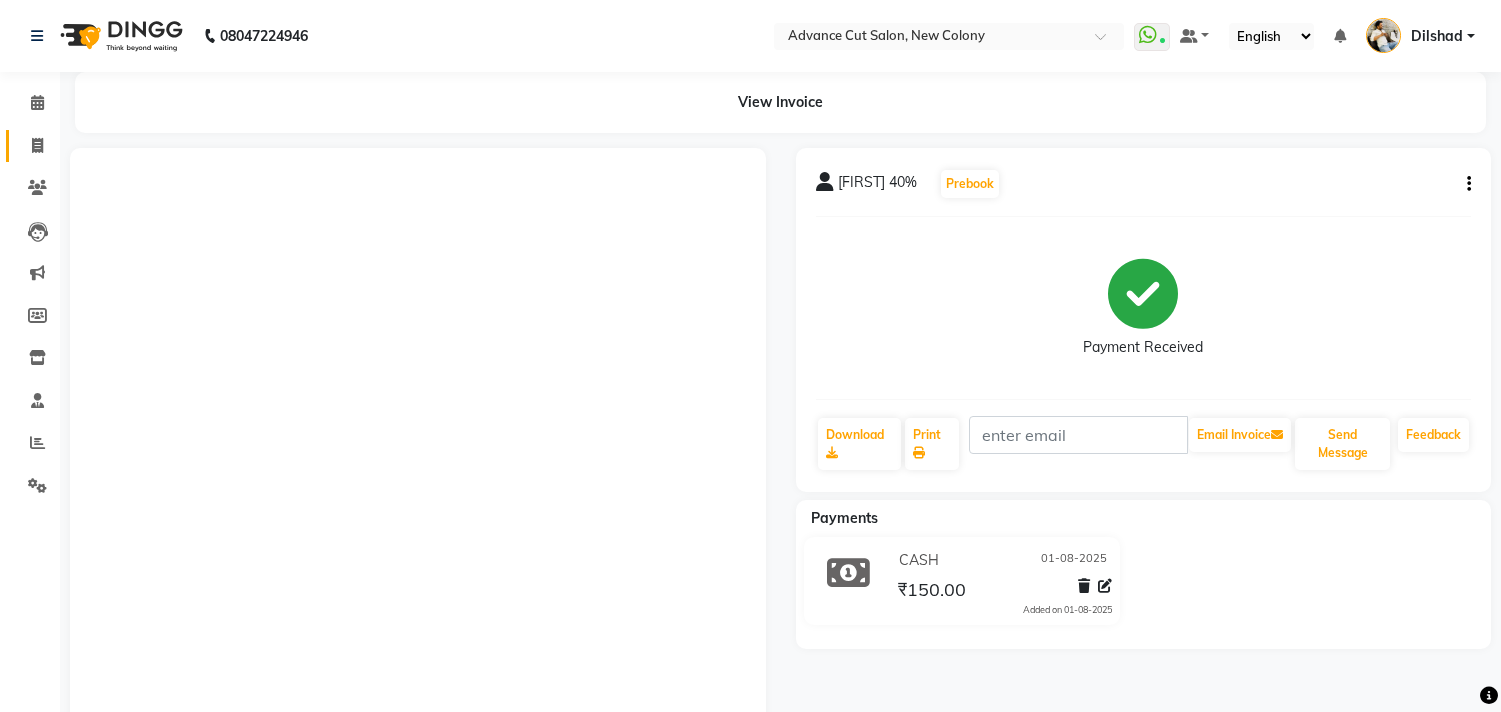 scroll, scrollTop: 0, scrollLeft: 0, axis: both 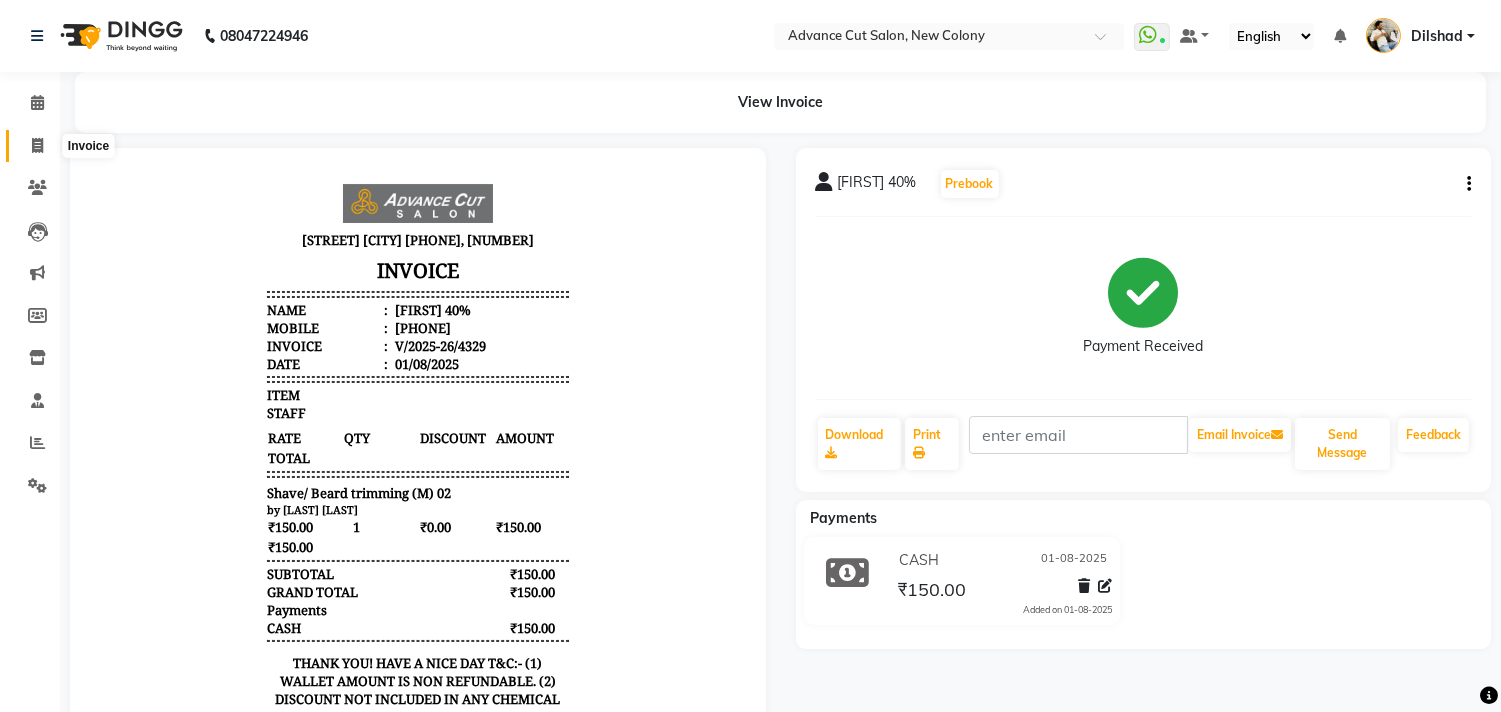 click 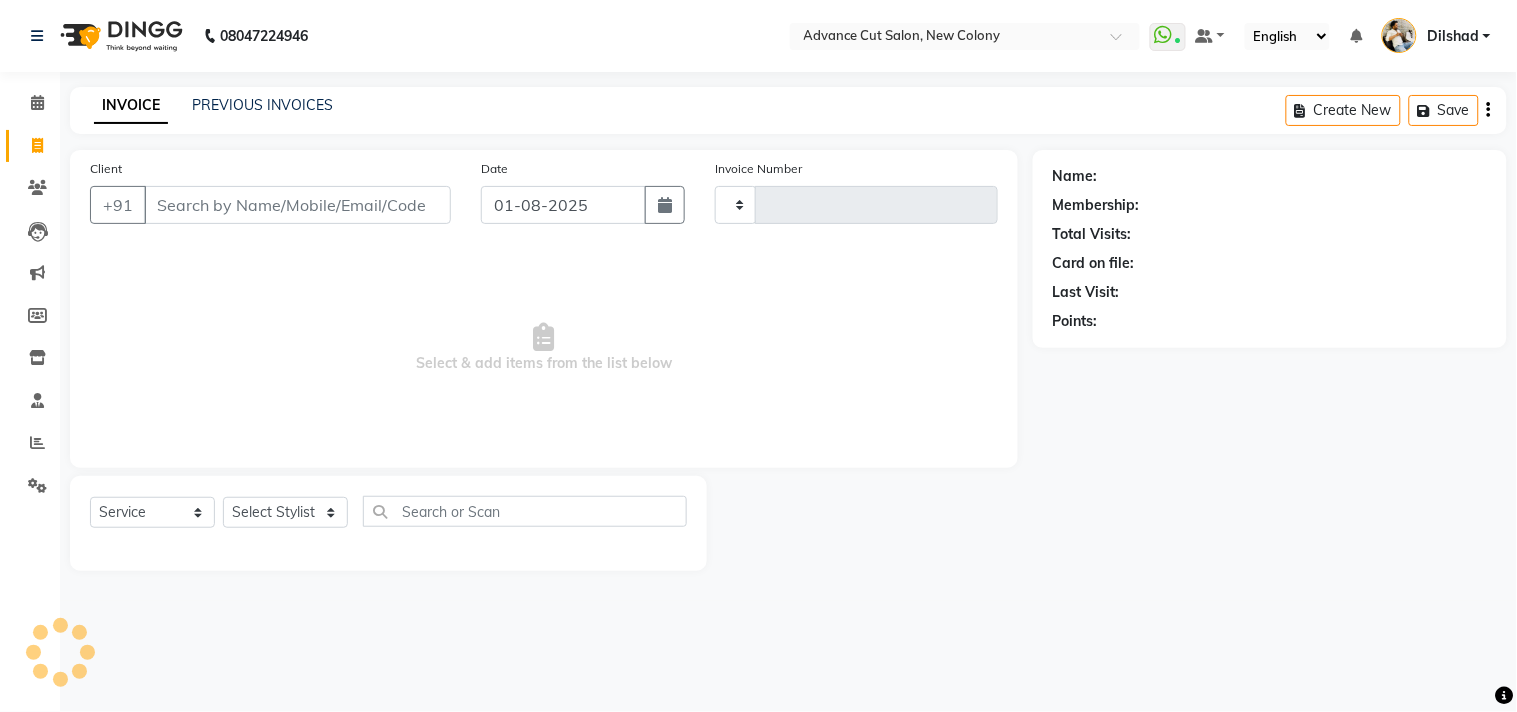 click on "Client" at bounding box center [297, 205] 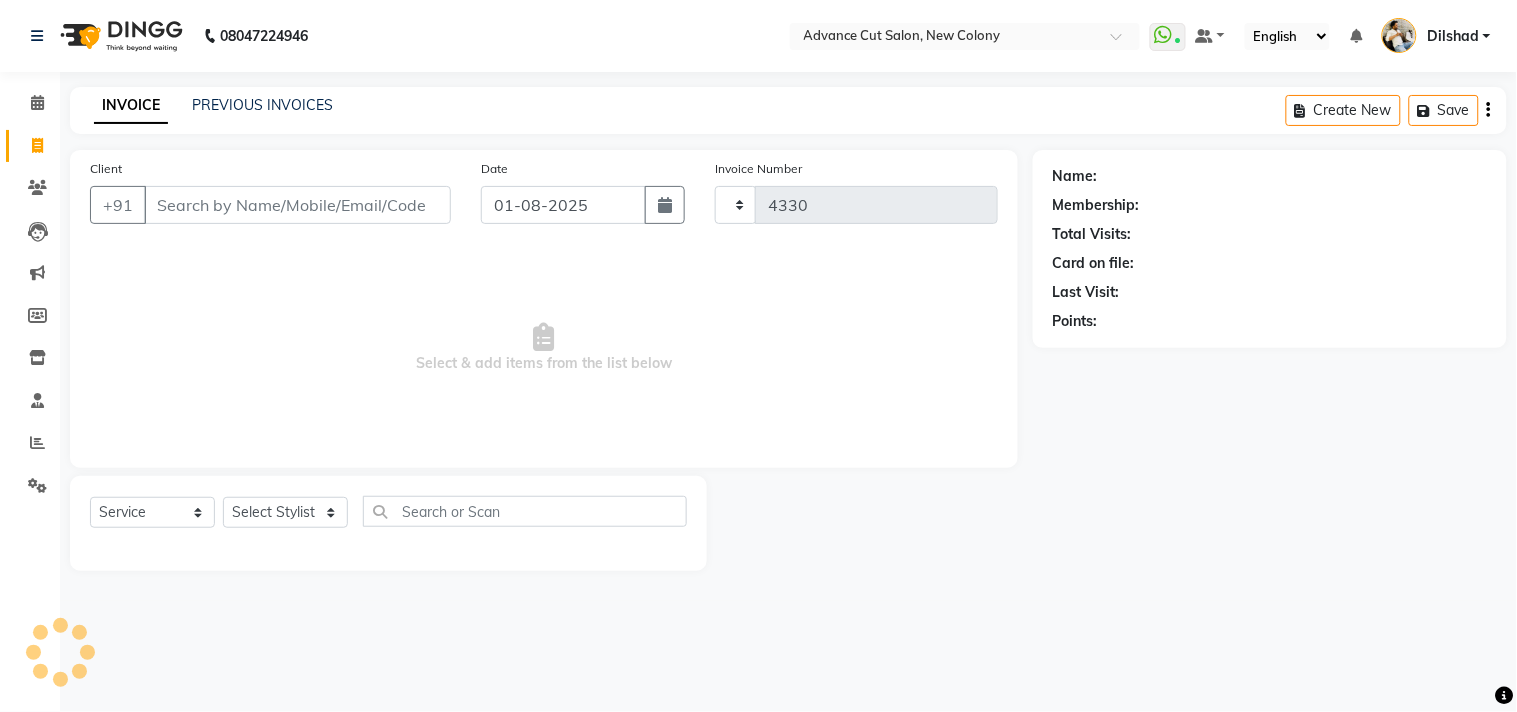 select on "922" 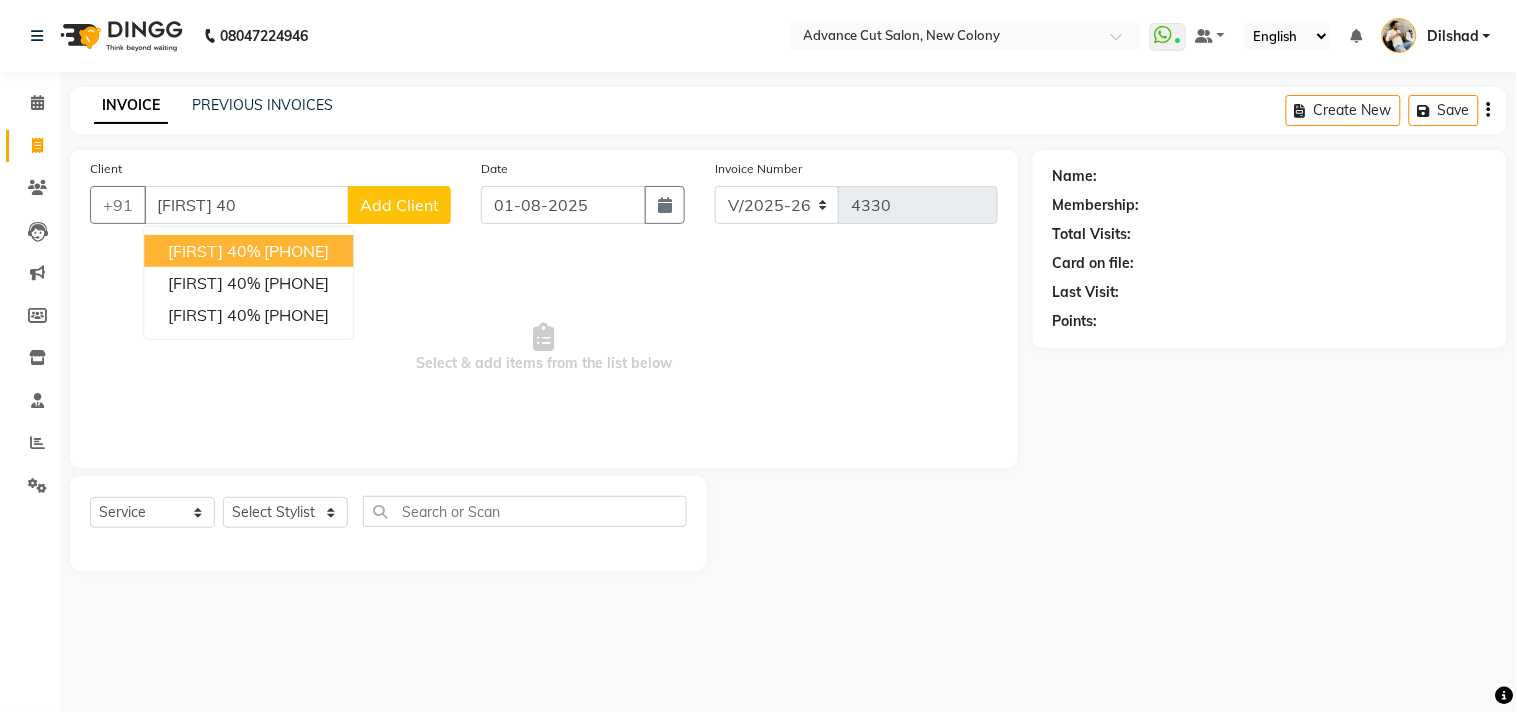 click on "Gaurav 40%  9953063930 Gaurav 40%  8010598192 Gaurav 40%  8527207478" at bounding box center (248, 283) 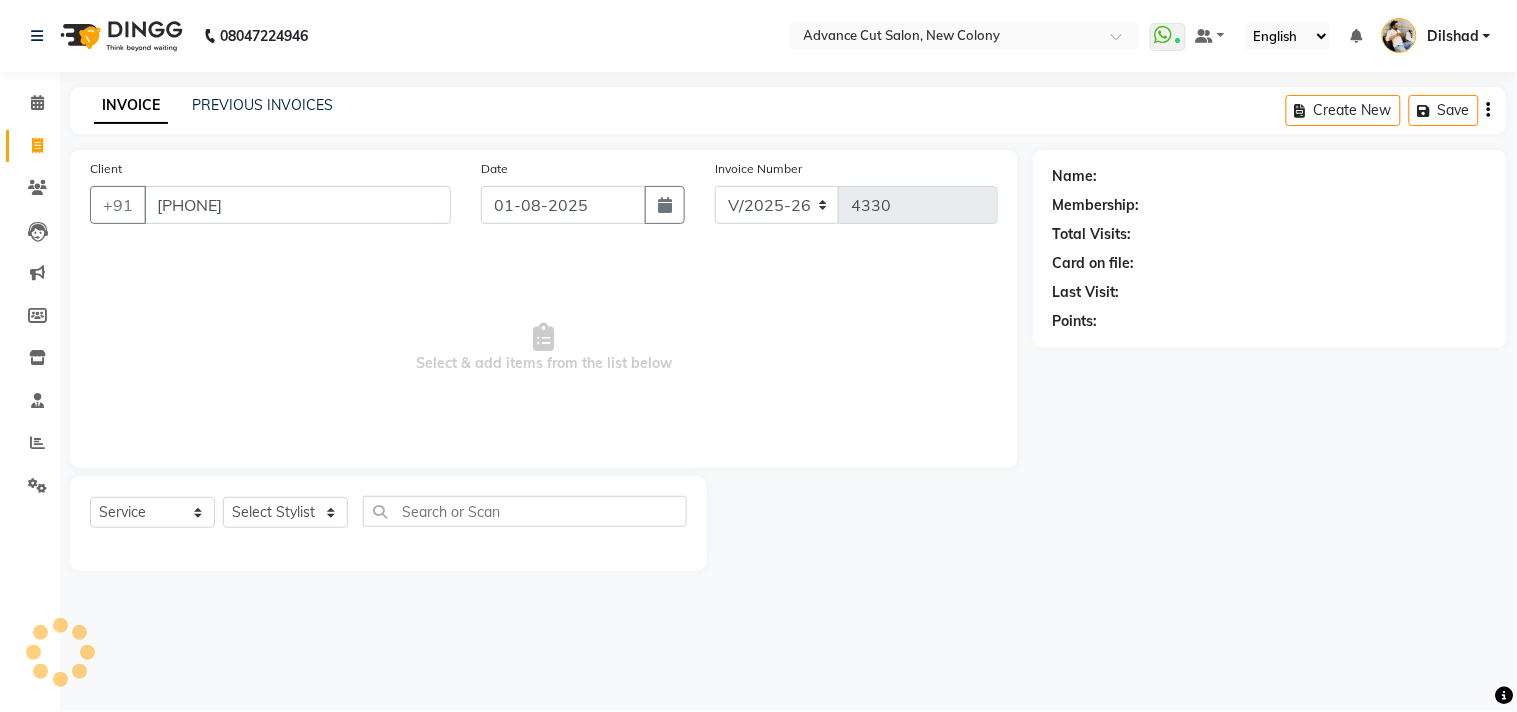 type on "[PHONE]" 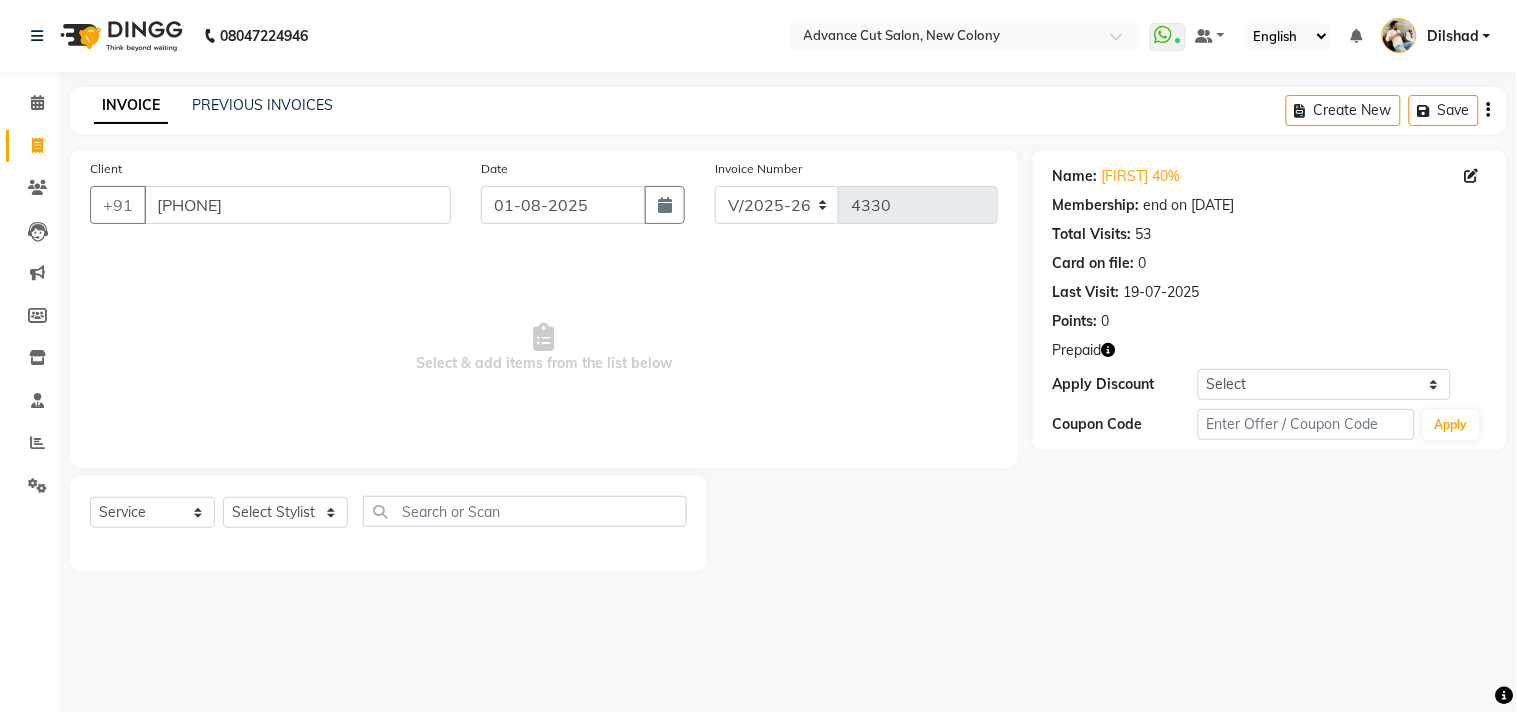 click 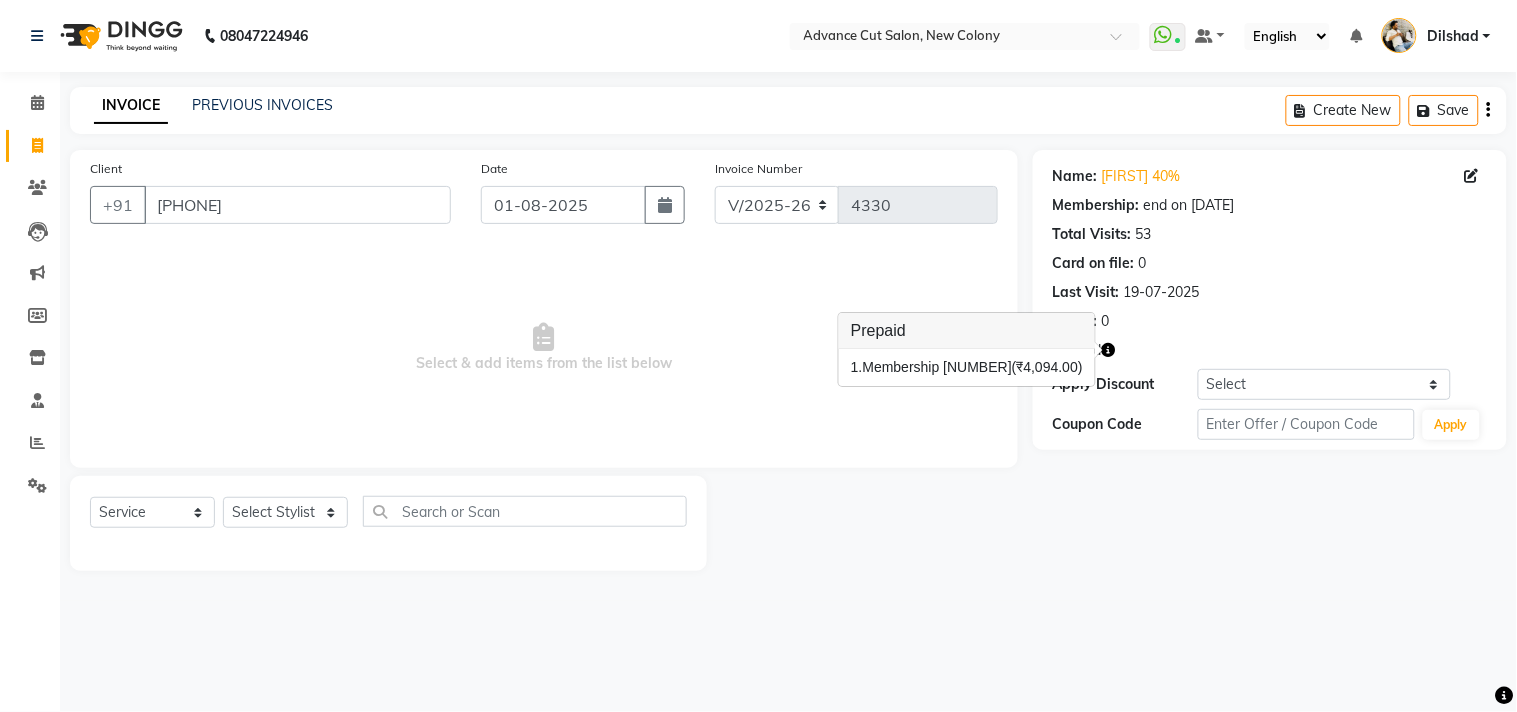 click 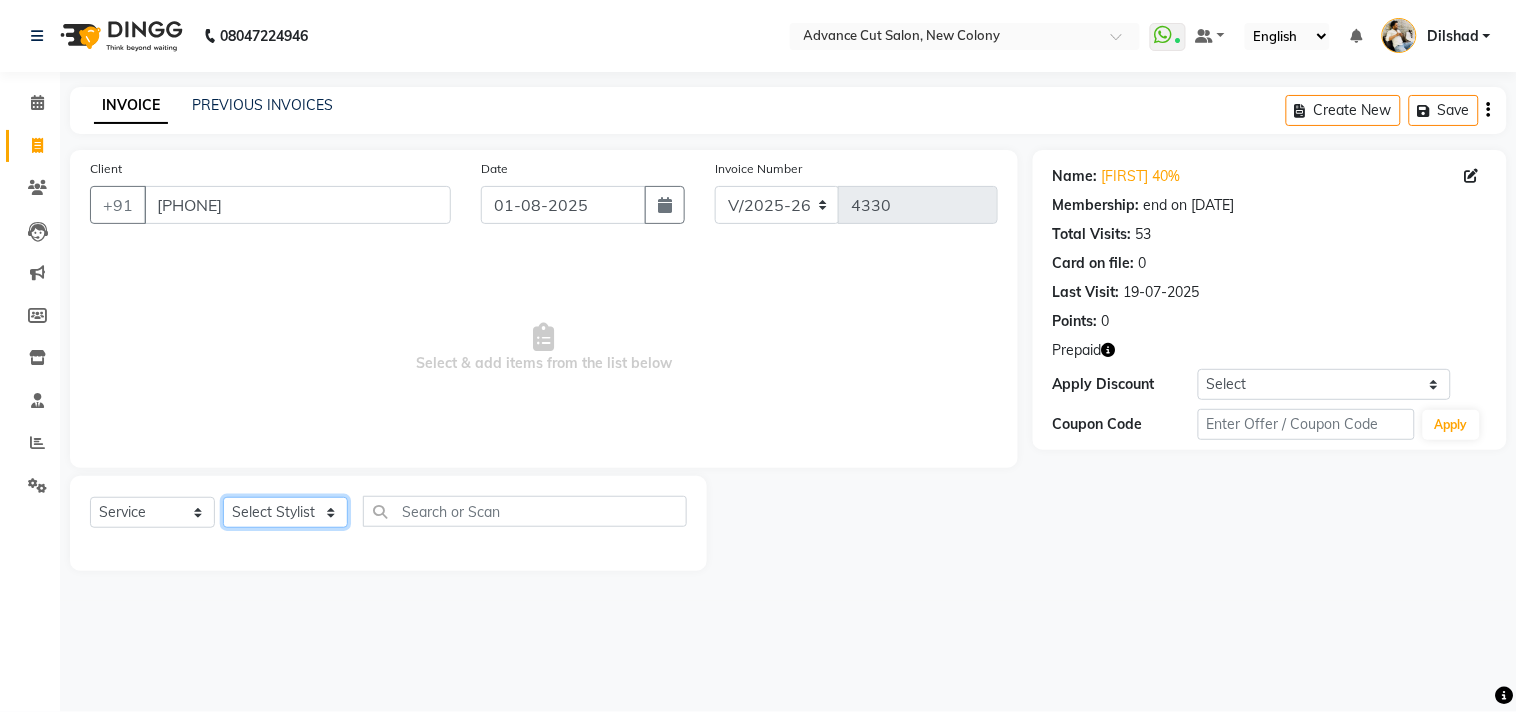 drag, startPoint x: 321, startPoint y: 512, endPoint x: 325, endPoint y: 498, distance: 14.56022 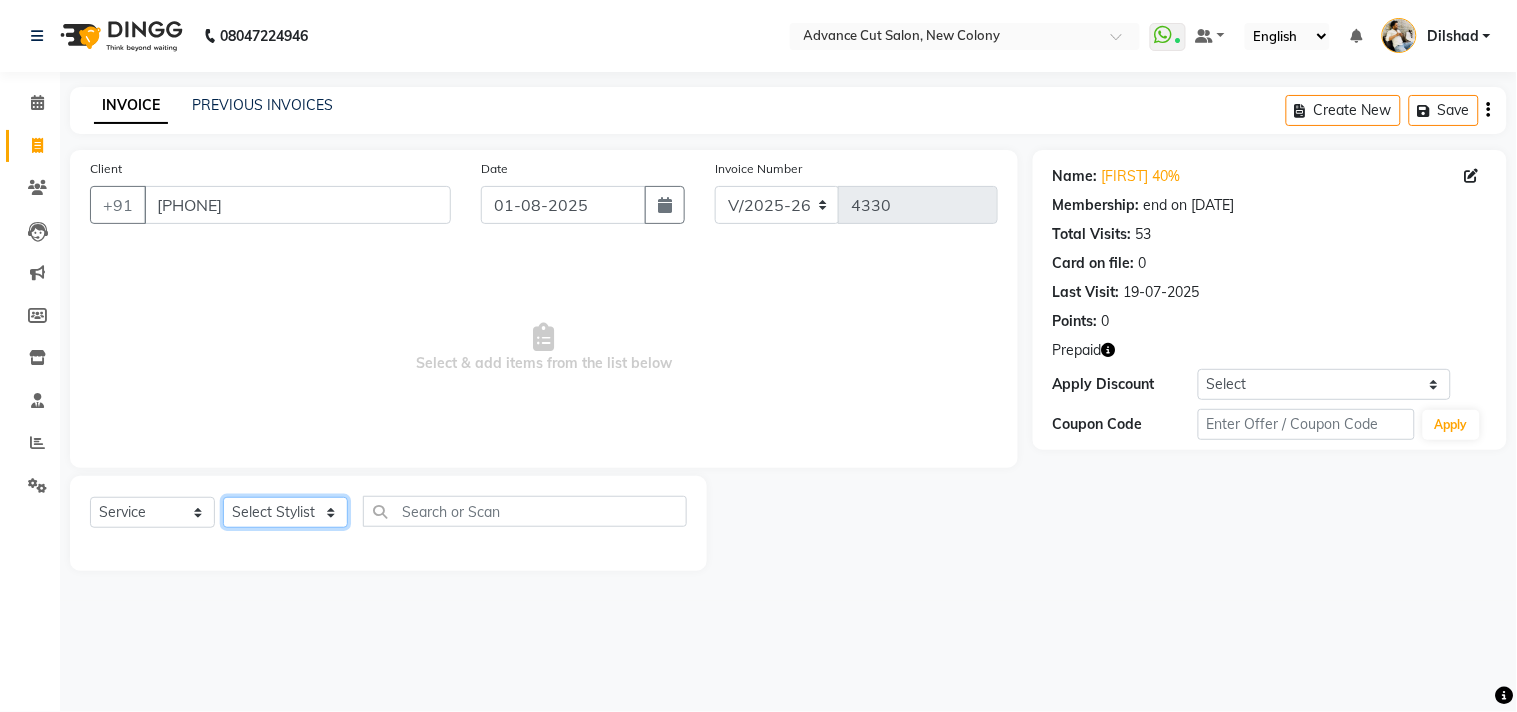select on "15343" 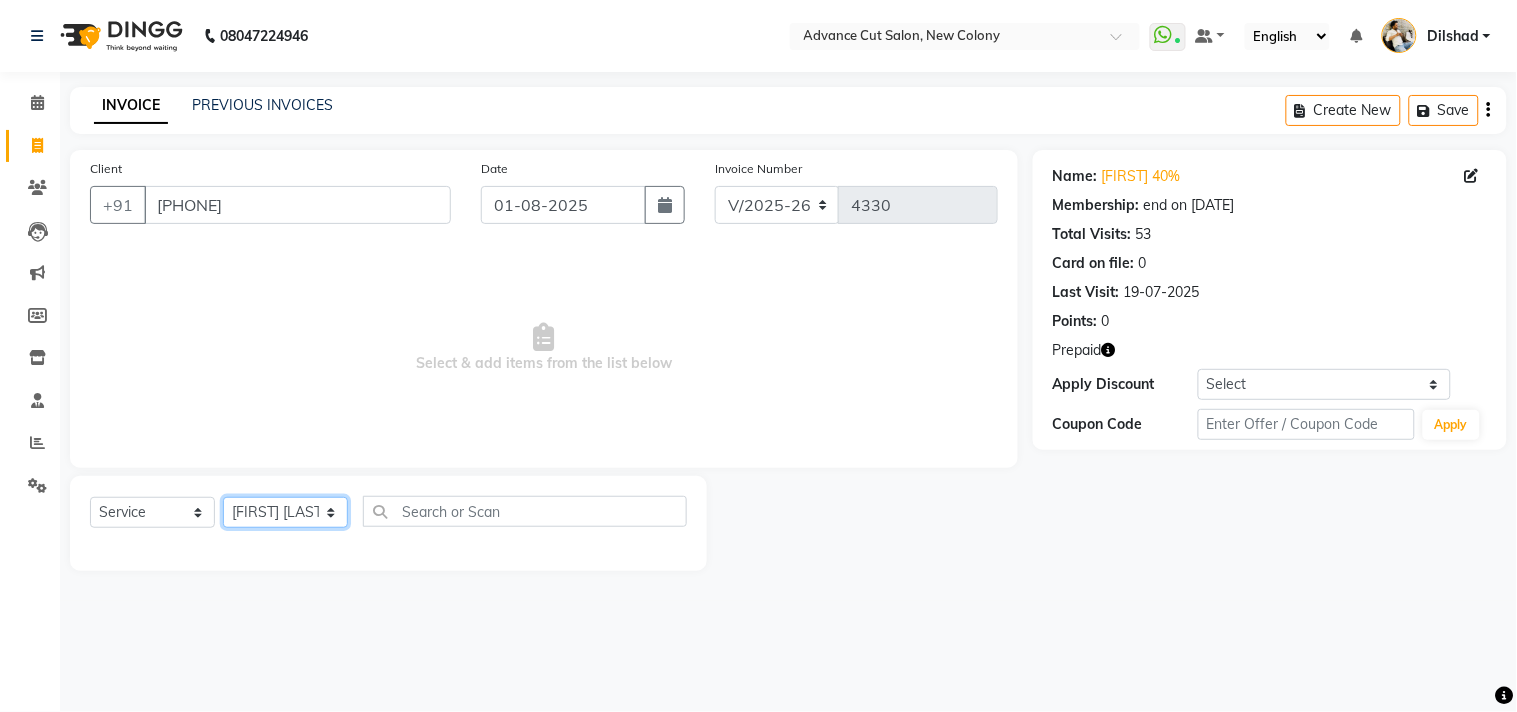 click on "Select Stylist Abrar Alam Dilshad Lallan Meenu Nabeel Nafeesh Ahmad O.P. Sharma  Samar Shahzad  SHWETA SINGH Zarina" 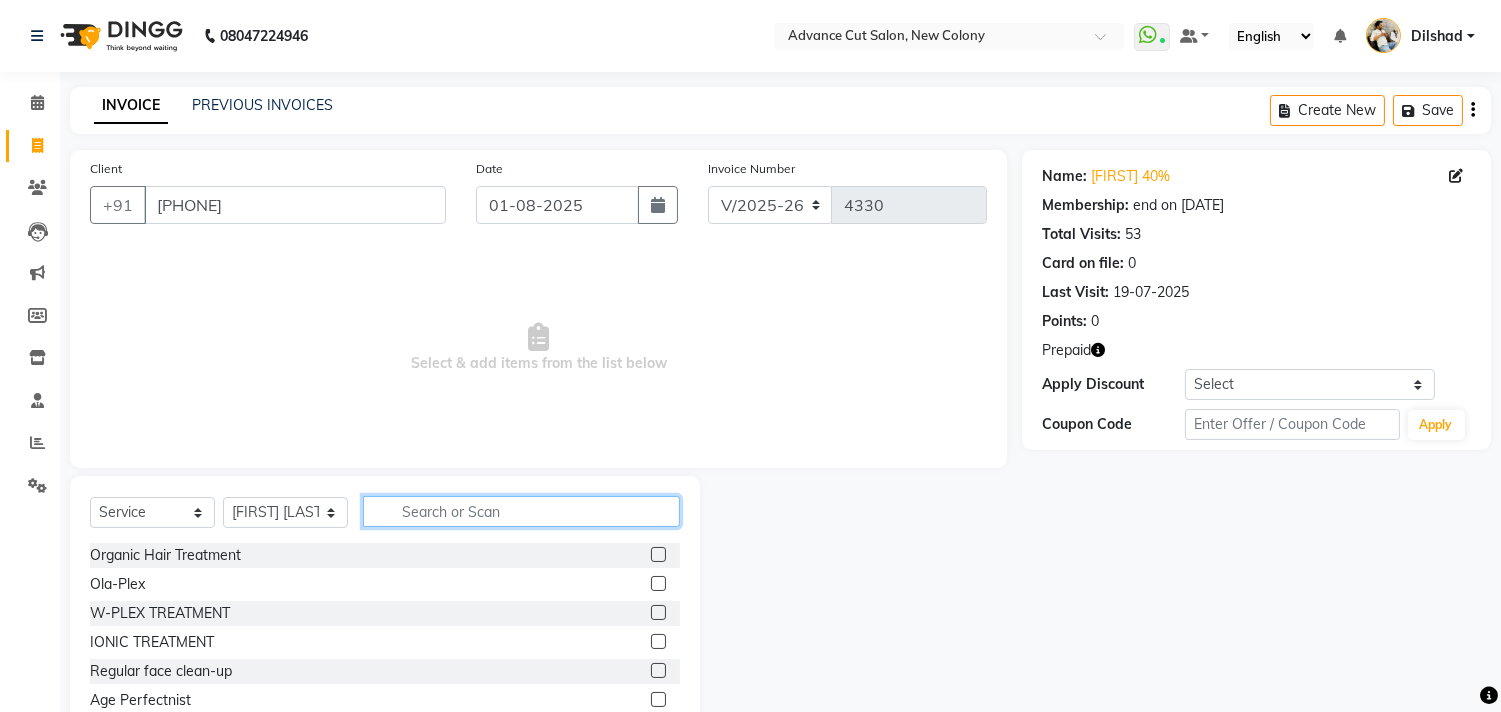 click 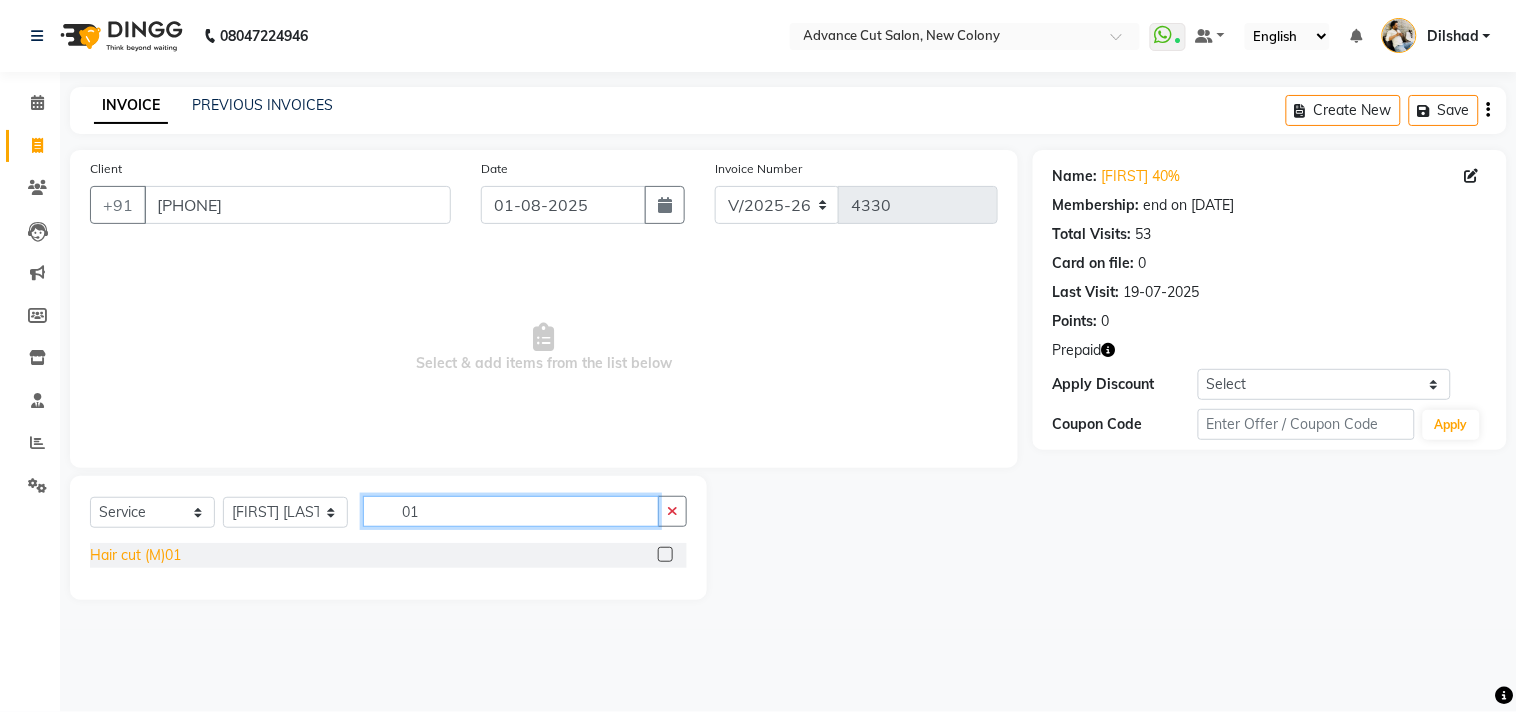 type on "01" 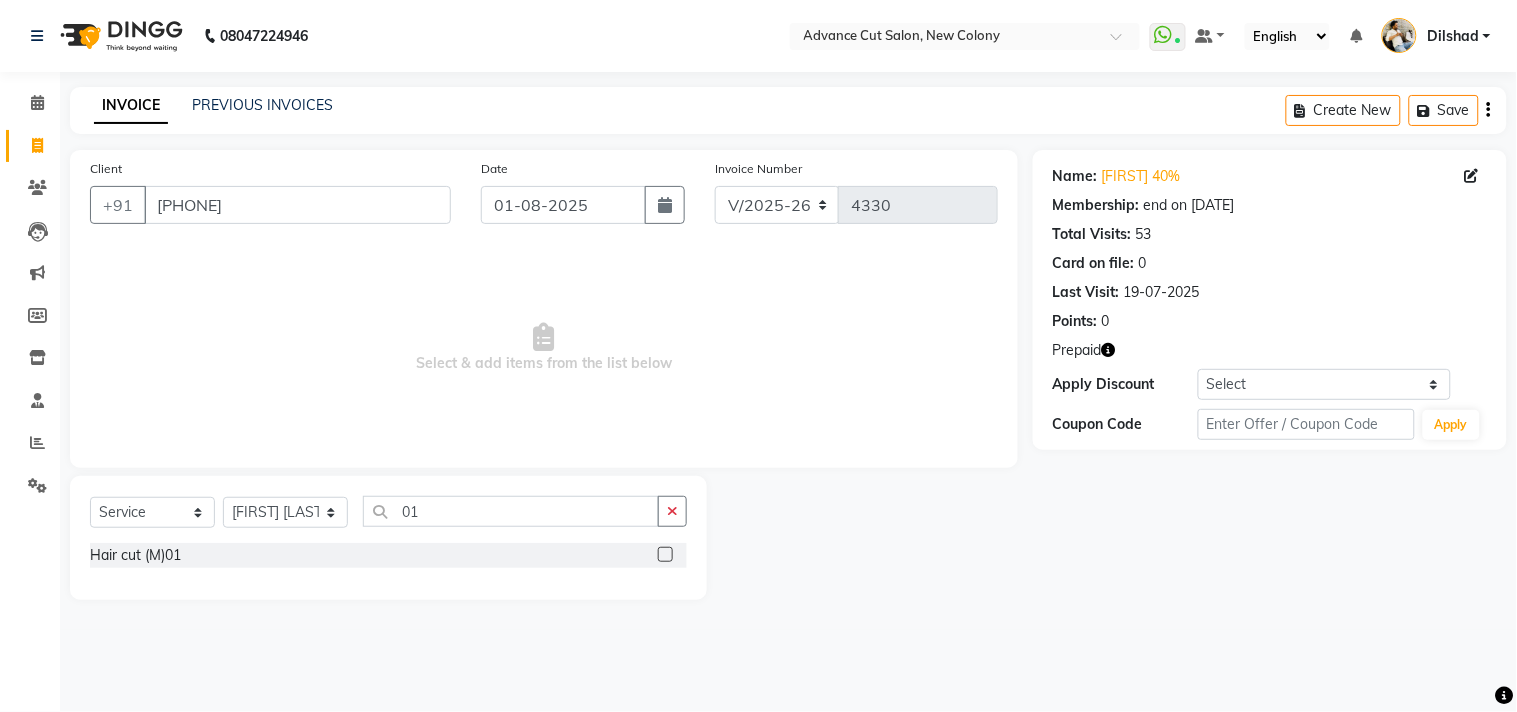 drag, startPoint x: 123, startPoint y: 555, endPoint x: 343, endPoint y: 542, distance: 220.38376 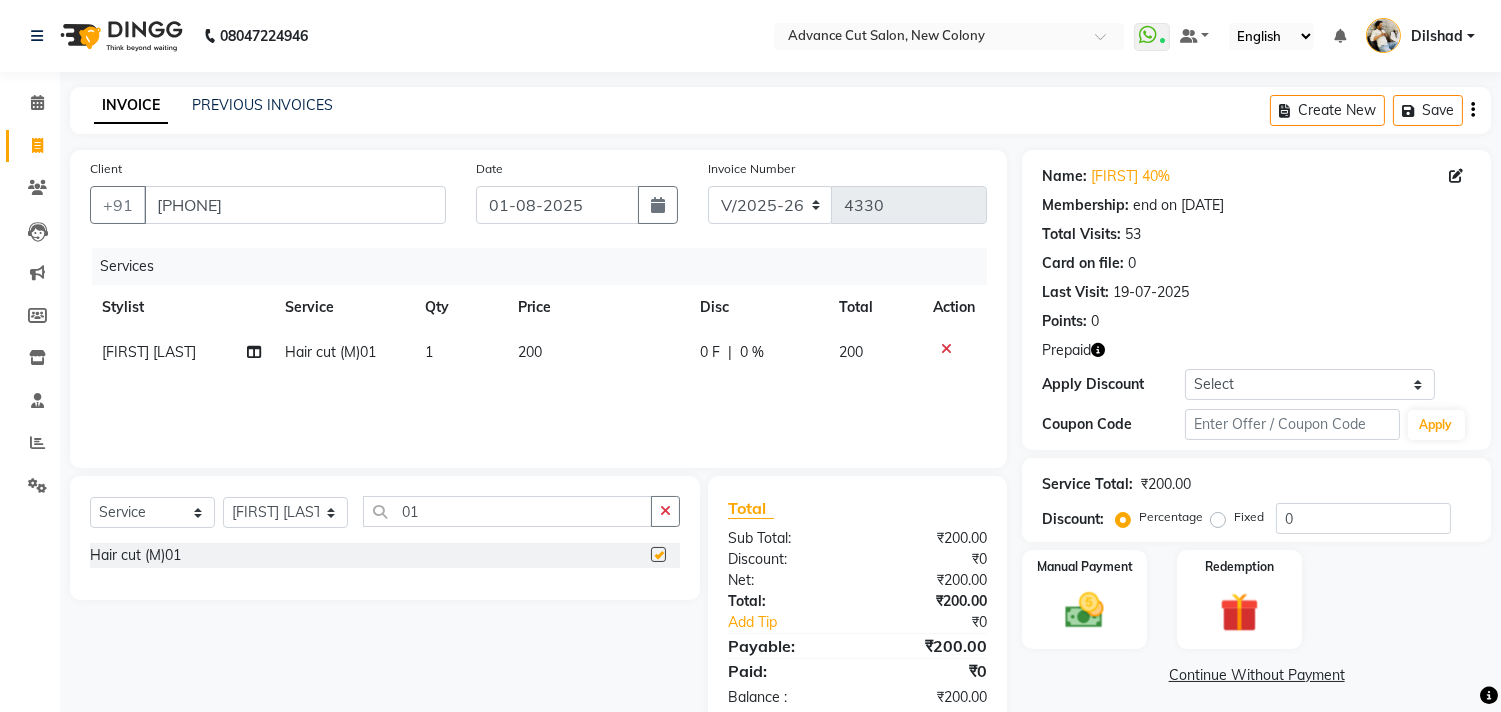 checkbox on "false" 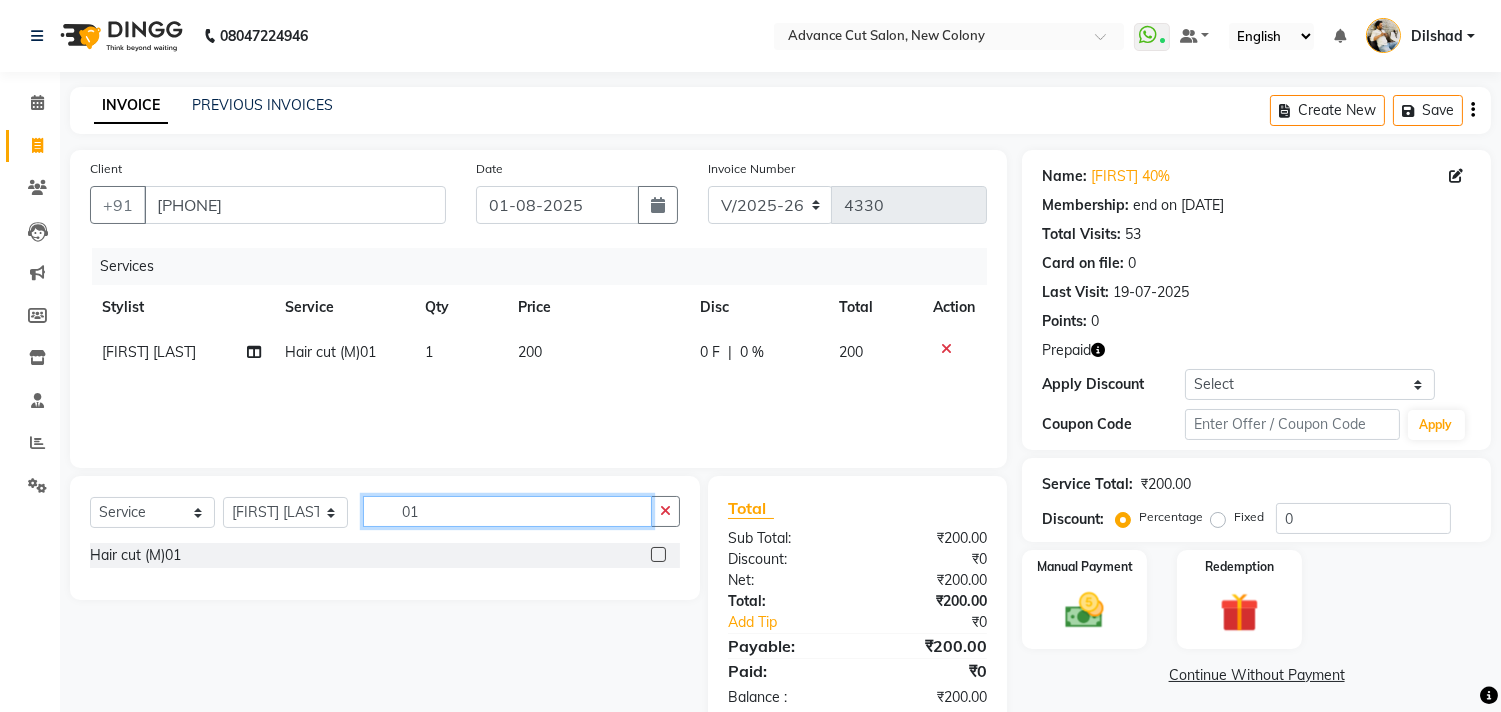 click on "01" 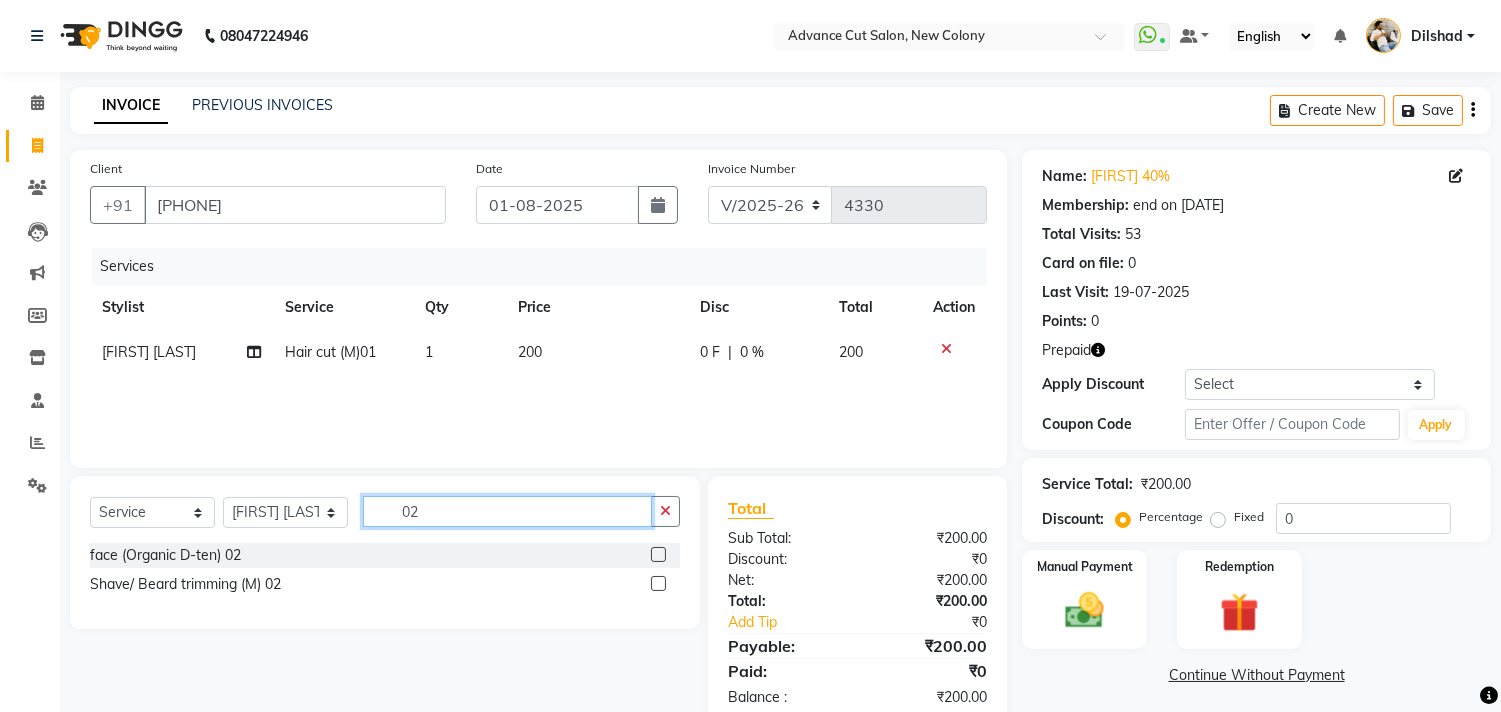 type on "02" 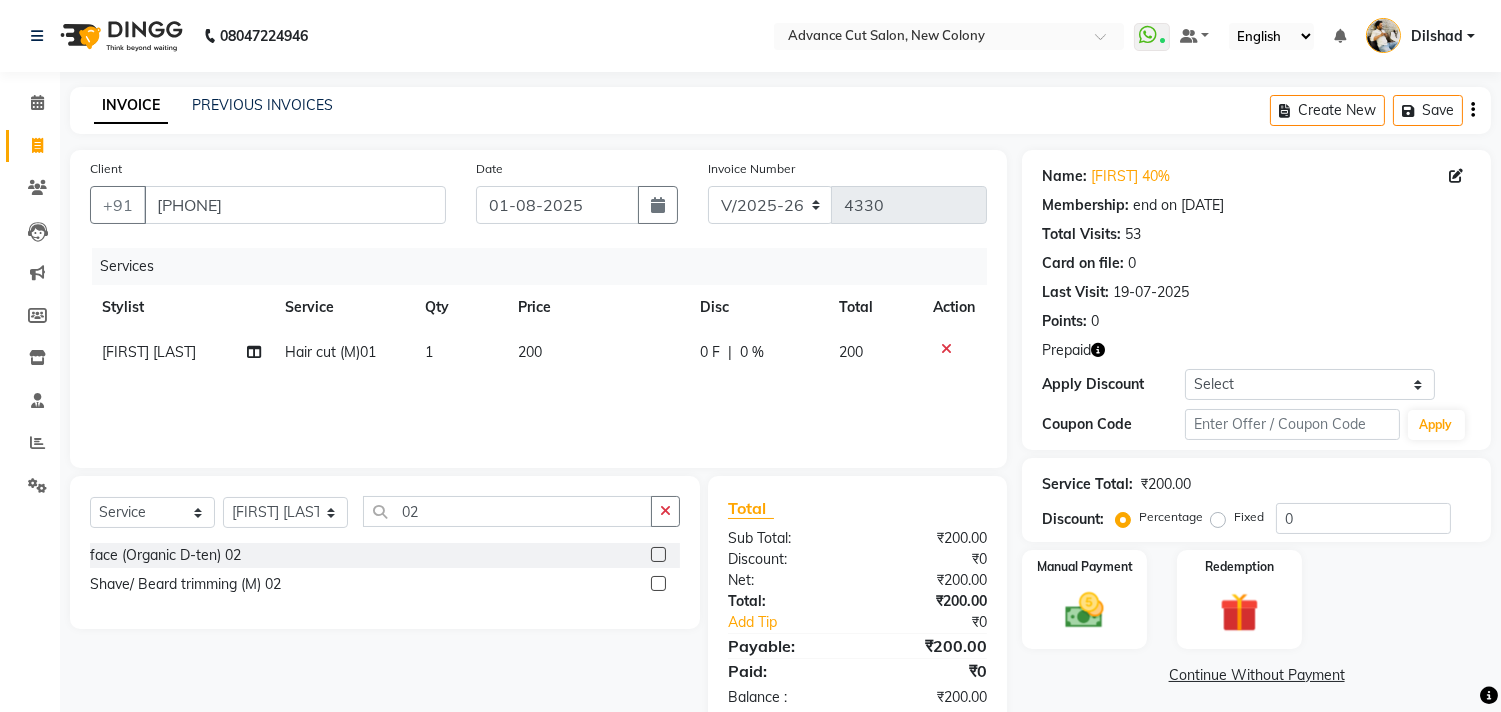 click on "Shave/ Beard trimming (M) 02" 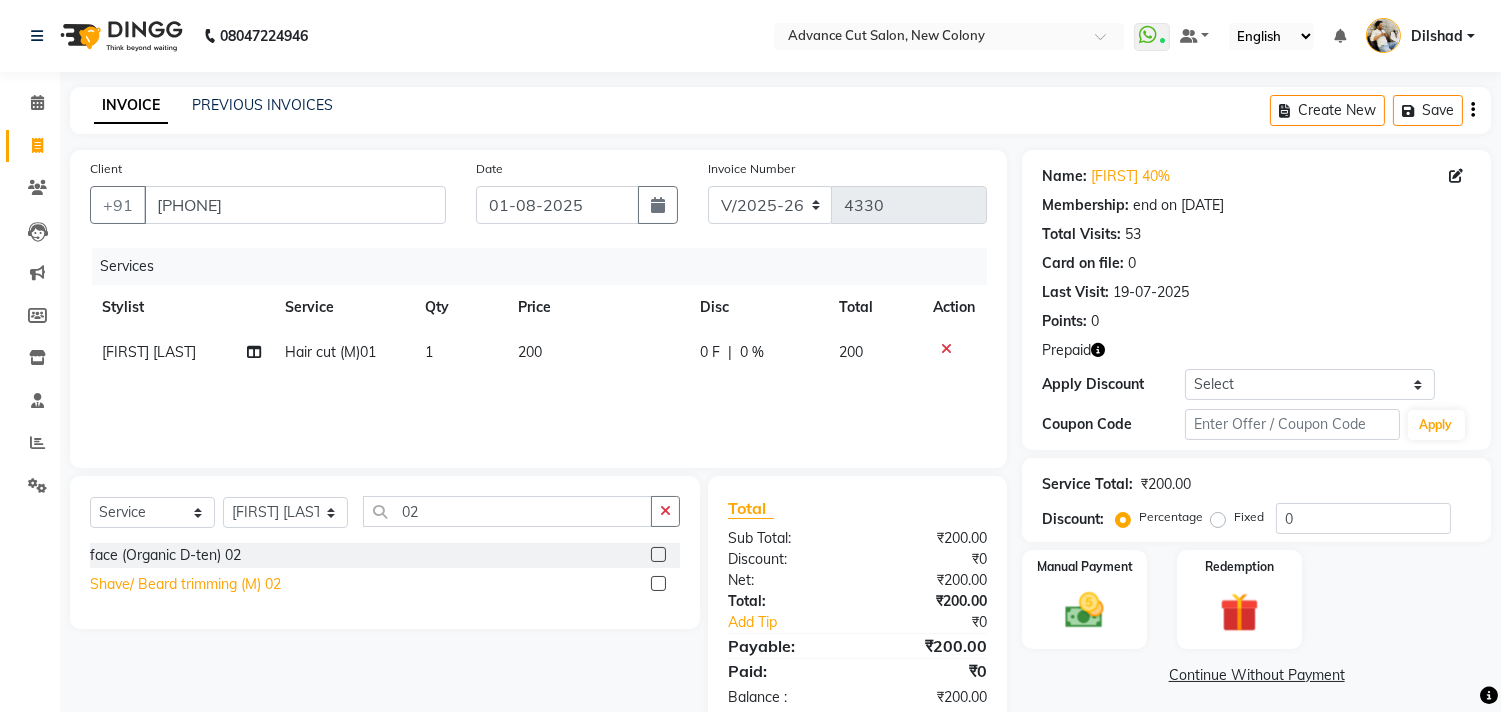 click on "Shave/ Beard trimming (M) 02" 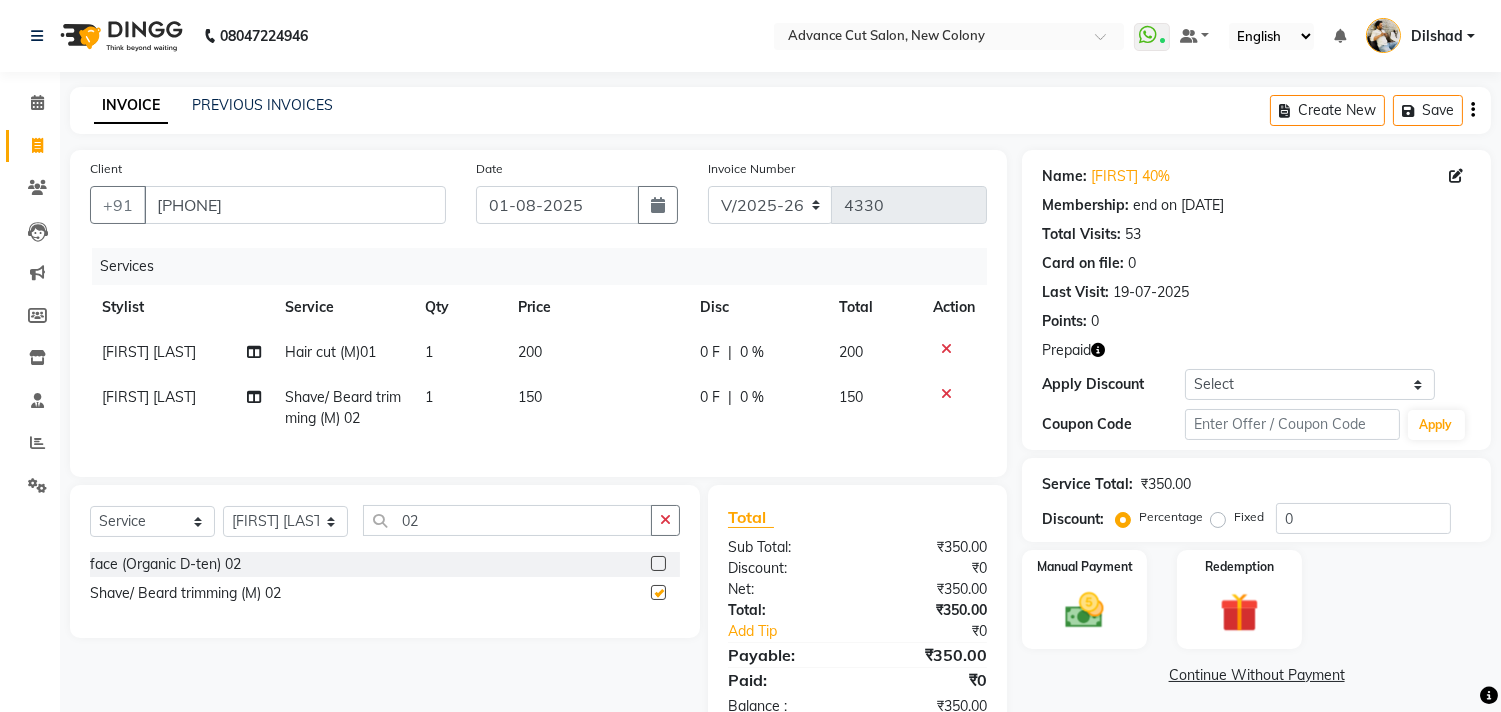 checkbox on "false" 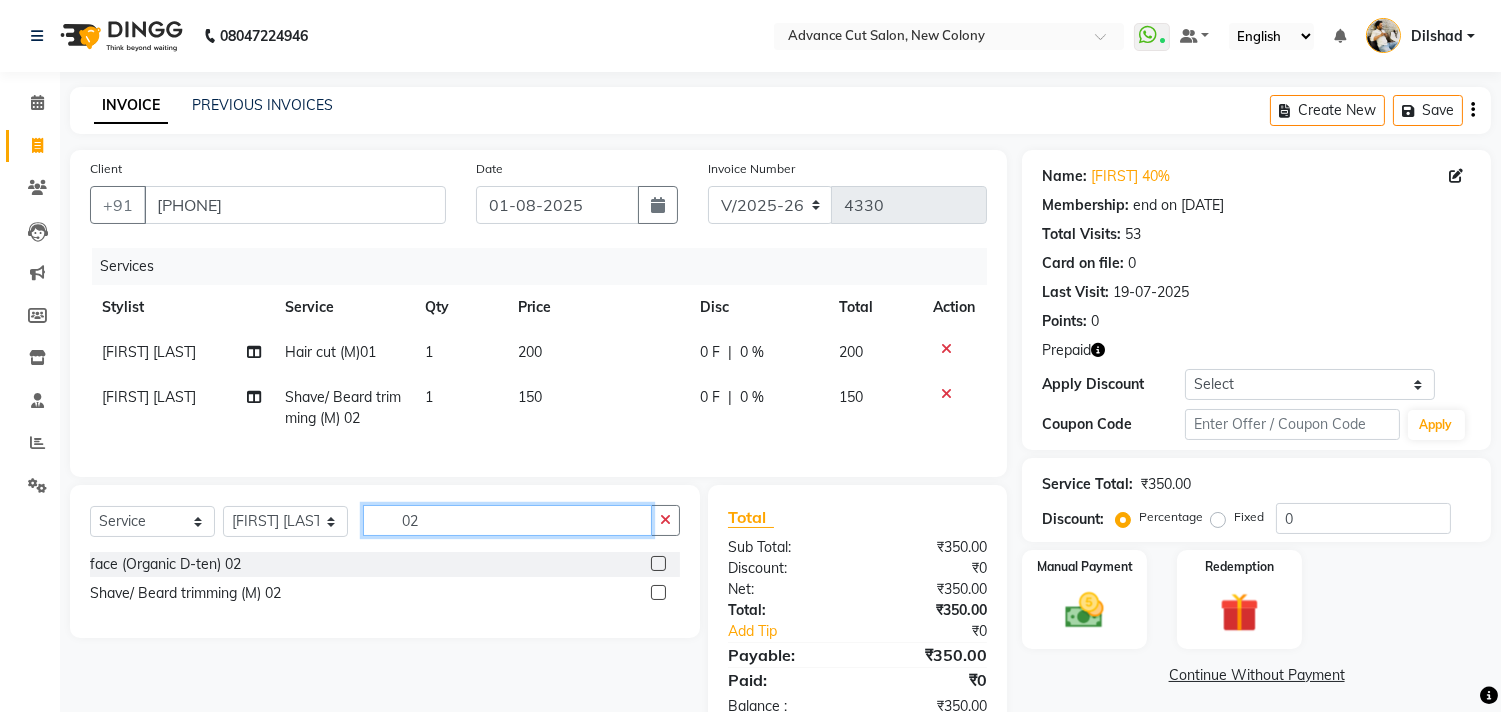 click on "02" 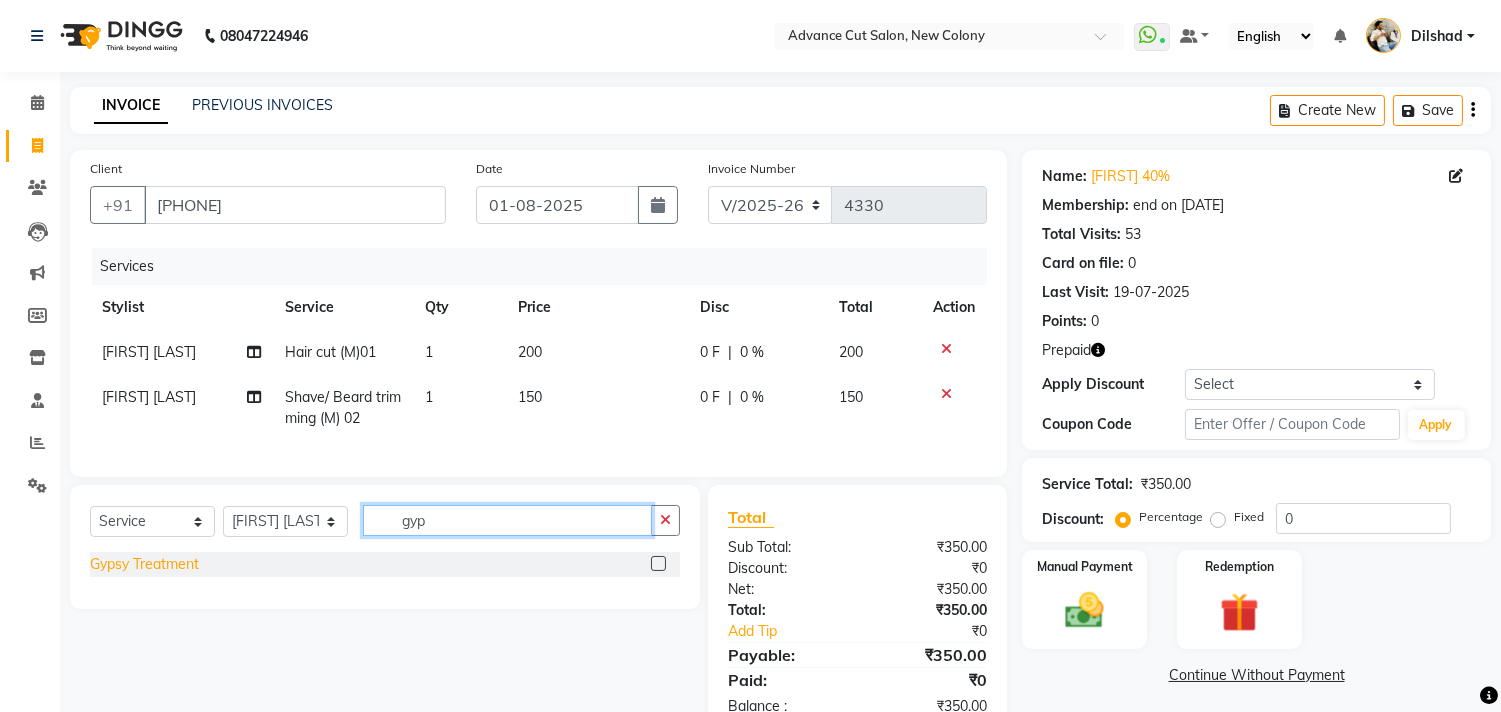 type on "gyp" 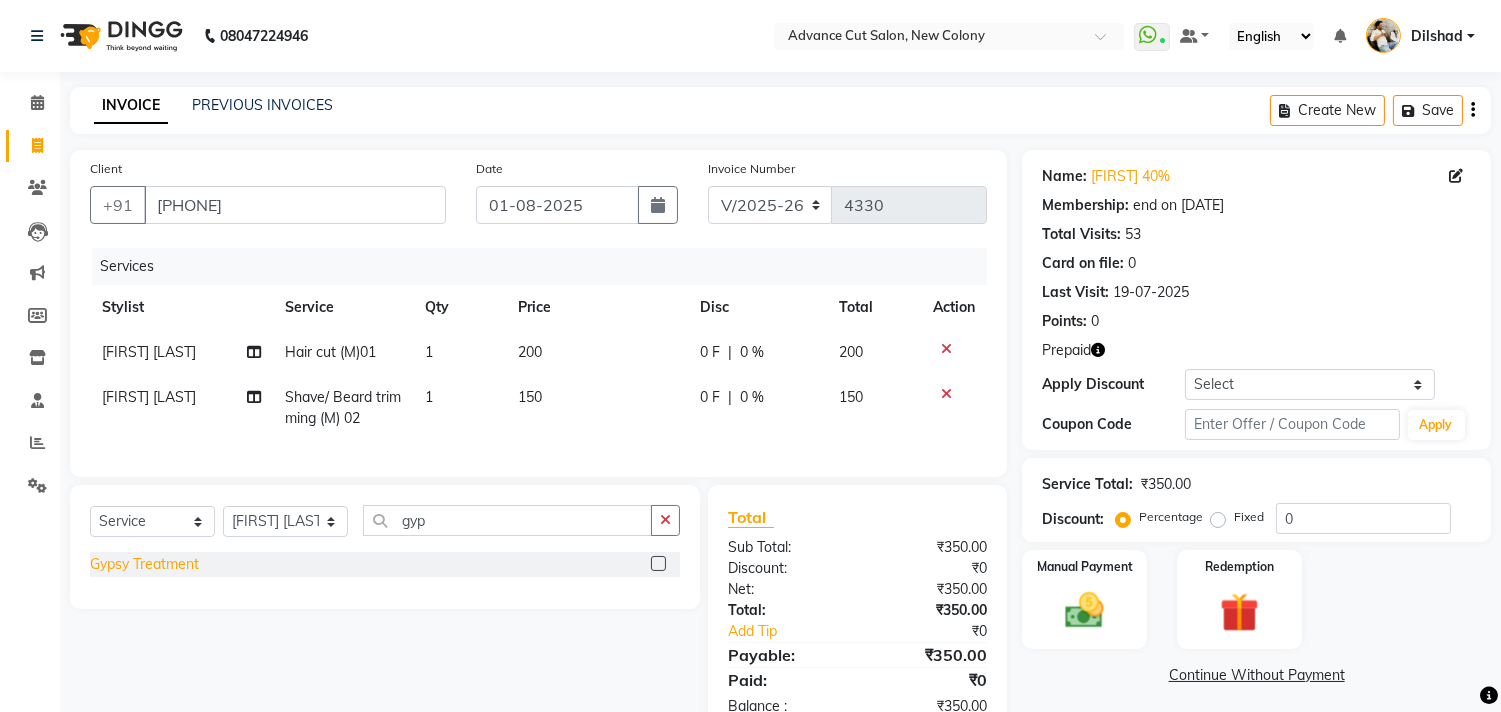 click on "Gypsy Treatment" 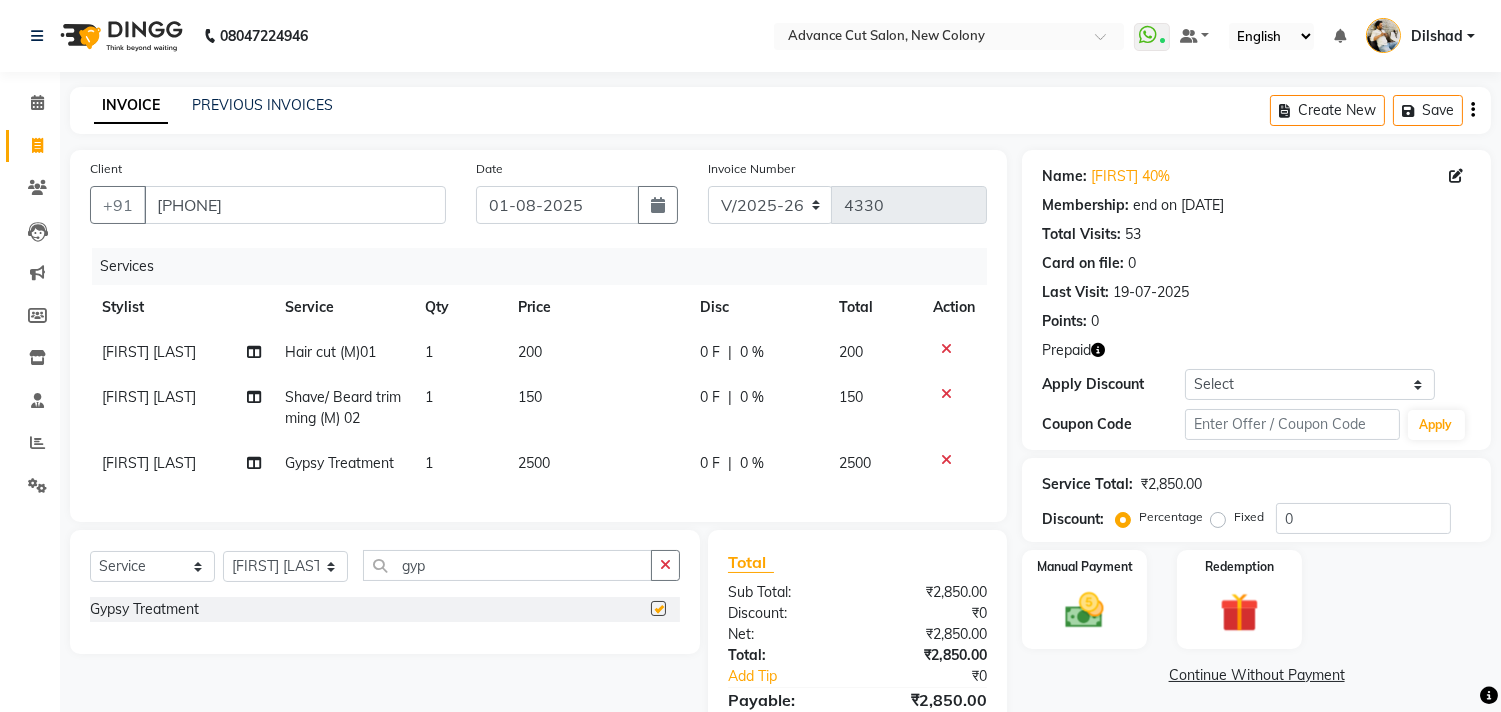 checkbox on "false" 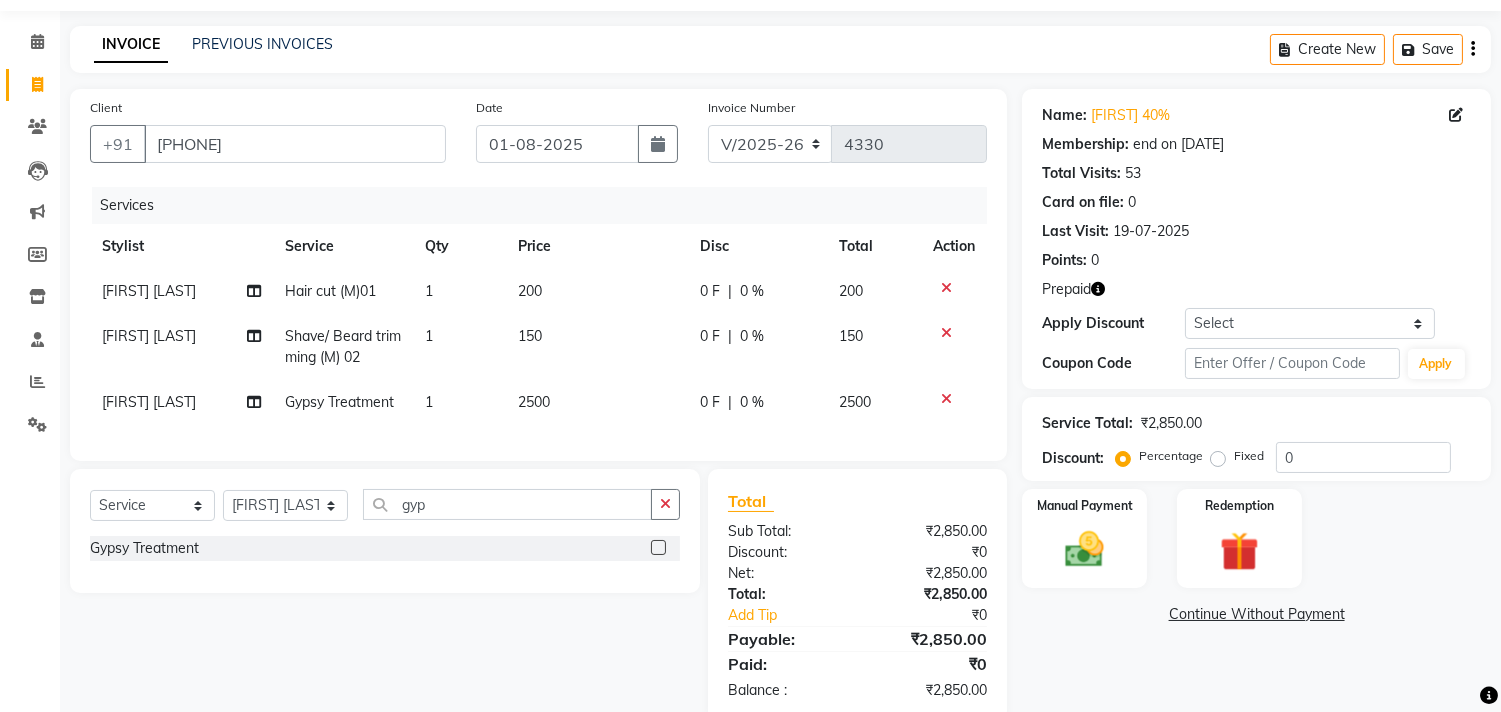 scroll, scrollTop: 116, scrollLeft: 0, axis: vertical 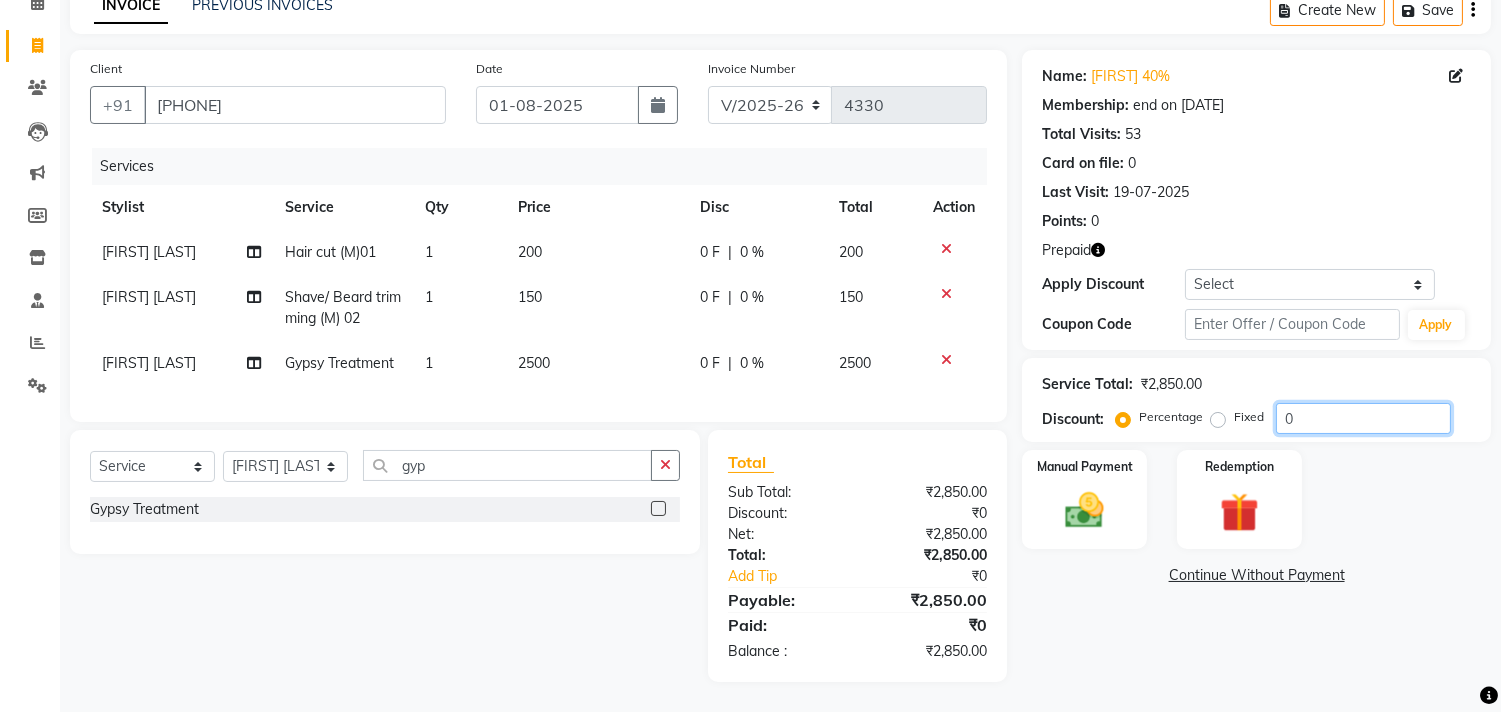 click on "0" 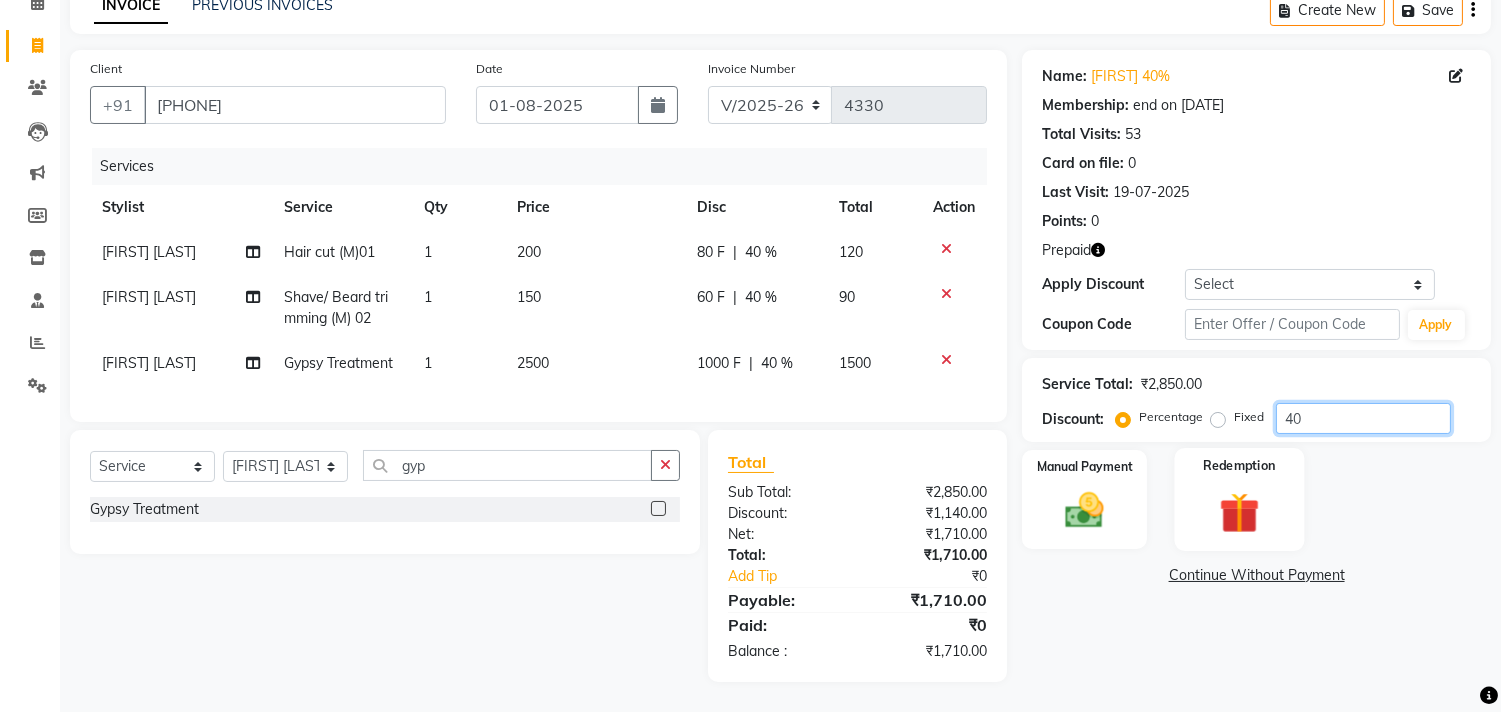 type on "40" 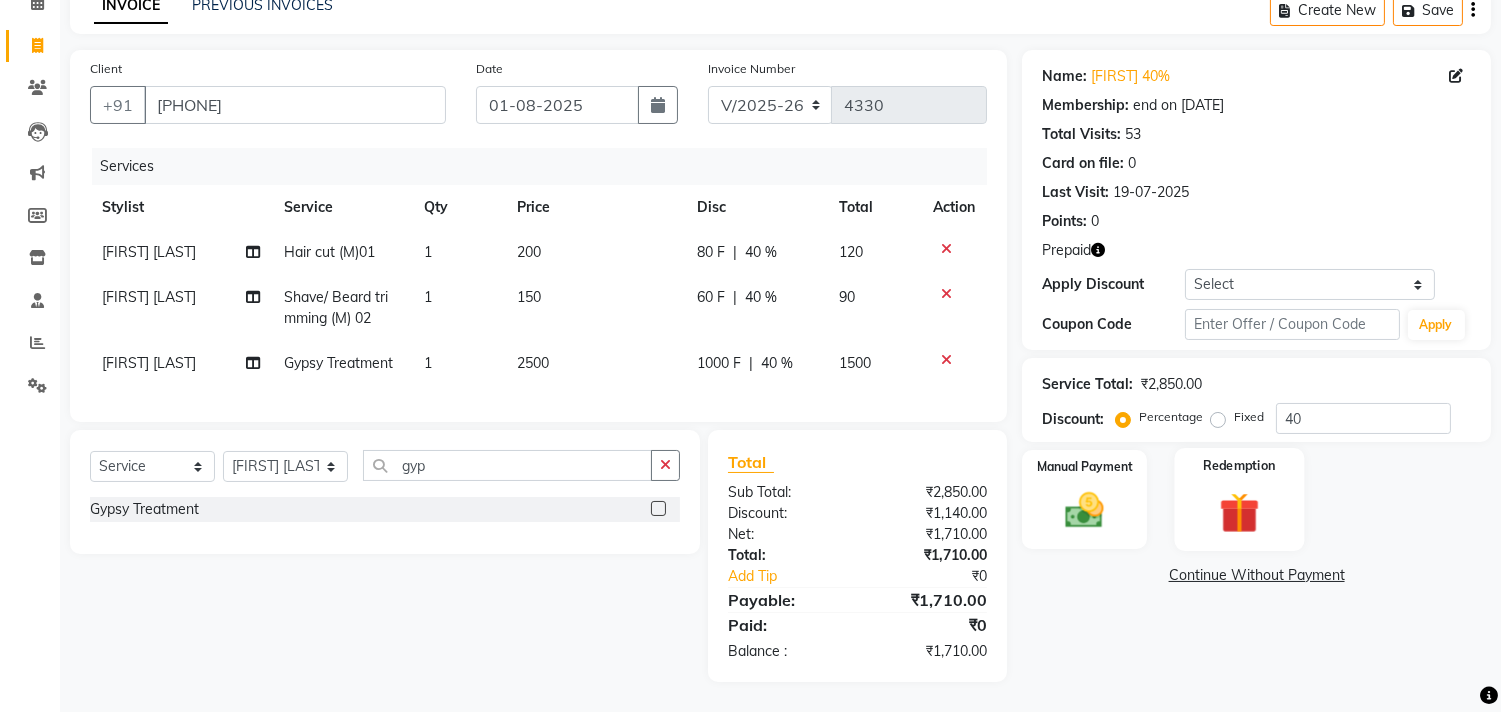 click 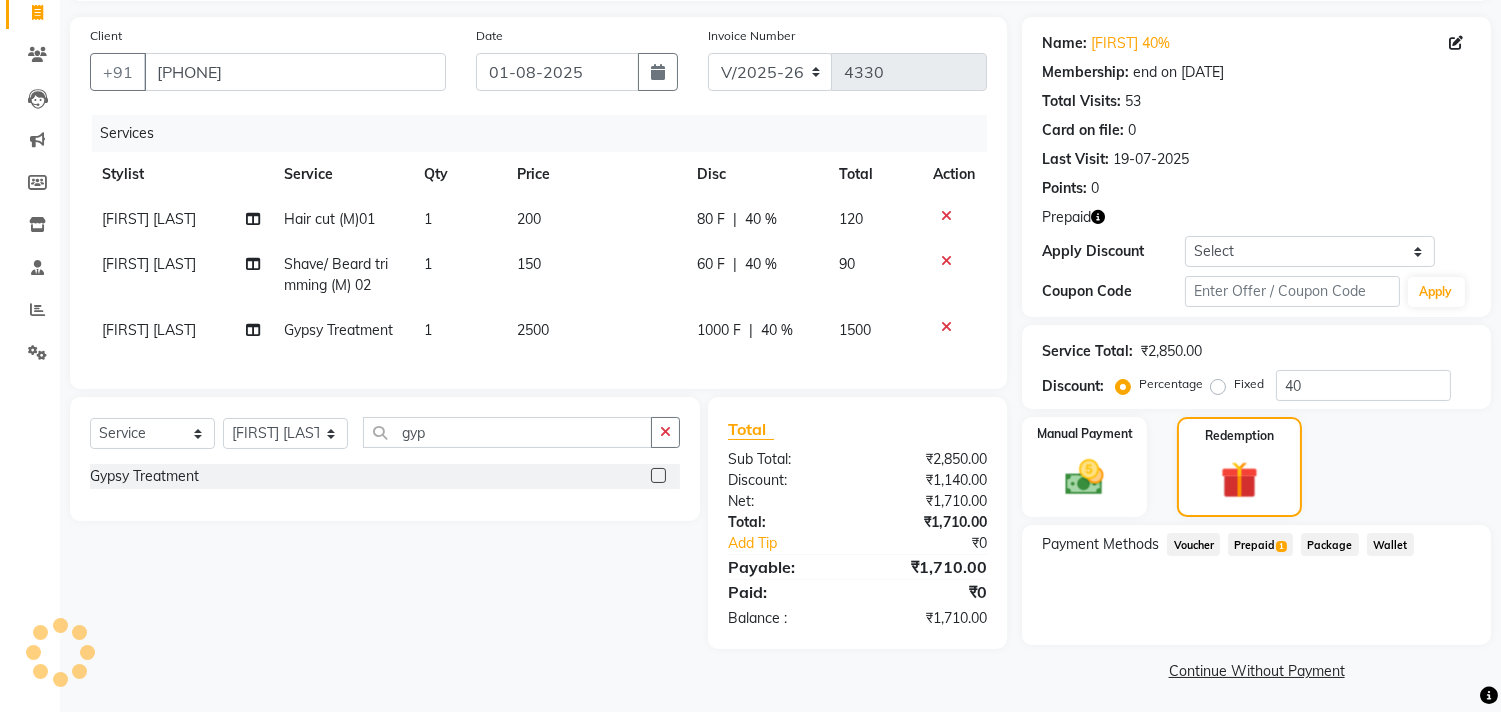 scroll, scrollTop: 135, scrollLeft: 0, axis: vertical 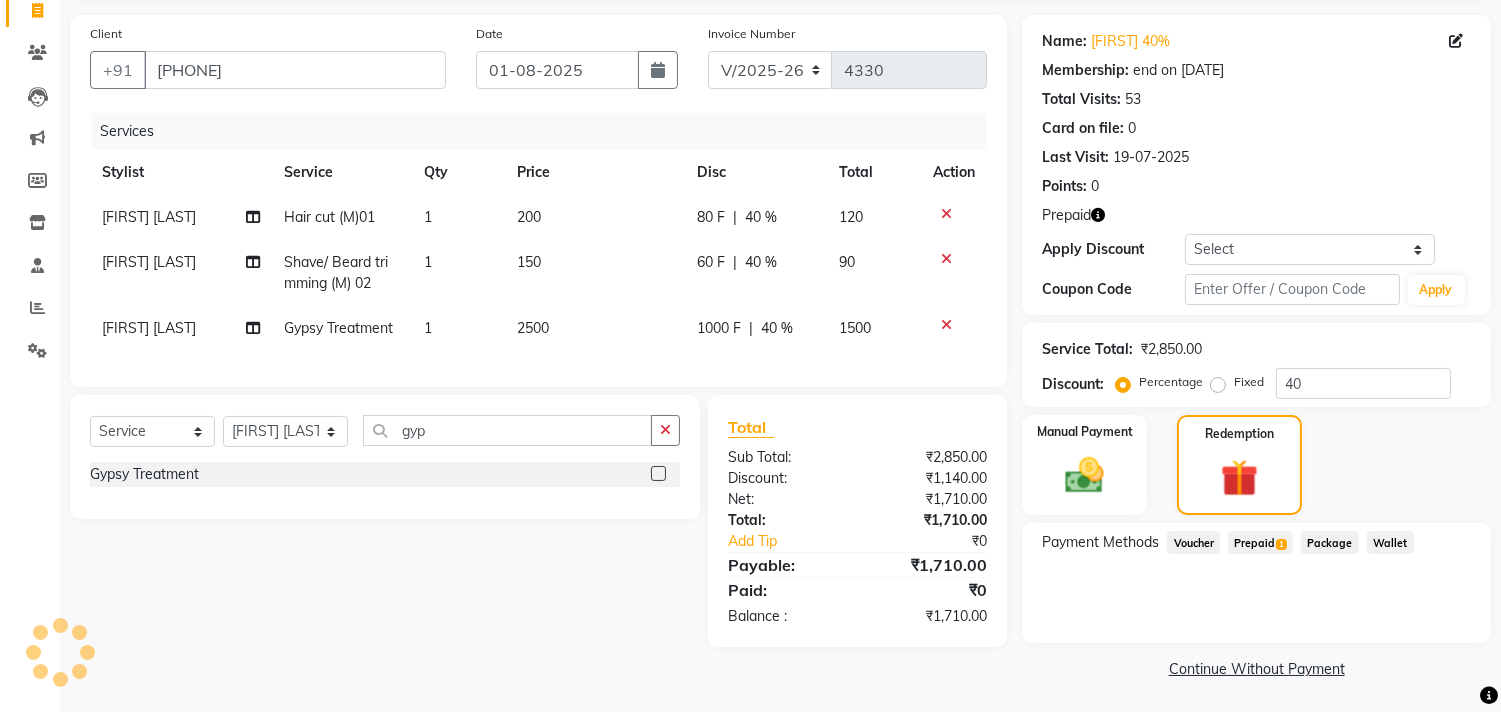 click on "Prepaid  1" 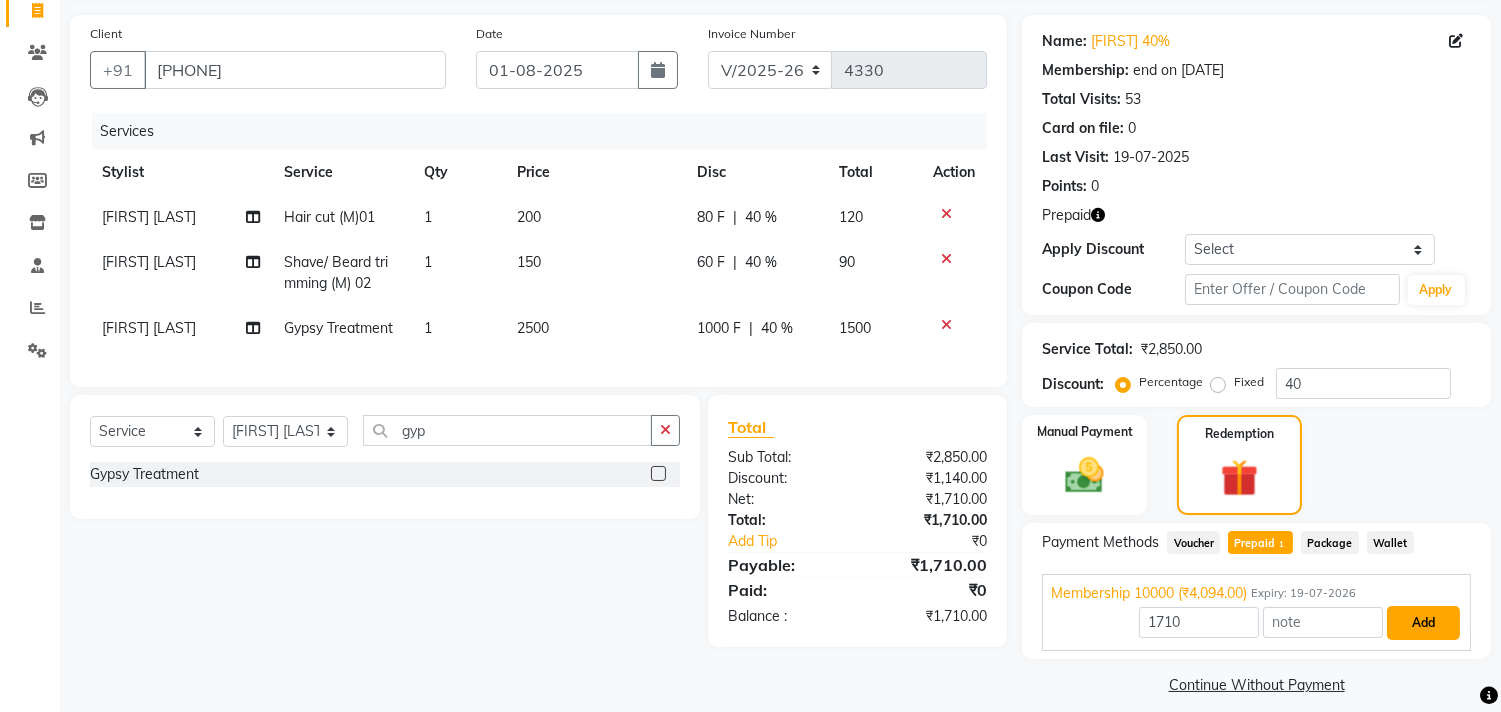 click on "Add" at bounding box center [1423, 623] 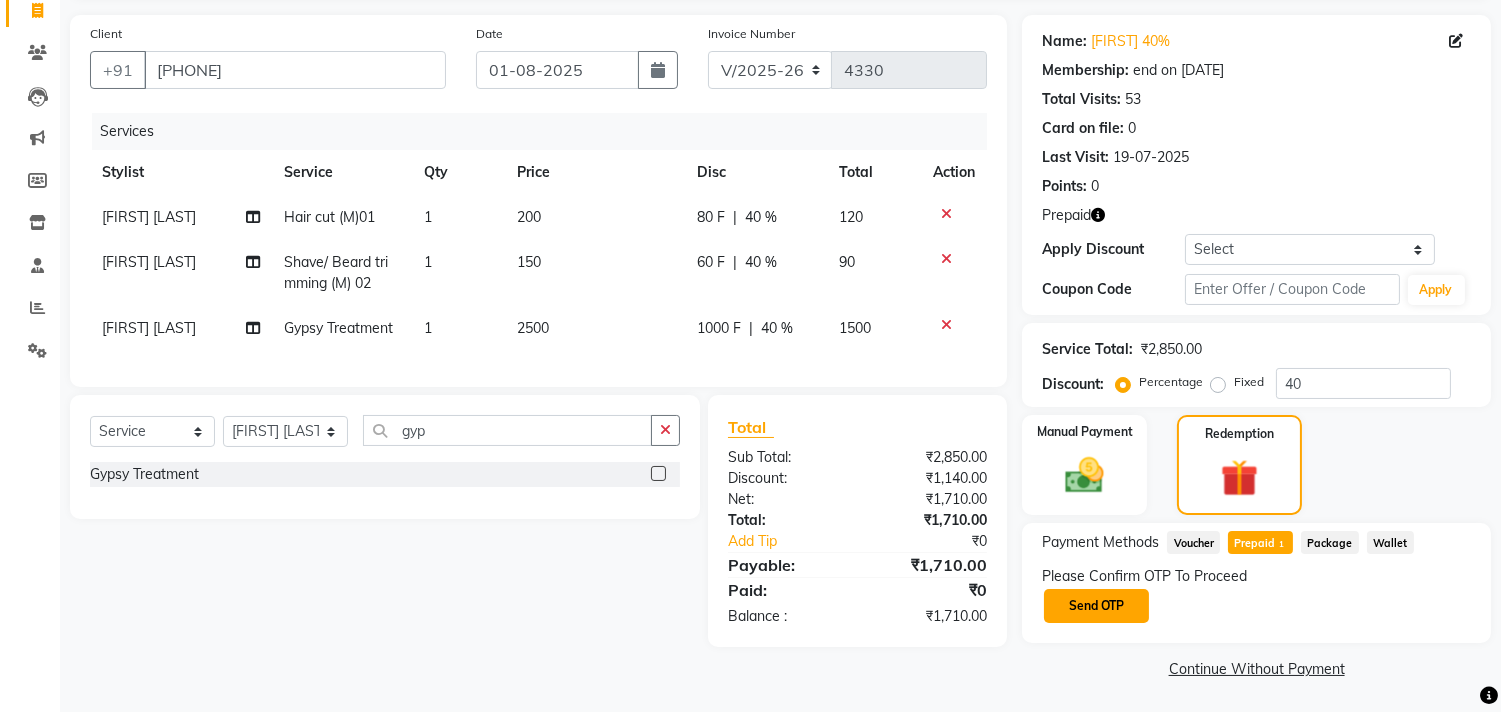 click on "Send OTP" 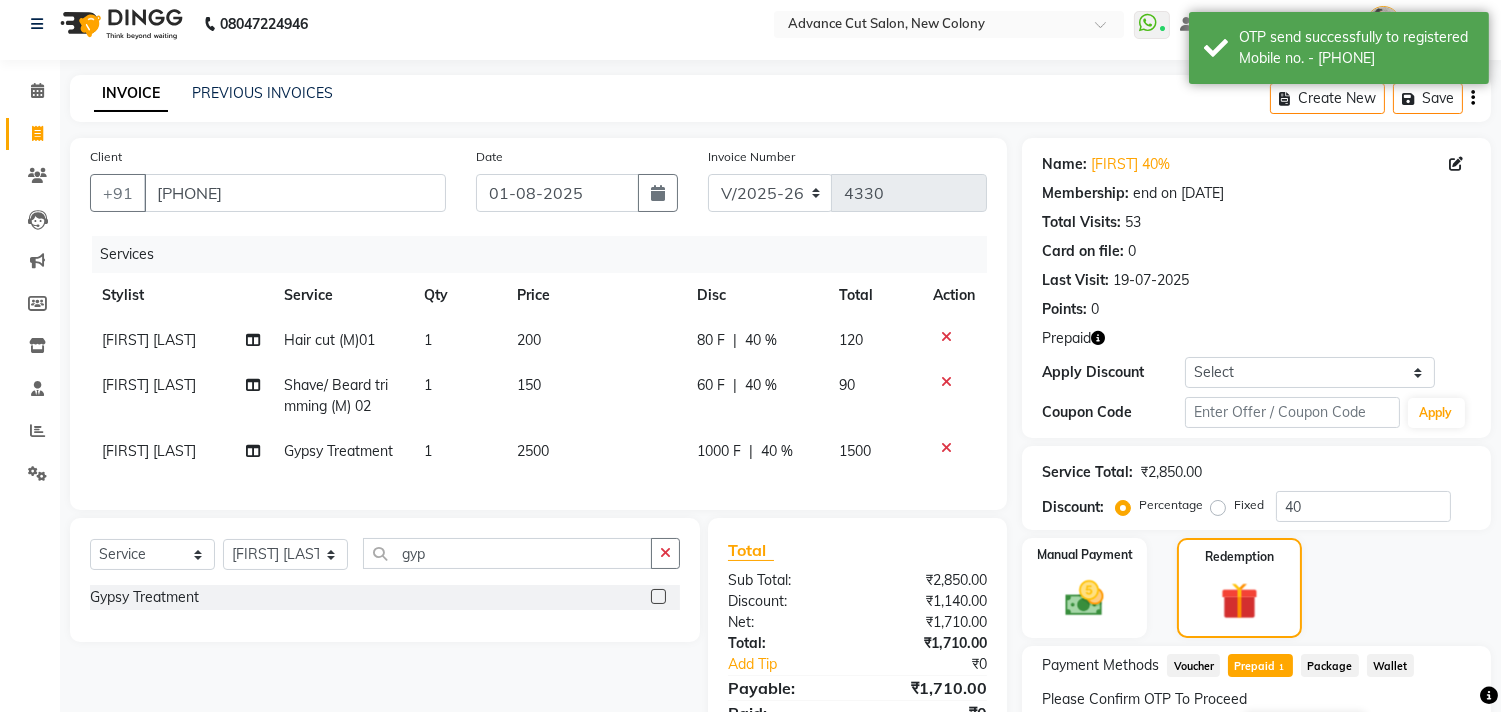 scroll, scrollTop: 0, scrollLeft: 0, axis: both 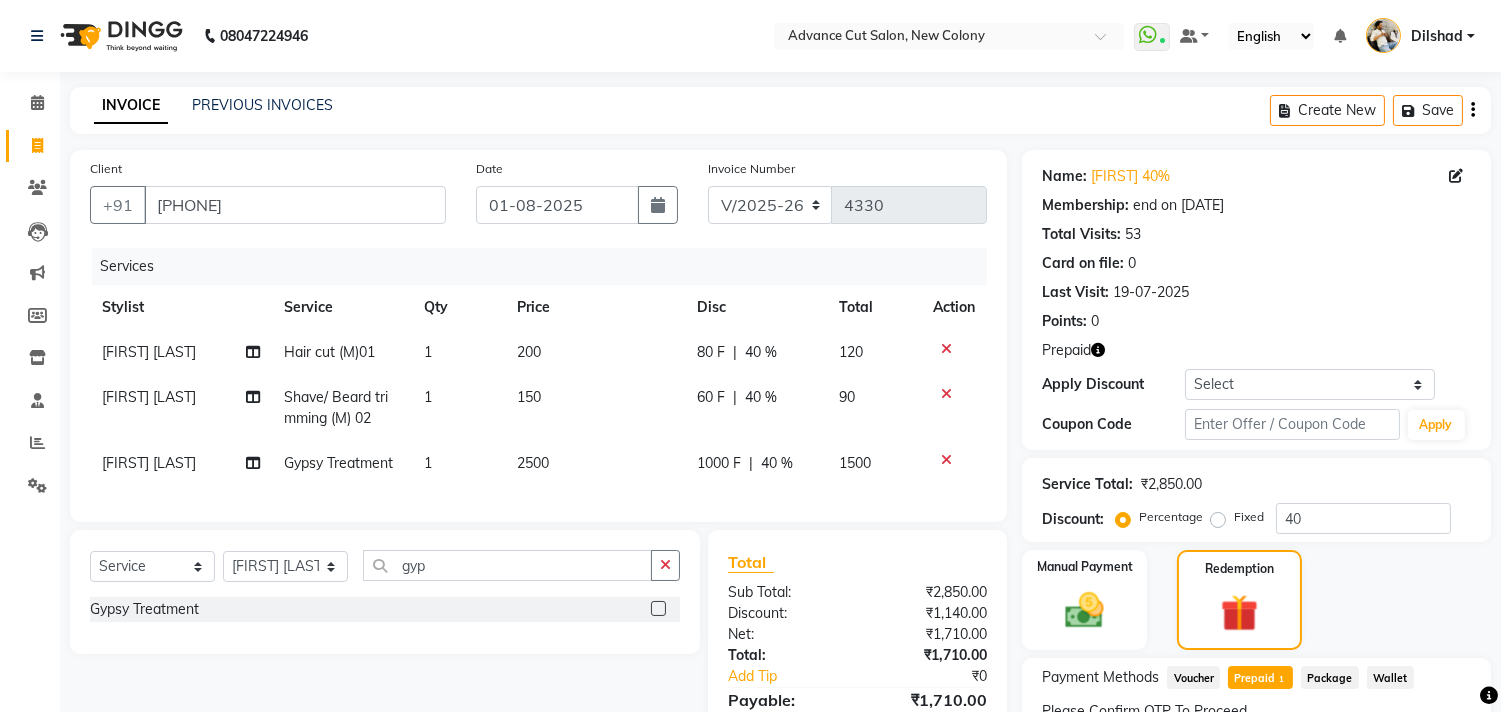 click on "INVOICE PREVIOUS INVOICES Create New   Save" 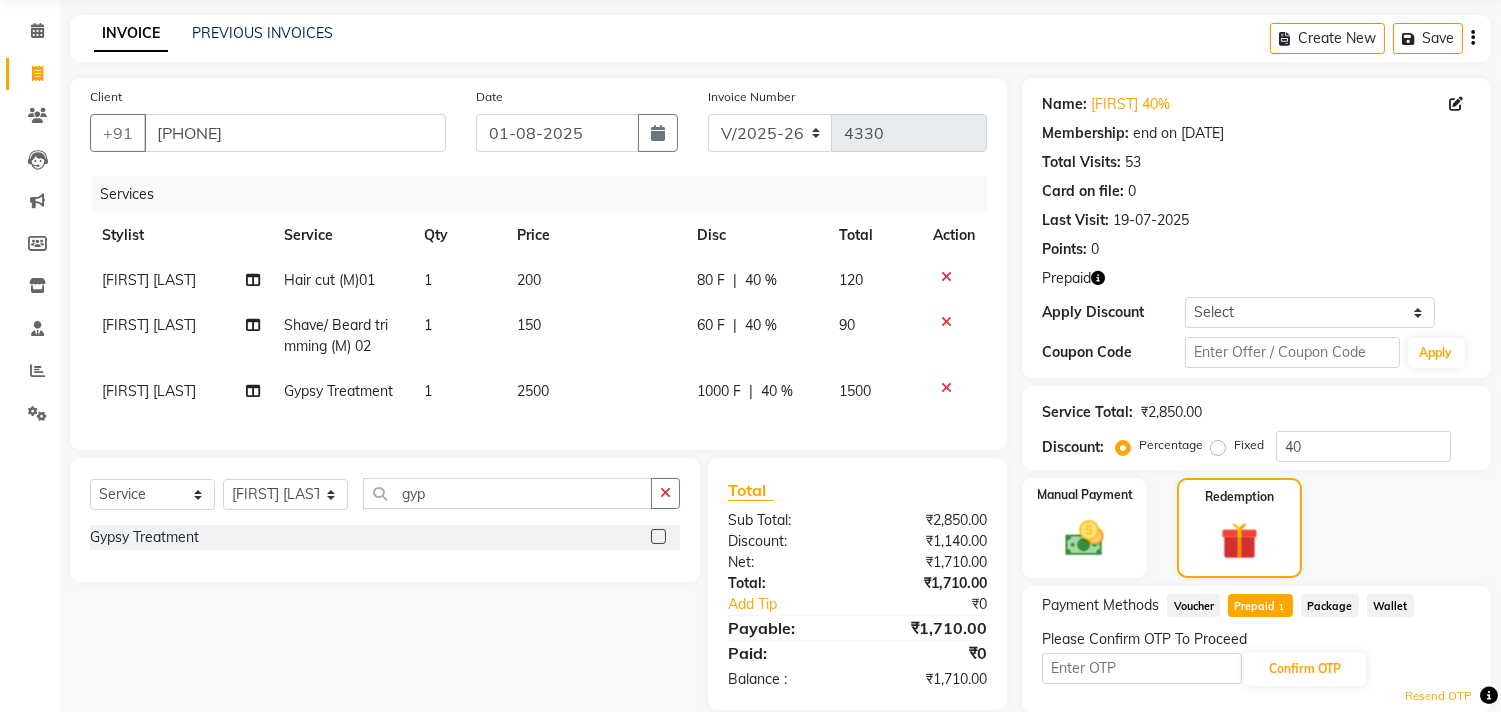 scroll, scrollTop: 143, scrollLeft: 0, axis: vertical 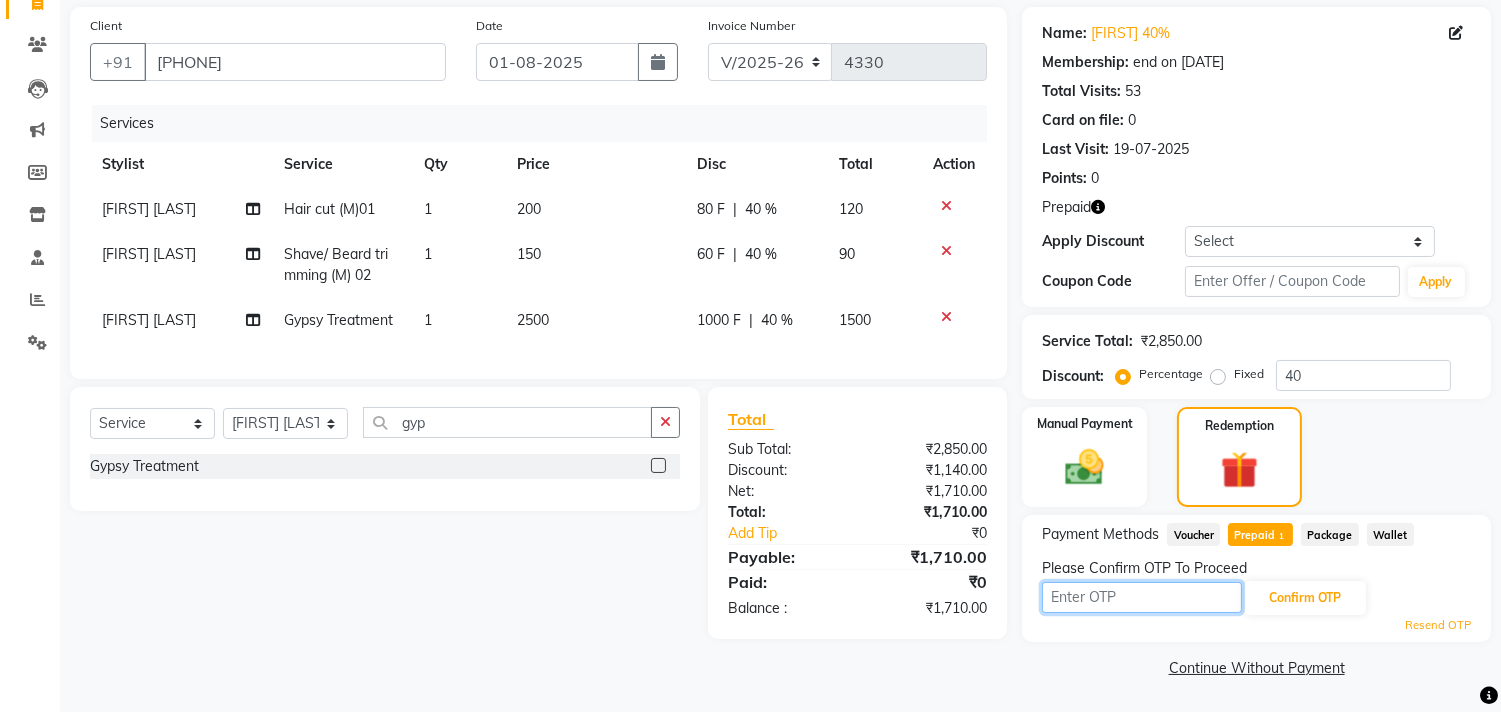 click at bounding box center [1142, 597] 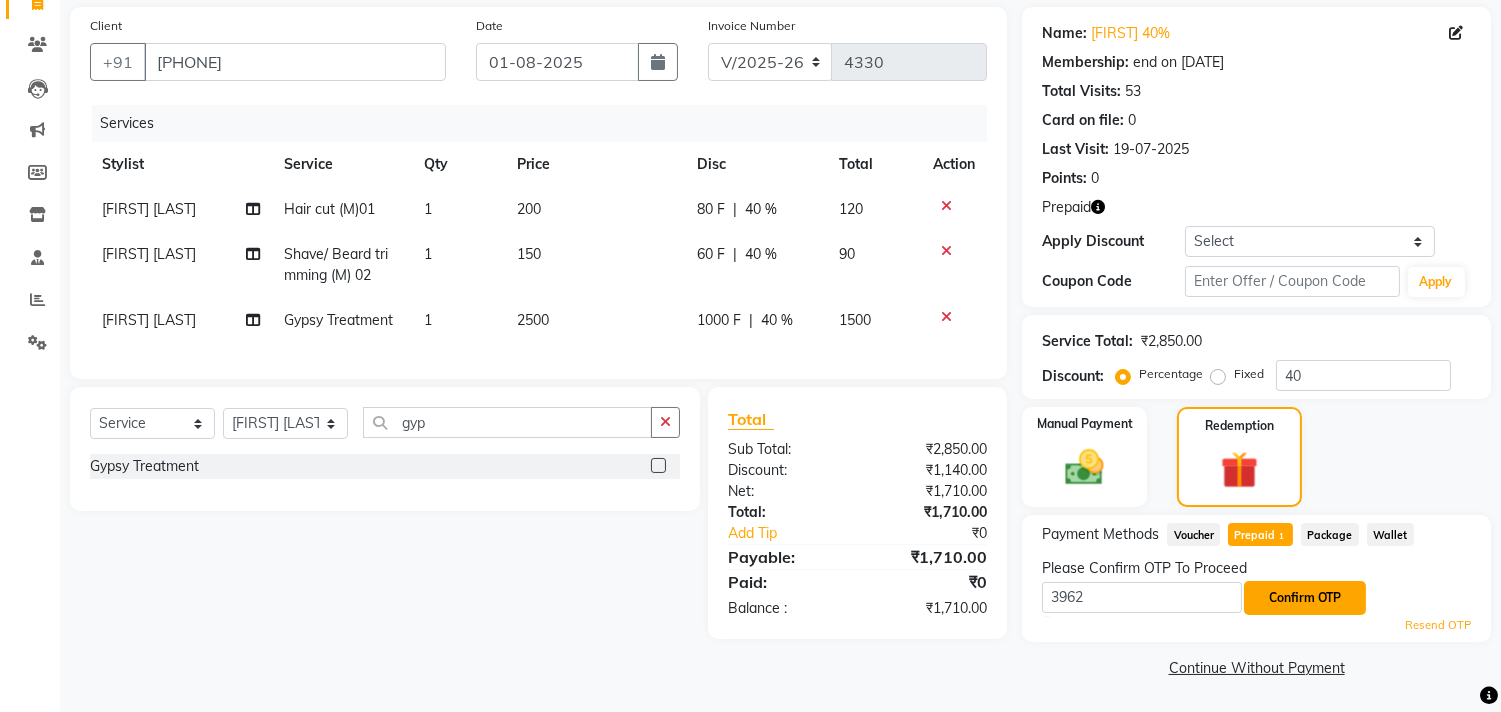 click on "Confirm OTP" 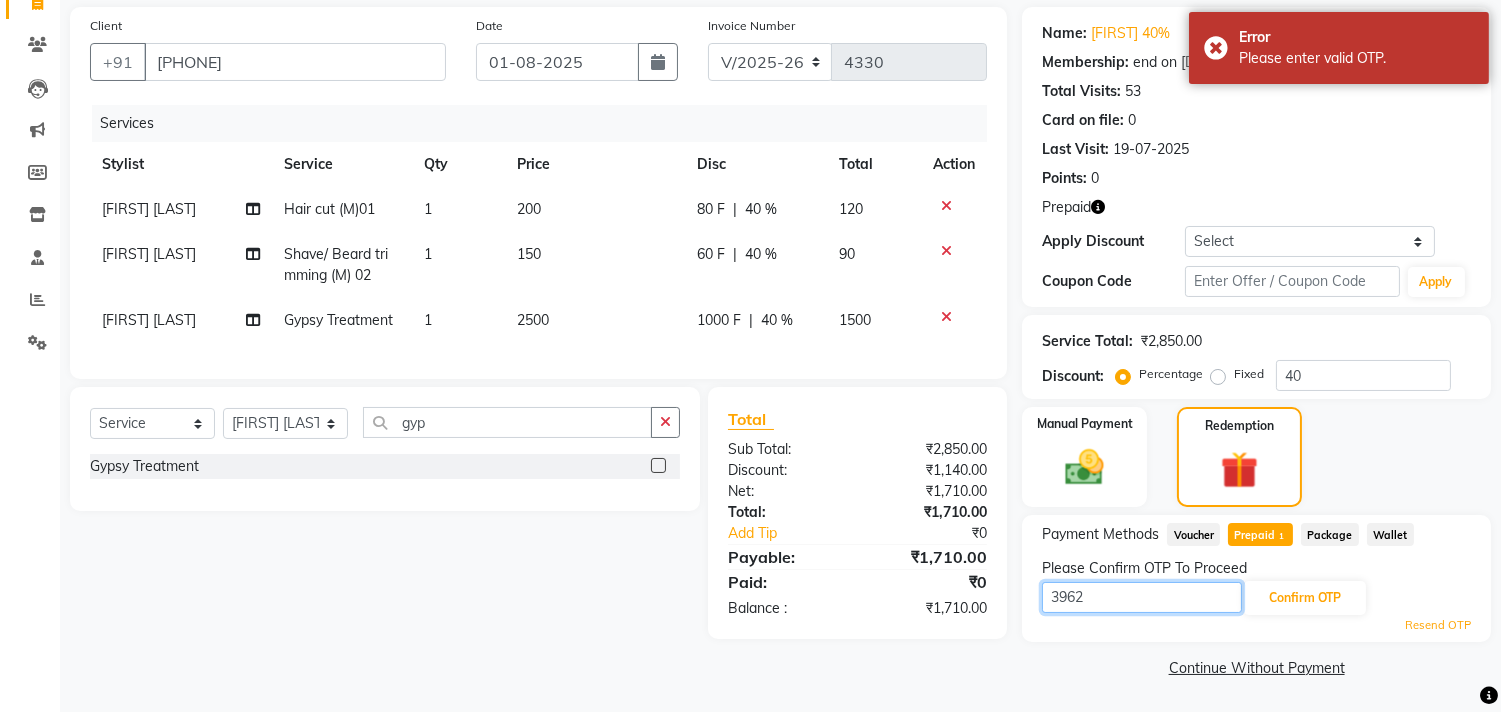 click on "3962" at bounding box center (1142, 597) 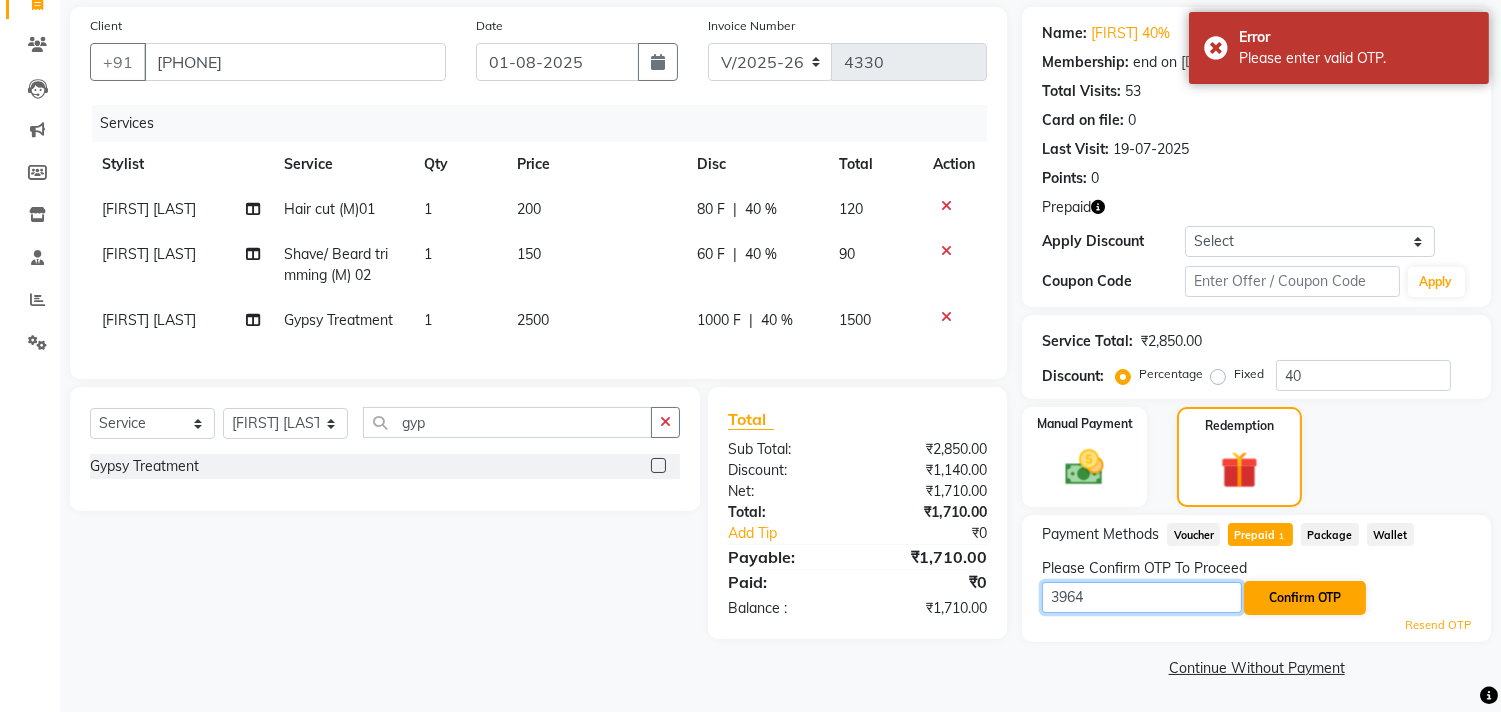 type on "3964" 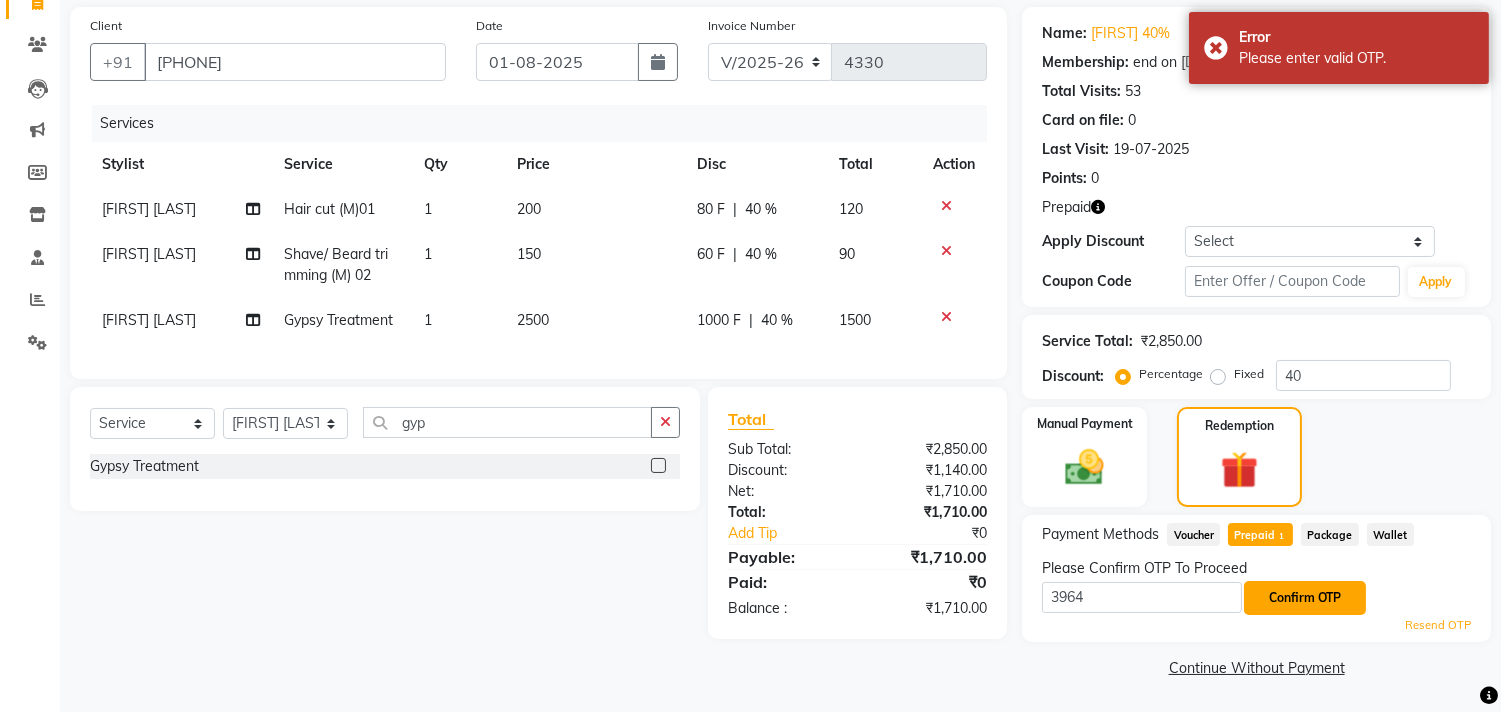 click on "Confirm OTP" 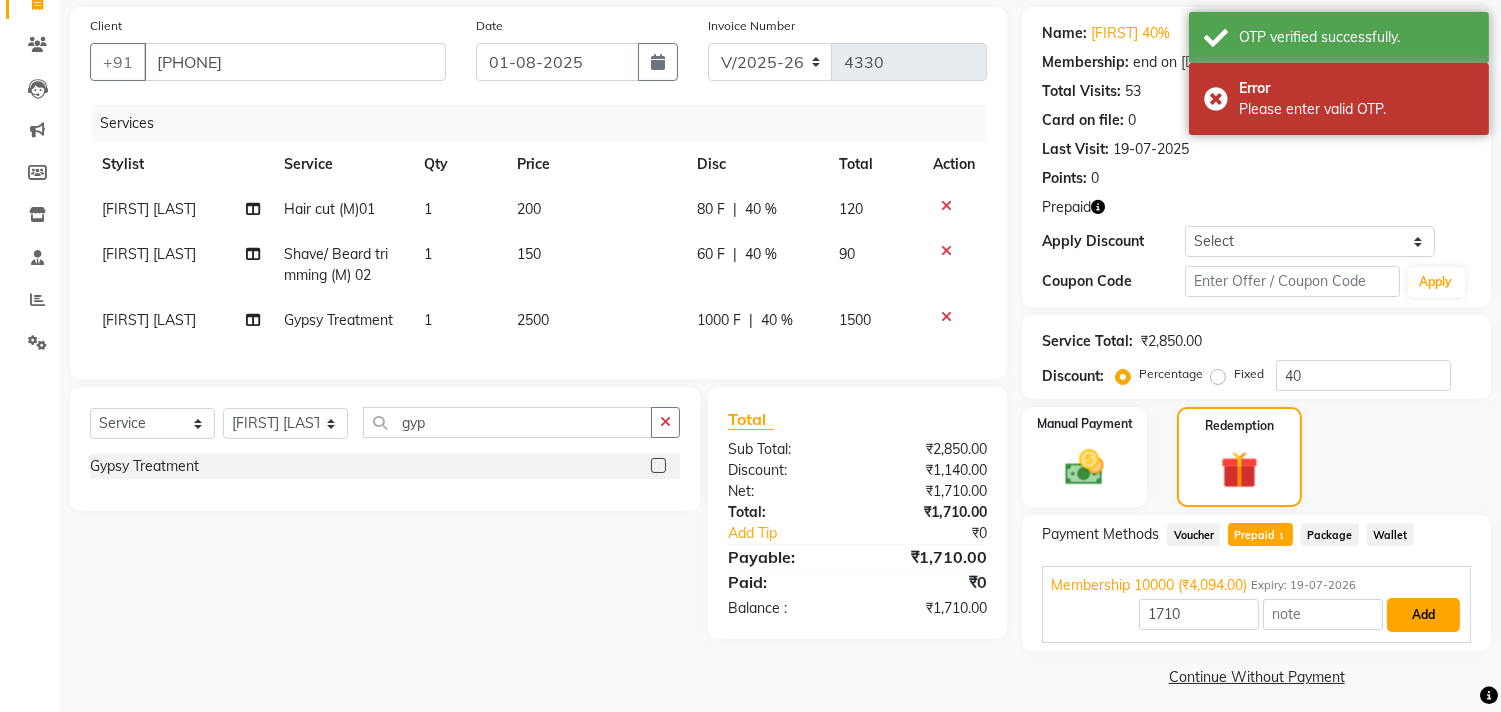 click on "Add" at bounding box center (1423, 615) 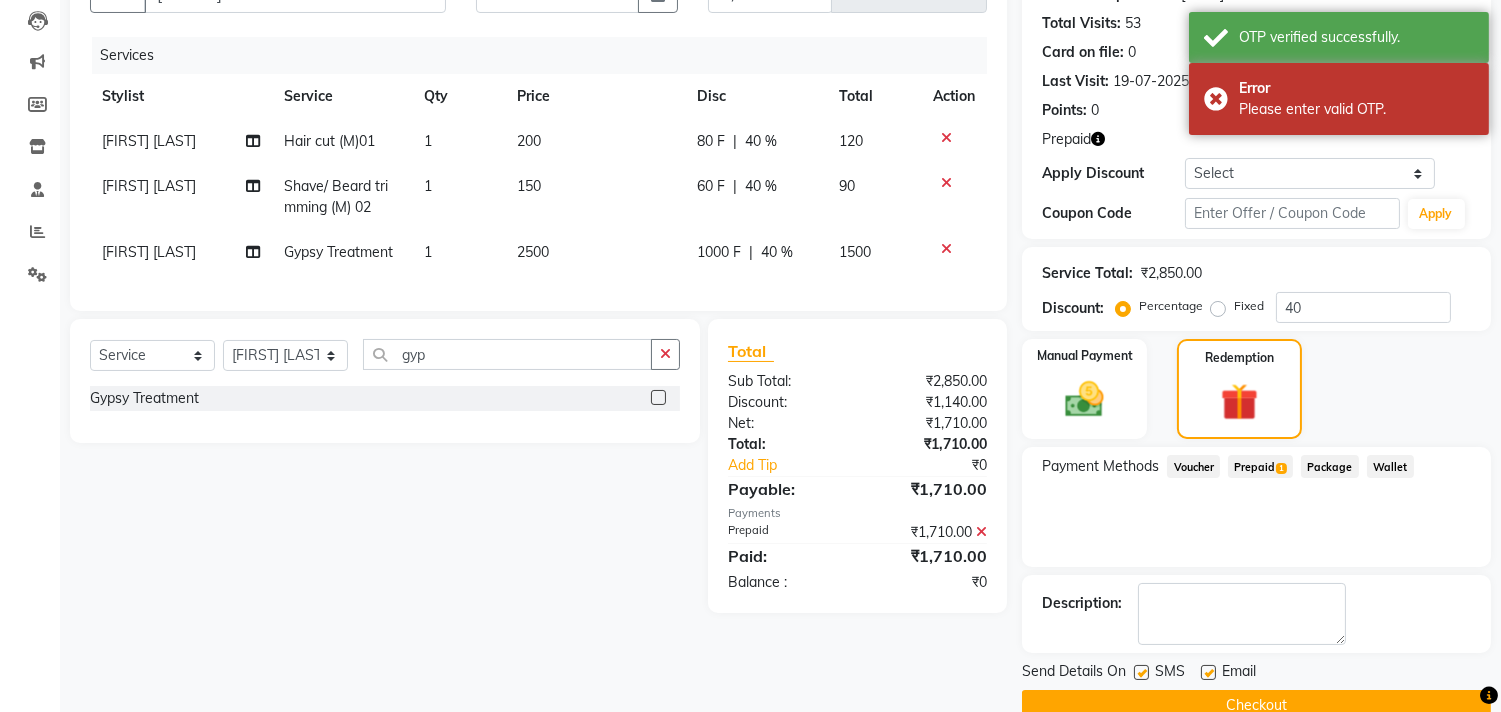 scroll, scrollTop: 248, scrollLeft: 0, axis: vertical 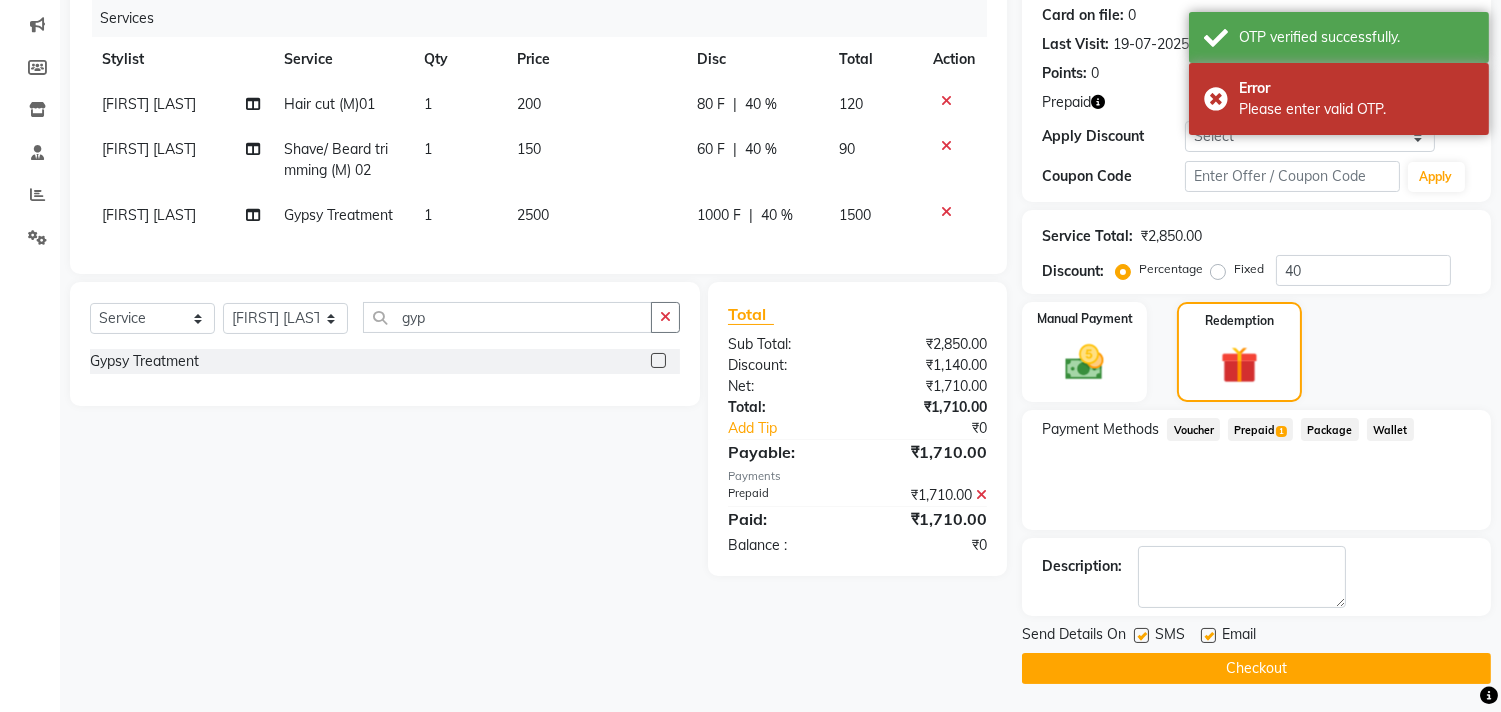 click on "Checkout" 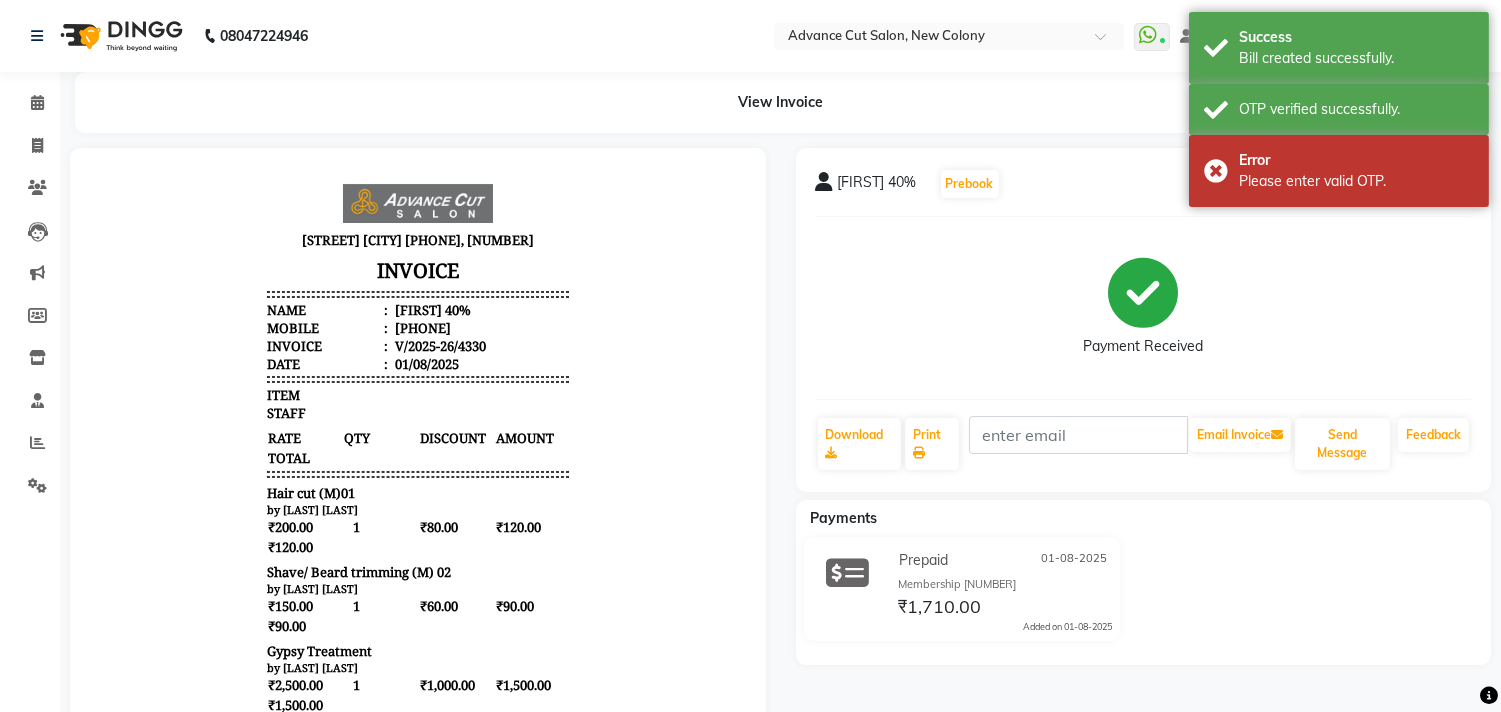 scroll, scrollTop: 0, scrollLeft: 0, axis: both 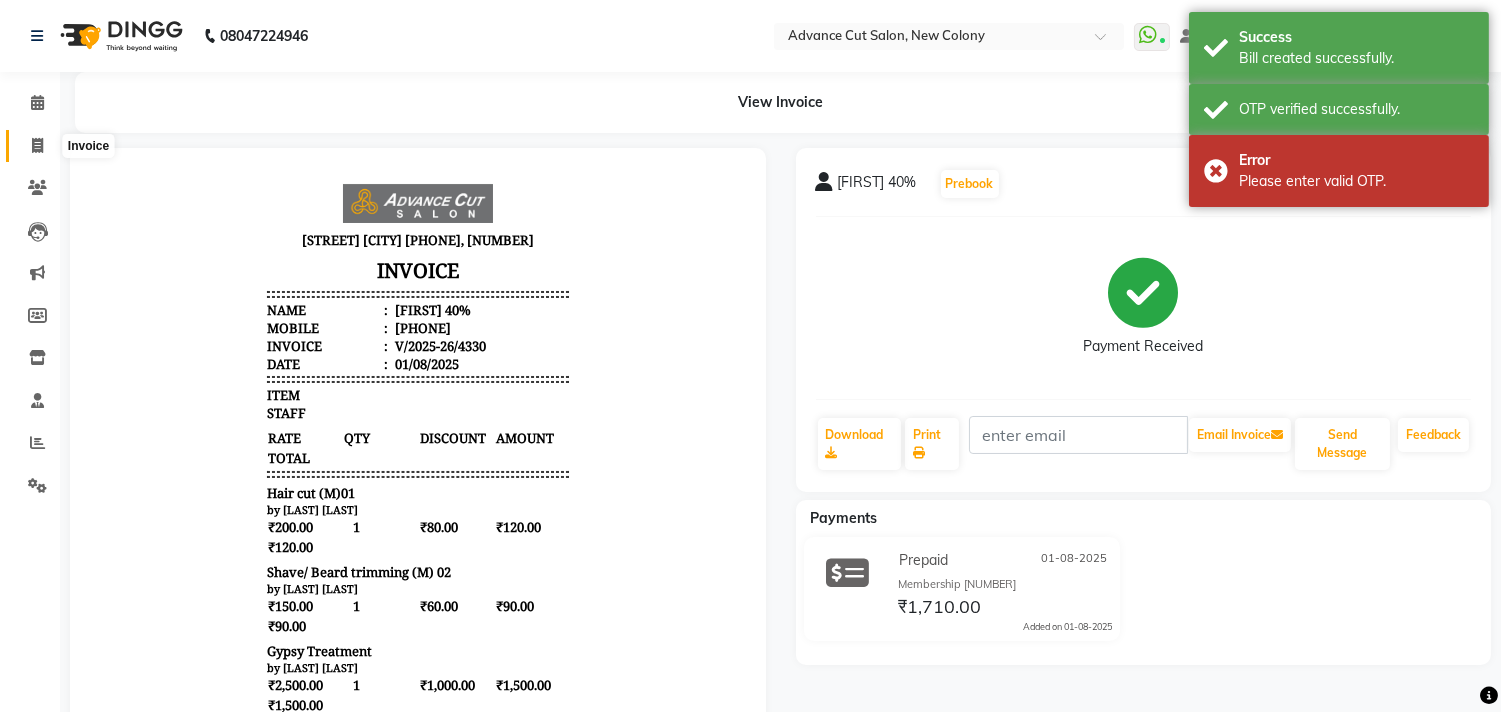 click 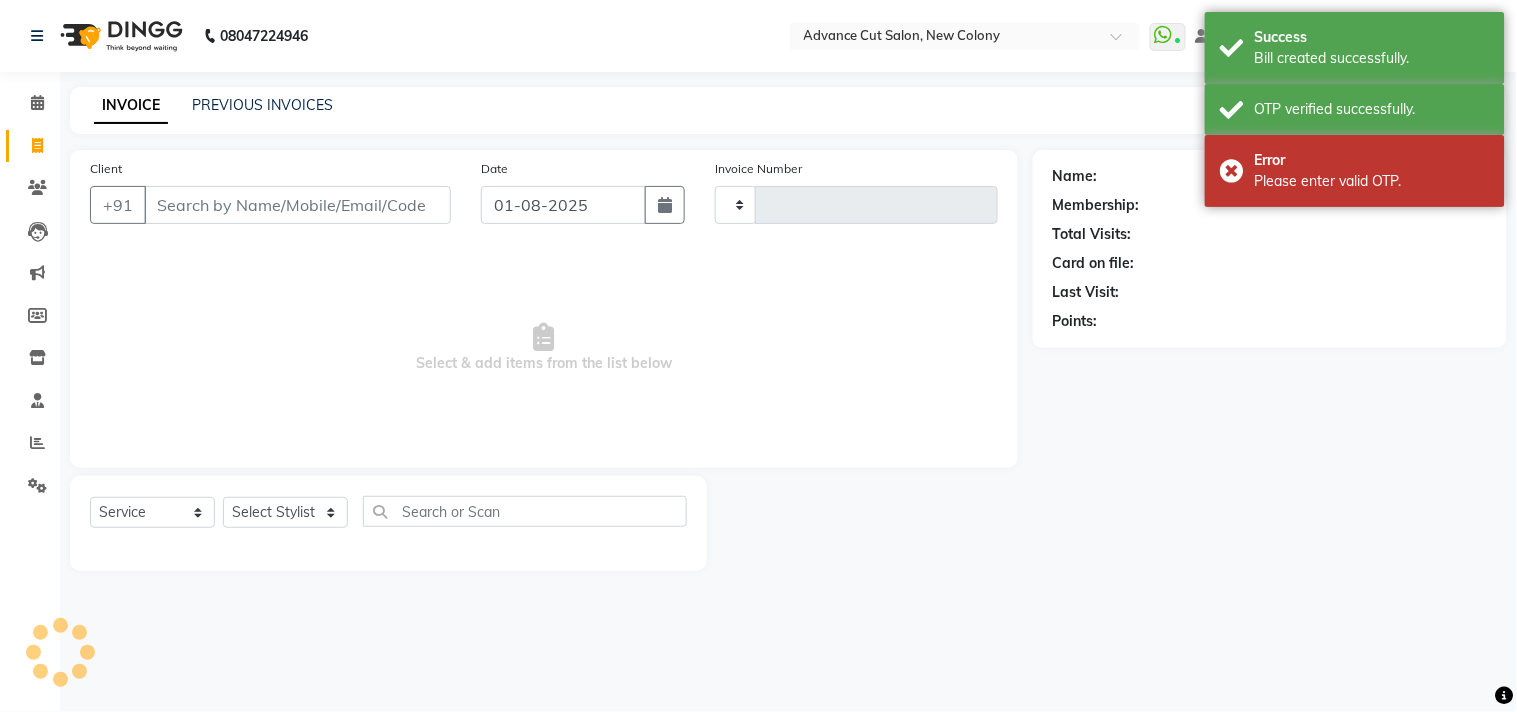 type on "4331" 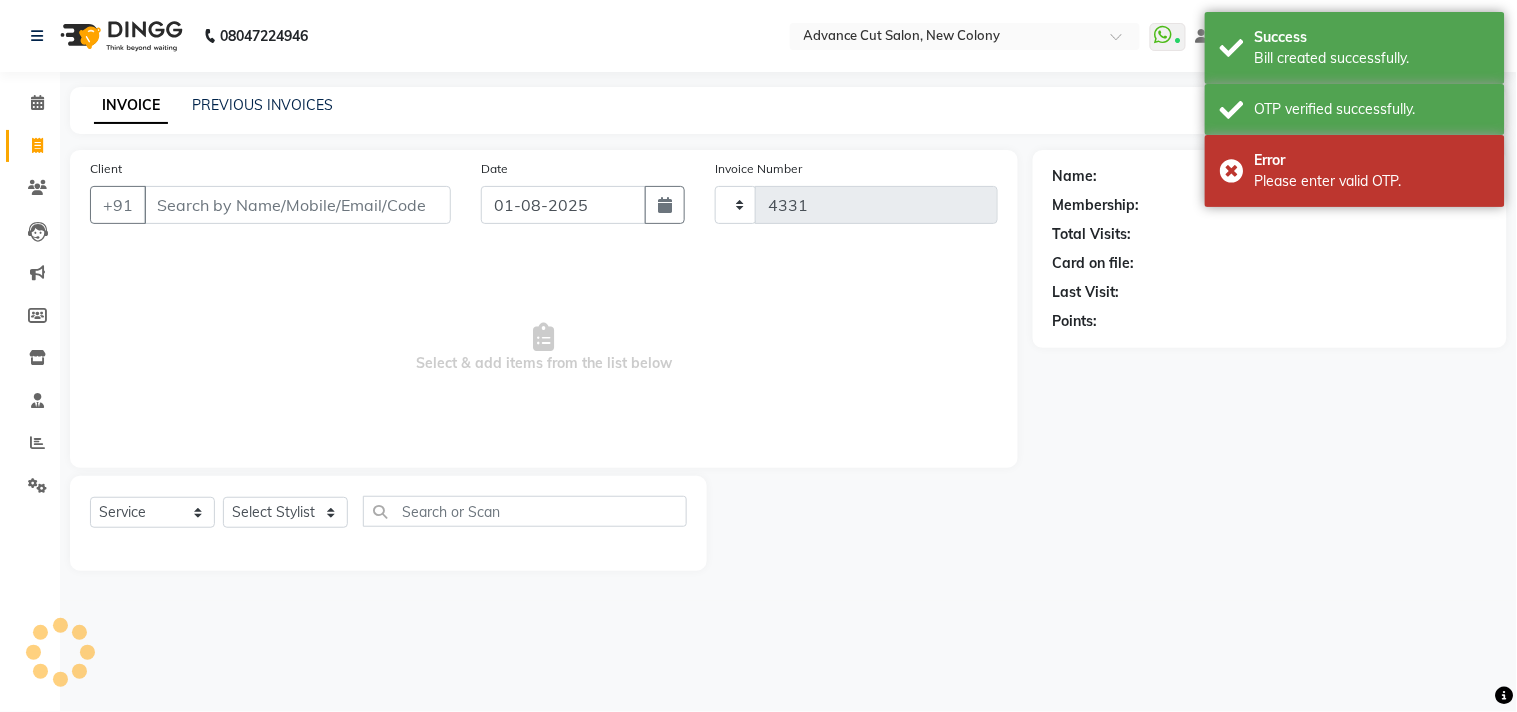 select on "922" 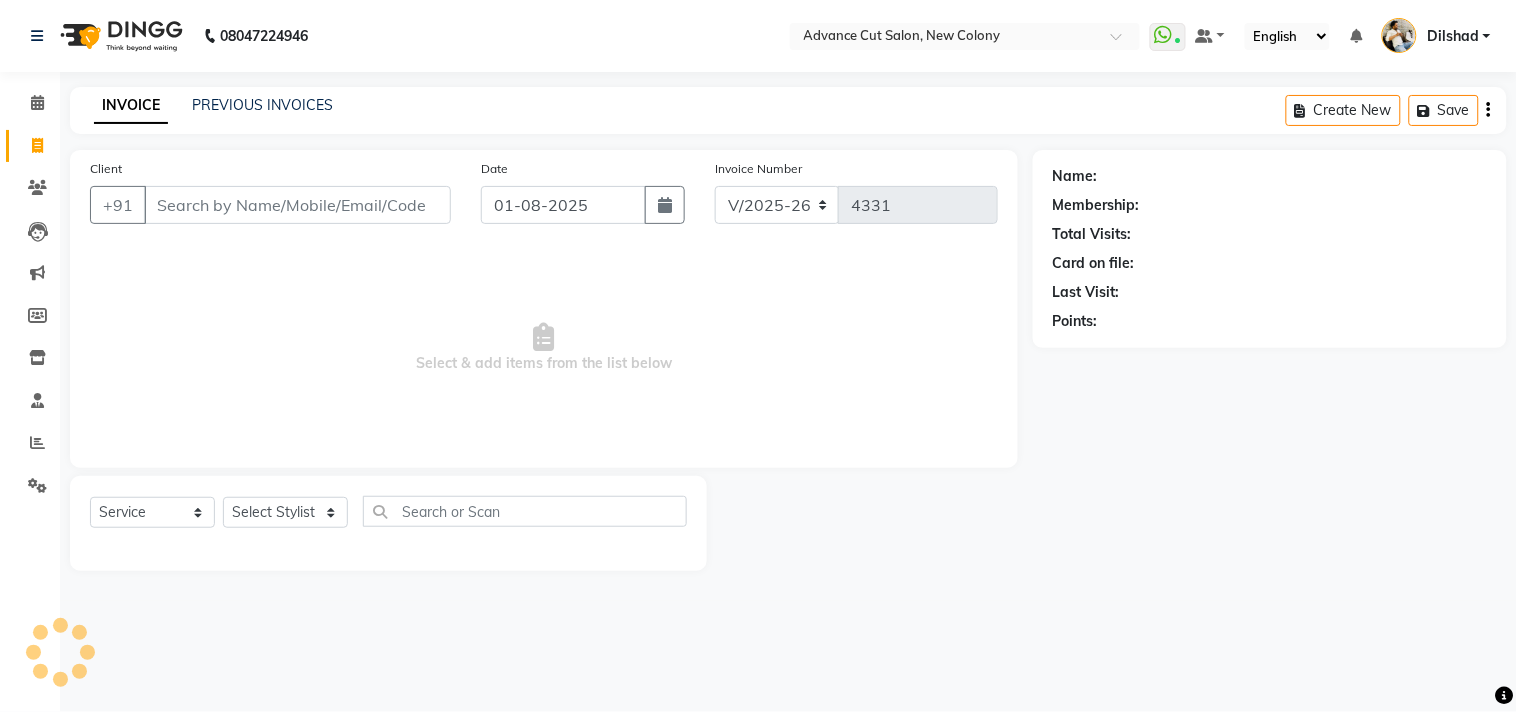 click on "Client" at bounding box center [297, 205] 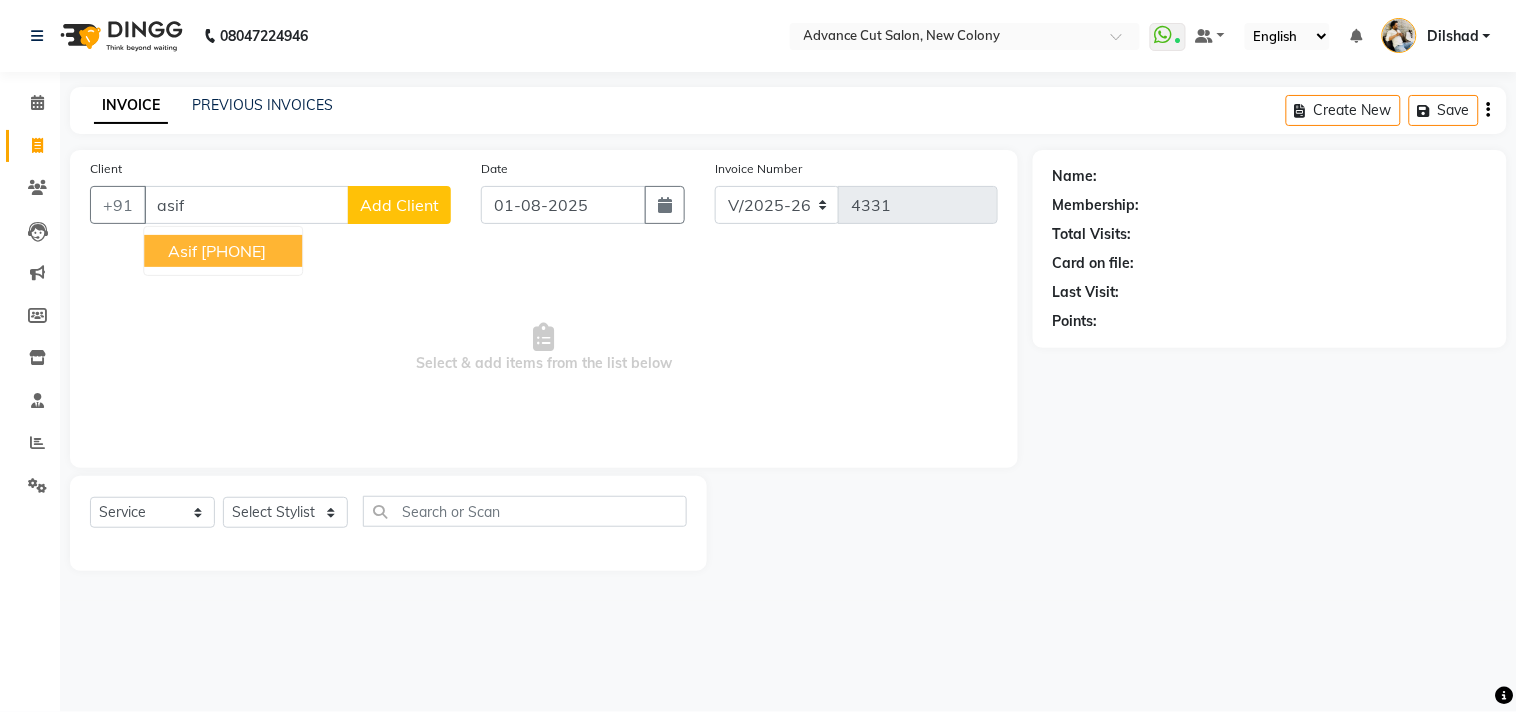 click on "[PHONE]" at bounding box center (233, 251) 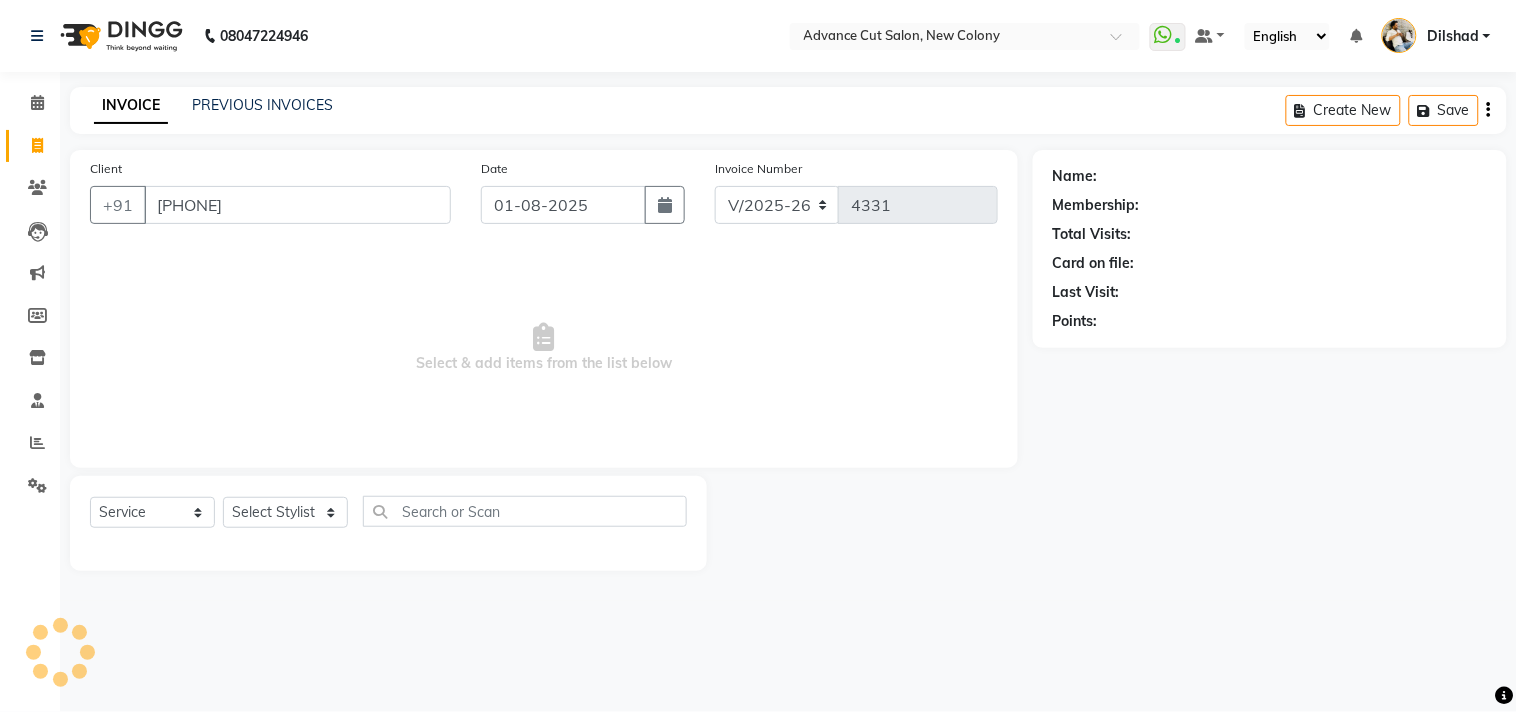 type on "[PHONE]" 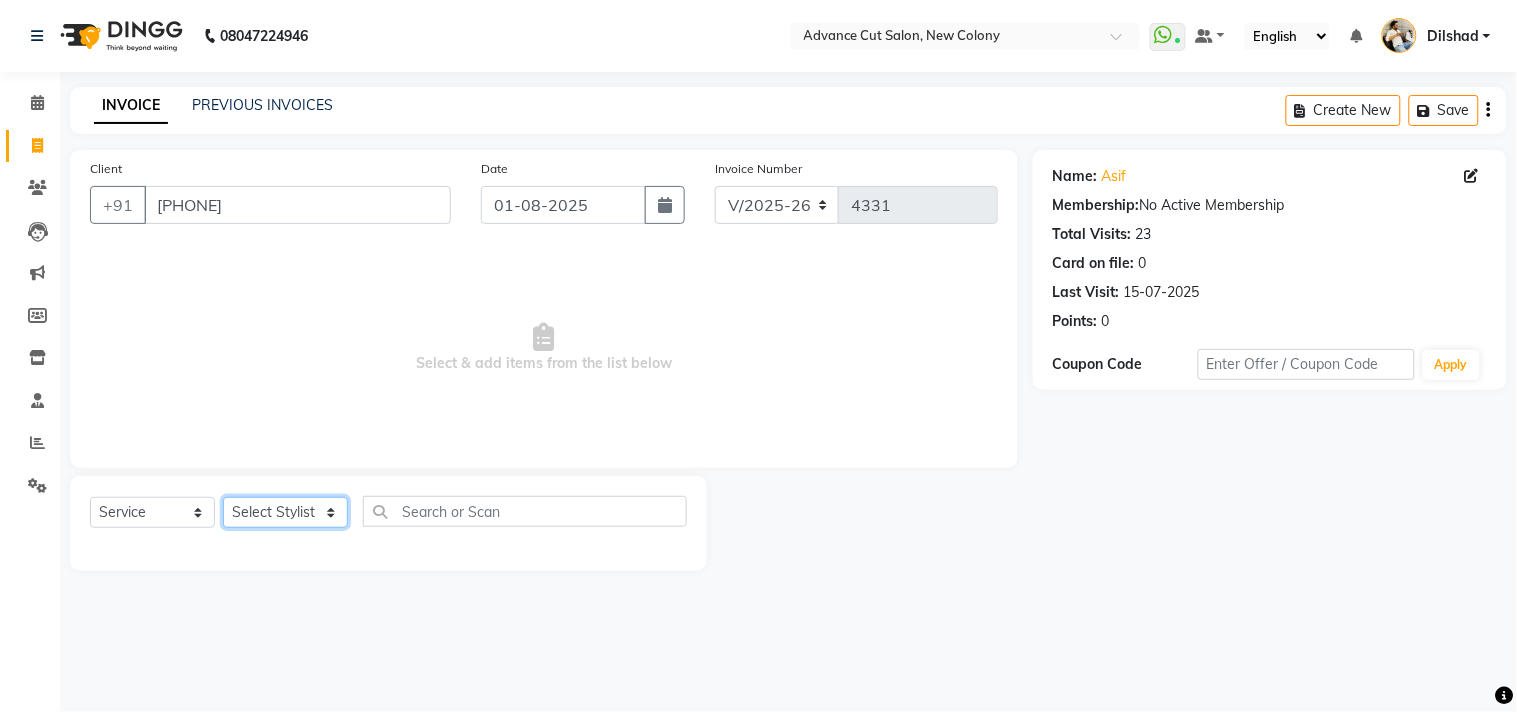 click on "Select Stylist Abrar Alam Dilshad Lallan Meenu Nabeel Nafeesh Ahmad O.P. Sharma  Samar Shahzad  SHWETA SINGH Zarina" 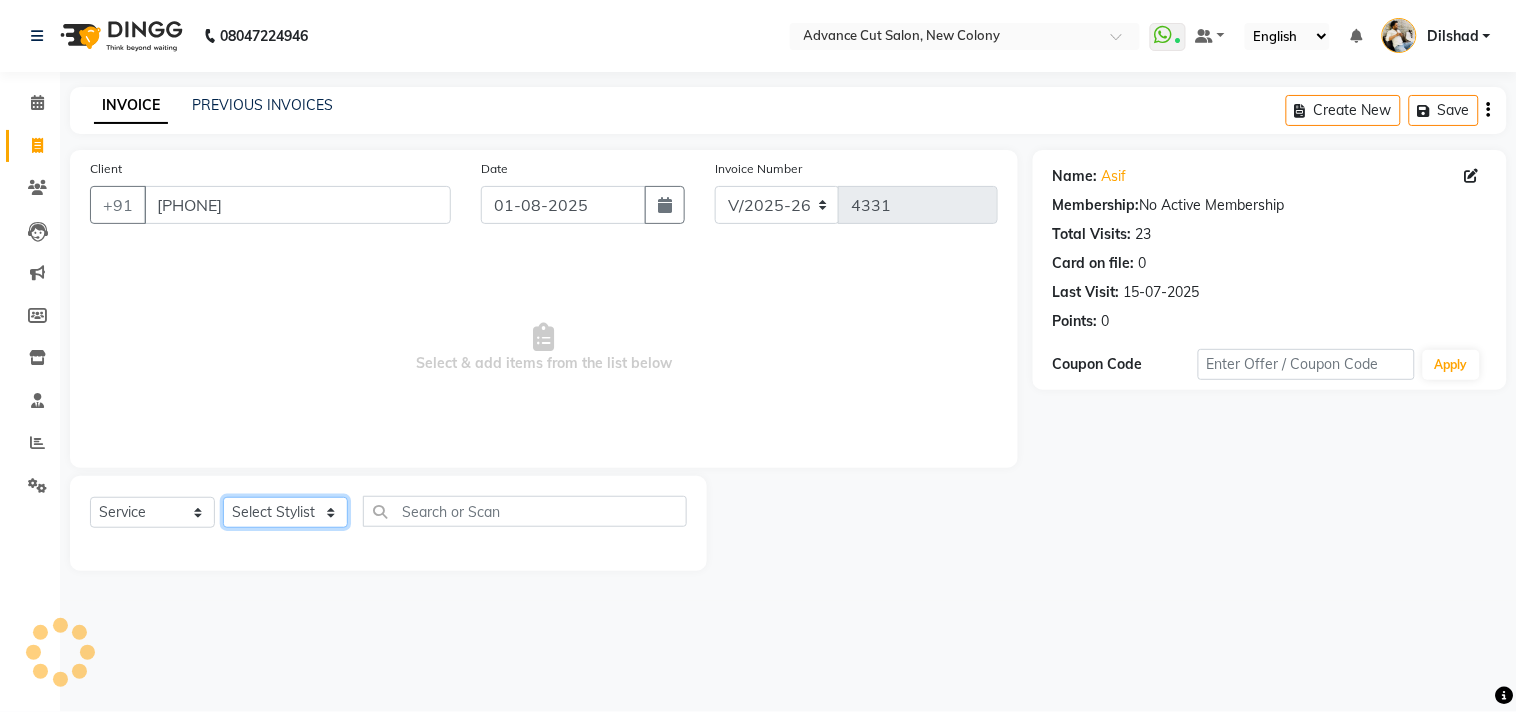 select on "51204" 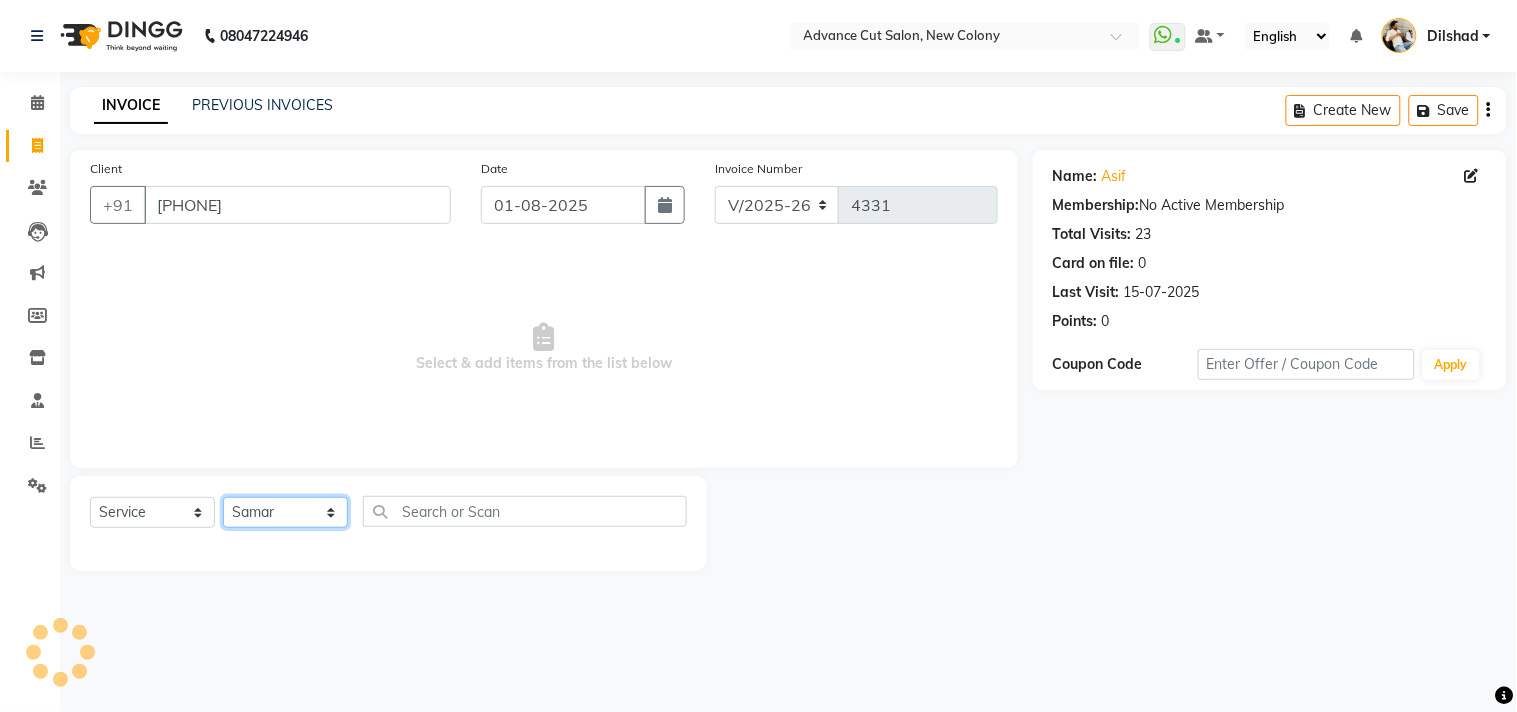 click on "Select Stylist Abrar Alam Dilshad Lallan Meenu Nabeel Nafeesh Ahmad O.P. Sharma  Samar Shahzad  SHWETA SINGH Zarina" 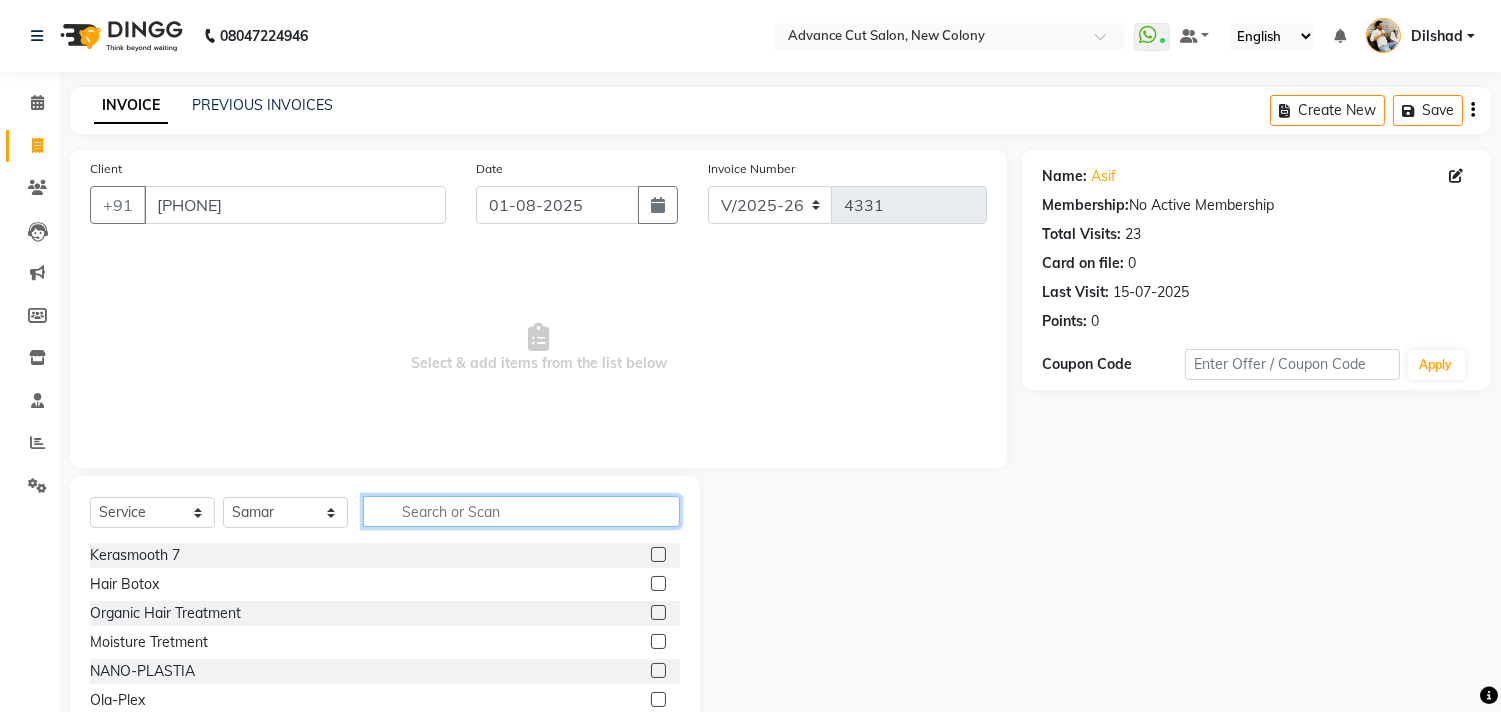 click 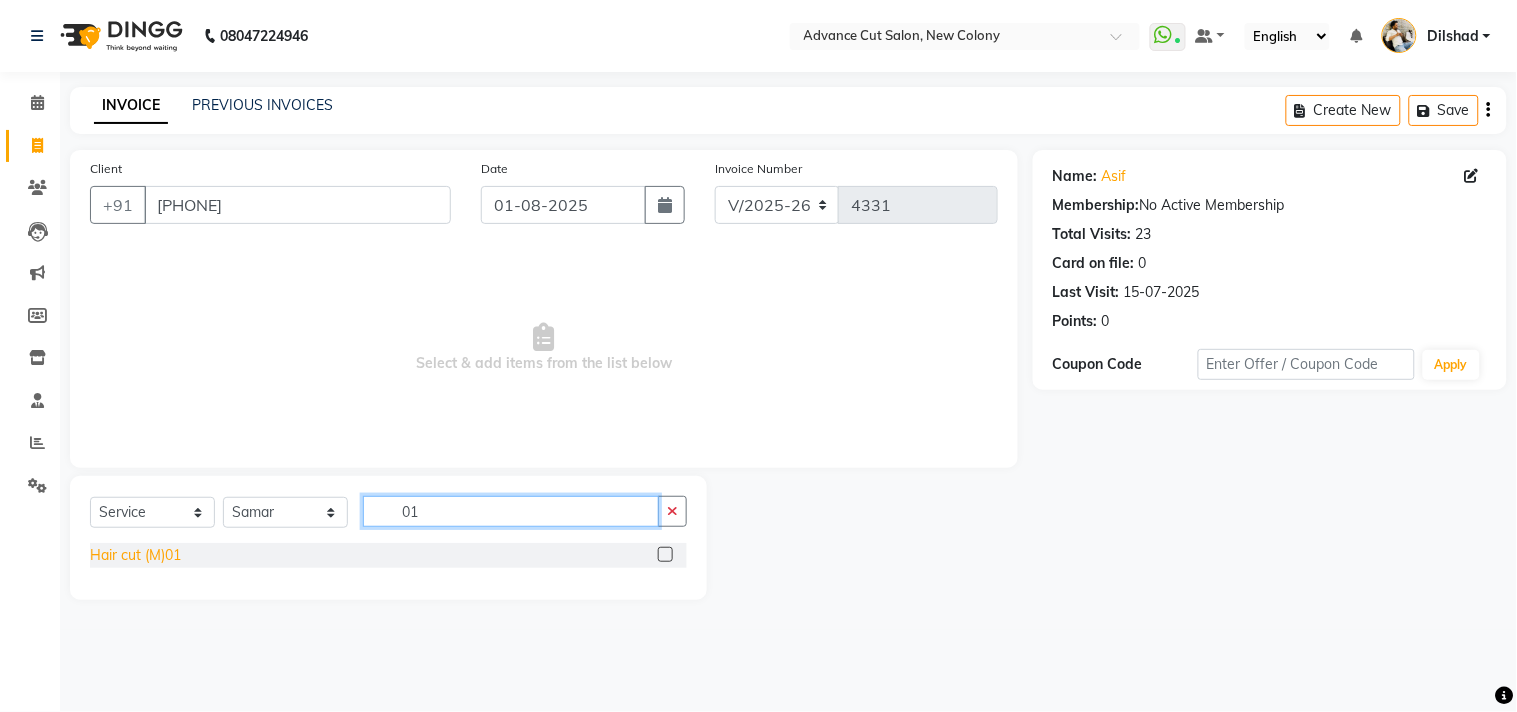 type on "01" 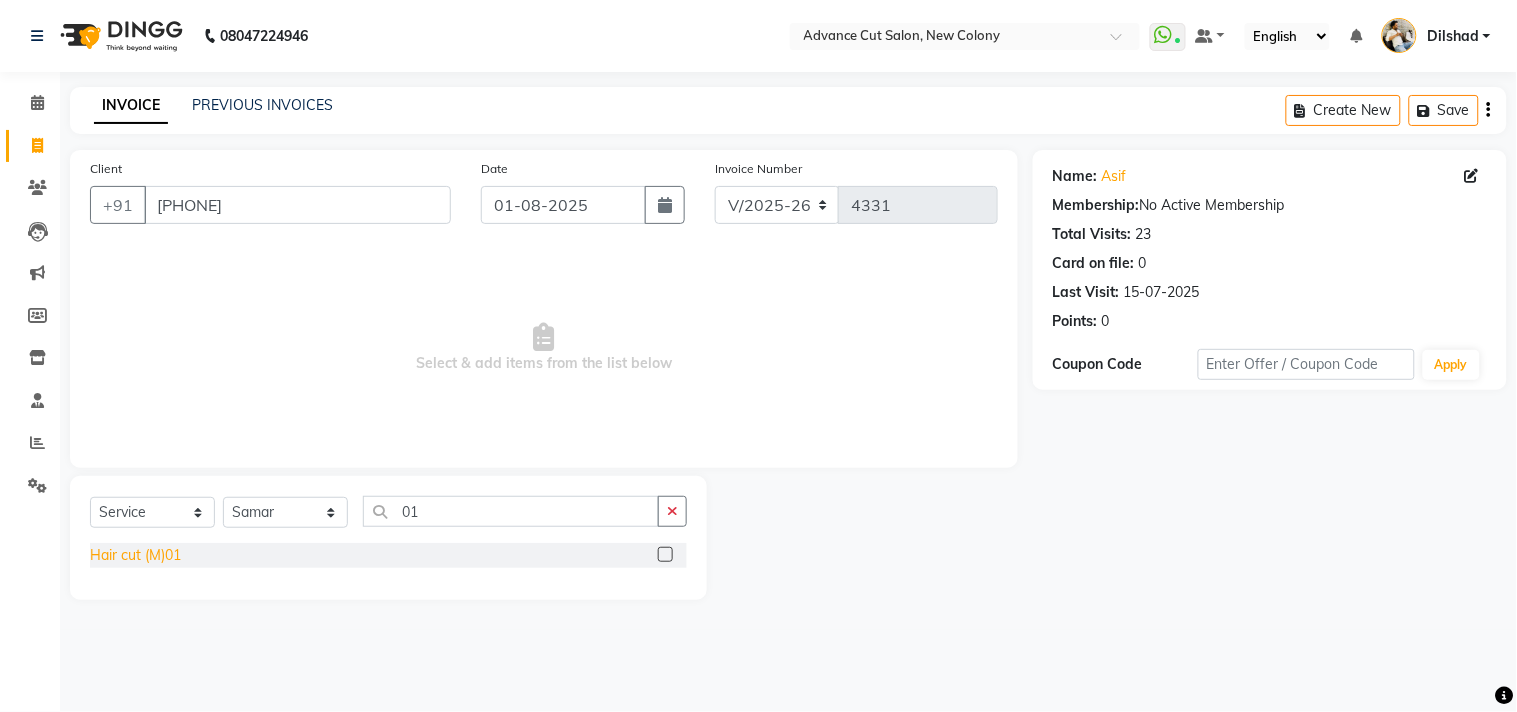 click on "Hair cut (M)01" 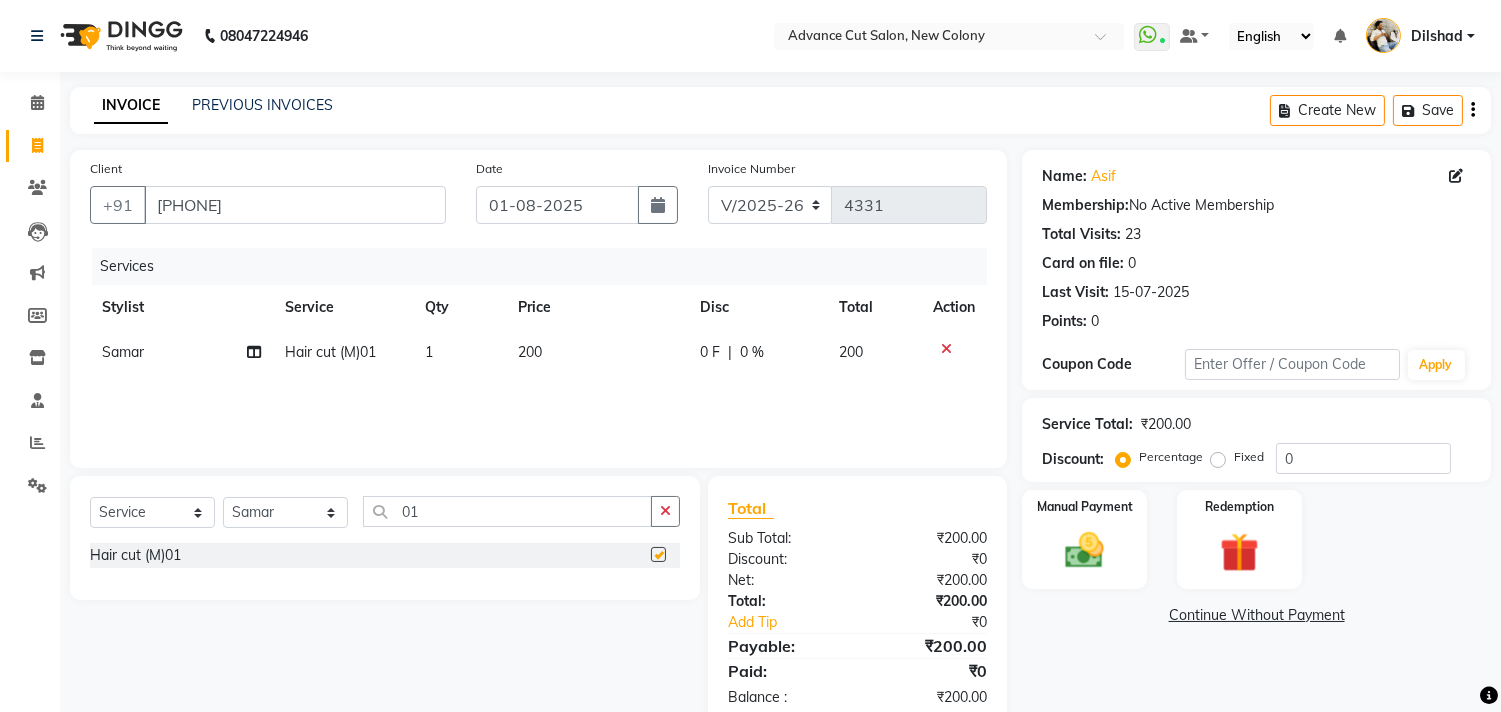 checkbox on "false" 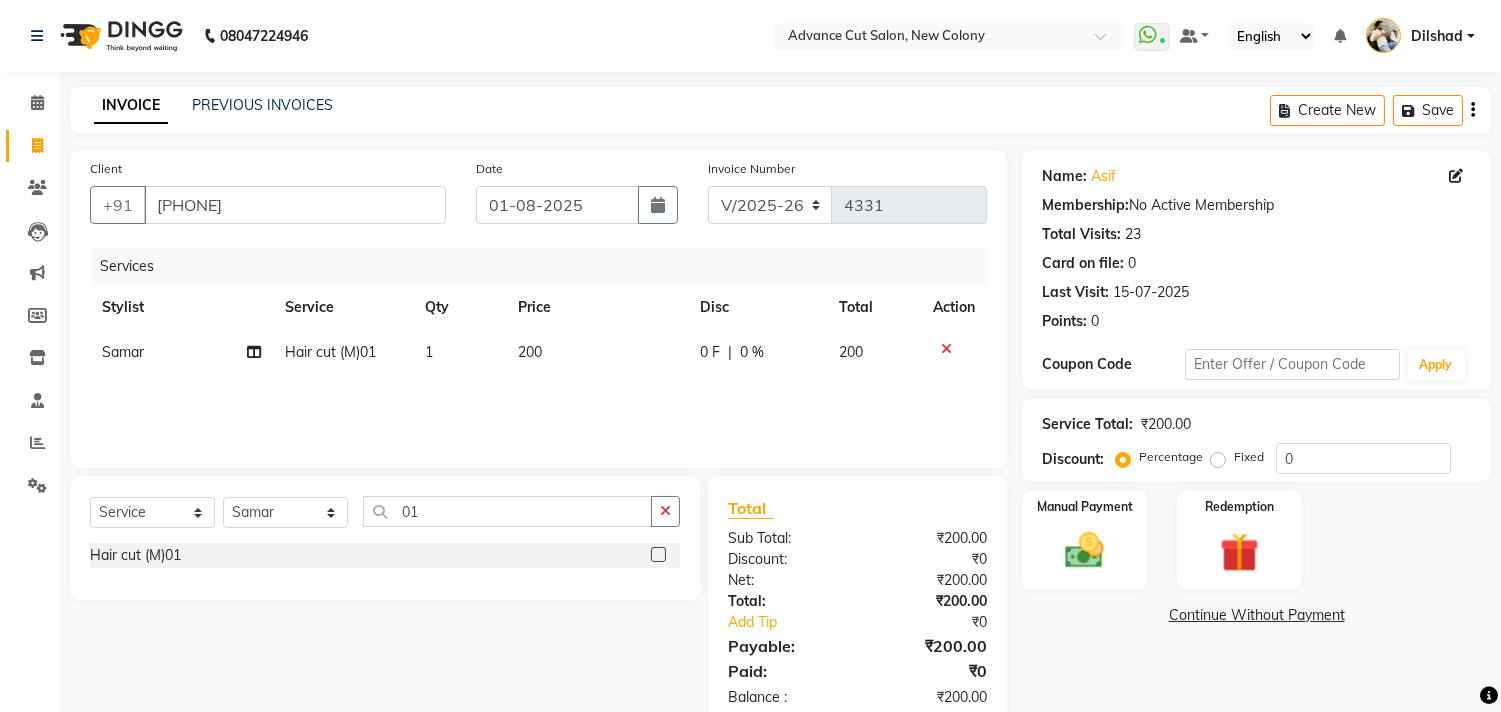 click 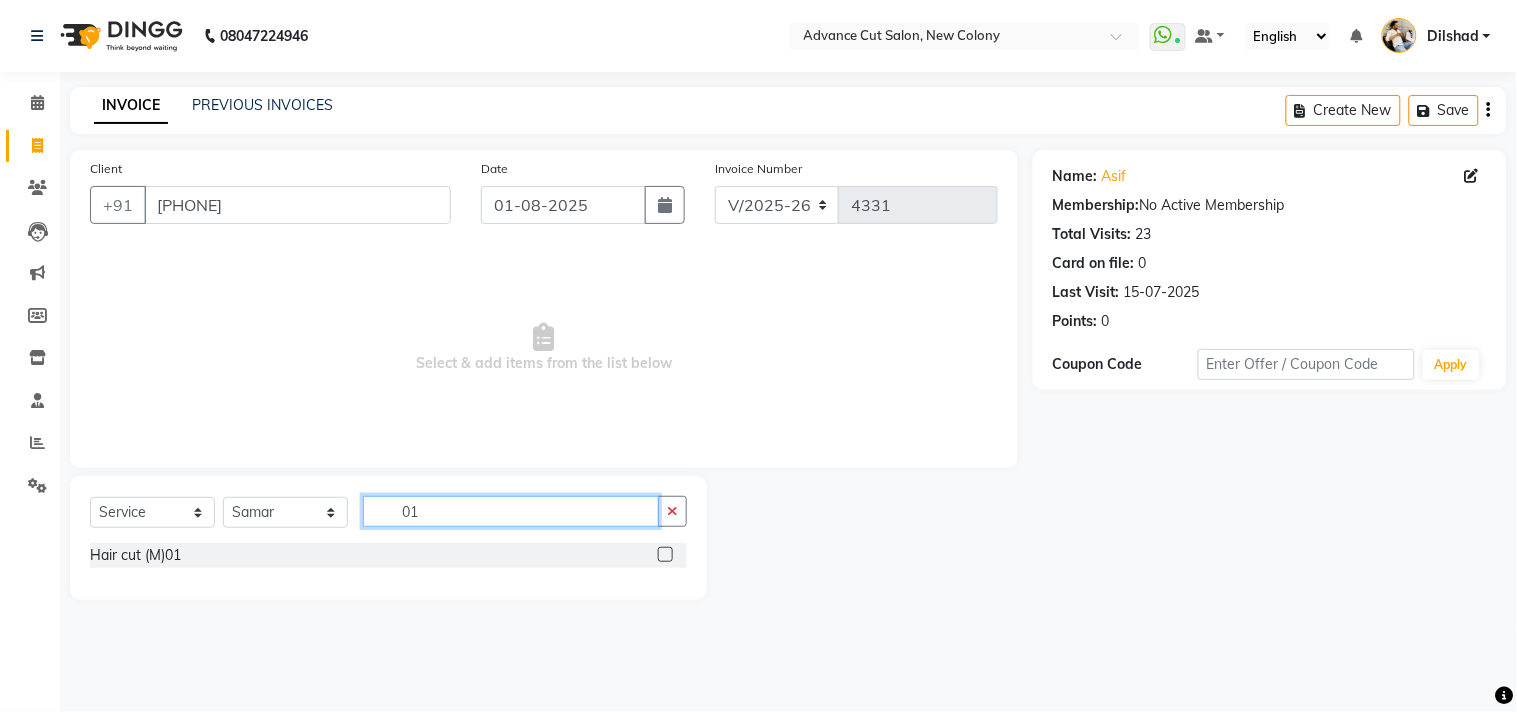 click on "01" 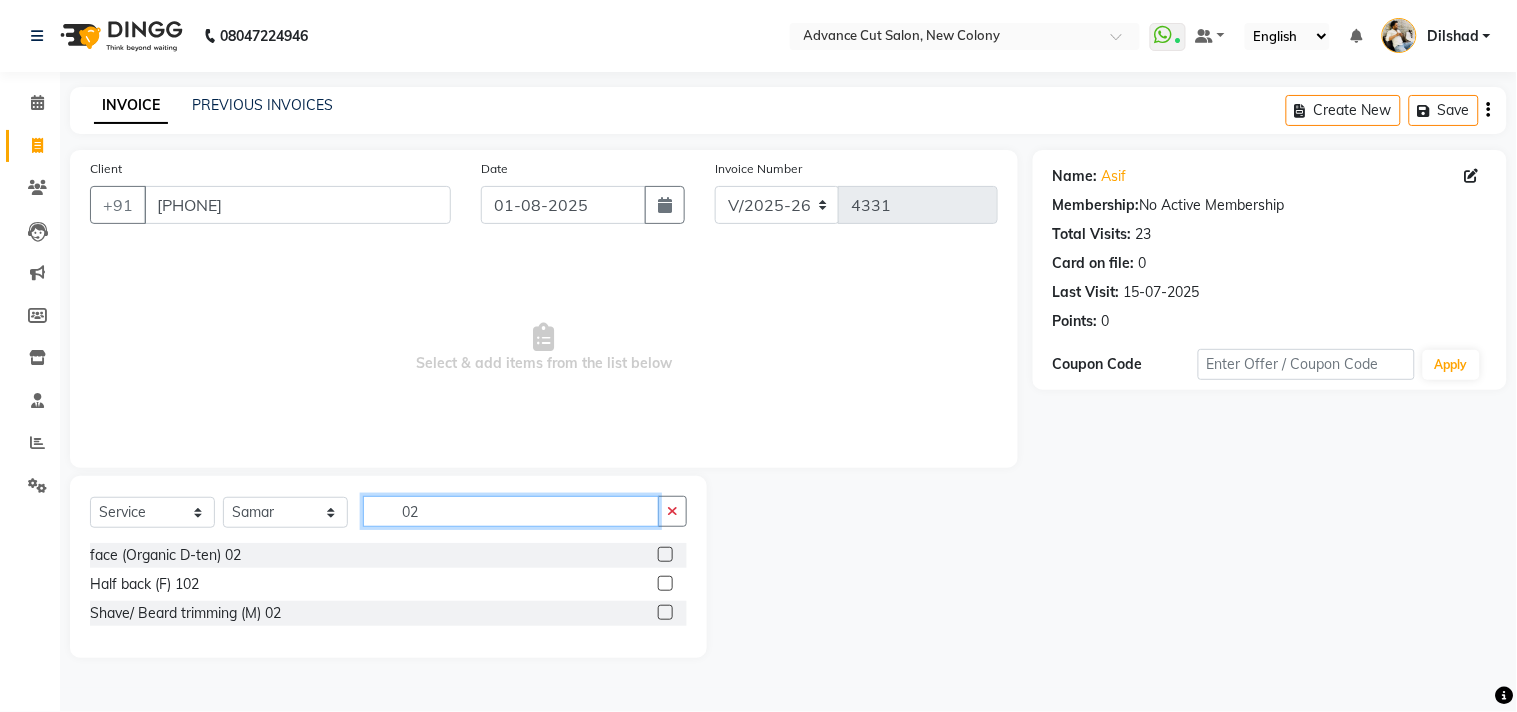type on "02" 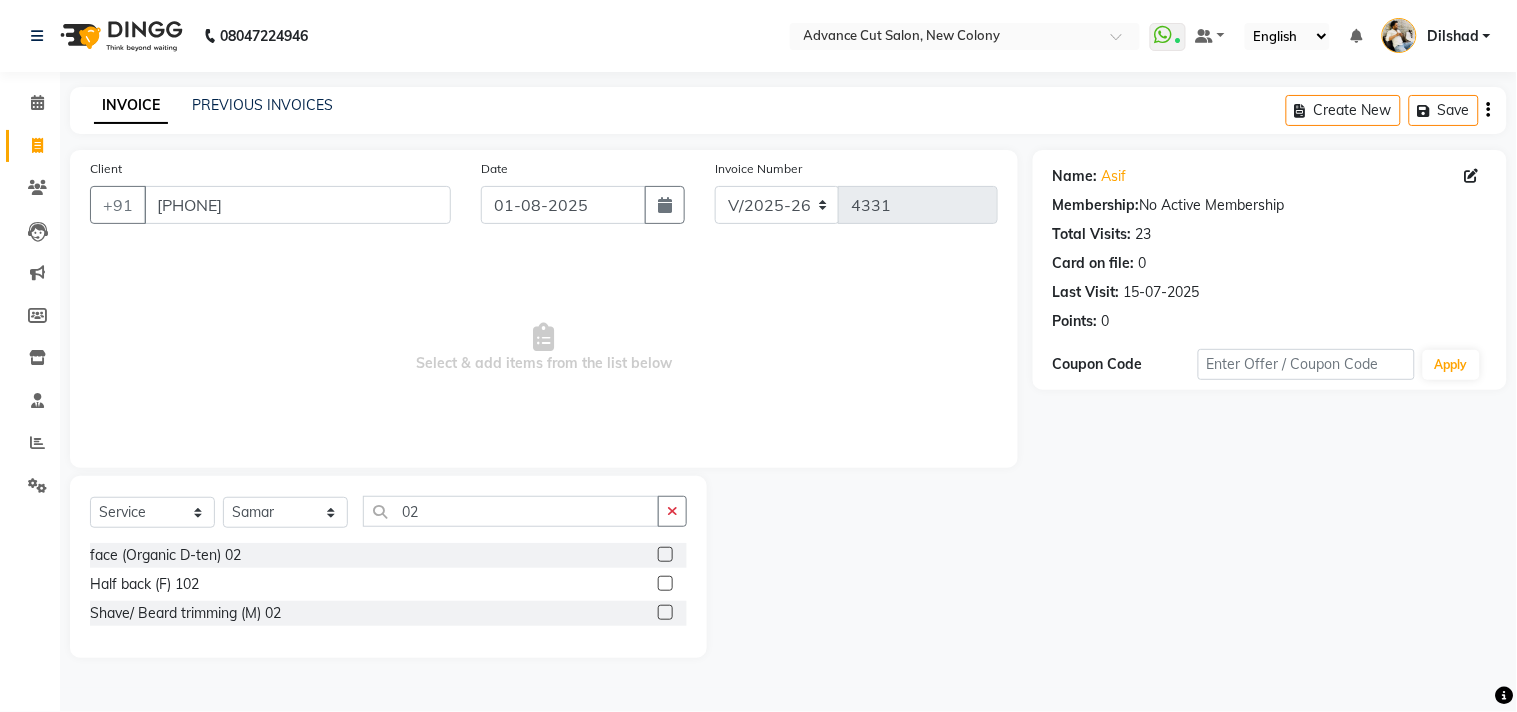 click on "face (Organic D-ten) 02  Half back (F) 102  Shave/ Beard trimming (M) 02" 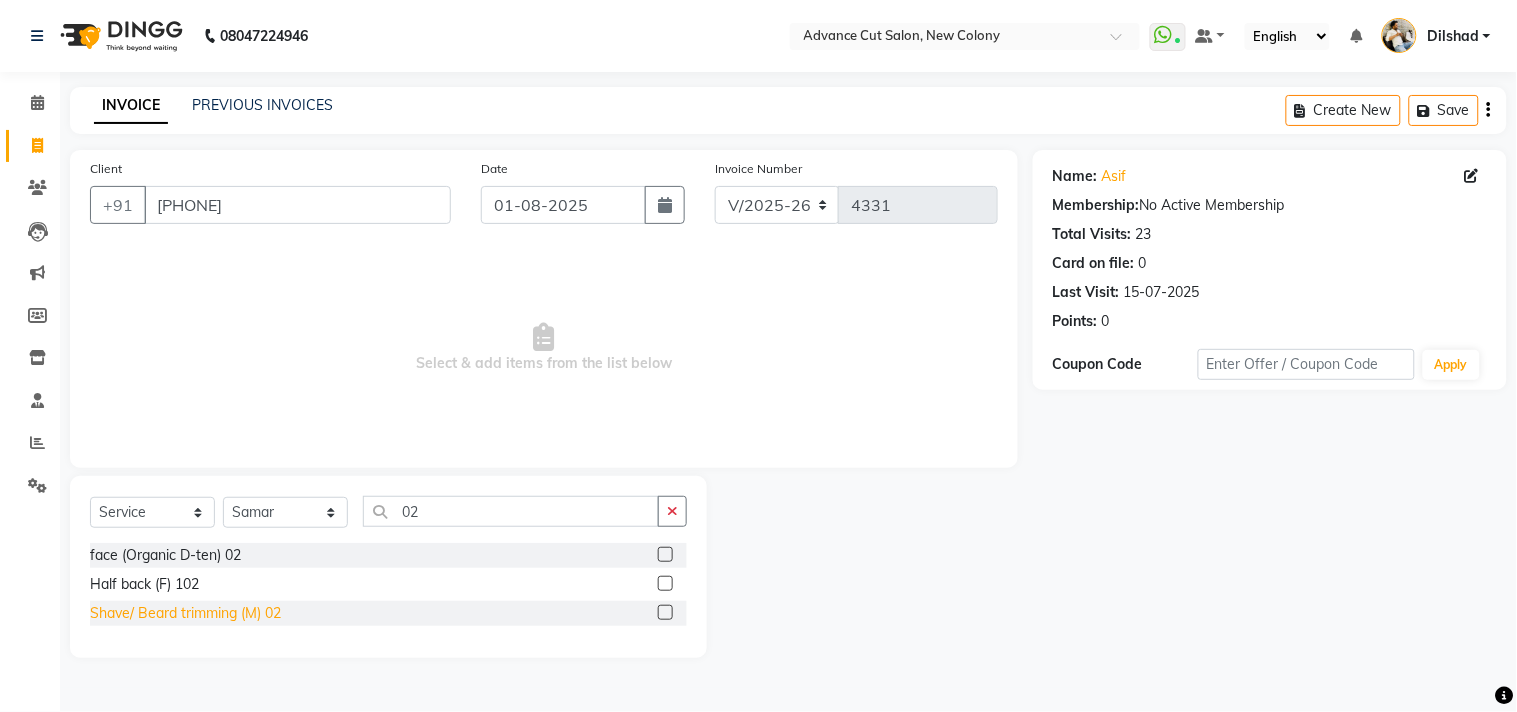 click on "Shave/ Beard trimming (M) 02" 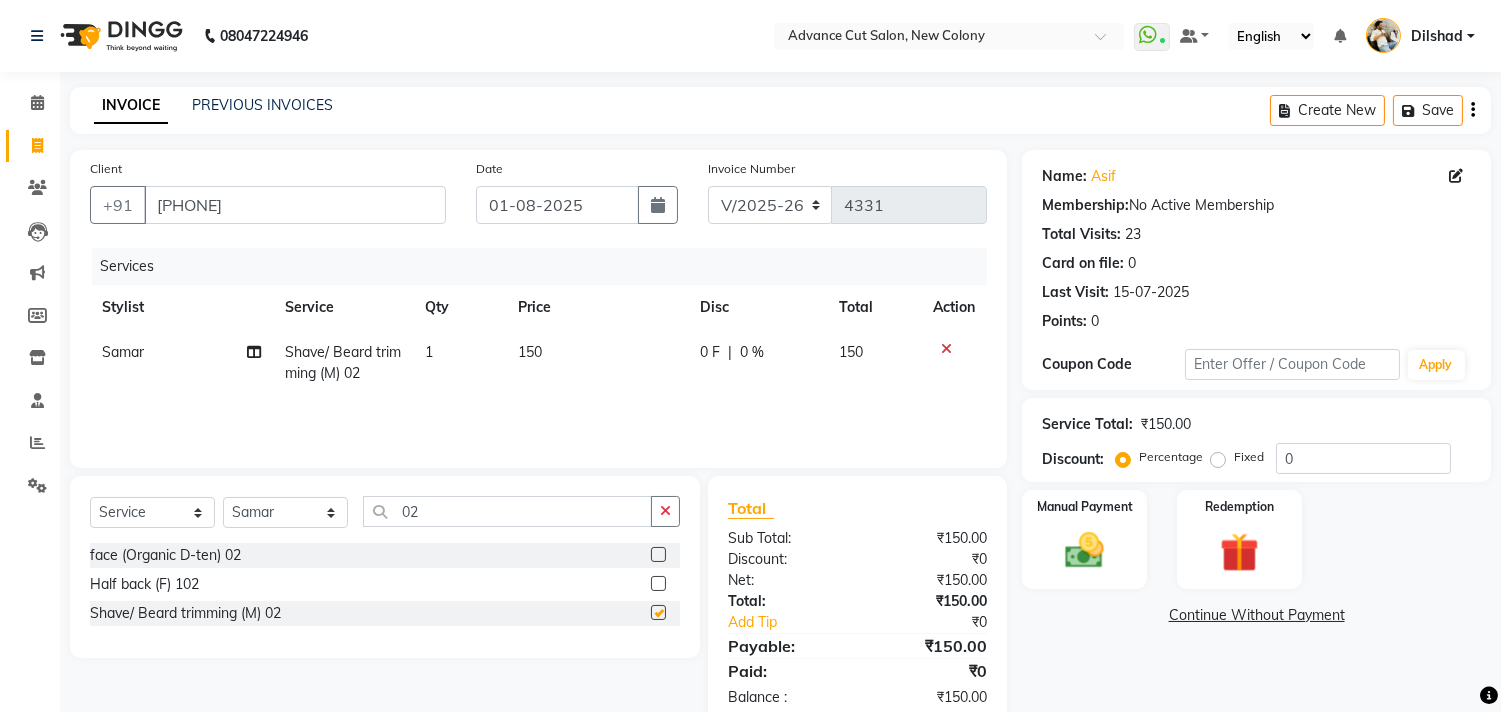 checkbox on "false" 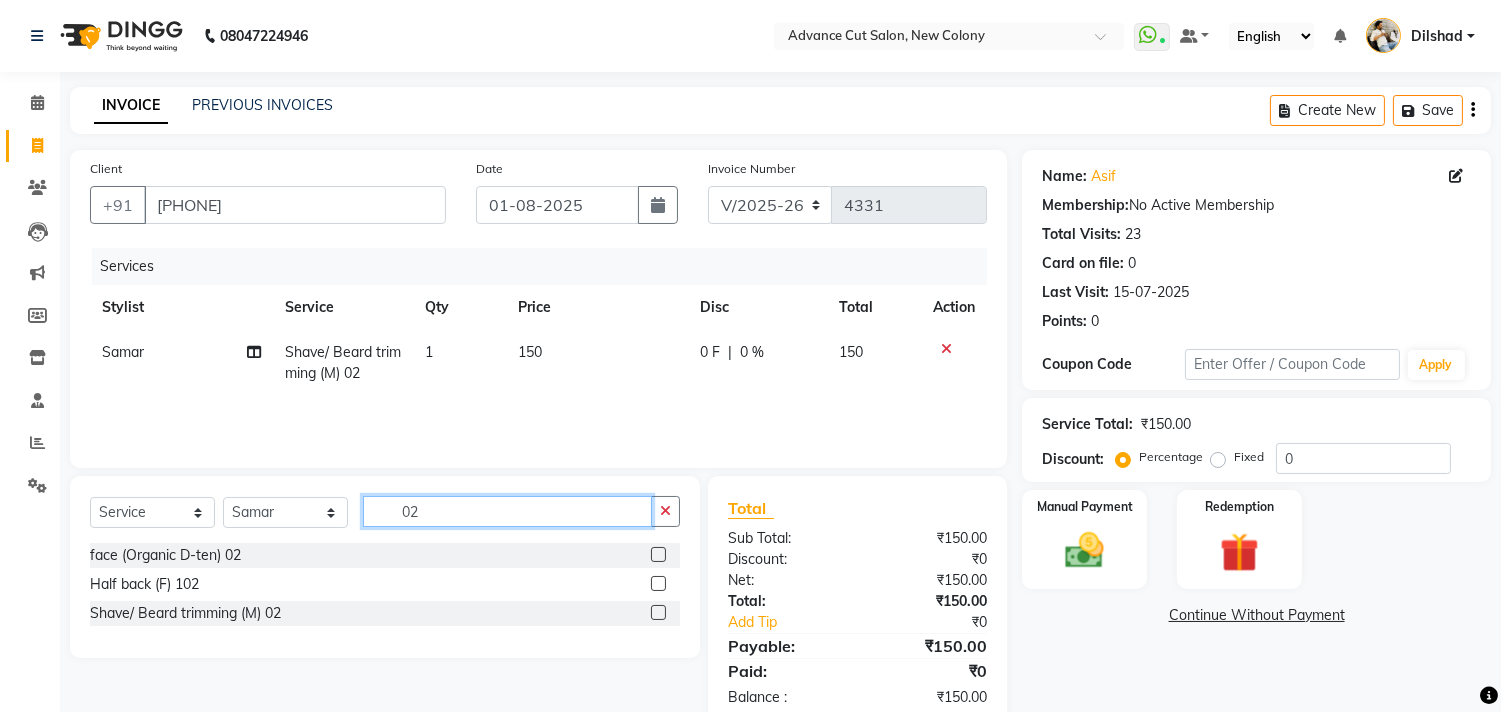 click on "02" 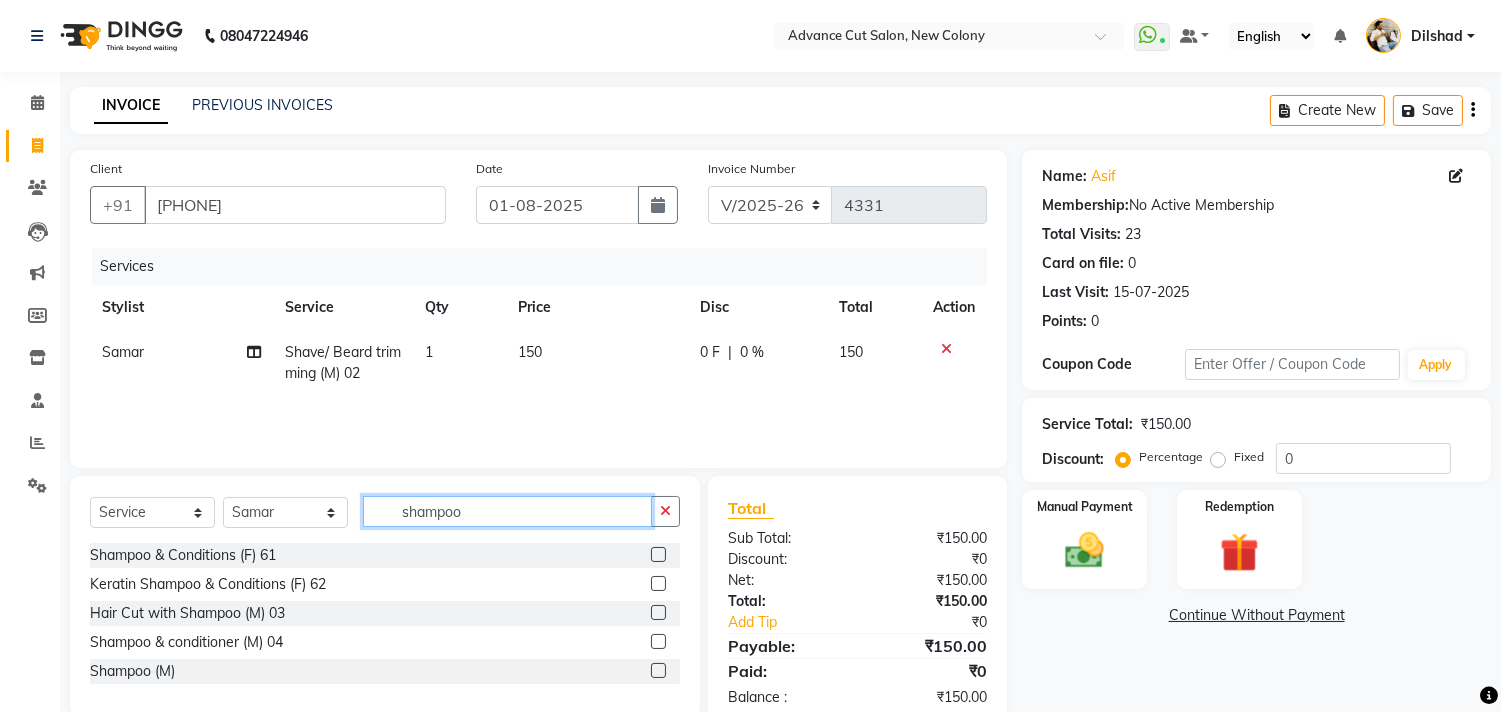 type on "shampoo" 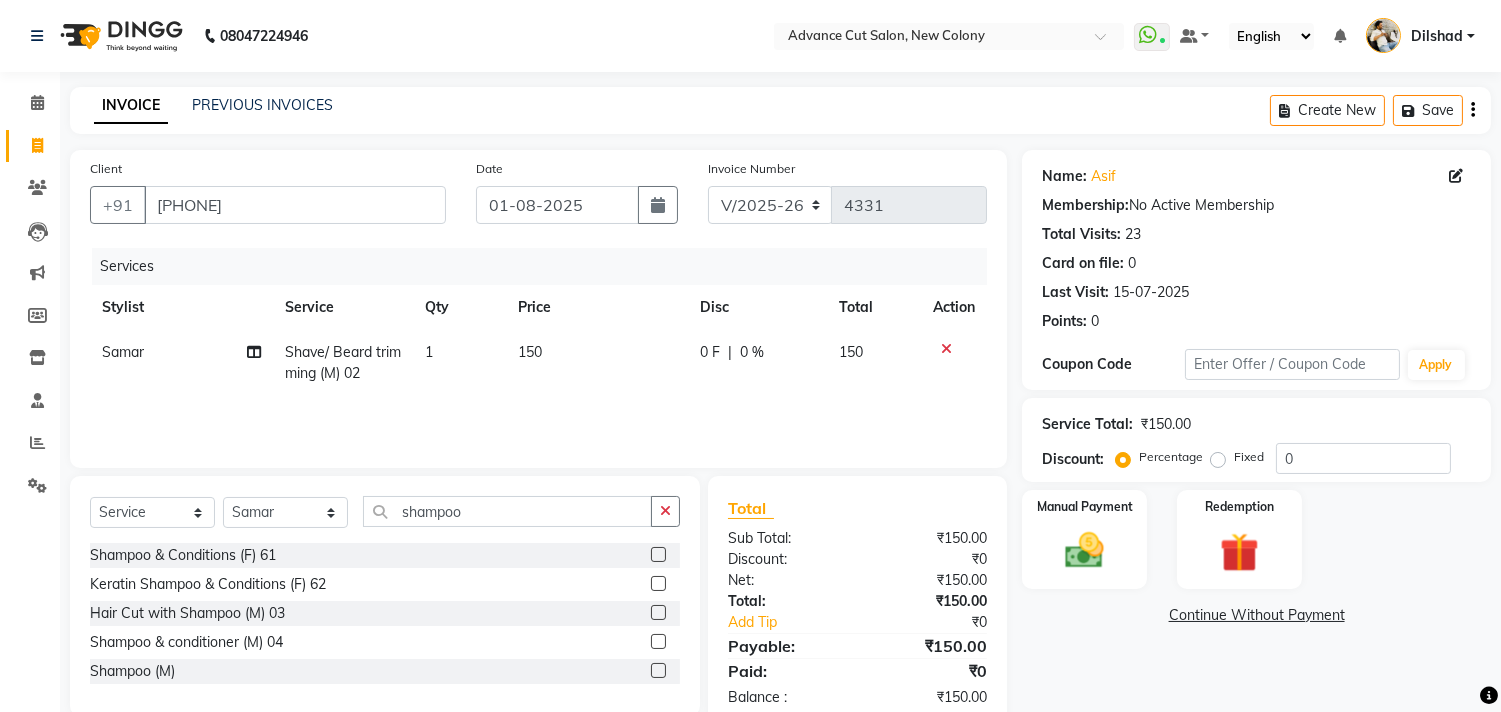 click on "Shampoo & Conditions (F) 61  Keratin Shampoo & Conditions (F) 62  Hair Cut with Shampoo (M) 03  Shampoo & conditioner (M) 04  Shampoo (M)" 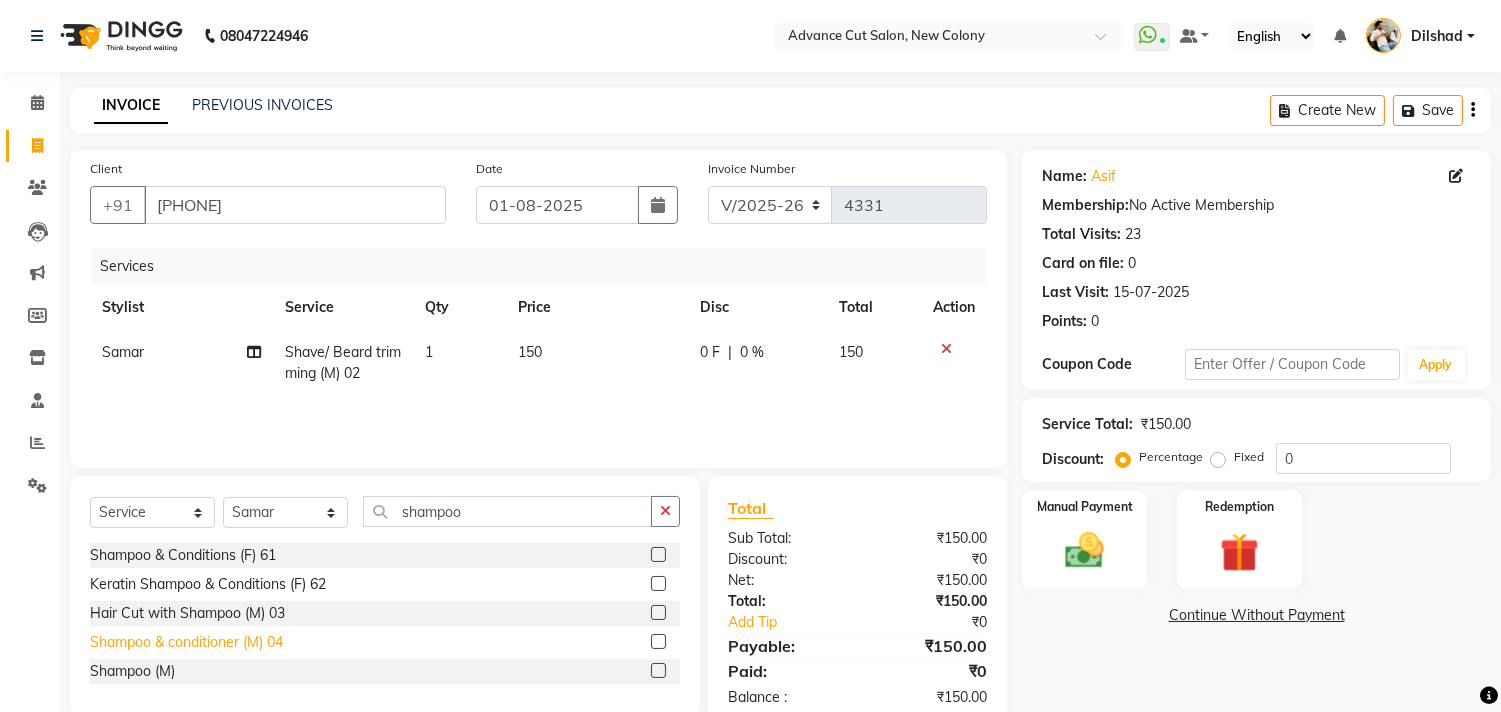 click on "Shampoo (M)" 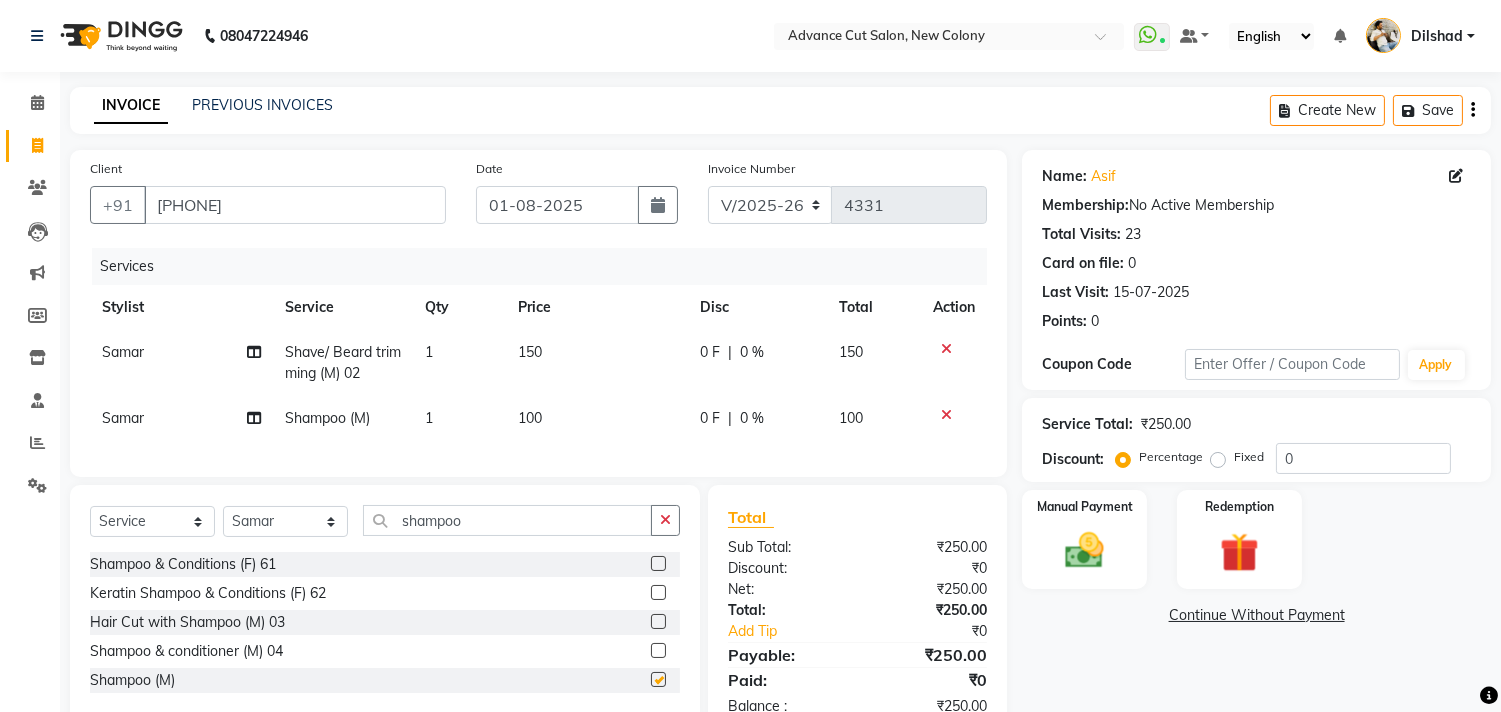checkbox on "false" 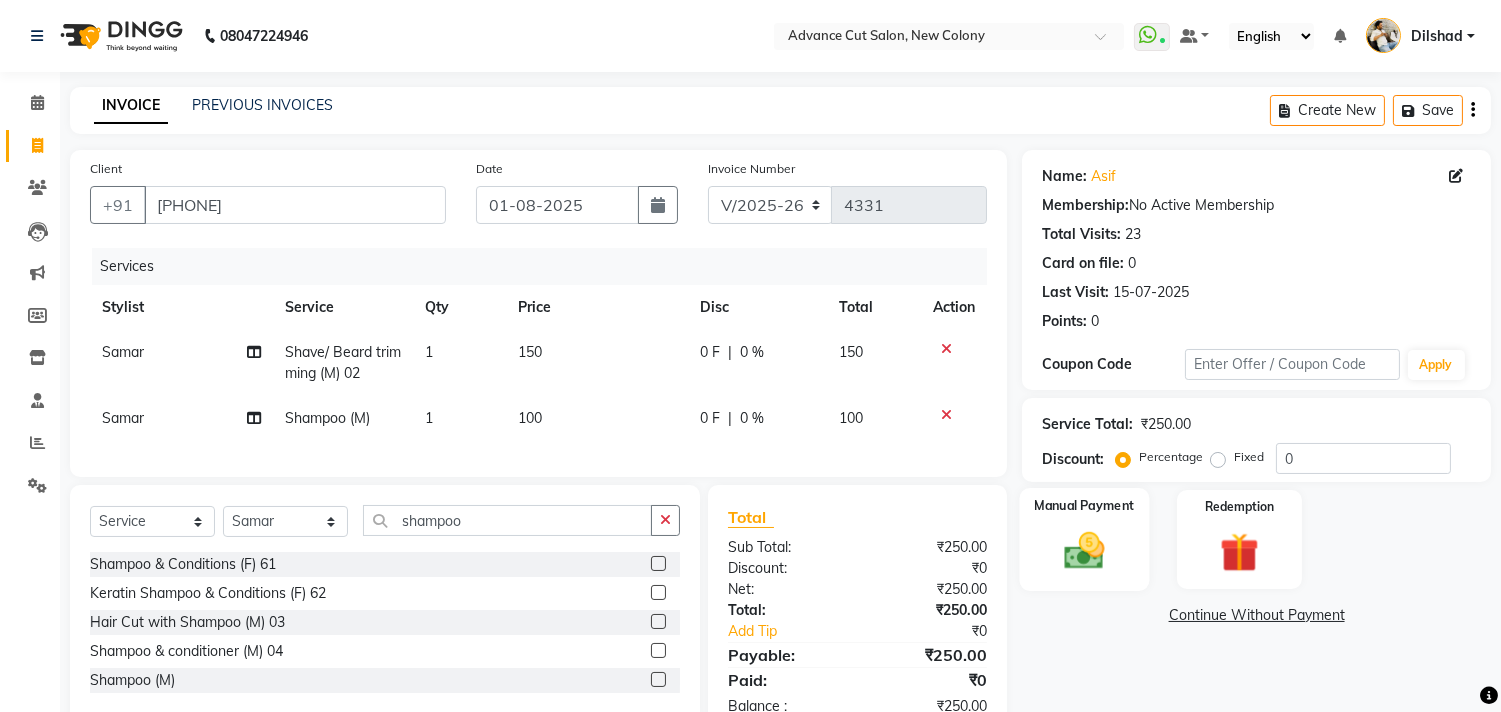 click 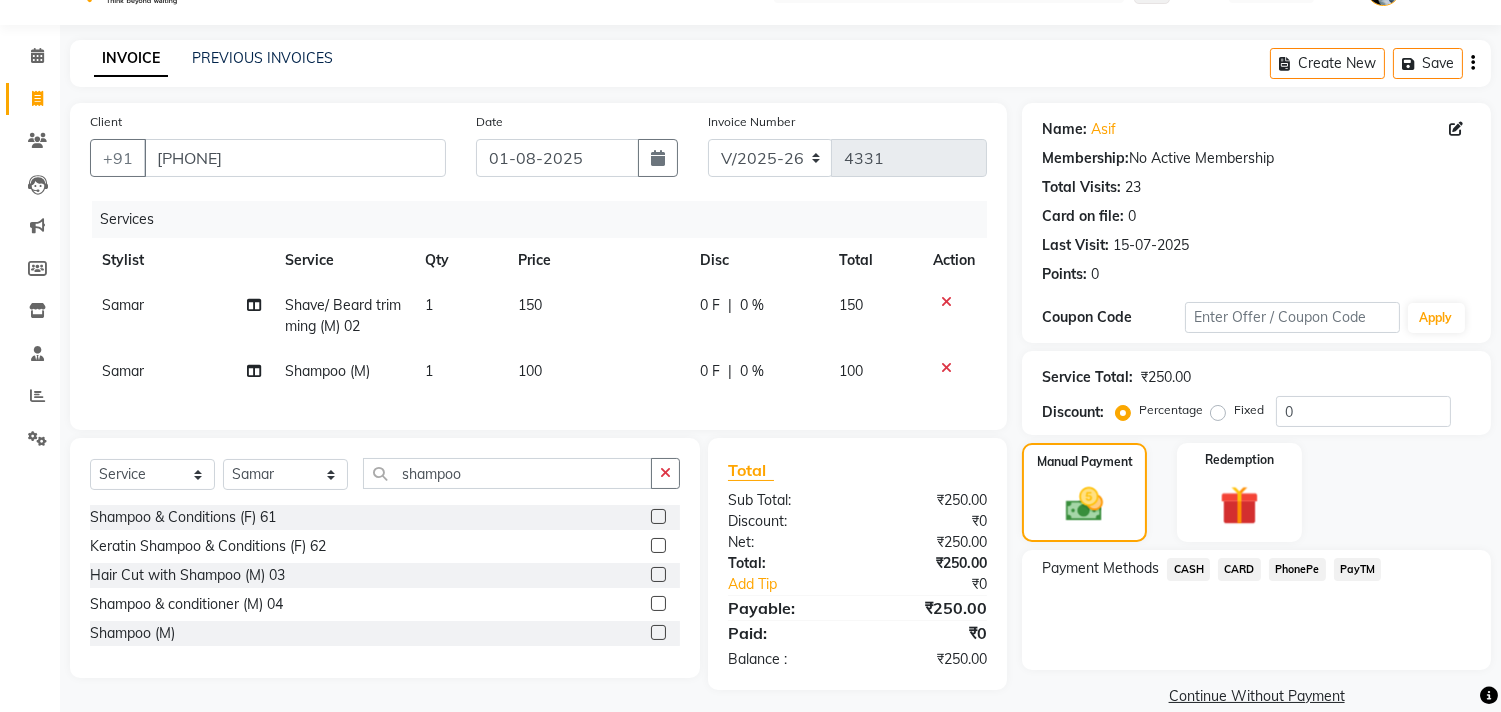 scroll, scrollTop: 74, scrollLeft: 0, axis: vertical 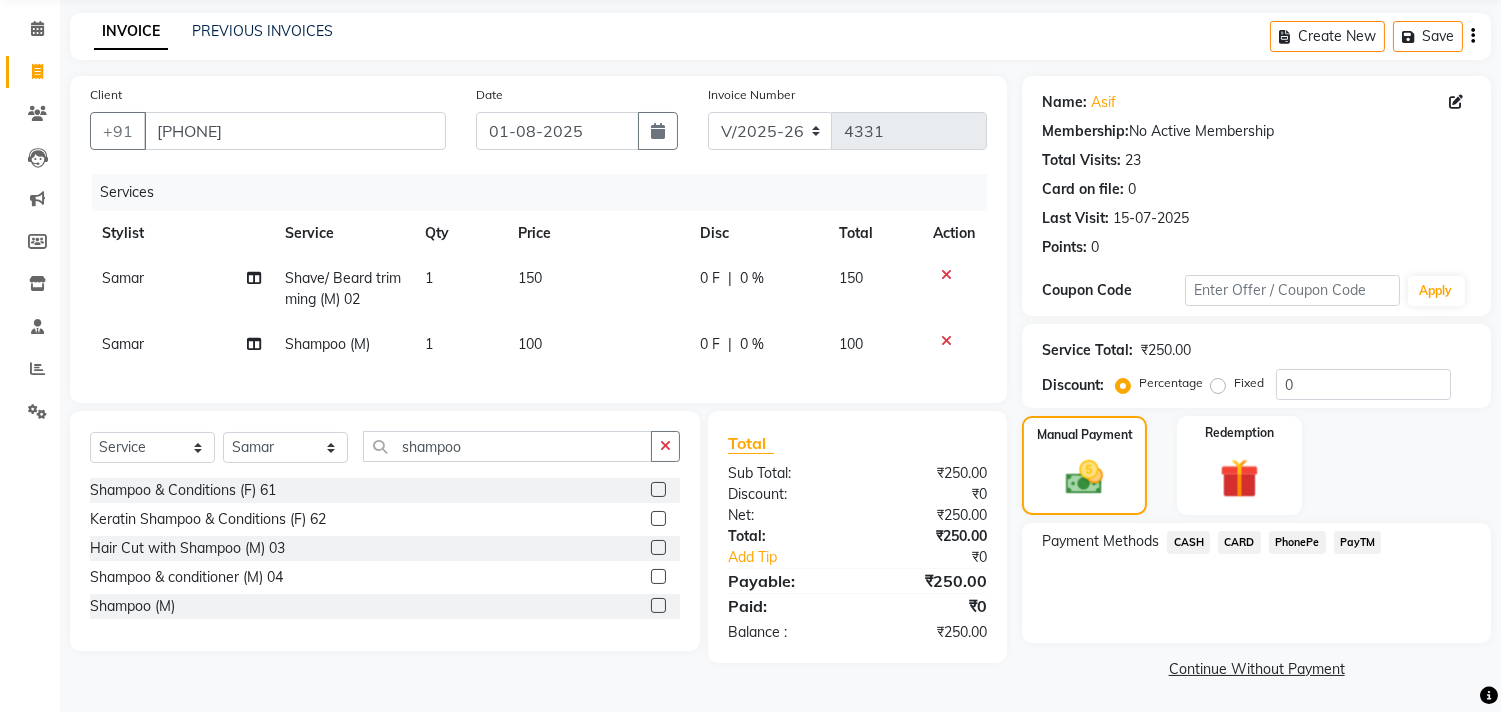 click on "CASH" 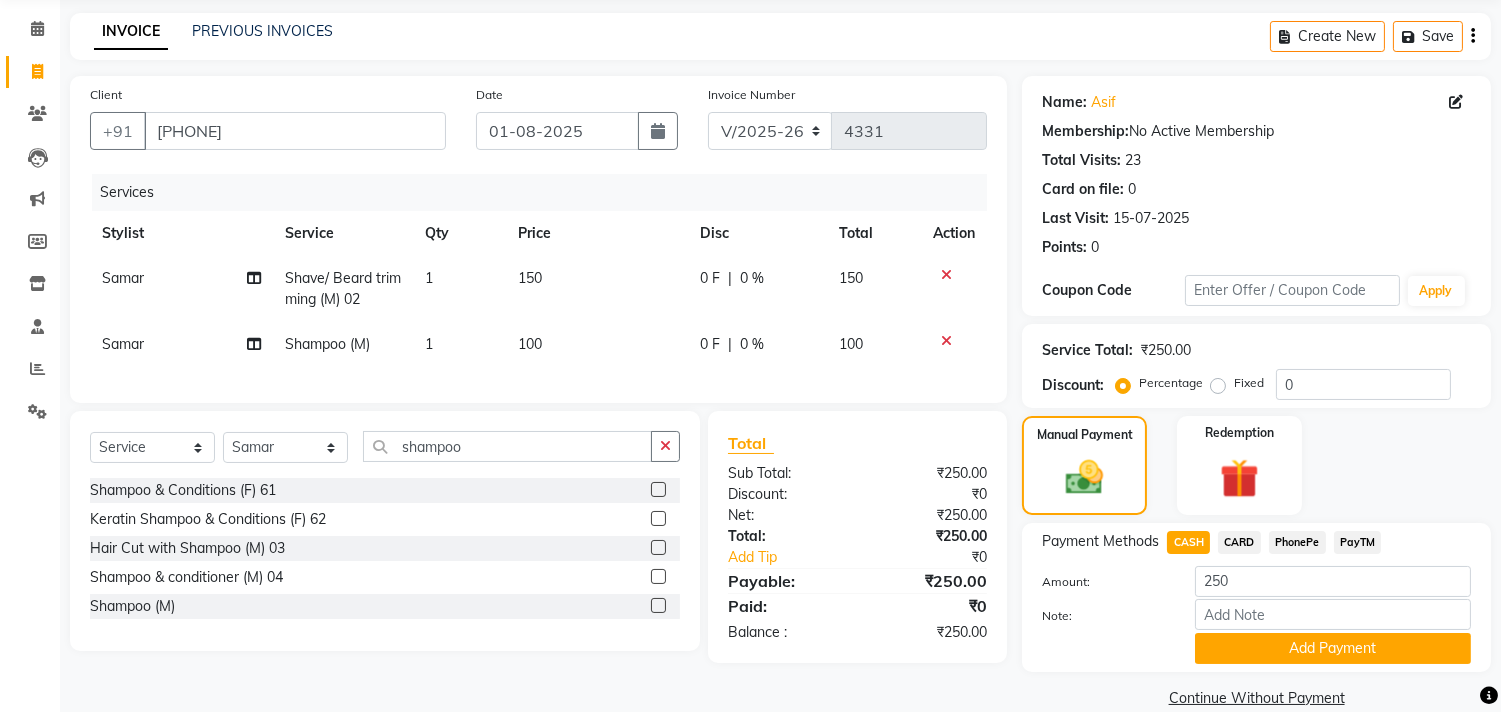 click on "PayTM" 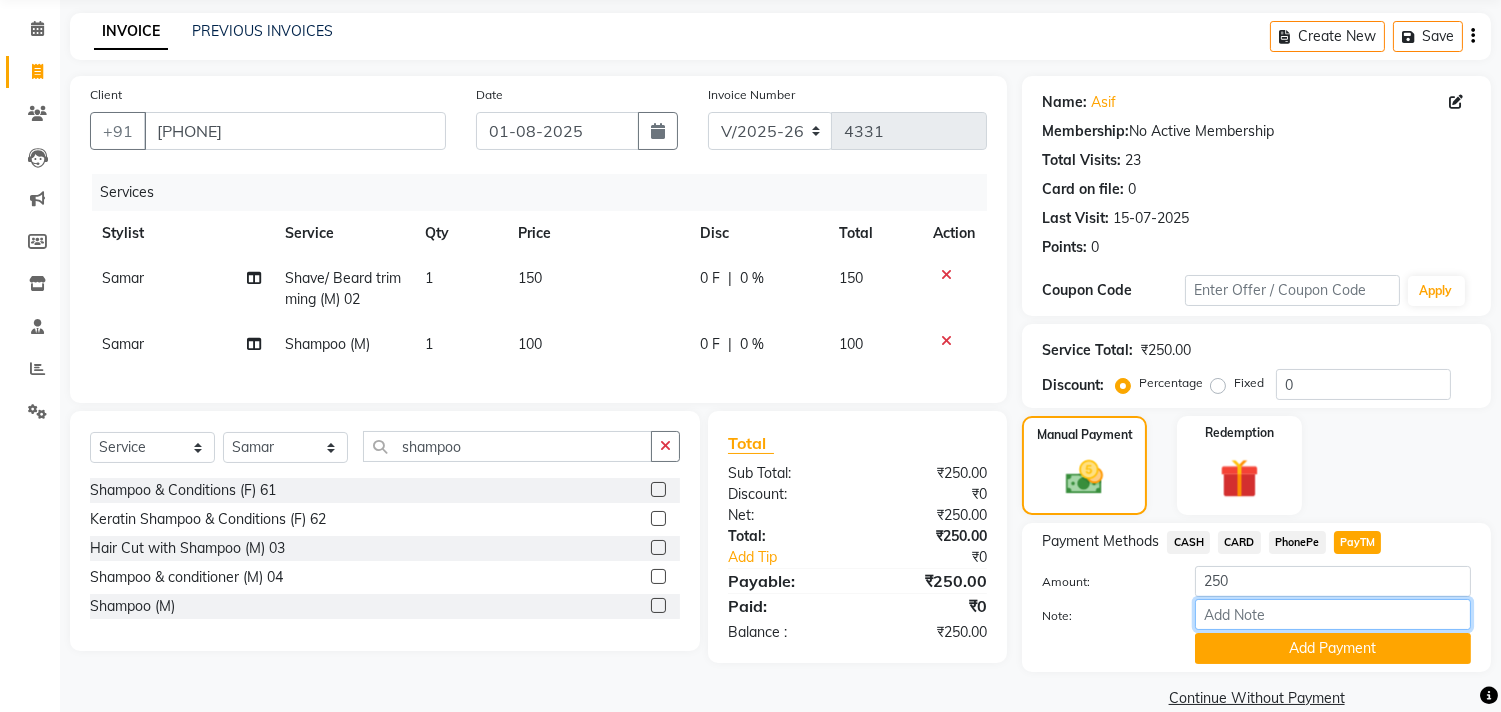 click on "Note:" at bounding box center [1333, 614] 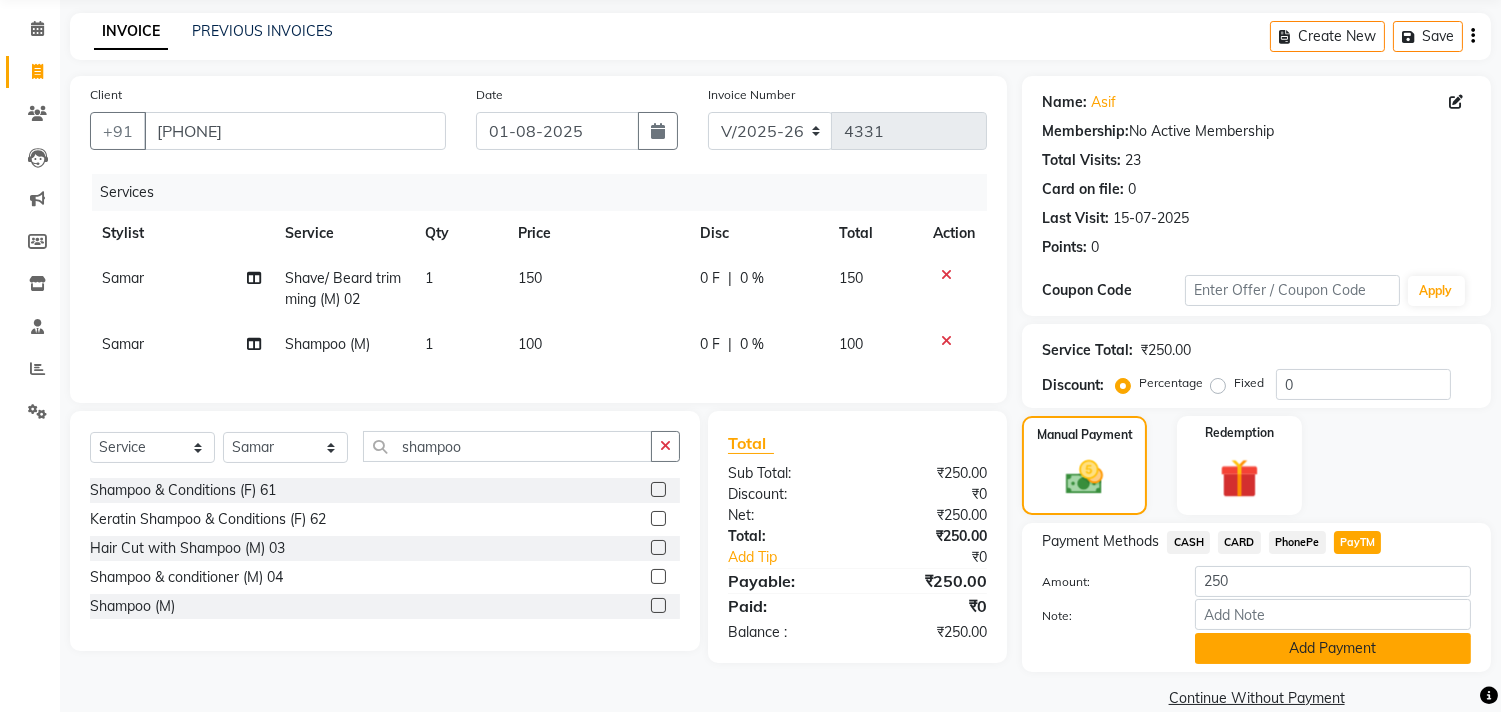 click on "Add Payment" 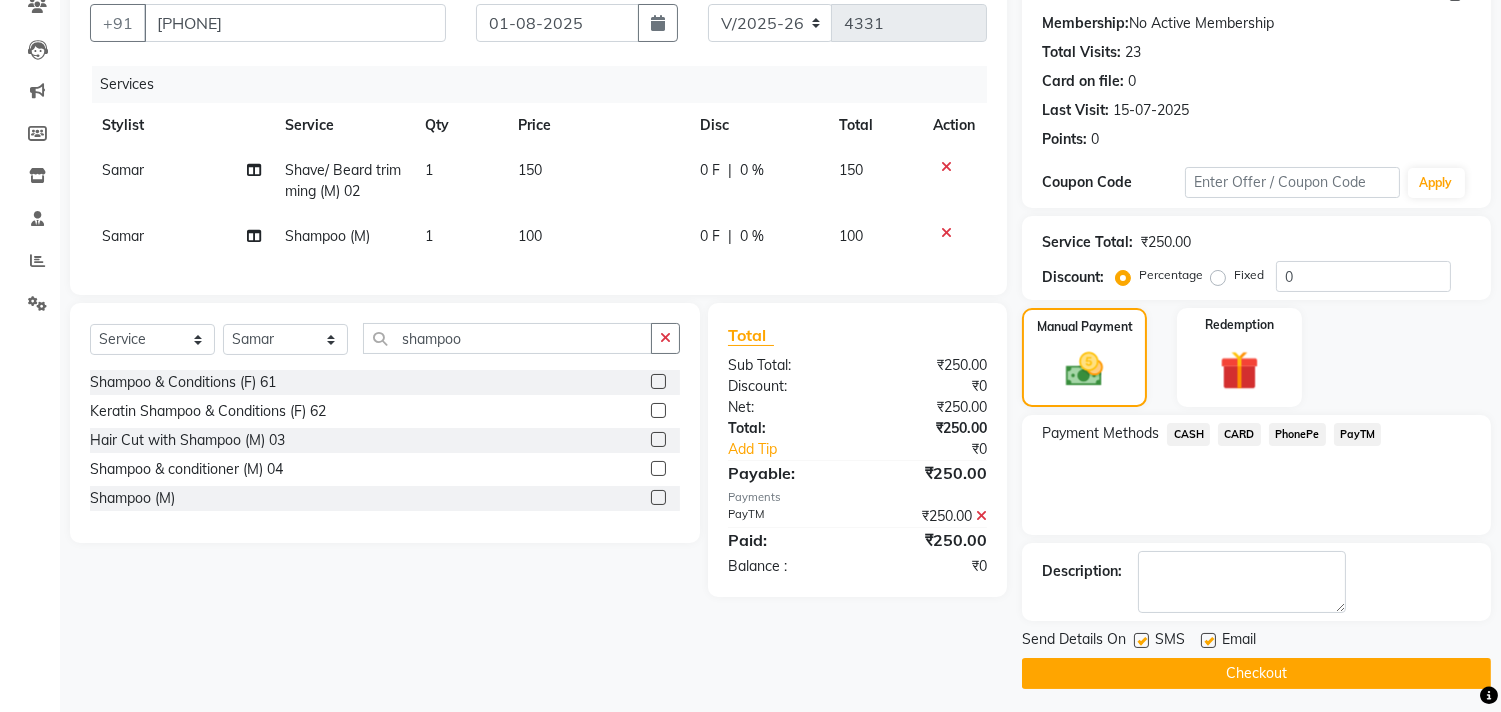 scroll, scrollTop: 187, scrollLeft: 0, axis: vertical 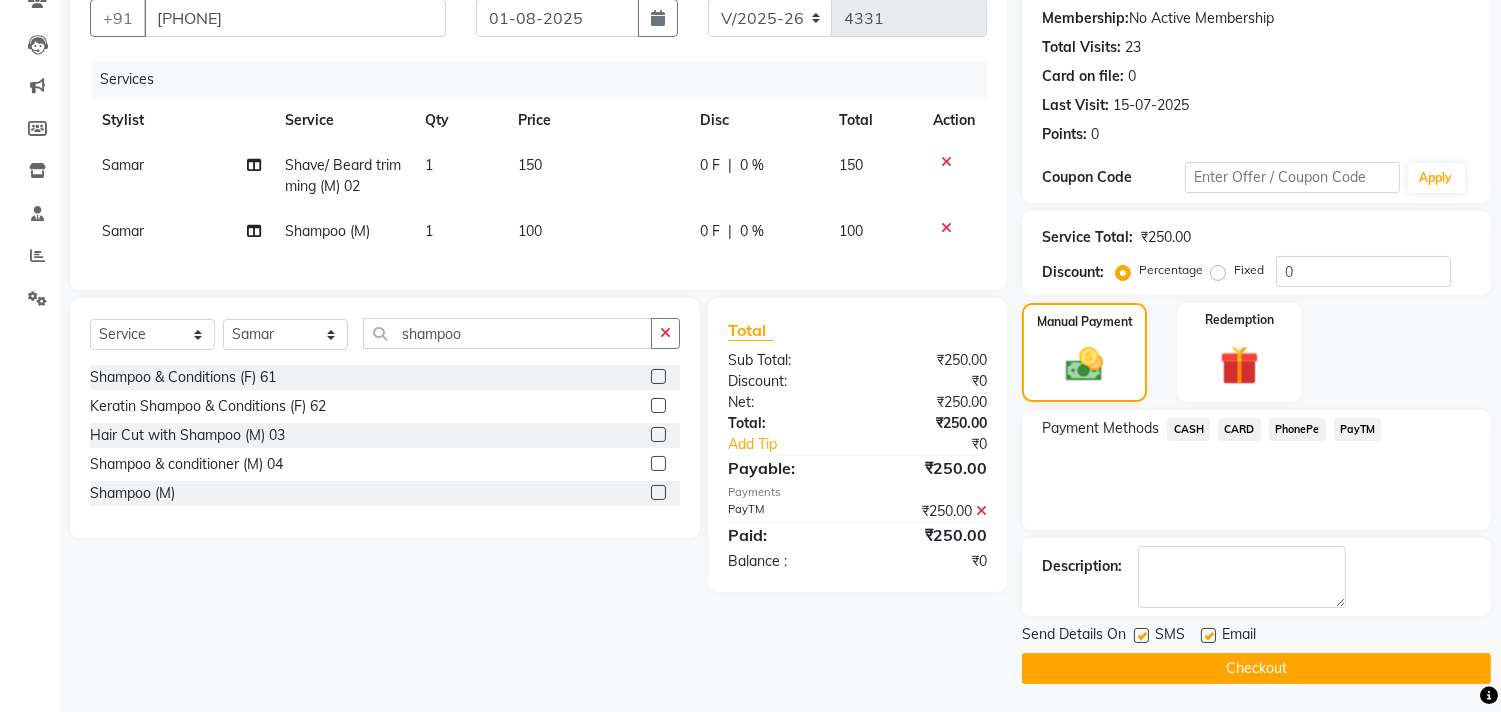 click on "Checkout" 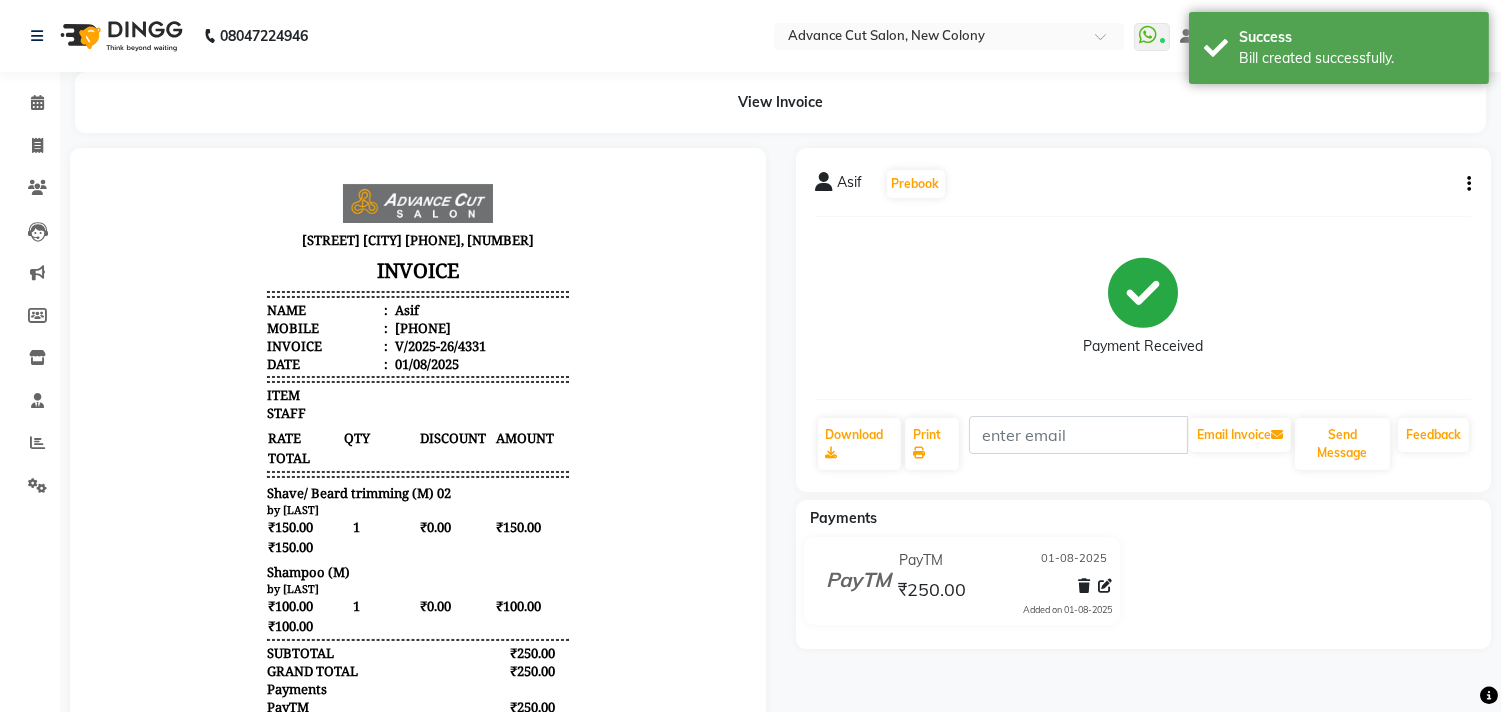 scroll, scrollTop: 0, scrollLeft: 0, axis: both 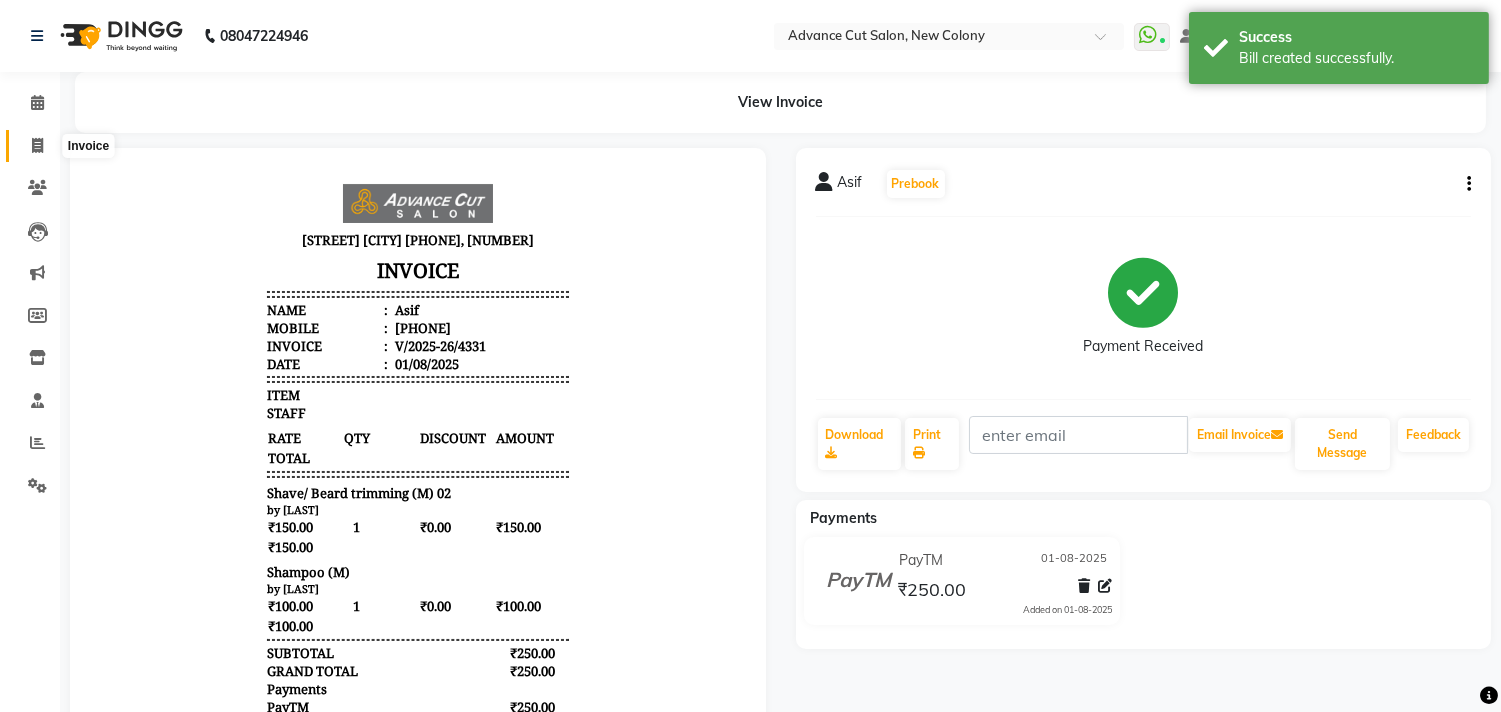 click 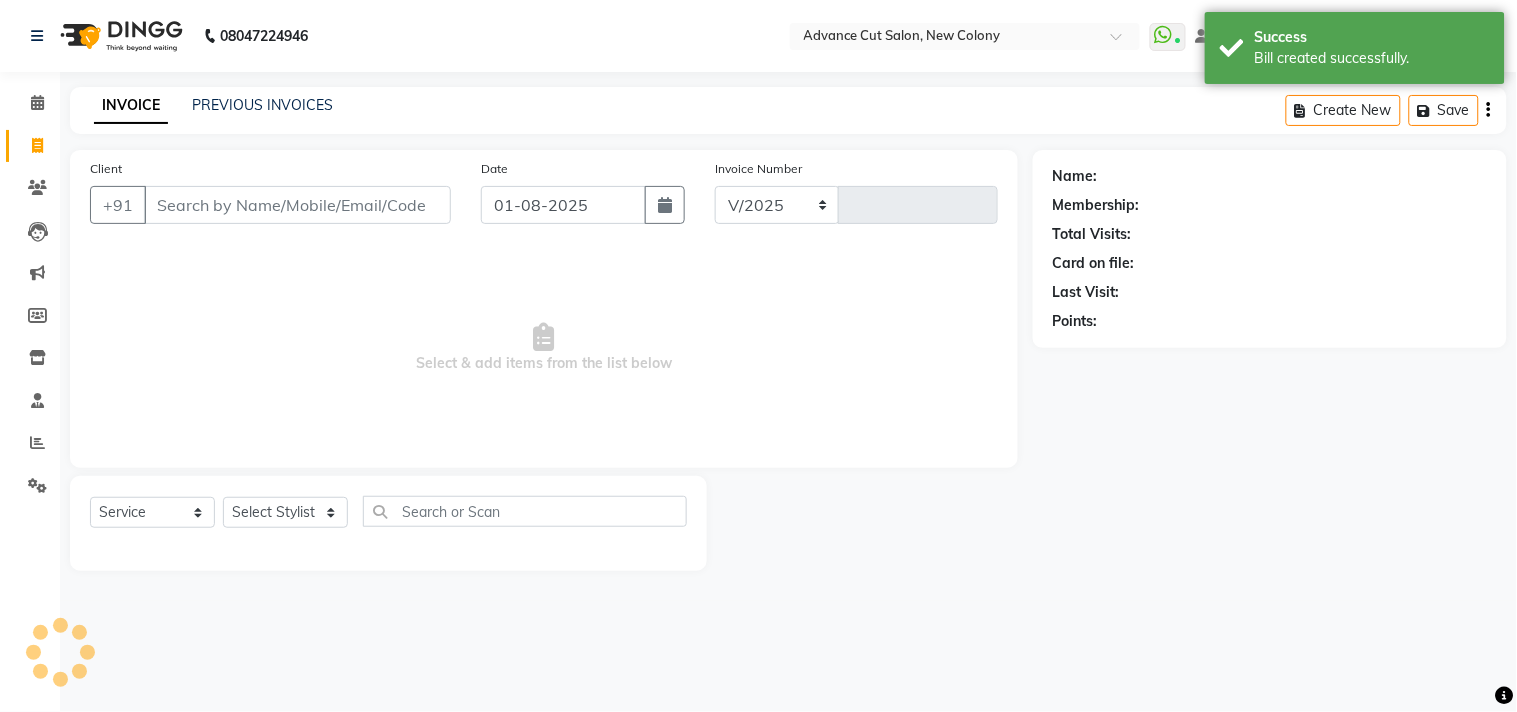 select on "922" 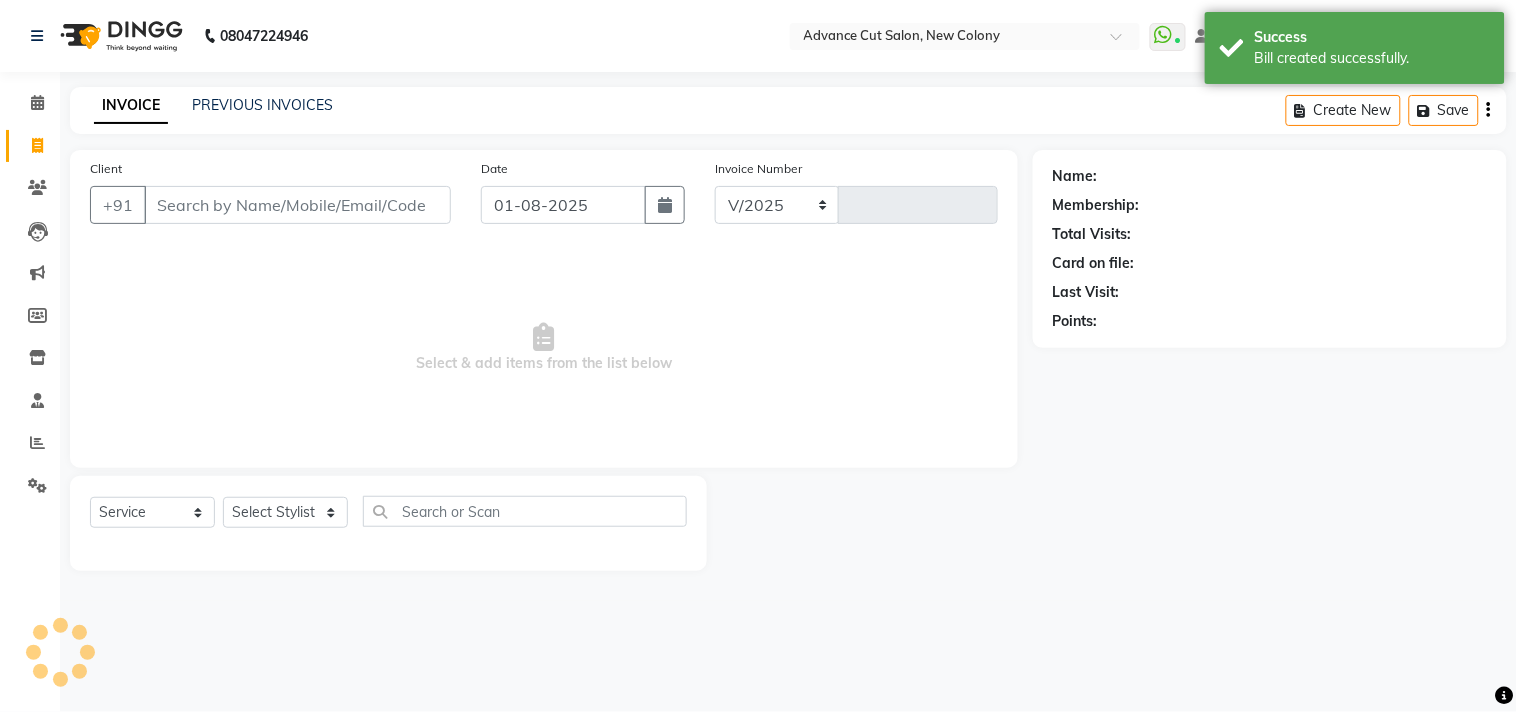 type on "4332" 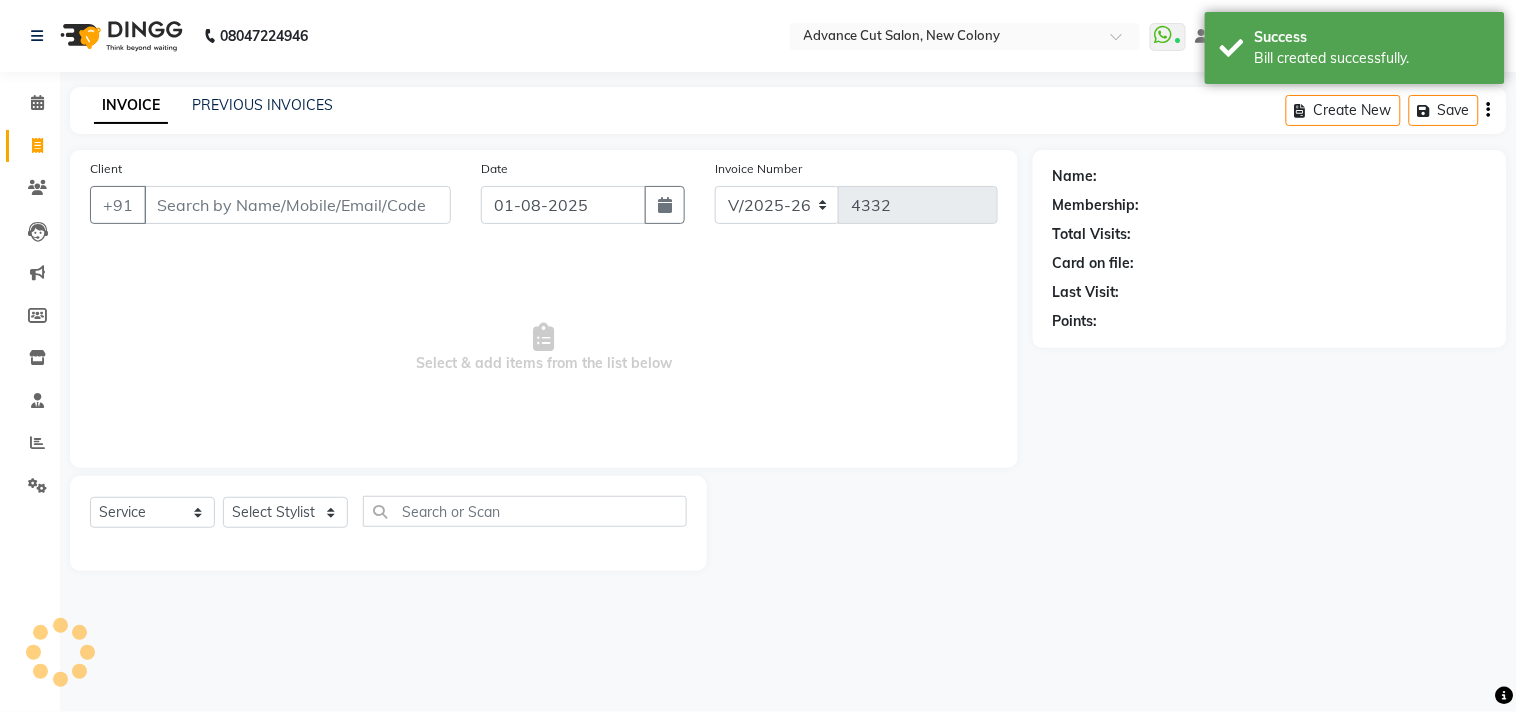click on "Client" at bounding box center [297, 205] 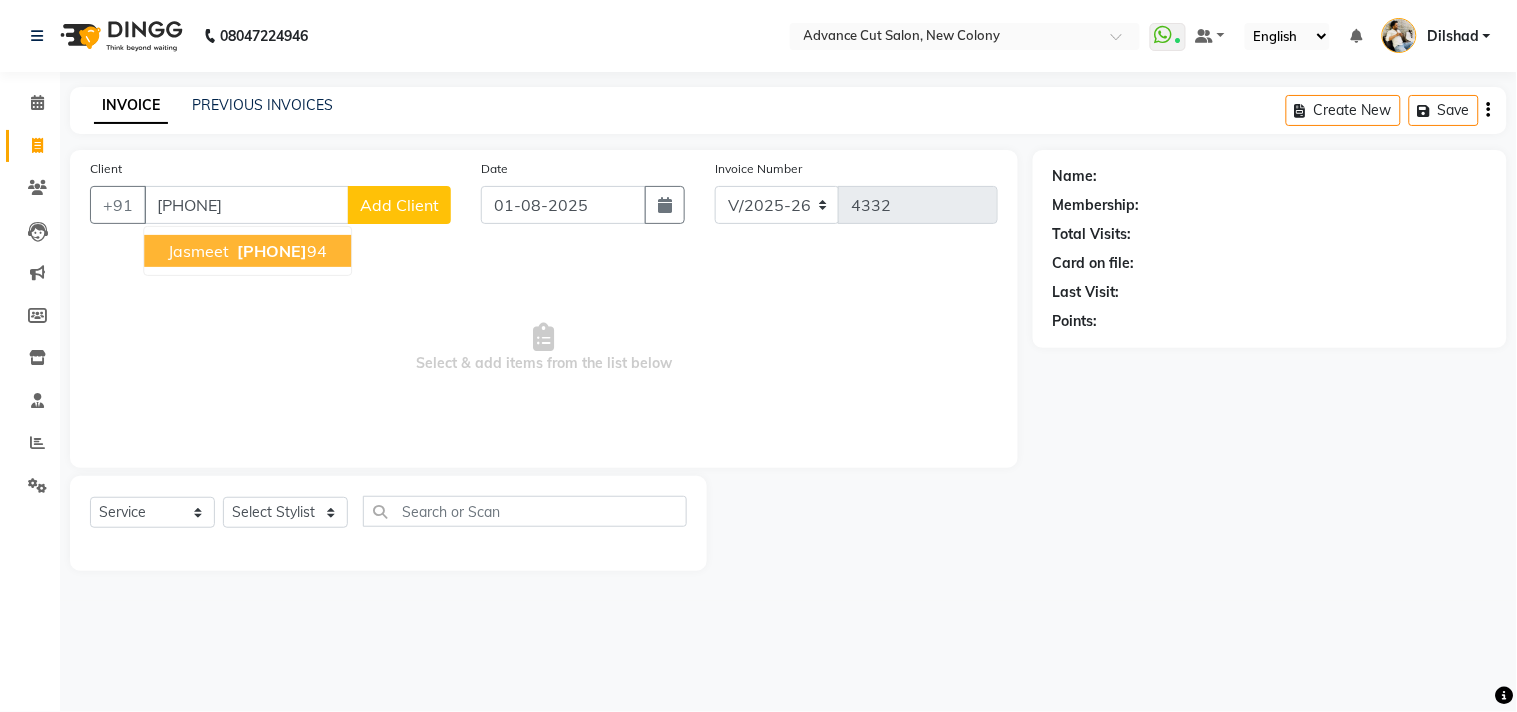 click on "Jasmeet" at bounding box center (198, 251) 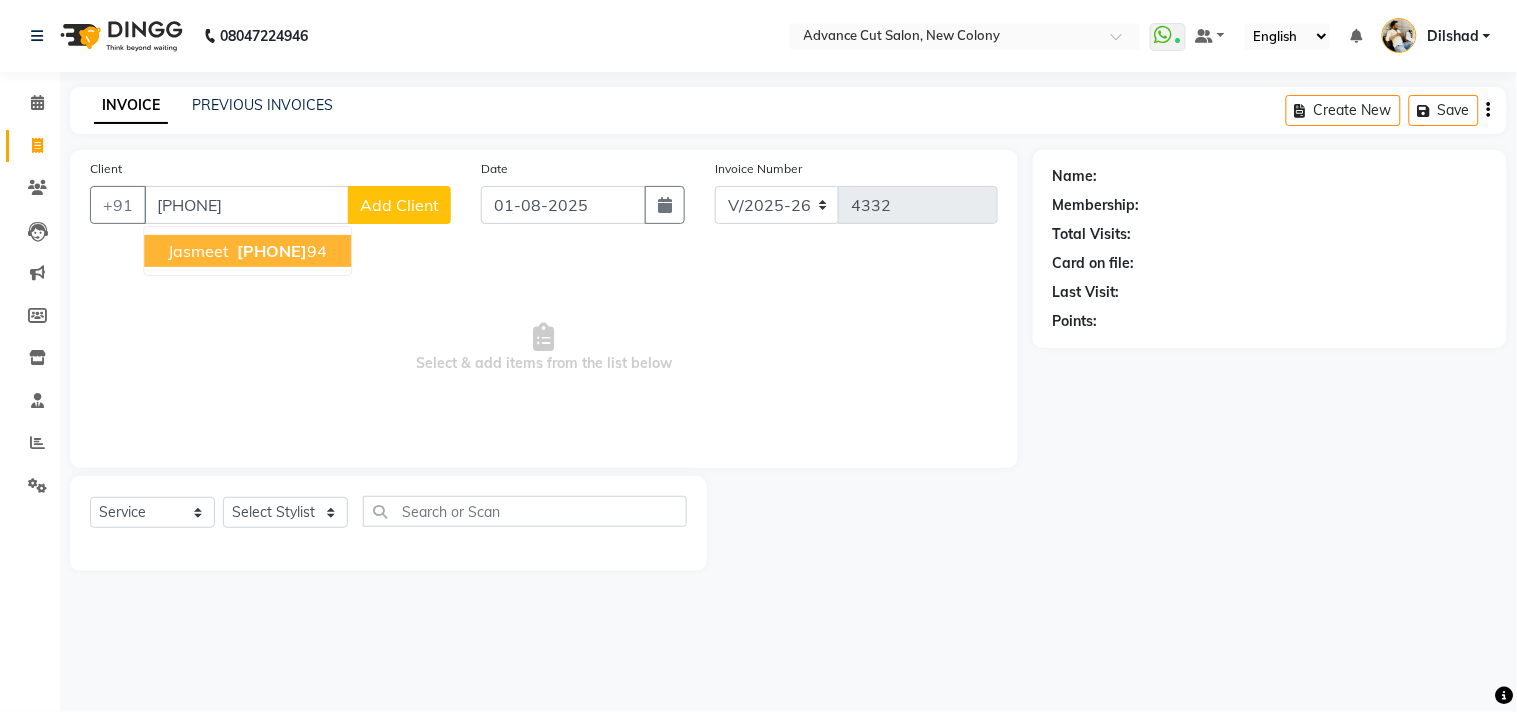 type on "9810487694" 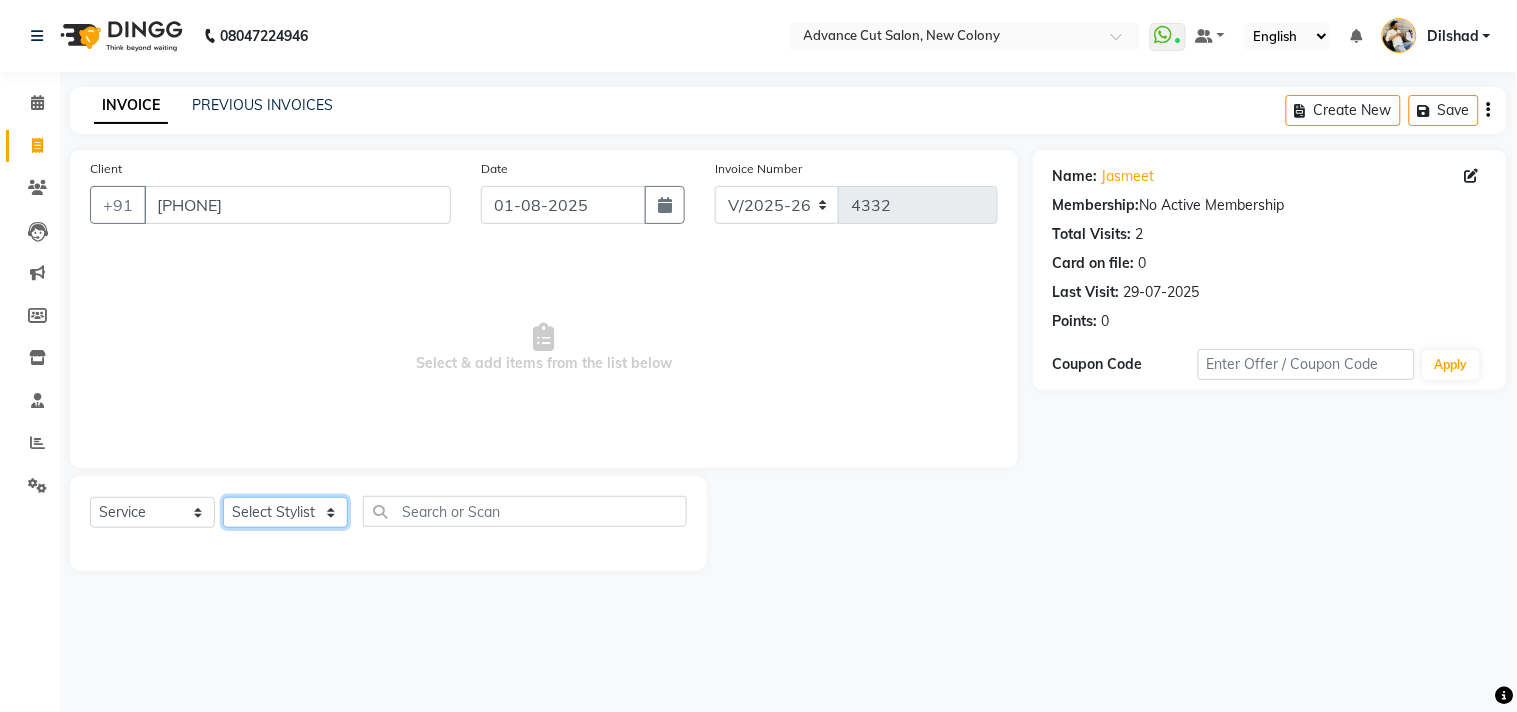 click on "Select Stylist Abrar Alam Dilshad Lallan Meenu Nabeel Nafeesh Ahmad O.P. Sharma  Samar Shahzad  SHWETA SINGH Zarina" 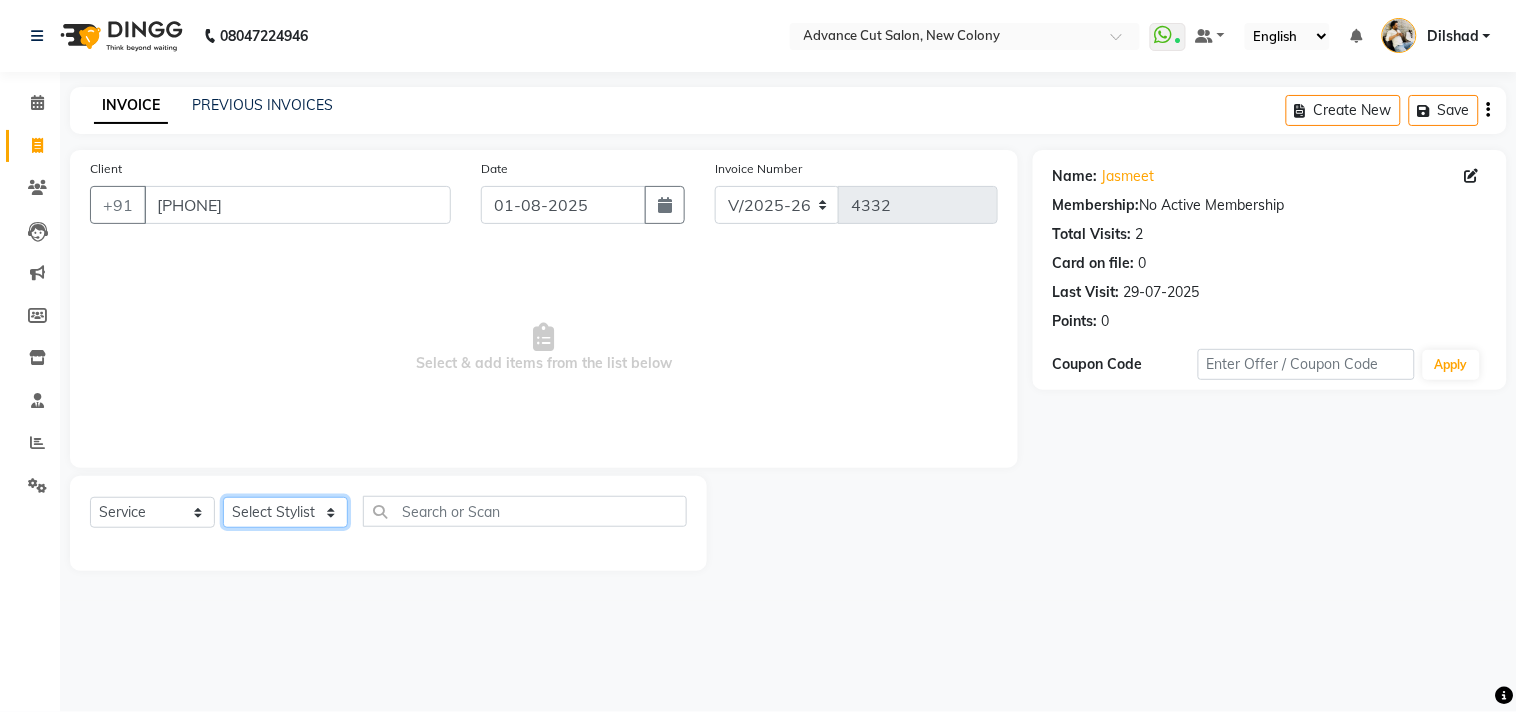 select on "85496" 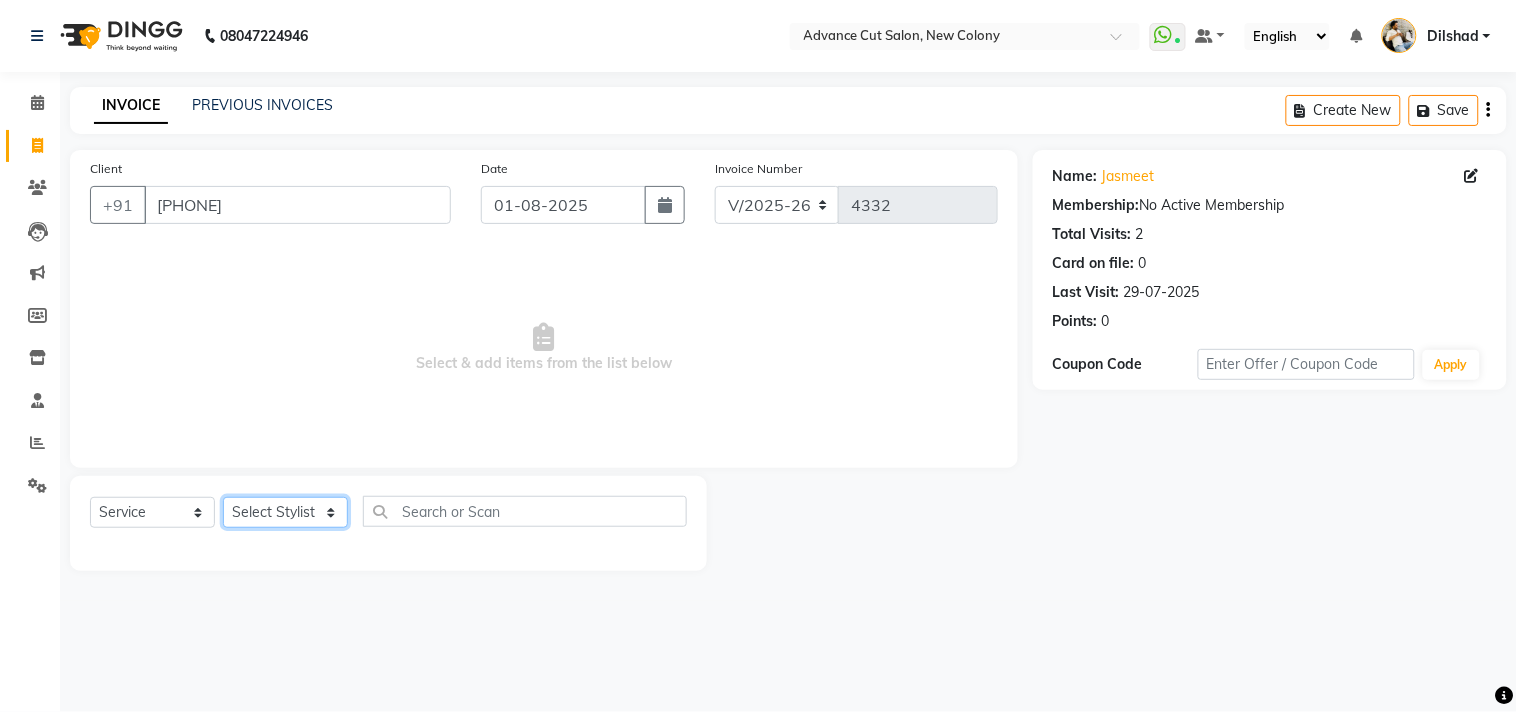 click on "Select Stylist Abrar Alam Dilshad Lallan Meenu Nabeel Nafeesh Ahmad O.P. Sharma  Samar Shahzad  SHWETA SINGH Zarina" 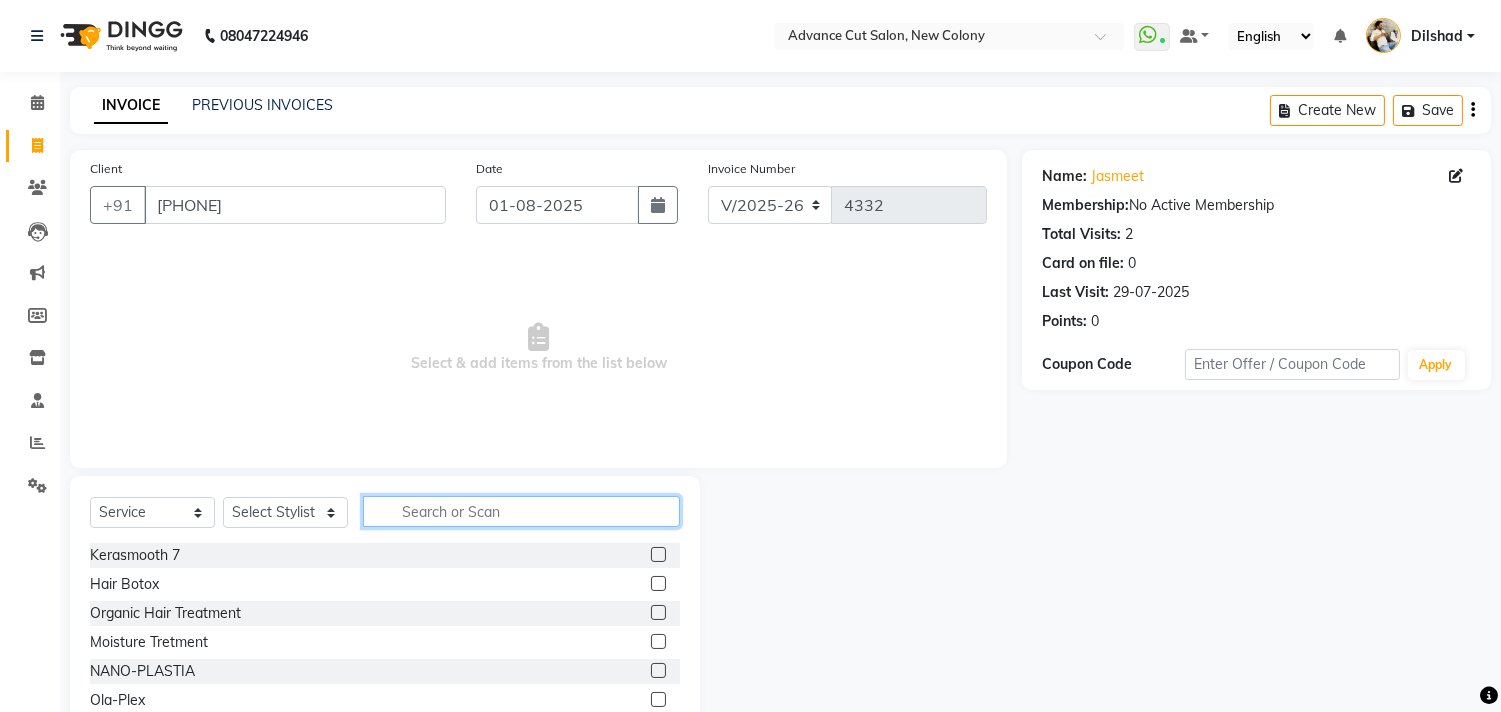 click 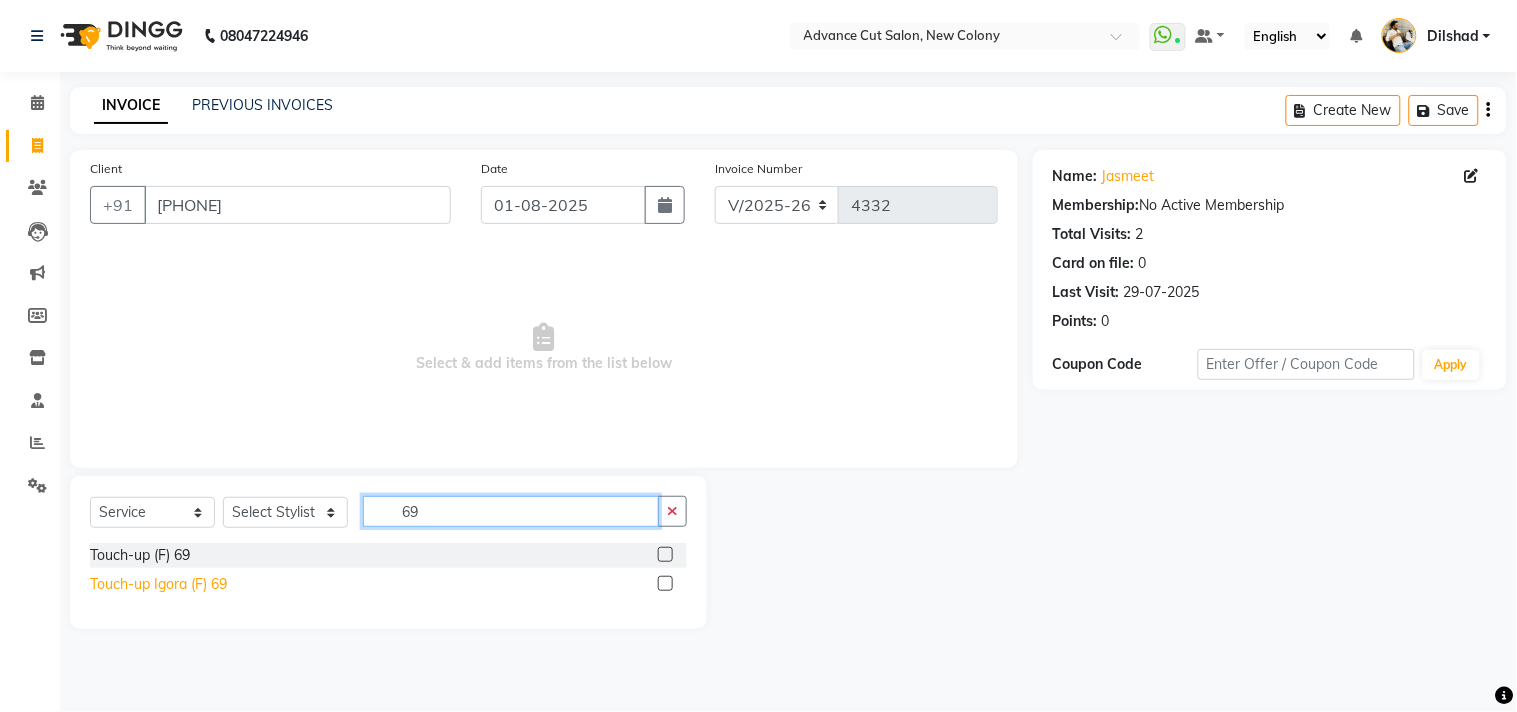 type on "69" 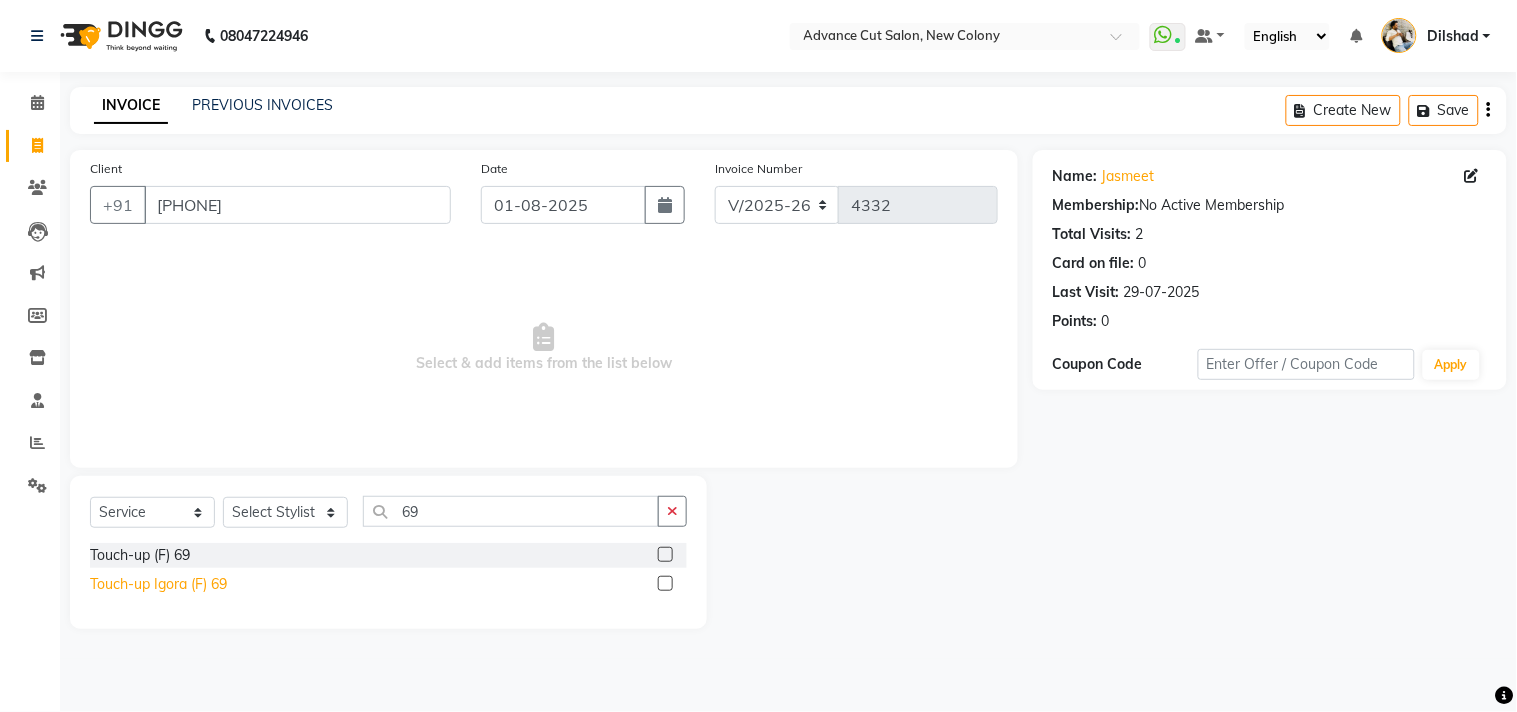 click on "Touch-up Igora (F) 69" 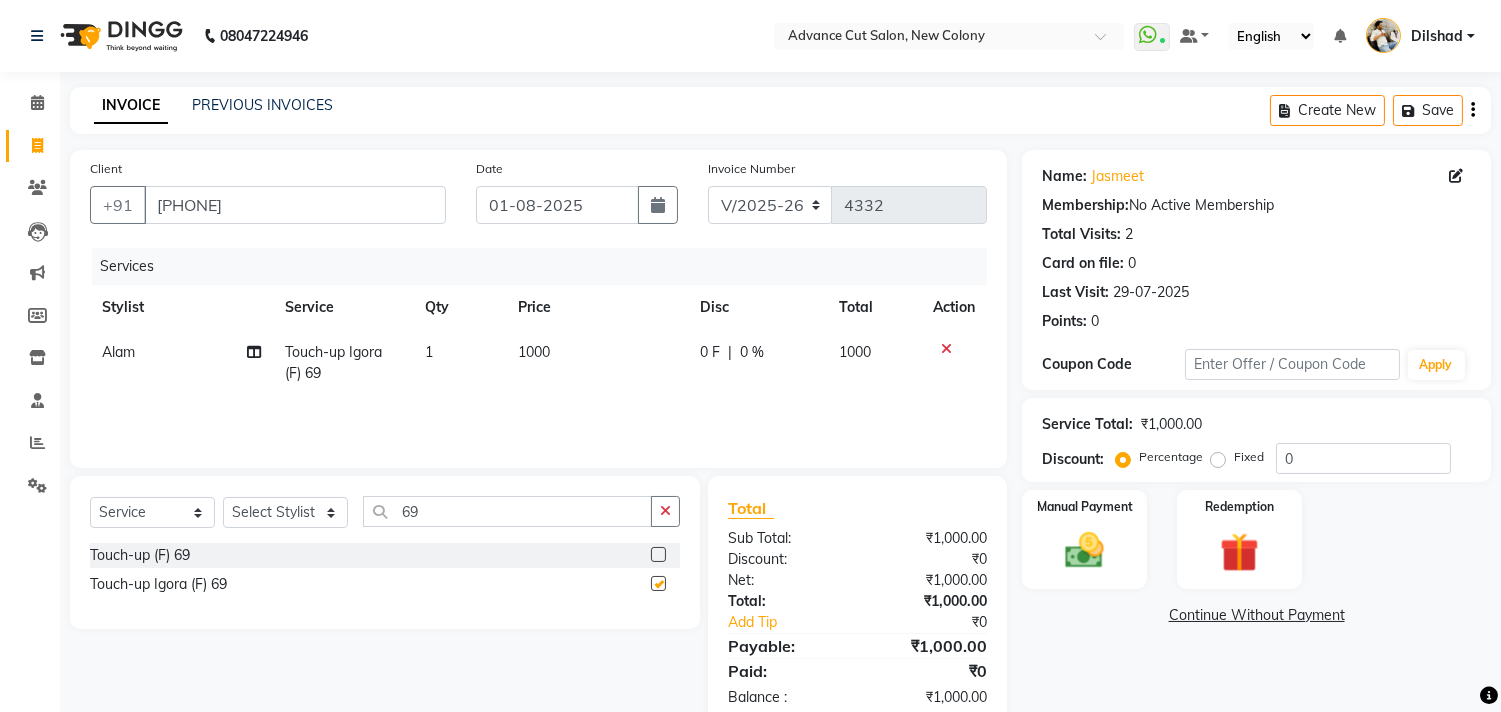 checkbox on "false" 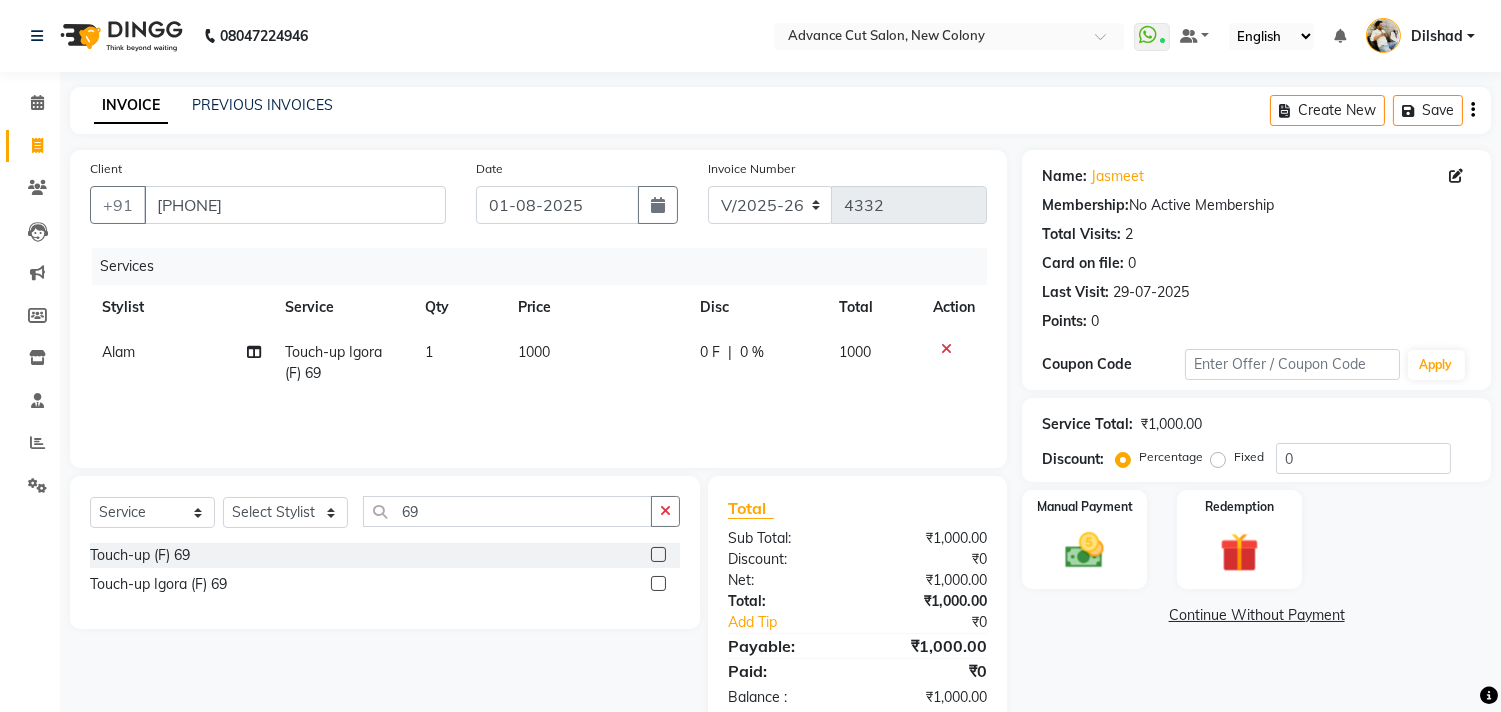 click on "Touch-up (F) 69" 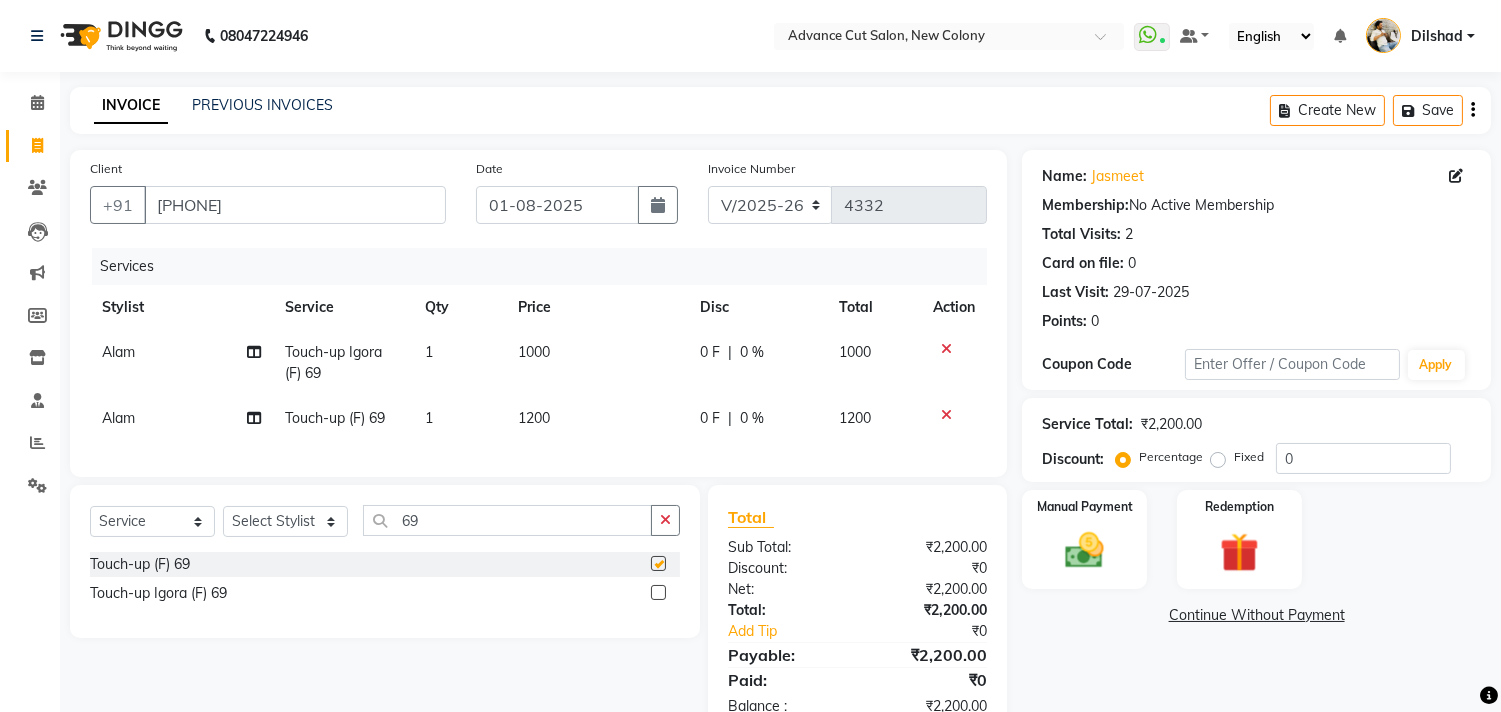 checkbox on "false" 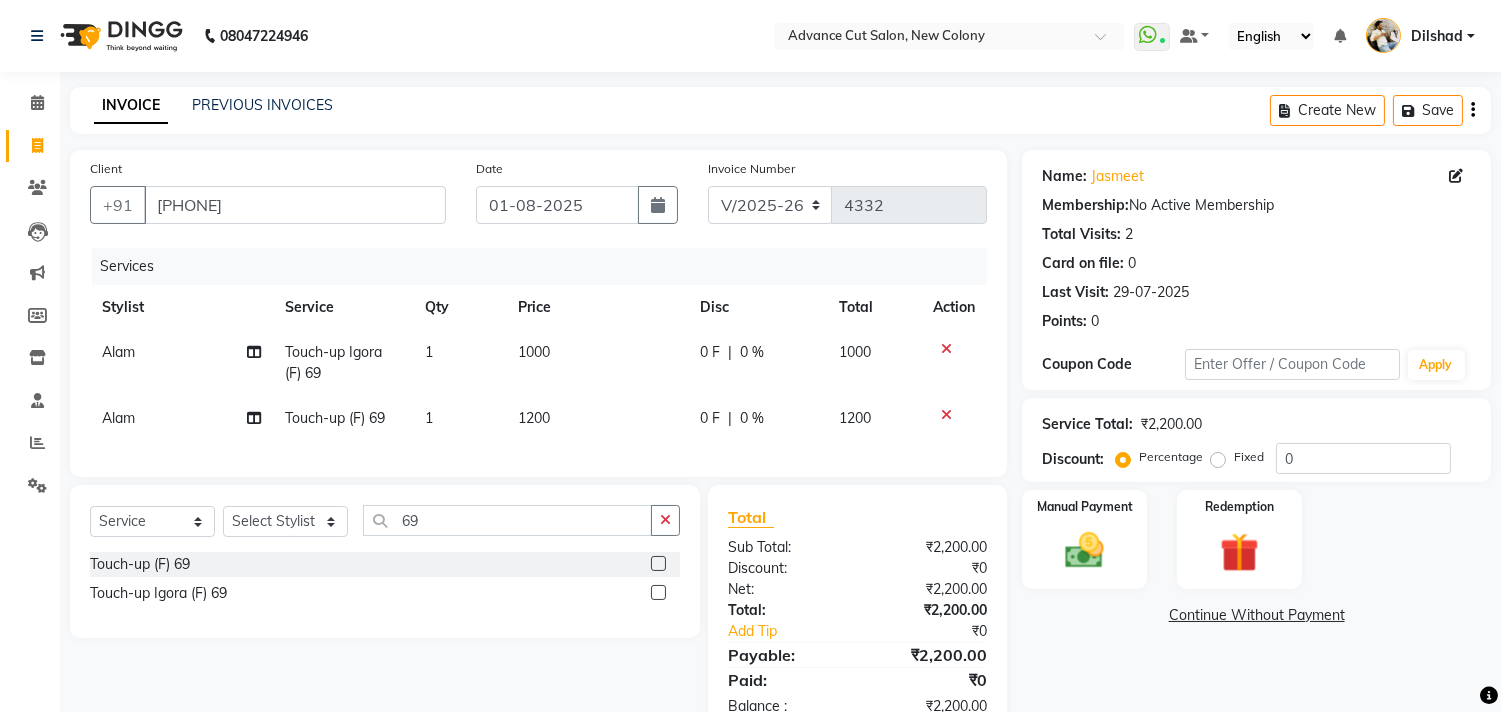 click 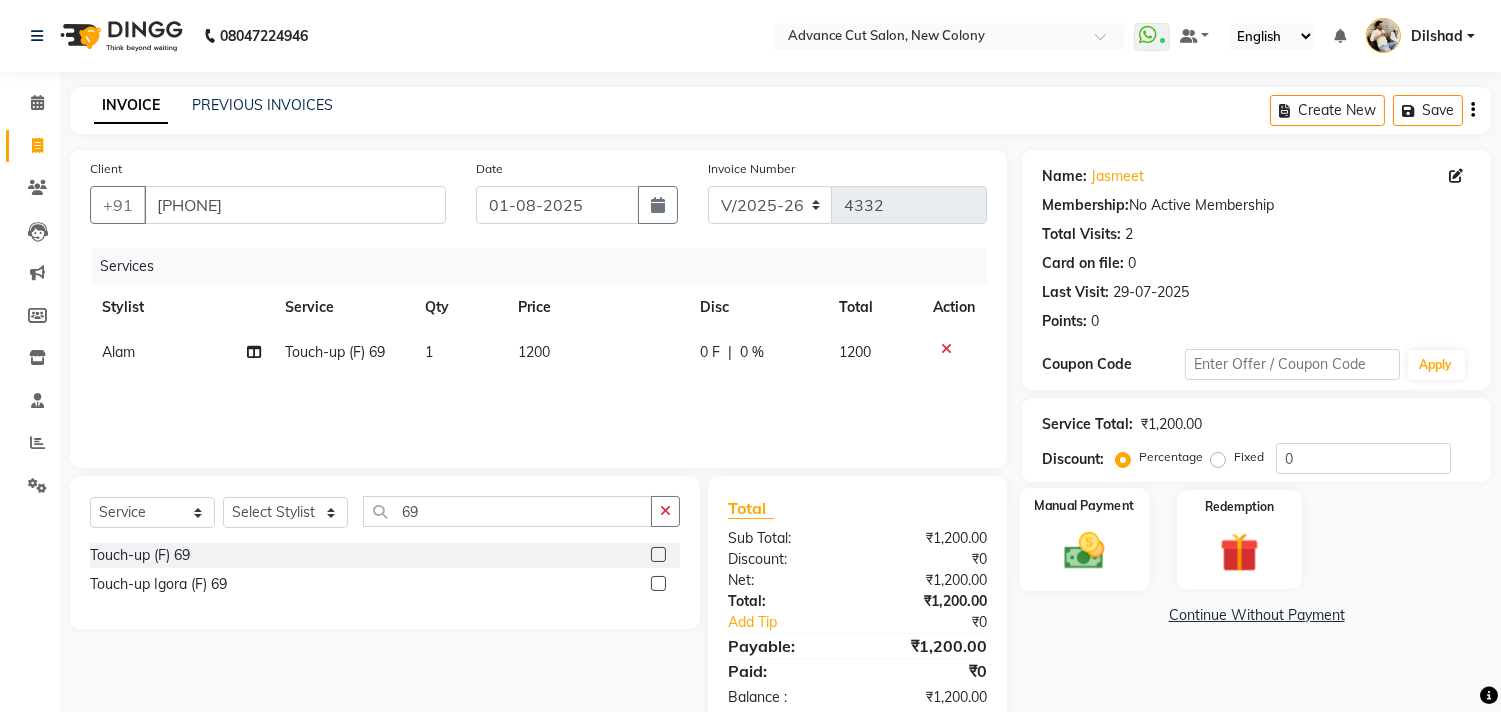 click on "Manual Payment" 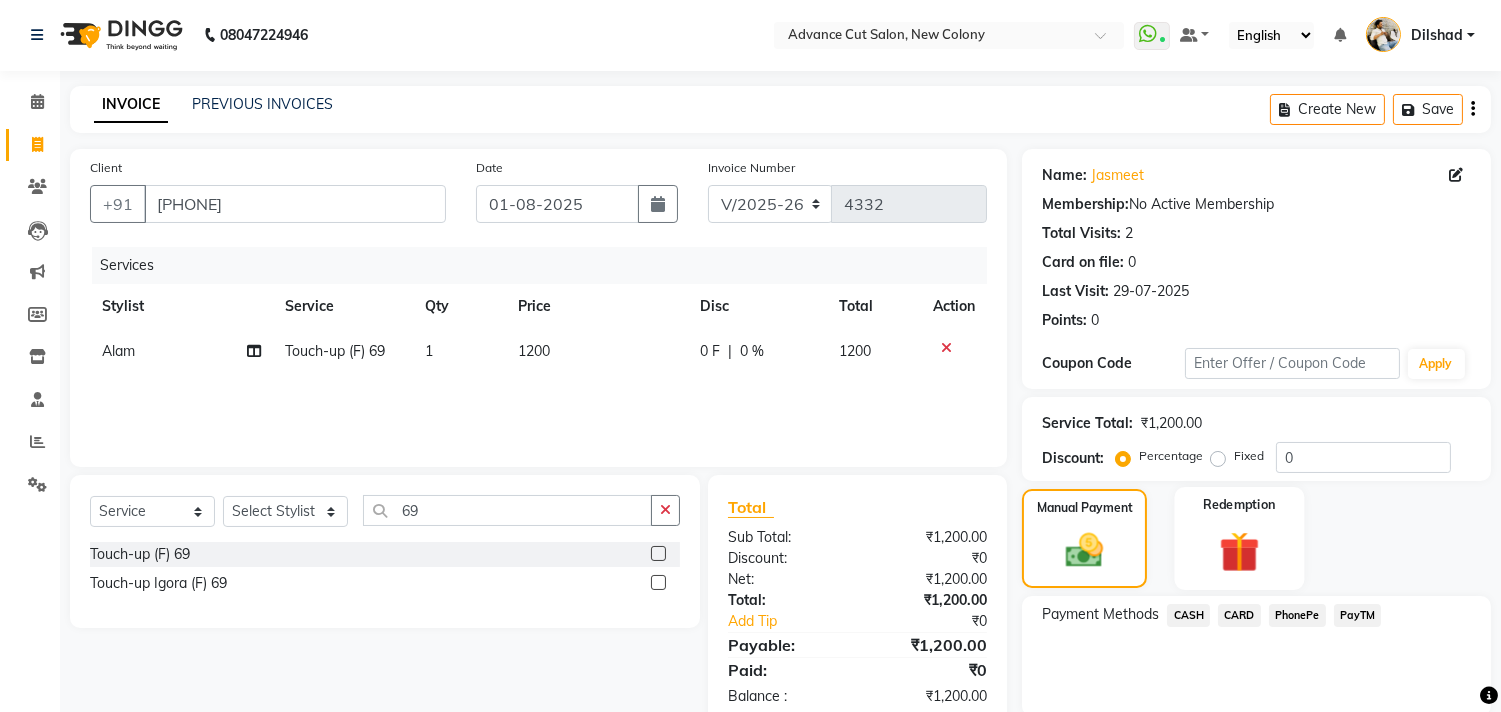scroll, scrollTop: 0, scrollLeft: 0, axis: both 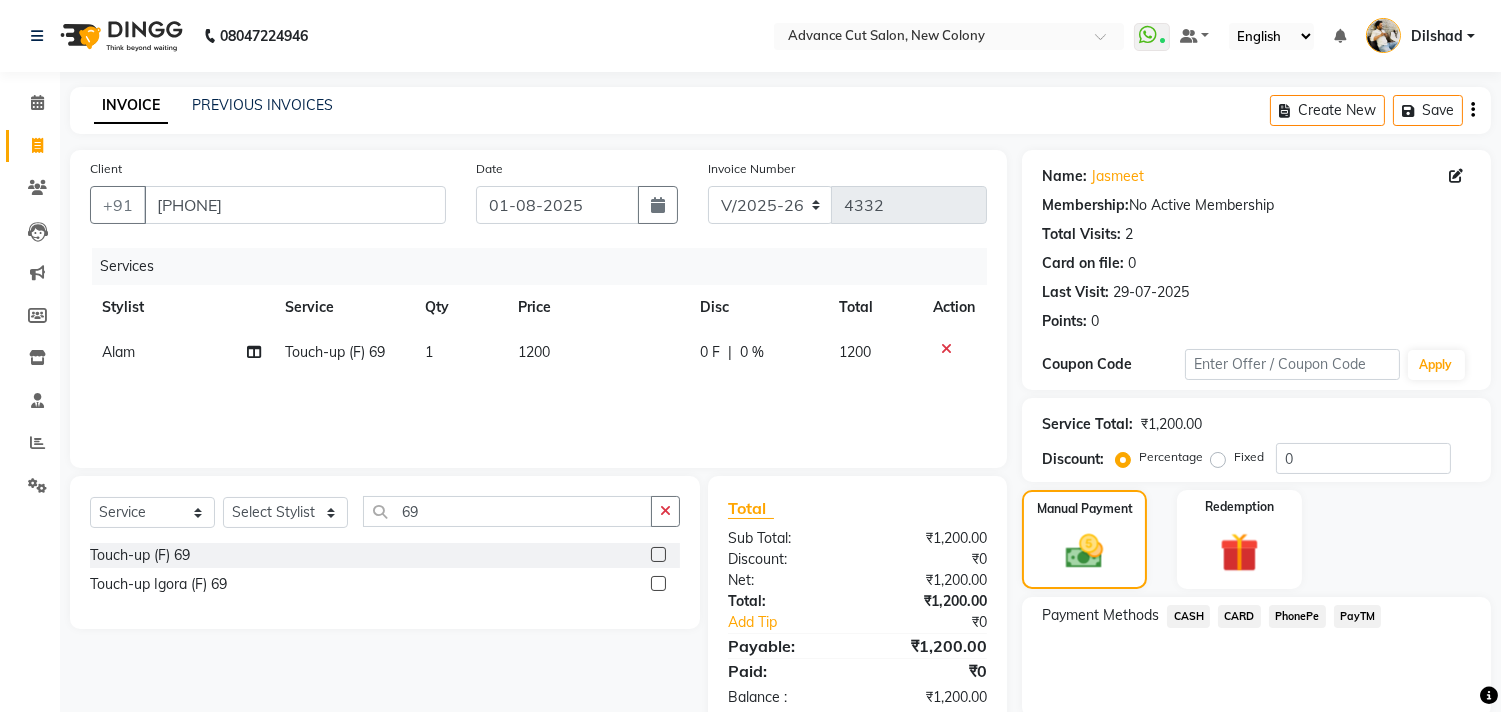 click on "CASH" 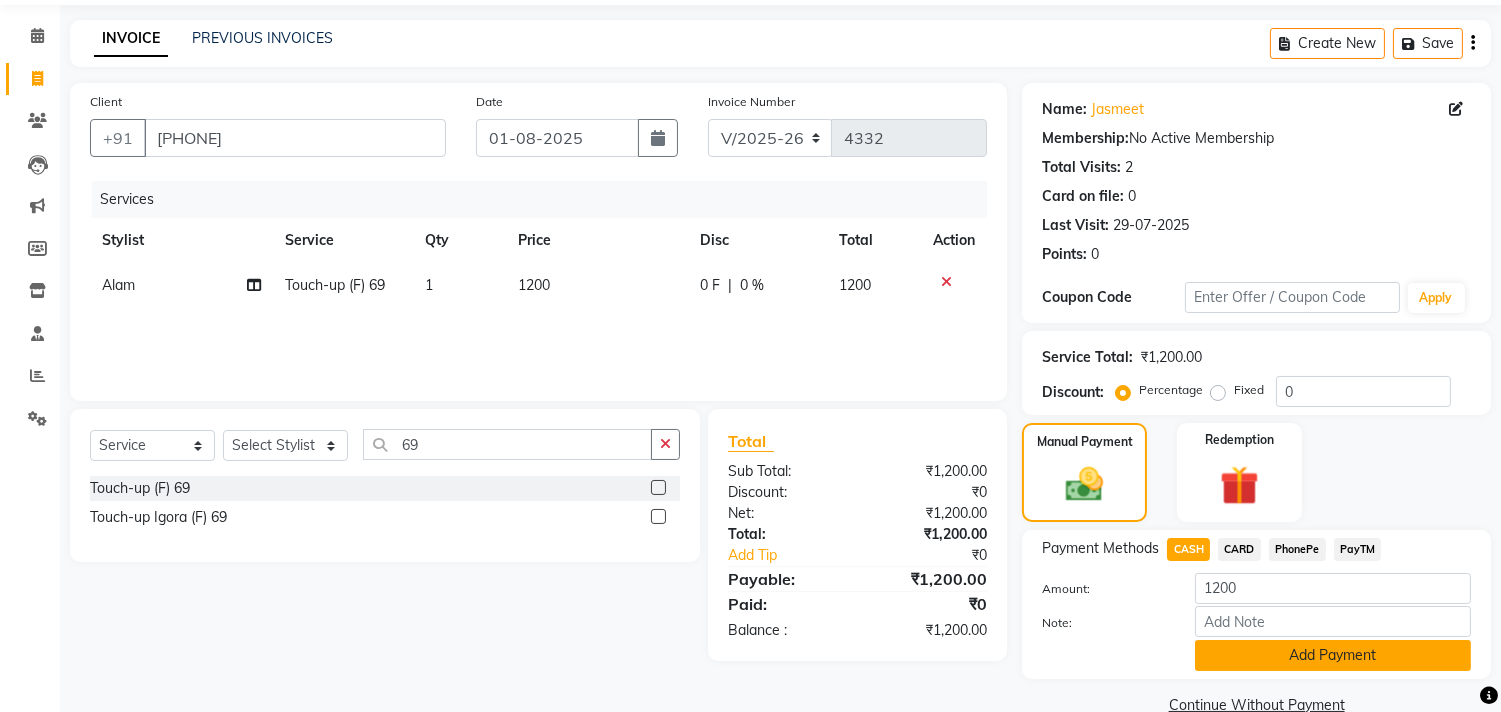 scroll, scrollTop: 104, scrollLeft: 0, axis: vertical 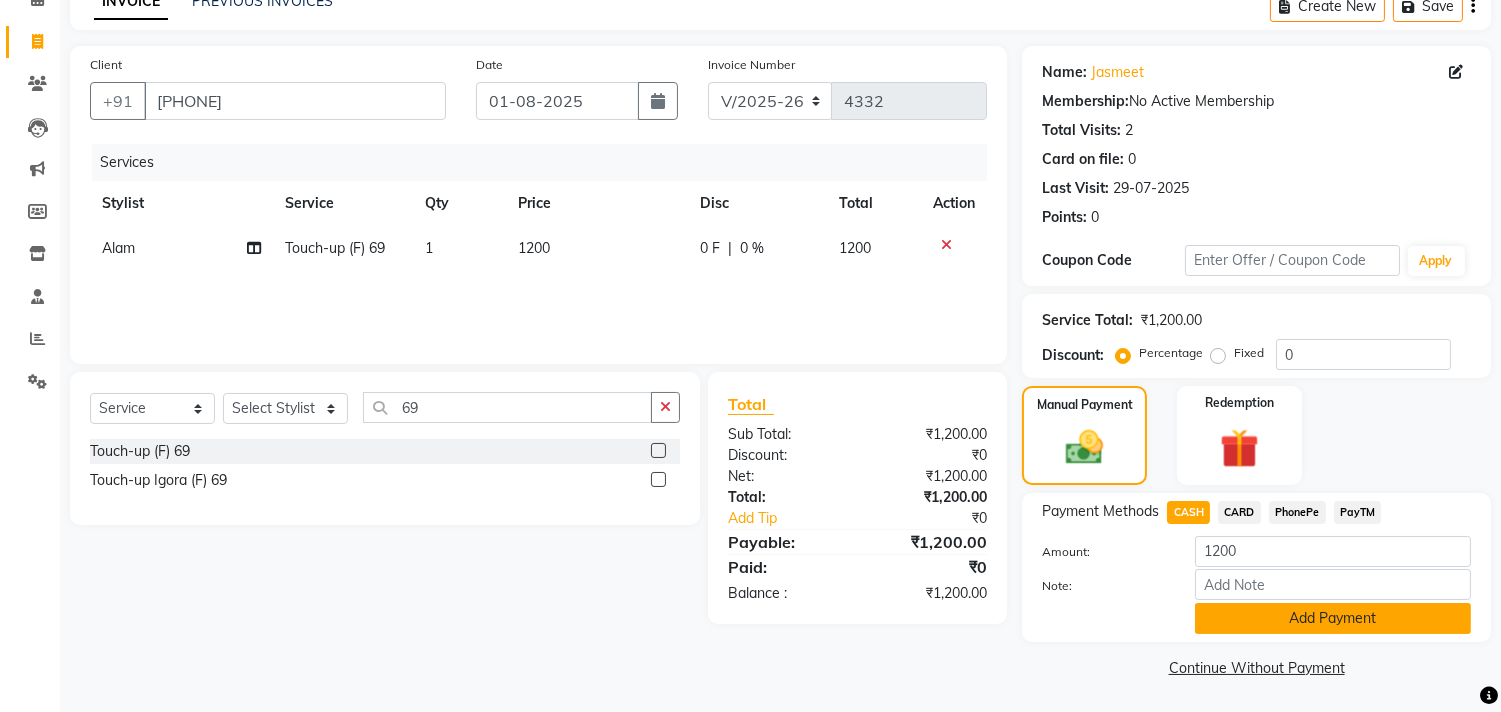 click on "Add Payment" 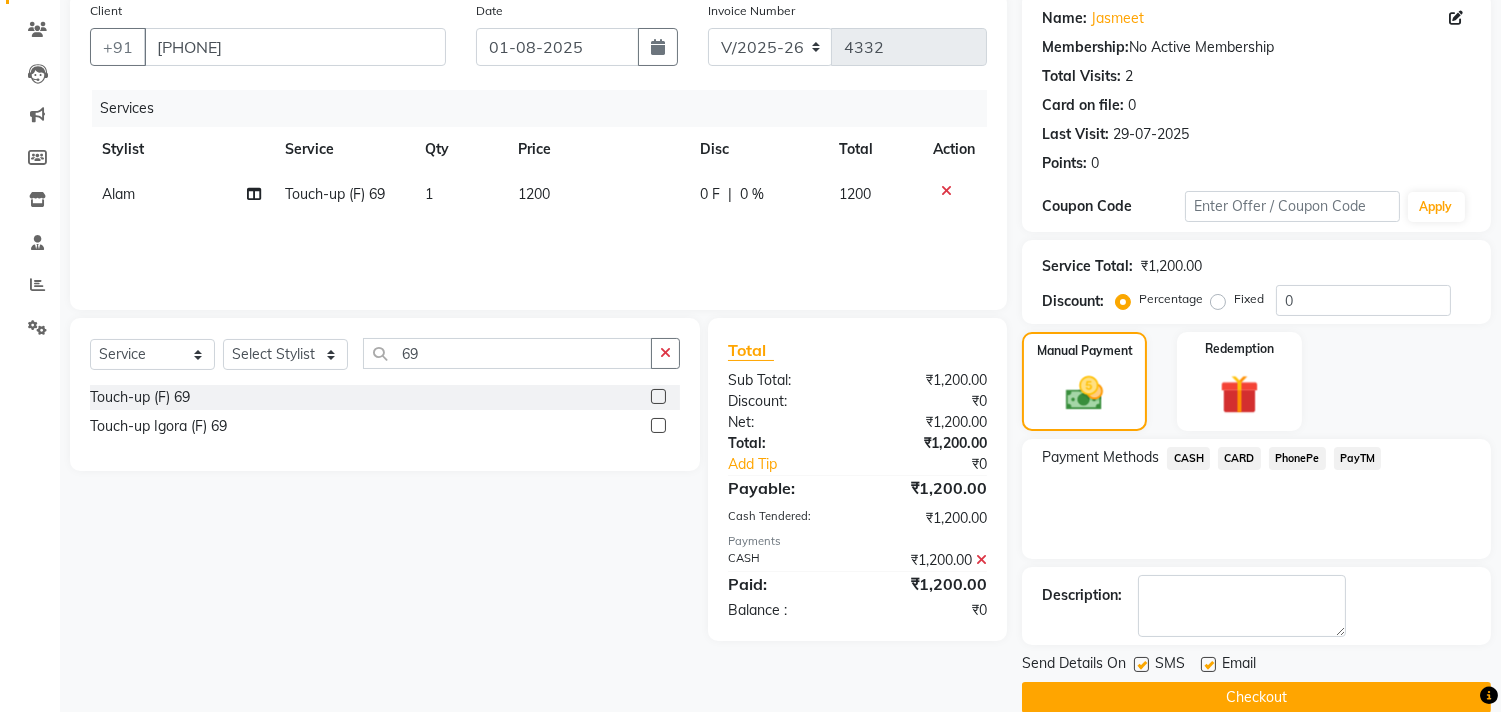 scroll, scrollTop: 187, scrollLeft: 0, axis: vertical 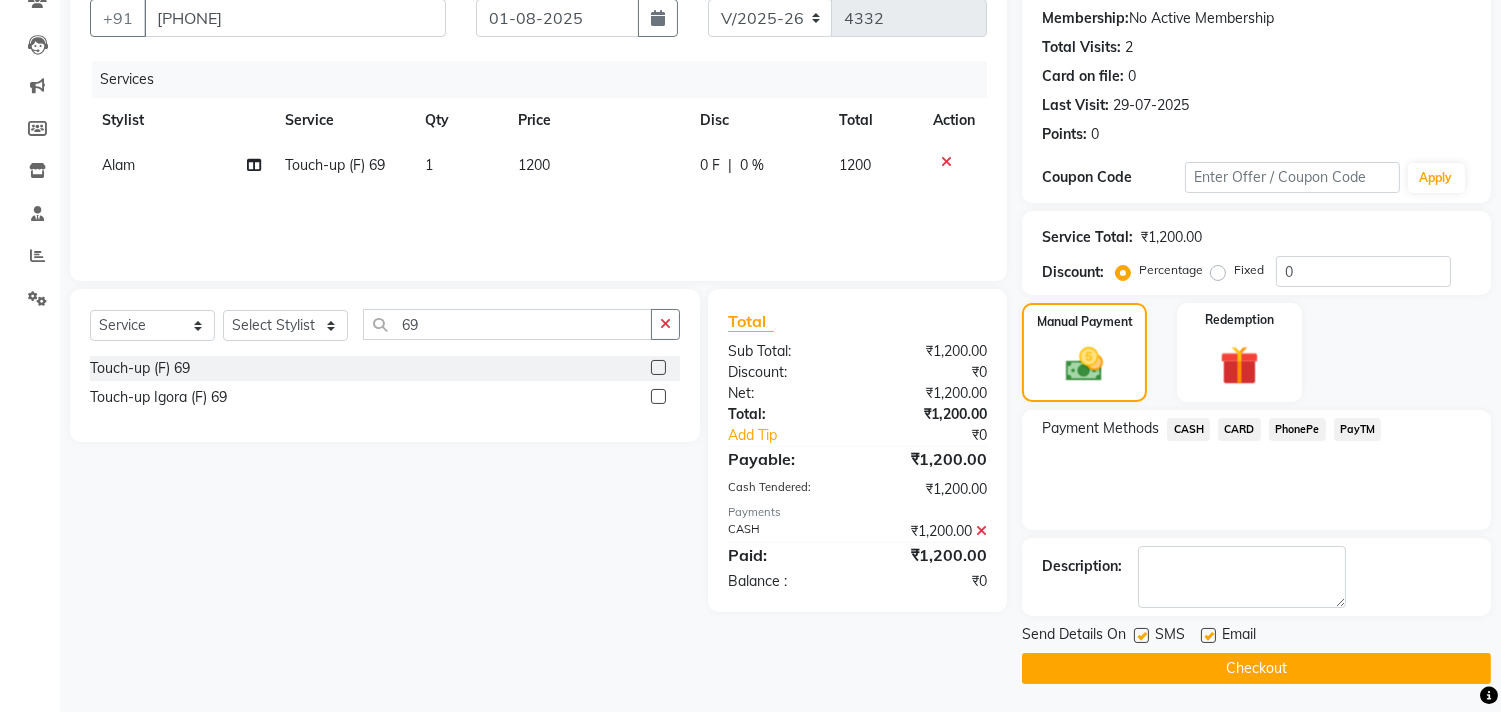 click on "Checkout" 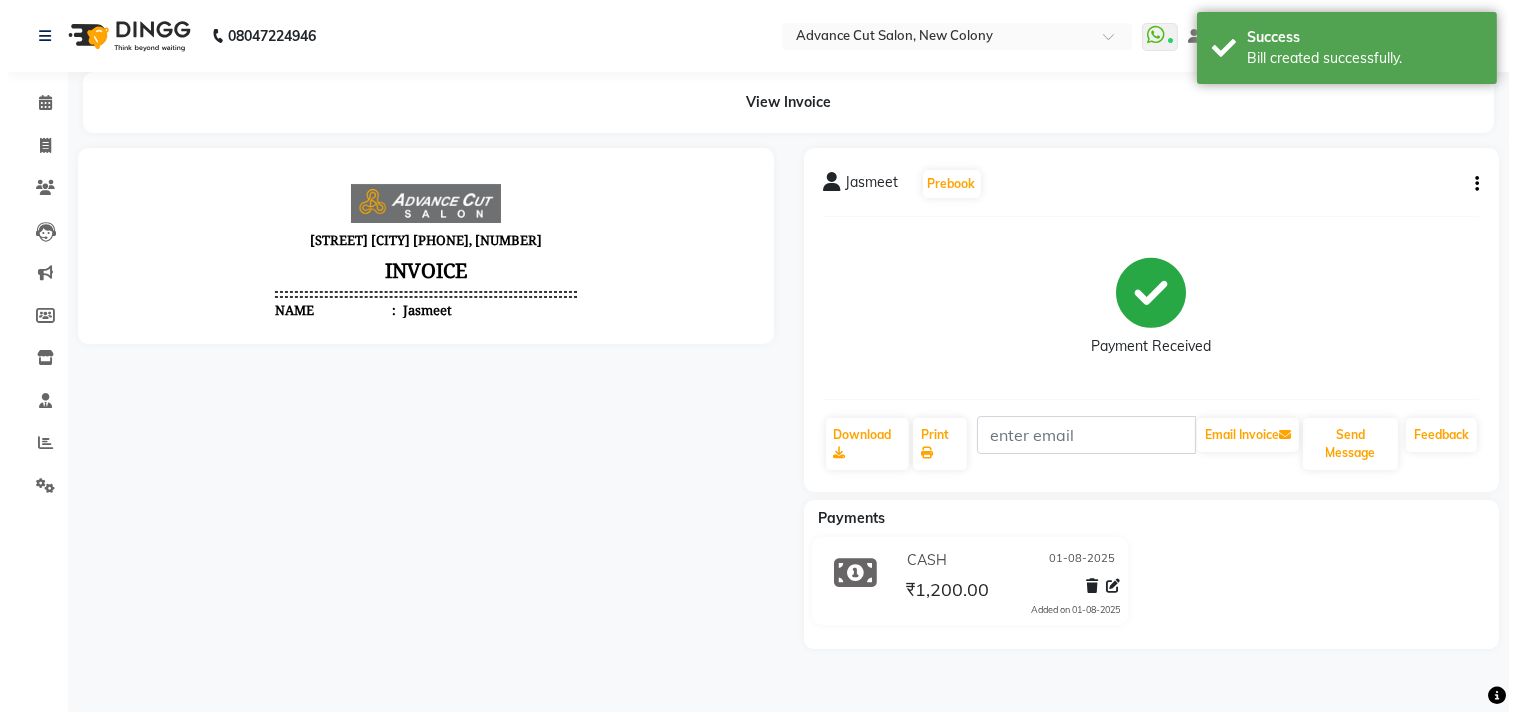 scroll, scrollTop: 0, scrollLeft: 0, axis: both 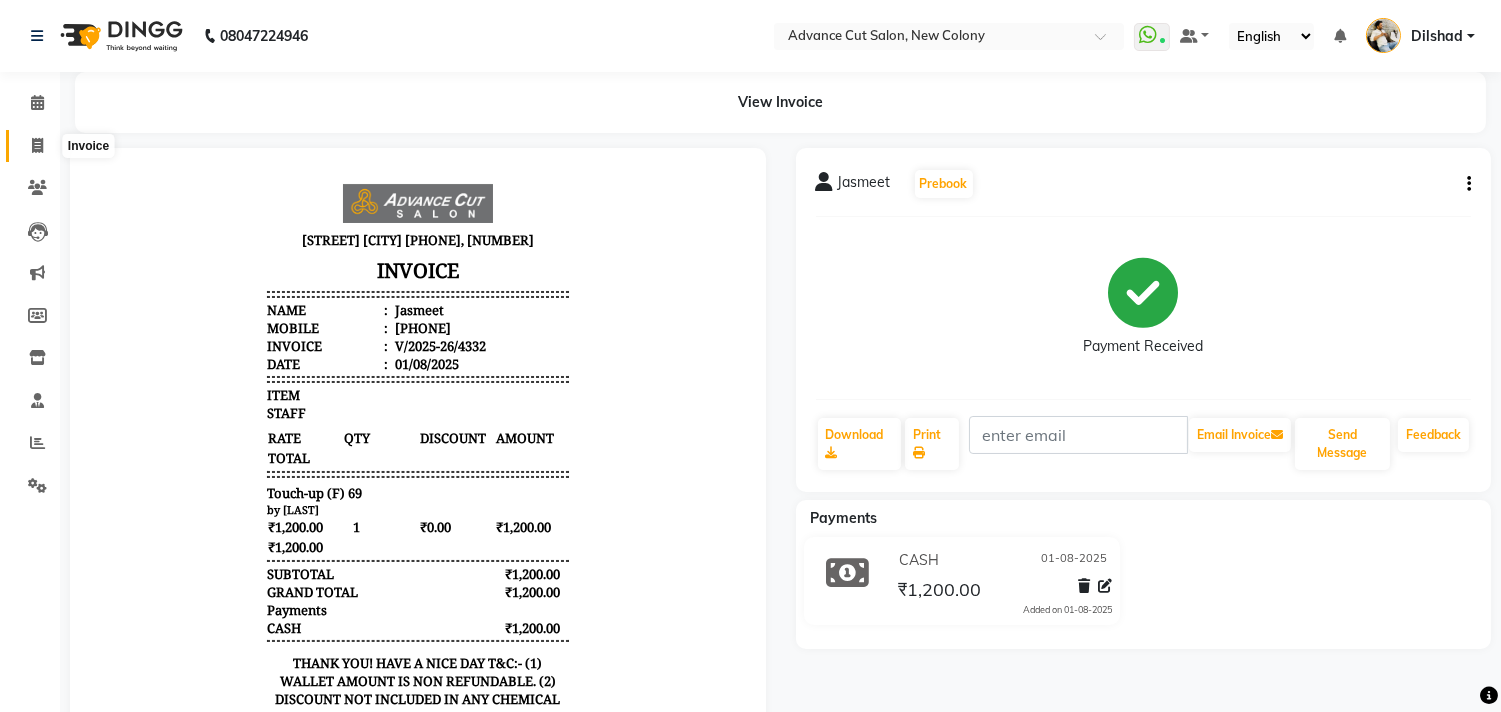 click 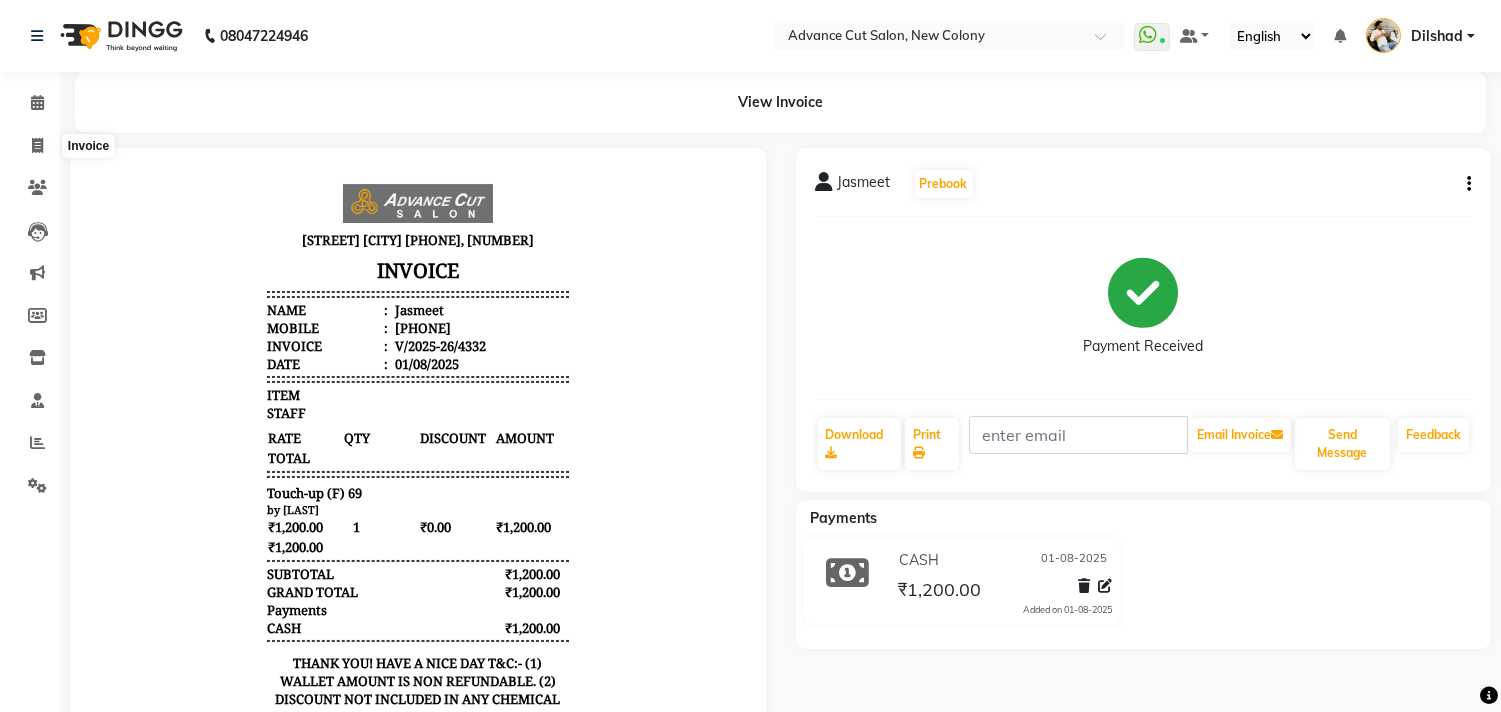 select on "service" 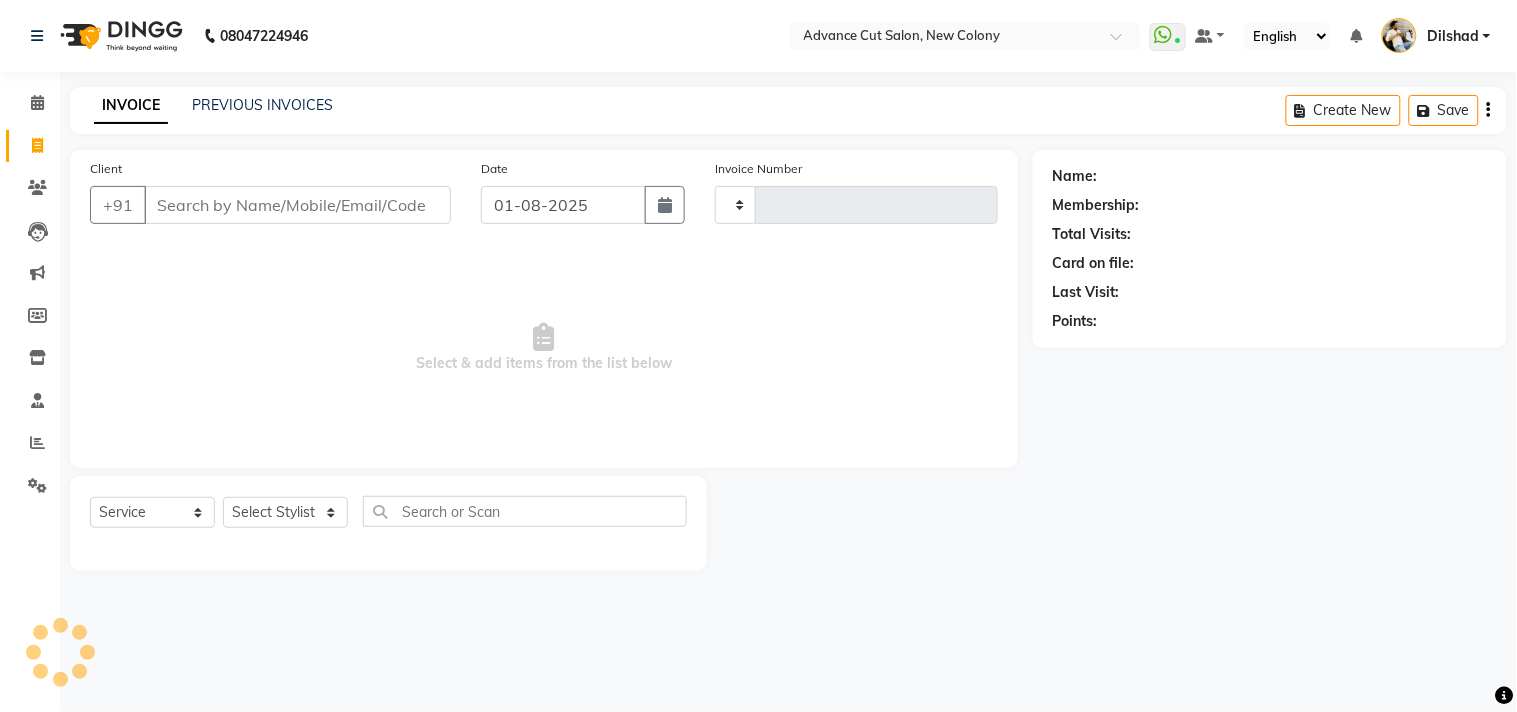 type on "4333" 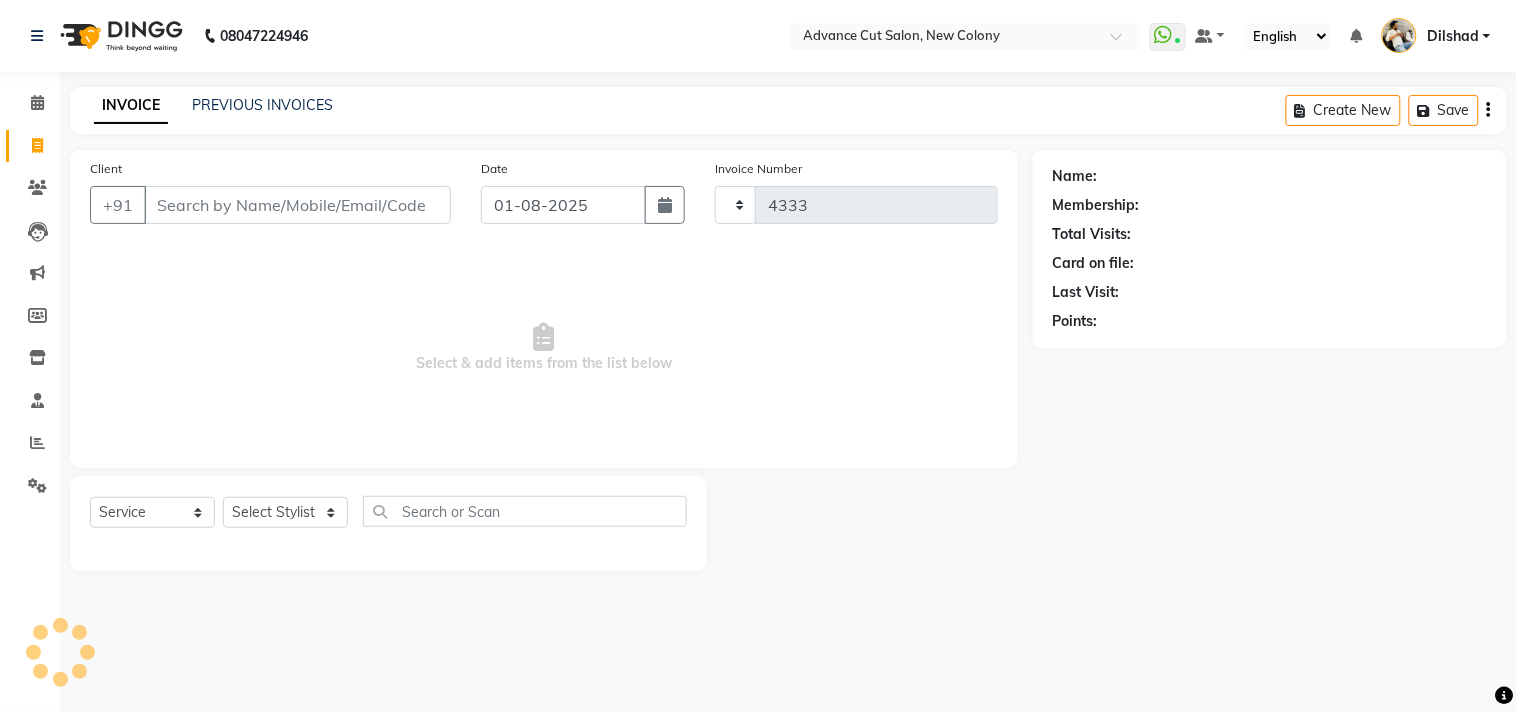 select on "922" 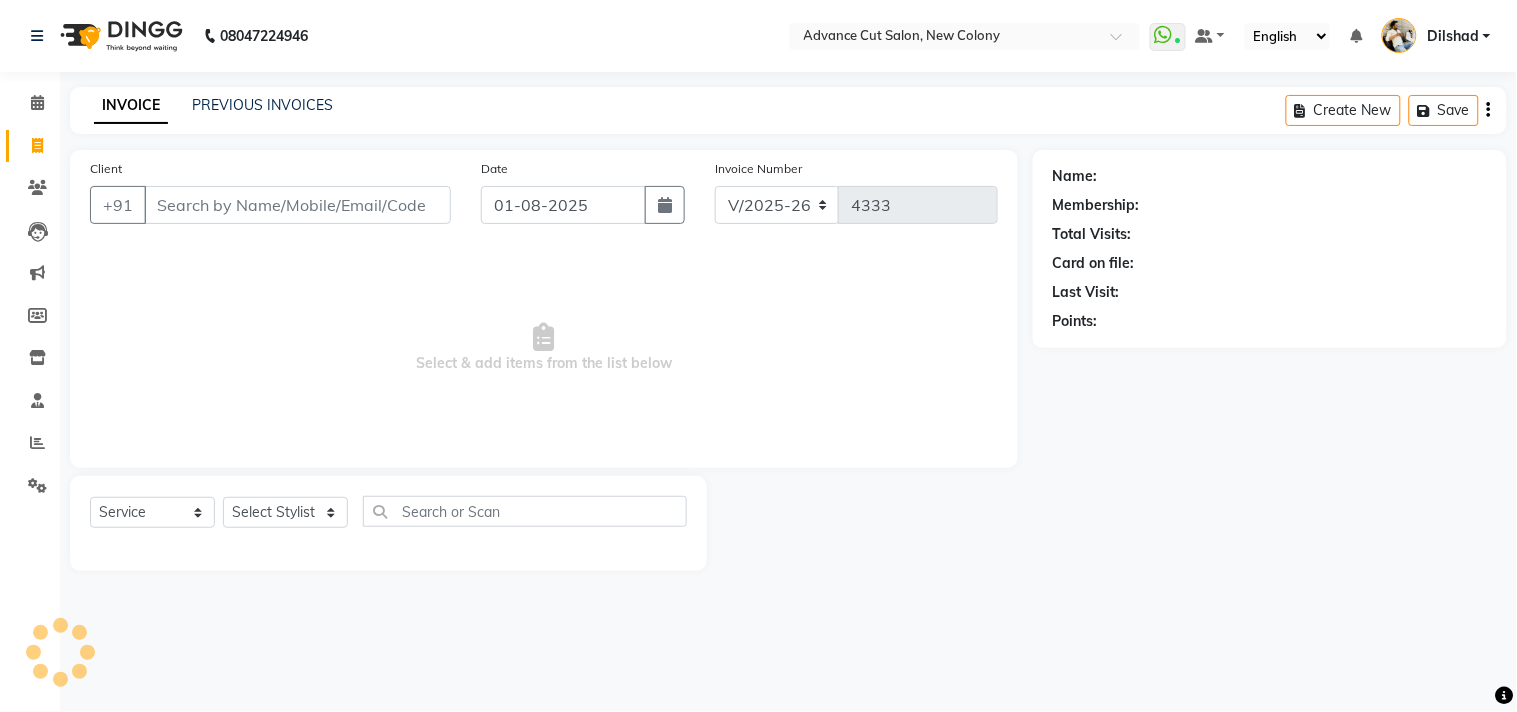 click on "Client" at bounding box center (297, 205) 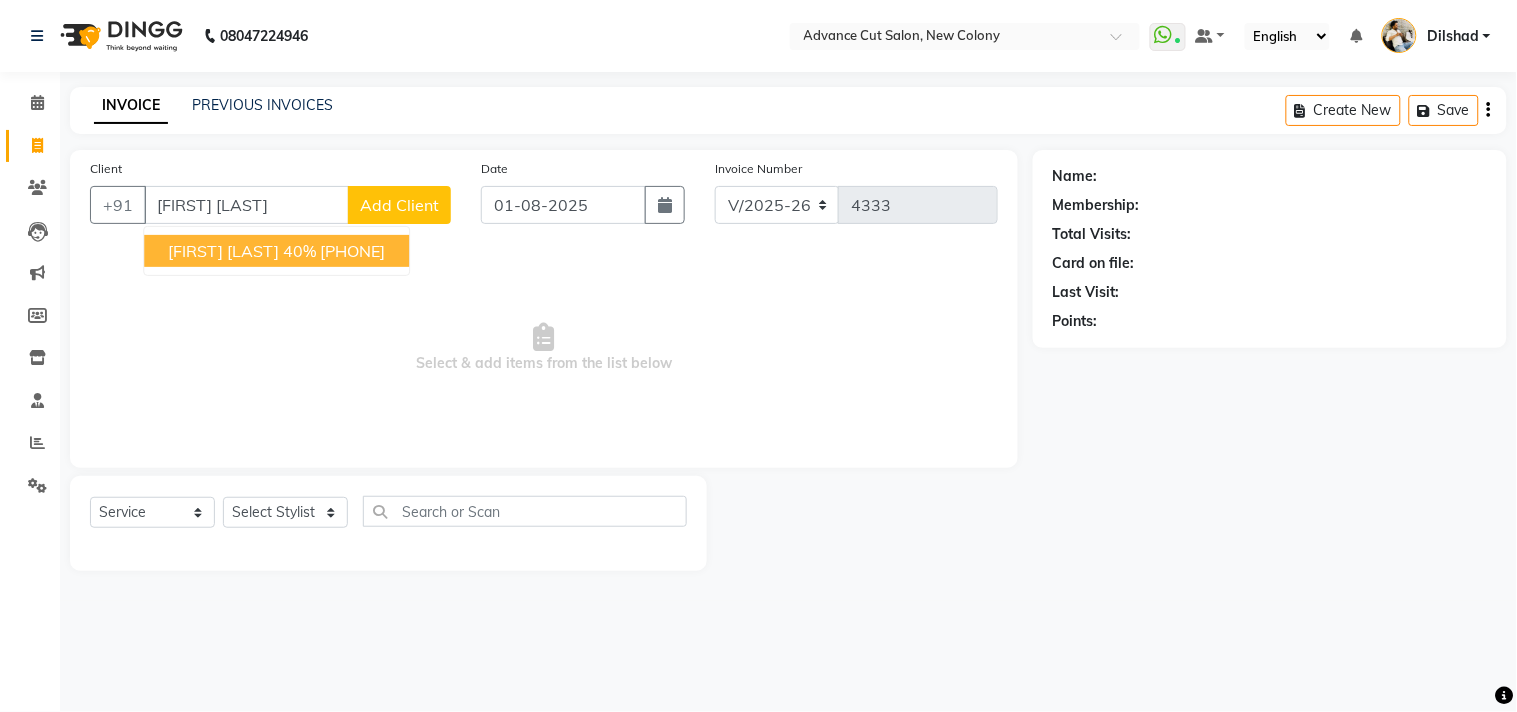 click on "Kanika Chopra 40%" at bounding box center (242, 251) 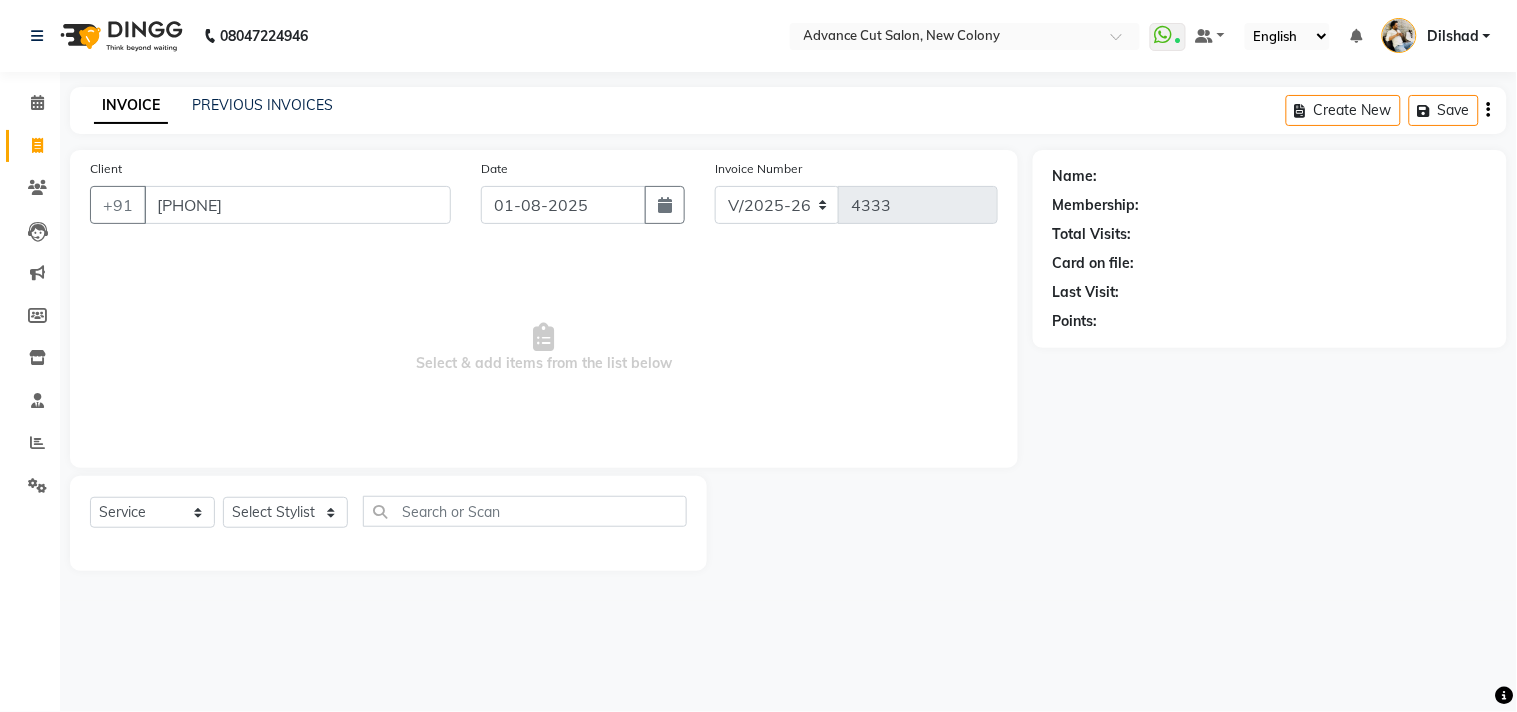 type on "8130124555" 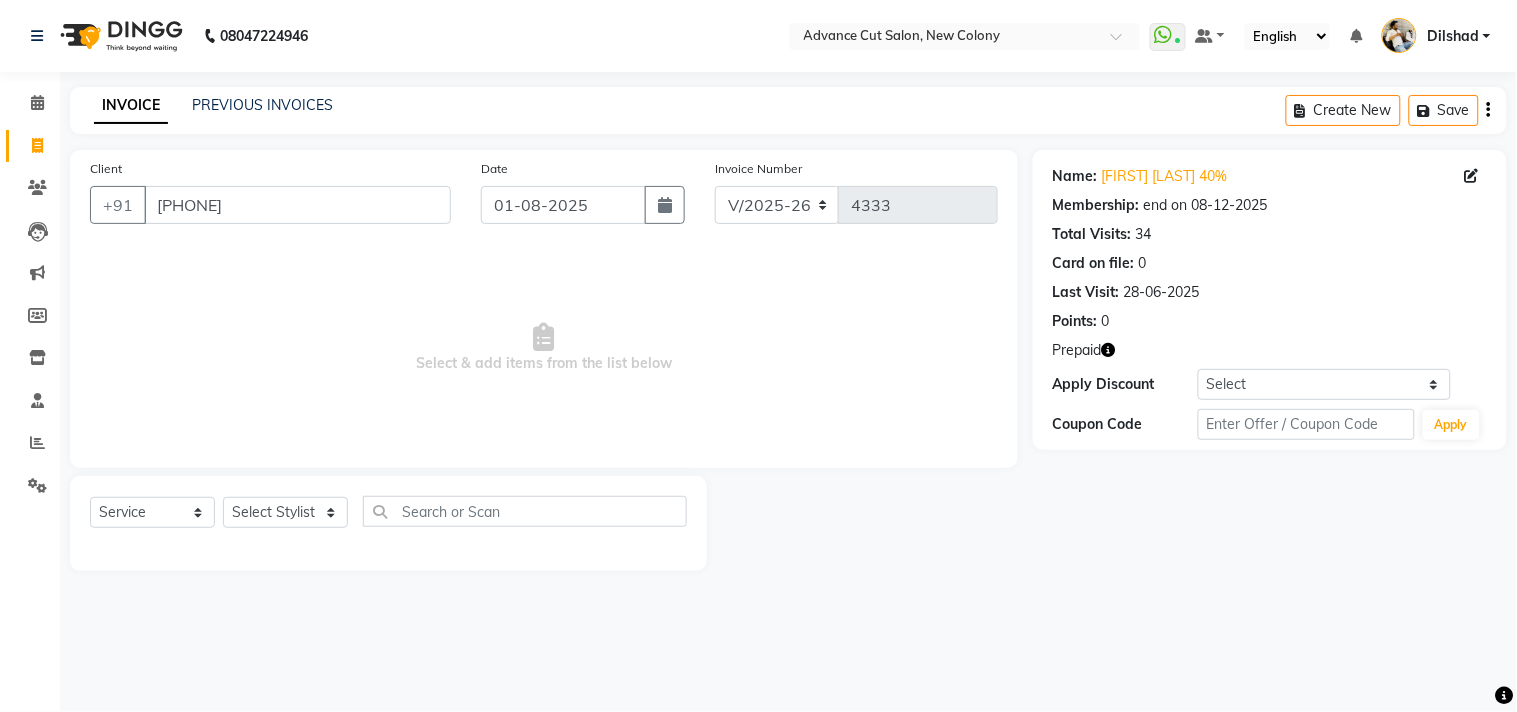 click 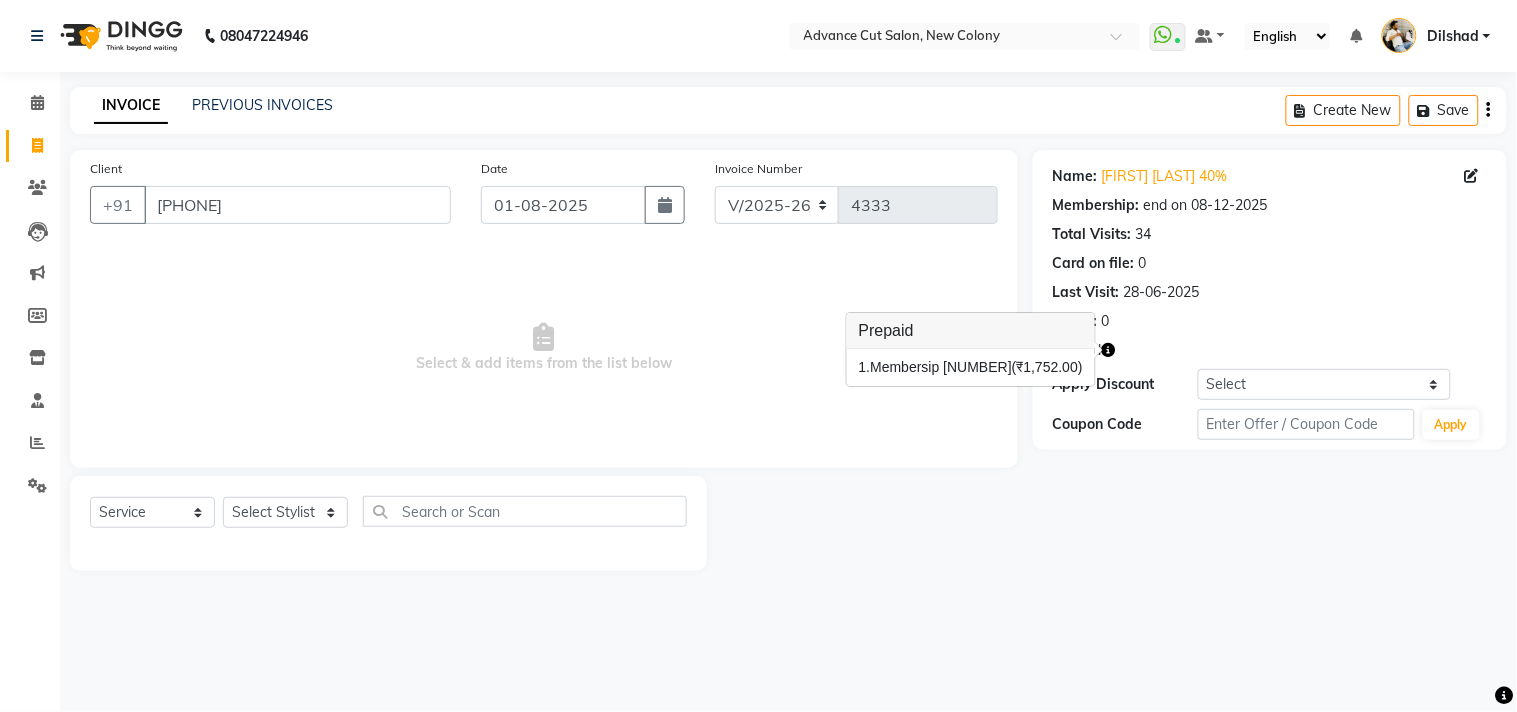 click 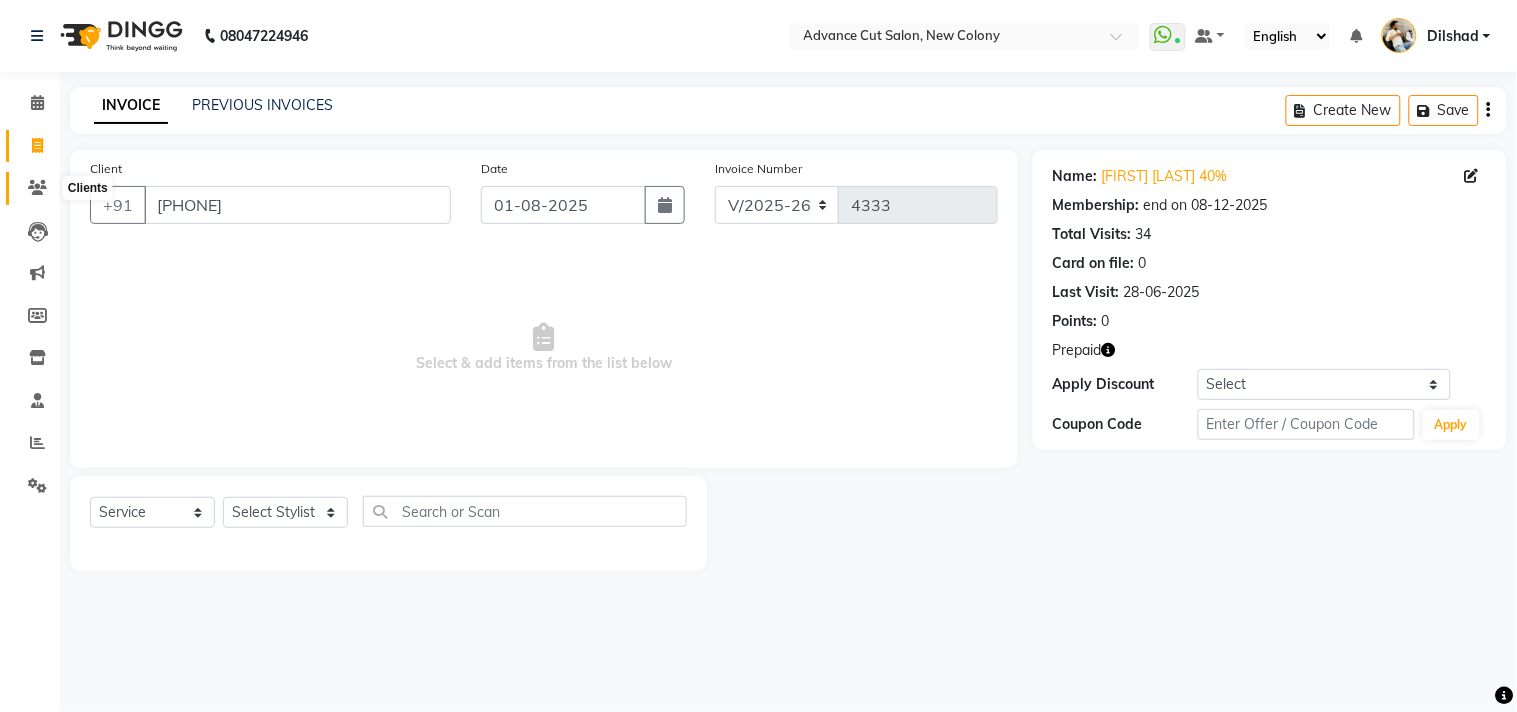 click 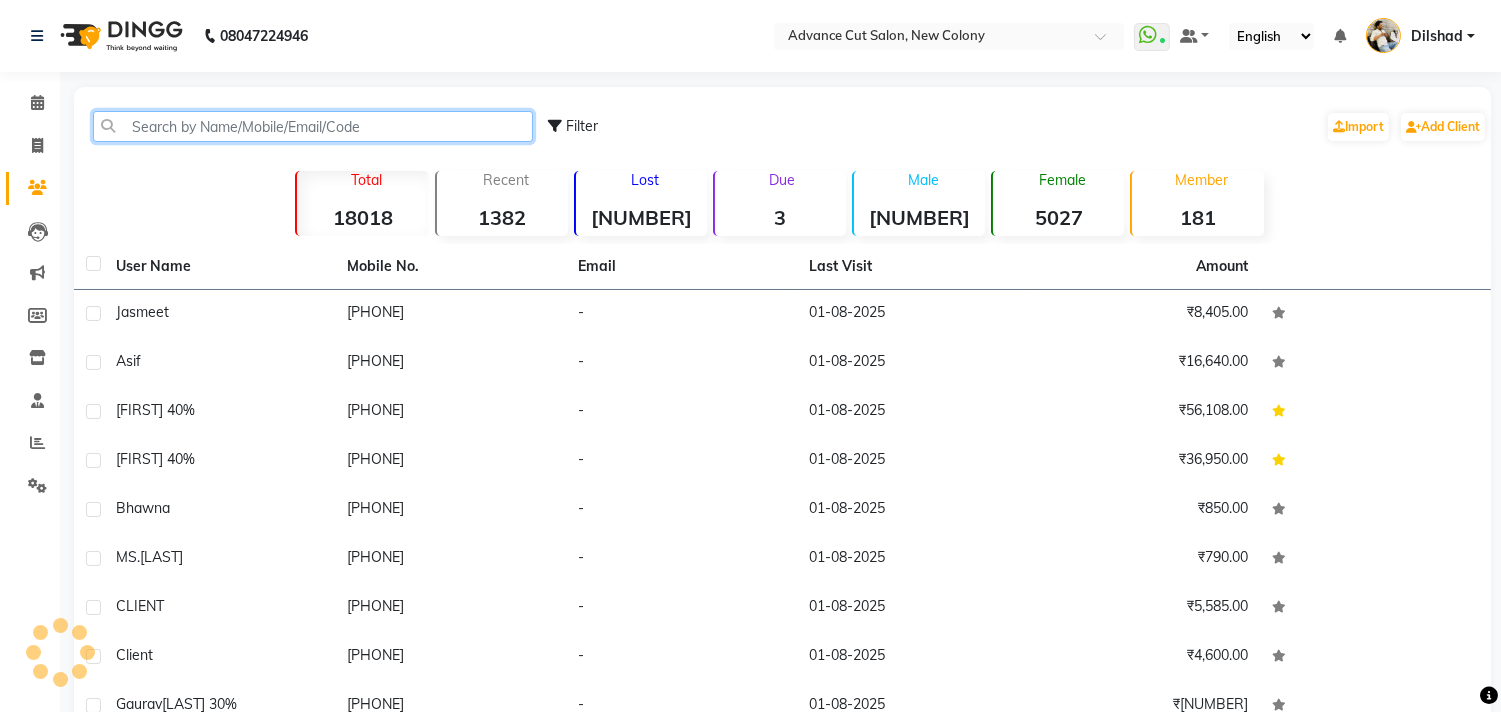click 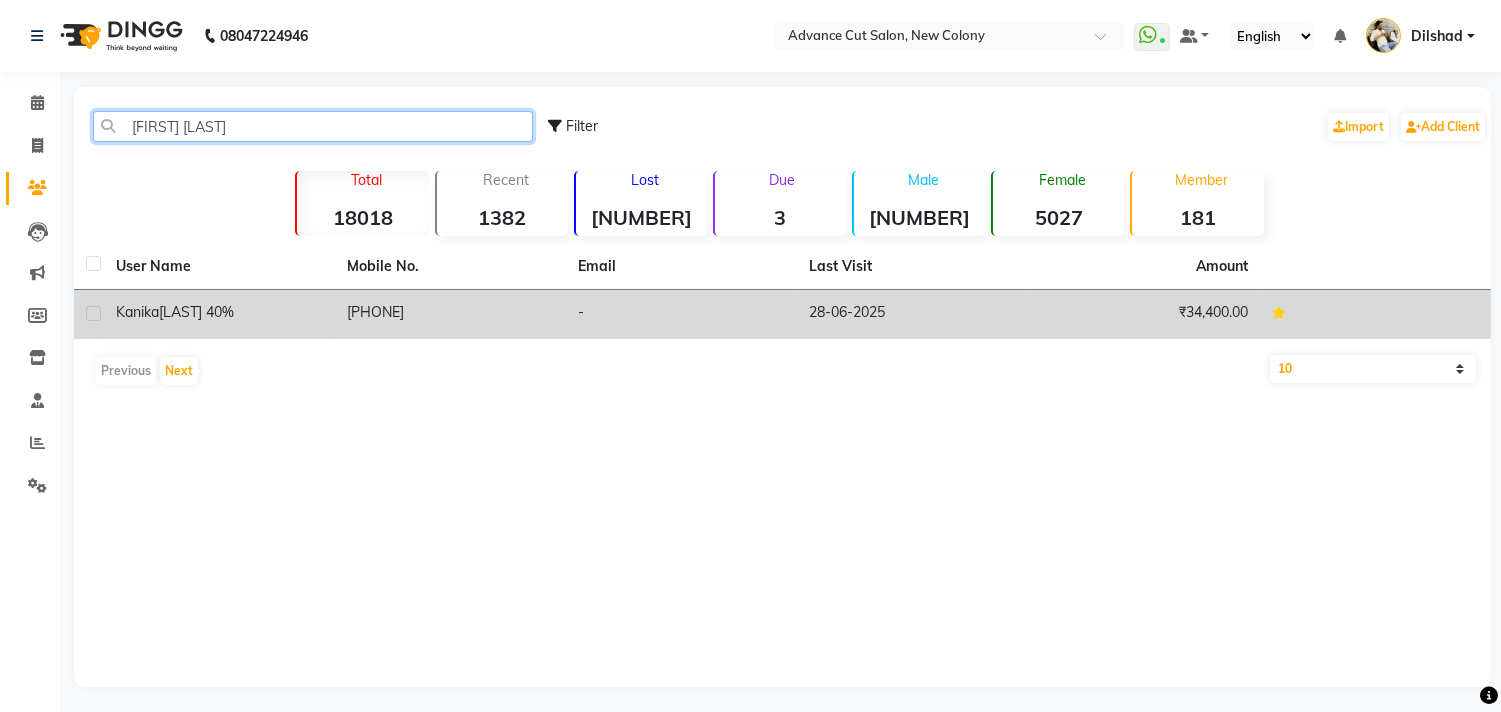 type on "kanika chop" 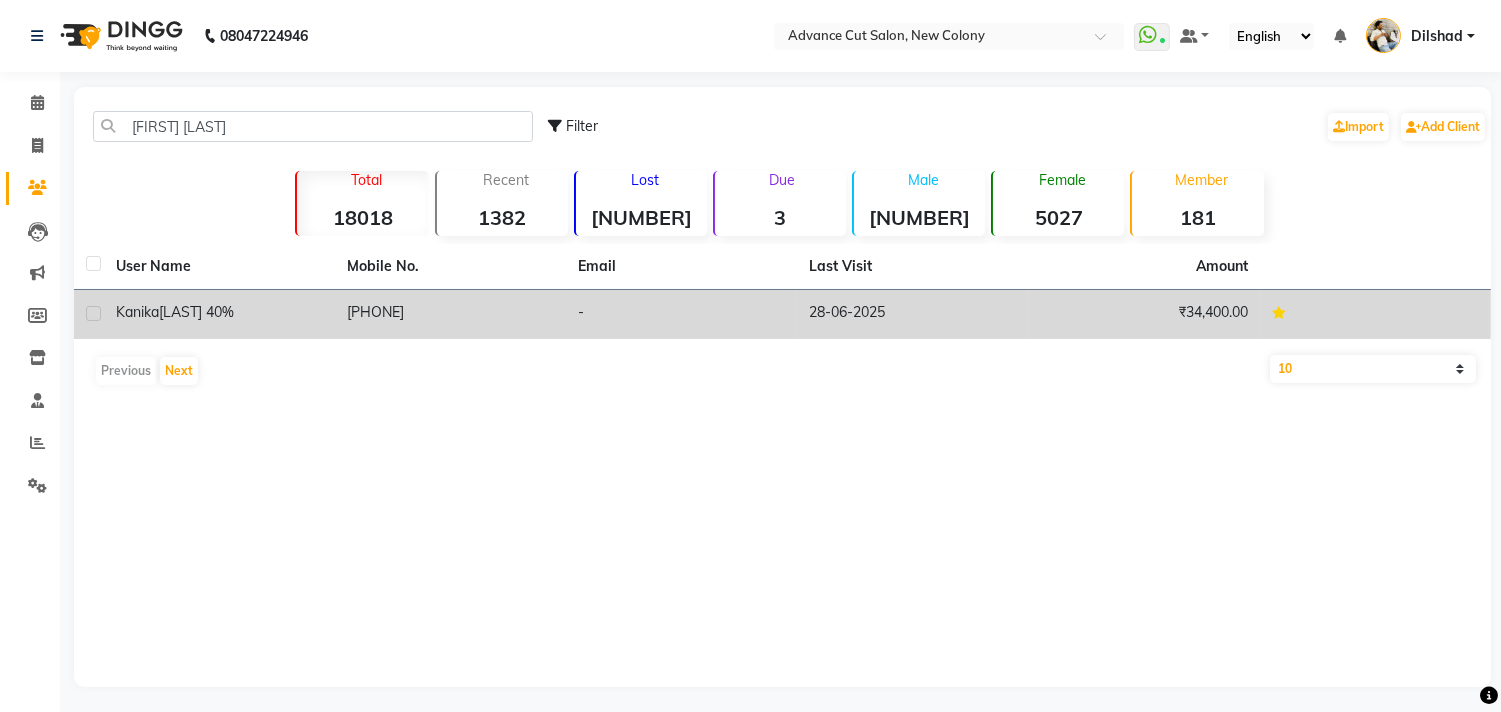 click on "8130124555" 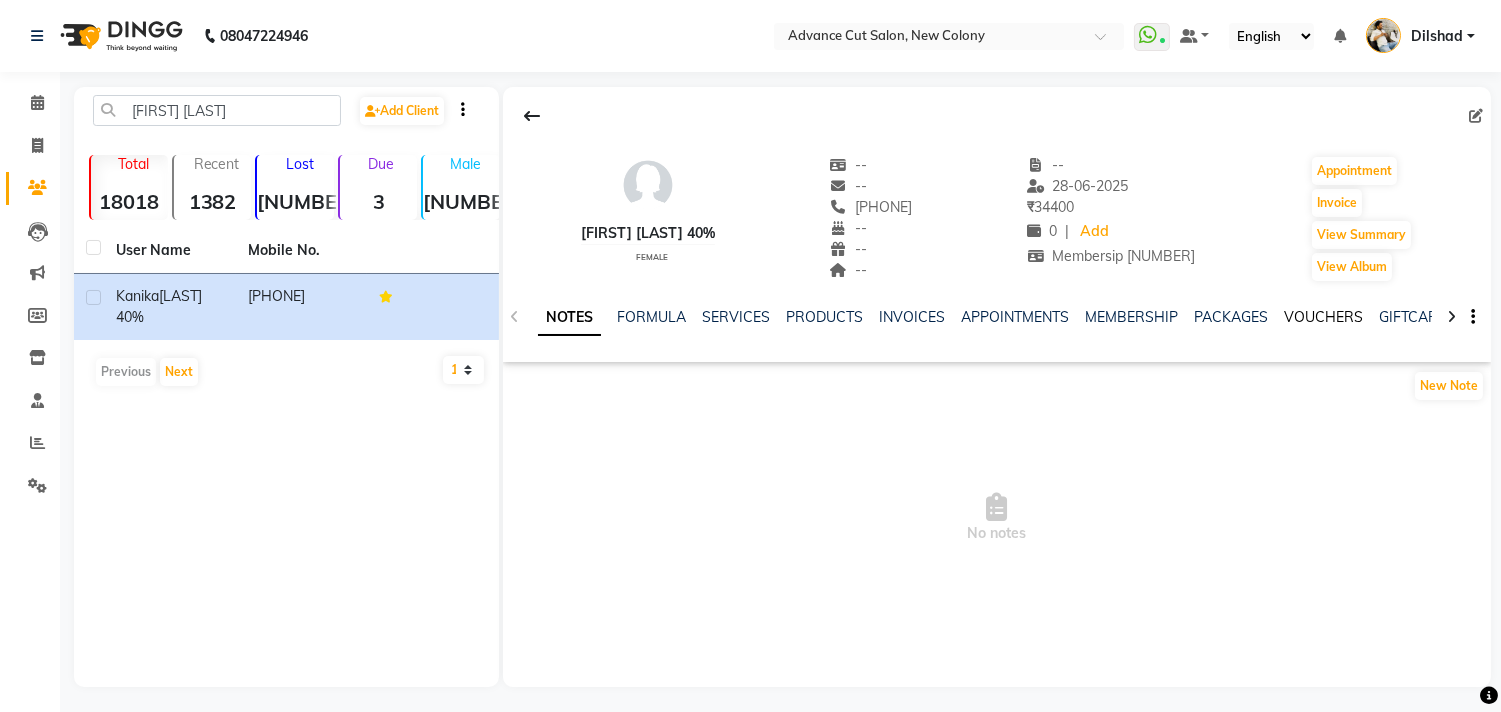 click on "VOUCHERS" 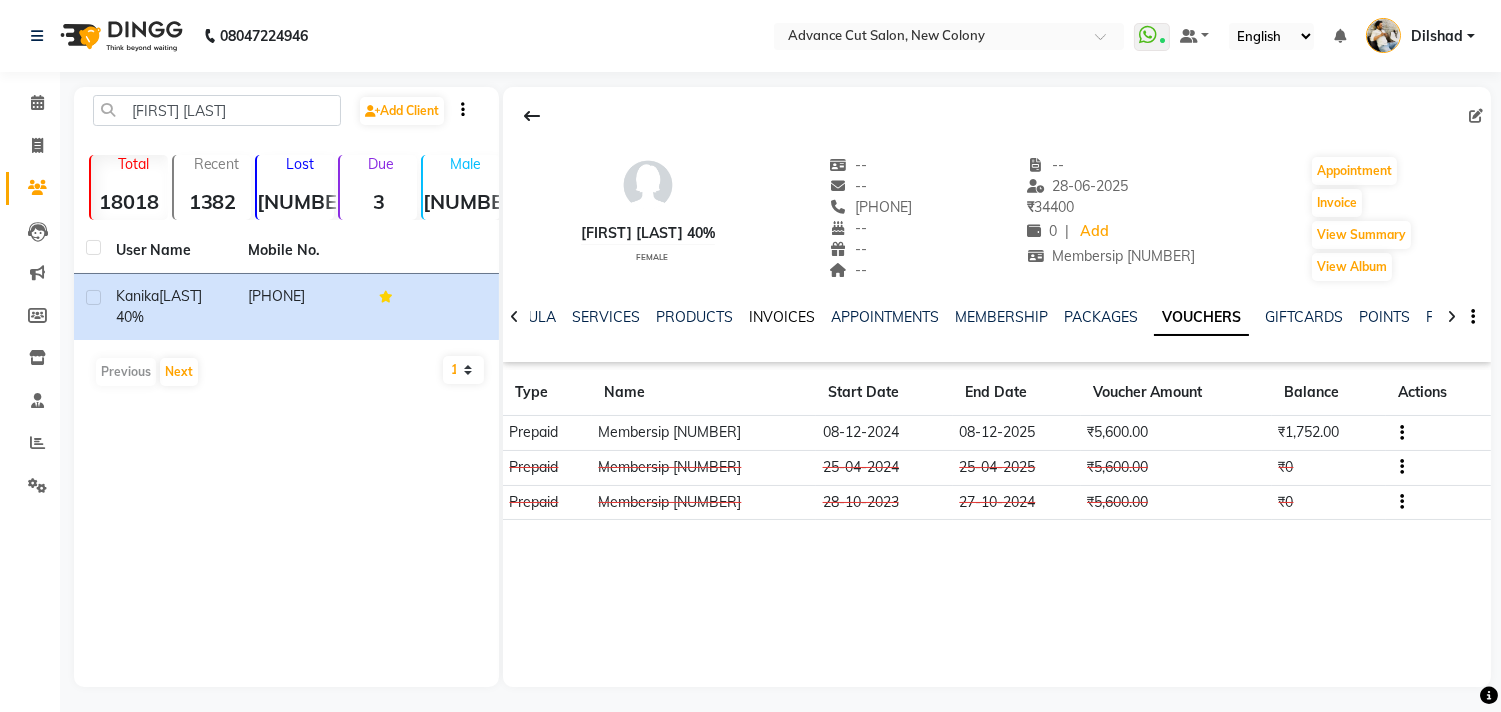 click on "INVOICES" 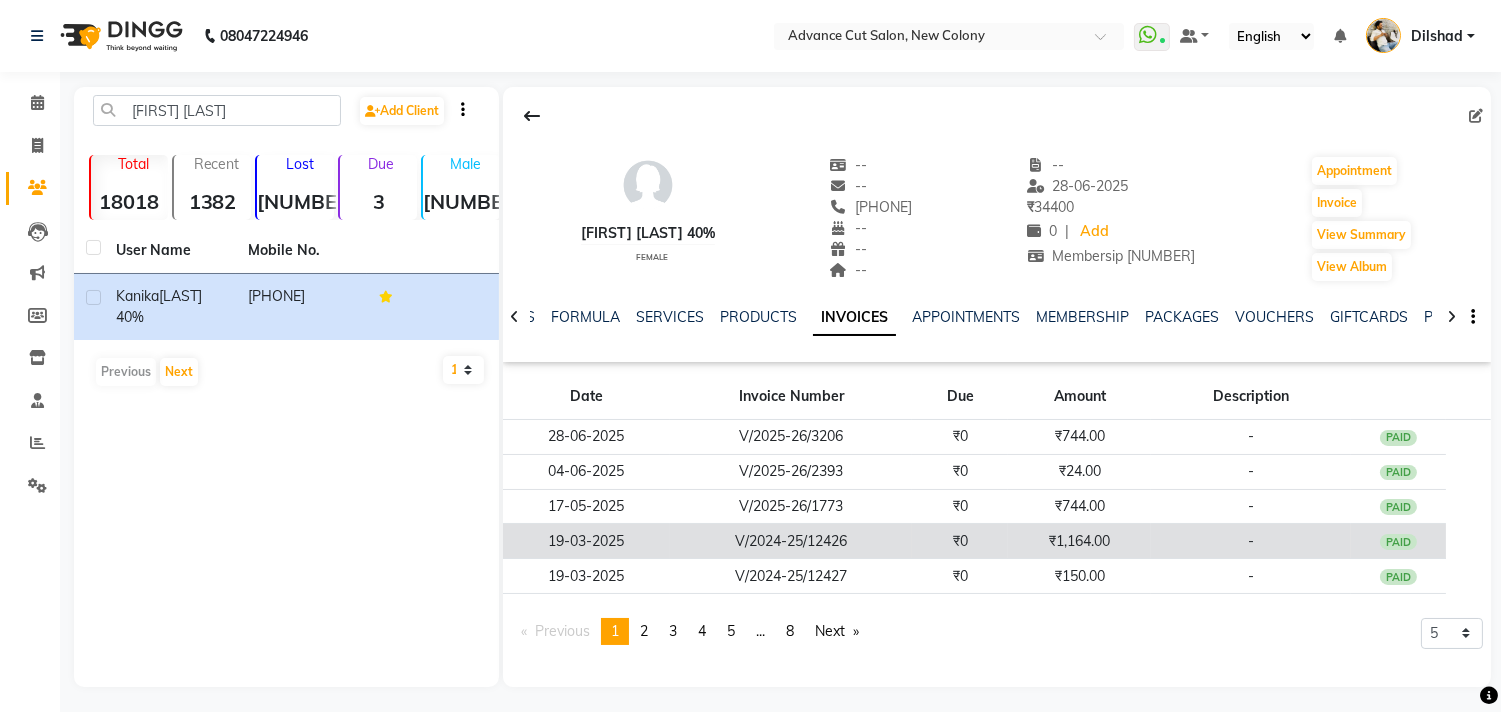 click on "V/2024-25/12426" 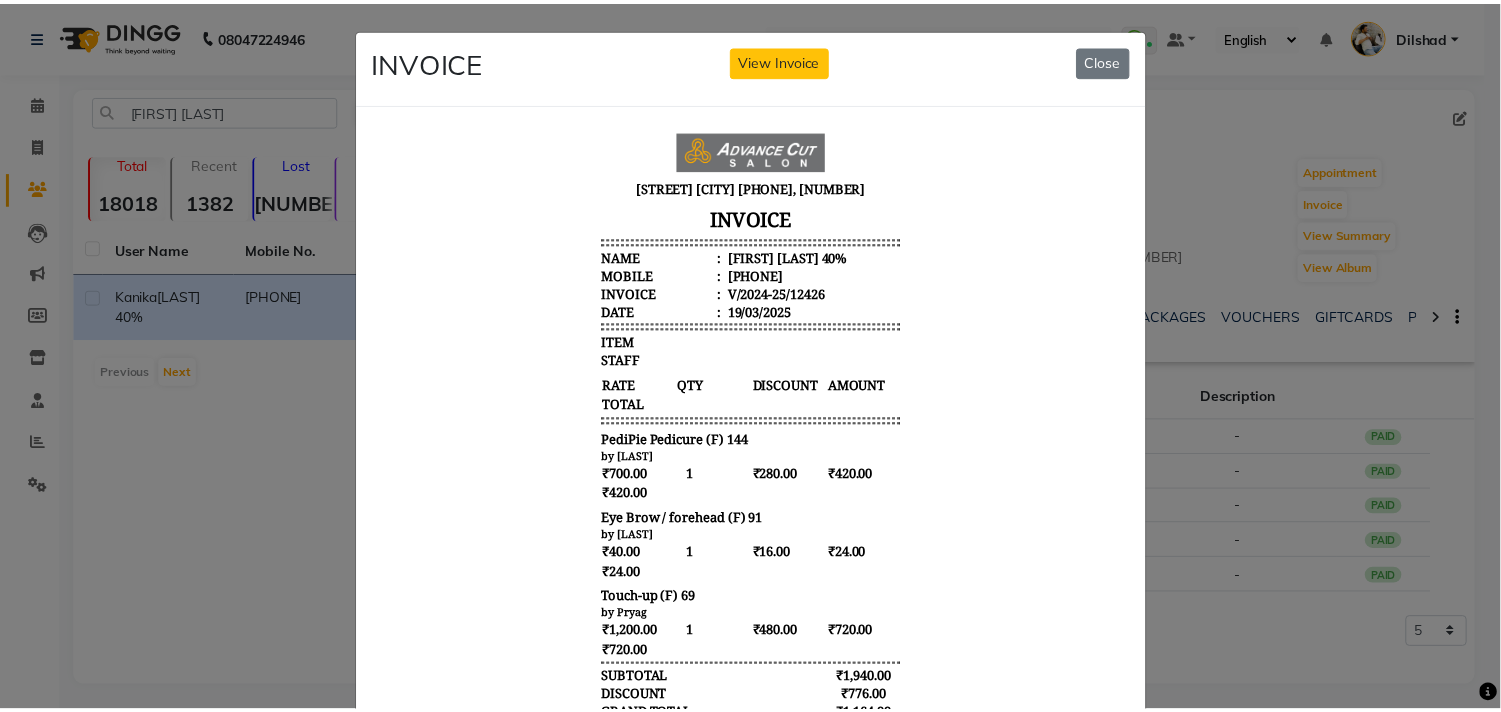 scroll, scrollTop: 0, scrollLeft: 0, axis: both 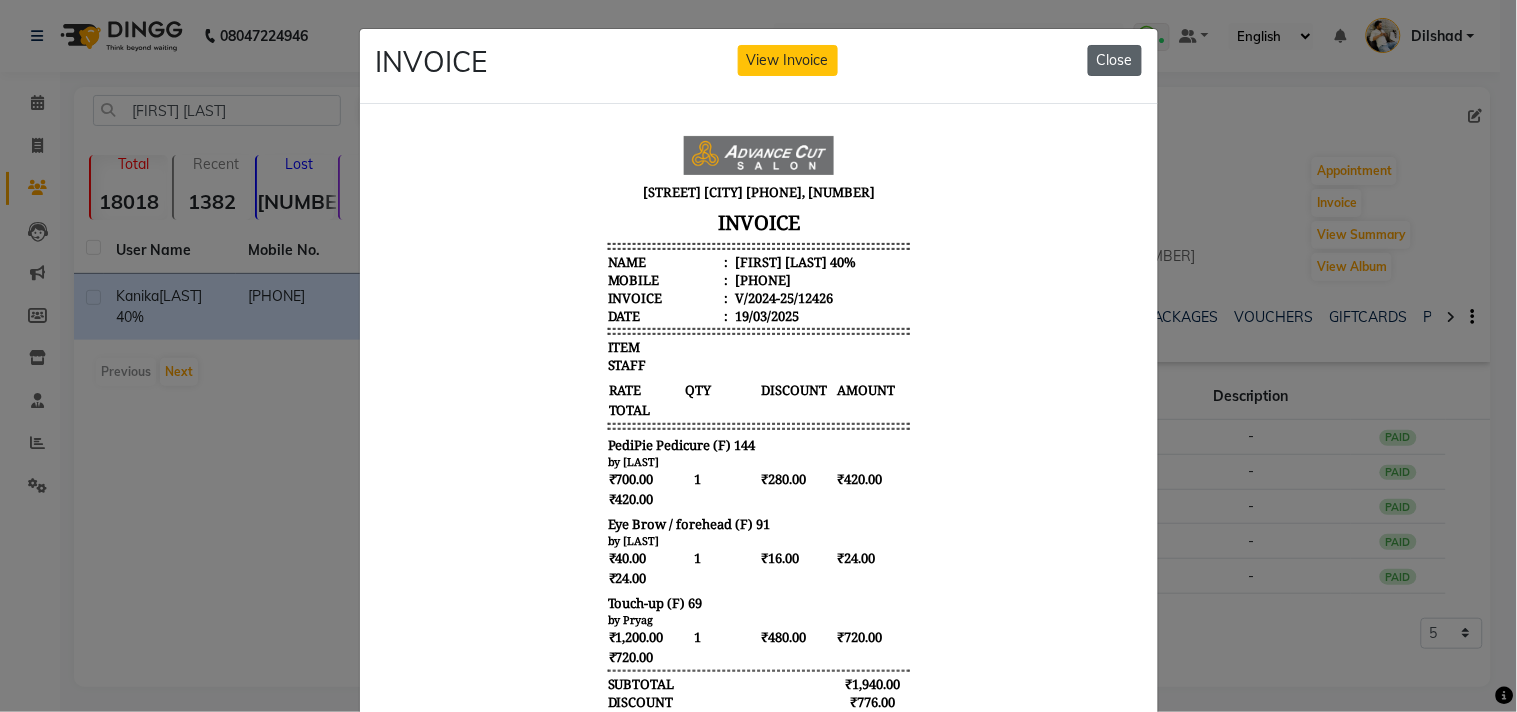 click on "Close" 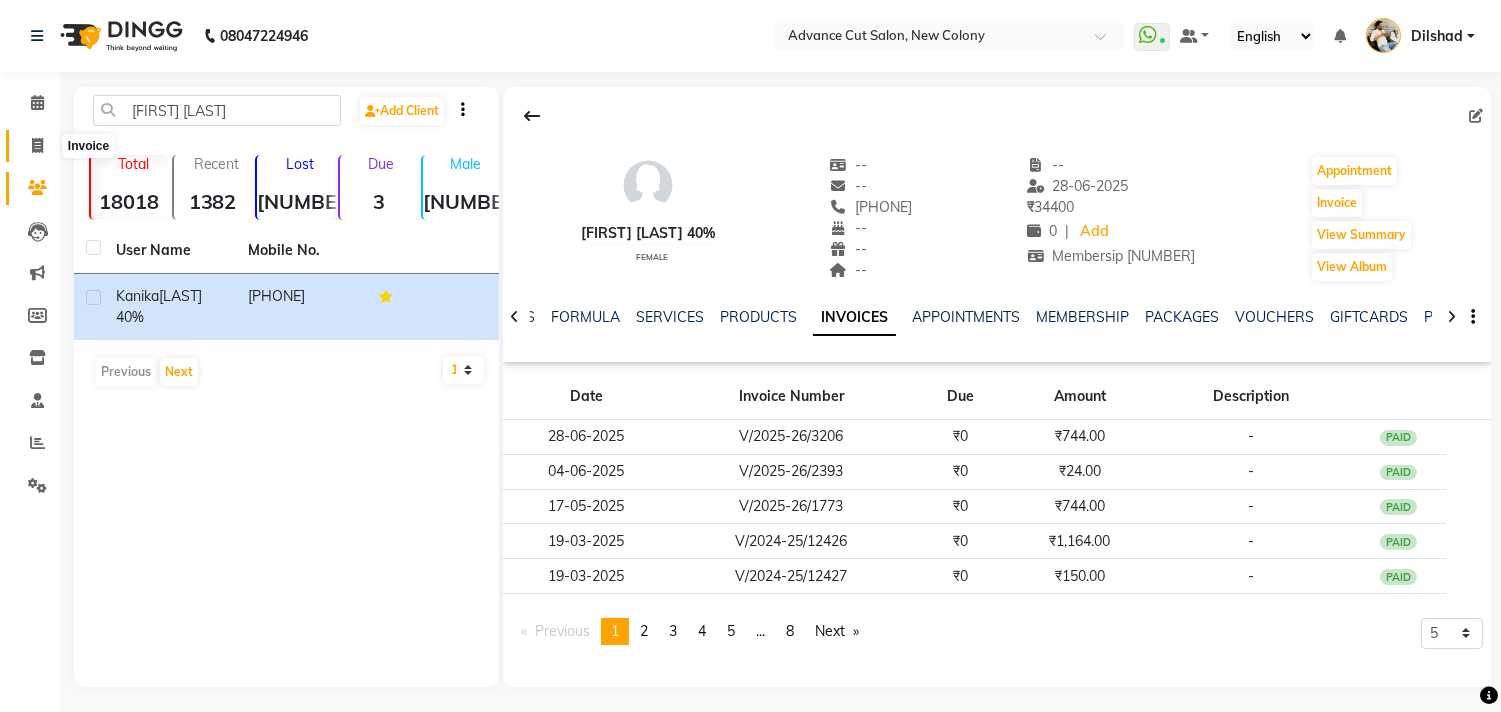 click 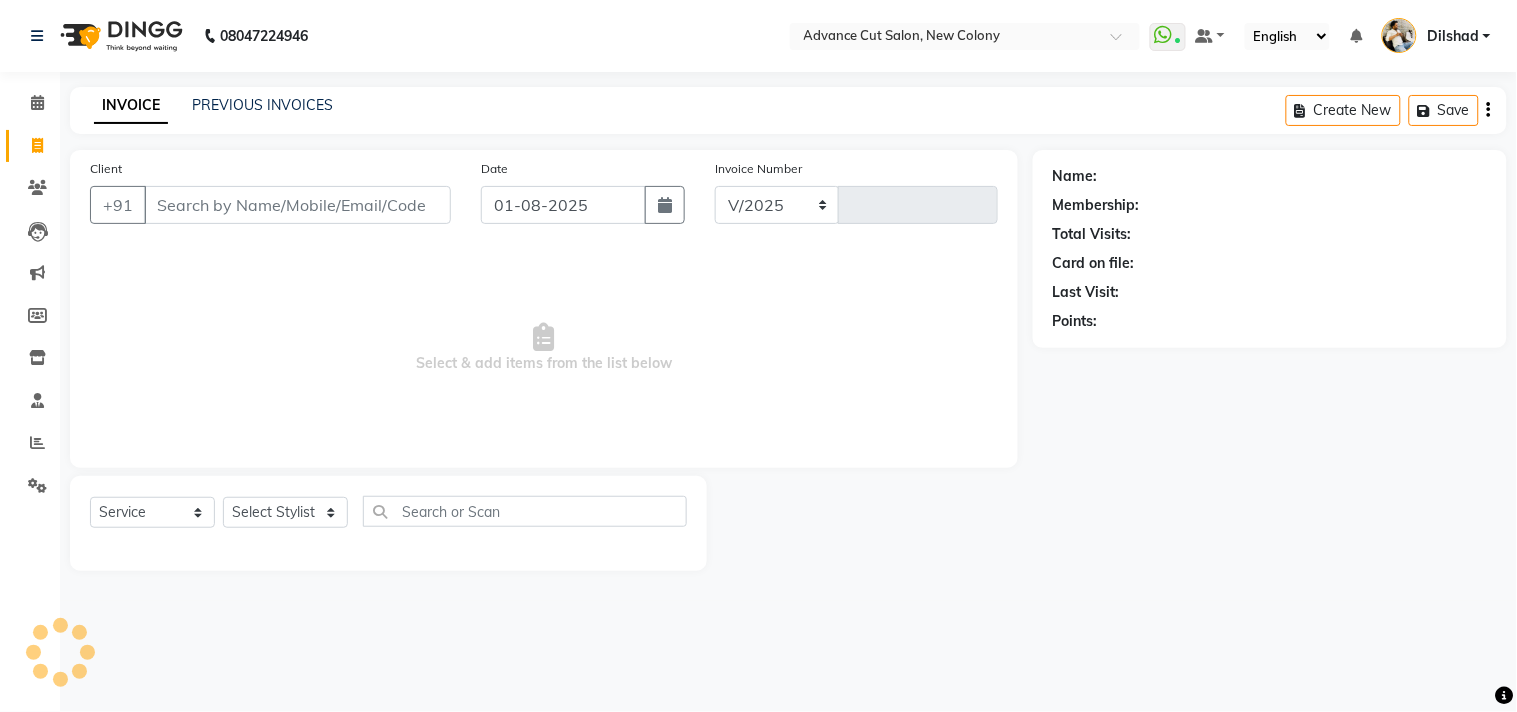 select on "922" 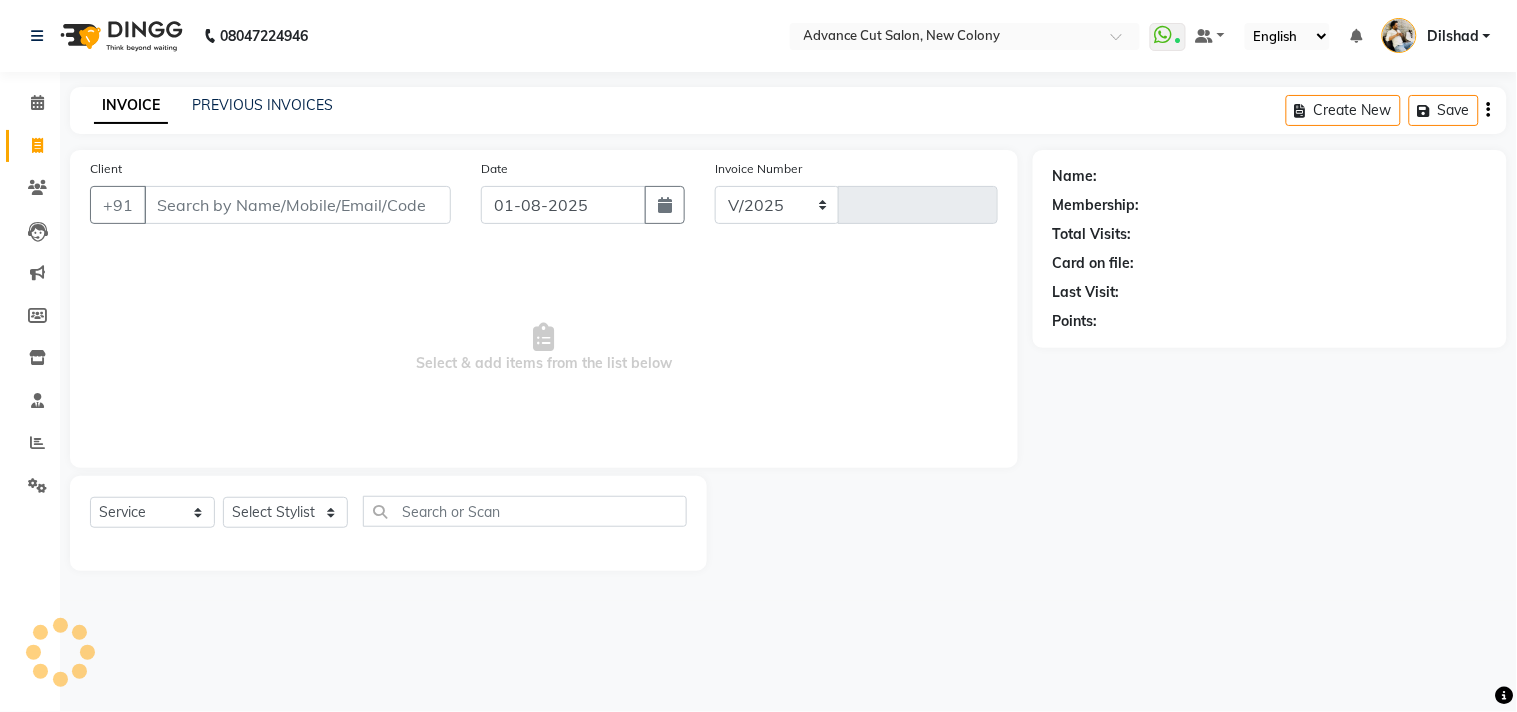 type on "4333" 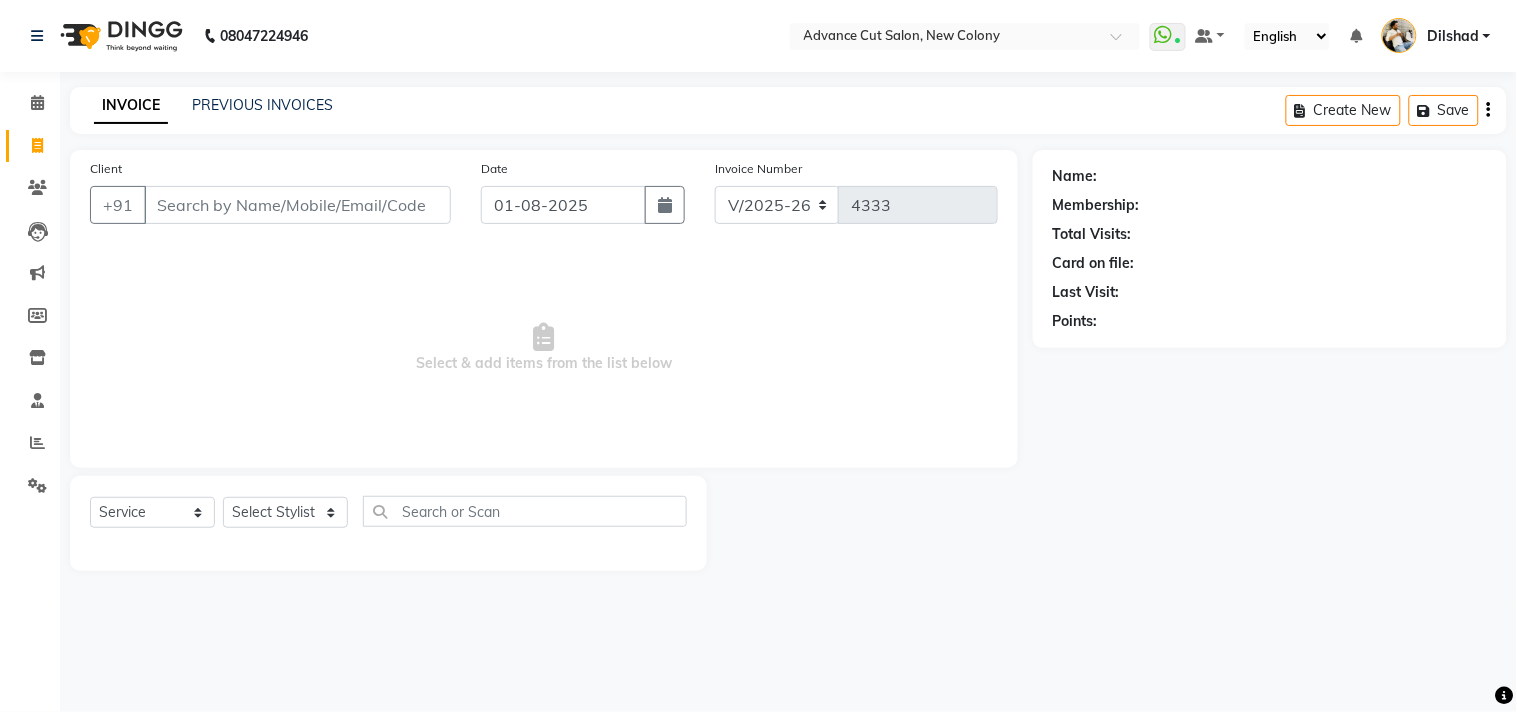 click on "Select & add items from the list below" at bounding box center [544, 348] 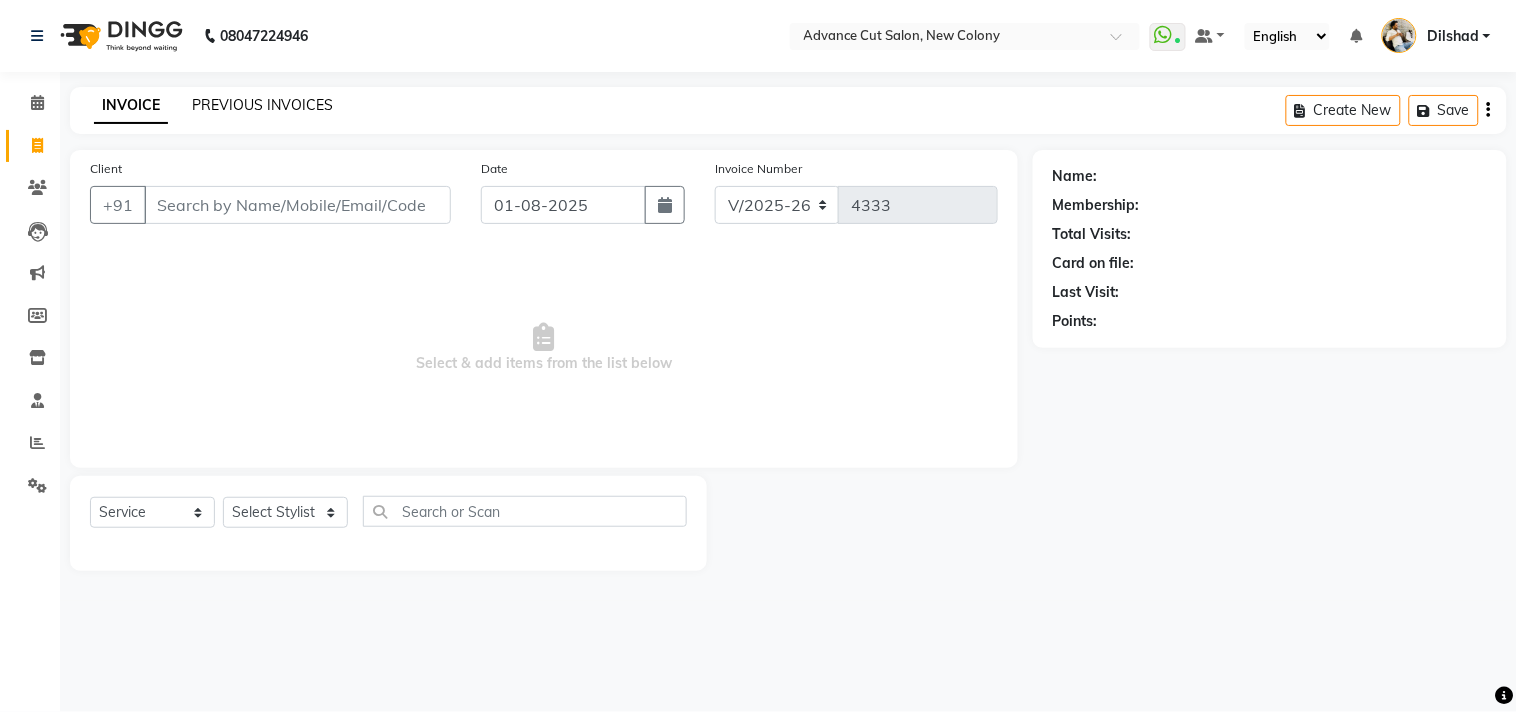click on "PREVIOUS INVOICES" 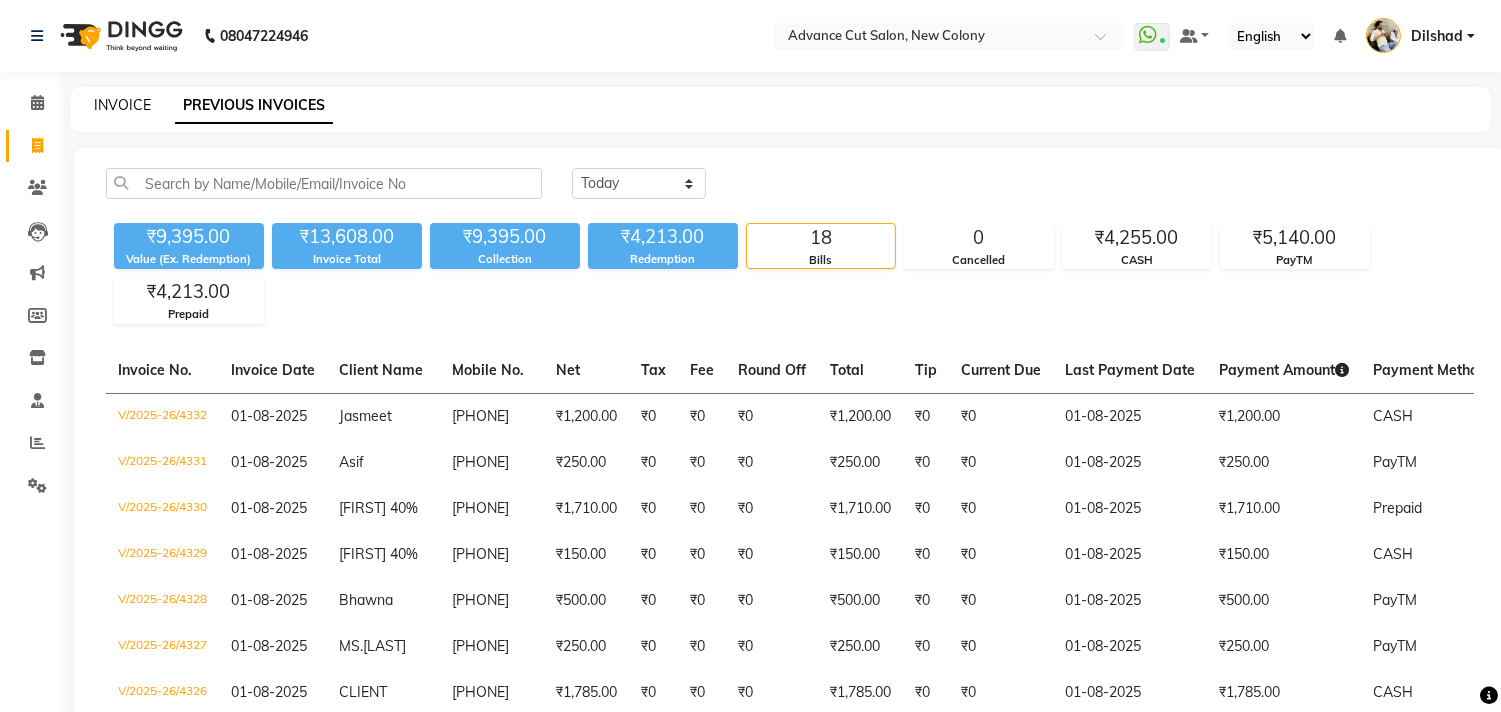 click on "INVOICE" 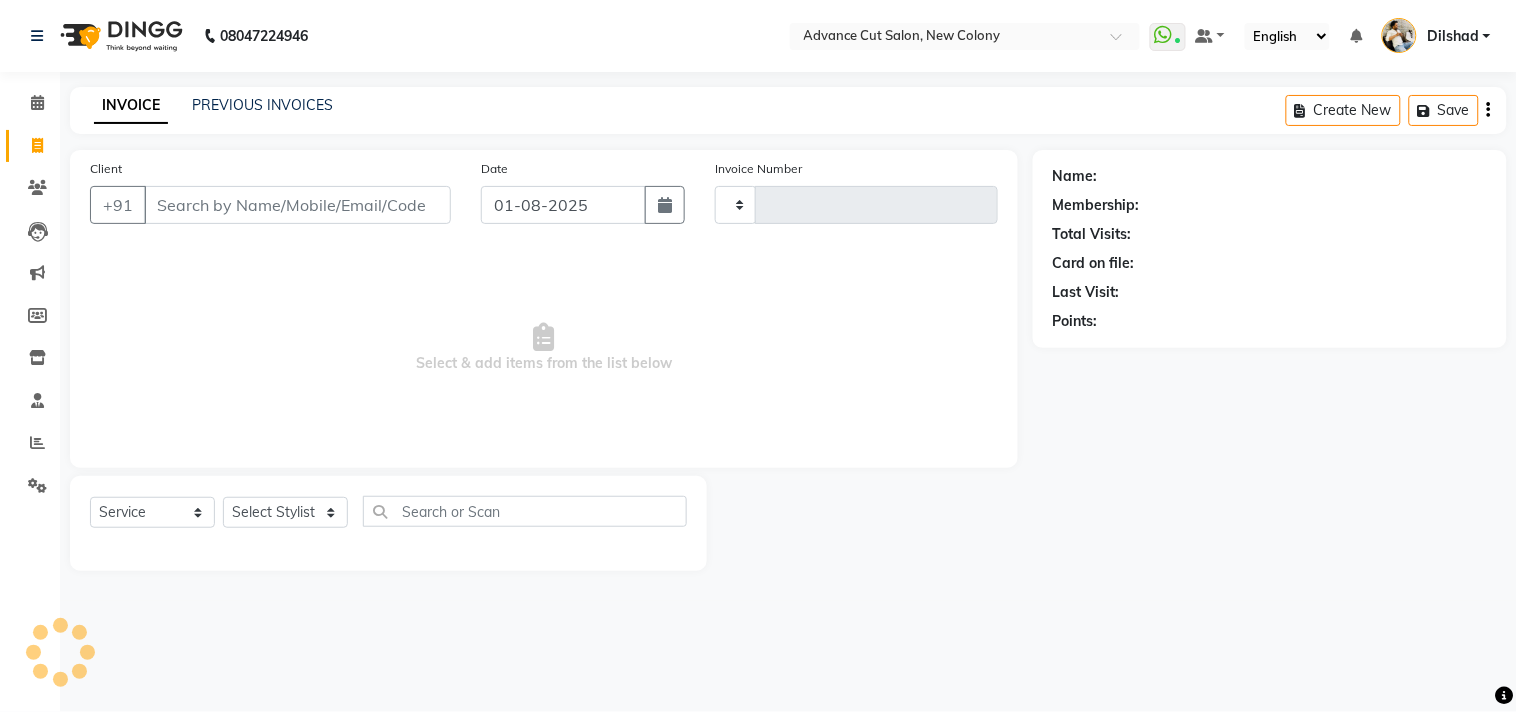 type on "4333" 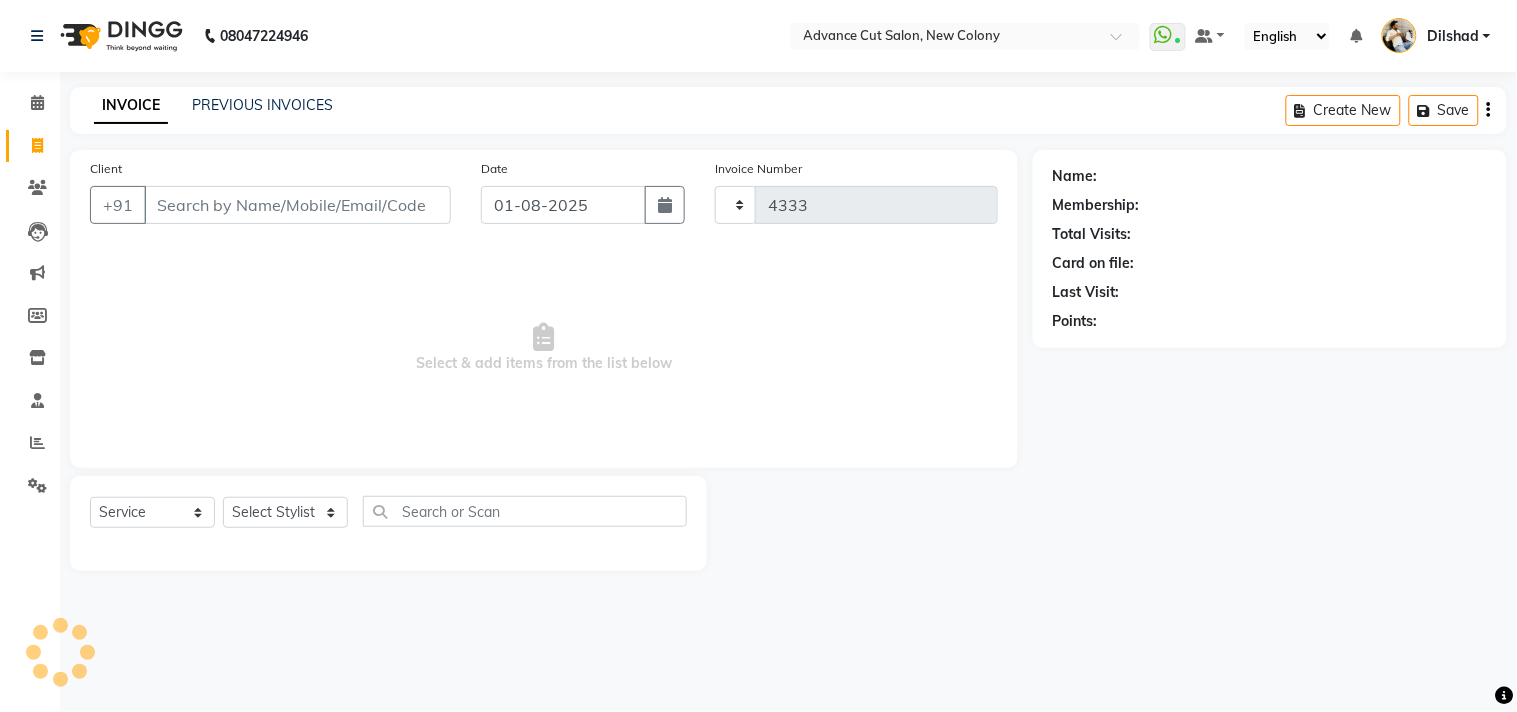 select on "922" 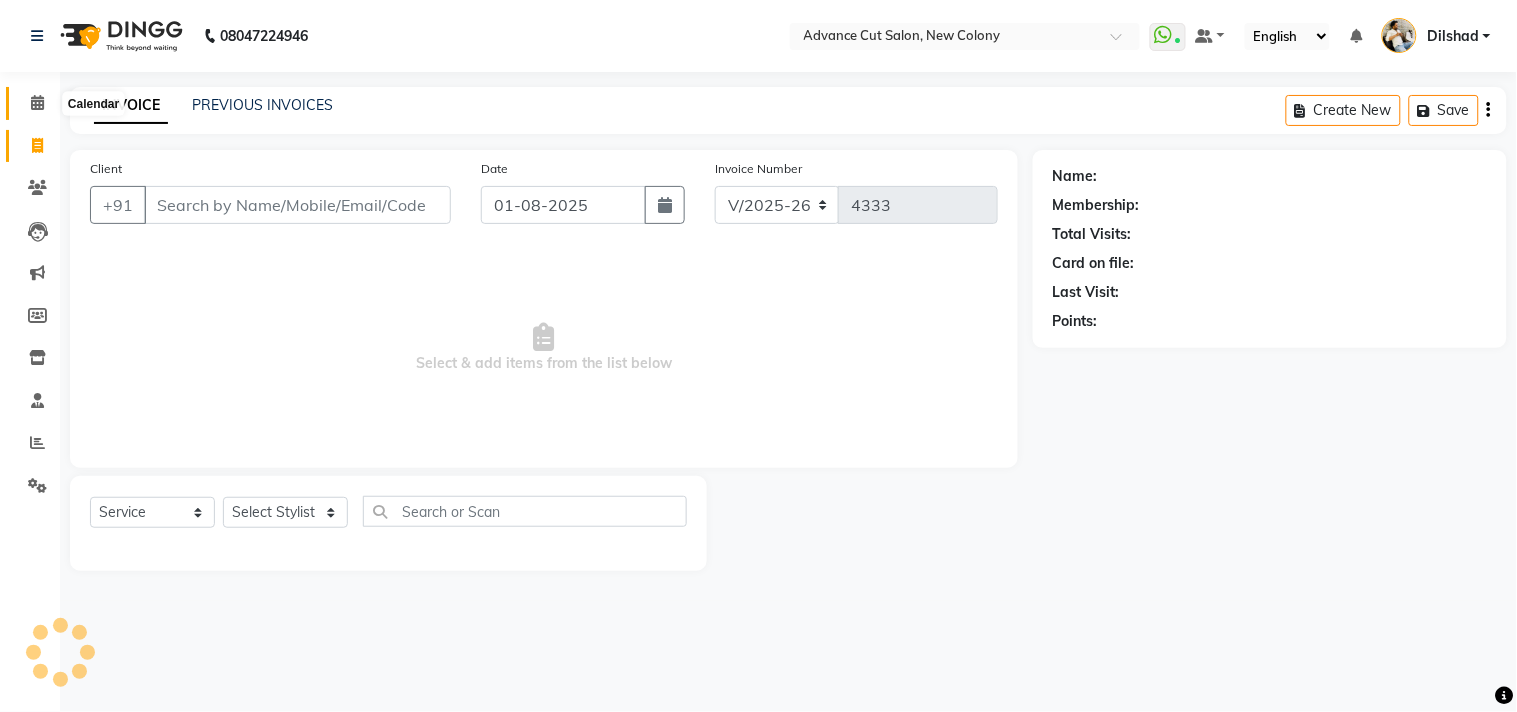 click 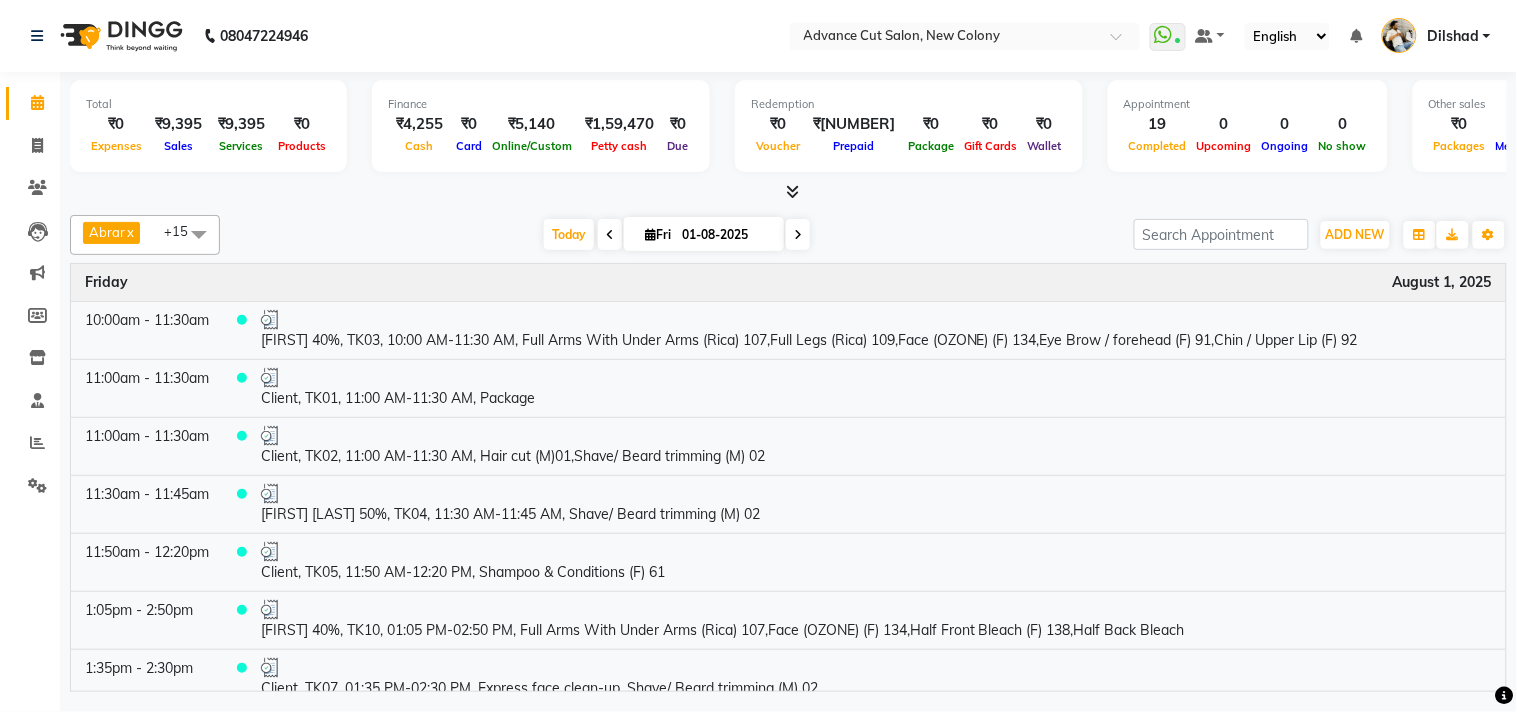 click at bounding box center [792, 191] 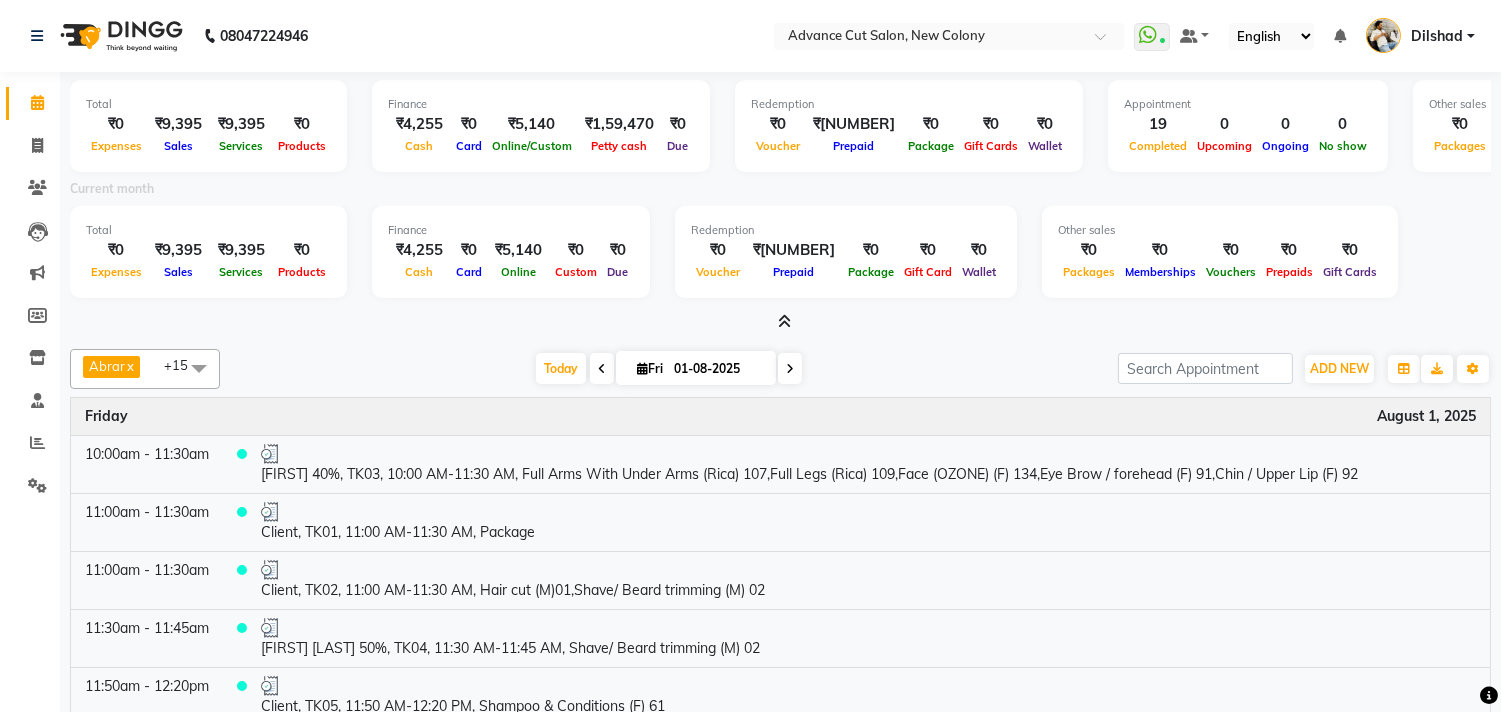 click at bounding box center [784, 321] 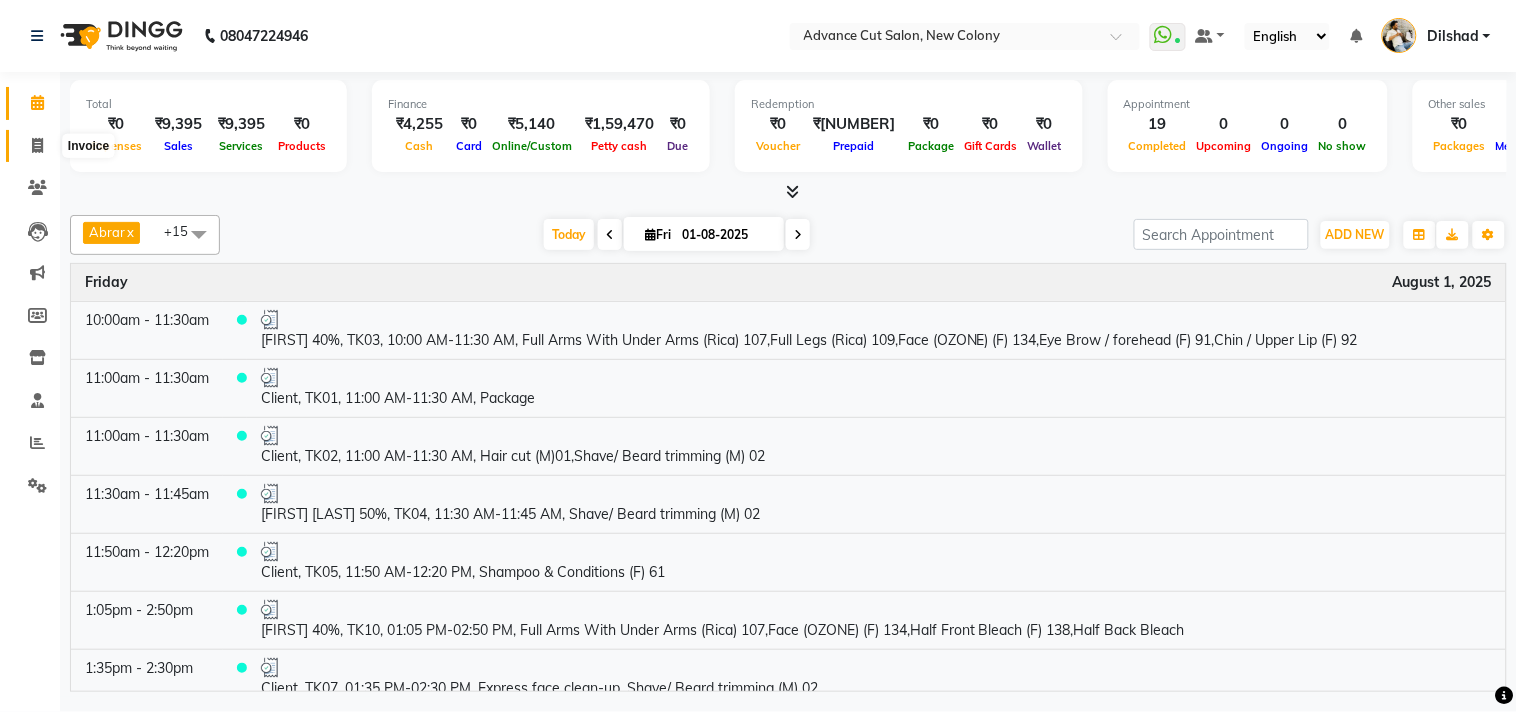 click 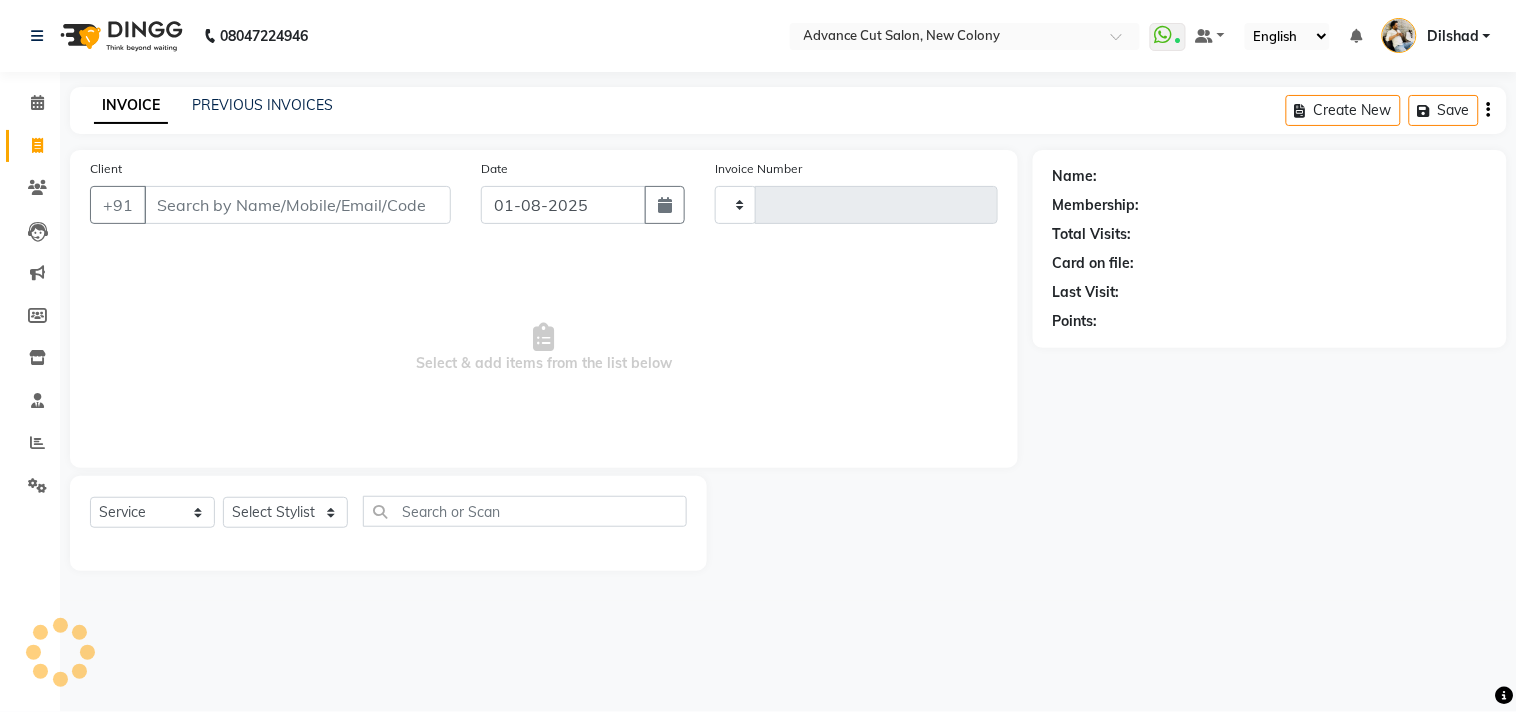 click on "INVOICE PREVIOUS INVOICES Create New   Save" 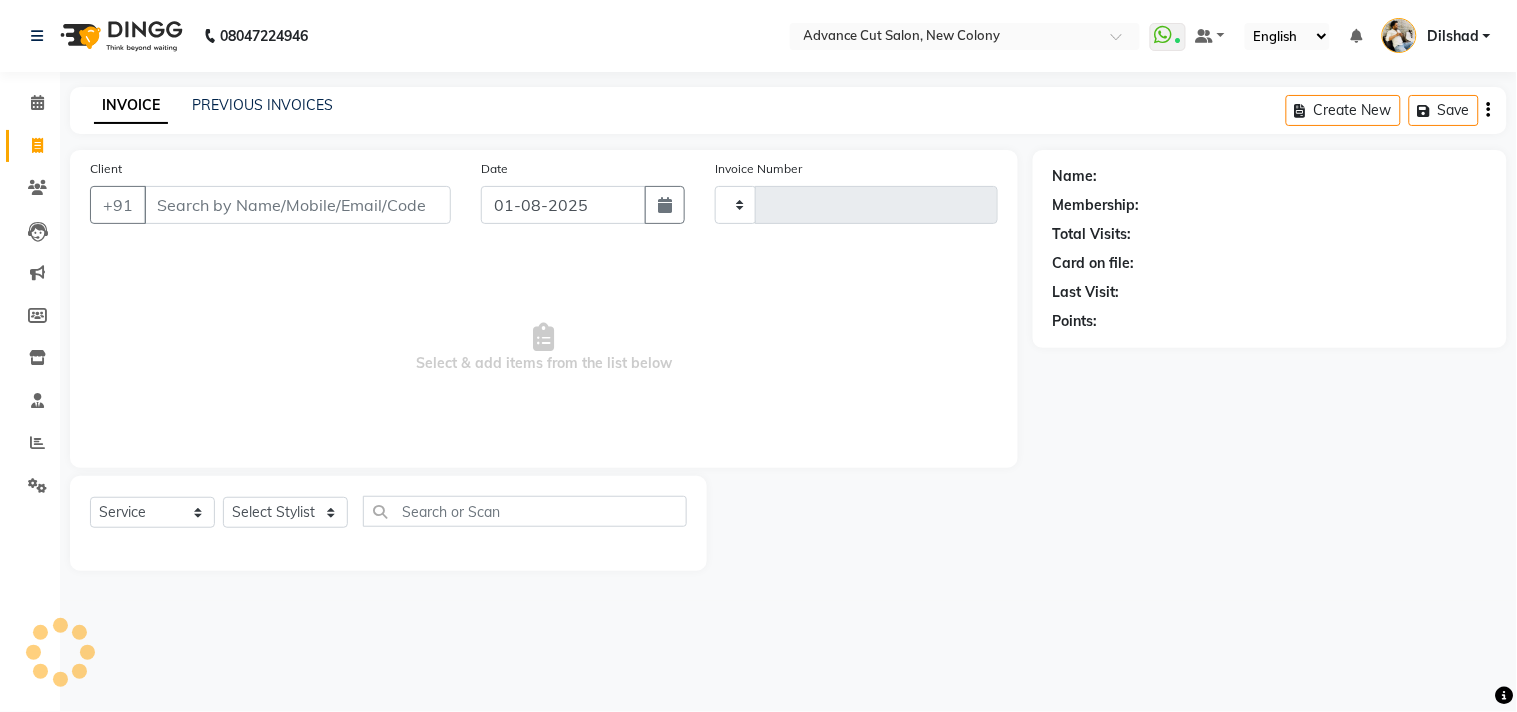 type on "4333" 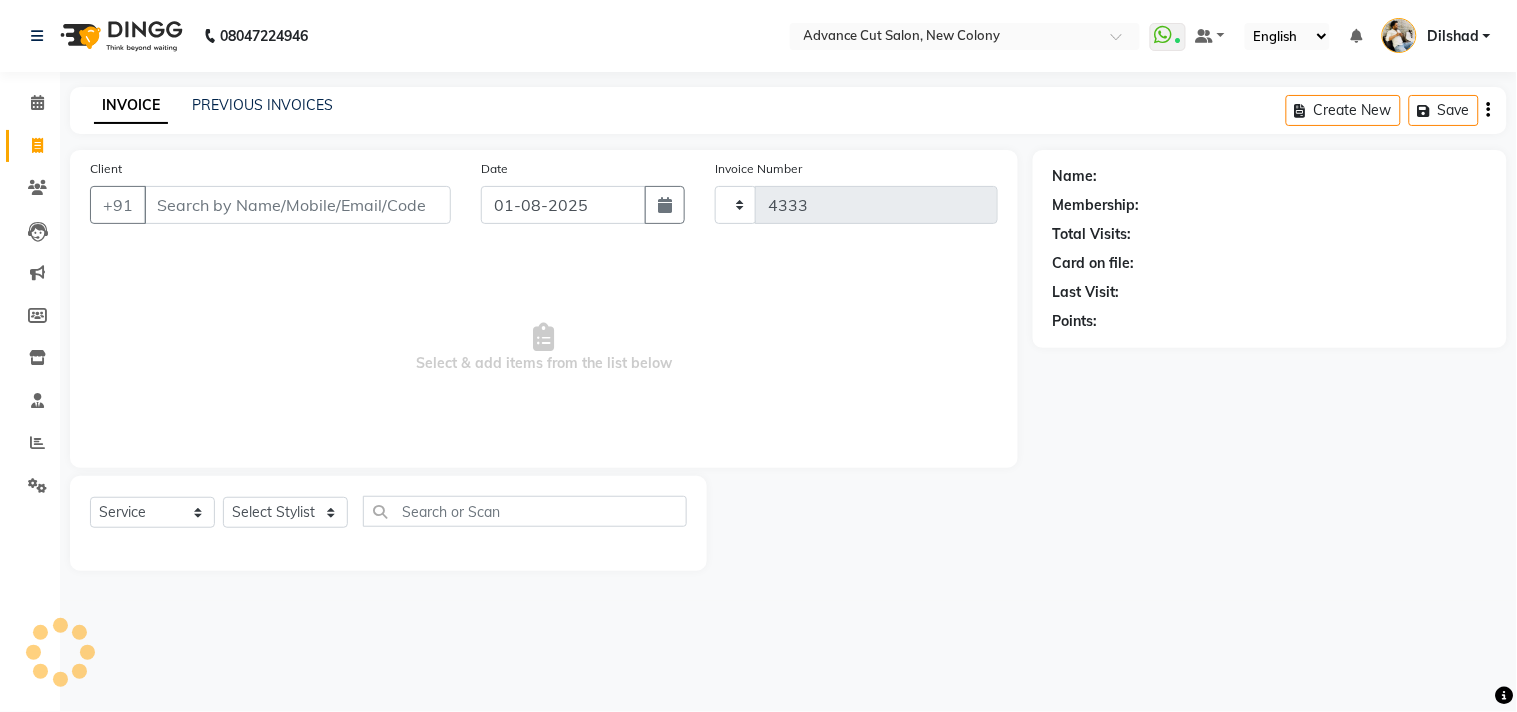 select on "922" 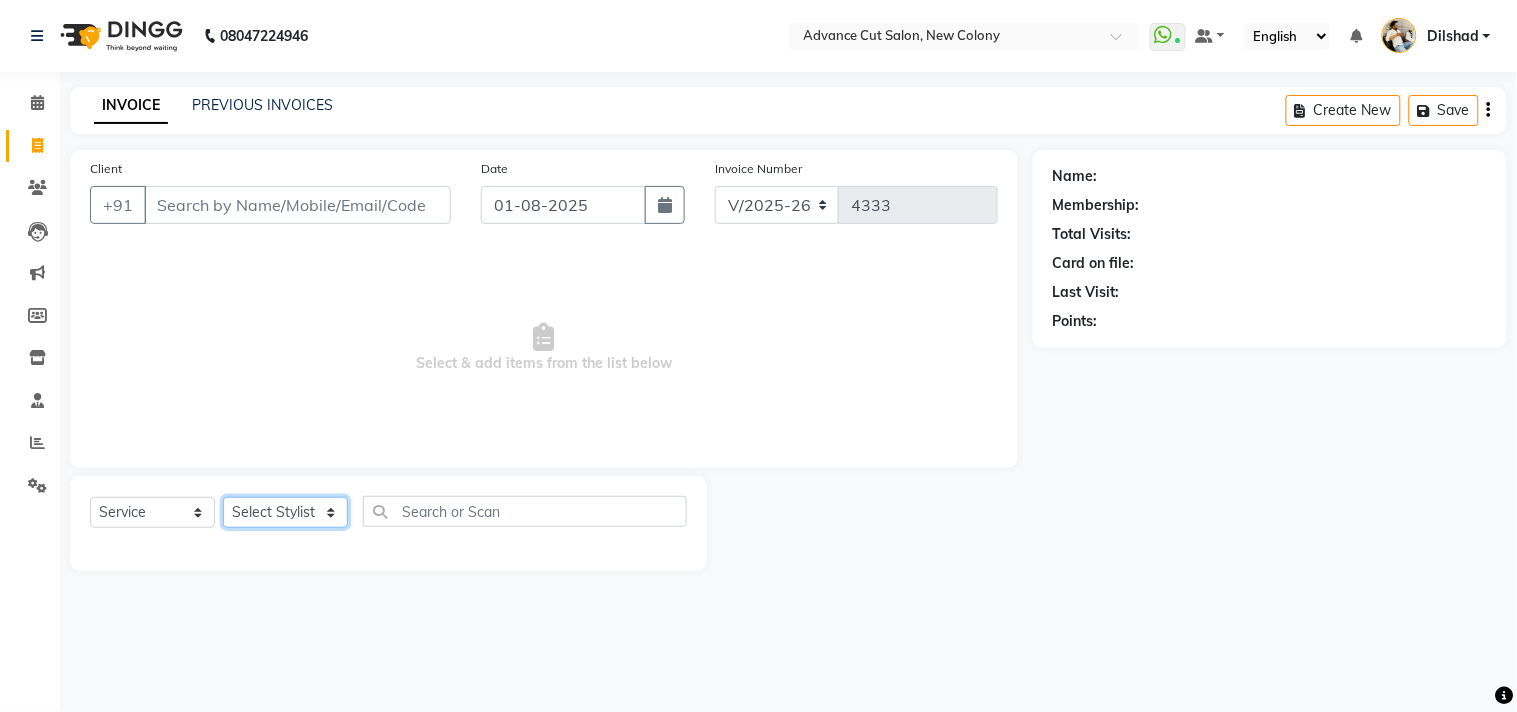 click on "Select Stylist Abrar Alam Dilshad Lallan Meenu Nabeel Nafeesh Ahmad O.P. Sharma  Samar Shahzad  SHWETA SINGH Zarina" 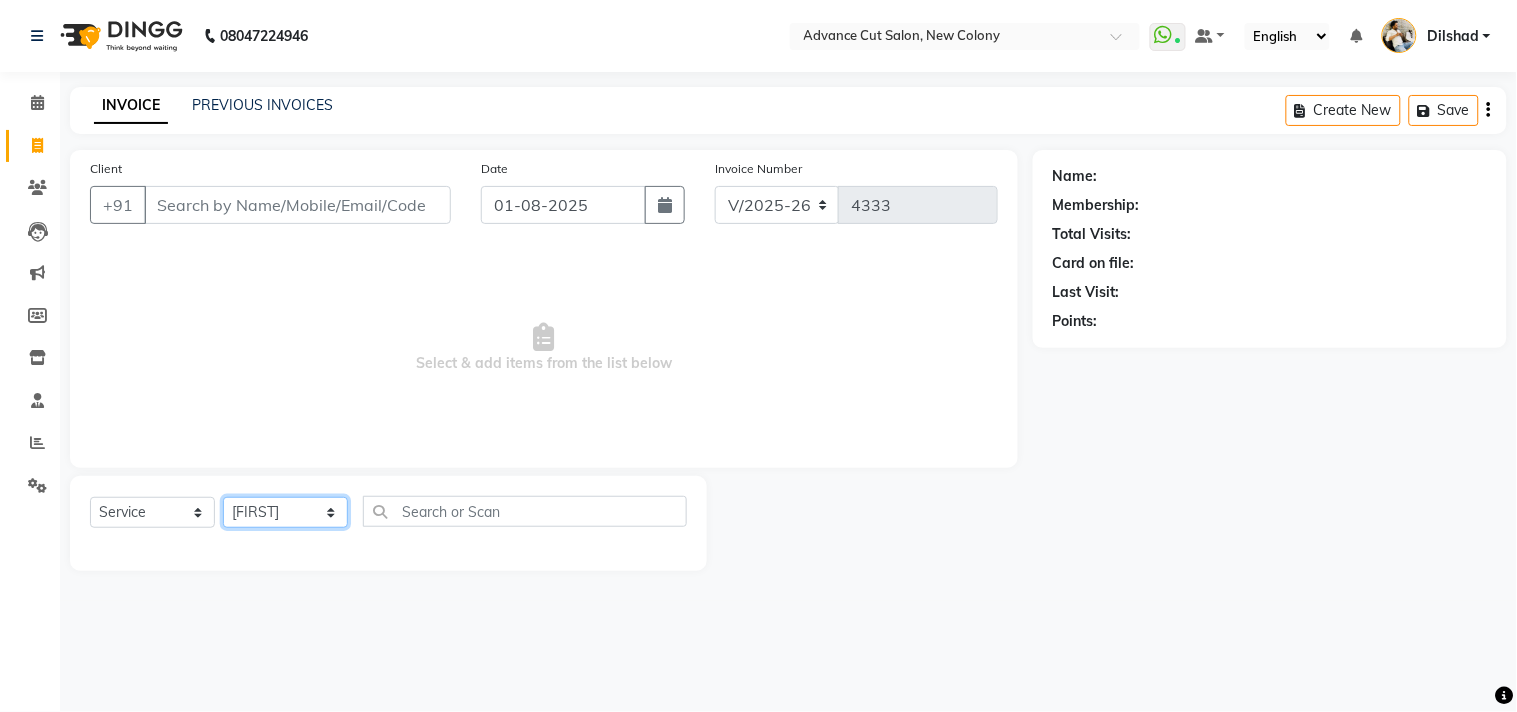 click on "Select Stylist Abrar Alam Dilshad Lallan Meenu Nabeel Nafeesh Ahmad O.P. Sharma  Samar Shahzad  SHWETA SINGH Zarina" 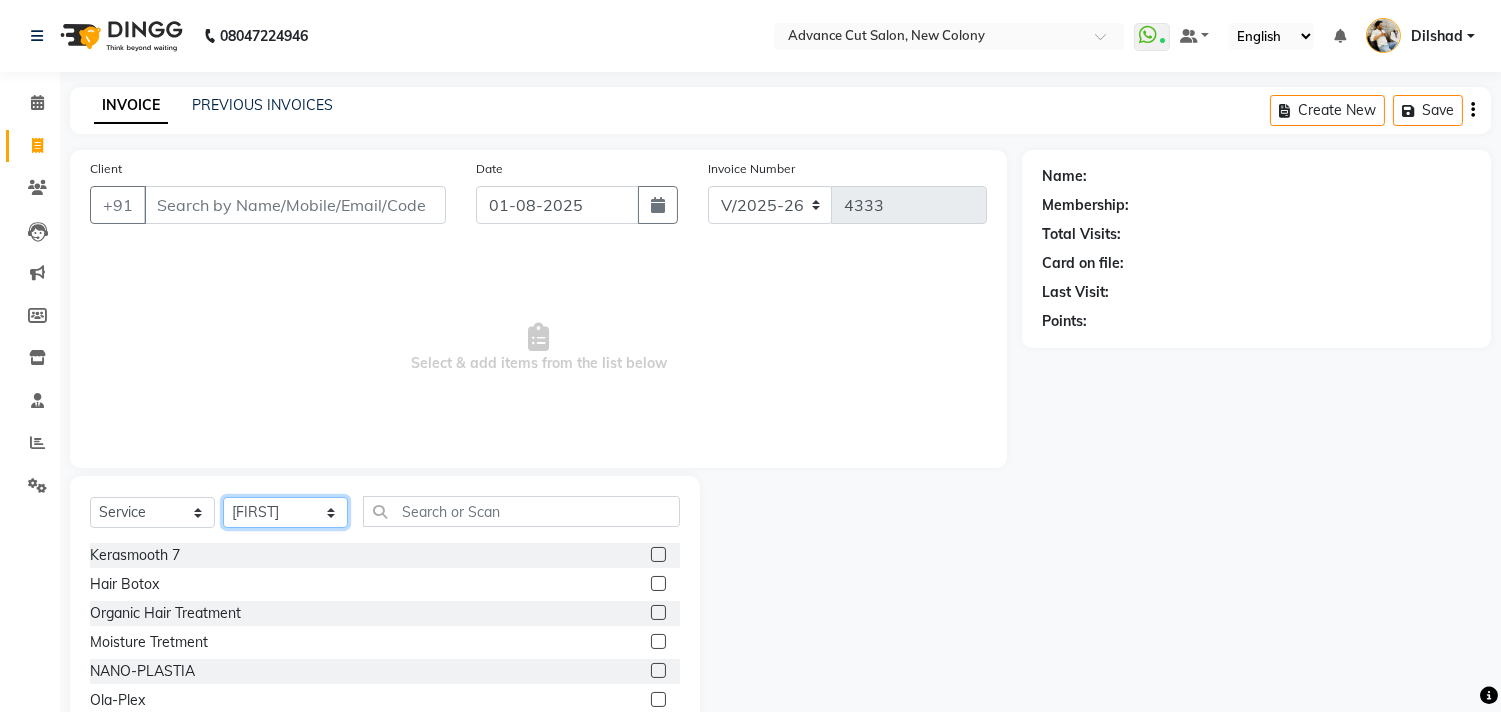 drag, startPoint x: 255, startPoint y: 523, endPoint x: 260, endPoint y: 498, distance: 25.495098 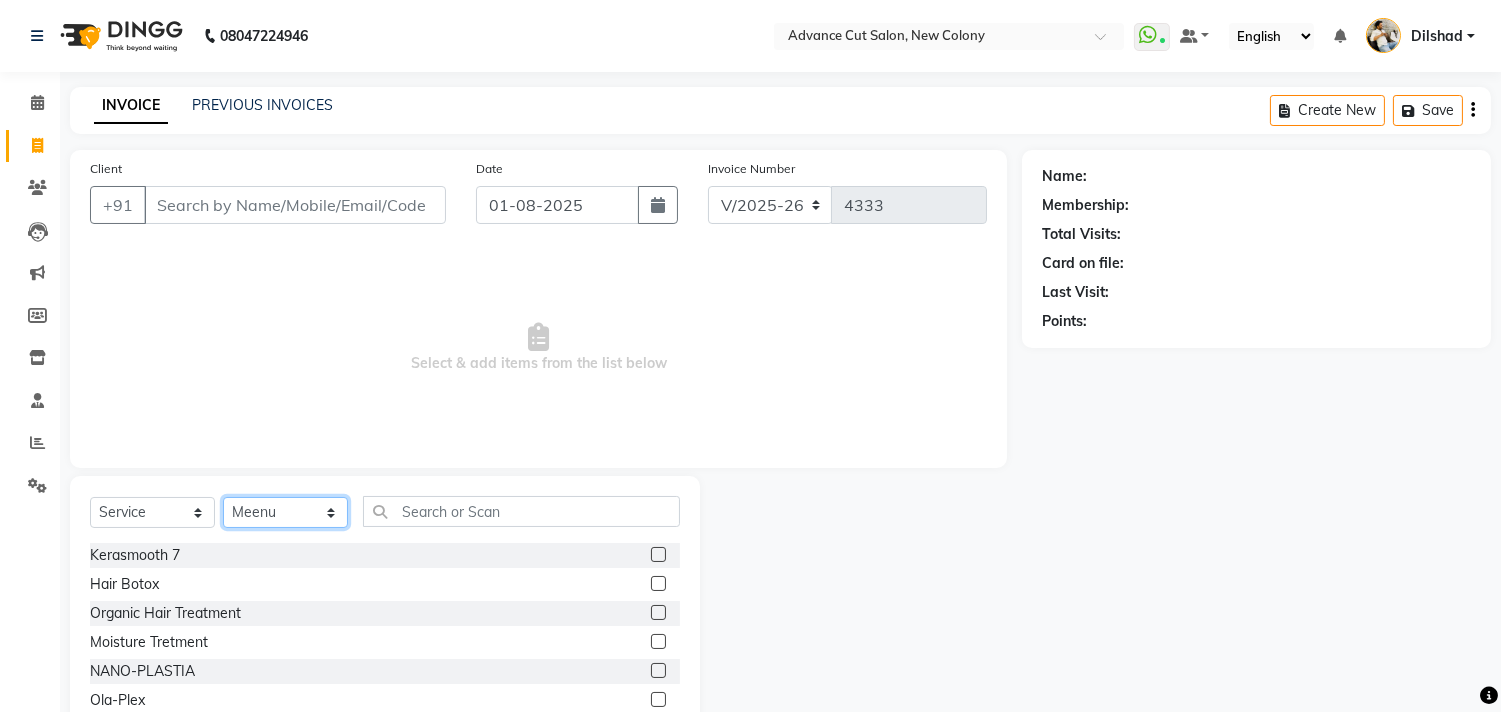 click on "Select Stylist Abrar Alam Dilshad Lallan Meenu Nabeel Nafeesh Ahmad O.P. Sharma  Samar Shahzad  SHWETA SINGH Zarina" 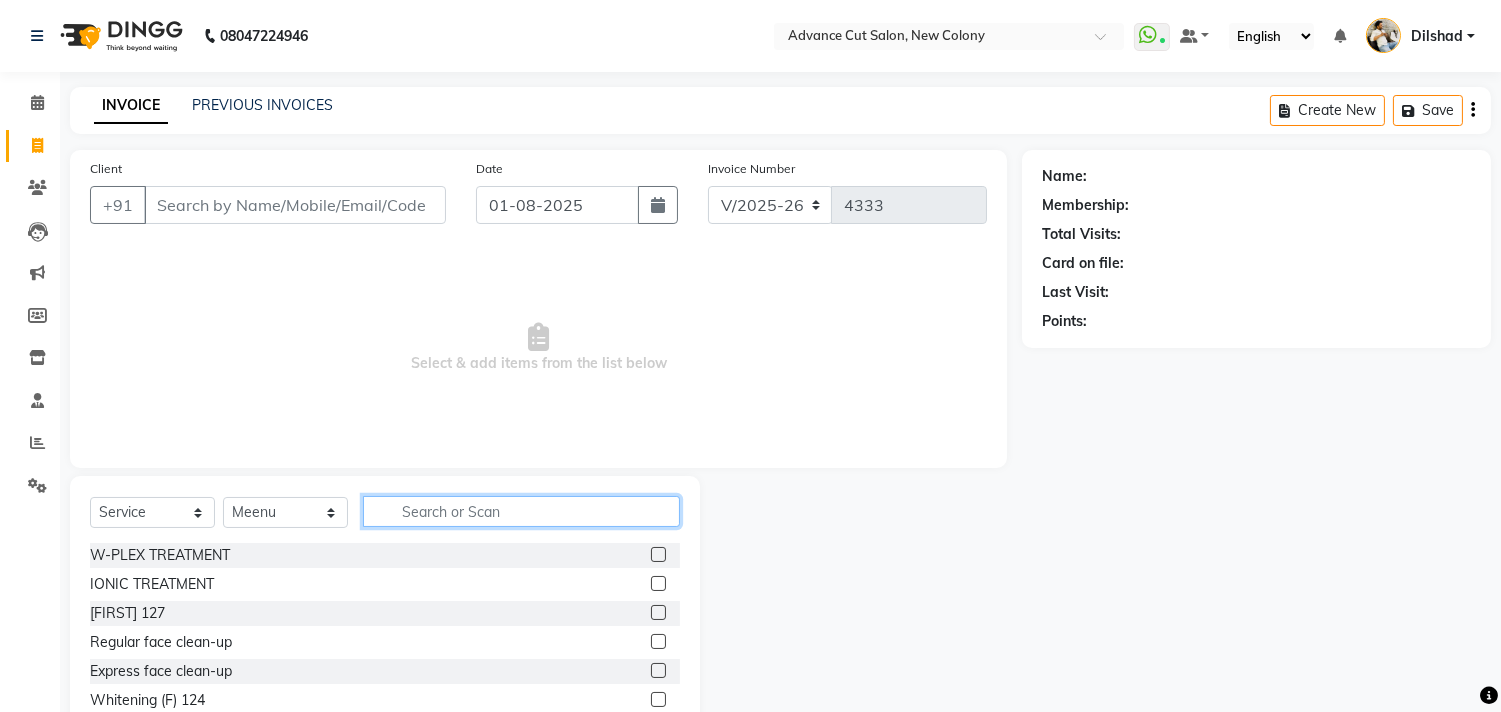 click 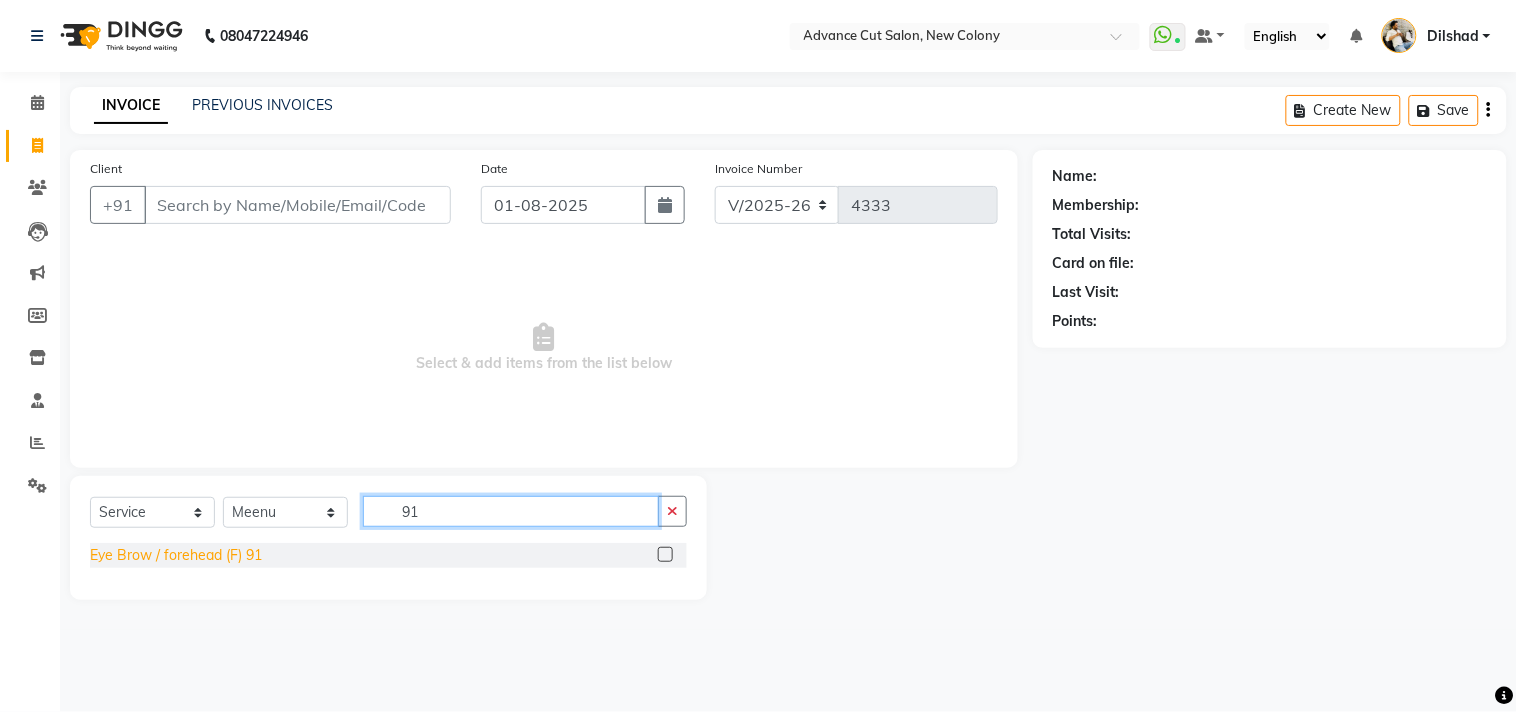 type on "91" 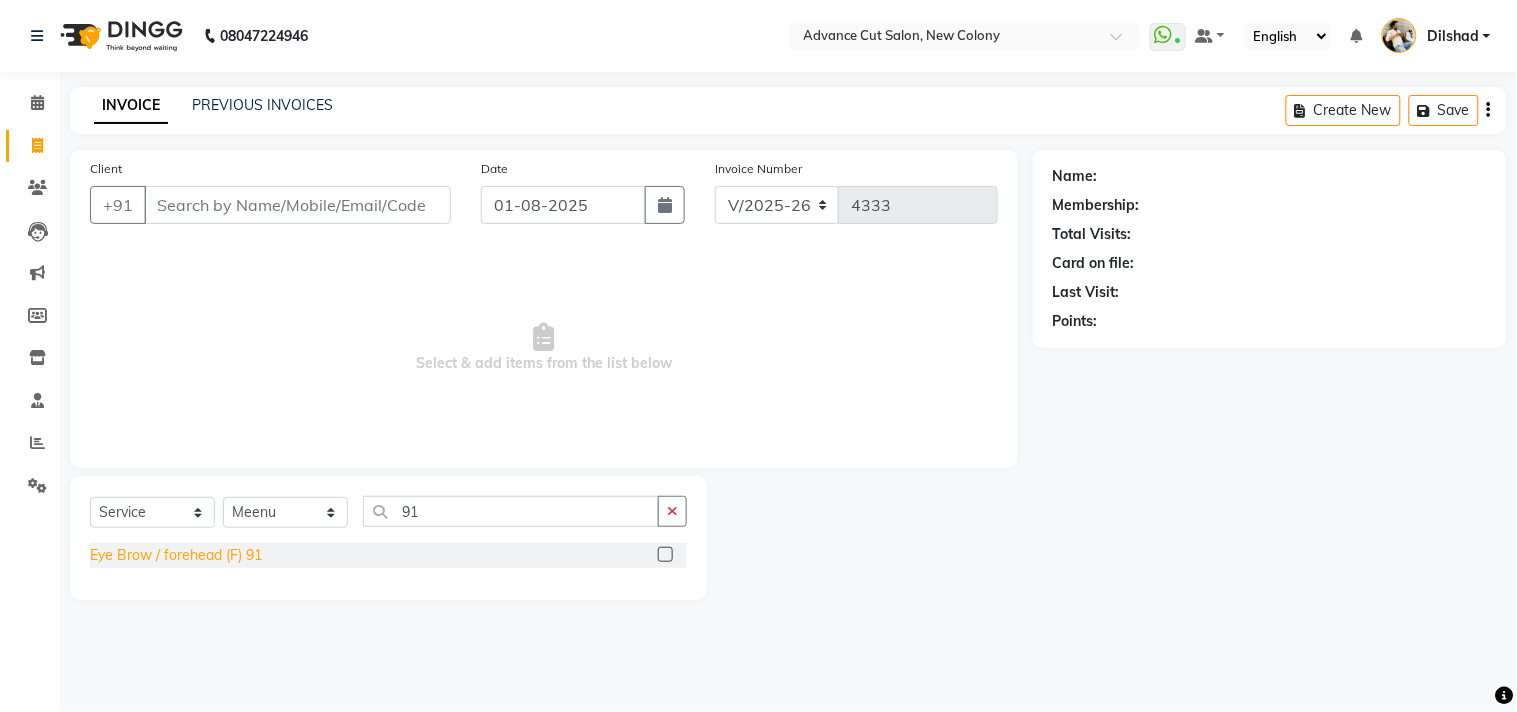 click on "Eye Brow / forehead (F) 91" 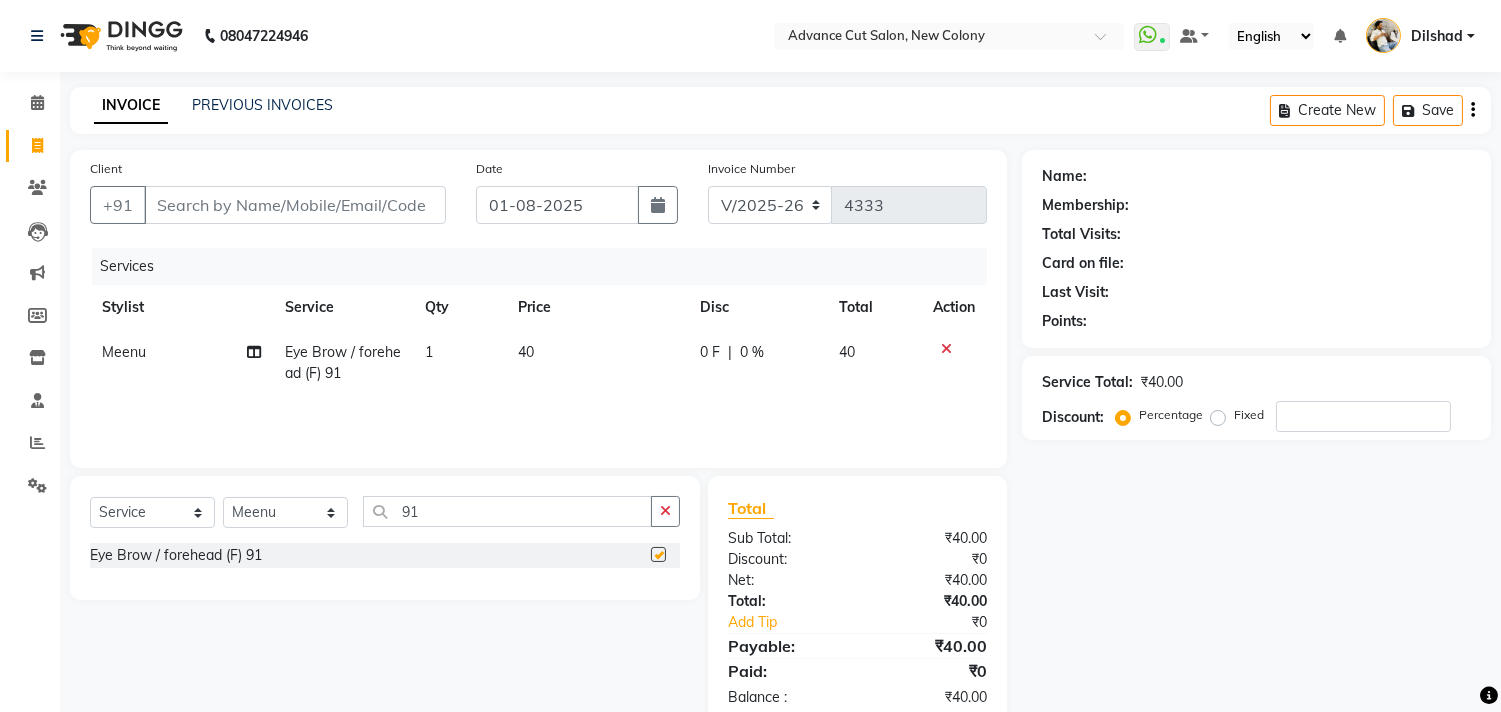 checkbox on "false" 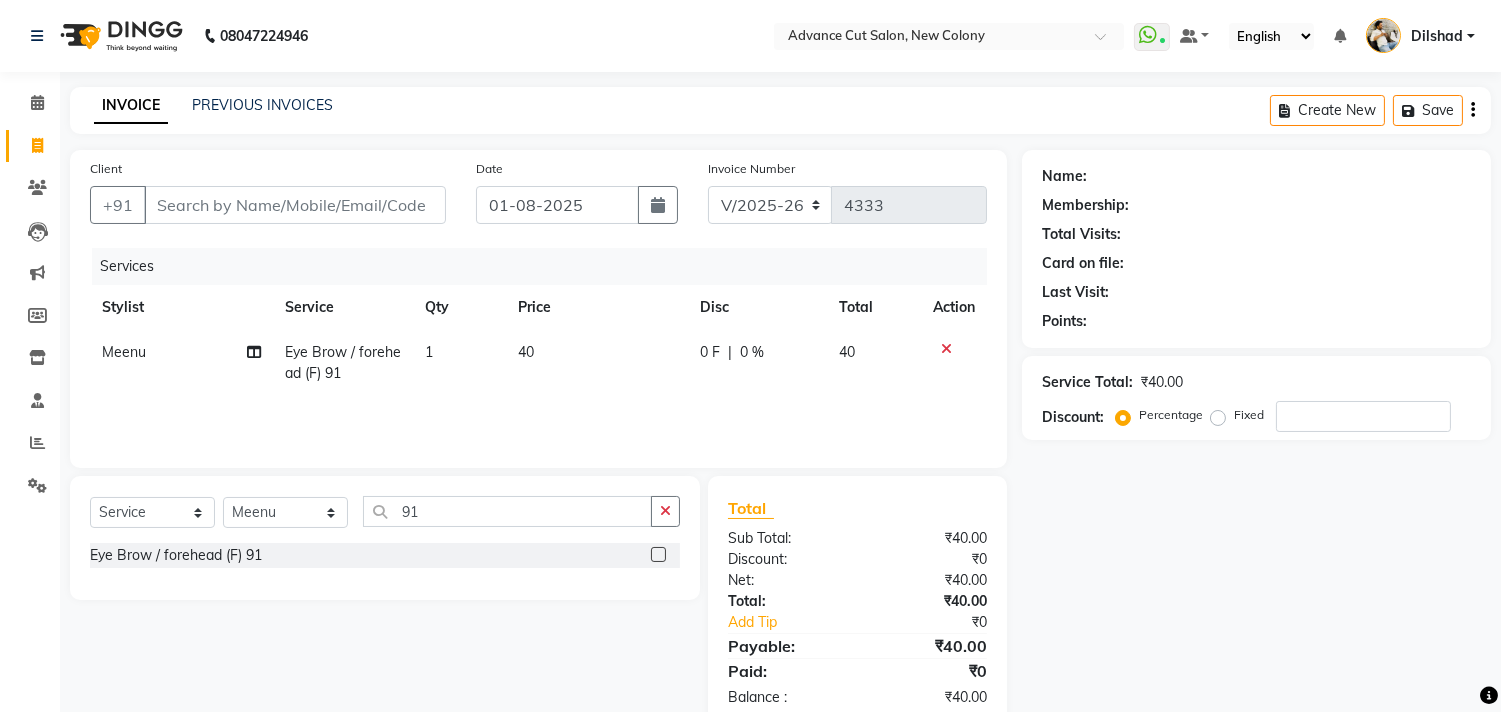click on "1" 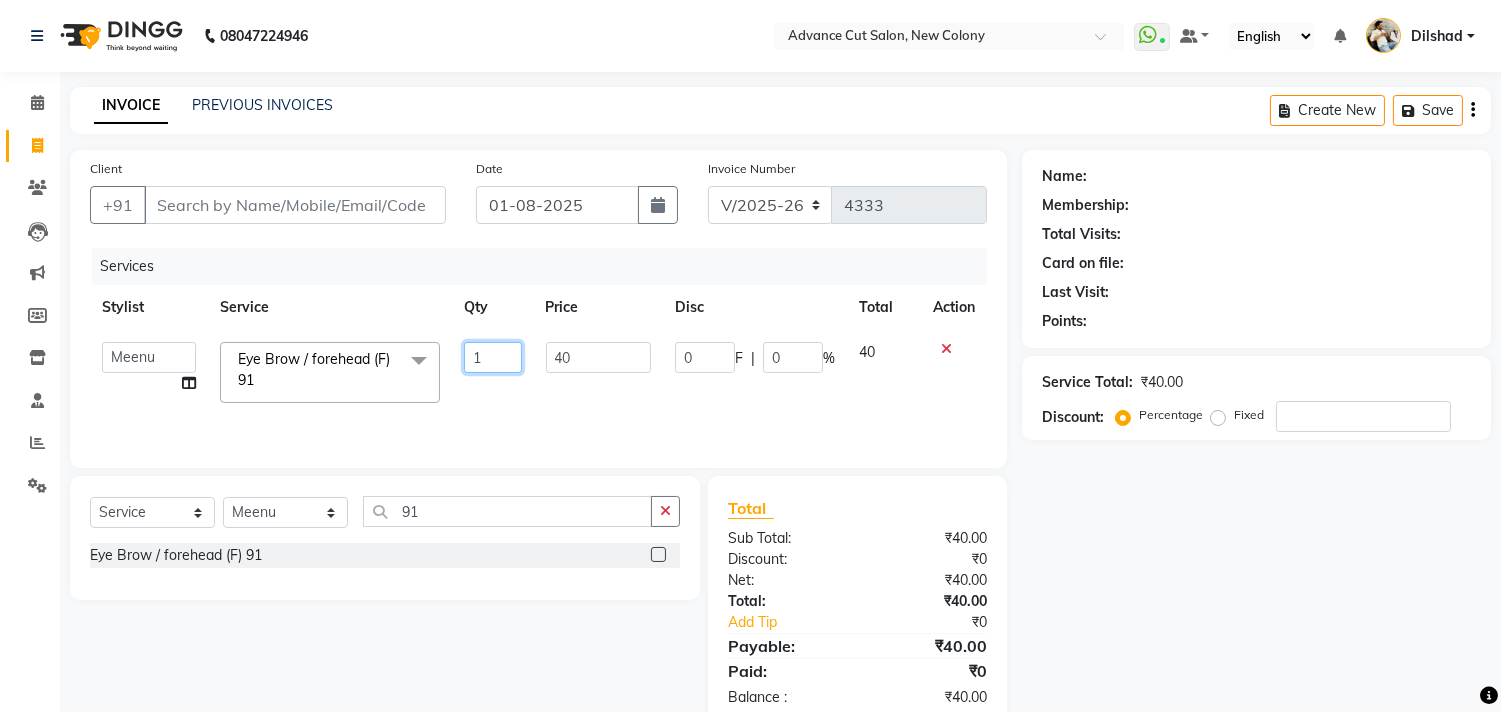click on "1" 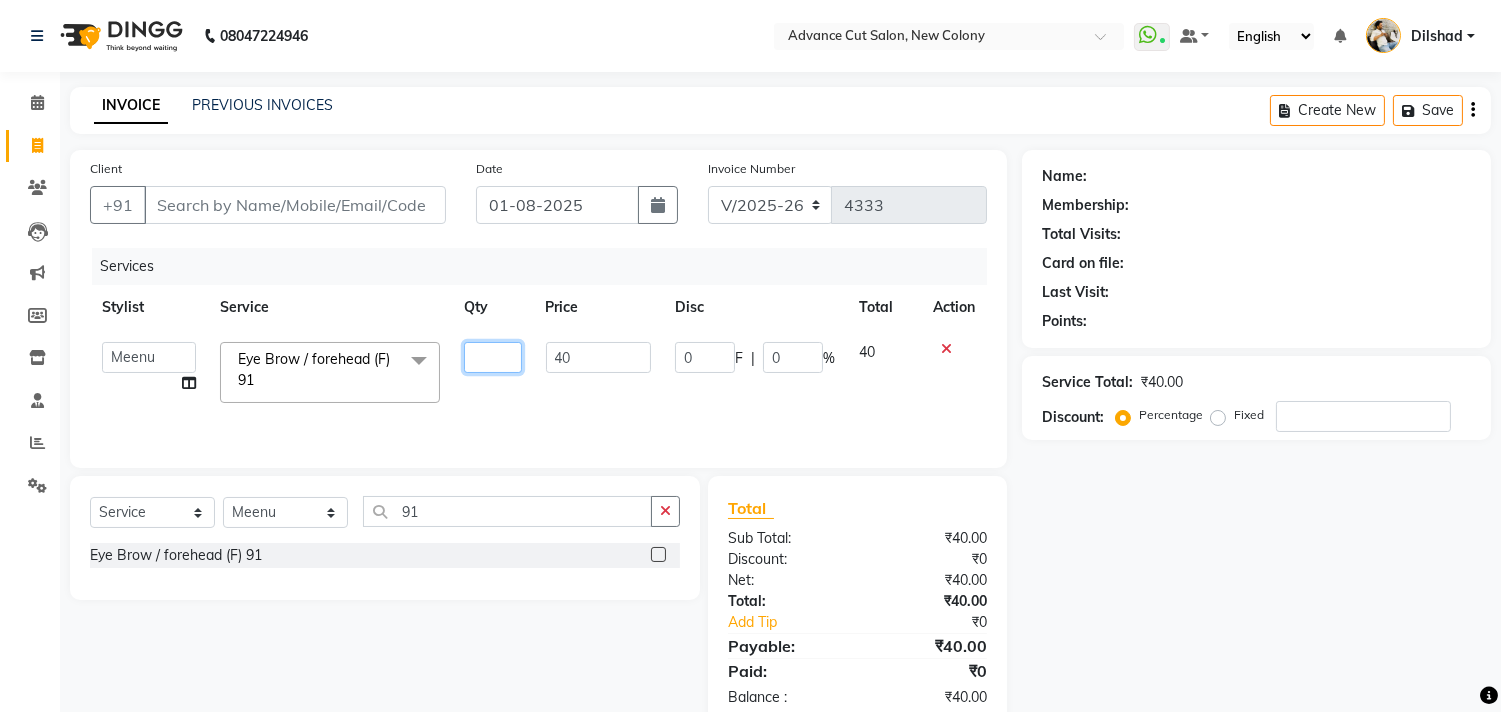 type on "2" 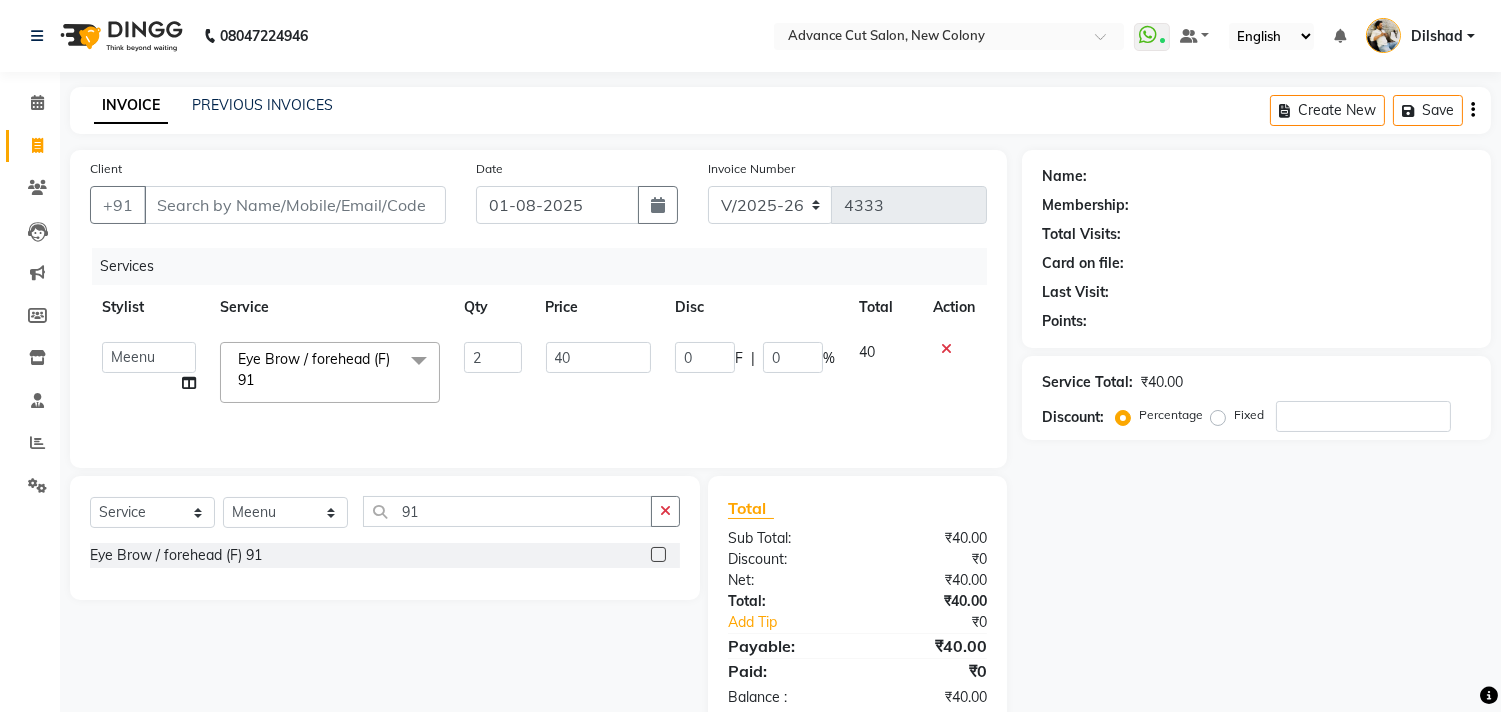 click on "Select  Service  Product  Membership  Package Voucher Prepaid Gift Card  Select Stylist Abrar Alam Dilshad Lallan Meenu Nabeel Nafeesh Ahmad O.P. Sharma  Samar Shahzad  SHWETA SINGH Zarina 91 Eye Brow / forehead (F) 91" 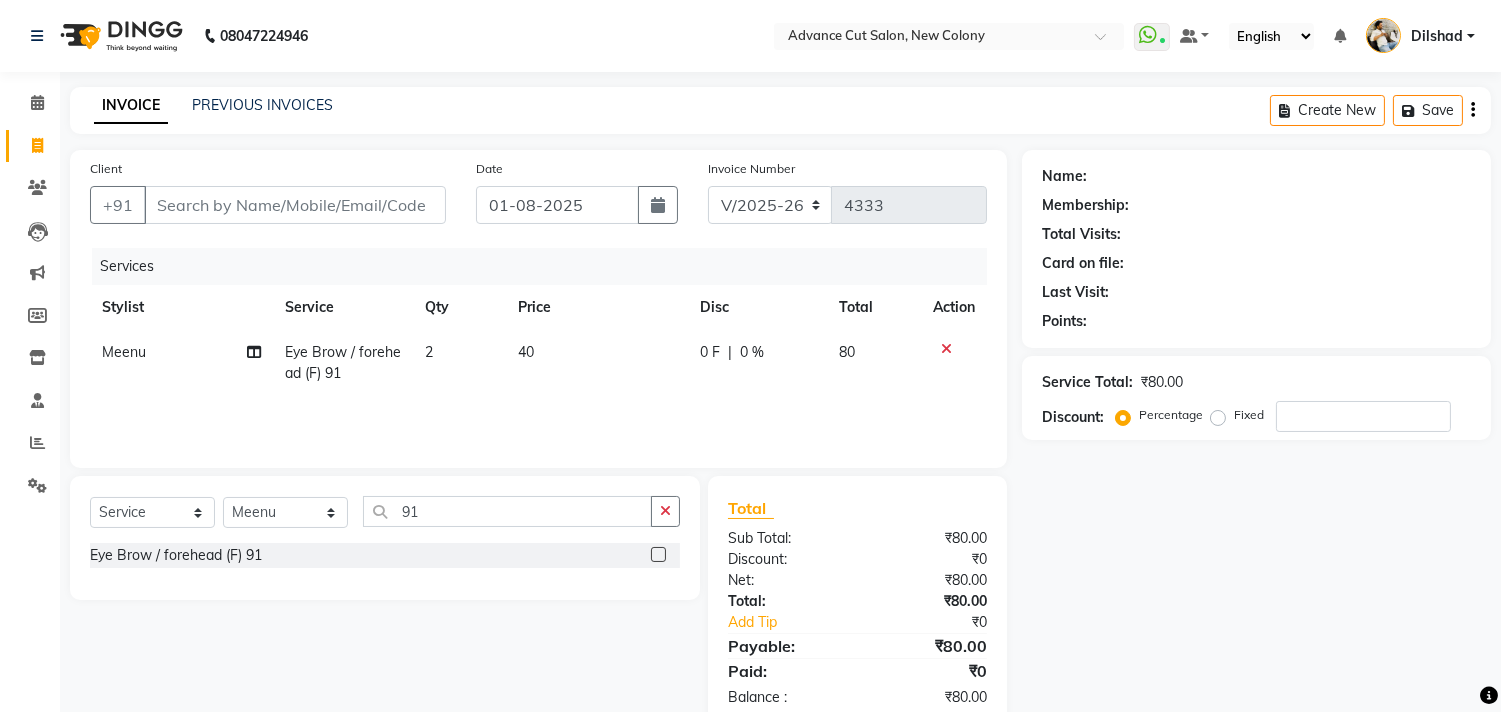 click on "Select  Service  Product  Membership  Package Voucher Prepaid Gift Card  Select Stylist Abrar Alam Dilshad Lallan Meenu Nabeel Nafeesh Ahmad O.P. Sharma  Samar Shahzad  SHWETA SINGH Zarina 91 Eye Brow / forehead (F) 91" 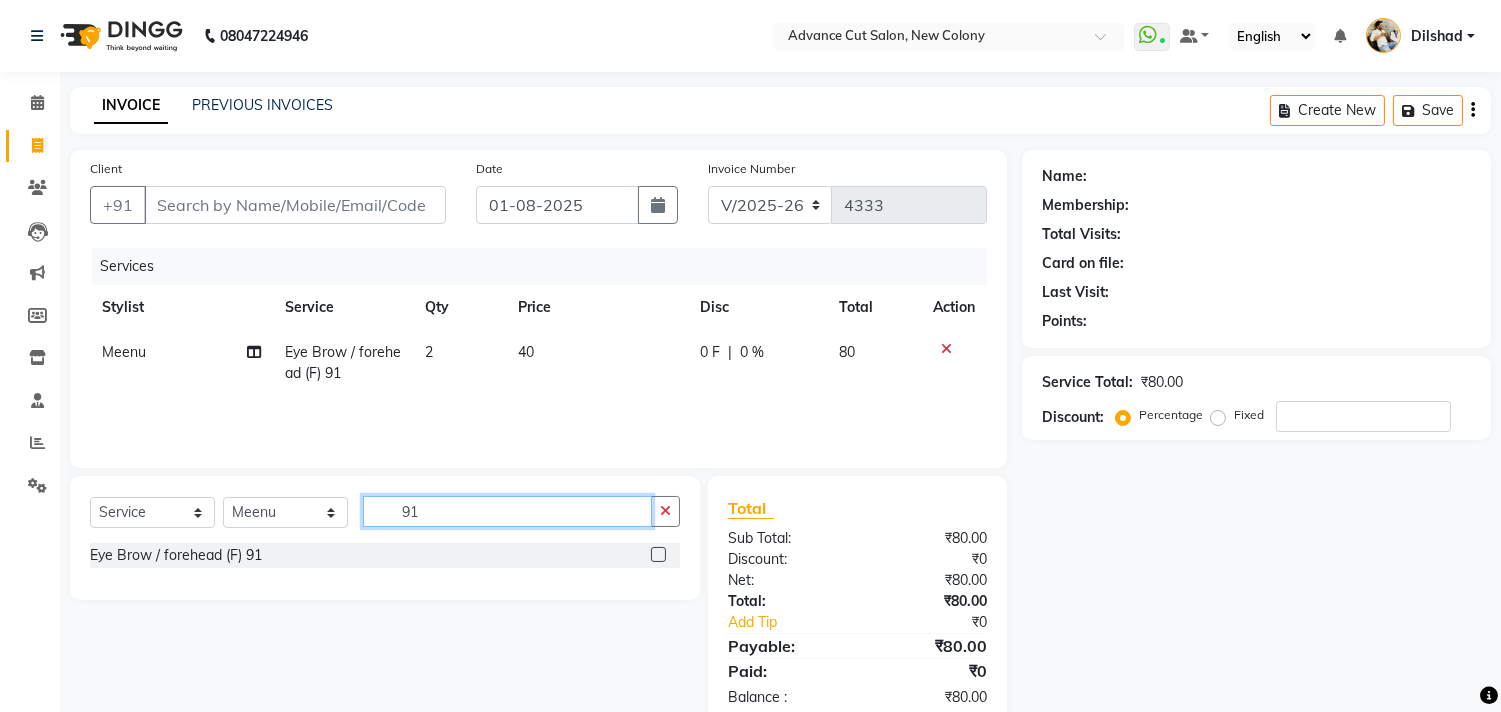 click on "91" 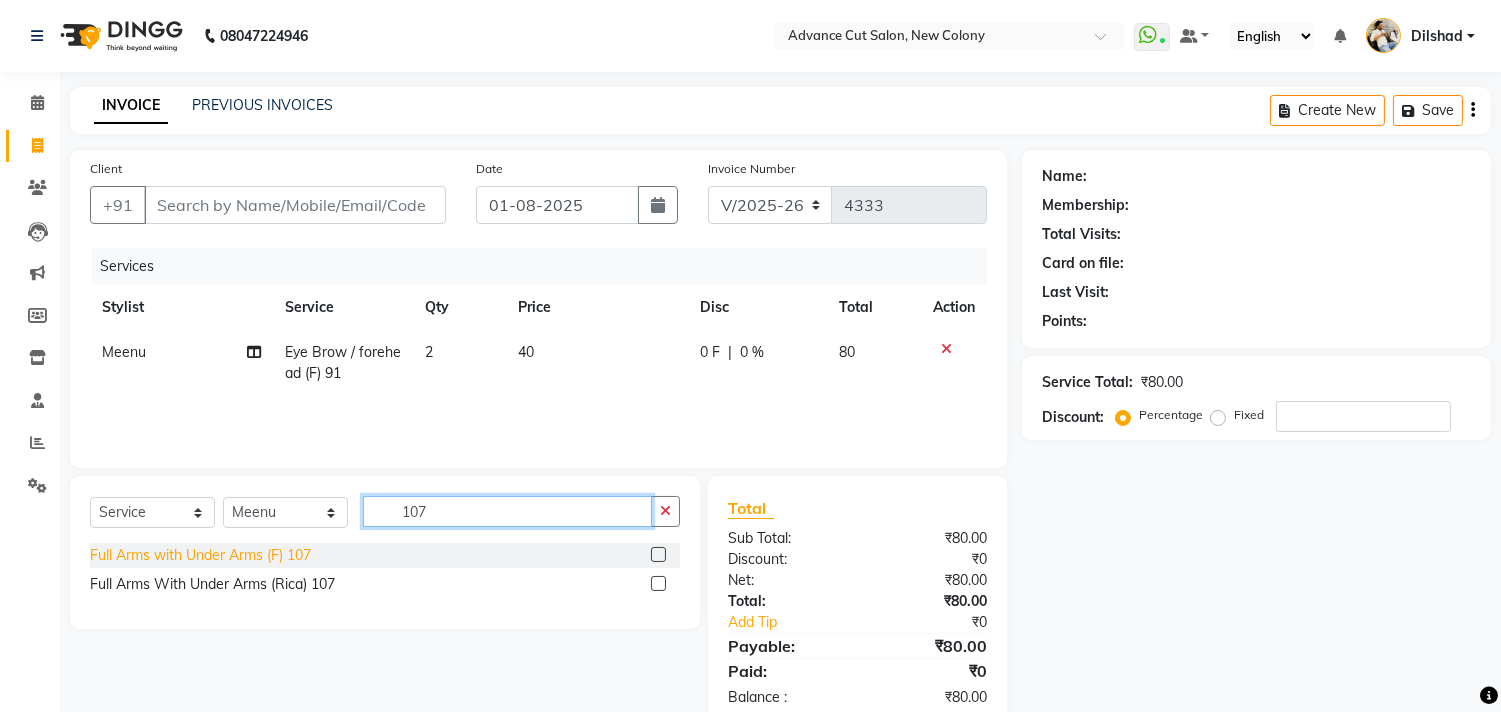 type on "107" 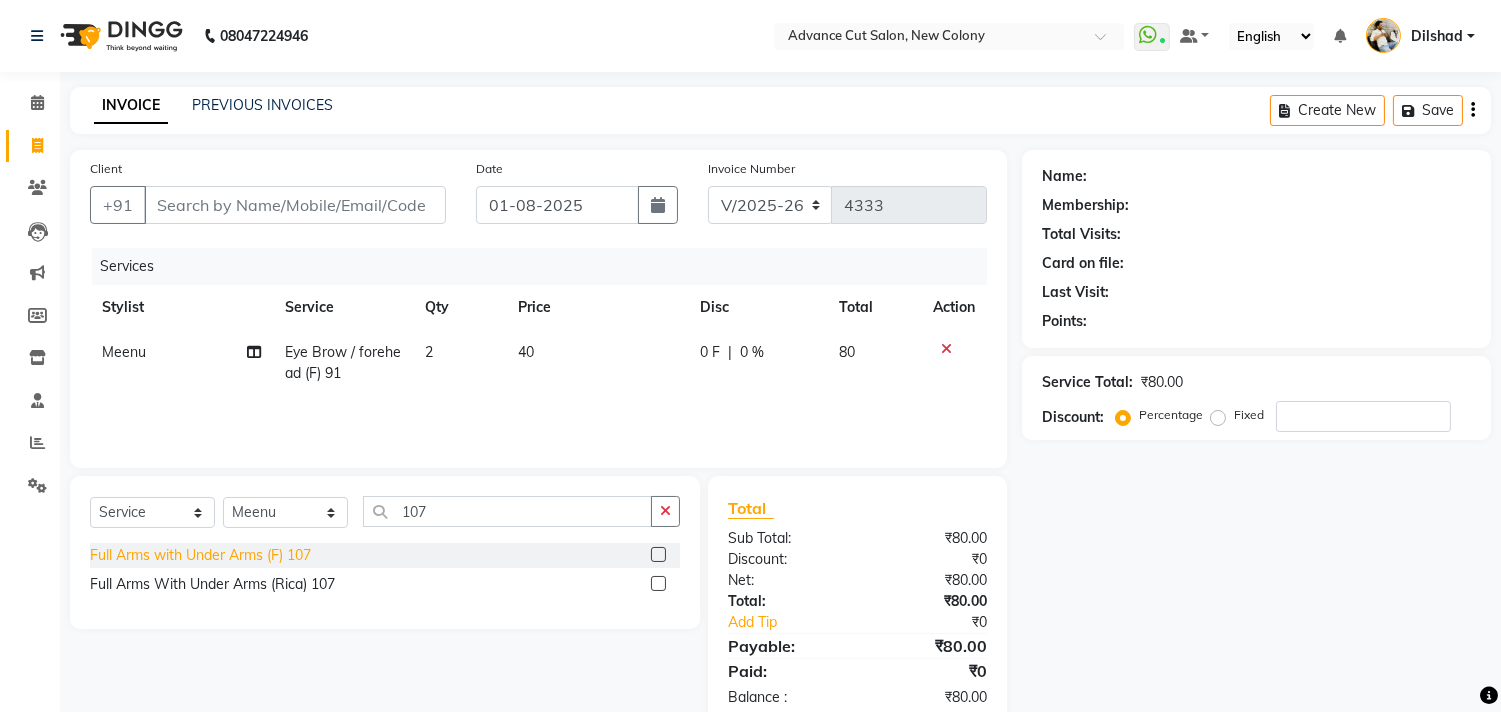 click on "Full Arms with Under Arms (F) 107" 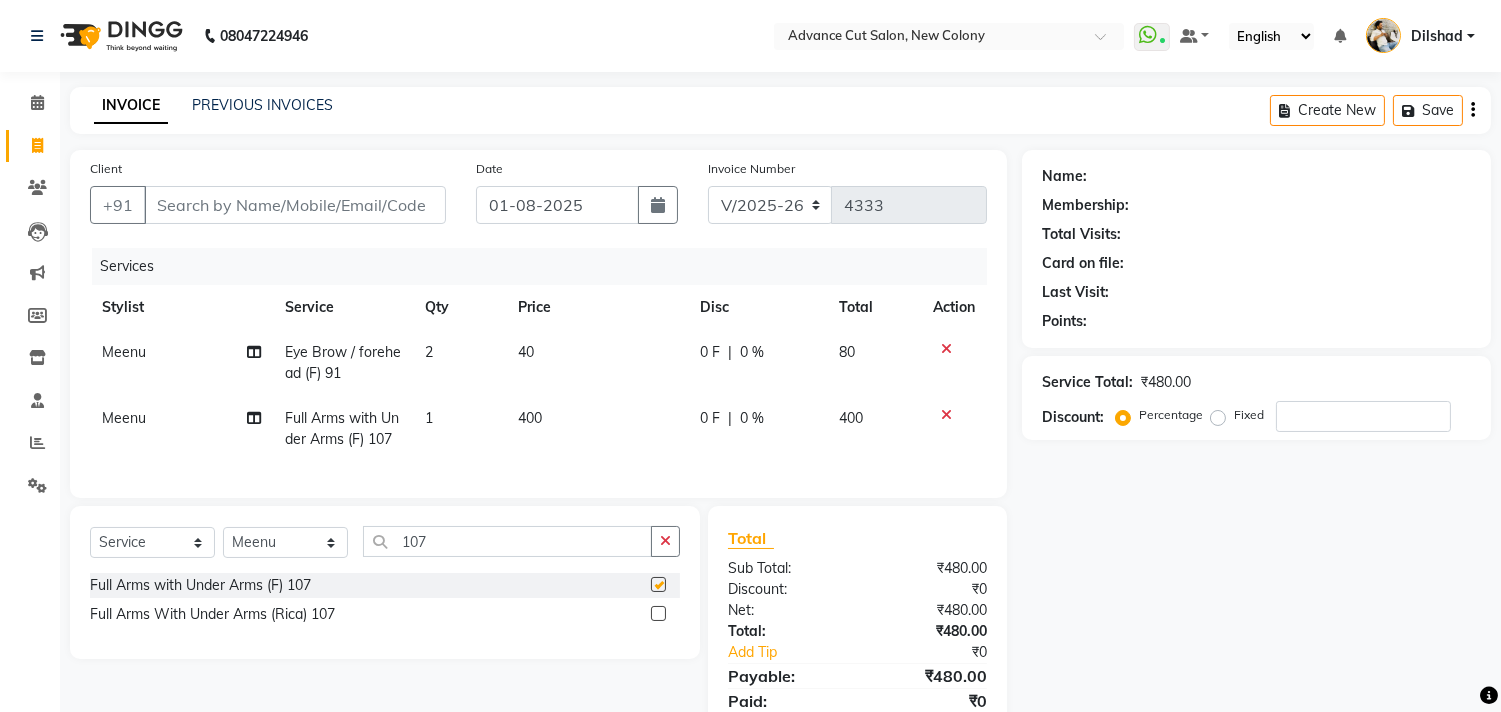 checkbox on "false" 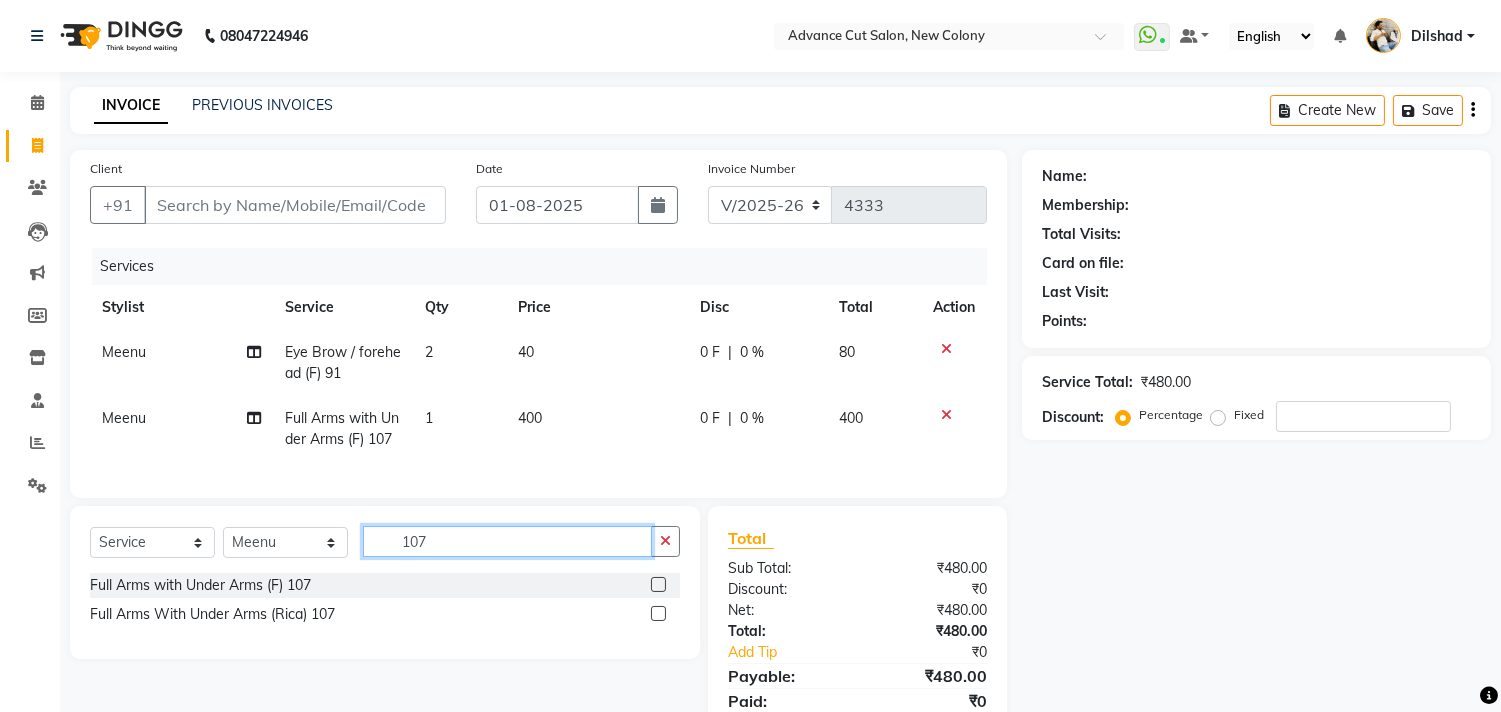 click on "107" 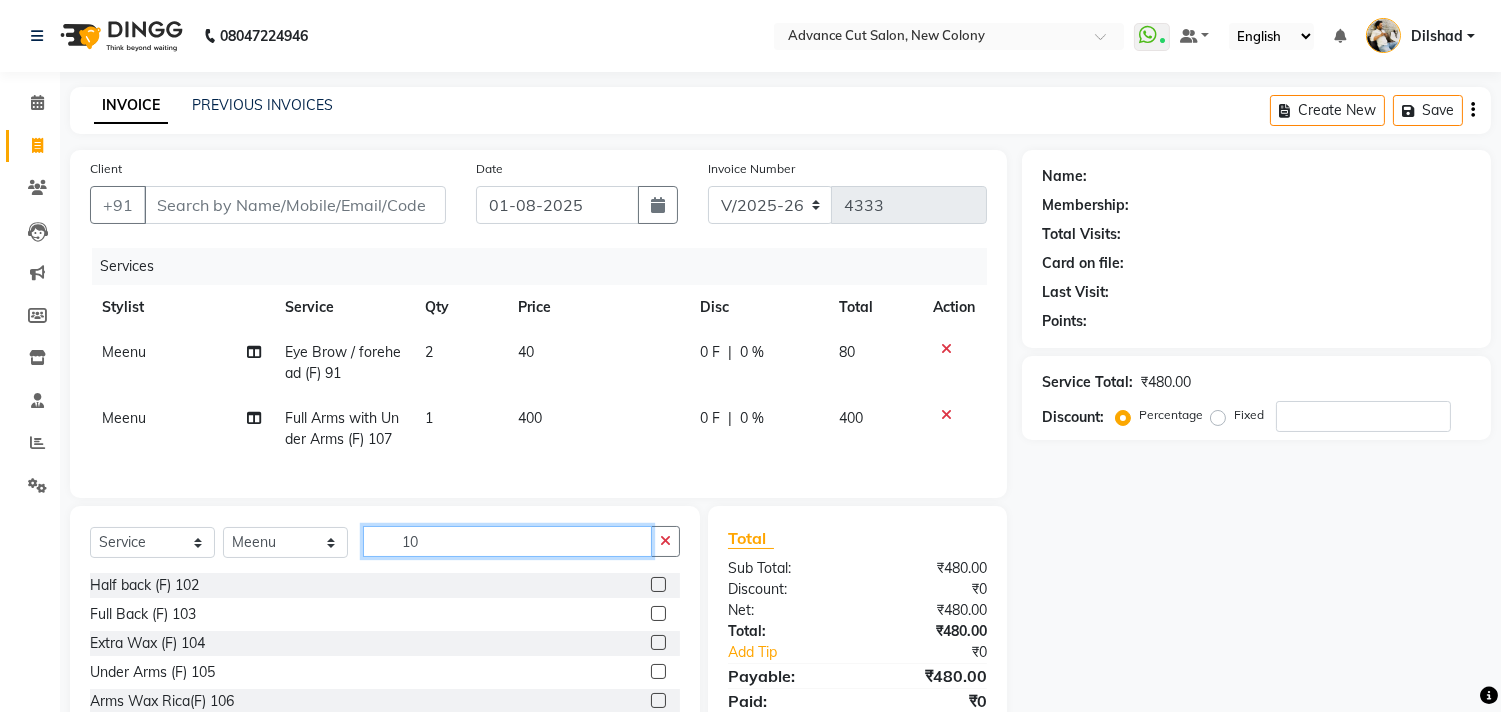 type on "1" 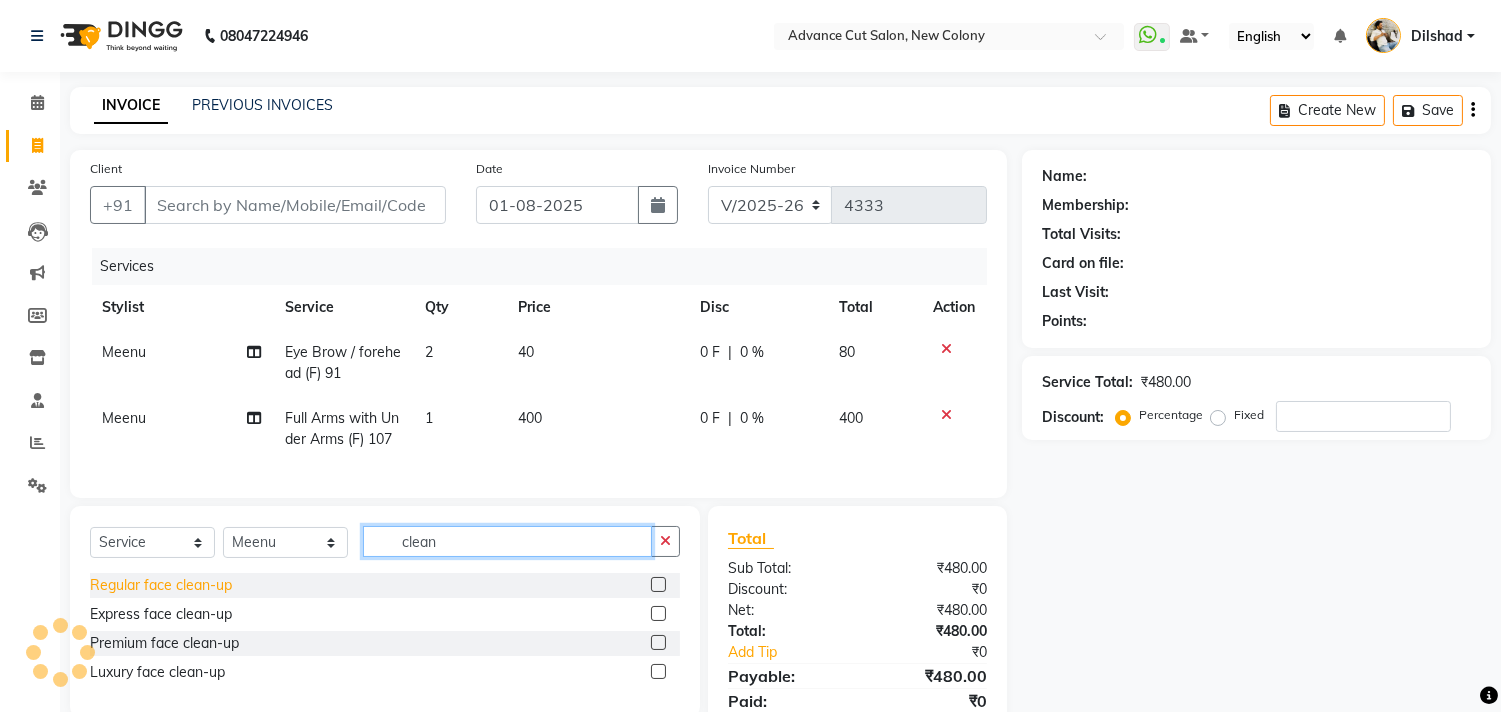 type on "clean" 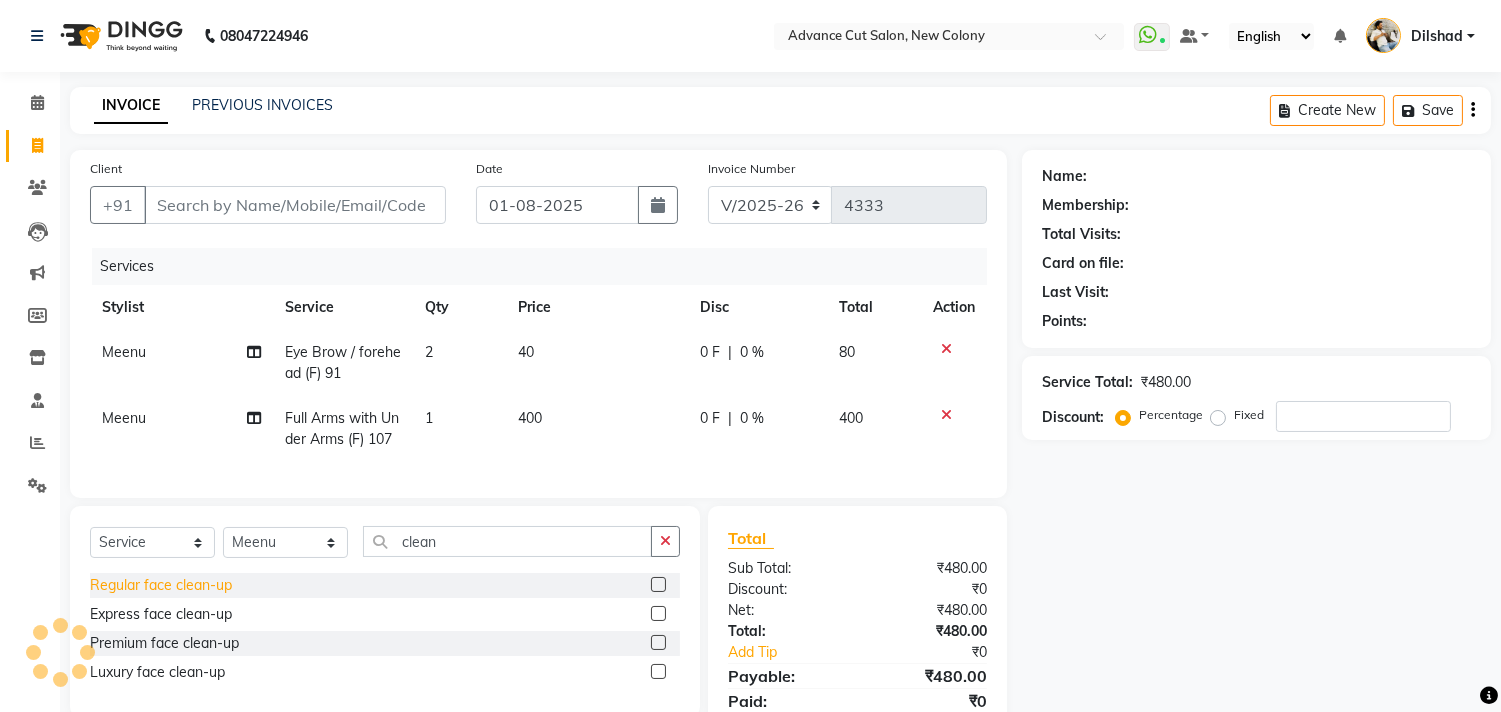 click on "Regular face clean-up" 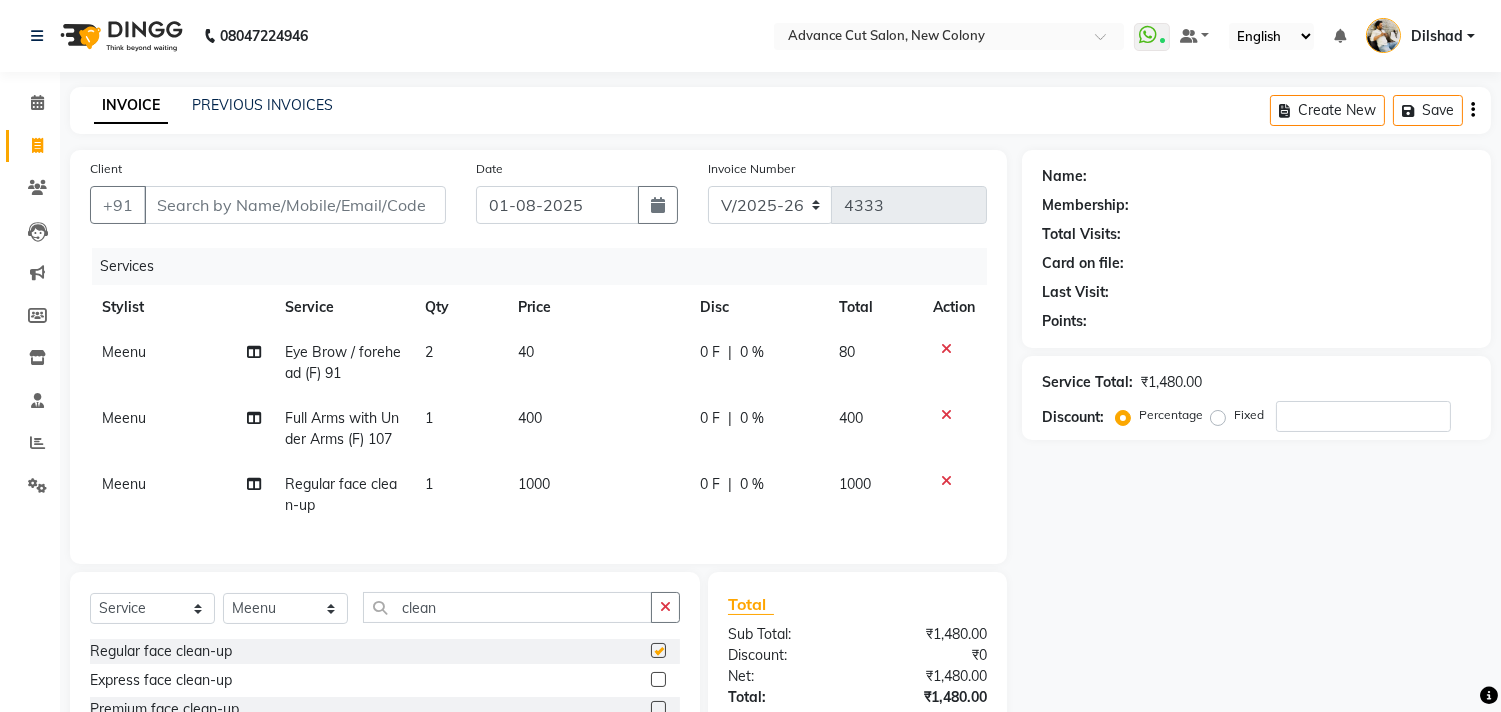 checkbox on "false" 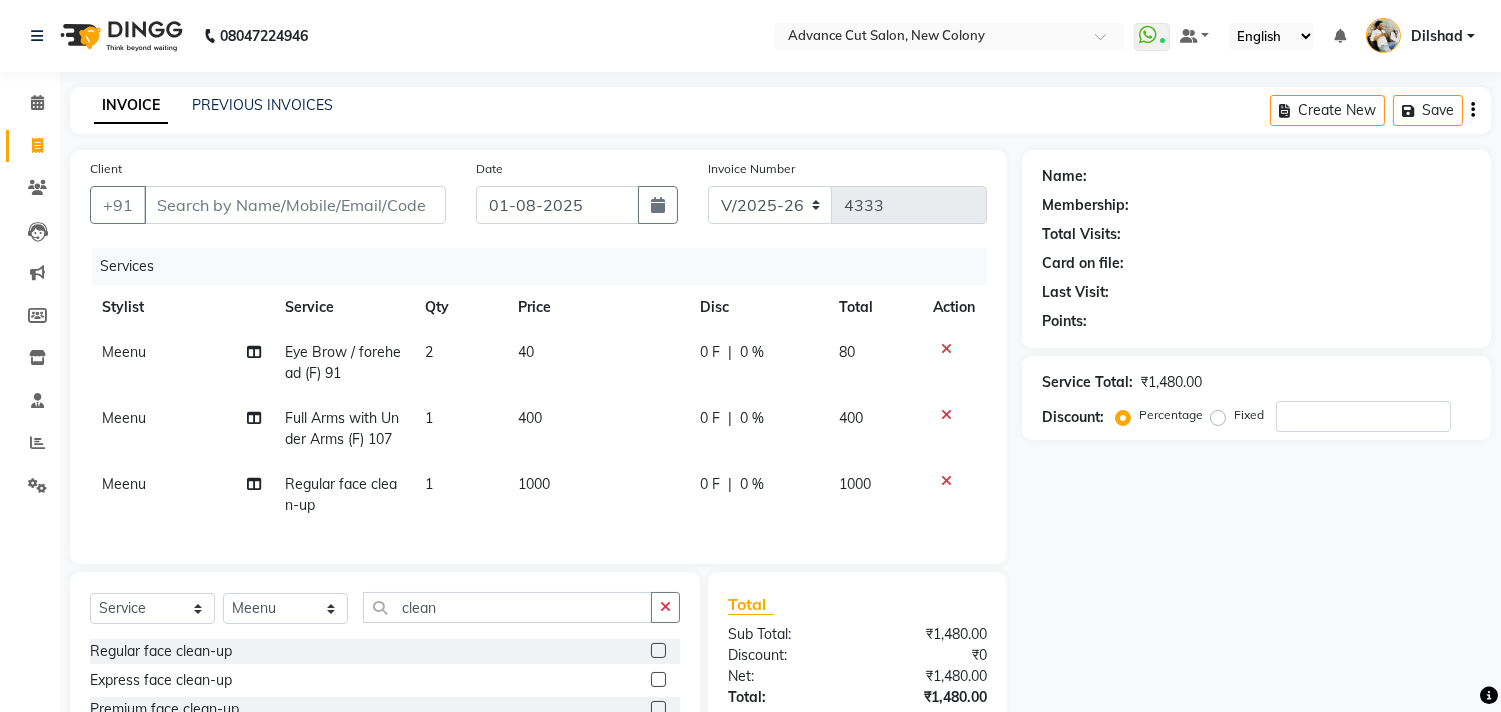 click on "Client +91" 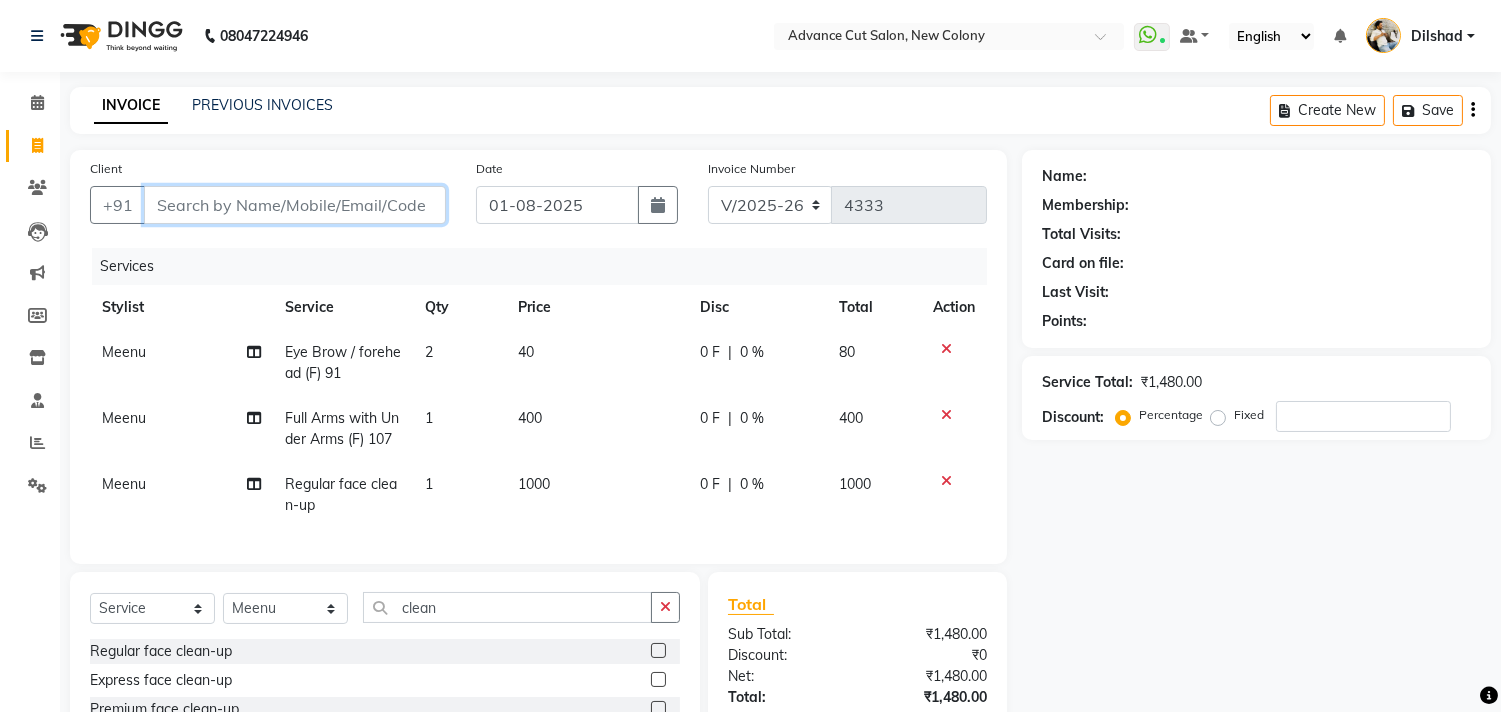 click on "Client" at bounding box center (295, 205) 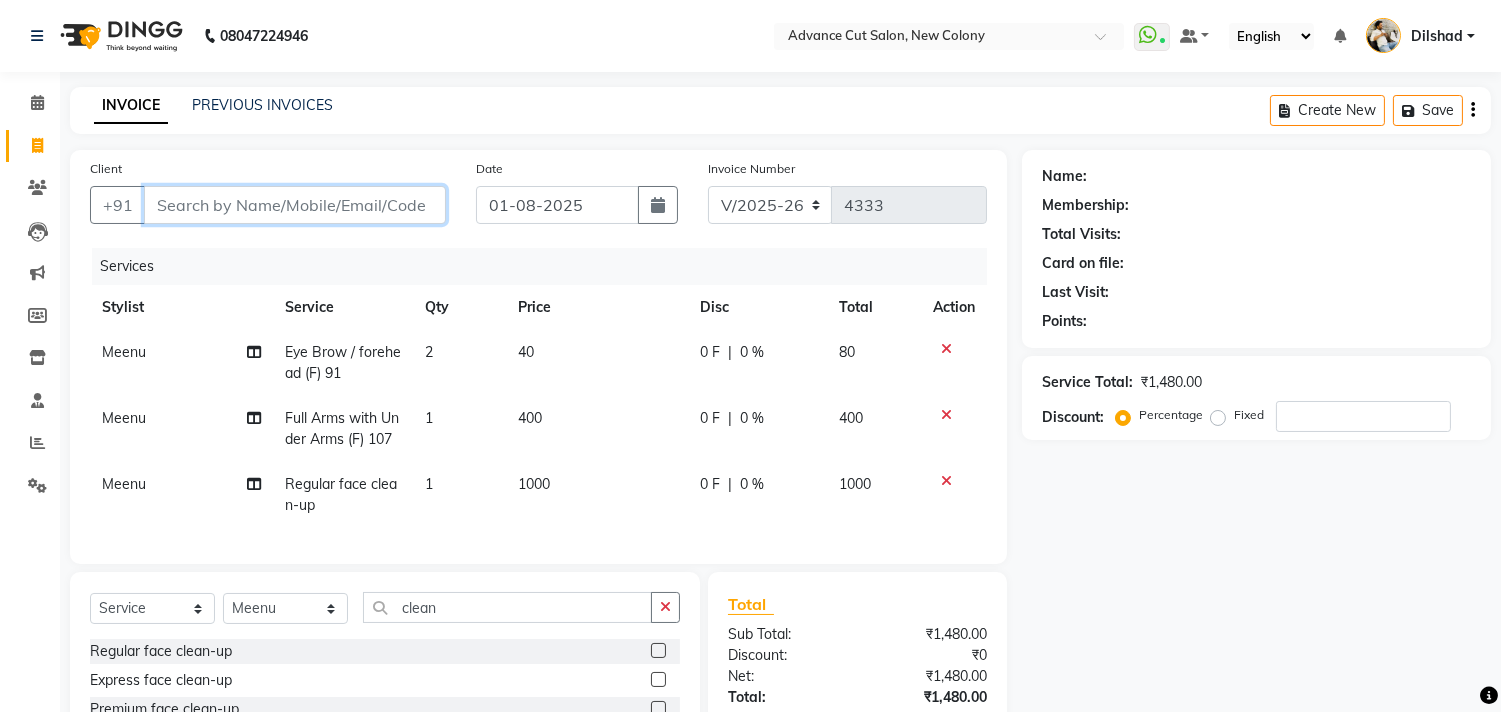 type on "8" 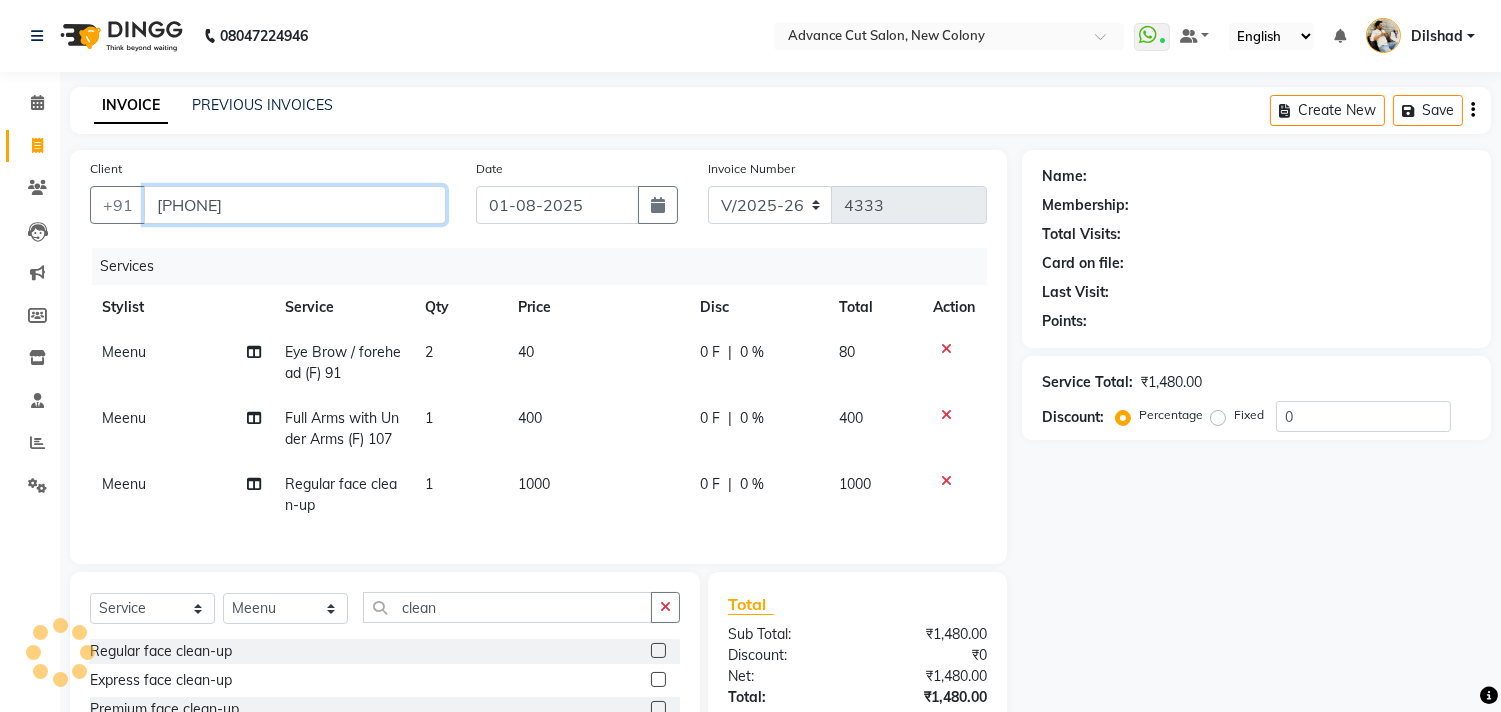 type on "8445771393" 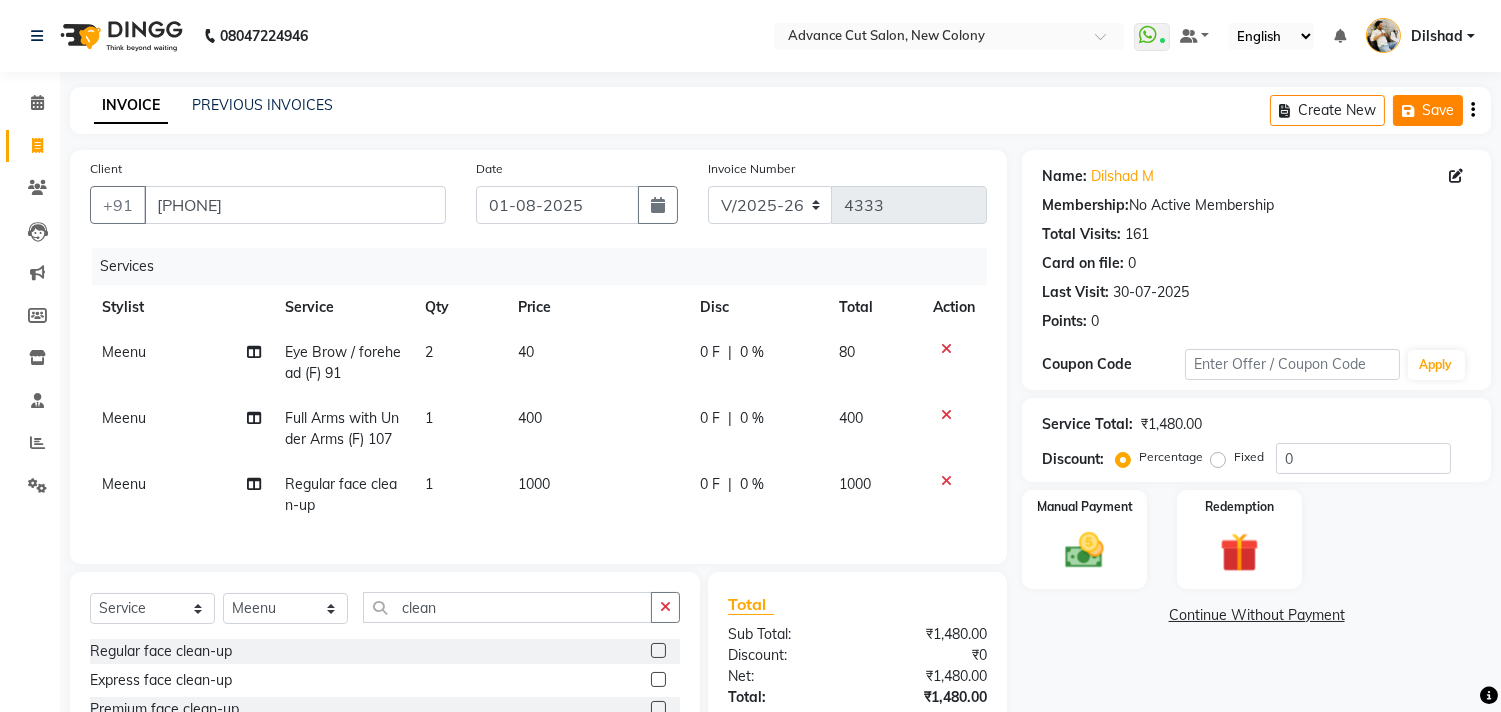 click on "Save" 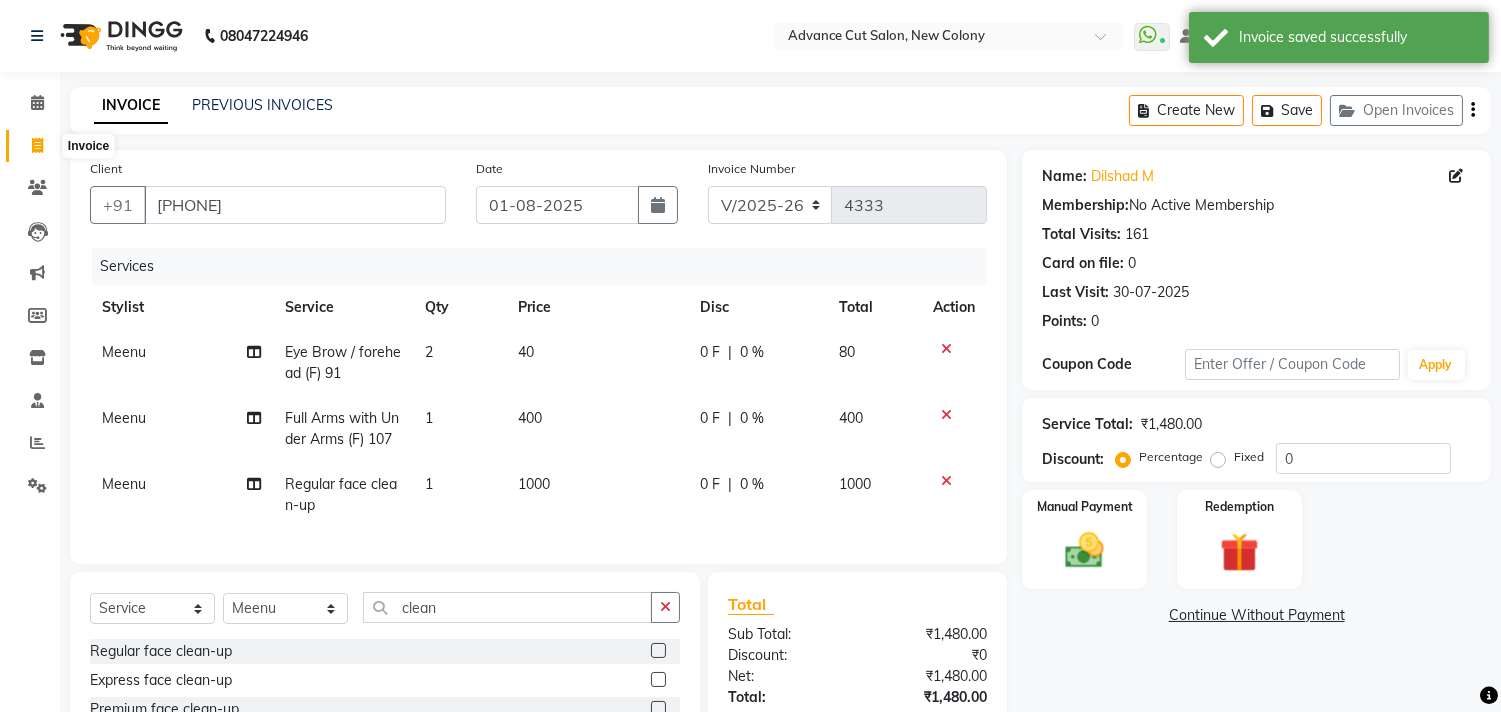 click 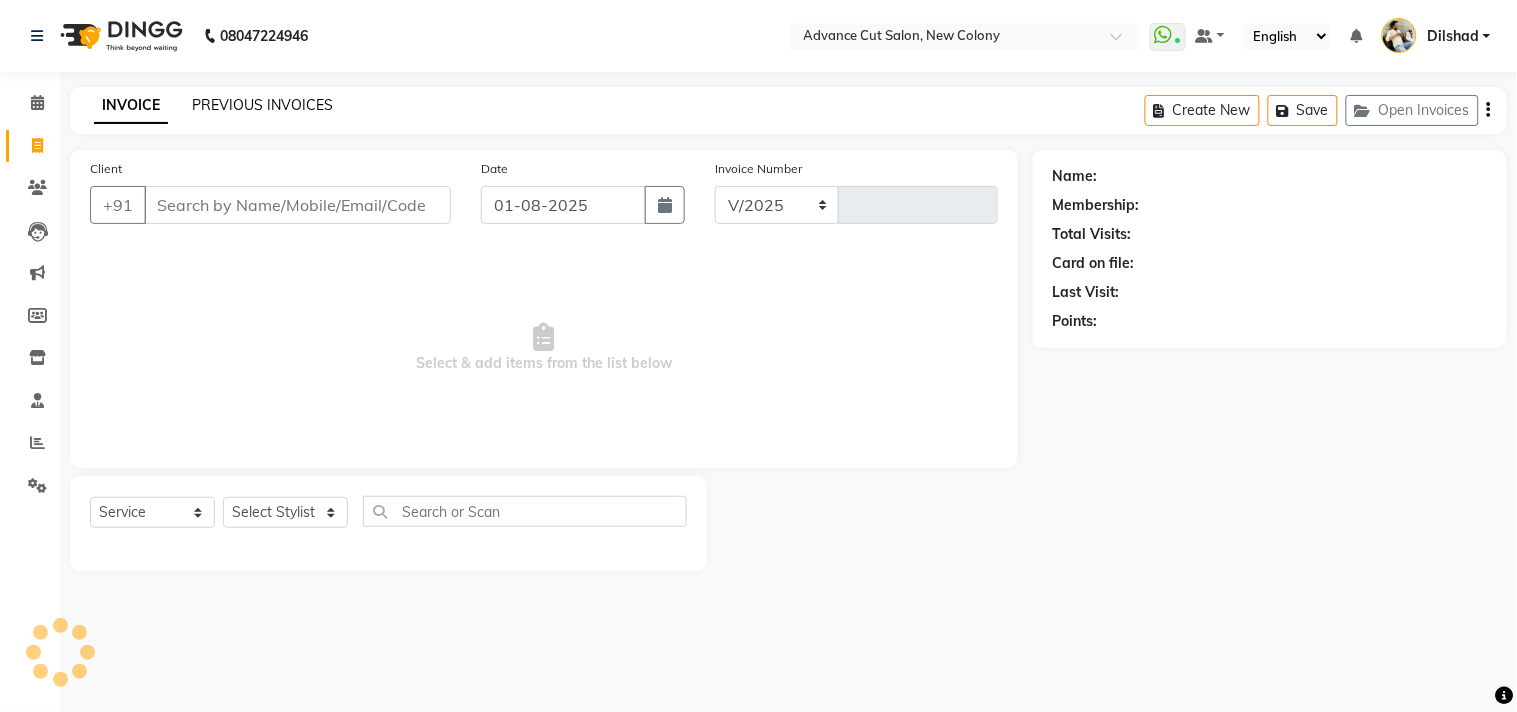 click on "PREVIOUS INVOICES" 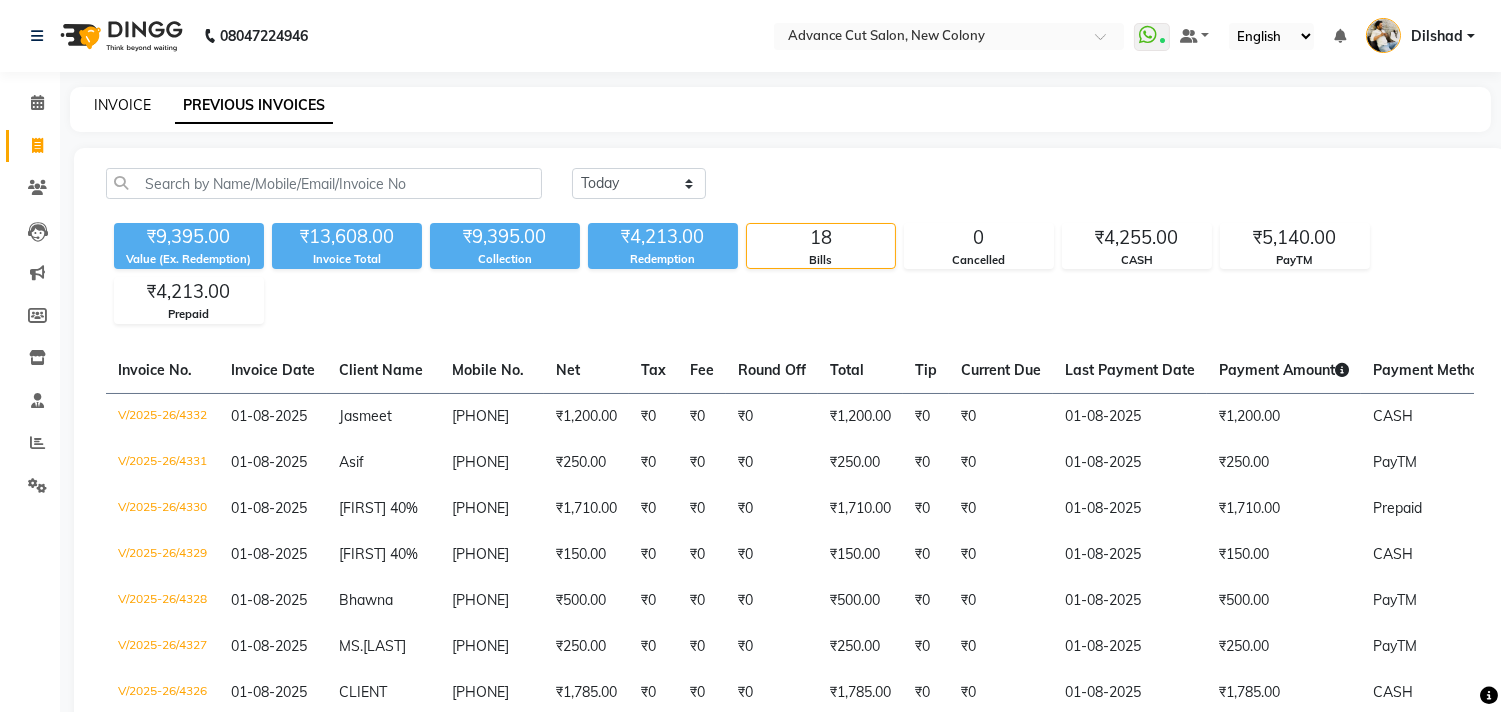 click on "INVOICE" 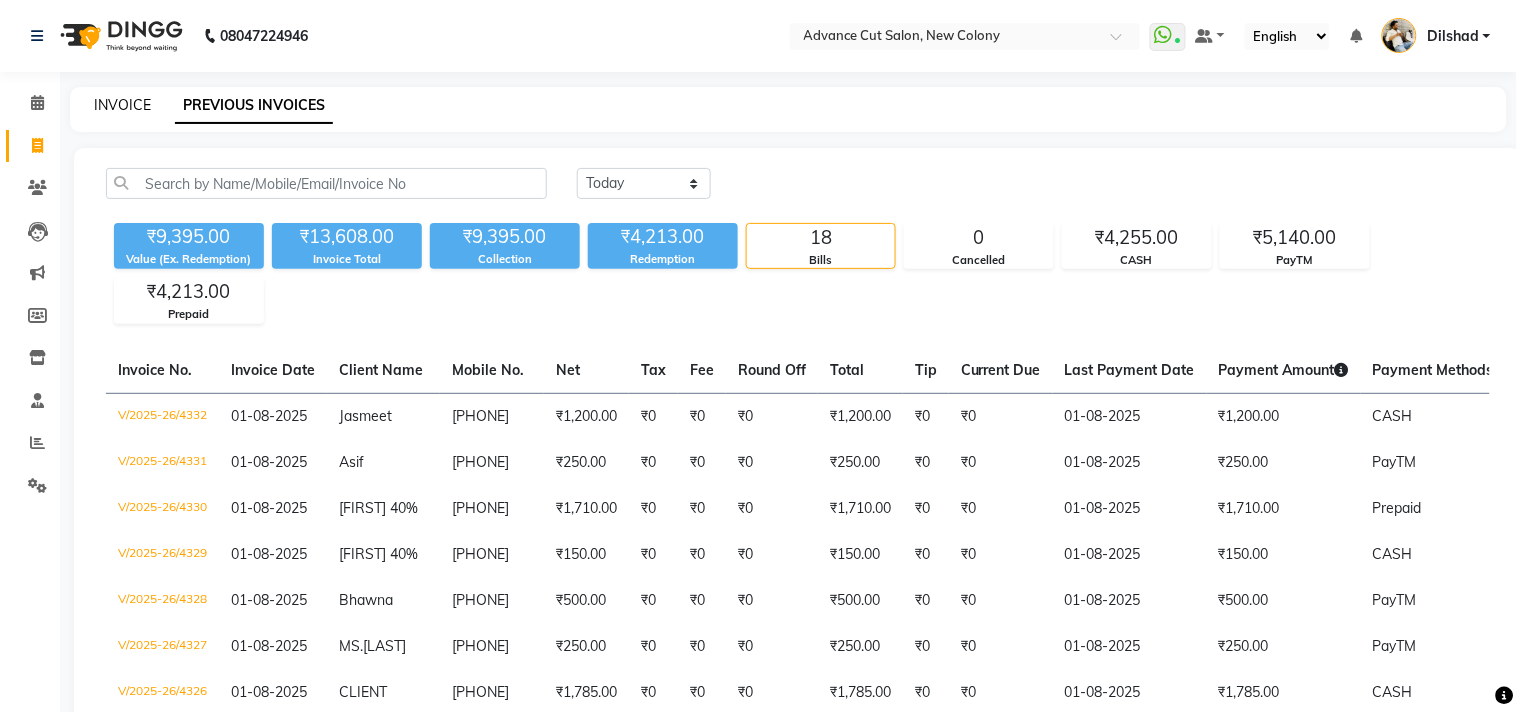 select on "922" 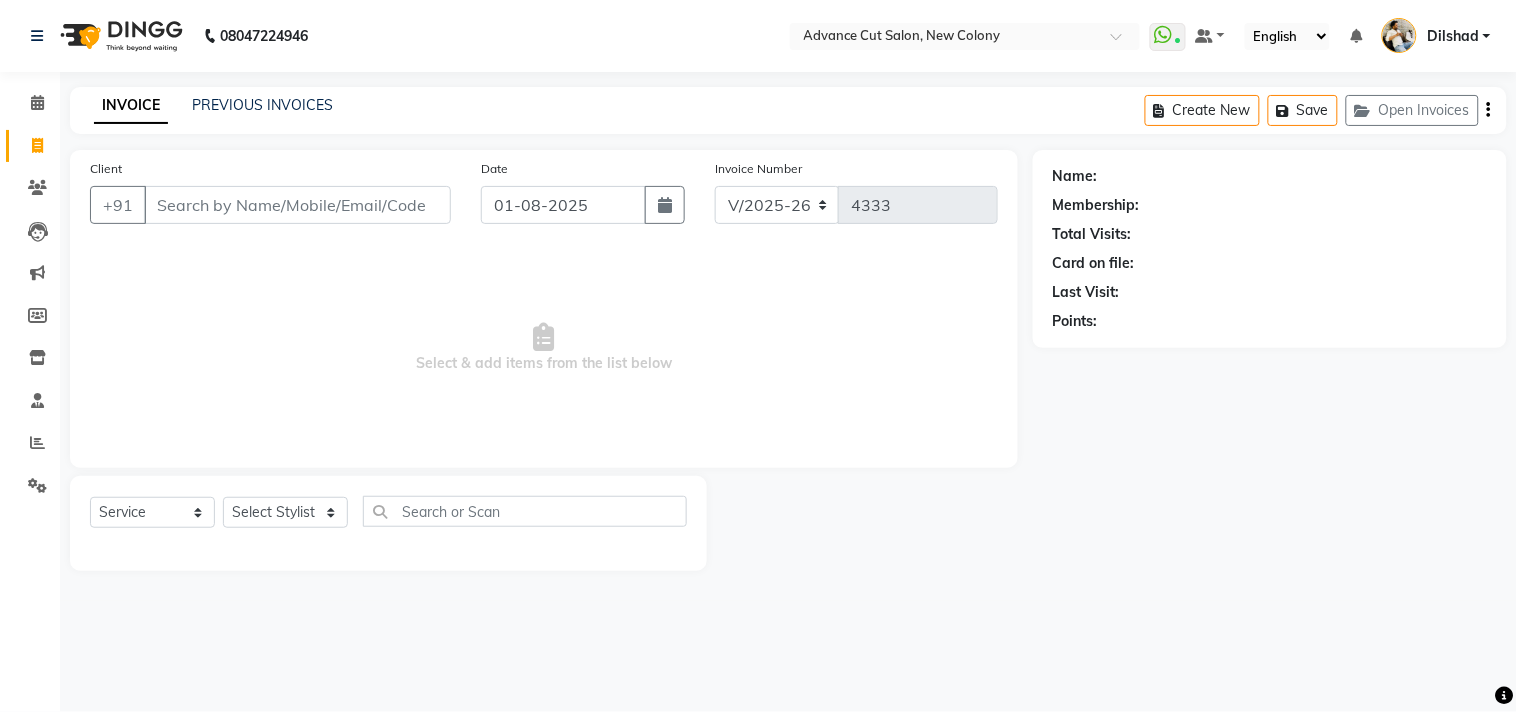 click on "Client" at bounding box center [297, 205] 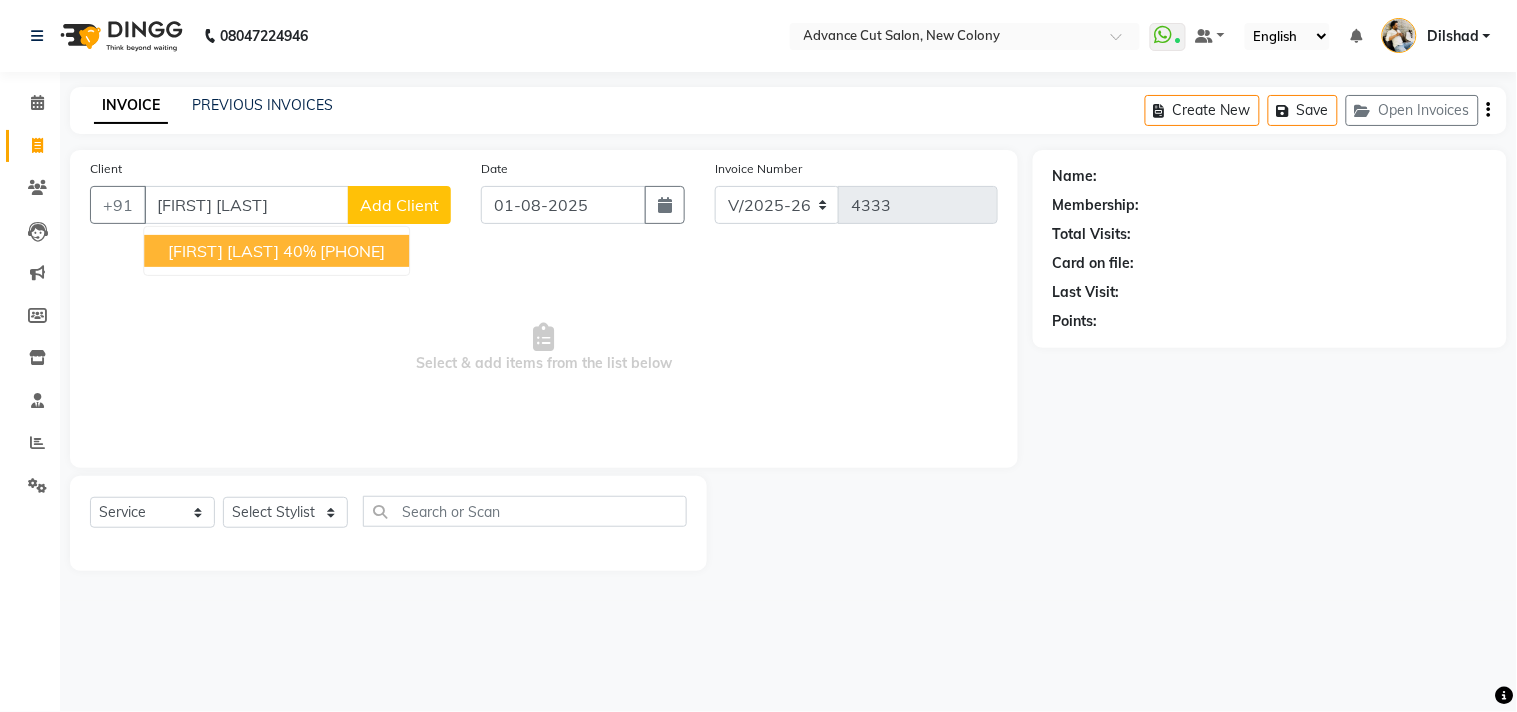 click on "Kanika Chopra 40%" at bounding box center [242, 251] 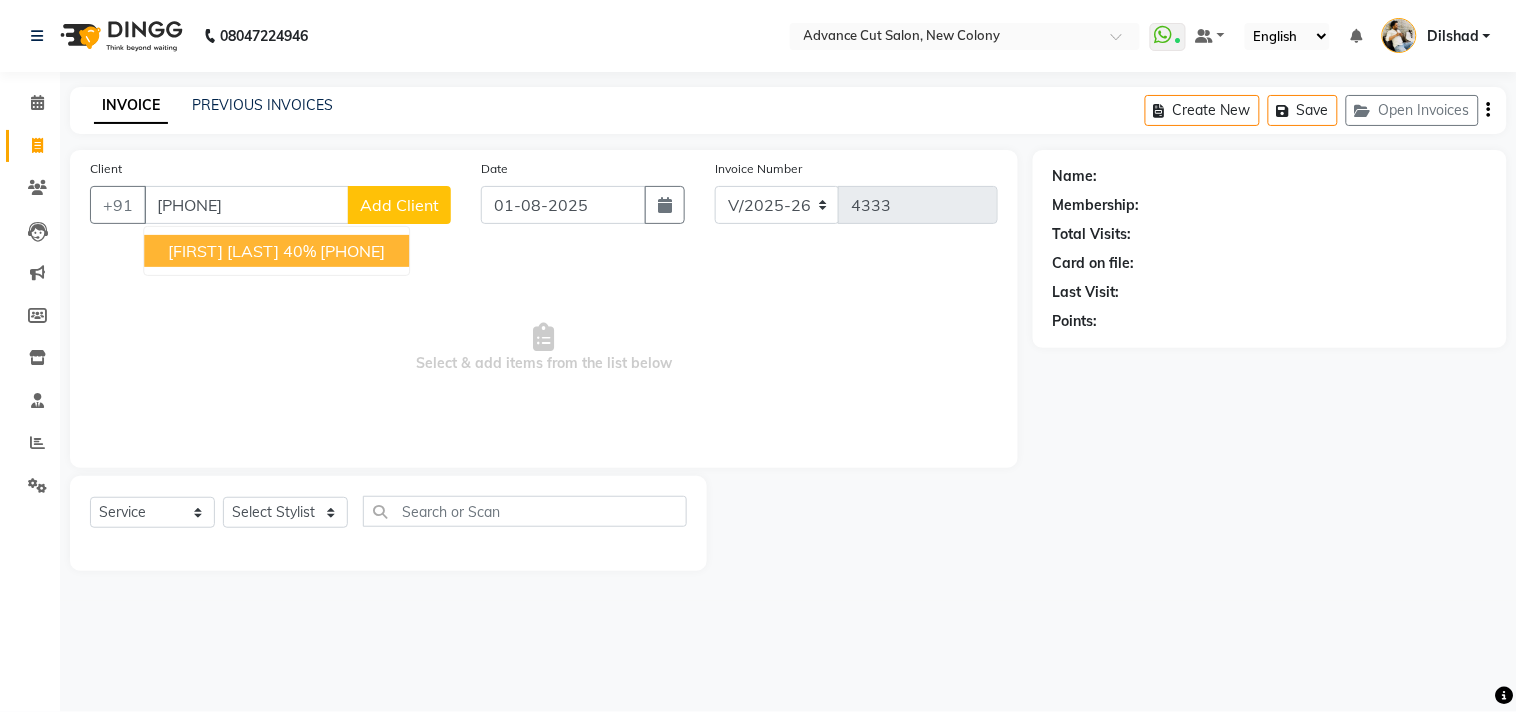 type on "8130124555" 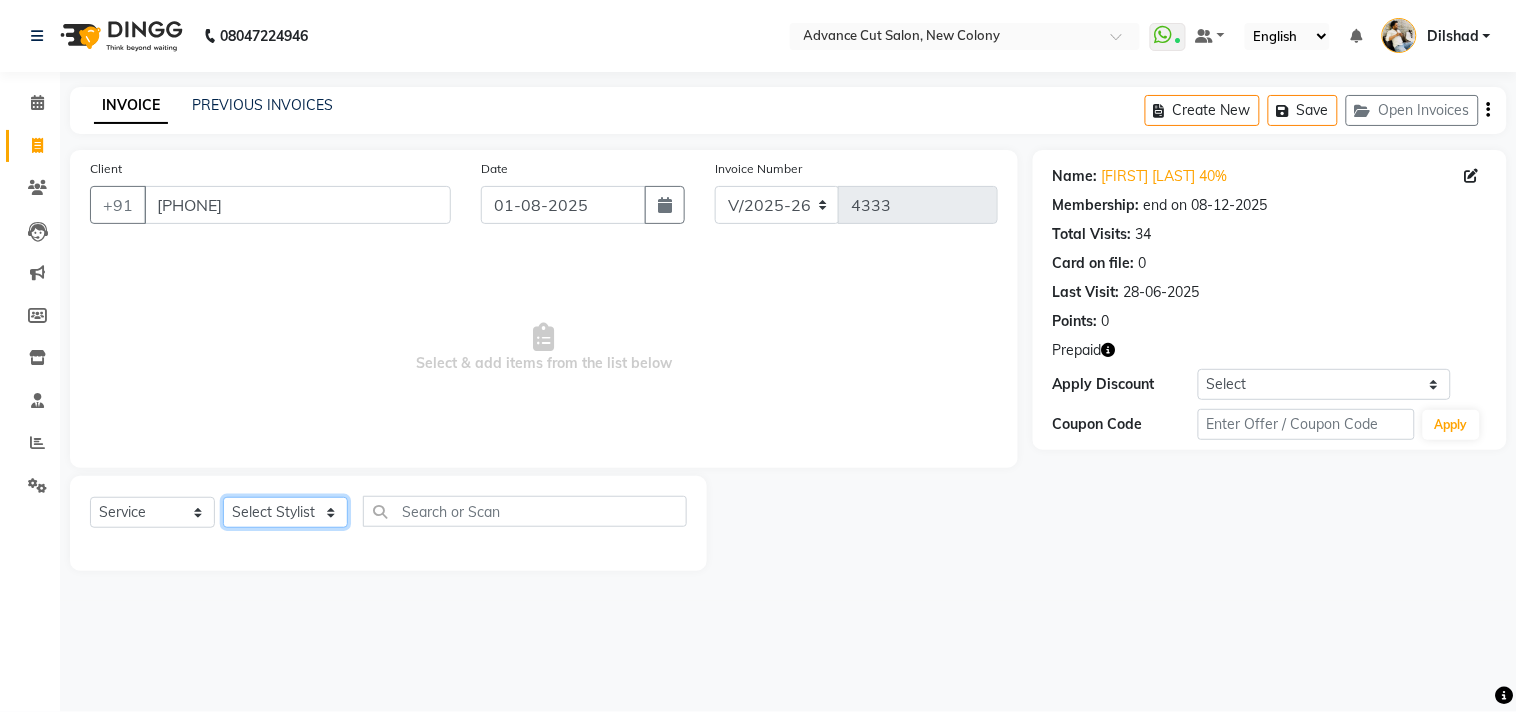 drag, startPoint x: 275, startPoint y: 517, endPoint x: 268, endPoint y: 501, distance: 17.464249 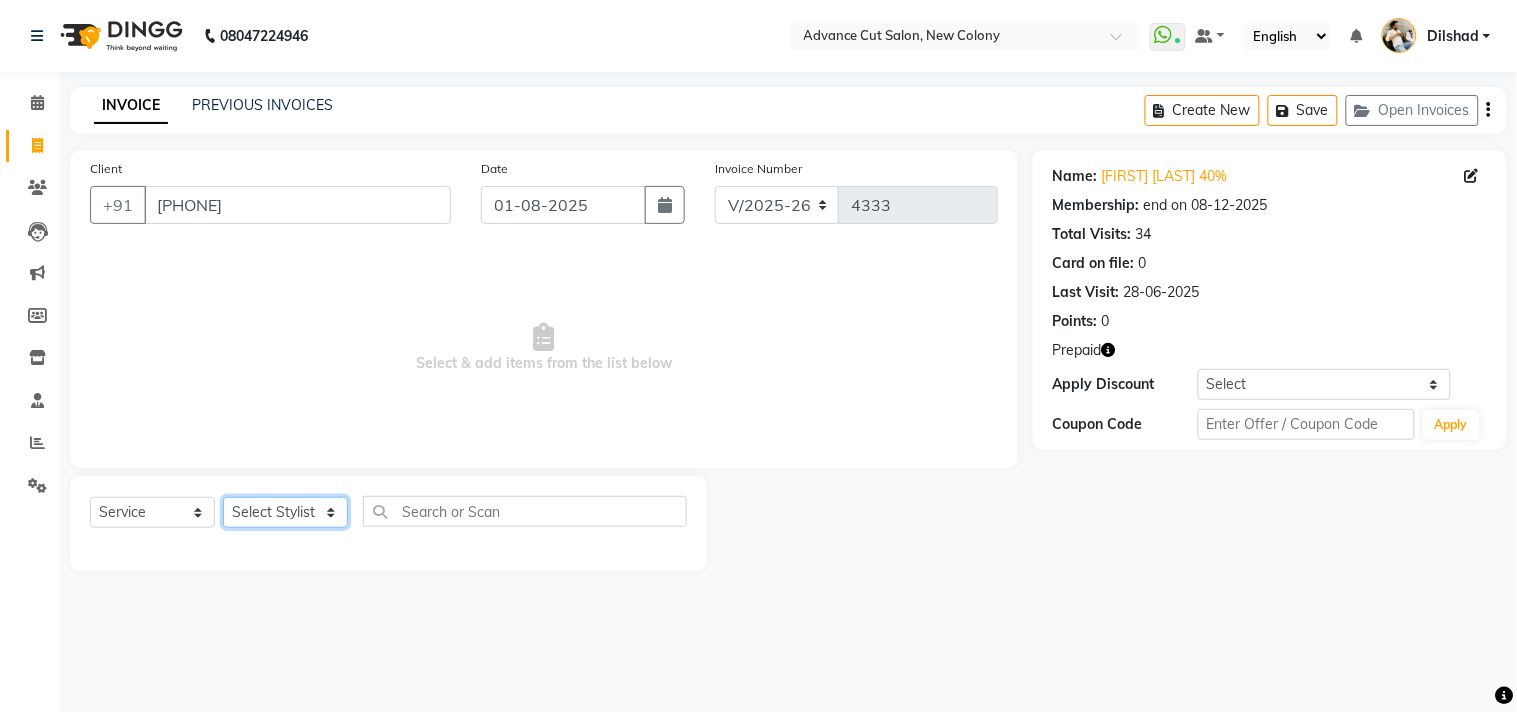 select on "25355" 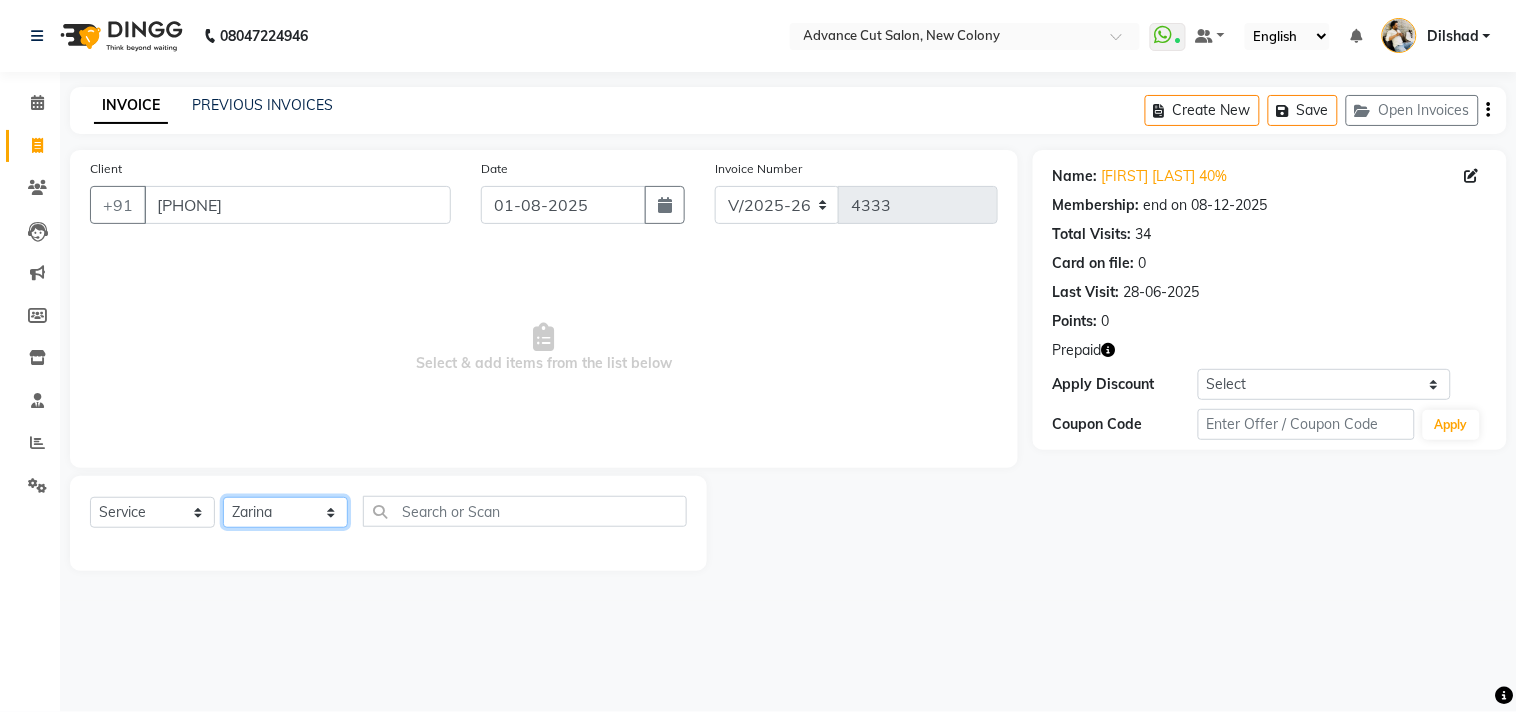 click on "Select Stylist Abrar Alam Dilshad Lallan Meenu Nabeel Nafeesh Ahmad O.P. Sharma  Samar Shahzad  SHWETA SINGH Zarina" 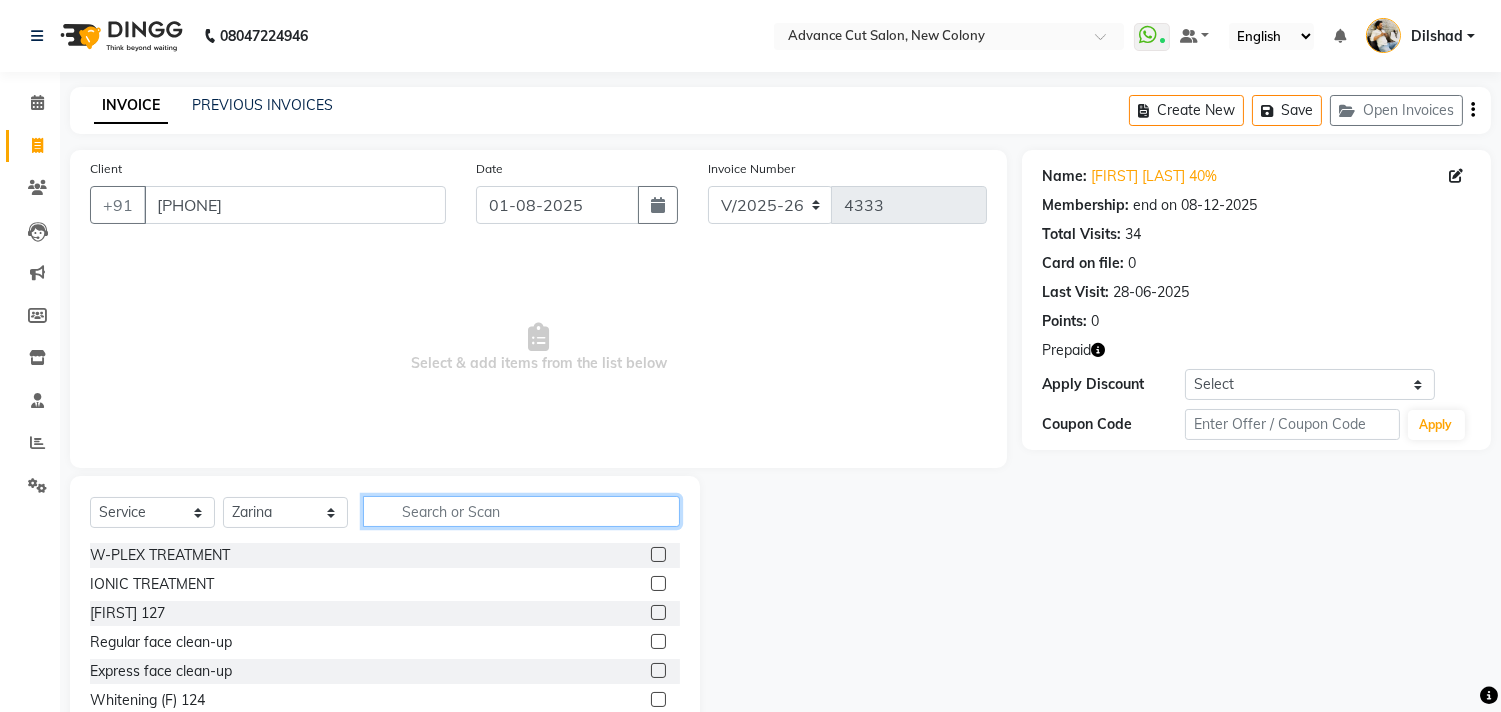 click 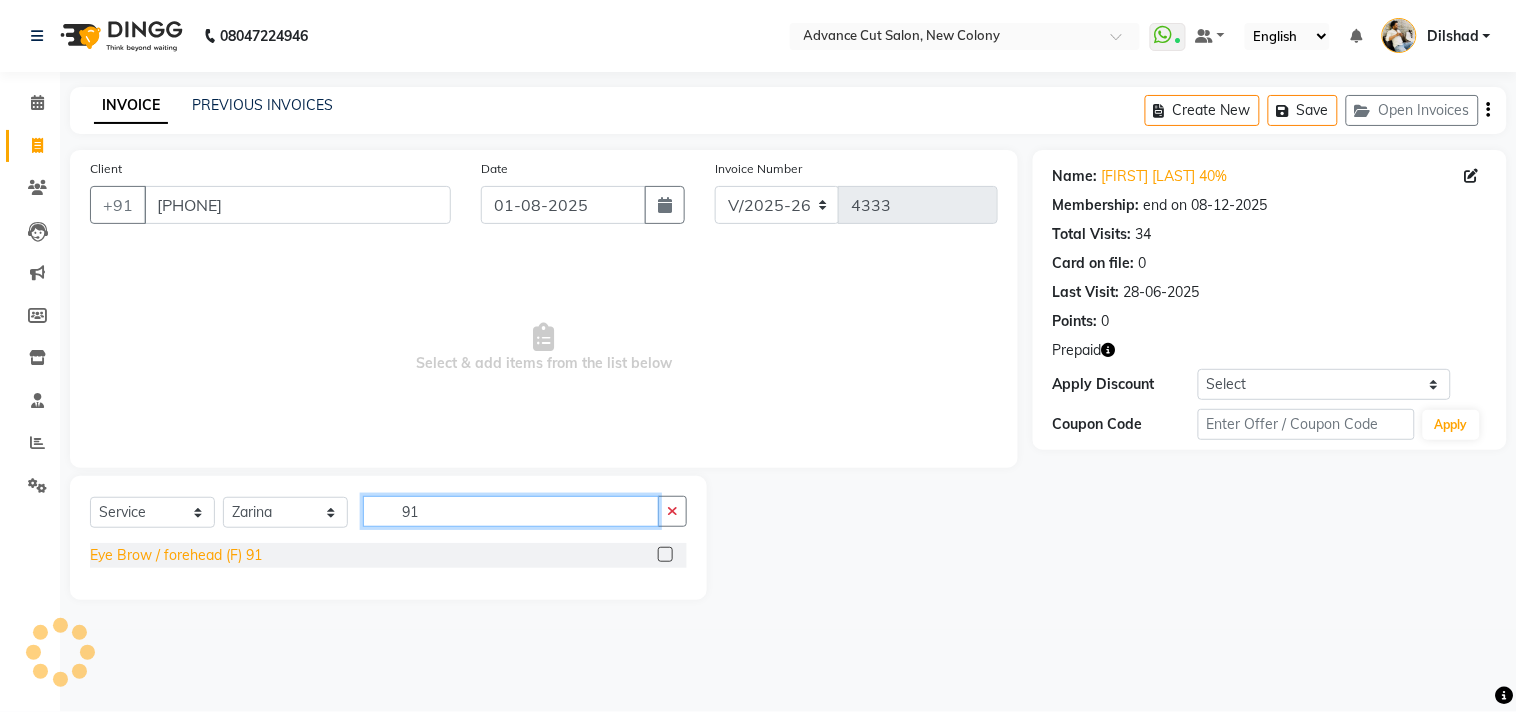 type on "91" 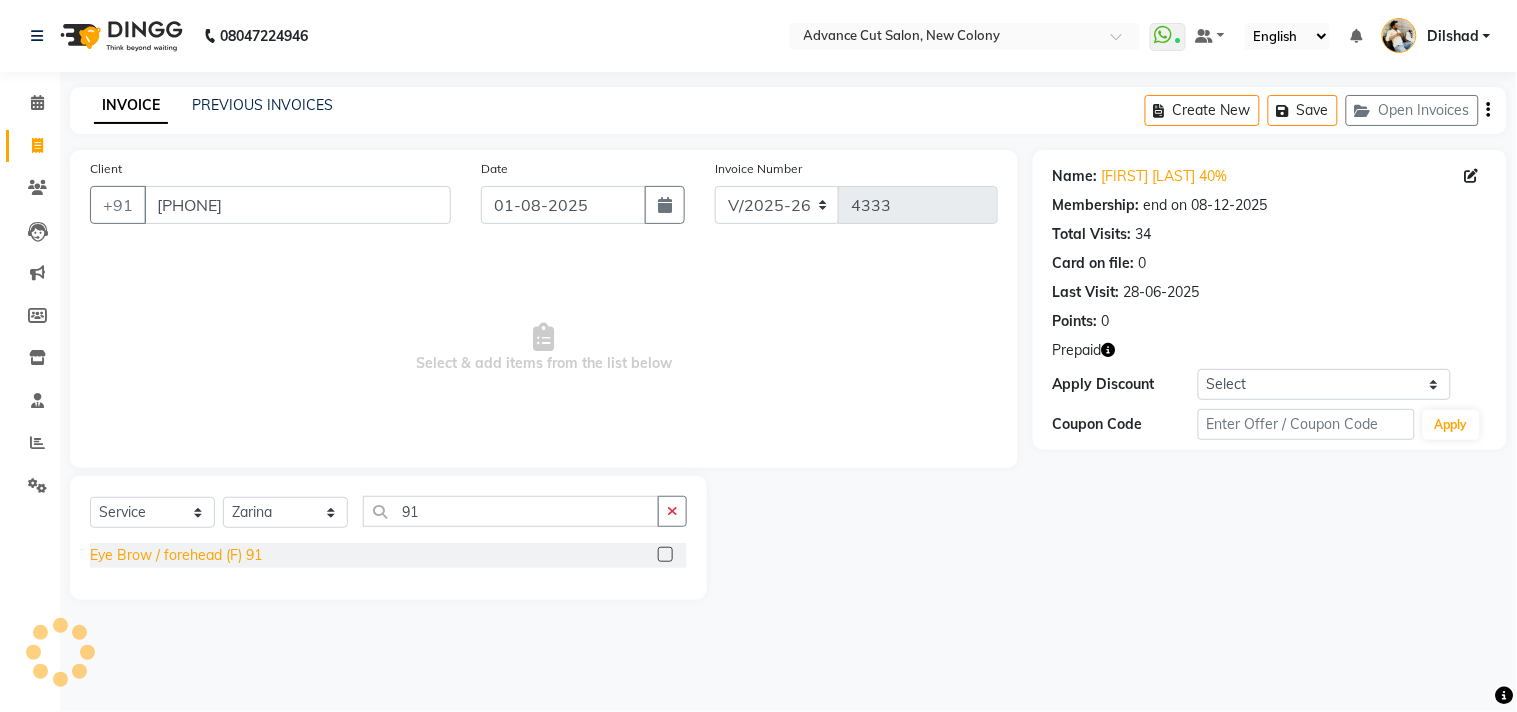 click on "Eye Brow / forehead (F) 91" 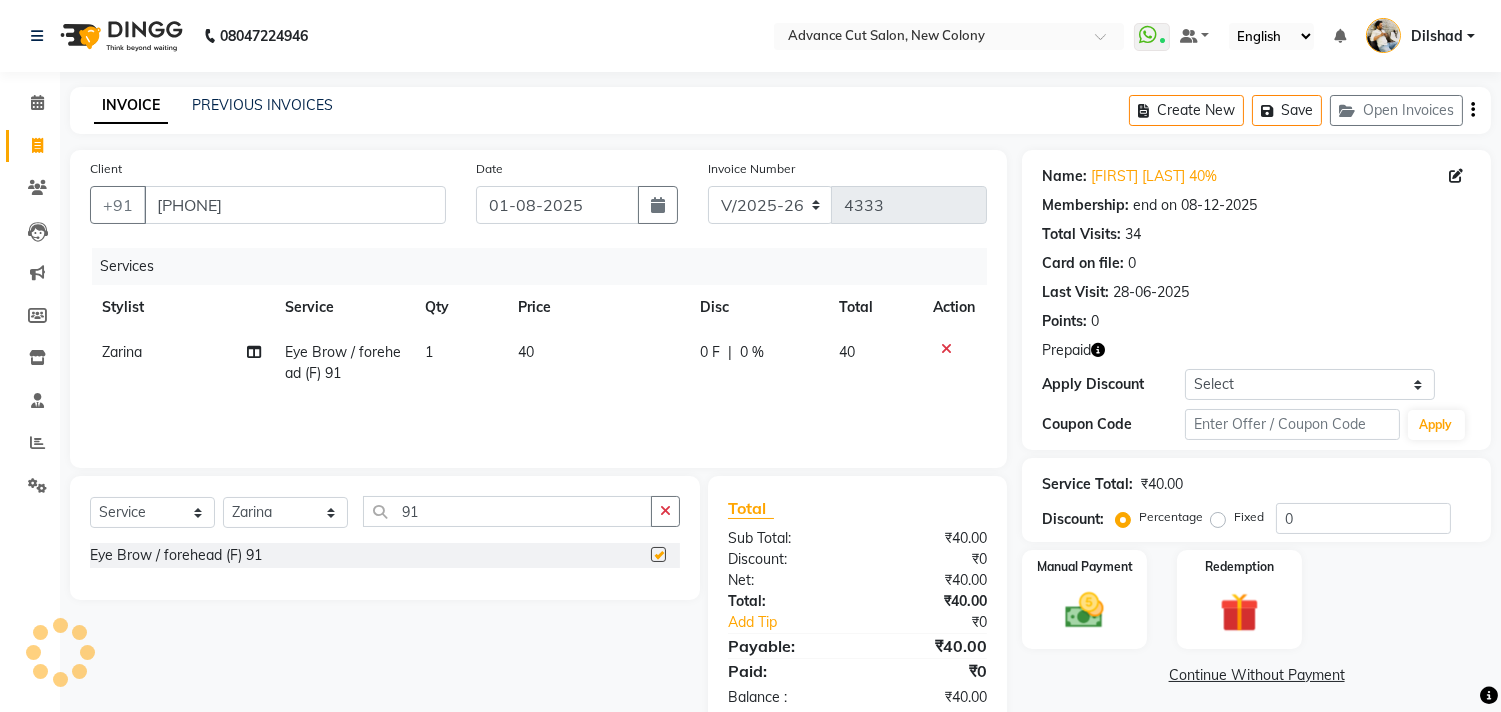 checkbox on "false" 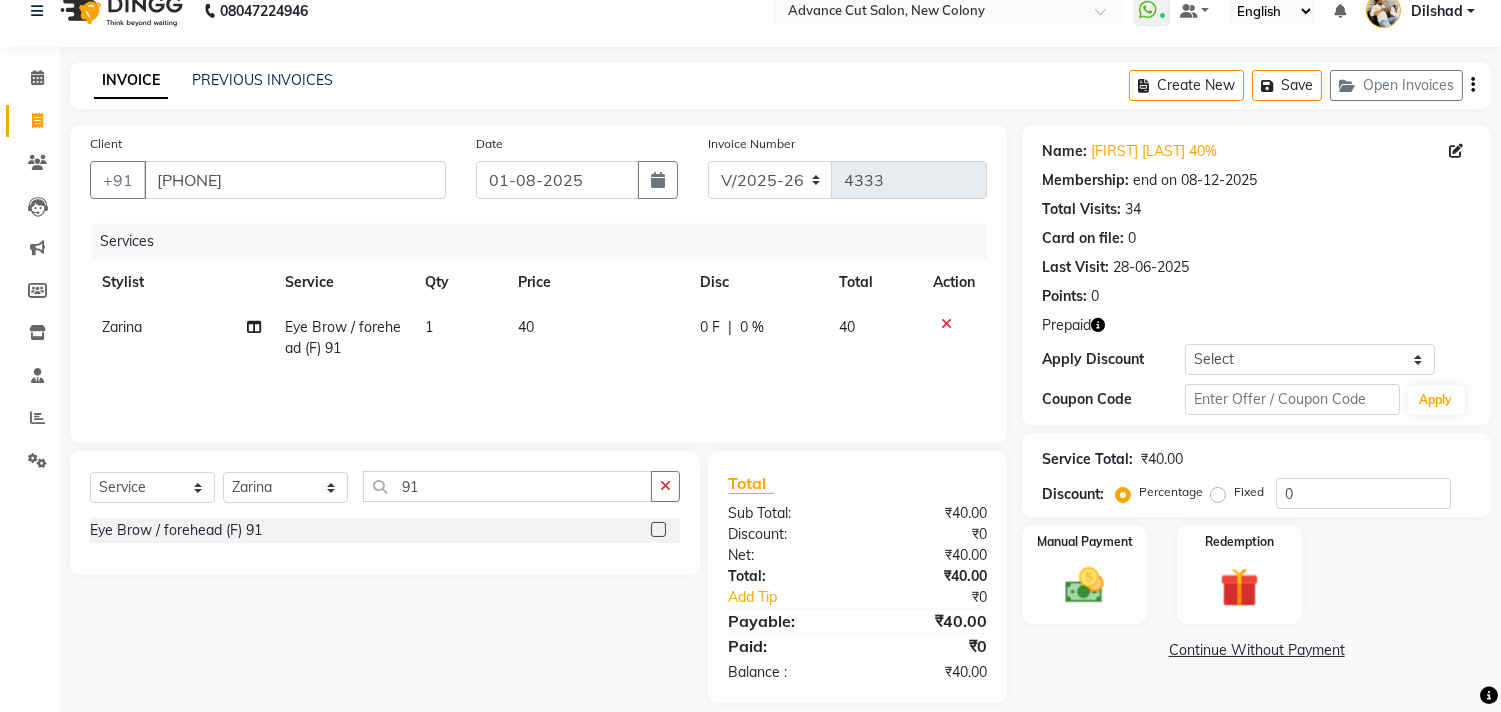 scroll, scrollTop: 46, scrollLeft: 0, axis: vertical 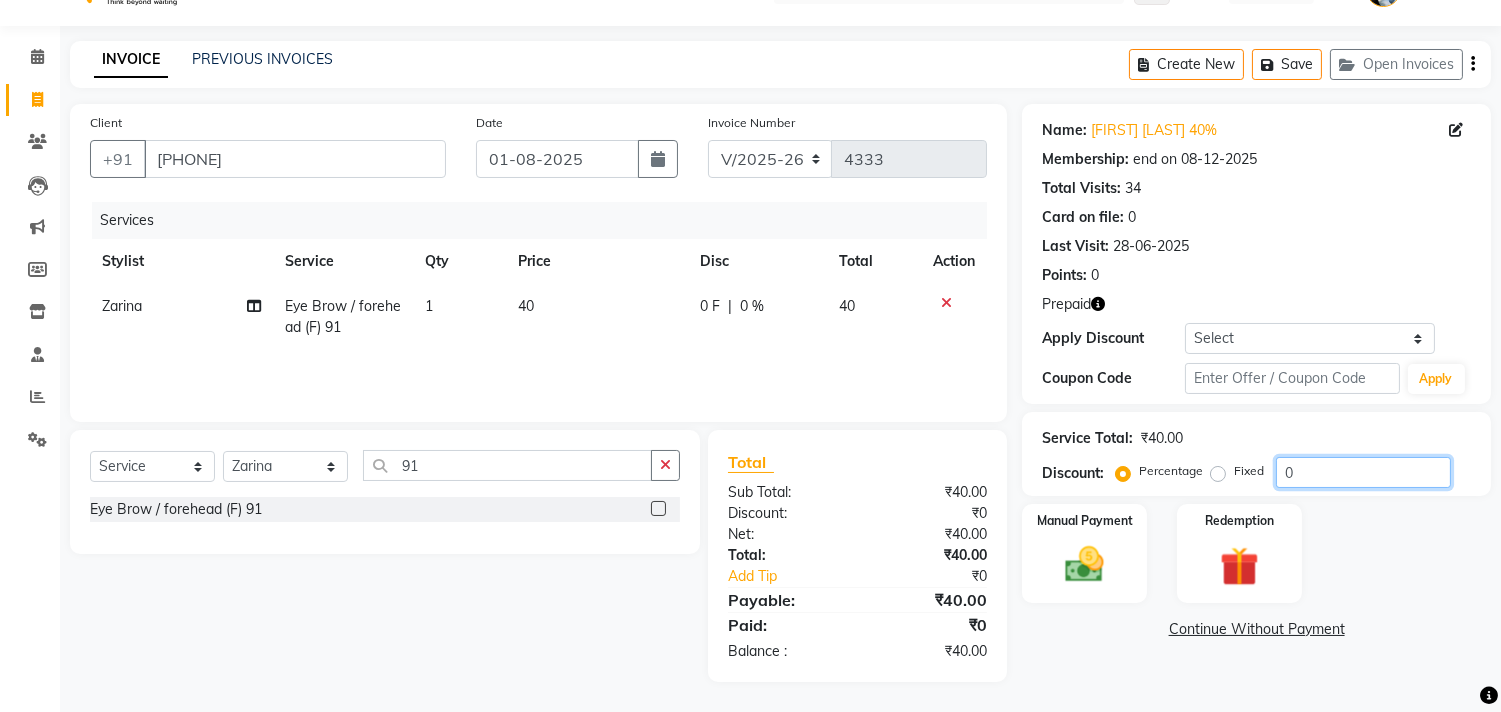 click on "0" 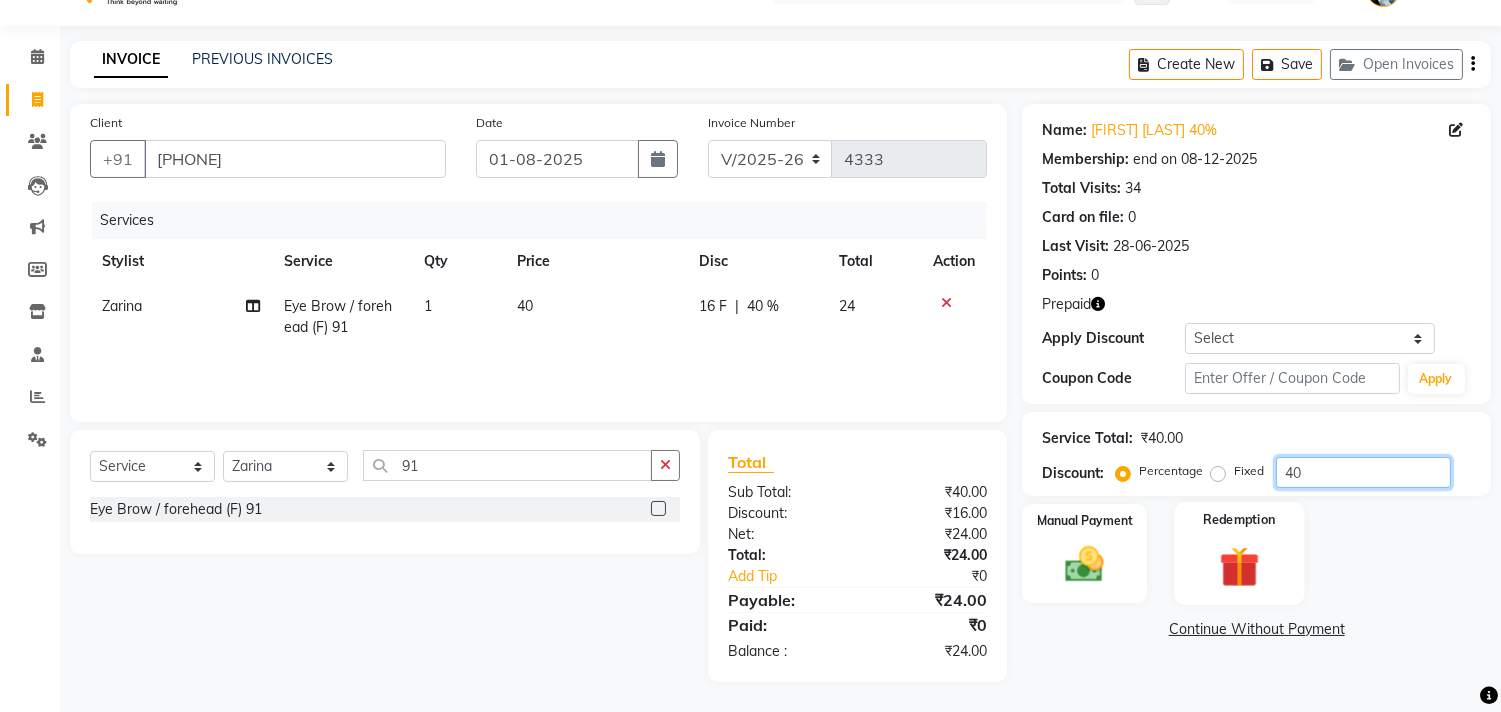 type on "40" 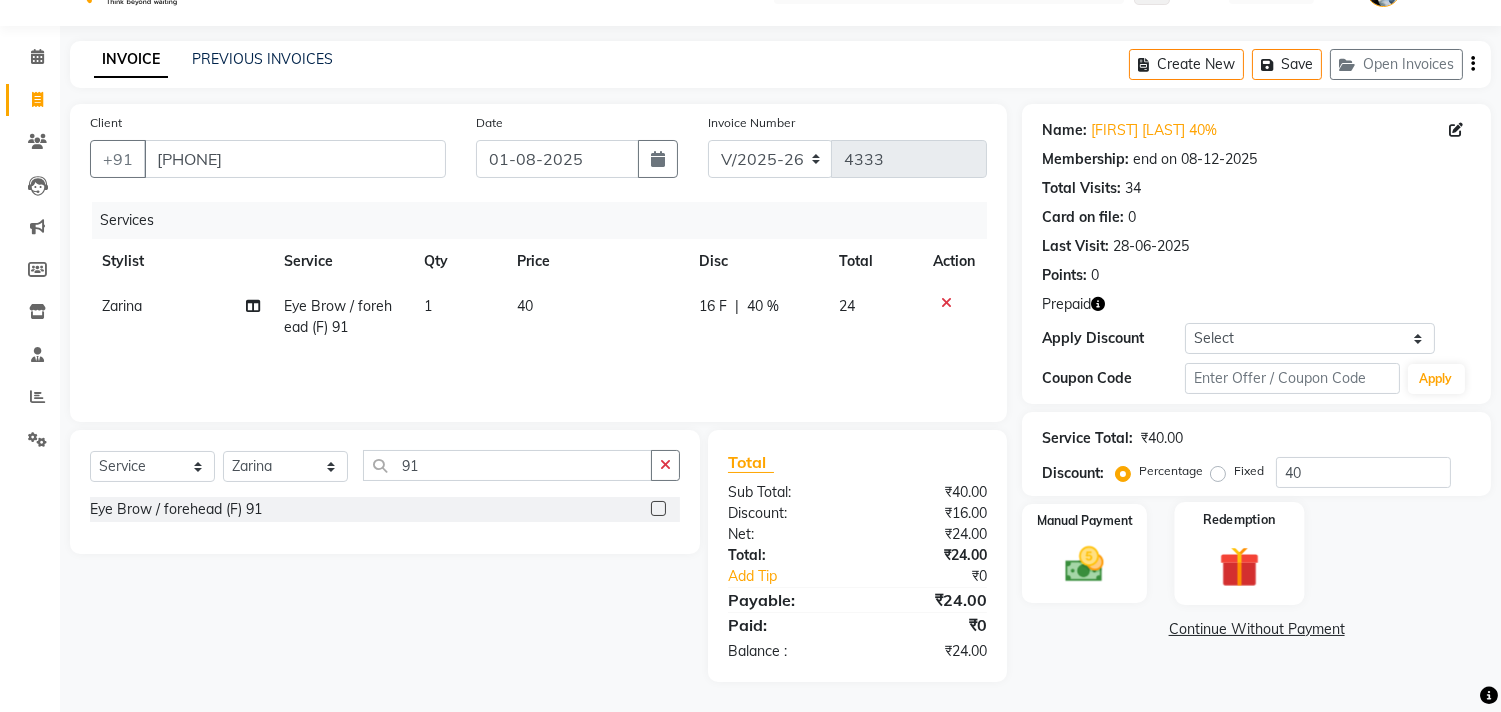 click on "Redemption" 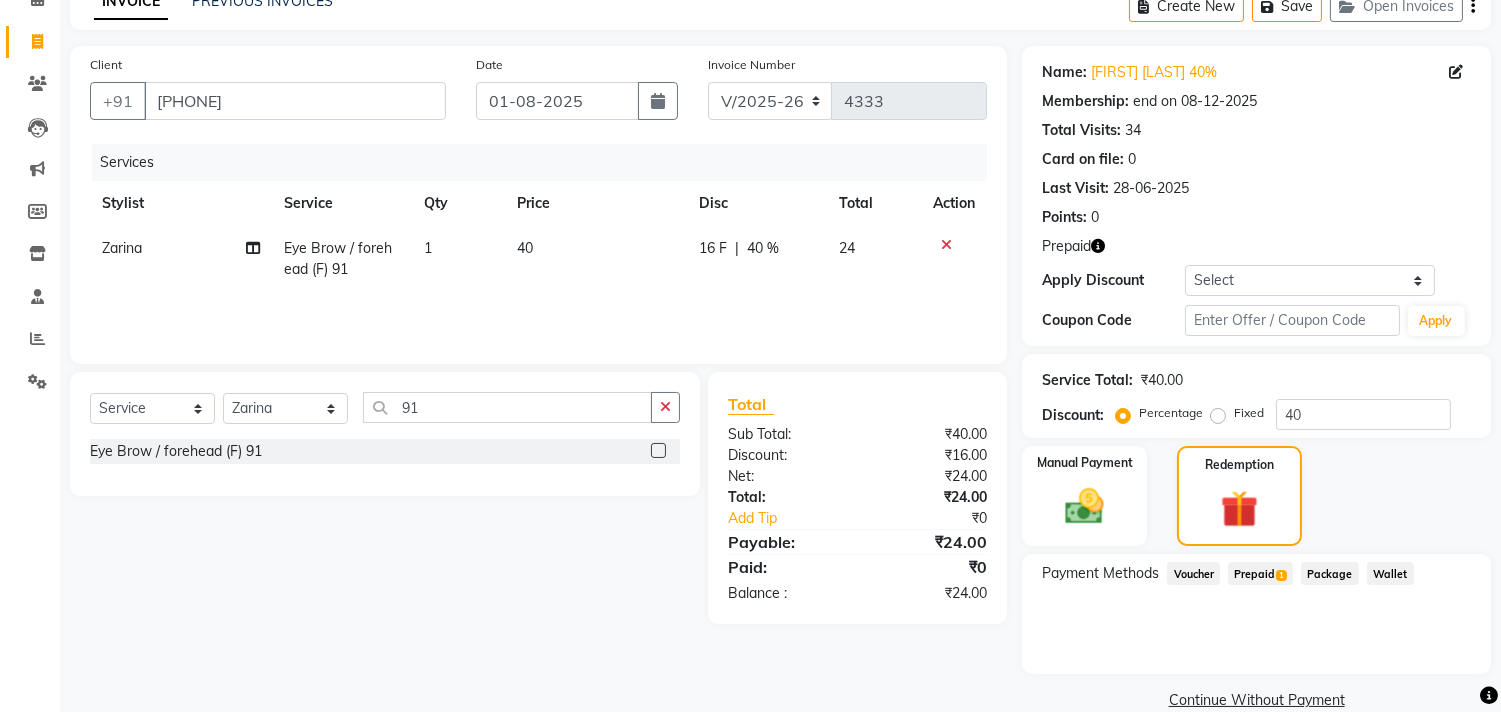 scroll, scrollTop: 135, scrollLeft: 0, axis: vertical 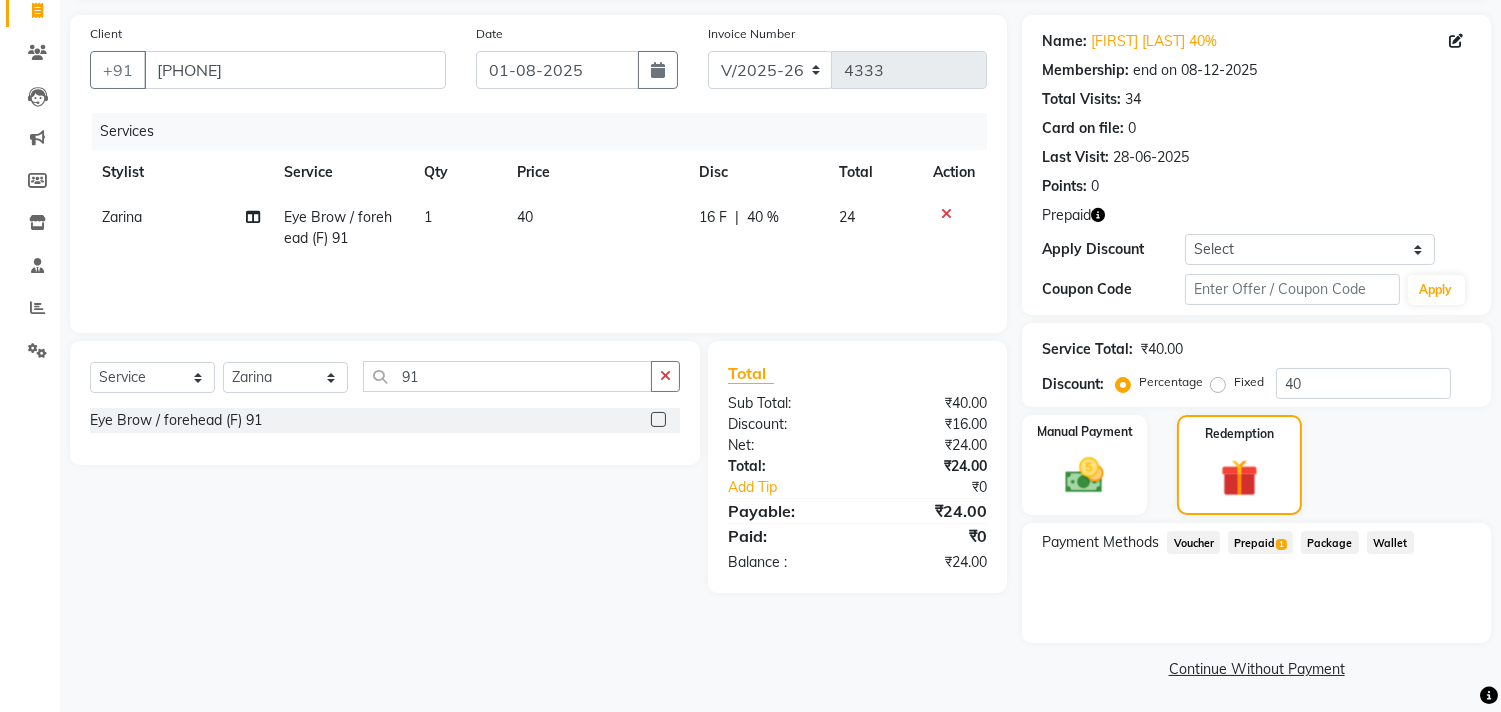 click on "Prepaid  1" 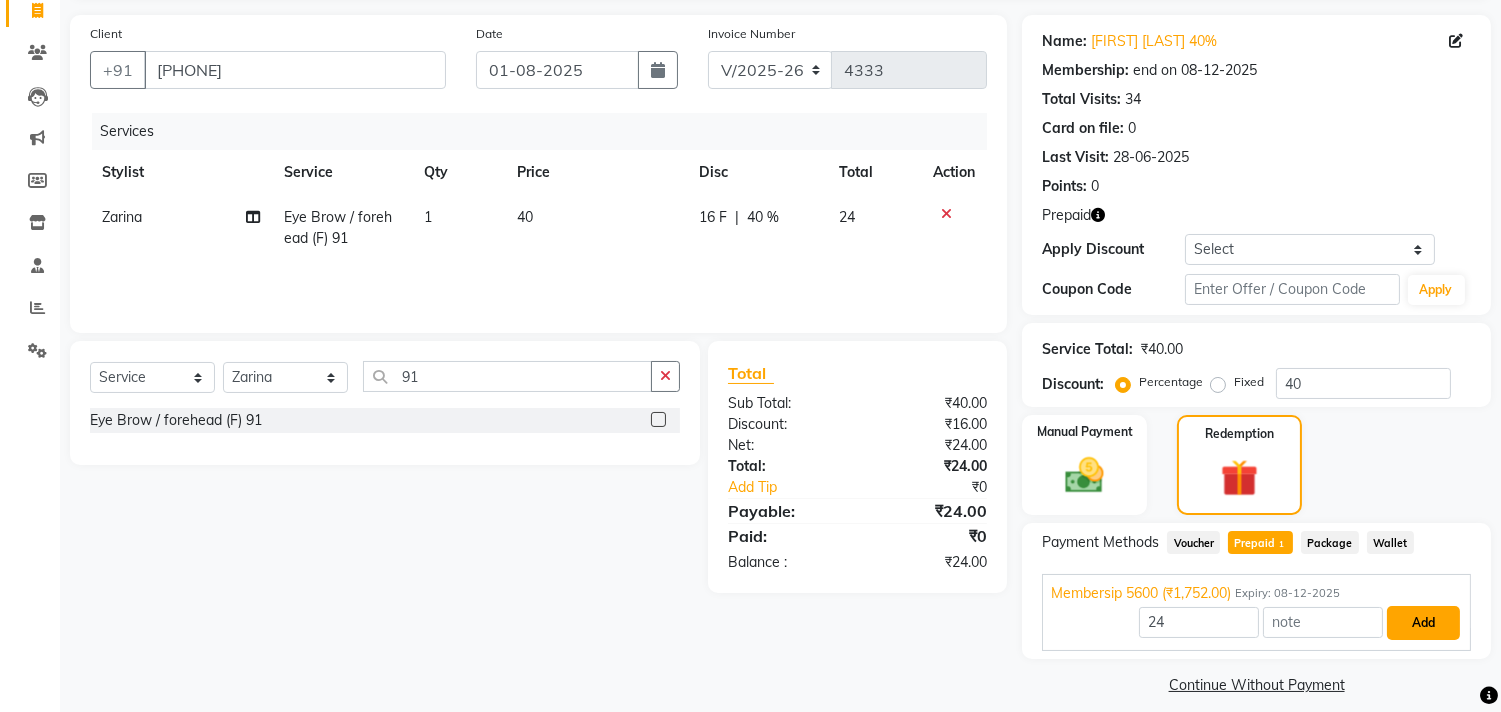 click on "Add" at bounding box center [1423, 623] 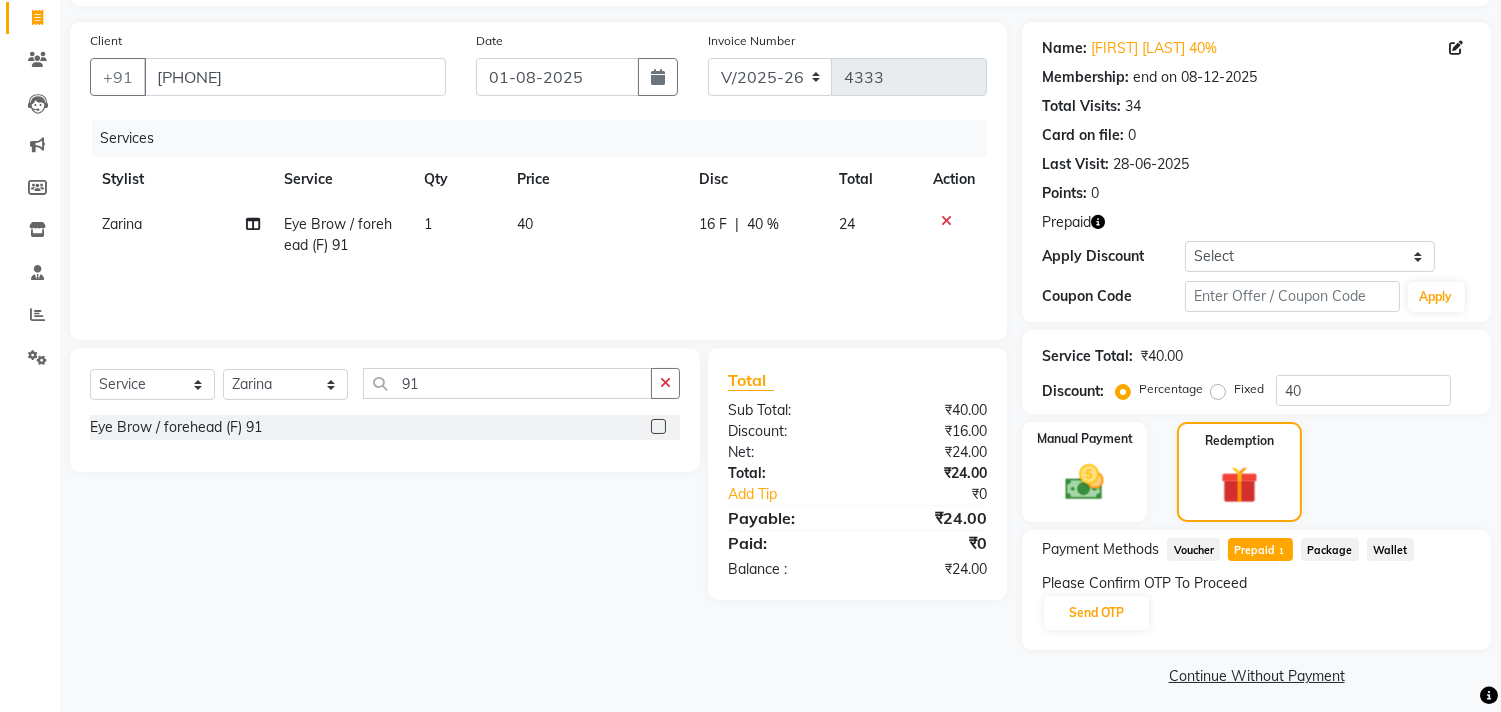 scroll, scrollTop: 135, scrollLeft: 0, axis: vertical 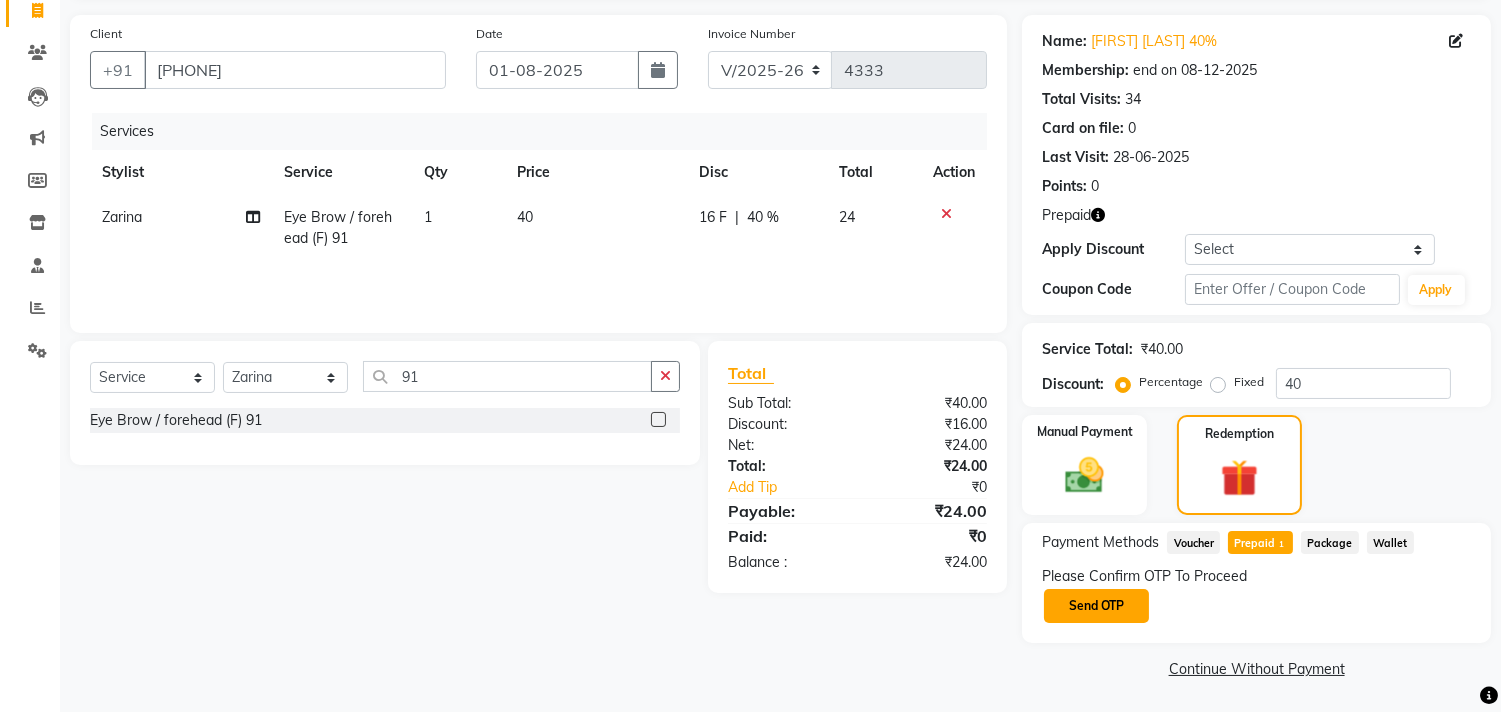click on "Send OTP" 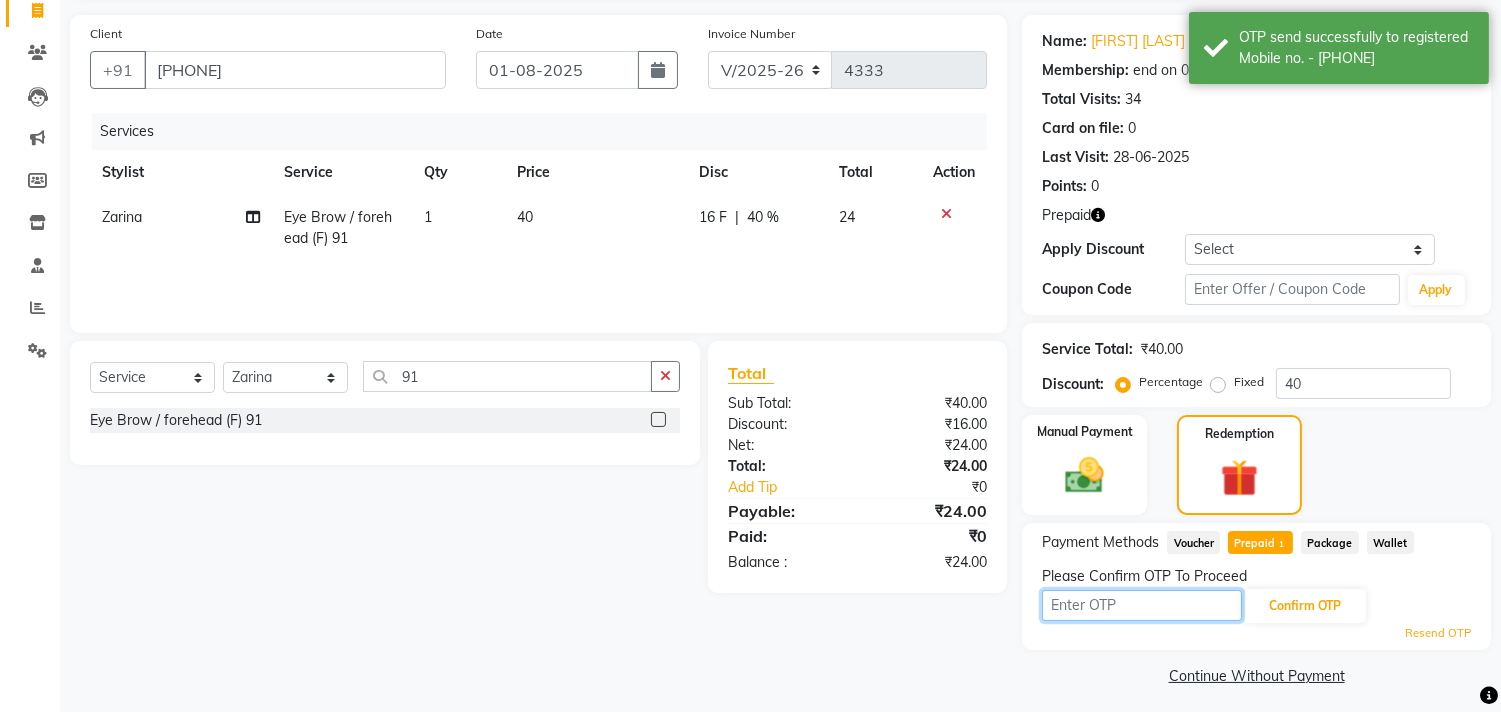 click at bounding box center (1142, 605) 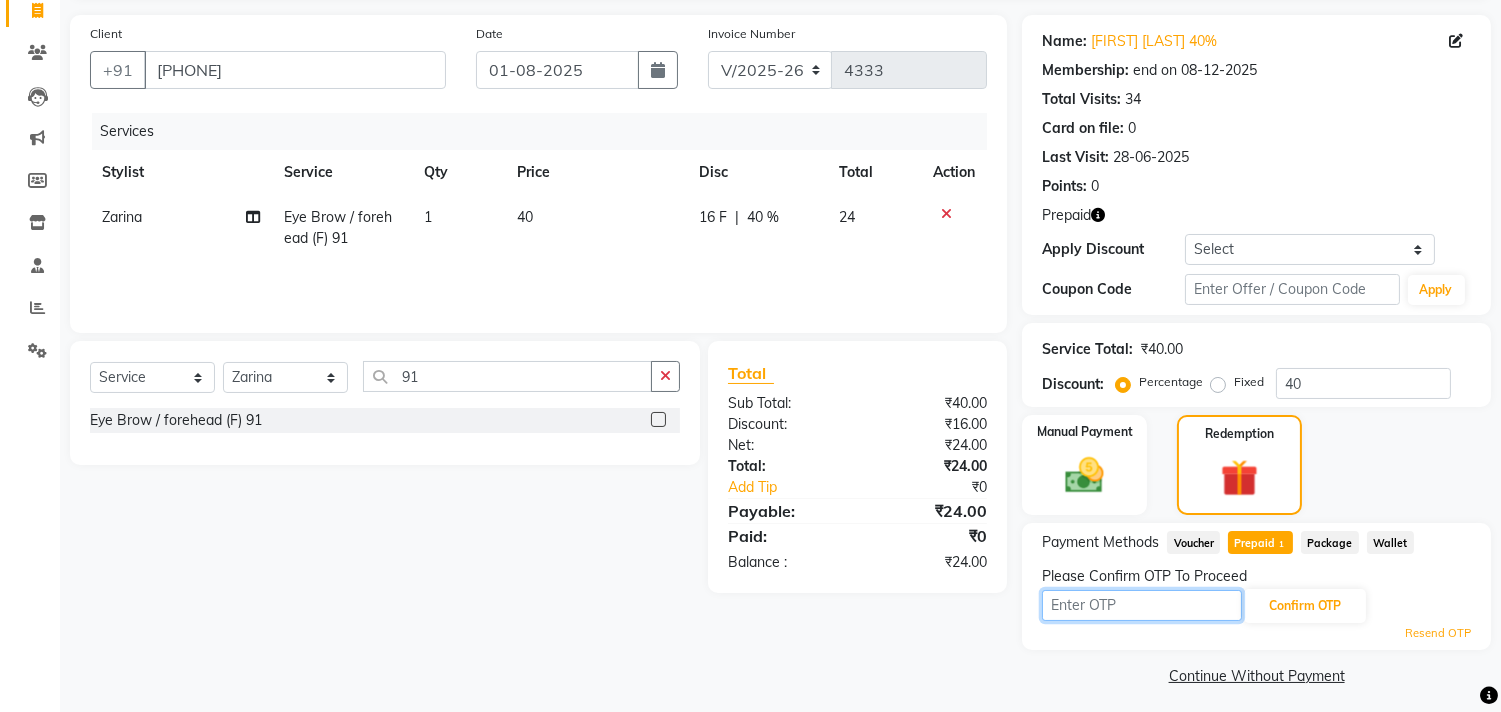 click at bounding box center (1142, 605) 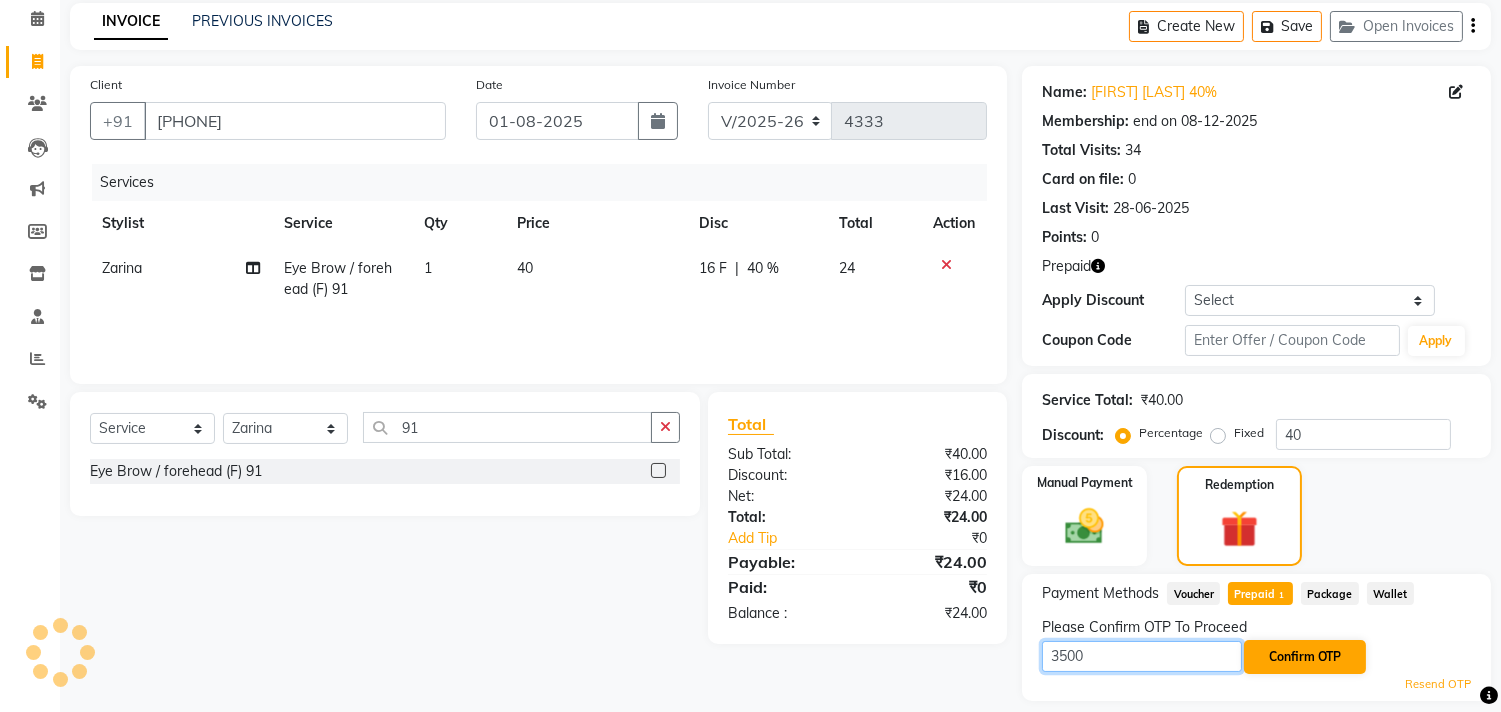scroll, scrollTop: 143, scrollLeft: 0, axis: vertical 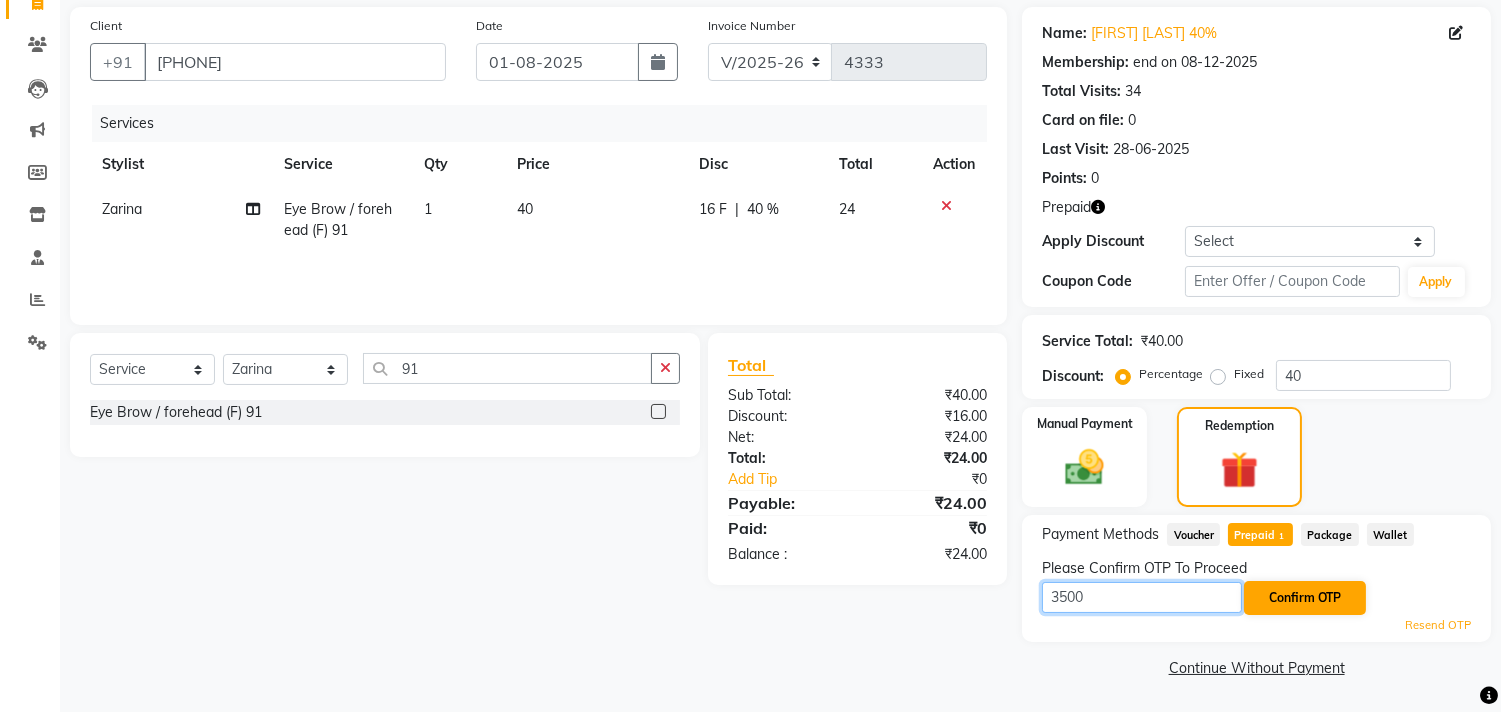 type on "3500" 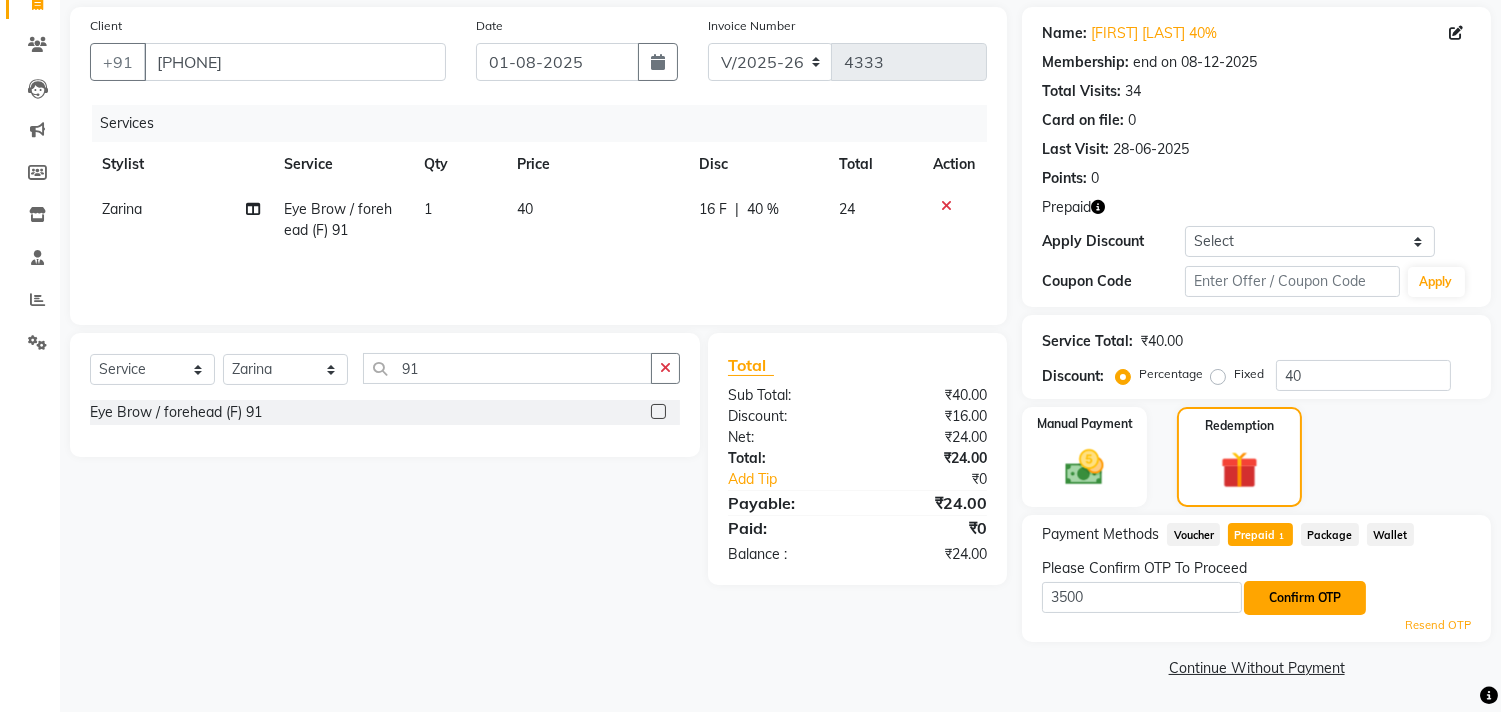click on "Confirm OTP" 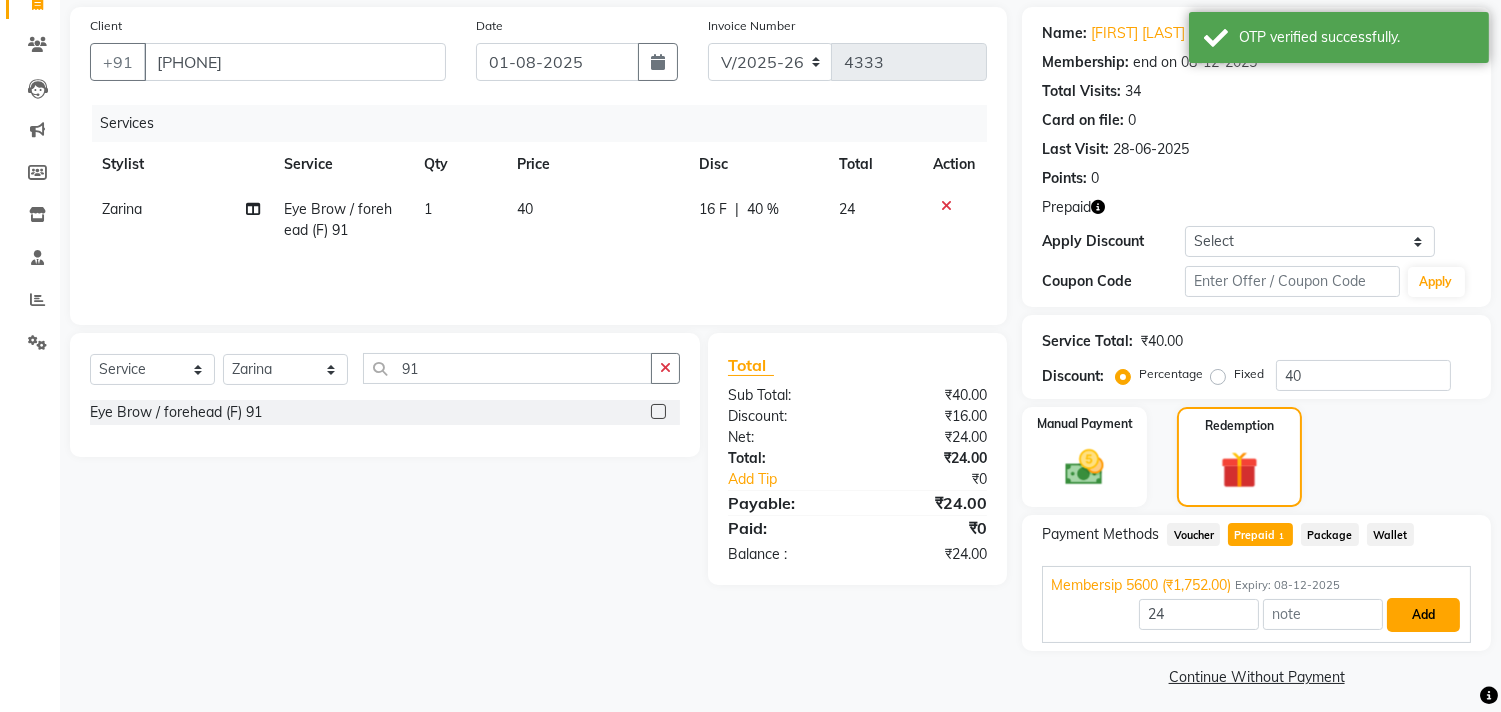 click on "Add" at bounding box center (1423, 615) 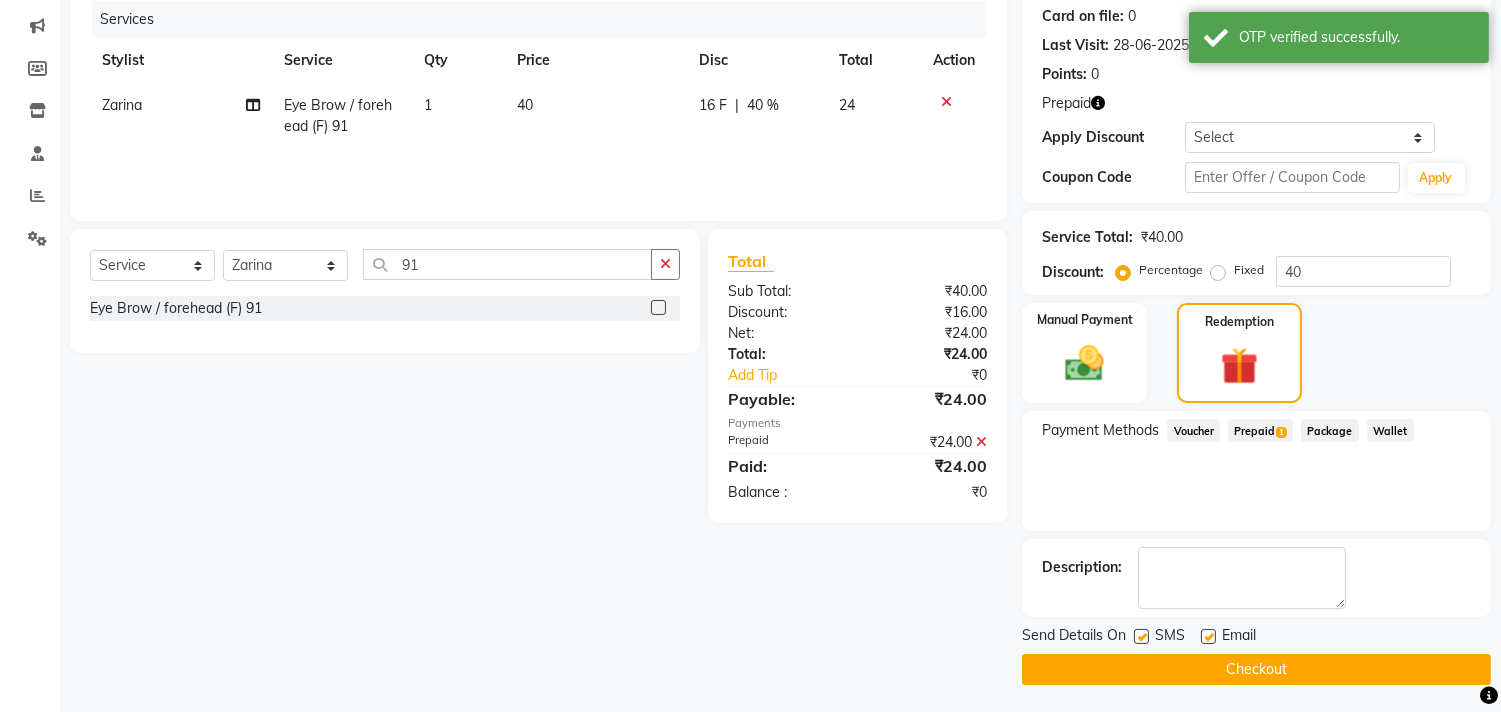 scroll, scrollTop: 248, scrollLeft: 0, axis: vertical 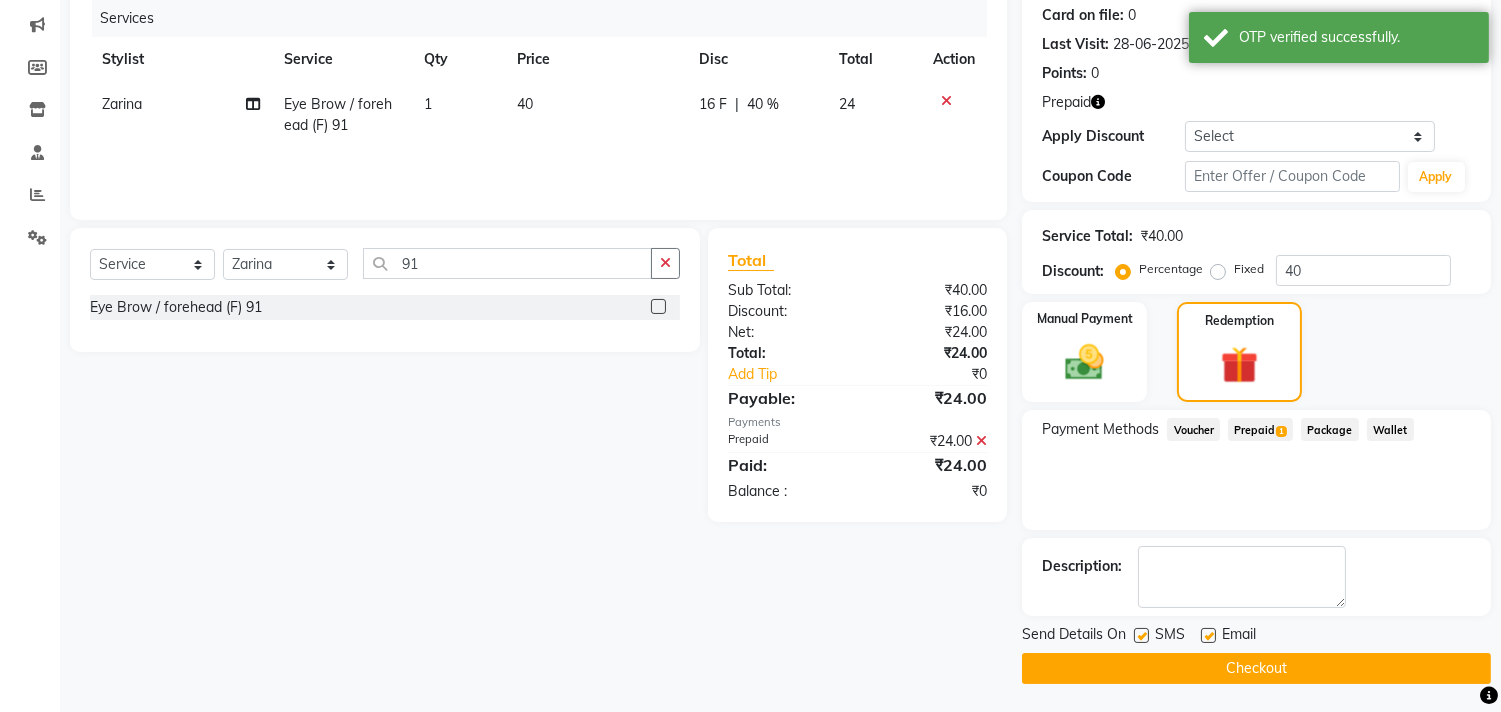 click on "Checkout" 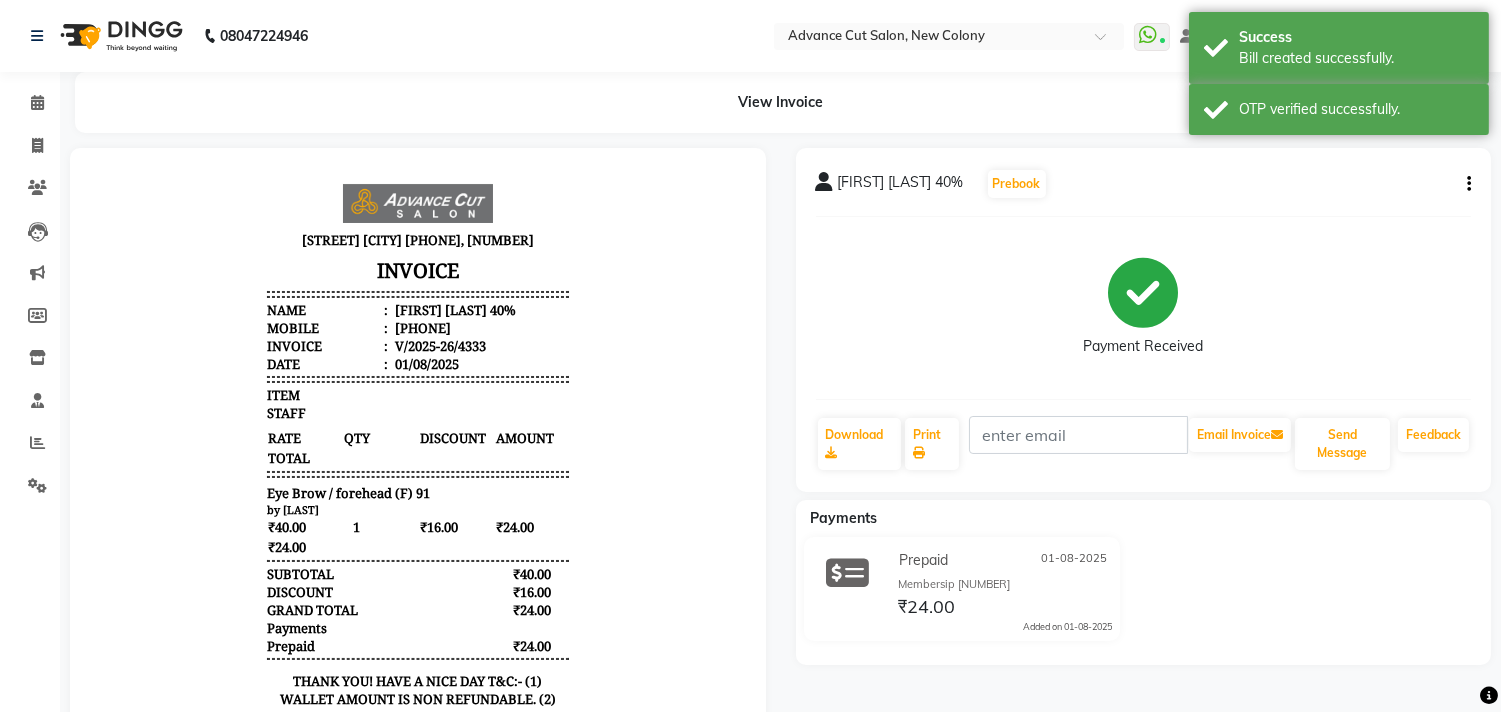 scroll, scrollTop: 0, scrollLeft: 0, axis: both 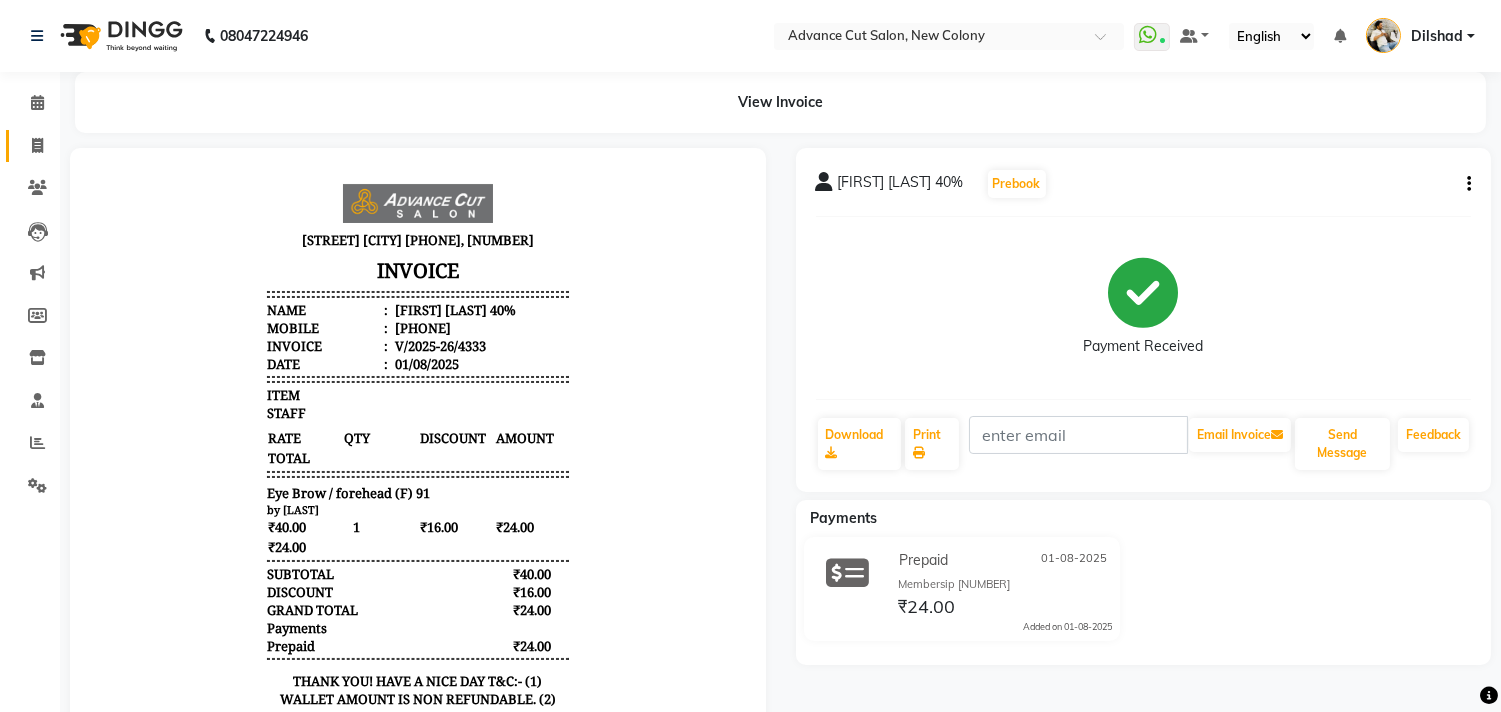 click on "Invoice" 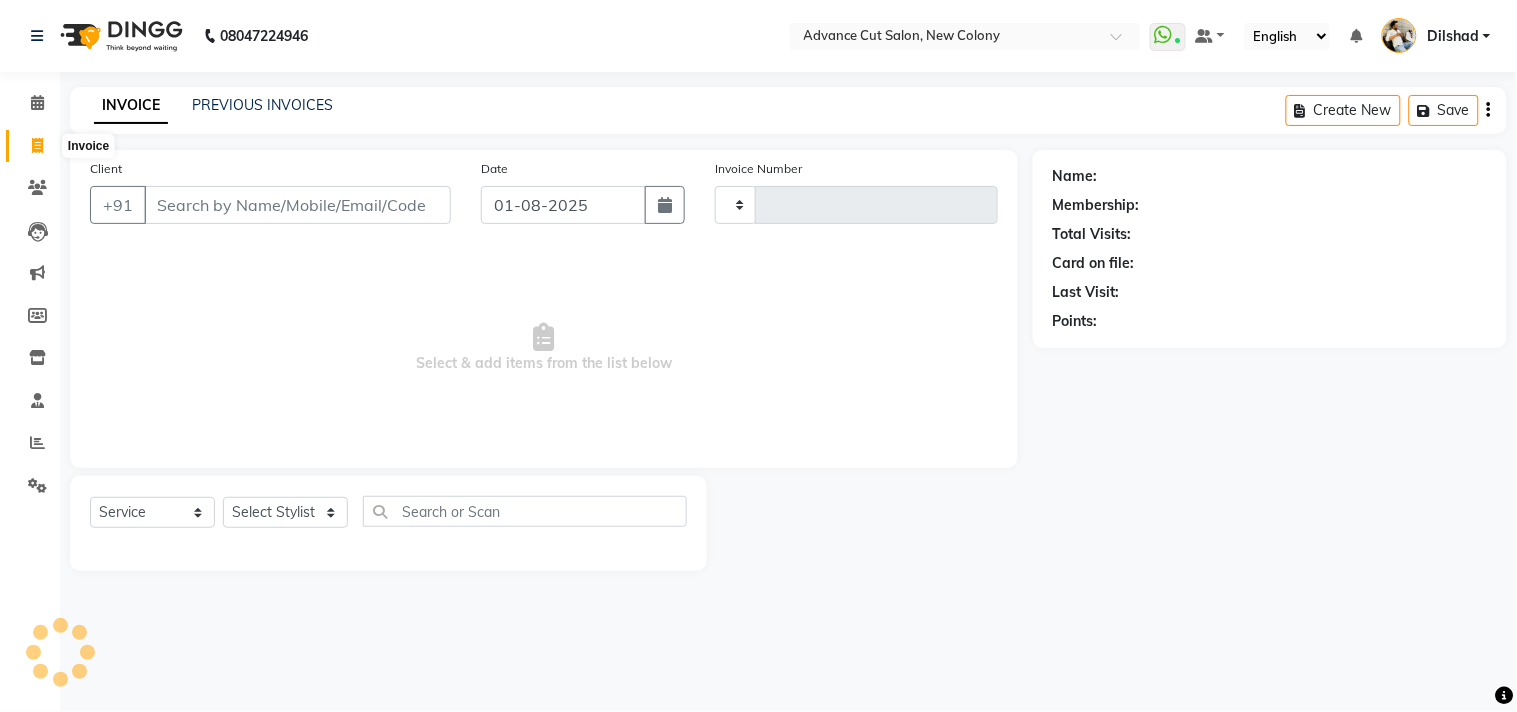 type on "4334" 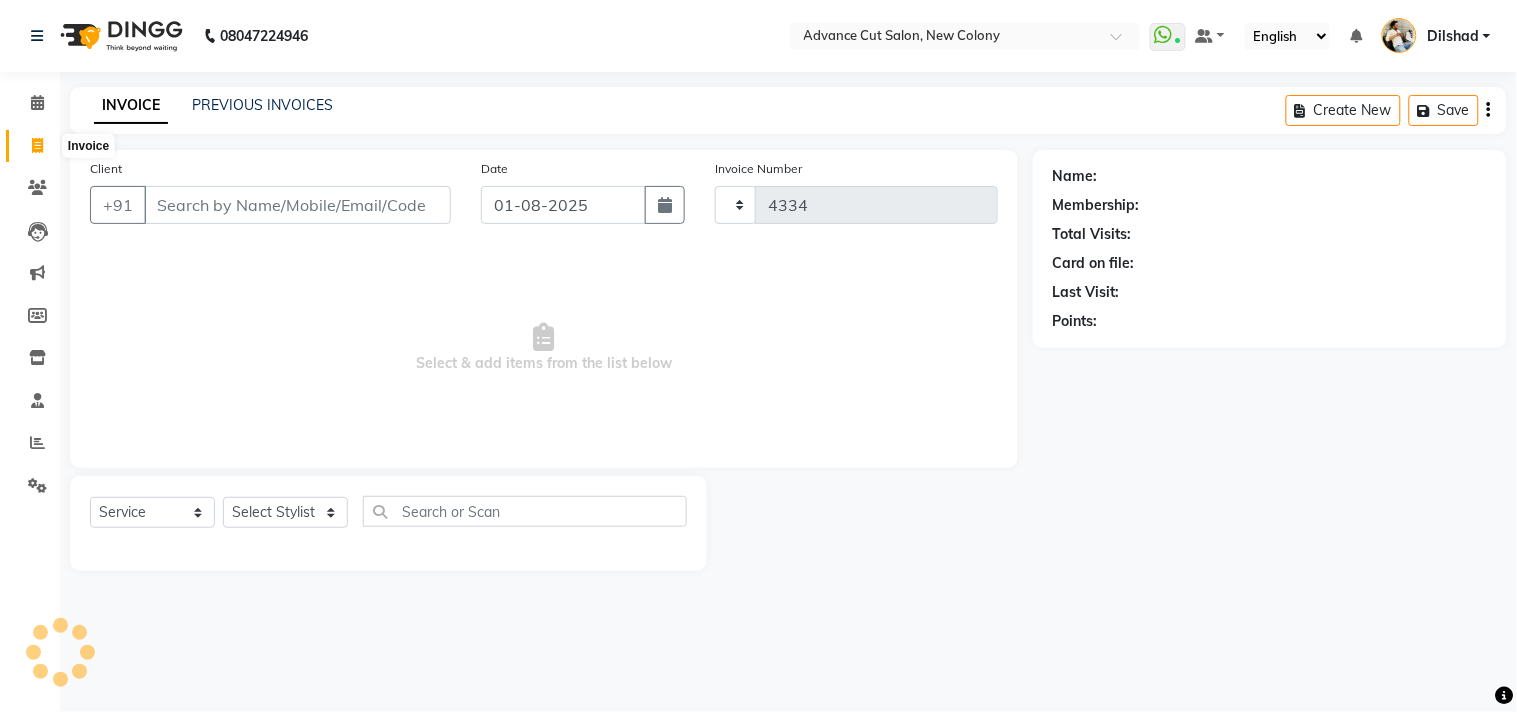 select on "922" 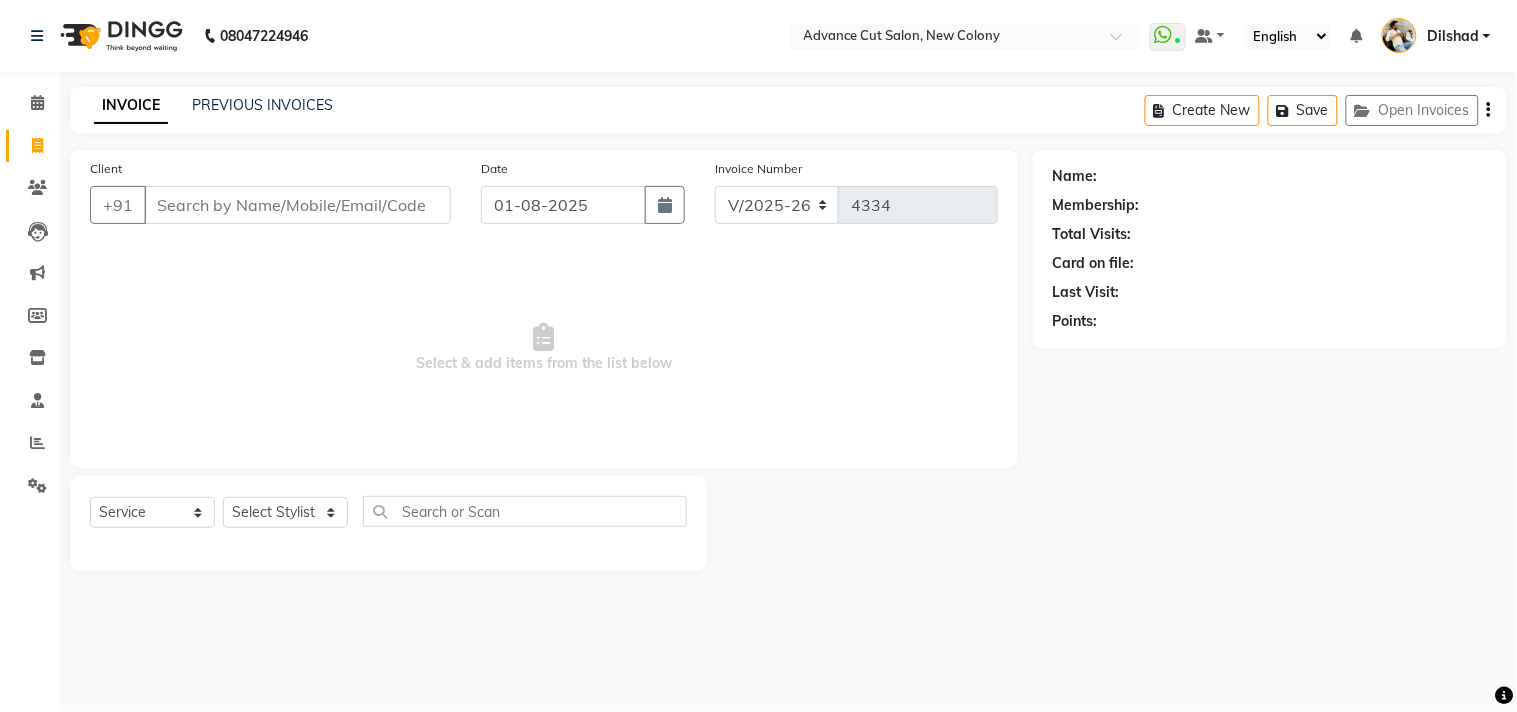 click on "Client +91" 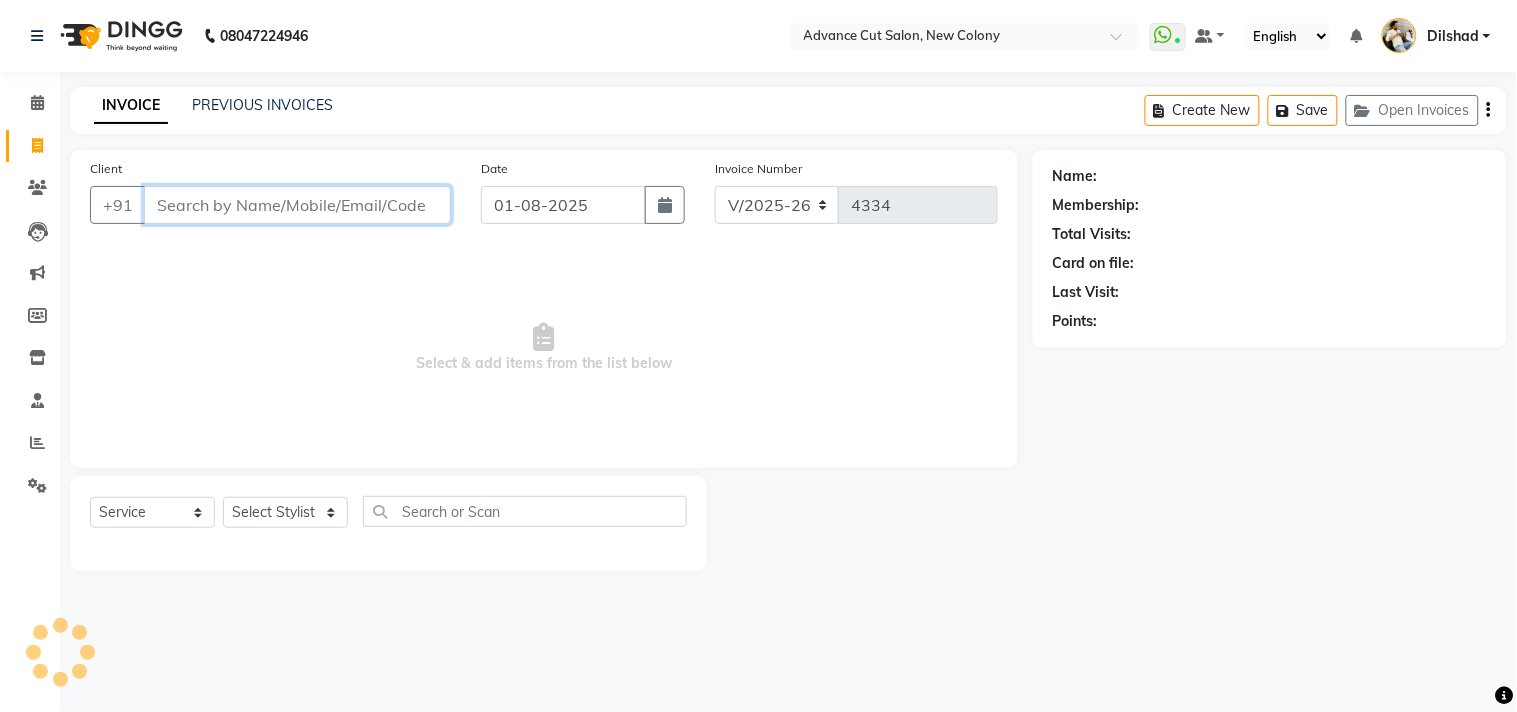 click on "Client" at bounding box center [297, 205] 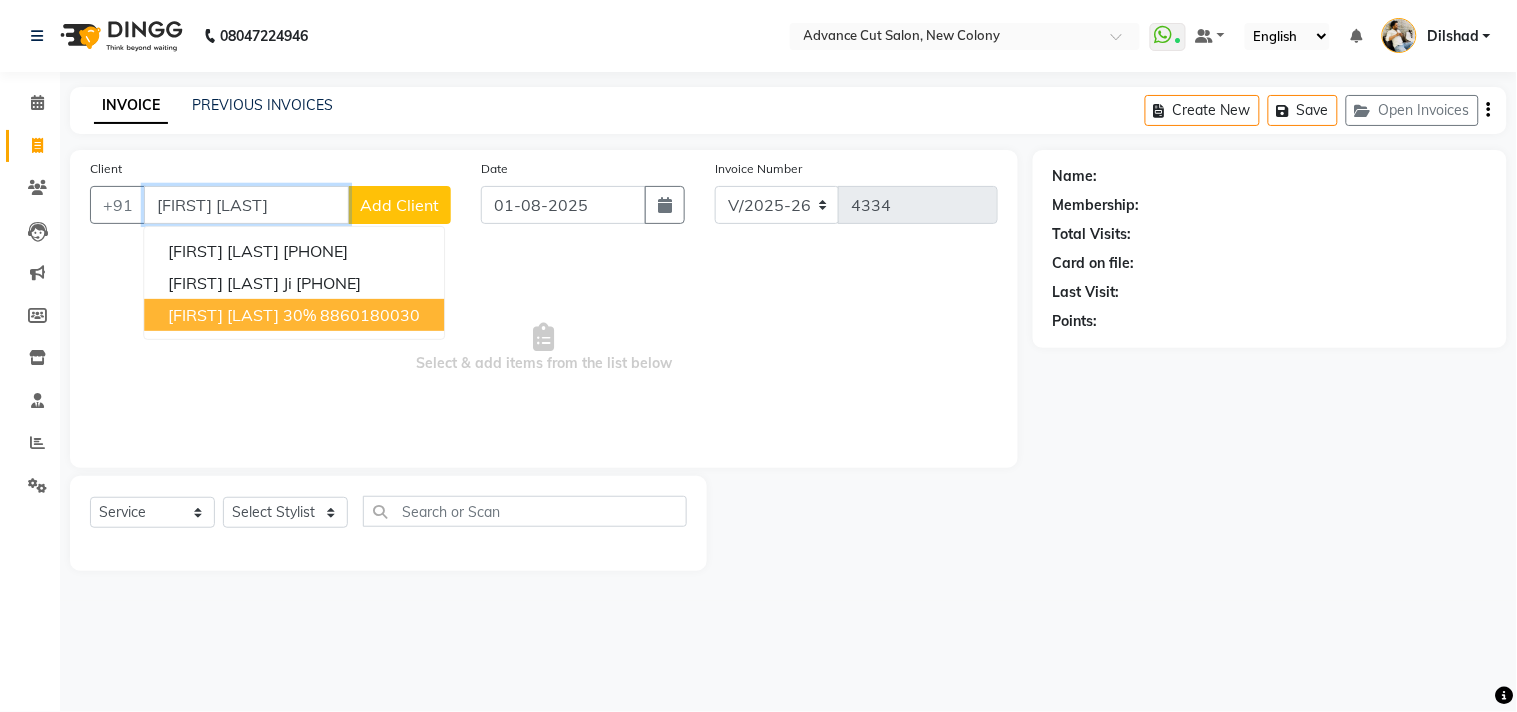 click on "Pooja gupta 30%" at bounding box center (242, 315) 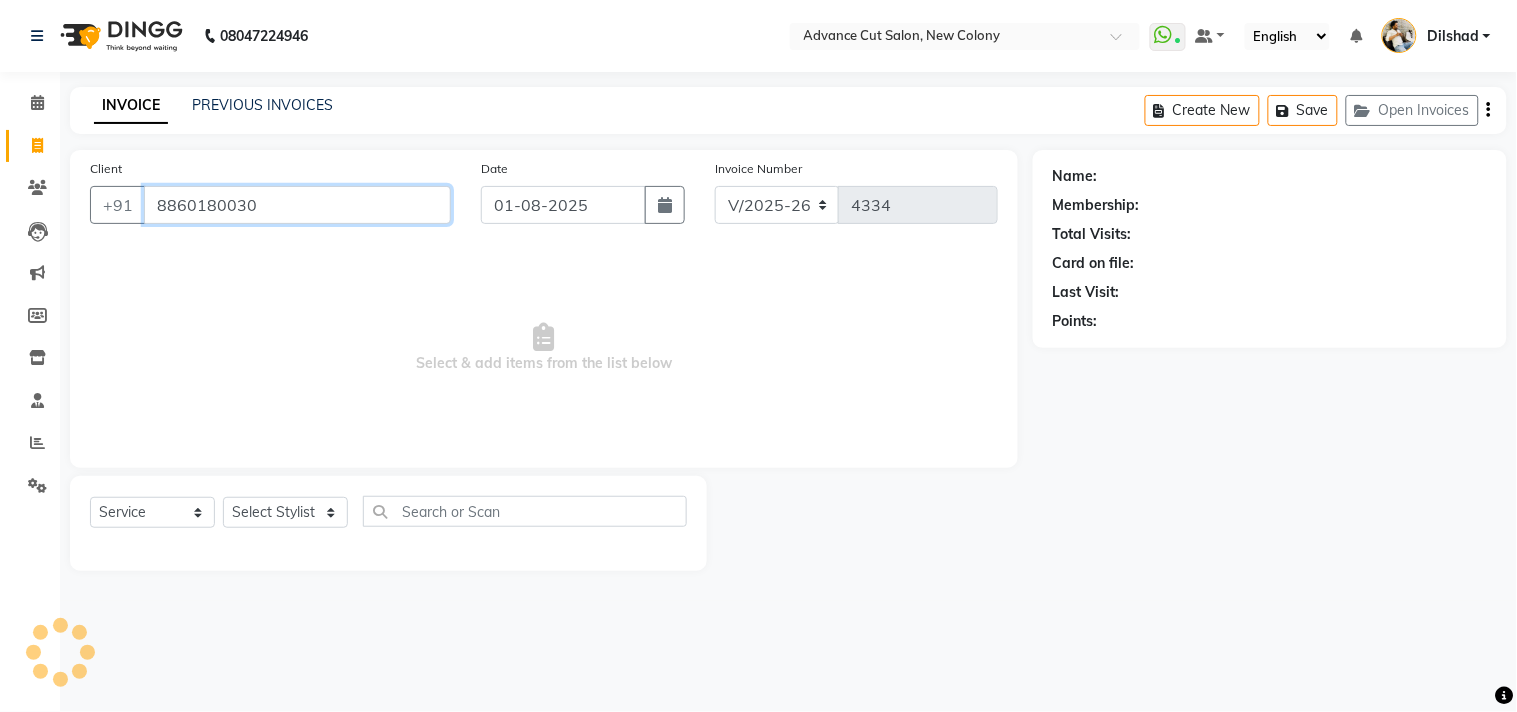 type on "8860180030" 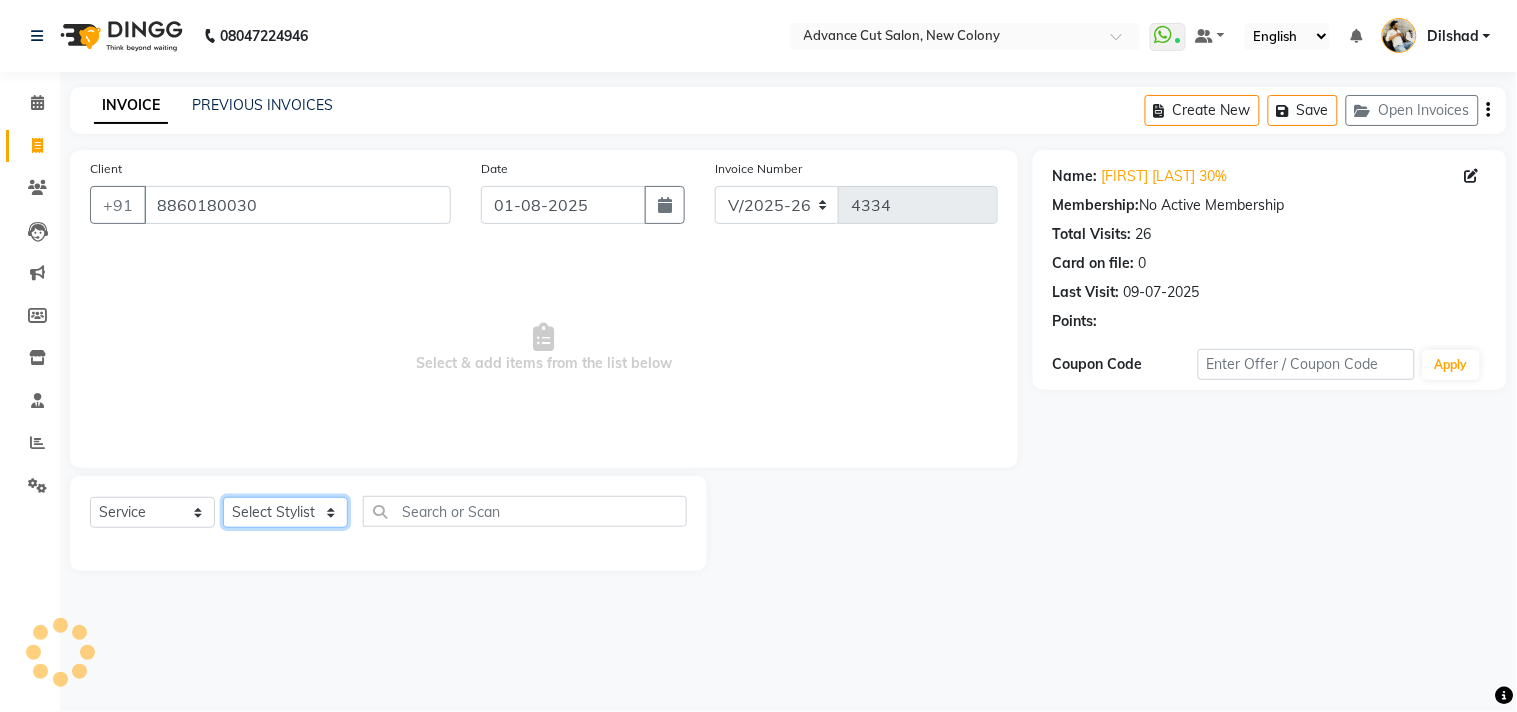 click on "Select Stylist Abrar Alam Dilshad Lallan Meenu Nabeel Nafeesh Ahmad O.P. Sharma  Samar Shahzad  SHWETA SINGH Zarina" 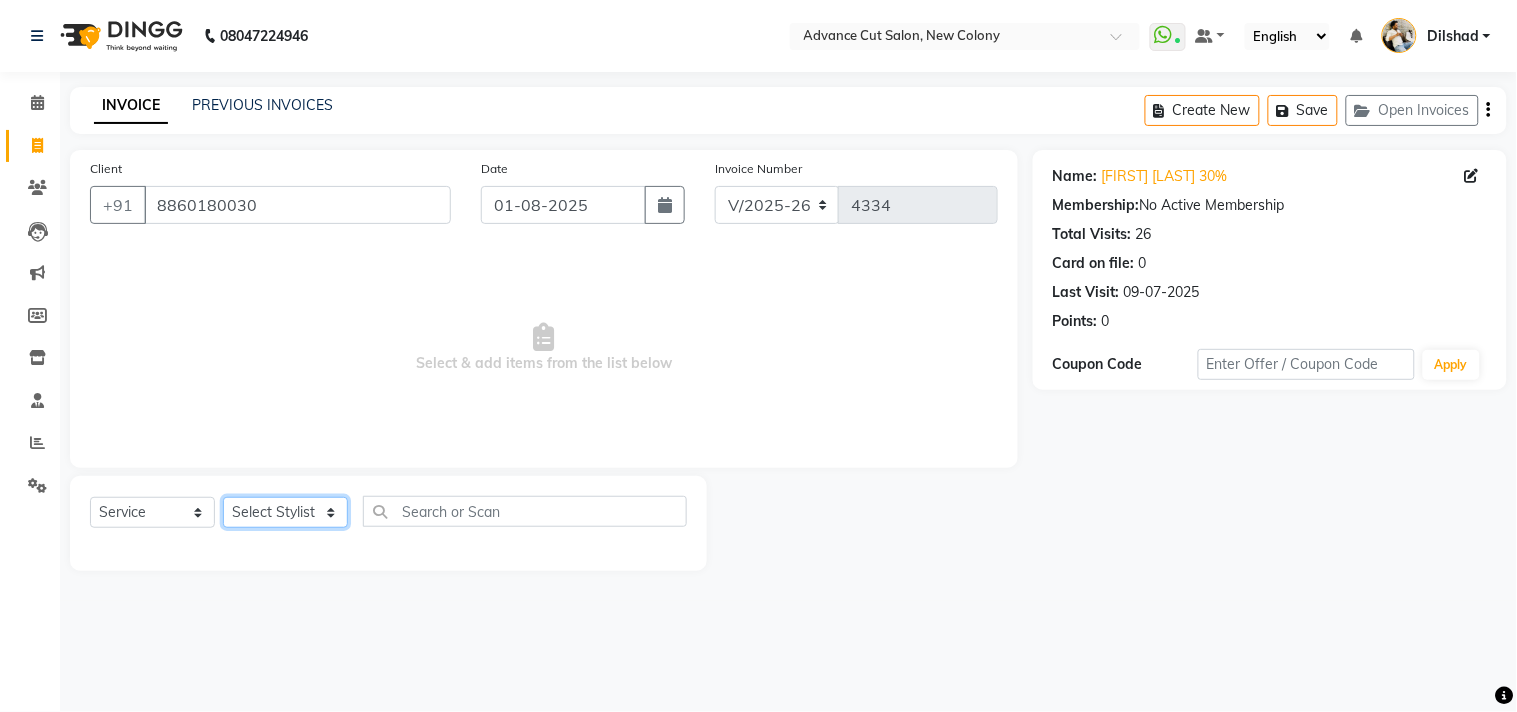 select on "15349" 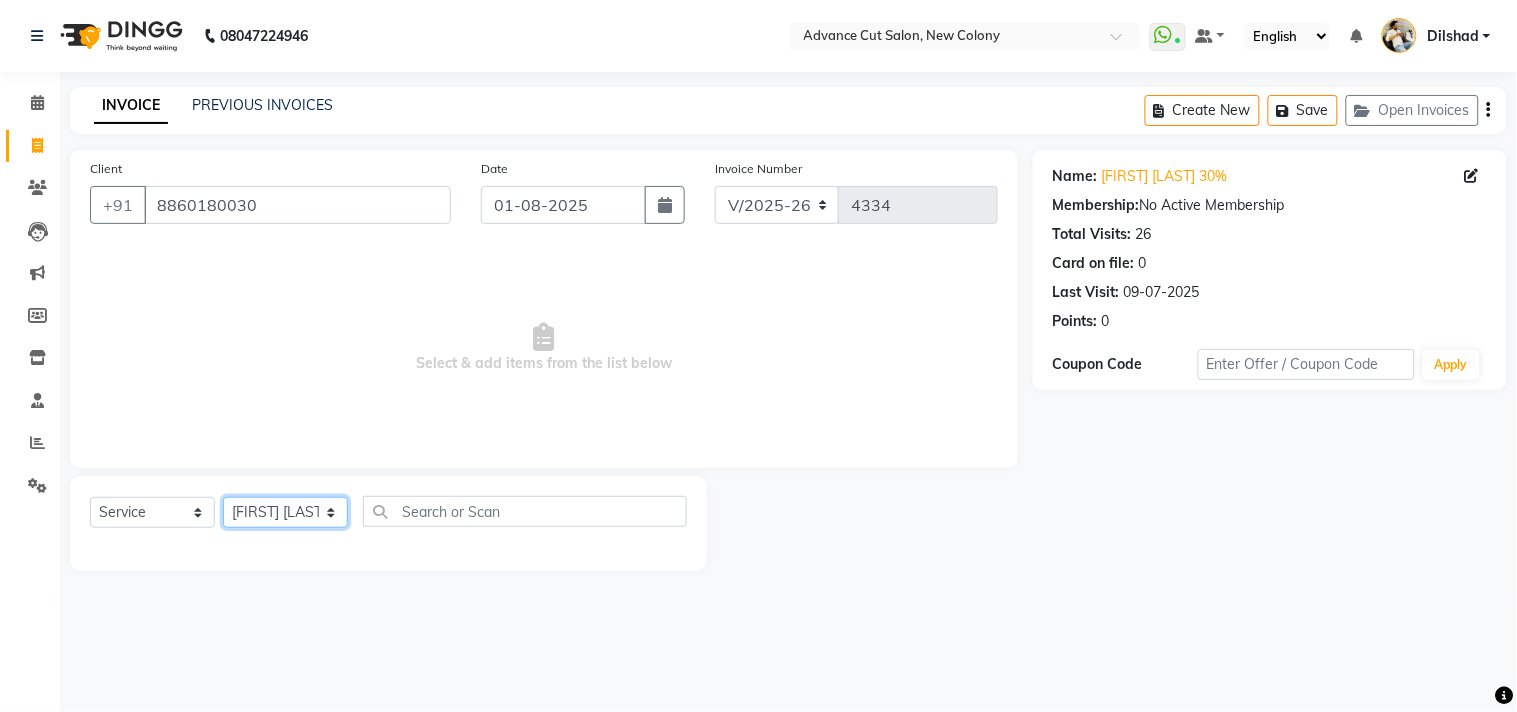 click on "Select Stylist Abrar Alam Dilshad Lallan Meenu Nabeel Nafeesh Ahmad O.P. Sharma  Samar Shahzad  SHWETA SINGH Zarina" 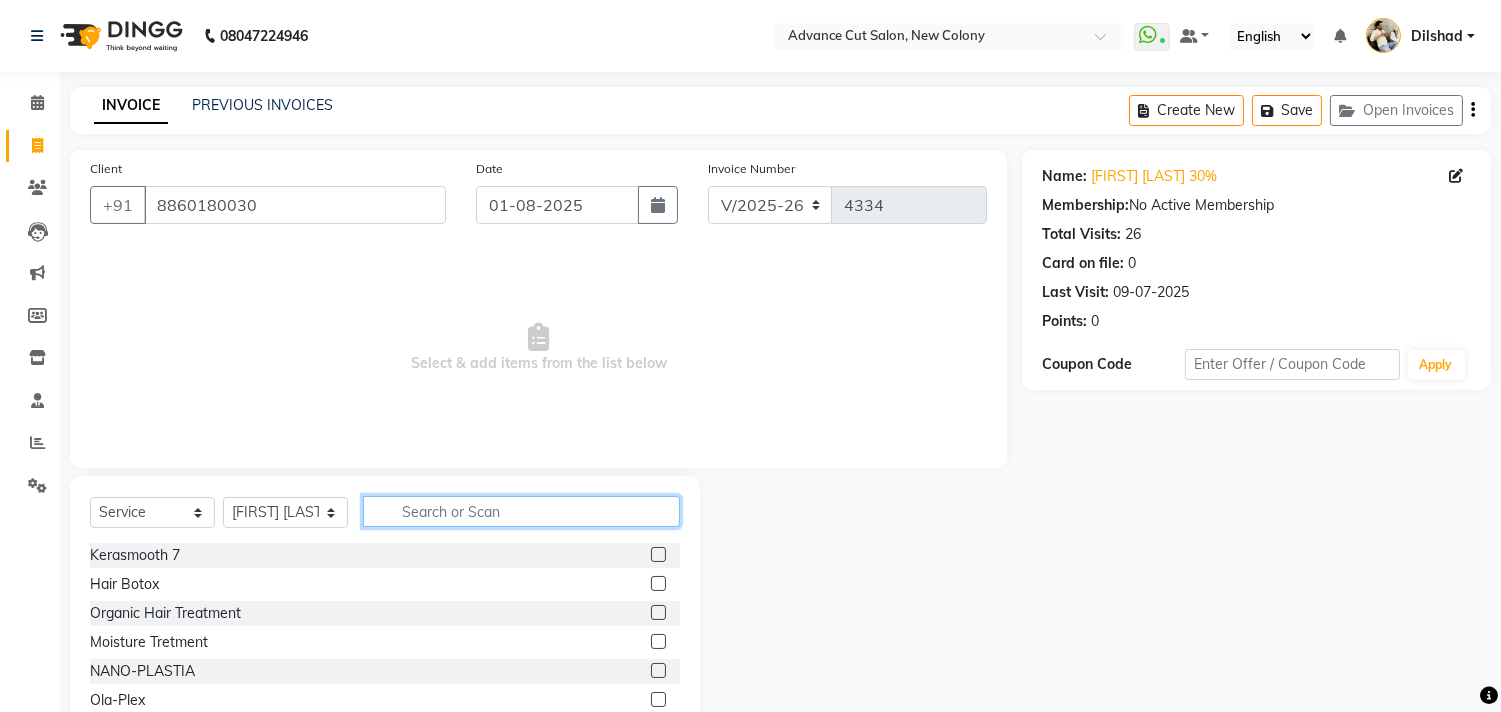 click 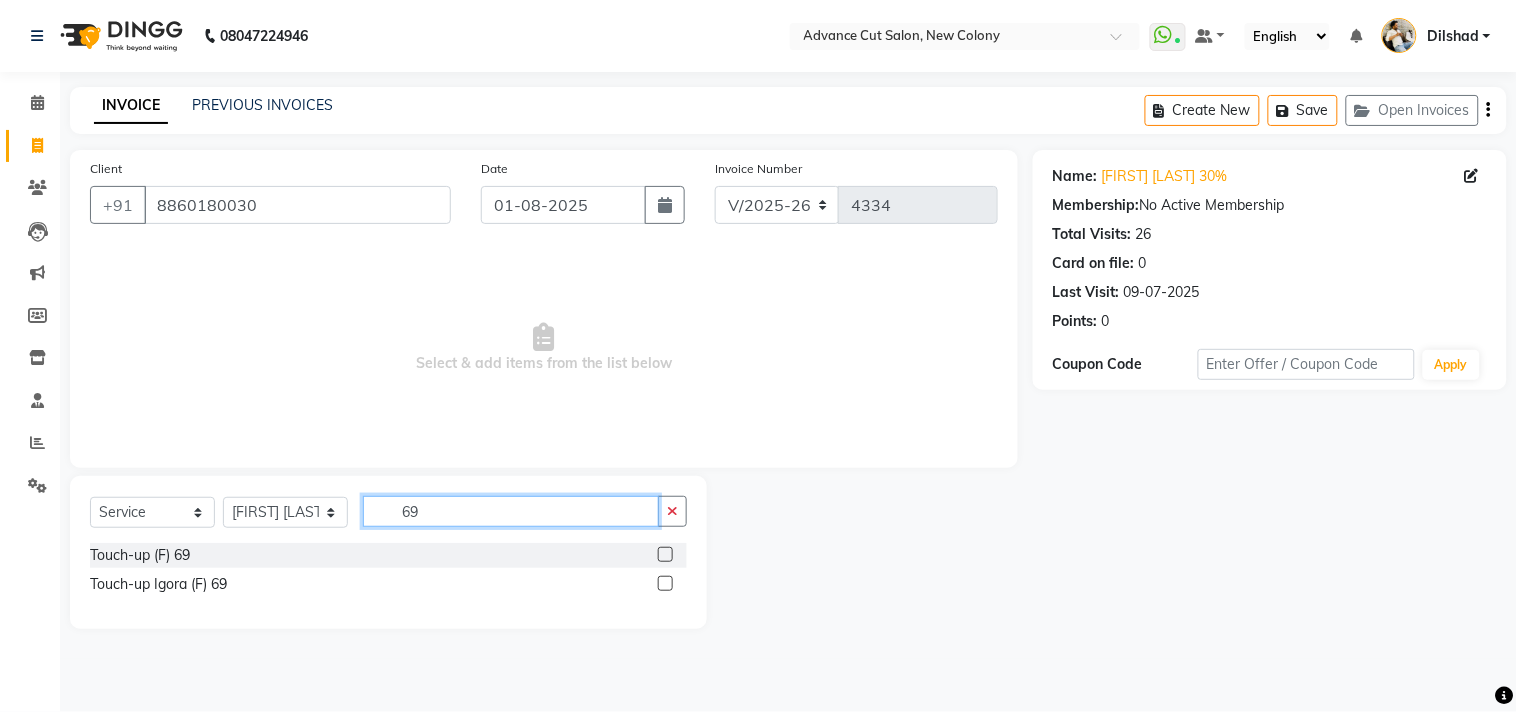 type on "69" 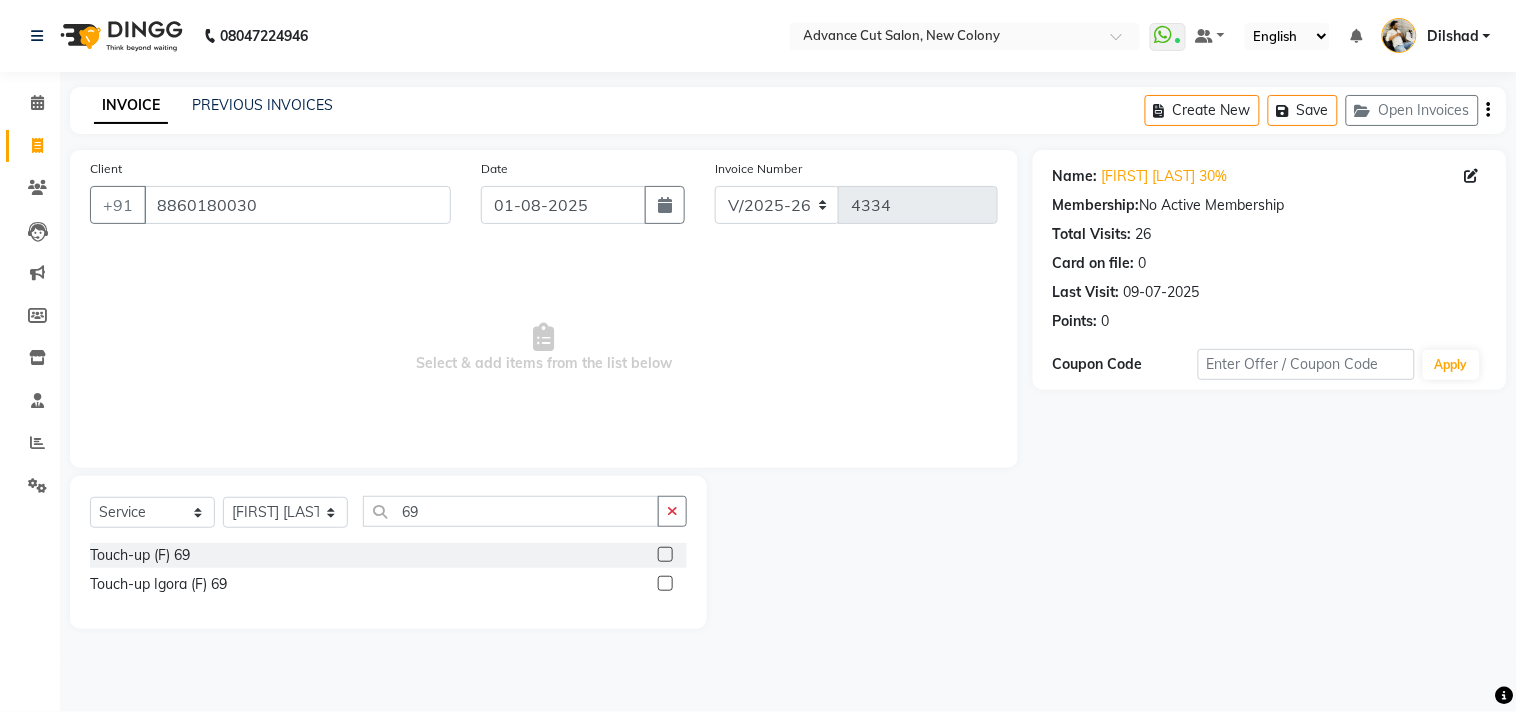 click on "Touch-up (F) 69" 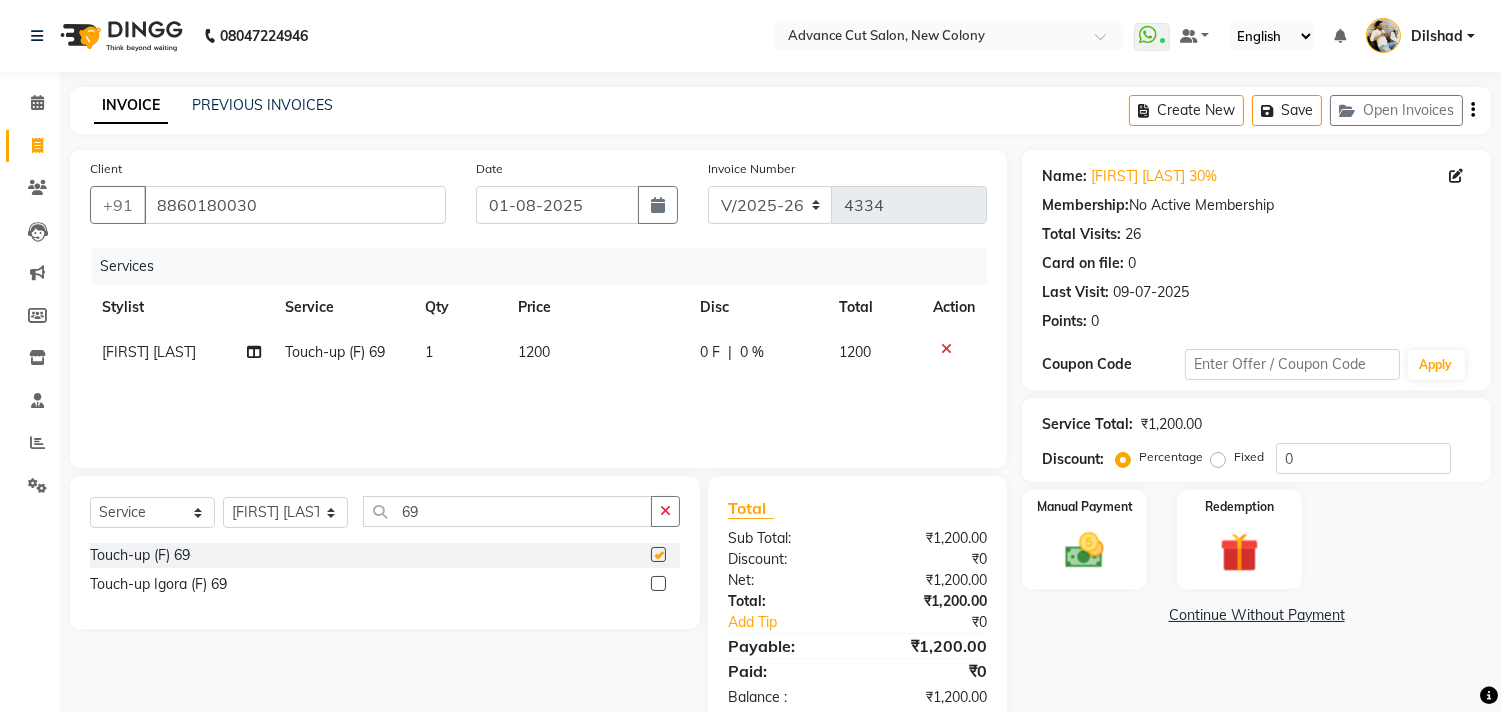 checkbox on "false" 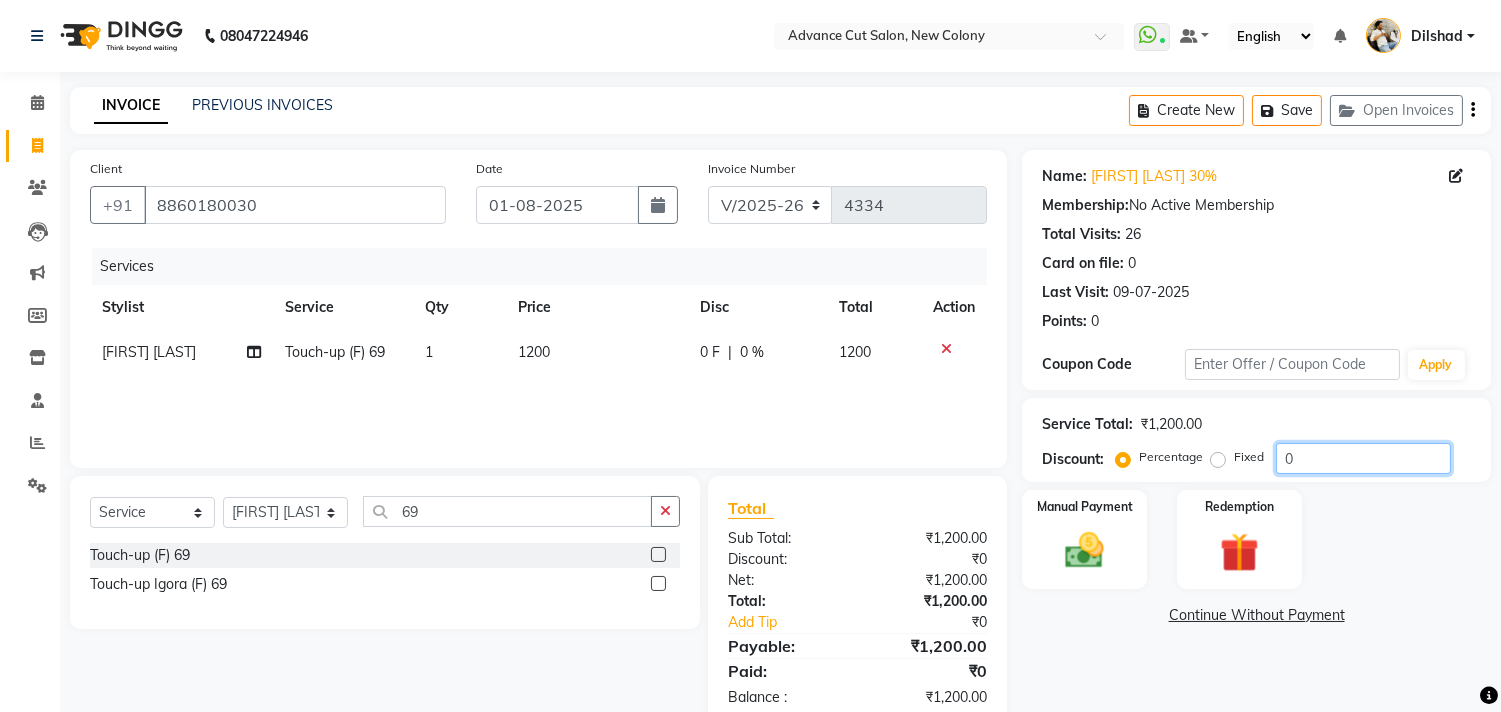 click on "0" 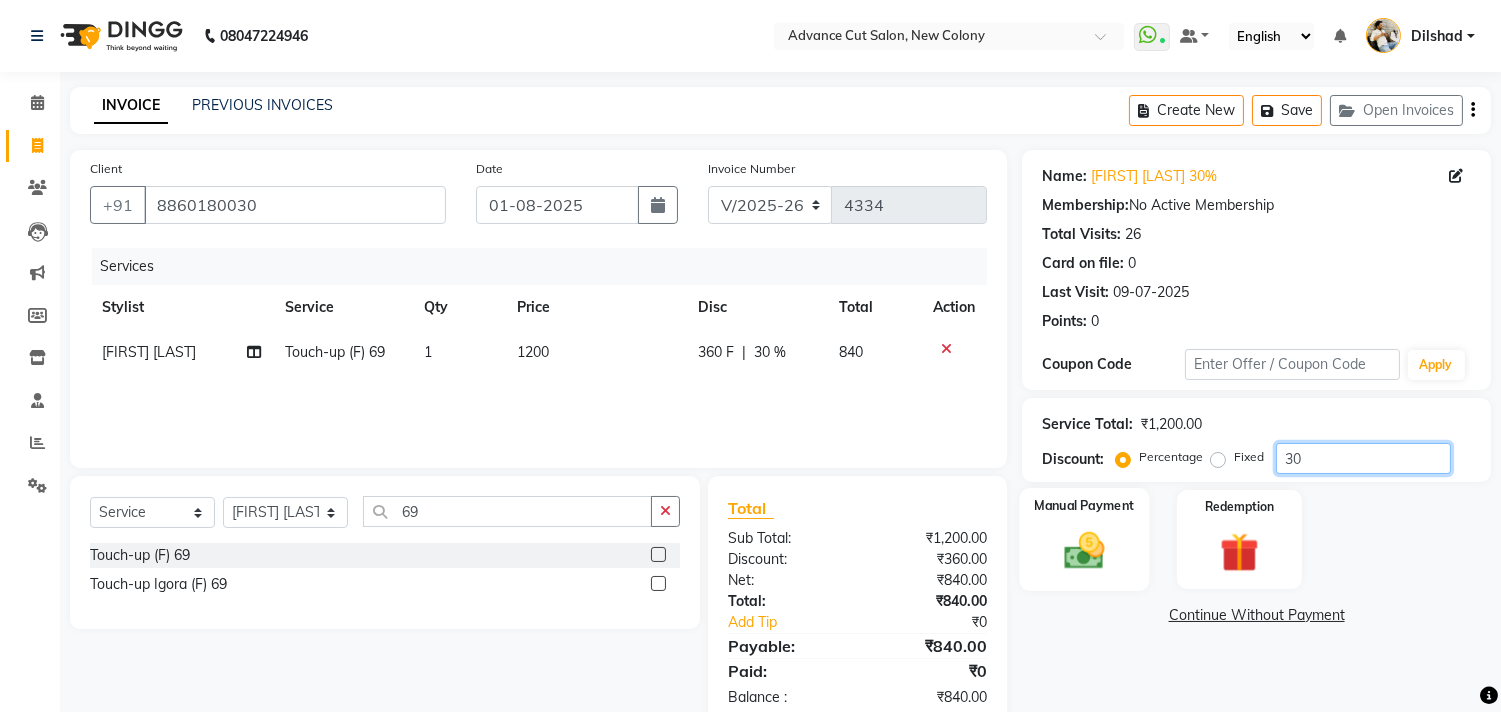 type on "30" 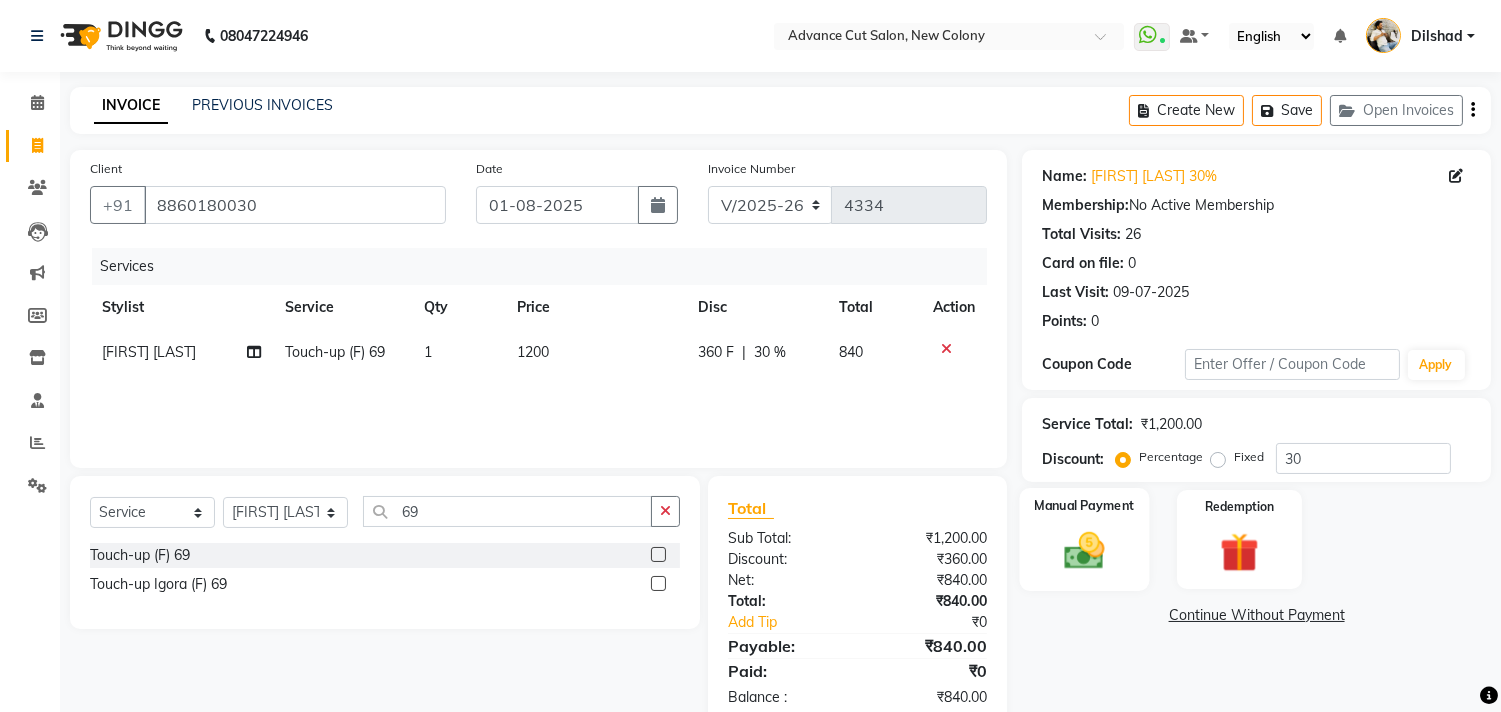 click 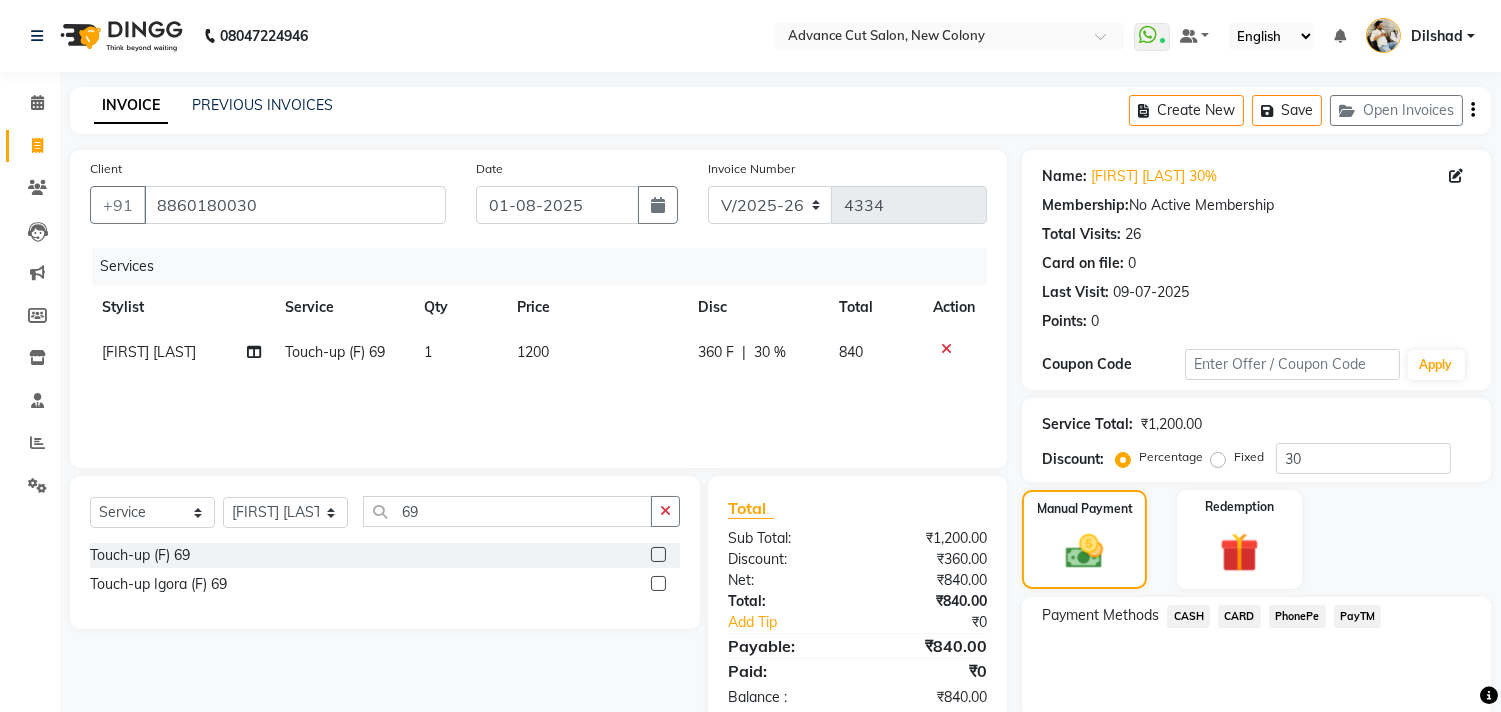 click on "Services Stylist Service Qty Price Disc Total Action O.P. Sharma  Touch-up (F) 69 1 1200 360 F | 30 % 840" 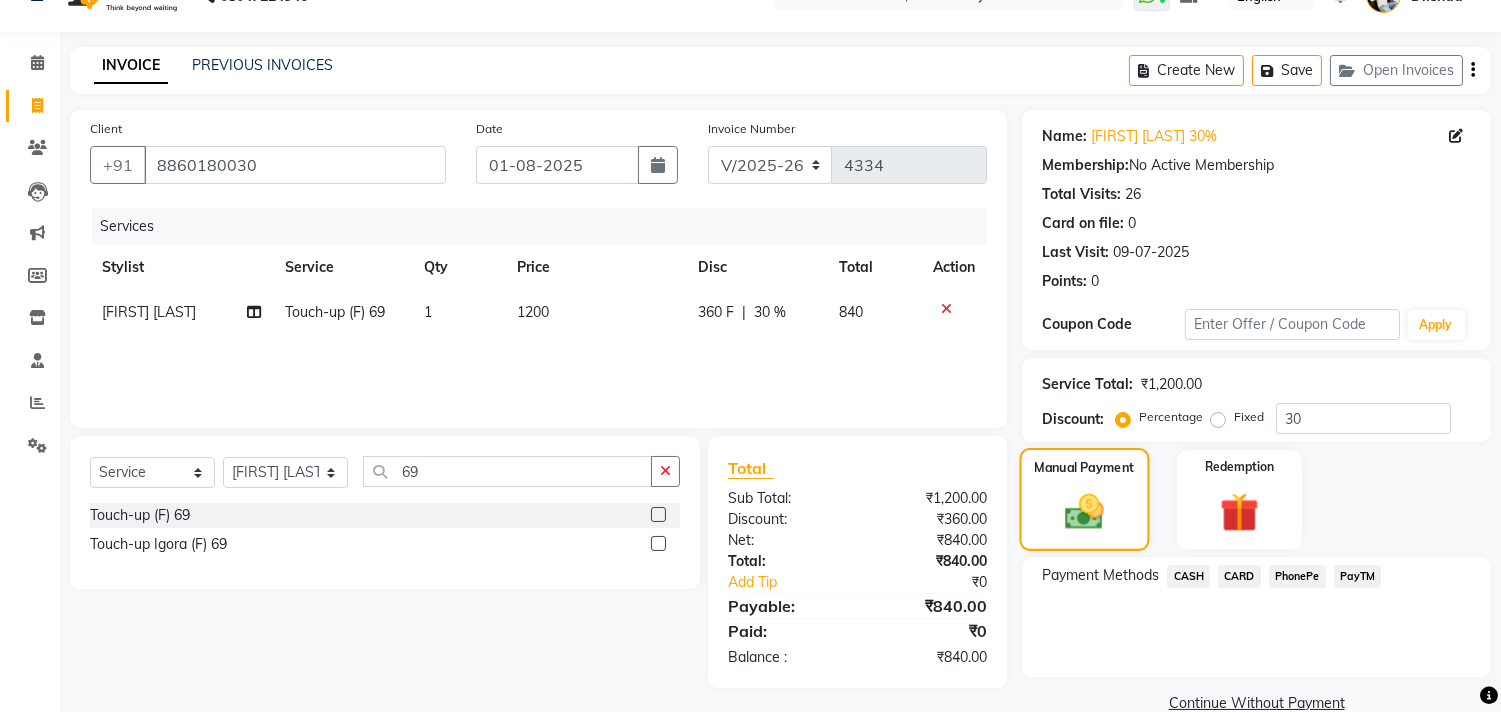 scroll, scrollTop: 74, scrollLeft: 0, axis: vertical 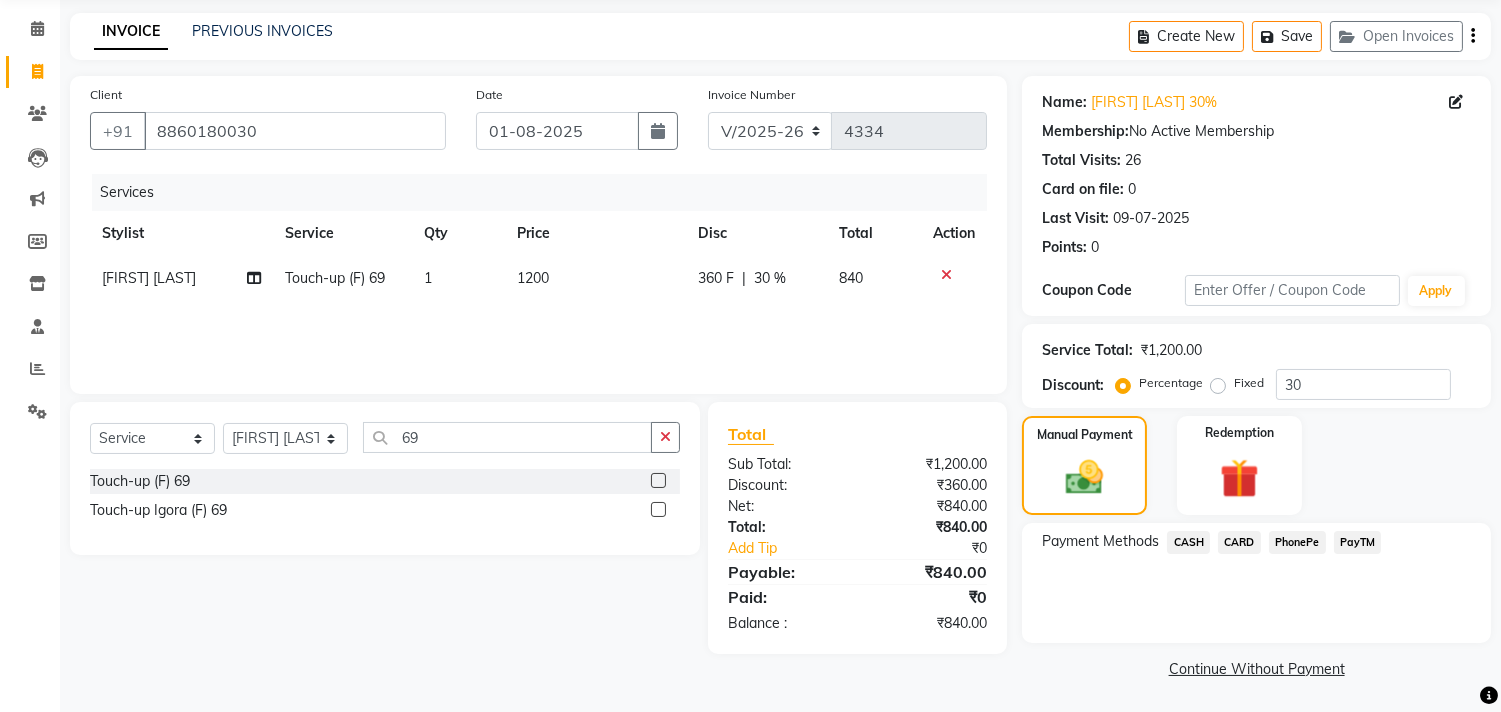 click on "CASH" 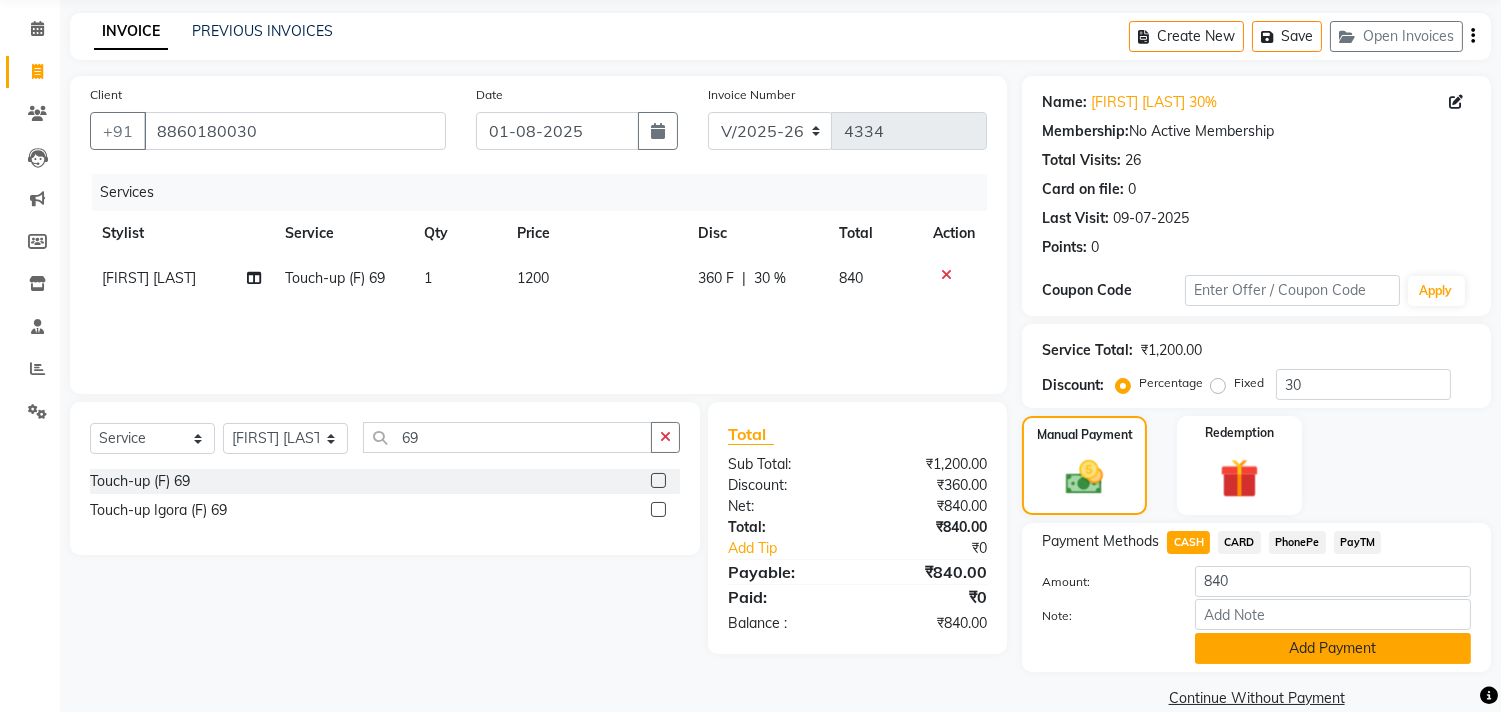 click on "Add Payment" 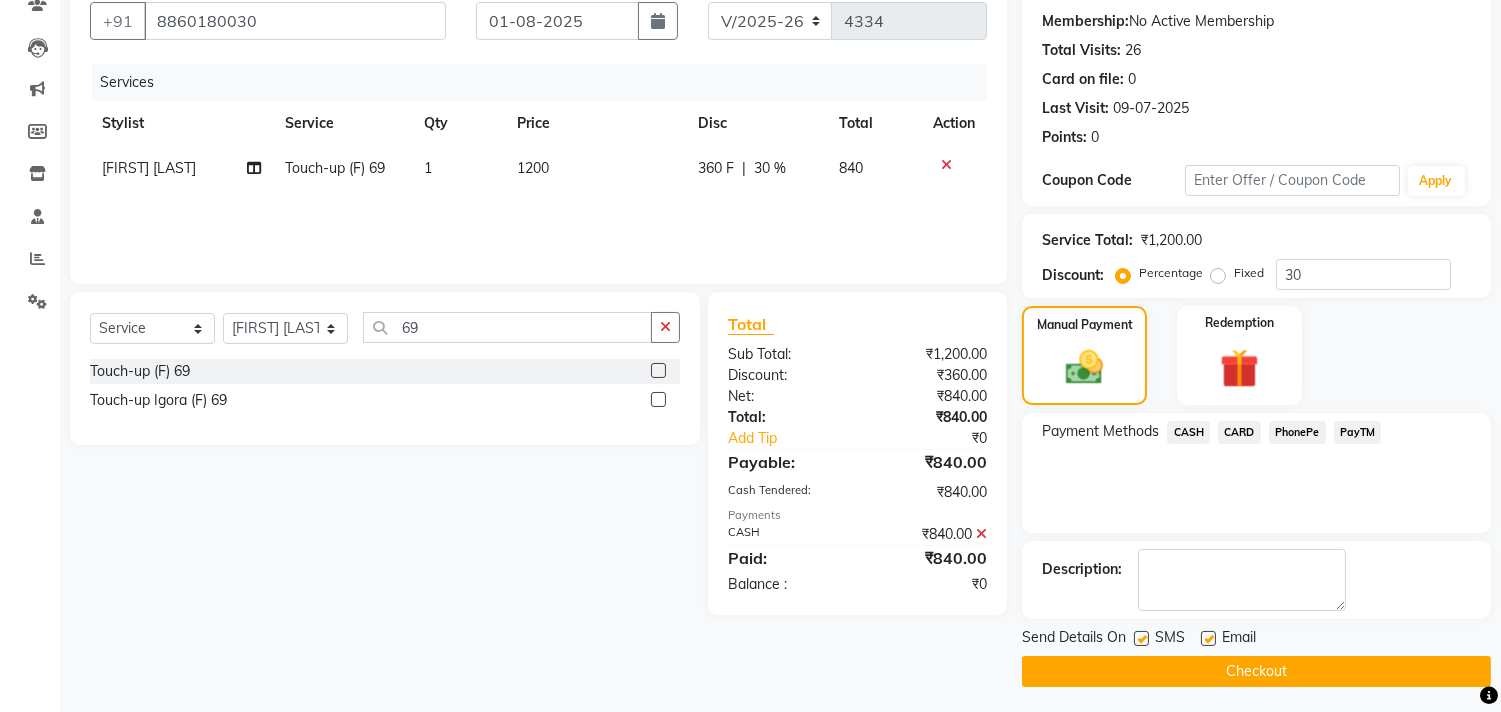 scroll, scrollTop: 187, scrollLeft: 0, axis: vertical 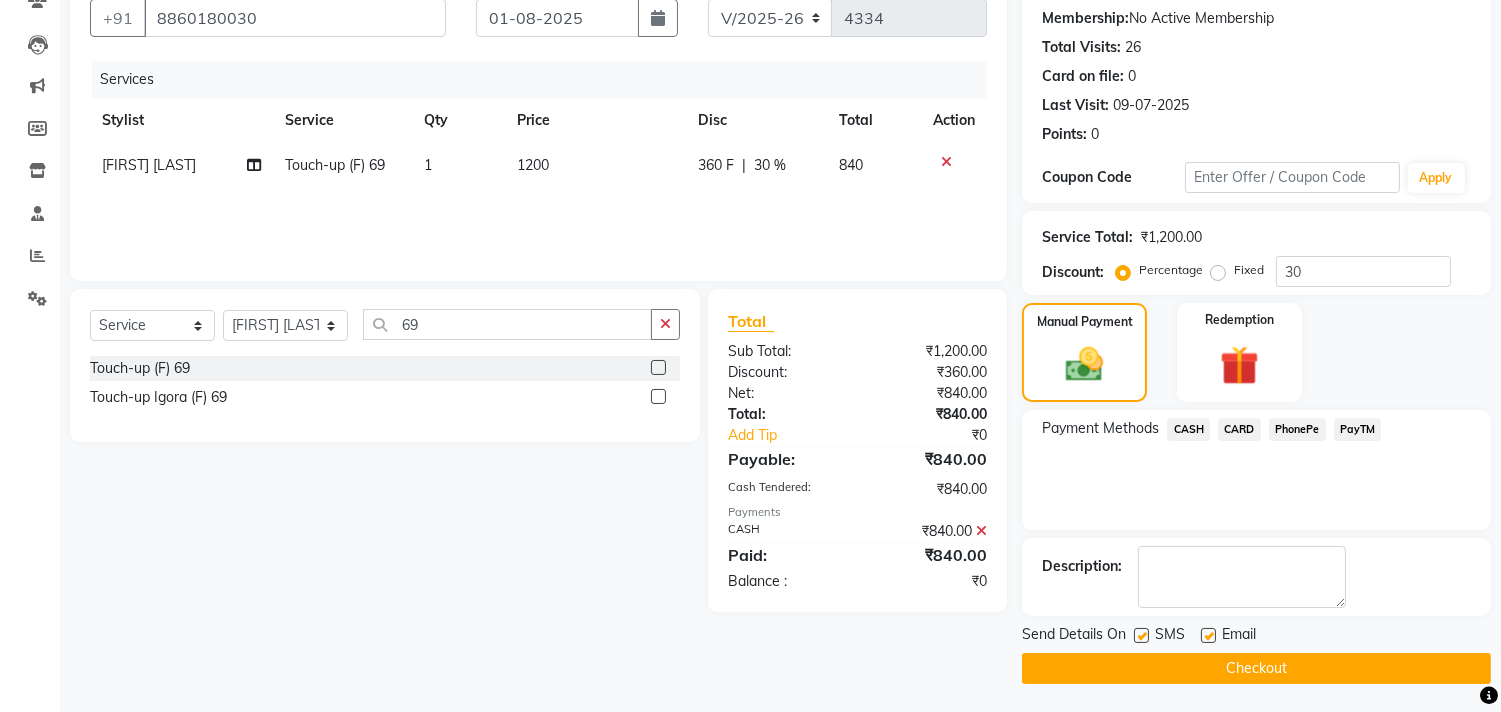 click on "Checkout" 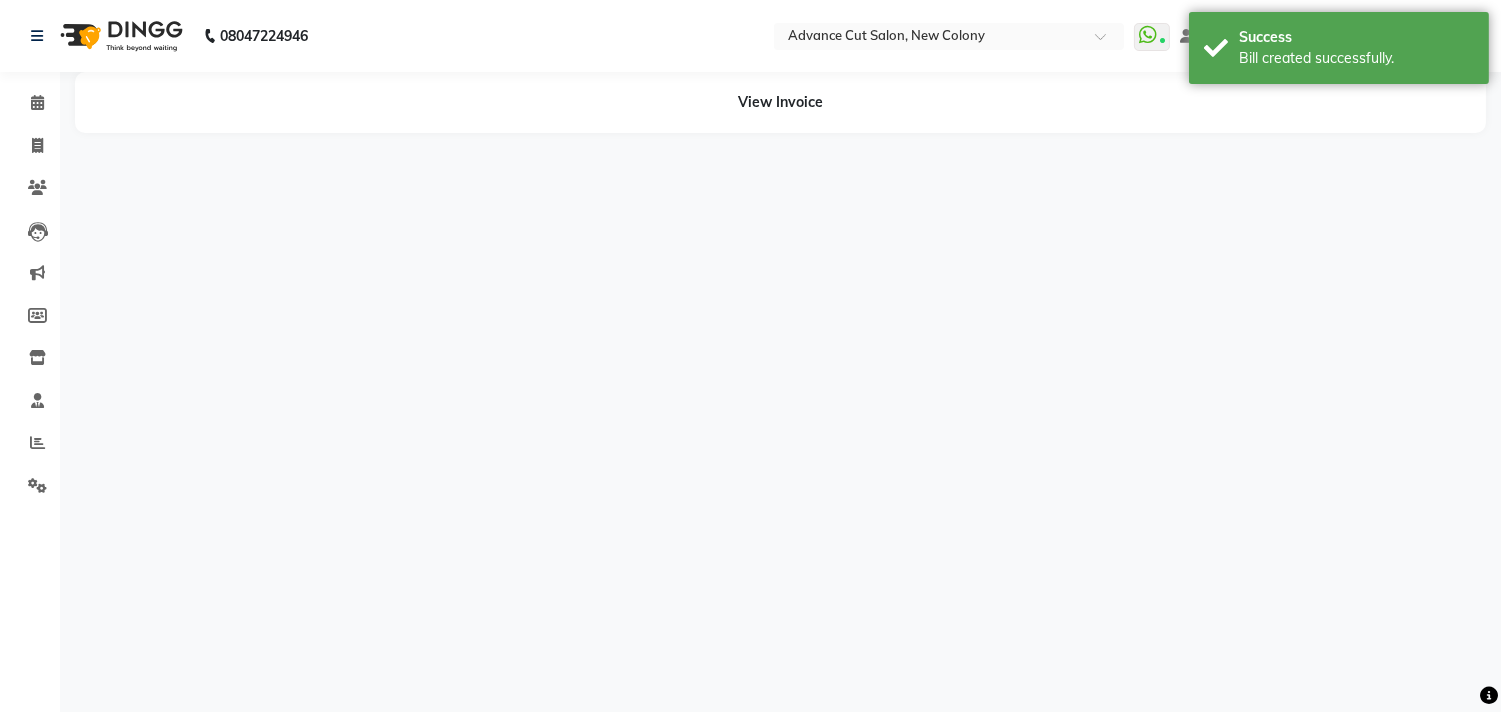 scroll, scrollTop: 0, scrollLeft: 0, axis: both 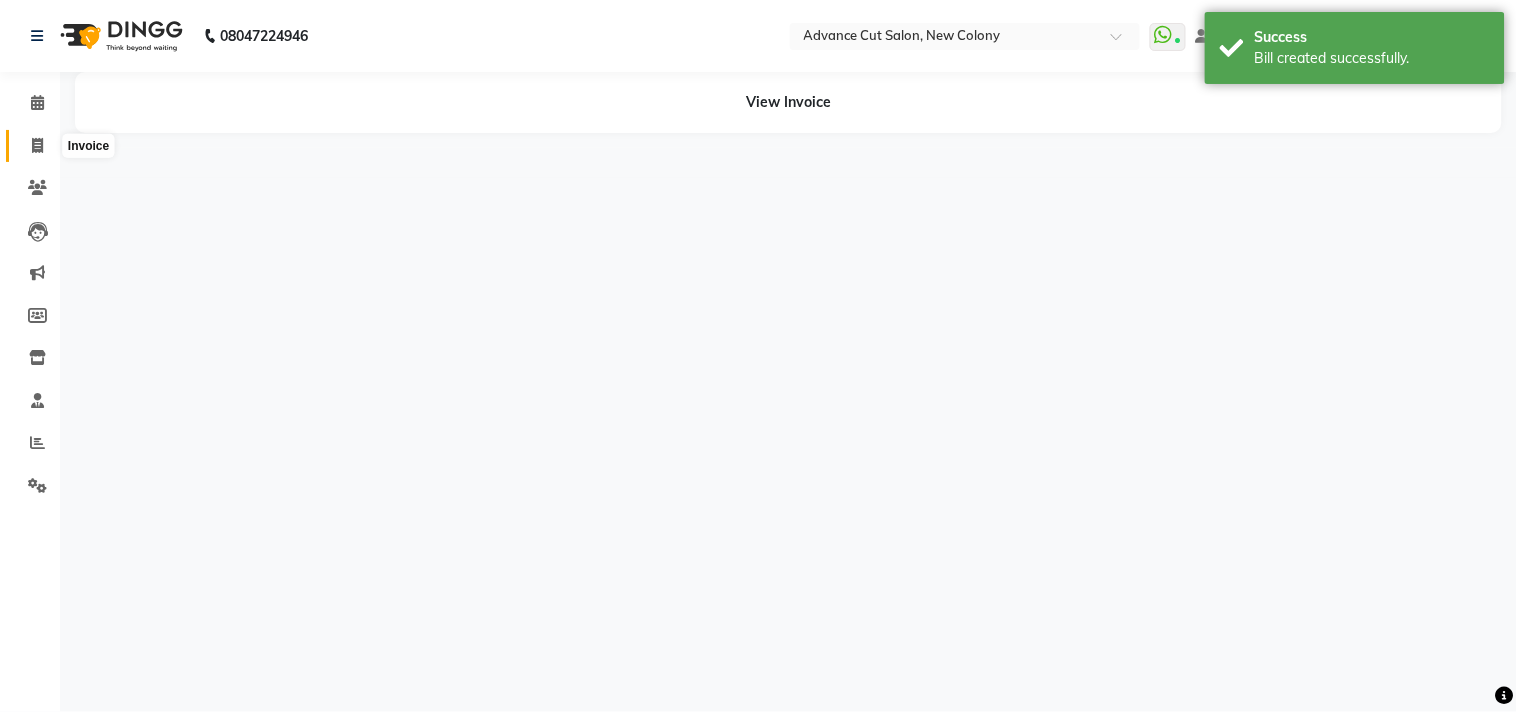click 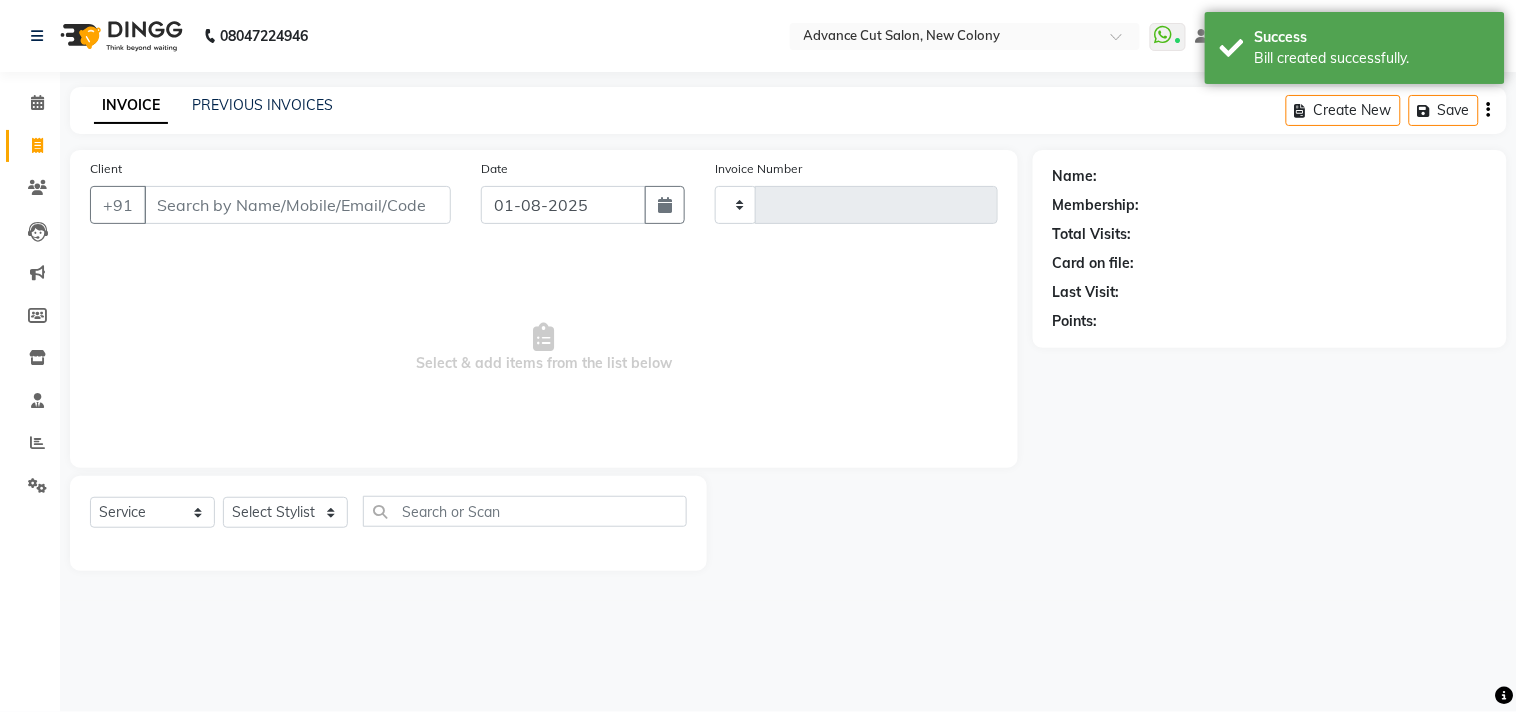 type on "4335" 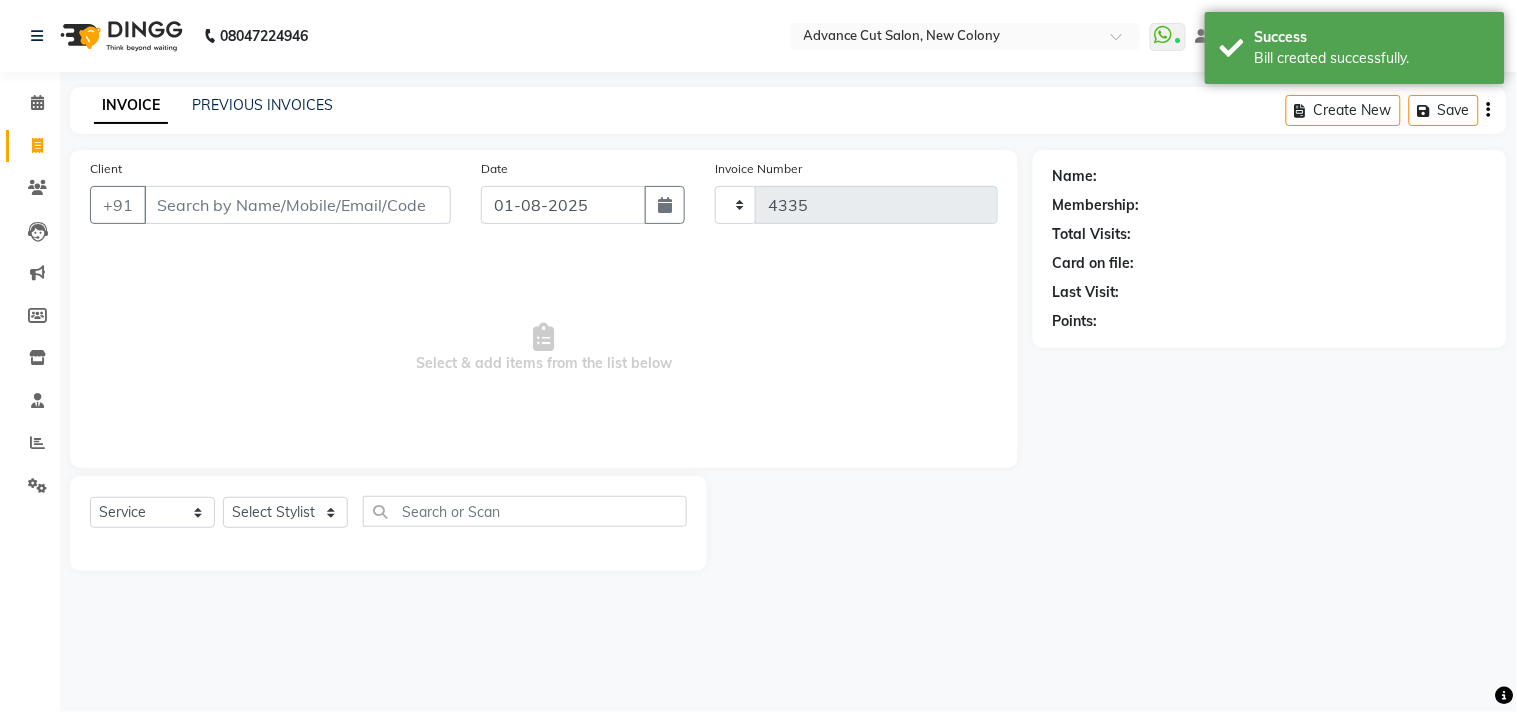 select on "922" 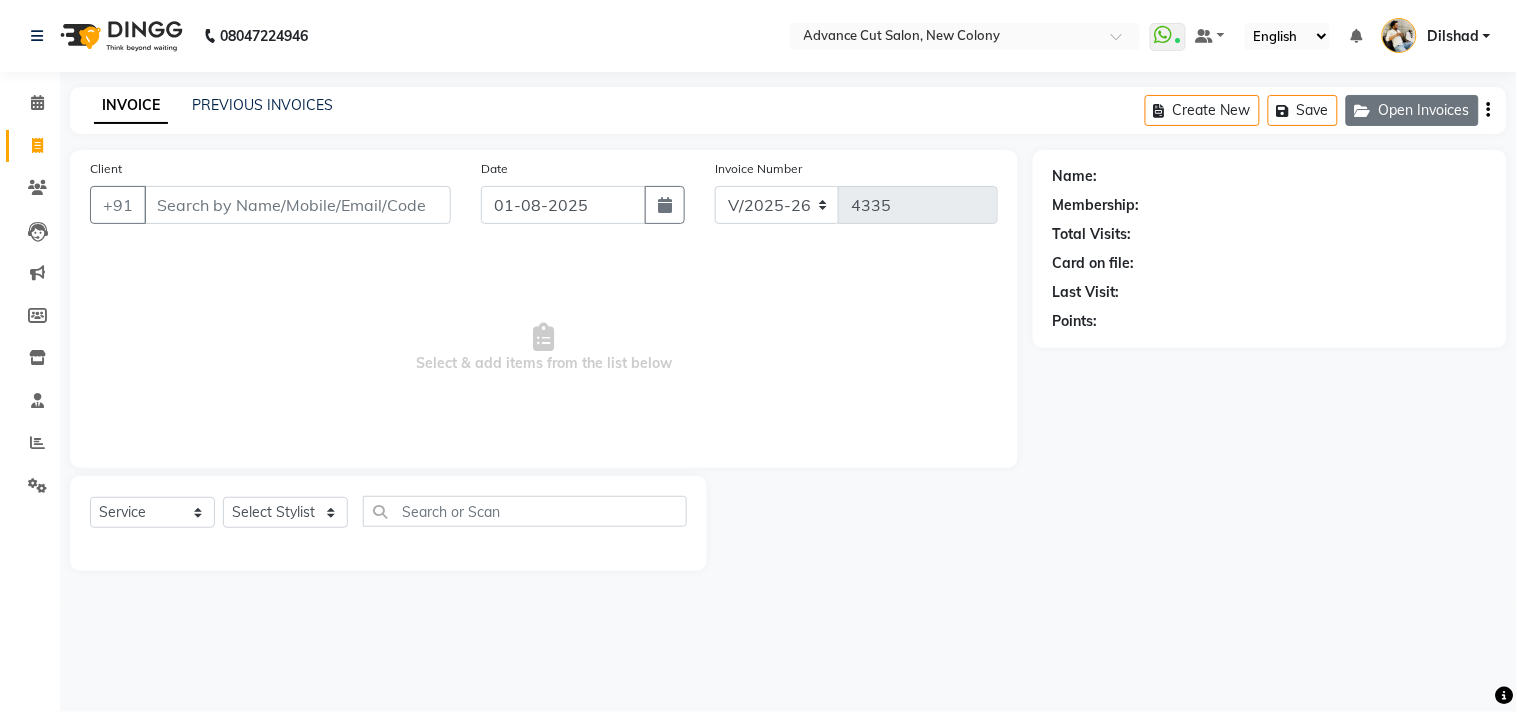click on "Open Invoices" 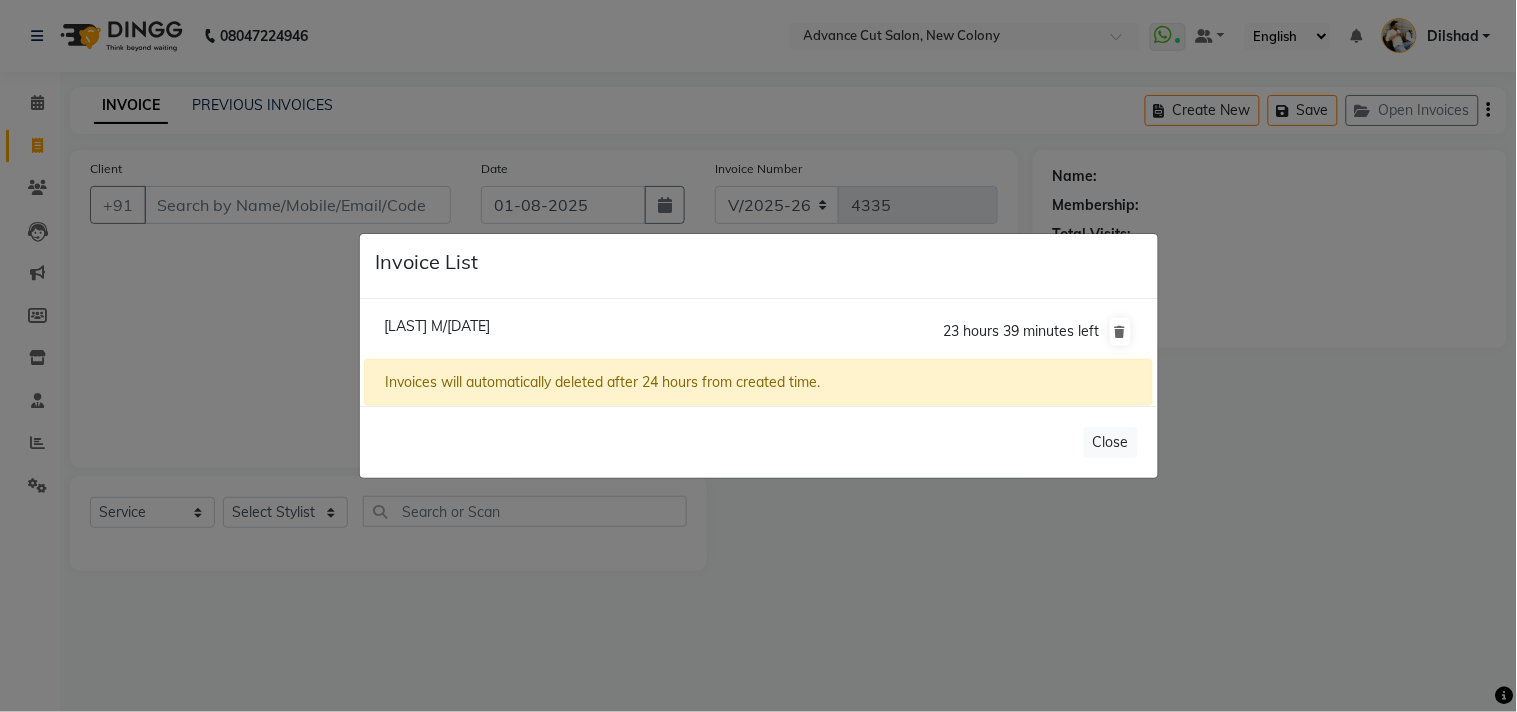 click on "Dilshad M/01 August 2025  23 hours 39 minutes left" 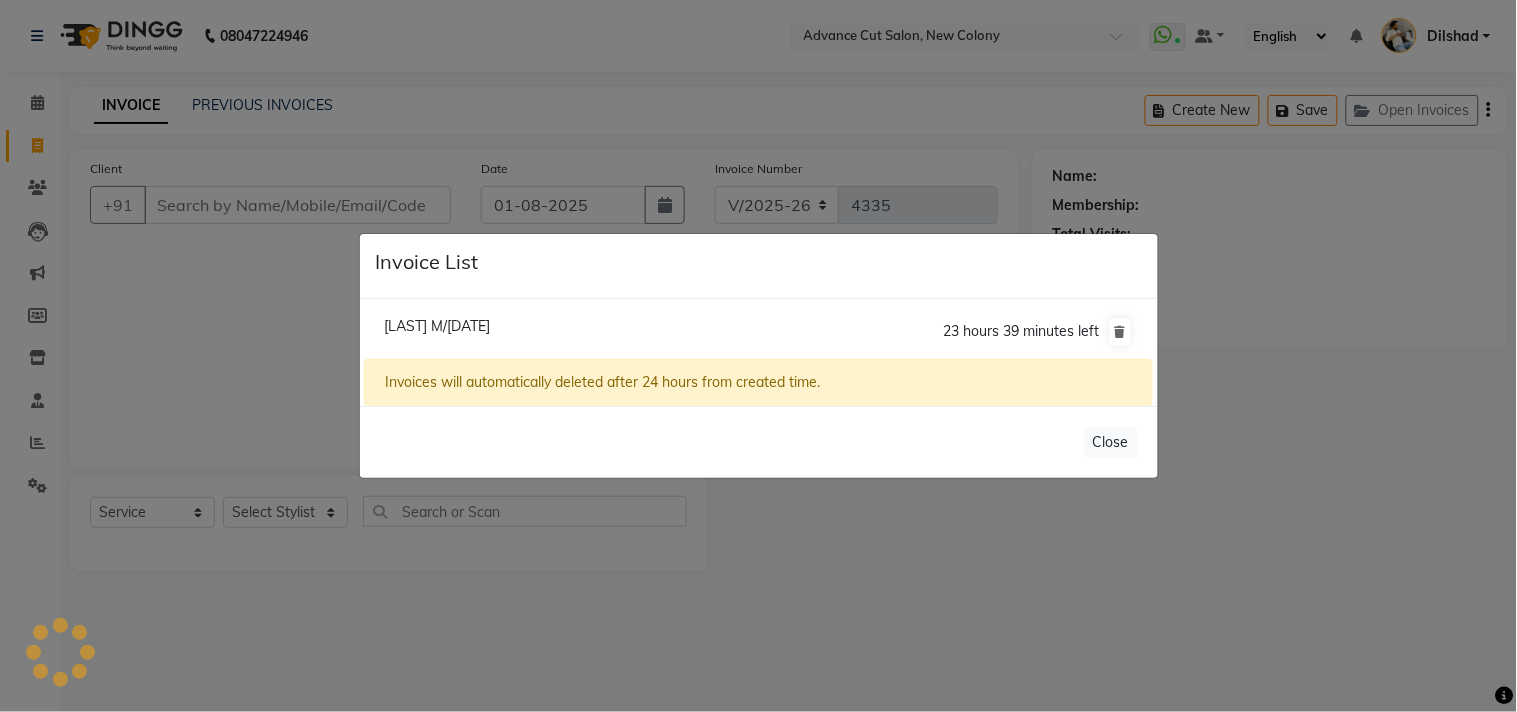 click on "Dilshad M/01 August 2025" 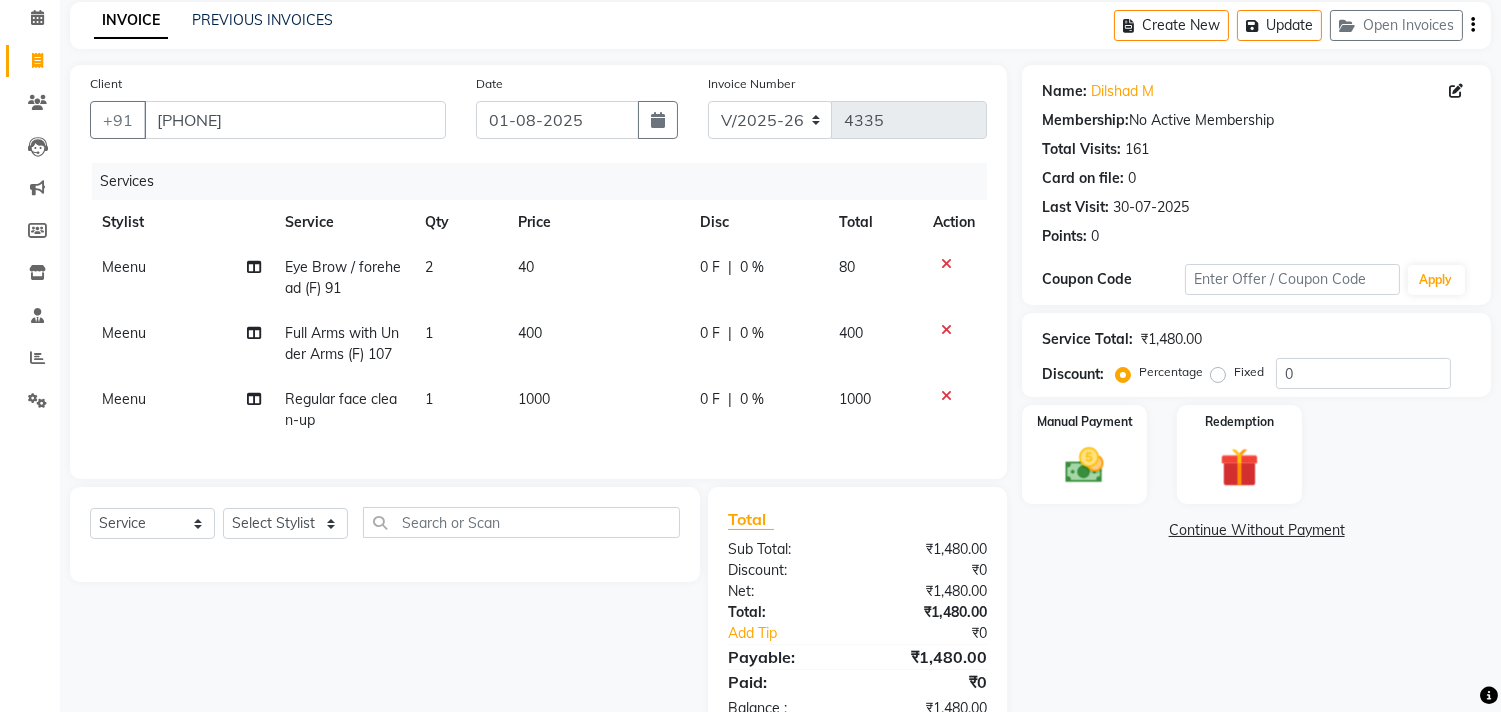 scroll, scrollTop: 158, scrollLeft: 0, axis: vertical 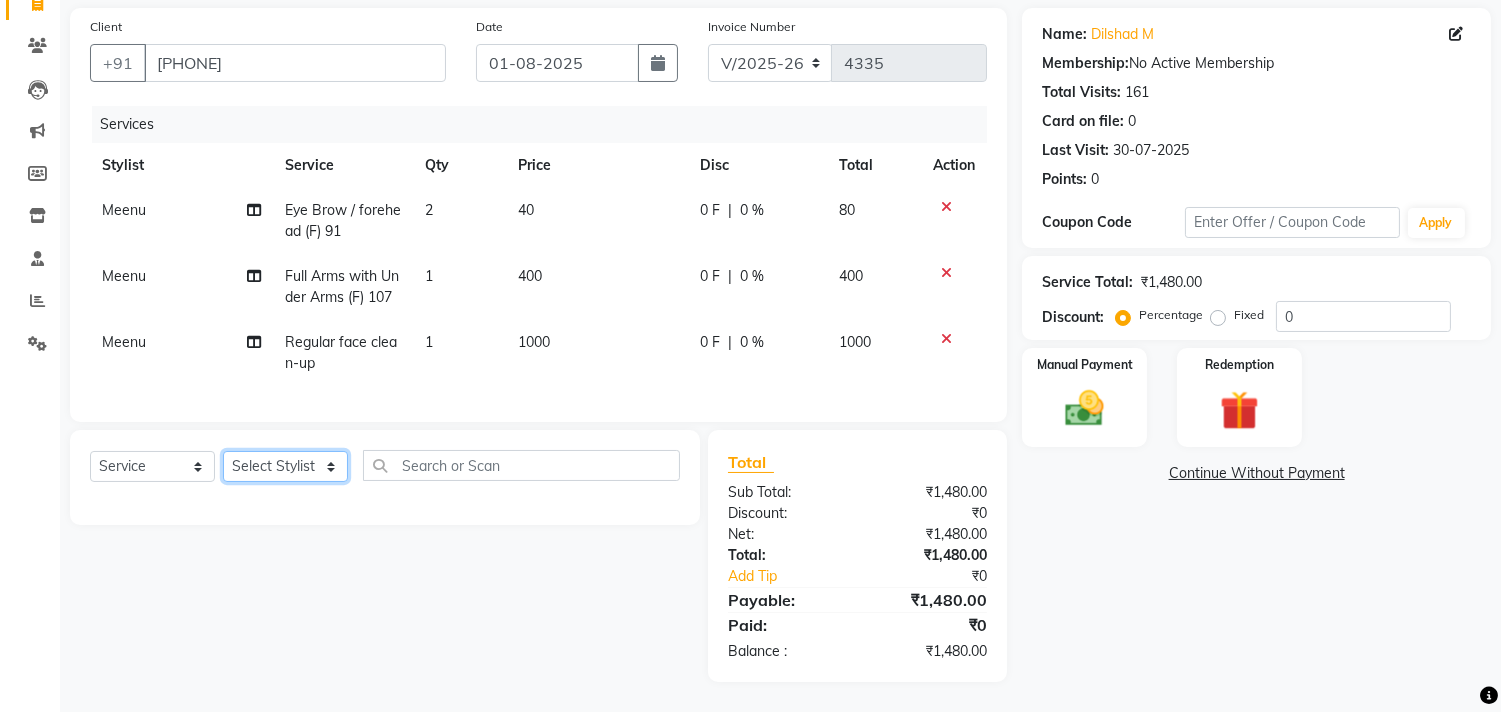click on "Select Stylist Abrar Alam Dilshad Lallan Meenu Nabeel Nafeesh Ahmad O.P. Sharma  Samar Shahzad  SHWETA SINGH Zarina" 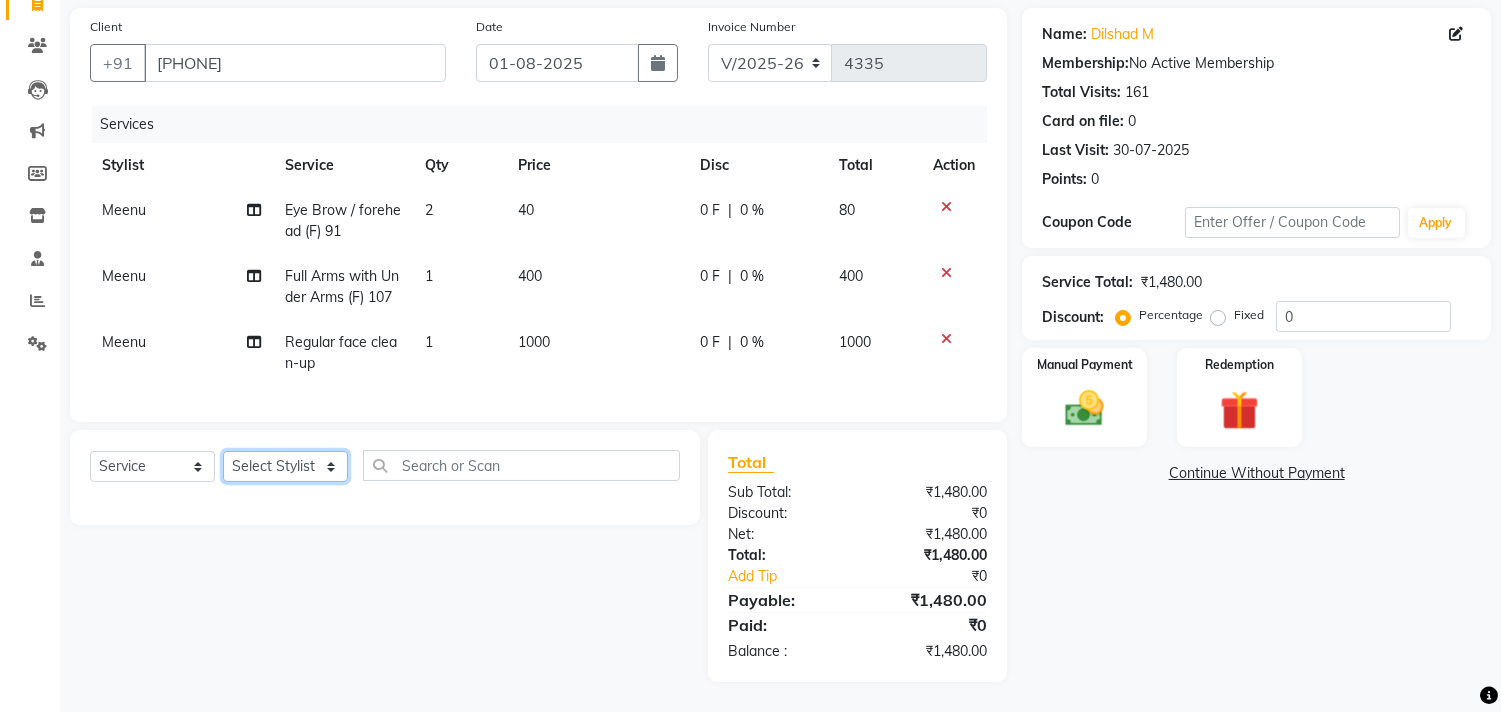 select on "15626" 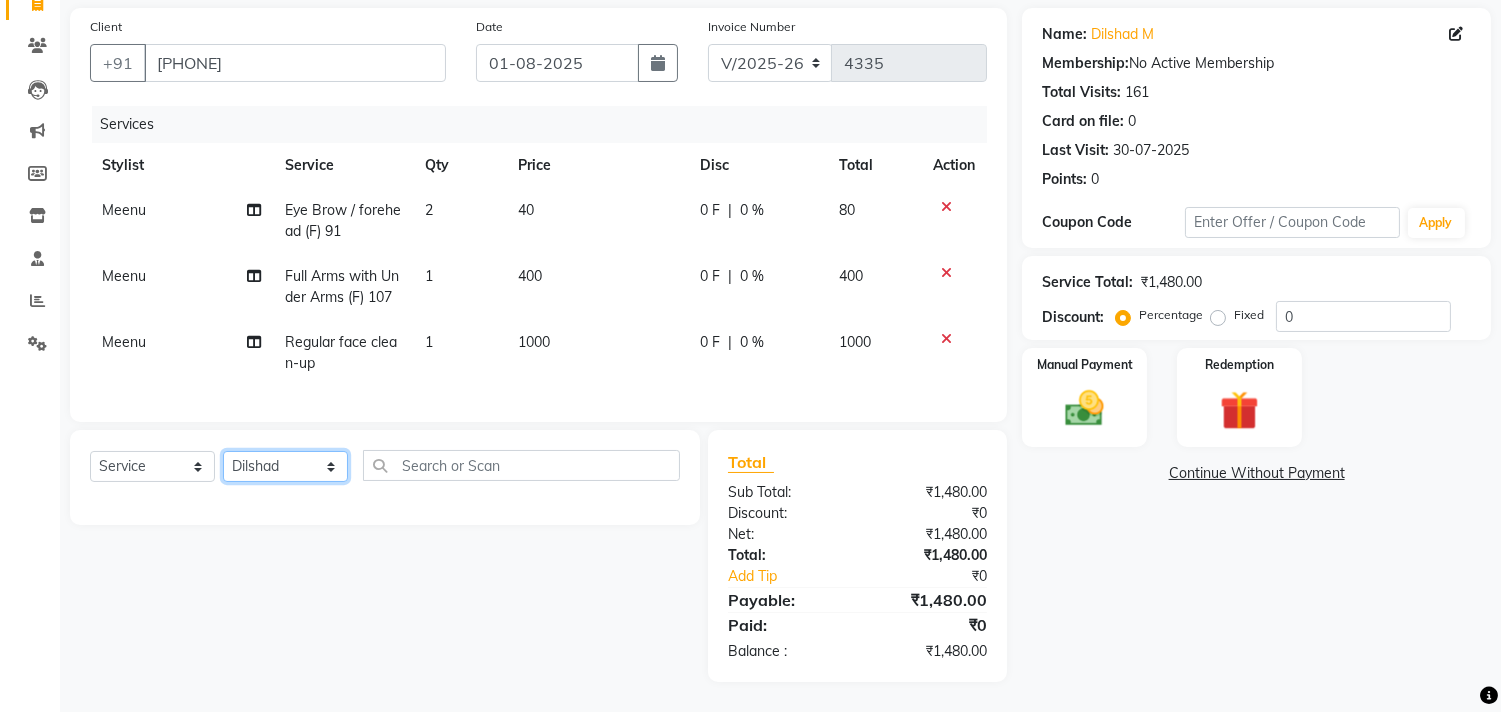 click on "Select Stylist Abrar Alam Dilshad Lallan Meenu Nabeel Nafeesh Ahmad O.P. Sharma  Samar Shahzad  SHWETA SINGH Zarina" 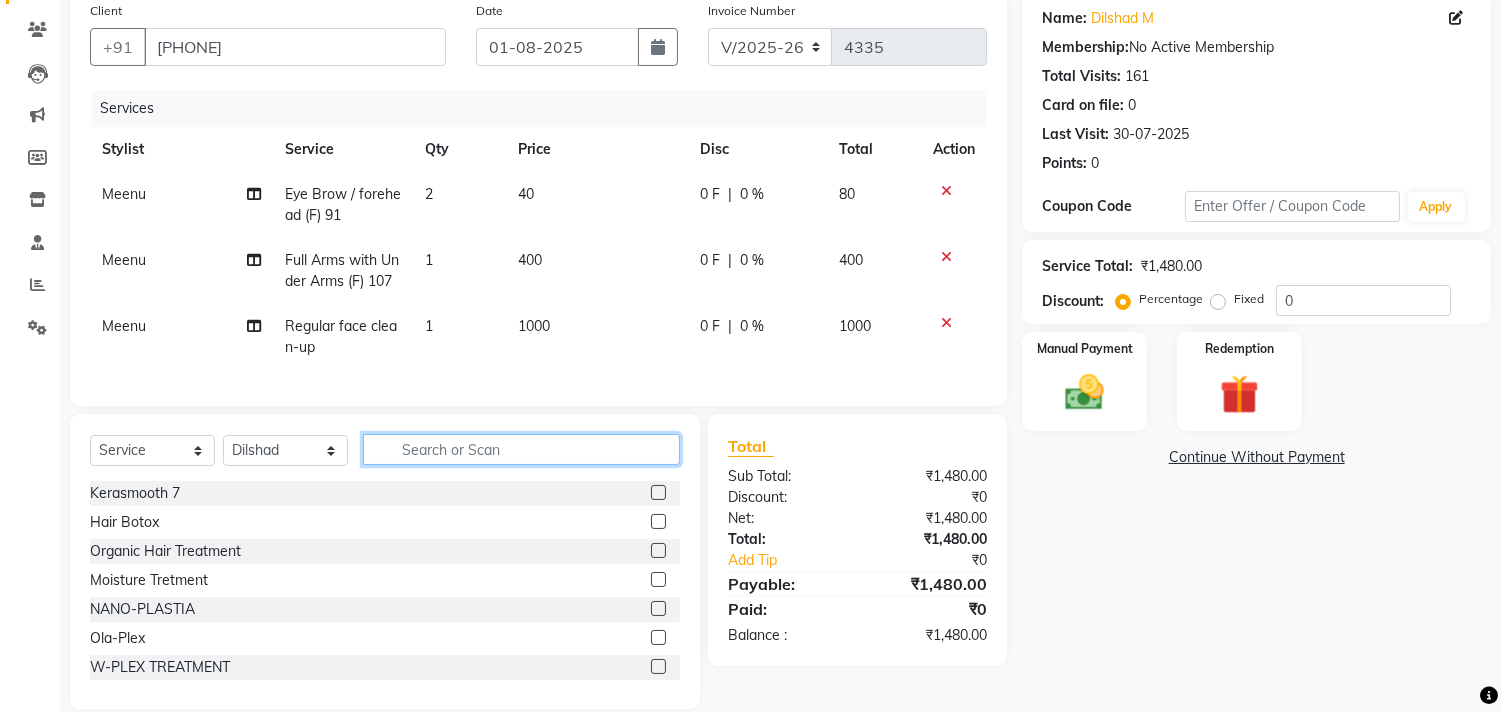 click 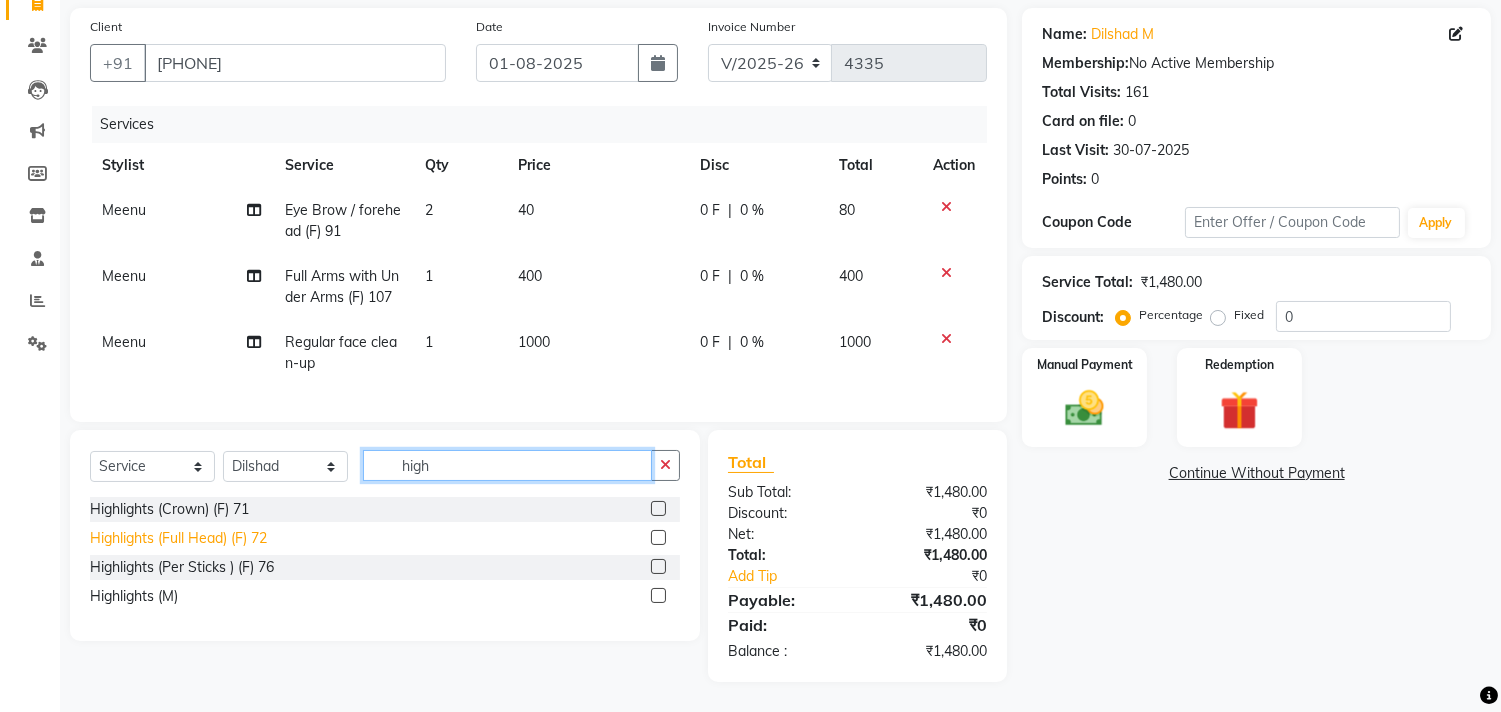 type on "high" 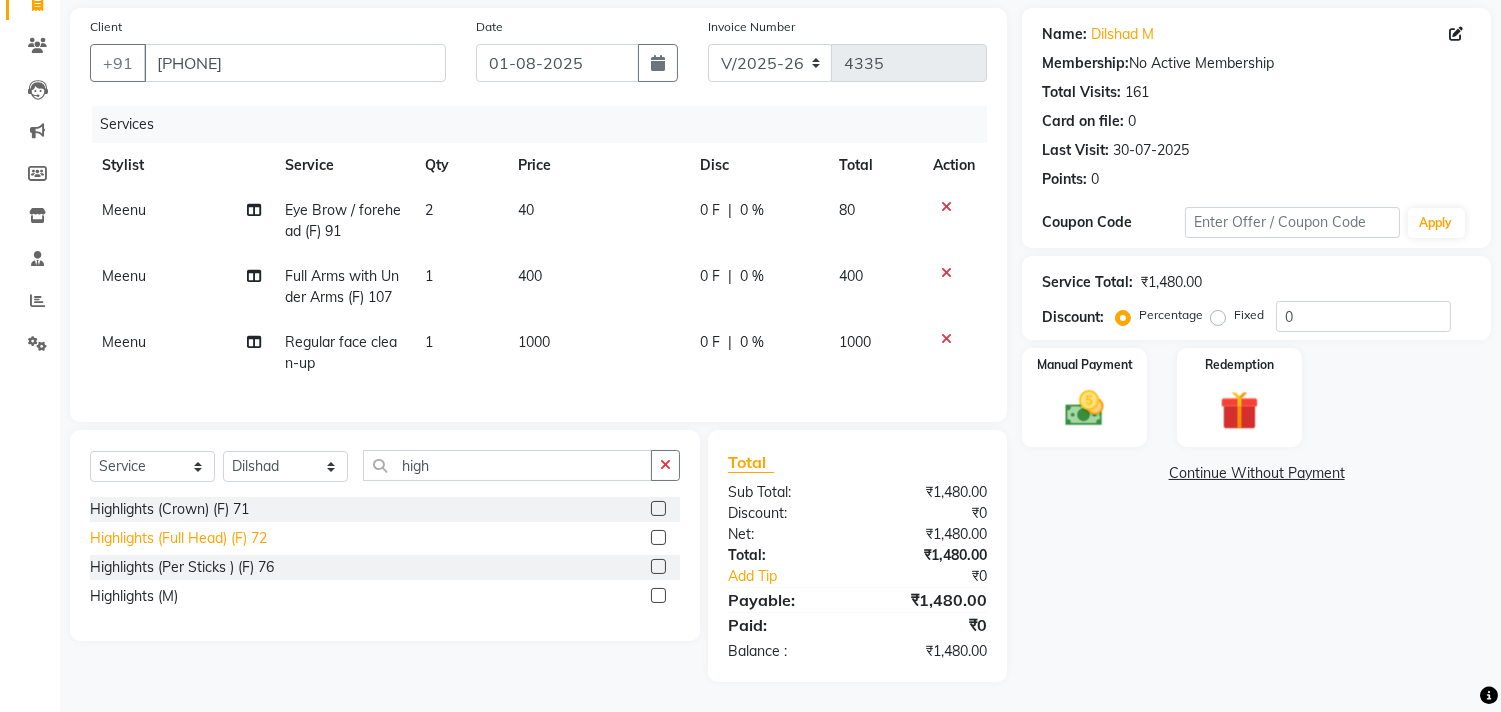 click on "Highlights (Full Head) (F) 72" 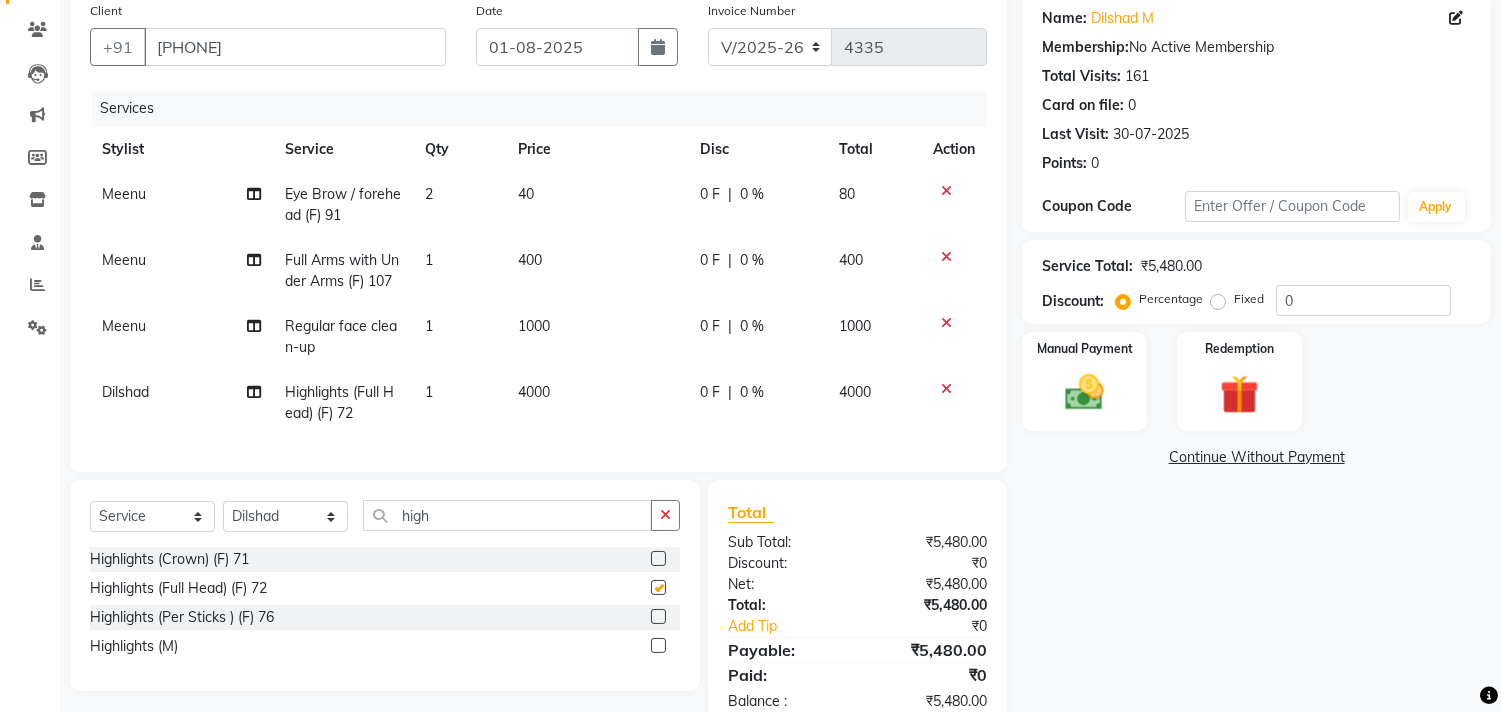 checkbox on "false" 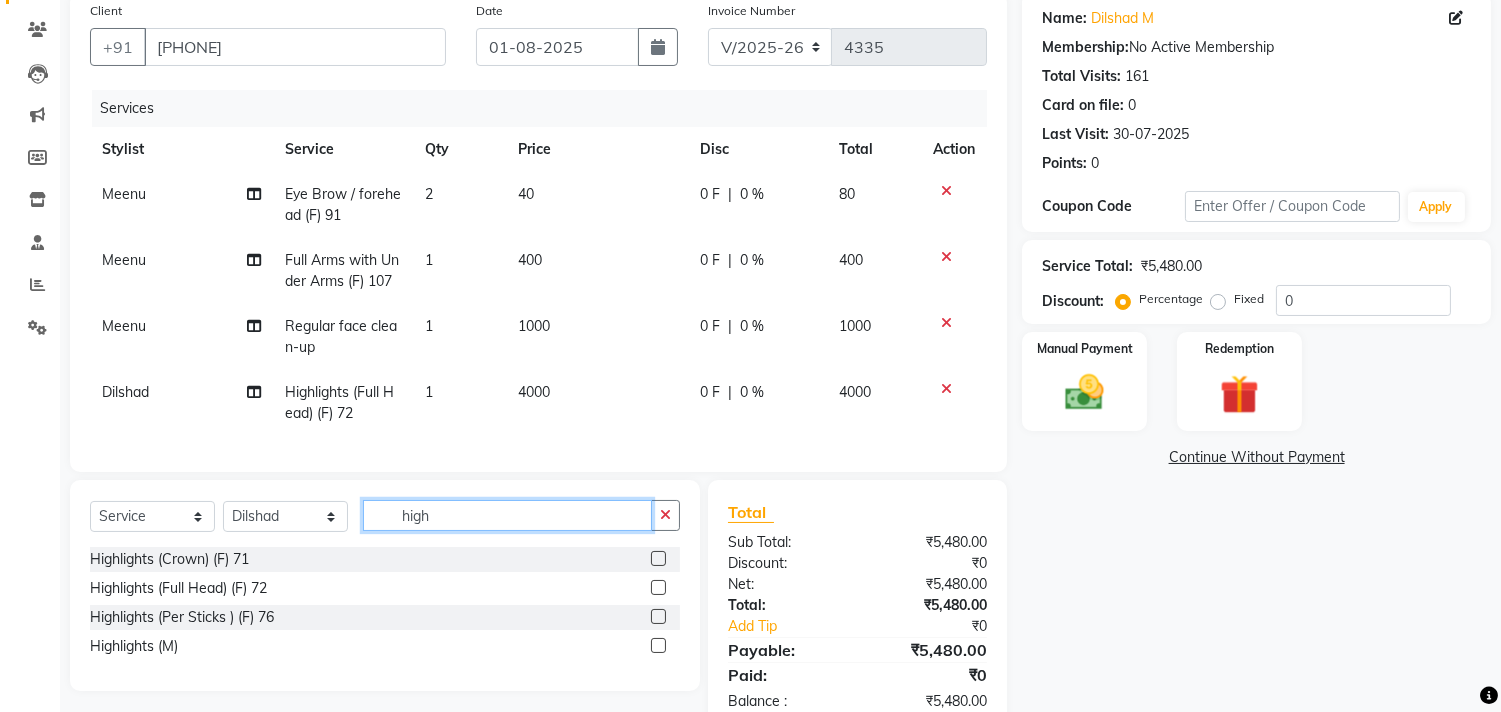 click on "high" 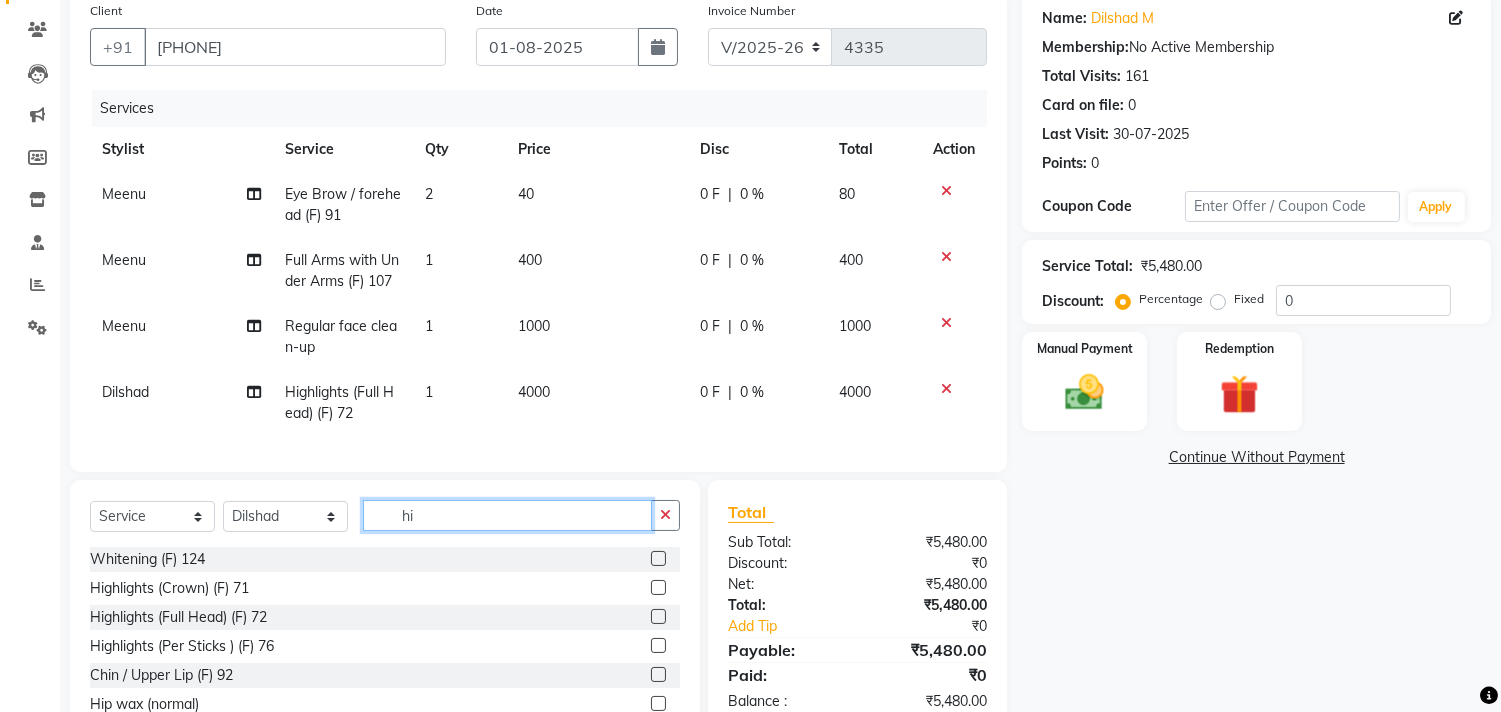 type on "h" 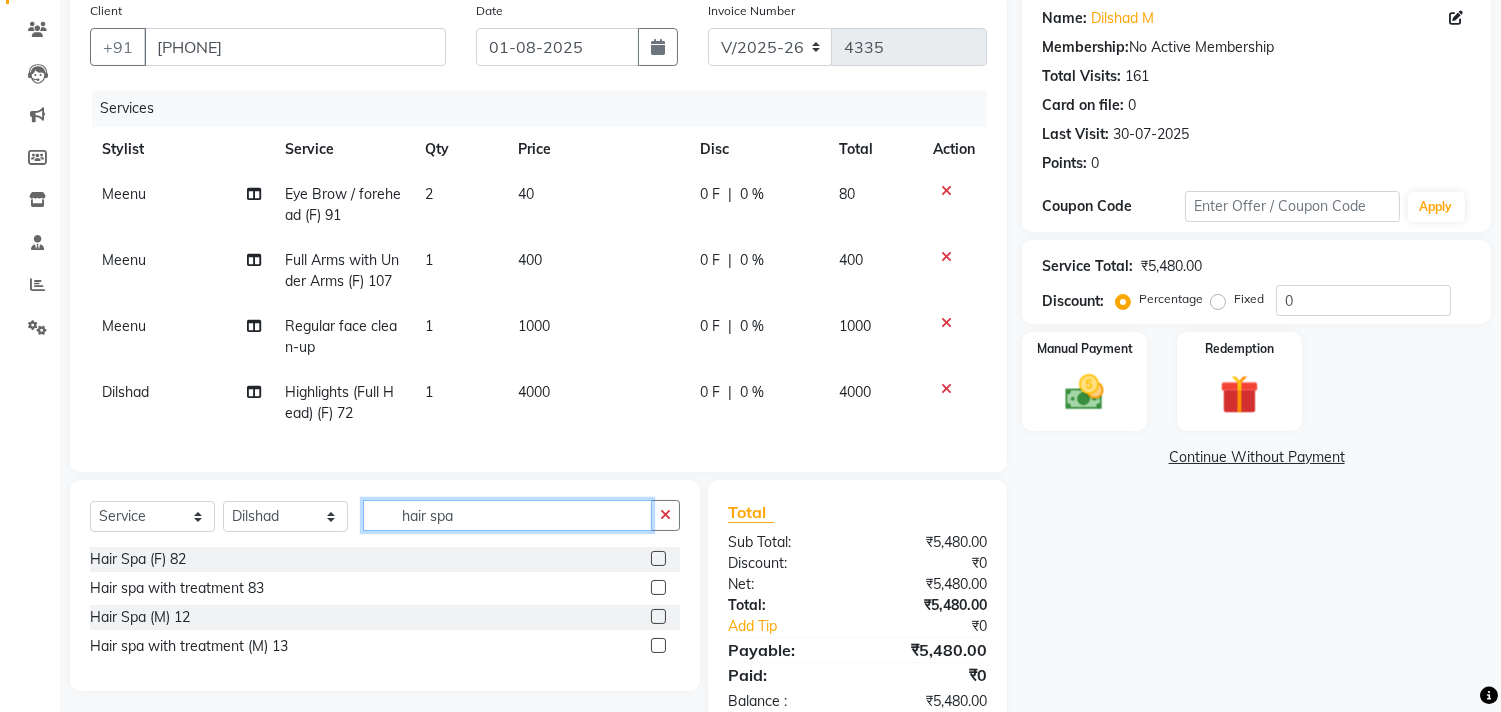 type on "hair spa" 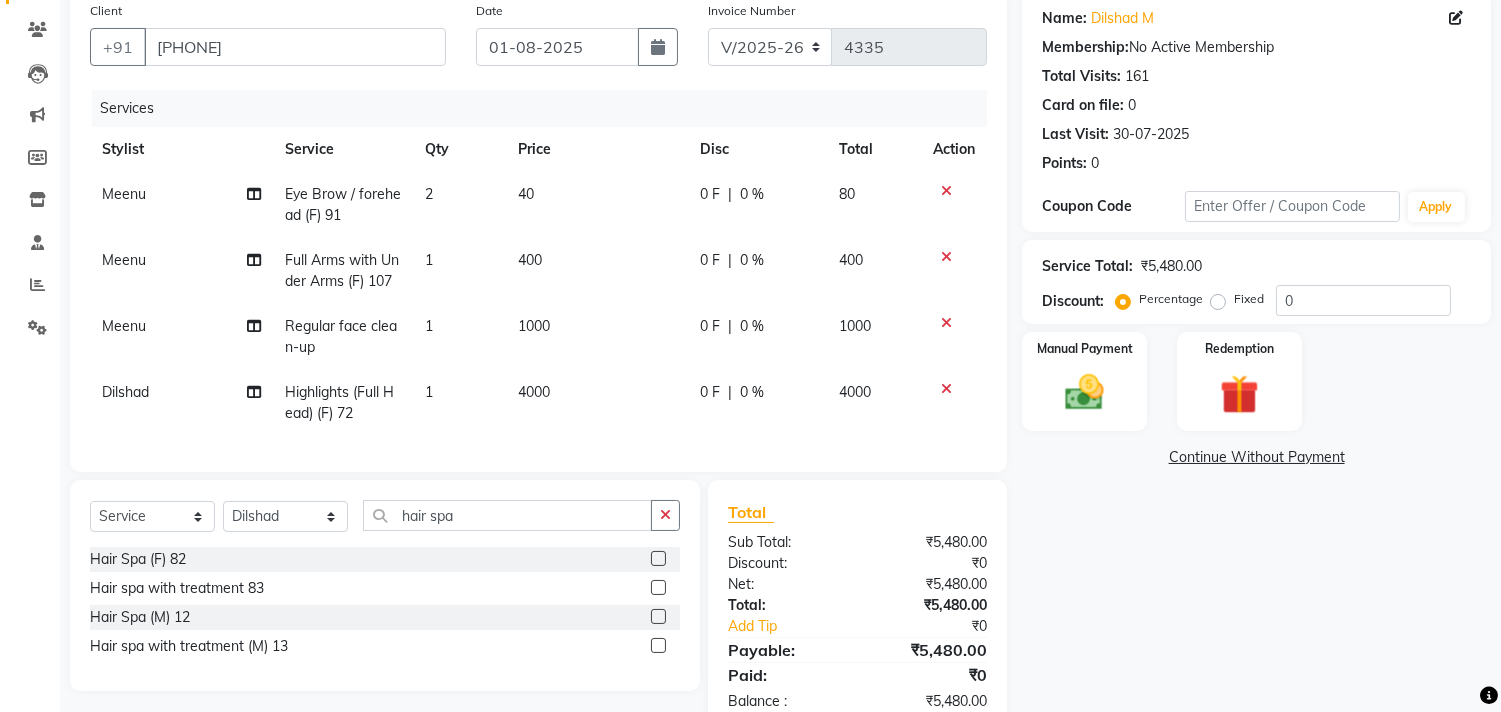 click on "Hair Spa (F) 82  Hair spa with treatment 83  Hair Spa (M) 12  Hair spa with treatment (M) 13" 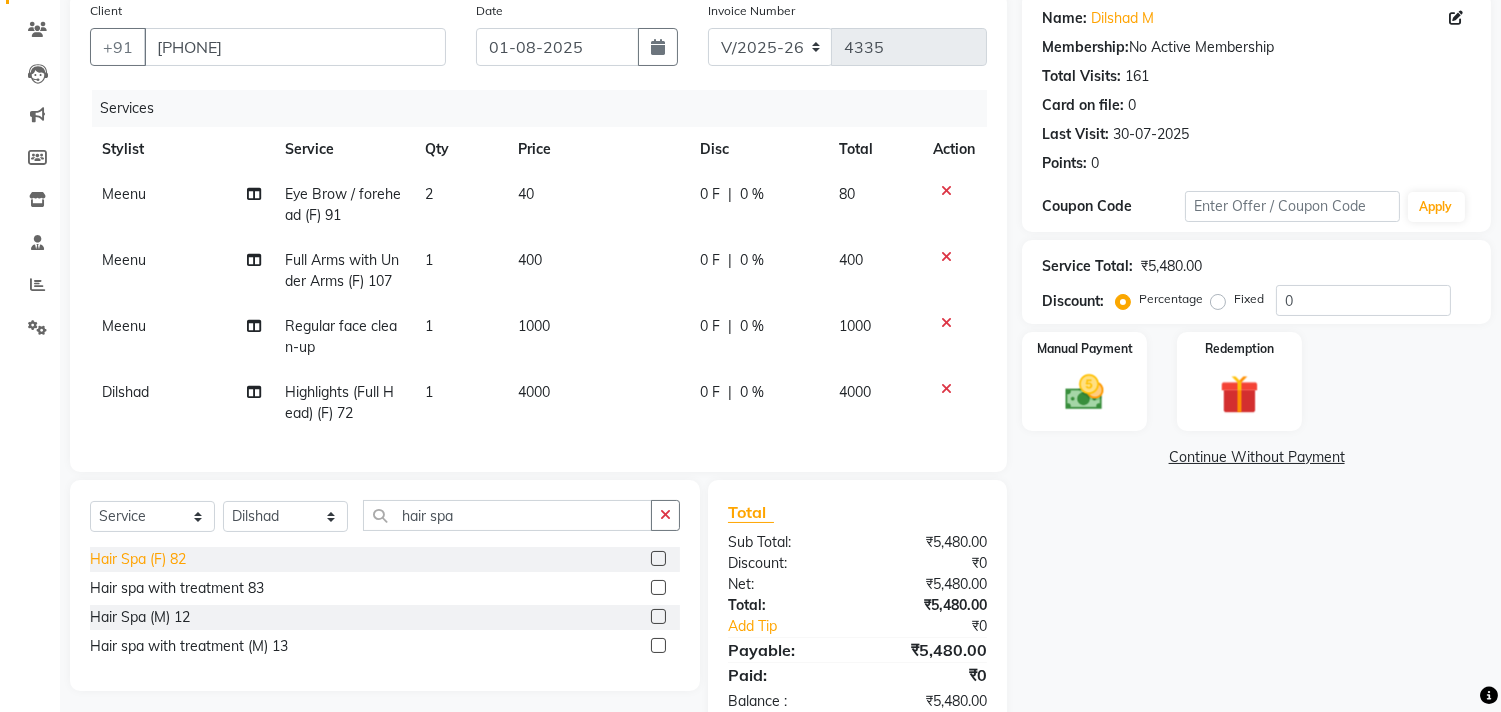 click on "Hair Spa (F) 82" 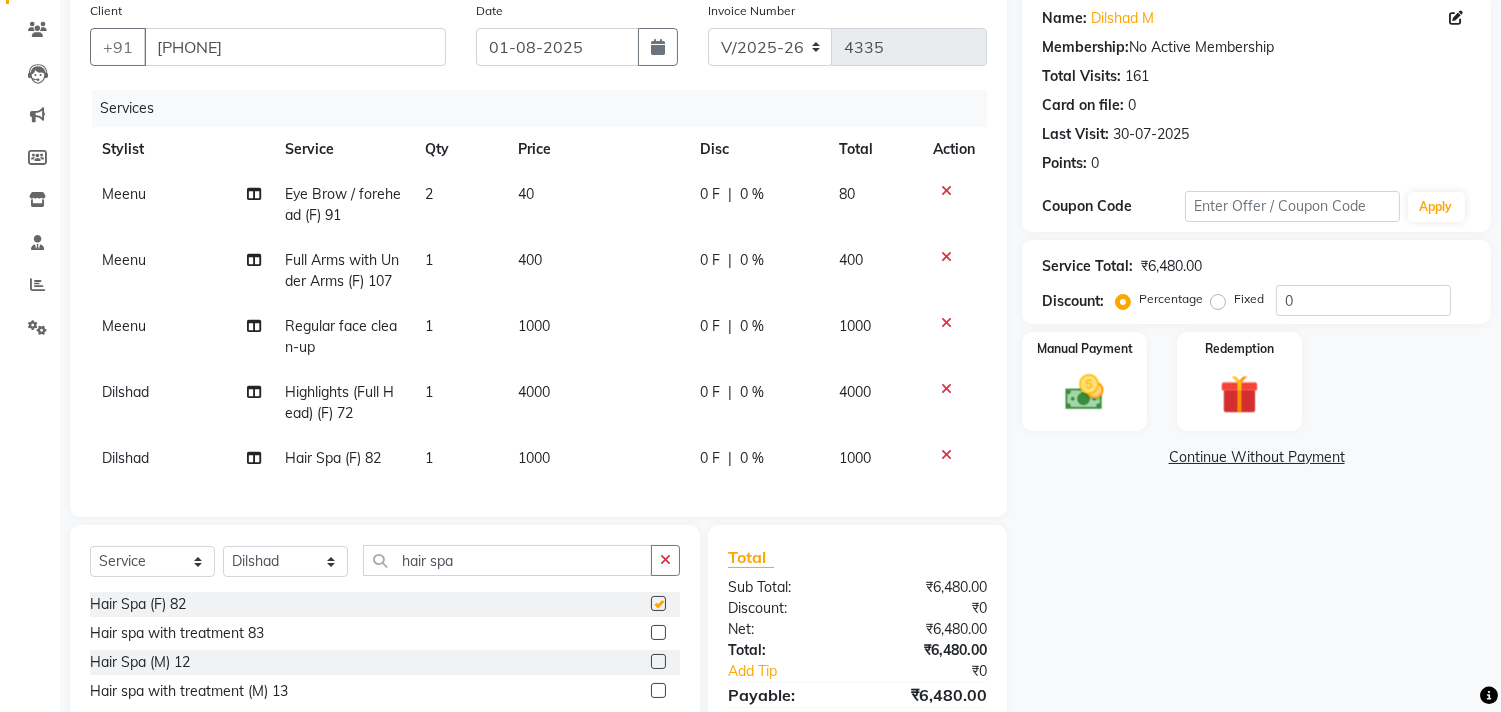 checkbox on "false" 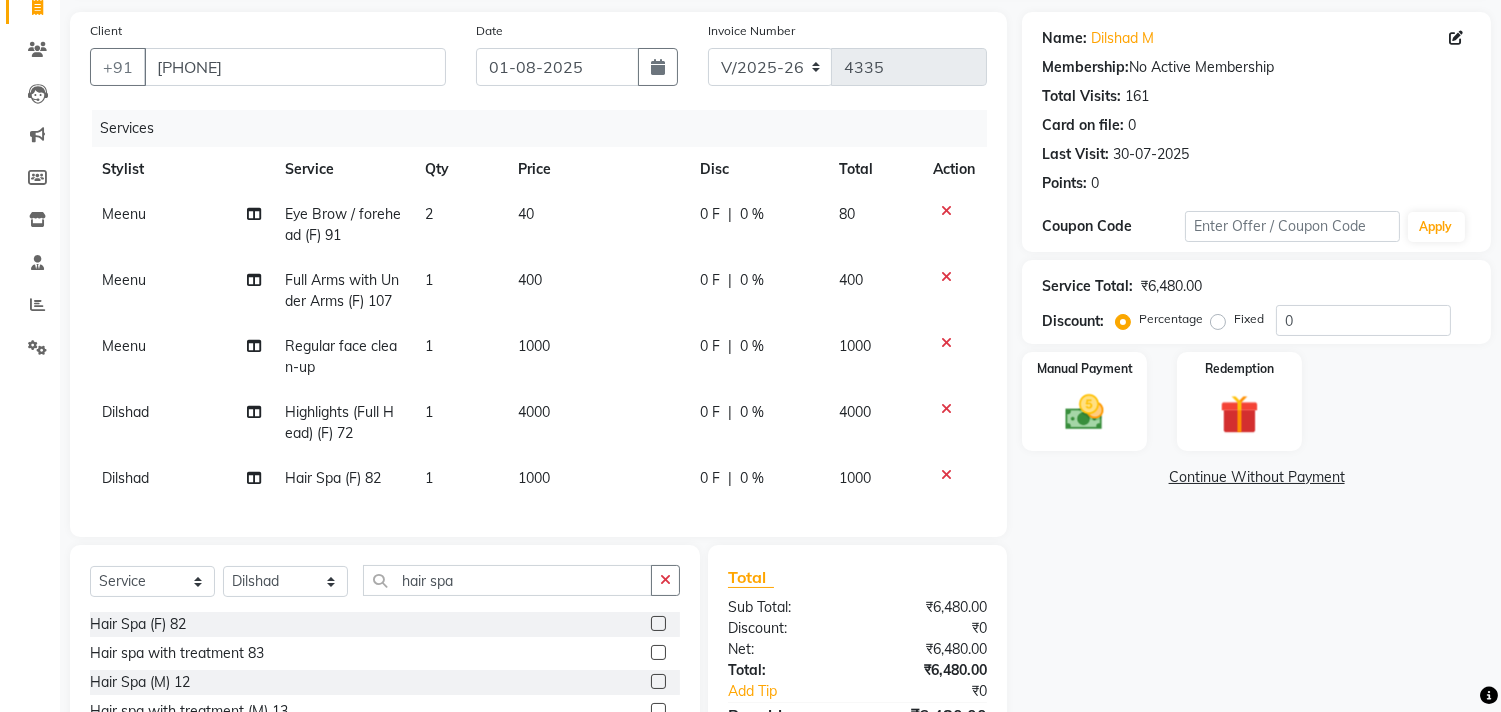 scroll, scrollTop: 0, scrollLeft: 0, axis: both 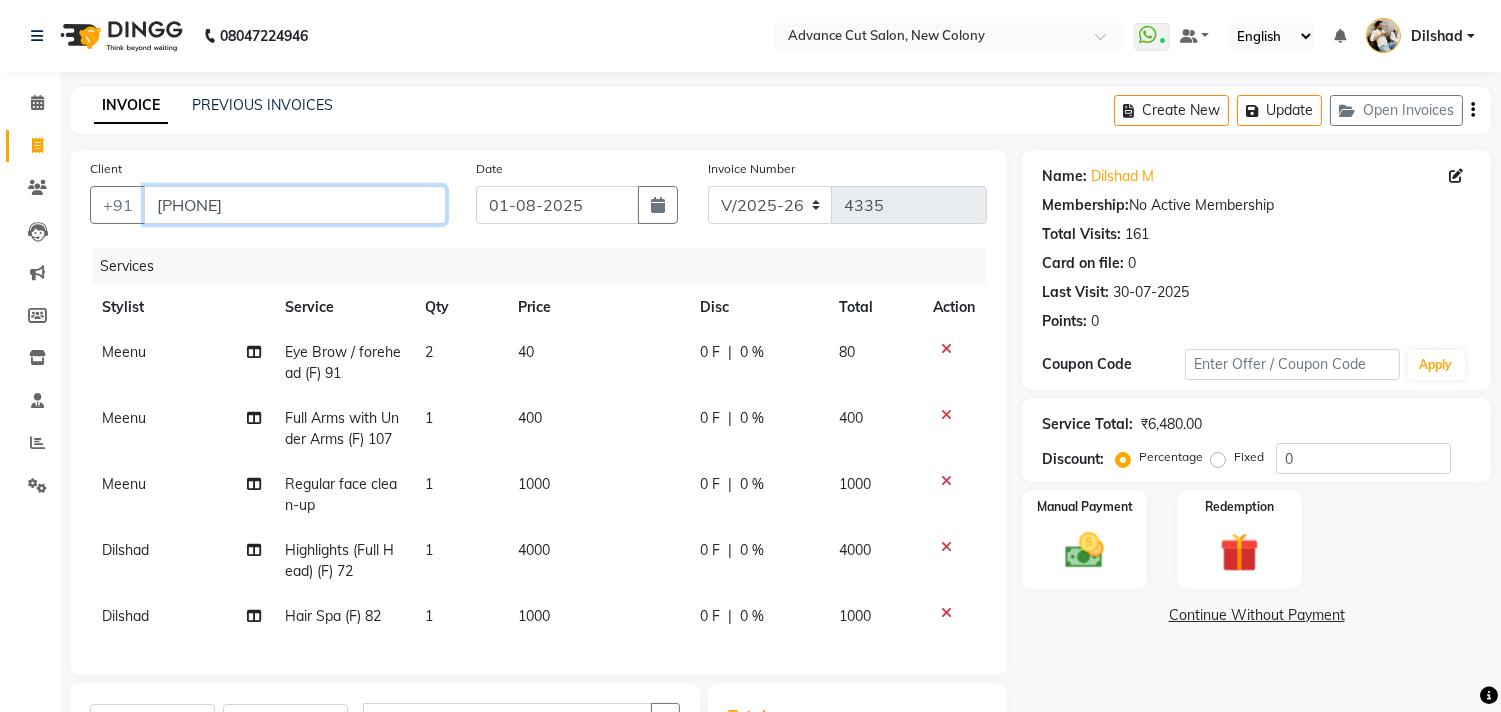click on "8445771393" at bounding box center [295, 205] 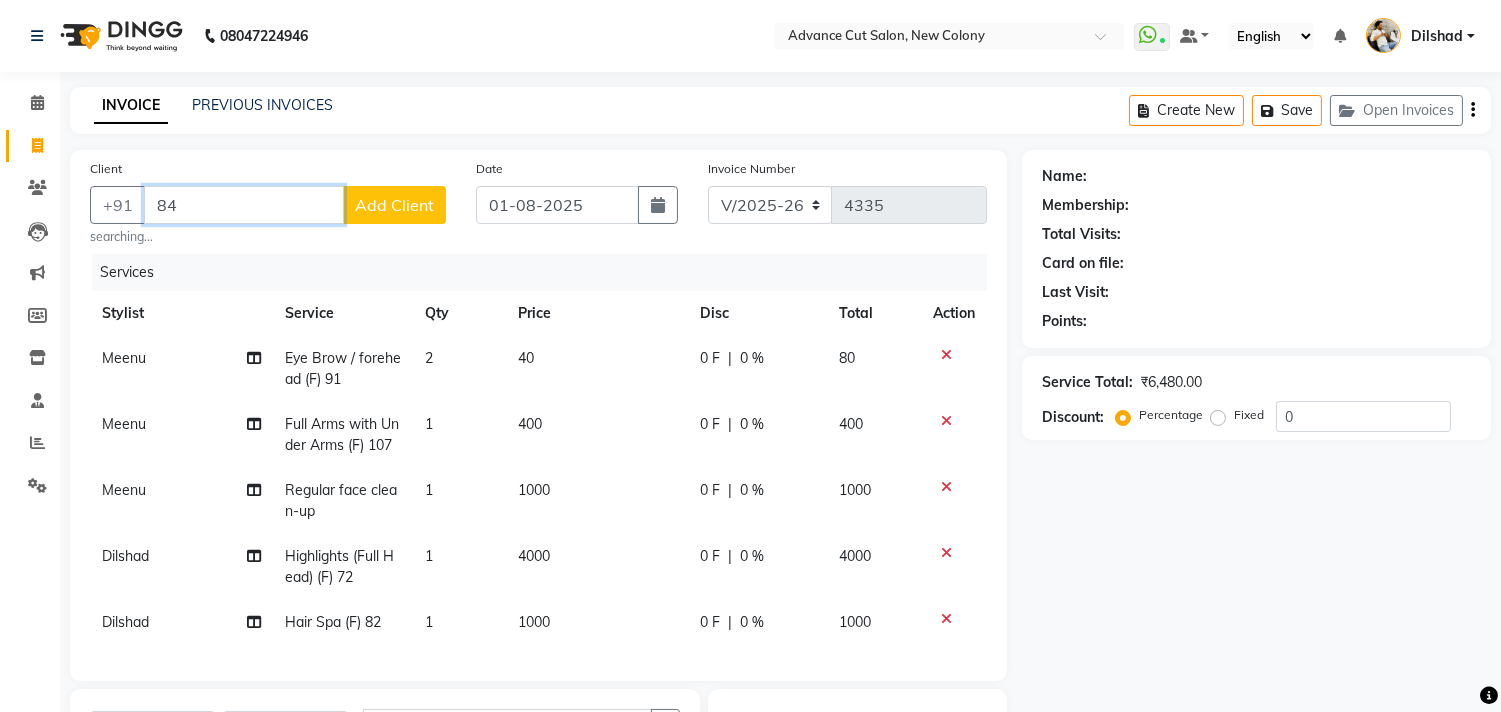 type on "8" 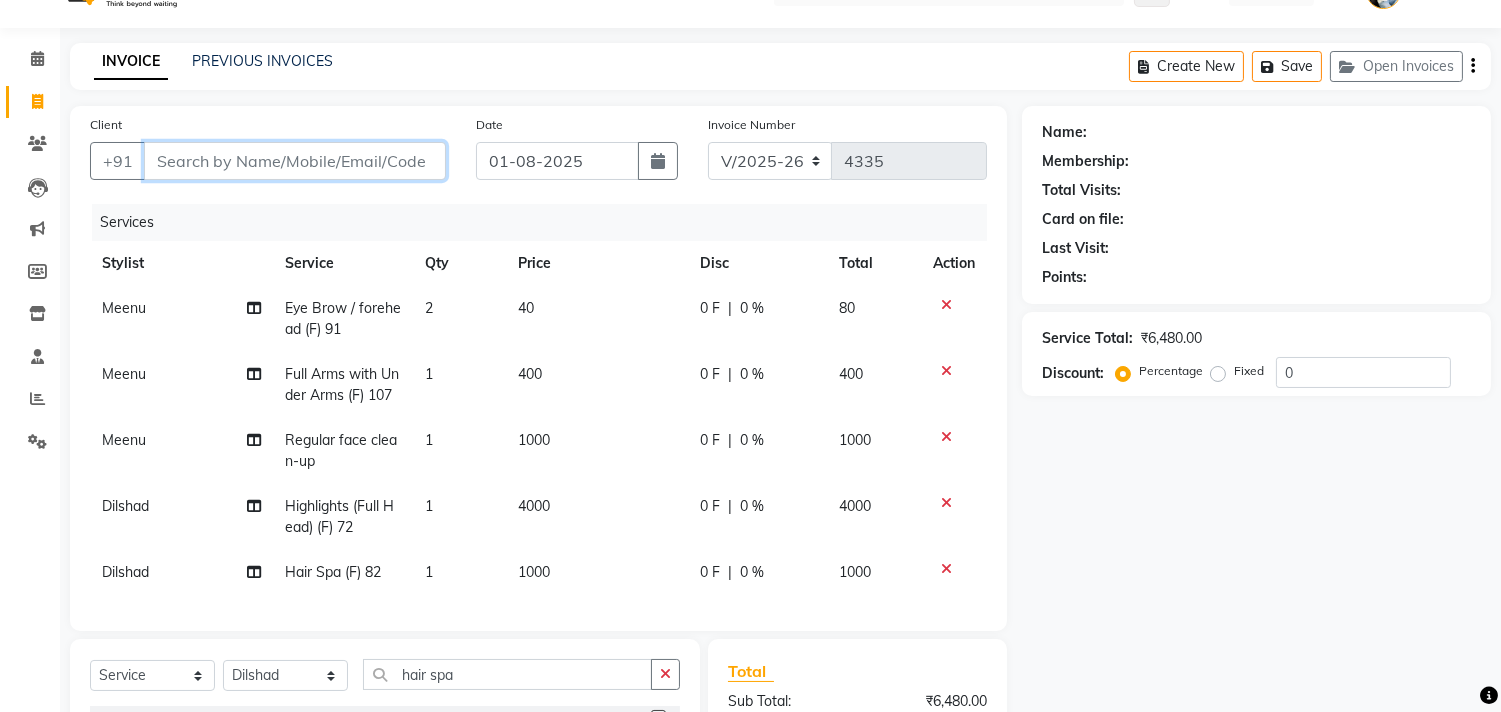 scroll, scrollTop: 270, scrollLeft: 0, axis: vertical 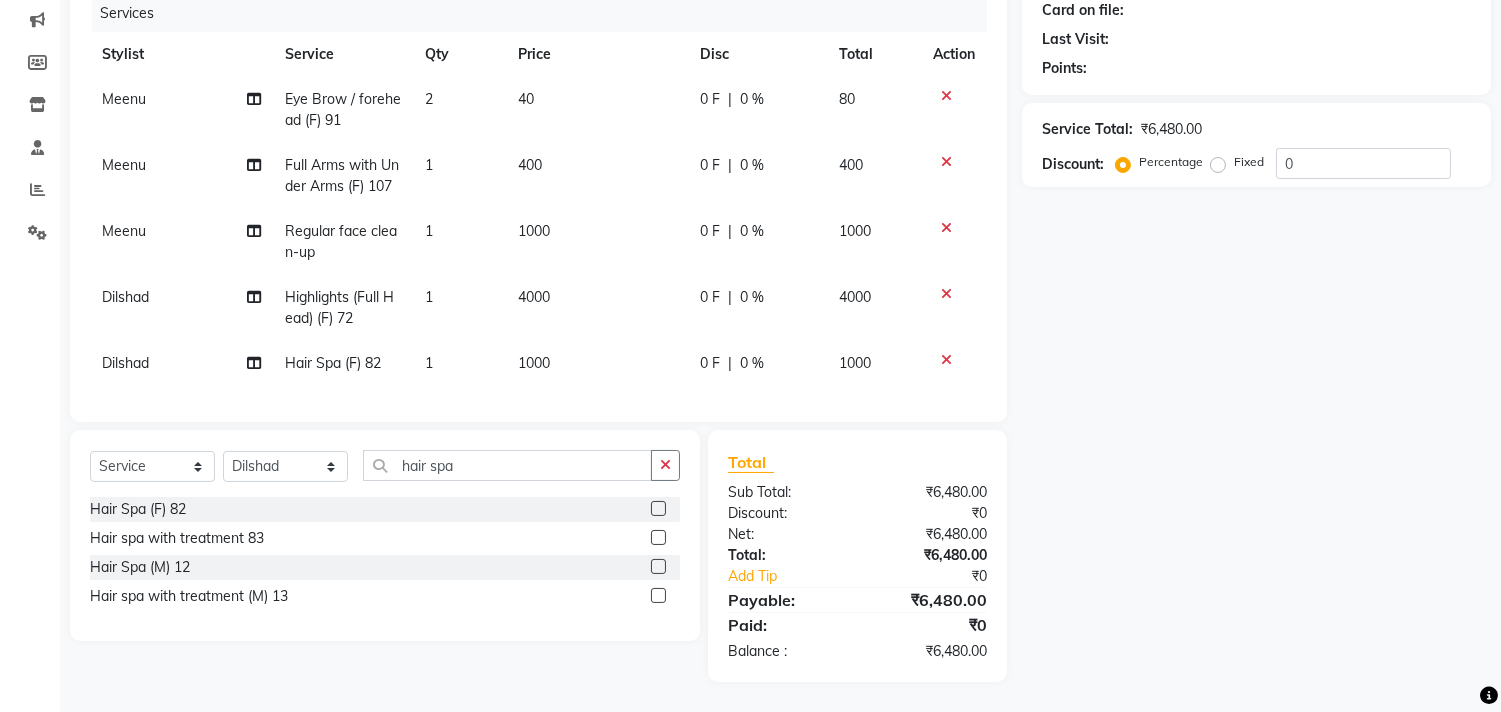 type 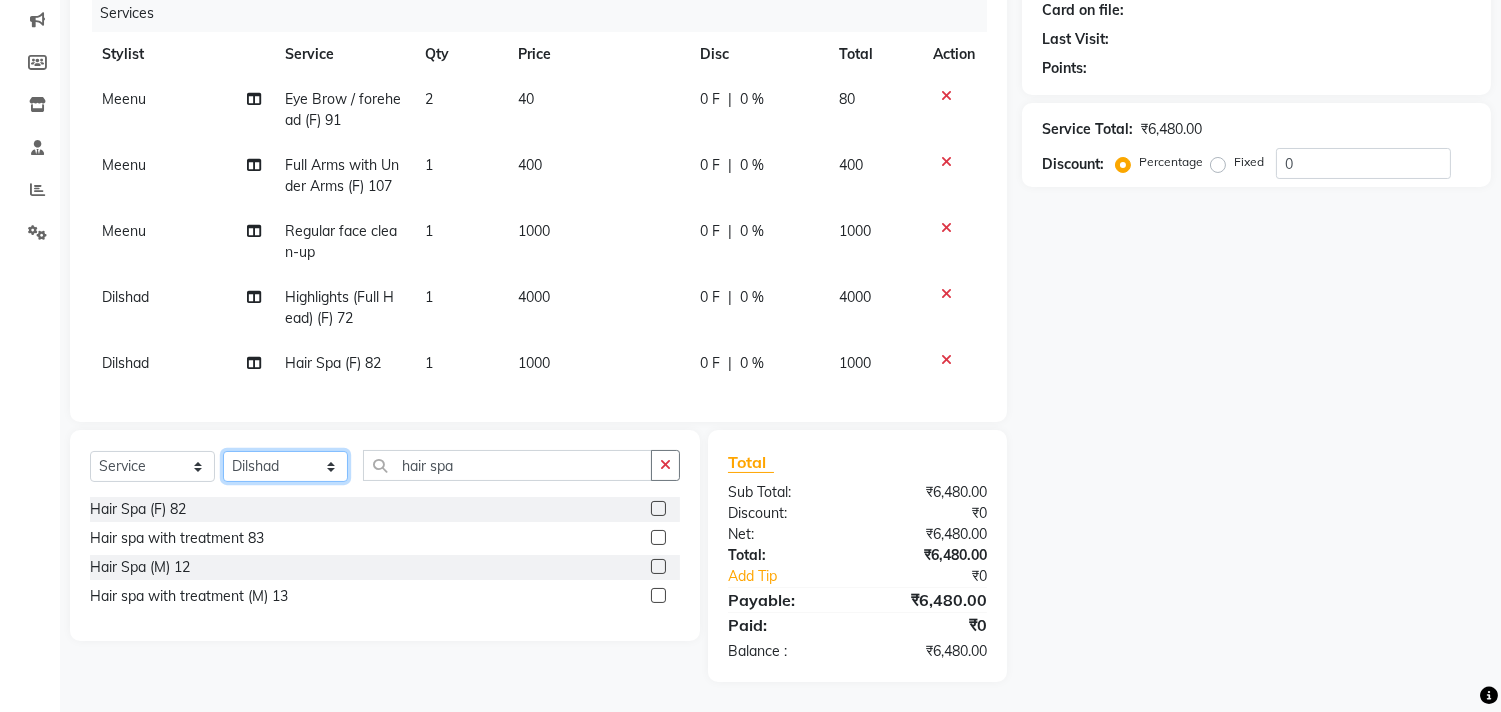 click on "Select Stylist Abrar Alam Dilshad Lallan Meenu Nabeel Nafeesh Ahmad O.P. Sharma  Samar Shahzad  SHWETA SINGH Zarina" 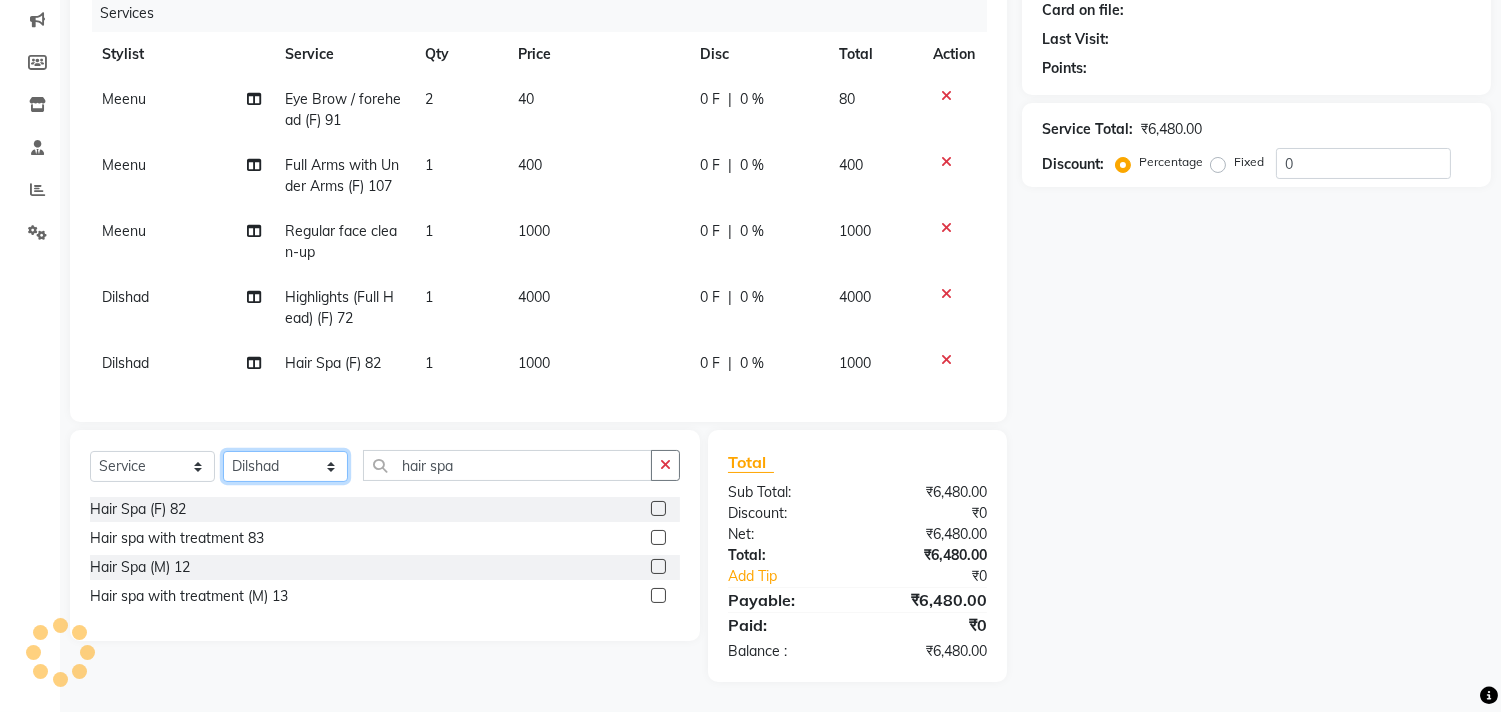 click on "Select Stylist Abrar Alam Dilshad Lallan Meenu Nabeel Nafeesh Ahmad O.P. Sharma  Samar Shahzad  SHWETA SINGH Zarina" 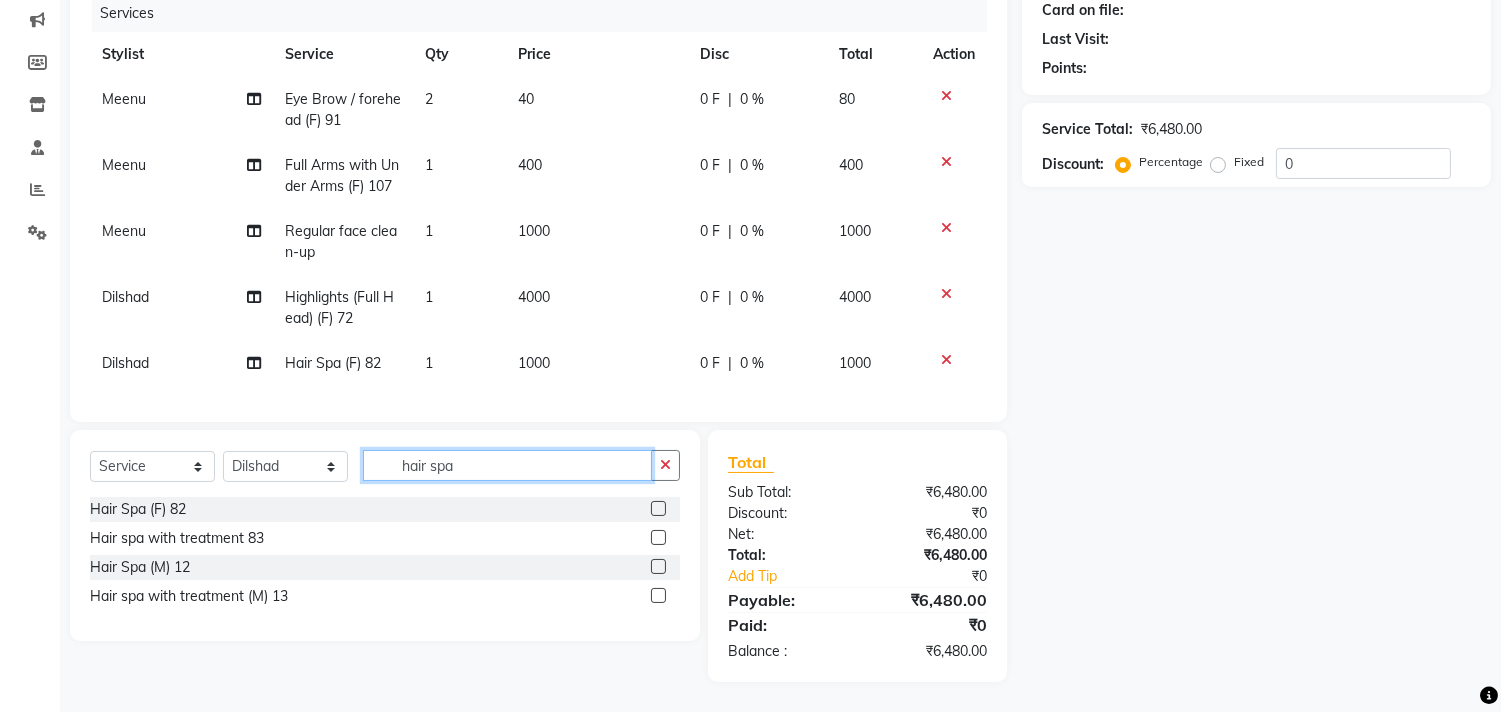 click on "hair spa" 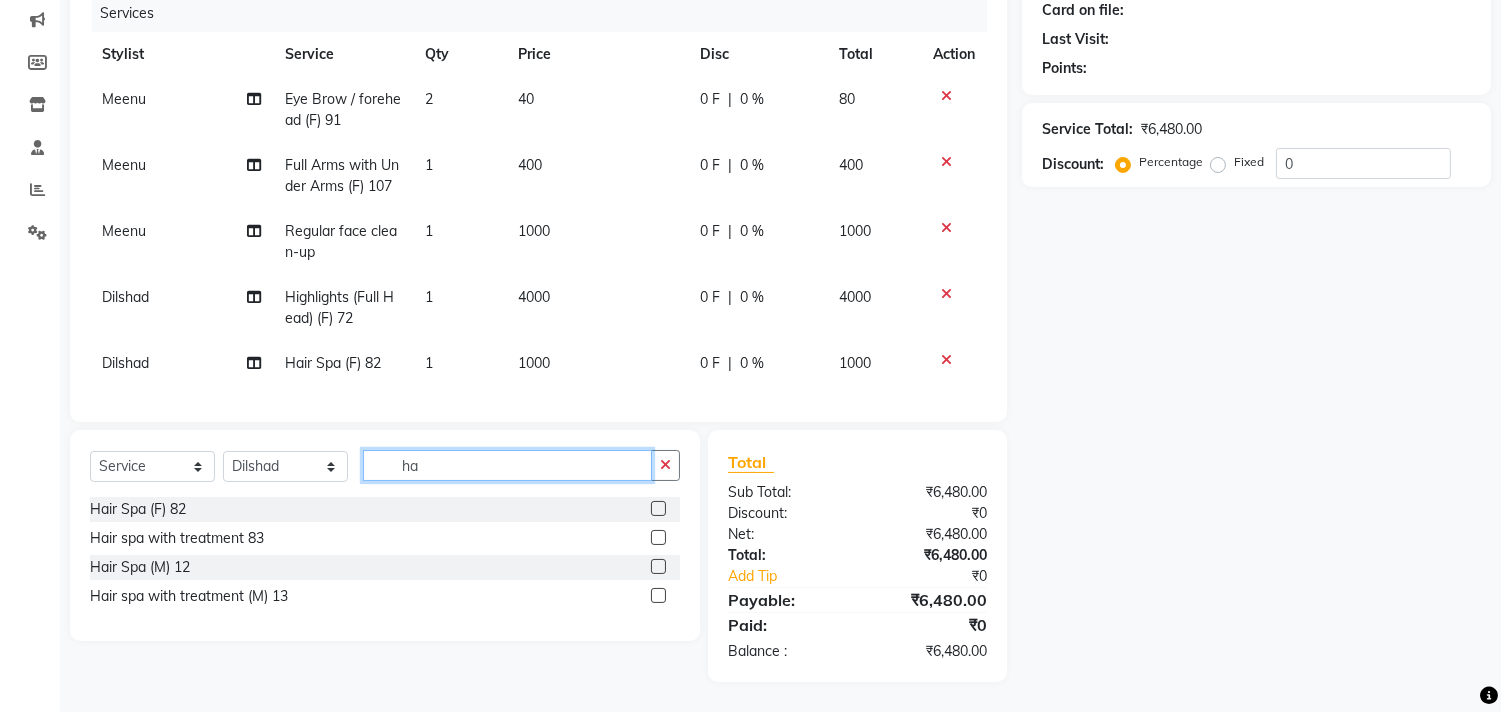 type on "h" 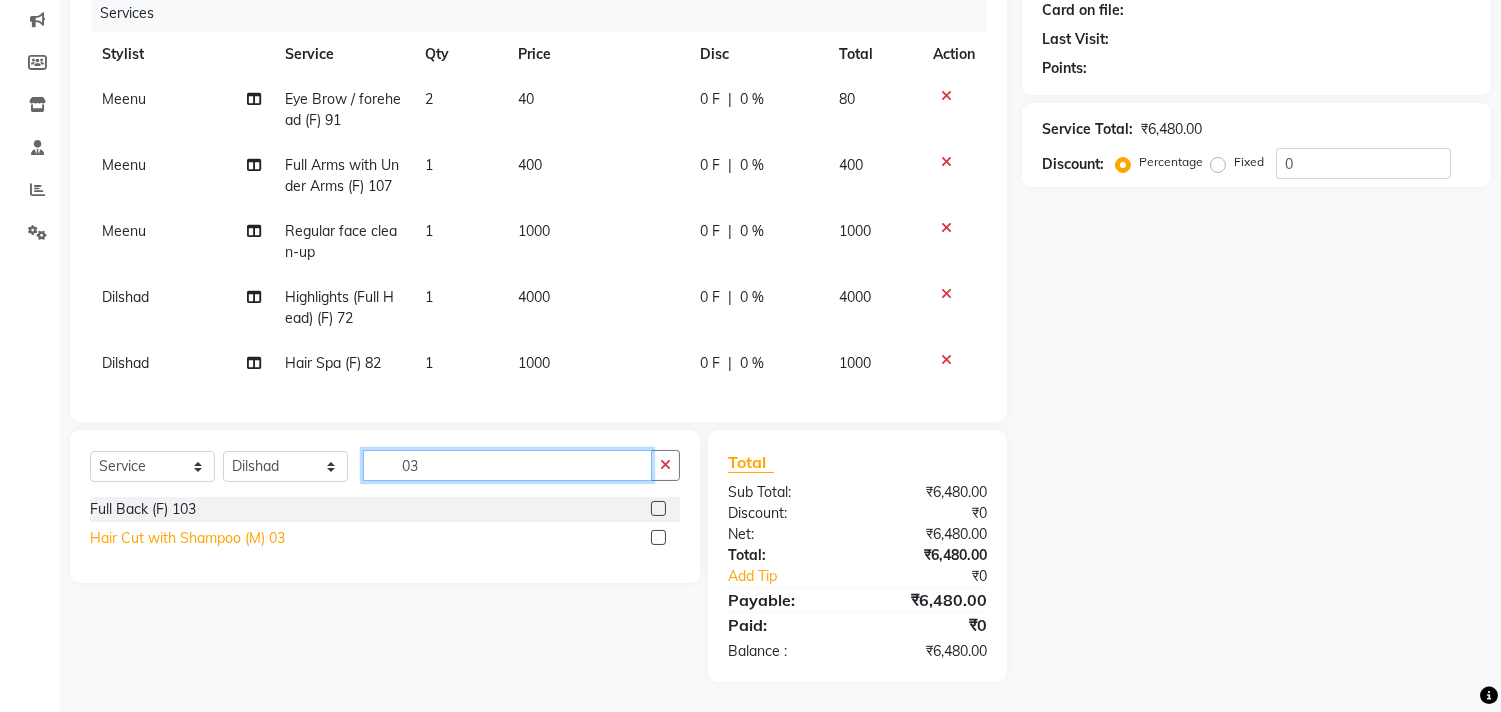 type on "03" 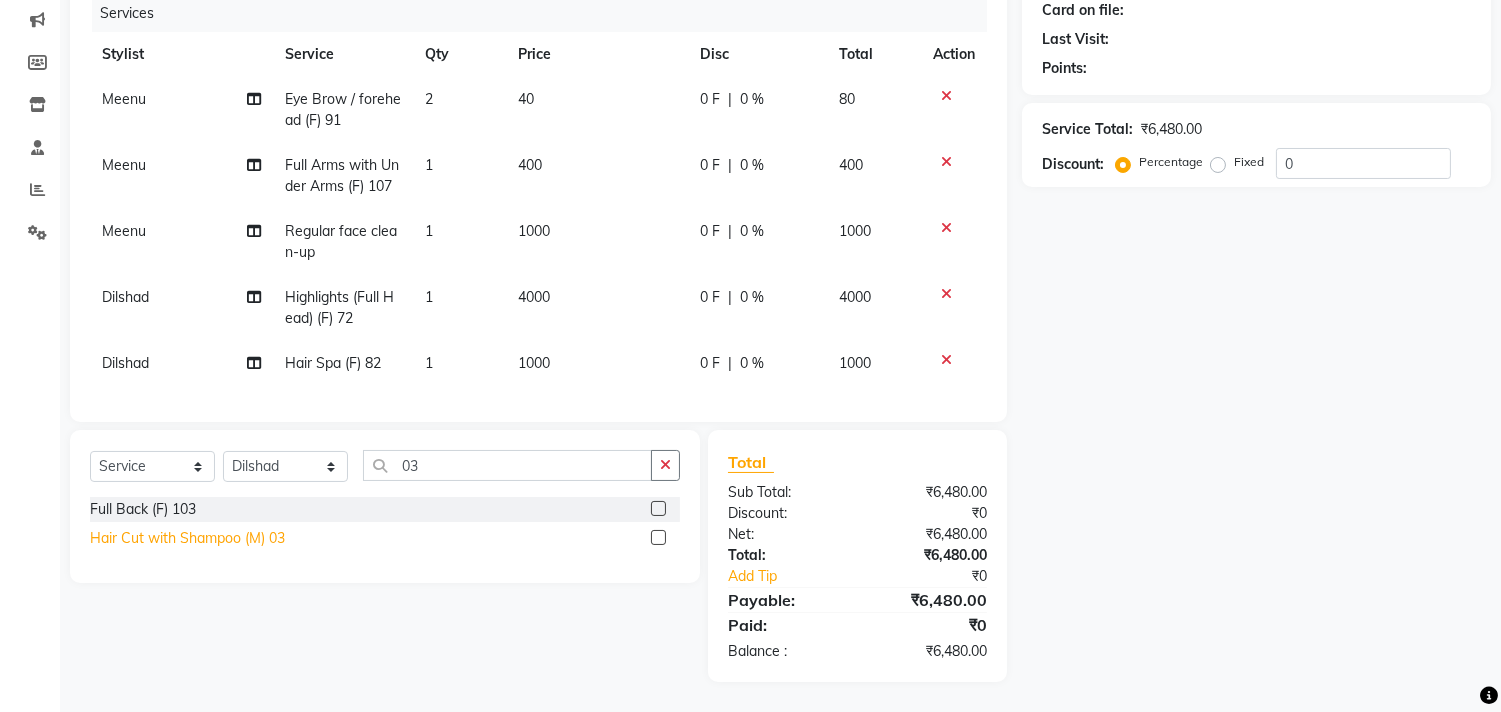 click on "Hair Cut with Shampoo (M) 03" 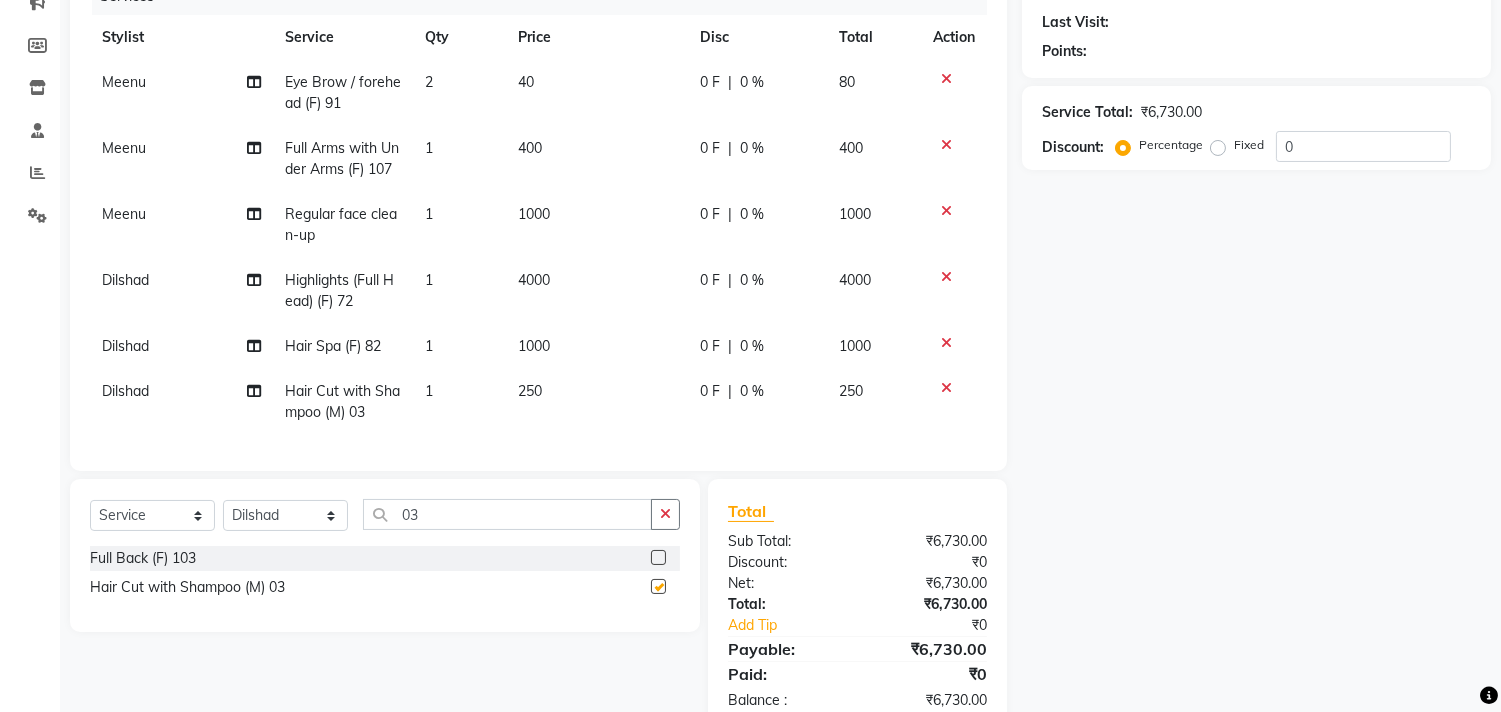 checkbox on "false" 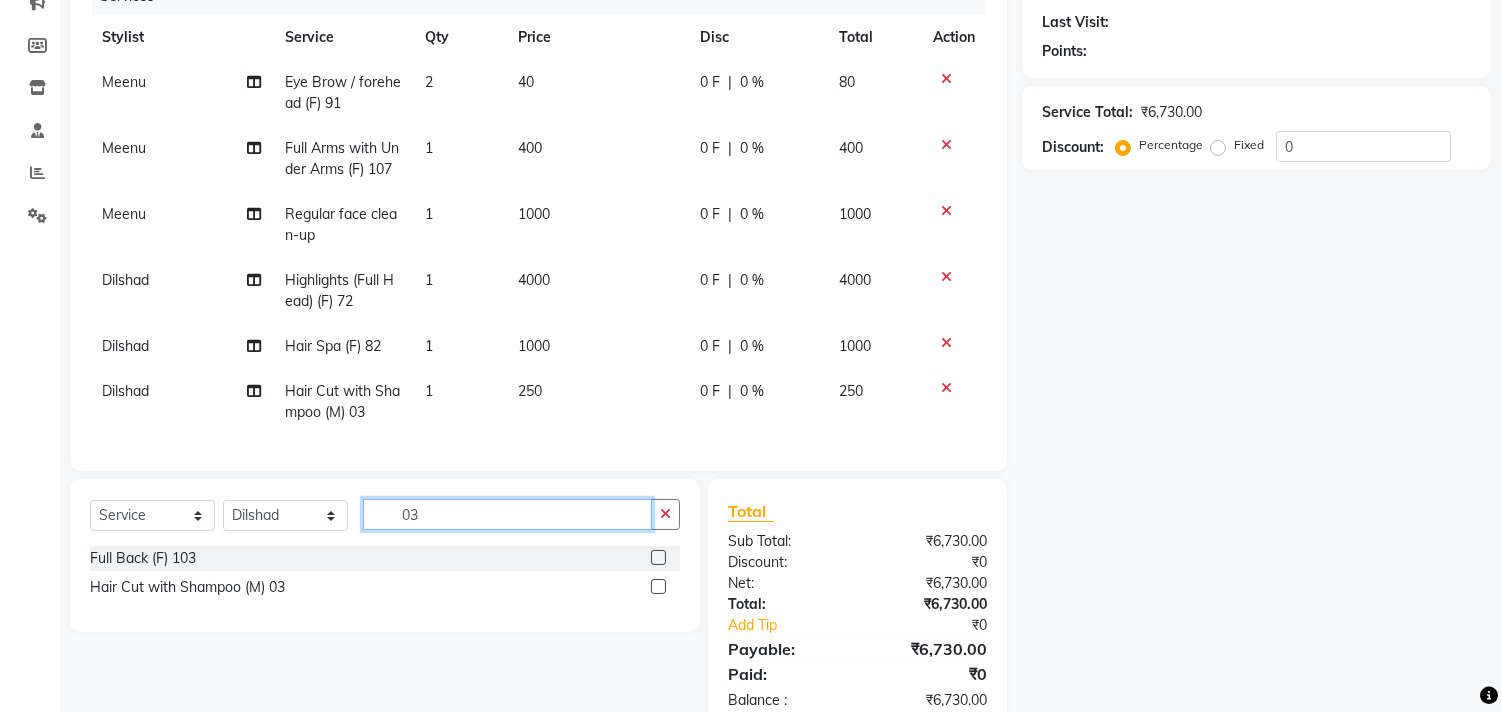 click on "03" 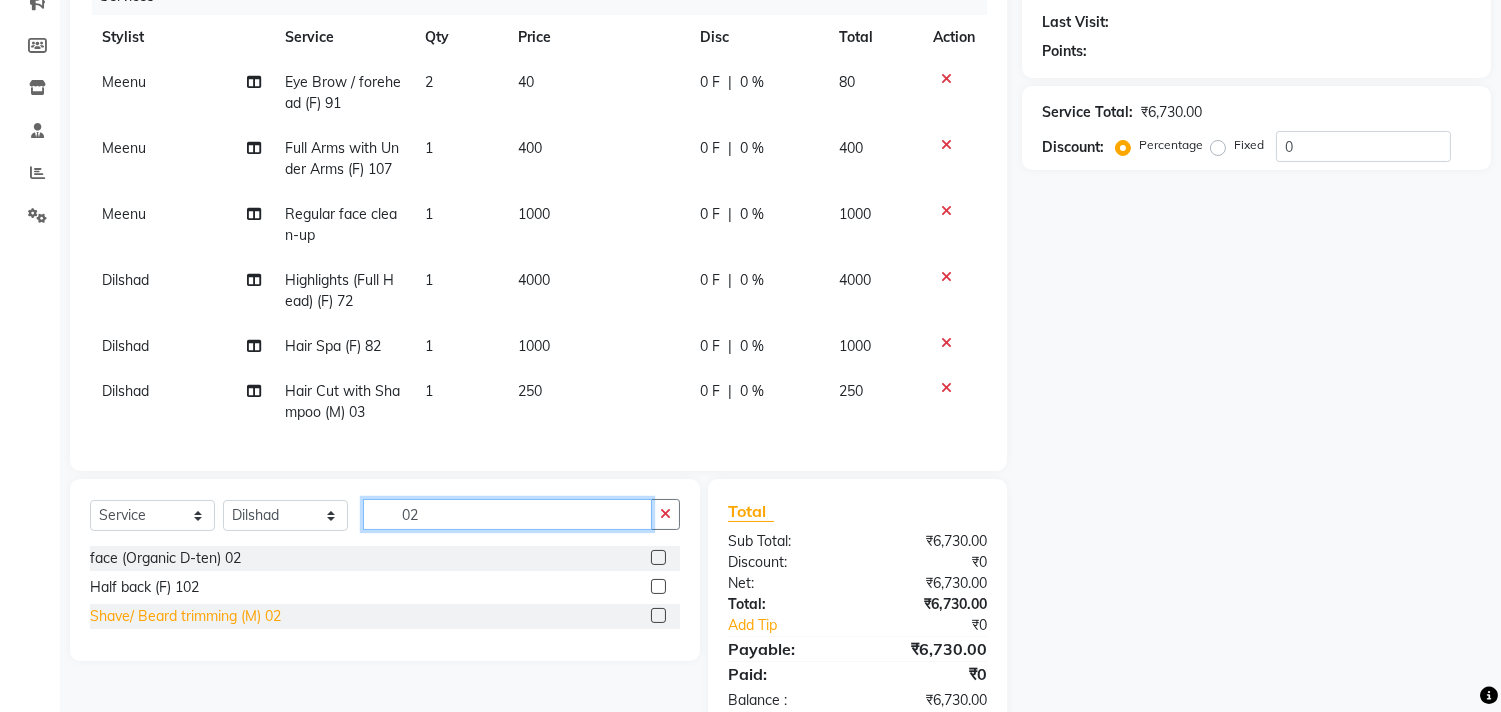type on "02" 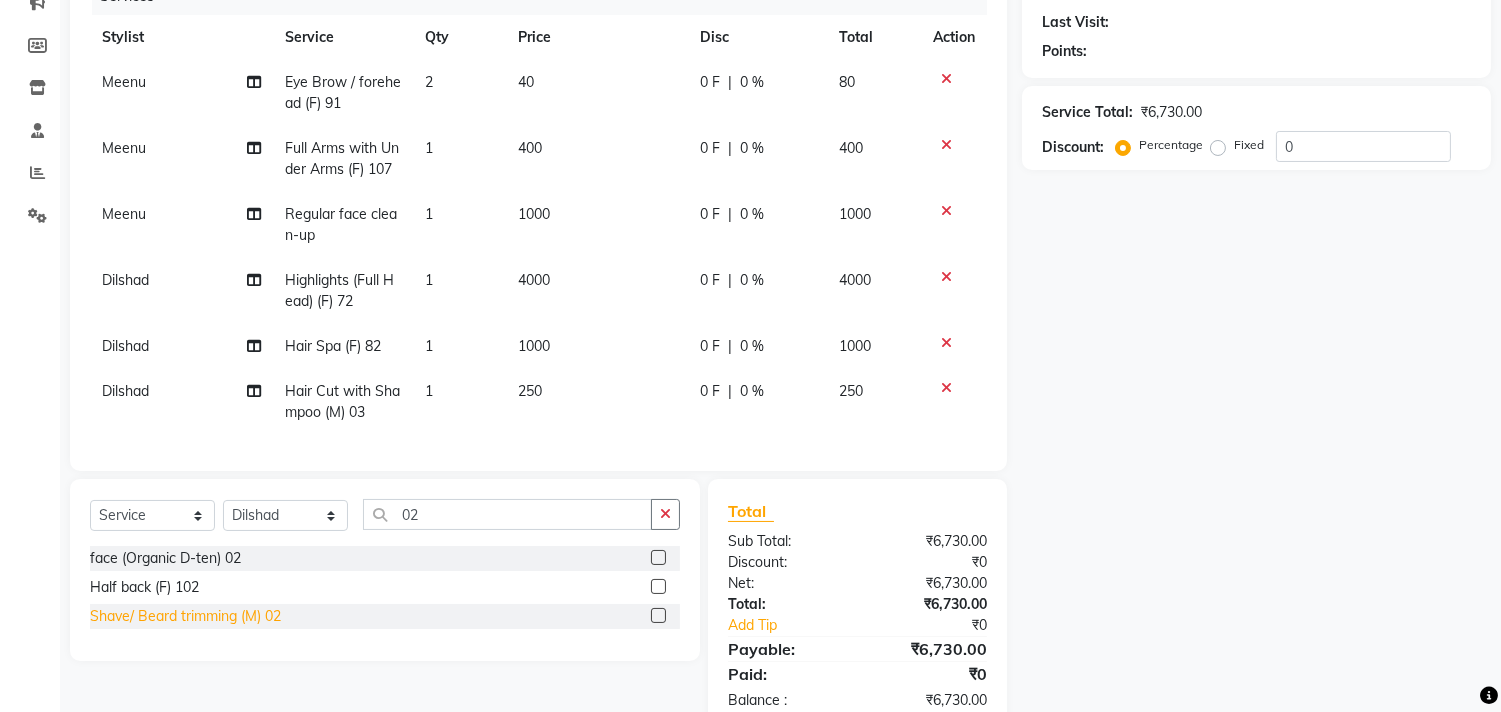 click on "Shave/ Beard trimming (M) 02" 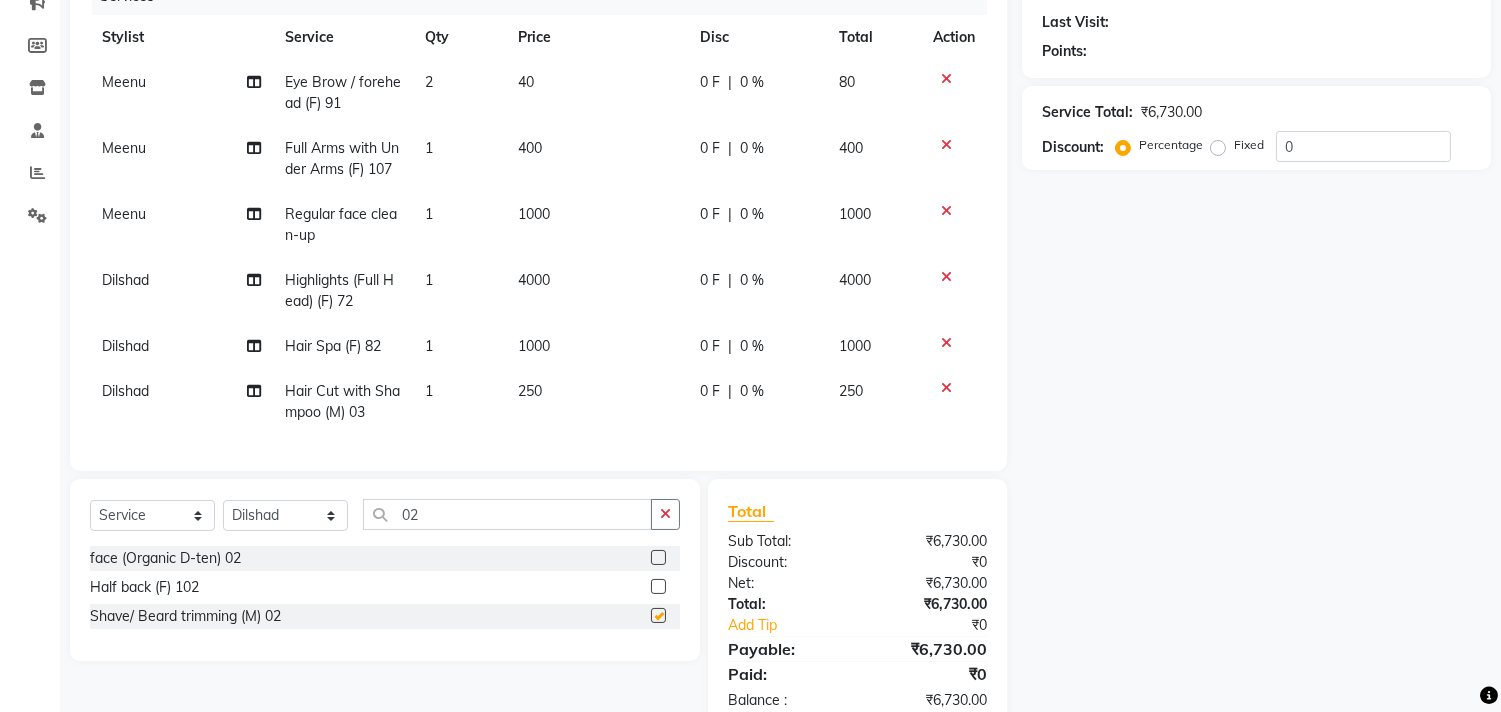 checkbox on "false" 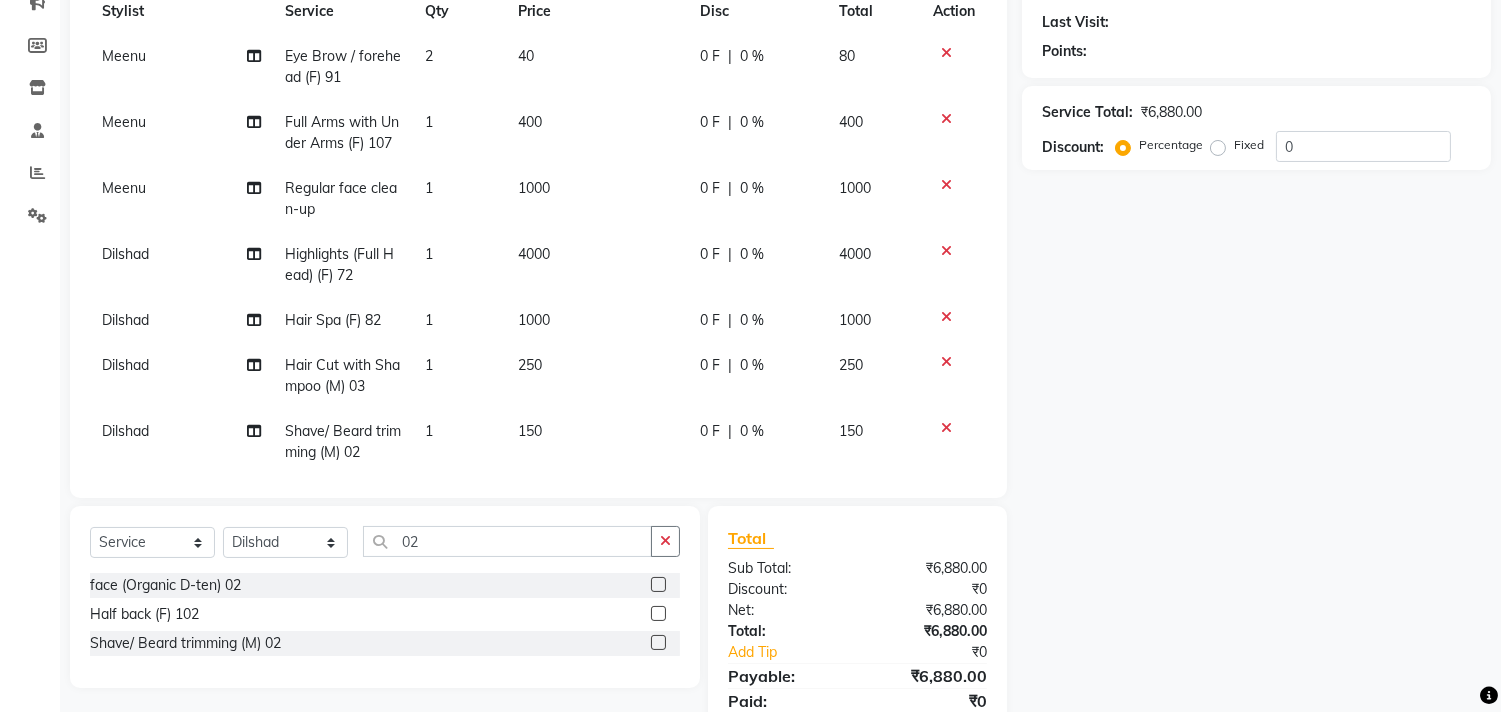 scroll, scrollTop: 0, scrollLeft: 0, axis: both 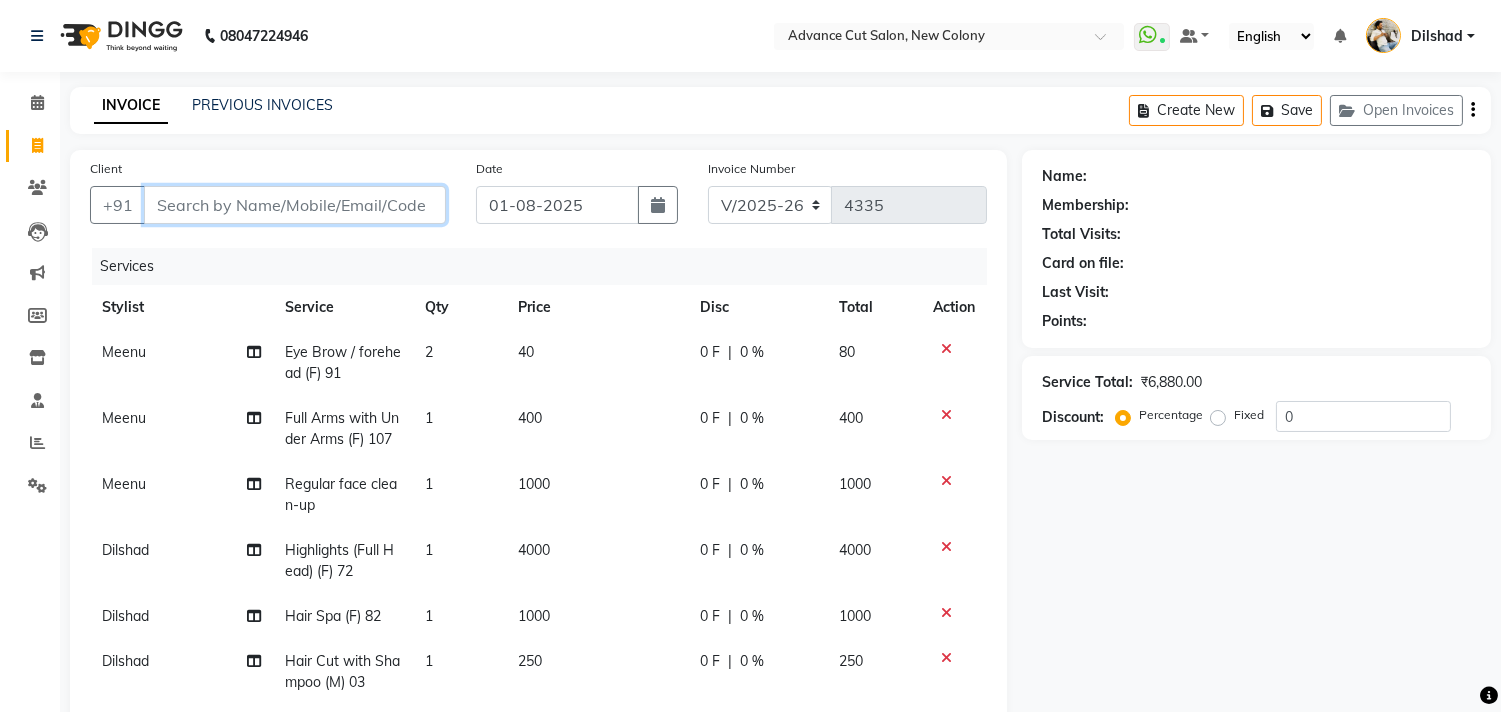click on "Client" at bounding box center [295, 205] 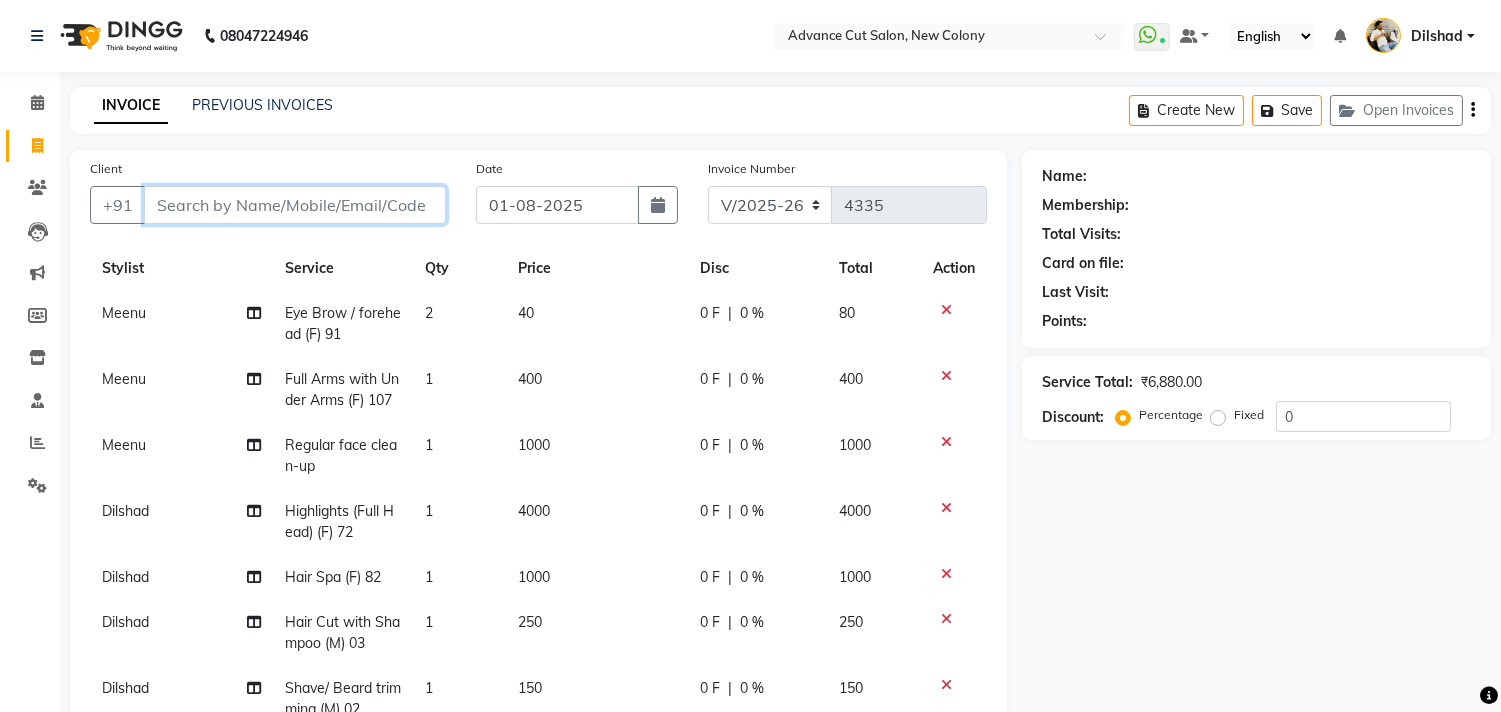 scroll, scrollTop: 76, scrollLeft: 0, axis: vertical 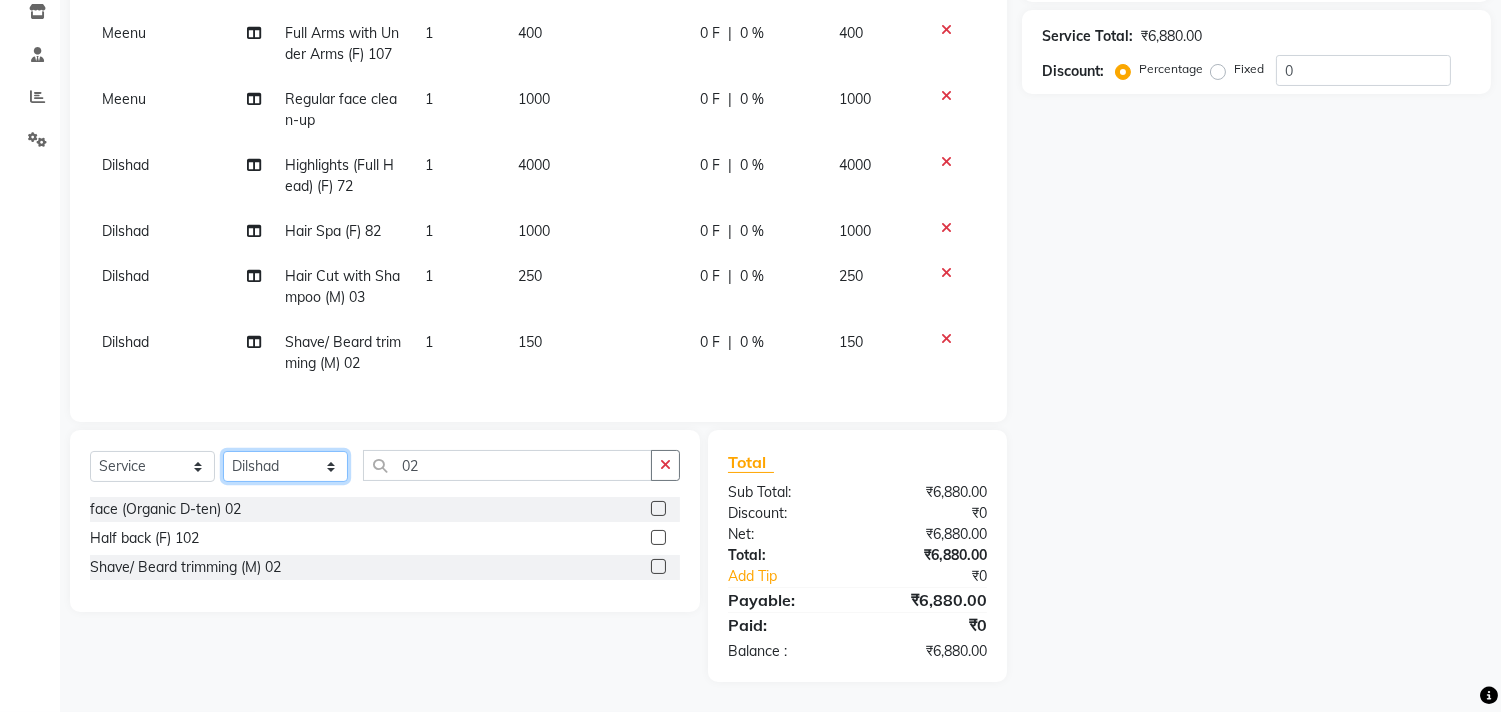 drag, startPoint x: 274, startPoint y: 460, endPoint x: 262, endPoint y: 457, distance: 12.369317 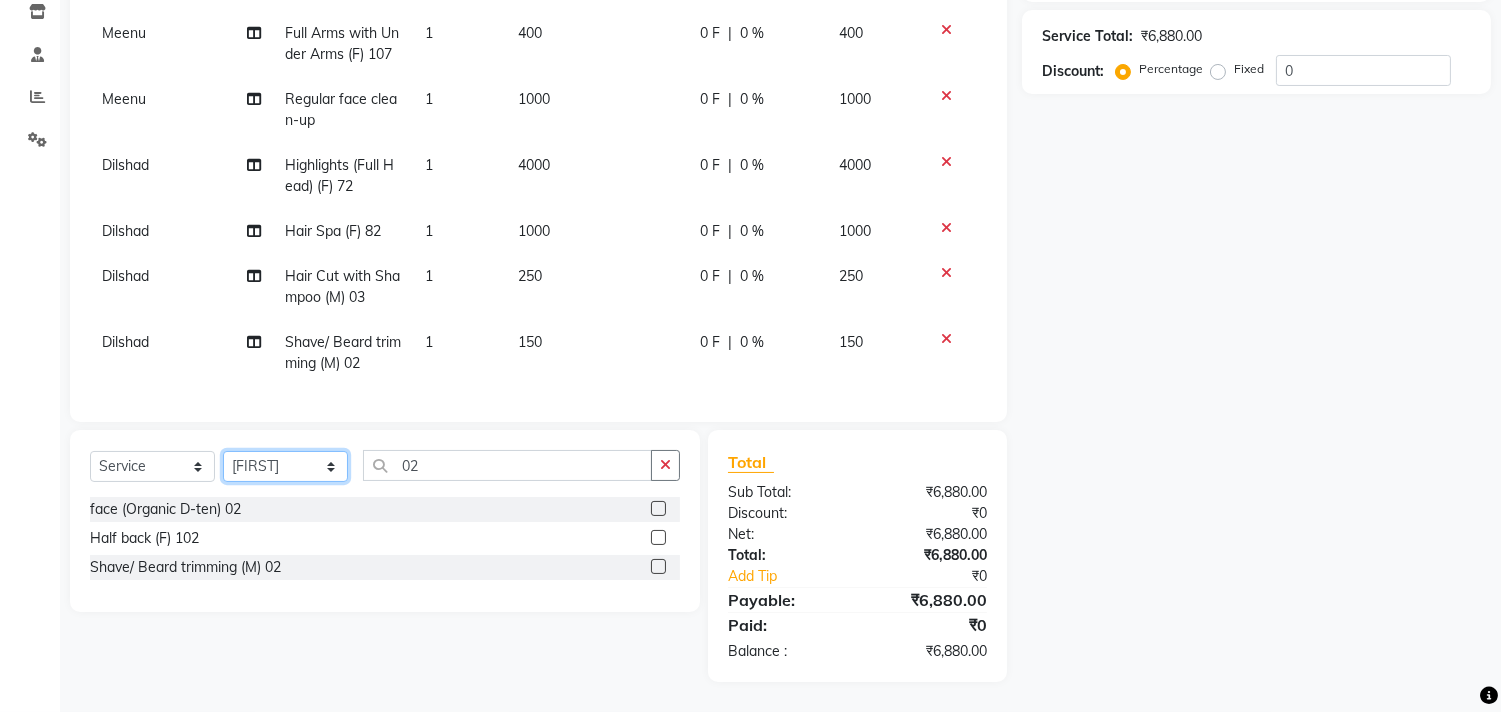 click on "Select Stylist Abrar Alam Dilshad Lallan Meenu Nabeel Nafeesh Ahmad O.P. Sharma  Samar Shahzad  SHWETA SINGH Zarina" 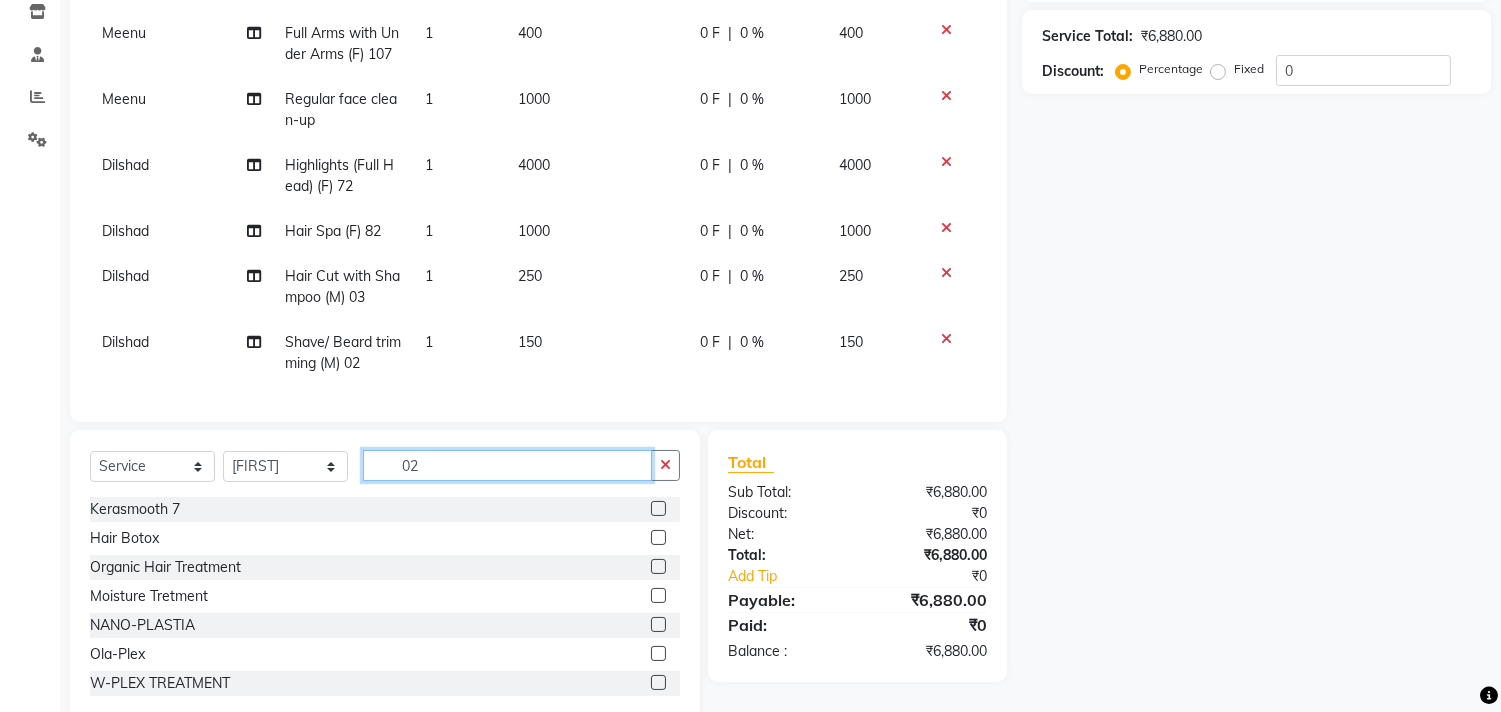 click on "02" 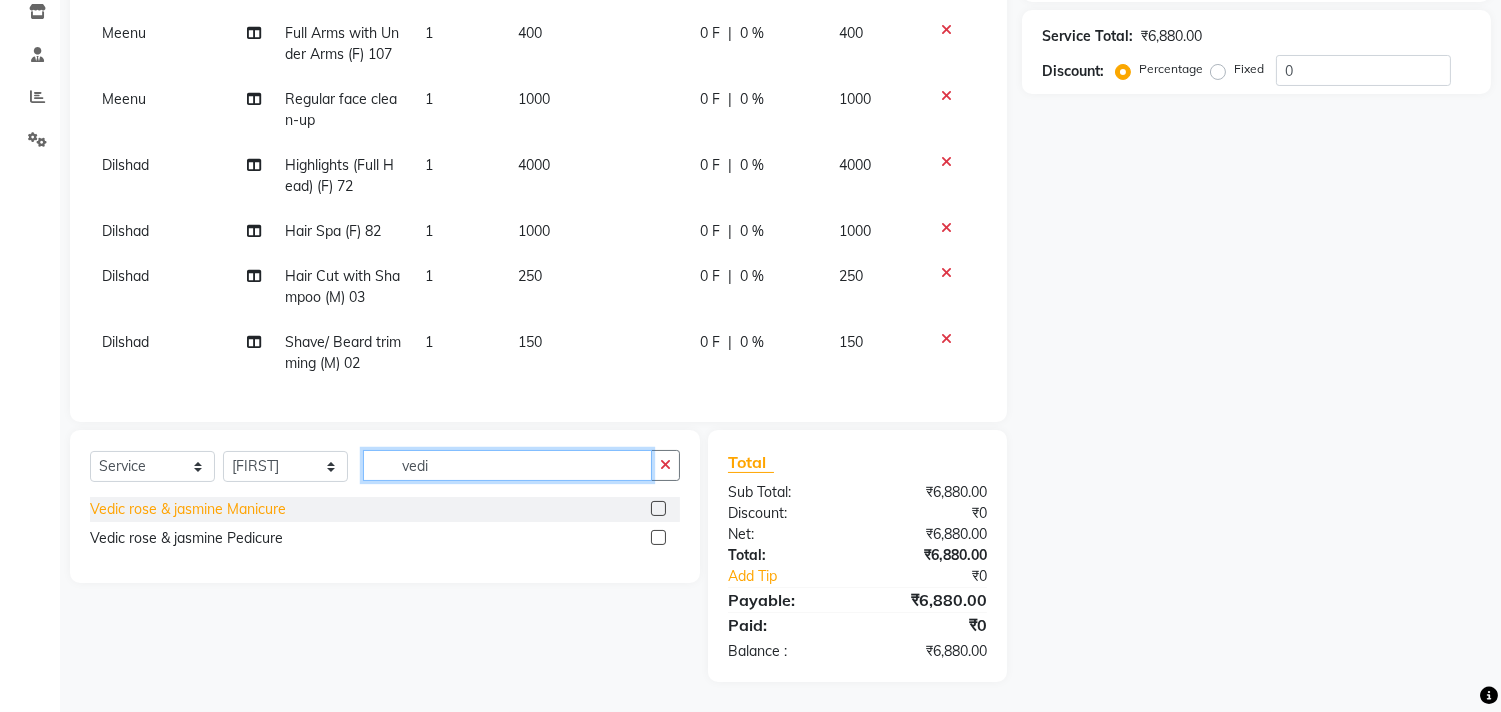 type on "vedi" 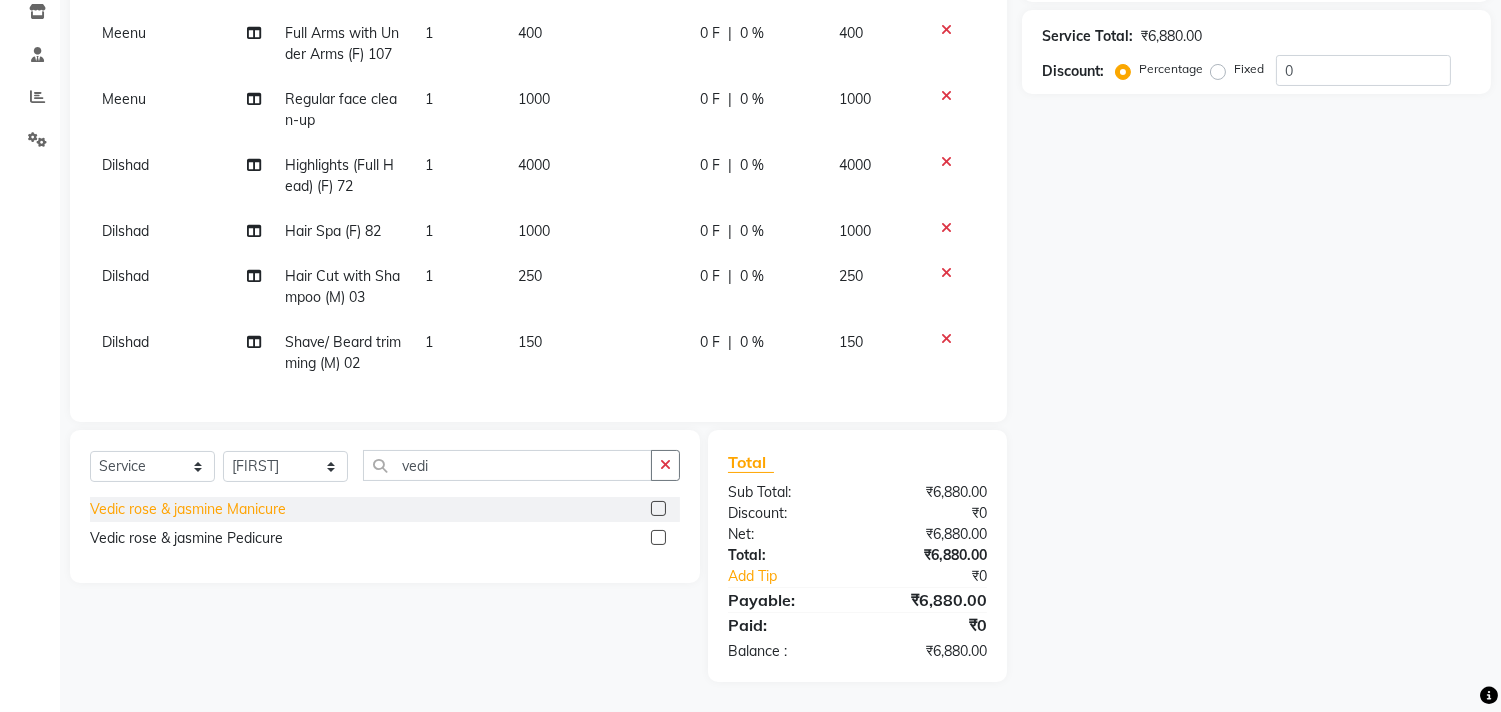 click on "Vedic rose & jasmine Manicure" 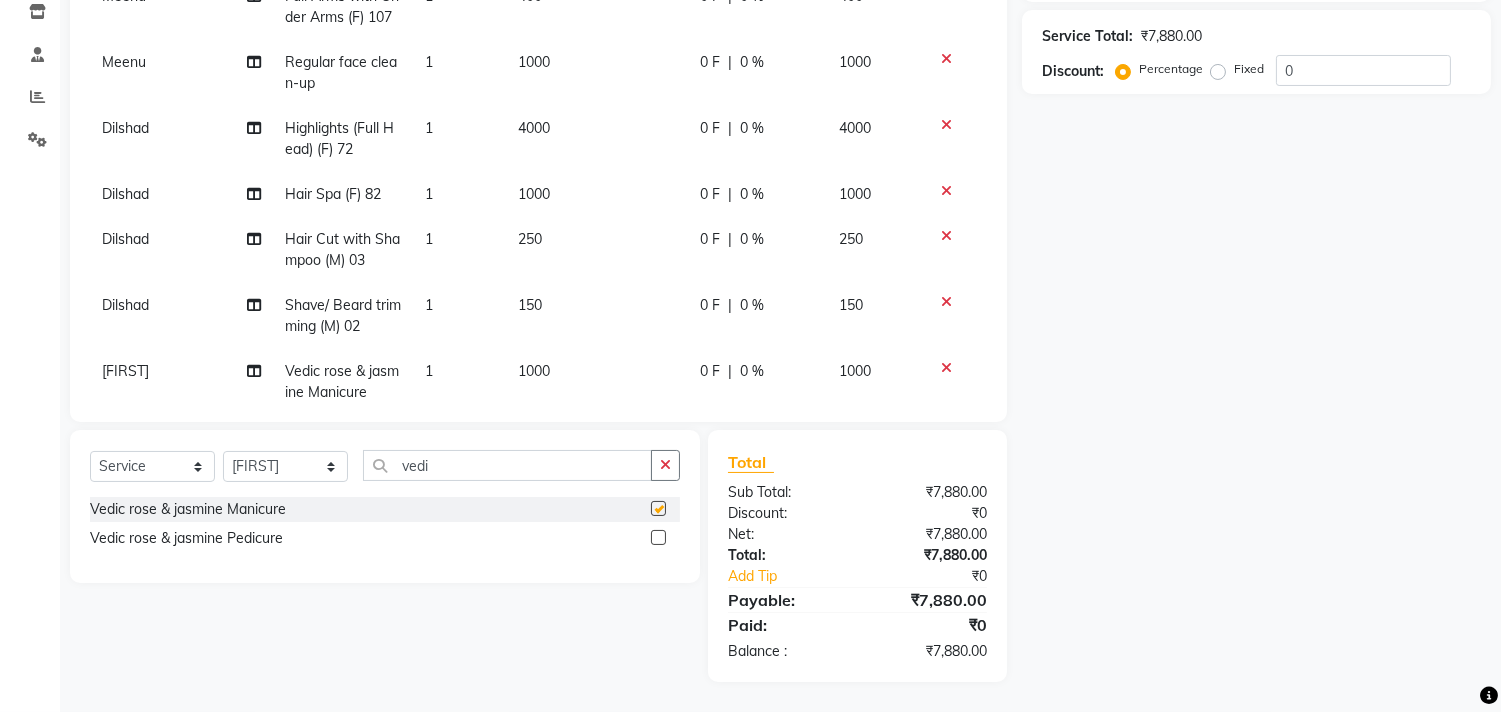 checkbox on "false" 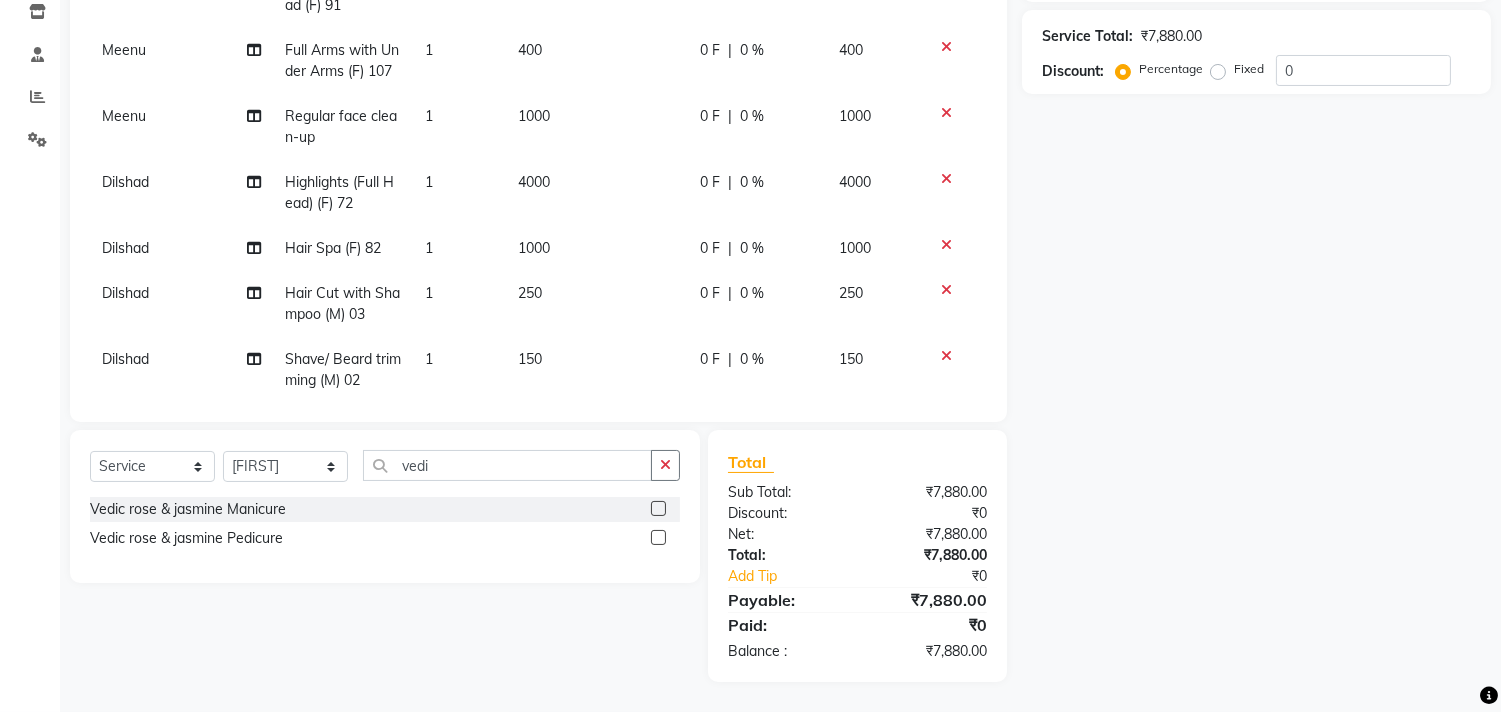 scroll, scrollTop: 0, scrollLeft: 0, axis: both 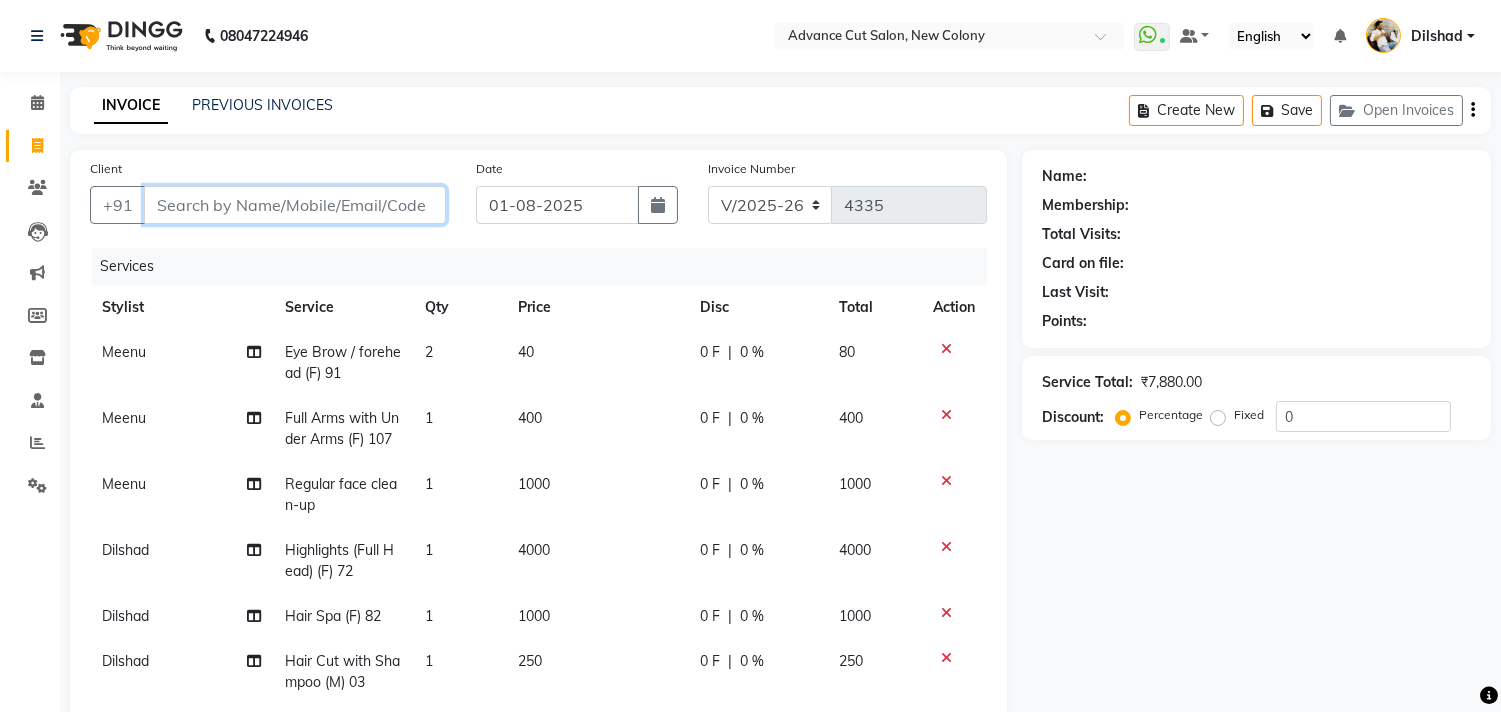 click on "Client" at bounding box center [295, 205] 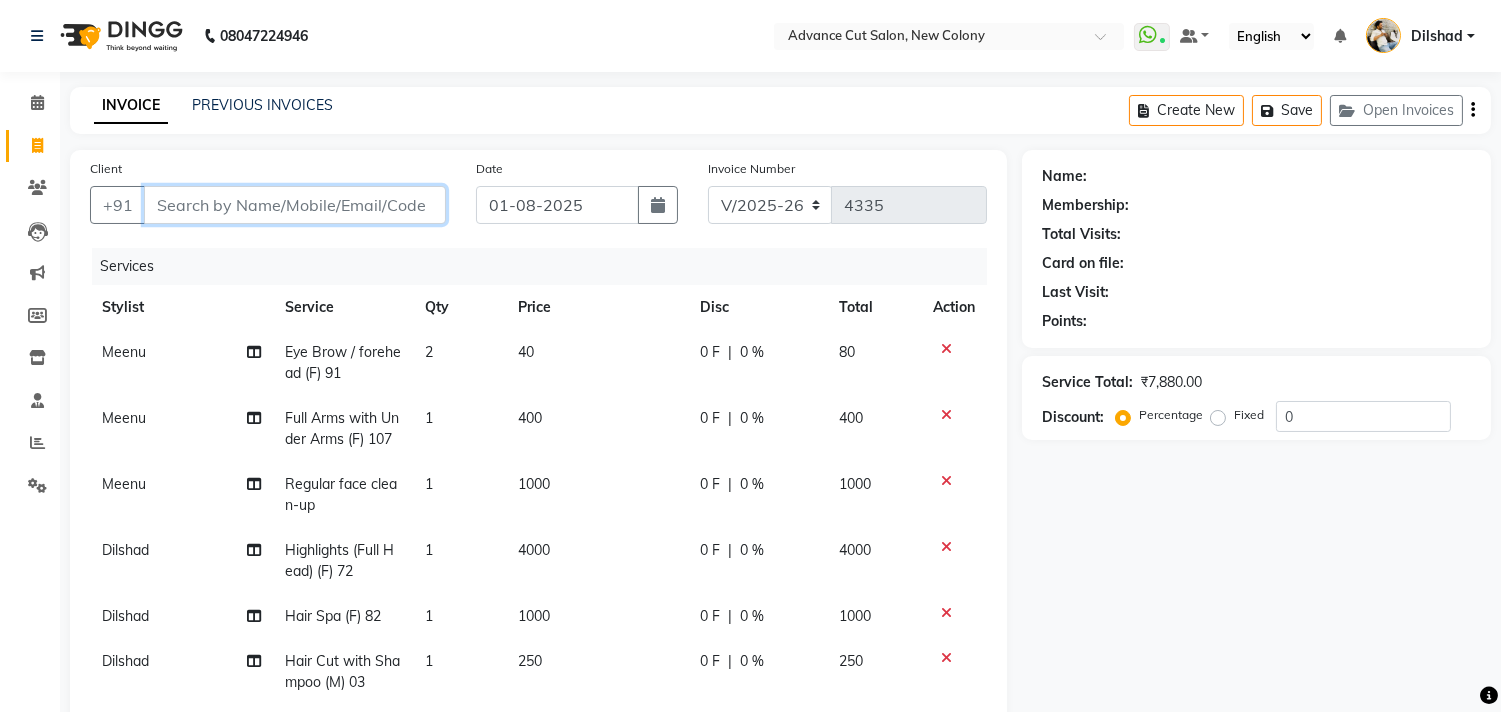 click on "Client" at bounding box center [295, 205] 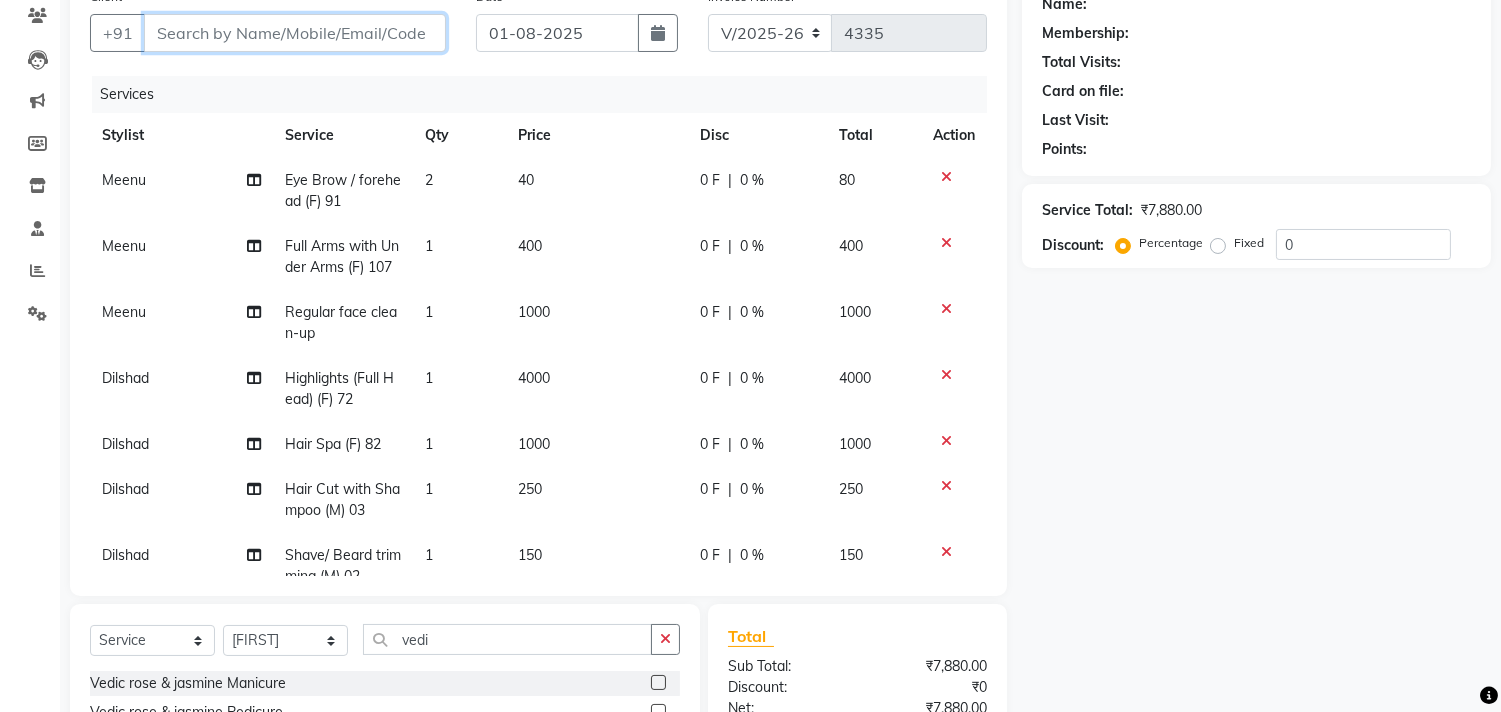 scroll, scrollTop: 346, scrollLeft: 0, axis: vertical 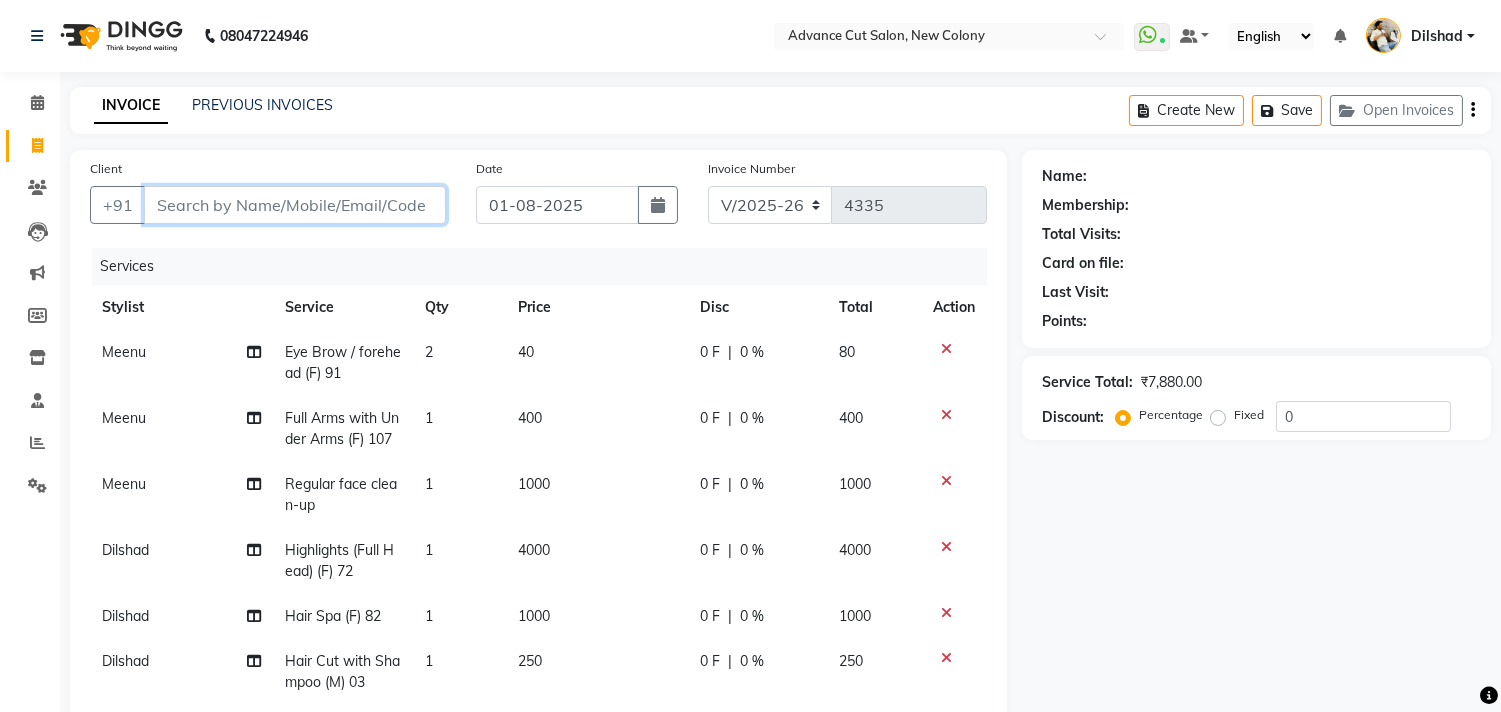 click on "Client" at bounding box center (295, 205) 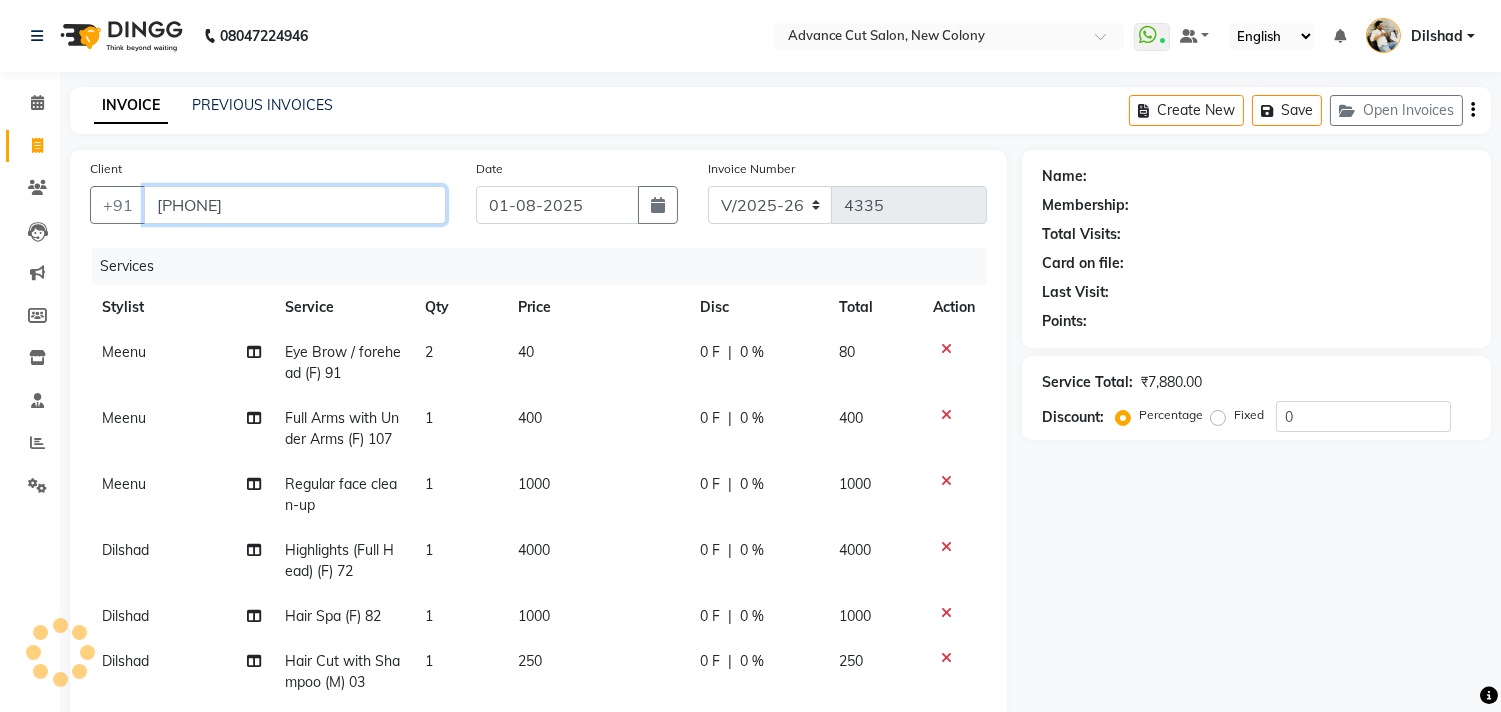 type on "8445771393" 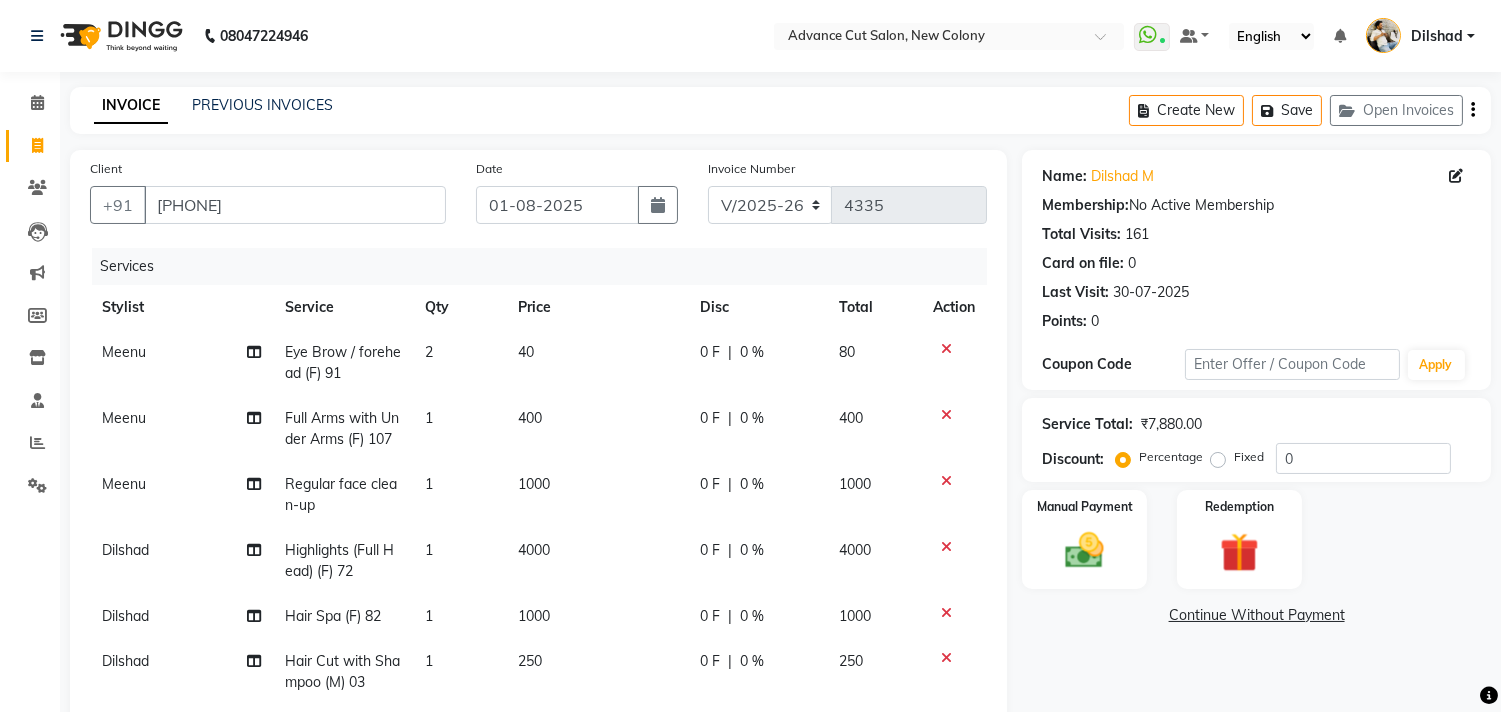 drag, startPoint x: 408, startPoint y: 262, endPoint x: 397, endPoint y: 231, distance: 32.89377 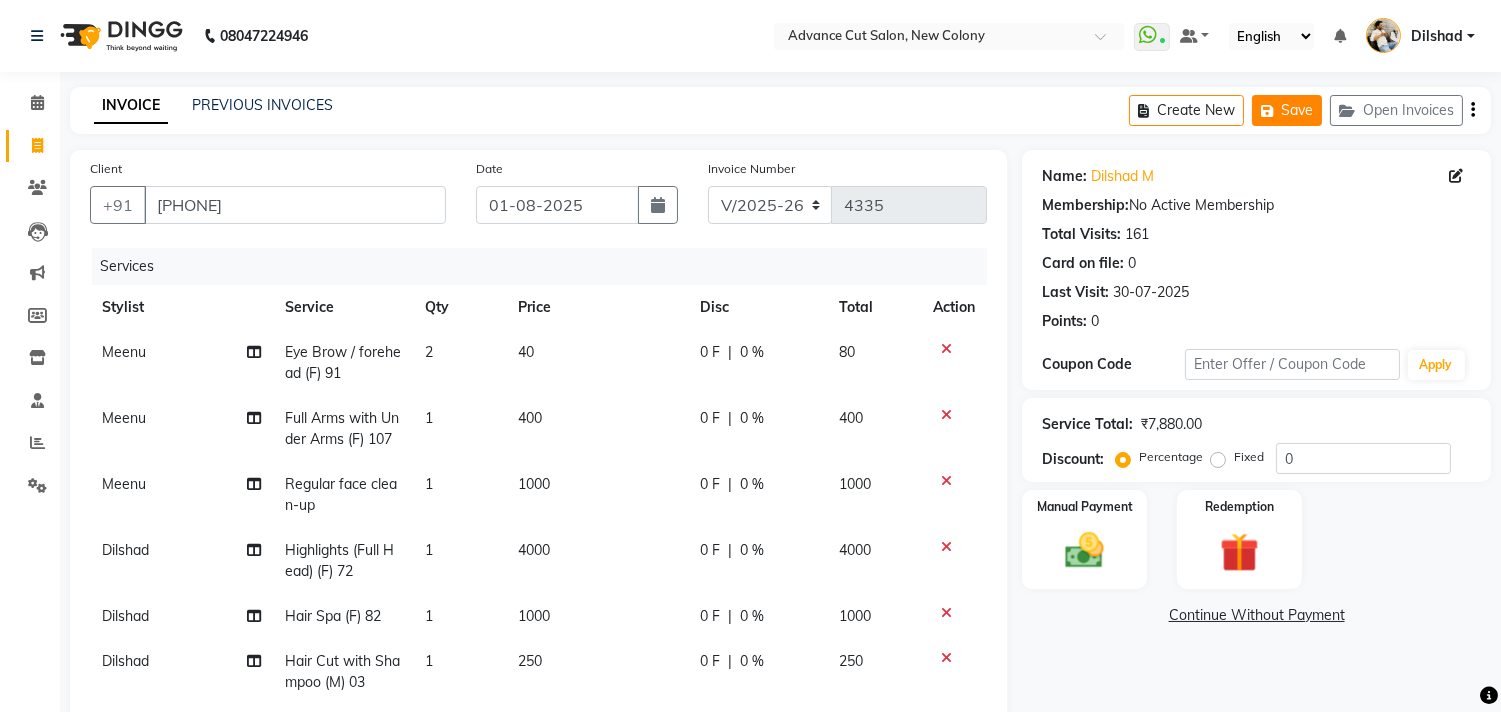 click 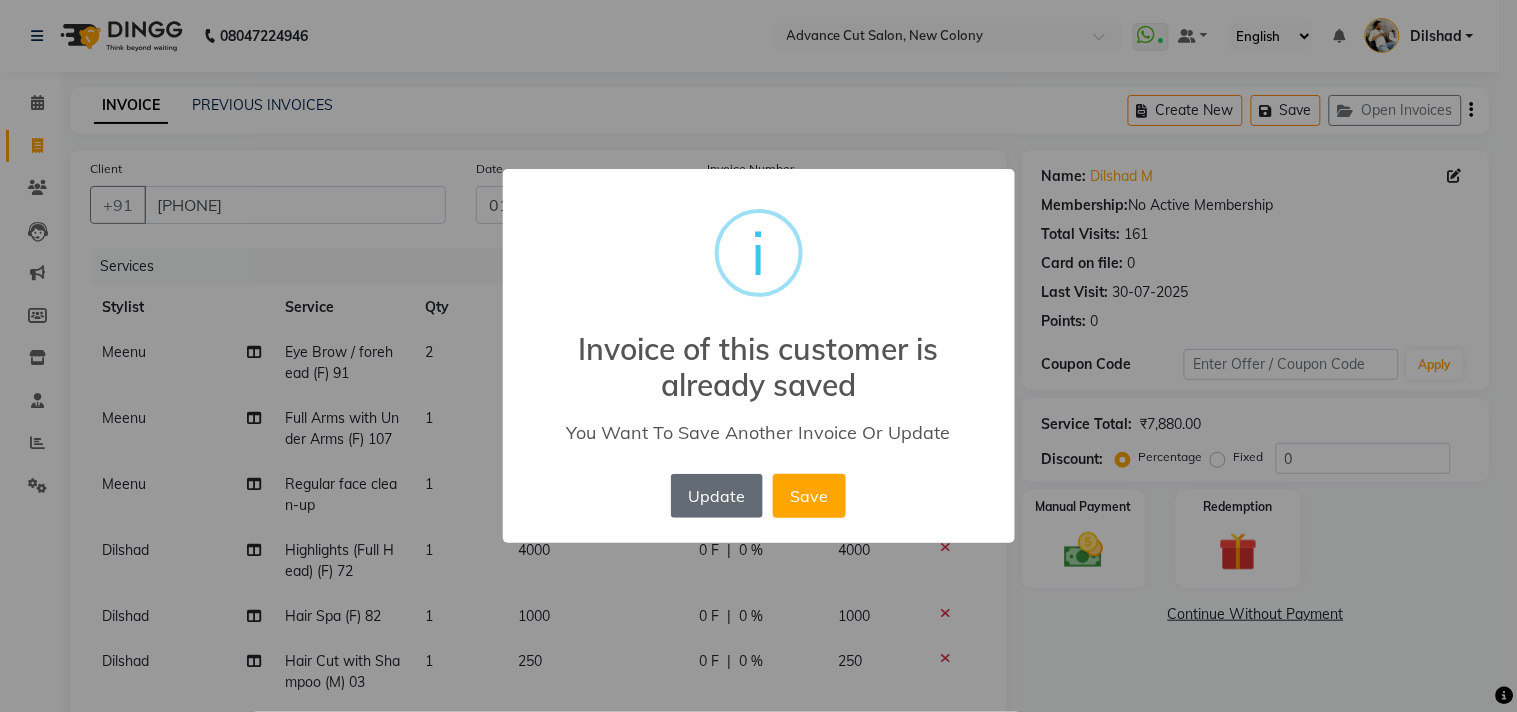 click on "Update" at bounding box center (717, 496) 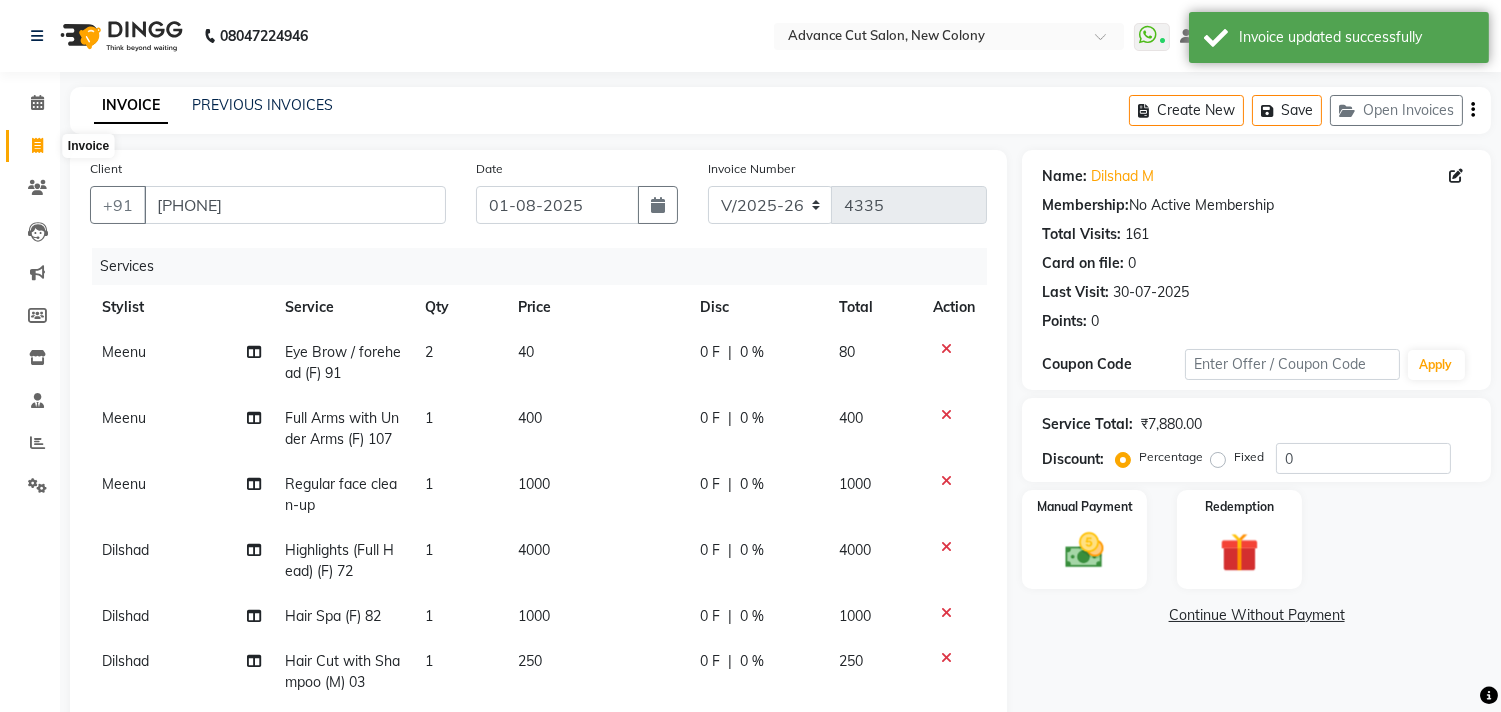 click 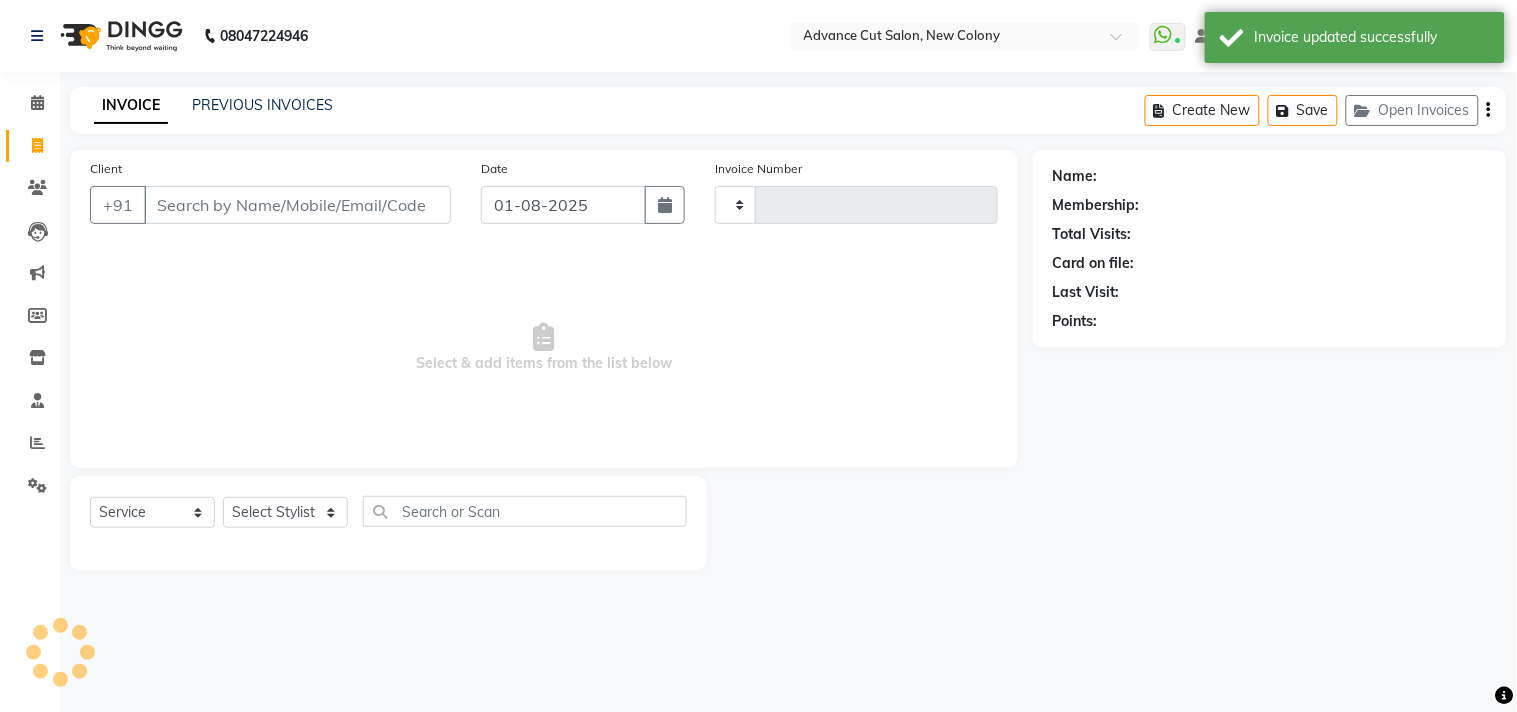 type on "4335" 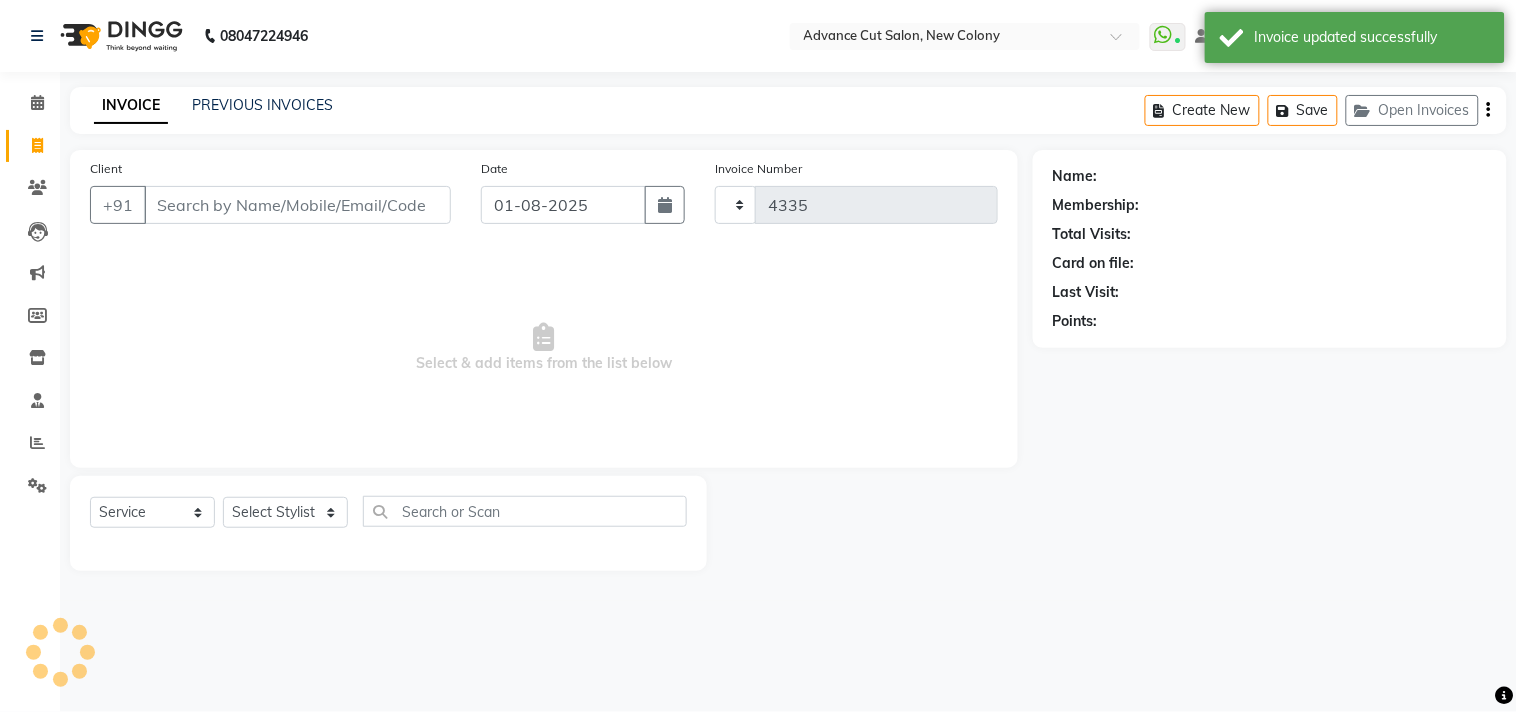 select on "922" 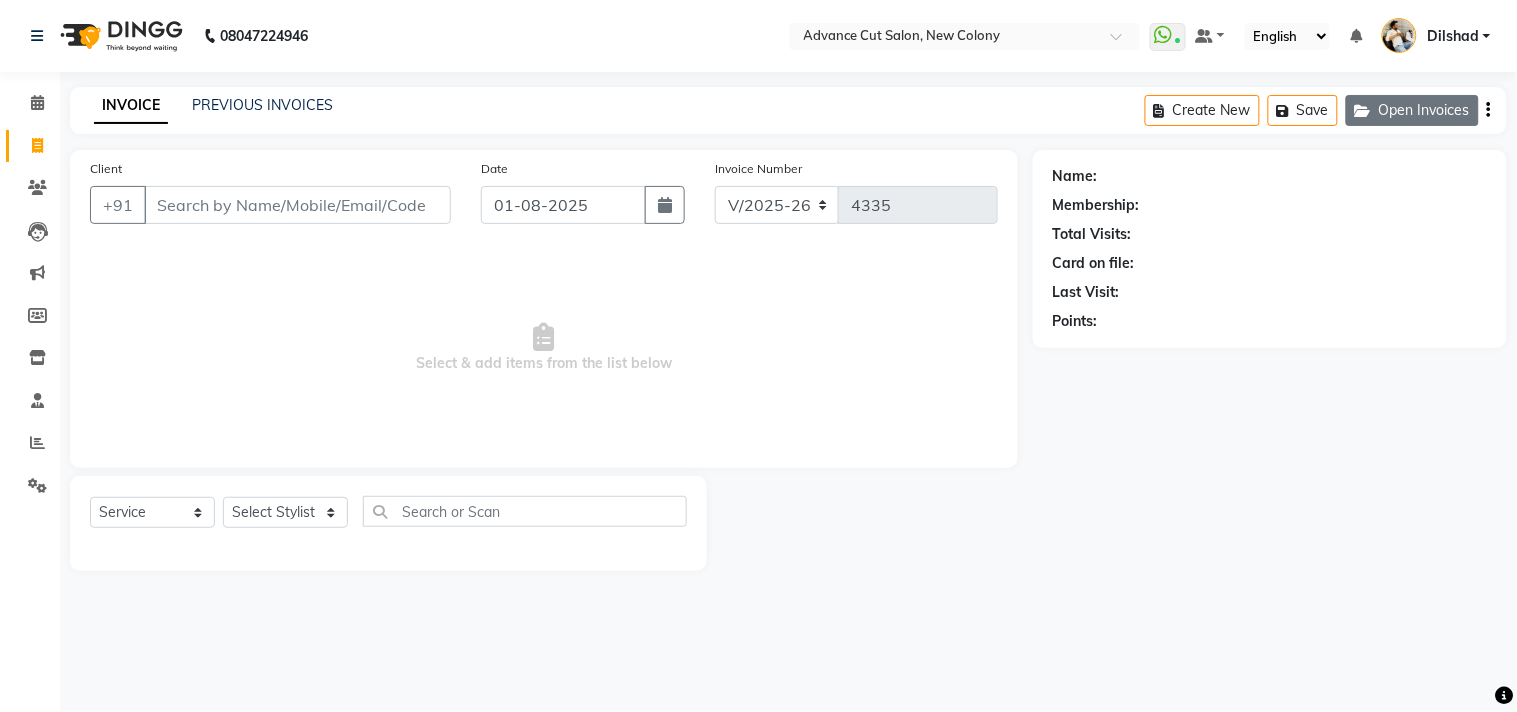click on "Open Invoices" 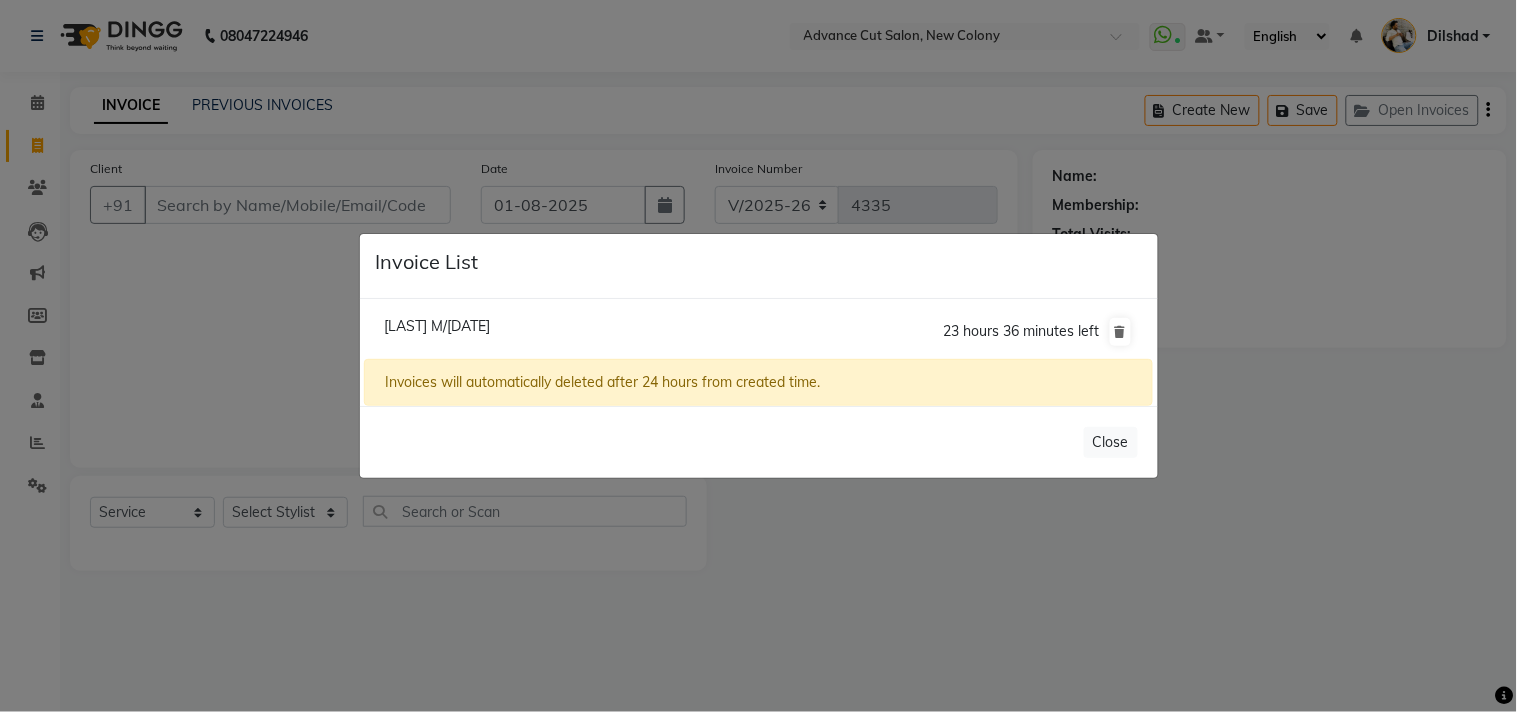 click on "Dilshad M/01 August 2025" 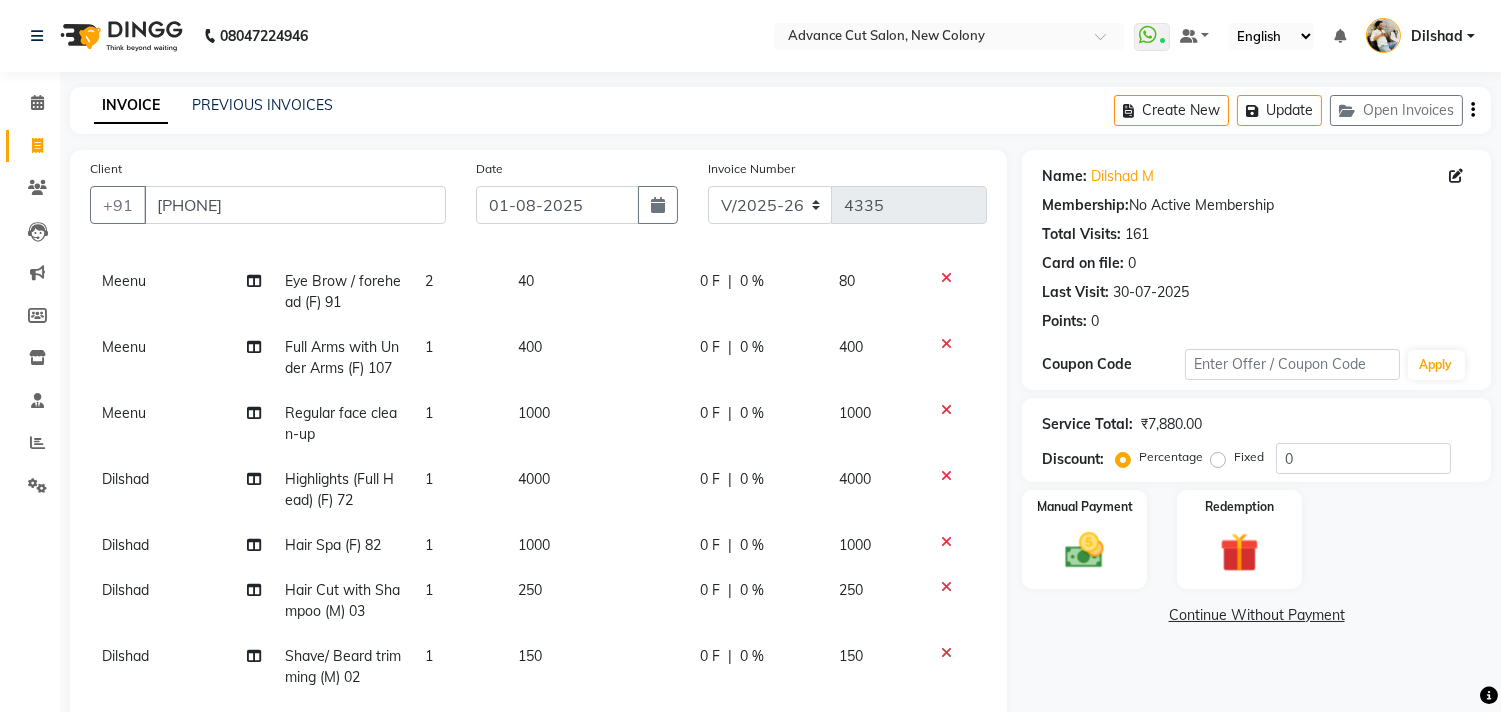 scroll, scrollTop: 142, scrollLeft: 0, axis: vertical 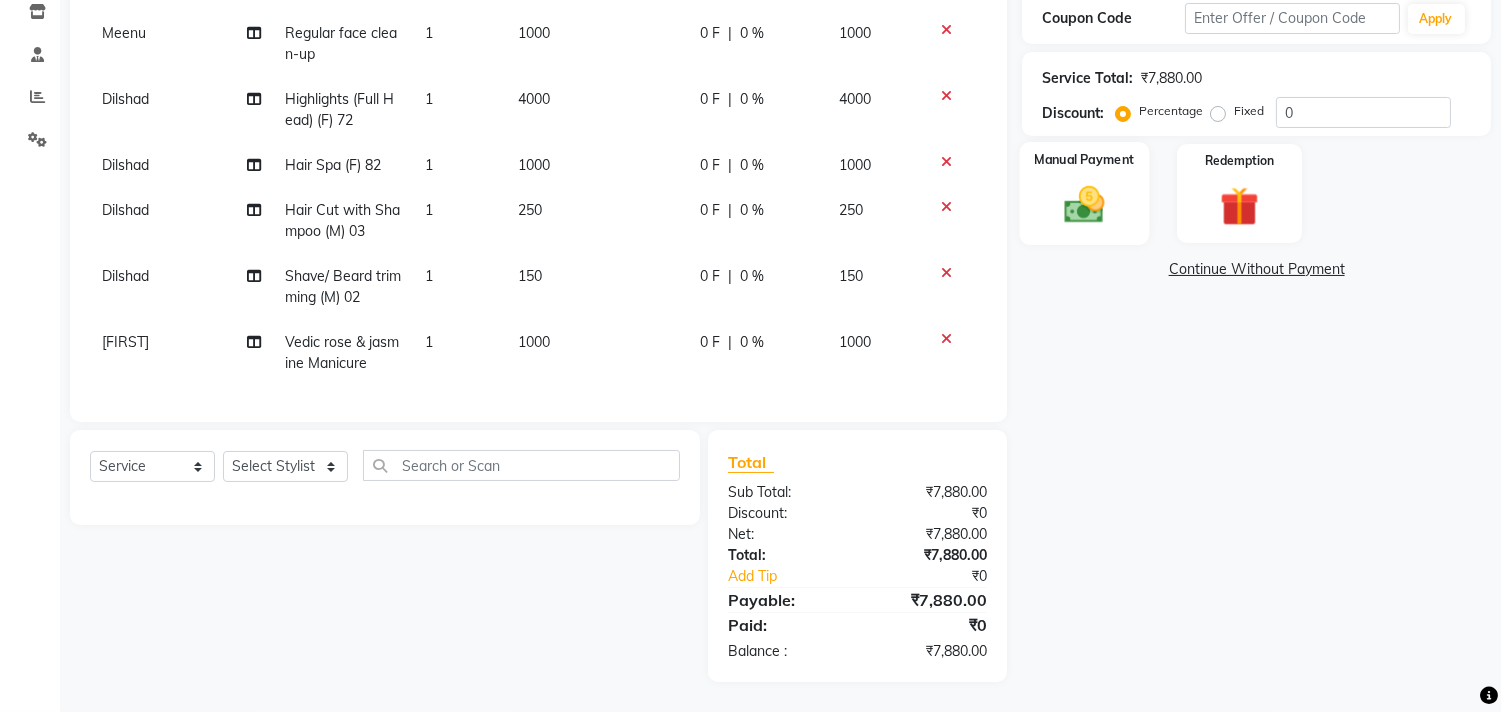 click 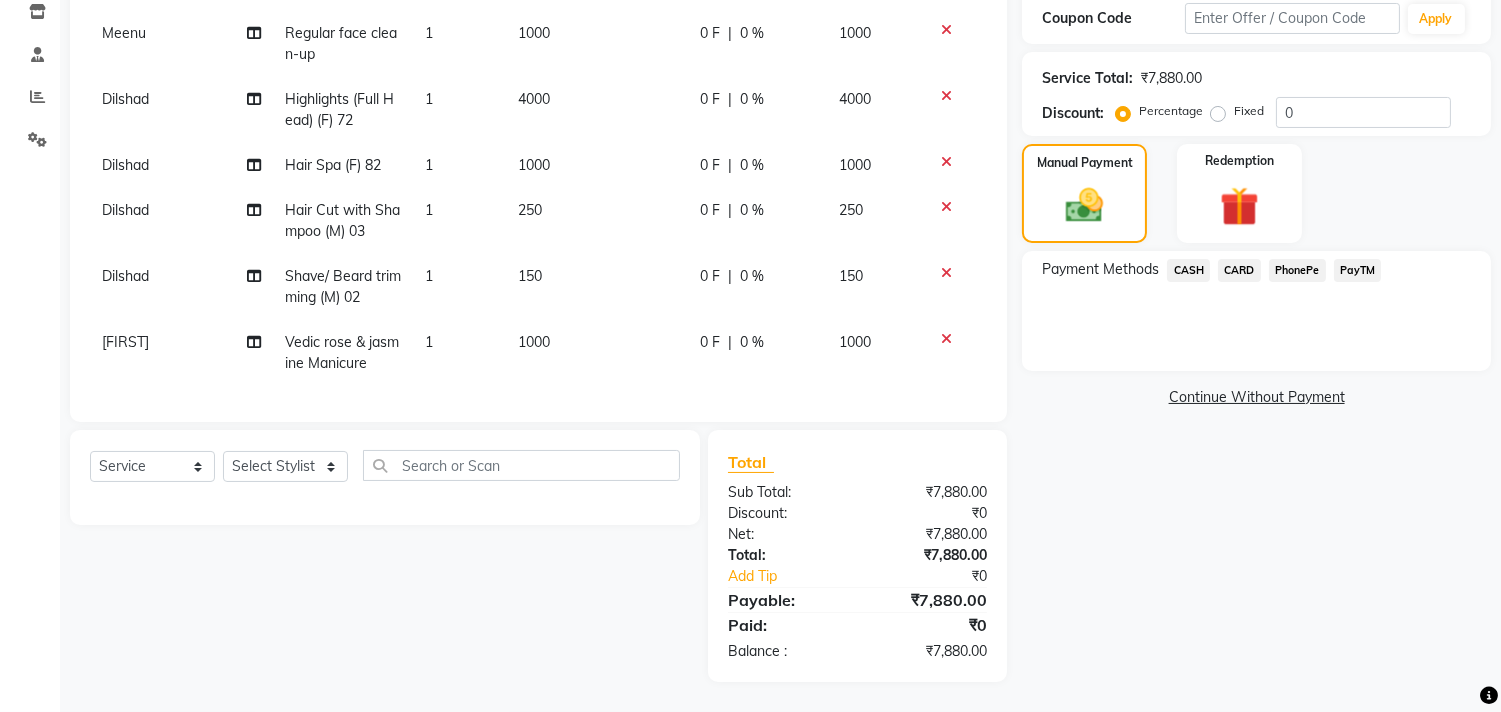 click on "CARD" 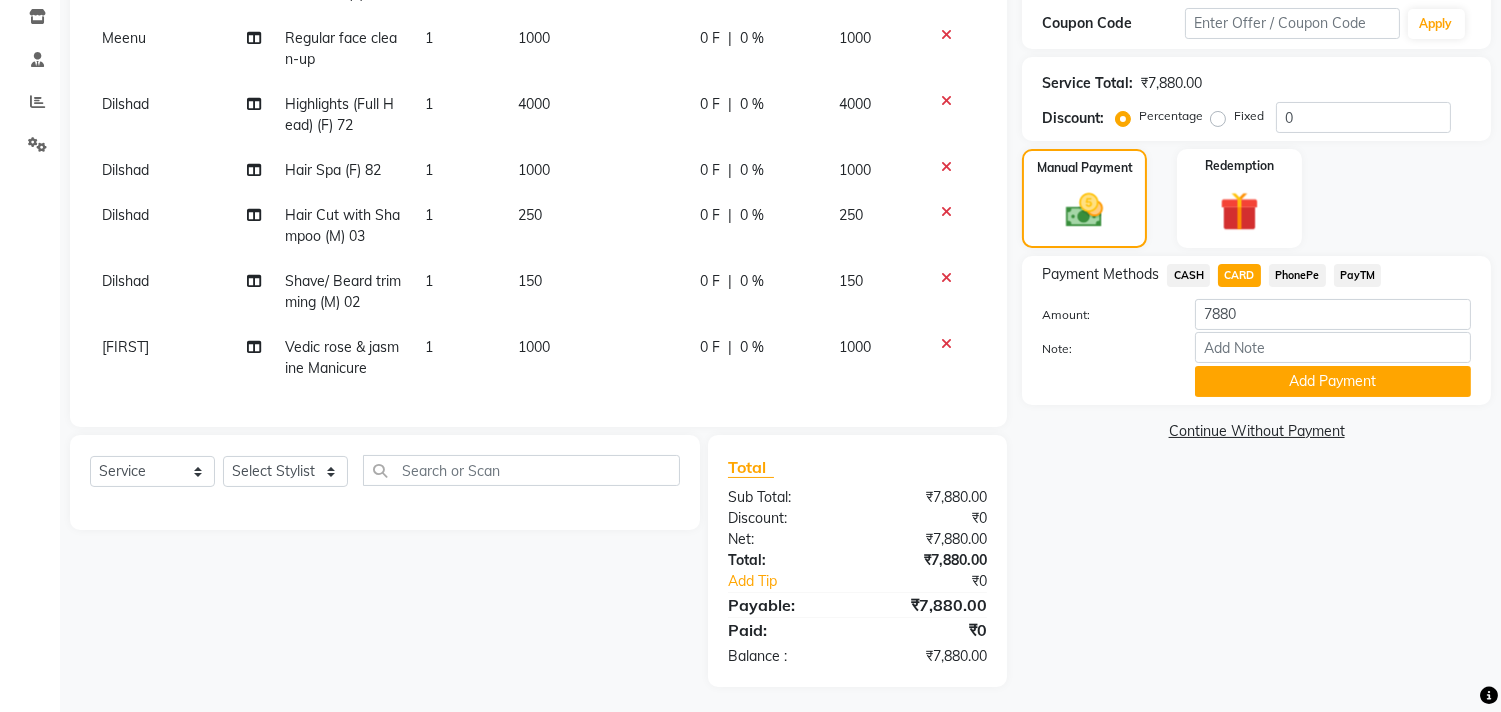 scroll, scrollTop: 346, scrollLeft: 0, axis: vertical 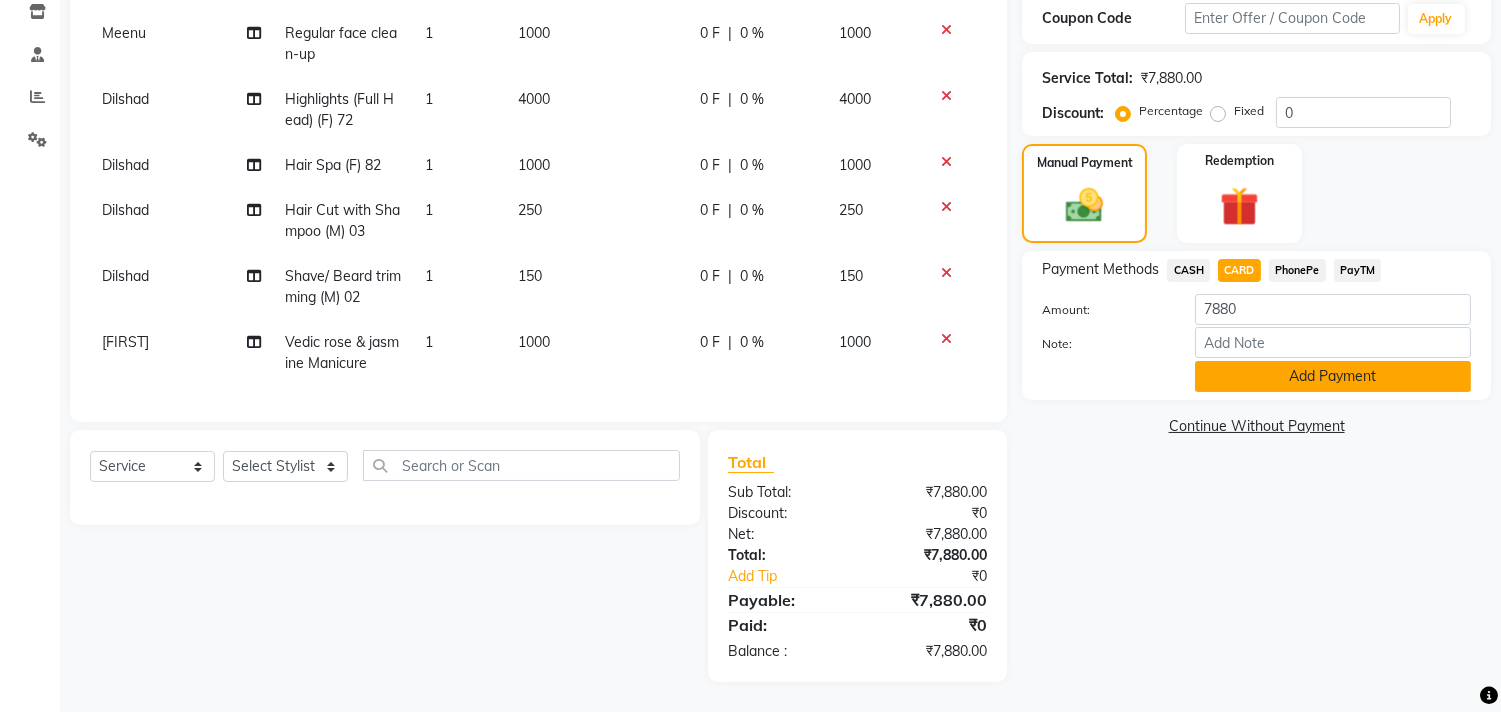 click on "Add Payment" 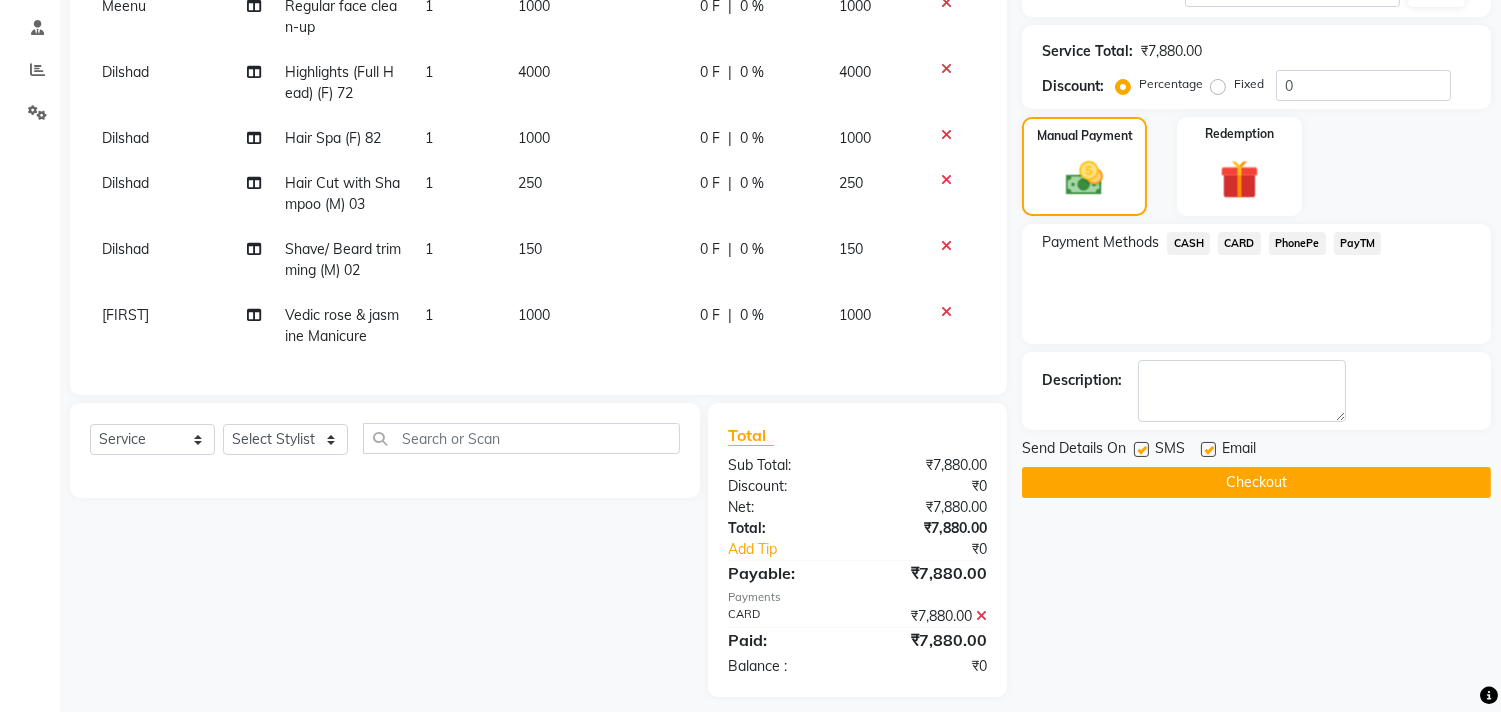 scroll, scrollTop: 387, scrollLeft: 0, axis: vertical 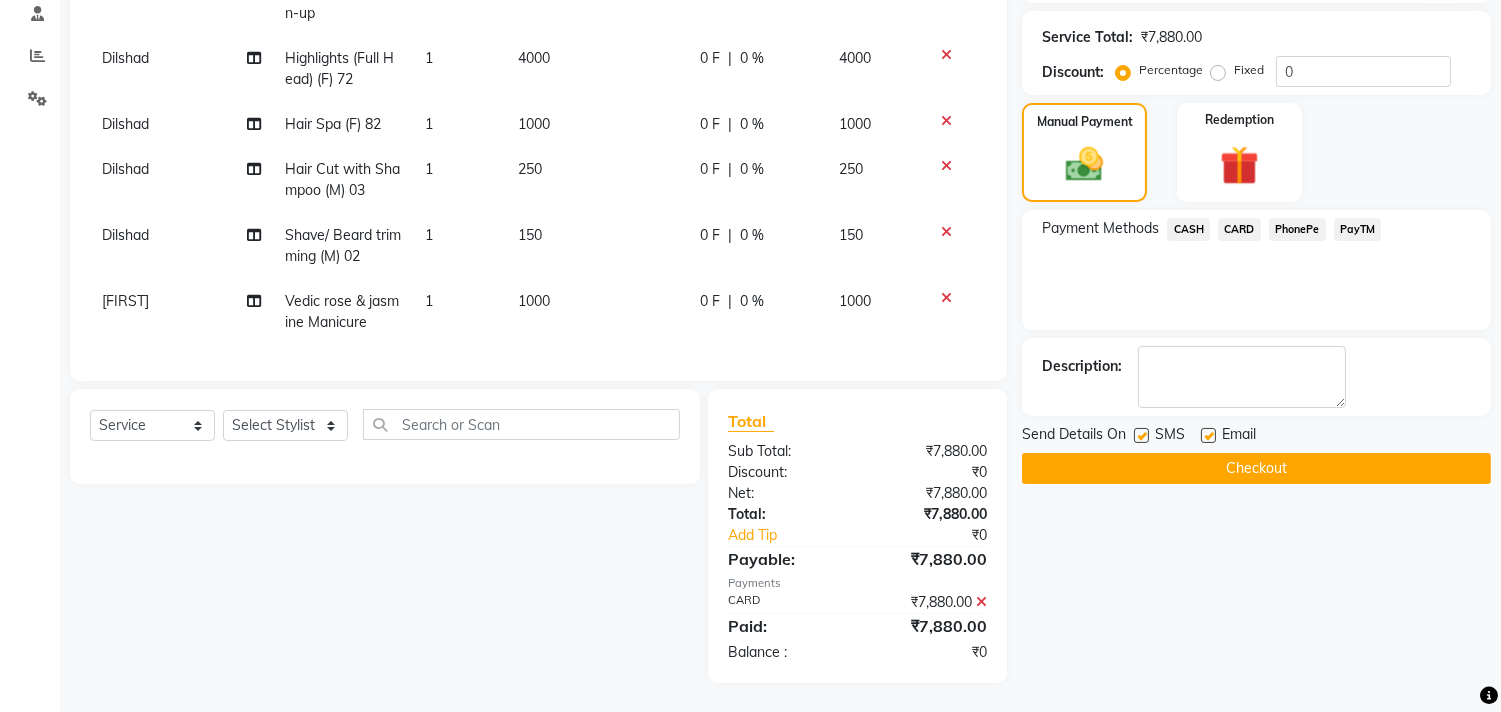 click on "Checkout" 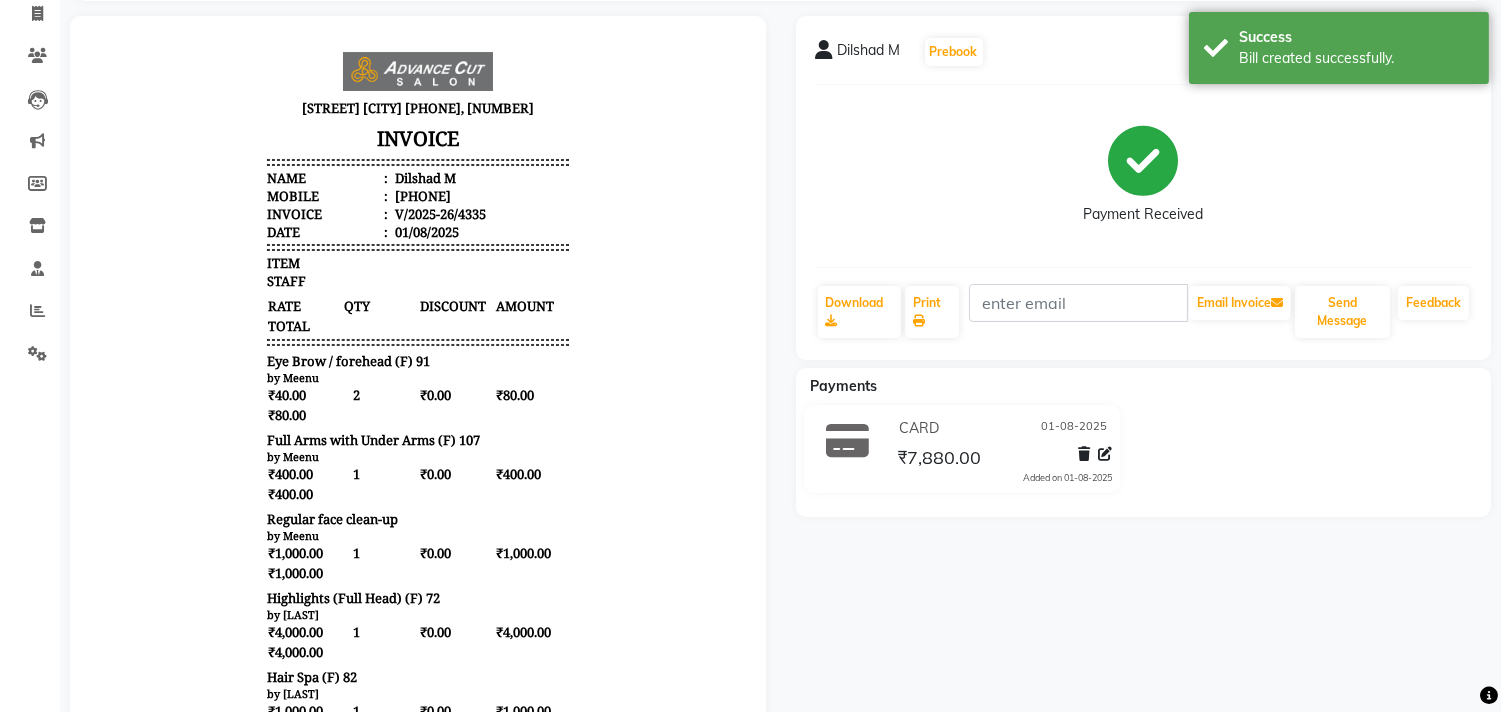 scroll, scrollTop: 0, scrollLeft: 0, axis: both 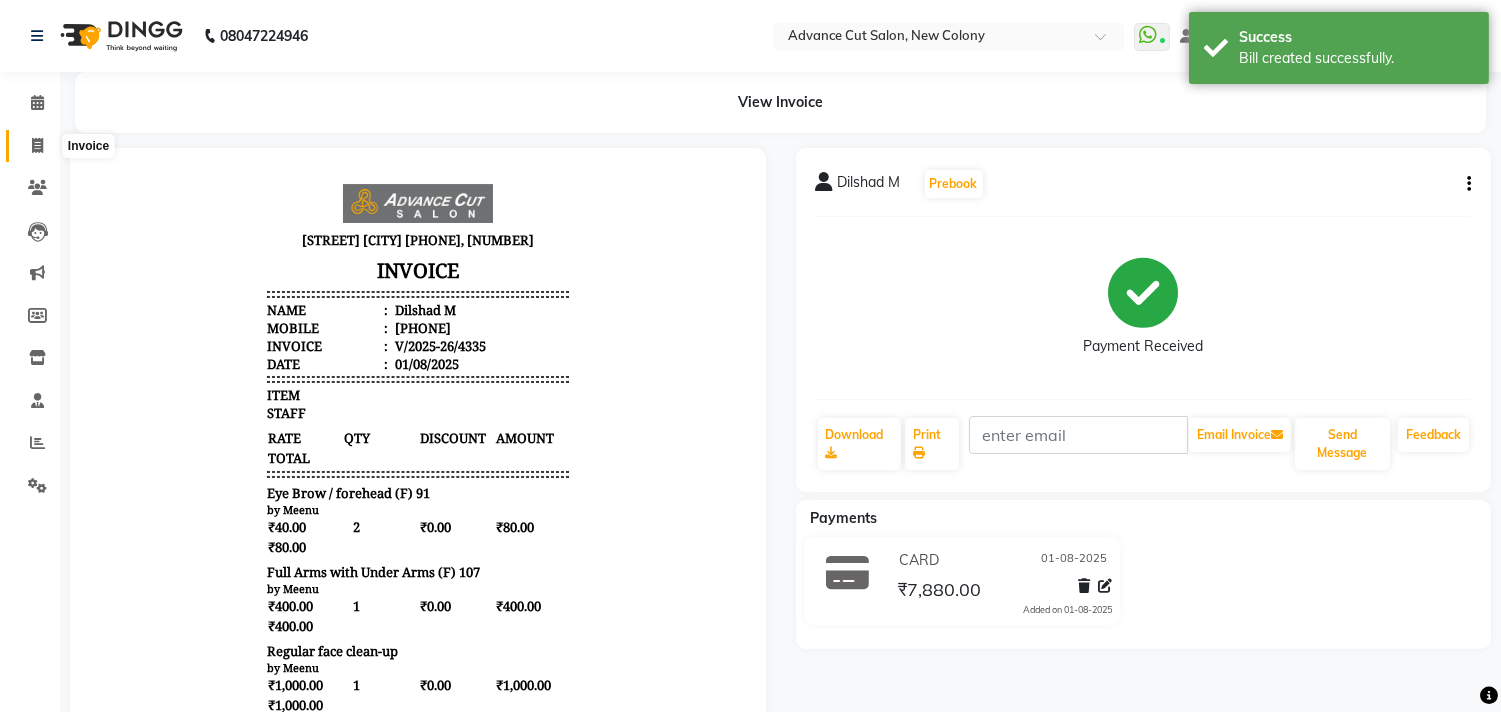 click 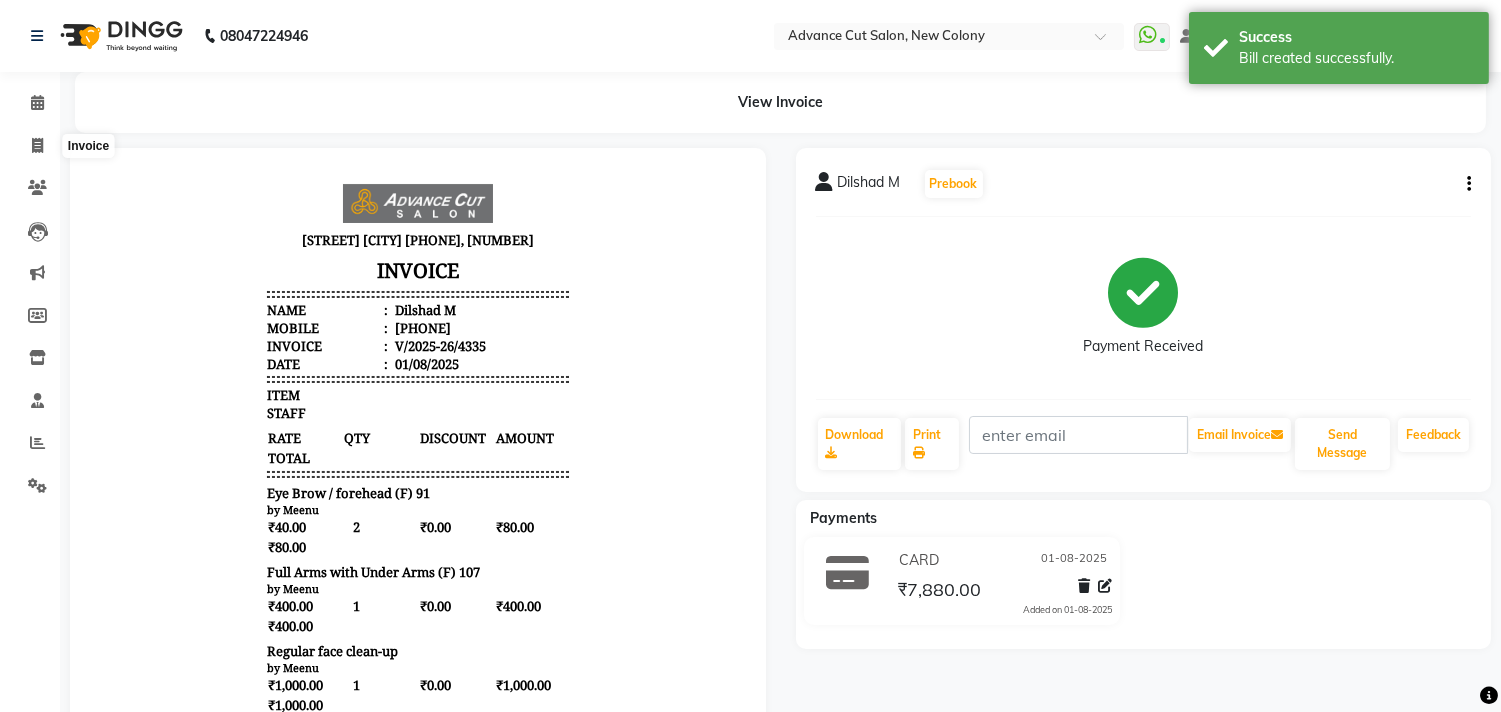 select on "service" 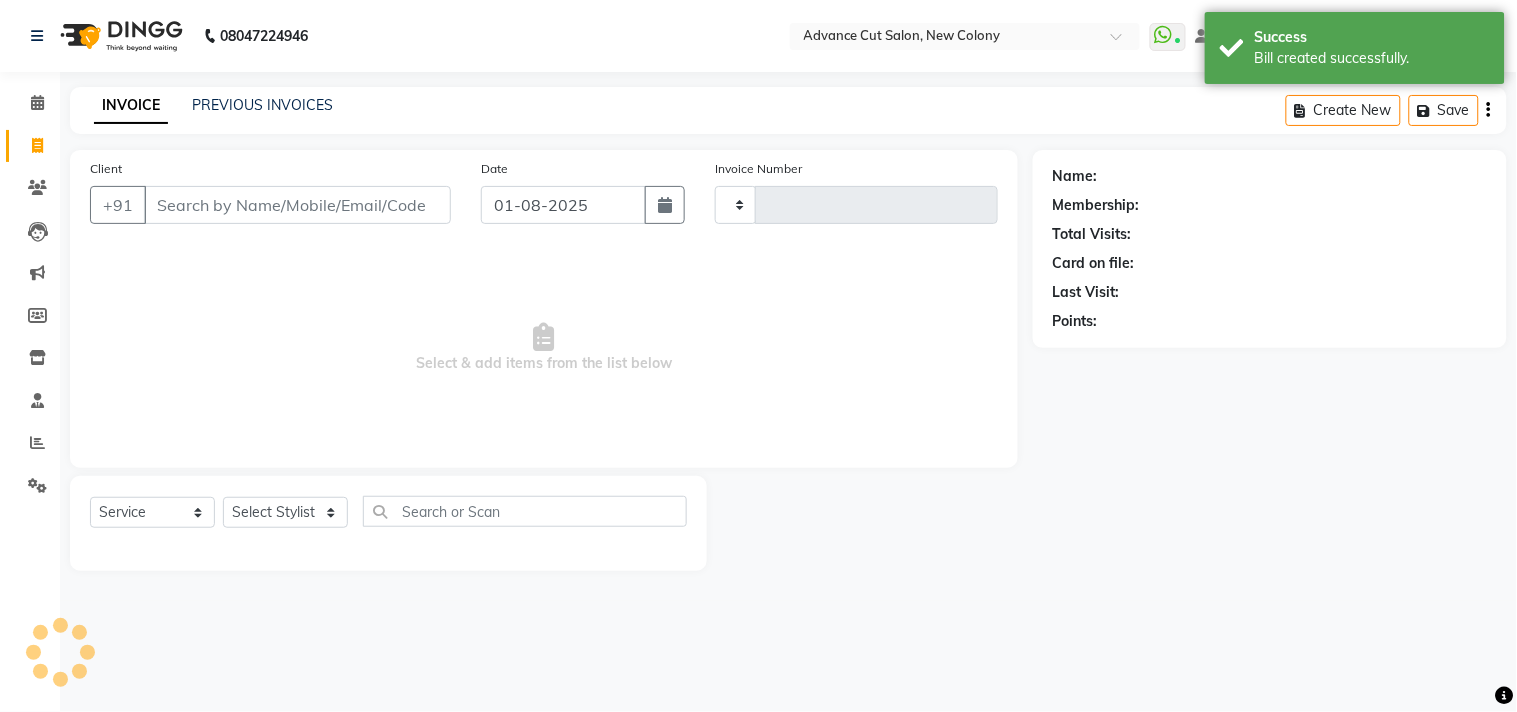 click on "INVOICE PREVIOUS INVOICES Create New   Save  Client +91 Date 01-08-2025 Invoice Number  Select & add items from the list below  Select  Service  Product  Membership  Package Voucher Prepaid Gift Card  Select Stylist Name: Membership: Total Visits: Card on file: Last Visit:  Points:" 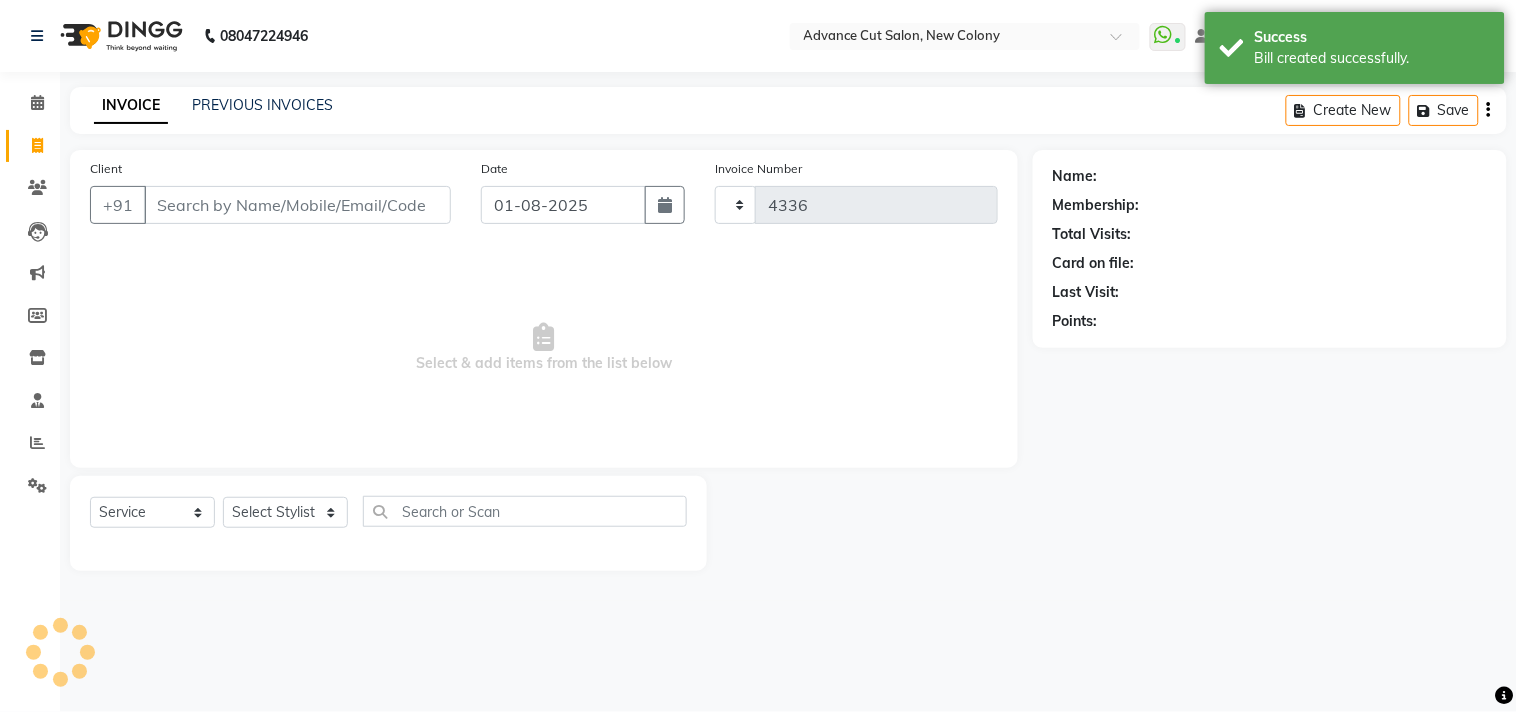 select on "922" 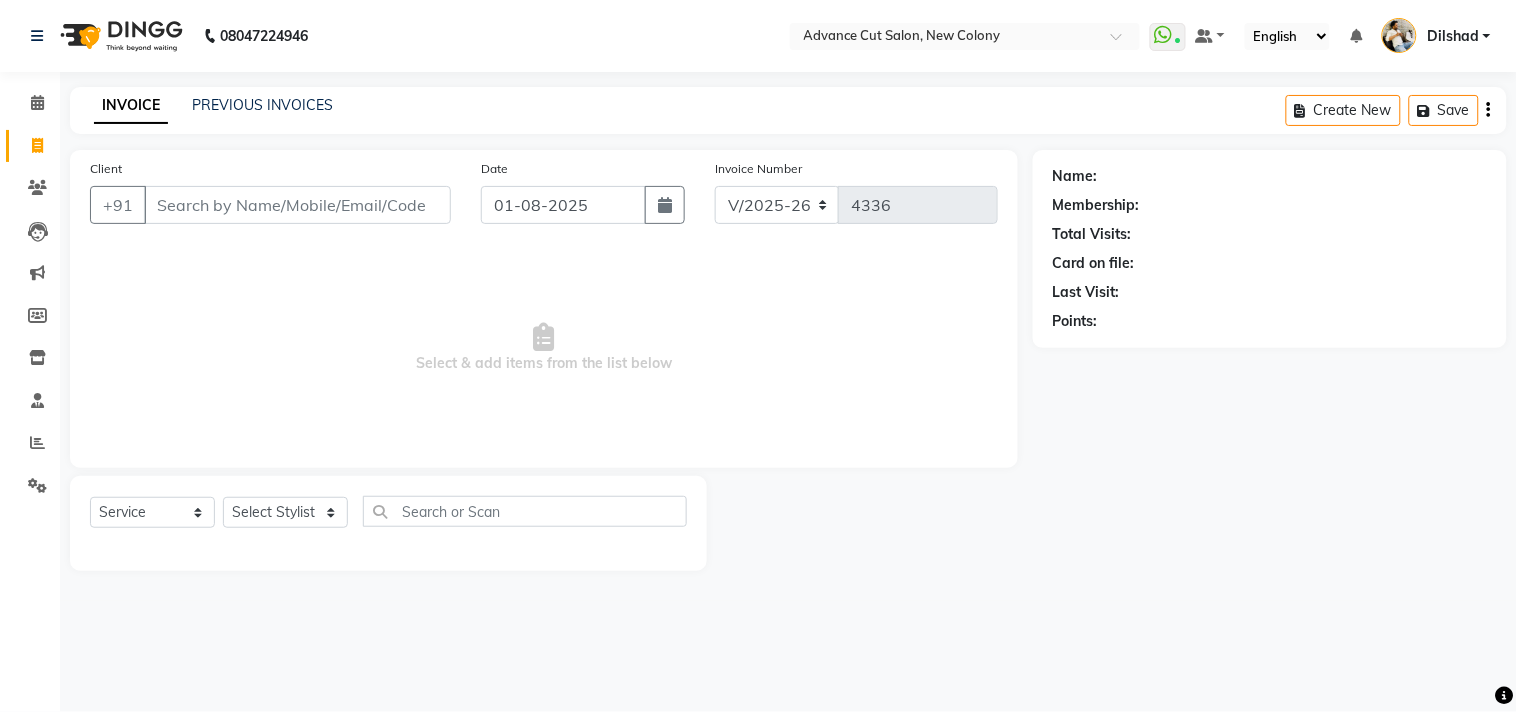 click on "Client +91" 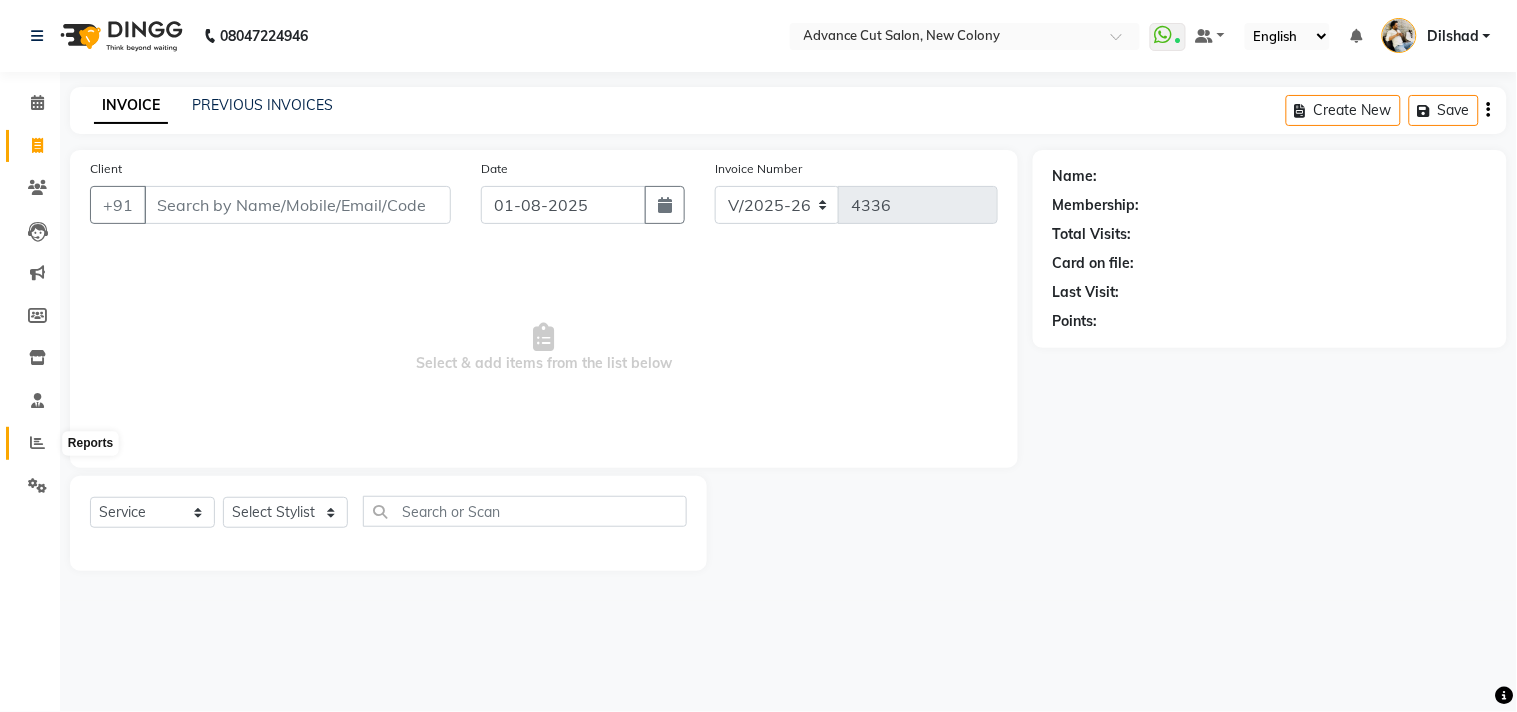 click 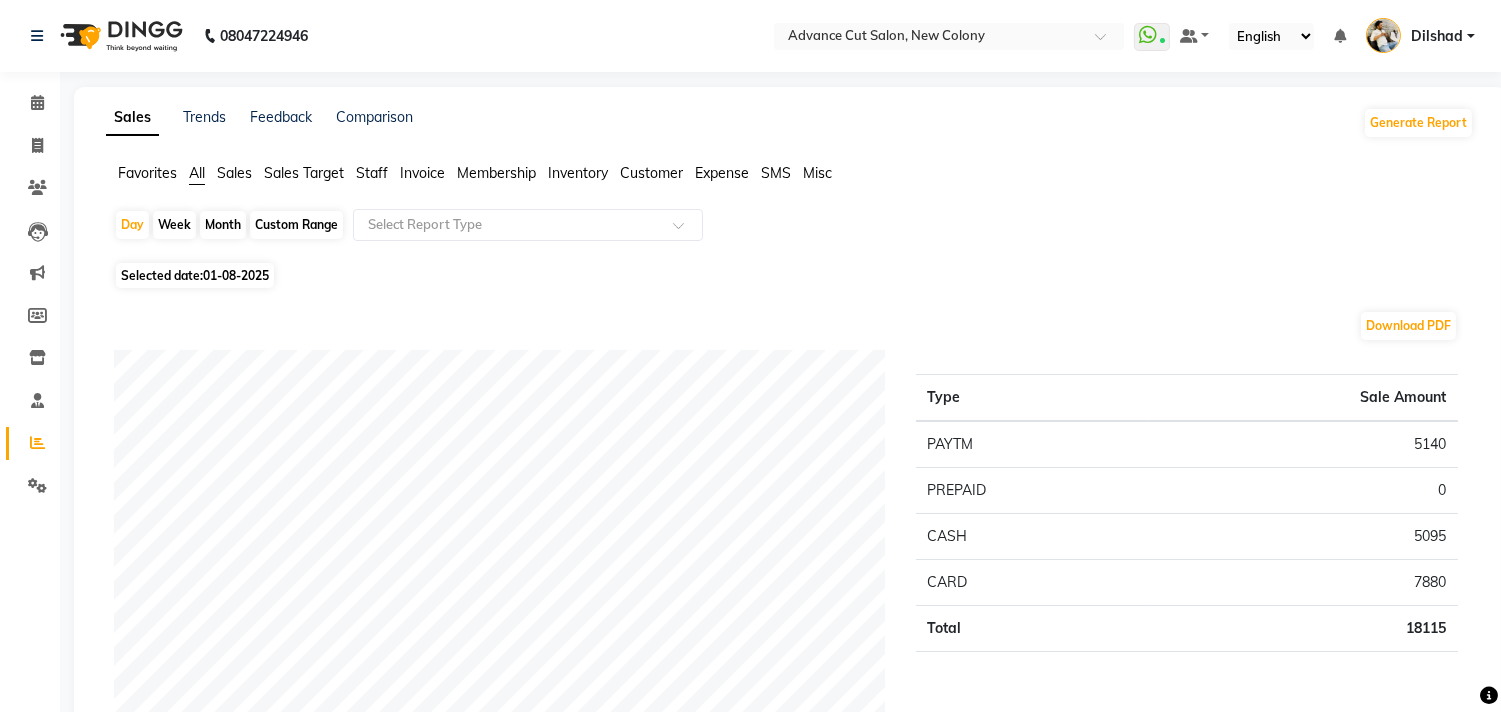 click on "Invoice" 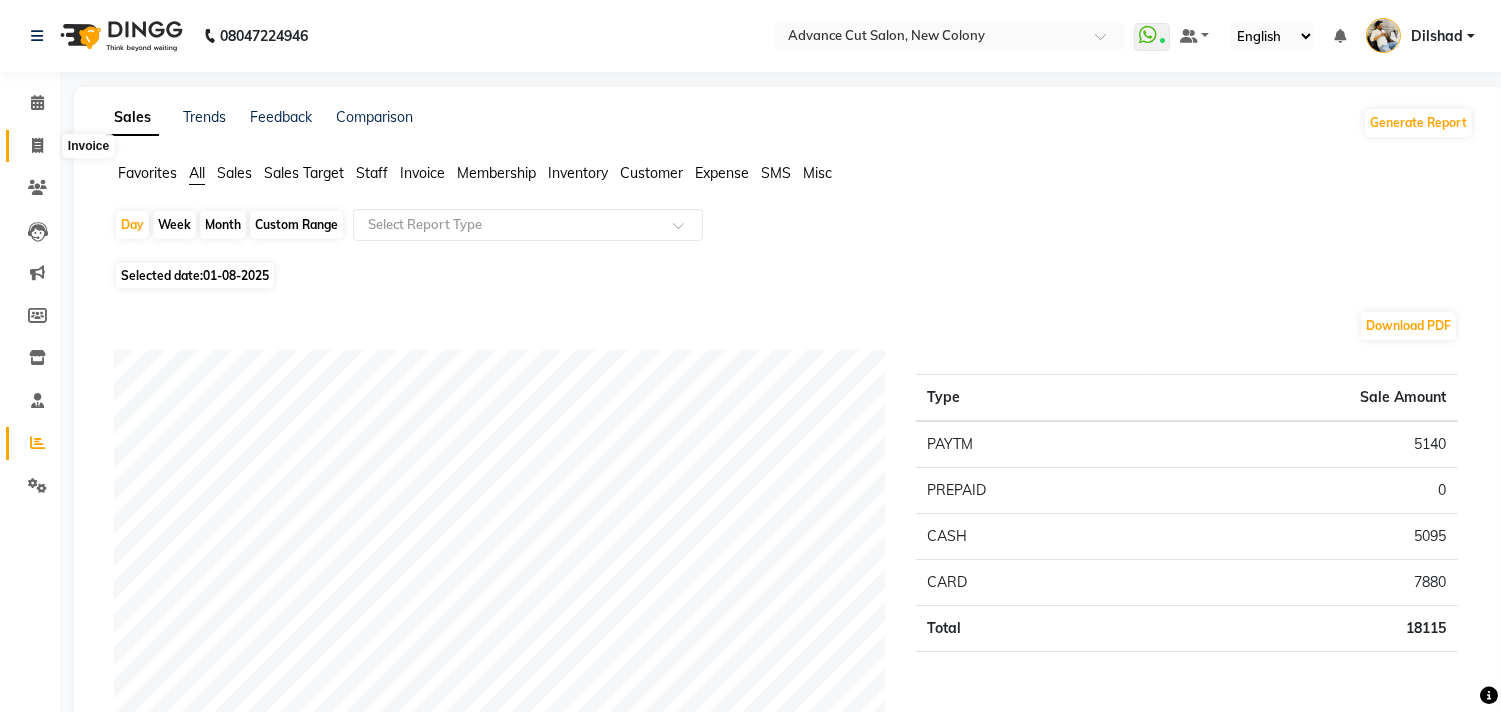 click 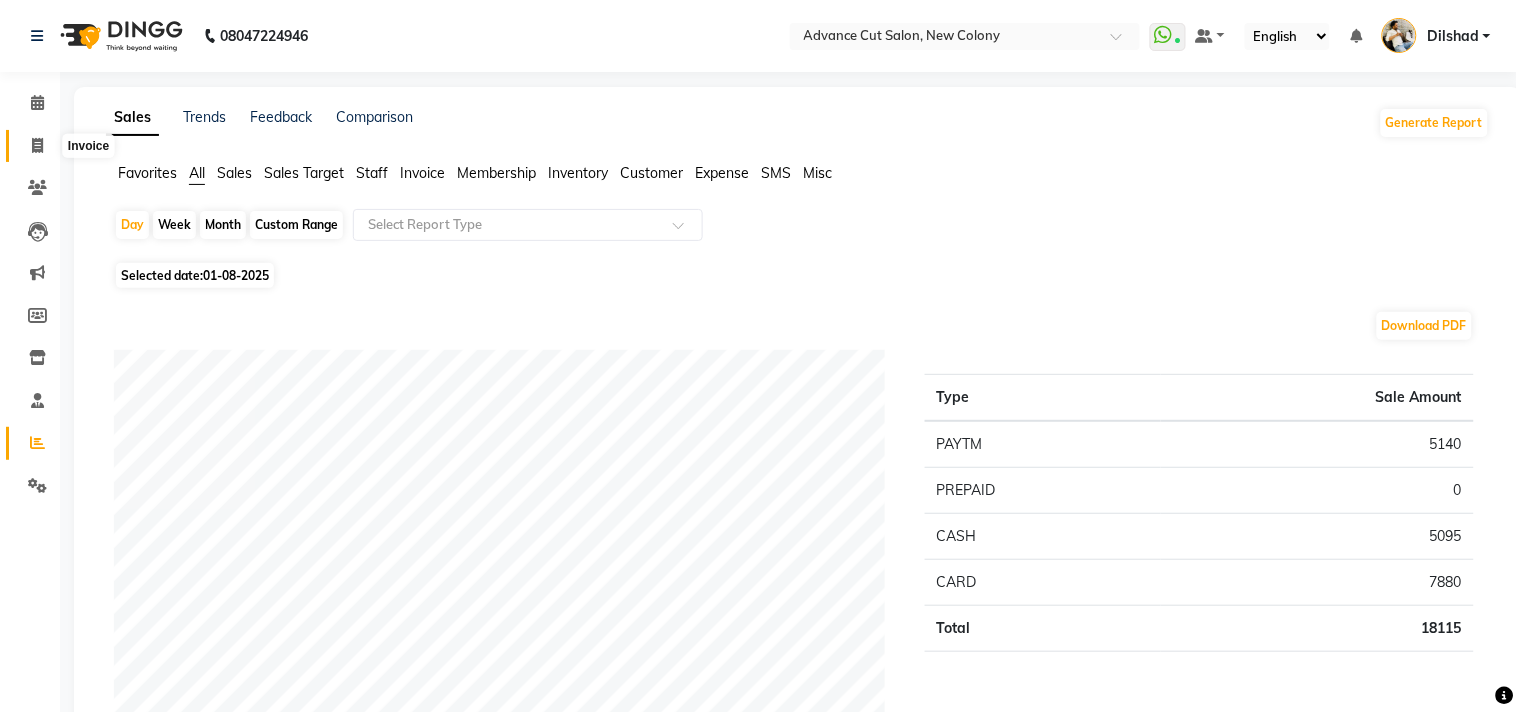 select on "service" 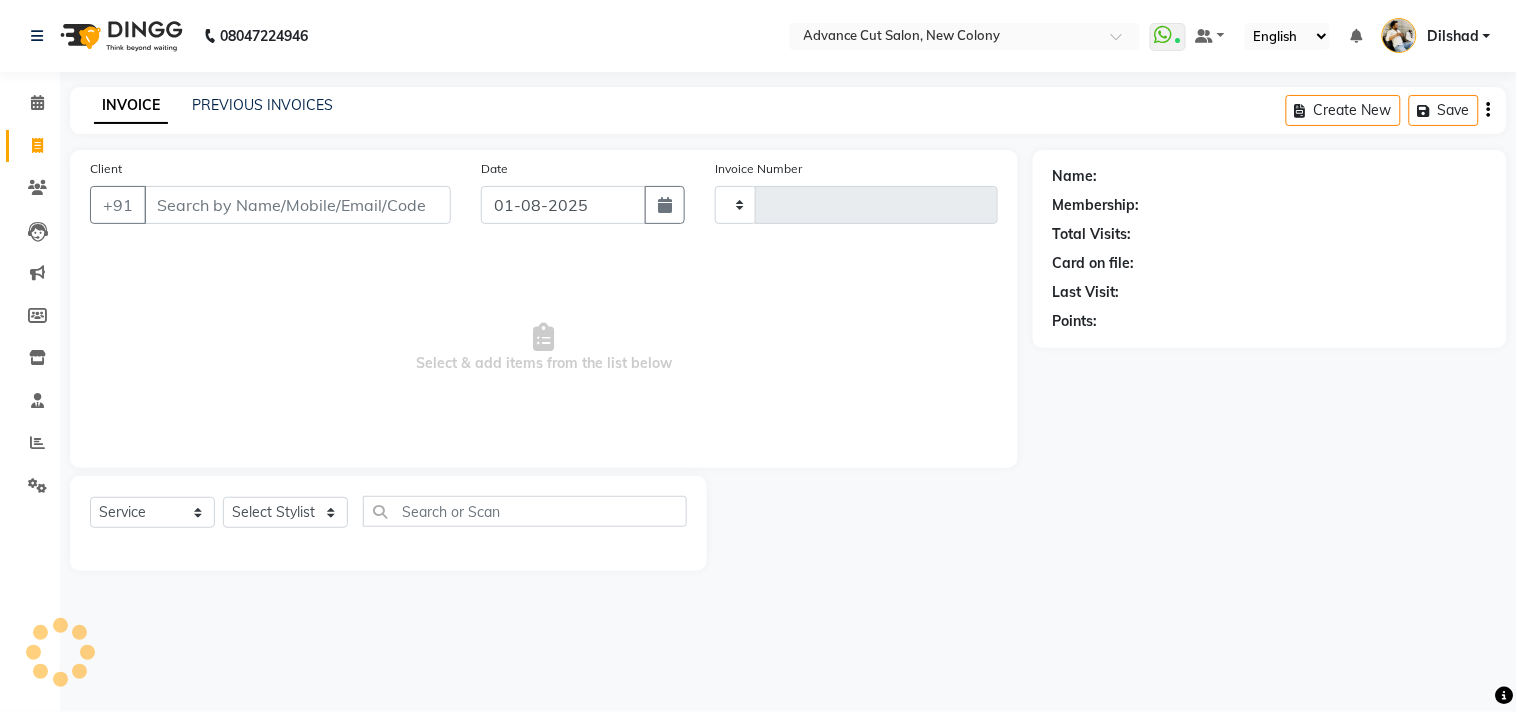 type on "4336" 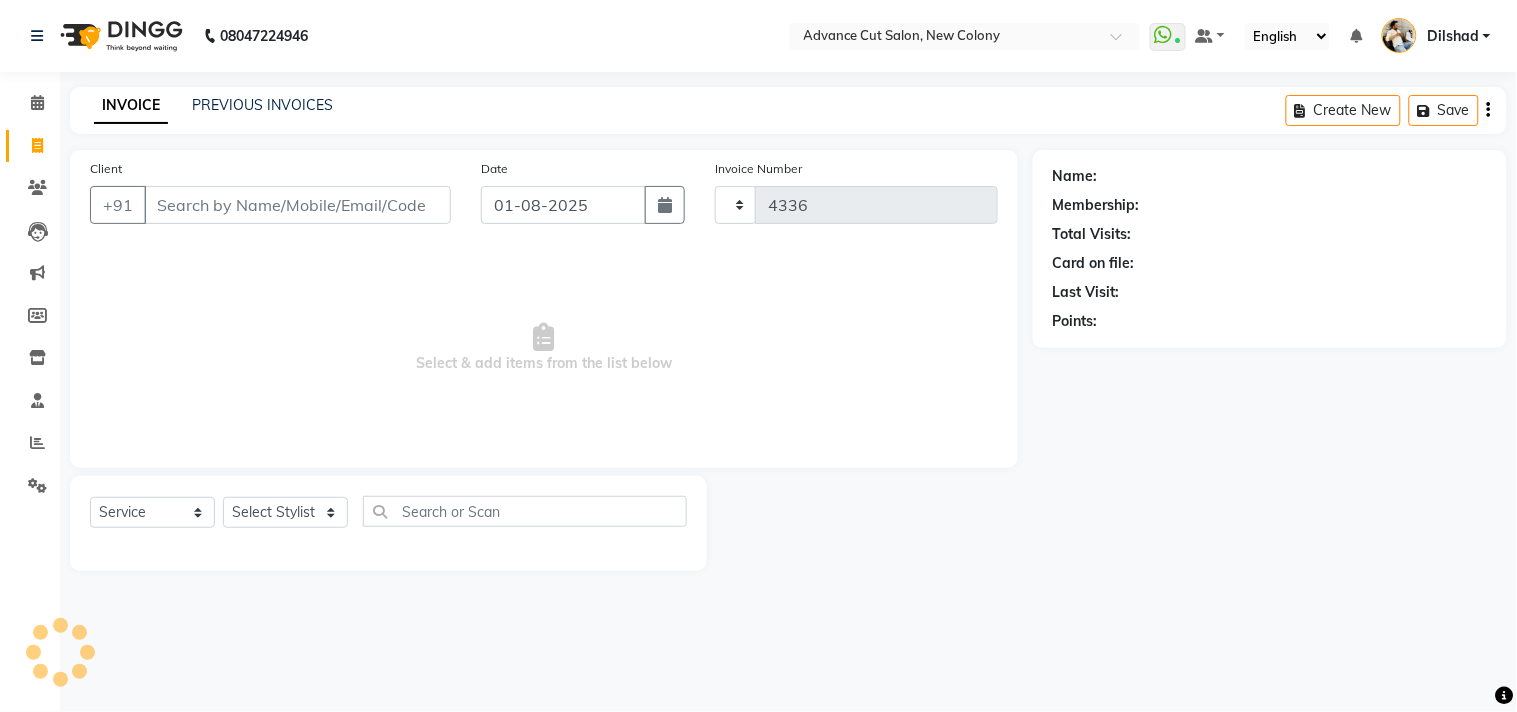 select on "922" 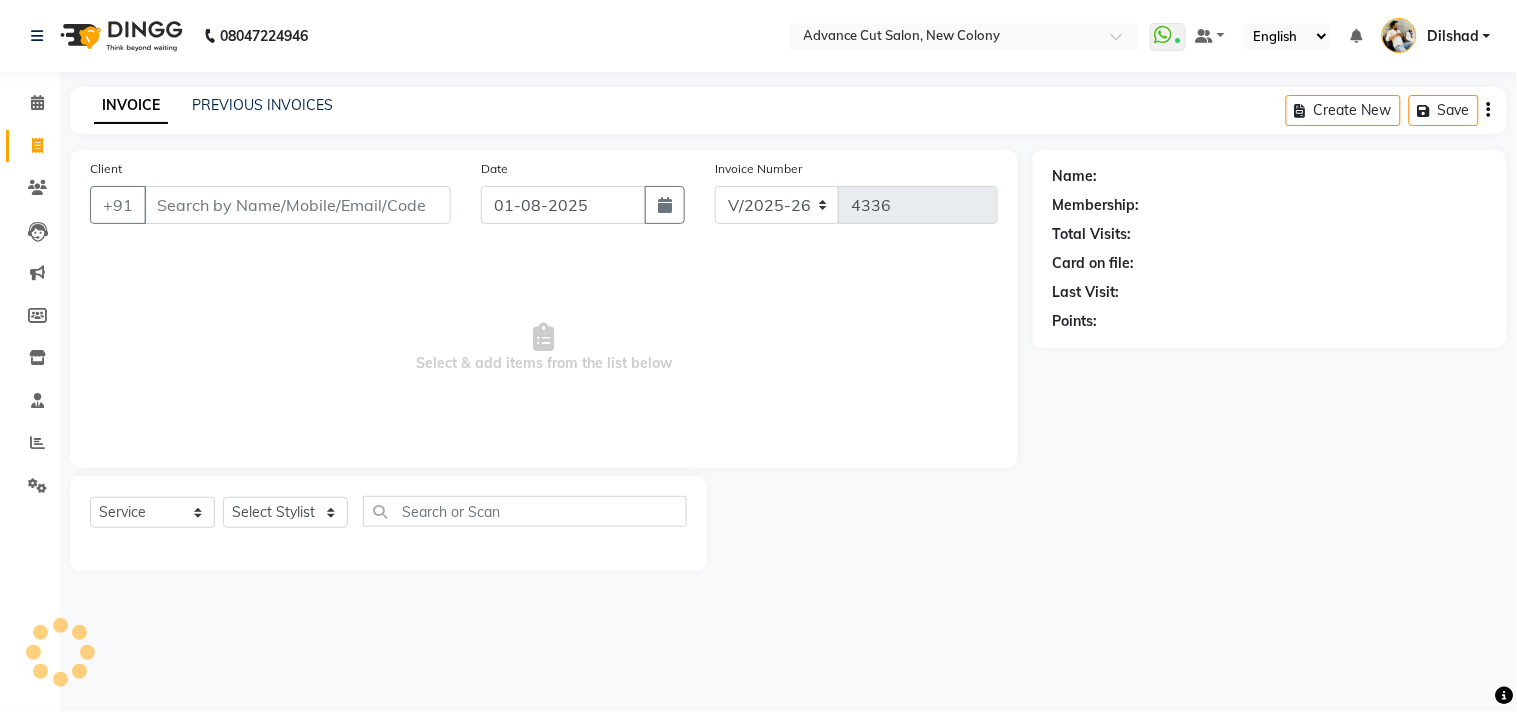 click on "Client" at bounding box center (297, 205) 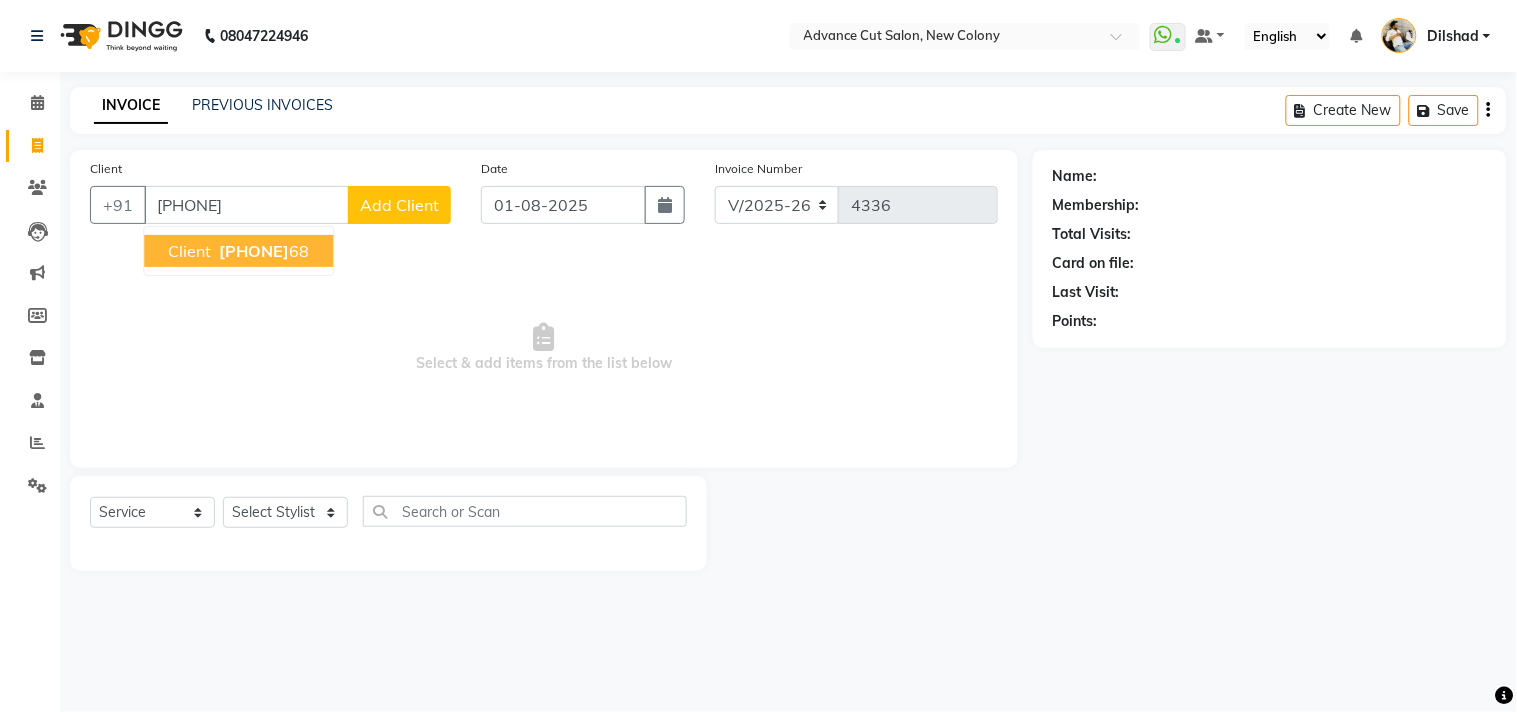 click on "Client   99118975 68" at bounding box center (238, 251) 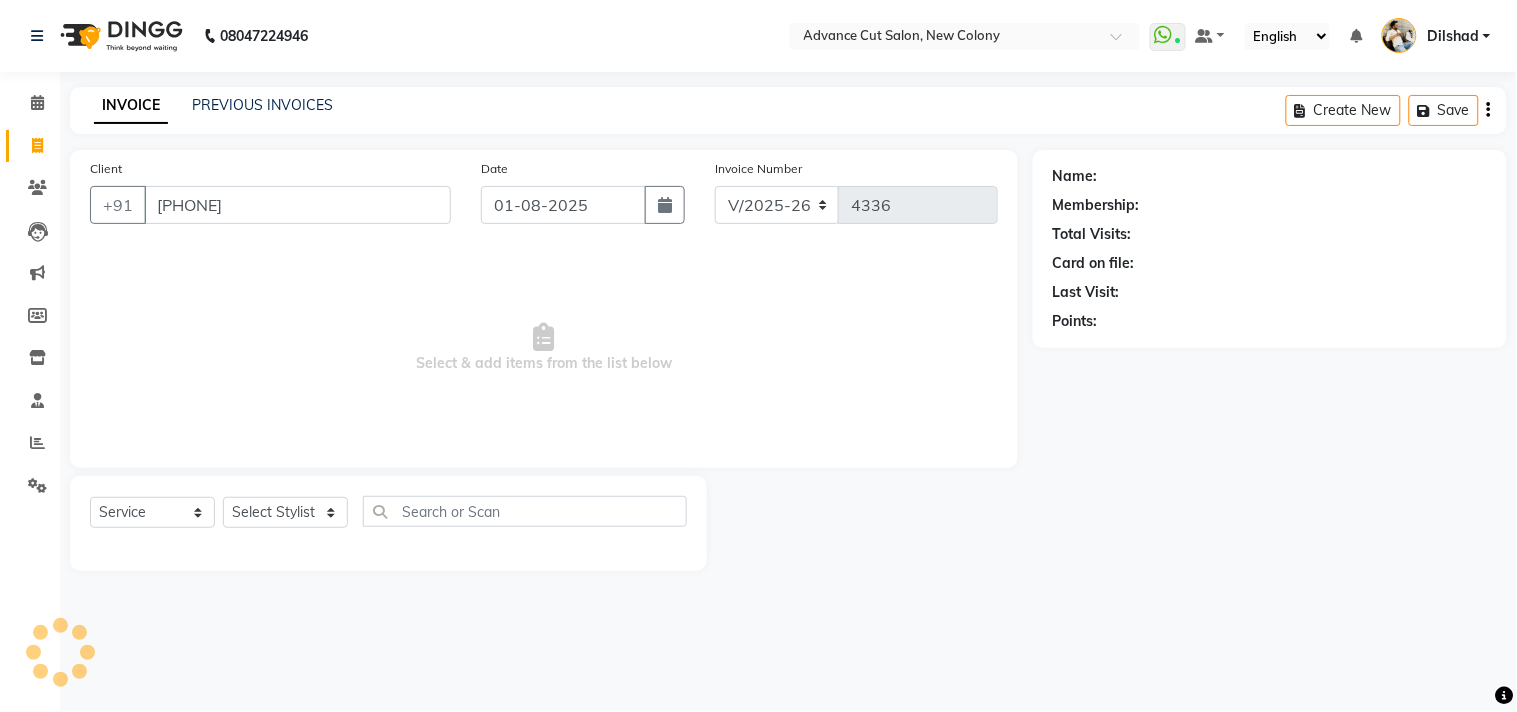 type on "9911897568" 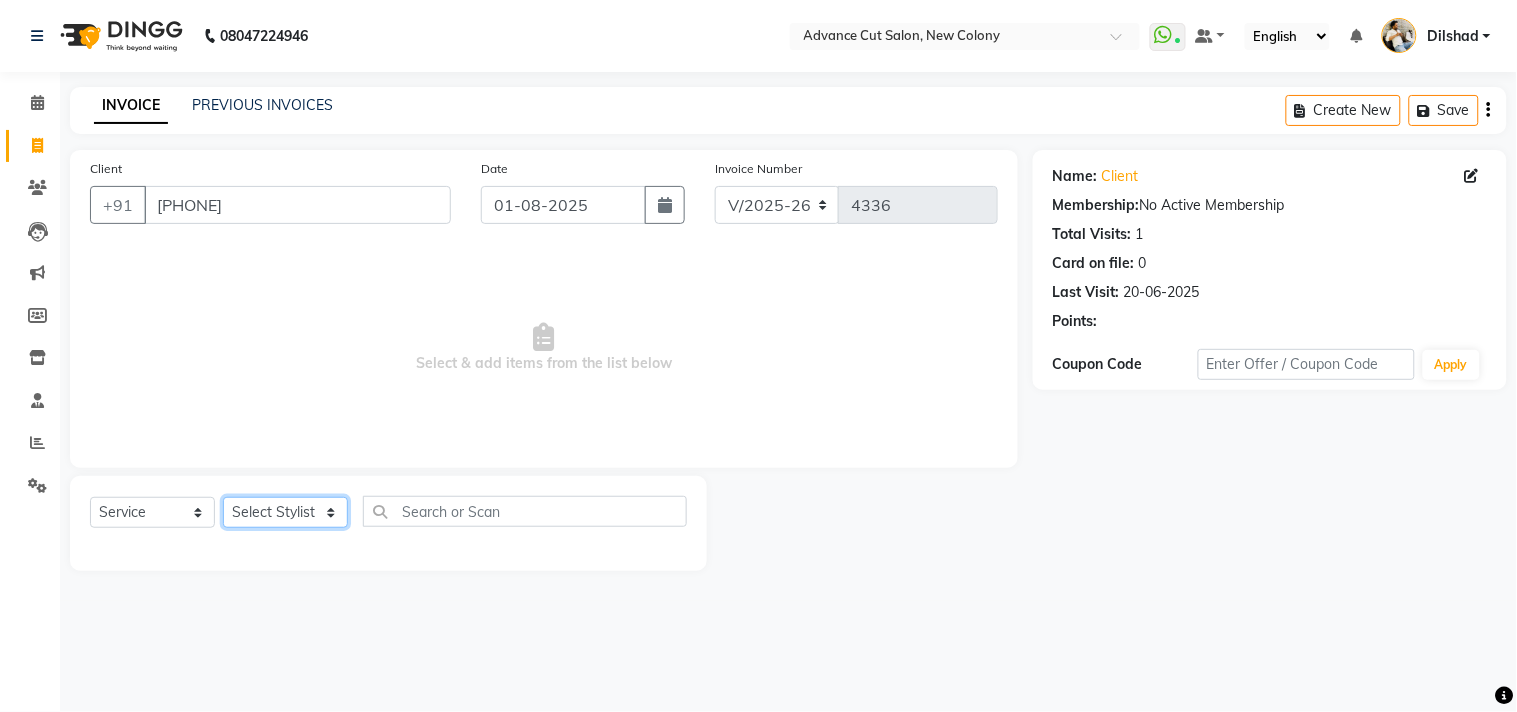 click on "Select Stylist Abrar Alam Dilshad Lallan Meenu Nabeel Nafeesh Ahmad O.P. Sharma  Samar Shahzad  SHWETA SINGH Zarina" 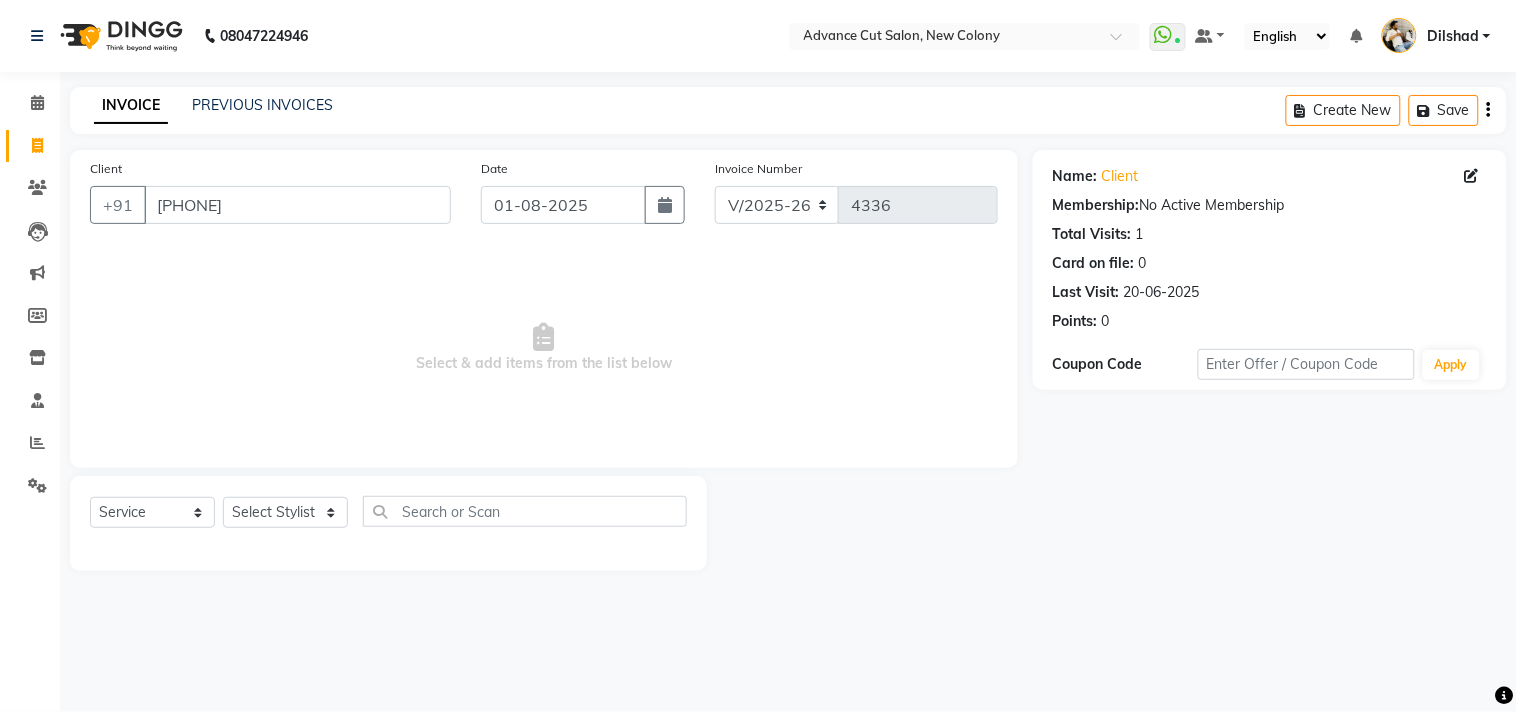 click on "Select  Service  Product  Membership  Package Voucher Prepaid Gift Card  Select Stylist Abrar Alam Dilshad Lallan Meenu Nabeel Nafeesh Ahmad O.P. Sharma  Samar Shahzad  SHWETA SINGH Zarina" 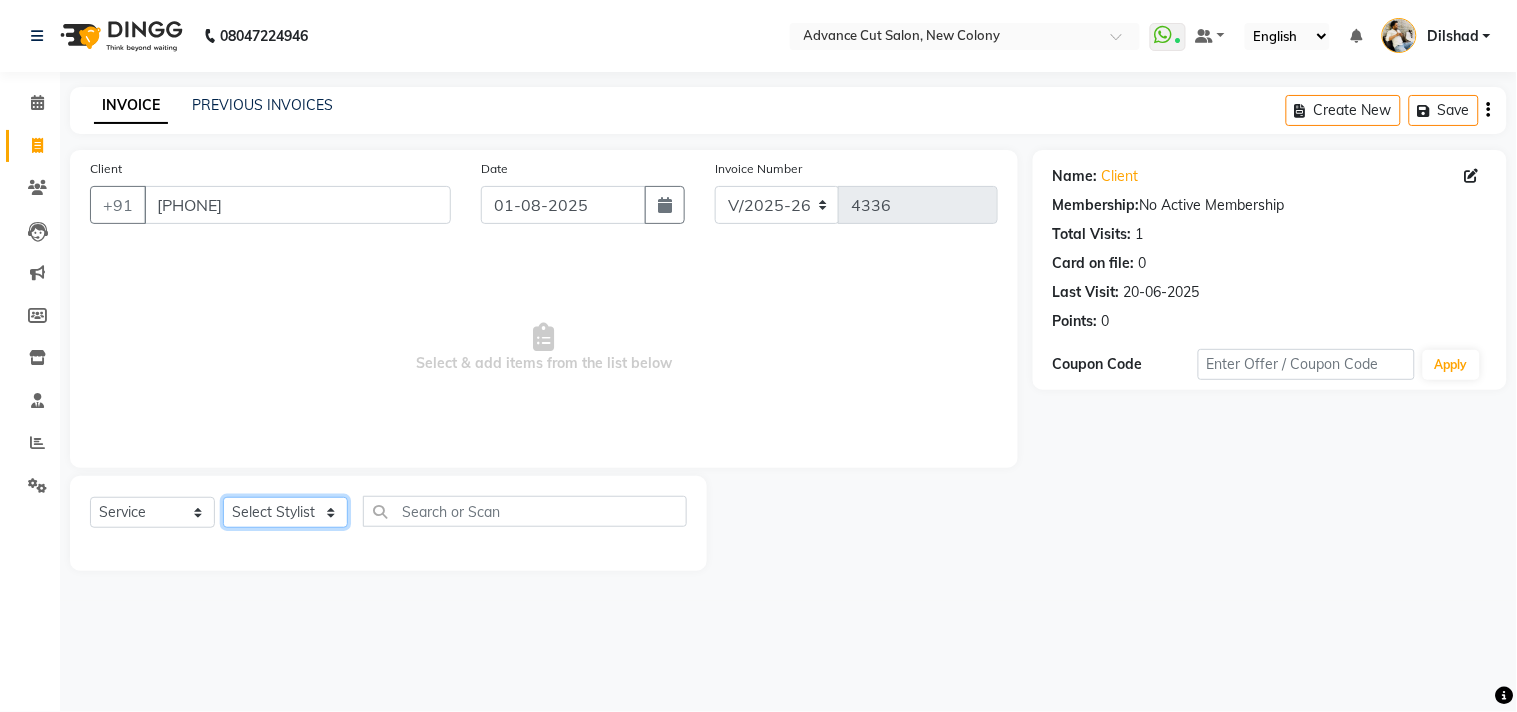 click on "Select Stylist Abrar Alam Dilshad Lallan Meenu Nabeel Nafeesh Ahmad O.P. Sharma  Samar Shahzad  SHWETA SINGH Zarina" 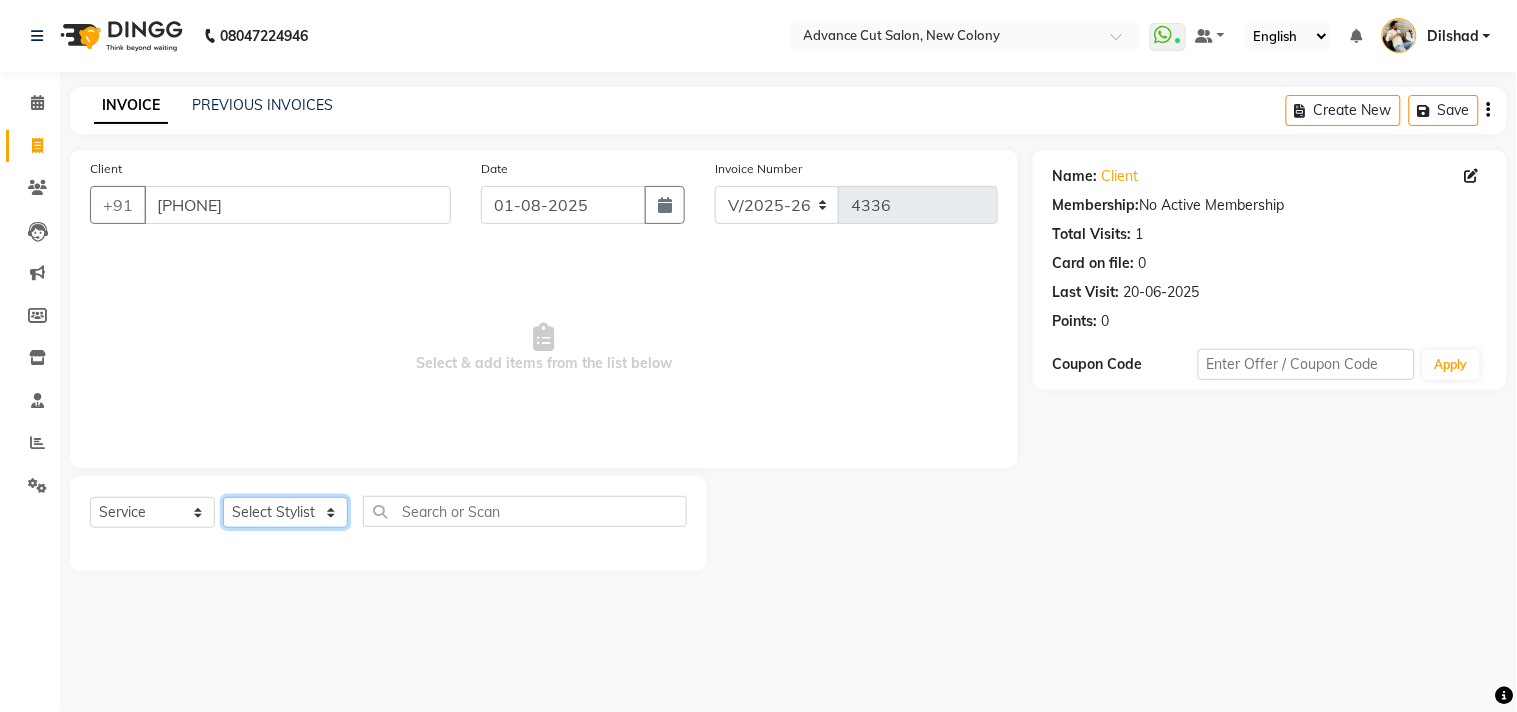 select on "85496" 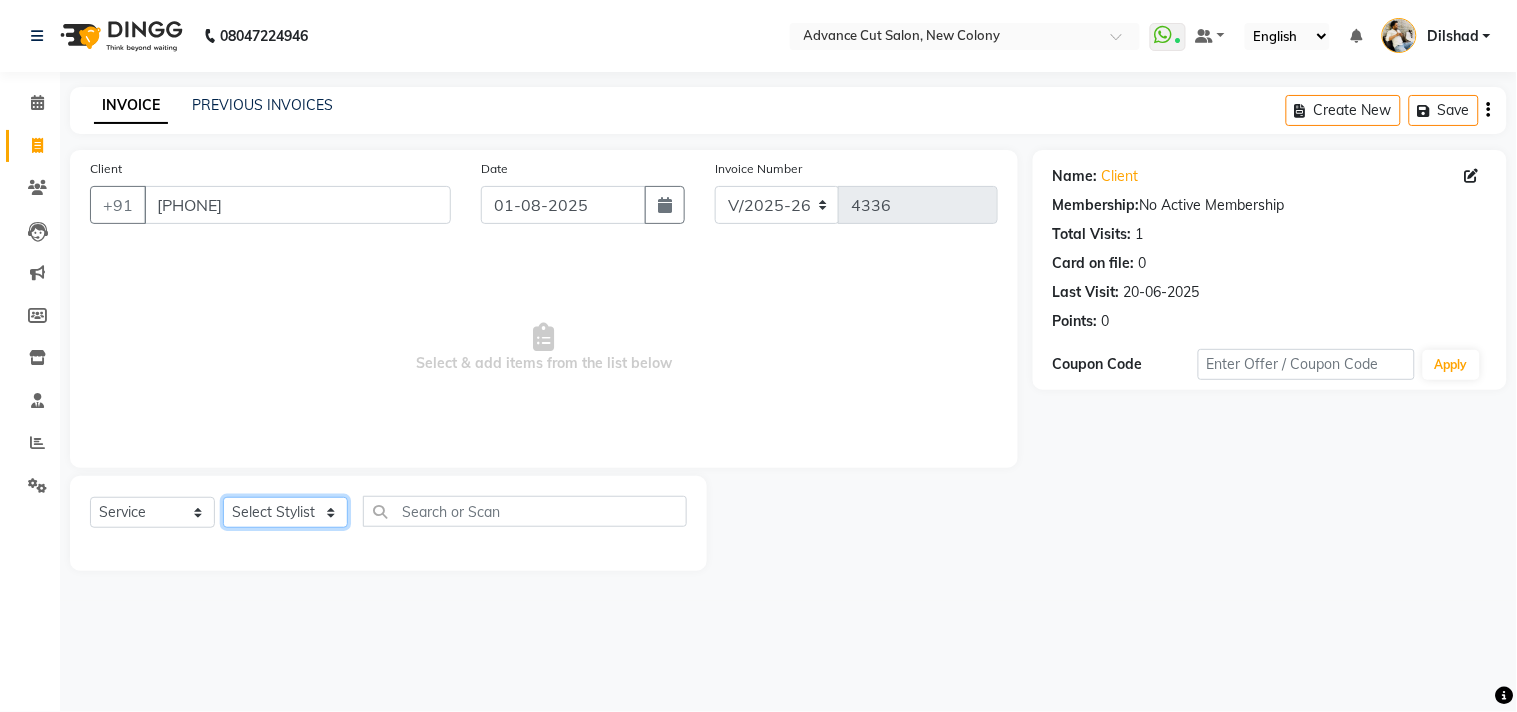 click on "Select Stylist Abrar Alam Dilshad Lallan Meenu Nabeel Nafeesh Ahmad O.P. Sharma  Samar Shahzad  SHWETA SINGH Zarina" 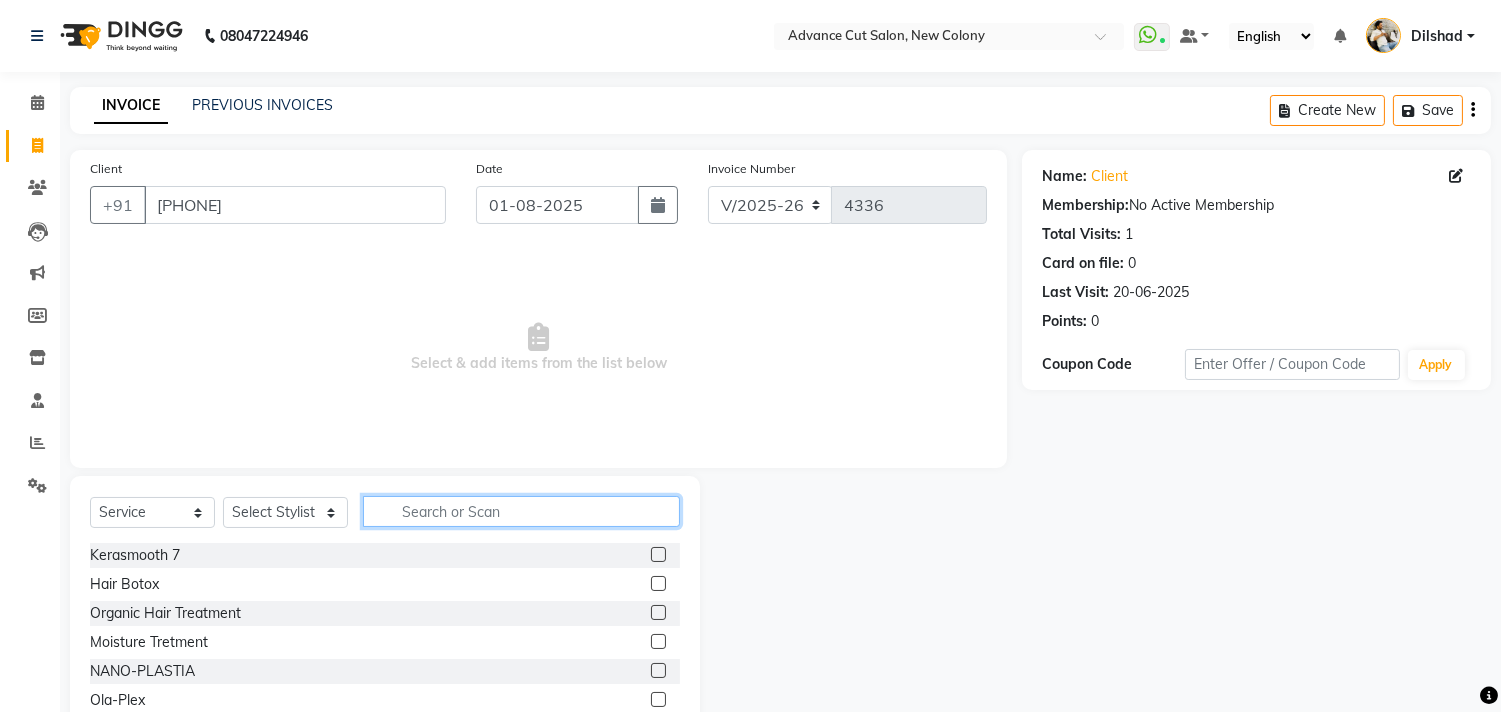 click 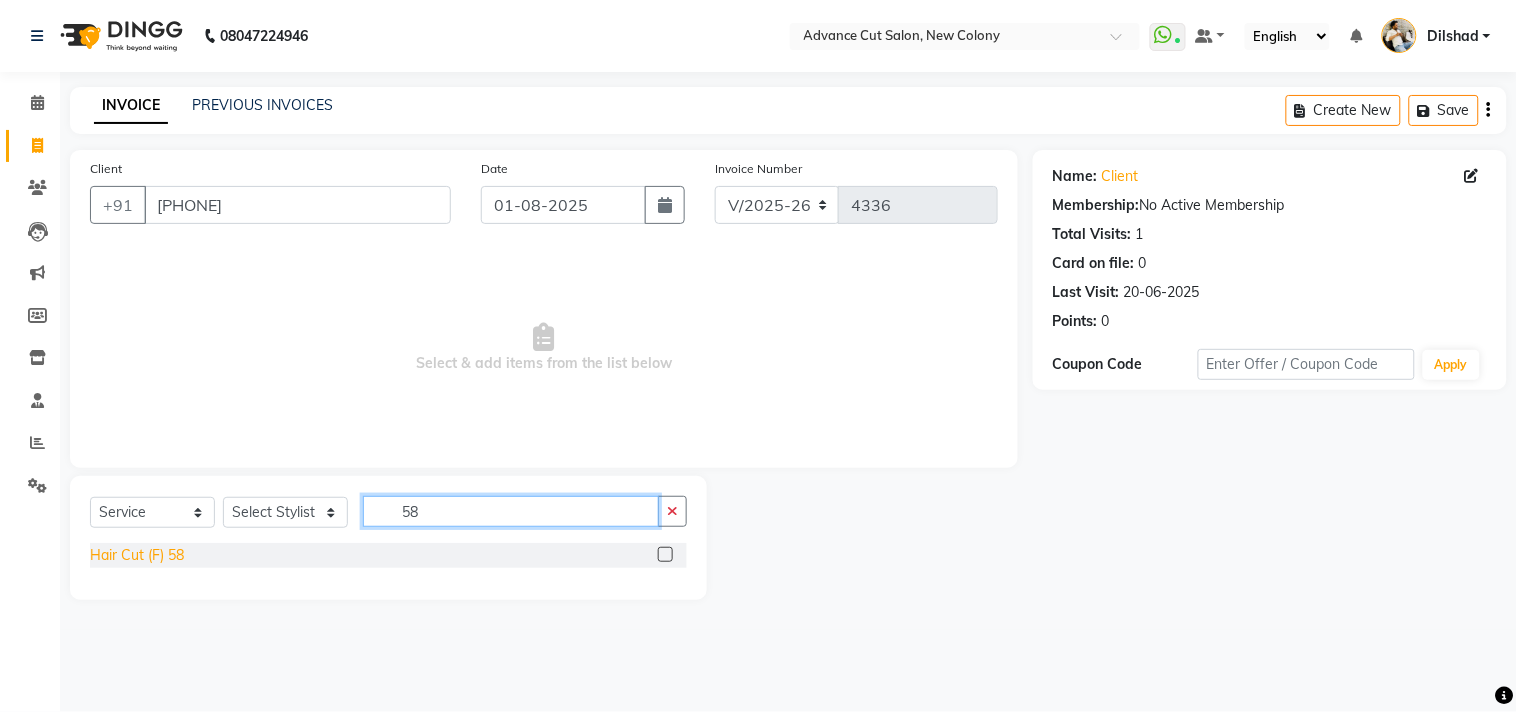 type on "58" 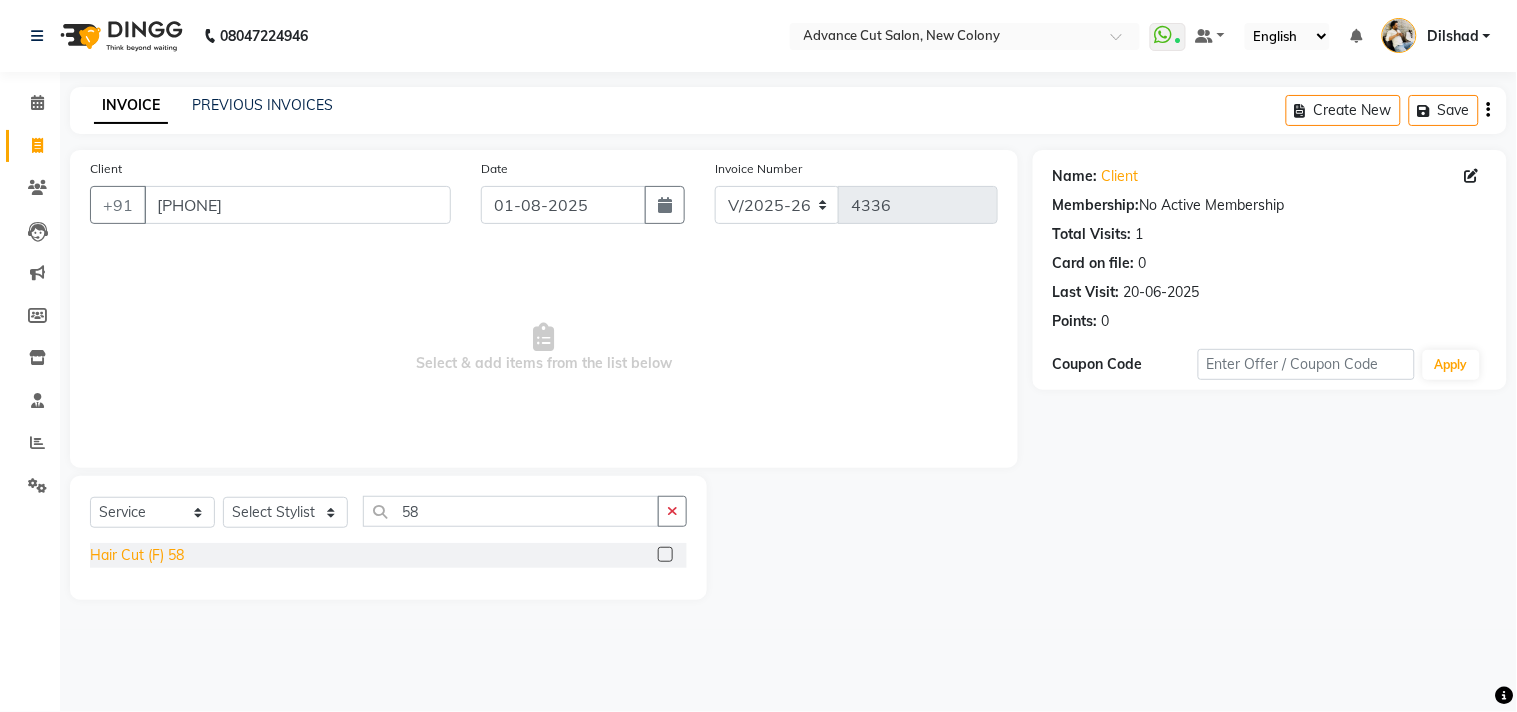 click on "Hair Cut (F) 58" 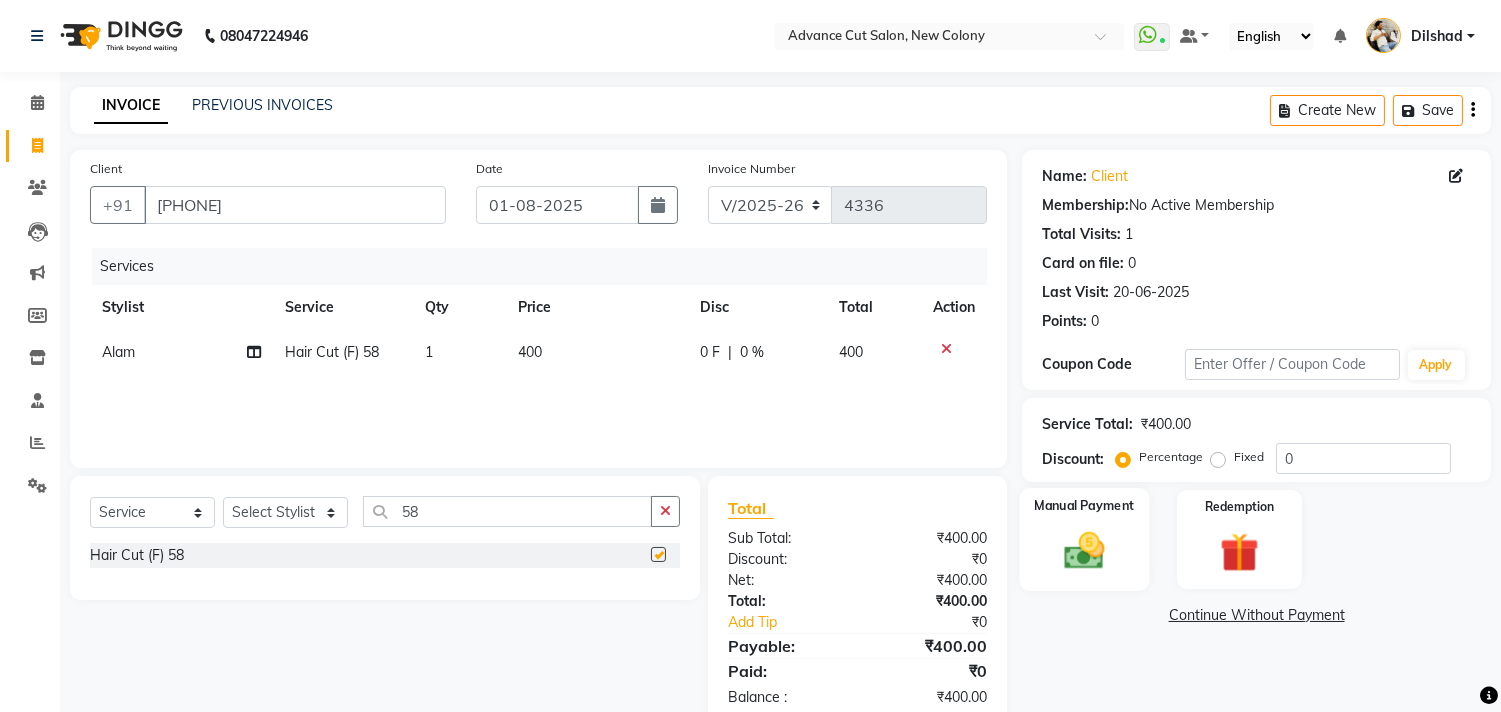 checkbox on "false" 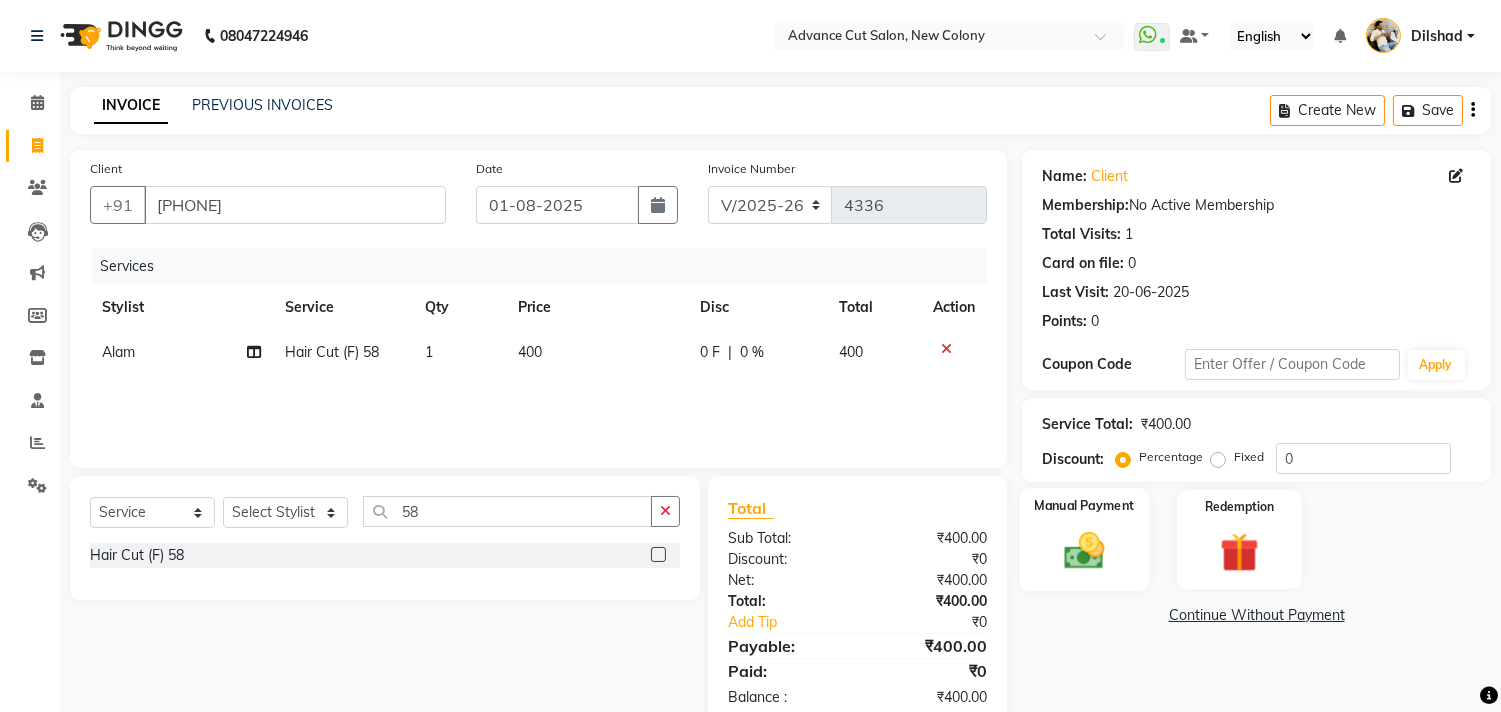 click 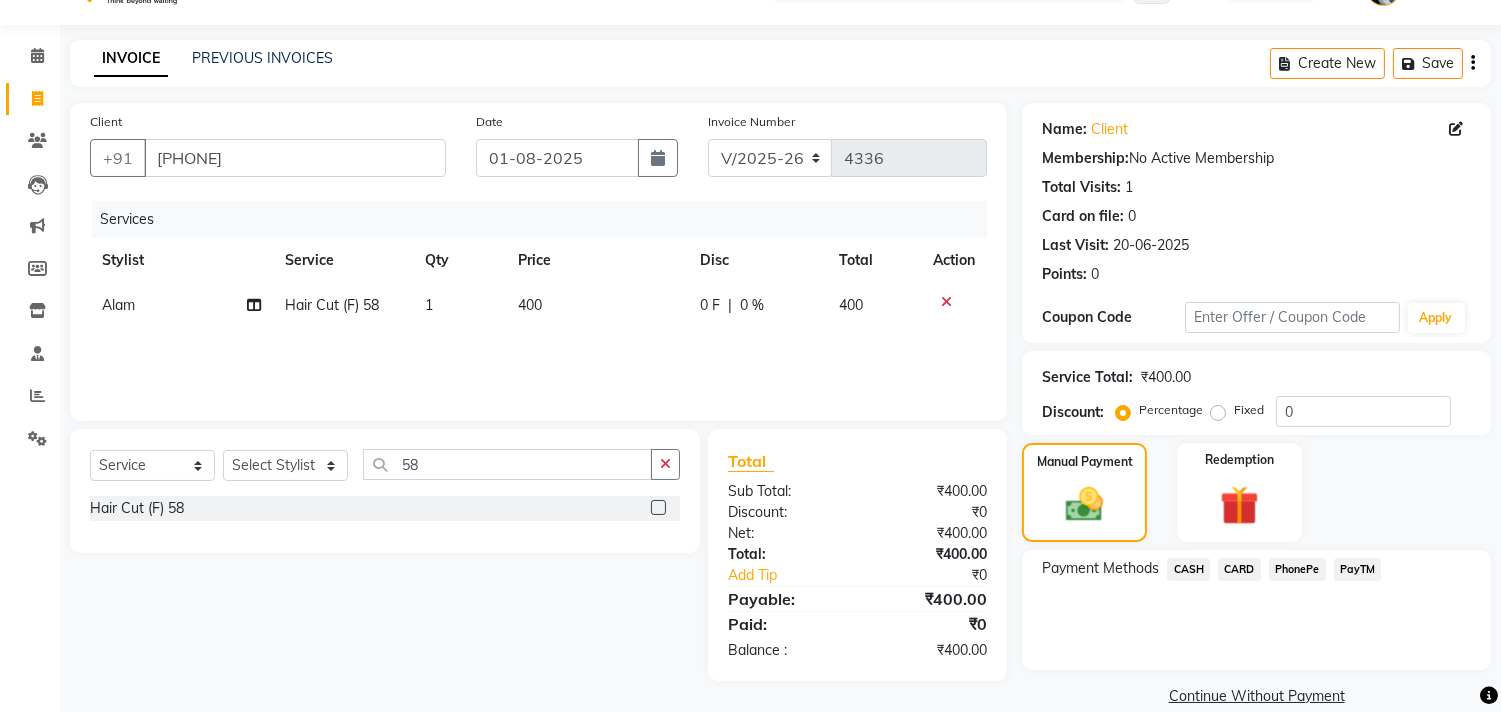 scroll, scrollTop: 74, scrollLeft: 0, axis: vertical 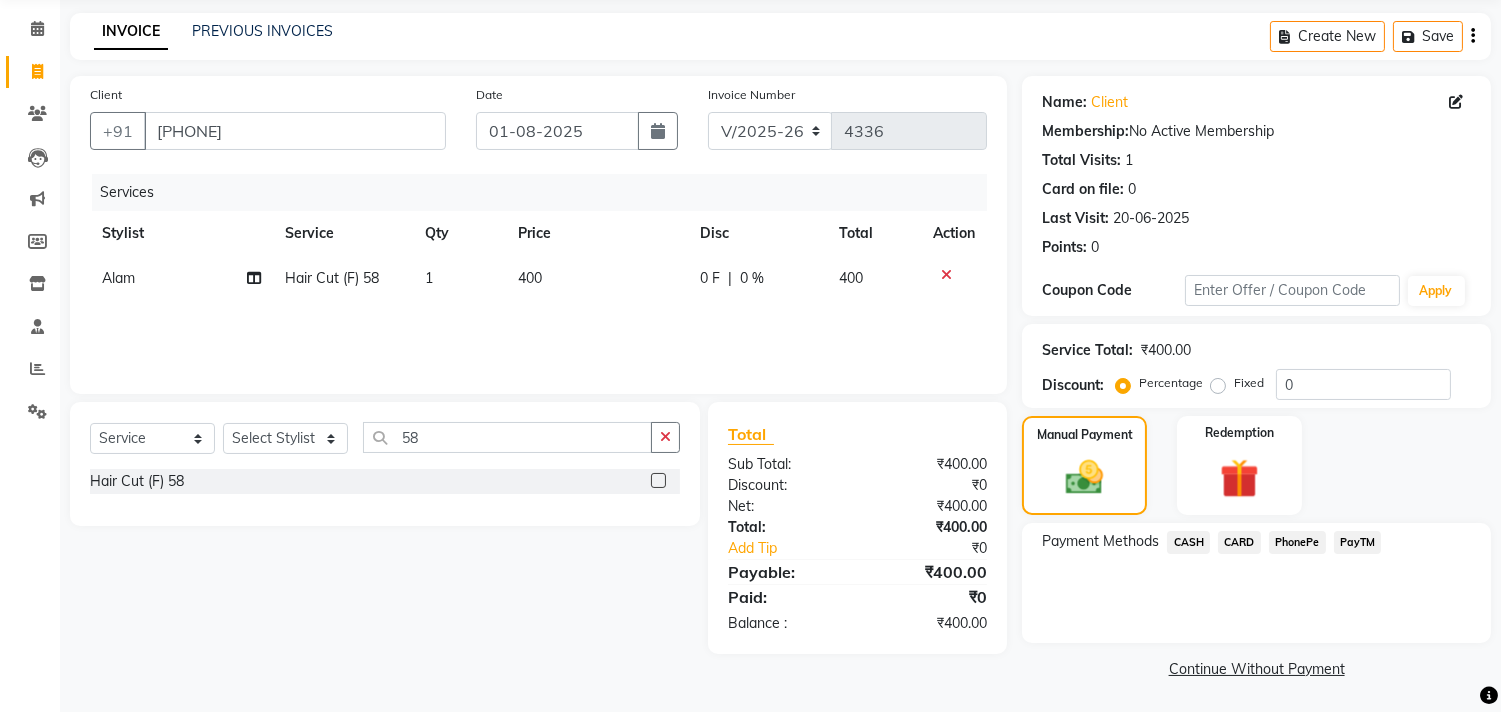 click on "PayTM" 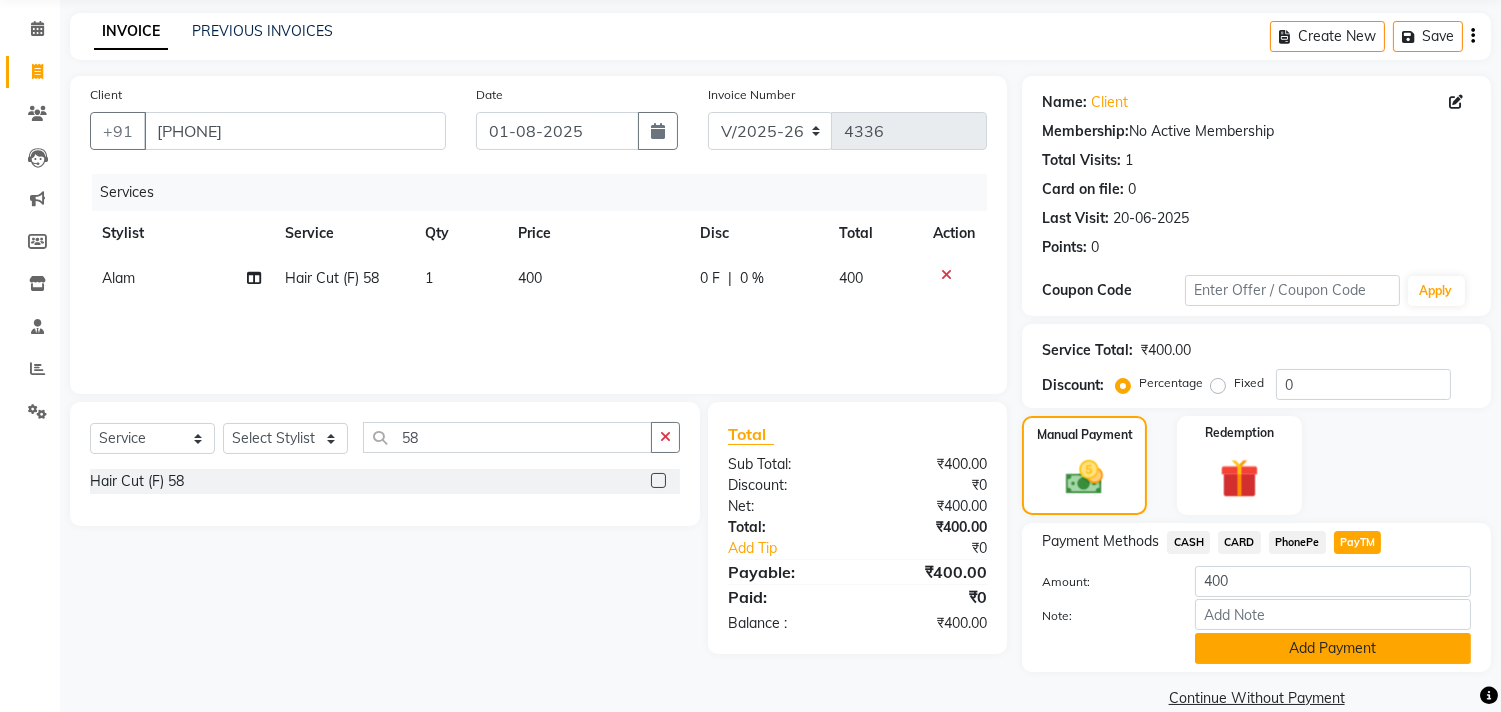 click on "Add Payment" 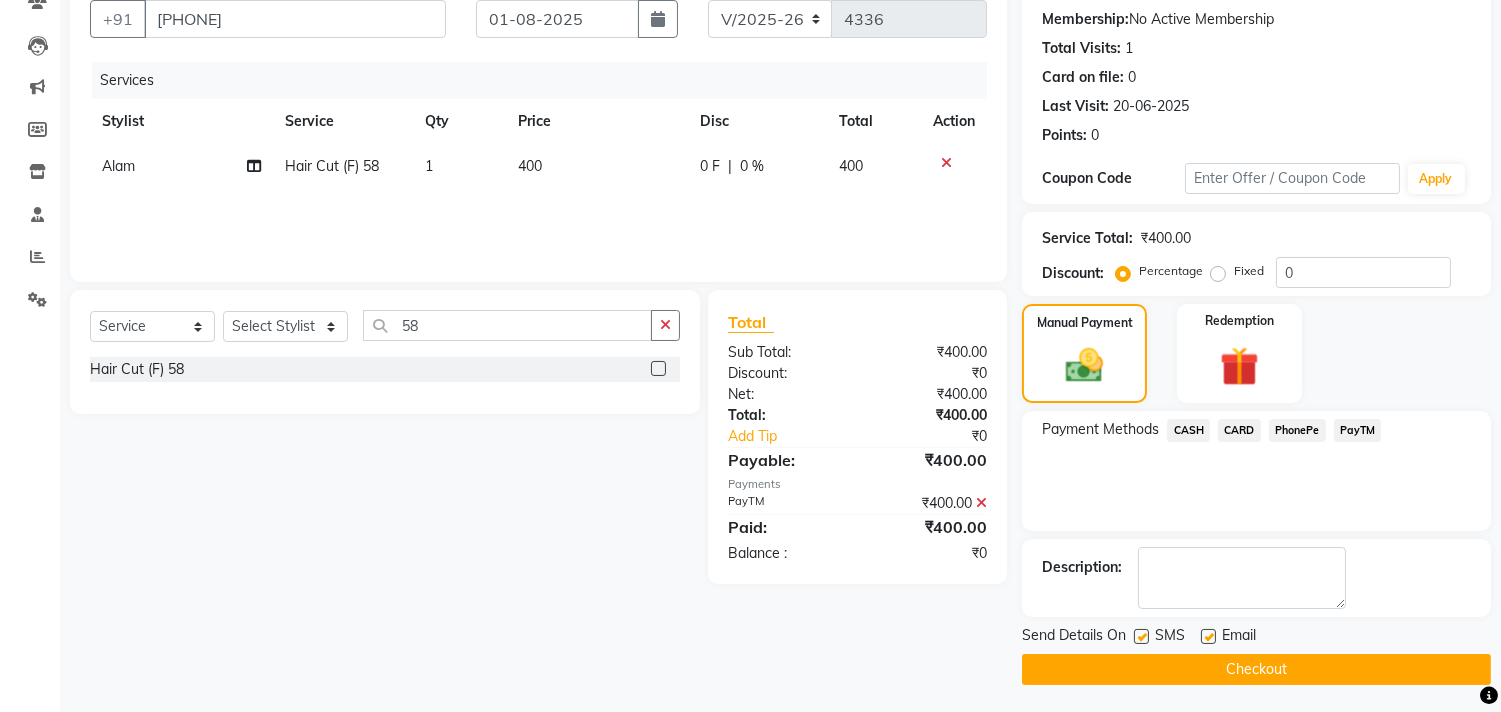 scroll, scrollTop: 187, scrollLeft: 0, axis: vertical 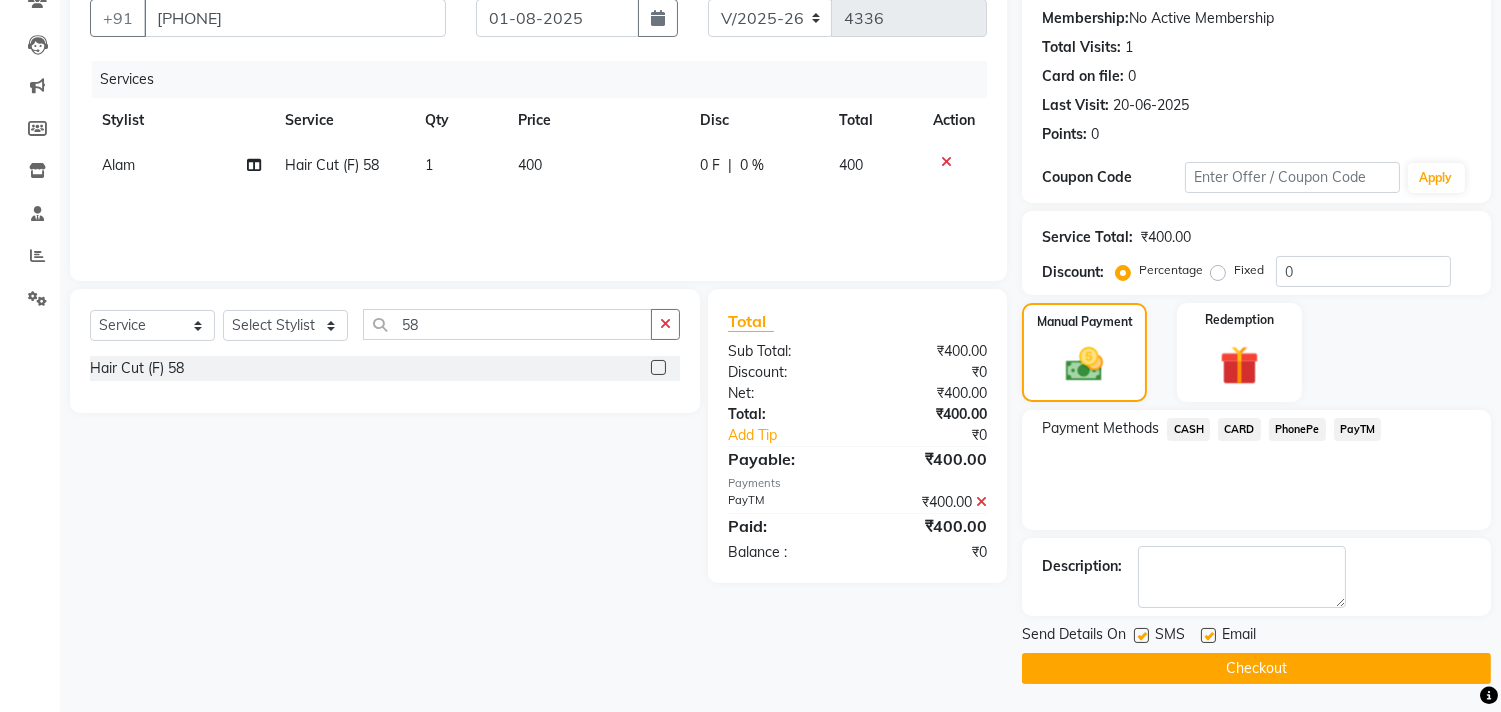 click on "Checkout" 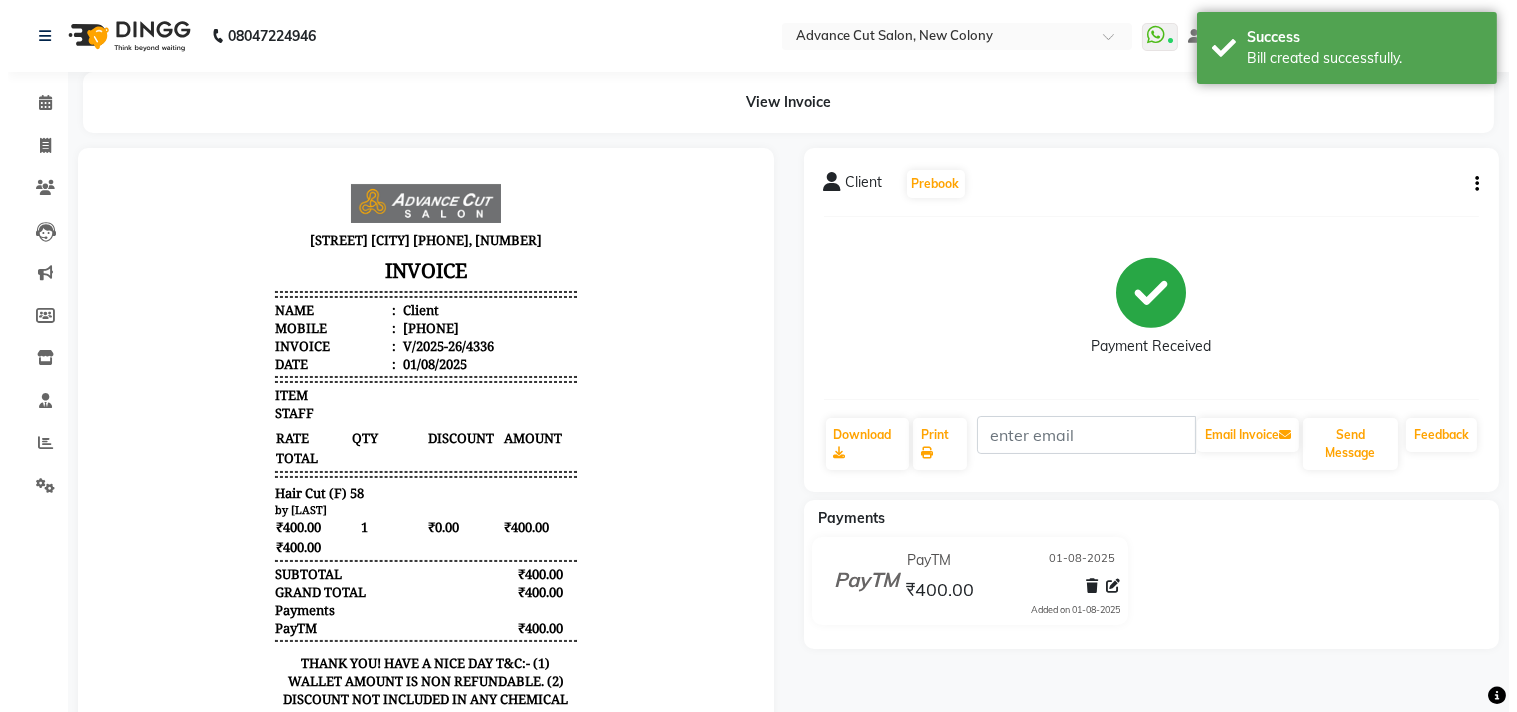 scroll, scrollTop: 0, scrollLeft: 0, axis: both 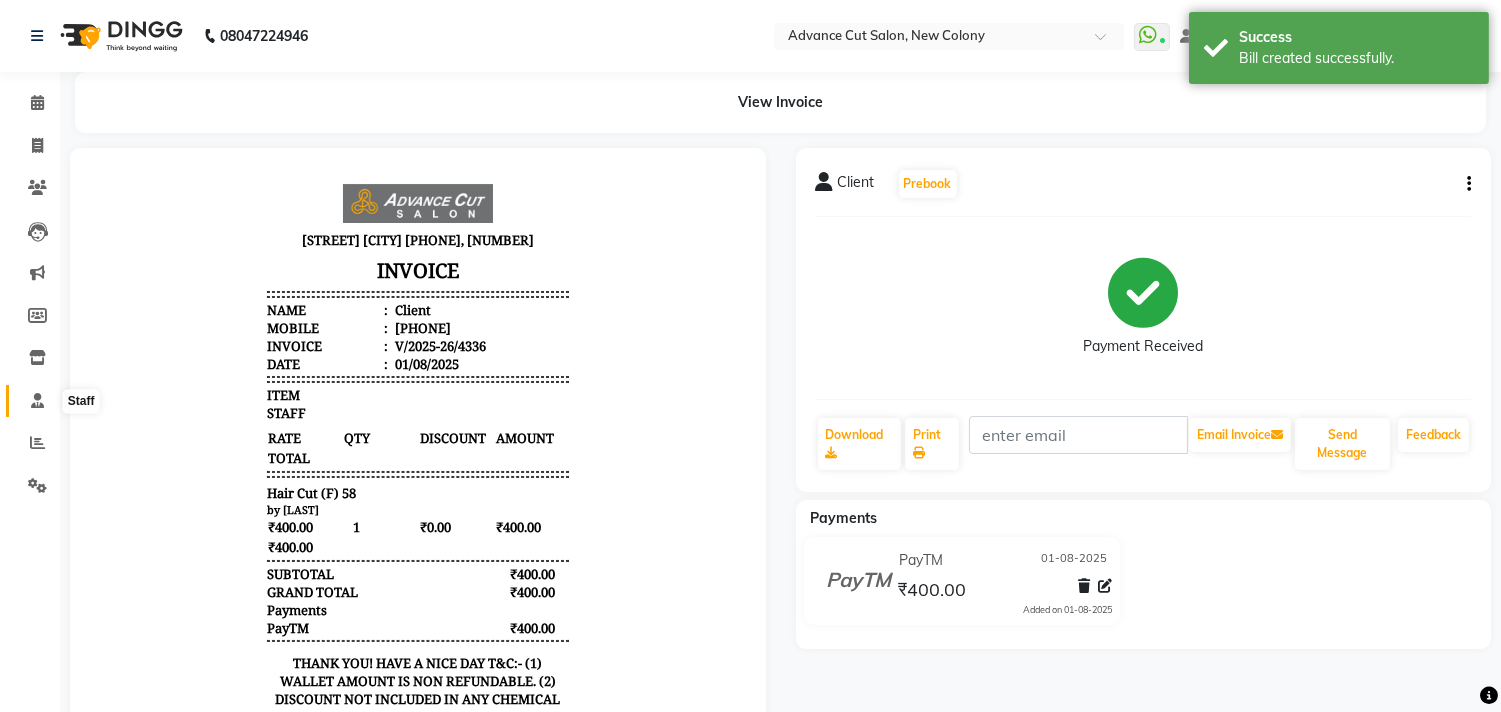 click 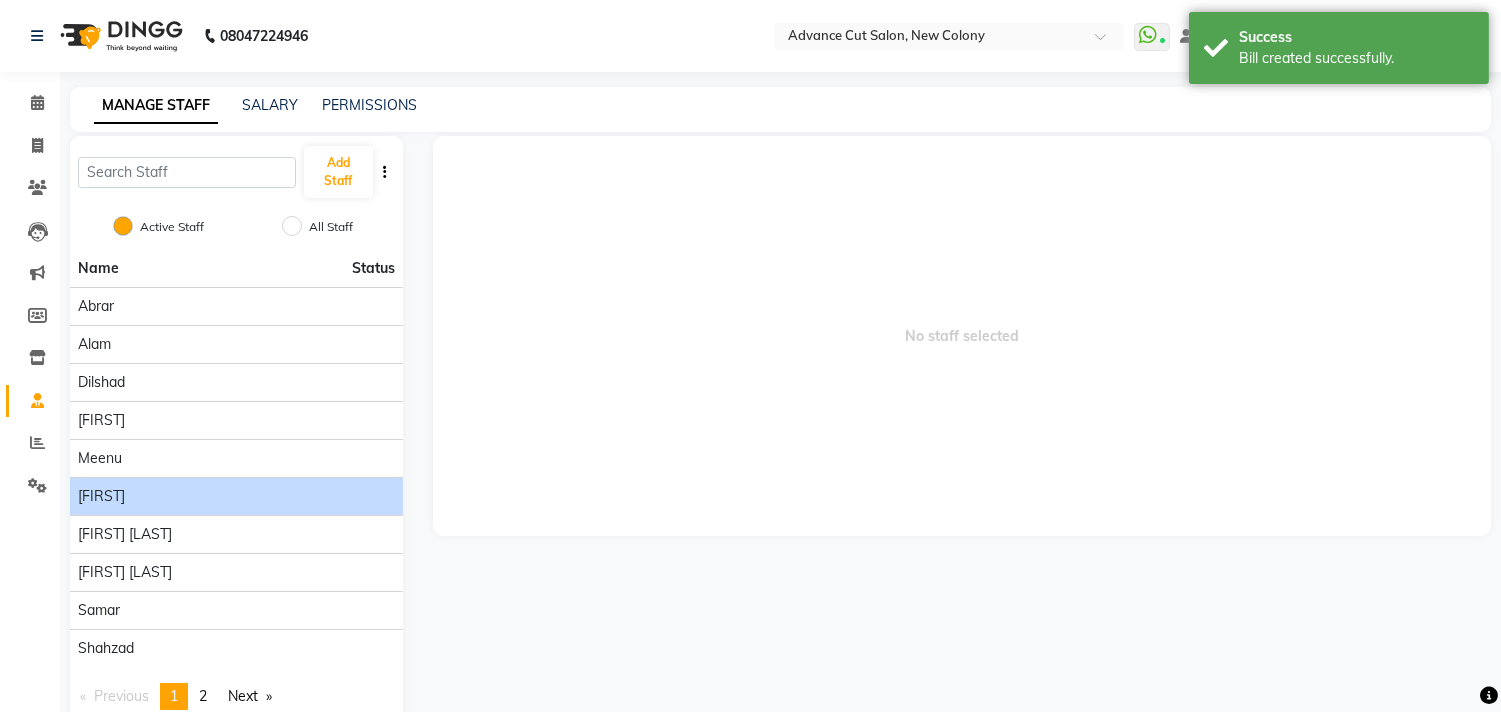 click on "Nabeel" 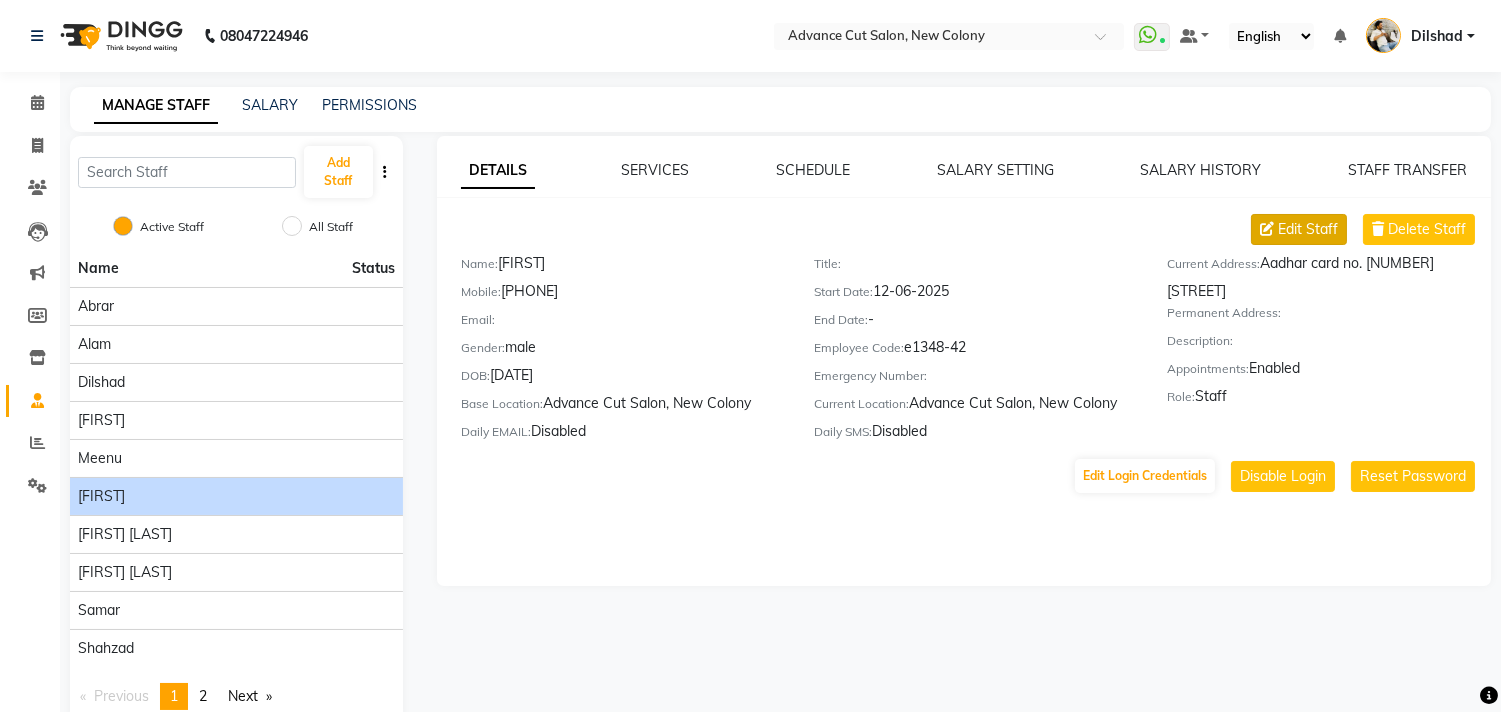 click on "Edit Staff" 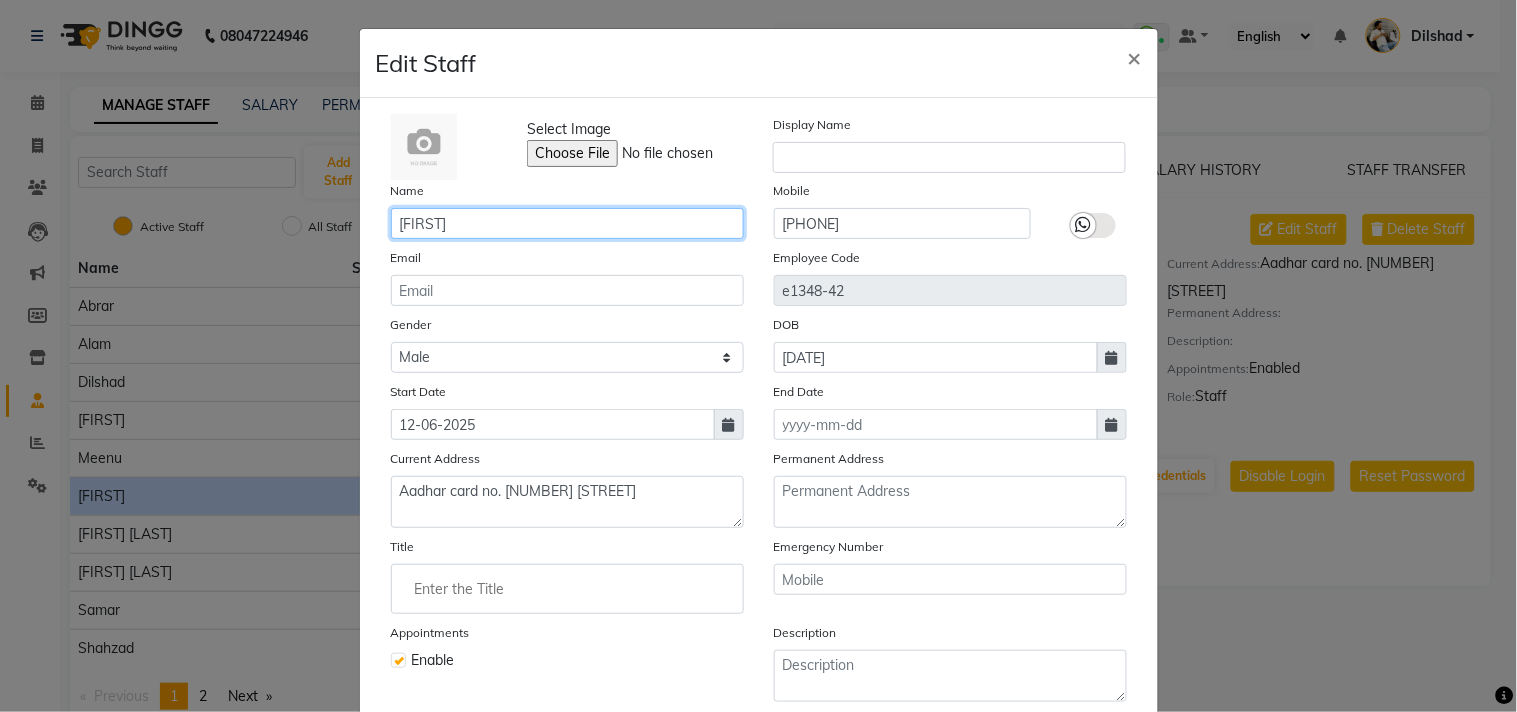 click on "Nabeel" 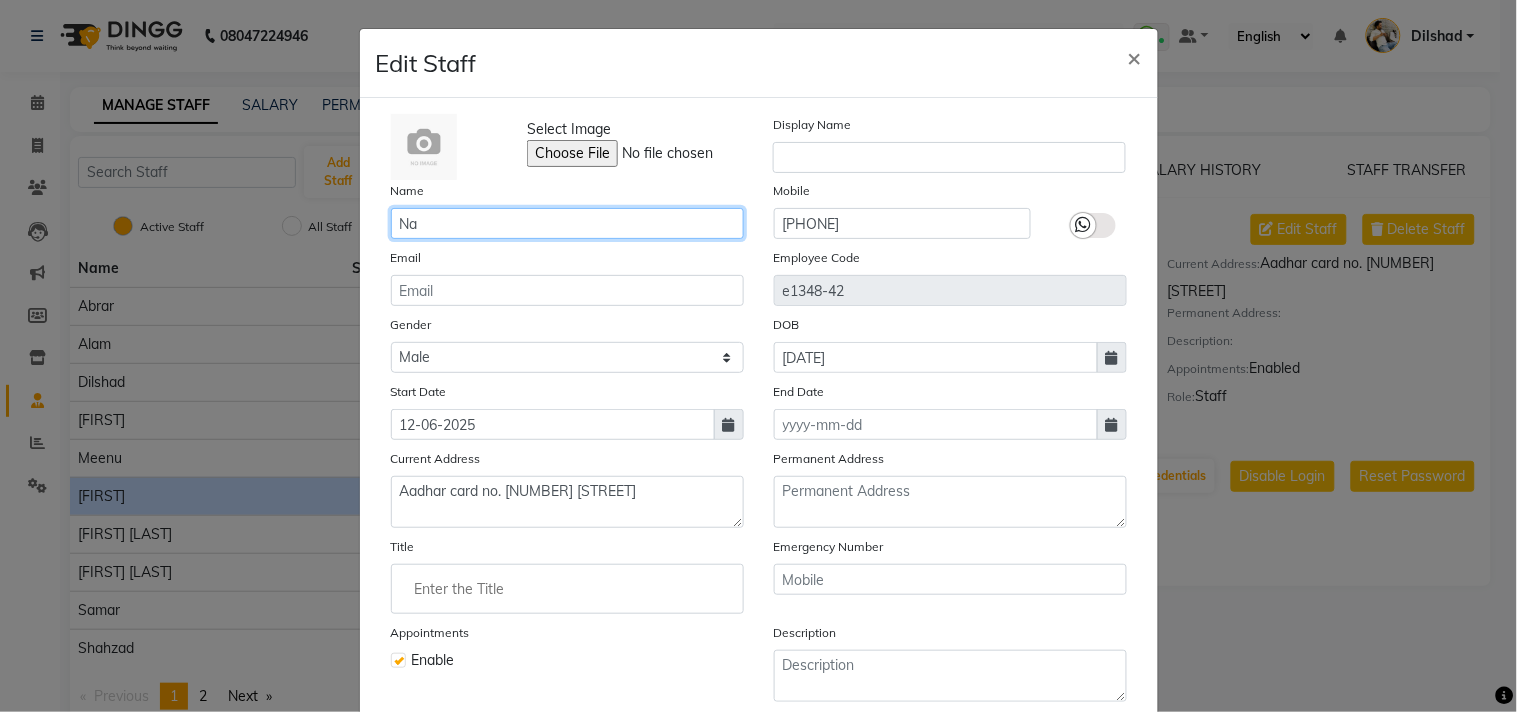 type on "N" 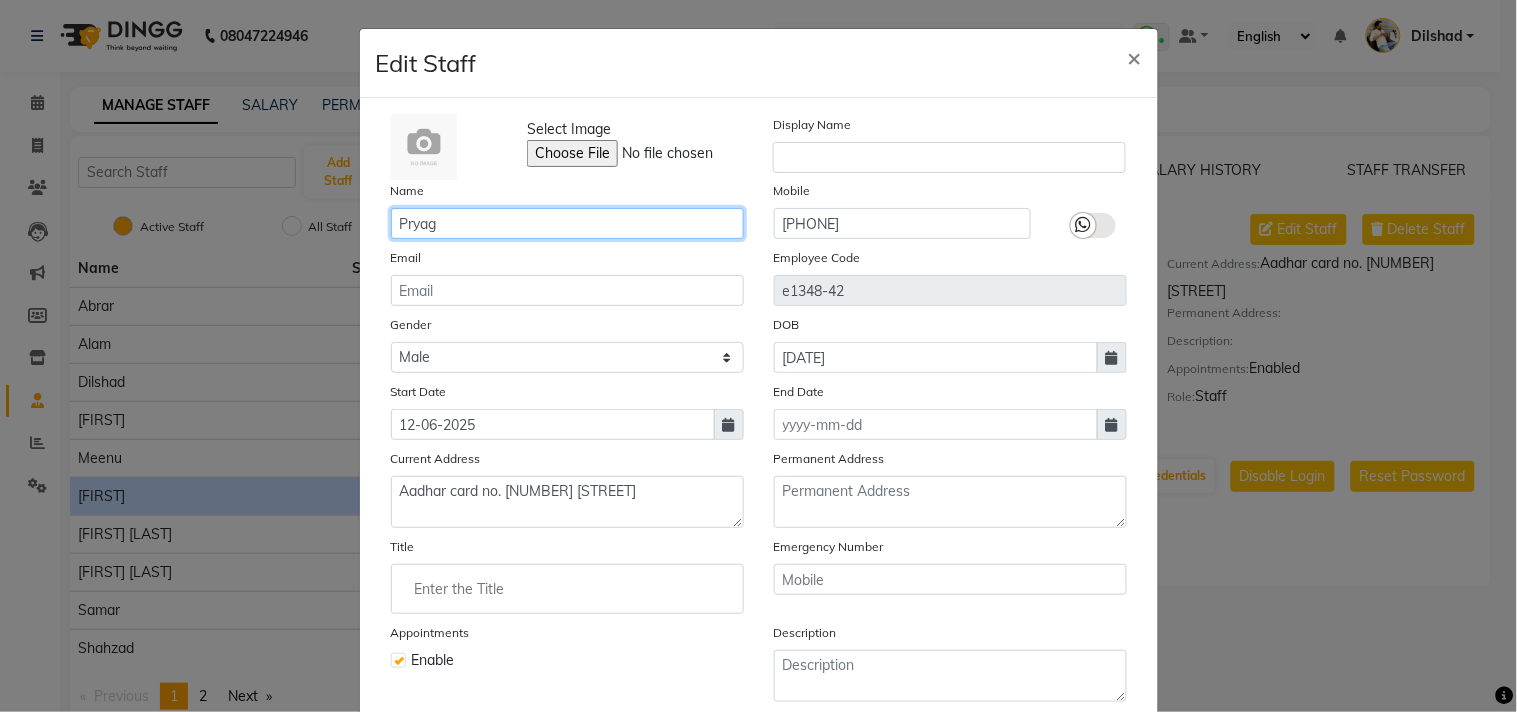 type on "Pryag" 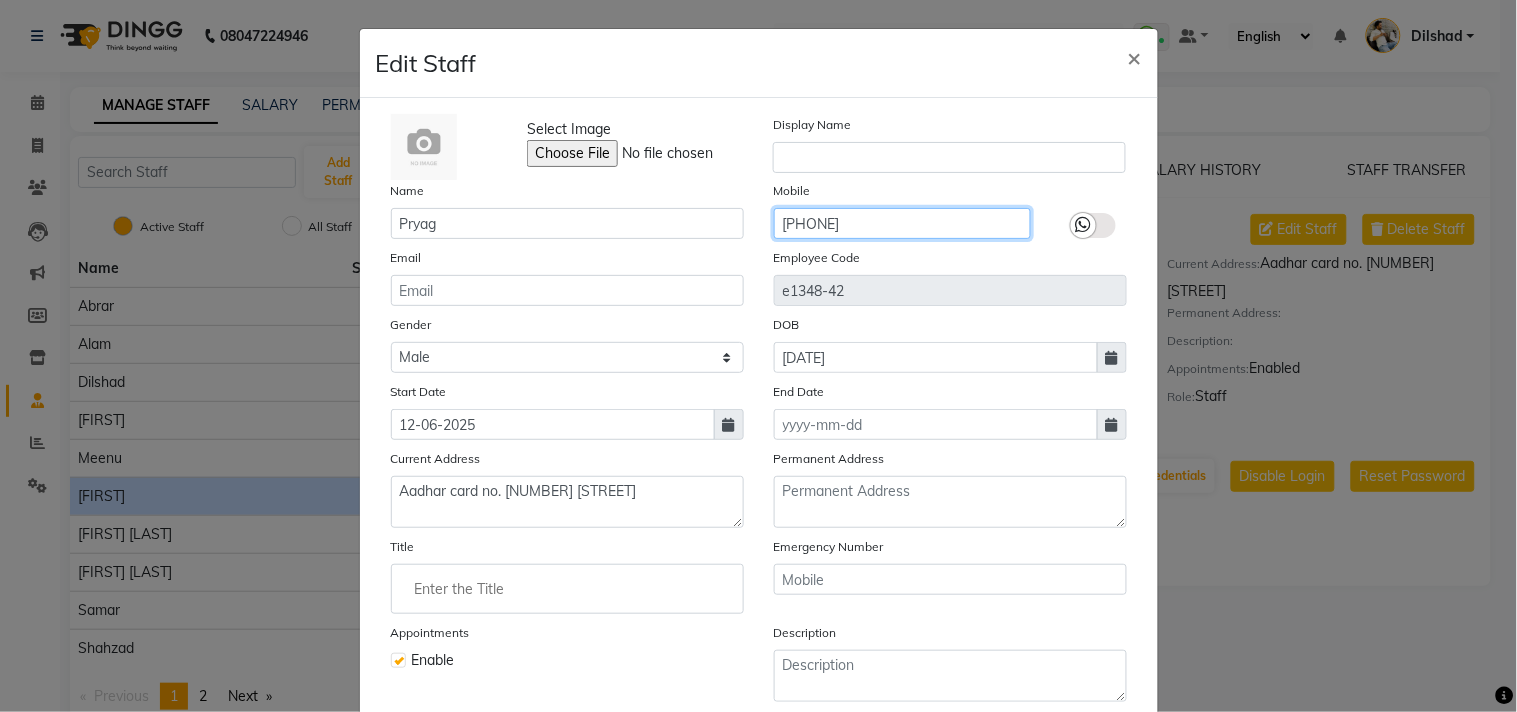 click on "8459325934" 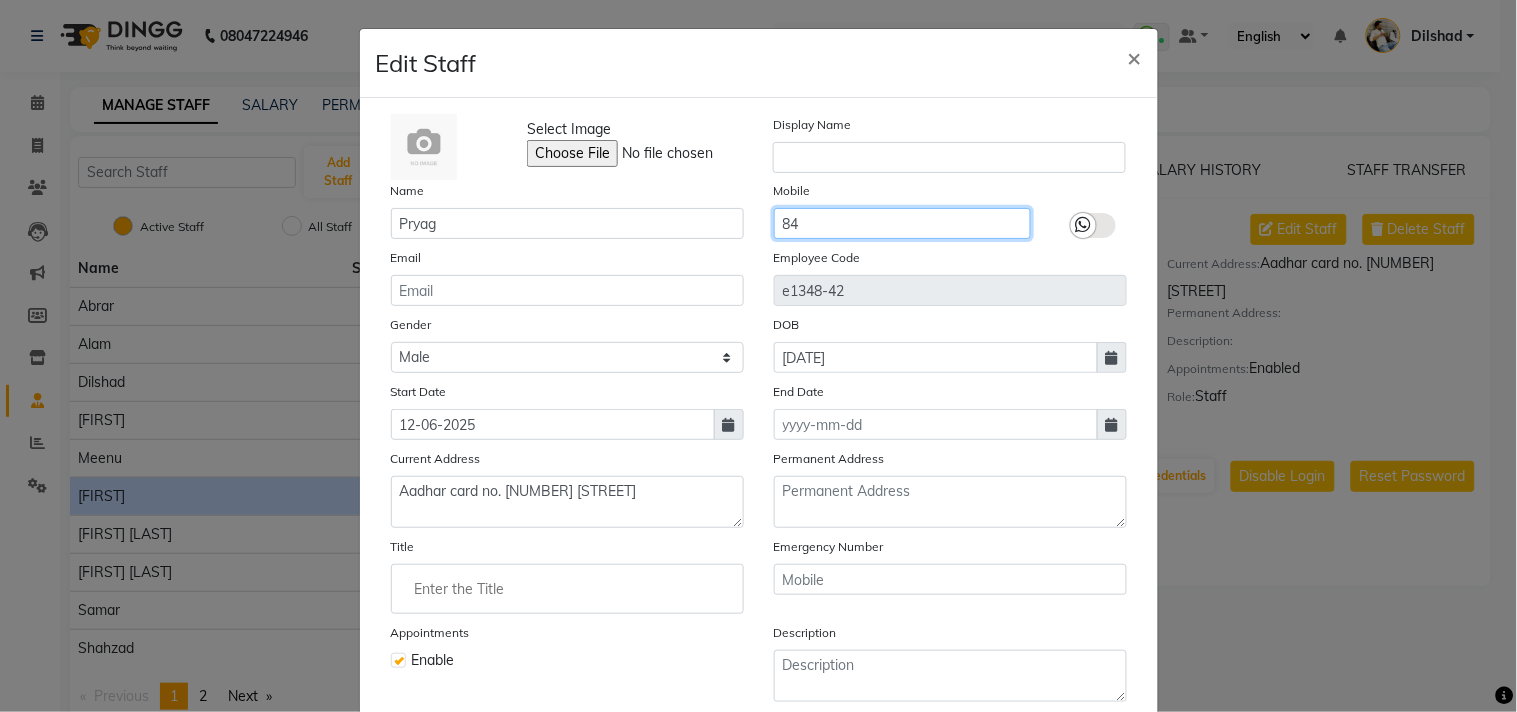 type on "8" 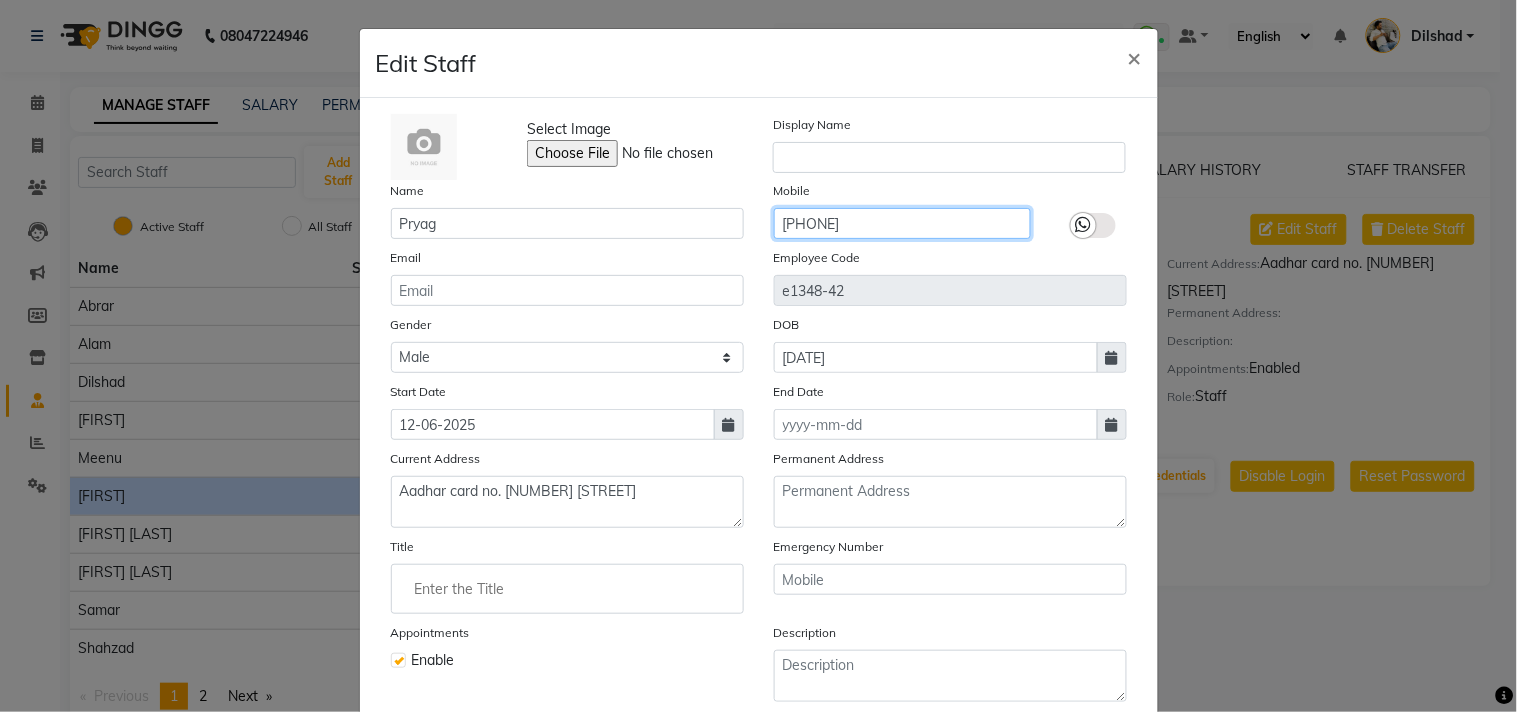 type on "9582060030" 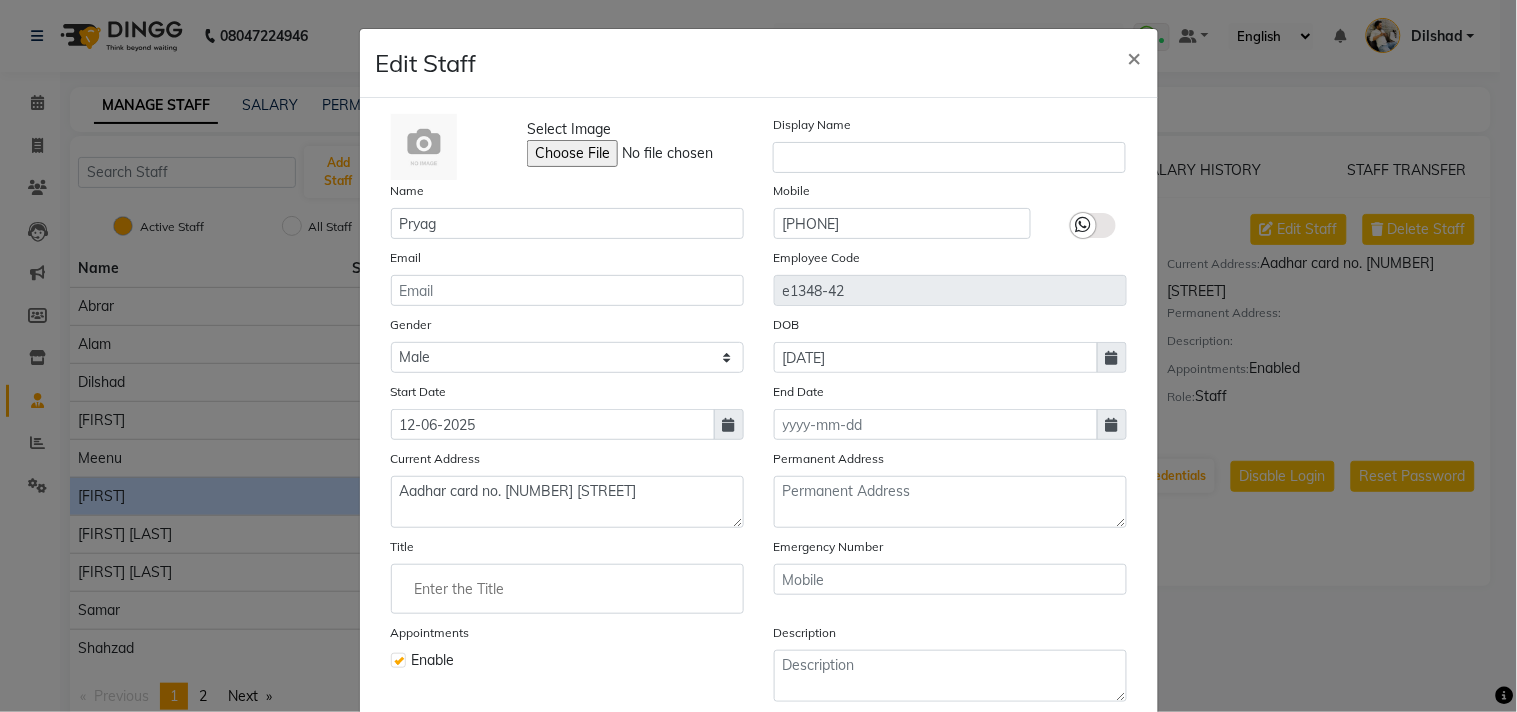 click 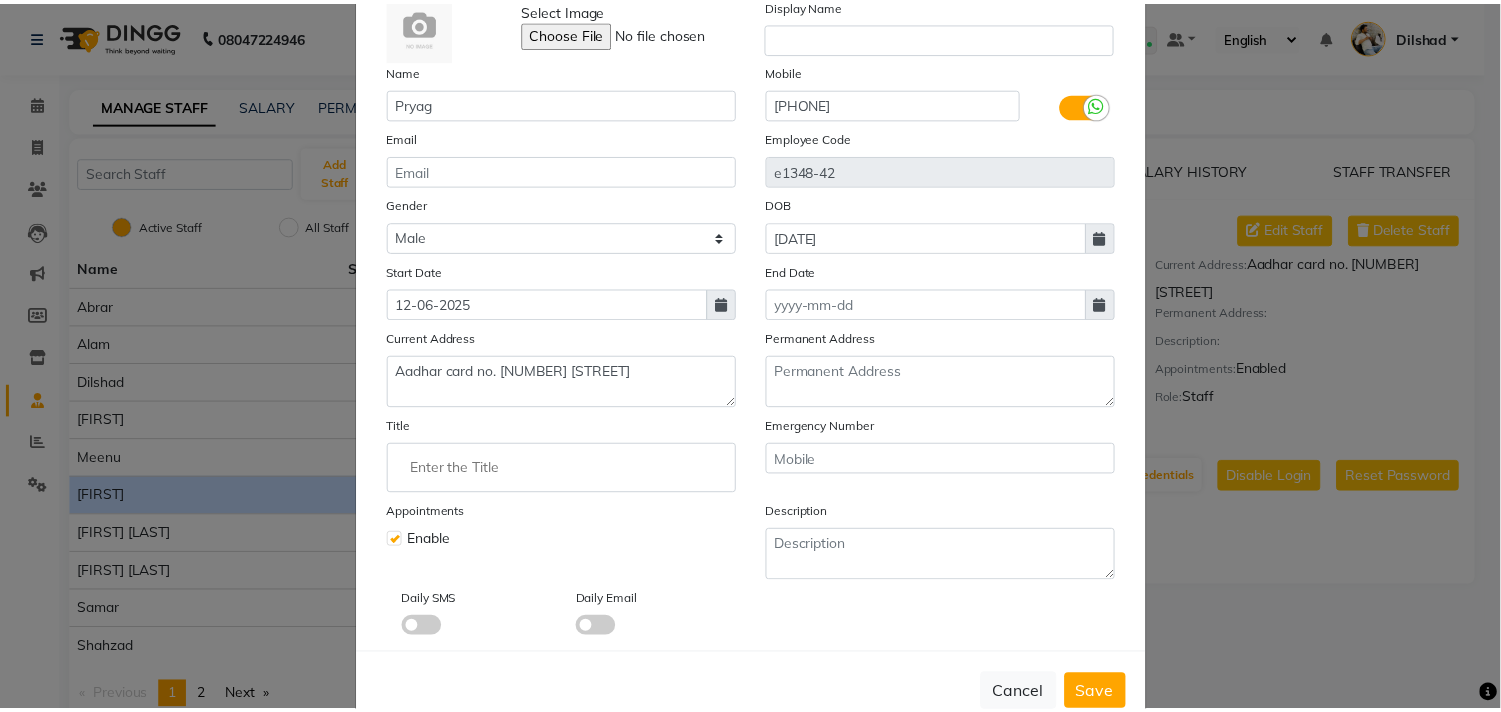 scroll, scrollTop: 172, scrollLeft: 0, axis: vertical 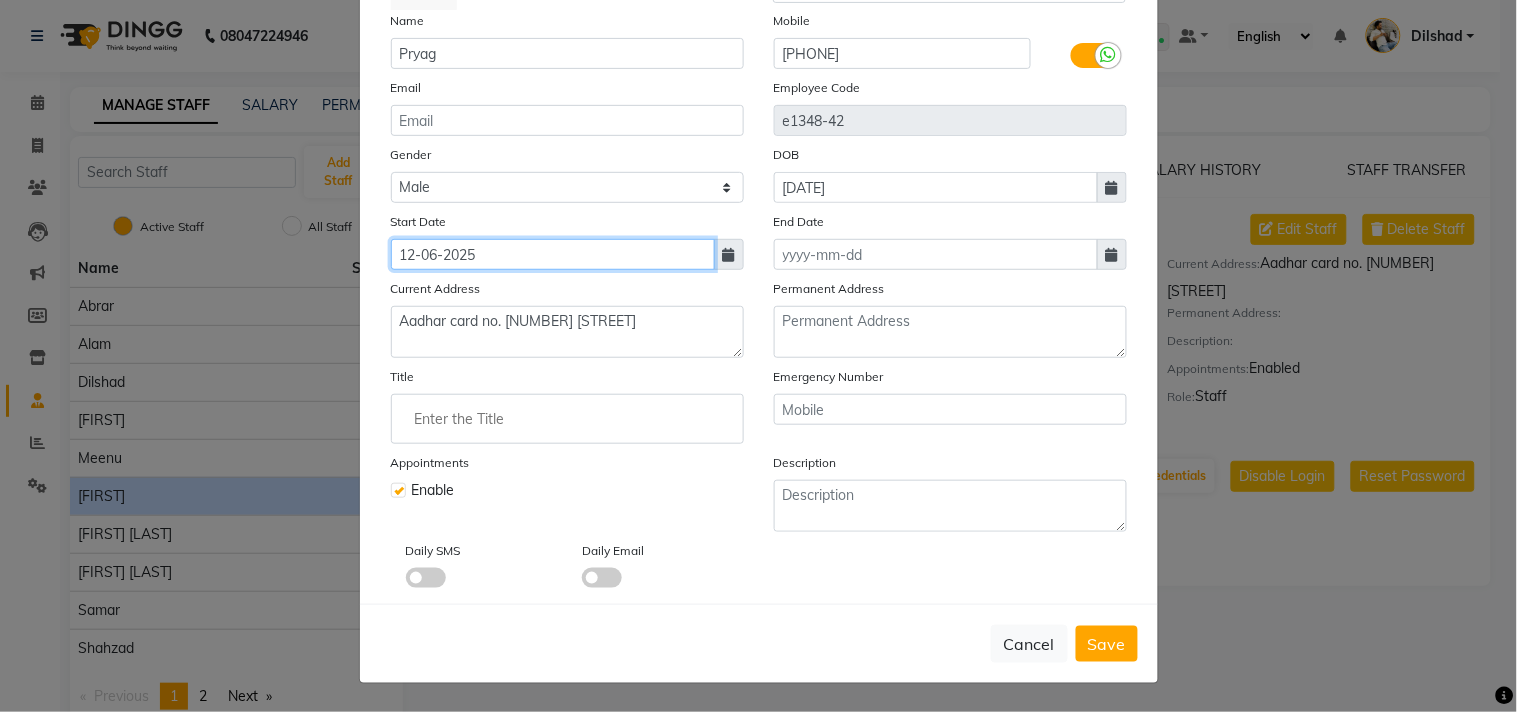 click on "12-06-2025" 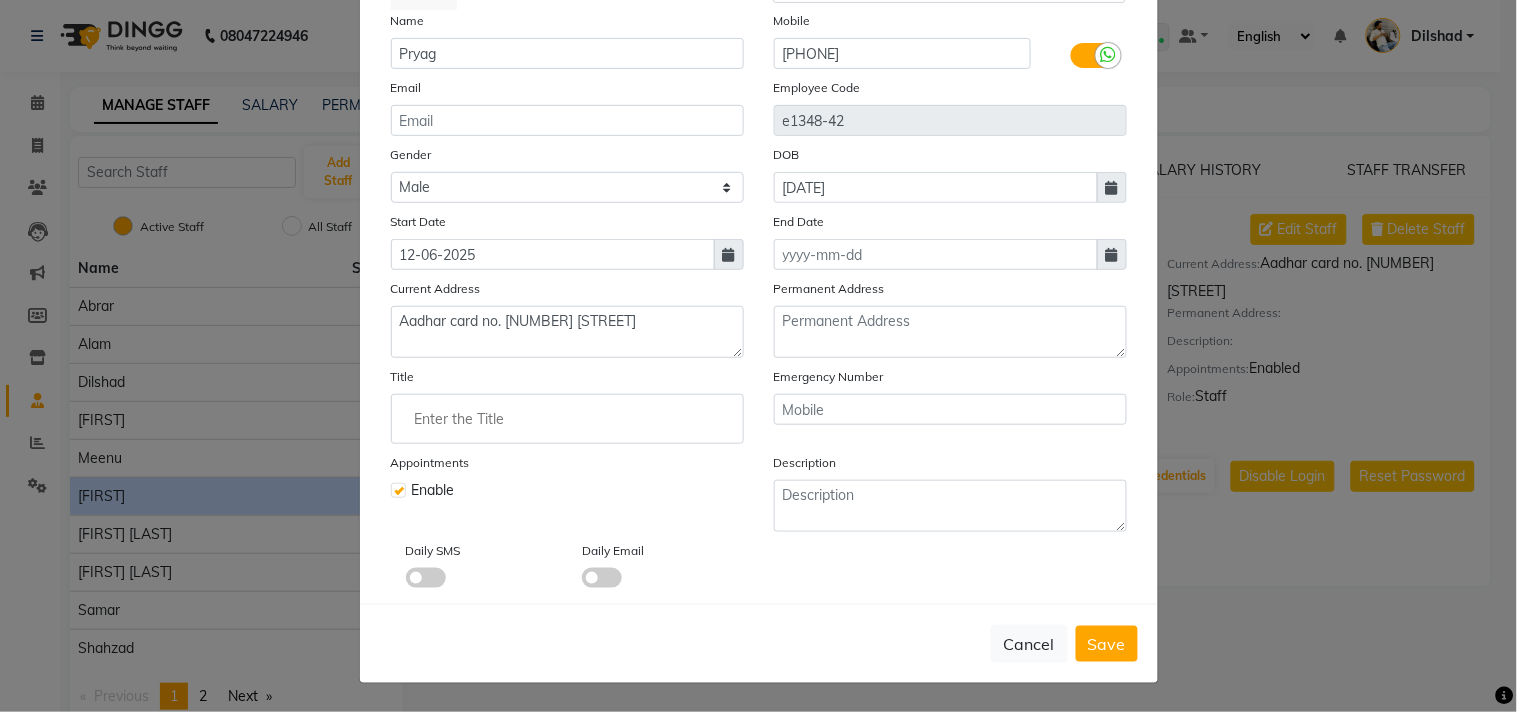 select on "6" 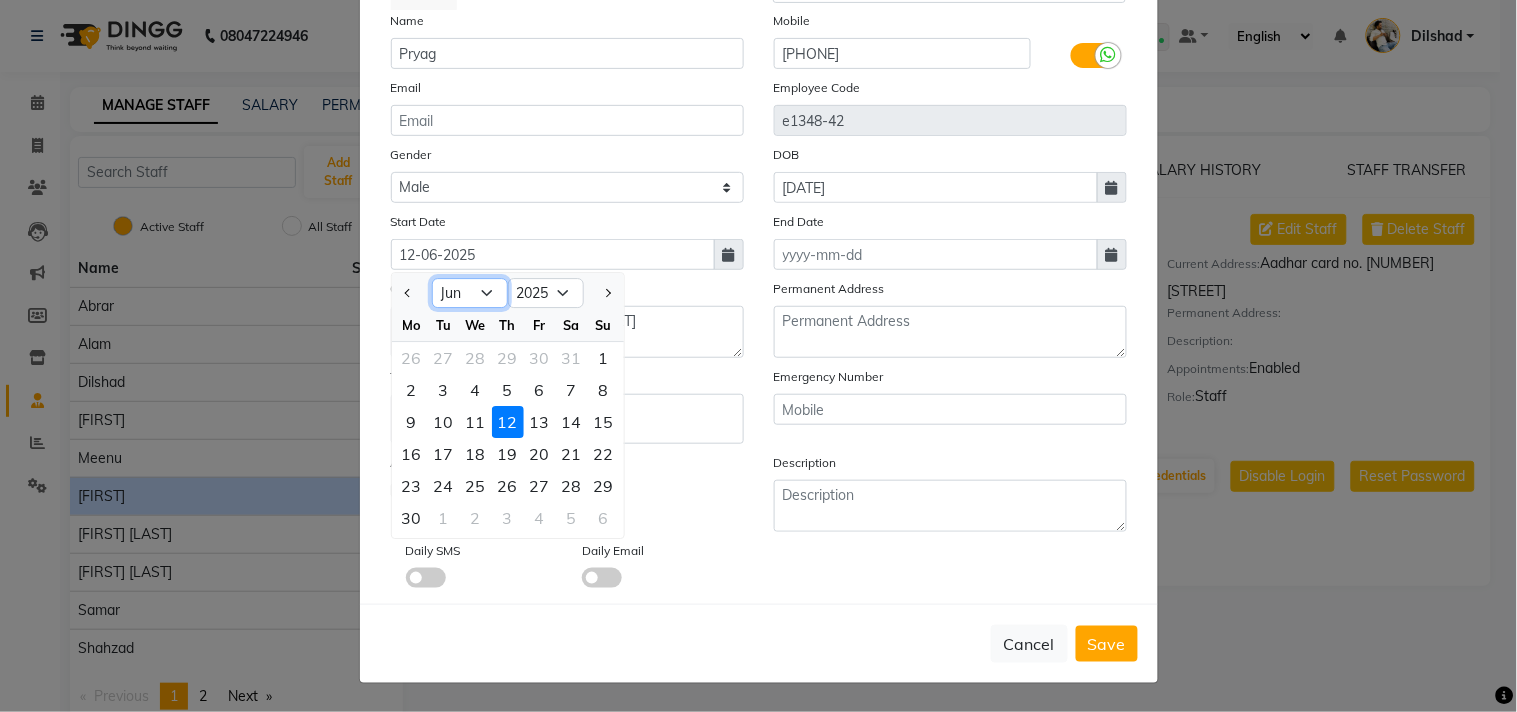 click on "Jan Feb Mar Apr May Jun Jul Aug Sep Oct Nov Dec" 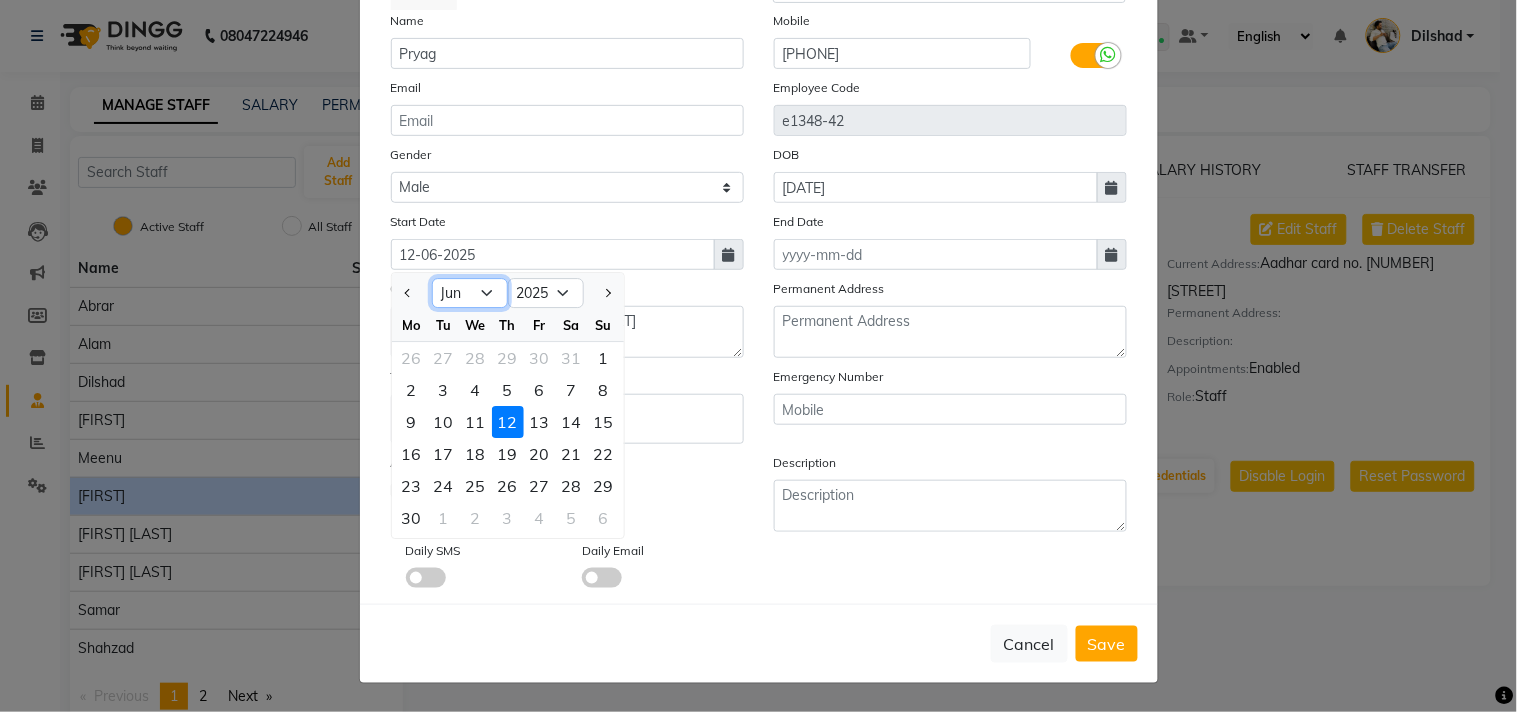 click on "Jan Feb Mar Apr May Jun Jul Aug Sep Oct Nov Dec" 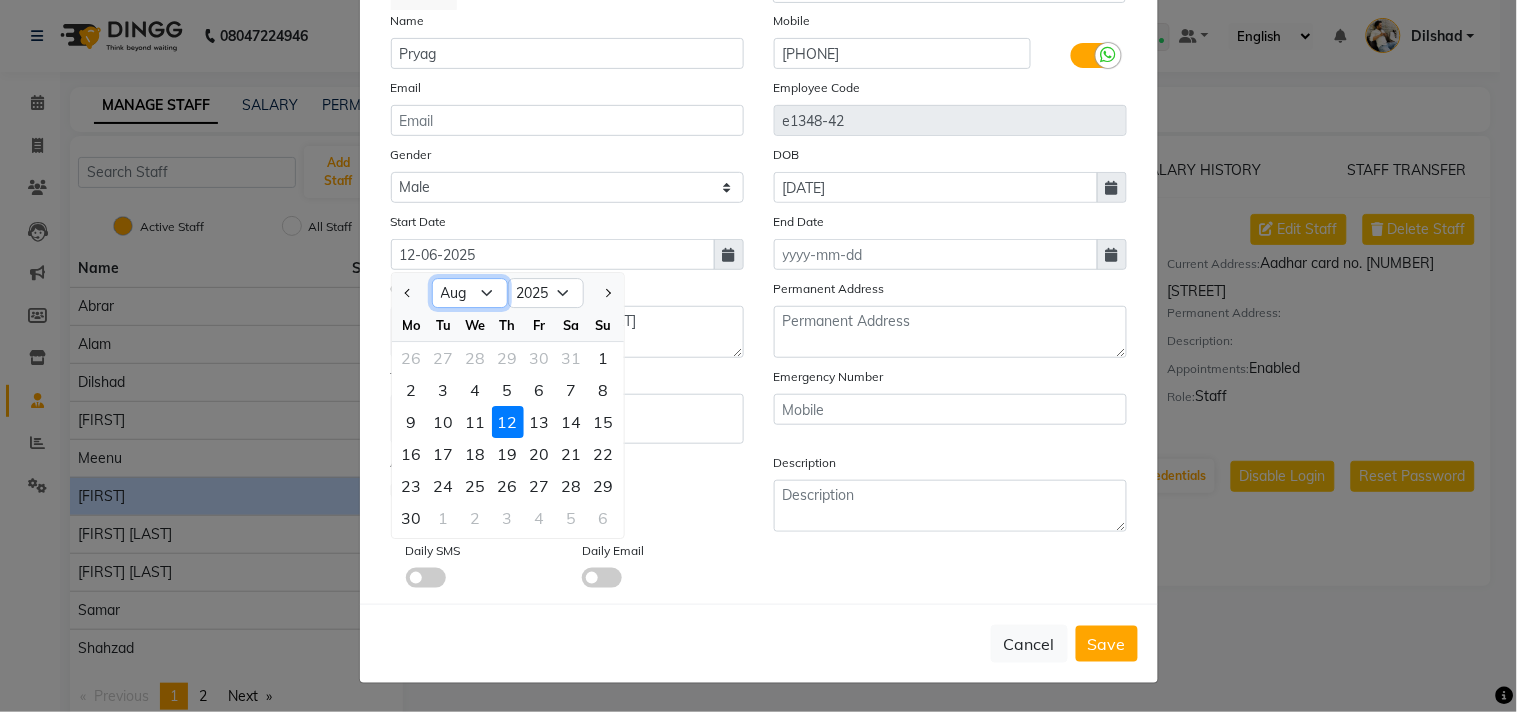 click on "Jan Feb Mar Apr May Jun Jul Aug Sep Oct Nov Dec" 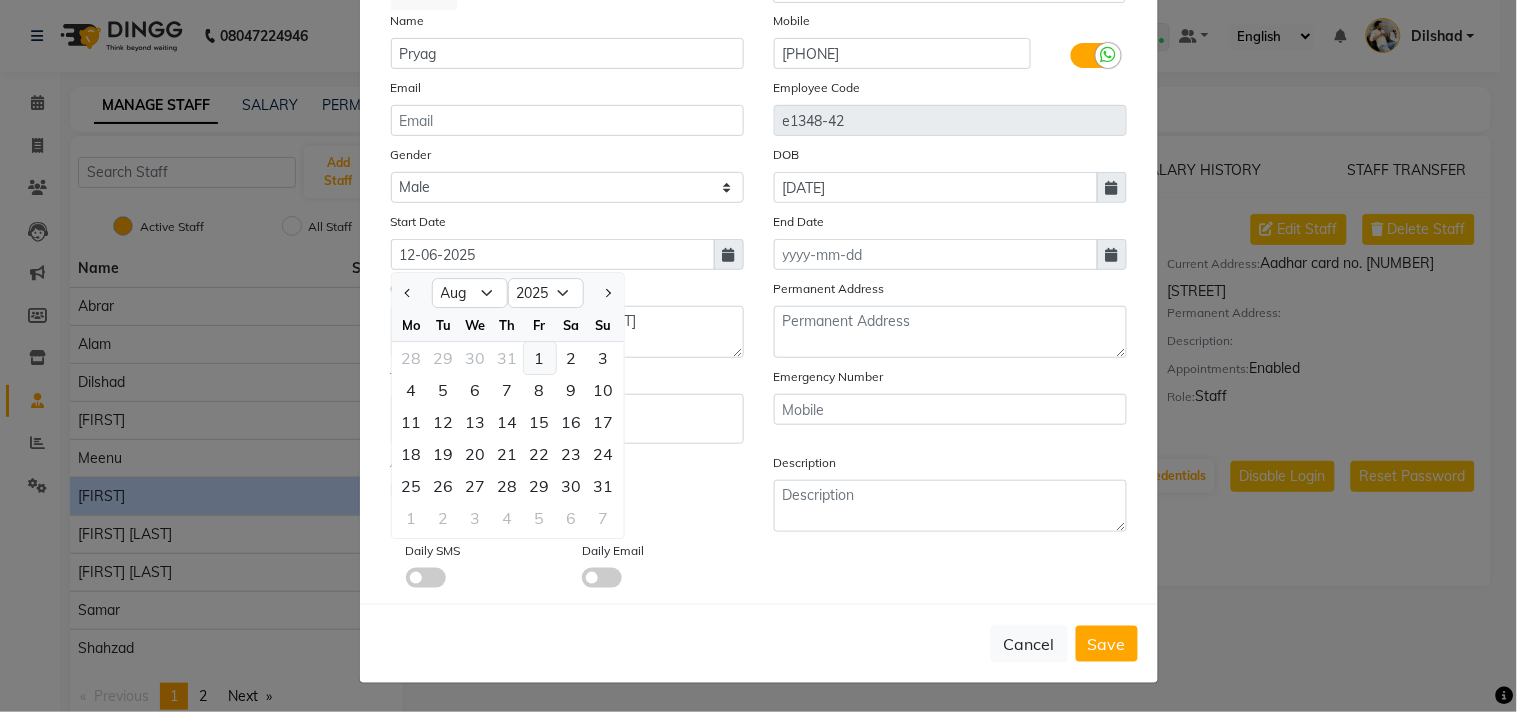 click on "1" 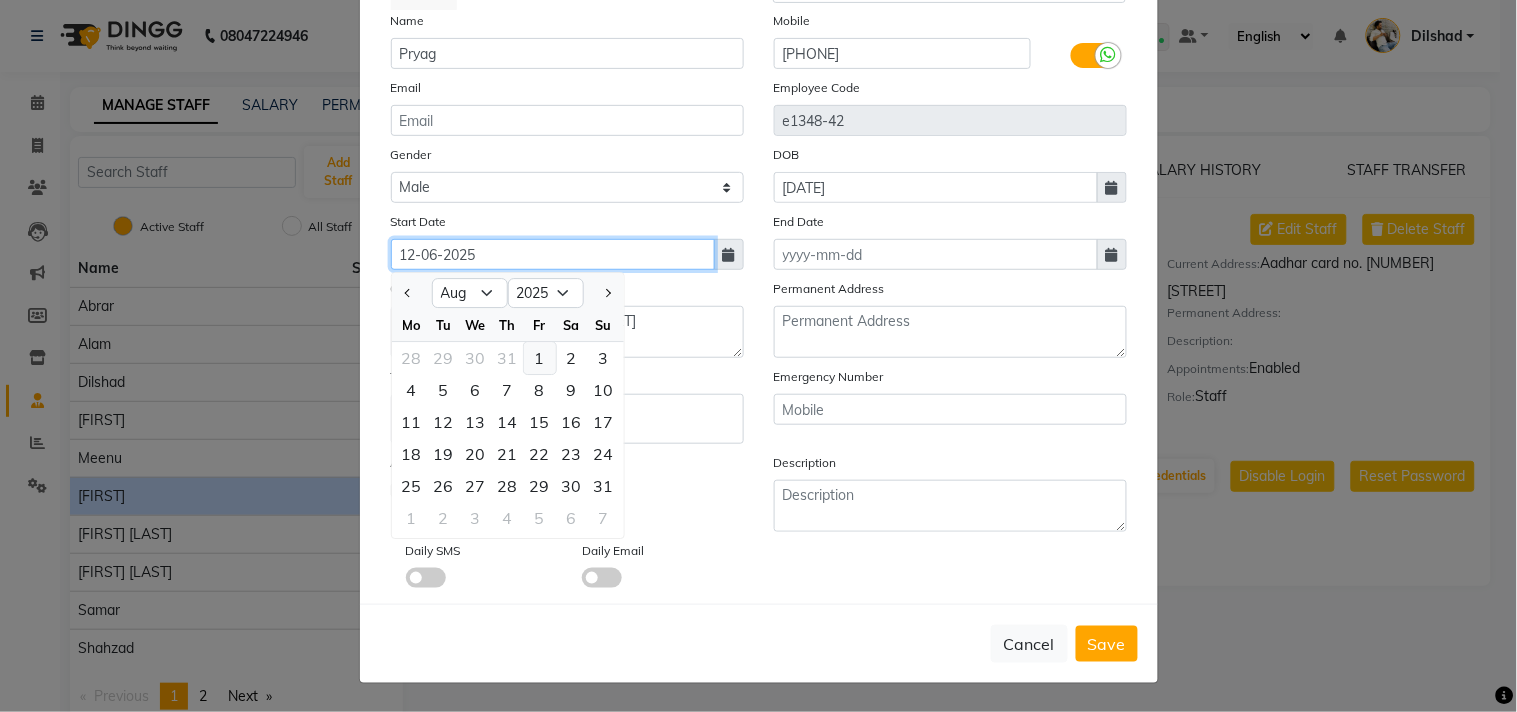 type on "01-08-2025" 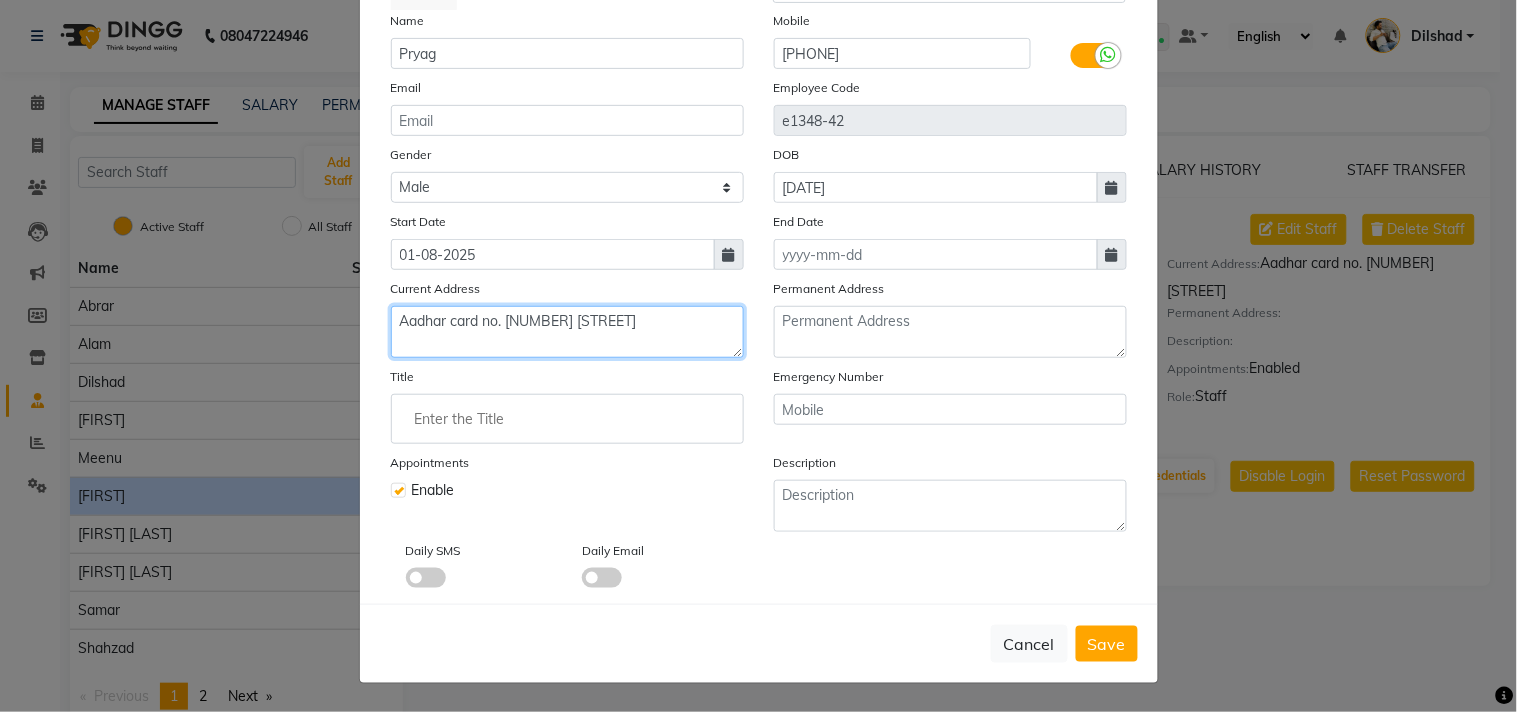 click on "Aadhar card no. 862515726875 Devilal Nagar" 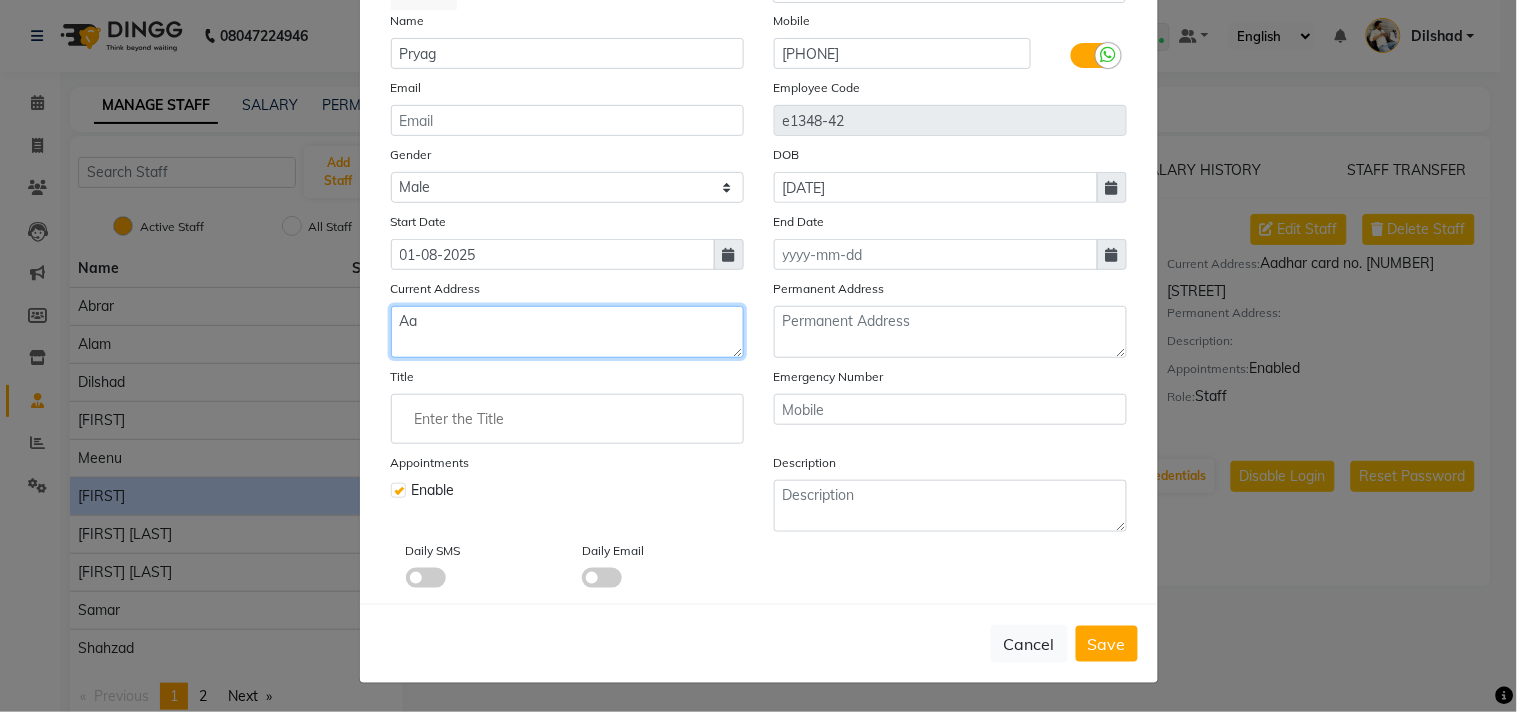 type on "A" 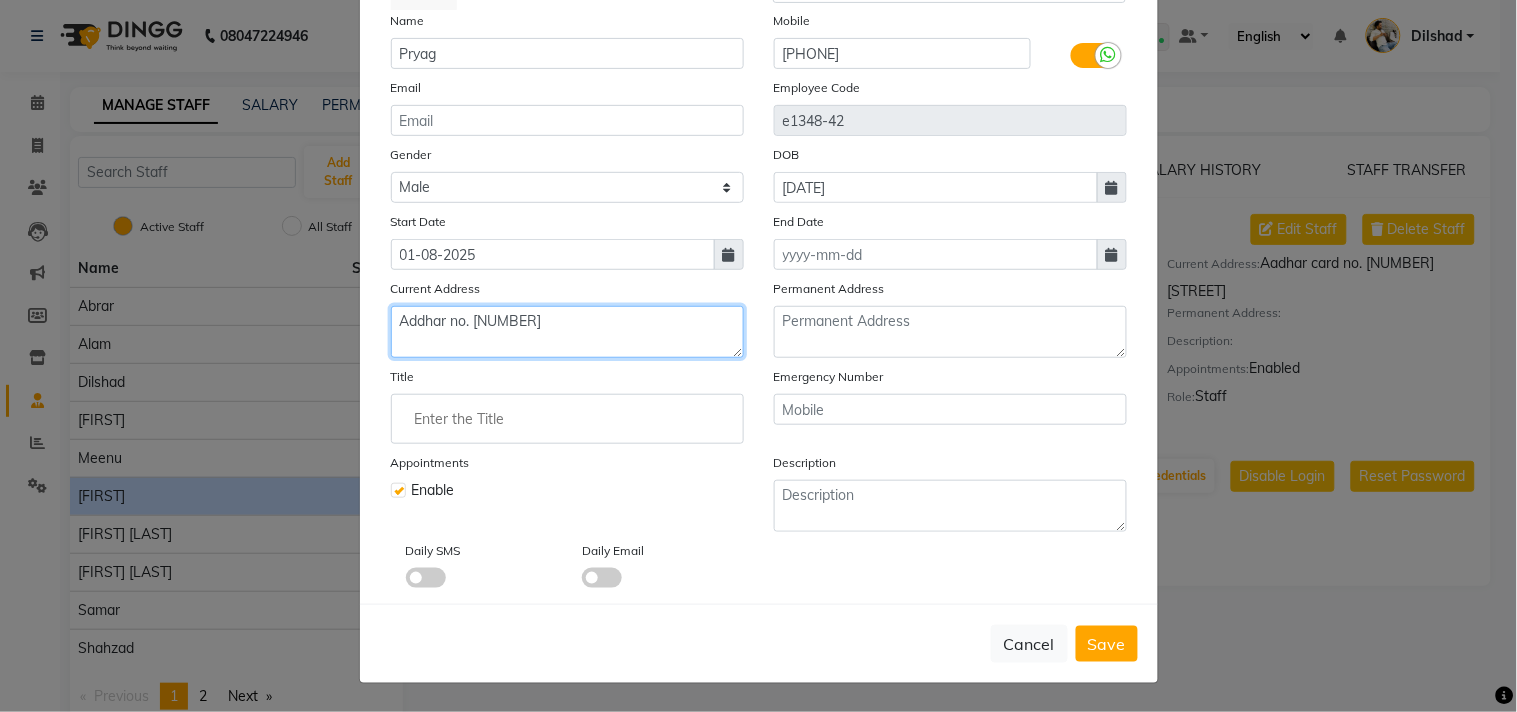 click on "Addhar no. 68274728" 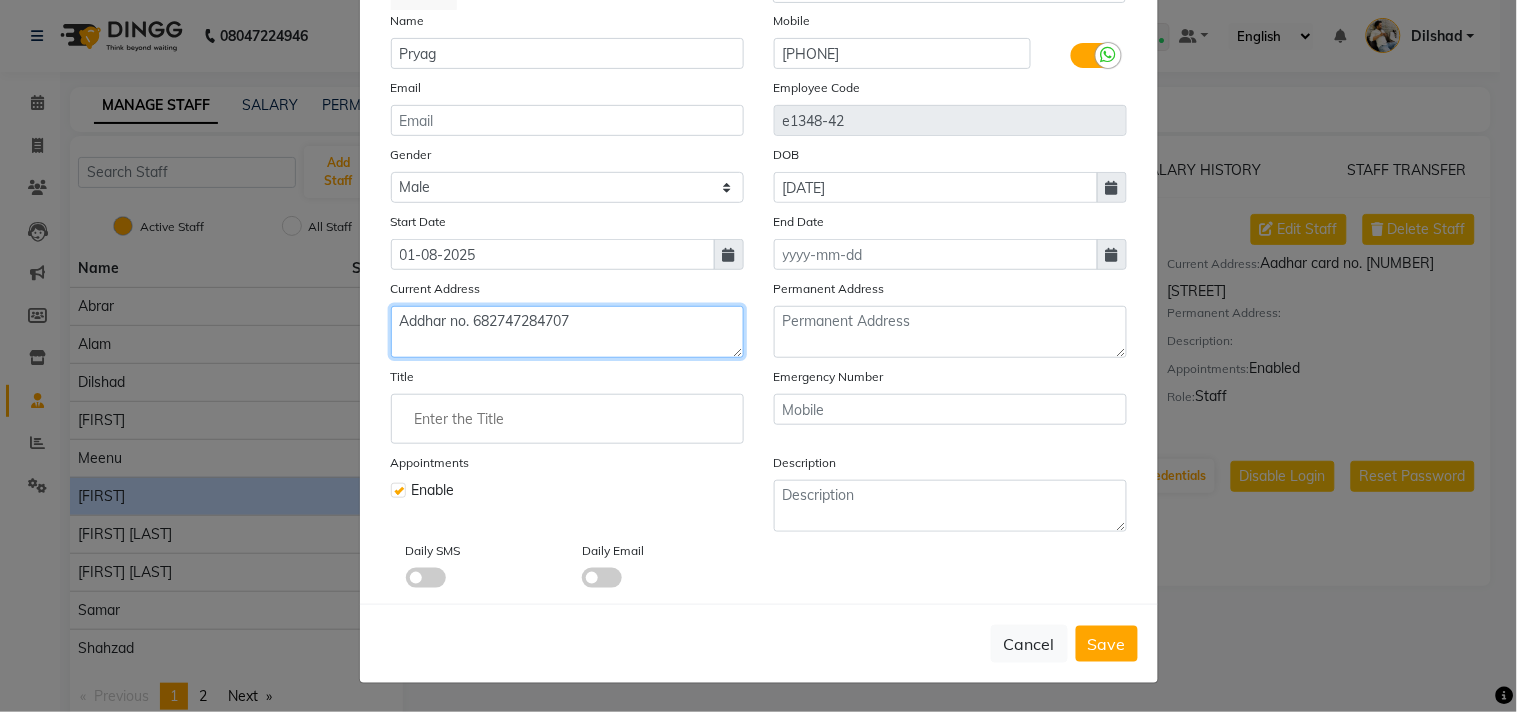 click on "Addhar no. 682747284707" 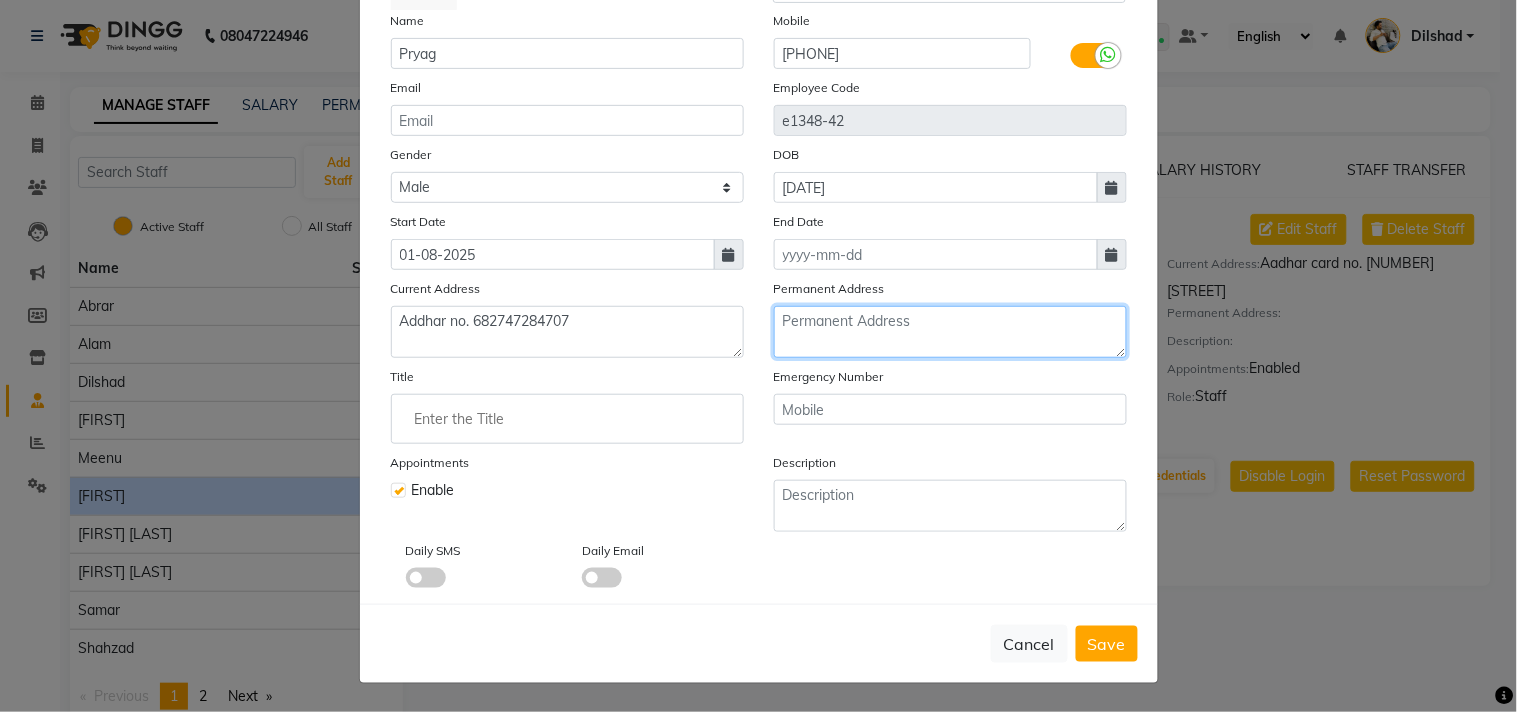 click 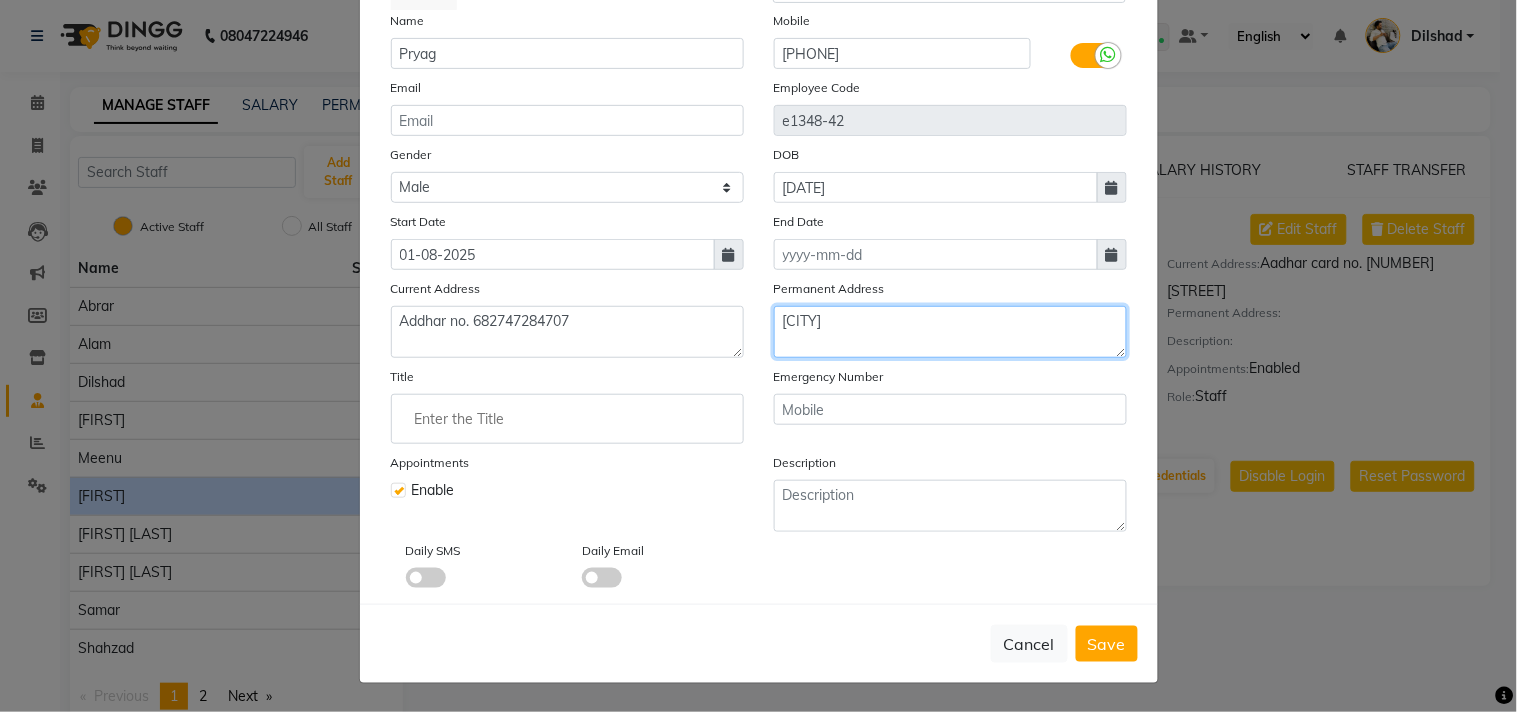 click on "Kanpur" 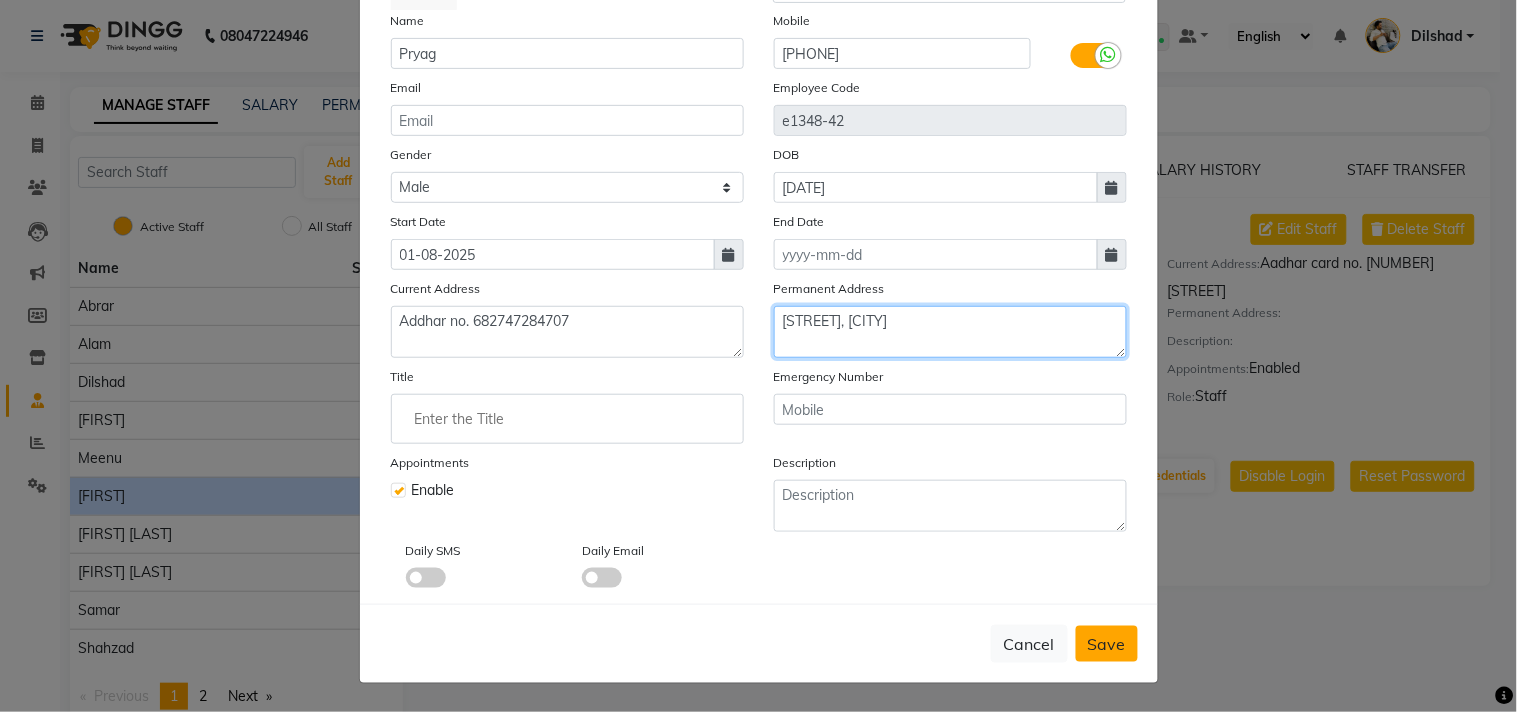 type on "Azad nagar ,Kanpur" 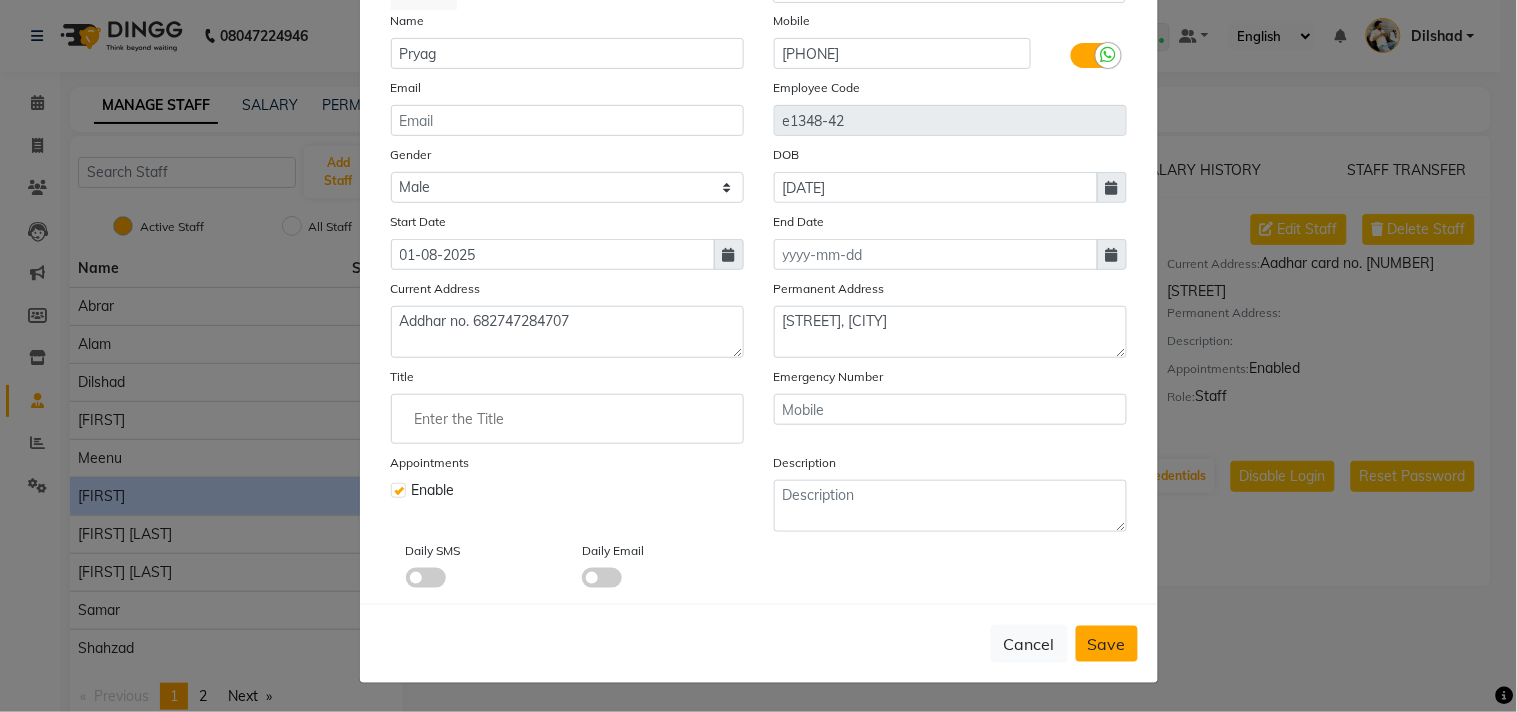 click on "Save" at bounding box center (1107, 644) 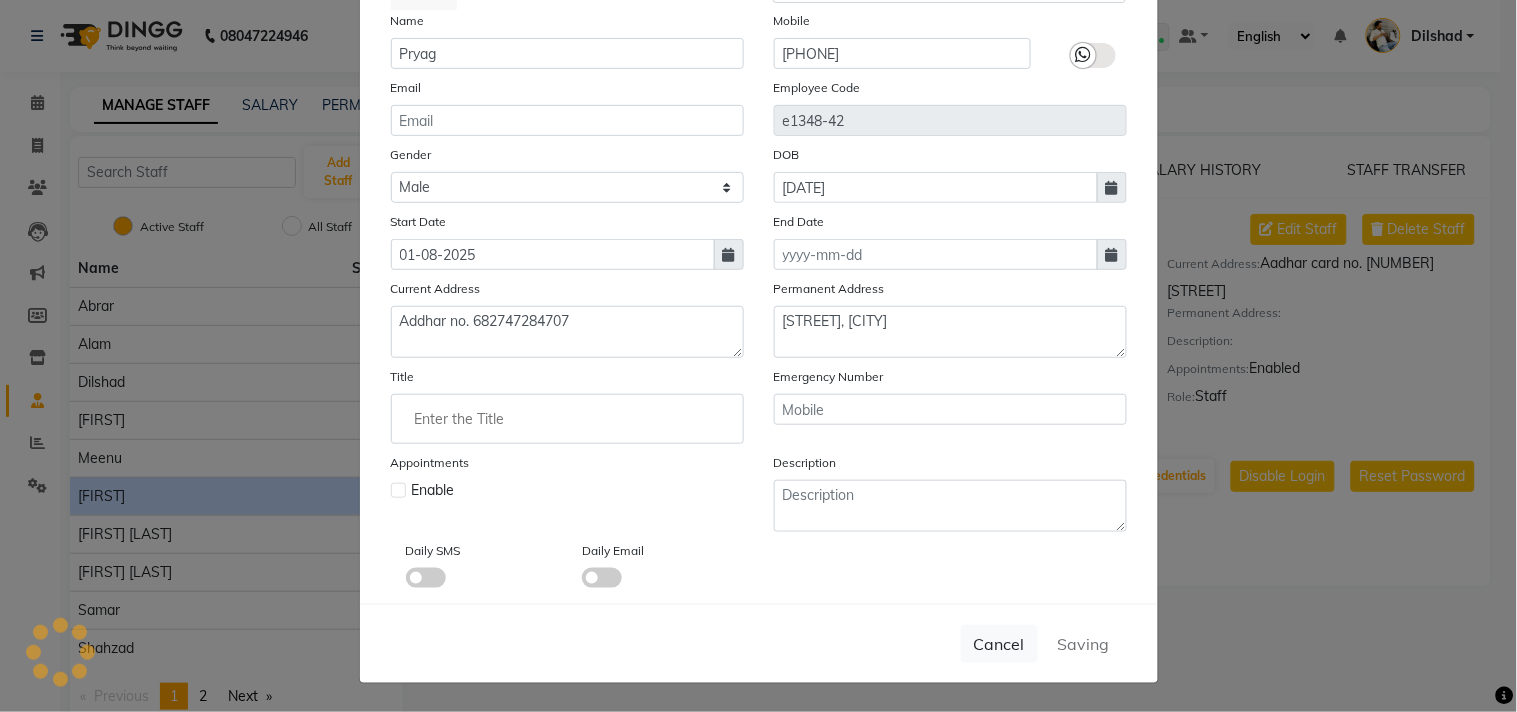 type 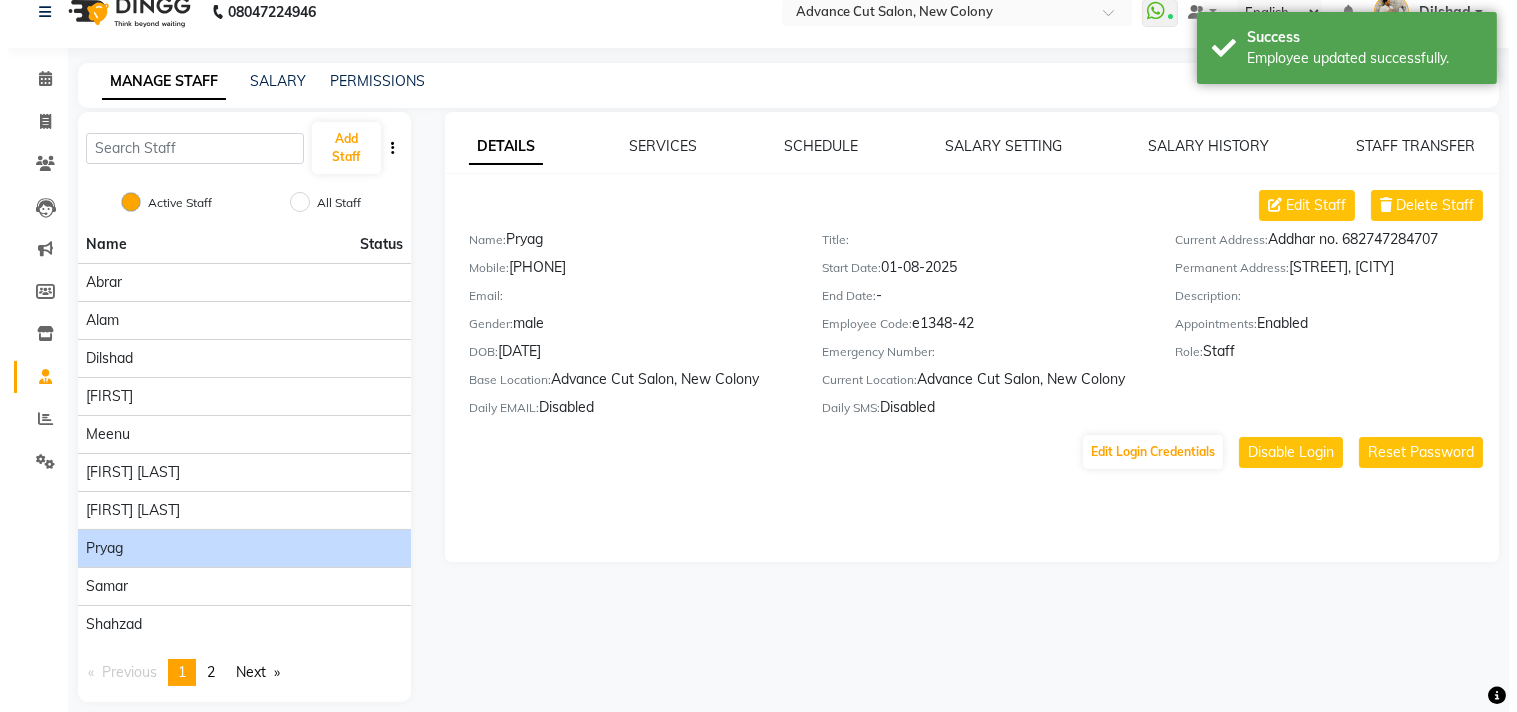 scroll, scrollTop: 44, scrollLeft: 0, axis: vertical 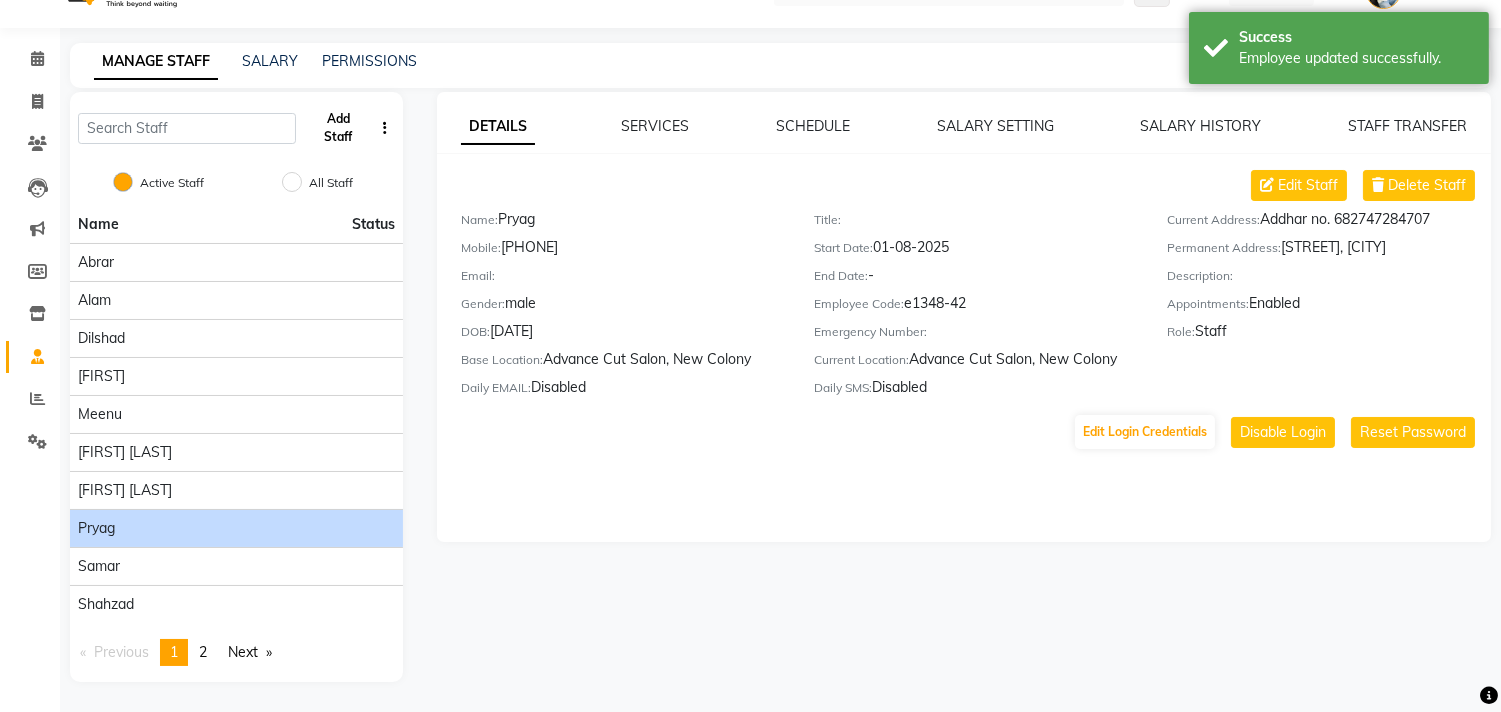 click on "Add Staff" 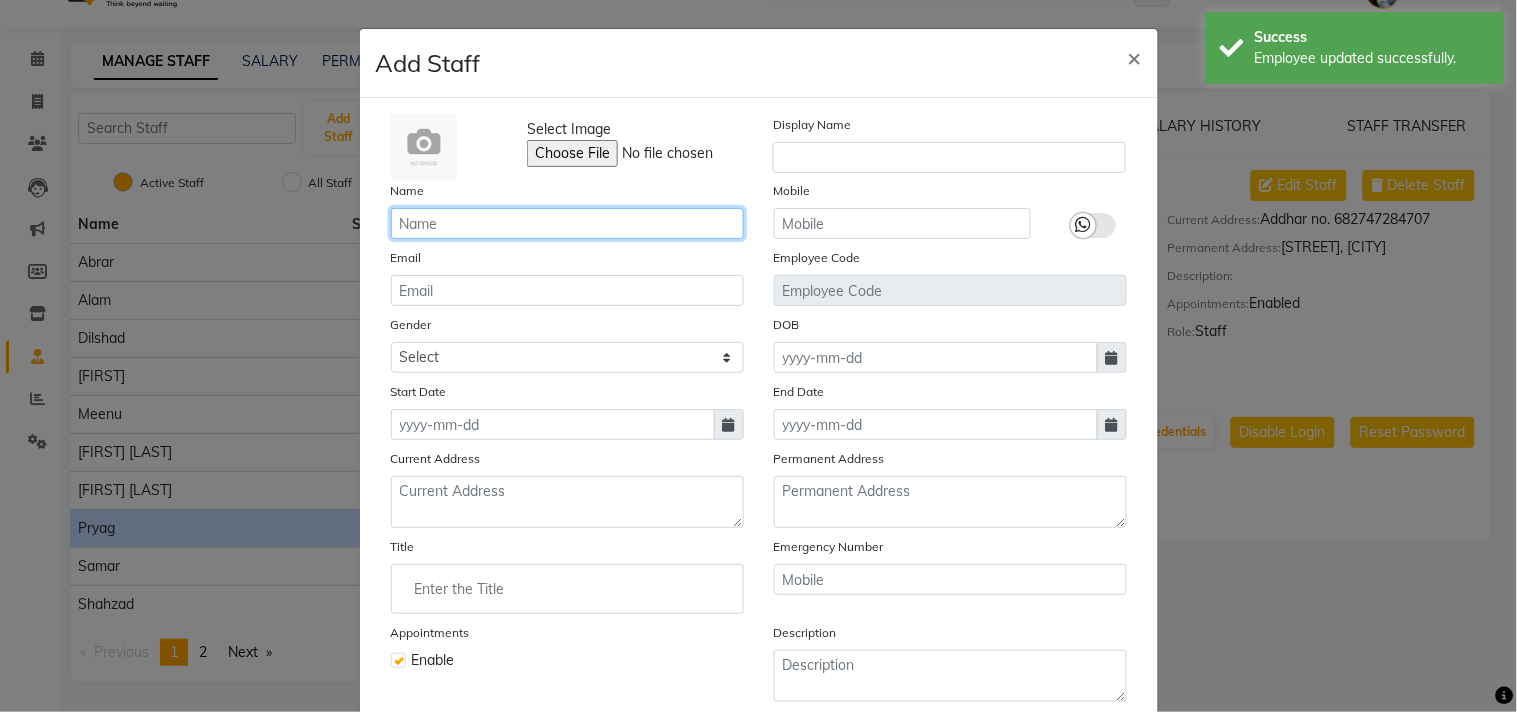 click 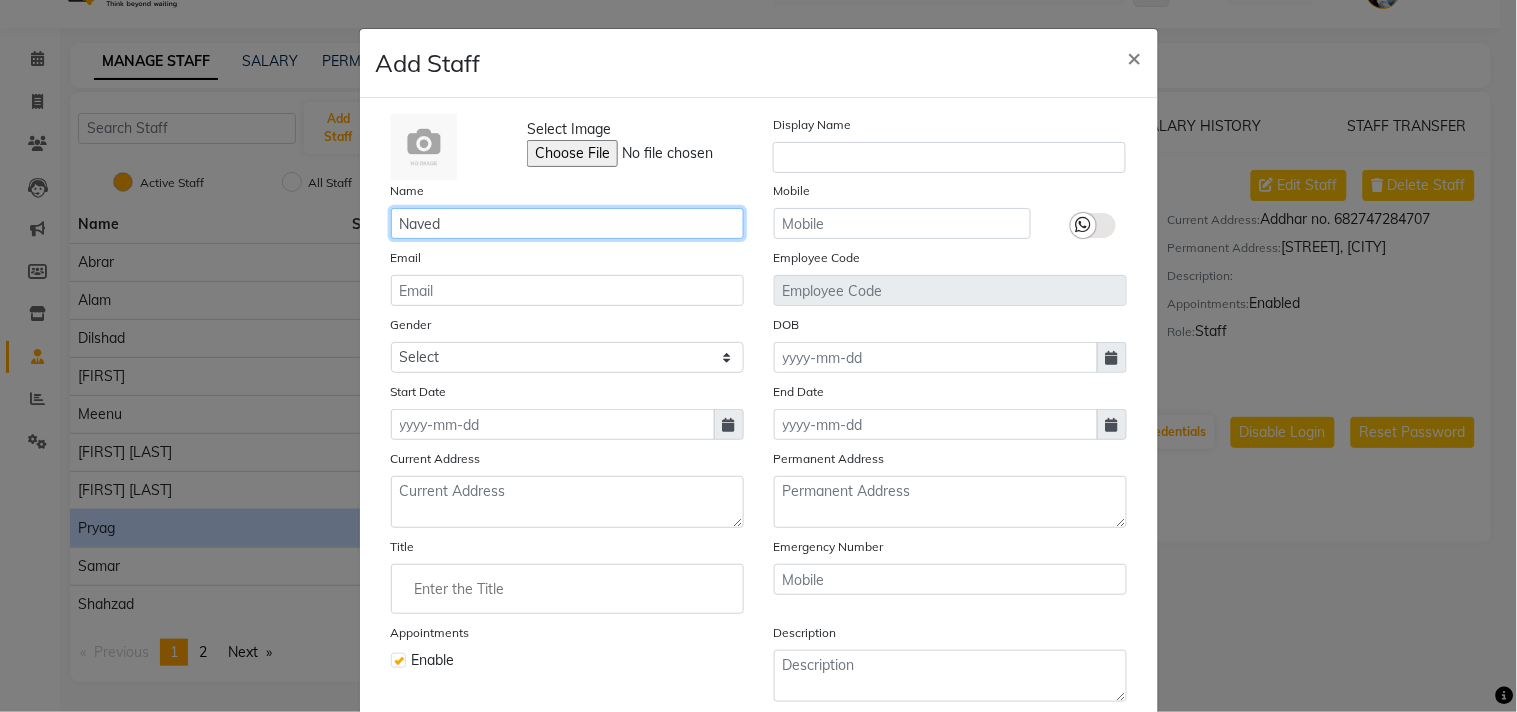 type on "Naved" 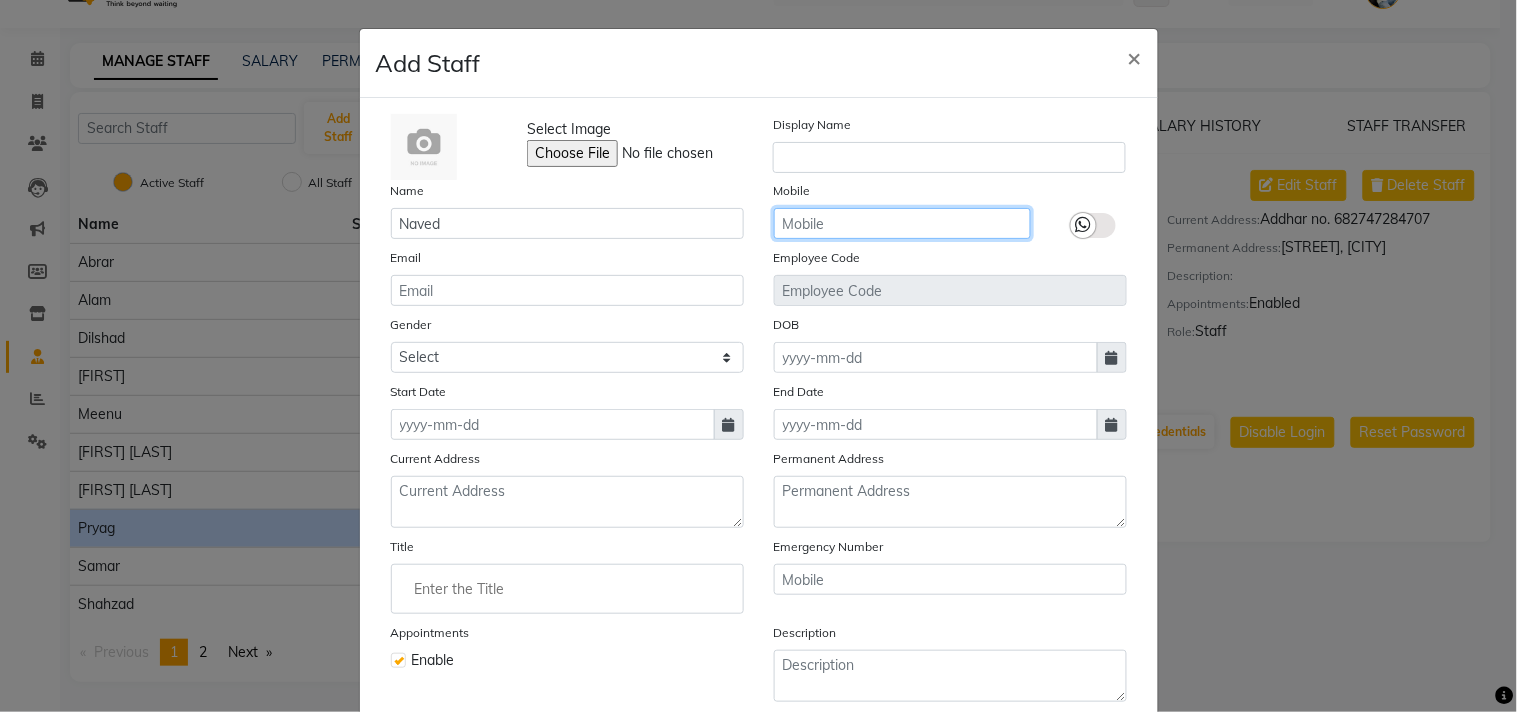 click 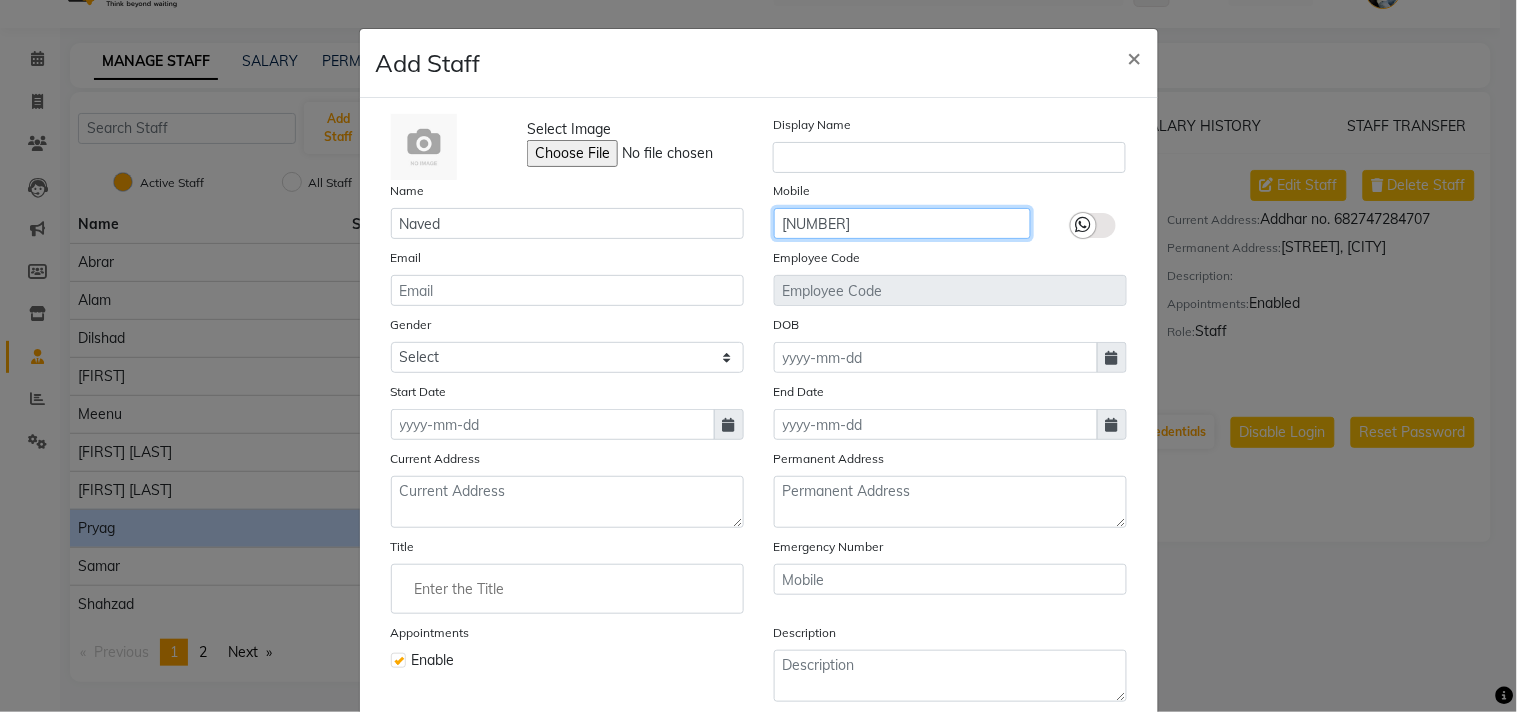 type on "7226964067" 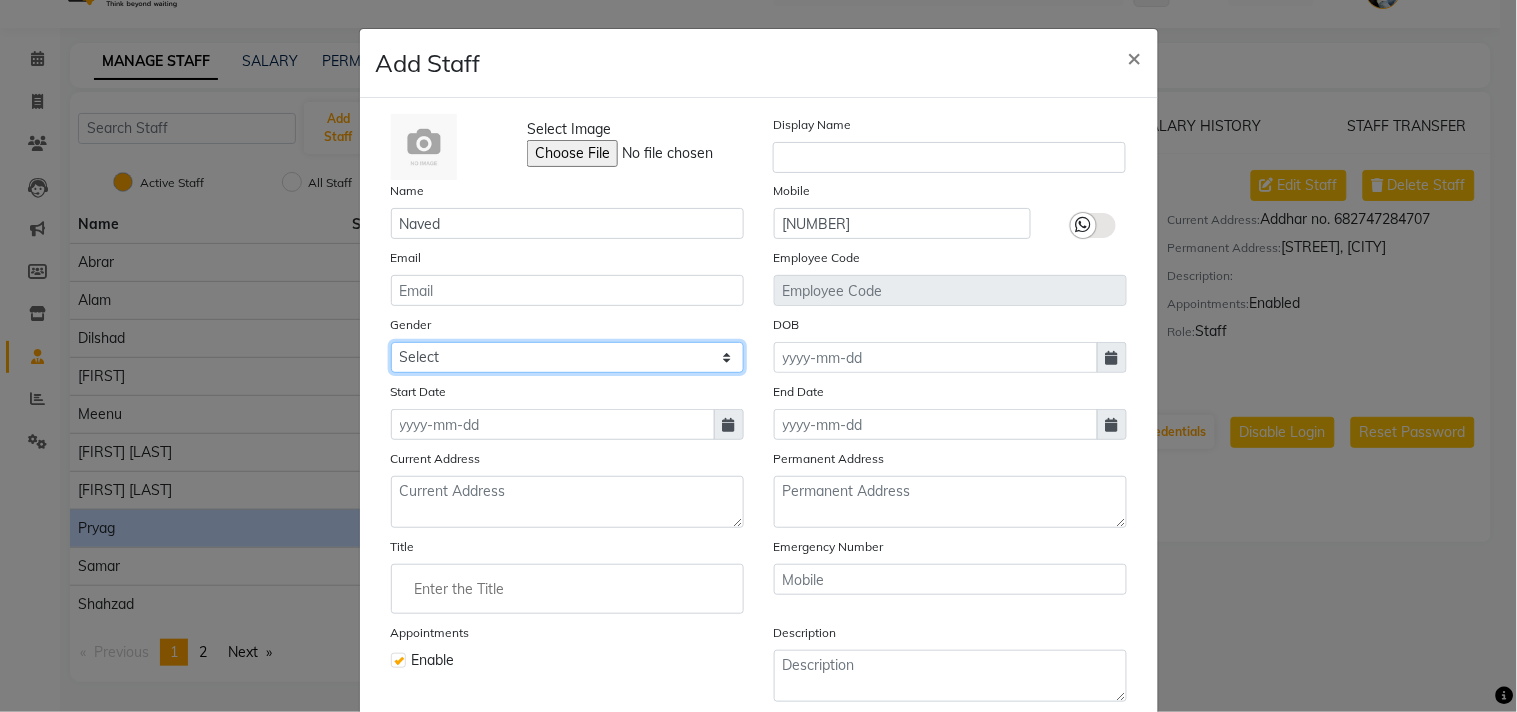 click on "Select Male Female Other Prefer Not To Say" 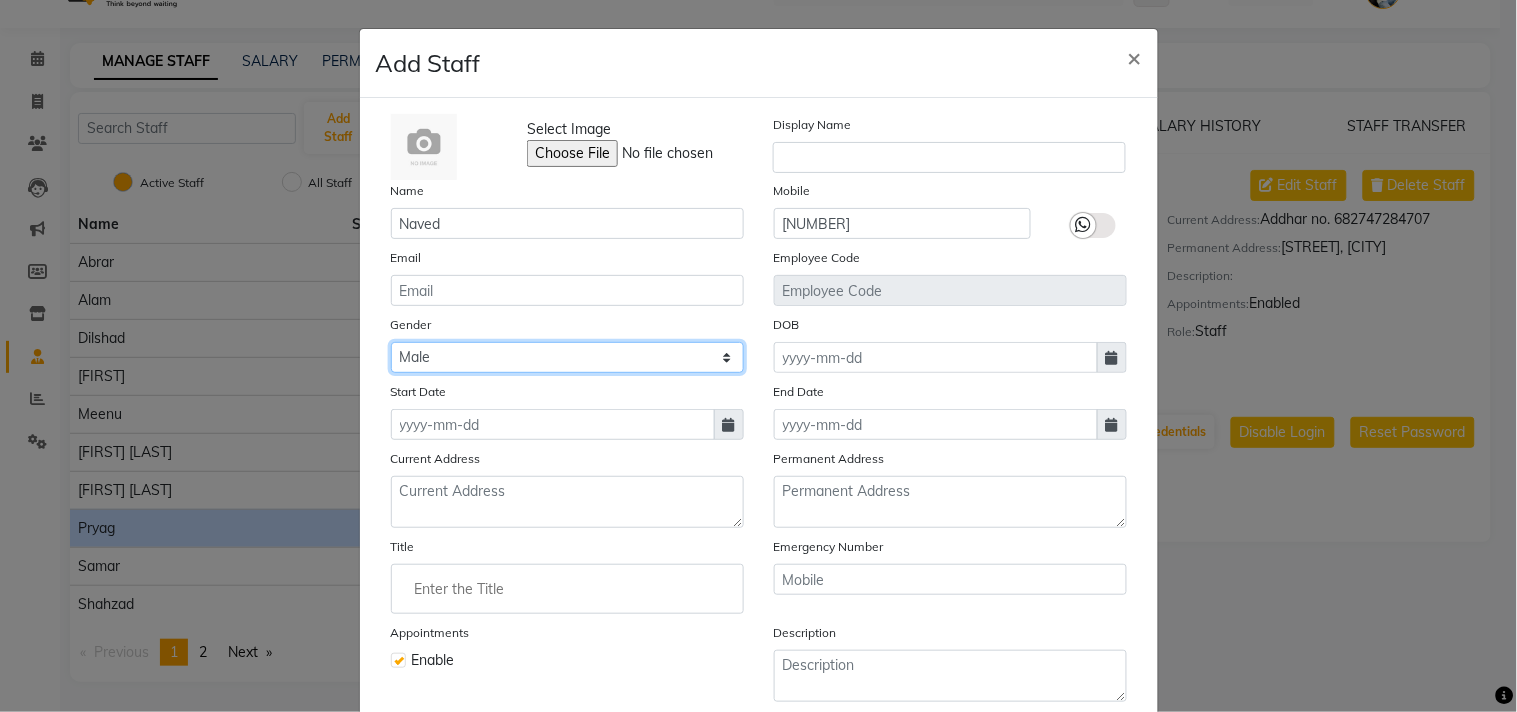 click on "Select Male Female Other Prefer Not To Say" 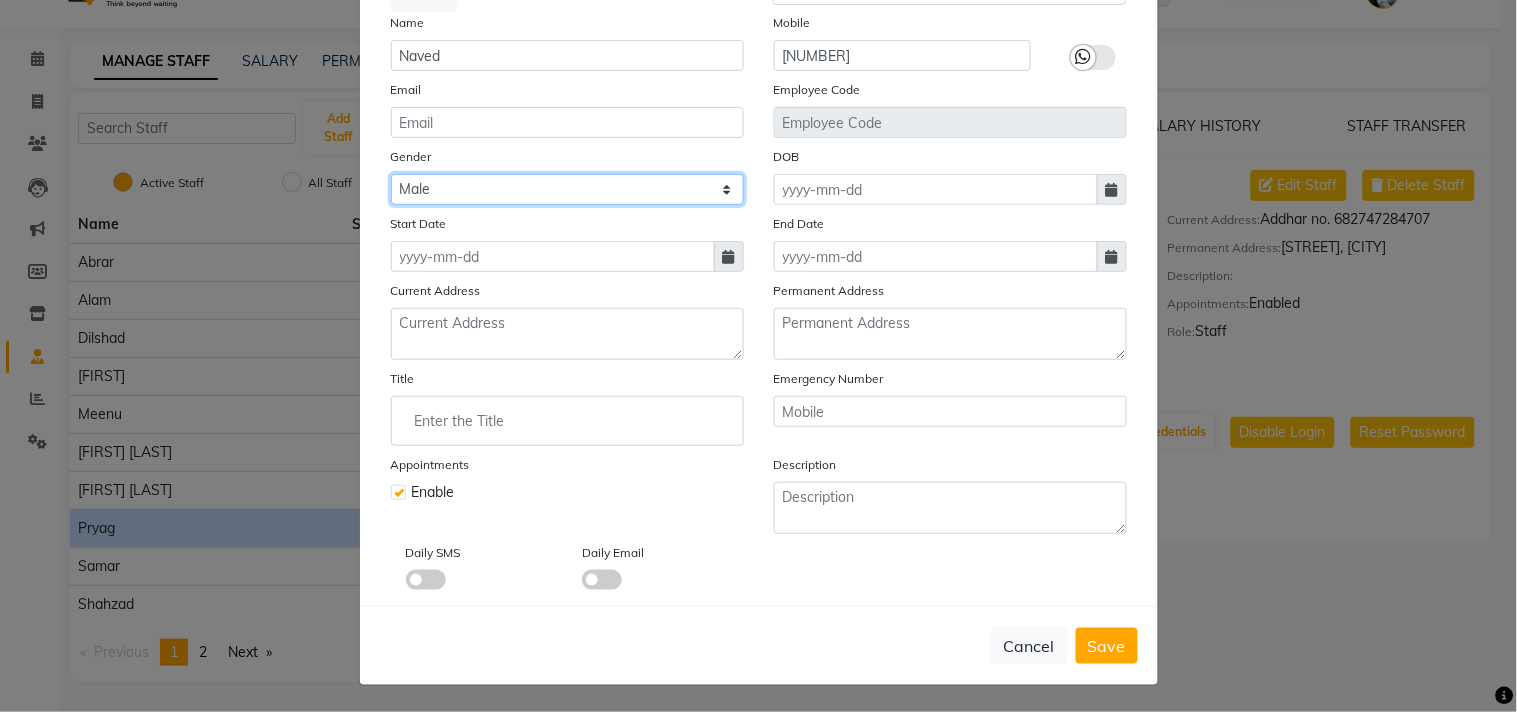 scroll, scrollTop: 172, scrollLeft: 0, axis: vertical 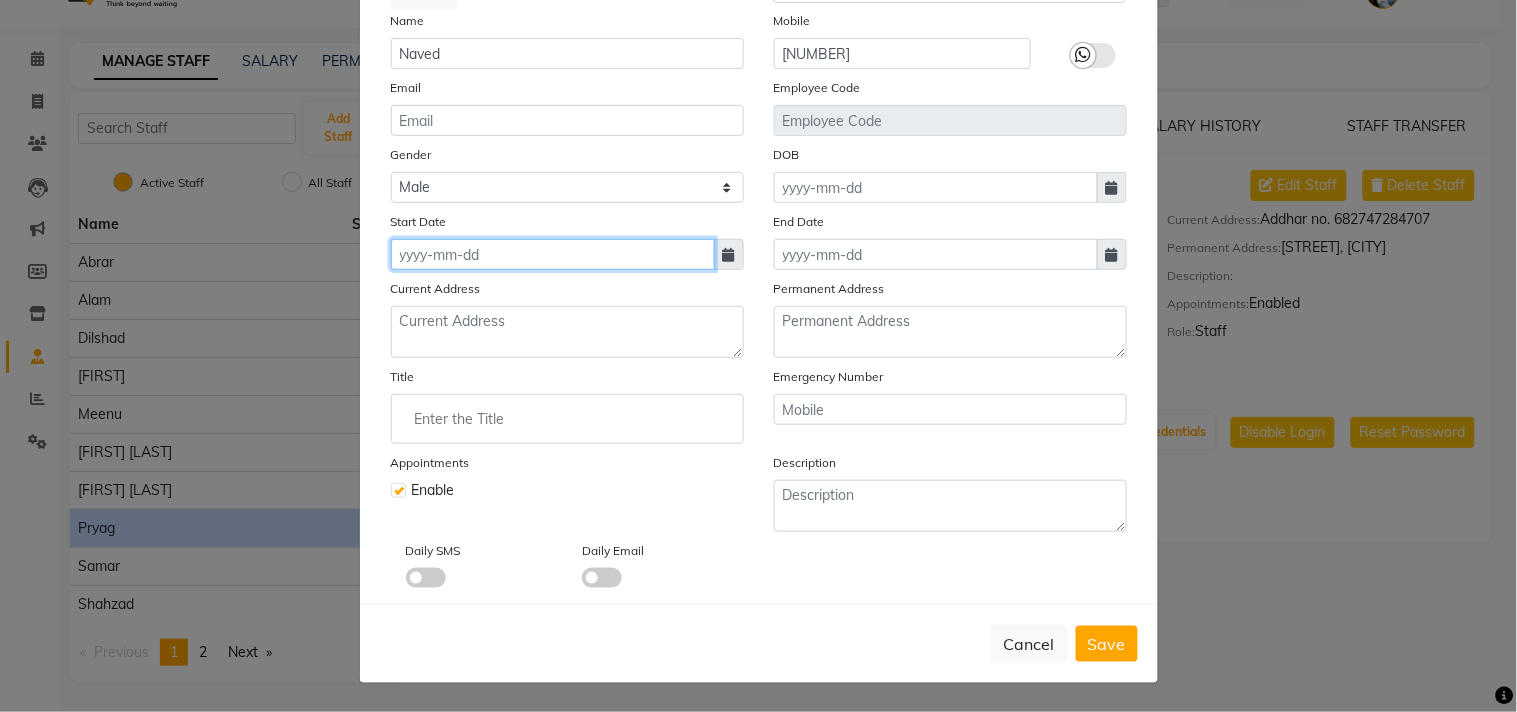 click 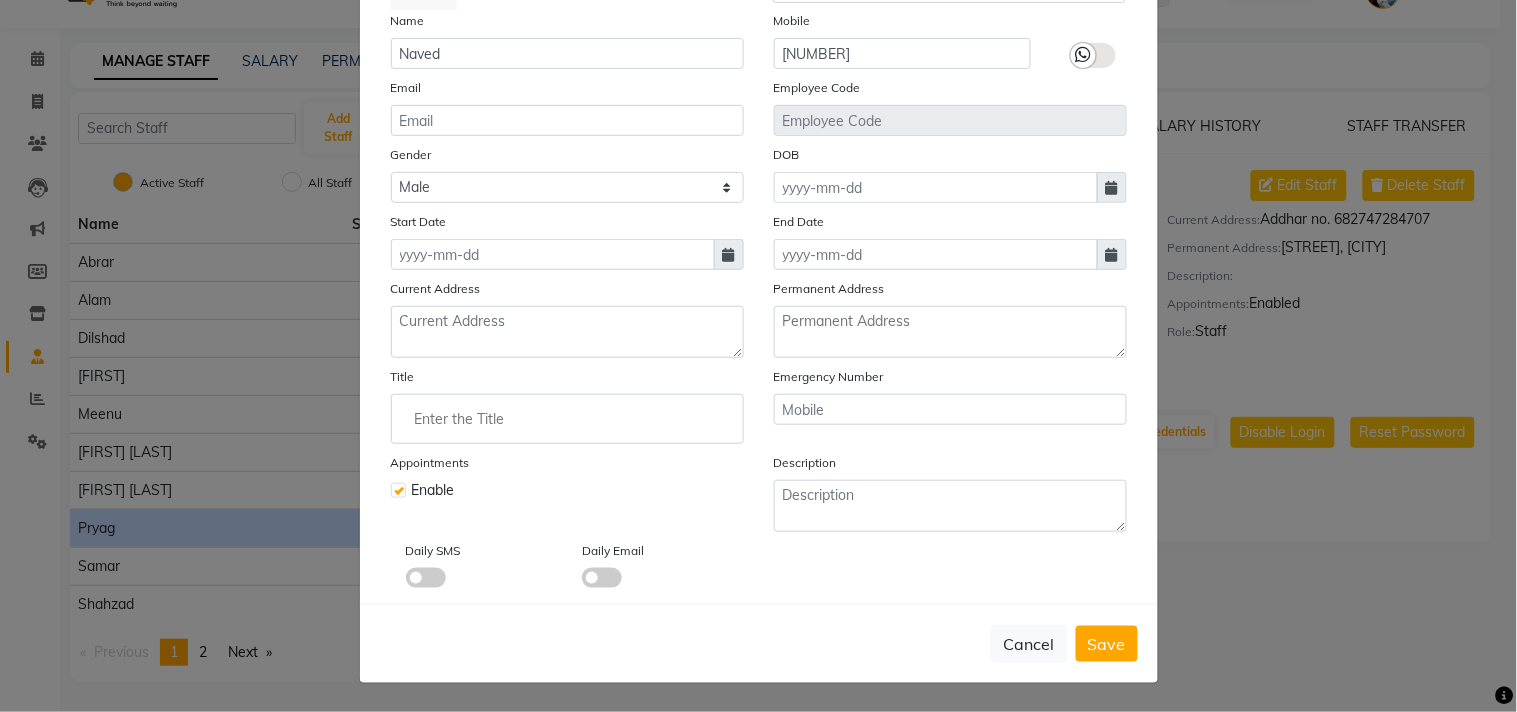 select on "8" 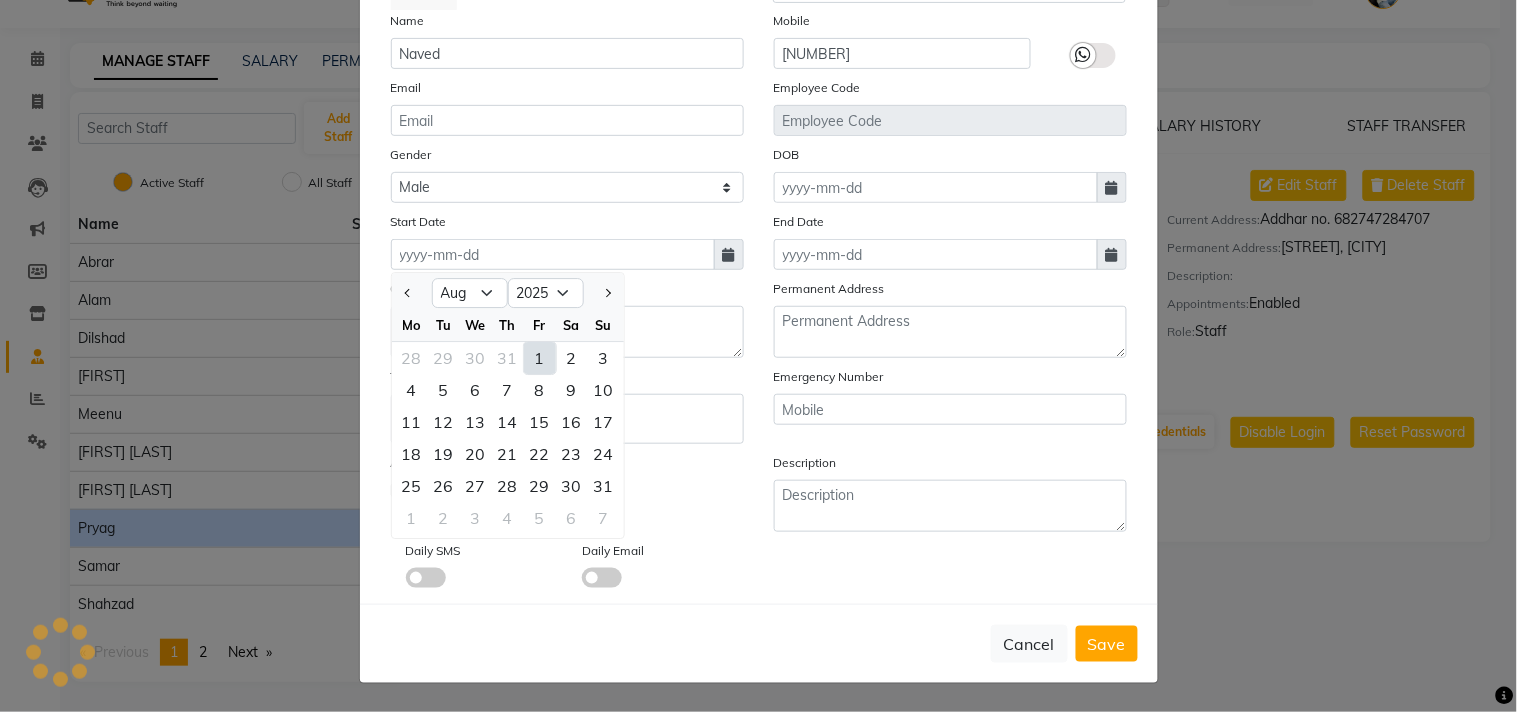 click on "1" 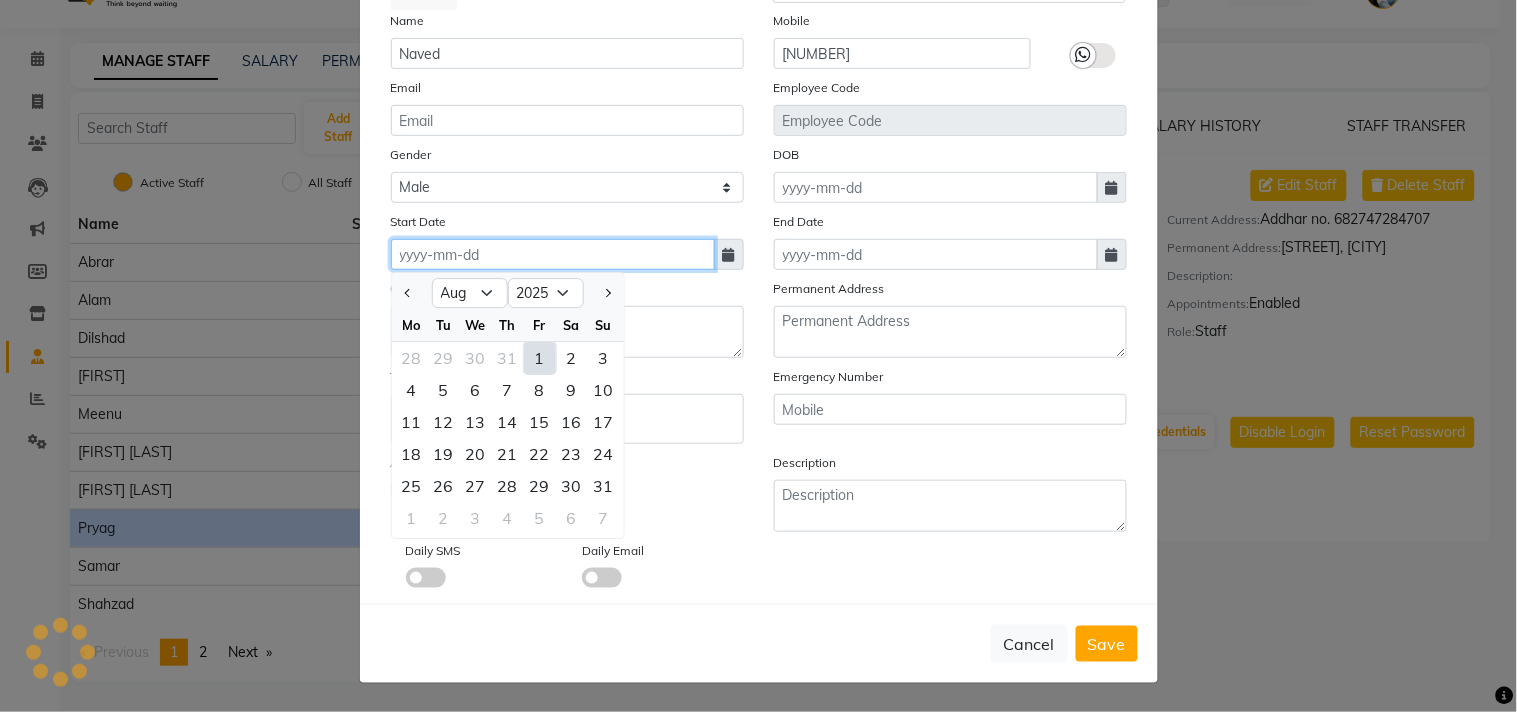 type on "01-08-2025" 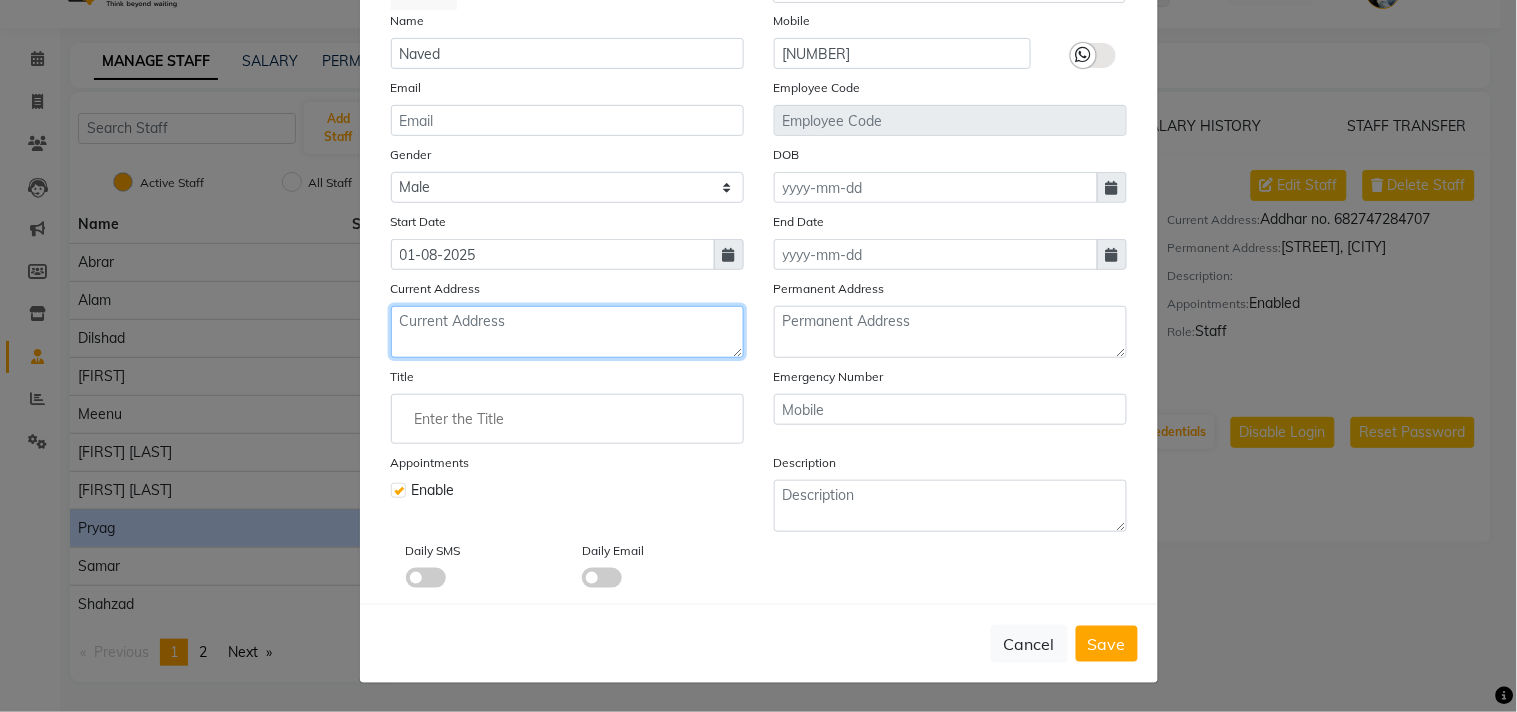 click 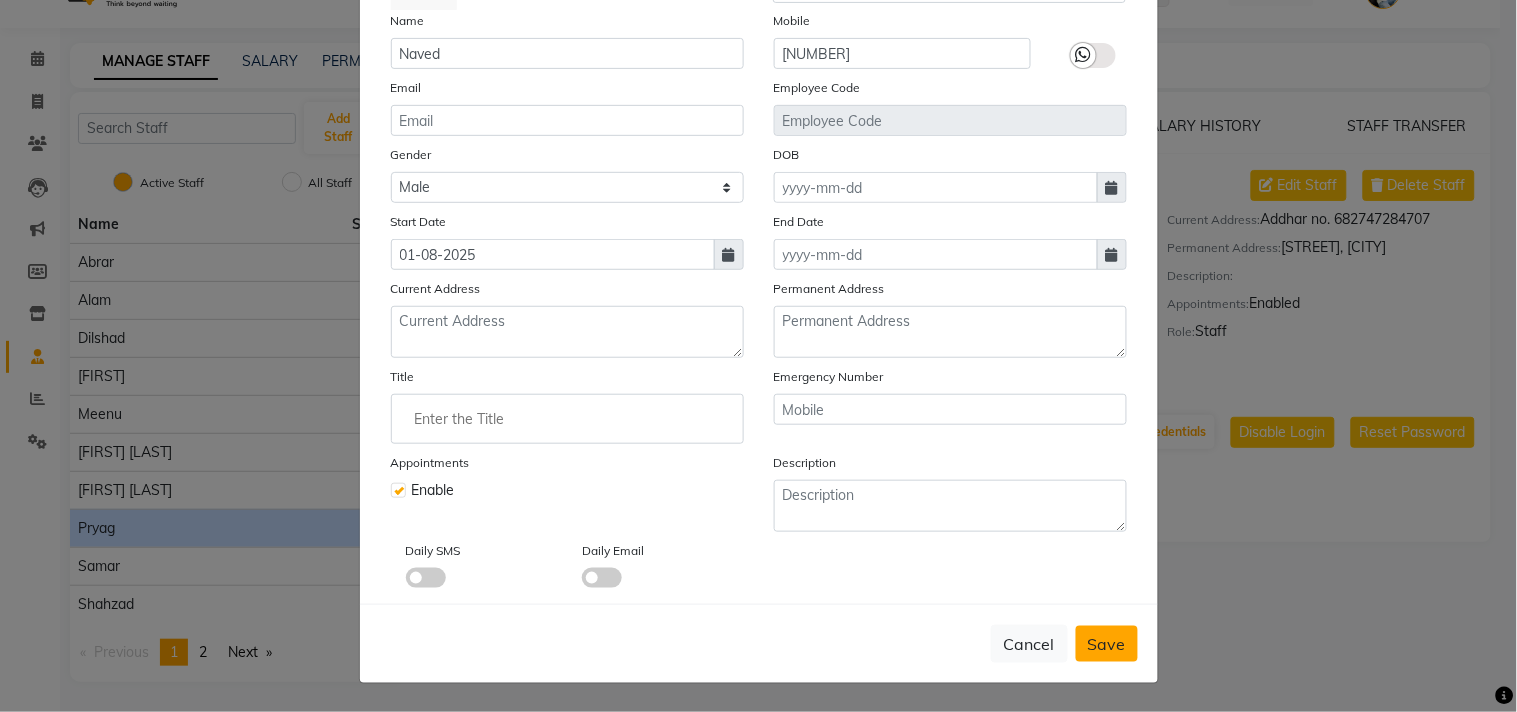click on "Save" at bounding box center (1107, 644) 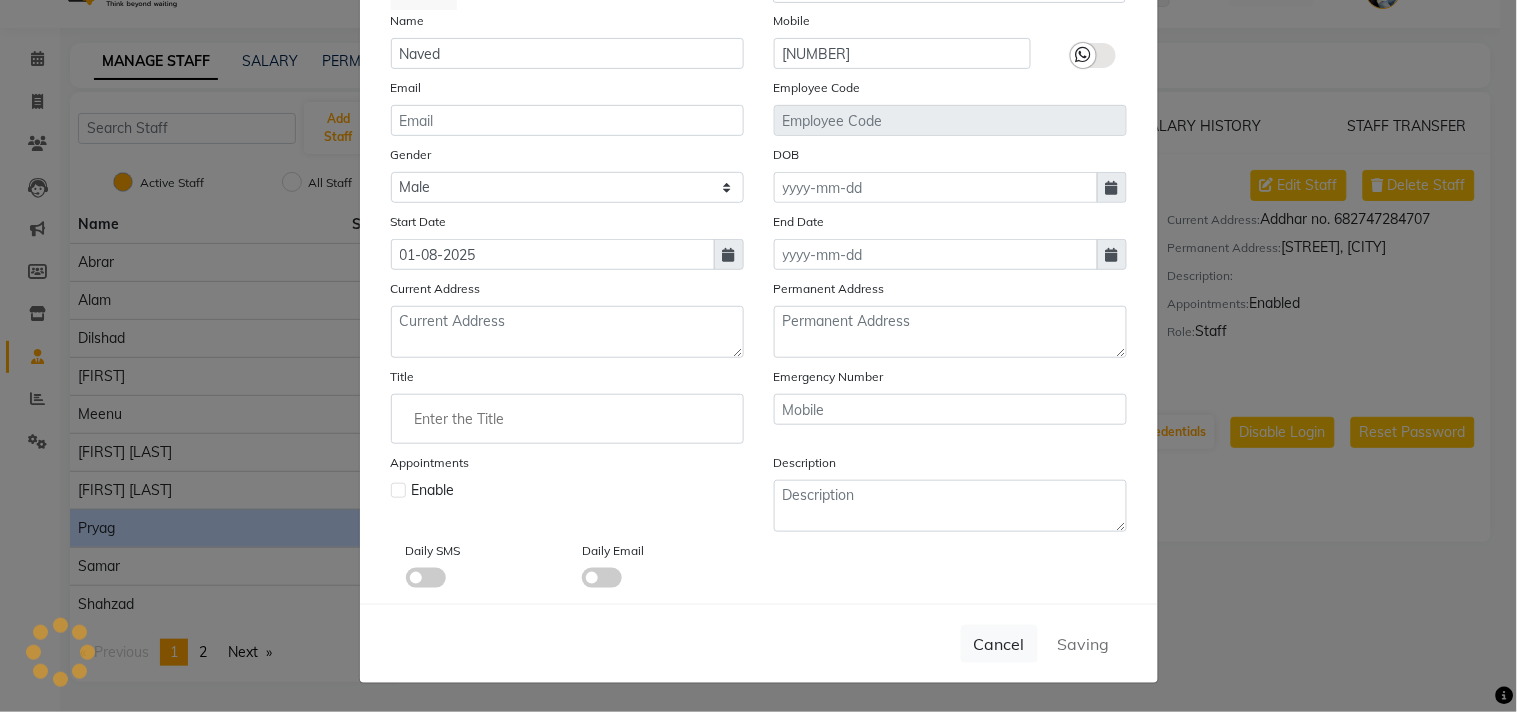 type 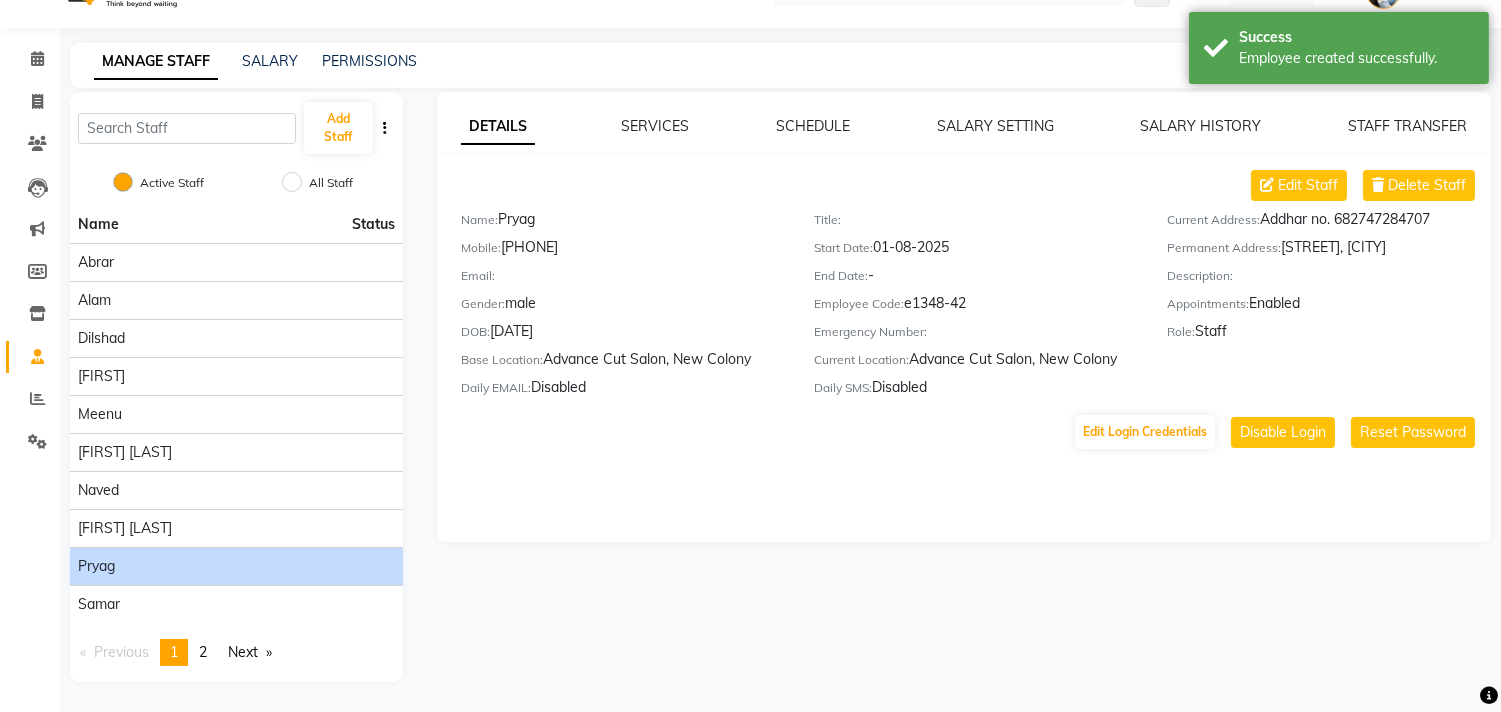 click on "Pryag" 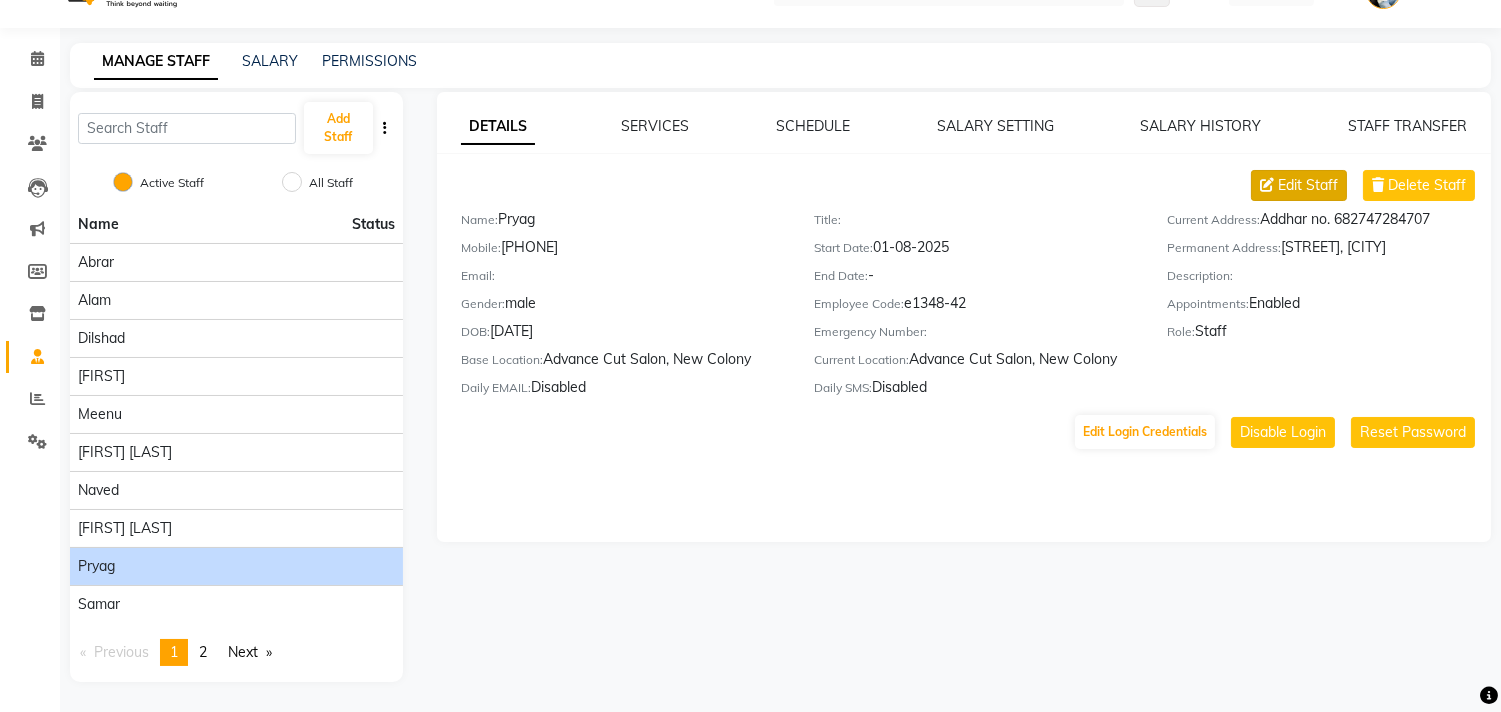 click on "Edit Staff" 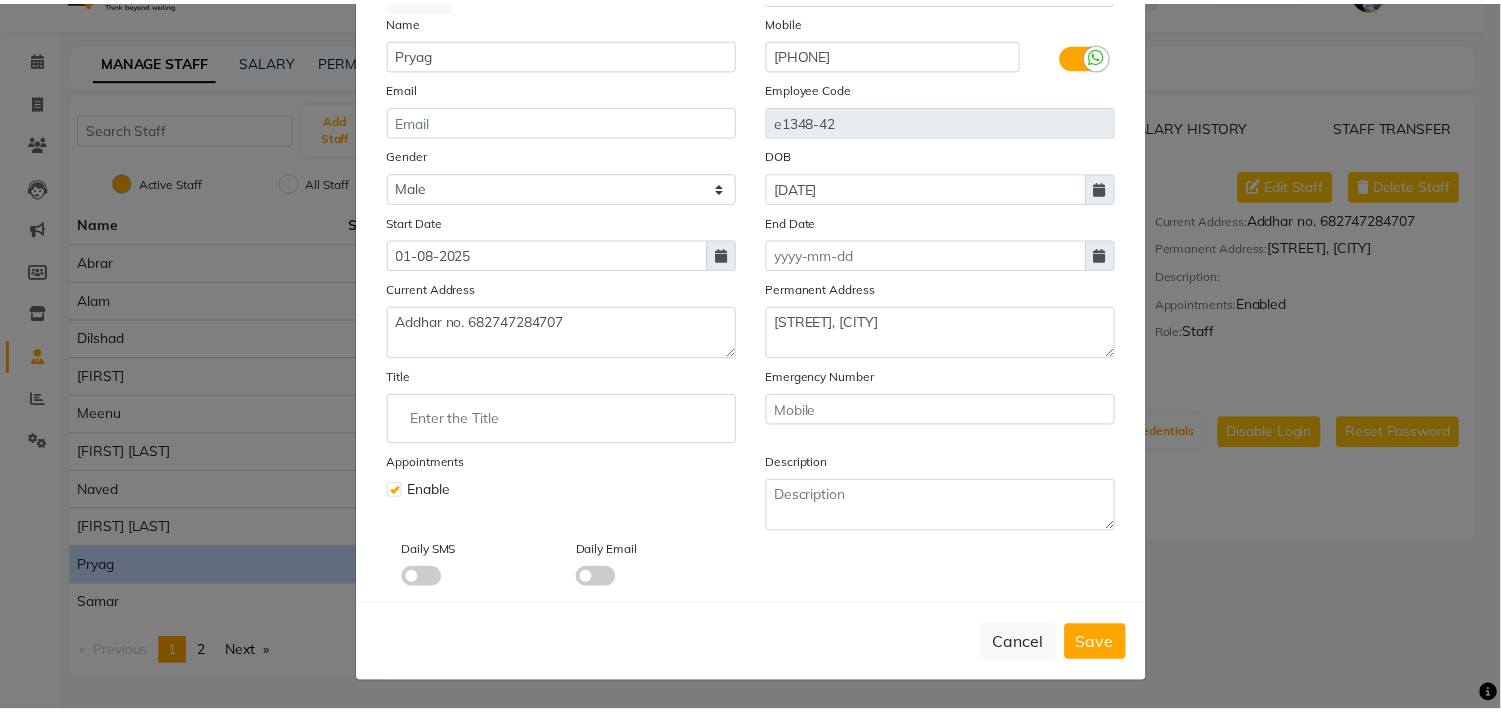 scroll, scrollTop: 172, scrollLeft: 0, axis: vertical 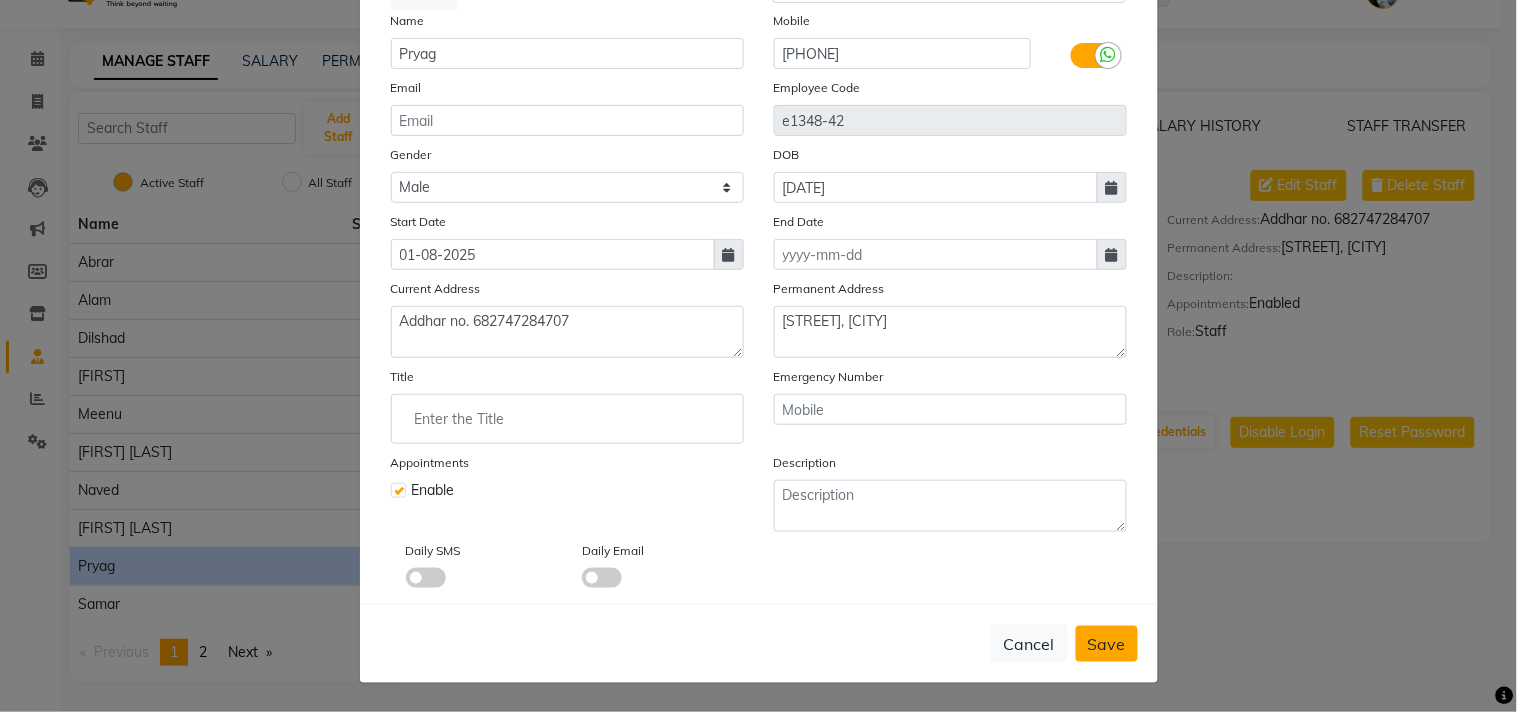 click on "Save" at bounding box center [1107, 644] 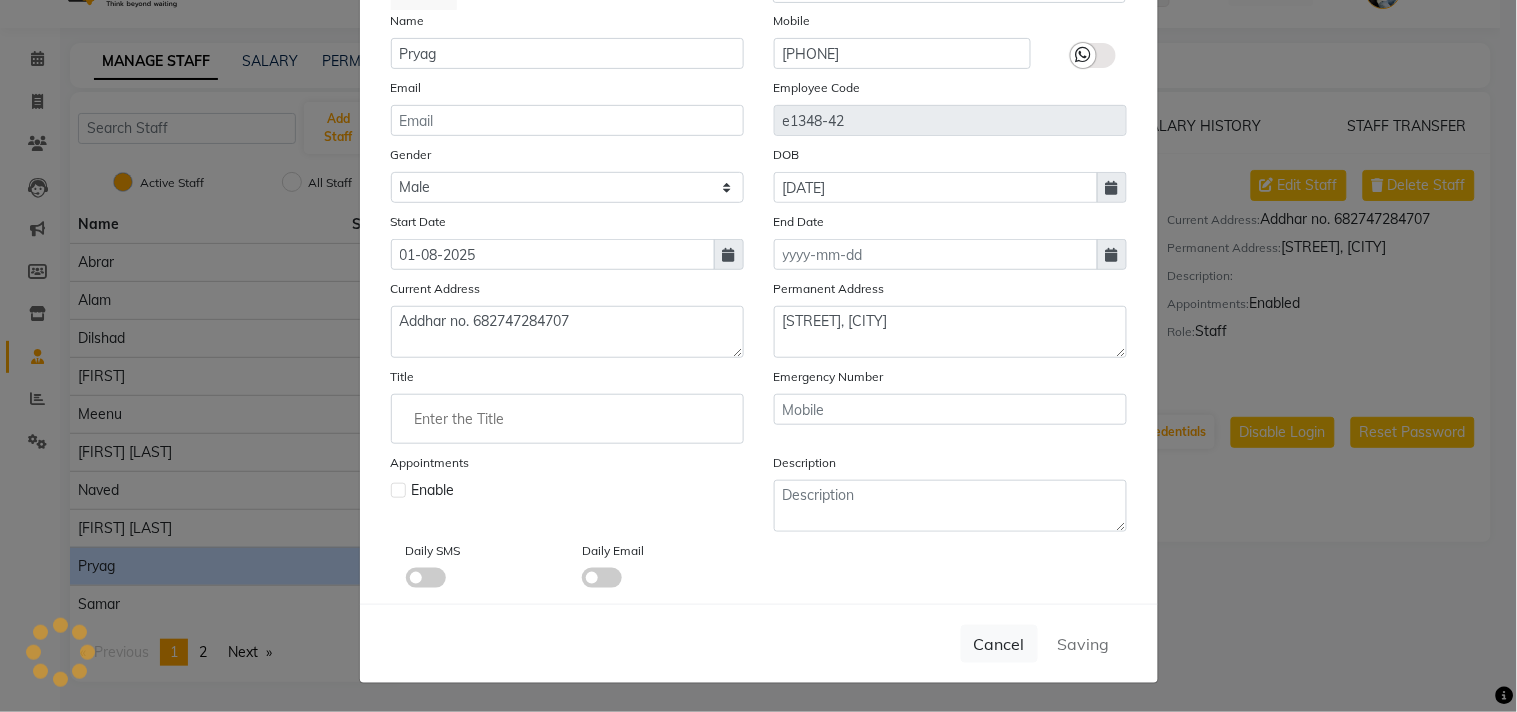 type 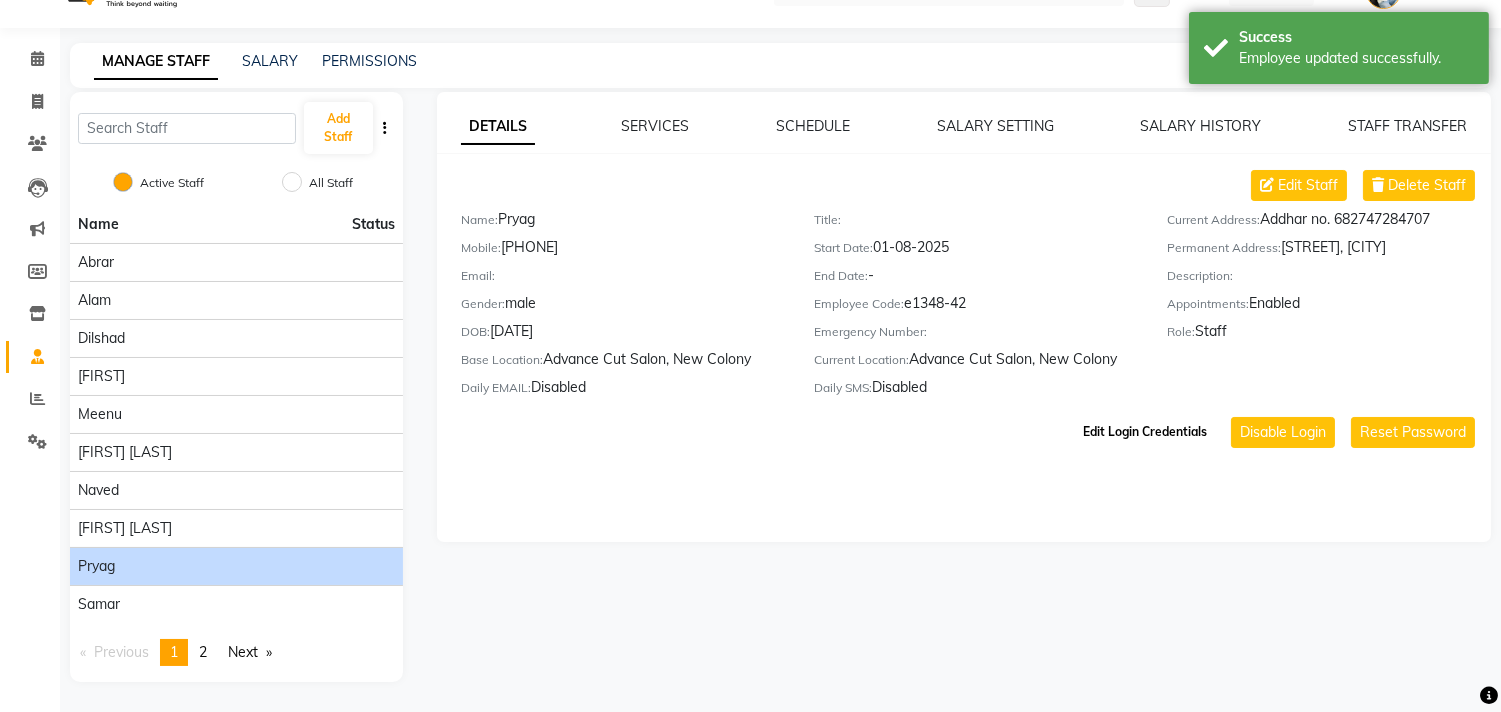 click on "Edit Login Credentials" 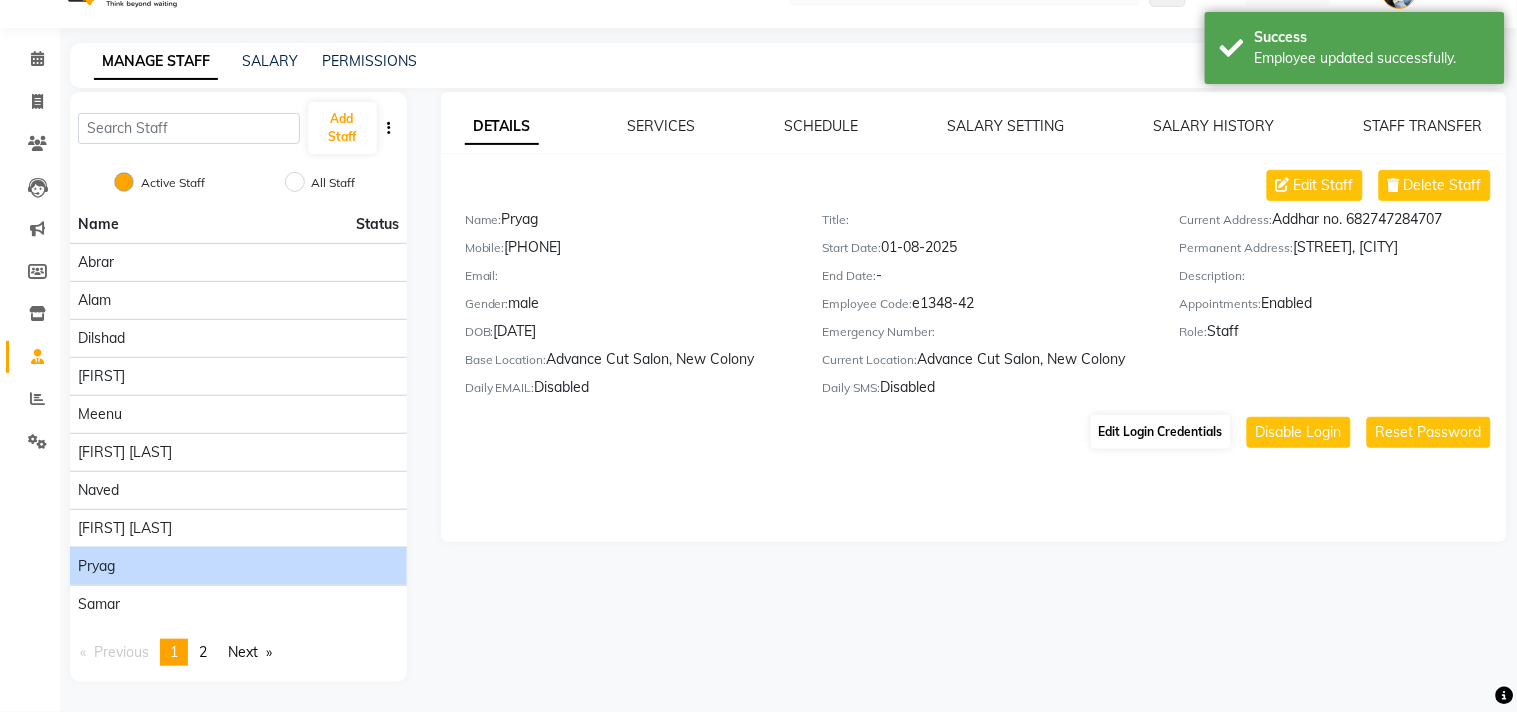 select on "1436" 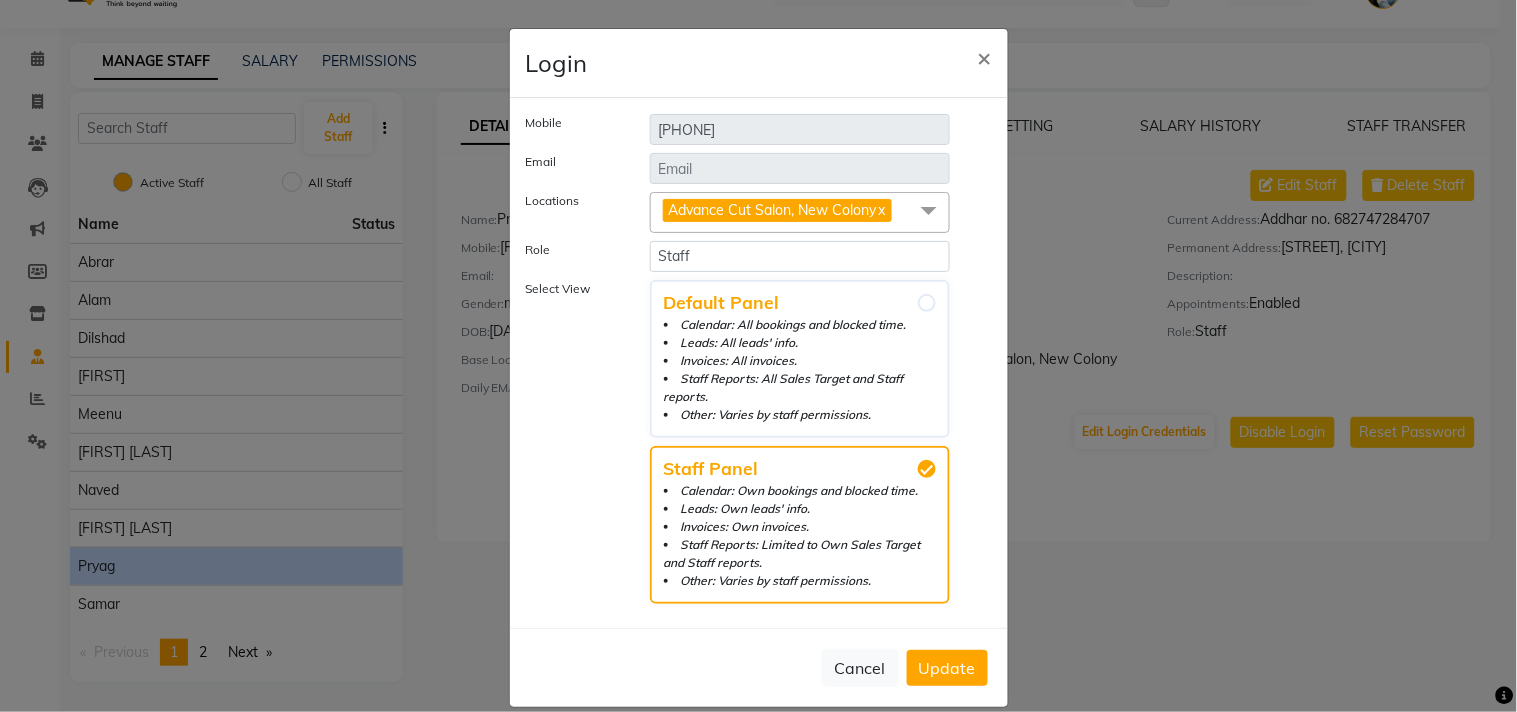 click on "Update" 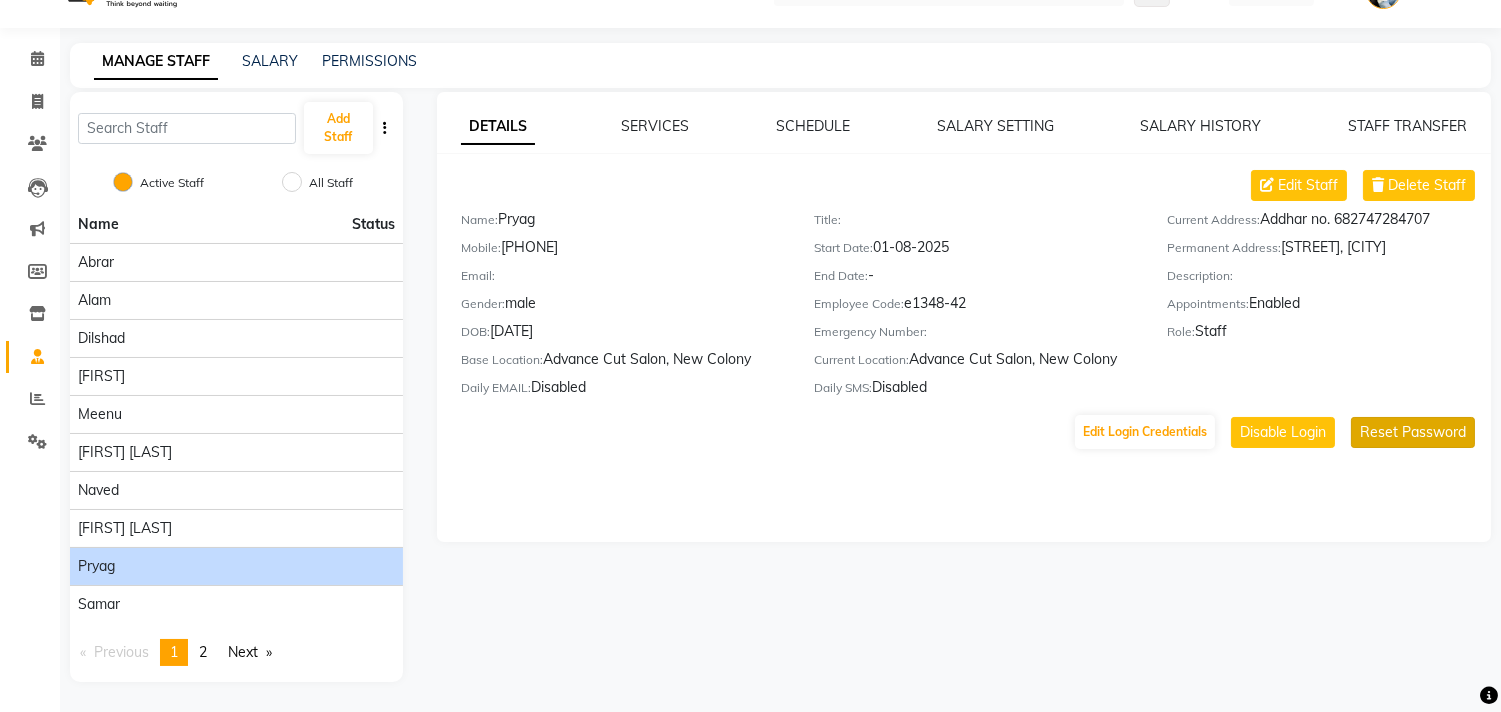 click on "Reset Password" 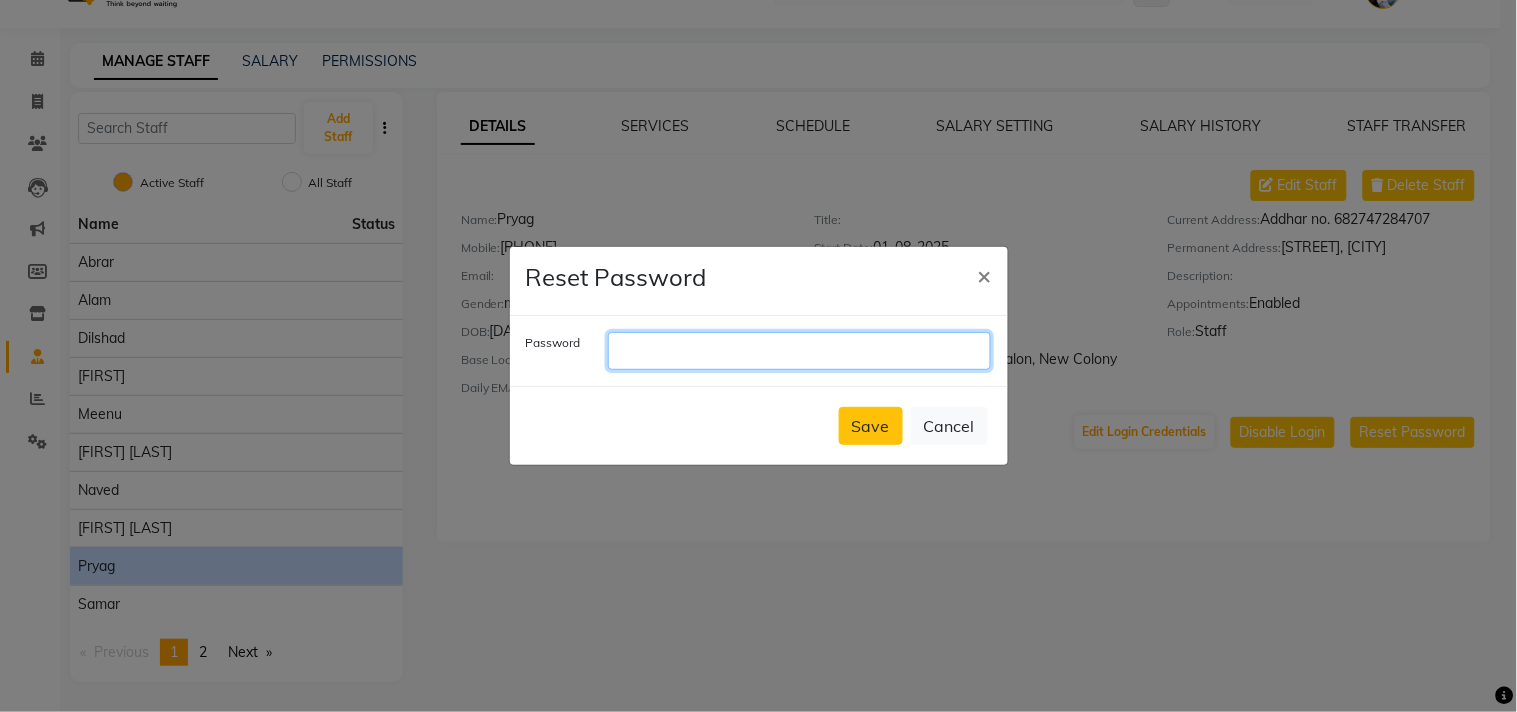 click 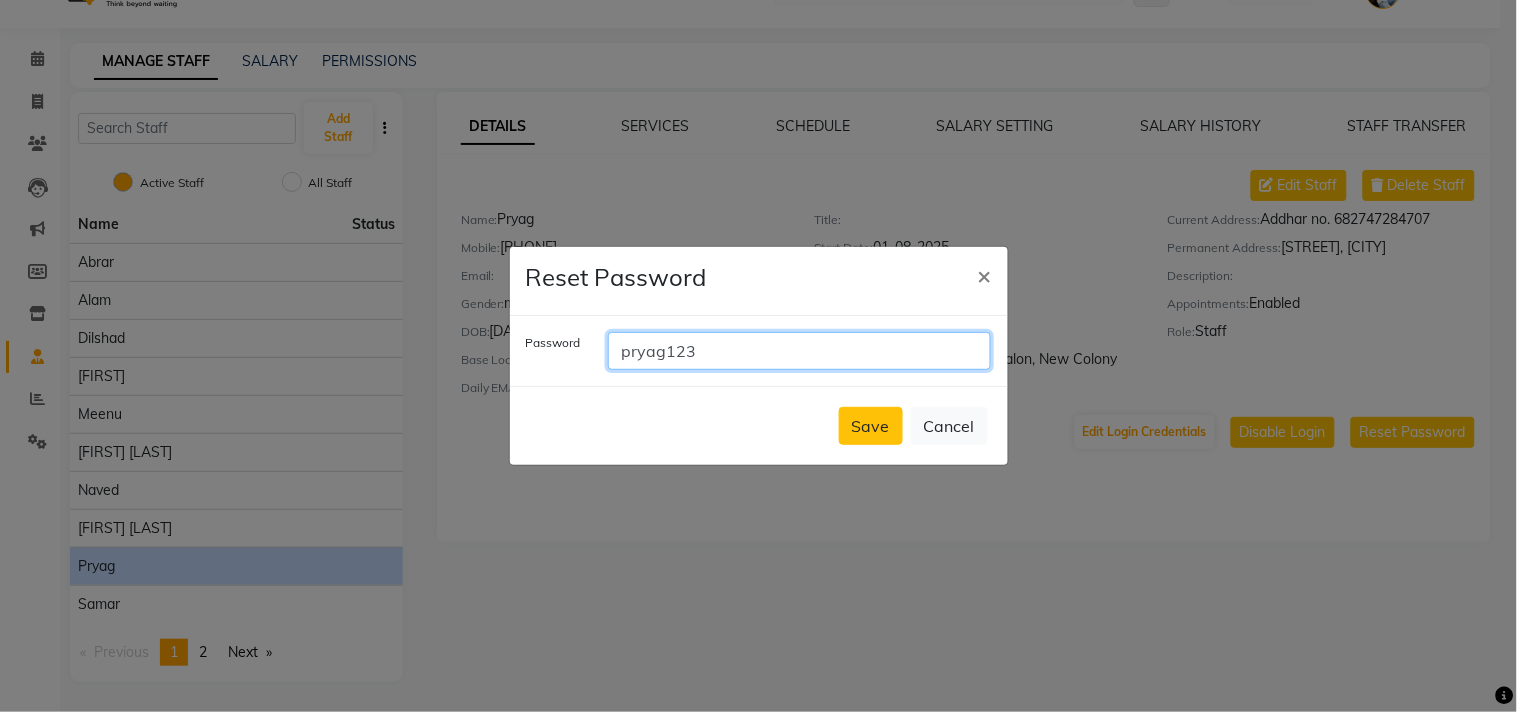 type on "pryag123" 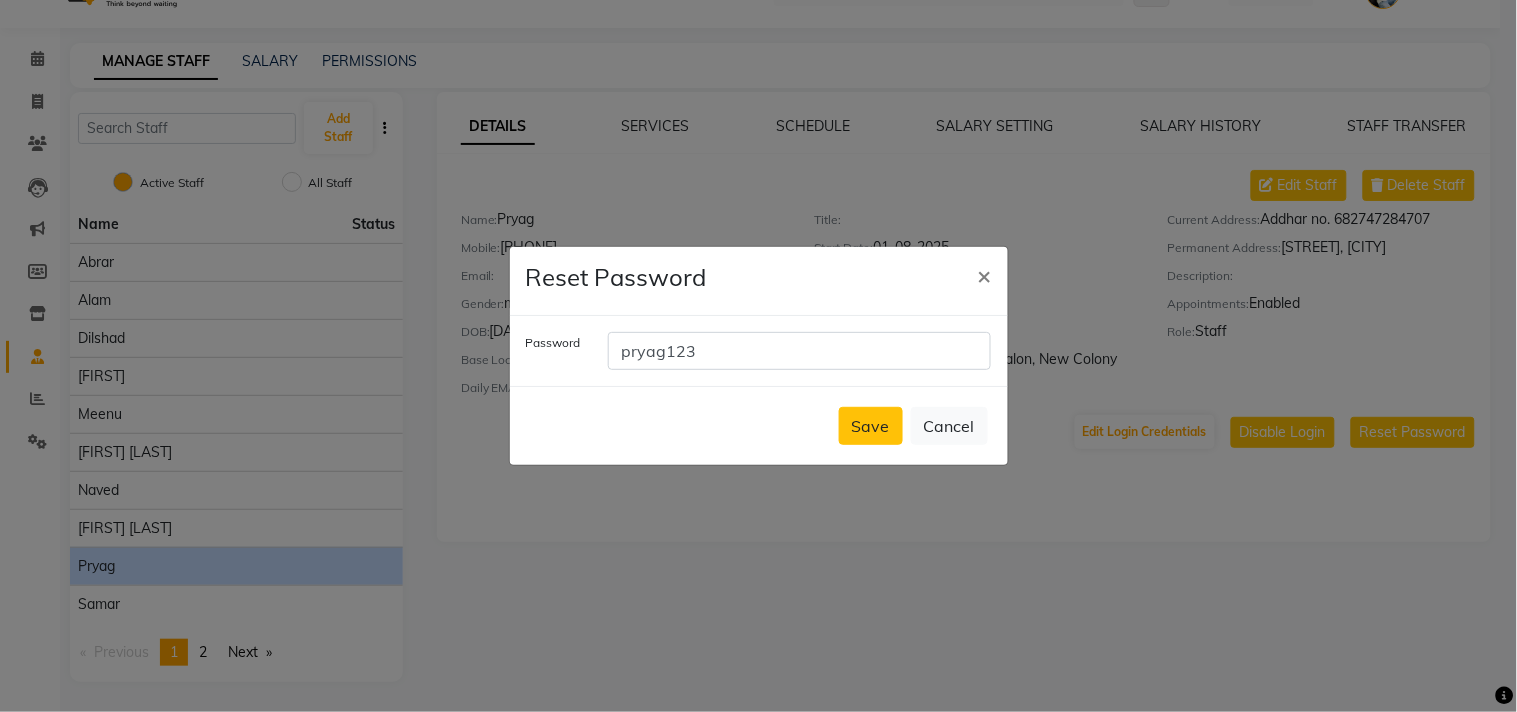 click on "Save  Cancel" 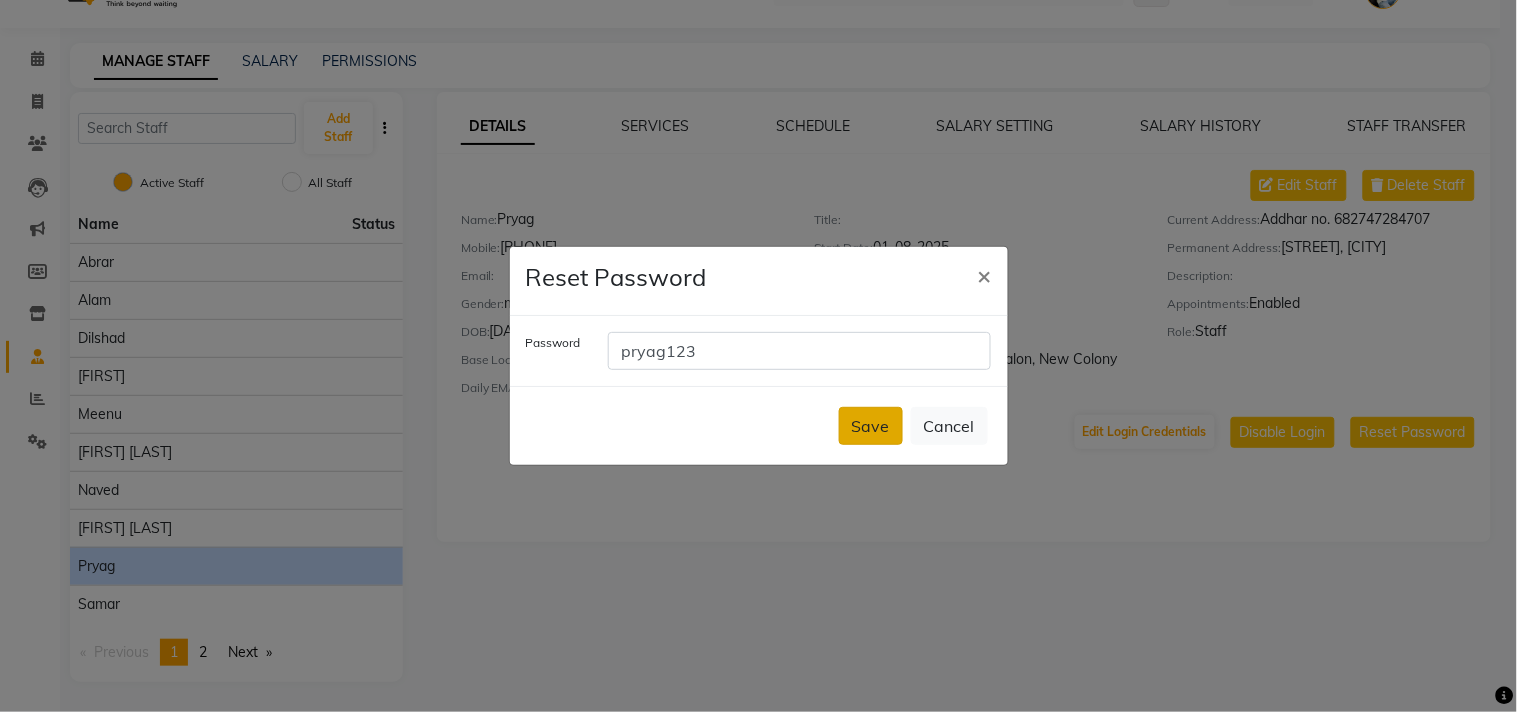 click on "Save" 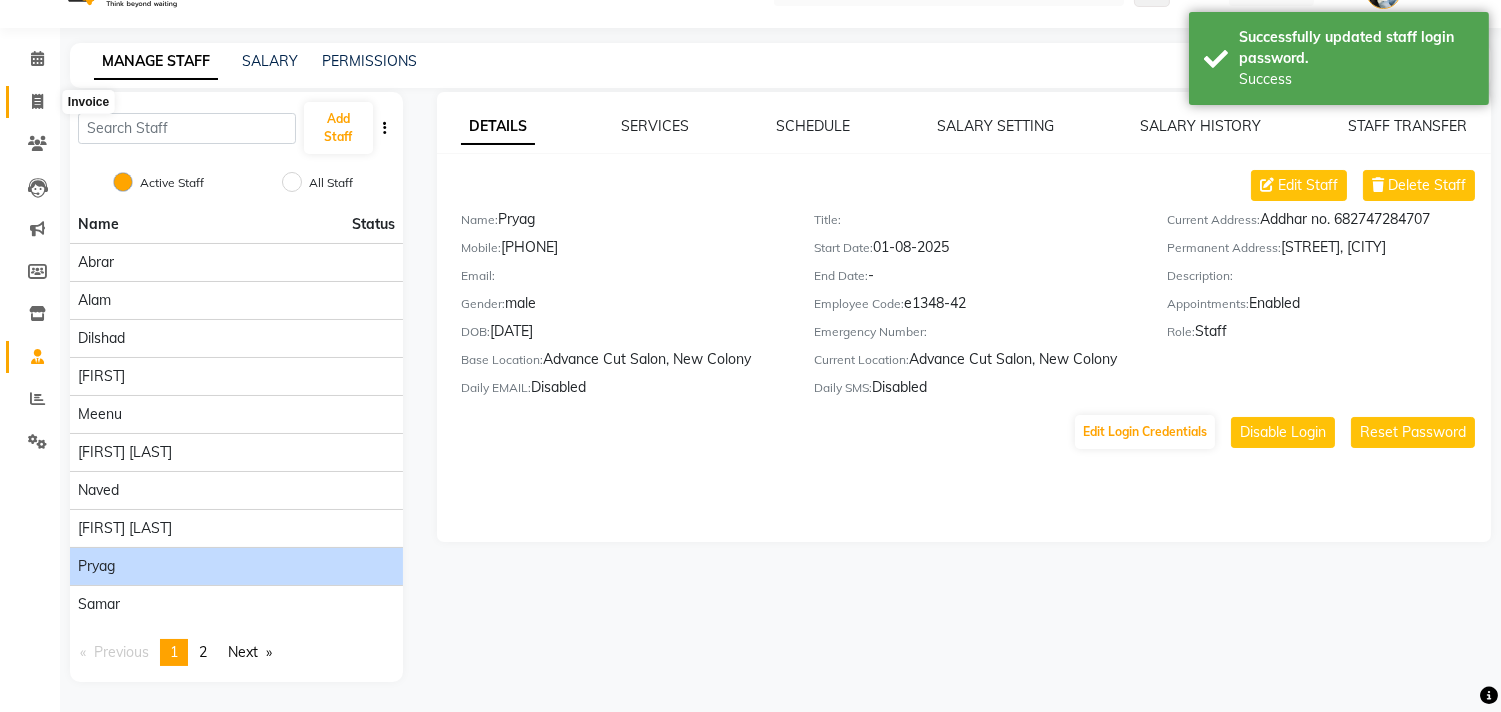 click 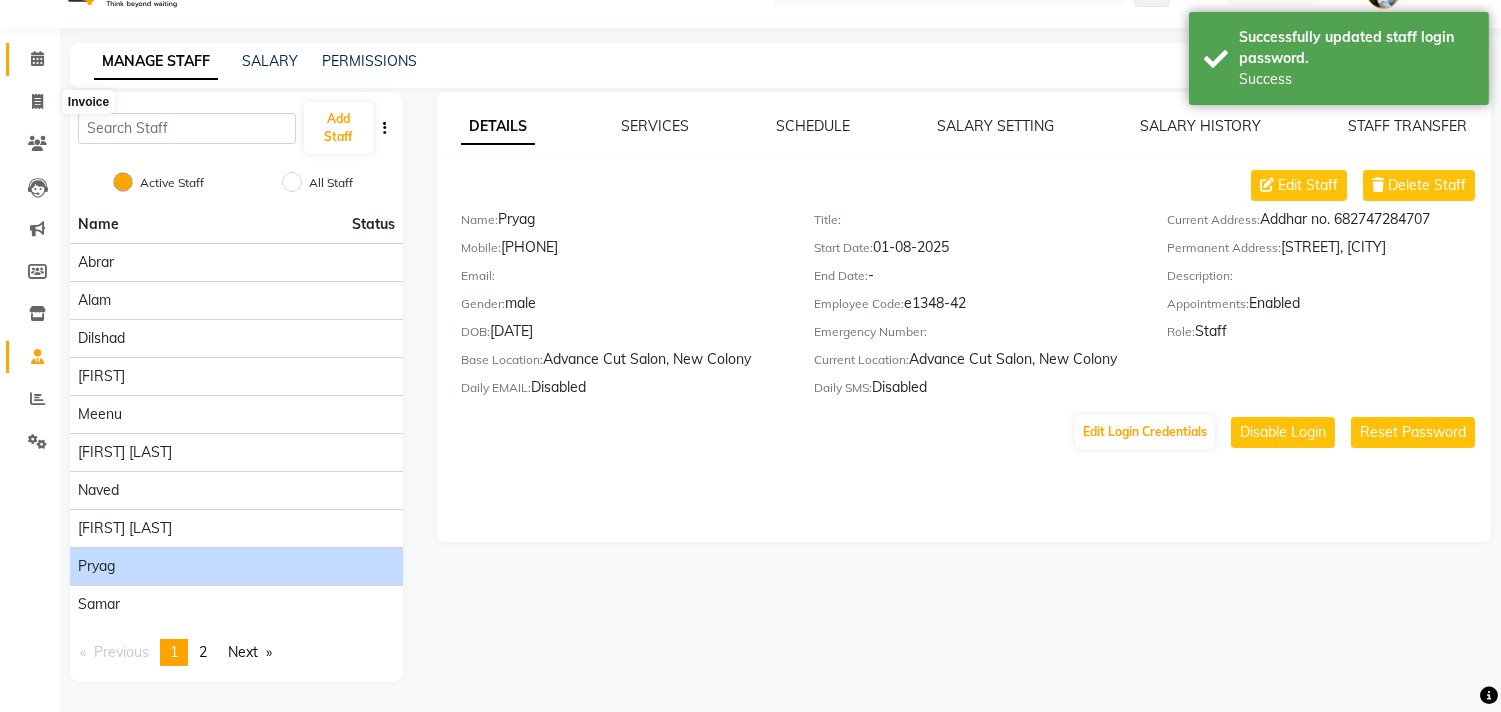 select on "service" 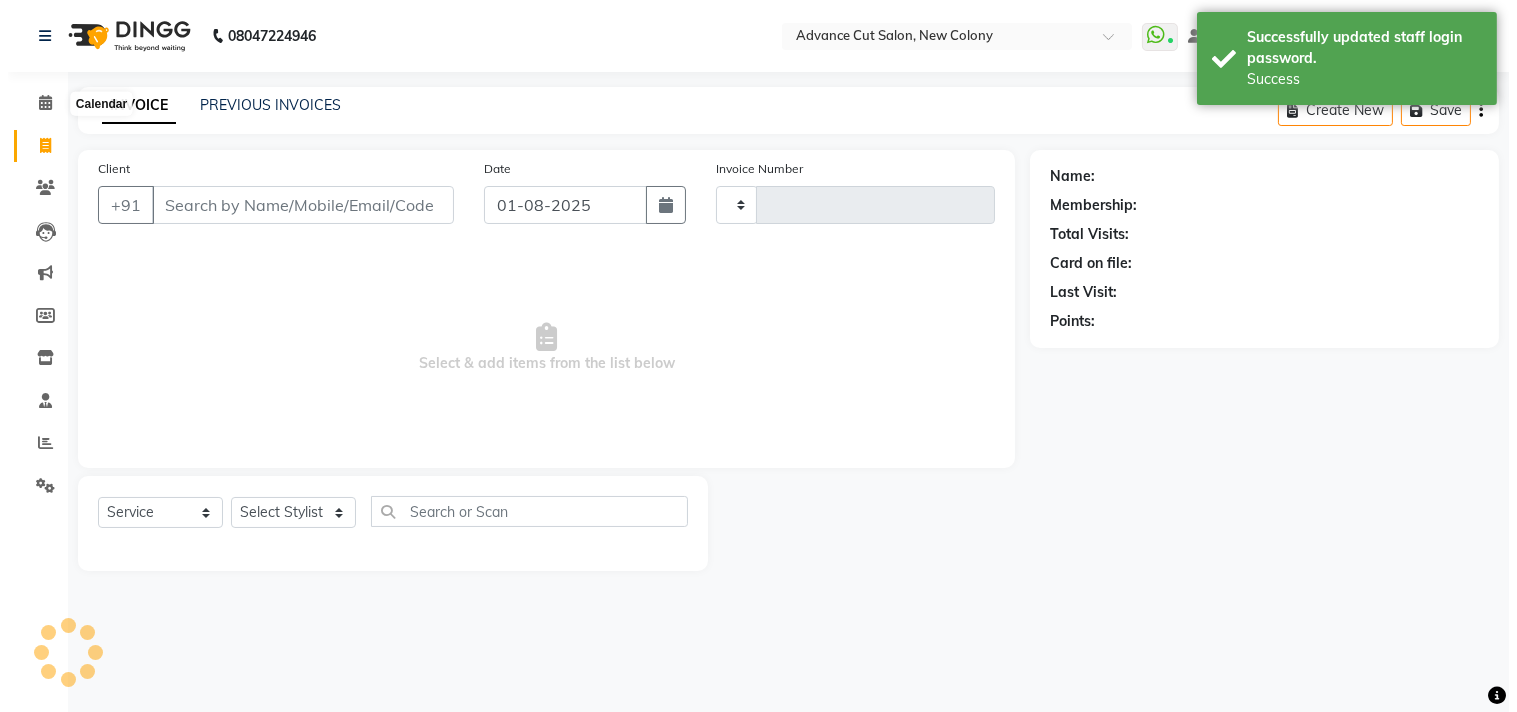 scroll, scrollTop: 0, scrollLeft: 0, axis: both 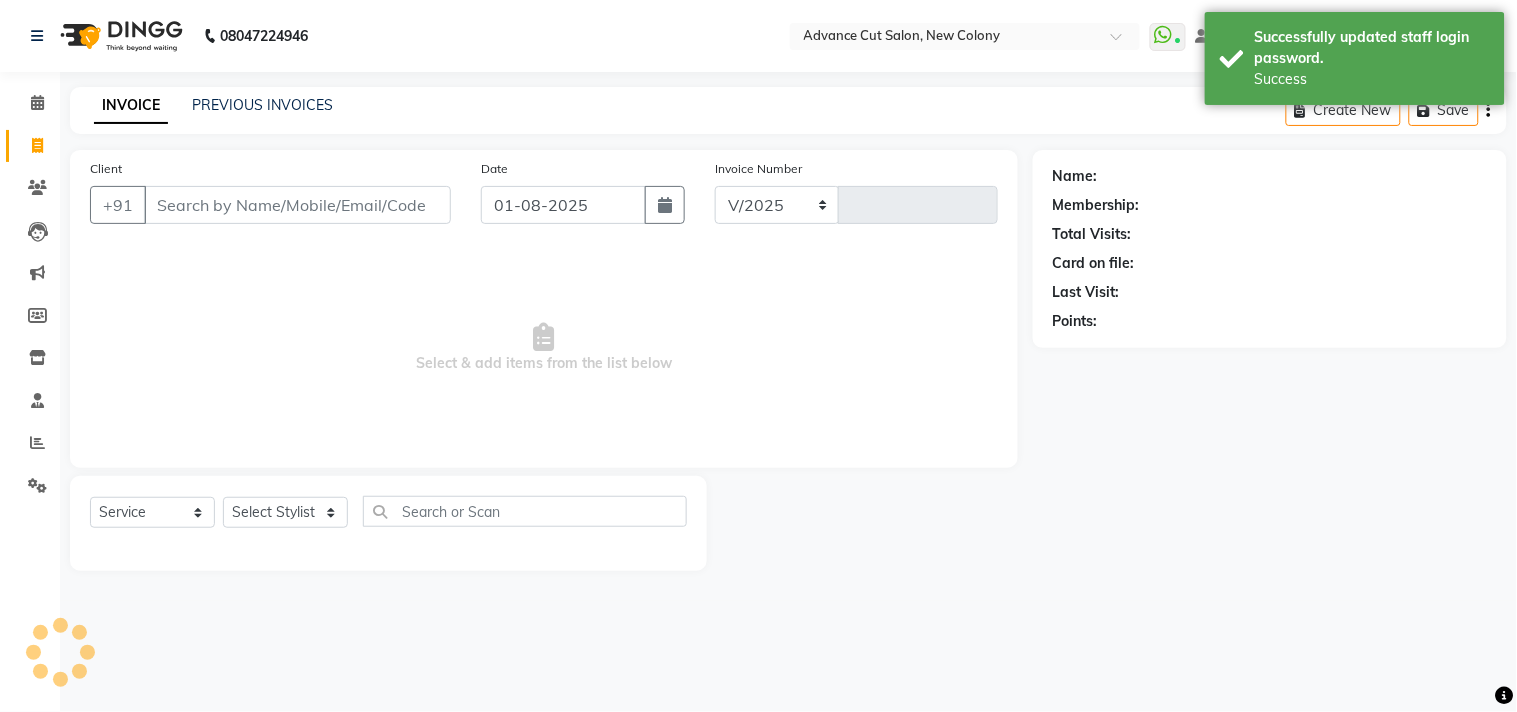 select on "922" 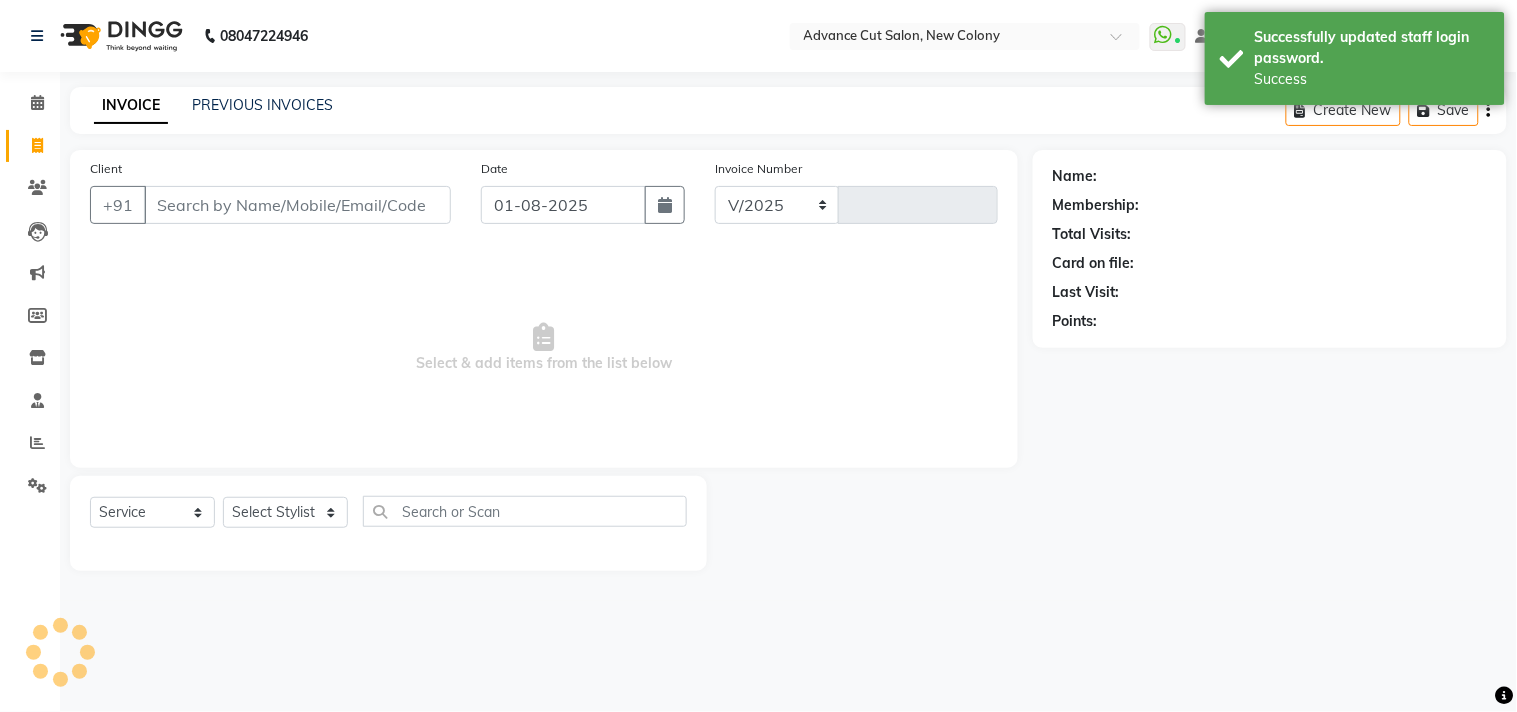type on "4338" 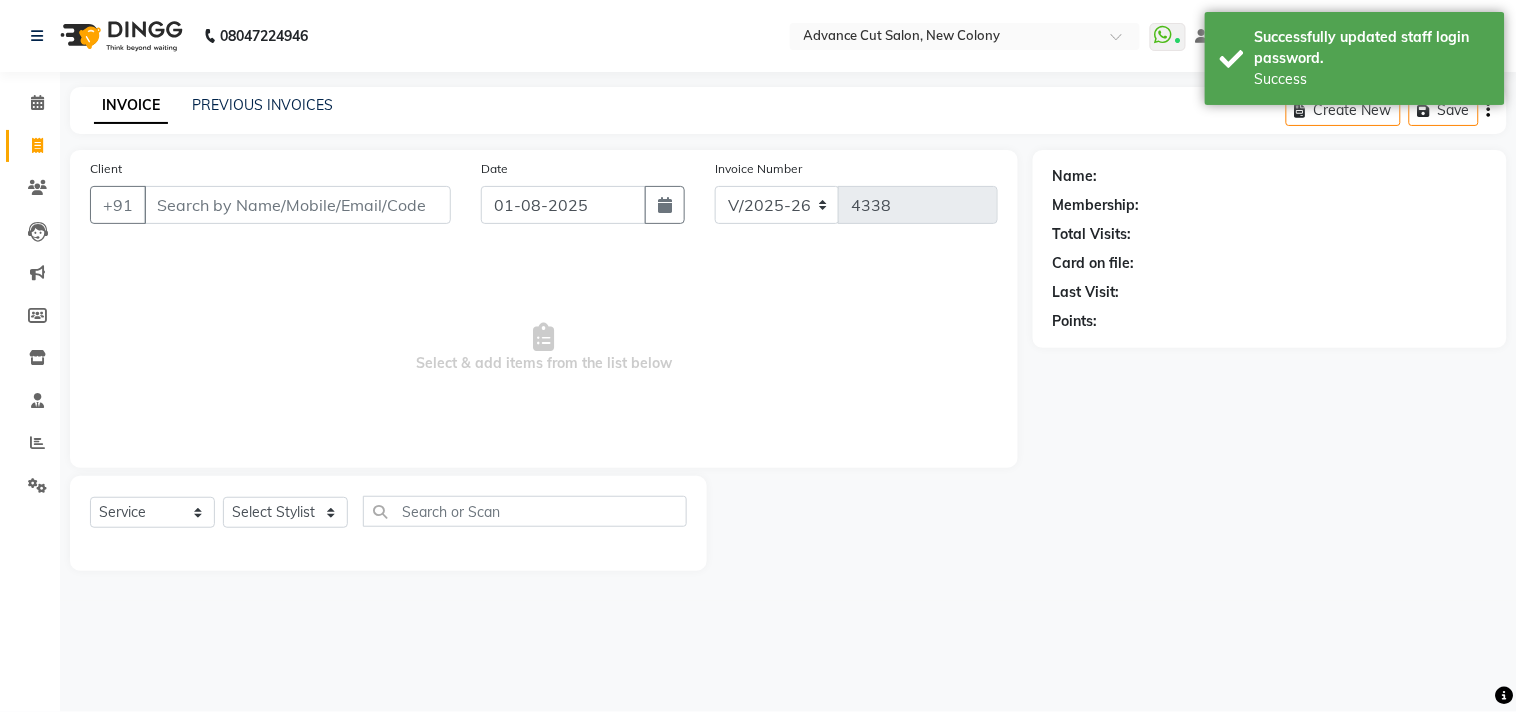 click on "INVOICE PREVIOUS INVOICES Create New   Save" 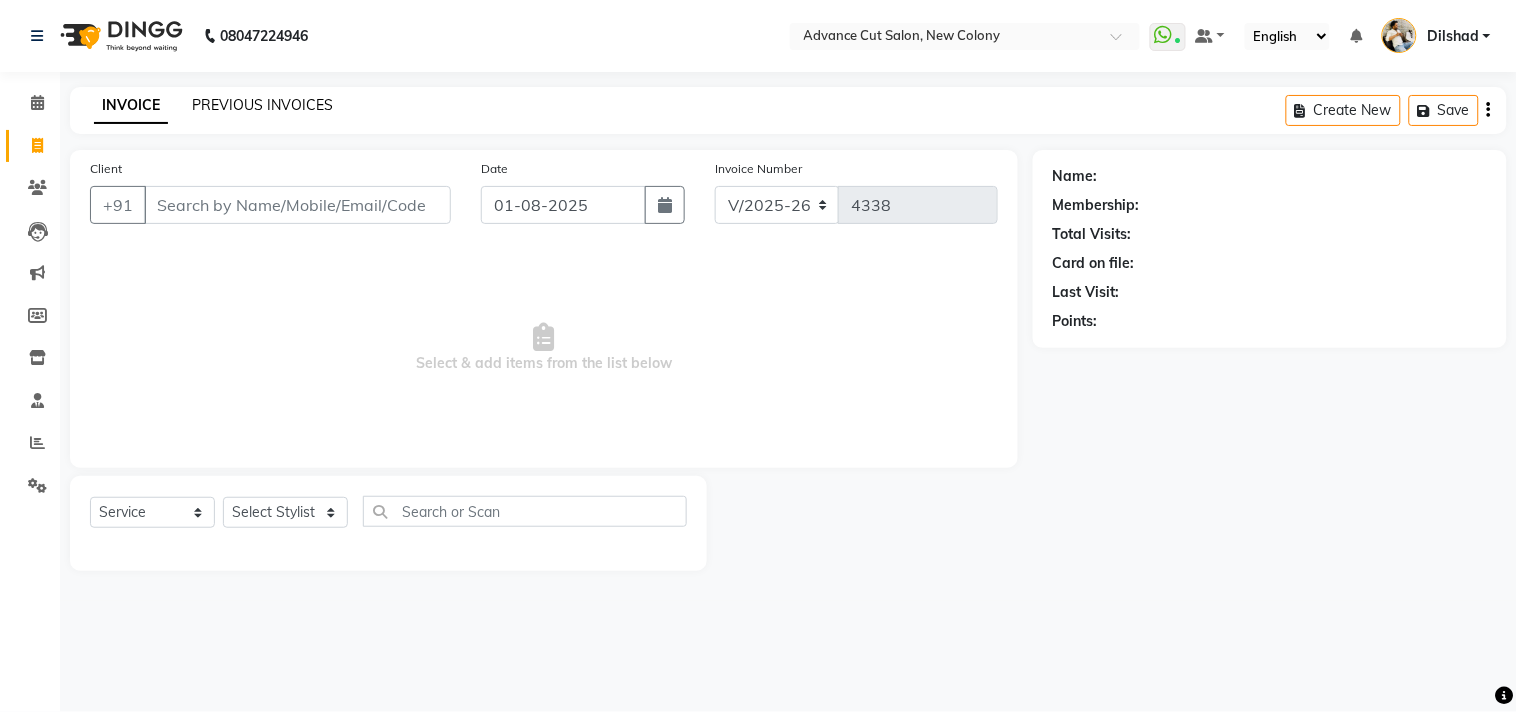 click on "PREVIOUS INVOICES" 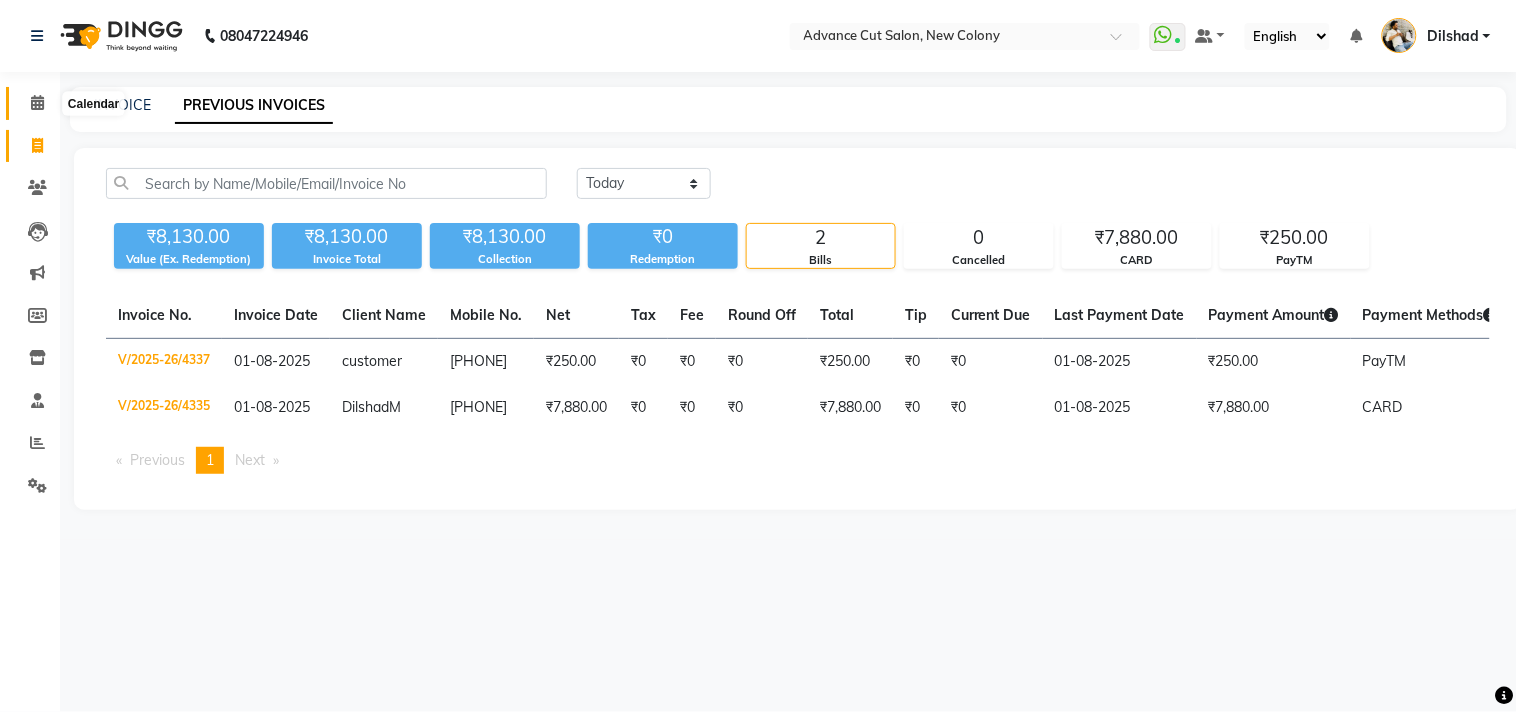 click 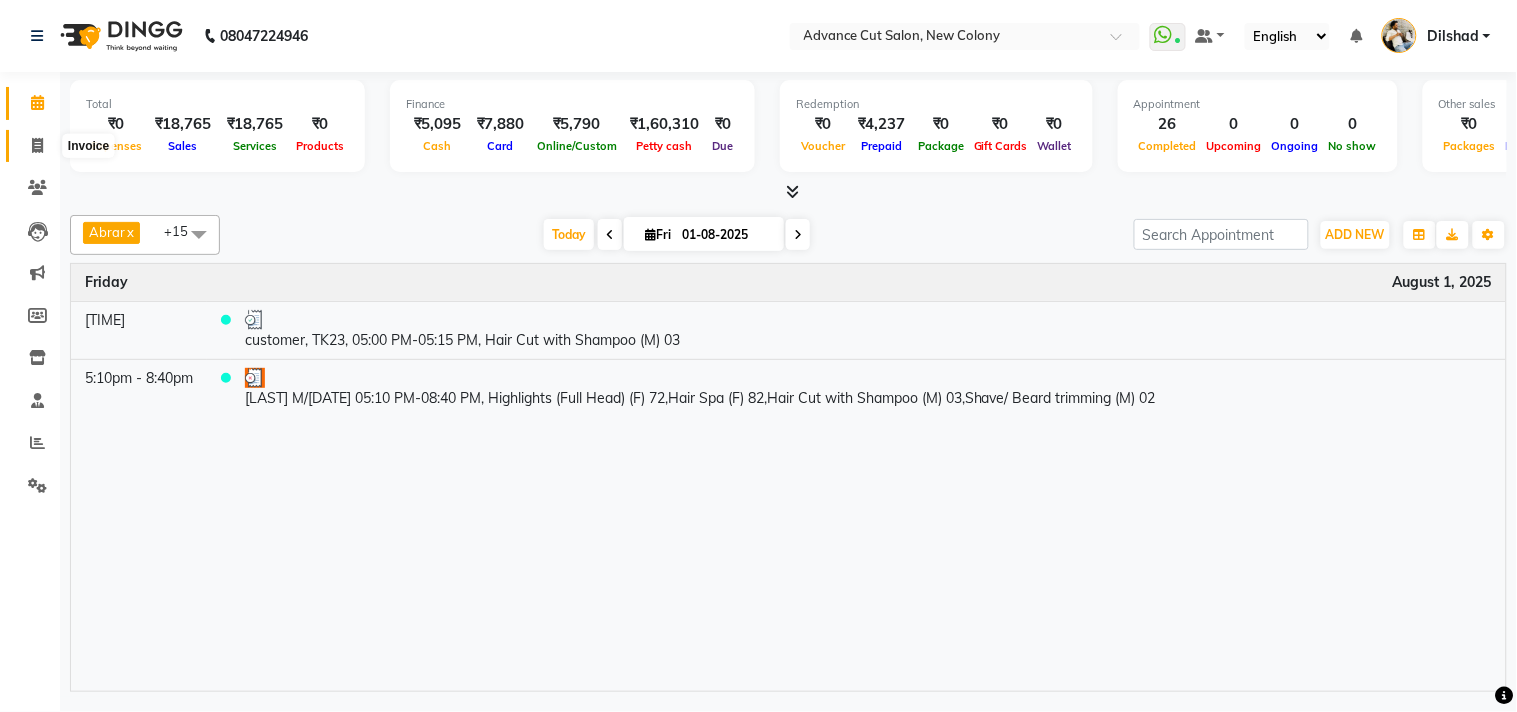 click 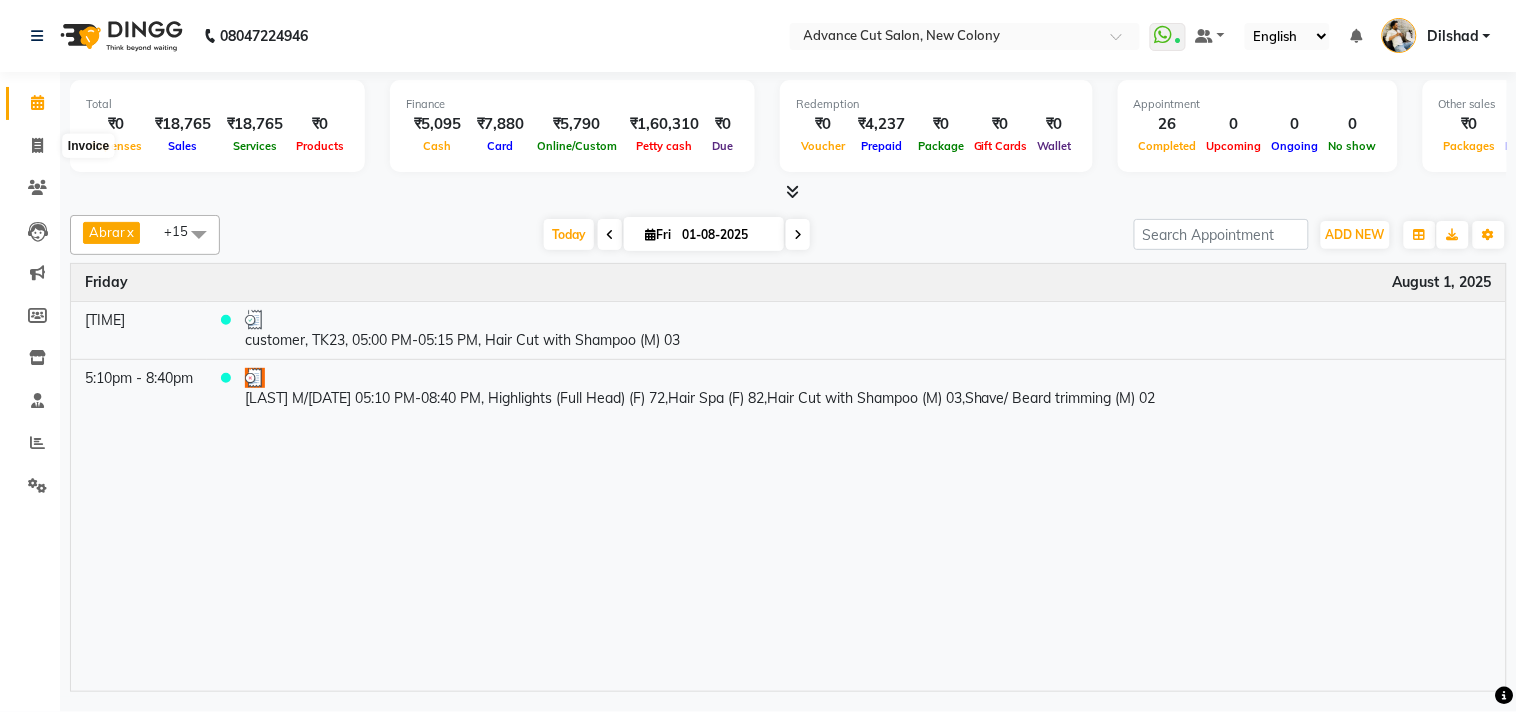 select on "service" 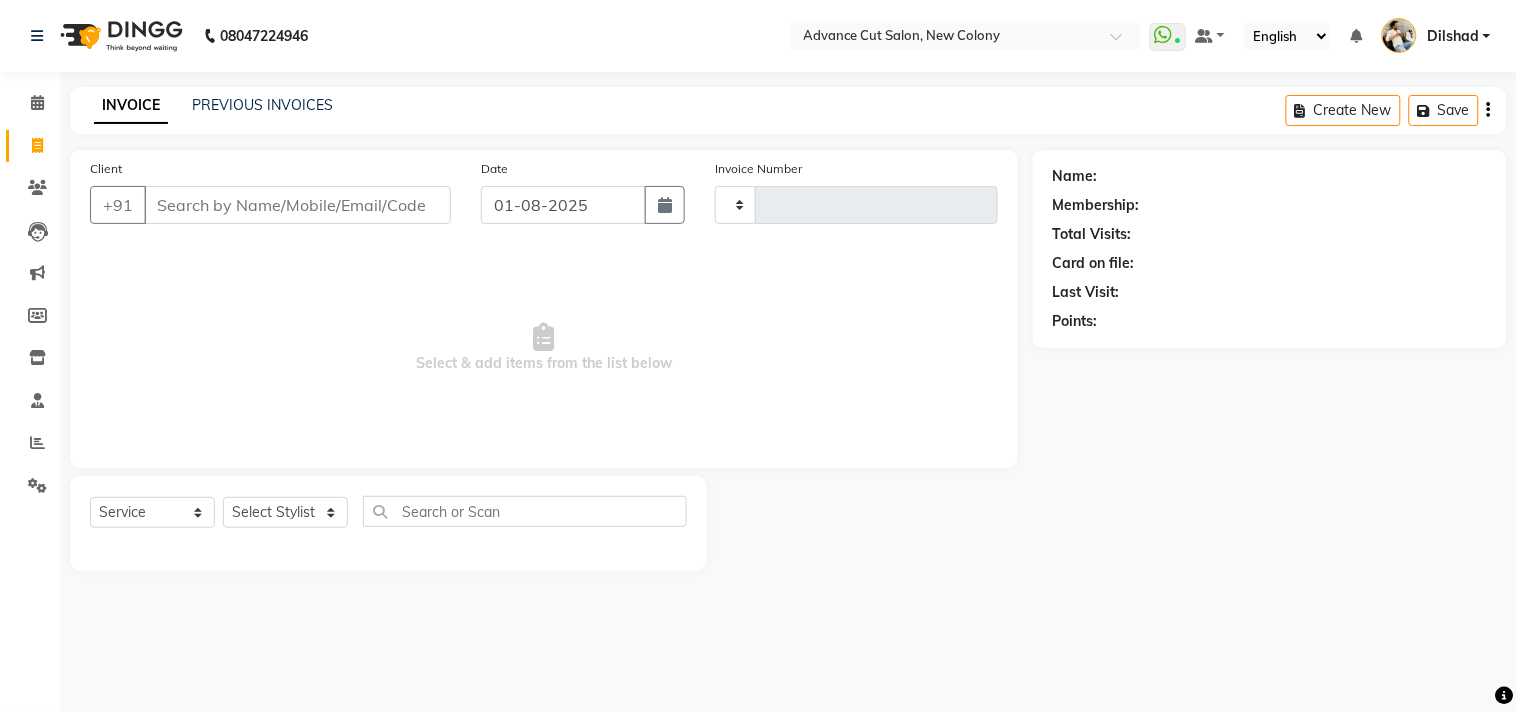 type on "4338" 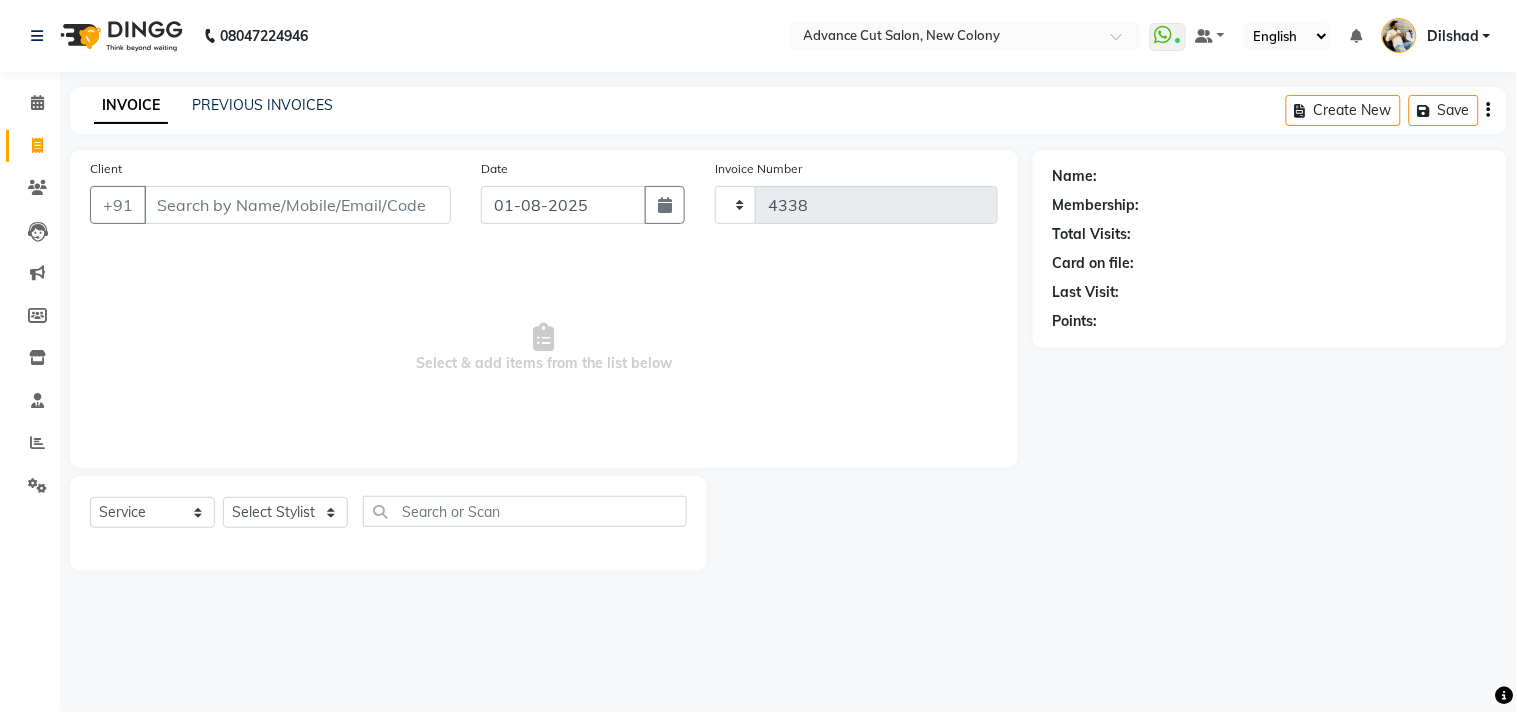 select on "922" 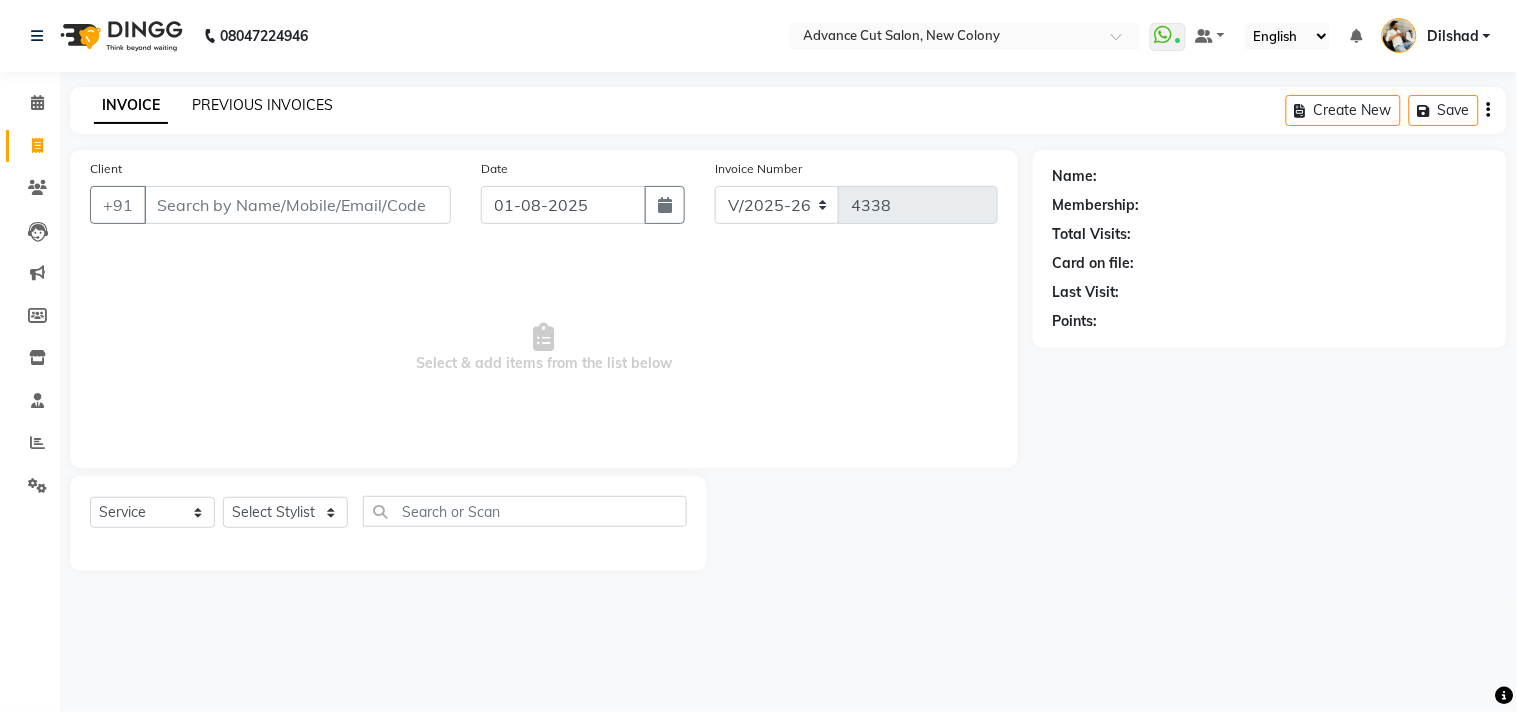 click on "PREVIOUS INVOICES" 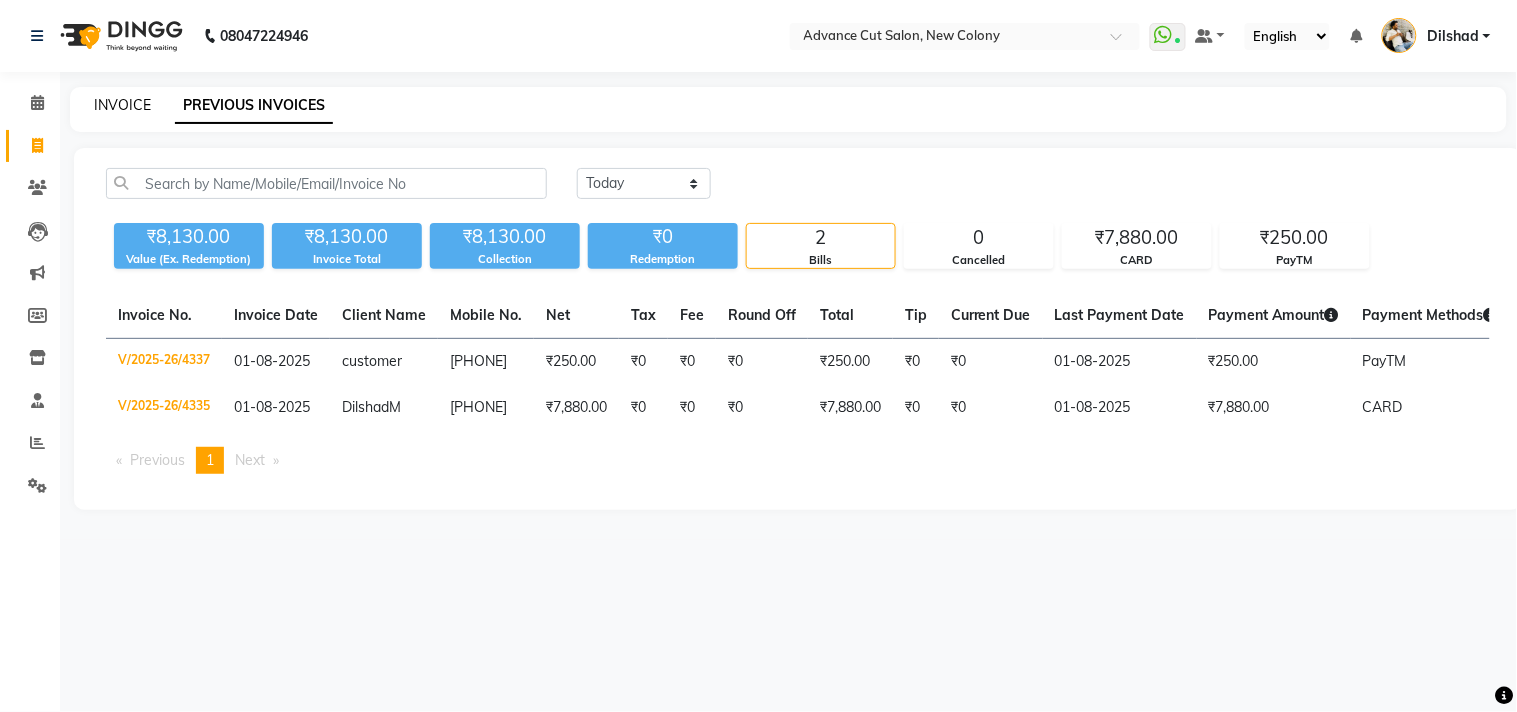 click on "INVOICE" 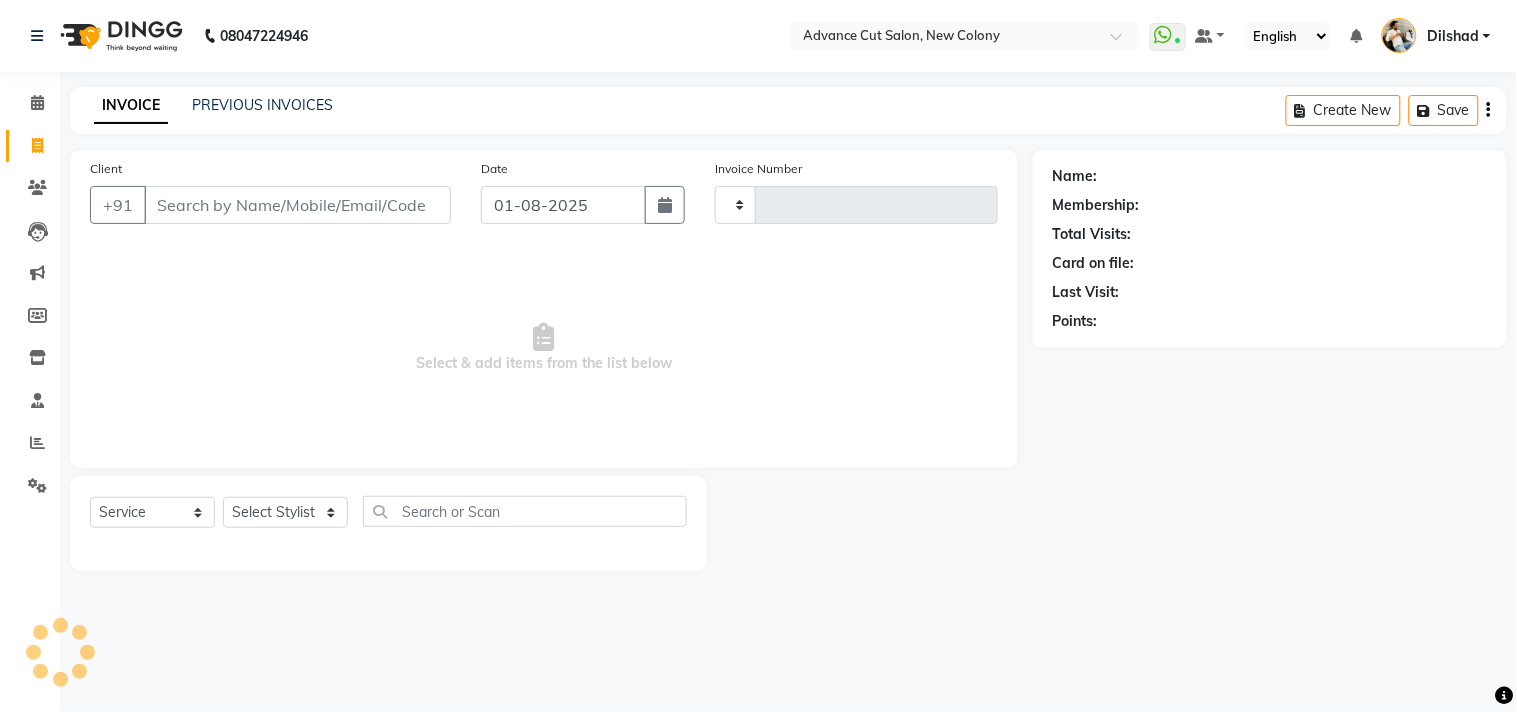 type on "4338" 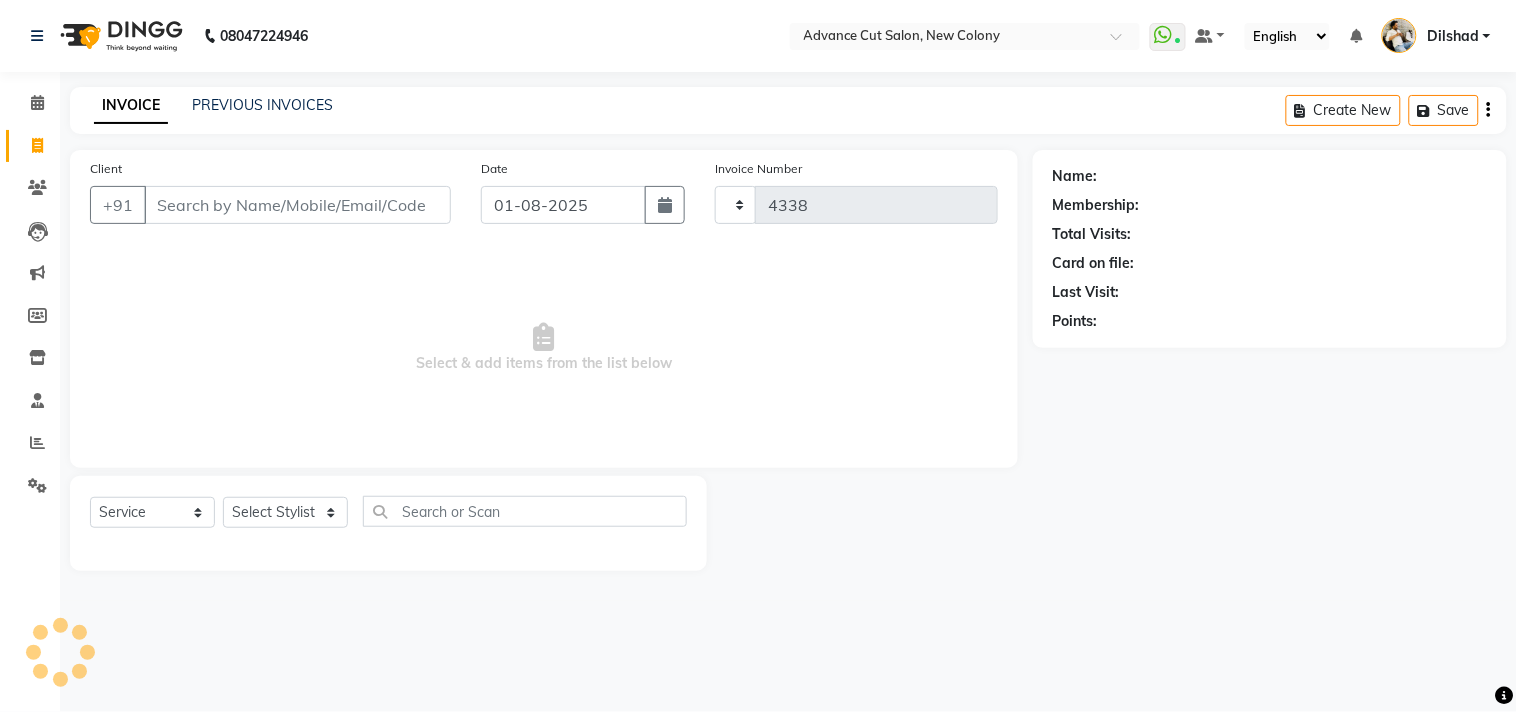 select on "922" 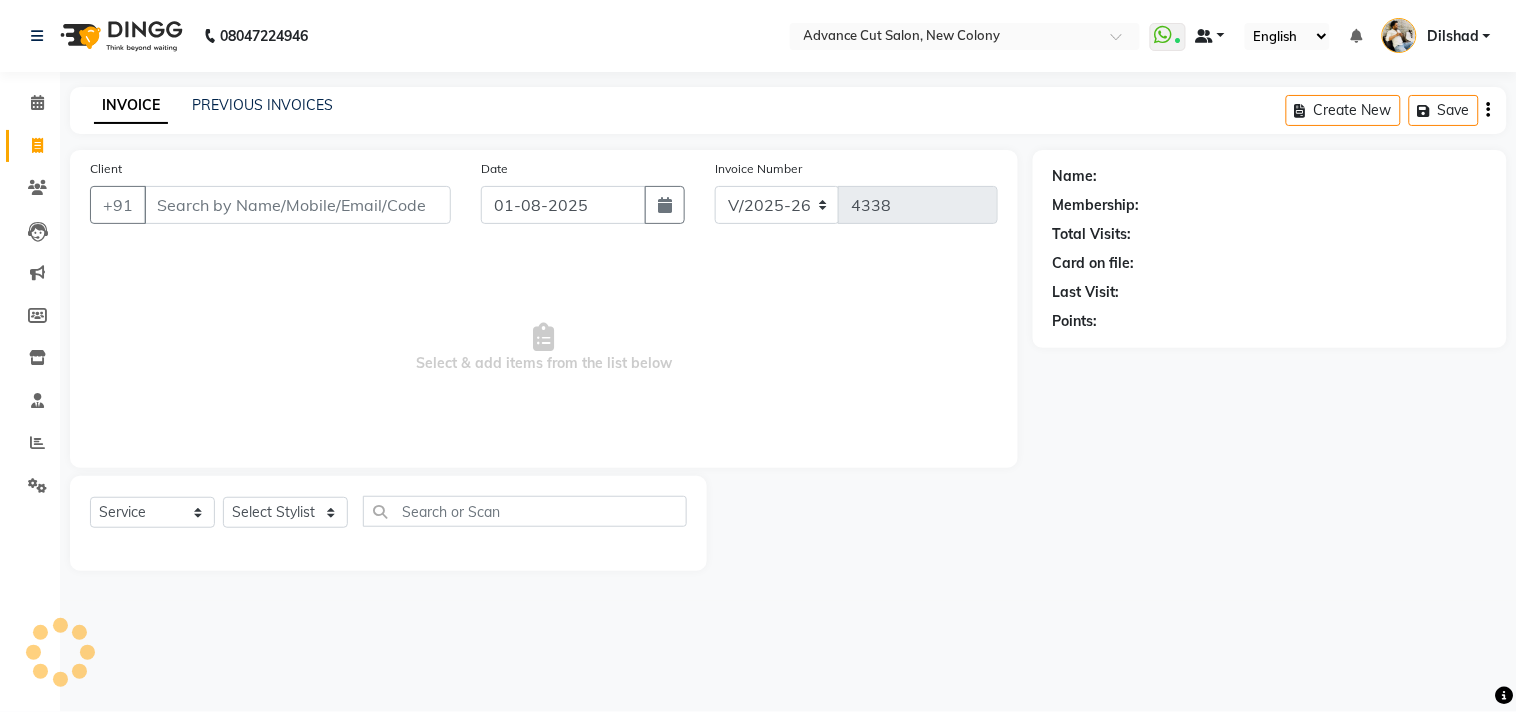 click at bounding box center [1205, 36] 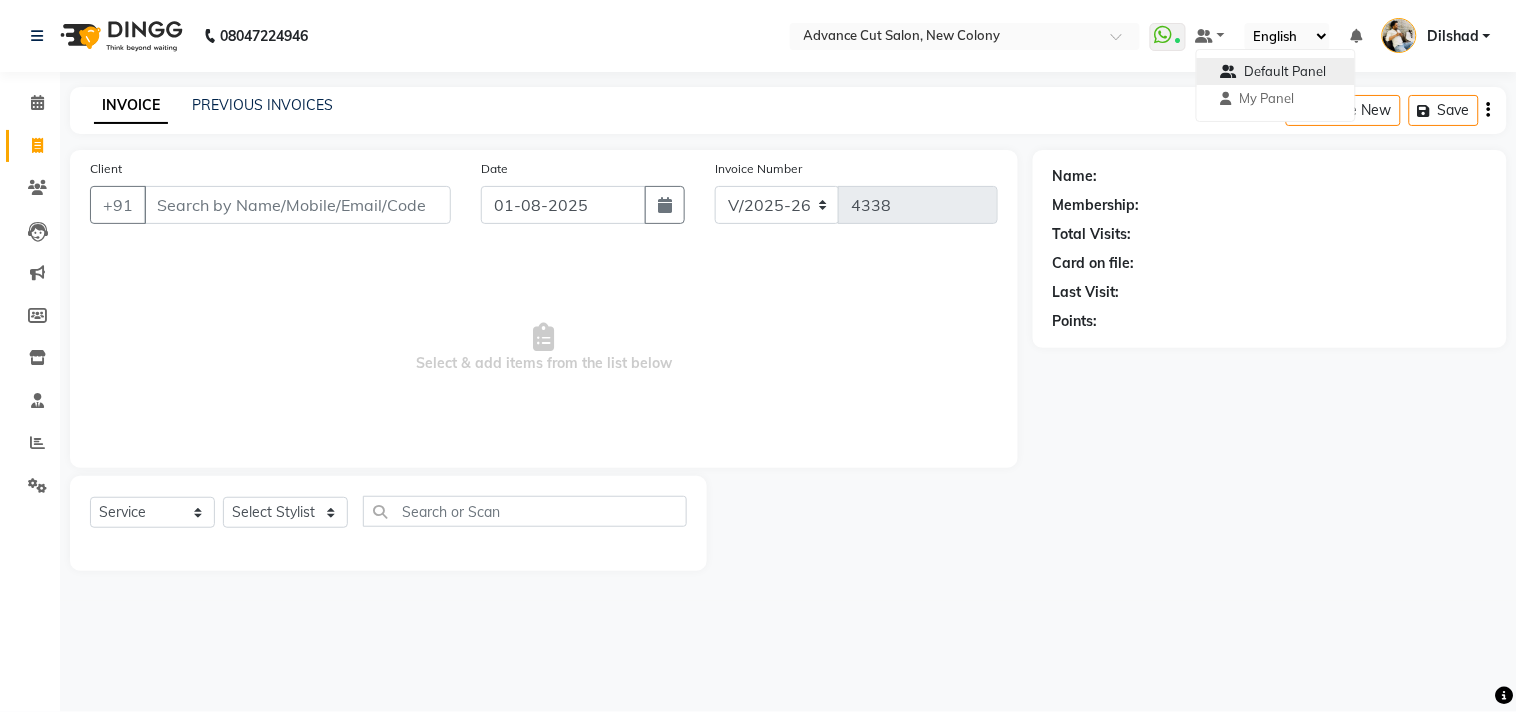 click on "Default Panel" at bounding box center (1286, 71) 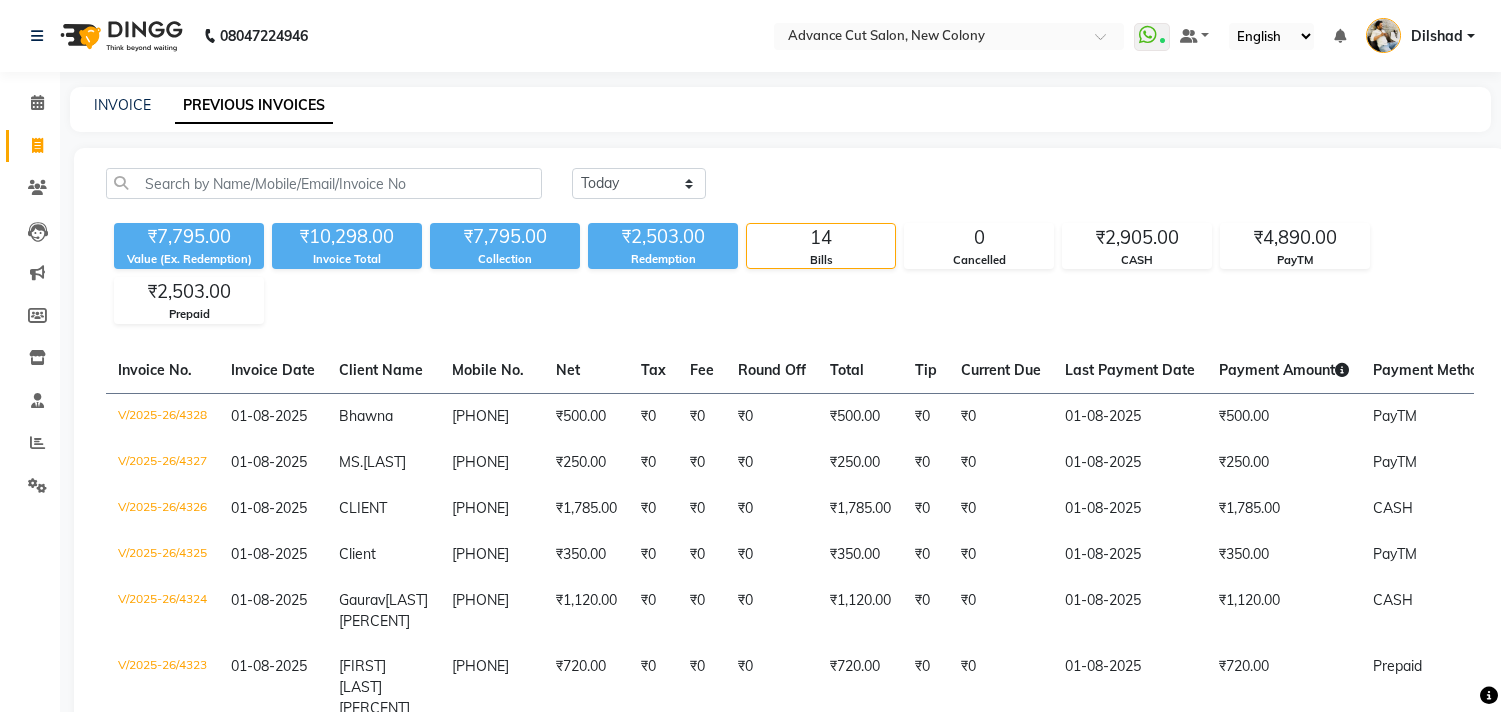 scroll, scrollTop: 0, scrollLeft: 0, axis: both 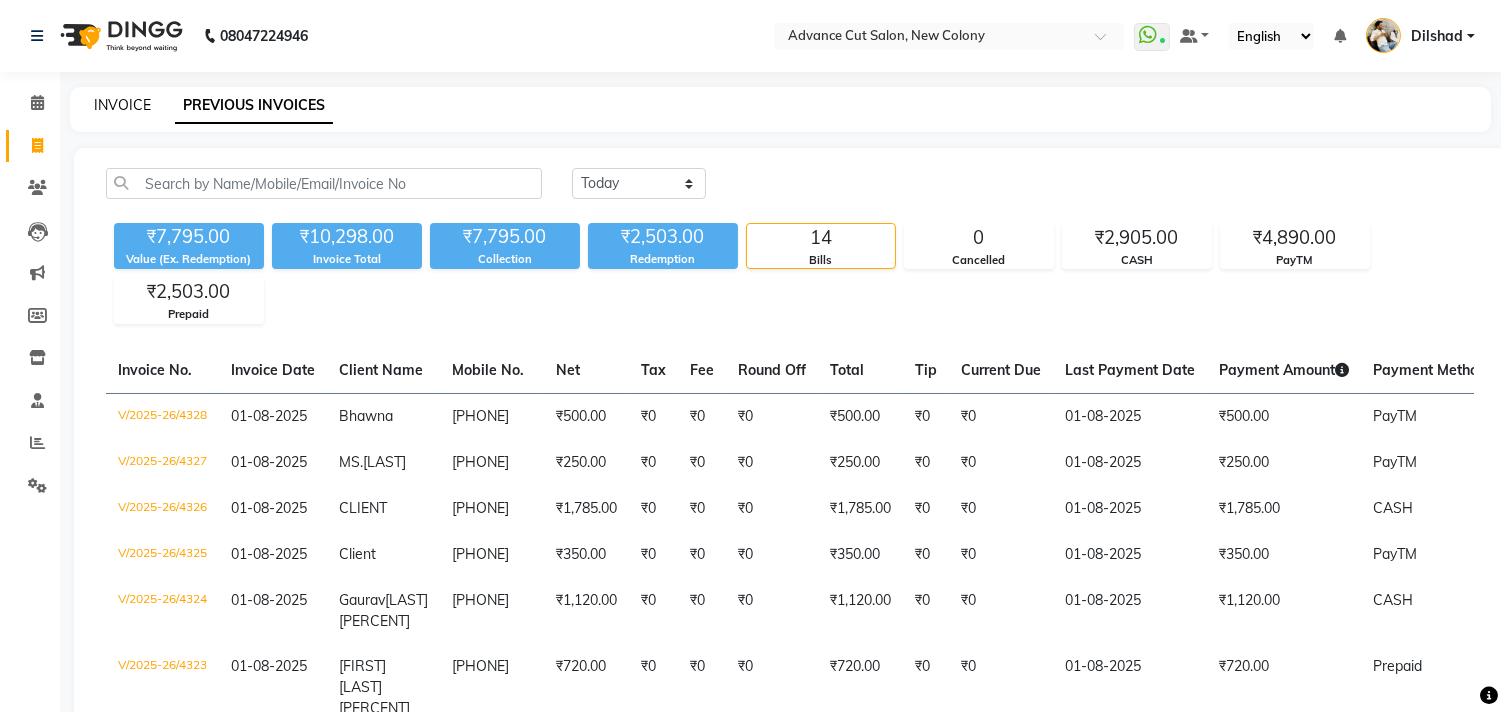 click on "INVOICE" 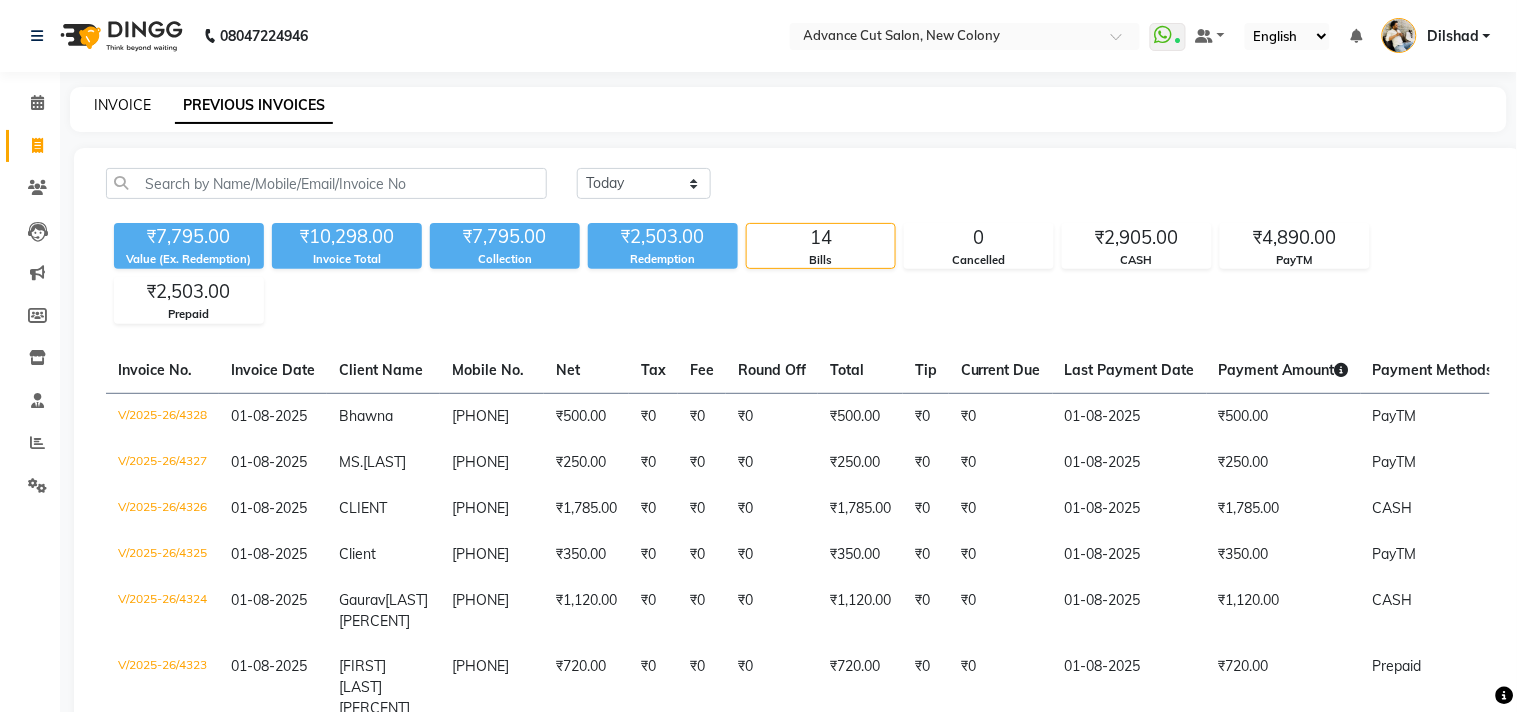 select on "service" 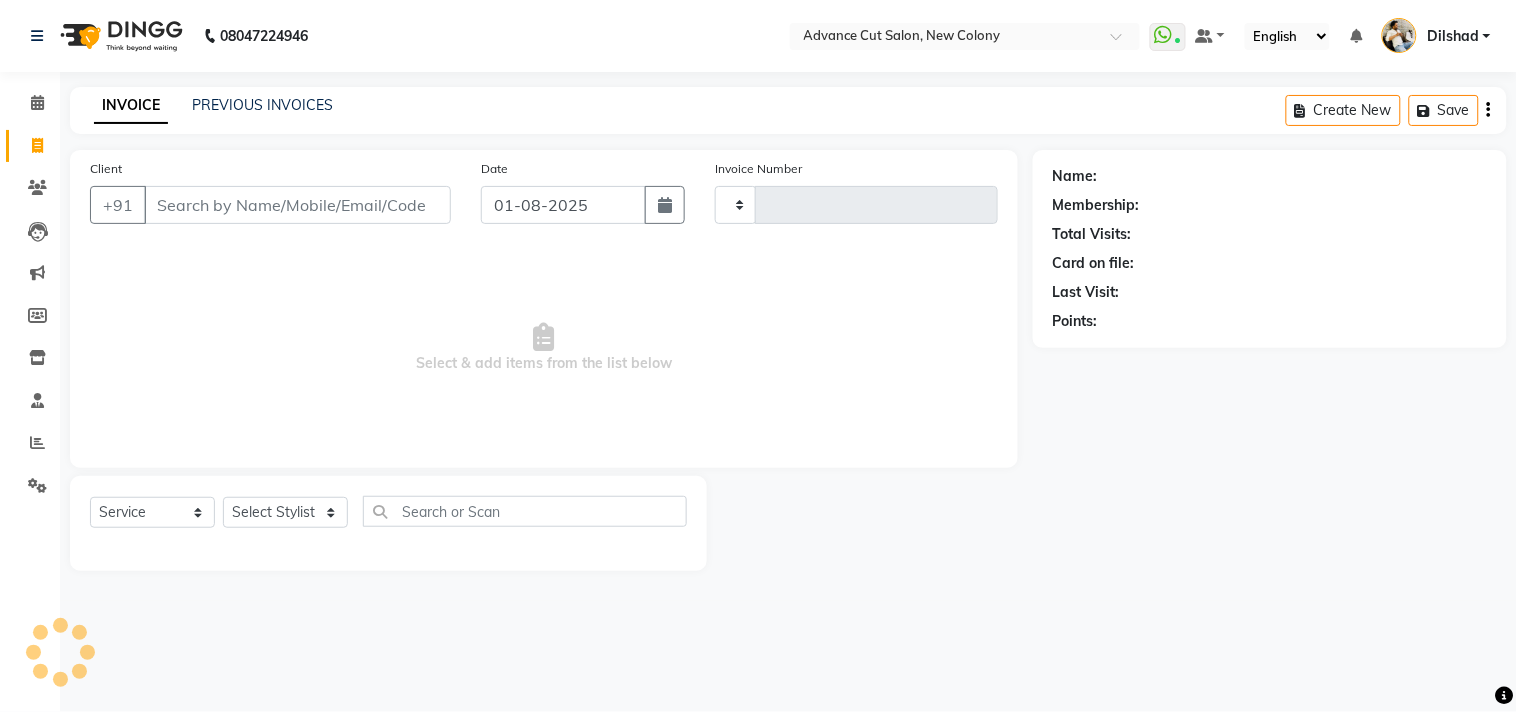 type on "4337" 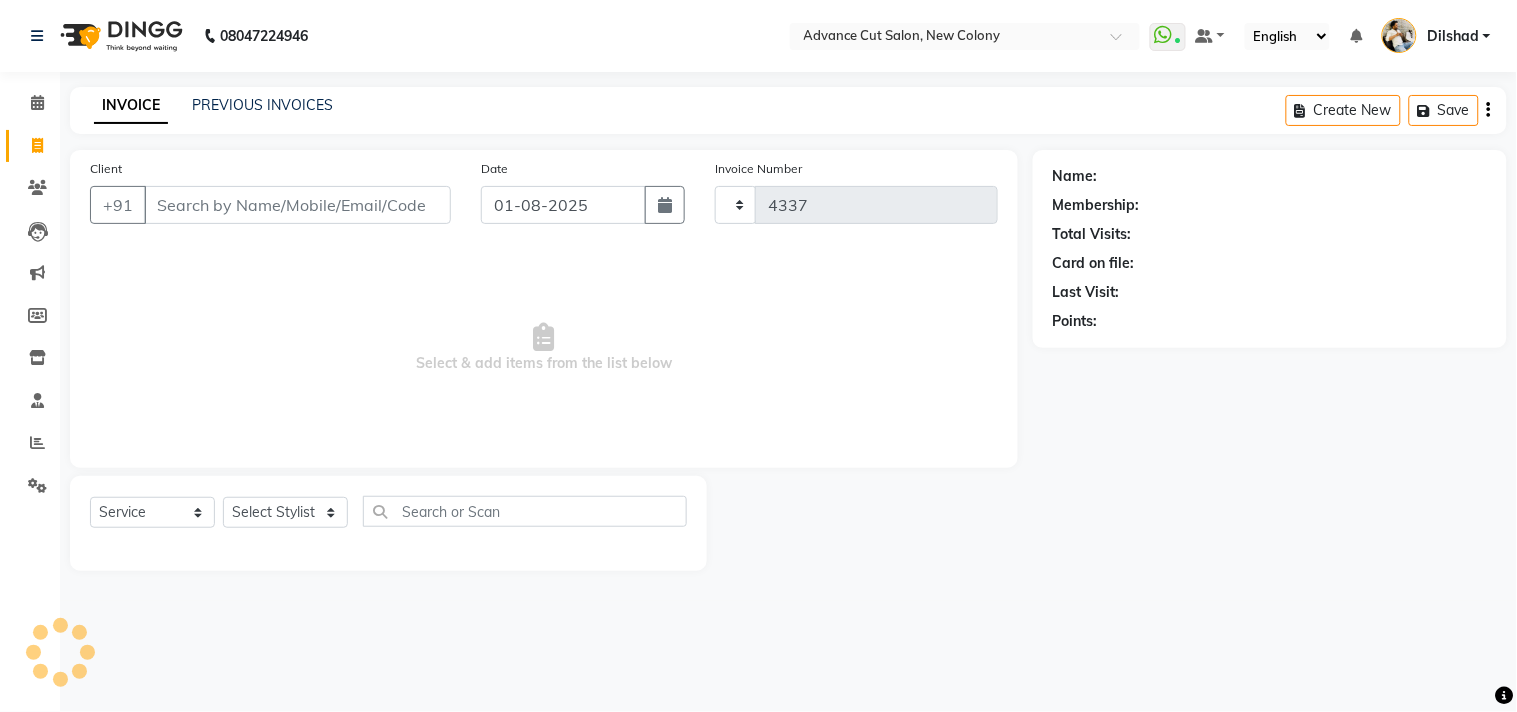 select on "922" 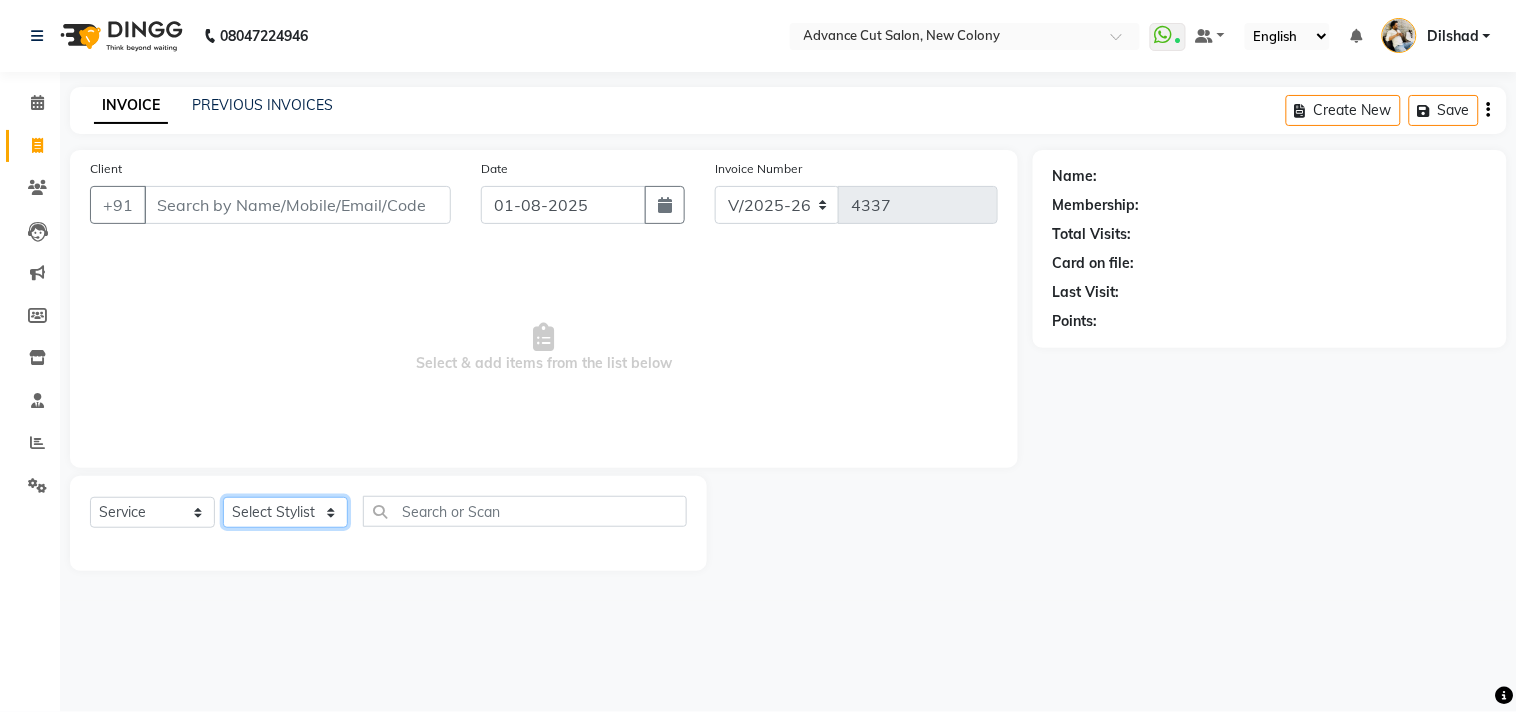 click on "Select Stylist Abrar Alam Dilshad Lallan Meenu Nabeel Nafeesh Ahmad O.P. Sharma  Samar Shahzad  SHWETA SINGH Zarina" 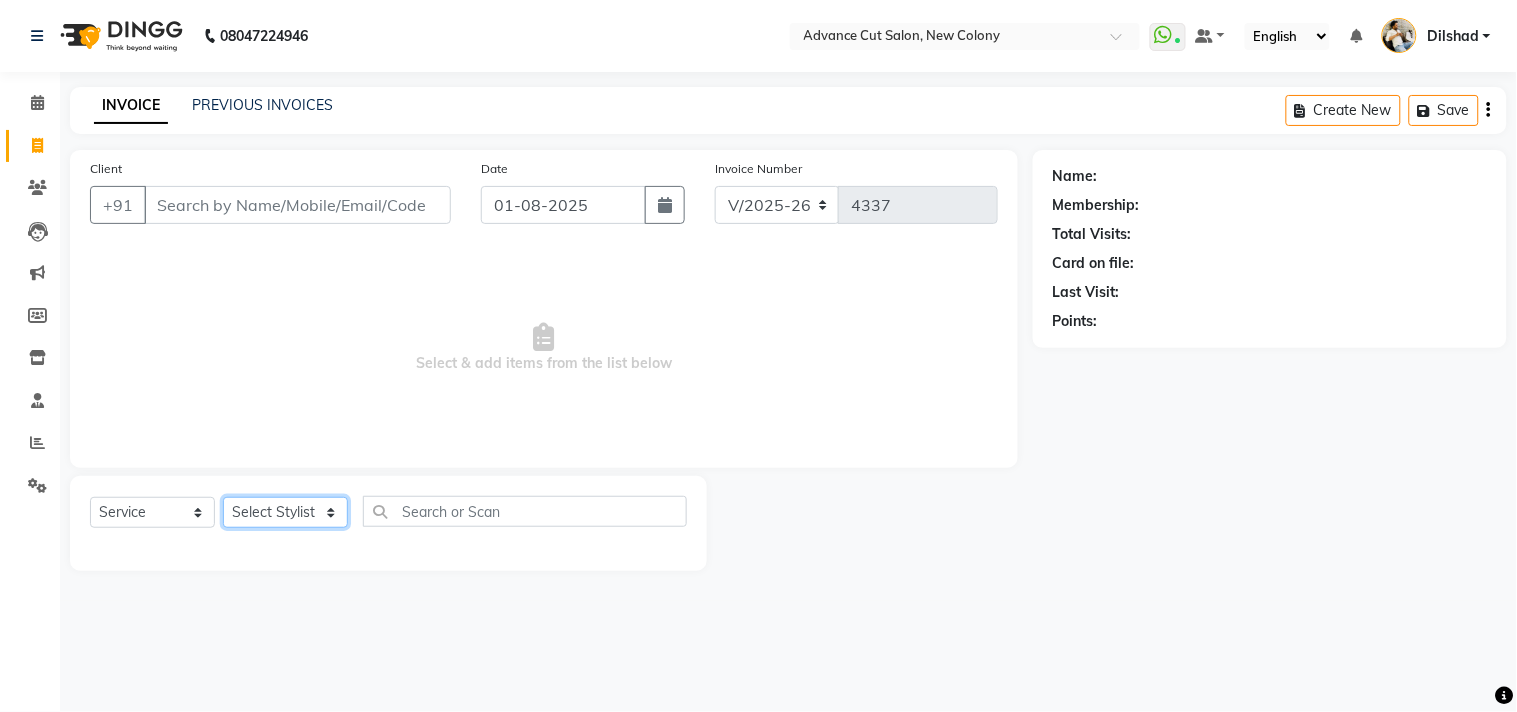 select on "15626" 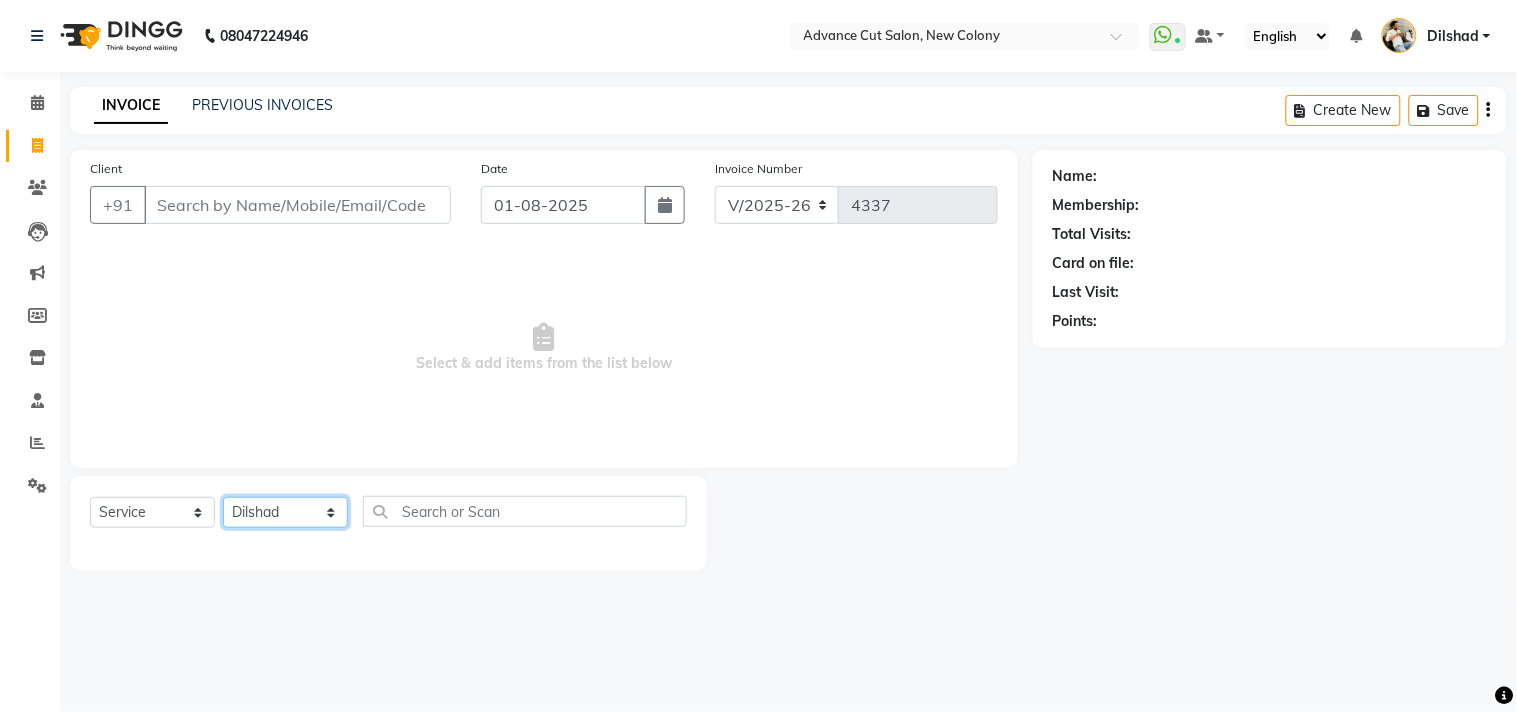 click on "Select Stylist Abrar Alam Dilshad Lallan Meenu Nabeel Nafeesh Ahmad O.P. Sharma  Samar Shahzad  SHWETA SINGH Zarina" 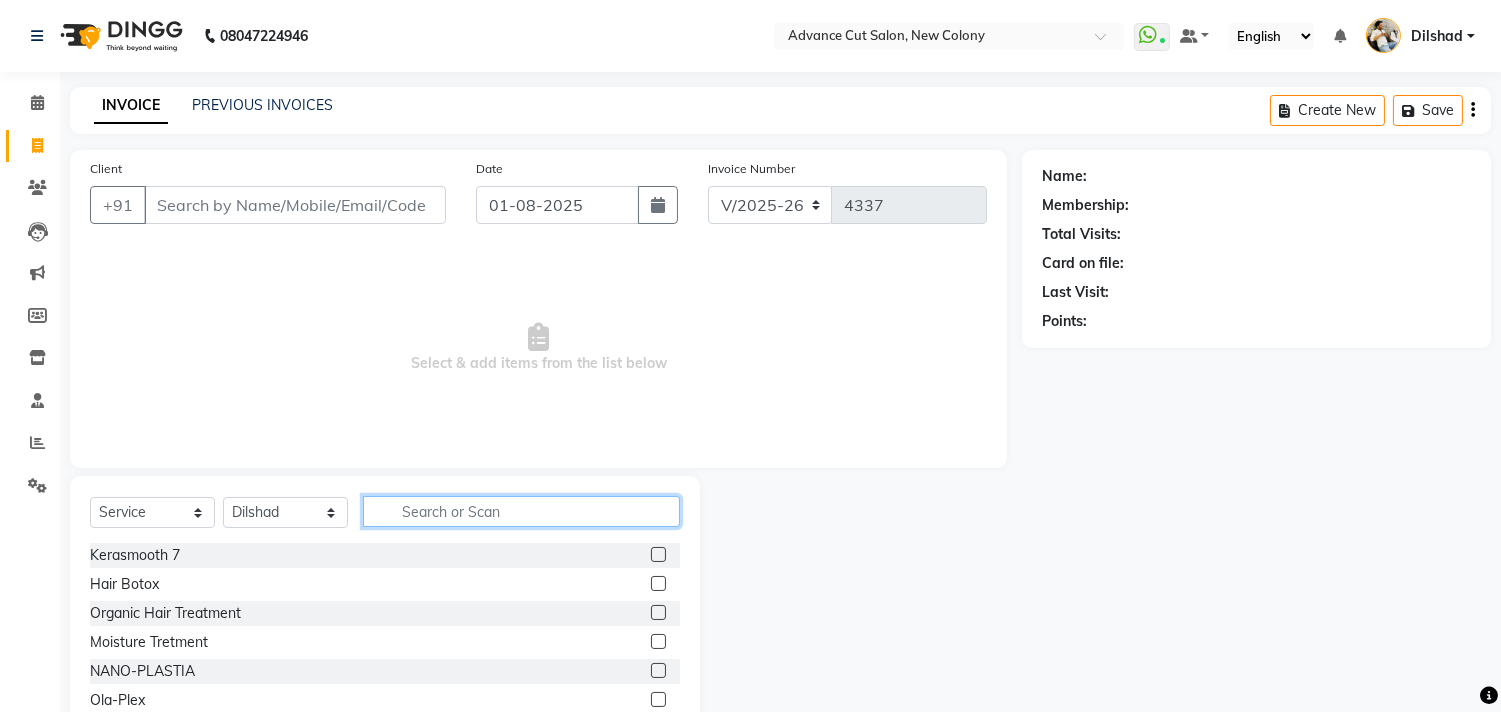 click 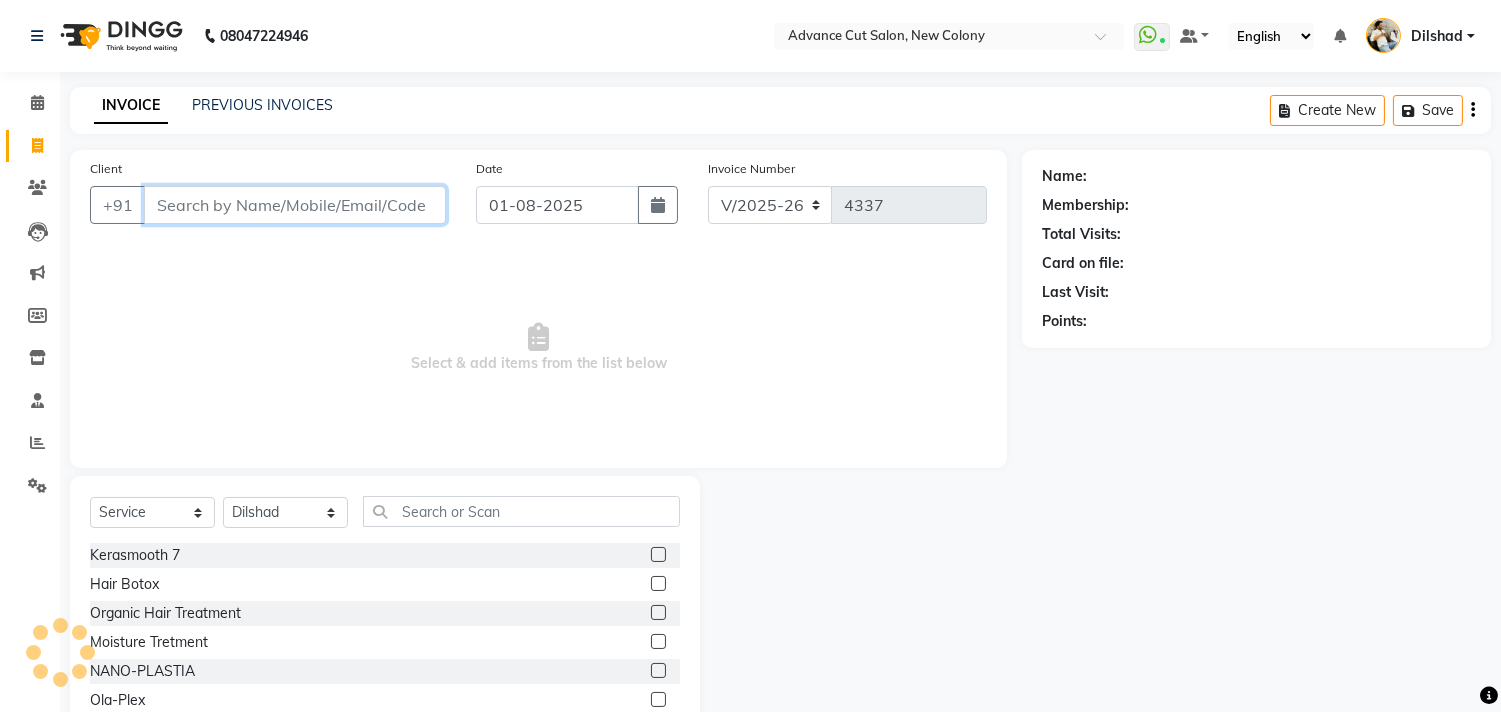 click on "Client" at bounding box center (295, 205) 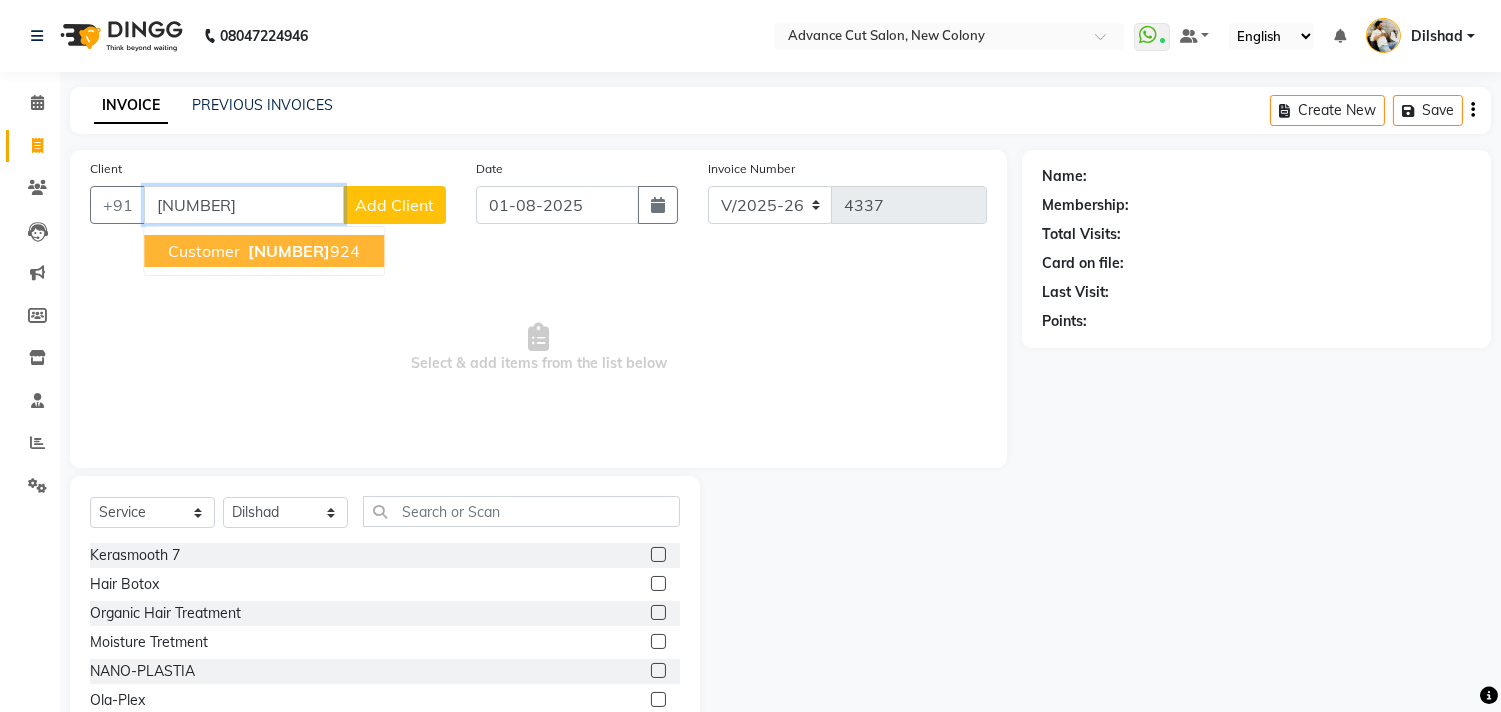 click on "9416528" at bounding box center (289, 251) 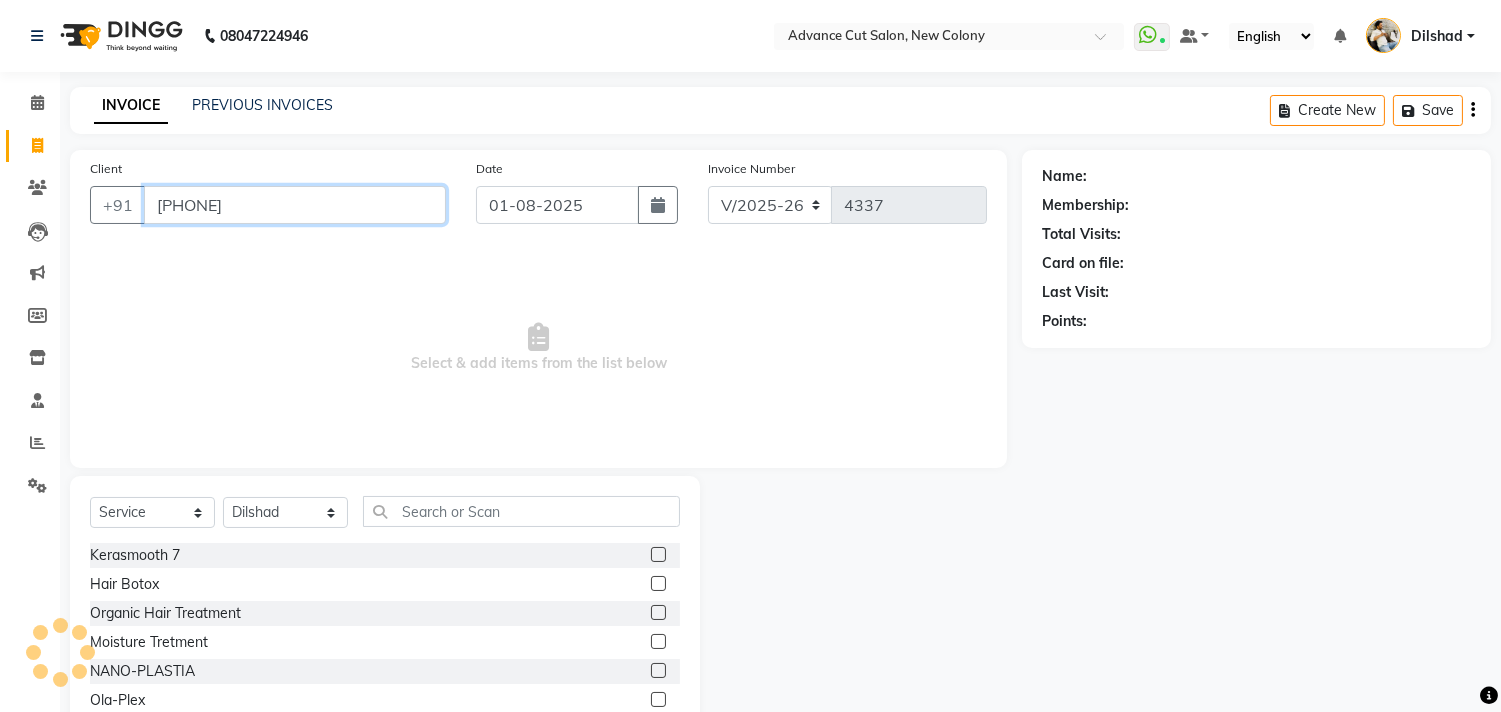 type on "[PHONE]" 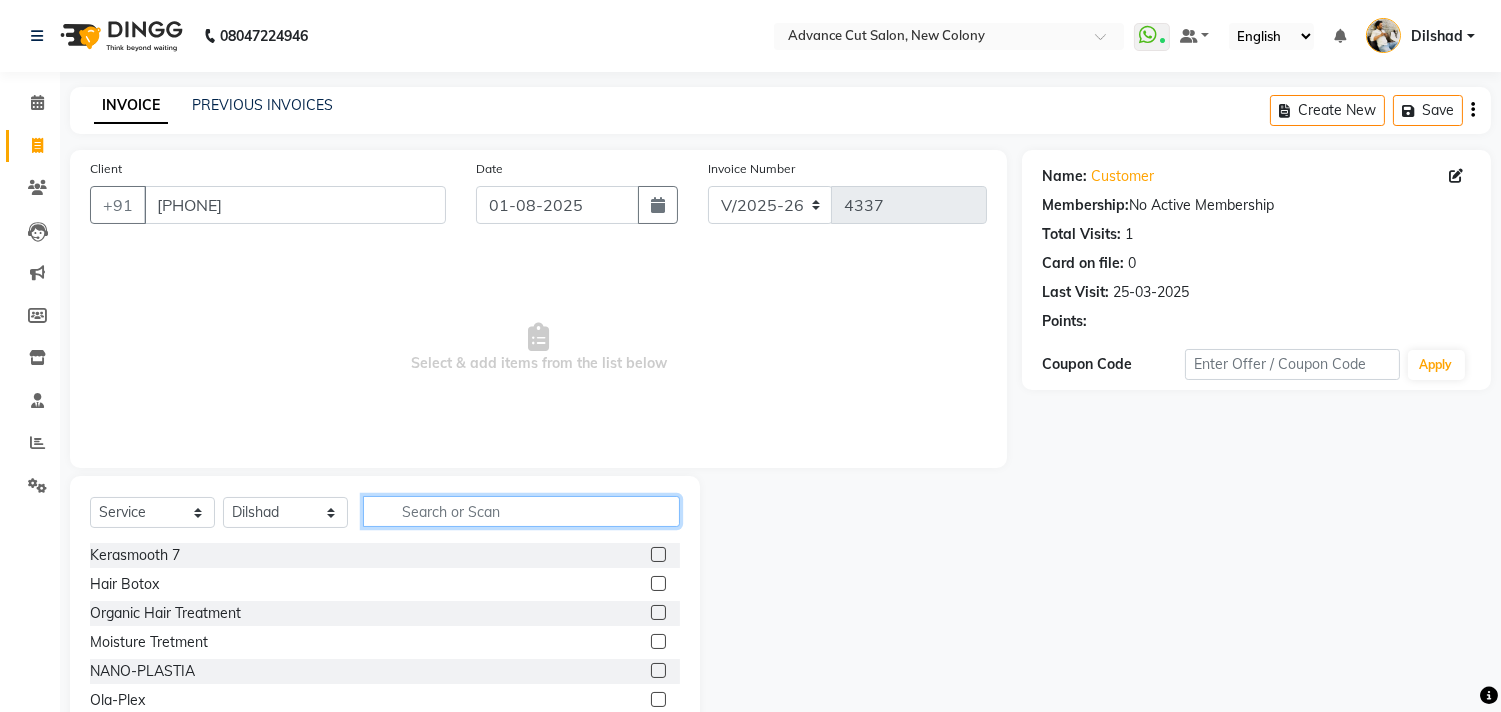 click 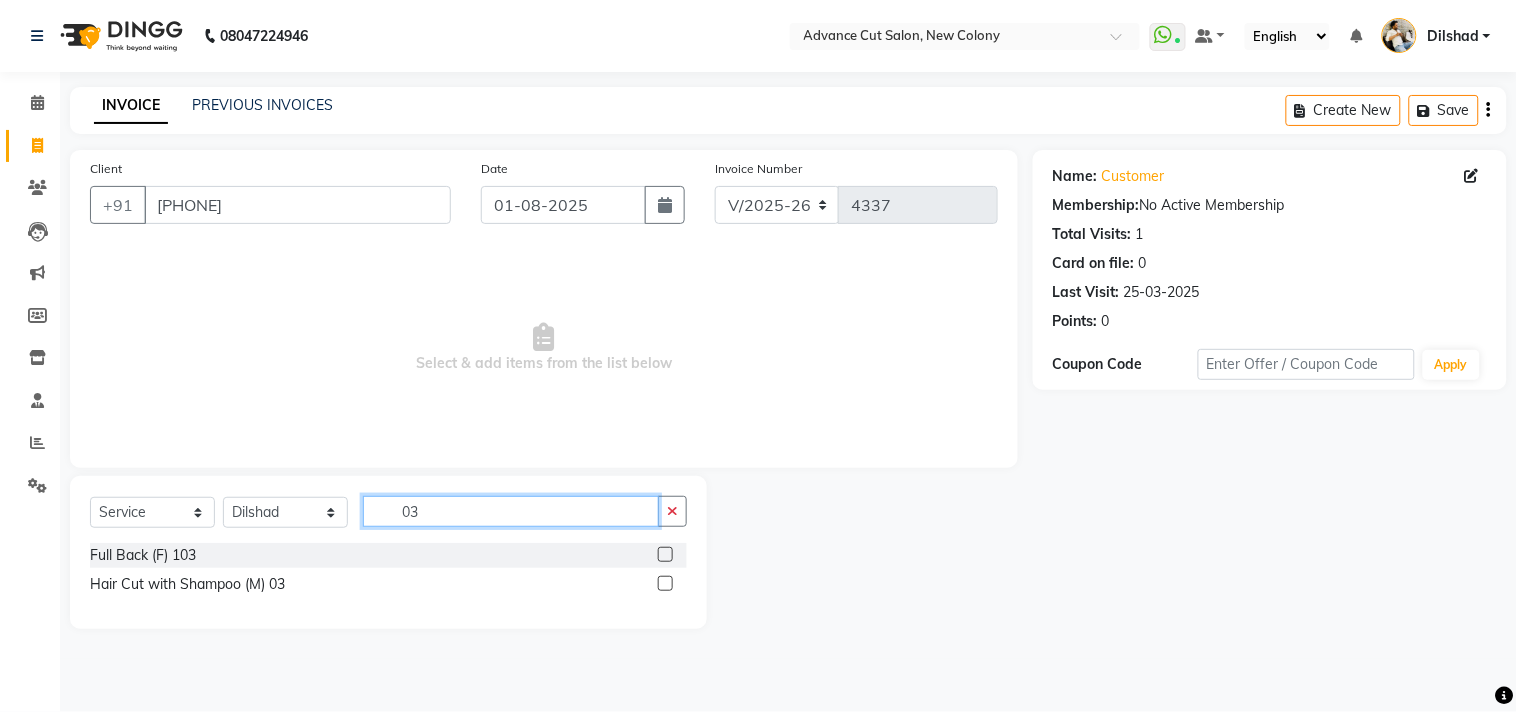 type on "03" 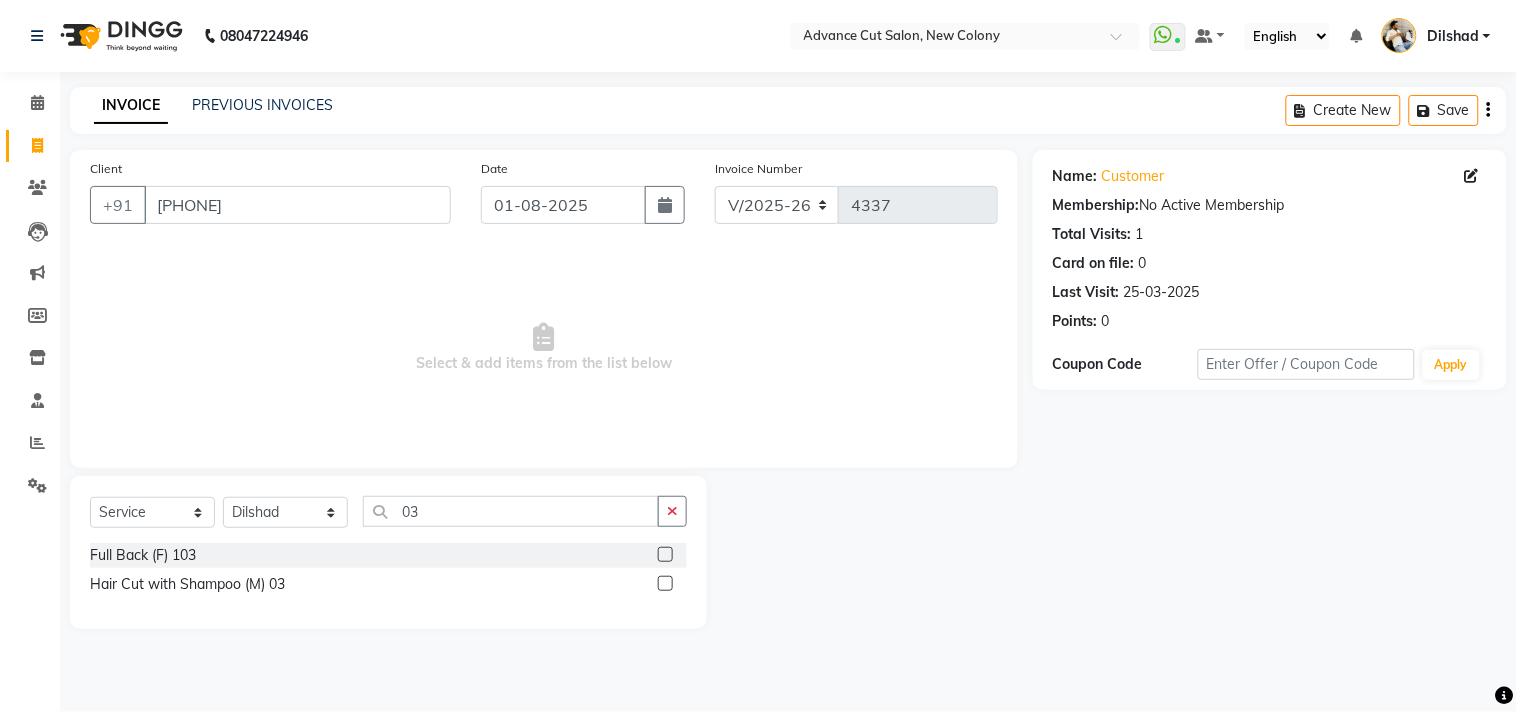 click on "Hair Cut with Shampoo (M) 03" 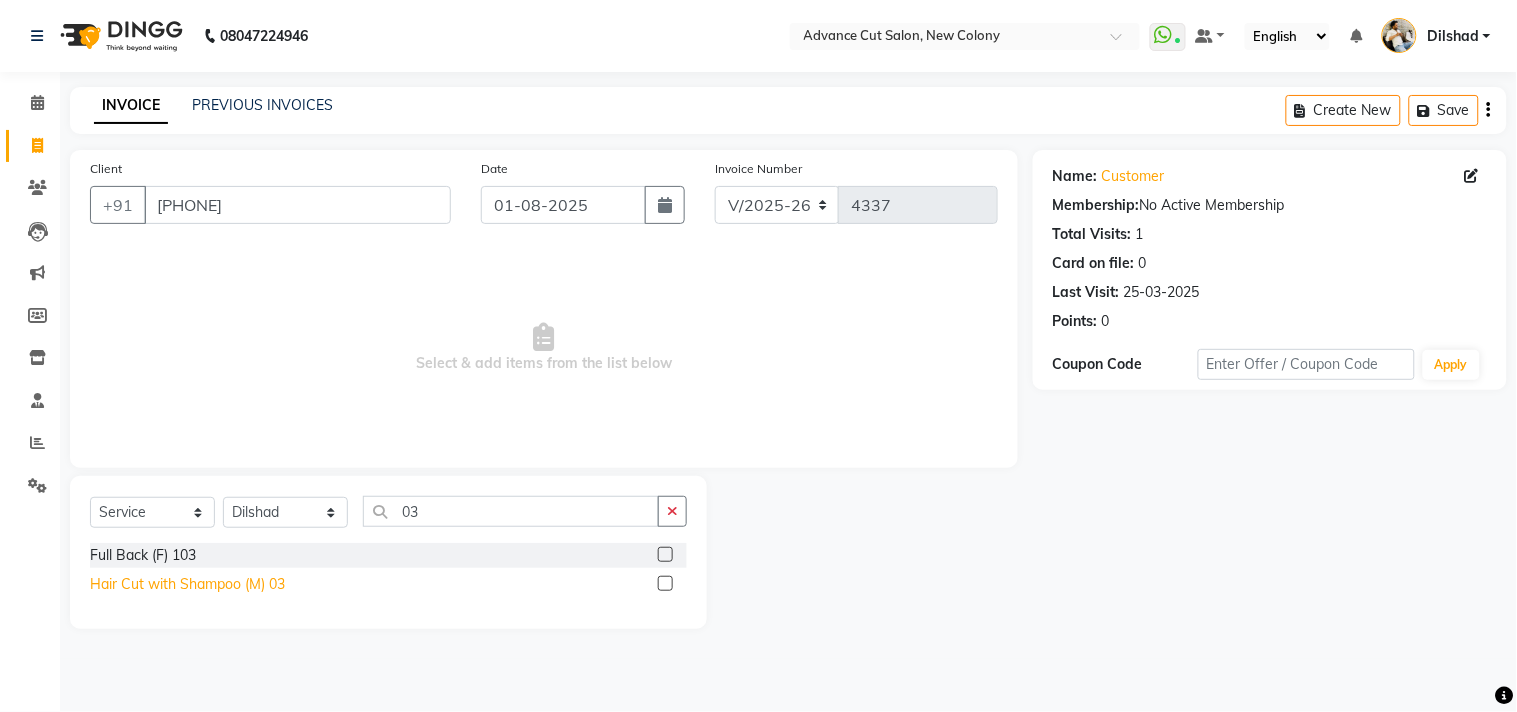 click on "Hair Cut with Shampoo (M) 03" 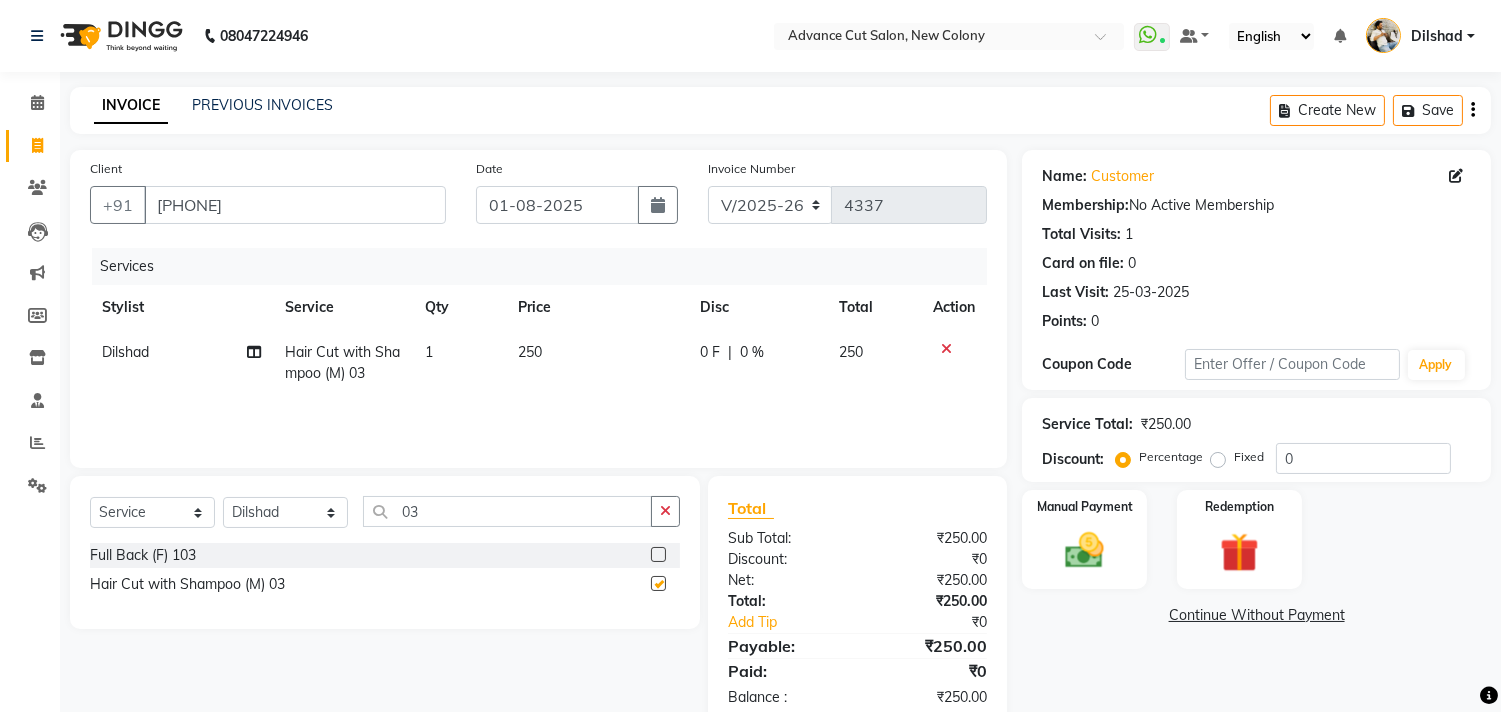 checkbox on "false" 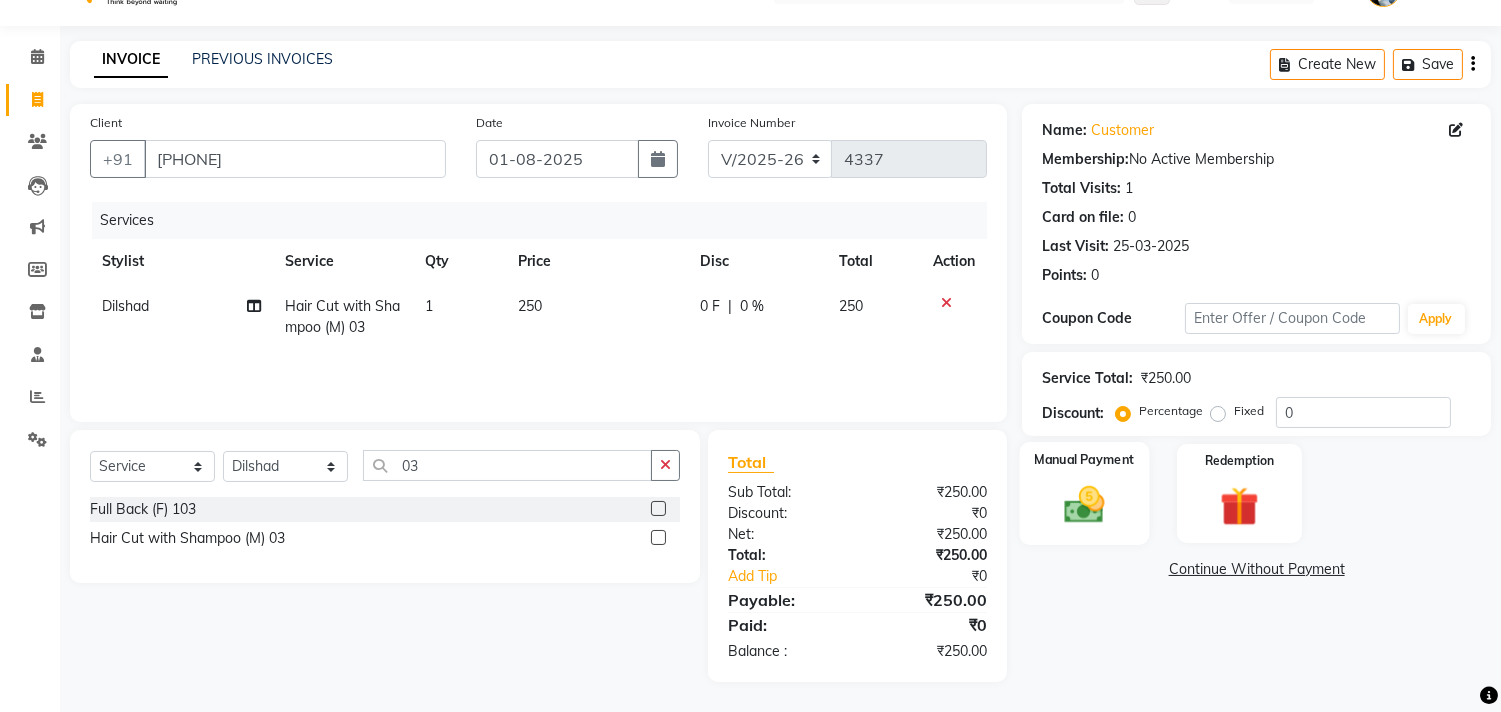 click 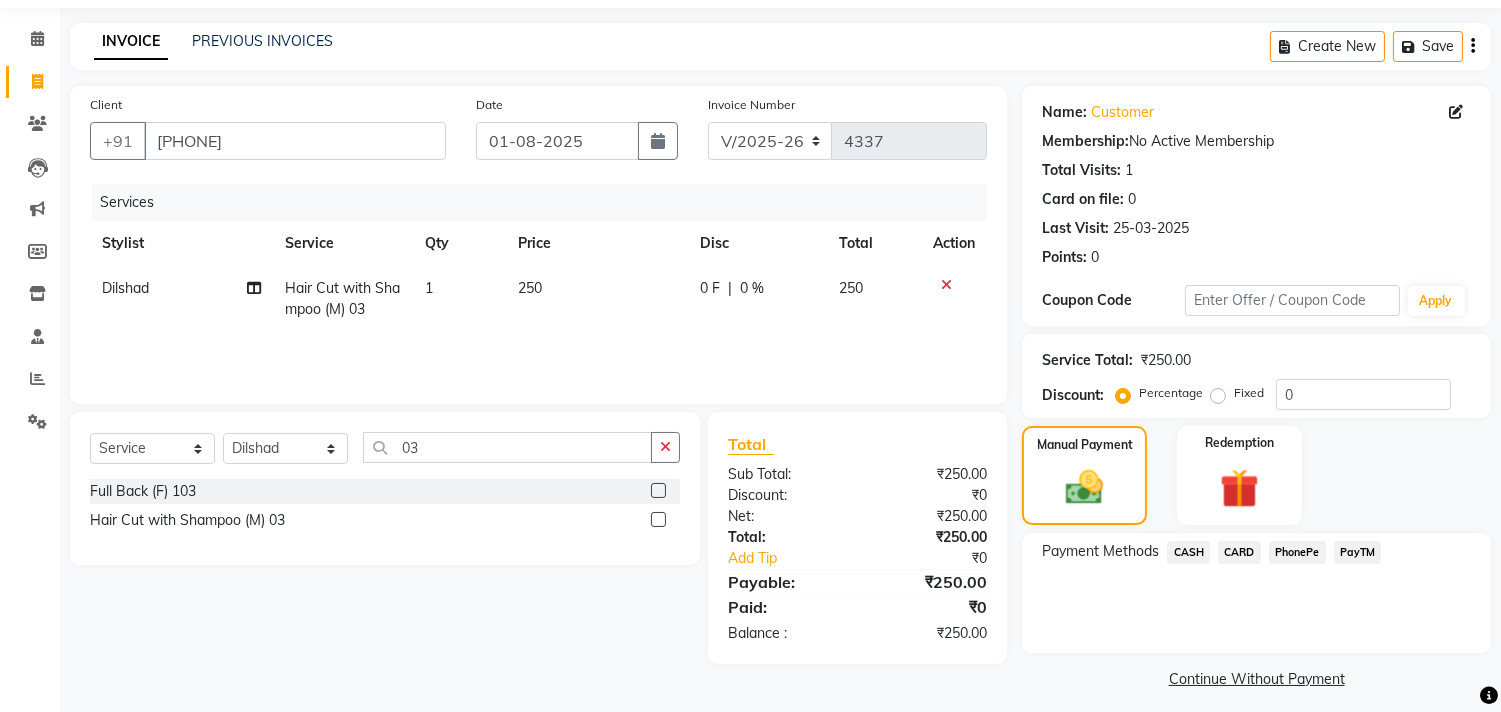 scroll, scrollTop: 74, scrollLeft: 0, axis: vertical 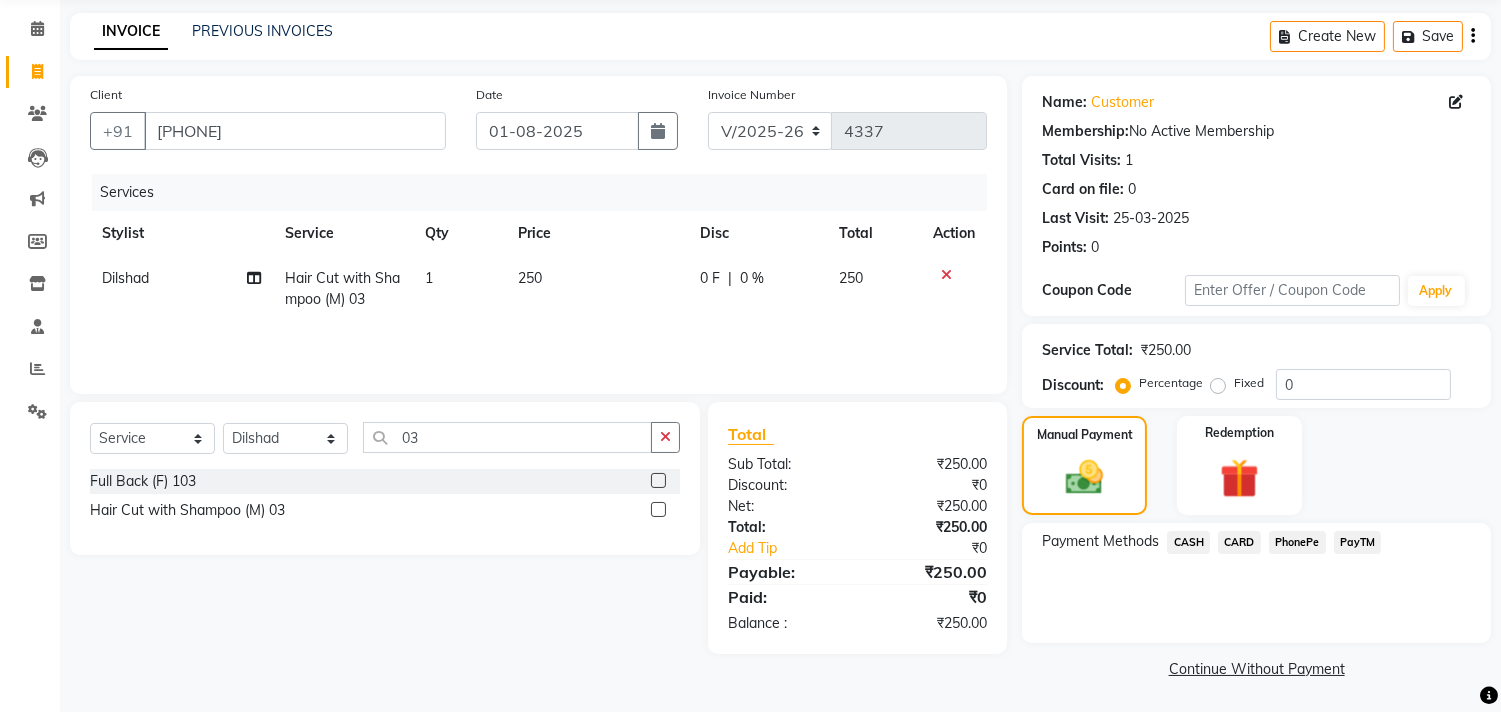click on "PayTM" 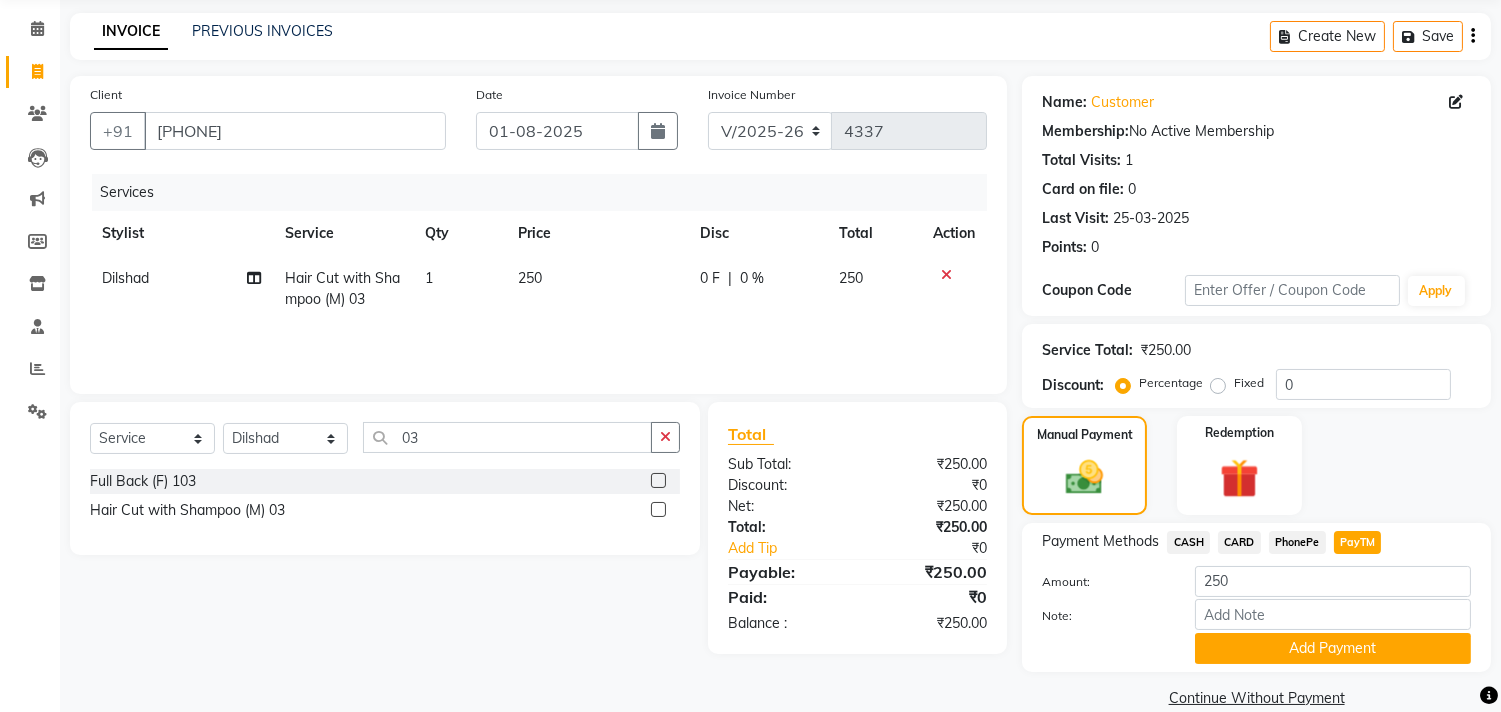 click on "Payment Methods  CASH   CARD   PhonePe   PayTM  Amount: 250 Note: Add Payment" 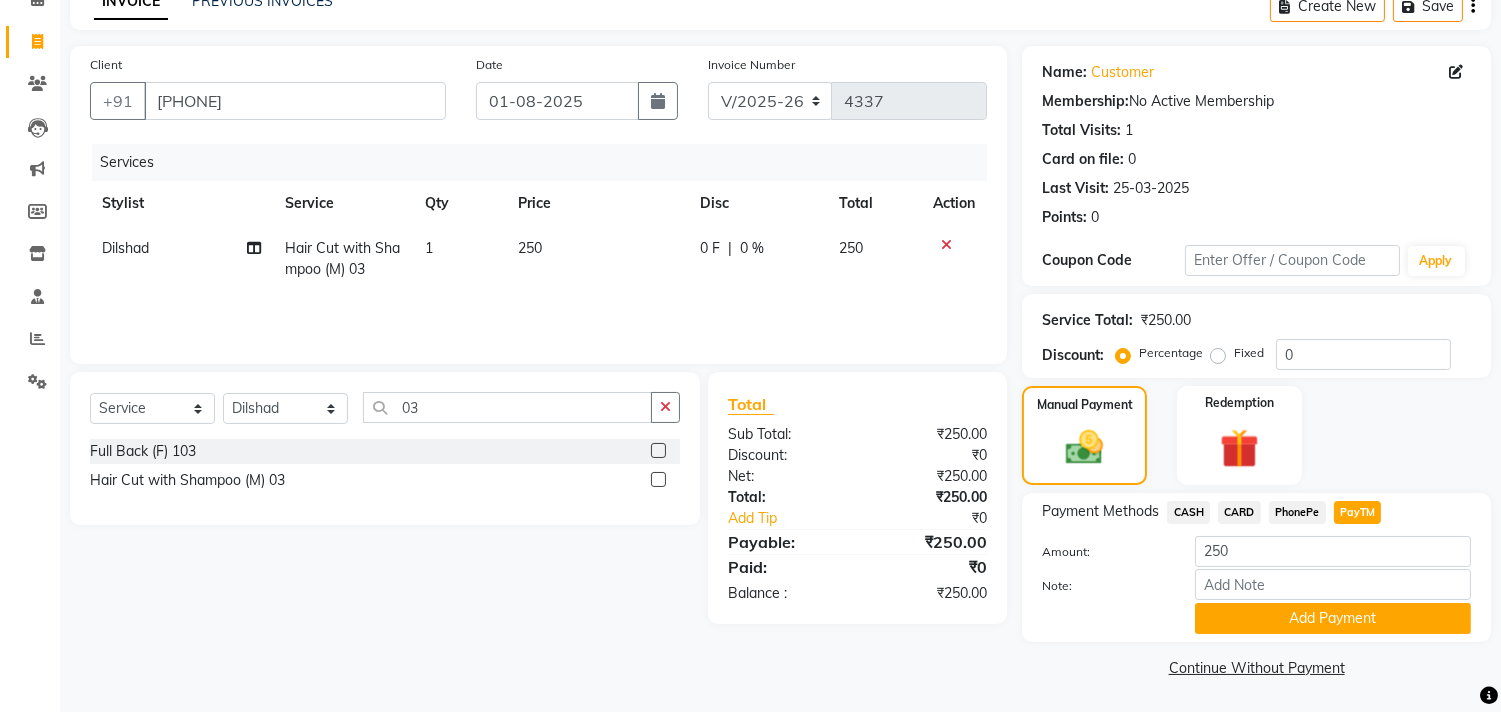 click on "Name: Customer  Membership:  No Active Membership  Total Visits:  1 Card on file:  0 Last Visit:   25-03-2025 Points:   0  Coupon Code Apply Service Total:  ₹250.00  Discount:  Percentage   Fixed  0 Manual Payment Redemption Payment Methods  CASH   CARD   PhonePe   PayTM  Amount: 250 Note: Add Payment  Continue Without Payment" 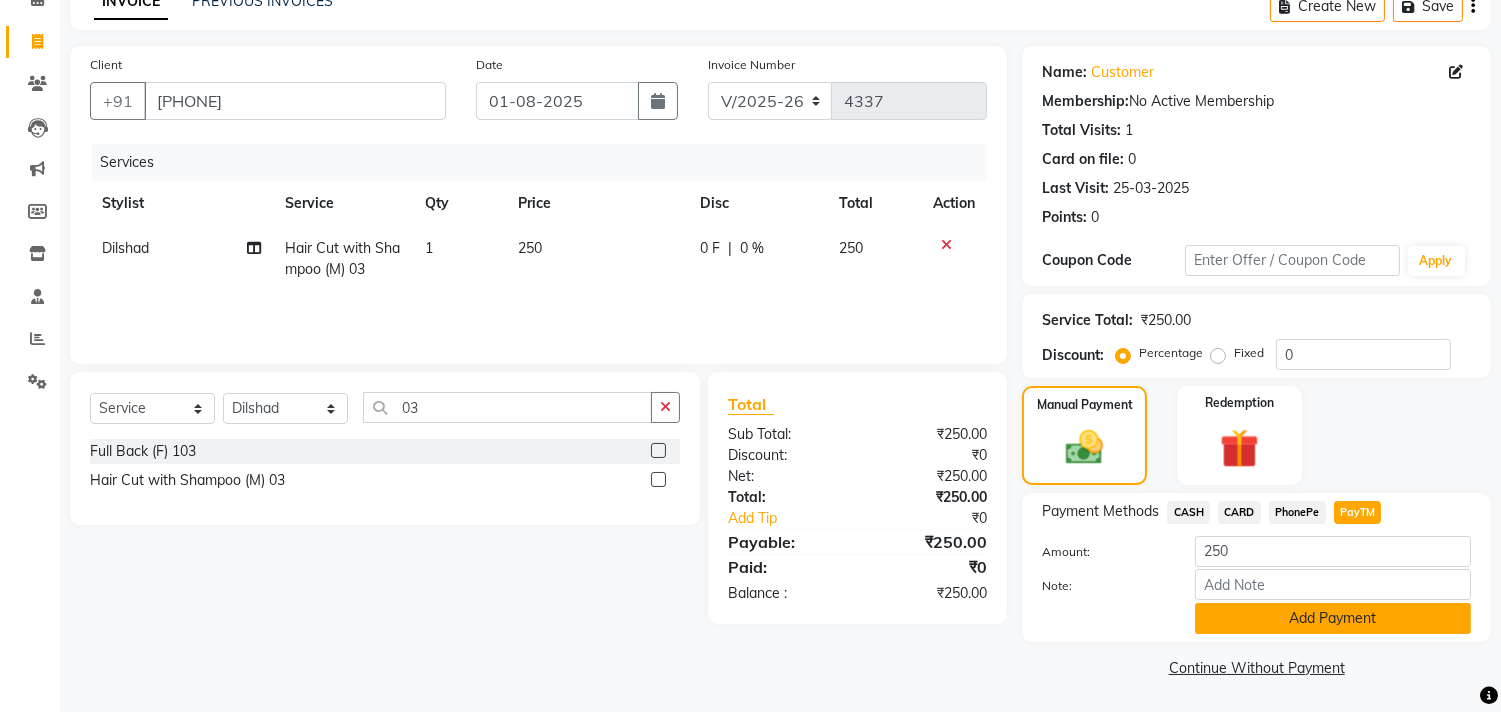 click on "Add Payment" 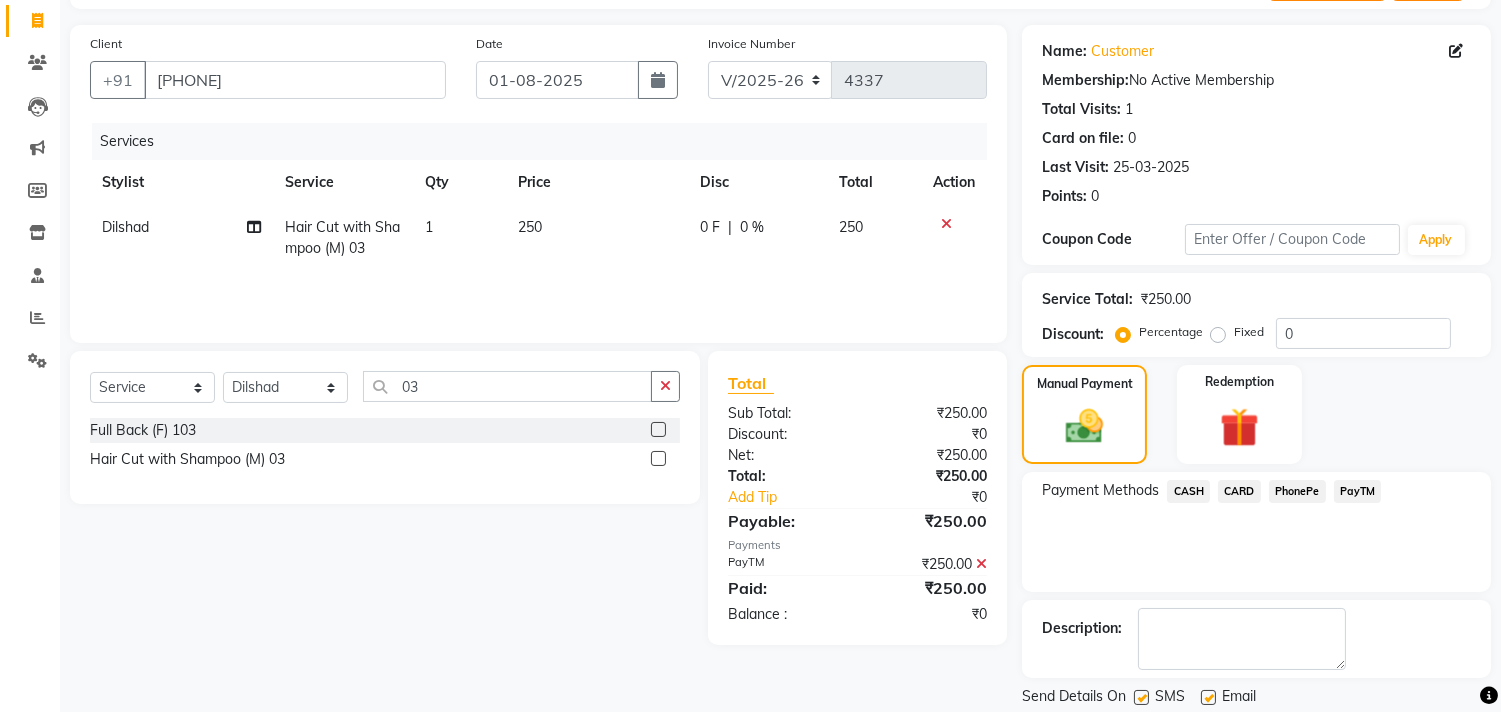 scroll, scrollTop: 187, scrollLeft: 0, axis: vertical 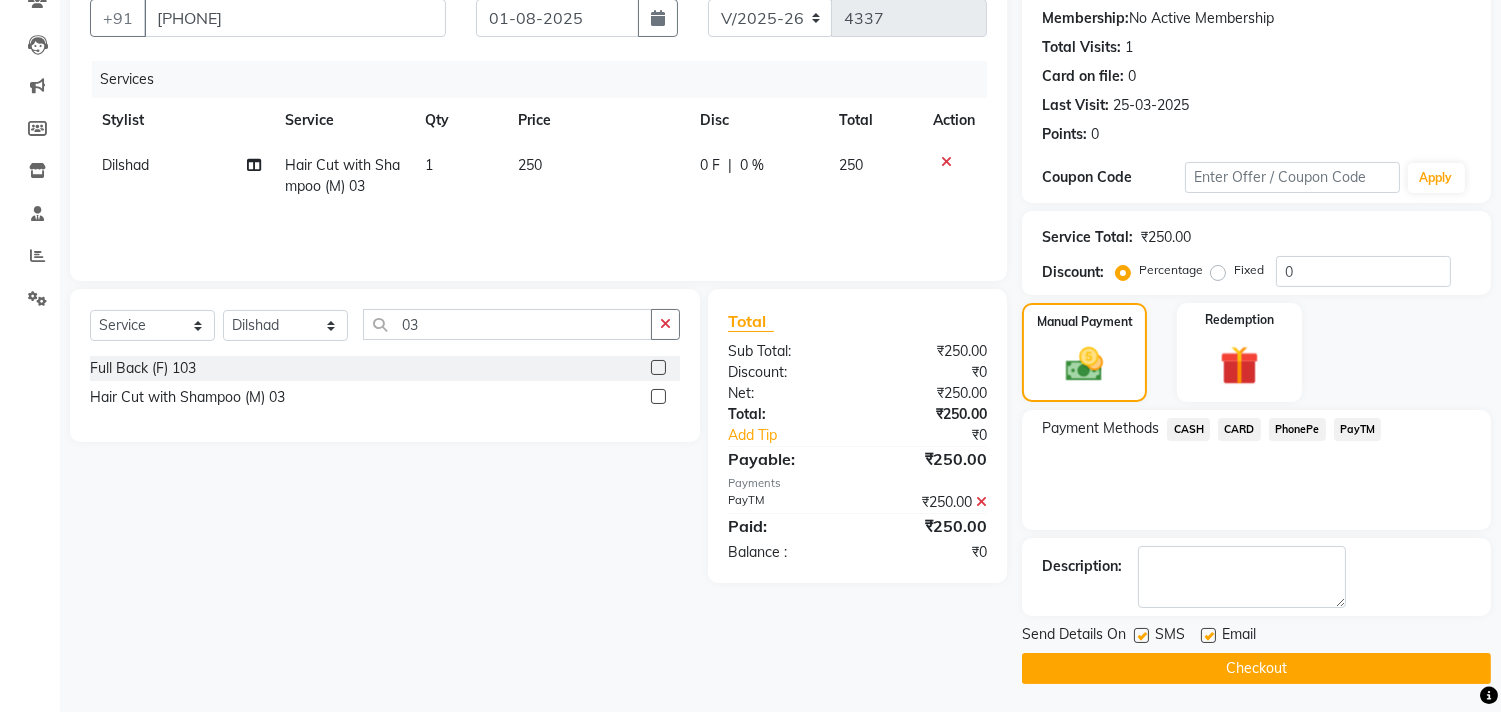 click on "Description:" 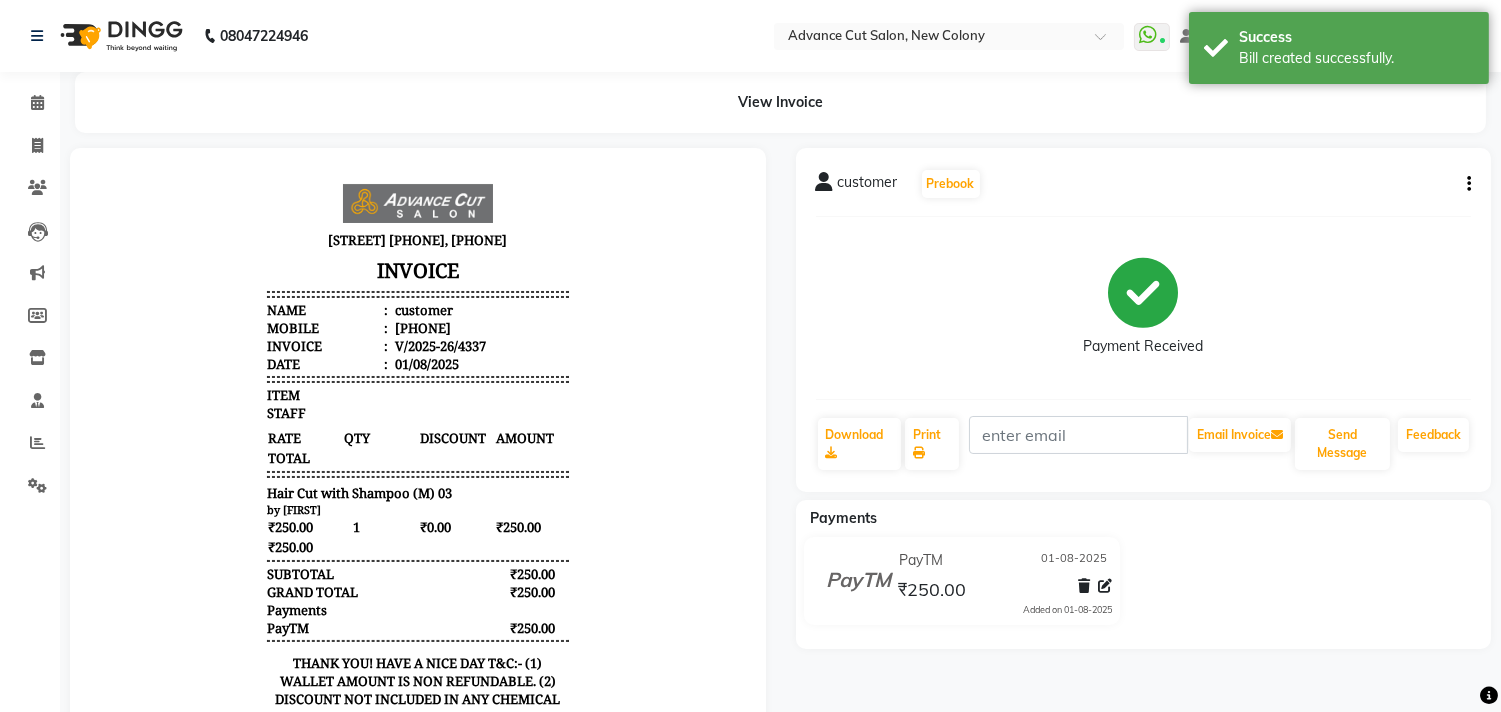 scroll, scrollTop: 0, scrollLeft: 0, axis: both 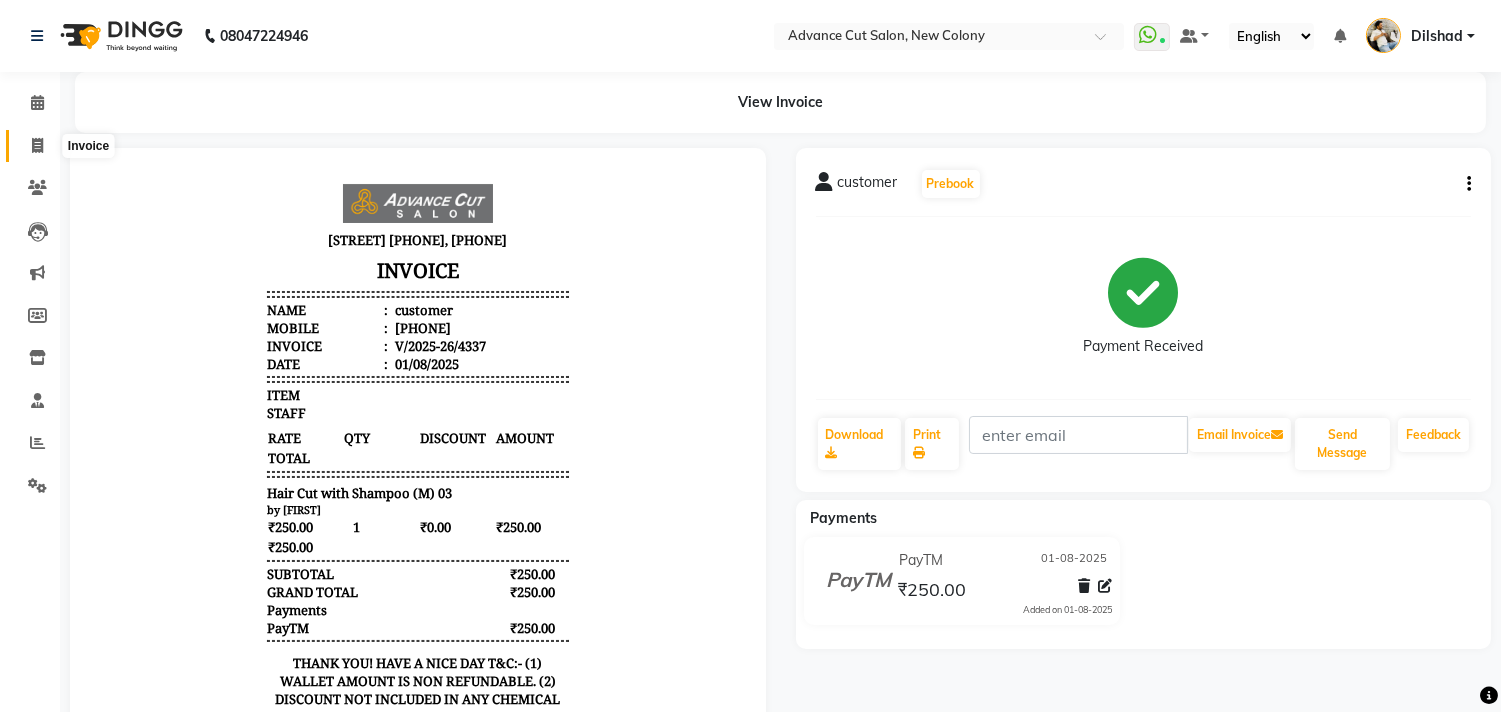 click 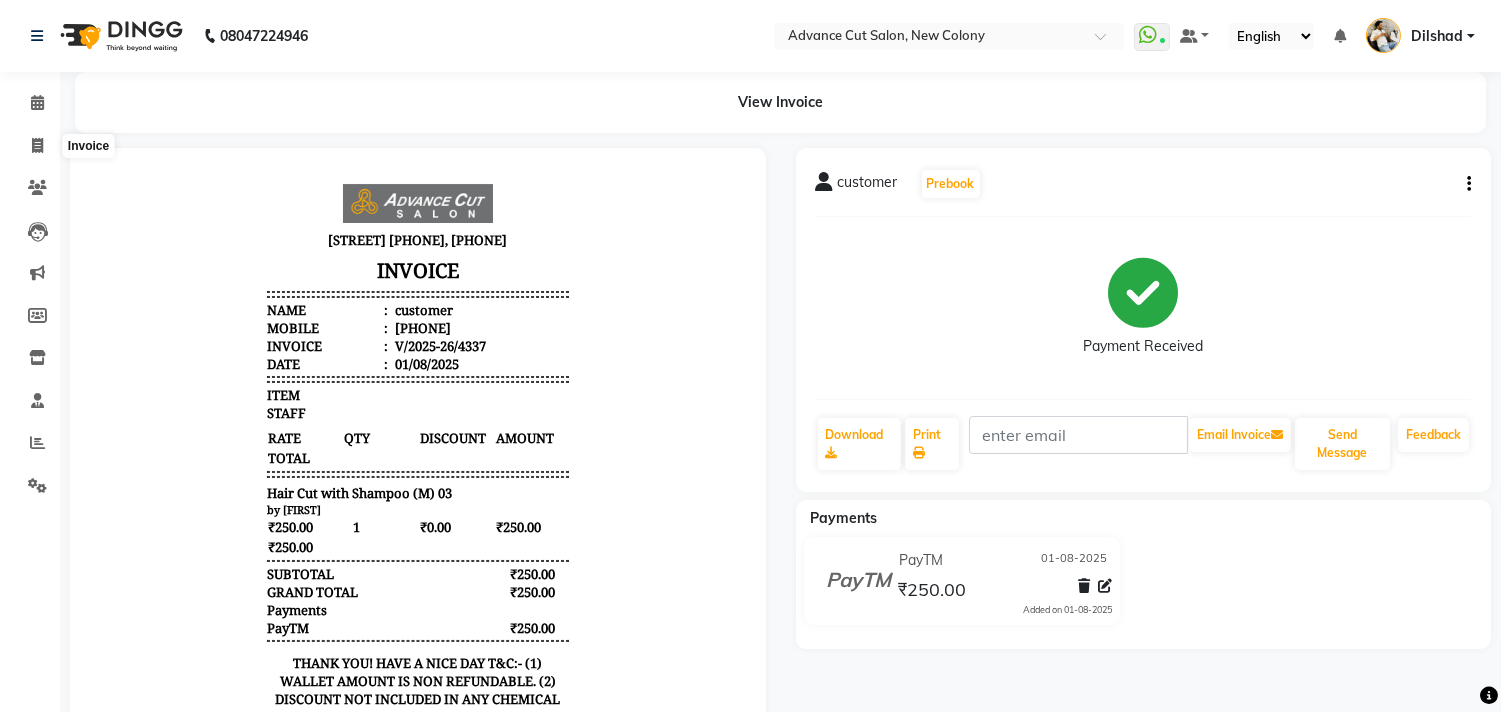 select on "service" 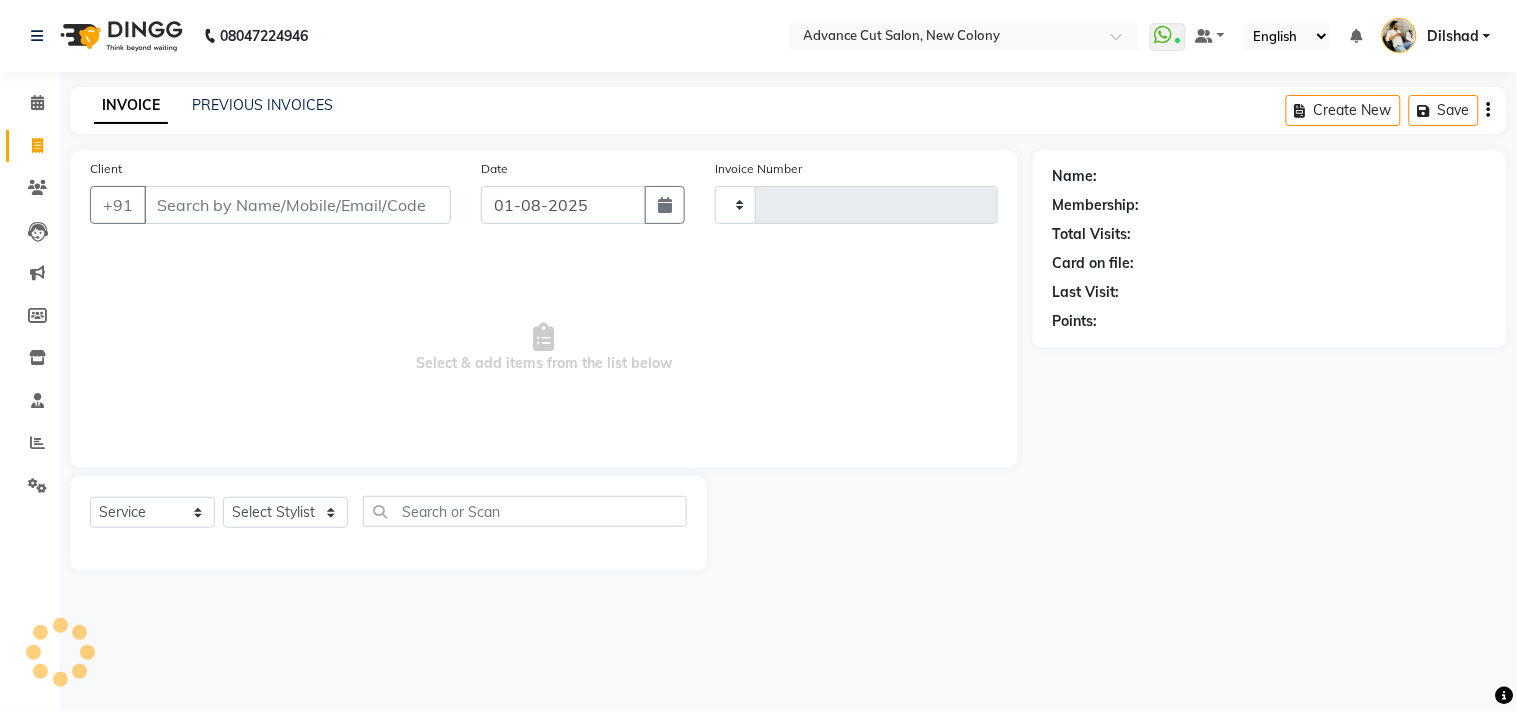 type on "4338" 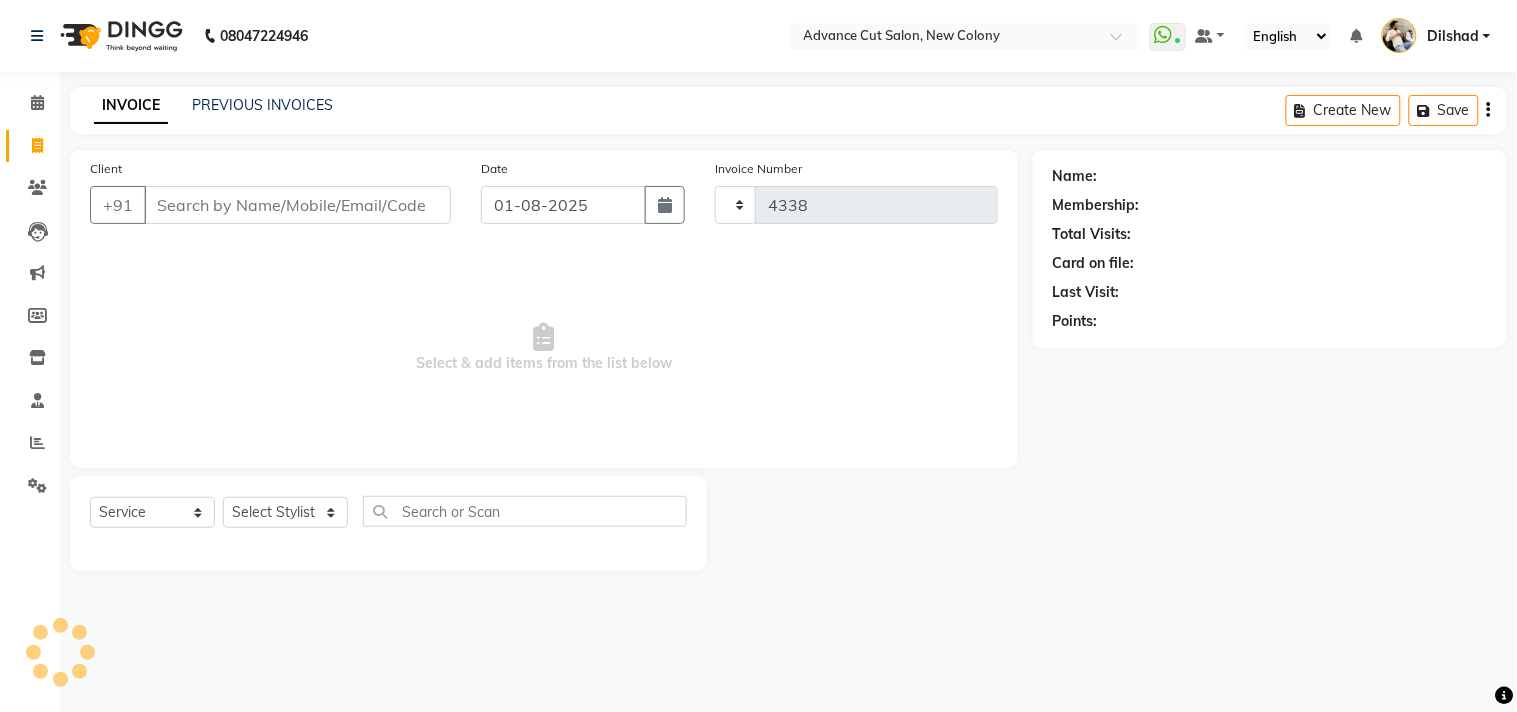 select on "922" 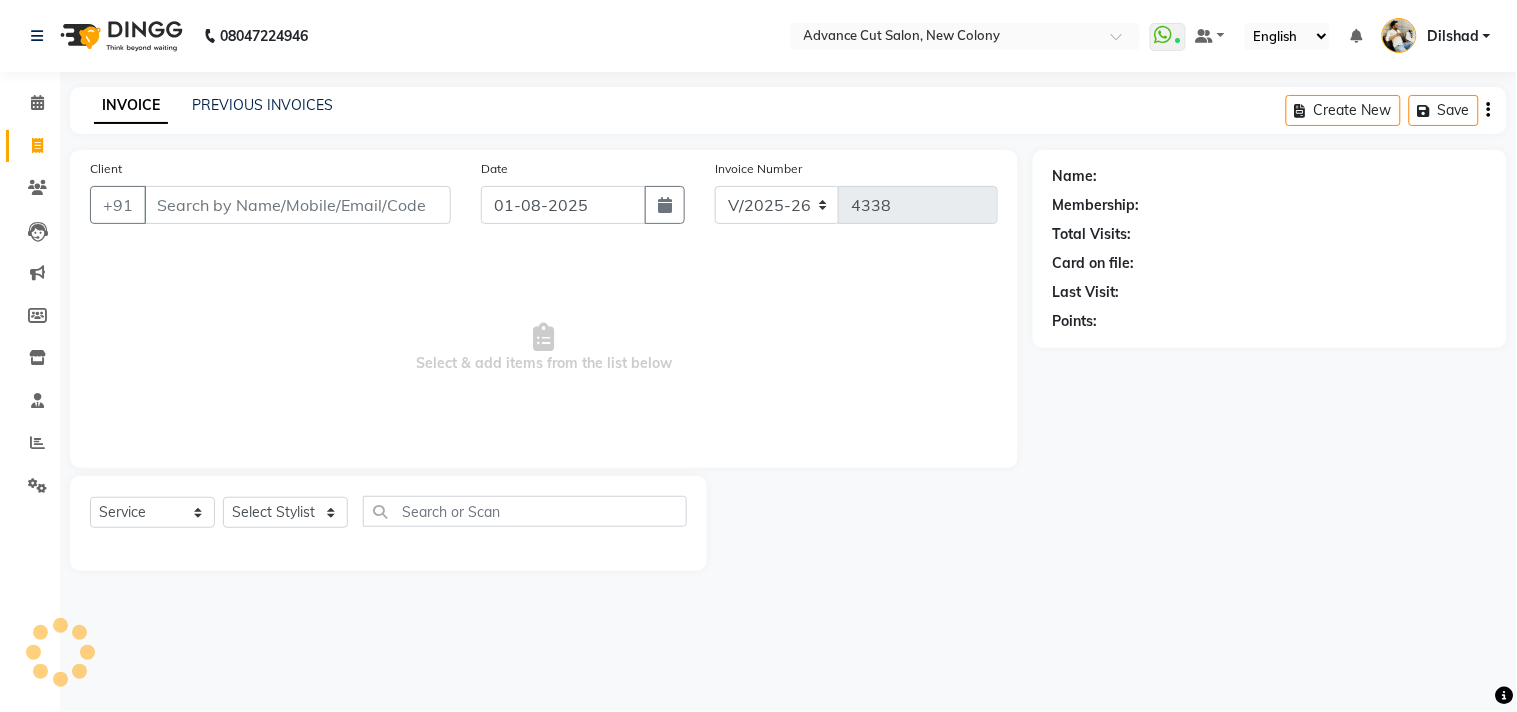 click on "Client" at bounding box center (297, 205) 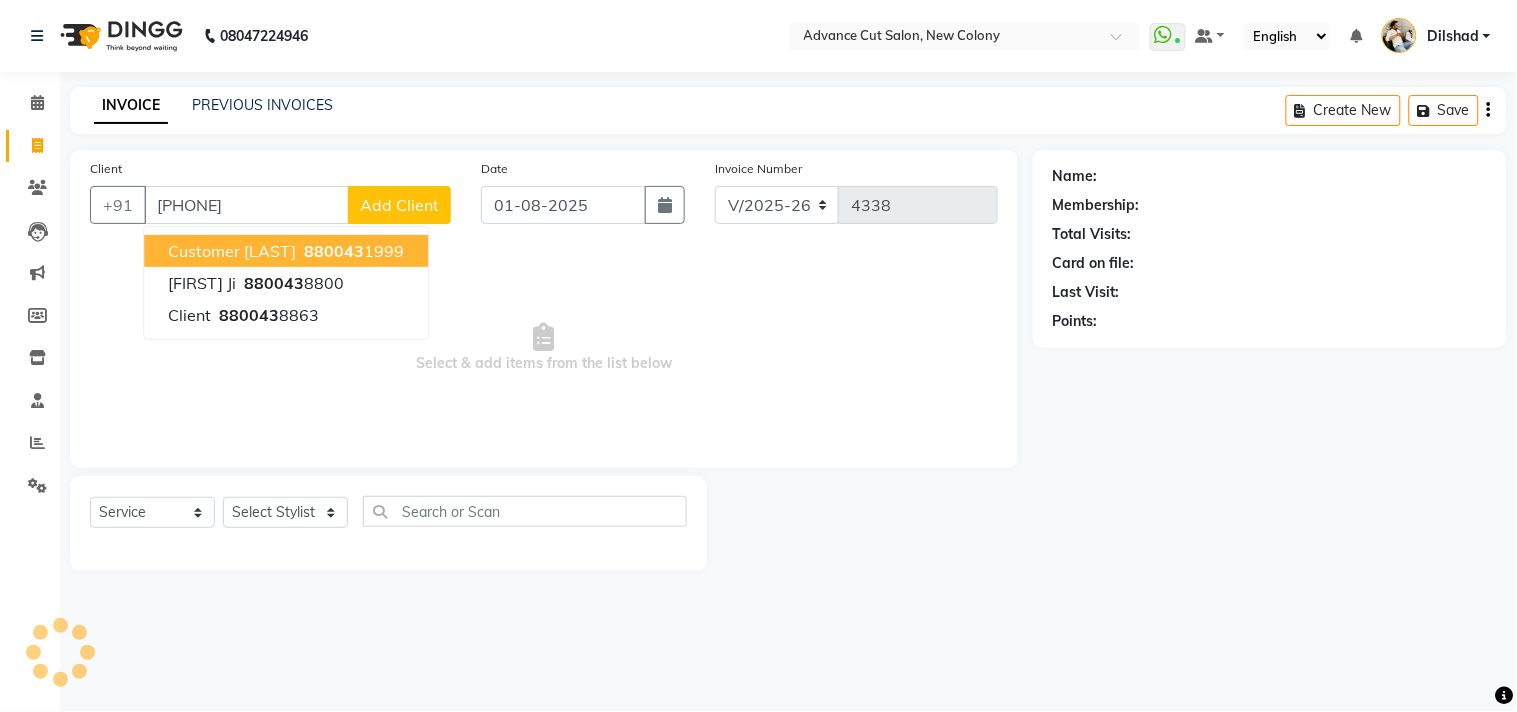 type on "[PHONE]" 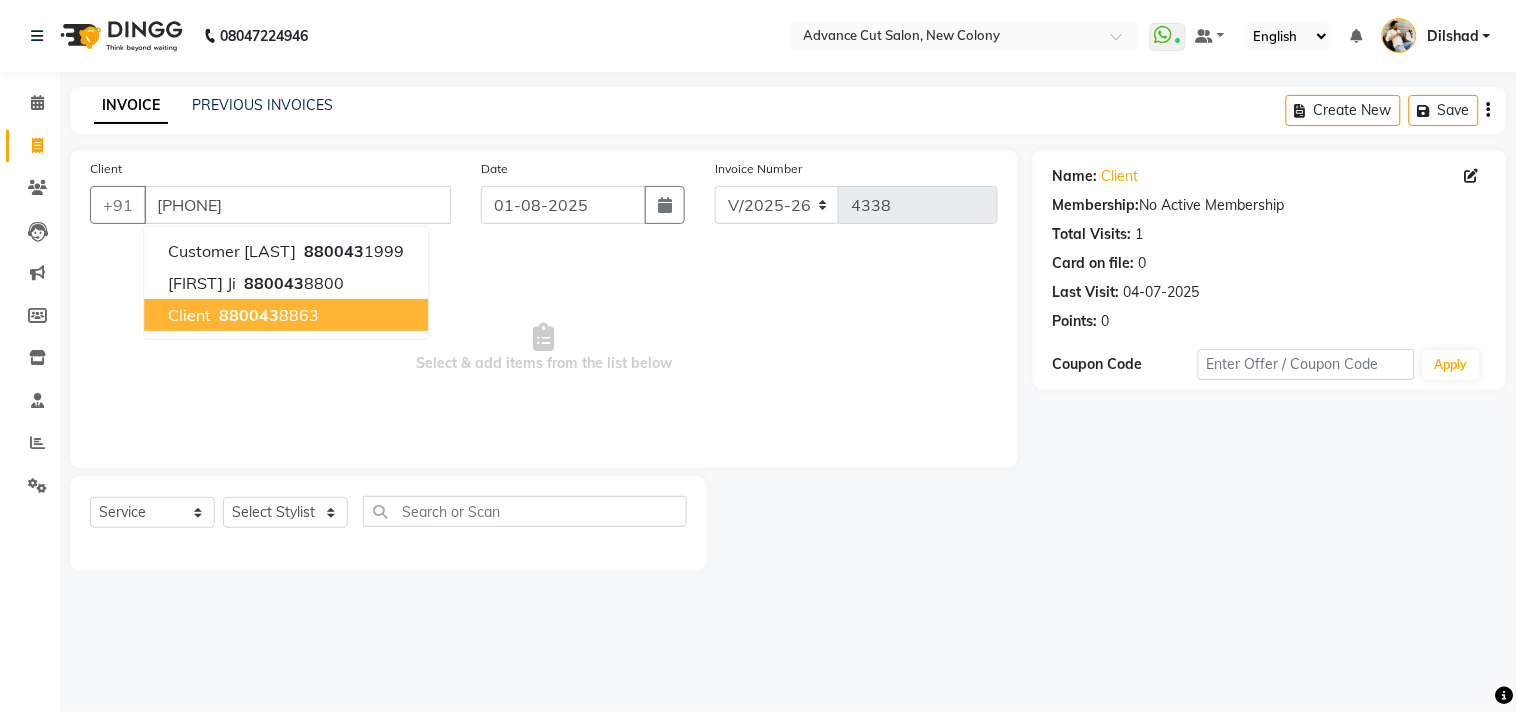 click on "Select  Service  Product  Membership  Package Voucher Prepaid Gift Card  Select Stylist Abrar Alam Dilshad Lallan Meenu Nafeesh Ahmad Naved O.P. Sharma  Pryag Samar Shahzad  SHWETA SINGH Zarina" 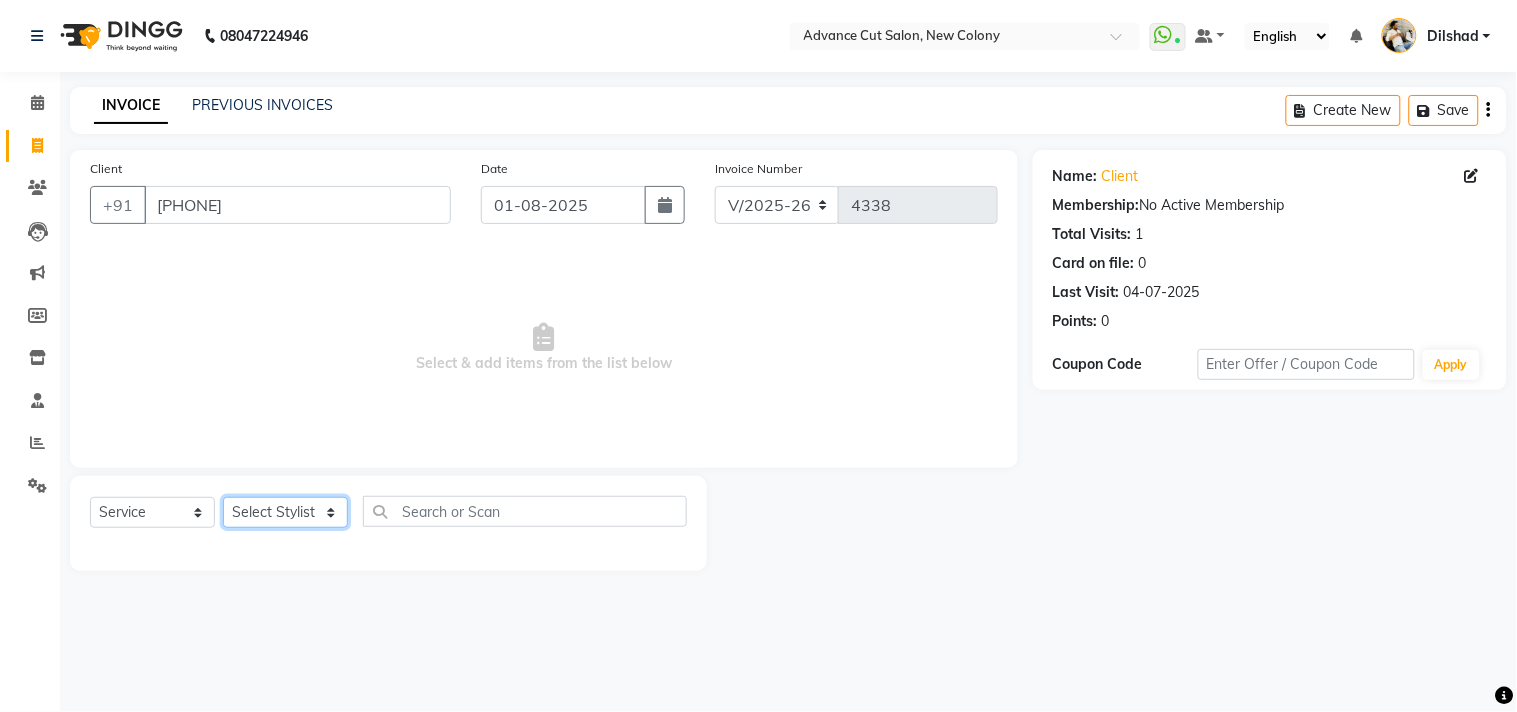 click on "Select Stylist Abrar Alam Dilshad Lallan Meenu Nafeesh Ahmad Naved O.P. Sharma  Pryag Samar Shahzad  SHWETA SINGH Zarina" 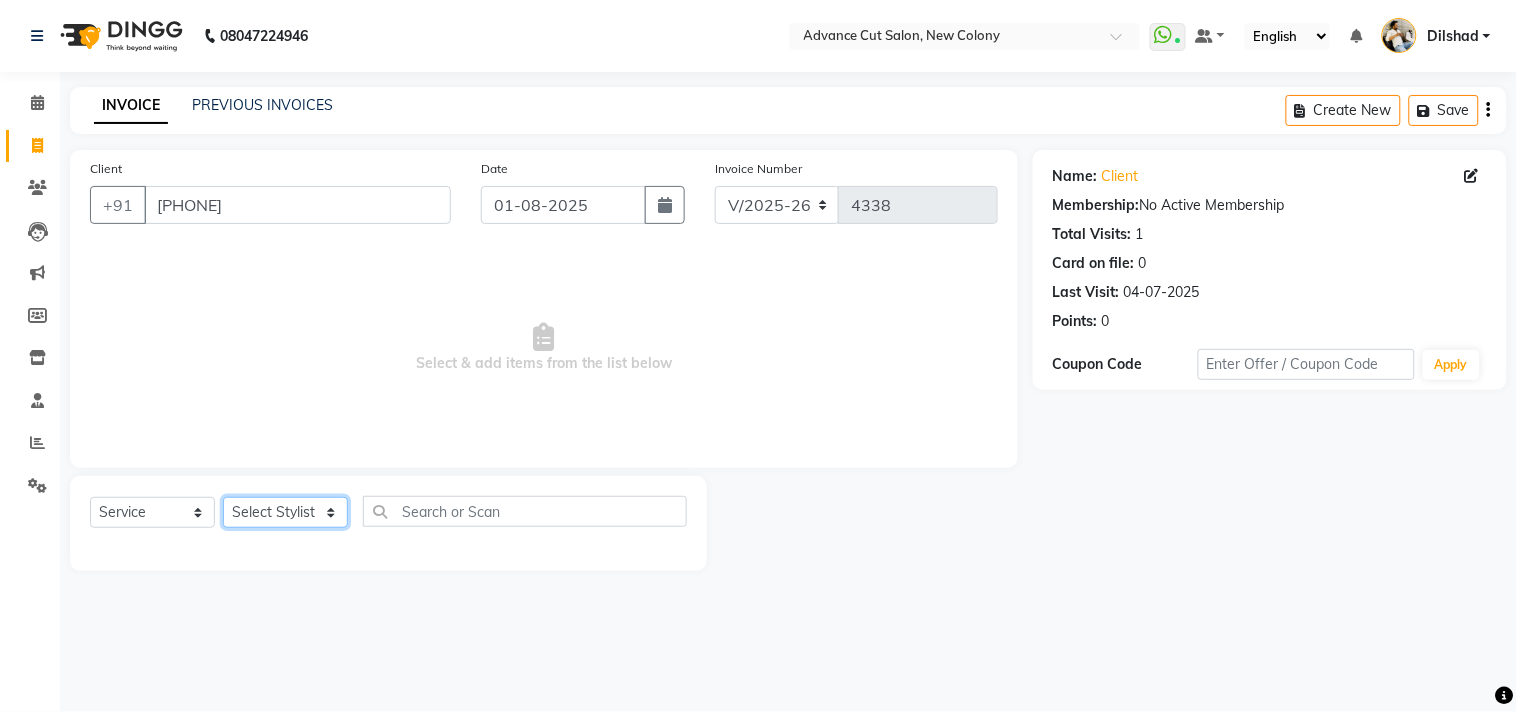 select on "15350" 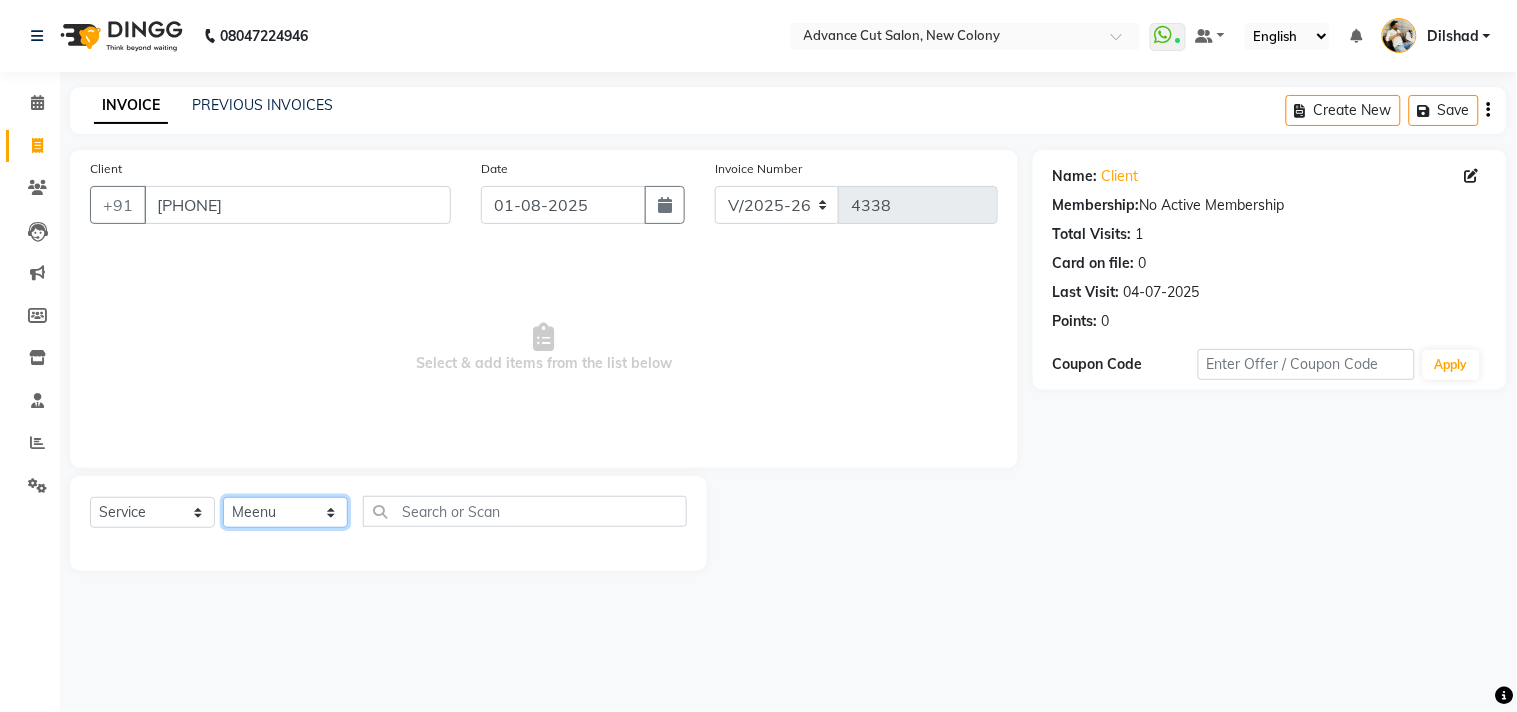 click on "Select Stylist Abrar Alam Dilshad Lallan Meenu Nafeesh Ahmad Naved O.P. Sharma  Pryag Samar Shahzad  SHWETA SINGH Zarina" 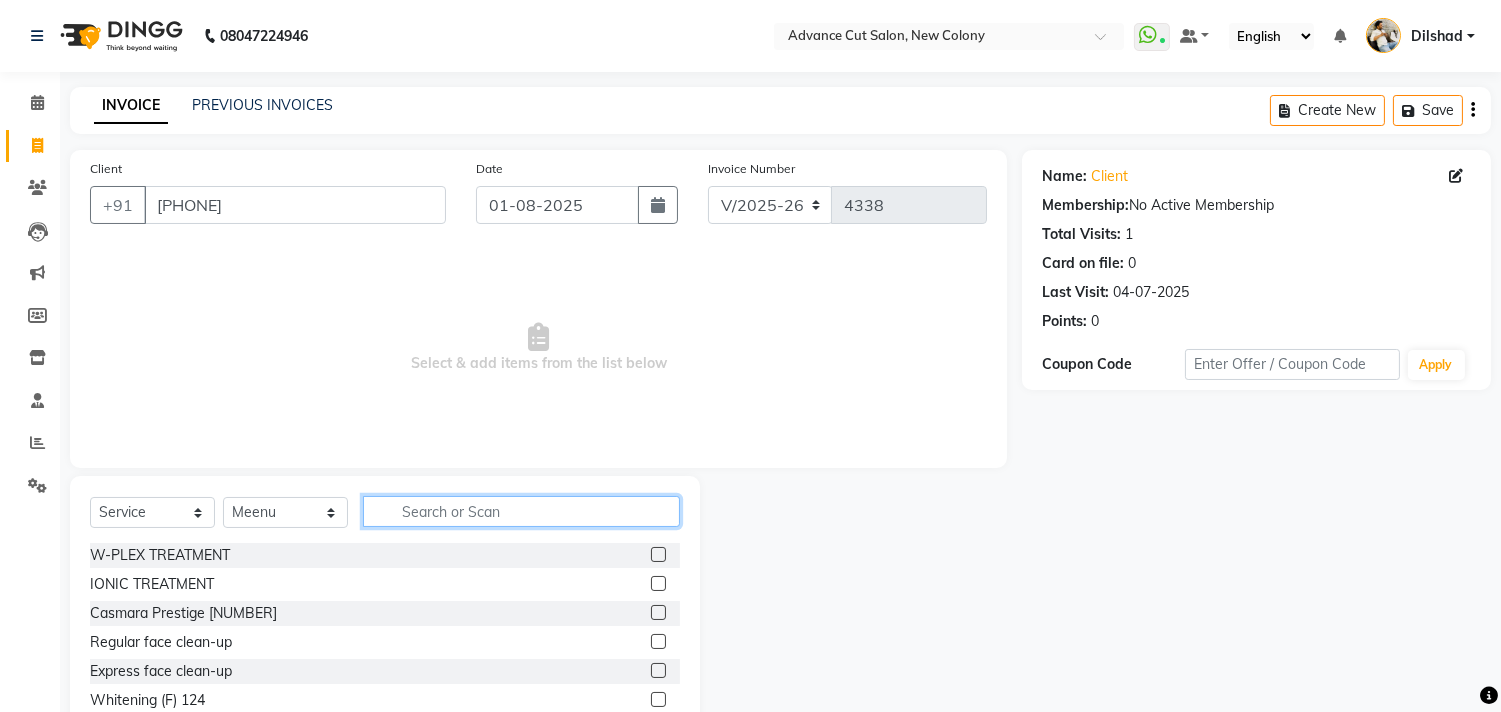 click 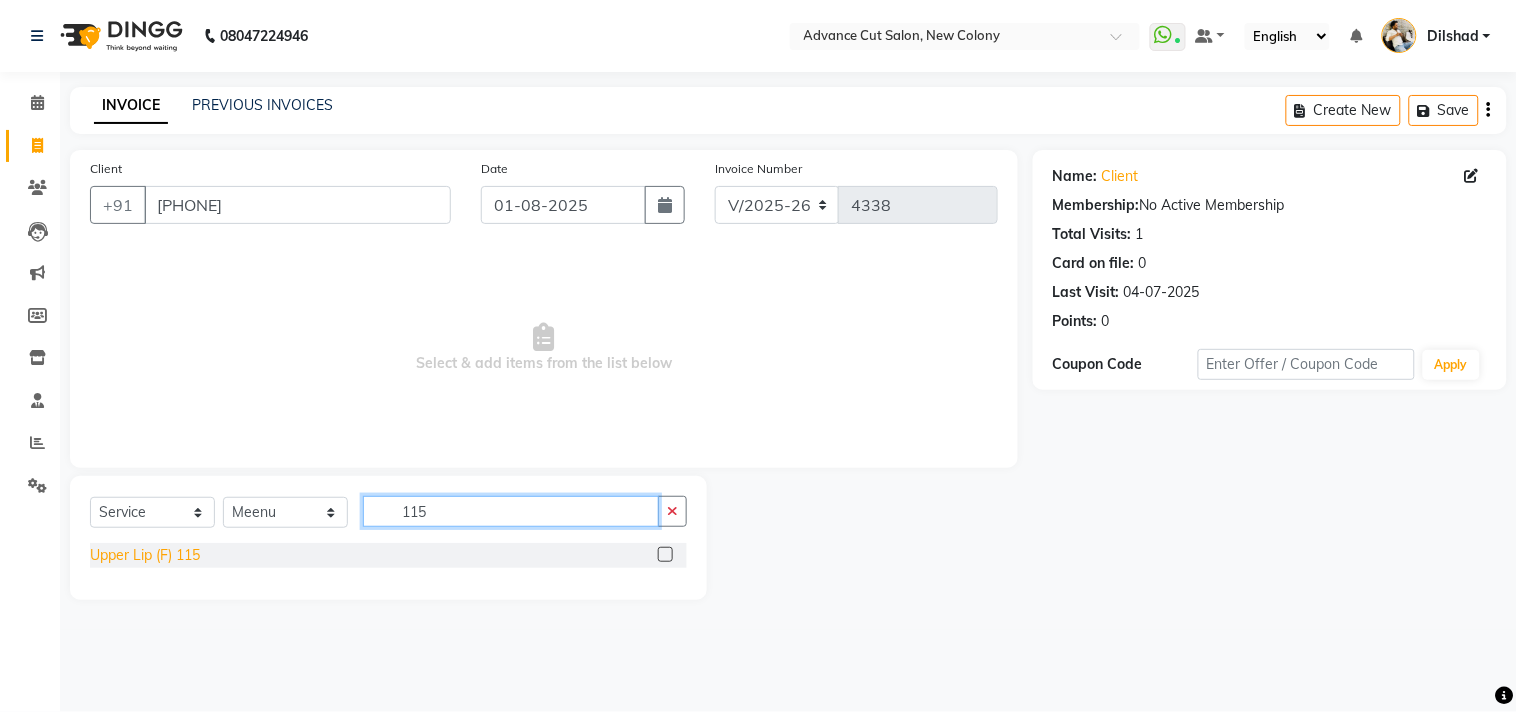 type on "115" 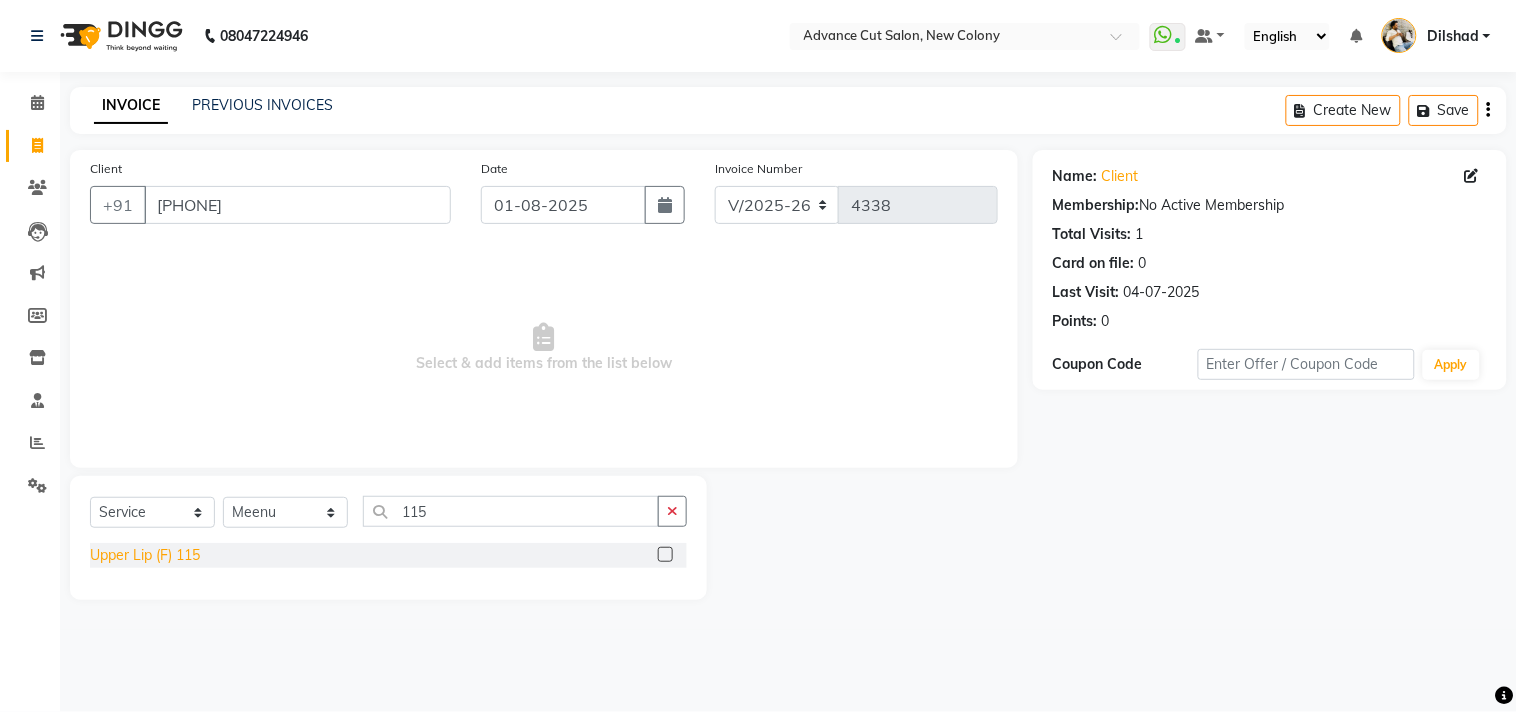 click on "Upper Lip (F) 115" 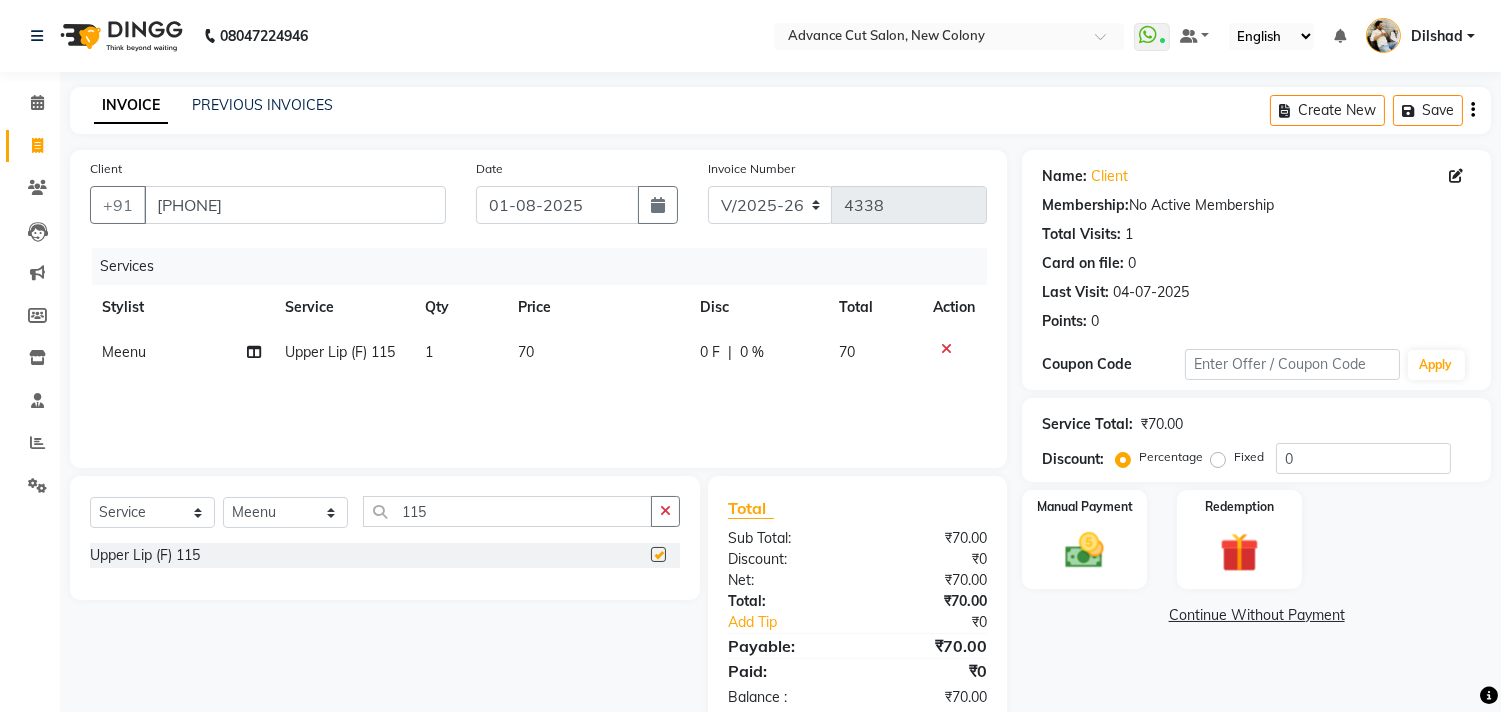 checkbox on "false" 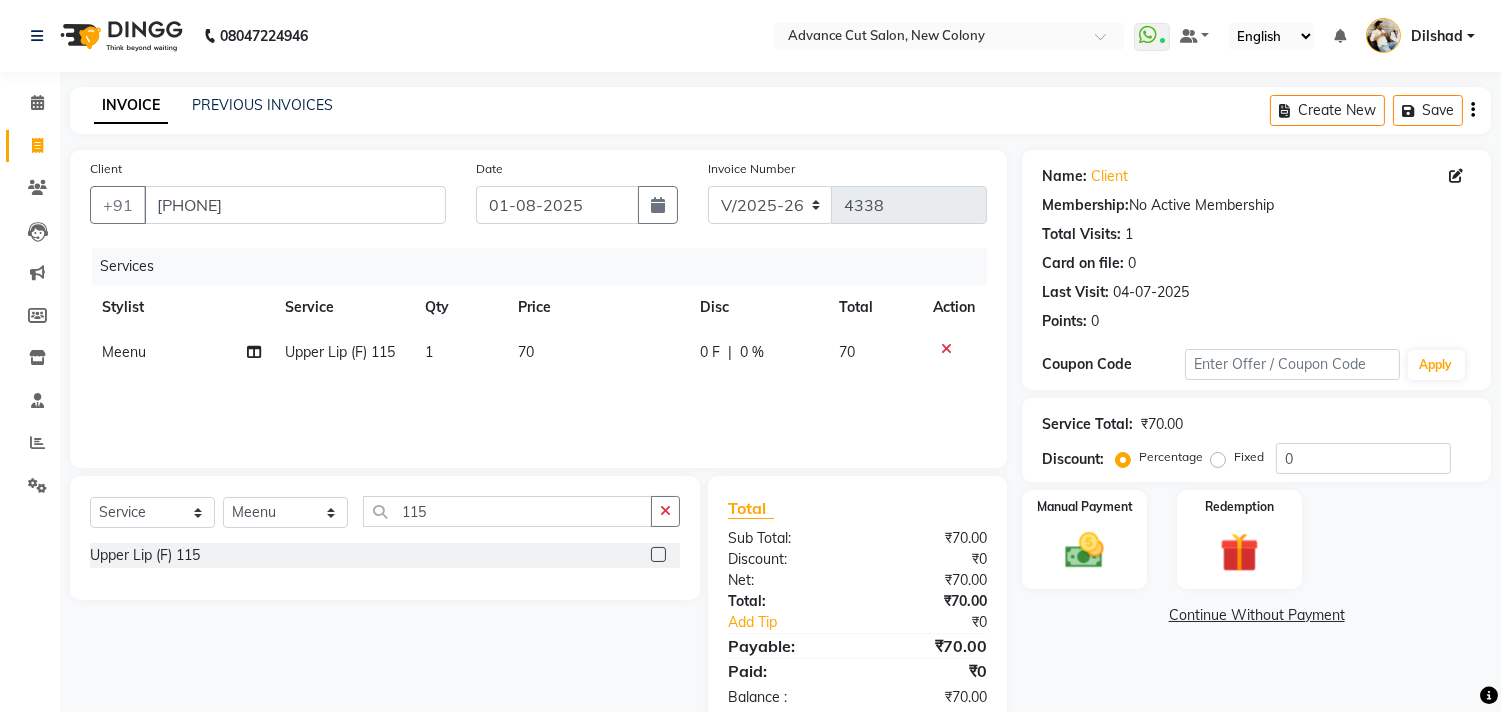 click on "Services Stylist Service Qty Price Disc Total Action Meenu Upper Lip (F) 115 1 70 0 F | 0 % 70" 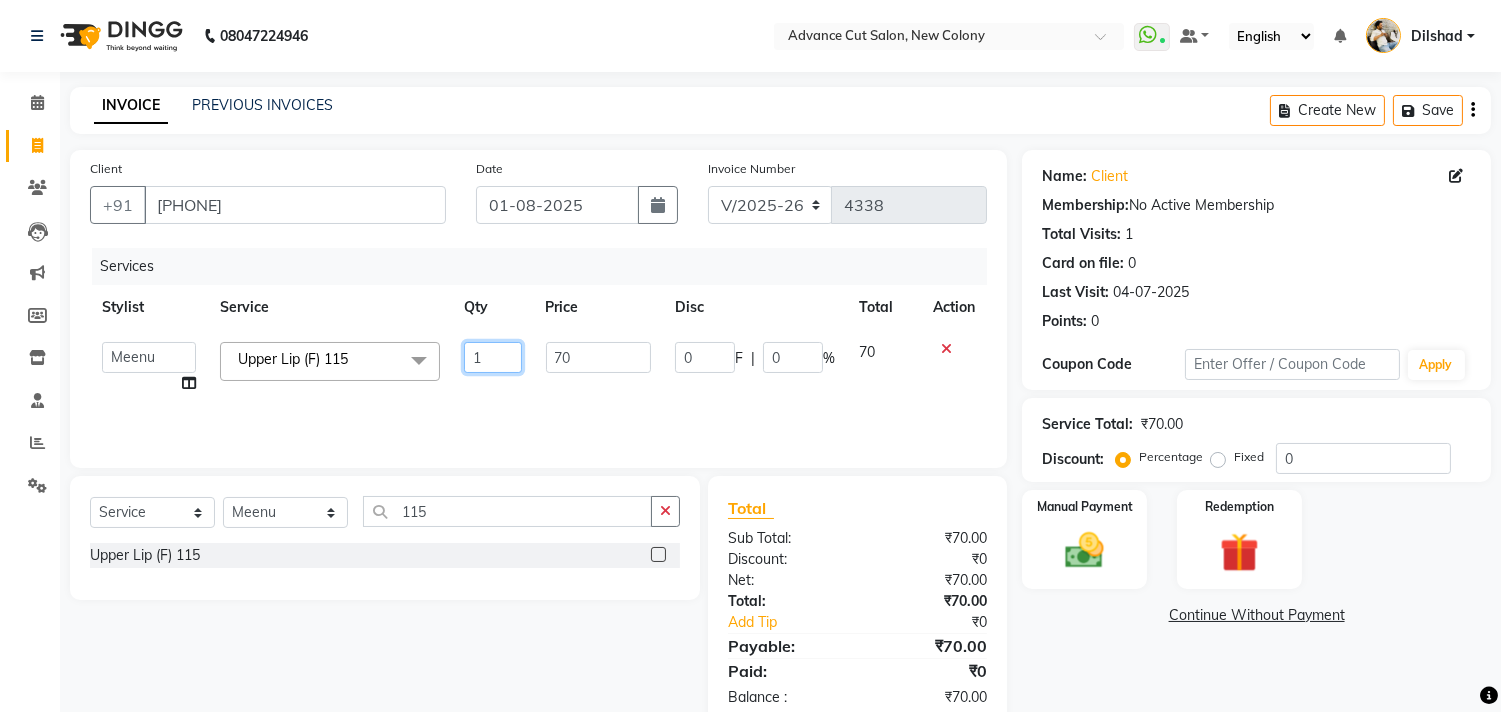 click on "1" 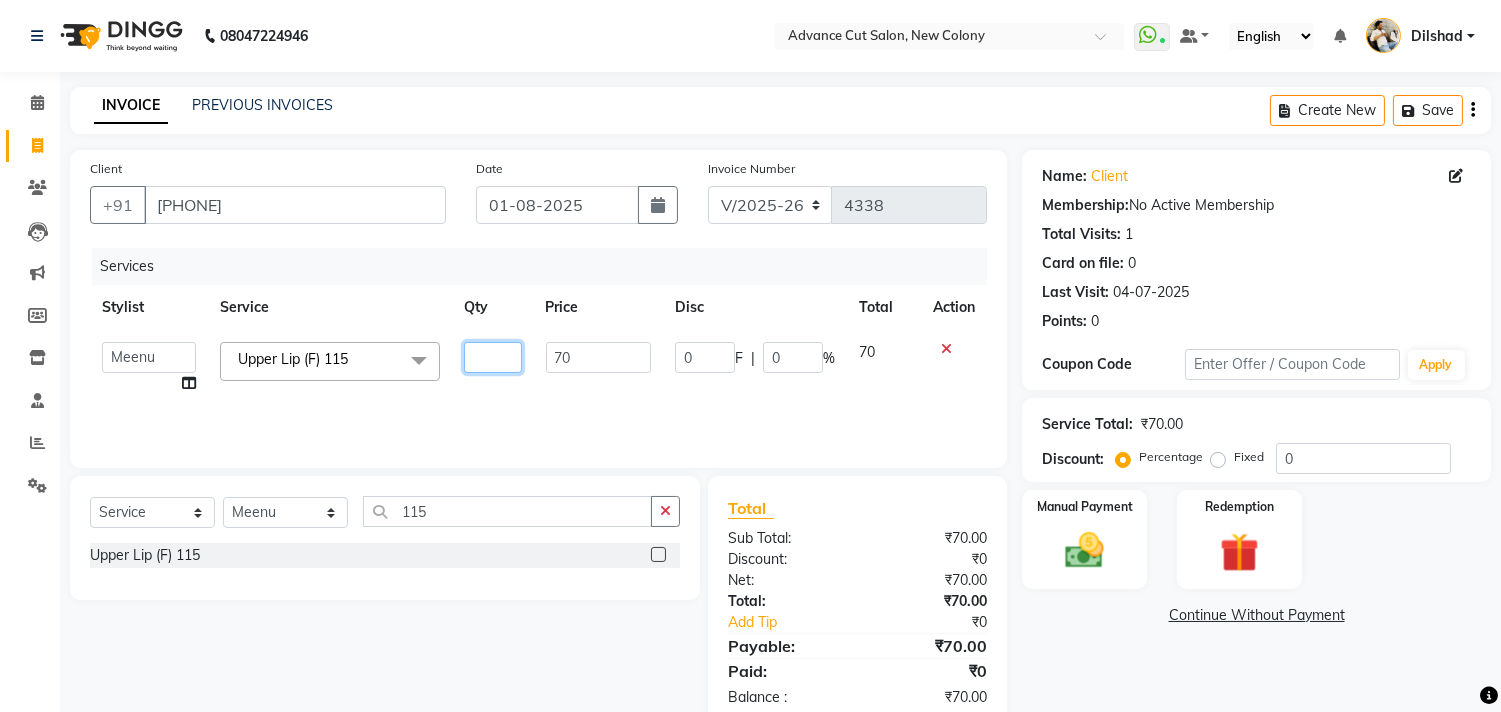 type on "2" 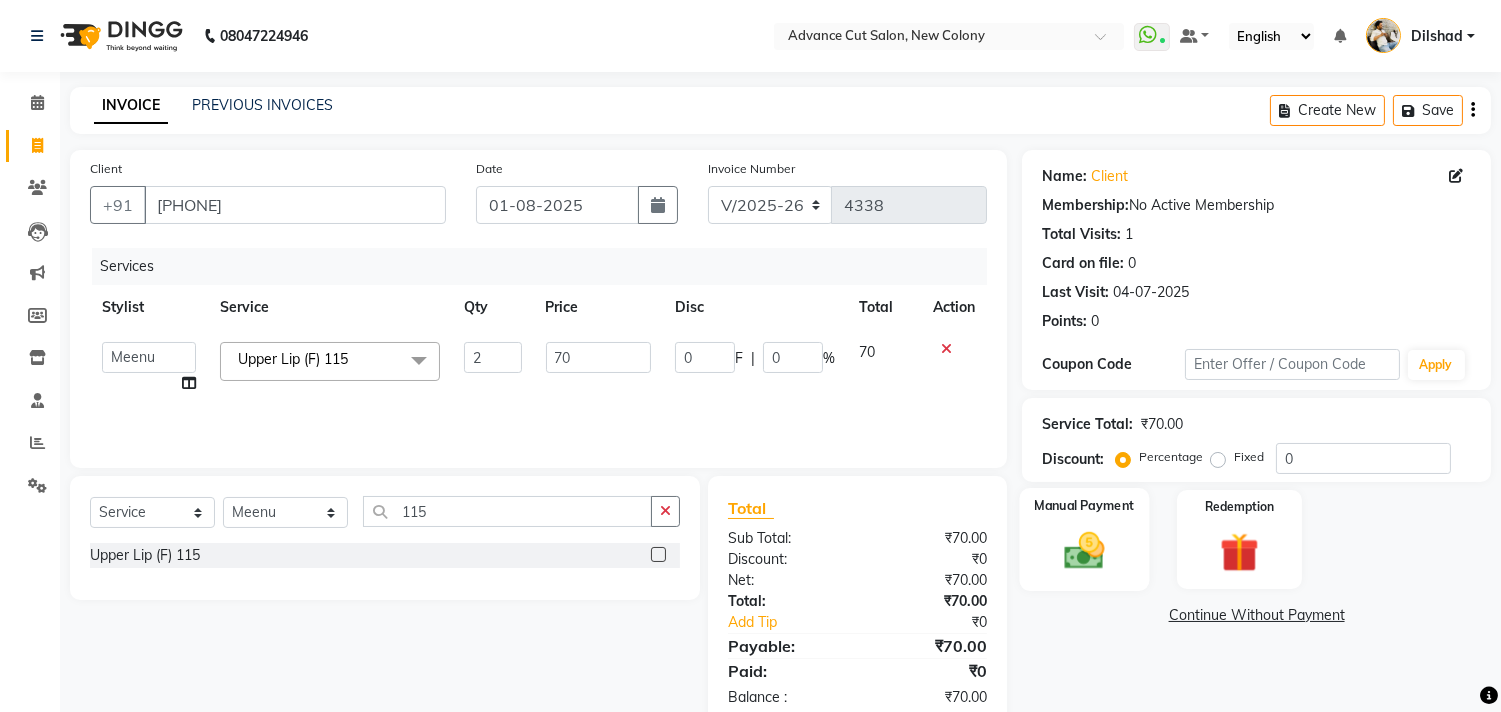 click on "Manual Payment" 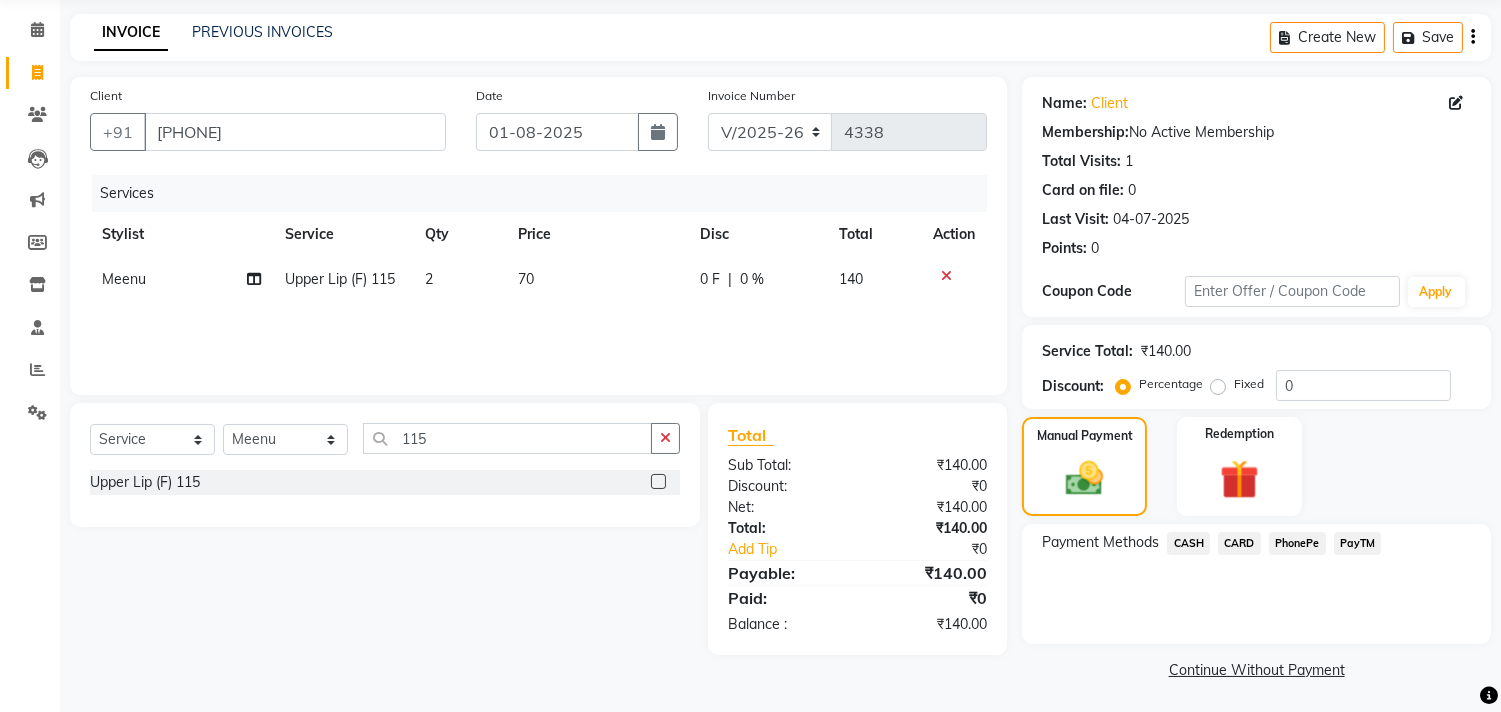 scroll, scrollTop: 74, scrollLeft: 0, axis: vertical 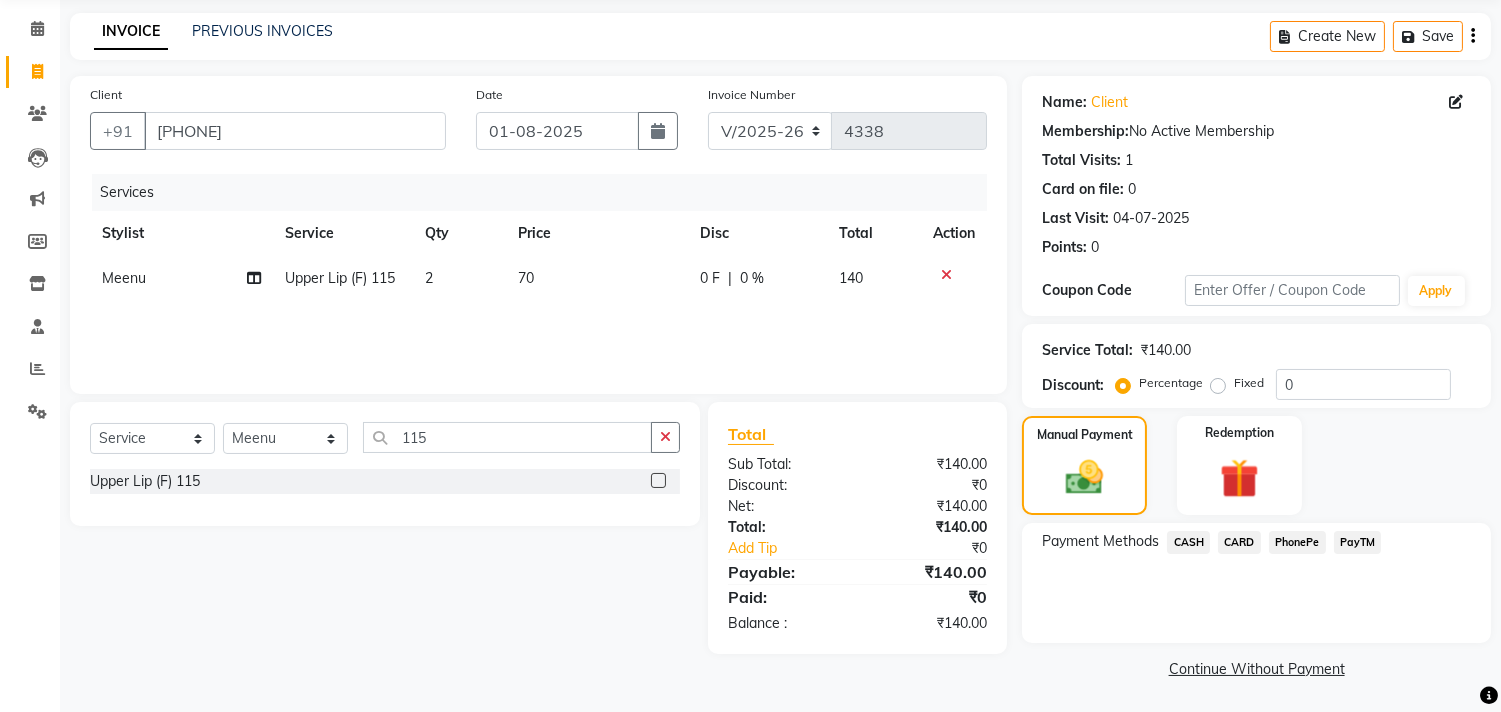 click on "Payment Methods  CASH   CARD   PhonePe   PayTM" 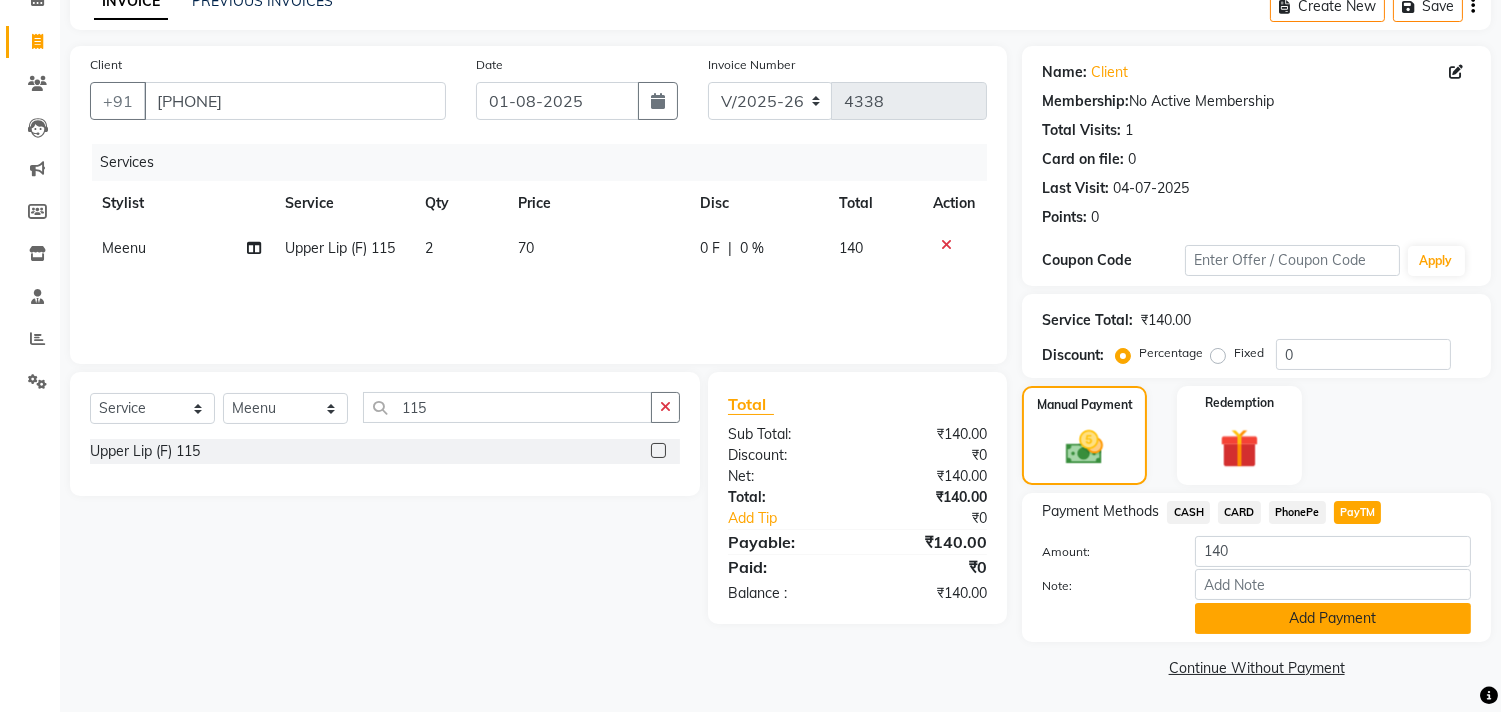 click on "Add Payment" 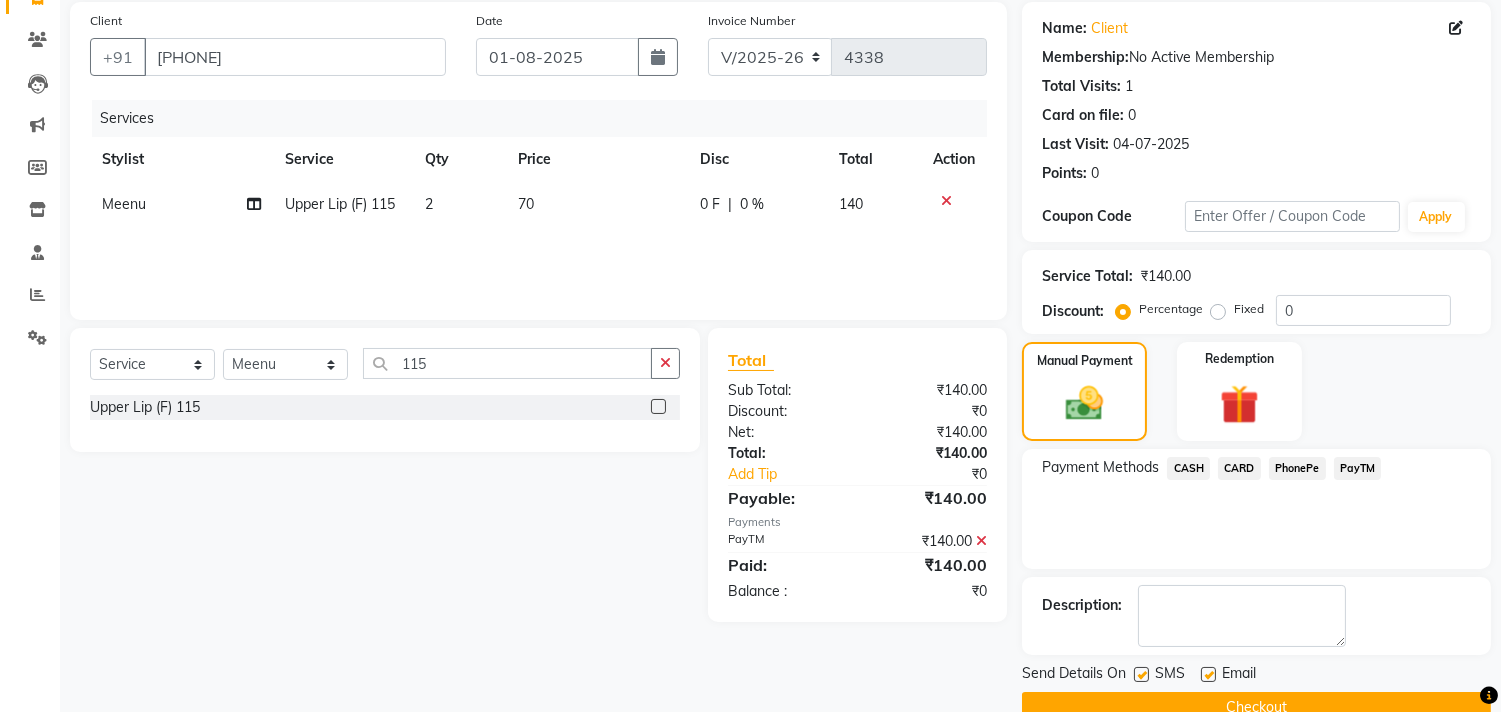 scroll, scrollTop: 187, scrollLeft: 0, axis: vertical 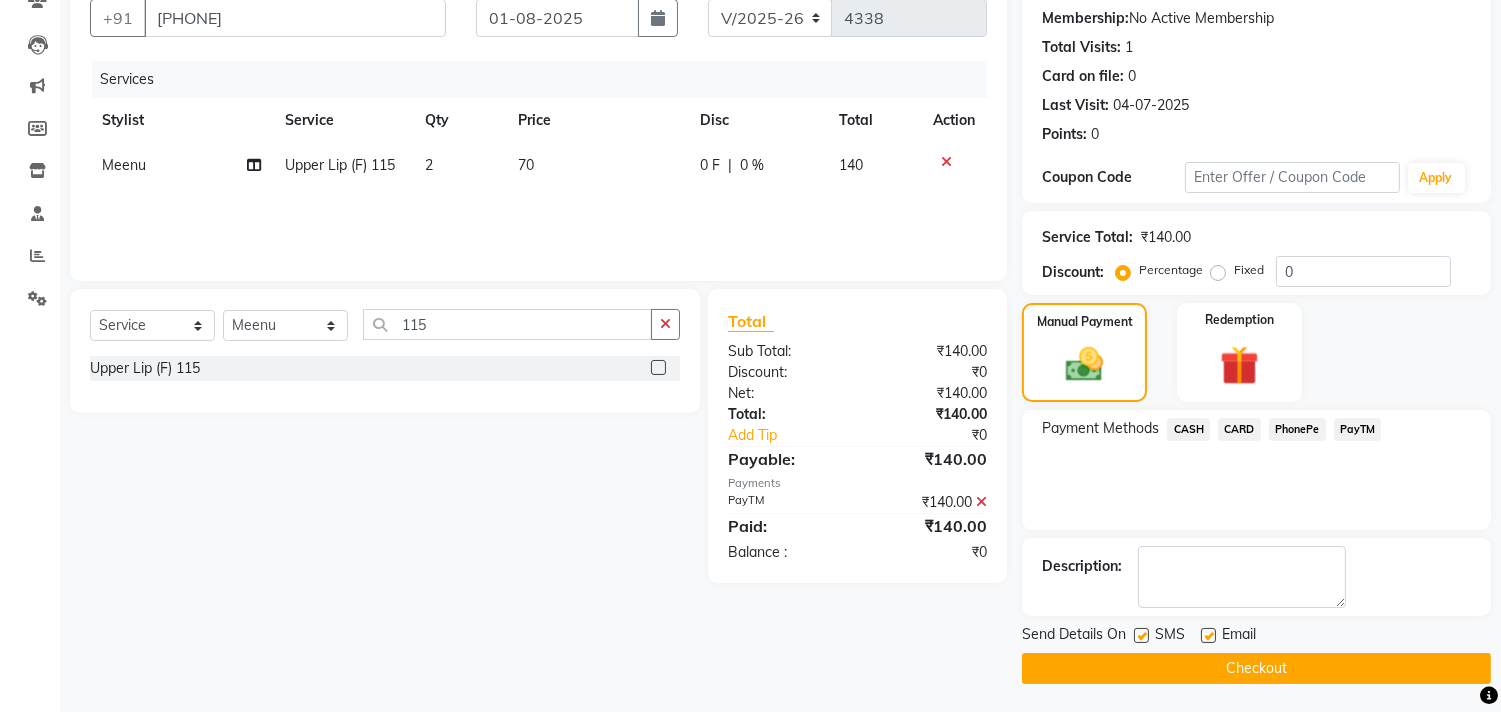 click on "Checkout" 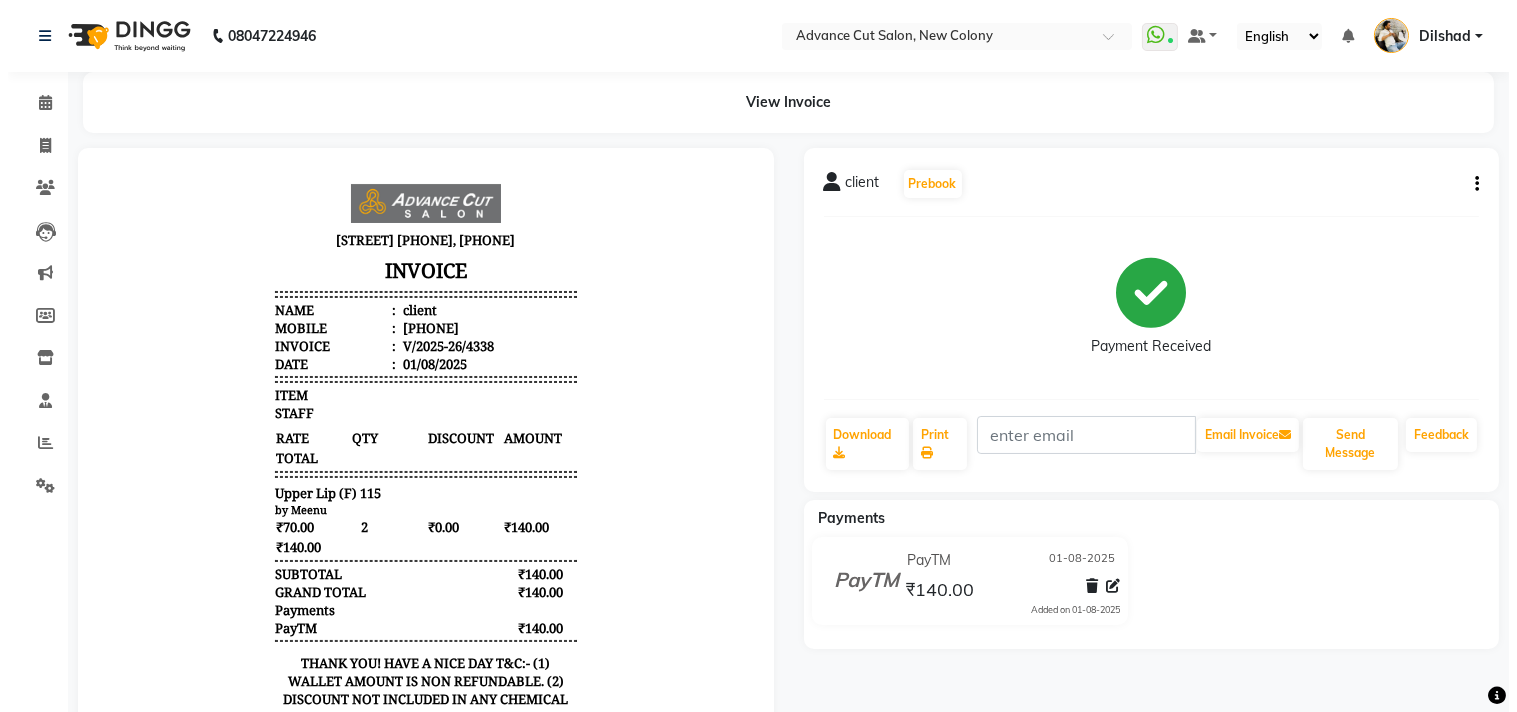 scroll, scrollTop: 0, scrollLeft: 0, axis: both 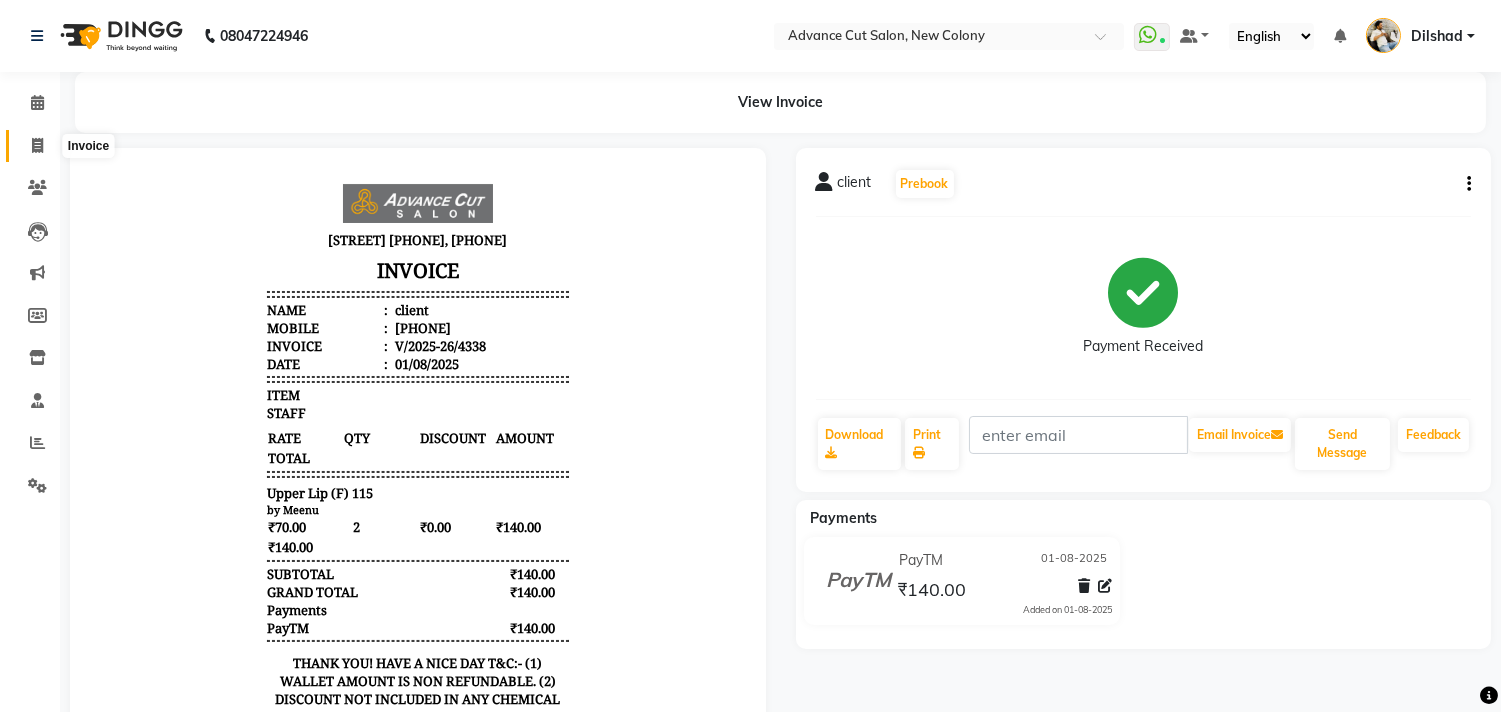 click 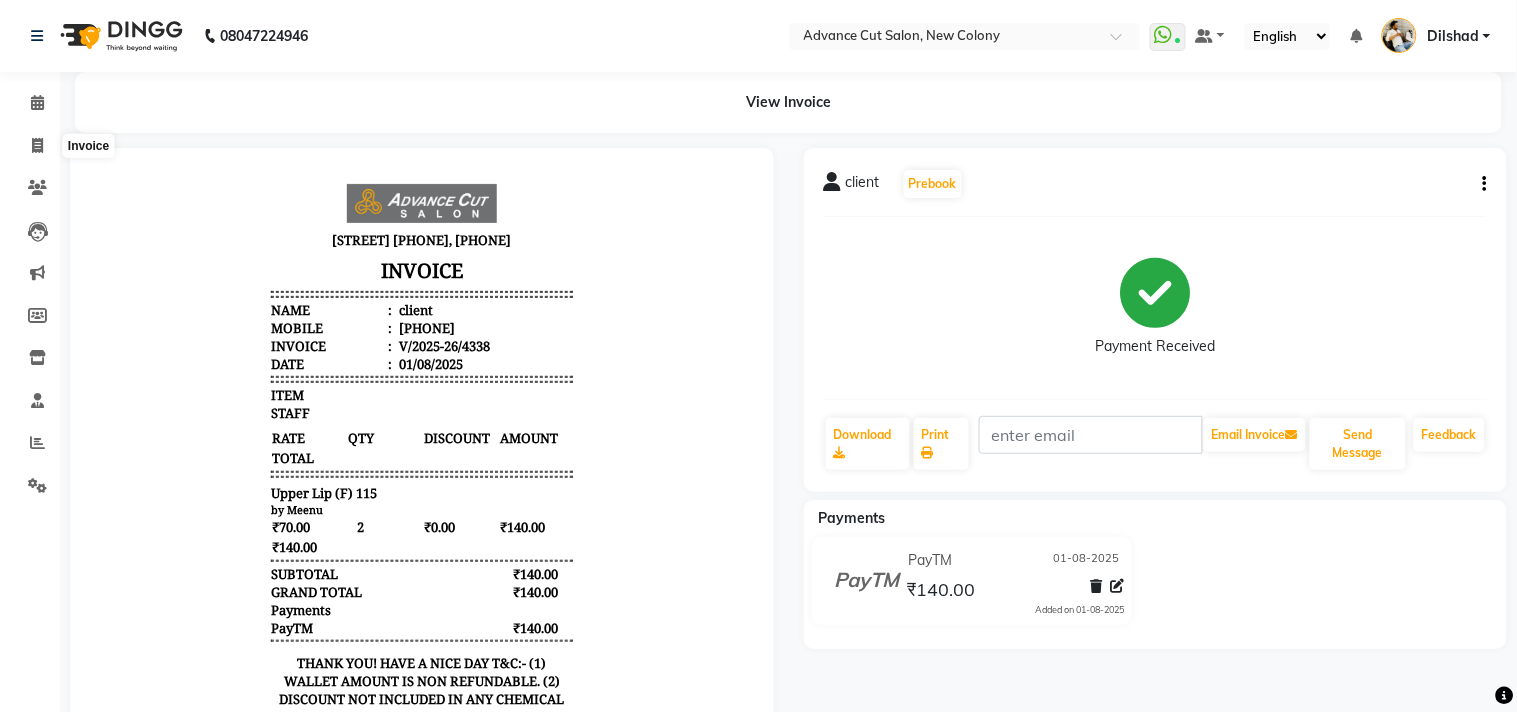 select on "service" 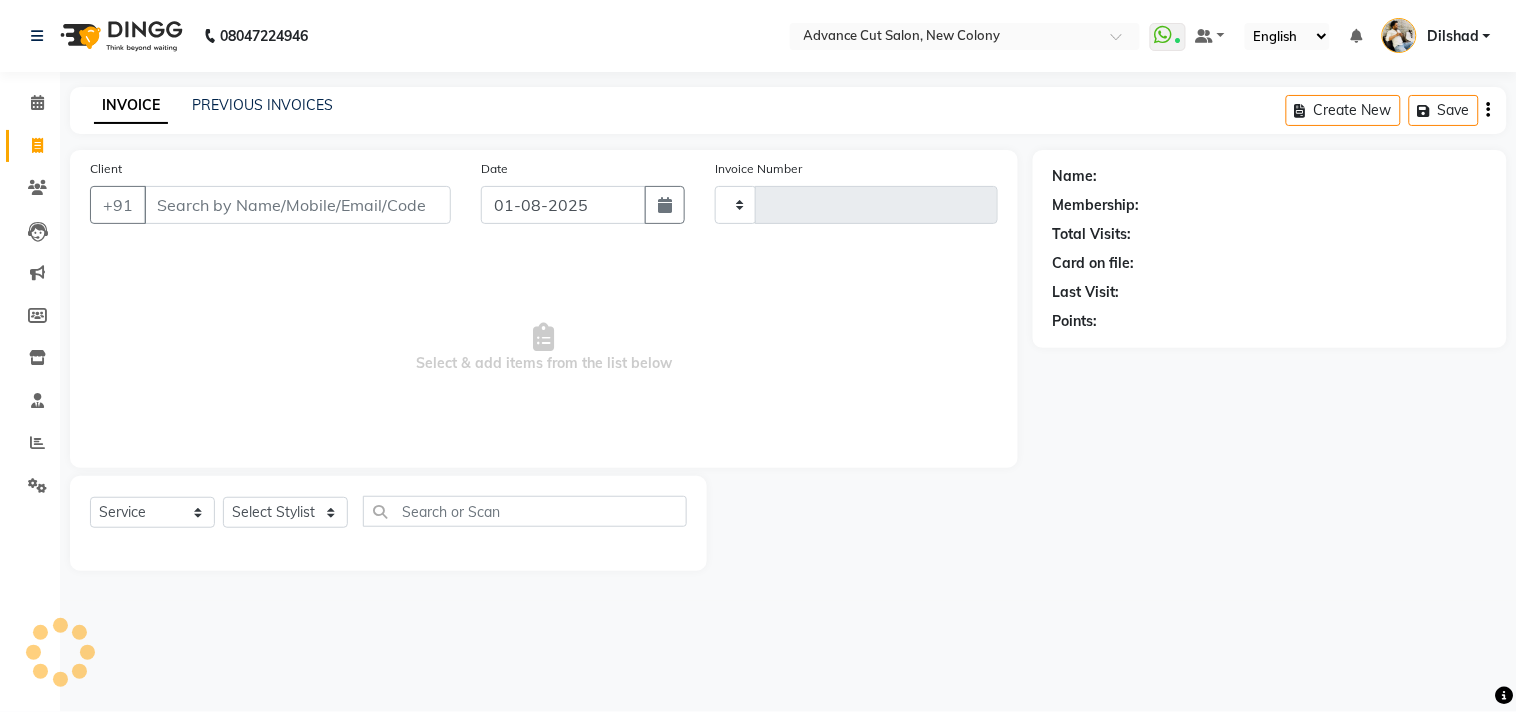 type on "4339" 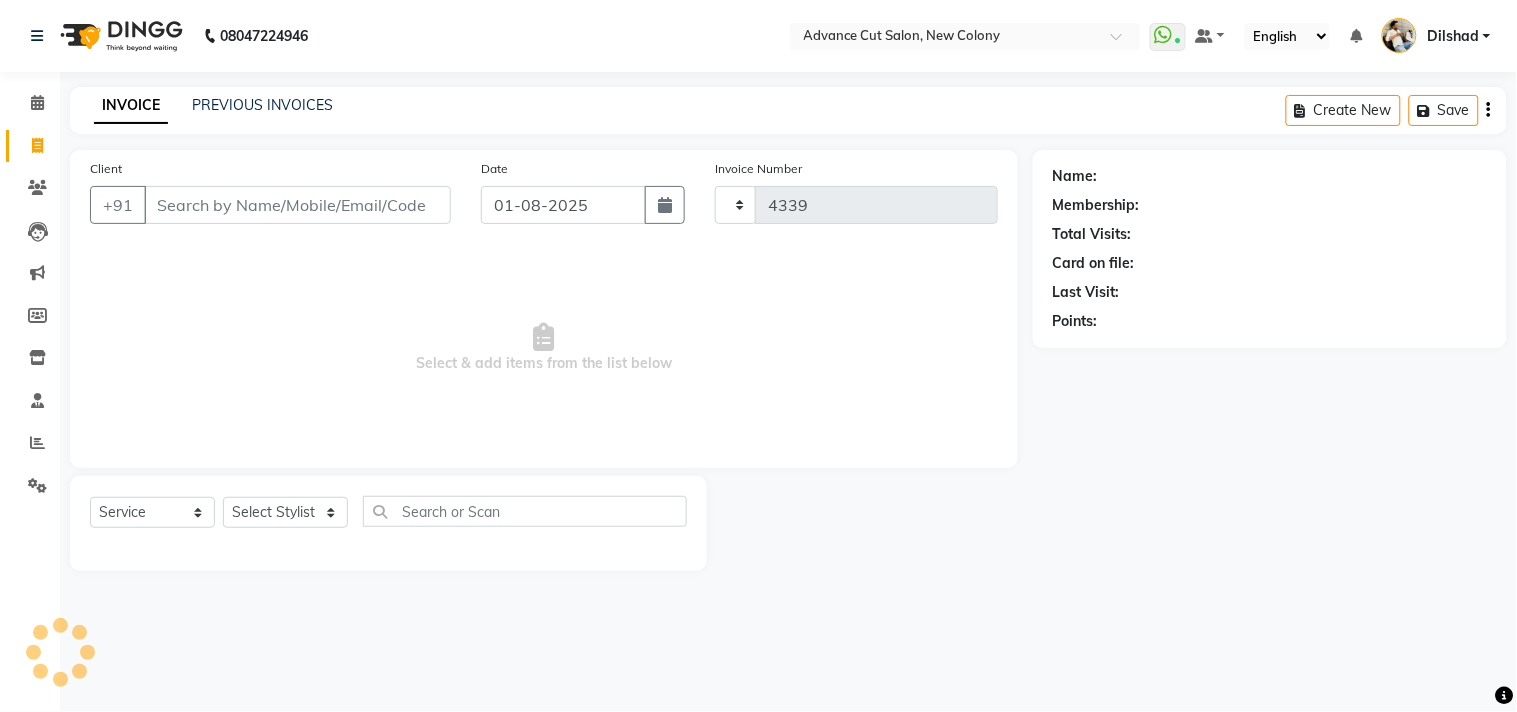 select on "922" 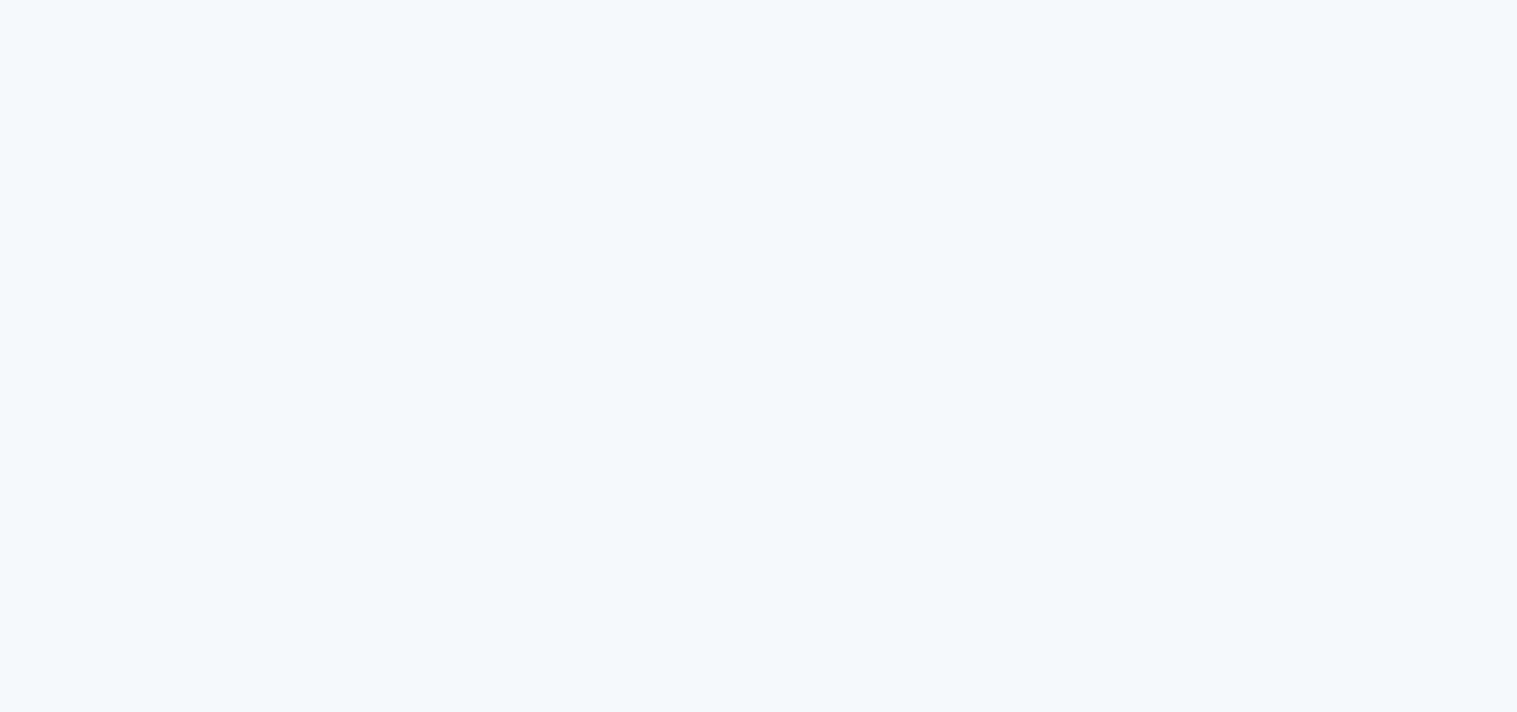 scroll, scrollTop: 0, scrollLeft: 0, axis: both 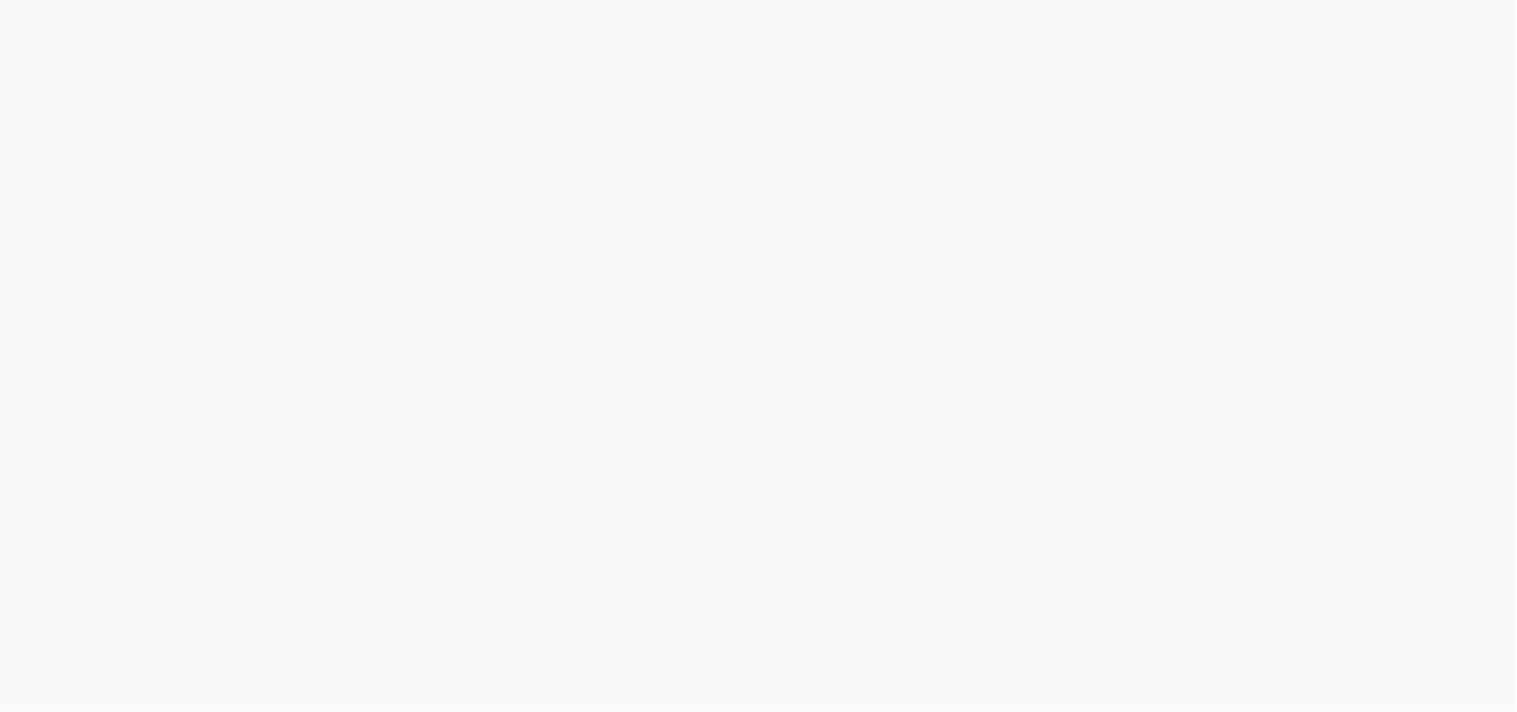 select on "service" 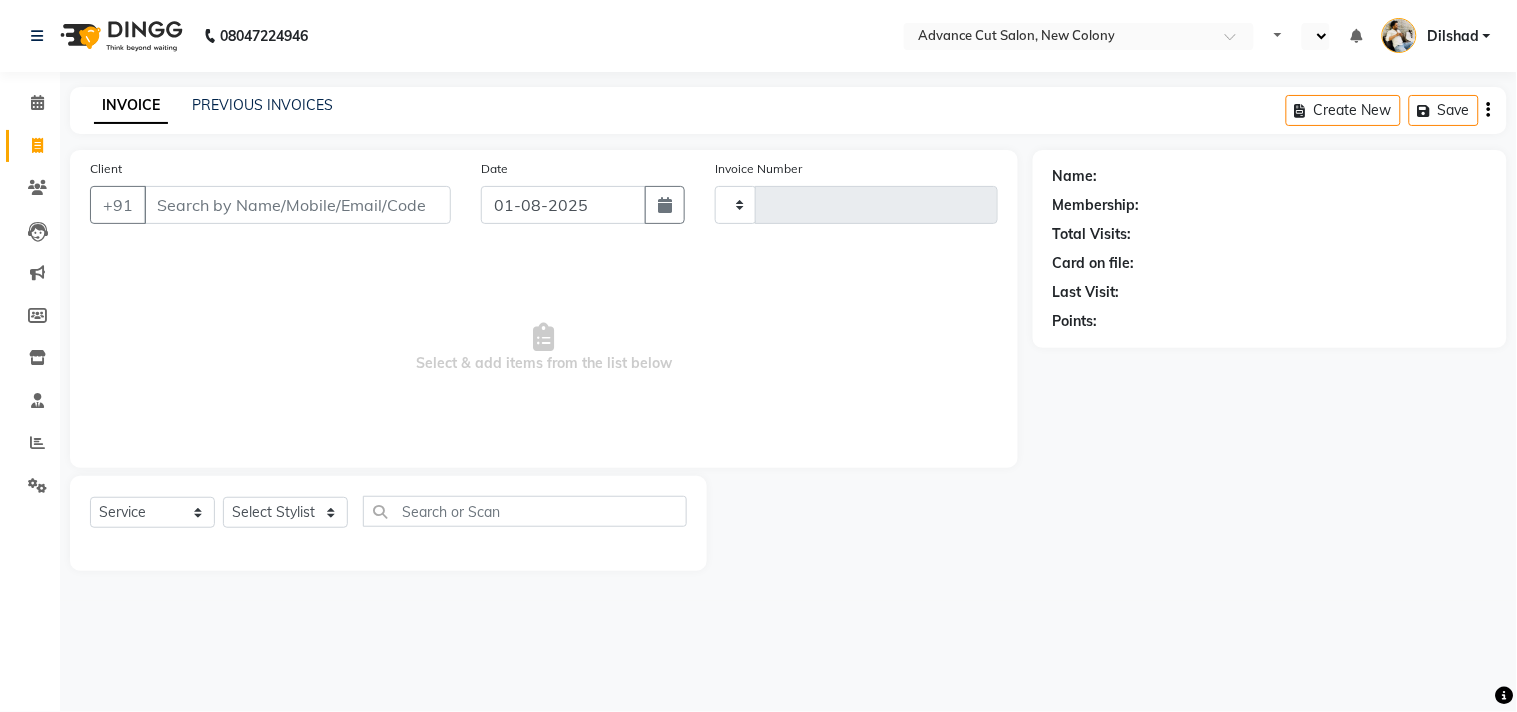 select on "en" 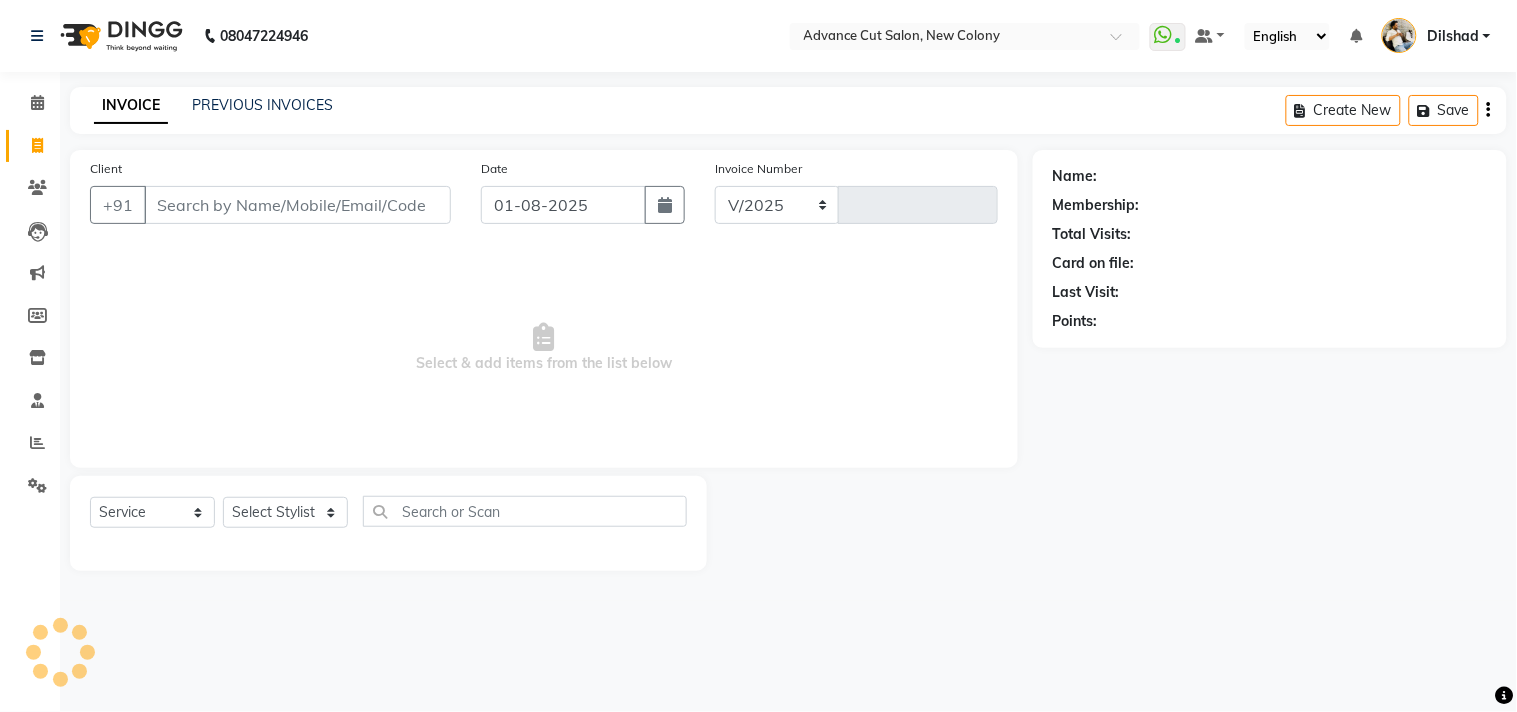select on "922" 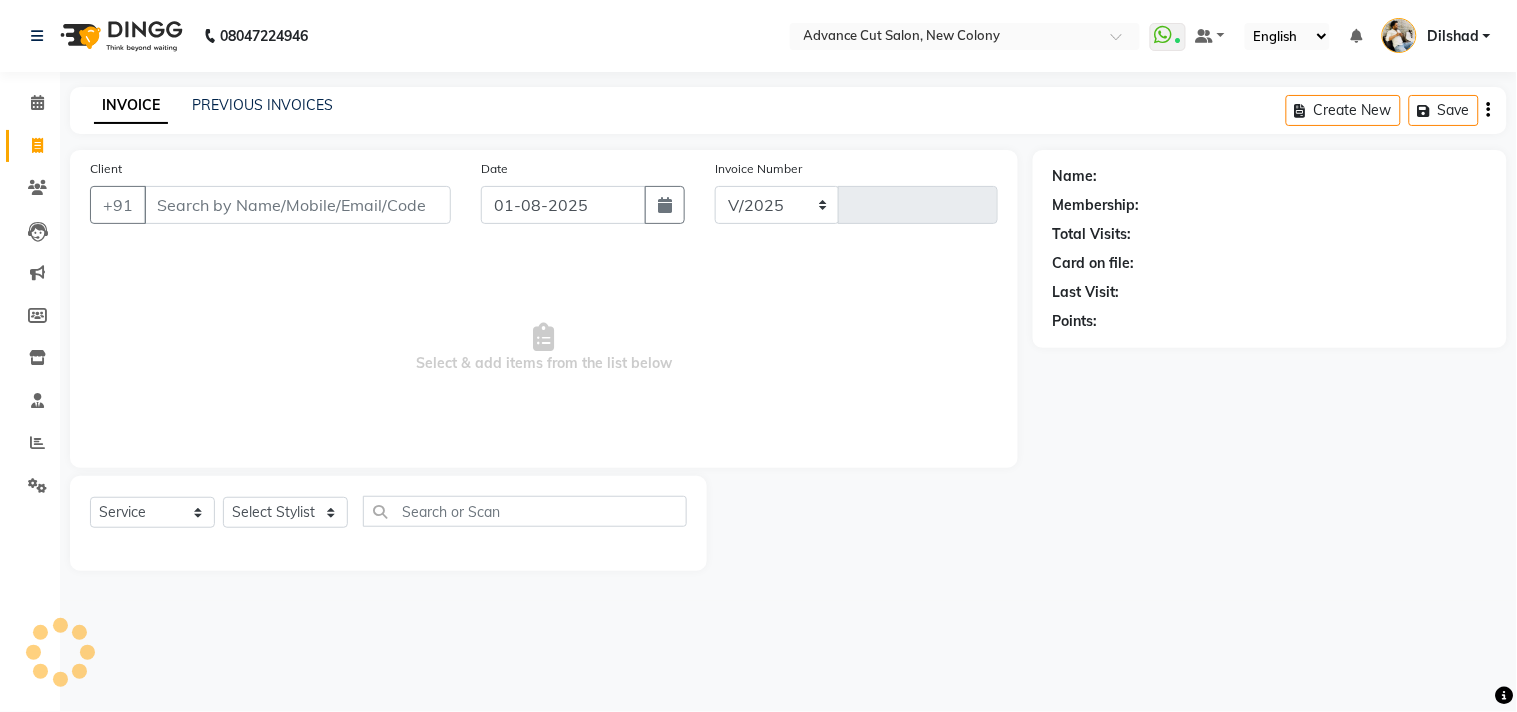 type on "4338" 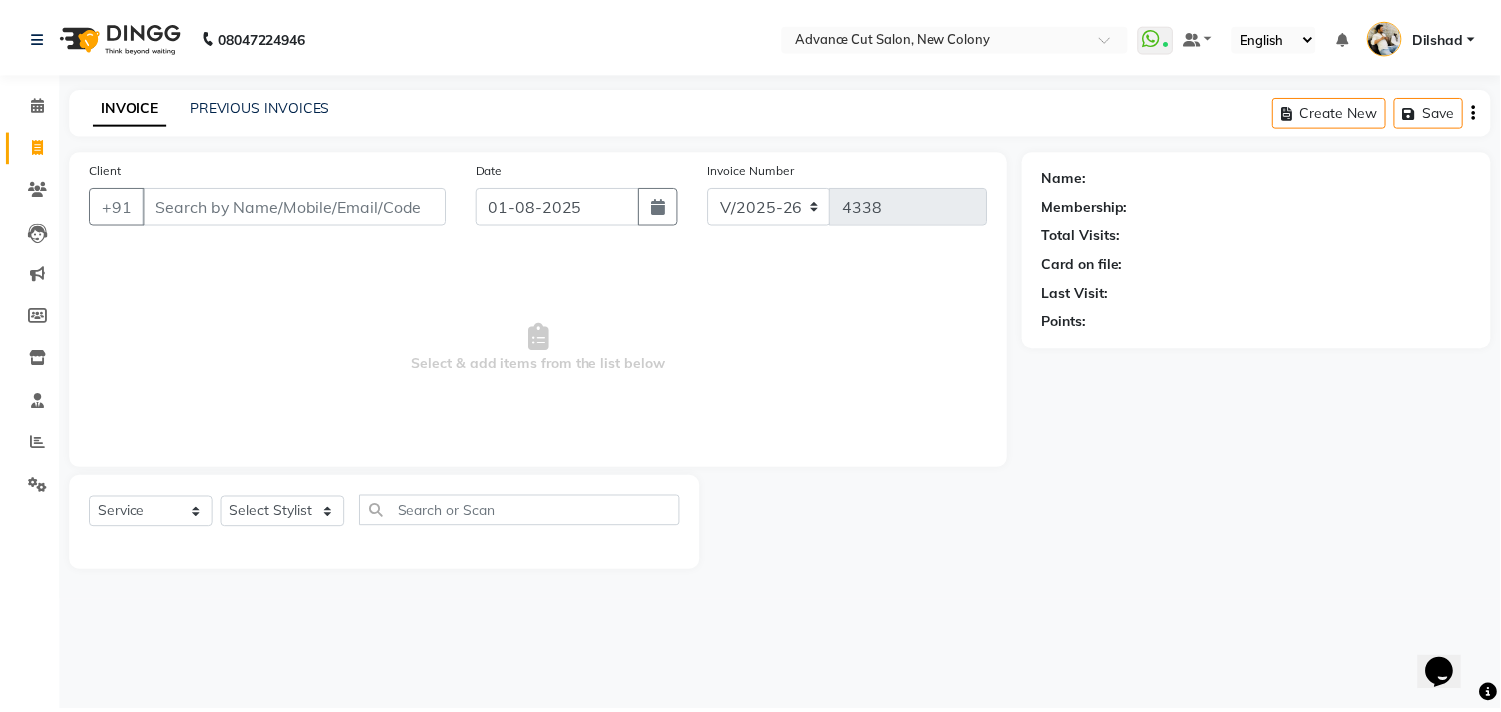 scroll, scrollTop: 0, scrollLeft: 0, axis: both 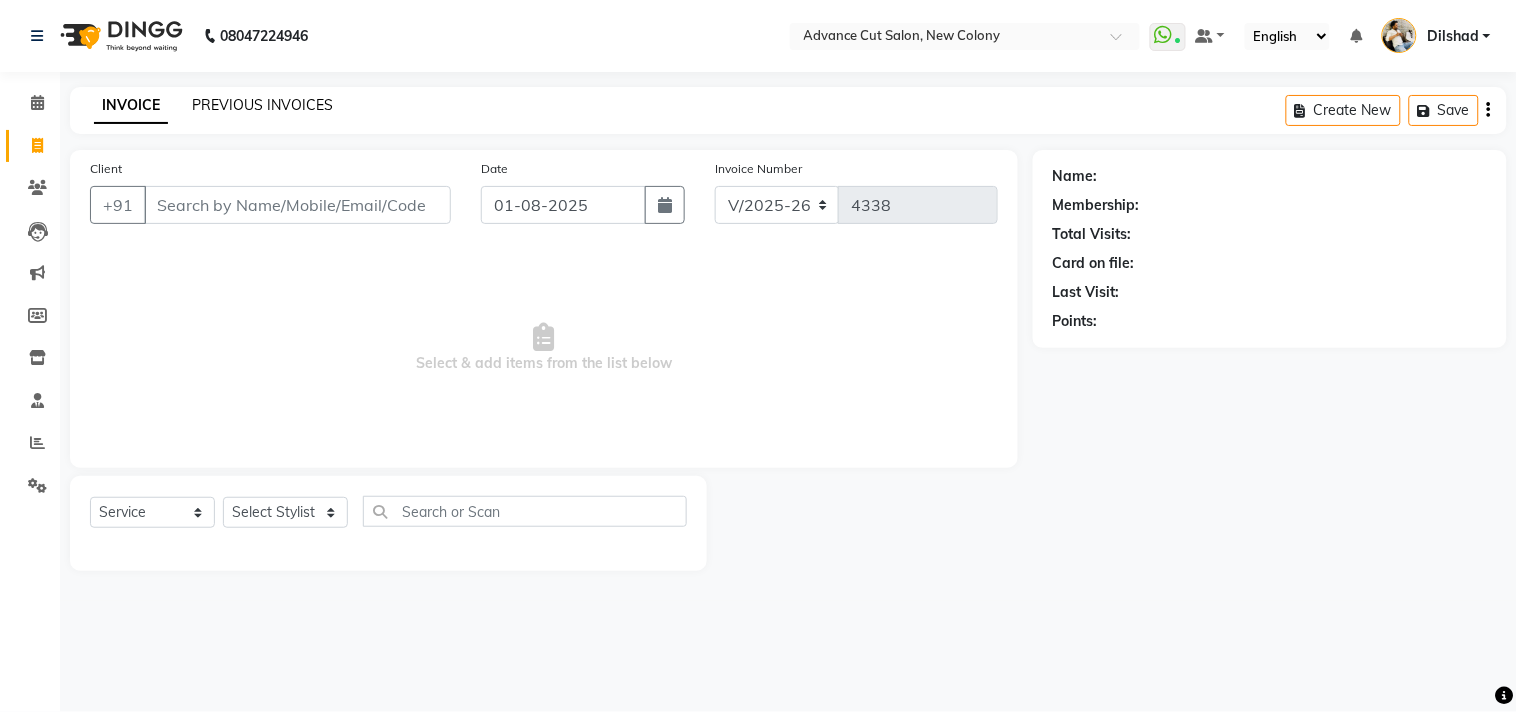 click on "PREVIOUS INVOICES" 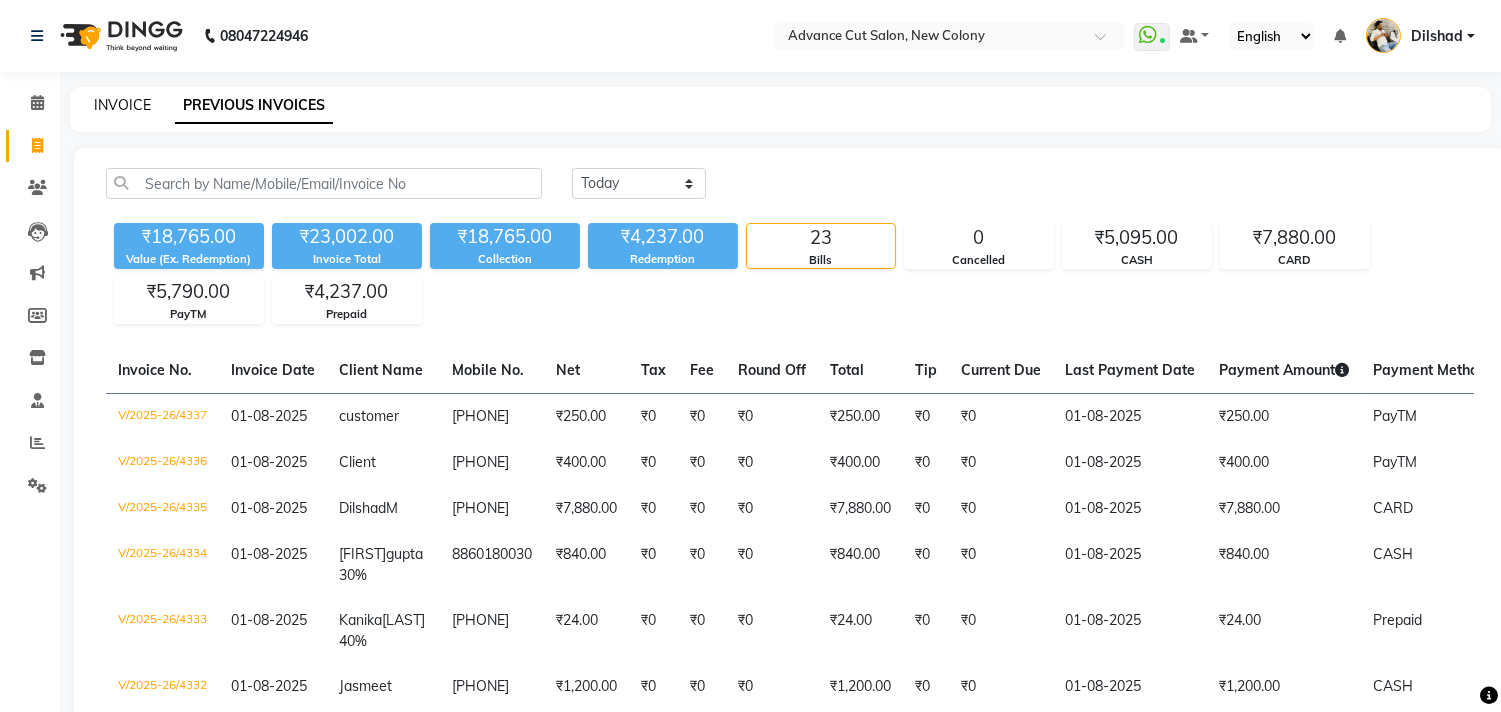 click on "INVOICE" 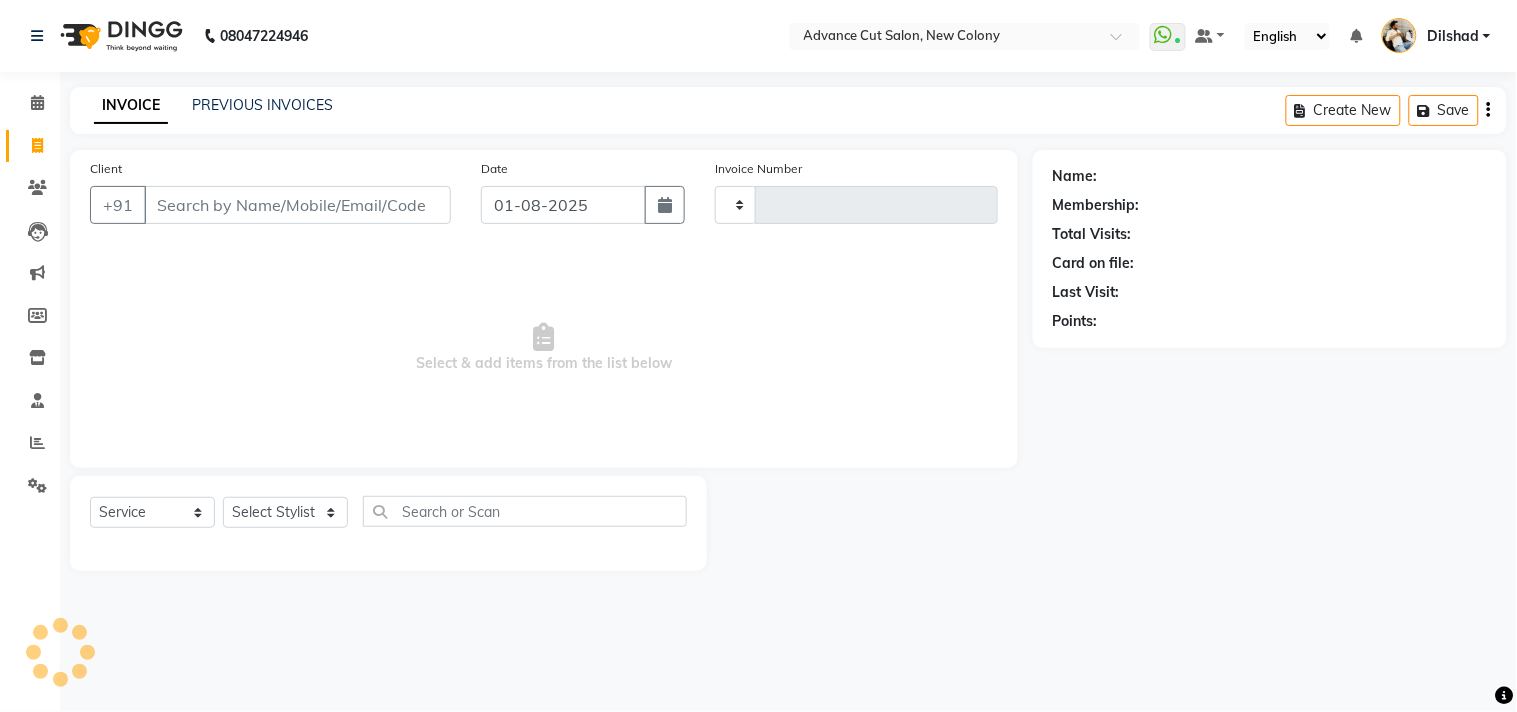 type on "4338" 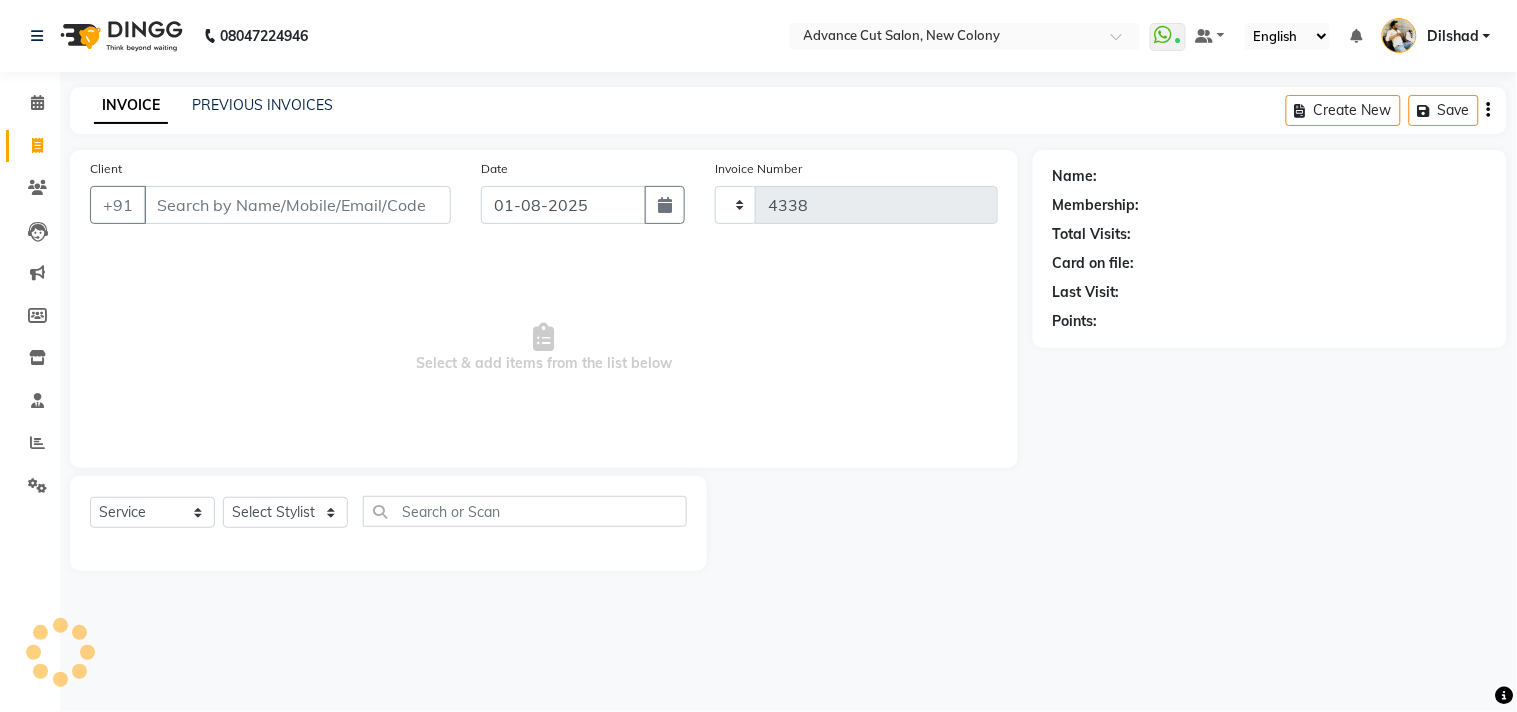 select on "922" 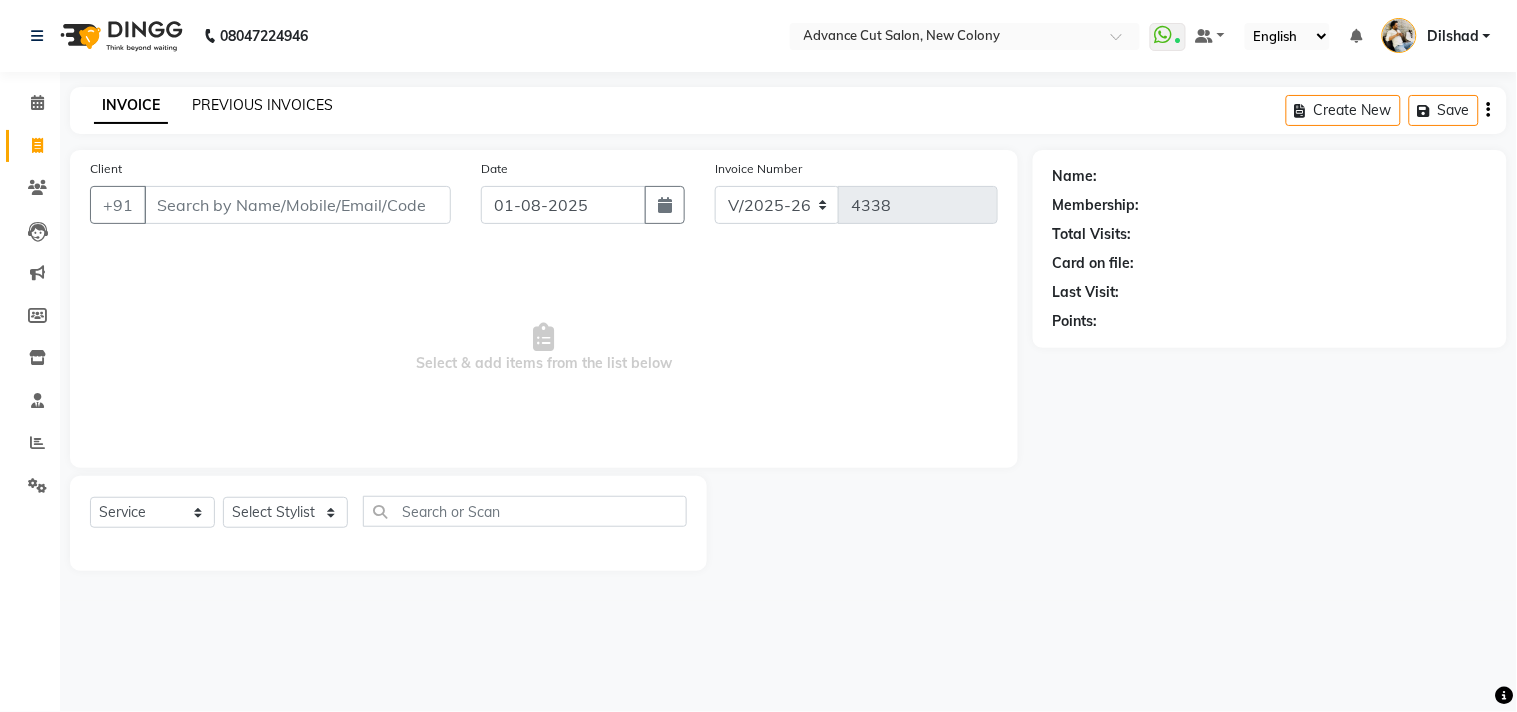 click on "PREVIOUS INVOICES" 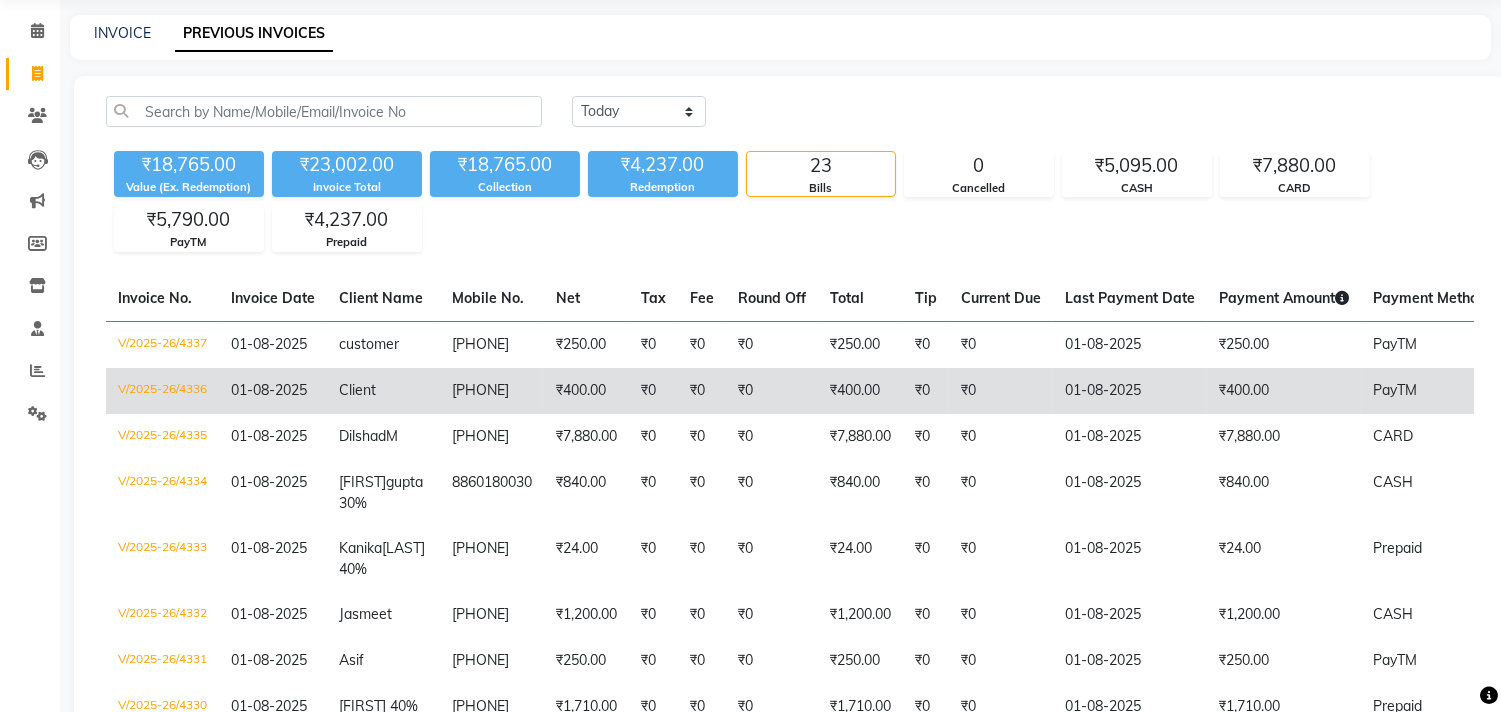 scroll, scrollTop: 111, scrollLeft: 0, axis: vertical 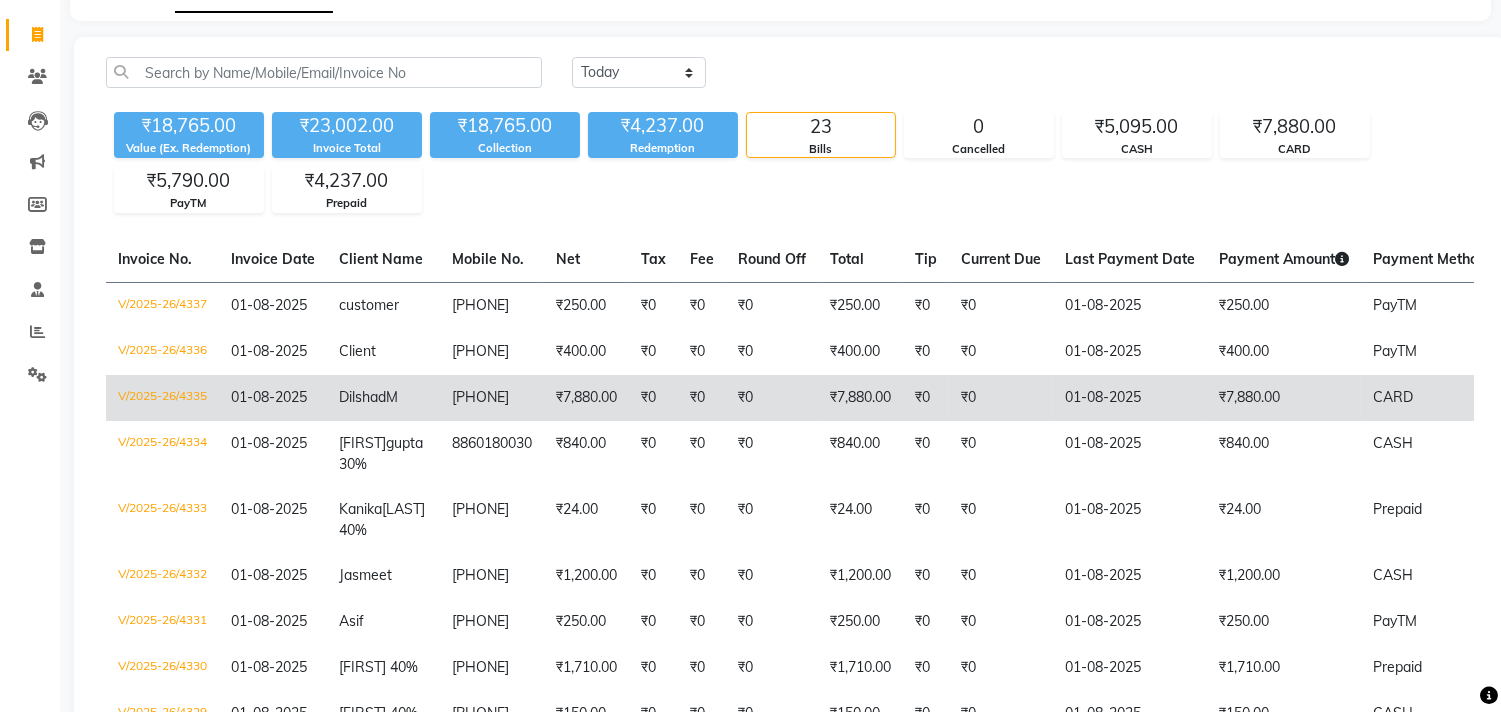 click on "[PHONE]" 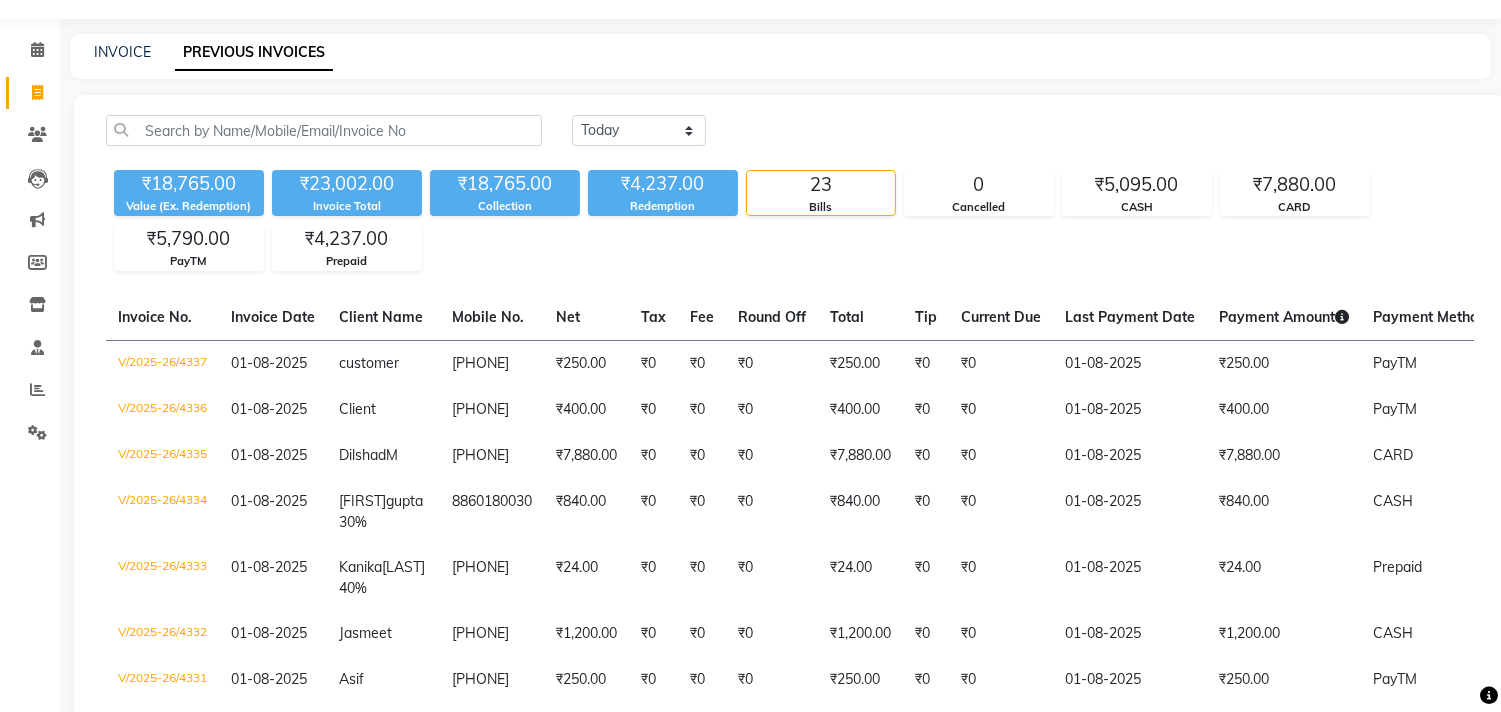scroll, scrollTop: 0, scrollLeft: 0, axis: both 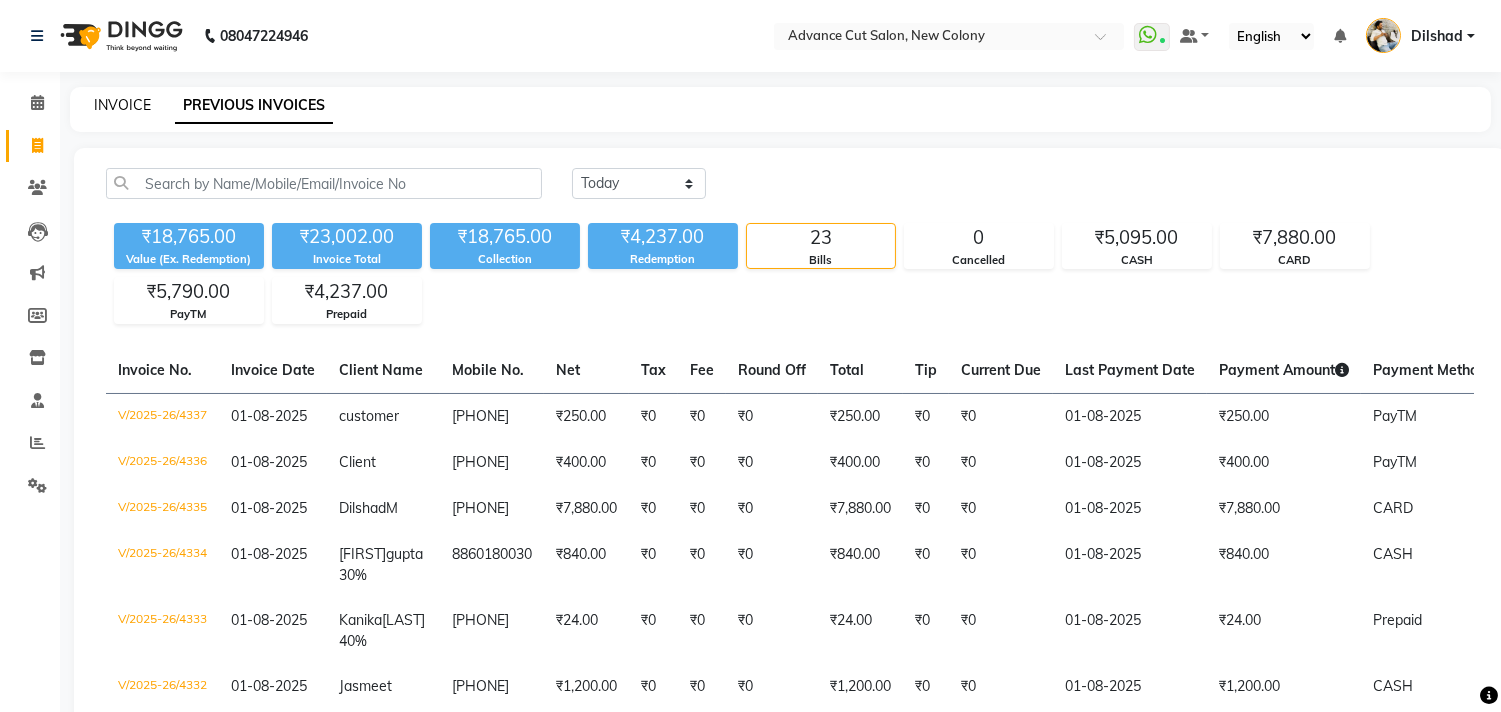click on "INVOICE" 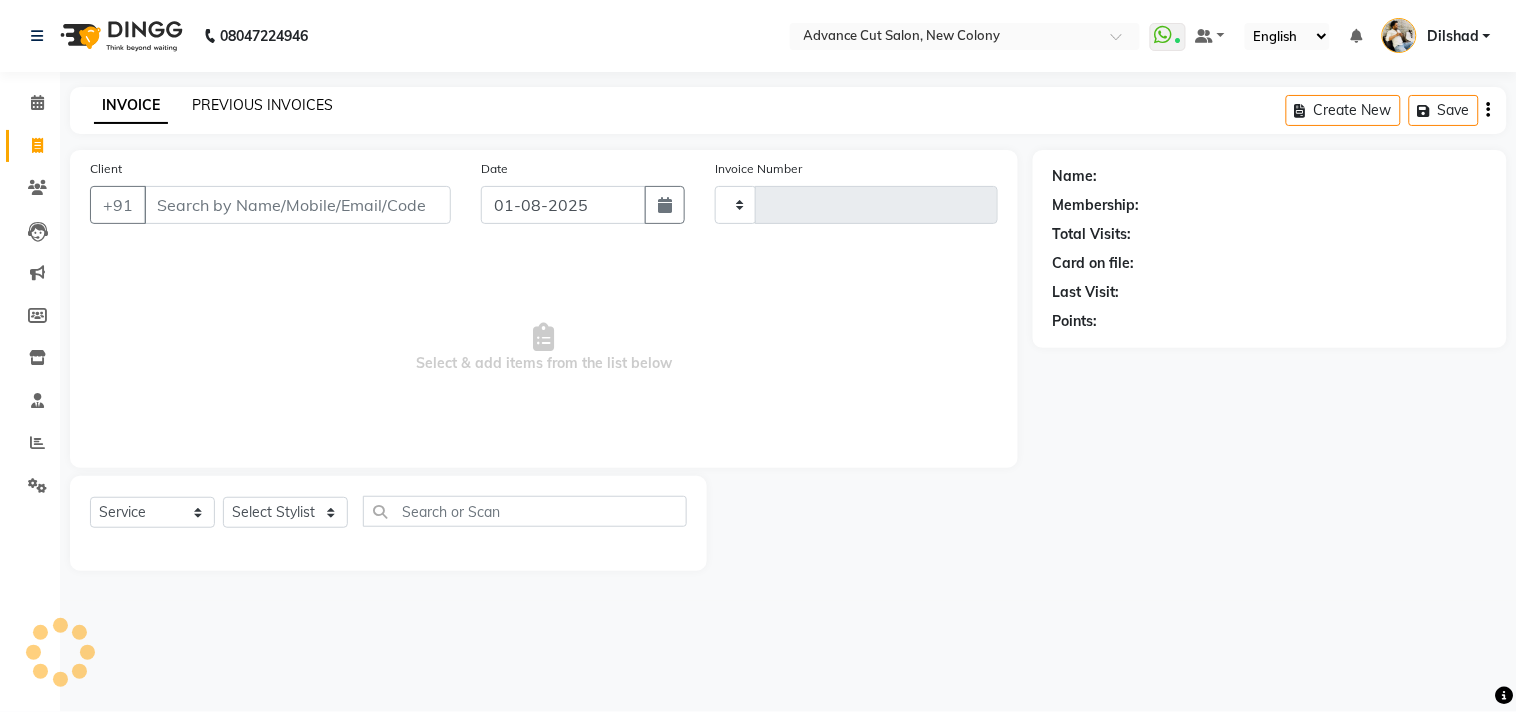type on "4339" 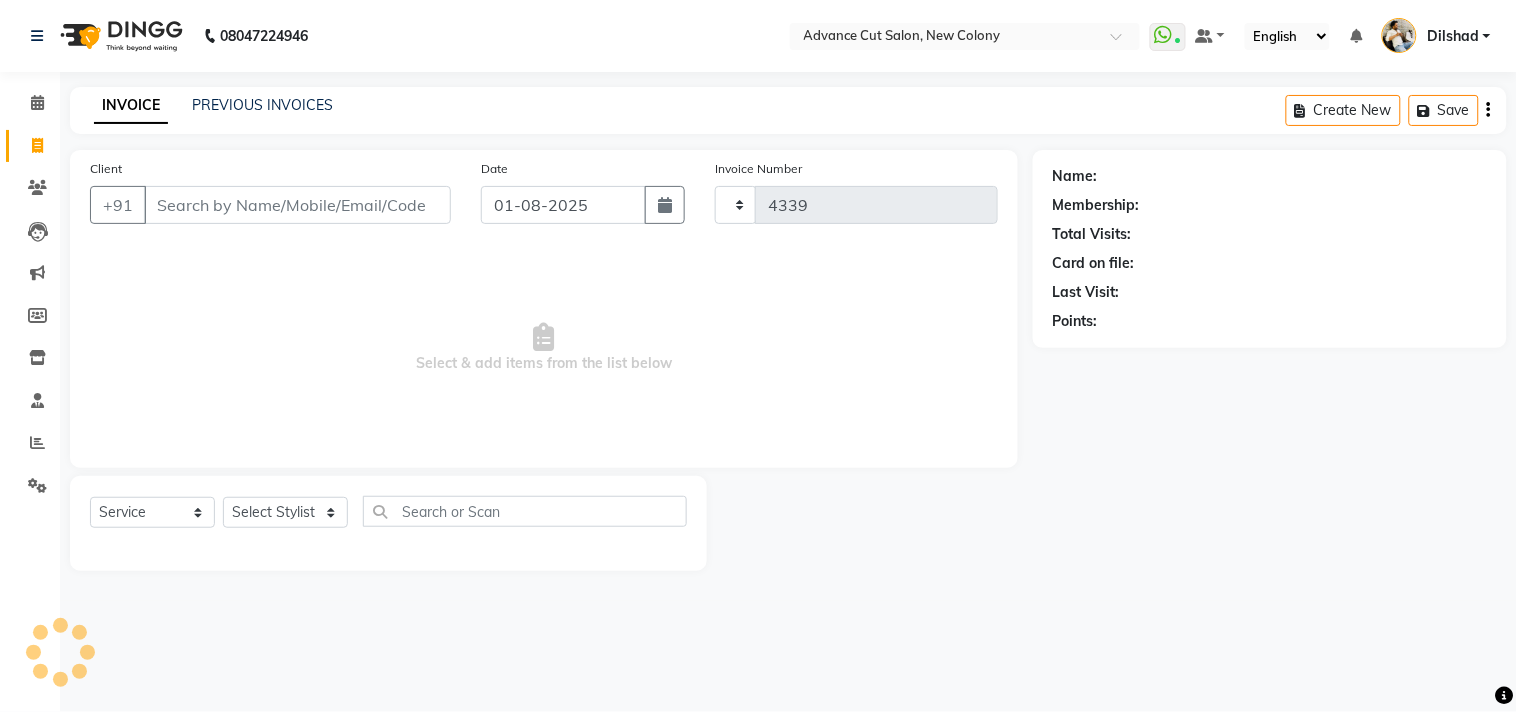 select on "922" 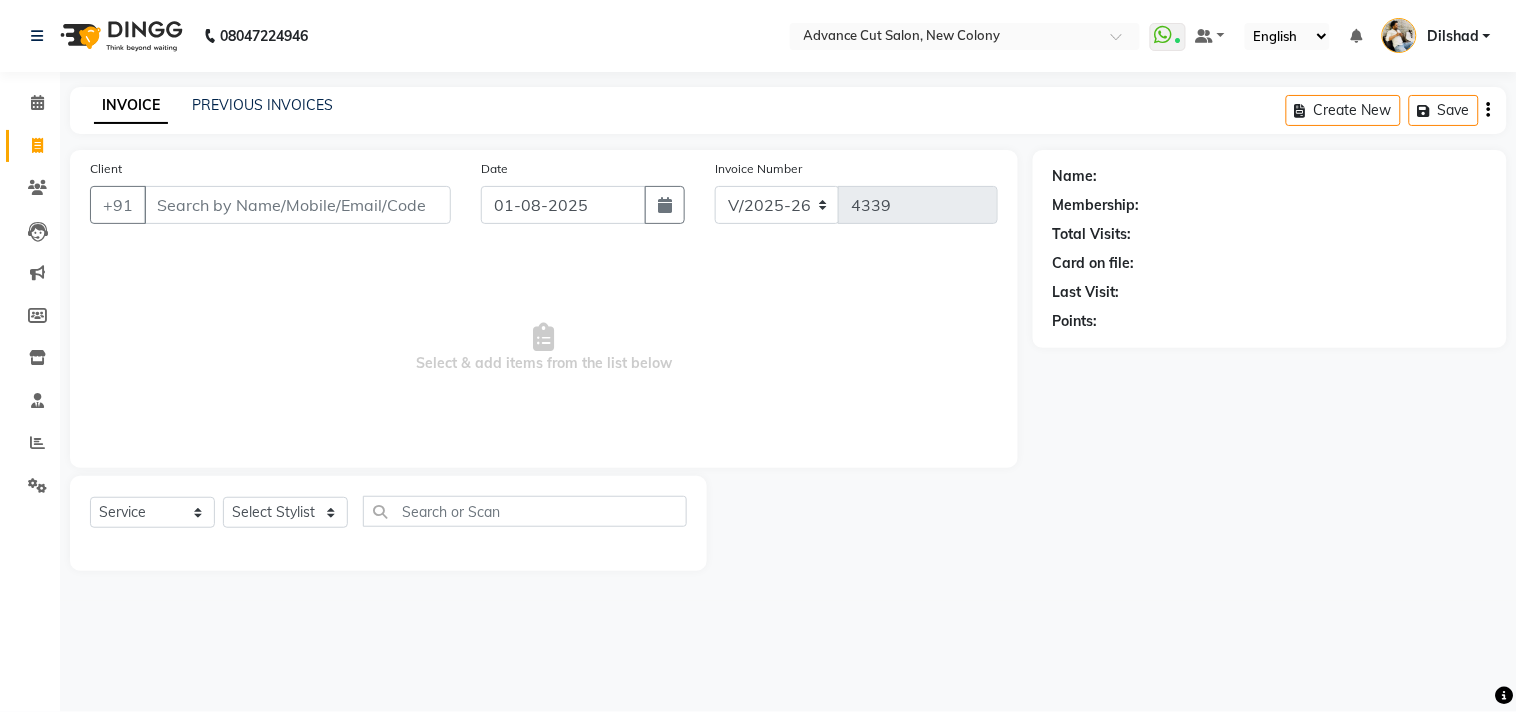 click on "INVOICE PREVIOUS INVOICES Create New   Save" 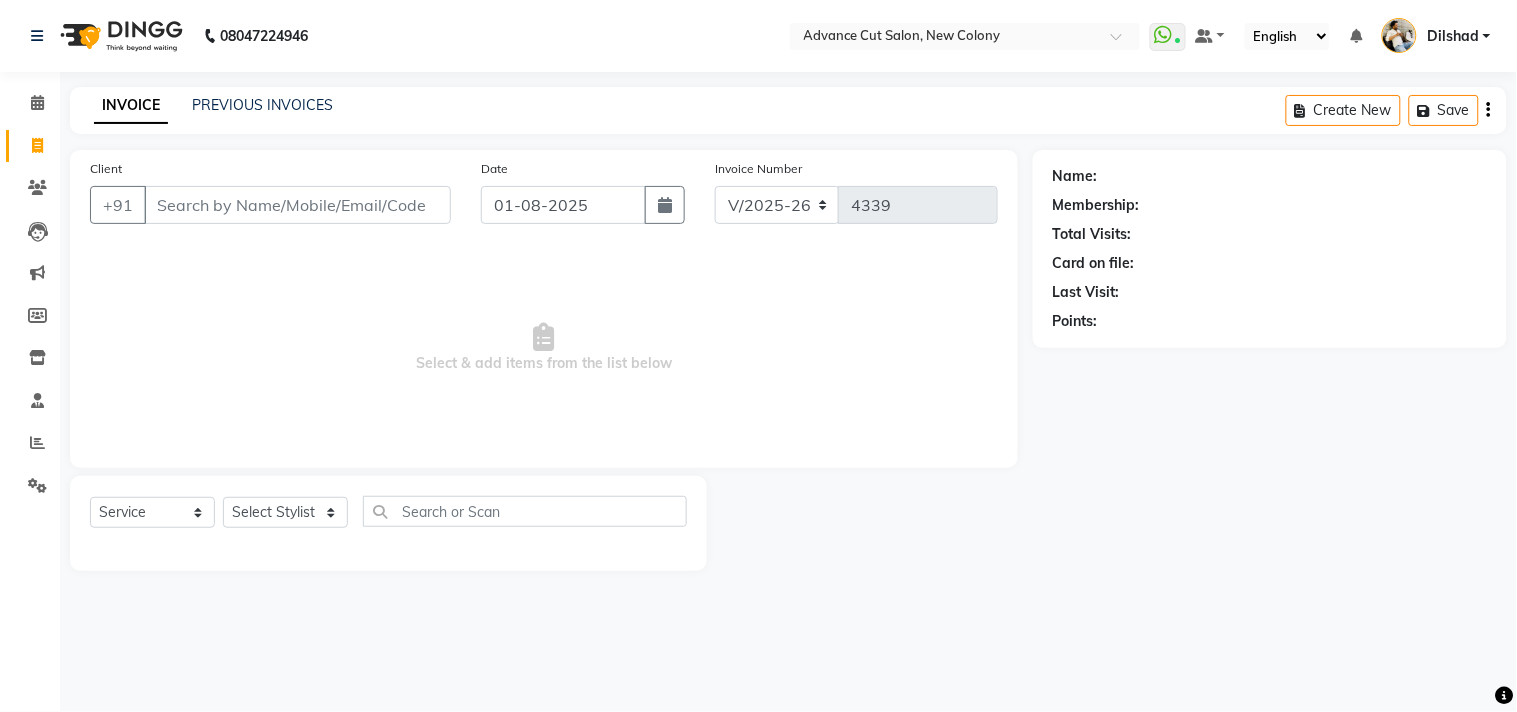 click on "Client +91" 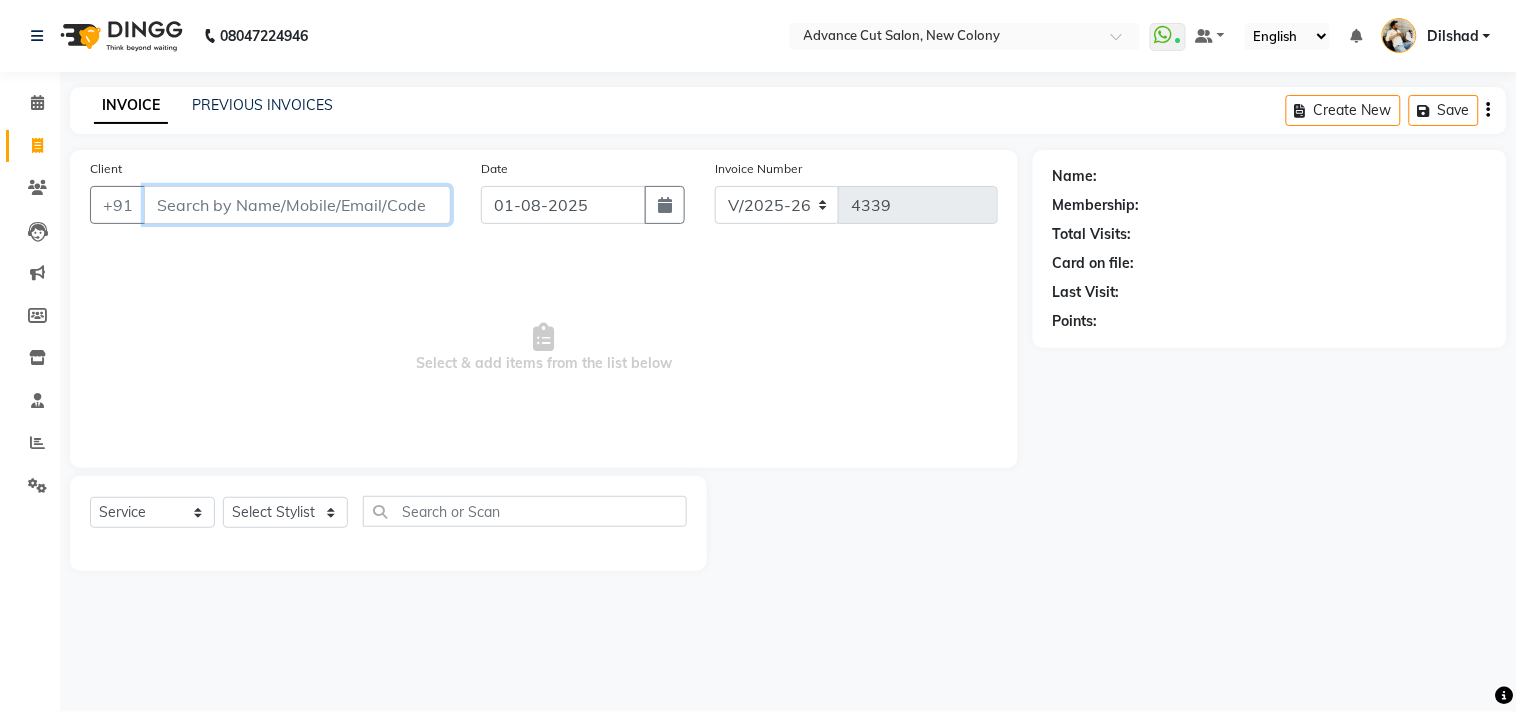 click on "Client" at bounding box center [297, 205] 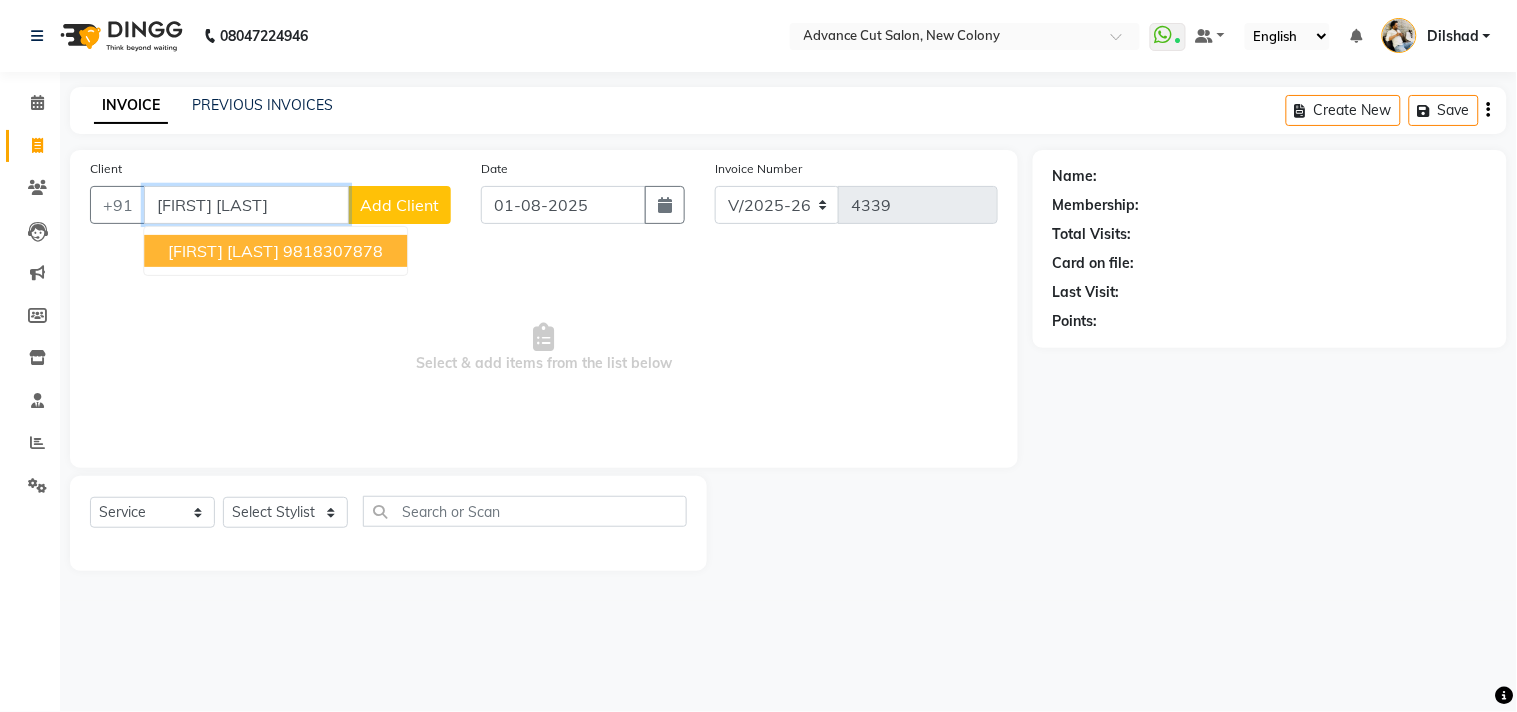 click on "9818307878" at bounding box center (333, 251) 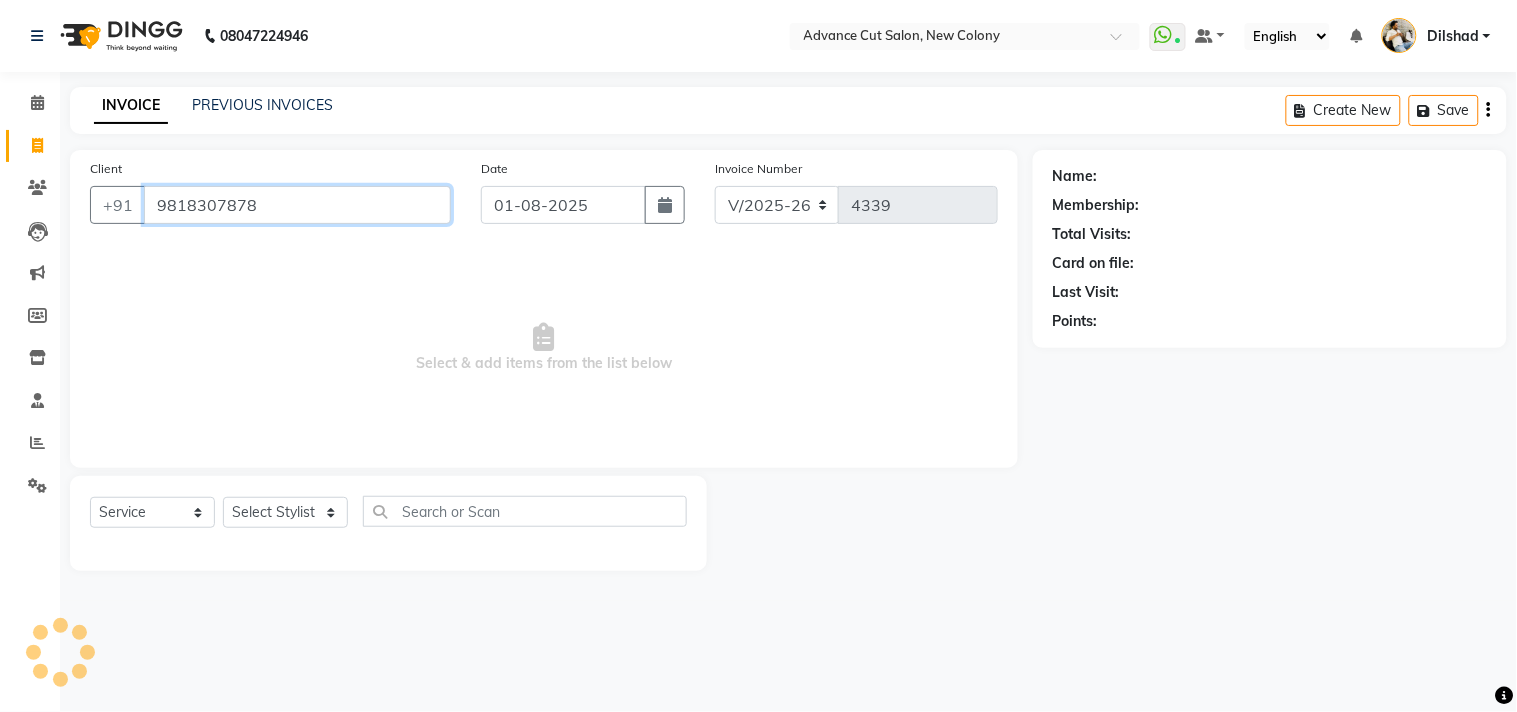 type on "9818307878" 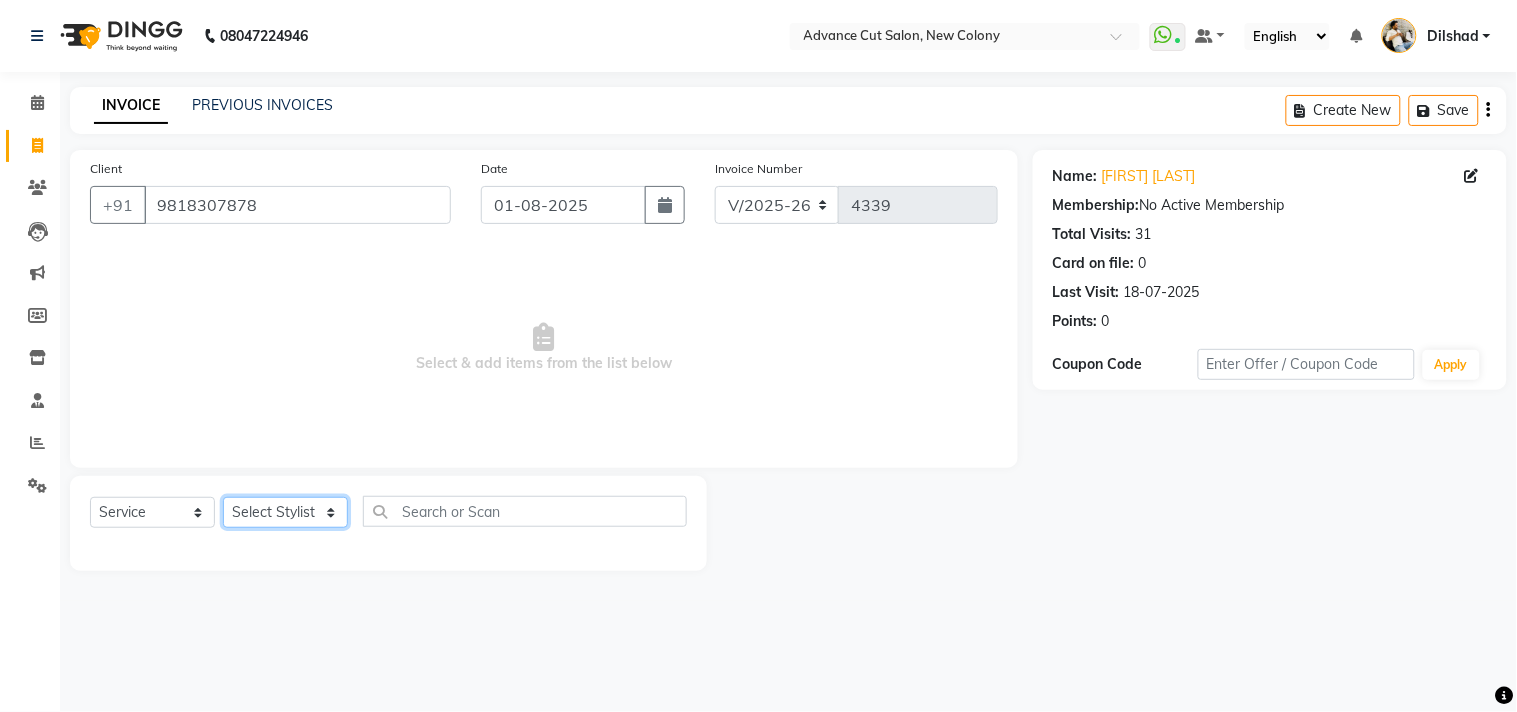 drag, startPoint x: 283, startPoint y: 507, endPoint x: 291, endPoint y: 497, distance: 12.806249 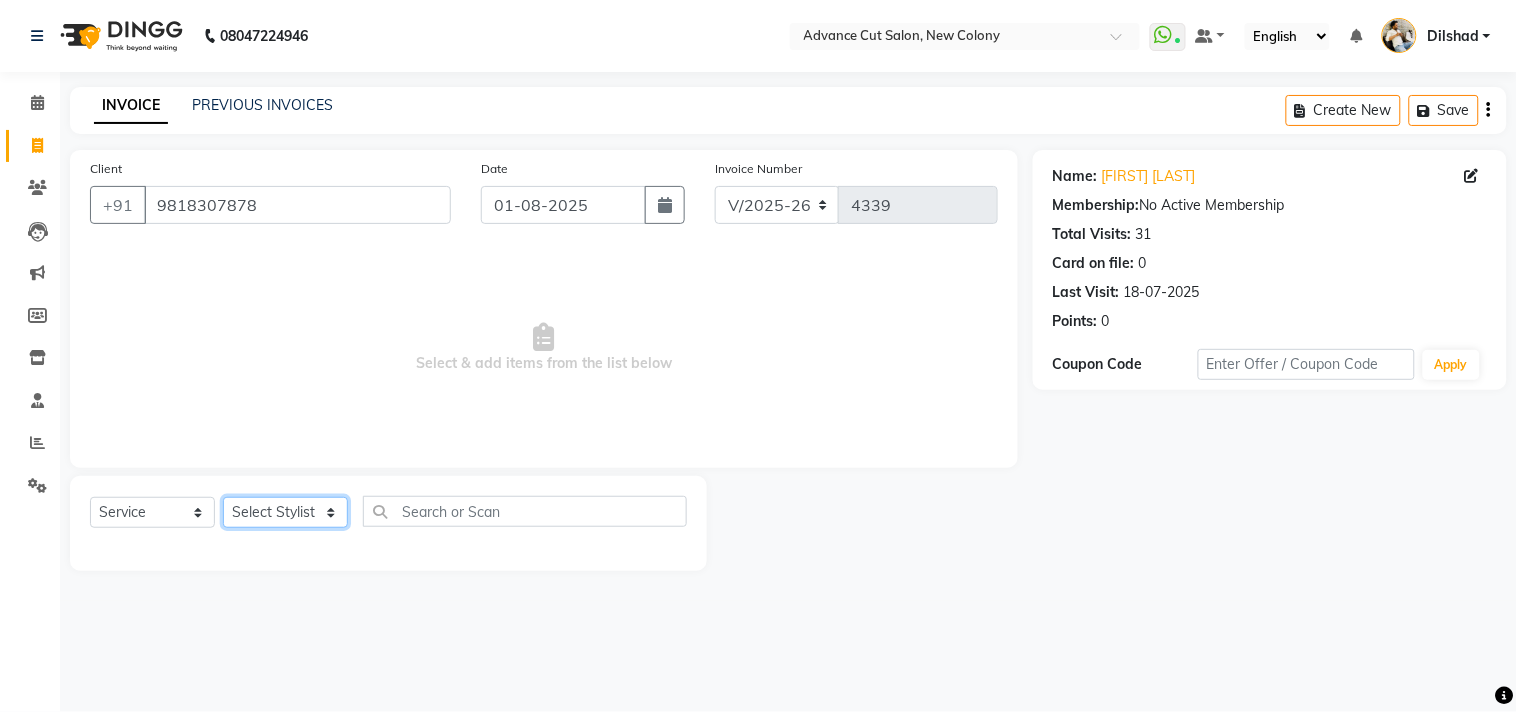 click on "Select Stylist Abrar Alam Dilshad Lallan Meenu Nafeesh Ahmad Naved O.P. Sharma  Pryag Samar Shahzad  SHWETA SINGH Zarina" 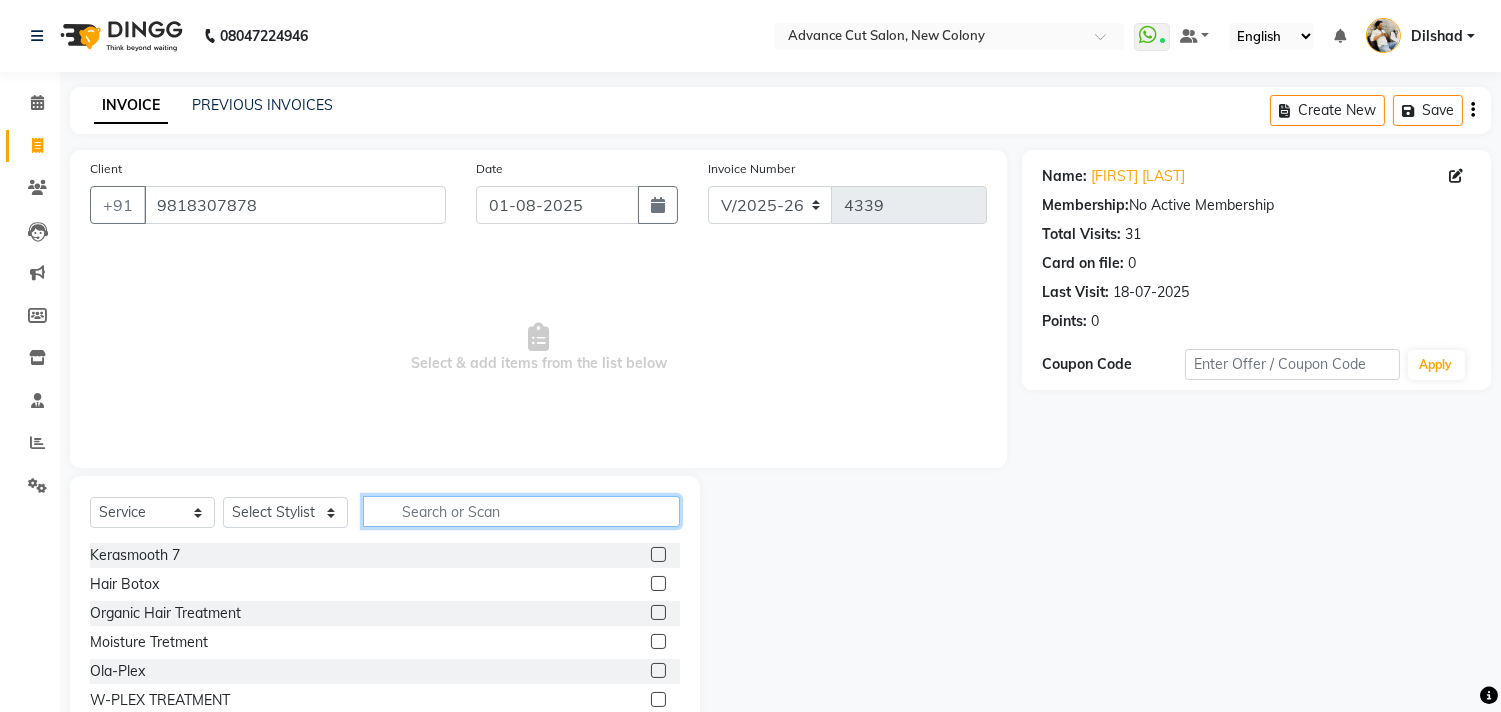 click 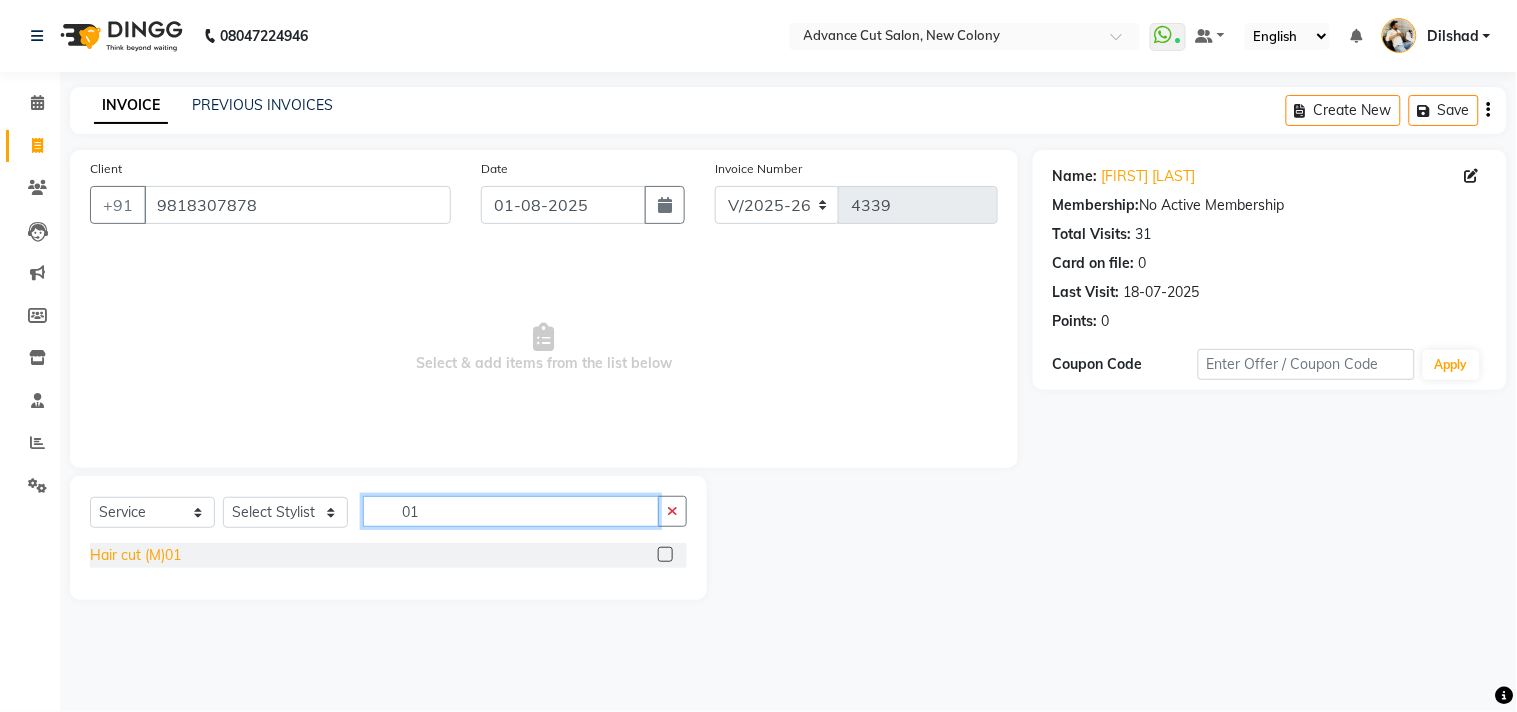 type on "01" 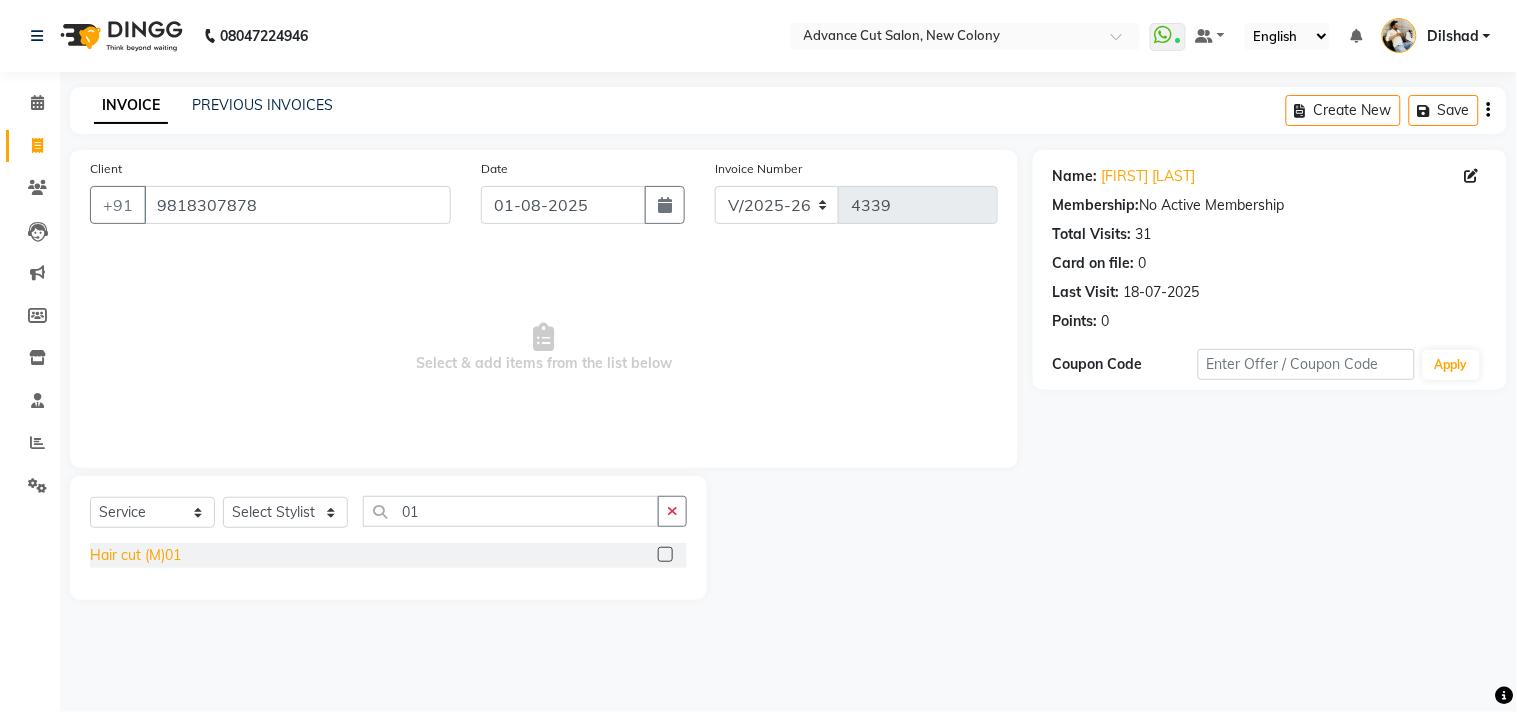 click on "Hair cut (M)01" 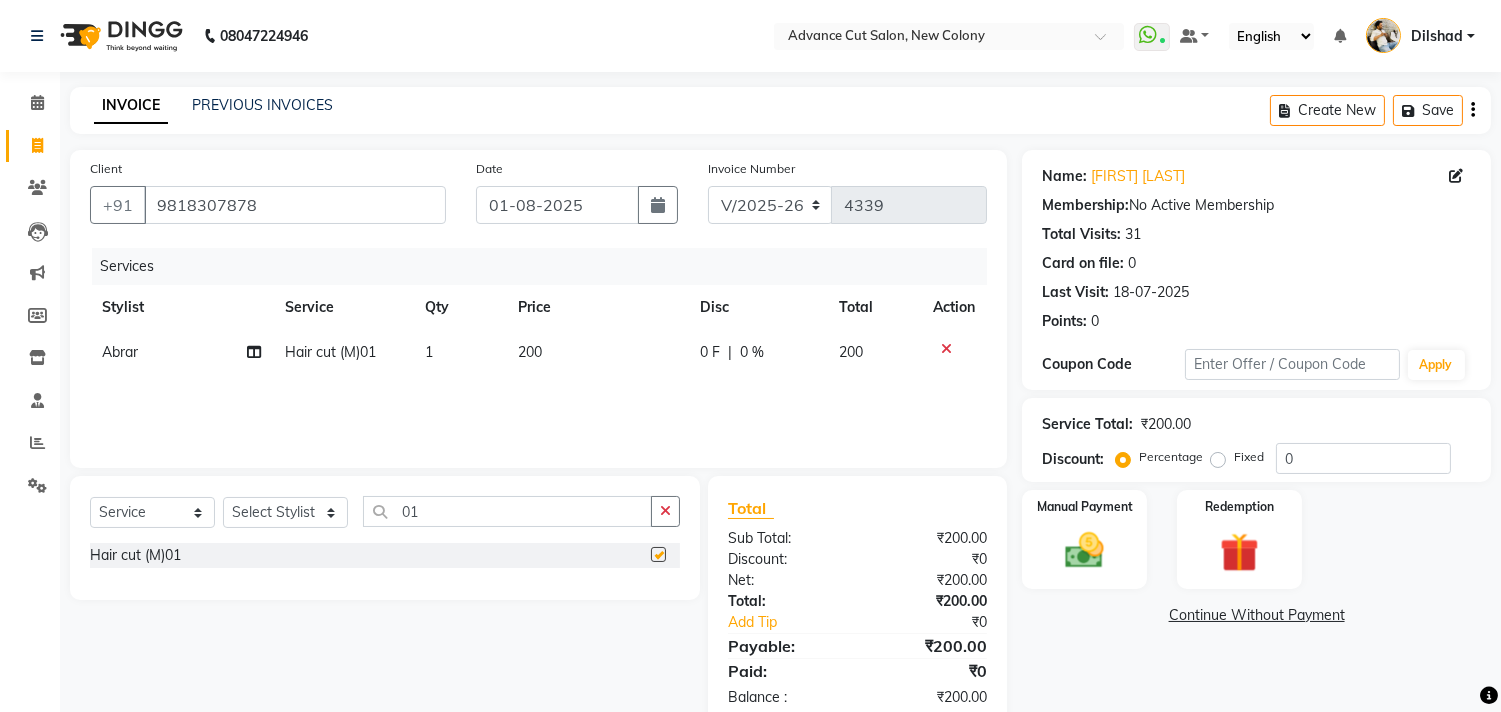 checkbox on "false" 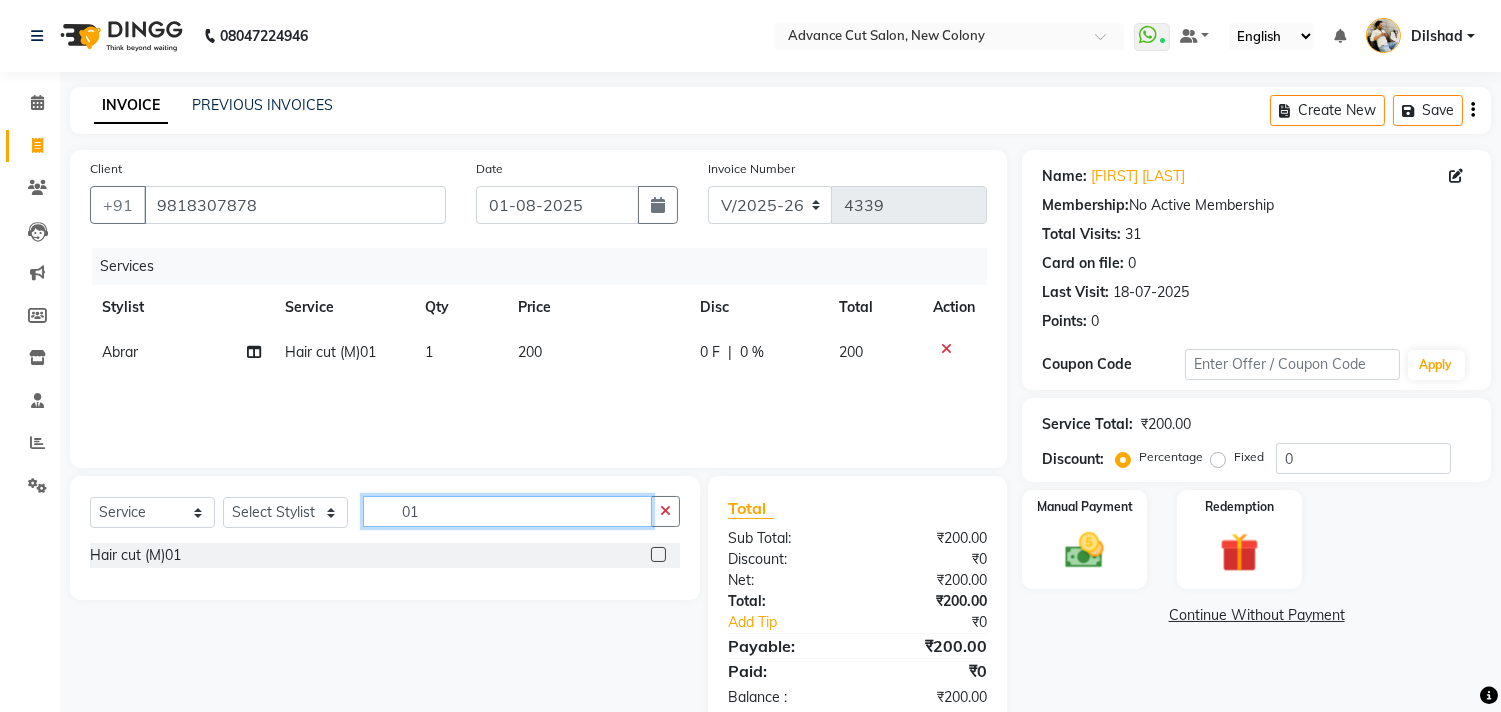 click on "01" 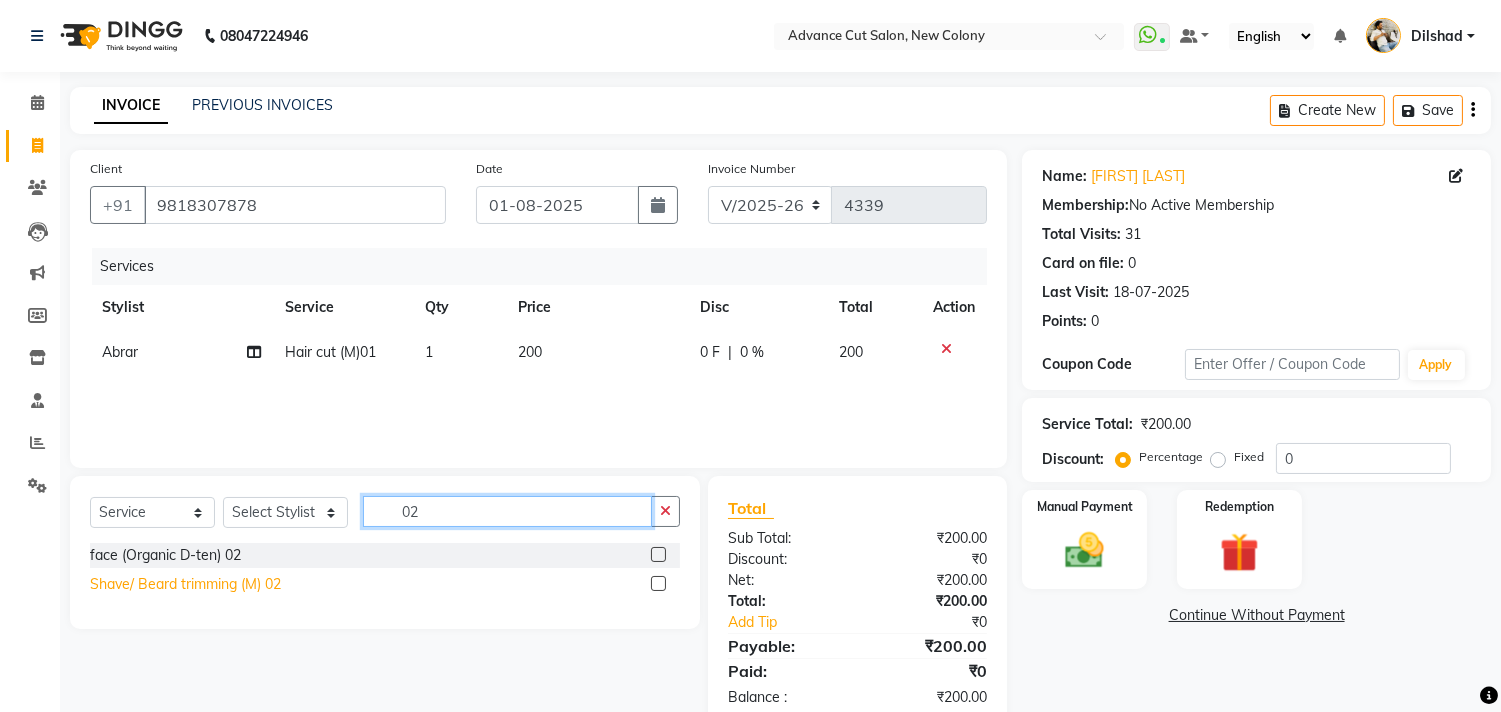 type on "02" 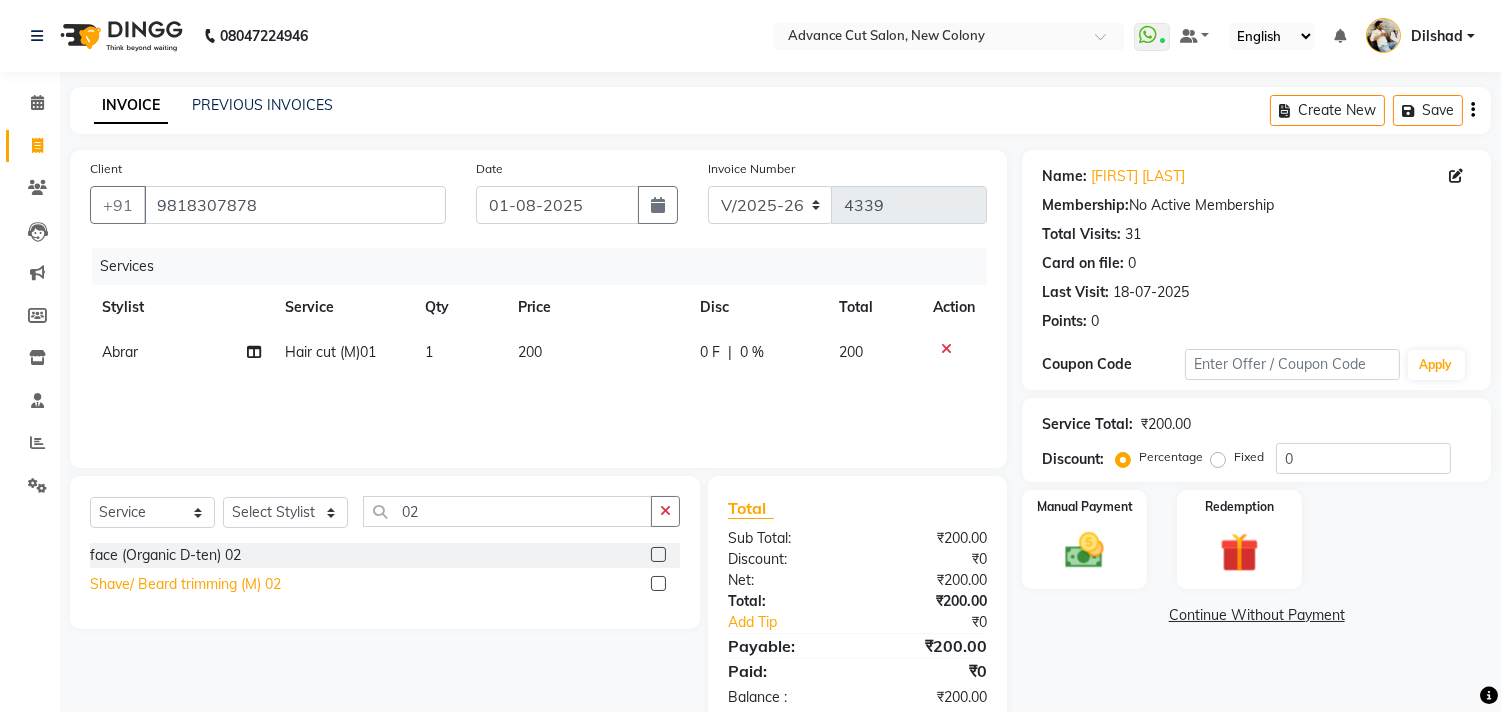 click on "Shave/ Beard trimming (M) 02" 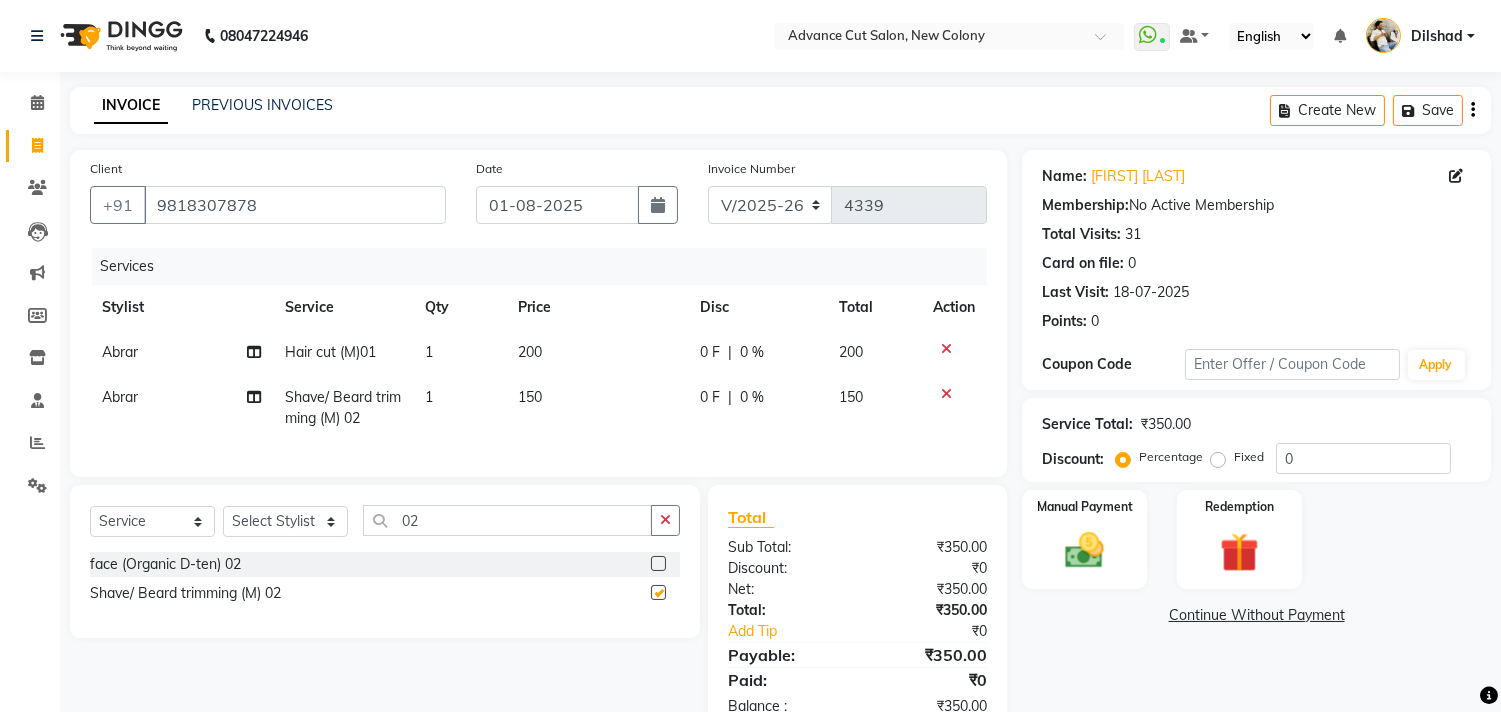checkbox on "false" 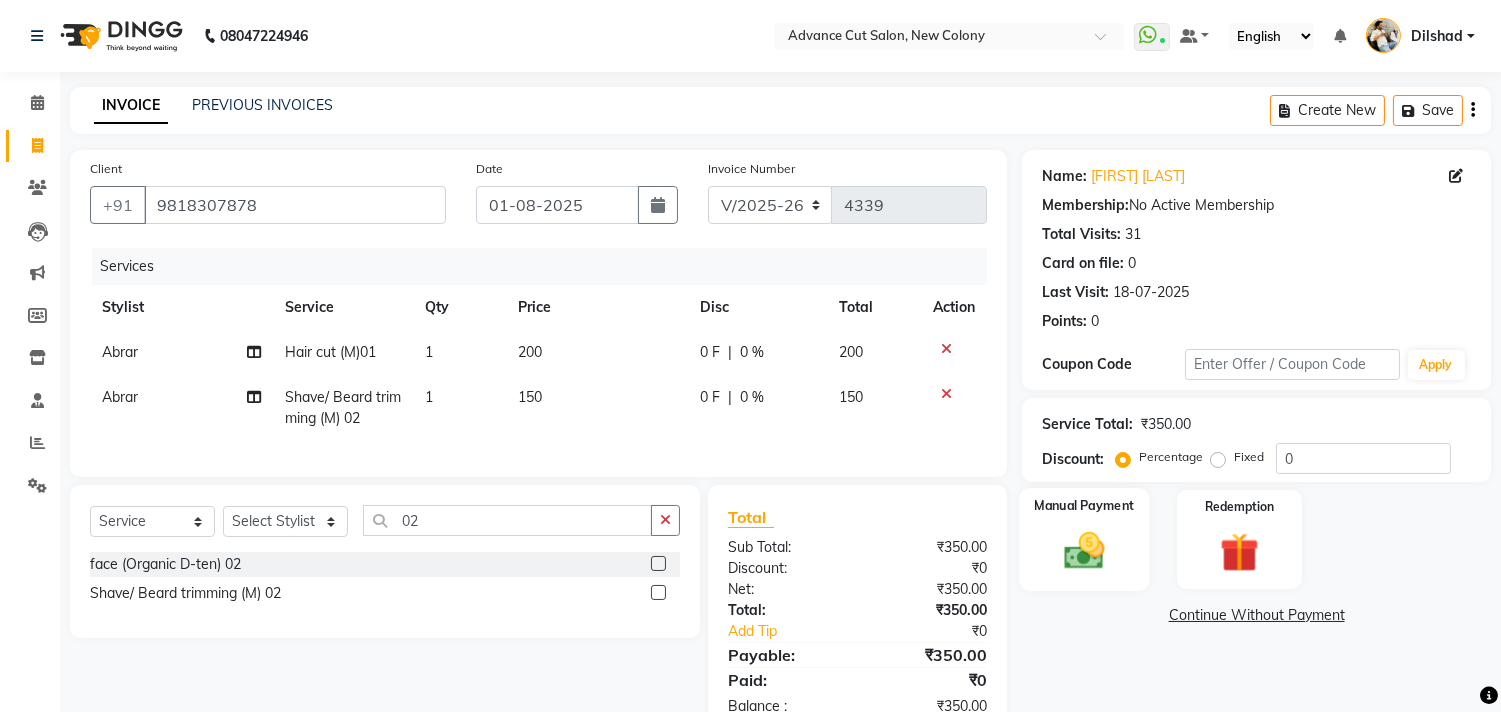click on "Manual Payment" 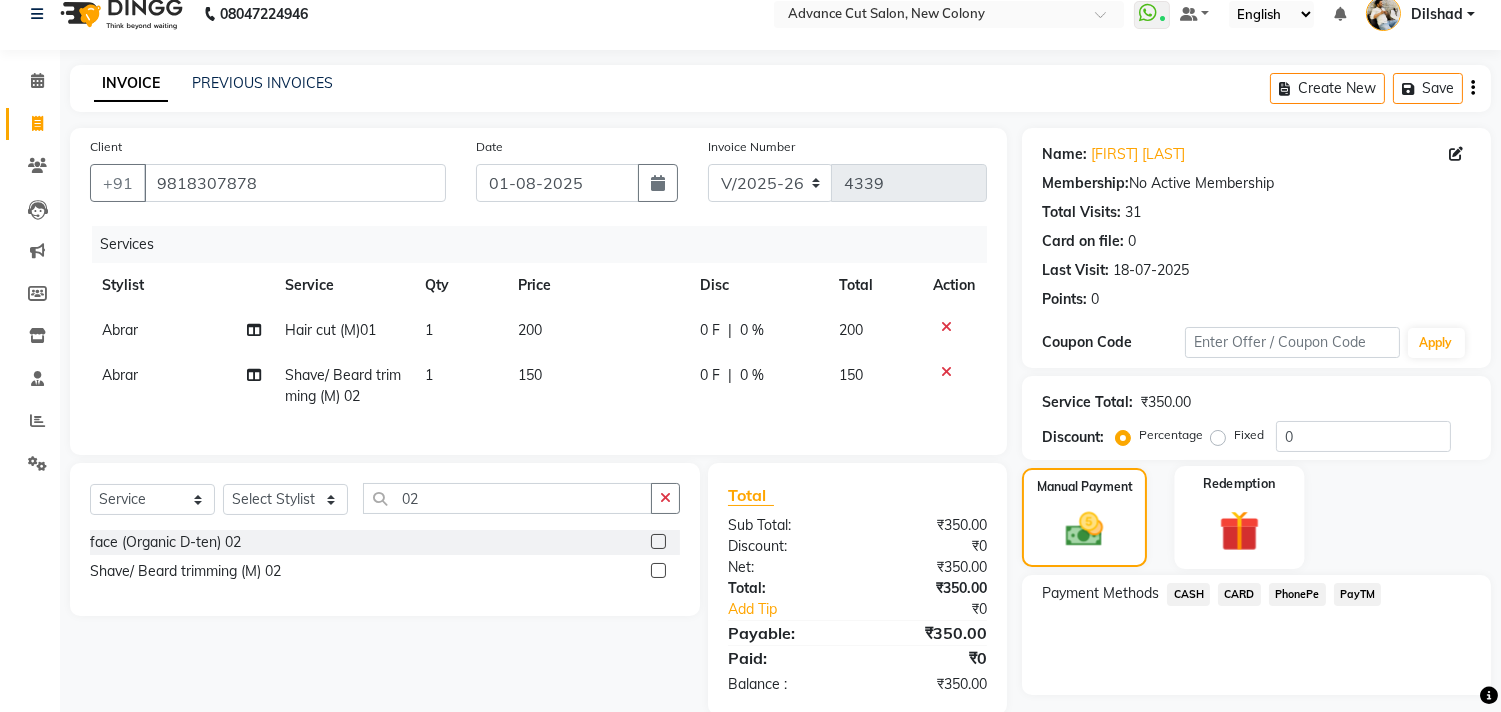 scroll, scrollTop: 0, scrollLeft: 0, axis: both 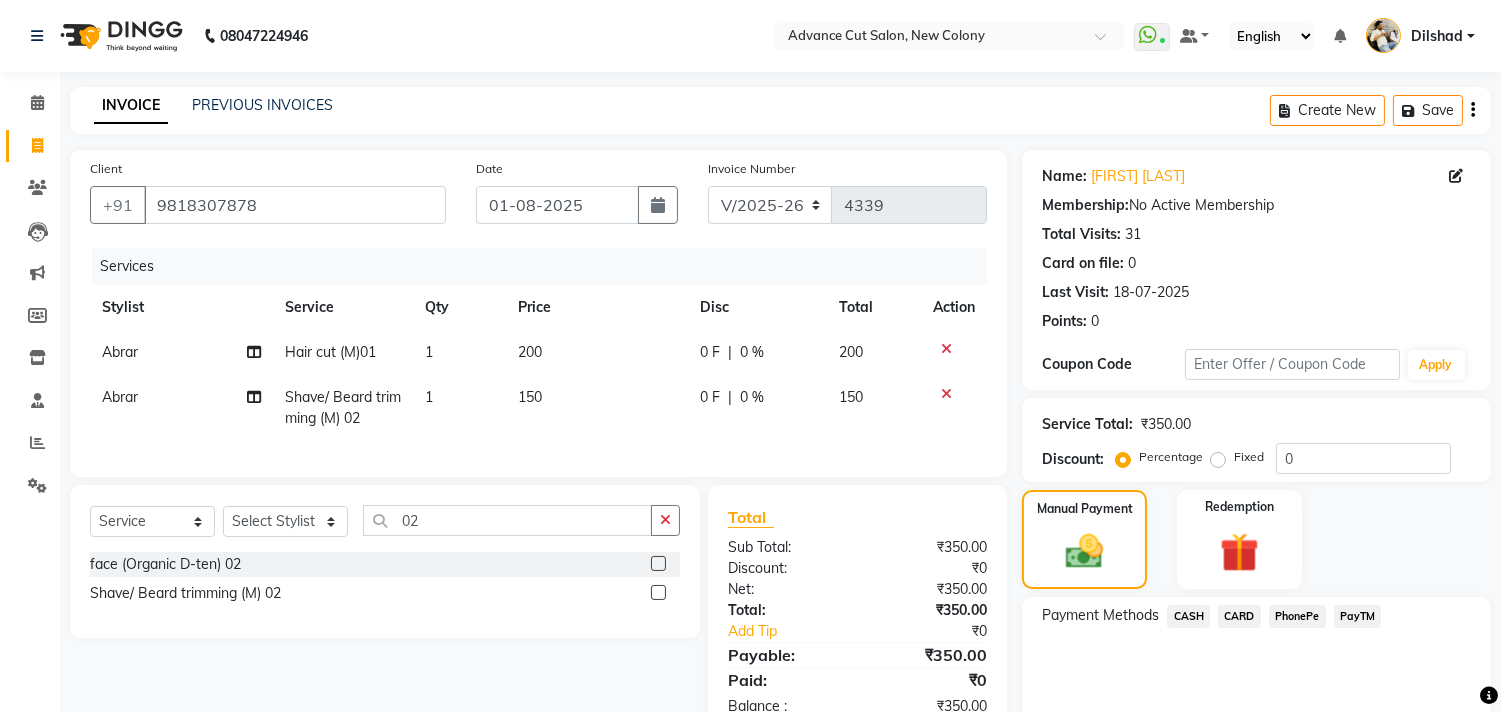 click on "PayTM" 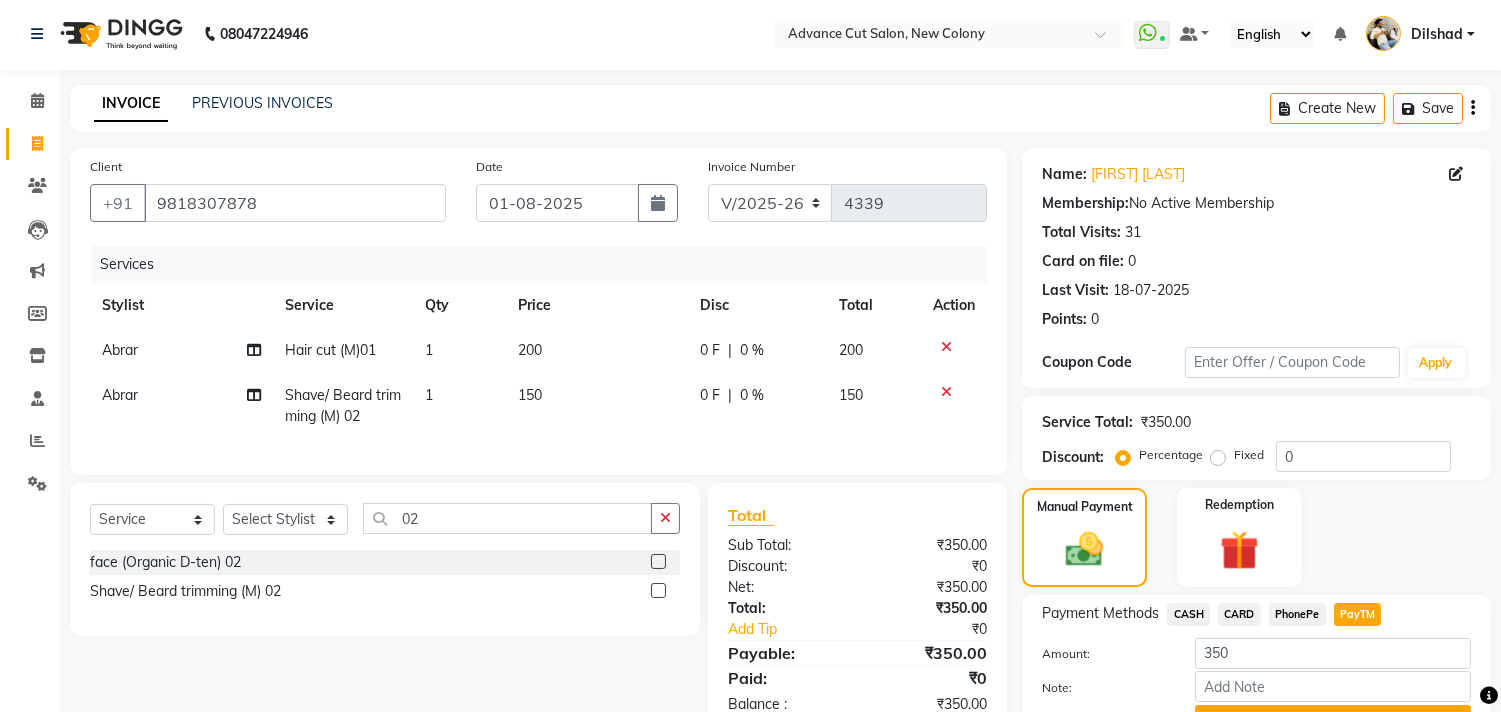 scroll, scrollTop: 0, scrollLeft: 0, axis: both 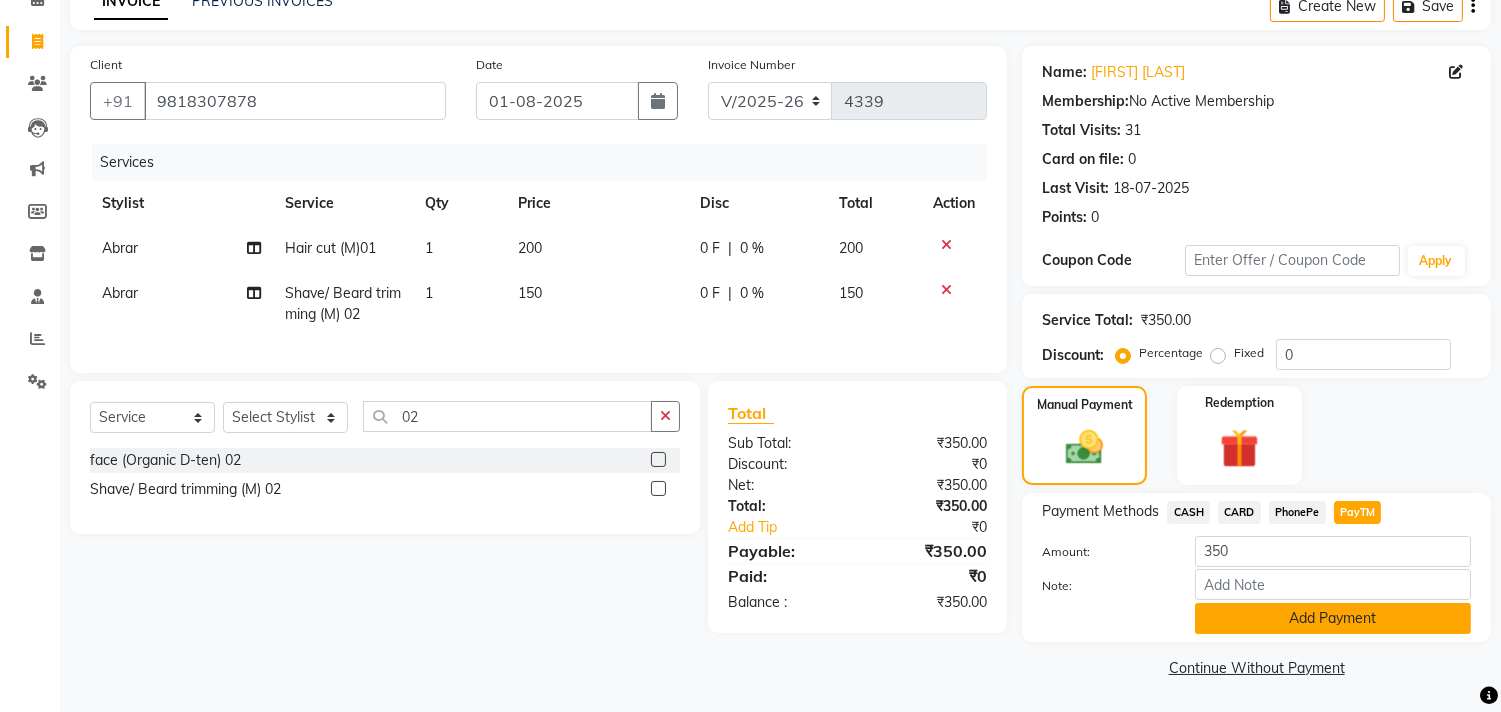 click on "Add Payment" 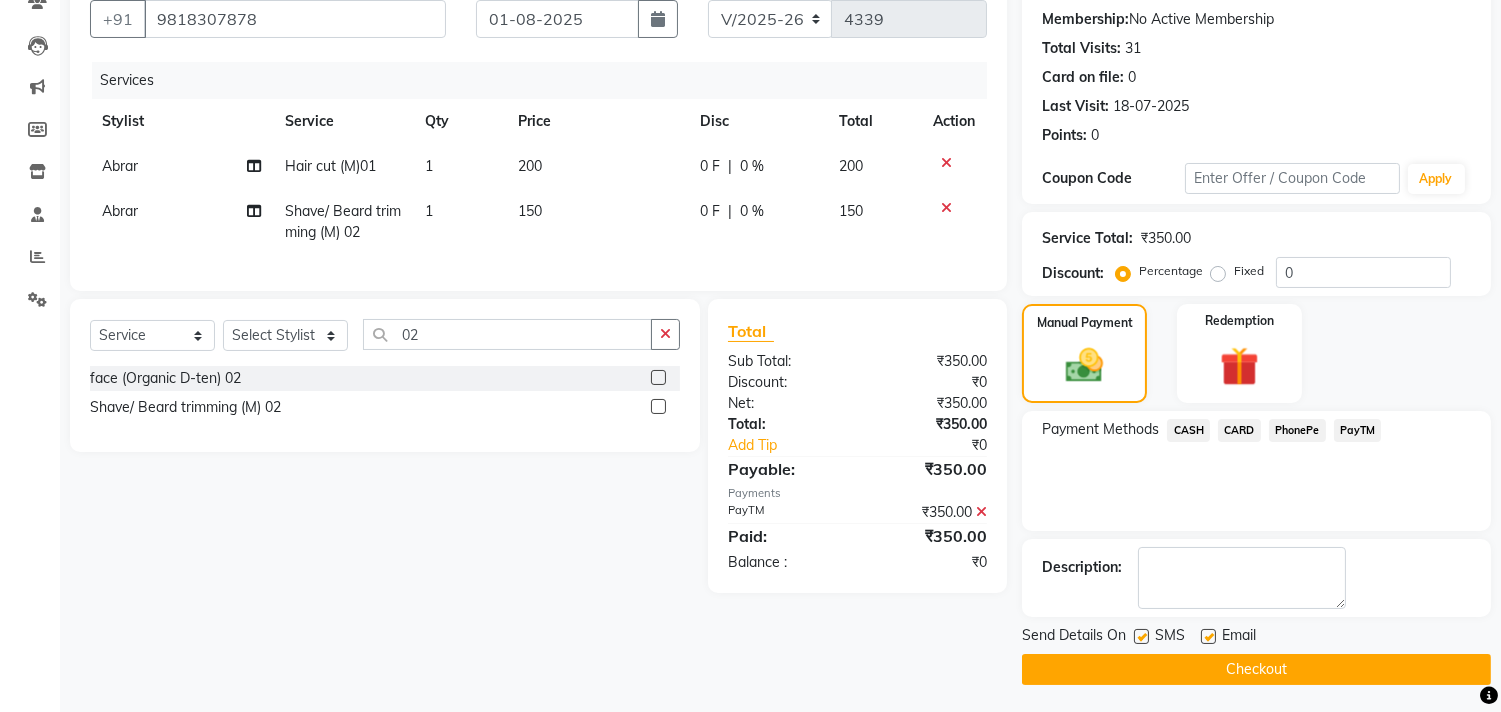 scroll, scrollTop: 187, scrollLeft: 0, axis: vertical 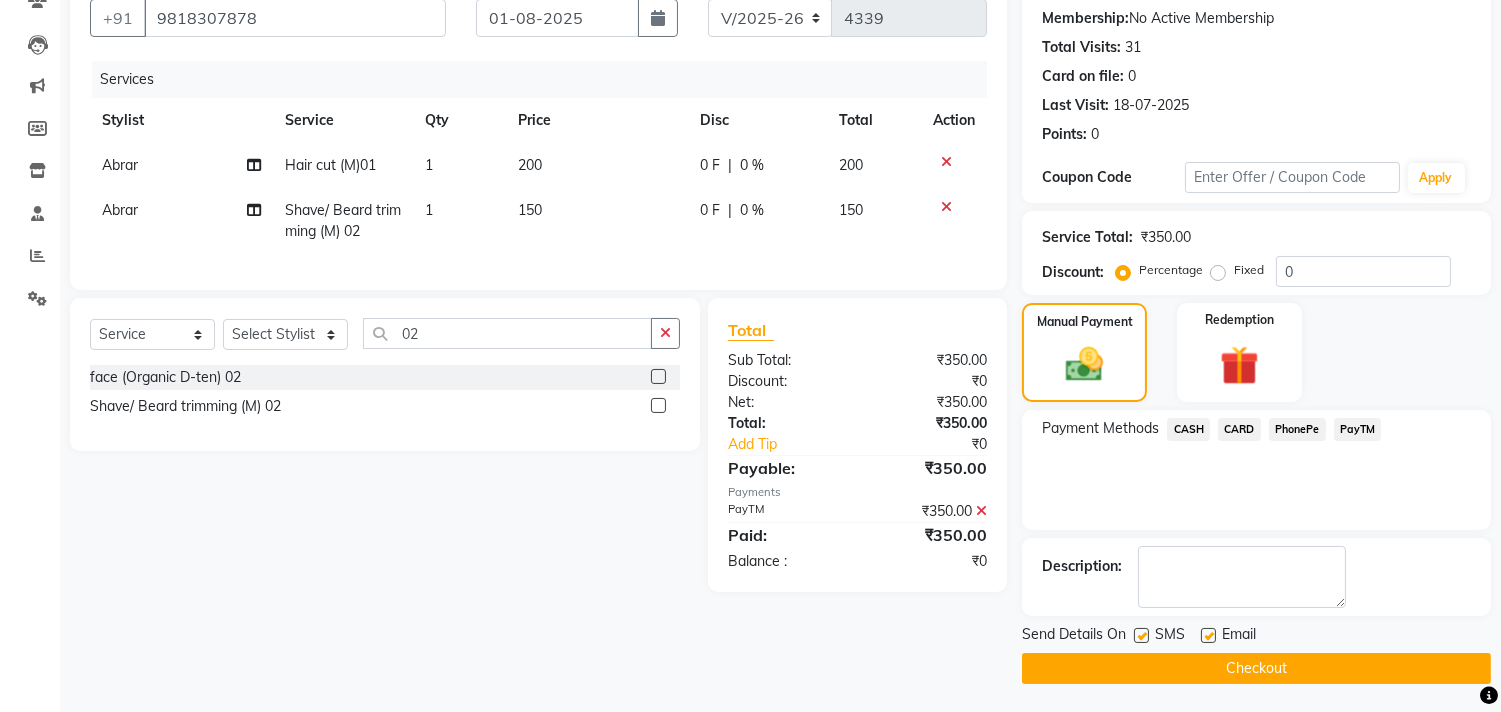 click on "Checkout" 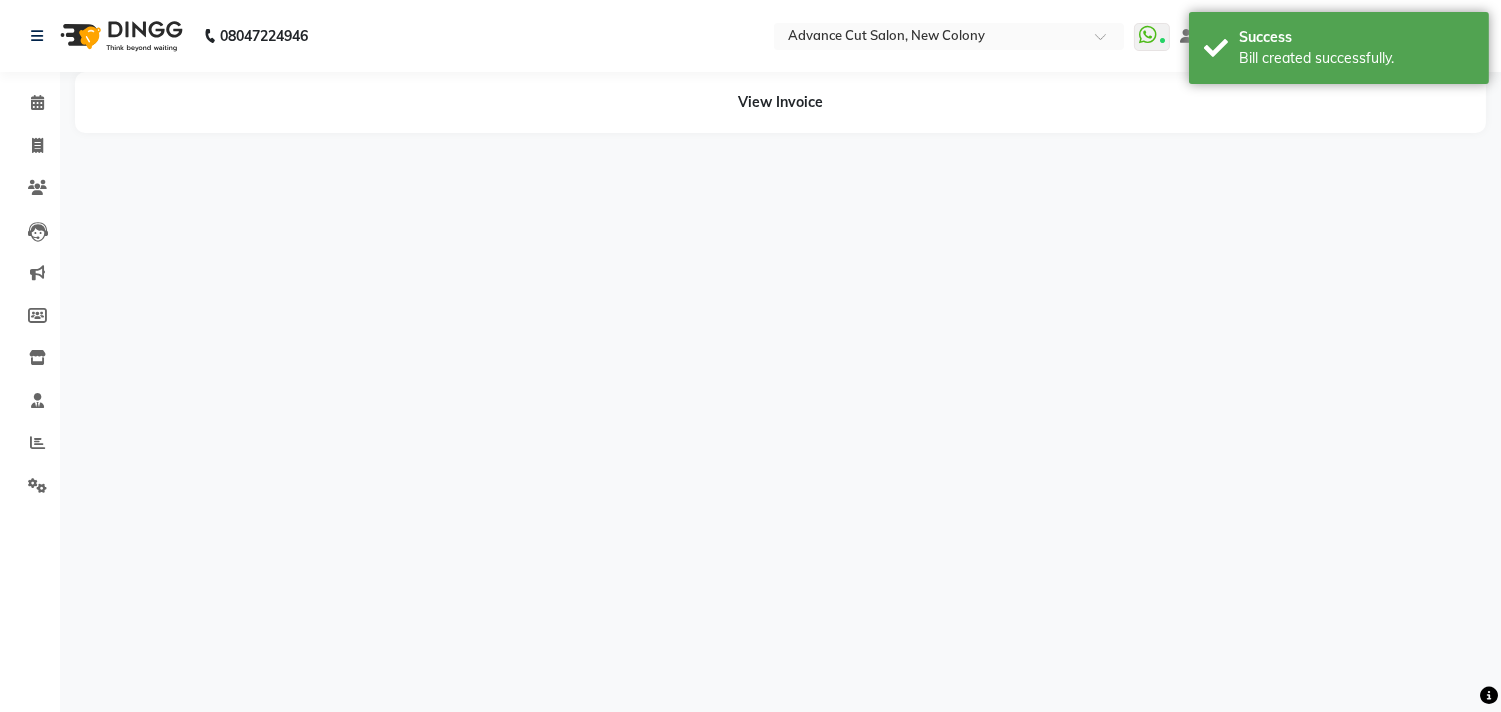 scroll, scrollTop: 0, scrollLeft: 0, axis: both 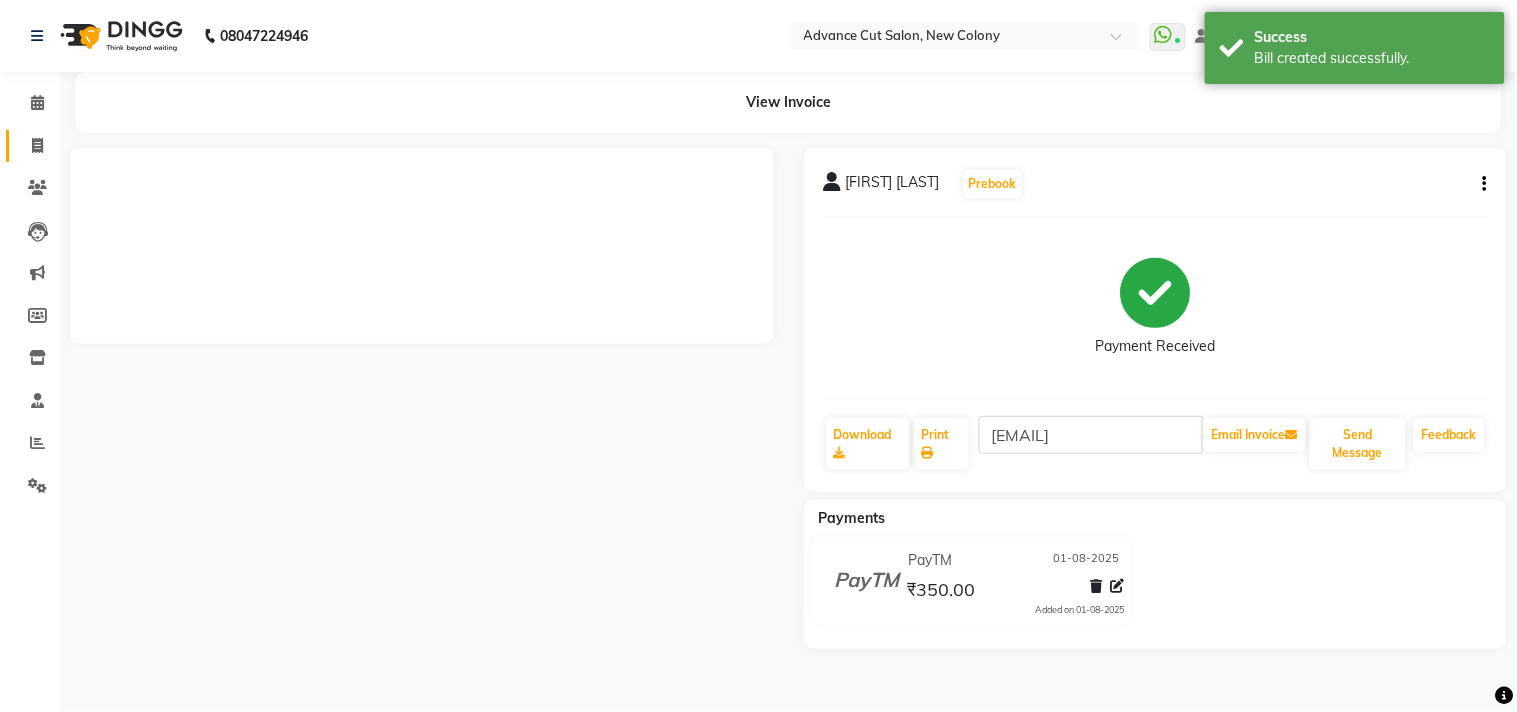 click on "Invoice" 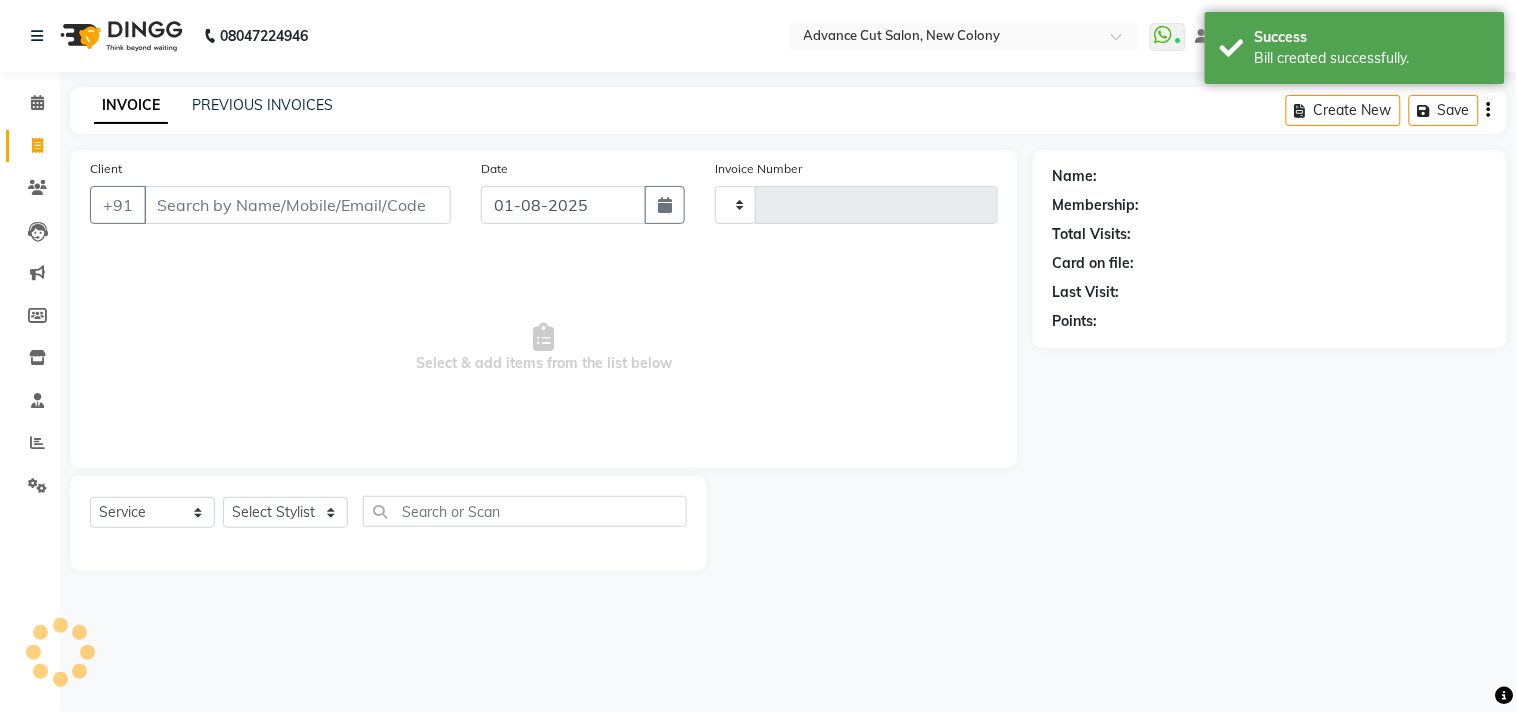 type on "4340" 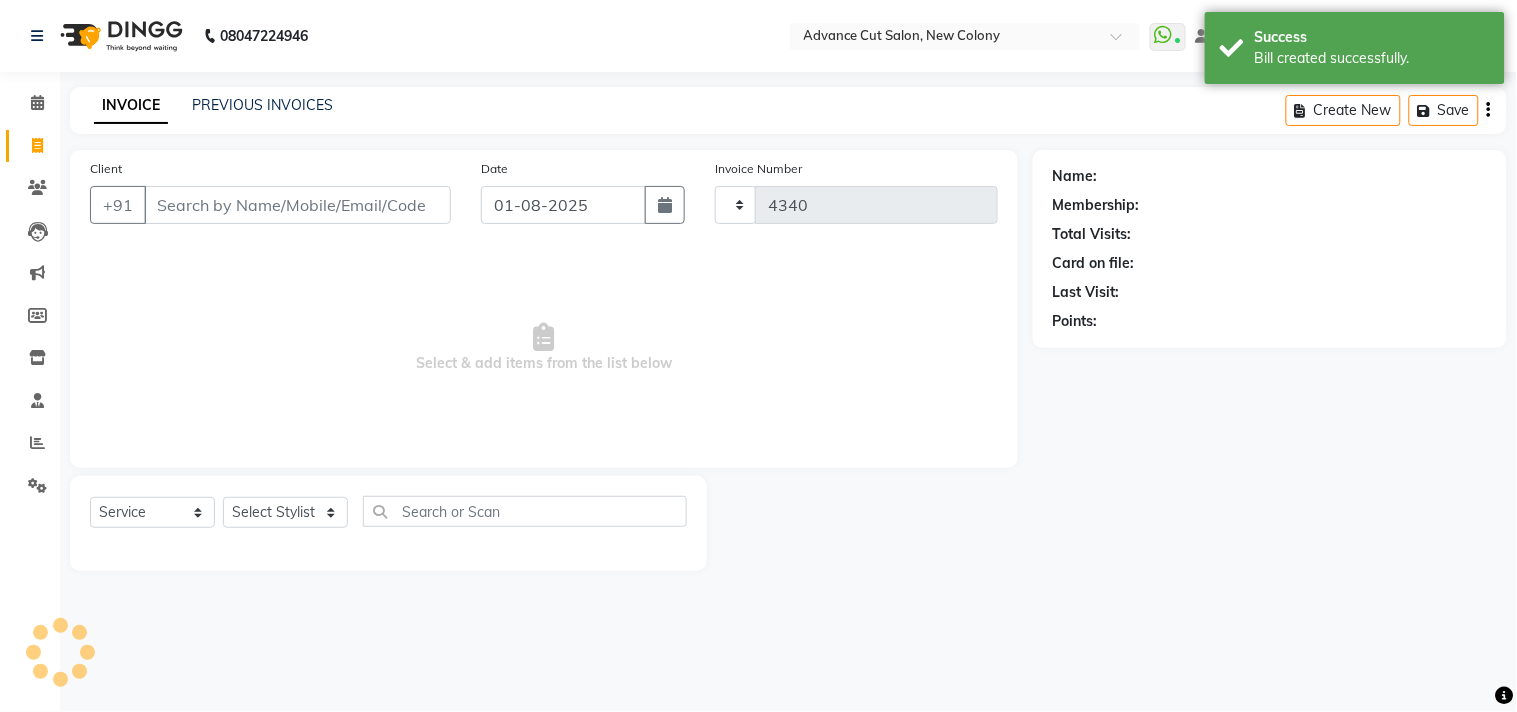 select on "922" 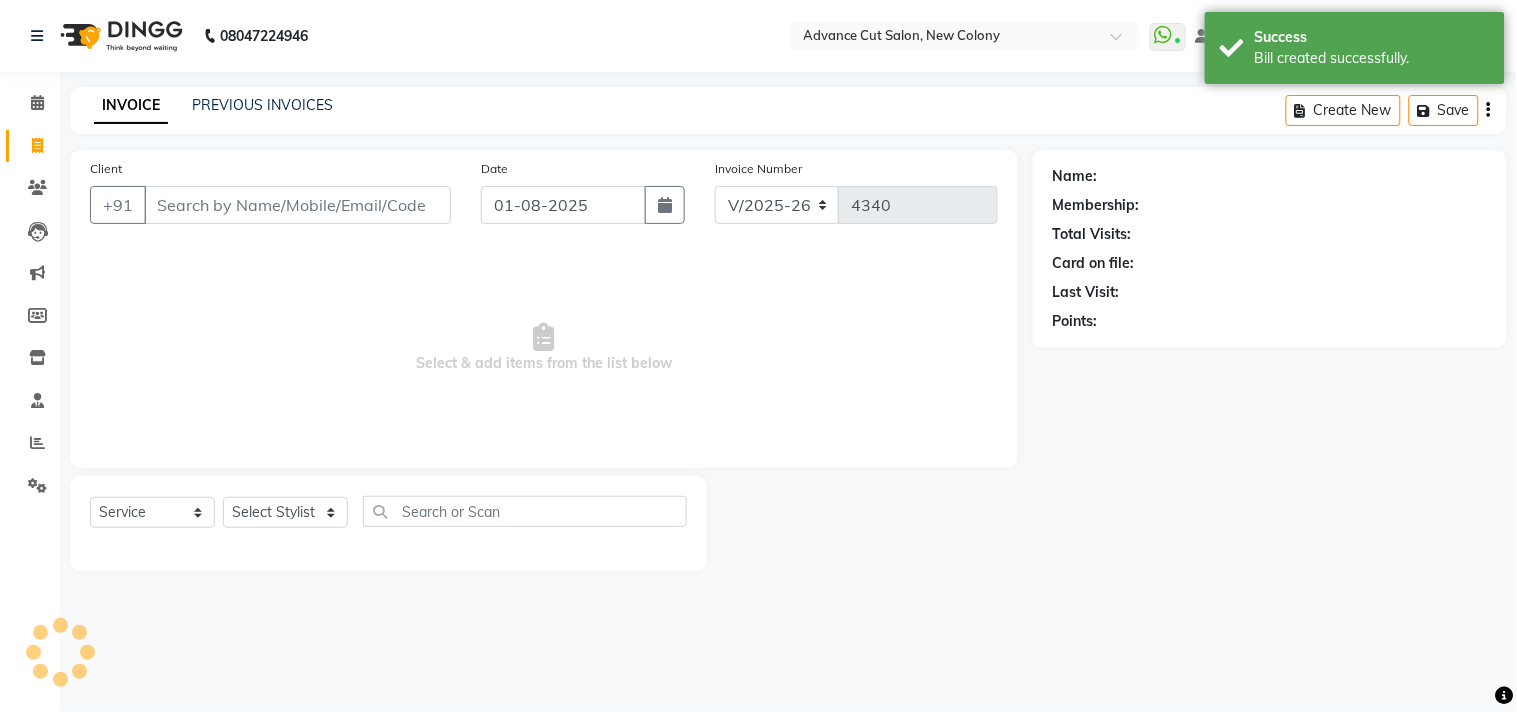 click on "Client" at bounding box center (297, 205) 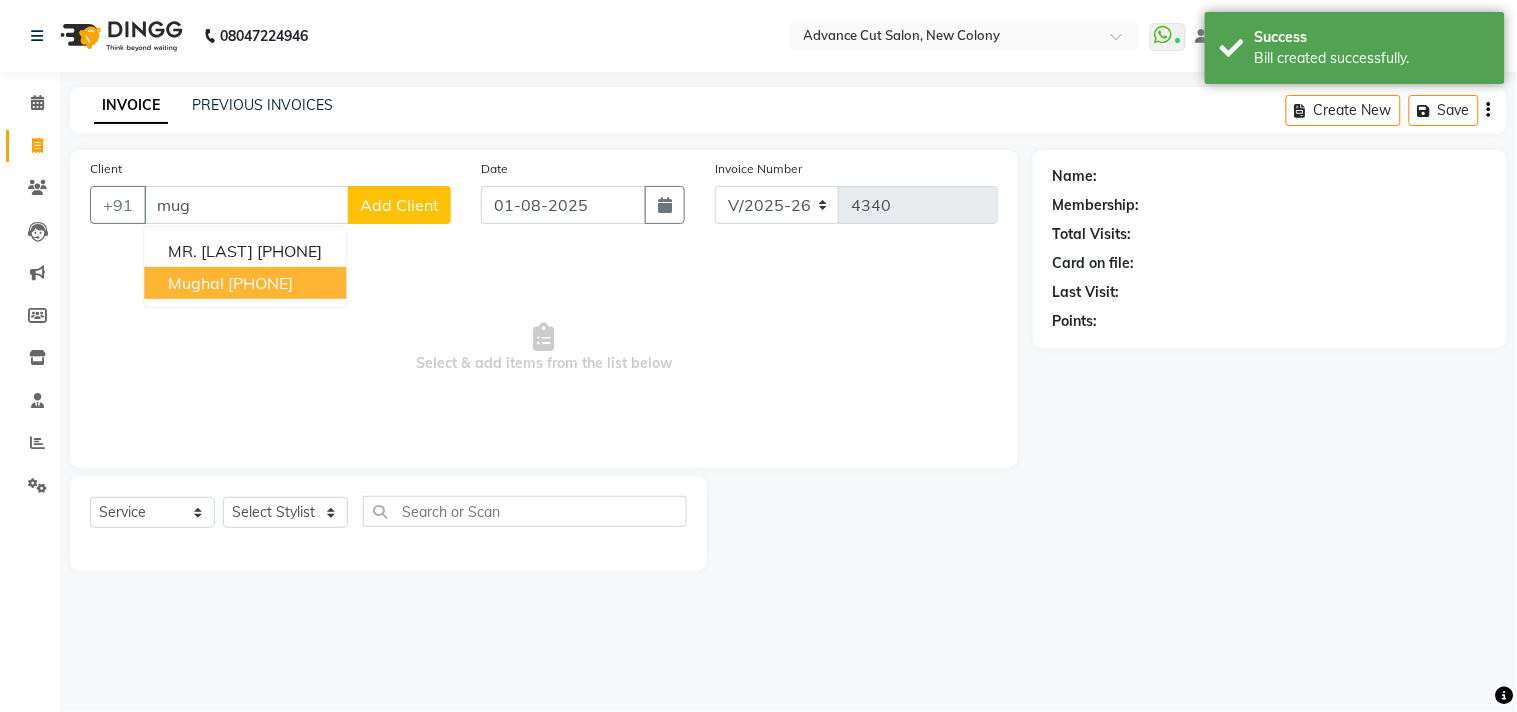 click on "Mughal" at bounding box center (196, 283) 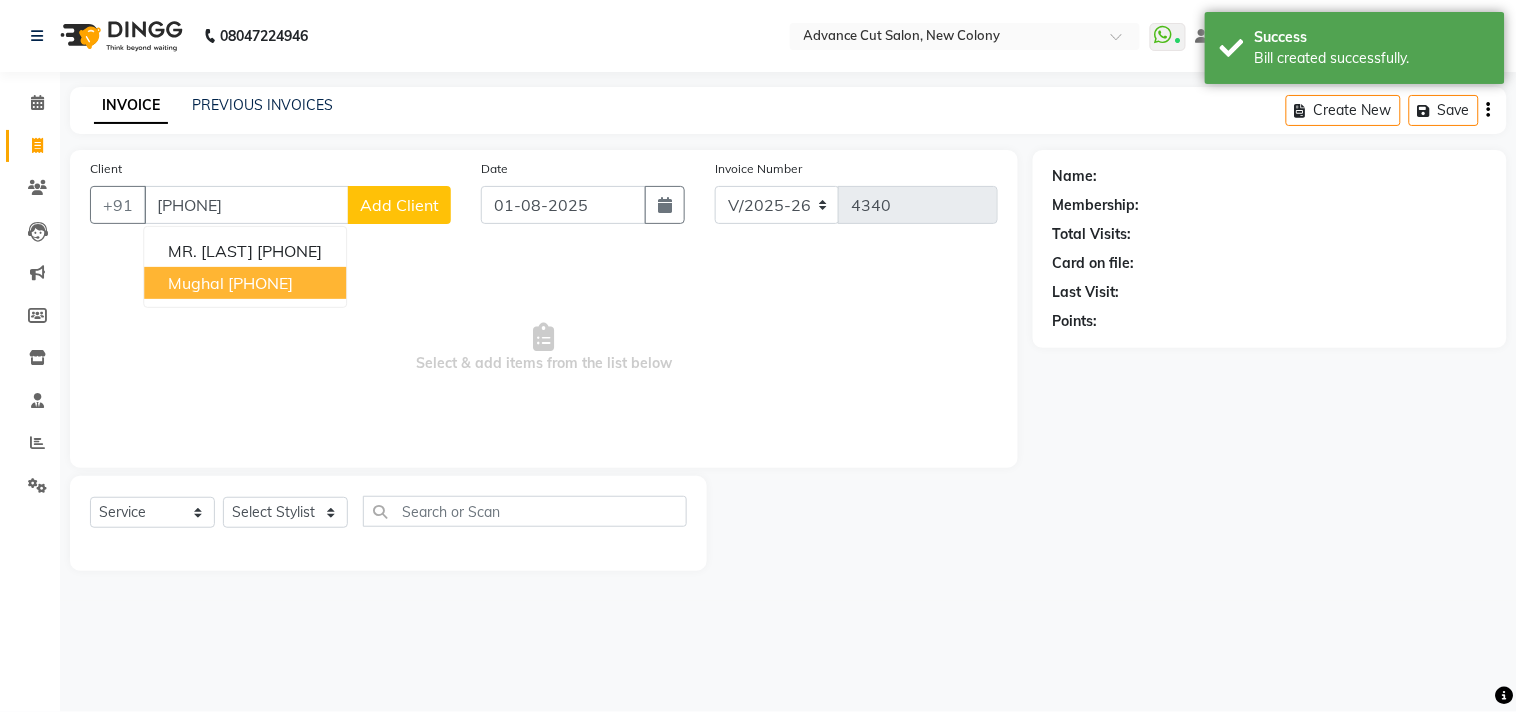 type on "[PHONE]" 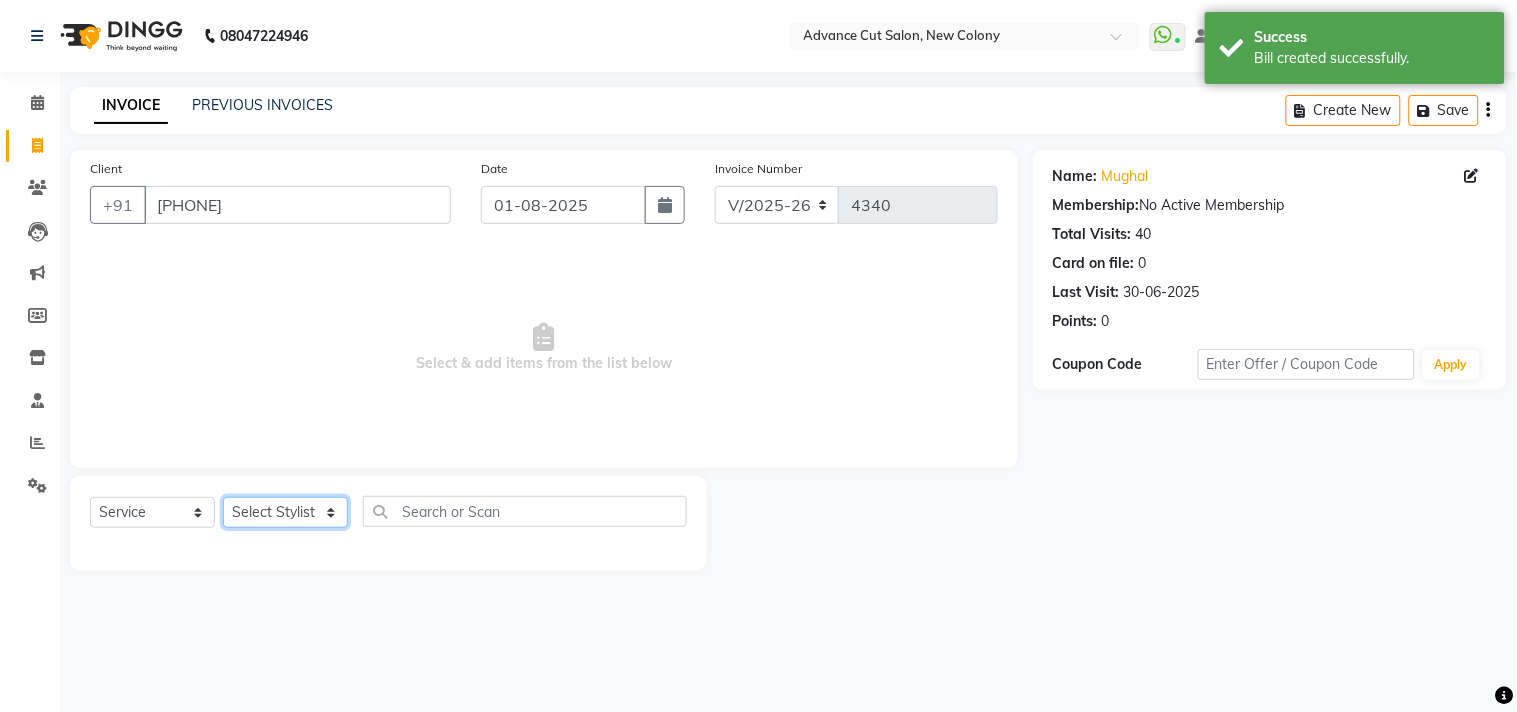 click on "Select Stylist Abrar Alam Dilshad Lallan Meenu Nafeesh Ahmad Naved O.P. Sharma  Pryag Samar Shahzad  SHWETA SINGH Zarina" 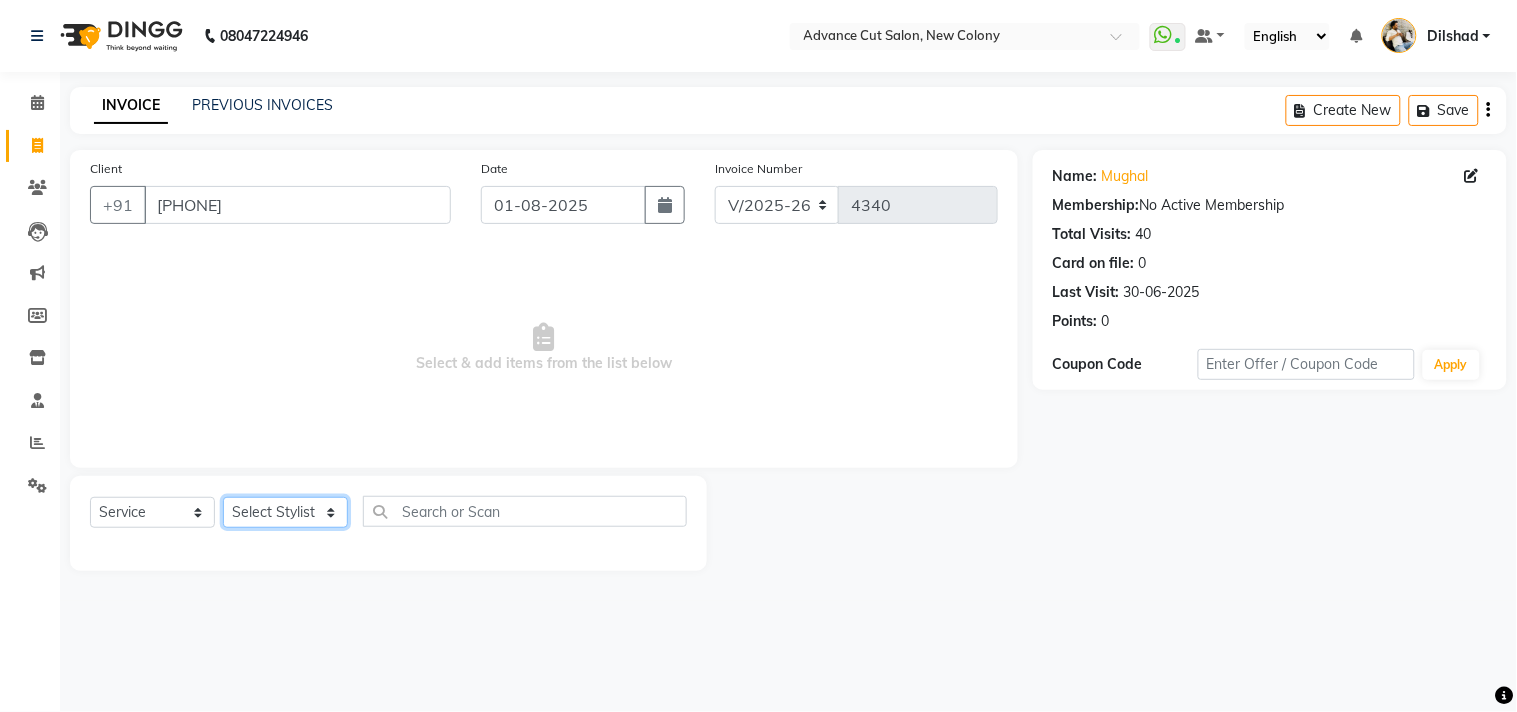 select on "35524" 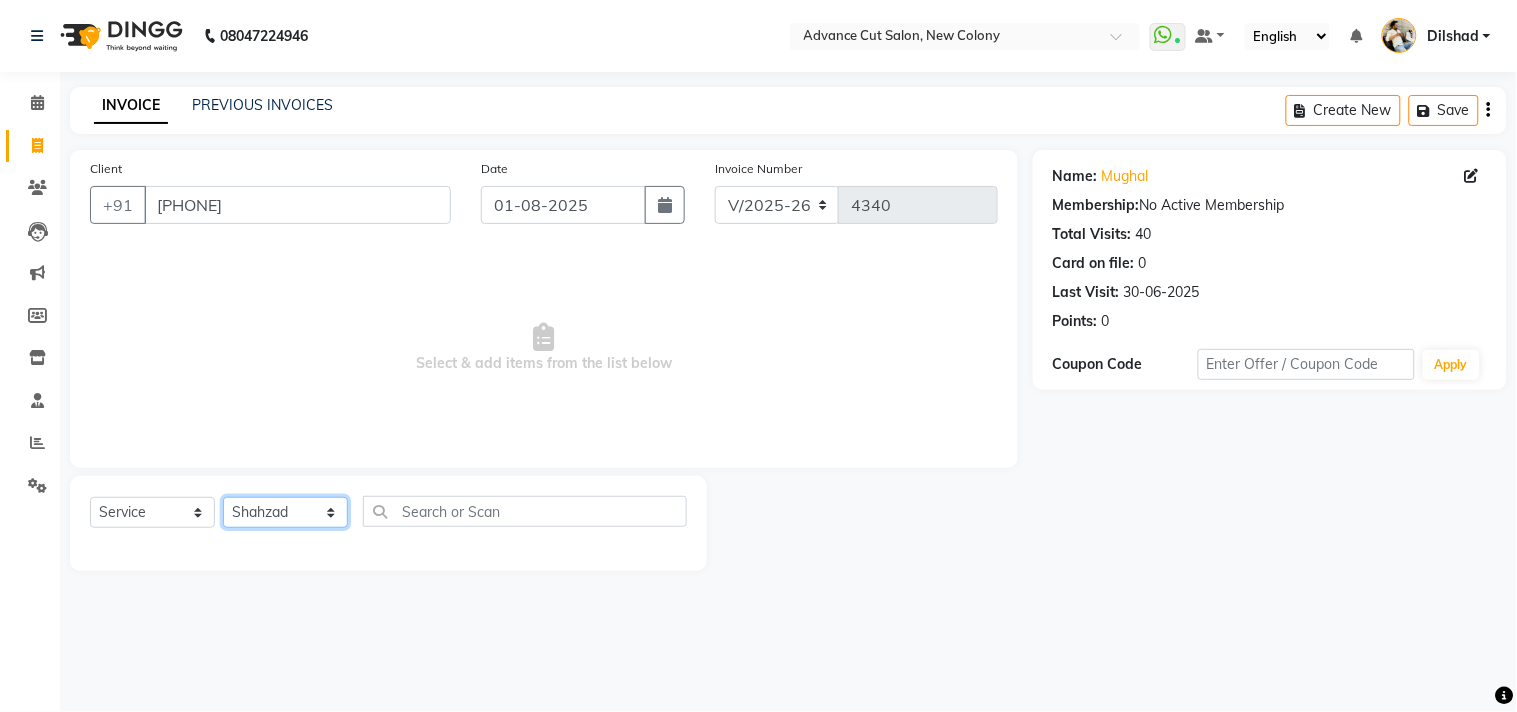 click on "Select Stylist Abrar Alam Dilshad Lallan Meenu Nafeesh Ahmad Naved O.P. Sharma  Pryag Samar Shahzad  SHWETA SINGH Zarina" 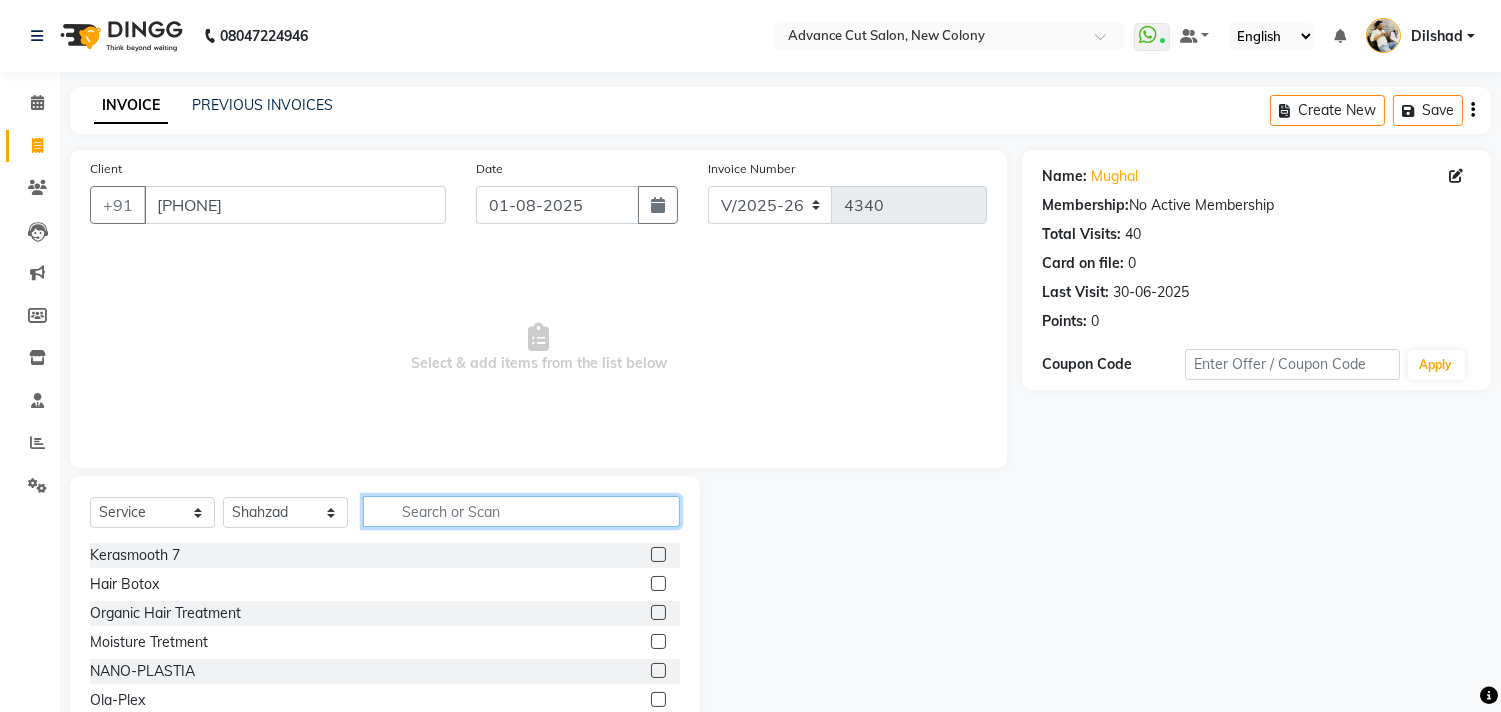 click 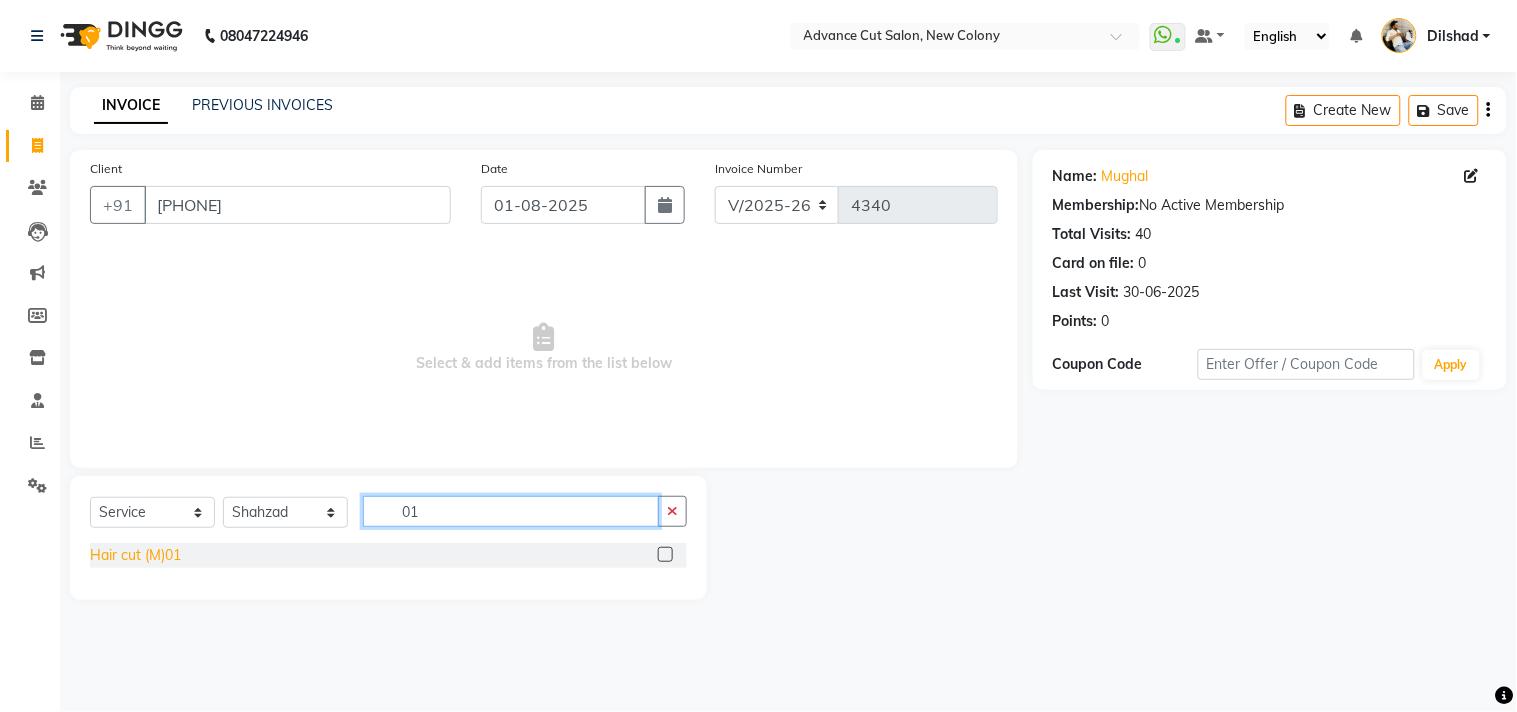 type on "01" 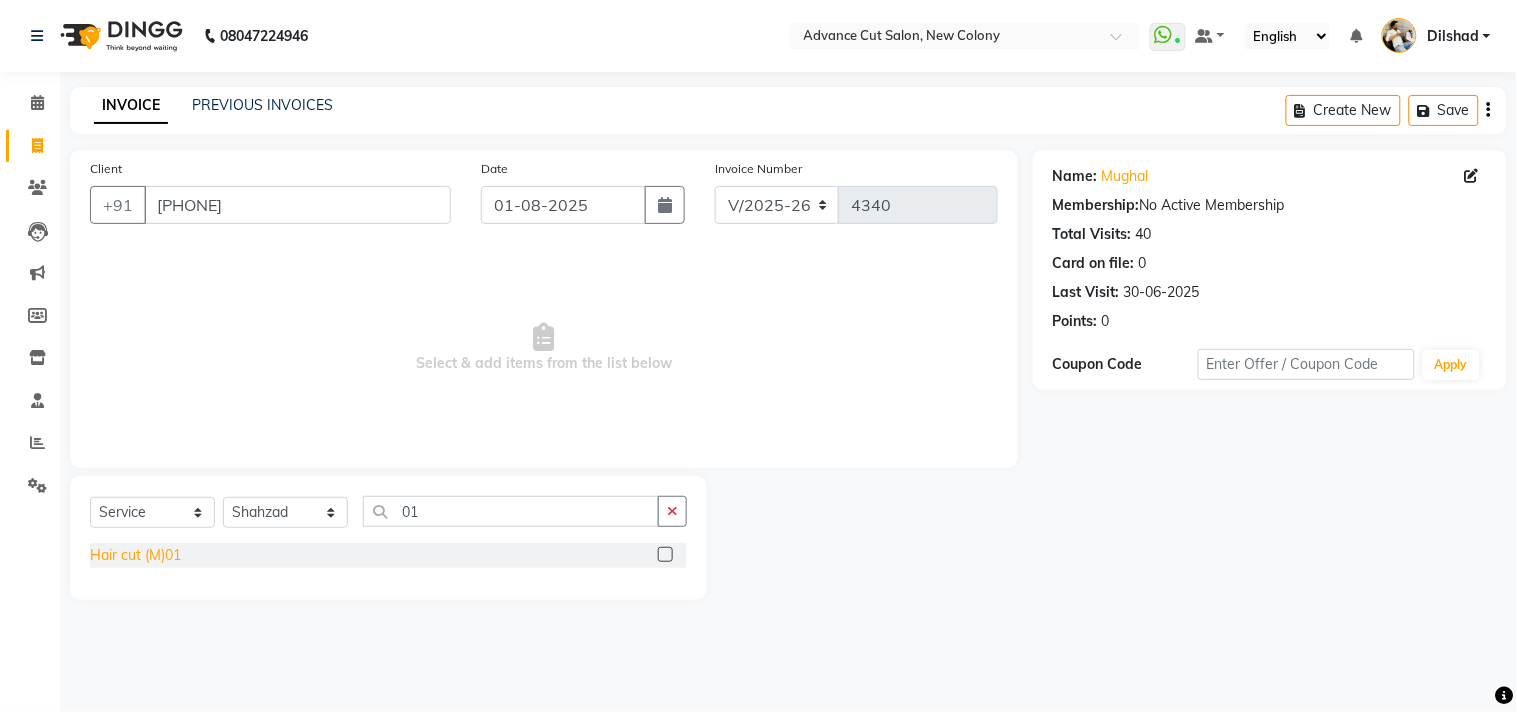 click on "Hair cut (M)01" 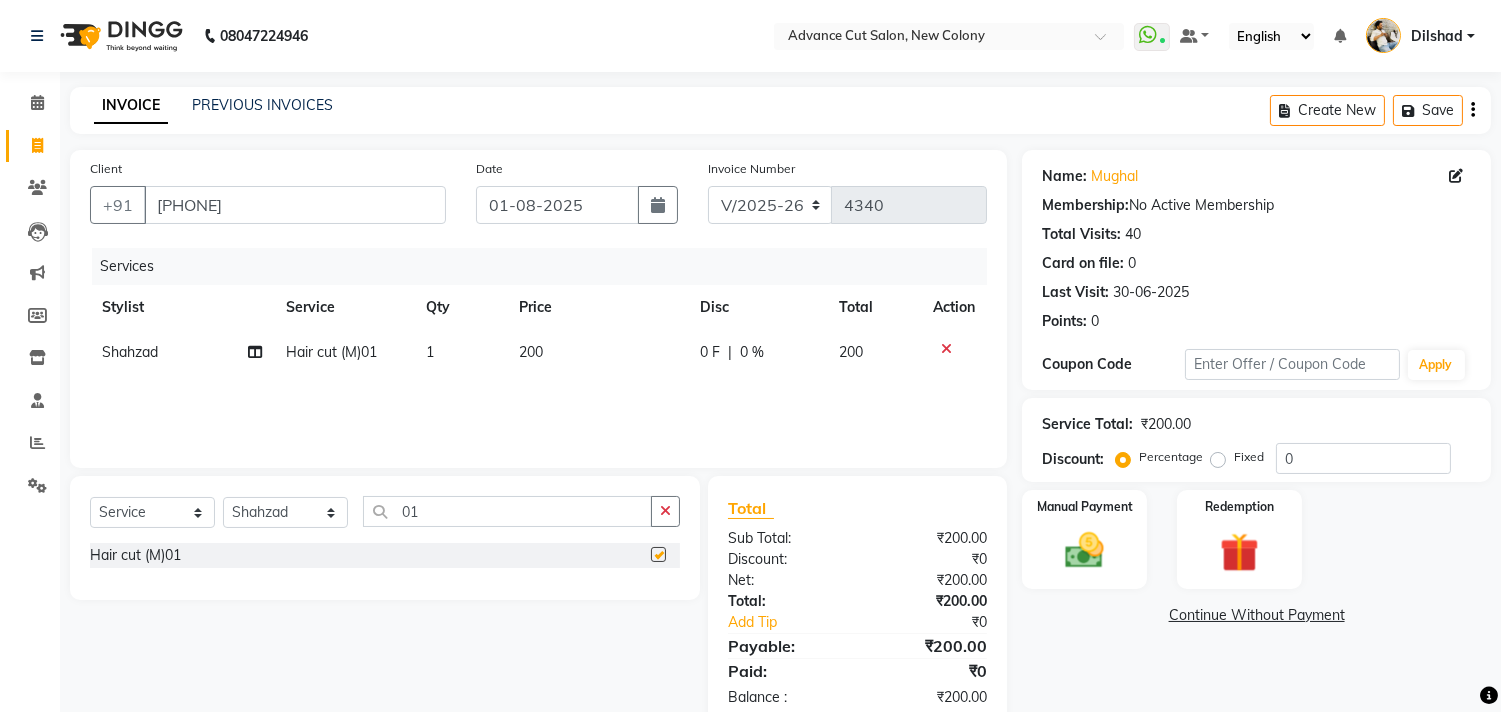 checkbox on "false" 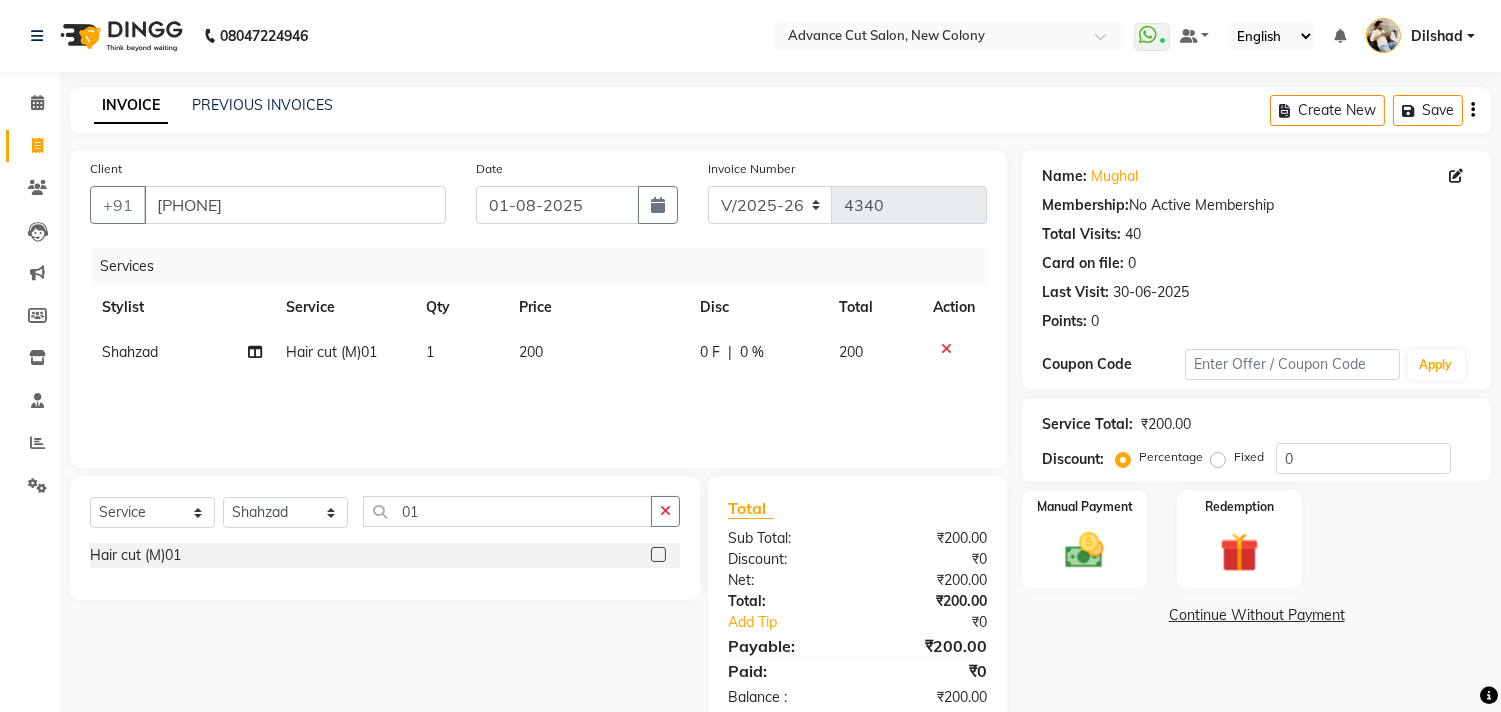 click on "200" 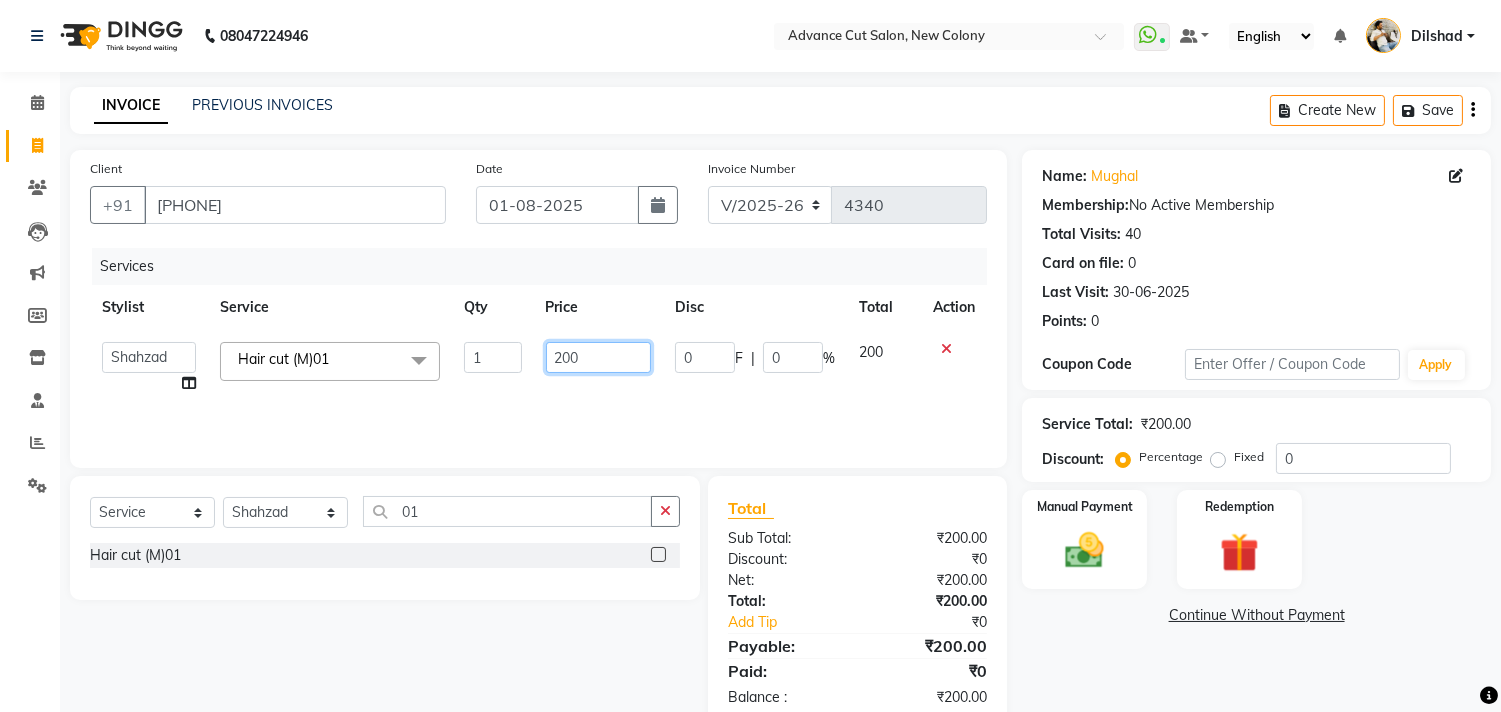 click on "200" 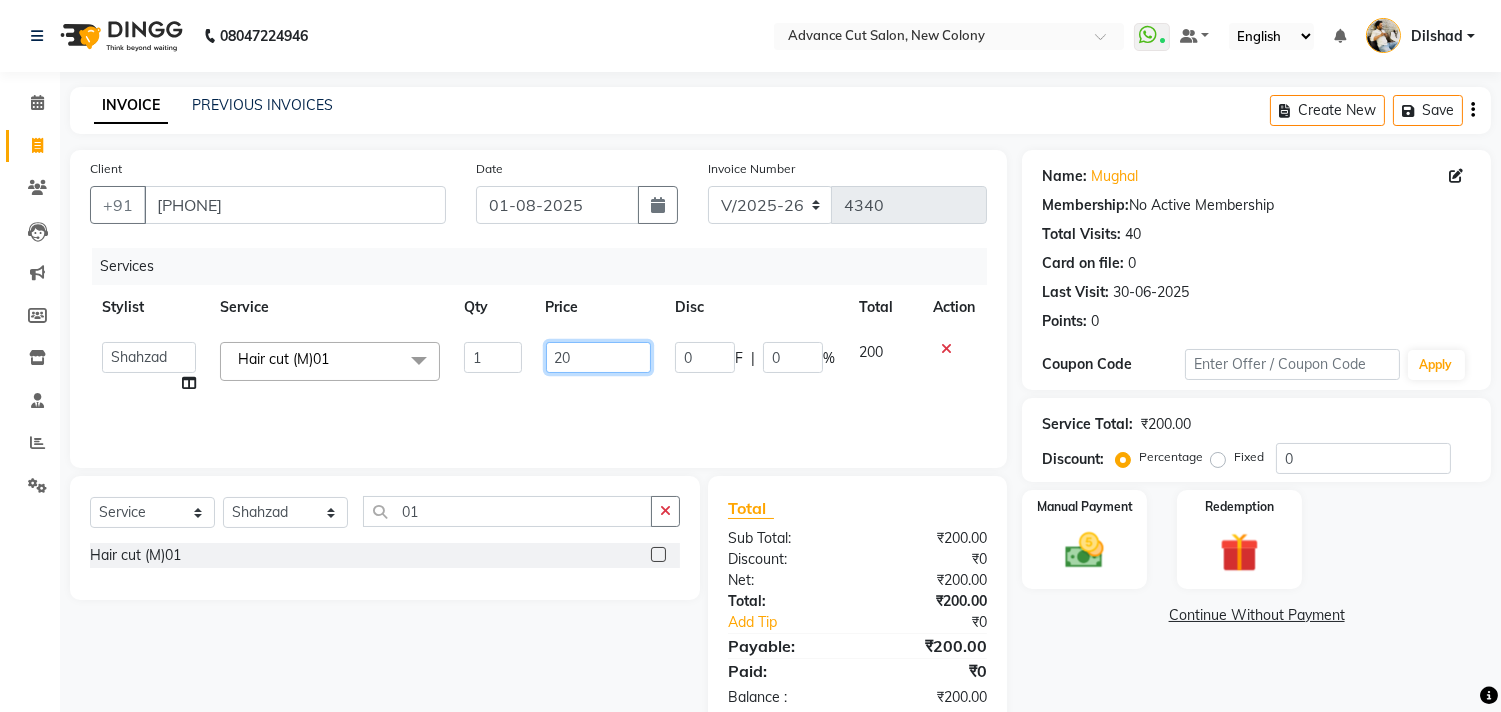 type on "250" 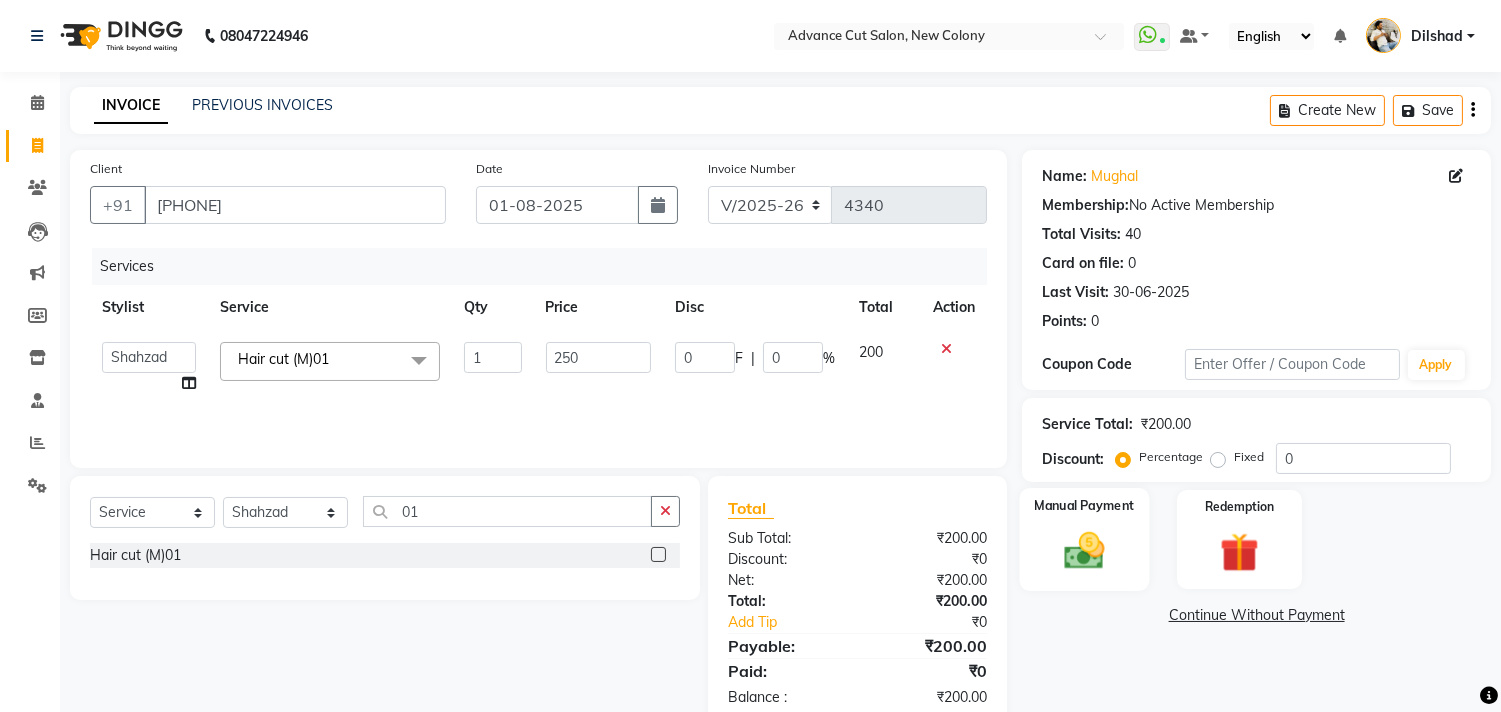 click on "Manual Payment" 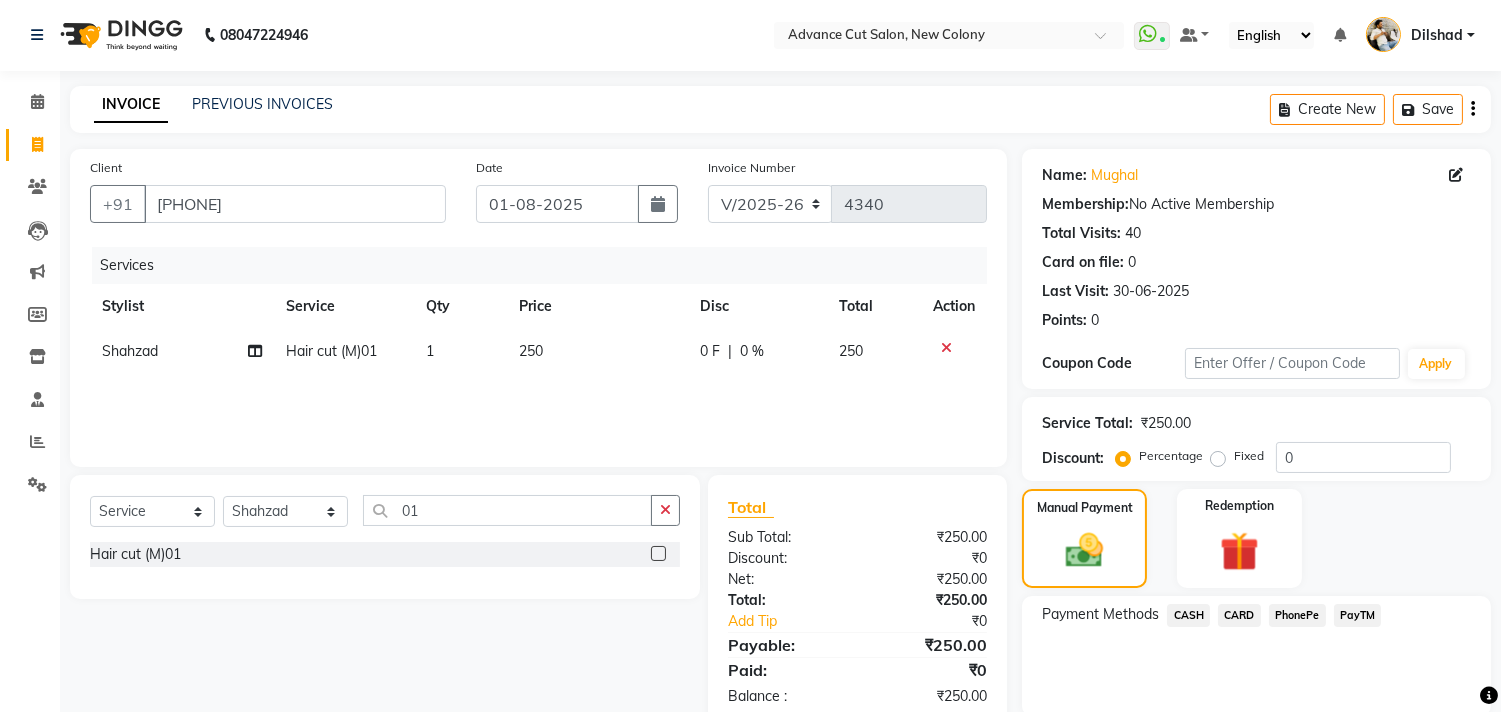 scroll, scrollTop: 0, scrollLeft: 0, axis: both 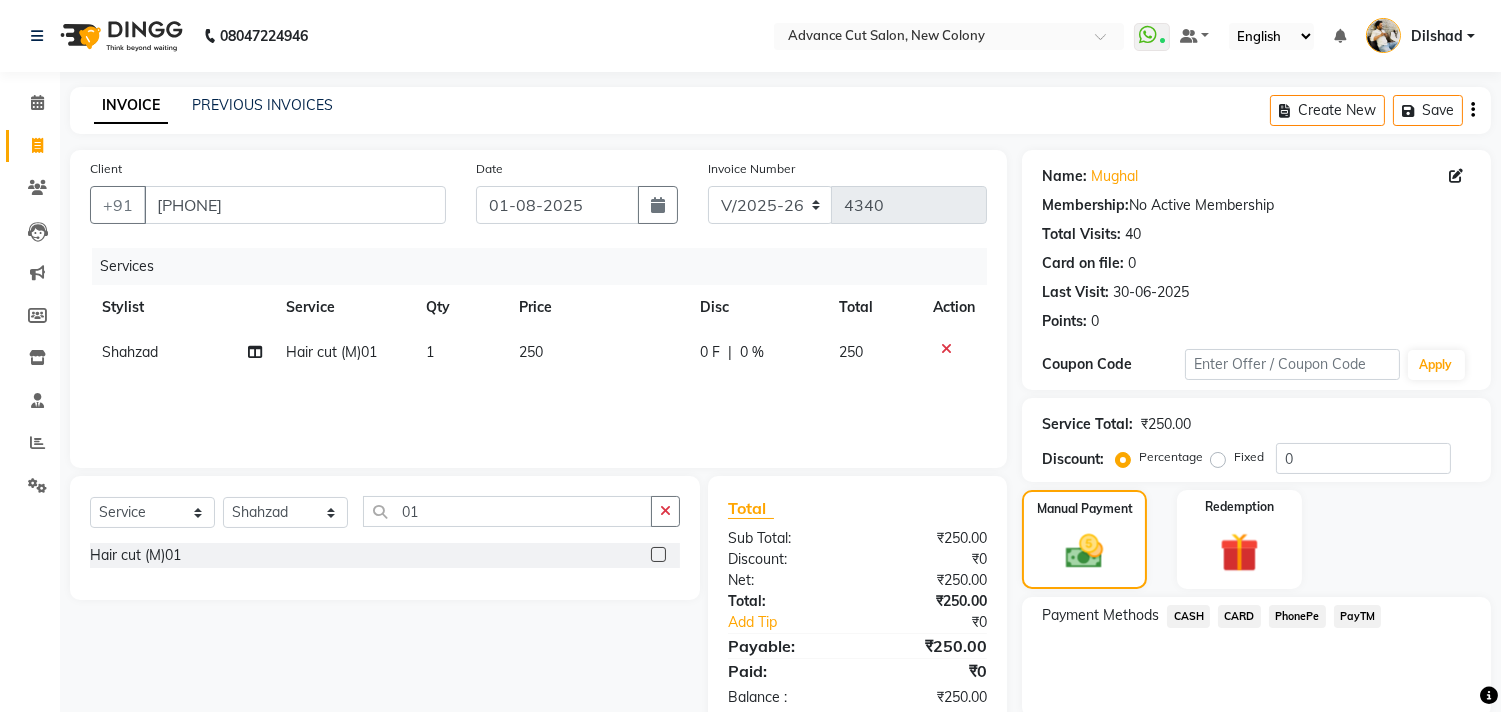 click on "CASH" 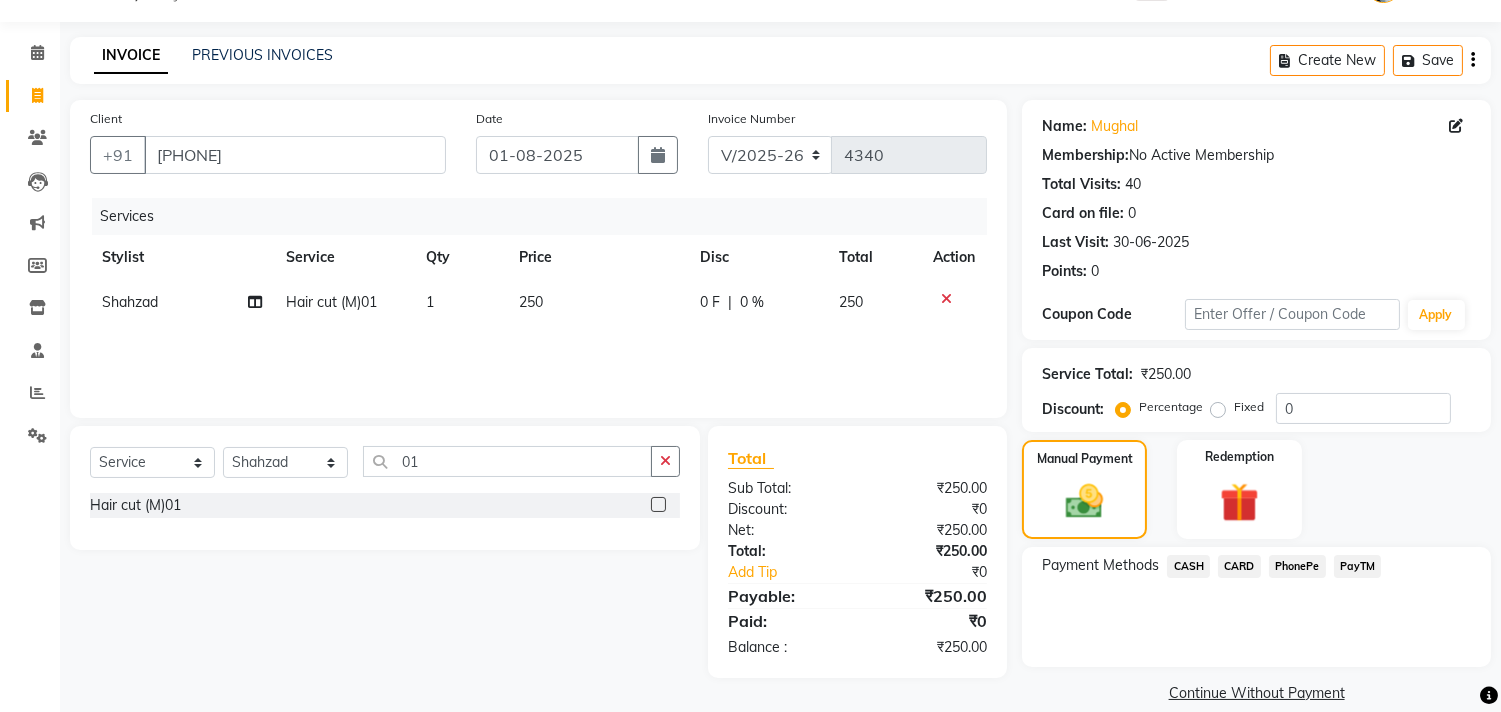 scroll, scrollTop: 74, scrollLeft: 0, axis: vertical 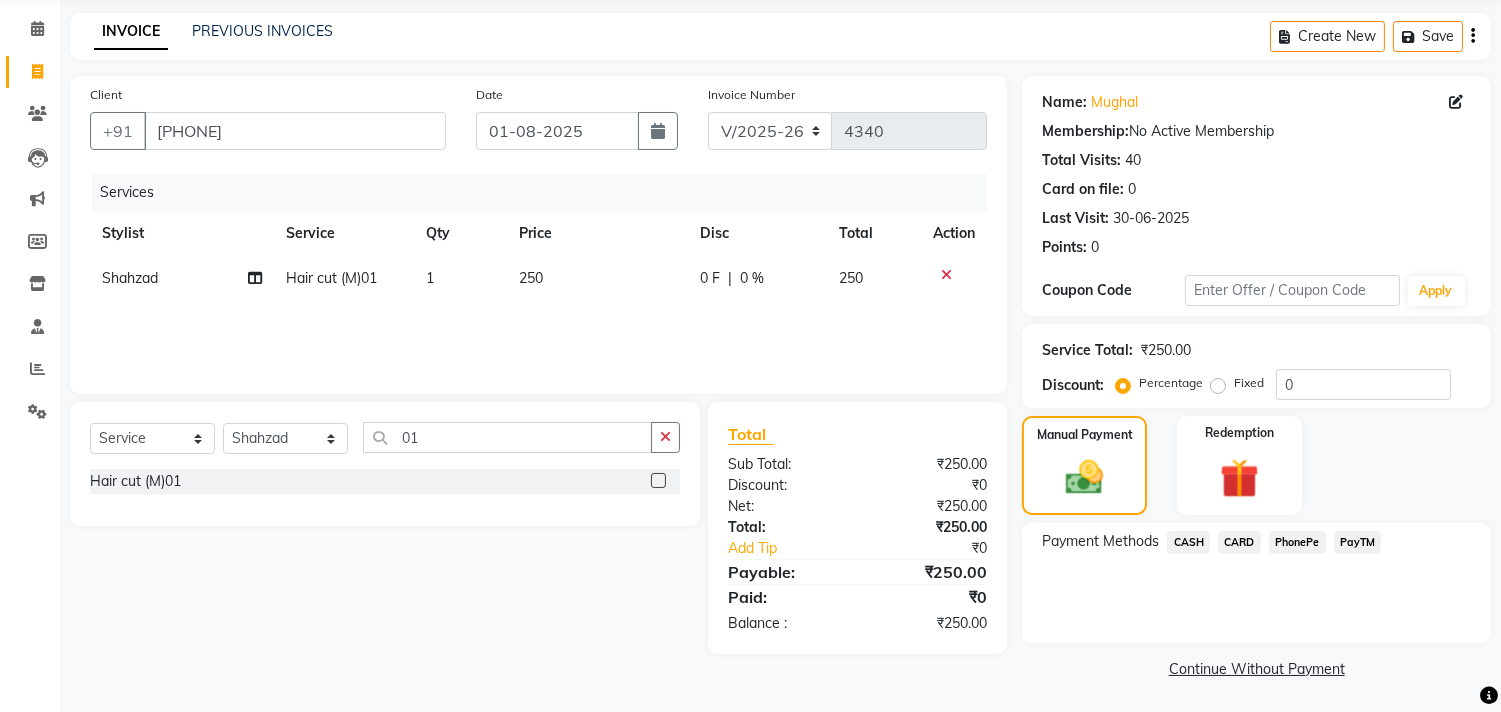 click on "CASH" 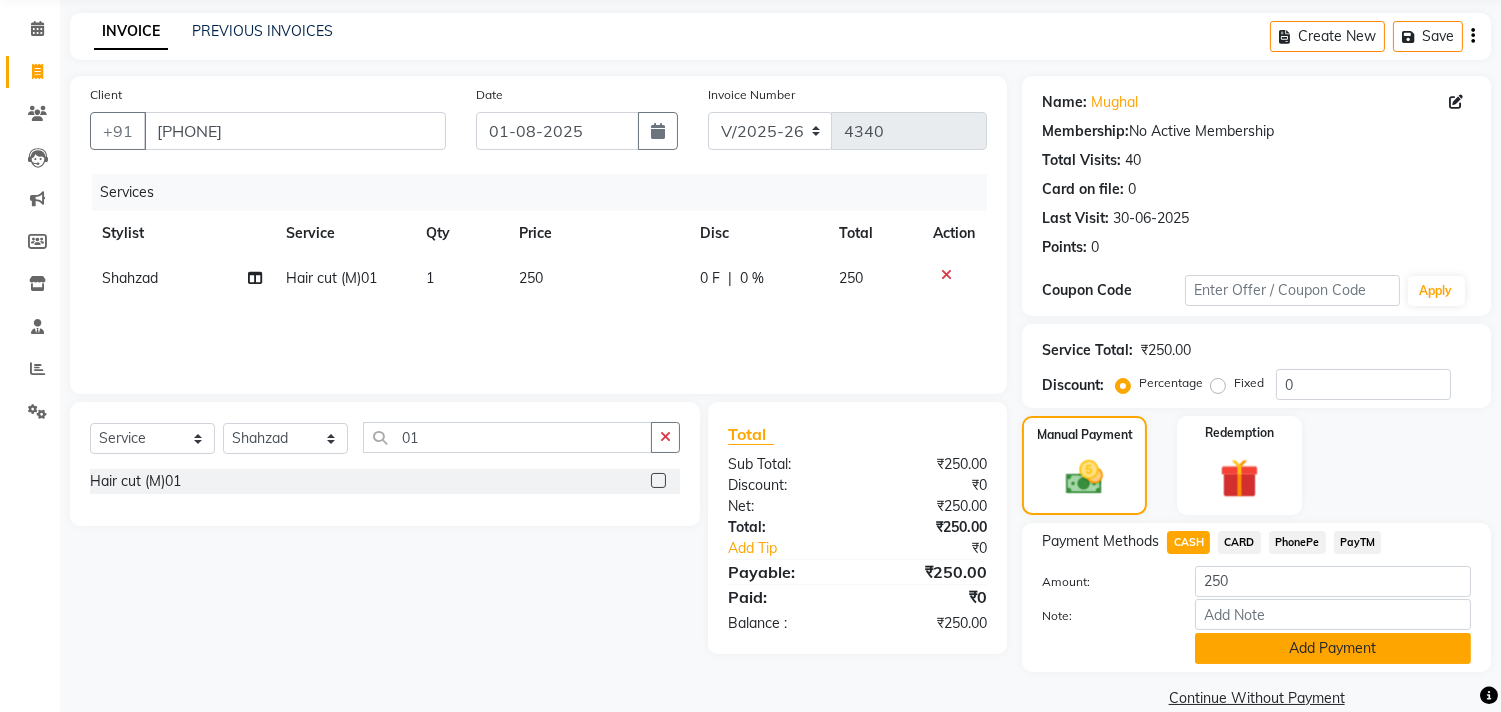 click on "Add Payment" 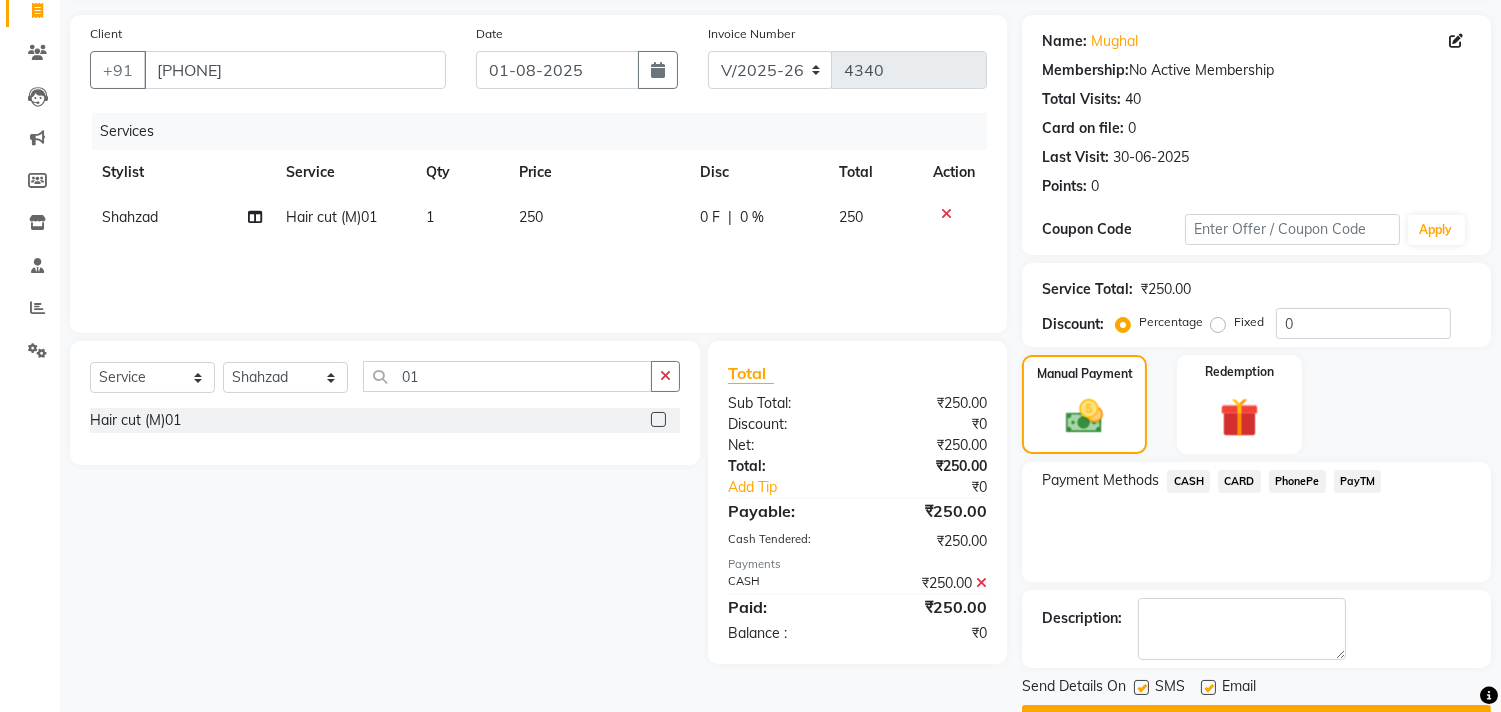 scroll, scrollTop: 187, scrollLeft: 0, axis: vertical 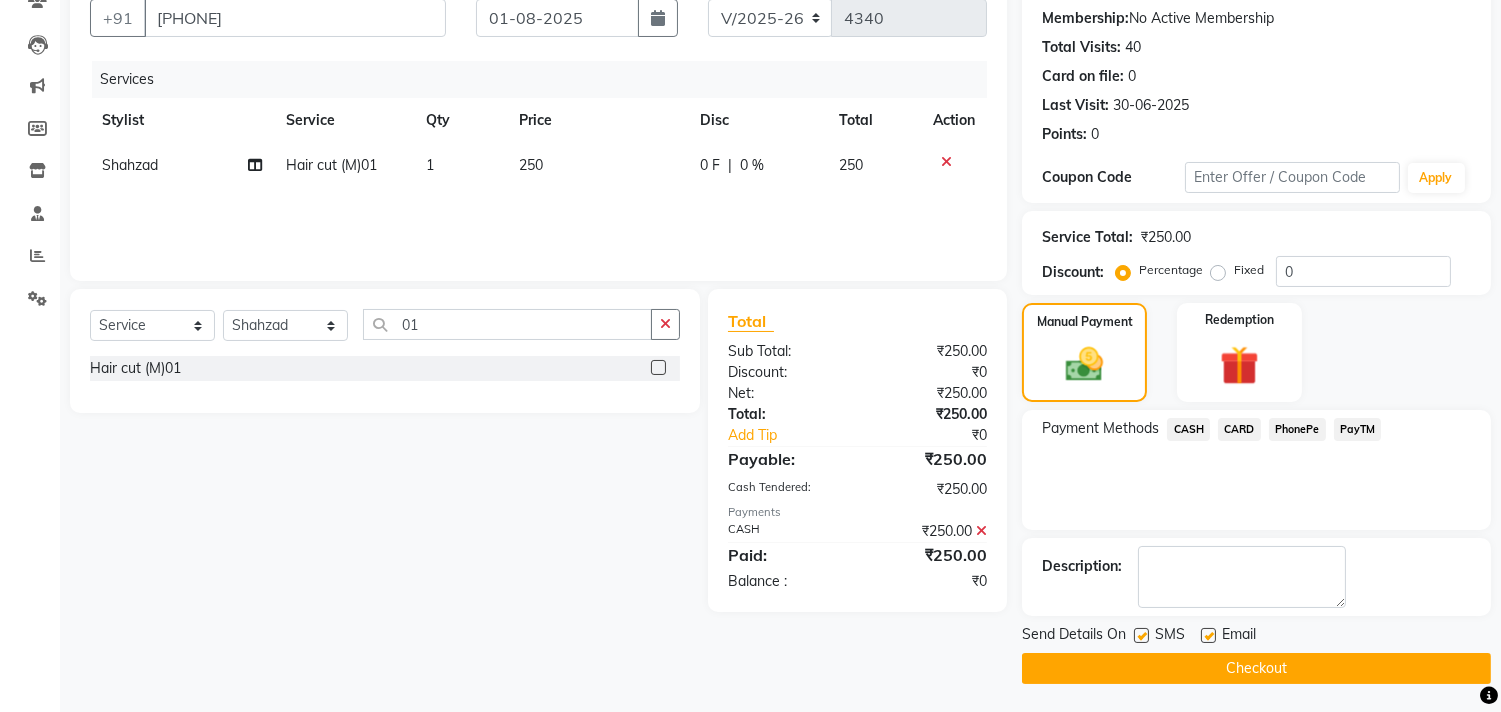 click on "Send Details On SMS Email  Checkout" 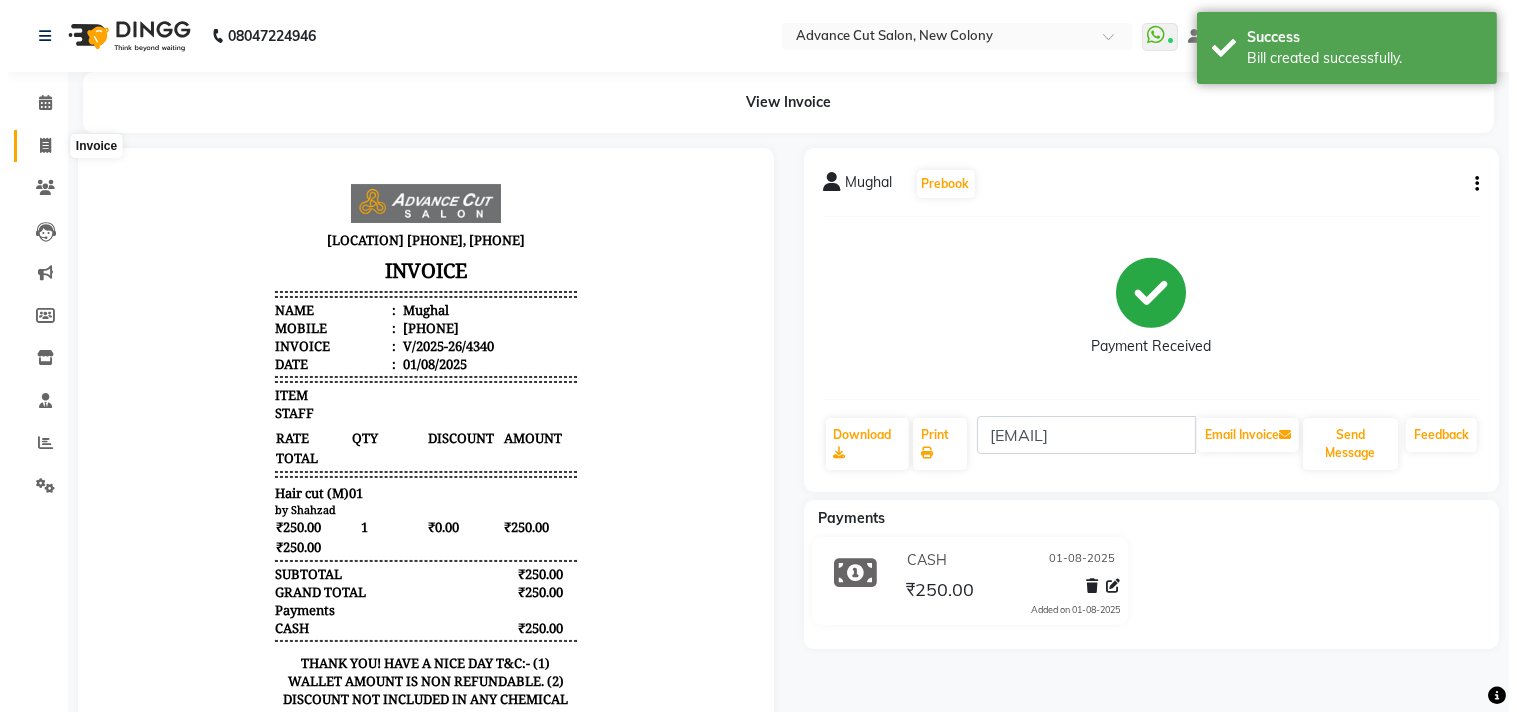 scroll, scrollTop: 0, scrollLeft: 0, axis: both 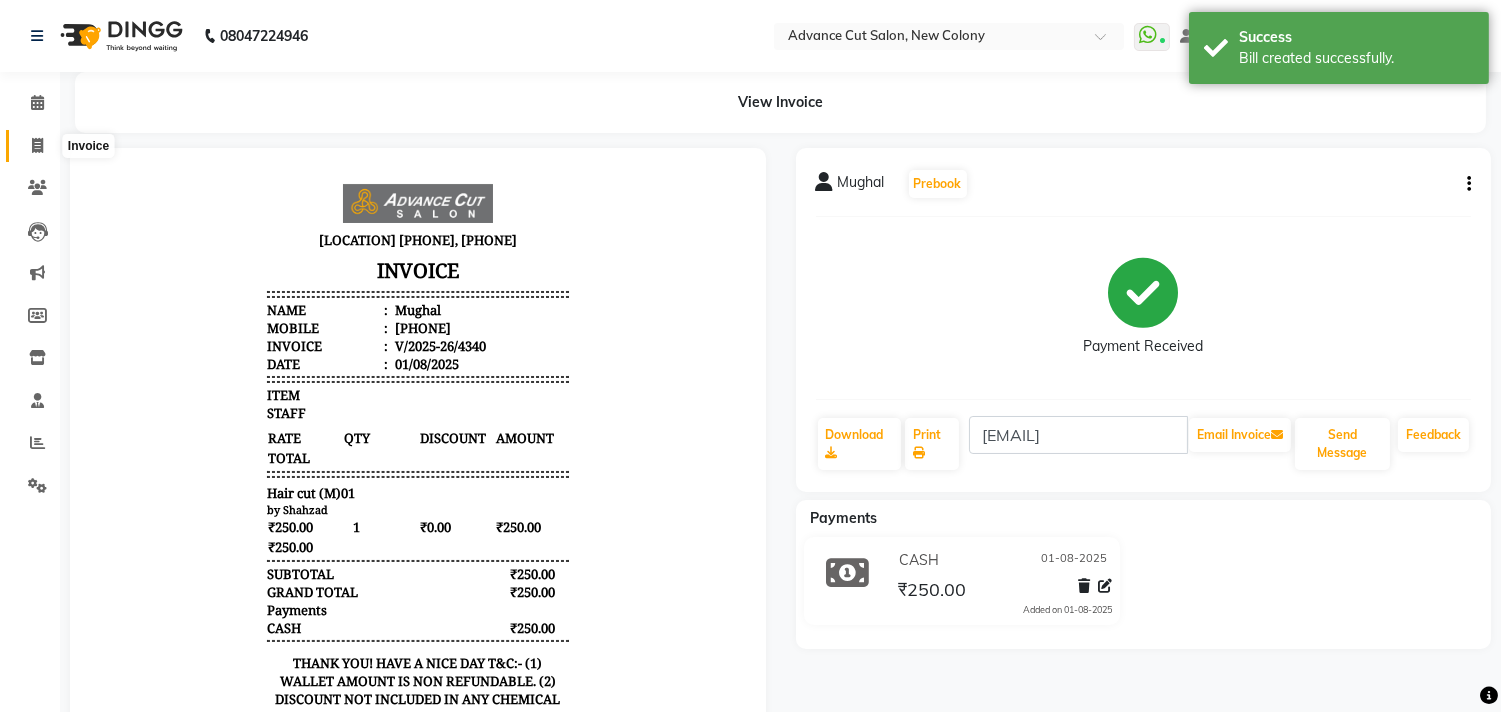 click 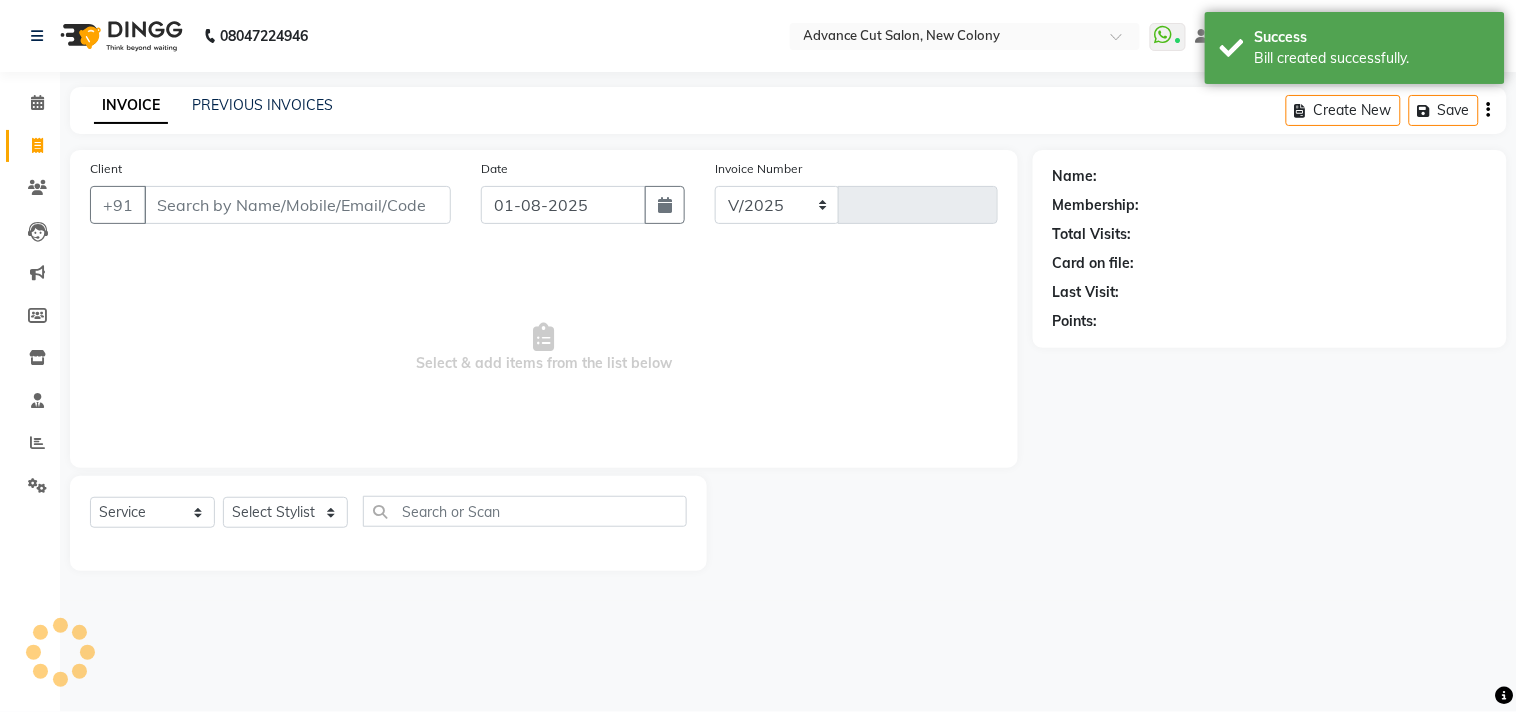 select on "922" 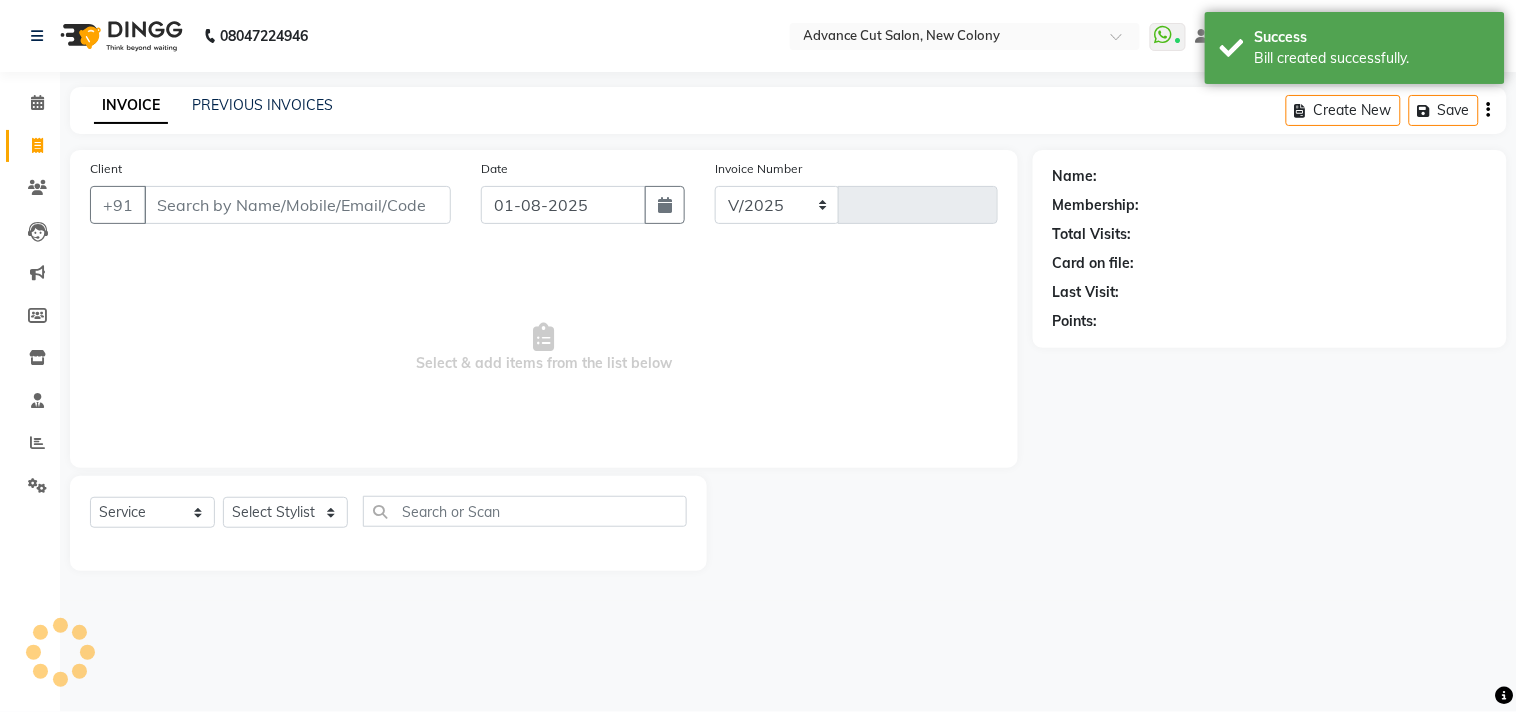 type on "4341" 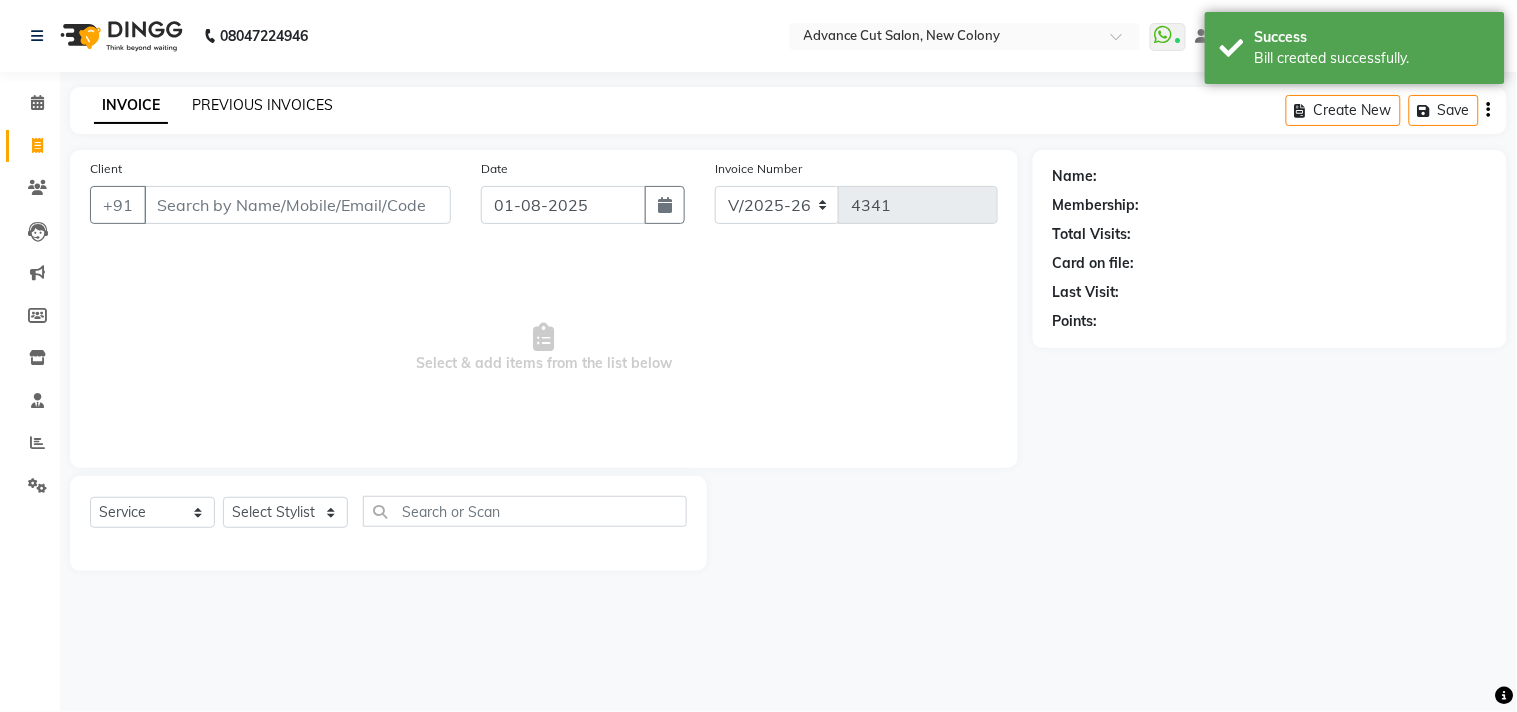 click on "PREVIOUS INVOICES" 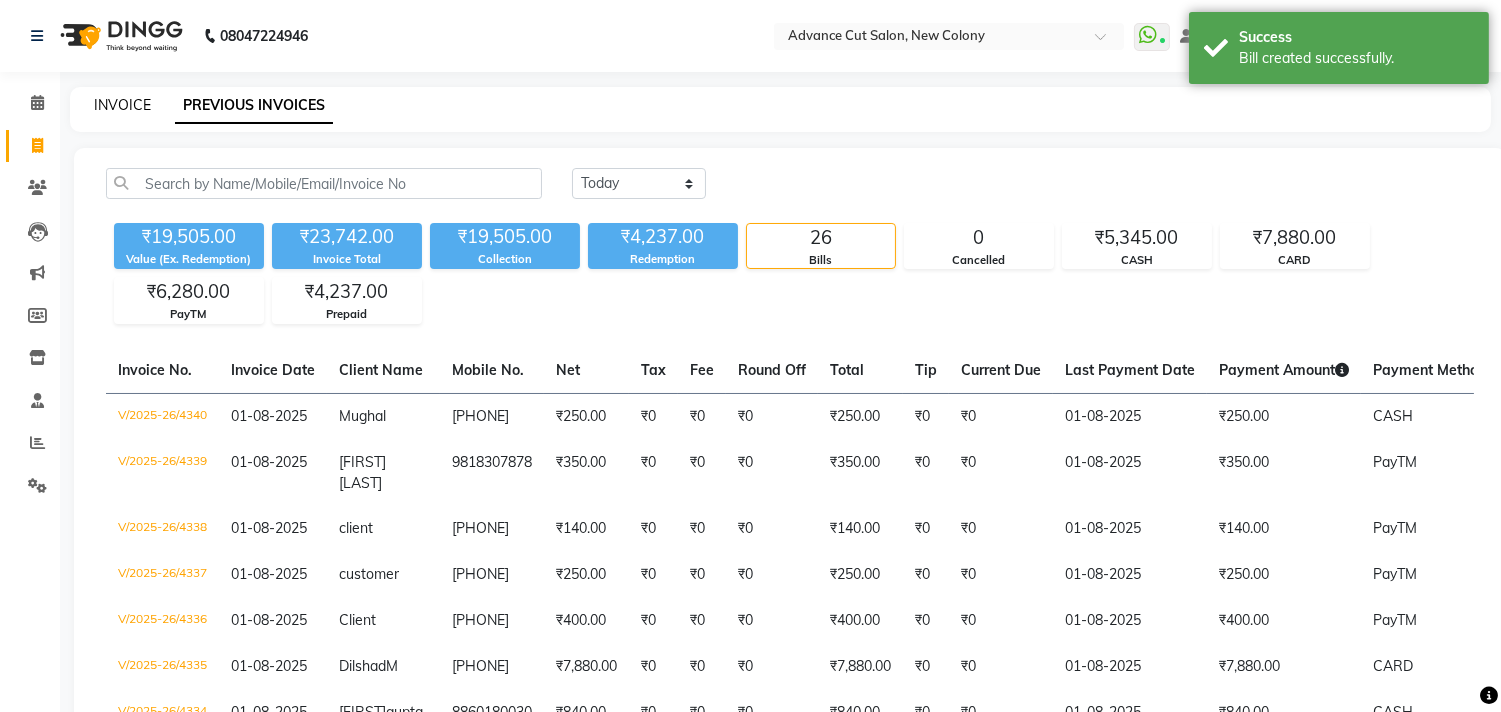 click on "INVOICE" 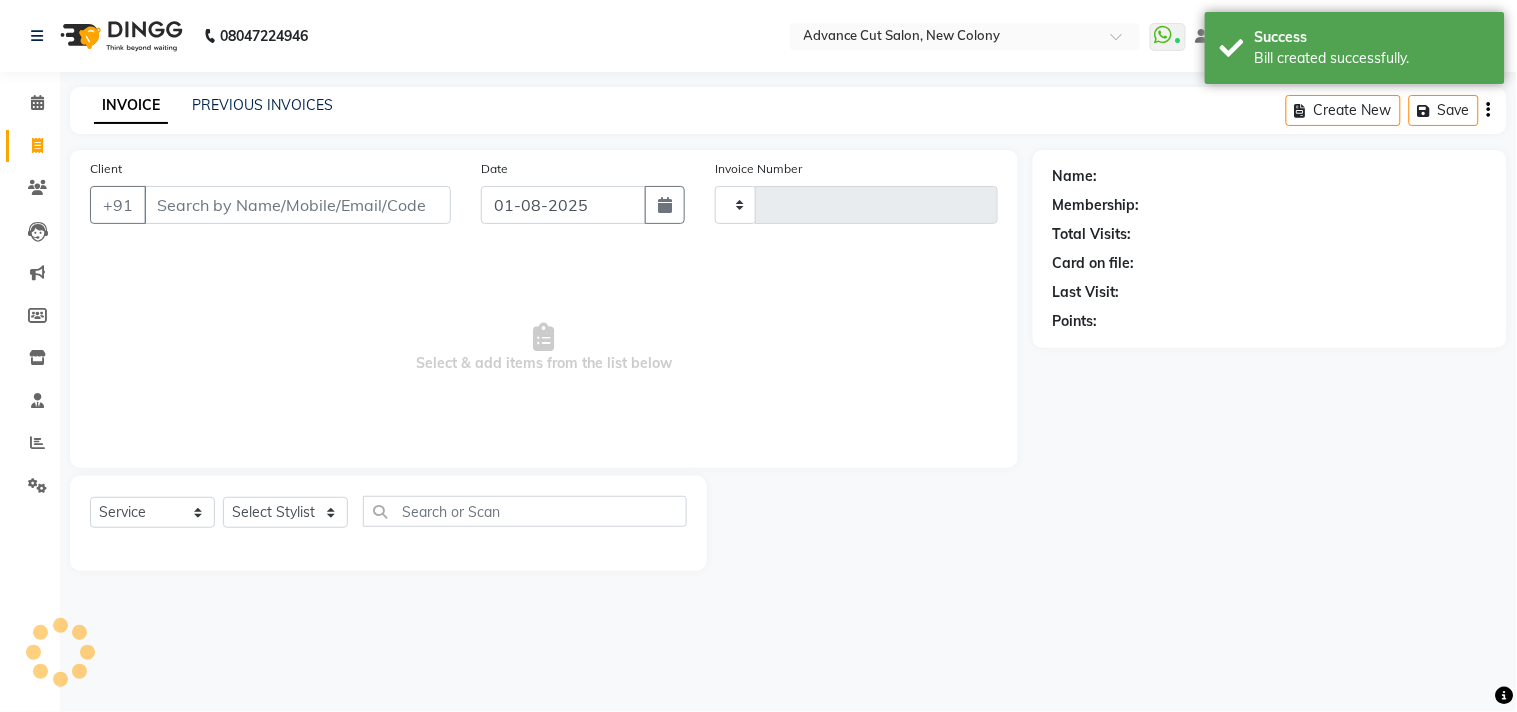 type on "4341" 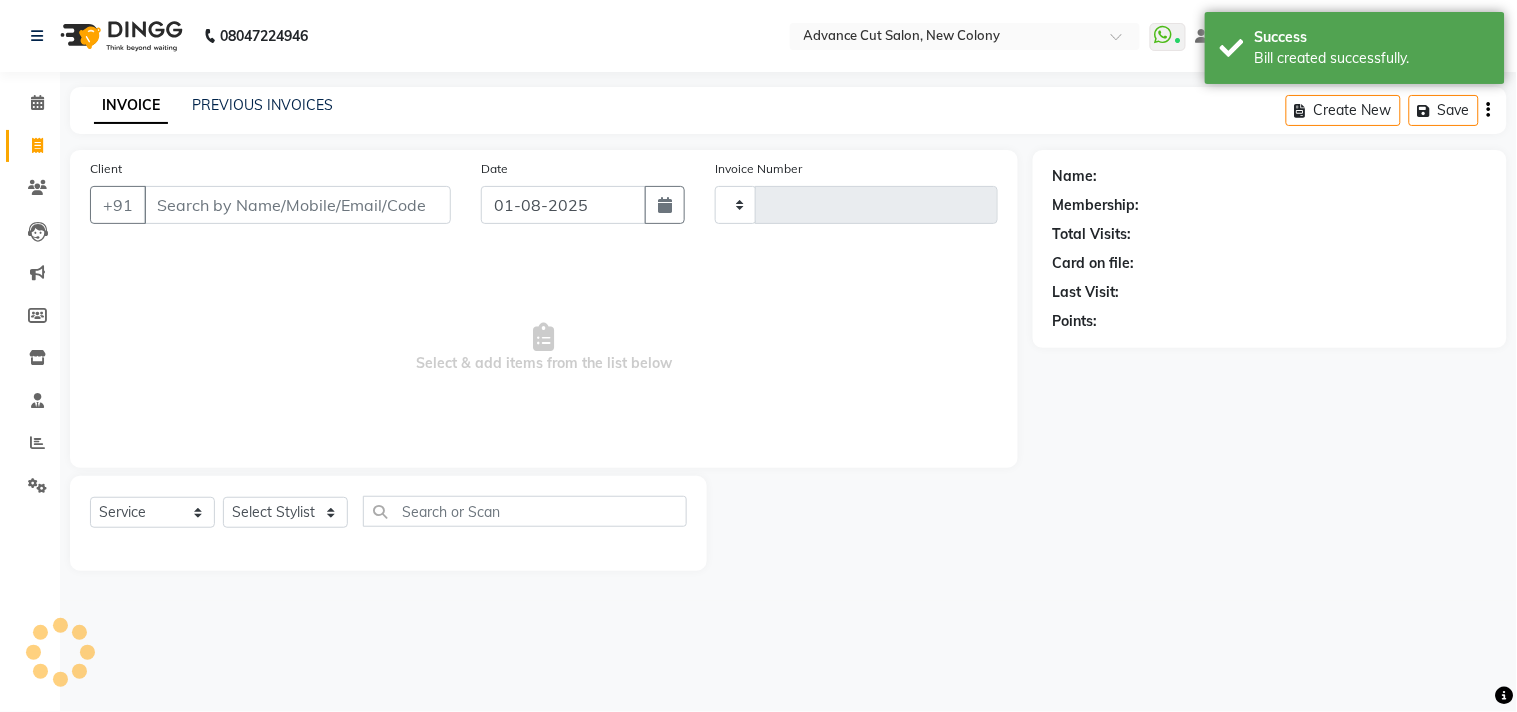 select on "922" 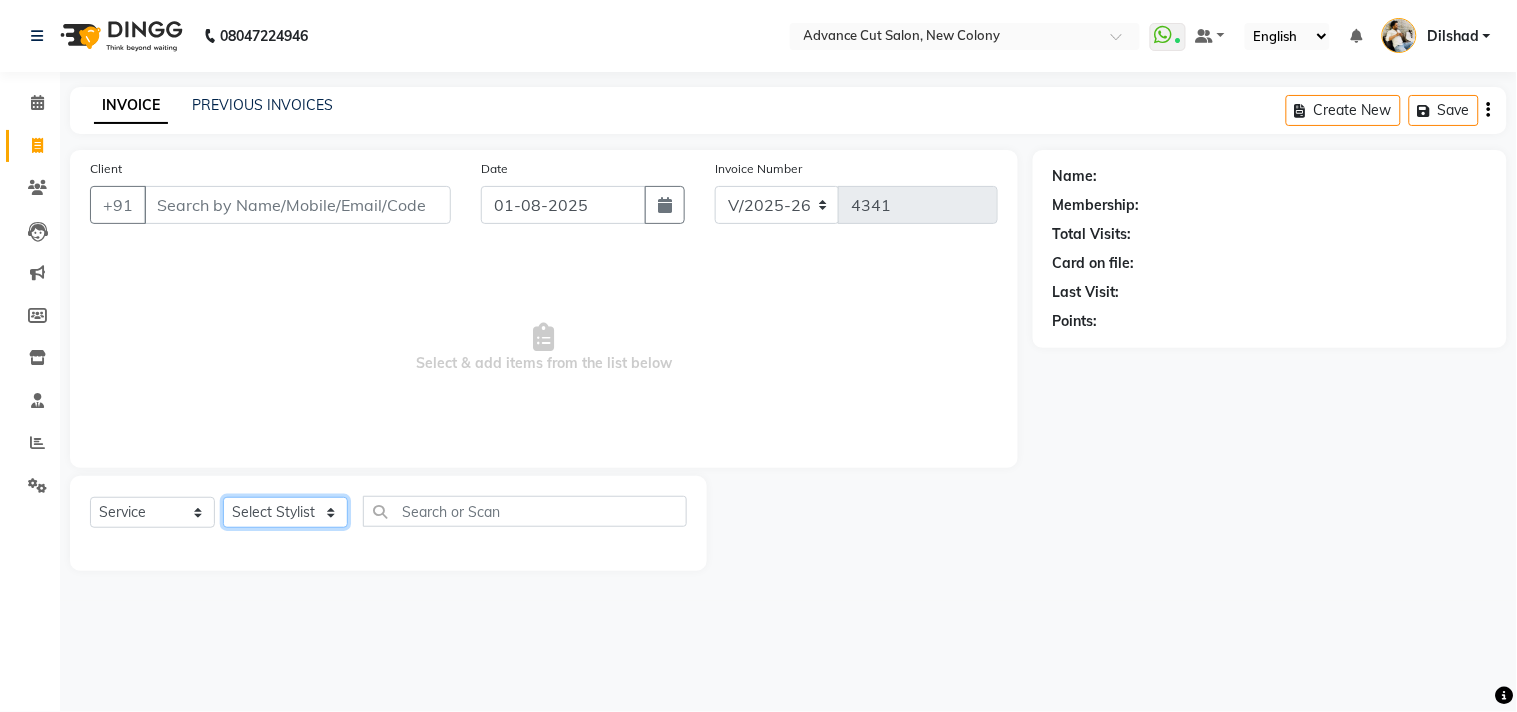 click on "Select Stylist Abrar Alam Dilshad Lallan Meenu Nafeesh Ahmad Naved O.P. Sharma  Pryag Samar Shahzad  SHWETA SINGH Zarina" 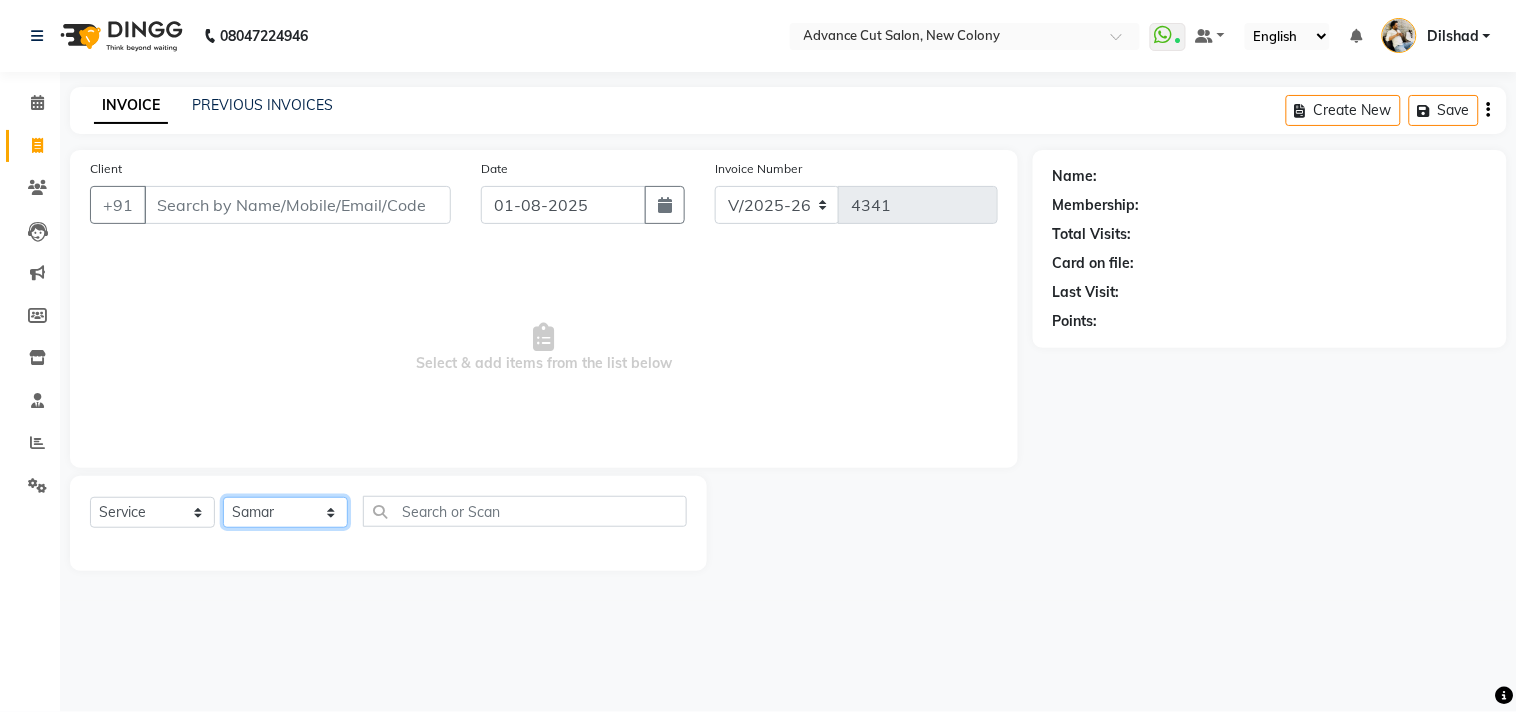 click on "Select Stylist Abrar Alam Dilshad Lallan Meenu Nafeesh Ahmad Naved O.P. Sharma  Pryag Samar Shahzad  SHWETA SINGH Zarina" 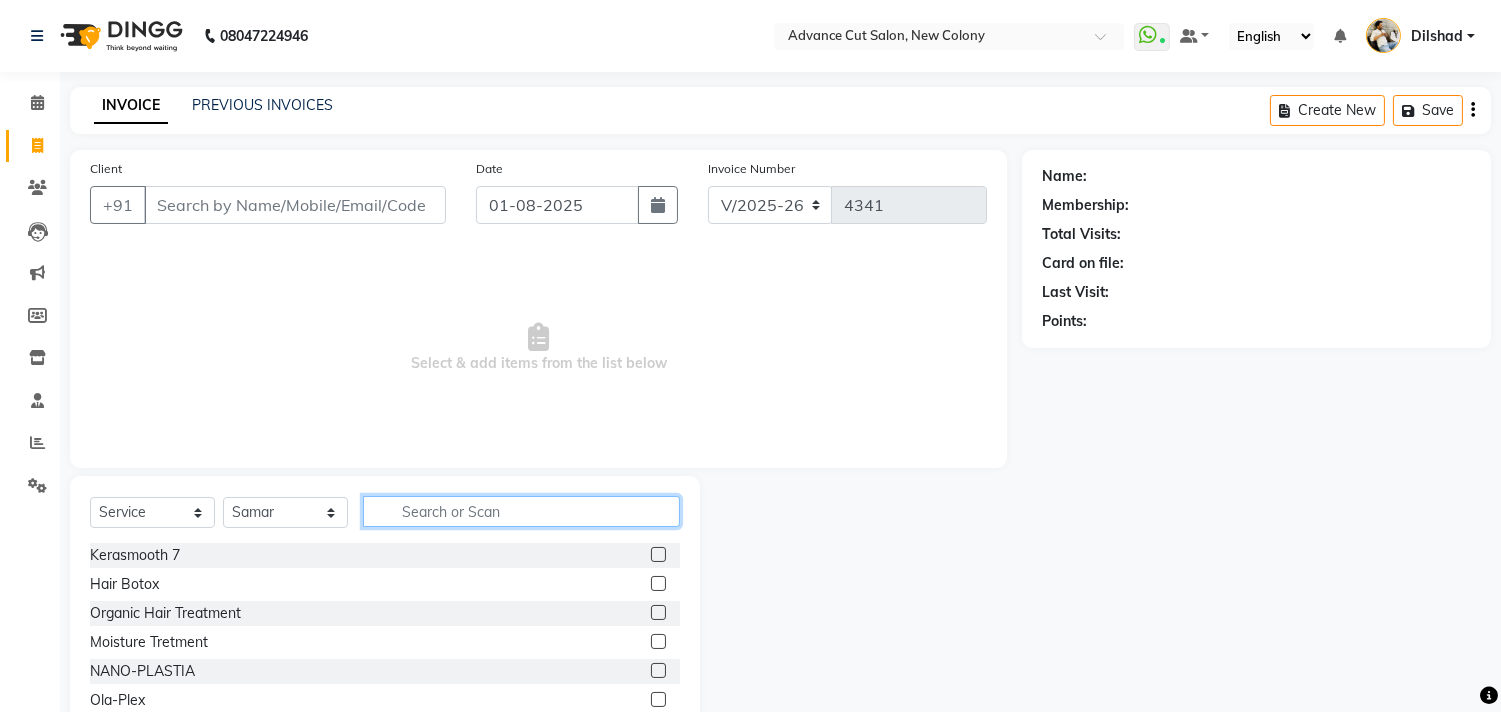 click 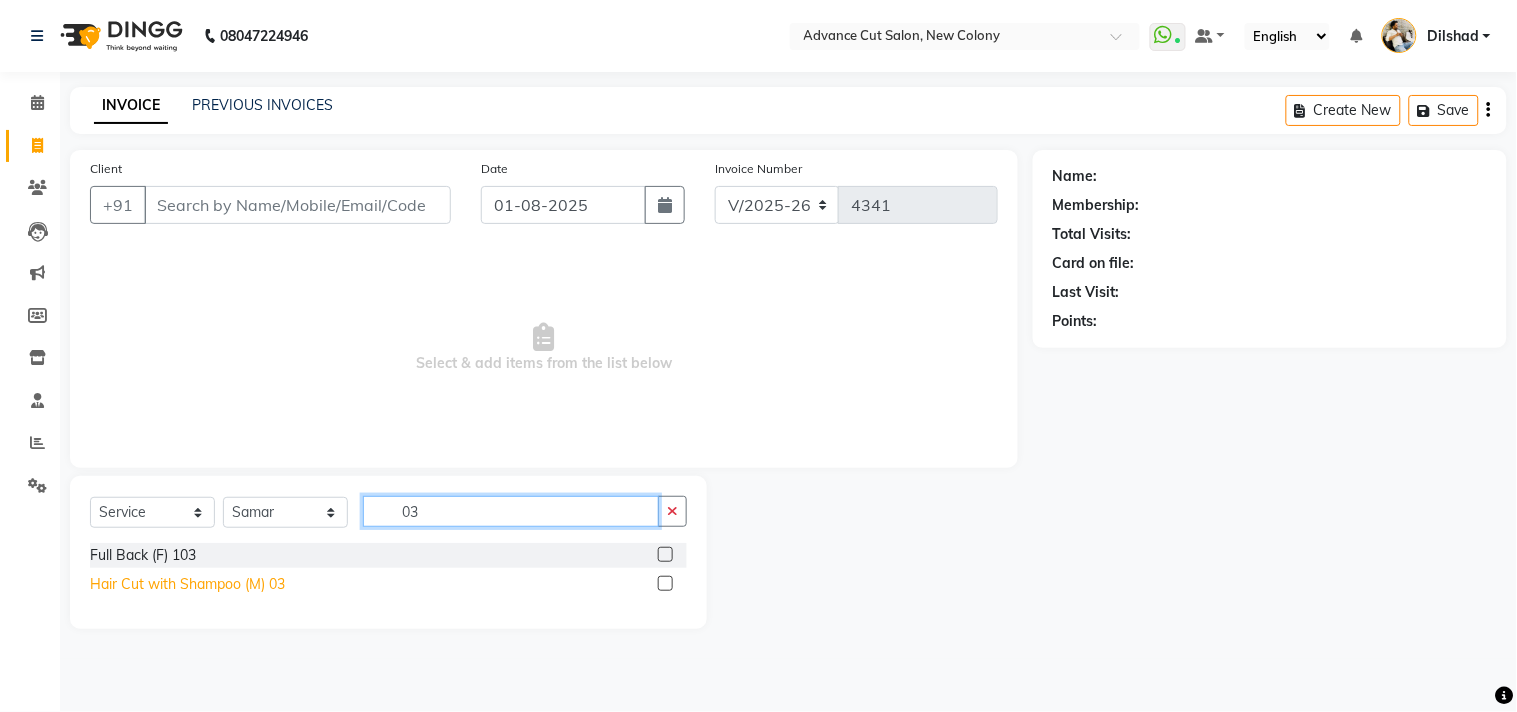 type on "03" 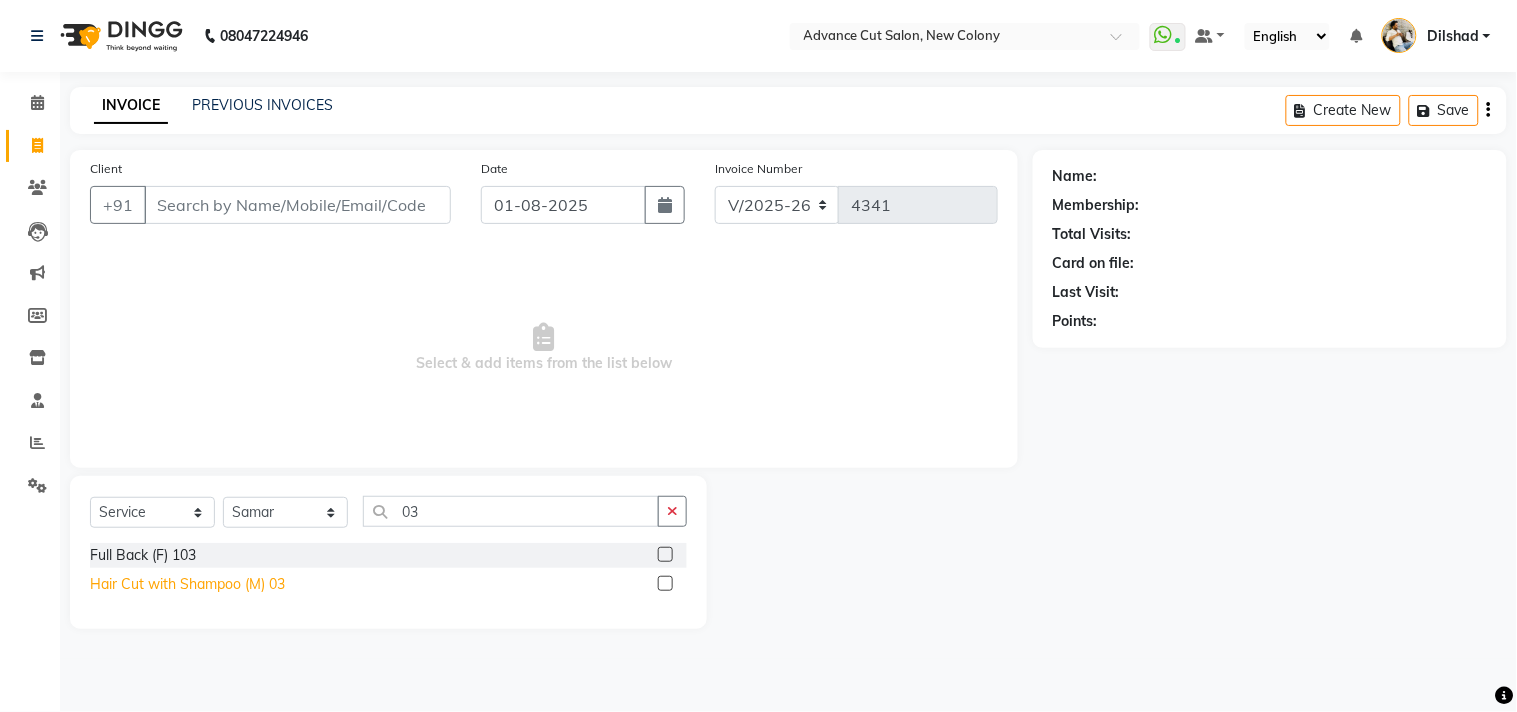 click on "Hair Cut with Shampoo (M) 03" 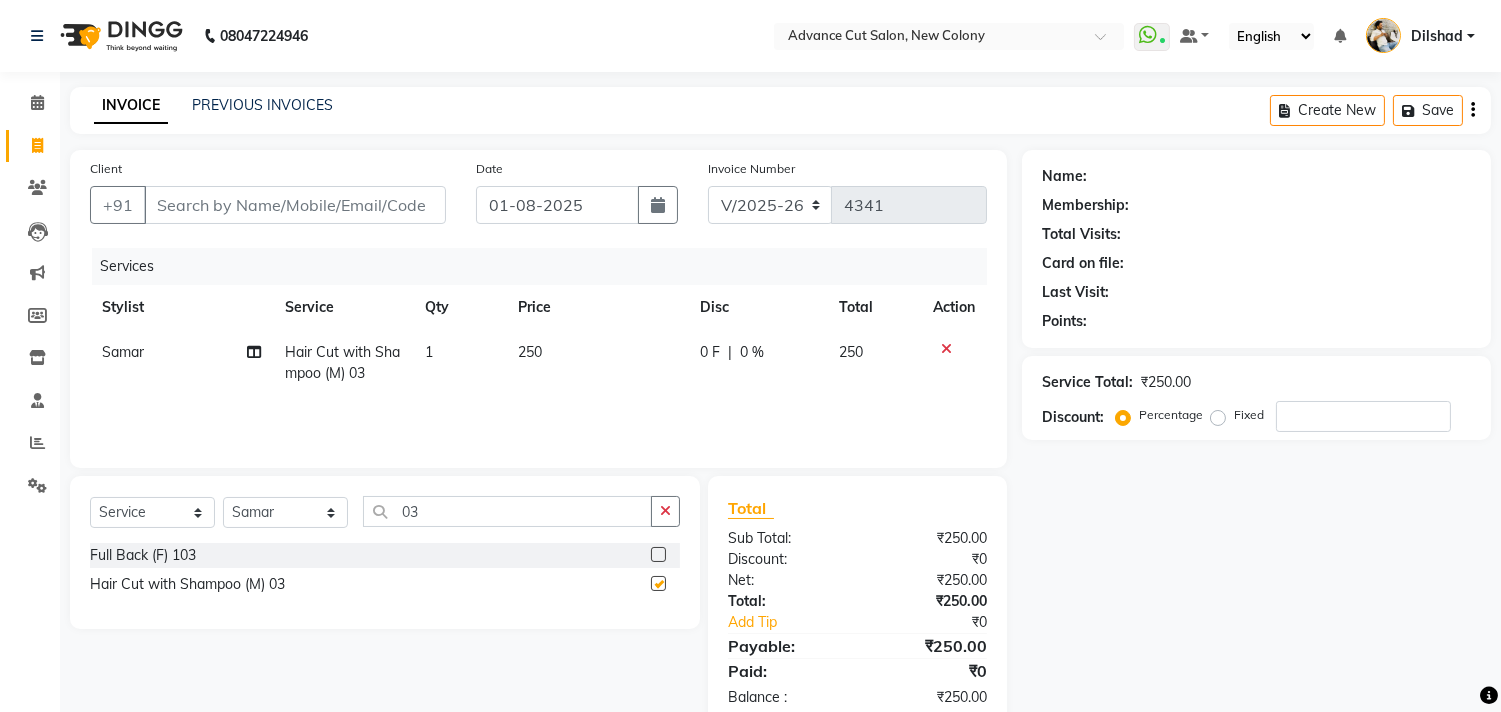 checkbox on "false" 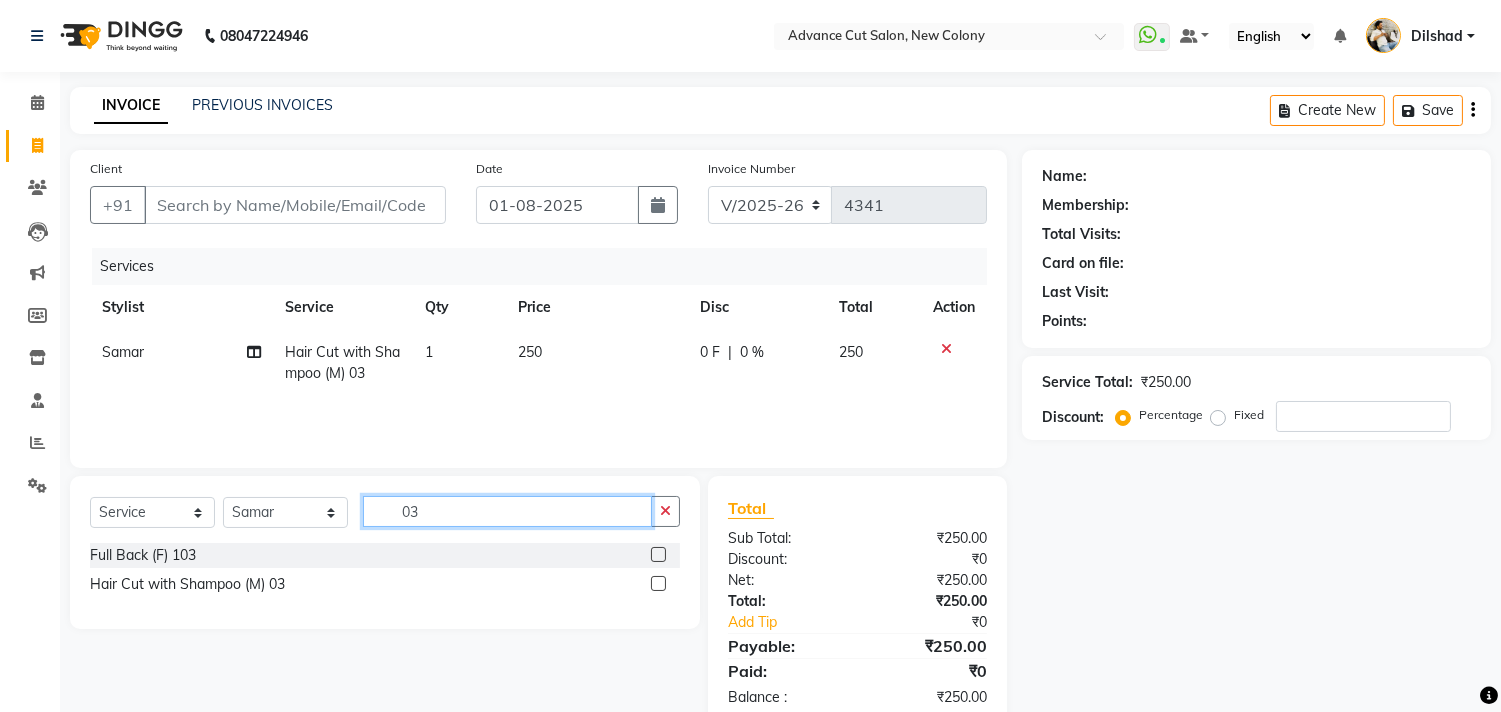 click on "03" 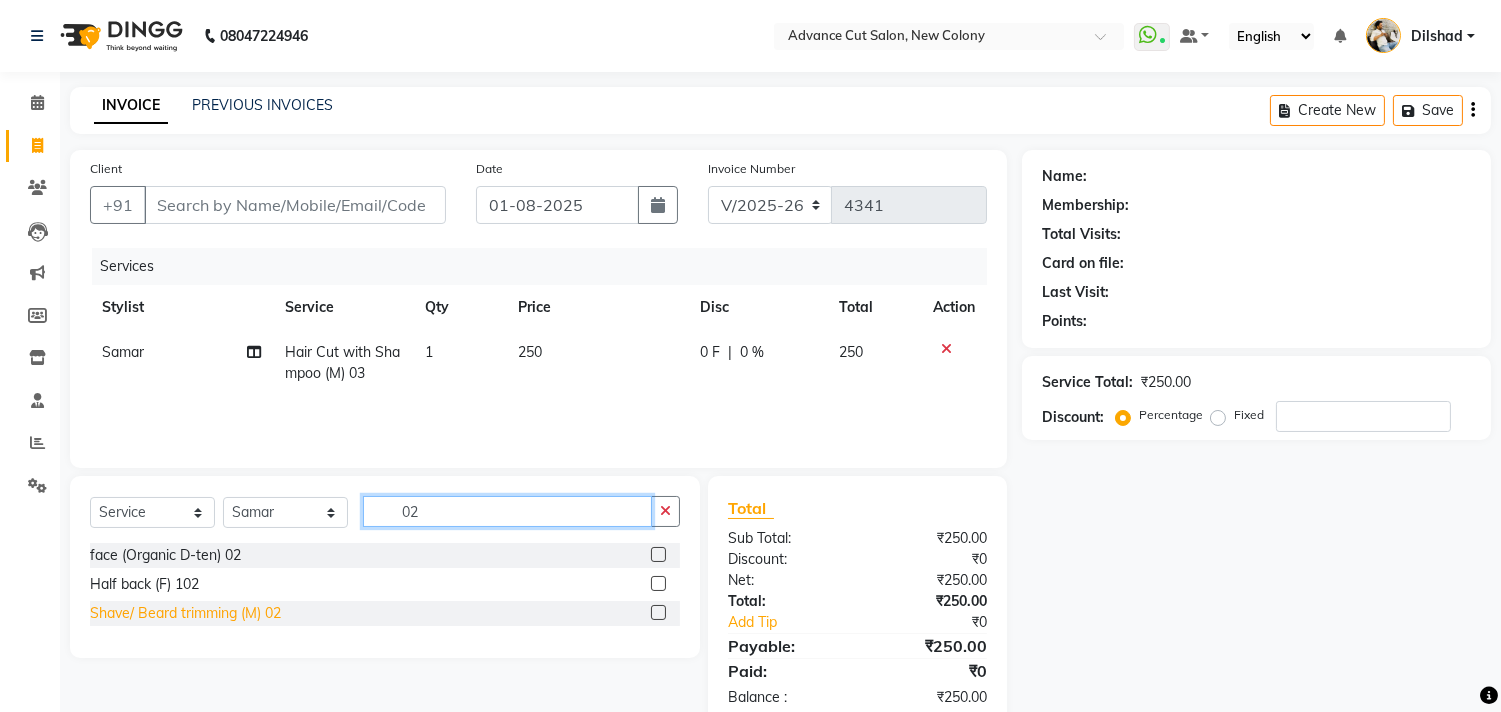 type on "02" 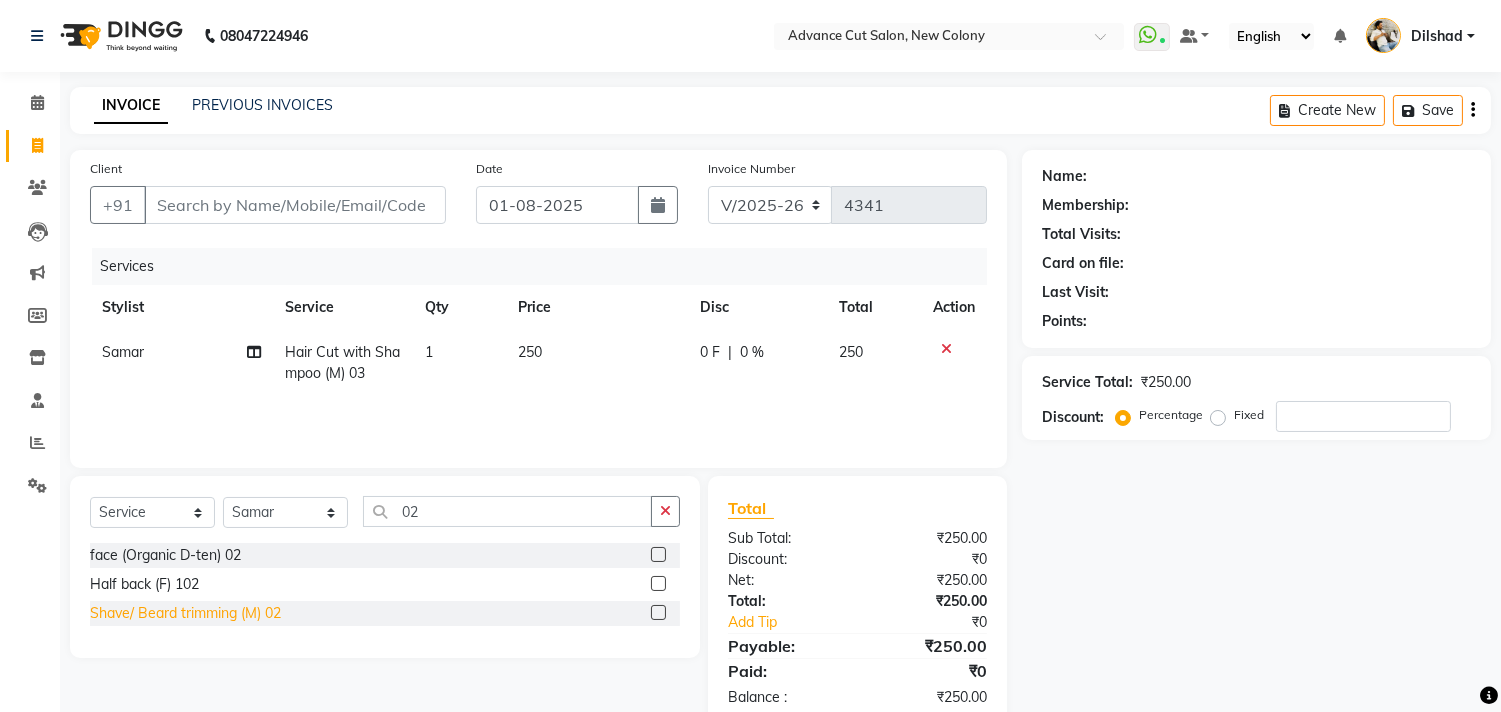 click on "Shave/ Beard trimming (M) 02" 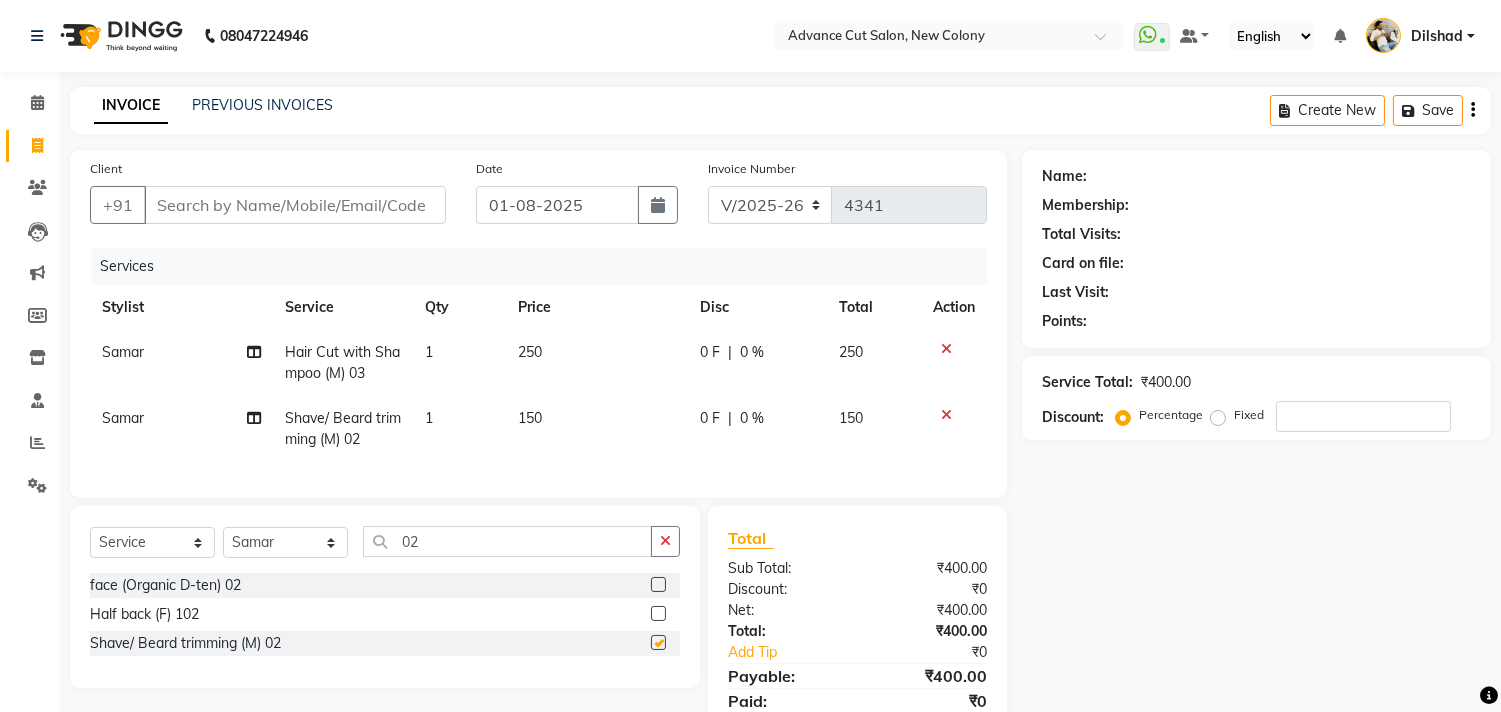 checkbox on "false" 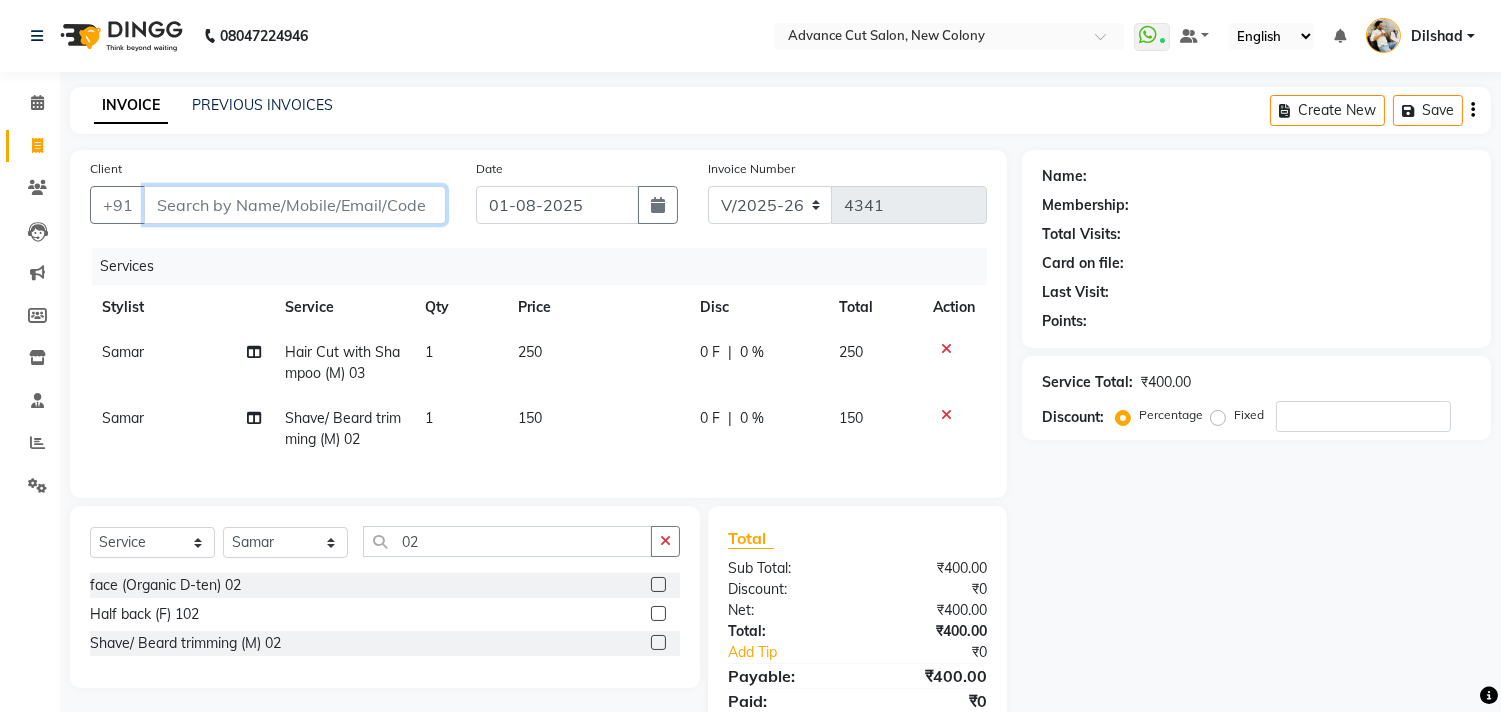 click on "Client" at bounding box center [295, 205] 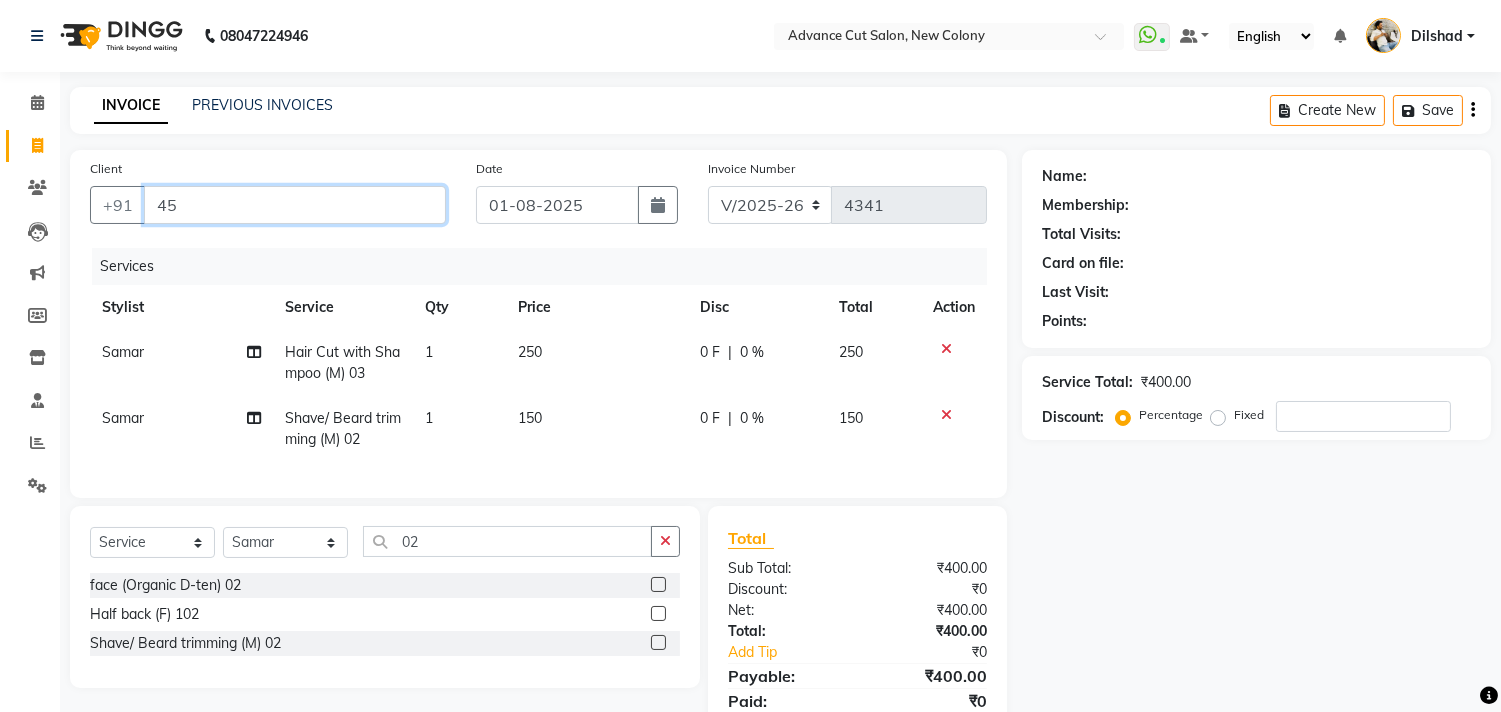 type on "456" 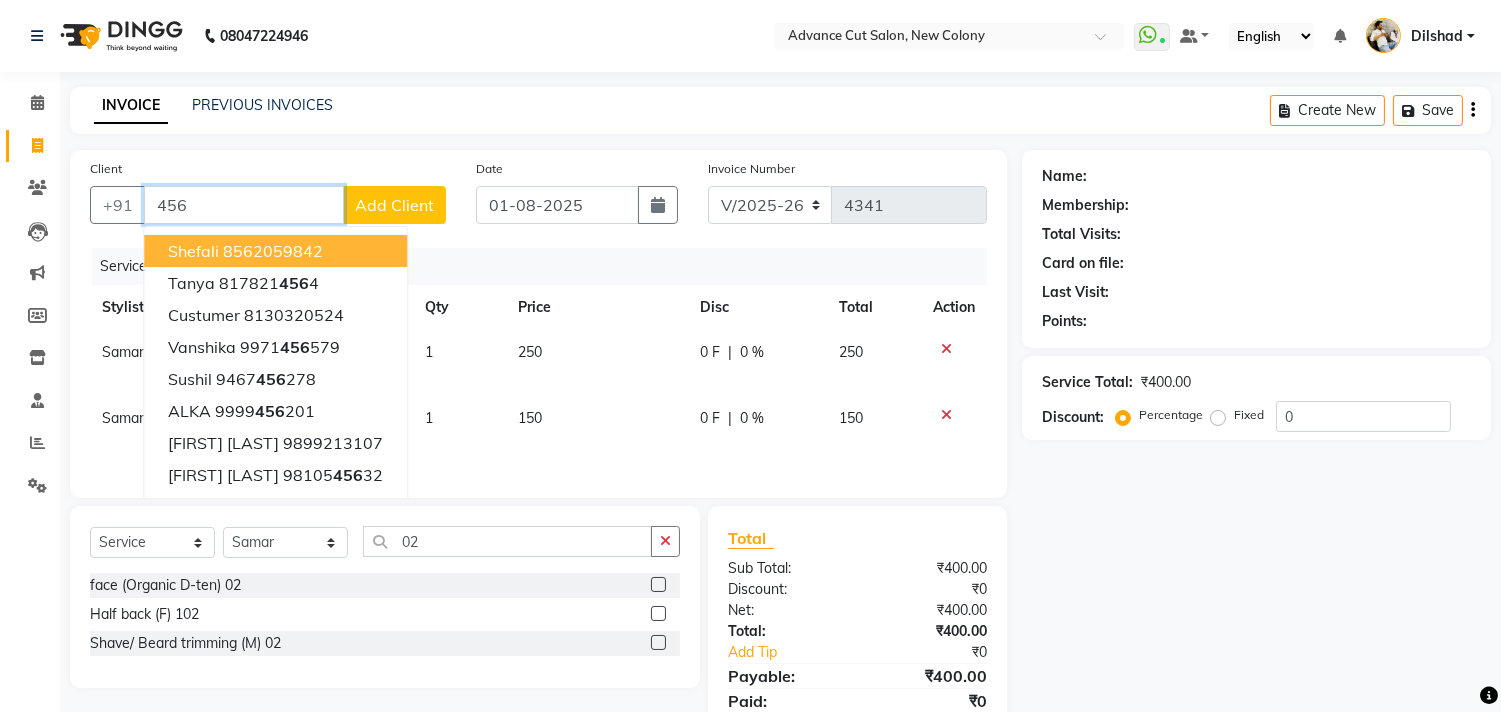 type on "456" 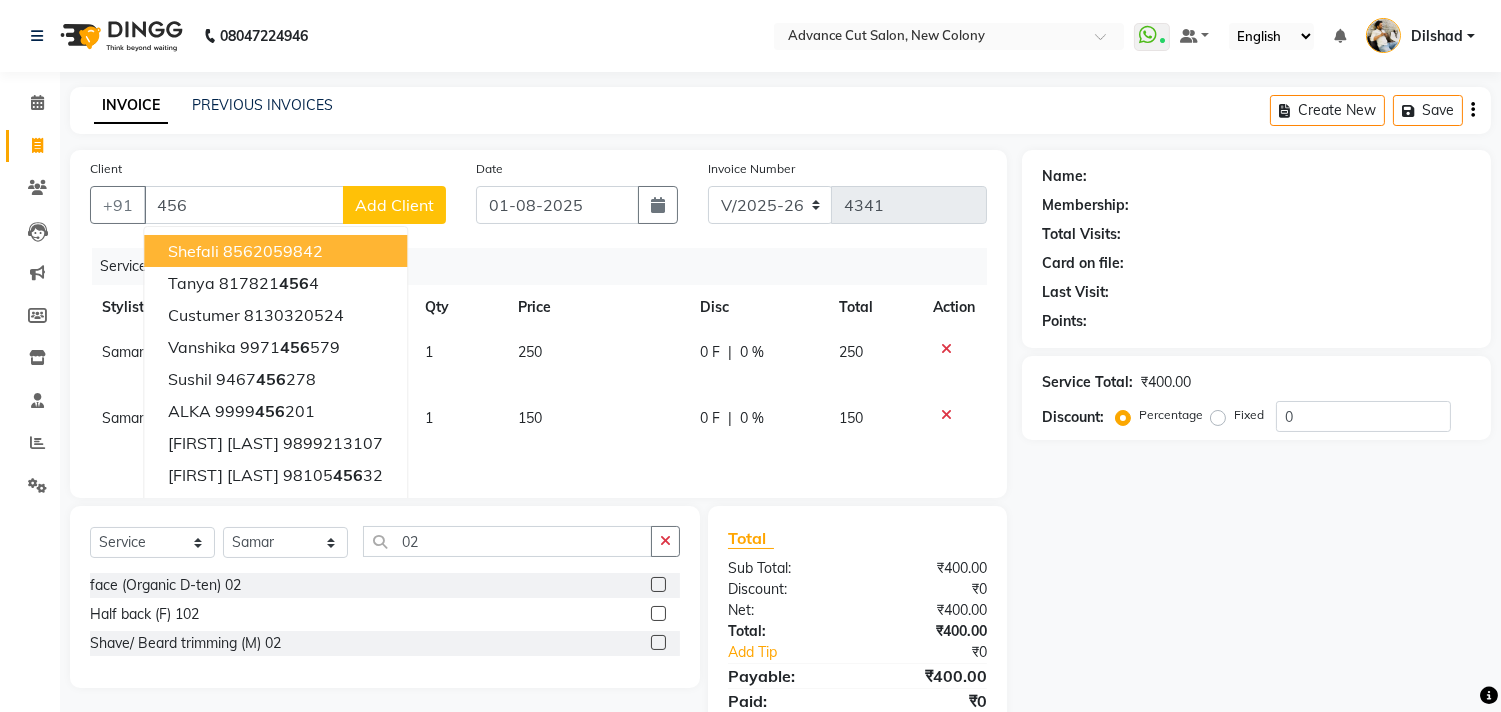click on "Add Client" 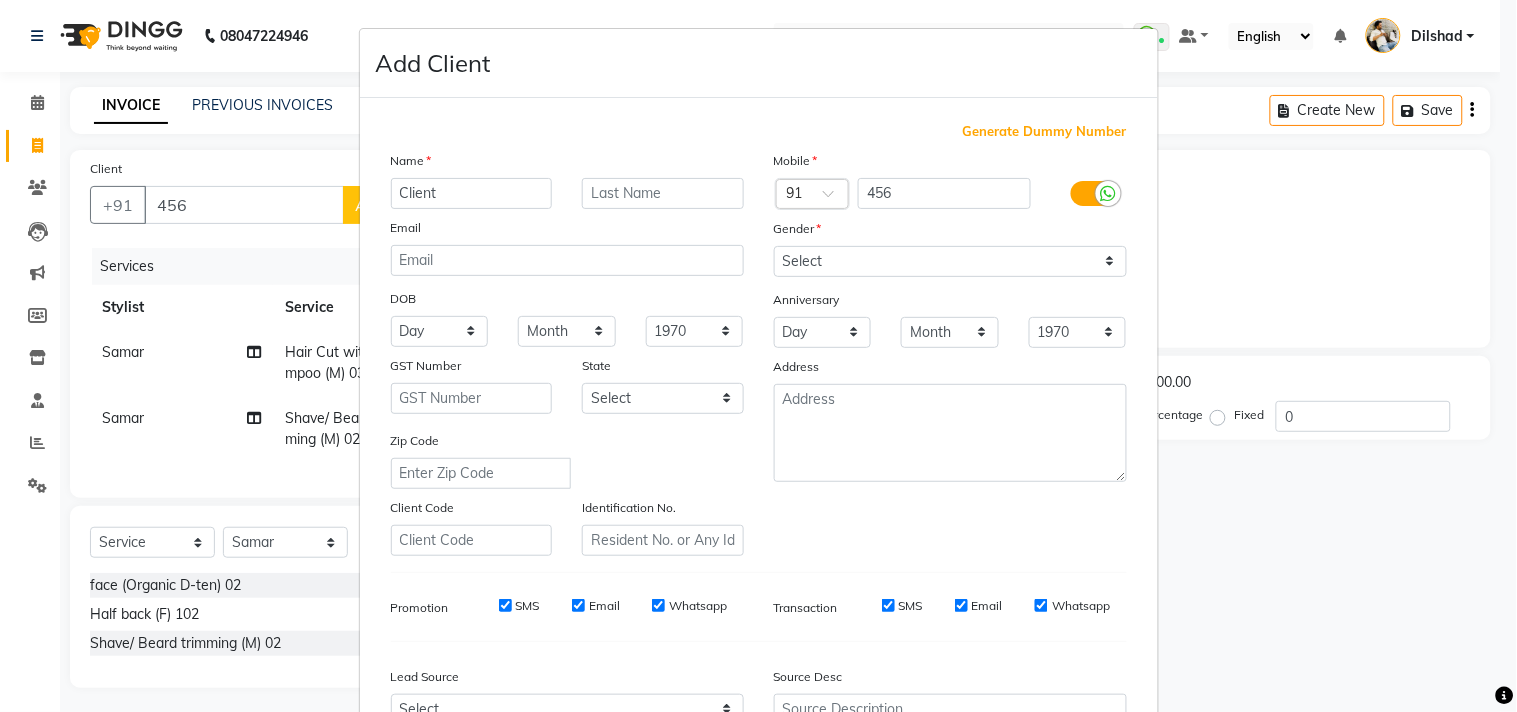 type on "Client" 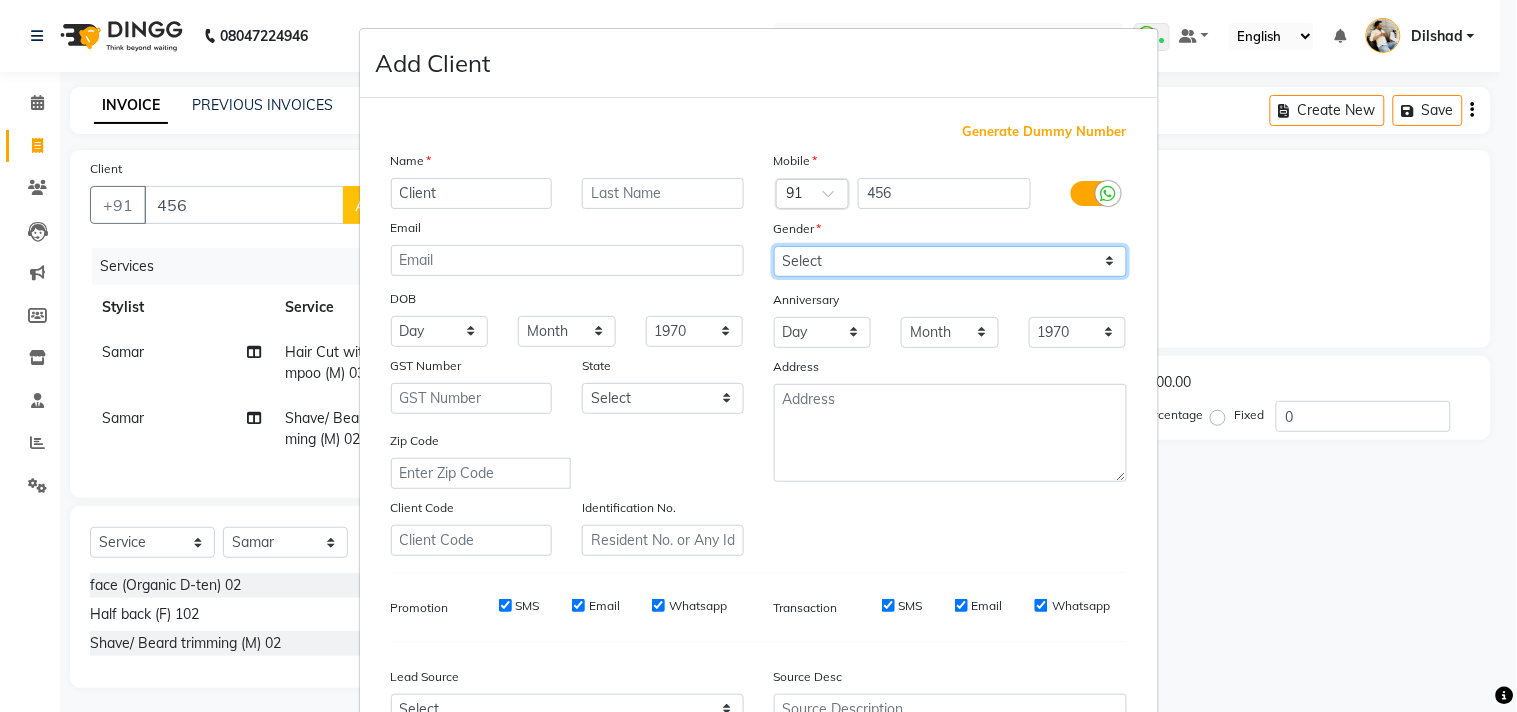 click on "Select Male Female Other Prefer Not To Say" at bounding box center (950, 261) 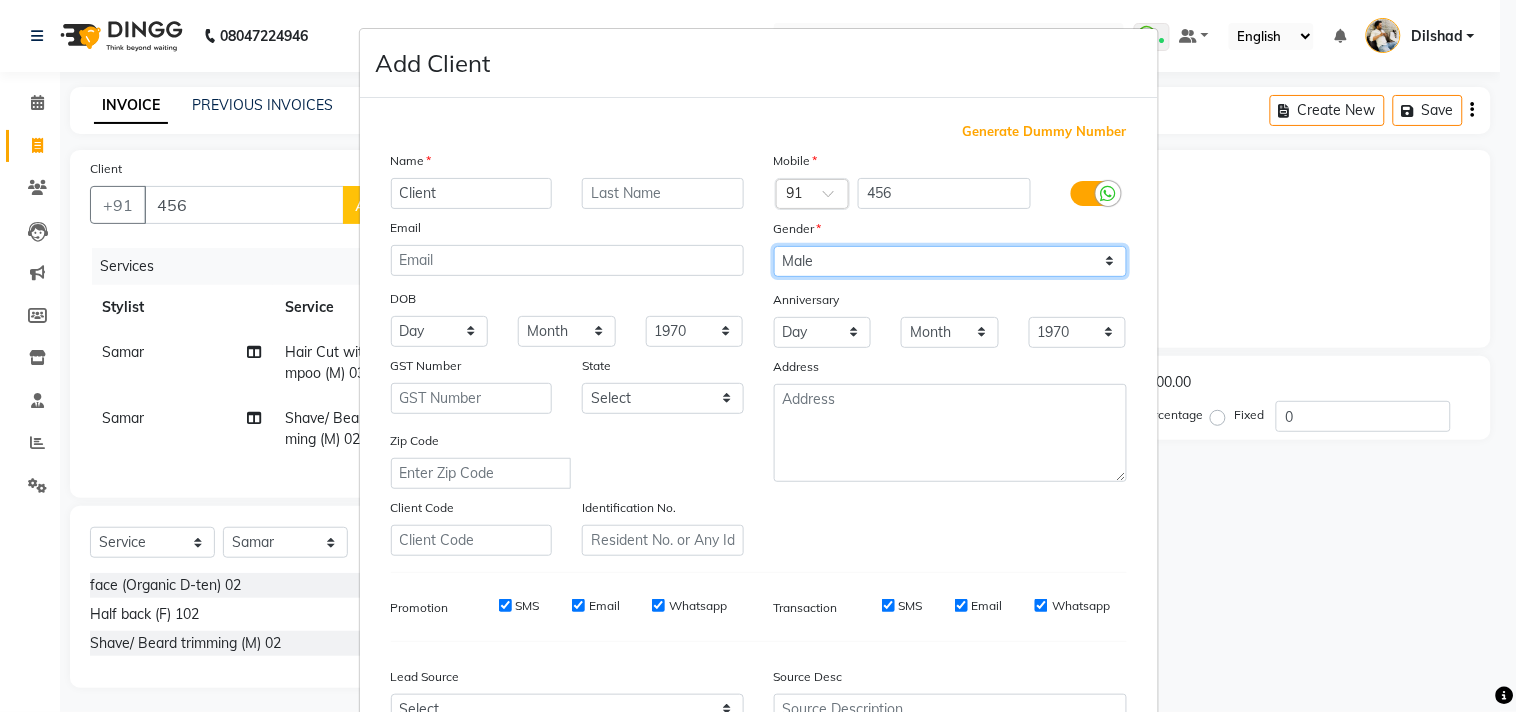click on "Select Male Female Other Prefer Not To Say" at bounding box center (950, 261) 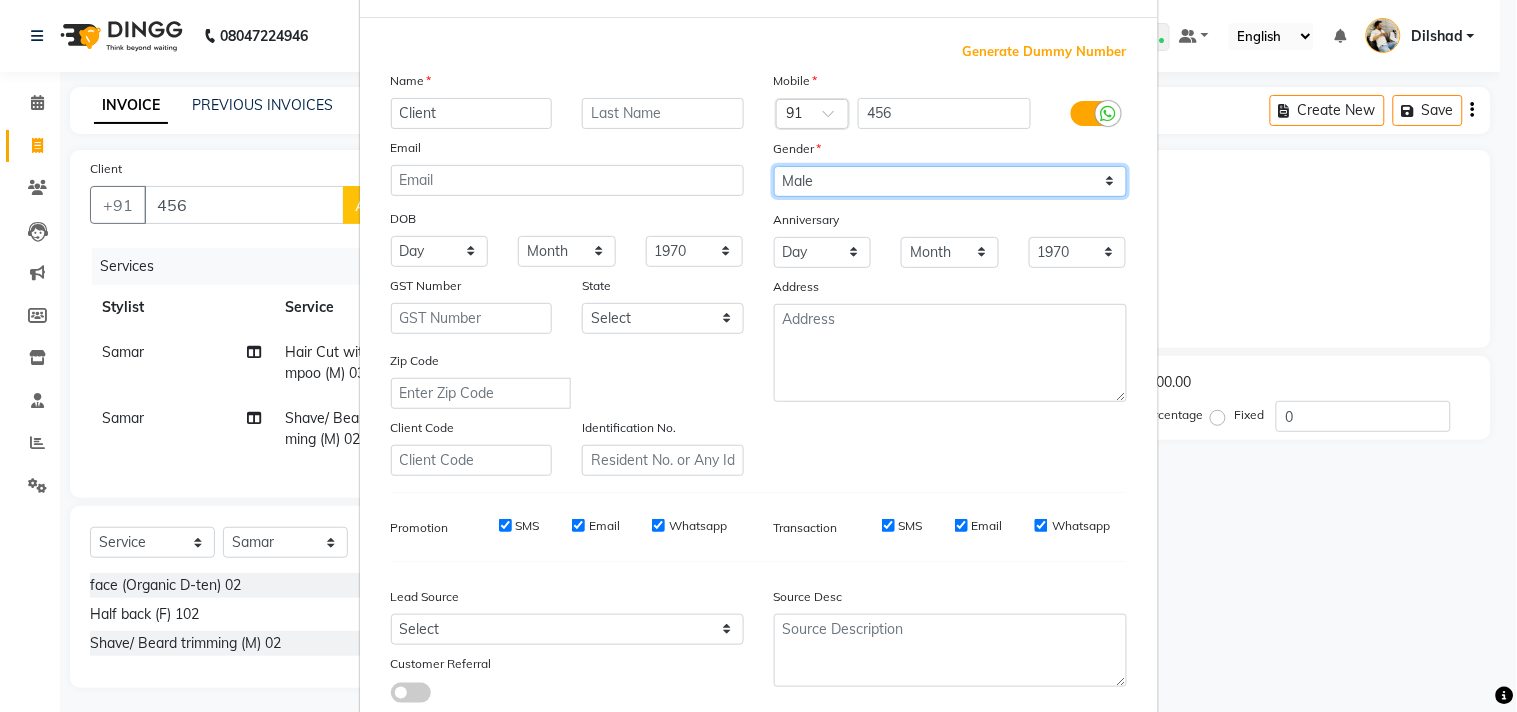 scroll, scrollTop: 212, scrollLeft: 0, axis: vertical 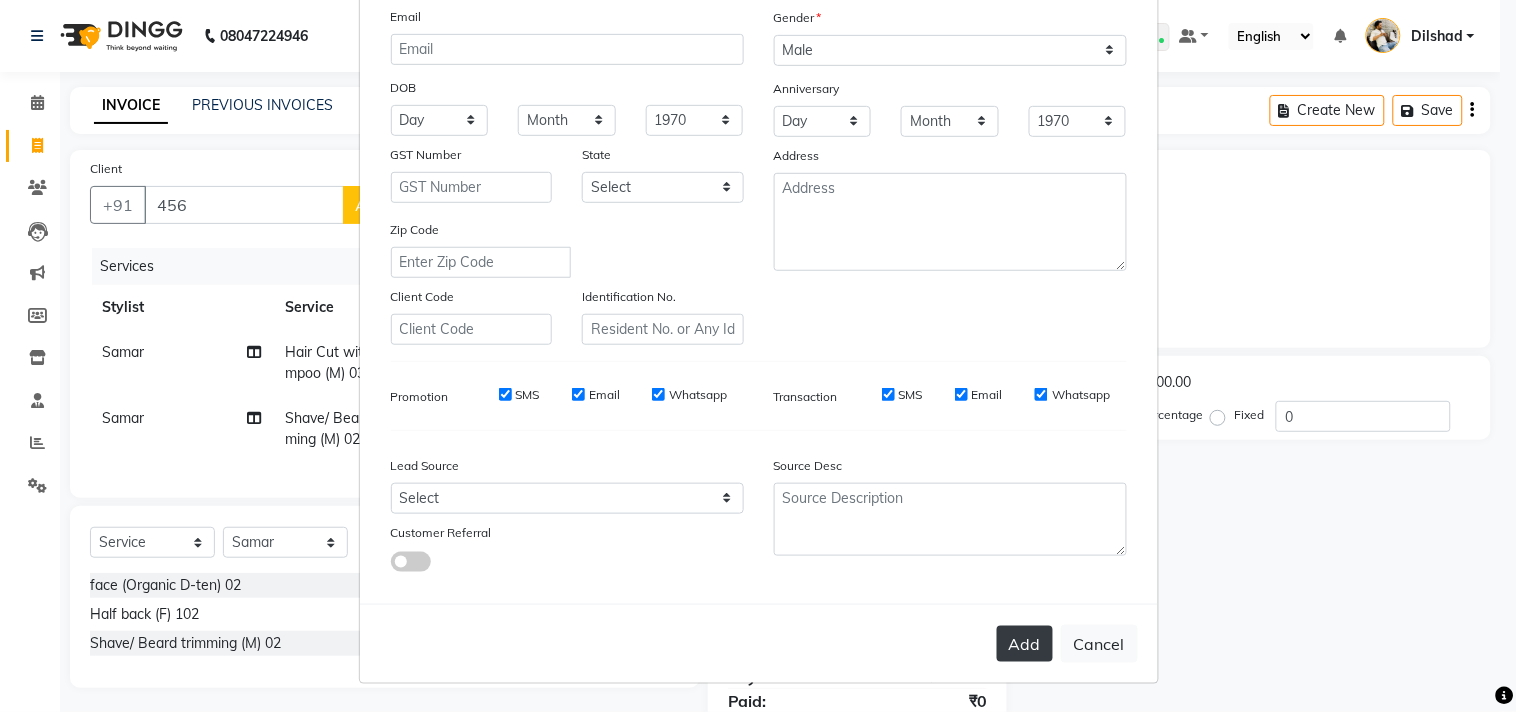 click on "Add" at bounding box center [1025, 644] 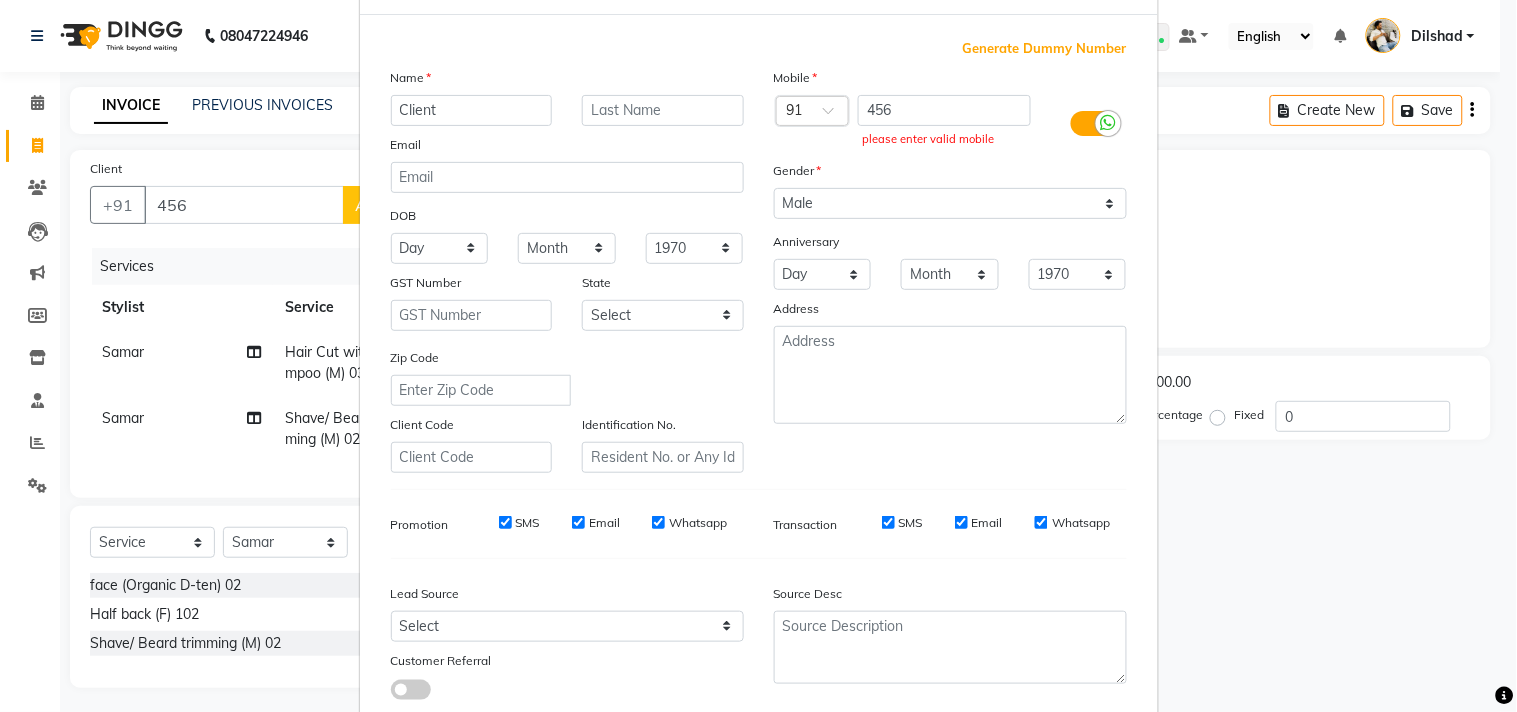 scroll, scrollTop: 0, scrollLeft: 0, axis: both 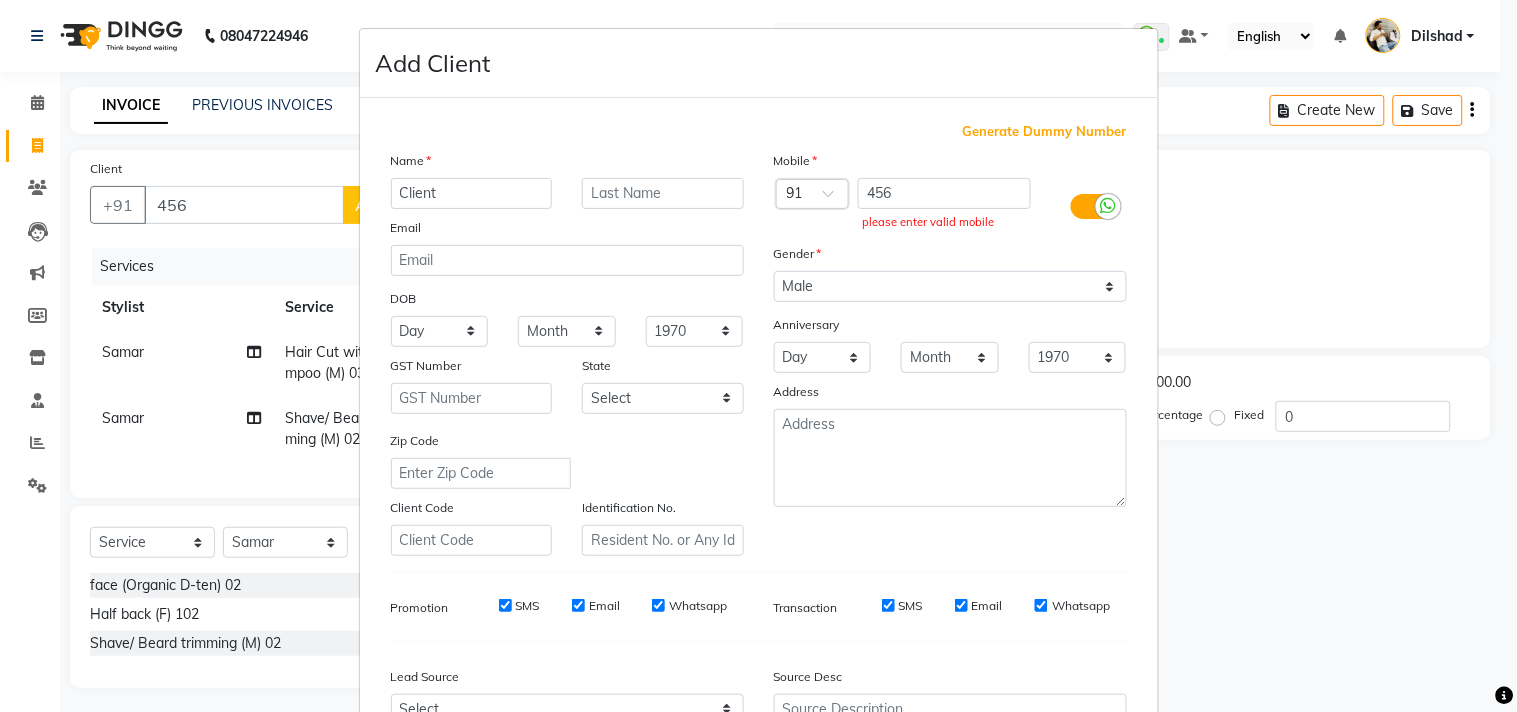 click on "Generate Dummy Number" at bounding box center (1045, 132) 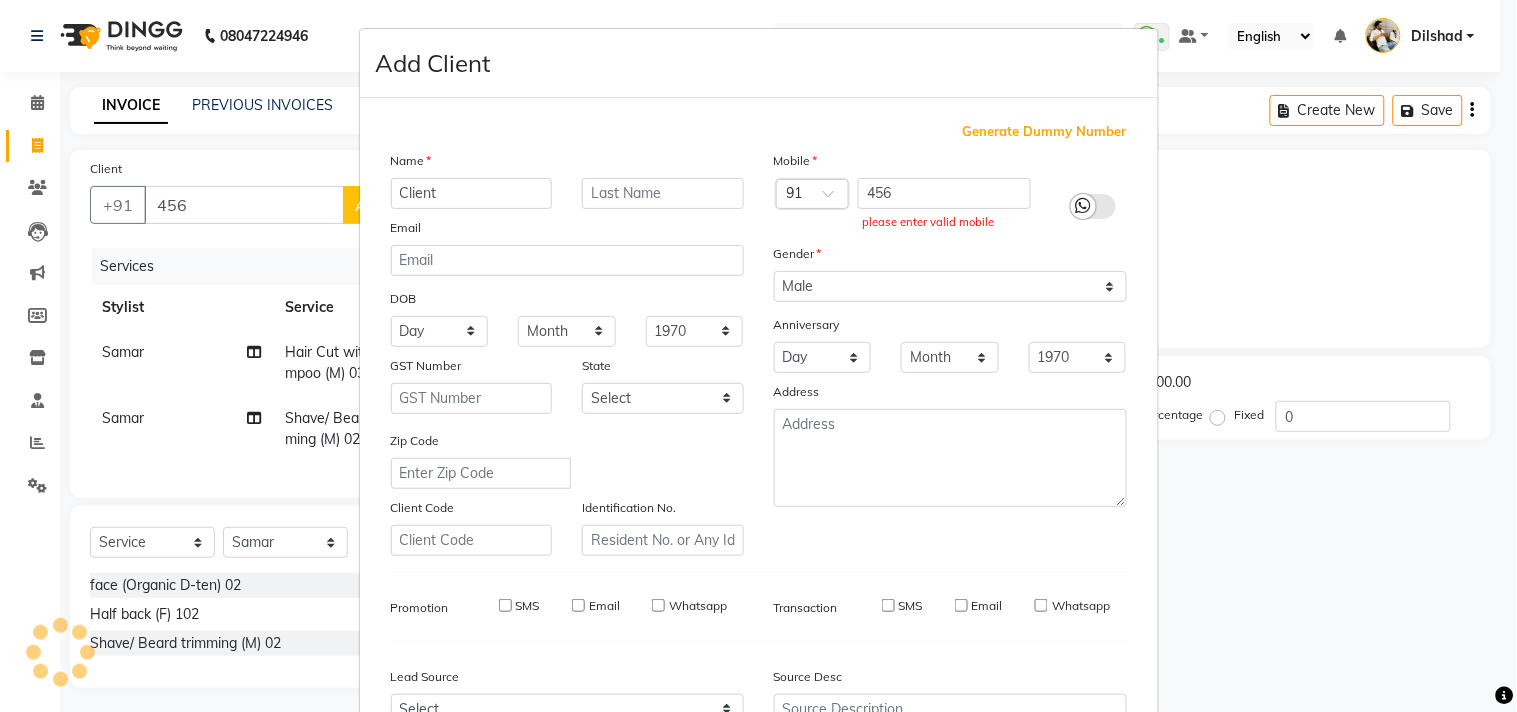 type on "1134800000551" 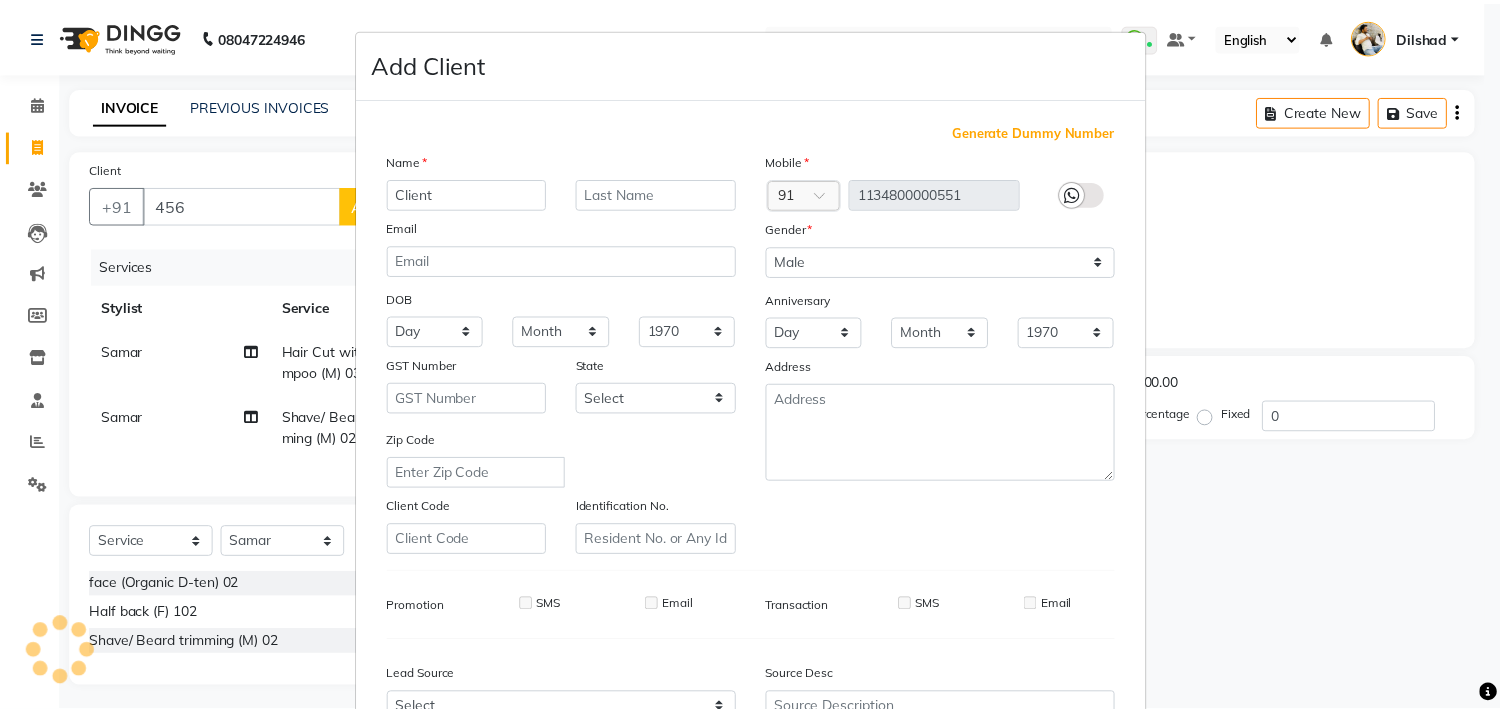 scroll, scrollTop: 212, scrollLeft: 0, axis: vertical 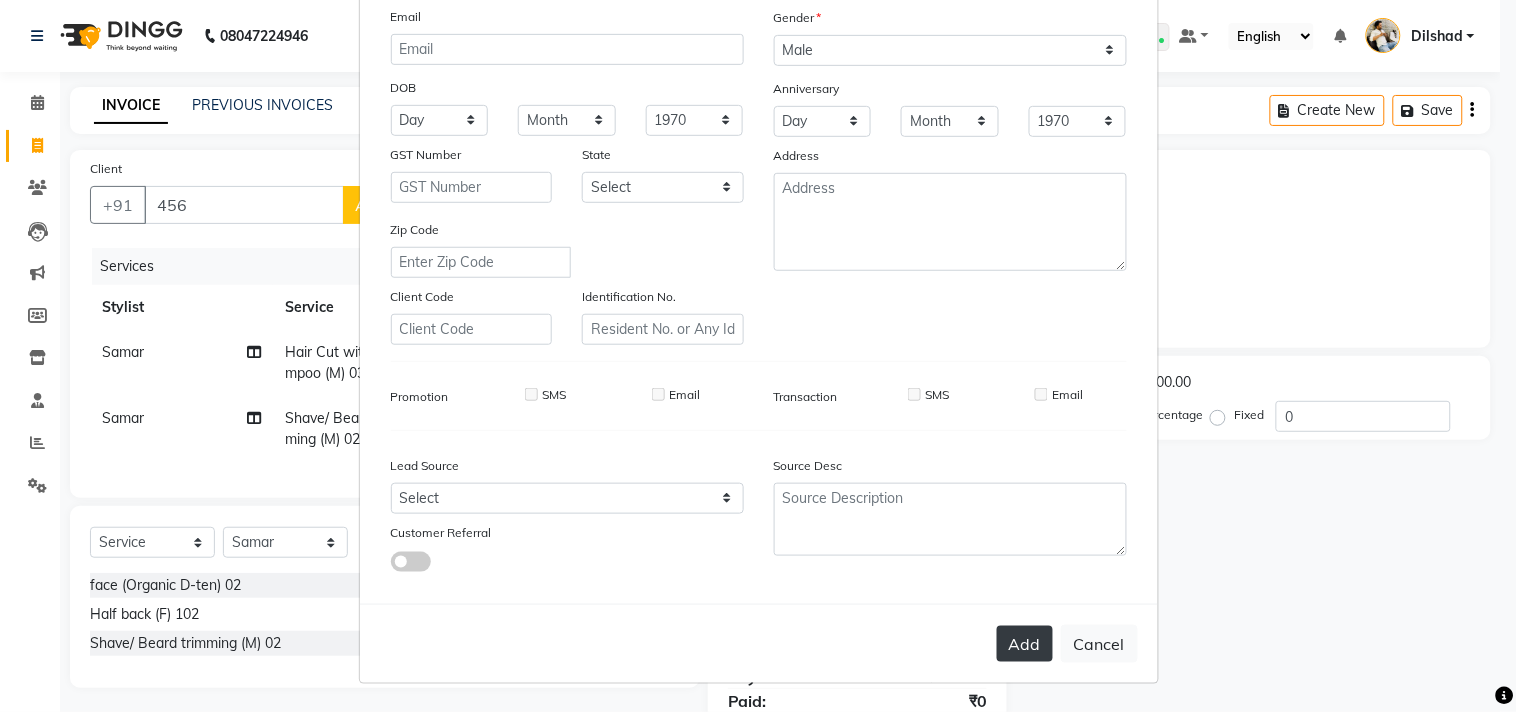 click on "Add" at bounding box center [1025, 644] 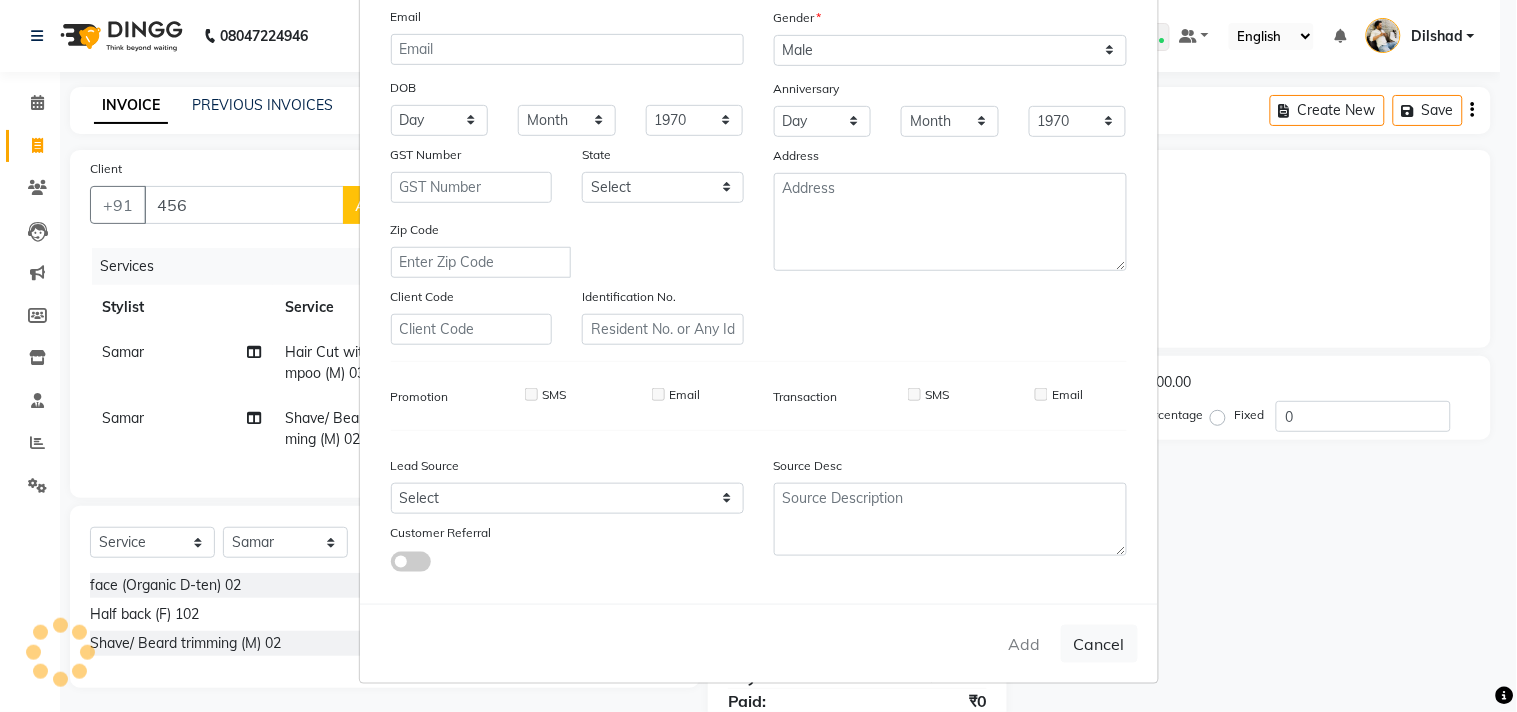 type on "1134800000551" 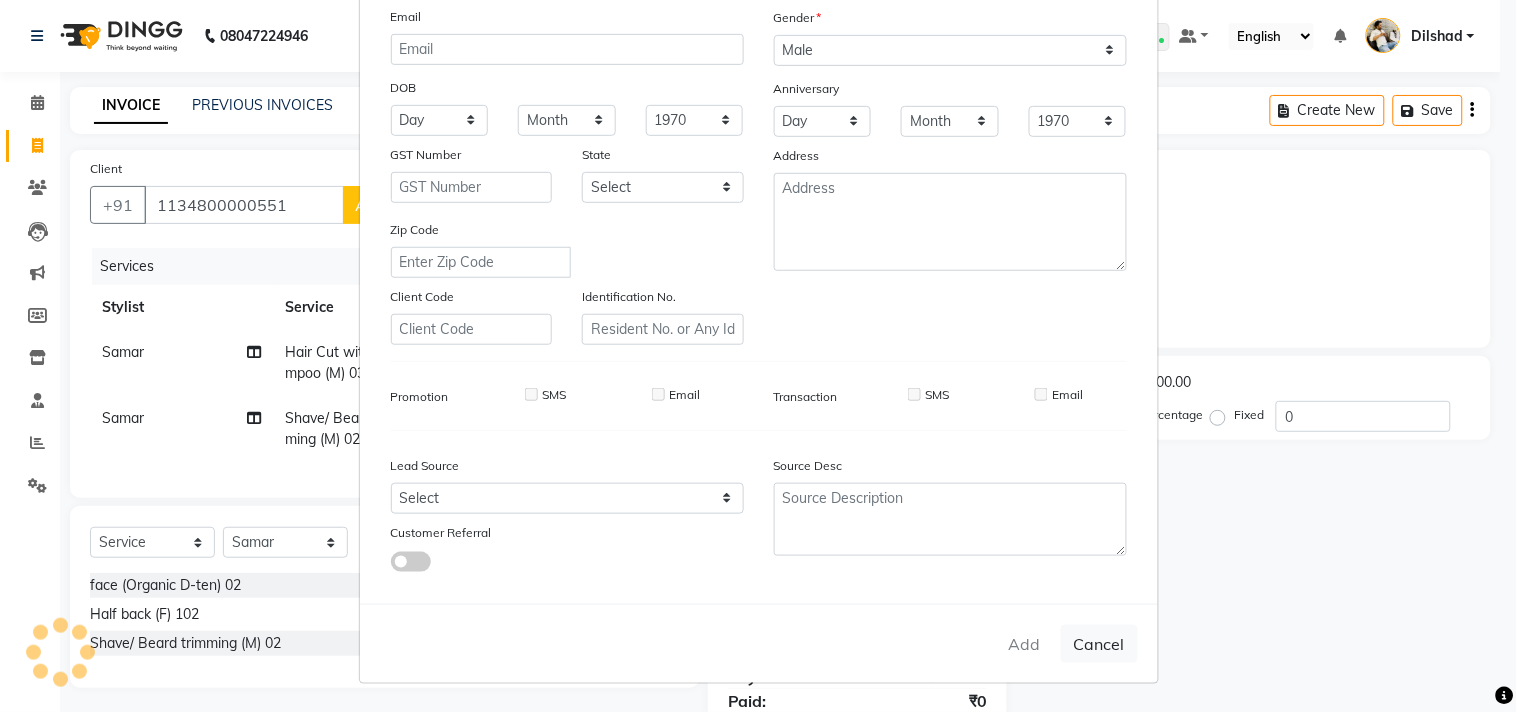 select 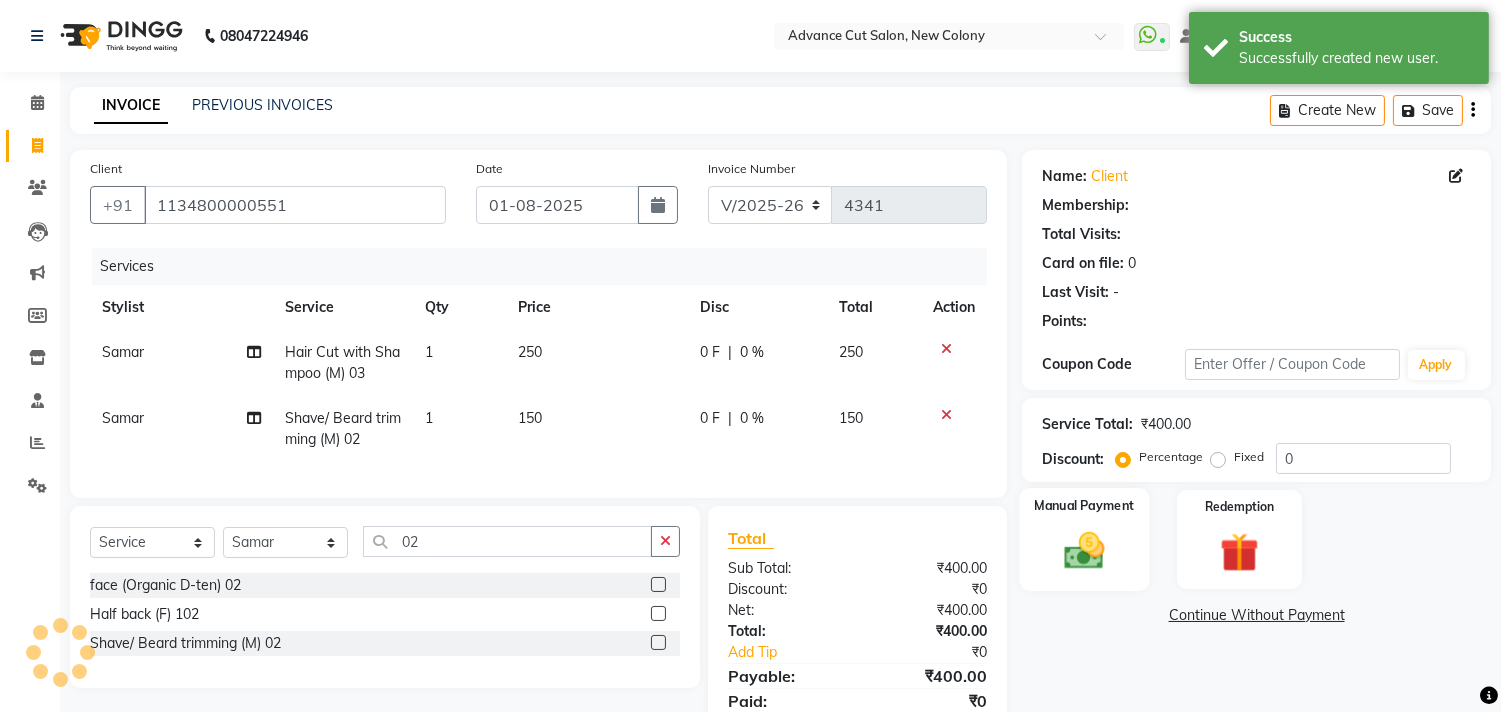 click 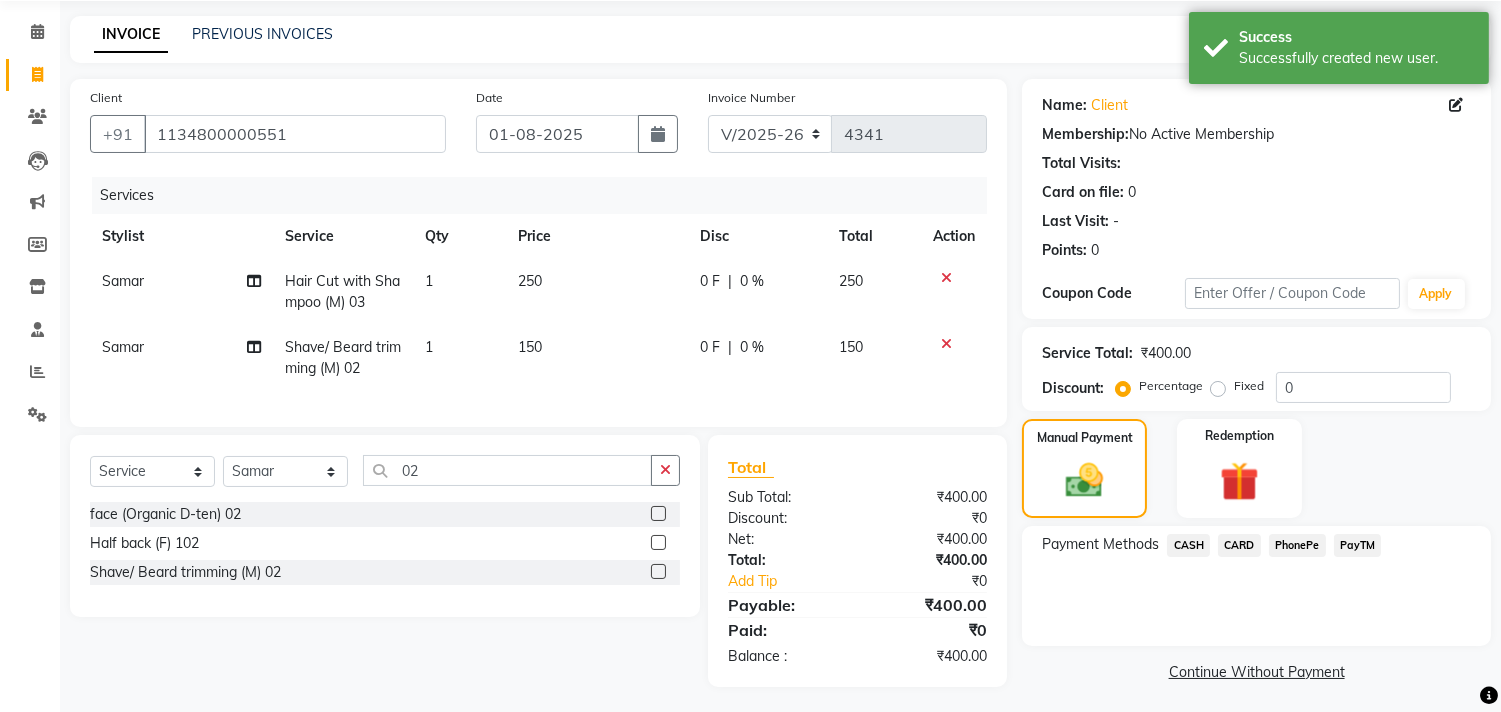 scroll, scrollTop: 92, scrollLeft: 0, axis: vertical 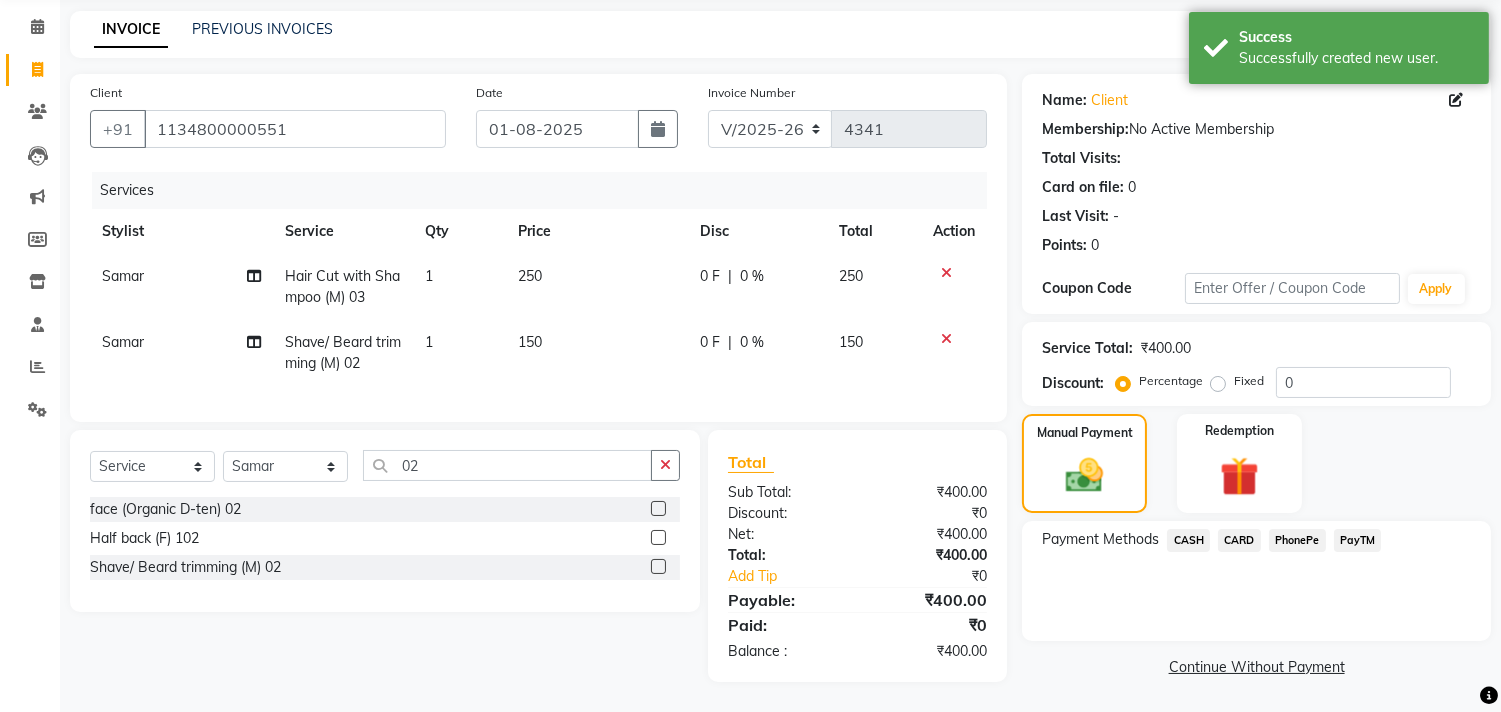 click on "CASH" 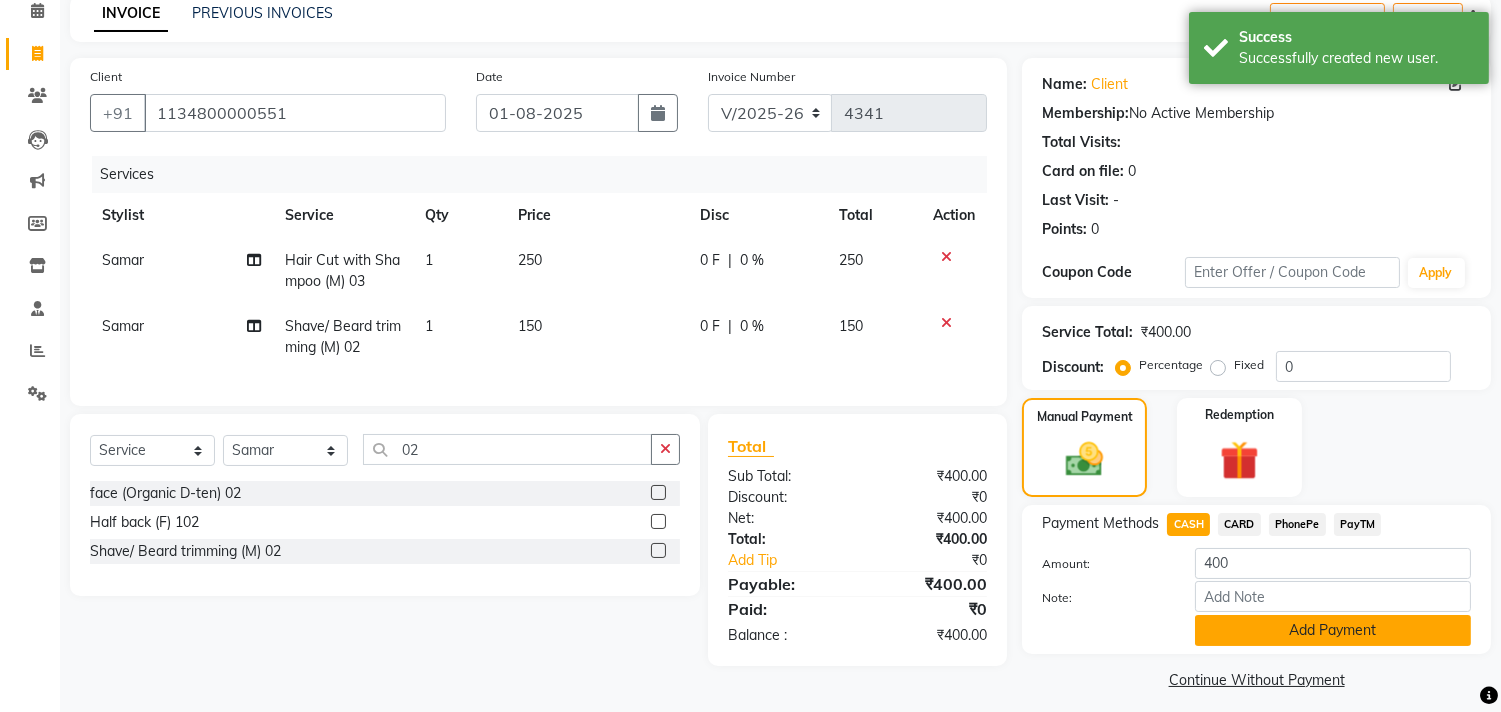 click on "Add Payment" 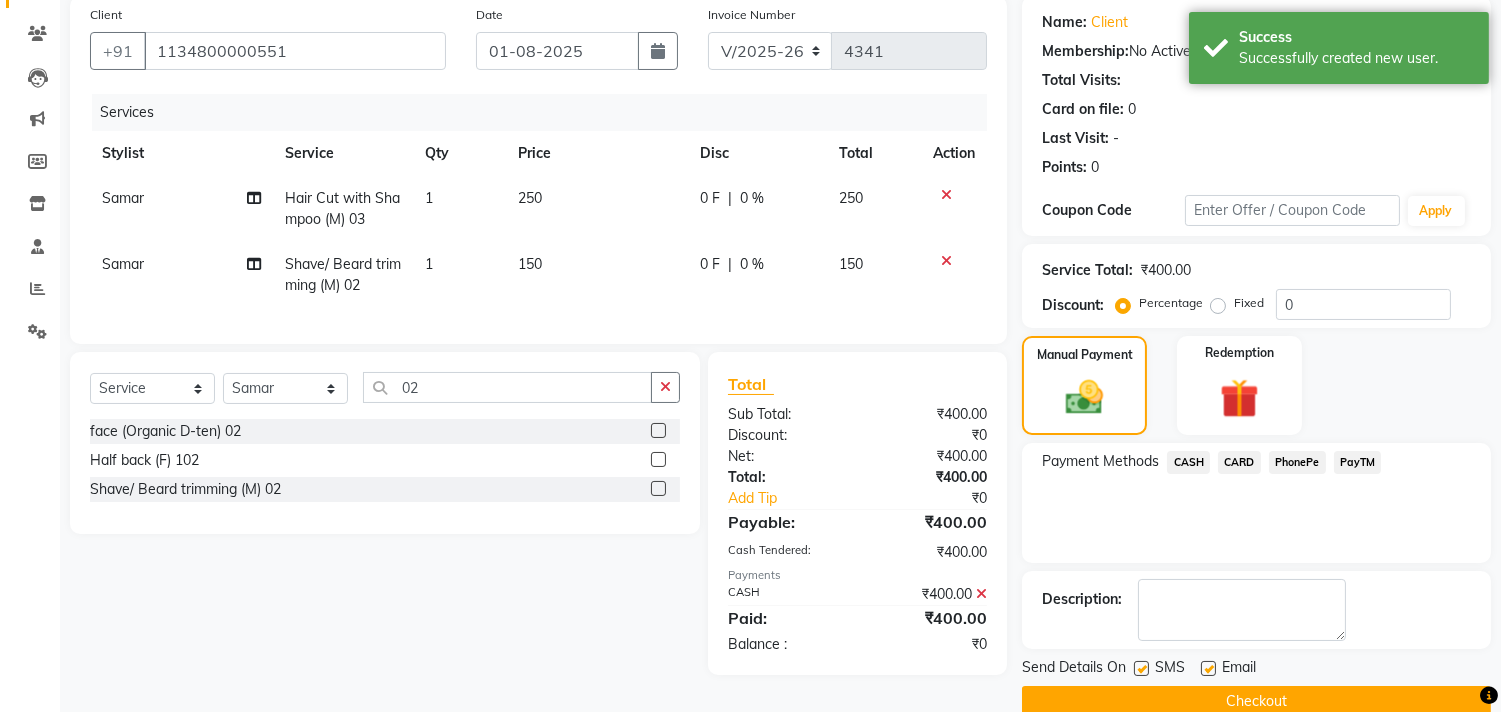 scroll, scrollTop: 187, scrollLeft: 0, axis: vertical 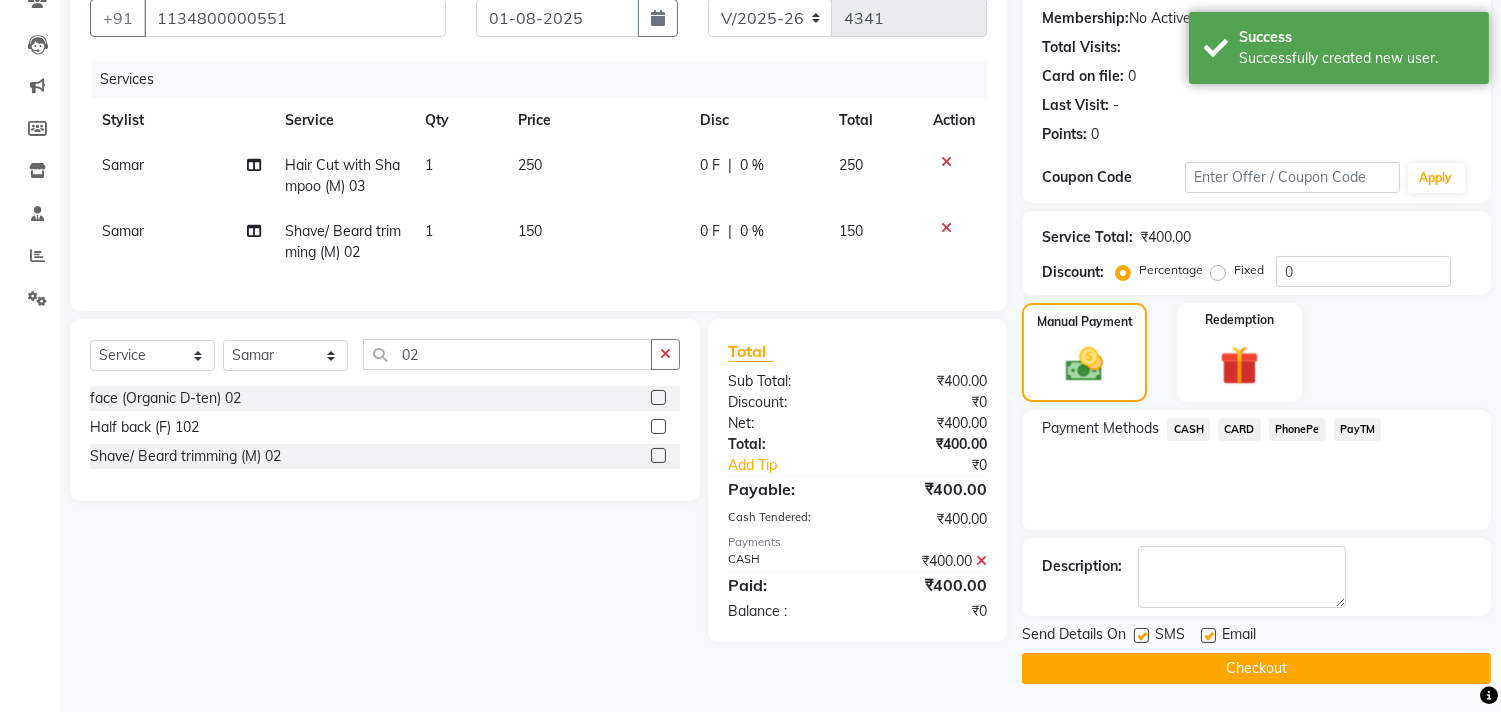 click on "Checkout" 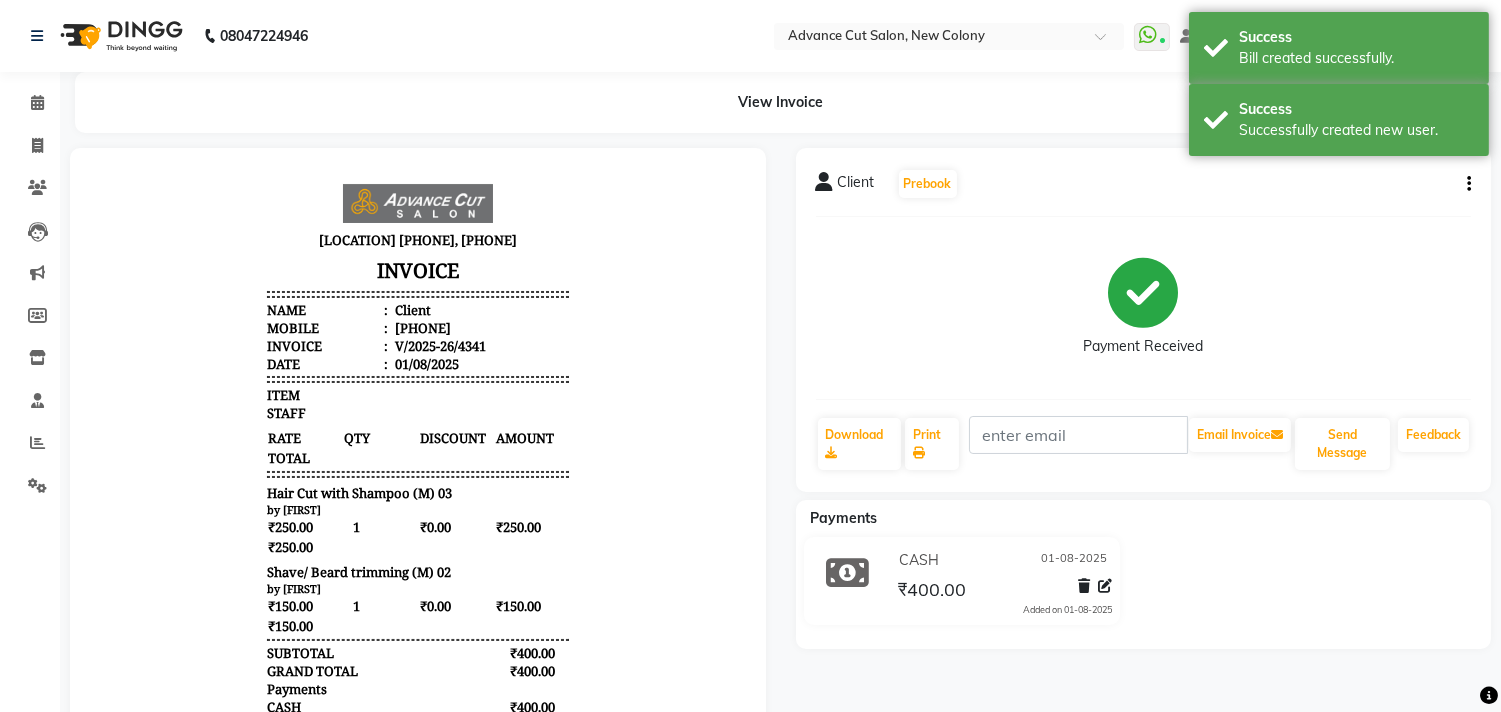 scroll, scrollTop: 0, scrollLeft: 0, axis: both 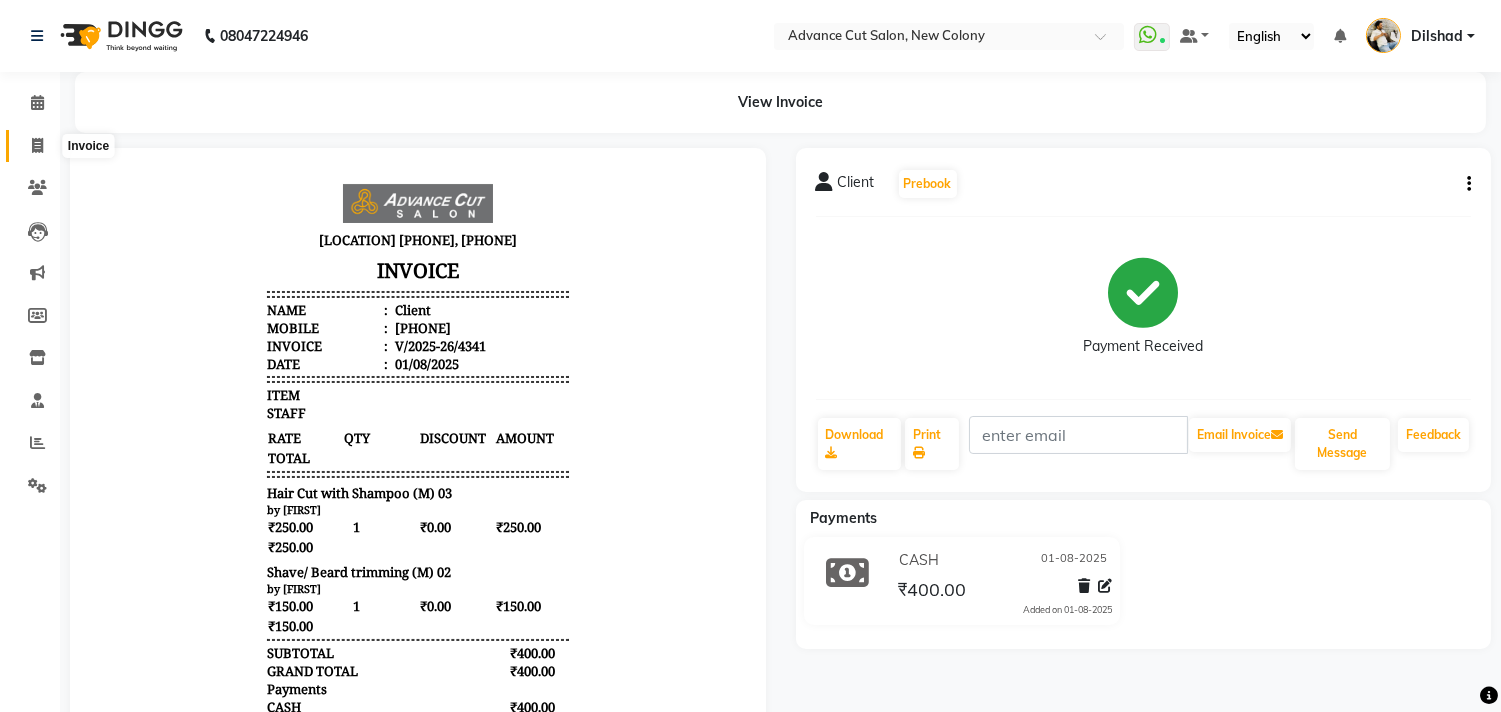 click 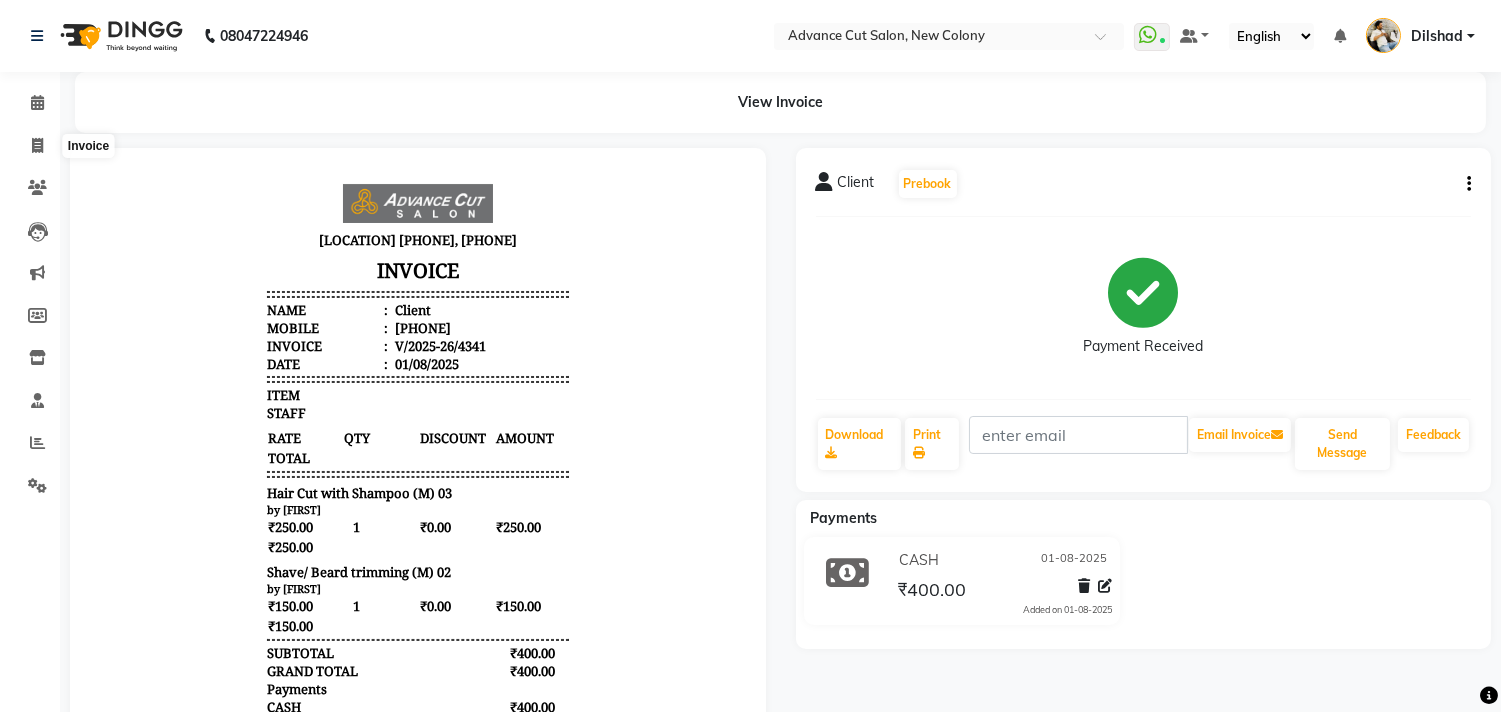 select on "service" 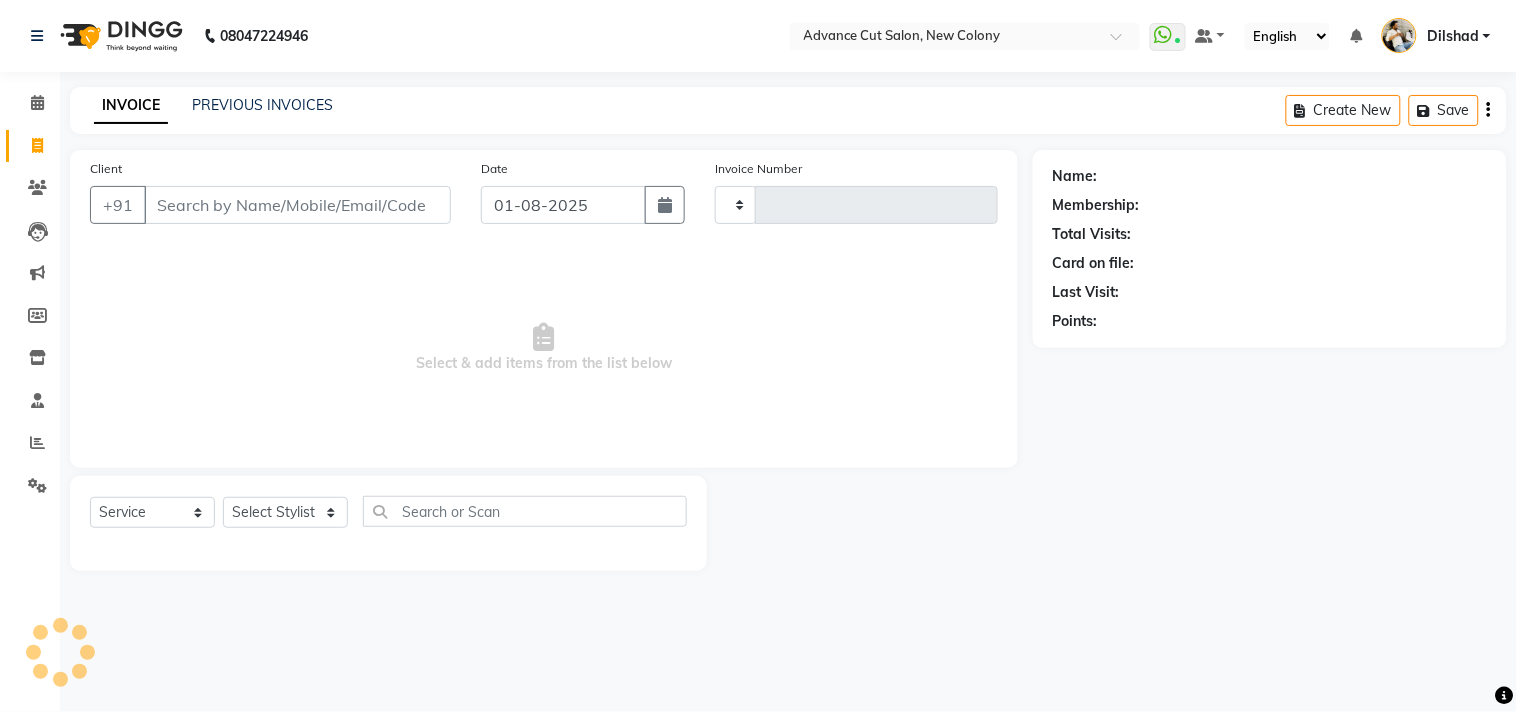 type on "4342" 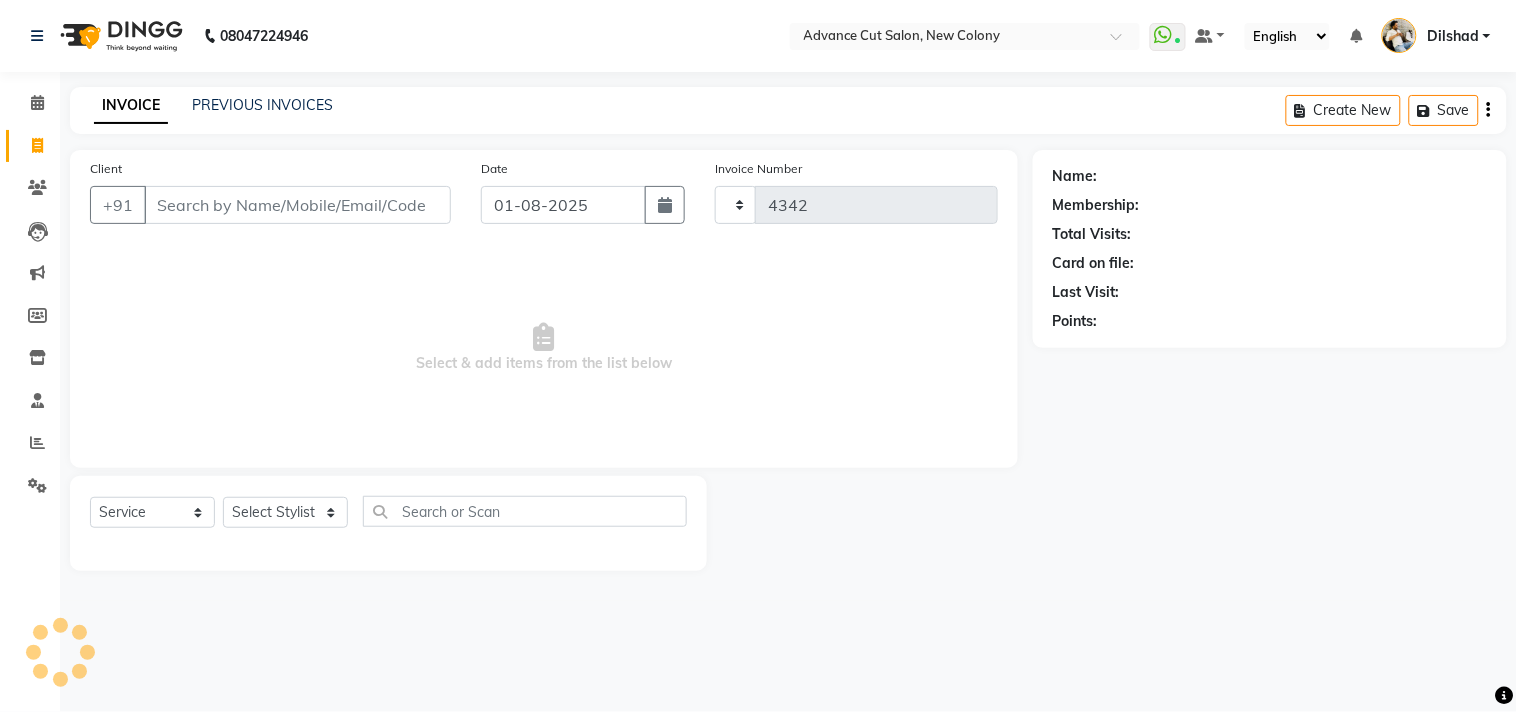 select on "922" 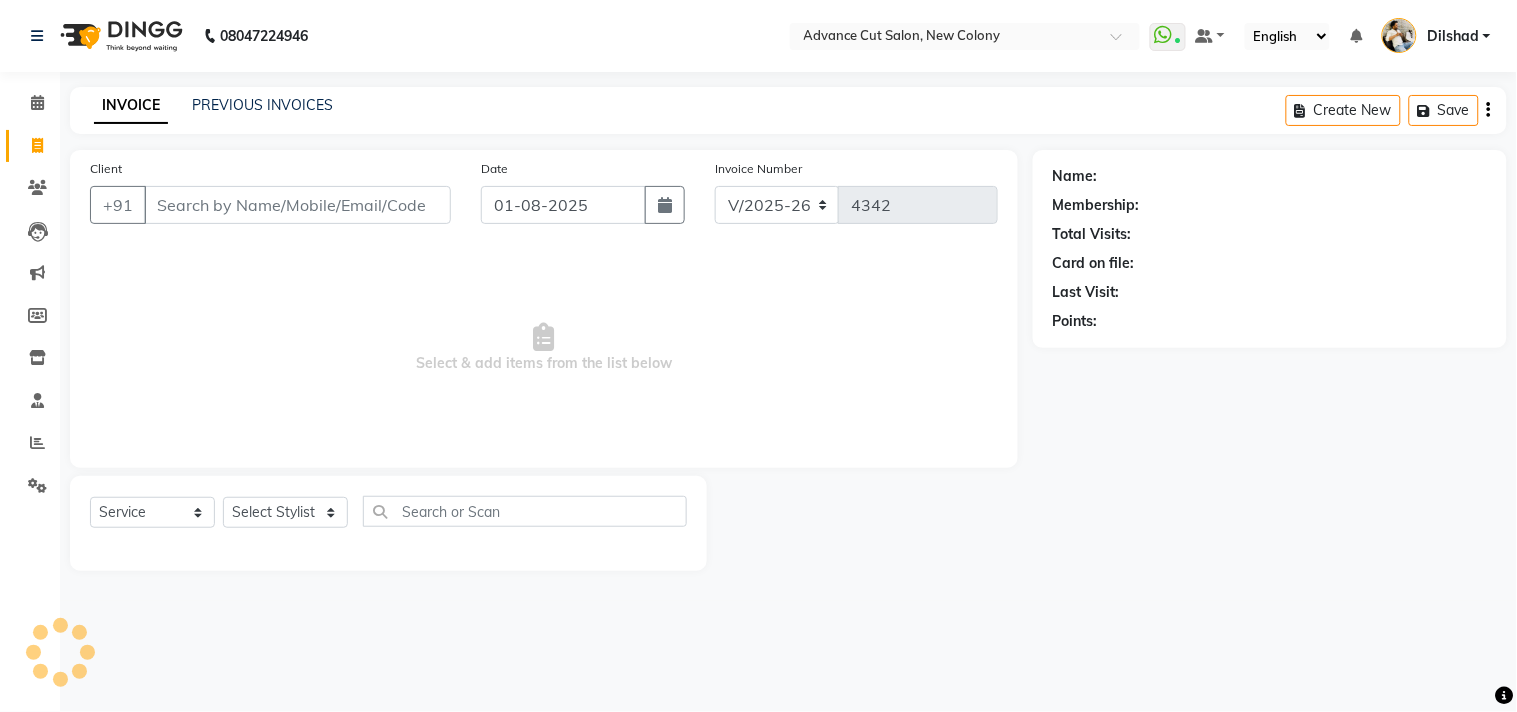 click on "INVOICE PREVIOUS INVOICES Create New   Save" 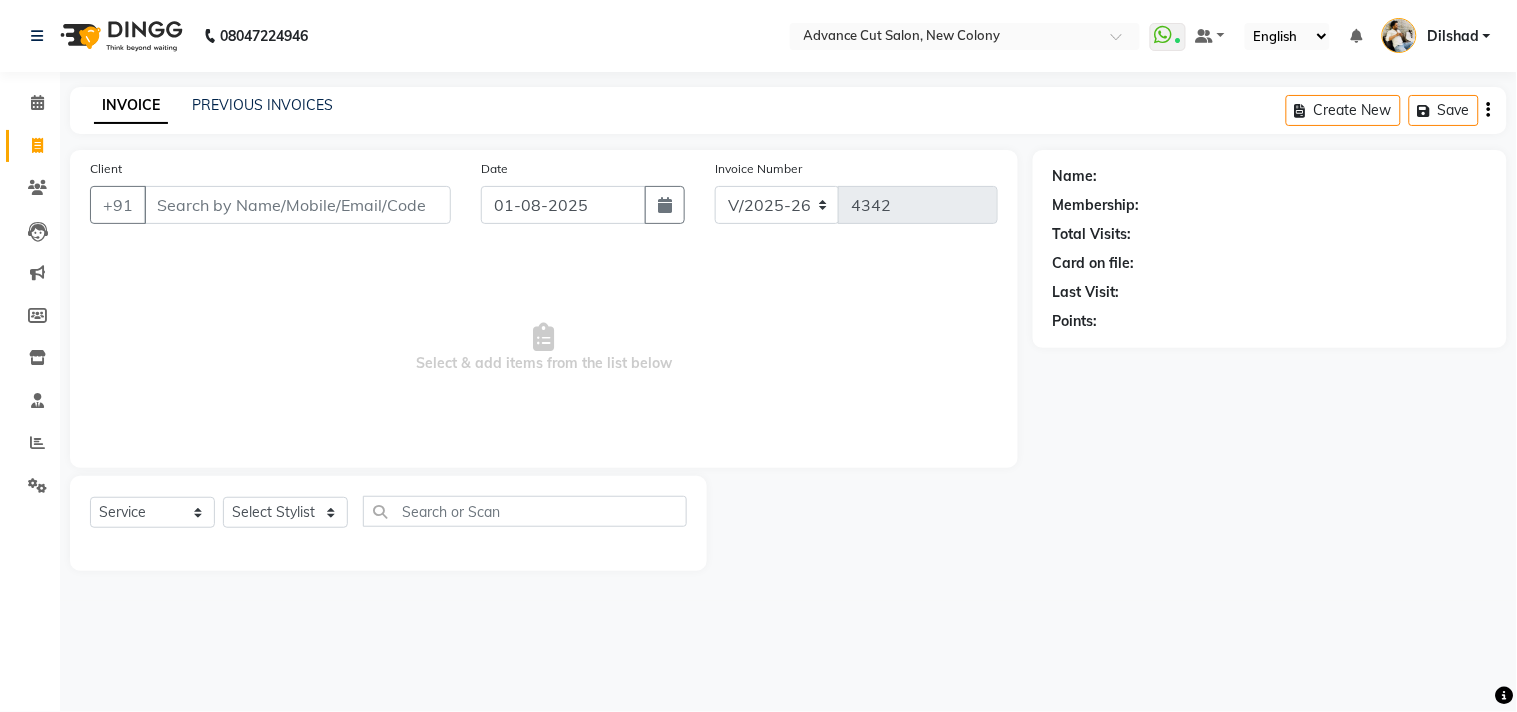 click on "INVOICE PREVIOUS INVOICES Create New   Save" 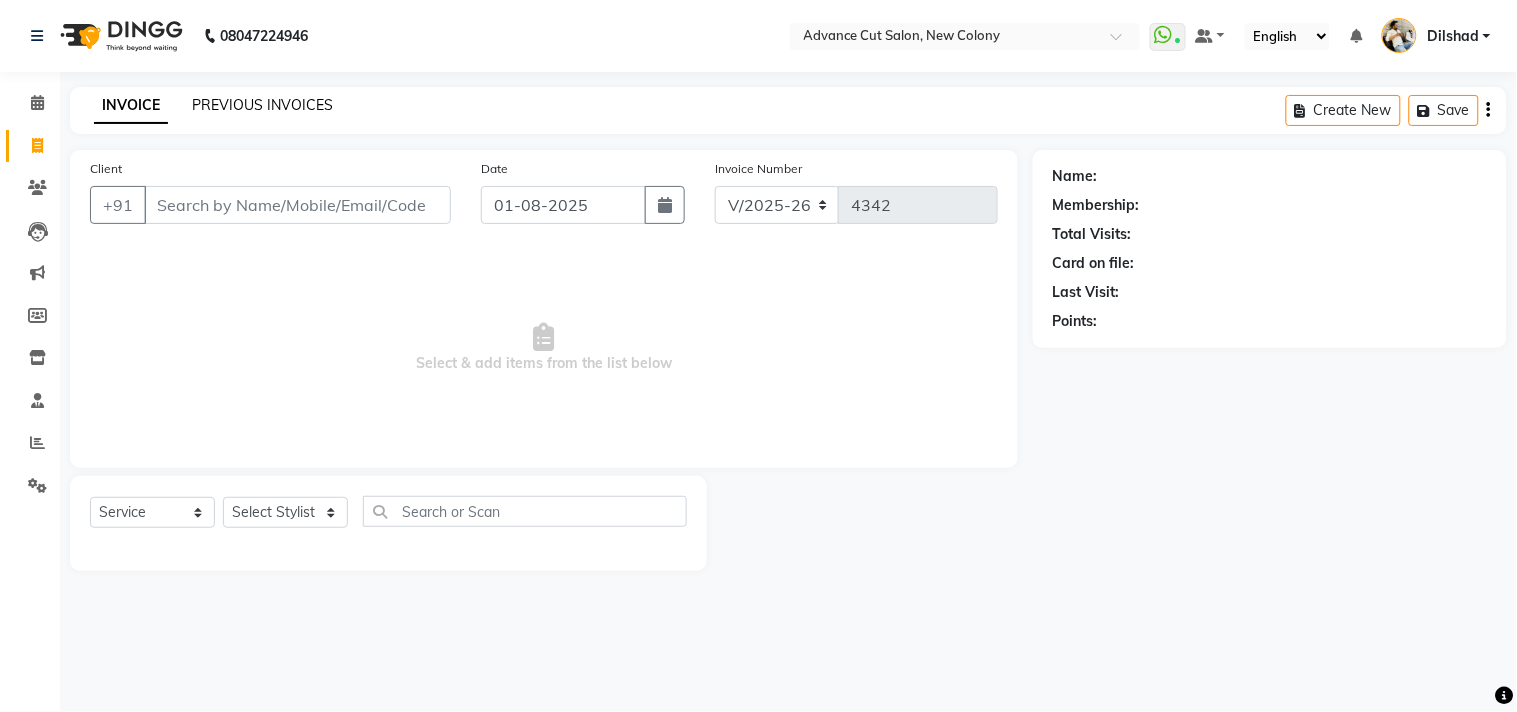 click on "PREVIOUS INVOICES" 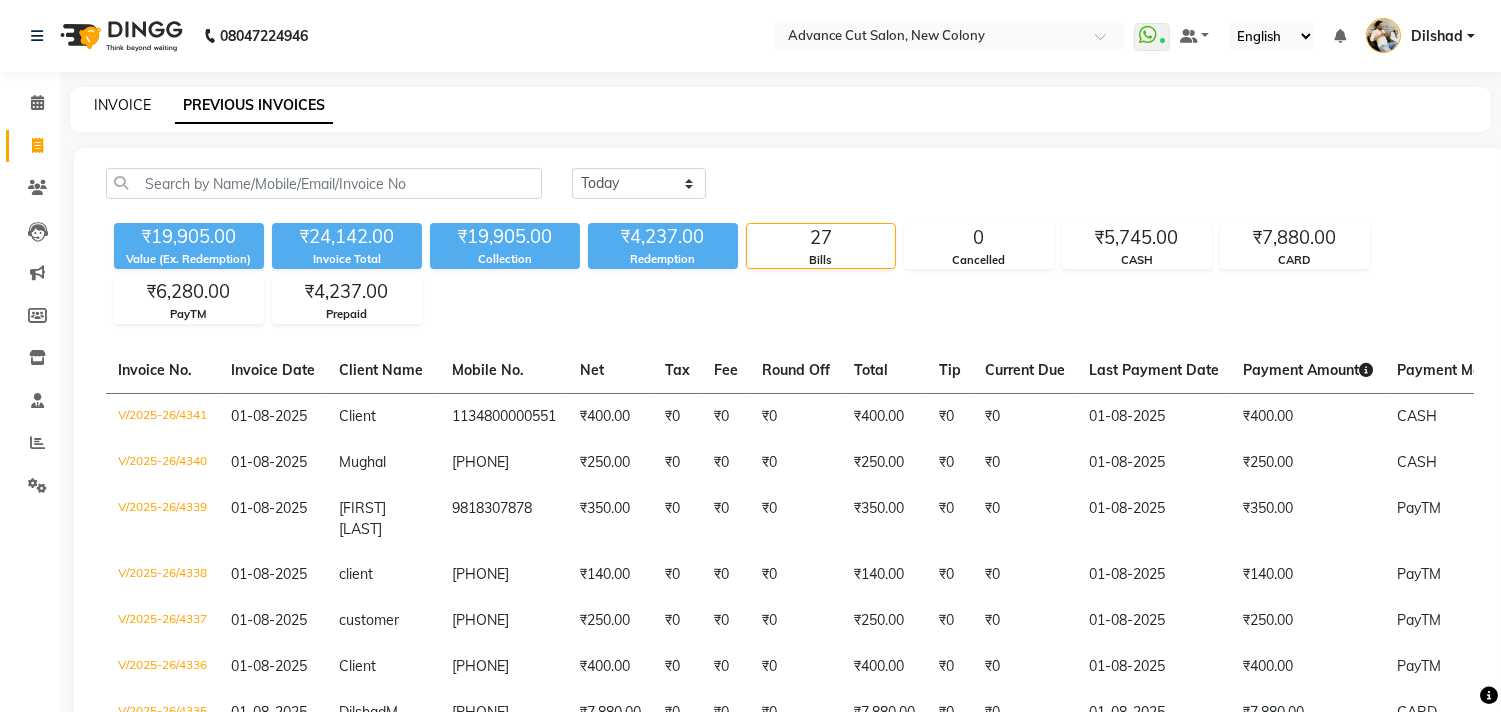 click on "INVOICE" 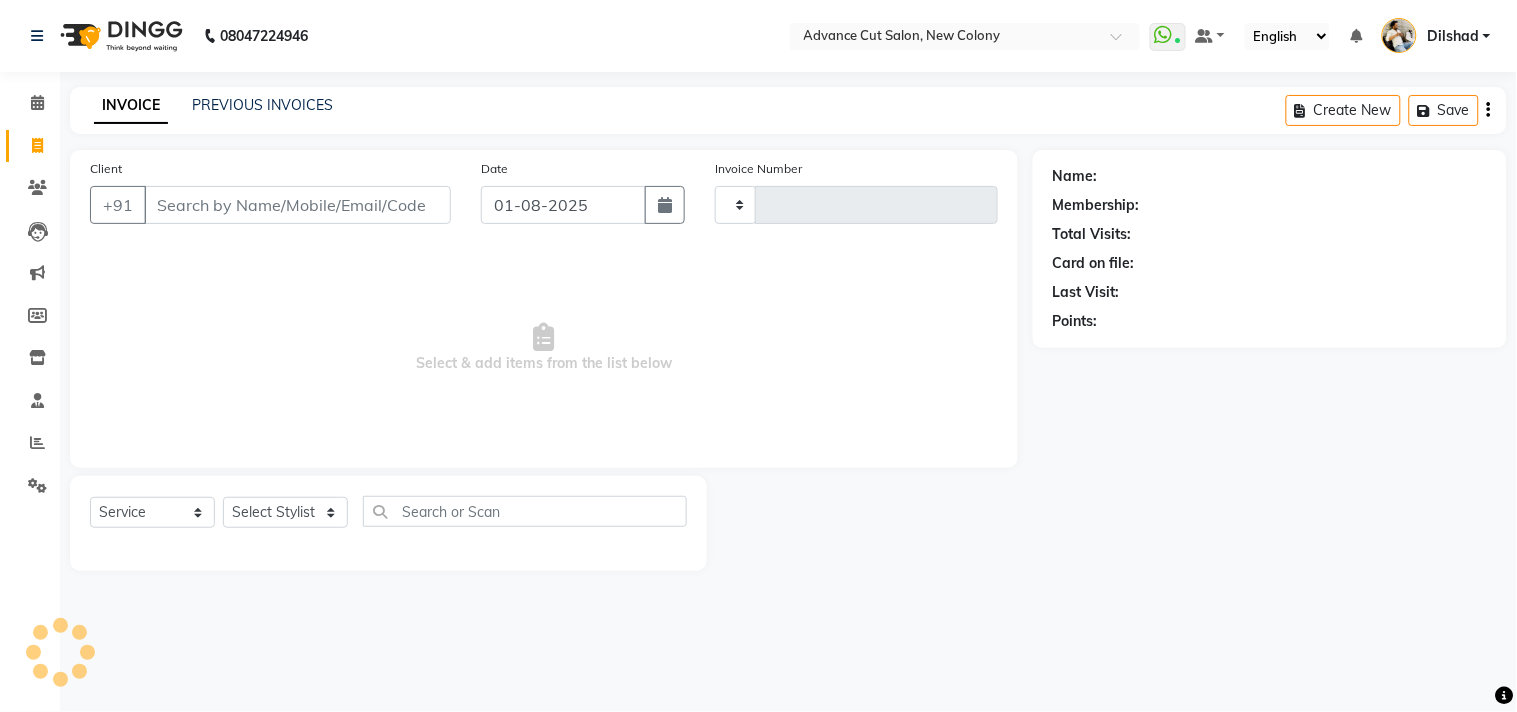 click on "08047224946 Select Location ×  Advance Cut Salon, New Colony  WhatsApp Status  ✕ Status:  Connected Most Recent Message: 01-08-2025     05:14 PM Recent Service Activity: 01-08-2025     05:19 PM Default Panel My Panel English ENGLISH Español العربية मराठी हिंदी ગુજરાતી தமிழ் 中文 Notifications nothing to show Dilshad Manage Profile Change Password Sign out  Version:3.15.11  ☀  Advance Cut Salon, New Colony  Calendar  Invoice  Clients  Leads   Marketing  Members  Inventory  Staff  Reports  Settings Completed InProgress Upcoming Dropped Tentative Check-In Confirm Bookings Generate Report Segments Page Builder INVOICE PREVIOUS INVOICES Create New   Save  Client +91 Date 01-08-2025 Invoice Number  Select & add items from the list below  Select  Service  Product  Membership  Package Voucher Prepaid Gift Card  Select Stylist Name: Membership: Total Visits: Card on file: Last Visit:  Points:" at bounding box center [758, 356] 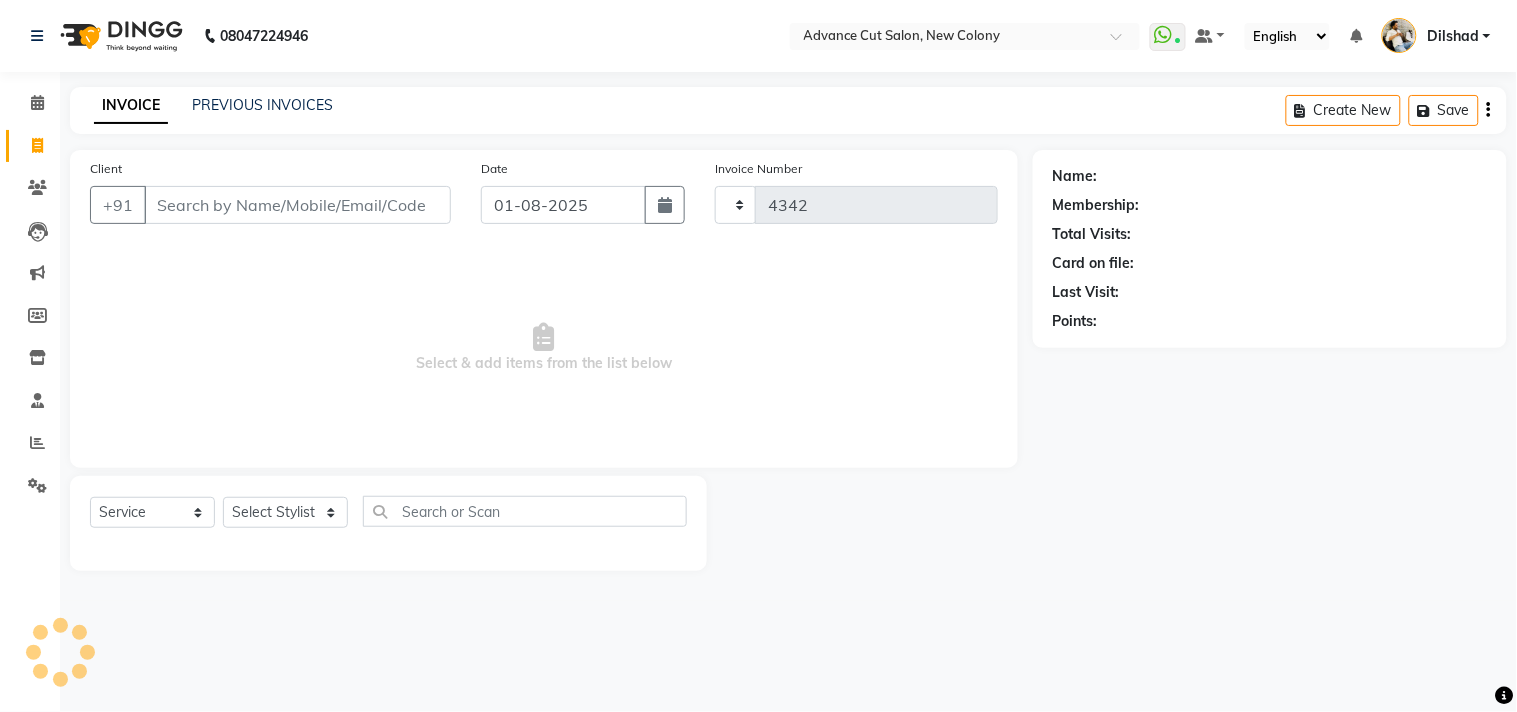 select on "922" 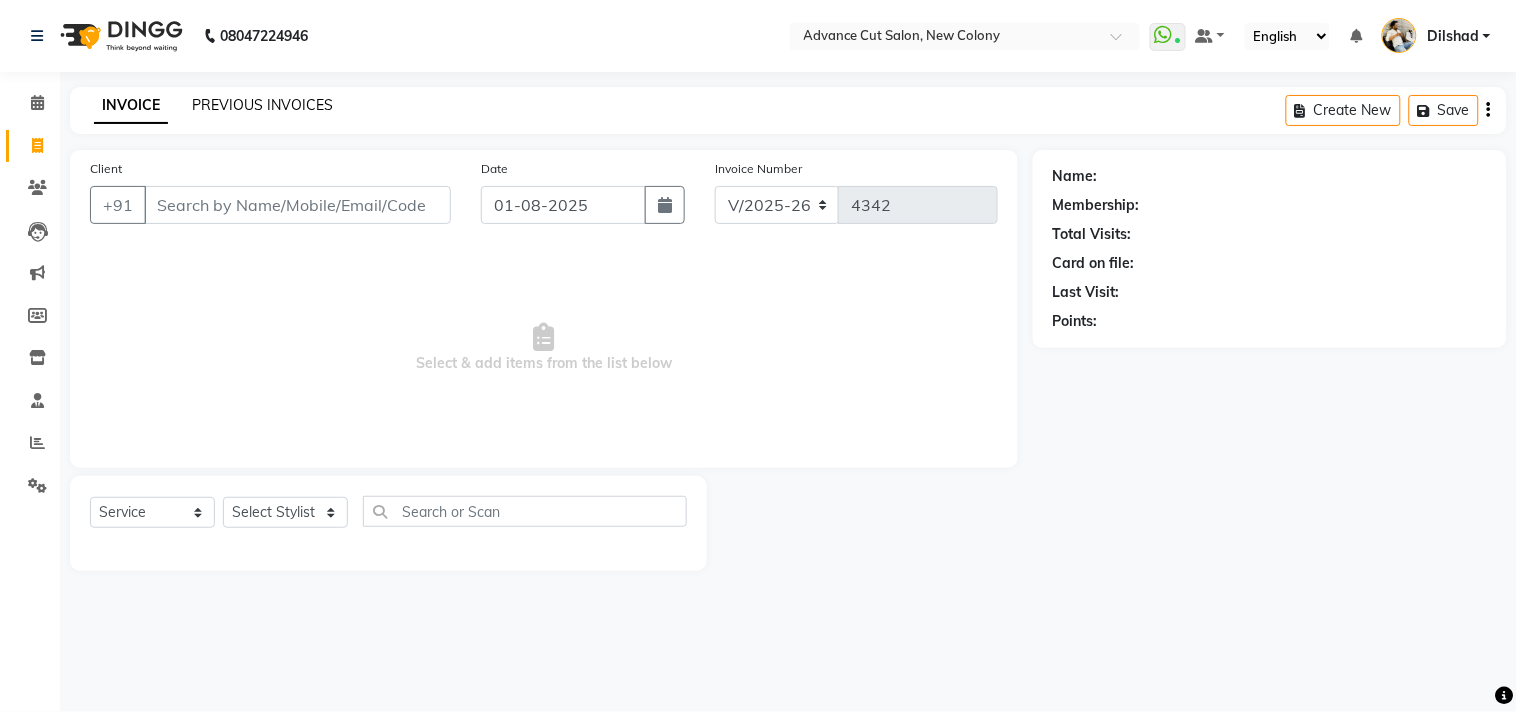 click on "PREVIOUS INVOICES" 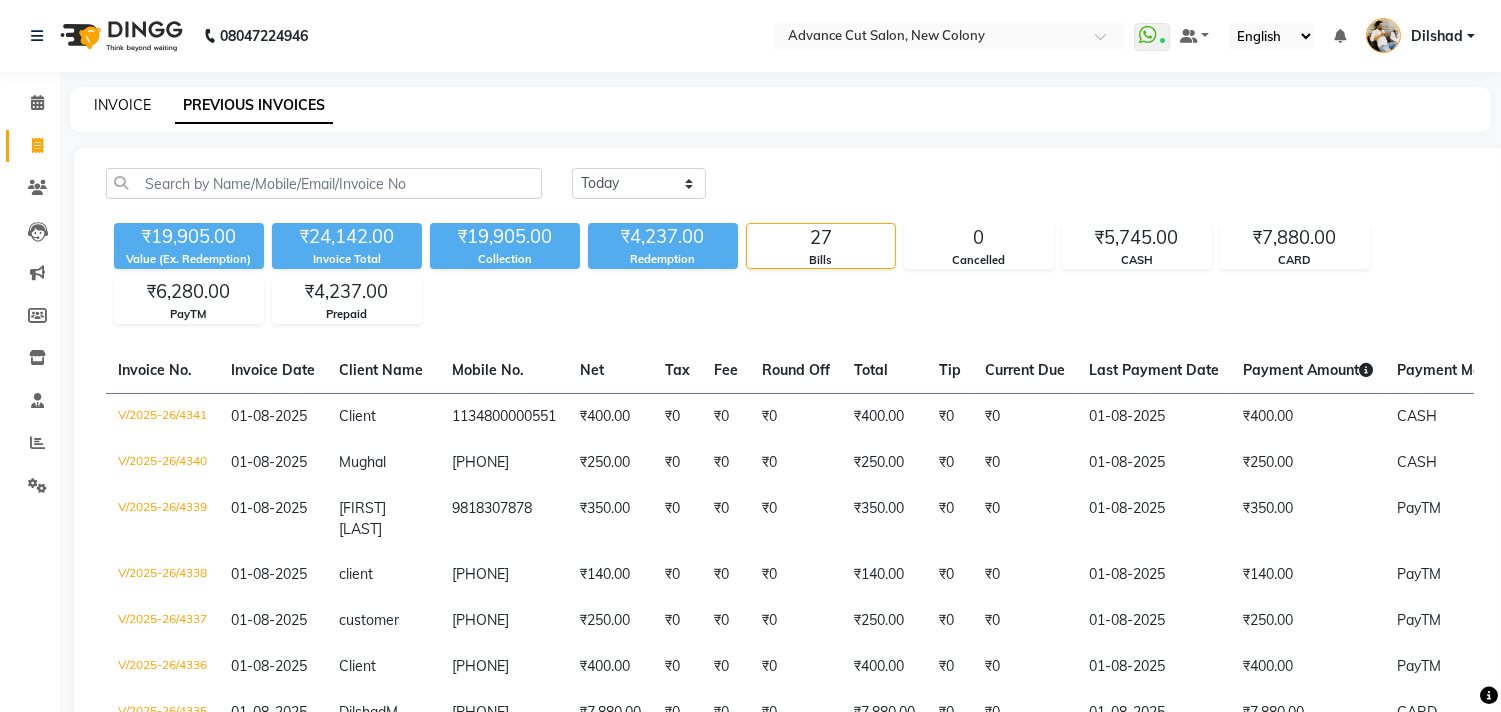 click on "INVOICE" 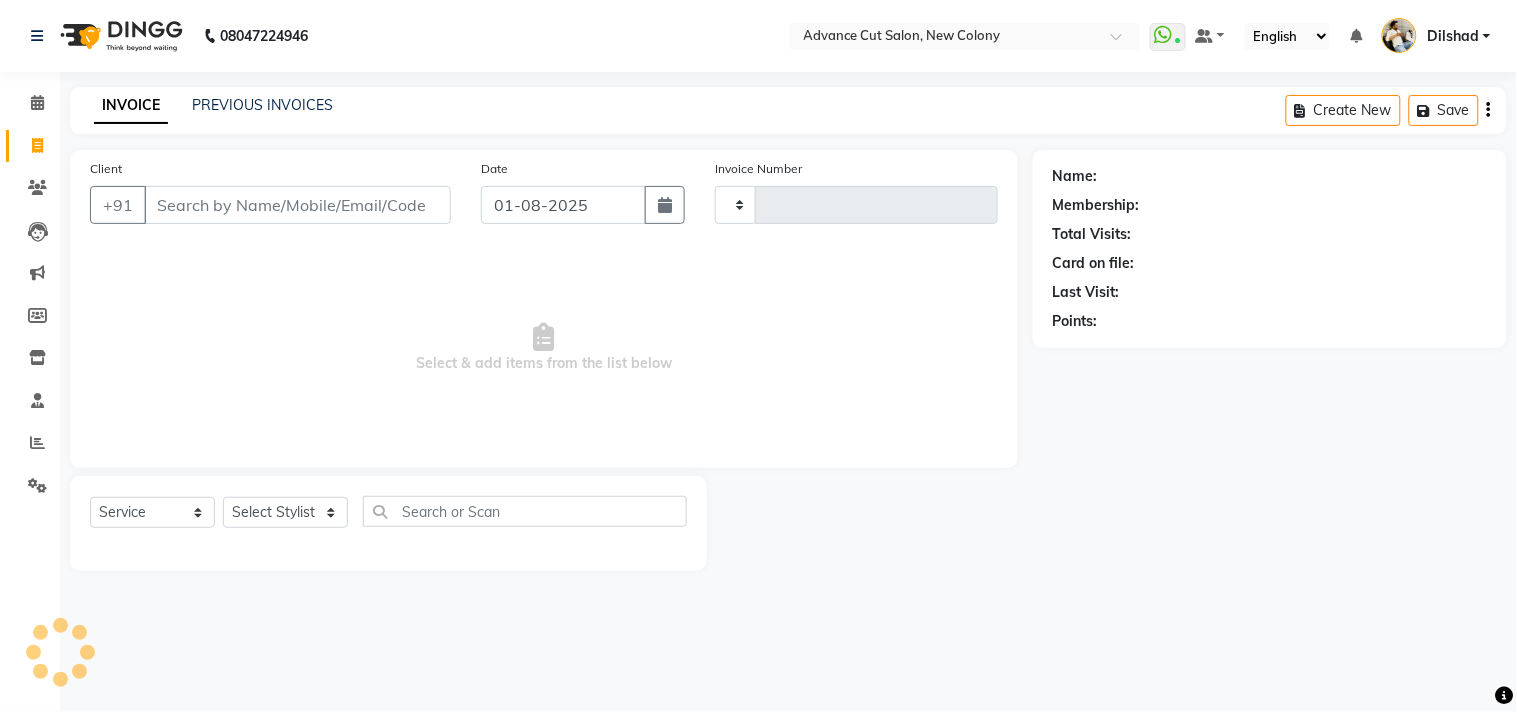 type on "4342" 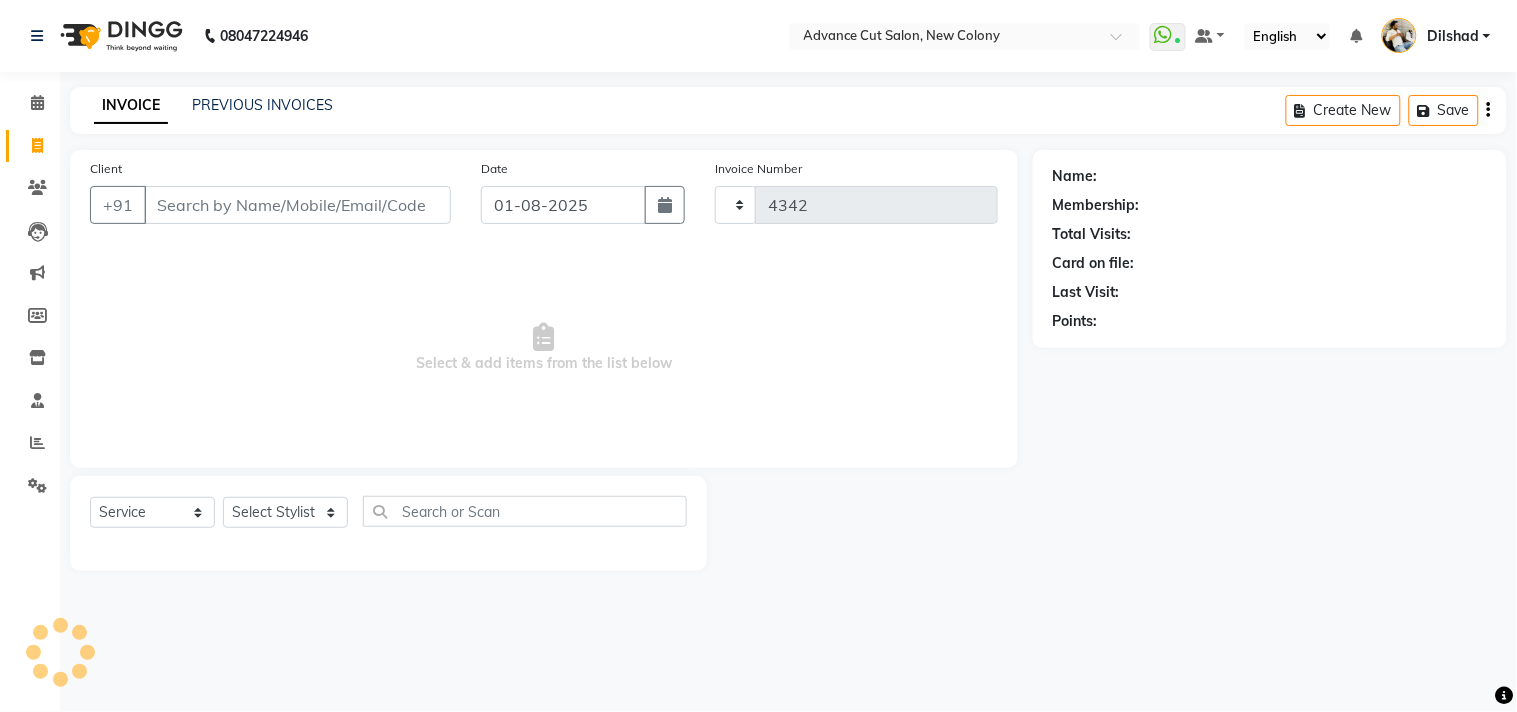 select on "922" 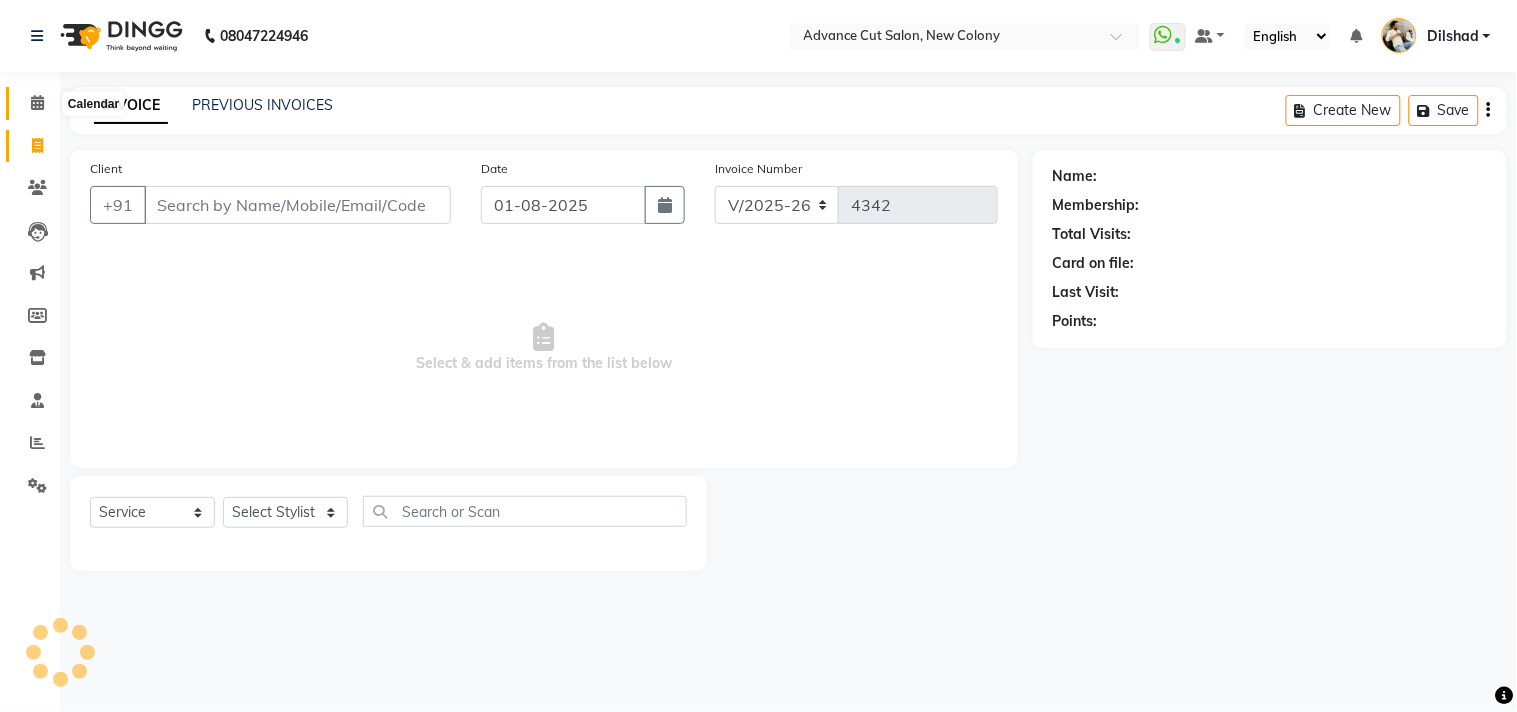 click 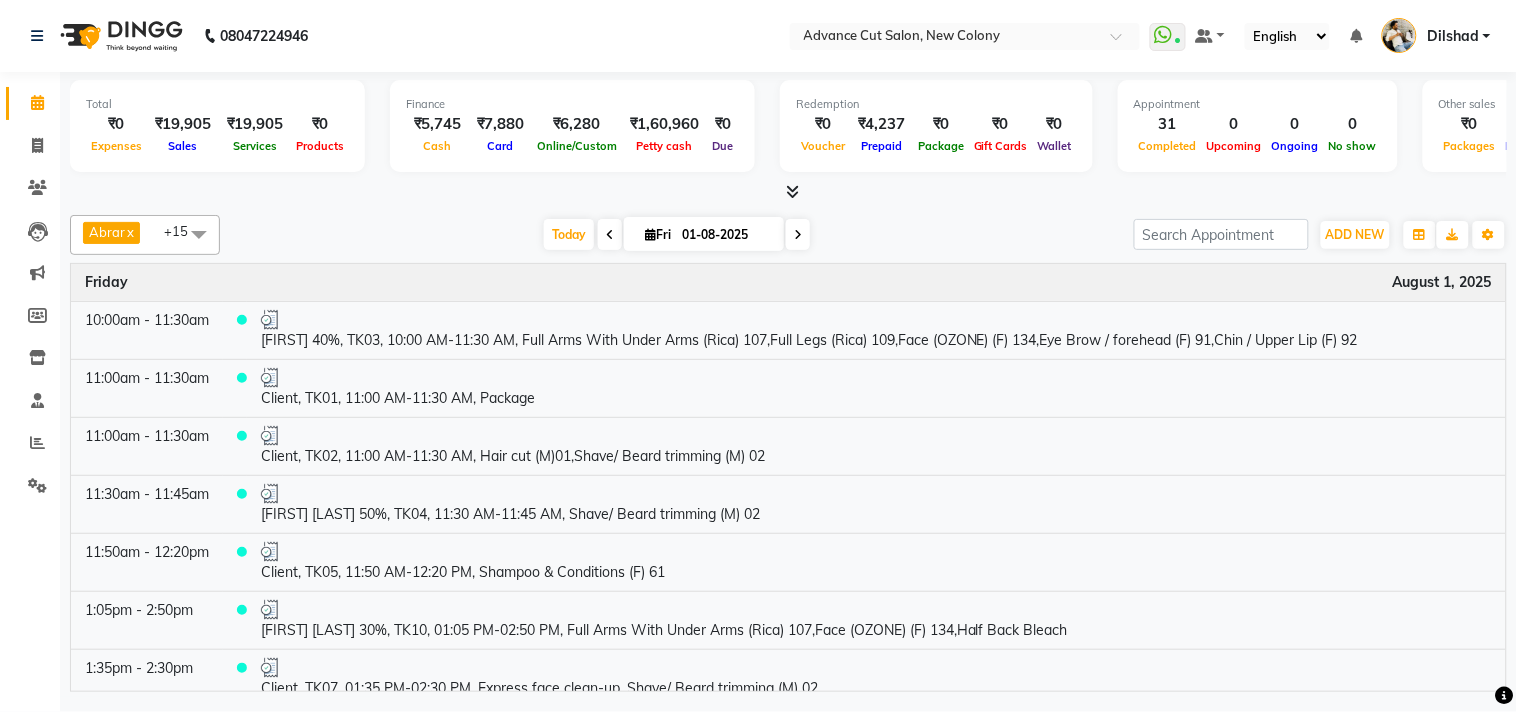 click at bounding box center [792, 191] 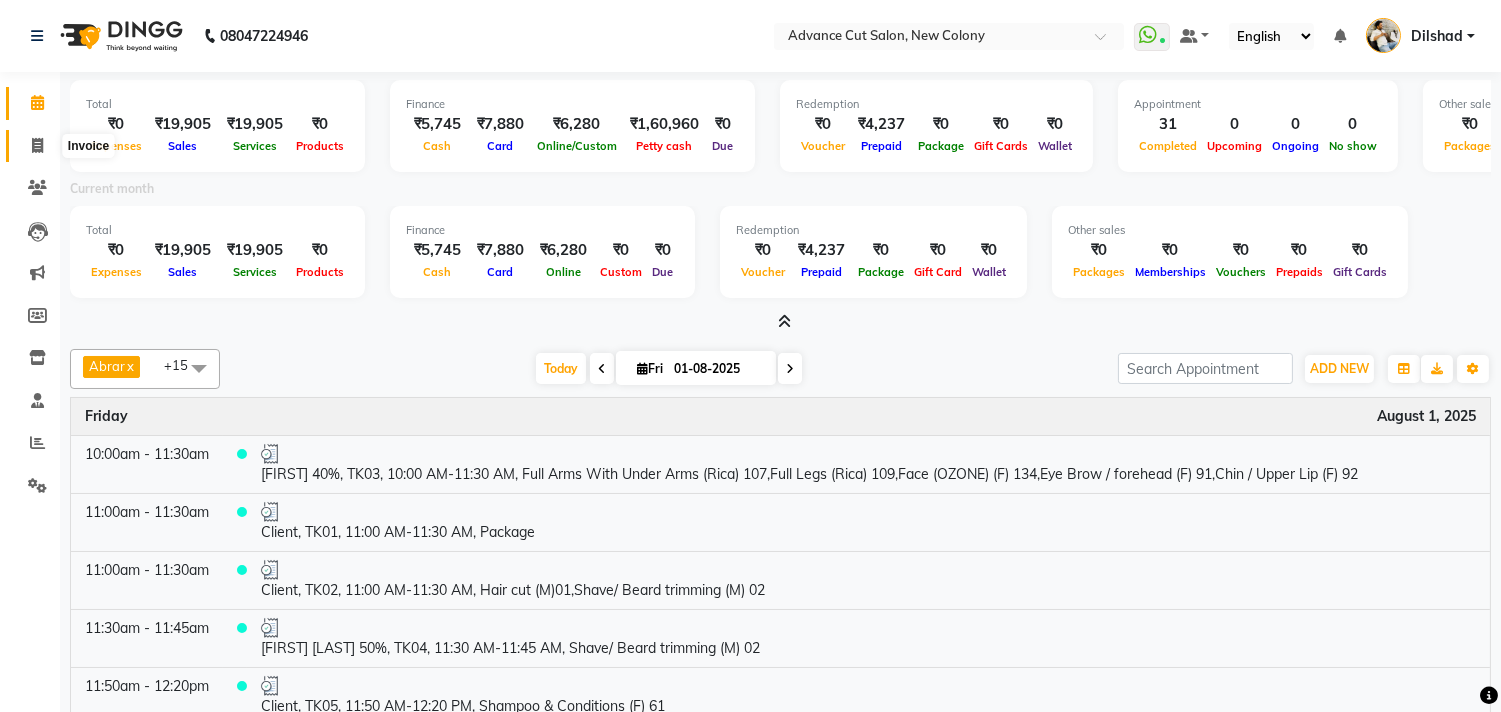 click 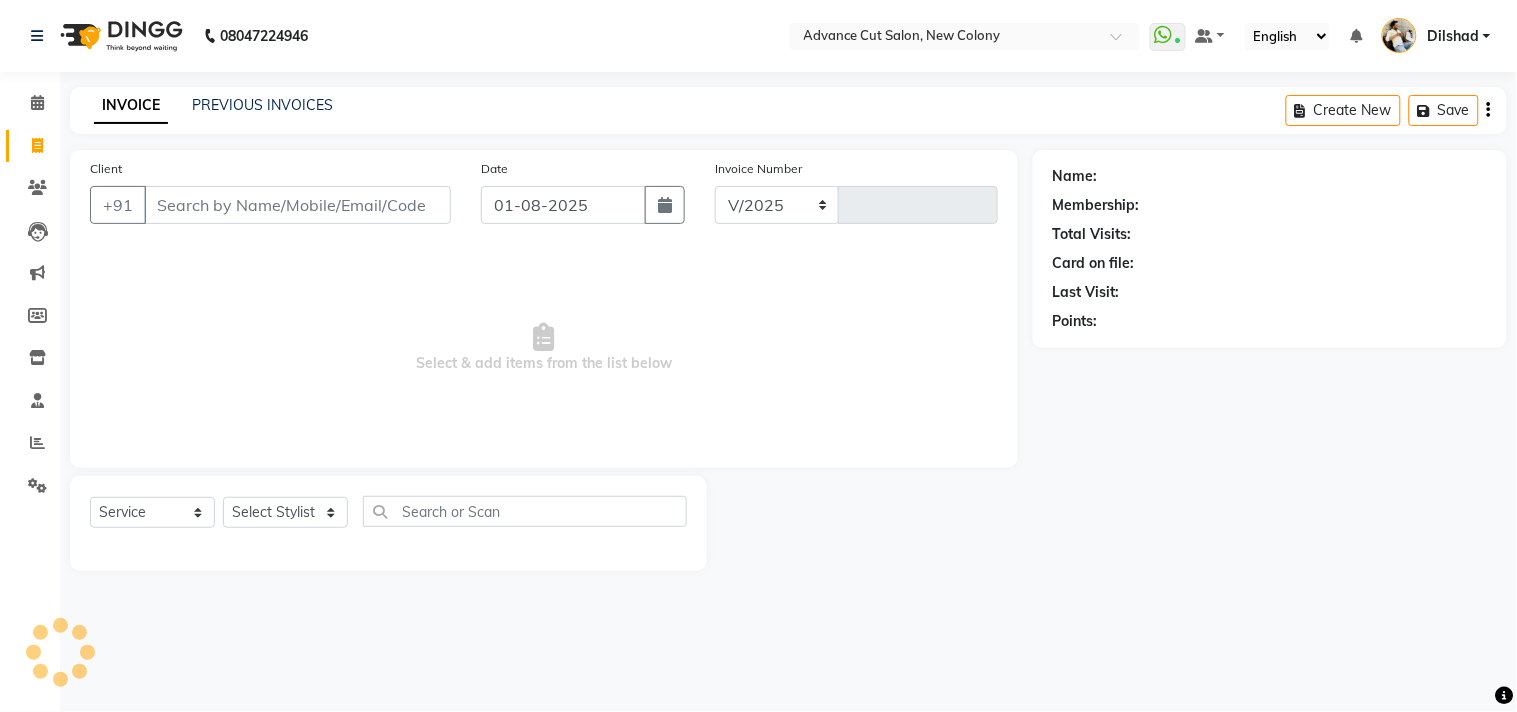 select on "922" 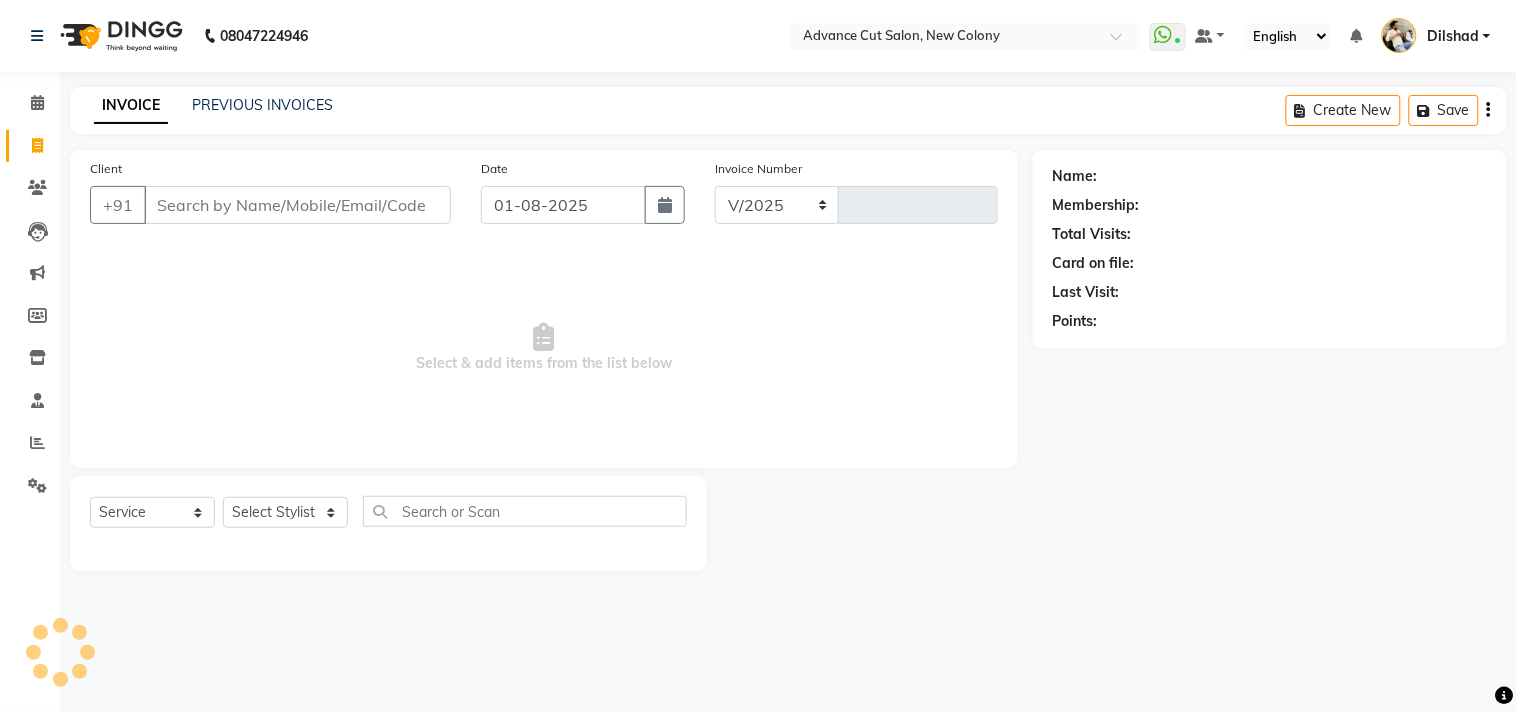 type on "4342" 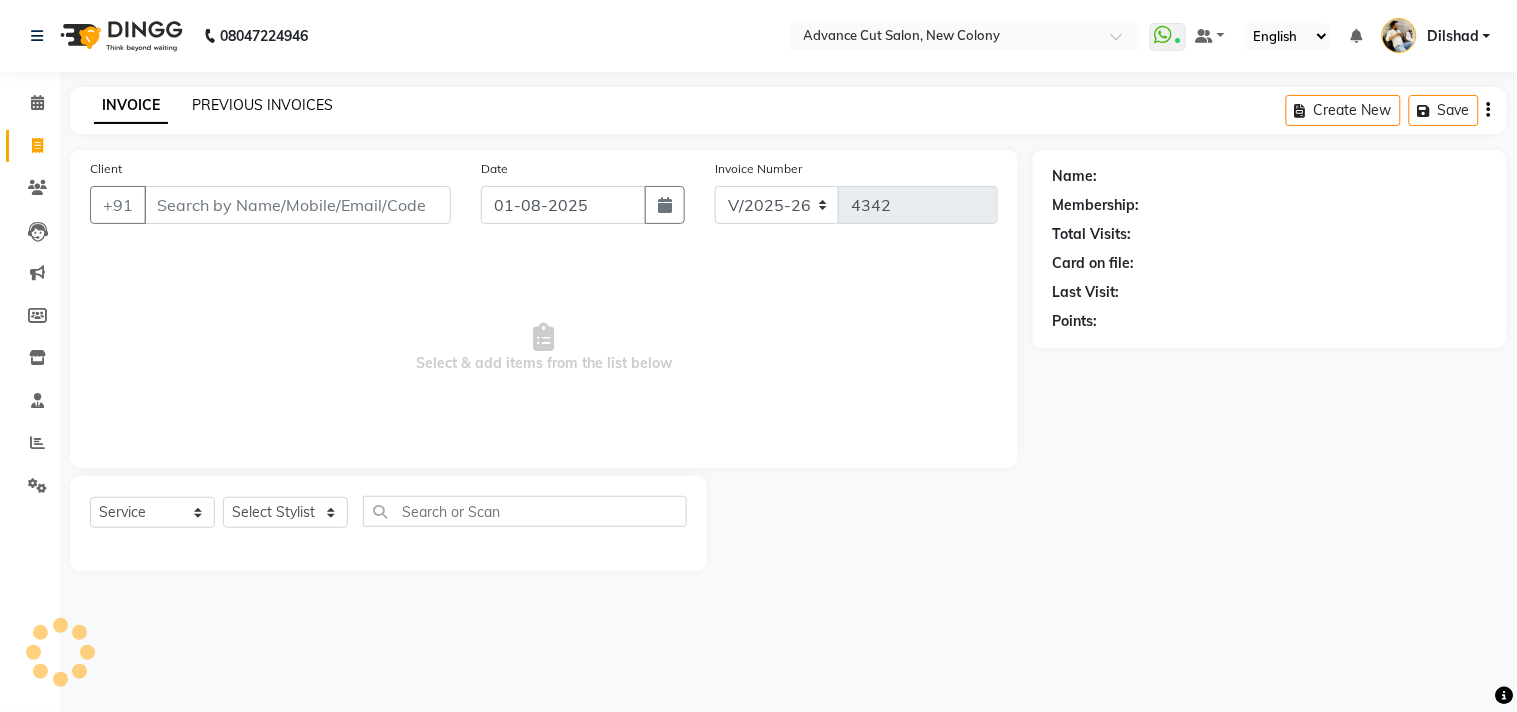 click on "PREVIOUS INVOICES" 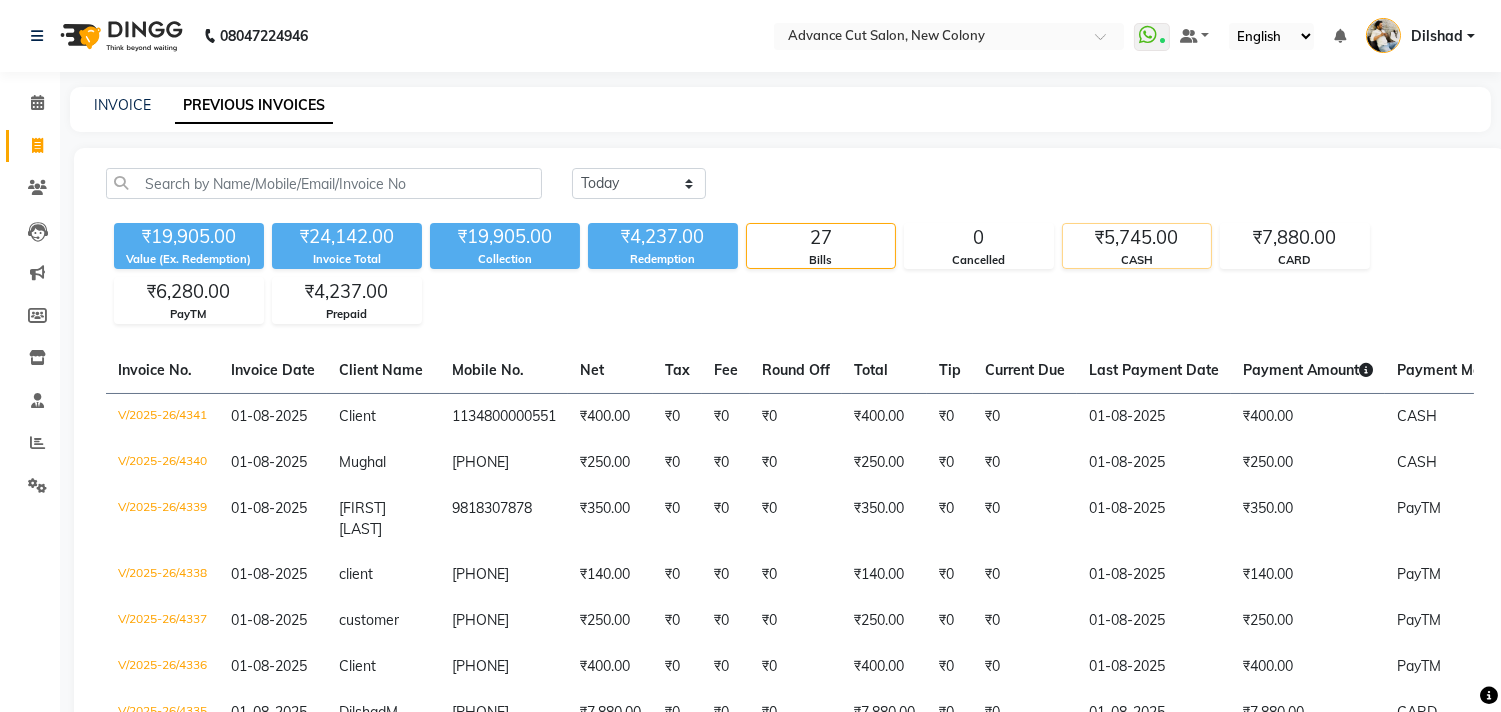 click on "₹5,745.00" 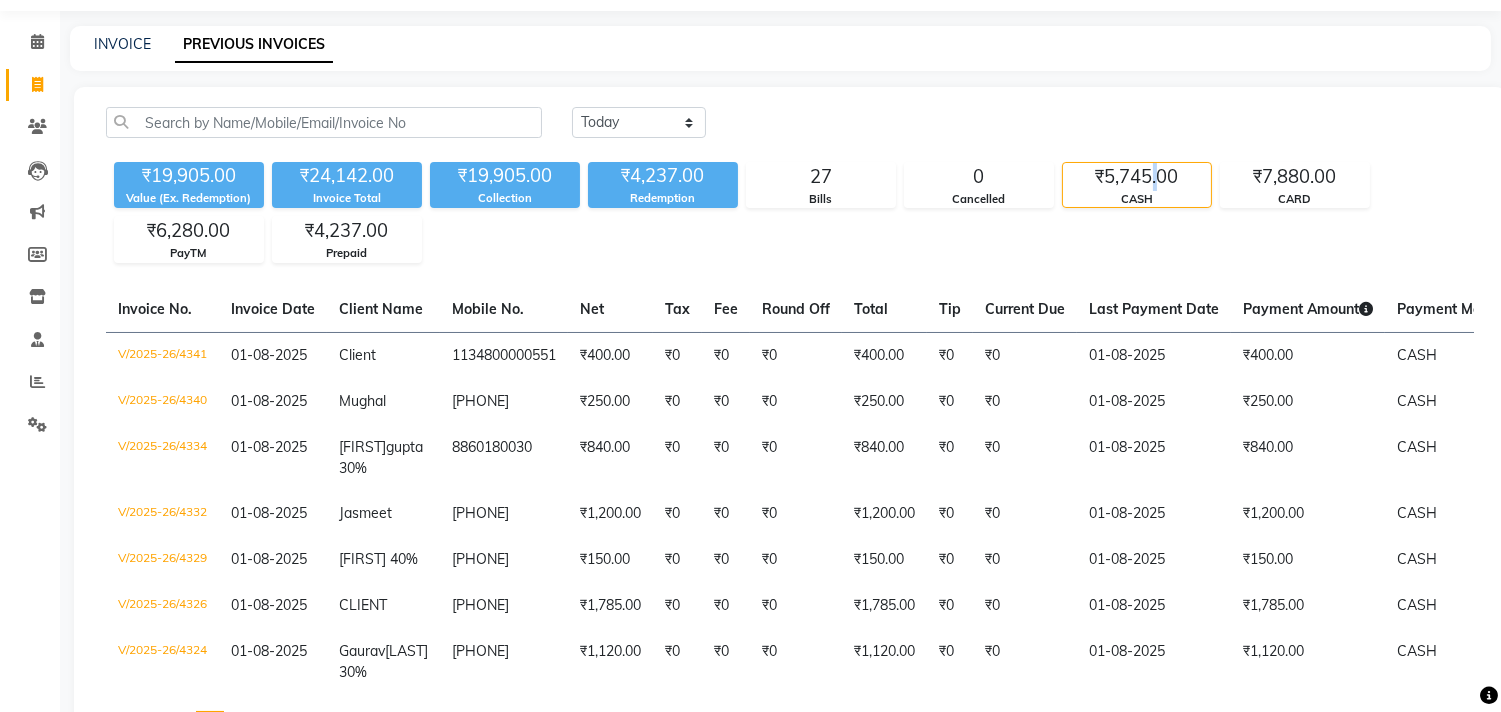 scroll, scrollTop: 0, scrollLeft: 0, axis: both 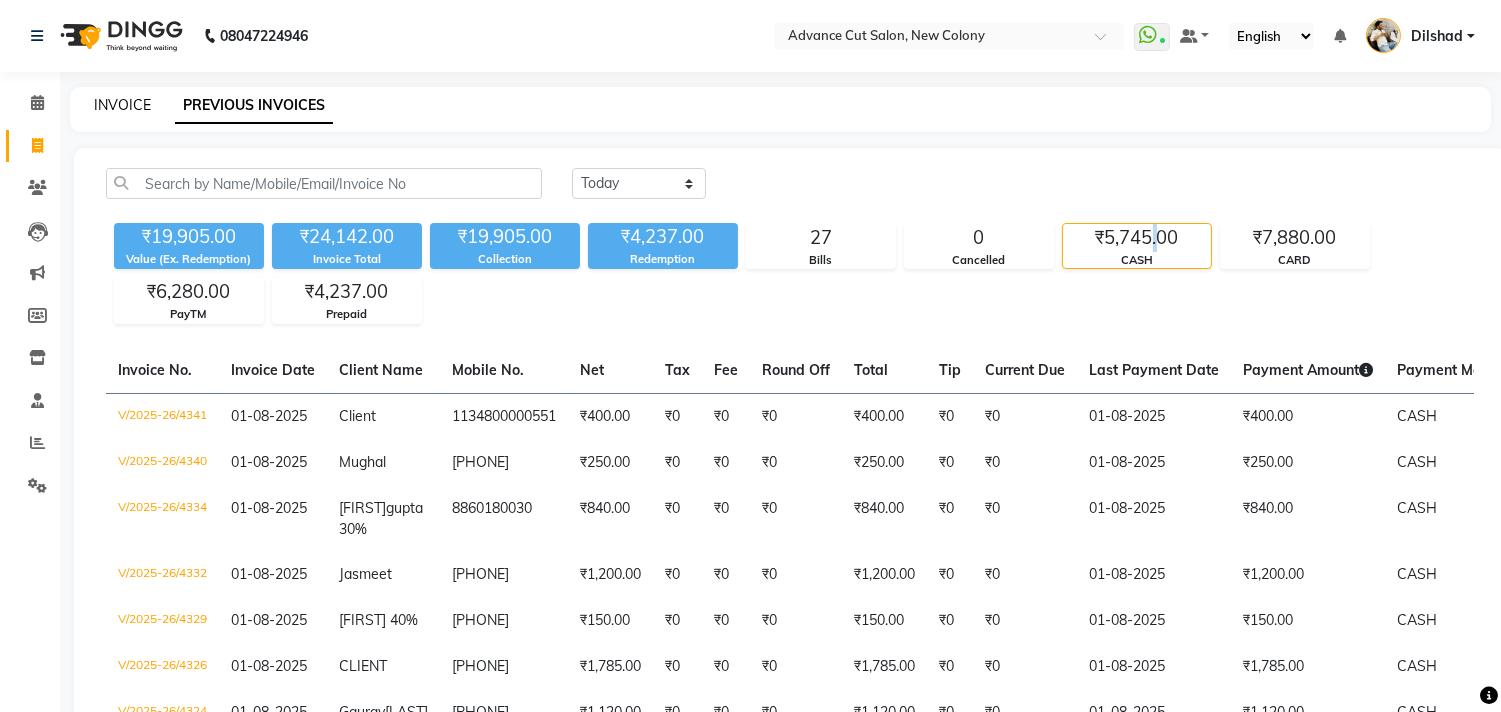 click on "INVOICE" 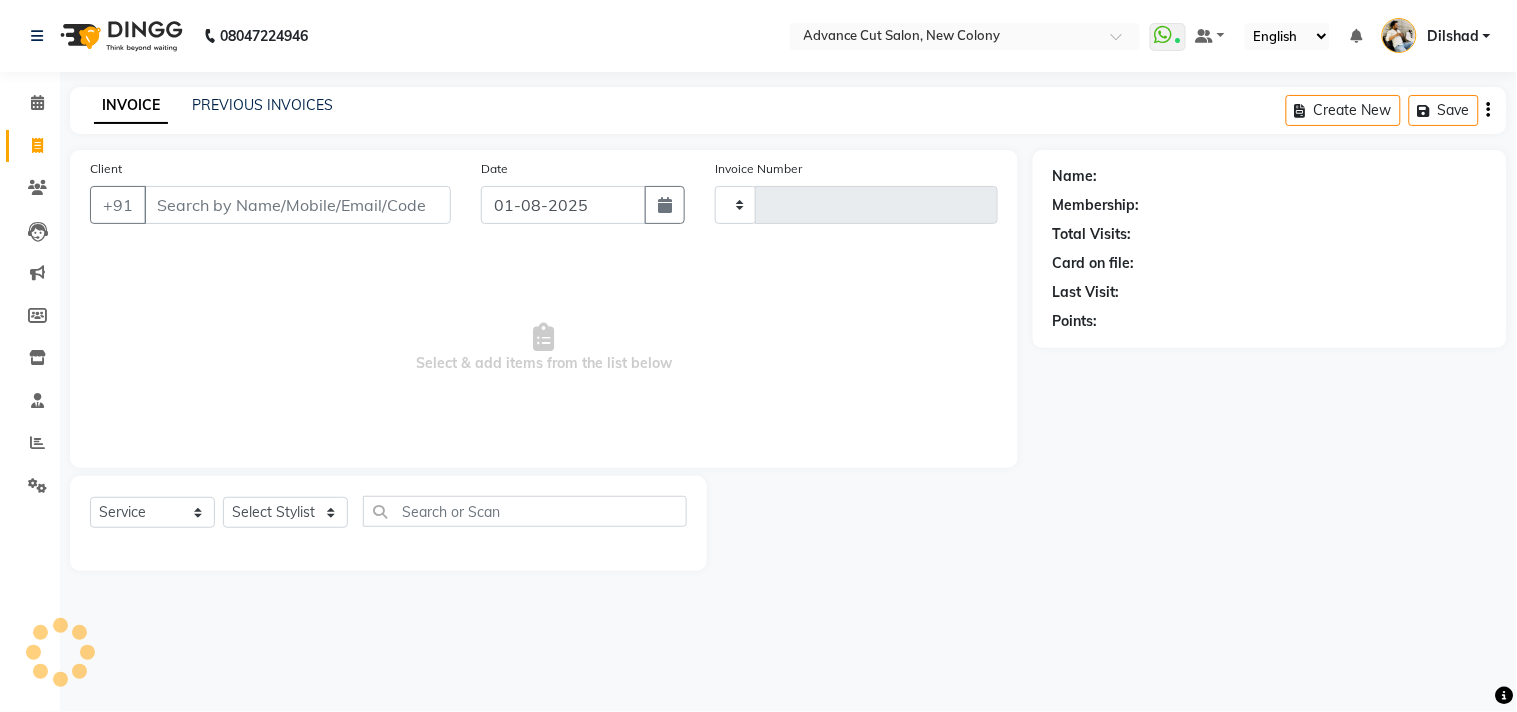 type on "4342" 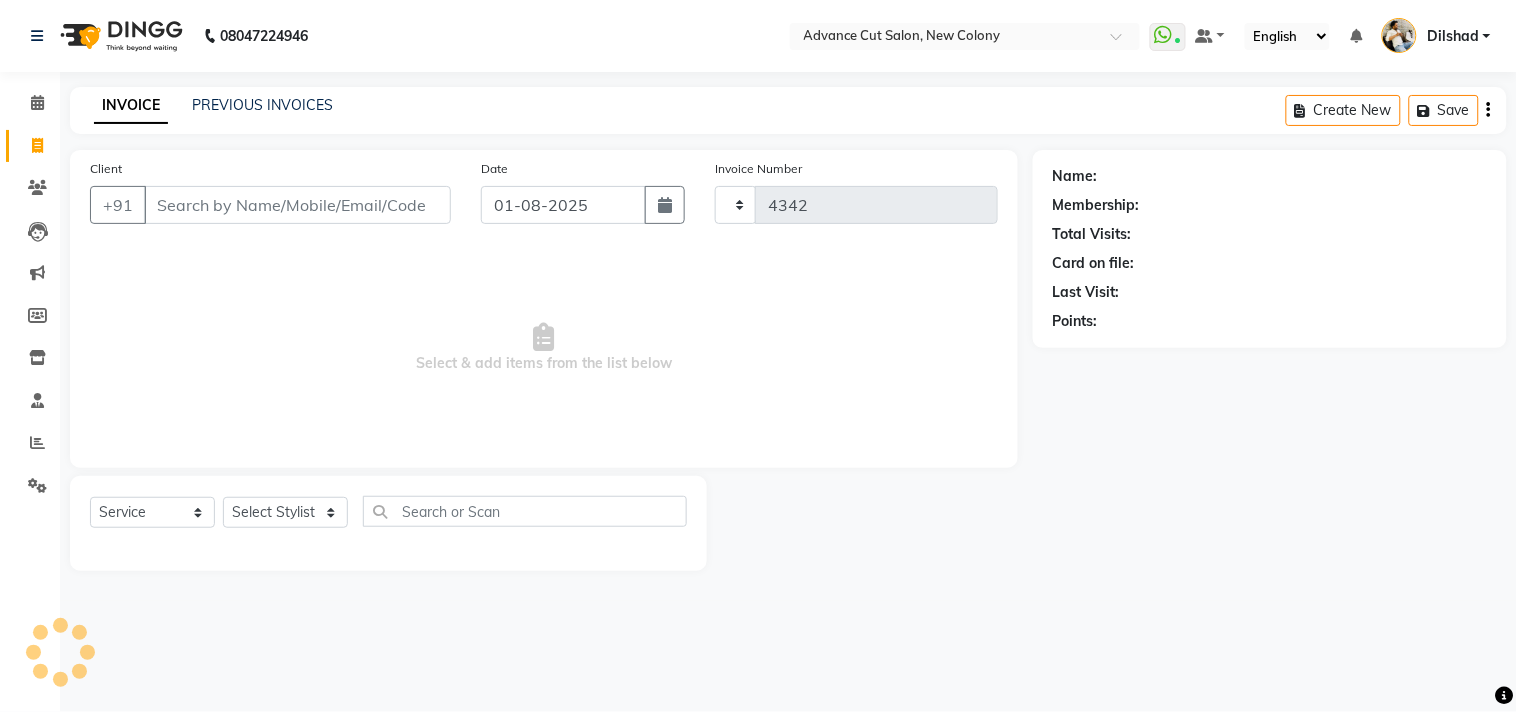 select on "922" 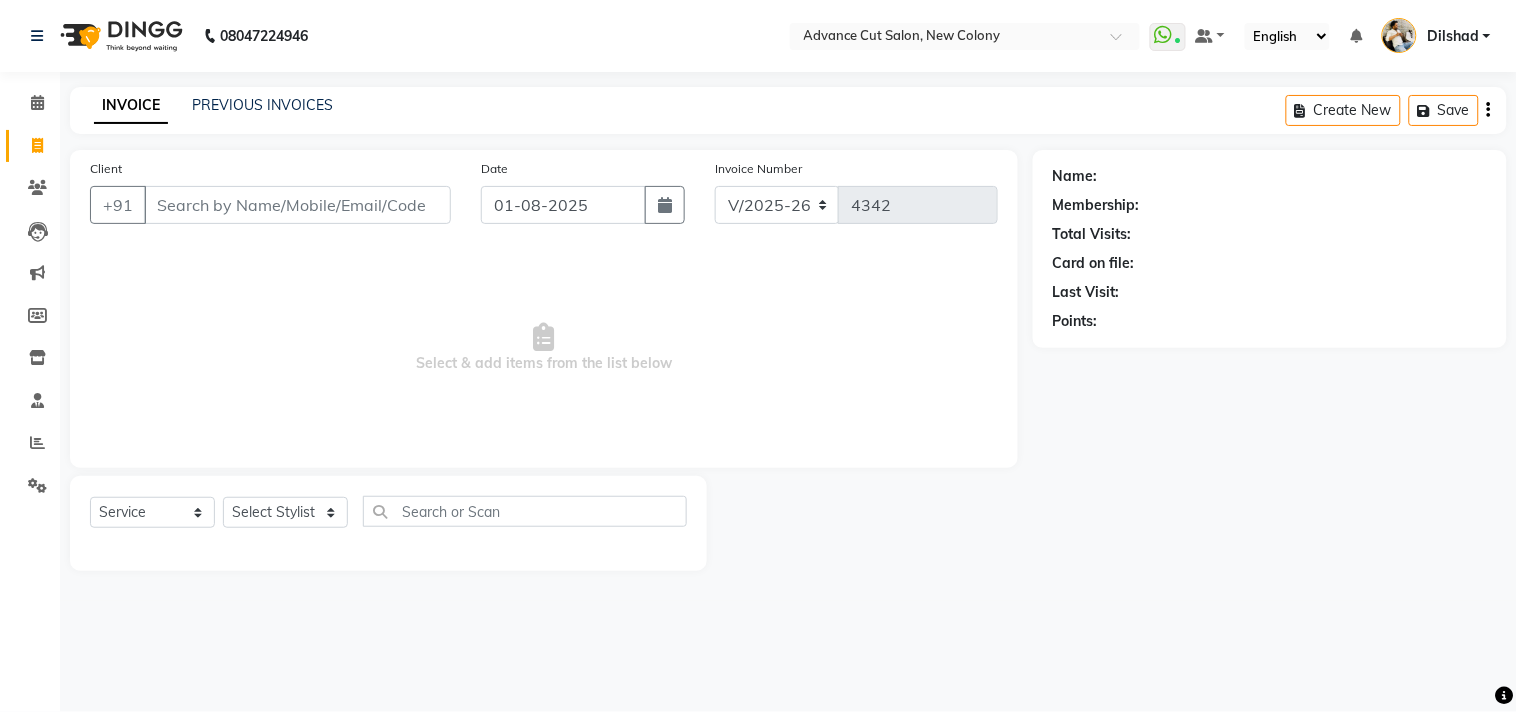 click on "Client +91" 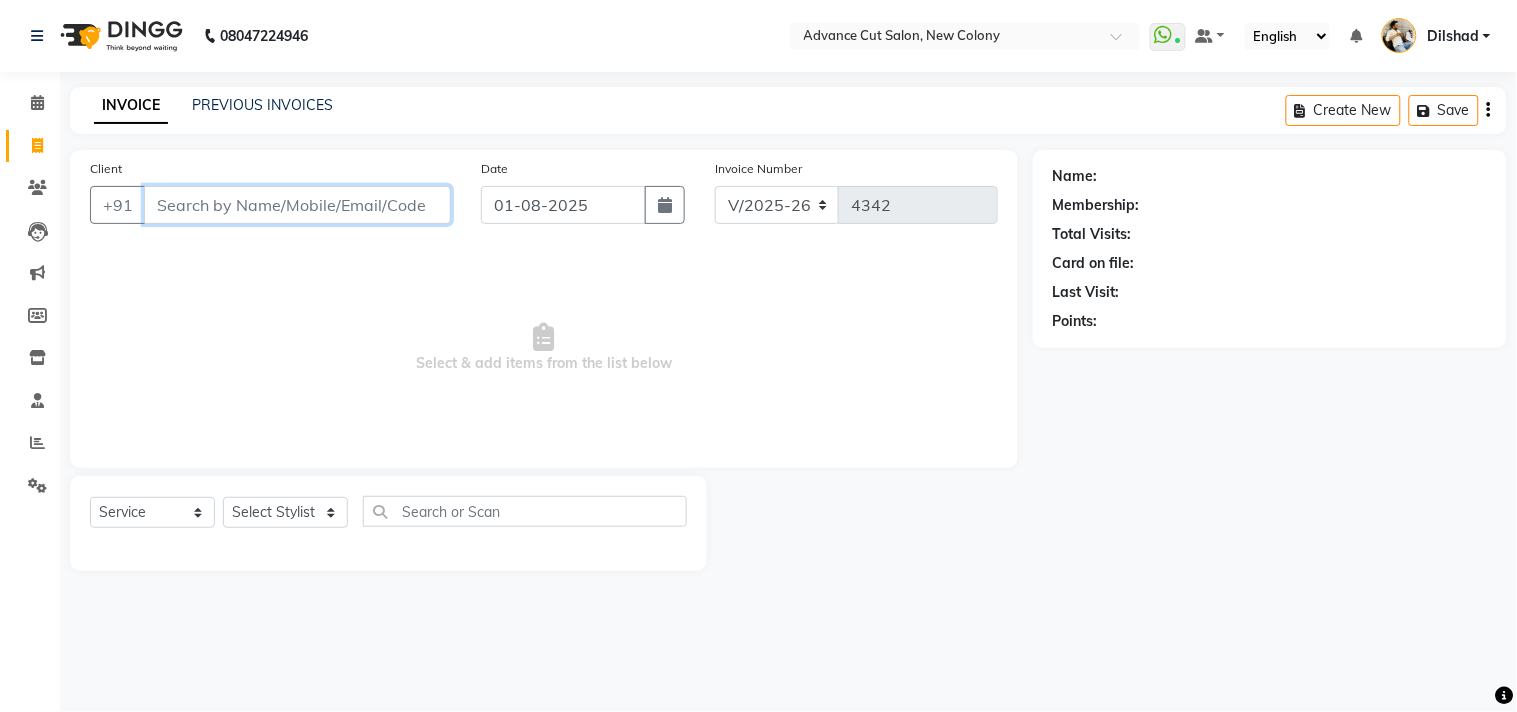 click on "Client" at bounding box center [297, 205] 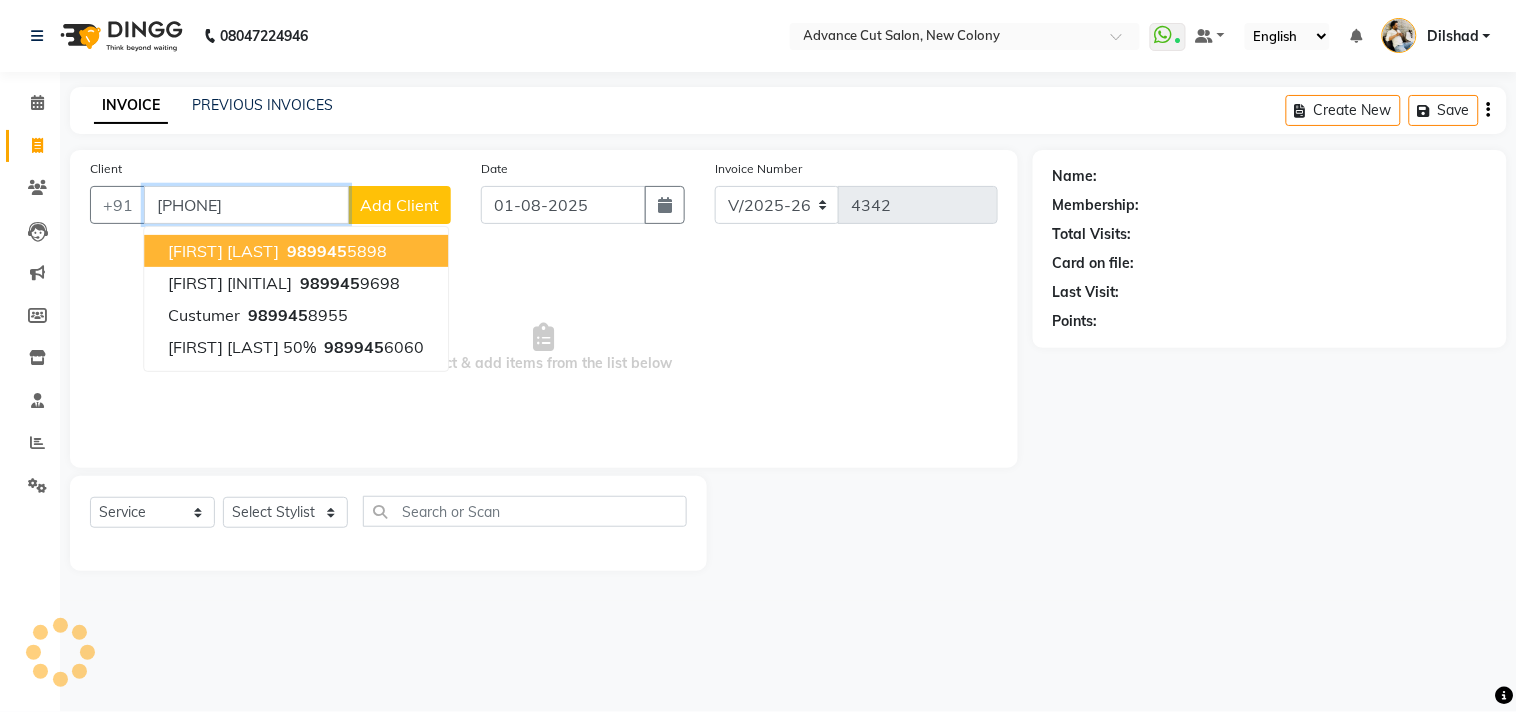 type on "9899456060" 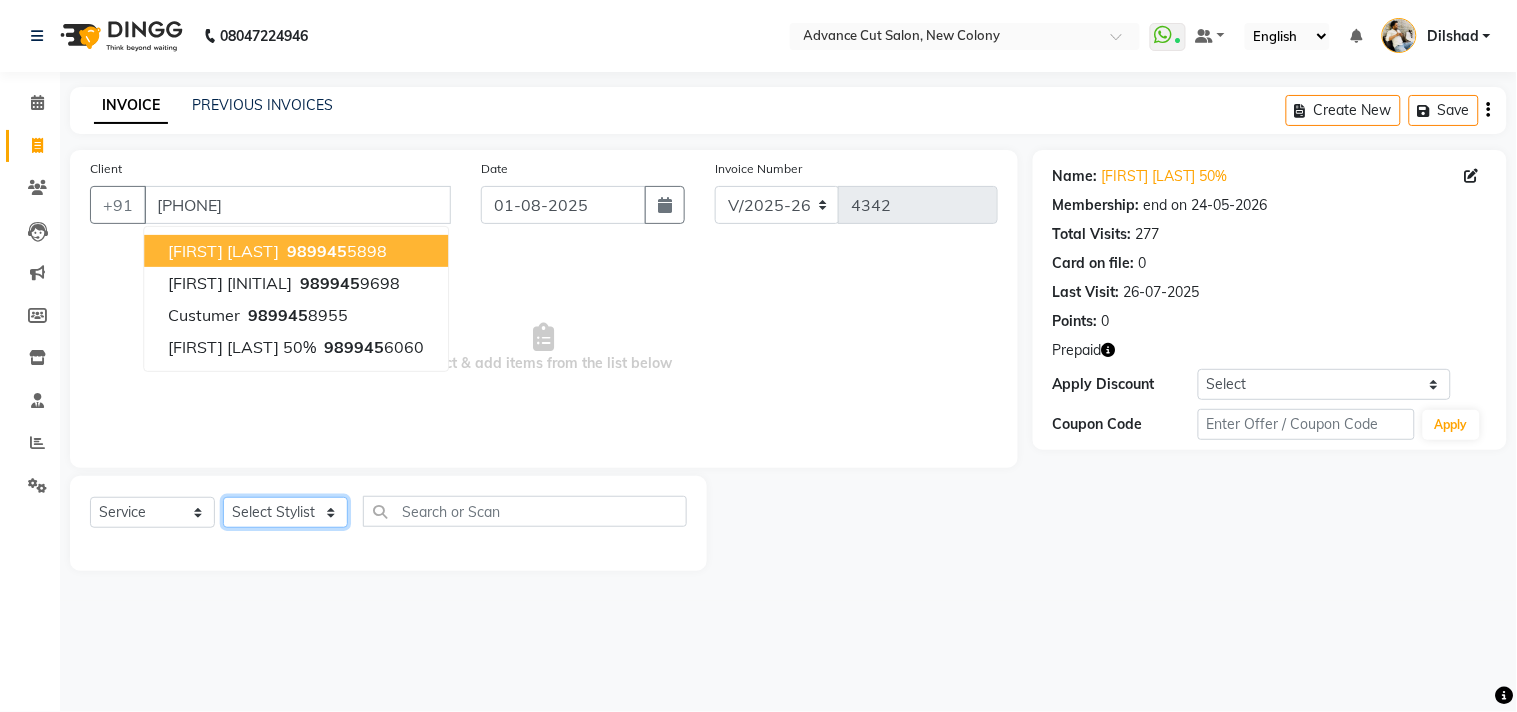 drag, startPoint x: 250, startPoint y: 523, endPoint x: 250, endPoint y: 498, distance: 25 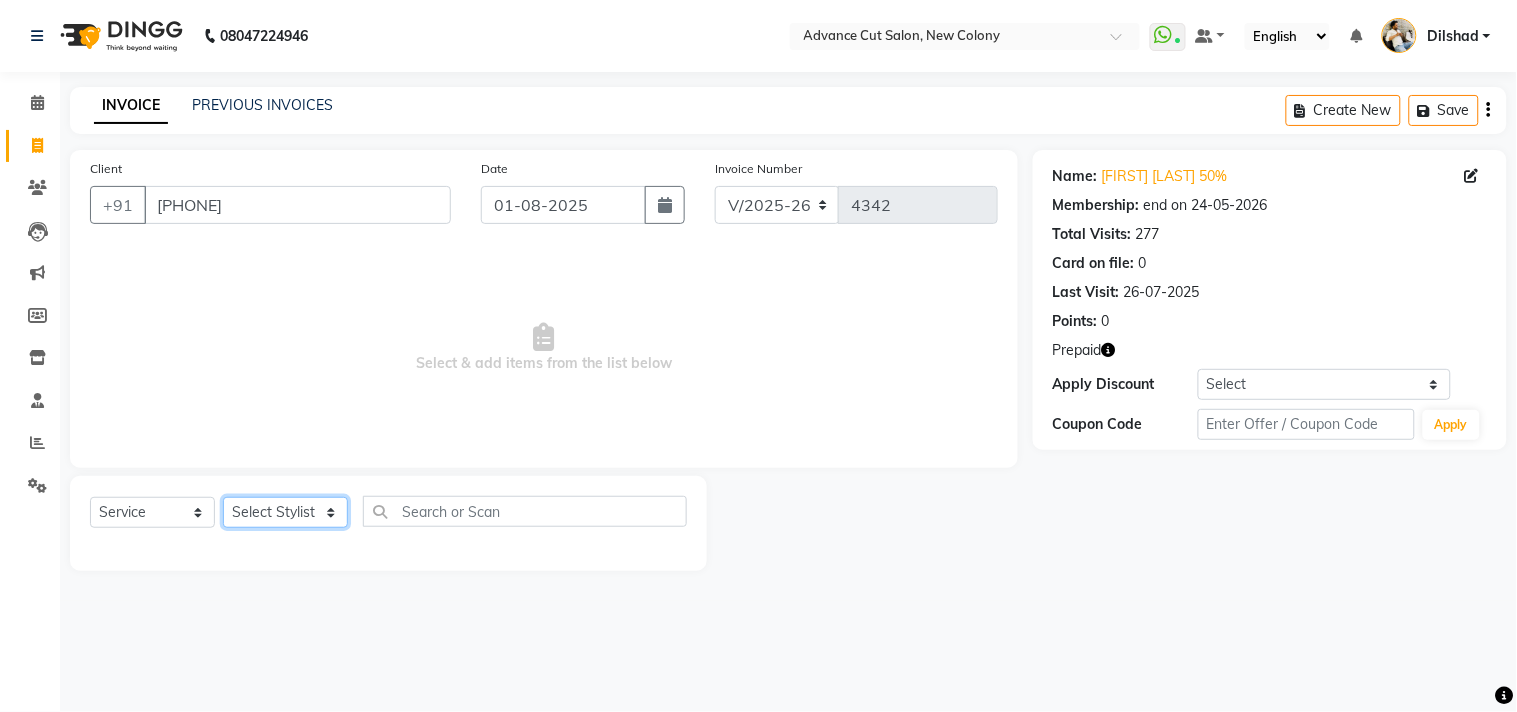 select on "25769" 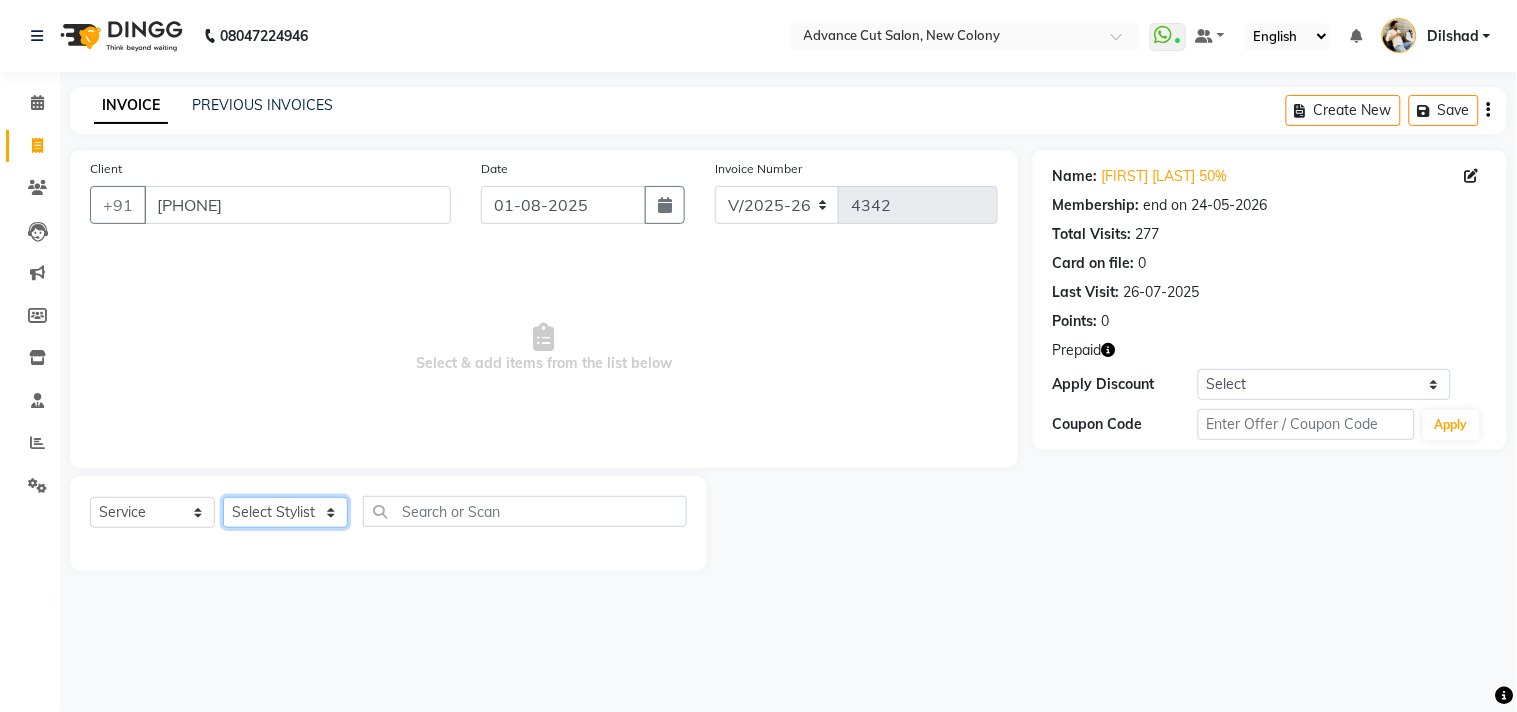 click on "Select Stylist Abrar Alam Dilshad Lallan Meenu Nafeesh Ahmad Naved O.P. Sharma  Pryag Samar Shahzad  SHWETA SINGH Zarina" 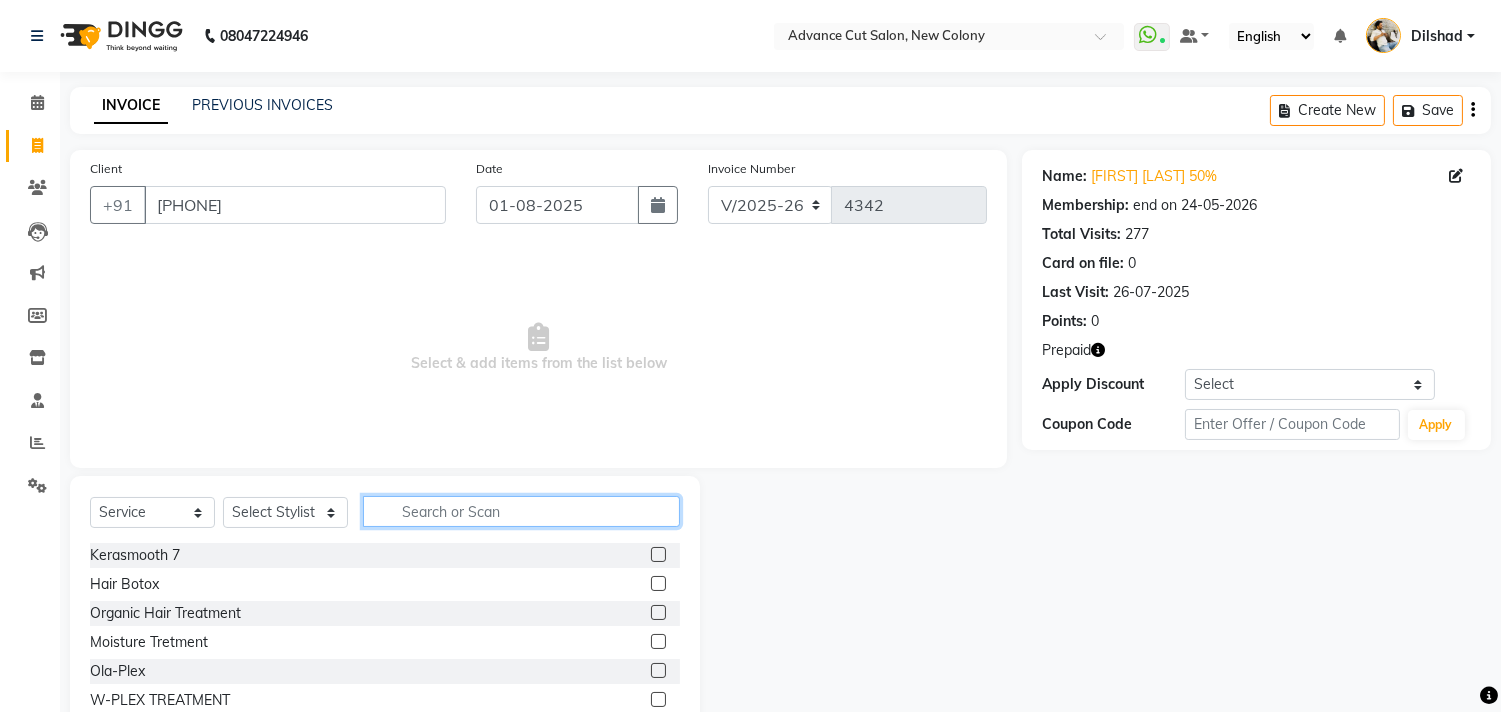 click 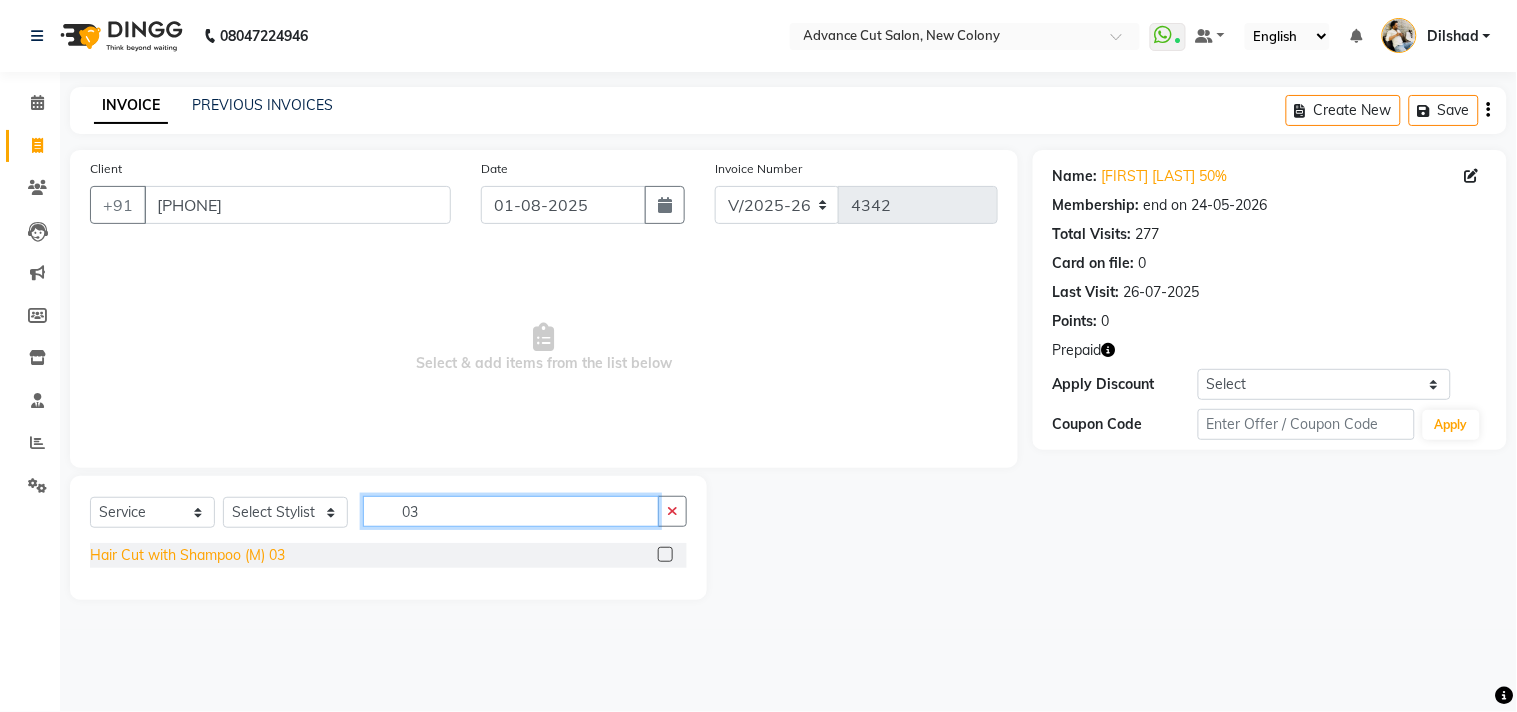 type on "03" 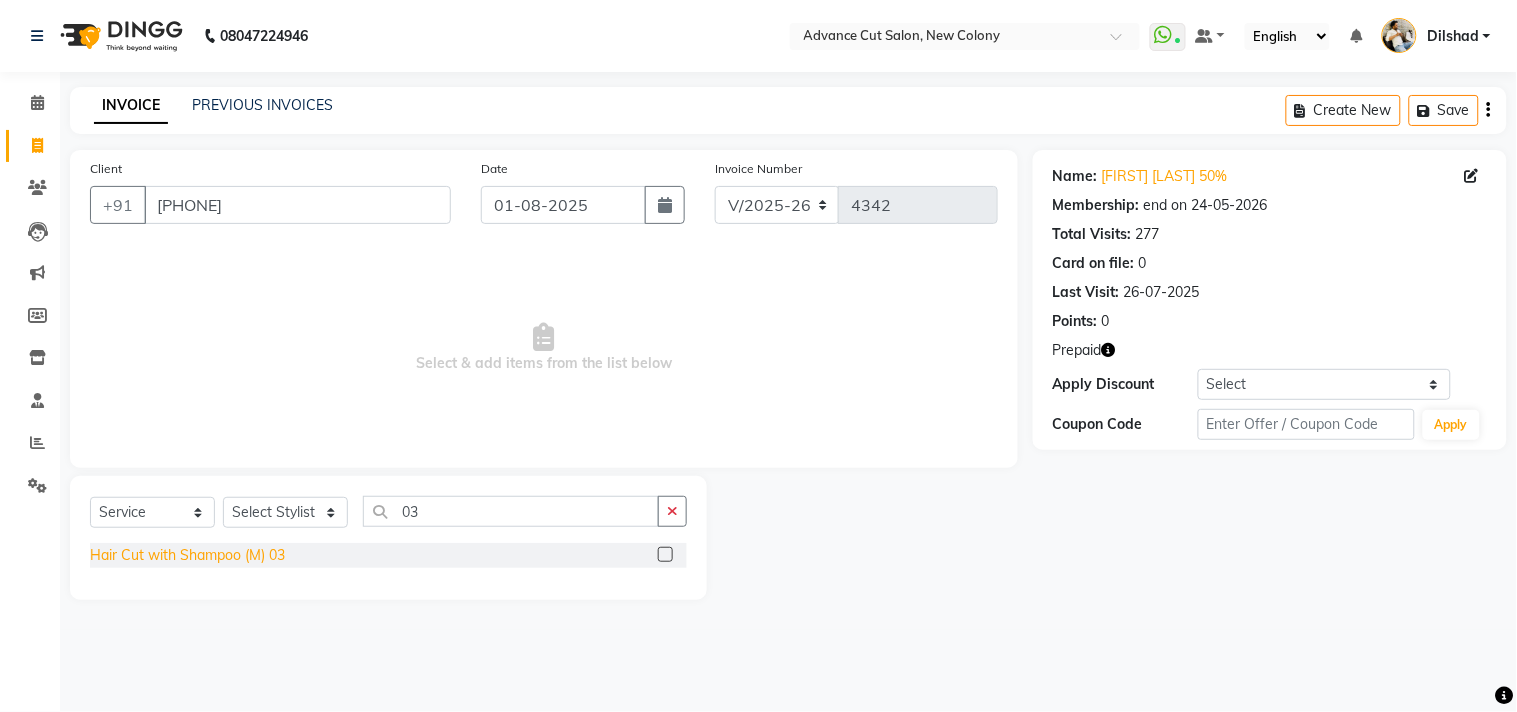 click on "Hair Cut with Shampoo (M) 03" 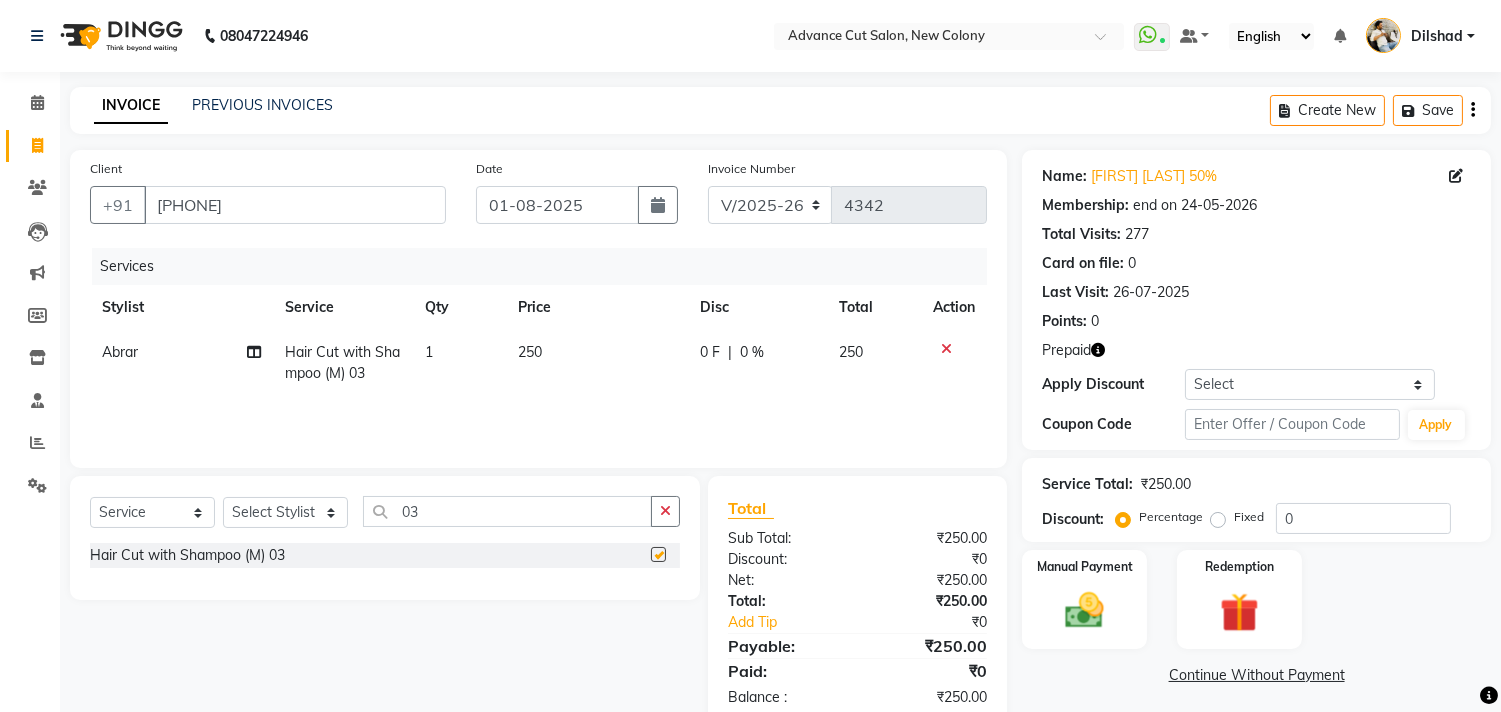 checkbox on "false" 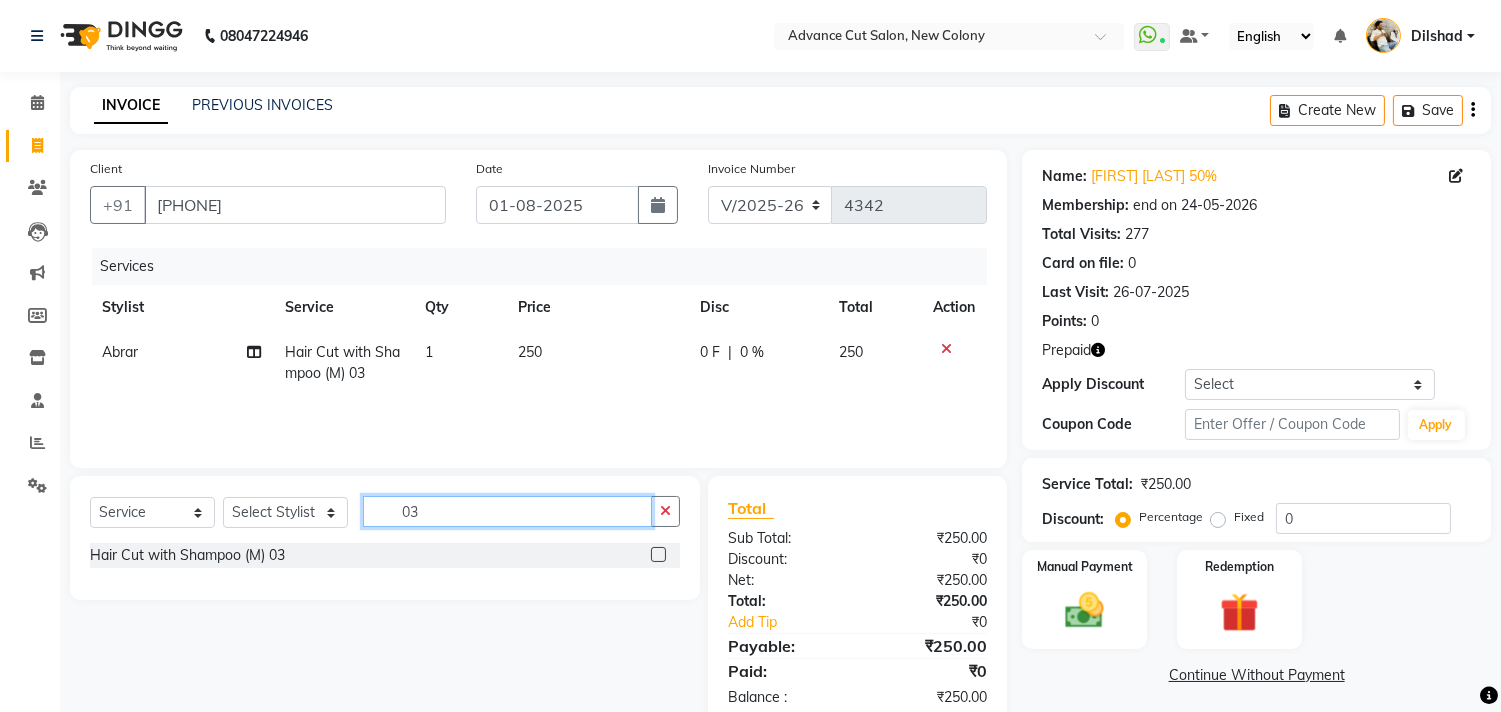 click on "03" 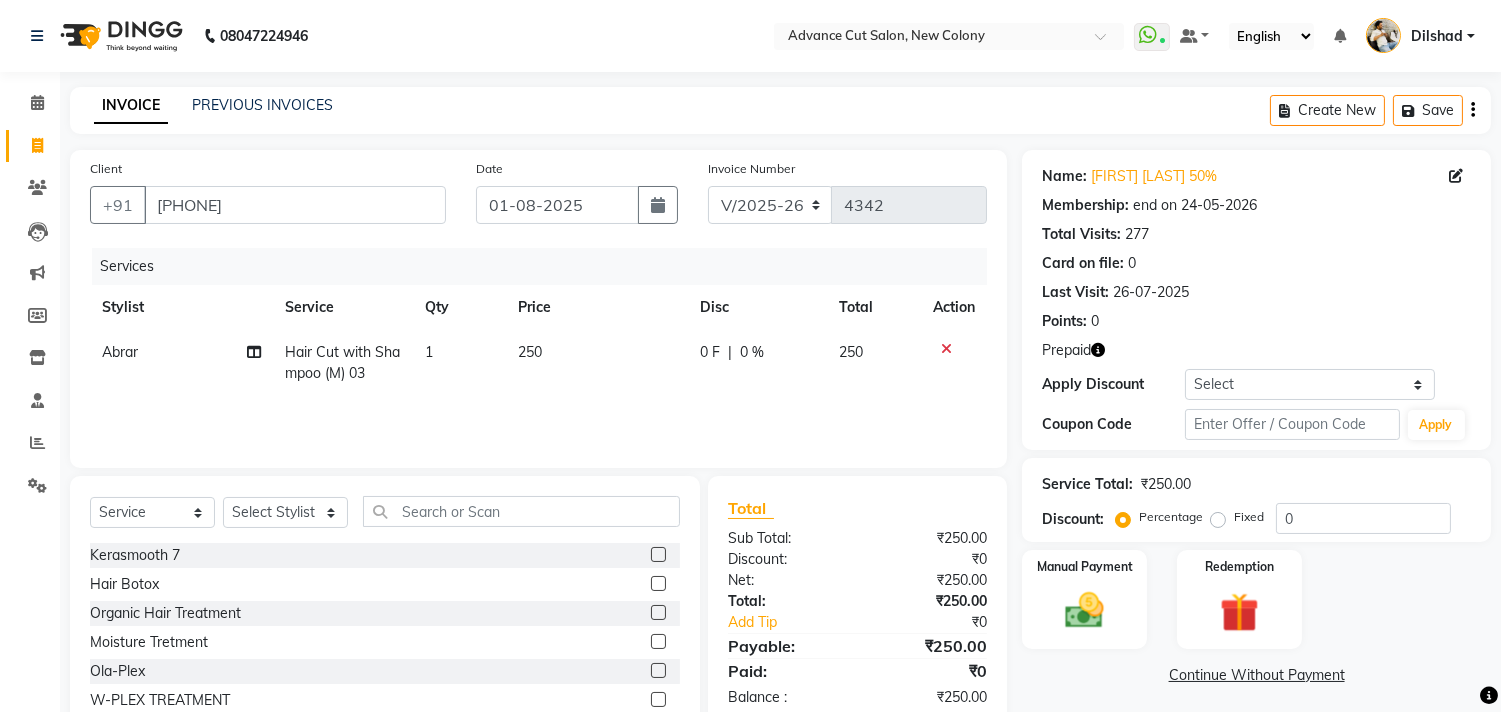 click 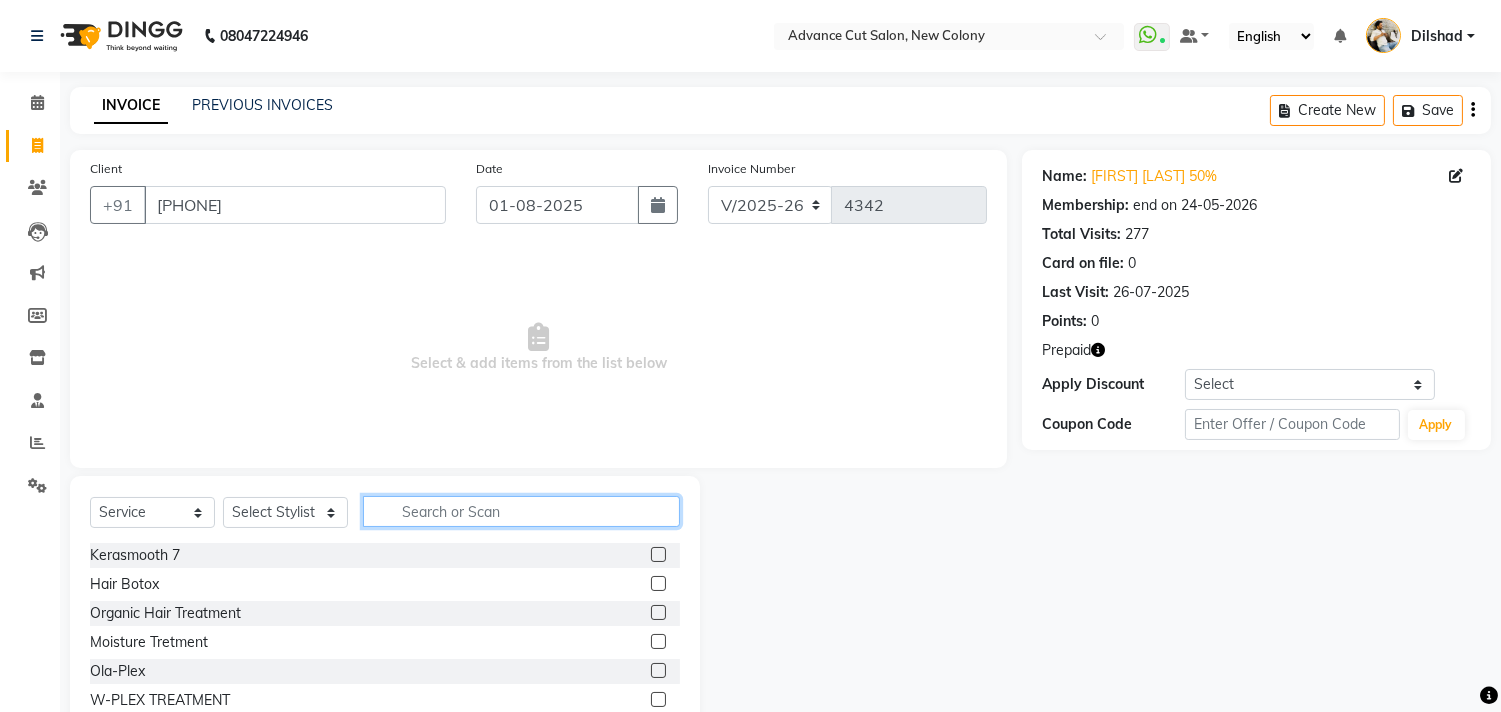 click 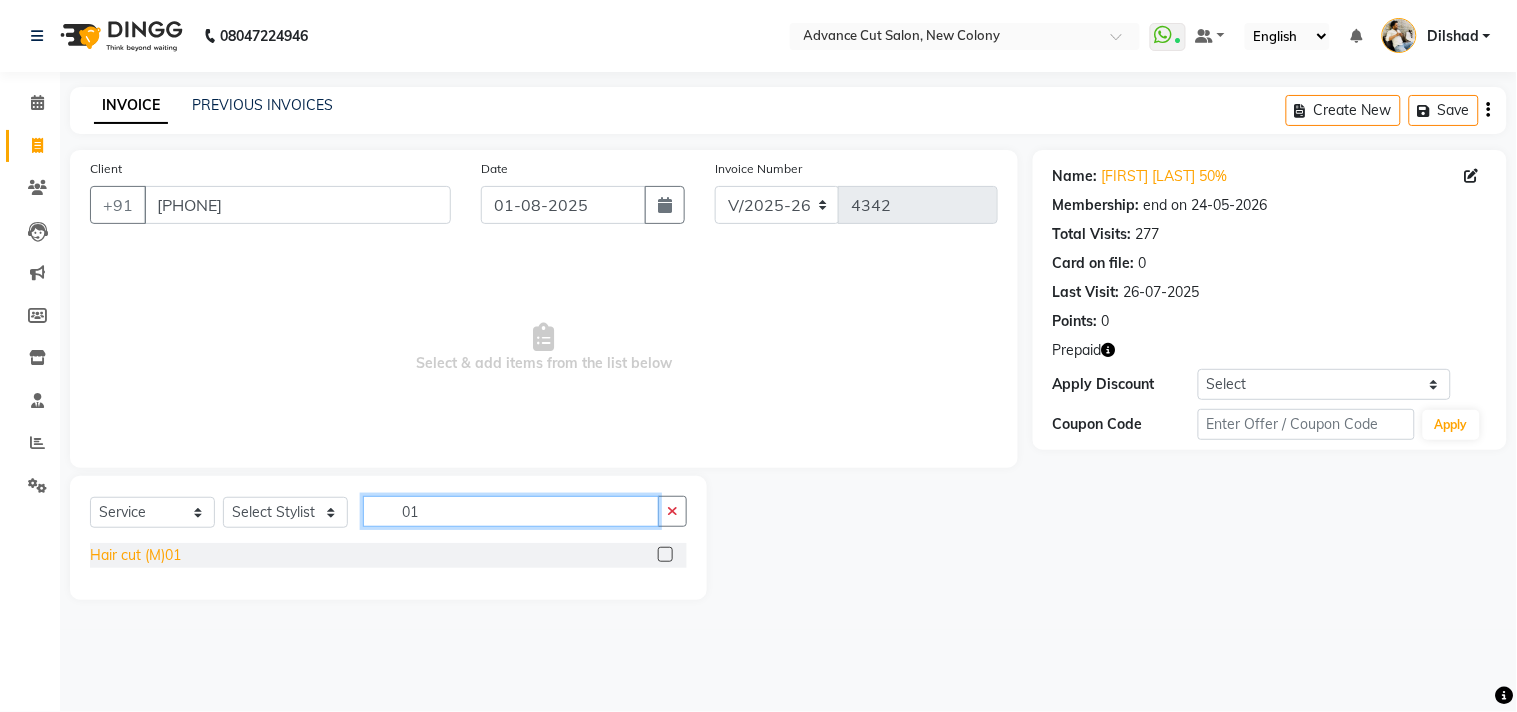 type on "01" 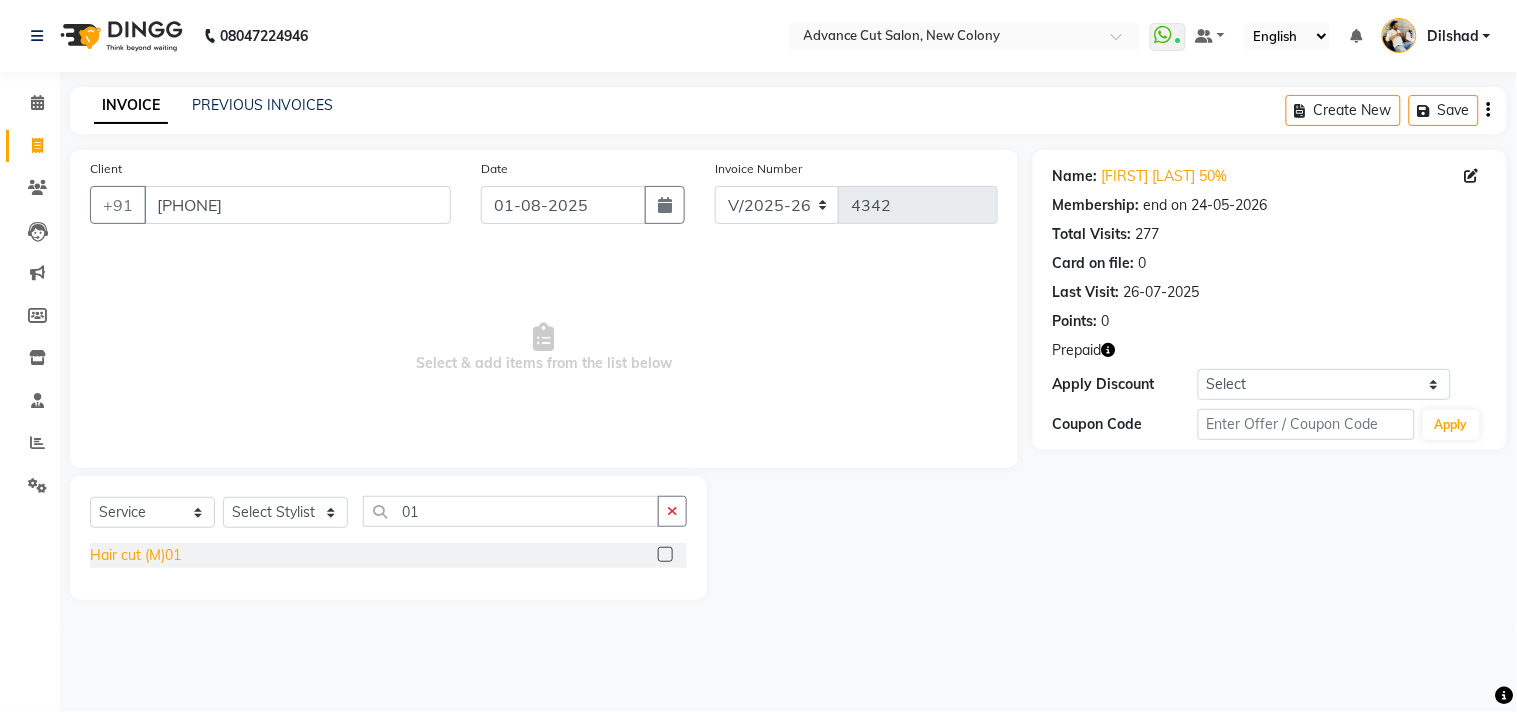 click on "Hair cut (M)01" 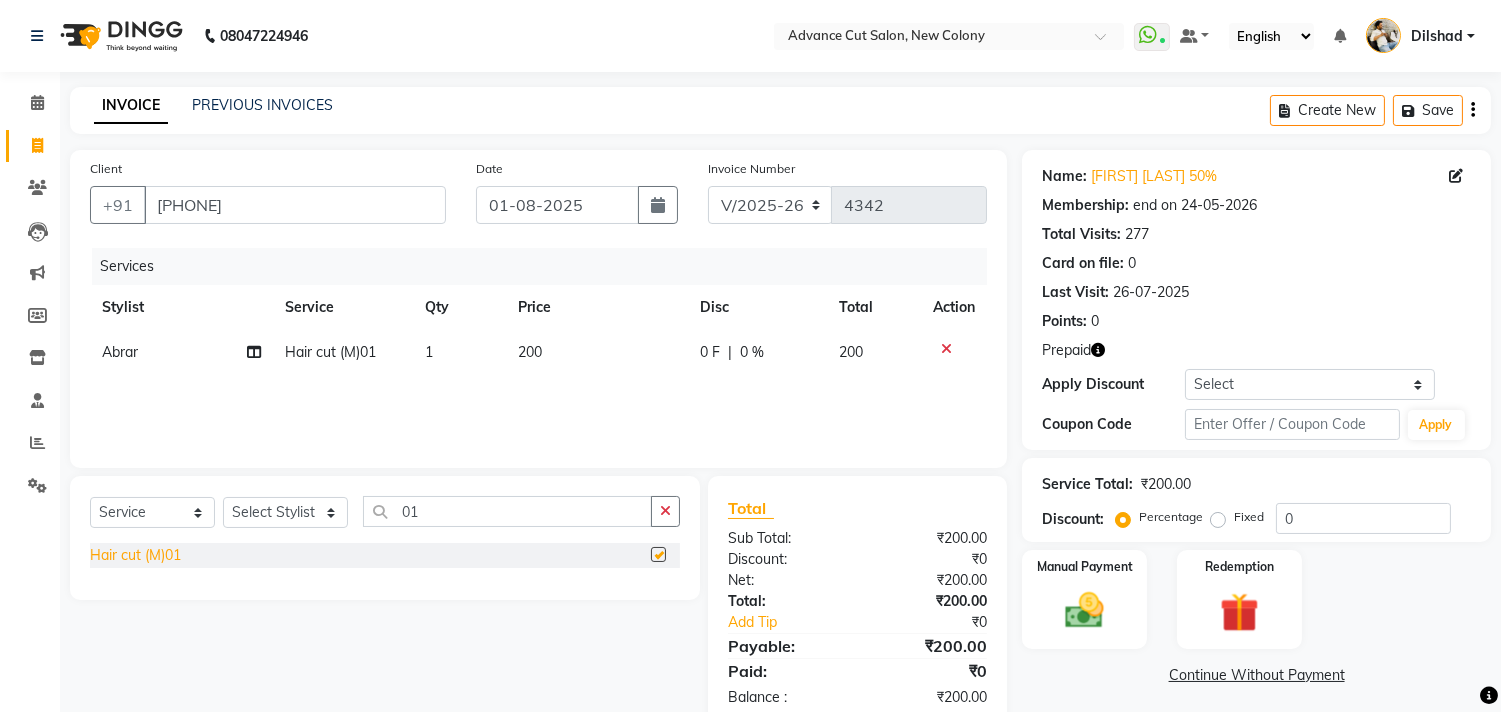 checkbox on "false" 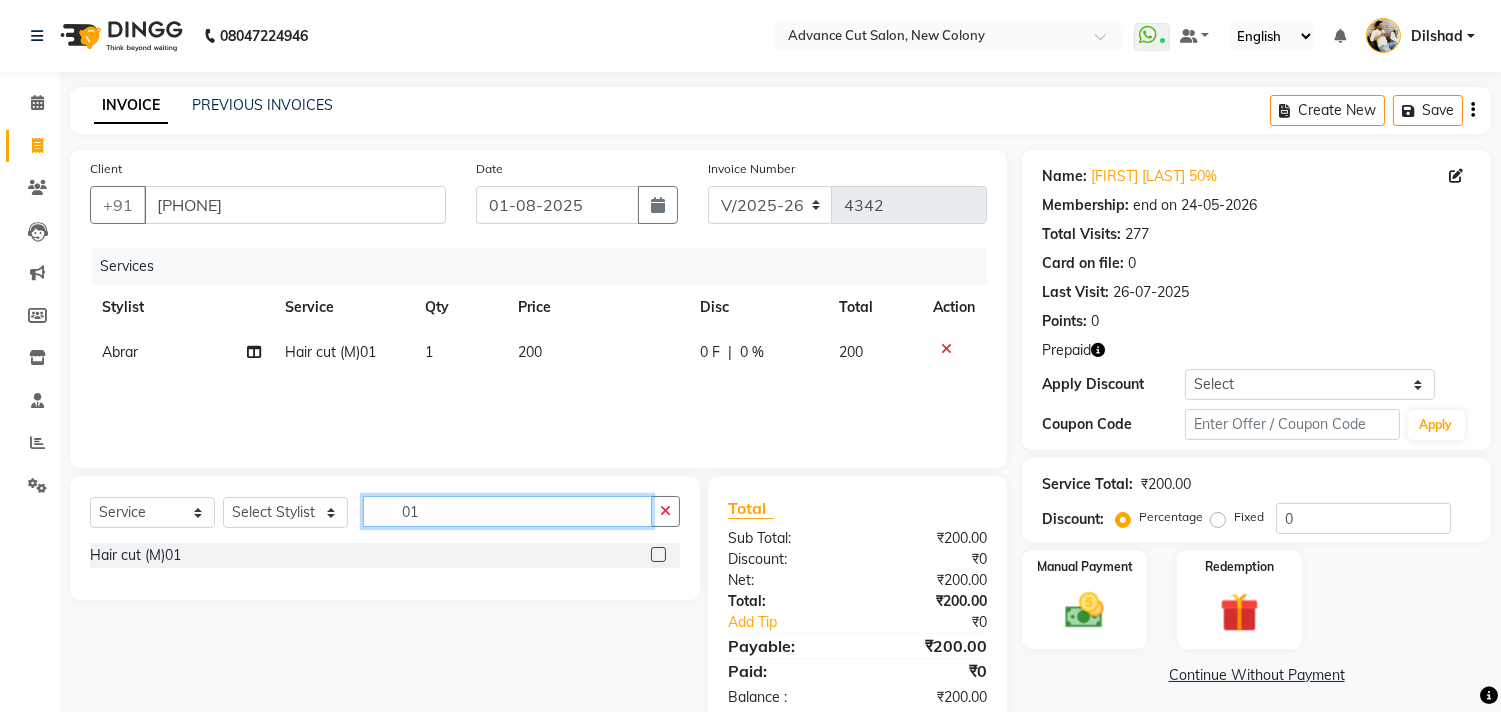 click on "01" 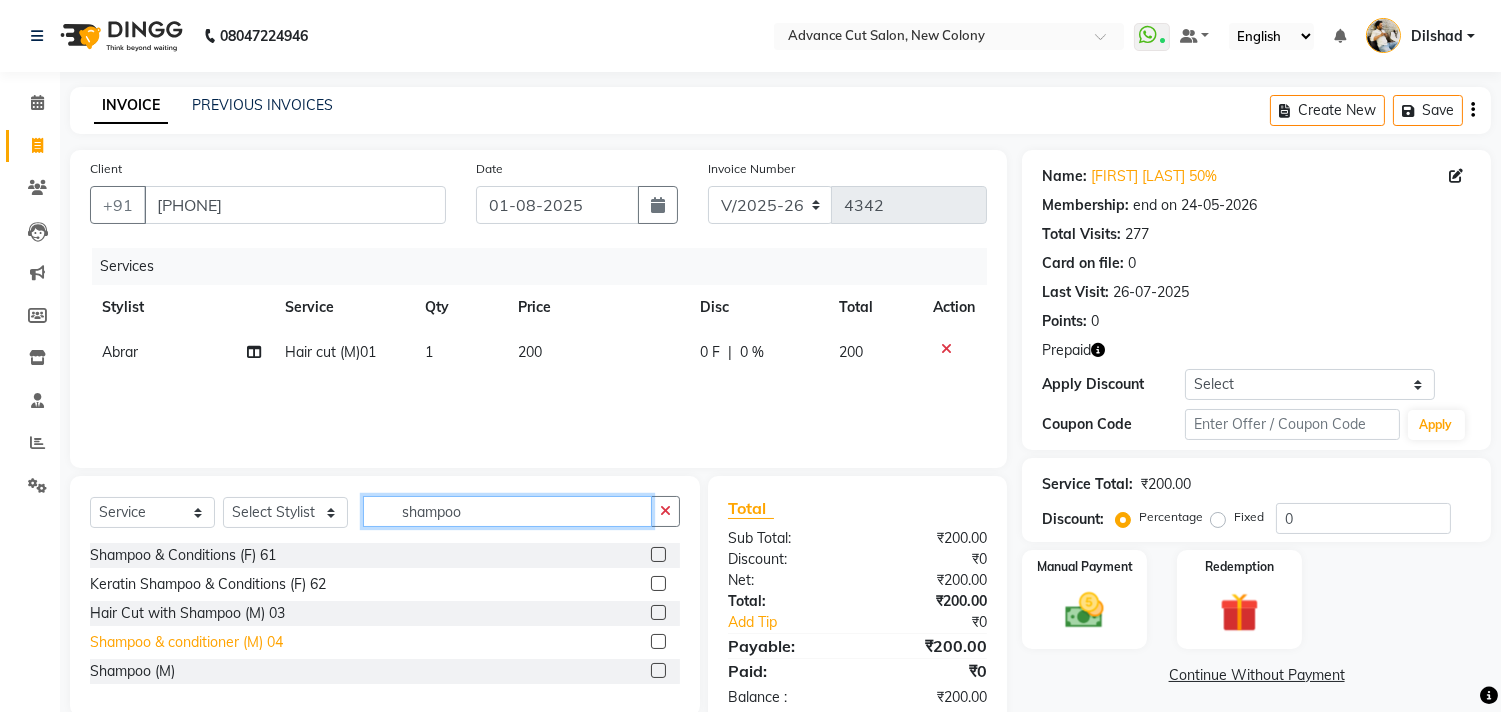 type on "shampoo" 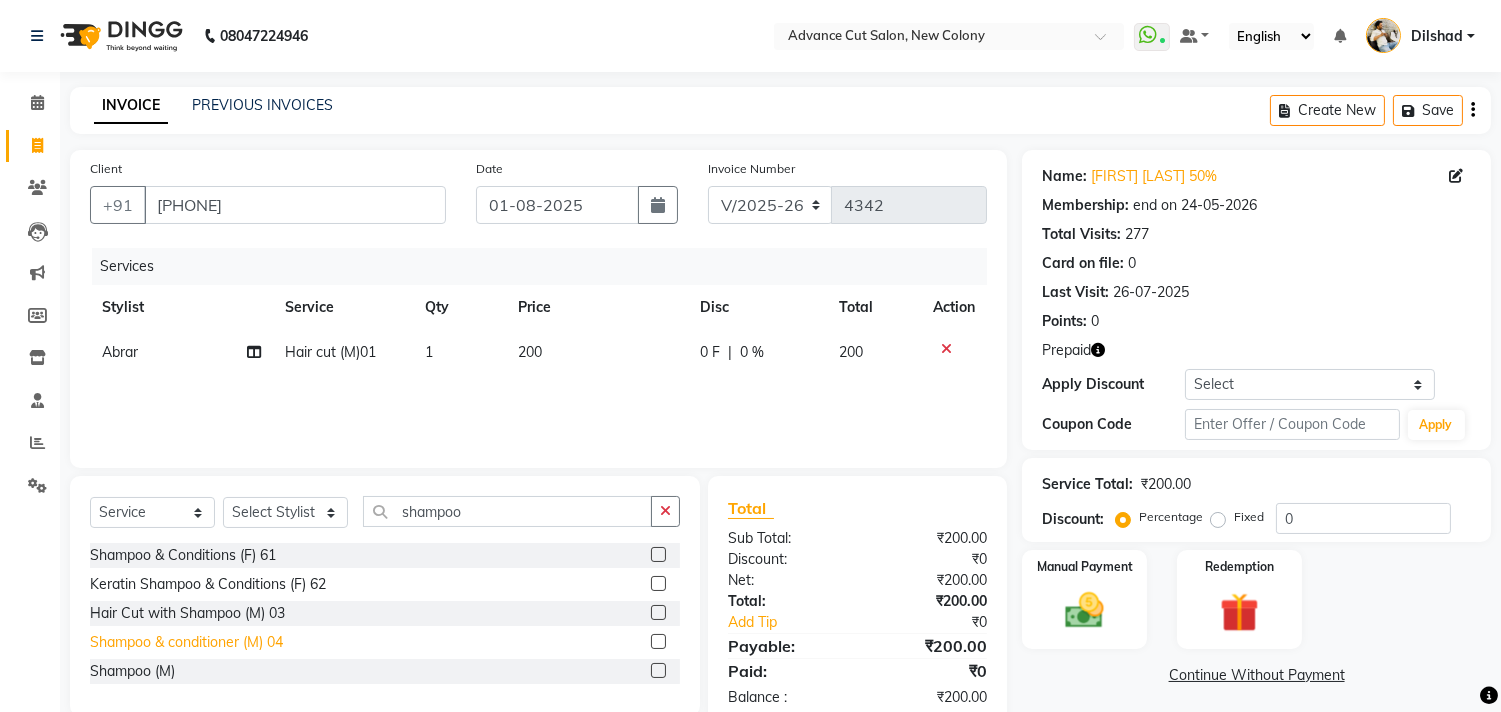 click on "Shampoo & conditioner (M) 04" 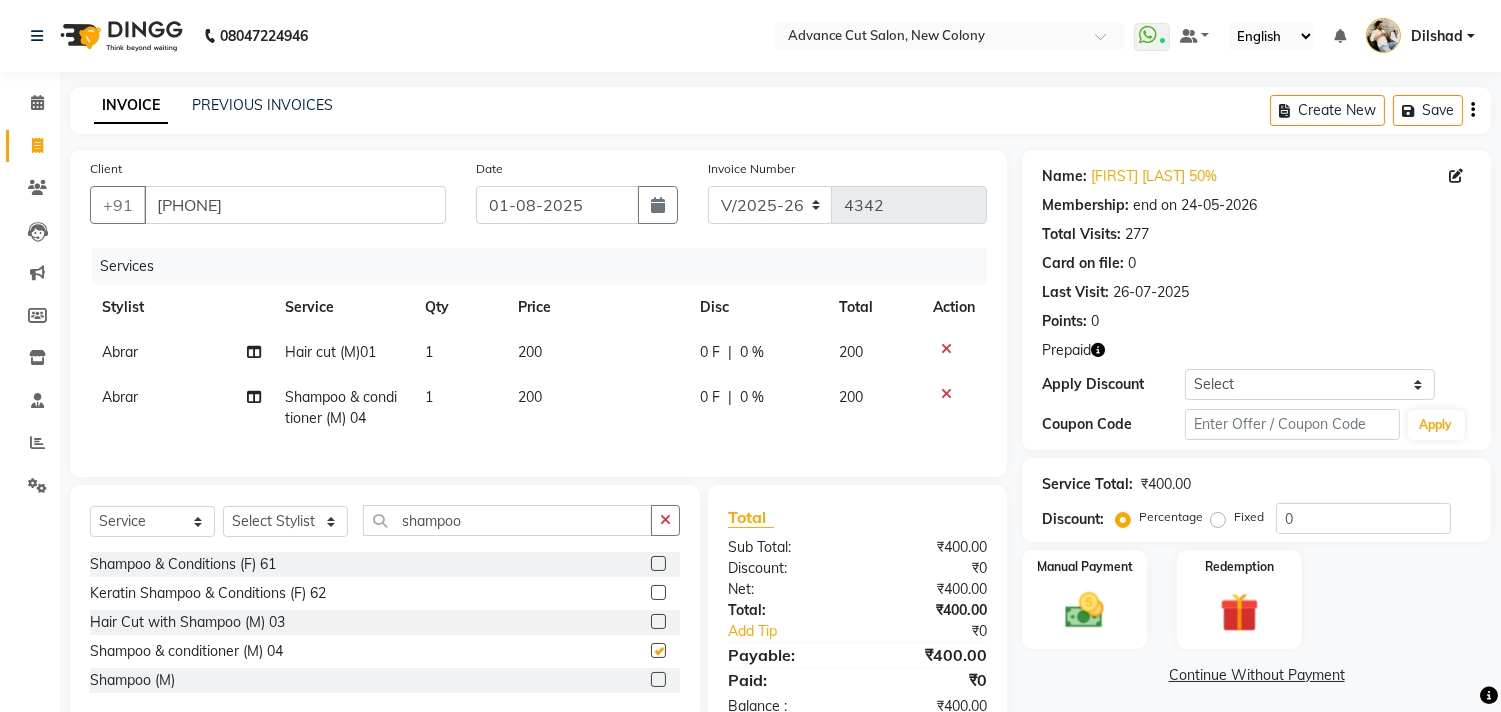 checkbox on "false" 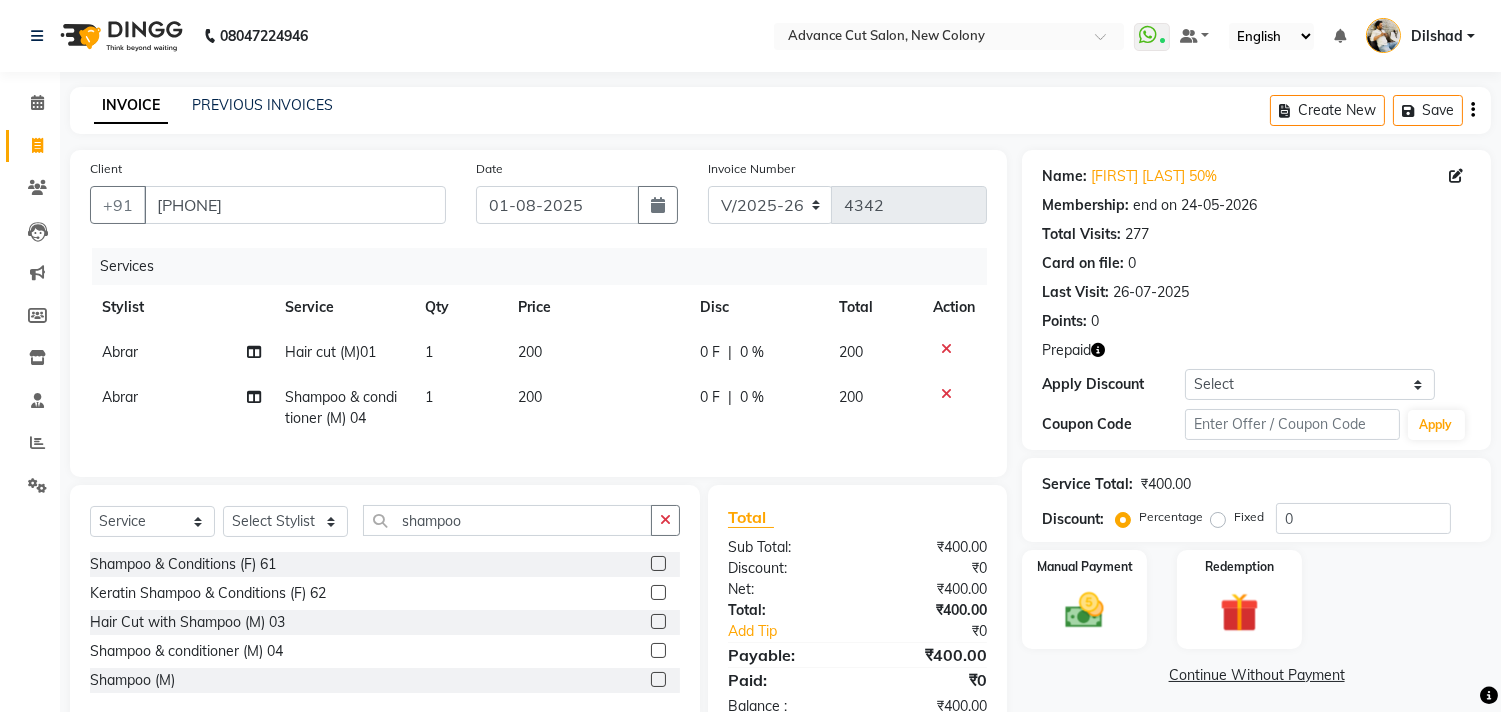 click on "200" 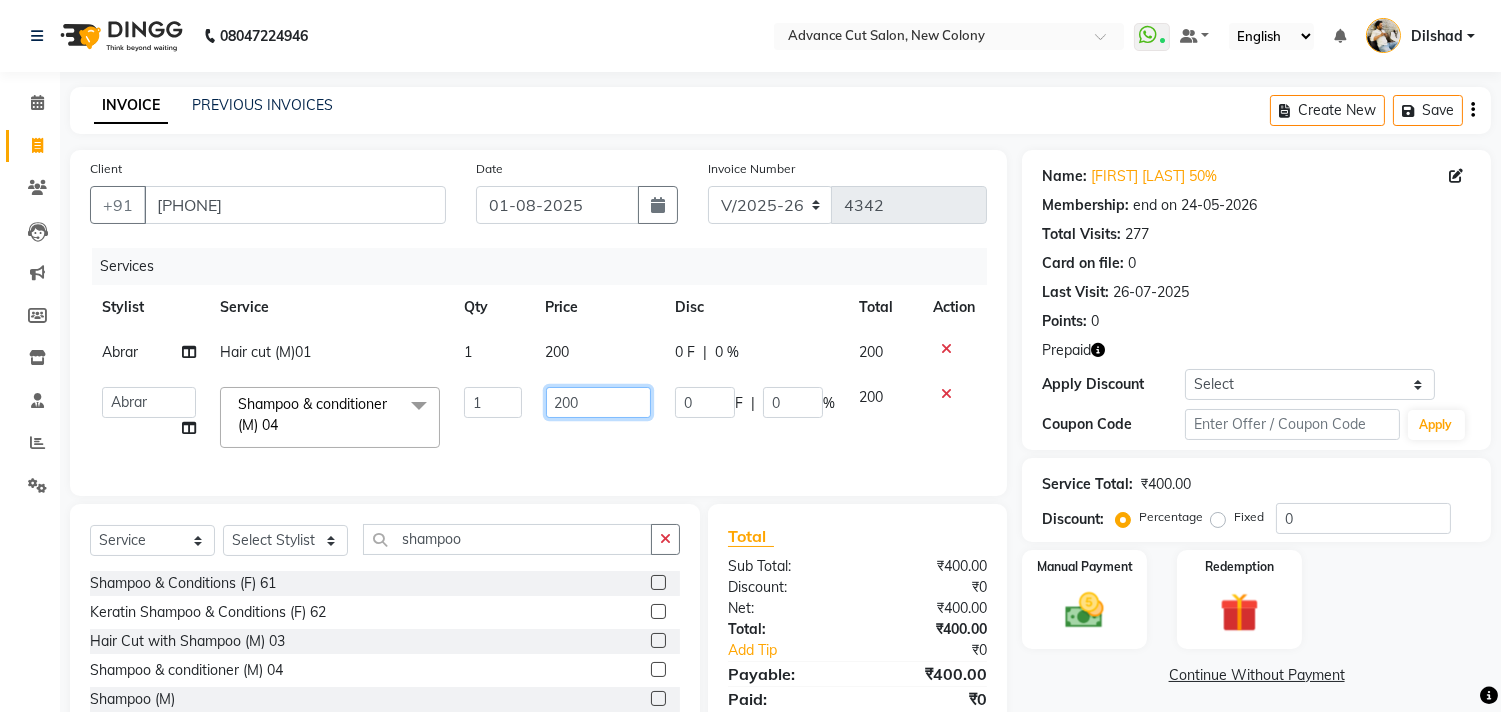 click on "200" 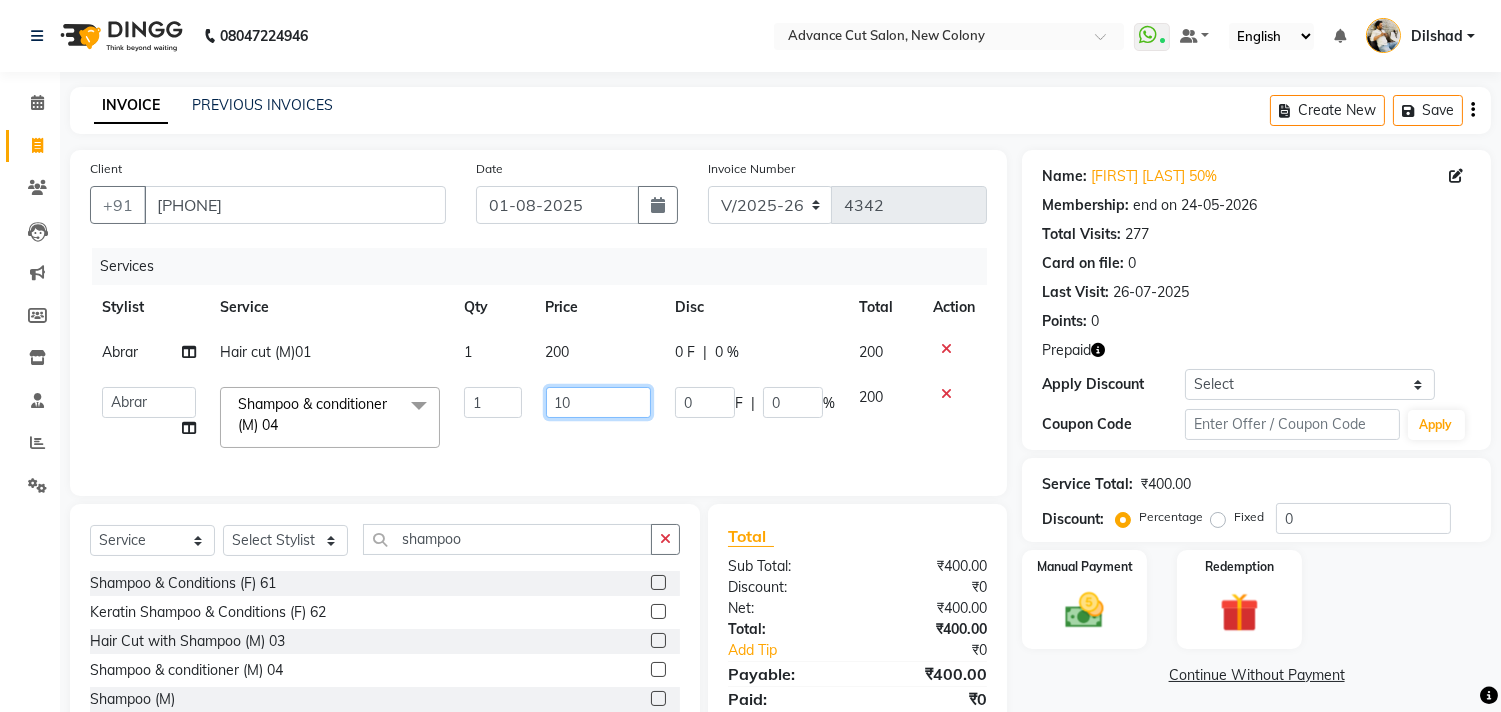 type on "150" 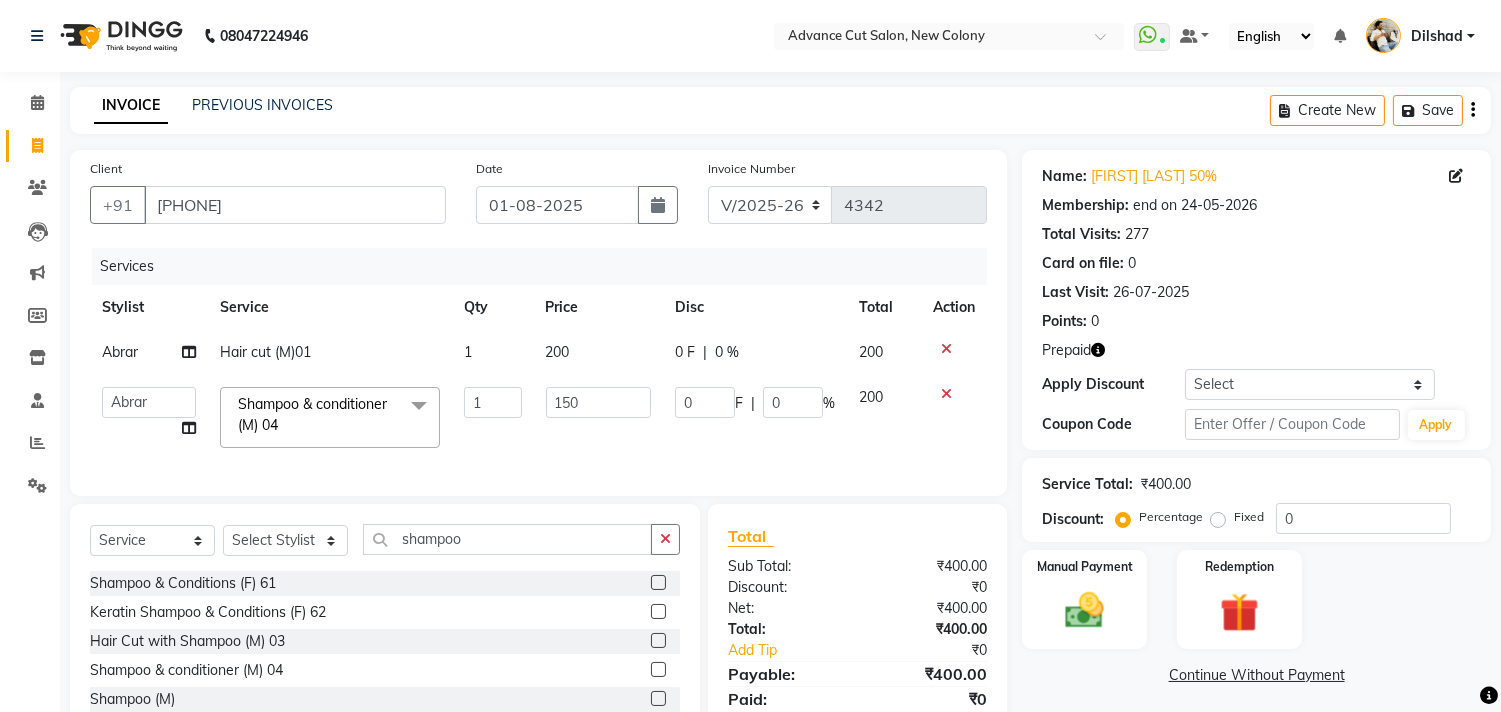 click on "Services Stylist Service Qty Price Disc Total Action Abrar Hair cut (M)01 1 200 0 F | 0 % 200  Abrar   Alam   Dilshad   Lallan   Meenu   Nafeesh Ahmad   Naved   O.P. Sharma    Pryag   Samar   Shahzad    SHWETA SINGH   Zarina  Shampoo & conditioner (M) 04  x Kerasmooth 7 Hair Botox Organic Hair Treatment Moisture Tretment Ola-Plex  W-PLEX TREATMENT IONIC TREATMENT Casmara Prestige  127 Regular face clean-up  Express face clean-up  Whitening (F) 124 Skinora Mattifliying / Hydra Skinora Rediance / Age control Age Perfectnist Casmara Vitamin Veg. Intimate Facial Premium face clean-up  Luxury face clean-up Papaya Marshmellow (F) 128 Blanch (F) 129 Upendice (F) 130 Sothys Goji (F) 131 Casmara Gold O3+ Vitamin C  Face (OXY/D-Tan) (F) 133 Face (OZONE) (F) 134 Arms Bleach (F) 136 Legs (F) 137 Half Front Bleach (F) 138 Full Body Bleach (F) 139 face (Organic D-ten) 02 Half Back Bleach Full Back Bleach Full Front Bleach Classic Manicure (F) 140 PediPie Manicure (F) 141 Alga Manicure (F) 142 Classic Pedicure (F) 143 1 0" 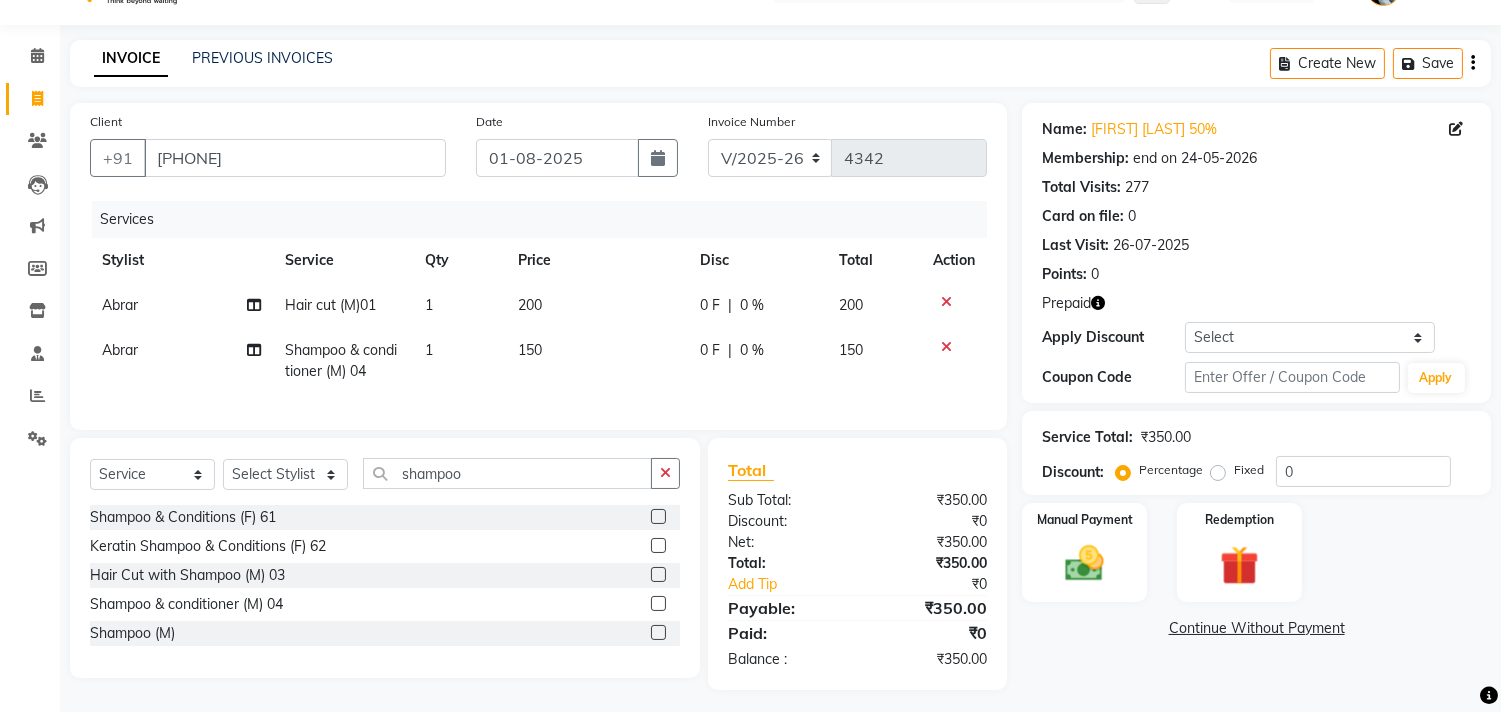 scroll, scrollTop: 72, scrollLeft: 0, axis: vertical 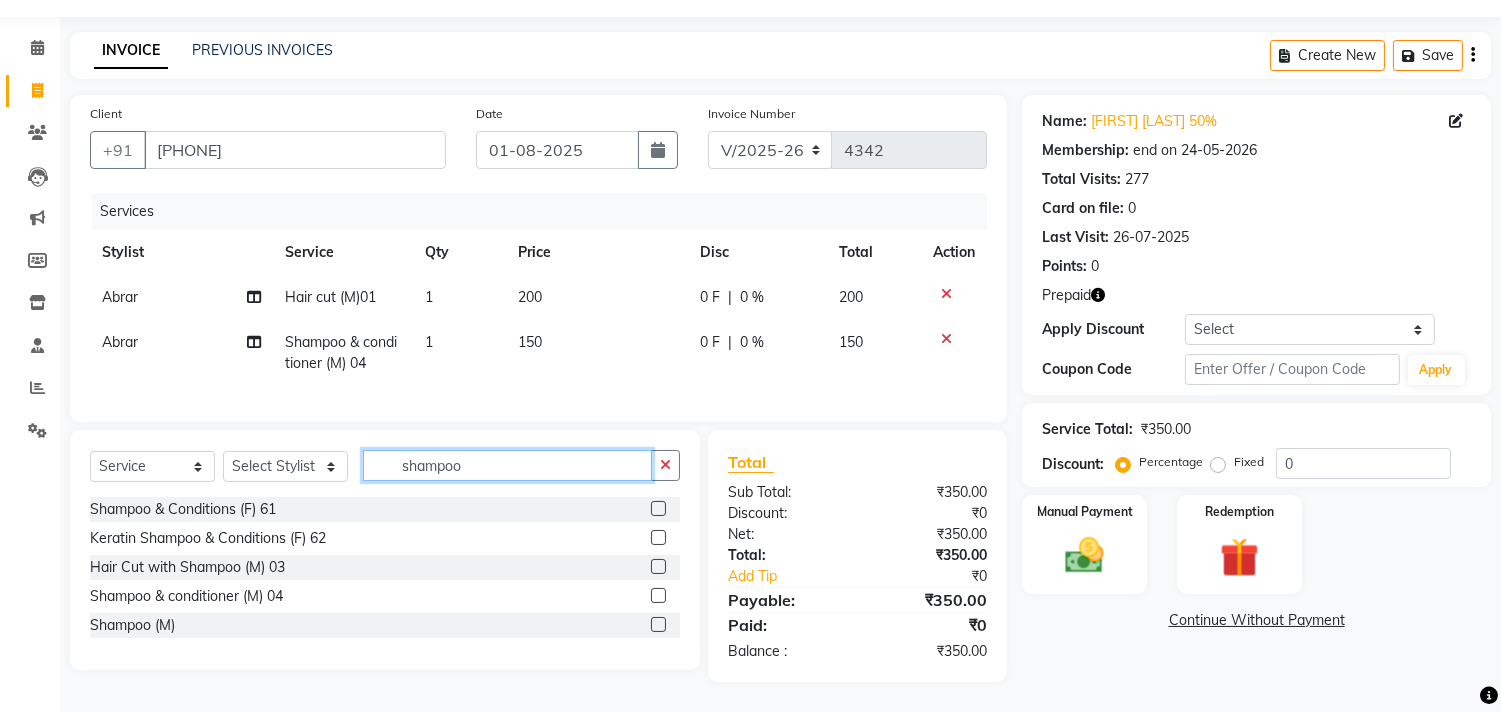 click on "shampoo" 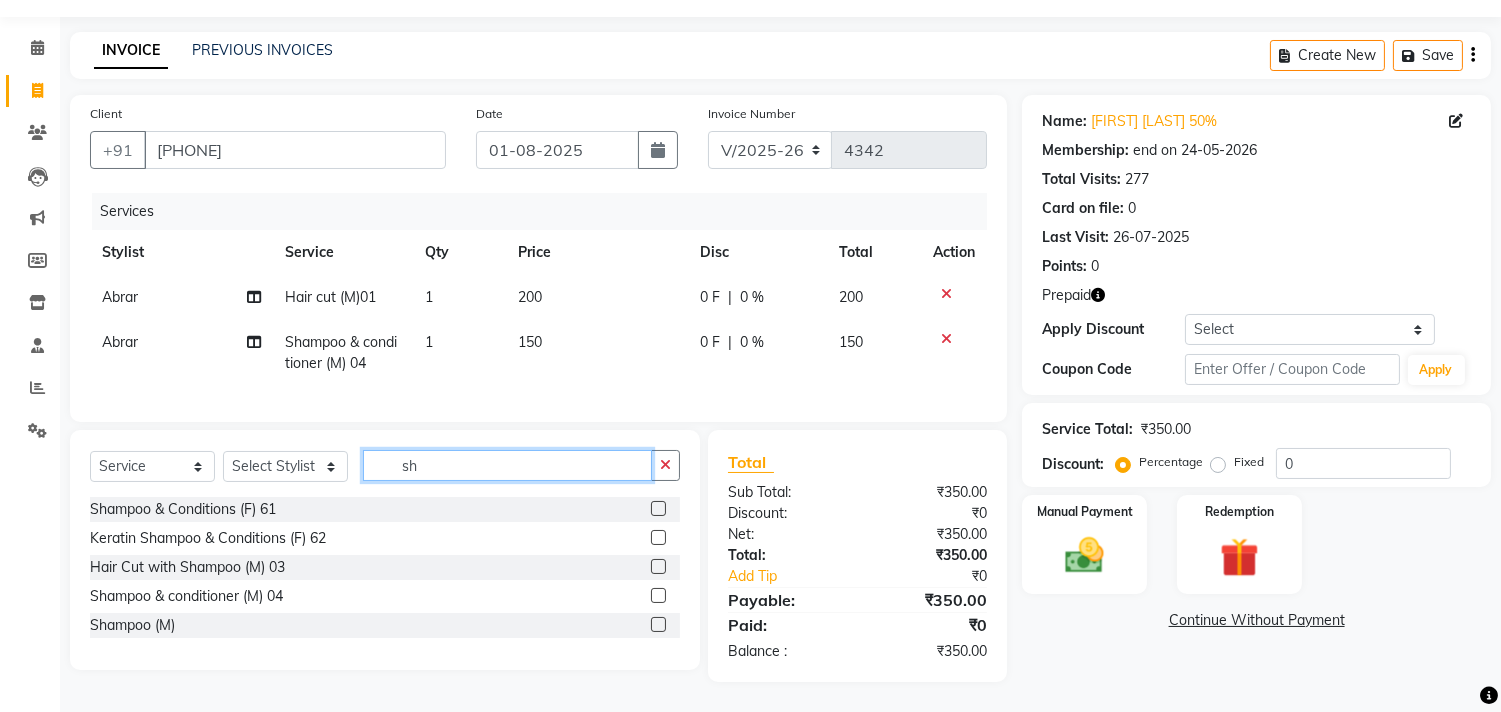 type on "s" 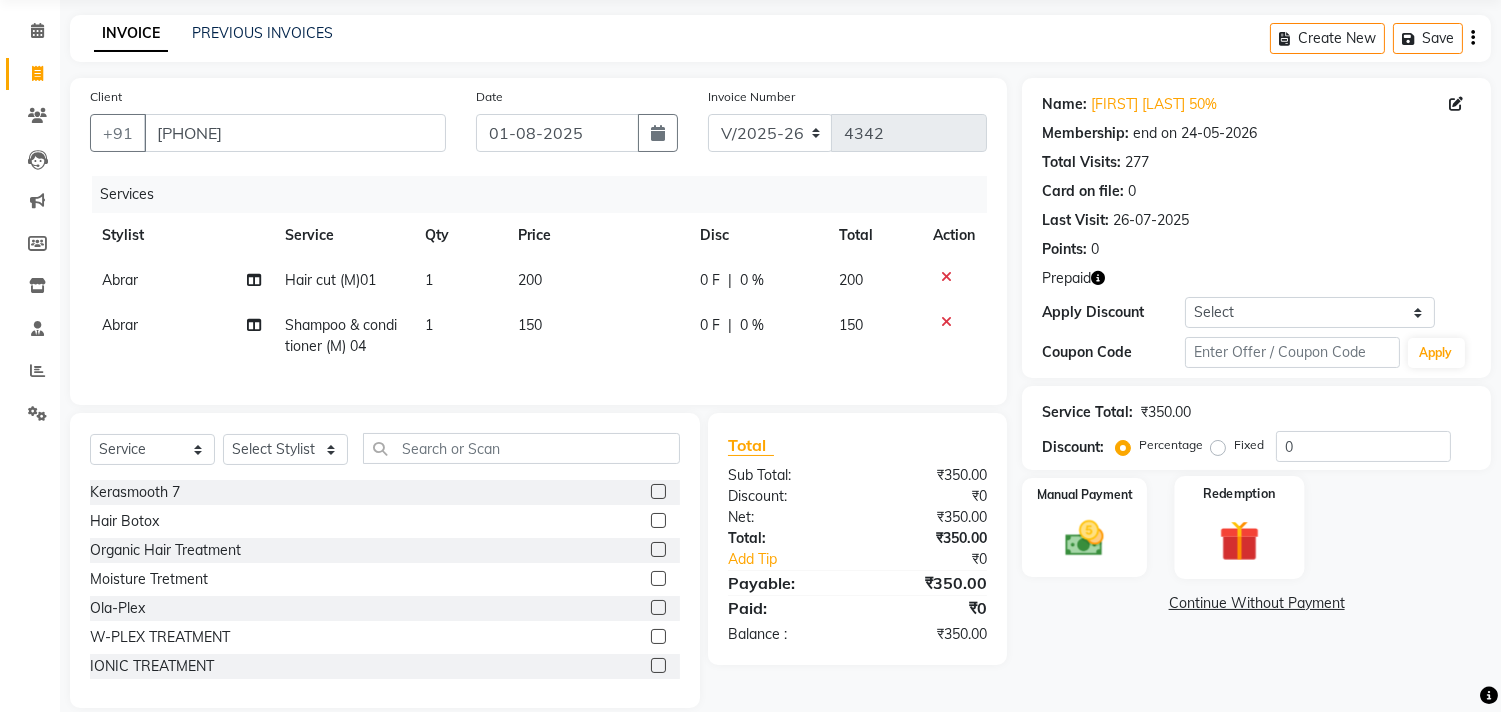 click 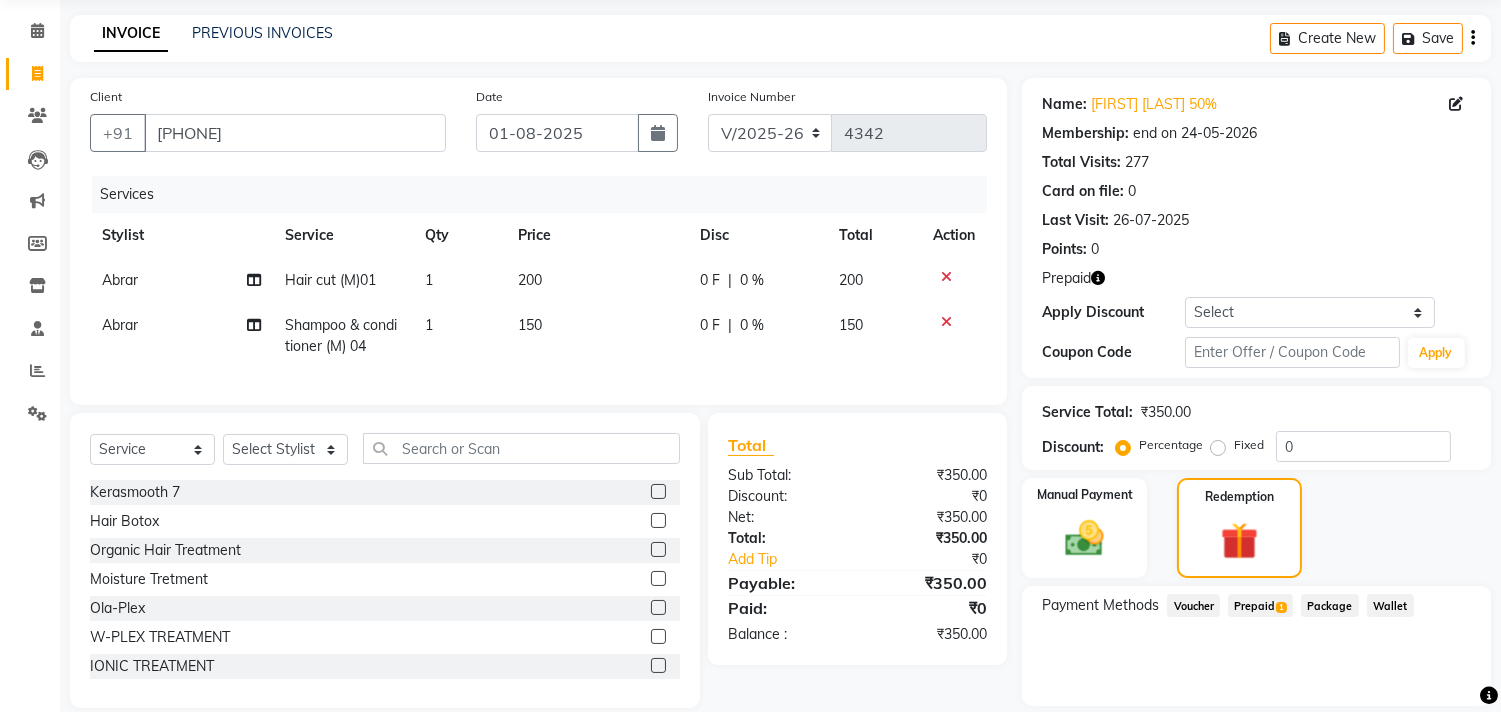 scroll, scrollTop: 135, scrollLeft: 0, axis: vertical 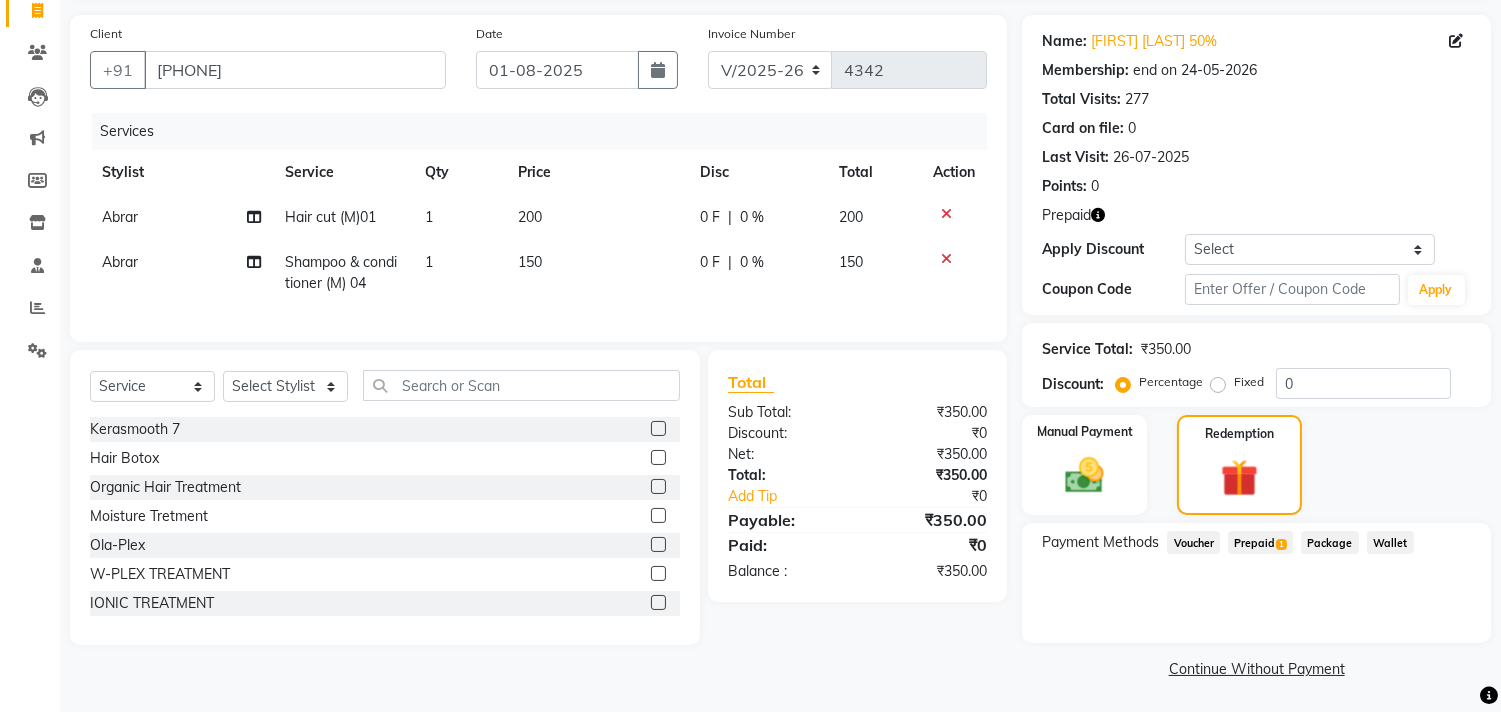 click on "Prepaid  1" 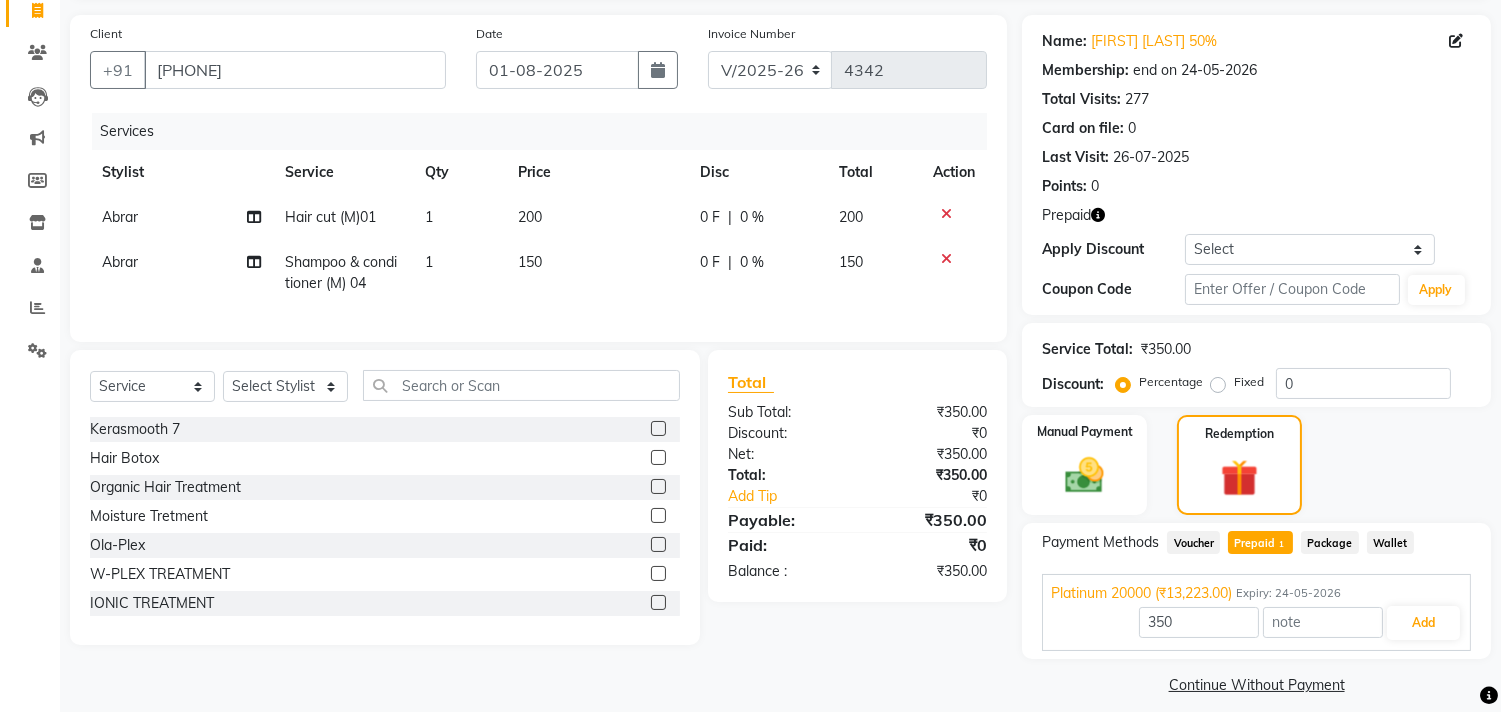 click on "Platinum 20000 (₹13,223.00) Expiry: 24-05-2026 350 Add" at bounding box center (1256, 612) 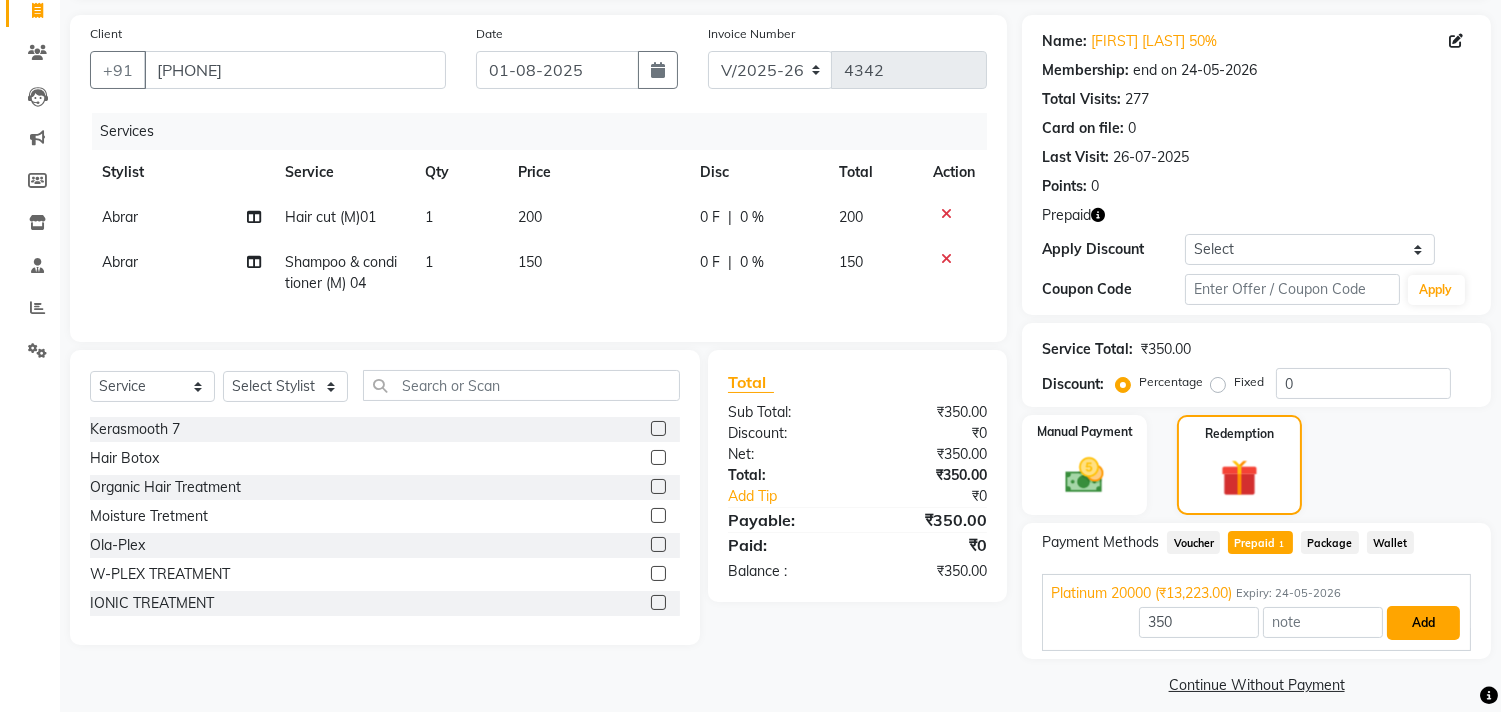 click on "Add" at bounding box center [1423, 623] 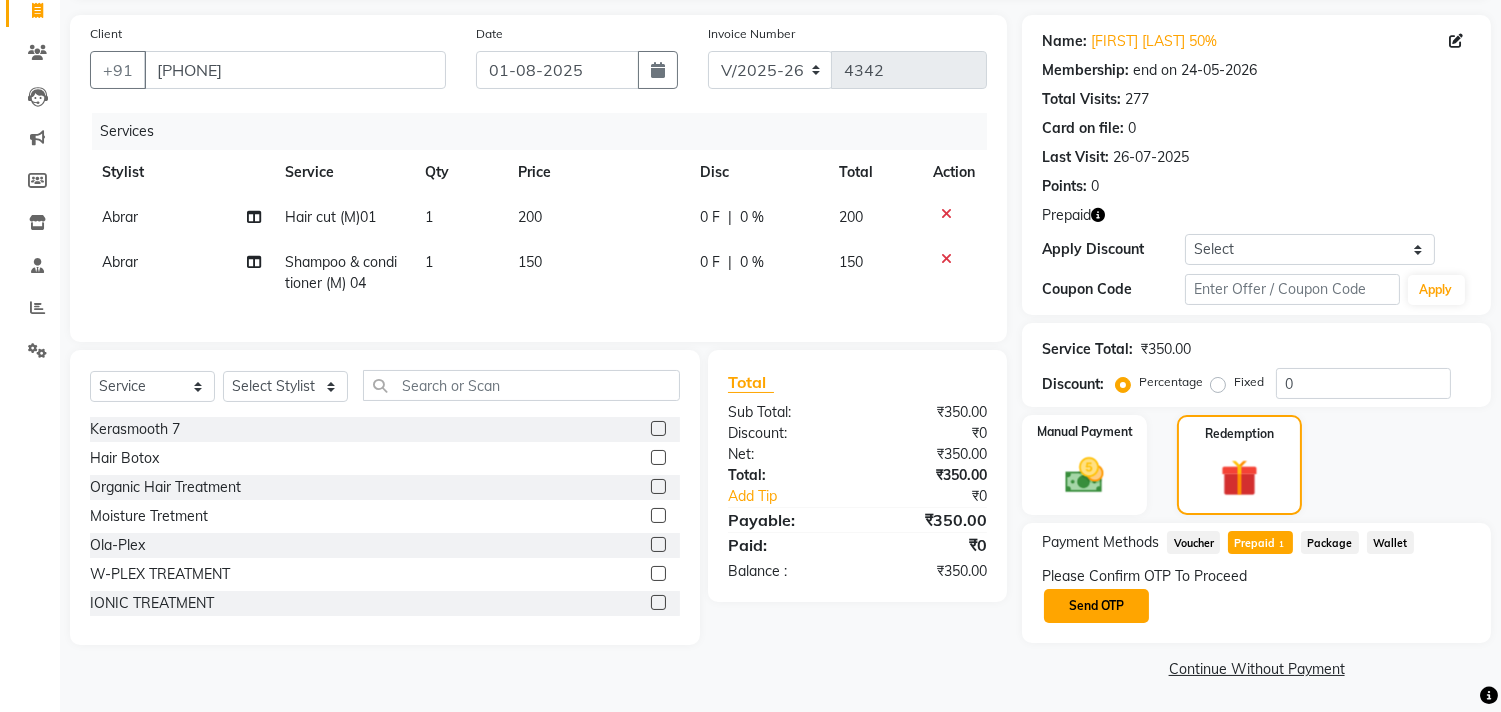 click on "Send OTP" 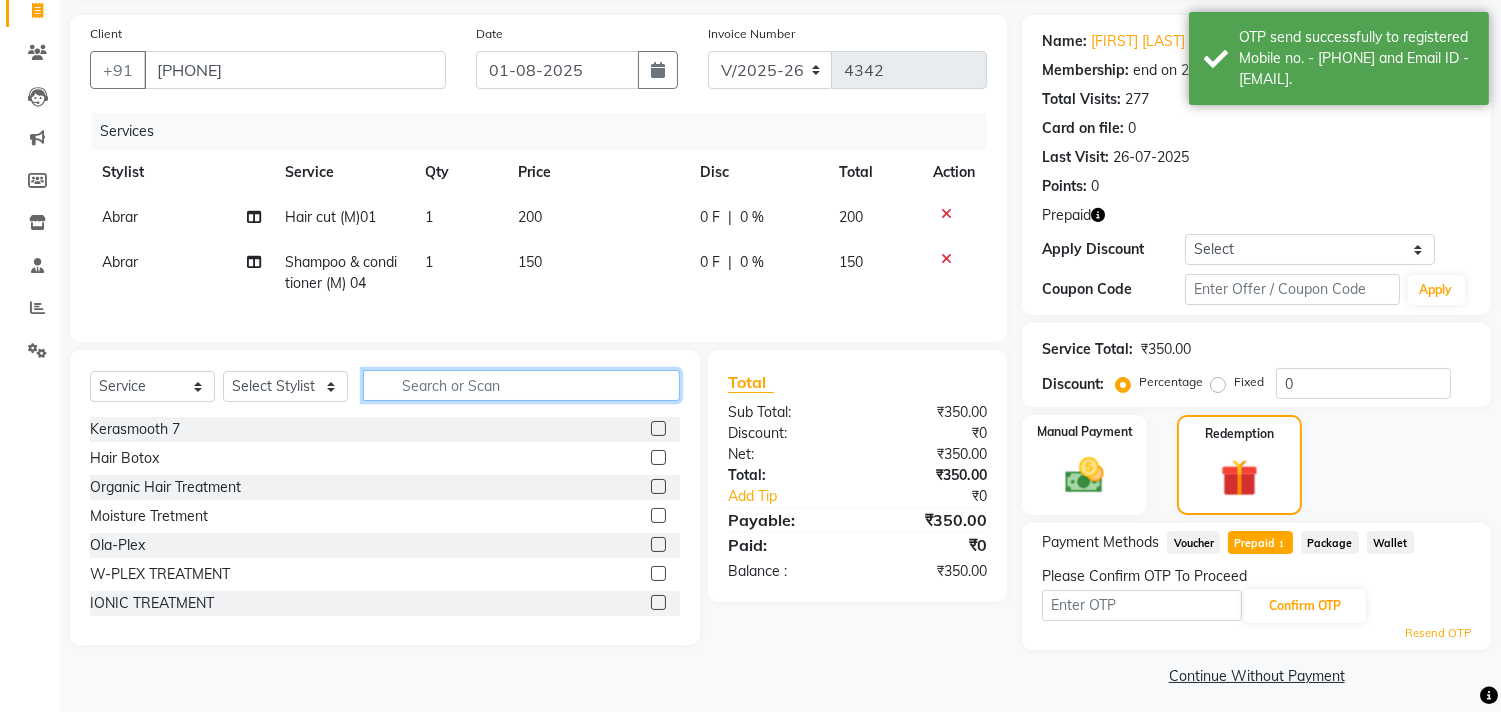 click 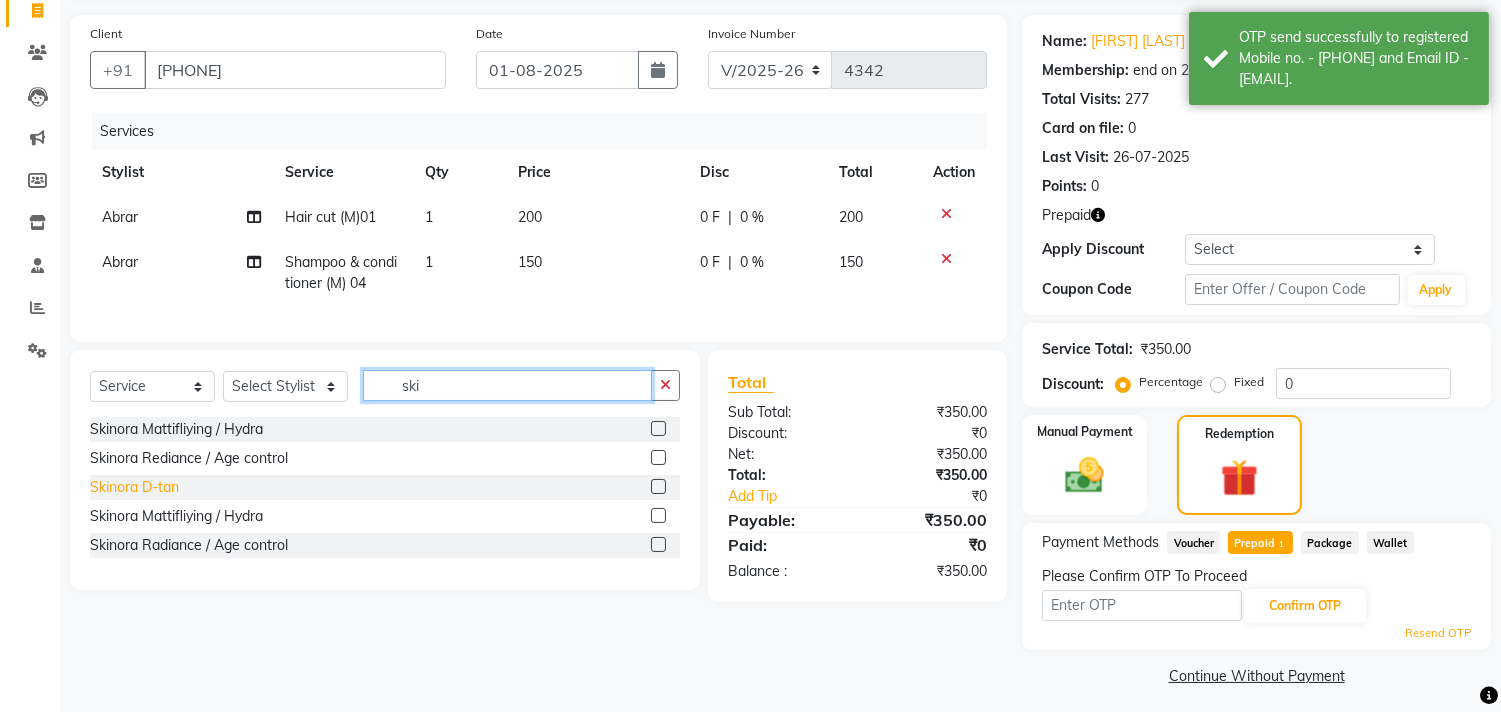 type on "ski" 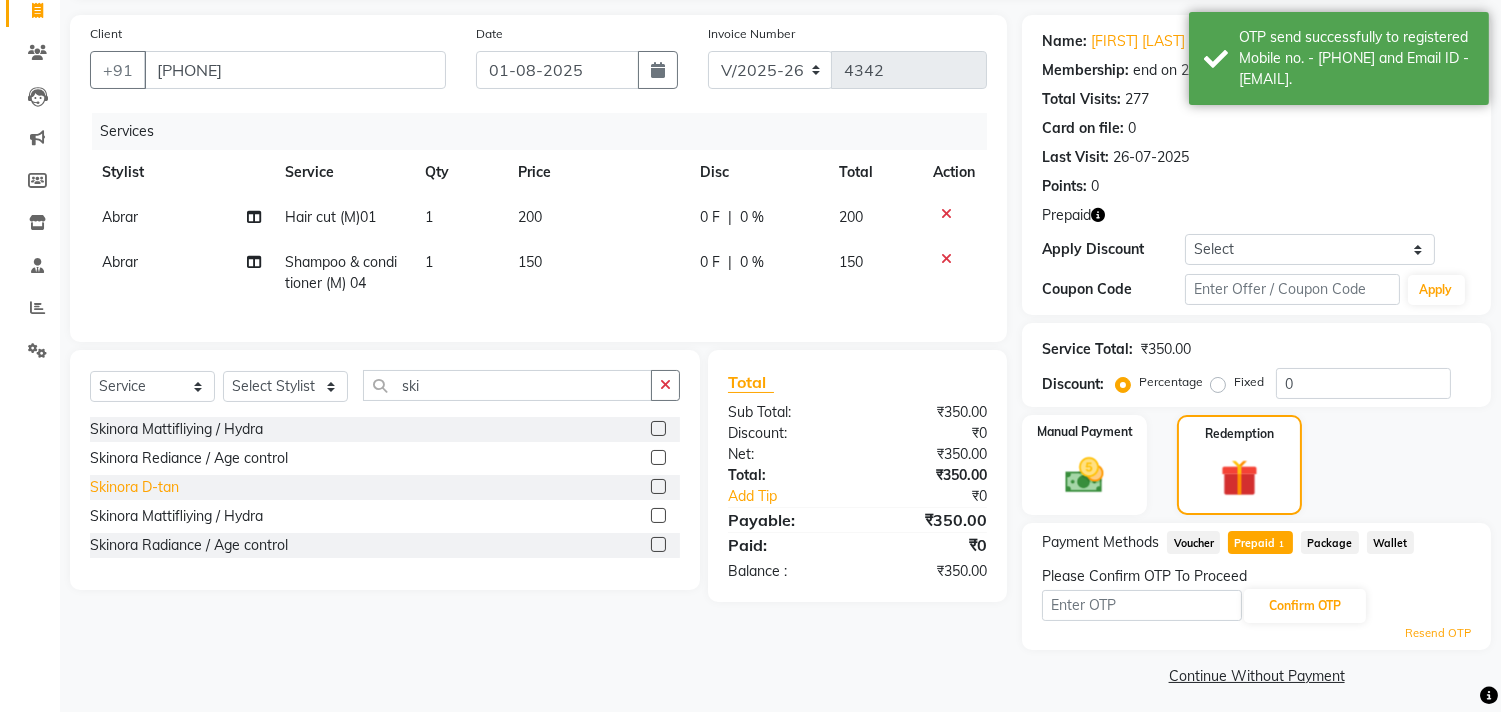 click on "Skinora D-tan" 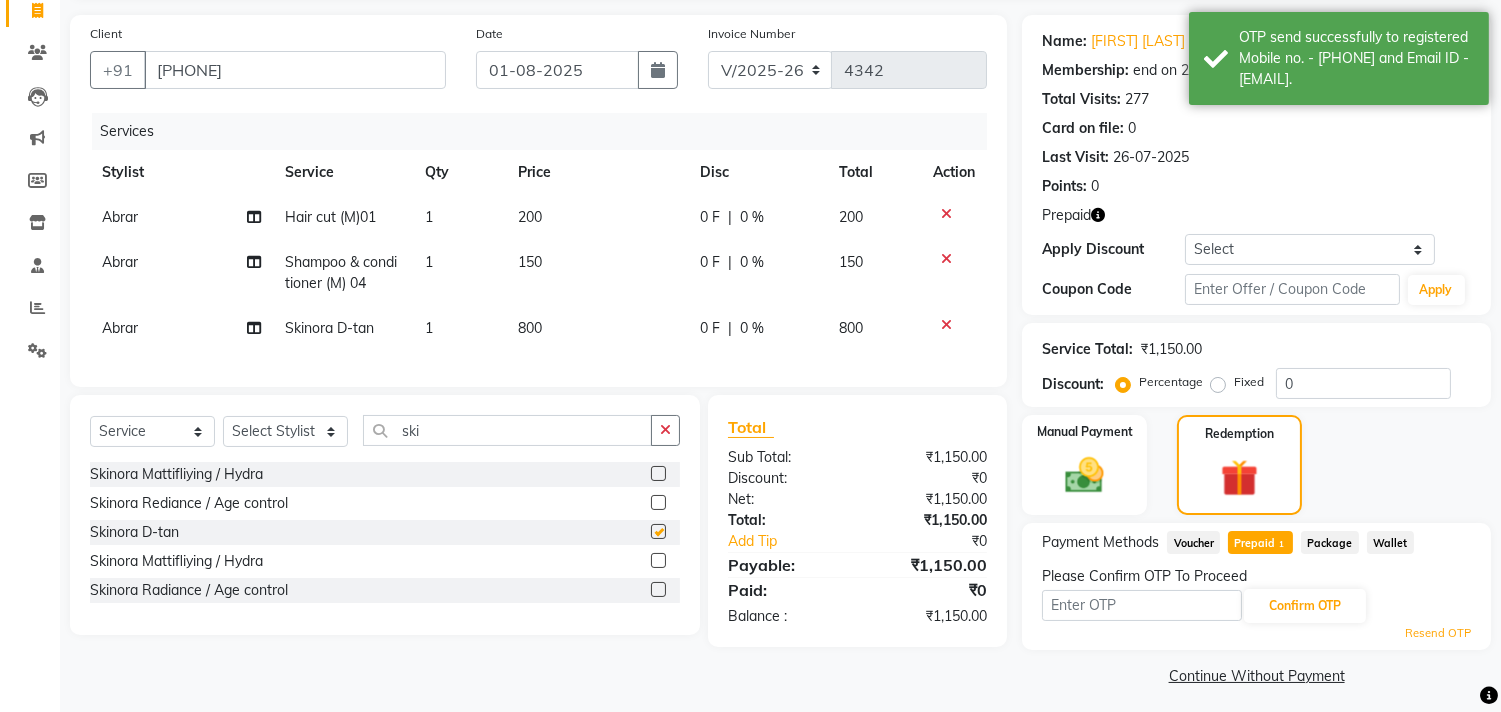 checkbox on "false" 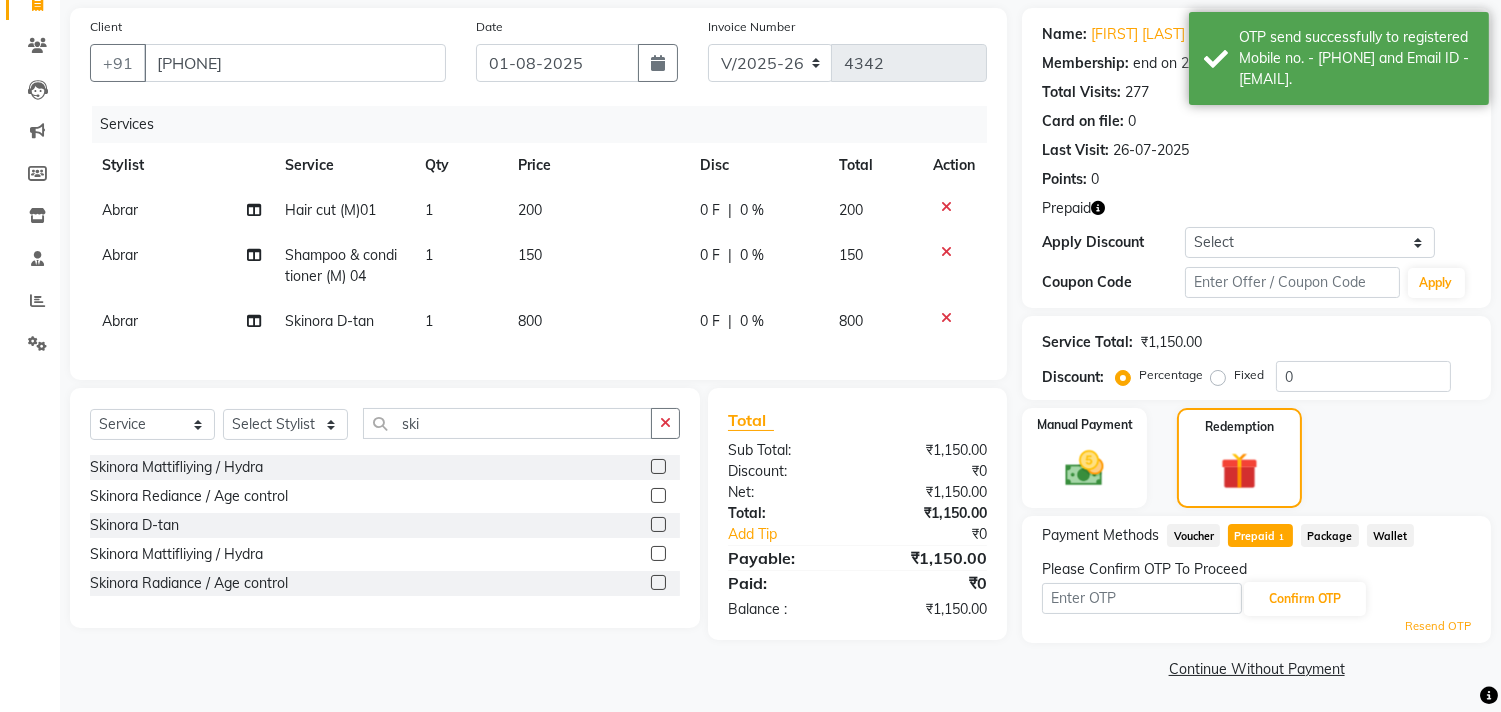 scroll, scrollTop: 143, scrollLeft: 0, axis: vertical 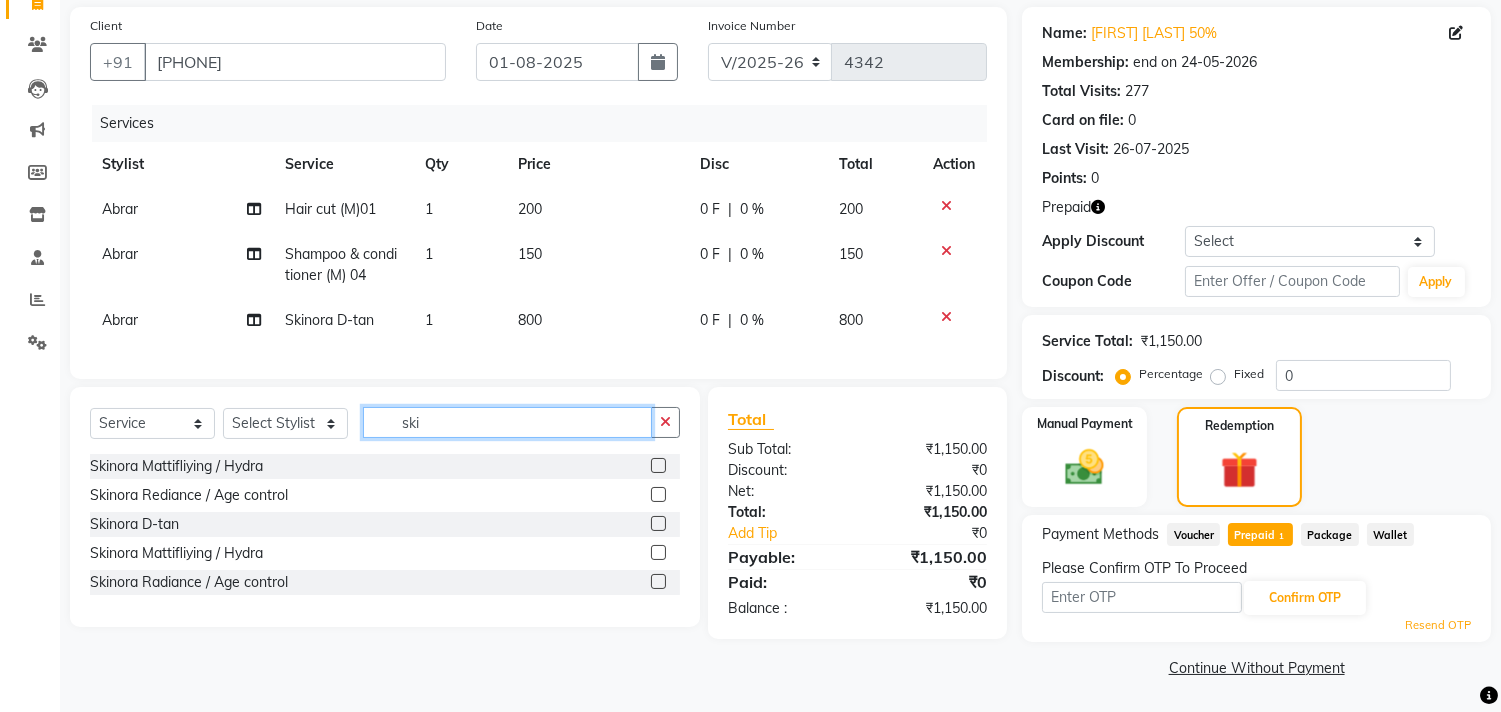 click on "ski" 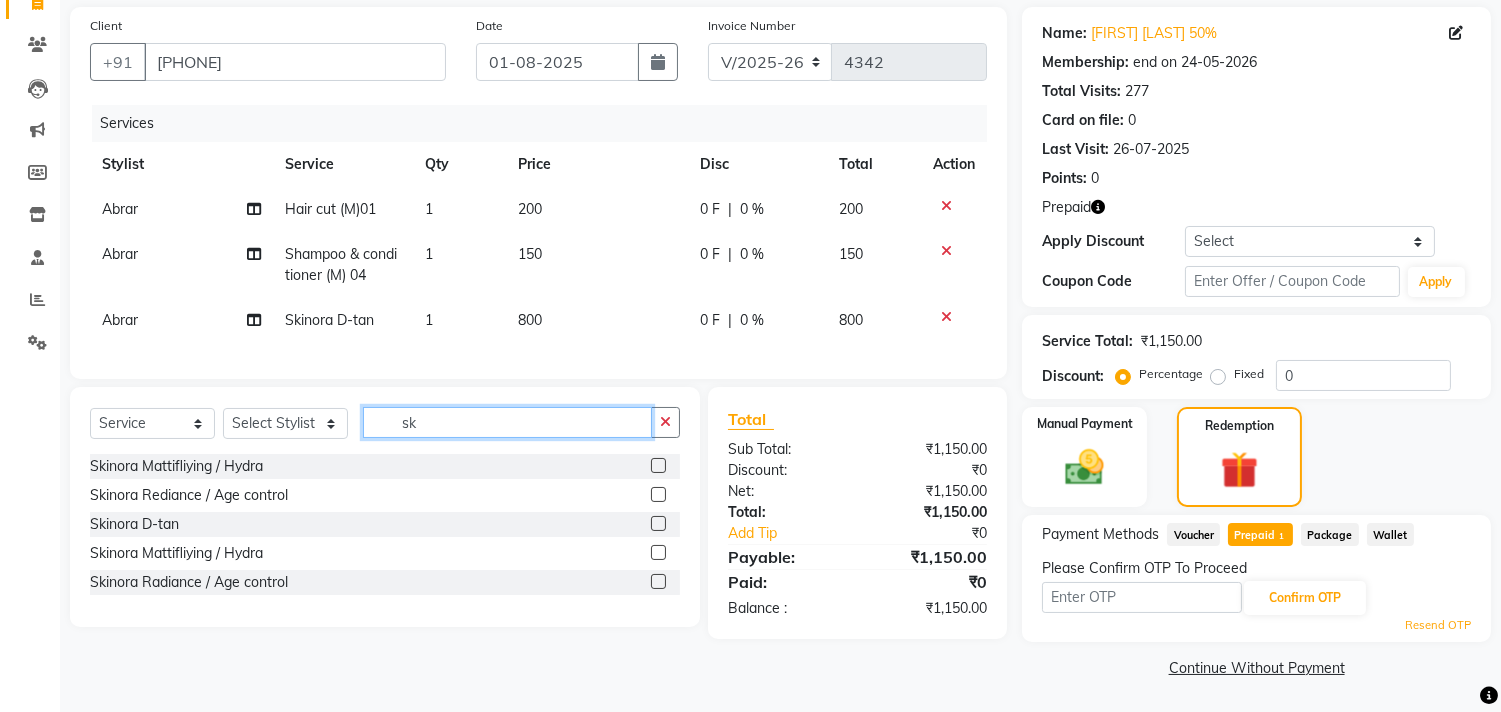 type on "s" 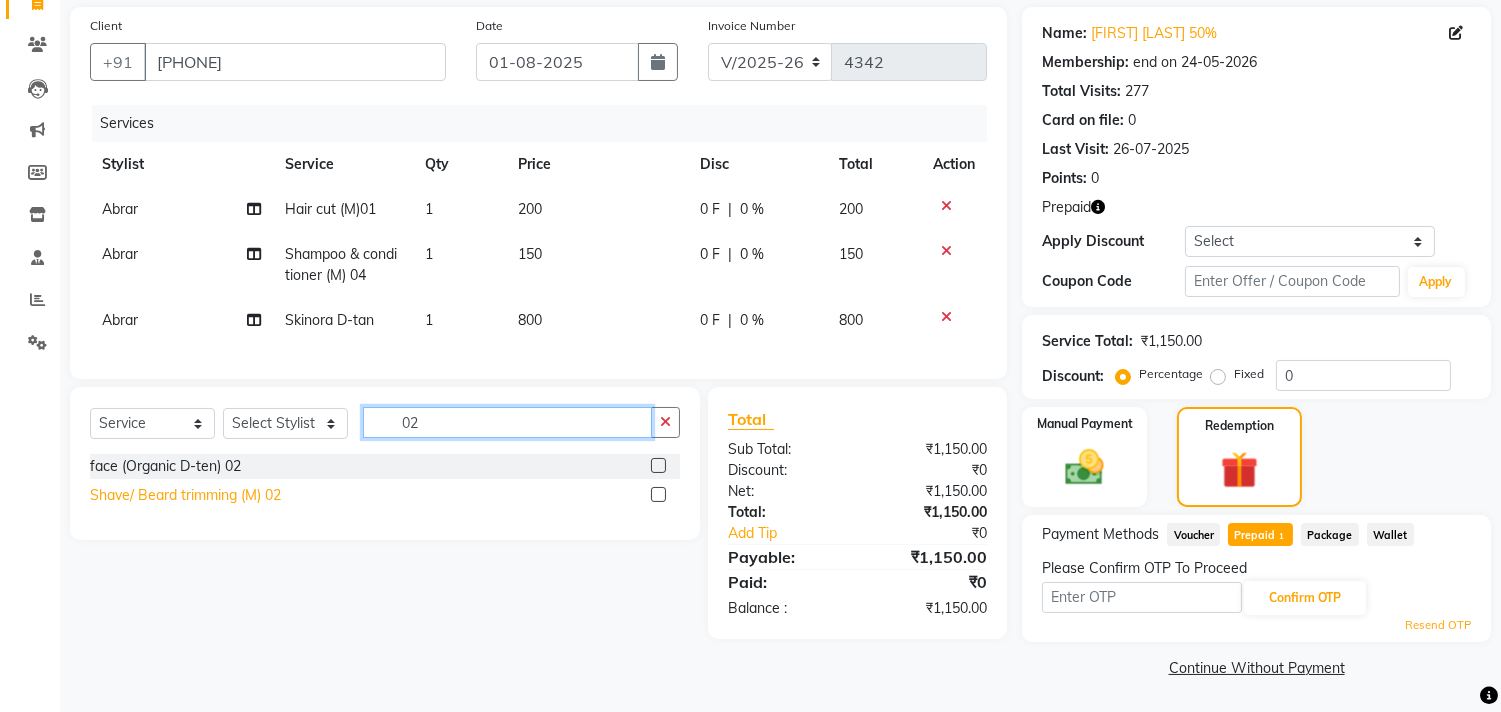 type on "02" 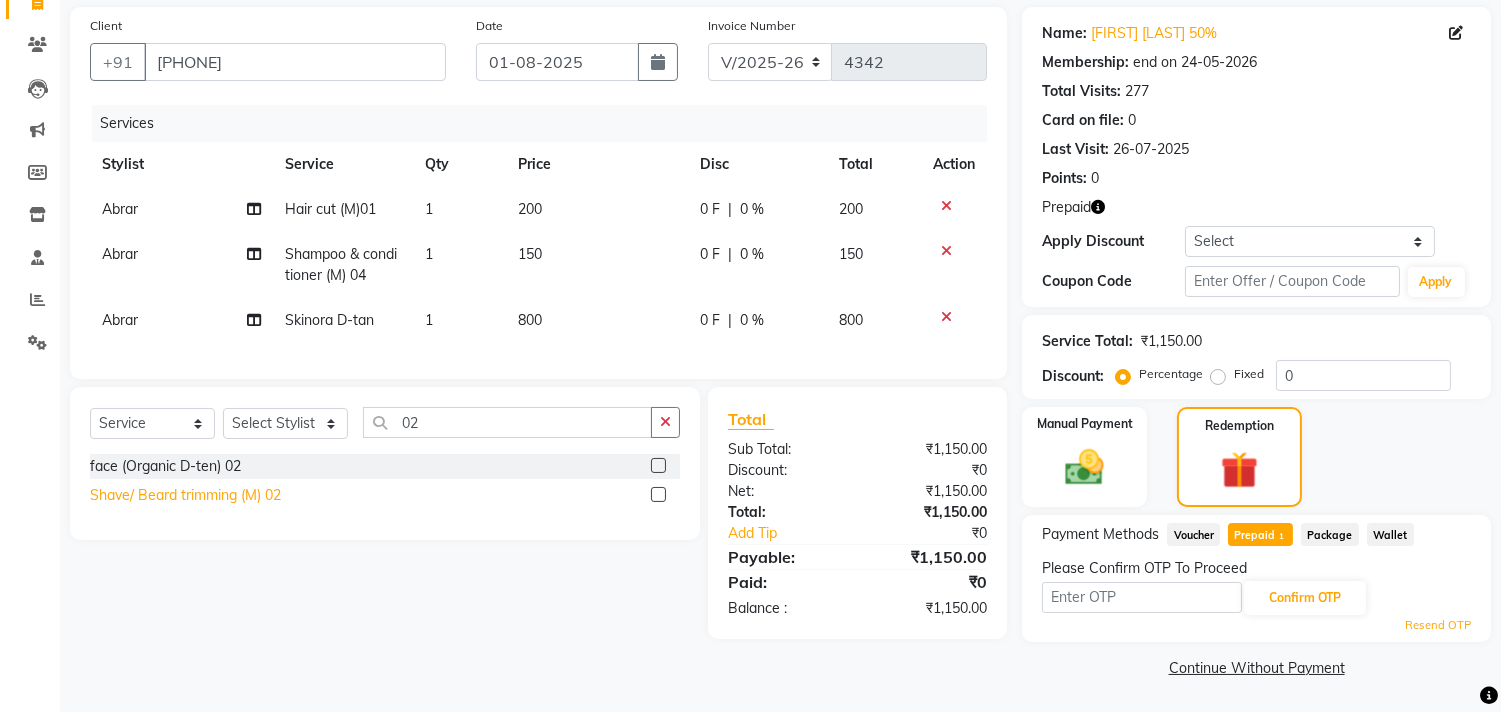 click on "Shave/ Beard trimming (M) 02" 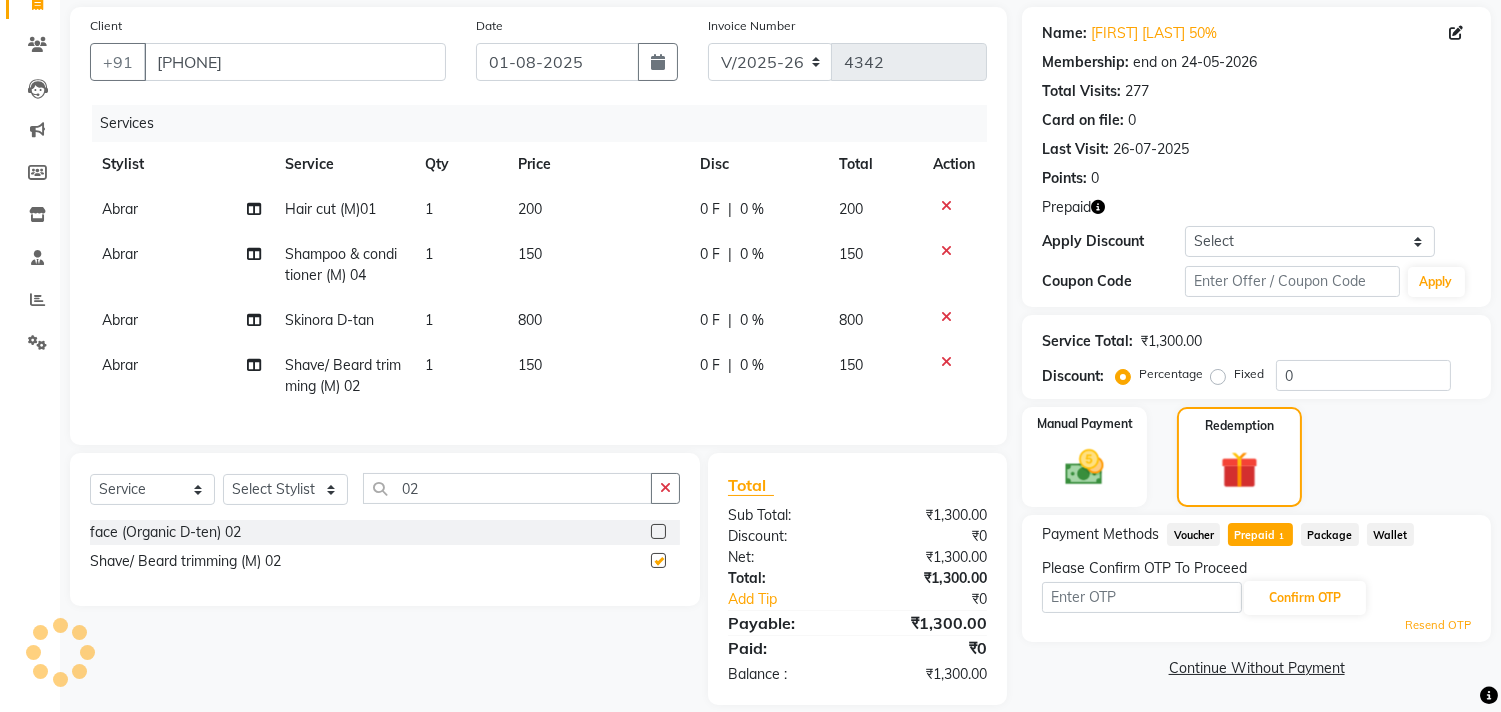 checkbox on "false" 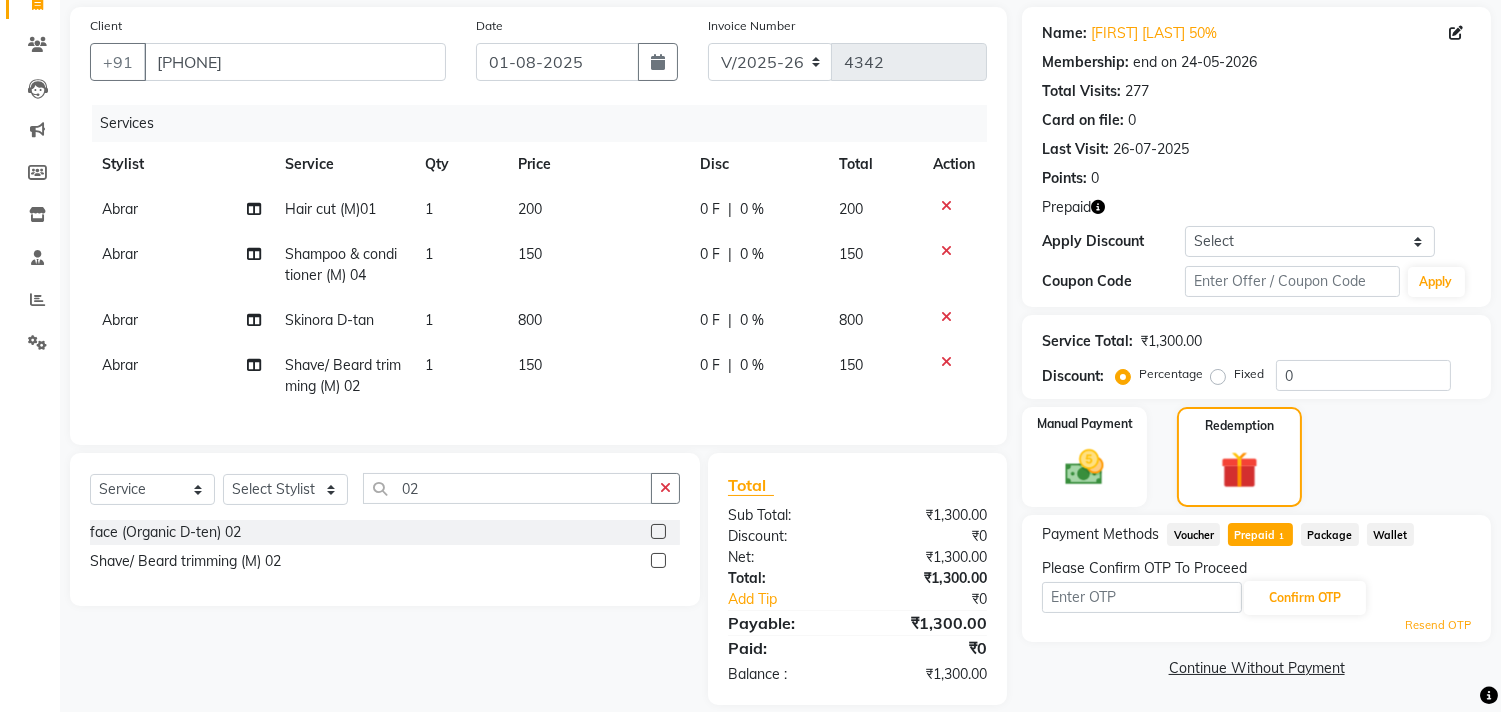 click on "Select  Service  Product  Membership  Package Voucher Prepaid Gift Card  Select Stylist Abrar Alam Dilshad Lallan Meenu Nafeesh Ahmad Naved O.P. Sharma  Pryag Samar Shahzad  SHWETA SINGH Zarina 02" 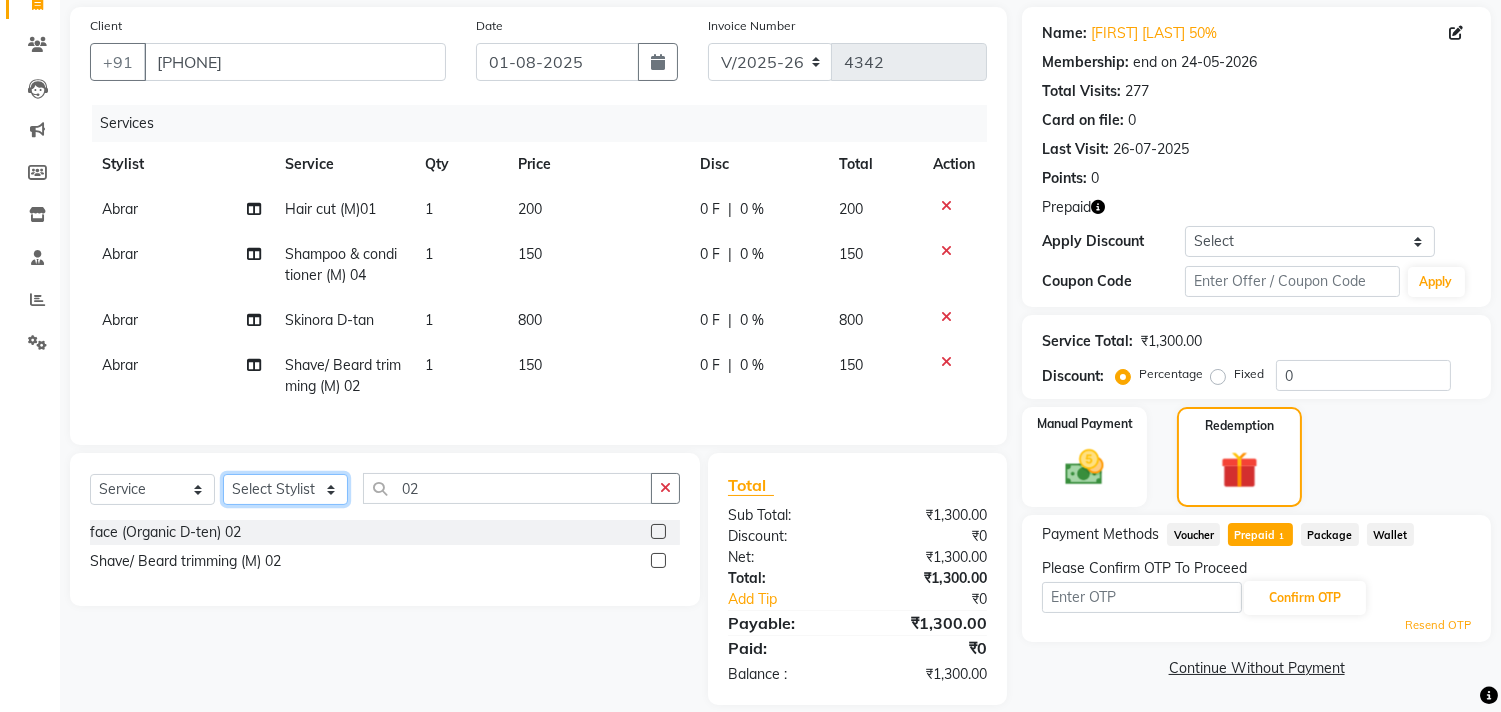 click on "Select Stylist Abrar Alam Dilshad Lallan Meenu Nafeesh Ahmad Naved O.P. Sharma  Pryag Samar Shahzad  SHWETA SINGH Zarina" 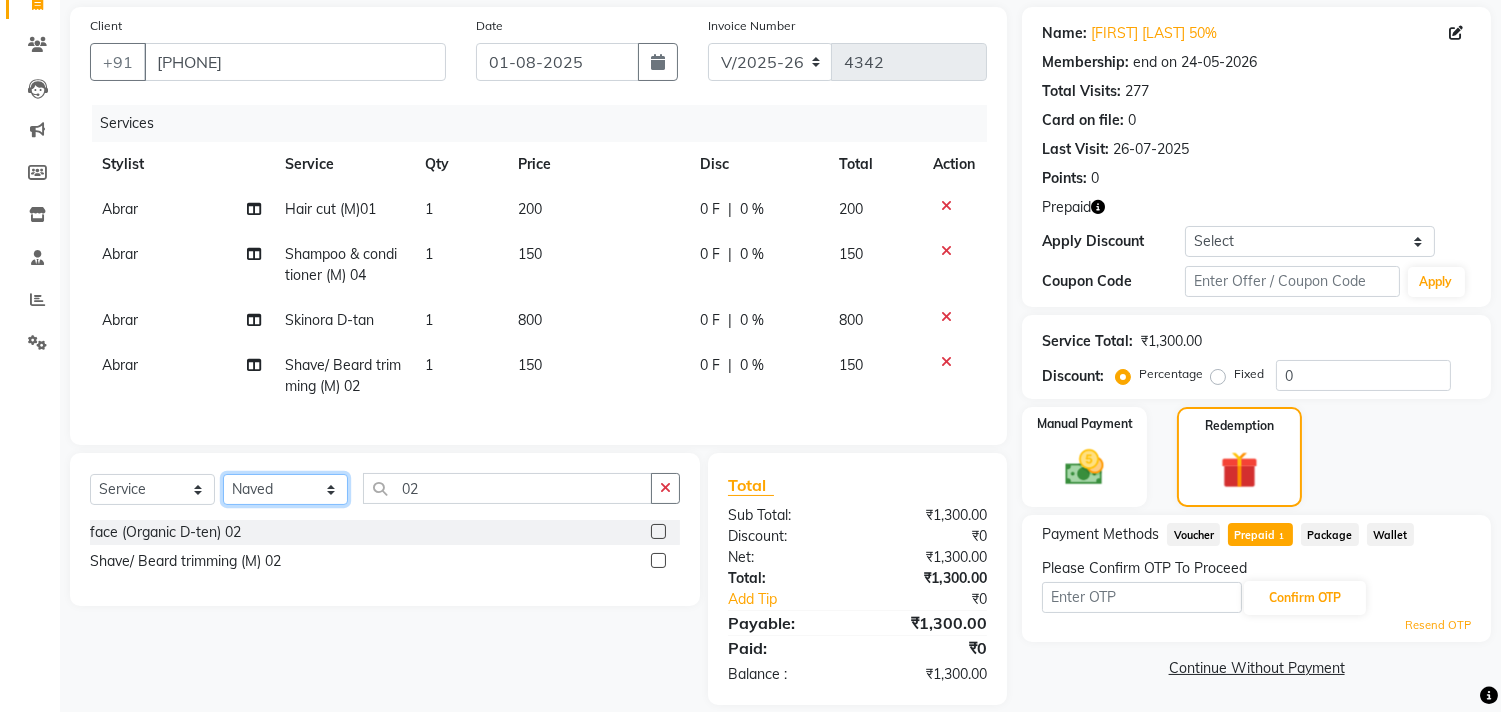 click on "Select Stylist Abrar Alam Dilshad Lallan Meenu Nafeesh Ahmad Naved O.P. Sharma  Pryag Samar Shahzad  SHWETA SINGH Zarina" 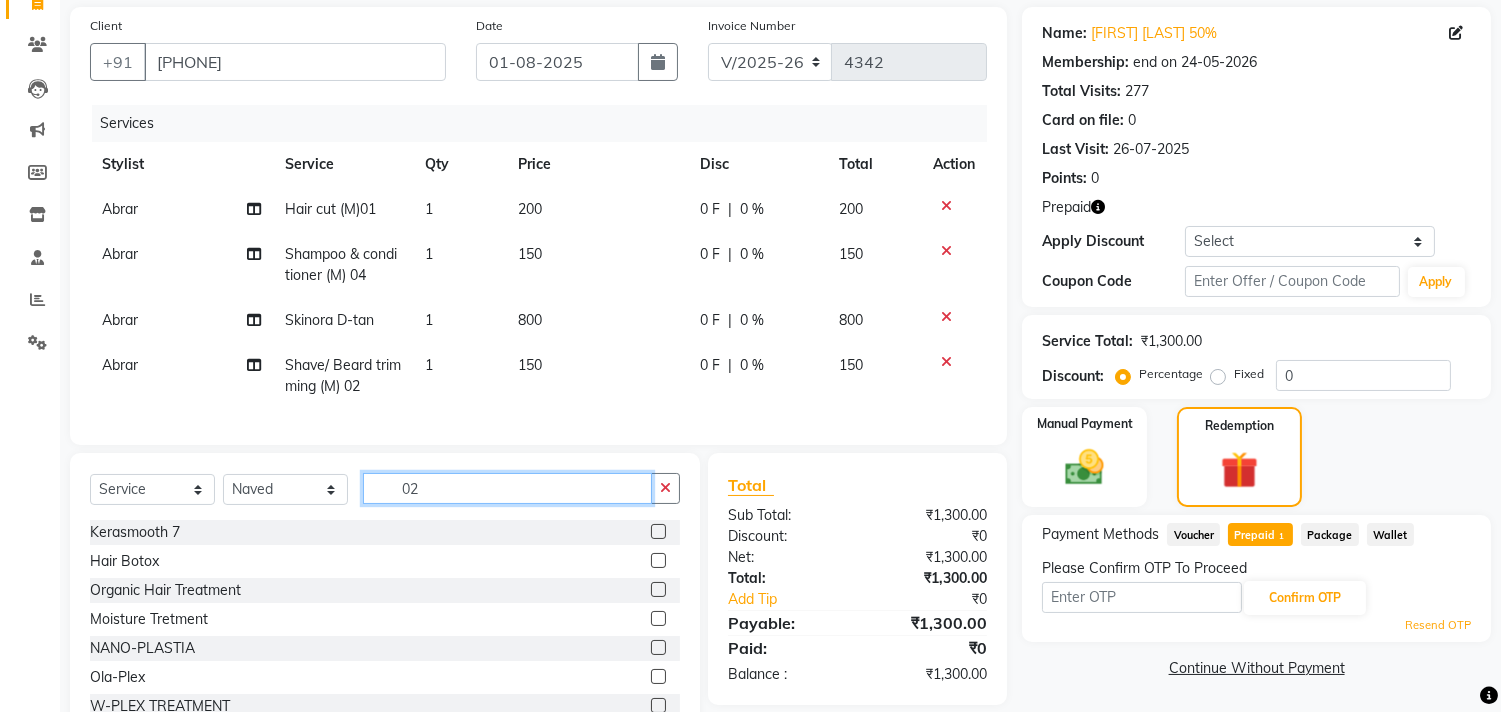 click on "02" 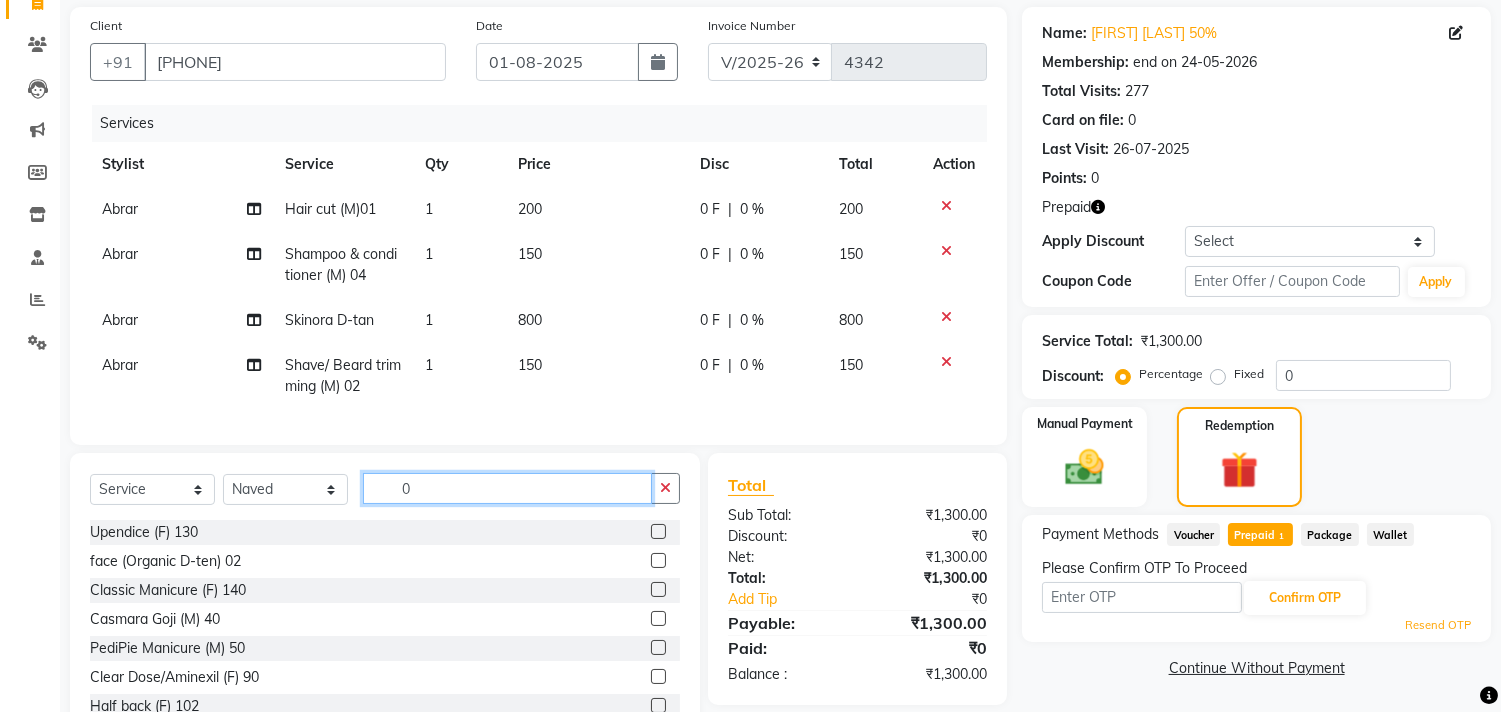 type on "02" 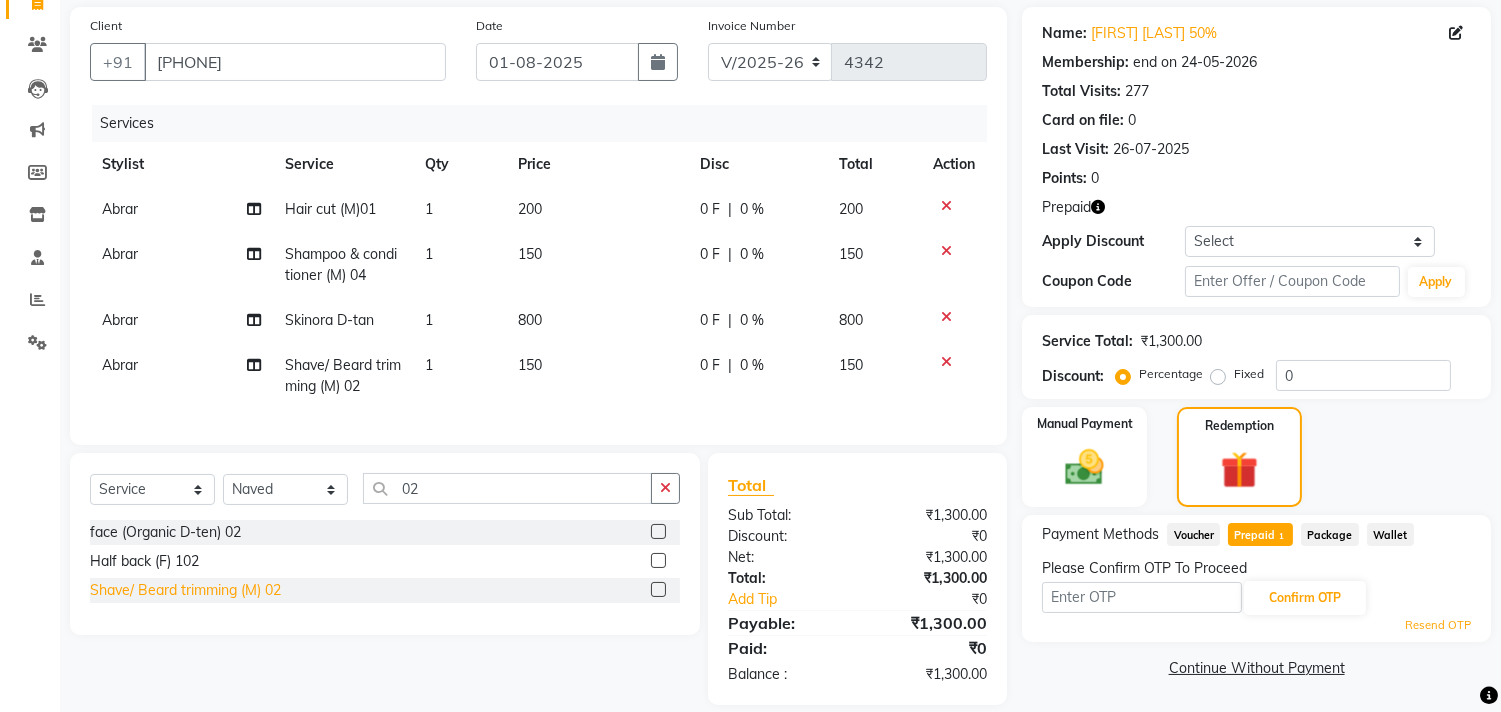 click on "Shave/ Beard trimming (M) 02" 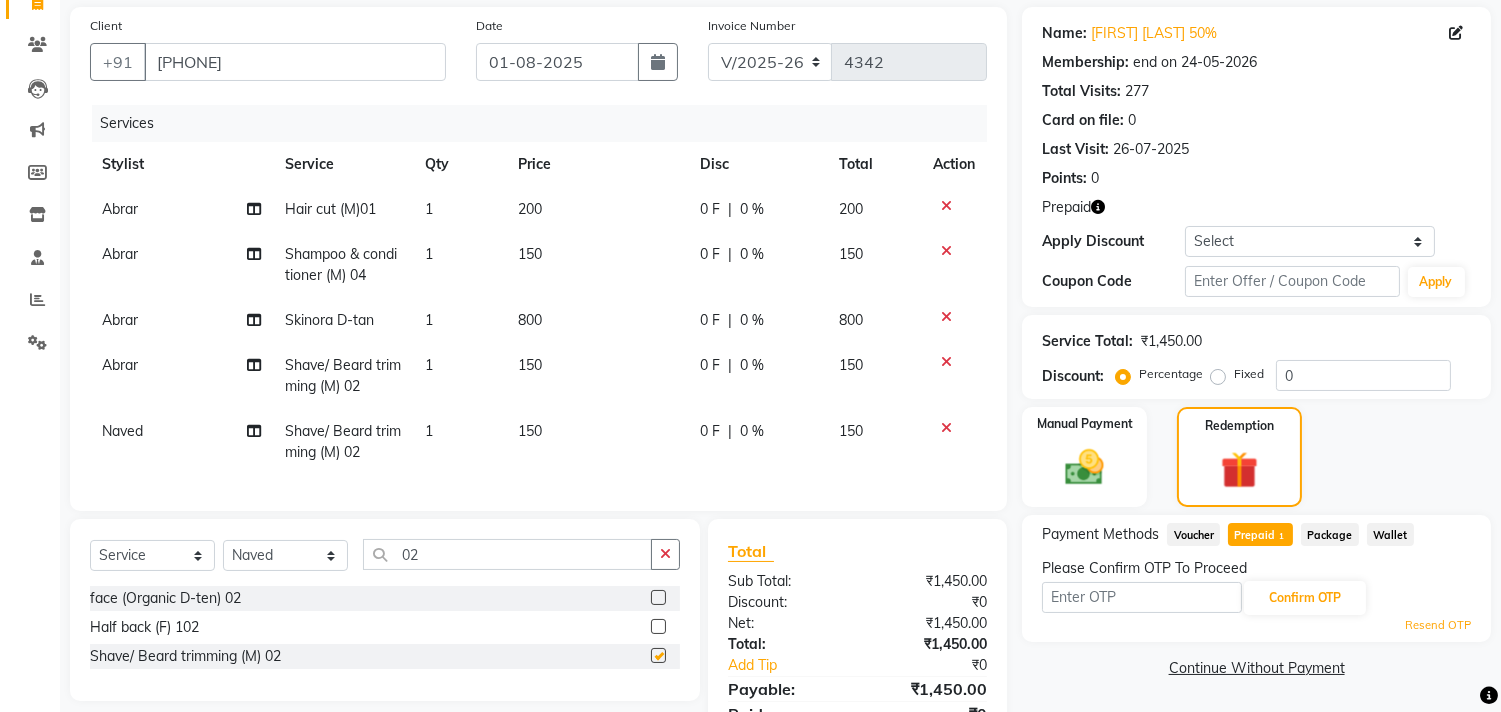 checkbox on "false" 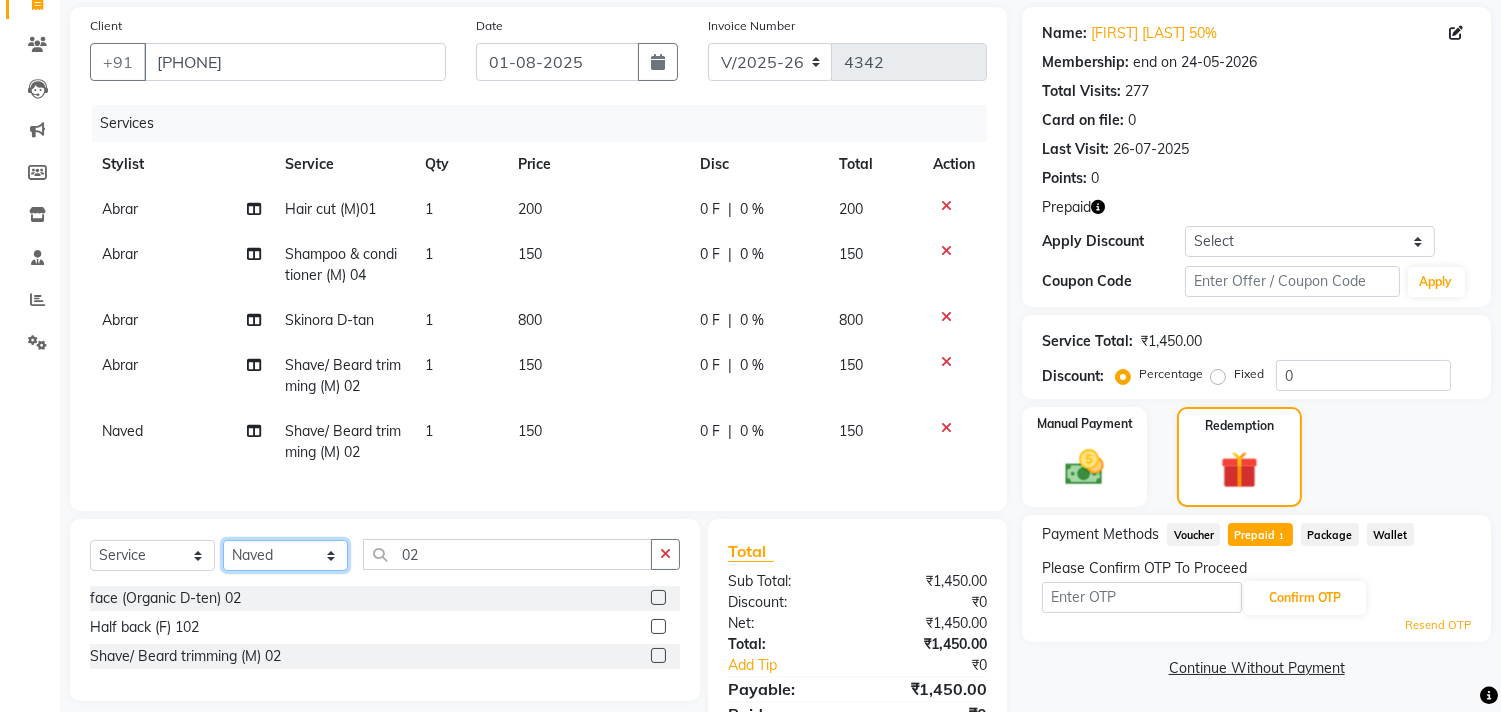 click on "Select Stylist Abrar Alam Dilshad Lallan Meenu Nafeesh Ahmad Naved O.P. Sharma  Pryag Samar Shahzad  SHWETA SINGH Zarina" 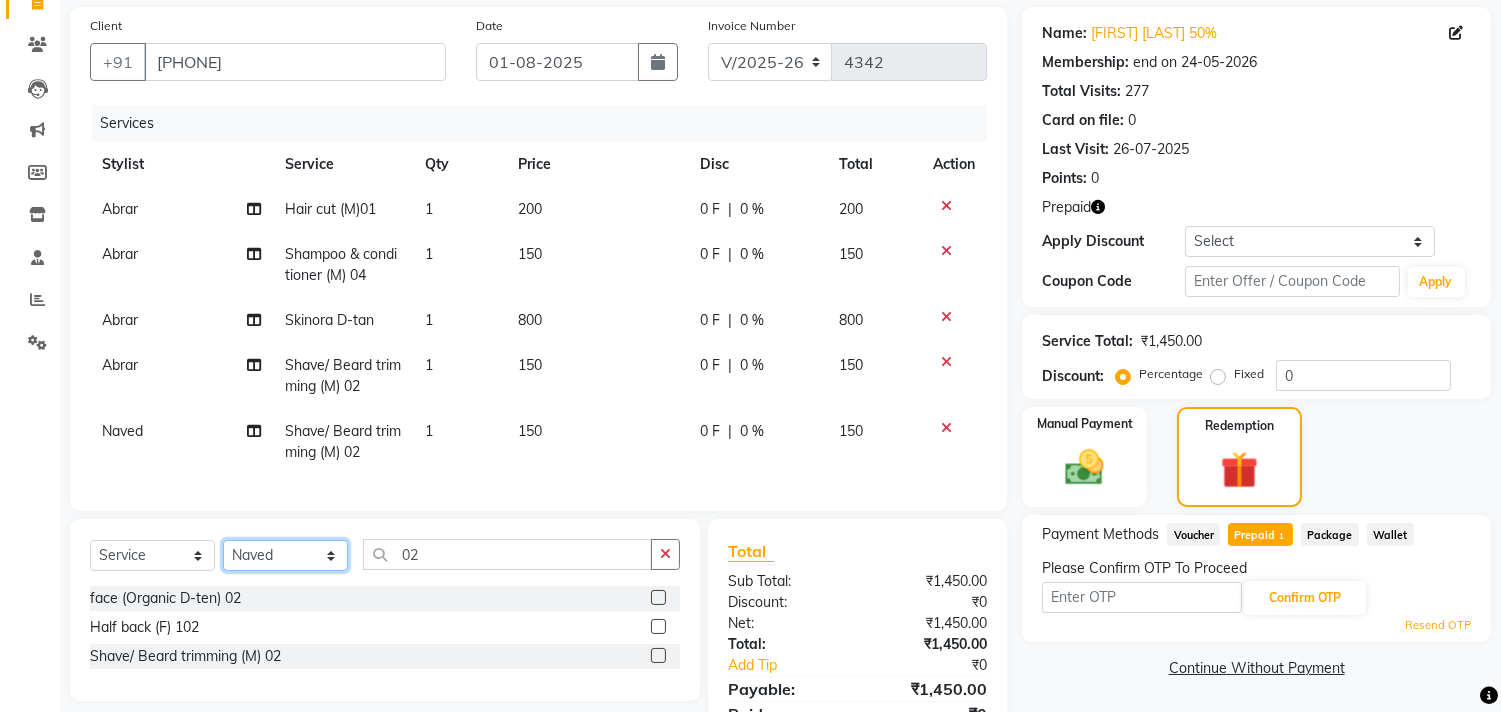 select on "35524" 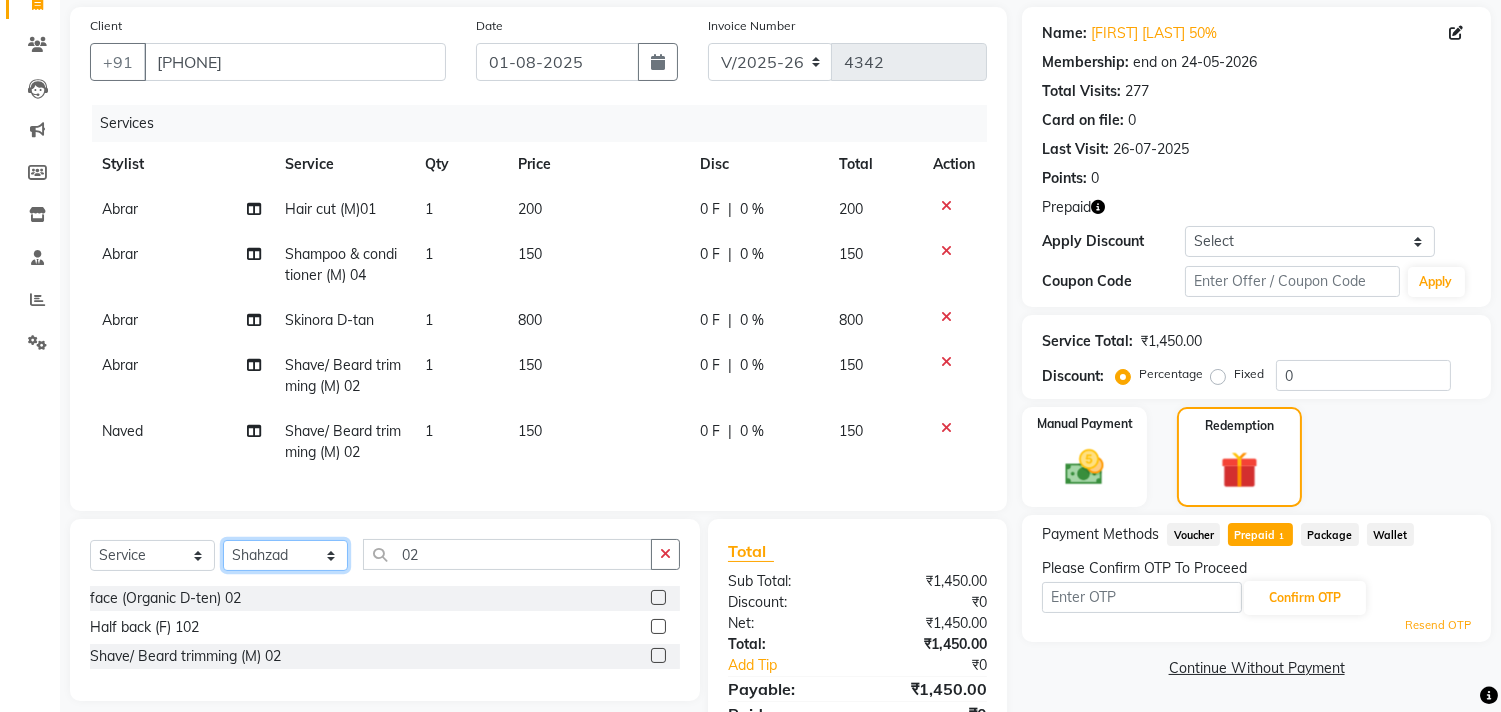 click on "Select Stylist Abrar Alam Dilshad Lallan Meenu Nafeesh Ahmad Naved O.P. Sharma  Pryag Samar Shahzad  SHWETA SINGH Zarina" 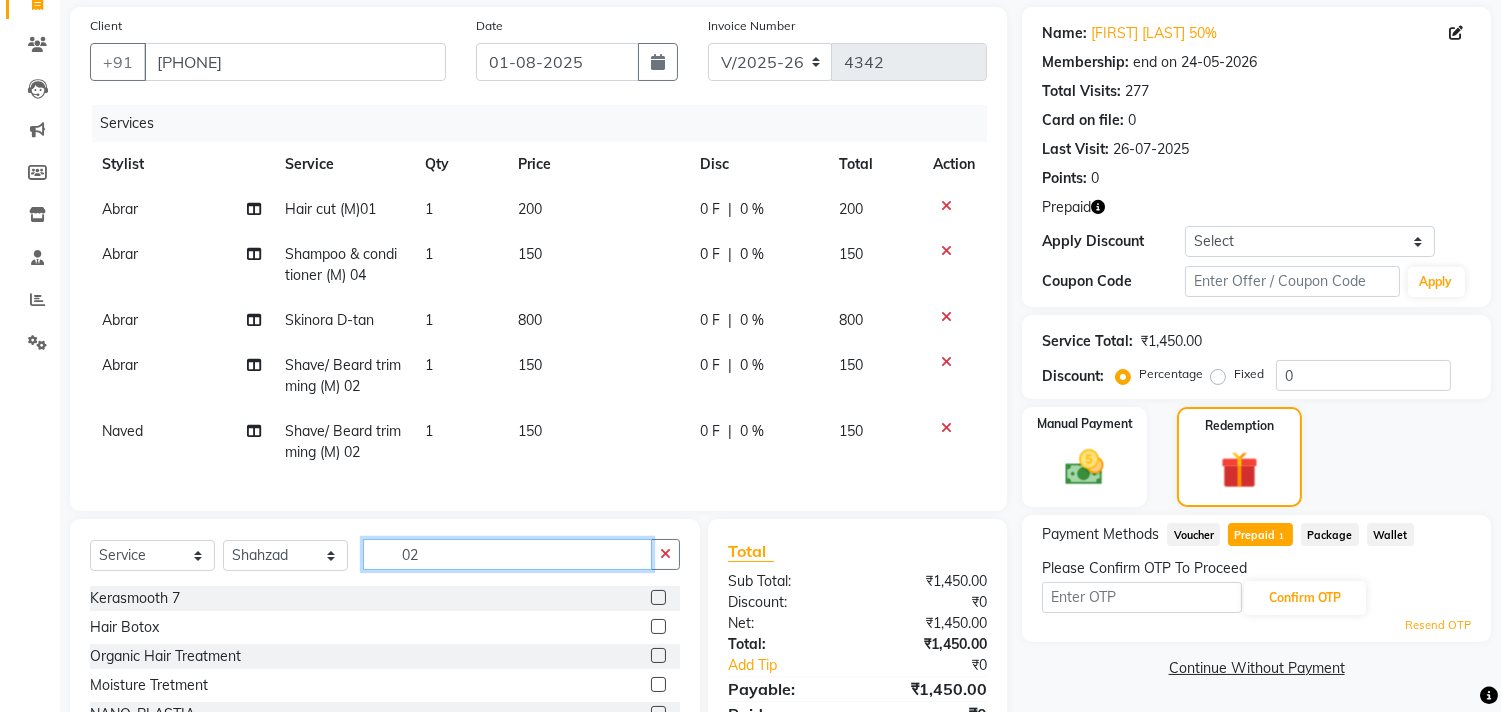 click on "02" 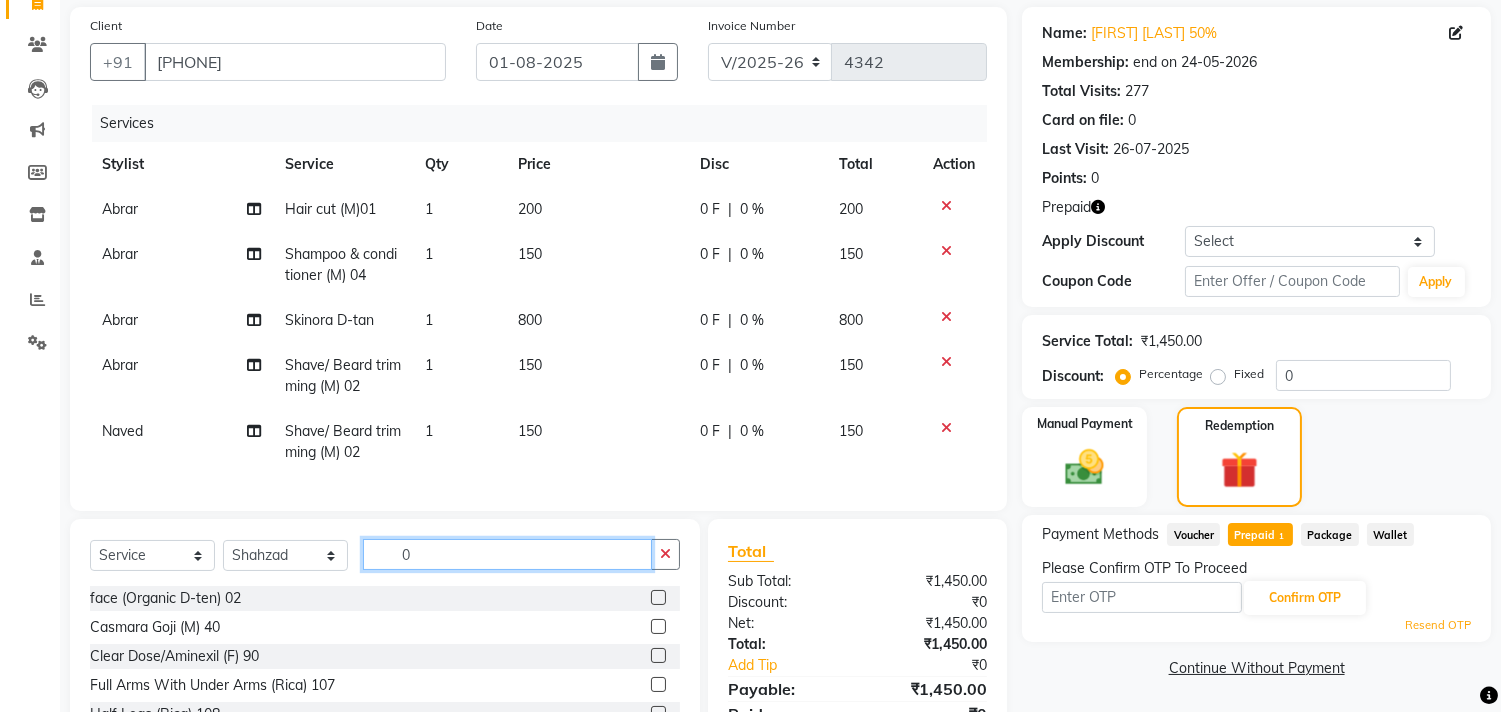 type on "02" 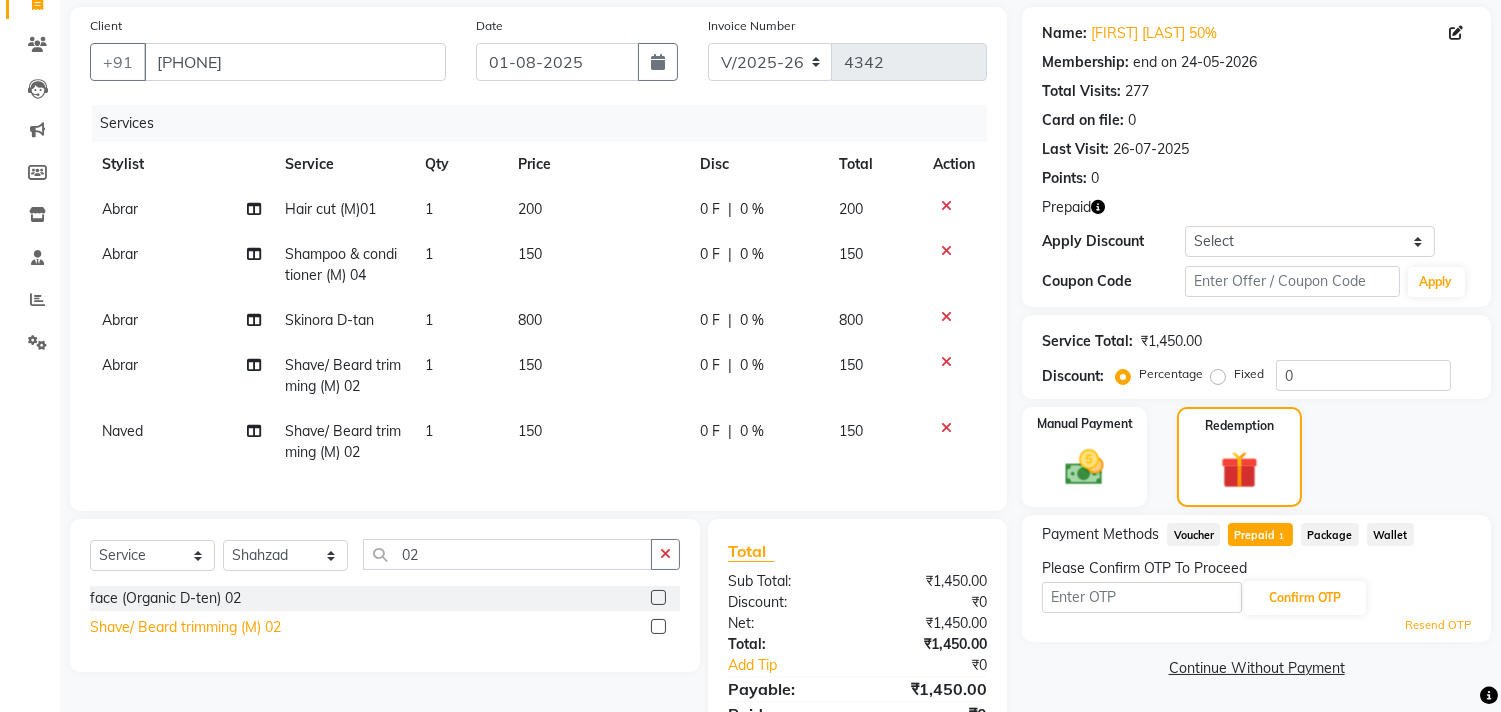 click on "Shave/ Beard trimming (M) 02" 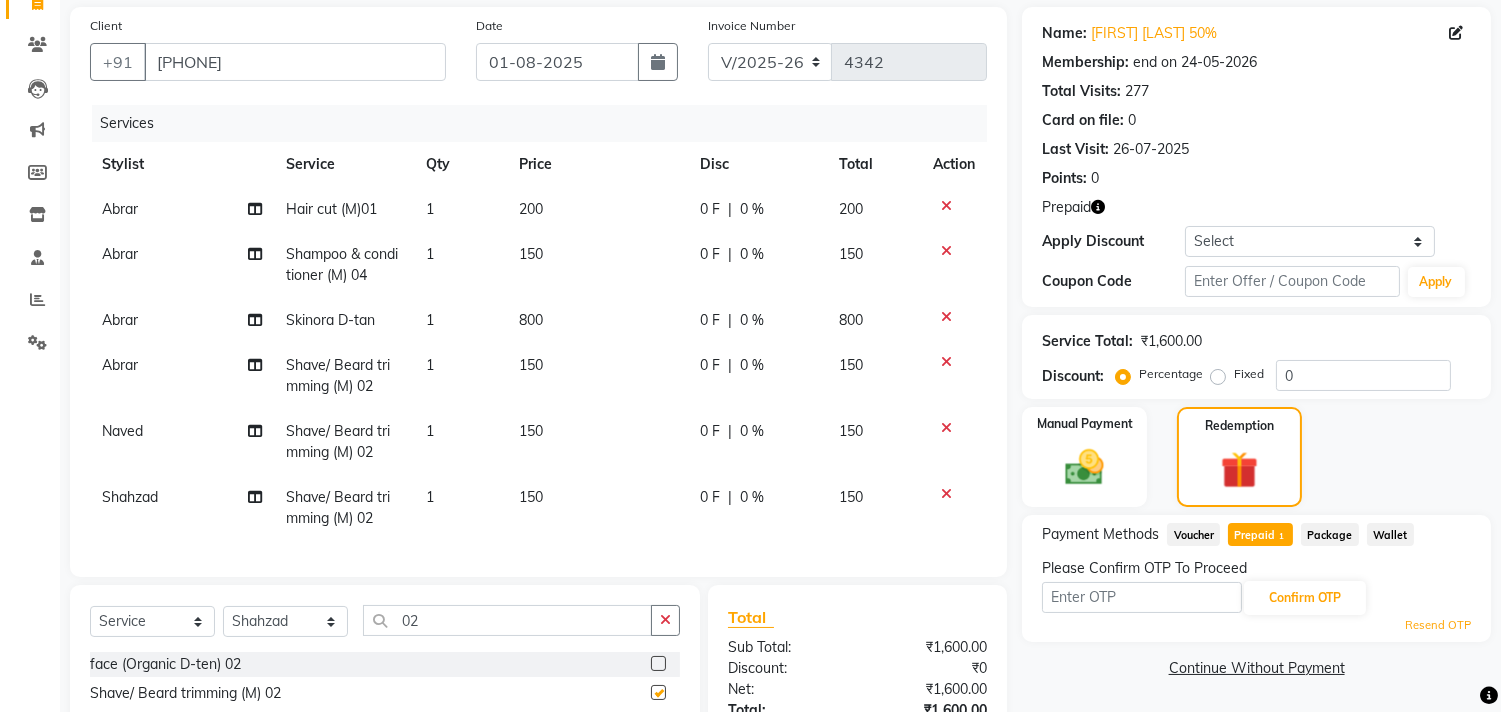 checkbox on "false" 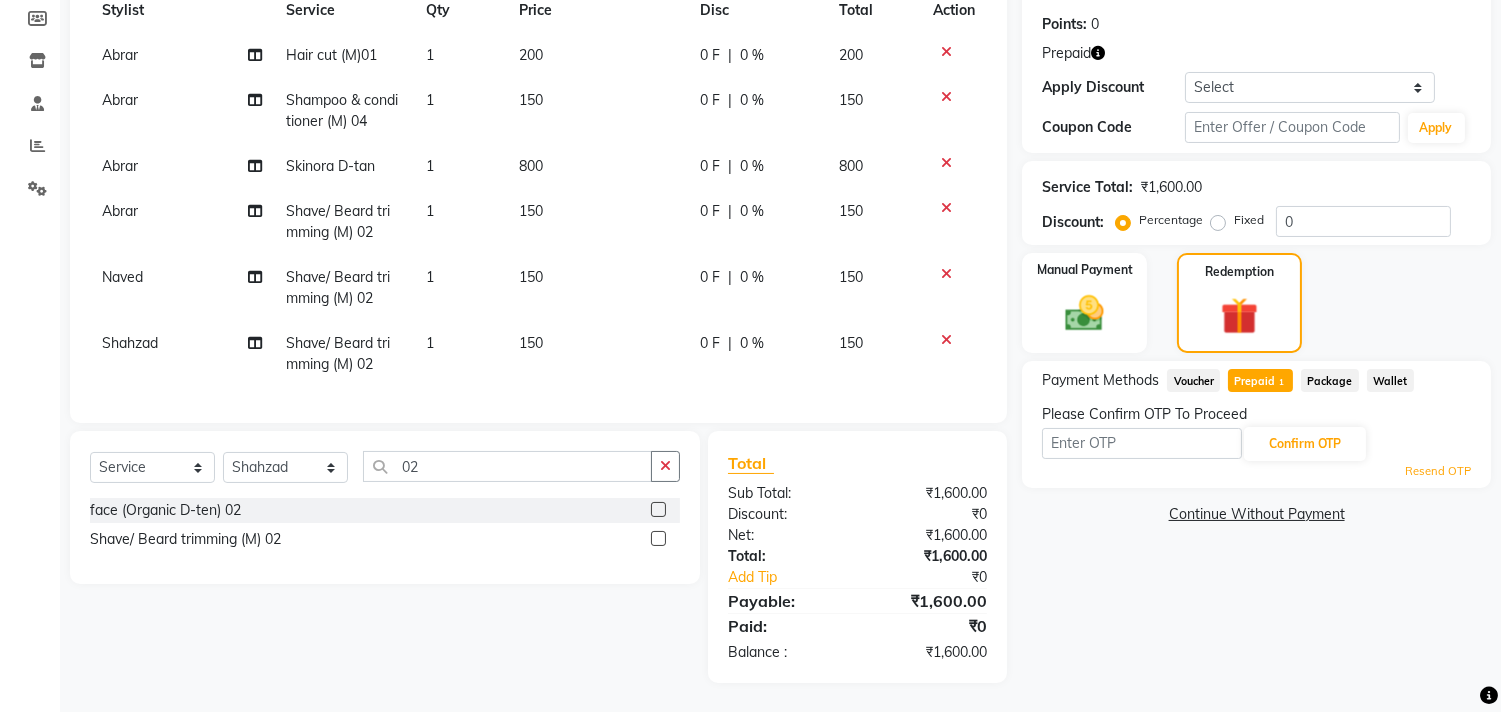 scroll, scrollTop: 314, scrollLeft: 0, axis: vertical 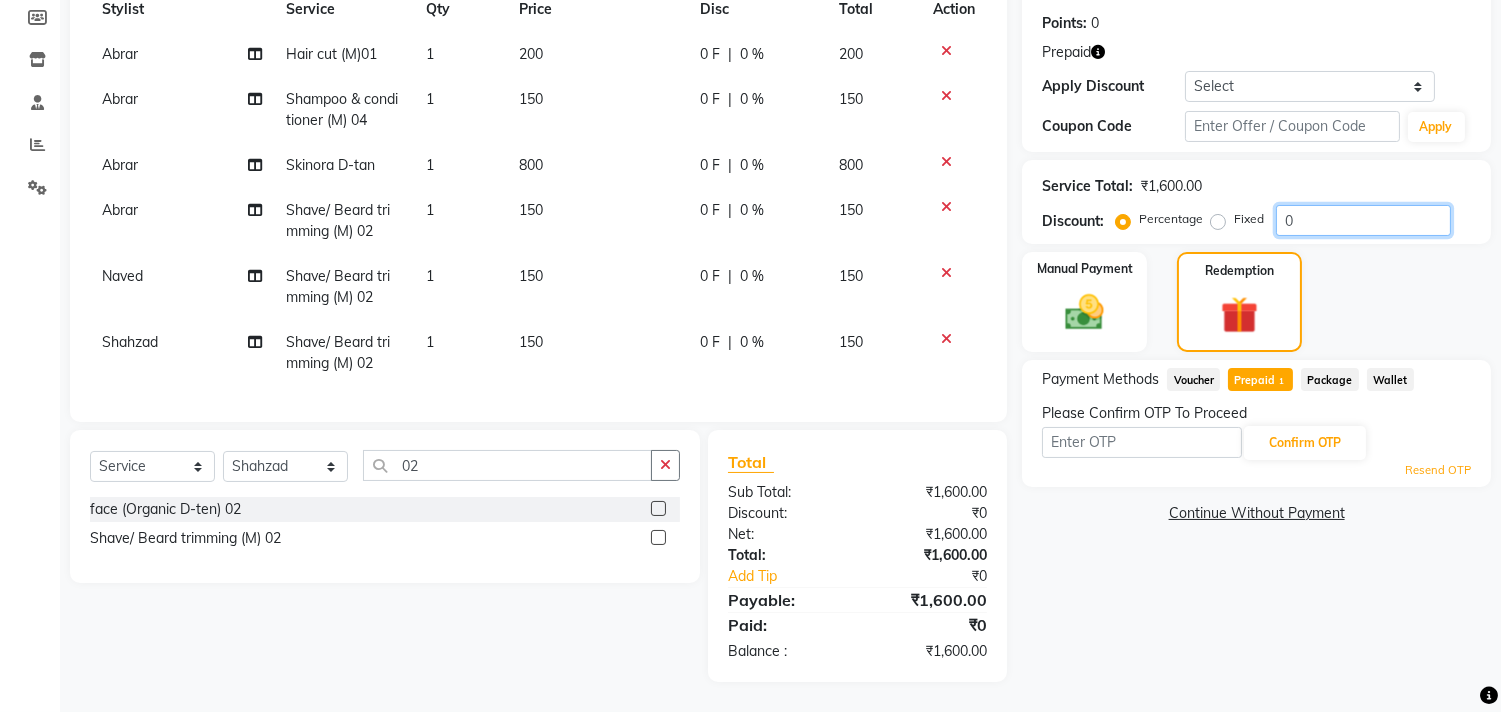 click on "0" 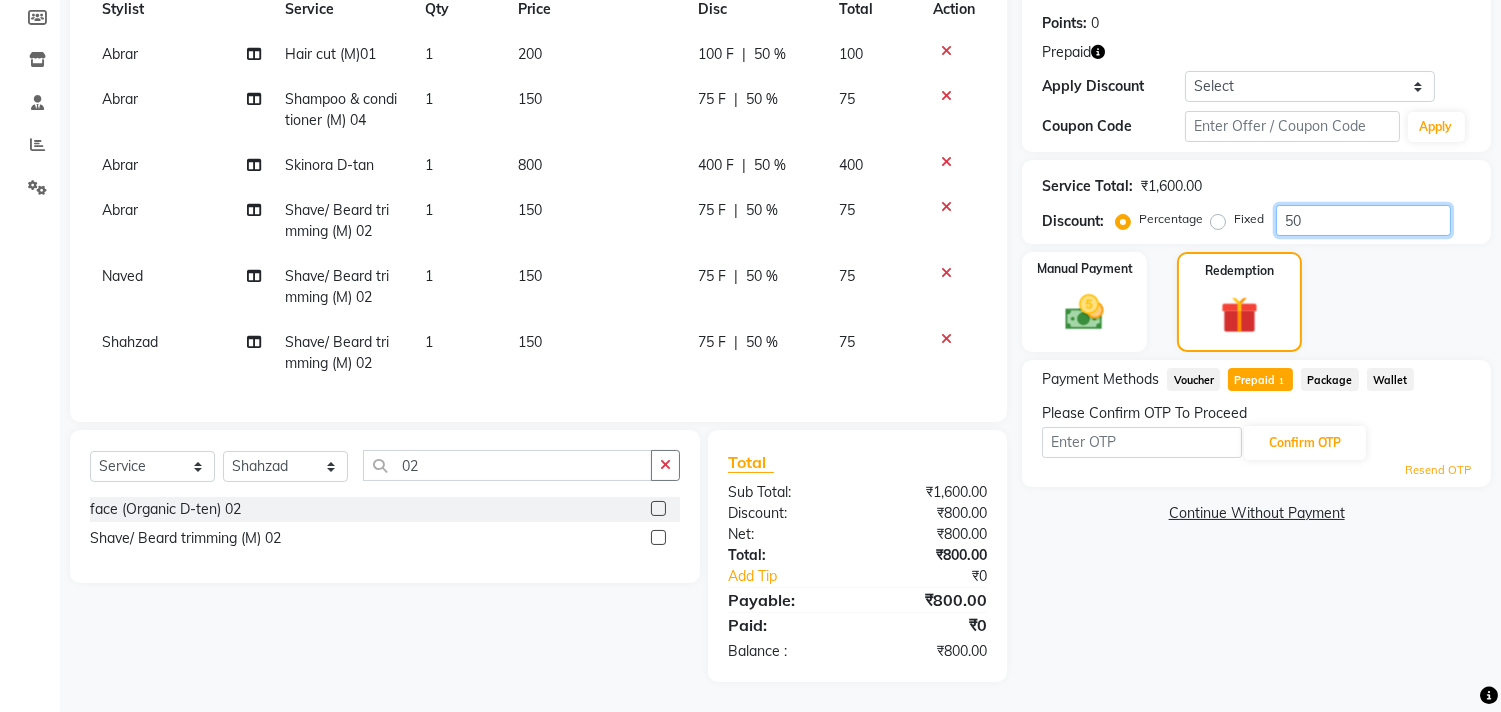 type on "50" 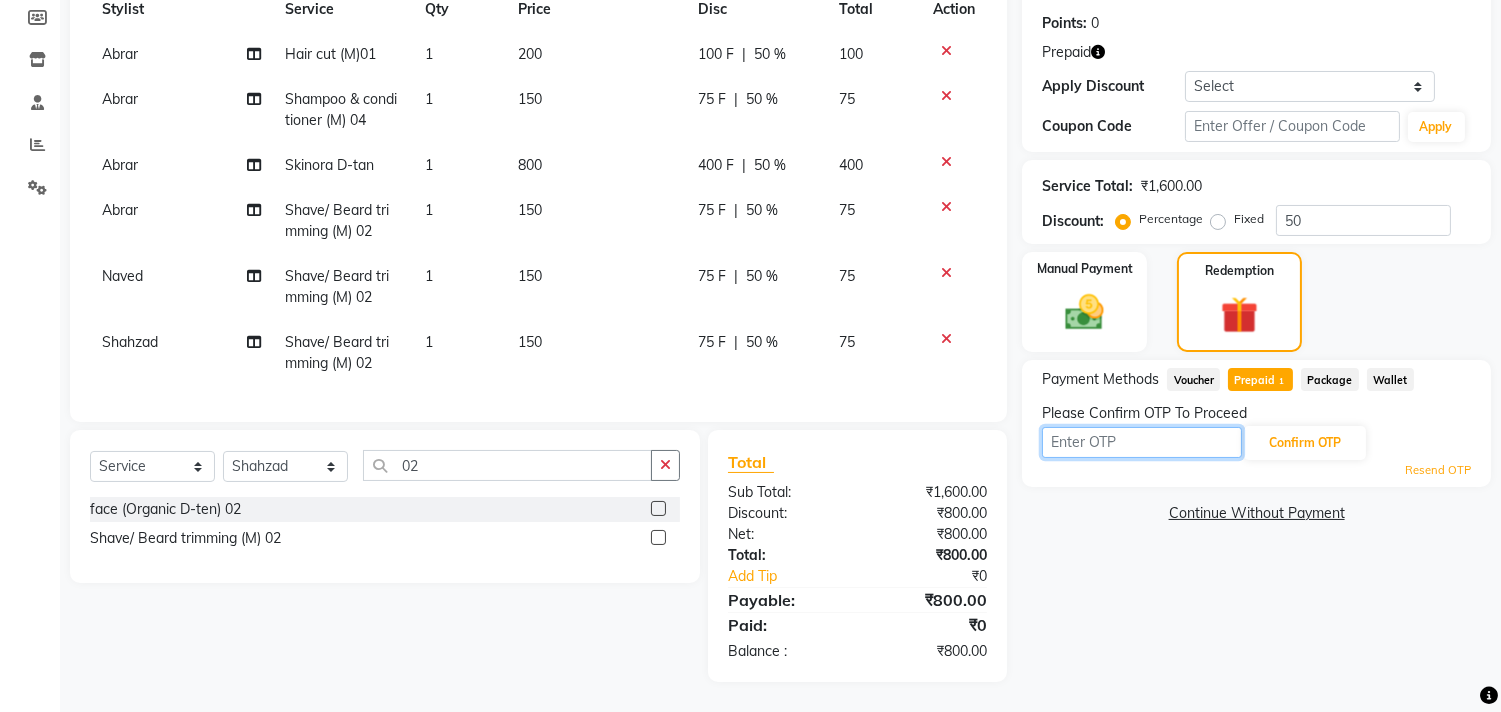 click at bounding box center [1142, 442] 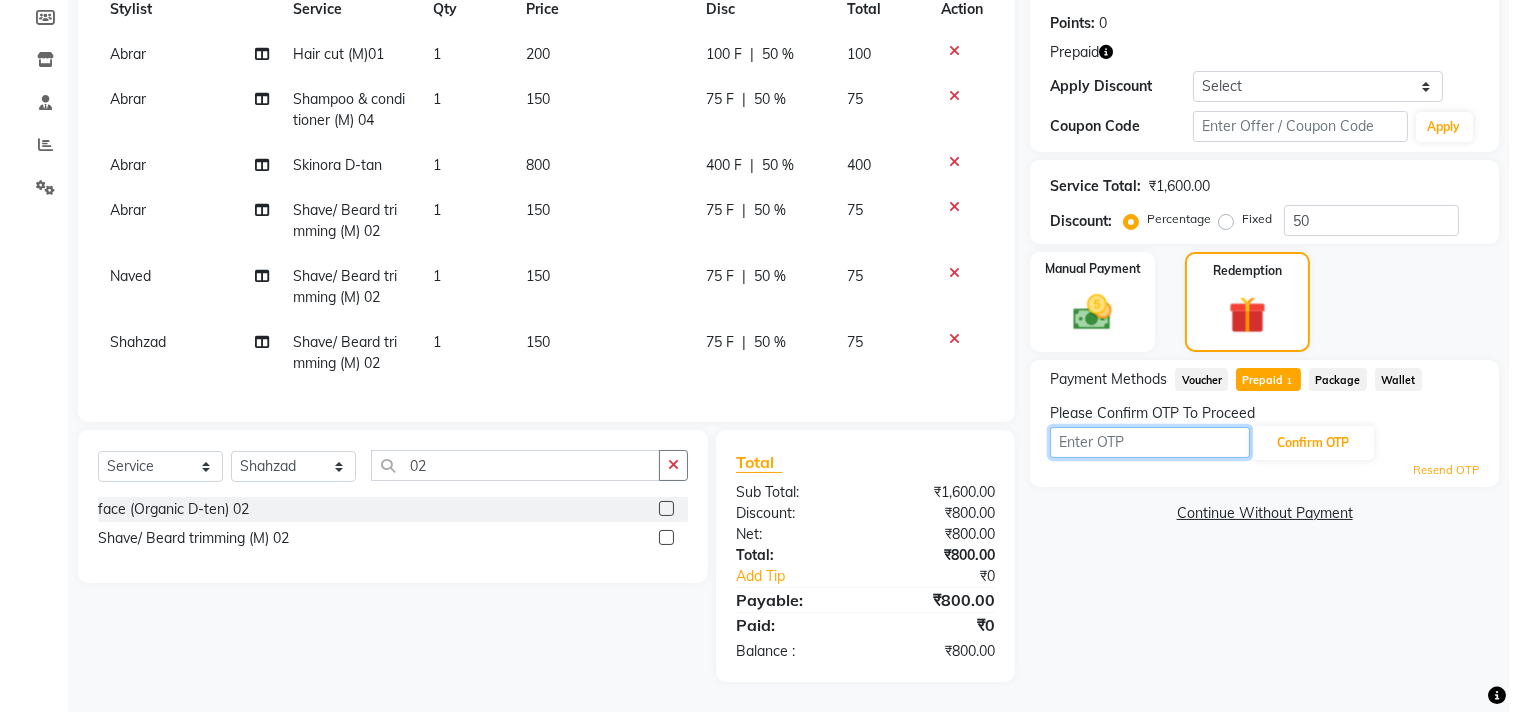 scroll, scrollTop: 0, scrollLeft: 0, axis: both 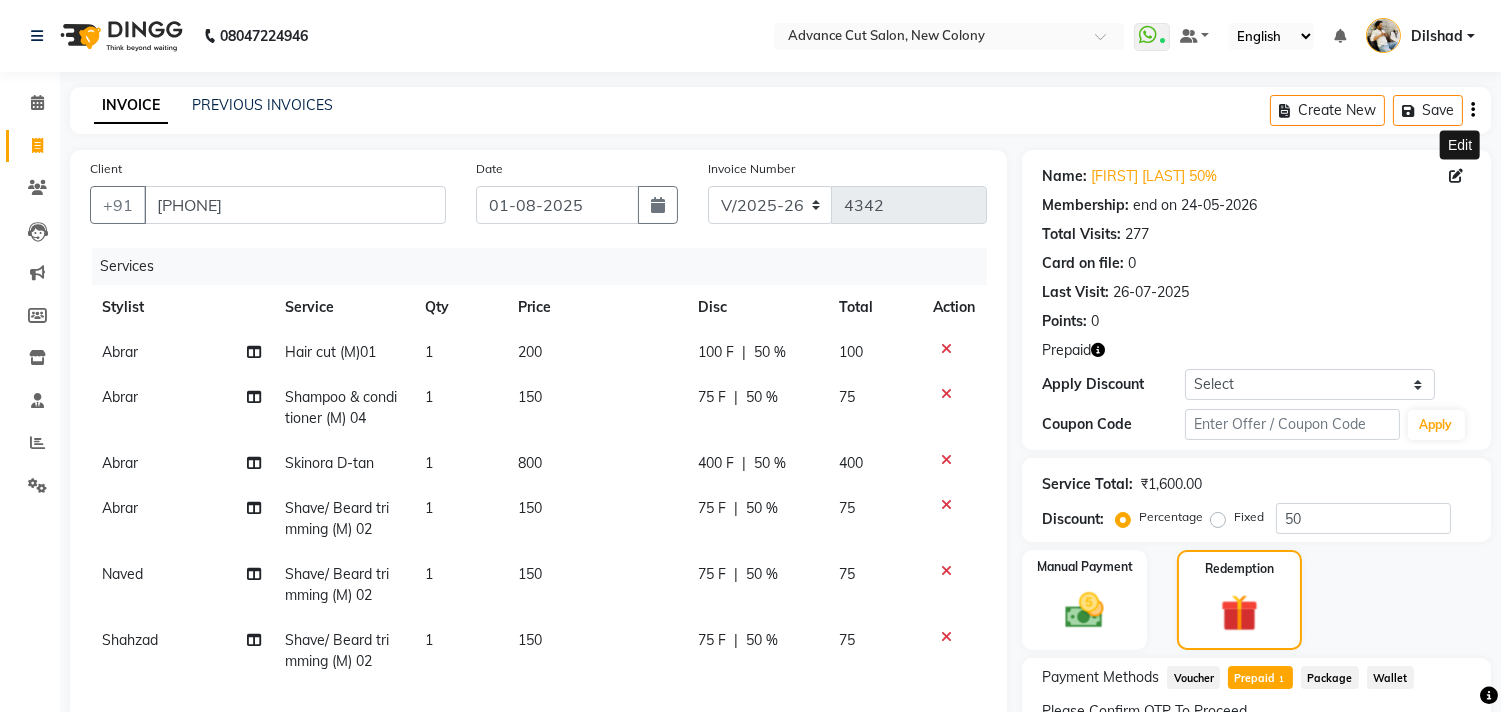 click 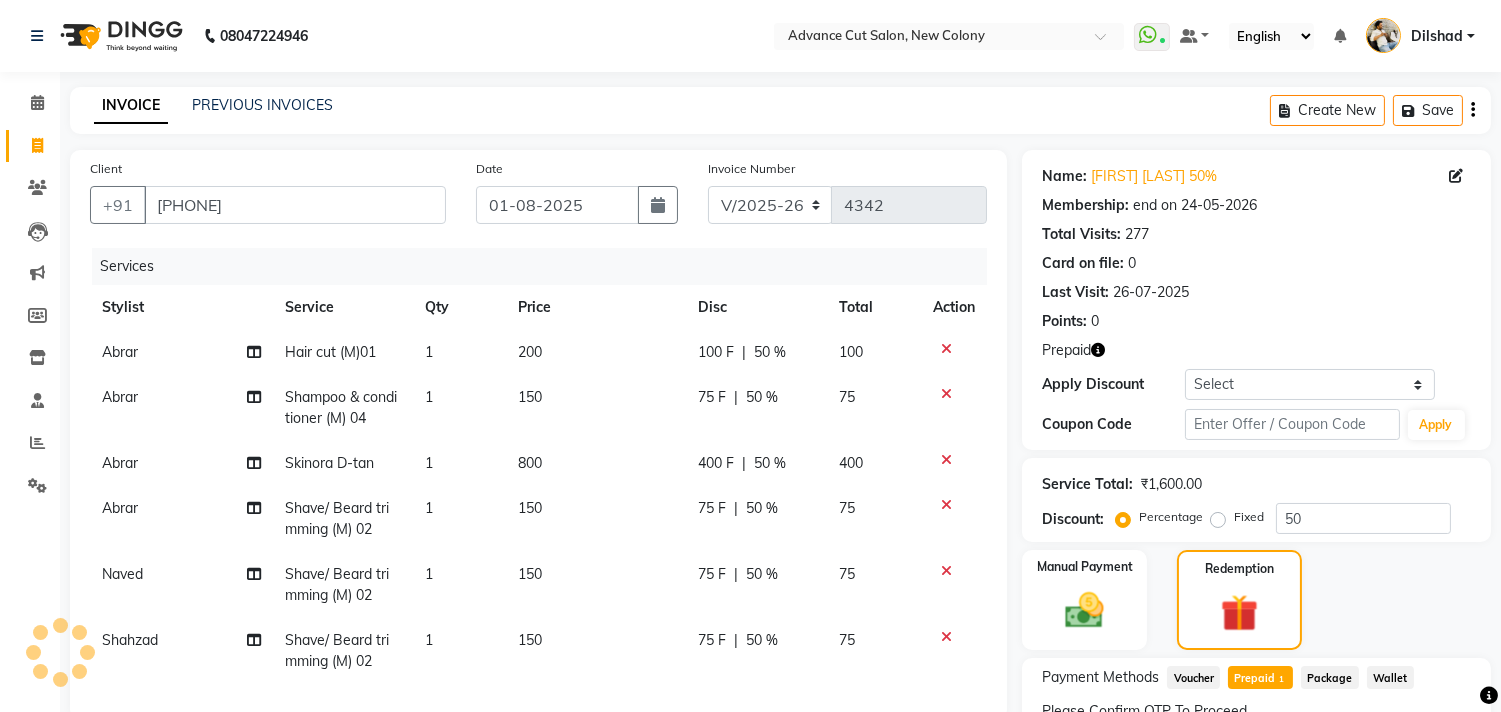 select on "male" 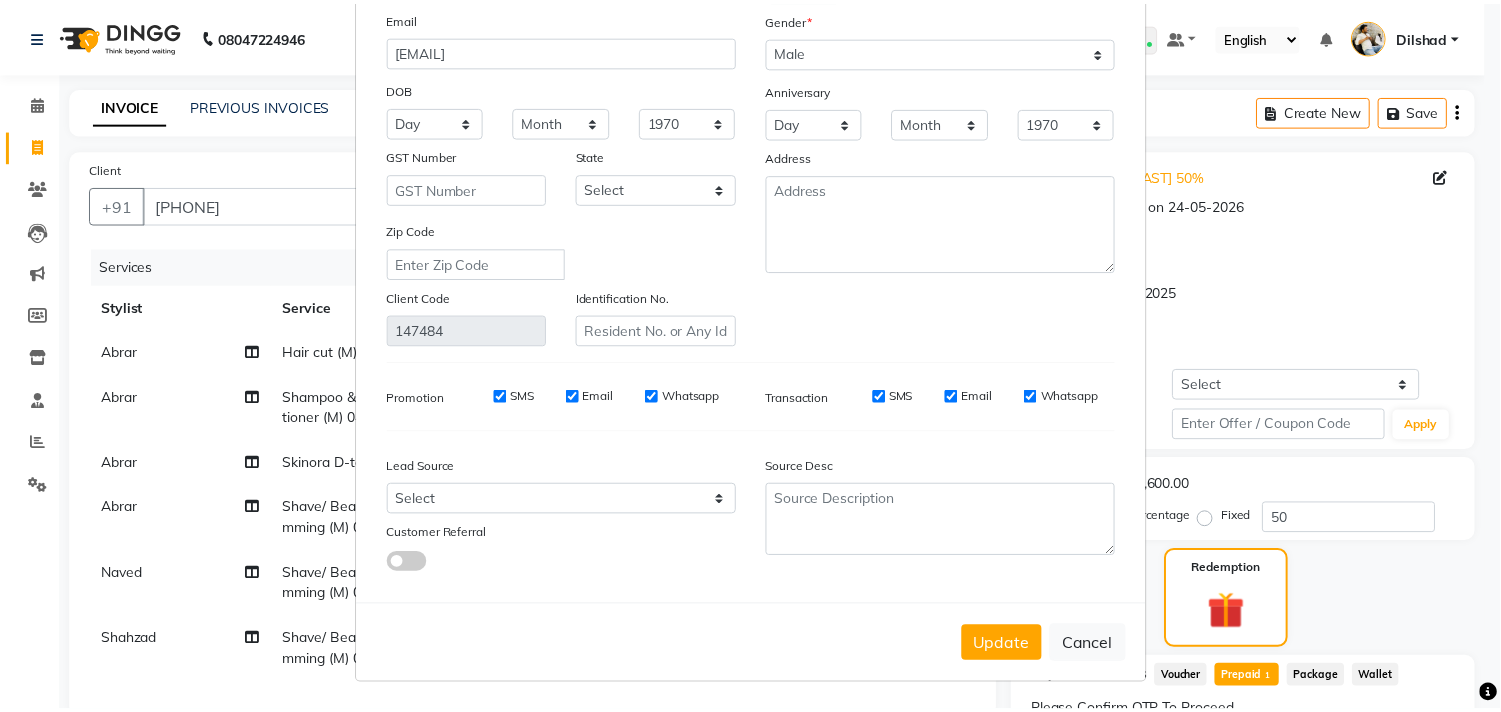 scroll, scrollTop: 177, scrollLeft: 0, axis: vertical 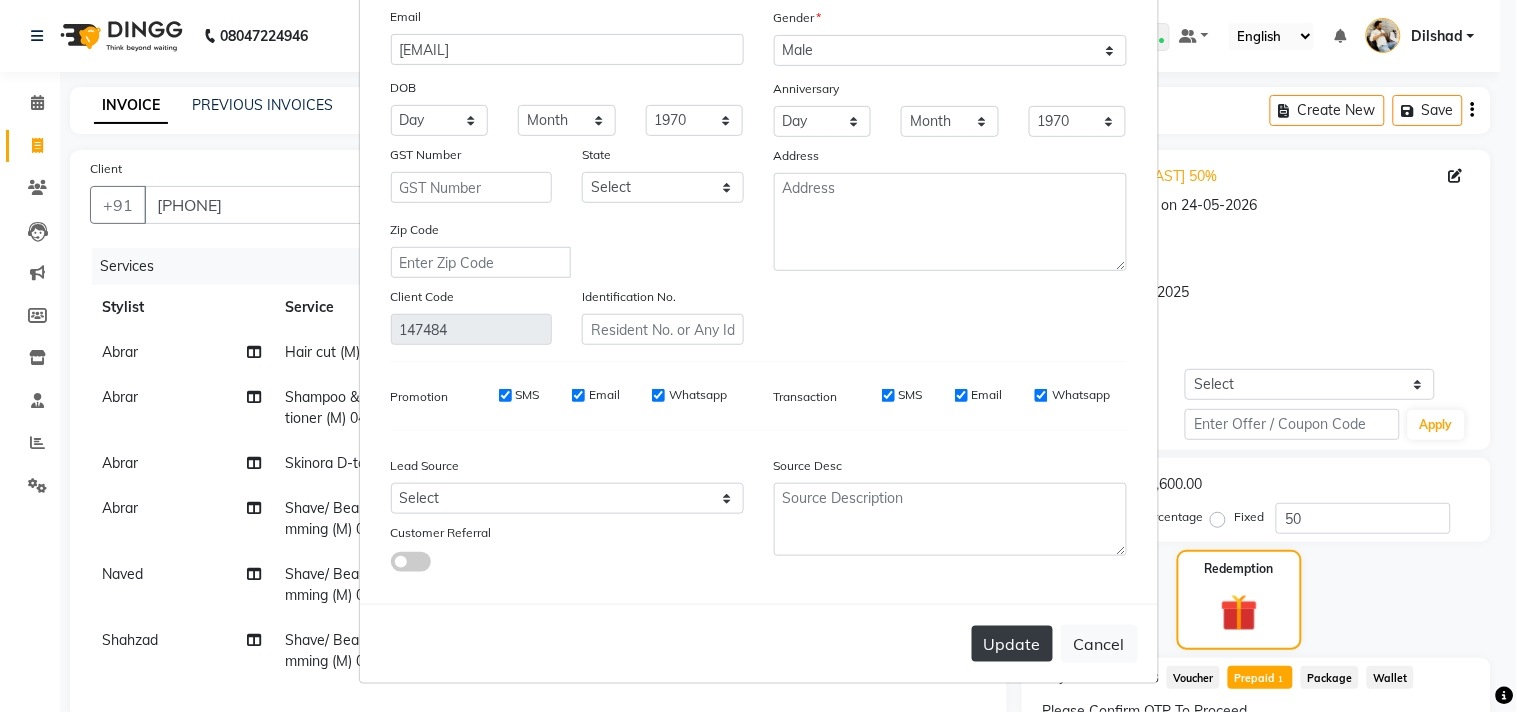 click on "Update" at bounding box center [1012, 644] 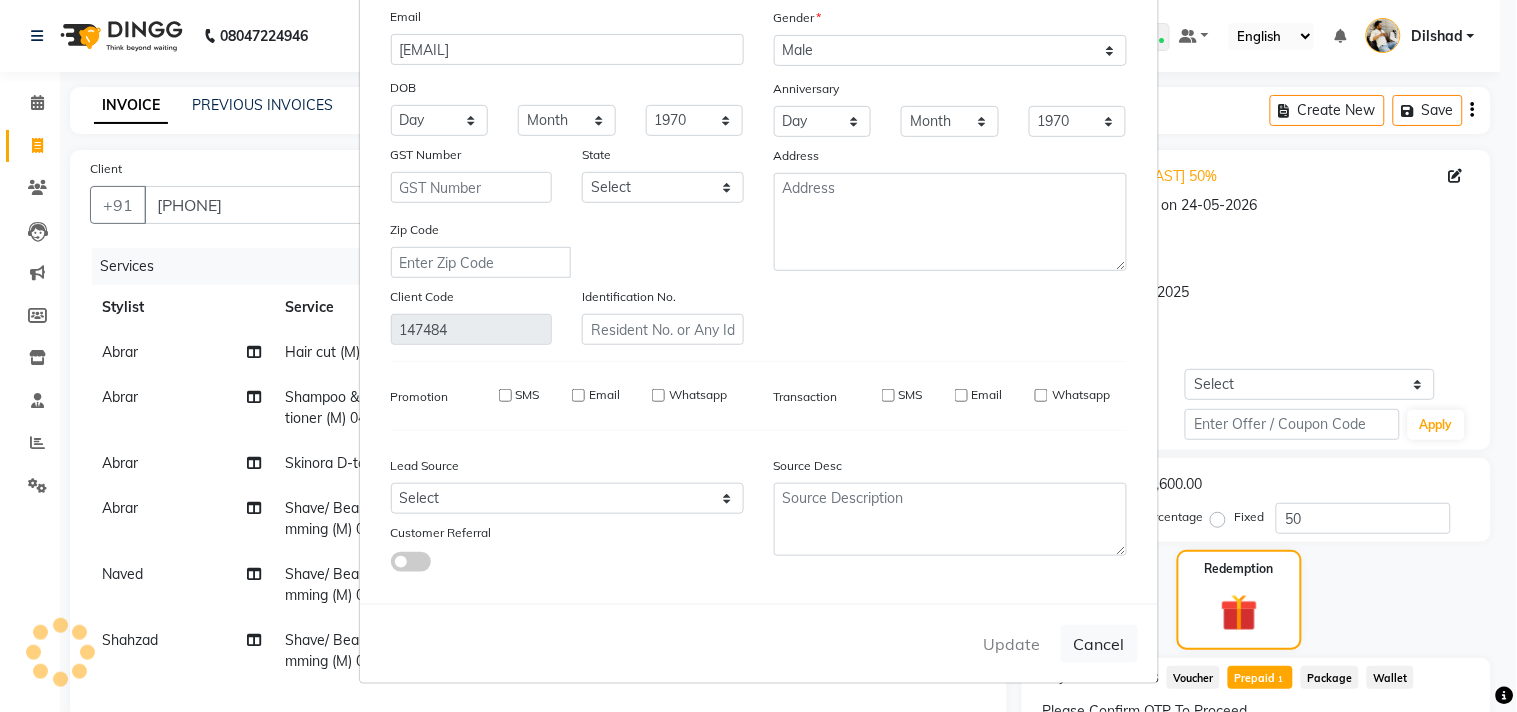 type 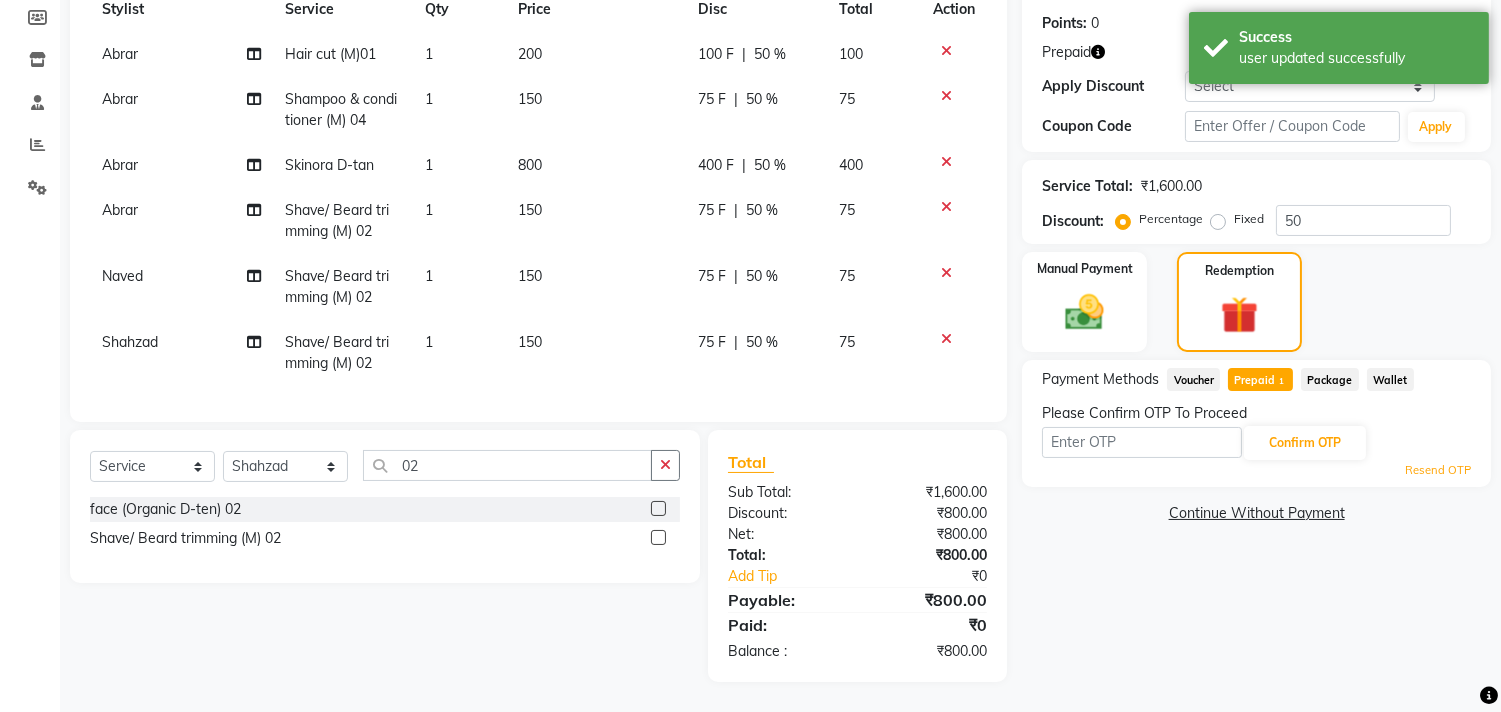 scroll, scrollTop: 314, scrollLeft: 0, axis: vertical 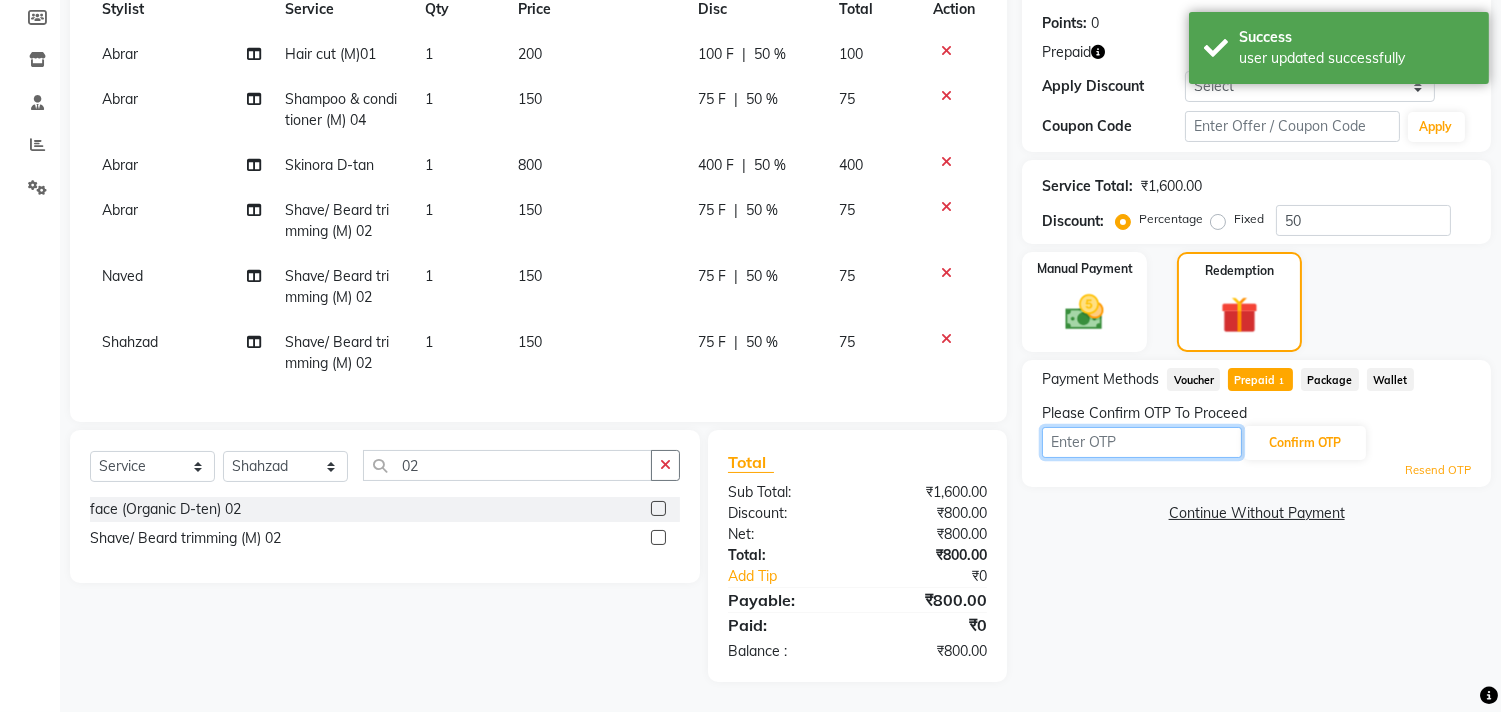 click at bounding box center (1142, 442) 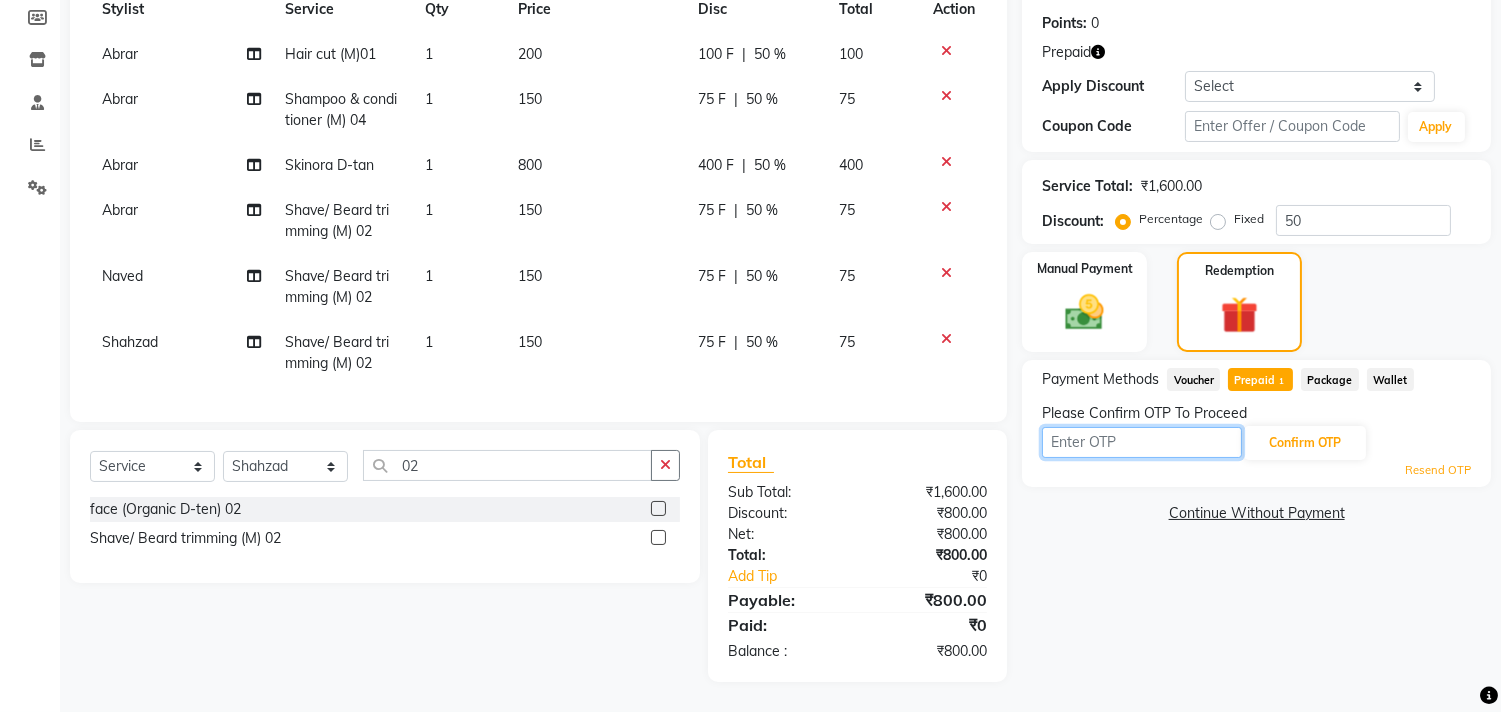 click at bounding box center [1142, 442] 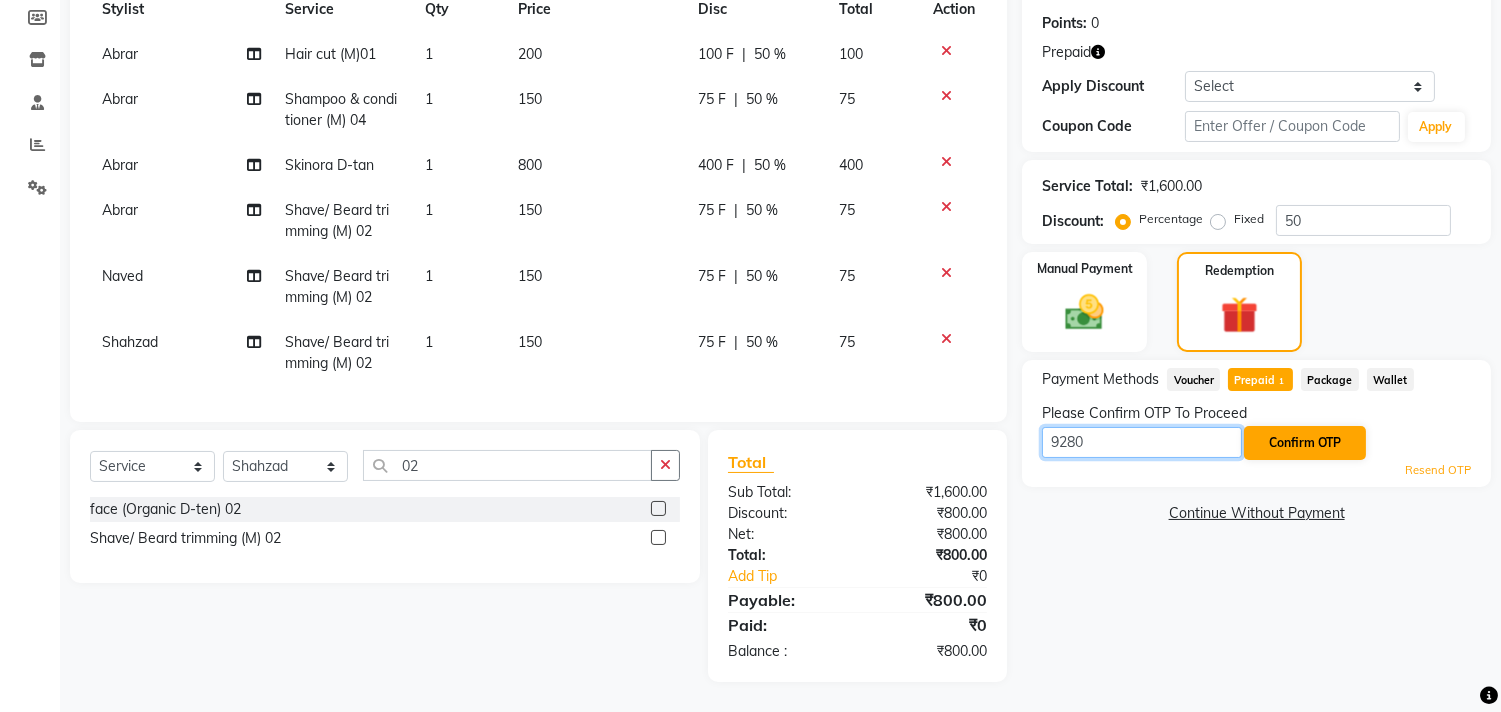 type on "9280" 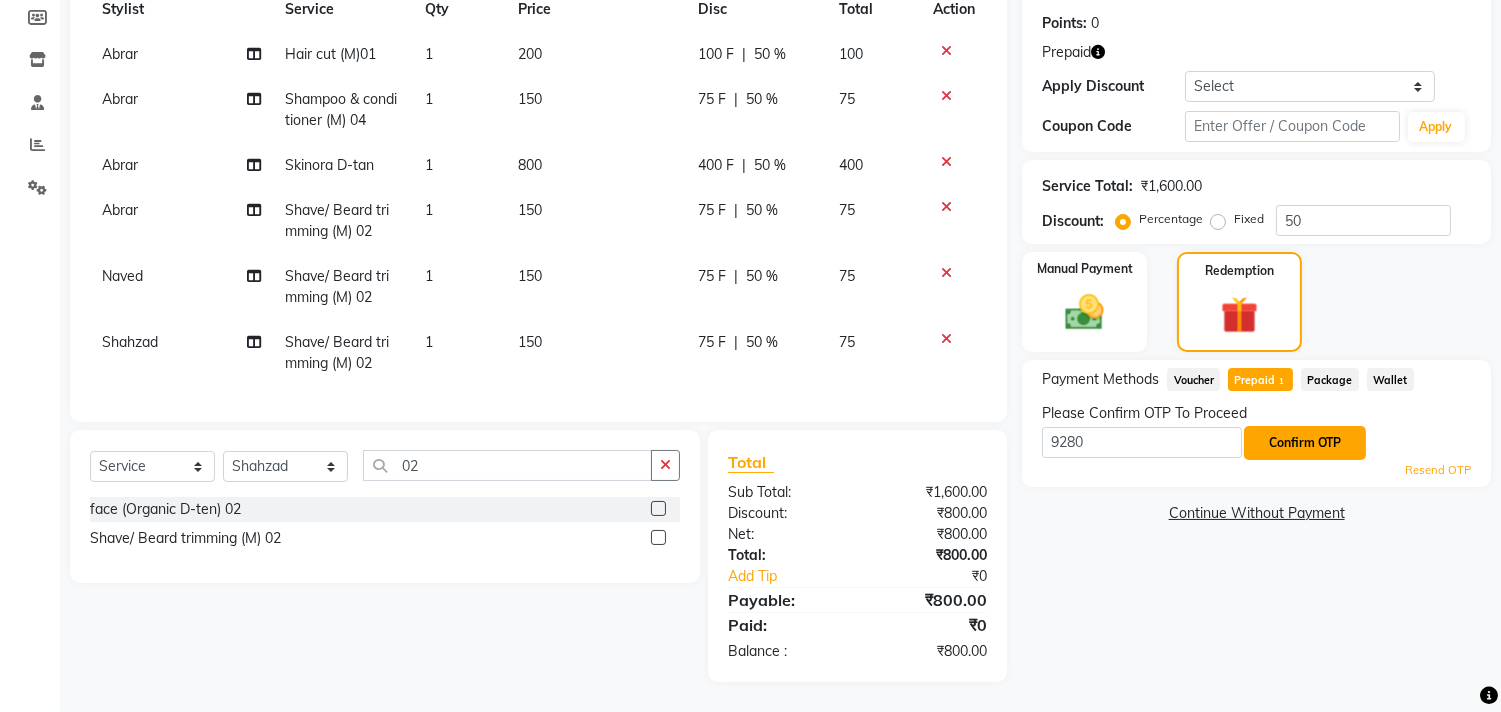 click on "Confirm OTP" 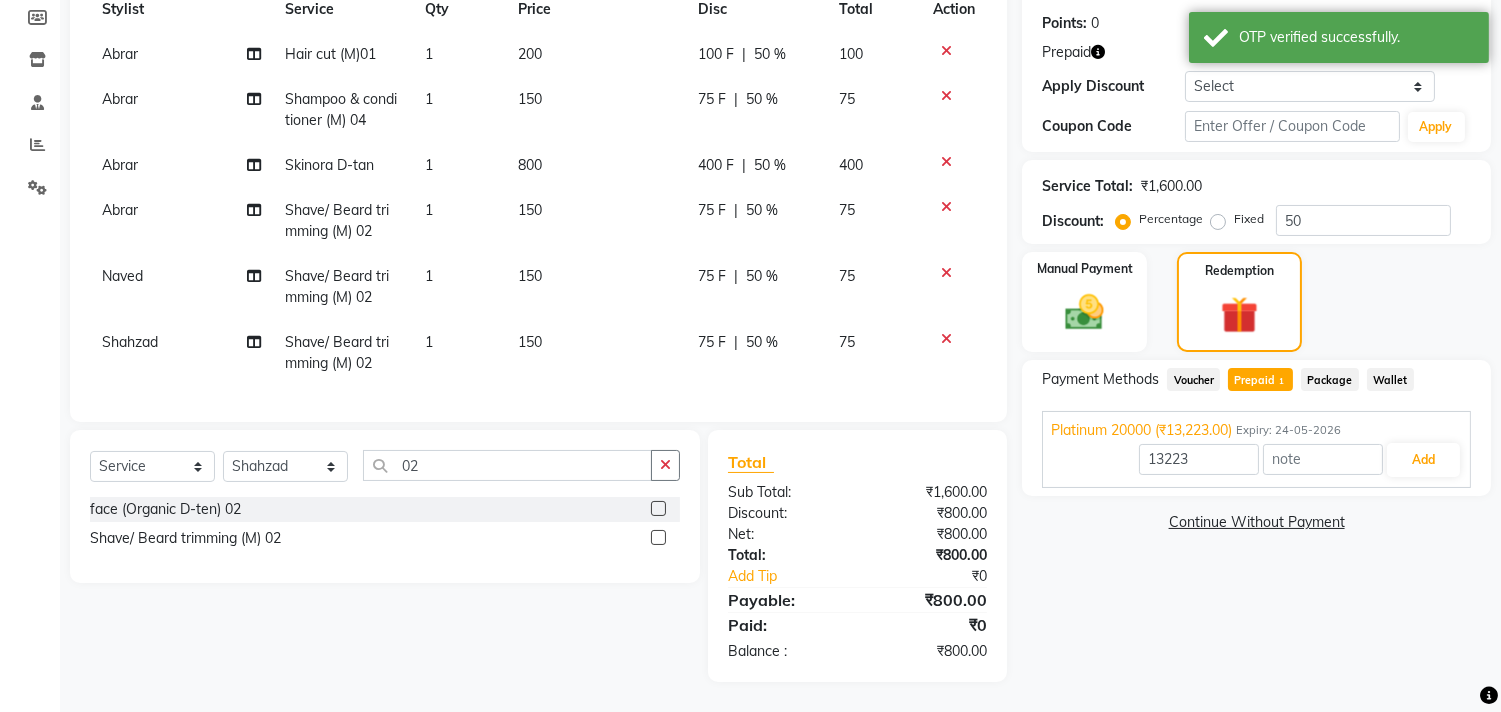 click on "Prepaid  1" 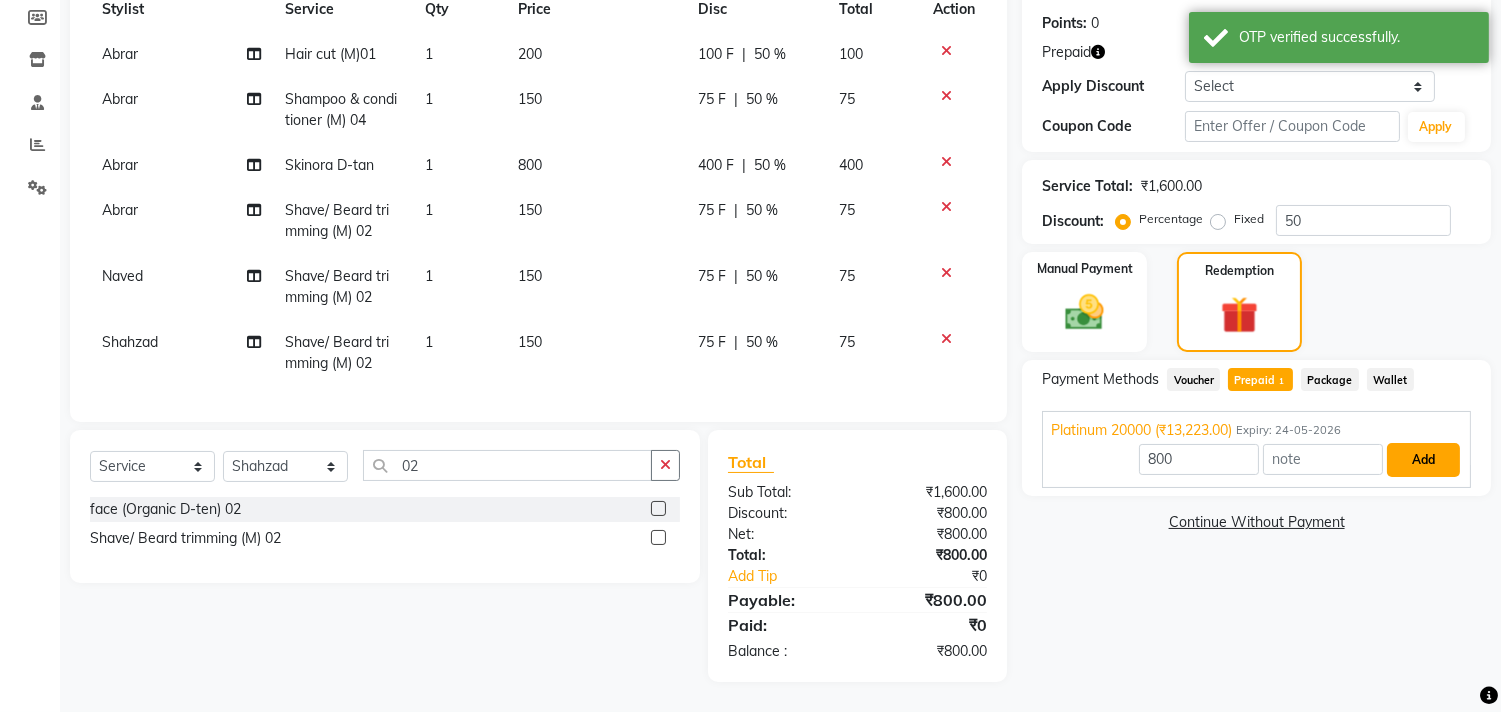 click on "Add" at bounding box center (1423, 460) 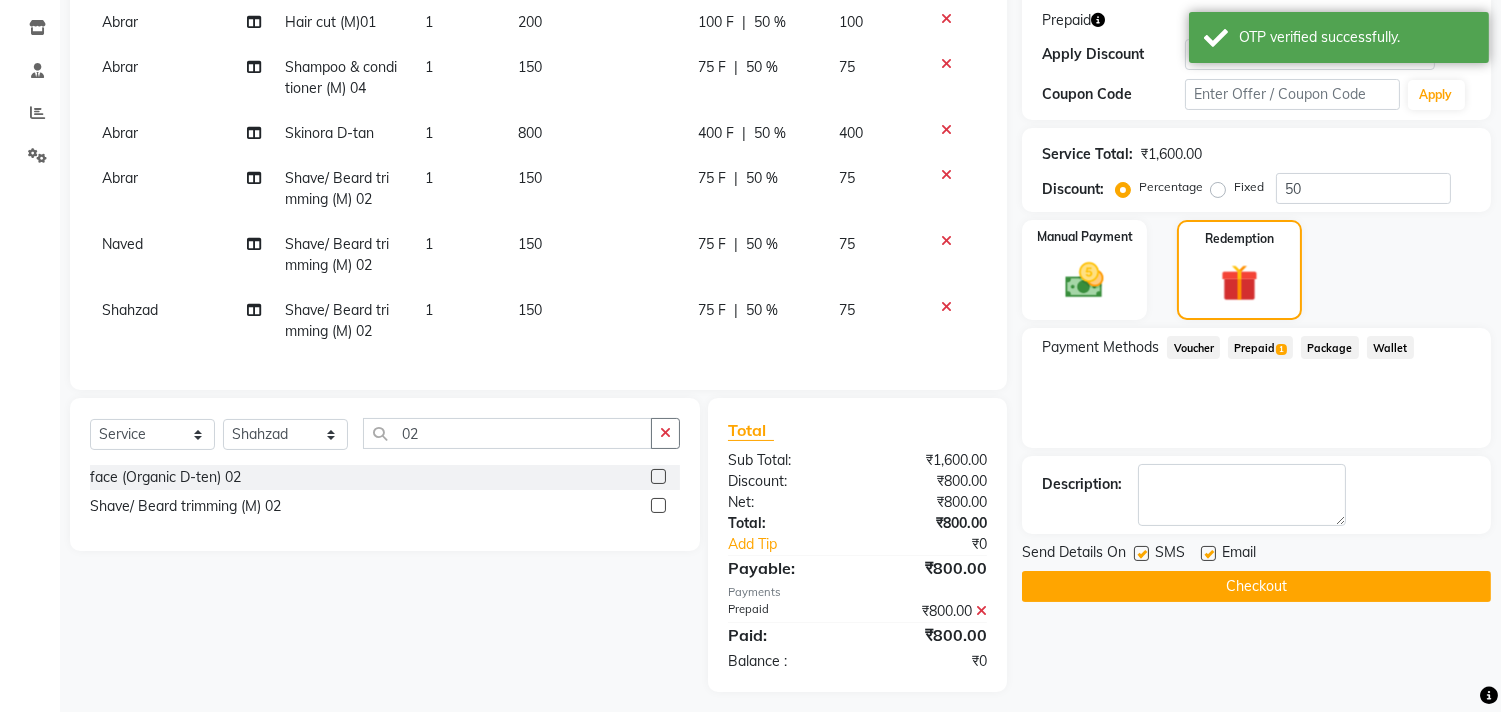 scroll, scrollTop: 356, scrollLeft: 0, axis: vertical 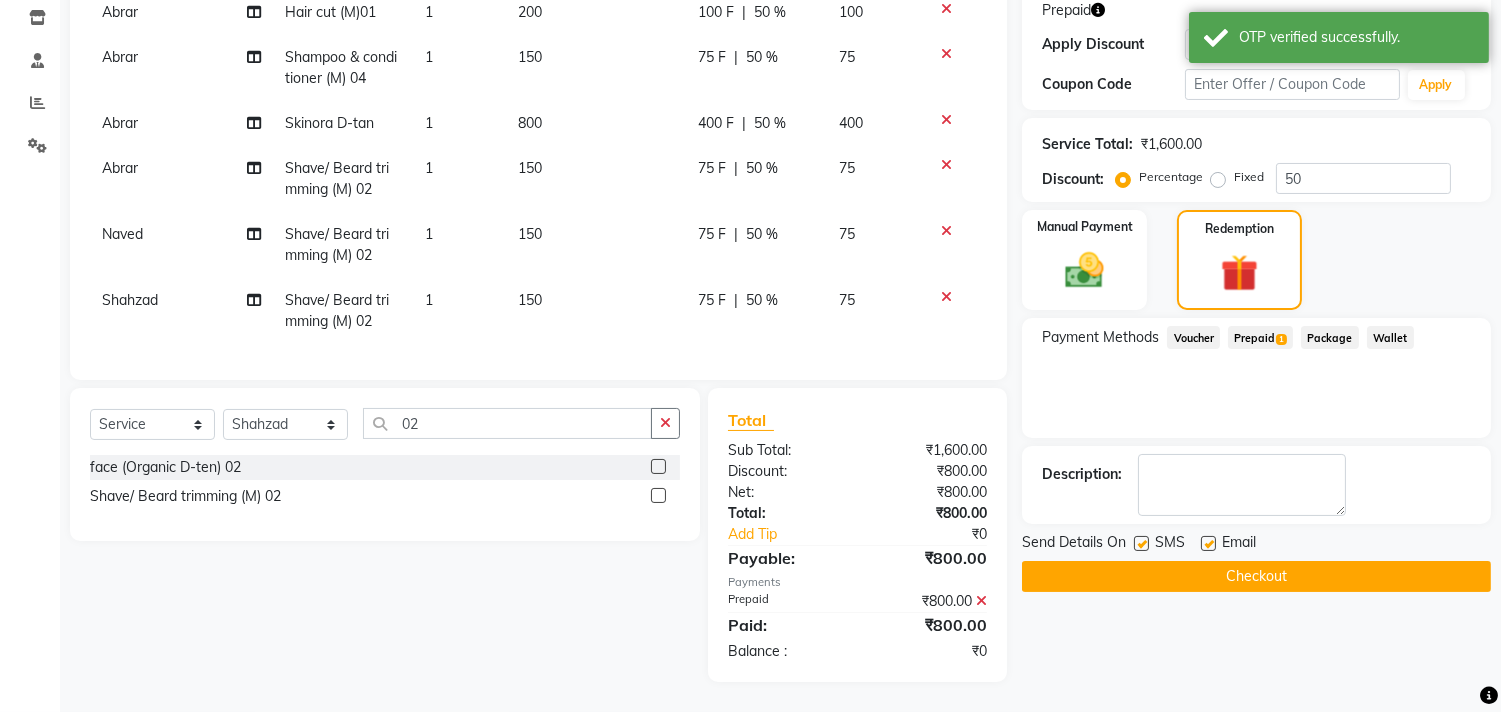 click on "Checkout" 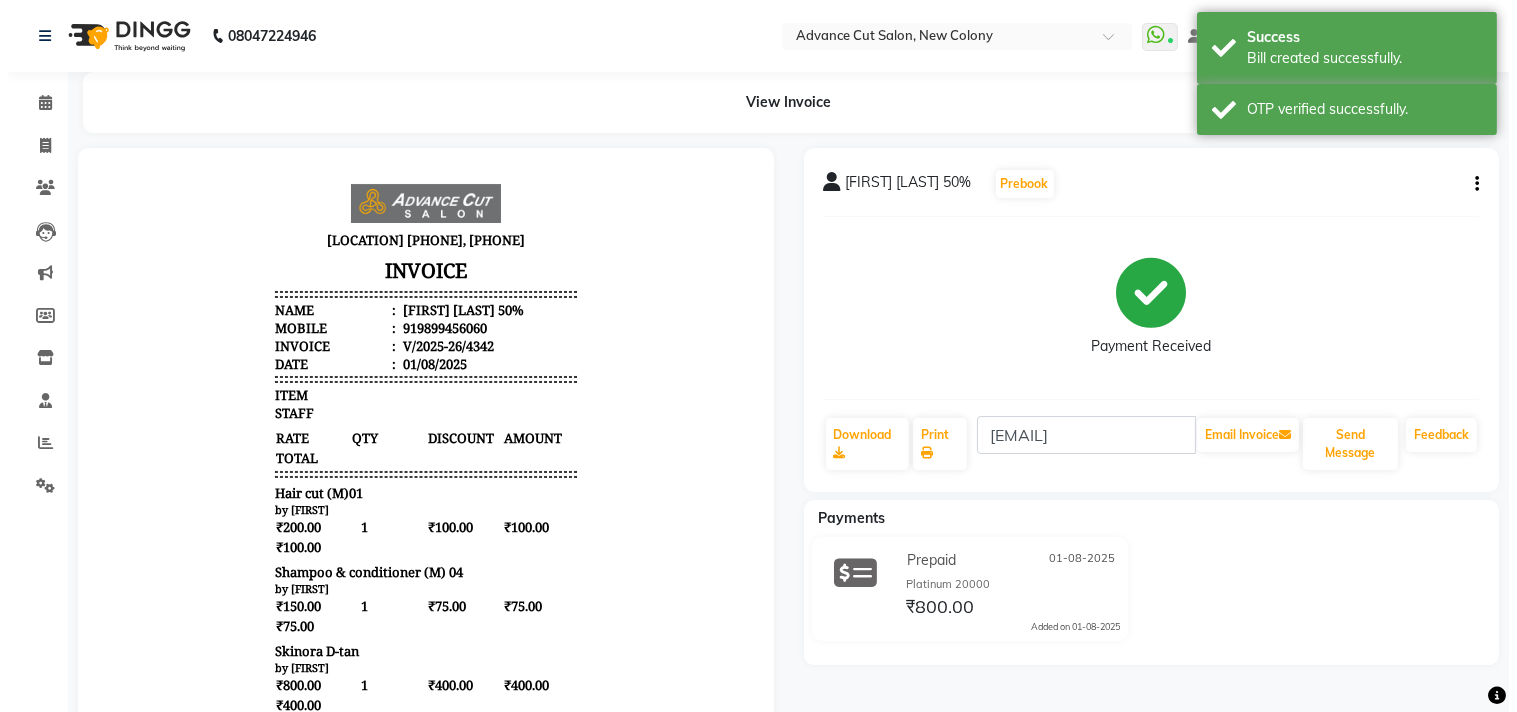 scroll, scrollTop: 0, scrollLeft: 0, axis: both 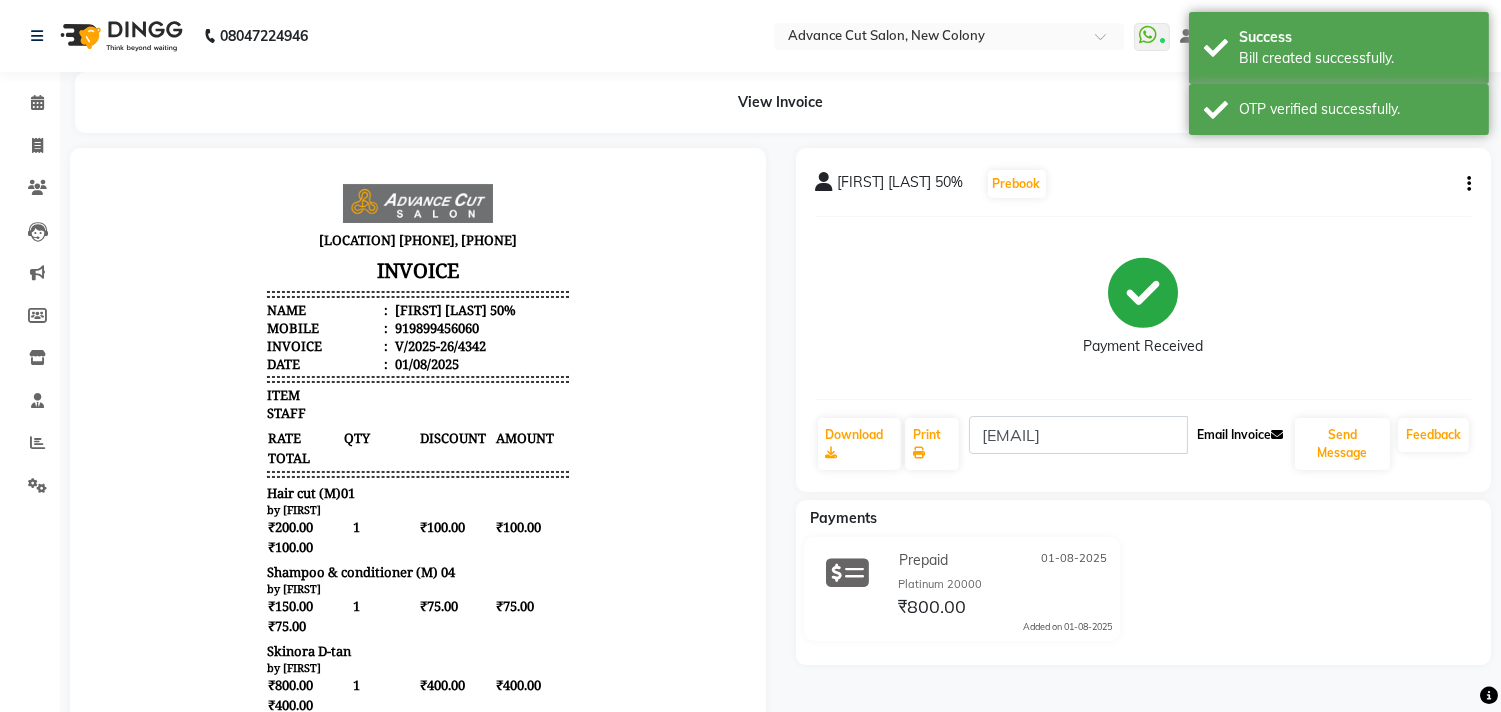 click on "Email Invoice" 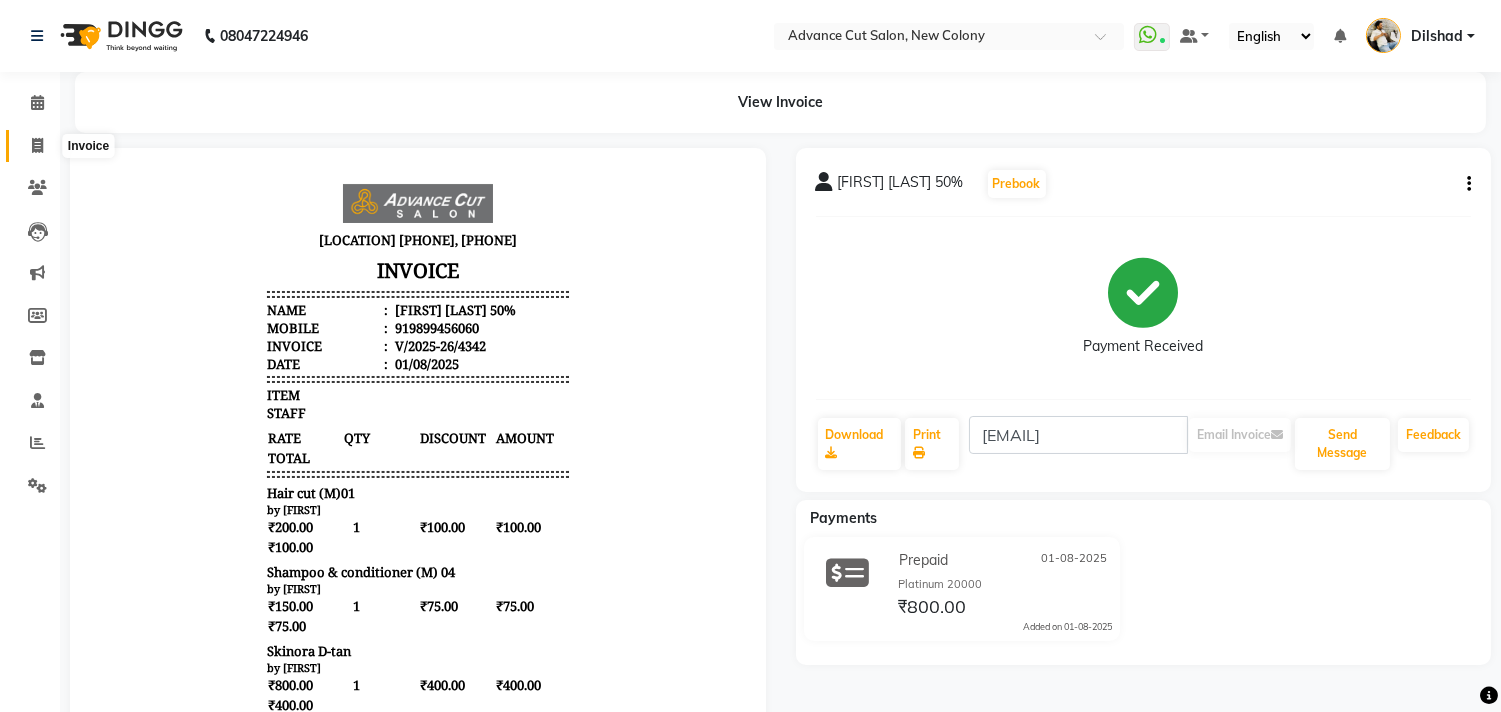 click 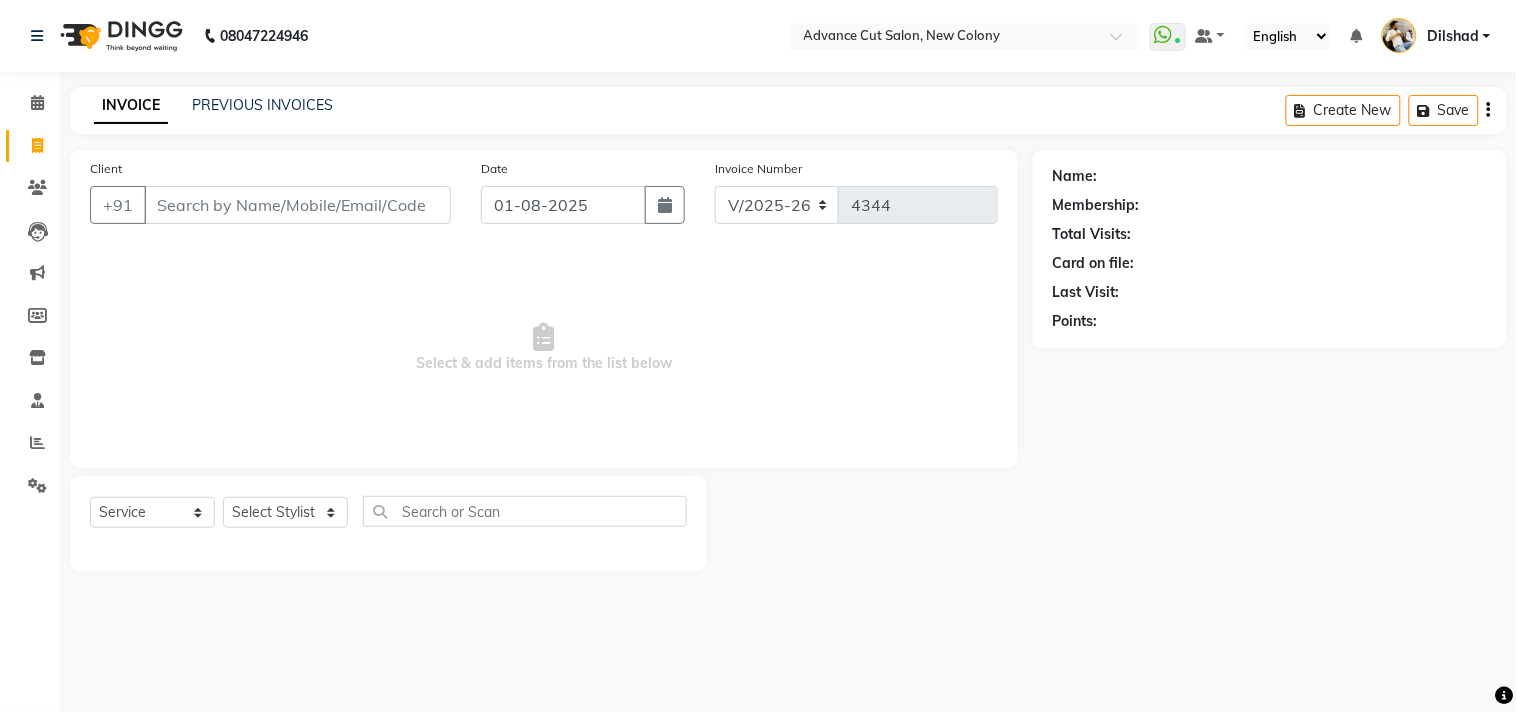 click on "INVOICE PREVIOUS INVOICES Create New   Save" 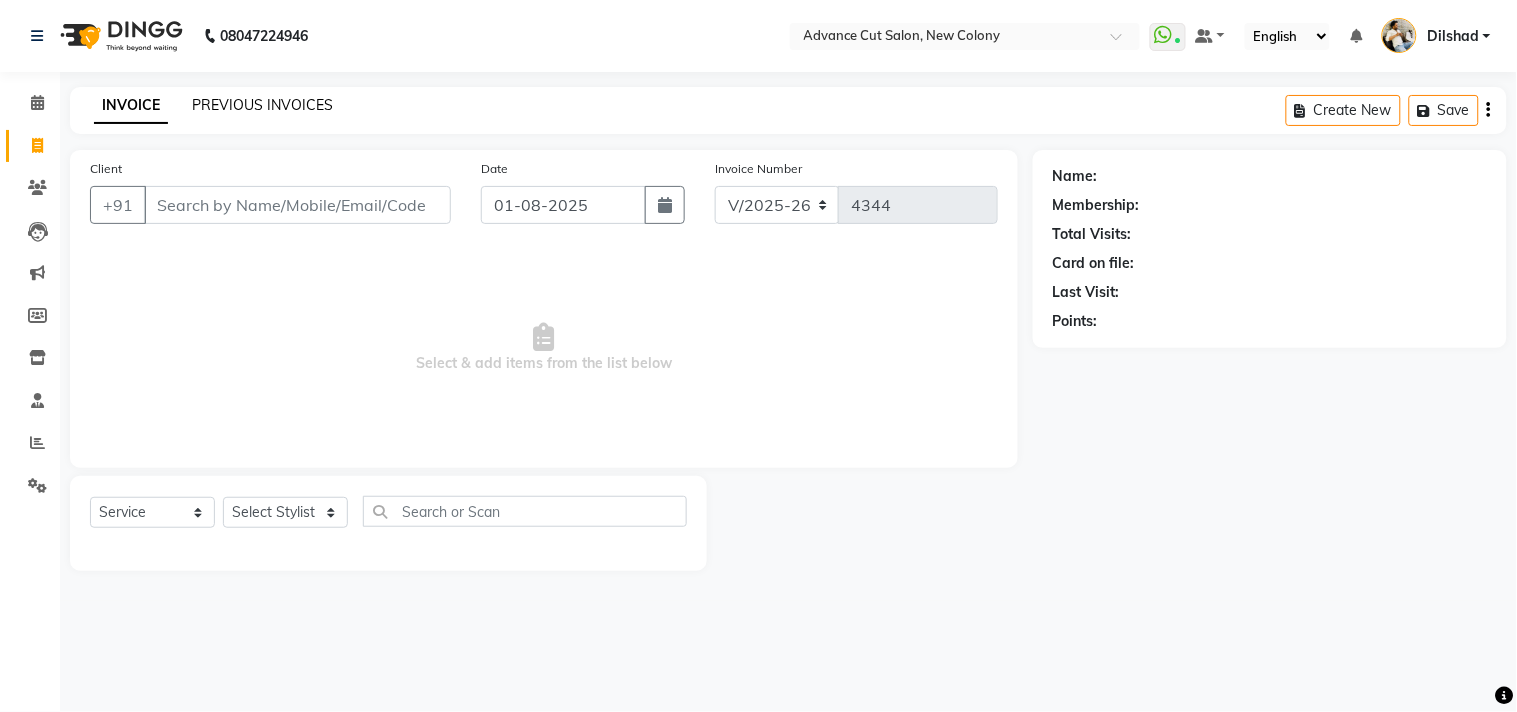 click on "PREVIOUS INVOICES" 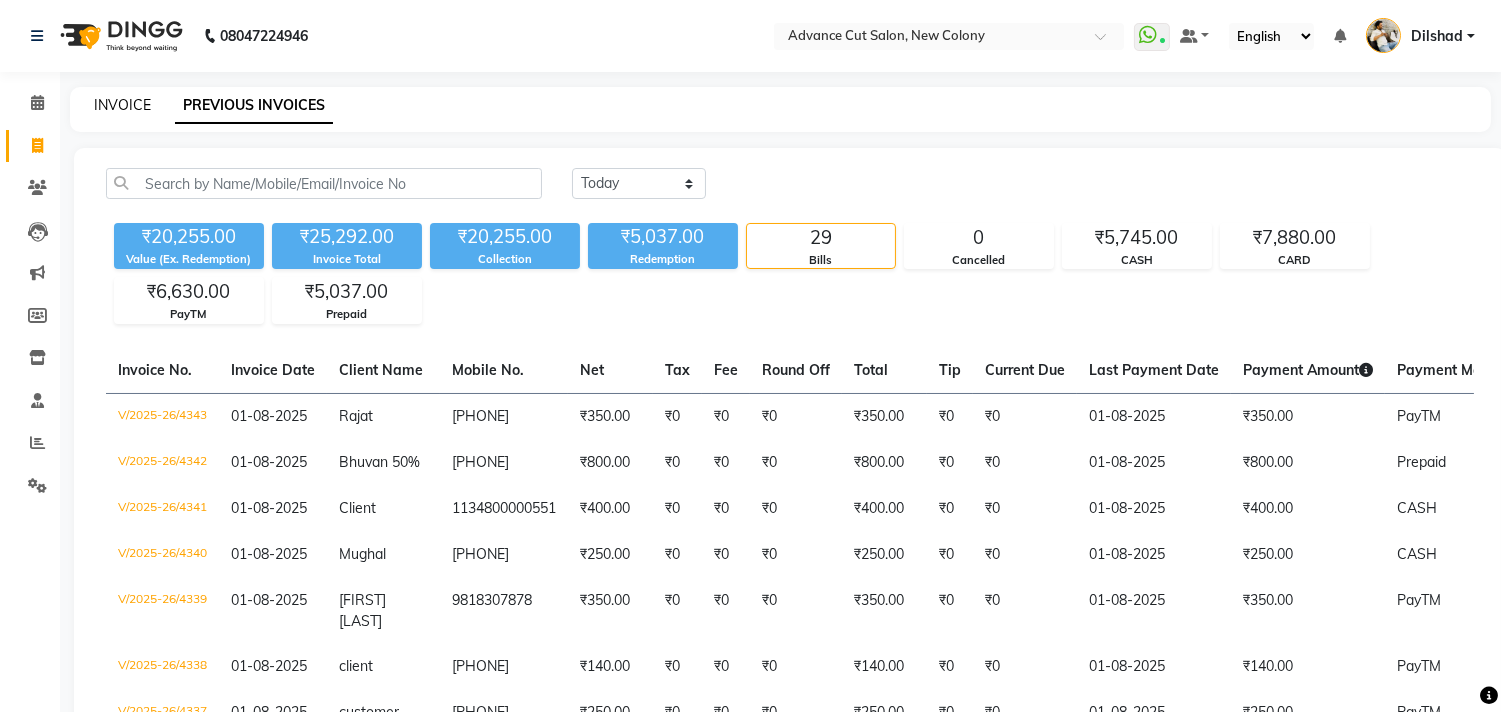 click on "INVOICE" 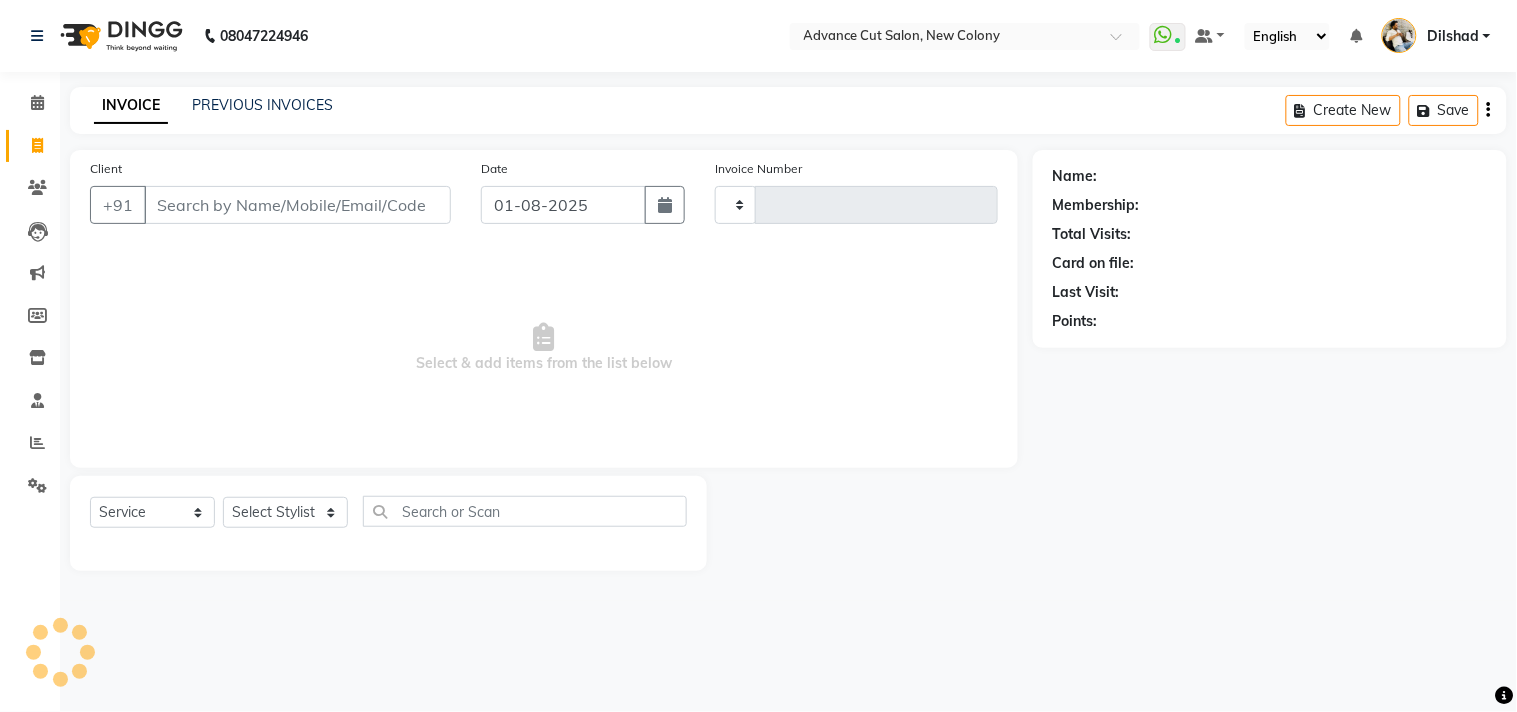 type on "4344" 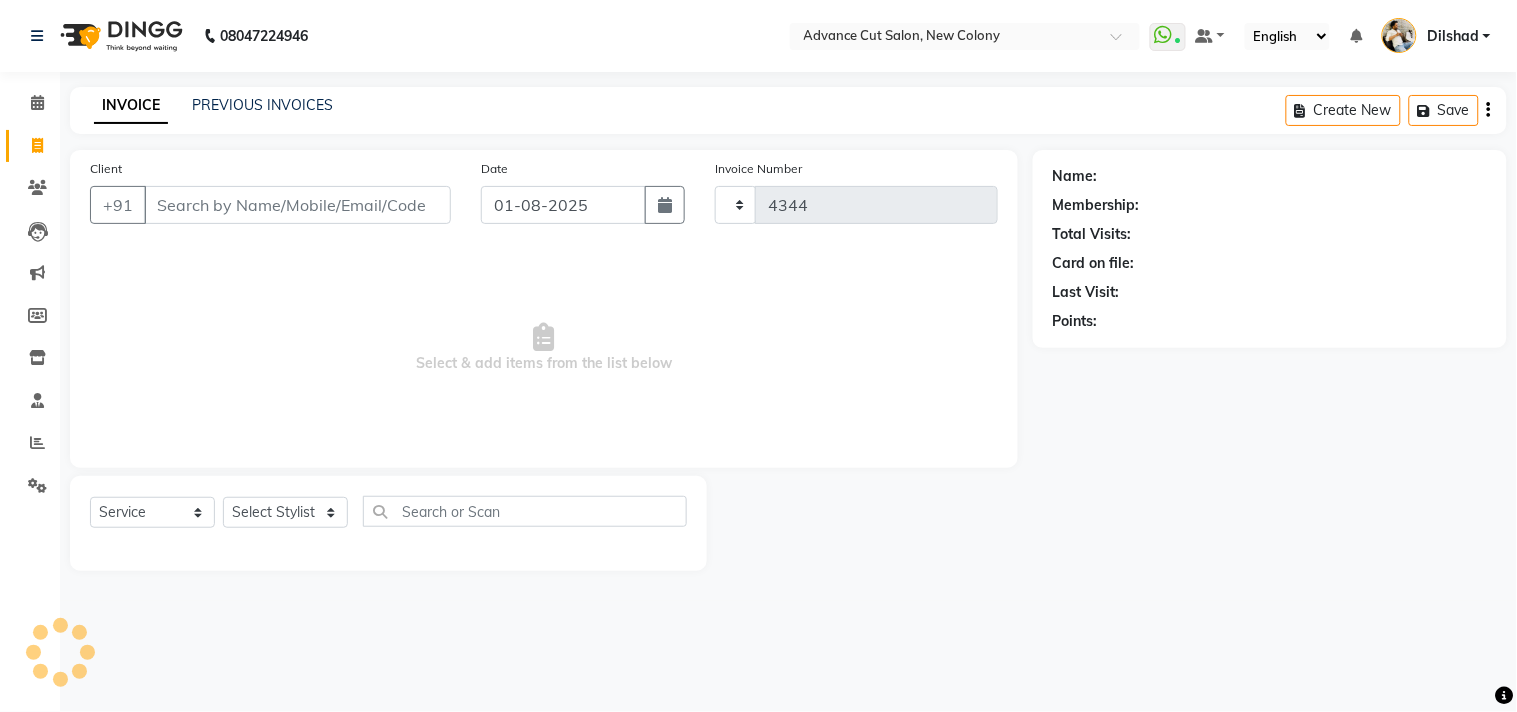 select on "922" 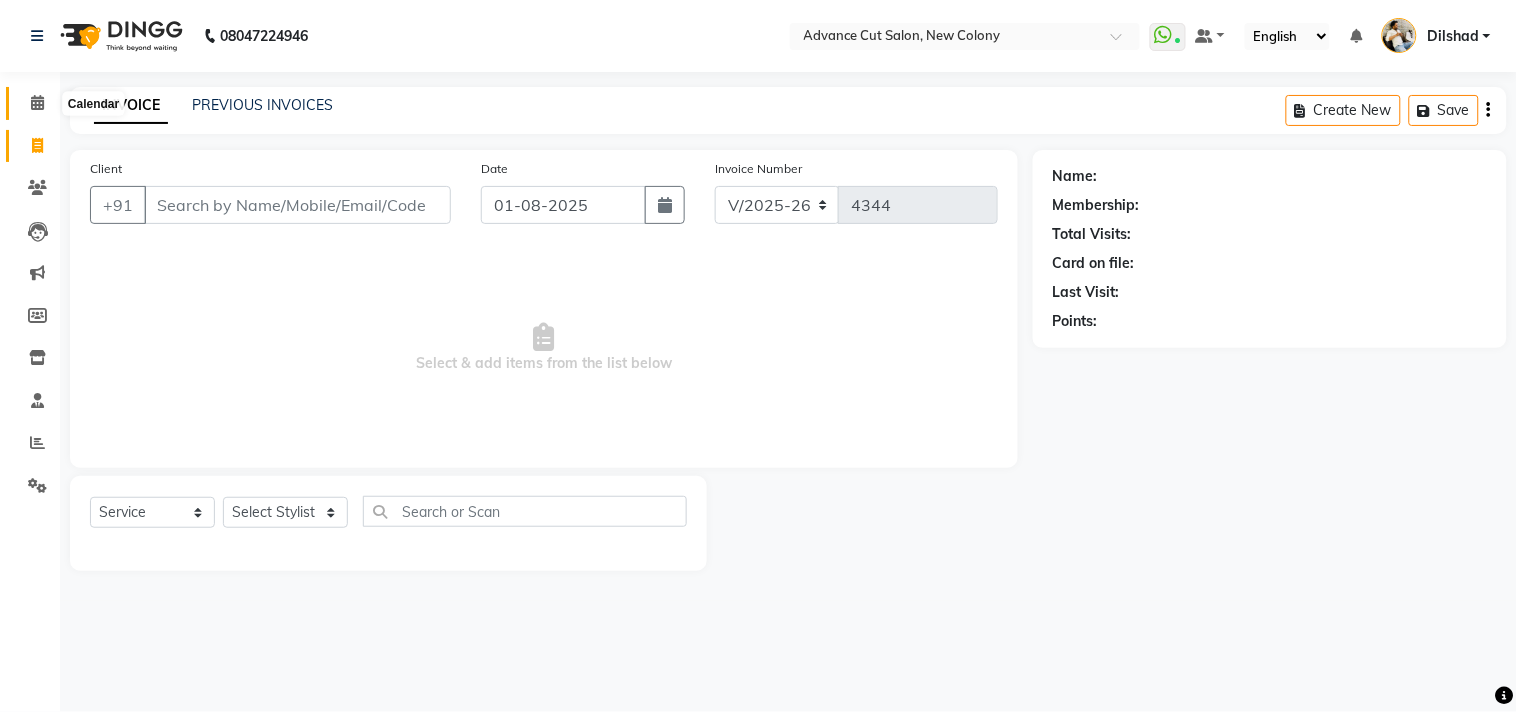 click 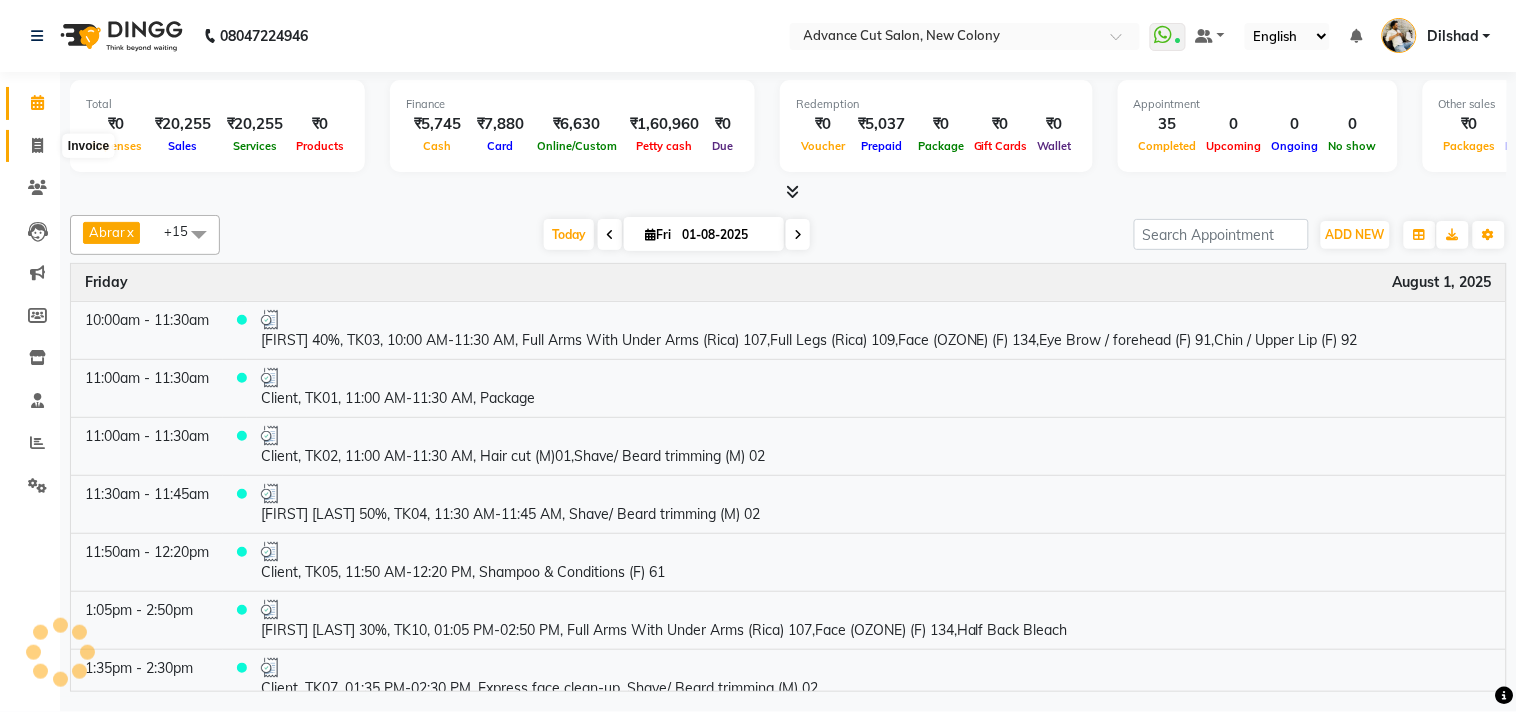 click 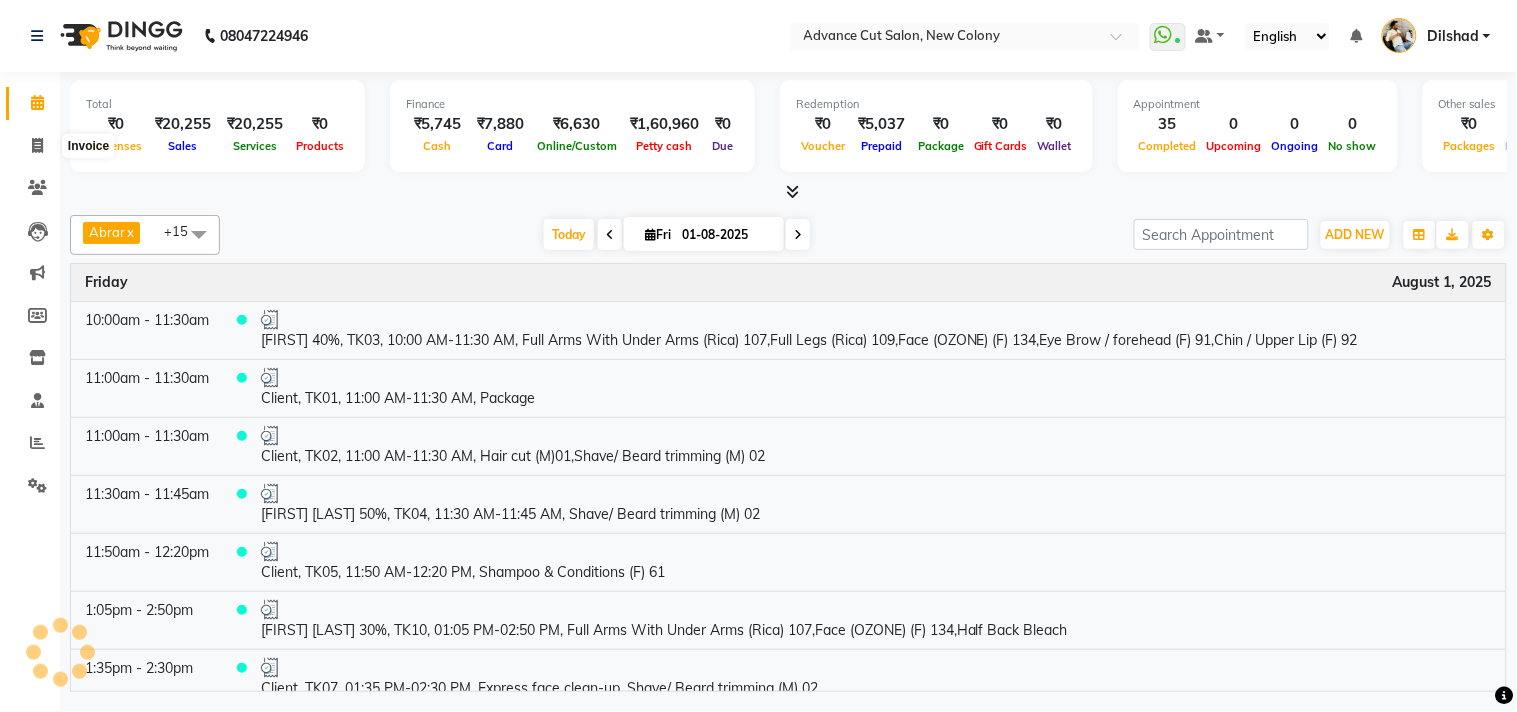 select on "service" 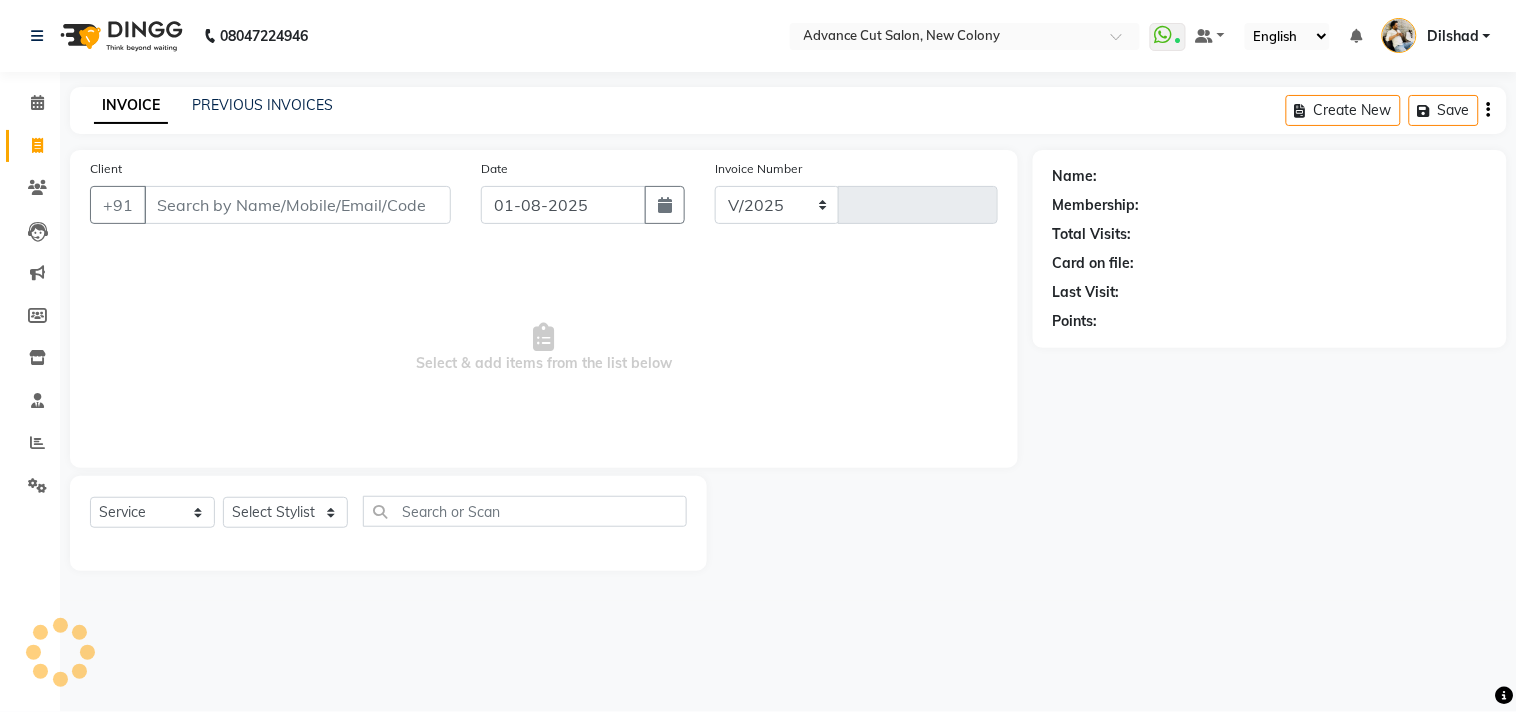select on "922" 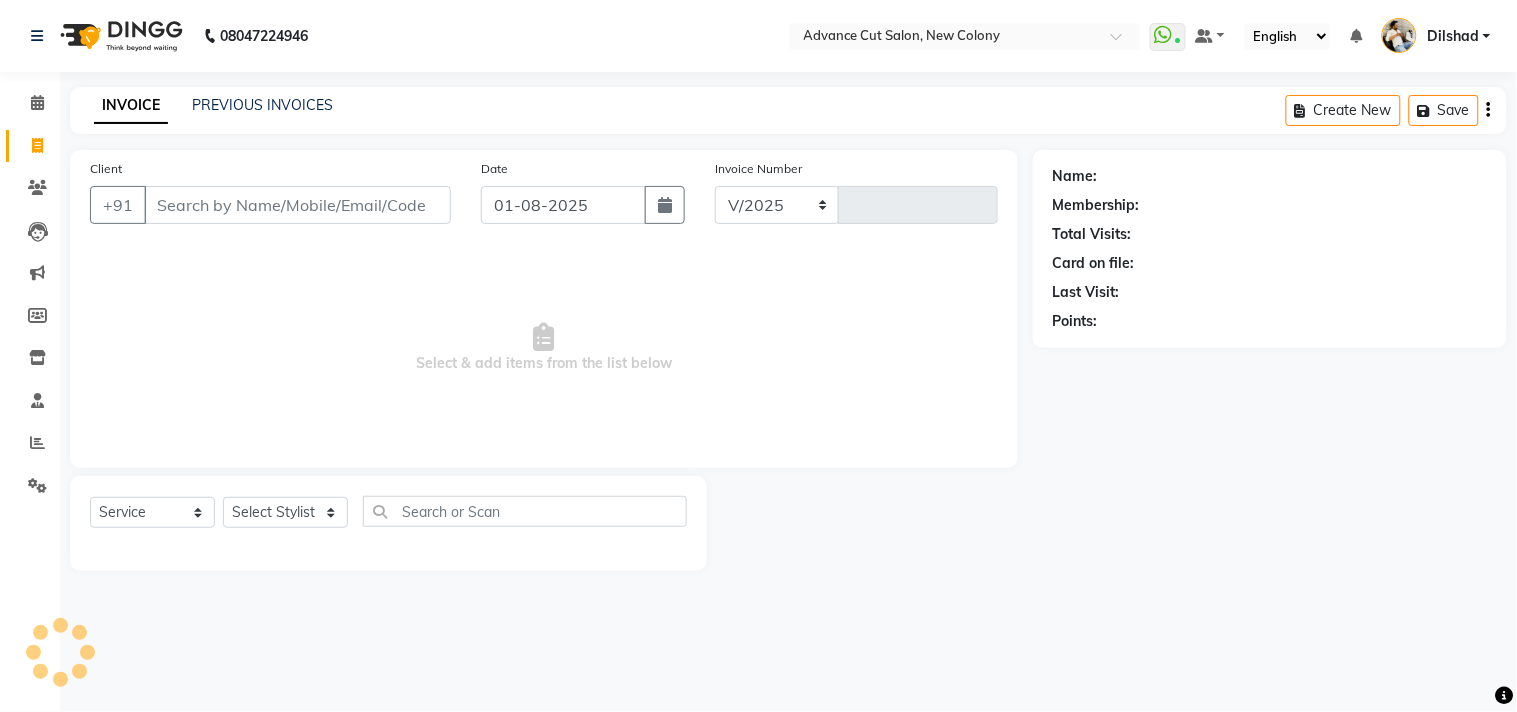 type on "4344" 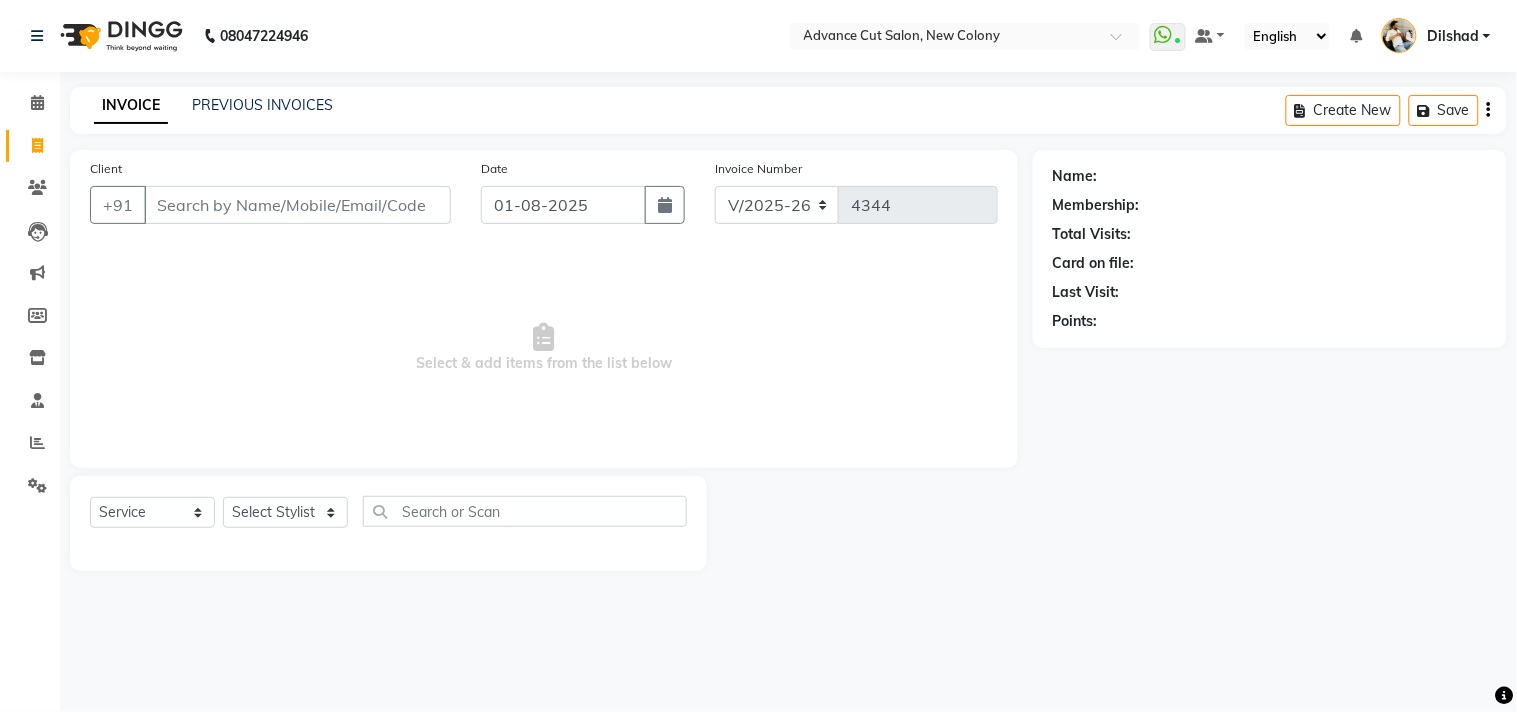 click on "INVOICE PREVIOUS INVOICES Create New   Save" 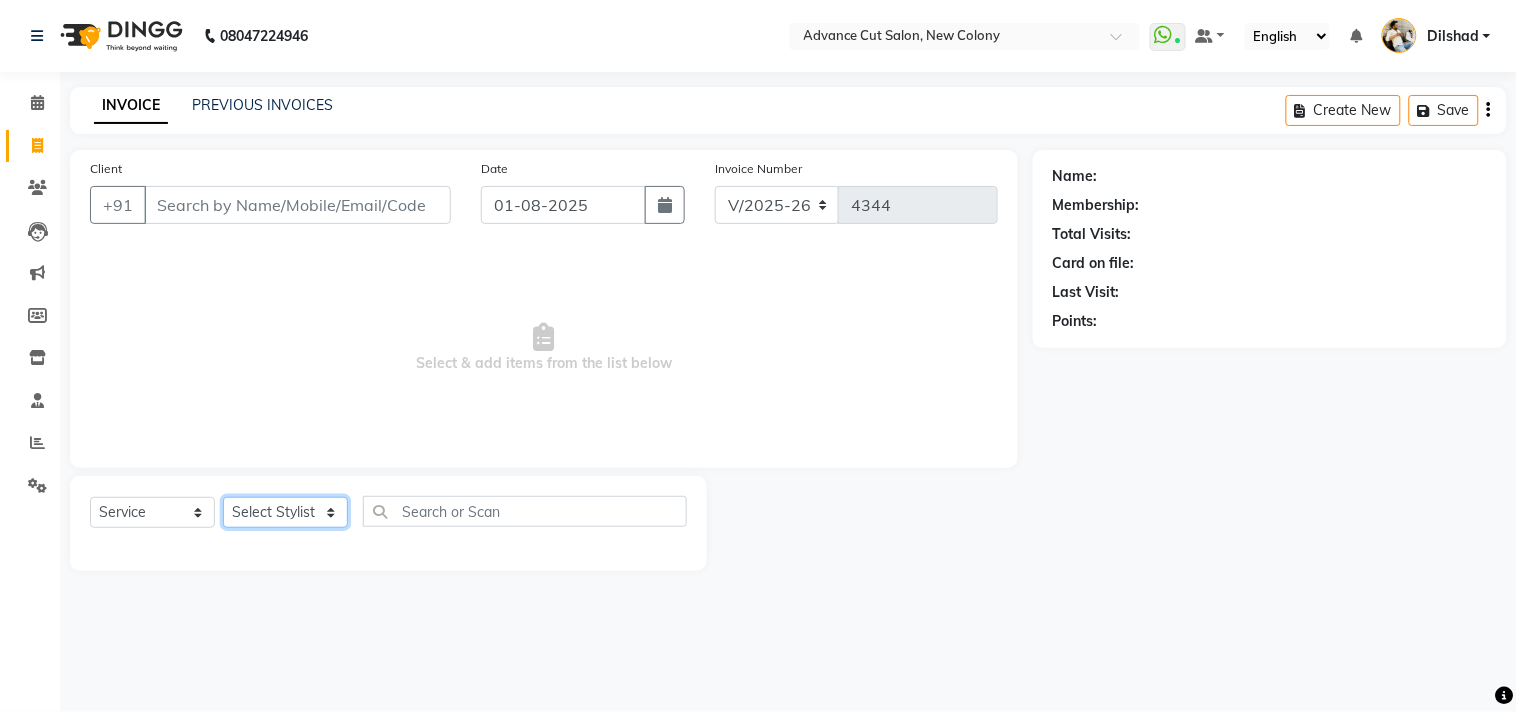 click on "Select Stylist Abrar Alam Dilshad Lallan Meenu Nafeesh Ahmad Naved O.P. Sharma  Pryag Samar Shahzad  SHWETA SINGH Zarina" 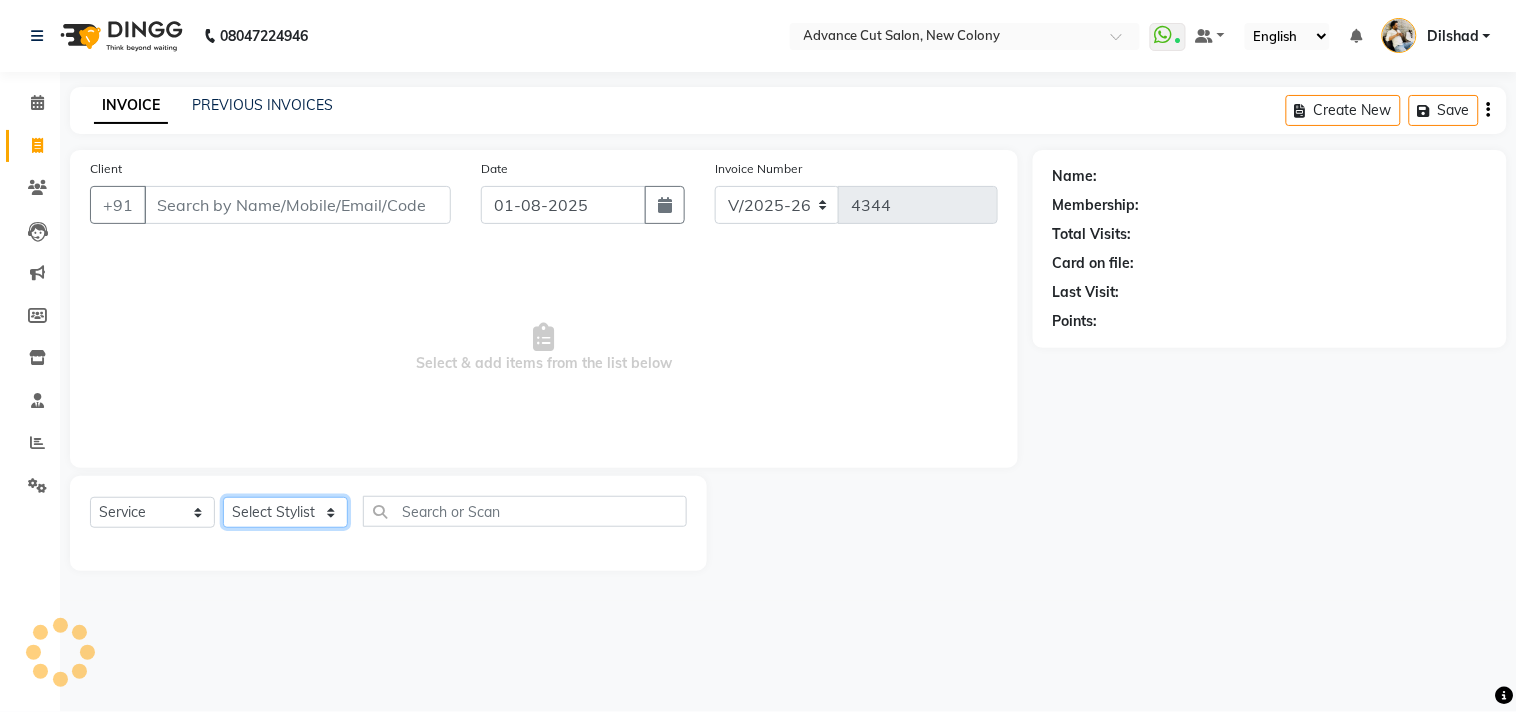 select on "35524" 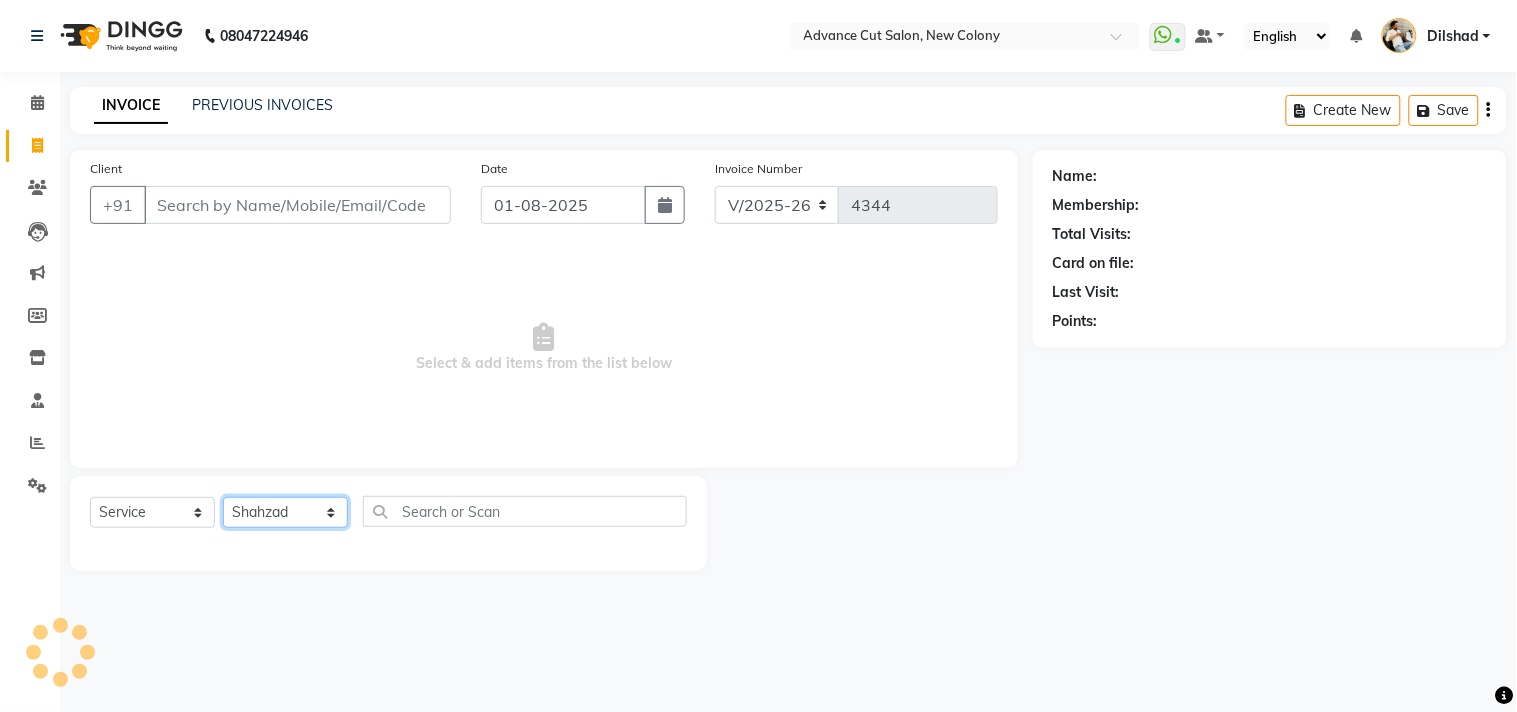 click on "Select Stylist Abrar Alam Dilshad Lallan Meenu Nafeesh Ahmad Naved O.P. Sharma  Pryag Samar Shahzad  SHWETA SINGH Zarina" 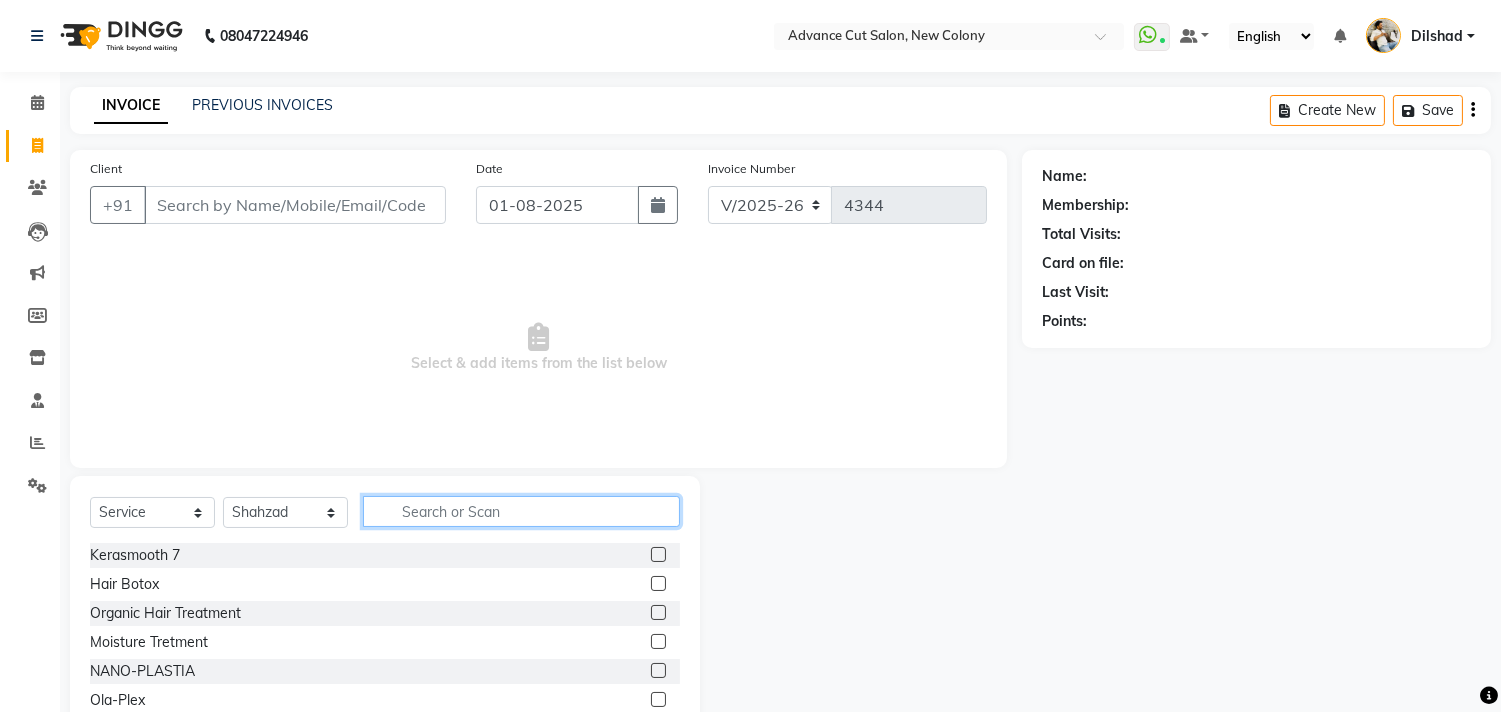 click 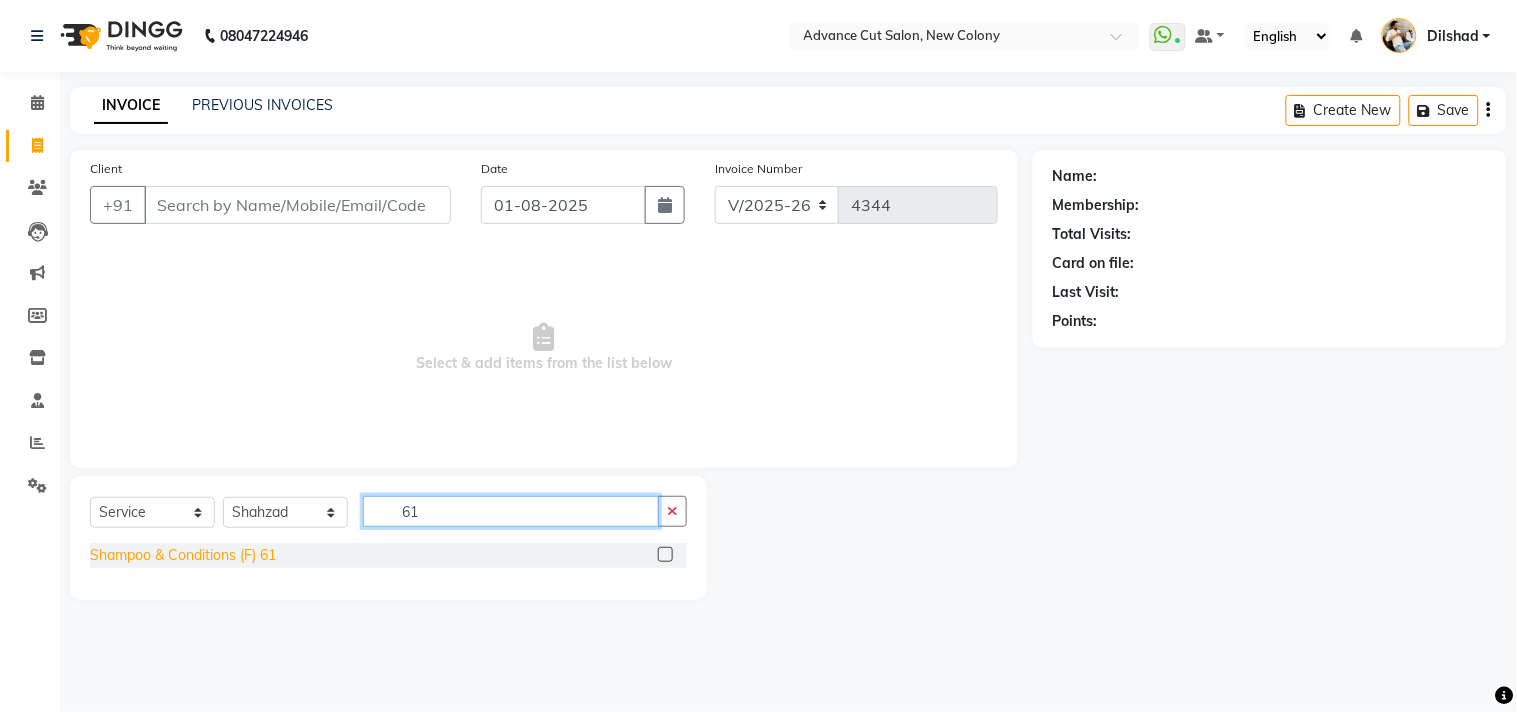 type on "61" 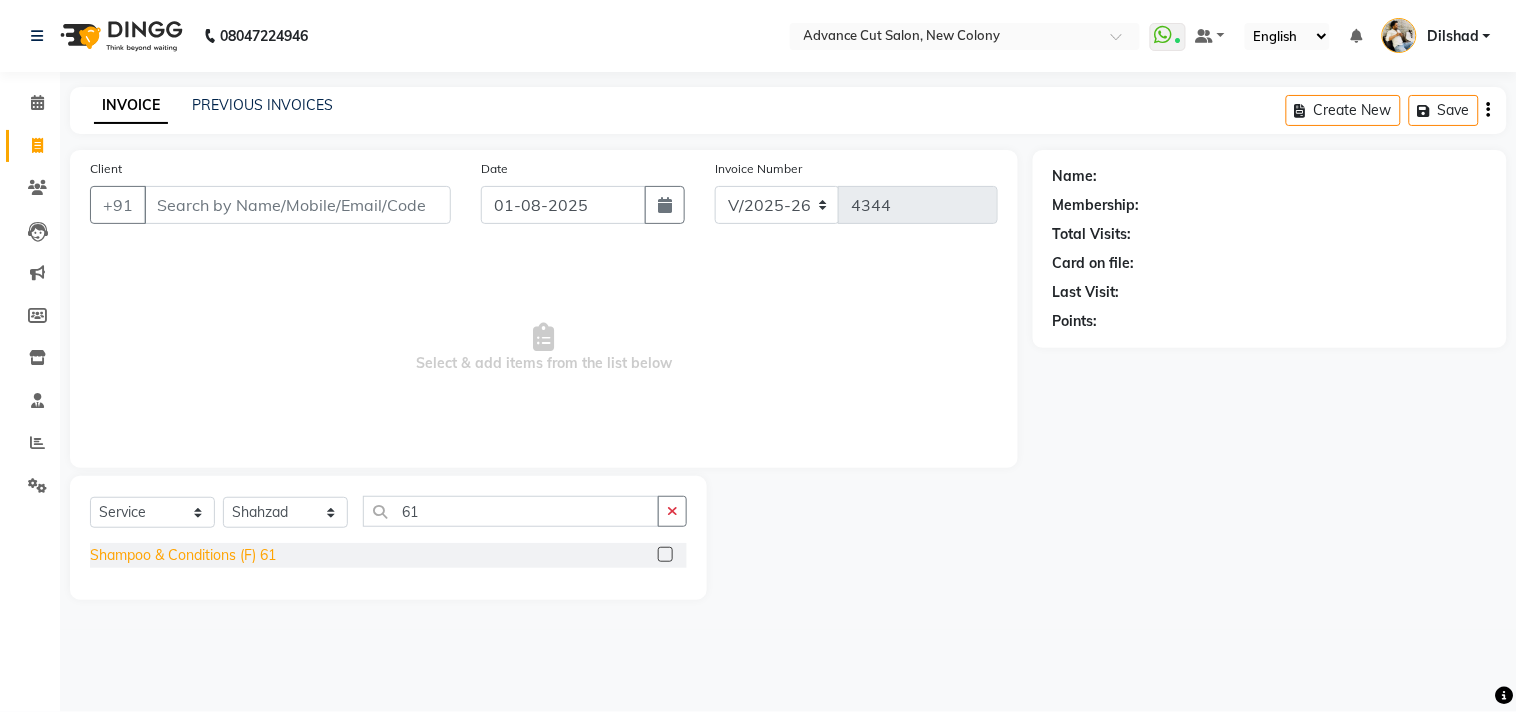 drag, startPoint x: 187, startPoint y: 552, endPoint x: 206, endPoint y: 552, distance: 19 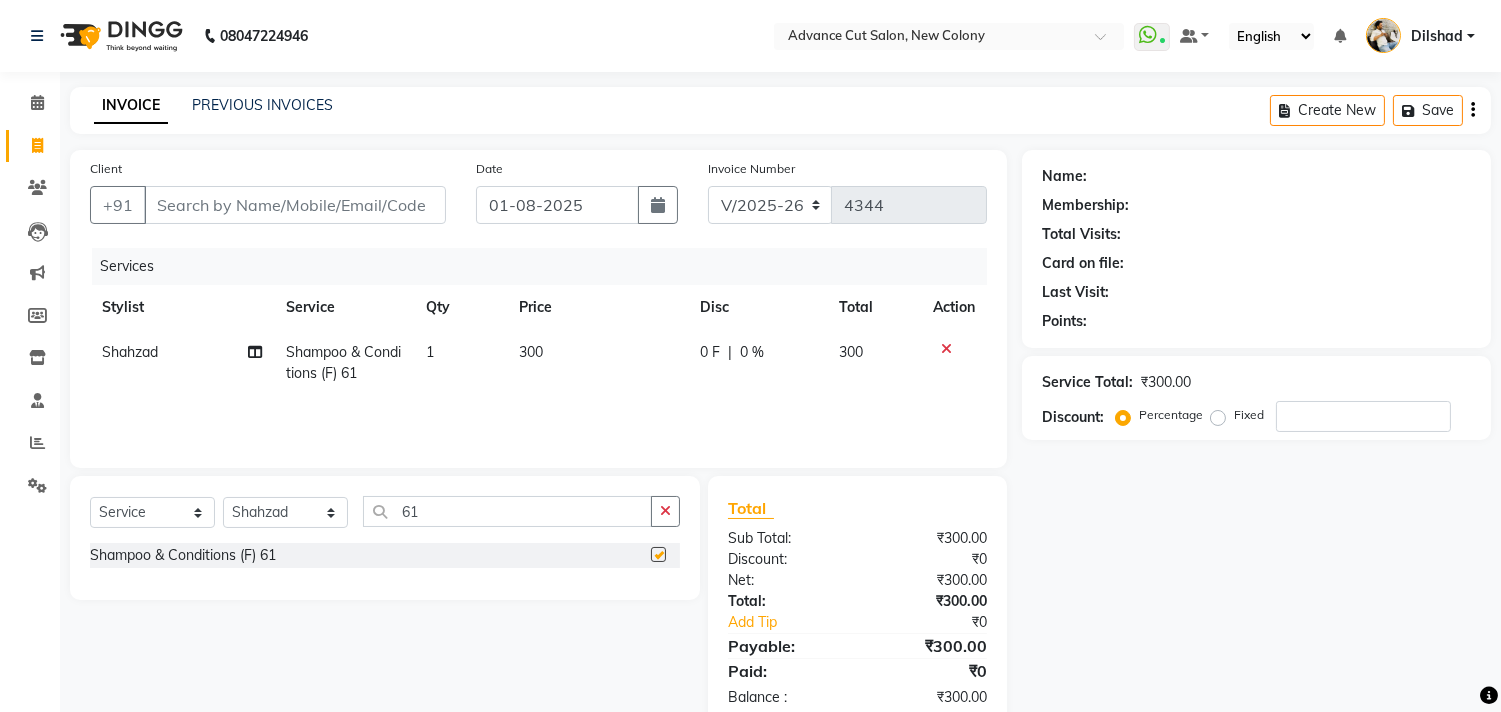 checkbox on "false" 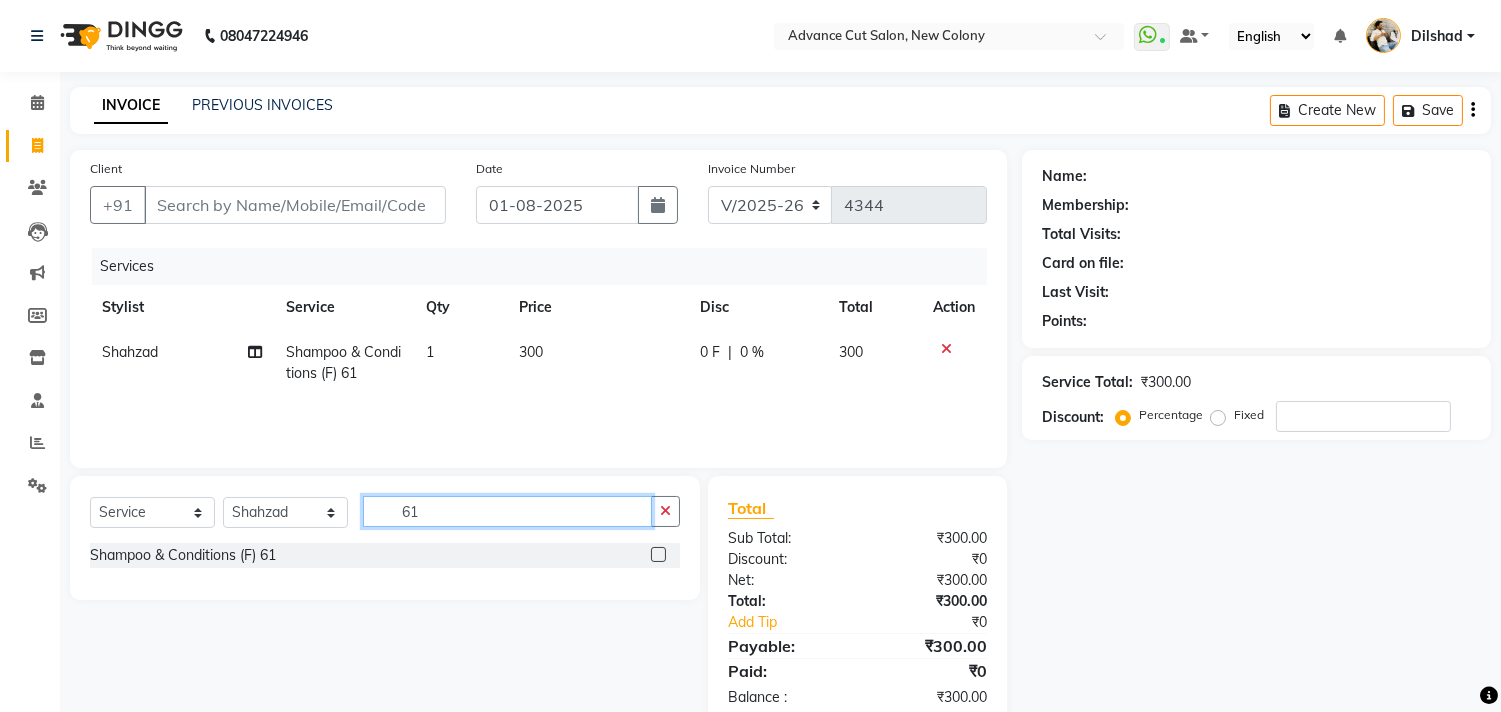 click on "61" 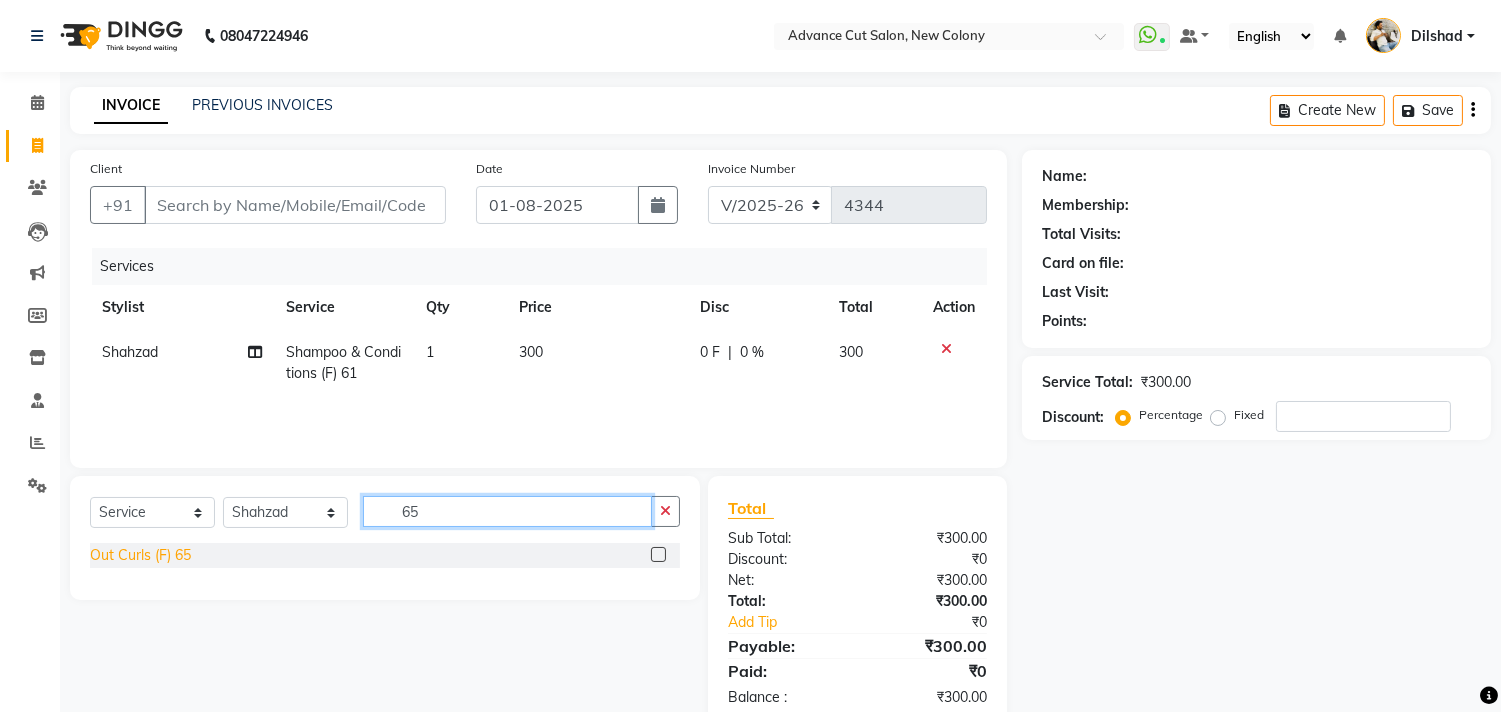 type on "65" 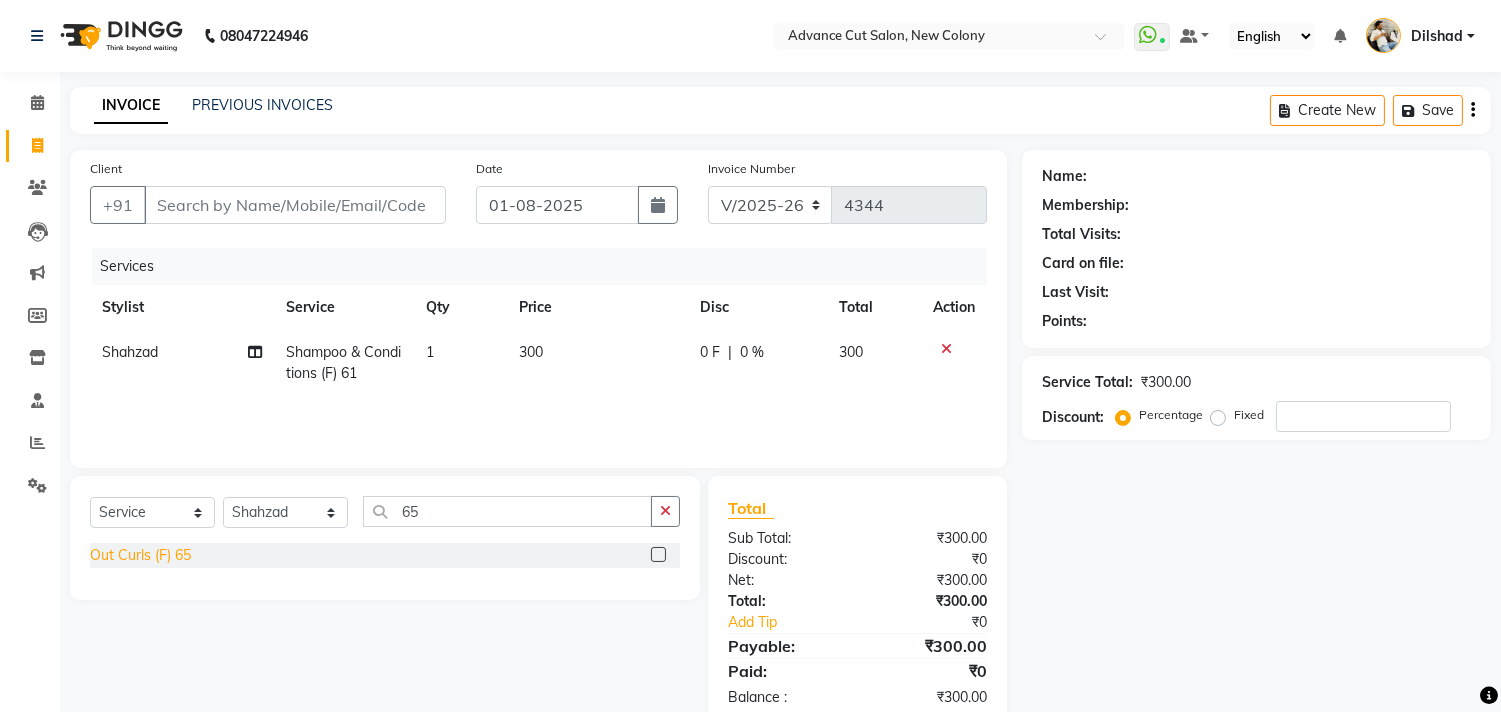 click on "Out Curls (F) 65" 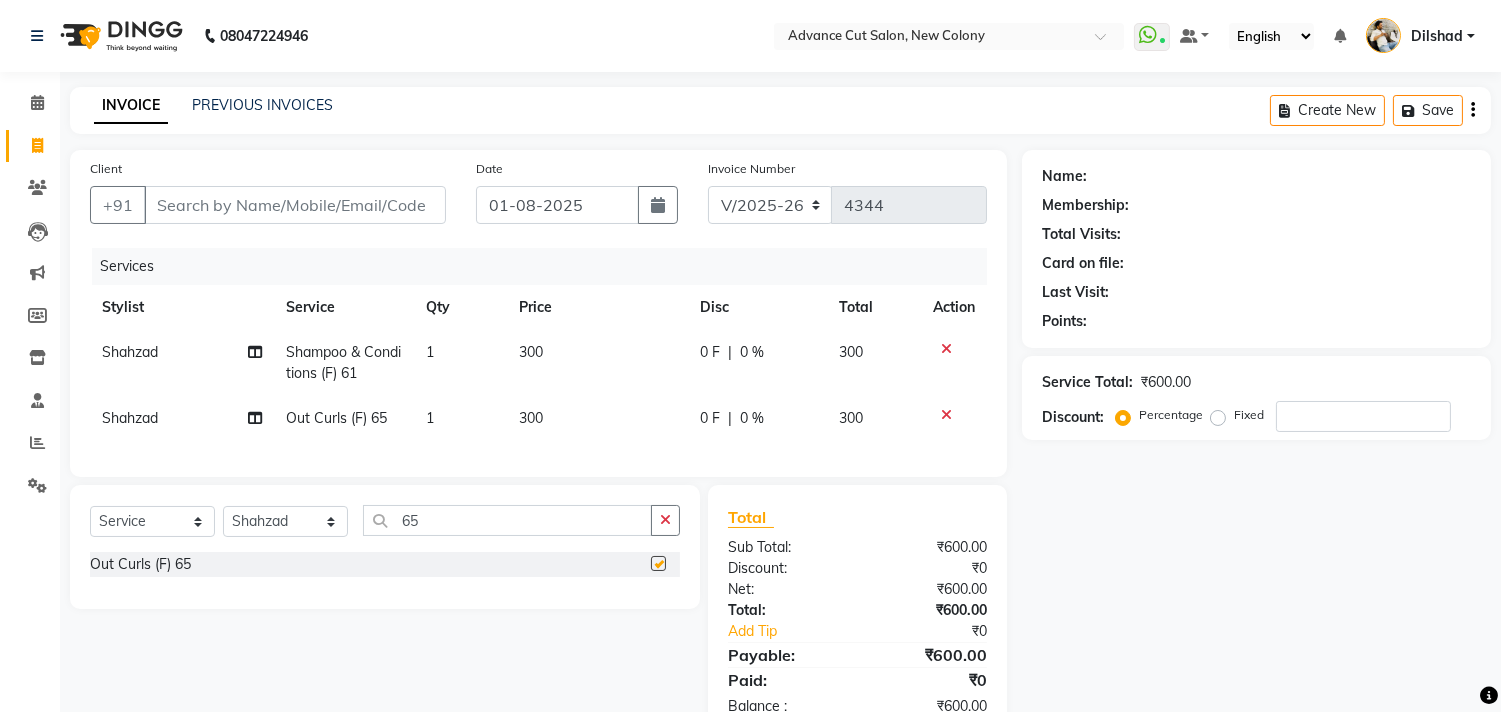 checkbox on "false" 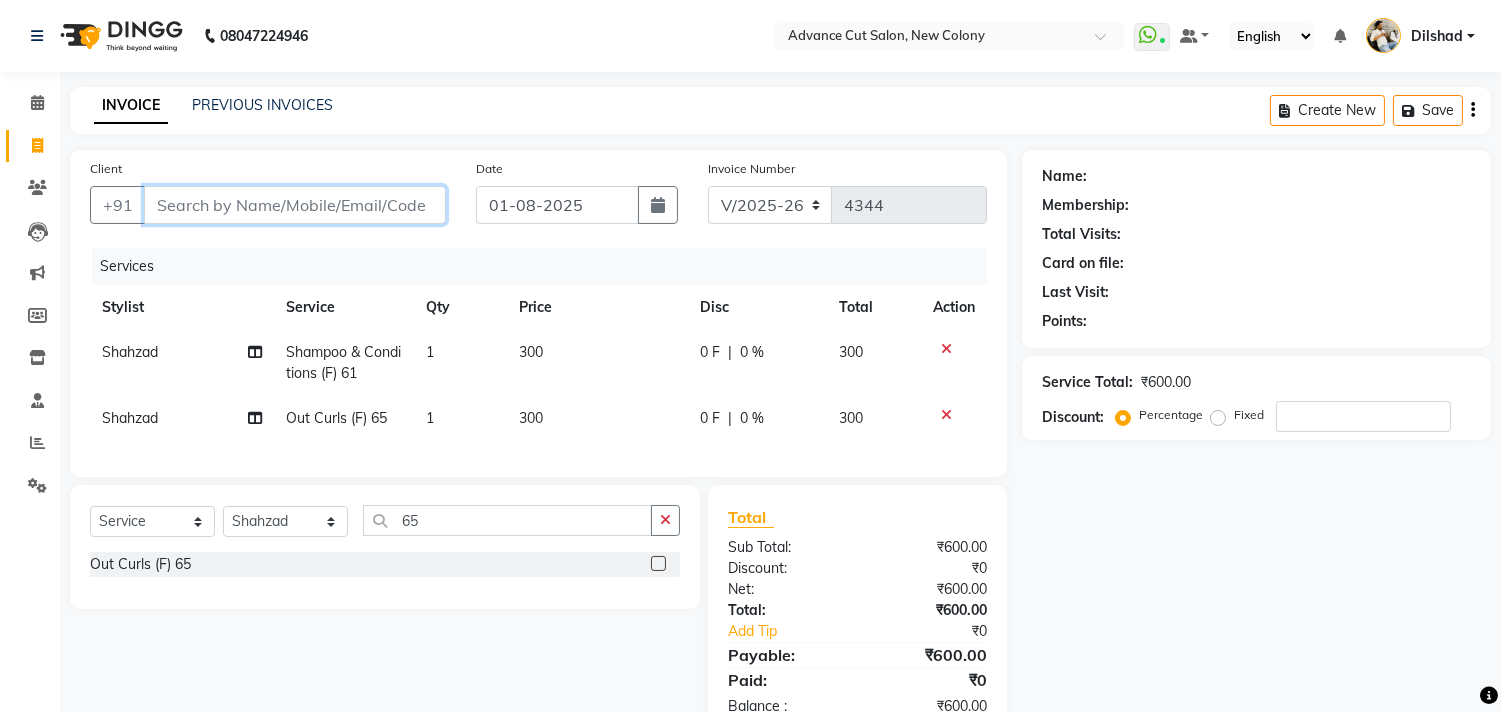 click on "Client" at bounding box center [295, 205] 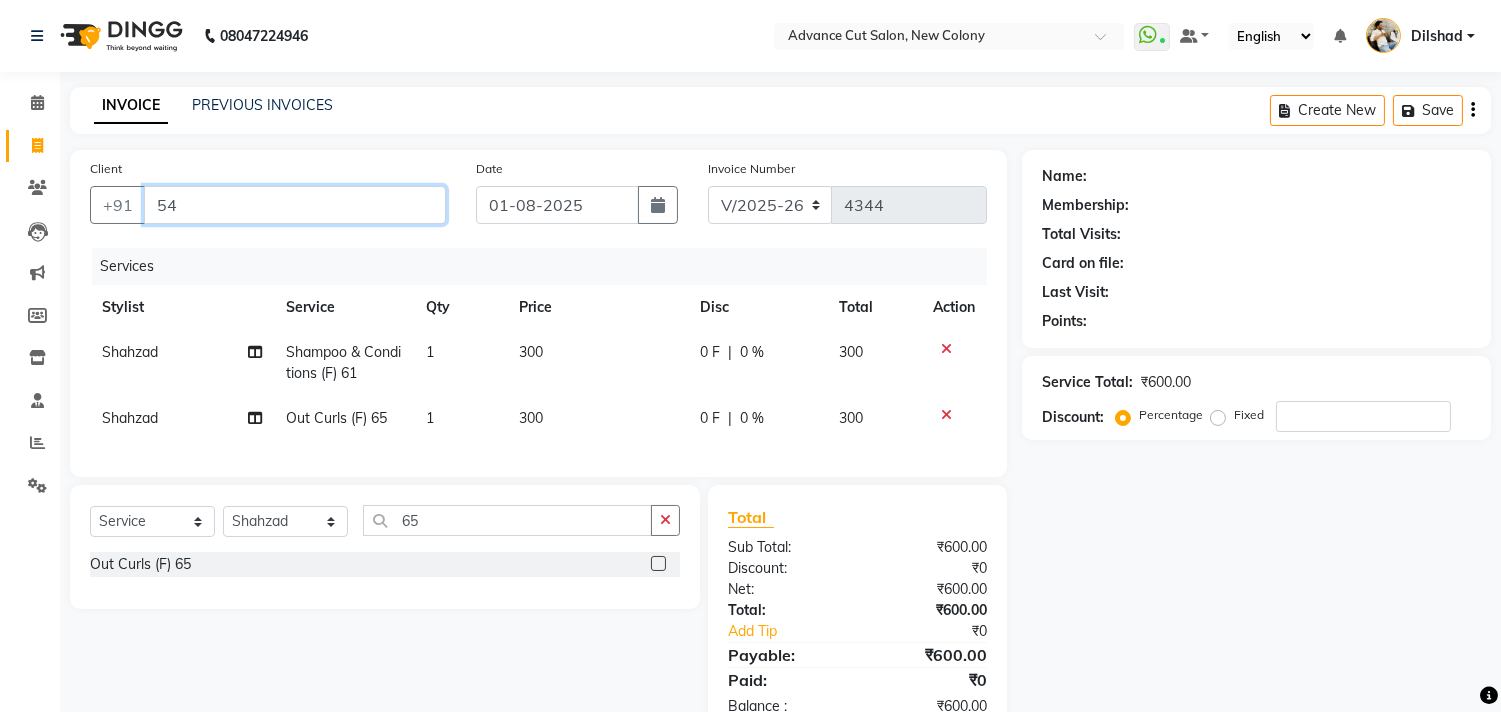 type on "546" 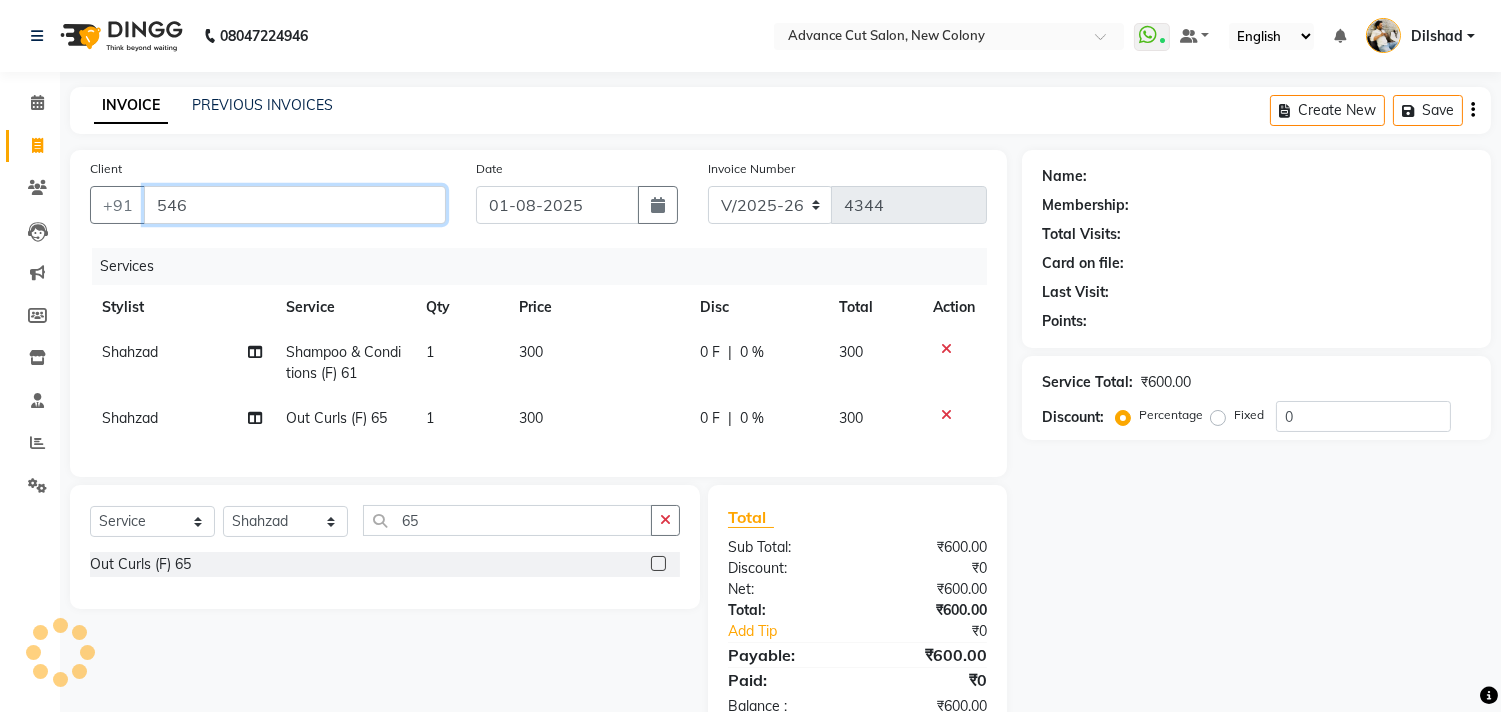 click on "546" at bounding box center (295, 205) 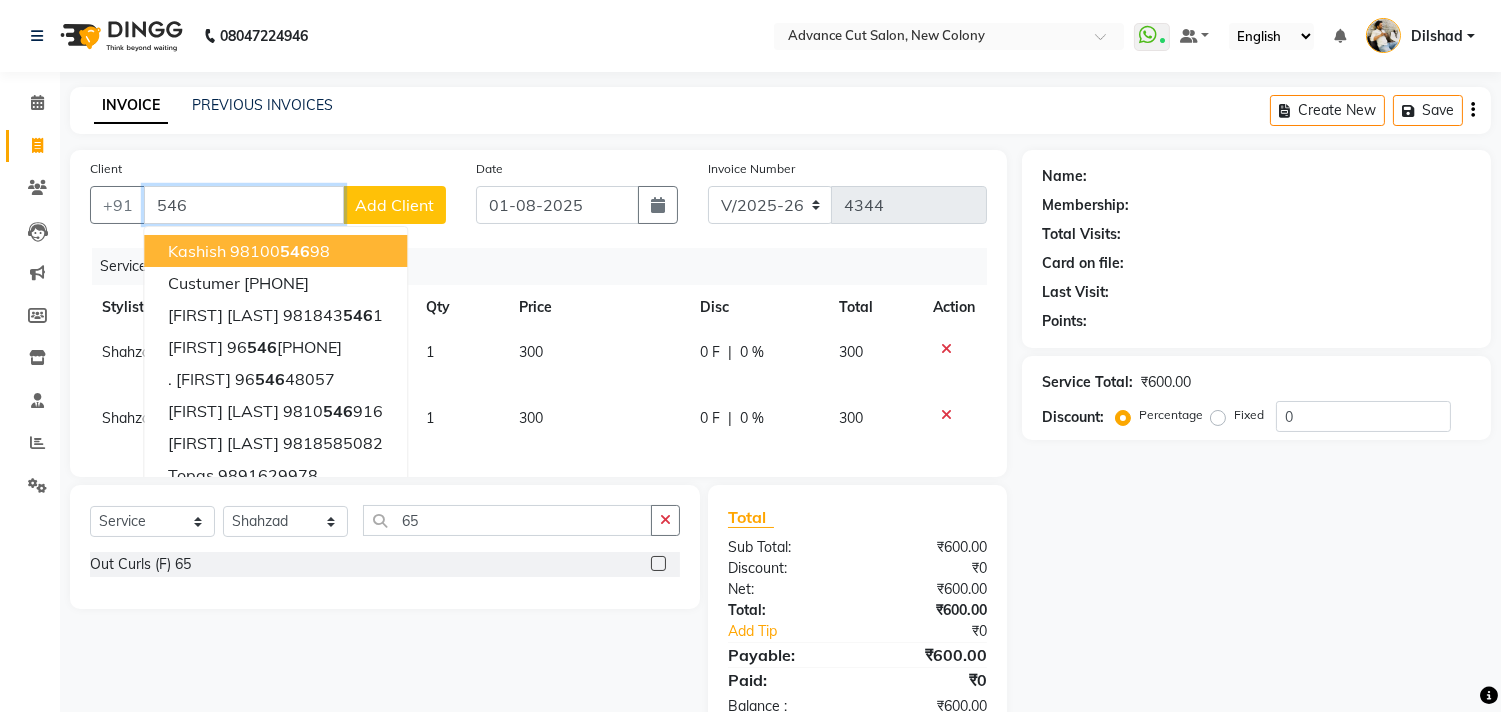 type on "546" 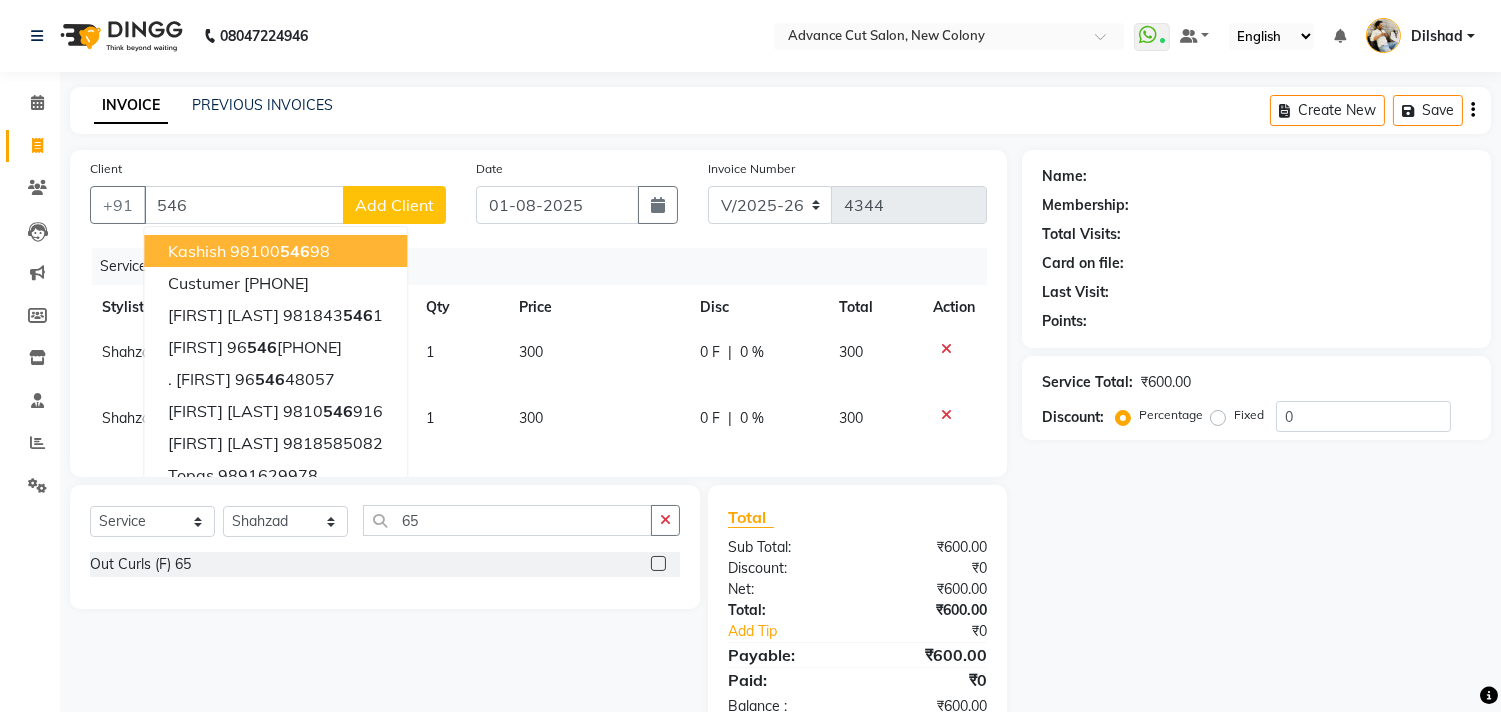 click on "Add Client" 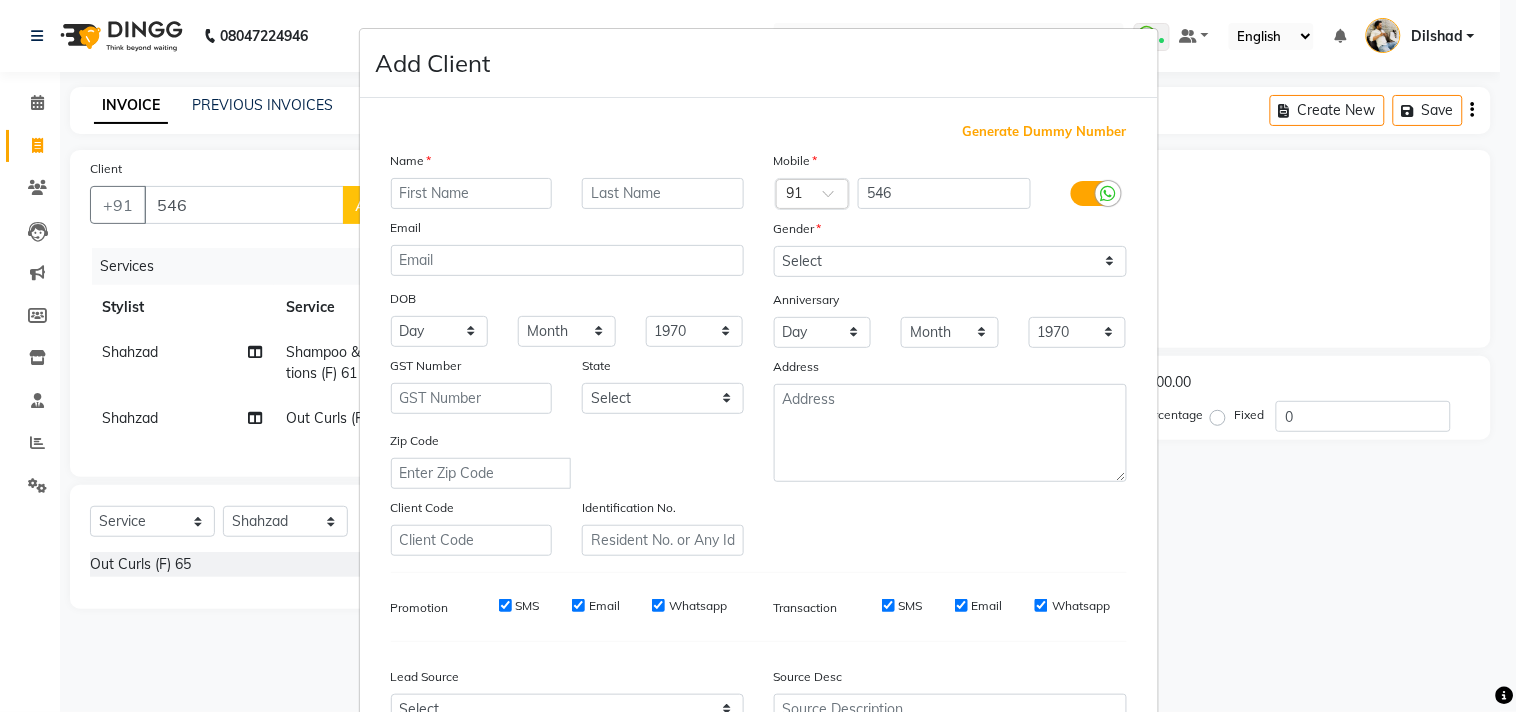 click on "Generate Dummy Number" at bounding box center [1045, 132] 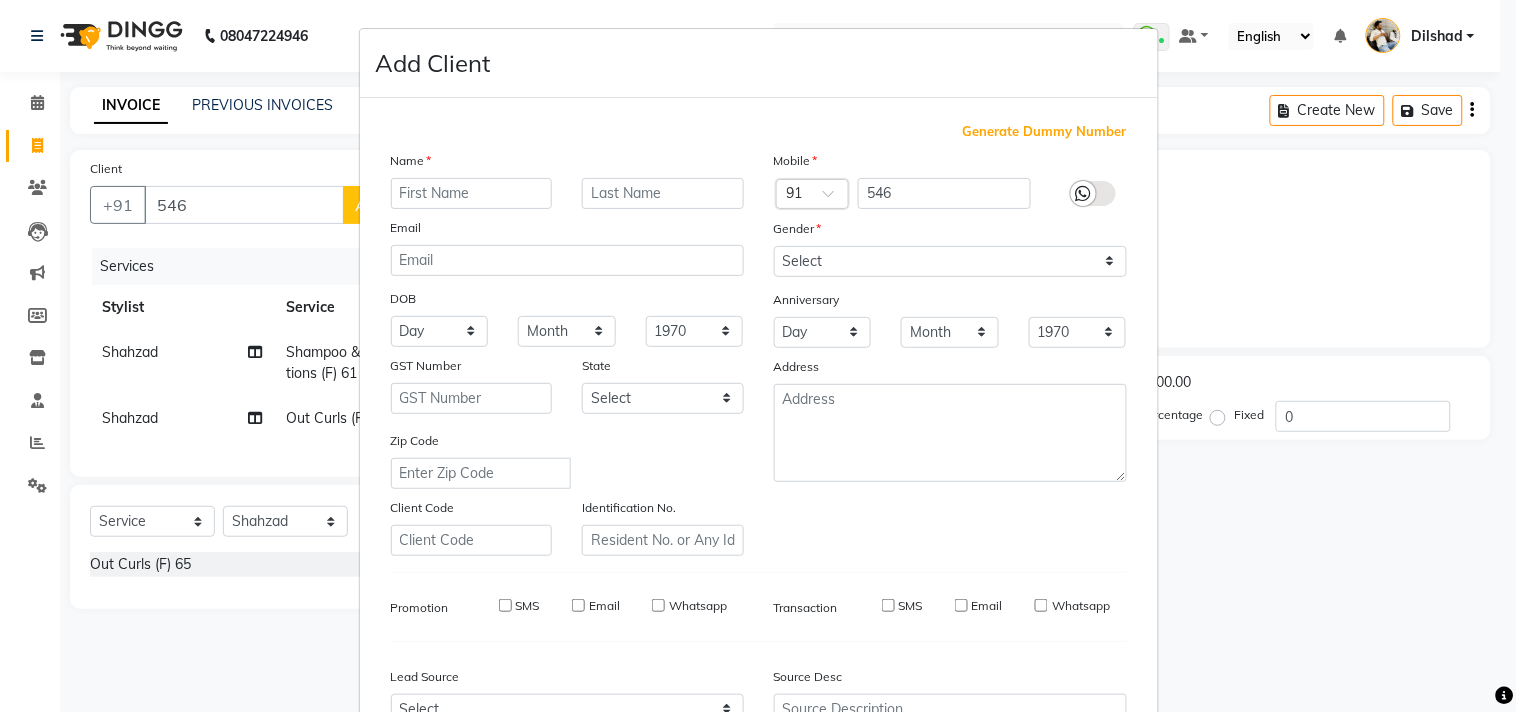 type on "1134800000552" 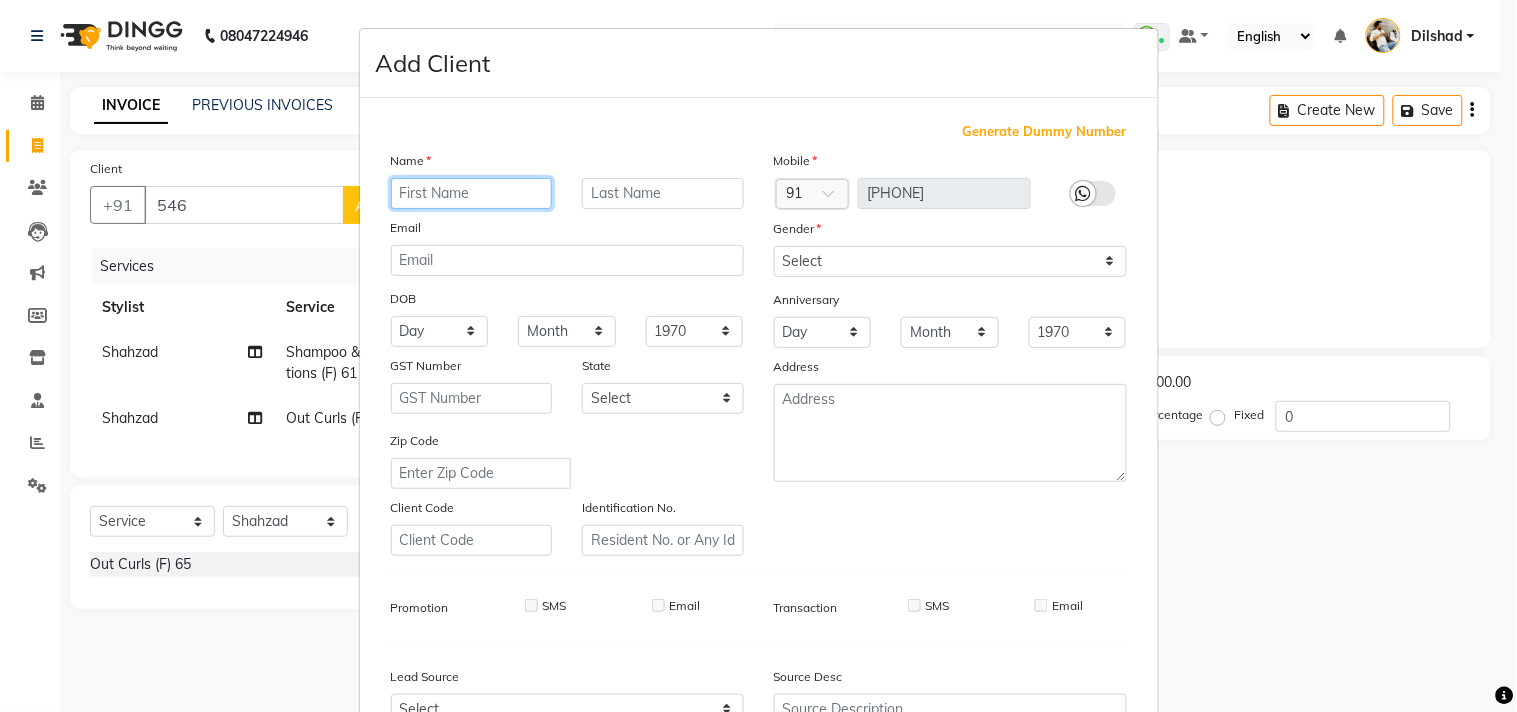 click at bounding box center (472, 193) 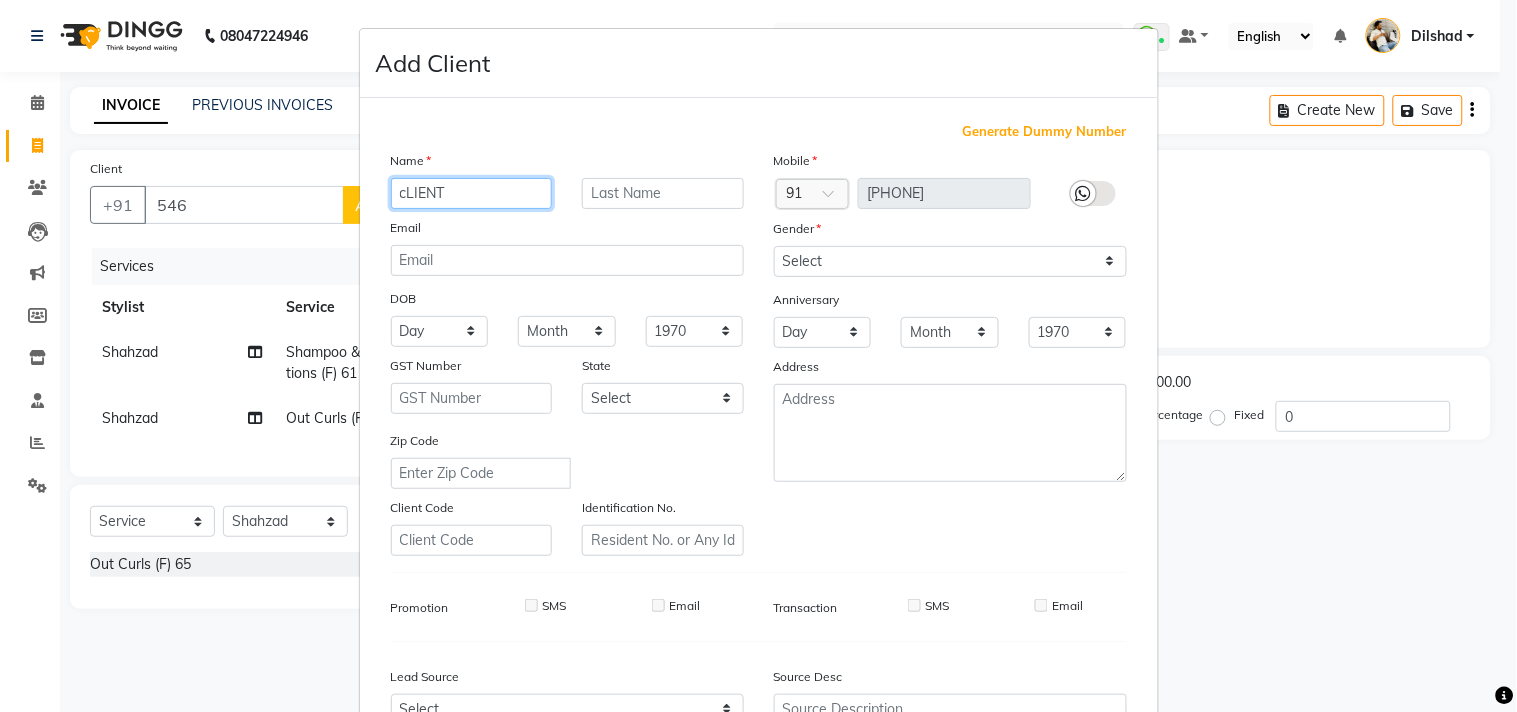 click on "cLIENT" at bounding box center (472, 193) 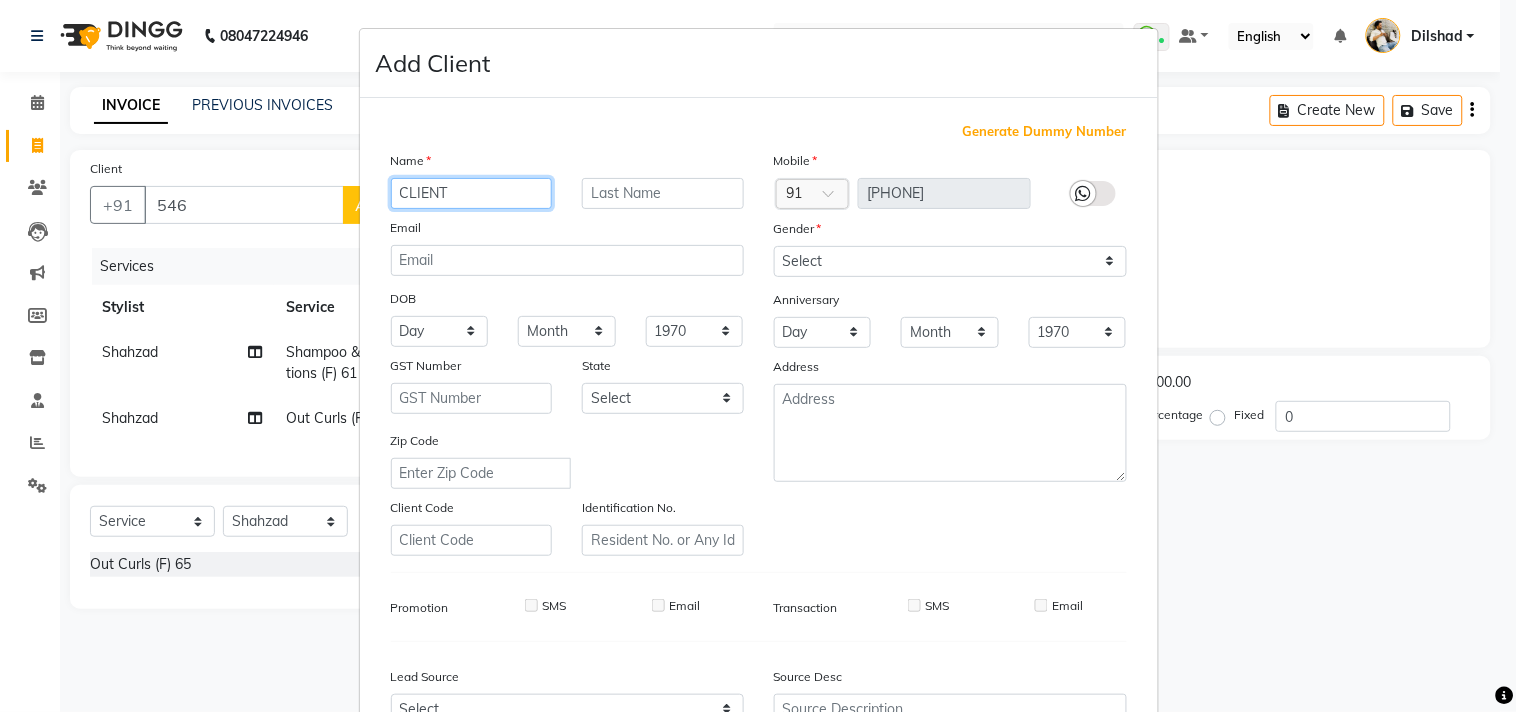 type on "CLIENT" 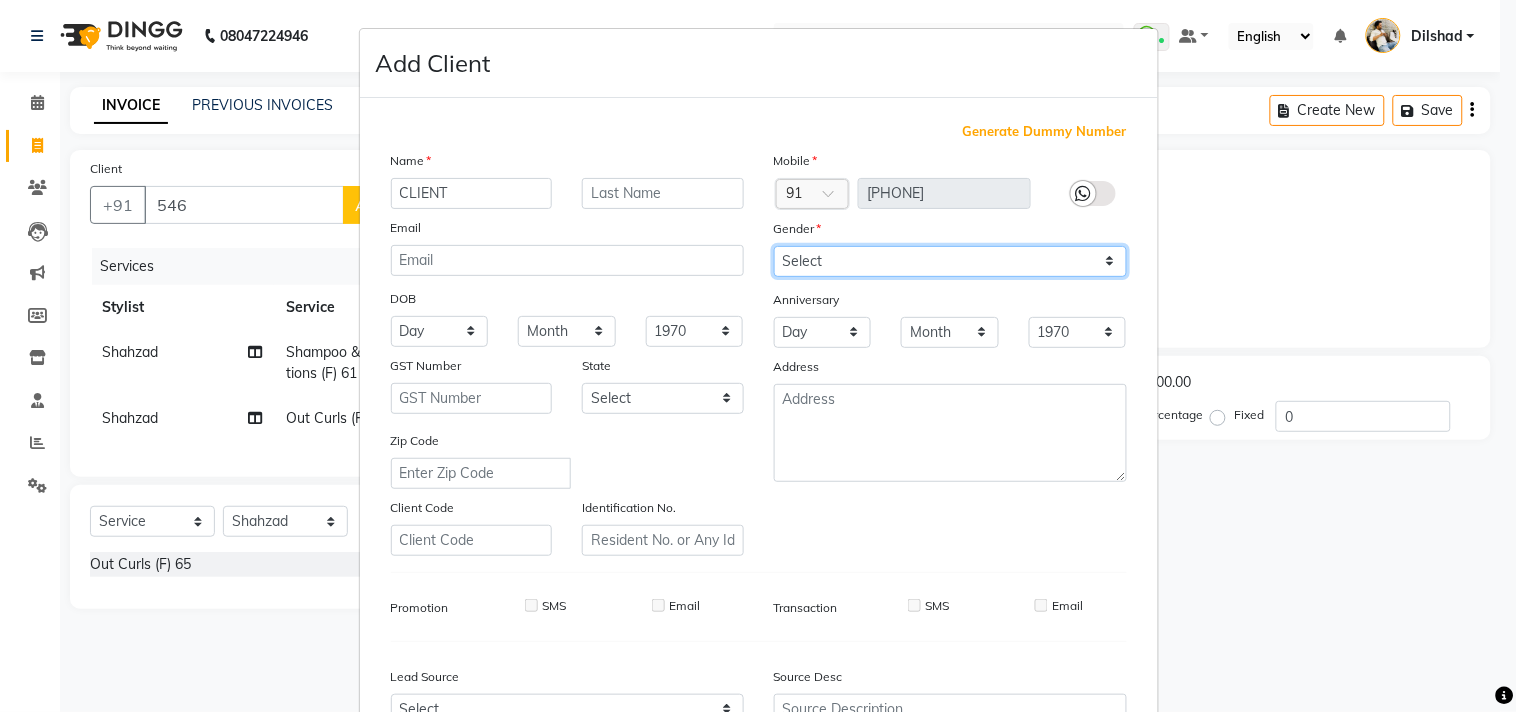 click on "Select Male Female Other Prefer Not To Say" at bounding box center (950, 261) 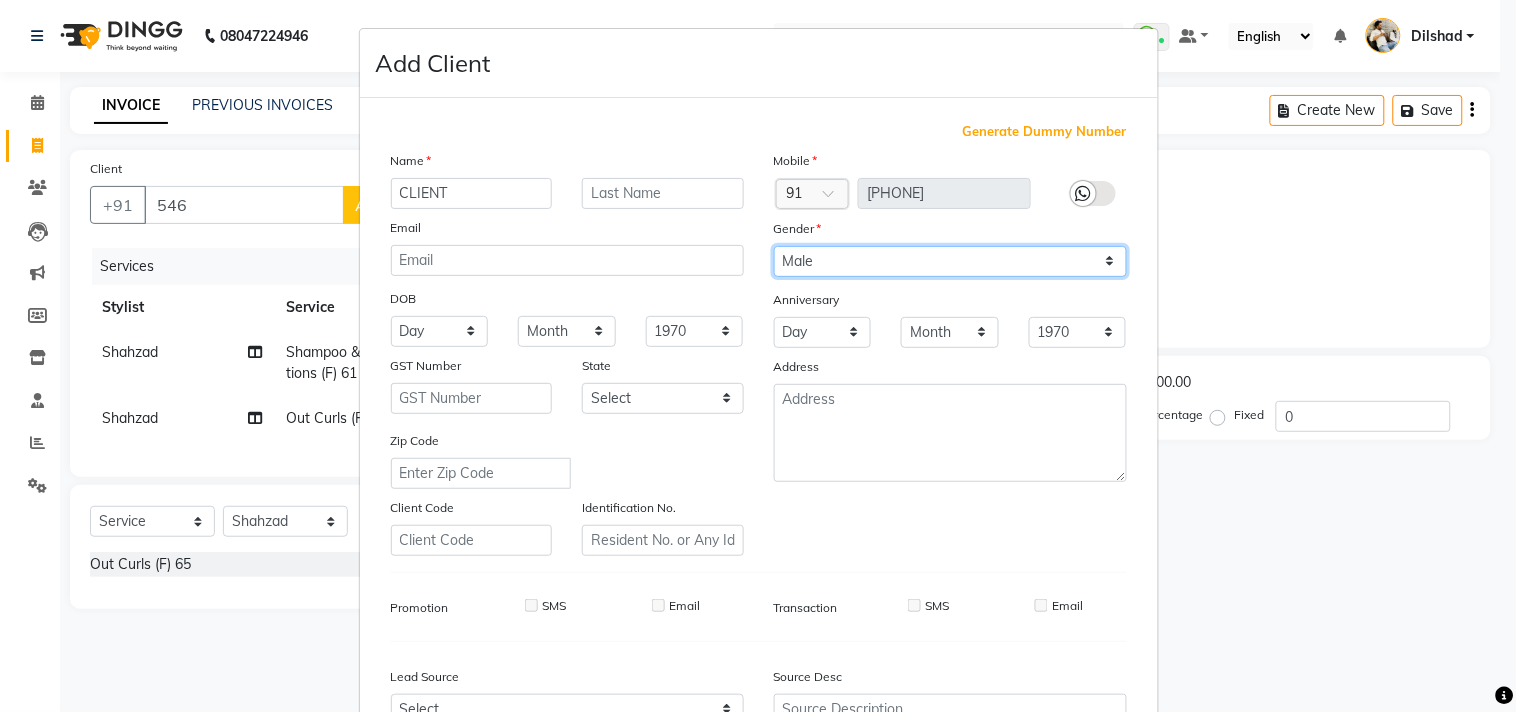 click on "Select Male Female Other Prefer Not To Say" at bounding box center (950, 261) 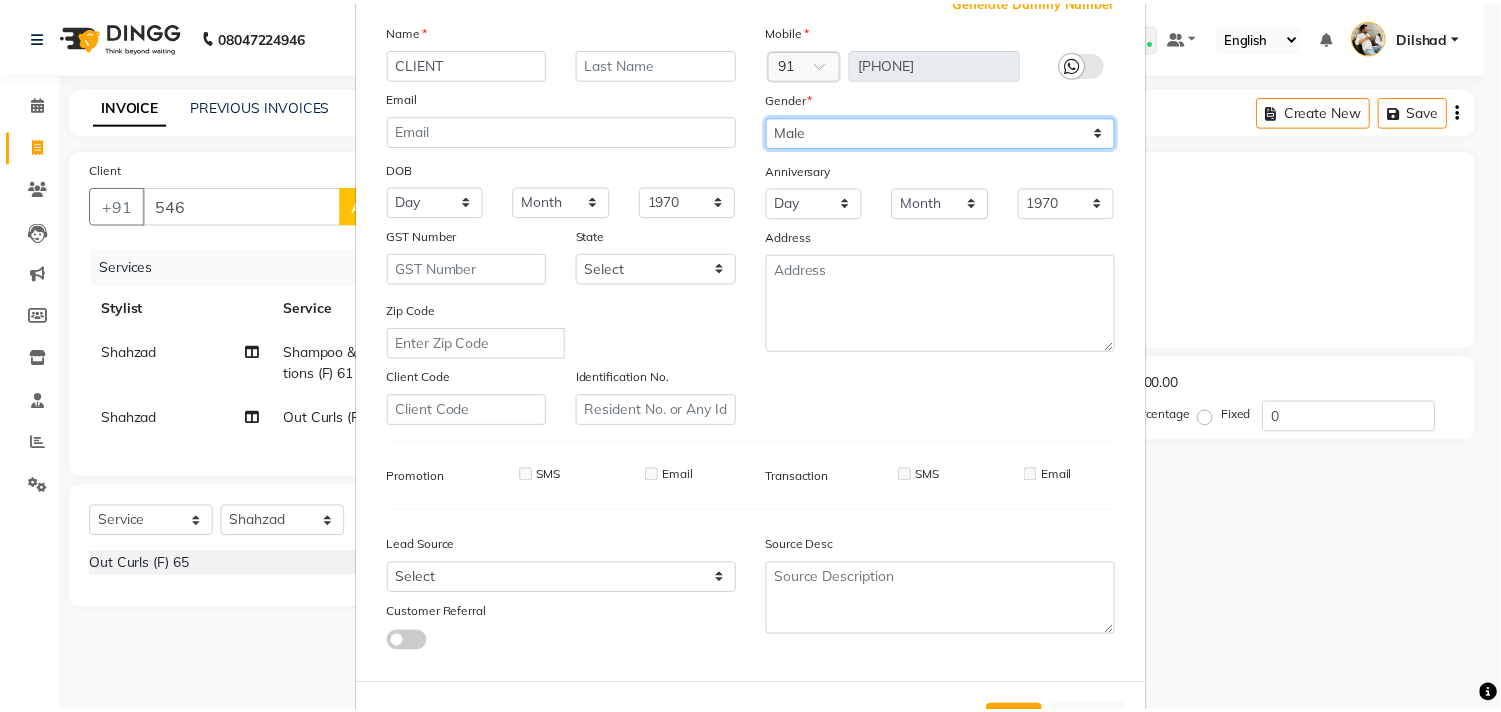scroll, scrollTop: 212, scrollLeft: 0, axis: vertical 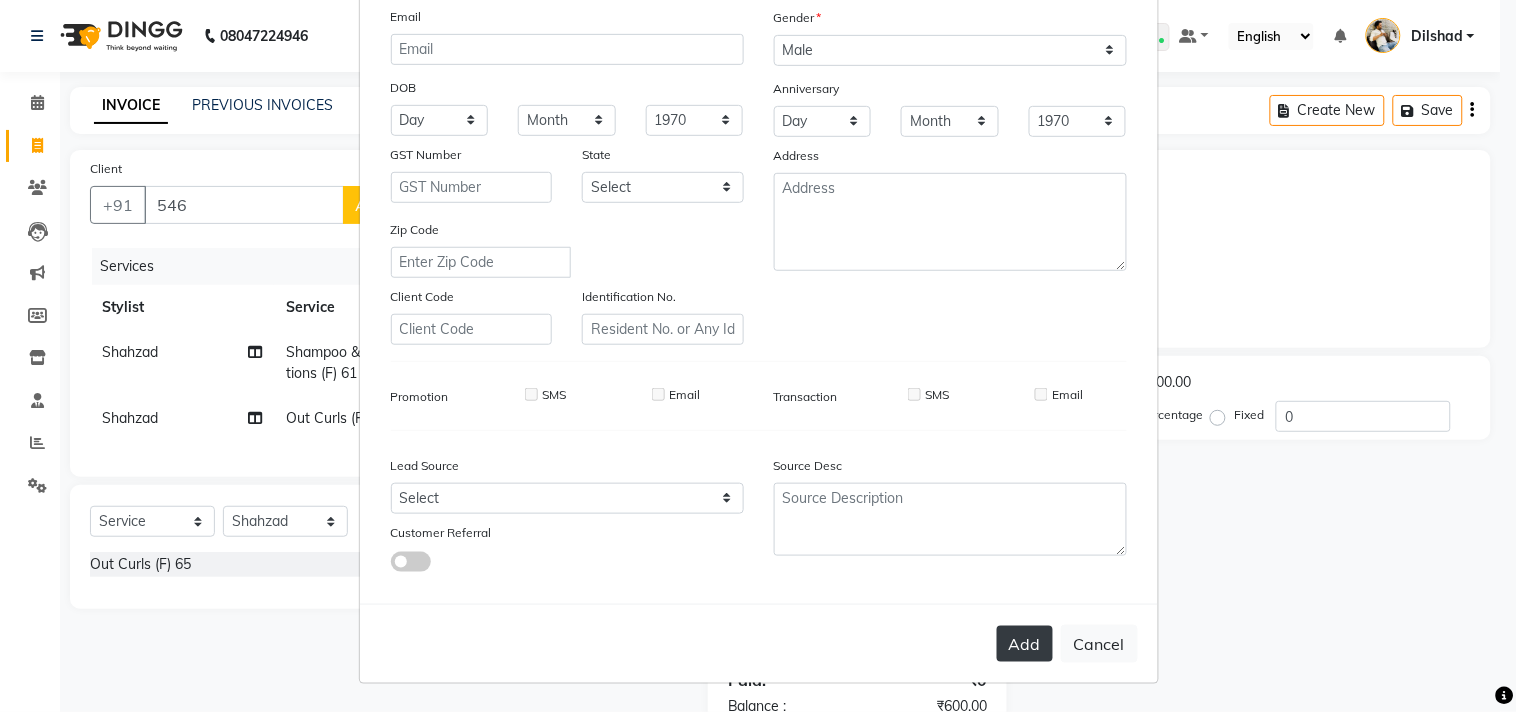 click on "Add" at bounding box center (1025, 644) 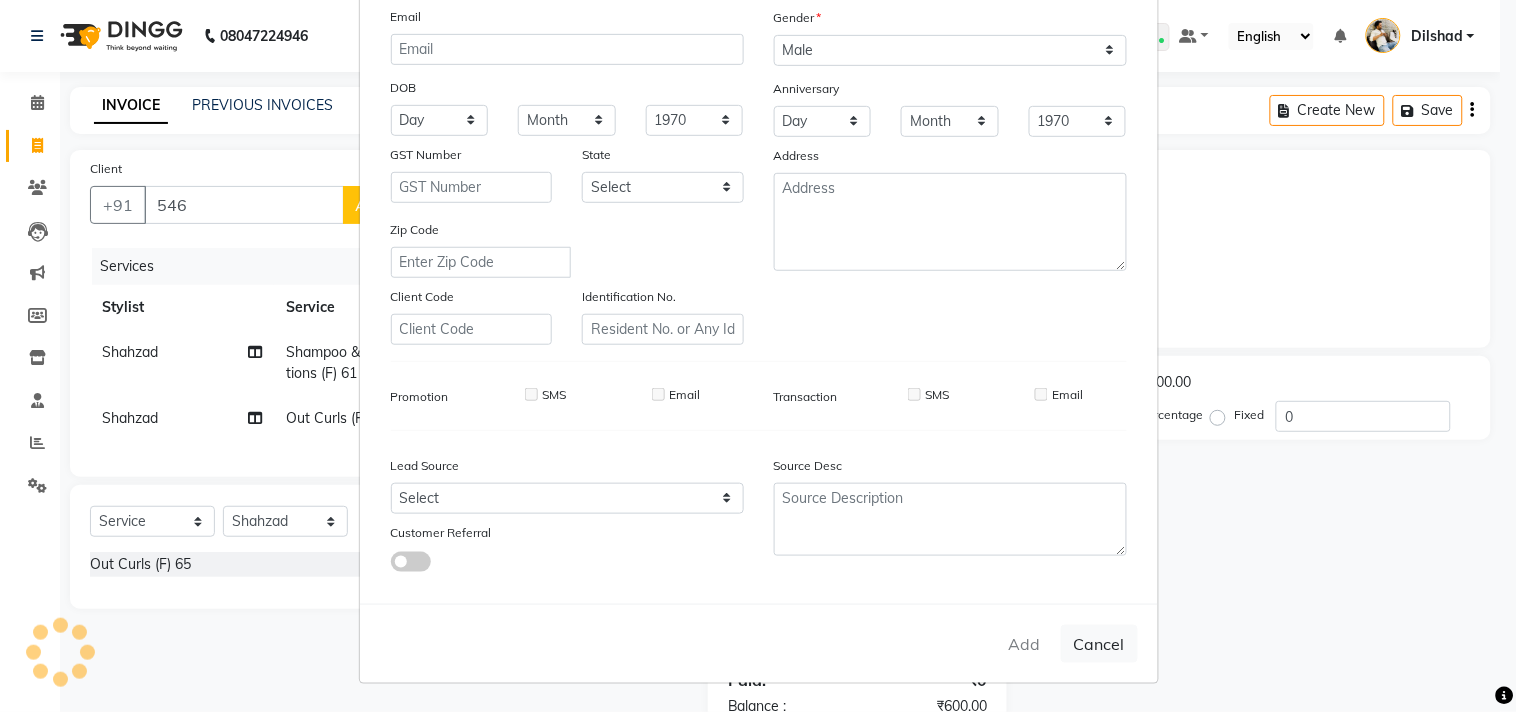 type on "1134800000552" 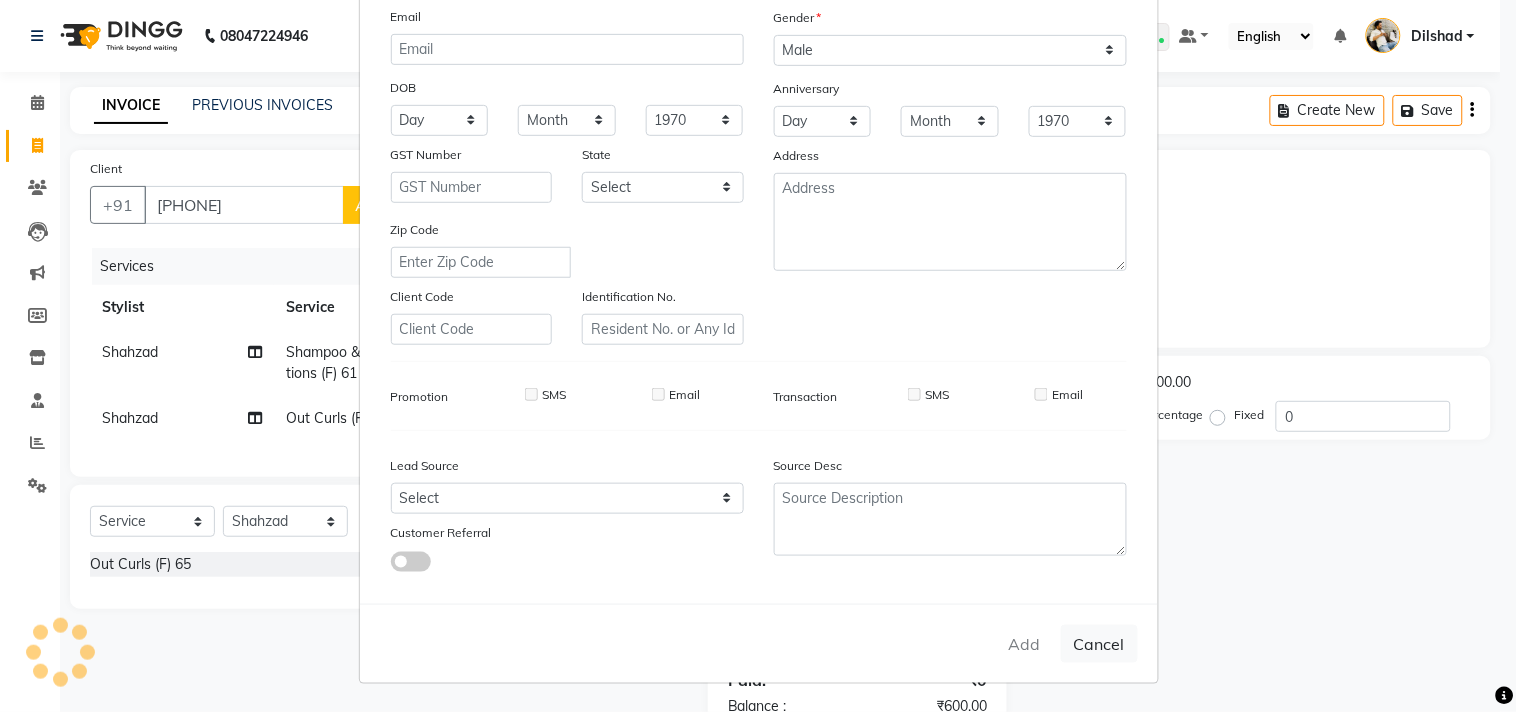 select 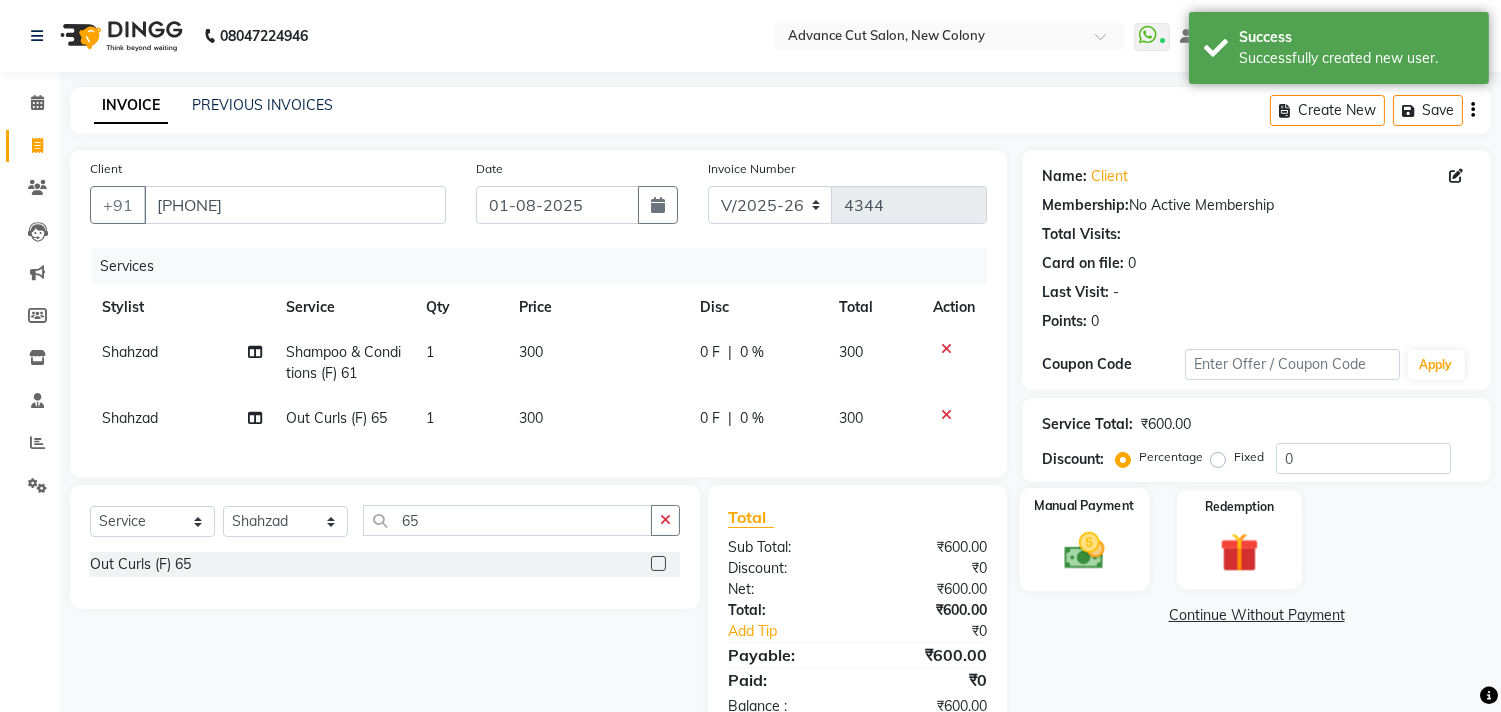 click 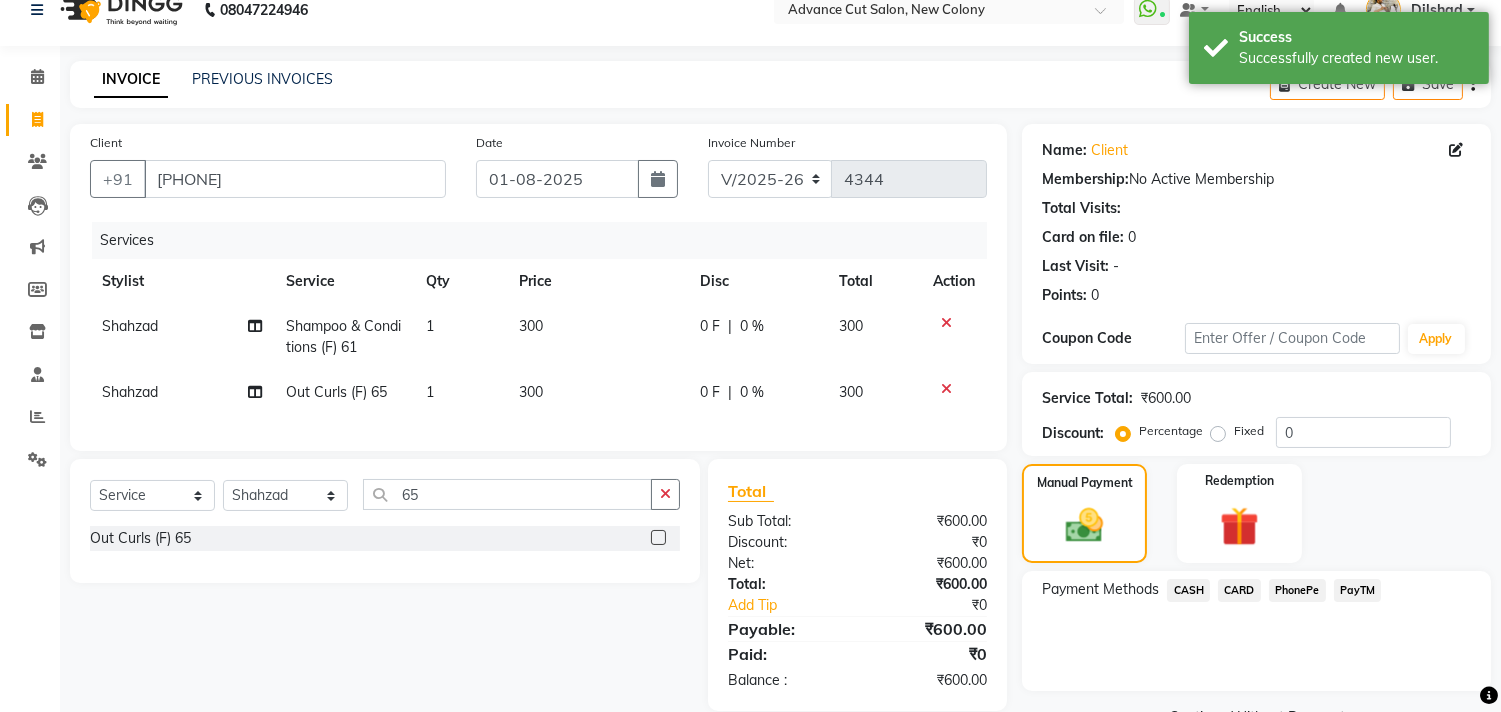scroll, scrollTop: 74, scrollLeft: 0, axis: vertical 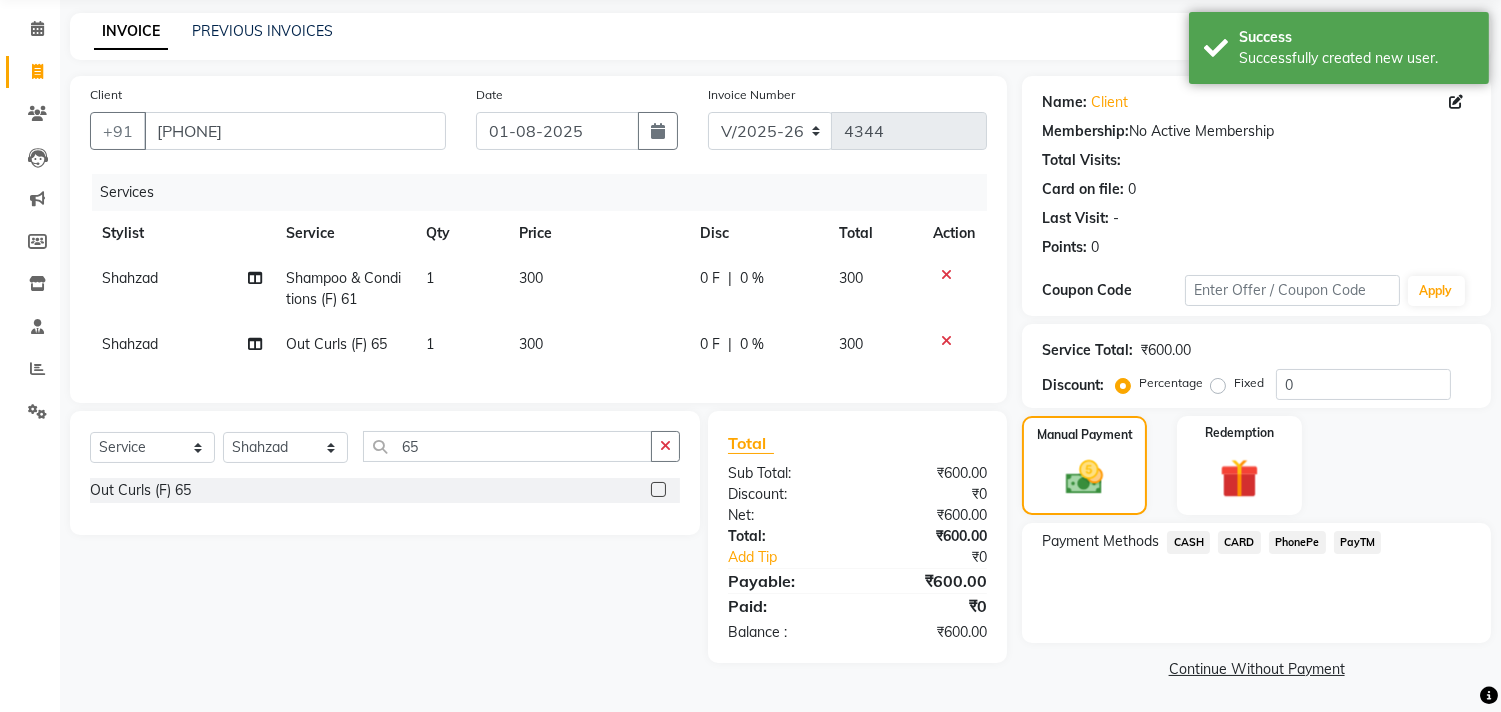 click on "PayTM" 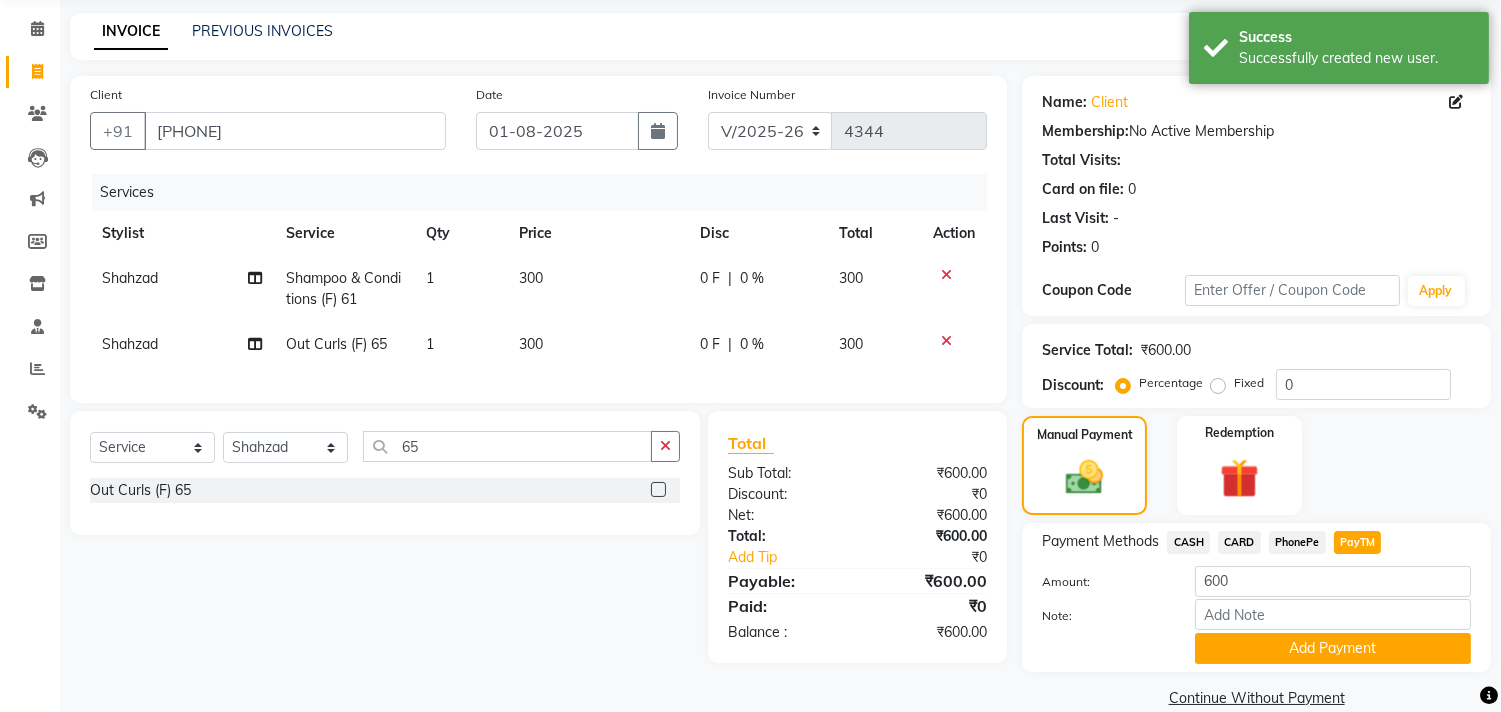 drag, startPoint x: 1346, startPoint y: 634, endPoint x: 1336, endPoint y: 642, distance: 12.806249 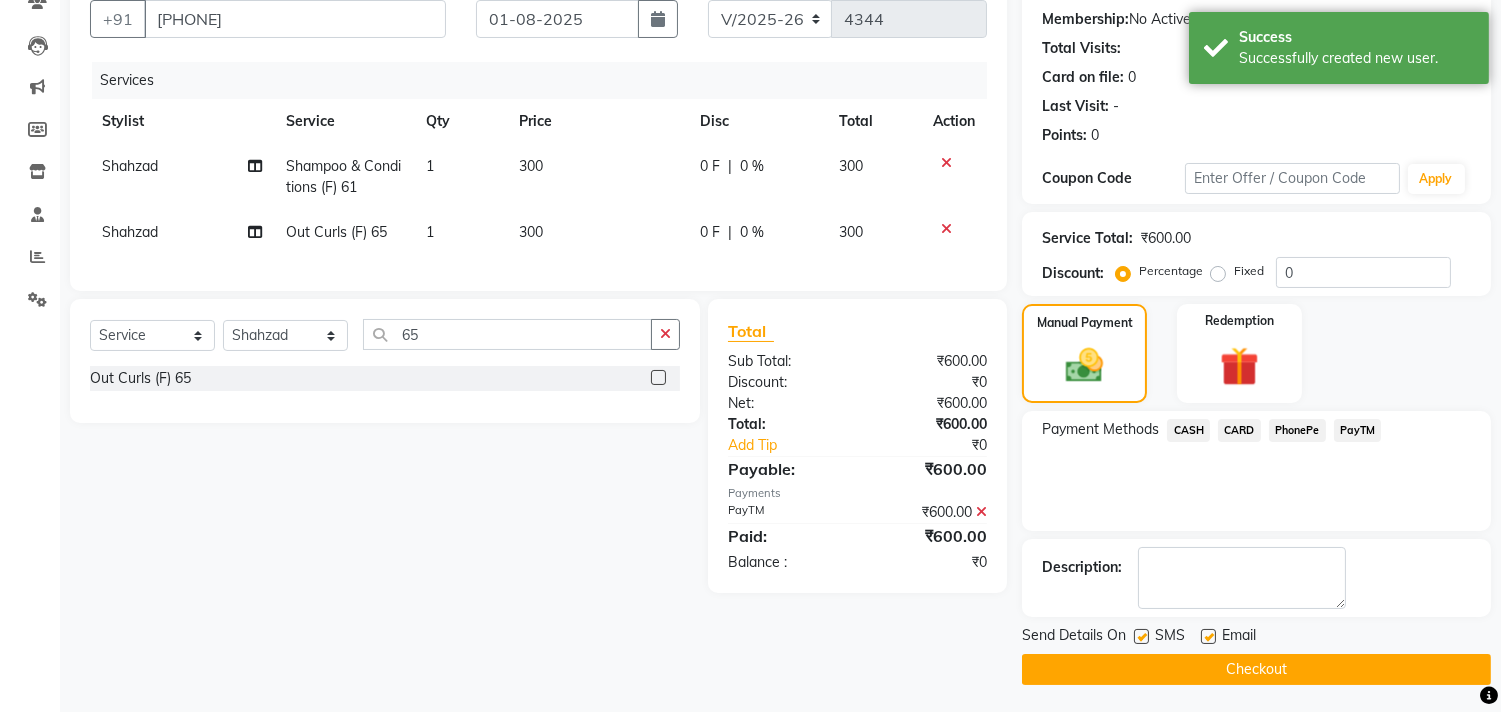 scroll, scrollTop: 187, scrollLeft: 0, axis: vertical 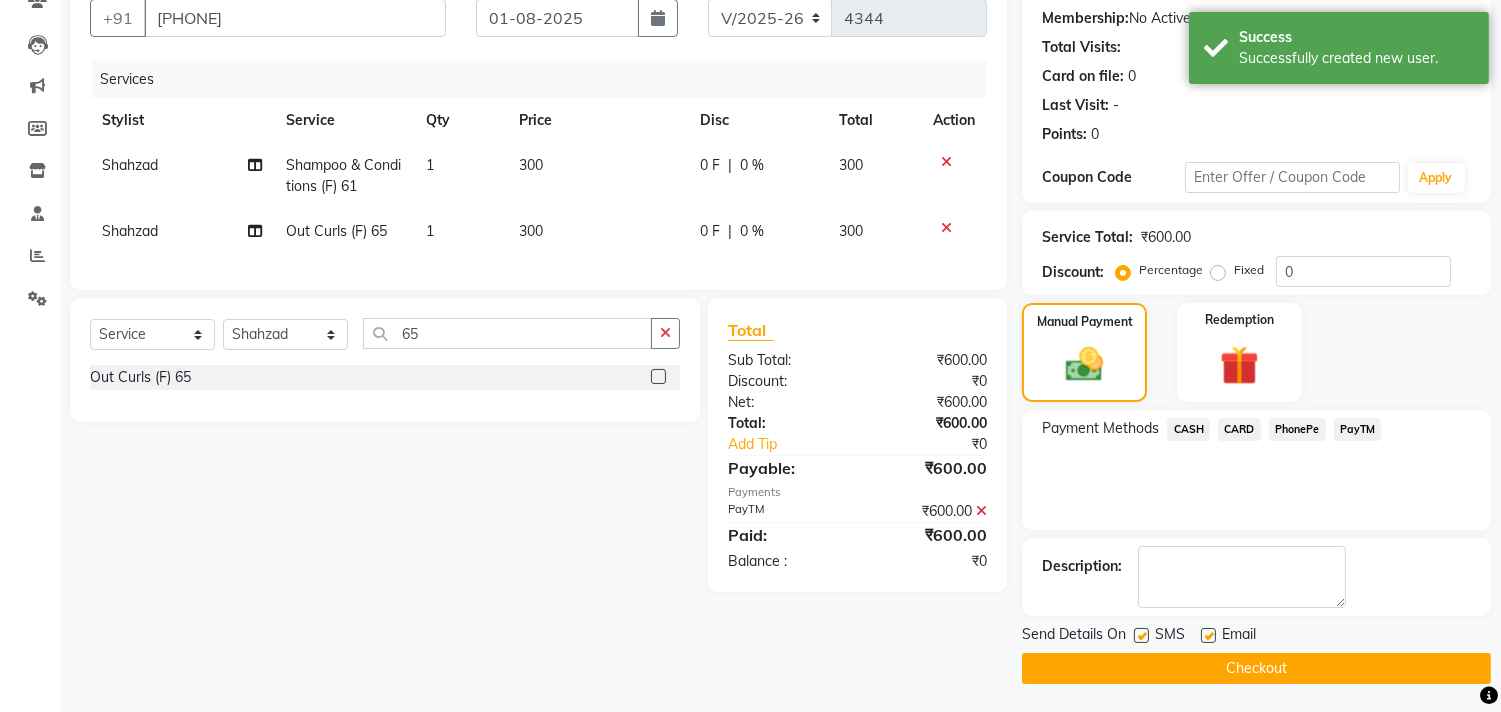 click on "Checkout" 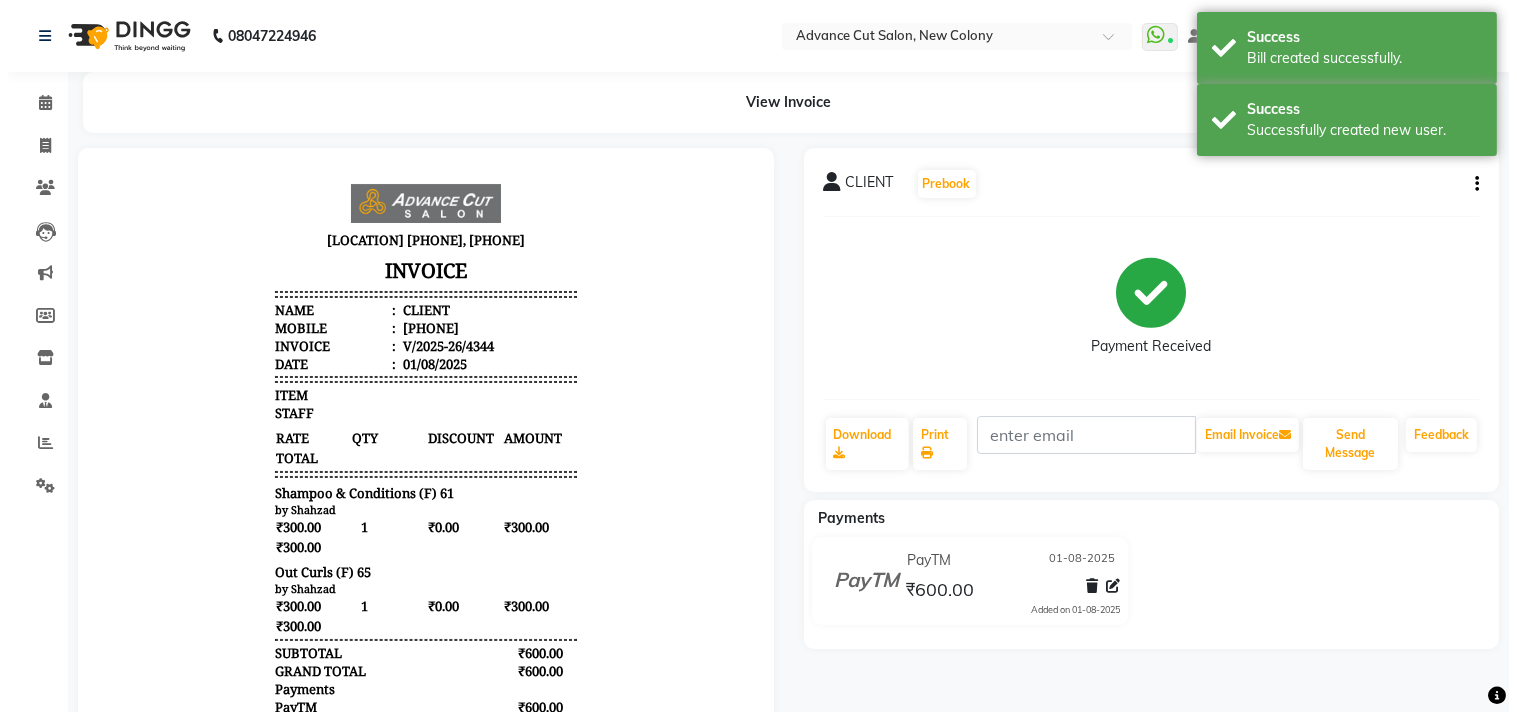 scroll, scrollTop: 0, scrollLeft: 0, axis: both 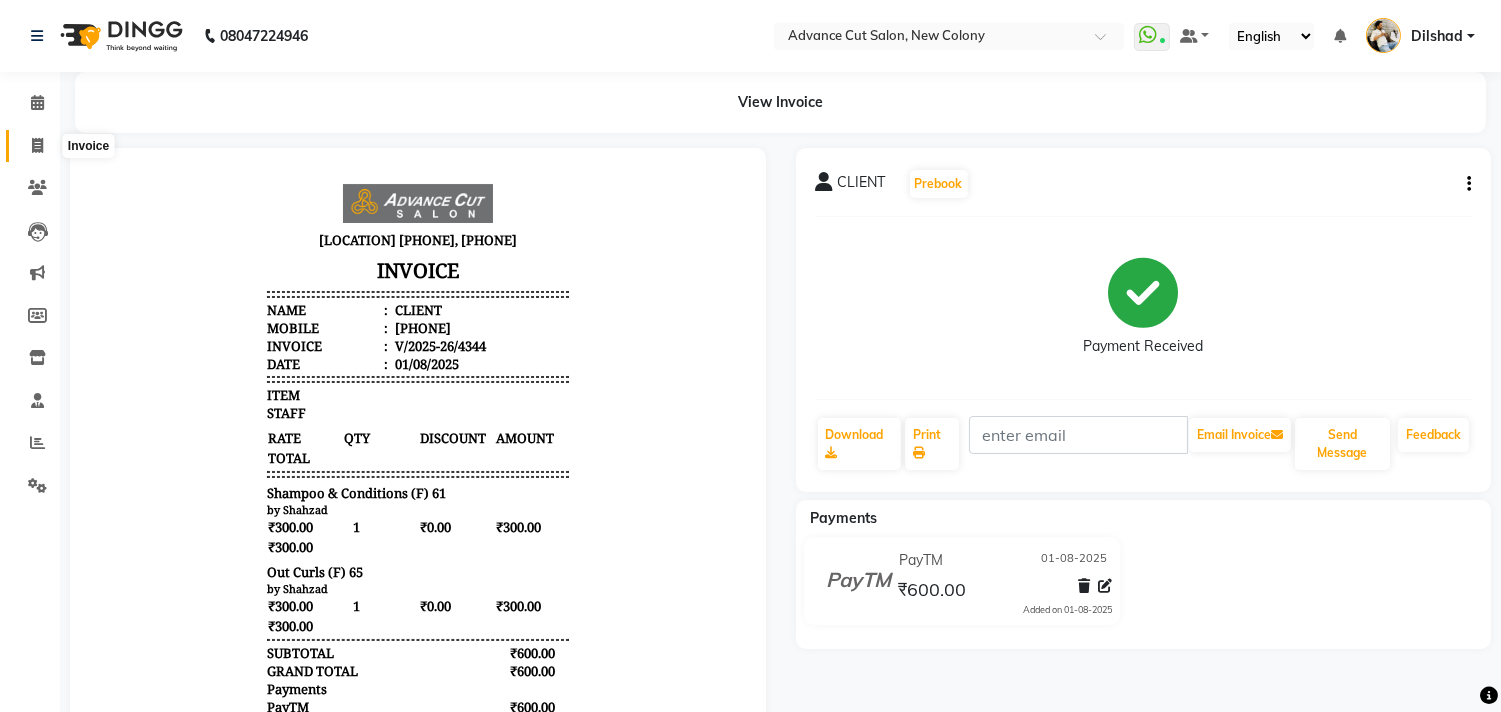 click 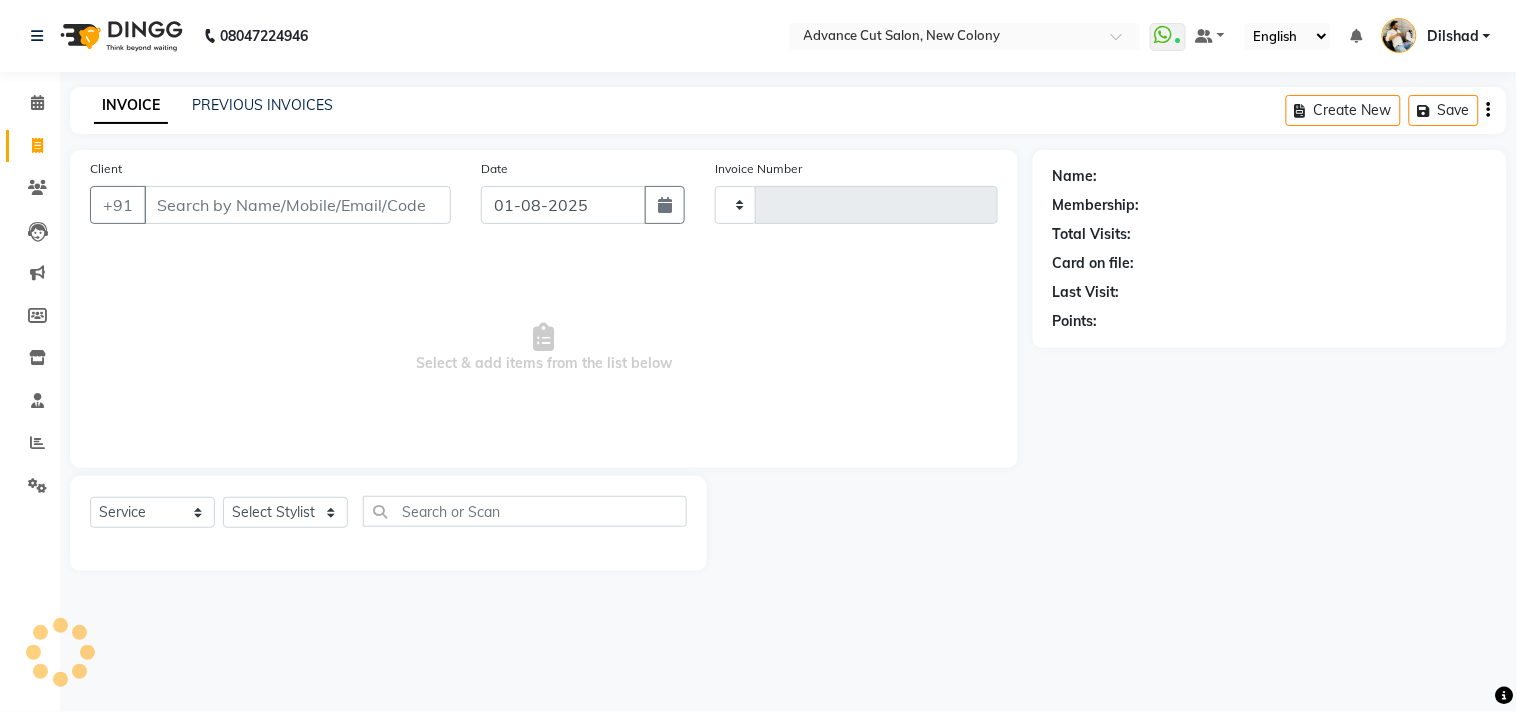 type on "4345" 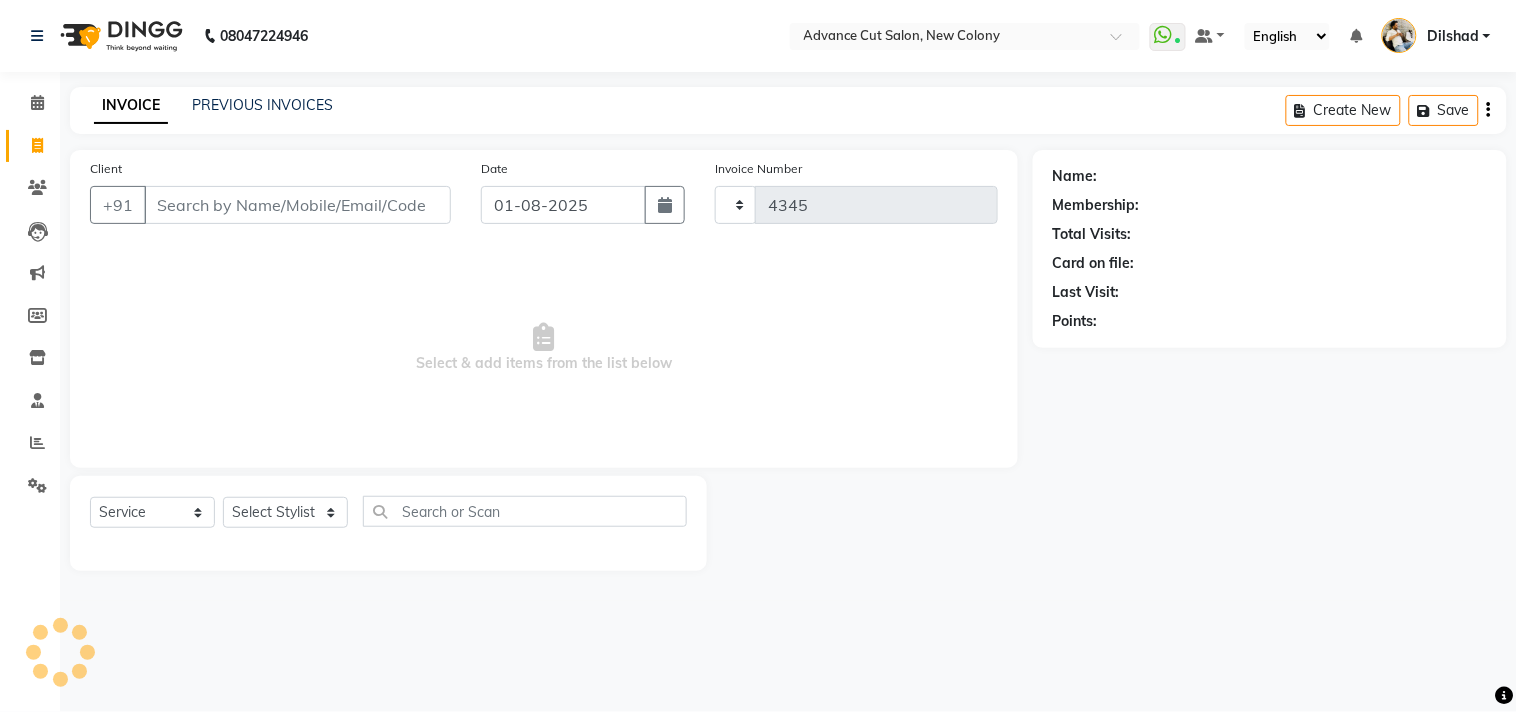 select on "922" 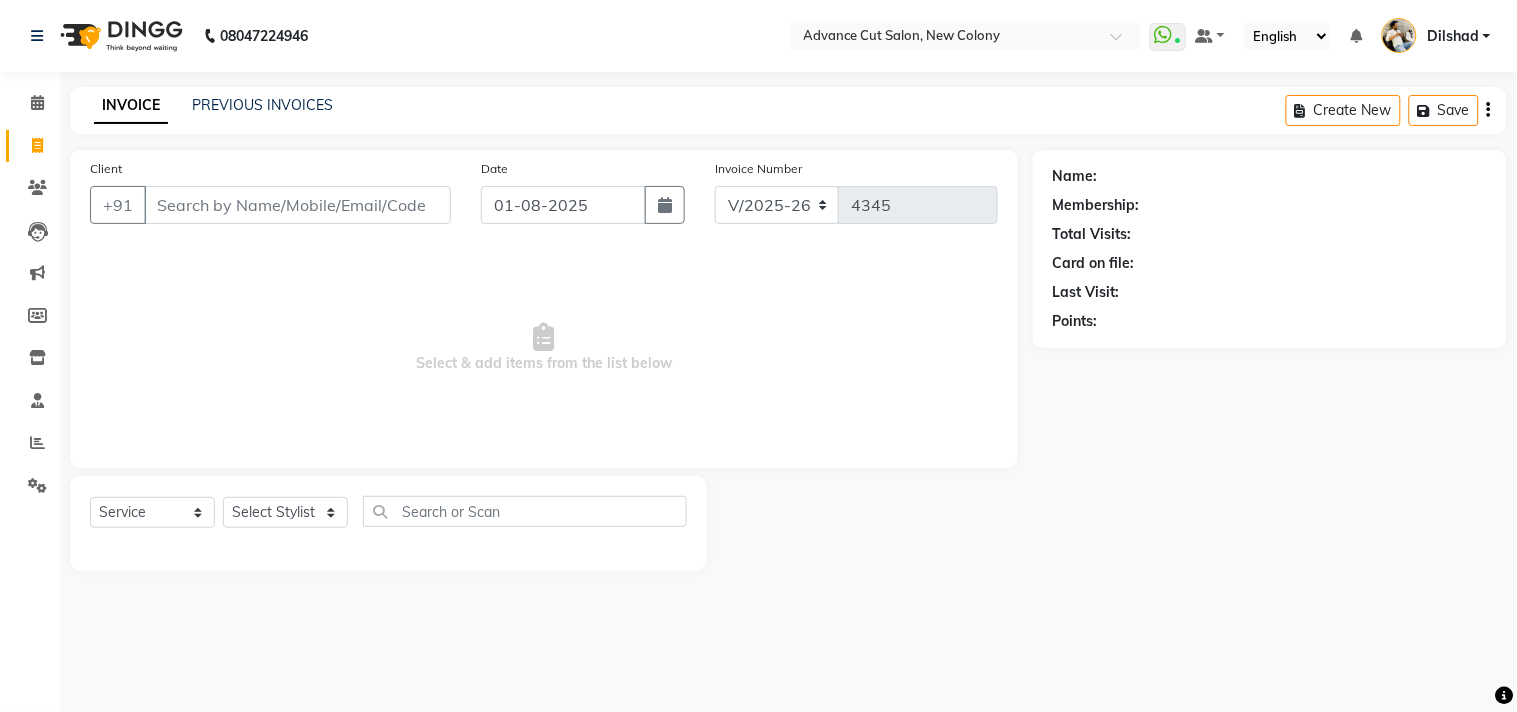 click on "Client" at bounding box center [297, 205] 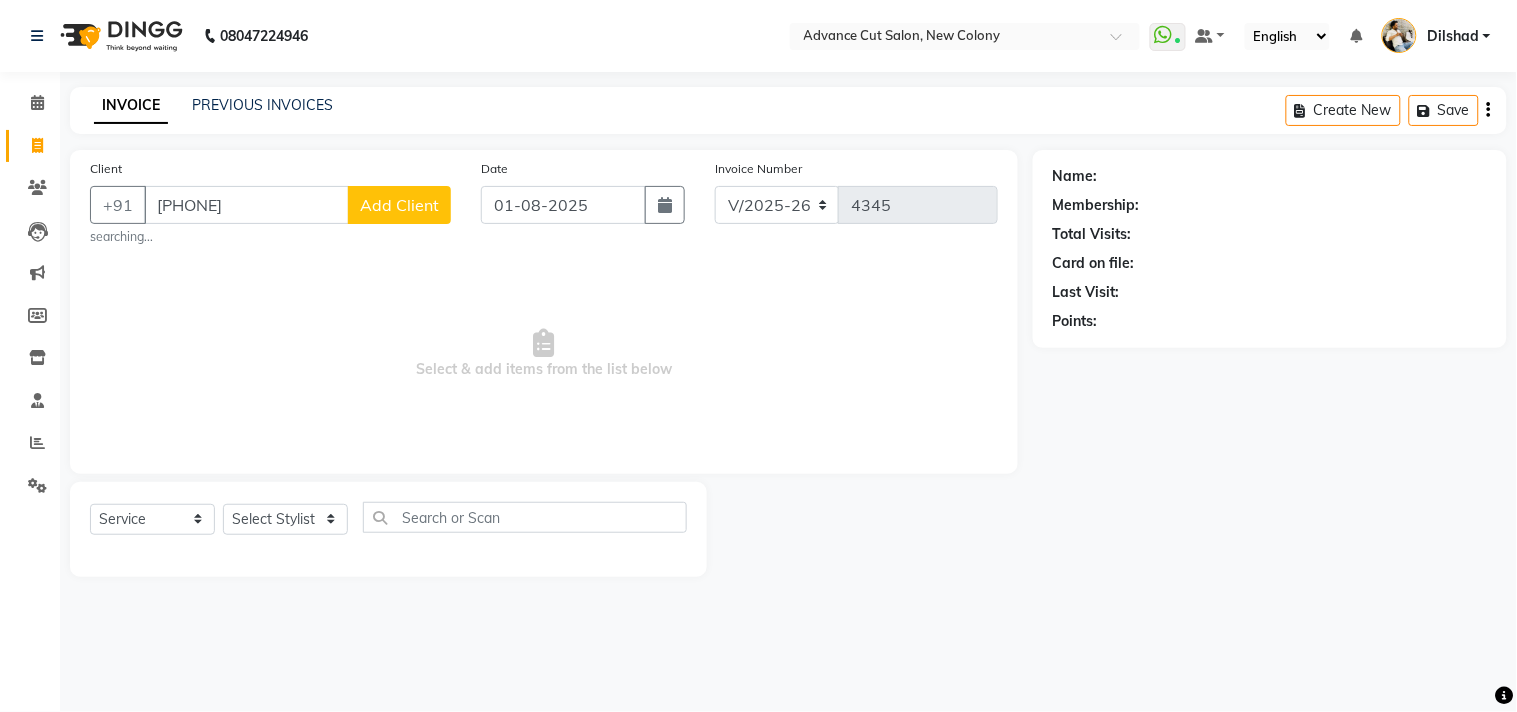 type on "7018546281" 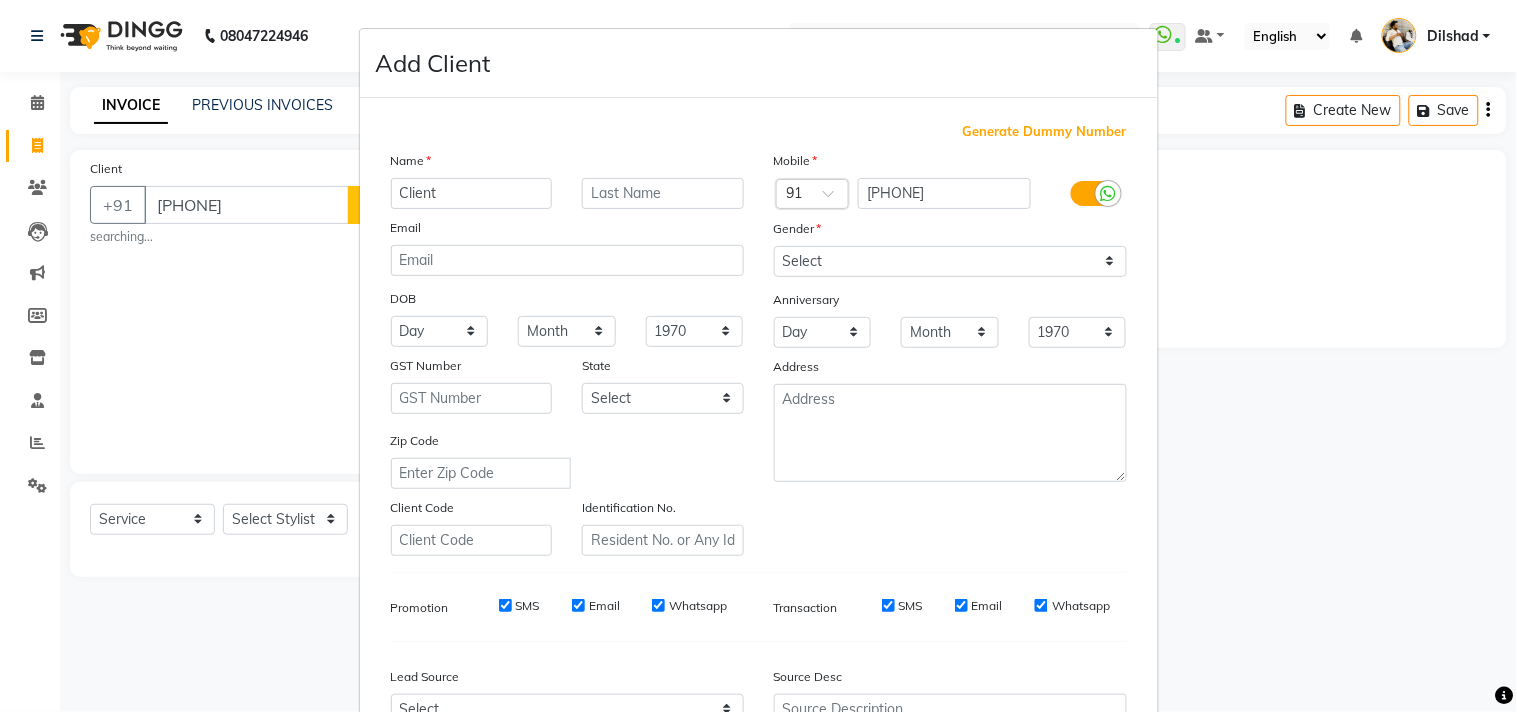 type on "Client" 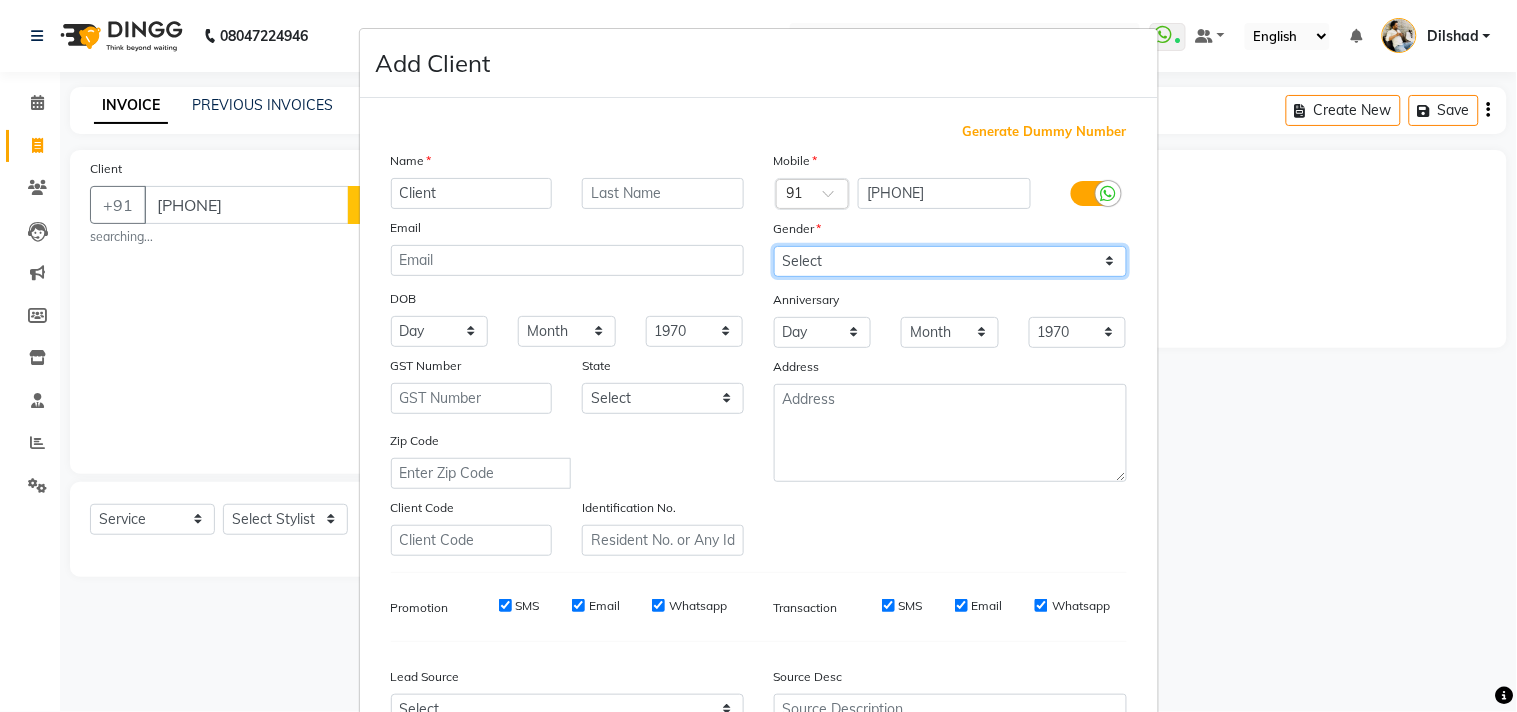 click on "Select Male Female Other Prefer Not To Say" at bounding box center [950, 261] 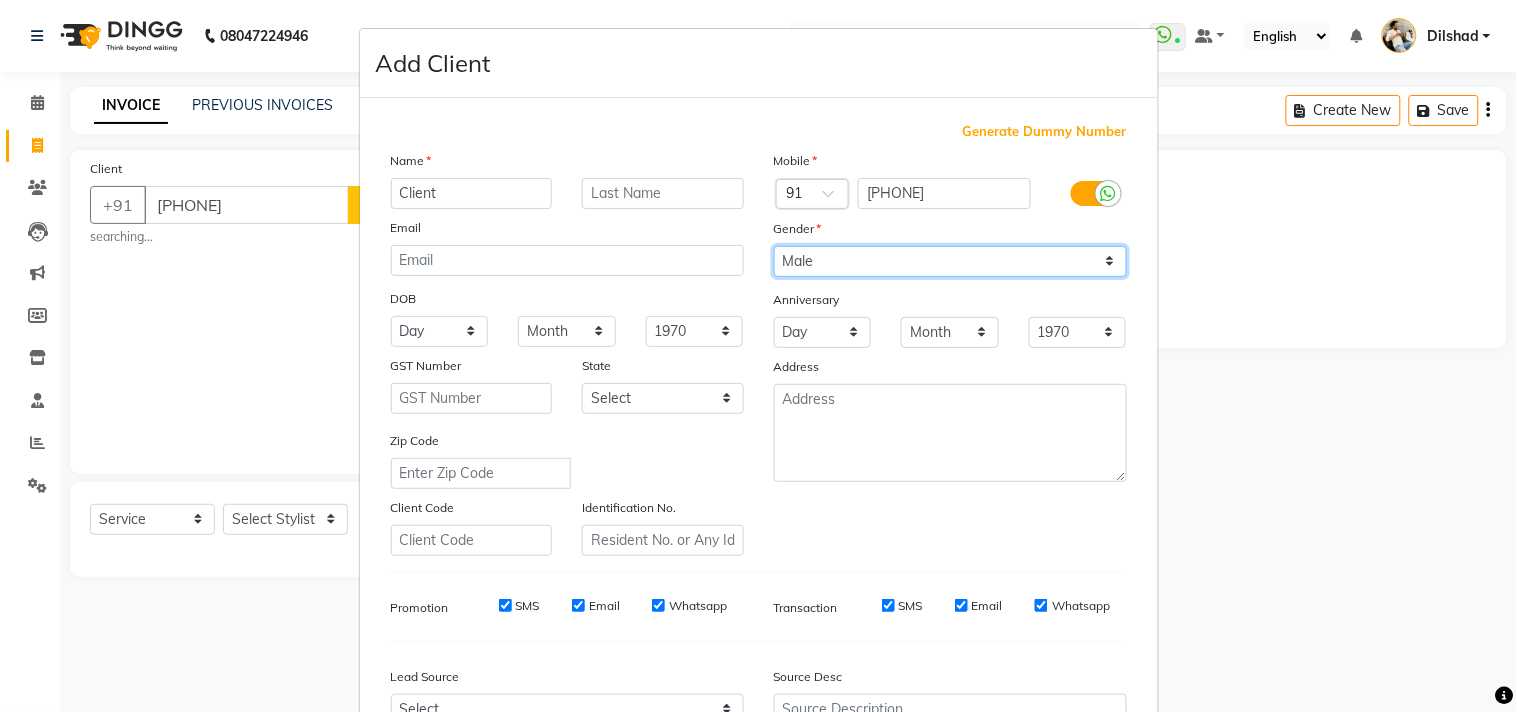 click on "Select Male Female Other Prefer Not To Say" at bounding box center [950, 261] 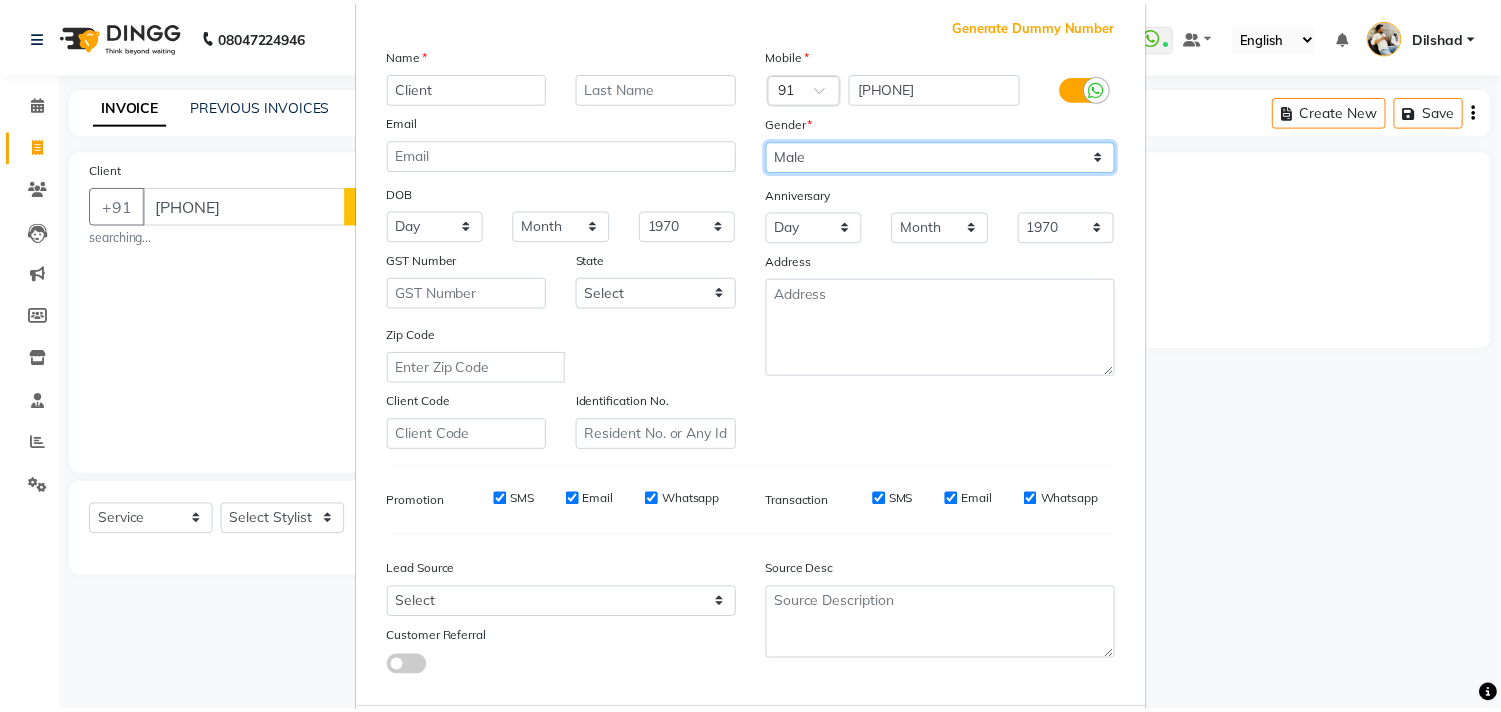 scroll, scrollTop: 212, scrollLeft: 0, axis: vertical 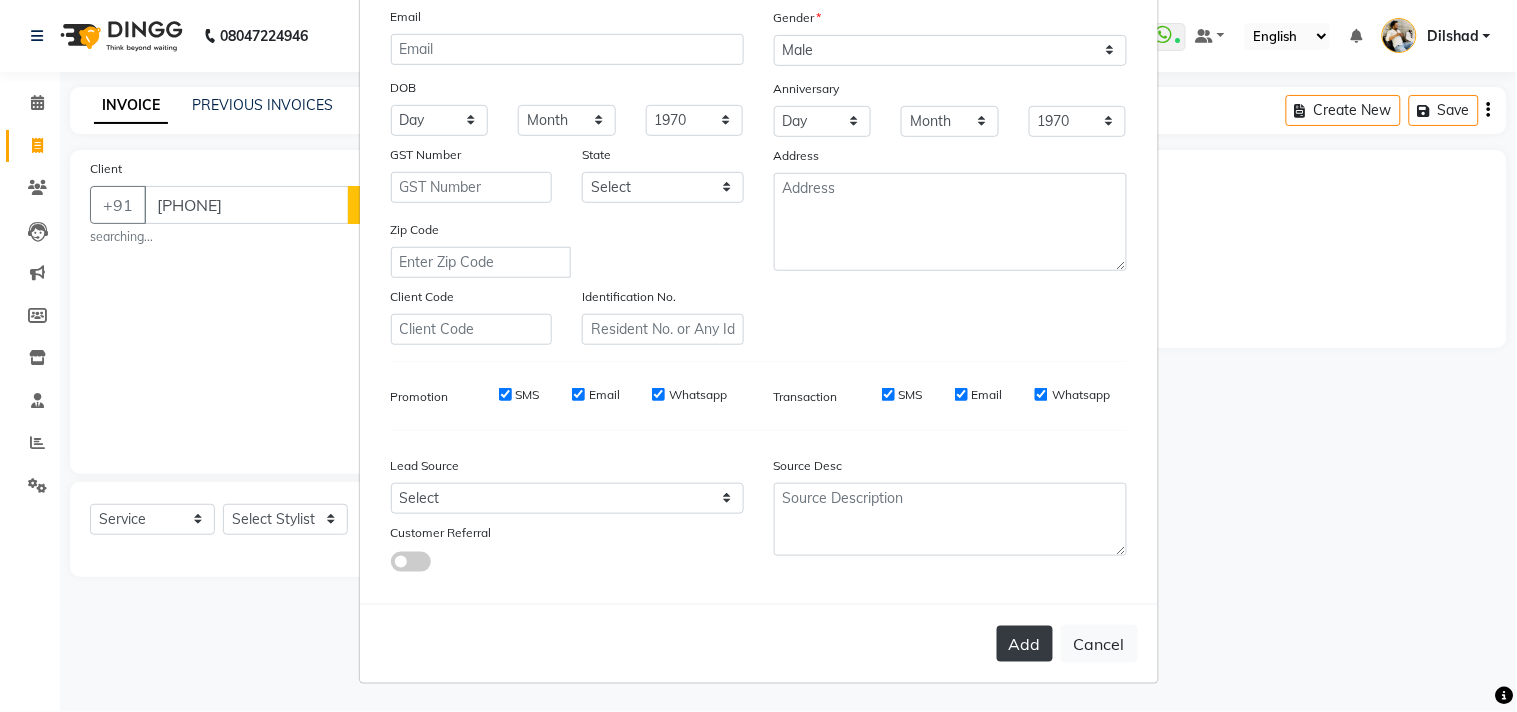 click on "Add" at bounding box center (1025, 644) 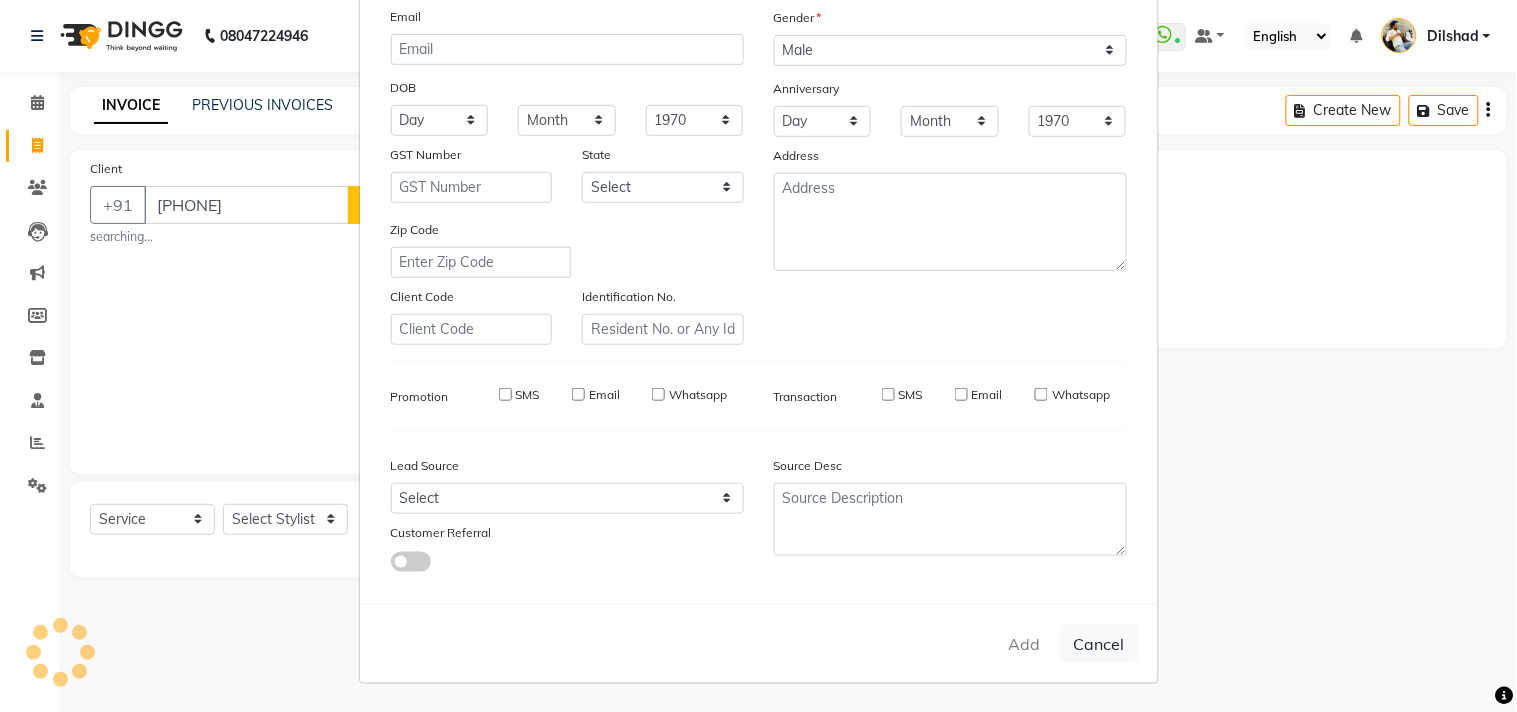 type 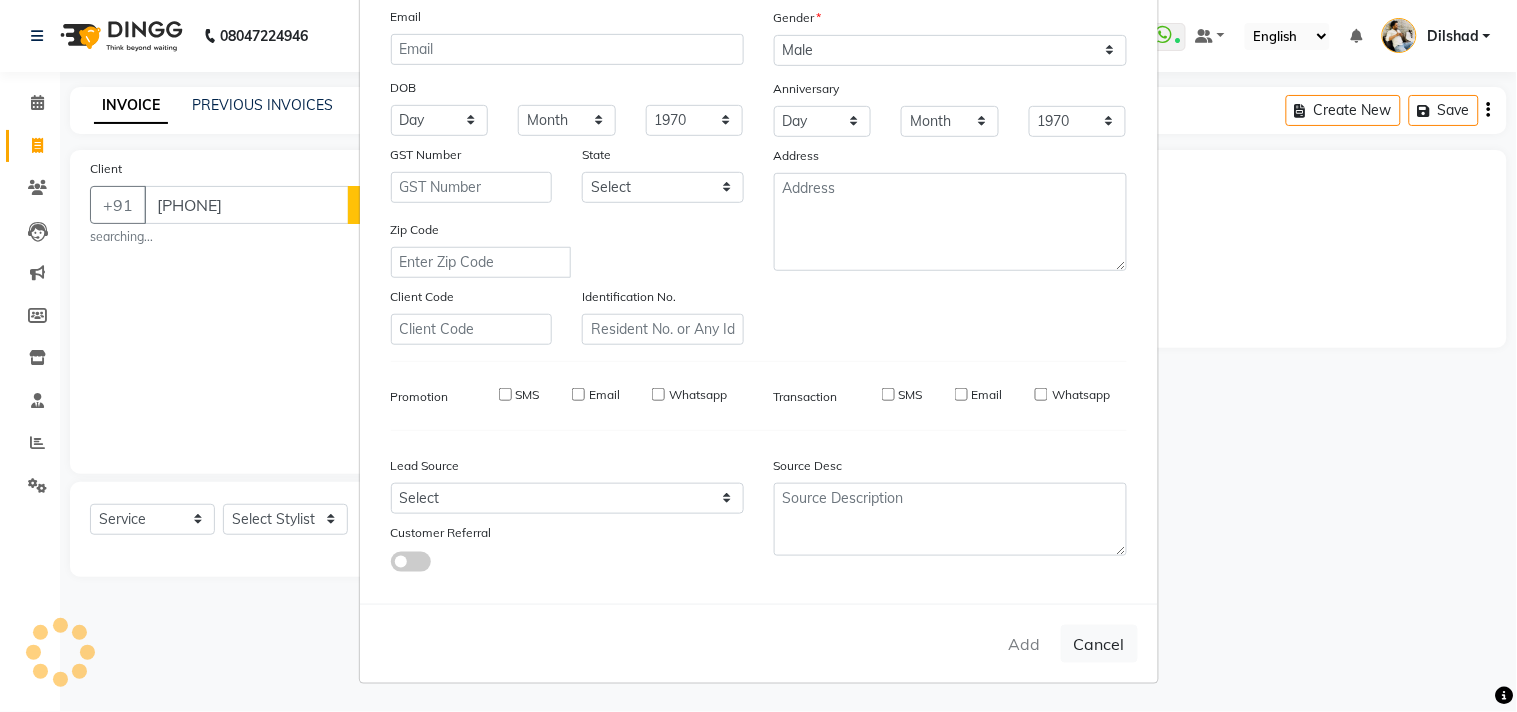 select 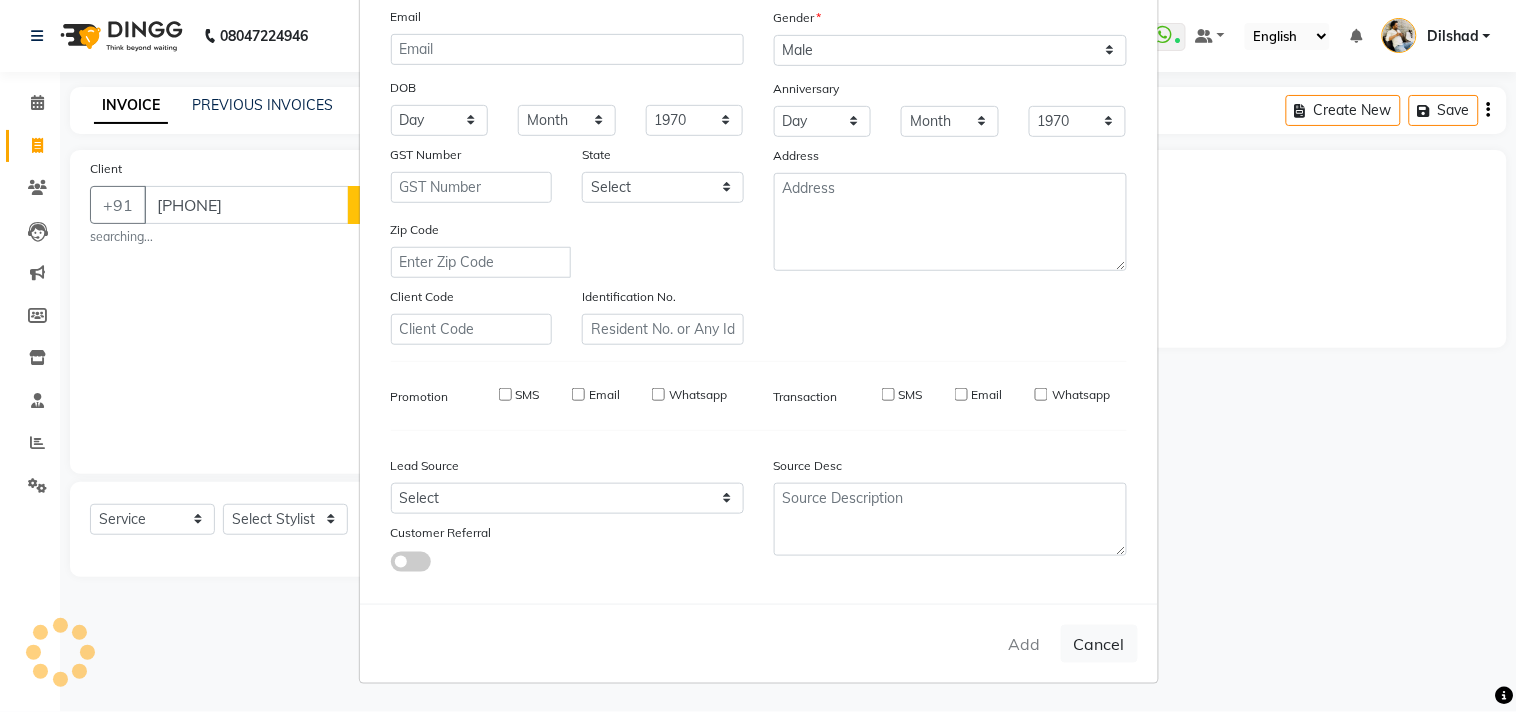select 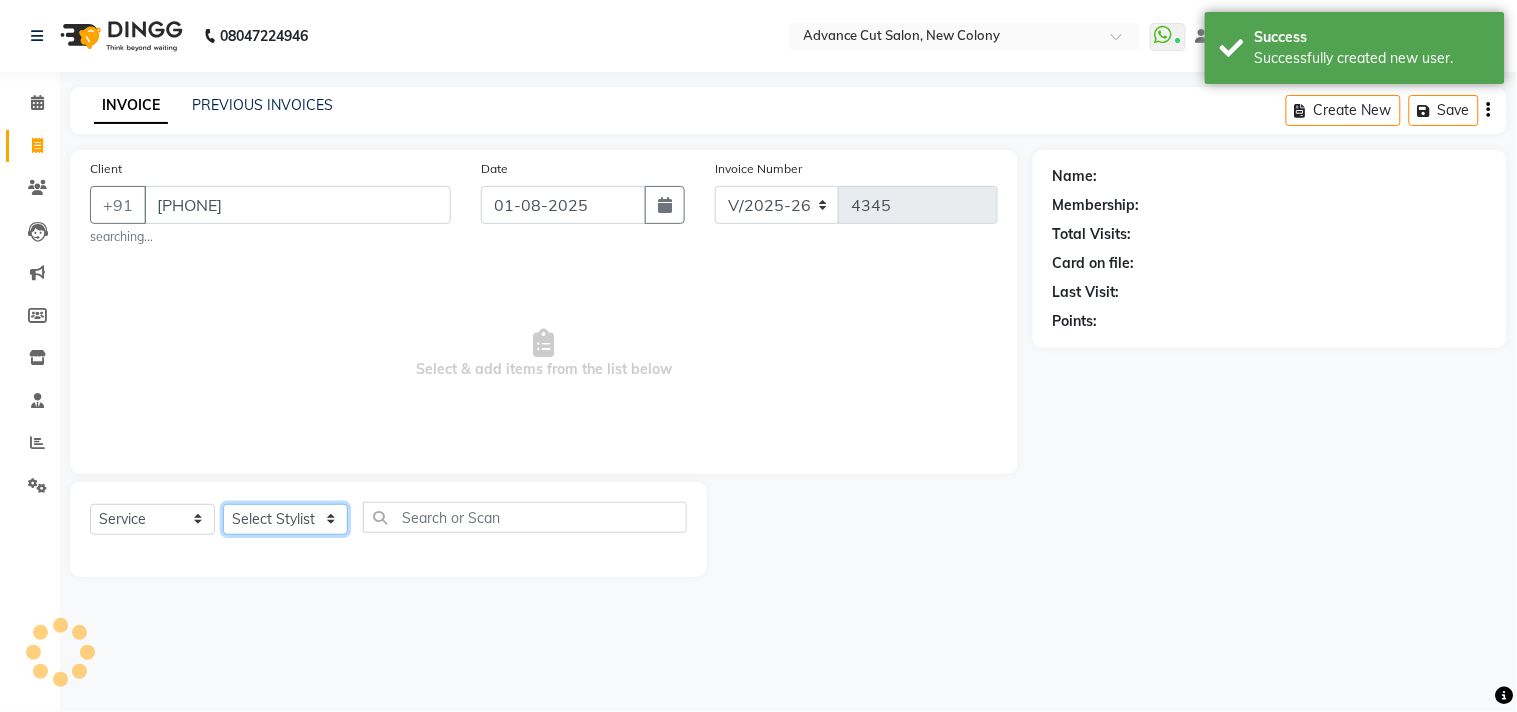 click on "Select Stylist Abrar Alam Dilshad Lallan Meenu Nafeesh Ahmad Naved O.P. Sharma  Pryag Samar Shahzad  SHWETA SINGH Zarina" 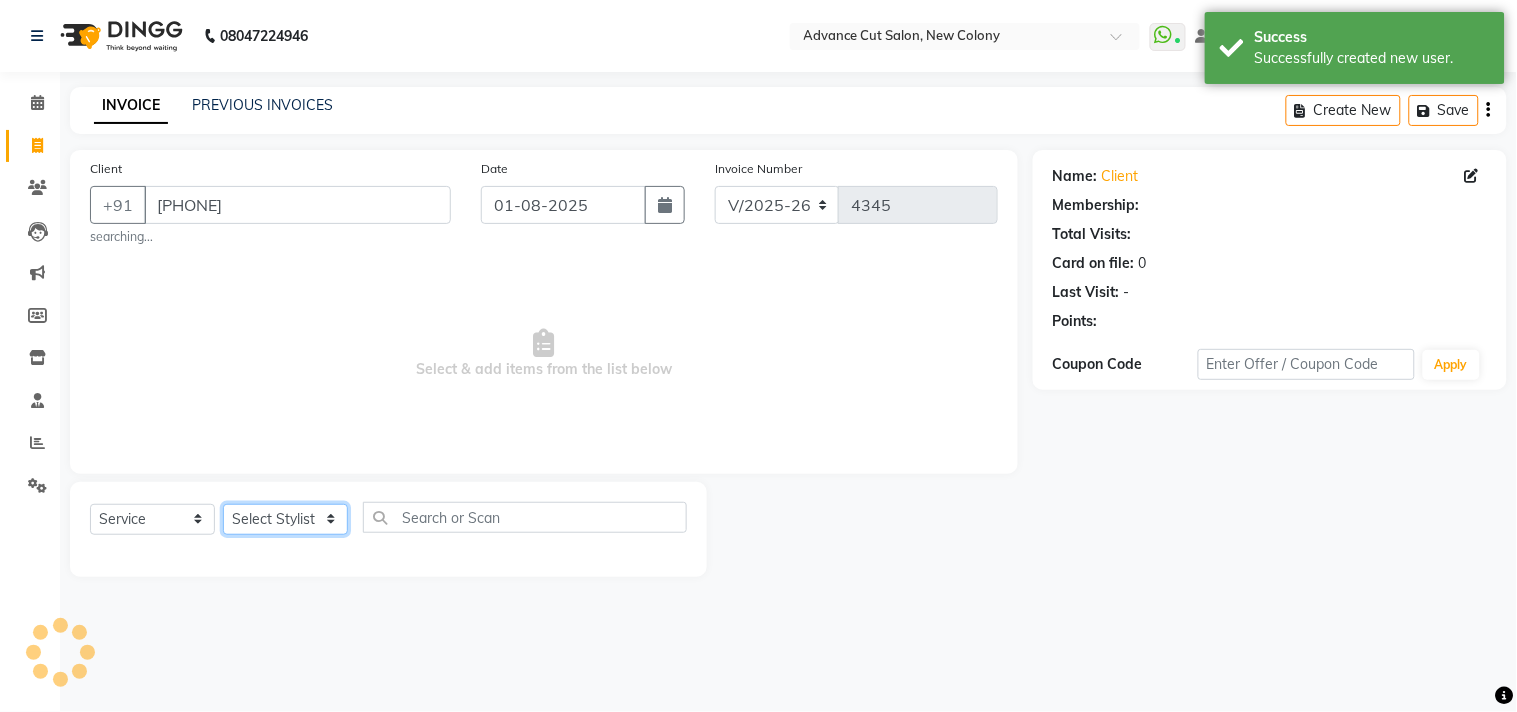 select on "85496" 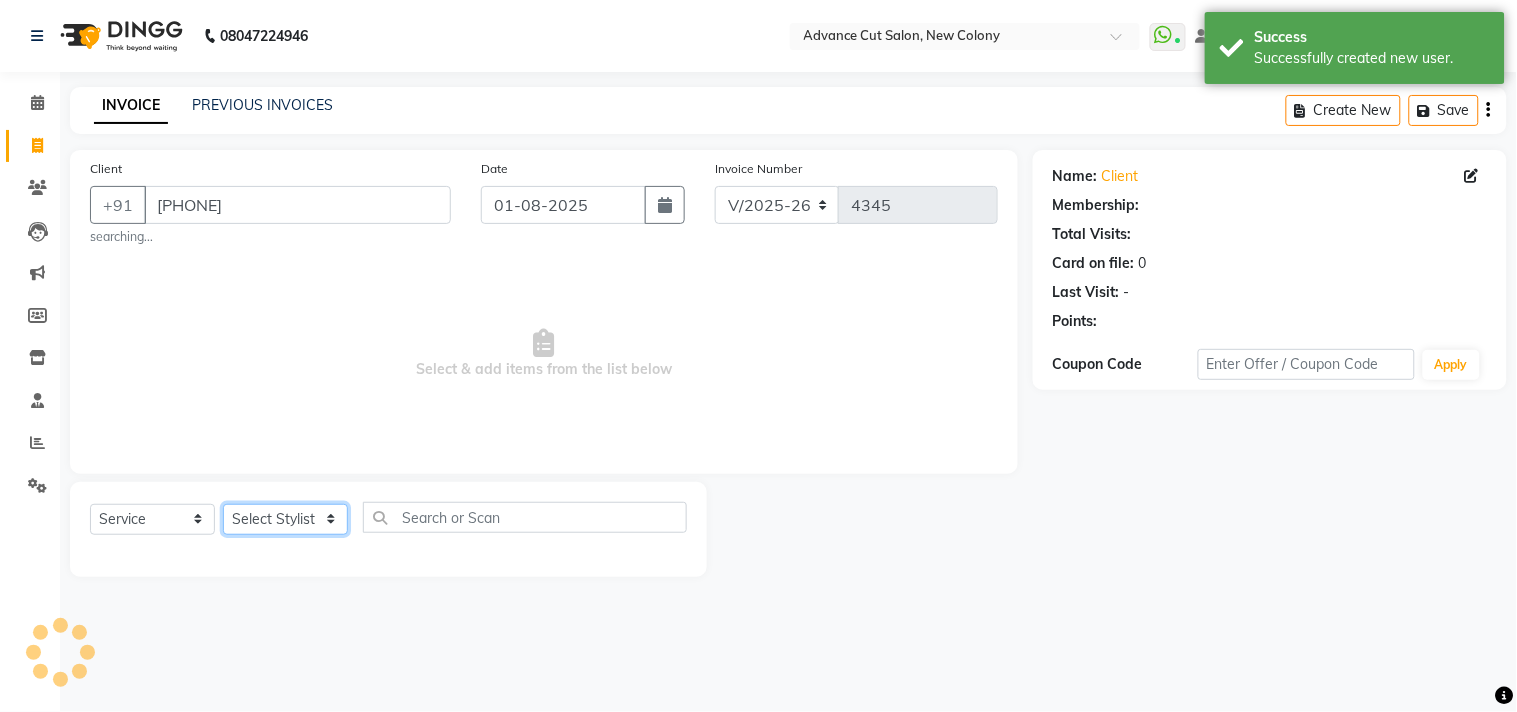 click on "Select Stylist Abrar Alam Dilshad Lallan Meenu Nafeesh Ahmad Naved O.P. Sharma  Pryag Samar Shahzad  SHWETA SINGH Zarina" 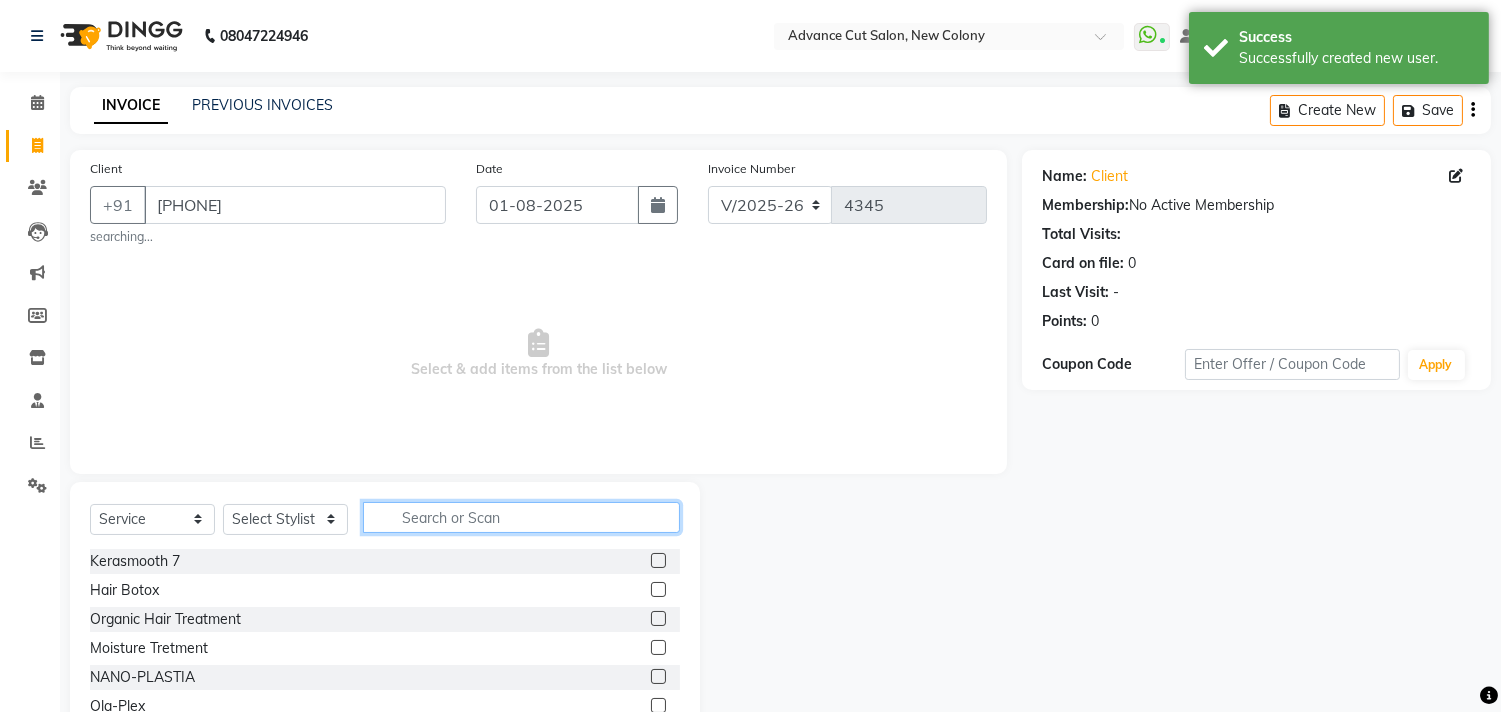 click 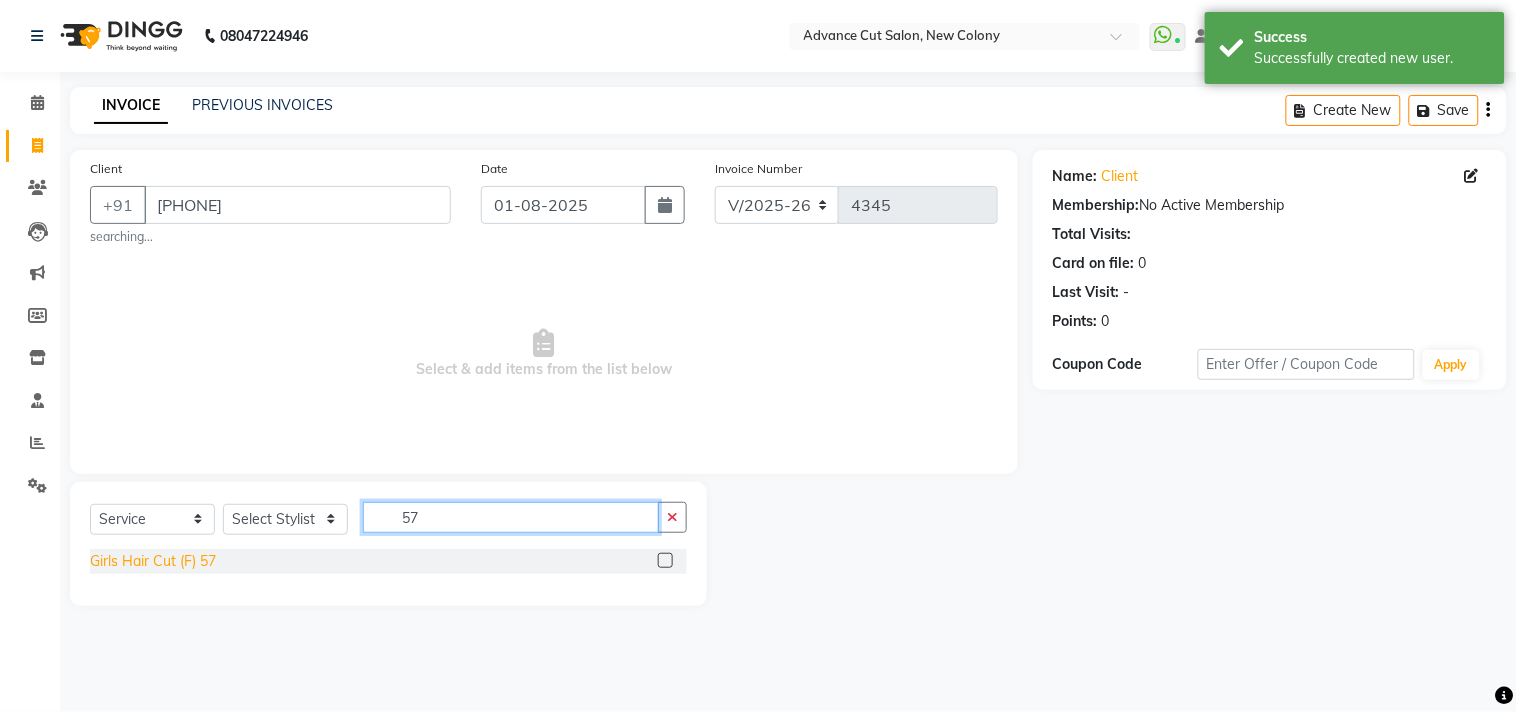type on "57" 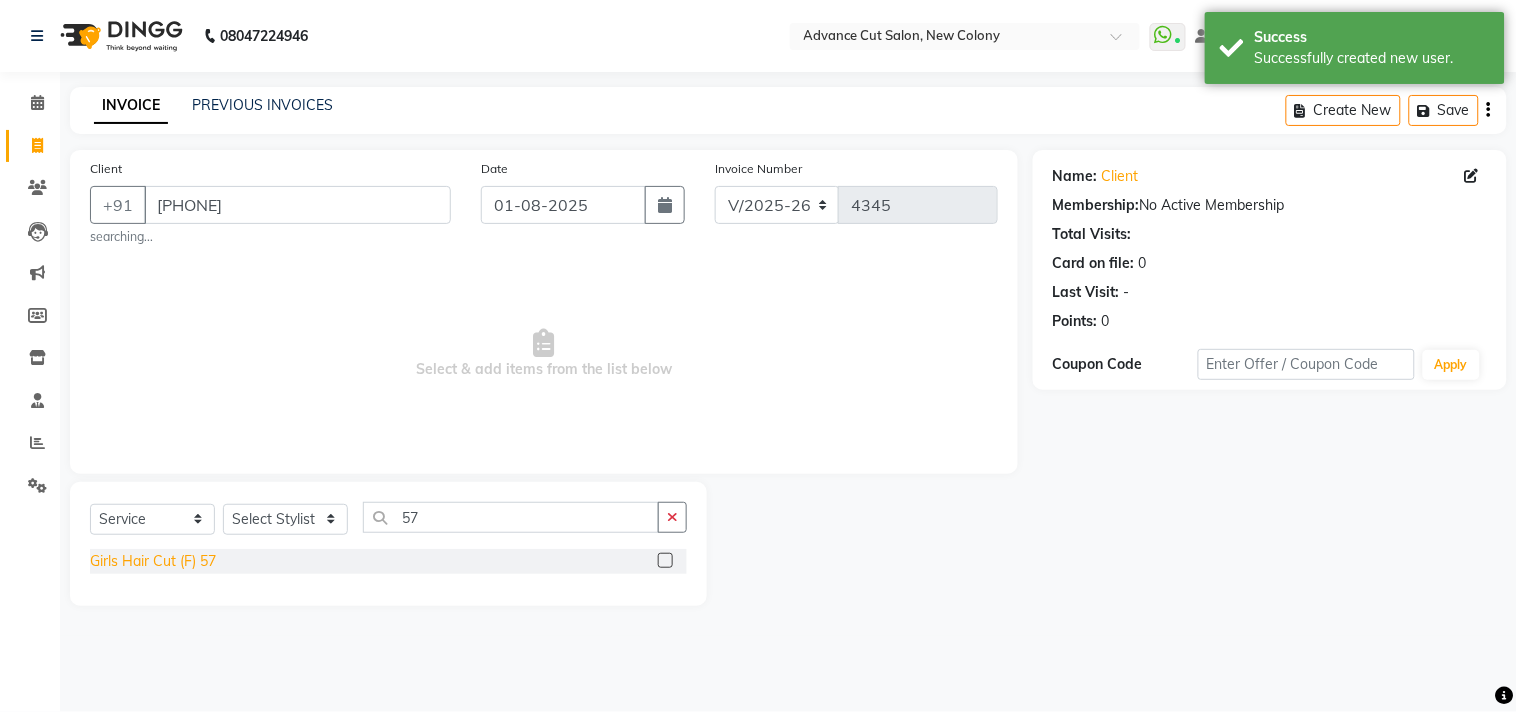 click on "Girls Hair Cut (F) 57" 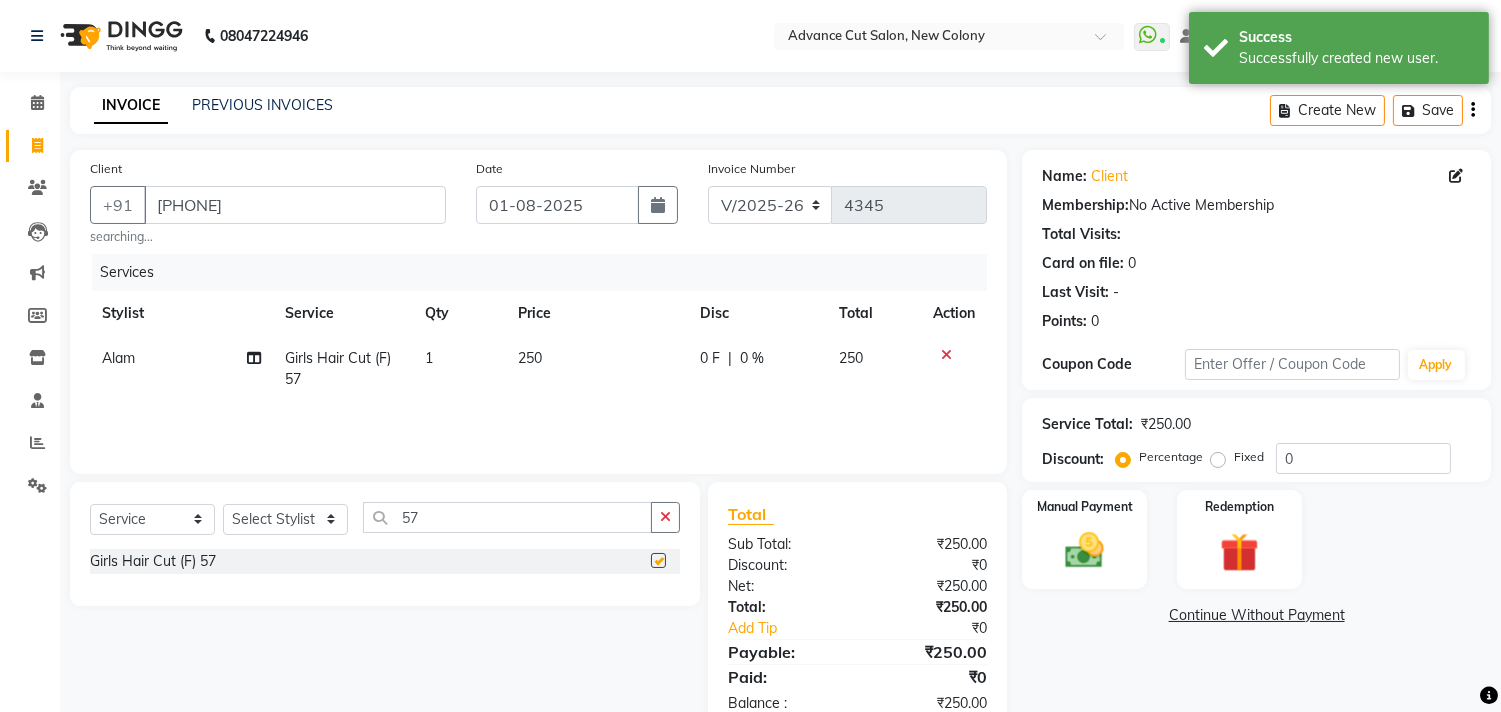 checkbox on "false" 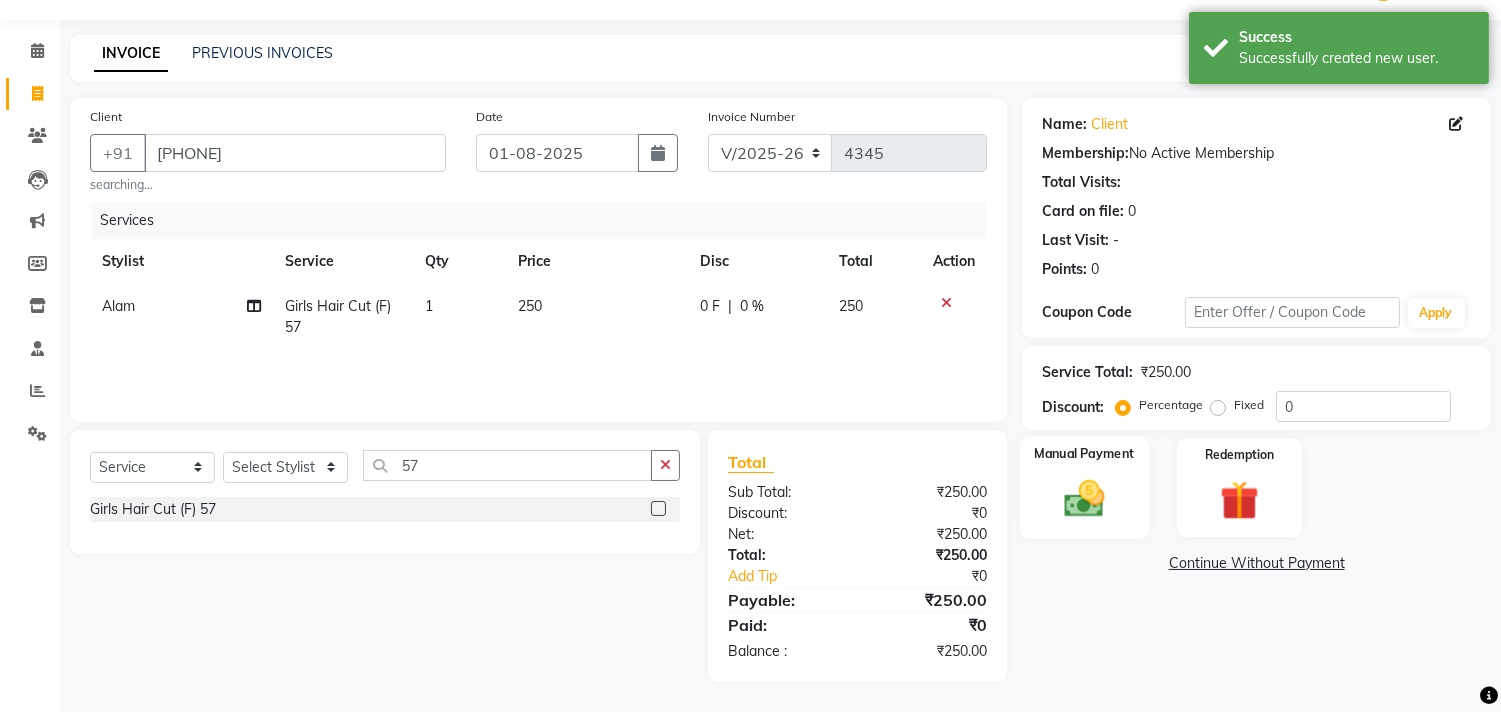 click on "Manual Payment" 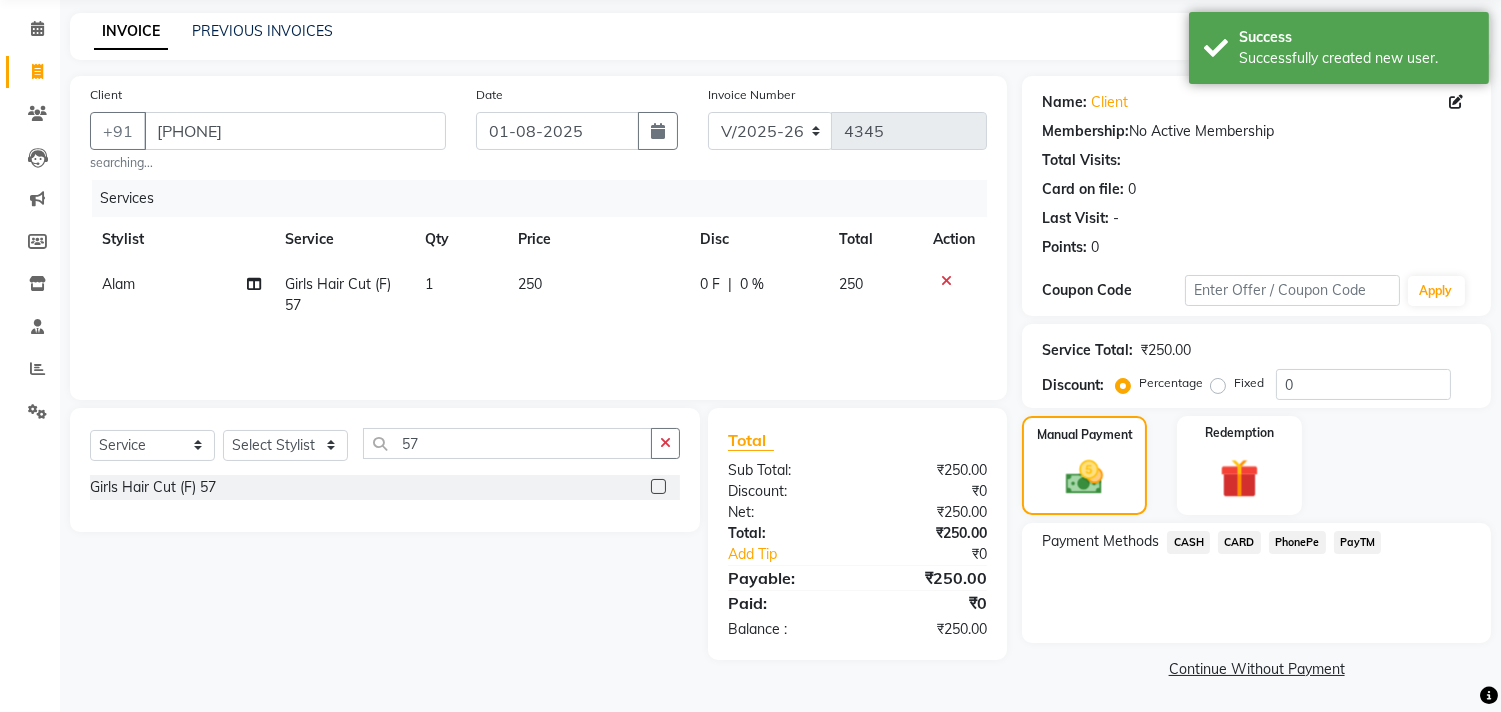 click on "PayTM" 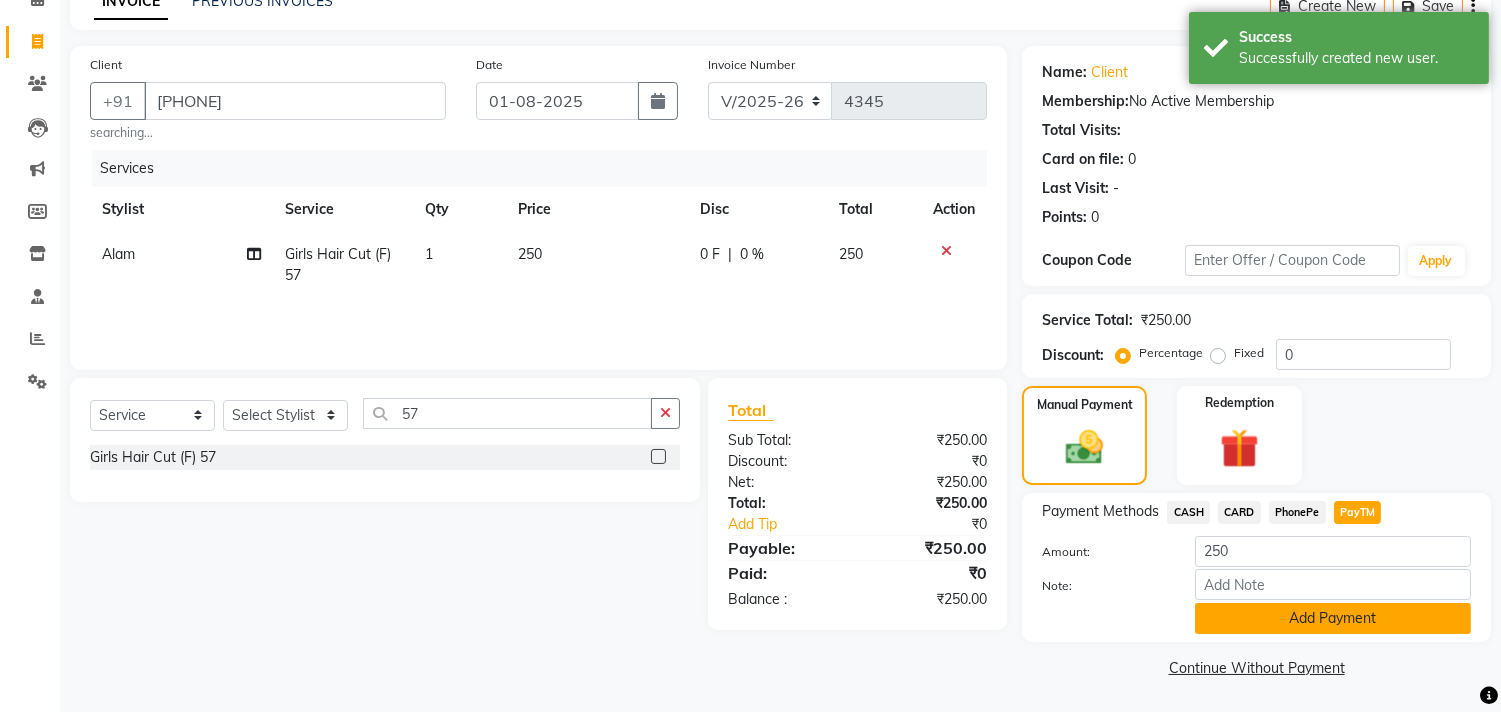 click on "Add Payment" 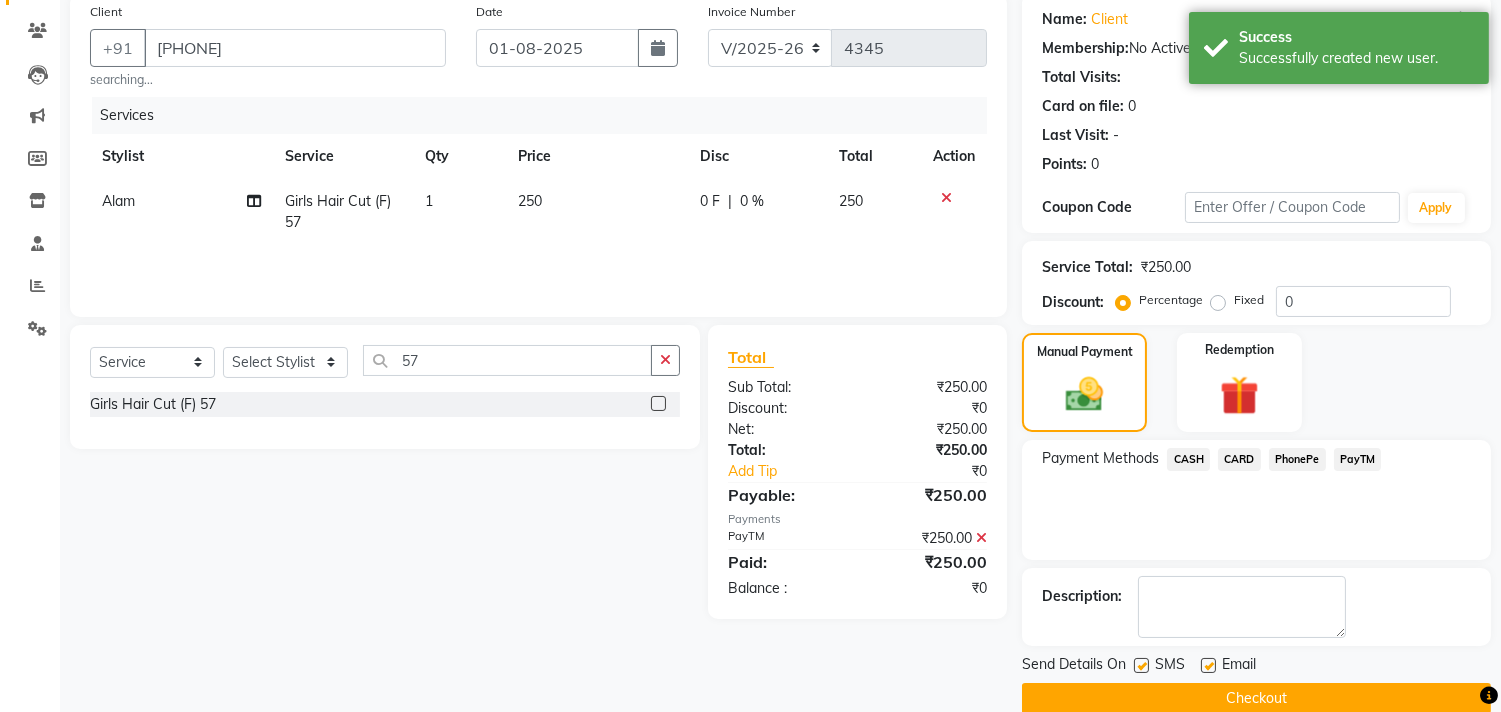 scroll, scrollTop: 187, scrollLeft: 0, axis: vertical 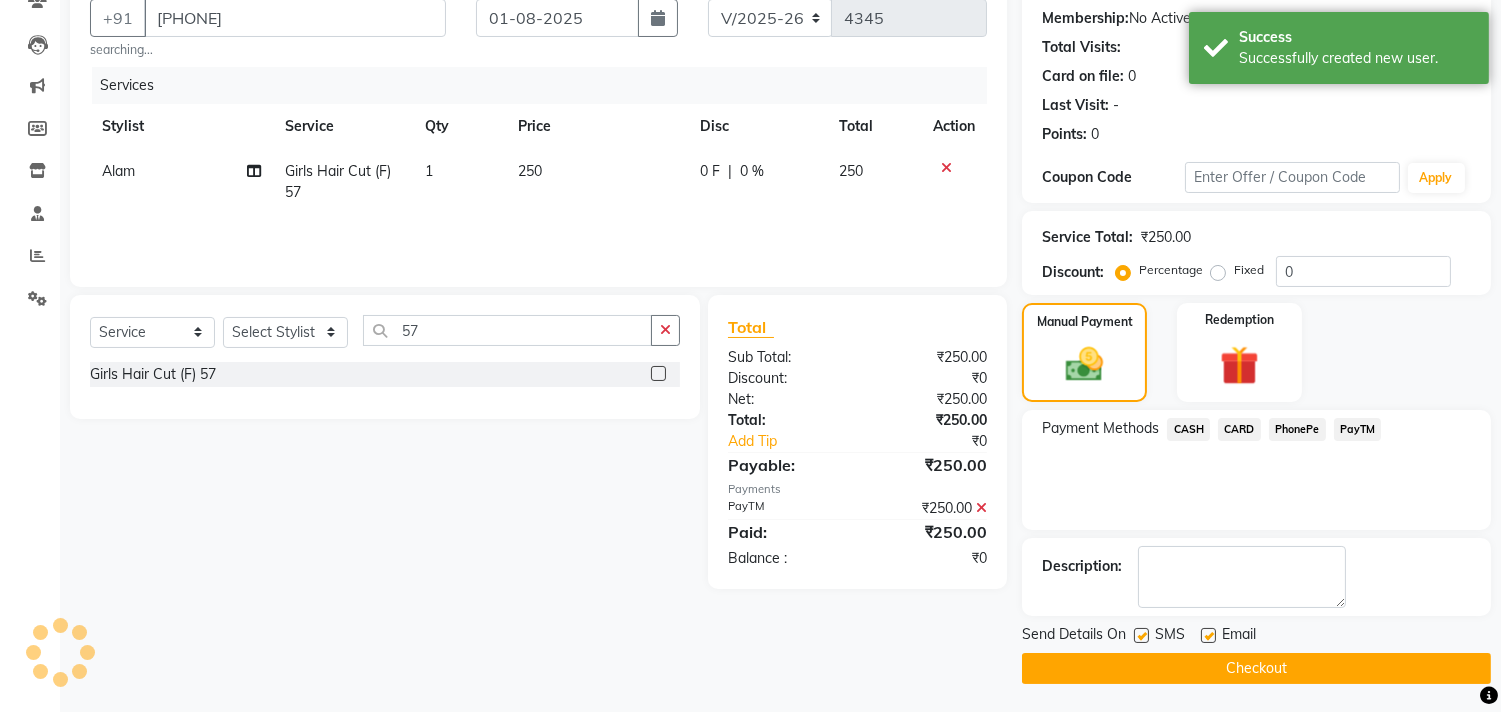 click 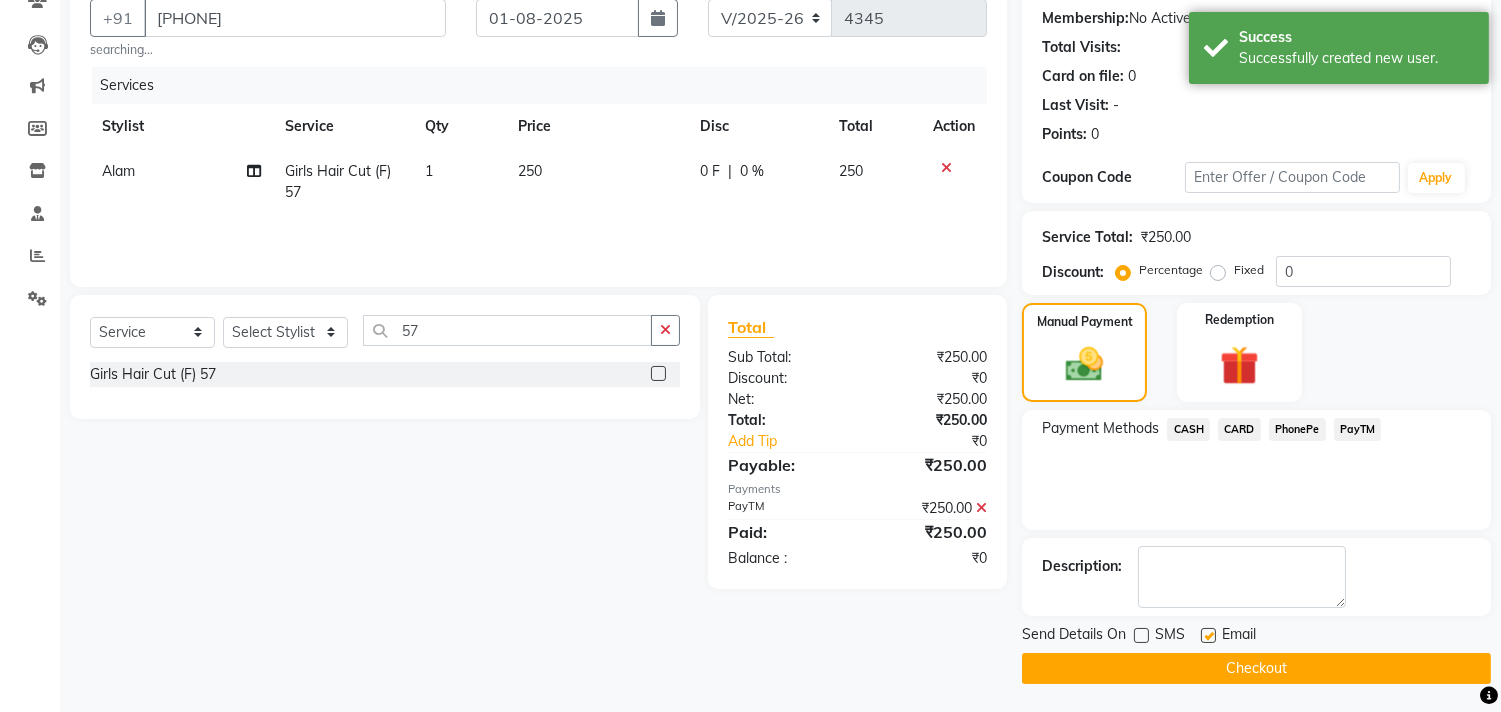 click 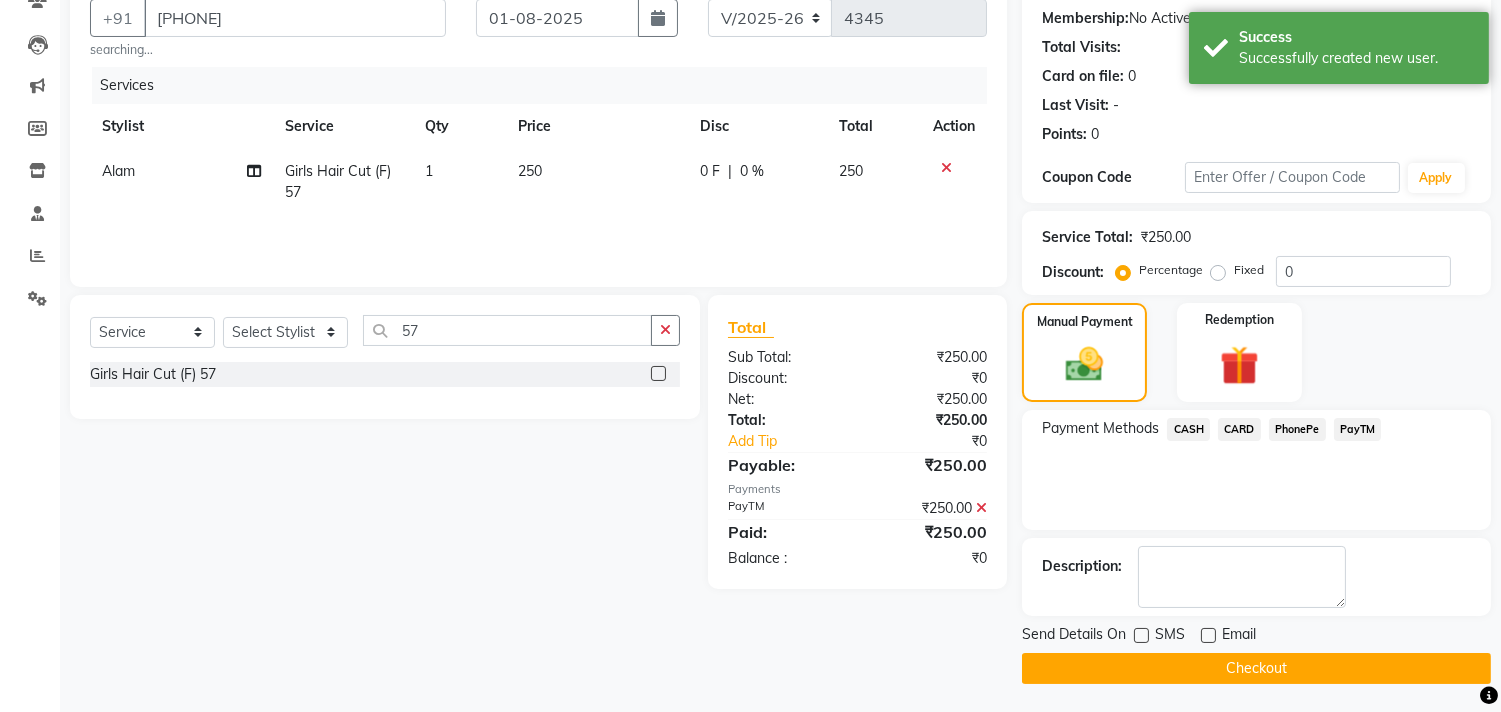 click on "Checkout" 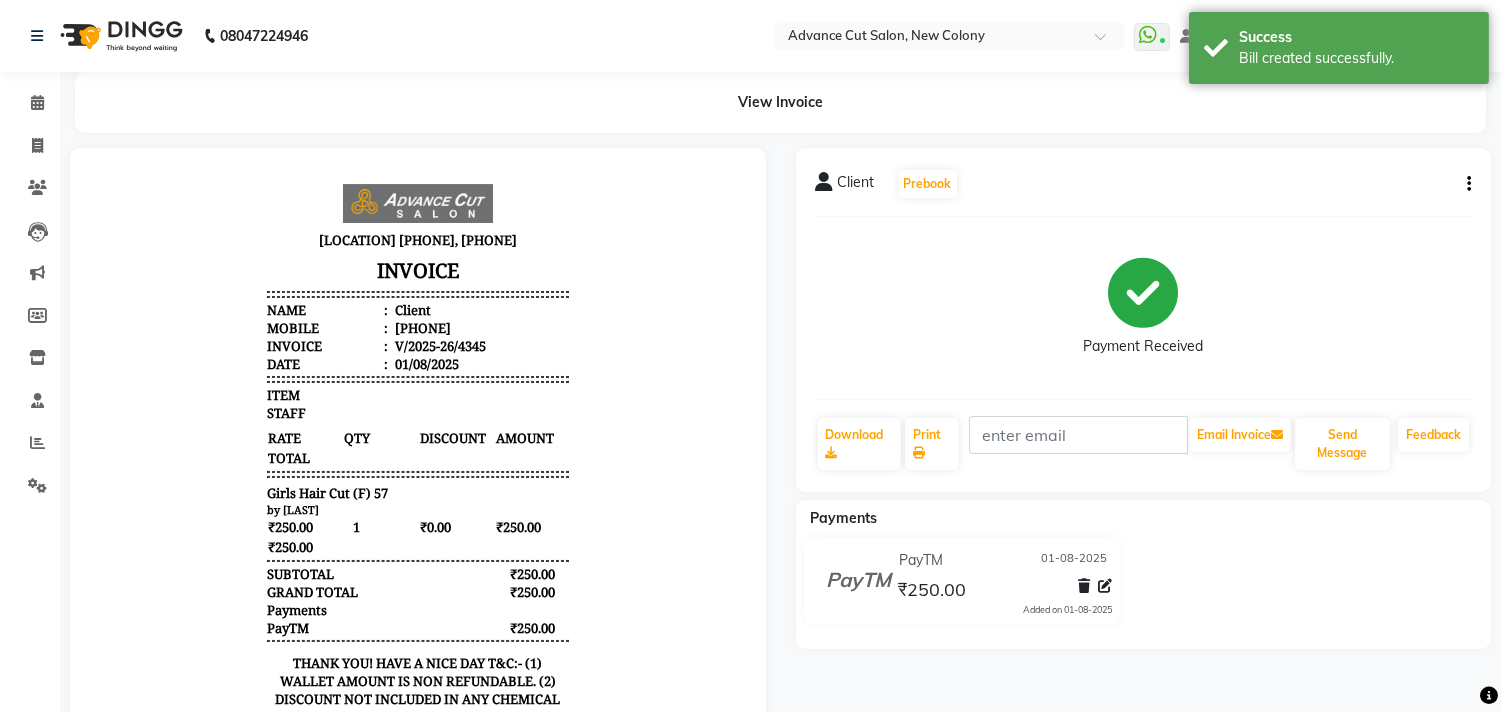 scroll, scrollTop: 0, scrollLeft: 0, axis: both 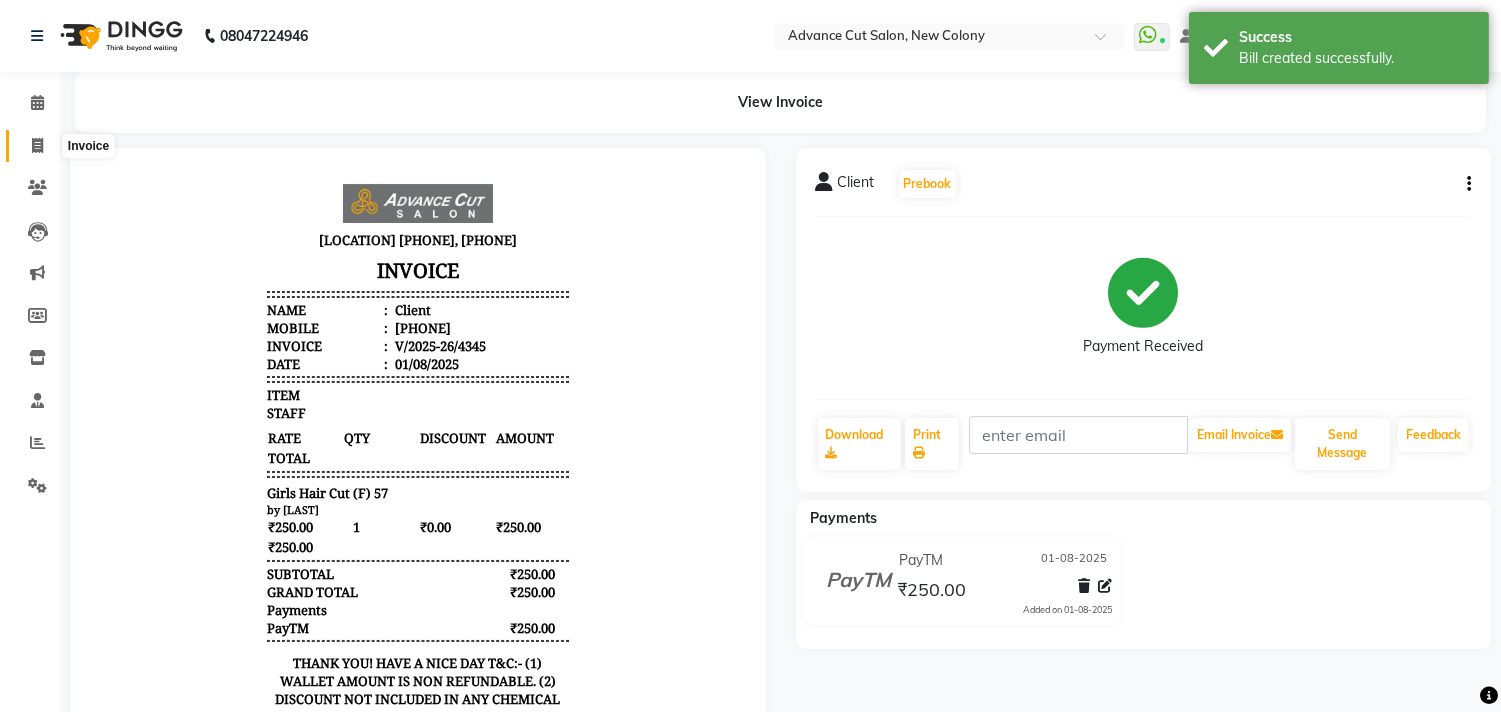 click 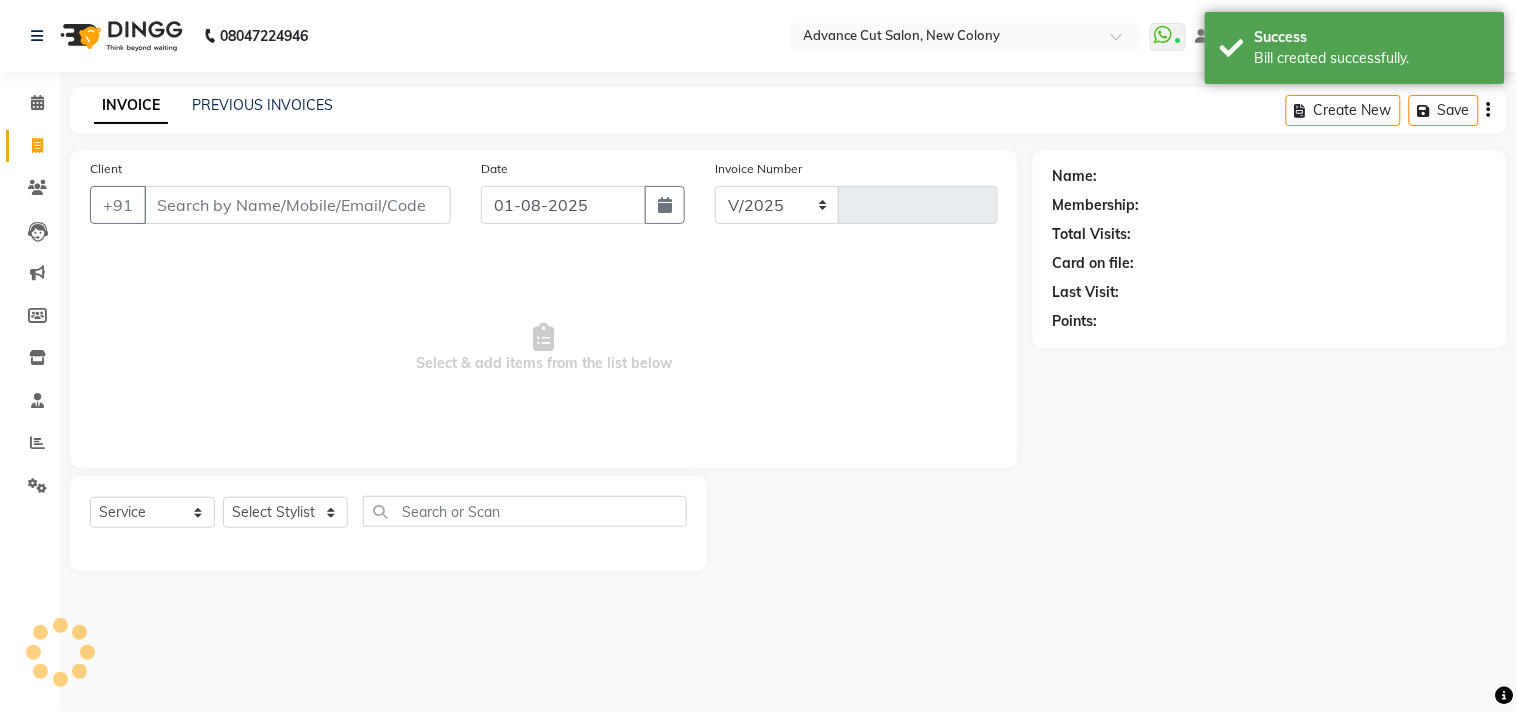 select on "922" 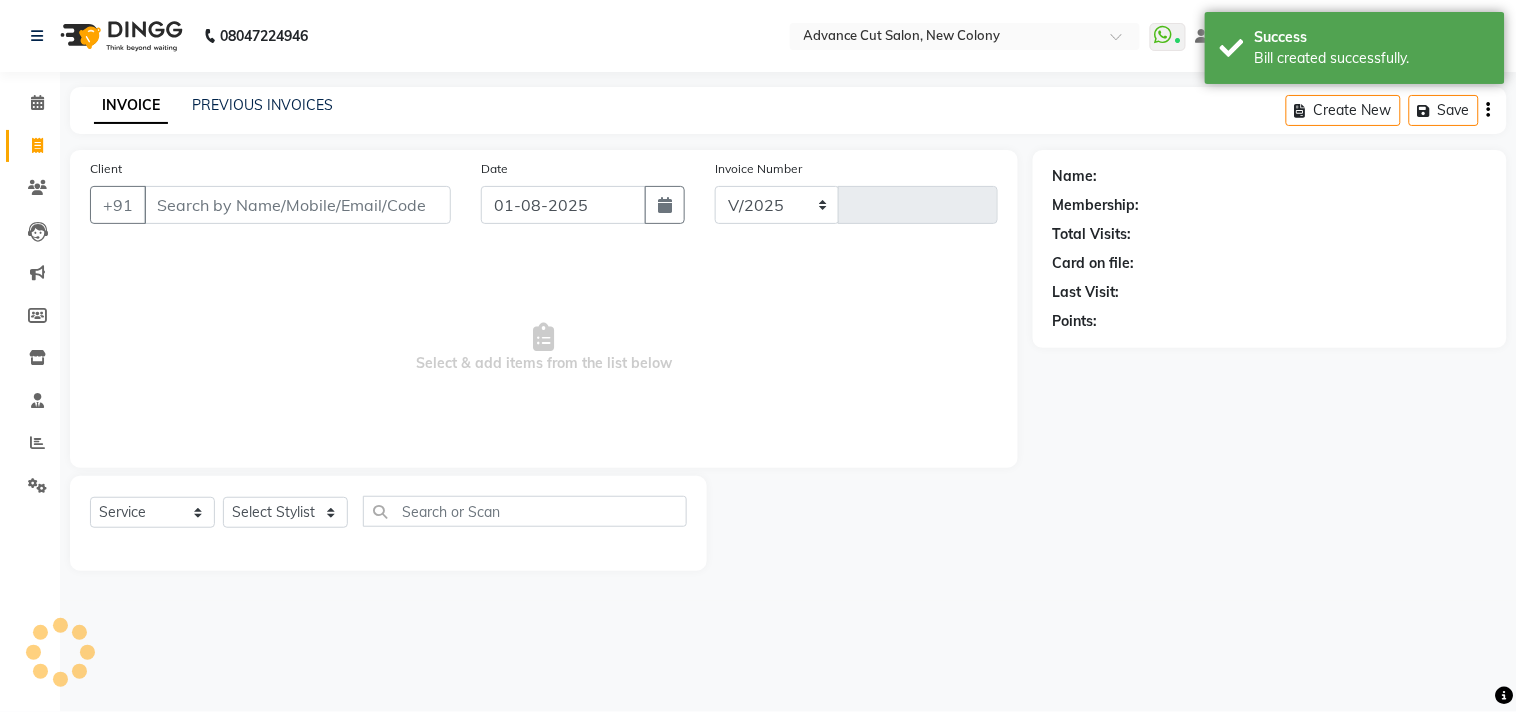 type on "4346" 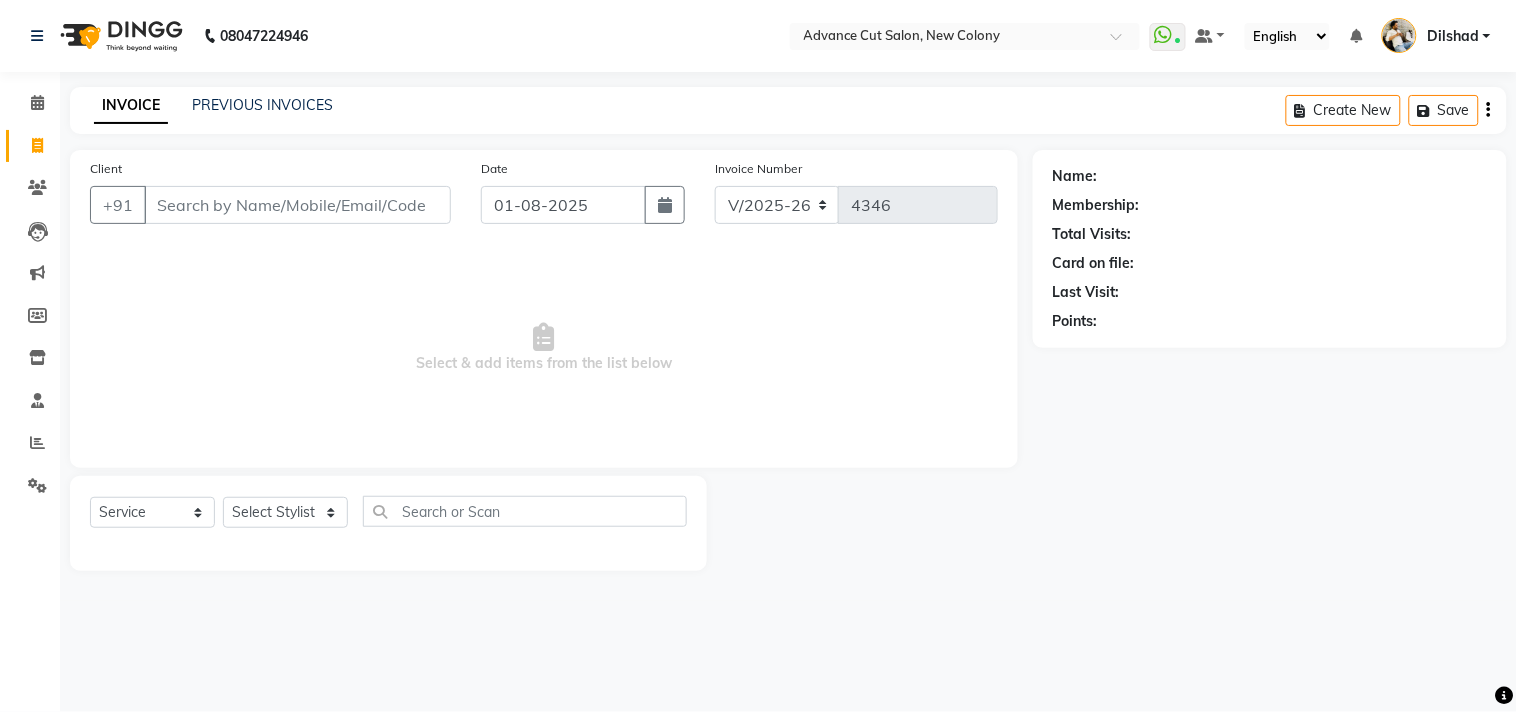 click on "08047224946 Select Location ×  Advance Cut Salon, New Colony  WhatsApp Status  ✕ Status:  Connected Most Recent Message: 01-08-2025     05:14 PM Recent Service Activity: 01-08-2025     05:19 PM Default Panel My Panel English ENGLISH Español العربية मराठी हिंदी ગુજરાતી தமிழ் 中文 Notifications nothing to show Dilshad Manage Profile Change Password Sign out  Version:3.15.11" 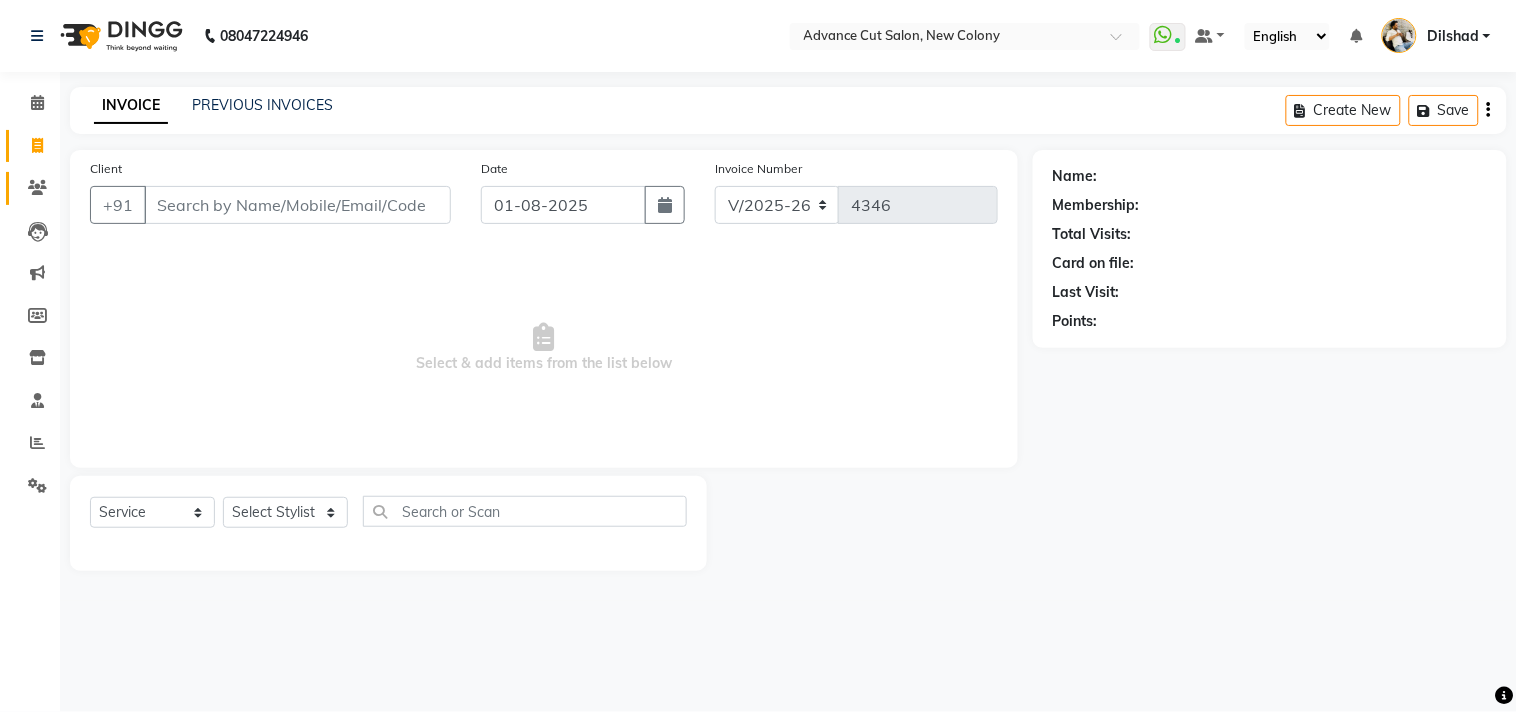click on "Clients" 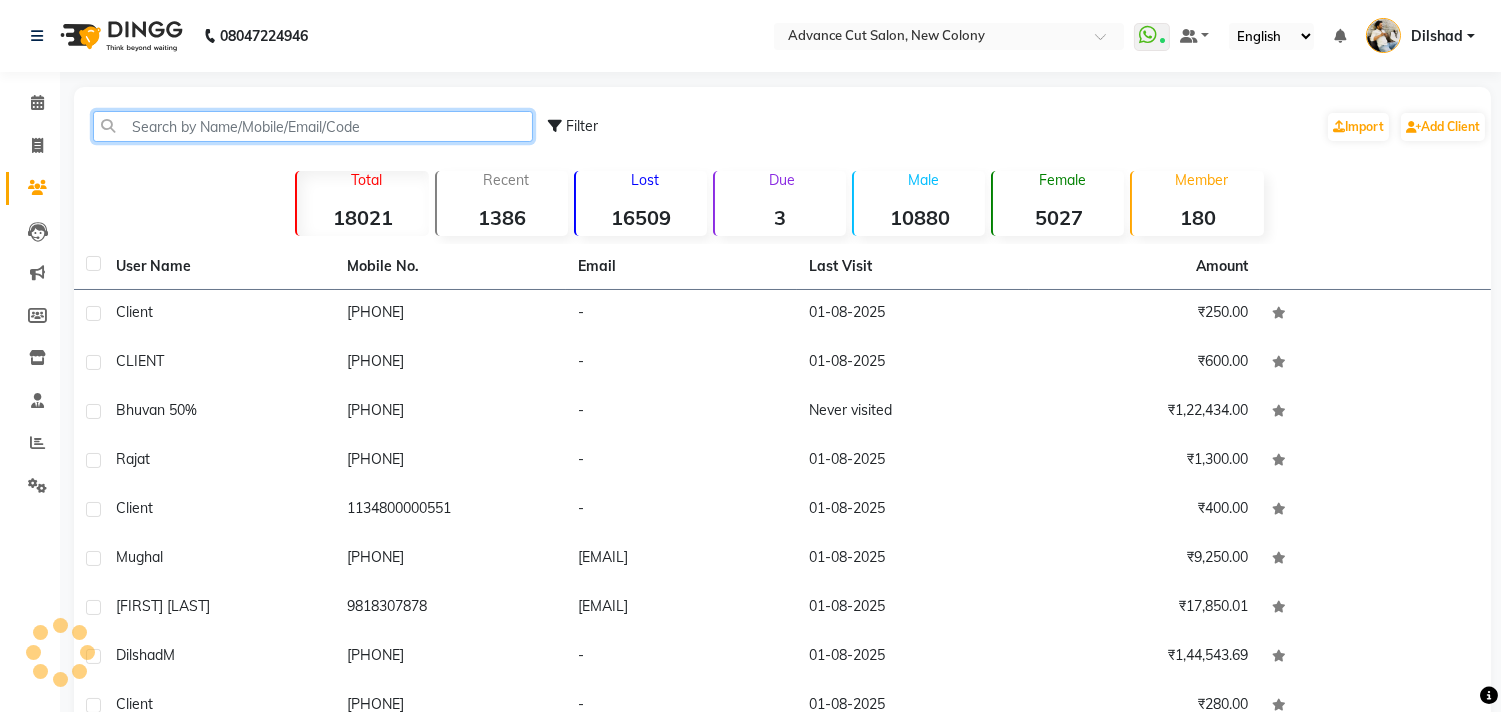 click 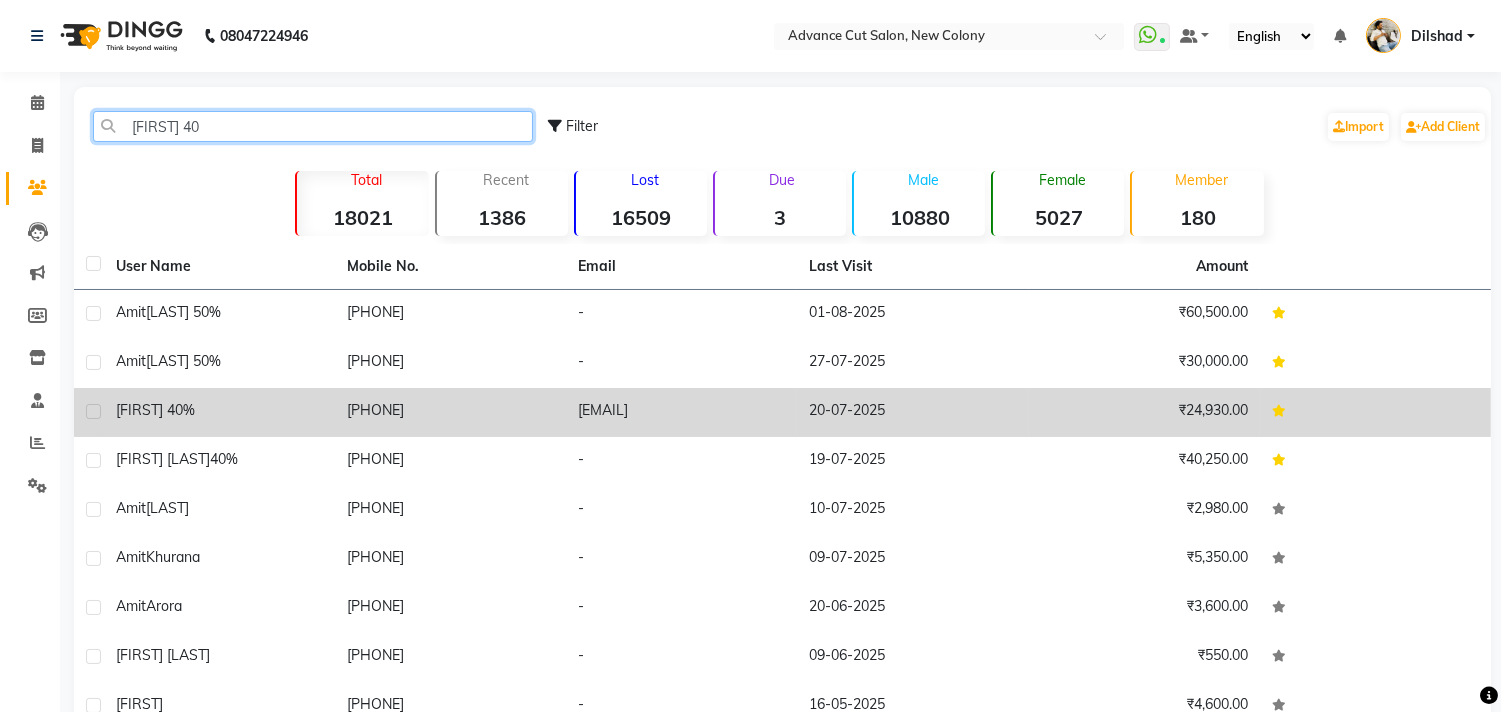 type on "amit 40" 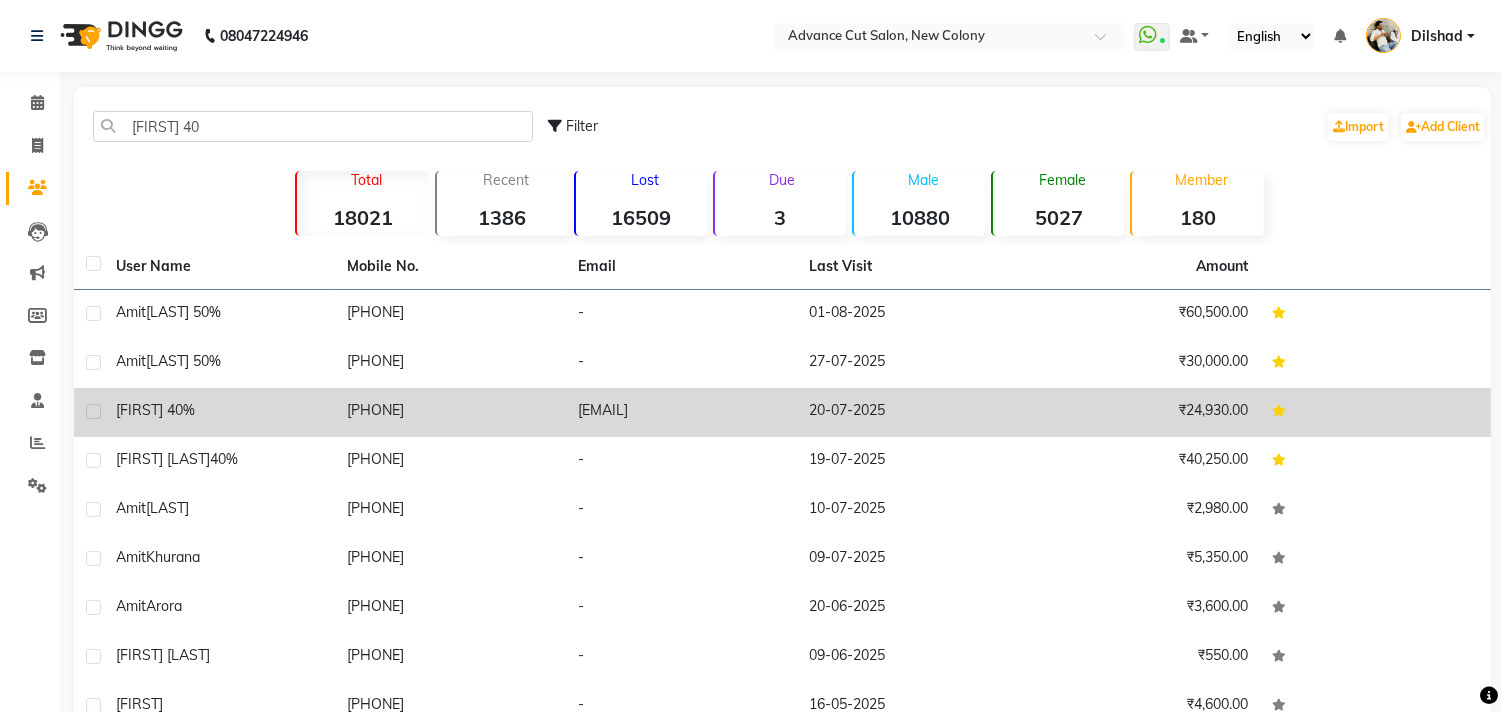 drag, startPoint x: 310, startPoint y: 391, endPoint x: 437, endPoint y: 404, distance: 127.66362 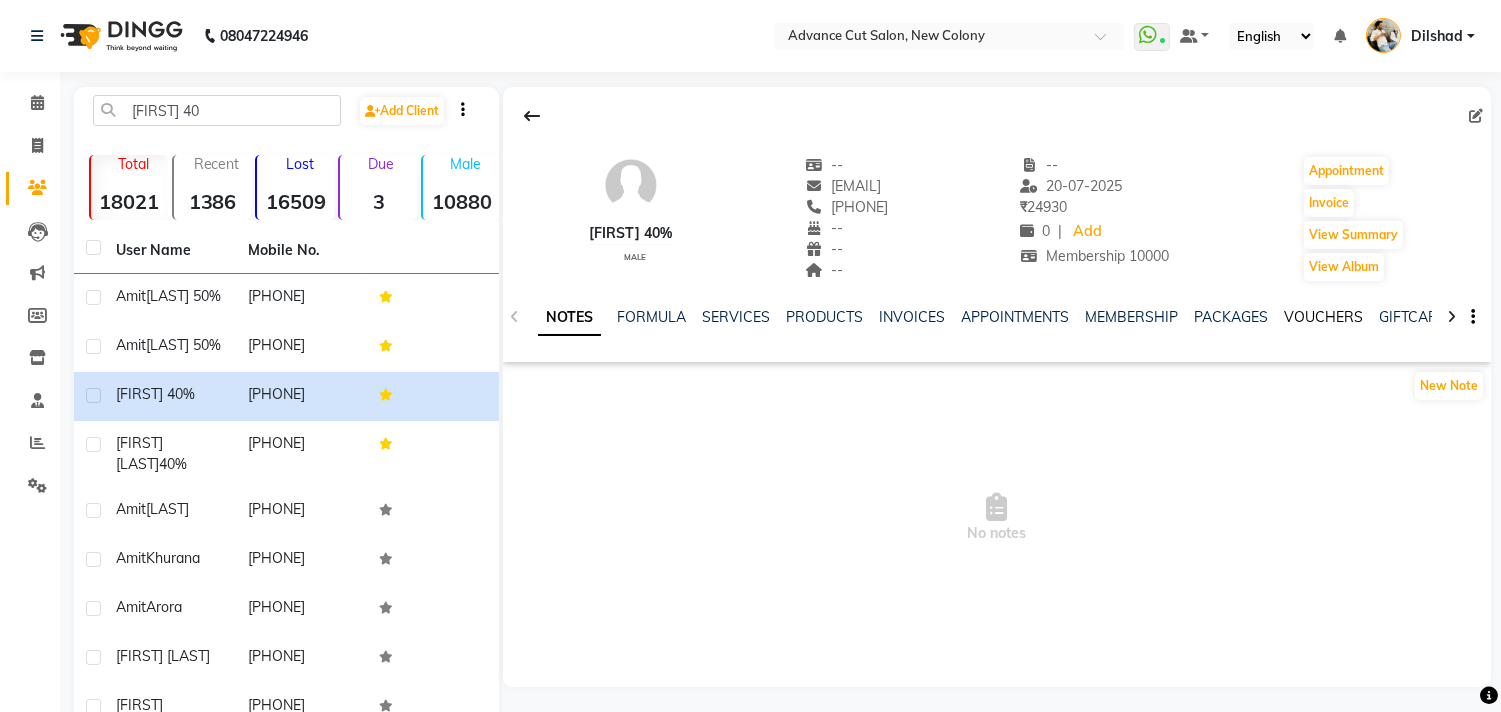 click on "VOUCHERS" 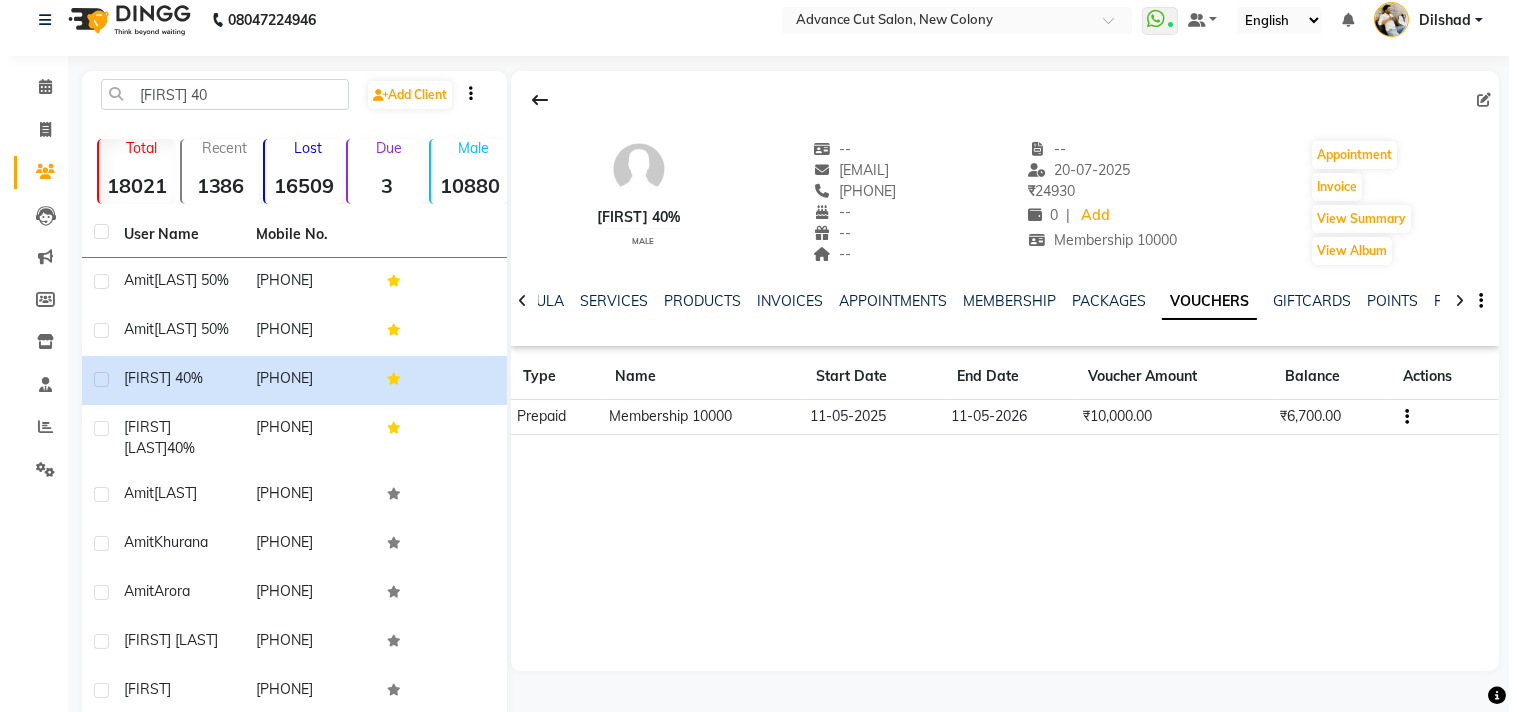 scroll, scrollTop: 0, scrollLeft: 0, axis: both 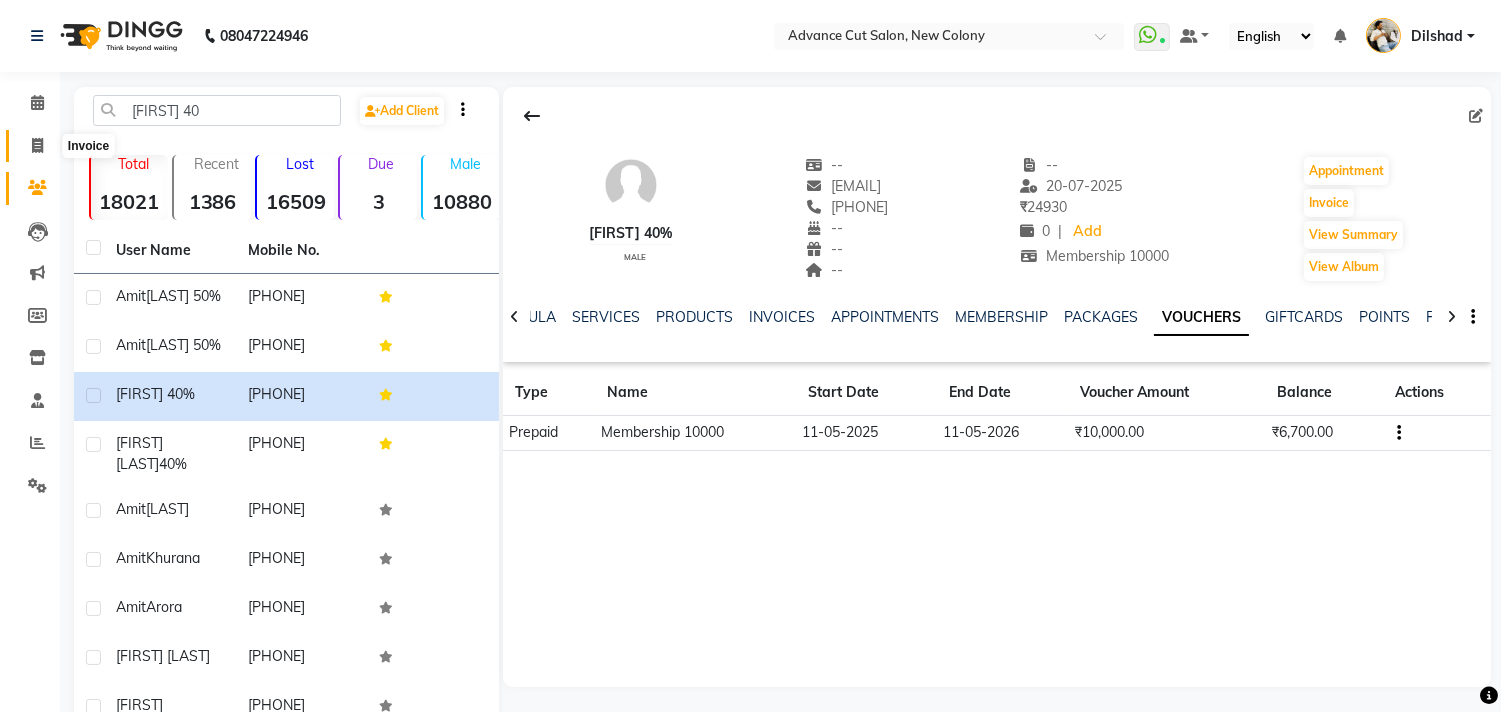 click 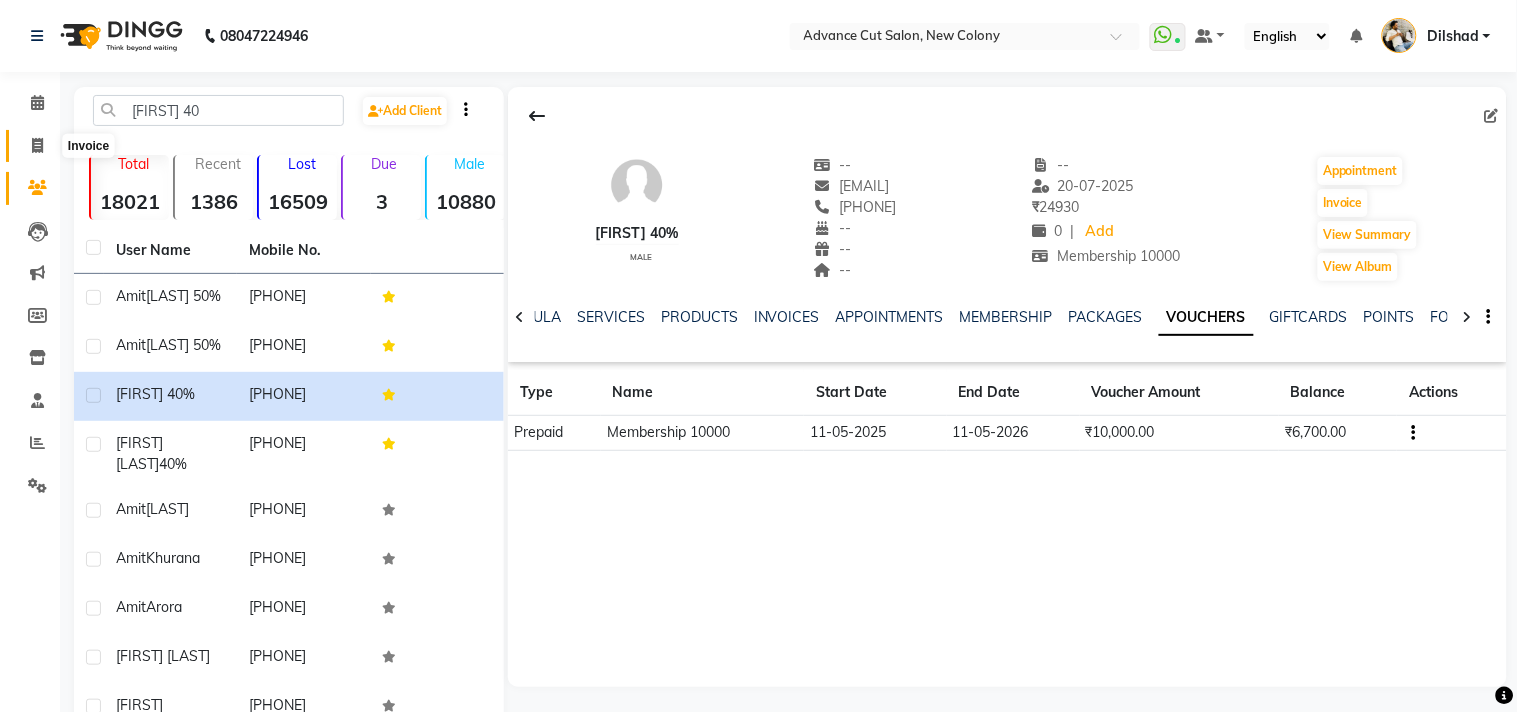 select on "922" 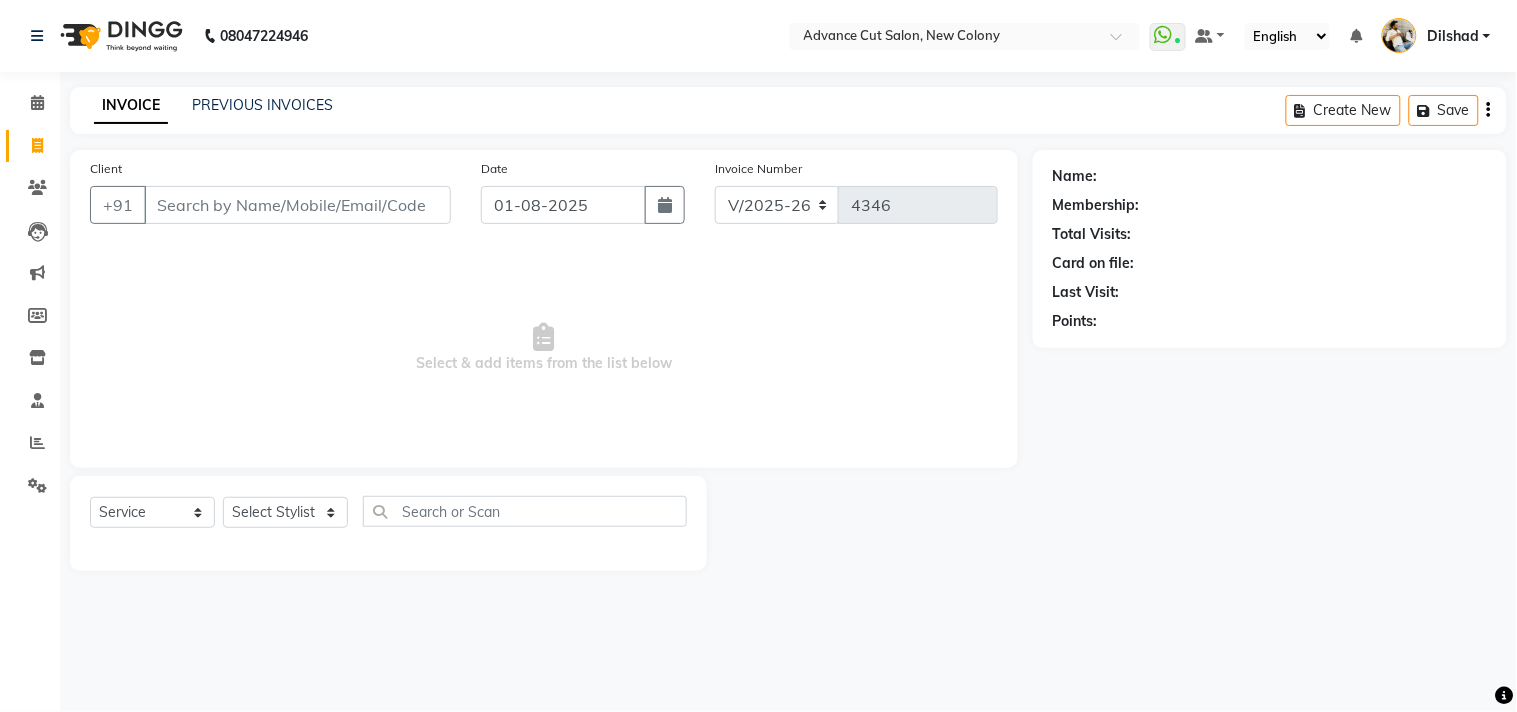 click 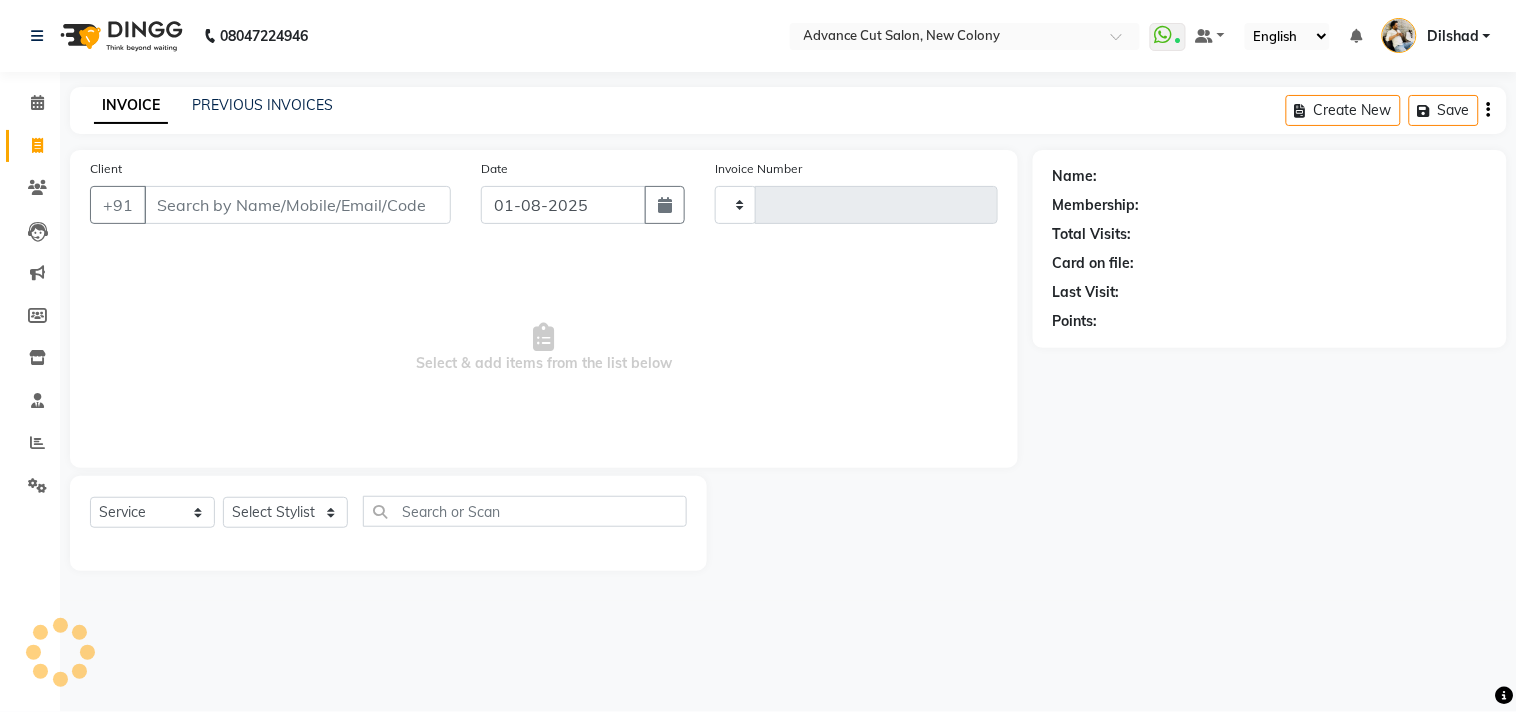 click on "Client" at bounding box center (297, 205) 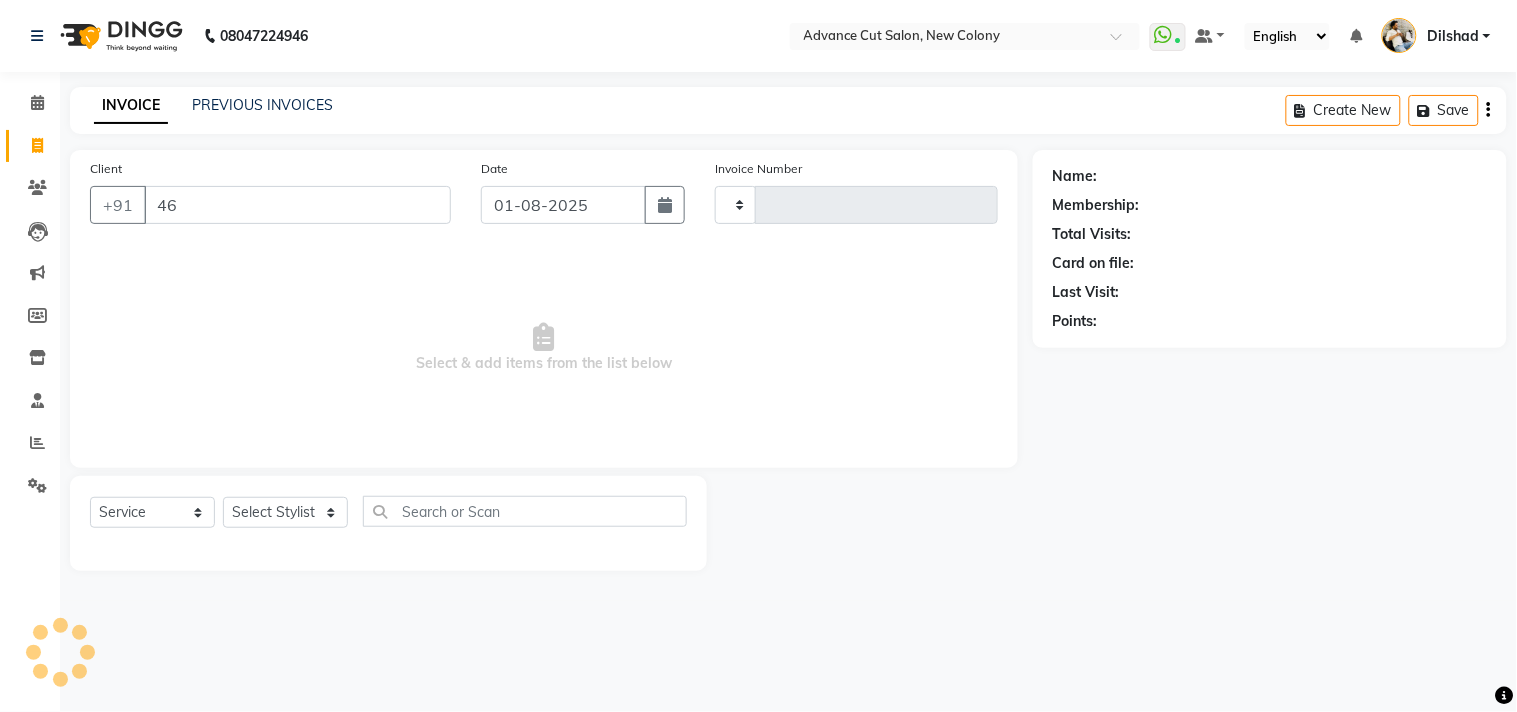 type on "465" 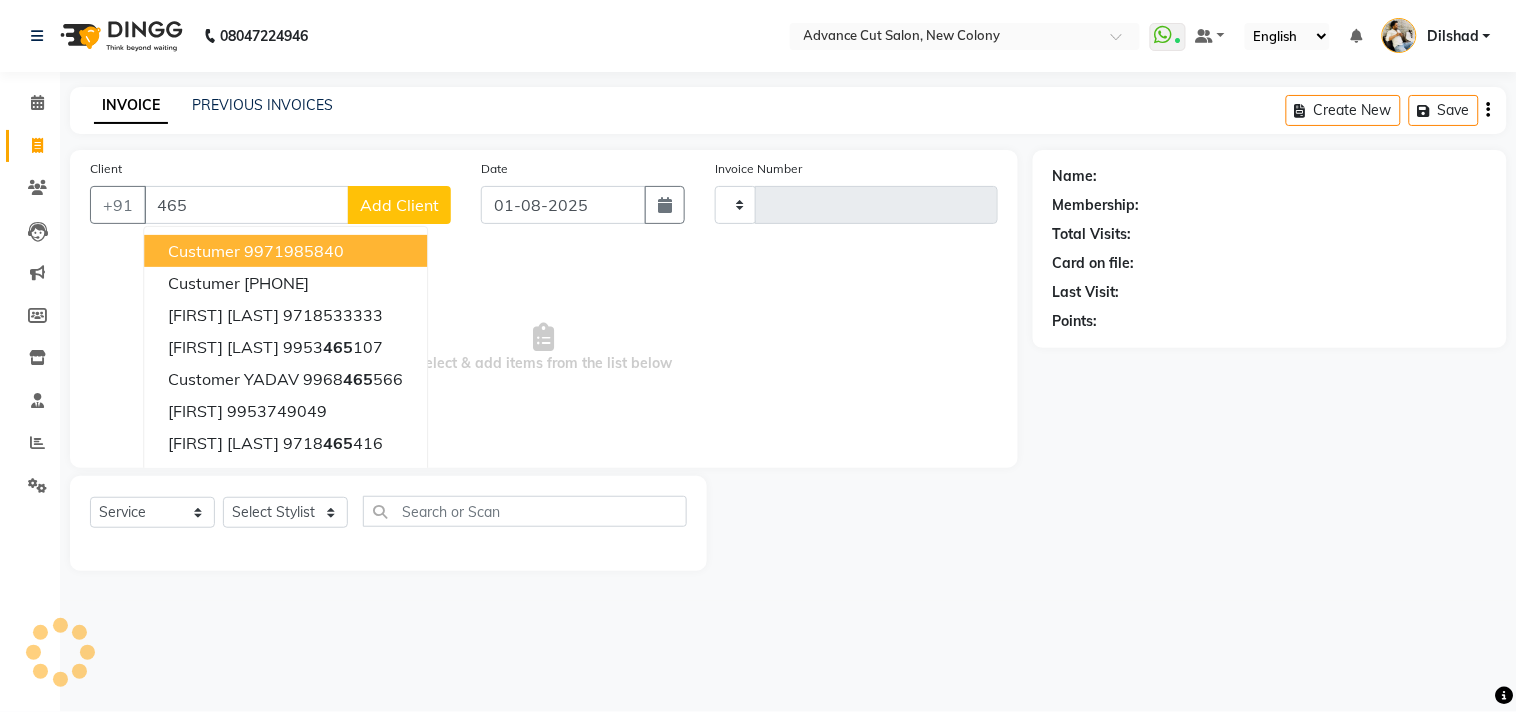 type on "4346" 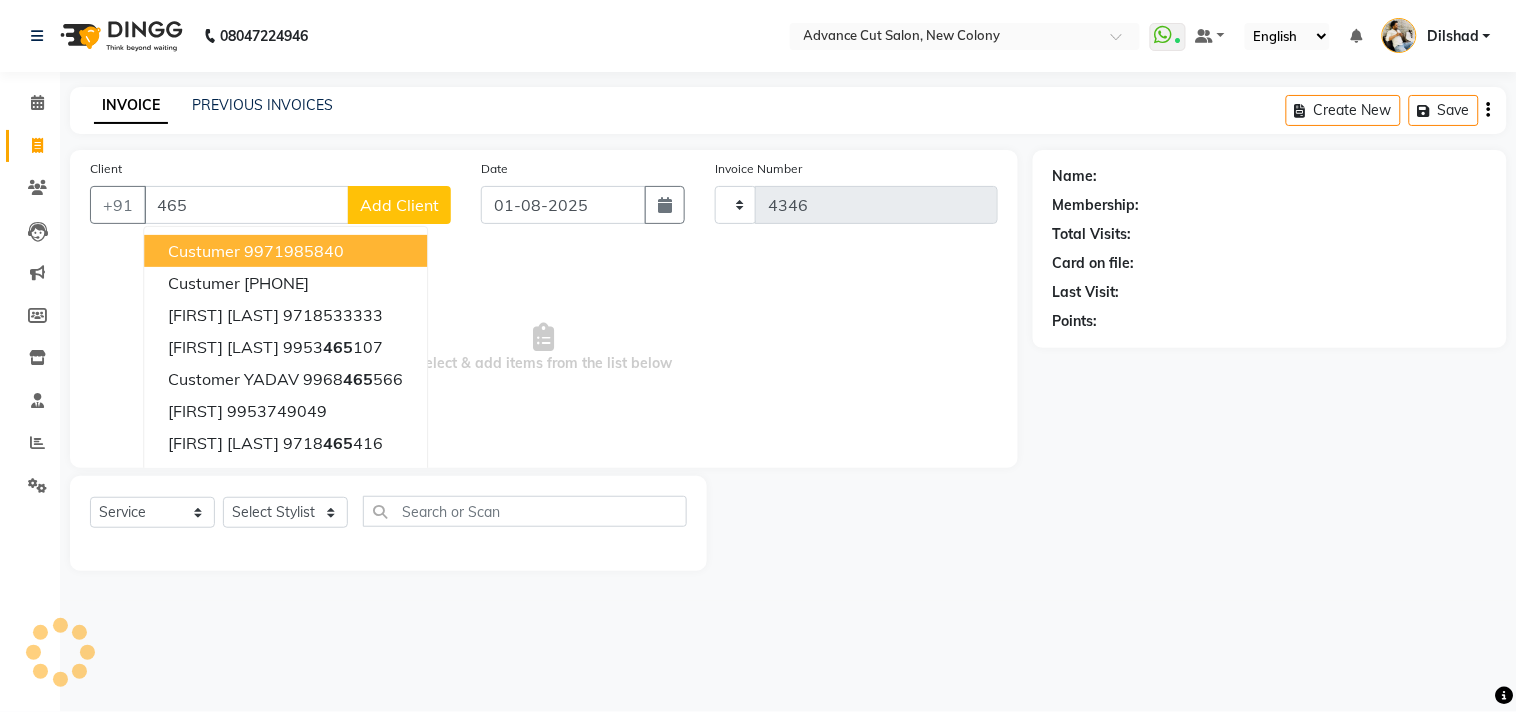 type on "465" 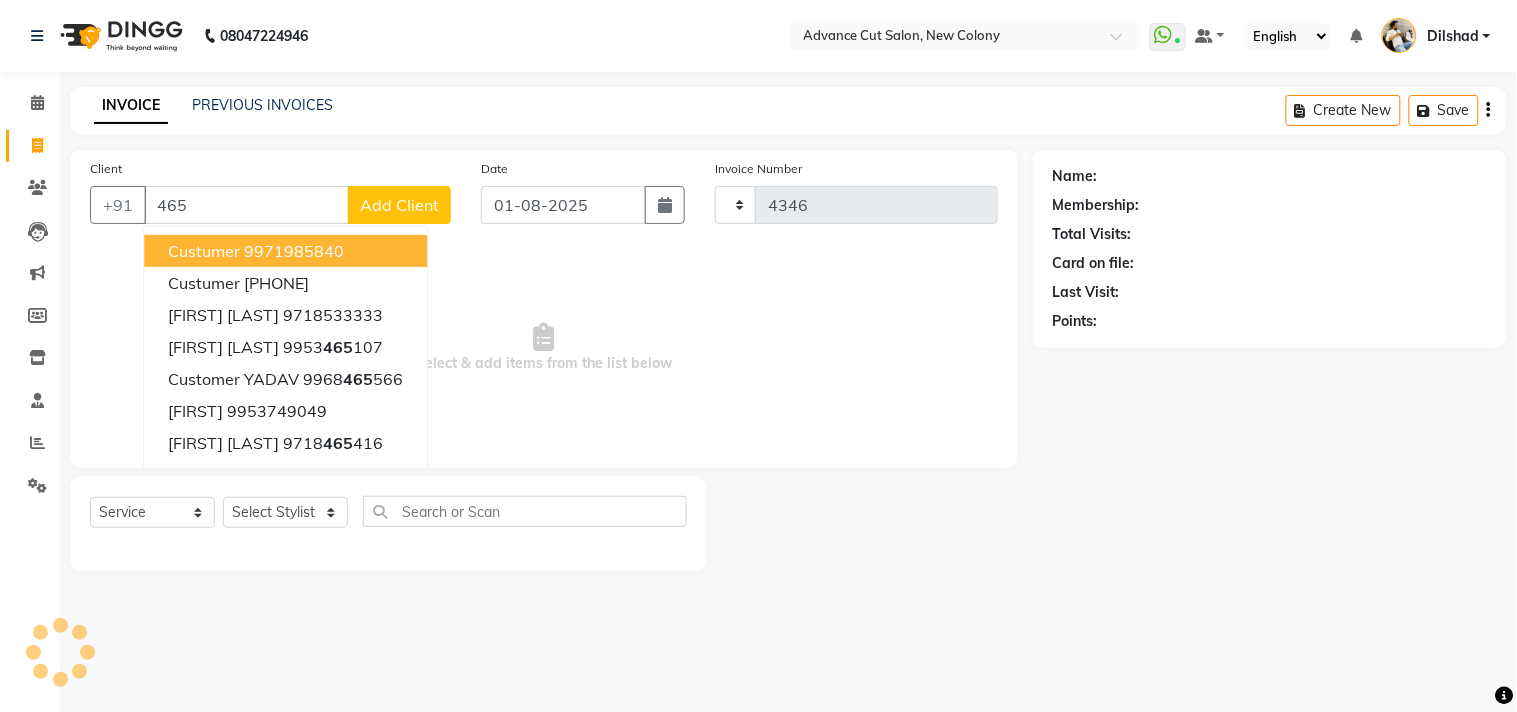 select on "922" 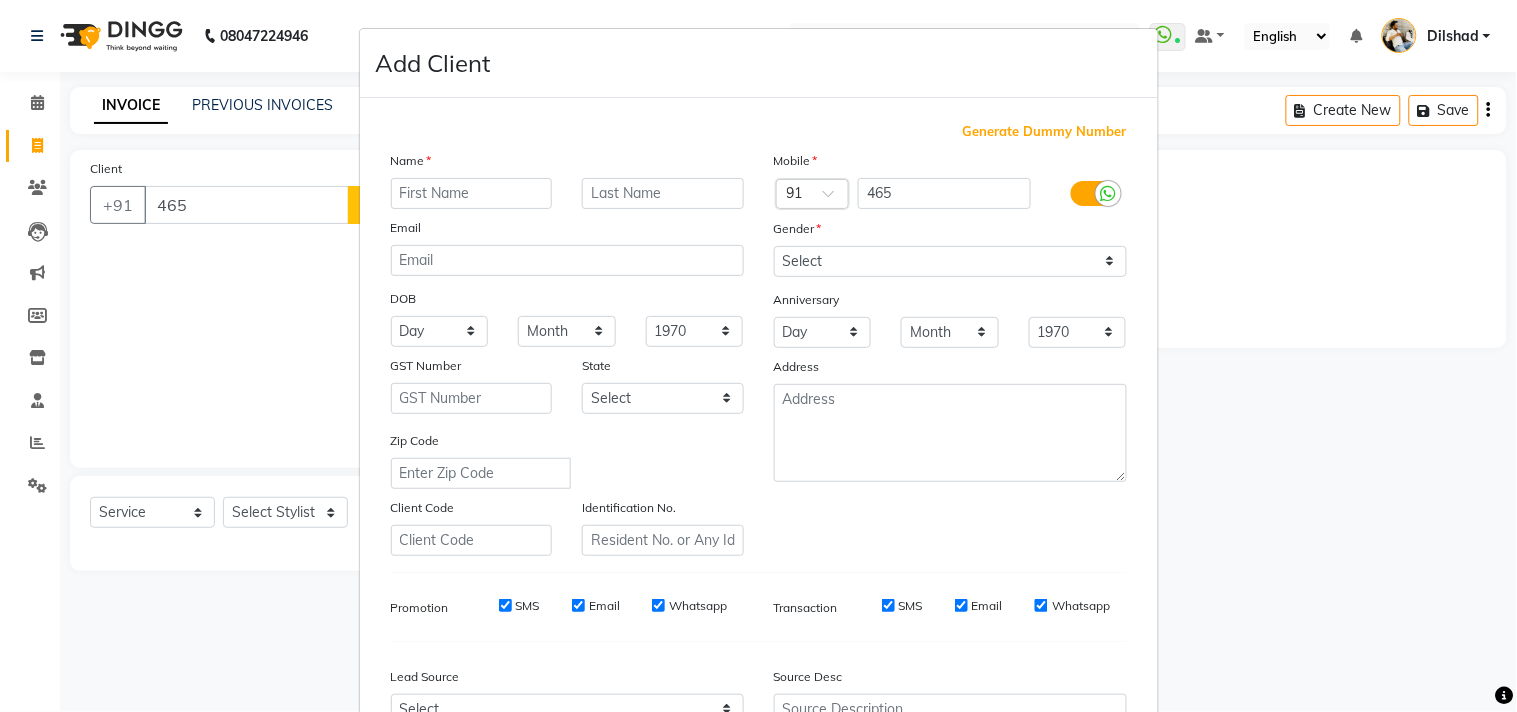 click on "Generate Dummy Number" at bounding box center [1045, 132] 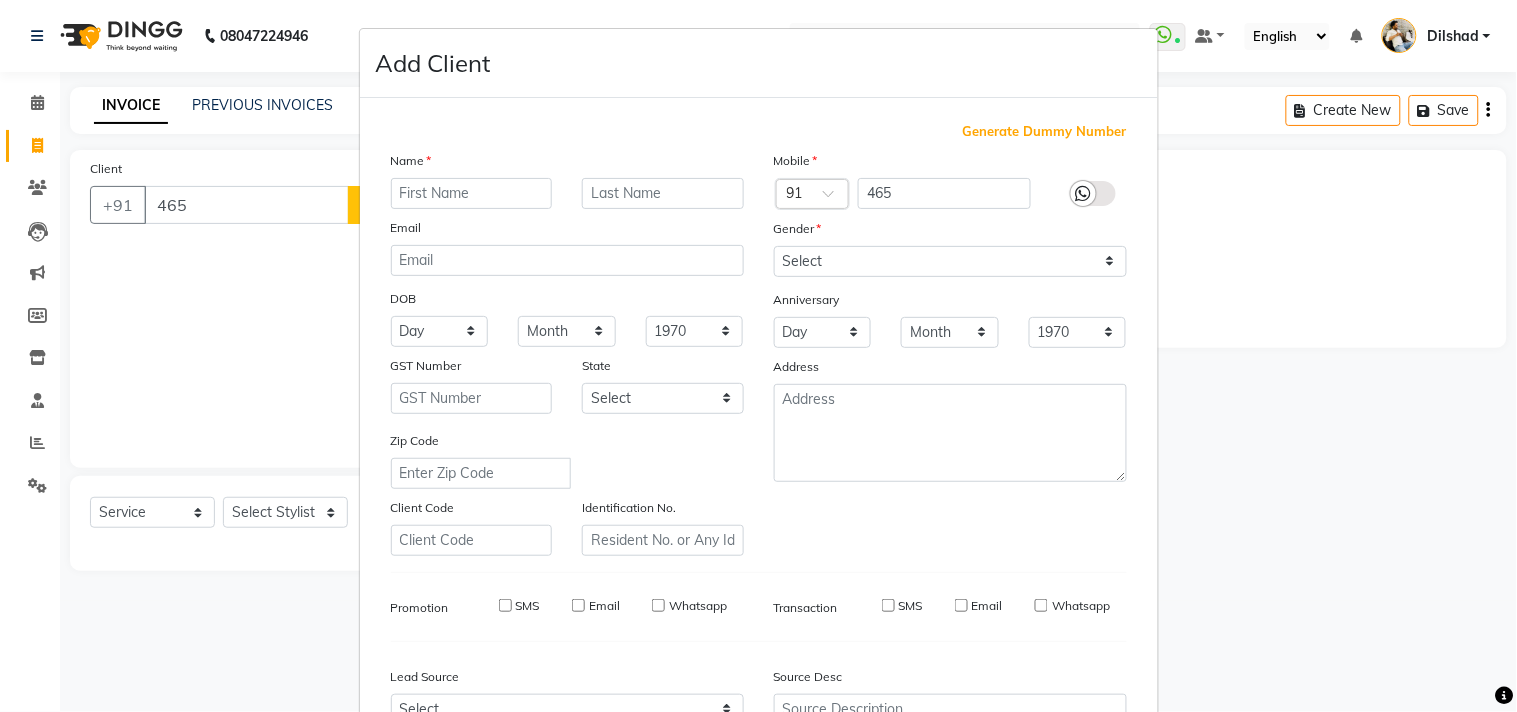 type on "1134800000553" 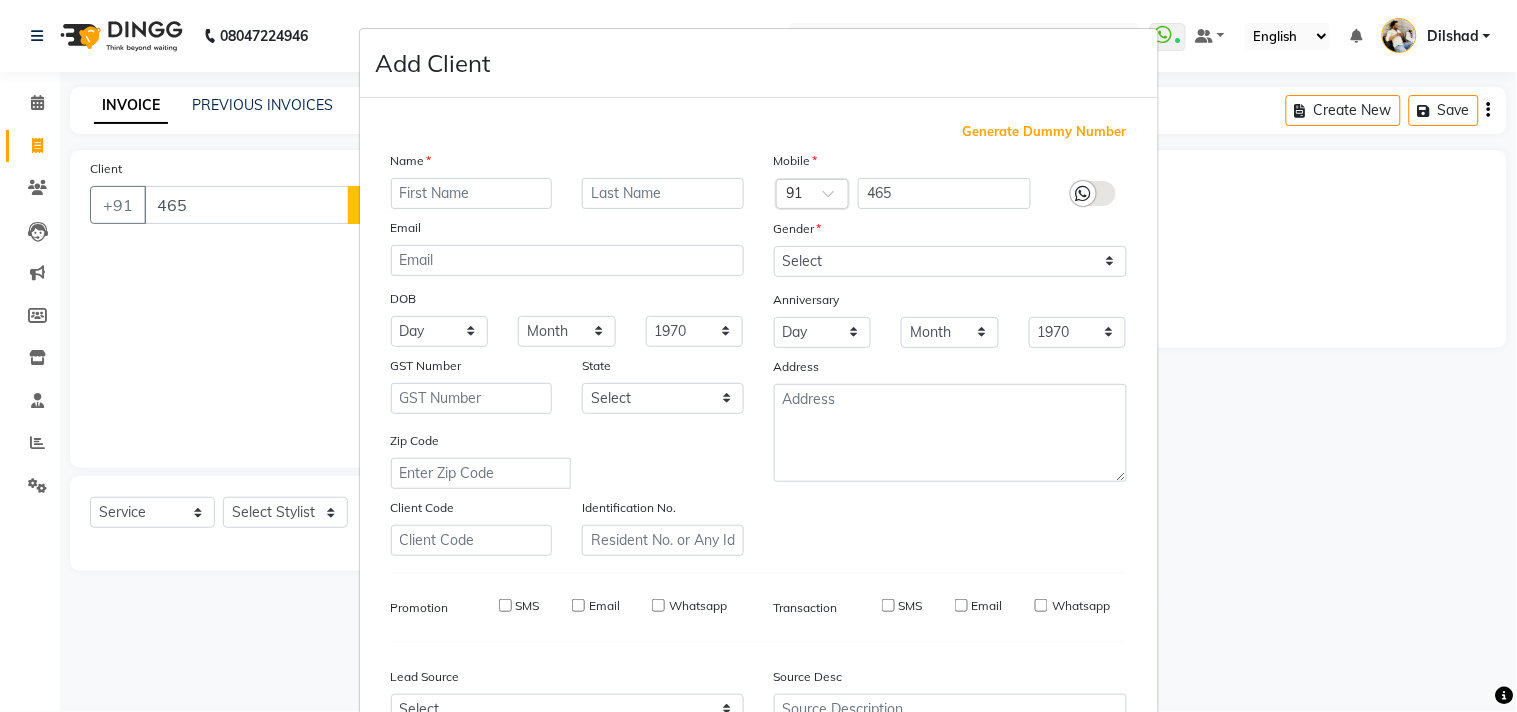 checkbox on "false" 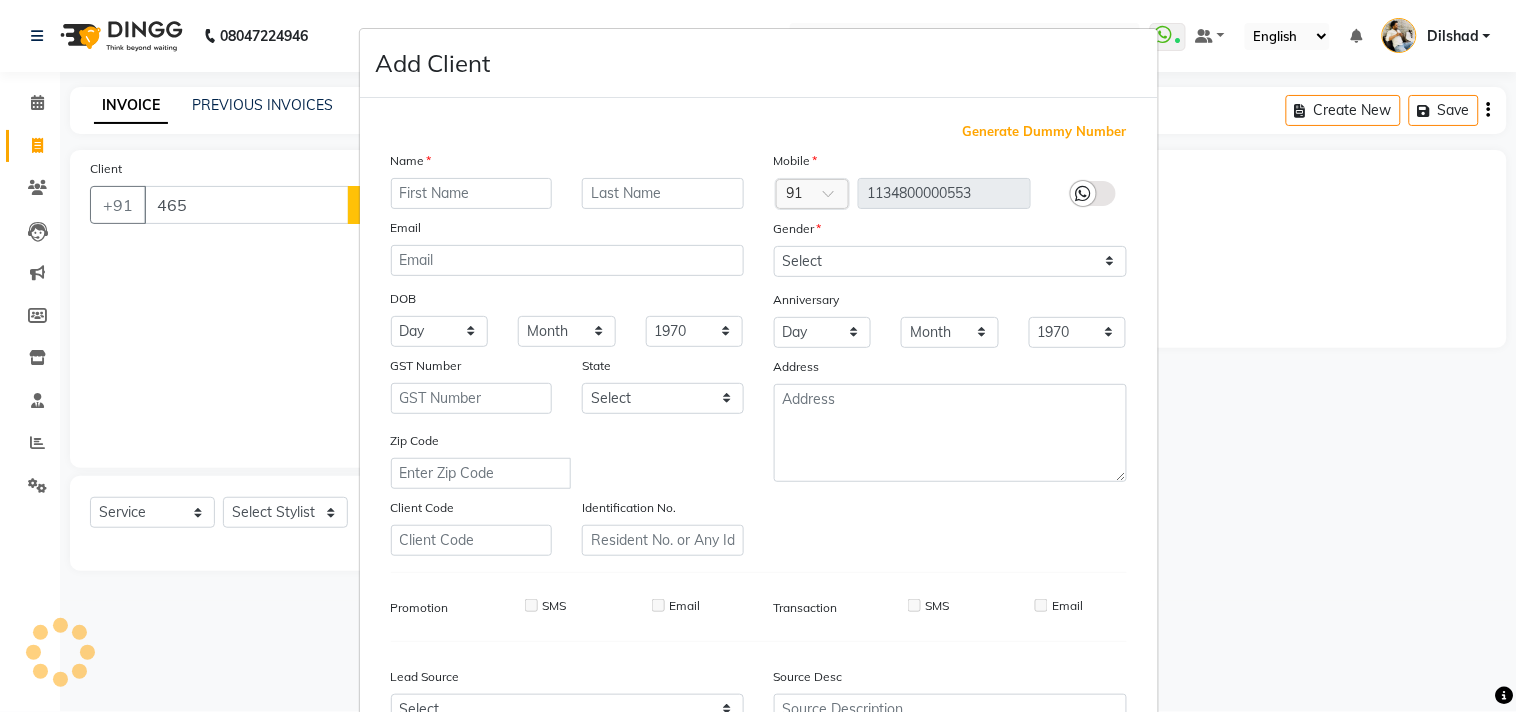 click on "Generate Dummy Number" at bounding box center [1045, 132] 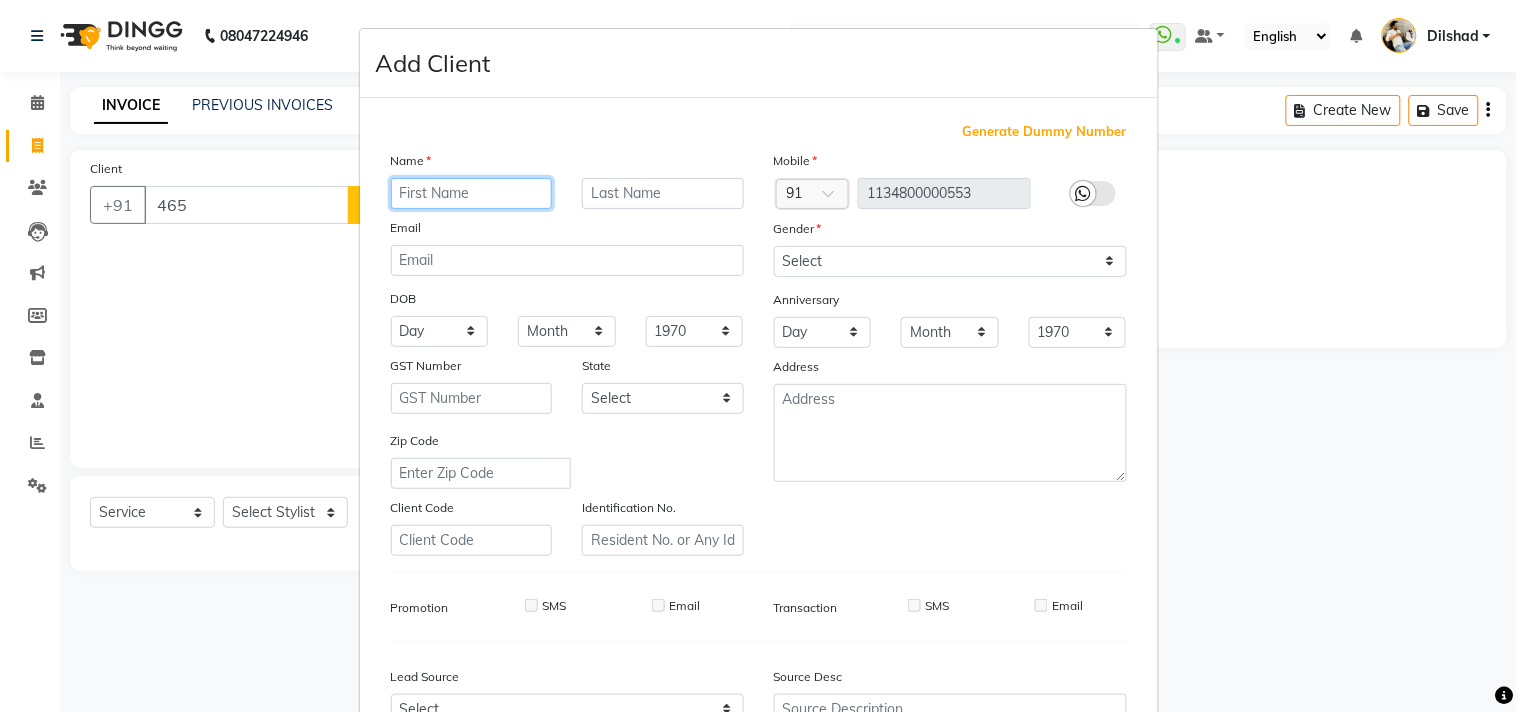 click at bounding box center [472, 193] 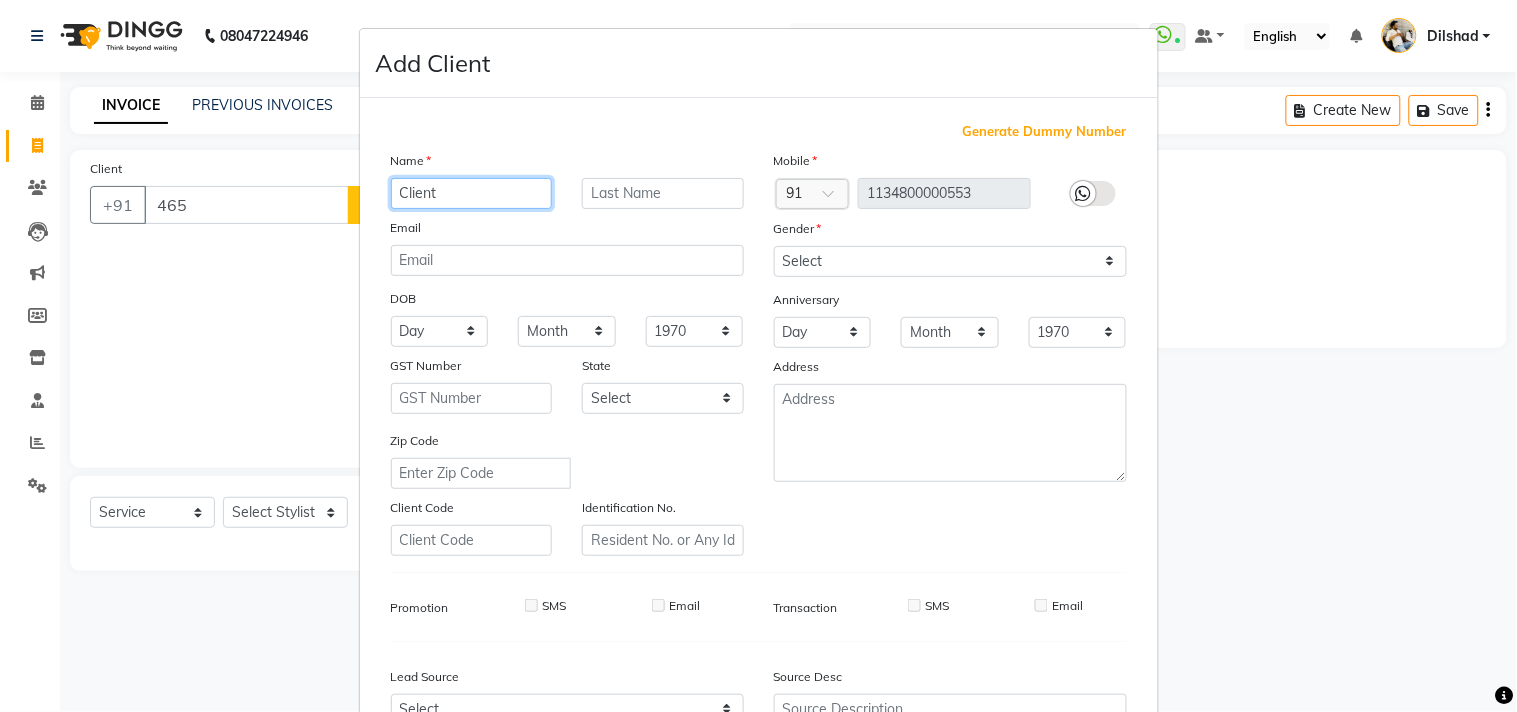 type on "Client" 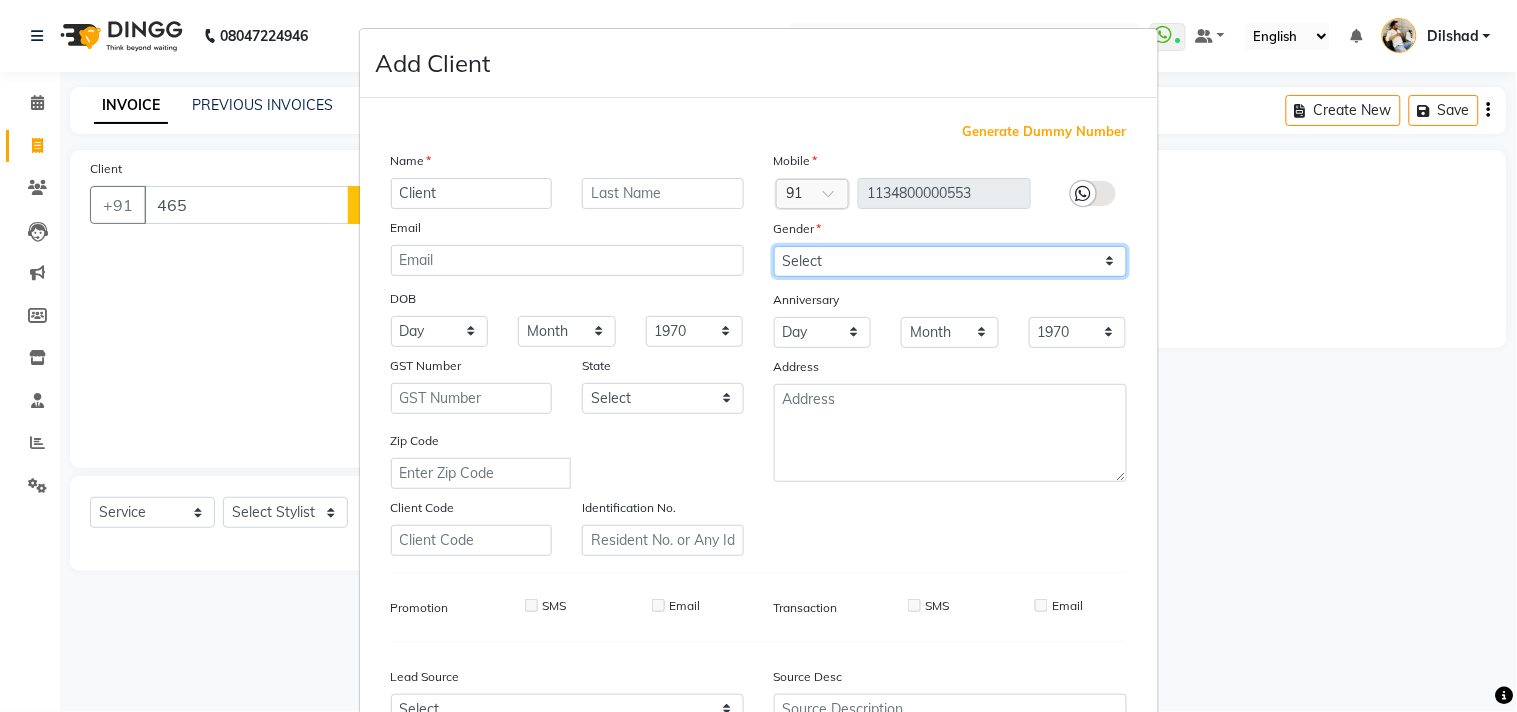 click on "Select Male Female Other Prefer Not To Say" at bounding box center (950, 261) 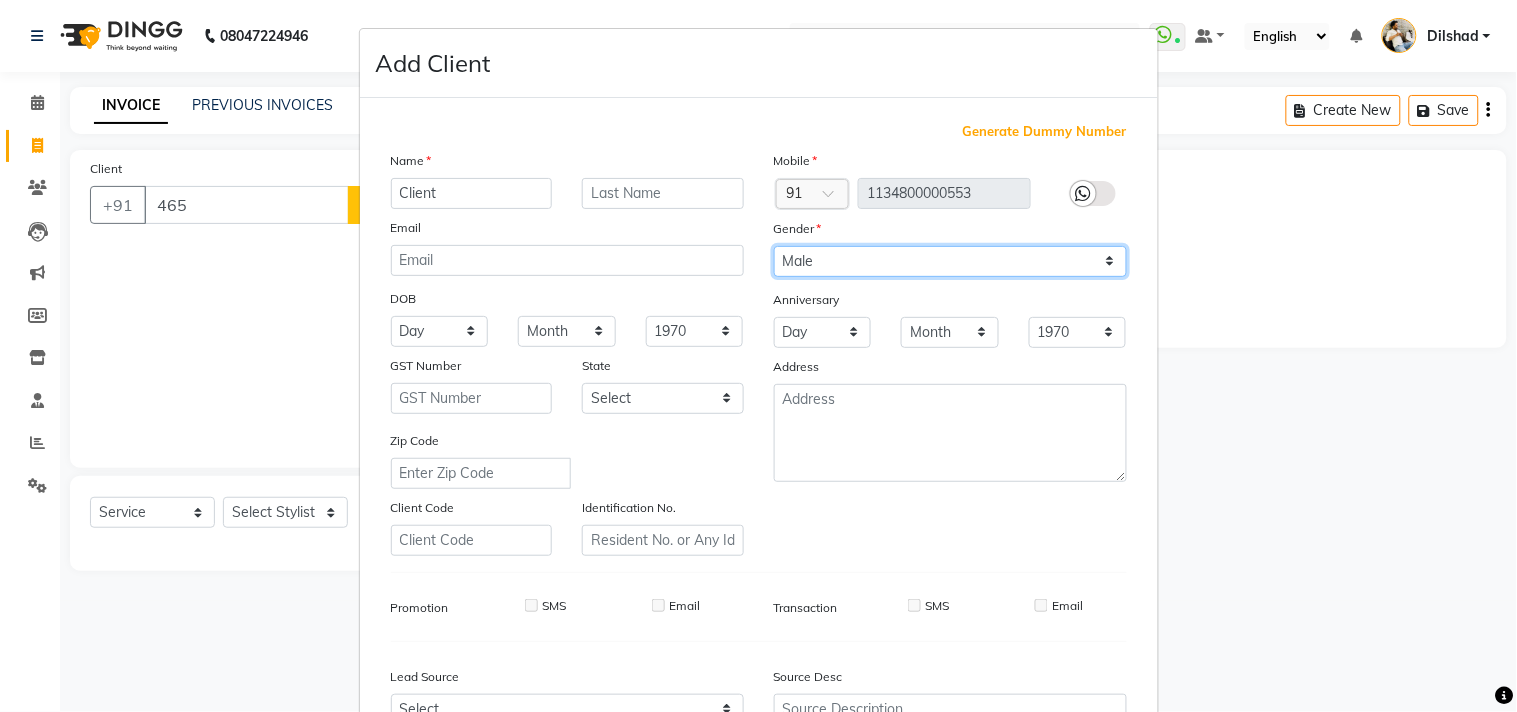 click on "Select Male Female Other Prefer Not To Say" at bounding box center [950, 261] 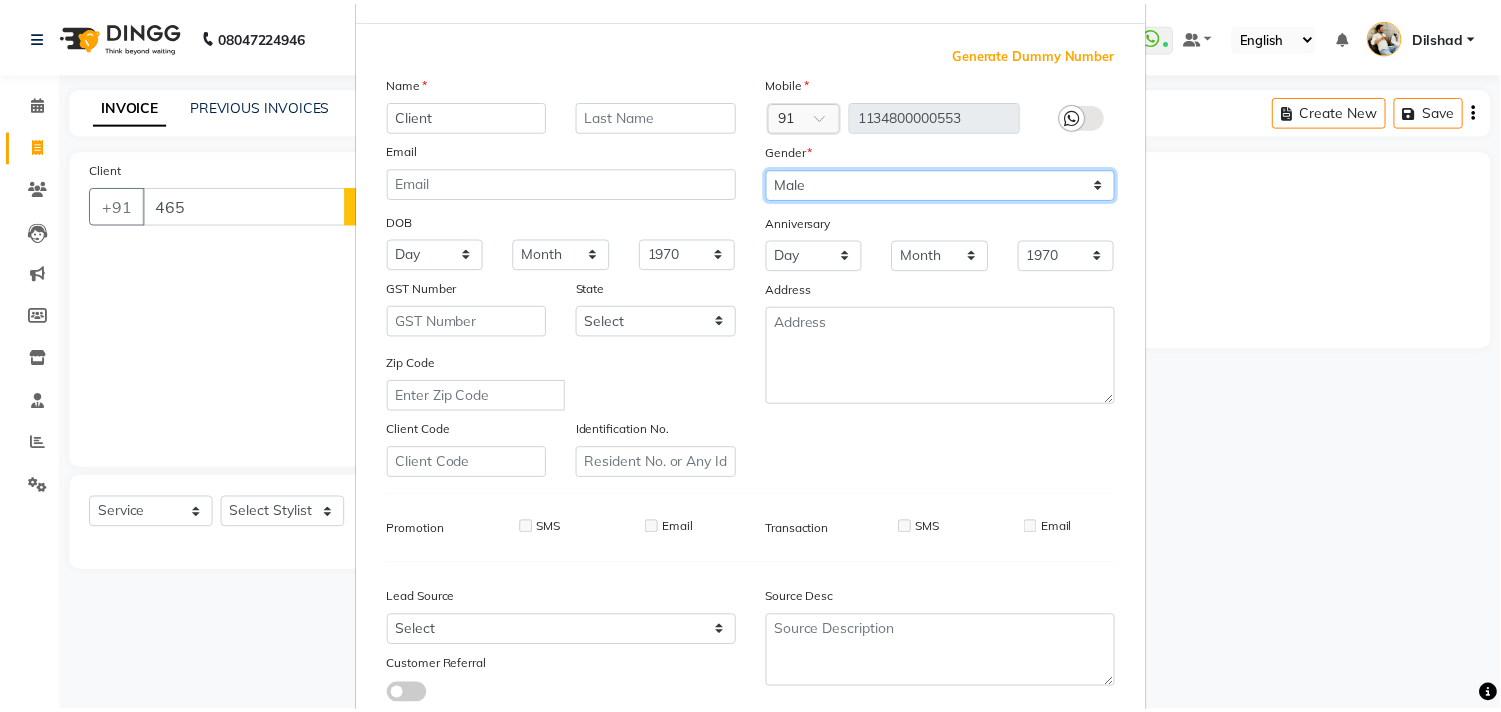scroll, scrollTop: 212, scrollLeft: 0, axis: vertical 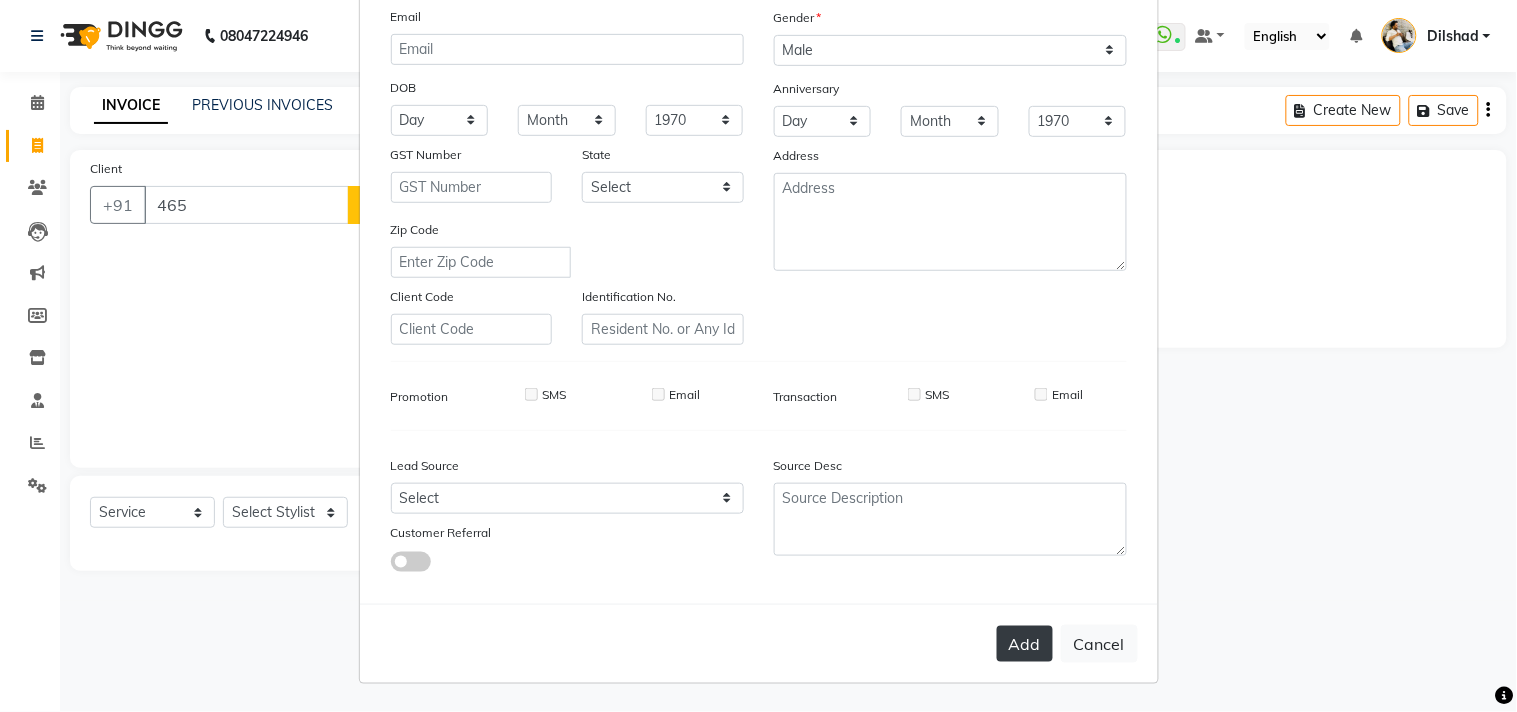 click on "Add" at bounding box center (1025, 644) 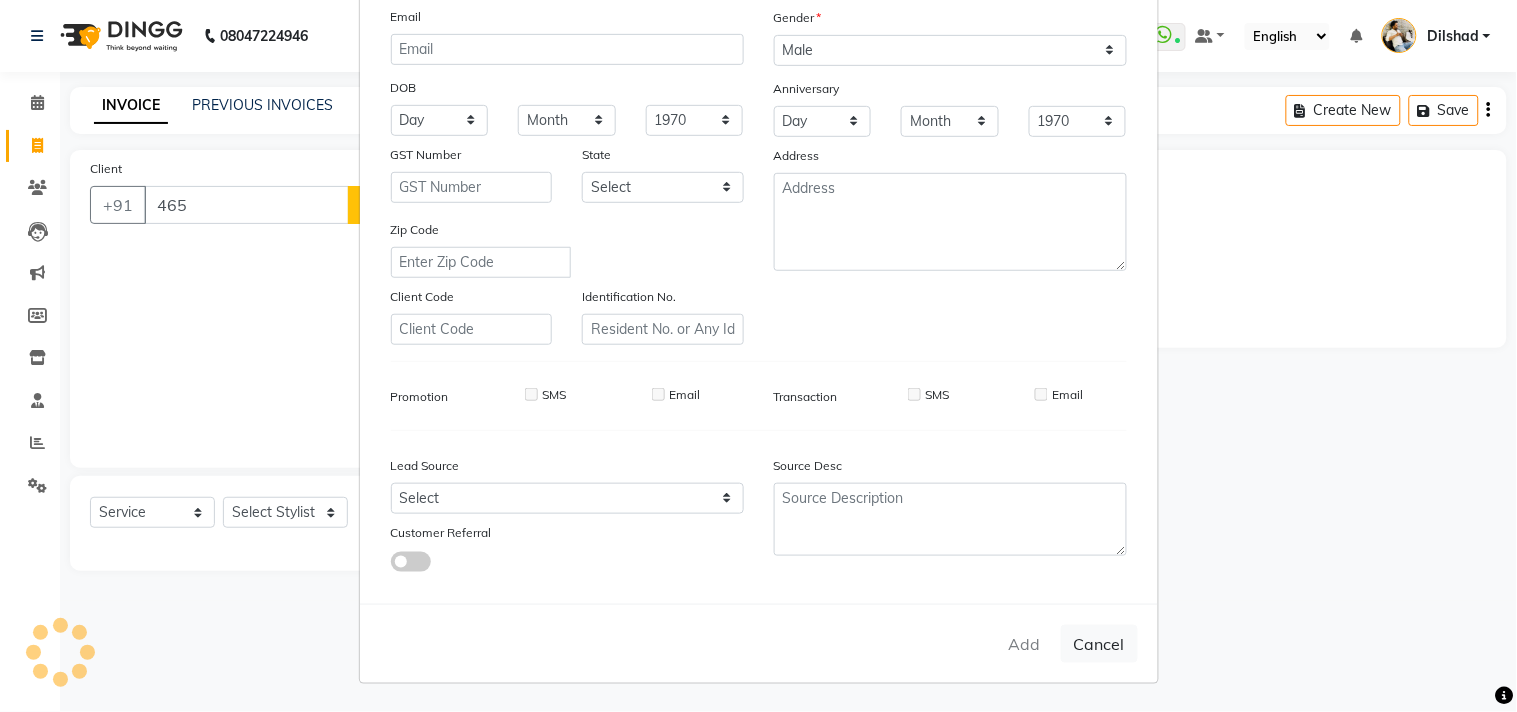 type on "1134800000553" 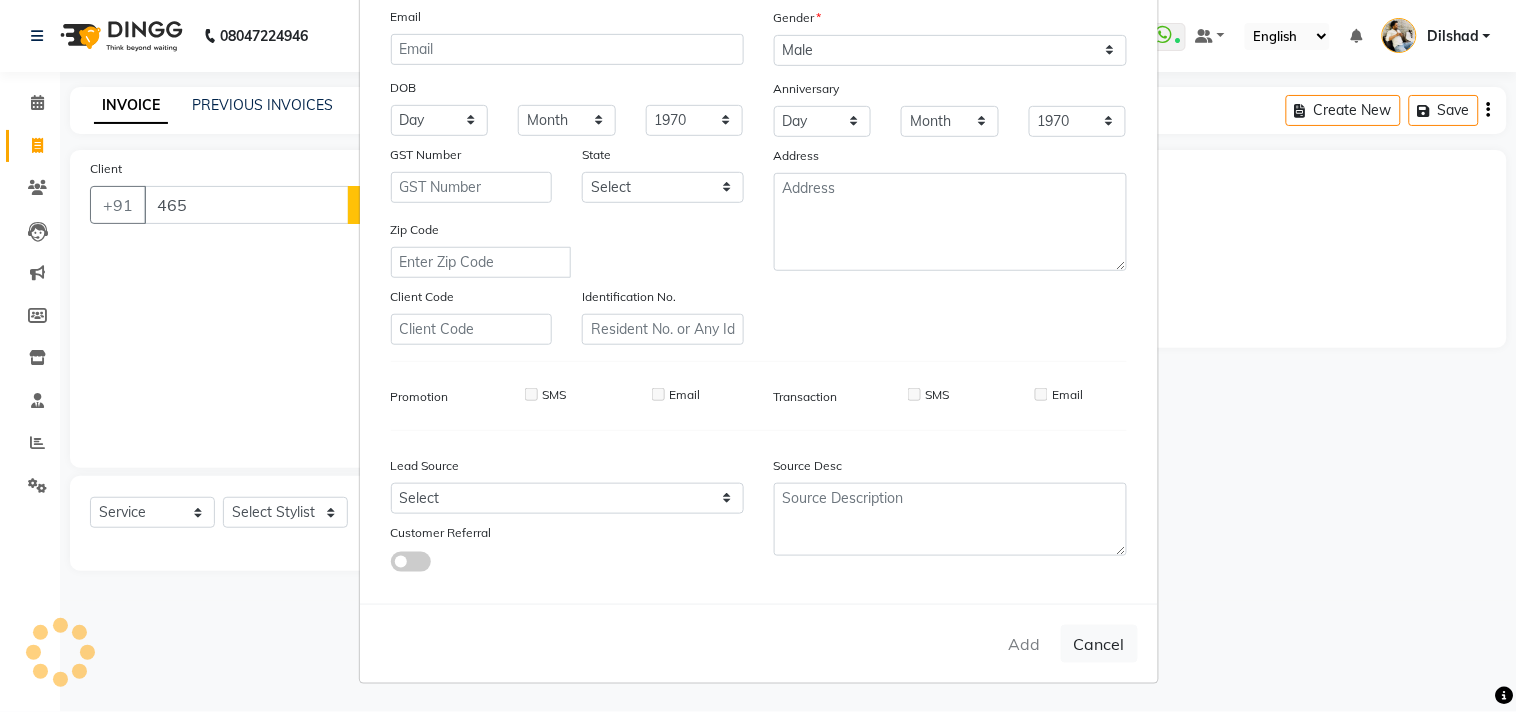type 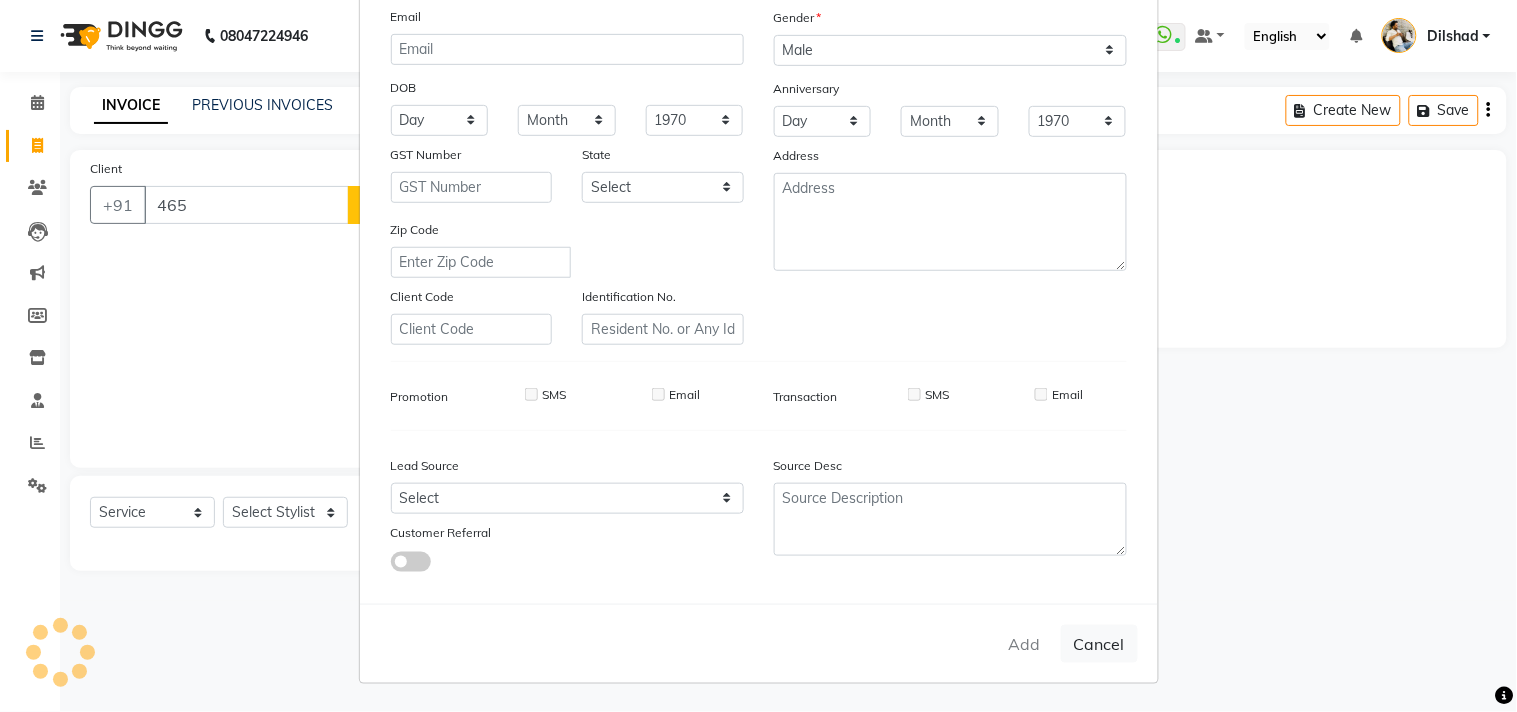 select 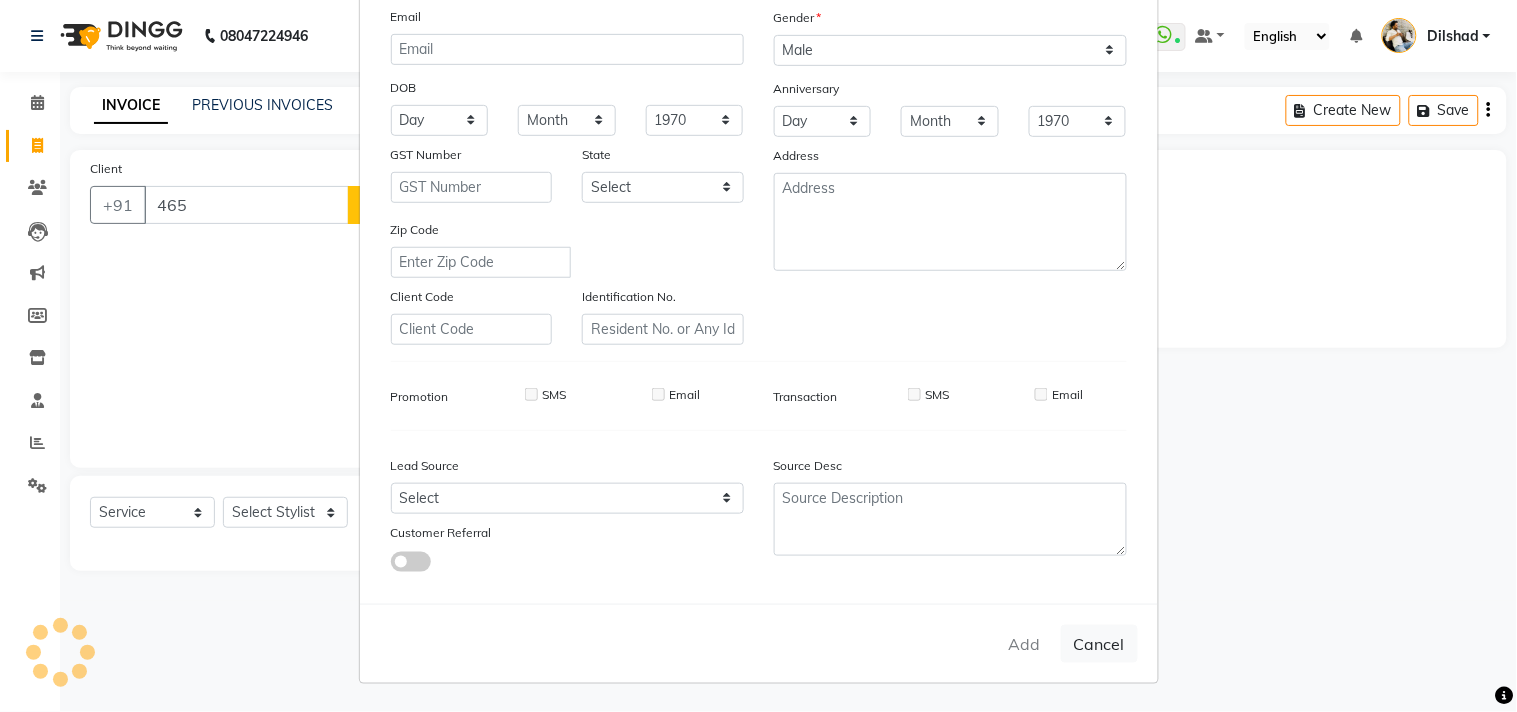 type 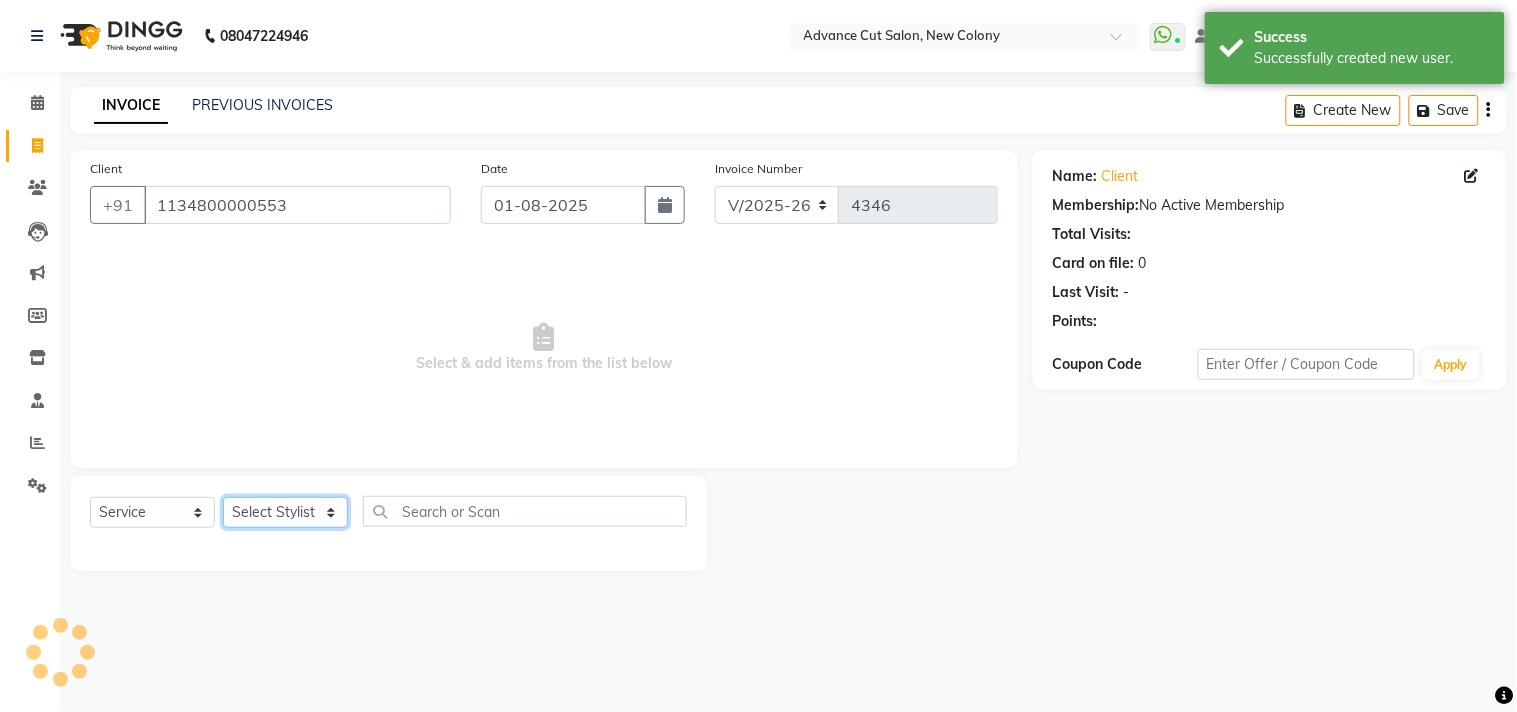 click on "Select Stylist Abrar Alam Dilshad Lallan Meenu Nafeesh Ahmad Naved O.P. Sharma  Pryag Samar Shahzad  SHWETA SINGH Zarina" 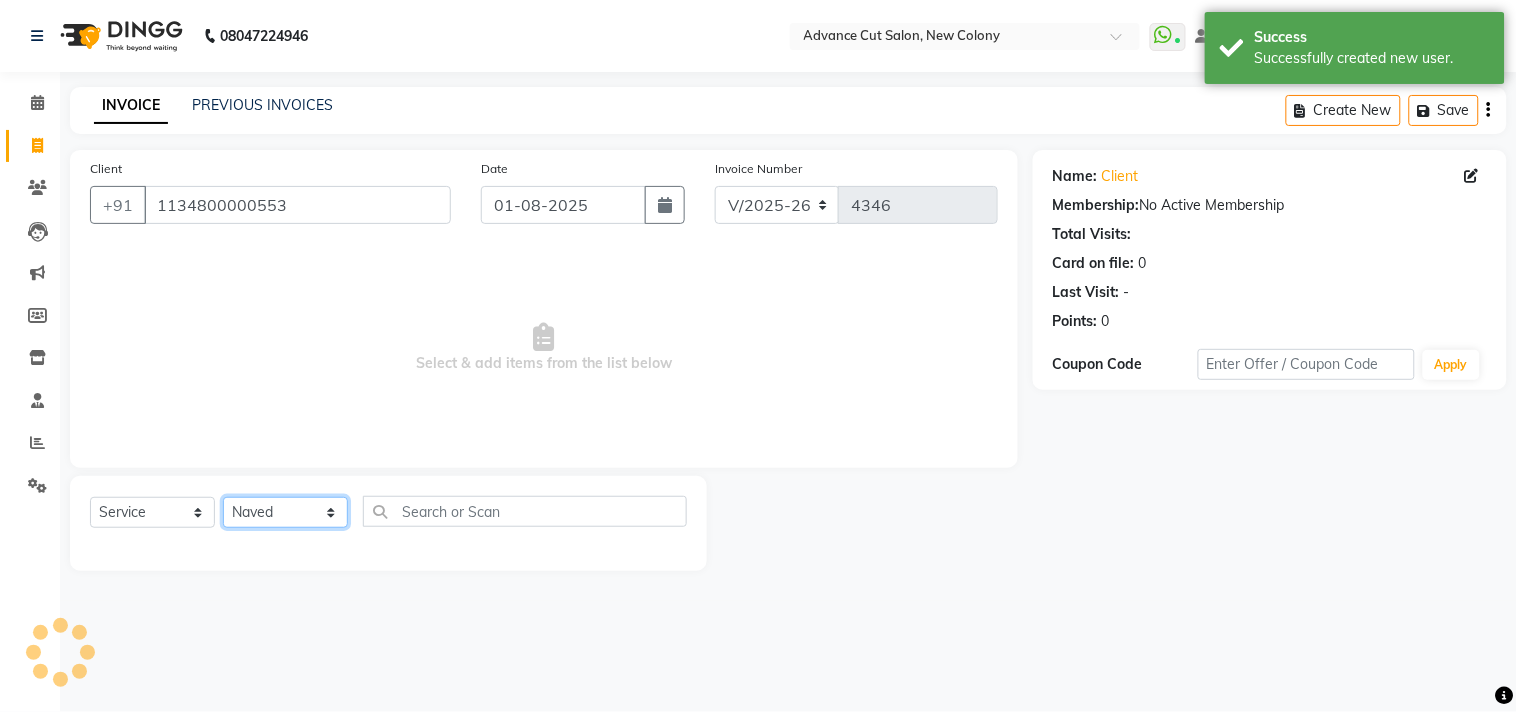click on "Select Stylist Abrar Alam Dilshad Lallan Meenu Nafeesh Ahmad Naved O.P. Sharma  Pryag Samar Shahzad  SHWETA SINGH Zarina" 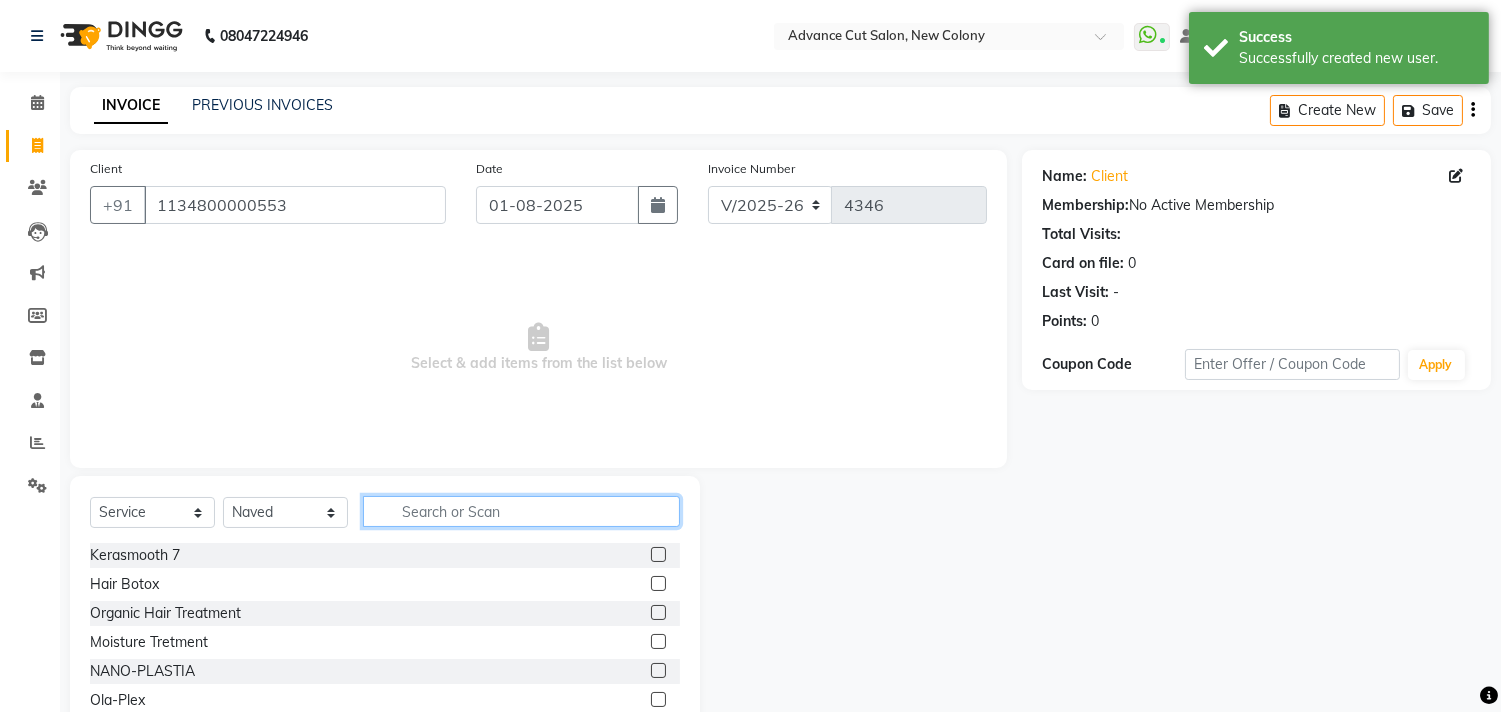 click 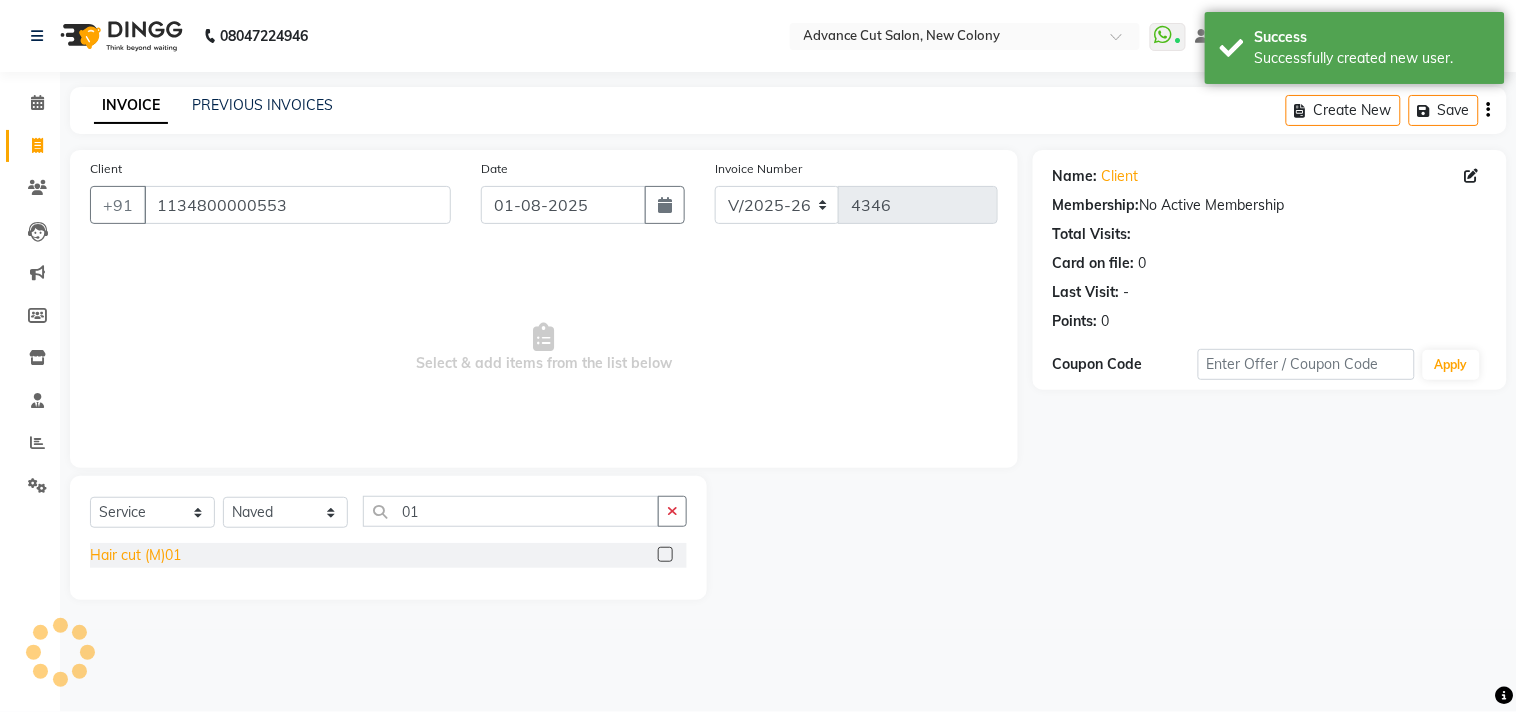 click on "Hair cut (M)01" 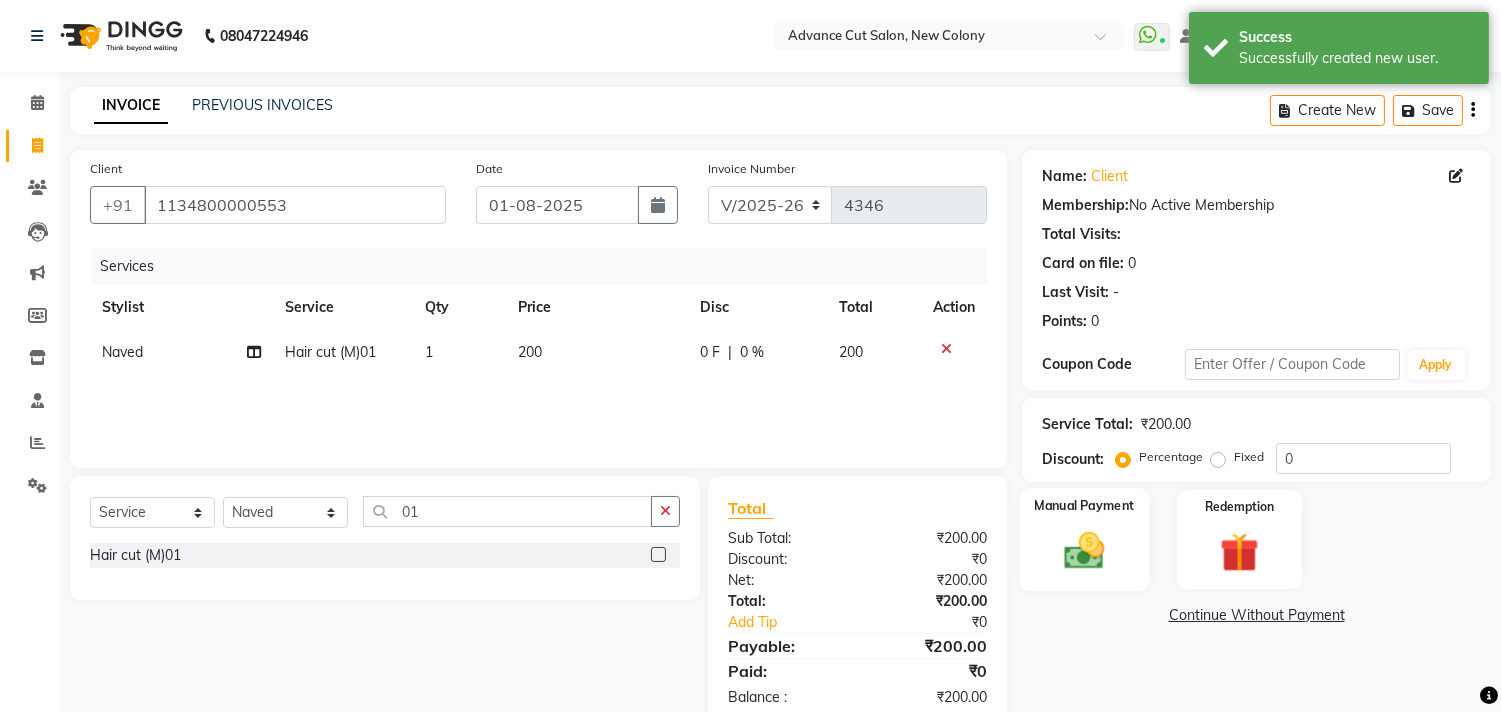 click 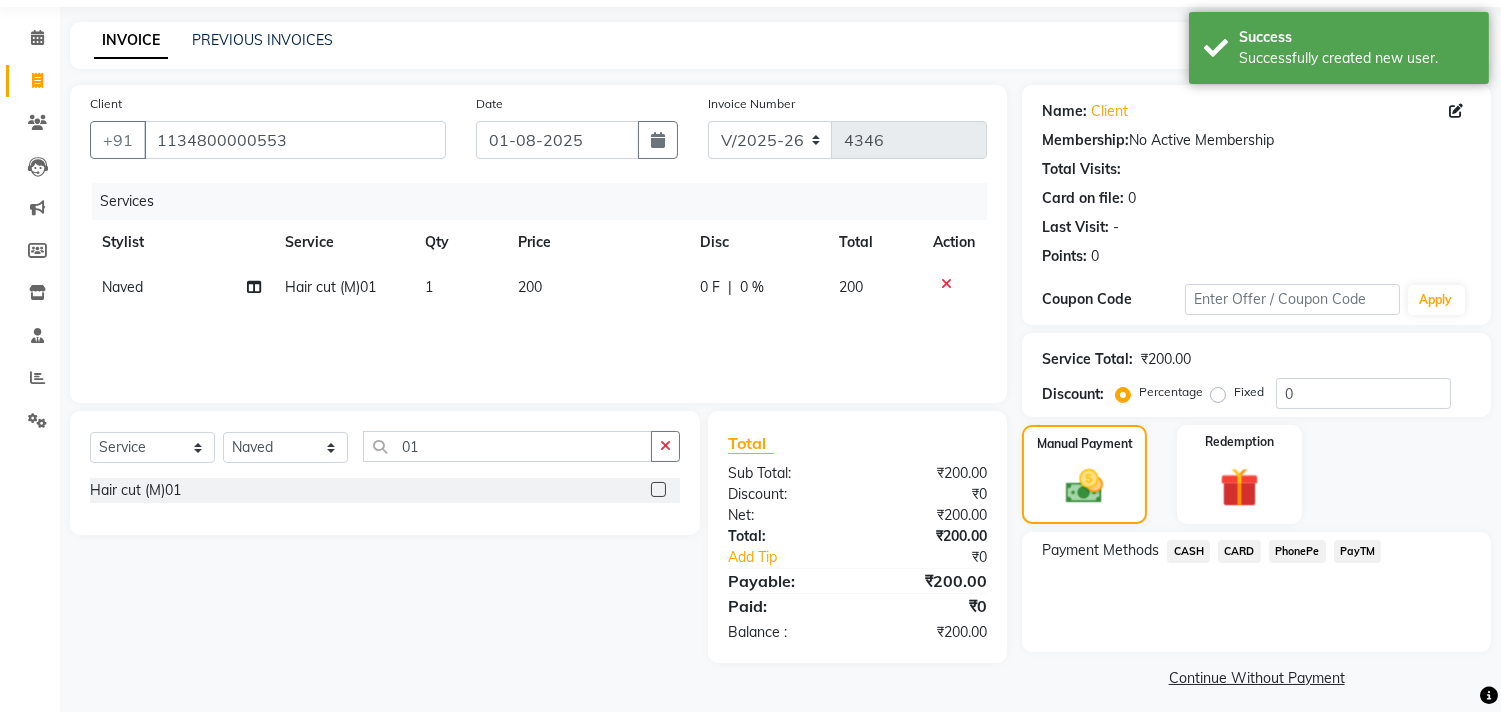 scroll, scrollTop: 74, scrollLeft: 0, axis: vertical 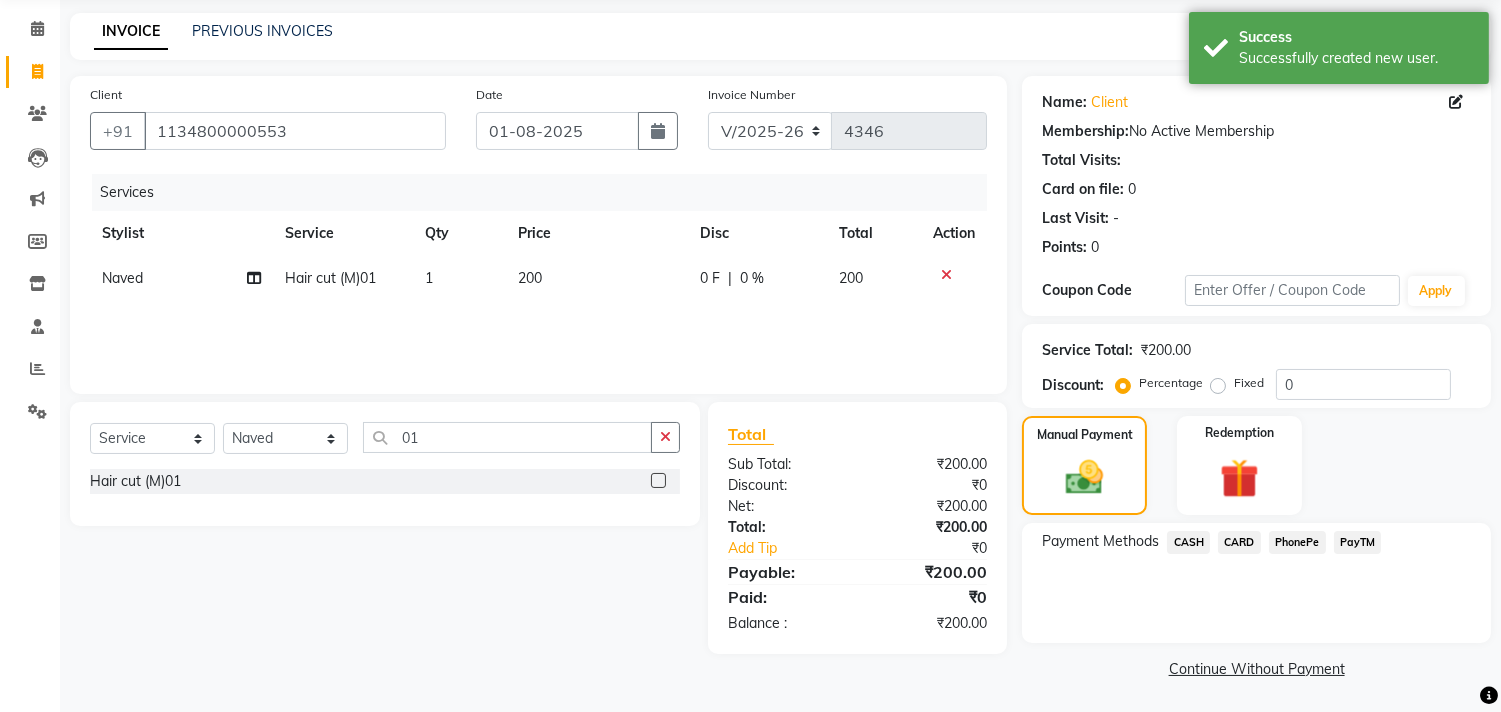 click on "CASH" 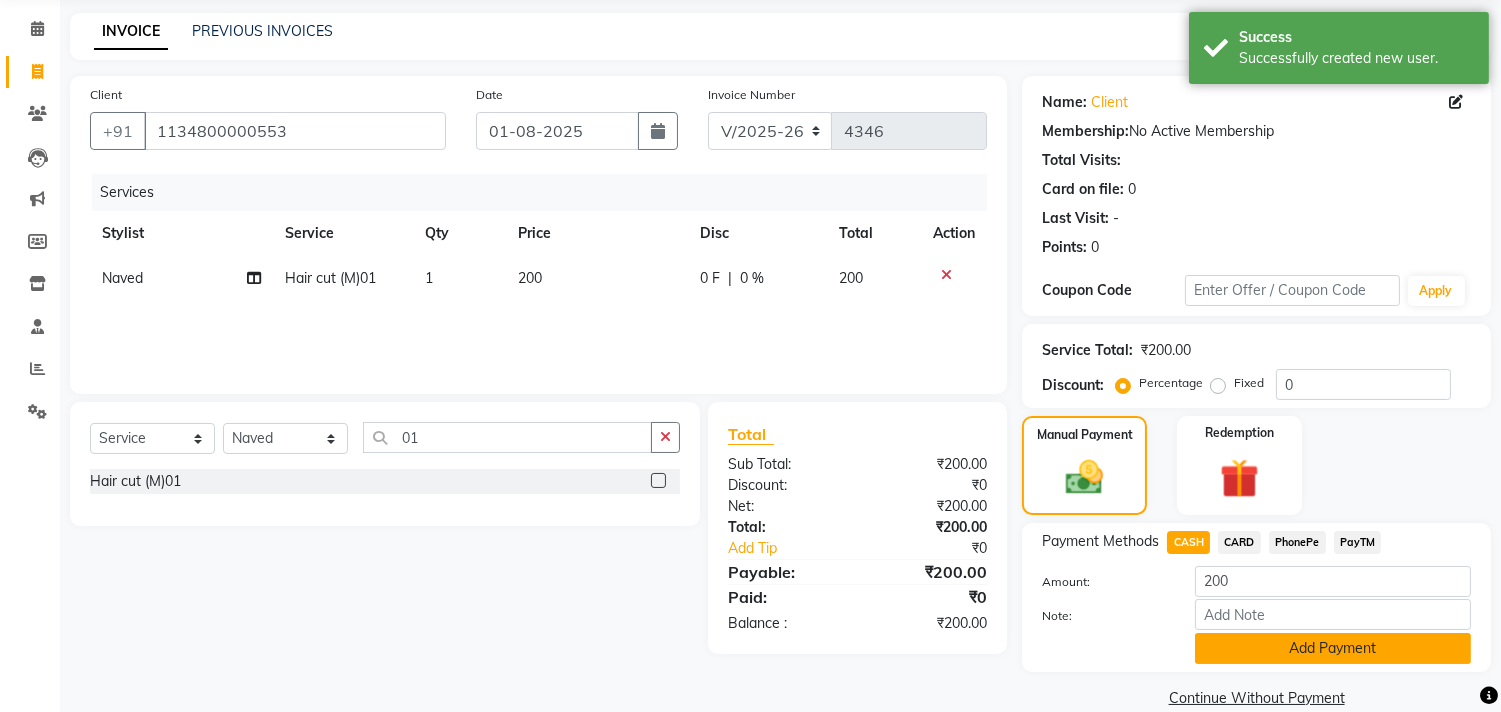 click on "Add Payment" 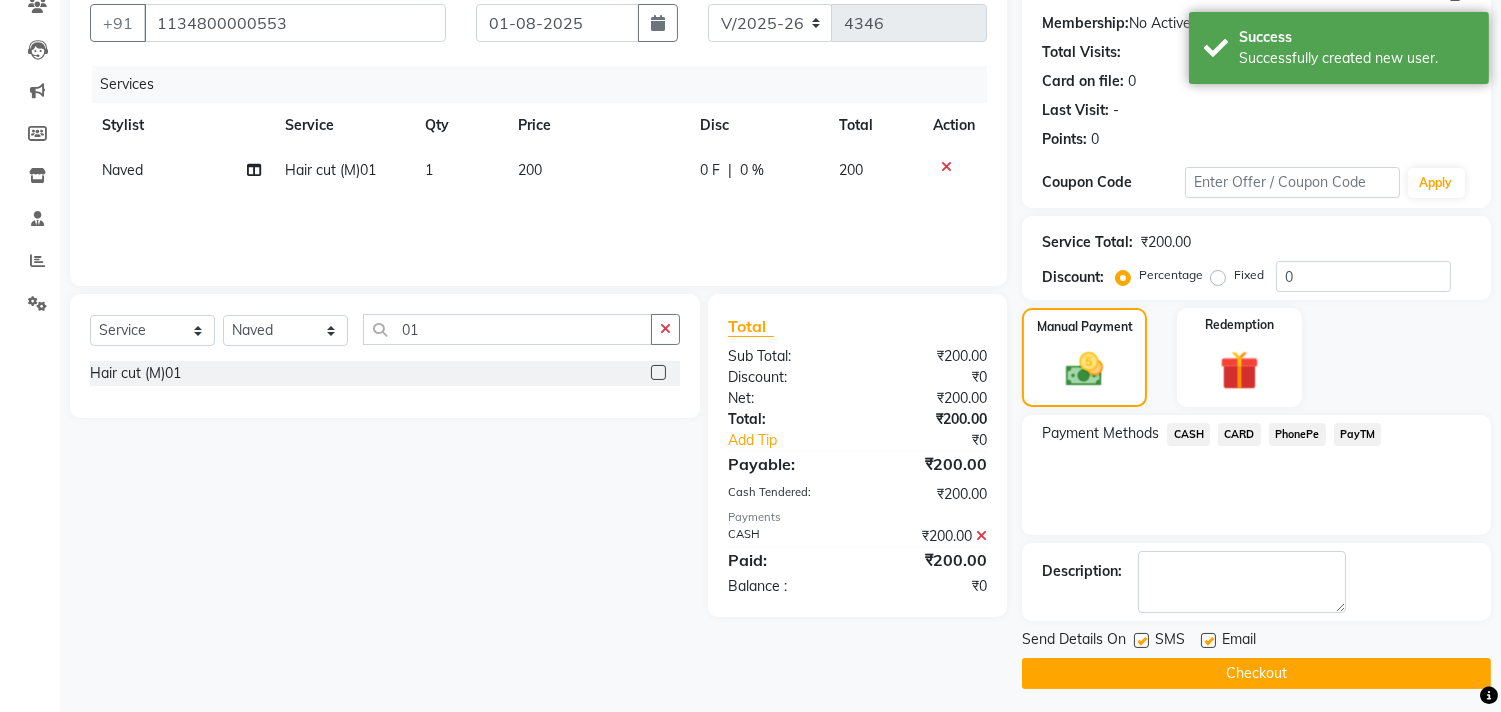 scroll, scrollTop: 187, scrollLeft: 0, axis: vertical 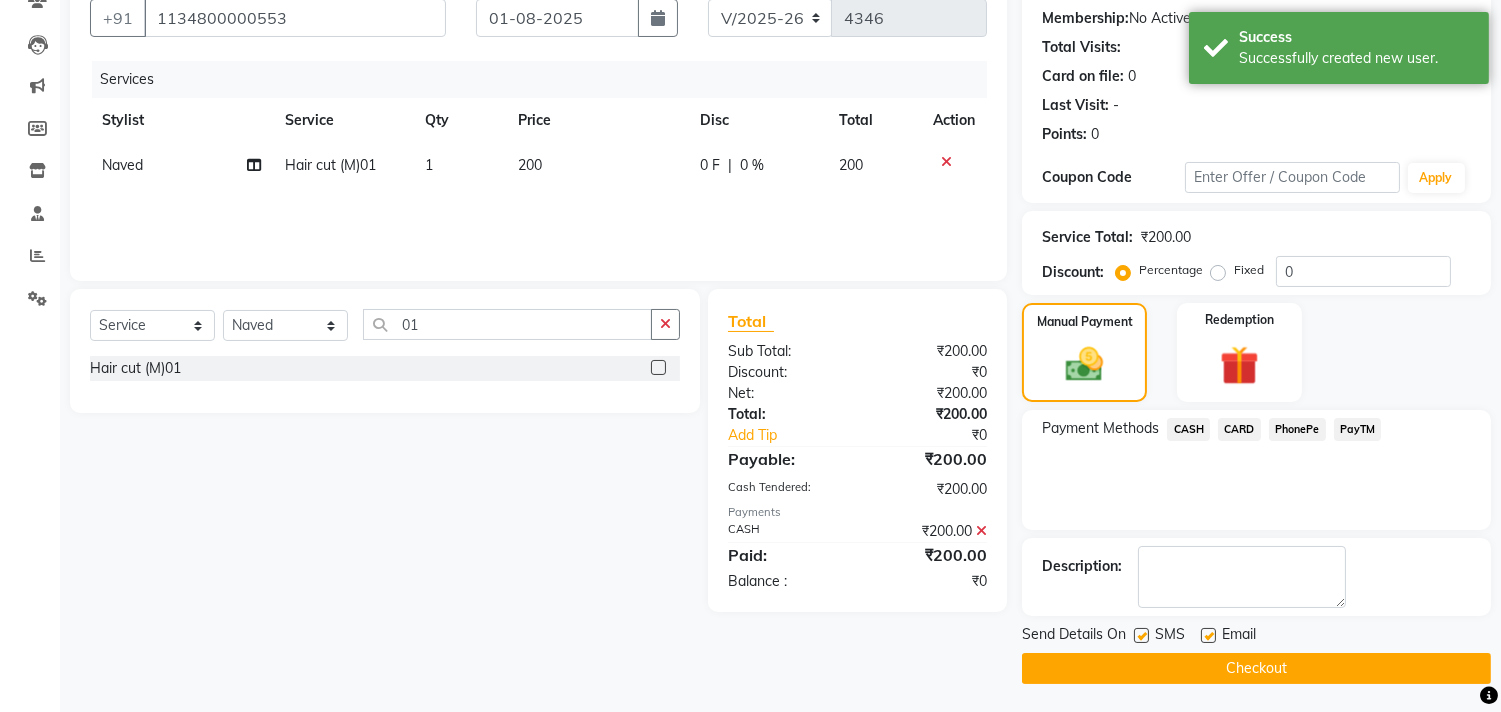 click on "Checkout" 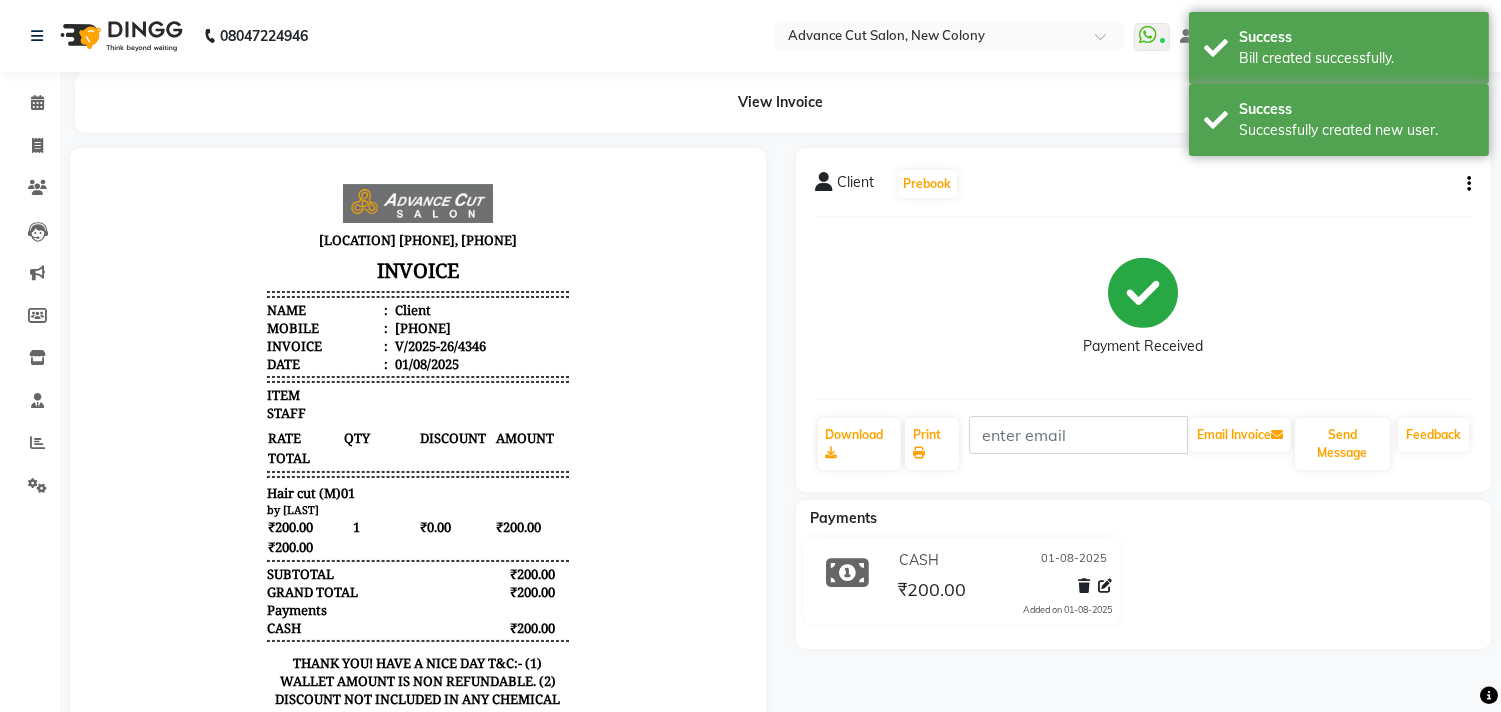 scroll, scrollTop: 0, scrollLeft: 0, axis: both 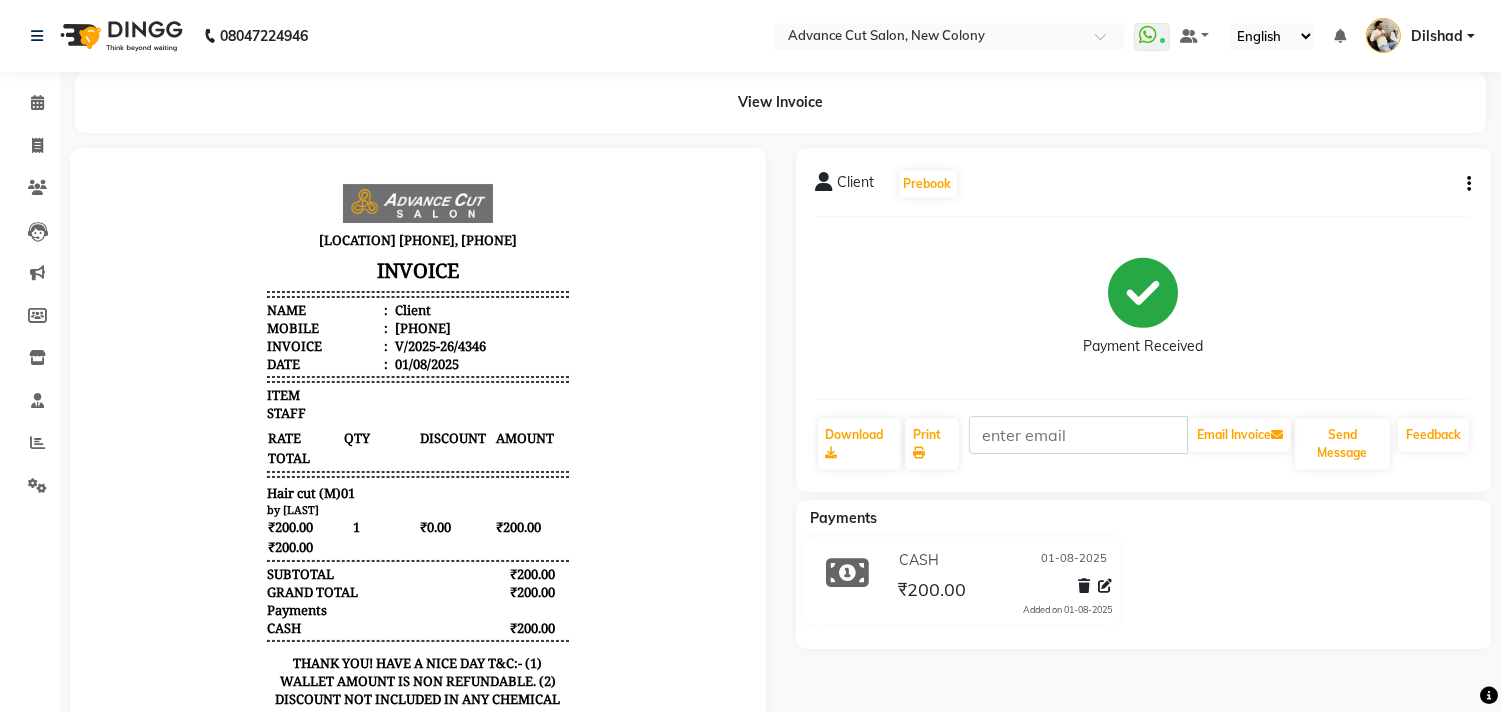 click on "View Invoice" 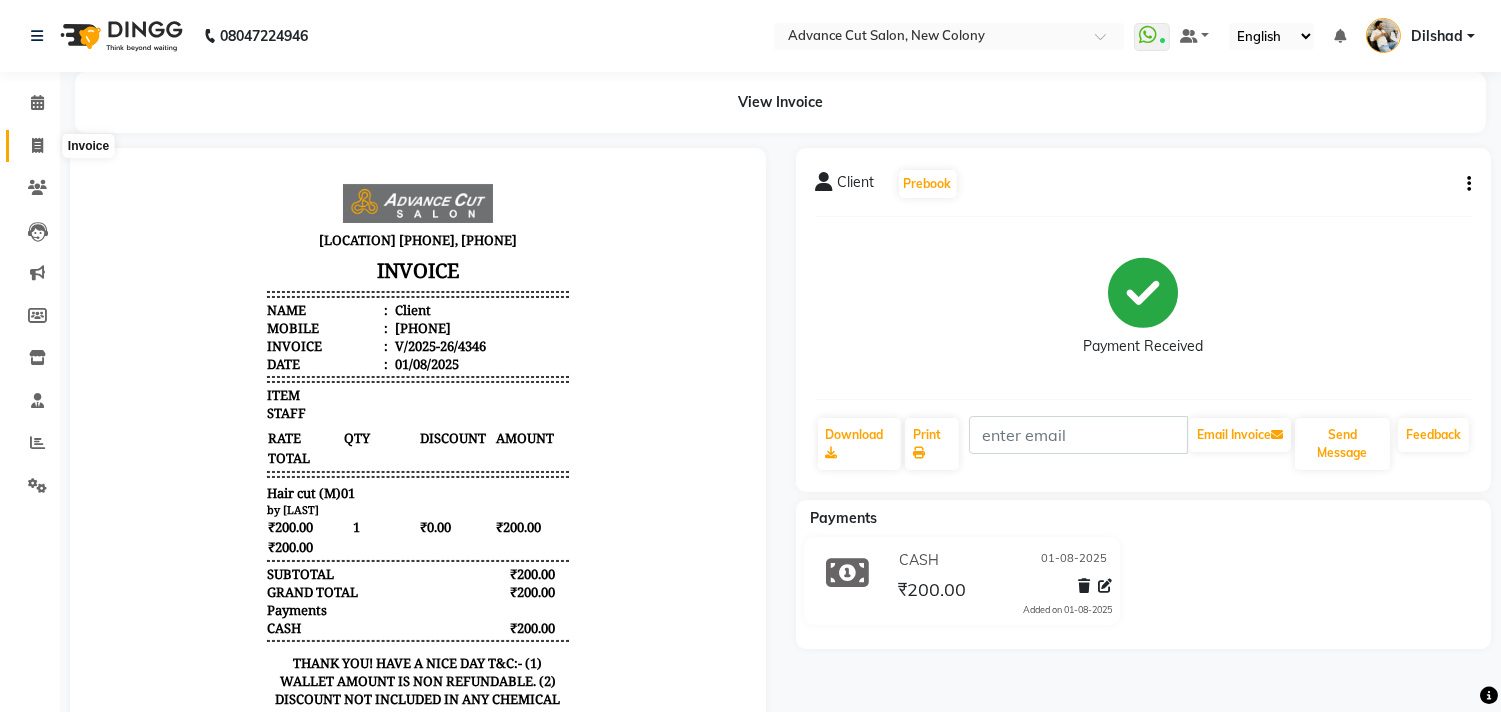 click 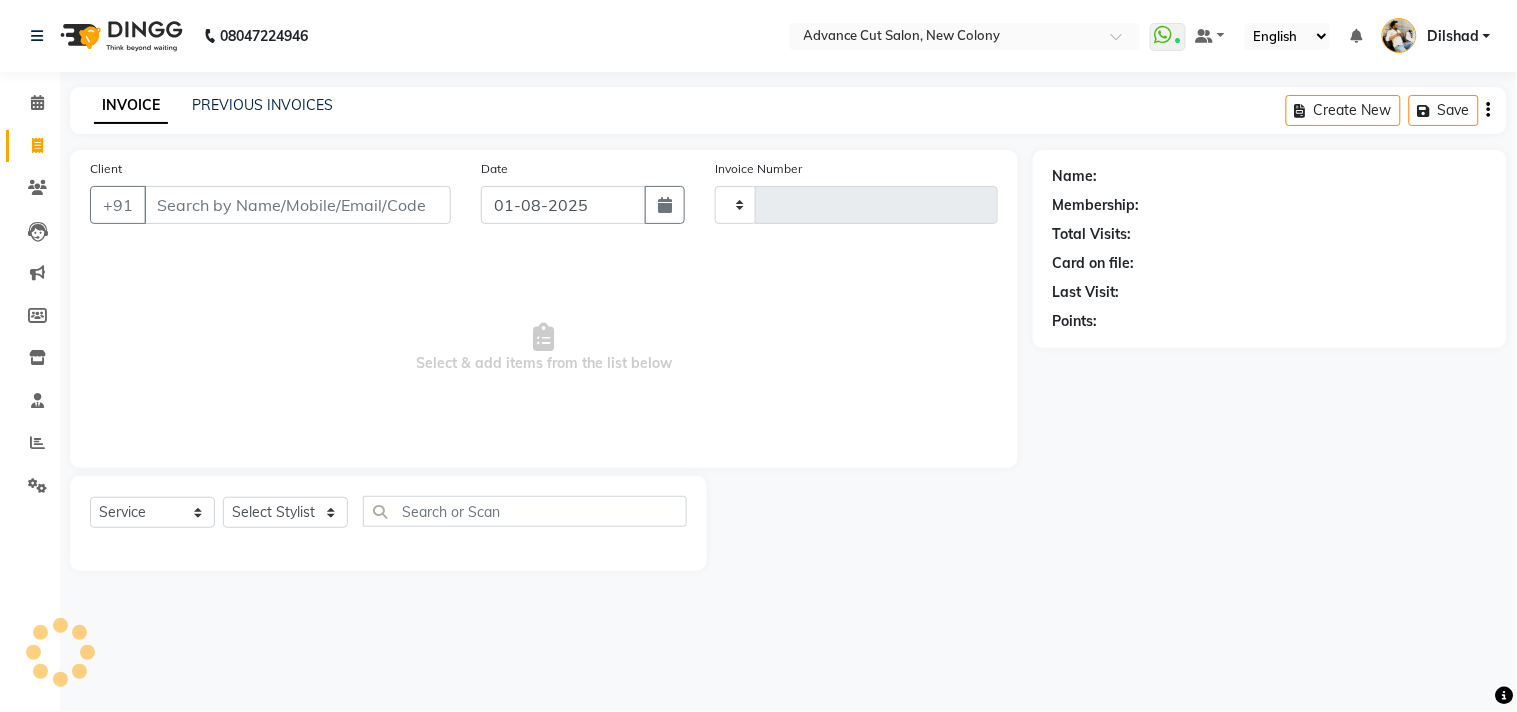 click on "08047224946 Select Location ×  Advance Cut Salon, New Colony  WhatsApp Status  ✕ Status:  Connected Most Recent Message: 01-08-2025     05:14 PM Recent Service Activity: 01-08-2025     05:19 PM Default Panel My Panel English ENGLISH Español العربية मराठी हिंदी ગુજરાતી தமிழ் 中文 Notifications nothing to show Dilshad Manage Profile Change Password Sign out  Version:3.15.11" 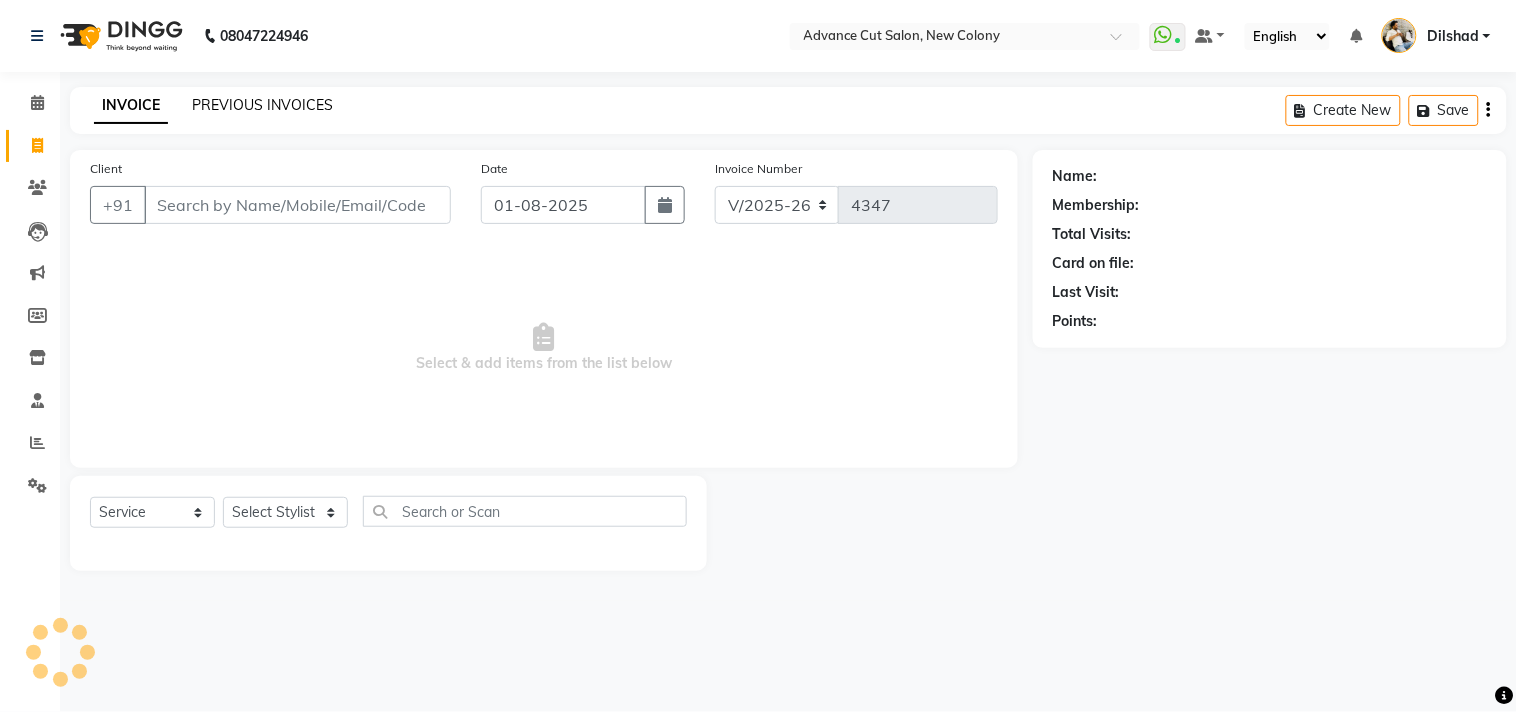 click on "PREVIOUS INVOICES" 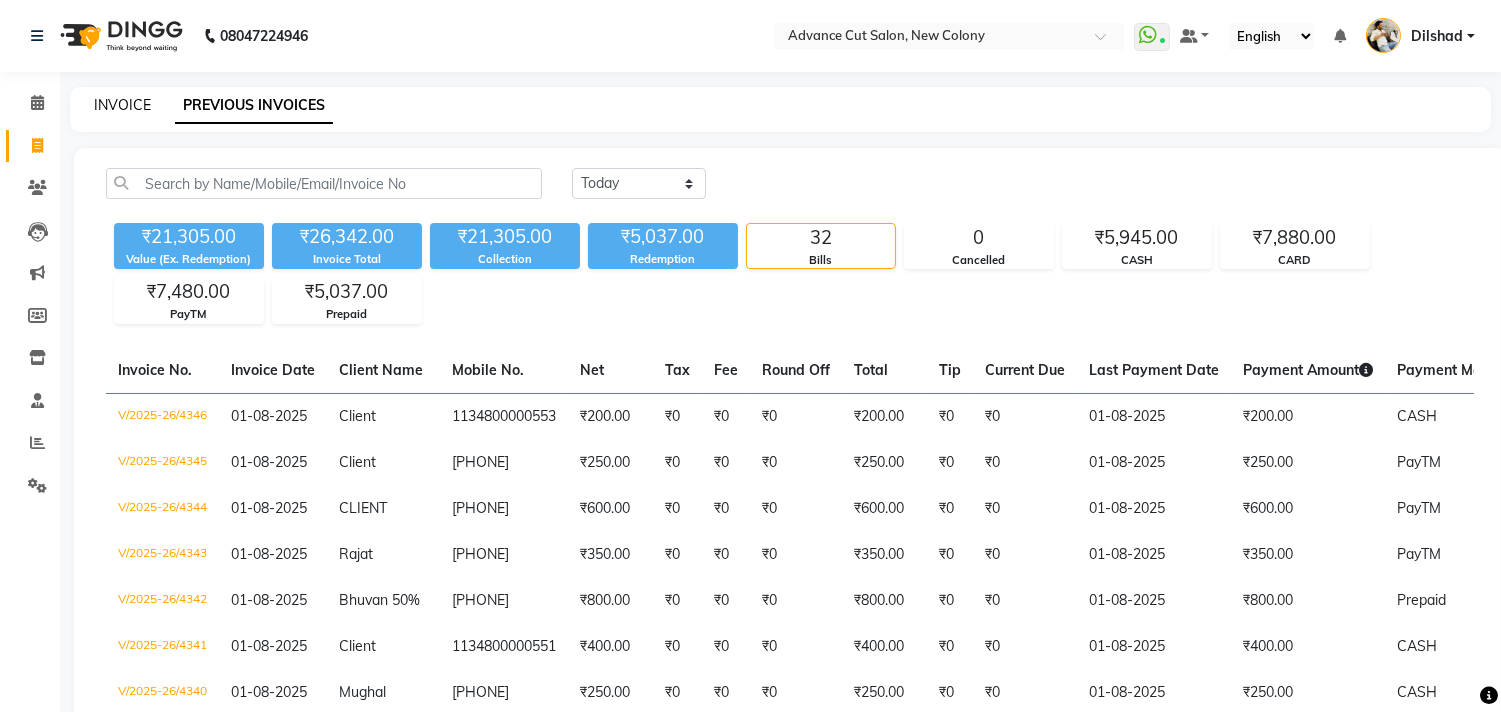 click on "INVOICE" 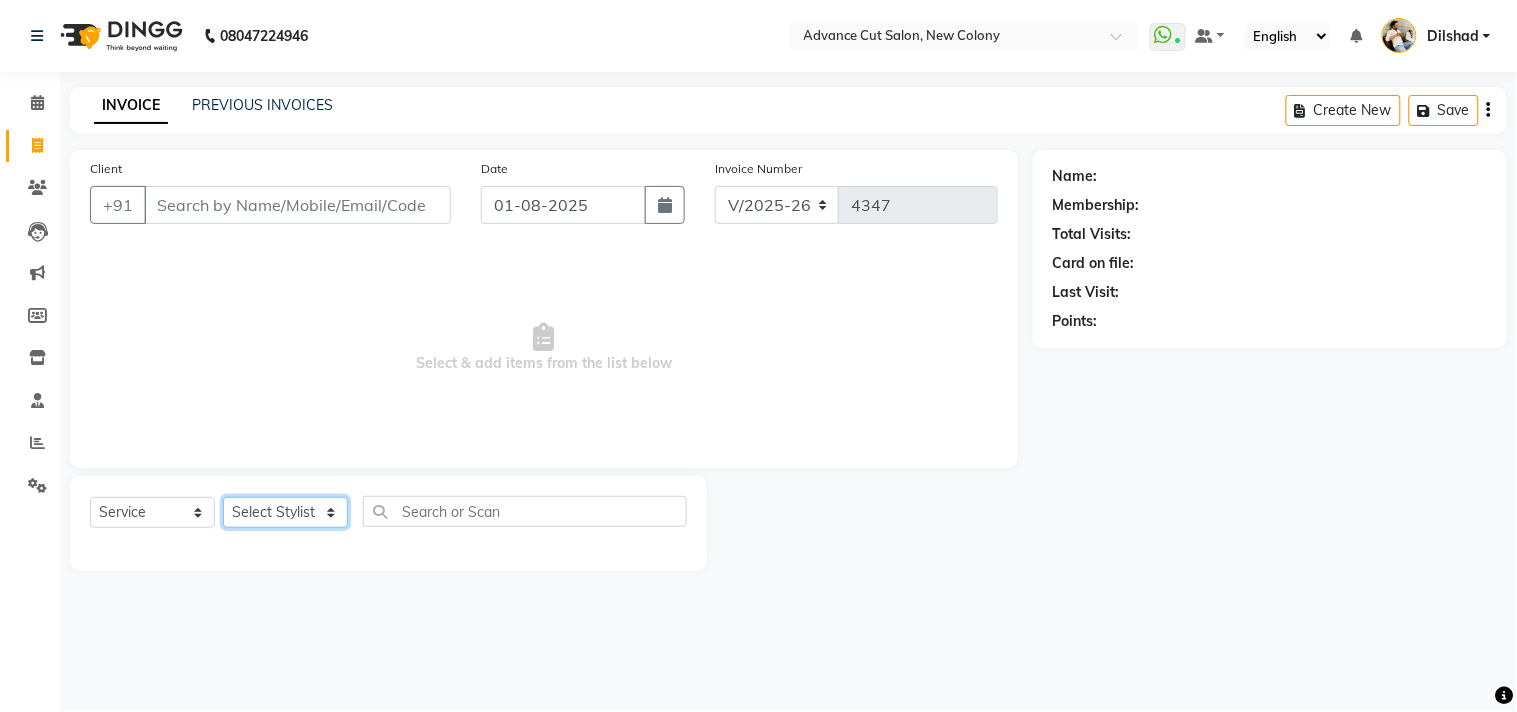 click on "Select Stylist Abrar Alam Dilshad Lallan Meenu Nafeesh Ahmad Naved O.P. Sharma  Pryag Samar Shahzad  SHWETA SINGH Zarina" 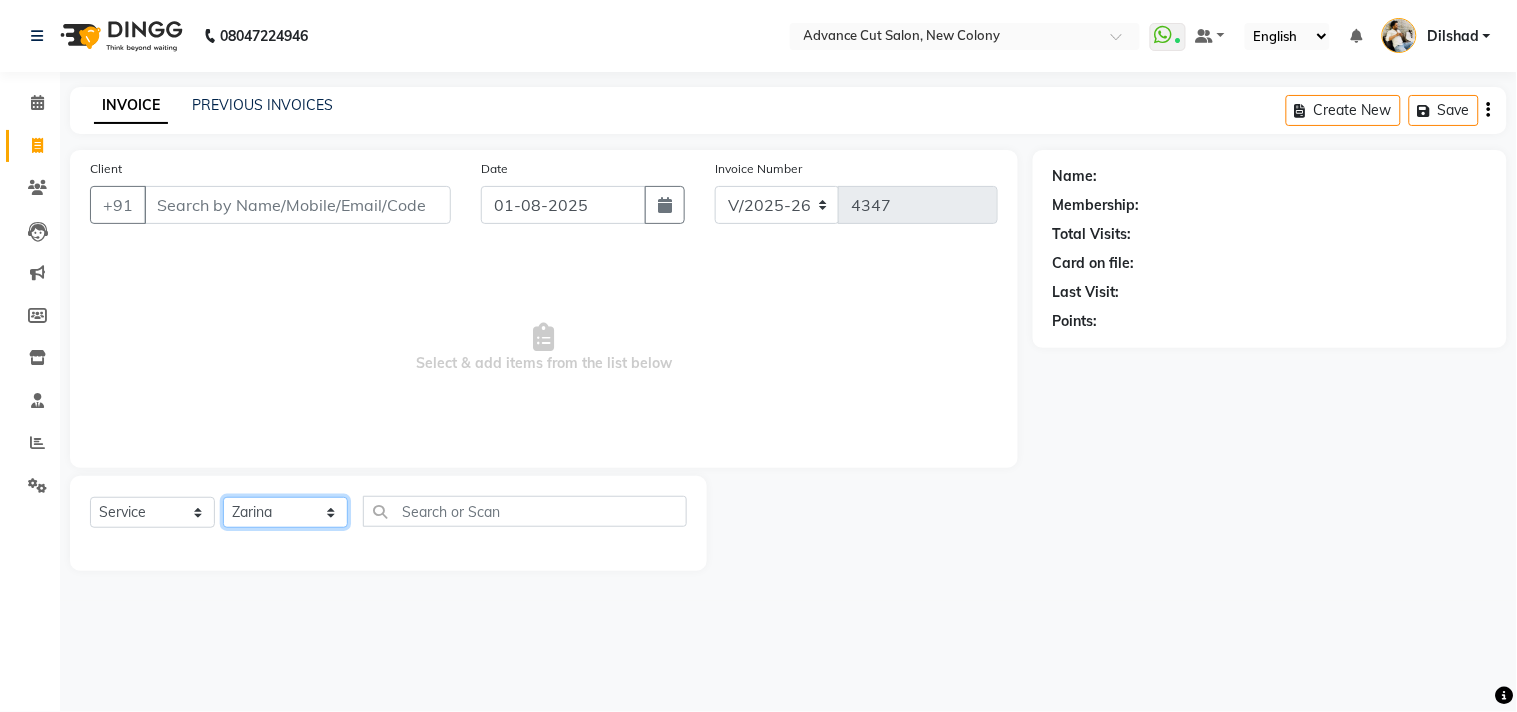 click on "Select Stylist Abrar Alam Dilshad Lallan Meenu Nafeesh Ahmad Naved O.P. Sharma  Pryag Samar Shahzad  SHWETA SINGH Zarina" 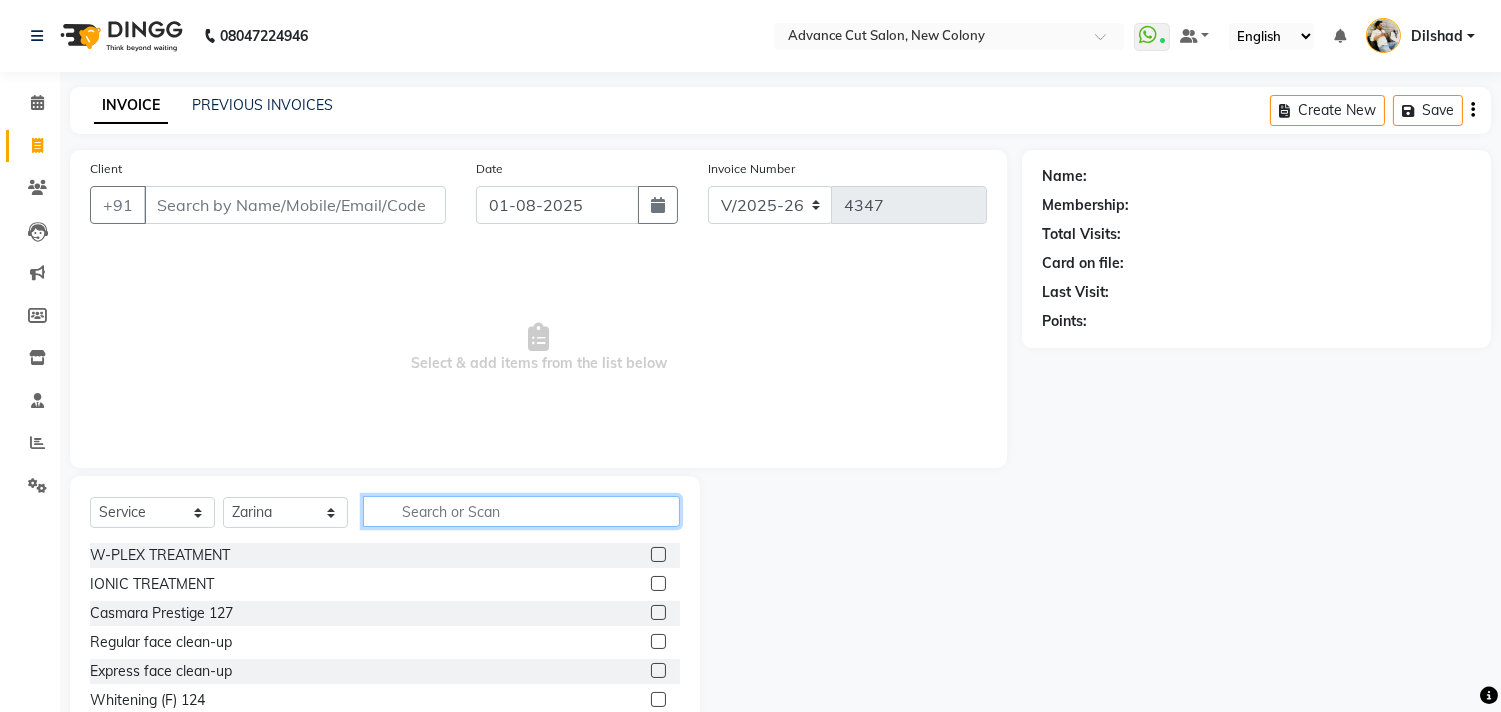 click 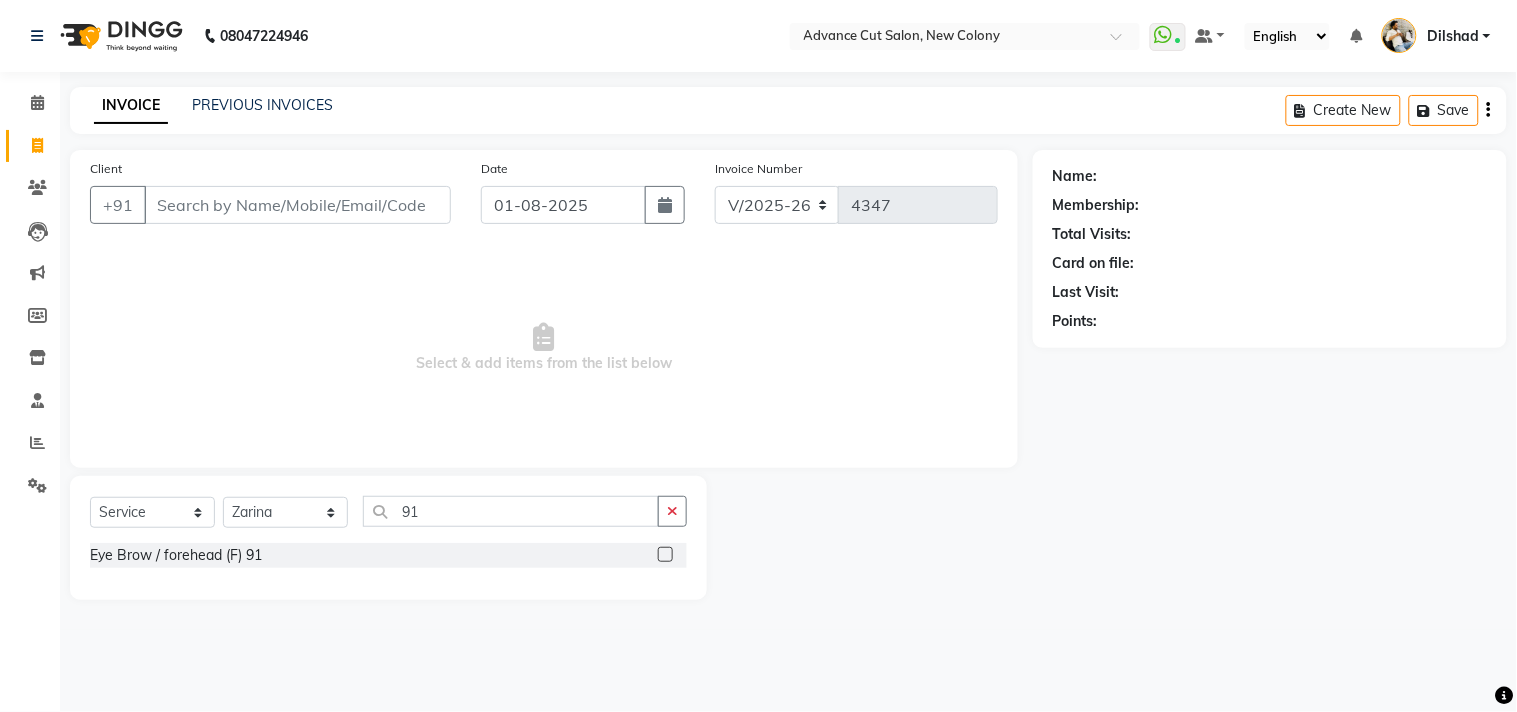 click on "Eye Brow / forehead (F) 91" 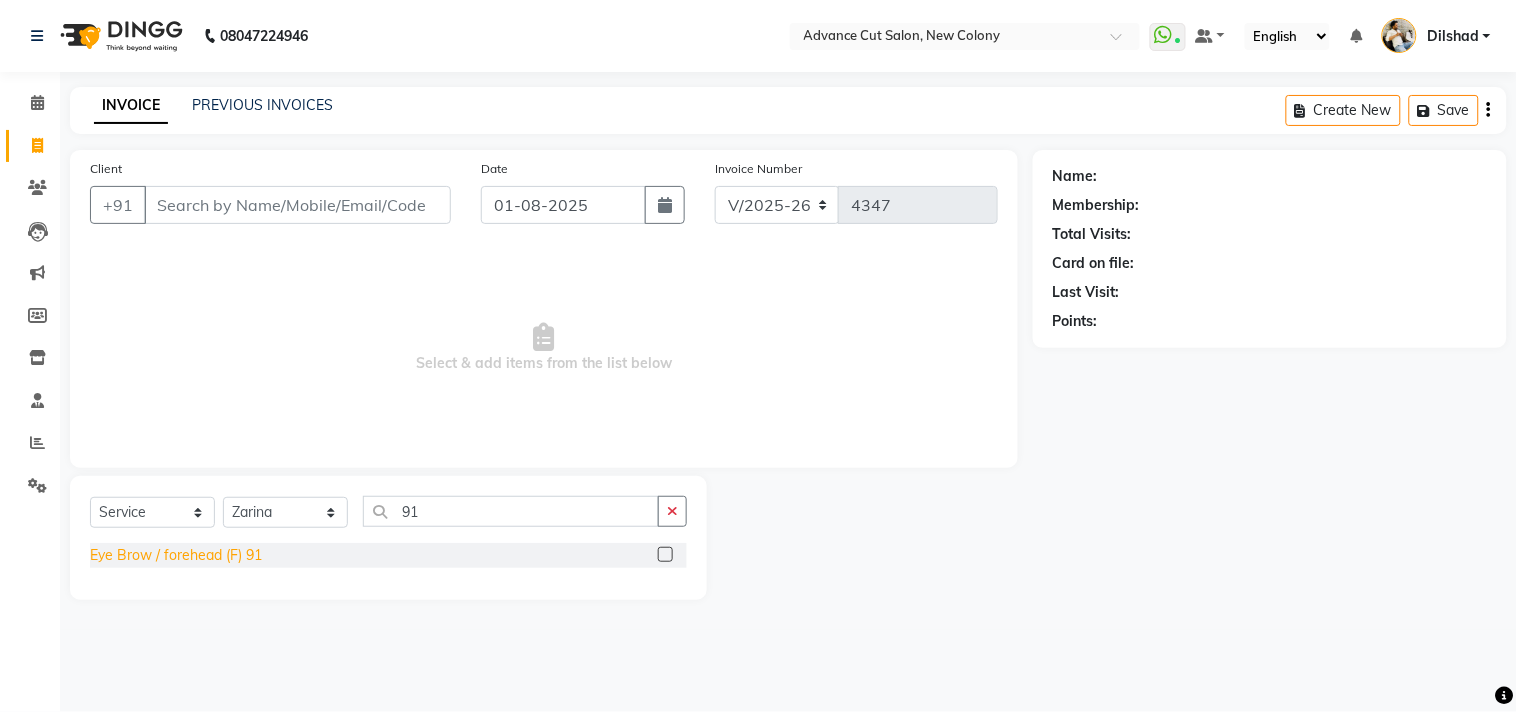 click on "Eye Brow / forehead (F) 91" 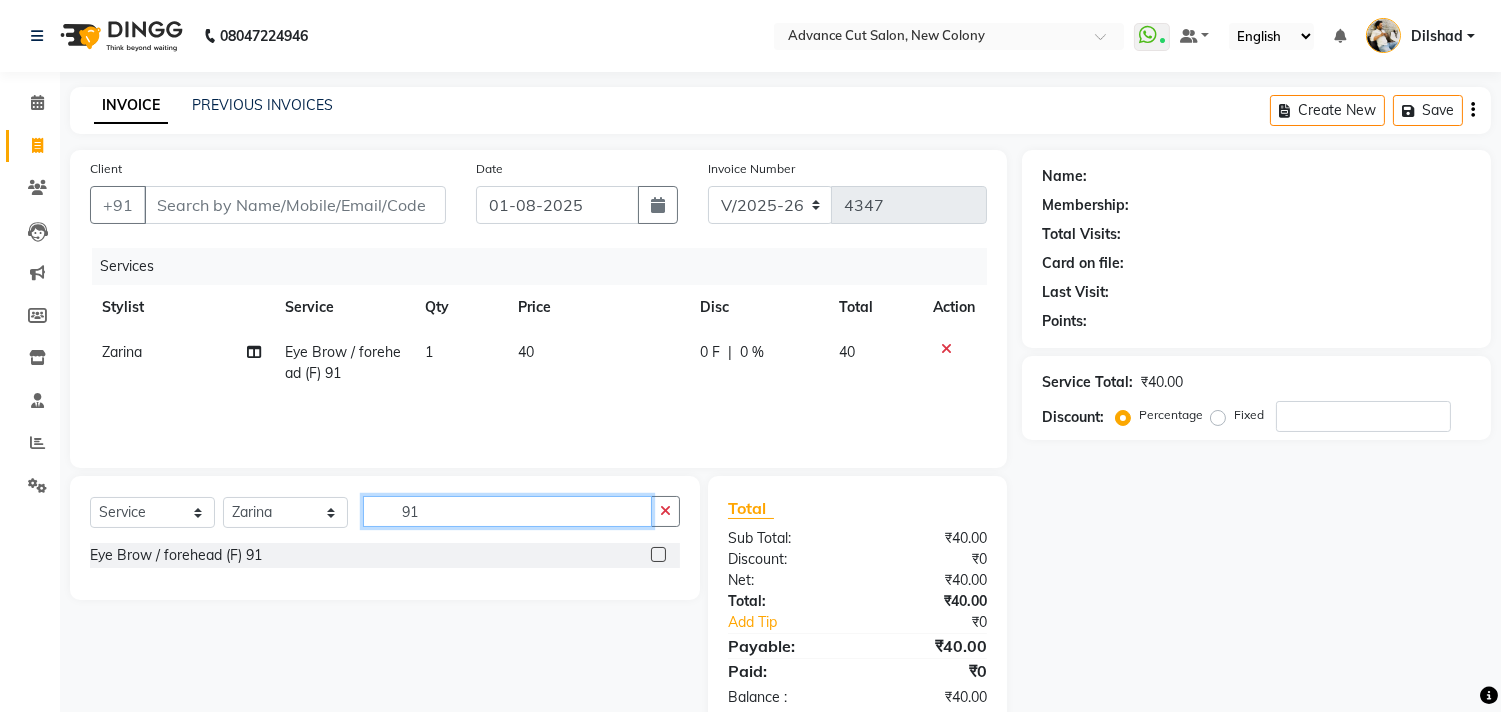 click on "91" 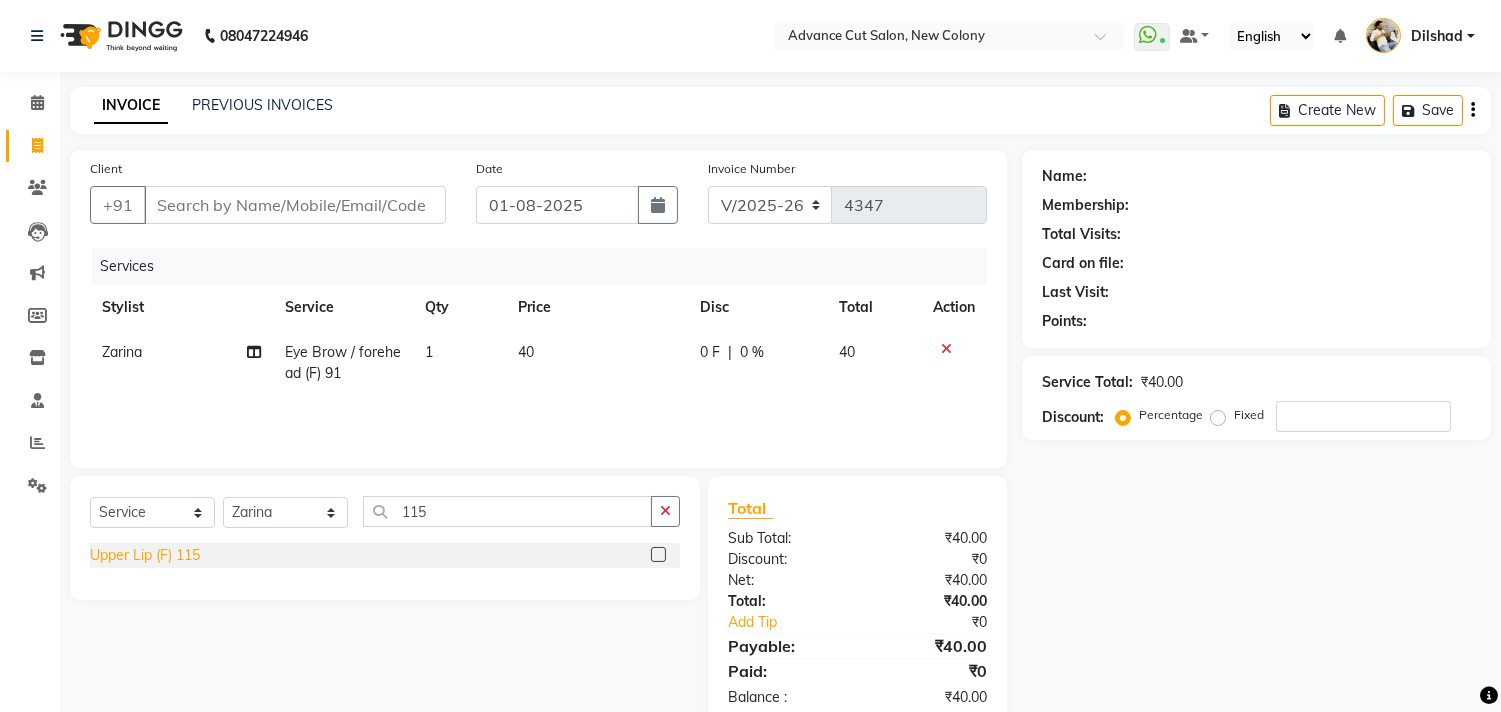 click on "Upper Lip (F) 115" 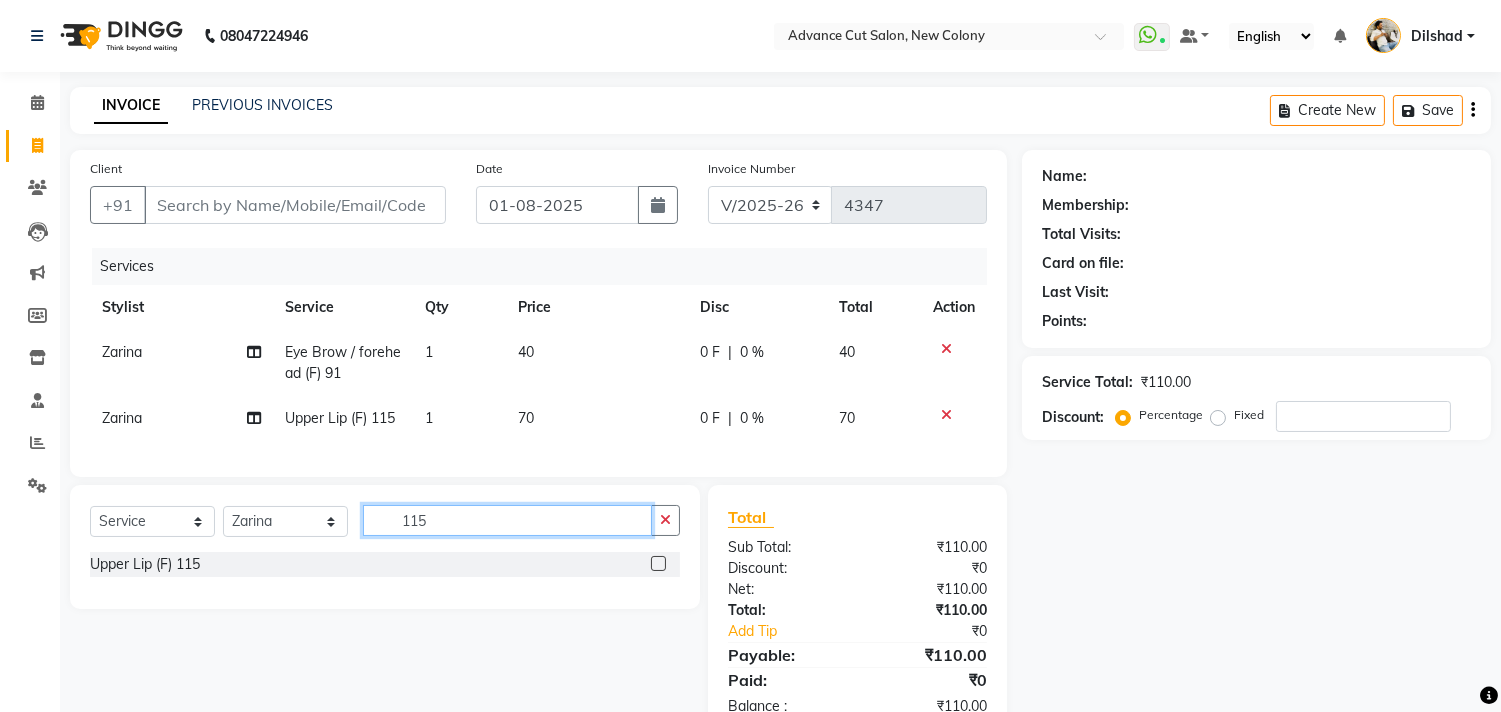 click on "115" 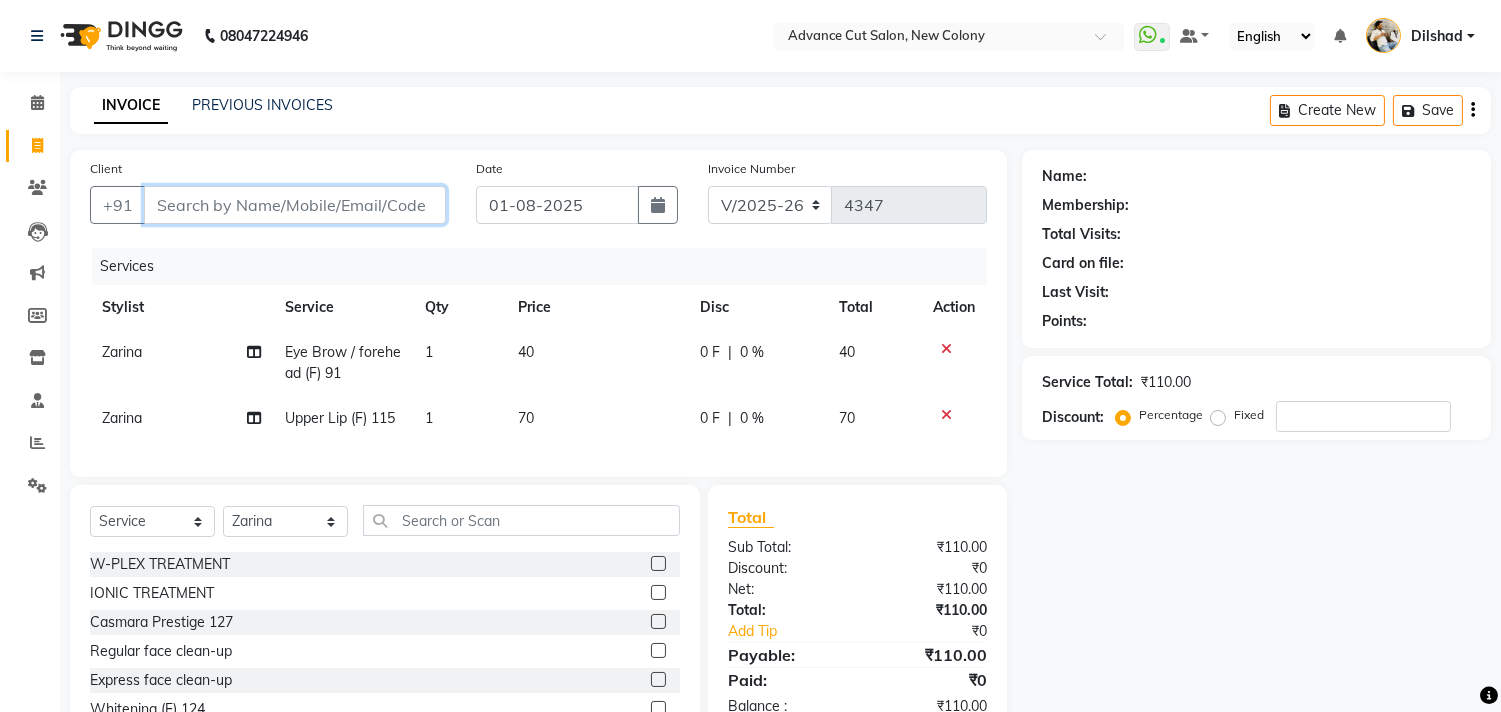 click on "Client" at bounding box center (295, 205) 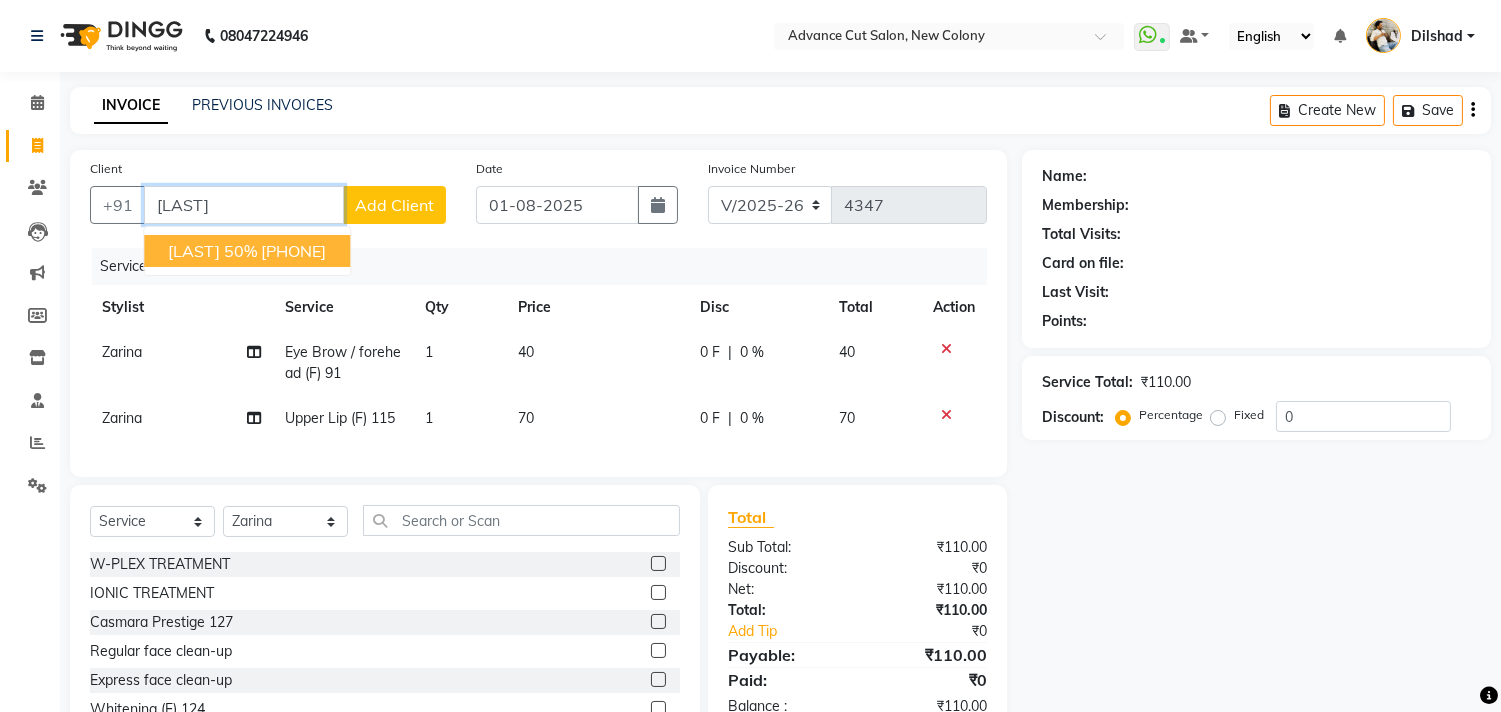 click on "Dakshita 50%" at bounding box center (212, 251) 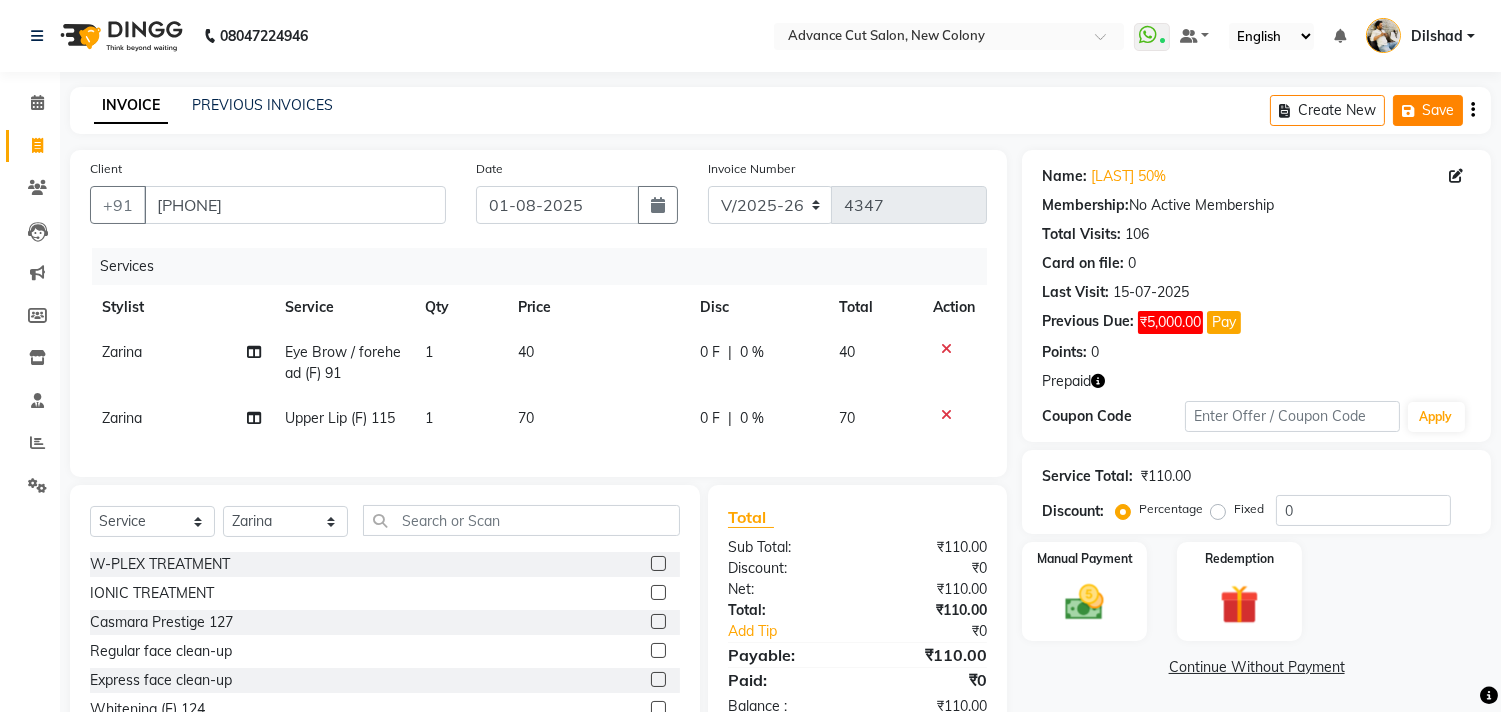 click on "Save" 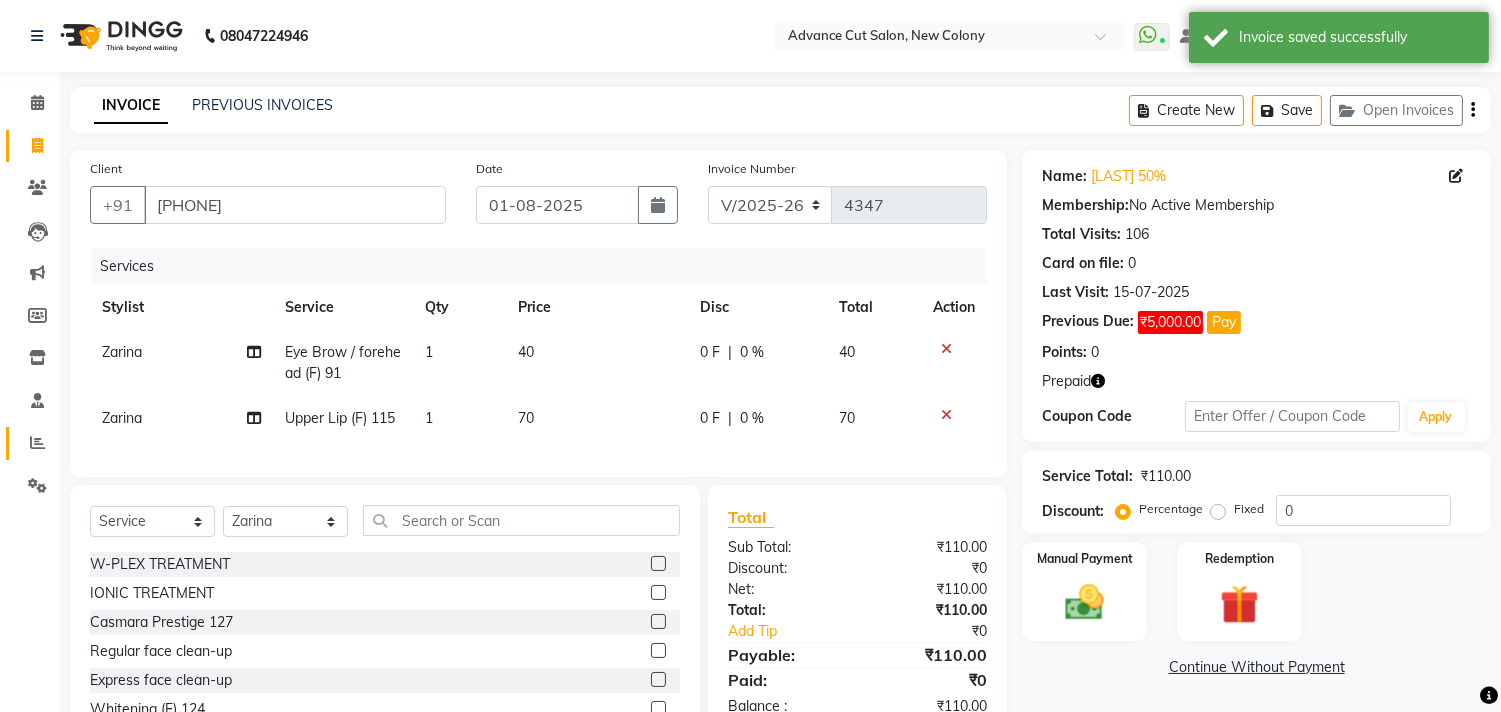 drag, startPoint x: 34, startPoint y: 444, endPoint x: 43, endPoint y: 420, distance: 25.632011 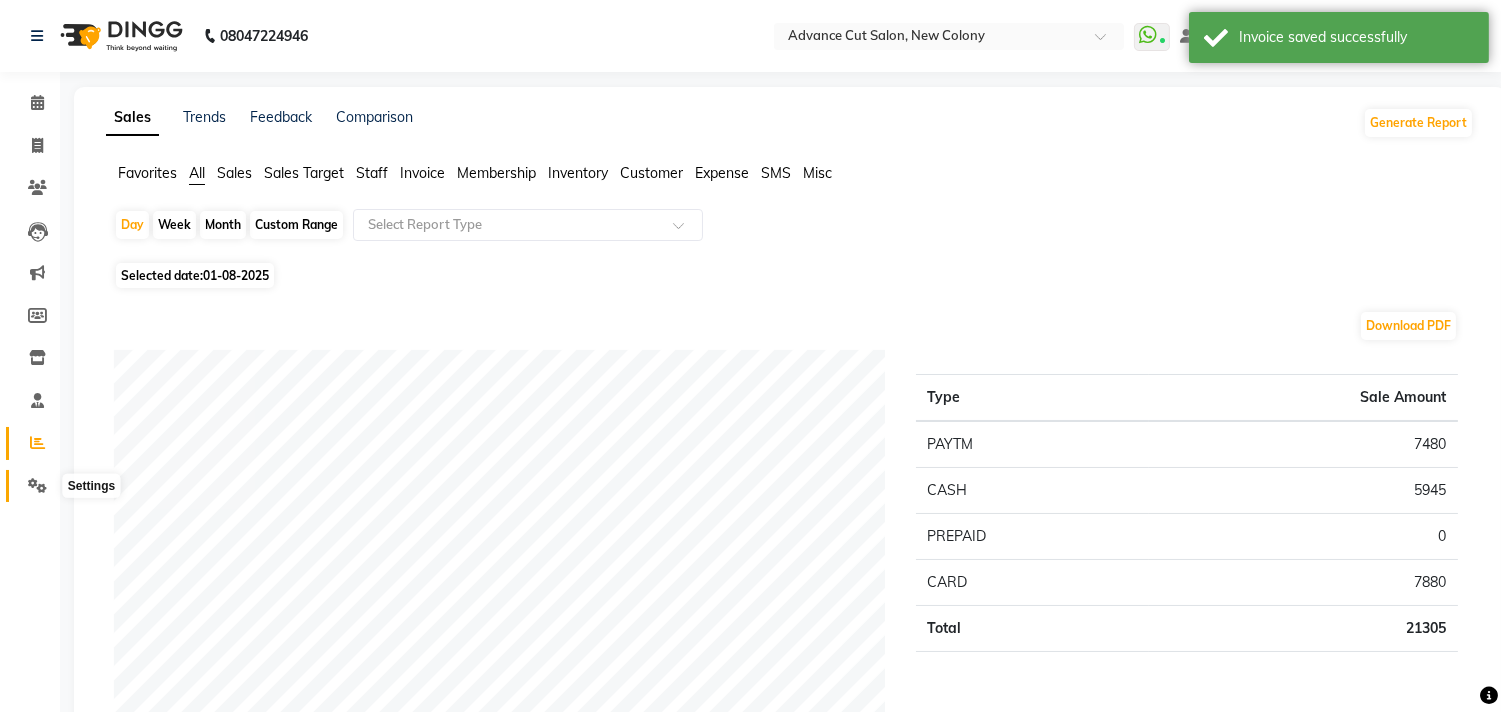 click 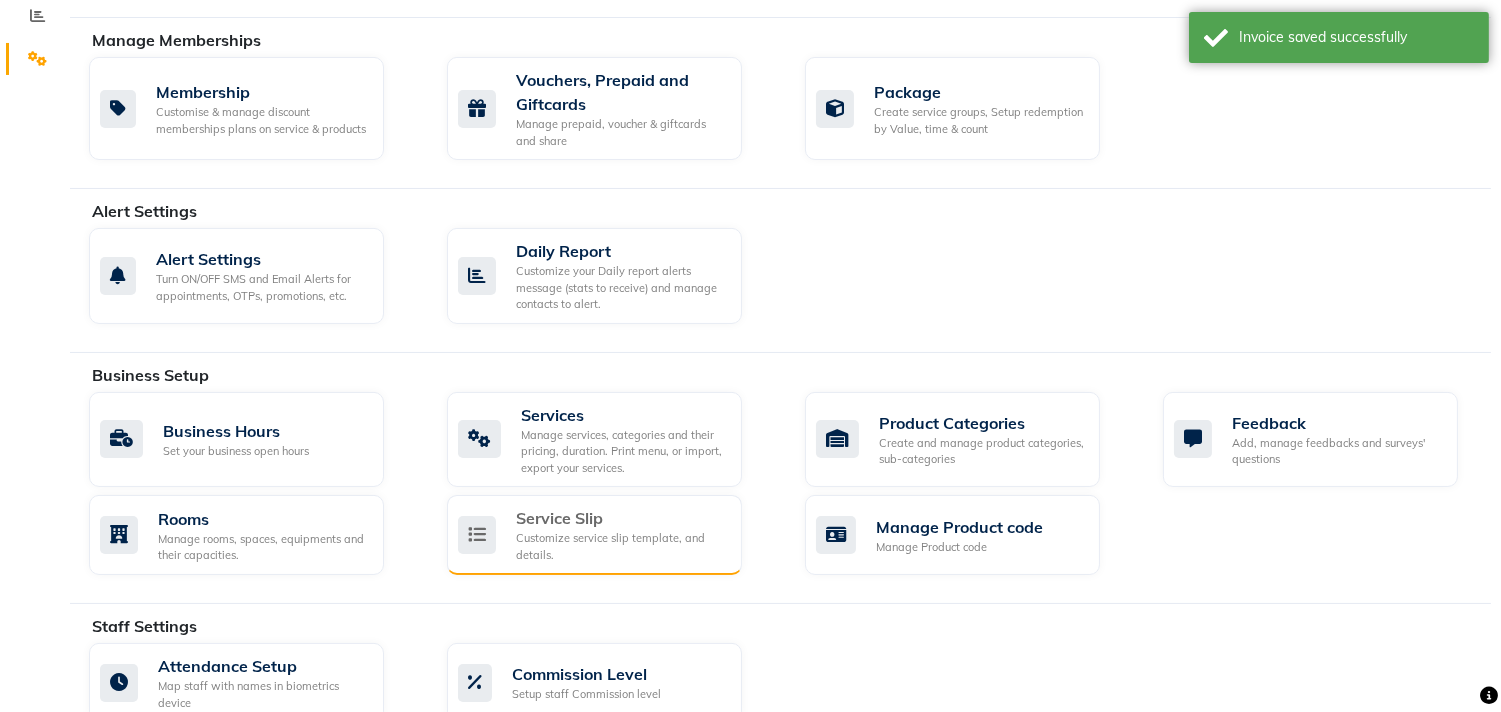scroll, scrollTop: 555, scrollLeft: 0, axis: vertical 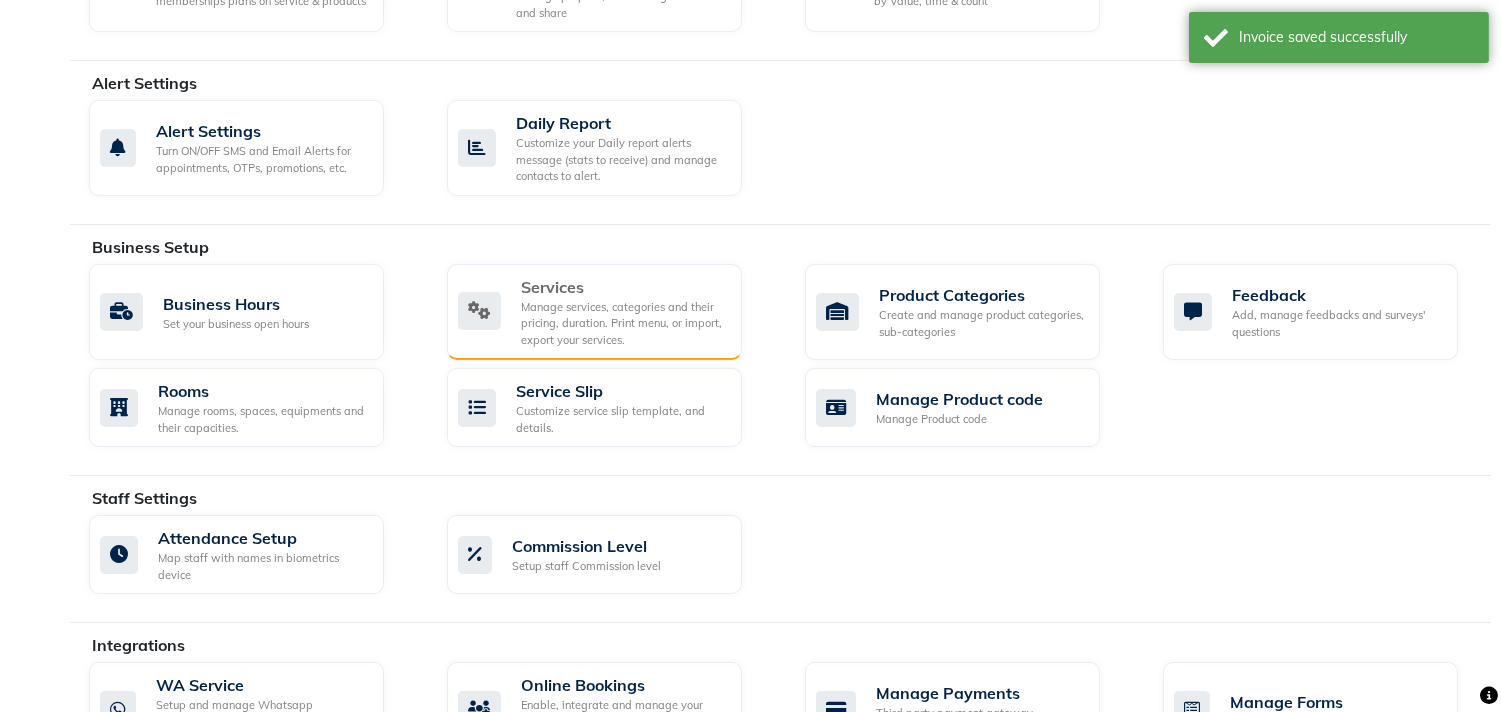click on "Services" 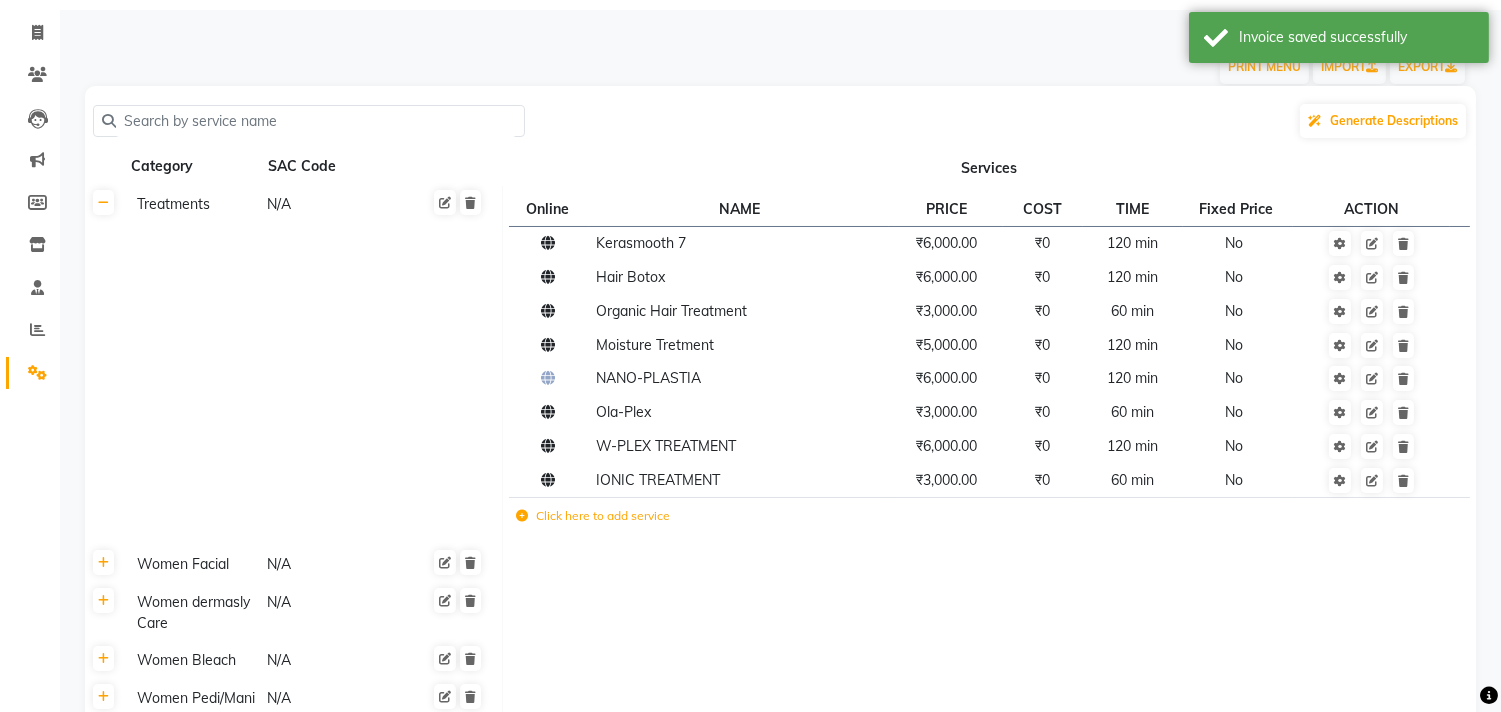 scroll, scrollTop: 333, scrollLeft: 0, axis: vertical 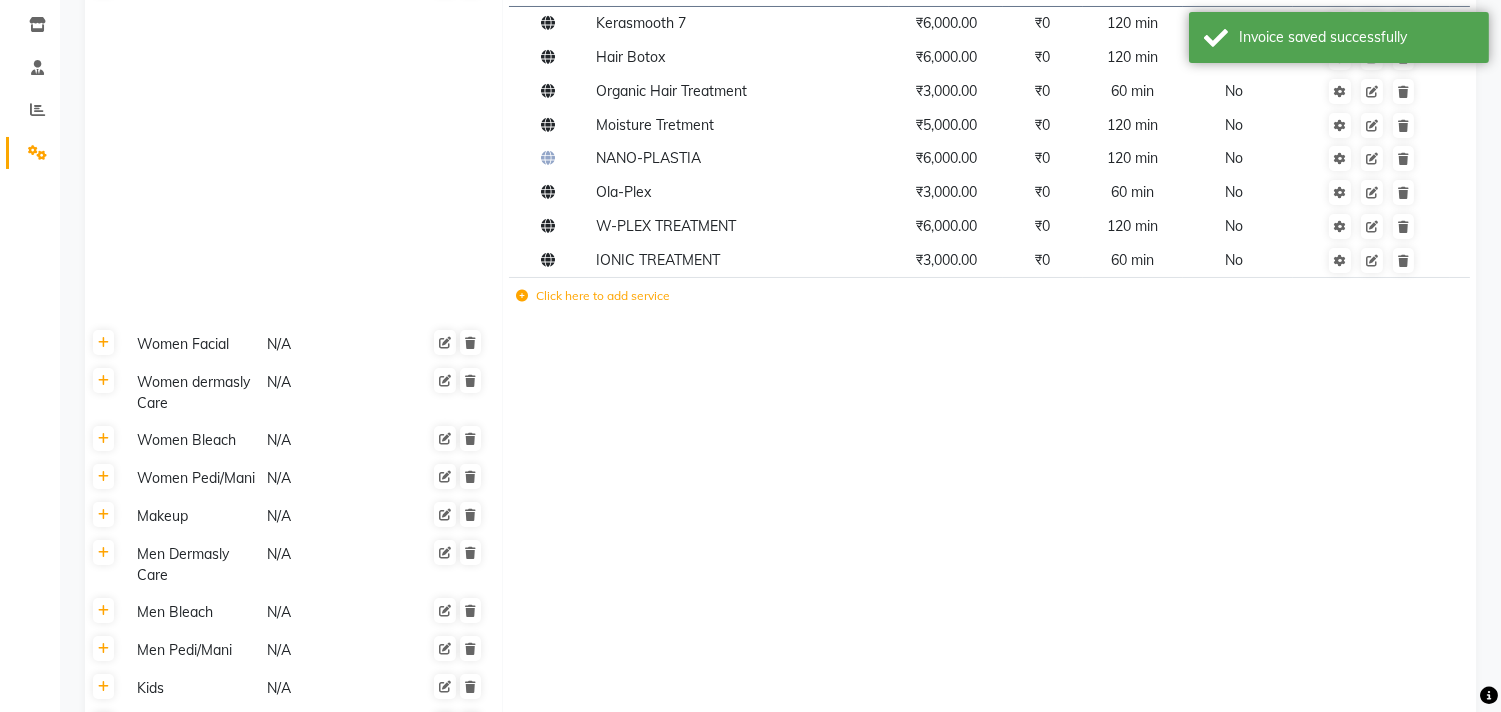 click on "Click here to add service" 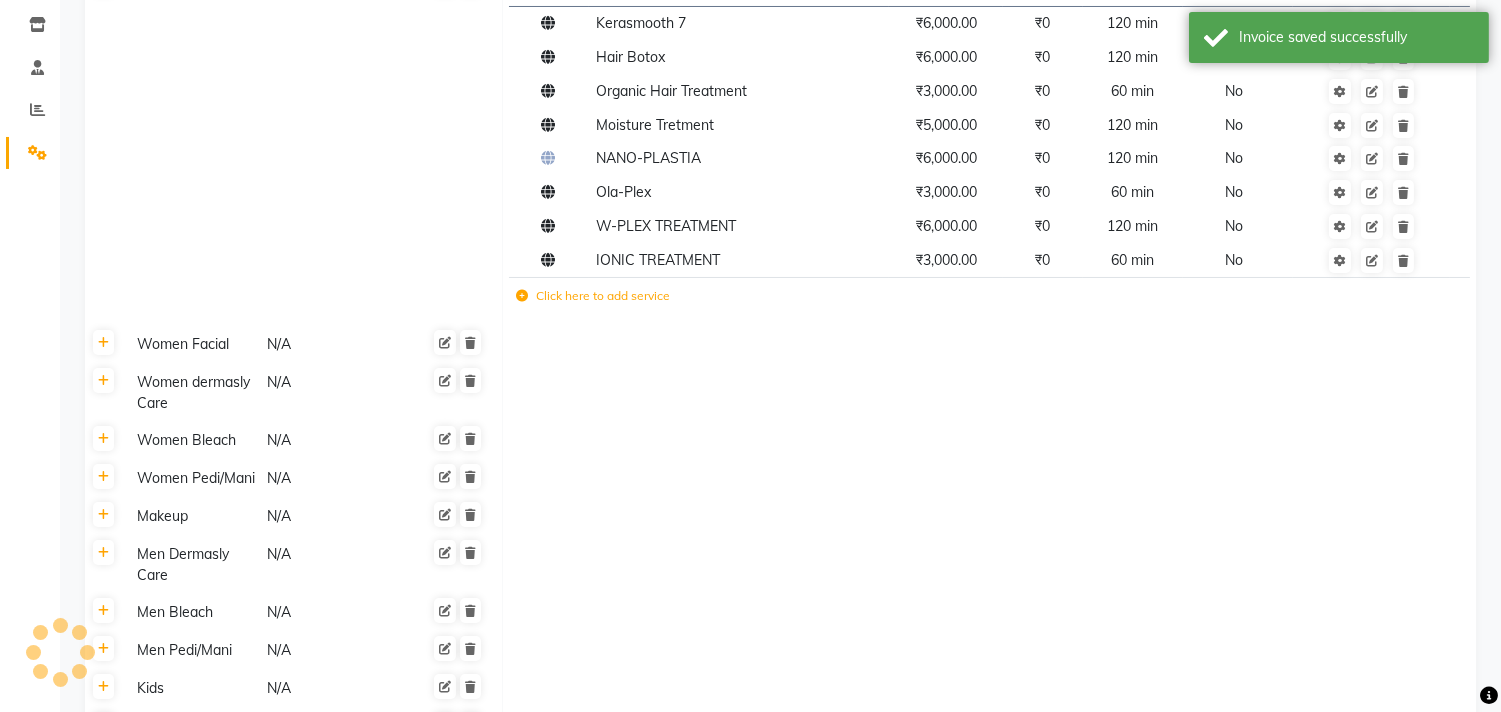 click 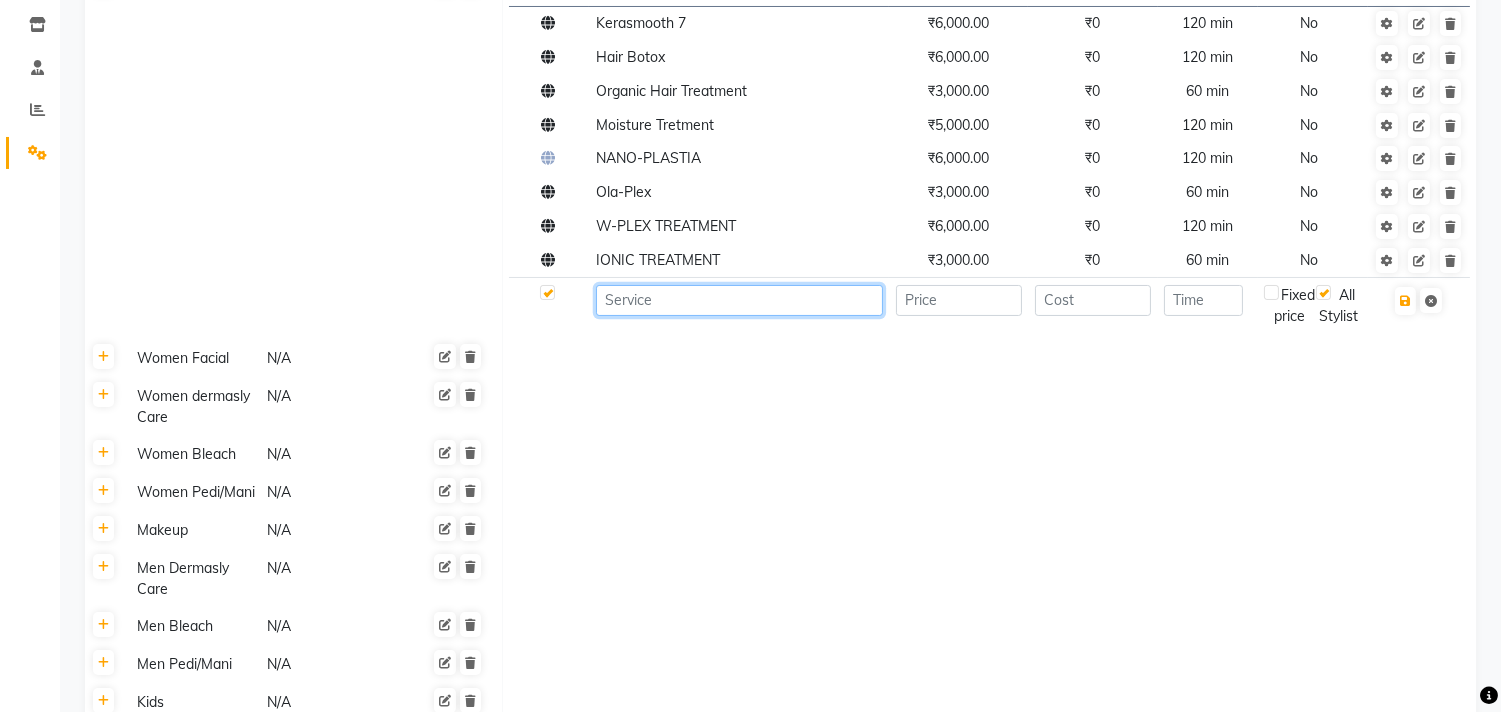 click 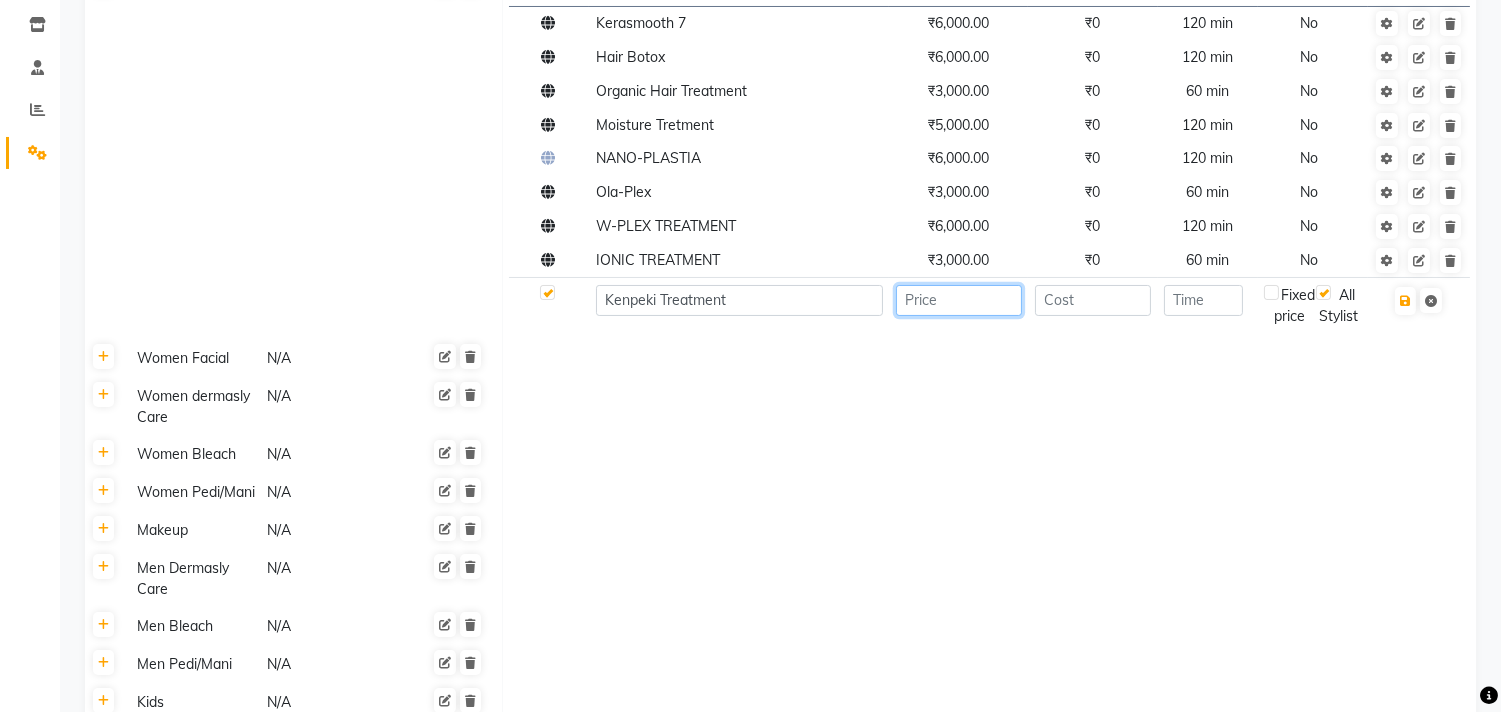 click 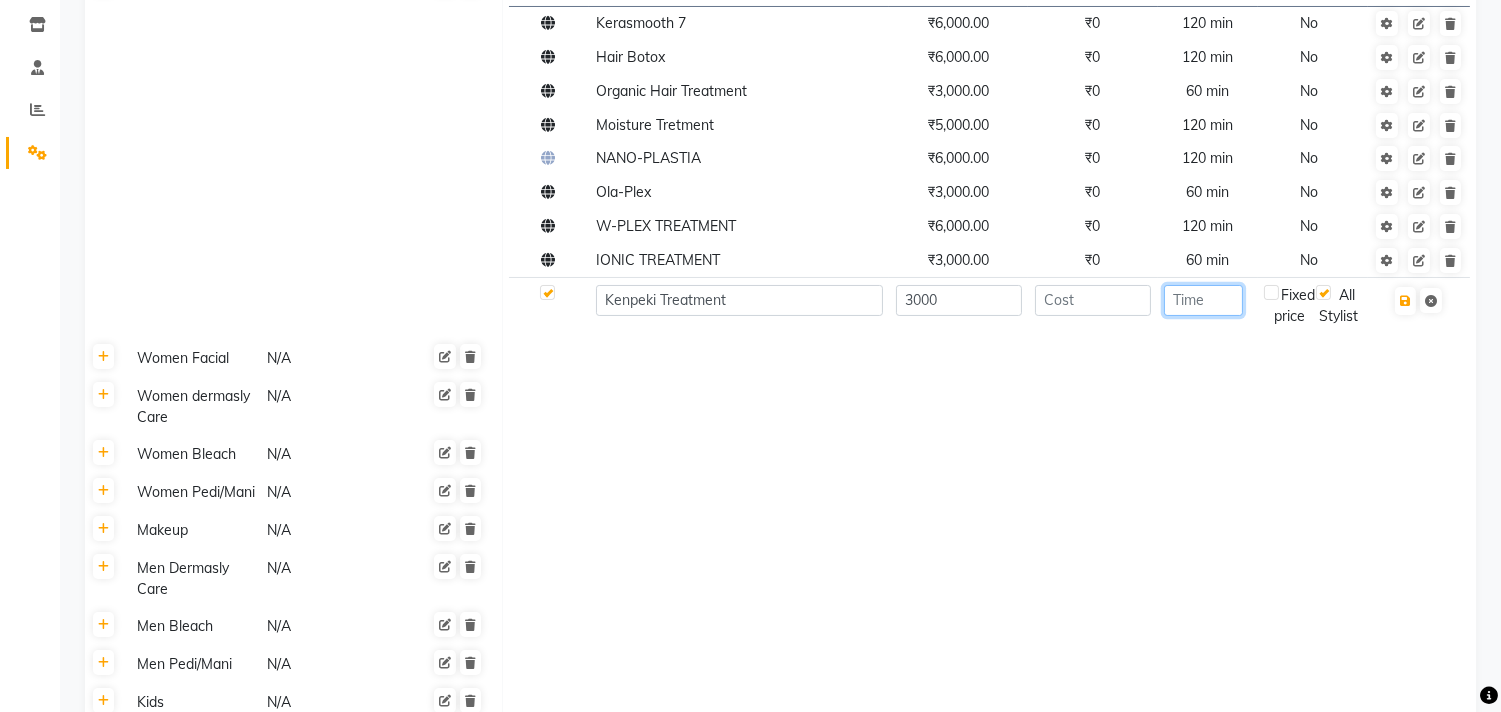 click 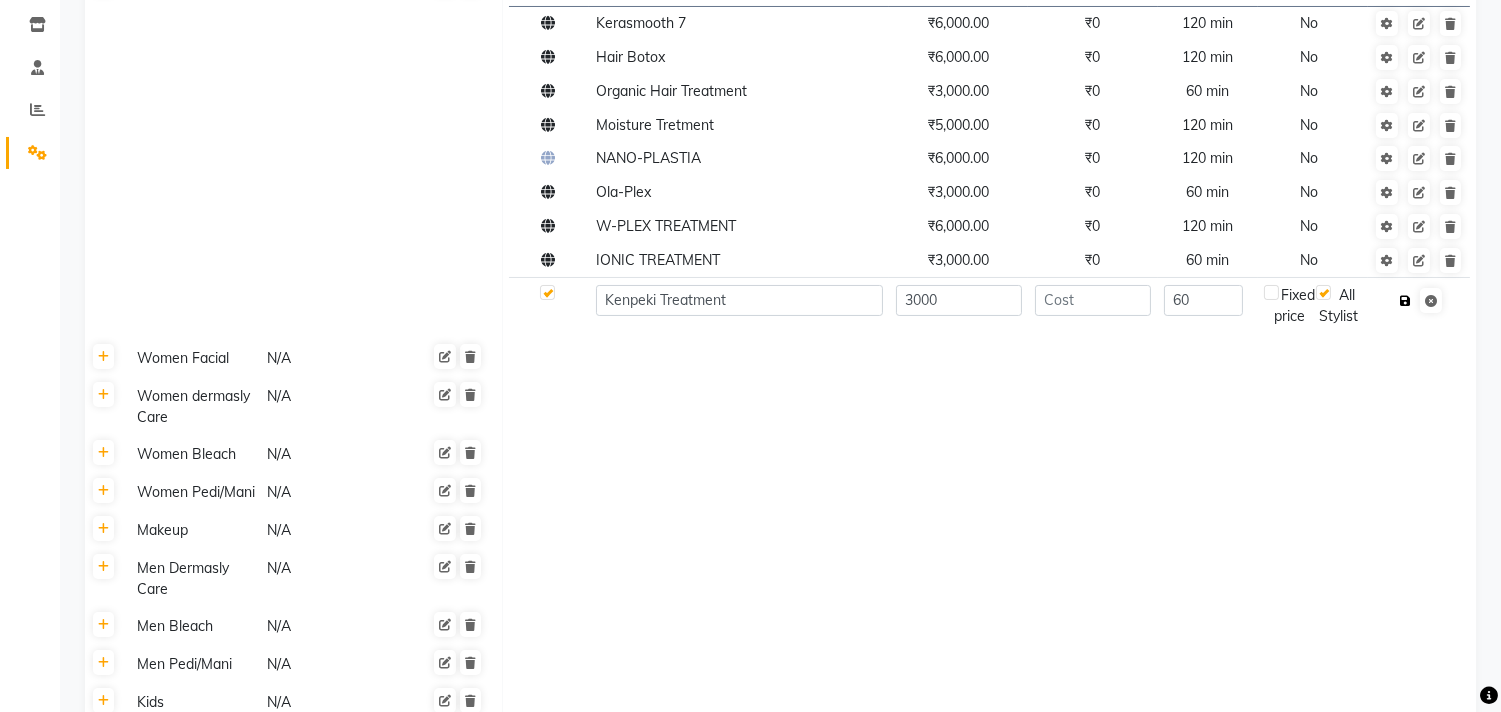 click at bounding box center [1405, 301] 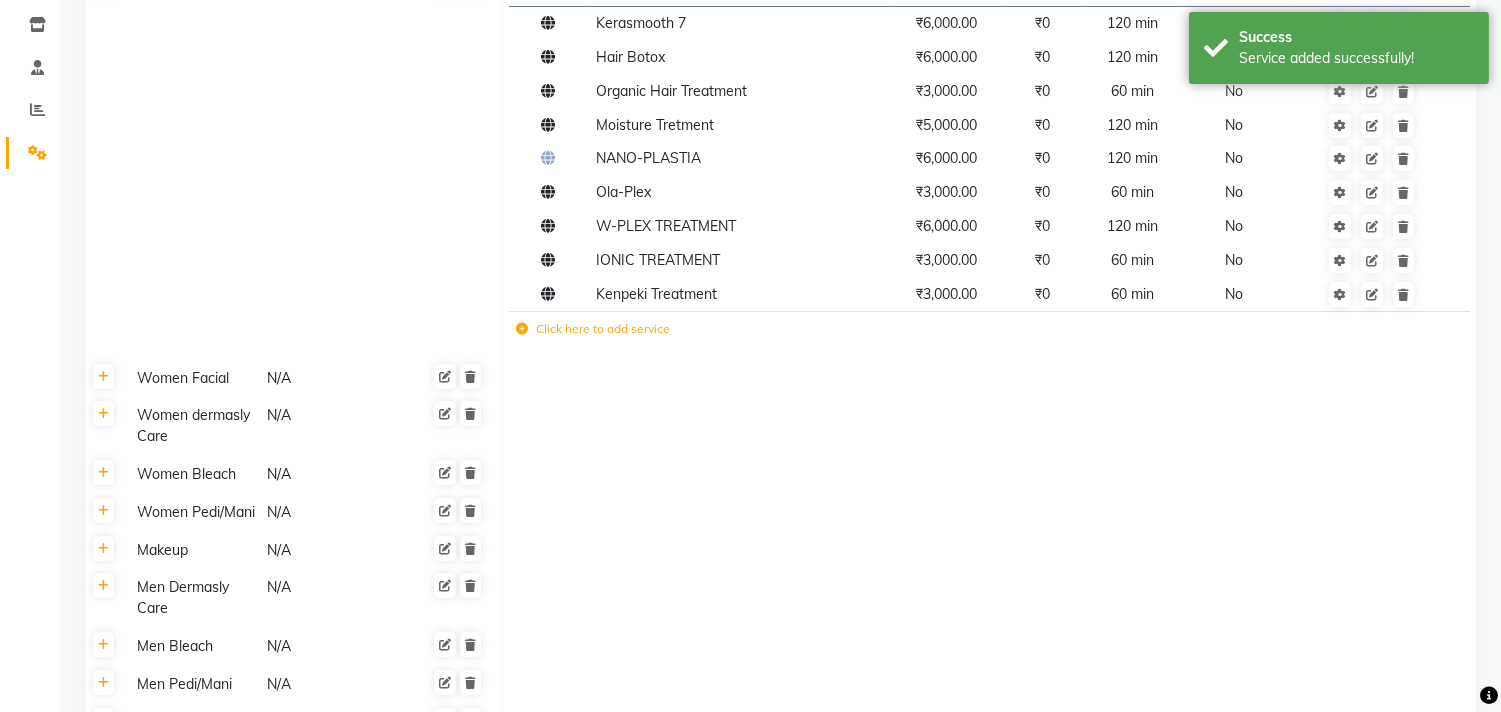 scroll, scrollTop: 0, scrollLeft: 0, axis: both 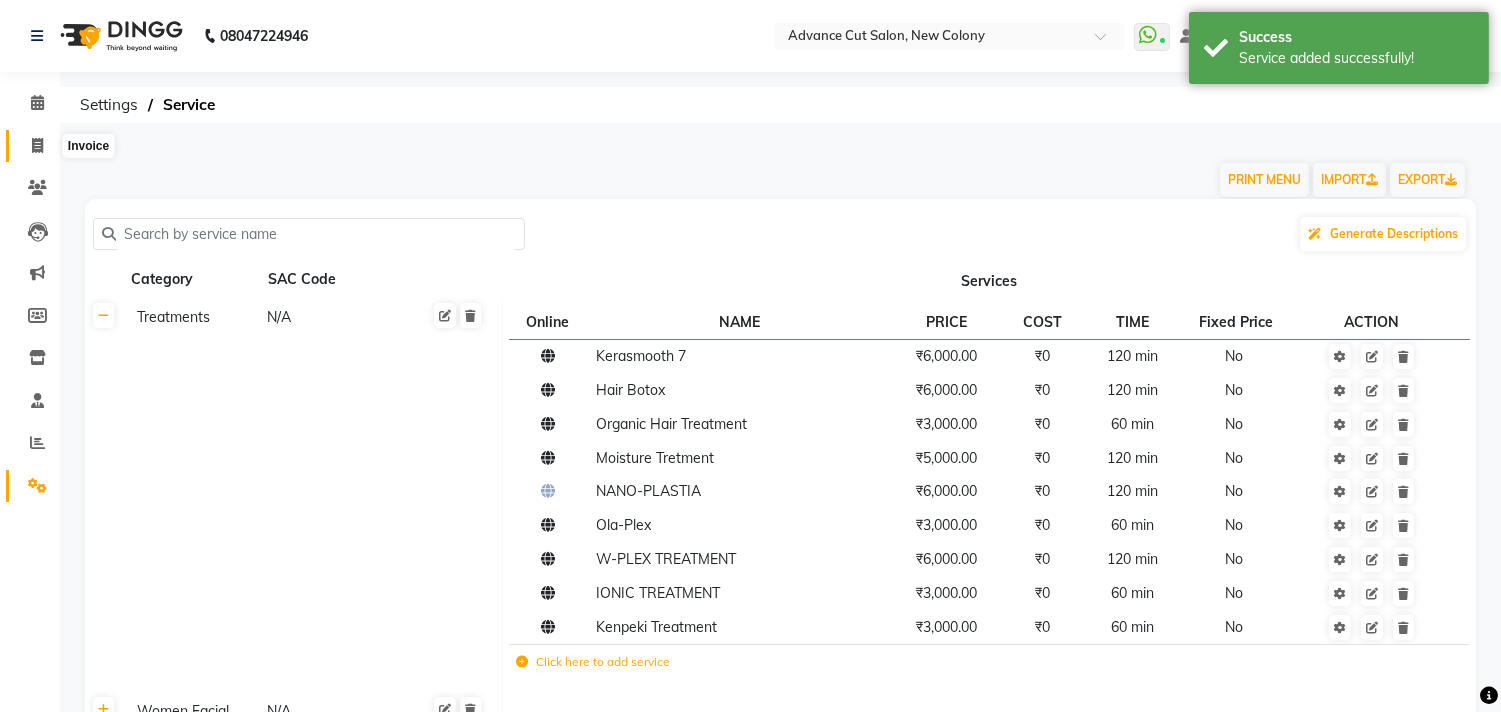 click 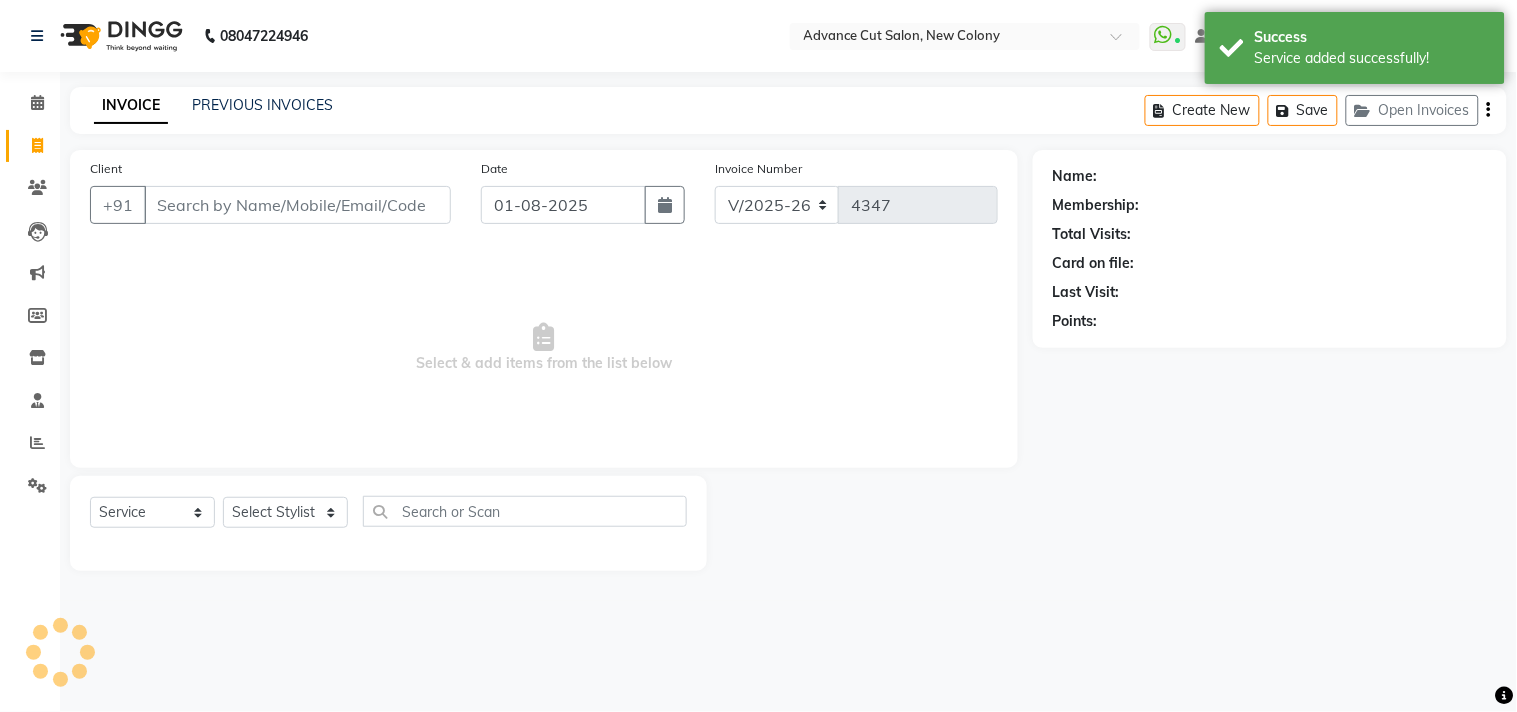 click on "Client" at bounding box center (297, 205) 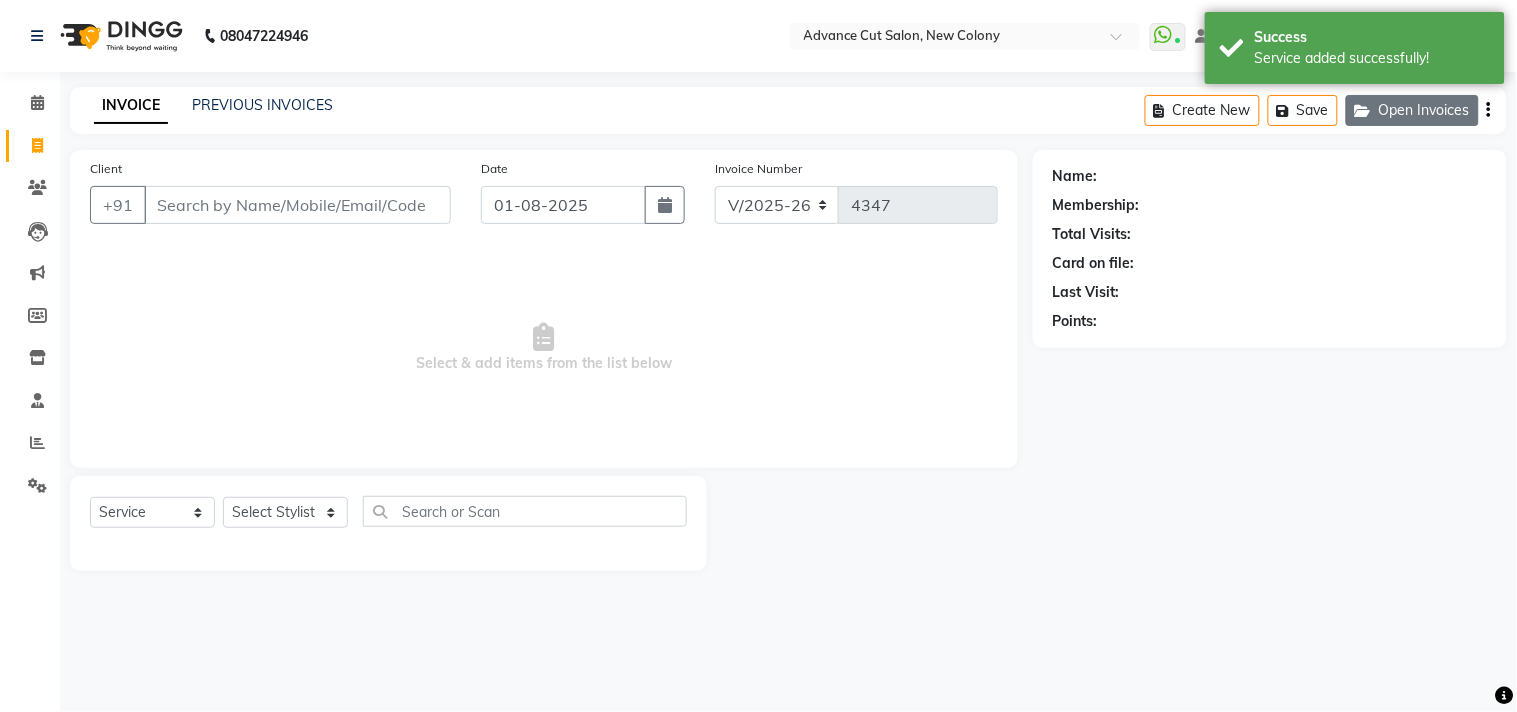 click on "Open Invoices" 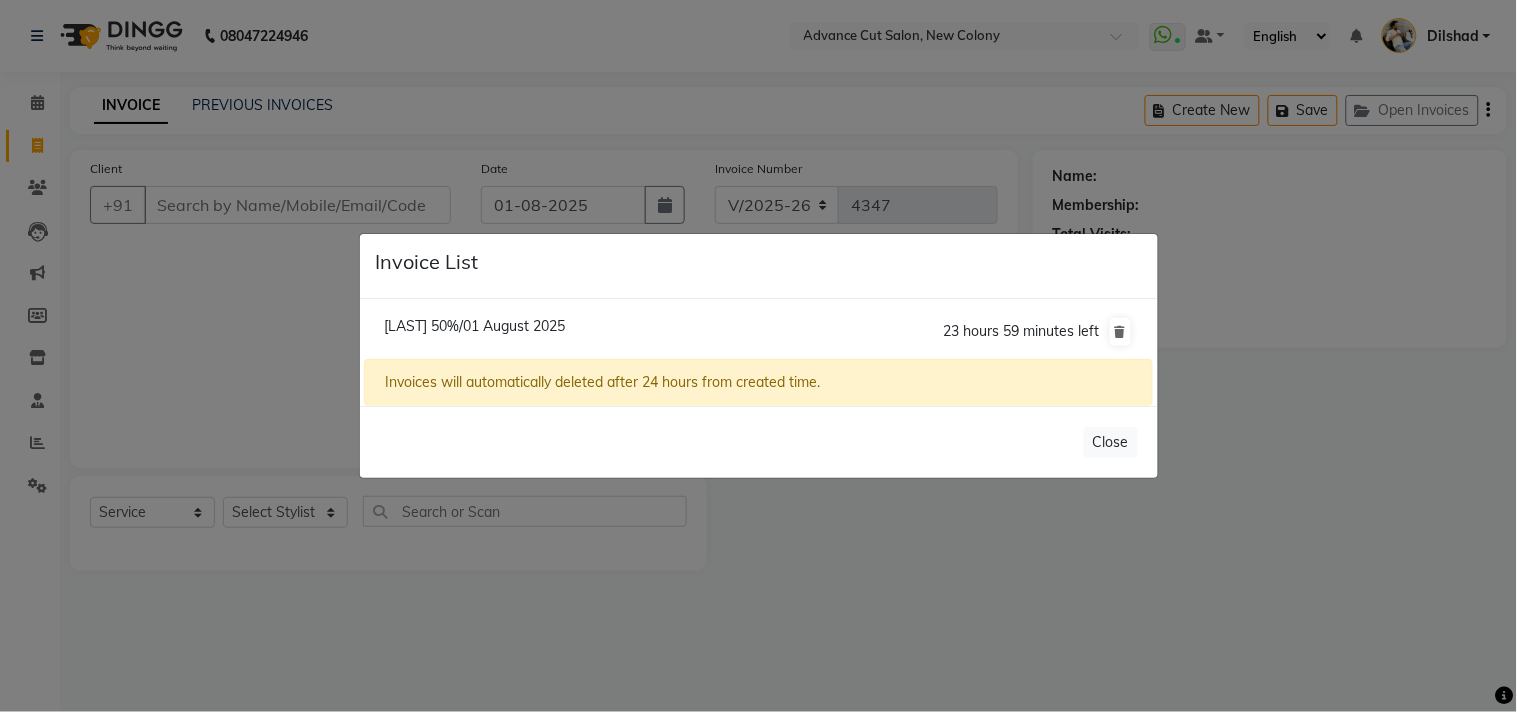 click on "Dakshita 50%/01 August 2025" 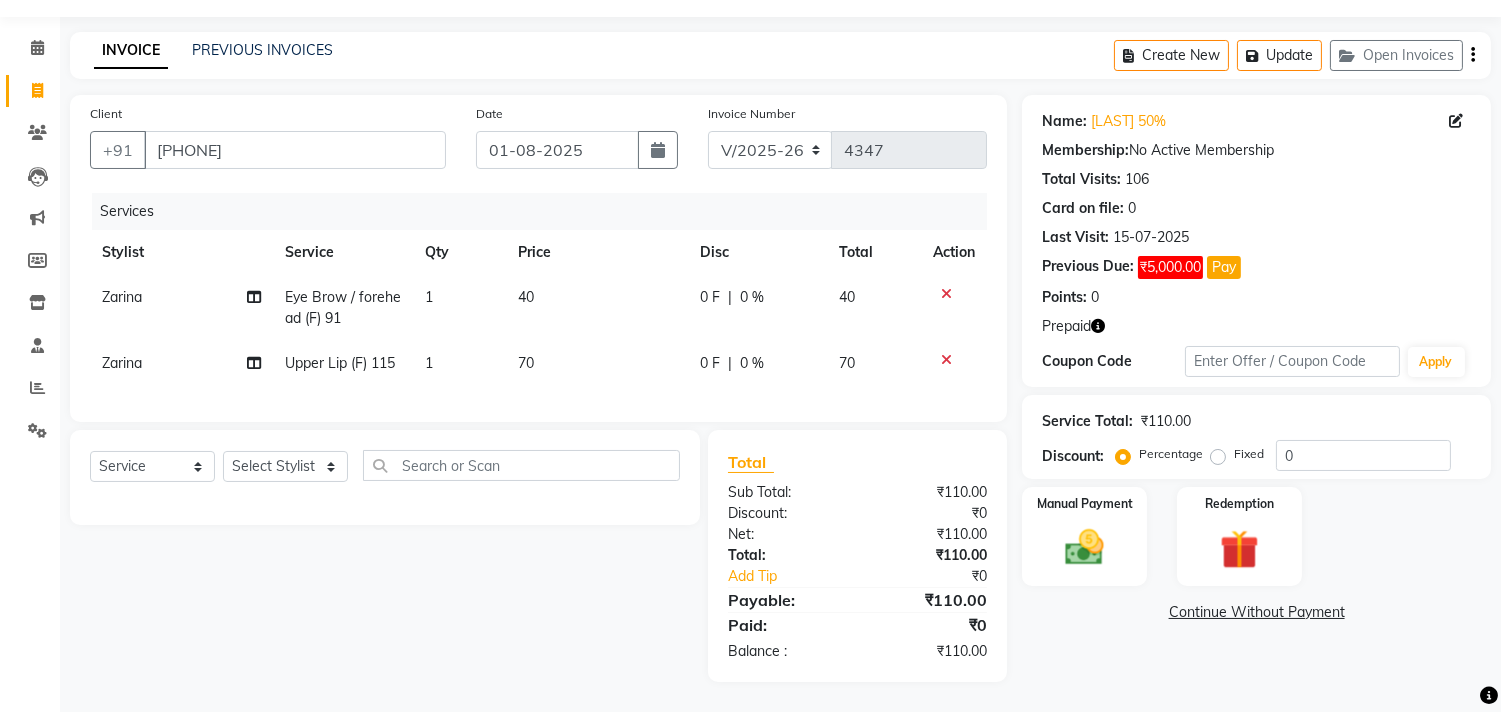 scroll, scrollTop: 72, scrollLeft: 0, axis: vertical 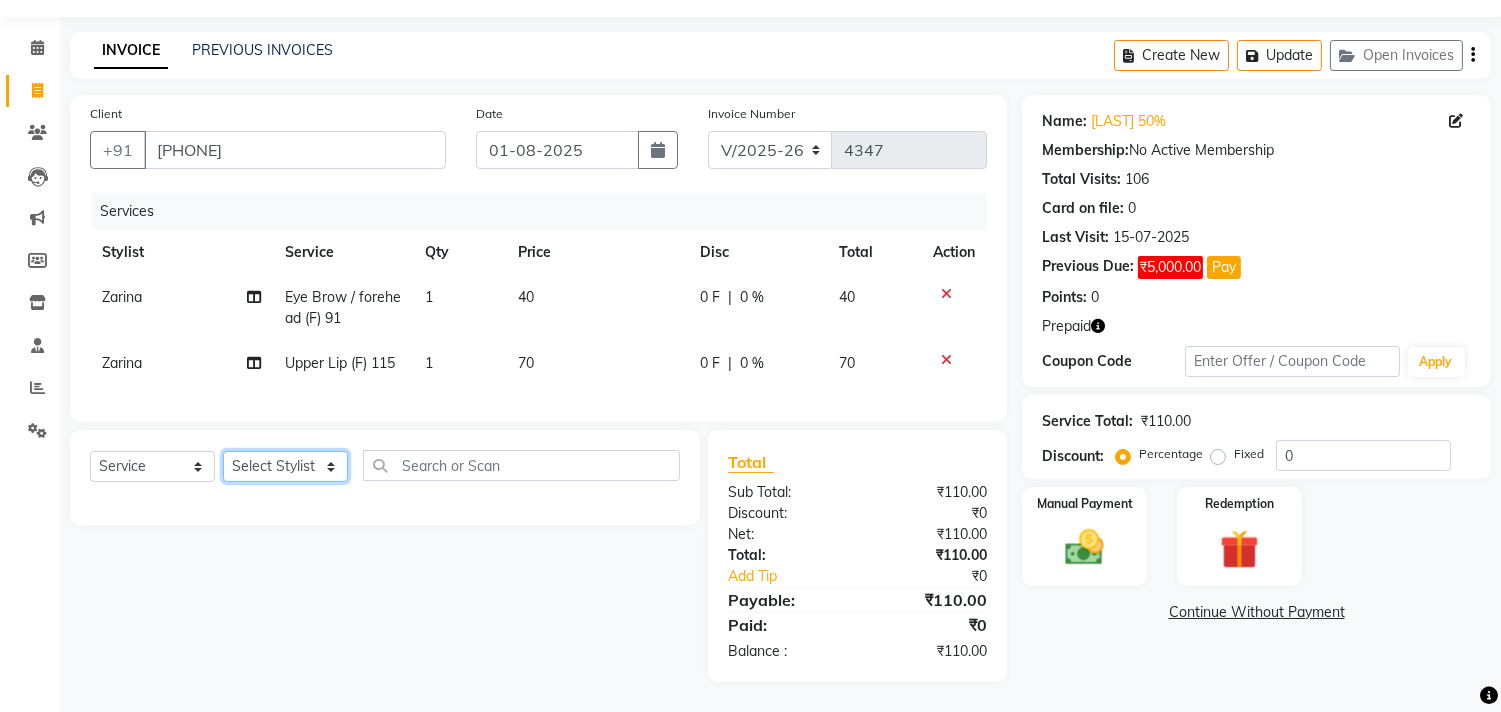 click on "Select Stylist Abrar Alam Dilshad Lallan Meenu Nafeesh Ahmad Naved O.P. Sharma  Pryag Samar Shahzad  SHWETA SINGH Zarina" 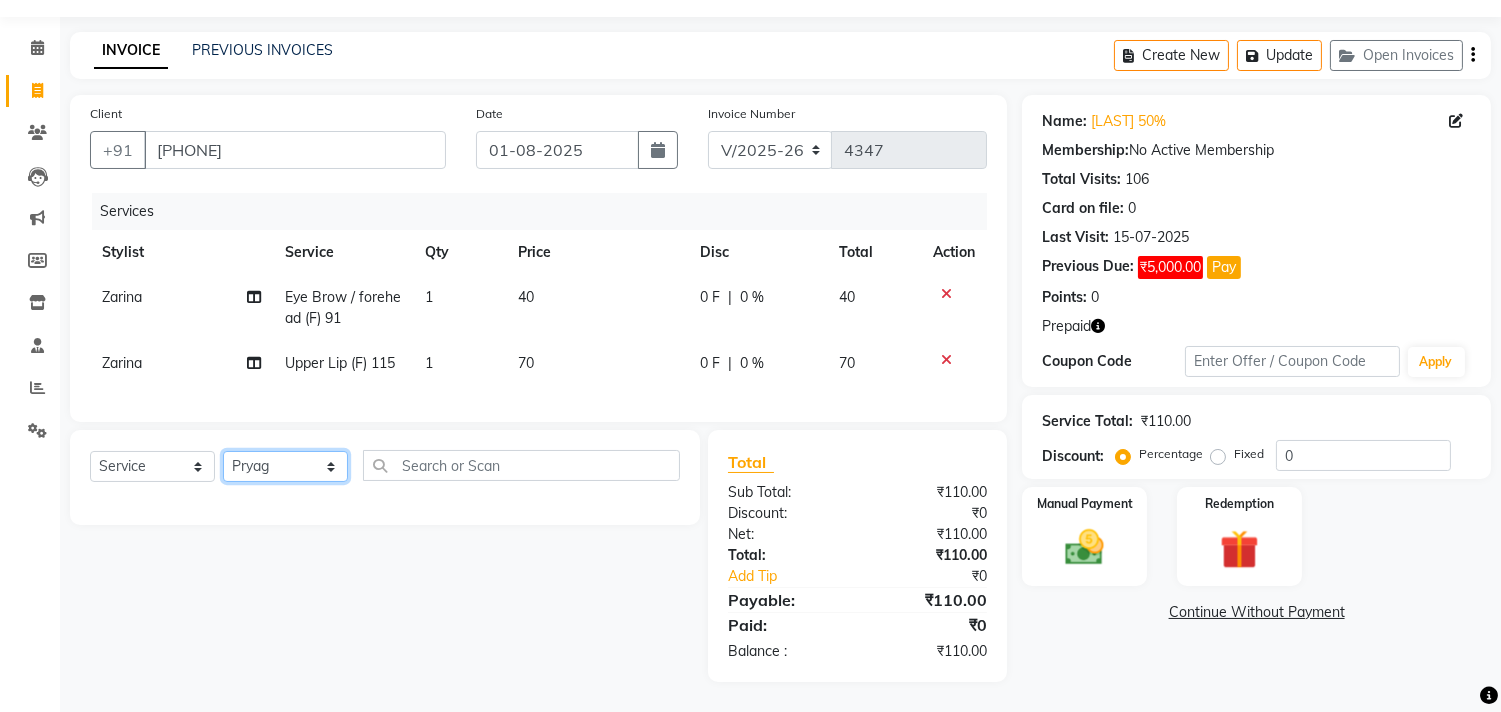 click on "Select Stylist Abrar Alam Dilshad Lallan Meenu Nafeesh Ahmad Naved O.P. Sharma  Pryag Samar Shahzad  SHWETA SINGH Zarina" 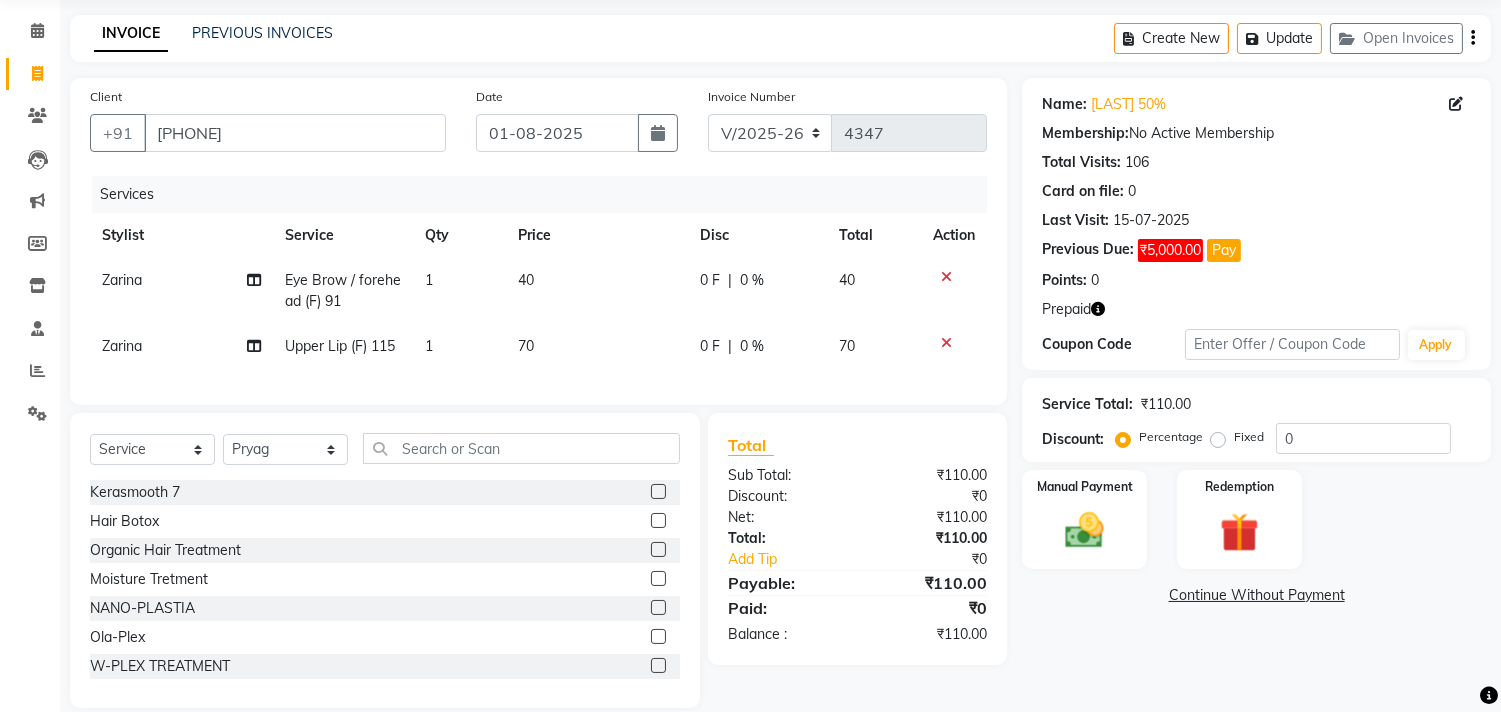click on "Select  Service  Product  Membership  Package Voucher Prepaid Gift Card  Select Stylist Abrar Alam Dilshad Lallan Meenu Nafeesh Ahmad Naved O.P. Sharma  Pryag Samar Shahzad  SHWETA SINGH Zarina" 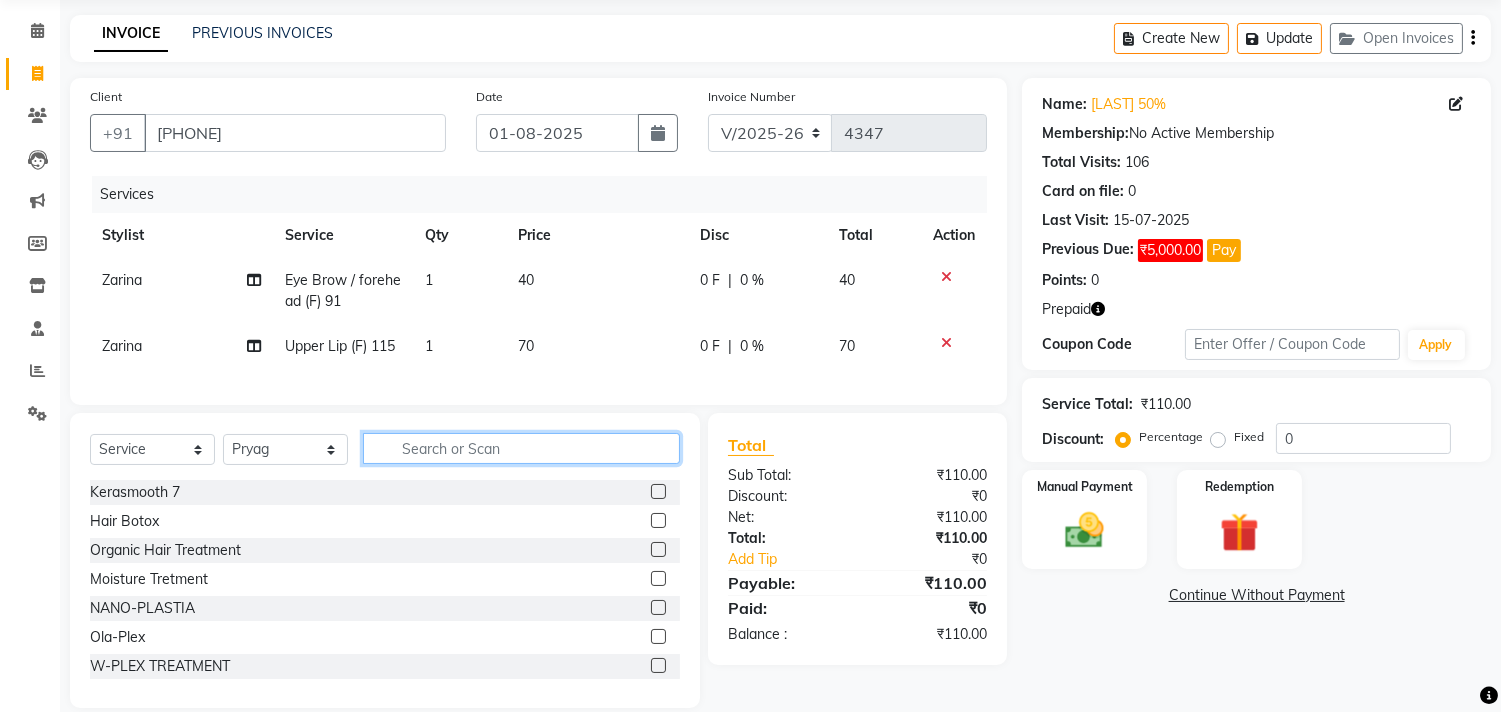 click 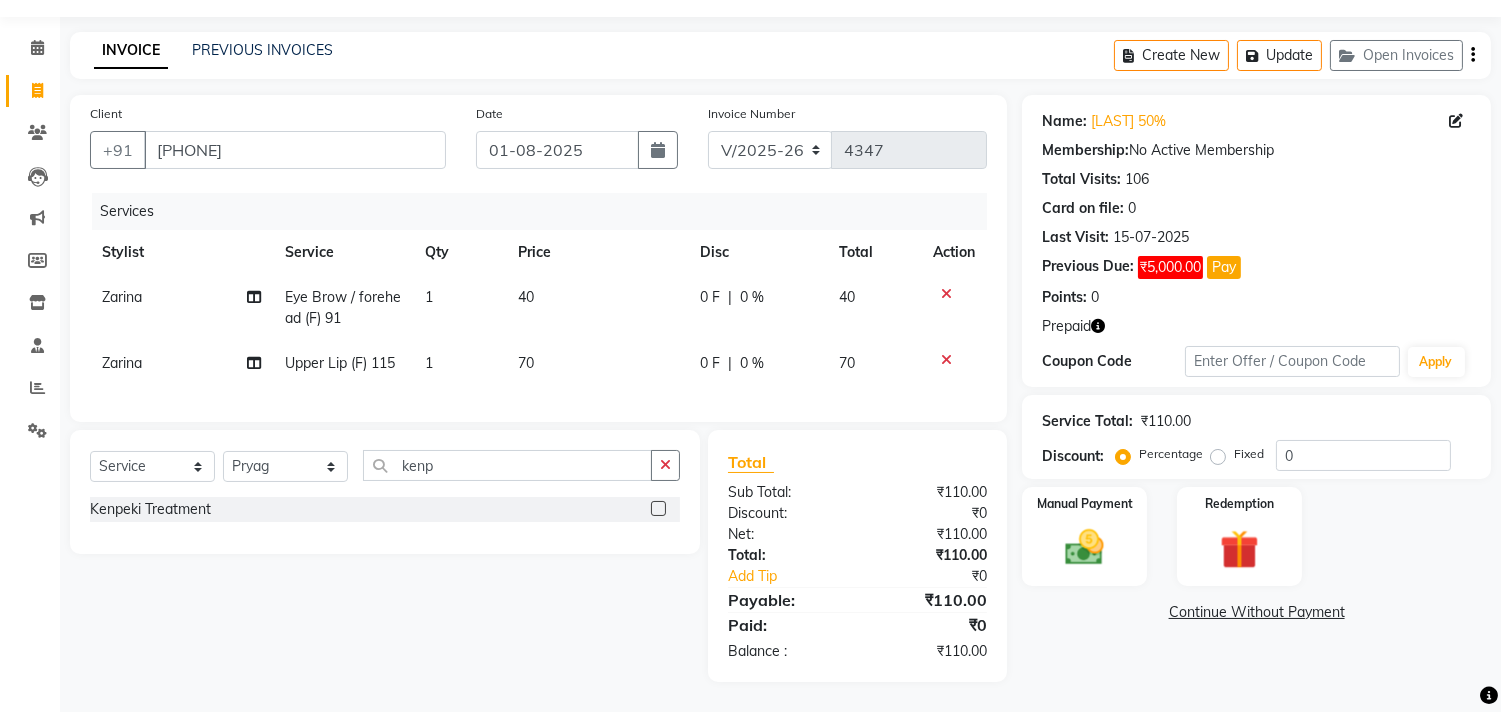 click on "Kenpeki Treatment" 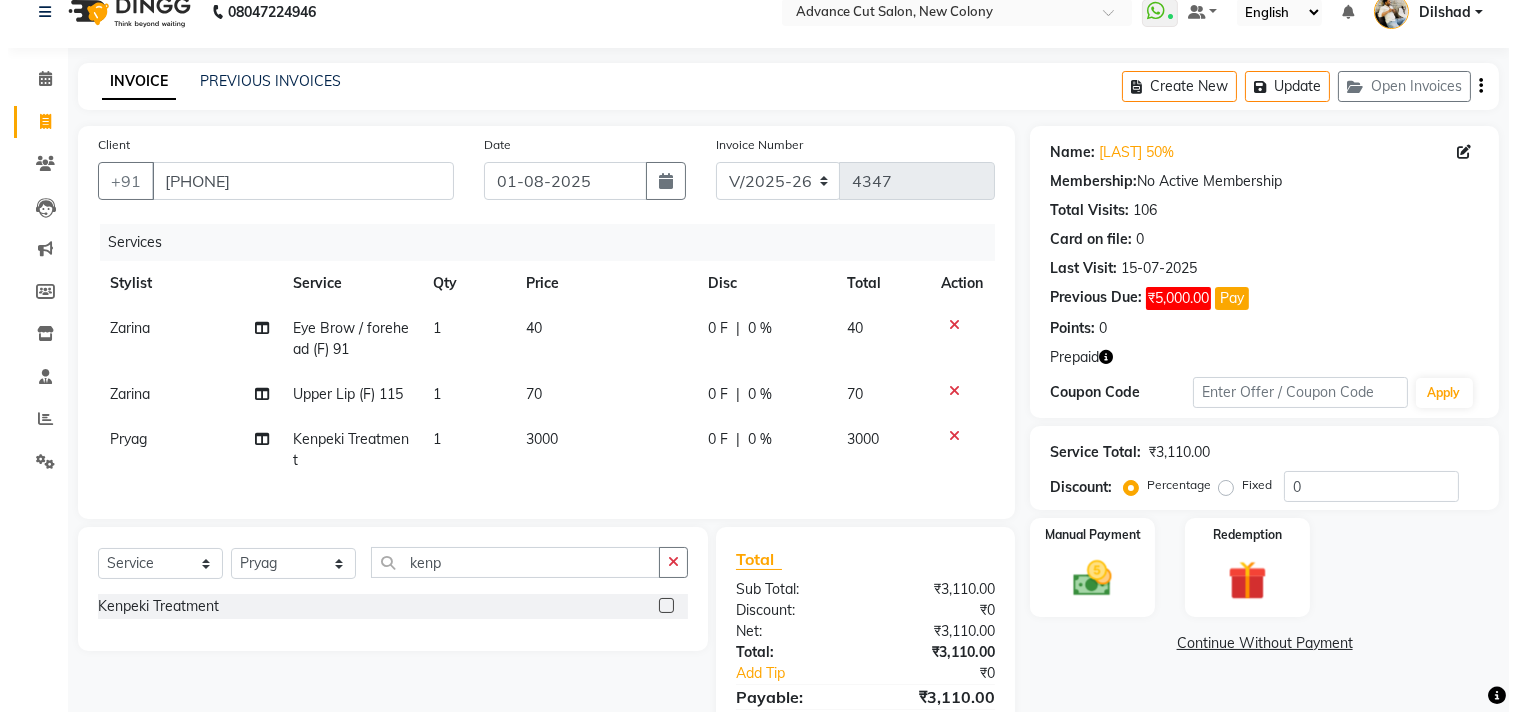 scroll, scrollTop: 0, scrollLeft: 0, axis: both 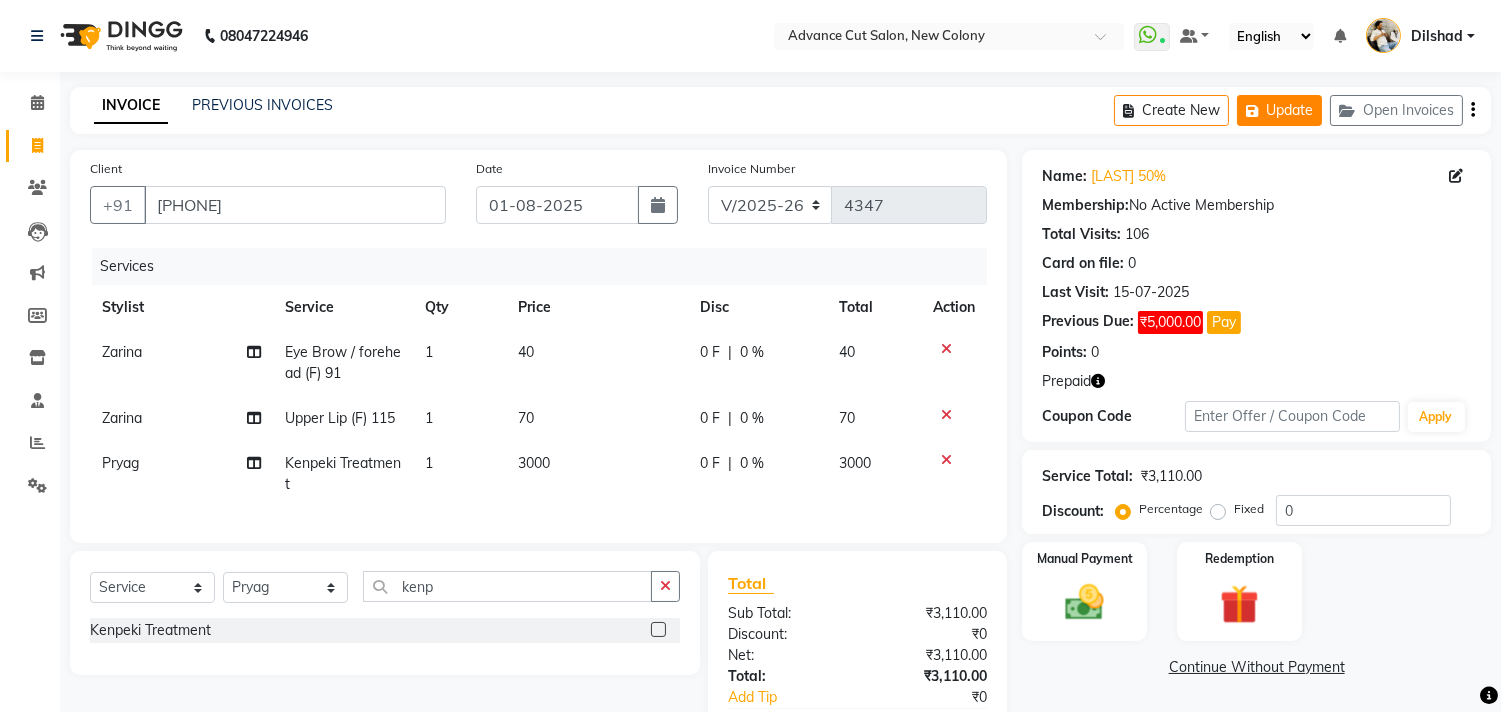click on "Update" 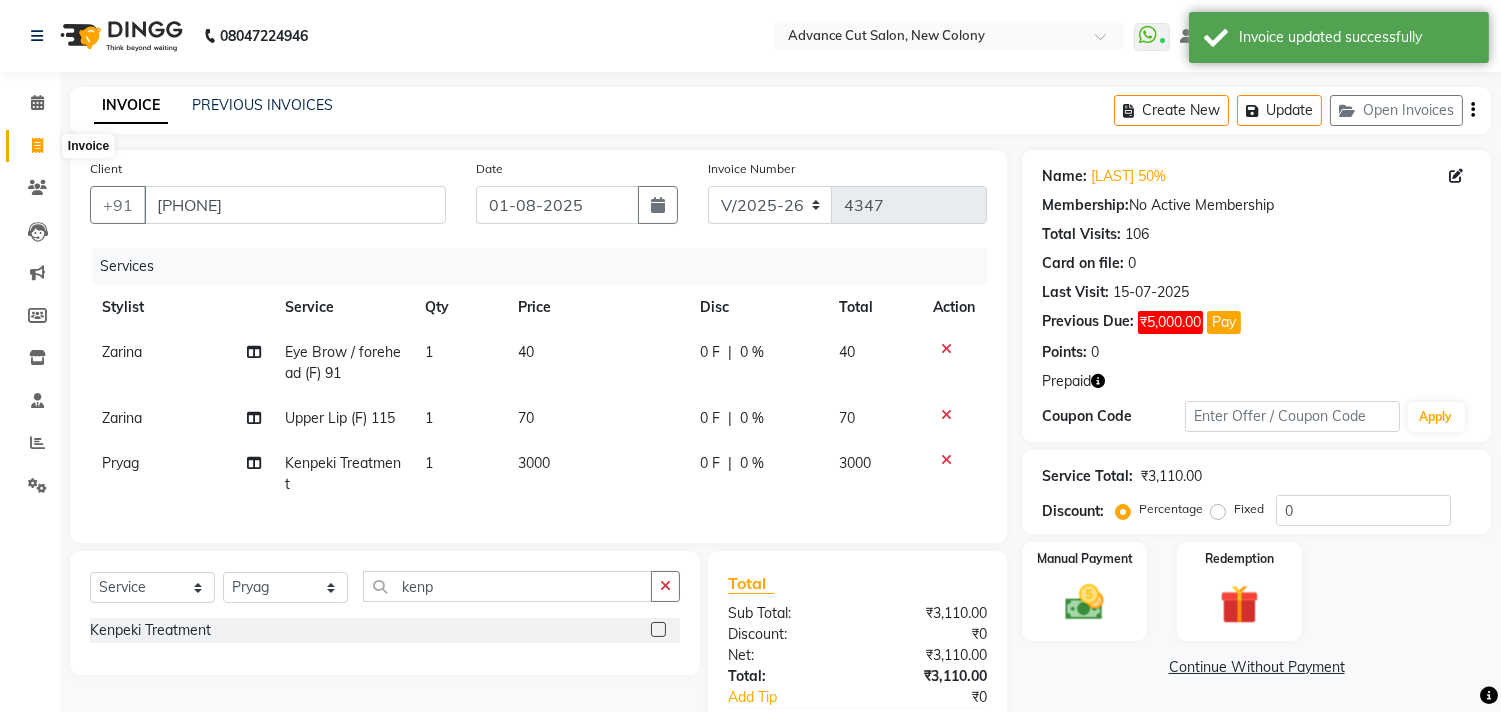 click 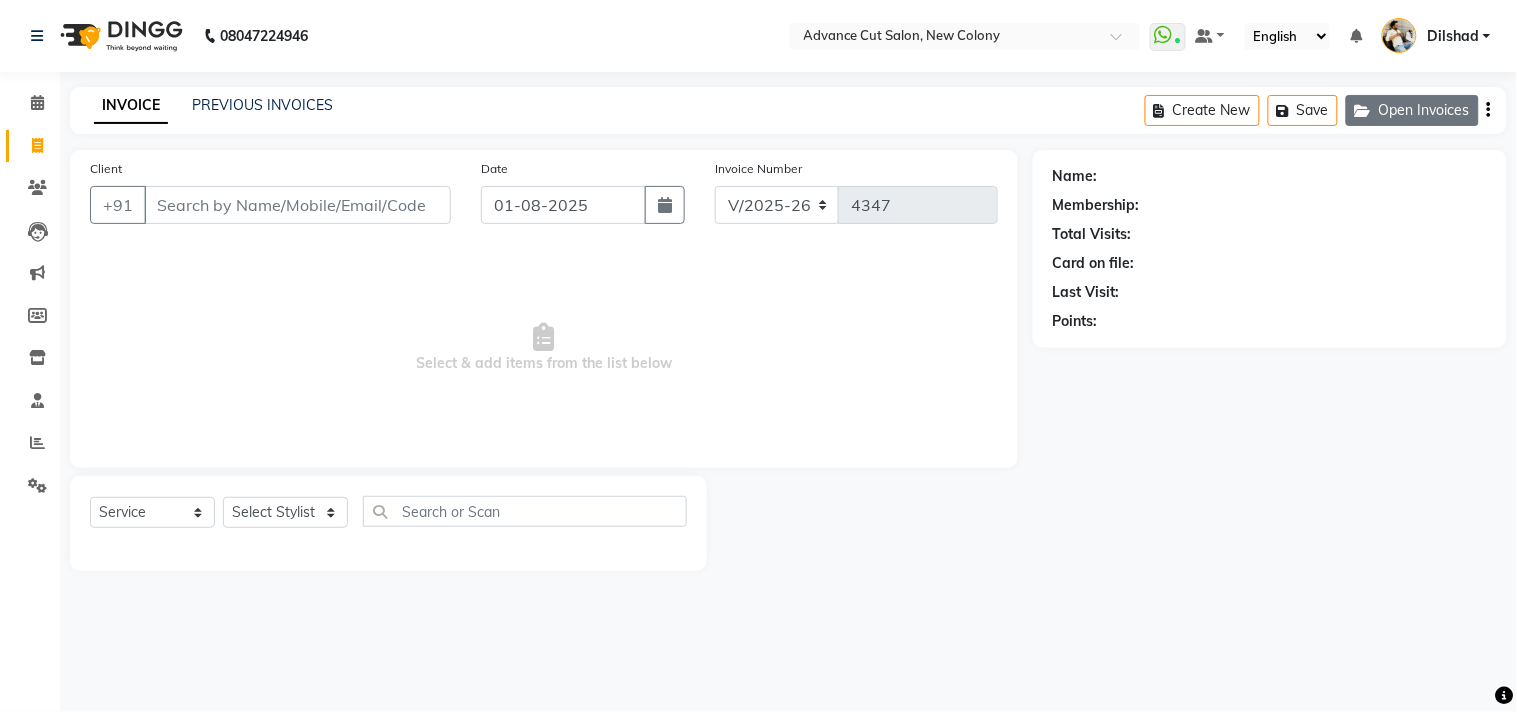 click on "Open Invoices" 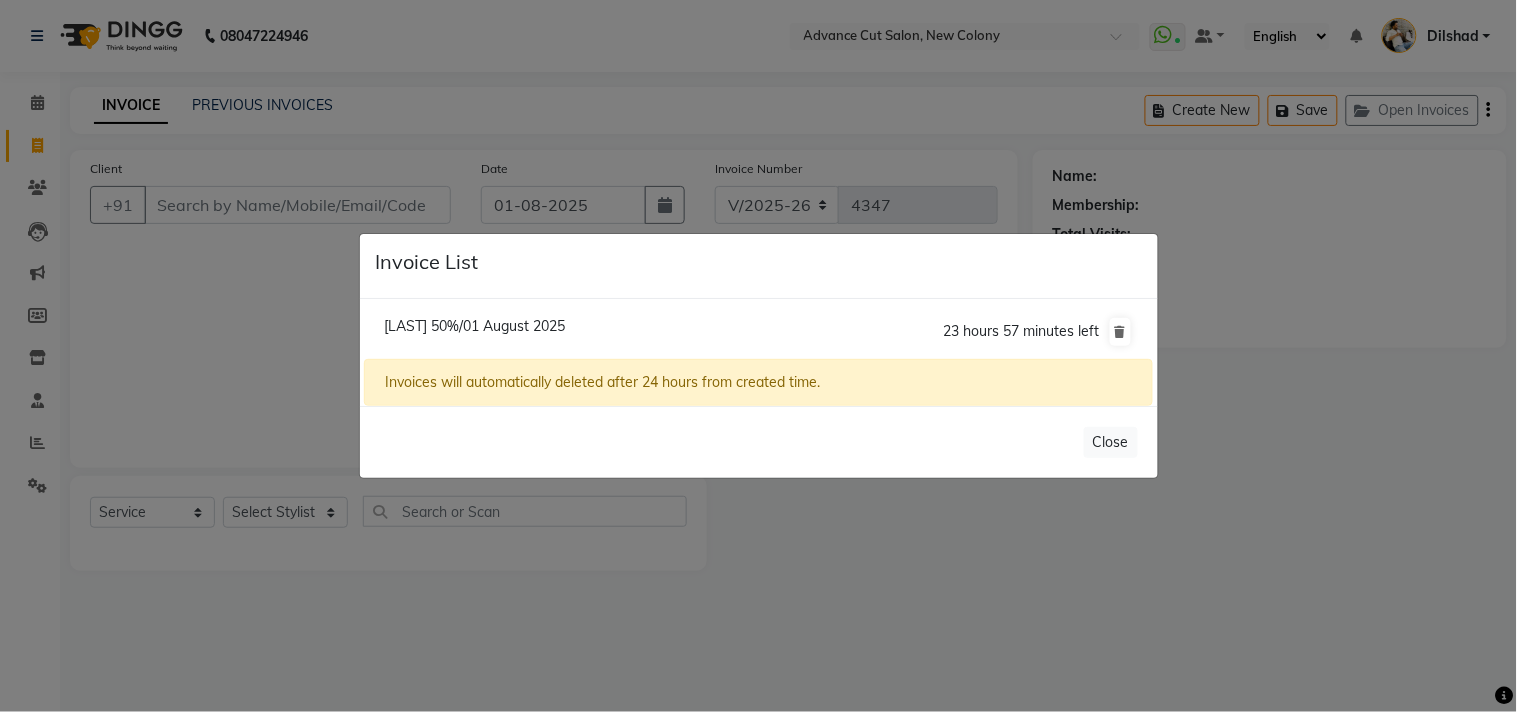 click on "Dakshita 50%/01 August 2025" 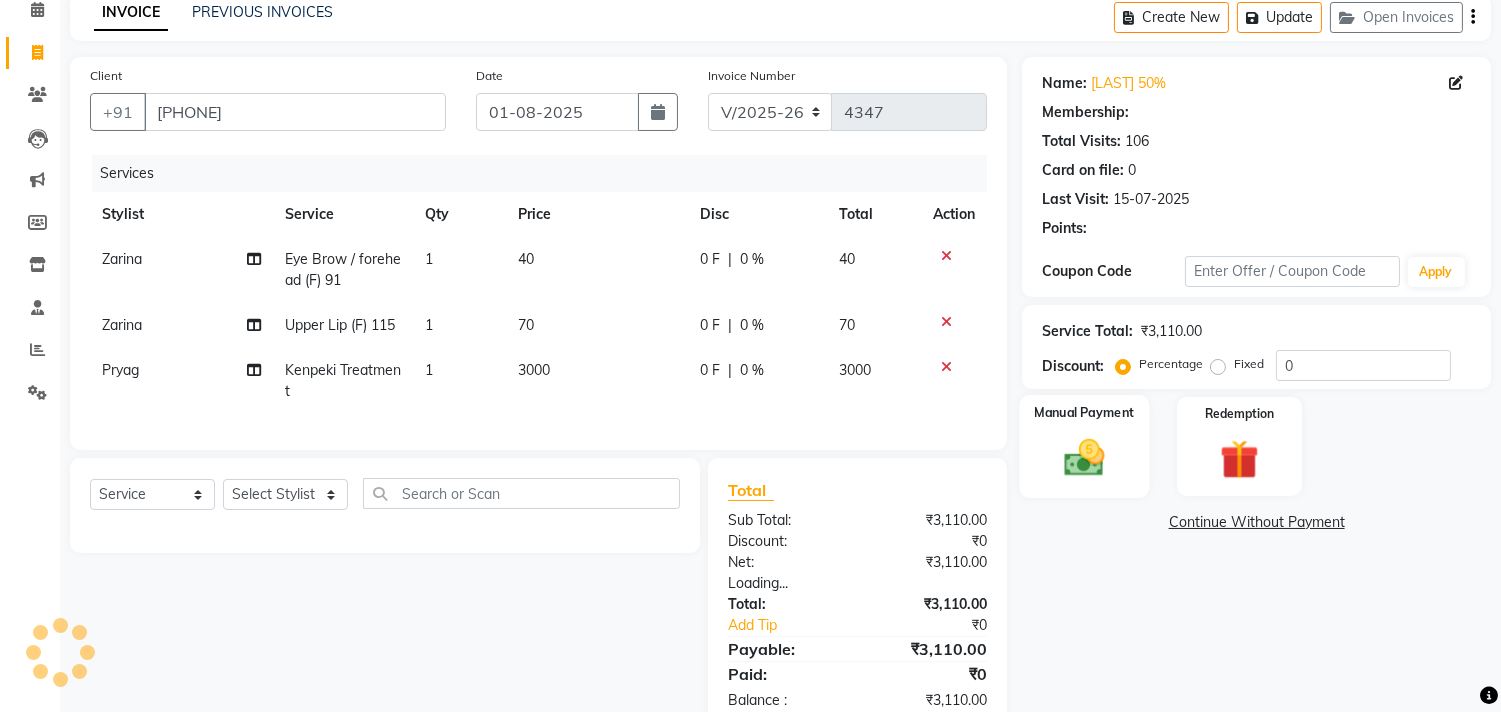 scroll, scrollTop: 111, scrollLeft: 0, axis: vertical 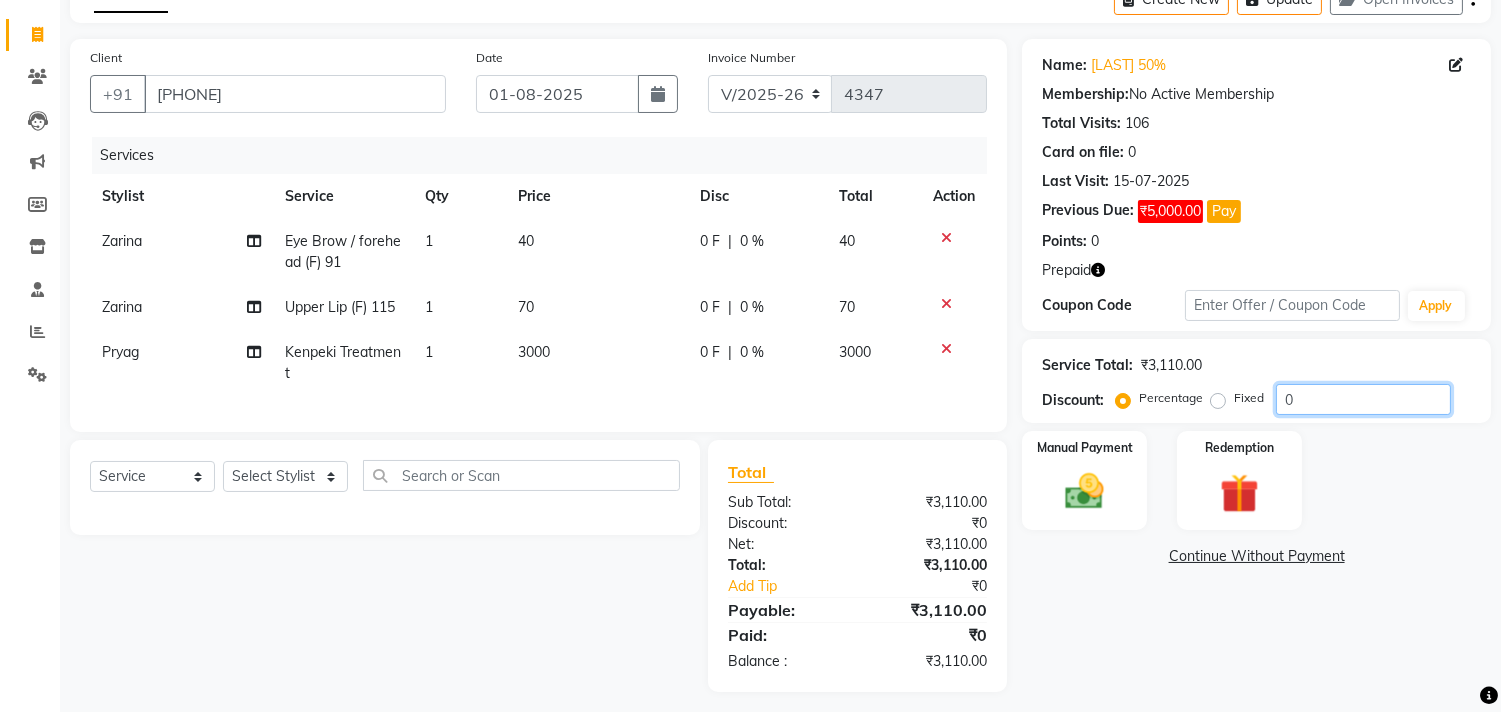 click on "0" 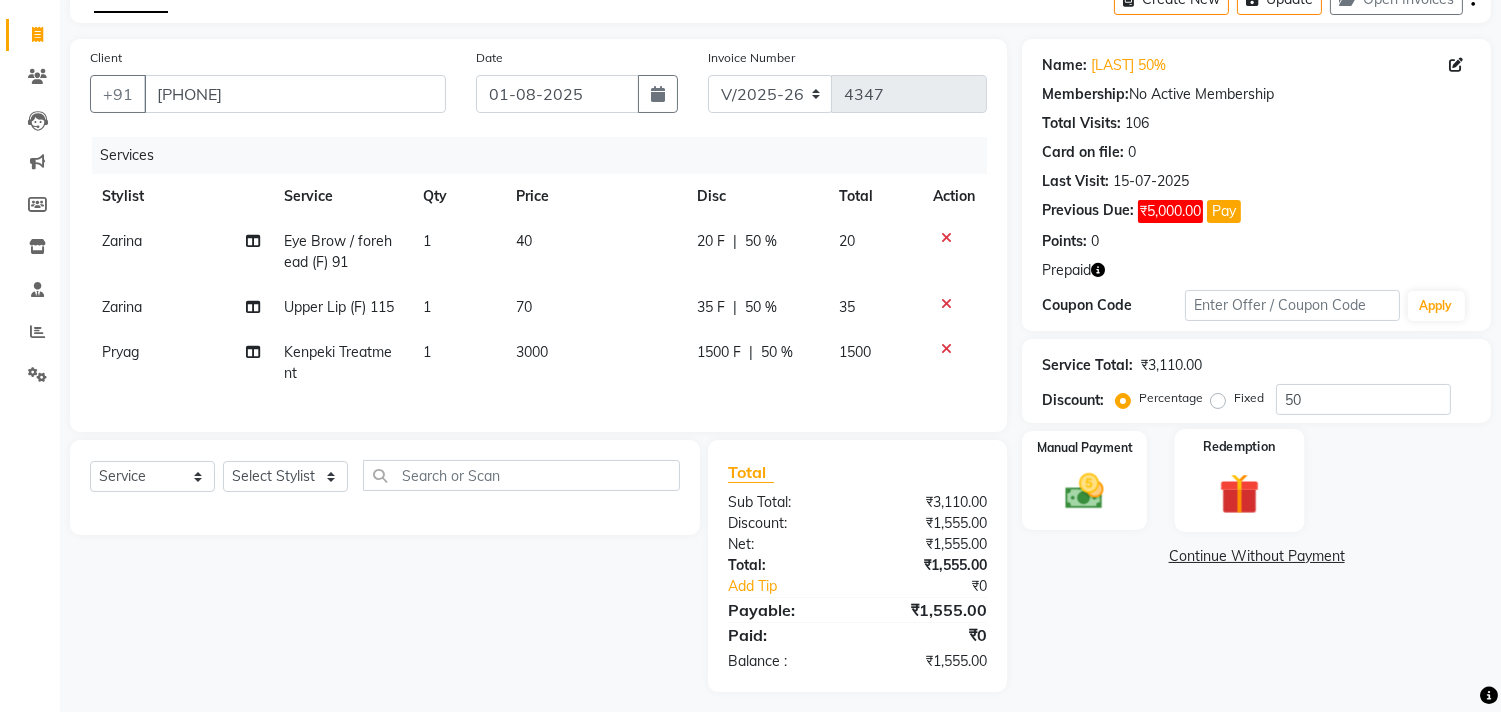 click 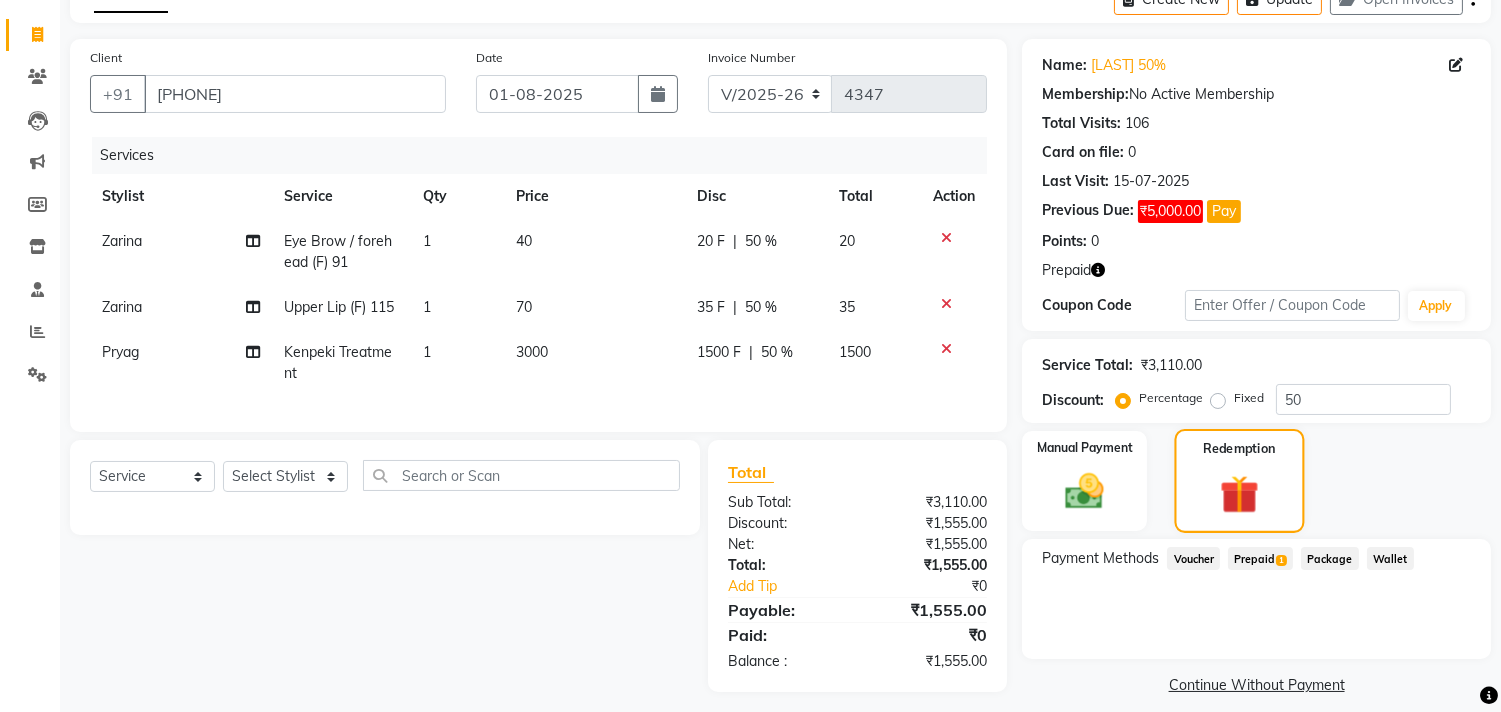 scroll, scrollTop: 137, scrollLeft: 0, axis: vertical 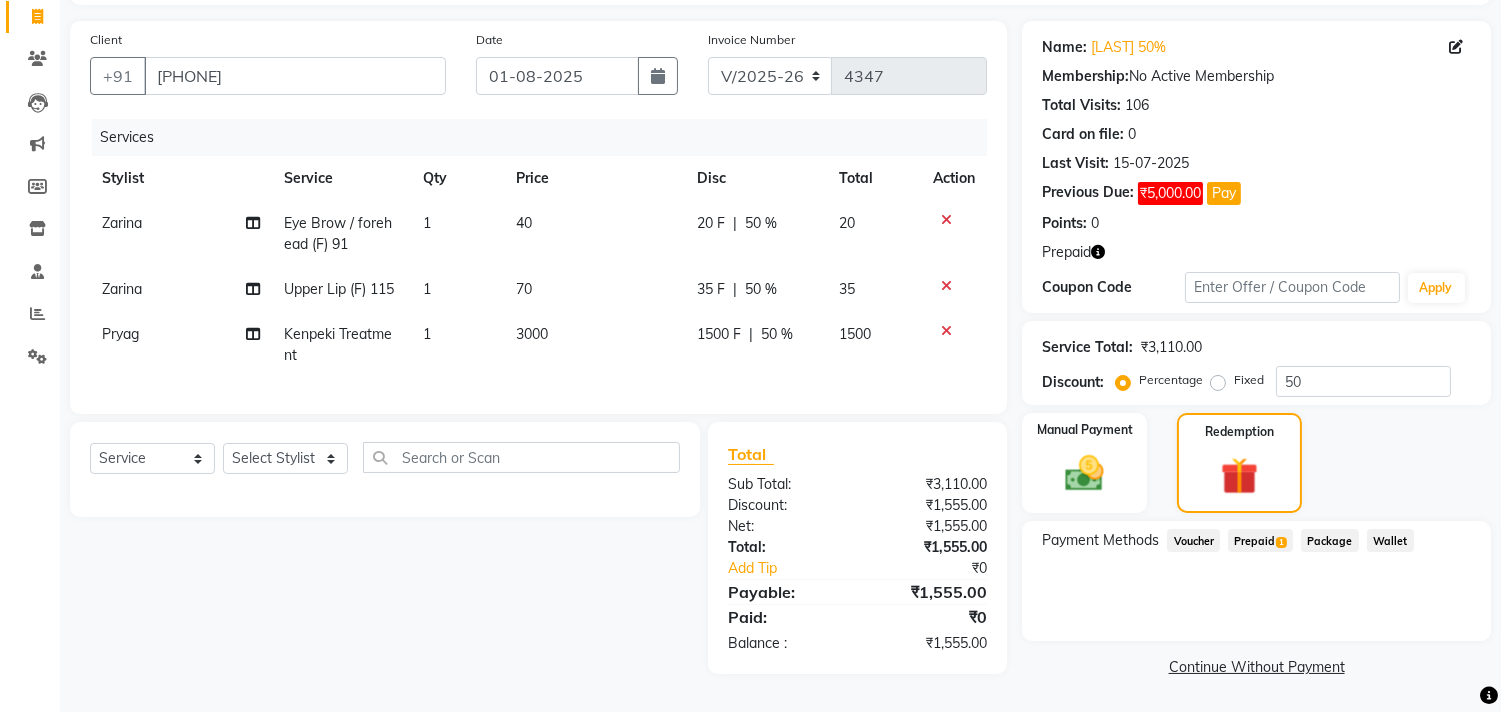 click on "Prepaid  1" 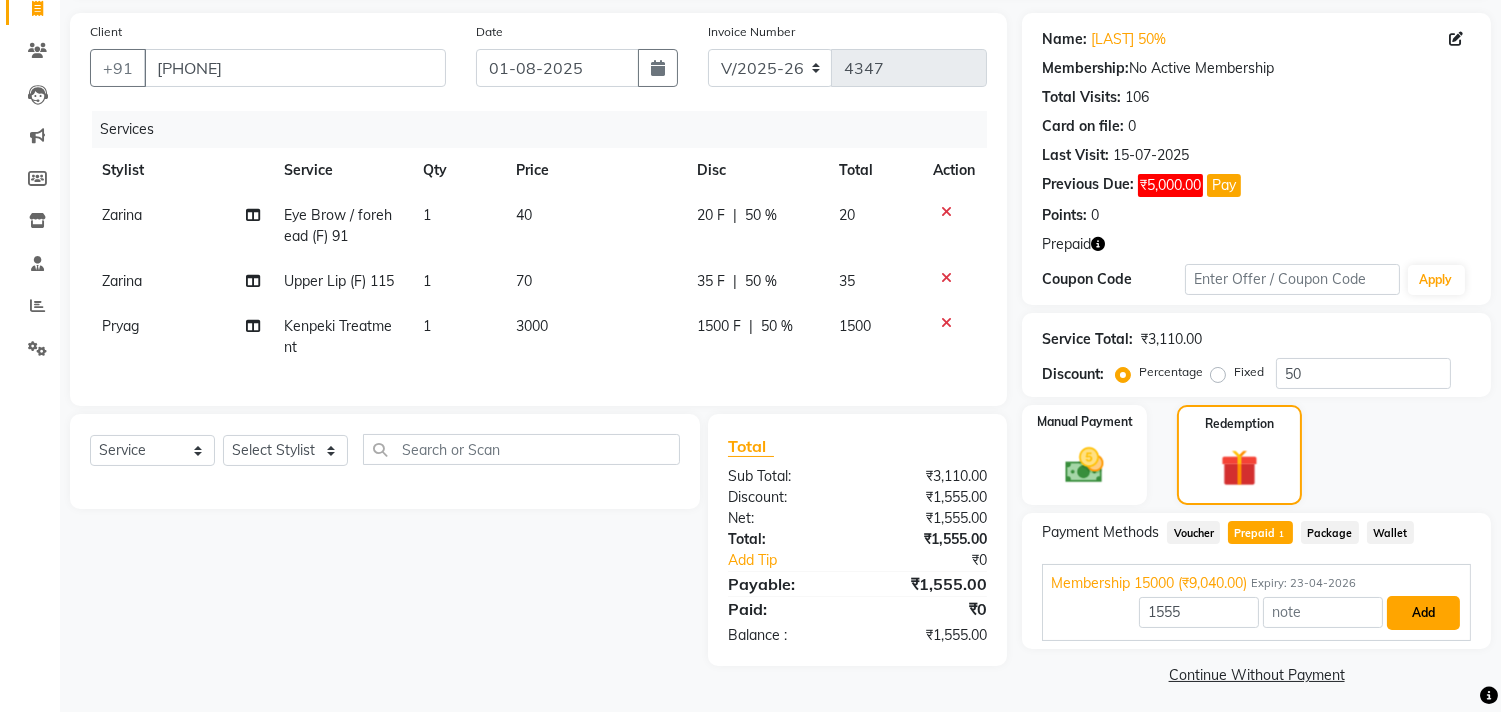 click on "Add" at bounding box center [1423, 613] 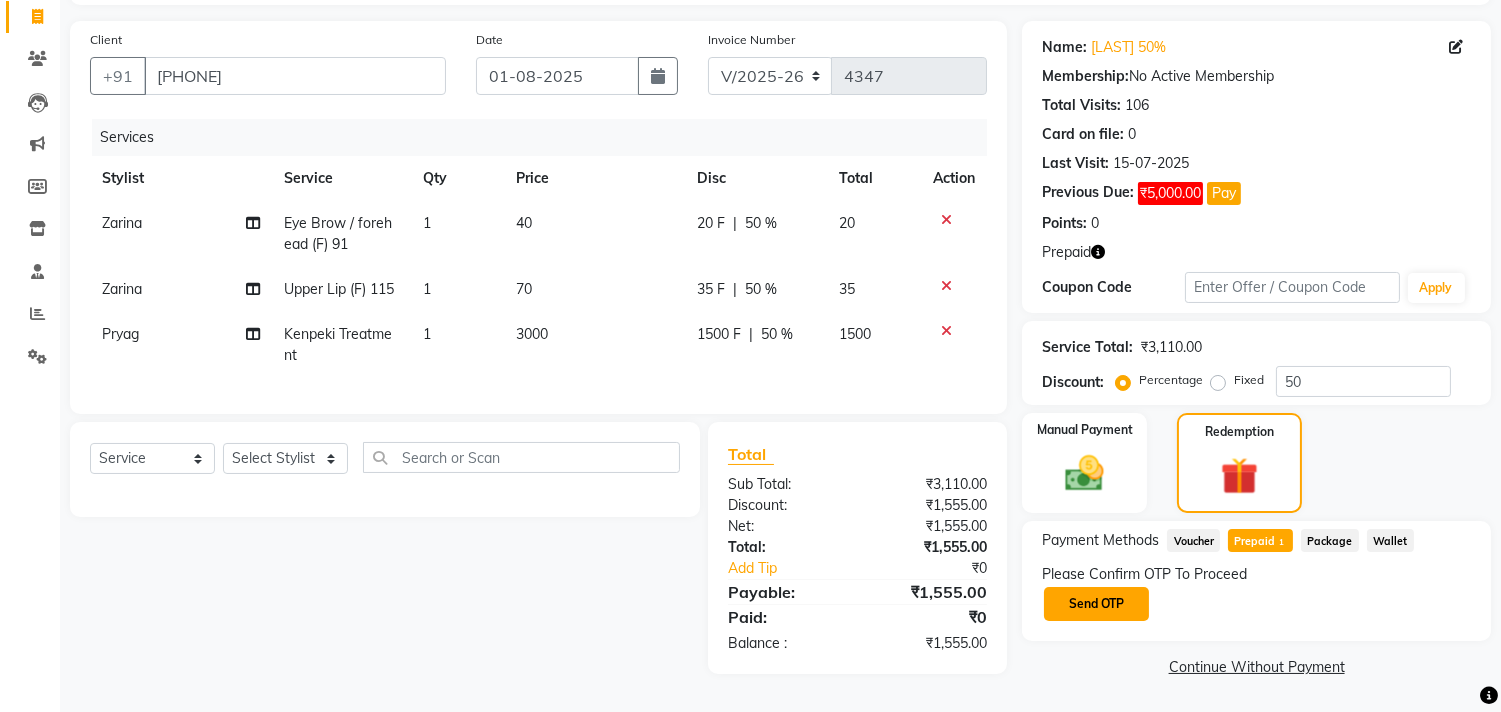 click on "Send OTP" 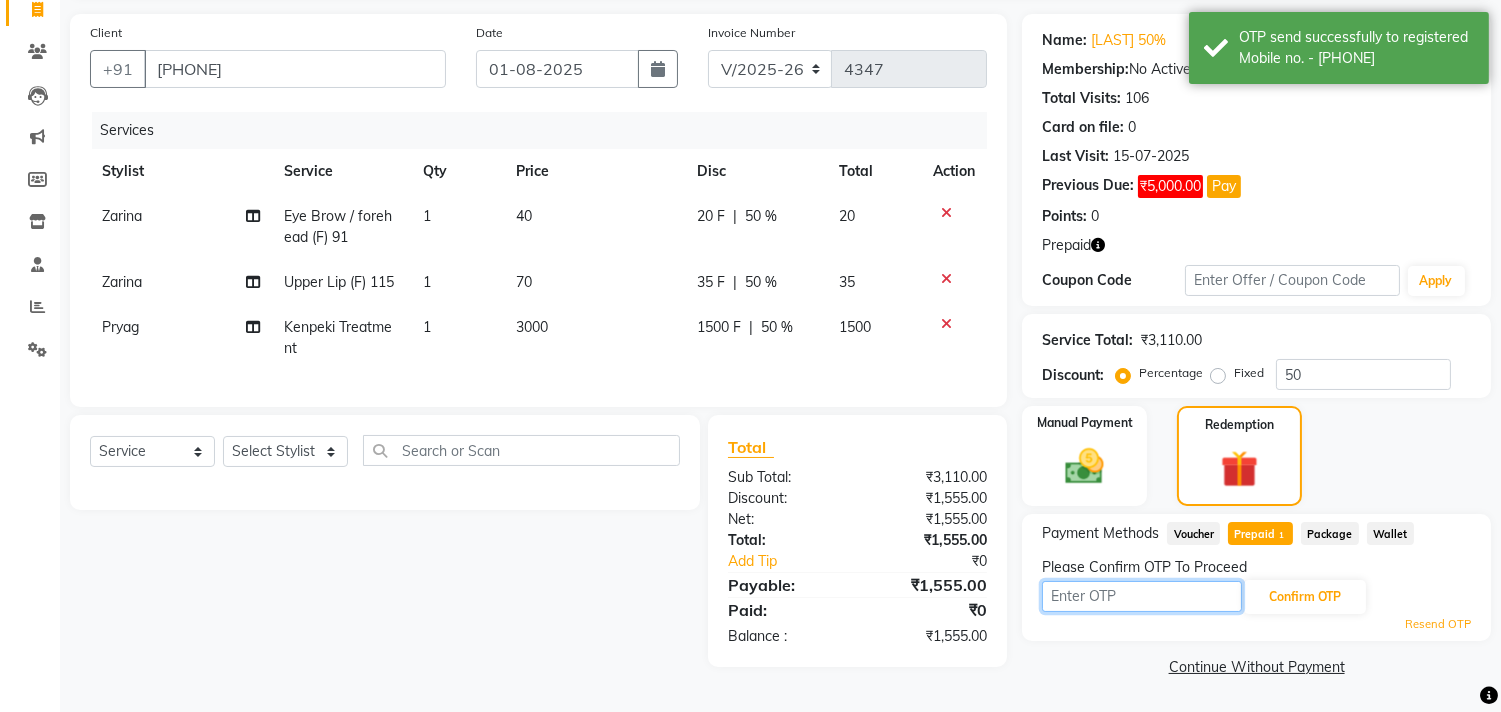 click at bounding box center (1142, 596) 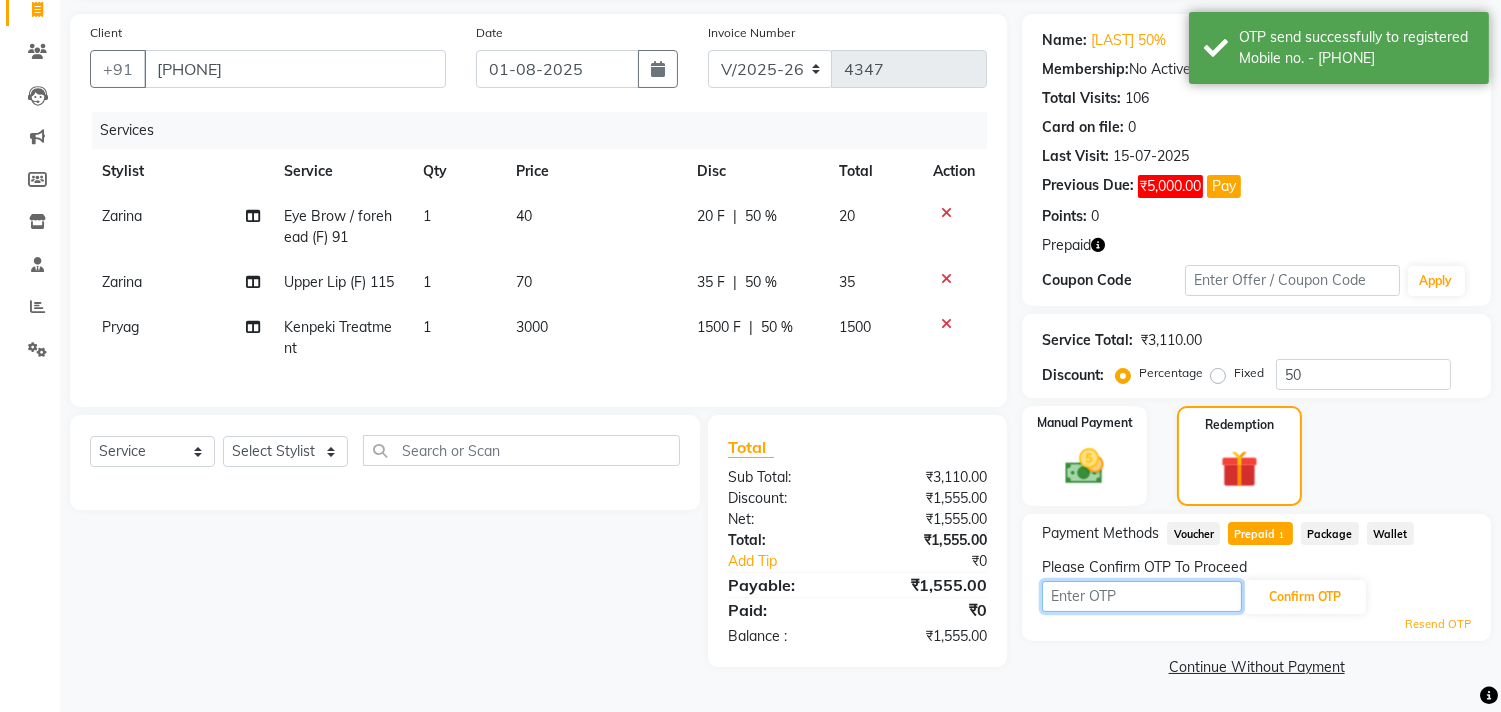 click at bounding box center [1142, 596] 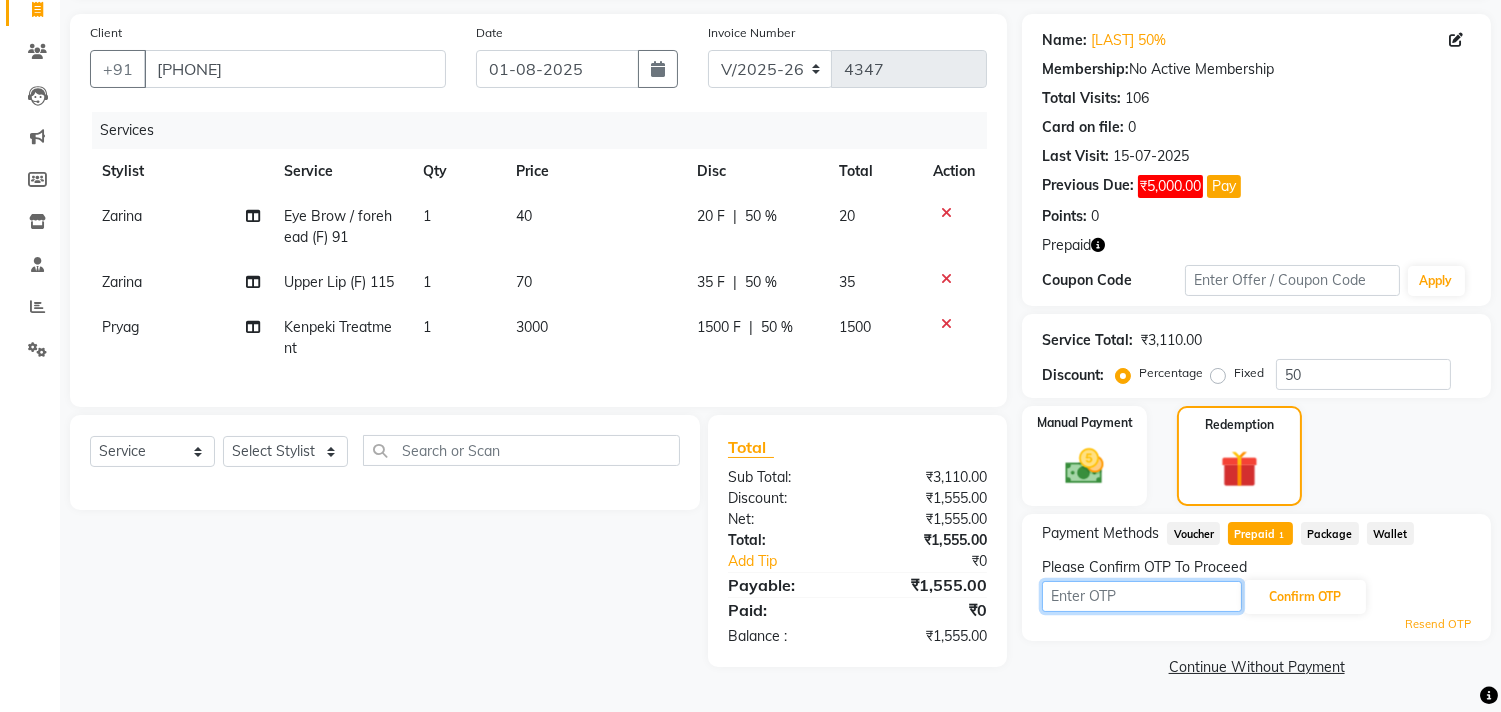click at bounding box center [1142, 596] 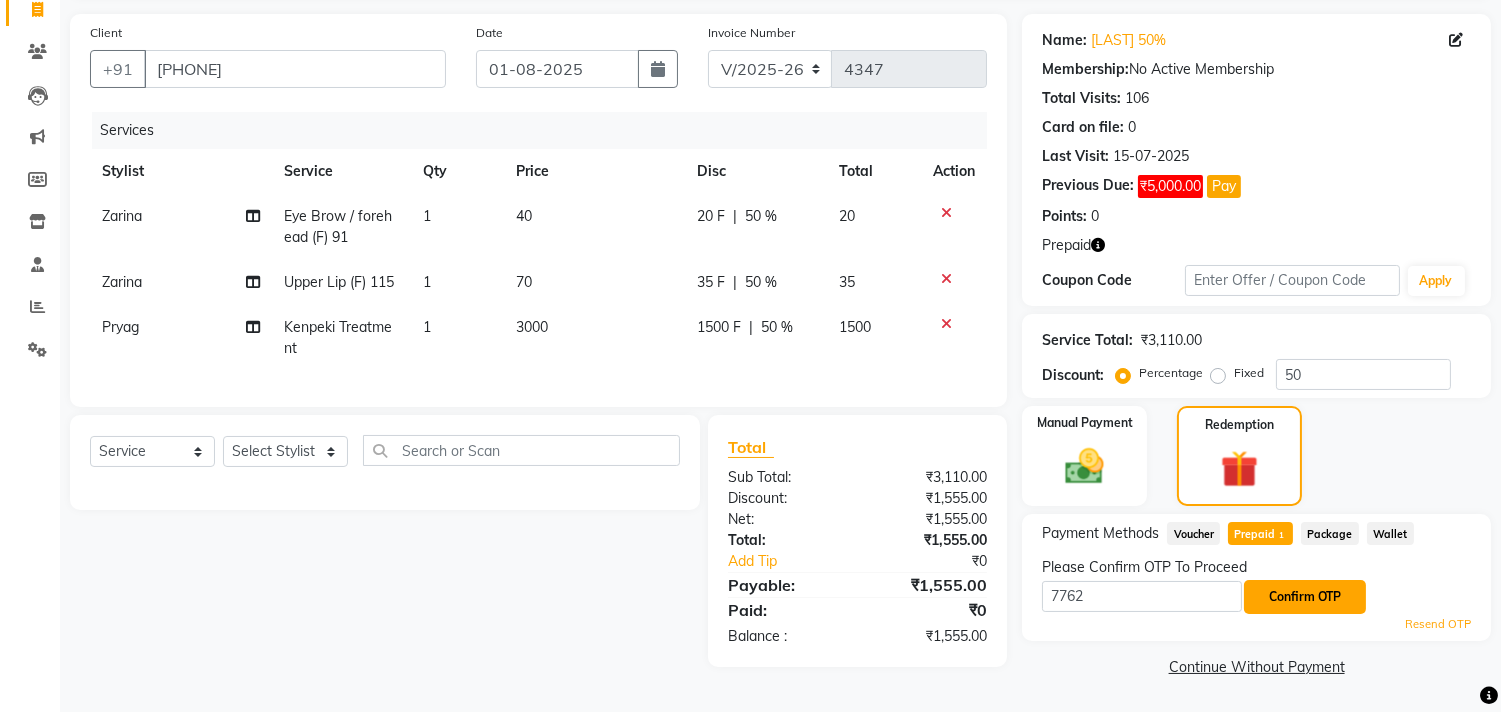 click on "Confirm OTP" 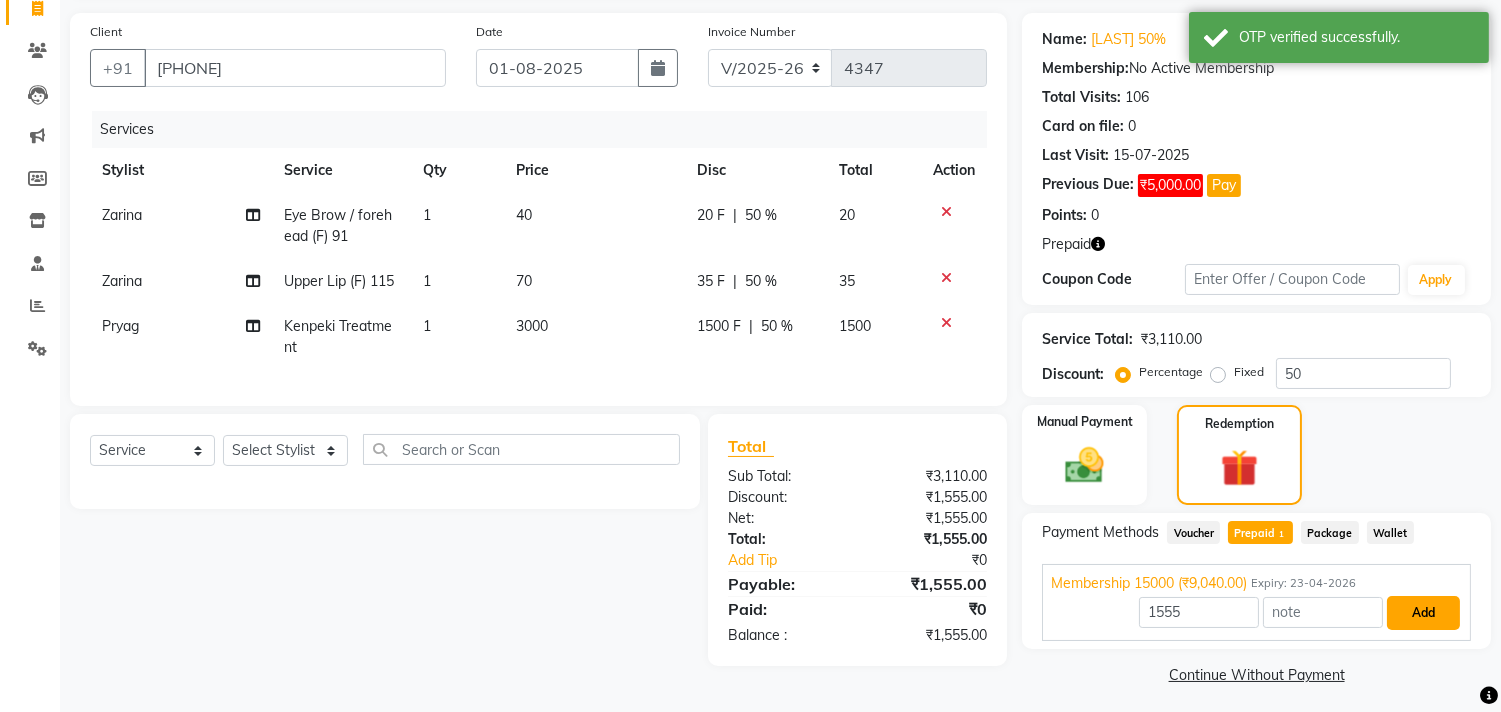 click on "Add" at bounding box center (1423, 613) 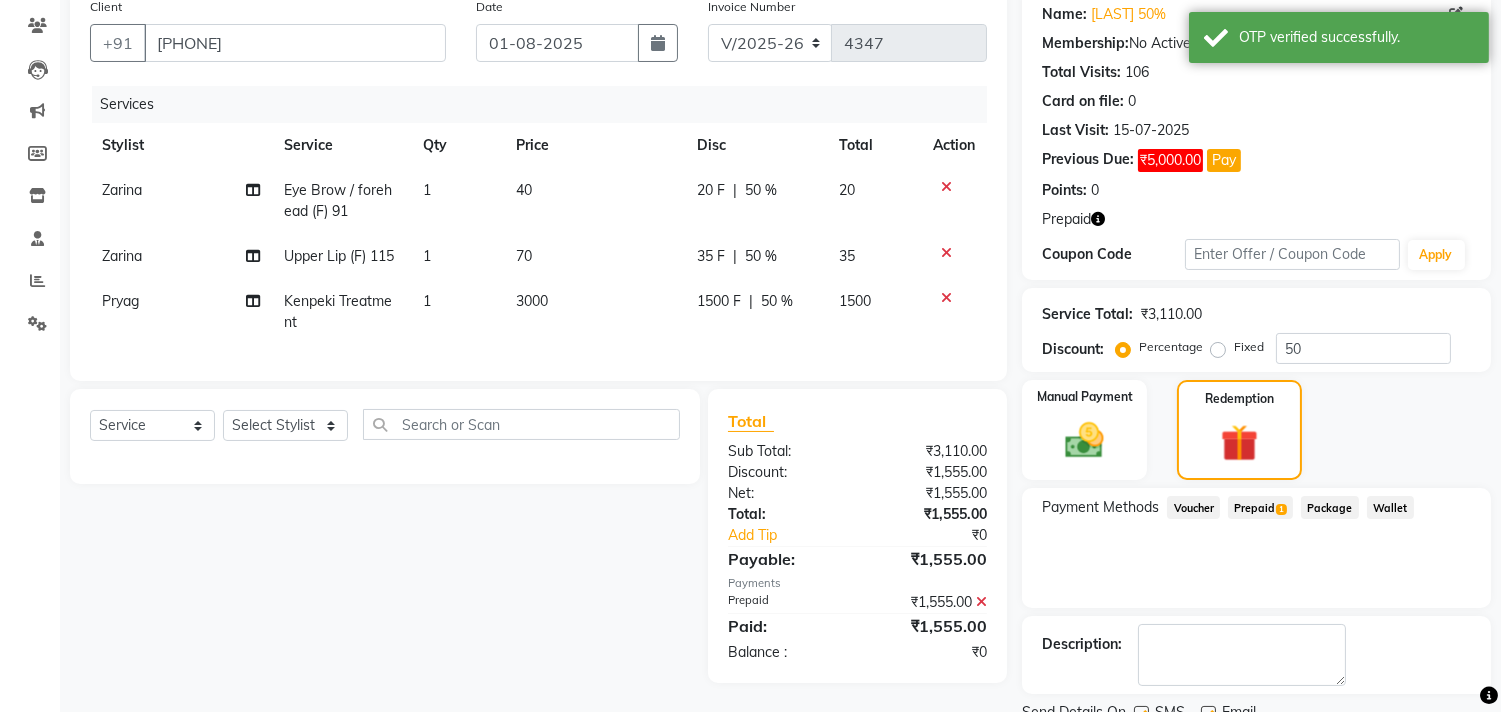 scroll, scrollTop: 241, scrollLeft: 0, axis: vertical 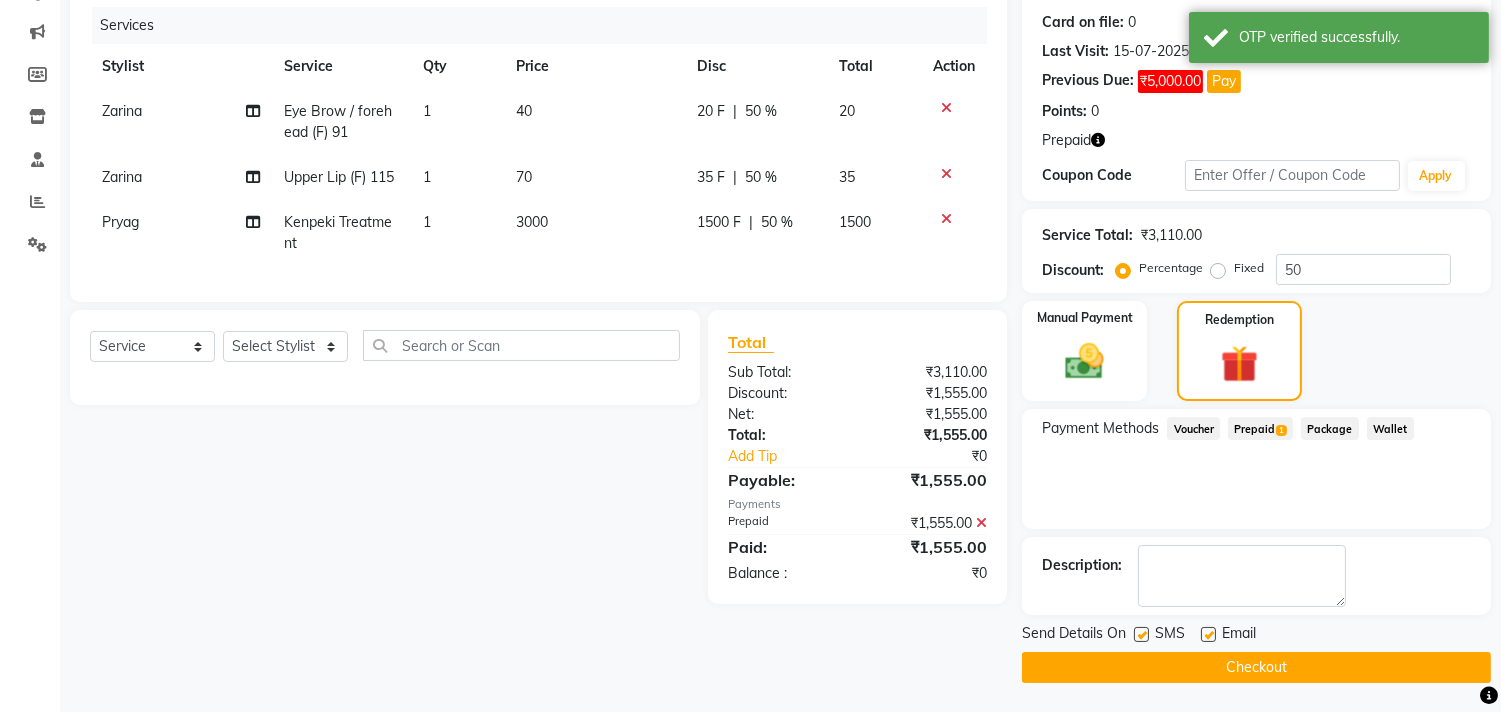 click on "Checkout" 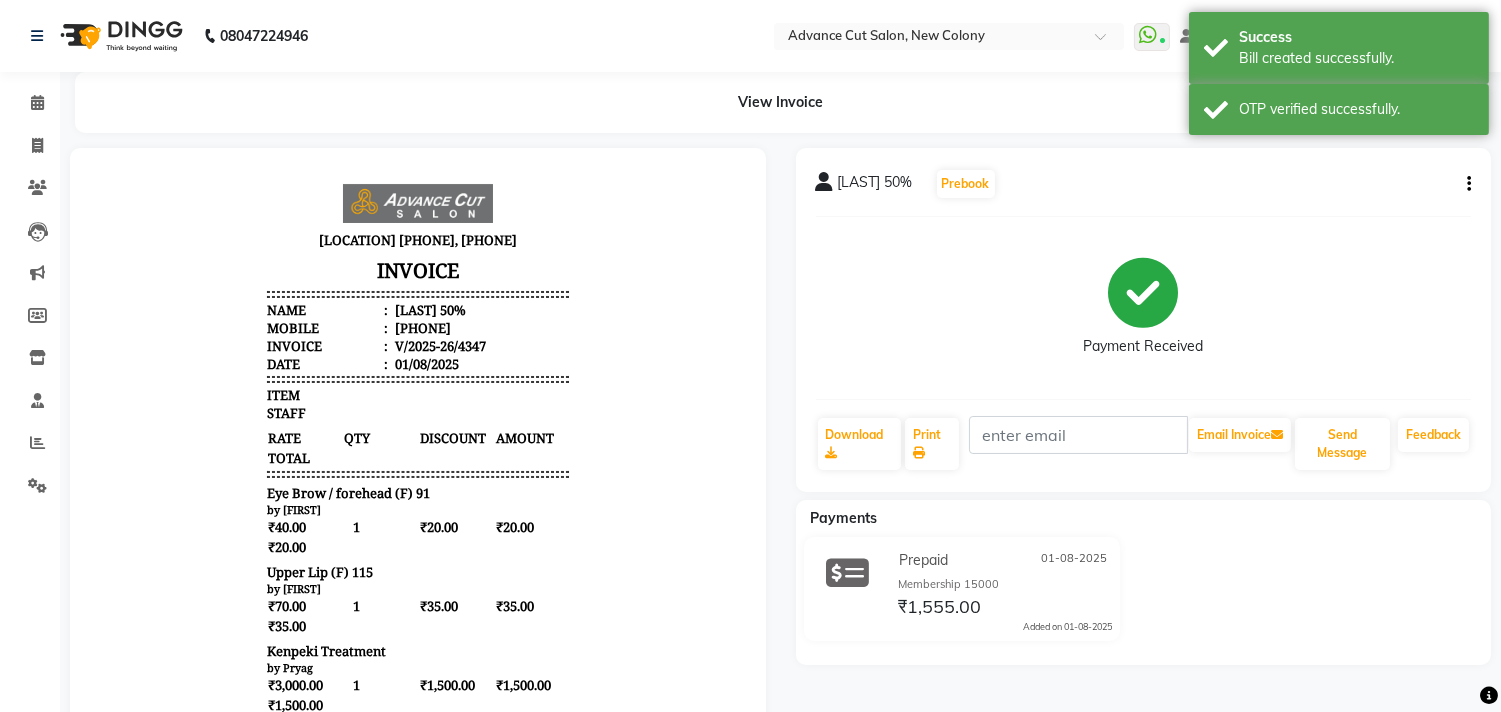 scroll, scrollTop: 0, scrollLeft: 0, axis: both 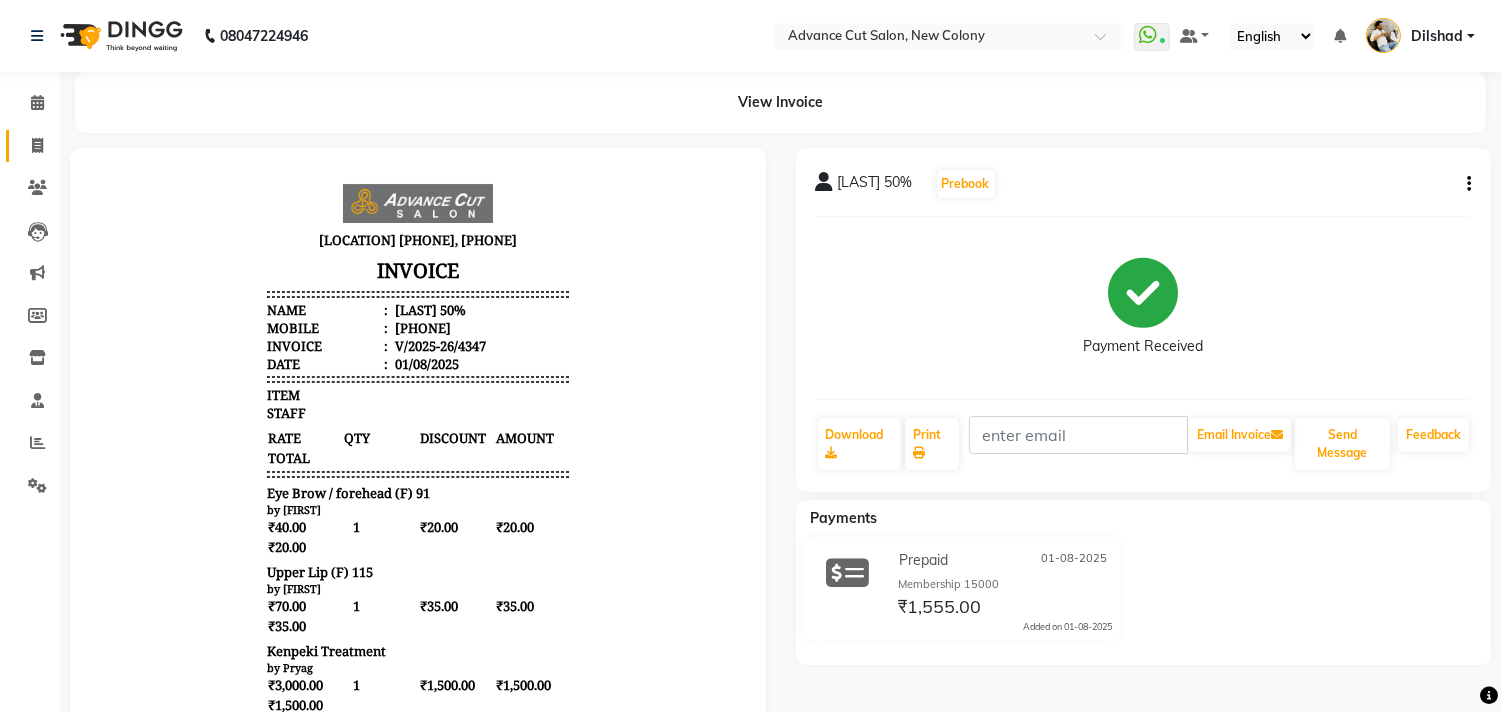 click on "Invoice" 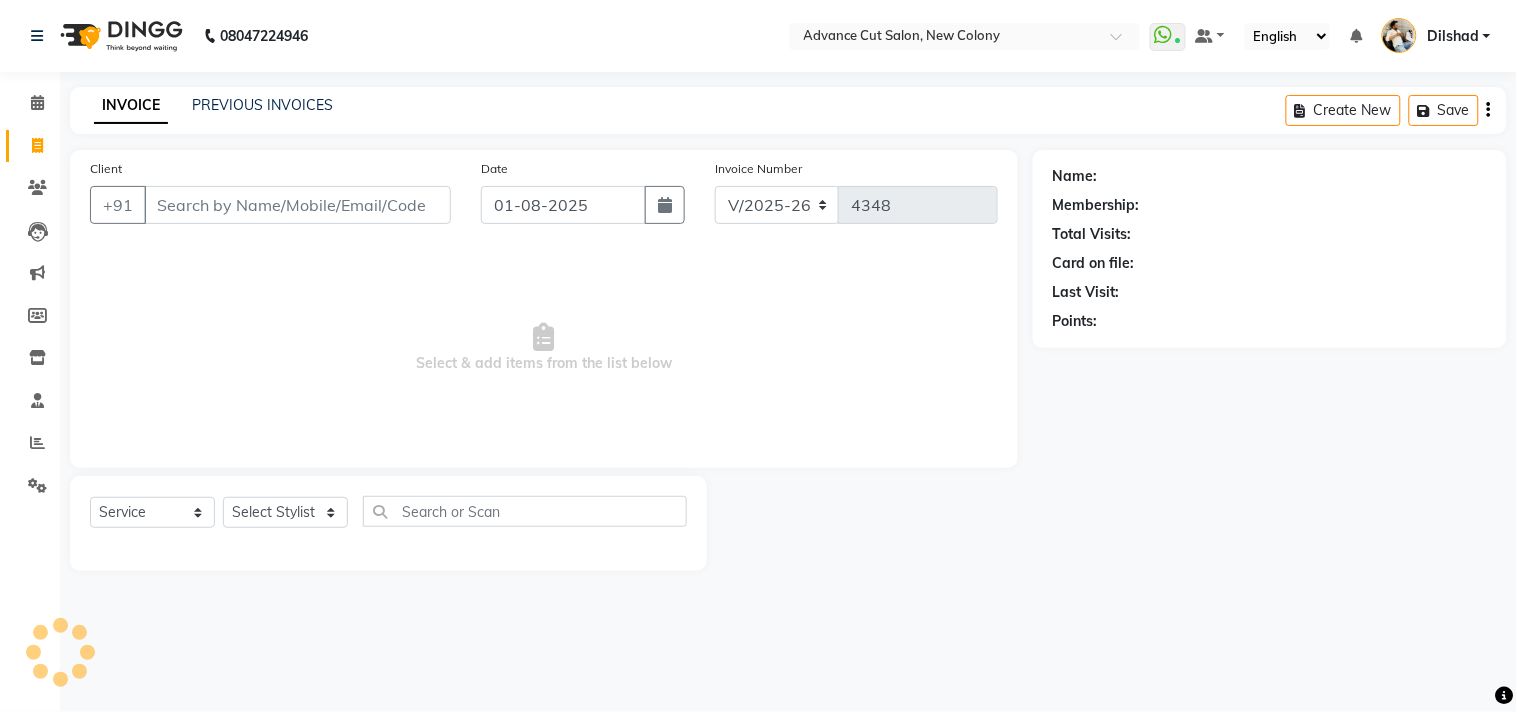 click on "Client" at bounding box center (297, 205) 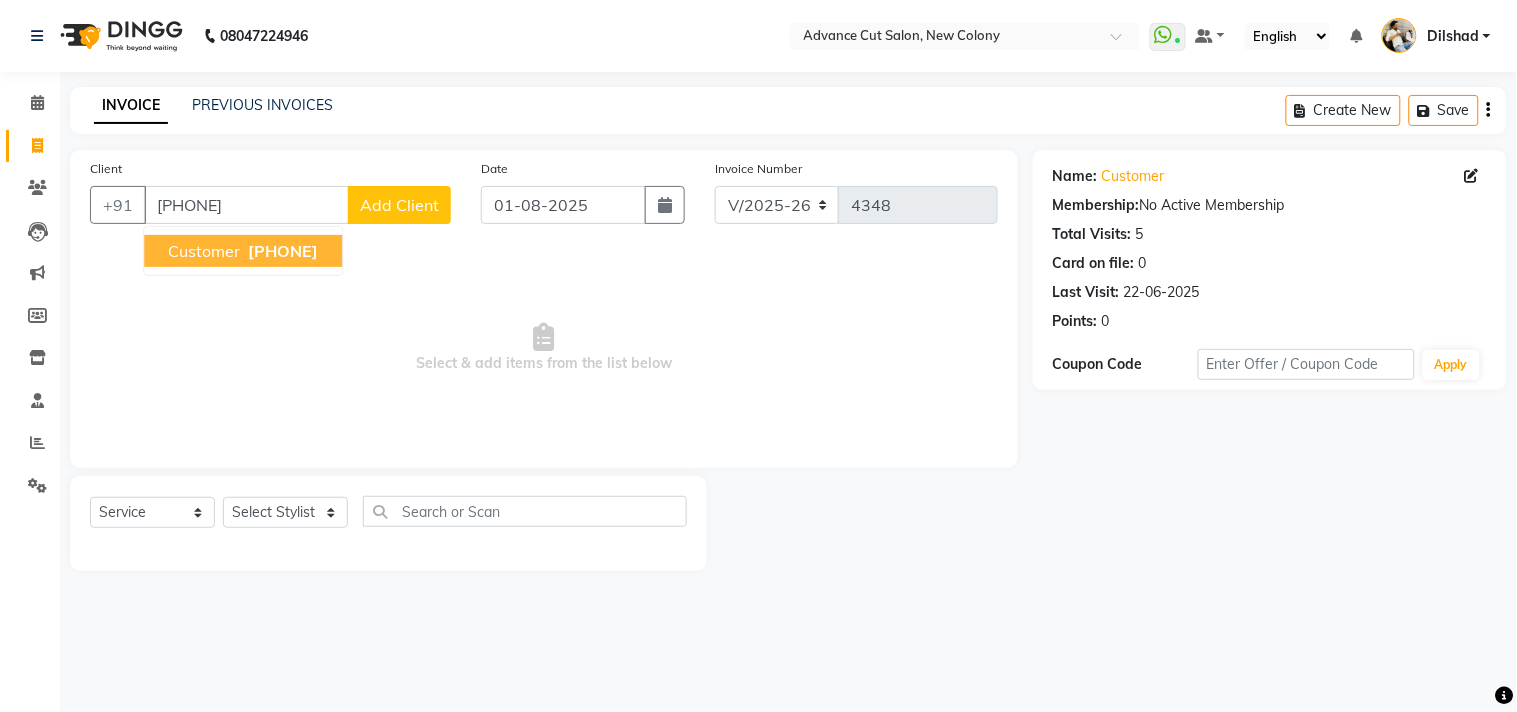 click on "7042018237" at bounding box center (283, 251) 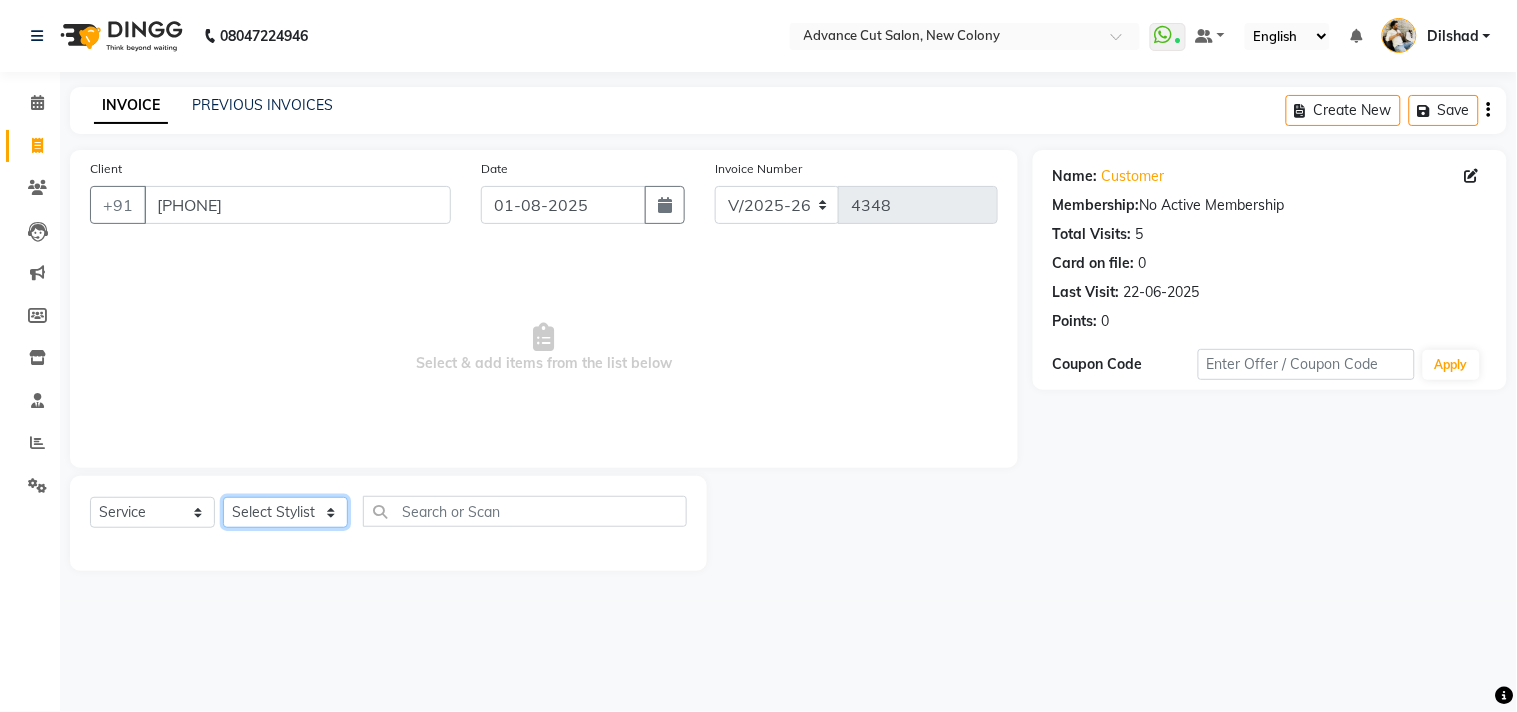 drag, startPoint x: 297, startPoint y: 515, endPoint x: 297, endPoint y: 497, distance: 18 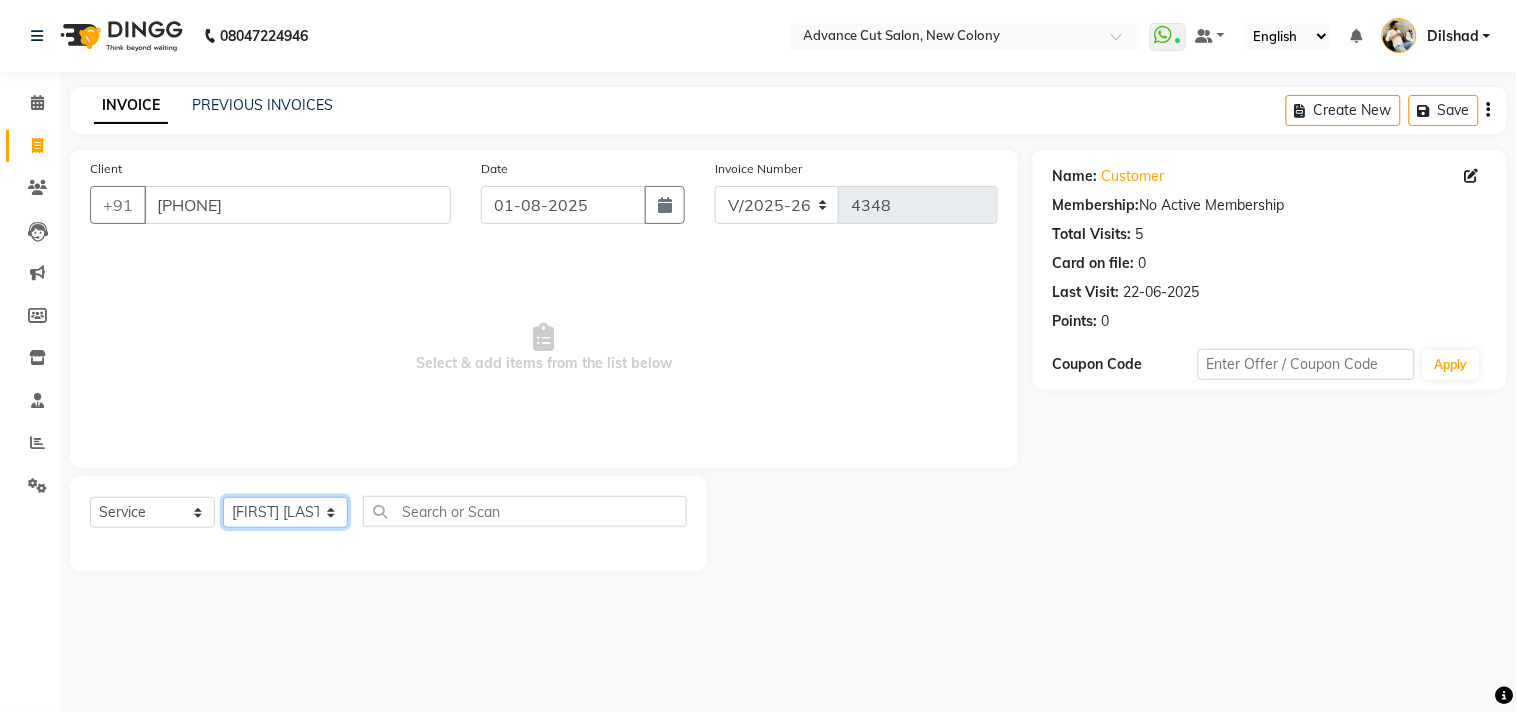 click on "Select Stylist Abrar Alam Dilshad Lallan Meenu Nafeesh Ahmad Naved O.P. Sharma  Pryag Samar Shahzad  SHWETA SINGH Zarina" 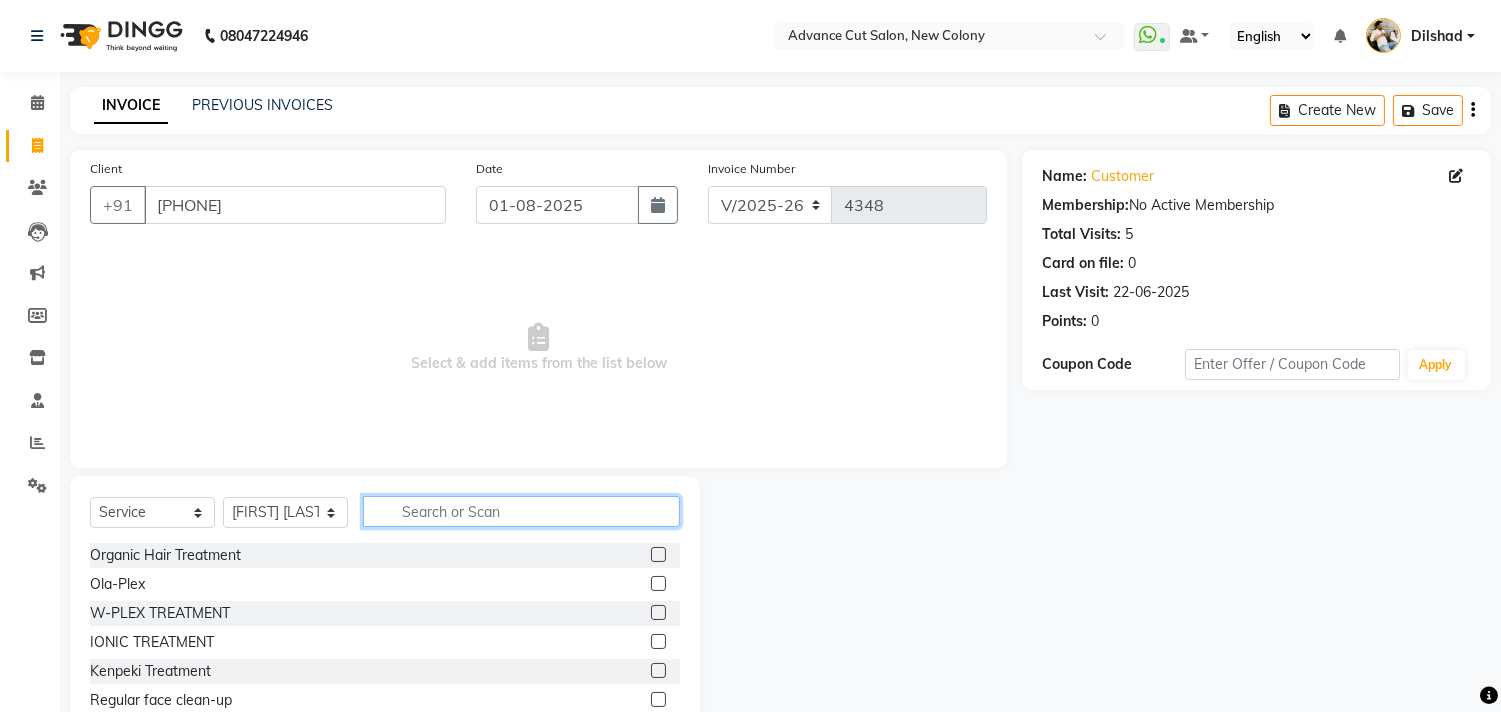 click 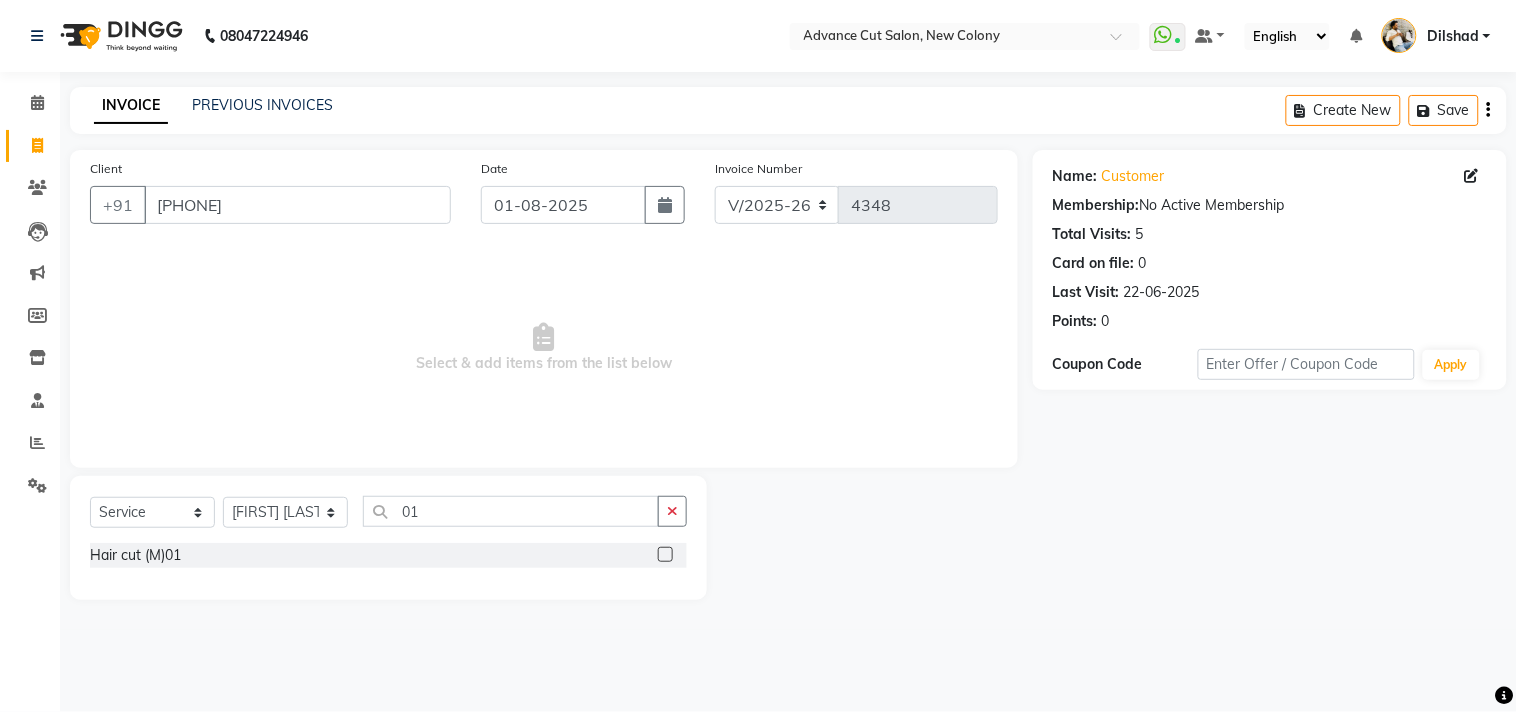 drag, startPoint x: 171, startPoint y: 552, endPoint x: 183, endPoint y: 557, distance: 13 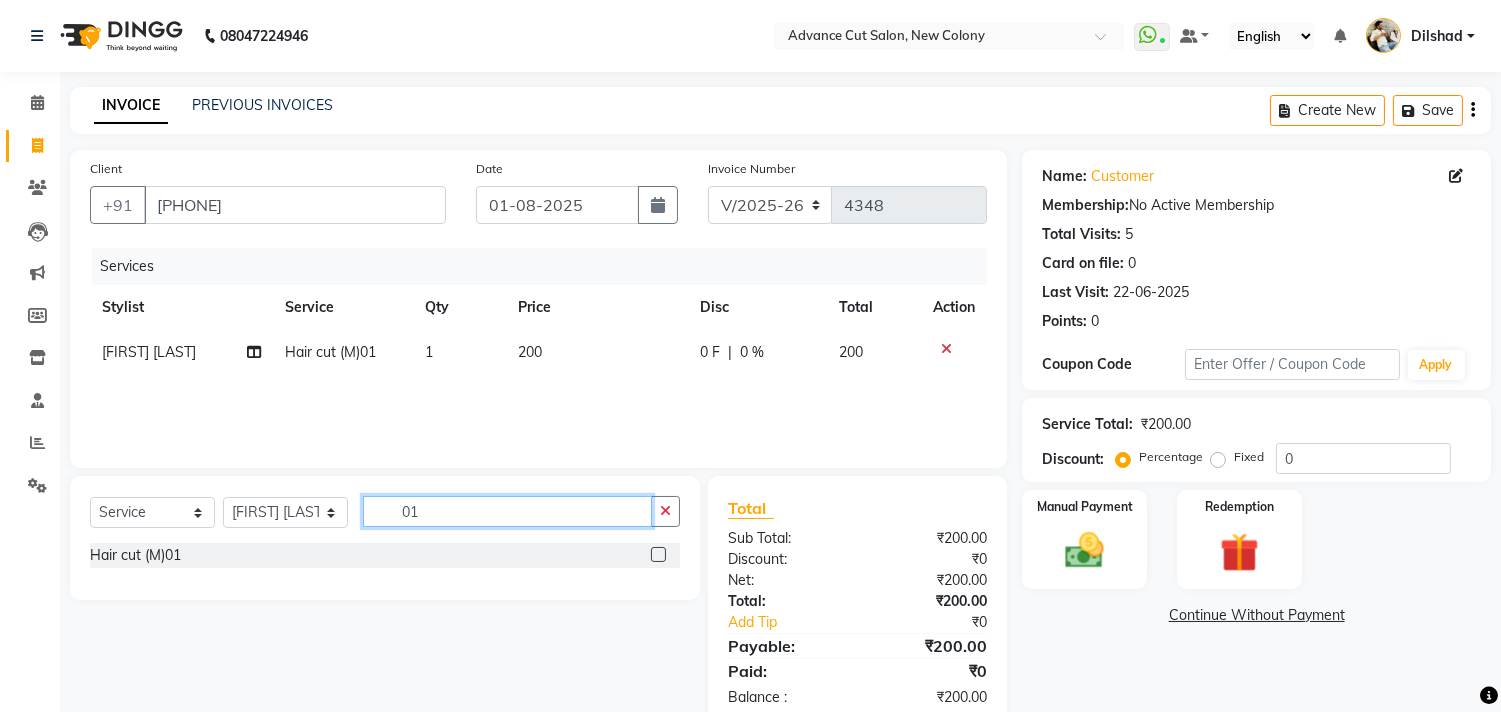 click on "01" 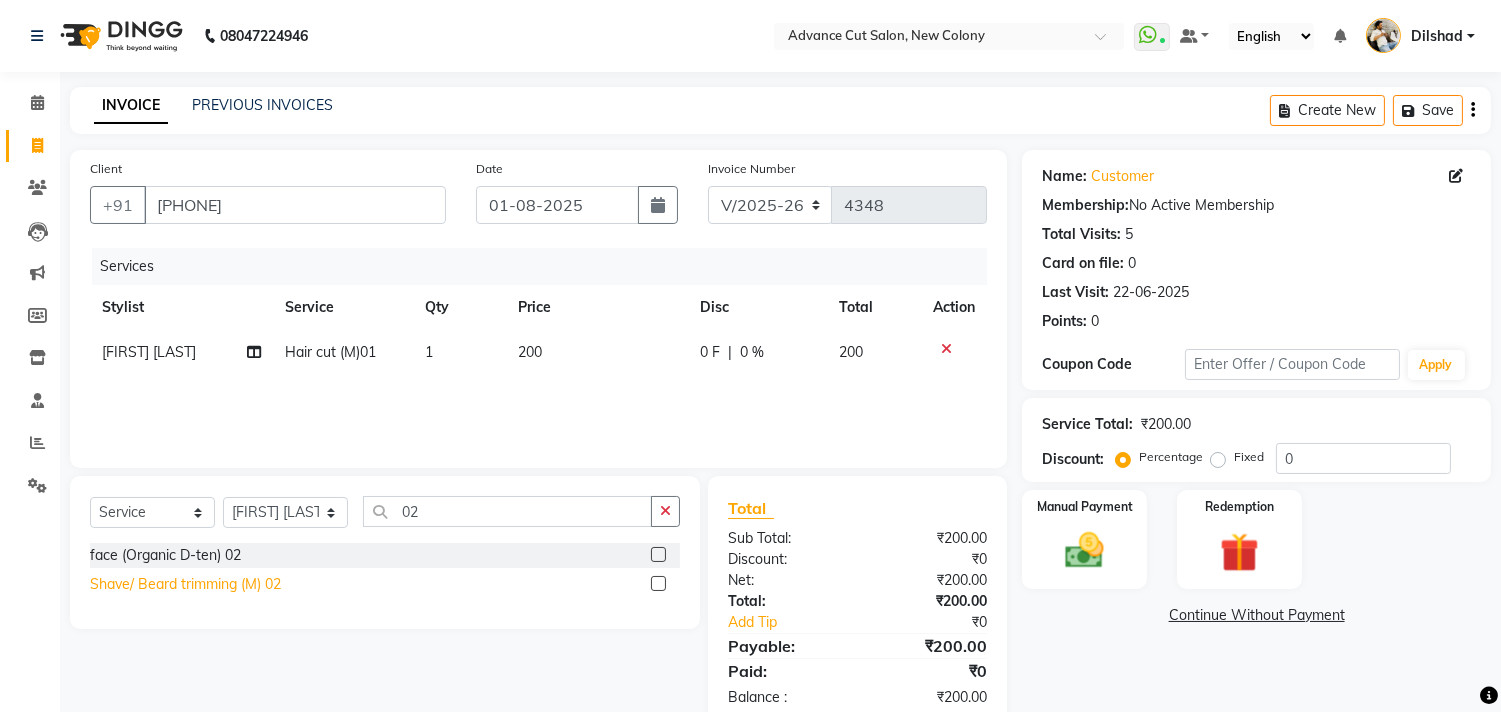 click on "Shave/ Beard trimming (M) 02" 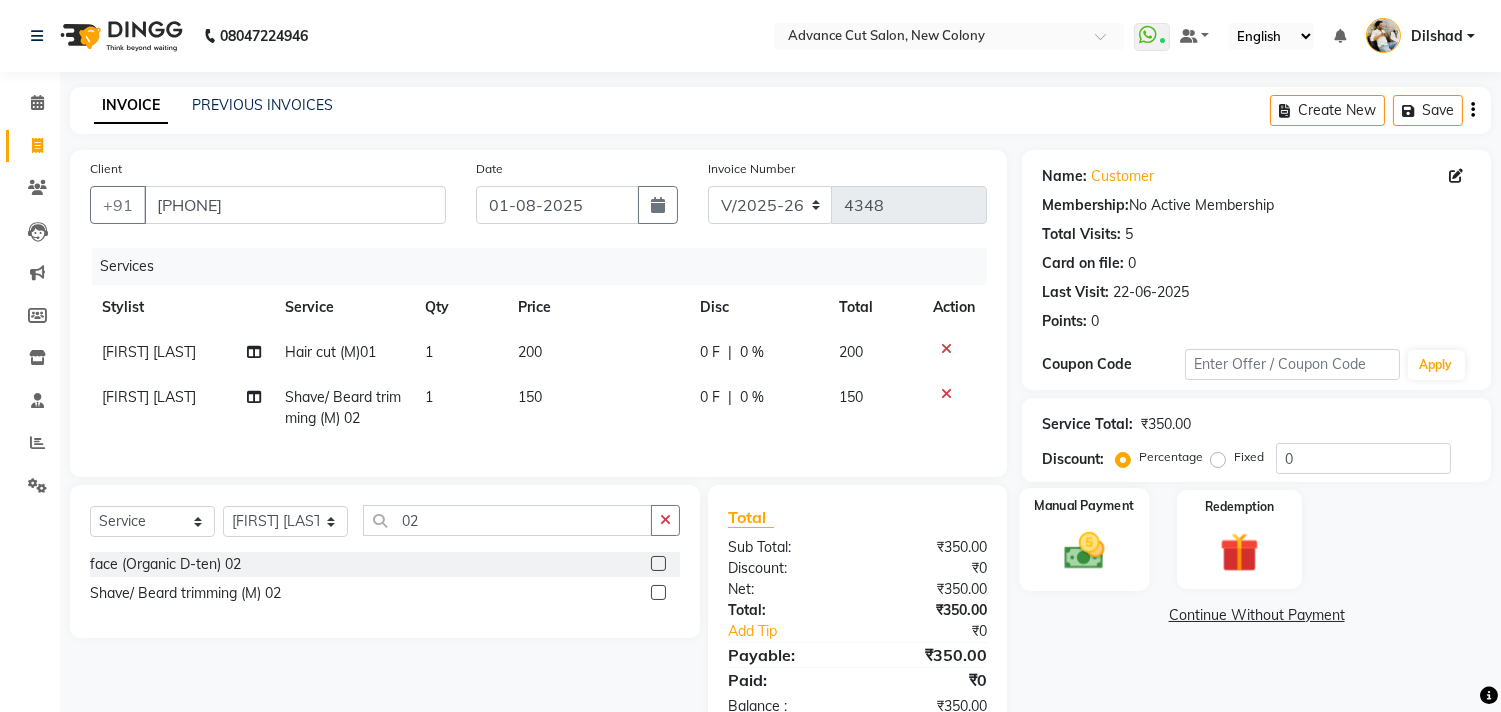 click 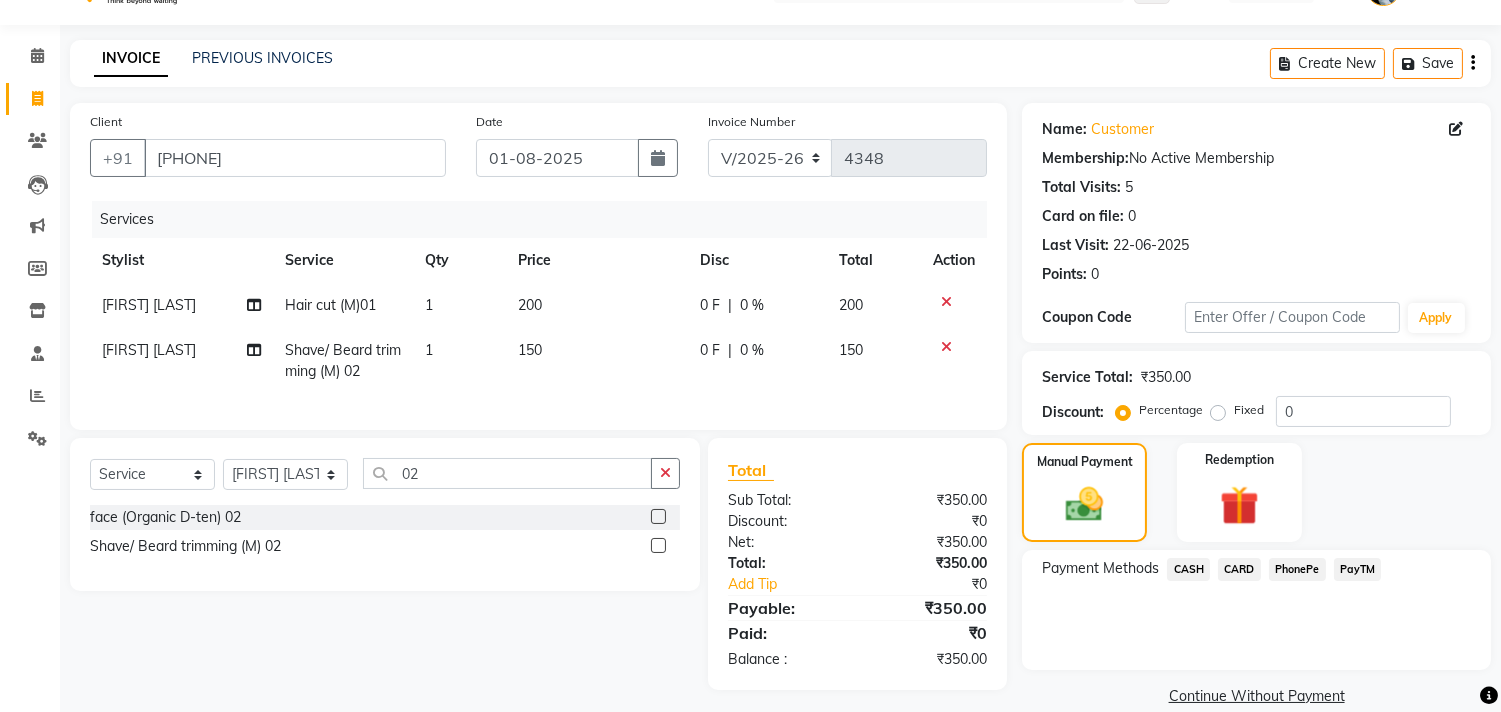 scroll, scrollTop: 74, scrollLeft: 0, axis: vertical 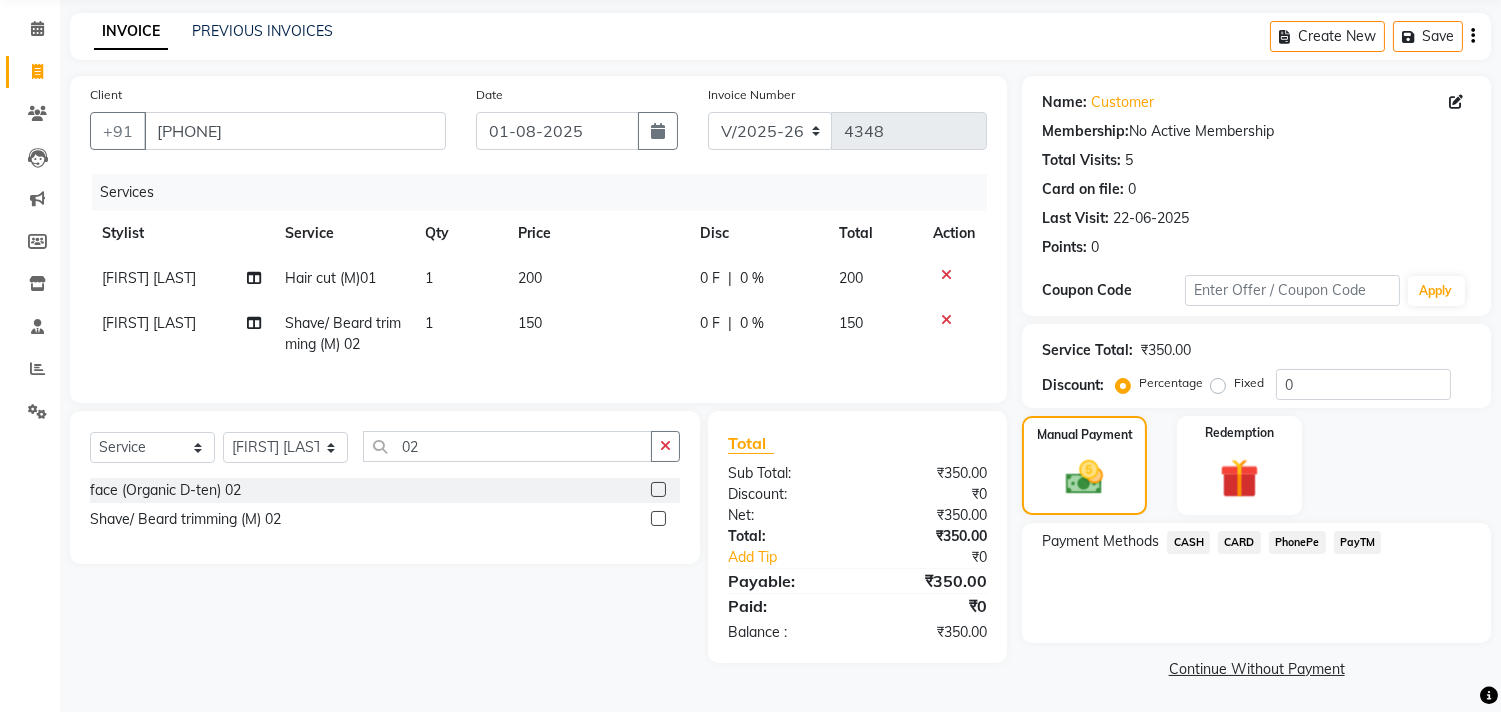 click on "PayTM" 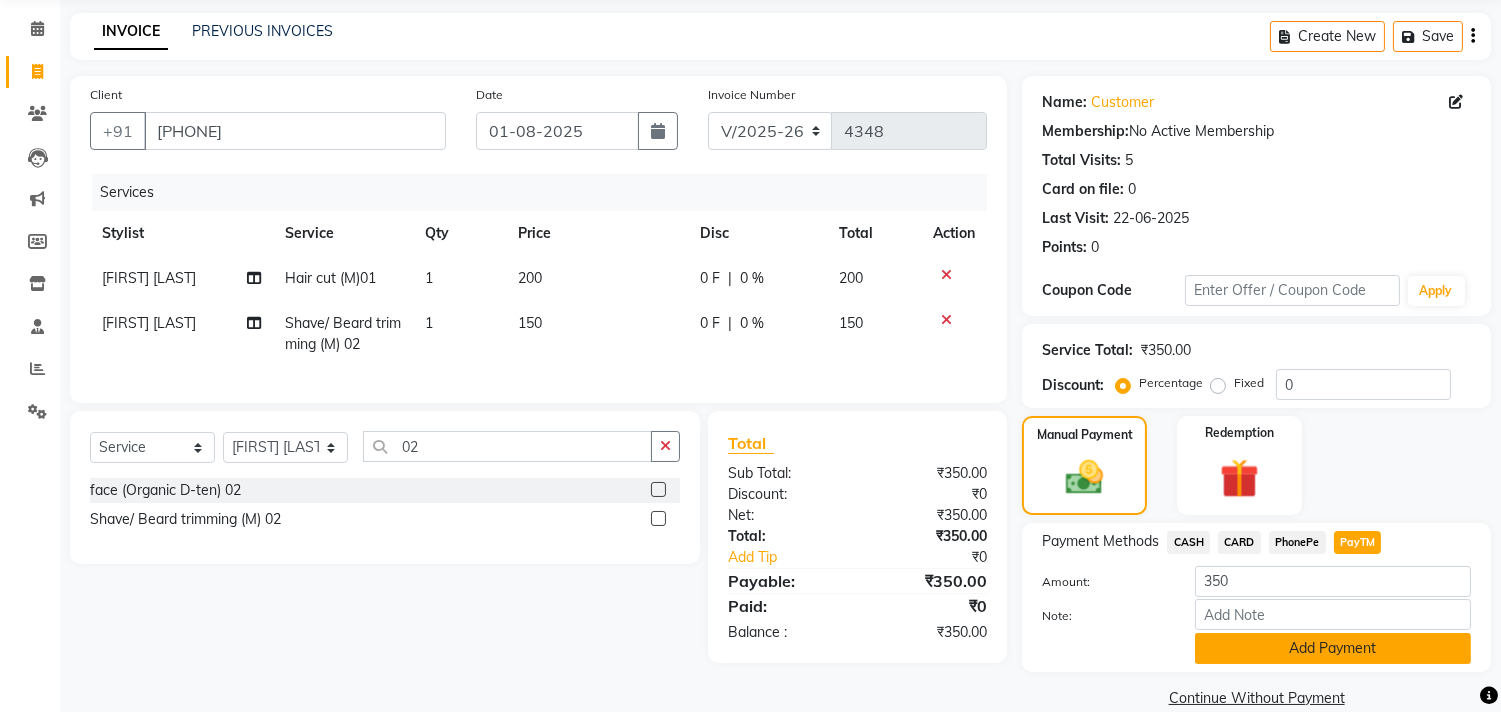 click on "Add Payment" 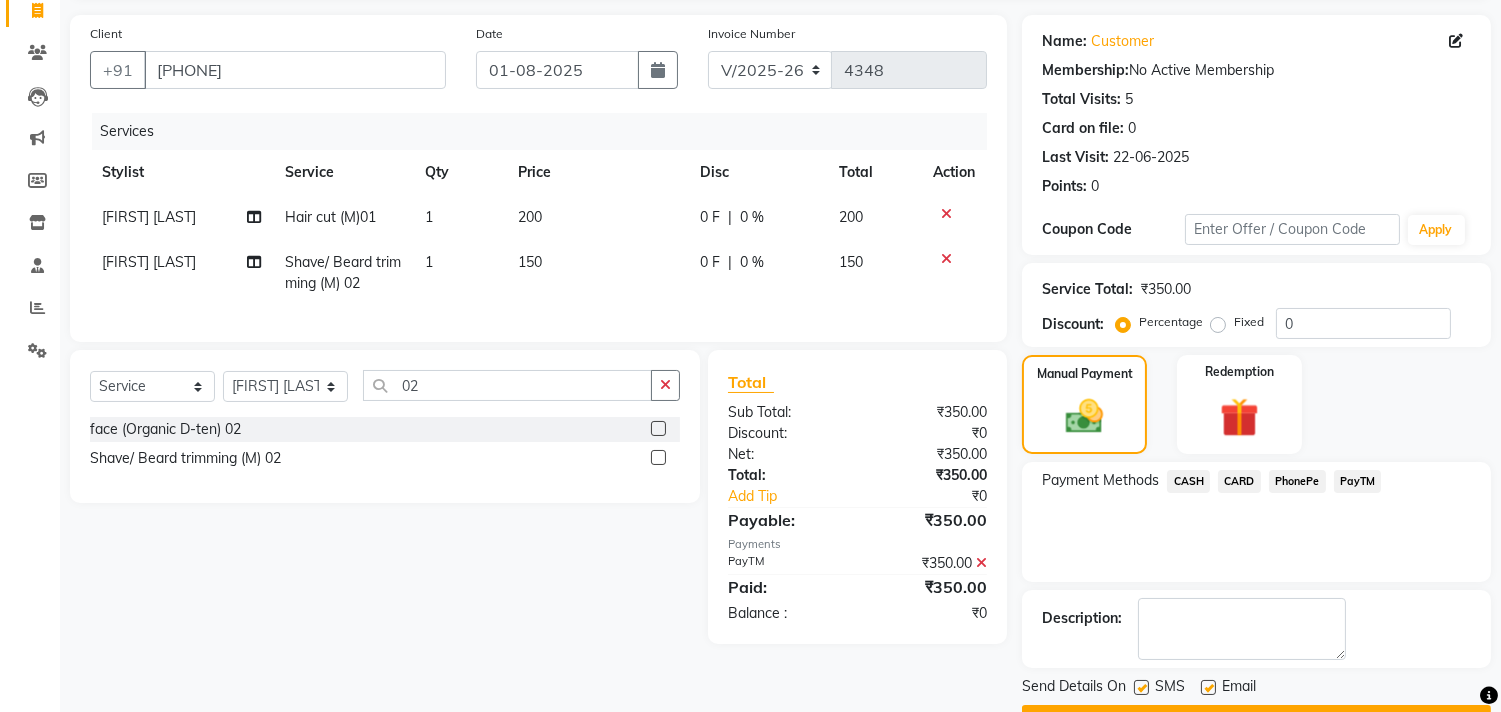 scroll, scrollTop: 187, scrollLeft: 0, axis: vertical 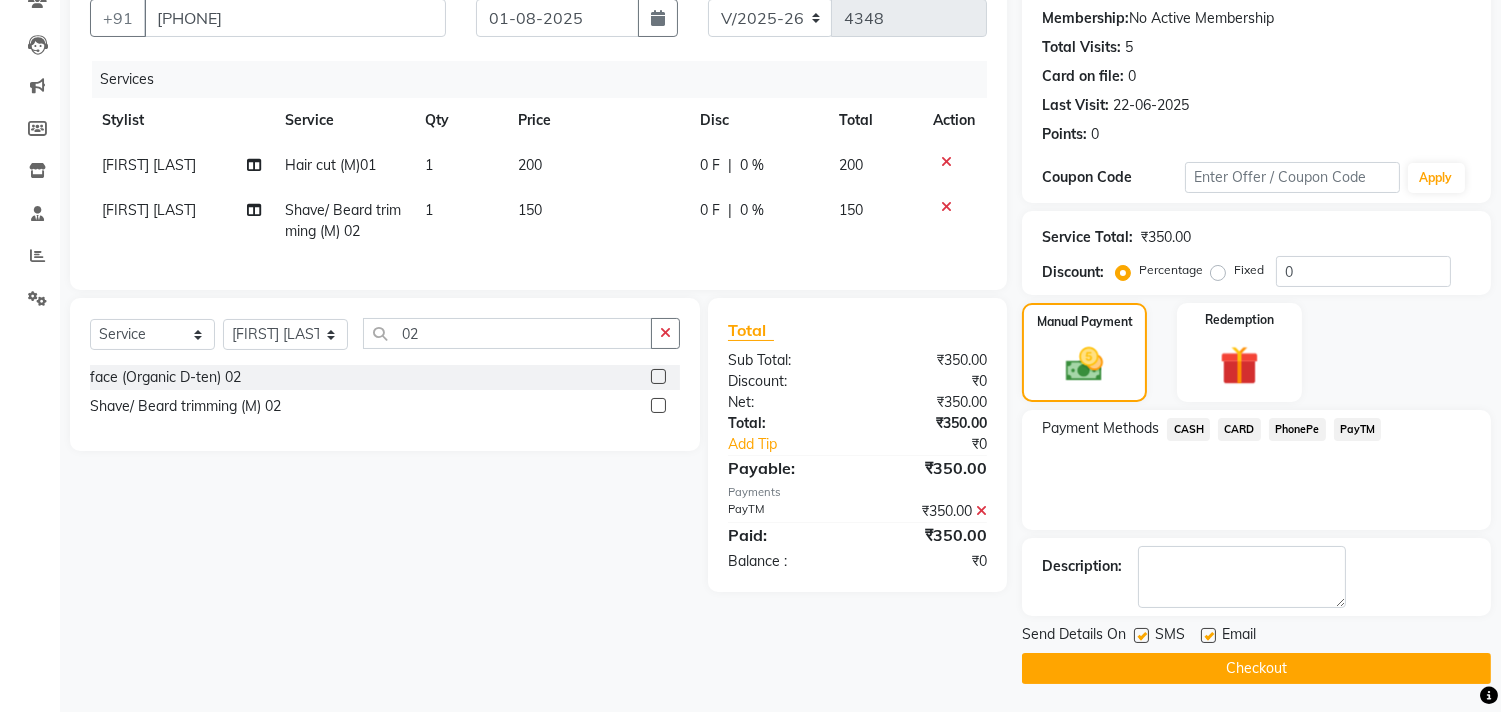 click on "Checkout" 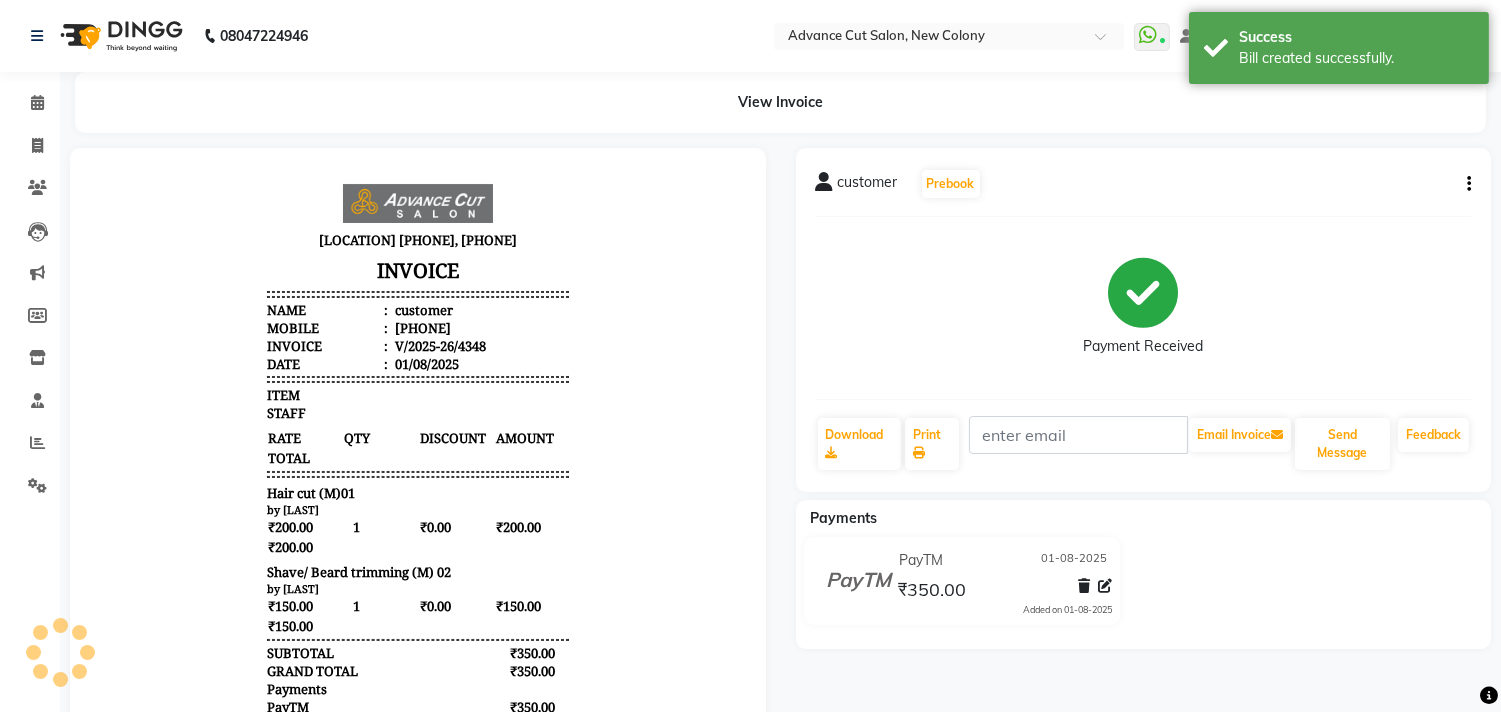 scroll, scrollTop: 0, scrollLeft: 0, axis: both 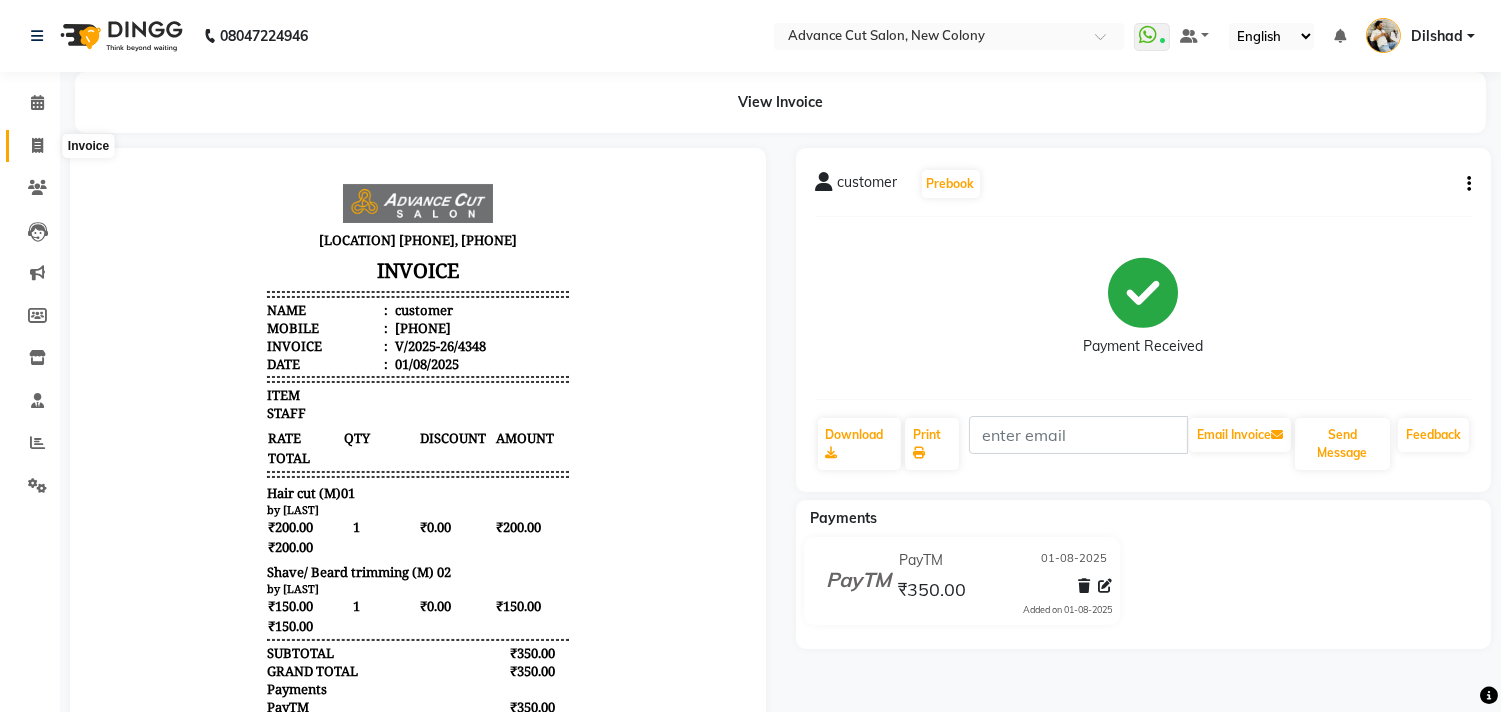 click 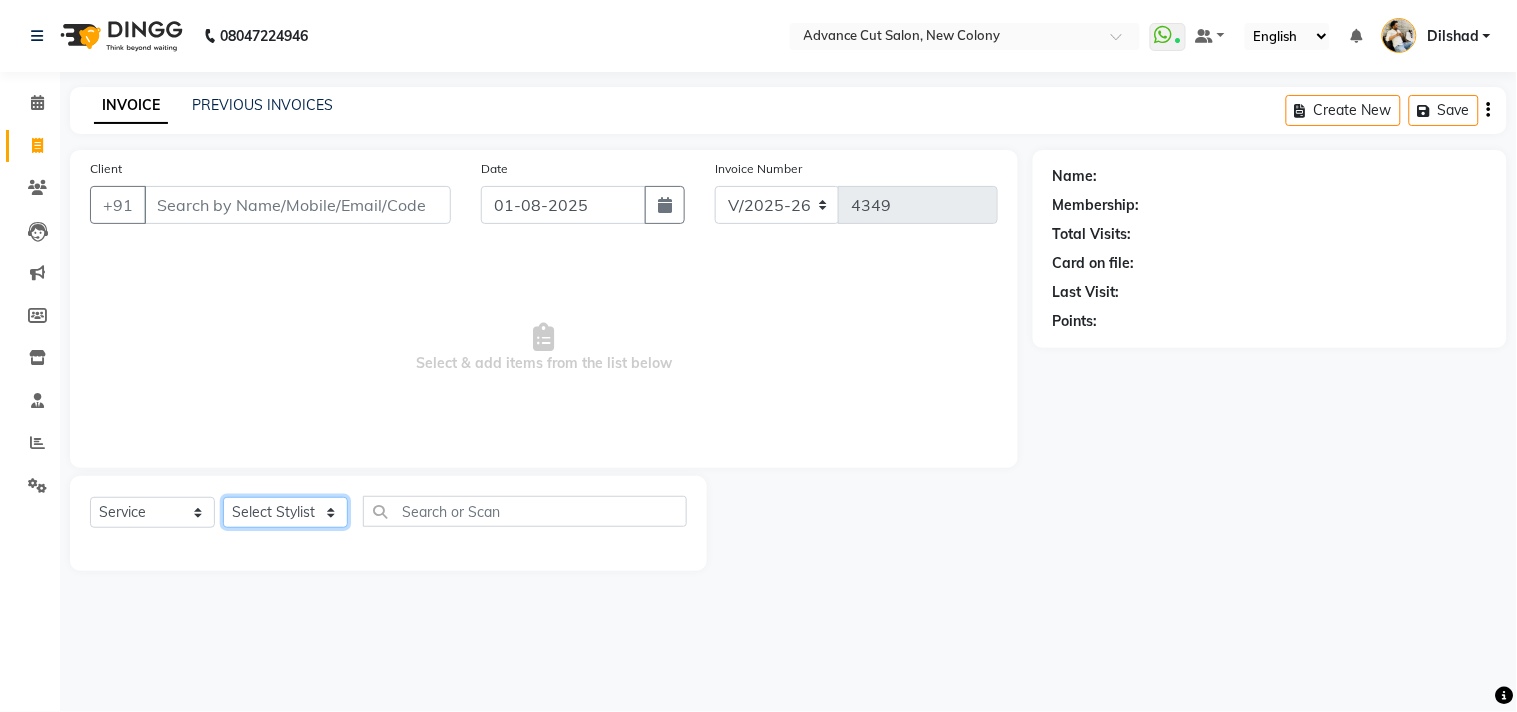 click on "Select Stylist Abrar Alam Dilshad Lallan Meenu Nafeesh Ahmad Naved O.P. Sharma  Pryag Samar Shahzad  SHWETA SINGH Zarina" 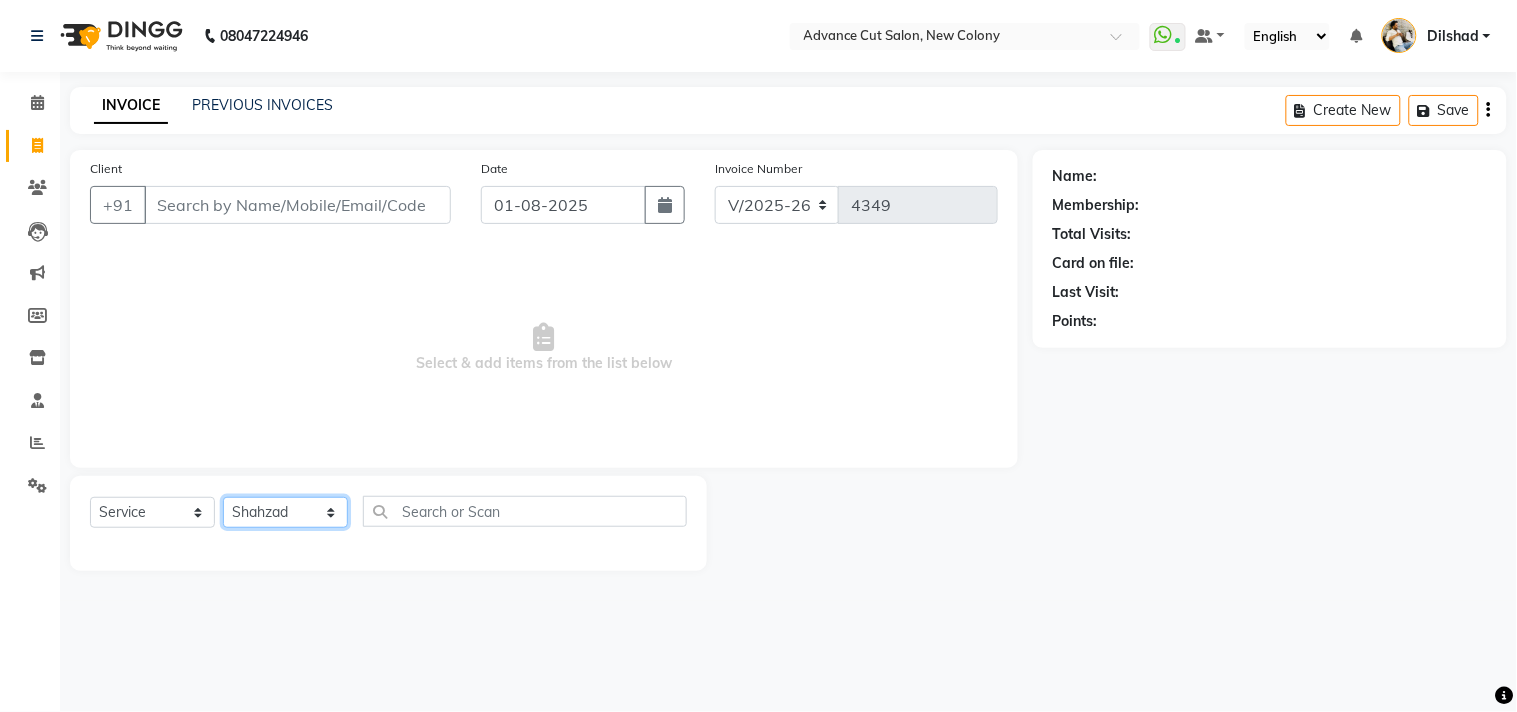 click on "Select Stylist Abrar Alam Dilshad Lallan Meenu Nafeesh Ahmad Naved O.P. Sharma  Pryag Samar Shahzad  SHWETA SINGH Zarina" 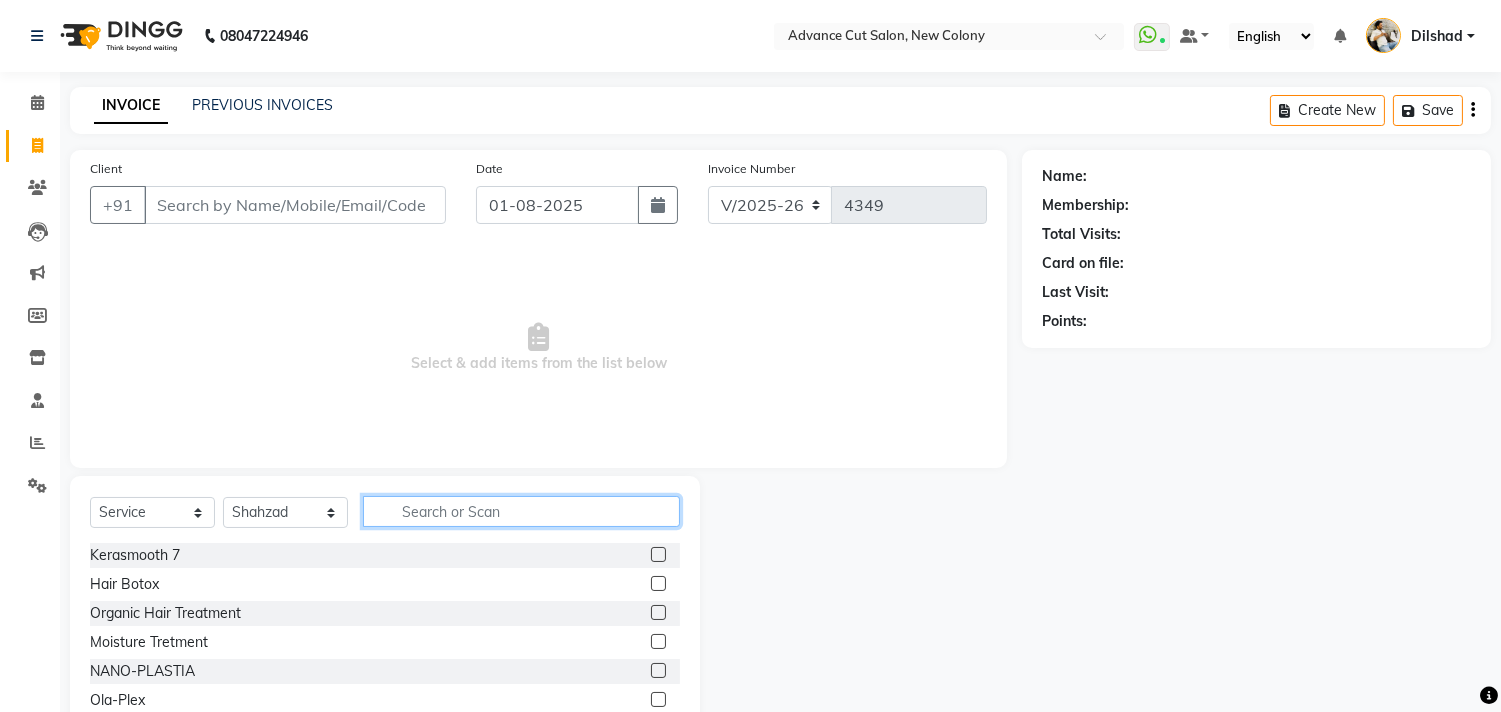 click 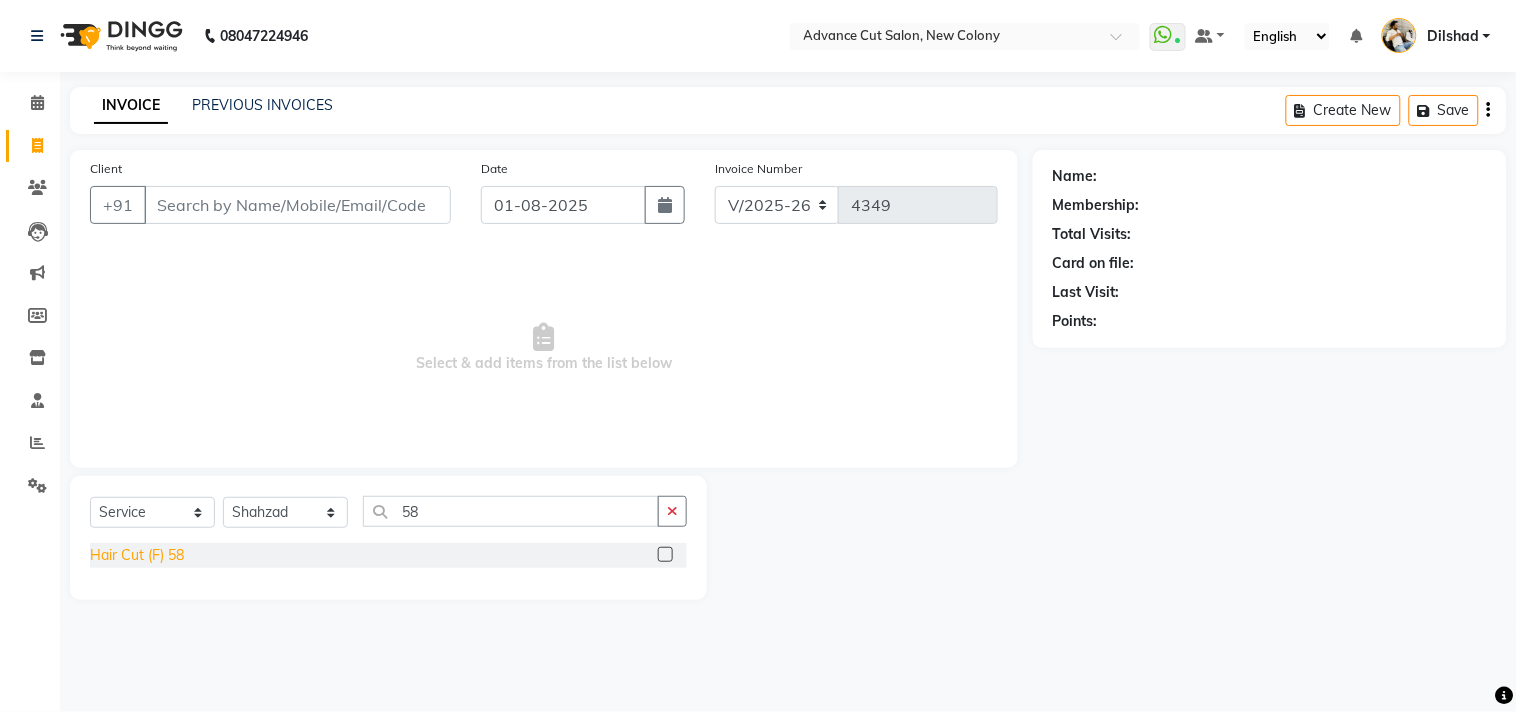 click on "Hair Cut (F) 58" 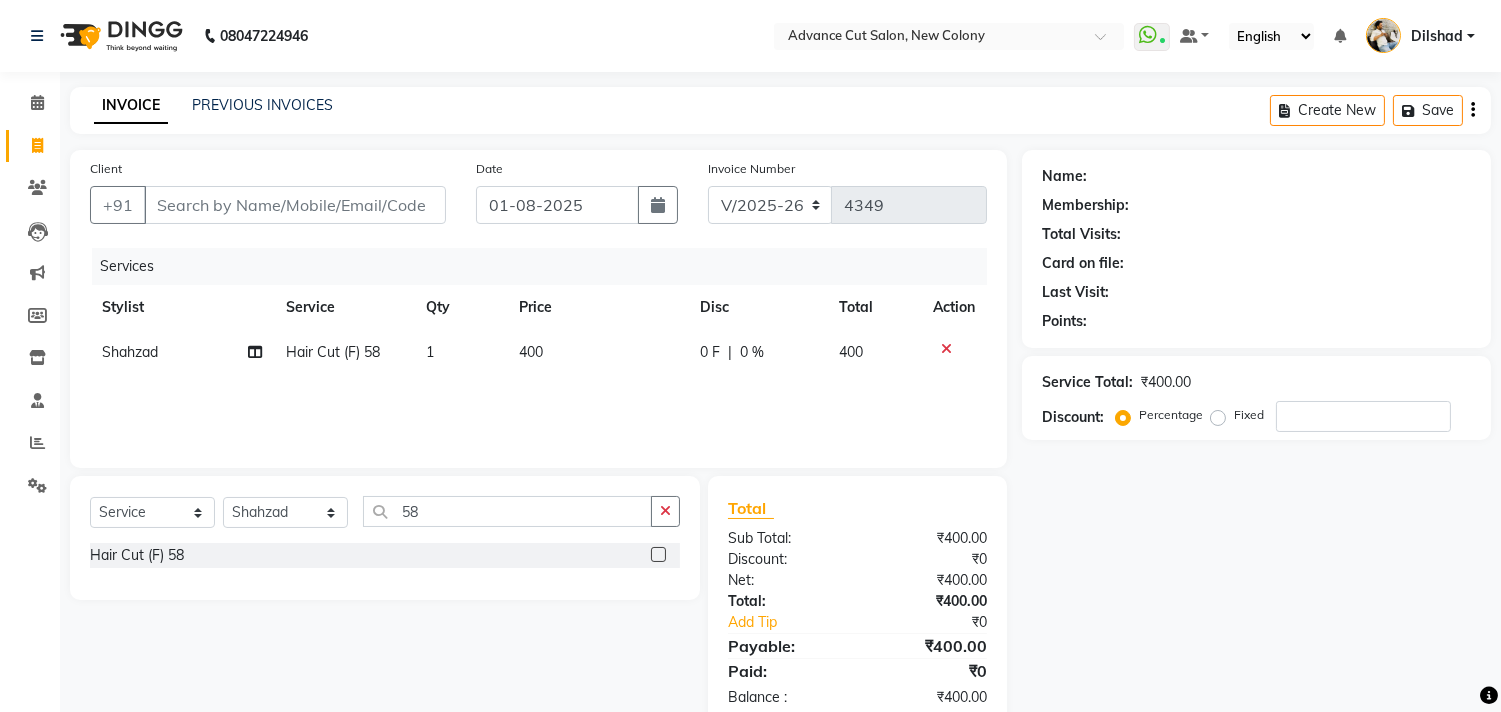 click on "Client +91" 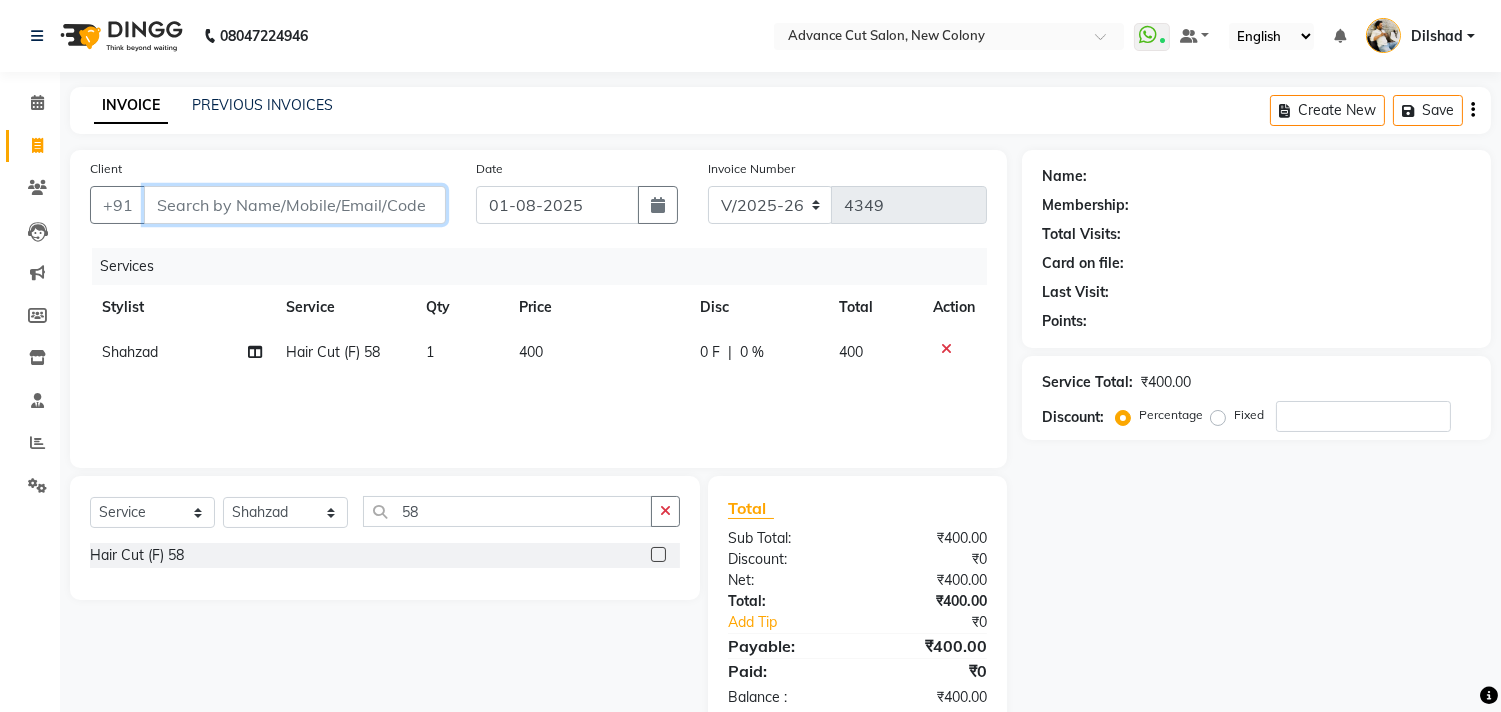 click on "Client" at bounding box center [295, 205] 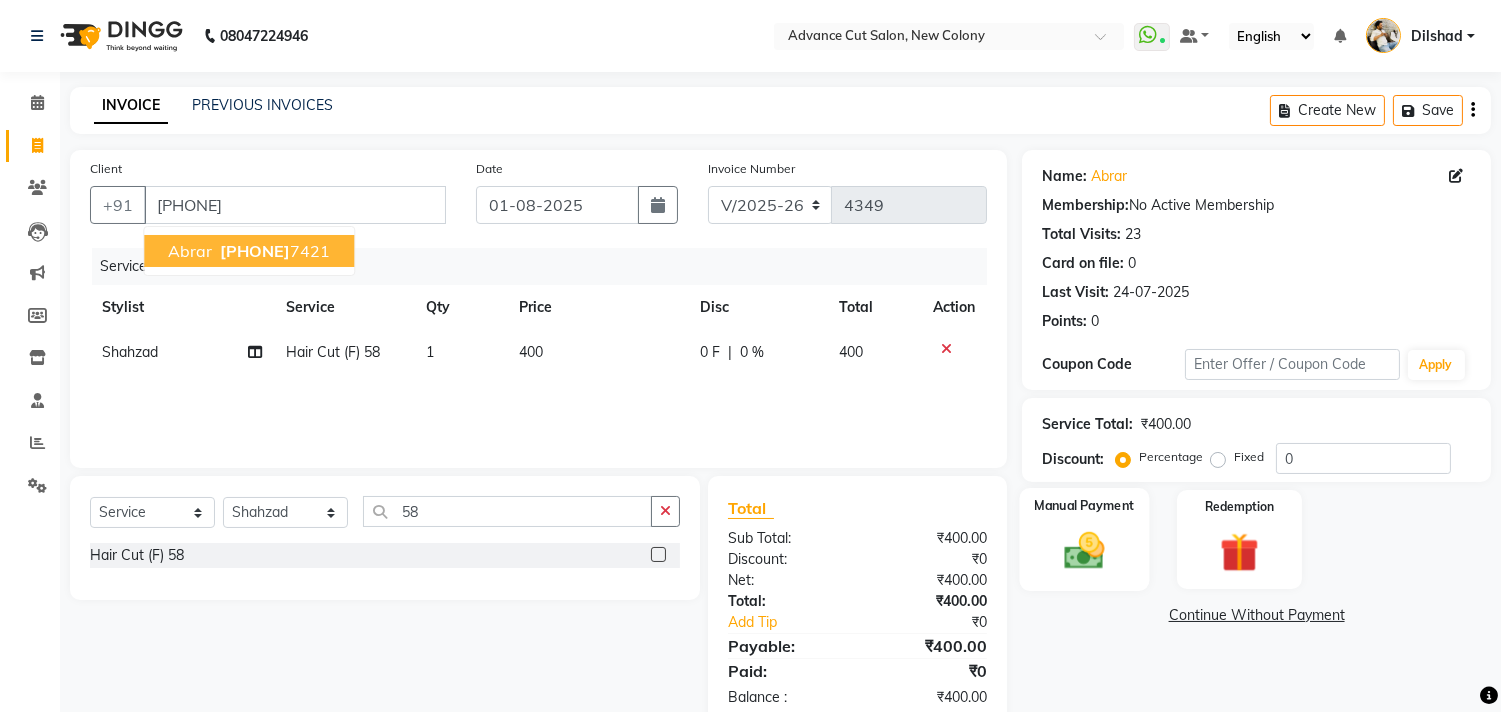 click 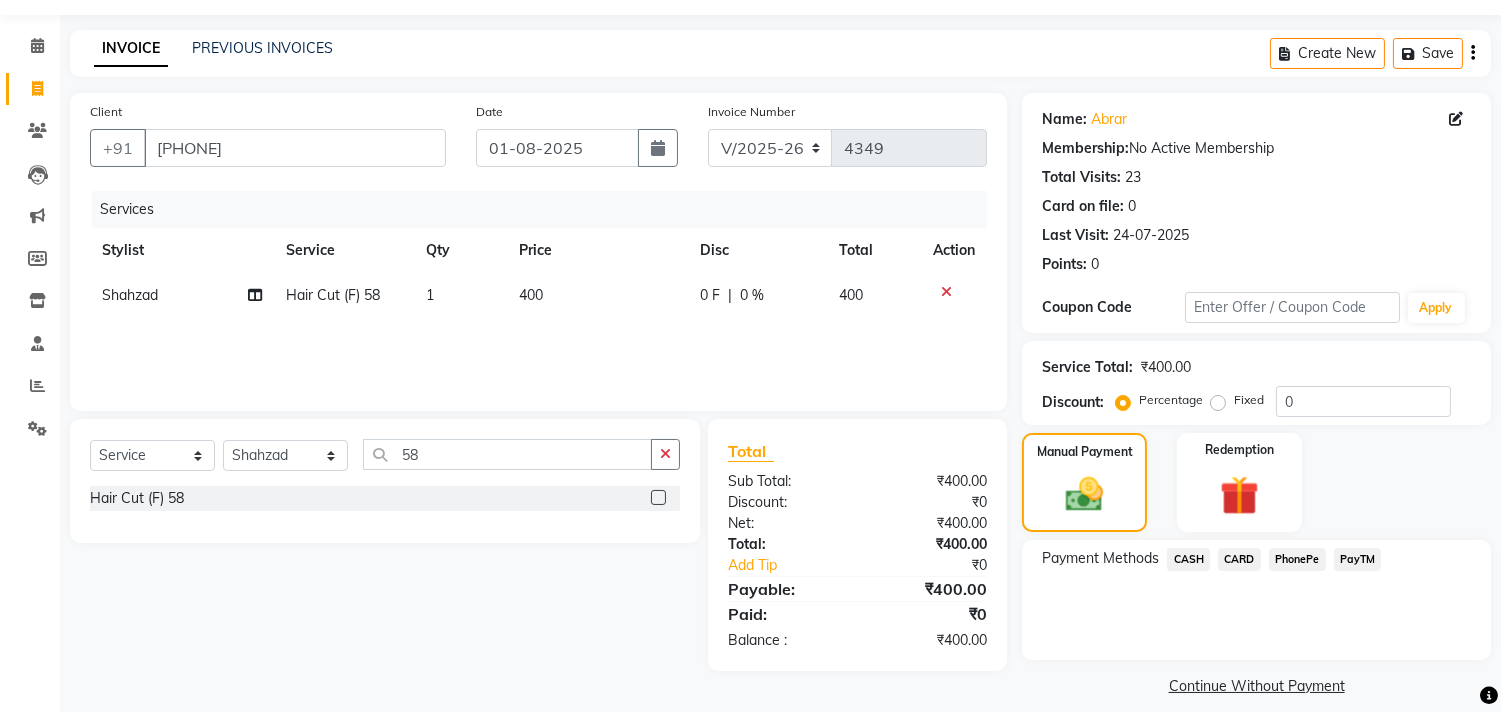 scroll, scrollTop: 74, scrollLeft: 0, axis: vertical 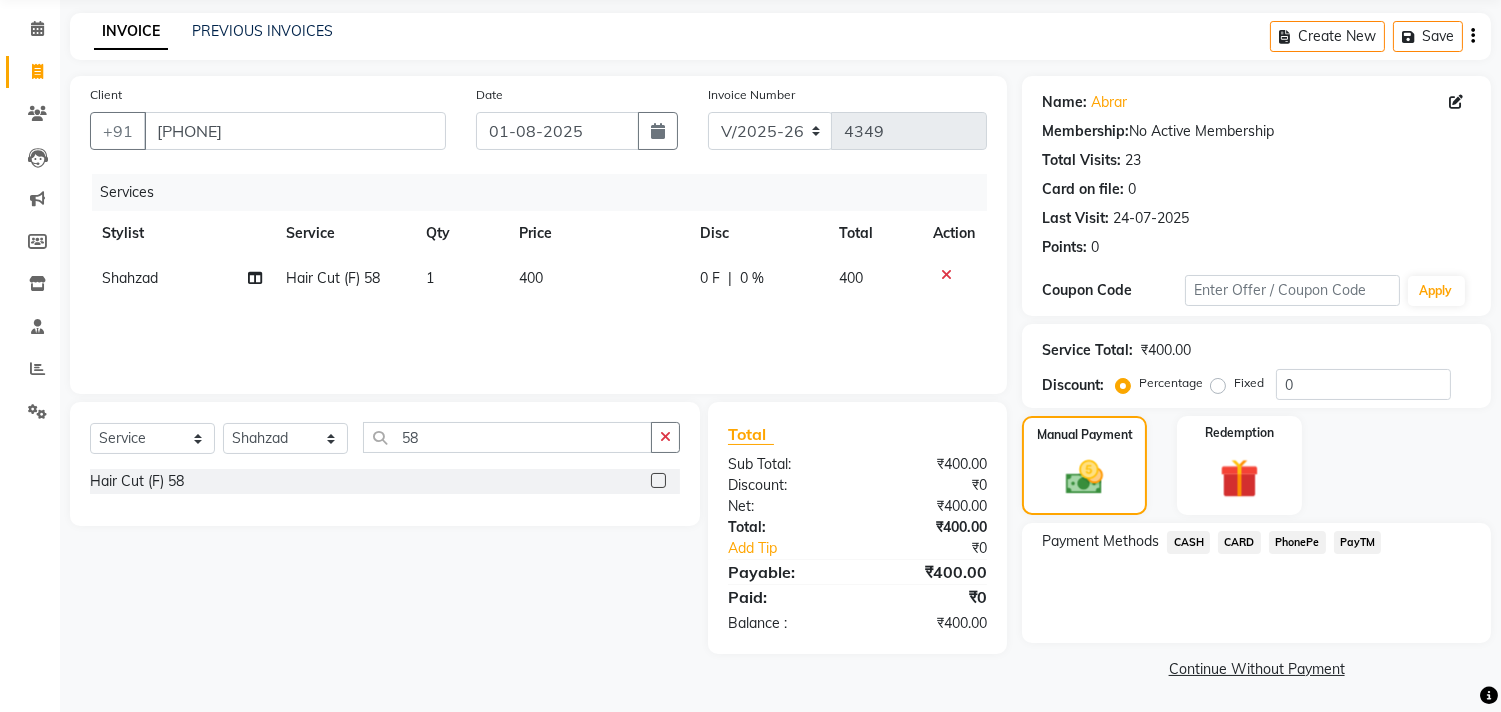 click on "PayTM" 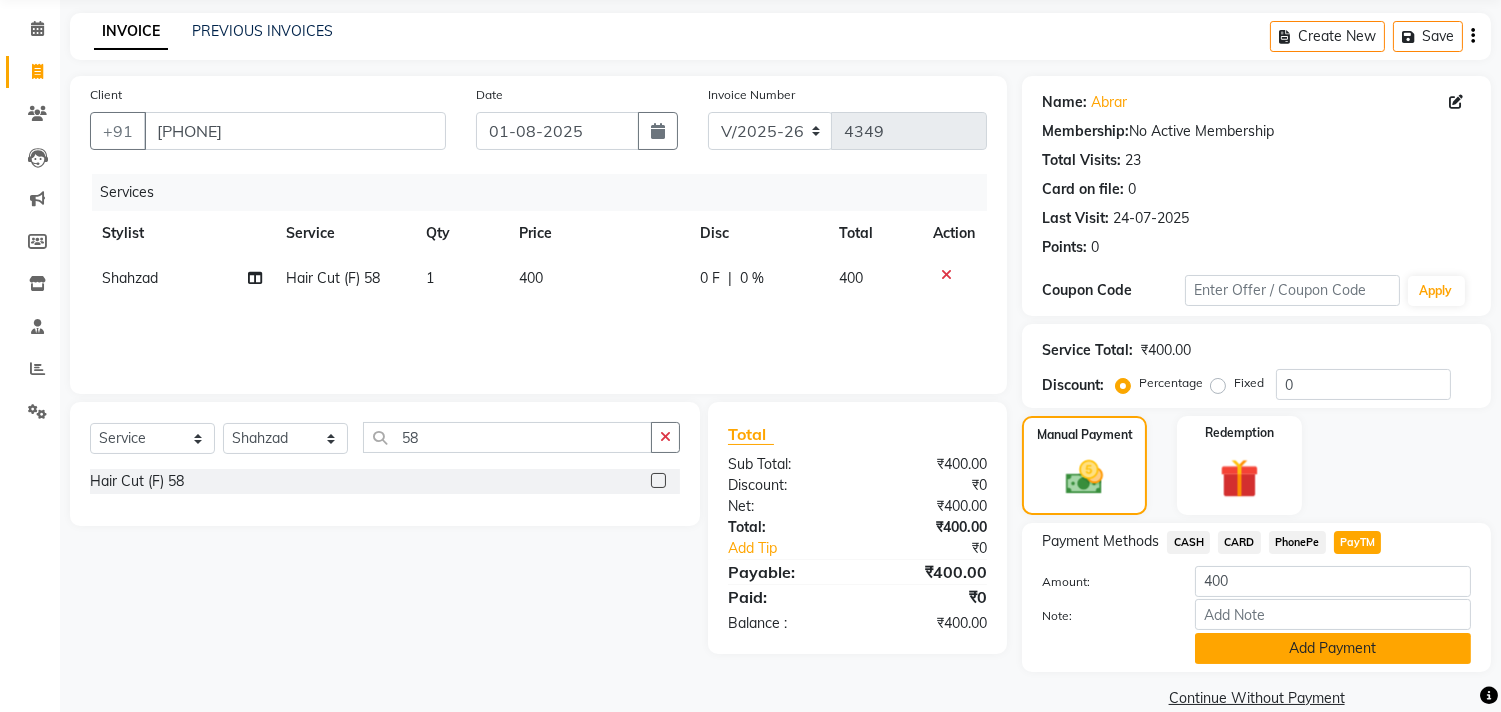 click on "Add Payment" 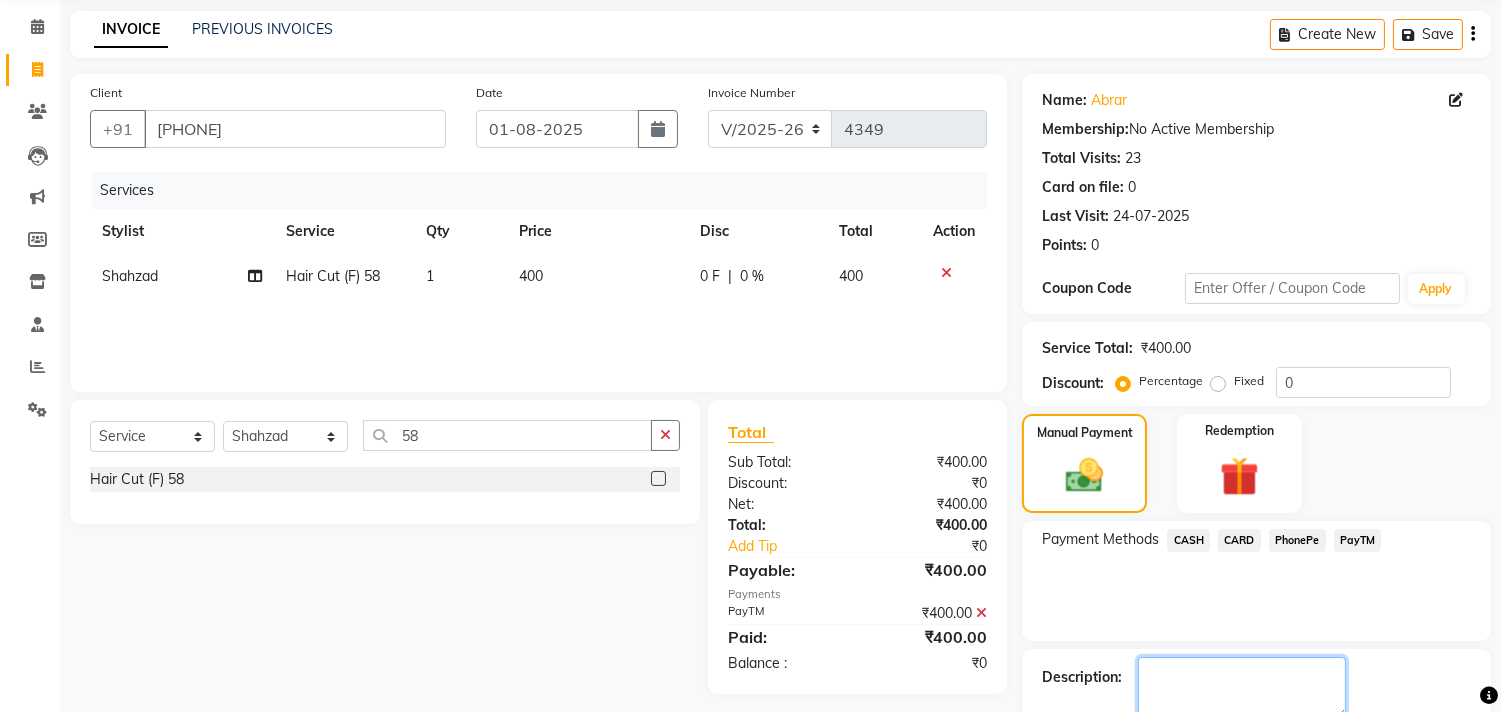 drag, startPoint x: 1306, startPoint y: 672, endPoint x: 1300, endPoint y: 684, distance: 13.416408 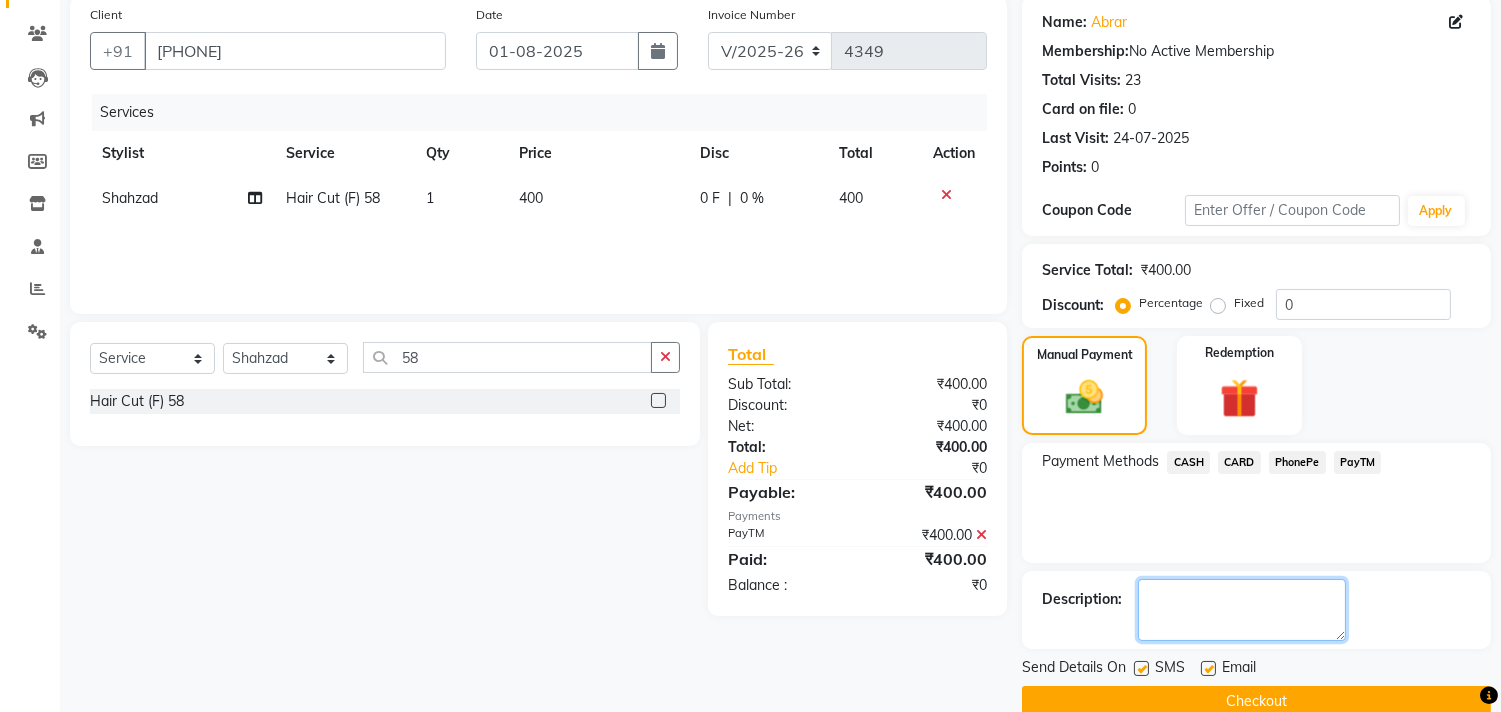 scroll, scrollTop: 187, scrollLeft: 0, axis: vertical 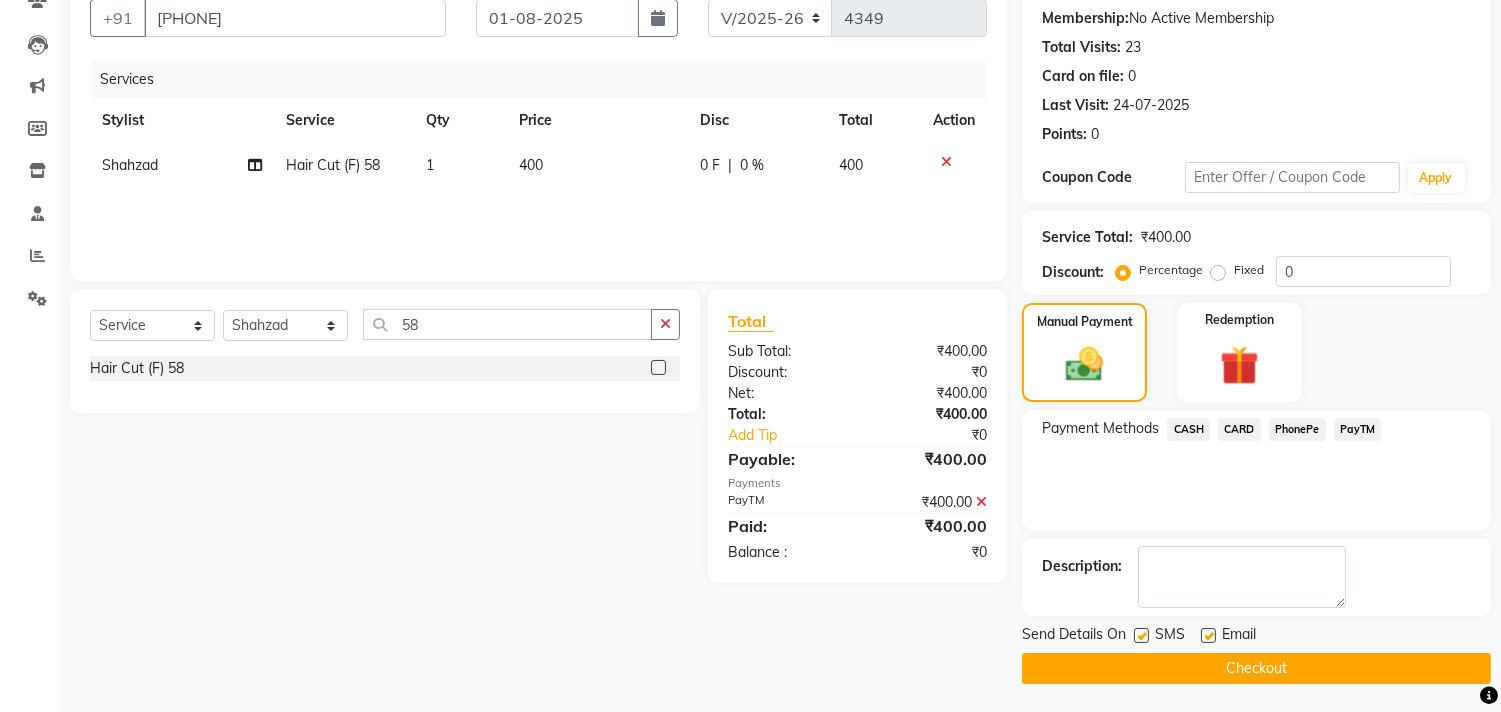 click on "Checkout" 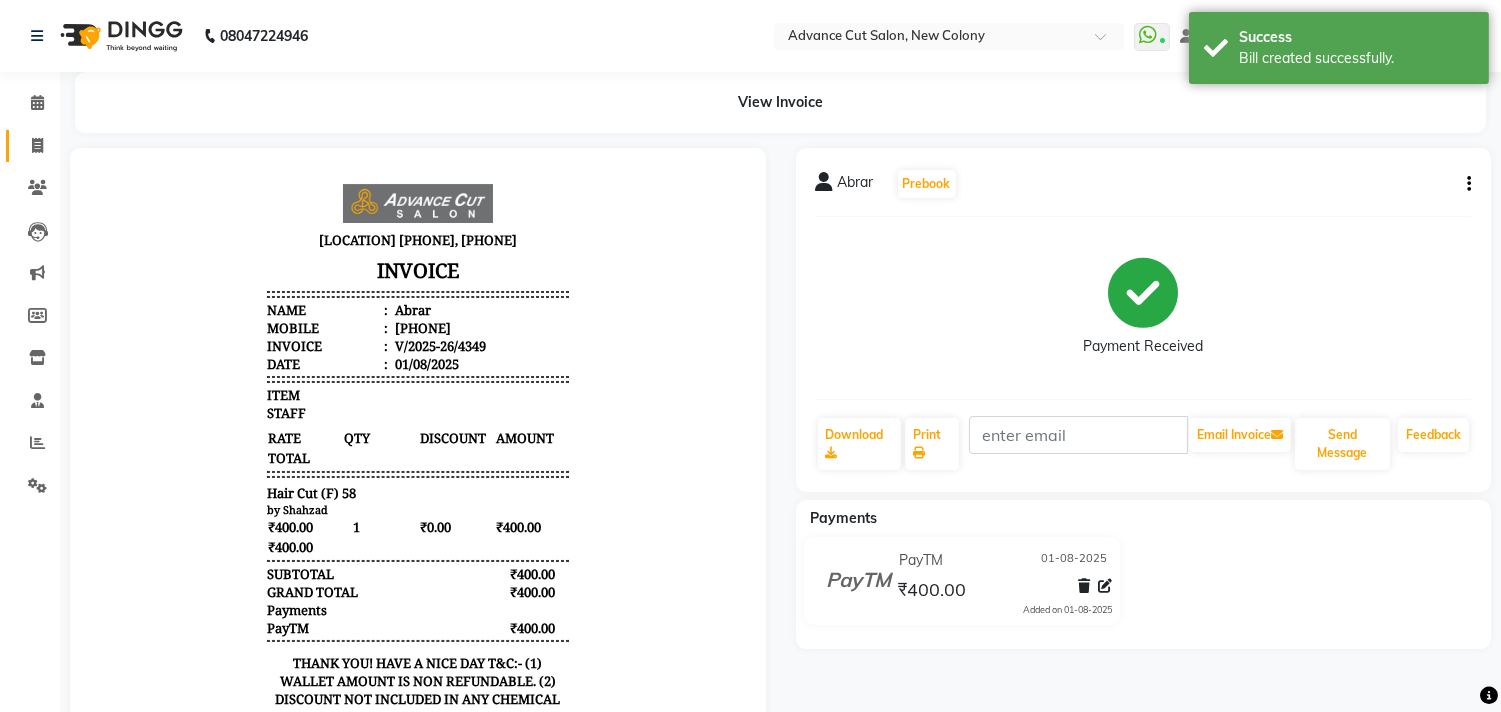 scroll, scrollTop: 0, scrollLeft: 0, axis: both 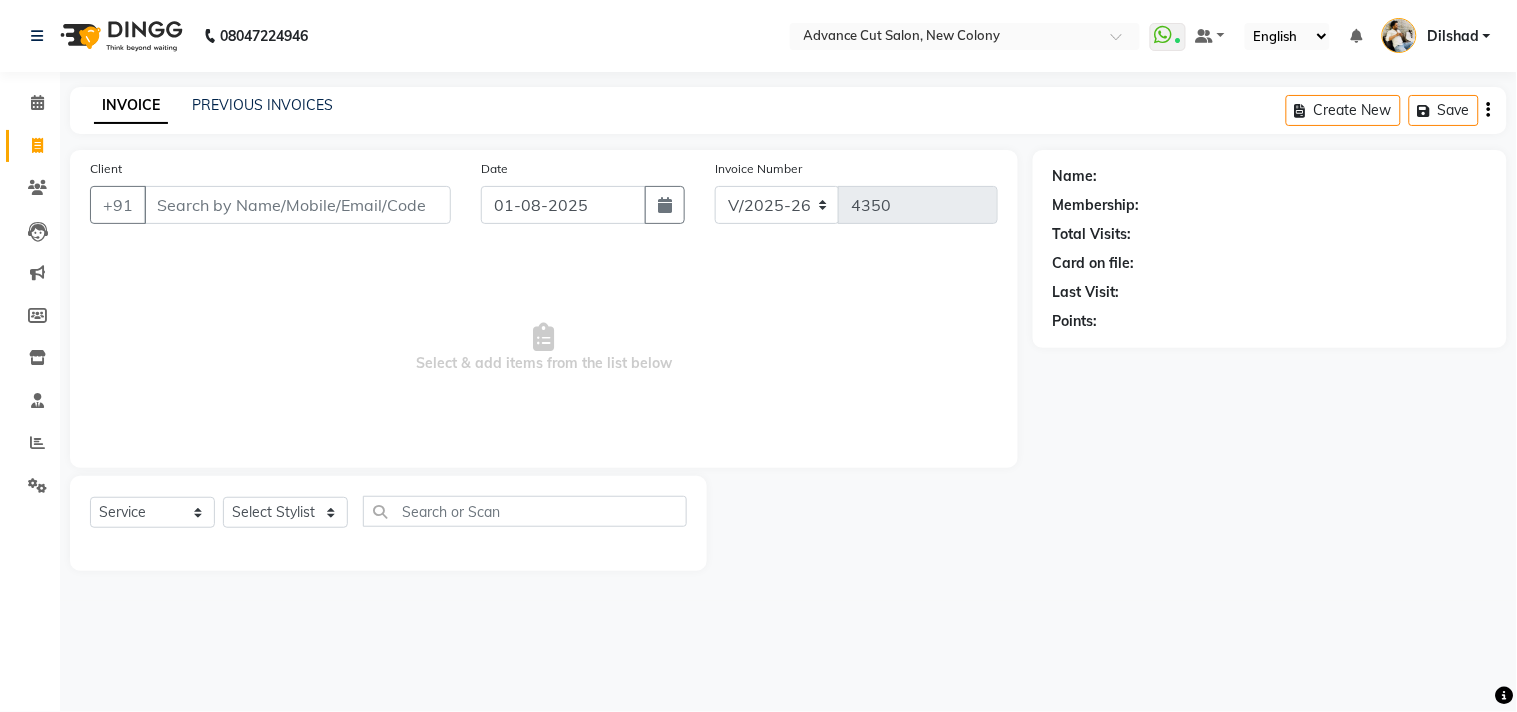 click on "Client" at bounding box center (297, 205) 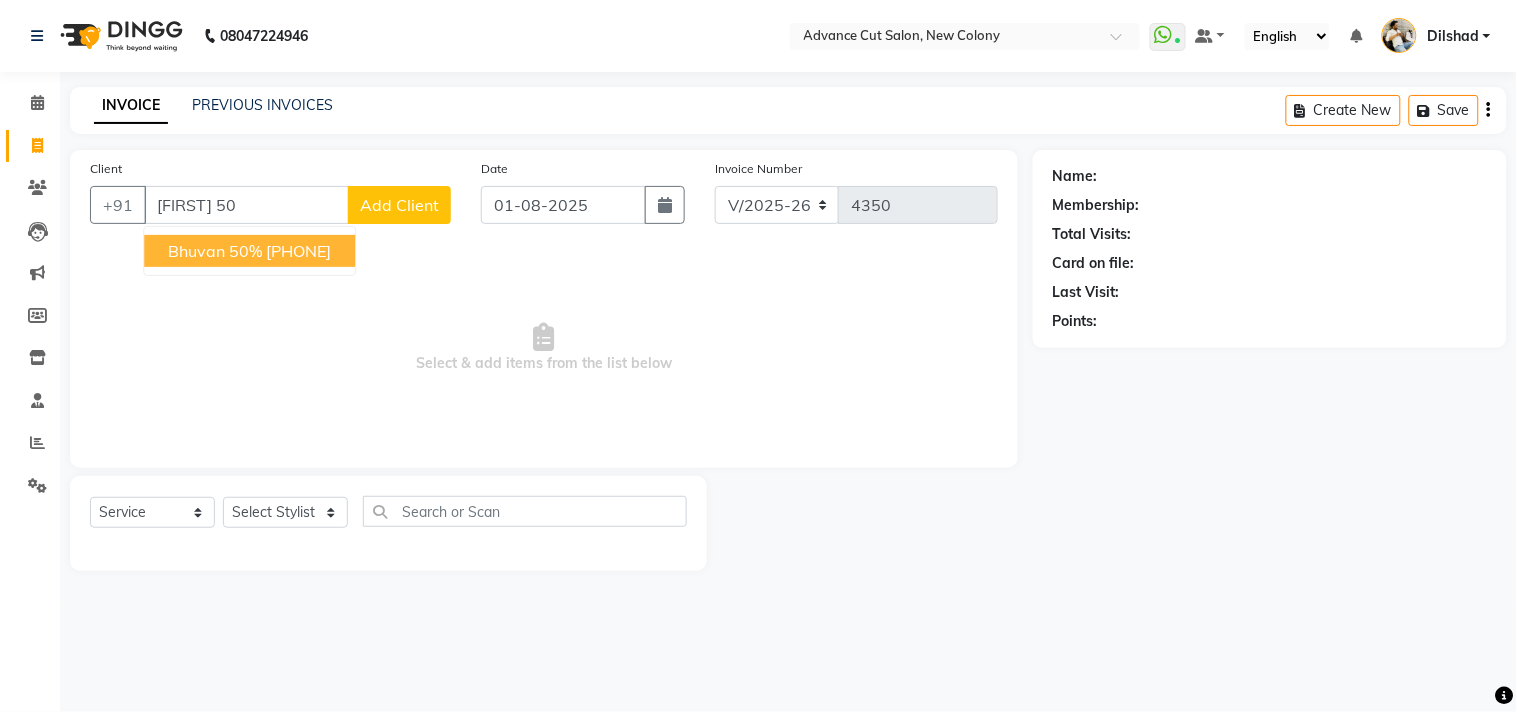 click on "Bhuvan 50%" at bounding box center [215, 251] 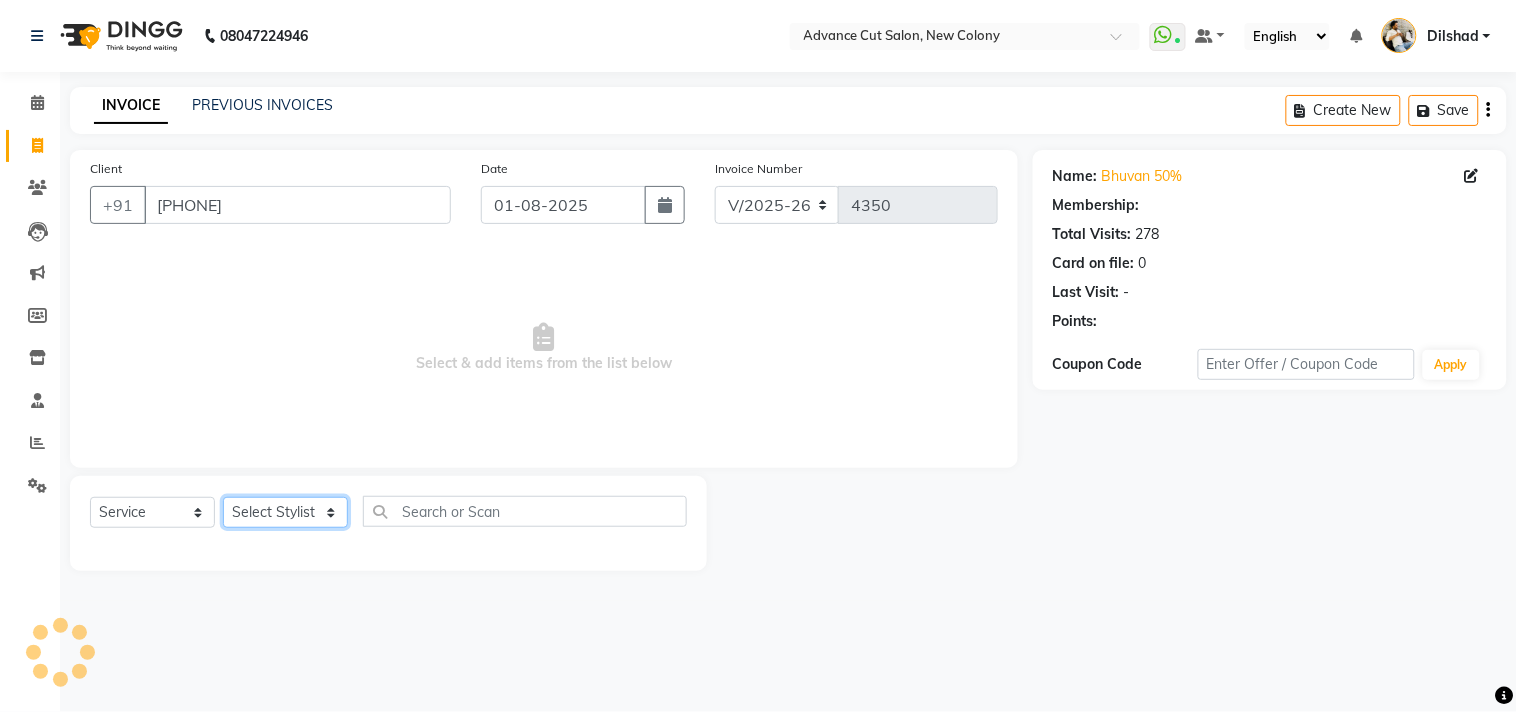 click on "Select Stylist Abrar Alam Dilshad Lallan Meenu Nafeesh Ahmad Naved O.P. Sharma  Pryag Samar Shahzad  SHWETA SINGH Zarina" 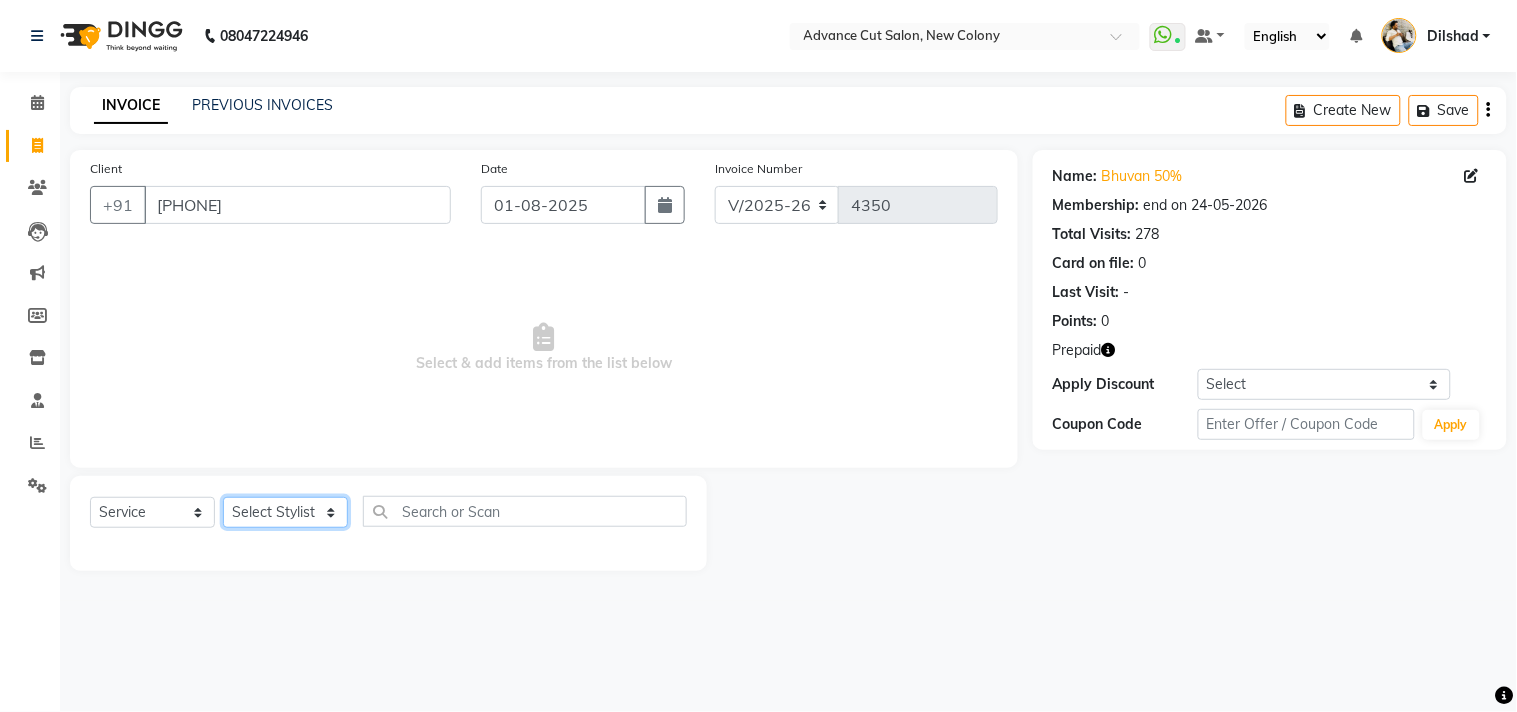 click on "Select Stylist Abrar Alam Dilshad Lallan Meenu Nafeesh Ahmad Naved O.P. Sharma  Pryag Samar Shahzad  SHWETA SINGH Zarina" 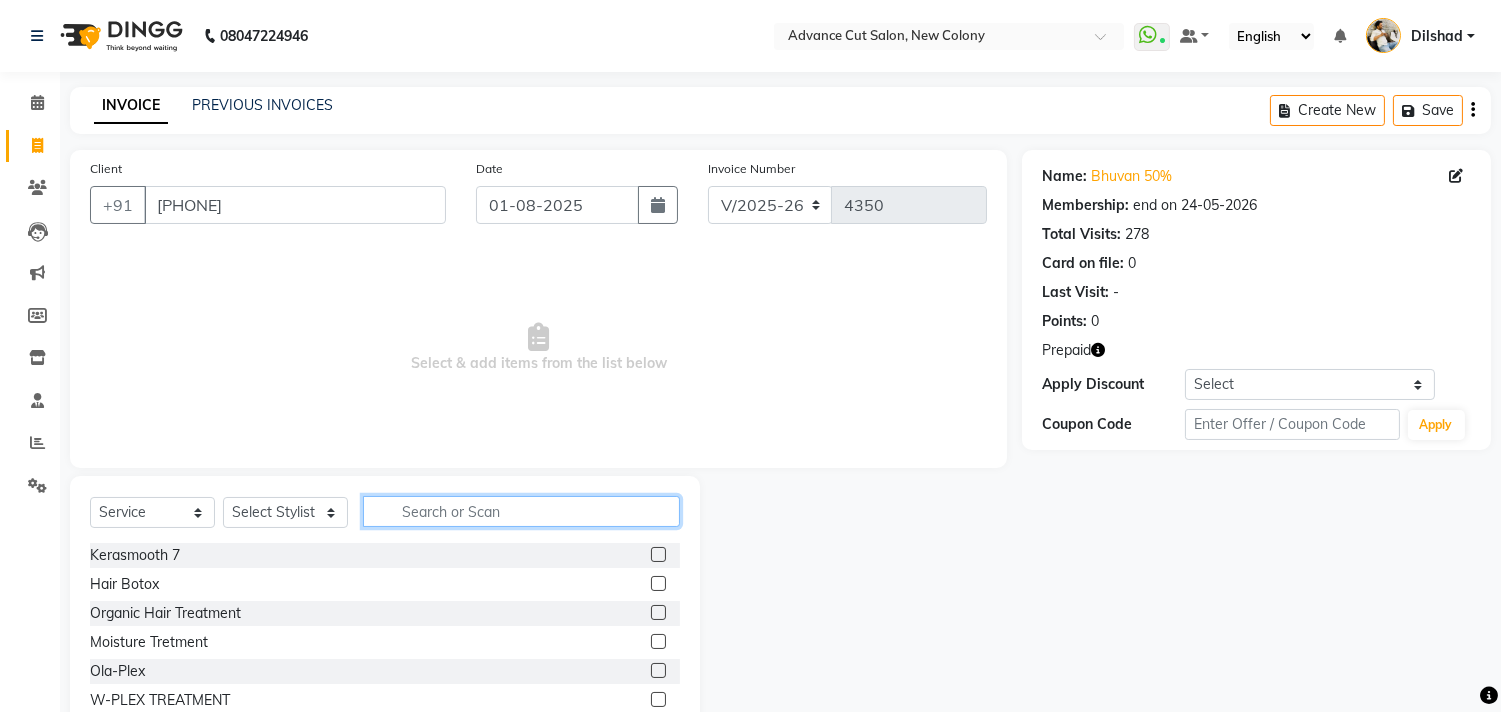 click 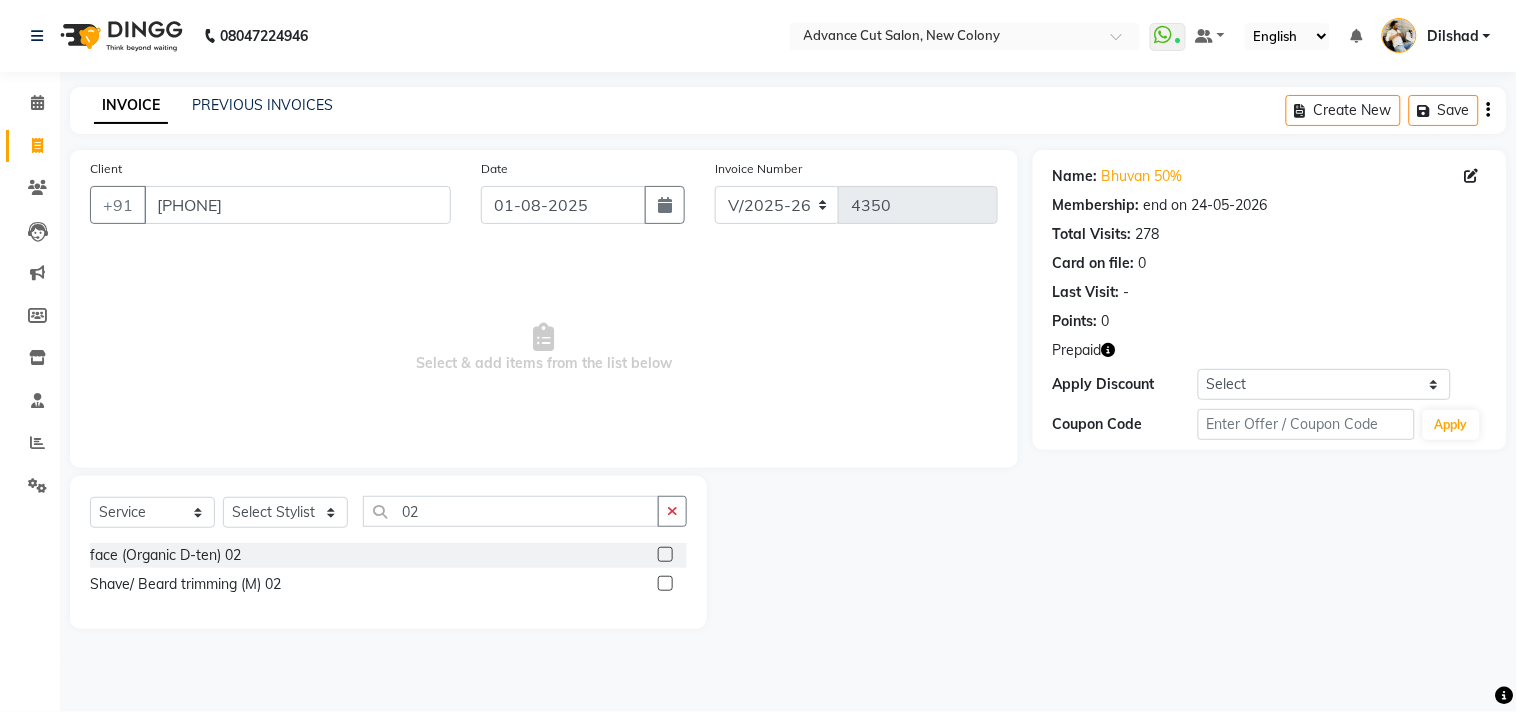 drag, startPoint x: 217, startPoint y: 582, endPoint x: 684, endPoint y: 538, distance: 469.06824 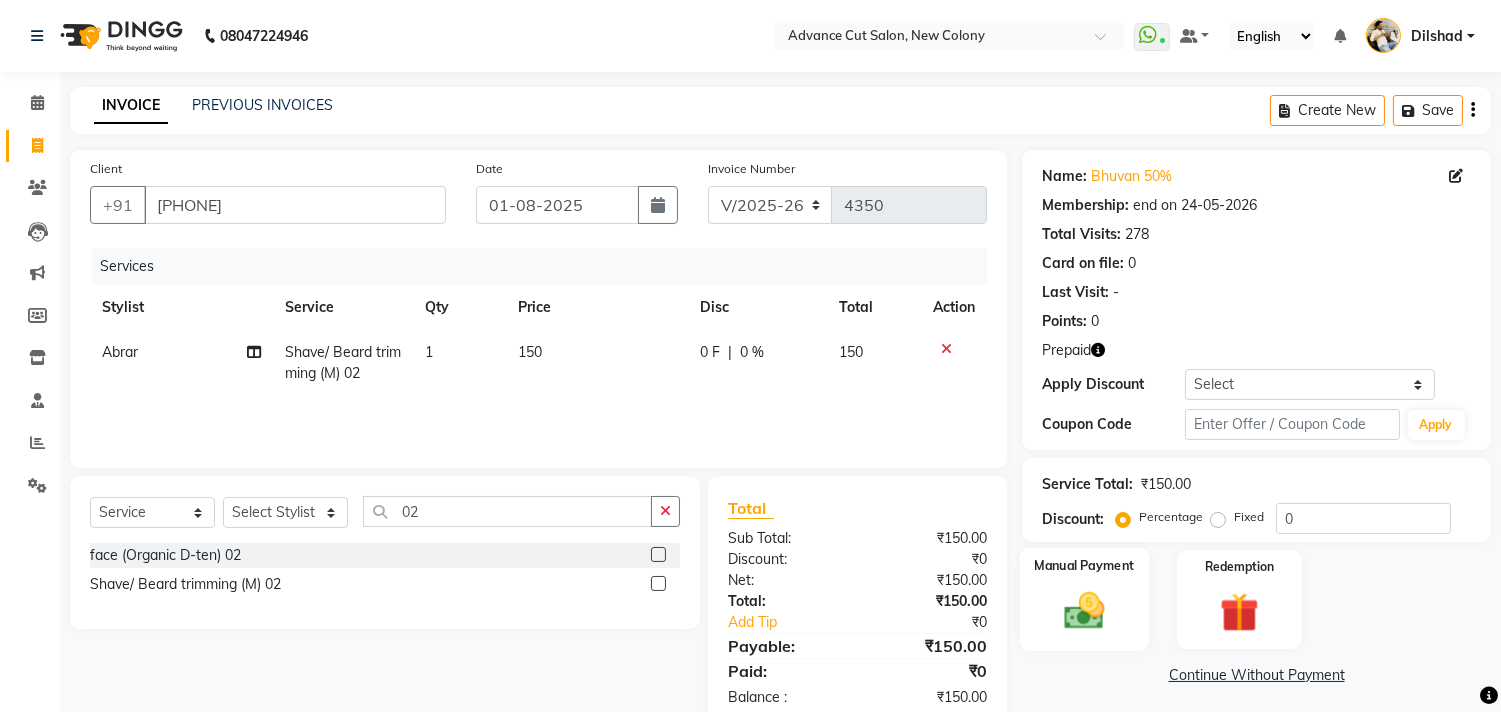 click on "Manual Payment" 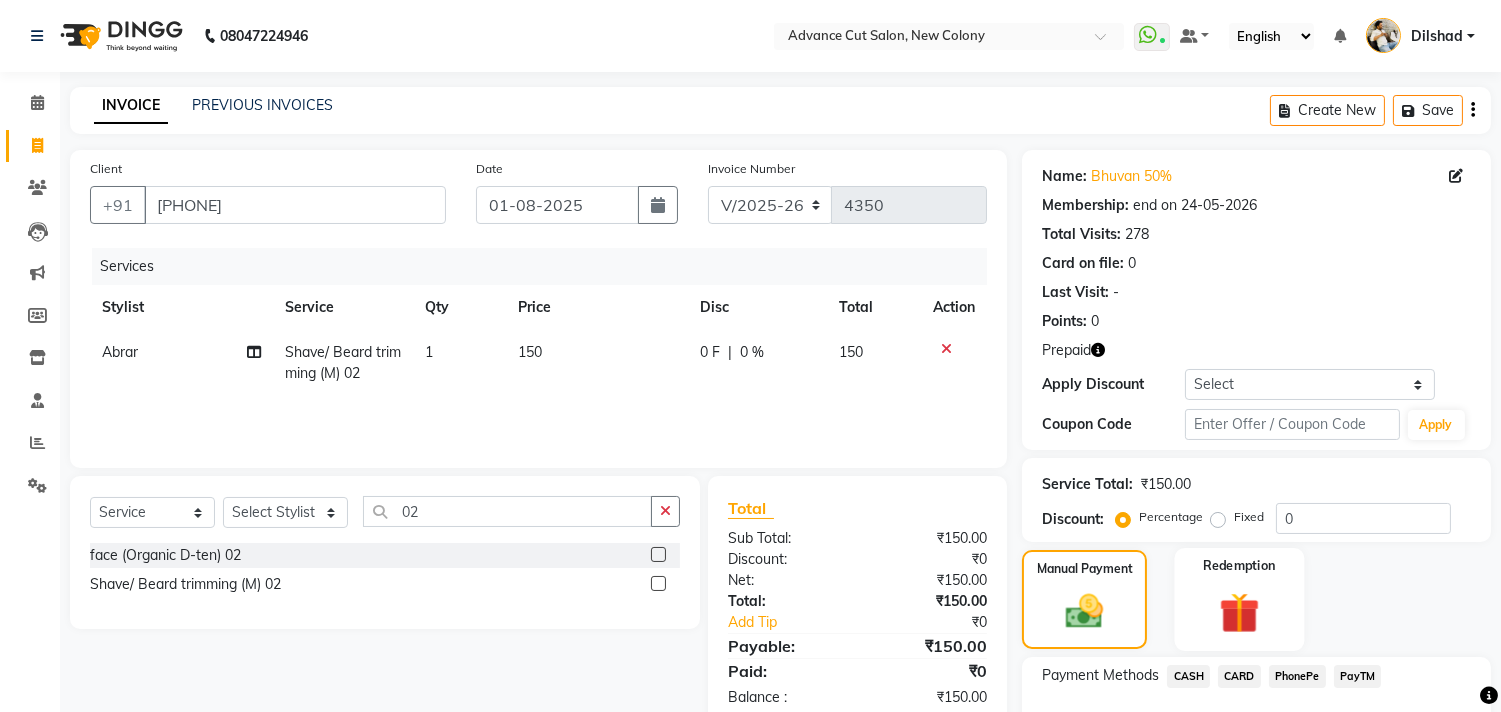 click 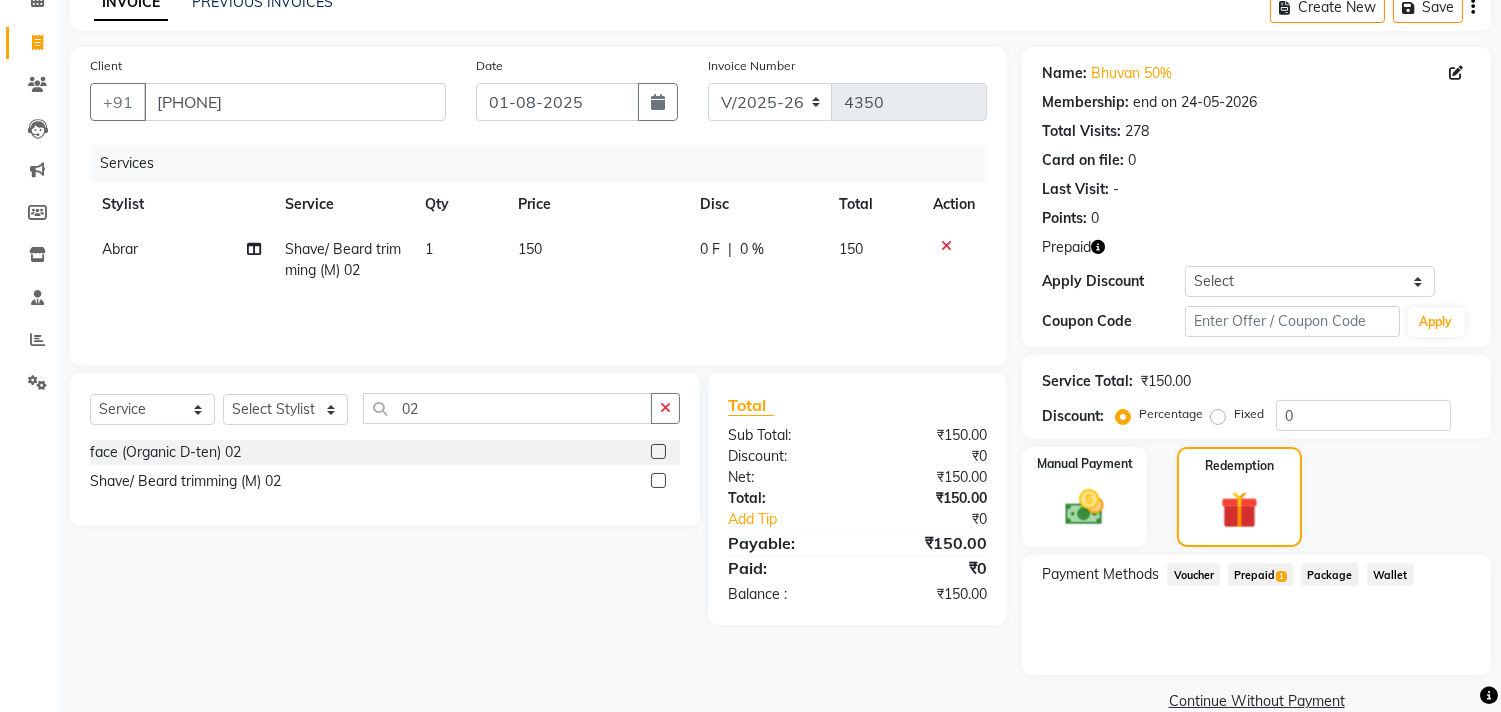 scroll, scrollTop: 111, scrollLeft: 0, axis: vertical 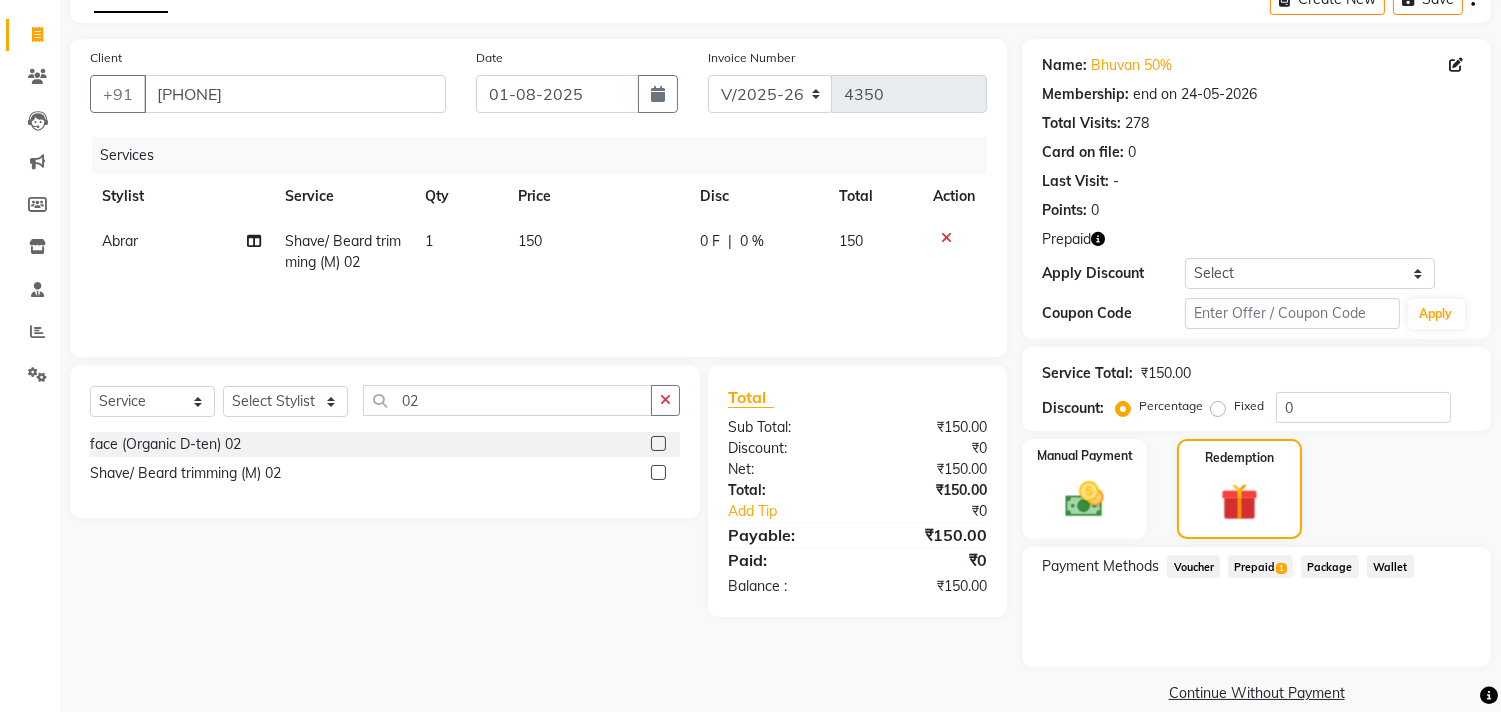 click on "Prepaid  1" 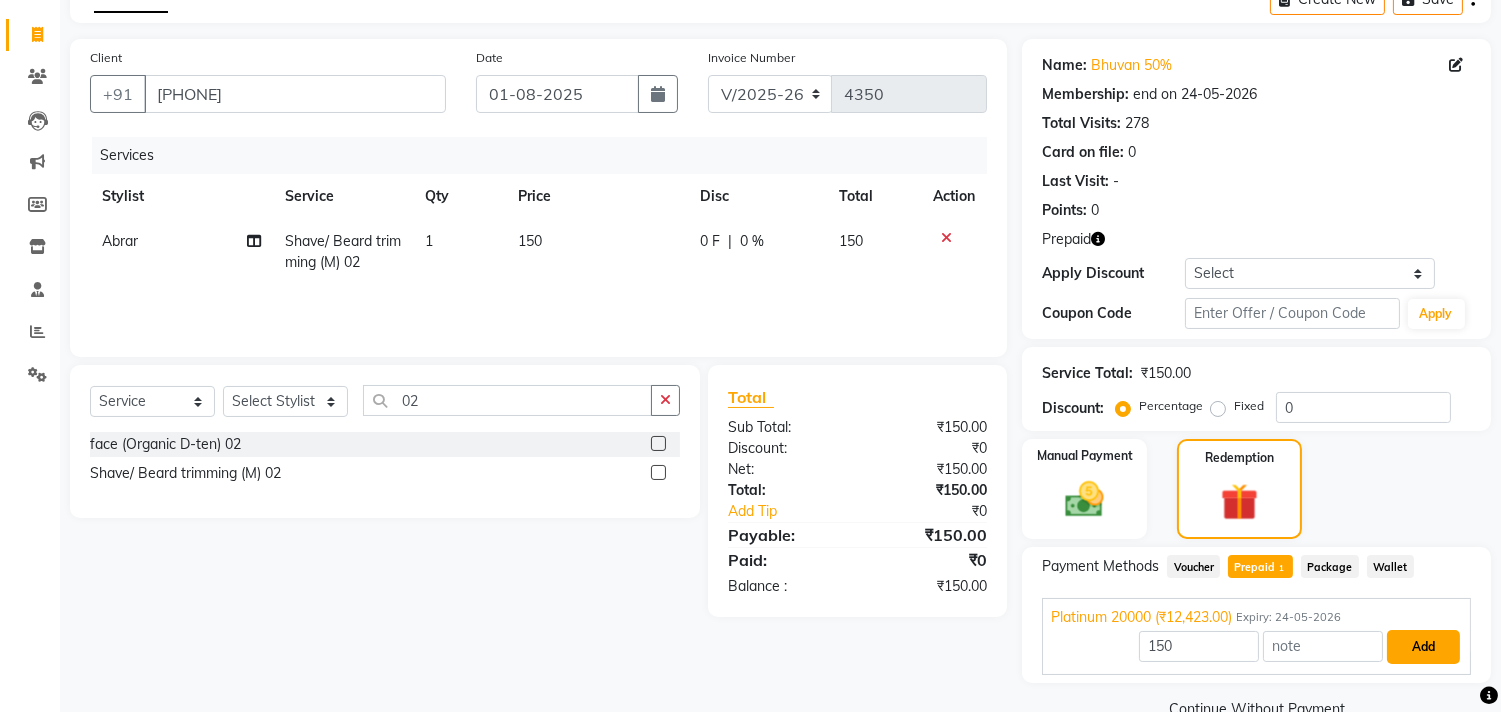 click on "Add" at bounding box center (1423, 647) 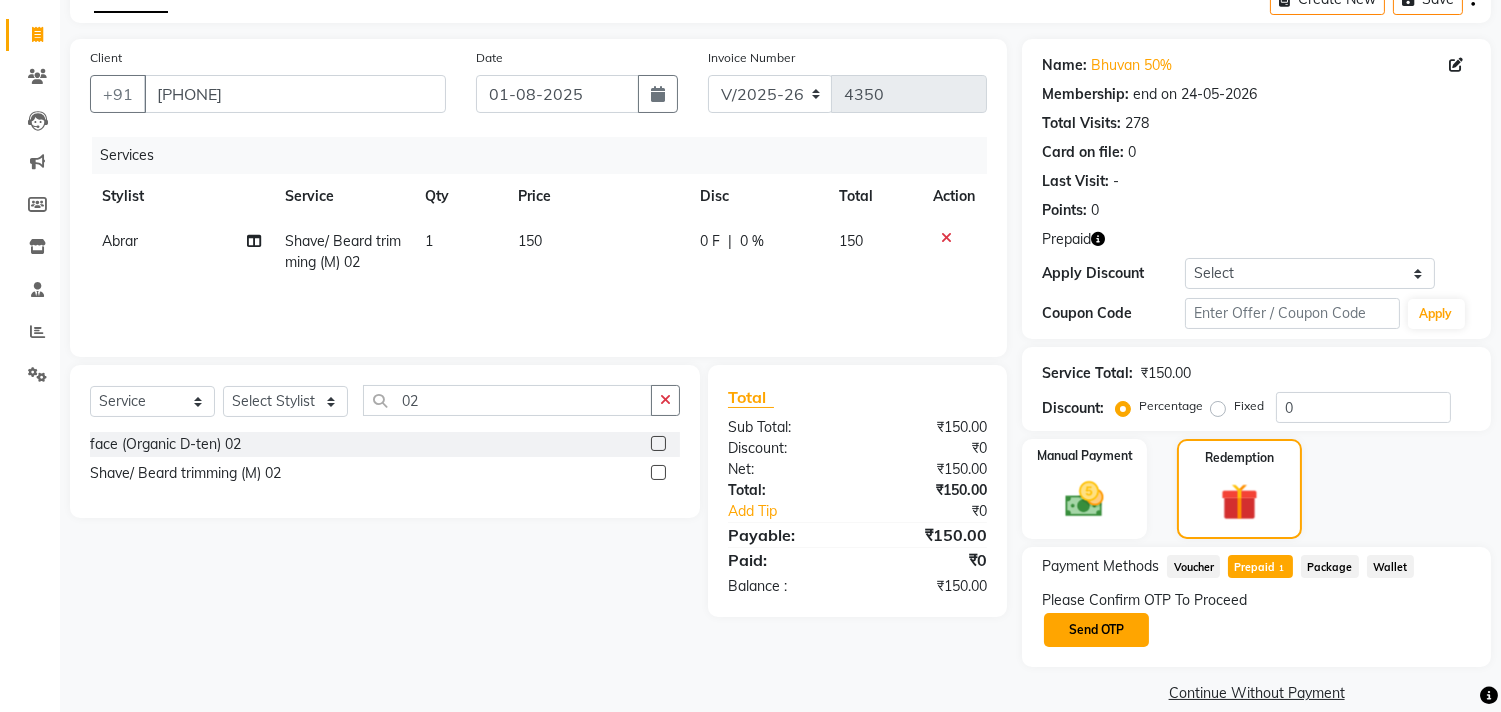 click on "Send OTP" 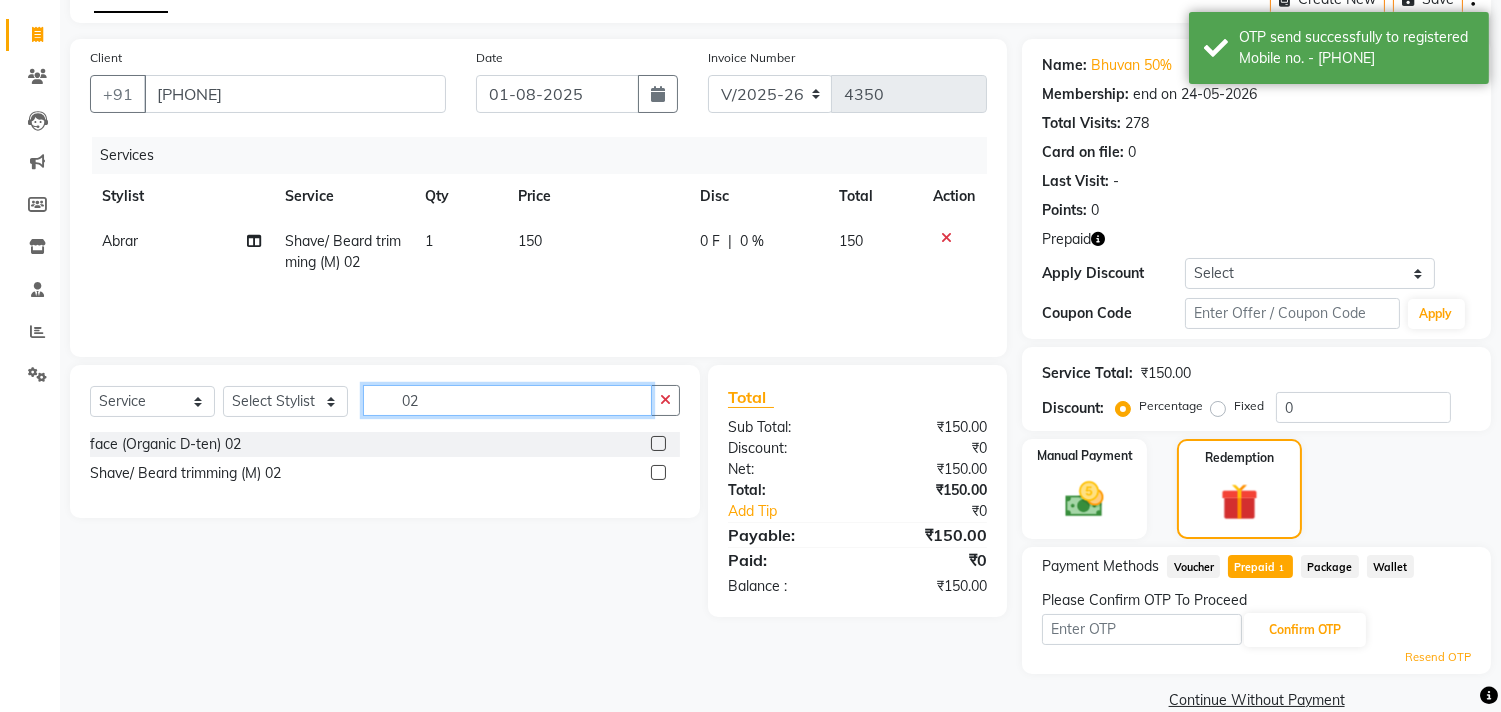 click on "02" 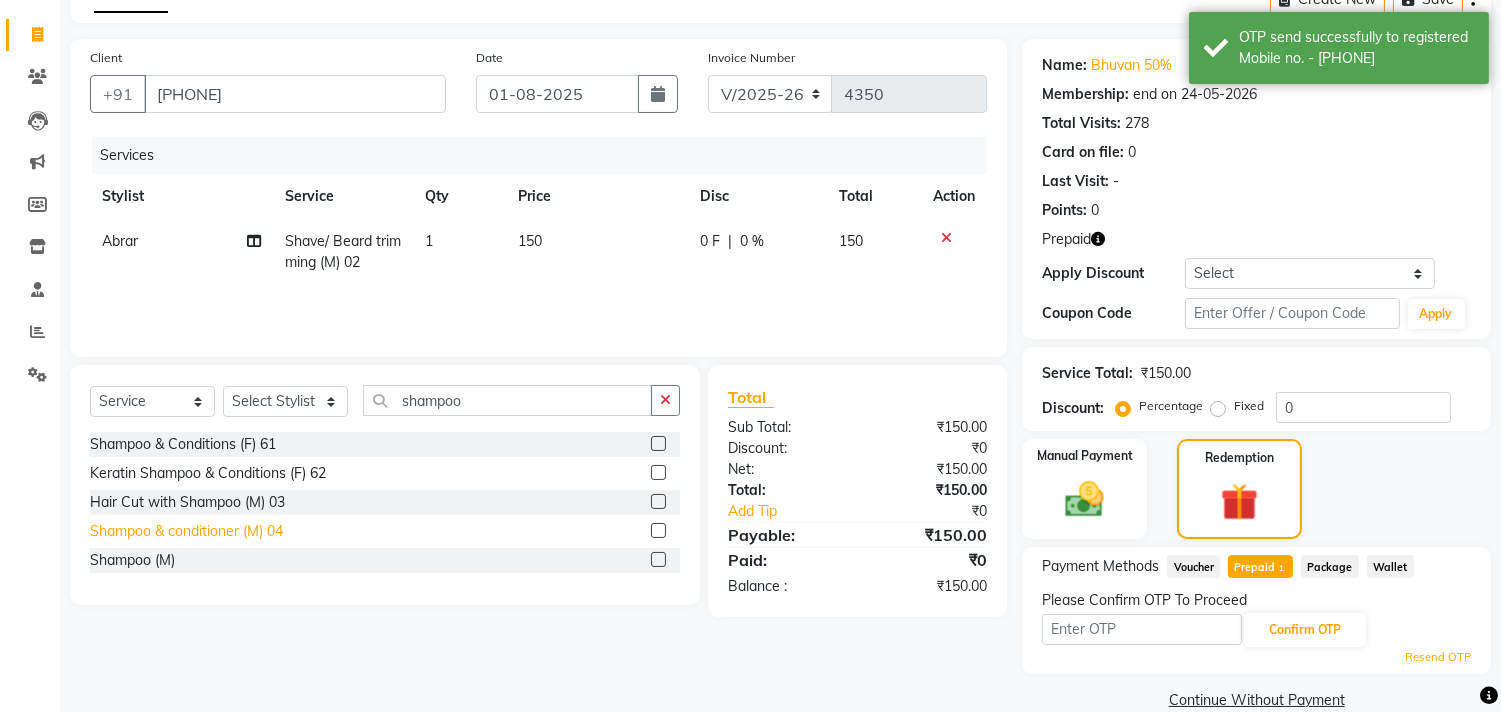 click on "Shampoo & conditioner (M) 04" 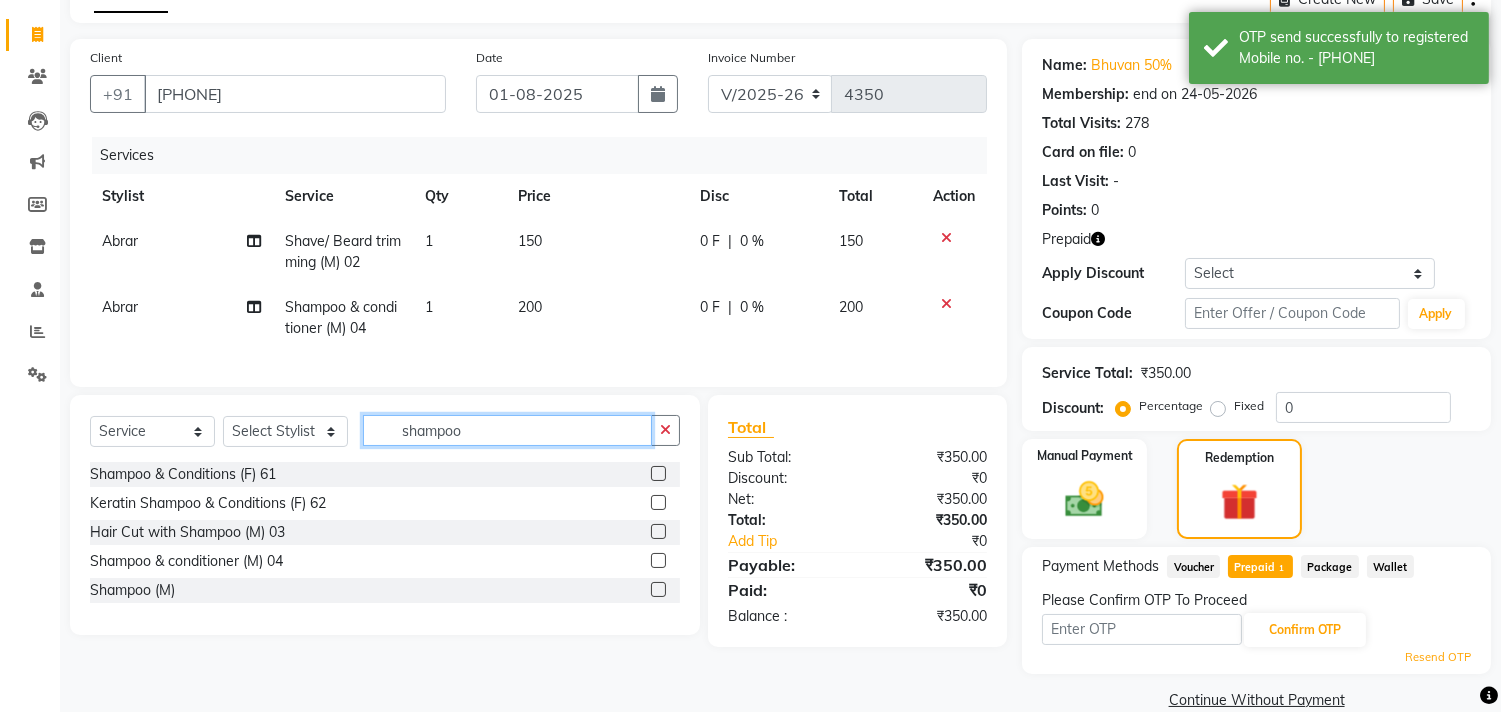 click on "shampoo" 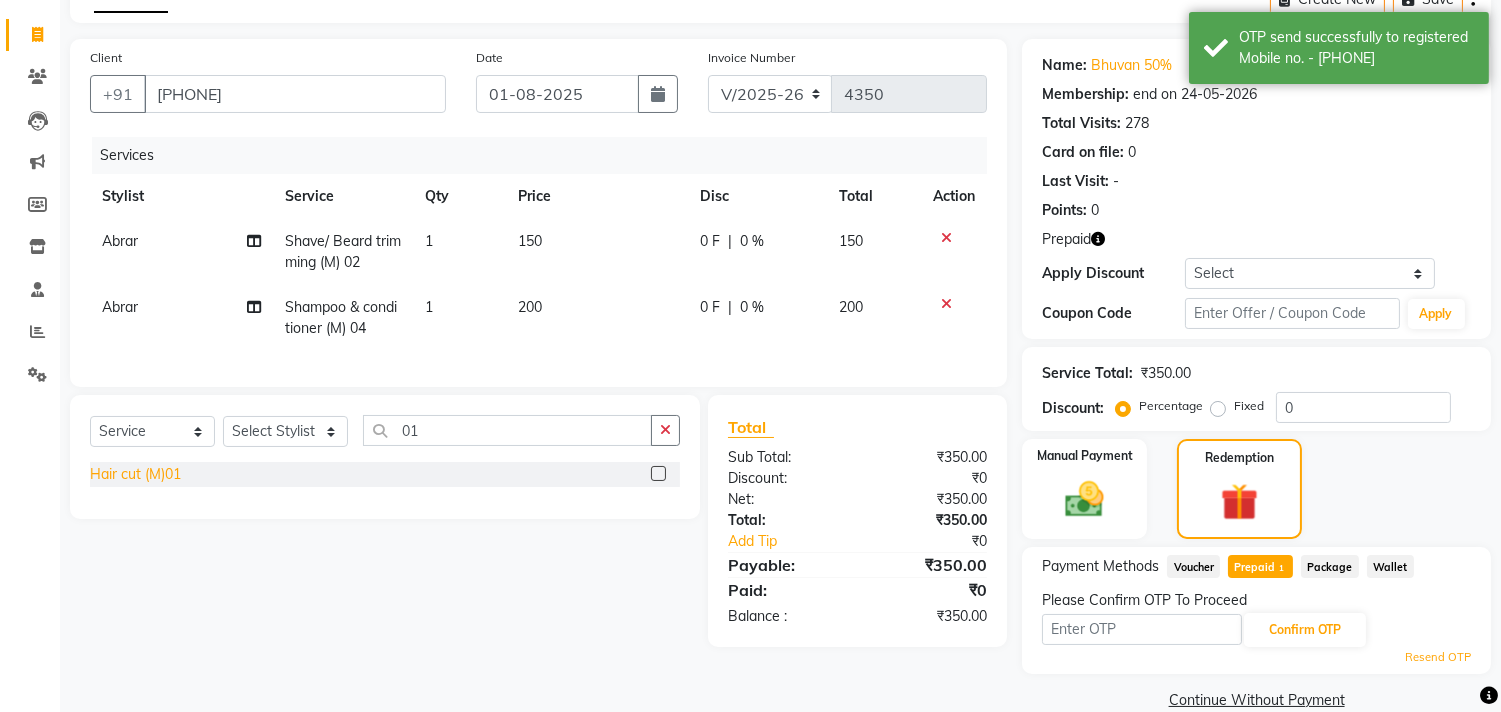 click on "Hair cut (M)01" 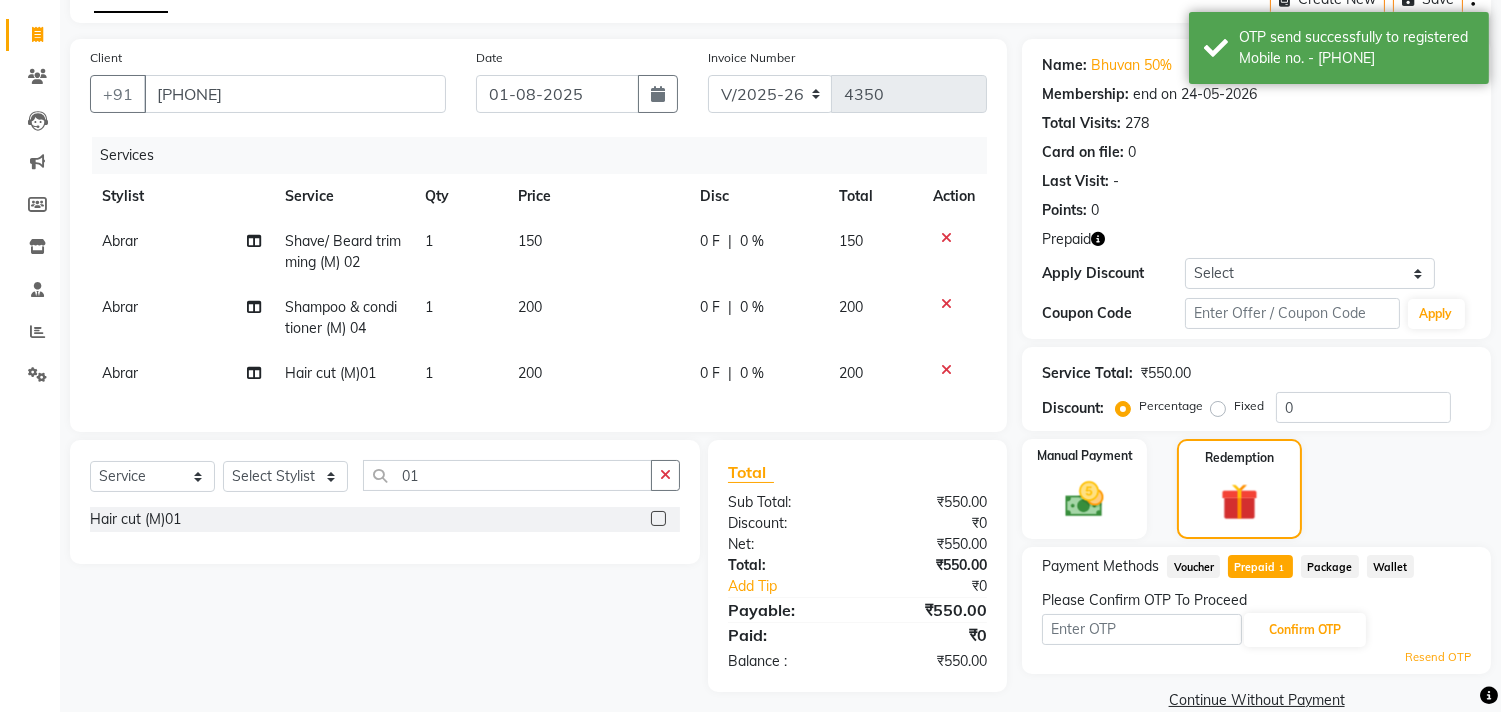 click on "200" 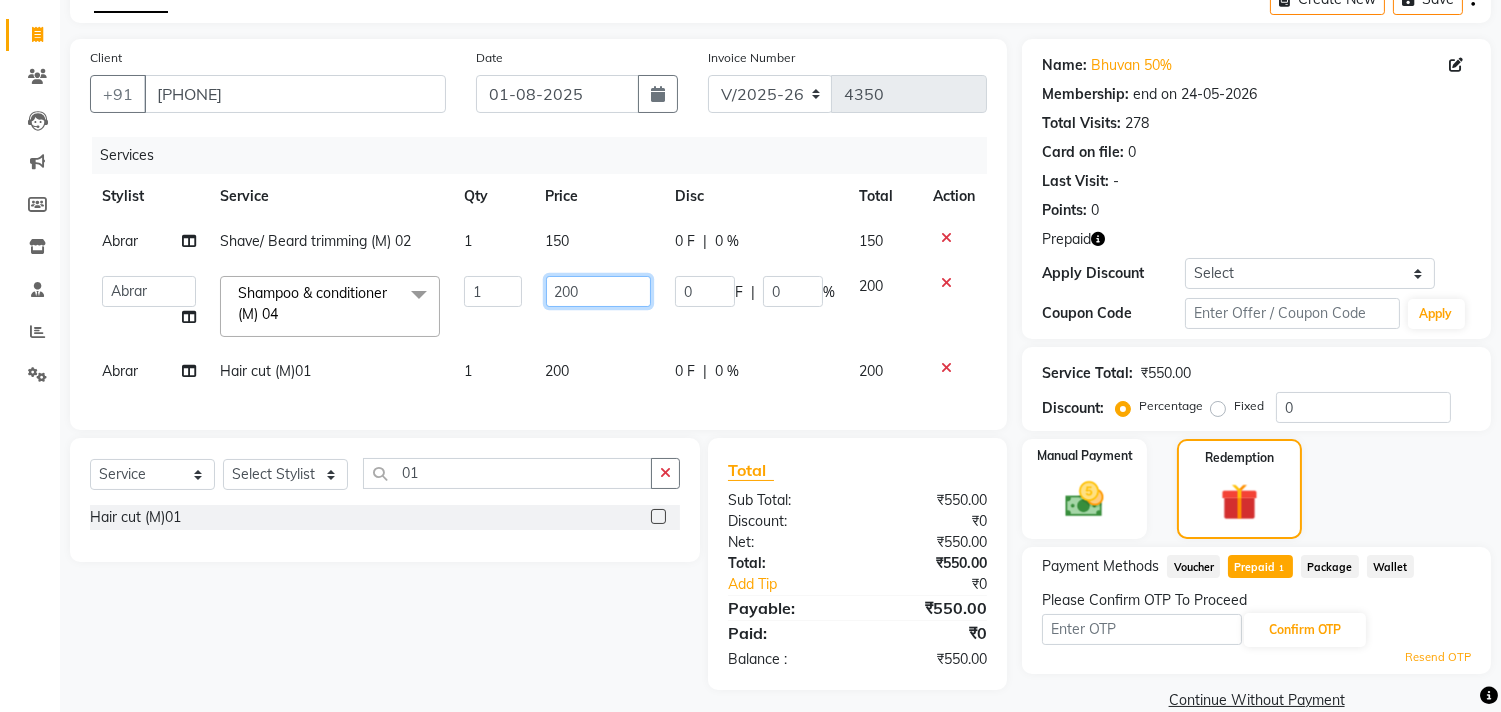 click on "200" 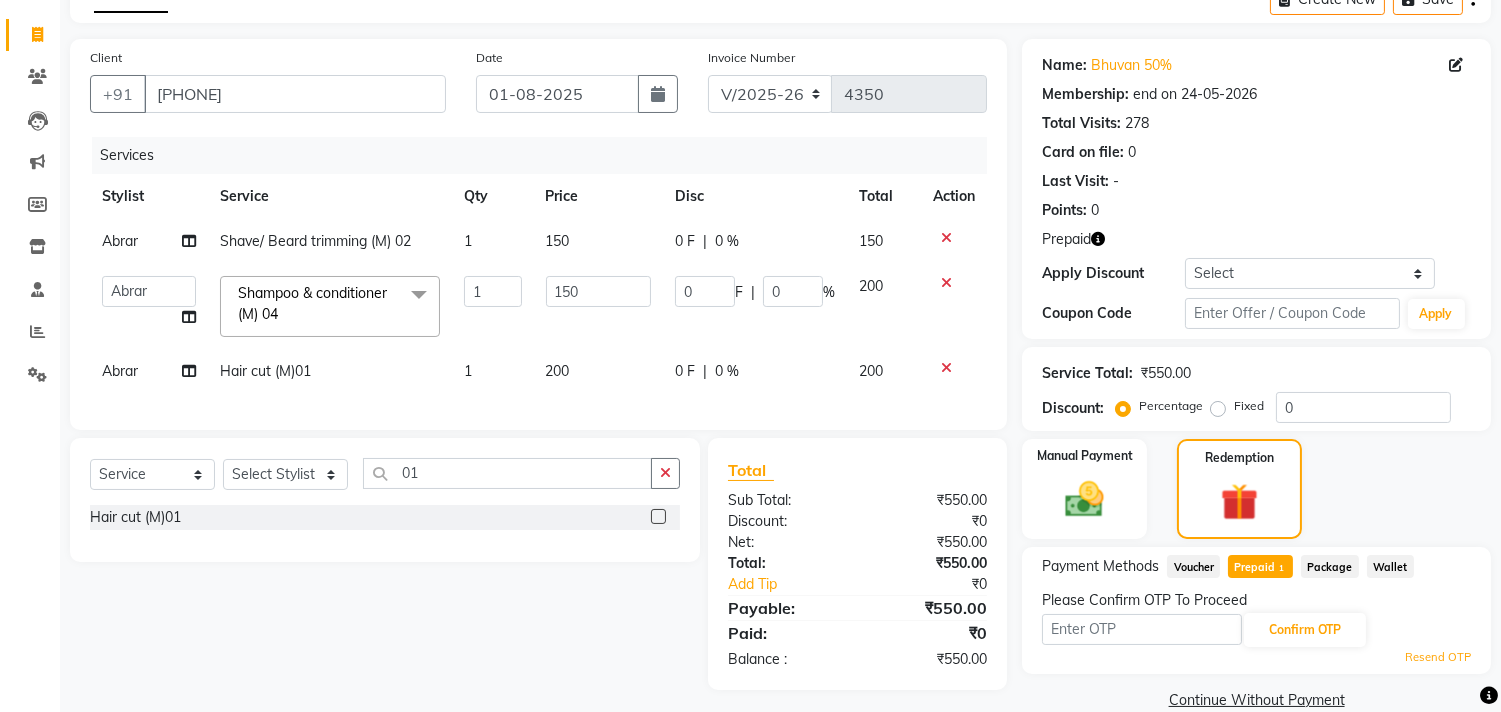 click on "0 F | 0 %" 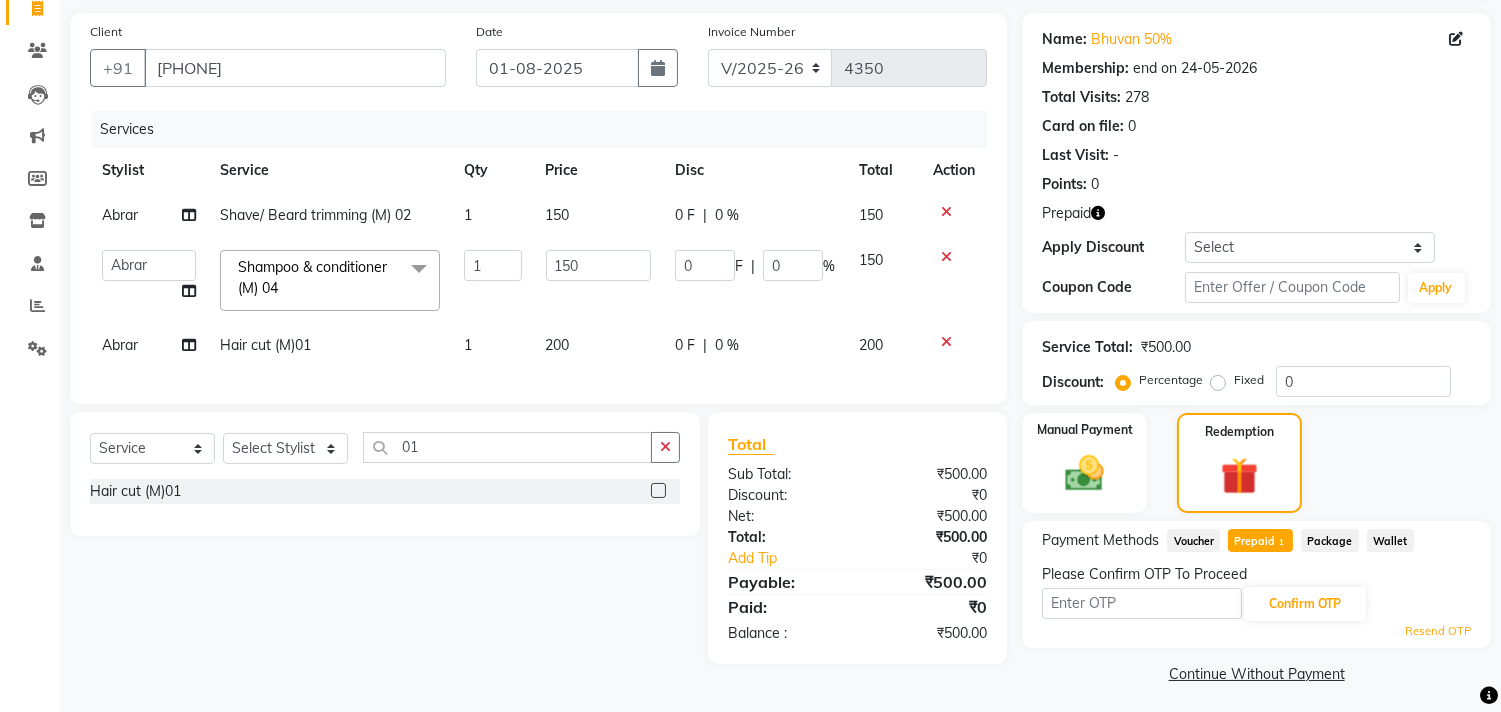 scroll, scrollTop: 143, scrollLeft: 0, axis: vertical 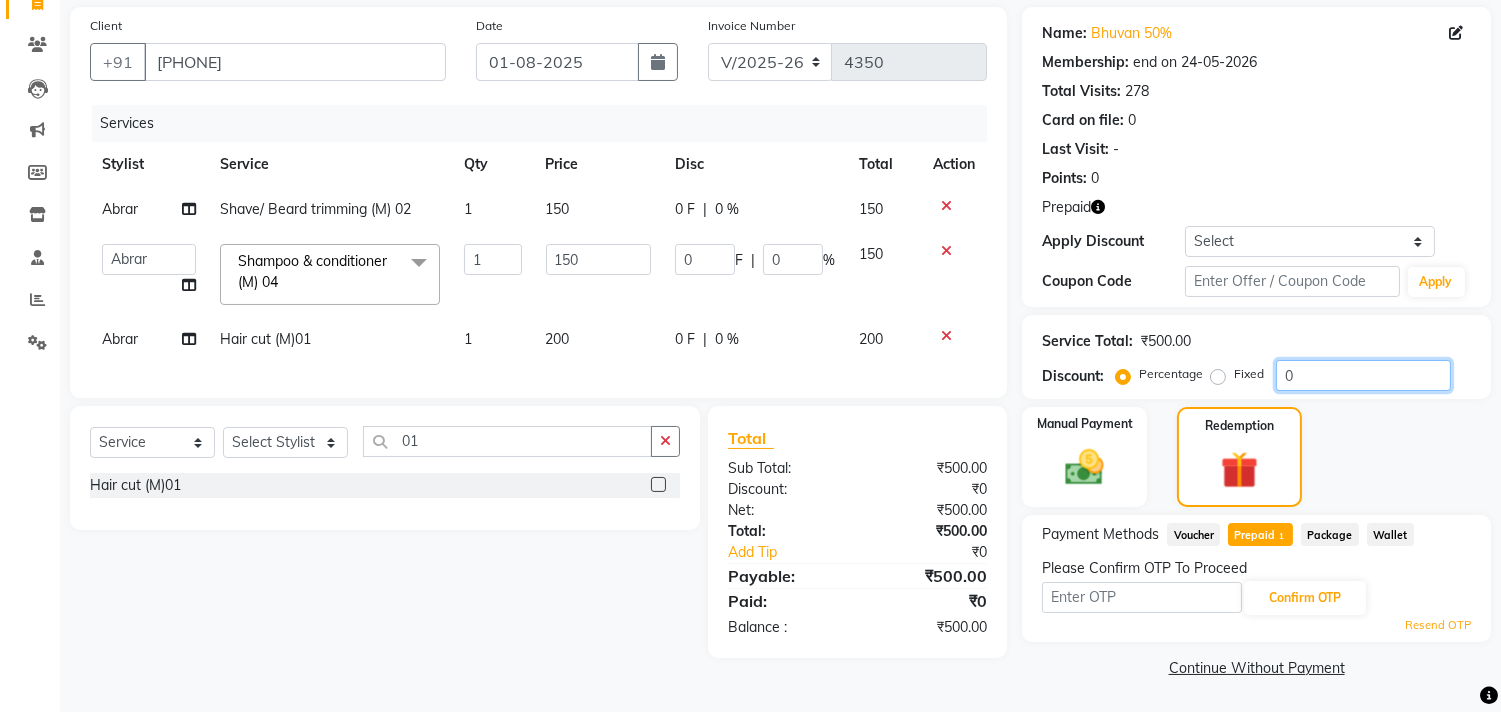 click on "0" 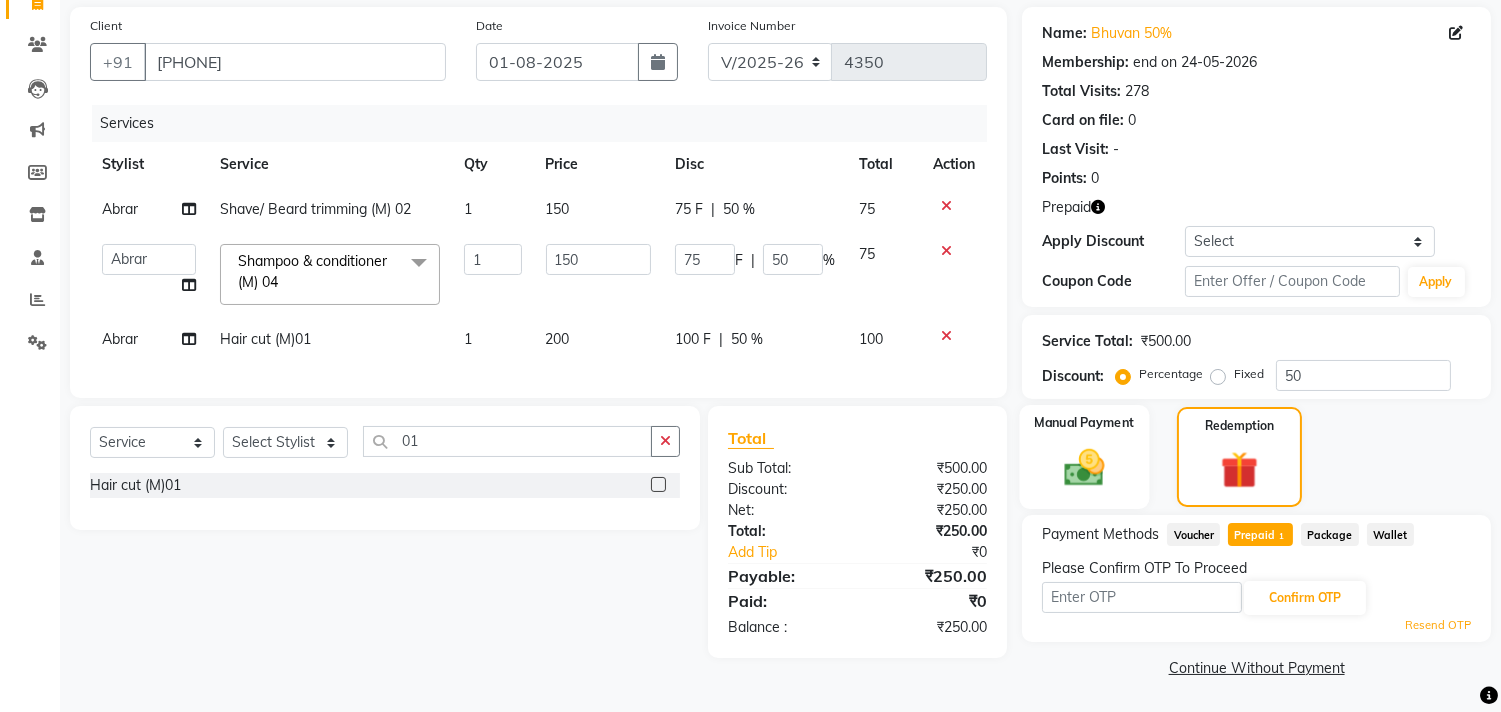 click 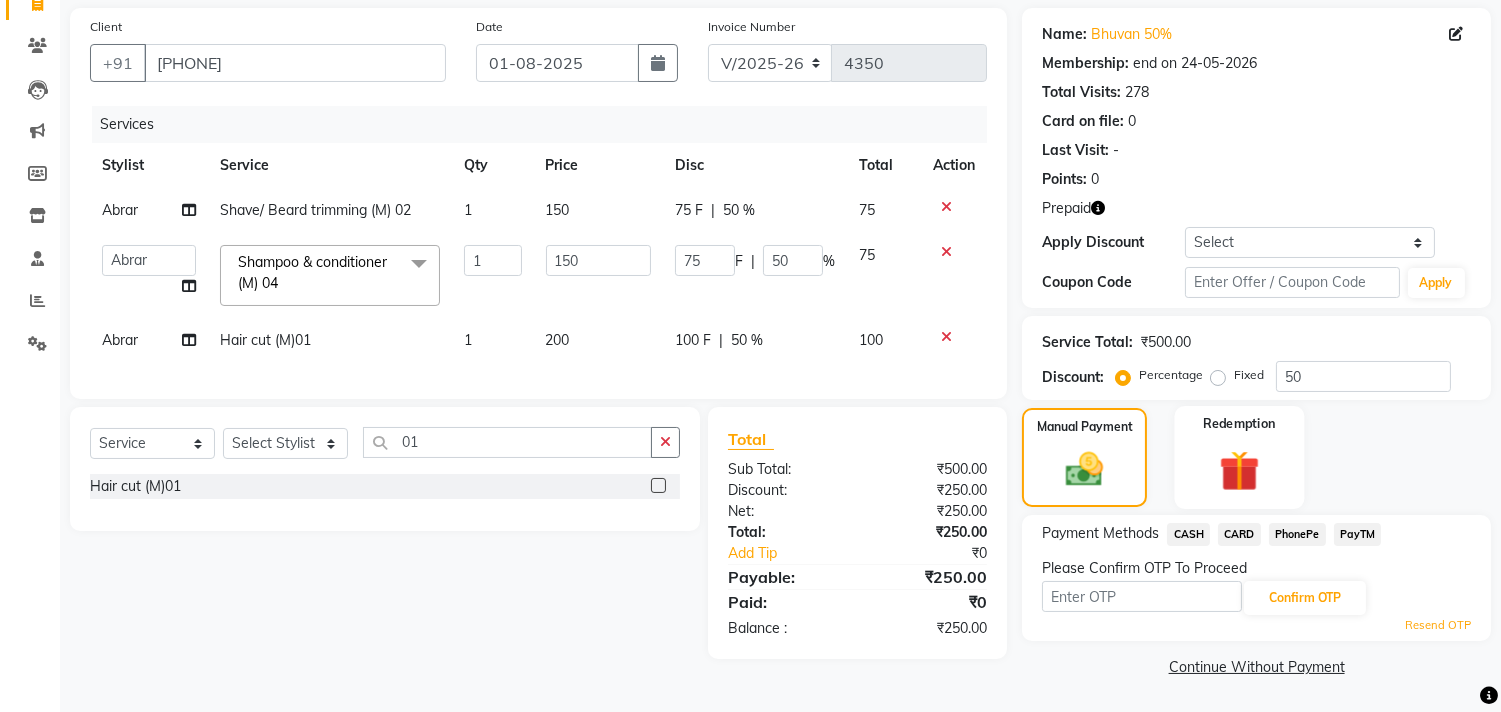 click on "Redemption" 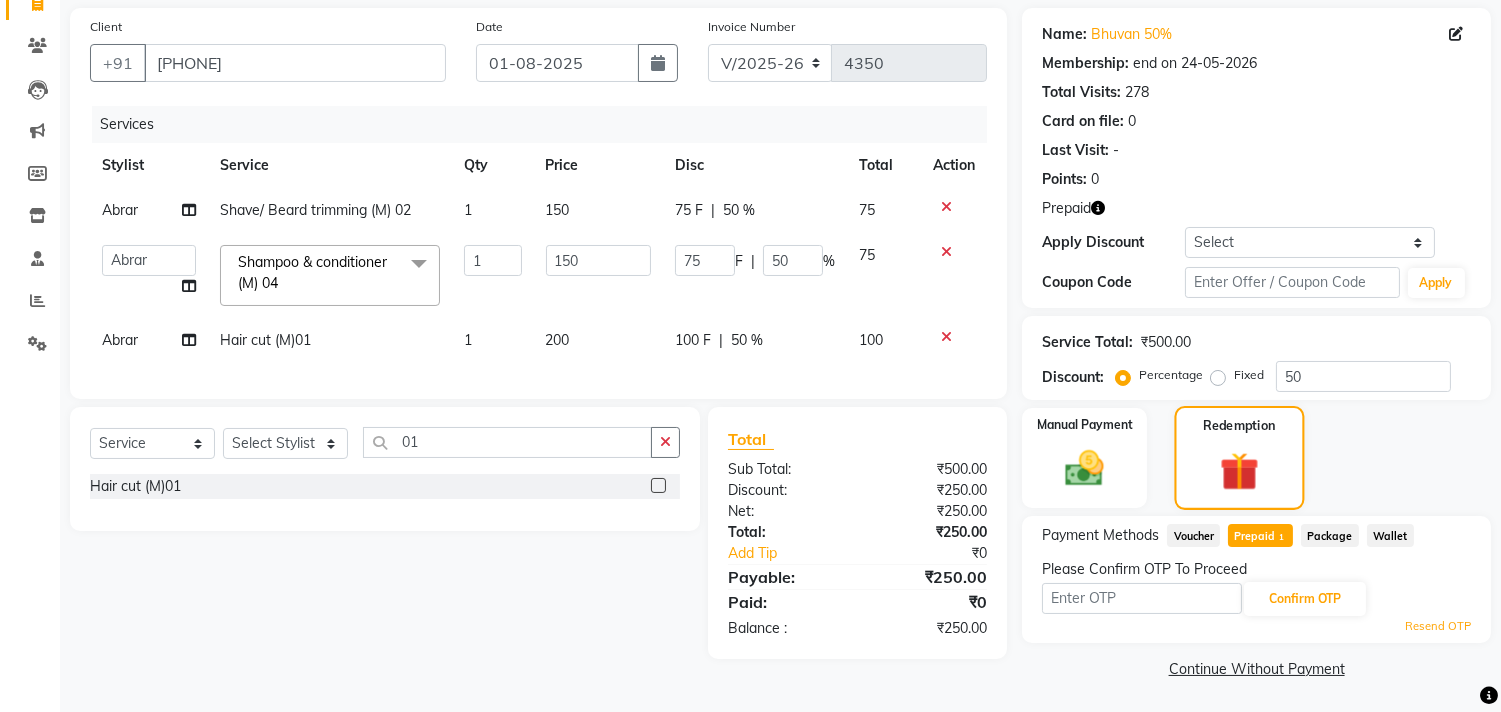scroll, scrollTop: 143, scrollLeft: 0, axis: vertical 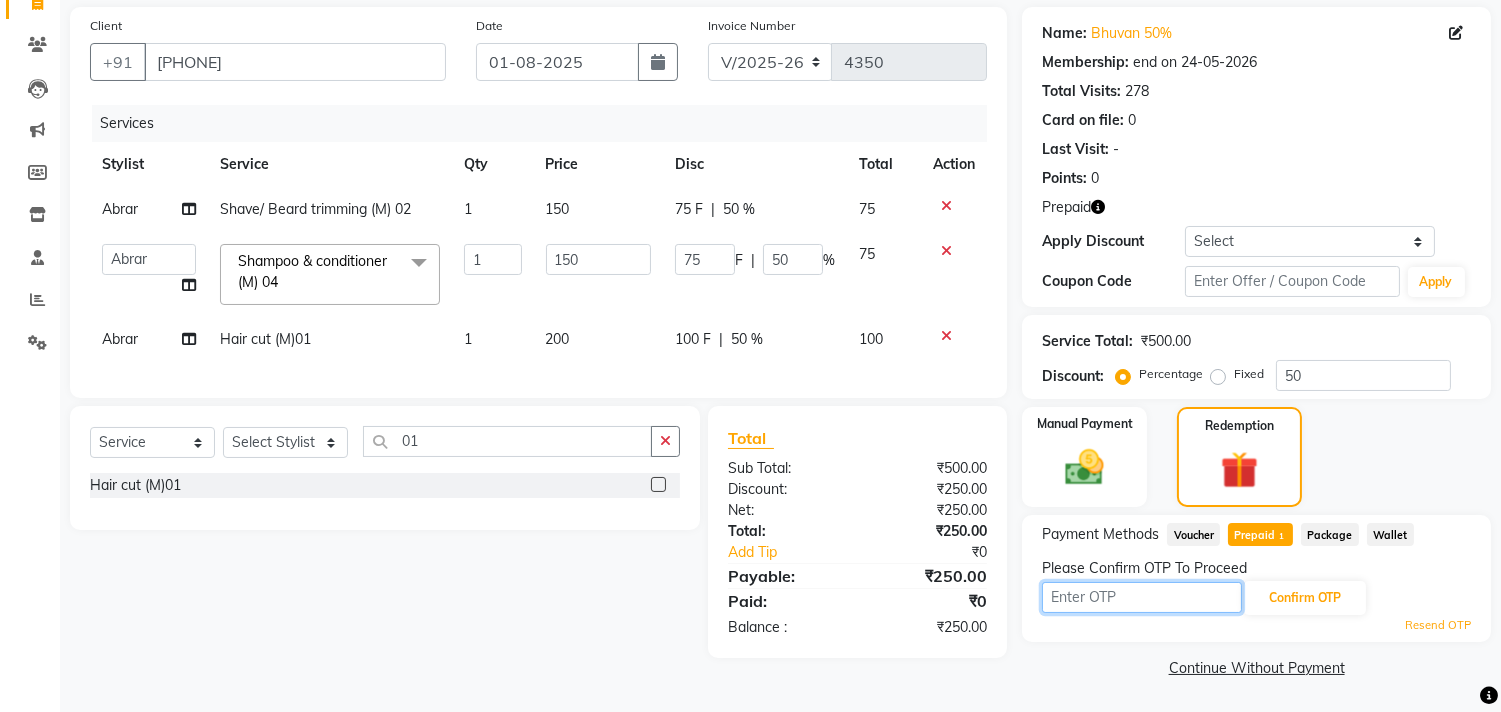 click at bounding box center (1142, 597) 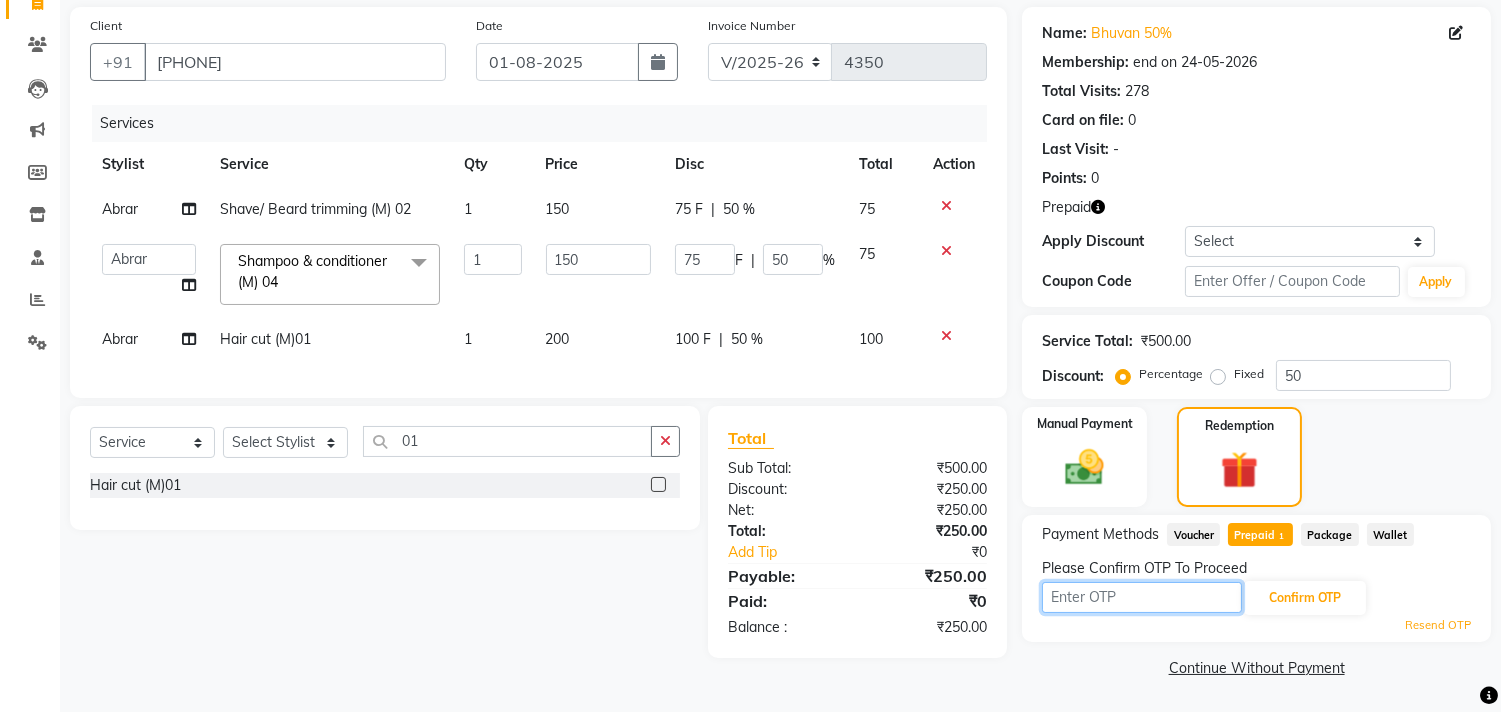 click at bounding box center [1142, 597] 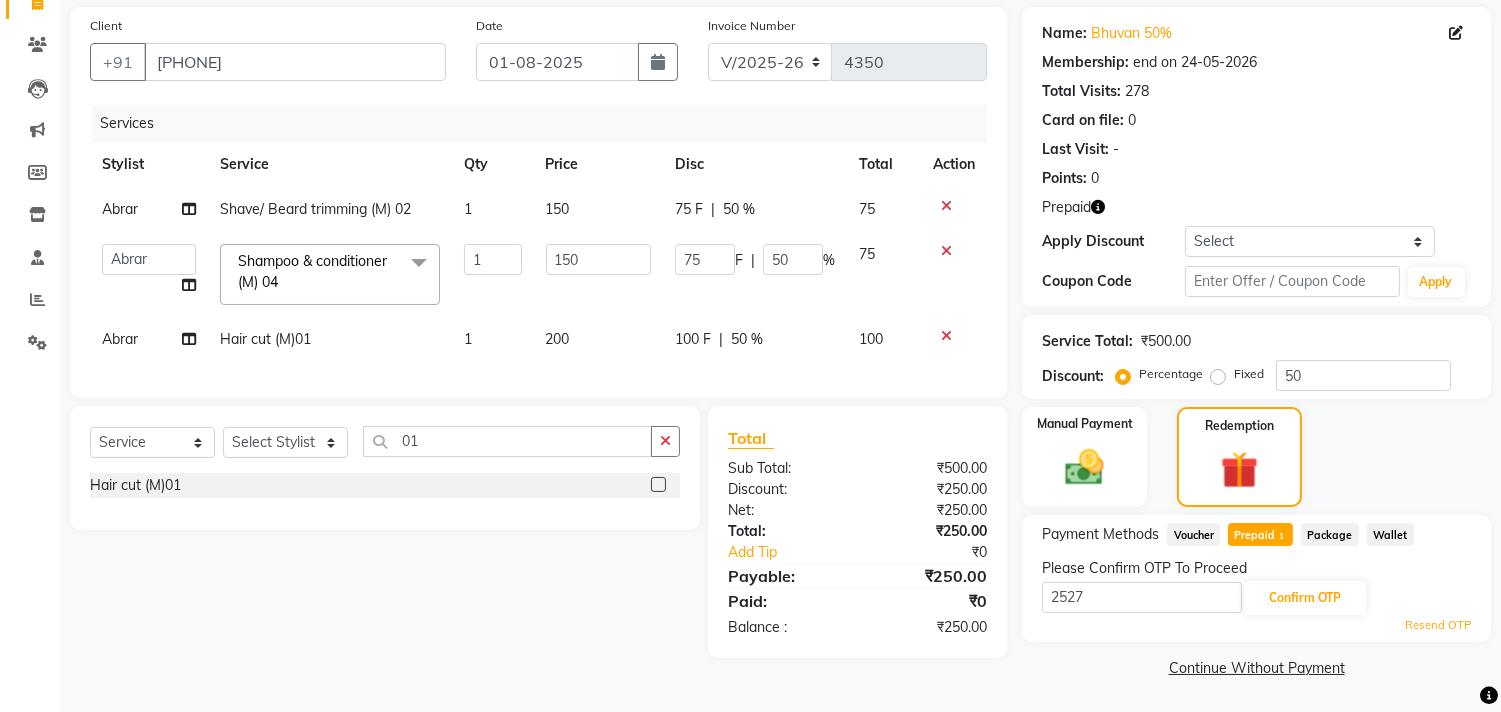 click on "2527 Confirm OTP" 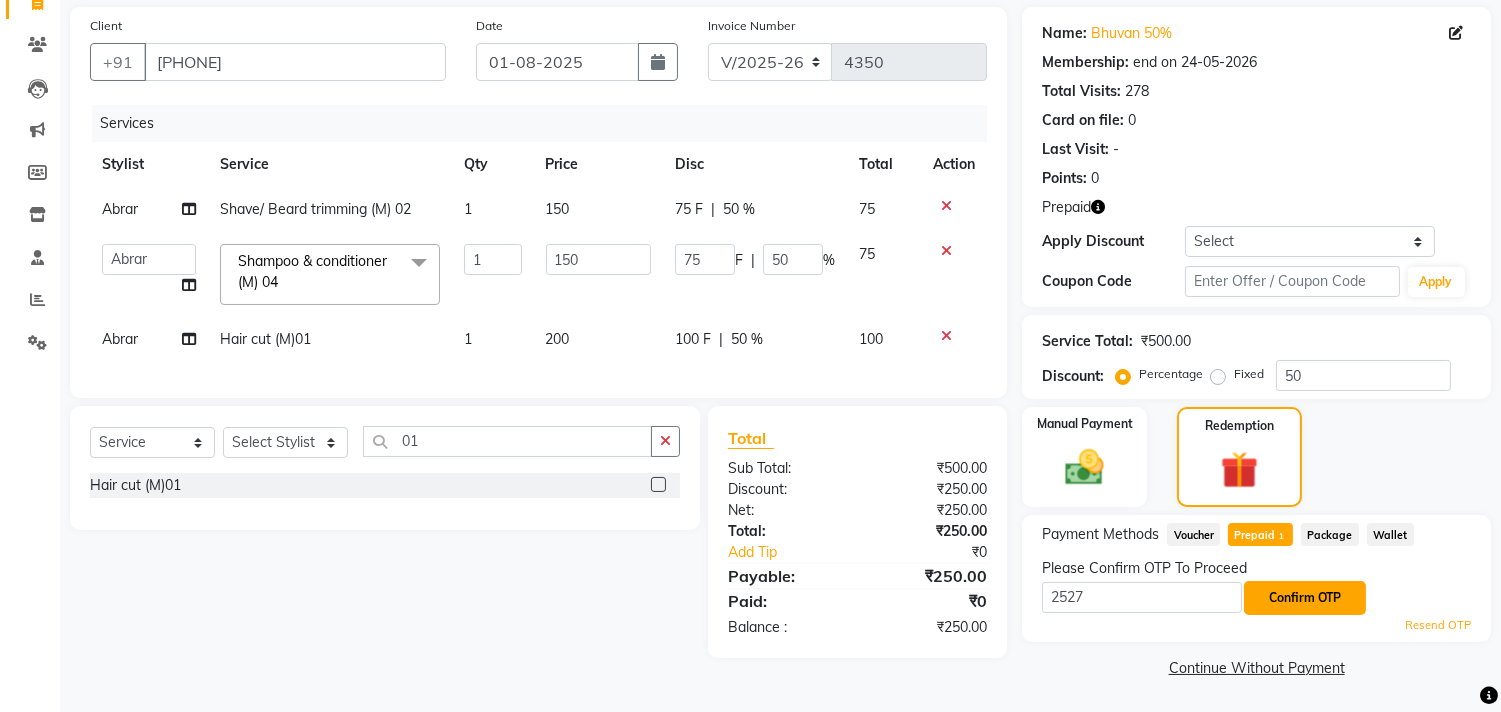 click on "Confirm OTP" 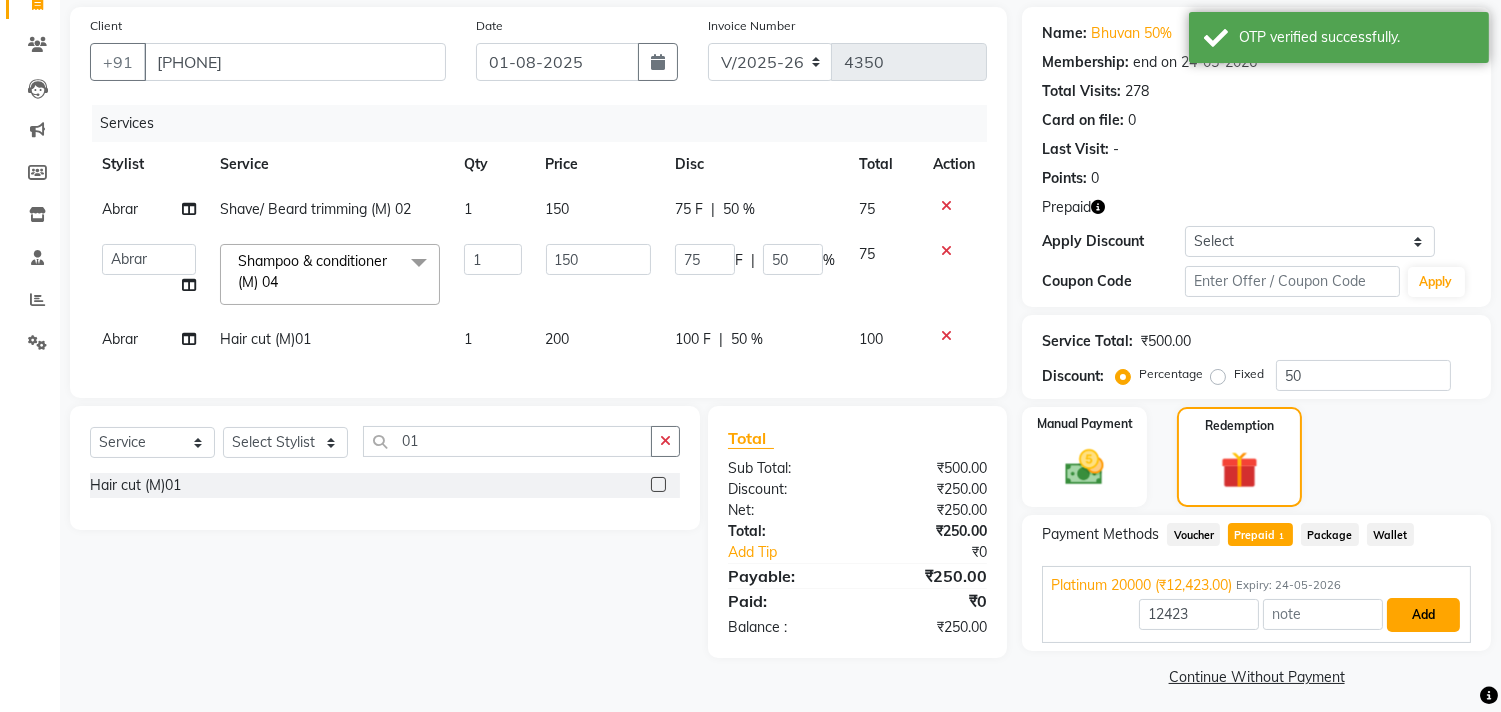 click on "Add" at bounding box center [1423, 615] 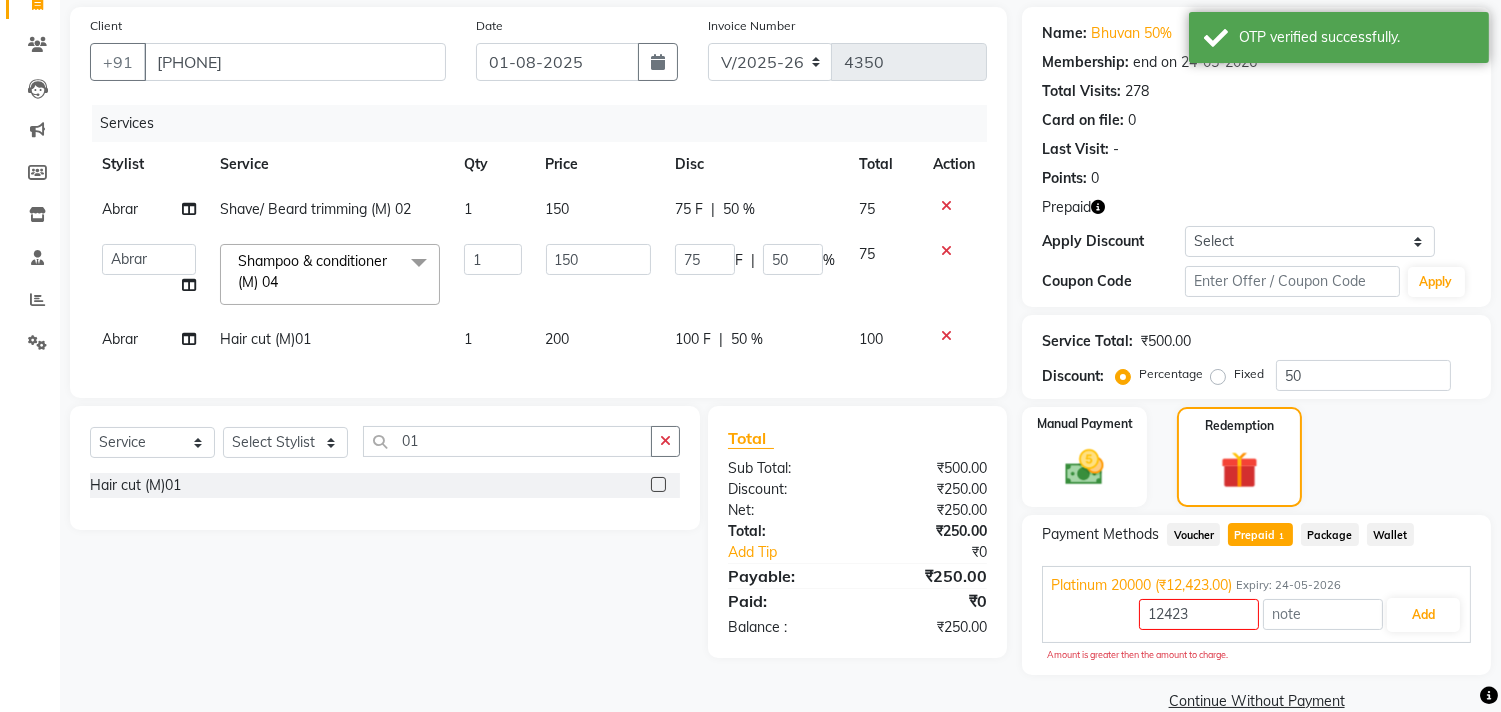 click on "Prepaid  1" 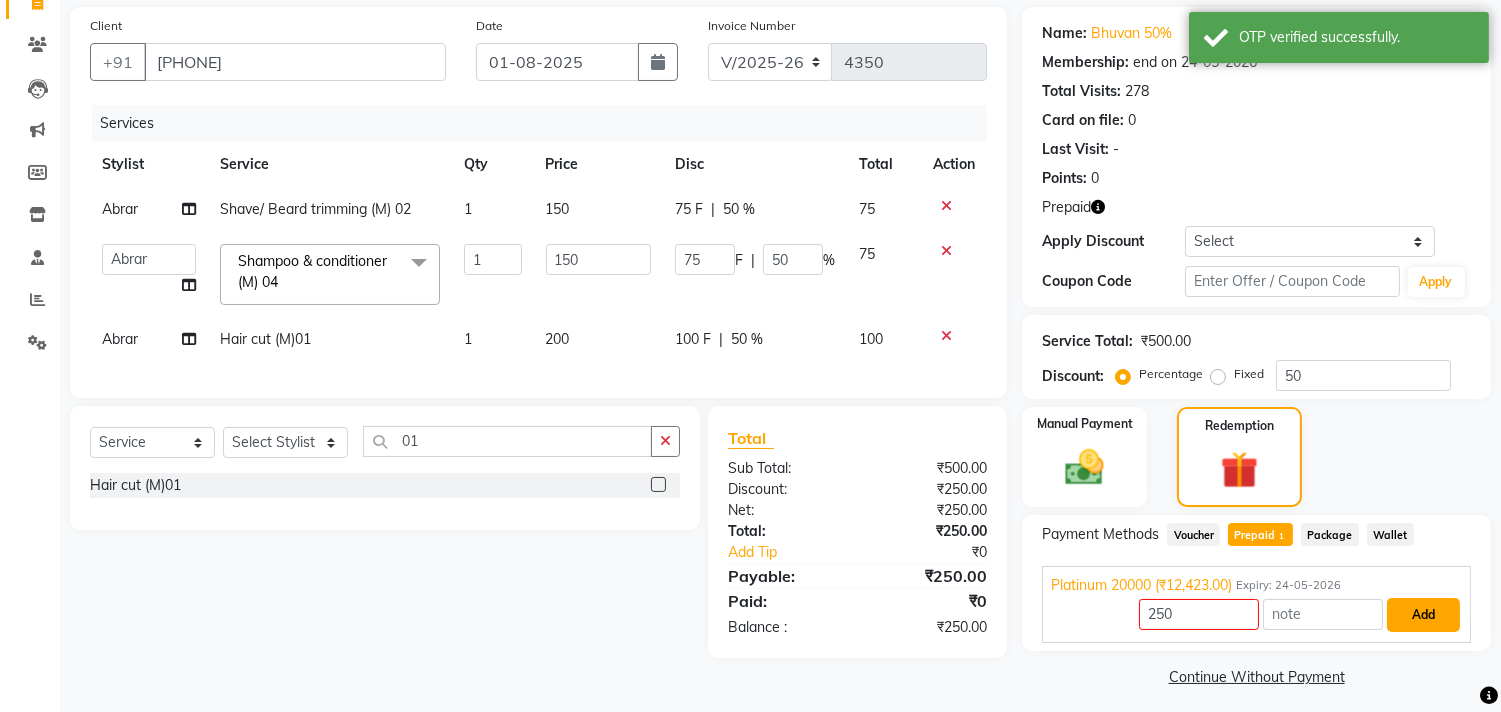 click on "Add" at bounding box center [1423, 615] 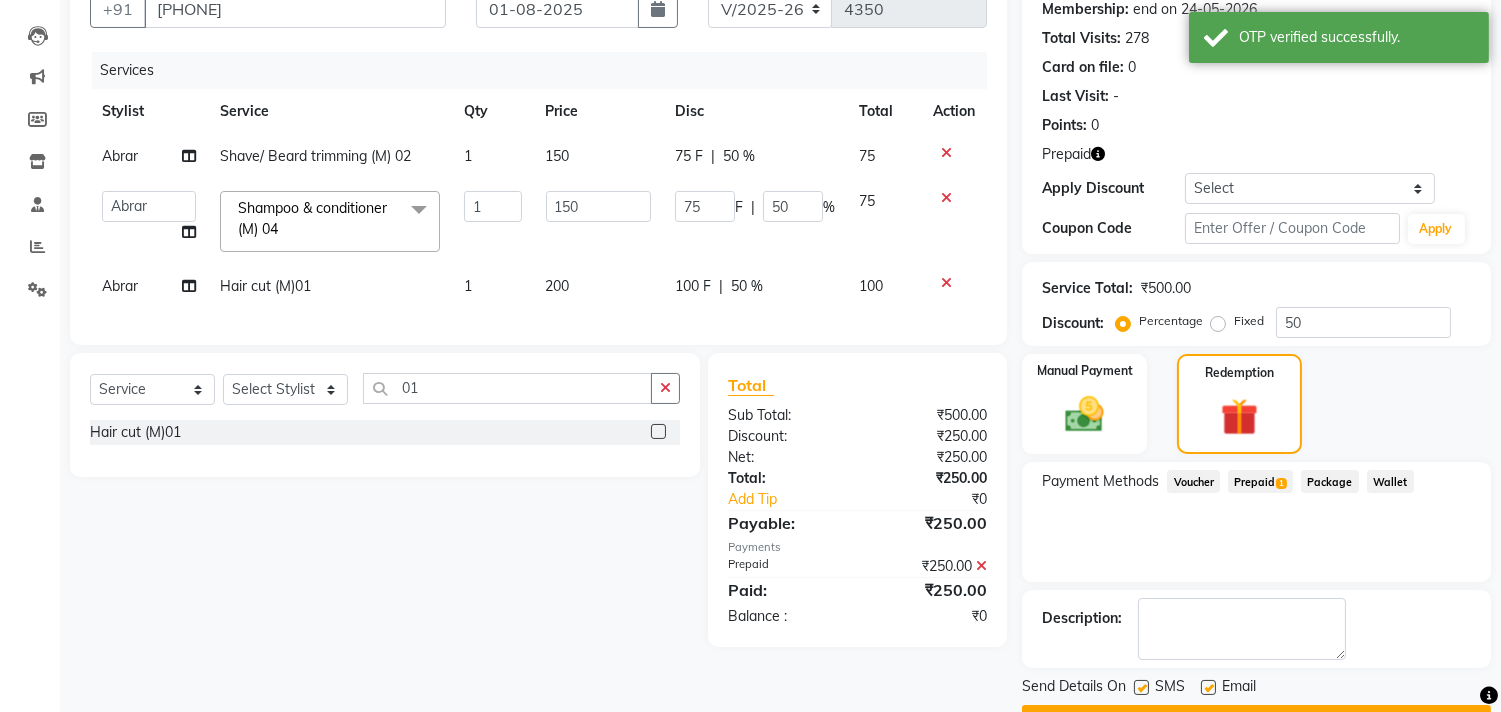 scroll, scrollTop: 248, scrollLeft: 0, axis: vertical 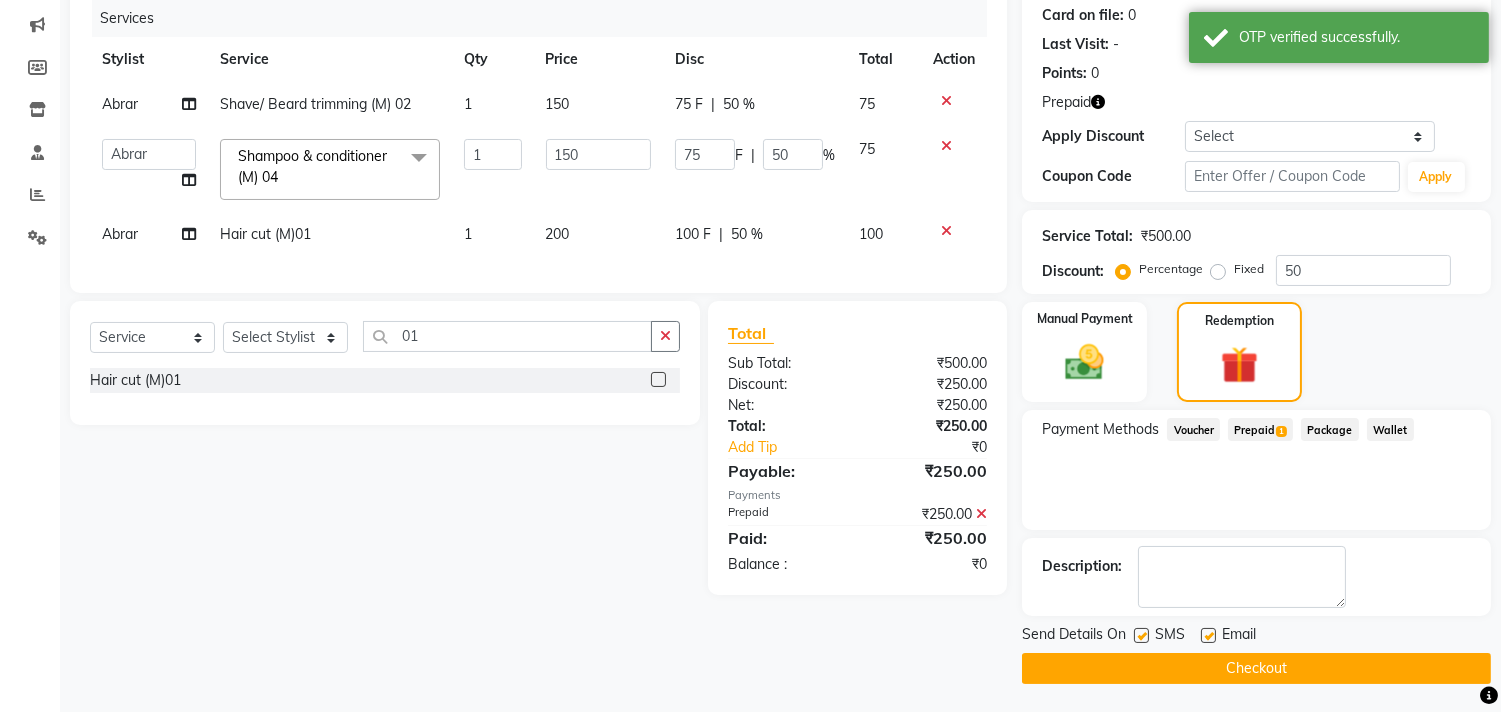 click on "Checkout" 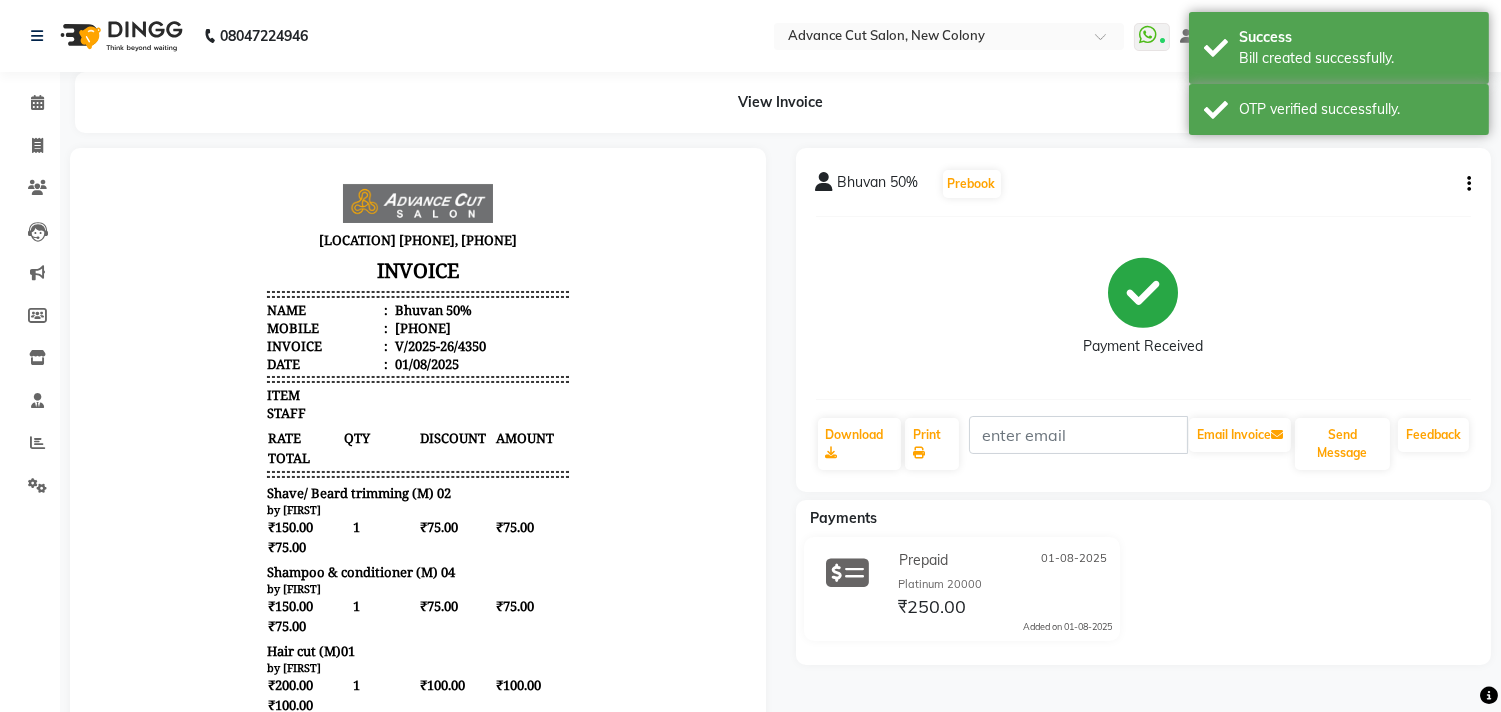scroll, scrollTop: 0, scrollLeft: 0, axis: both 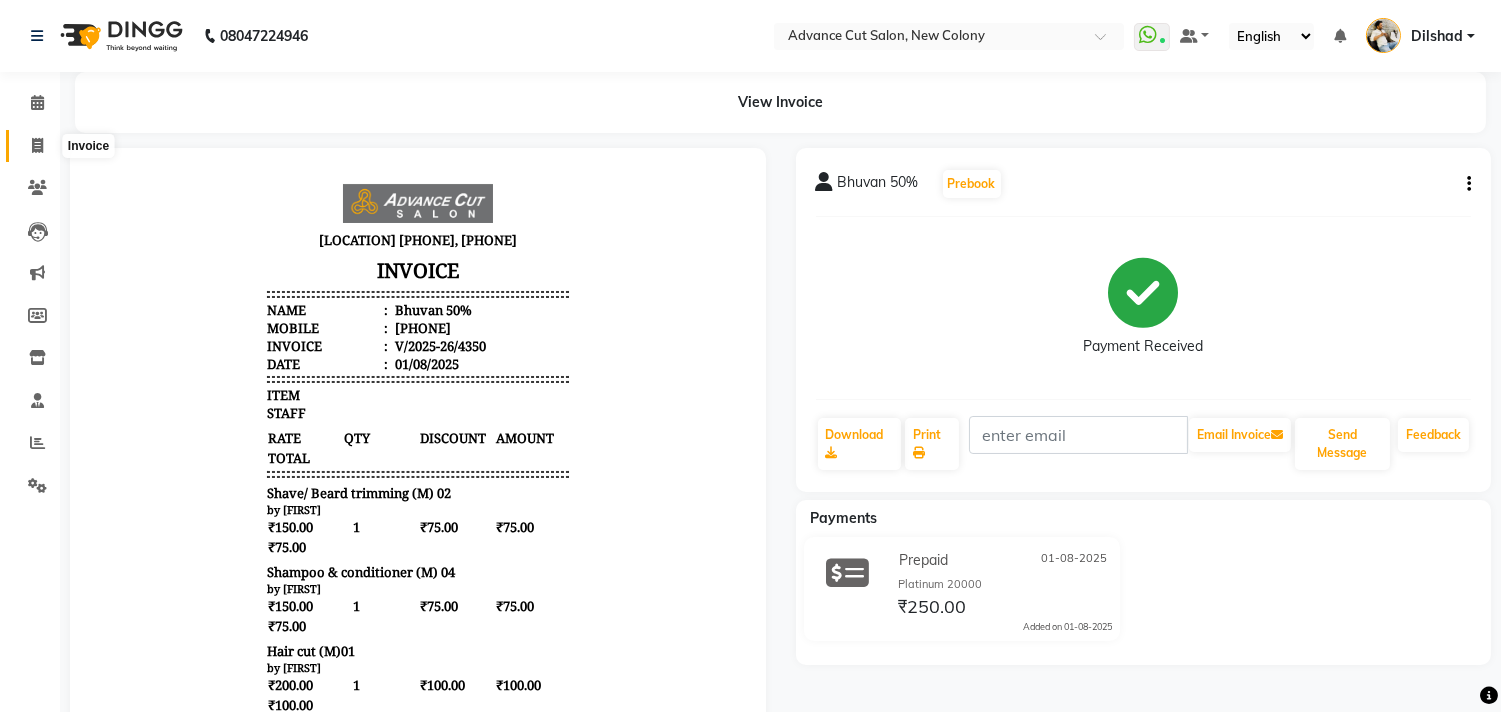 click 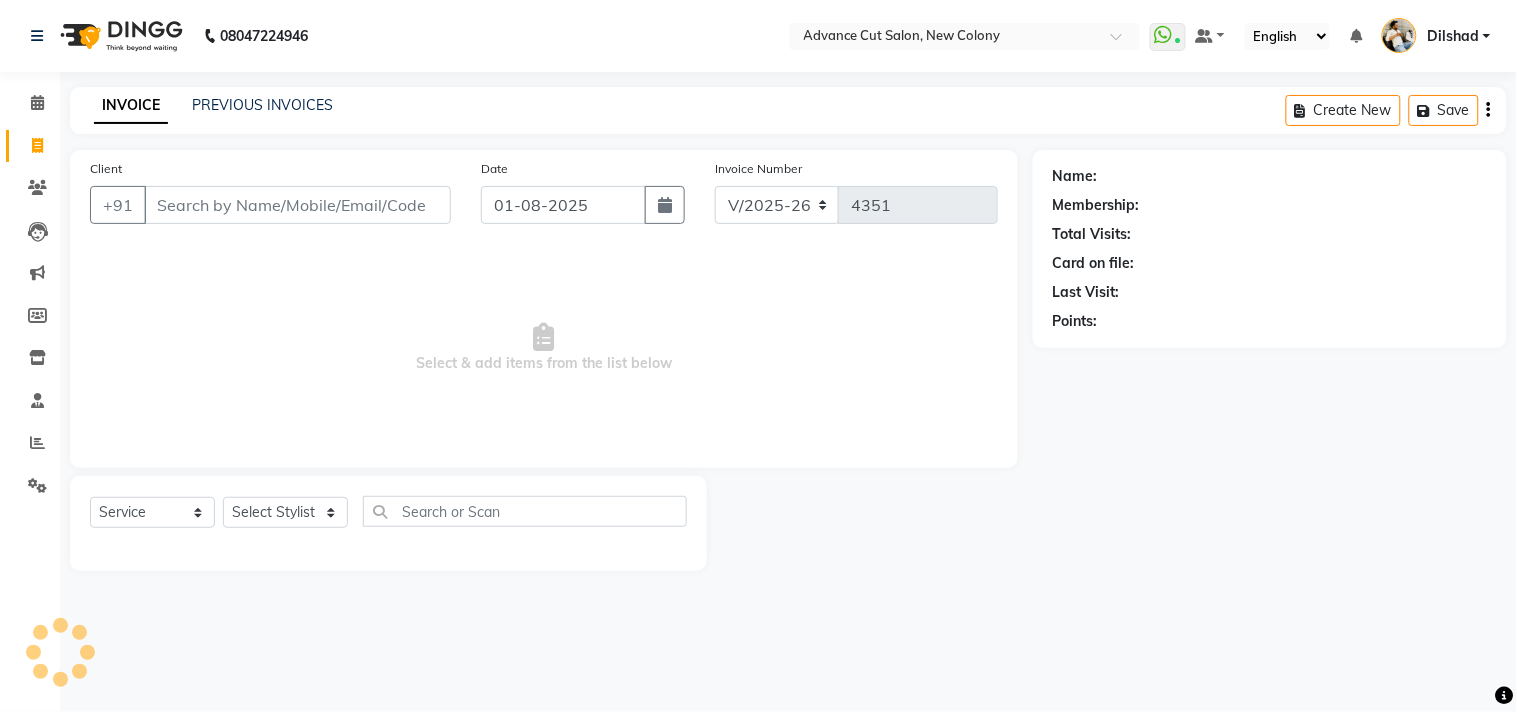 click on "INVOICE PREVIOUS INVOICES Create New   Save  Client +91 Date 01-08-2025 Invoice Number V/2025 V/2025-26 4351  Select & add items from the list below  Select  Service  Product  Membership  Package Voucher Prepaid Gift Card  Select Stylist Name: Membership: Total Visits: Card on file: Last Visit:  Points:" 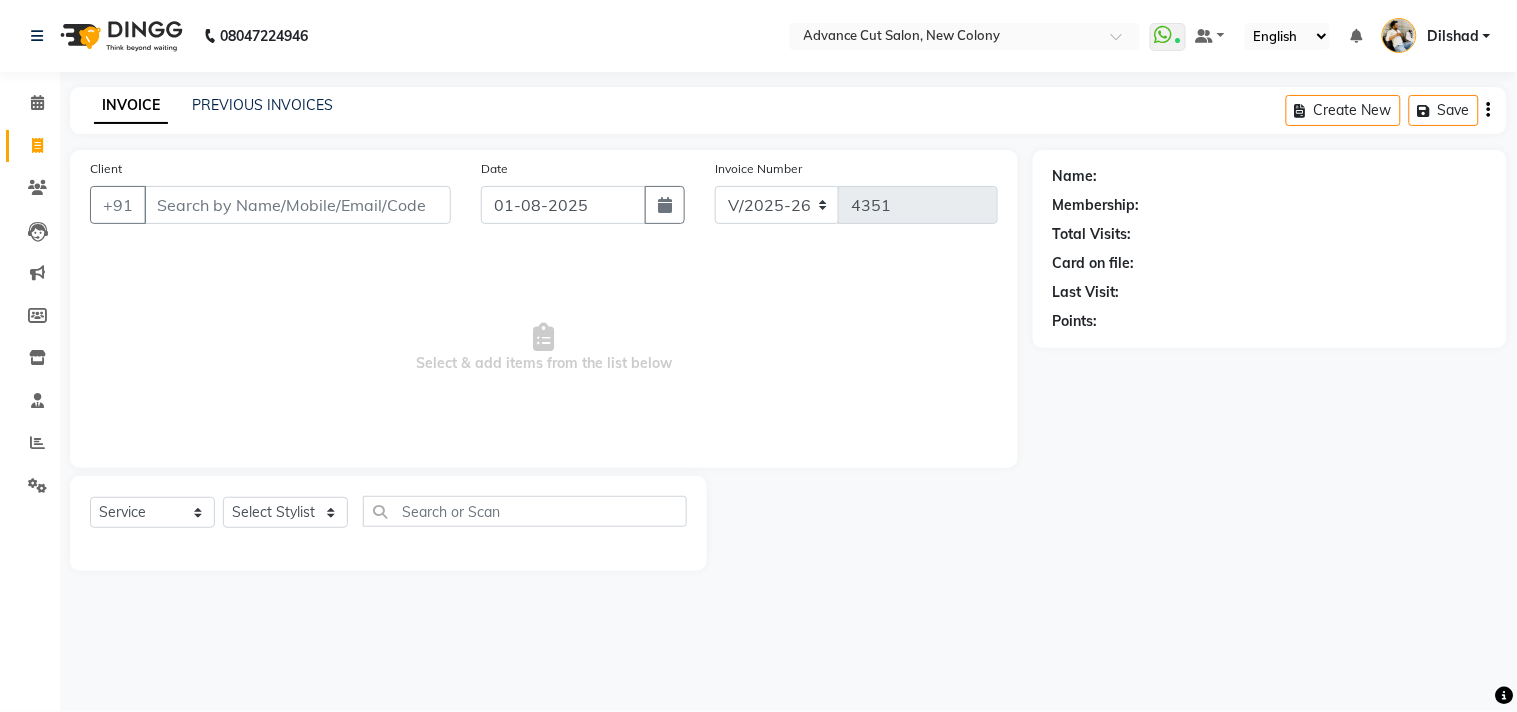 click on "INVOICE PREVIOUS INVOICES Create New   Save  Client +91 Date 01-08-2025 Invoice Number V/2025 V/2025-26 4351  Select & add items from the list below  Select  Service  Product  Membership  Package Voucher Prepaid Gift Card  Select Stylist Abrar Alam Dilshad Lallan Meenu Nafeesh Ahmad Naved O.P. Sharma  Pryag Samar Shahzad  SHWETA SINGH Zarina Name: Membership: Total Visits: Card on file: Last Visit:  Points:" 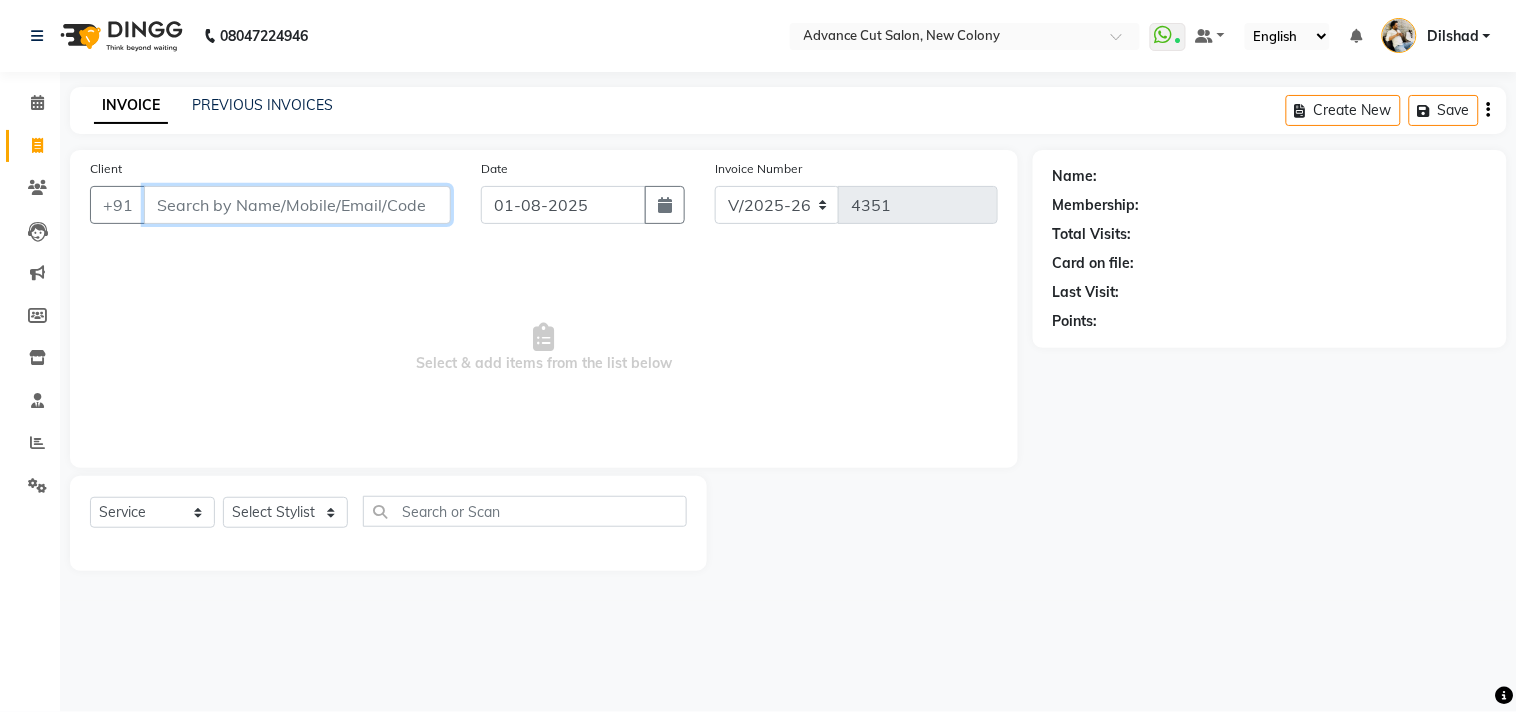 click on "Client" at bounding box center [297, 205] 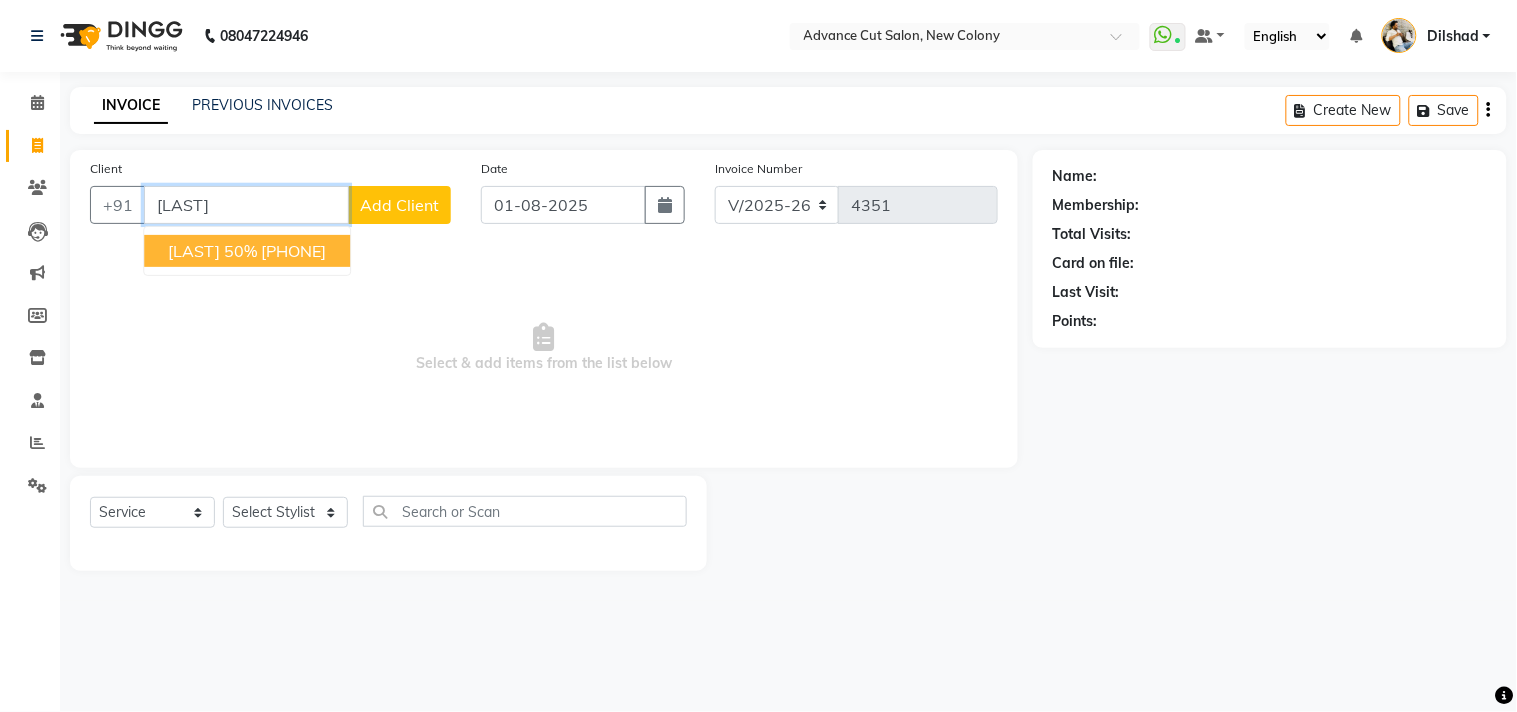 click on "Dakshita 50%" at bounding box center (212, 251) 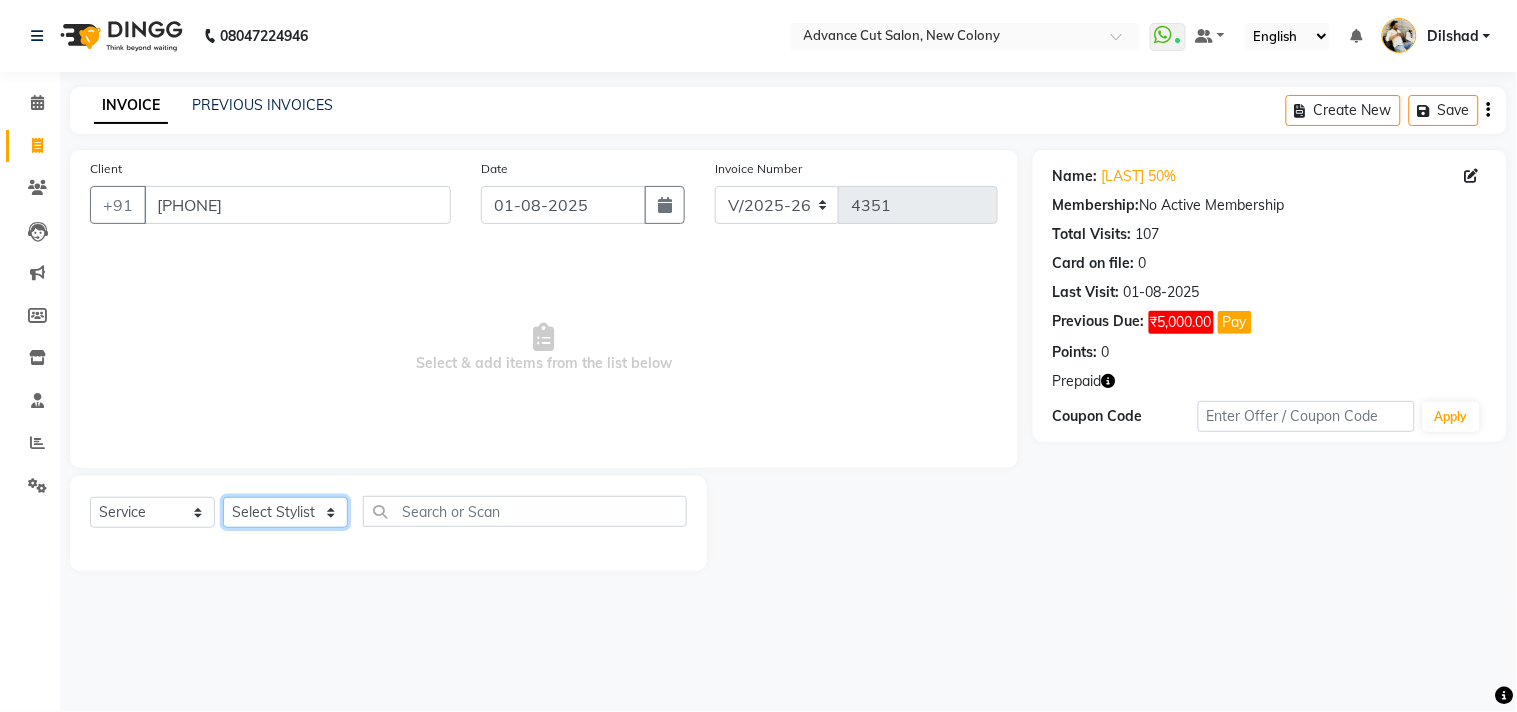 click on "Select Stylist Abrar Alam Dilshad Lallan Meenu Nafeesh Ahmad Naved O.P. Sharma  Pryag Samar Shahzad  SHWETA SINGH Zarina" 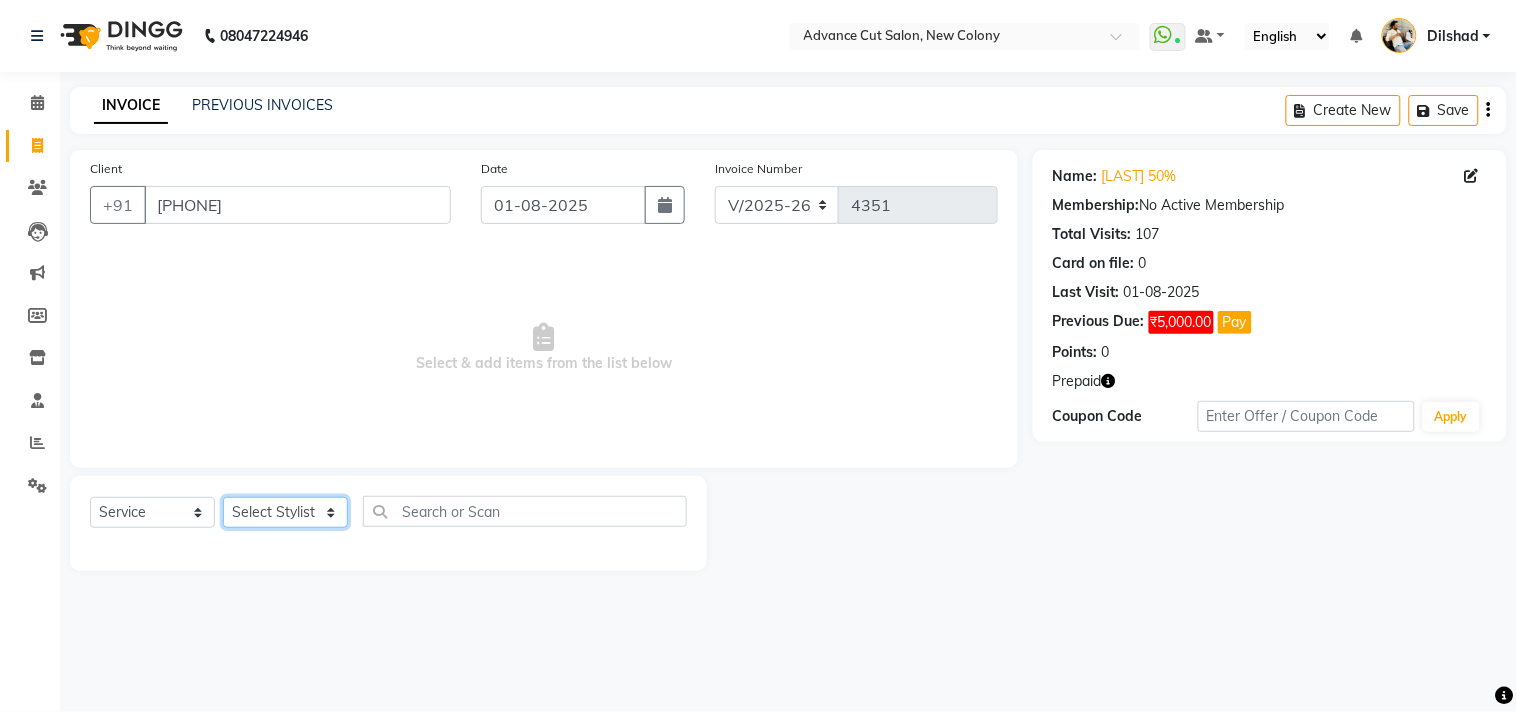 click on "Select Stylist Abrar Alam Dilshad Lallan Meenu Nafeesh Ahmad Naved O.P. Sharma  Pryag Samar Shahzad  SHWETA SINGH Zarina" 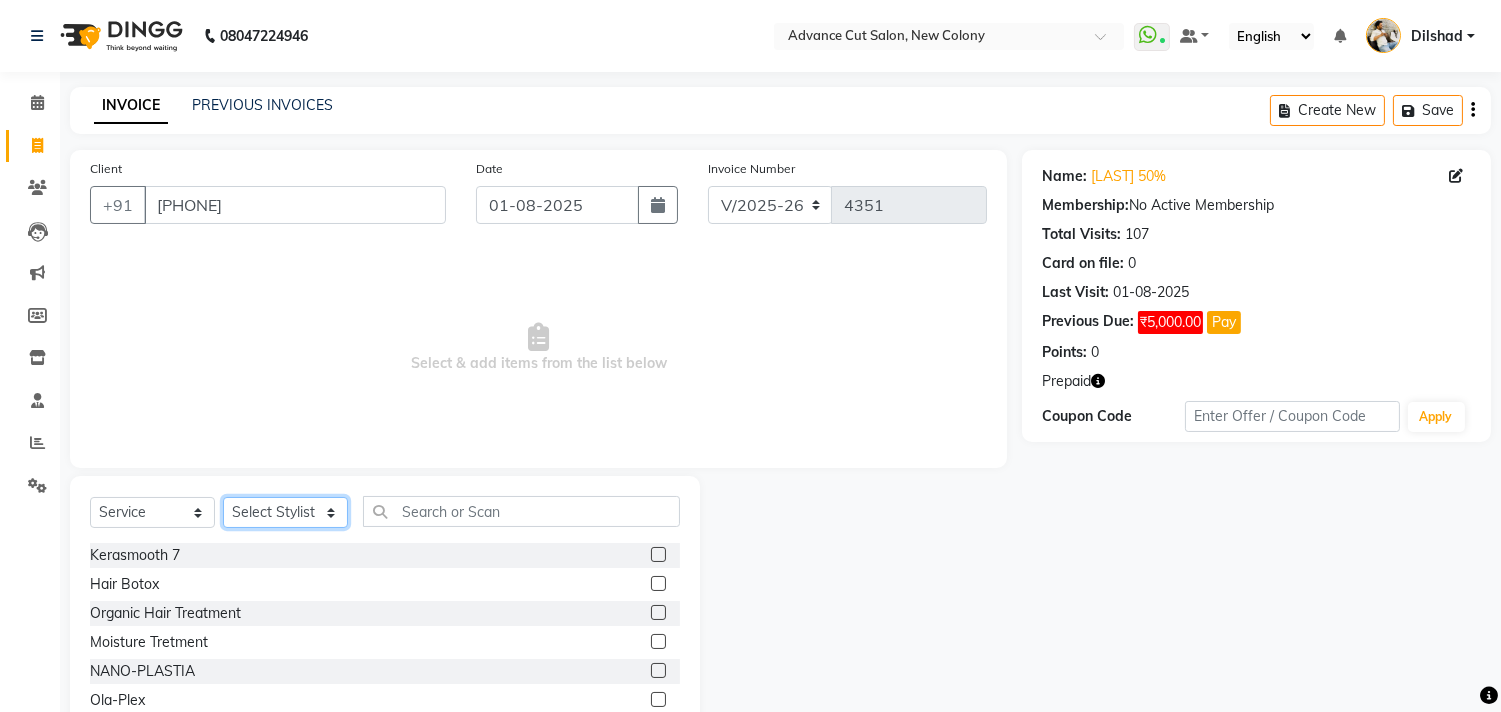 drag, startPoint x: 258, startPoint y: 516, endPoint x: 261, endPoint y: 503, distance: 13.341664 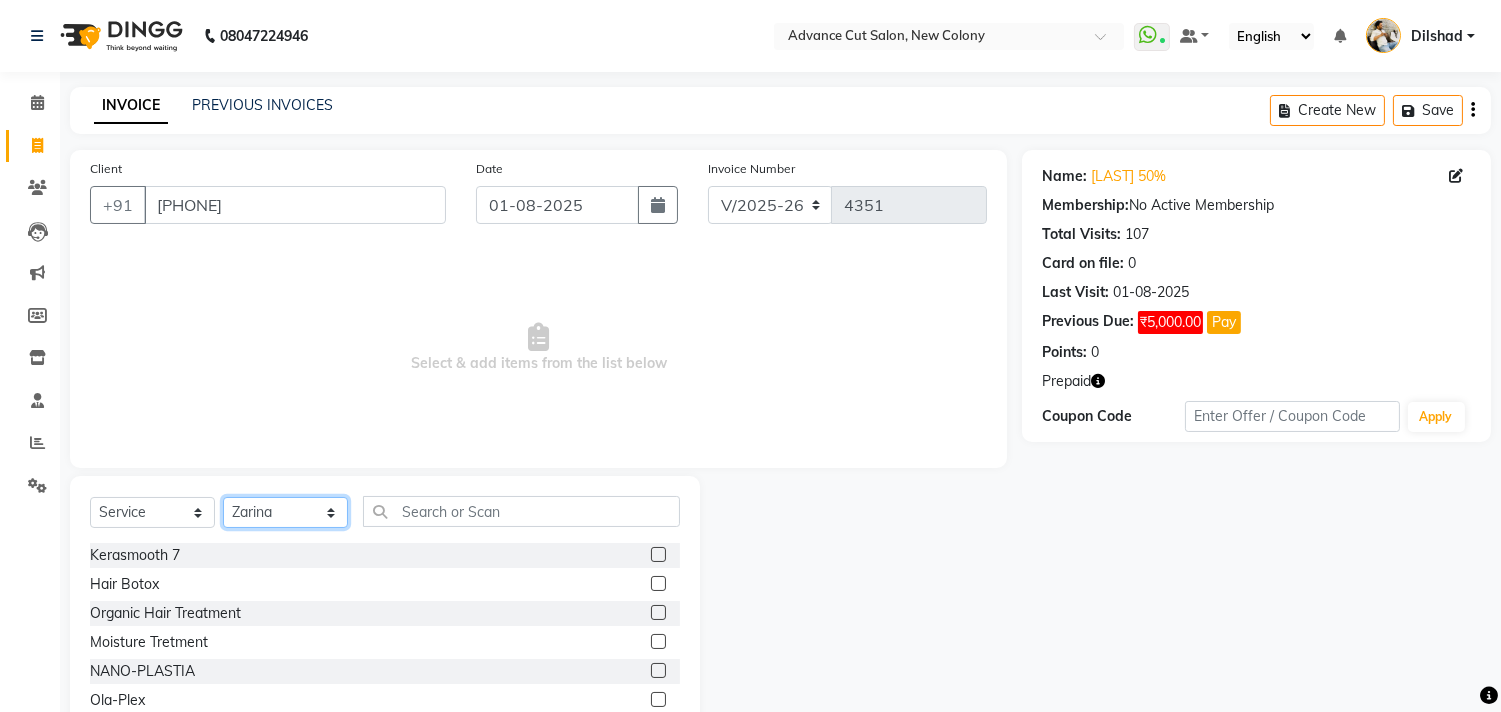 click on "Select Stylist Abrar Alam Dilshad Lallan Meenu Nafeesh Ahmad Naved O.P. Sharma  Pryag Samar Shahzad  SHWETA SINGH Zarina" 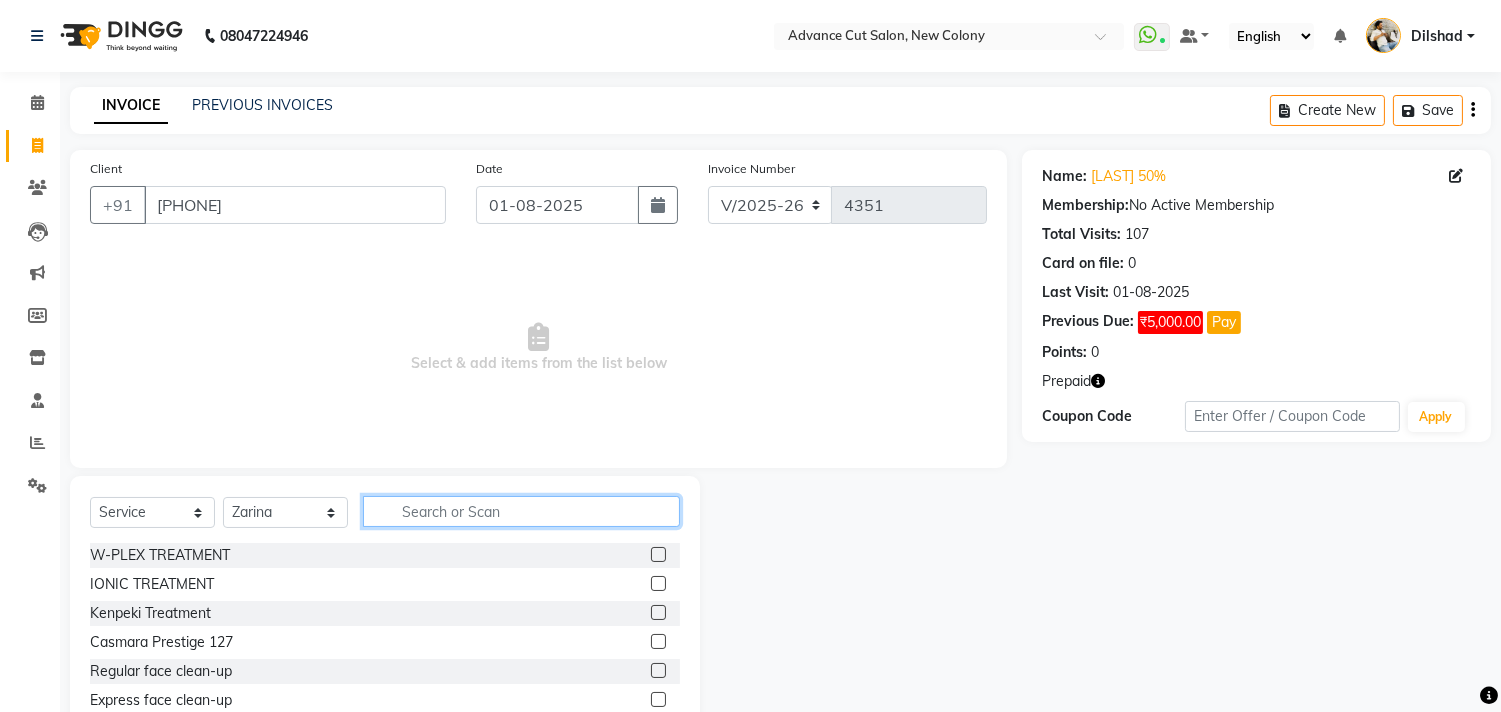 click 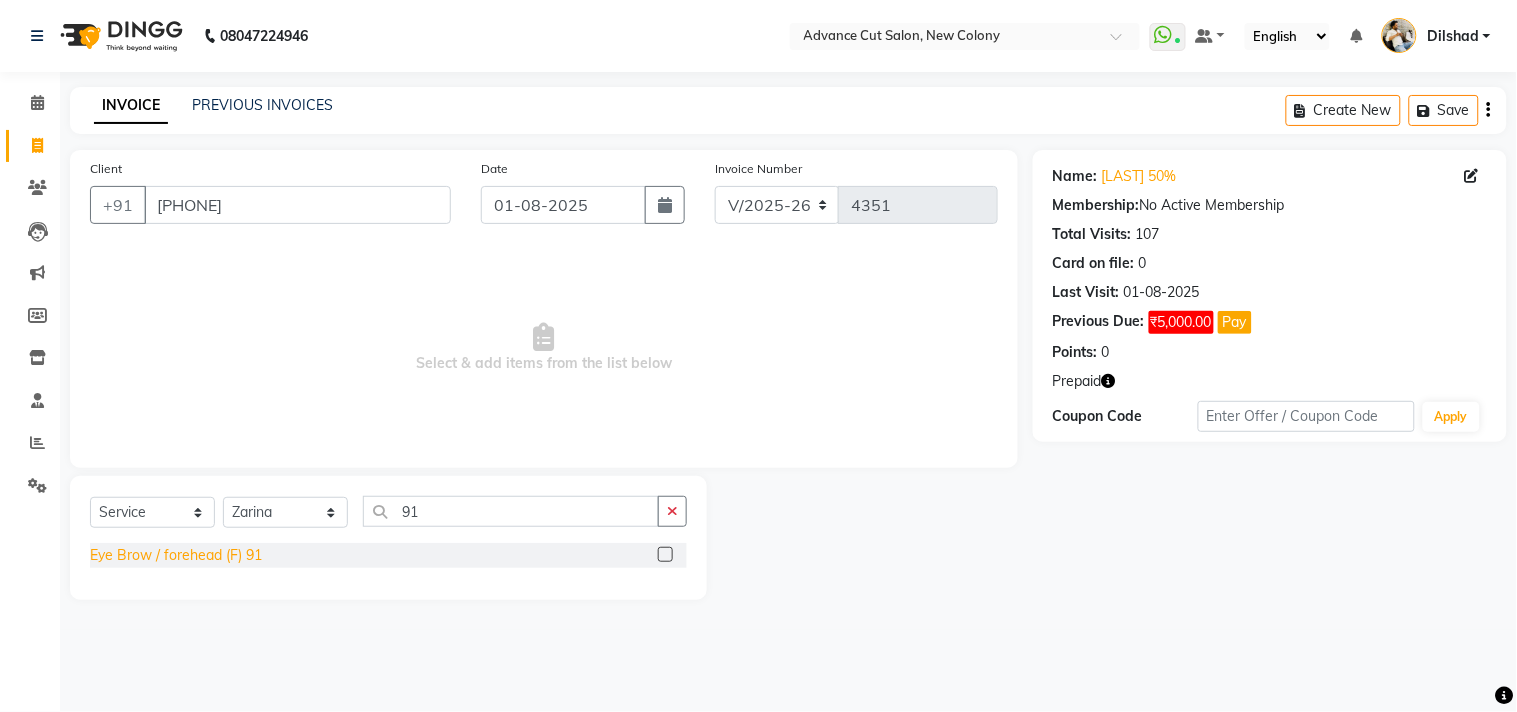 click on "Eye Brow / forehead (F) 91" 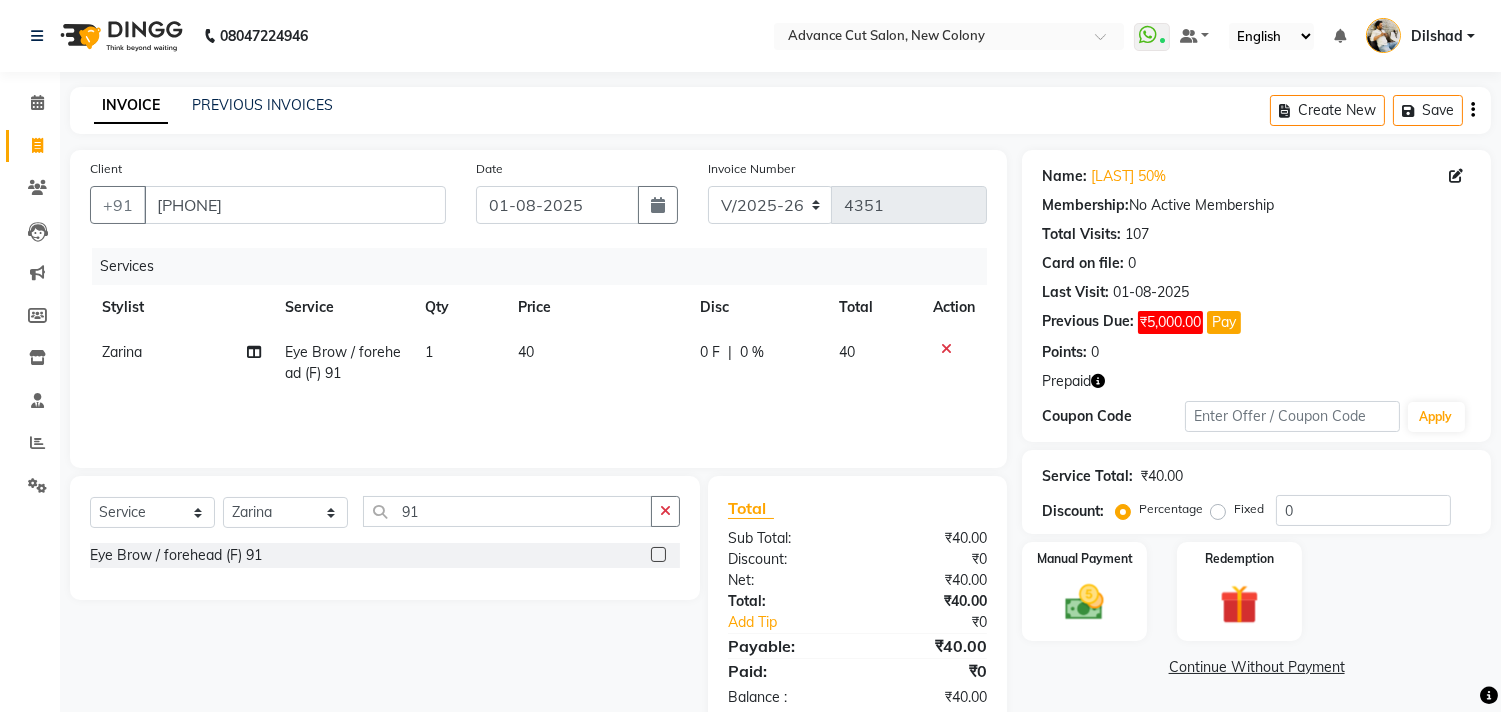 click on "1" 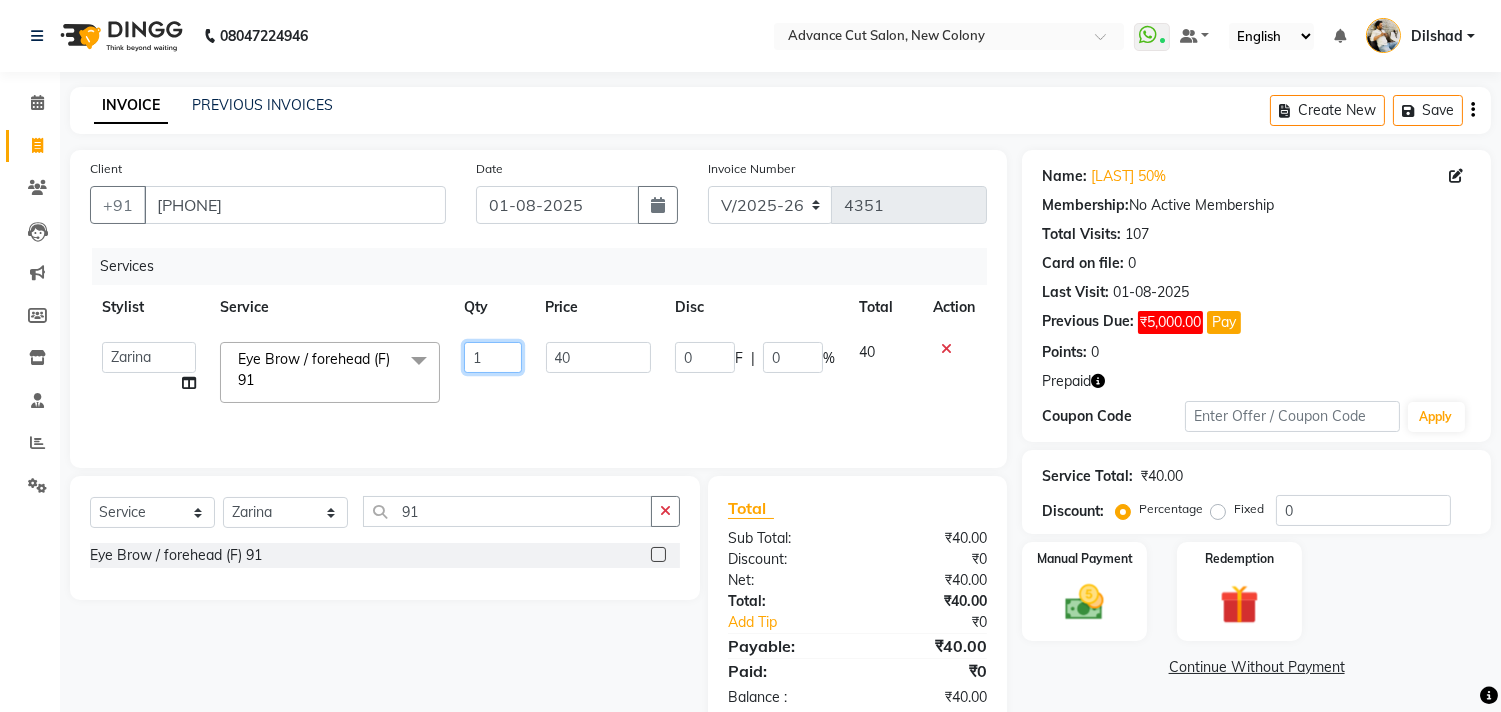 click on "1" 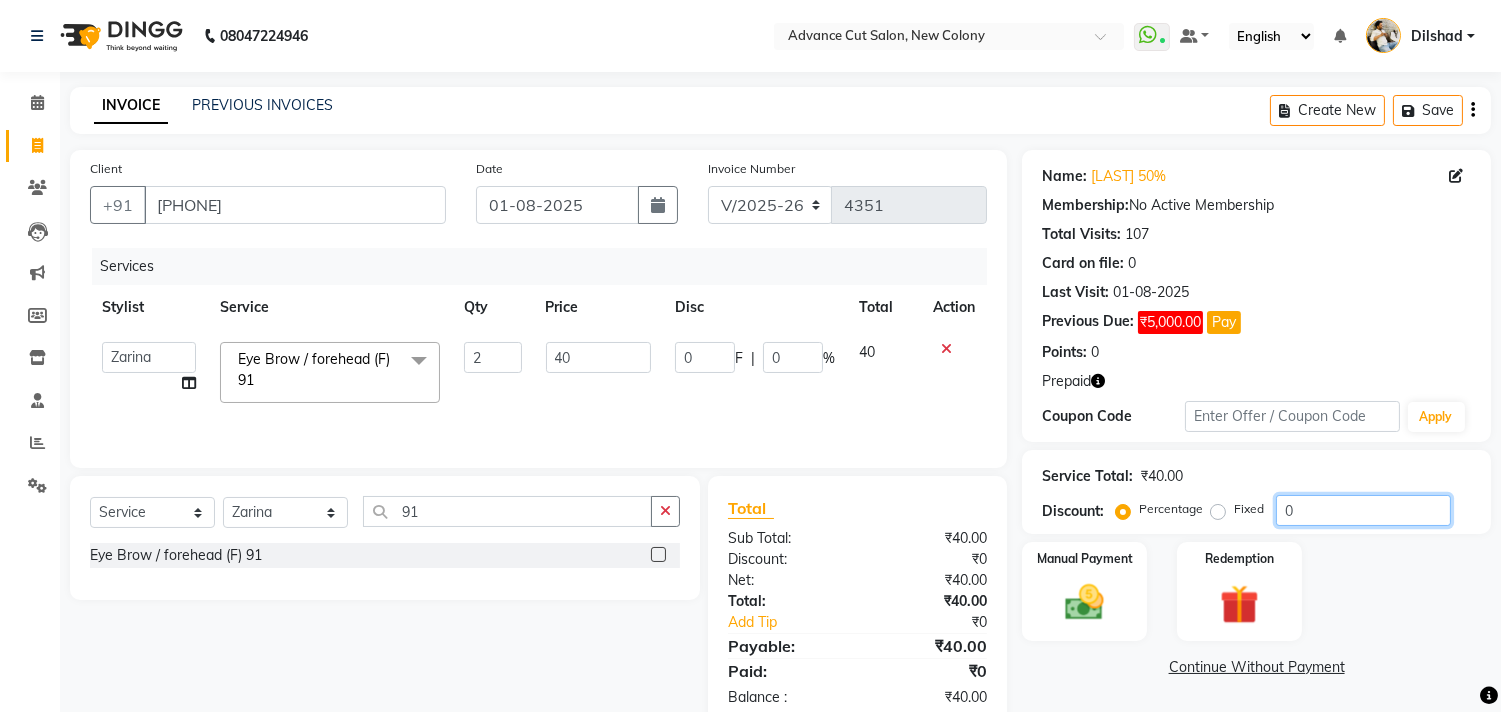 click on "0" 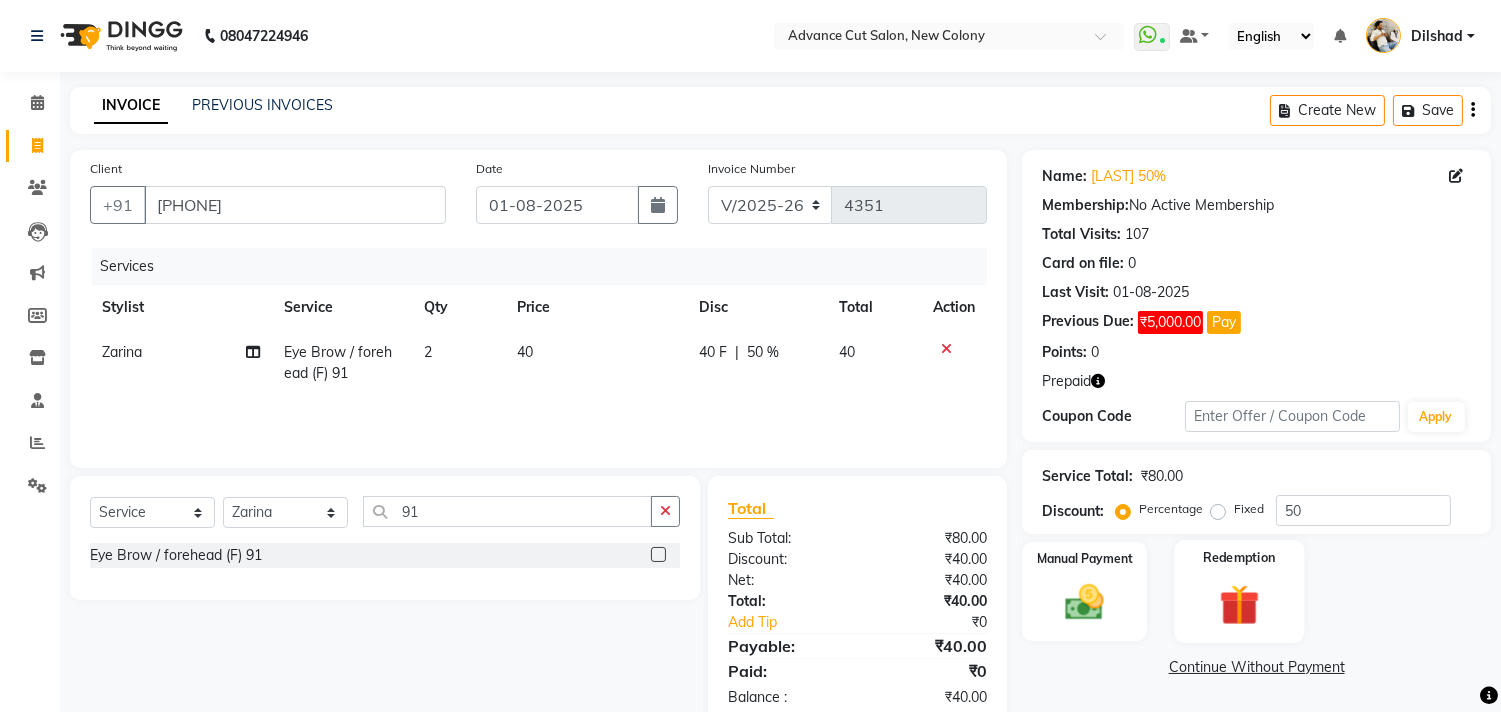click 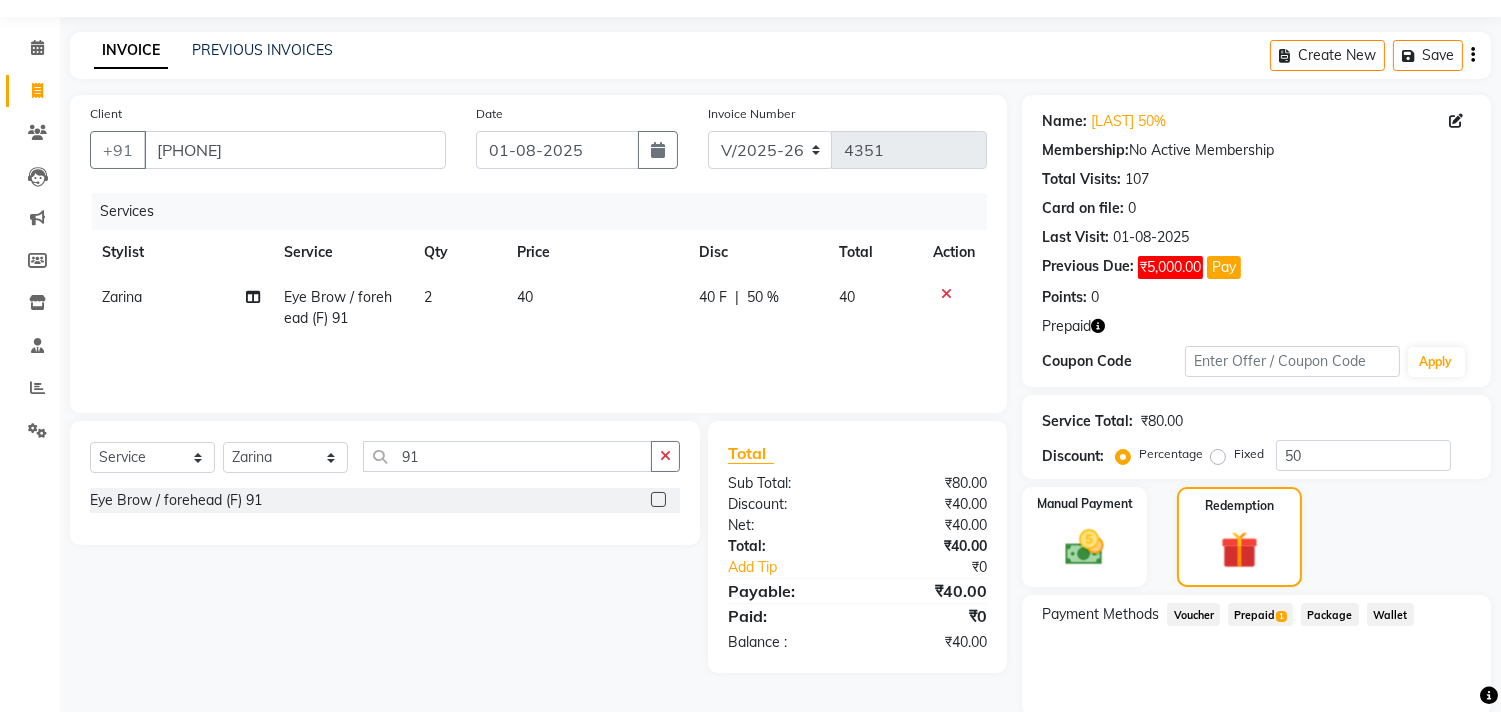 scroll, scrollTop: 127, scrollLeft: 0, axis: vertical 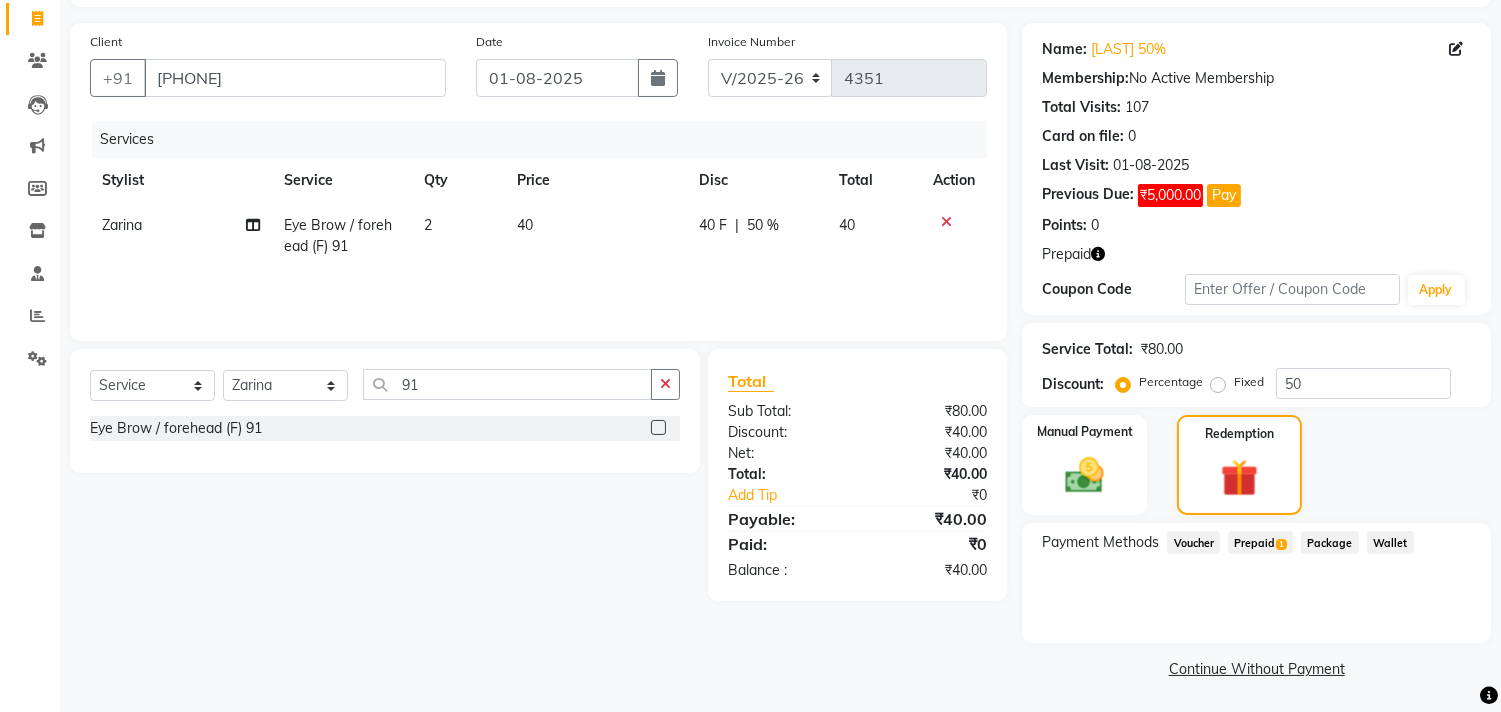 click on "Prepaid  1" 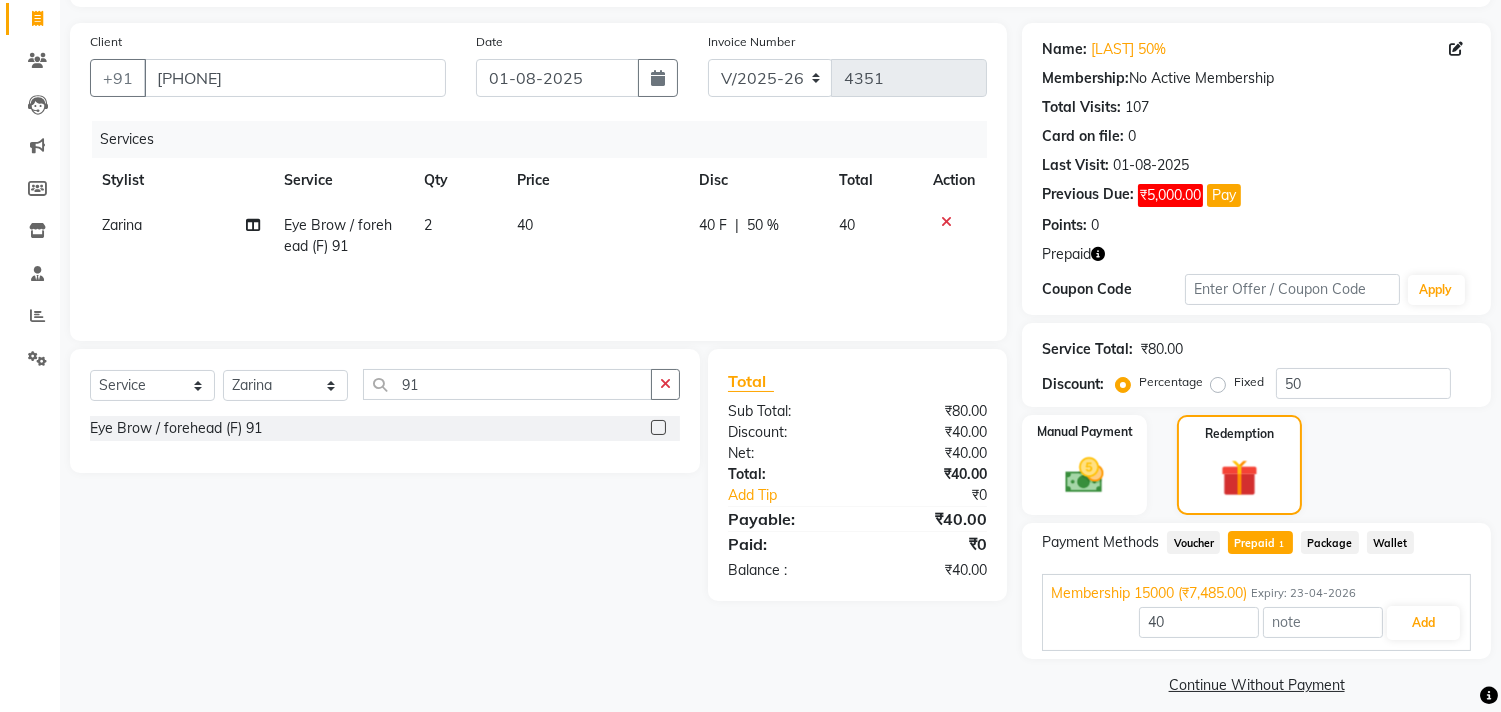 click on "Membership 15000 (₹7,485.00) Expiry: 23-04-2026" at bounding box center (1256, 593) 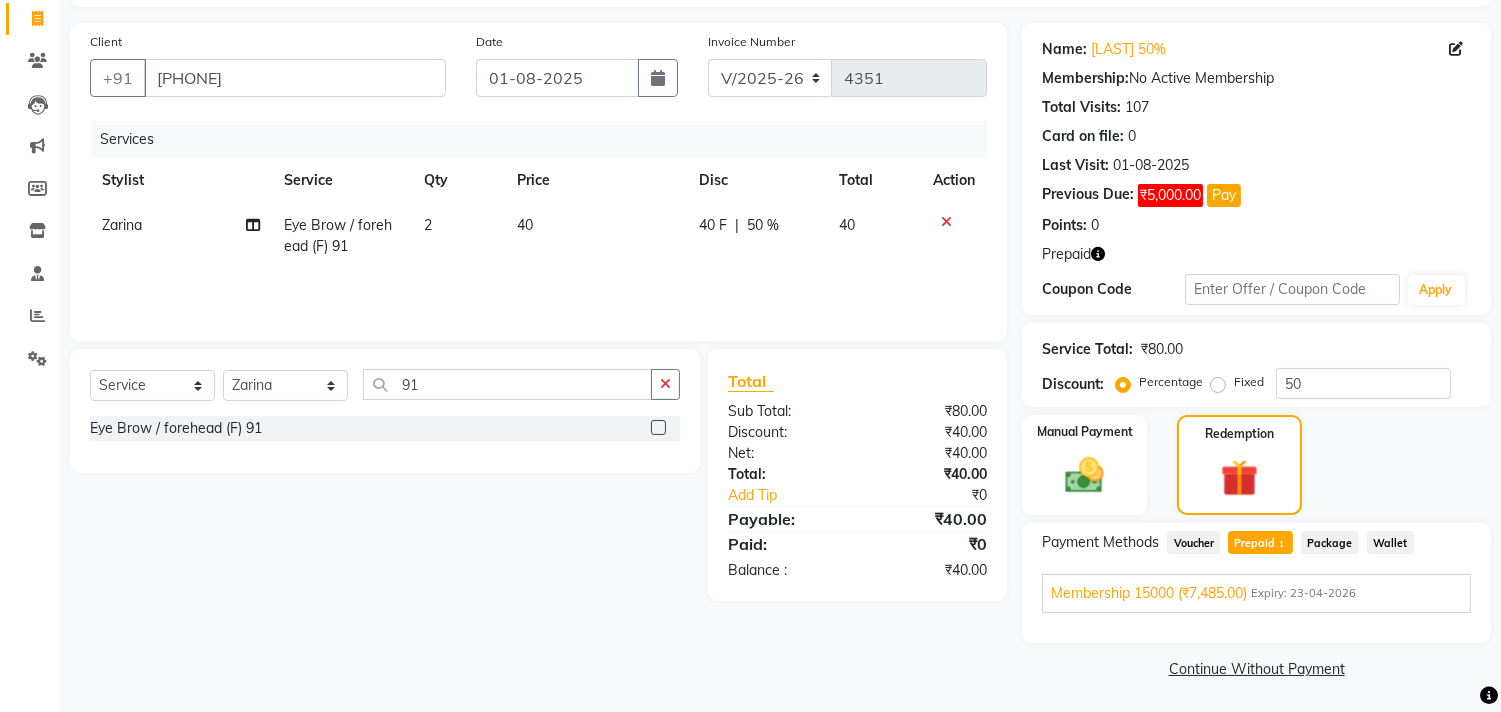 click on "Payment Methods  Voucher   Prepaid  1  Package   Wallet  Membership 15000 (₹7,485.00) Expiry: 23-04-2026 40 Add" 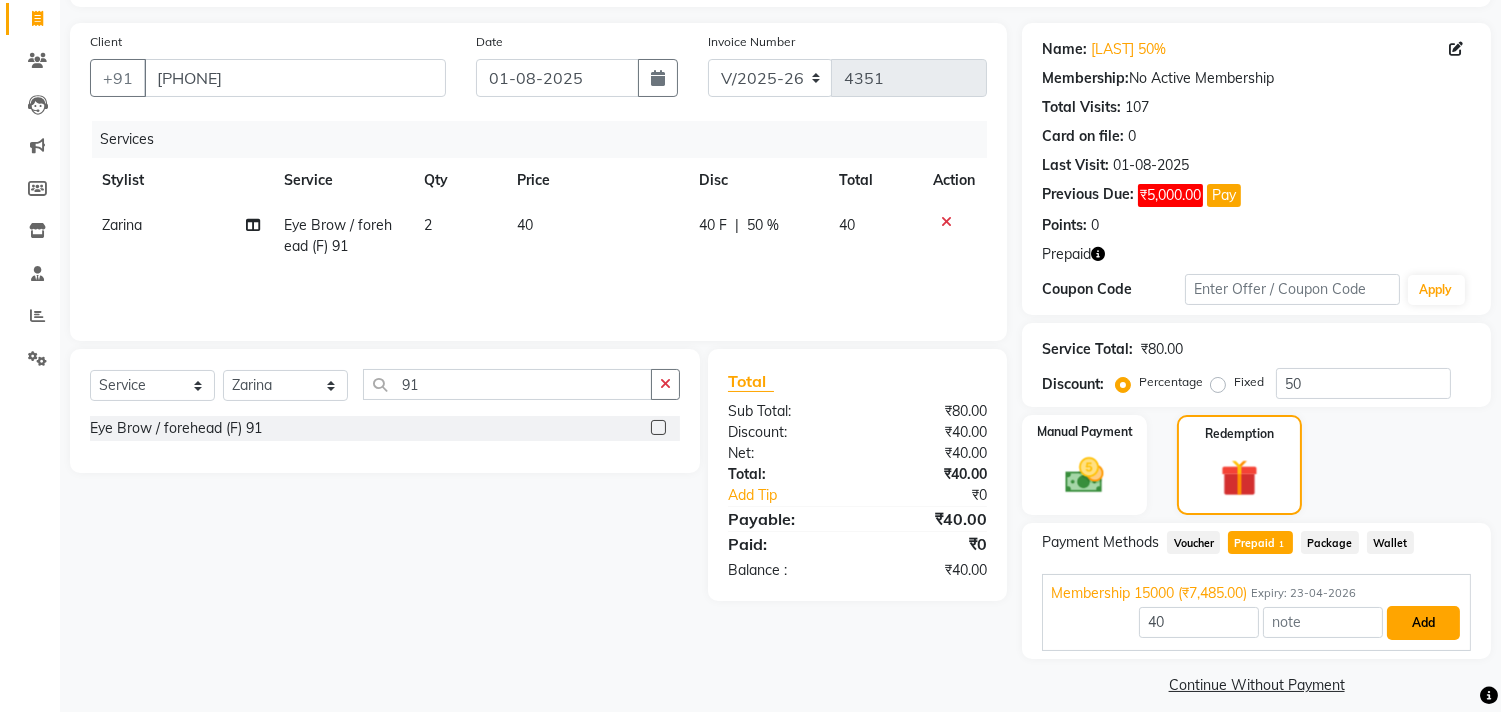 click on "Add" at bounding box center [1423, 623] 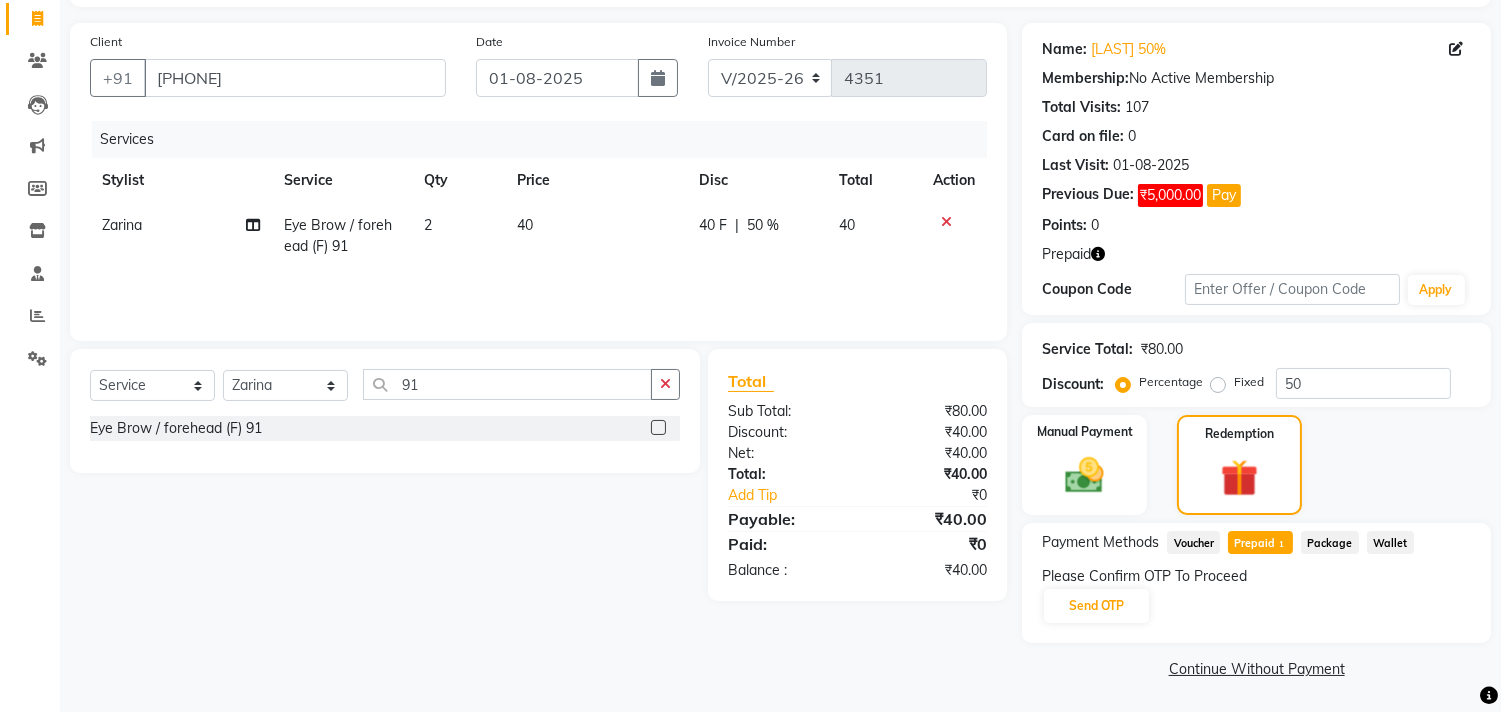 click on "Please Confirm OTP To Proceed Send OTP" 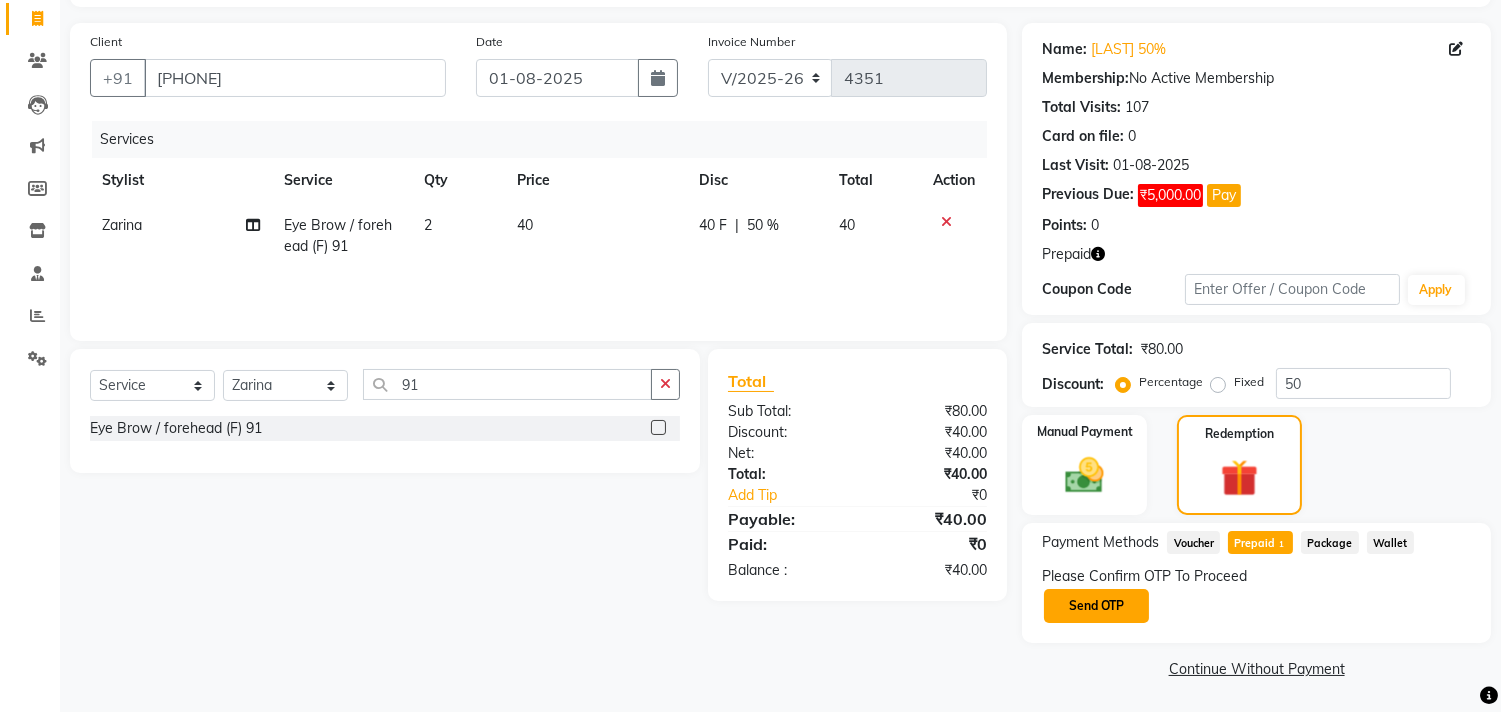 click on "Send OTP" 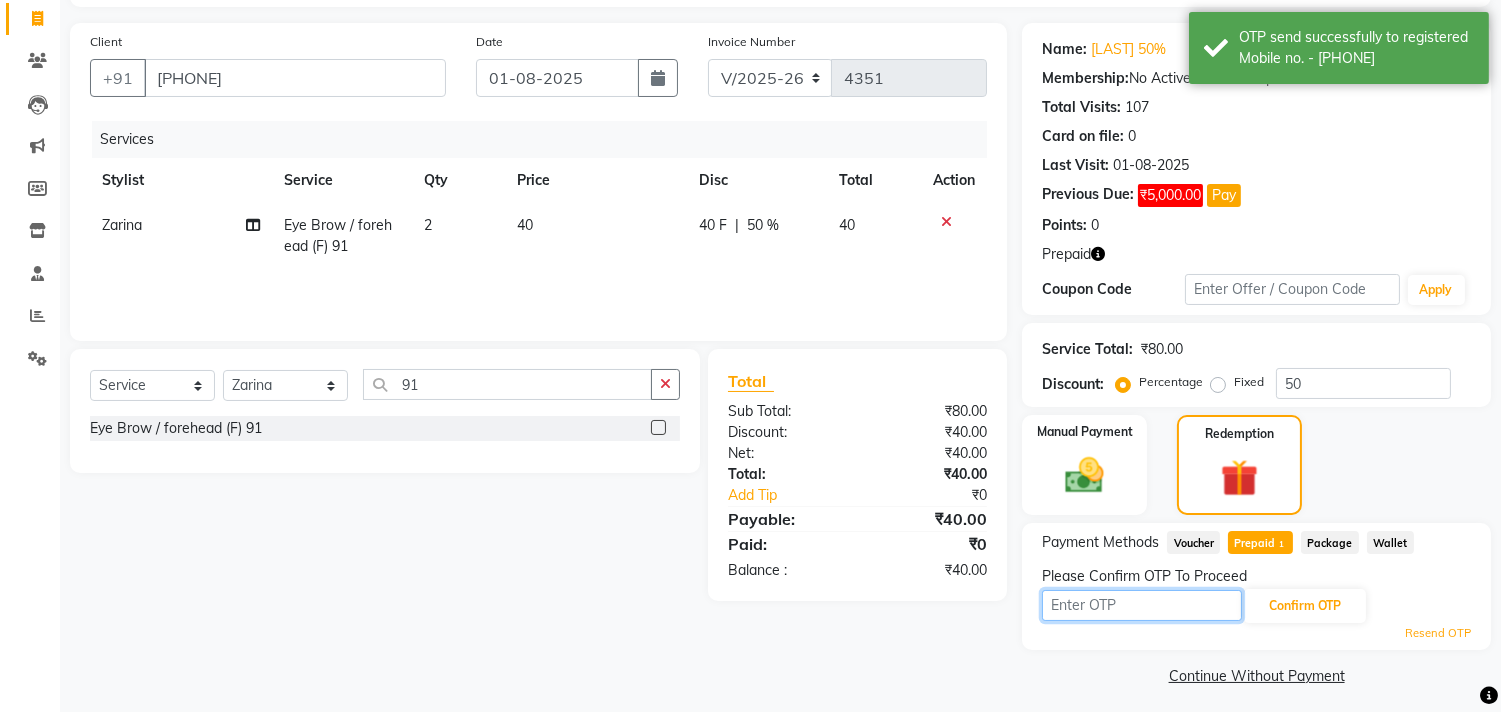click at bounding box center [1142, 605] 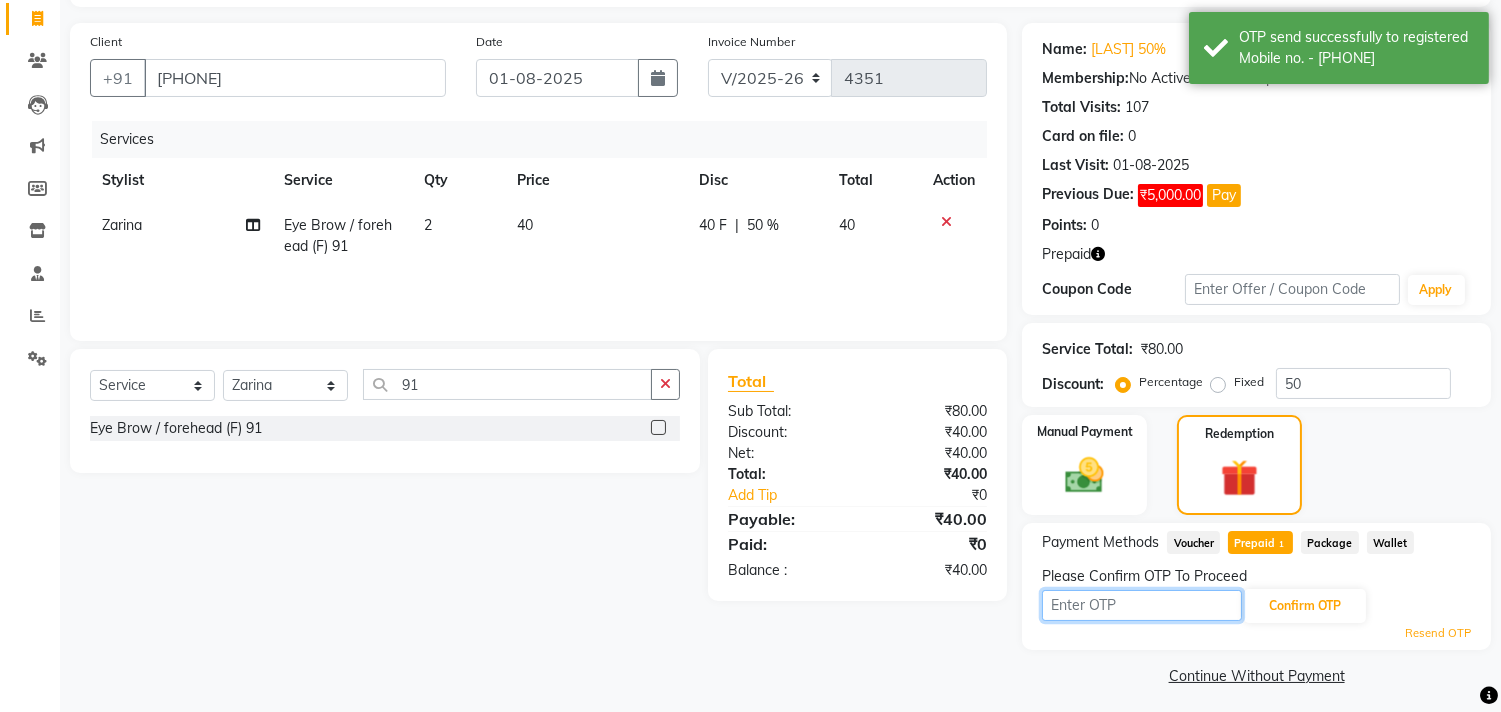 click at bounding box center [1142, 605] 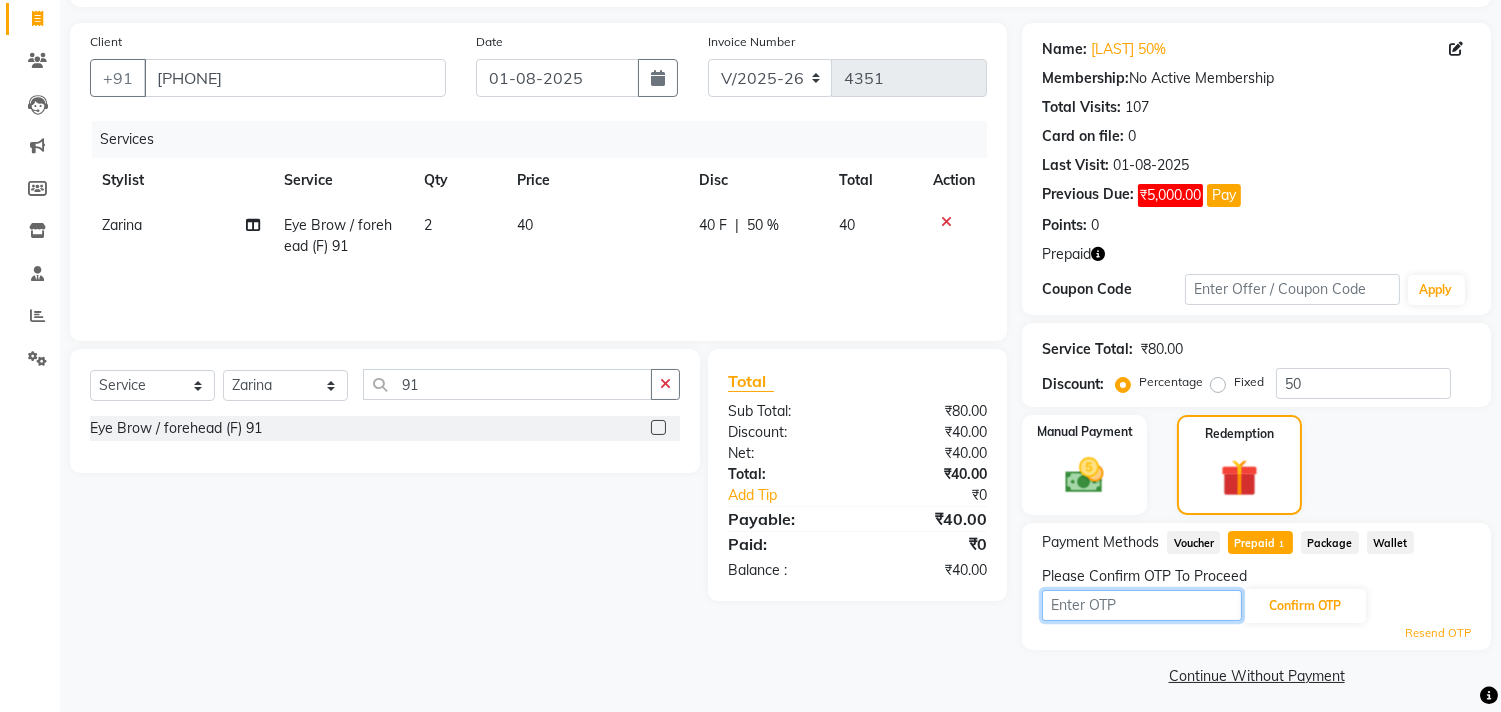 click at bounding box center [1142, 605] 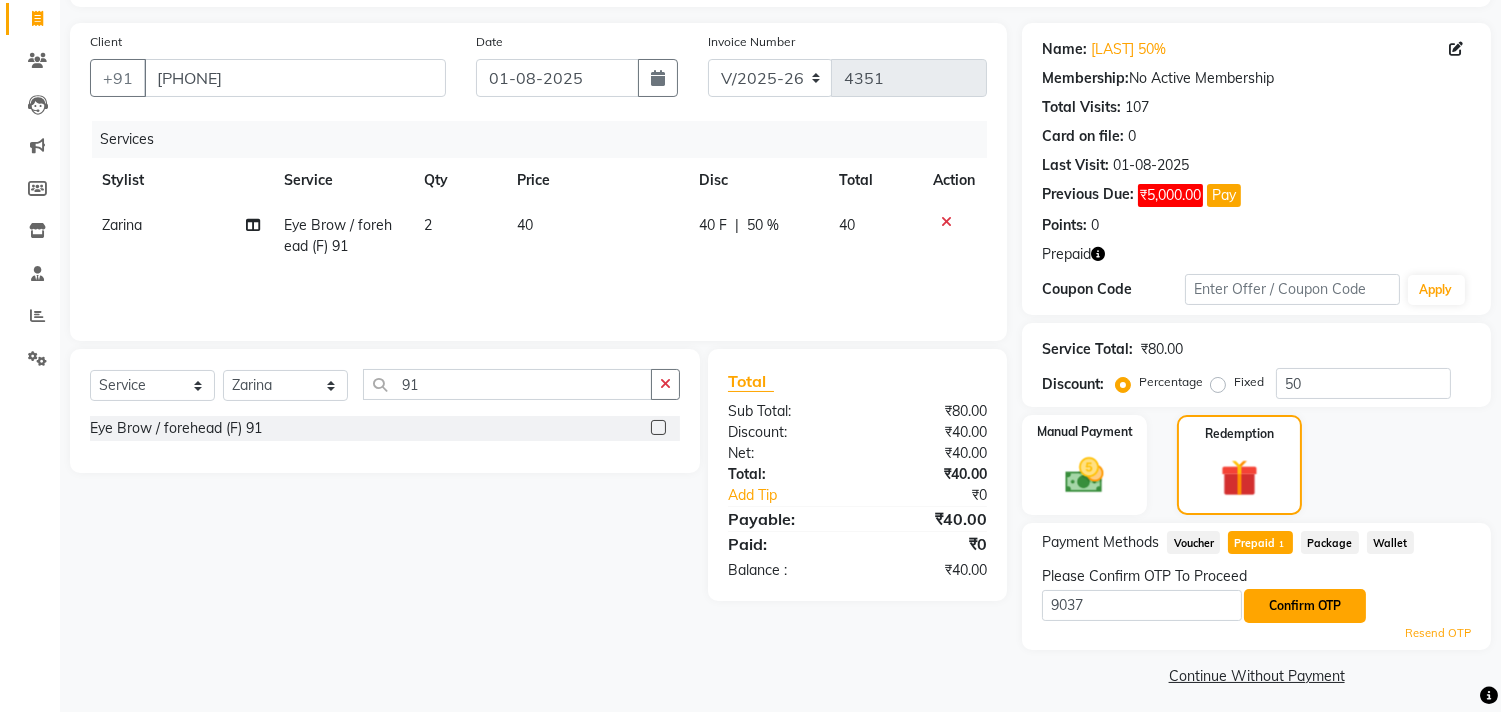 click on "Confirm OTP" 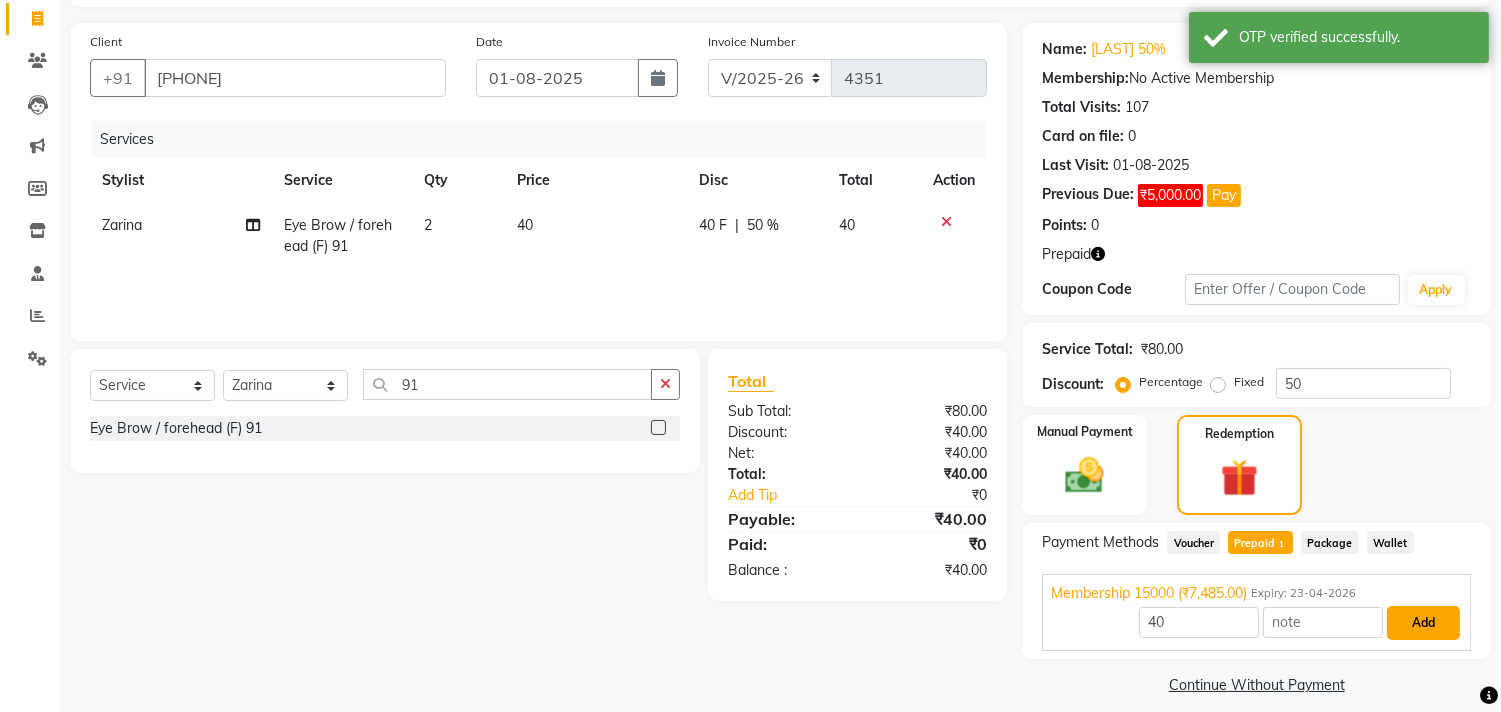 click on "Add" at bounding box center [1423, 623] 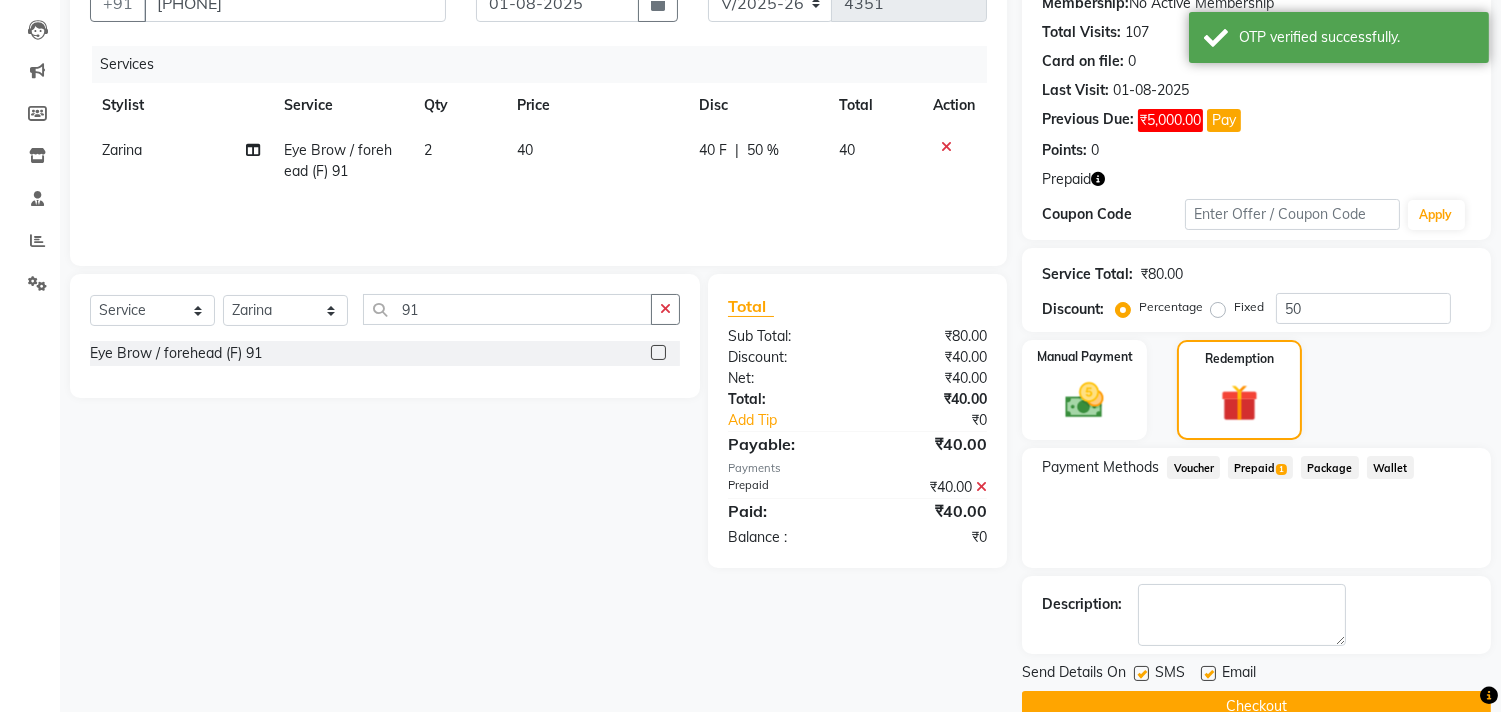 scroll, scrollTop: 241, scrollLeft: 0, axis: vertical 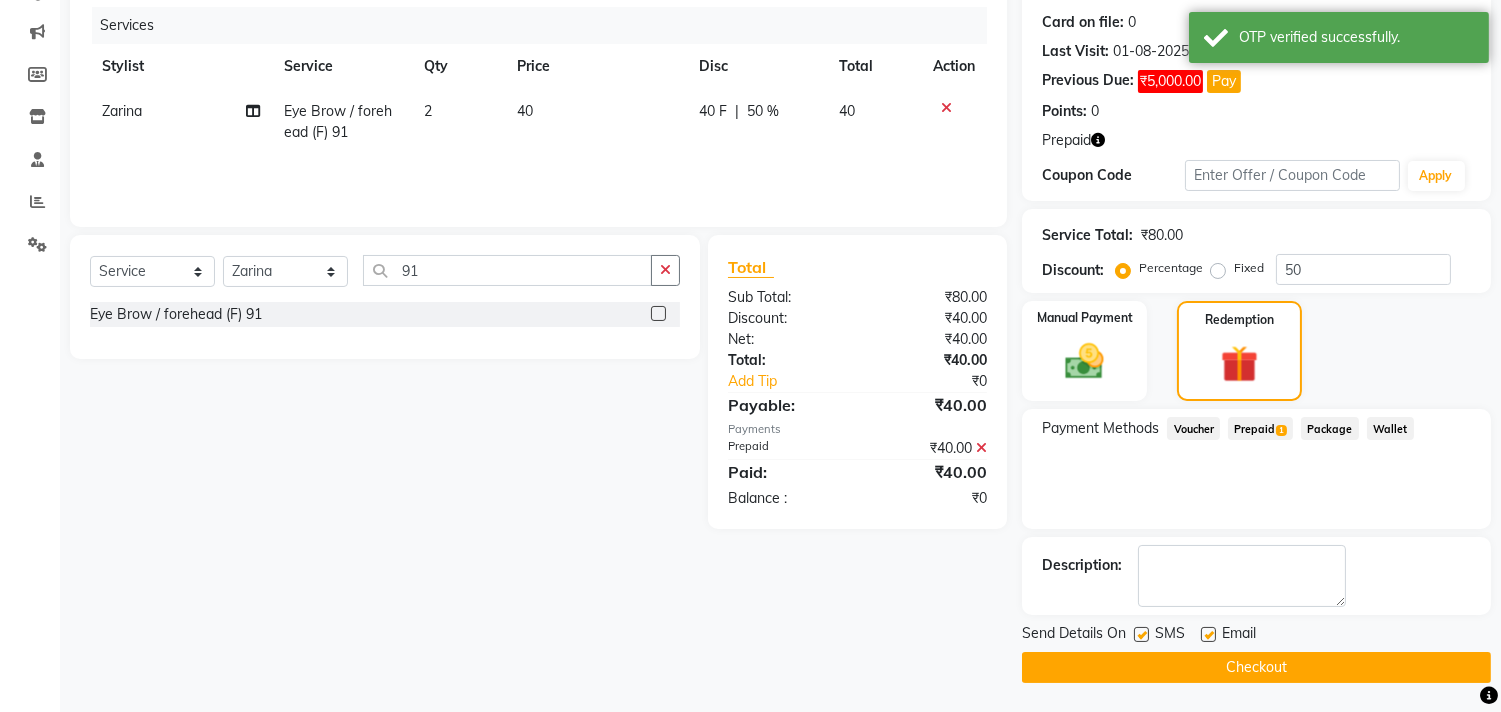 click on "Checkout" 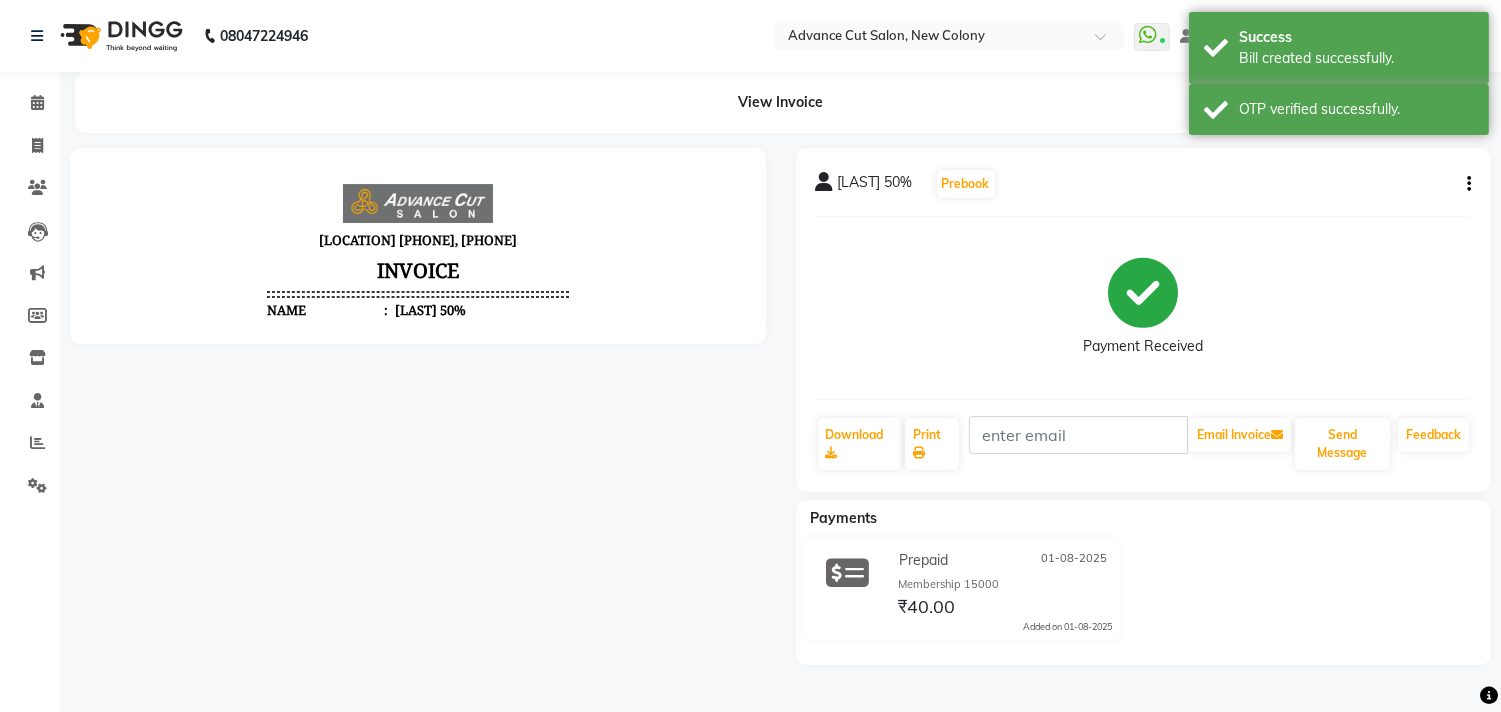 scroll, scrollTop: 0, scrollLeft: 0, axis: both 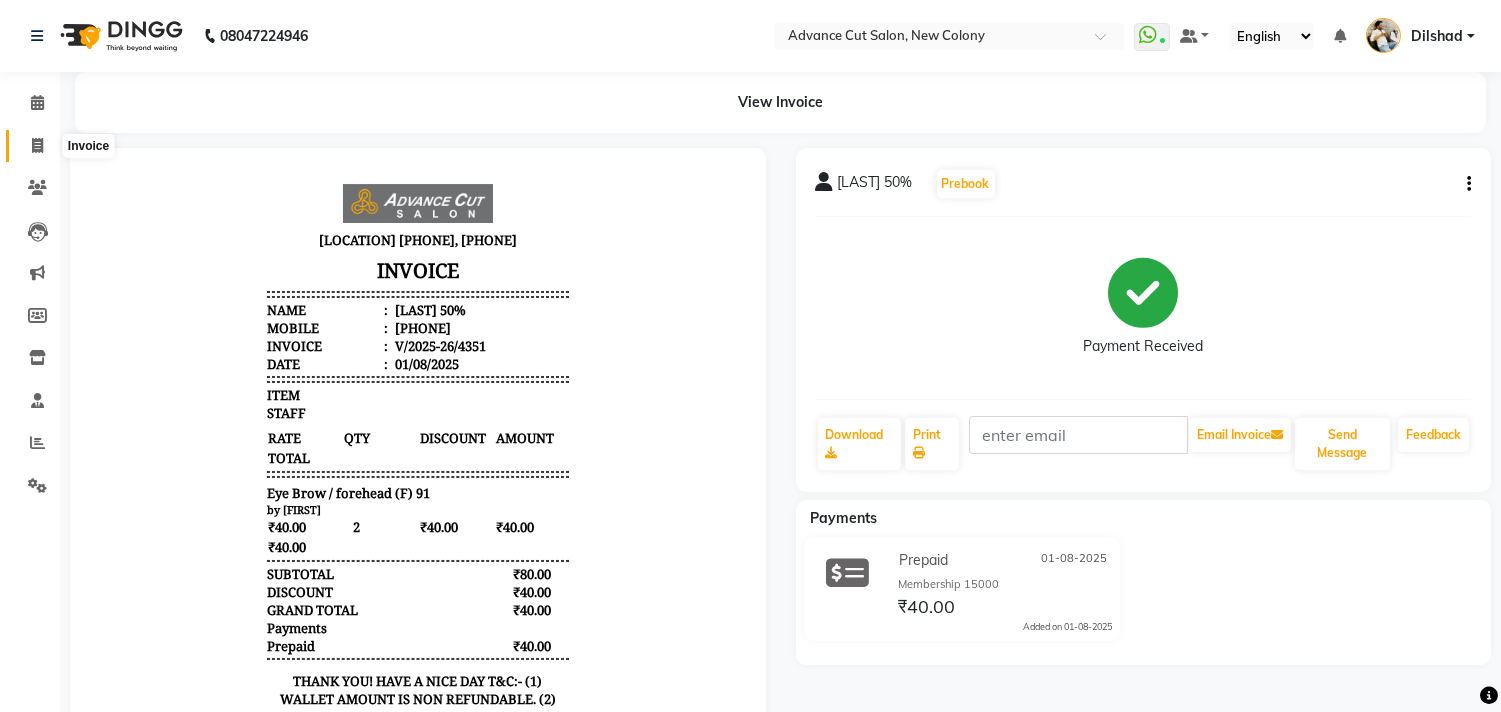 click 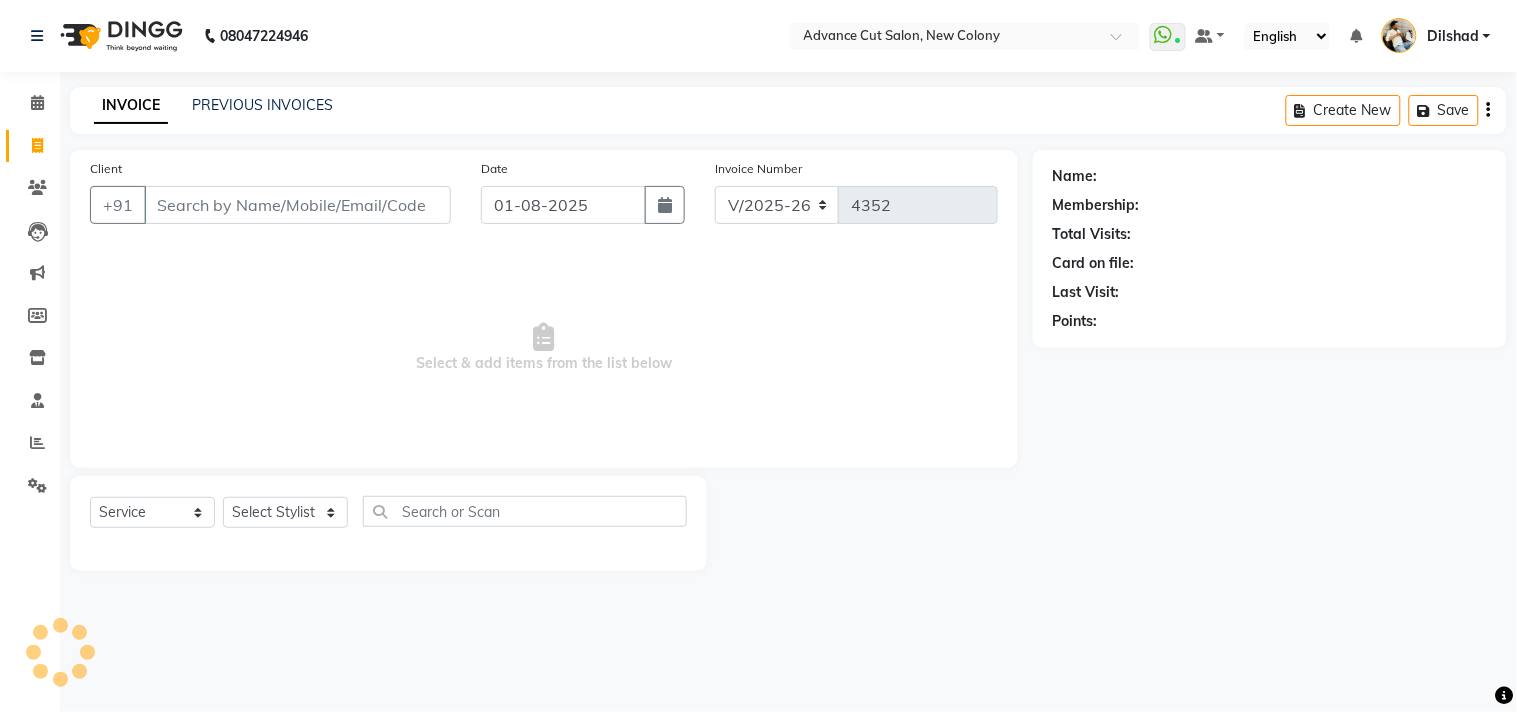 click on "Client" at bounding box center [297, 205] 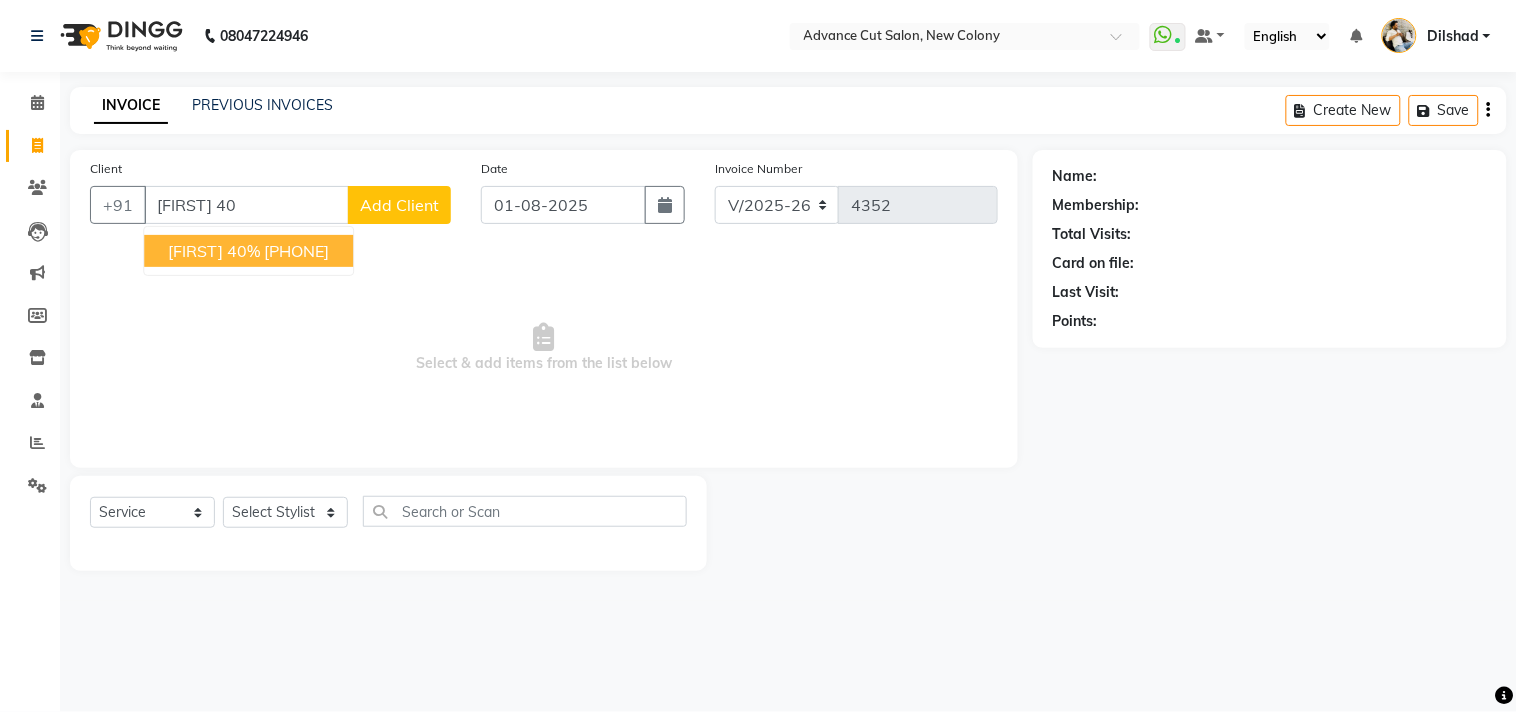 click on "AMIT 40%" at bounding box center [214, 251] 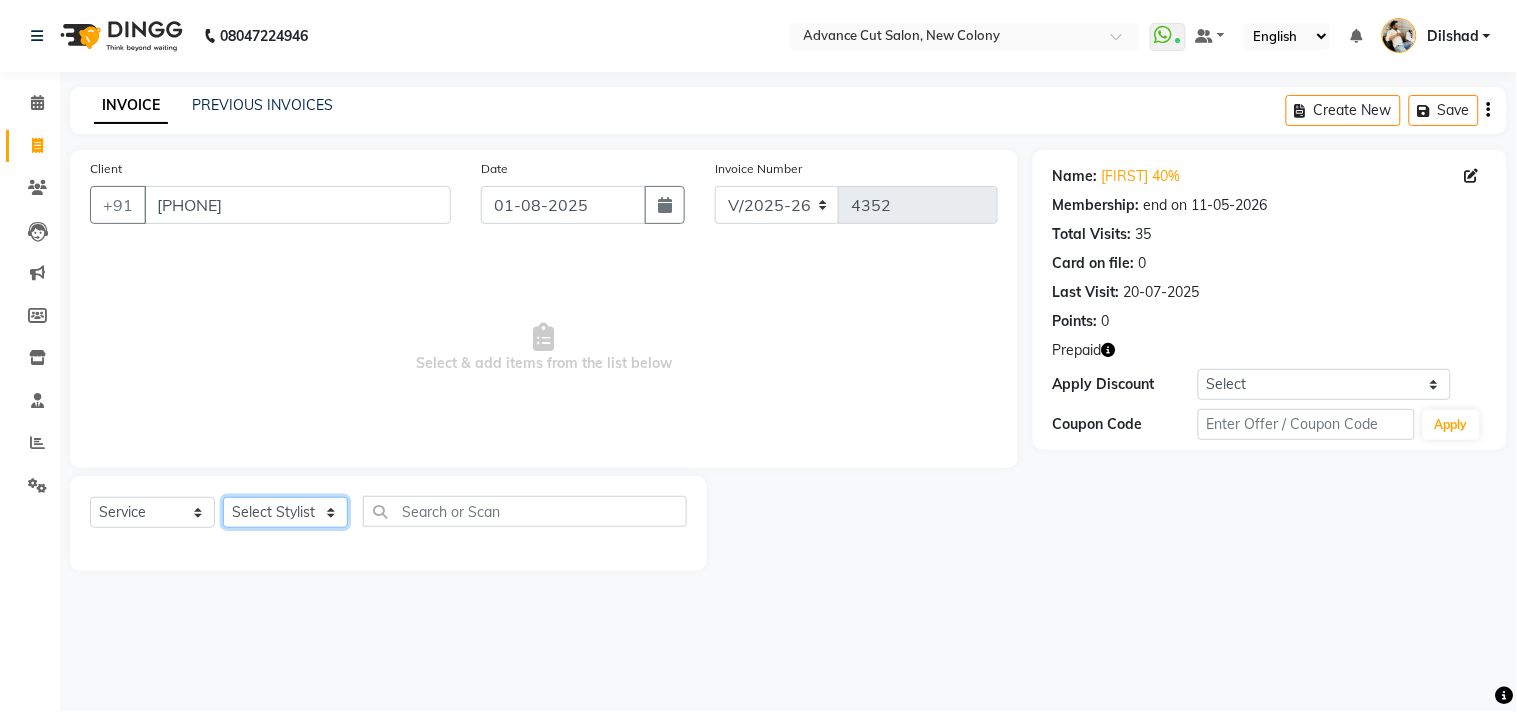 click on "Select Stylist Abrar Alam Dilshad Lallan Meenu Nafeesh Ahmad Naved O.P. Sharma  Pryag Samar Shahzad  SHWETA SINGH Zarina" 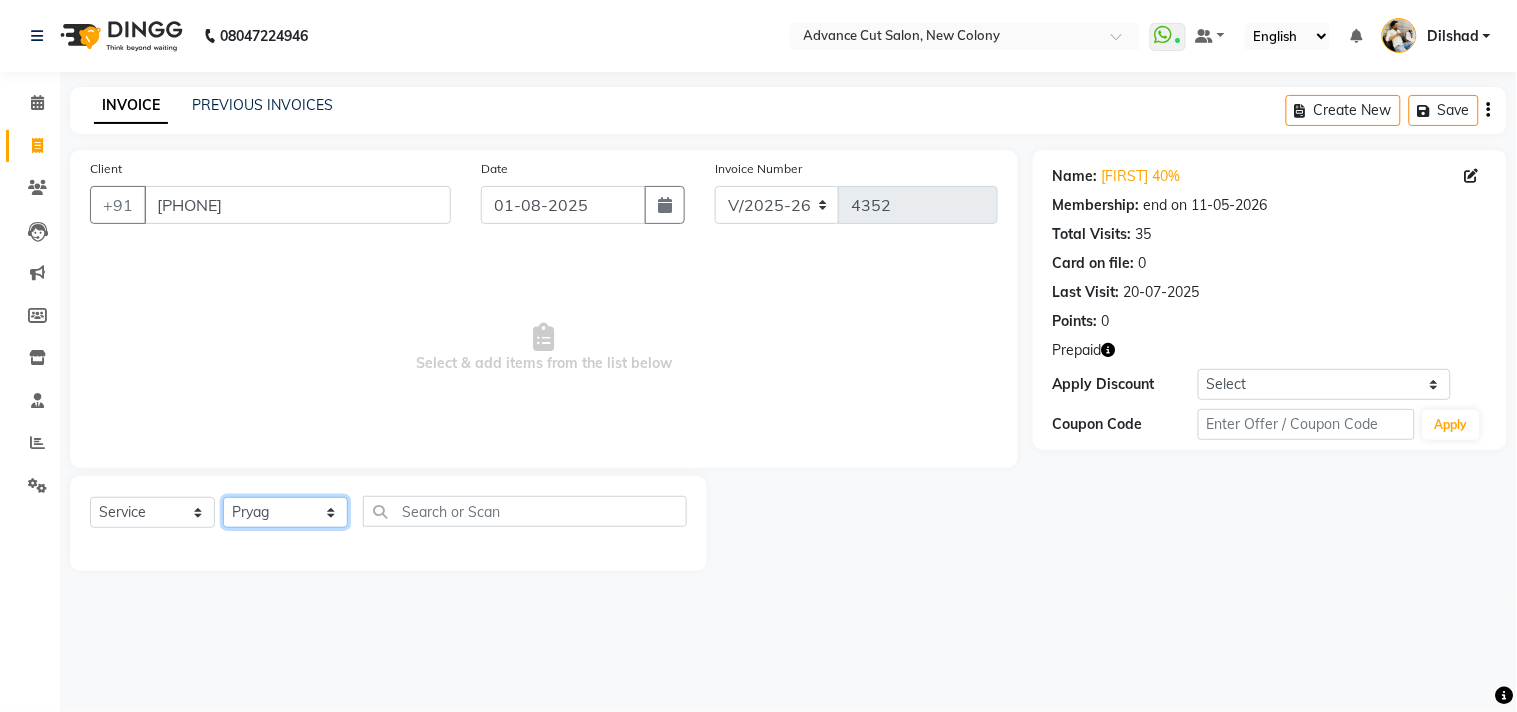 click on "Select Stylist Abrar Alam Dilshad Lallan Meenu Nafeesh Ahmad Naved O.P. Sharma  Pryag Samar Shahzad  SHWETA SINGH Zarina" 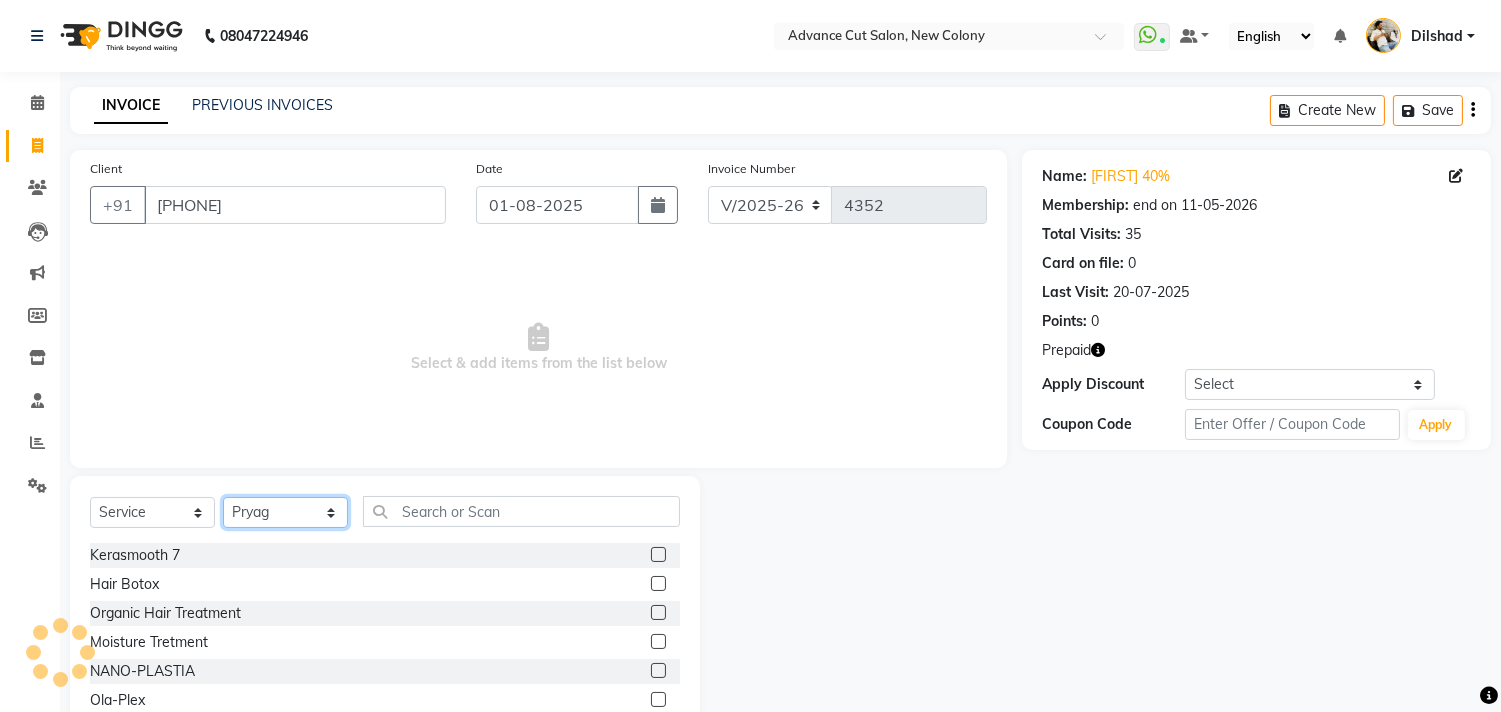 drag, startPoint x: 281, startPoint y: 510, endPoint x: 286, endPoint y: 497, distance: 13.928389 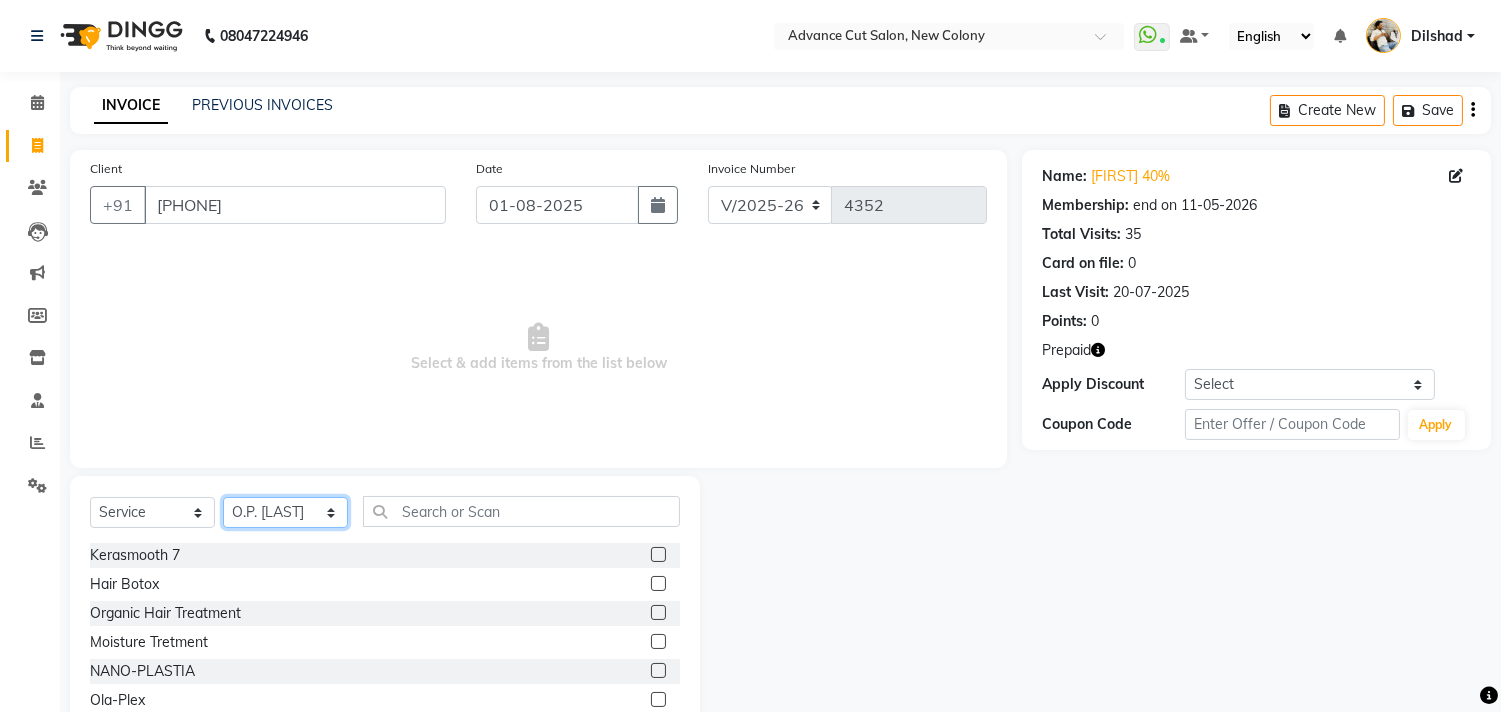 click on "Select Stylist Abrar Alam Dilshad Lallan Meenu Nafeesh Ahmad Naved O.P. Sharma  Pryag Samar Shahzad  SHWETA SINGH Zarina" 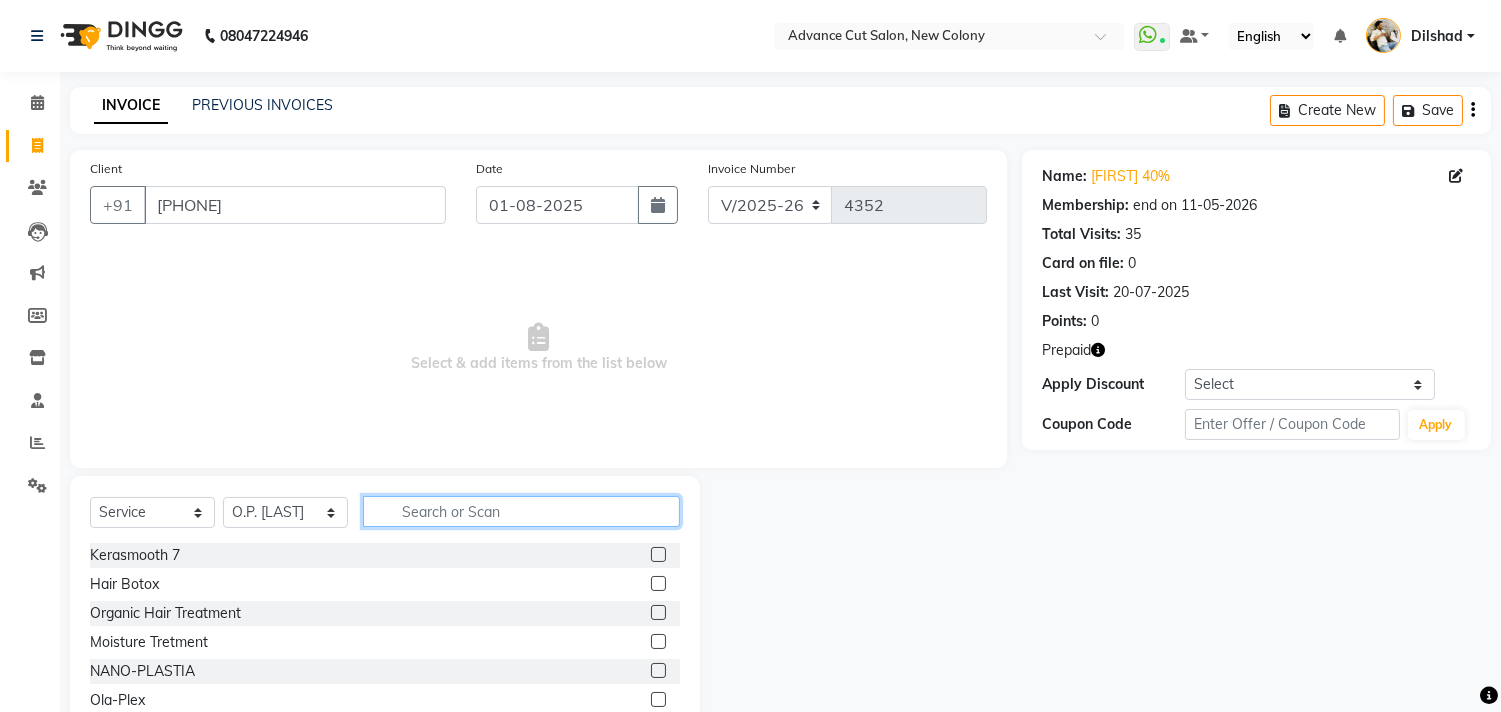 click 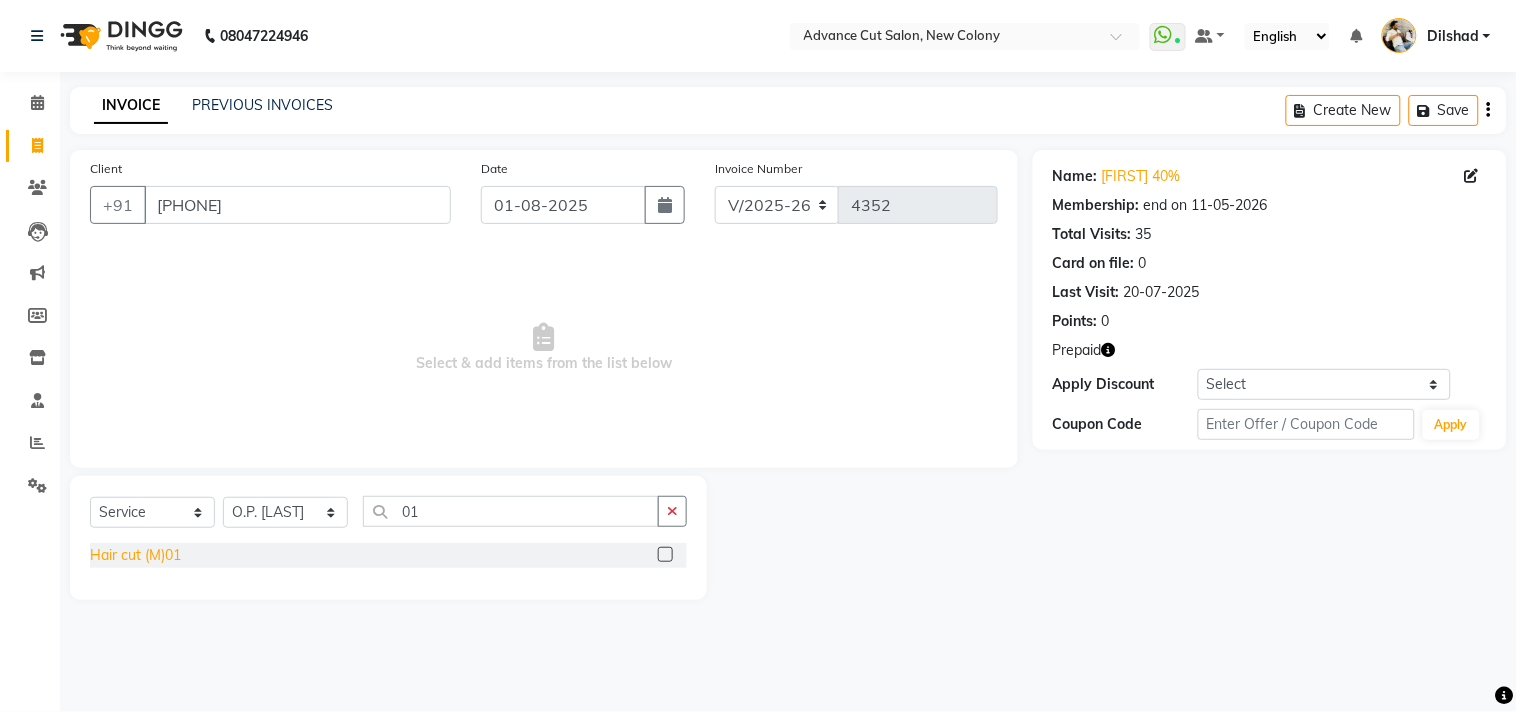 click on "Hair cut (M)01" 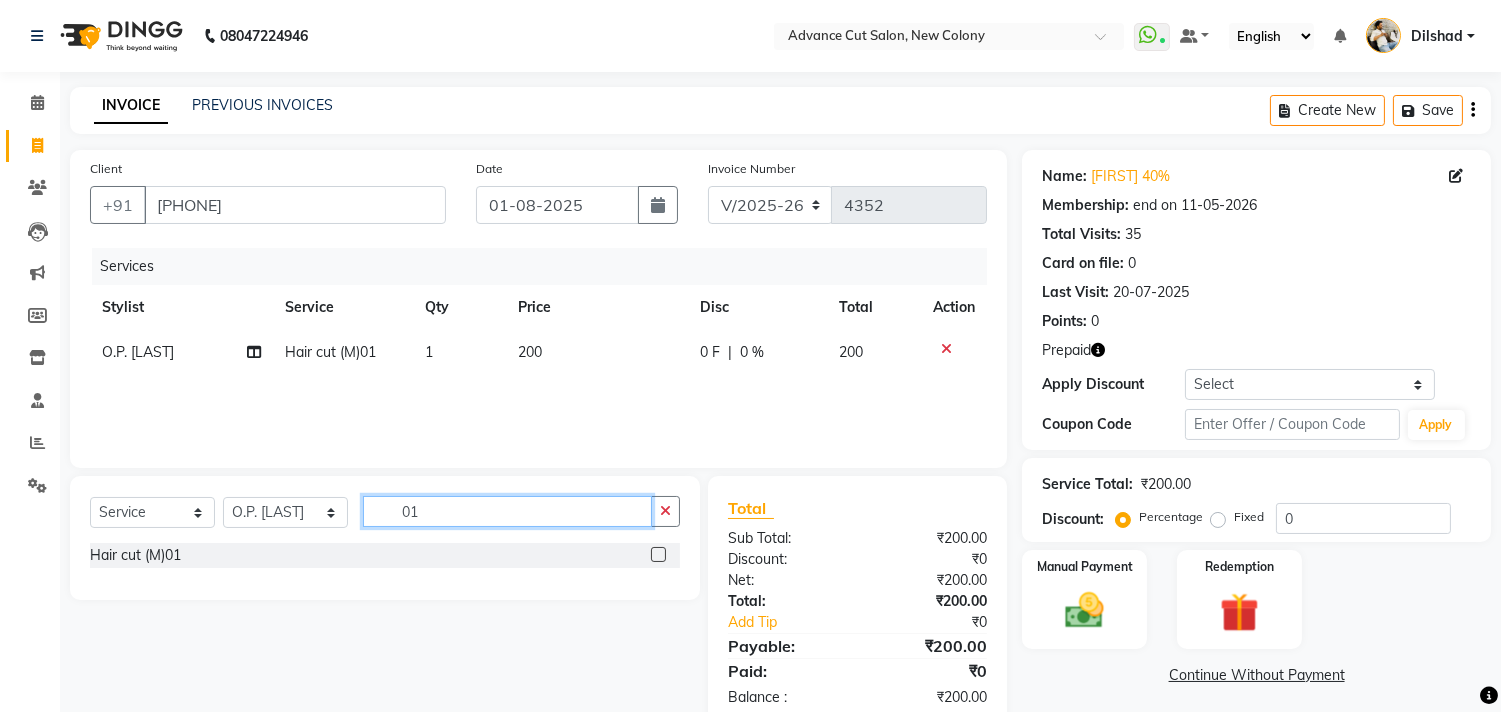 click on "01" 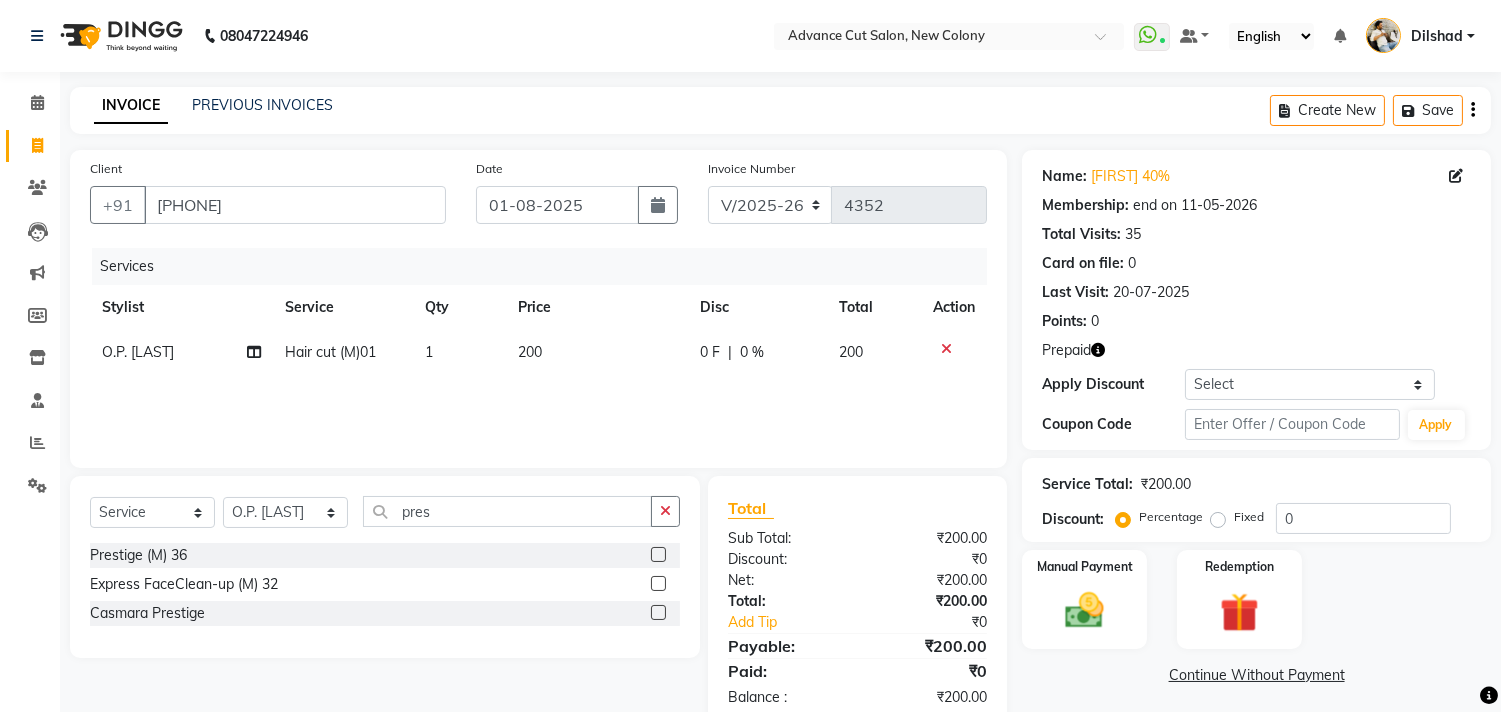 click on "Prestige (M) 36  Express FaceClean-up (M) 32  Casmara Prestige" 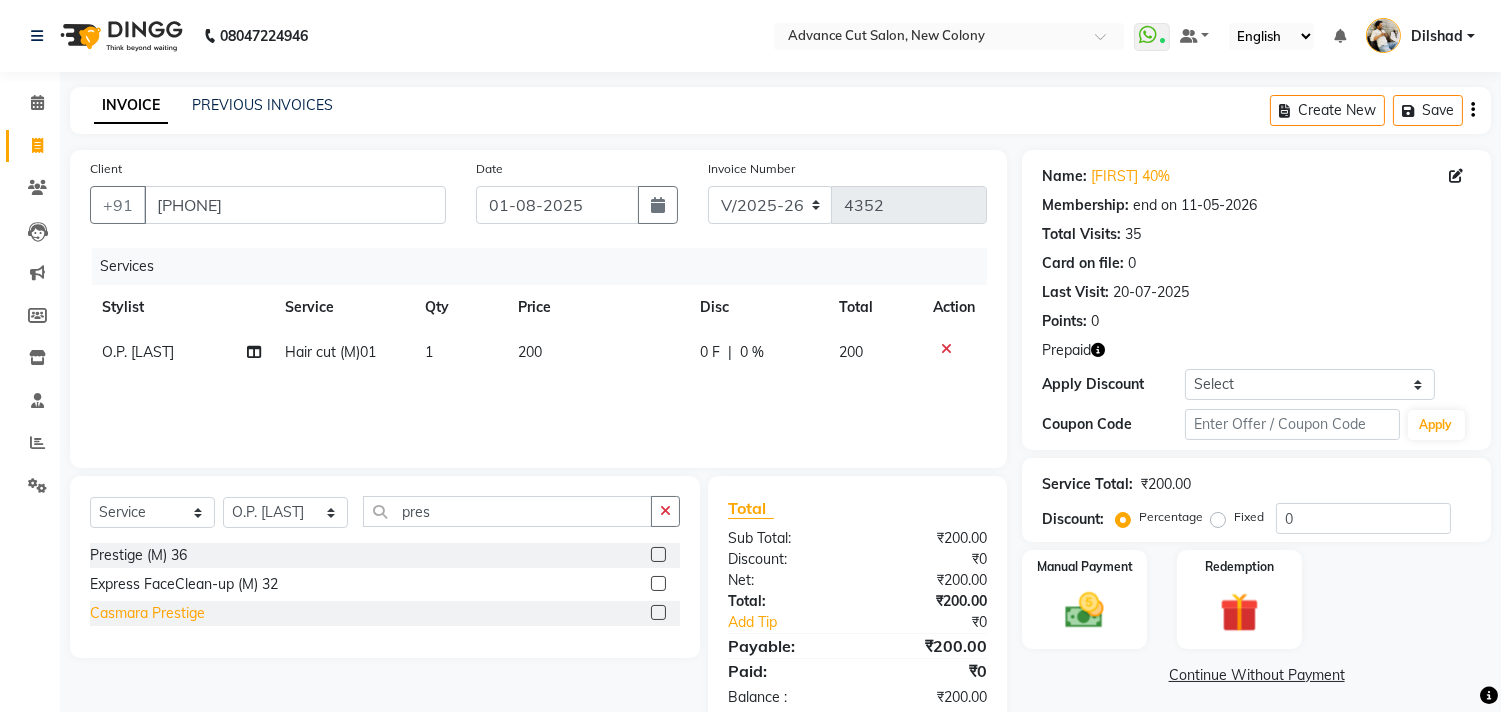 click on "Casmara Prestige" 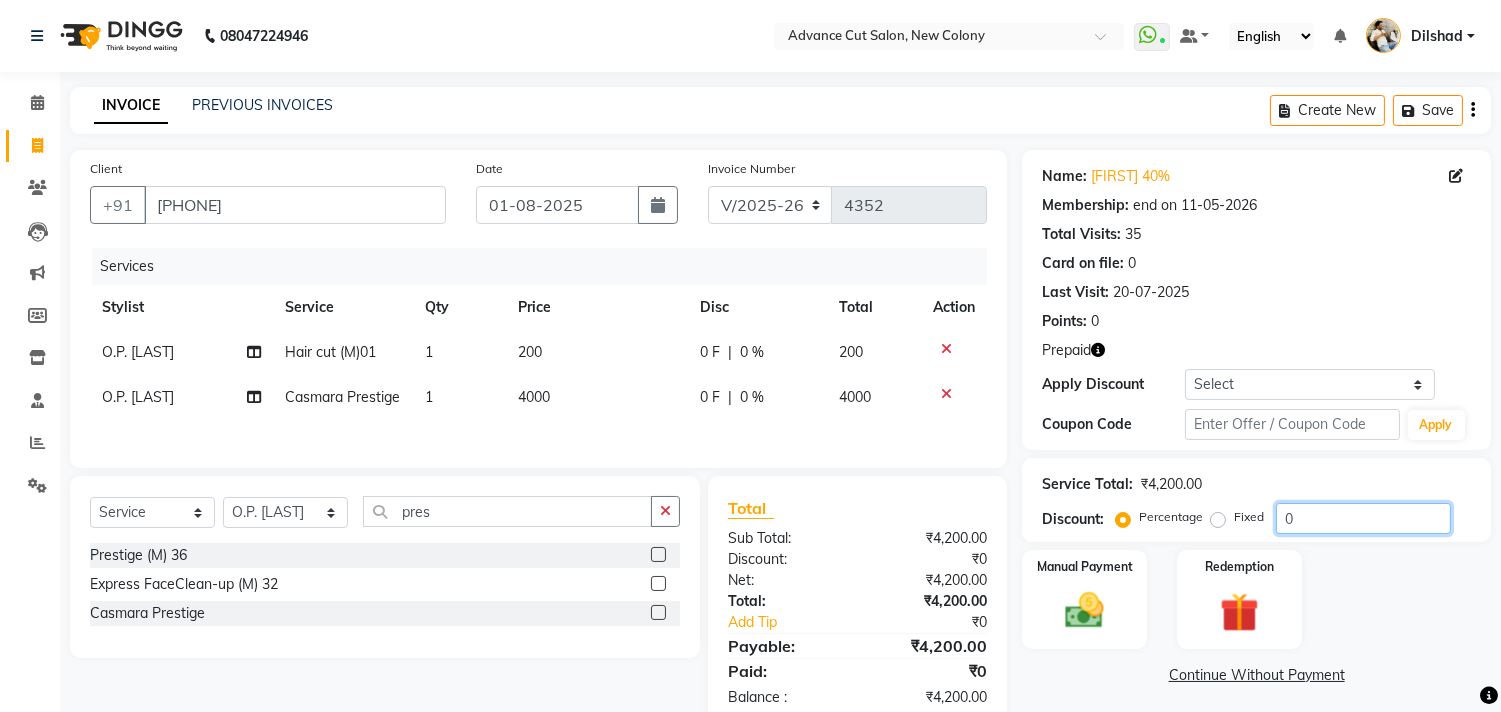 click on "0" 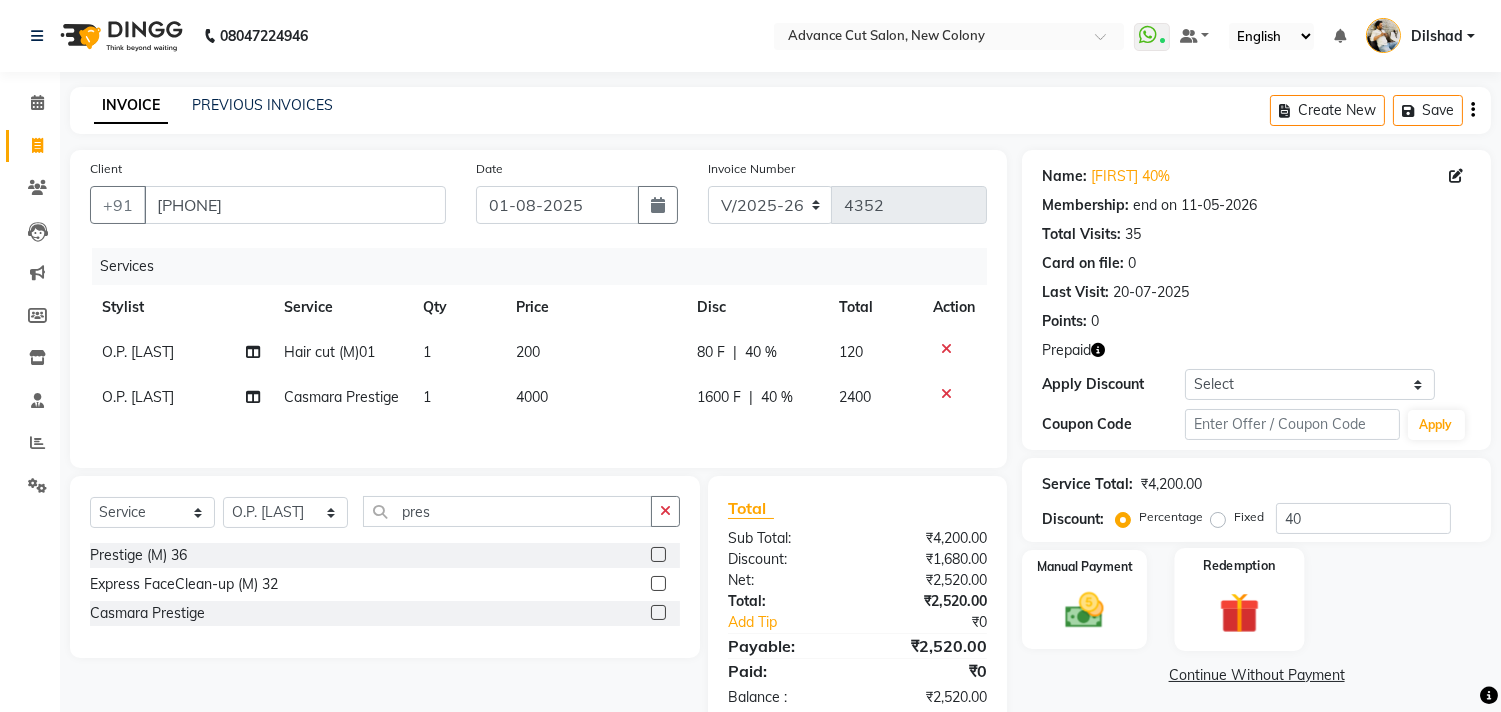 click 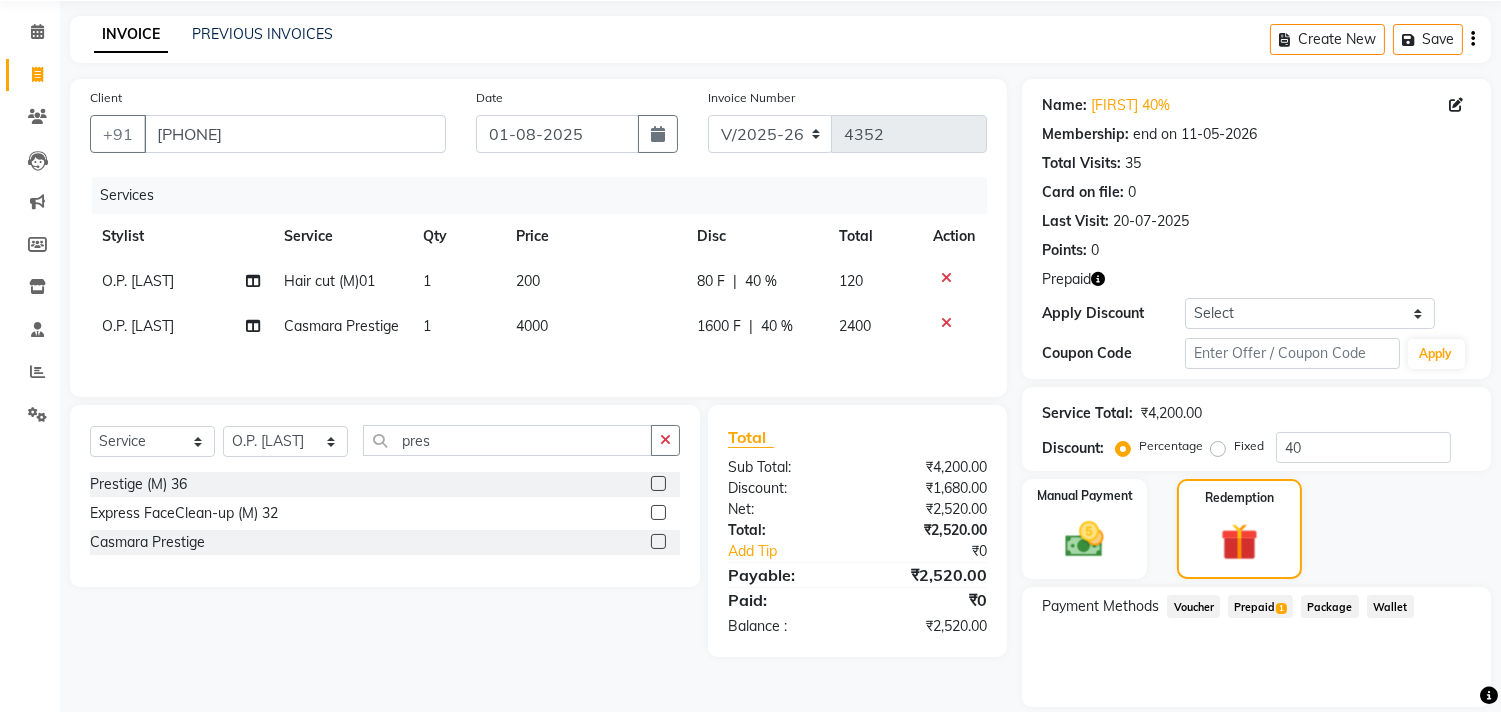 scroll, scrollTop: 135, scrollLeft: 0, axis: vertical 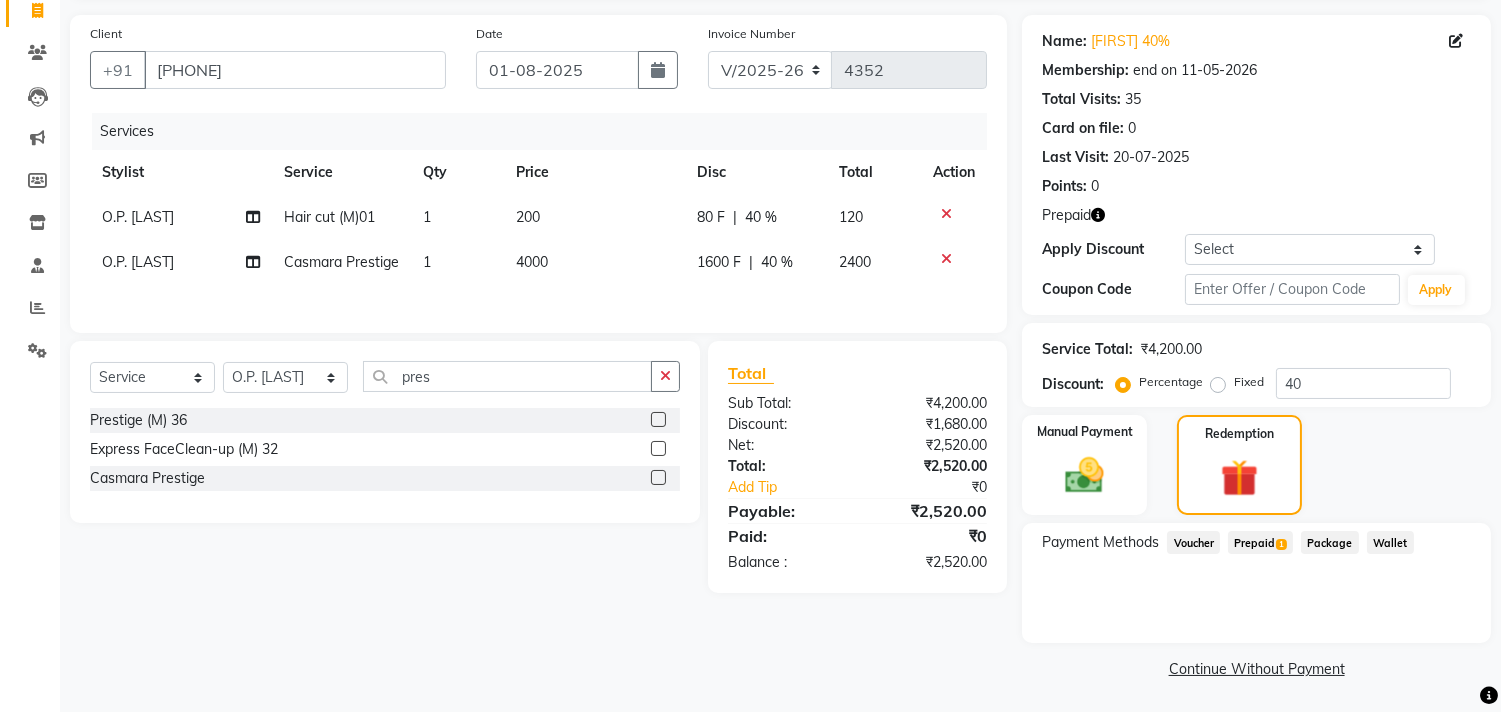 click on "Prepaid  1" 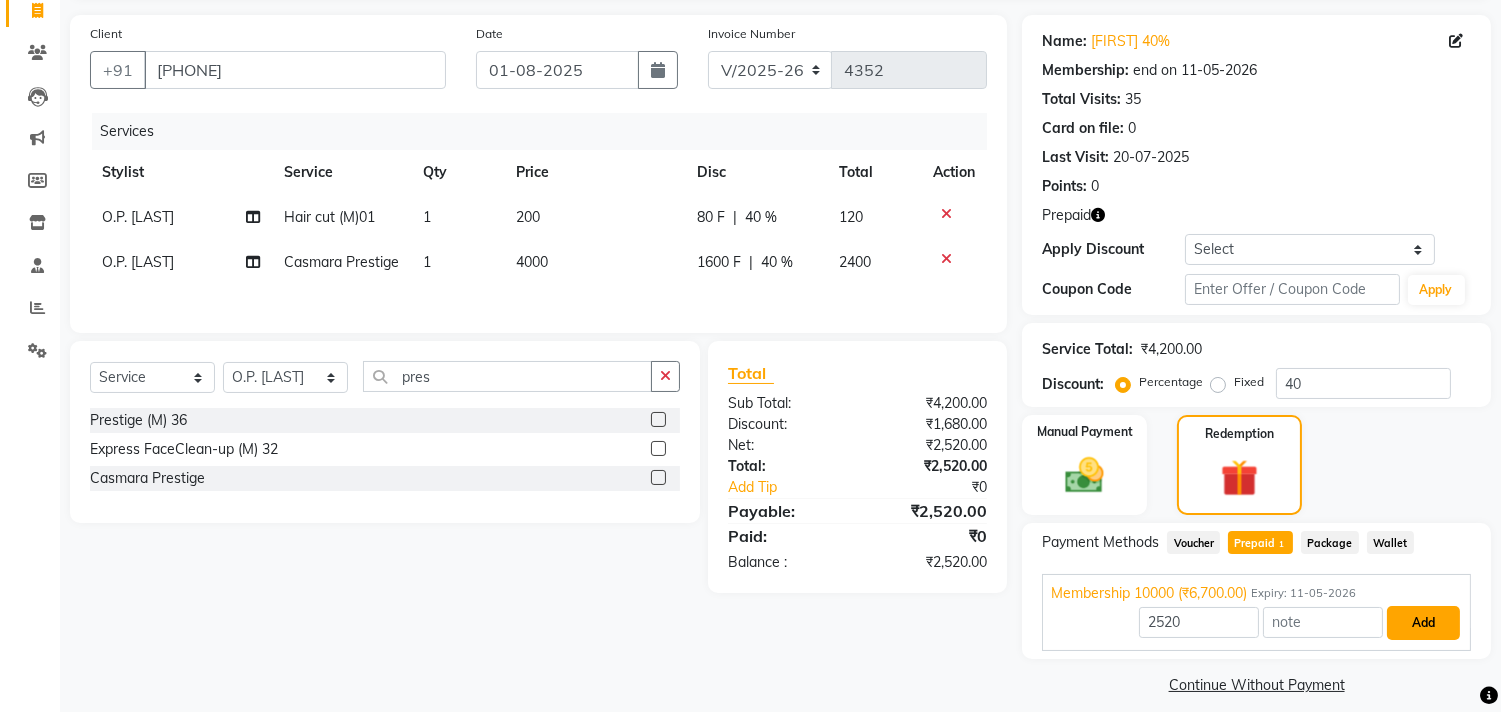 click on "Add" at bounding box center (1423, 623) 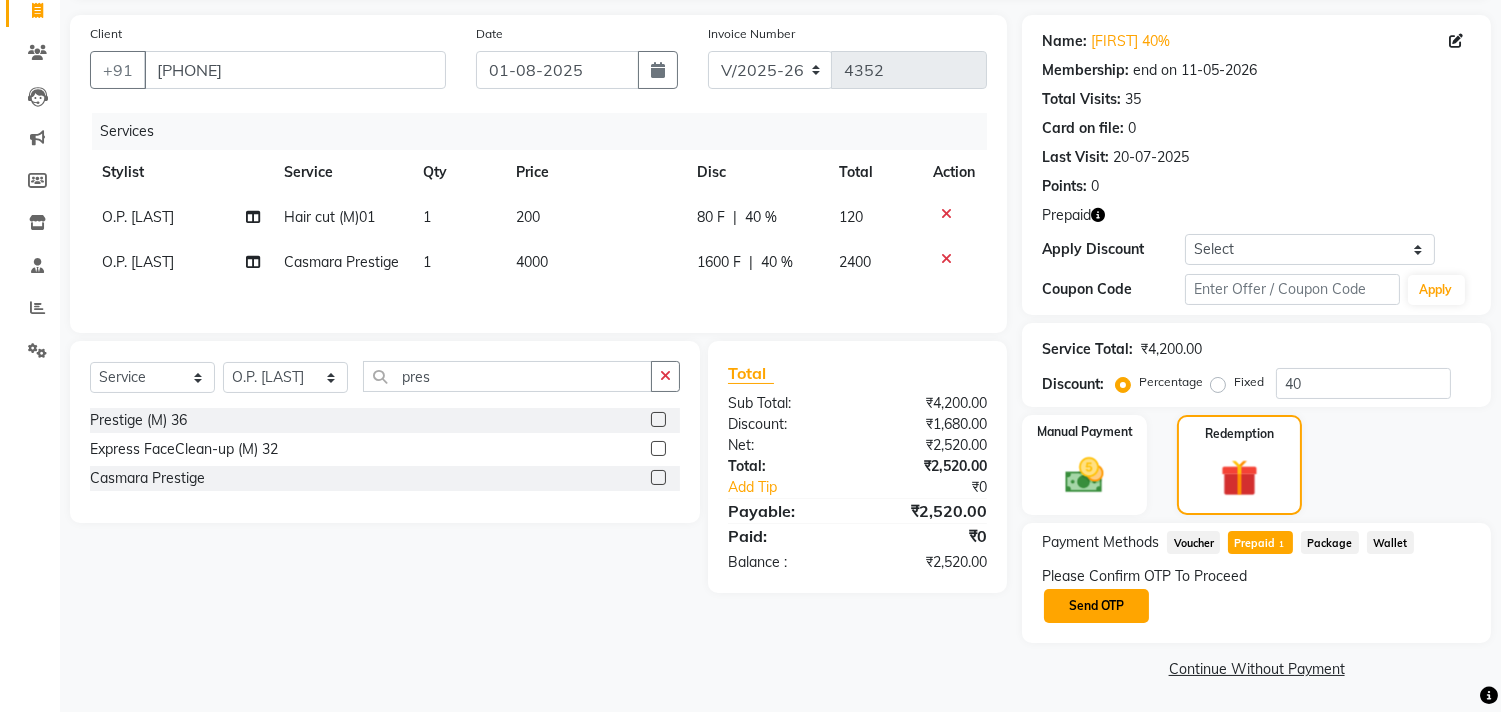 click on "Send OTP" 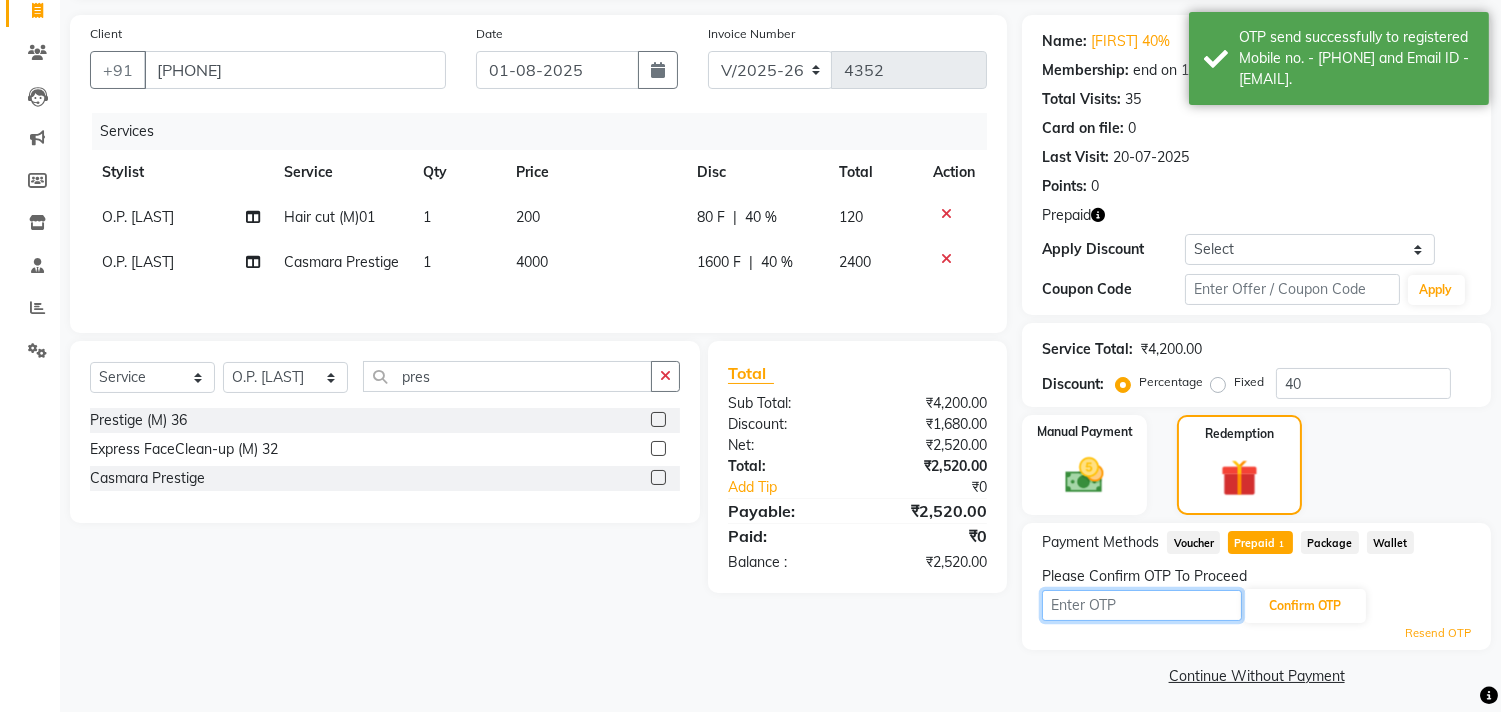 click at bounding box center (1142, 605) 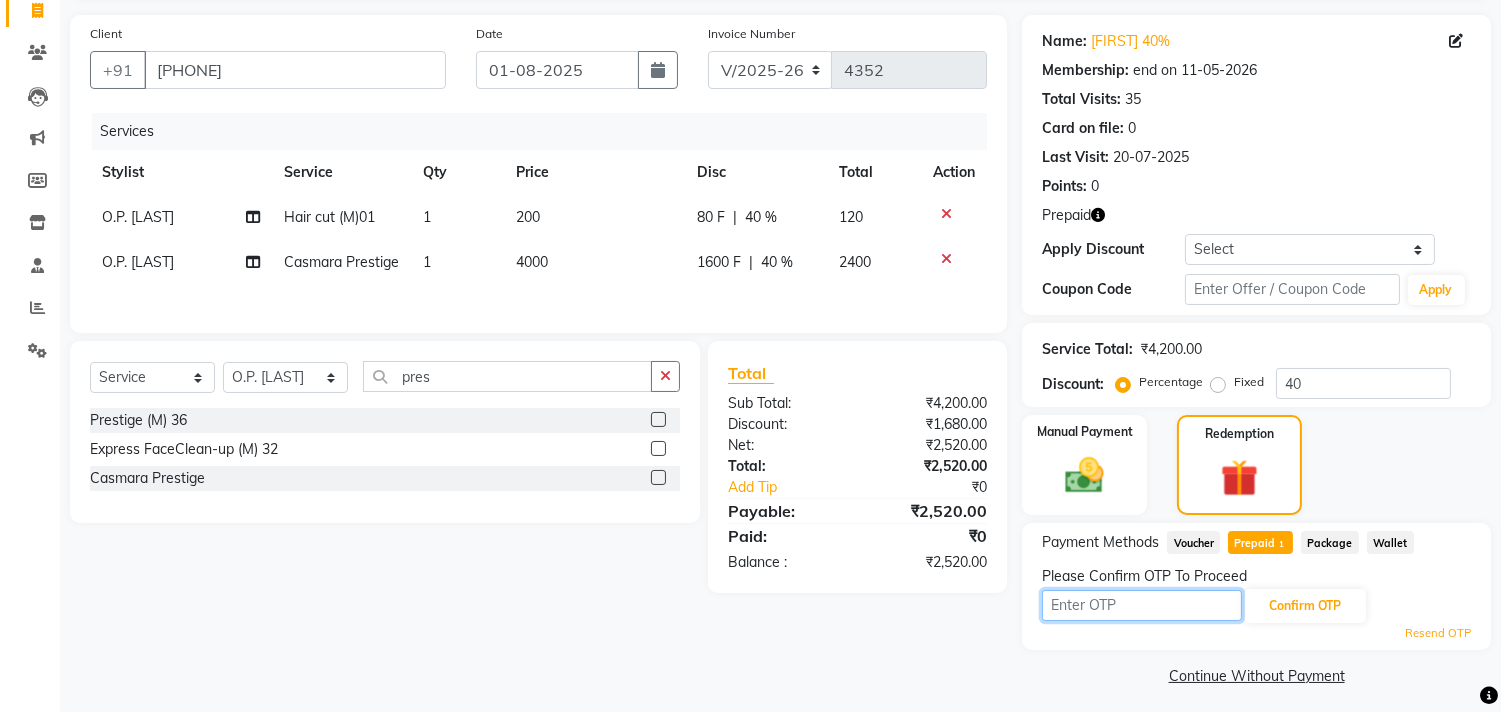 click at bounding box center [1142, 605] 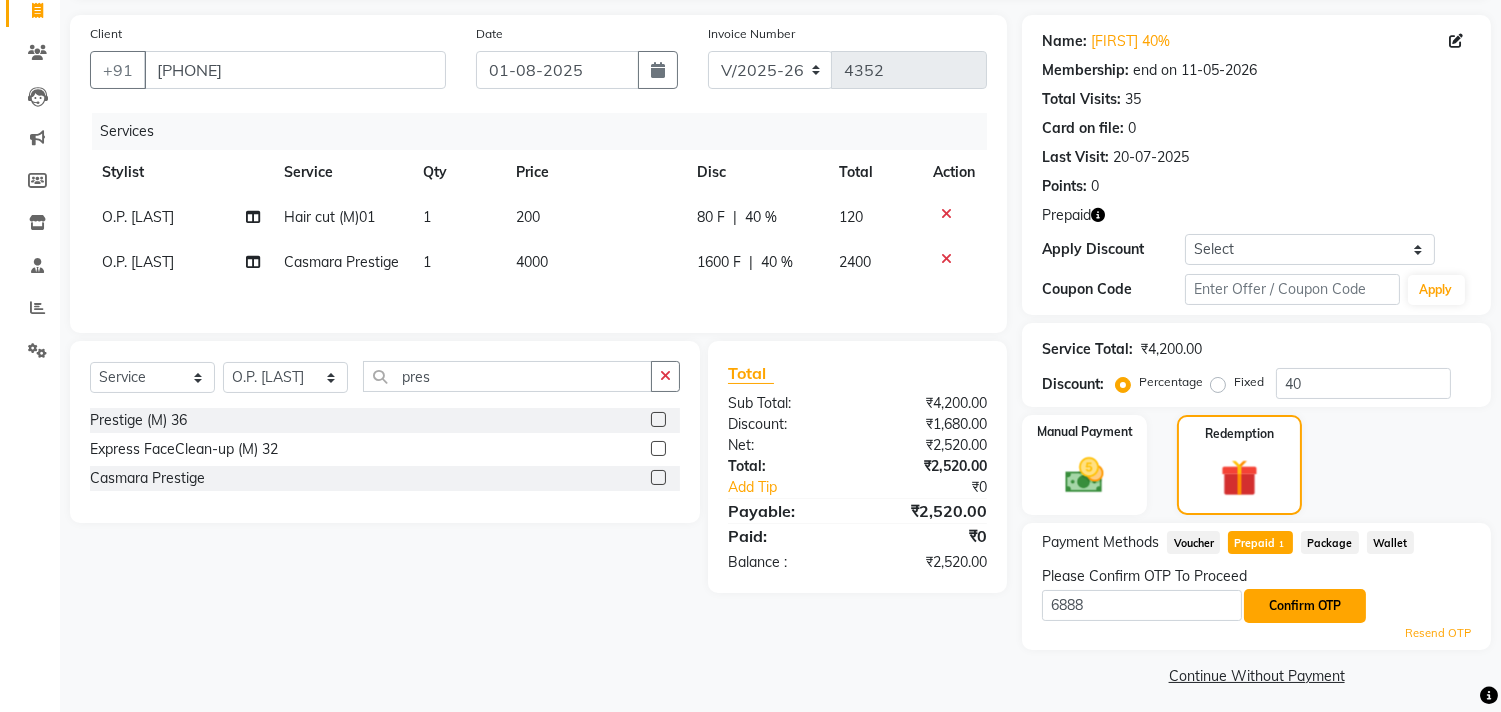 click on "Confirm OTP" 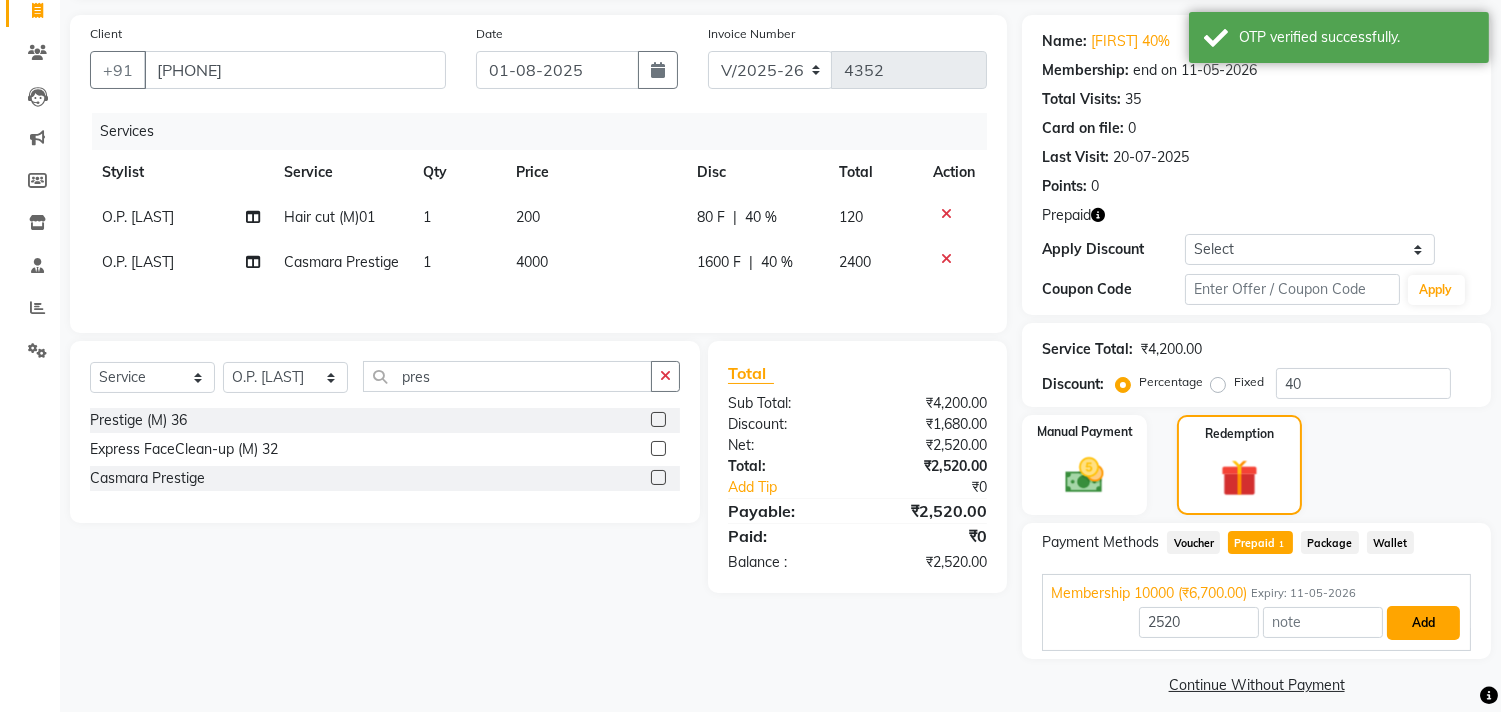 click on "Add" at bounding box center (1423, 623) 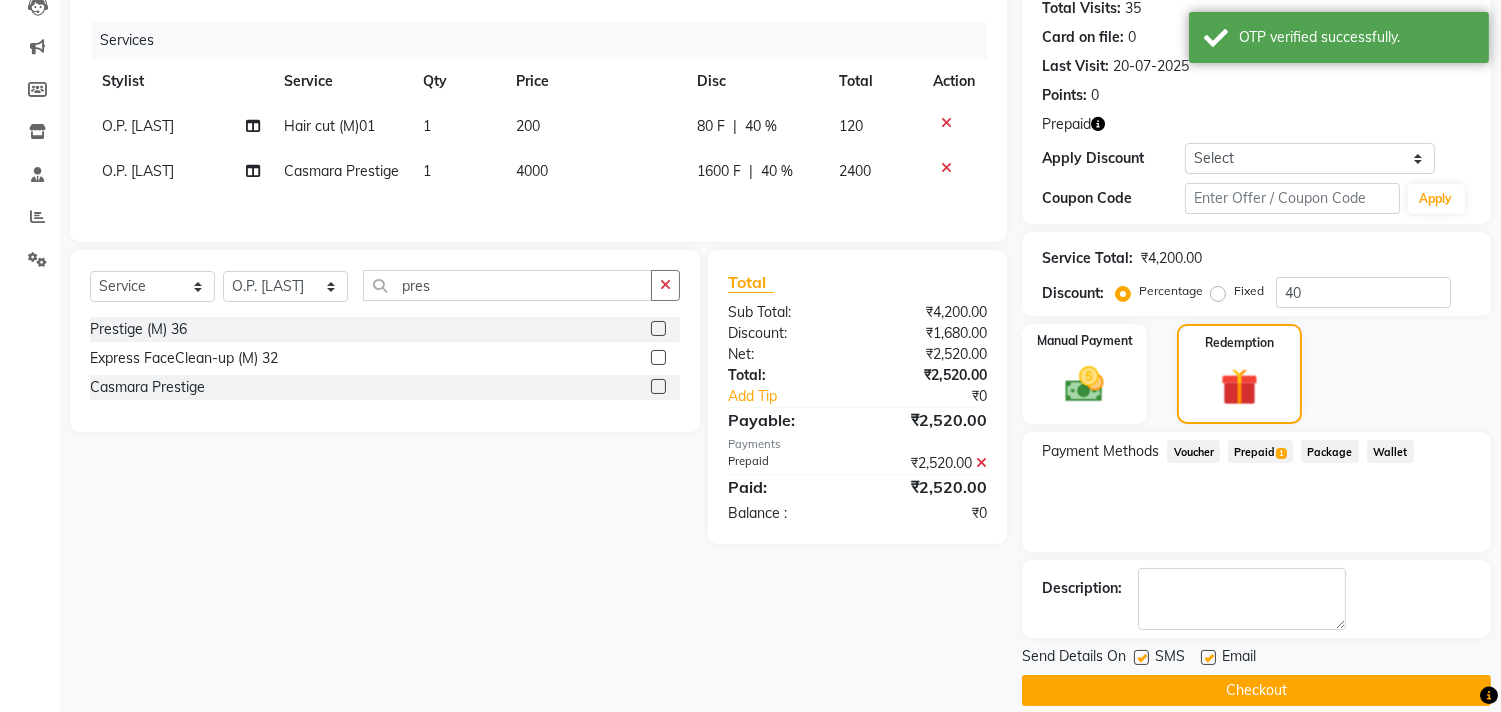 scroll, scrollTop: 248, scrollLeft: 0, axis: vertical 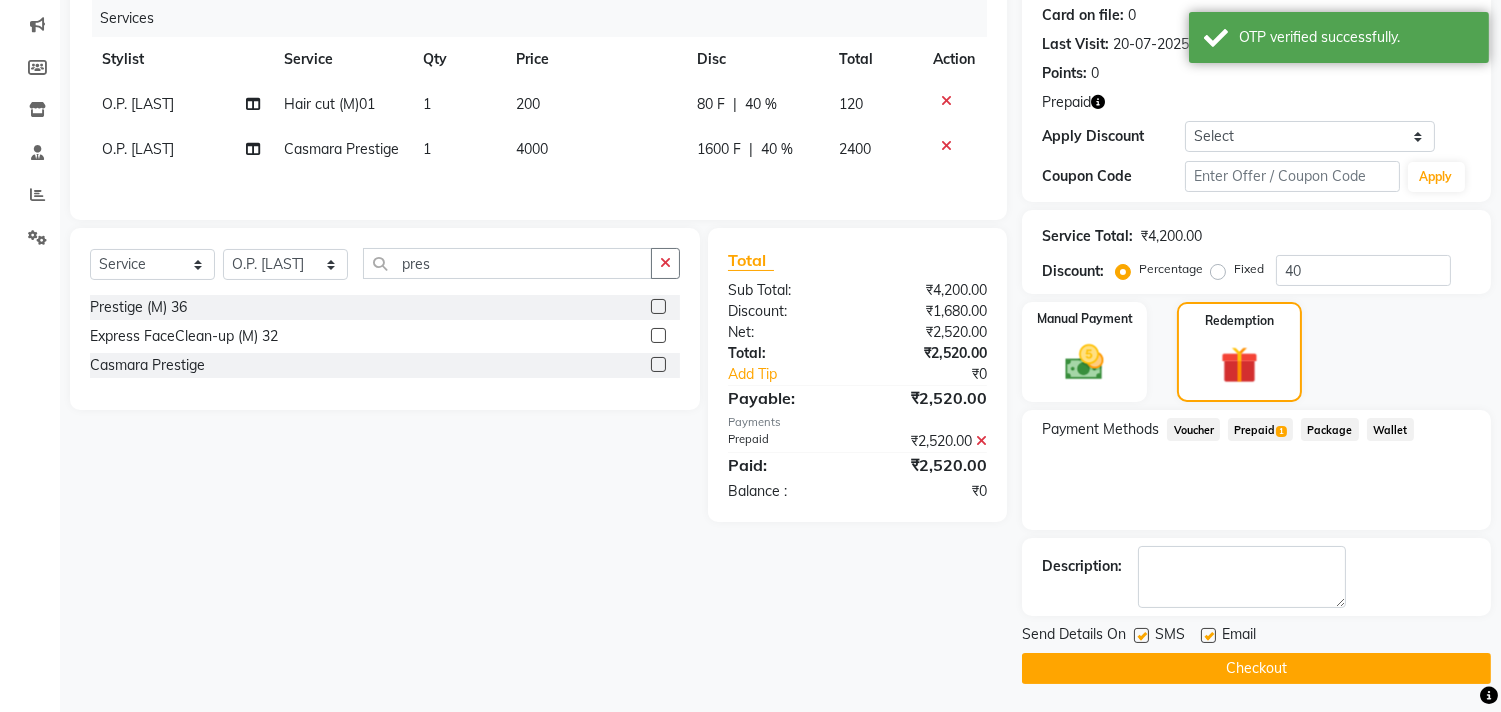 click on "Checkout" 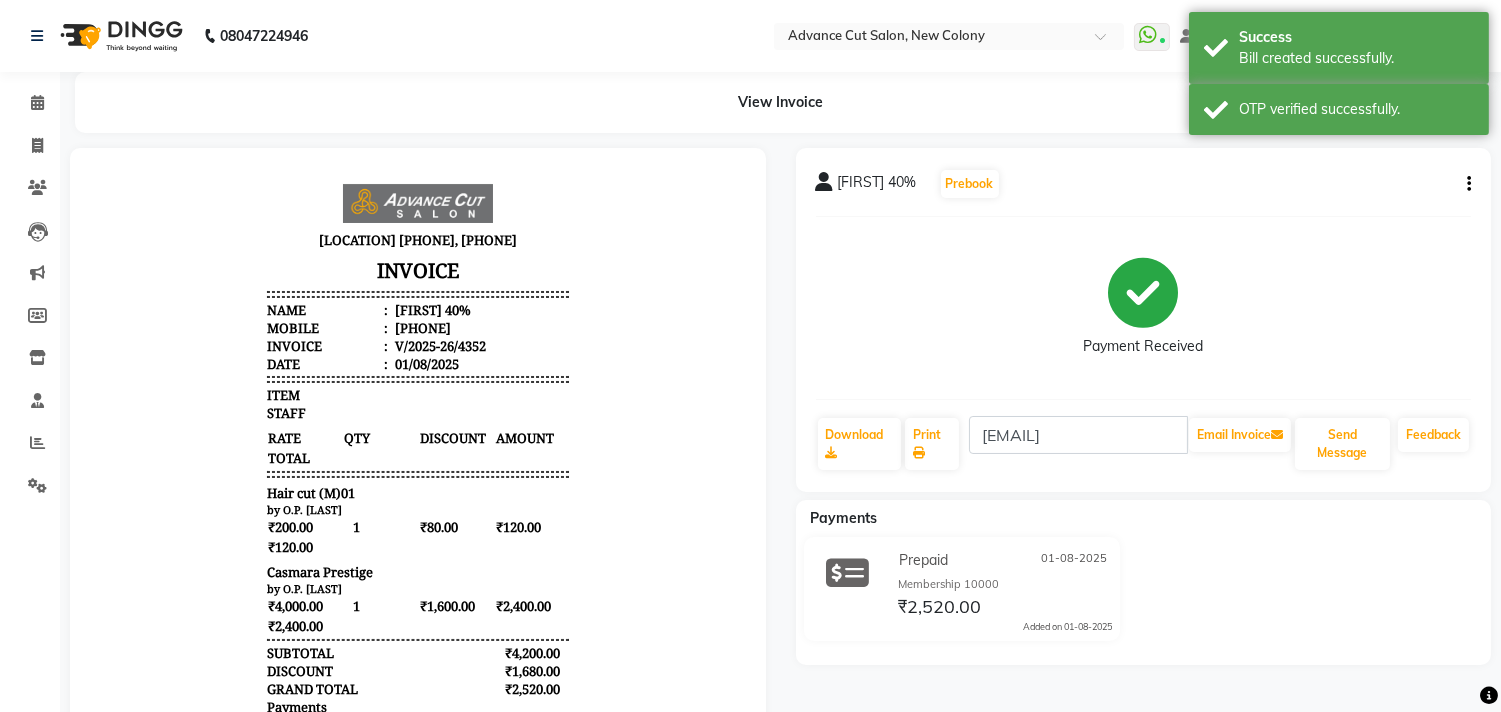 scroll, scrollTop: 0, scrollLeft: 0, axis: both 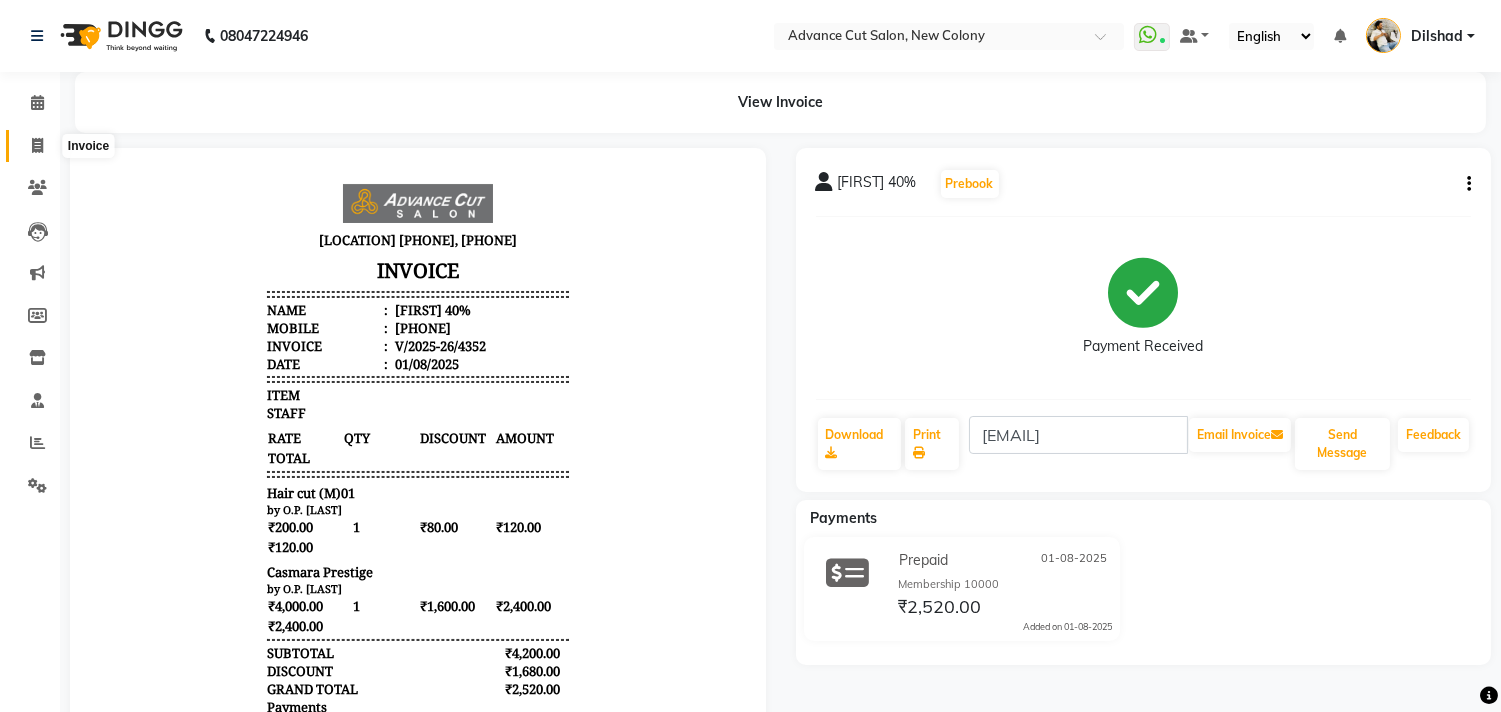 click 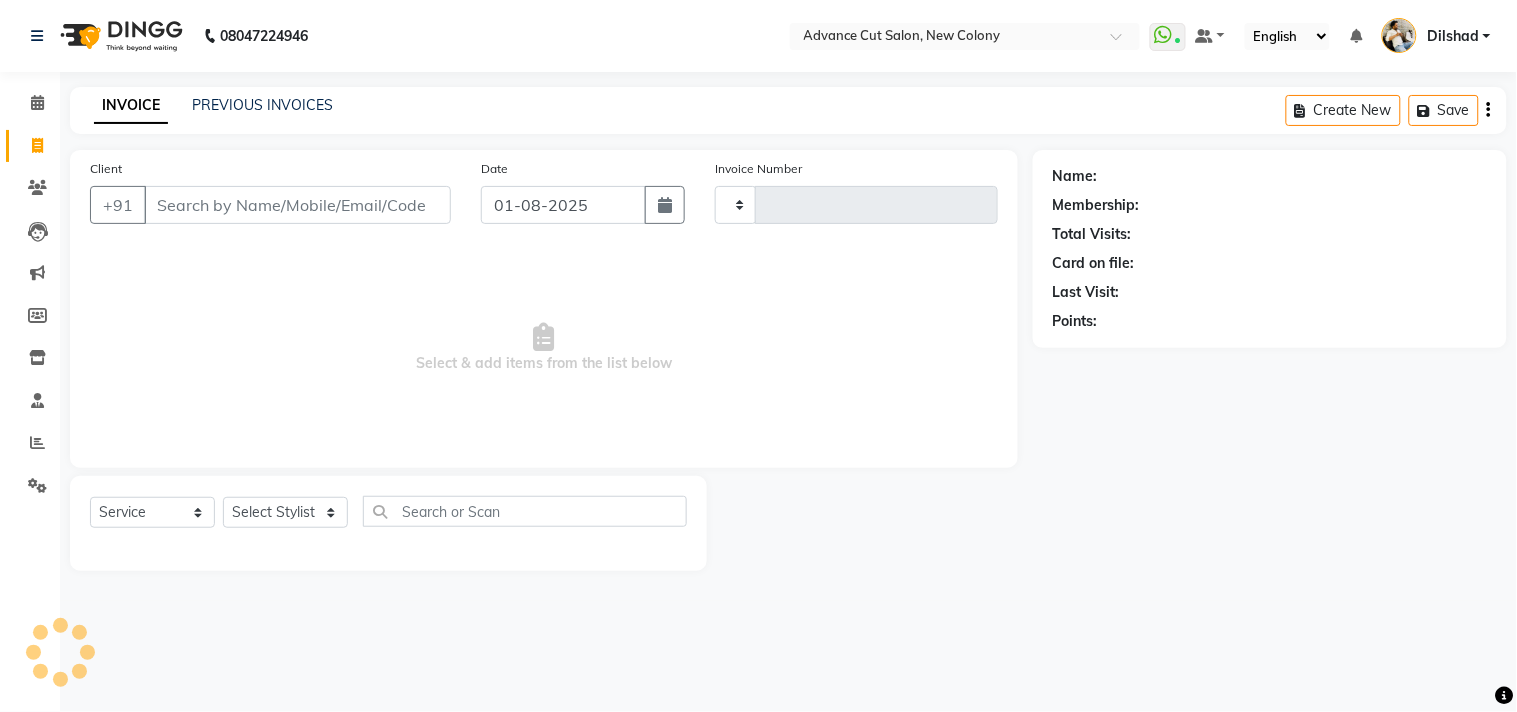 click on "Client" at bounding box center (297, 205) 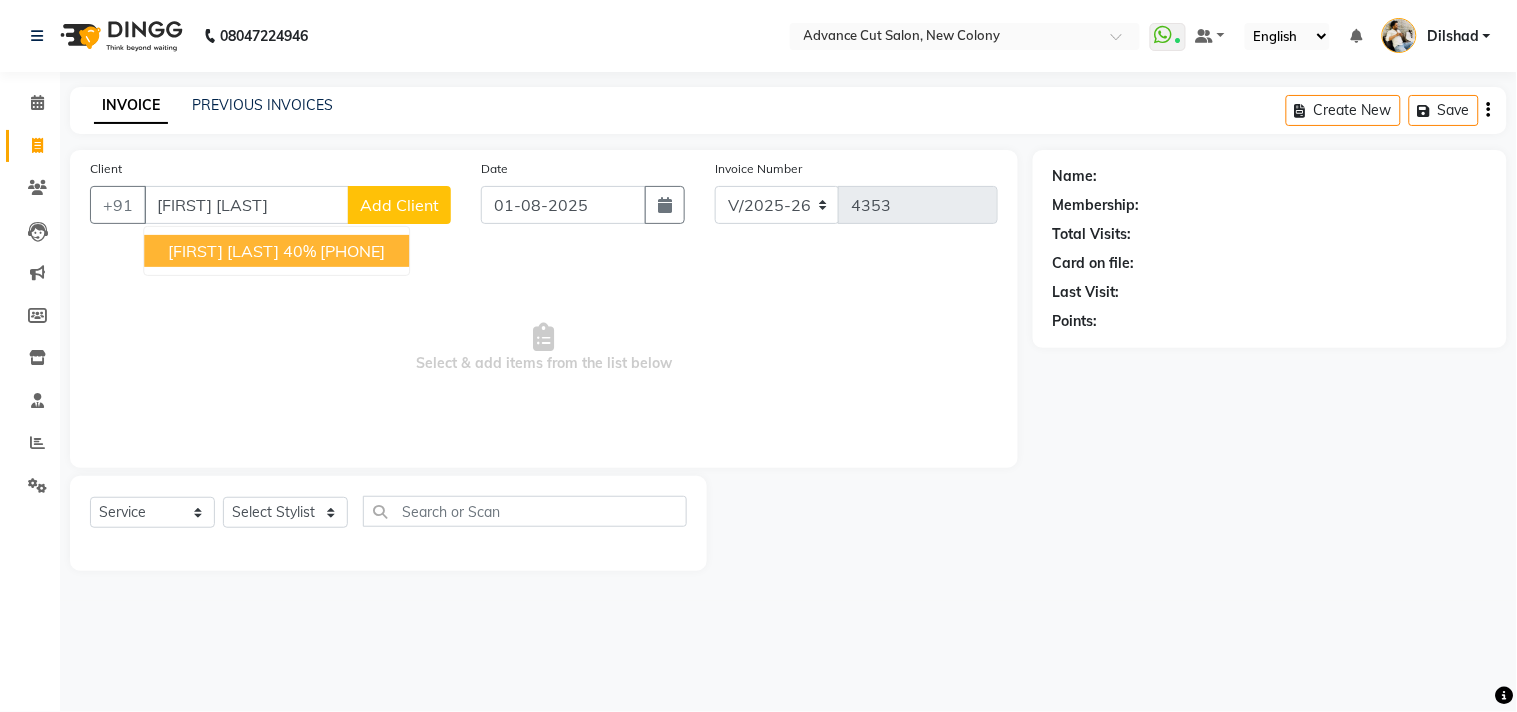 click on "AMIT BANGIA 40%" at bounding box center [242, 251] 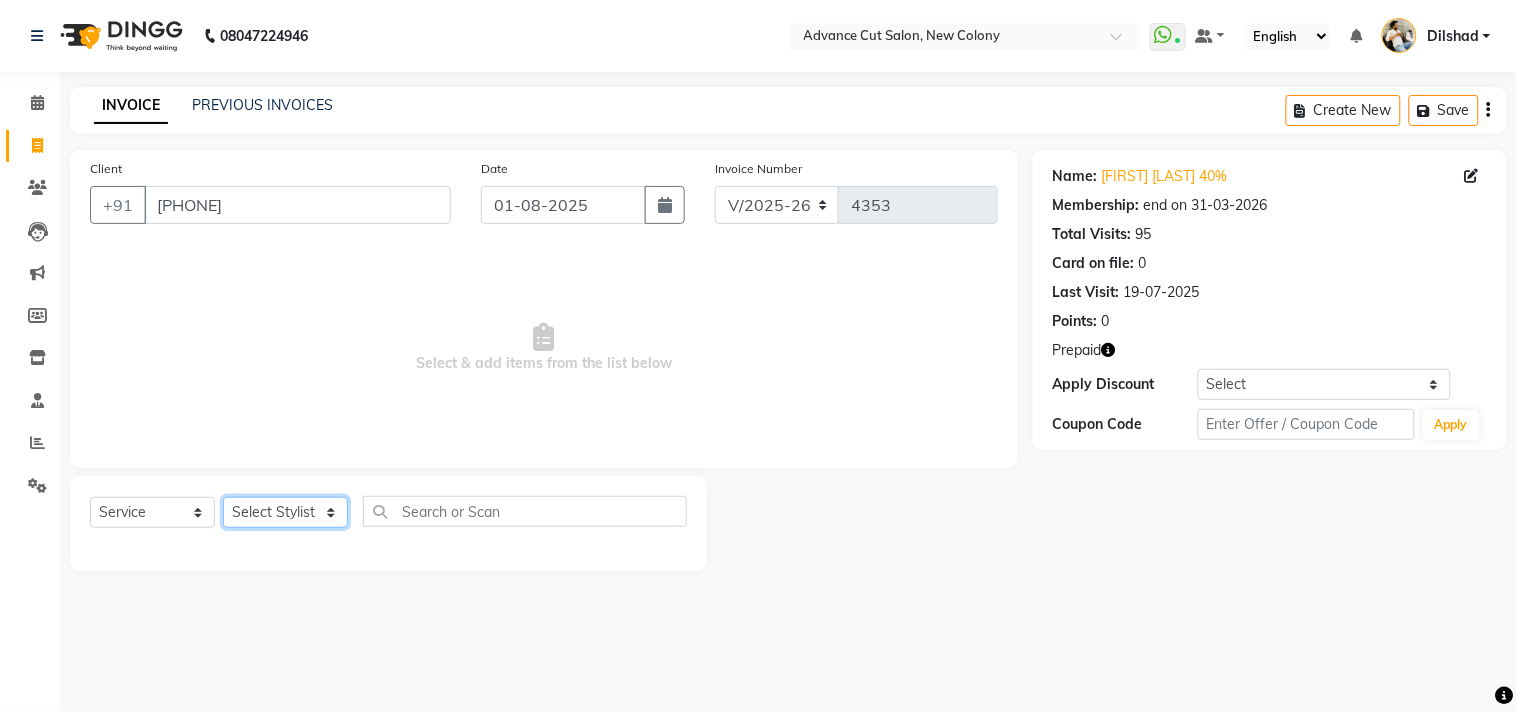 click on "Select Stylist Abrar Alam Dilshad Lallan Meenu Nafeesh Ahmad Naved O.P. Sharma  Pryag Samar Shahzad  SHWETA SINGH Zarina" 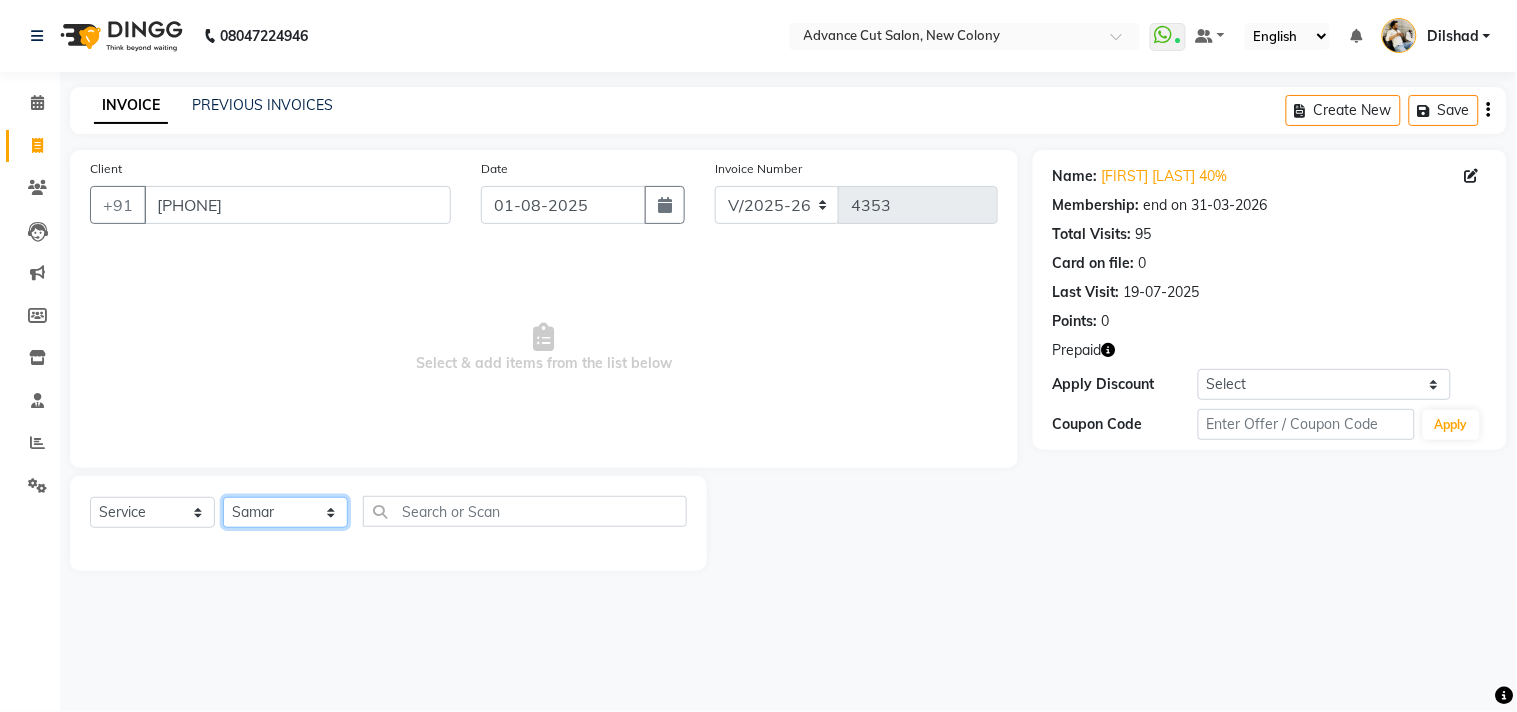 click on "Select Stylist Abrar Alam Dilshad Lallan Meenu Nafeesh Ahmad Naved O.P. Sharma  Pryag Samar Shahzad  SHWETA SINGH Zarina" 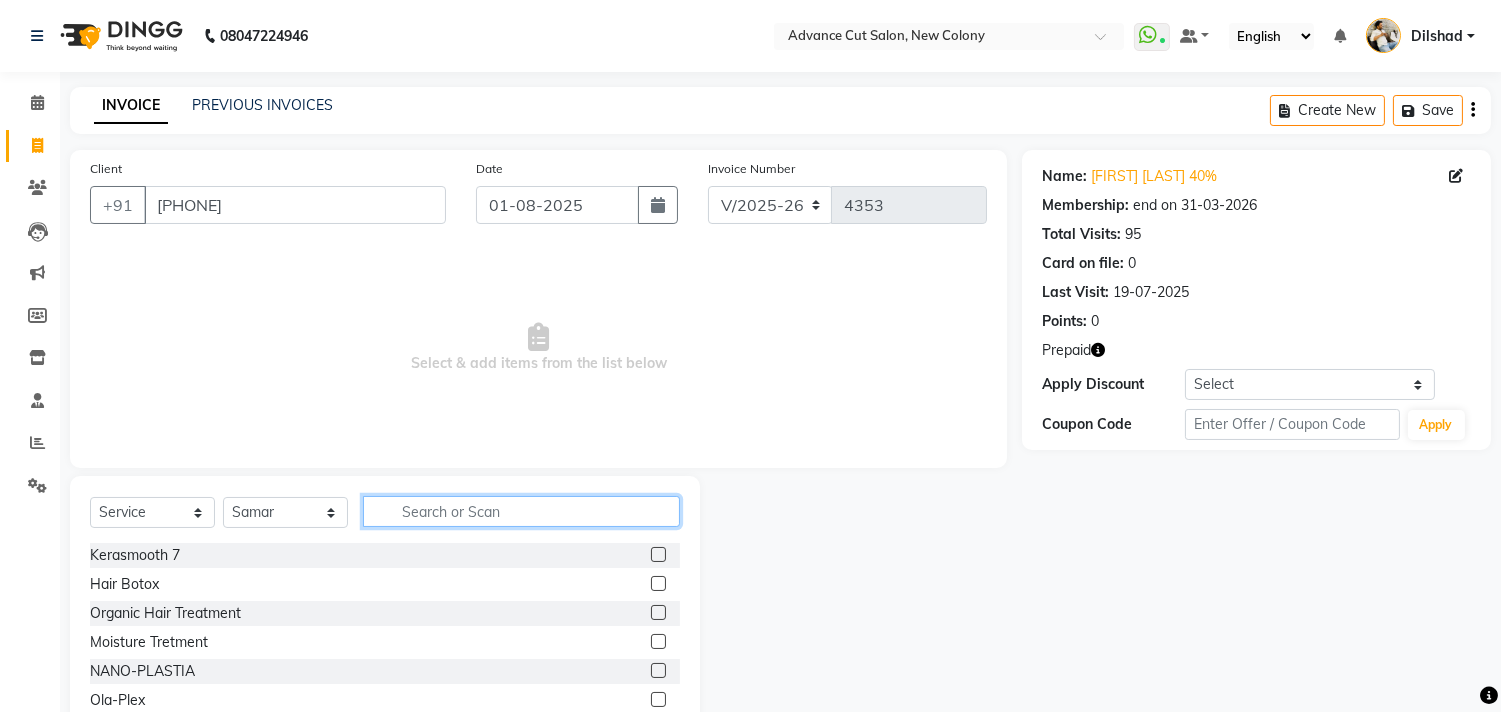 click 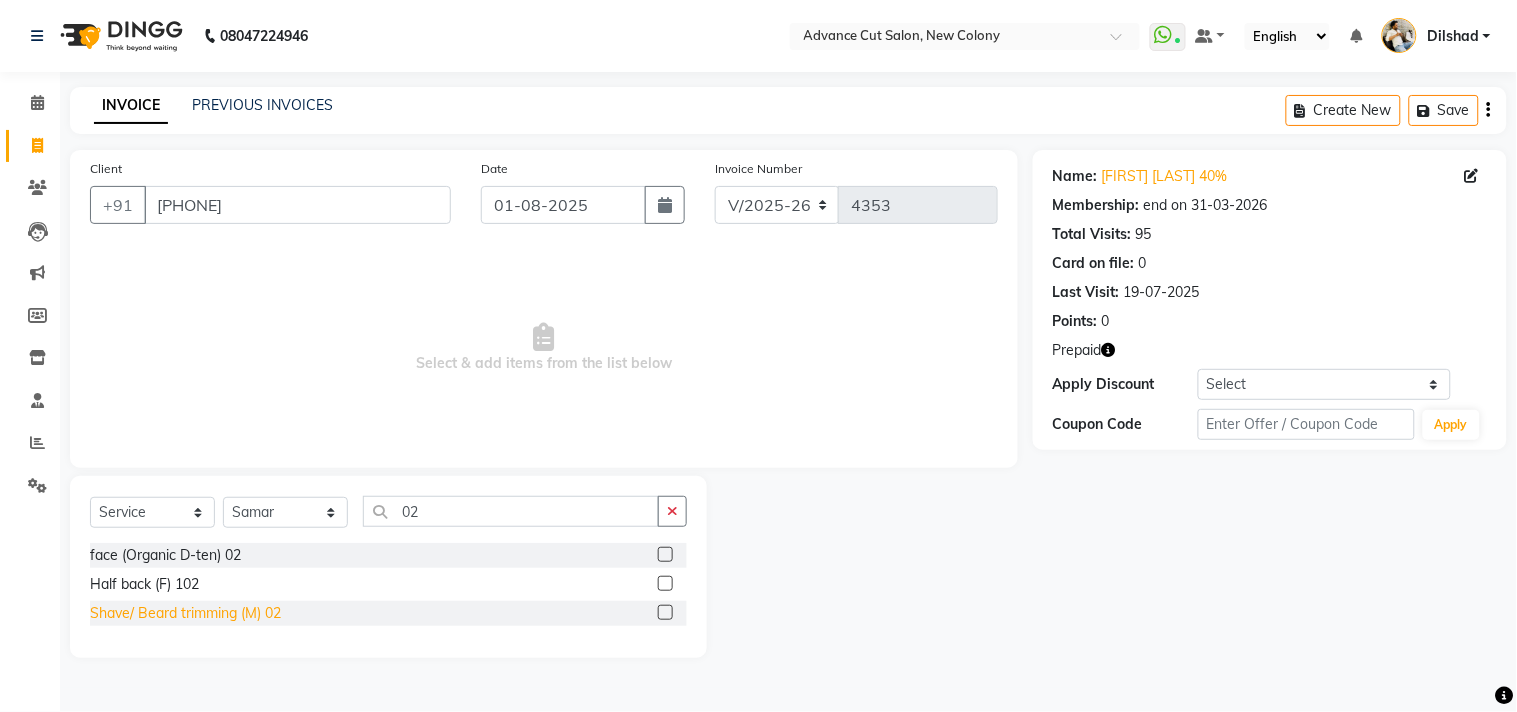 click on "Shave/ Beard trimming (M) 02" 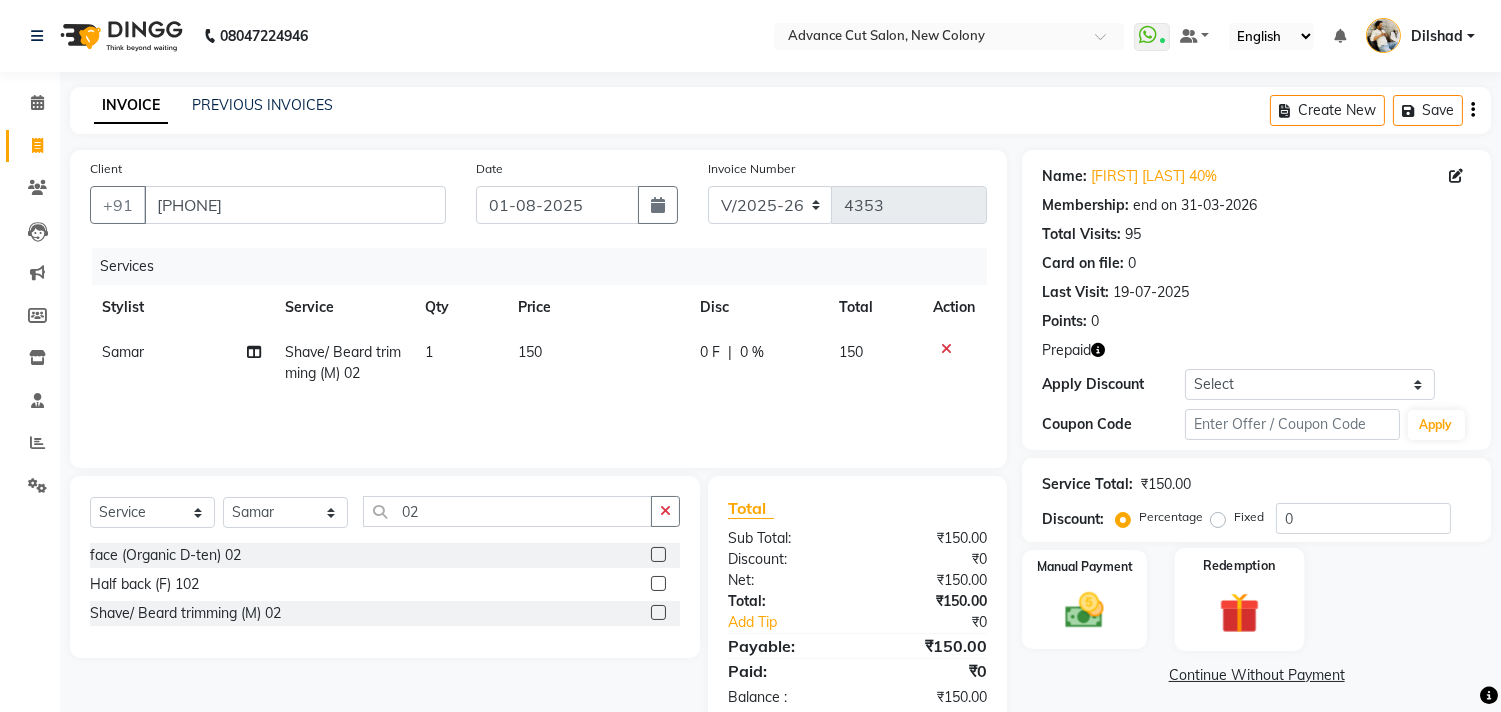 click 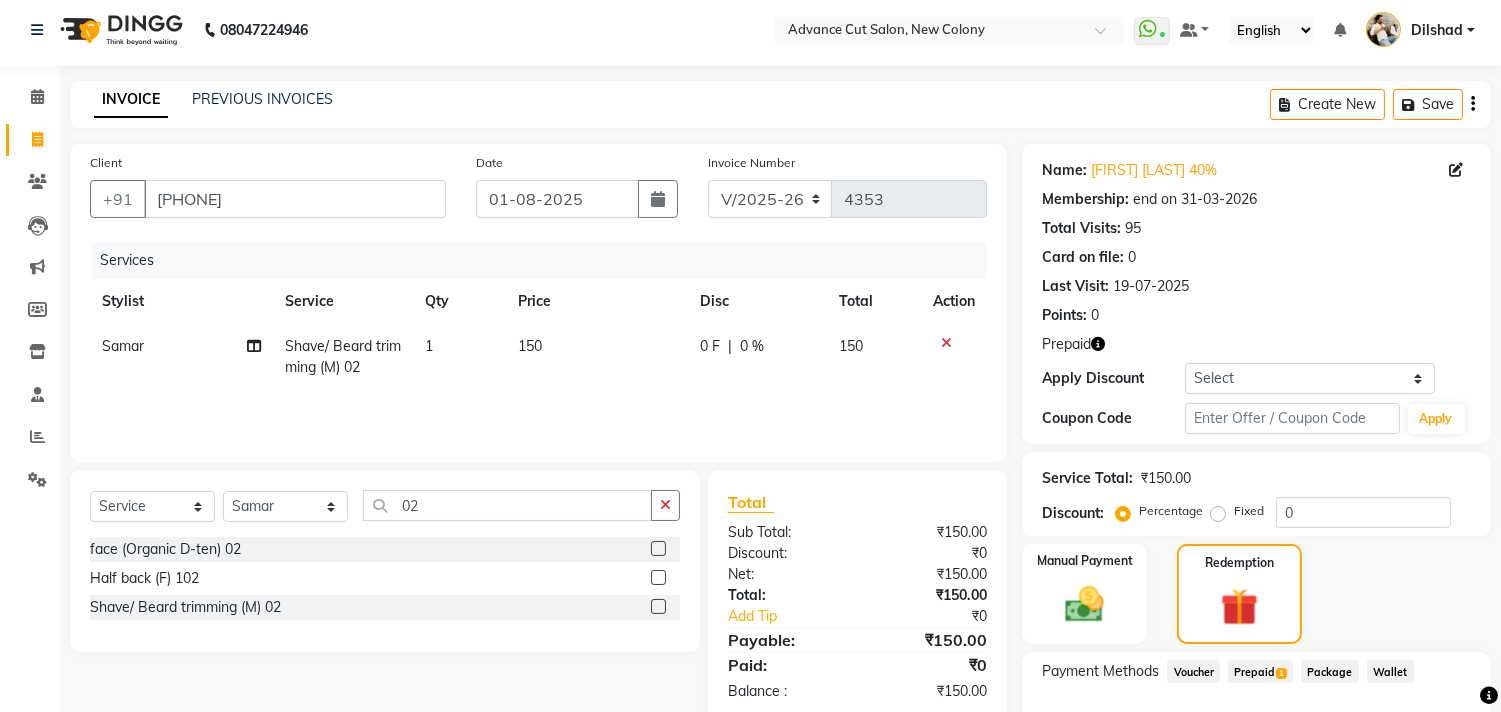 scroll, scrollTop: 135, scrollLeft: 0, axis: vertical 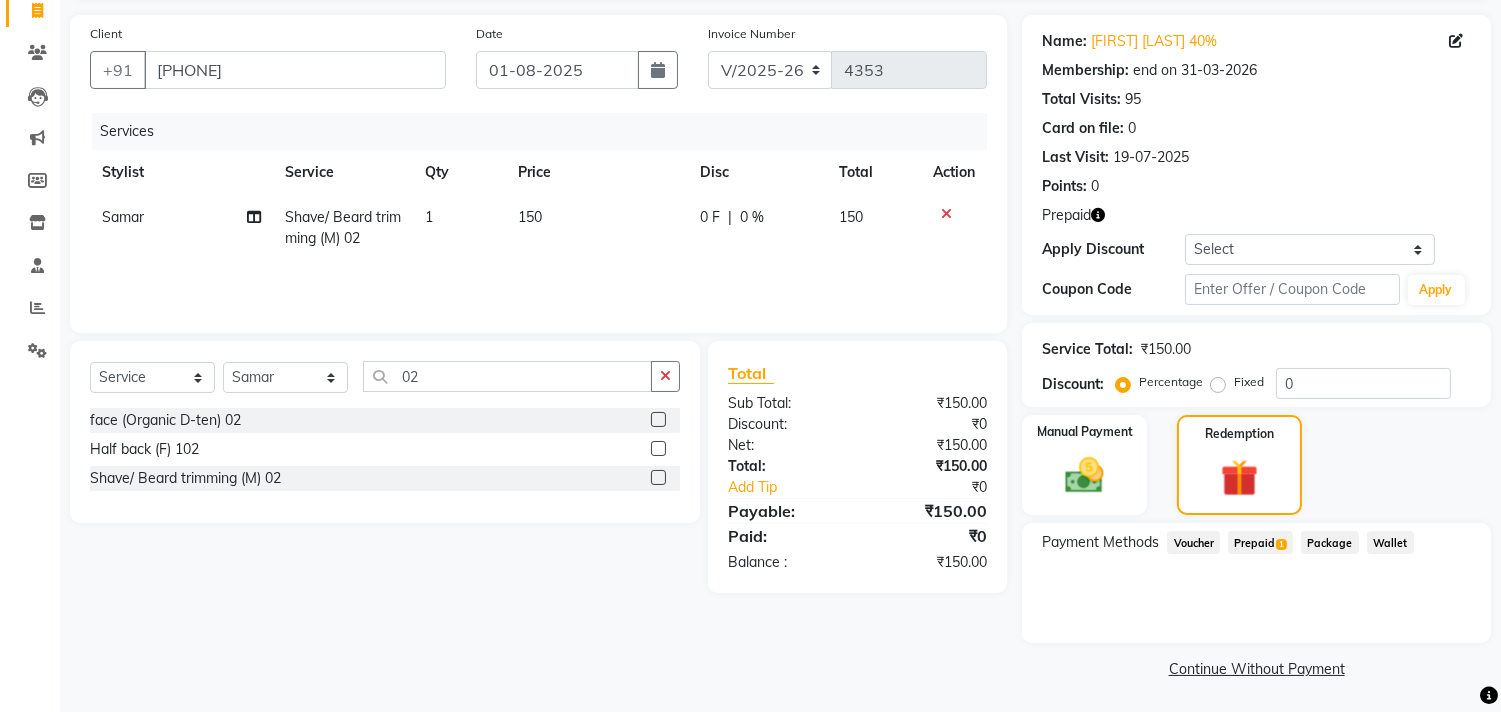 click on "Prepaid  1" 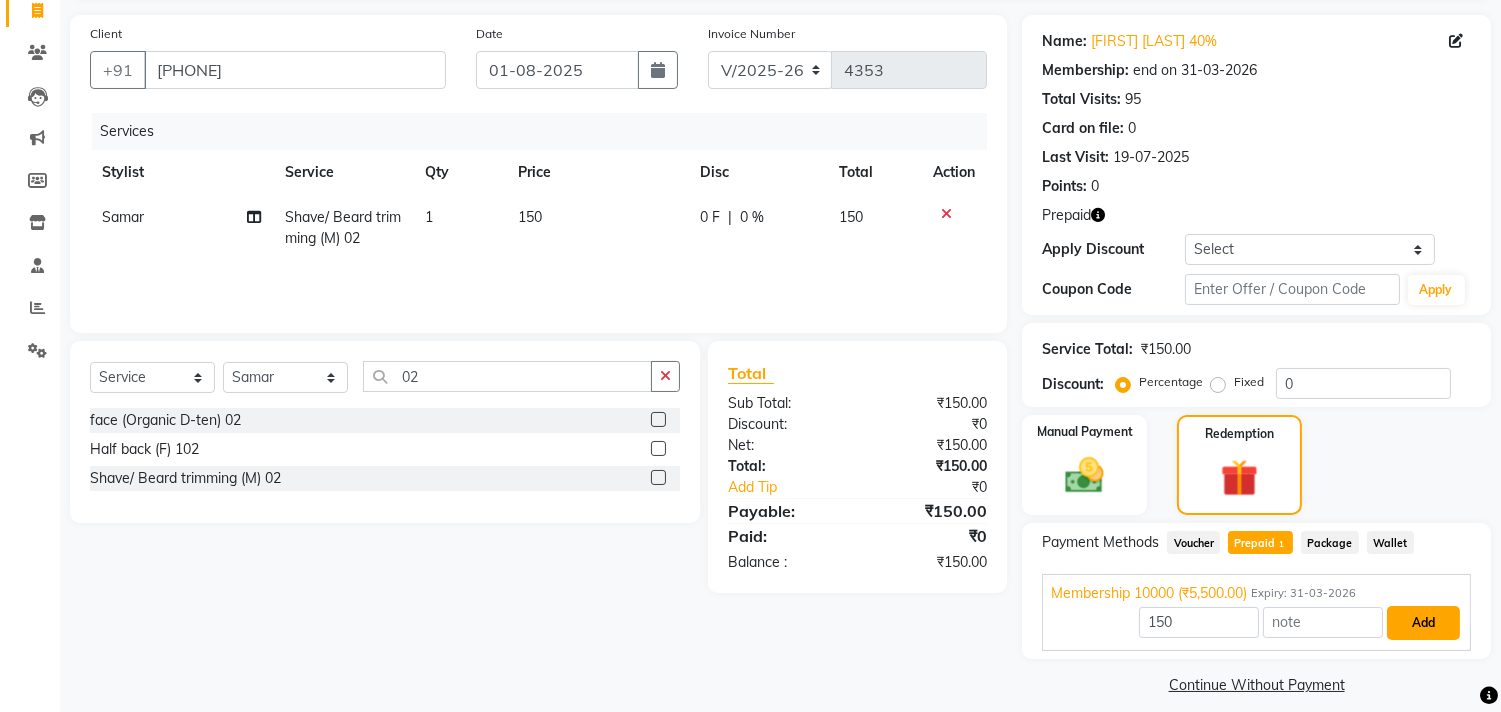 click on "Add" at bounding box center [1423, 623] 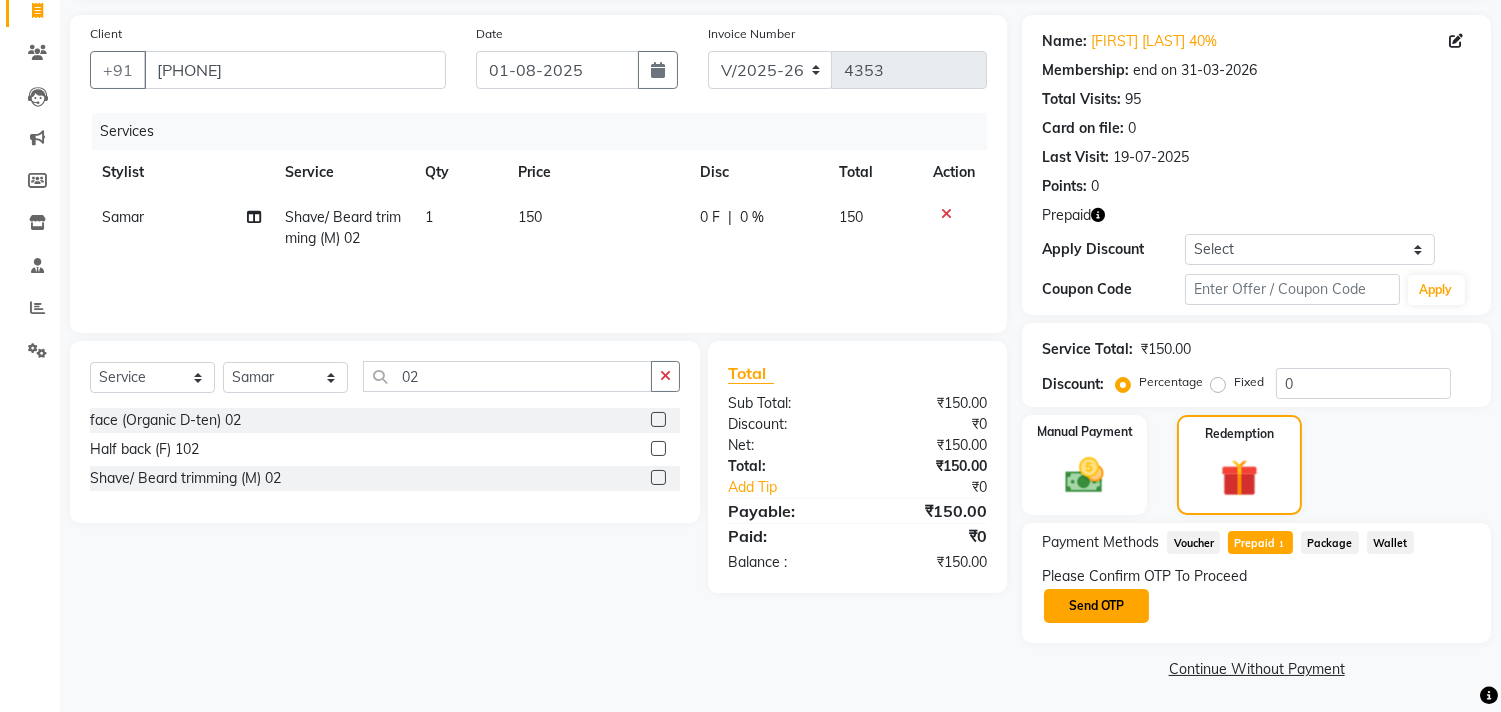 click on "Send OTP" 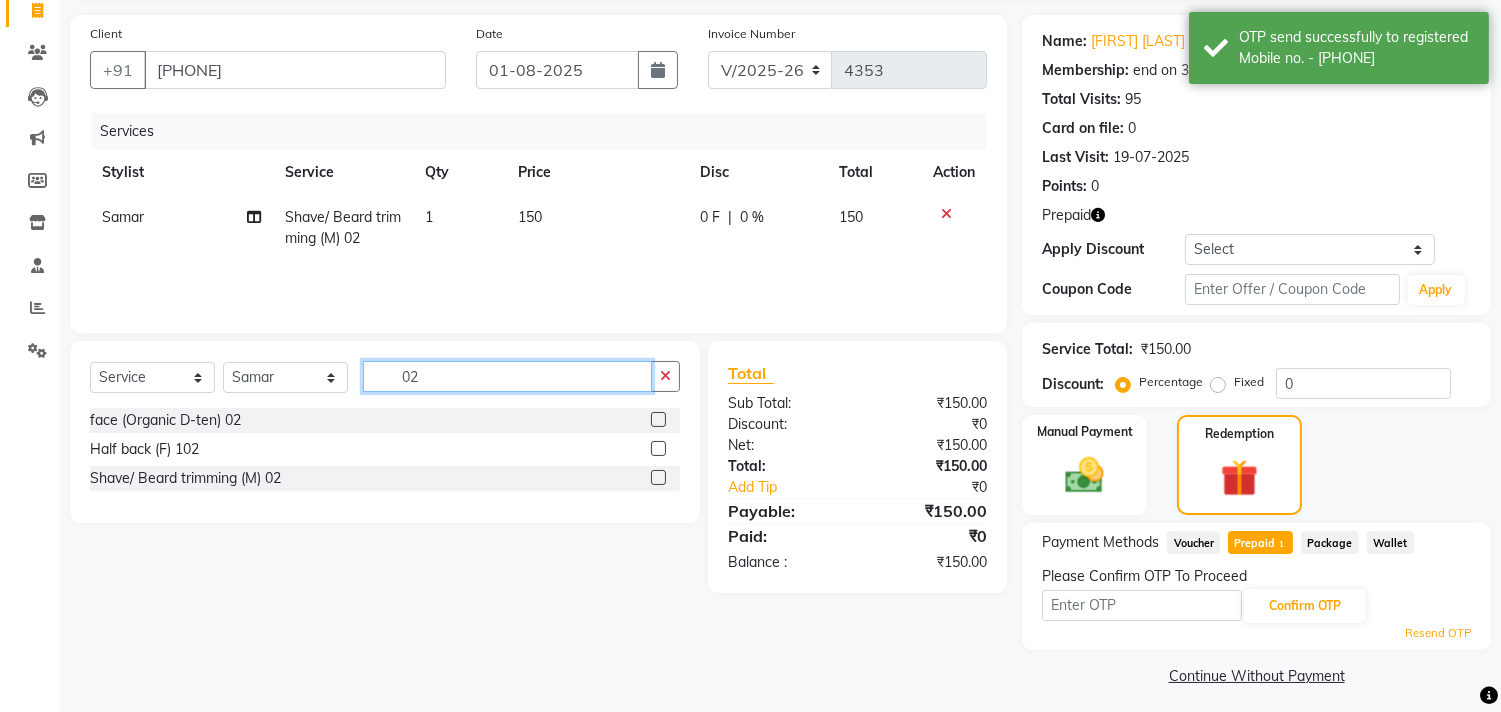 click on "02" 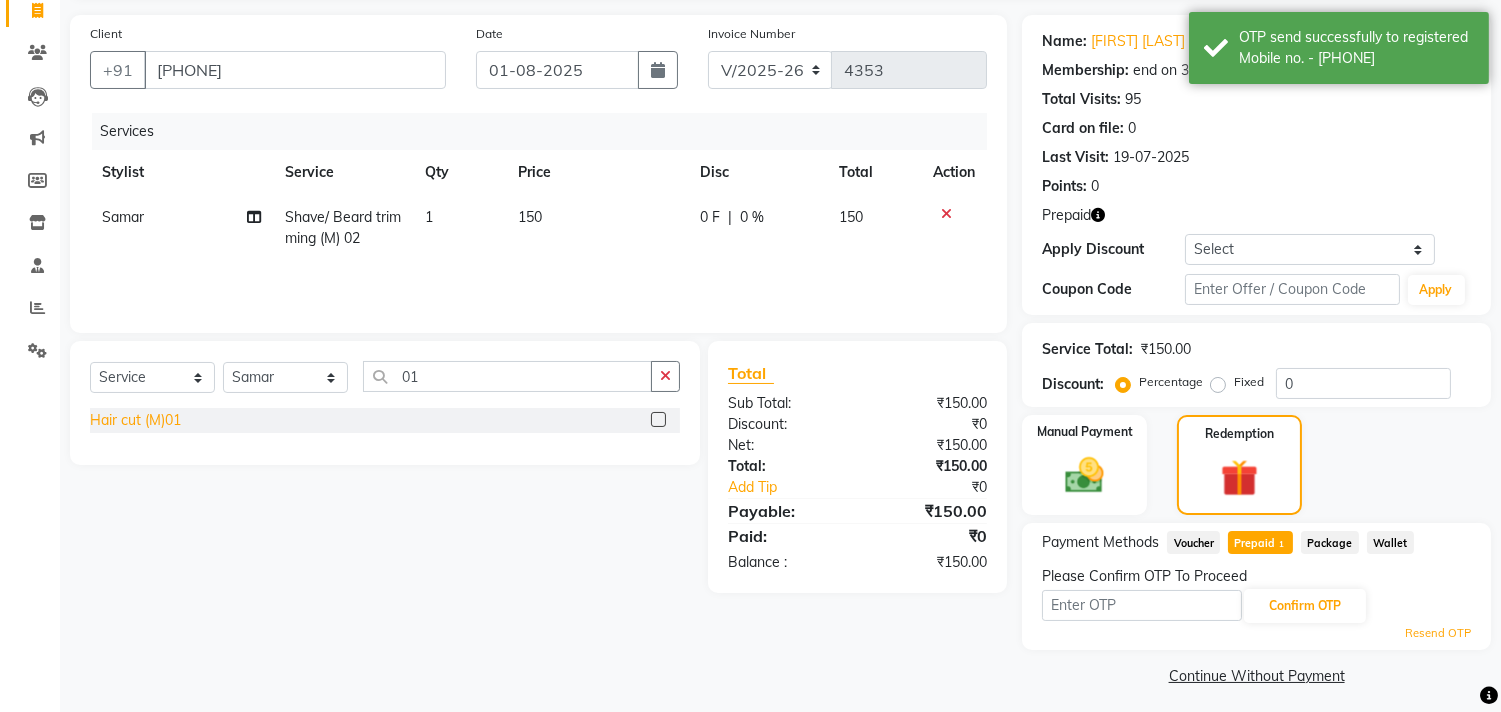 click on "Hair cut (M)01" 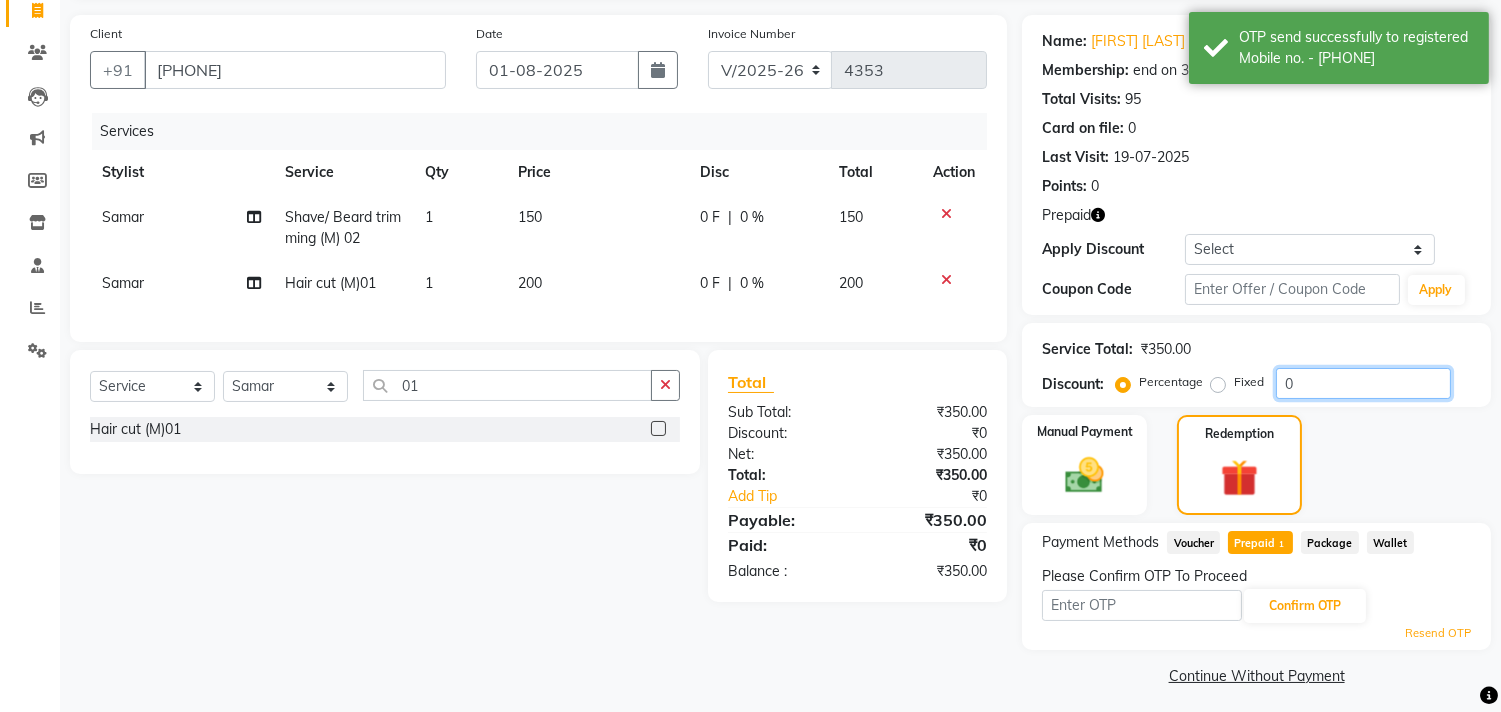 click on "0" 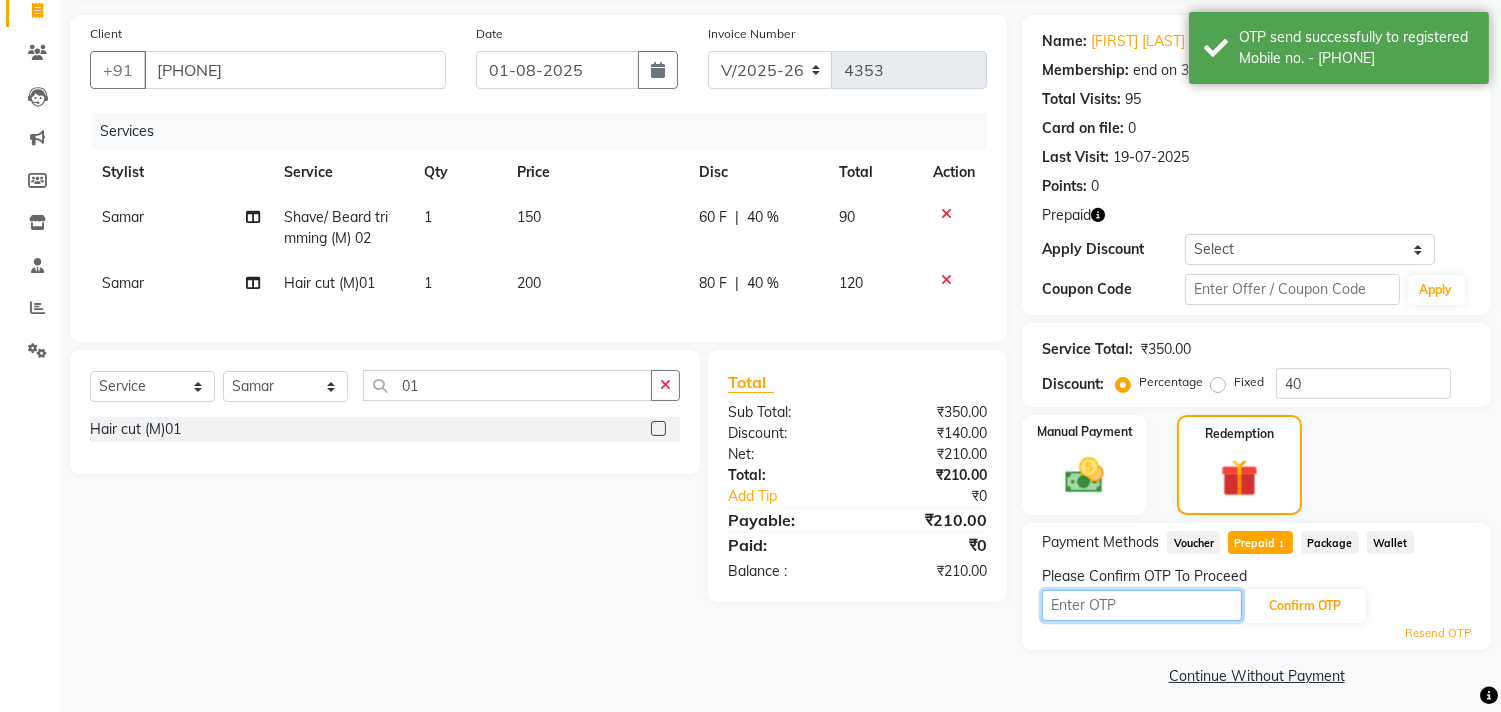 click at bounding box center (1142, 605) 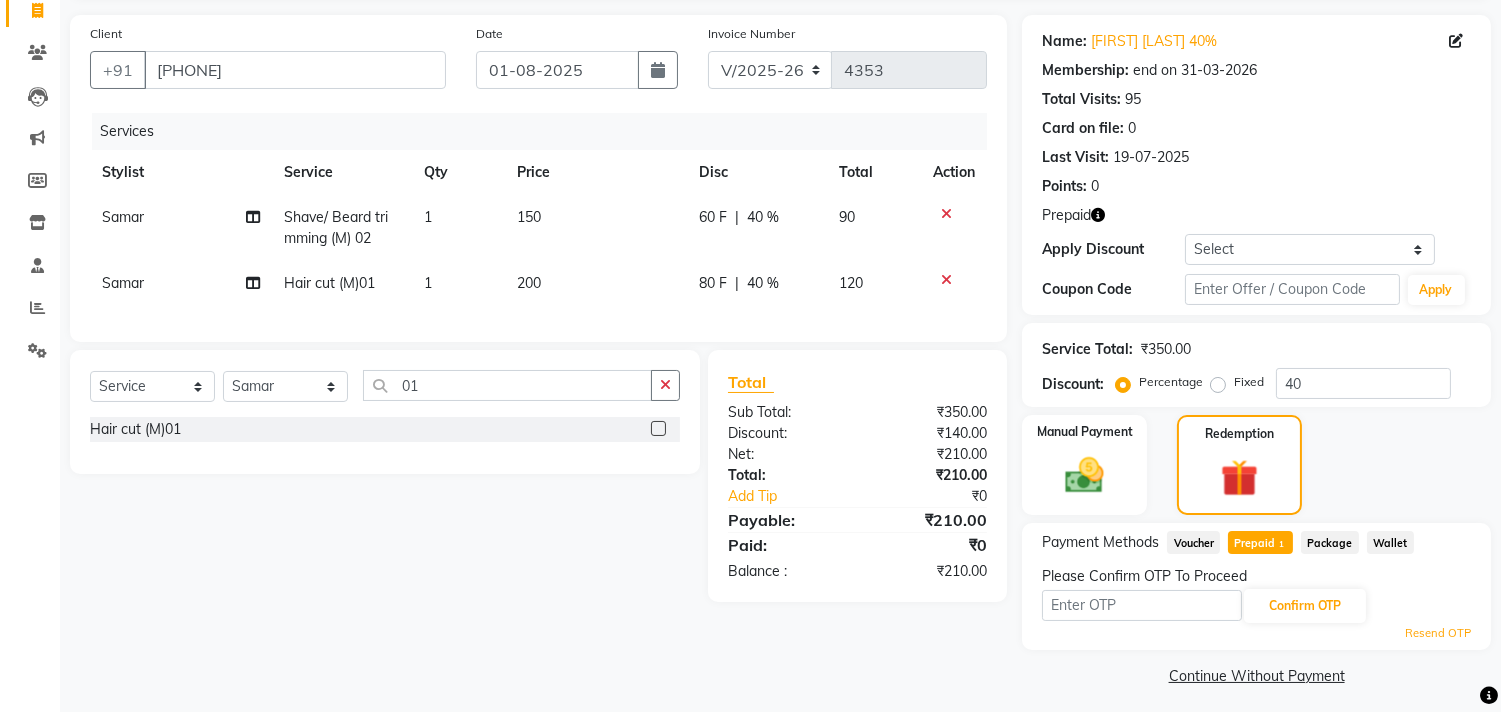 click on "Confirm OTP" 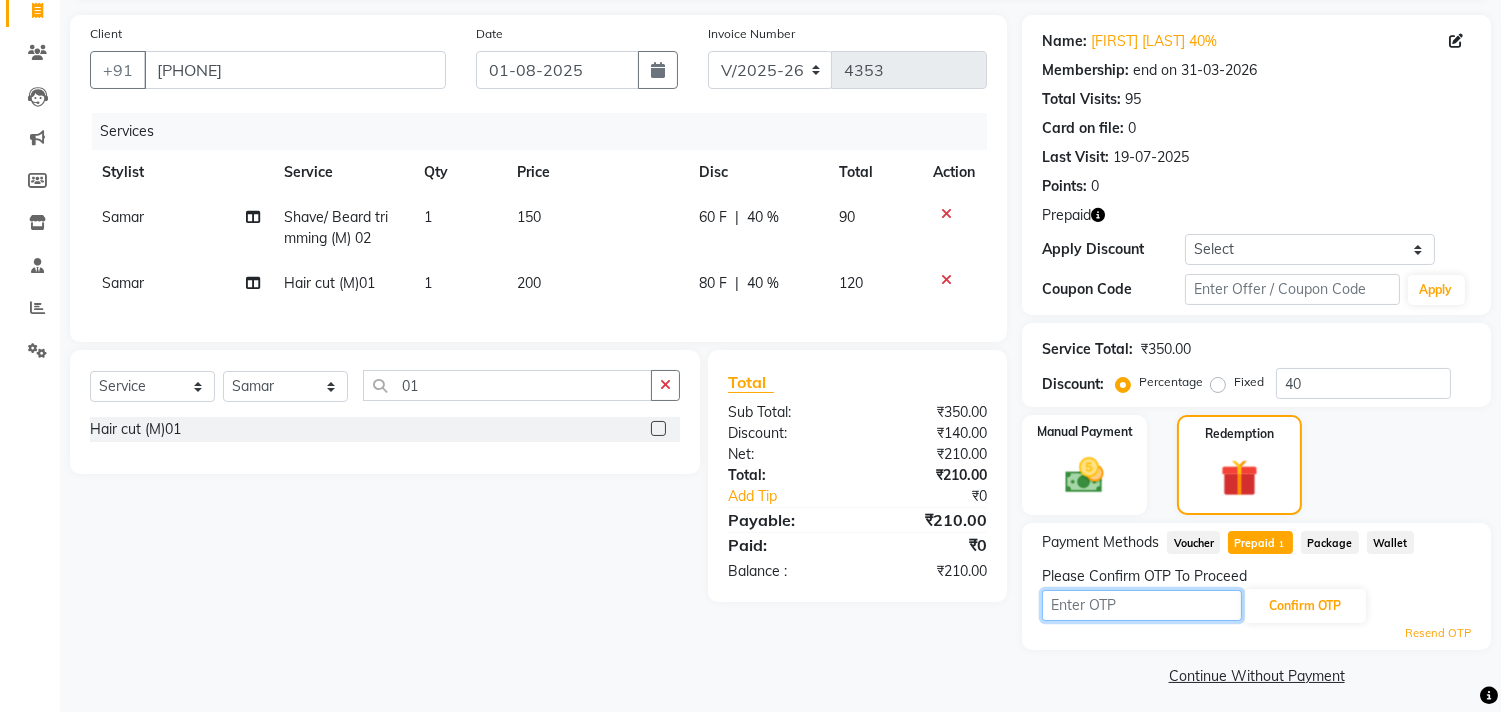 click at bounding box center (1142, 605) 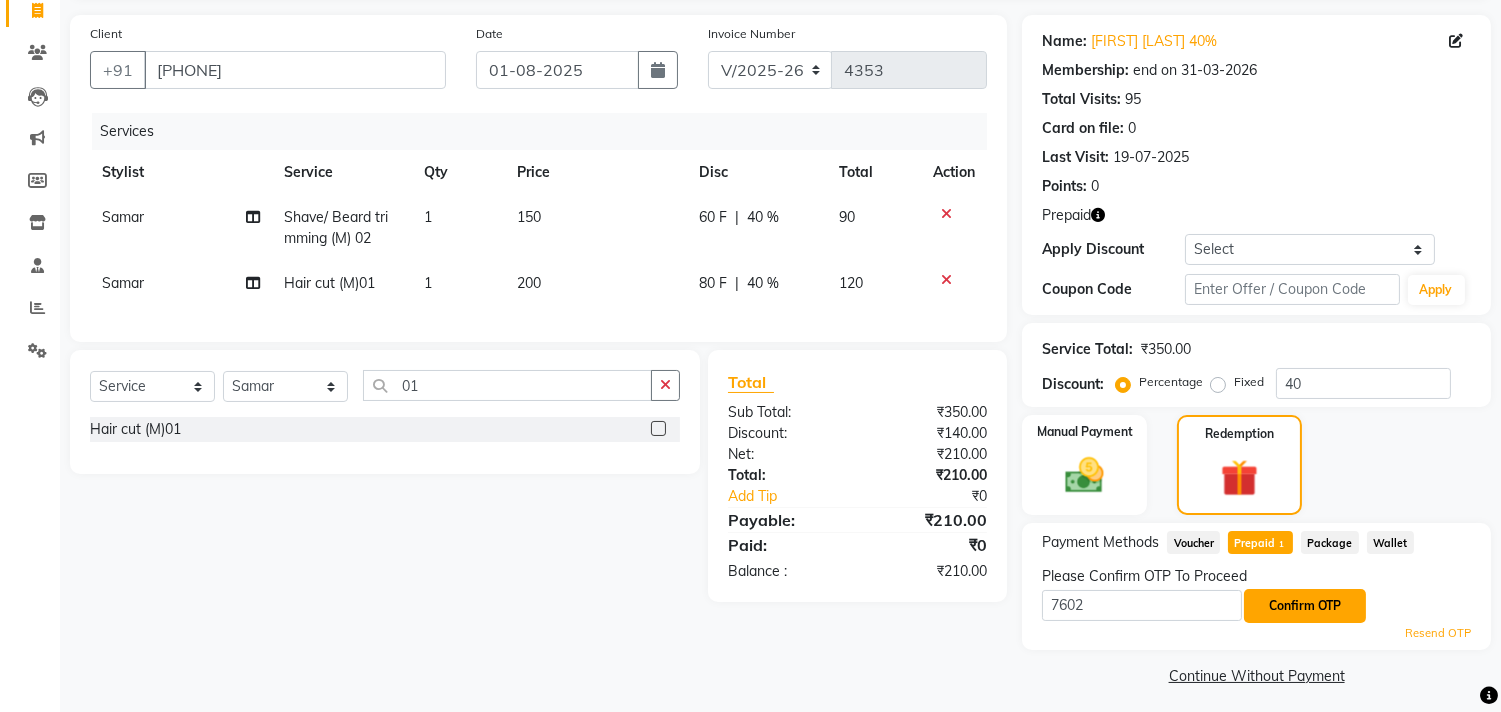 click on "Confirm OTP" 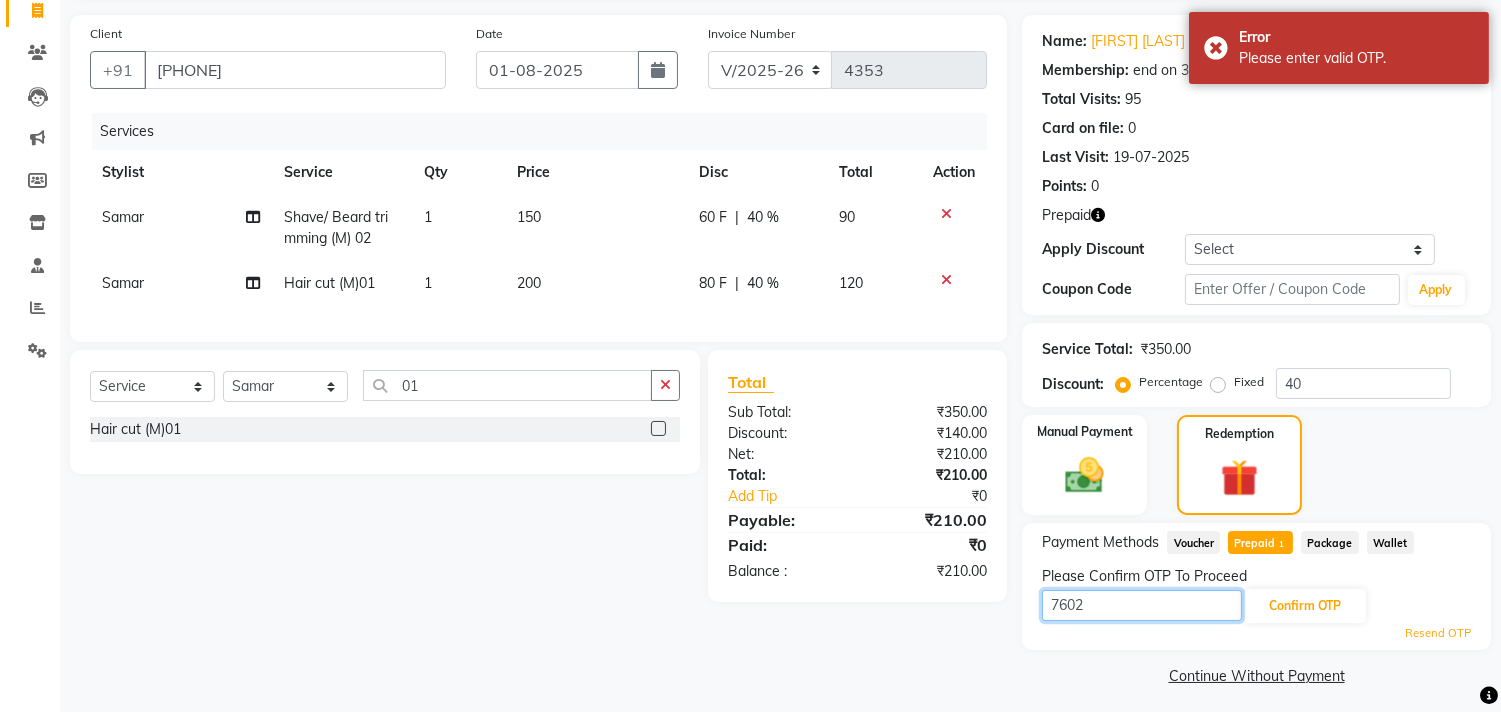 click on "7602" at bounding box center [1142, 605] 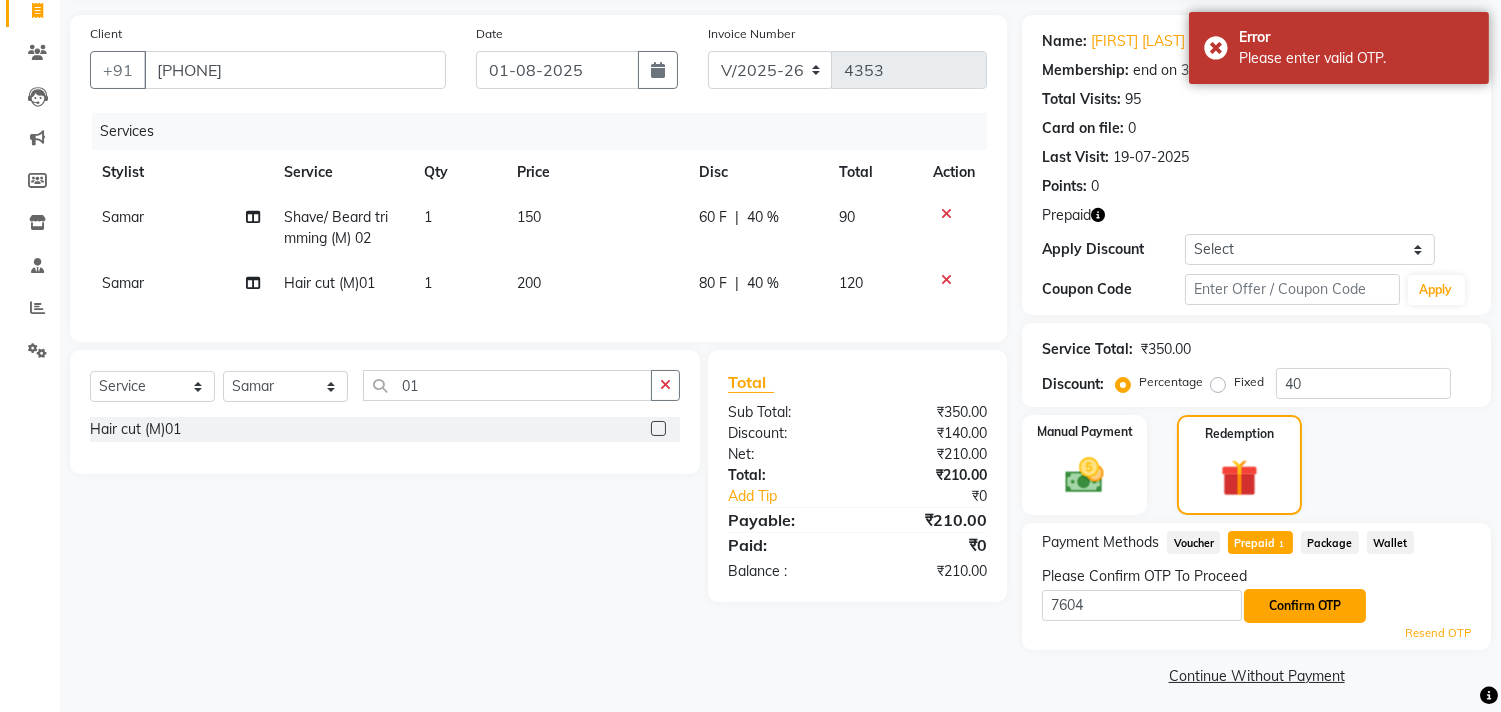 click on "Confirm OTP" 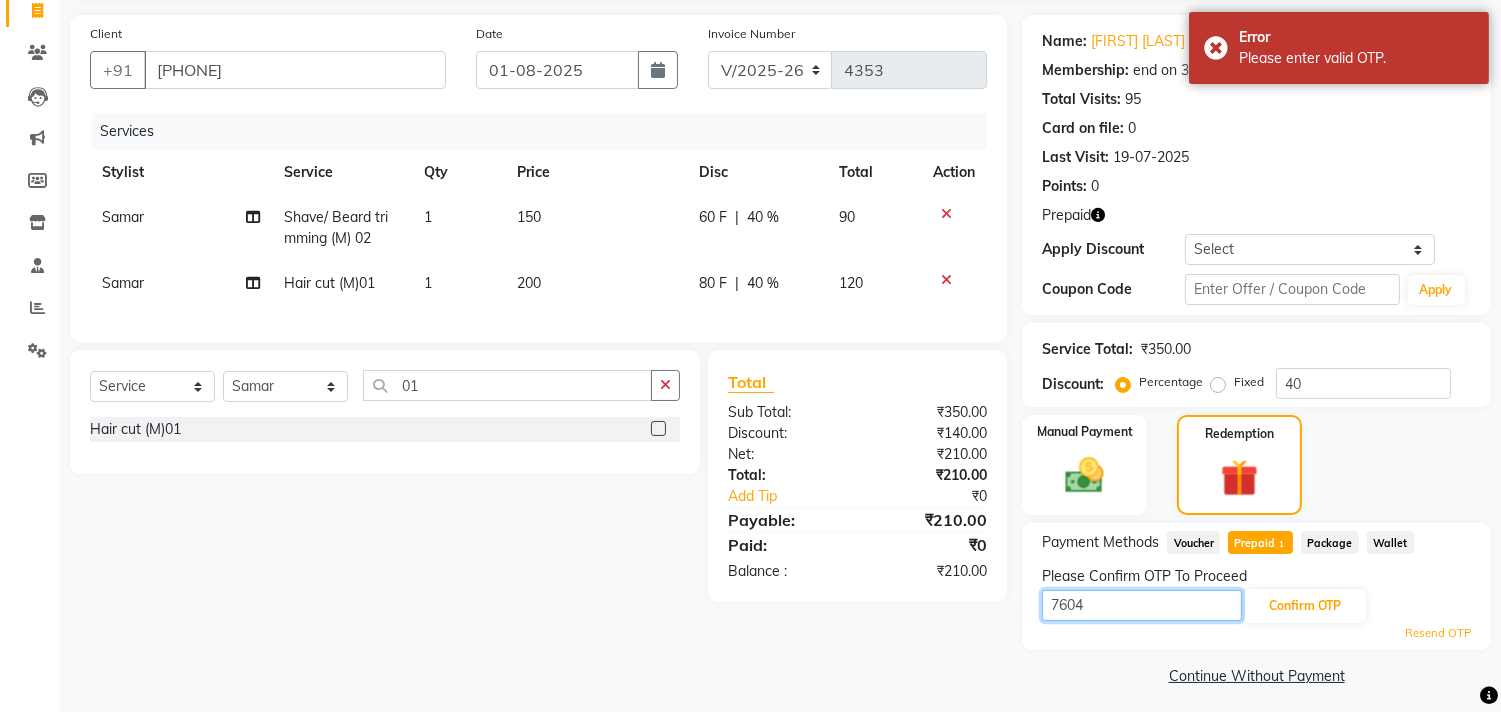 click on "7604" at bounding box center (1142, 605) 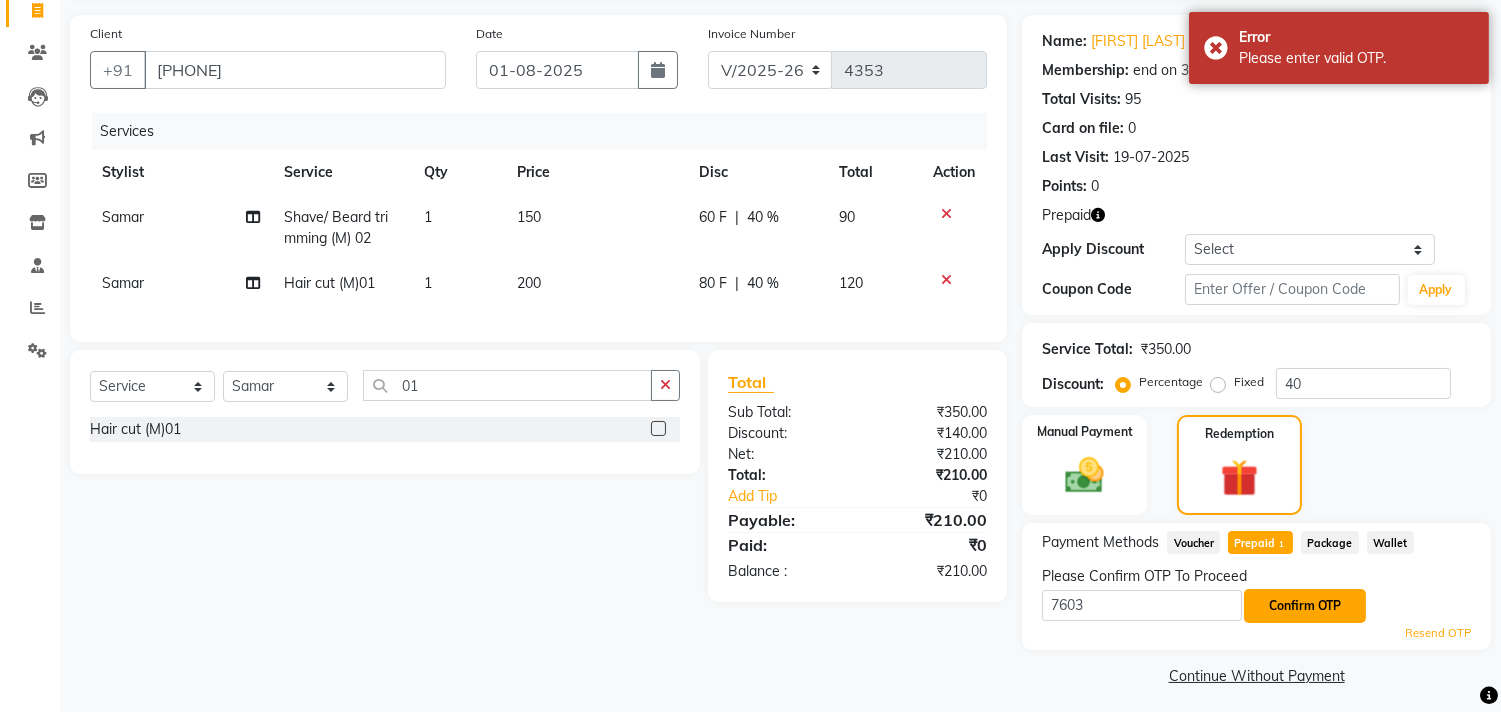 click on "Confirm OTP" 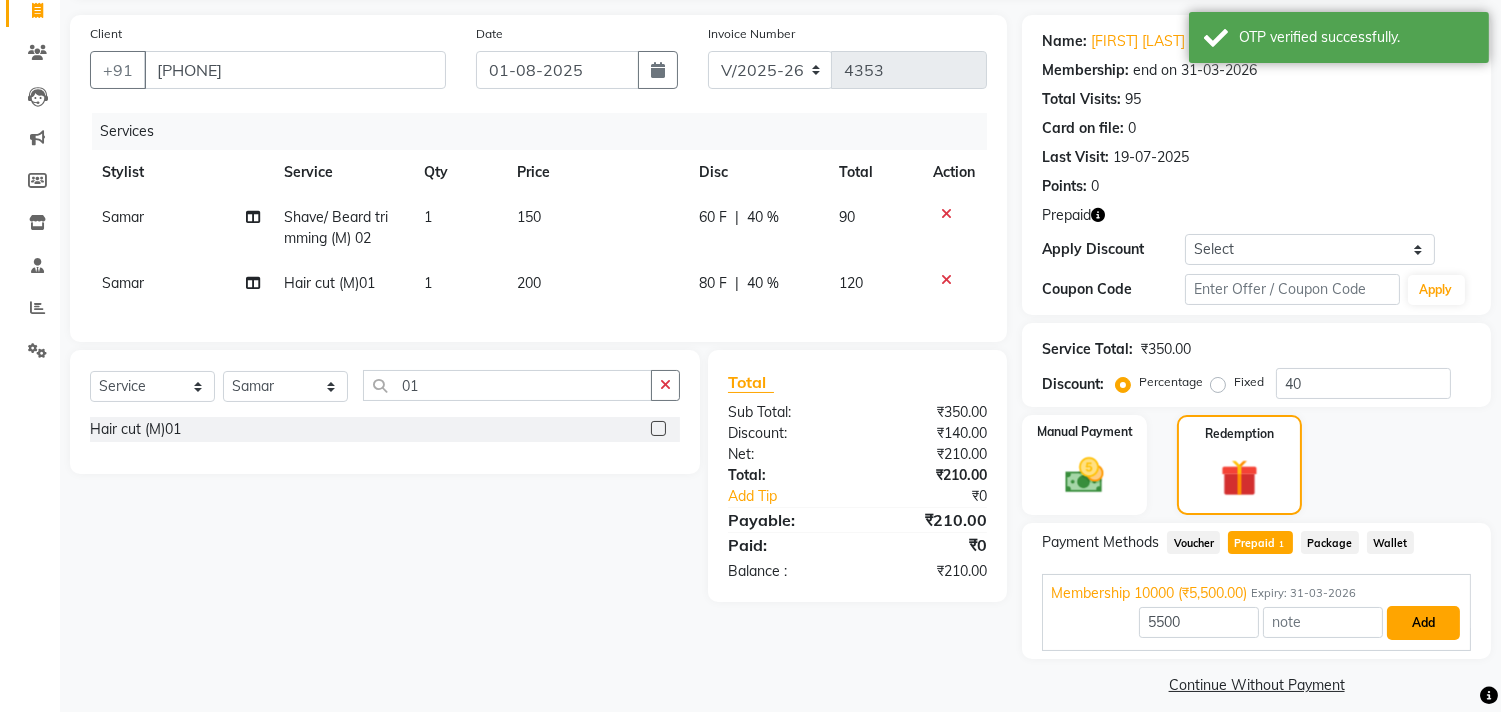 click on "Add" at bounding box center (1423, 623) 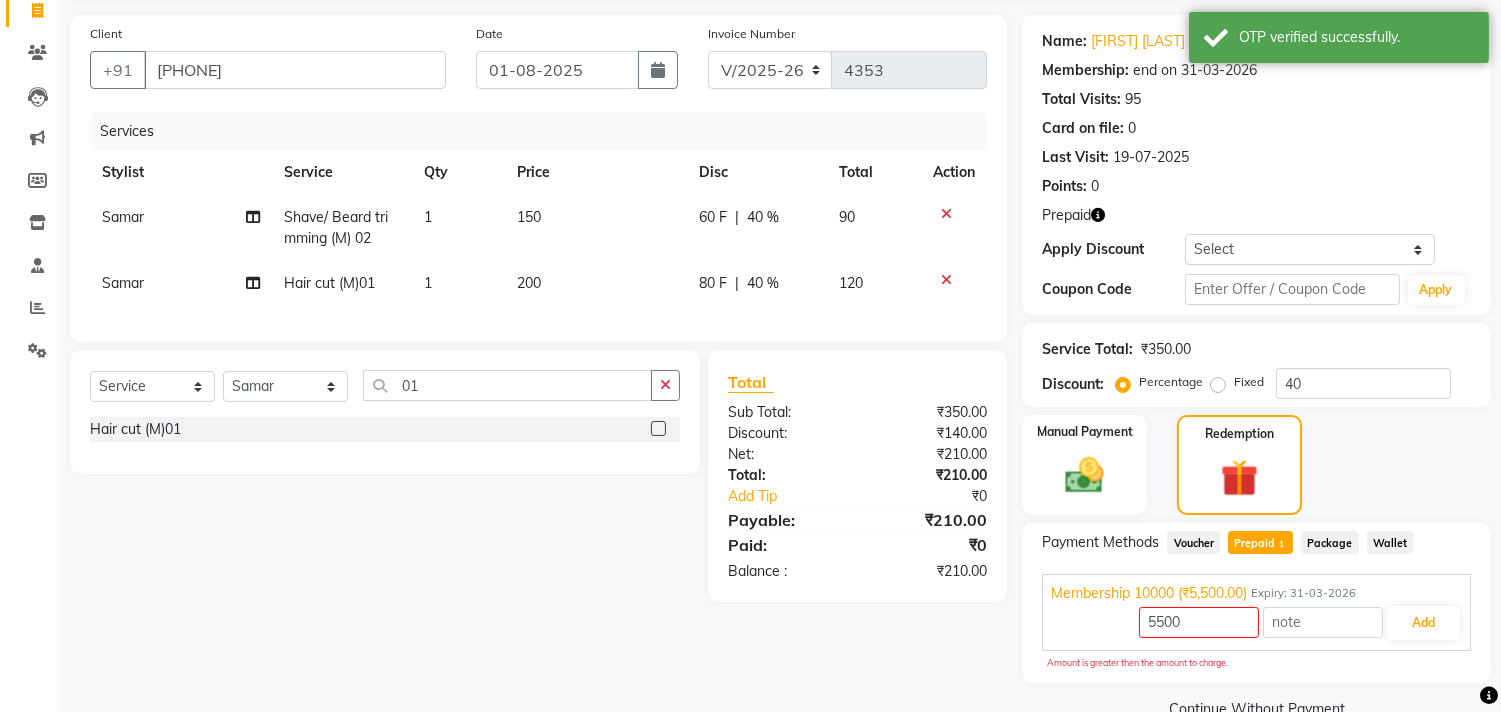 click on "Prepaid  1" 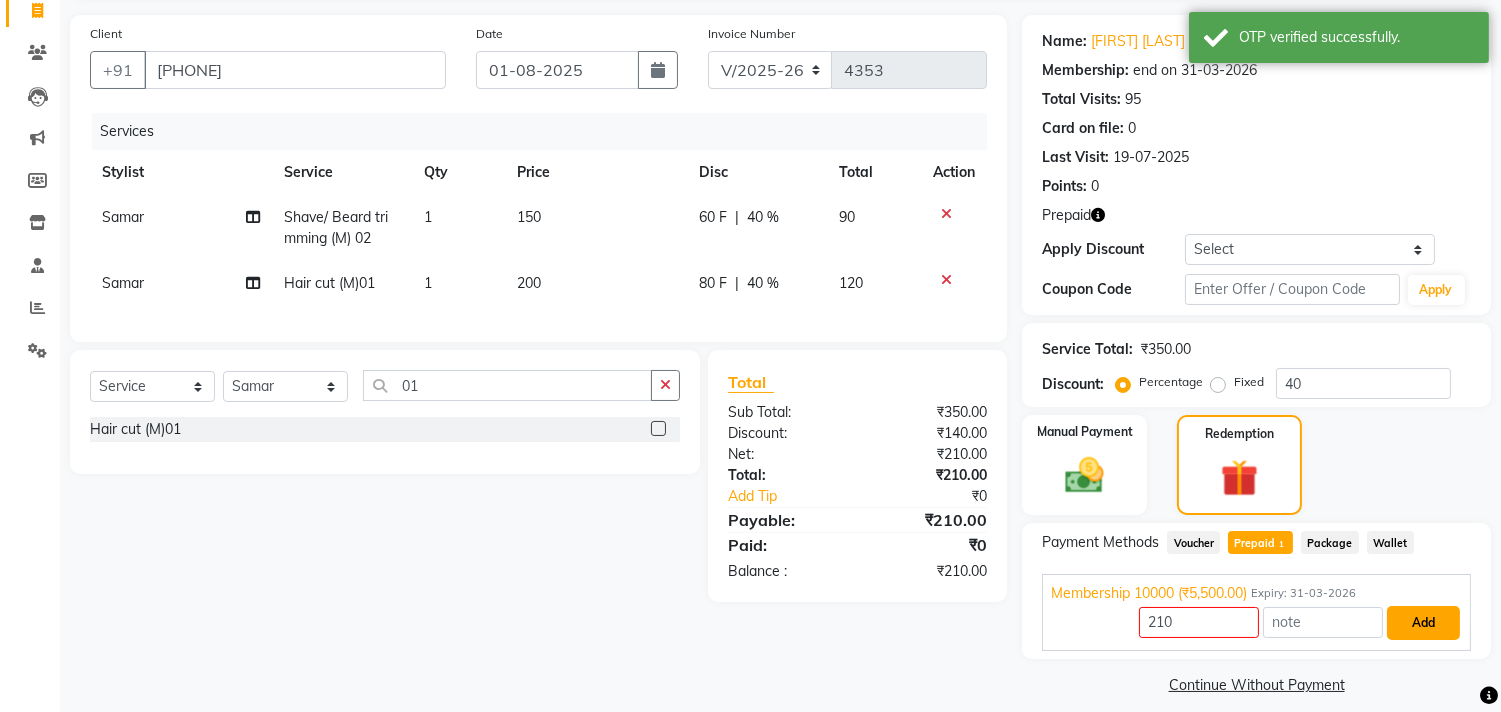 click on "Add" at bounding box center [1423, 623] 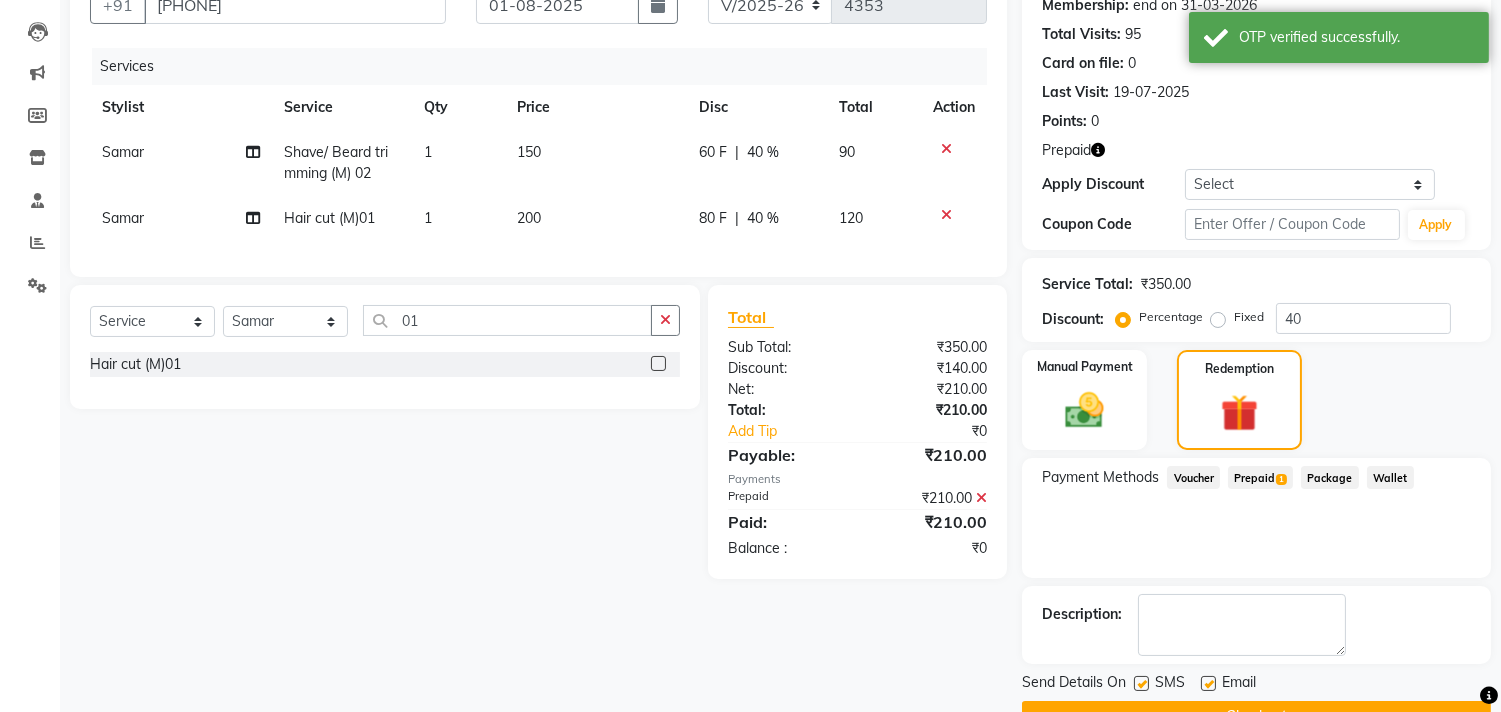 scroll, scrollTop: 248, scrollLeft: 0, axis: vertical 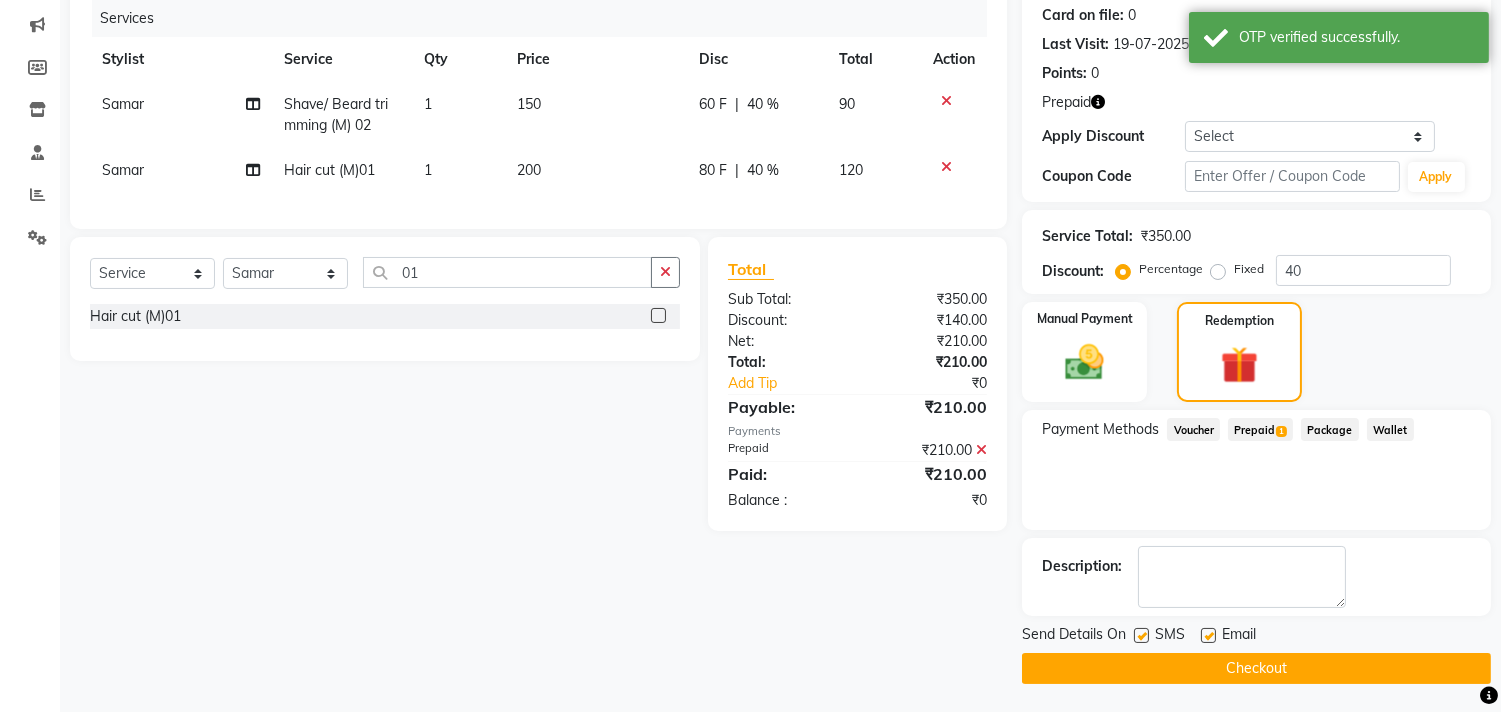 click on "Checkout" 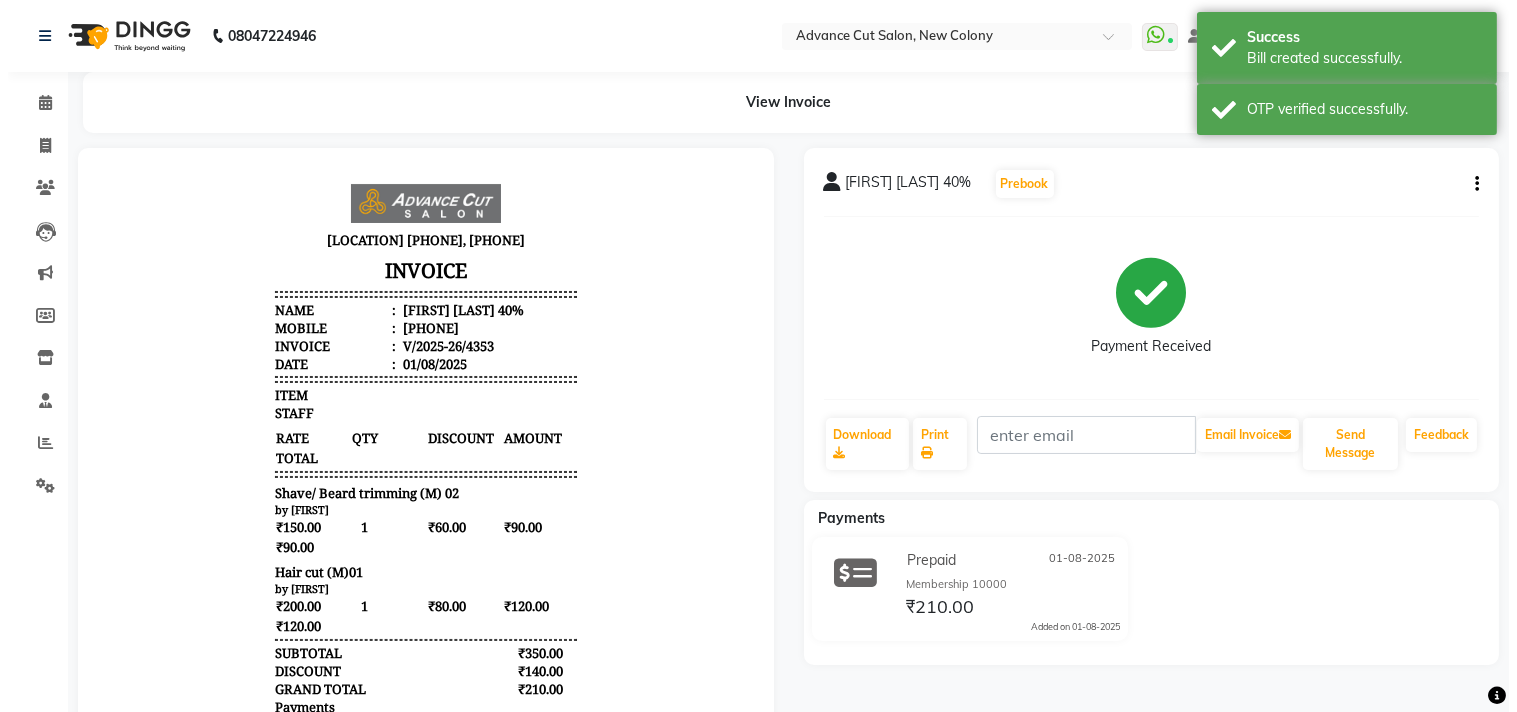 scroll, scrollTop: 0, scrollLeft: 0, axis: both 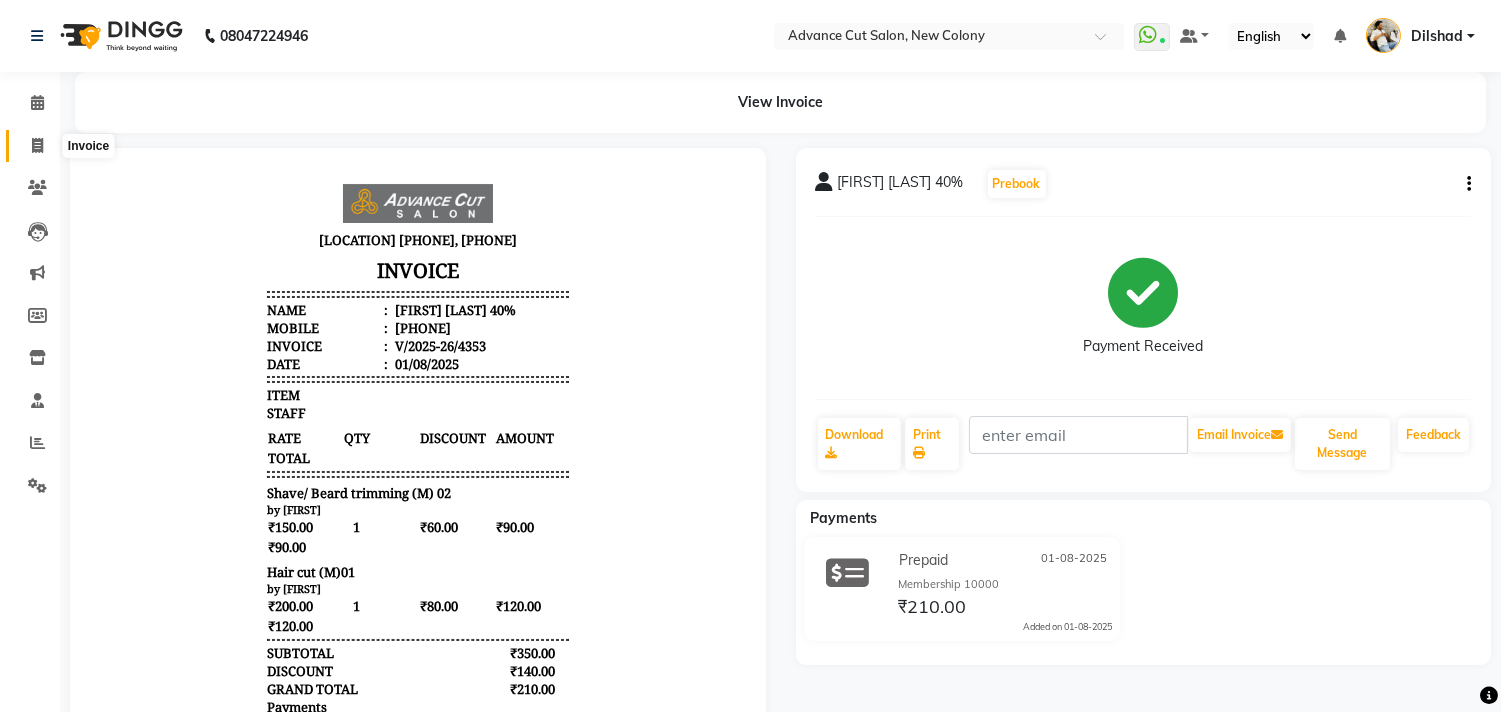 click 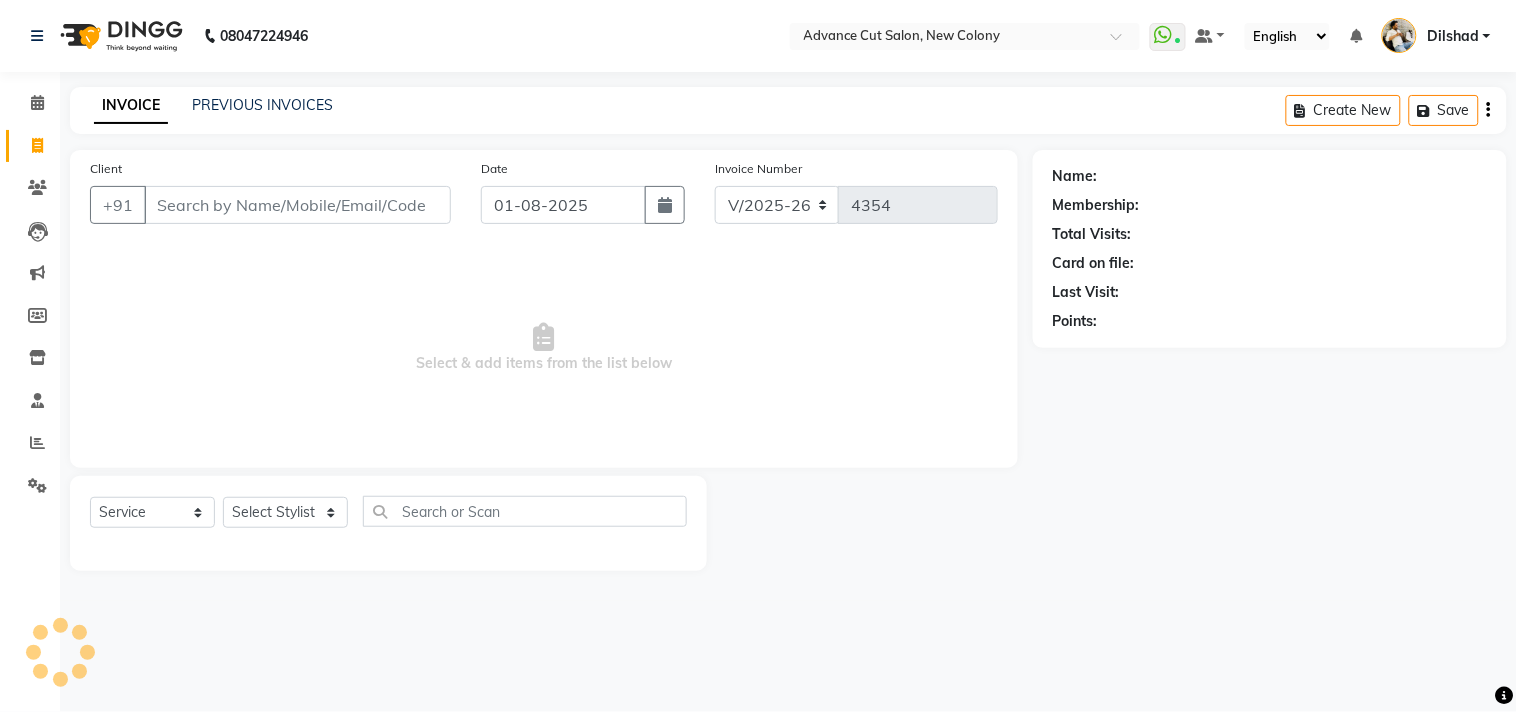 click on "Client" at bounding box center (297, 205) 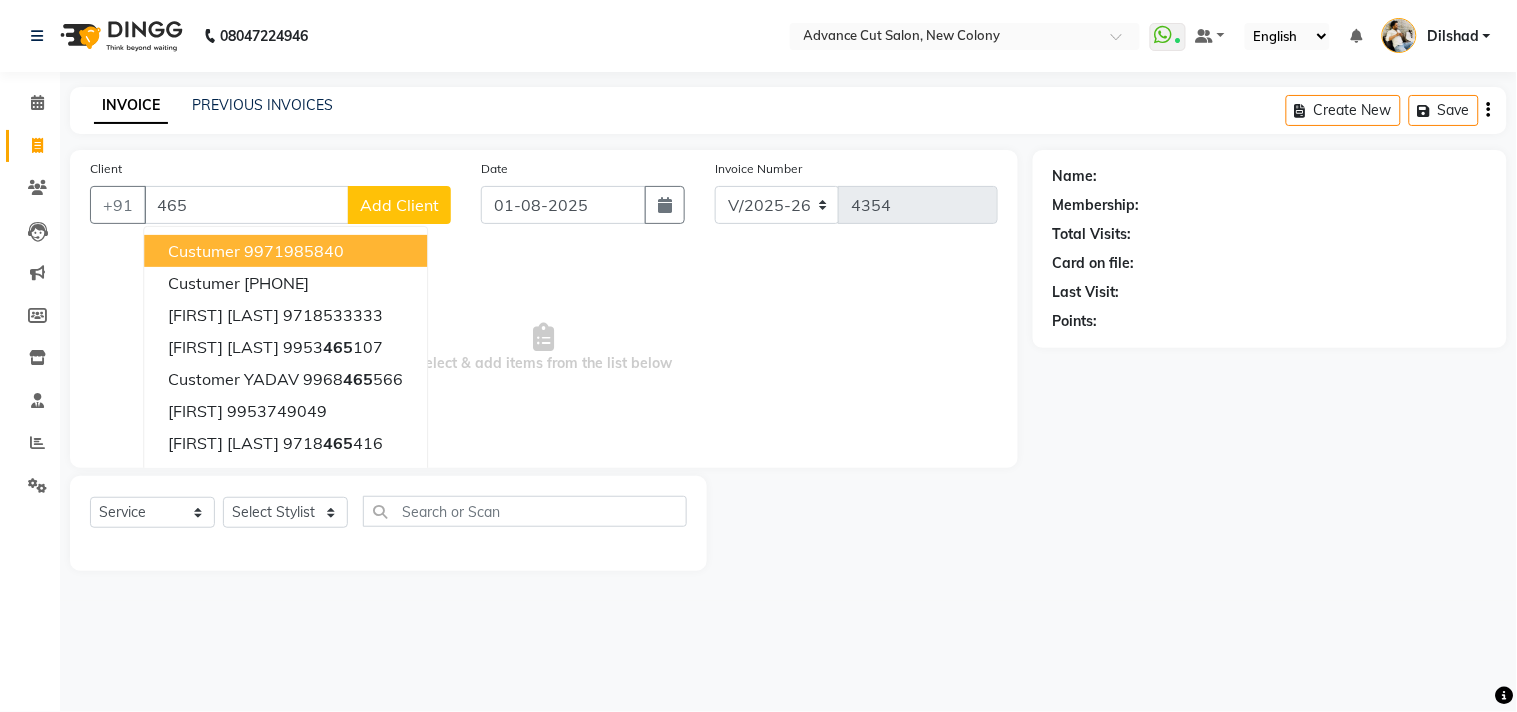 click on "Add Client" 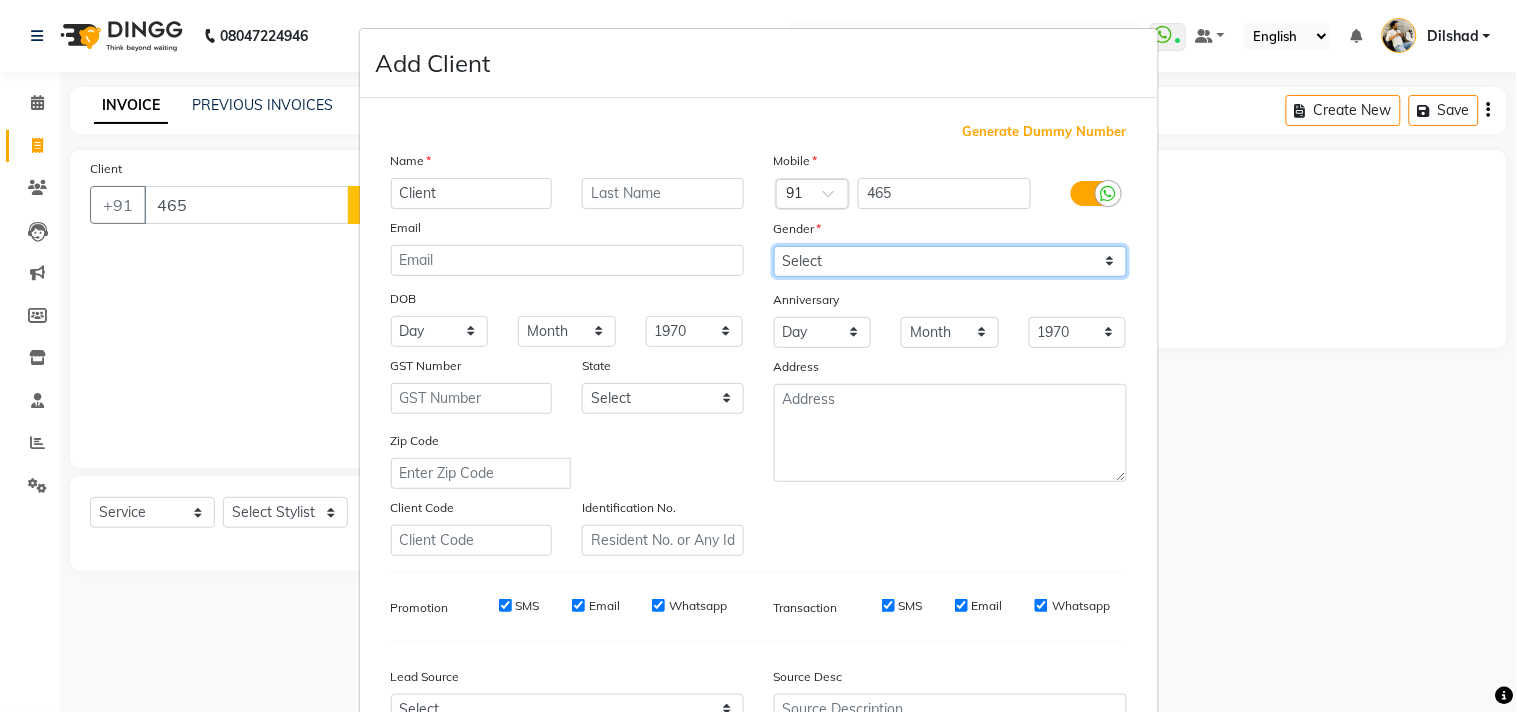 click on "Select Male Female Other Prefer Not To Say" at bounding box center [950, 261] 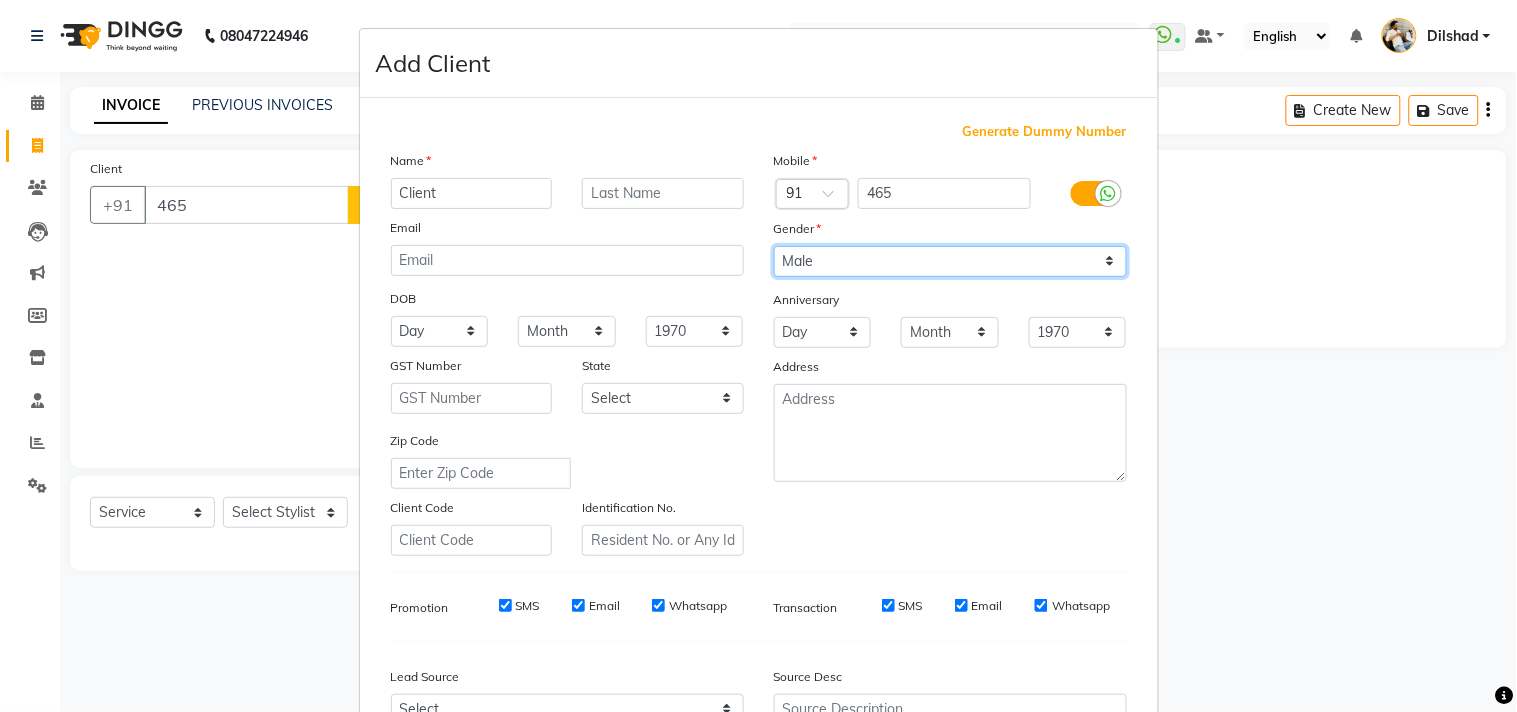 click on "Select Male Female Other Prefer Not To Say" at bounding box center (950, 261) 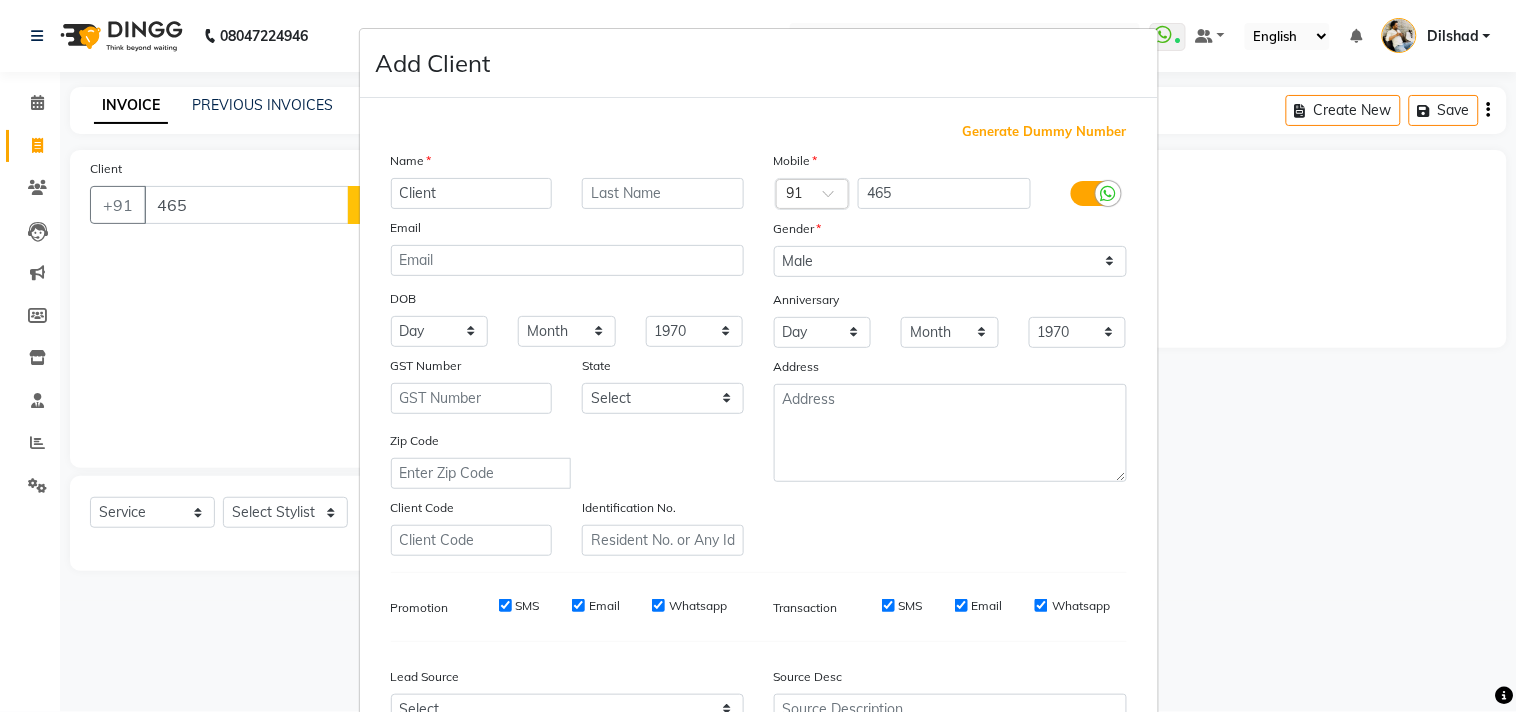 click on "Generate Dummy Number" at bounding box center [1045, 132] 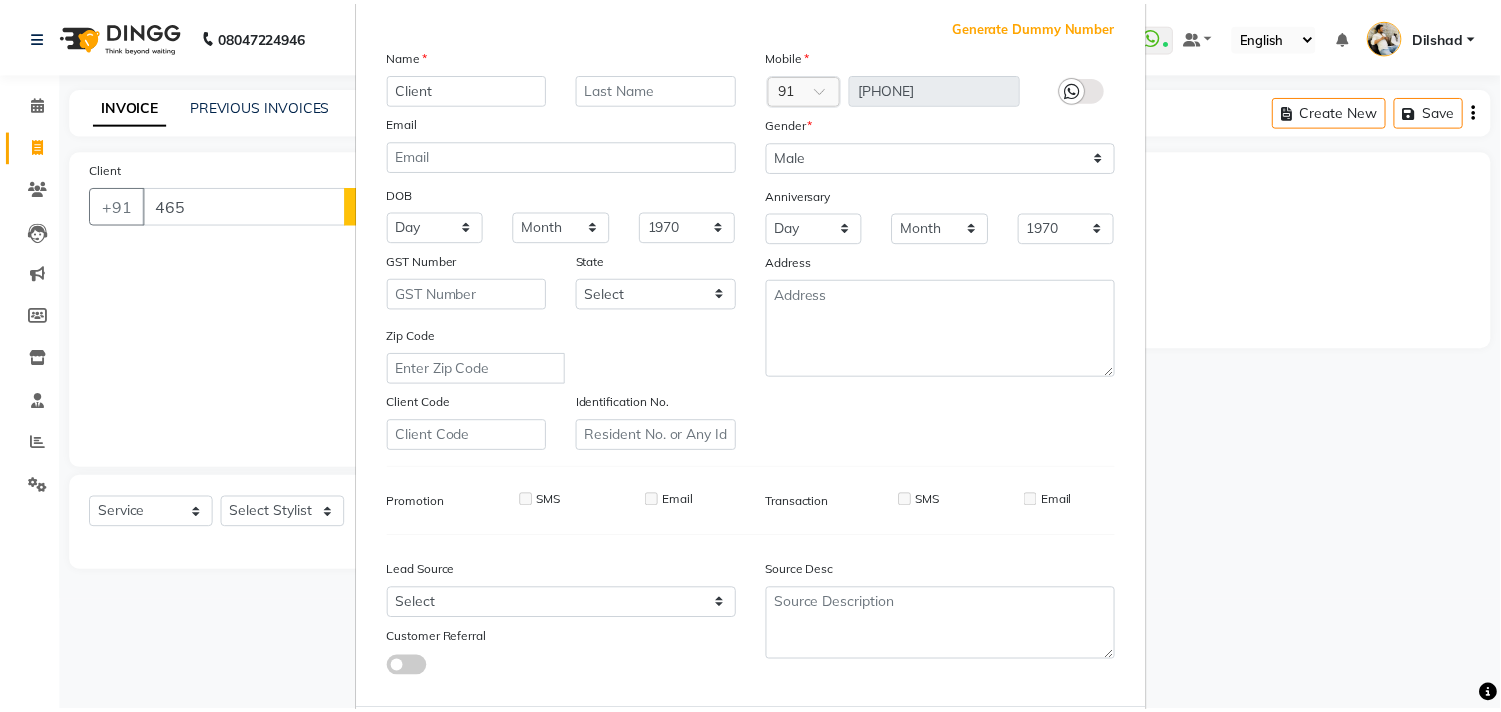 scroll, scrollTop: 212, scrollLeft: 0, axis: vertical 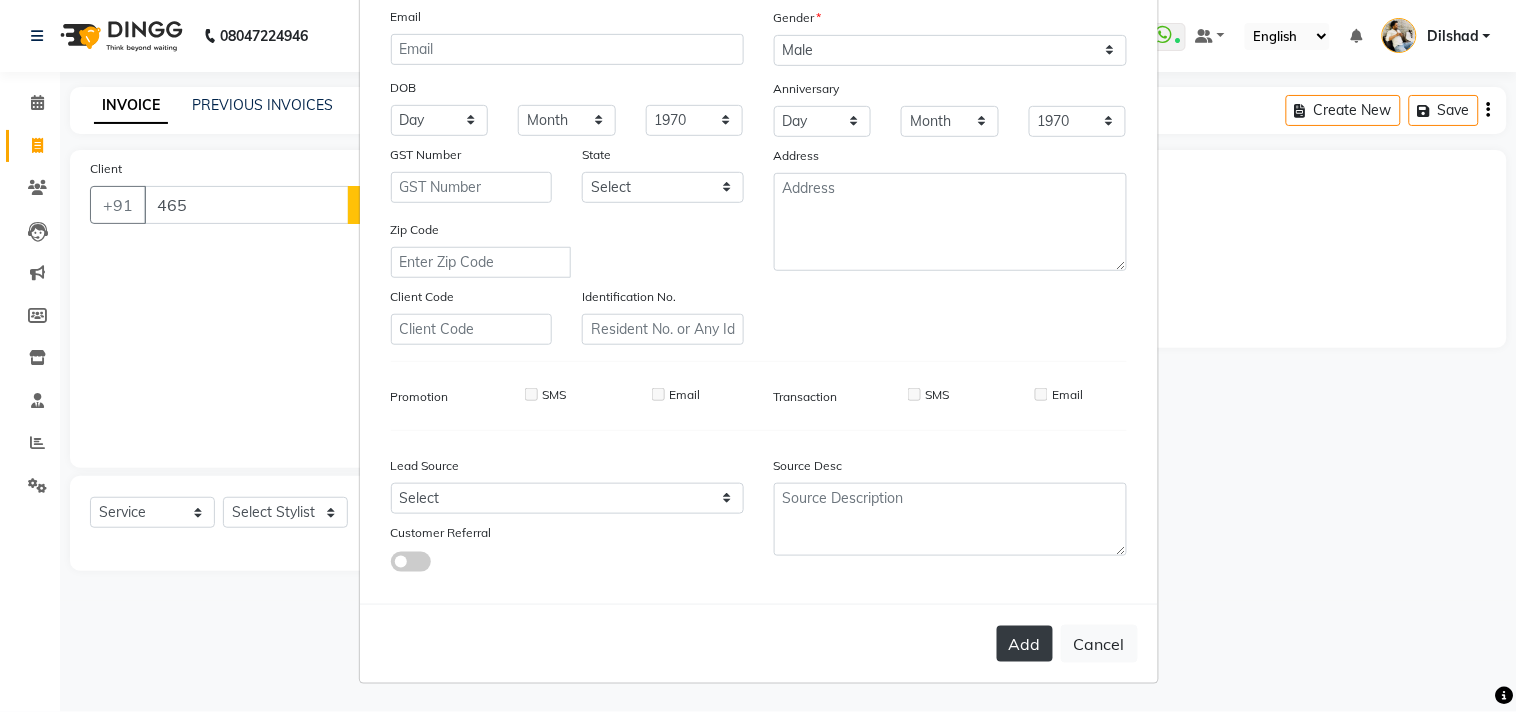 click on "Add" at bounding box center (1025, 644) 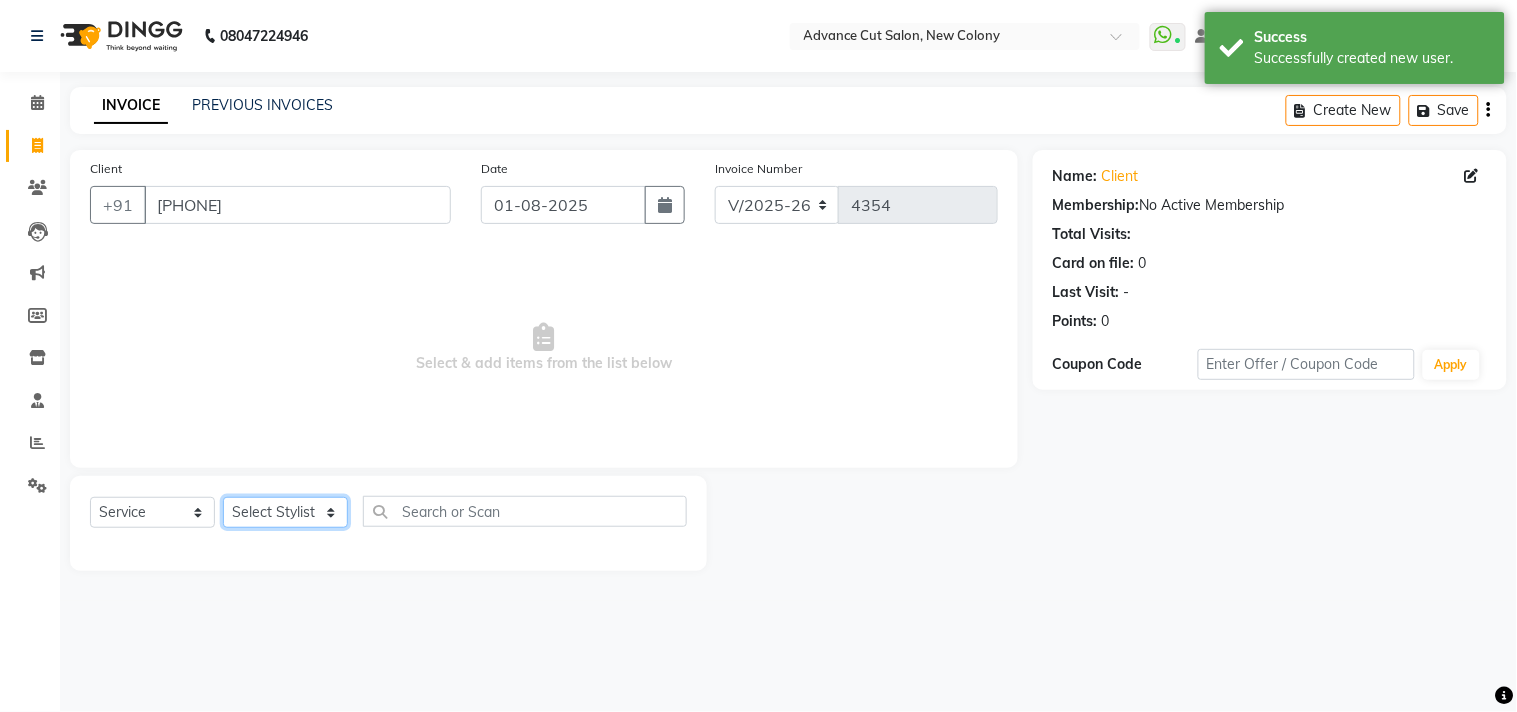 click on "Select Stylist Abrar Alam Dilshad Lallan Meenu Nafeesh Ahmad Naved O.P. Sharma  Pryag Samar Shahzad  SHWETA SINGH Zarina" 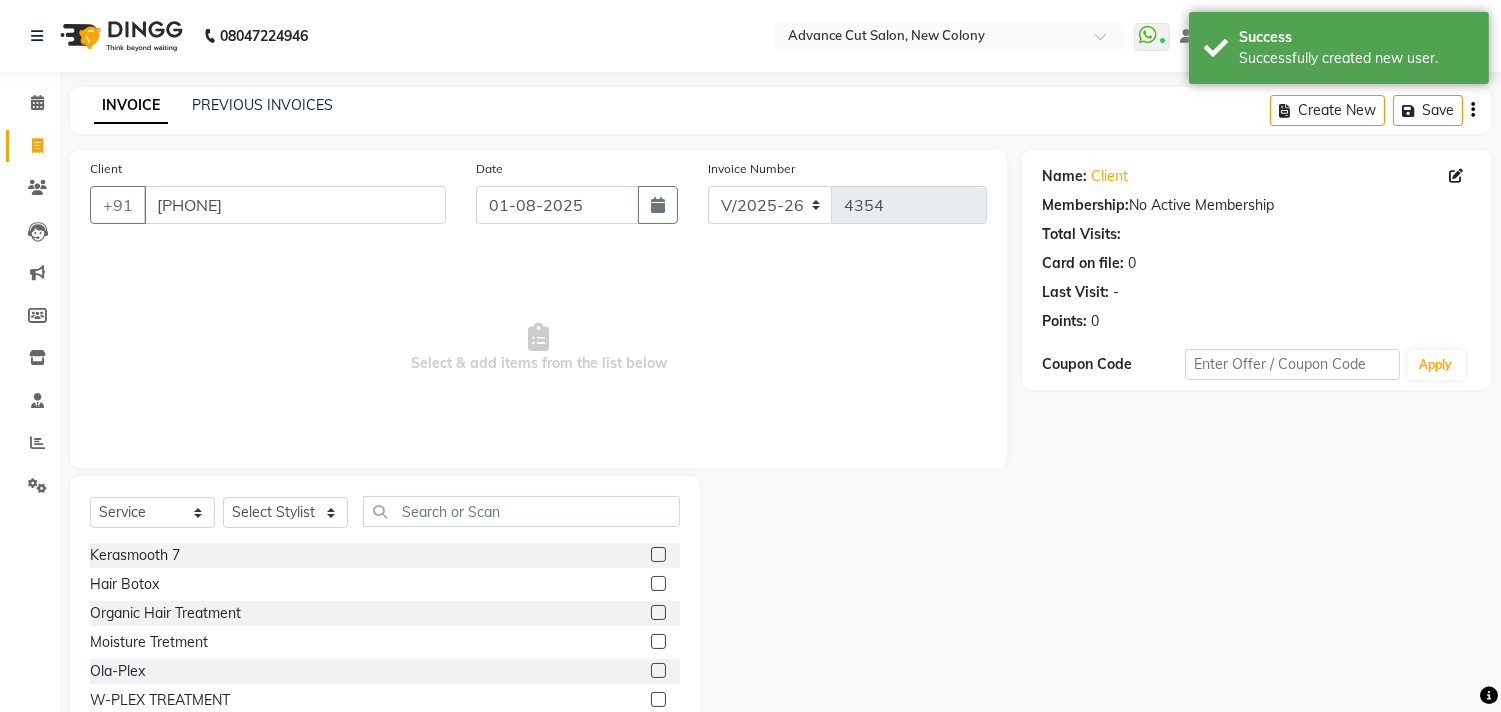 click on "Select  Service  Product  Membership  Package Voucher Prepaid Gift Card  Select Stylist Abrar Alam Dilshad Lallan Meenu Nafeesh Ahmad Naved O.P. Sharma  Pryag Samar Shahzad  SHWETA SINGH Zarina" 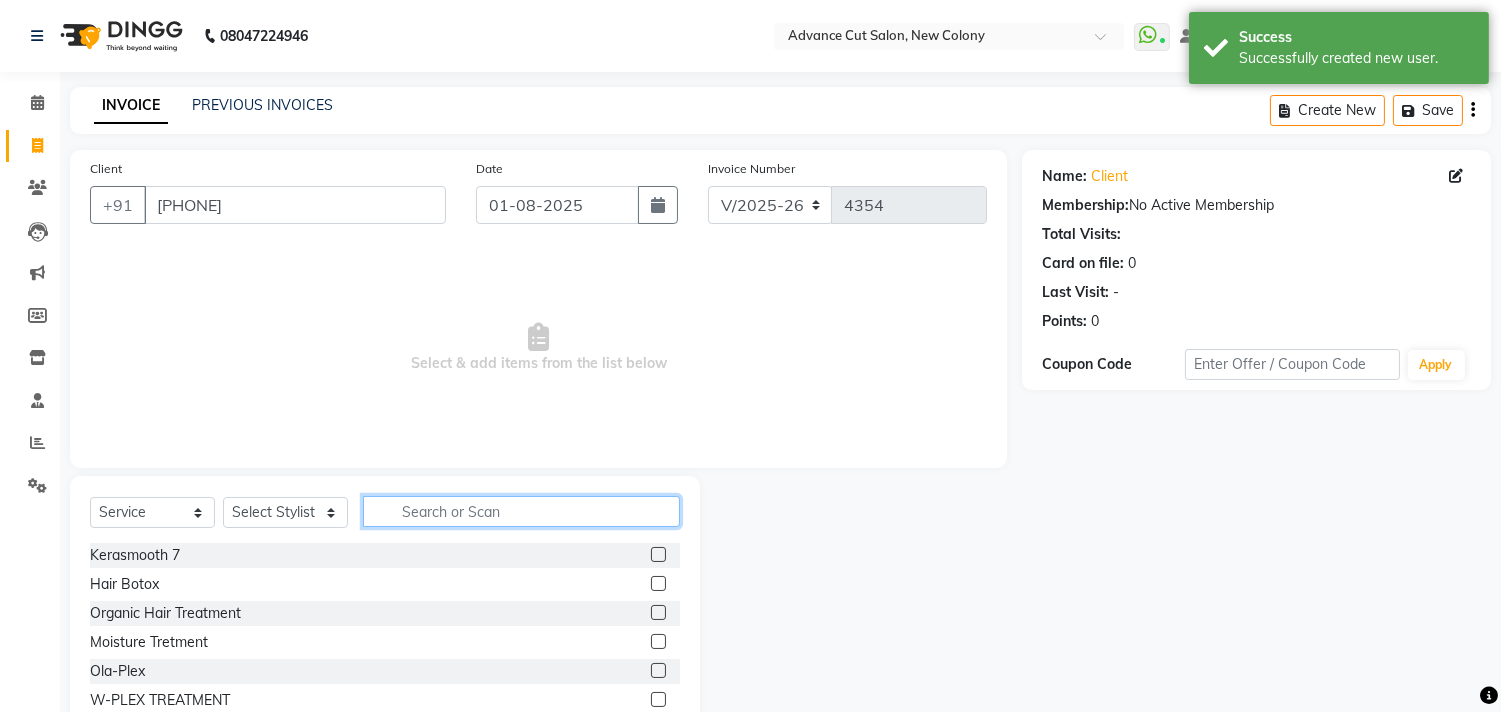 click 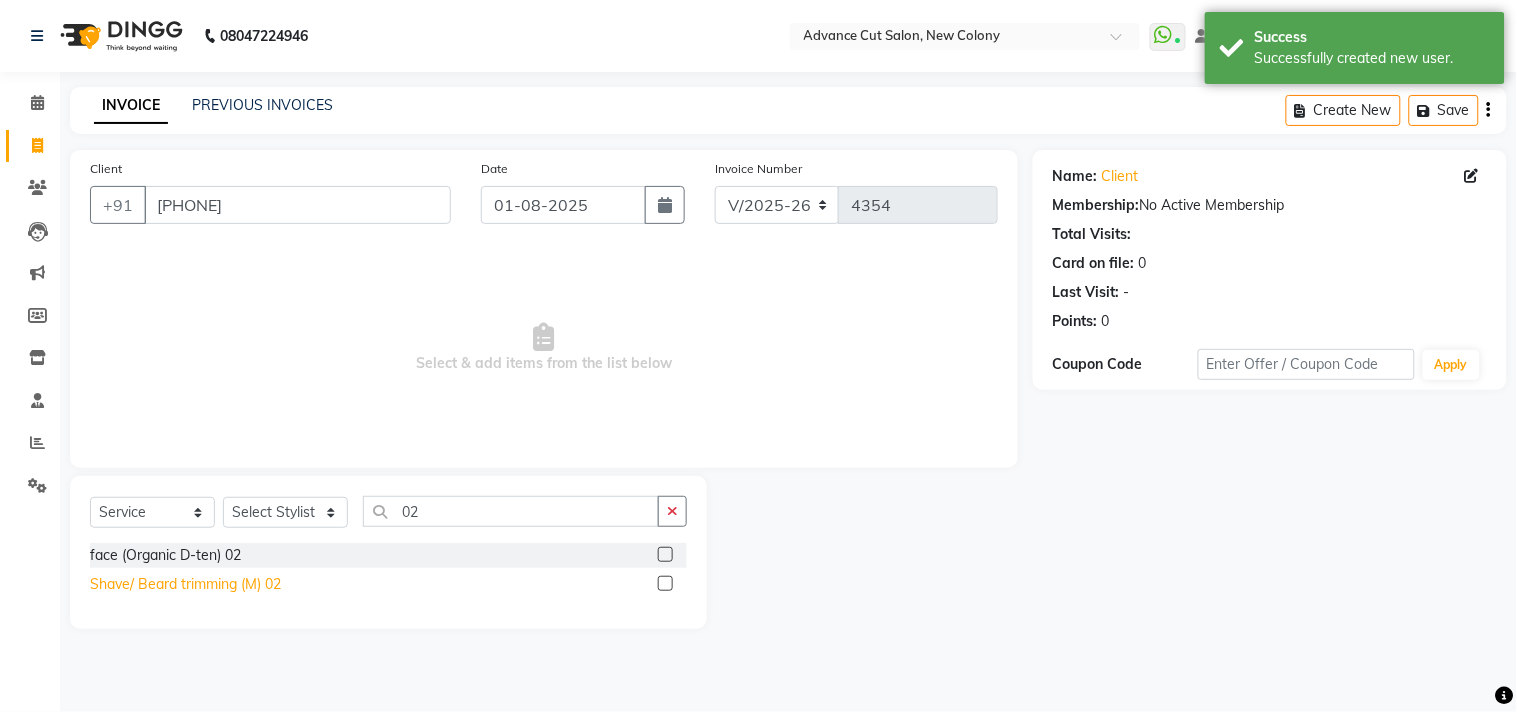 click on "Shave/ Beard trimming (M) 02" 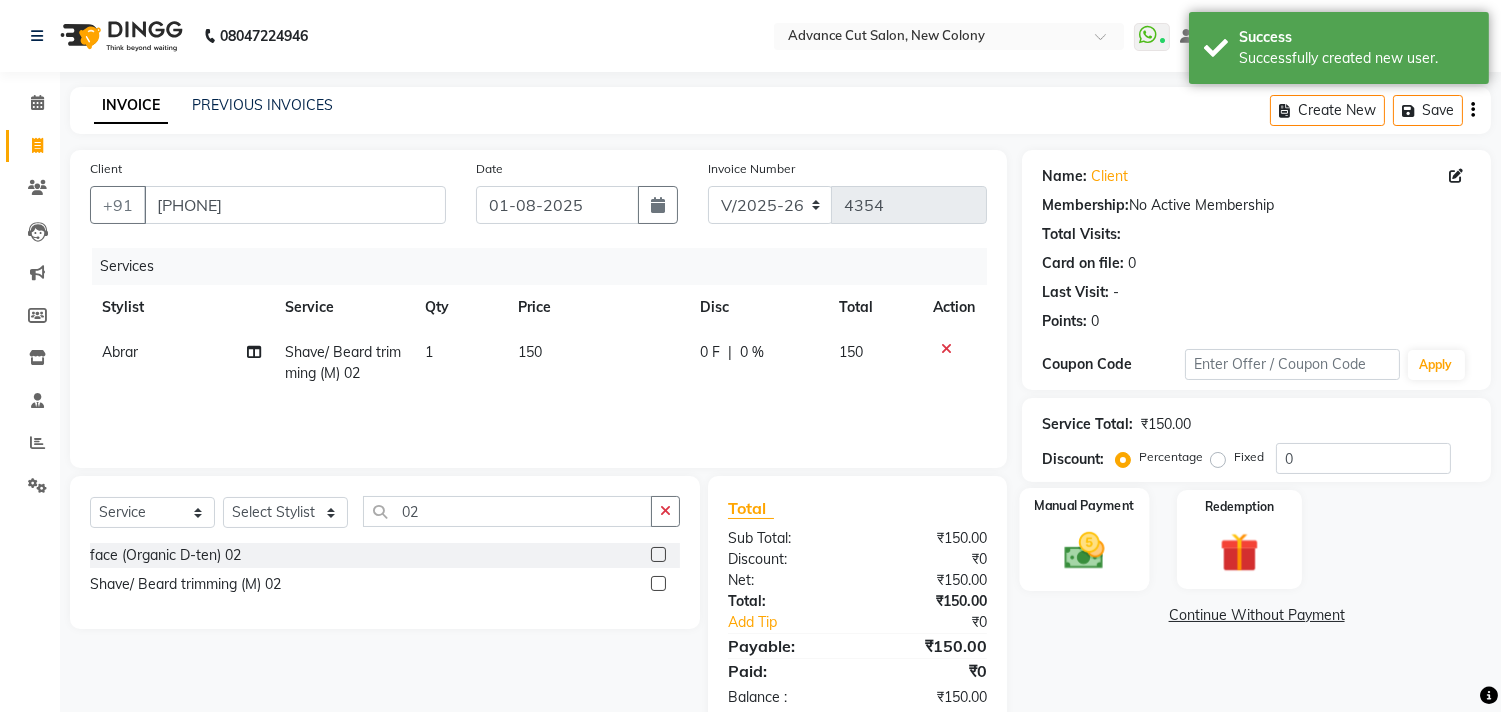 click on "Manual Payment" 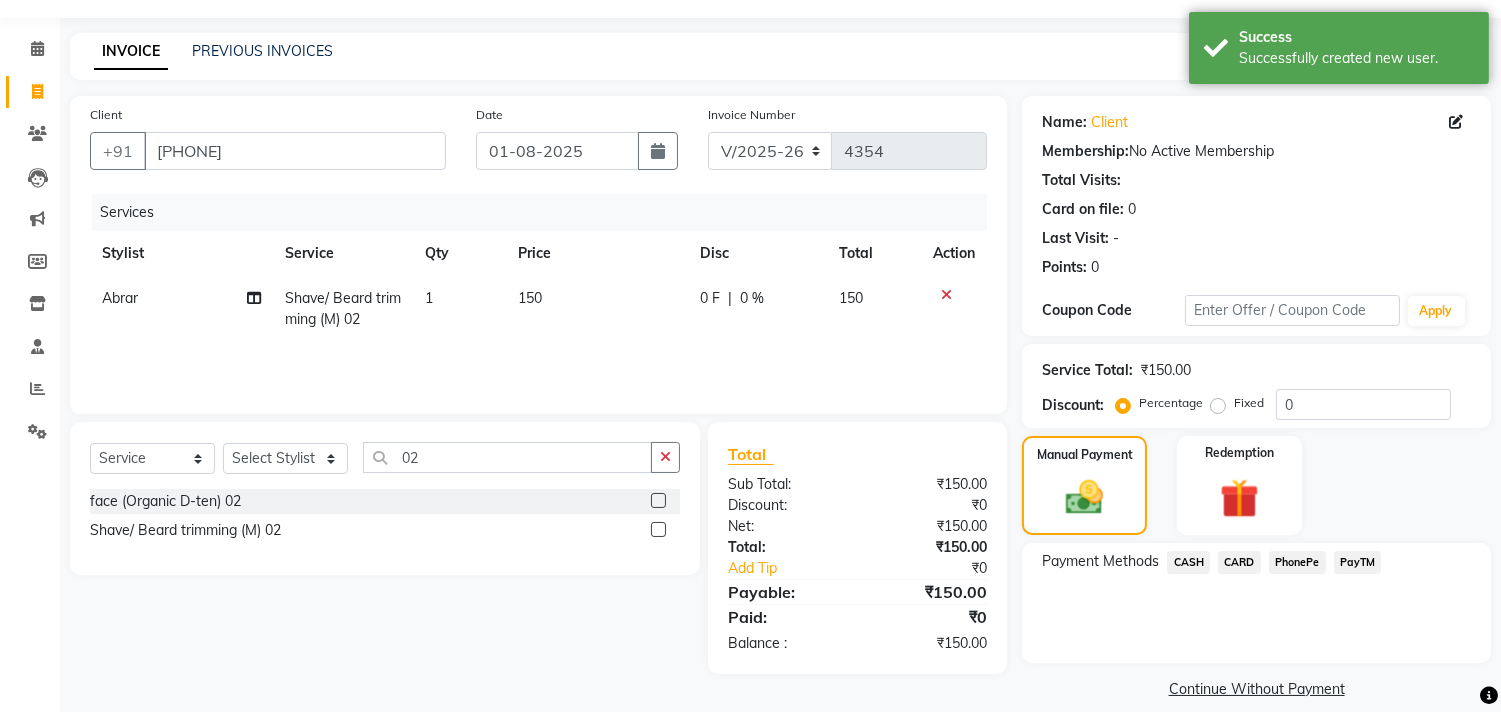 scroll, scrollTop: 74, scrollLeft: 0, axis: vertical 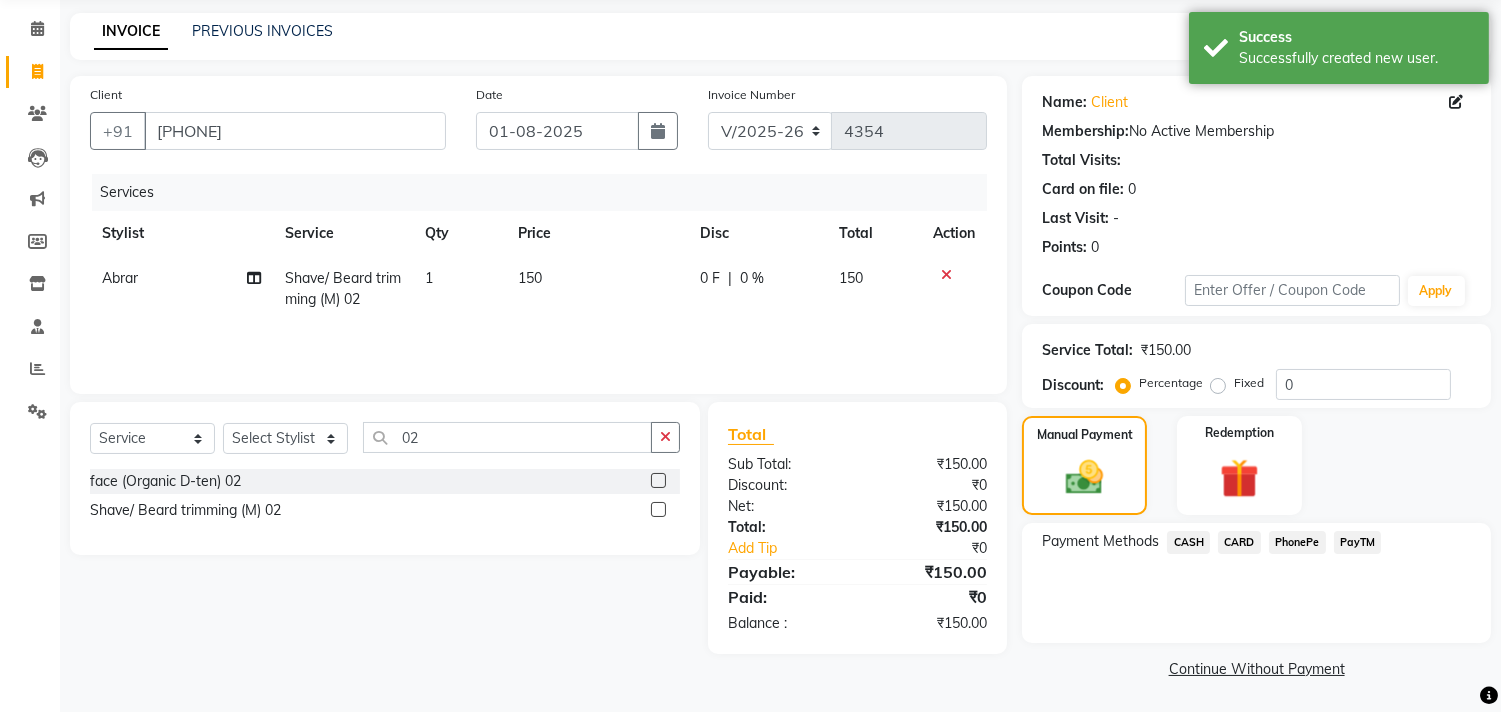 click on "CASH" 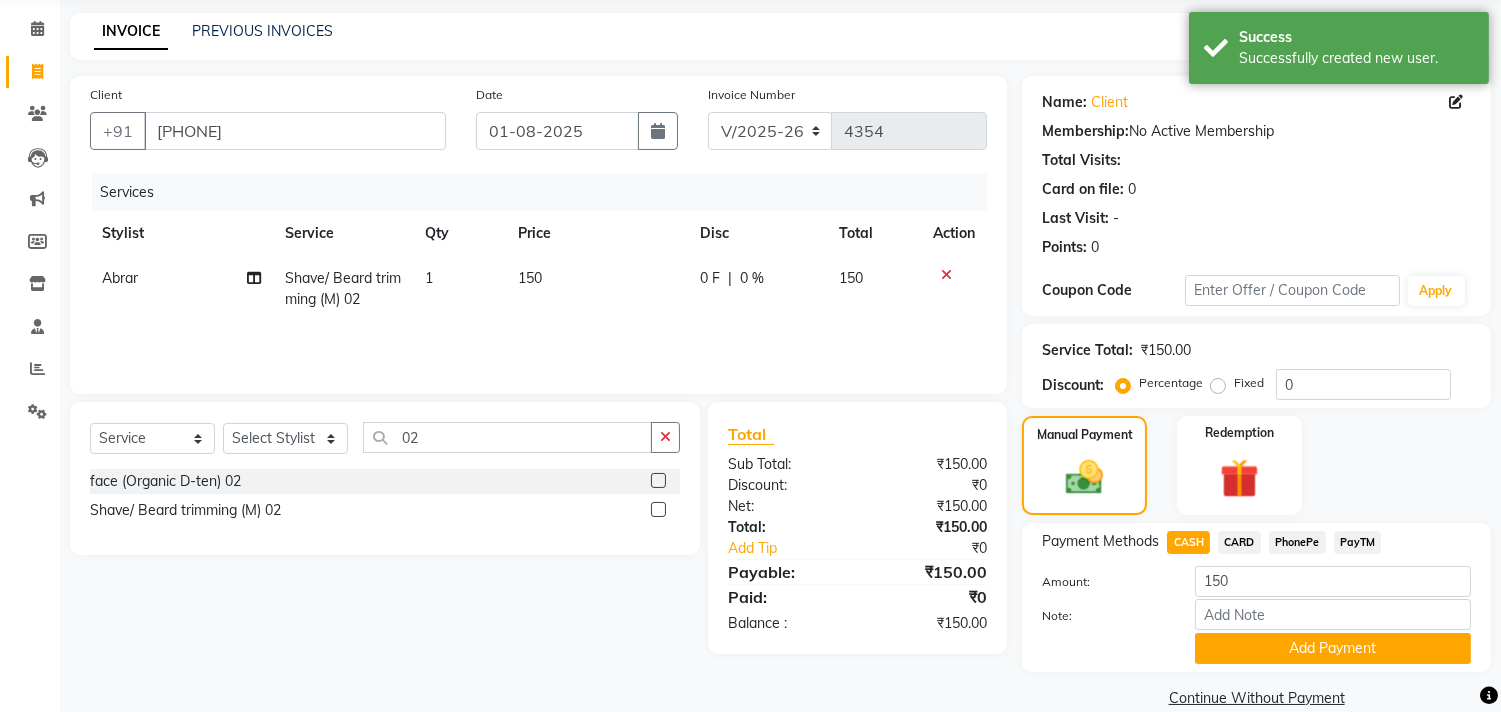 click on "PayTM" 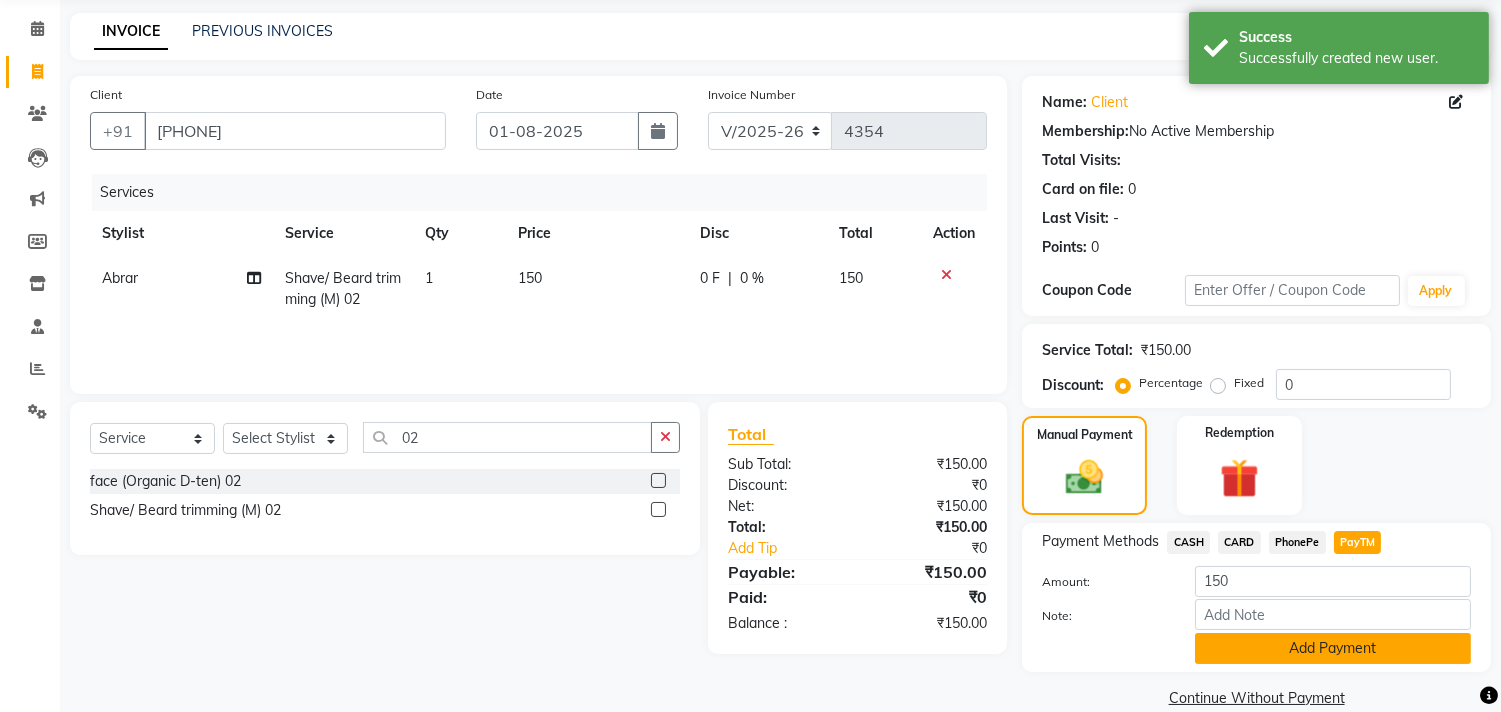 click on "Add Payment" 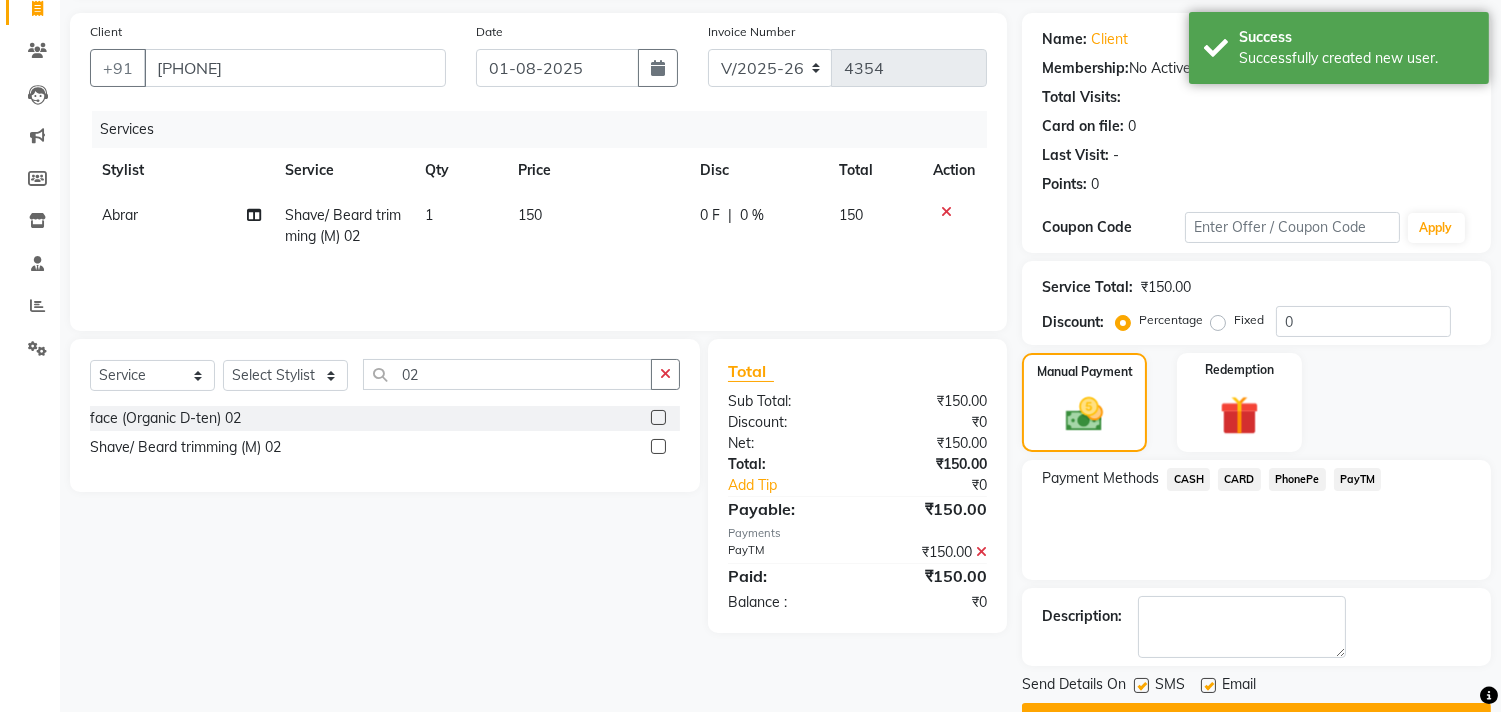 scroll, scrollTop: 187, scrollLeft: 0, axis: vertical 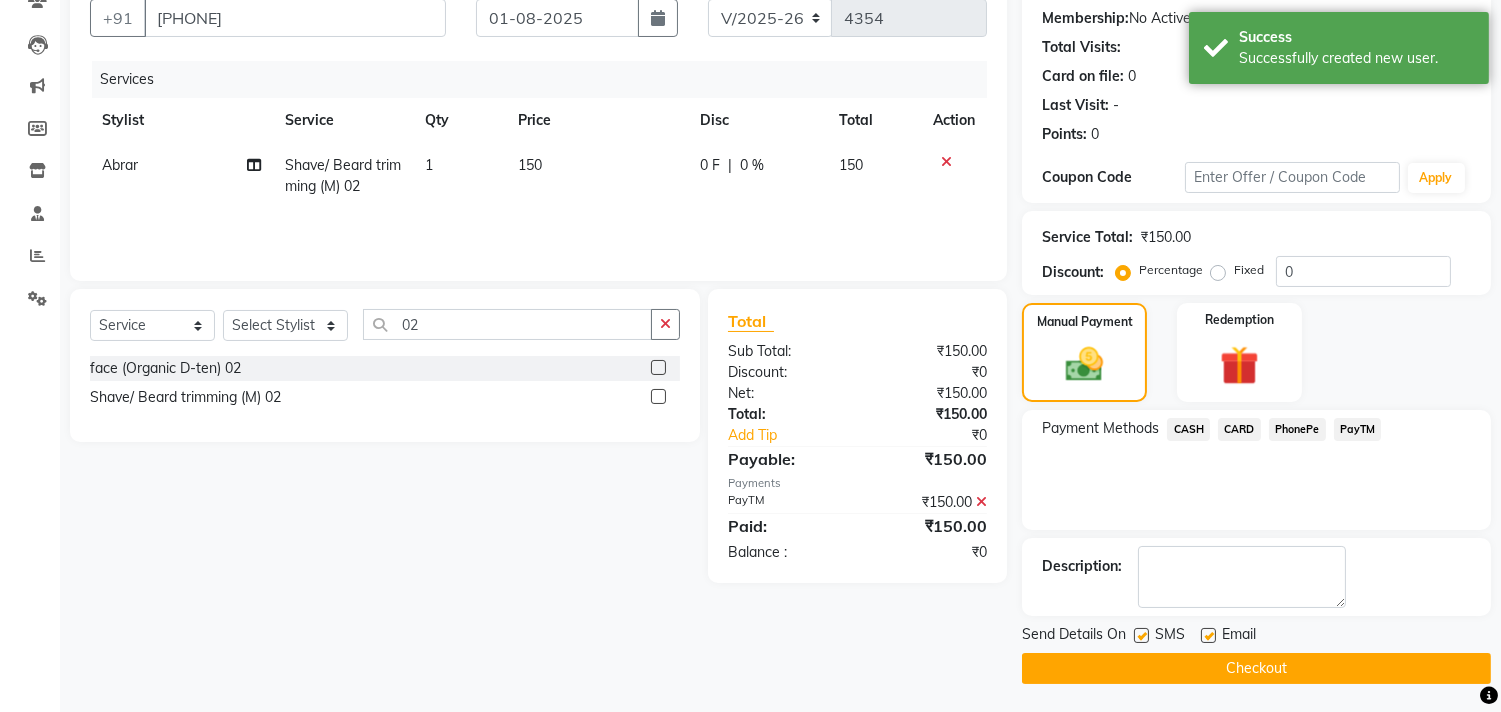 click on "Checkout" 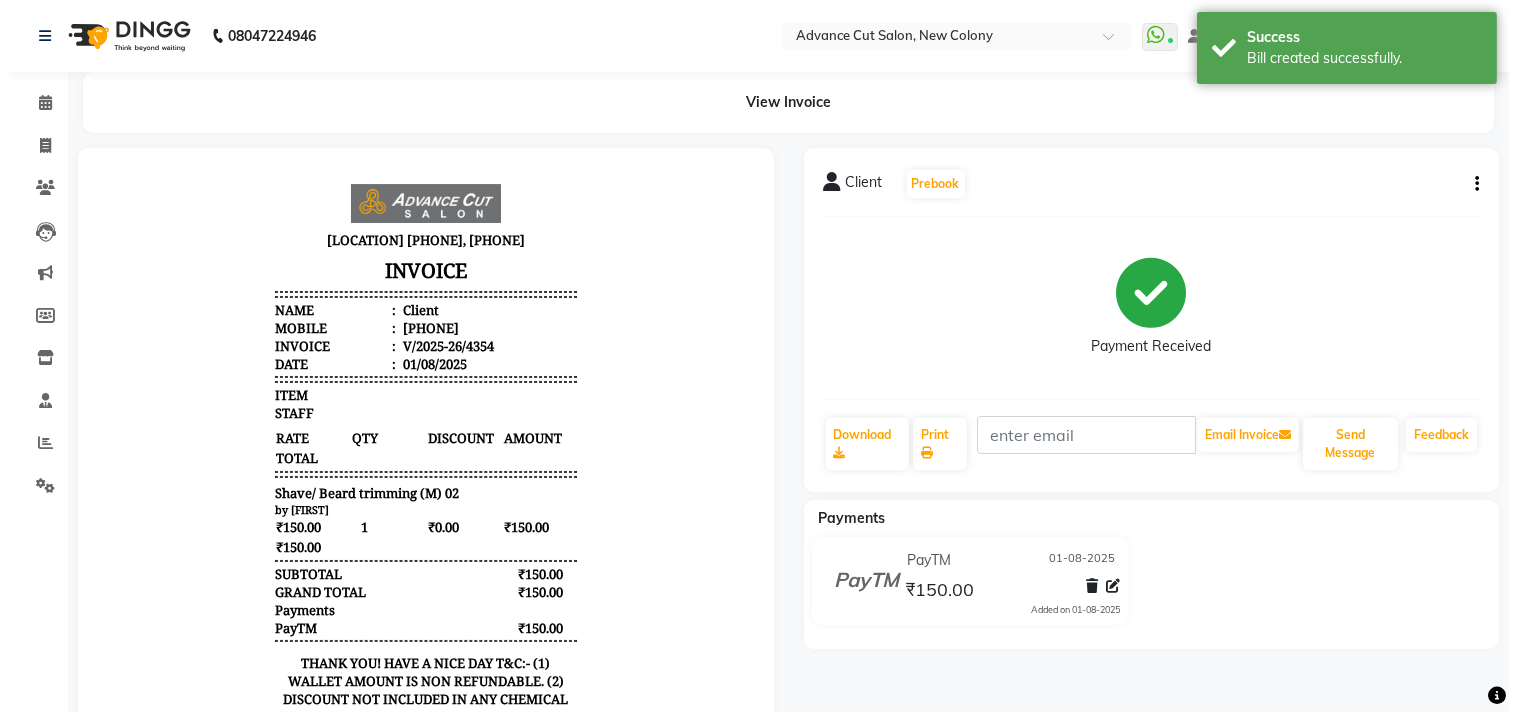 scroll, scrollTop: 0, scrollLeft: 0, axis: both 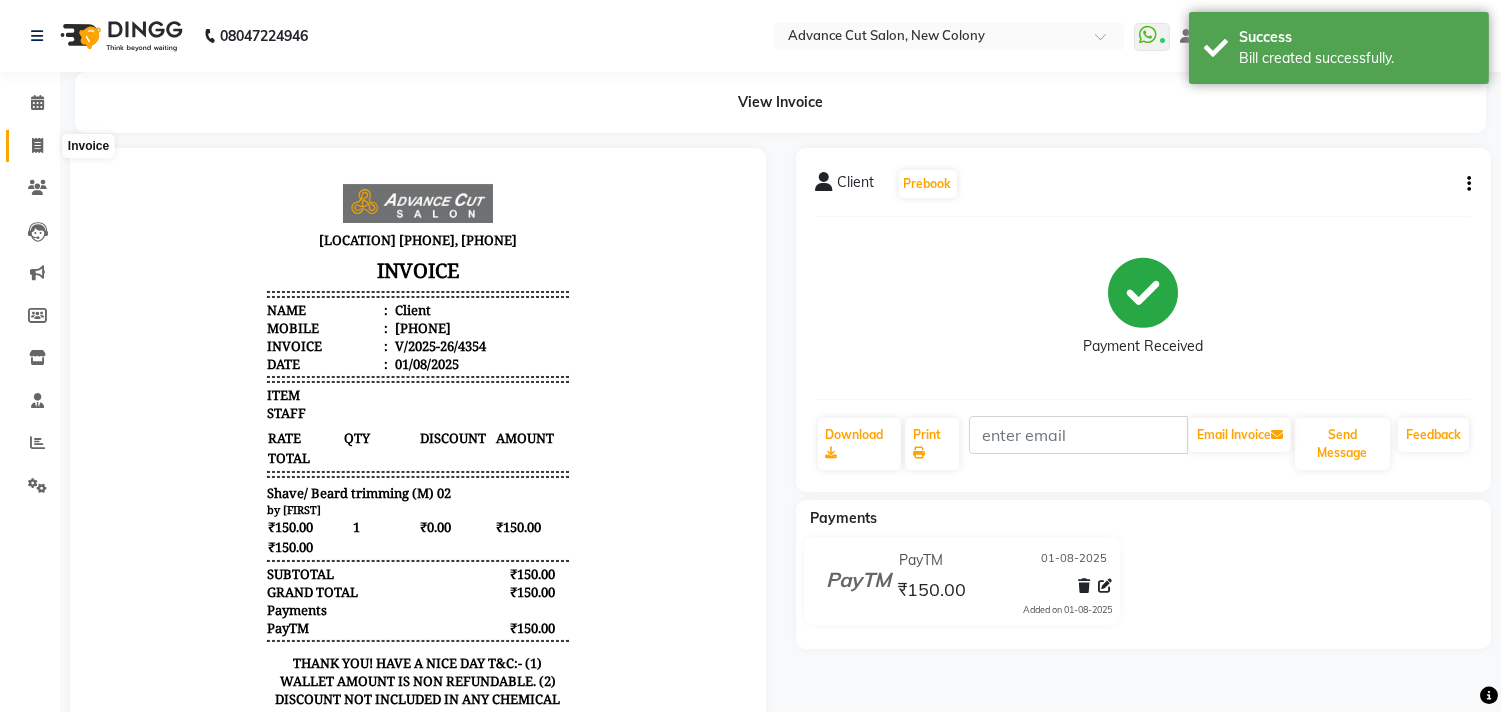 click 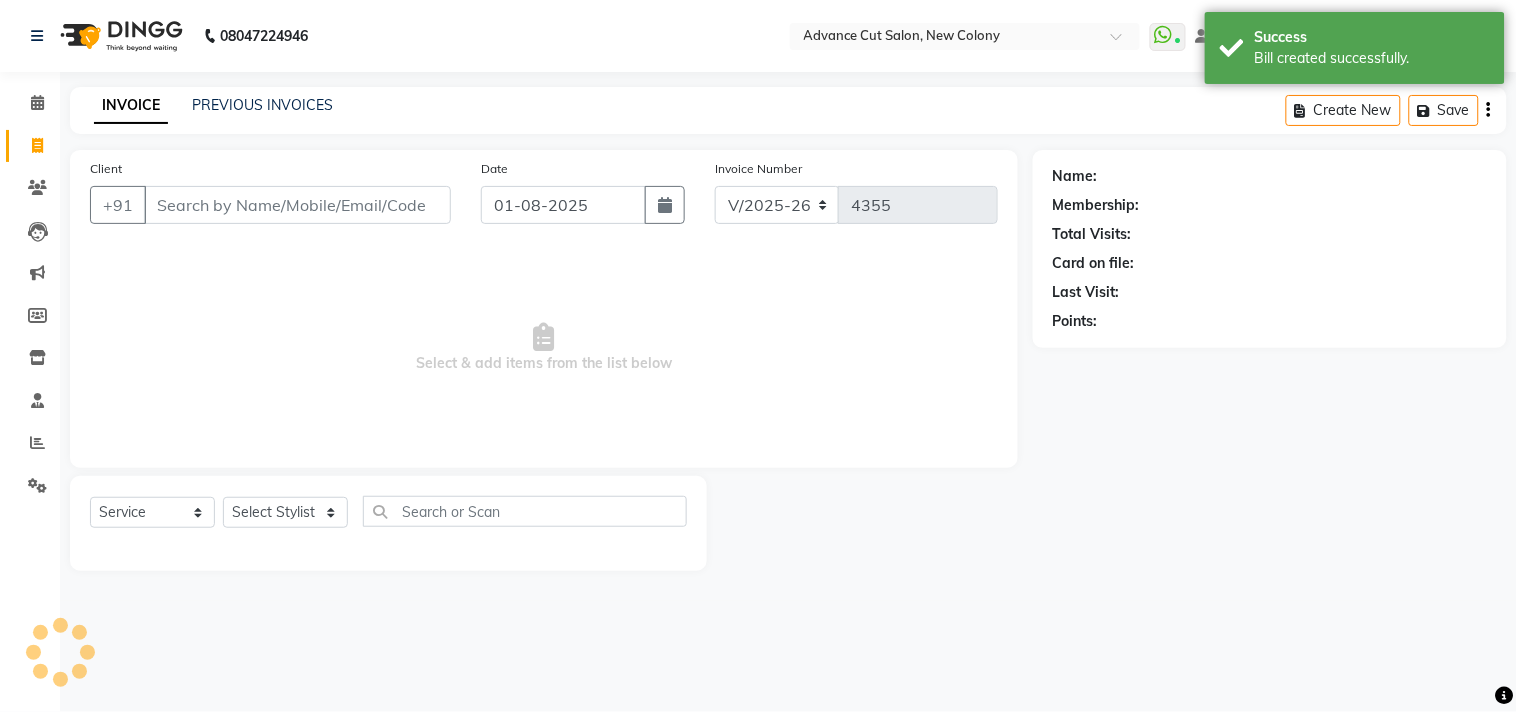 click on "Client" at bounding box center [297, 205] 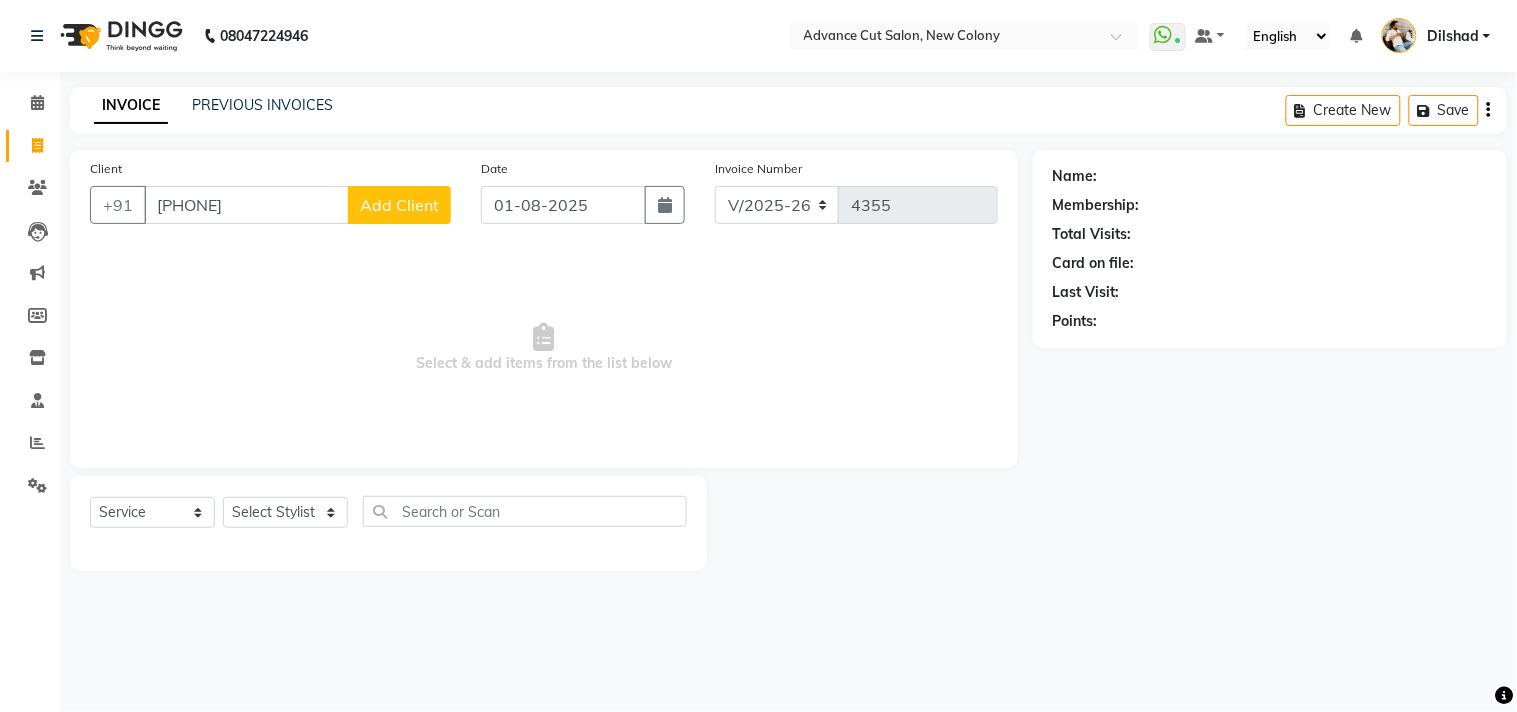click on "Add Client" 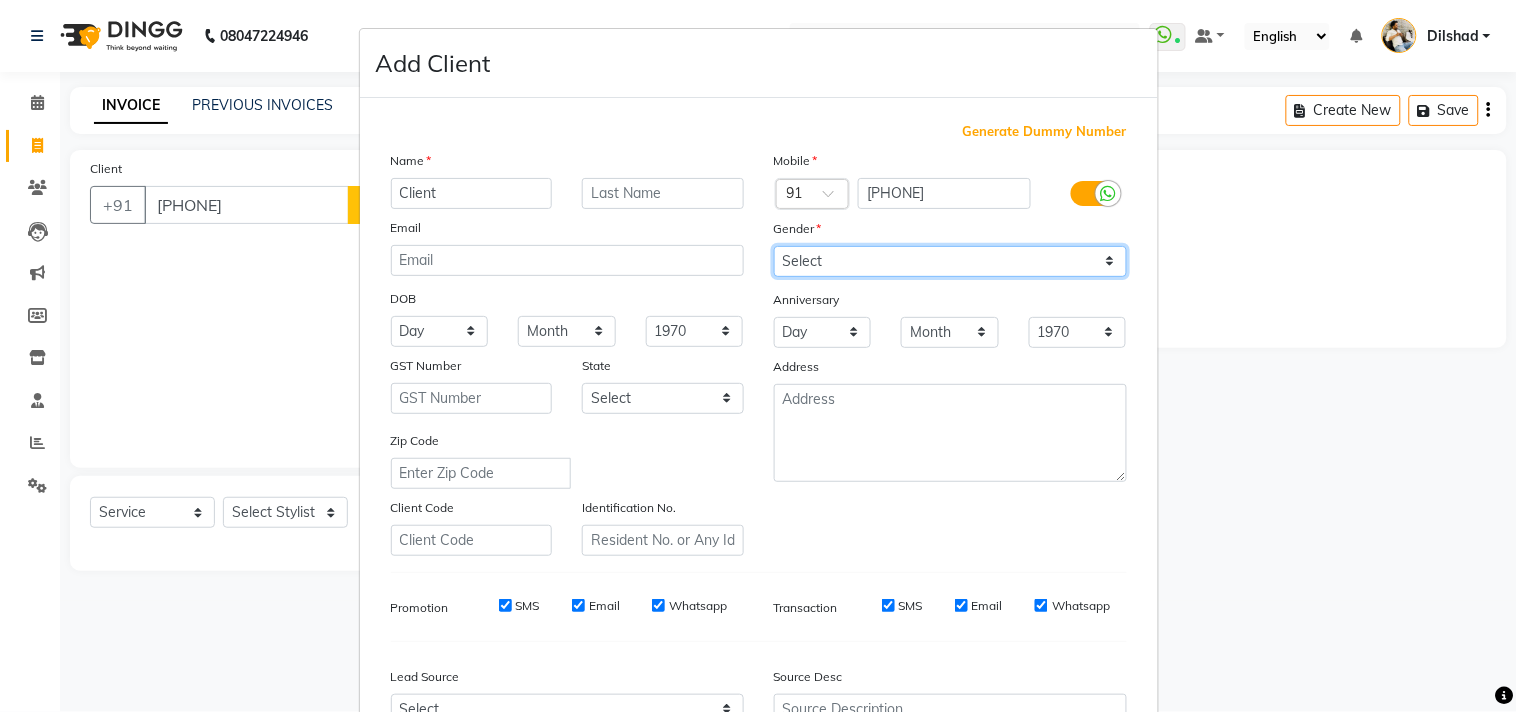 click on "Select Male Female Other Prefer Not To Say" at bounding box center (950, 261) 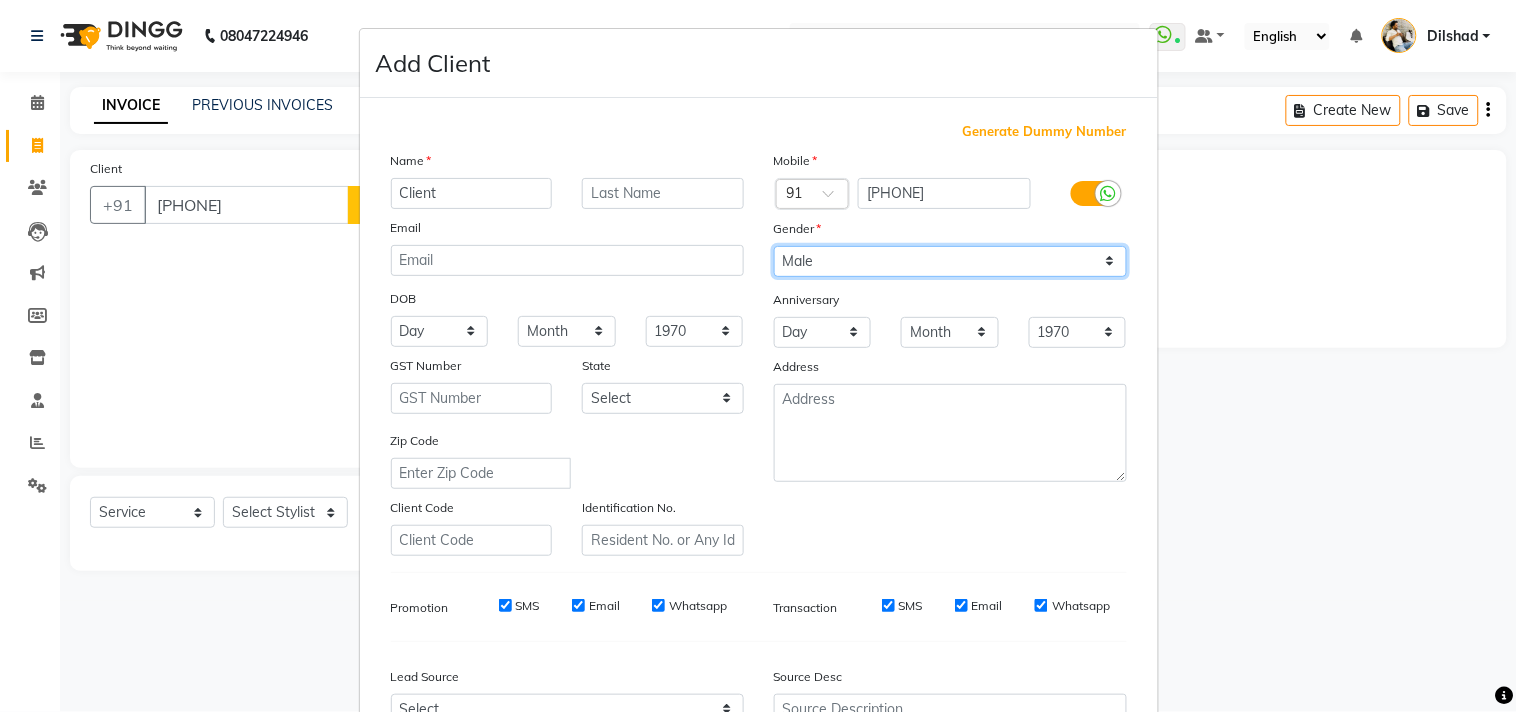 click on "Select Male Female Other Prefer Not To Say" at bounding box center (950, 261) 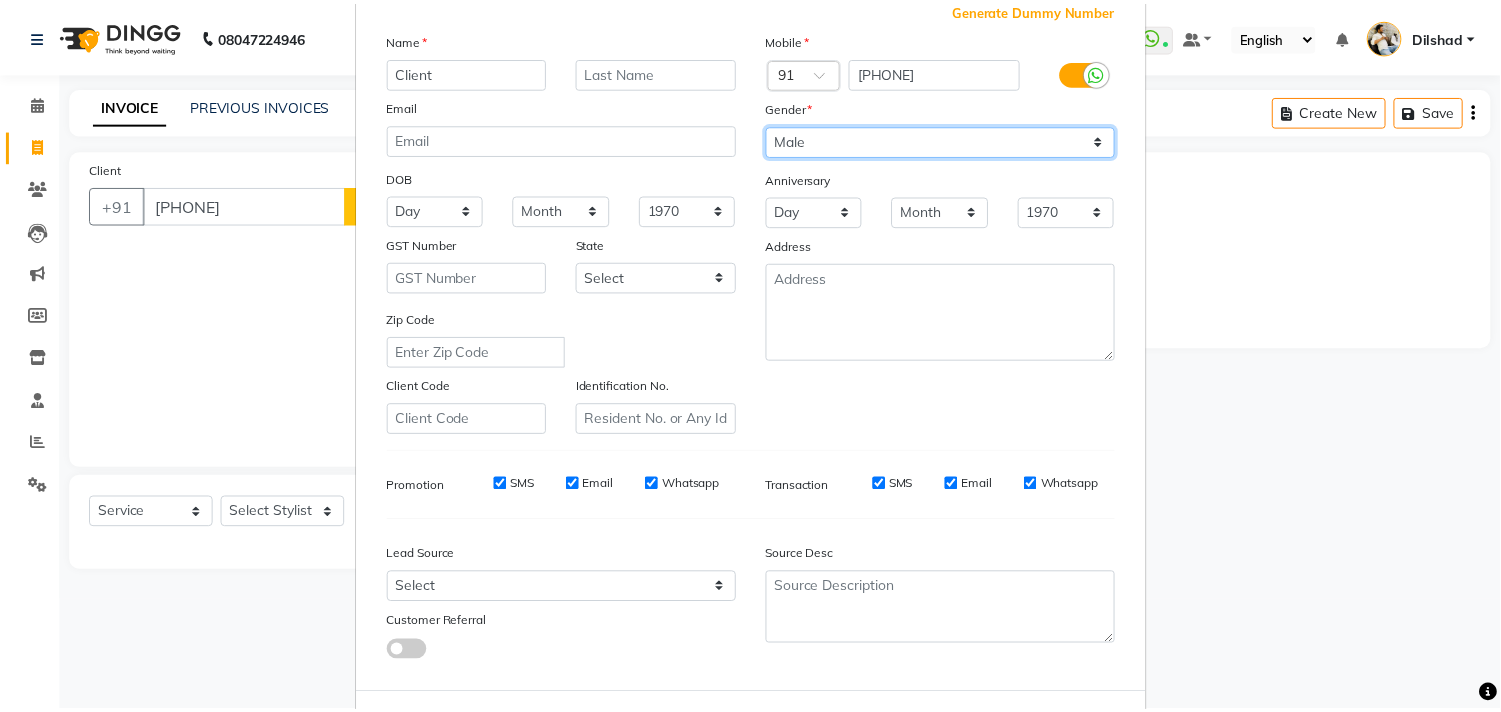 scroll, scrollTop: 212, scrollLeft: 0, axis: vertical 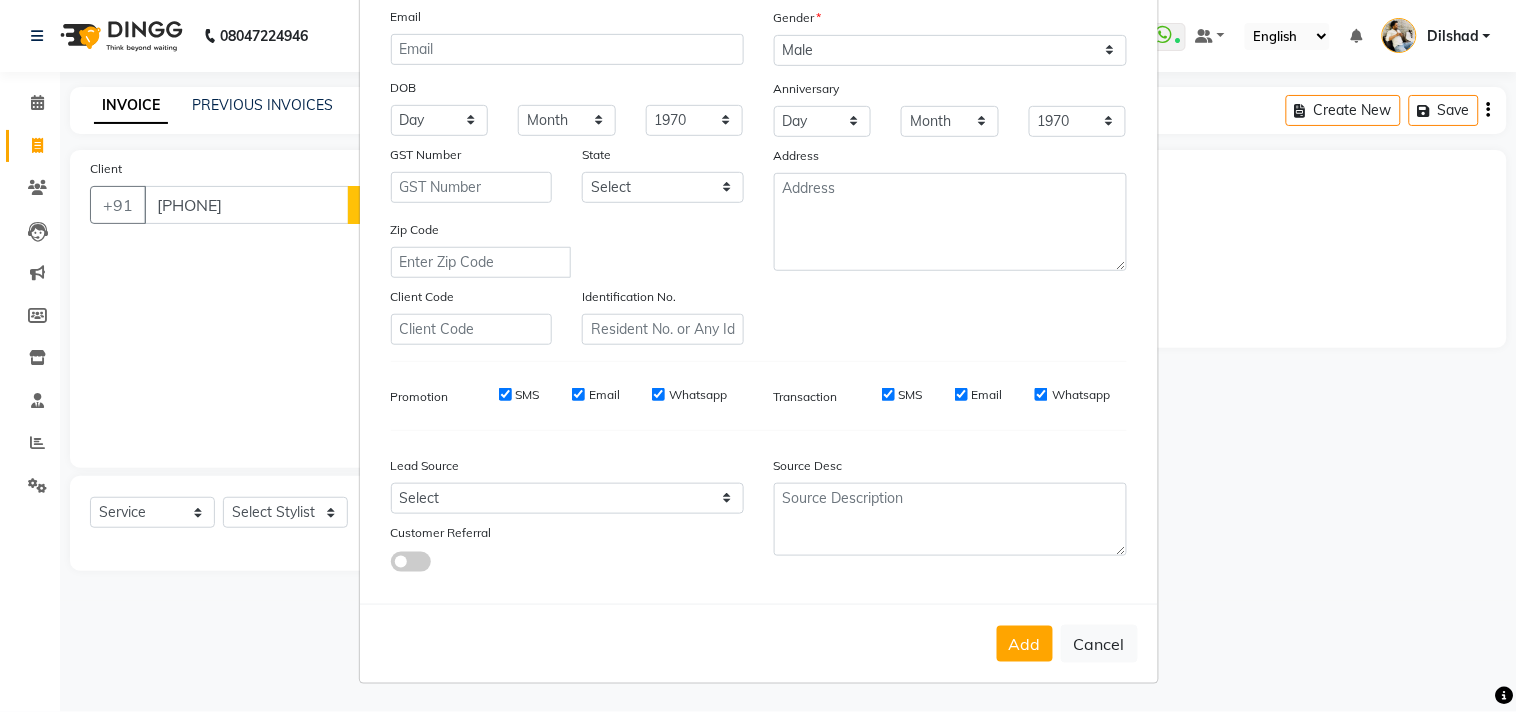 click on "Add" at bounding box center [1025, 644] 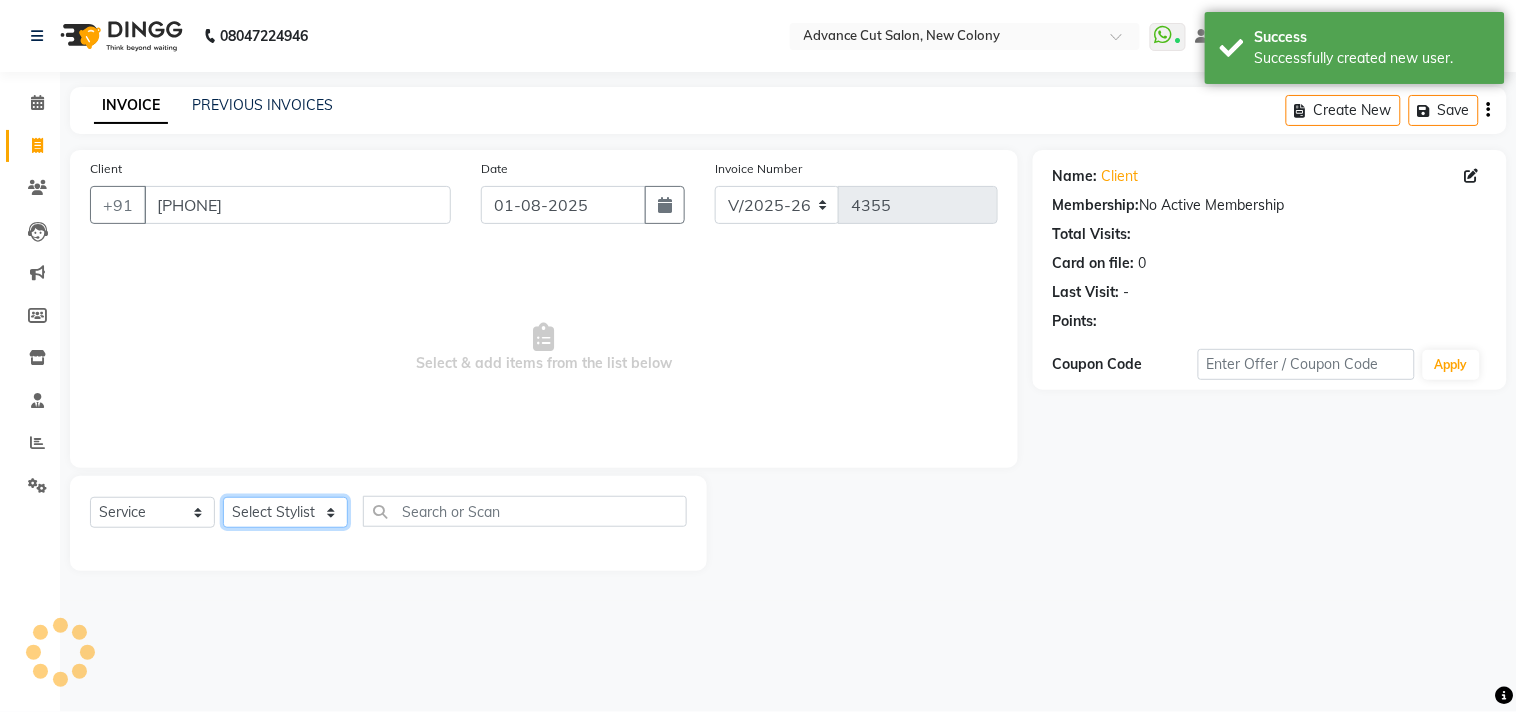 click on "Select Stylist Abrar Alam Dilshad Lallan Meenu Nafeesh Ahmad Naved O.P. Sharma  Pryag Samar Shahzad  SHWETA SINGH Zarina" 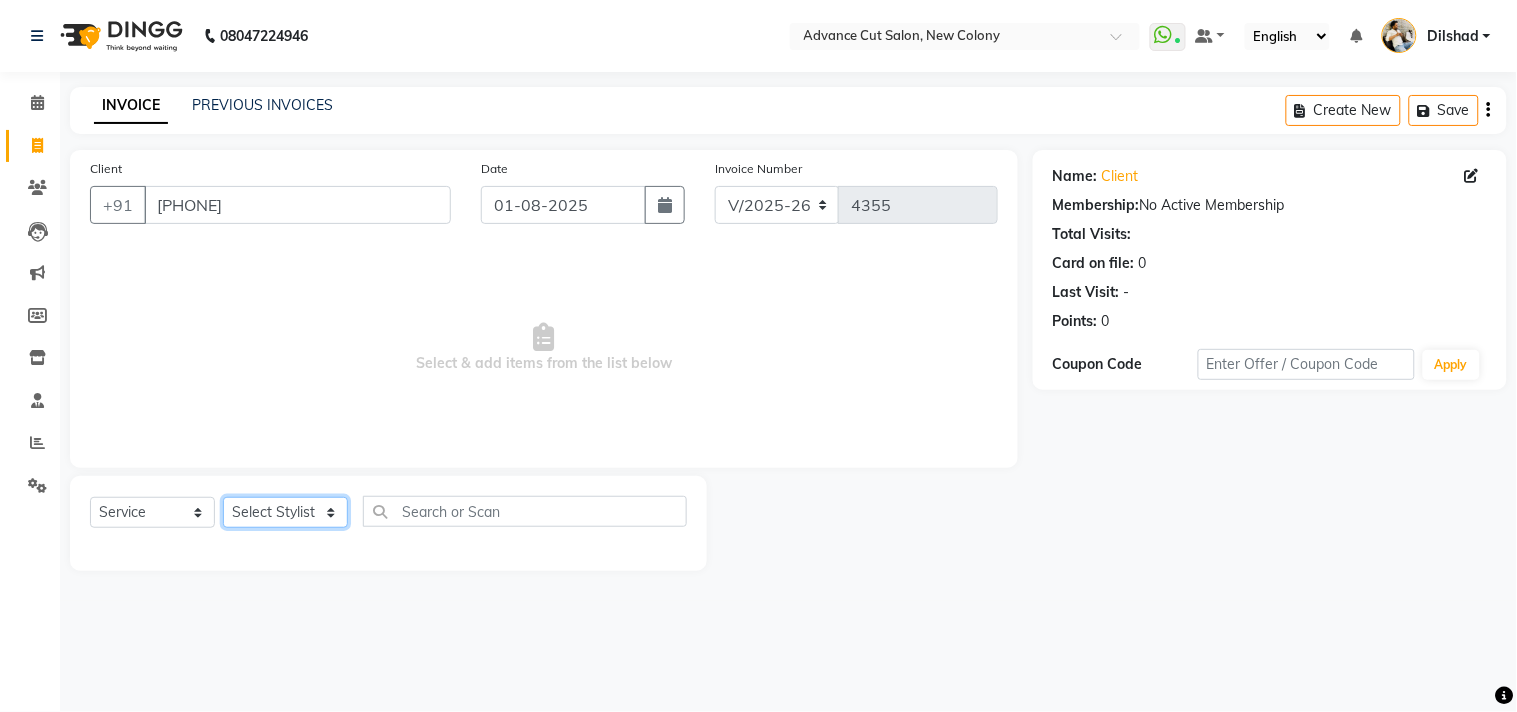 click on "Select Stylist Abrar Alam Dilshad Lallan Meenu Nafeesh Ahmad Naved O.P. Sharma  Pryag Samar Shahzad  SHWETA SINGH Zarina" 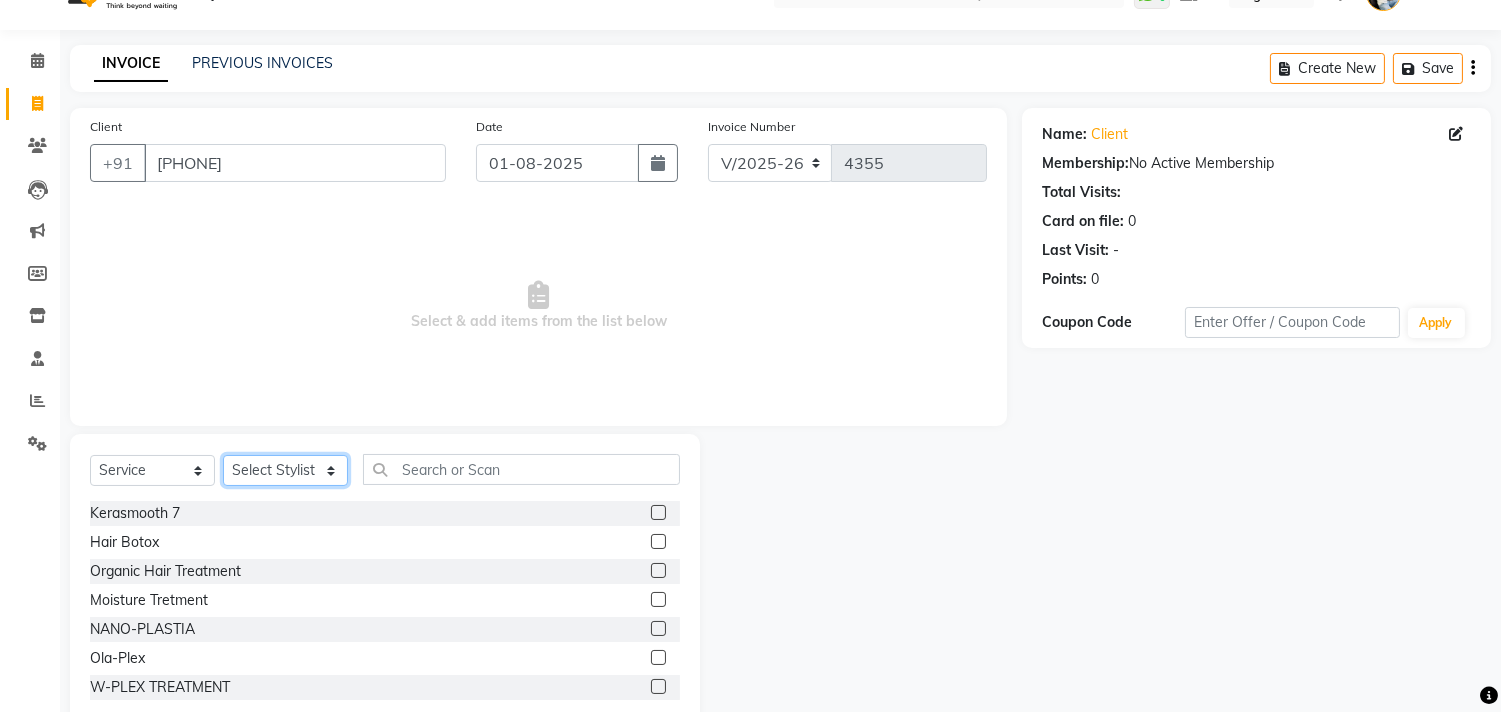scroll, scrollTop: 88, scrollLeft: 0, axis: vertical 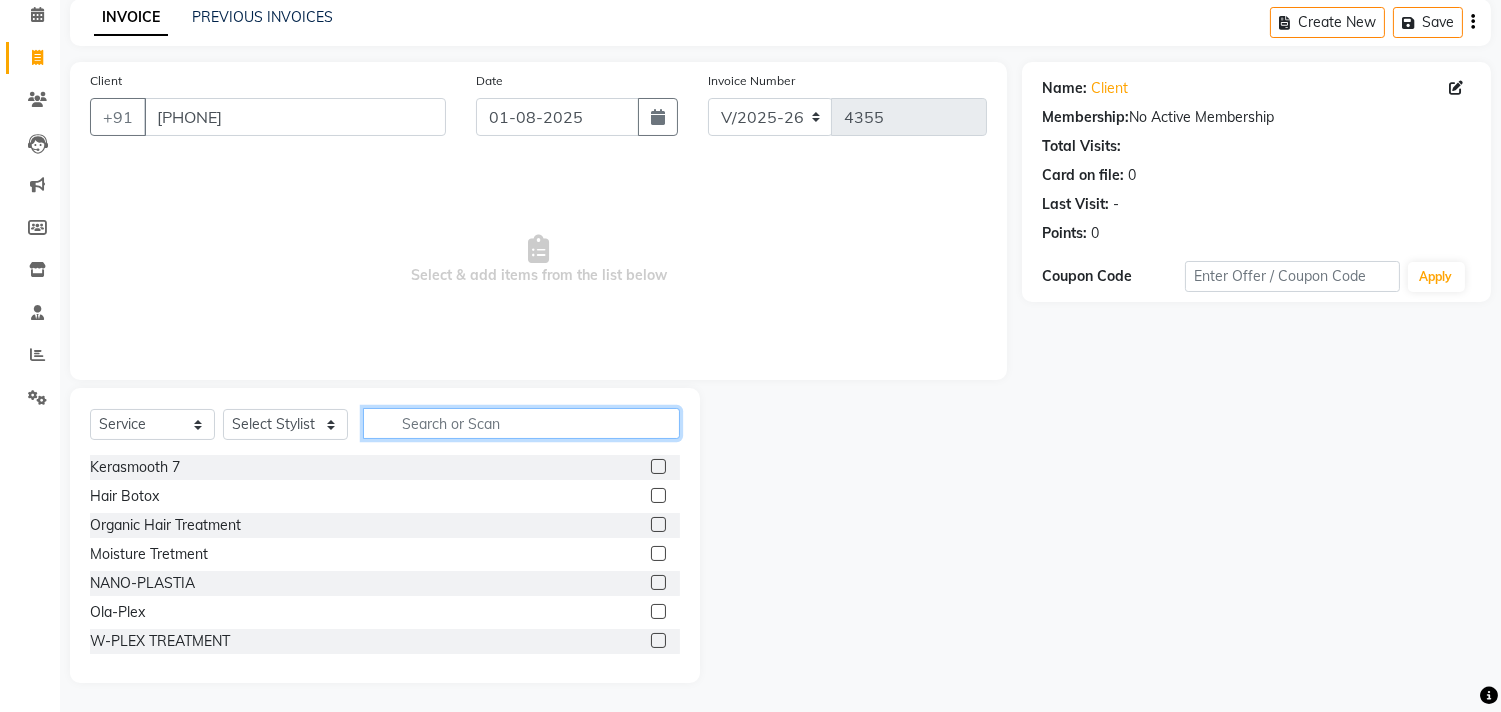 click 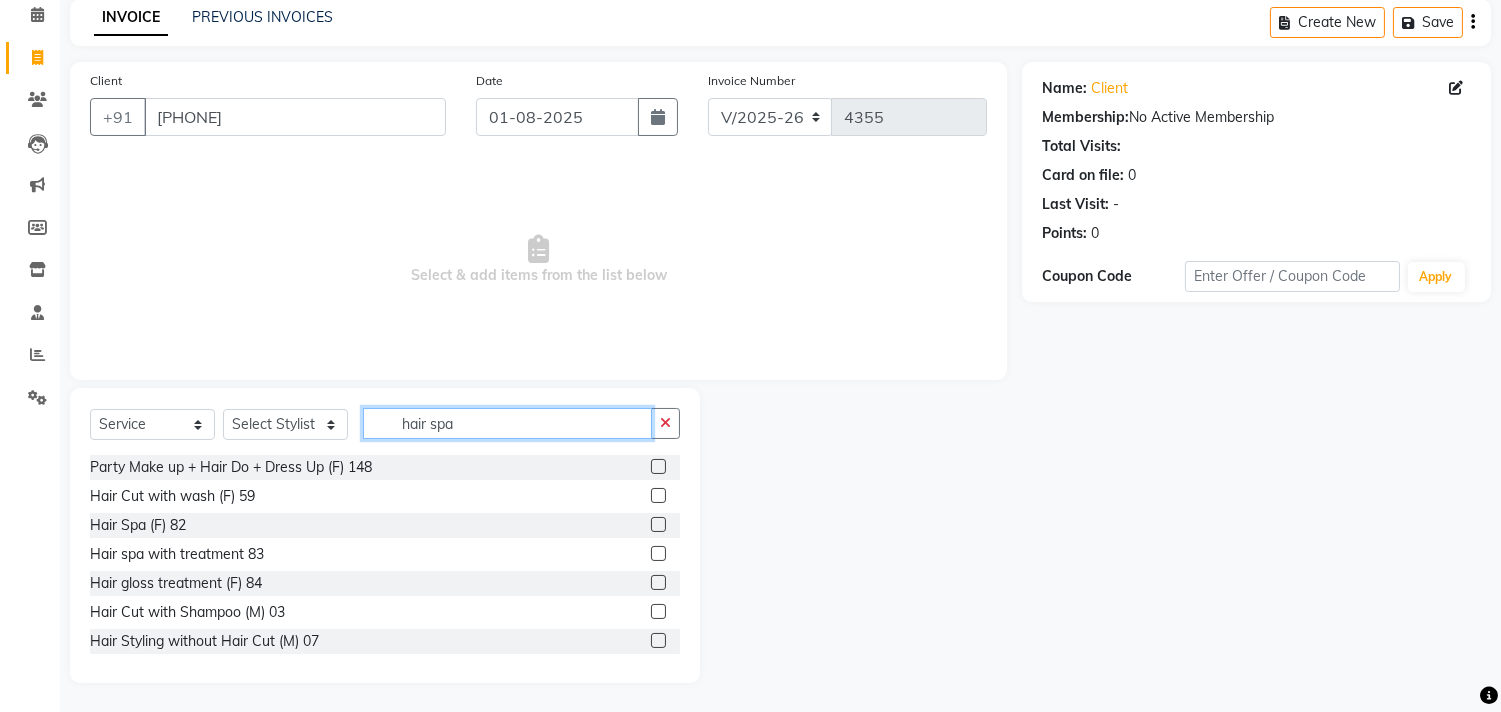 scroll, scrollTop: 5, scrollLeft: 0, axis: vertical 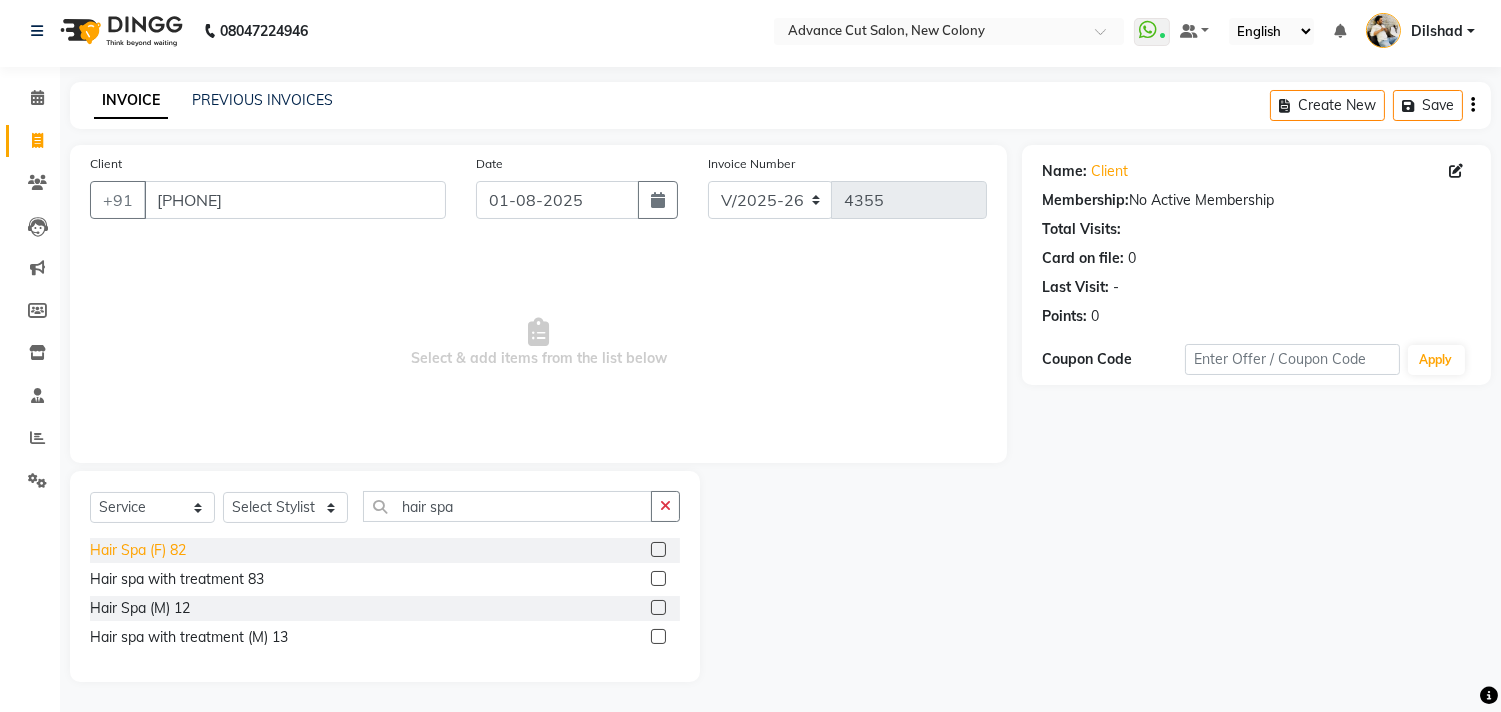 click on "Hair Spa (F) 82" 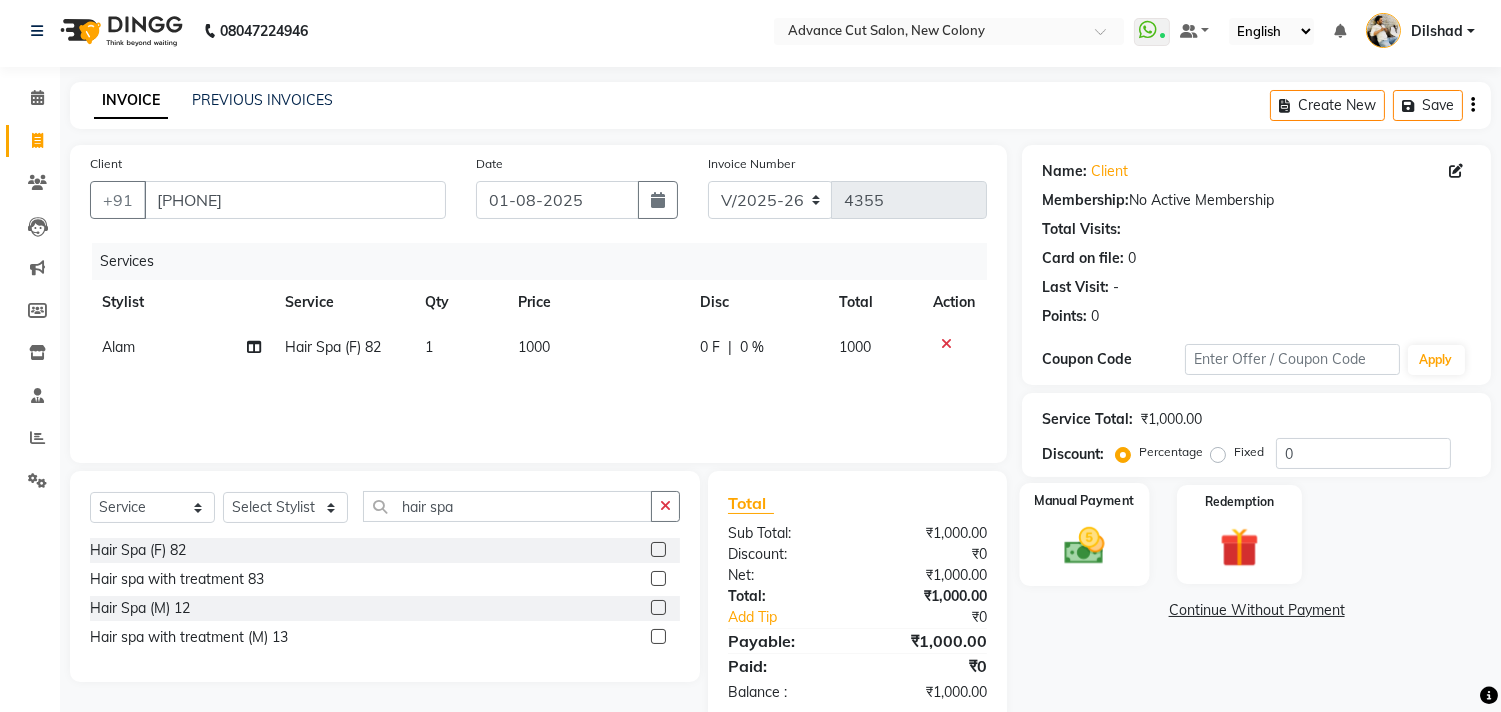click 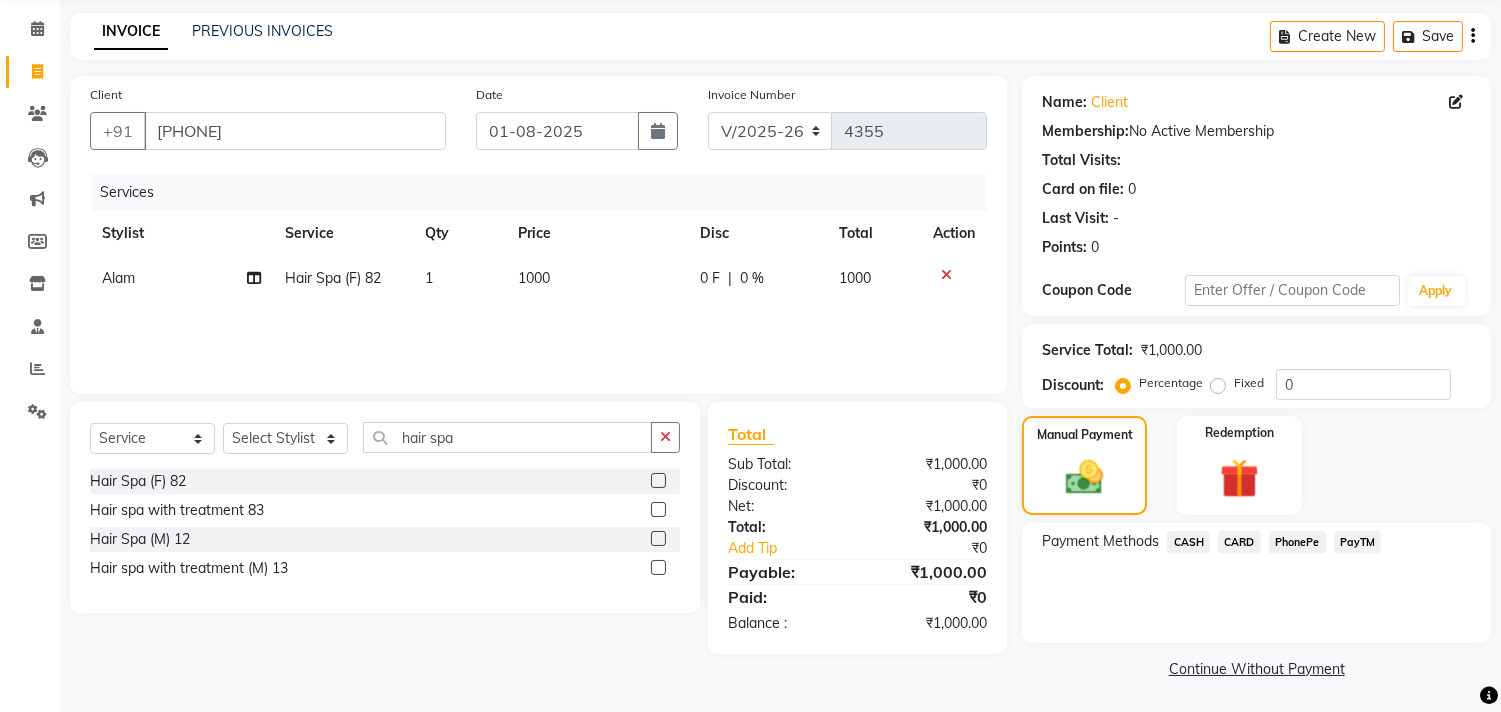 click on "CASH" 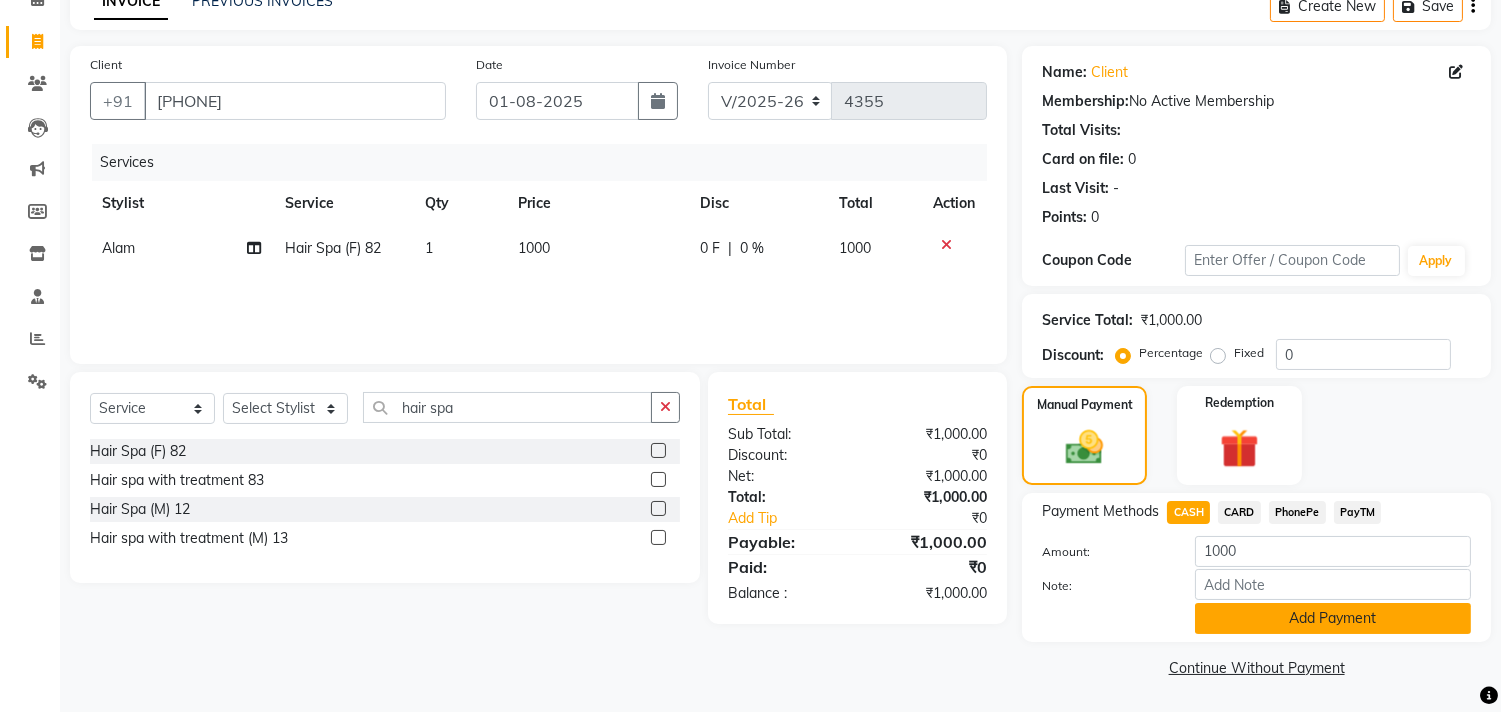 click on "Add Payment" 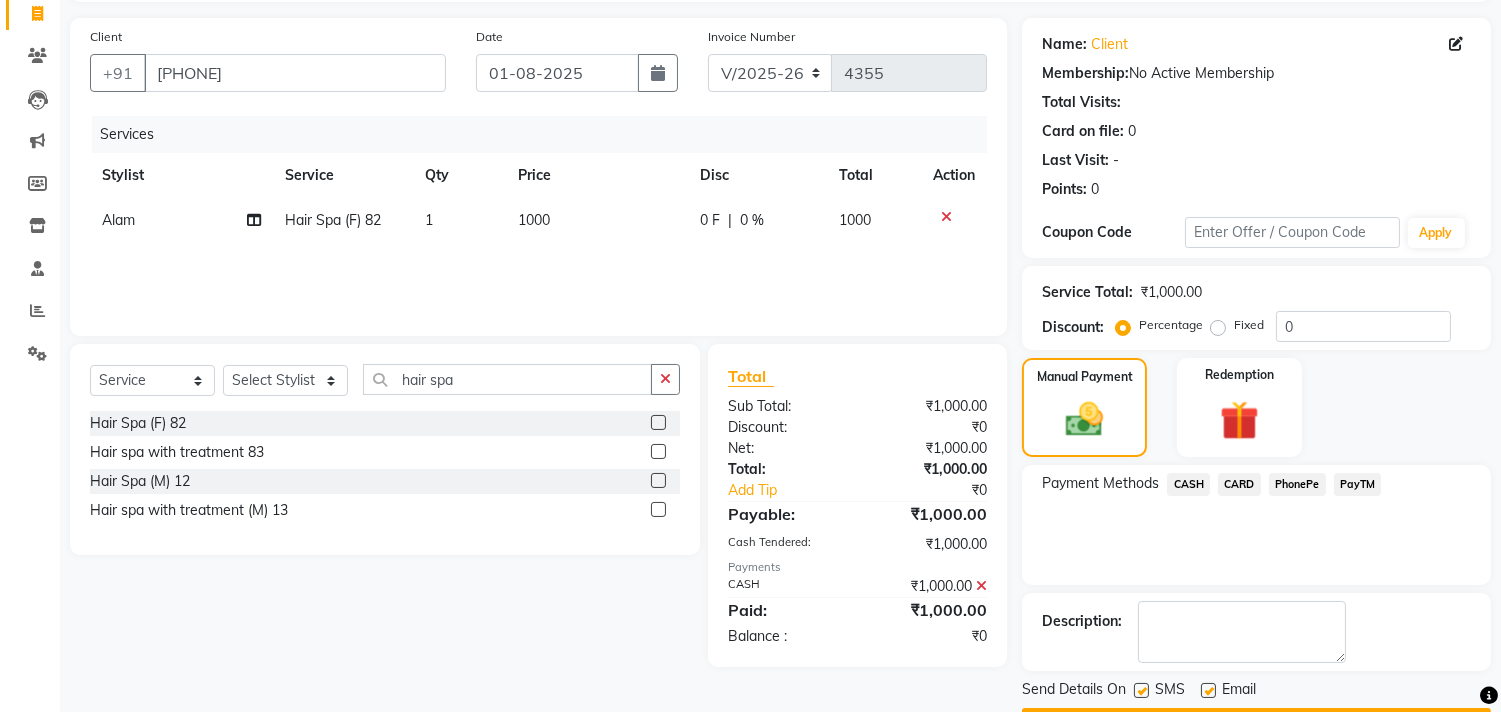 scroll, scrollTop: 187, scrollLeft: 0, axis: vertical 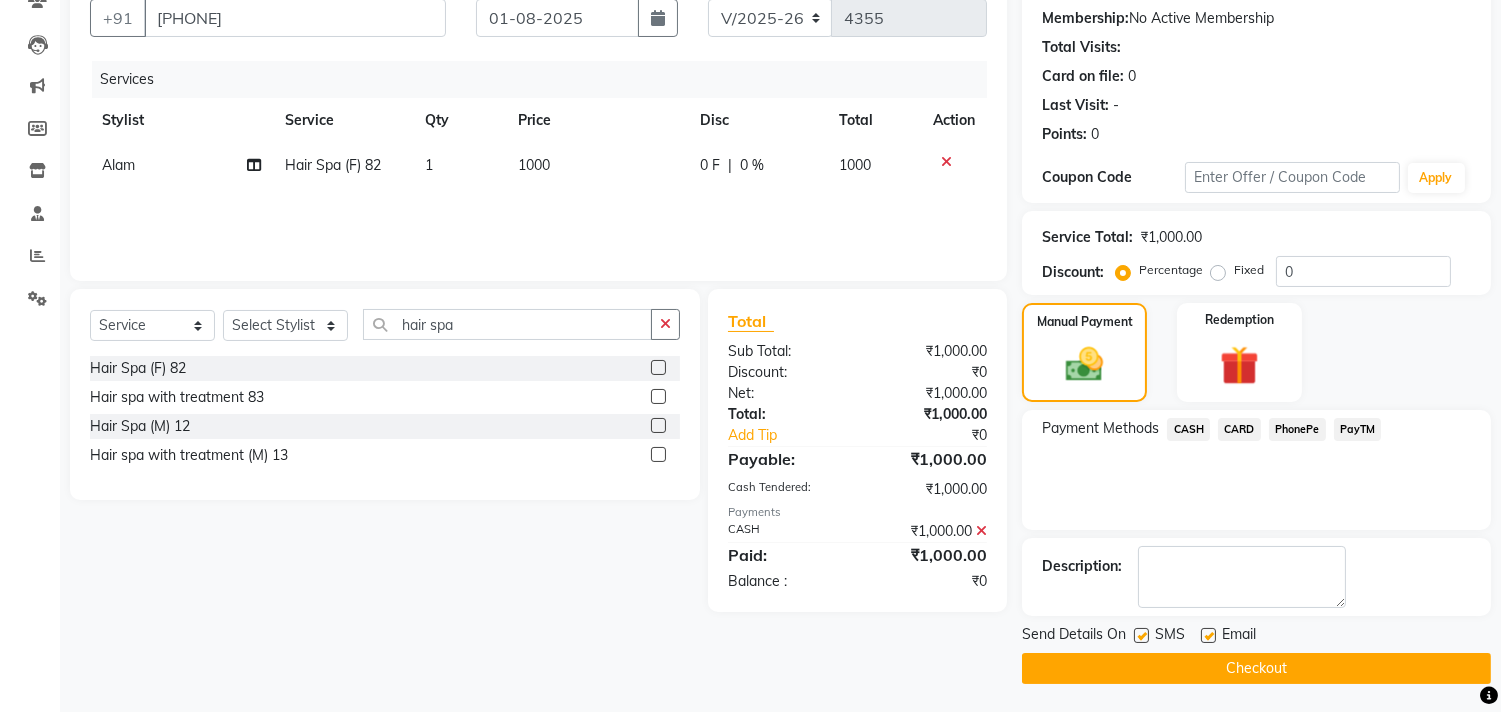 click on "Checkout" 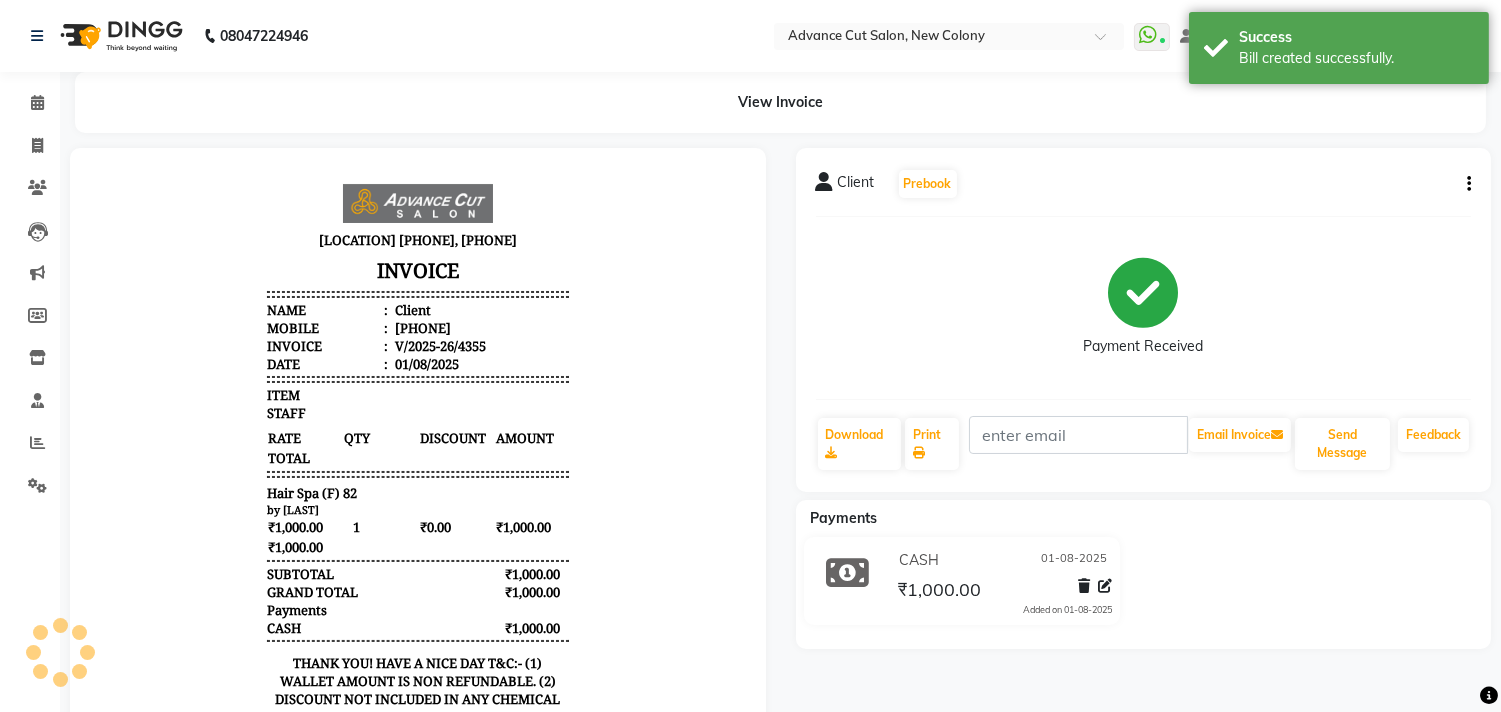 scroll, scrollTop: 0, scrollLeft: 0, axis: both 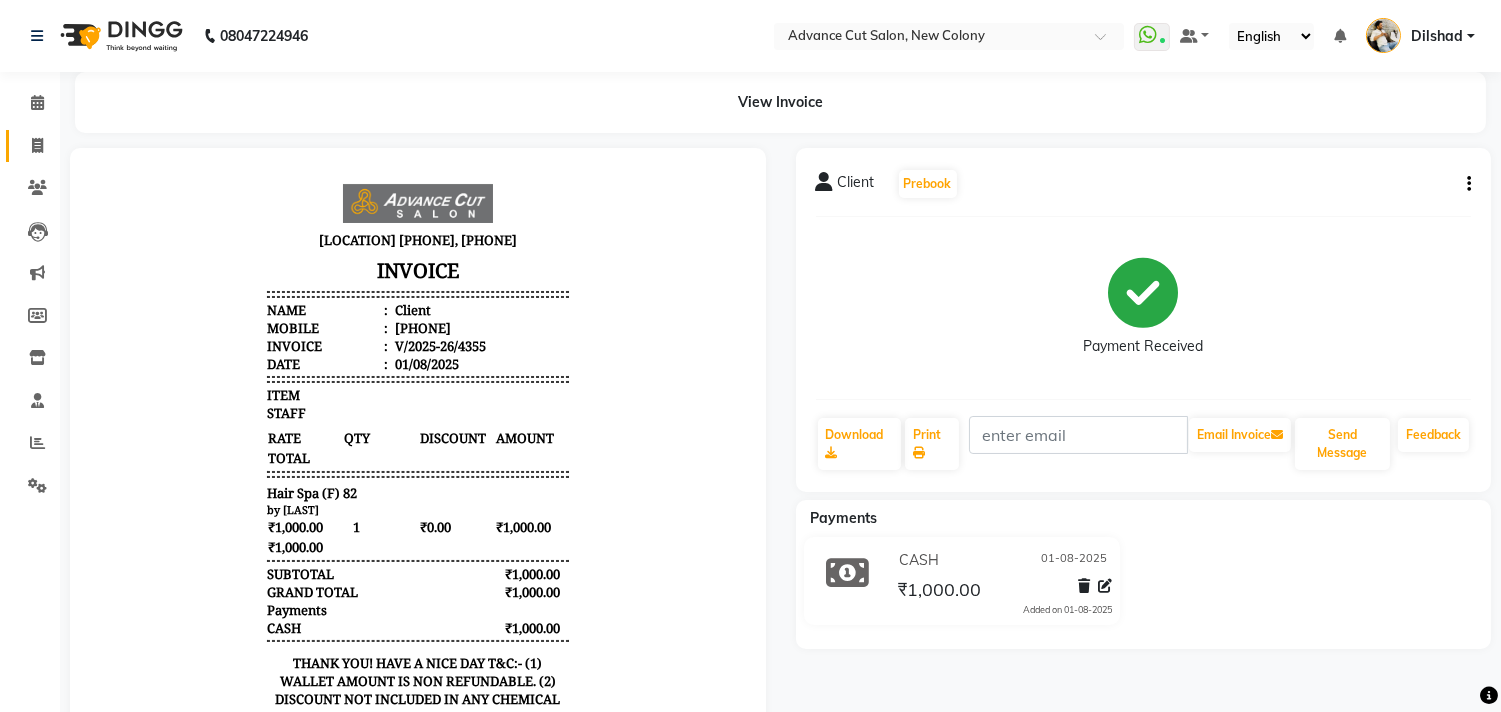 click on "Invoice" 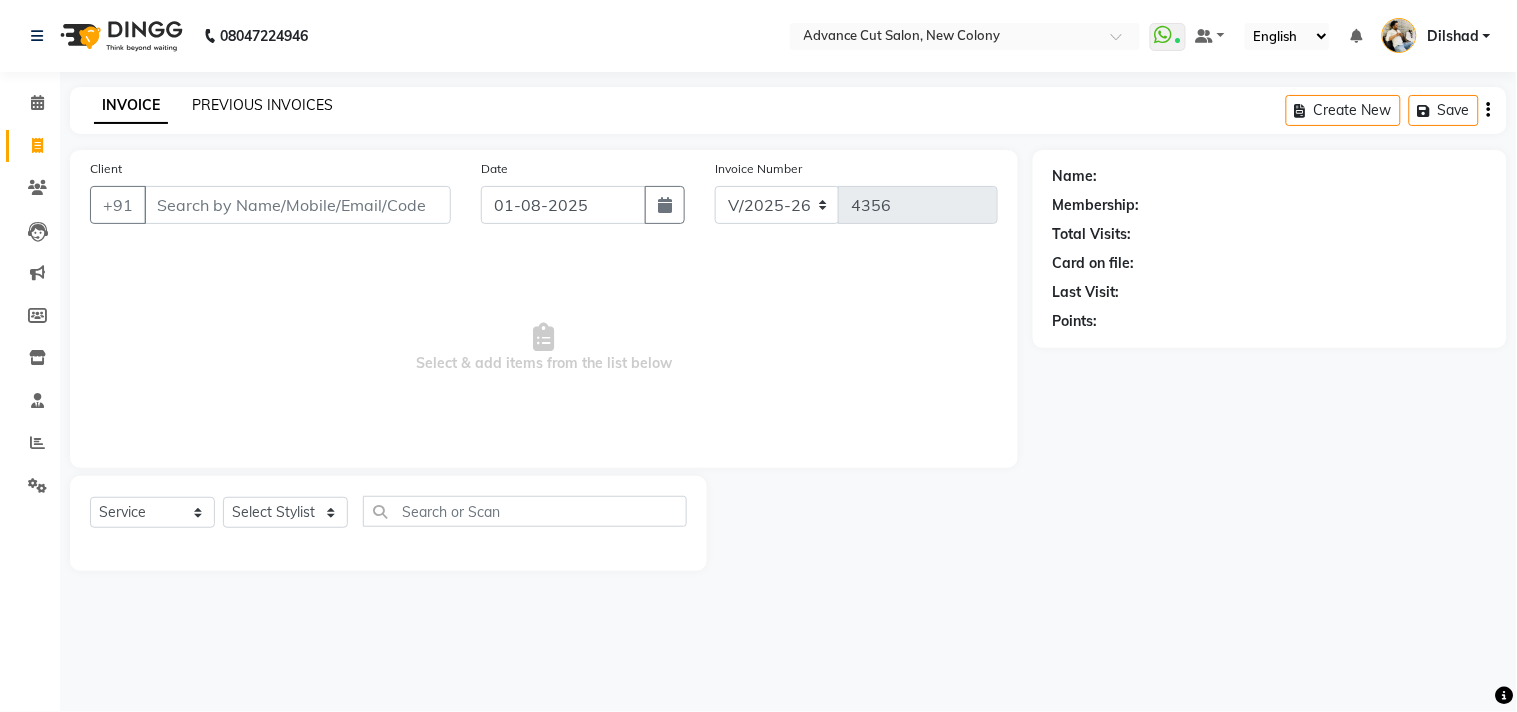 click on "PREVIOUS INVOICES" 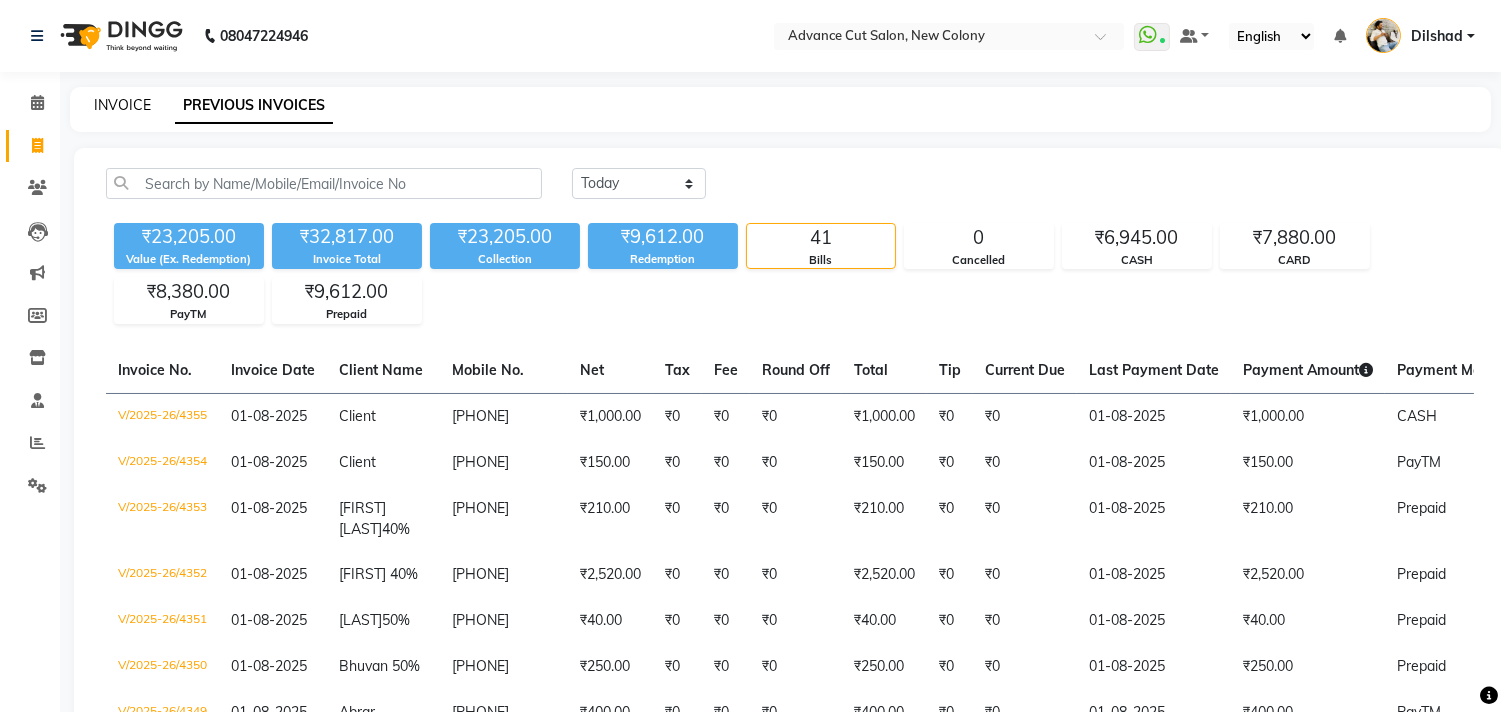 click on "INVOICE" 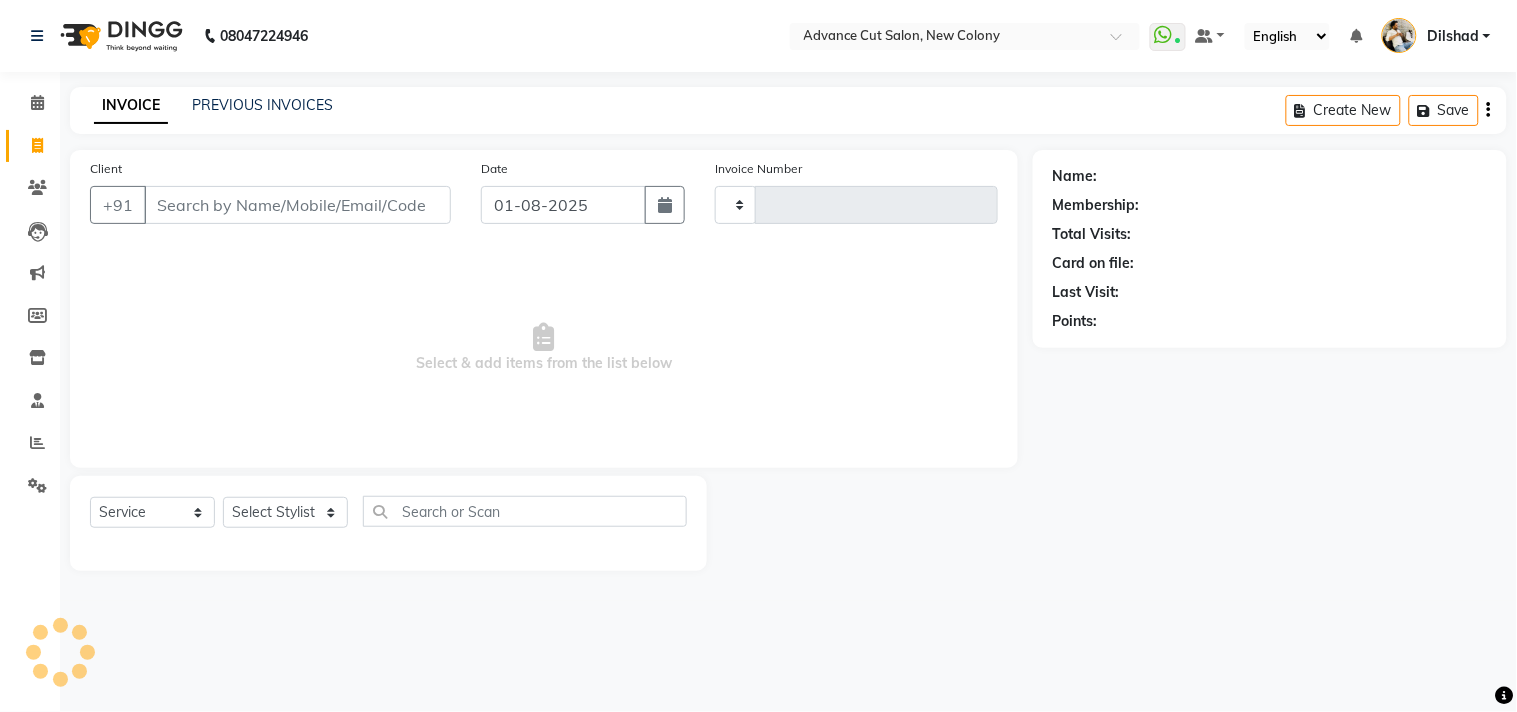 click on "INVOICE PREVIOUS INVOICES Create New   Save" 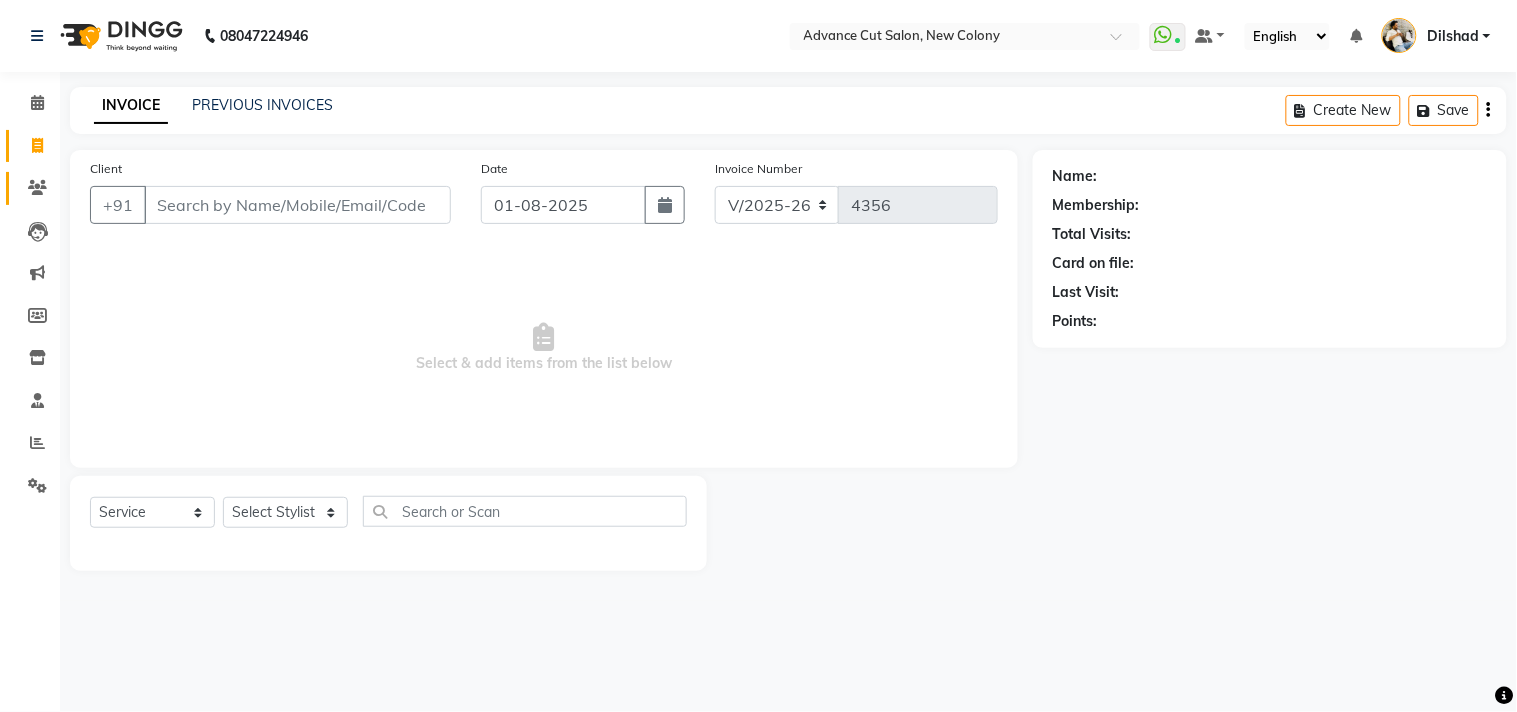 drag, startPoint x: 10, startPoint y: 174, endPoint x: 35, endPoint y: 182, distance: 26.24881 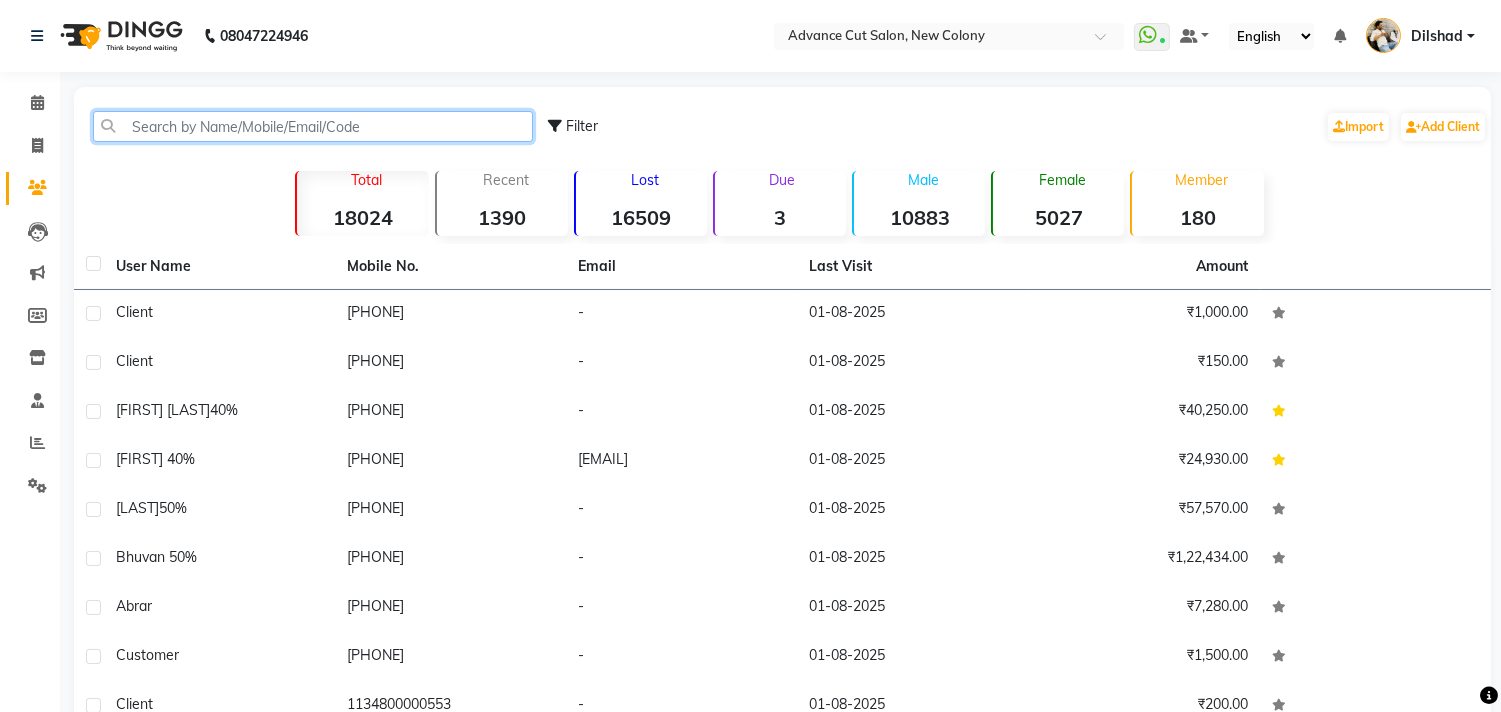 click 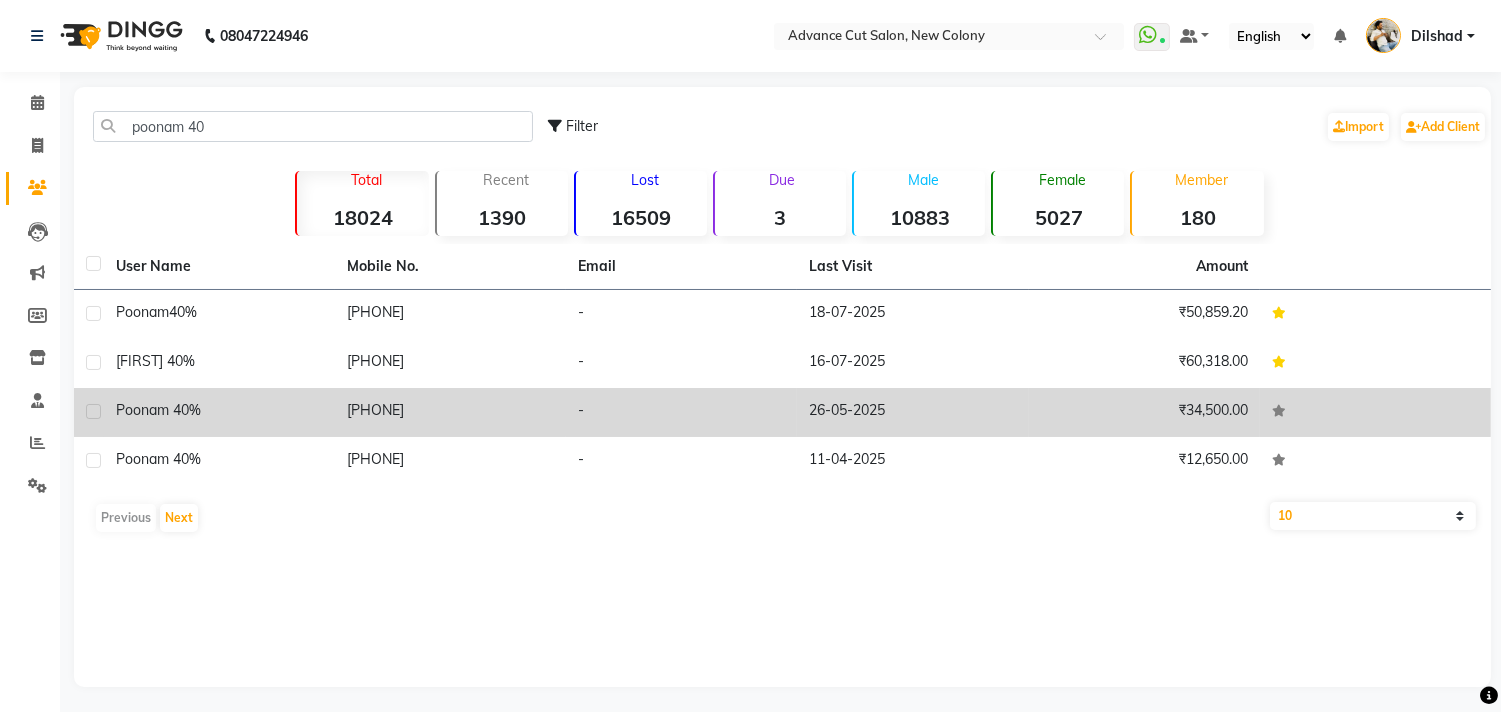 click on "9310802735" 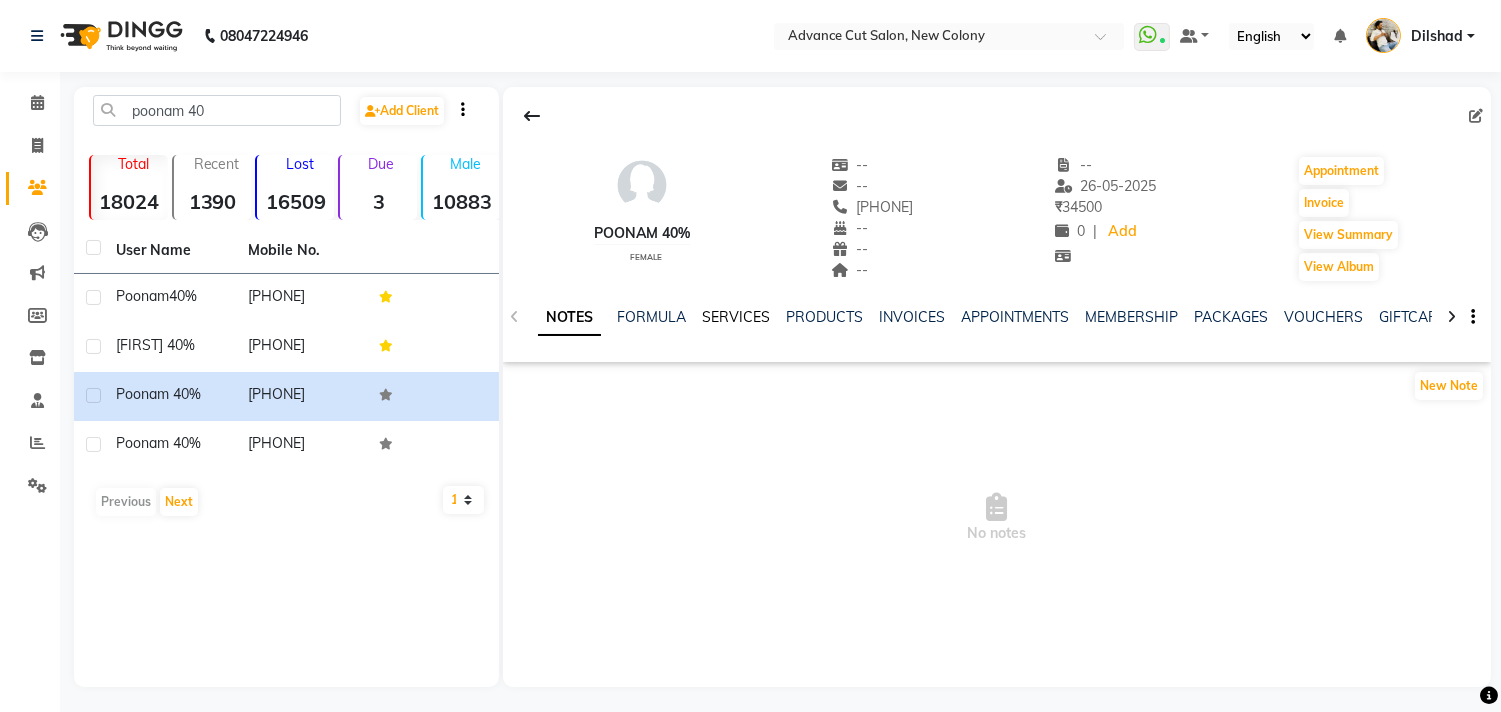 click on "SERVICES" 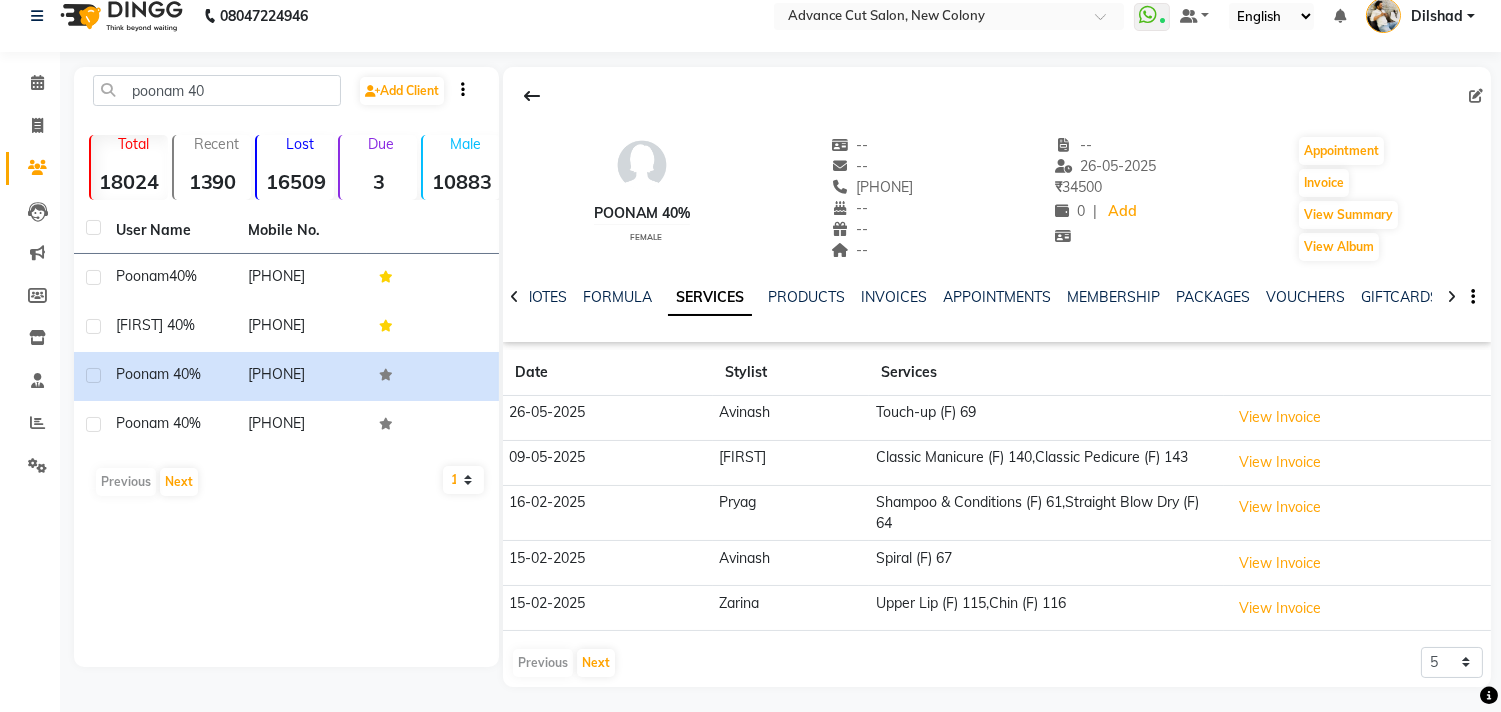 scroll, scrollTop: 25, scrollLeft: 0, axis: vertical 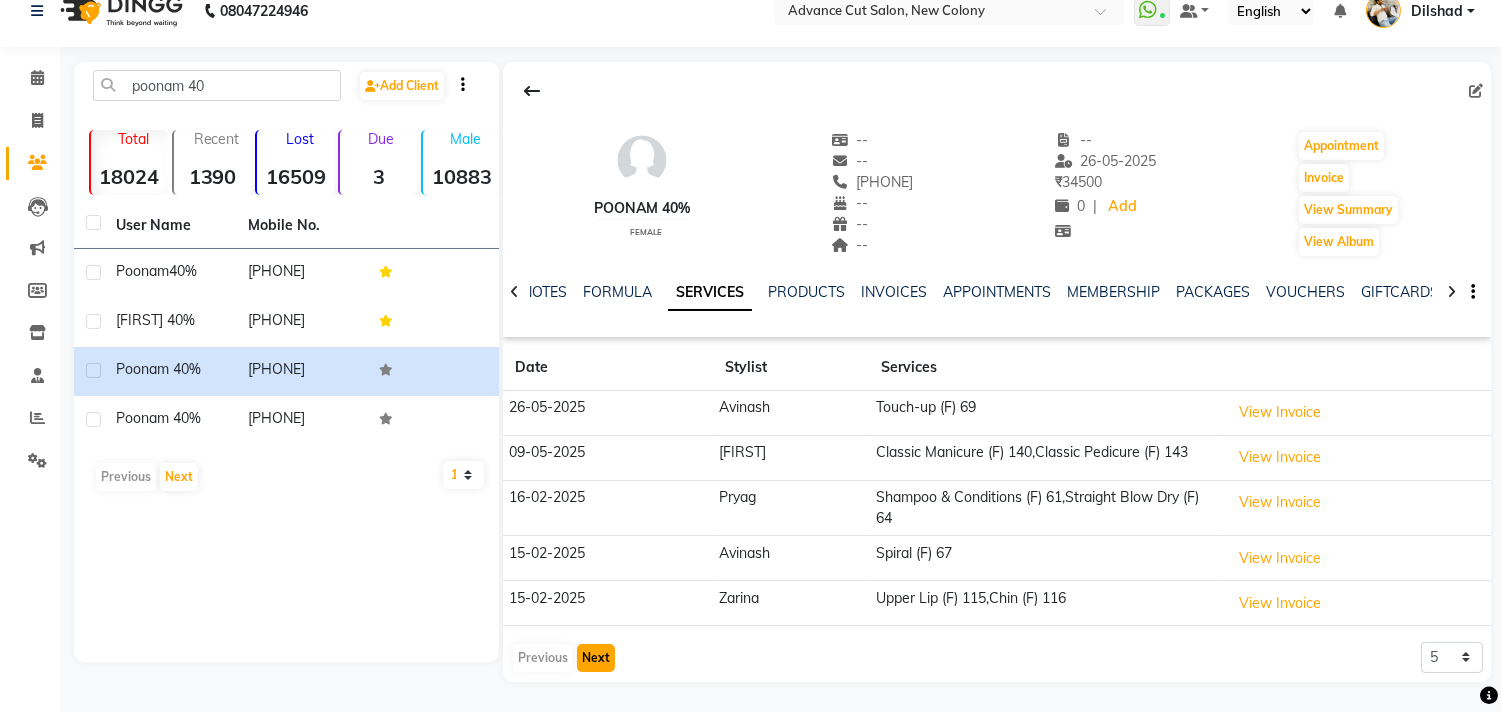 click on "Next" 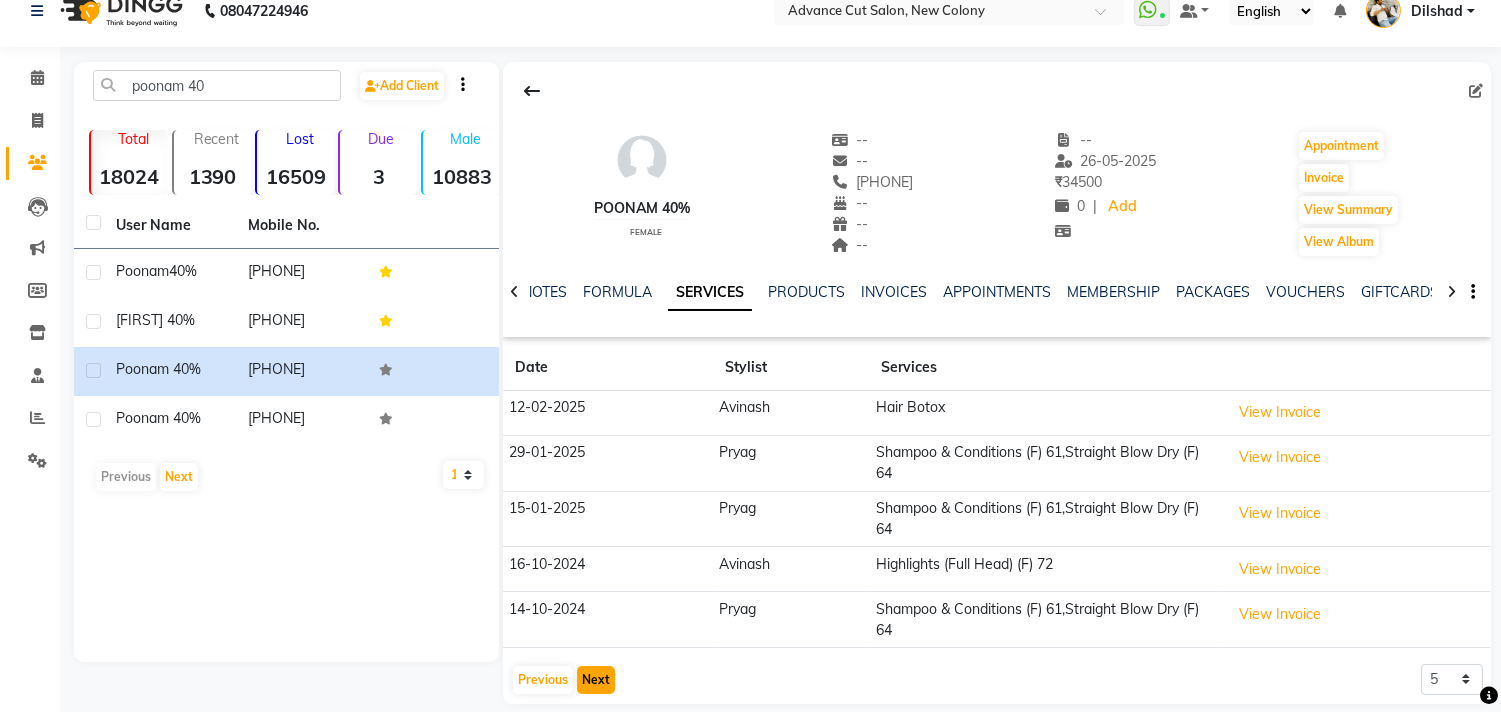 click on "Next" 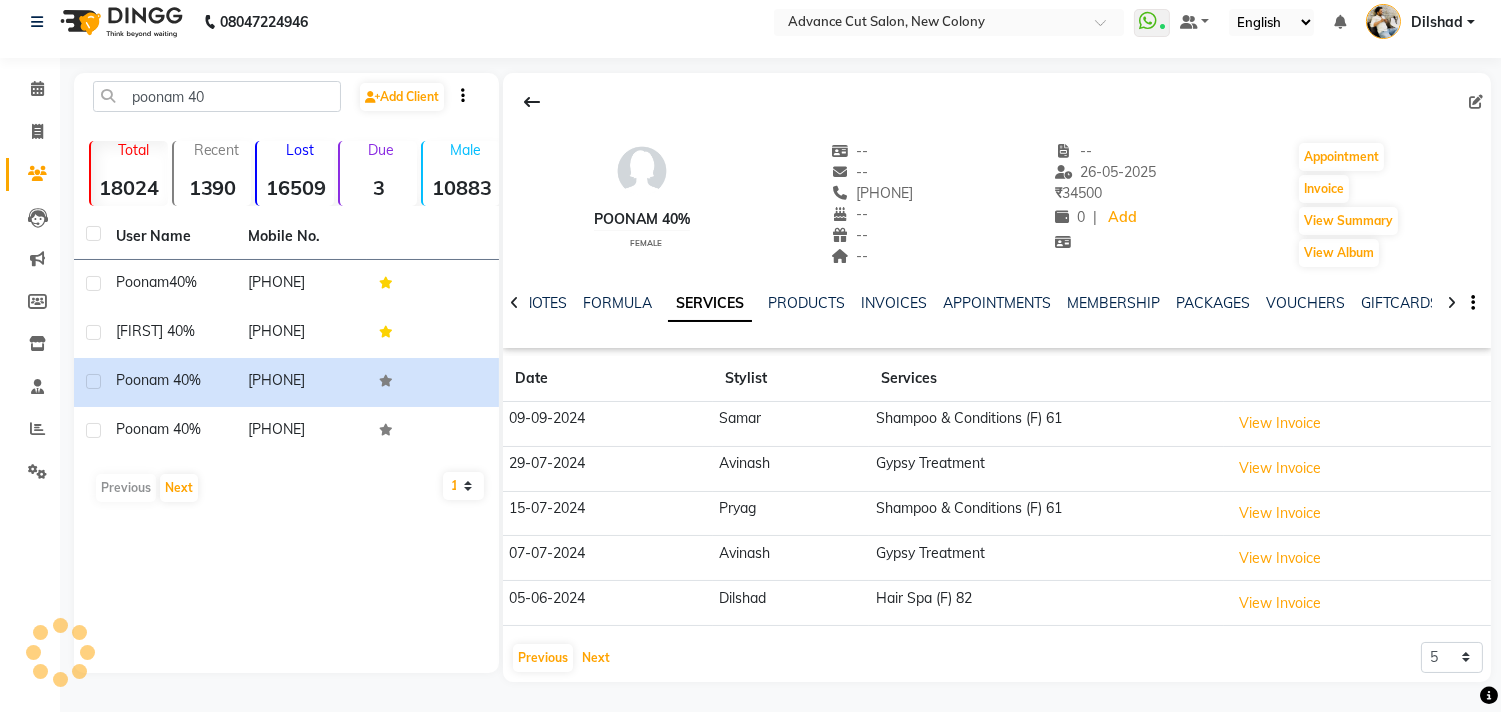 scroll, scrollTop: 15, scrollLeft: 0, axis: vertical 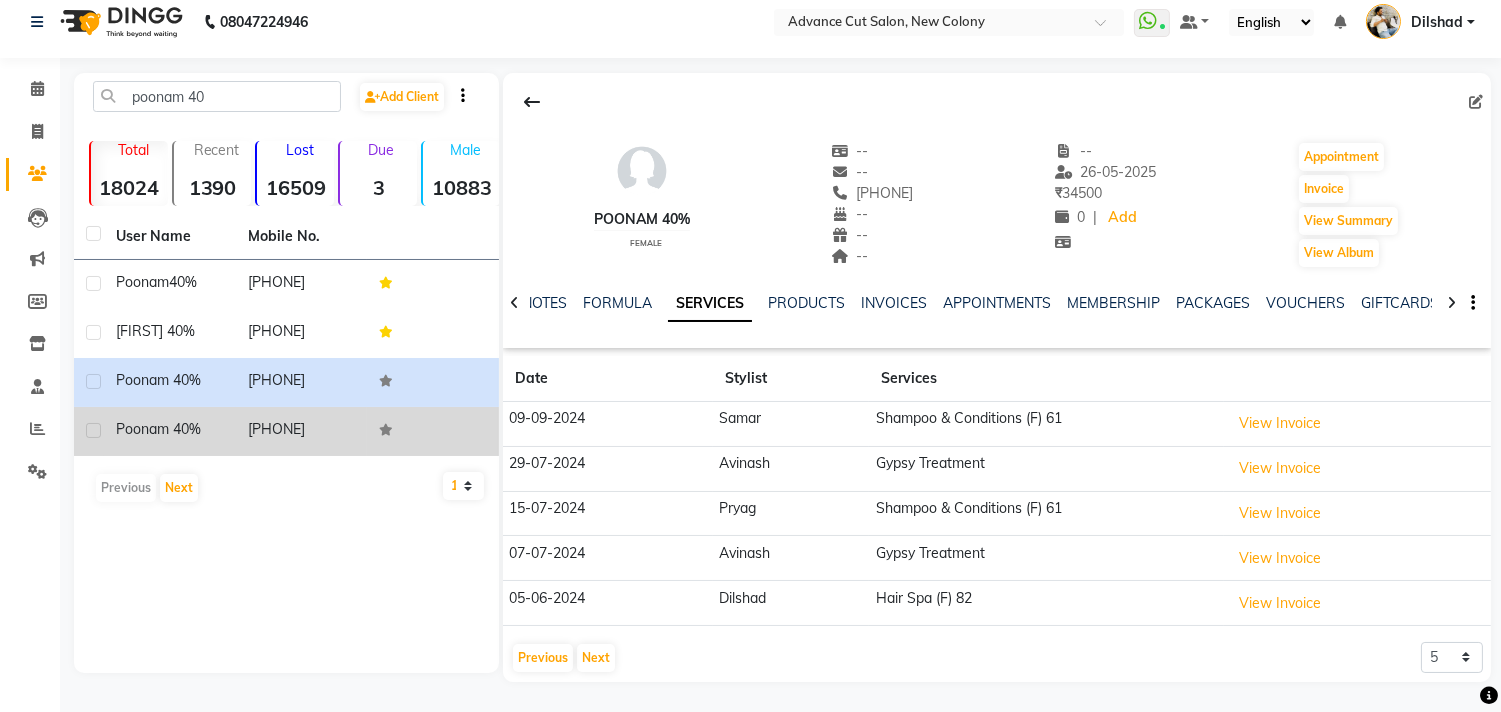 click on "Poonam 40%" 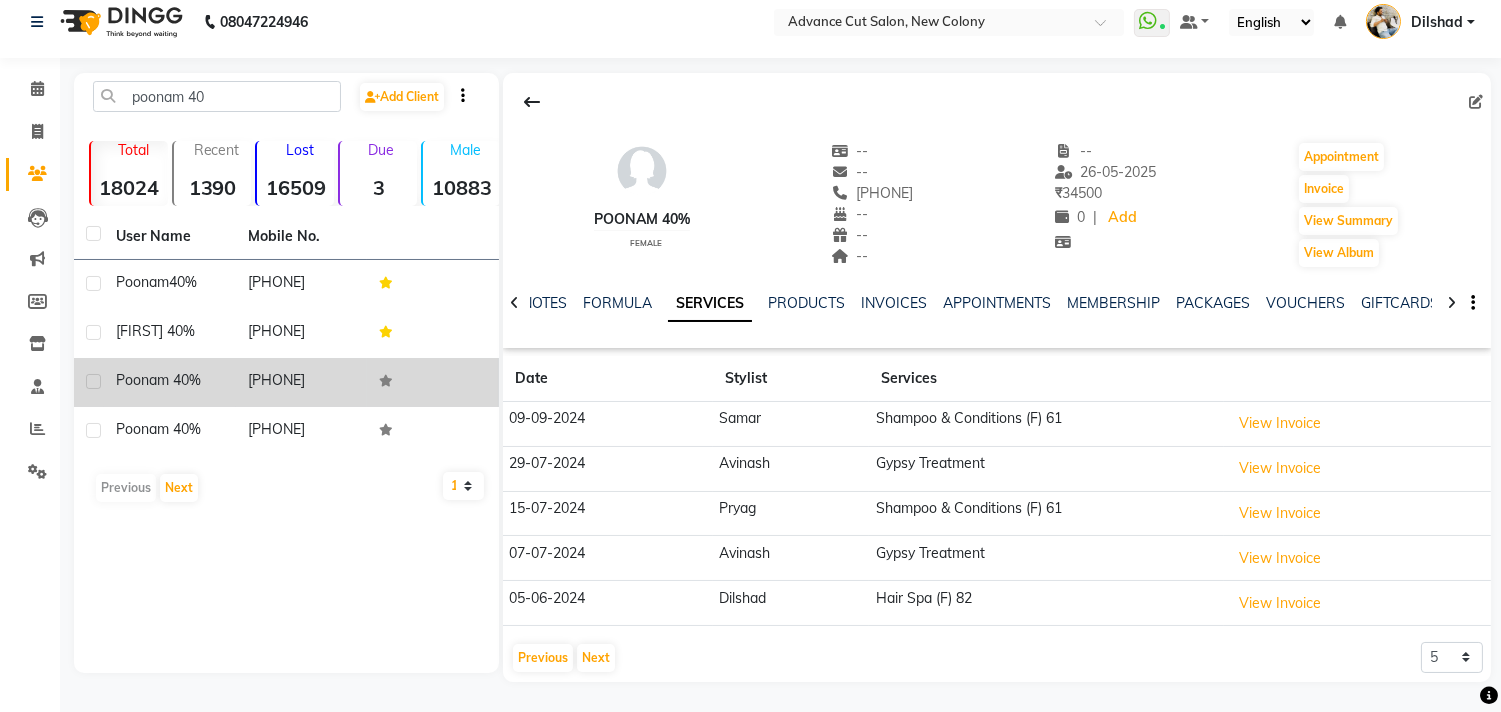 scroll, scrollTop: 4, scrollLeft: 0, axis: vertical 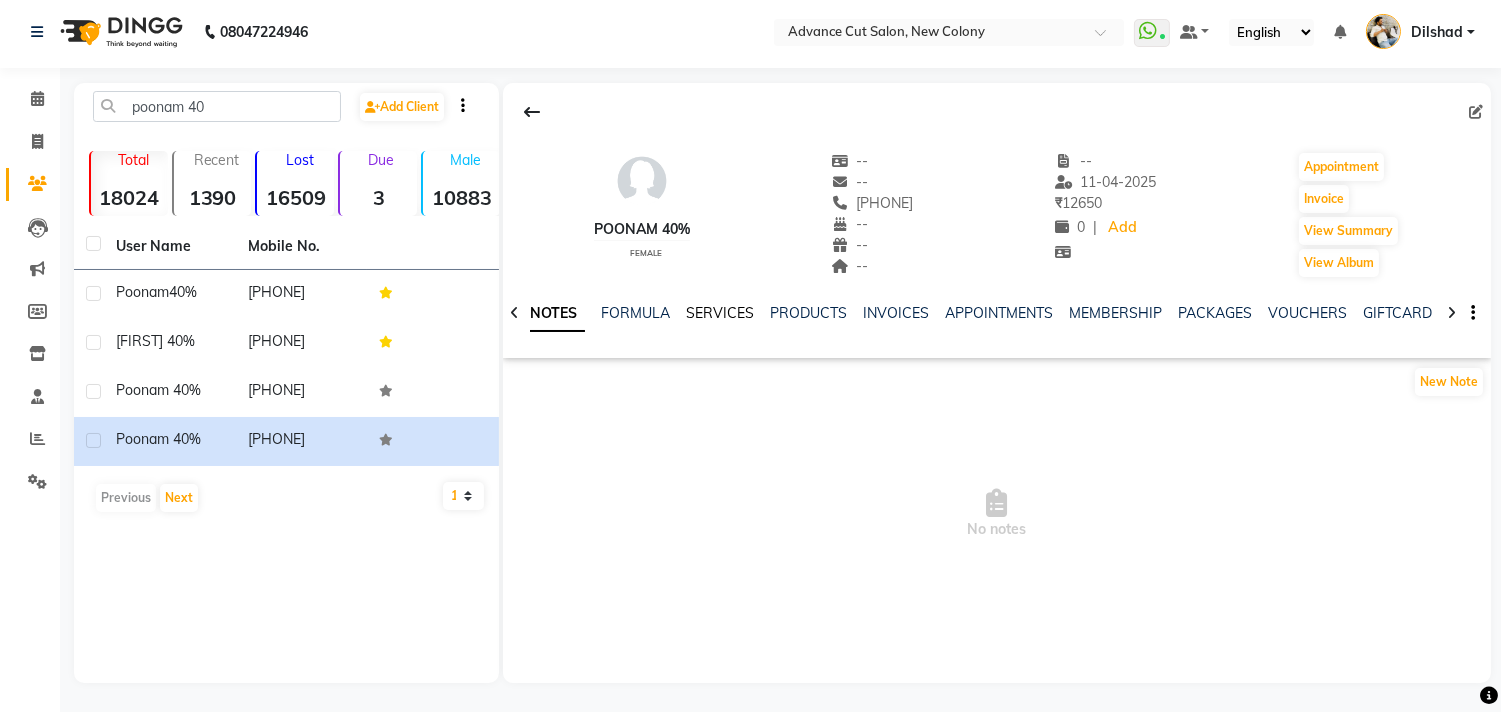 click on "SERVICES" 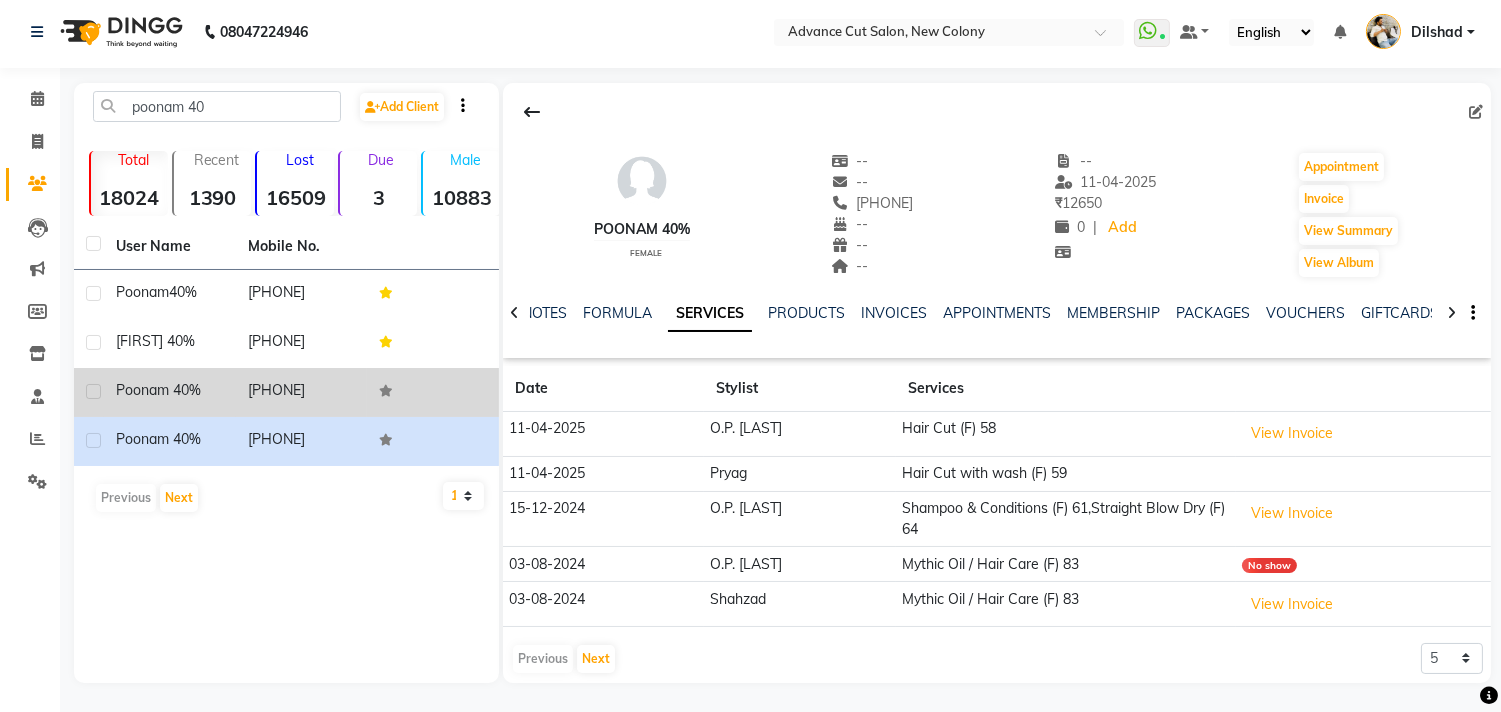 drag, startPoint x: 246, startPoint y: 387, endPoint x: 335, endPoint y: 384, distance: 89.050545 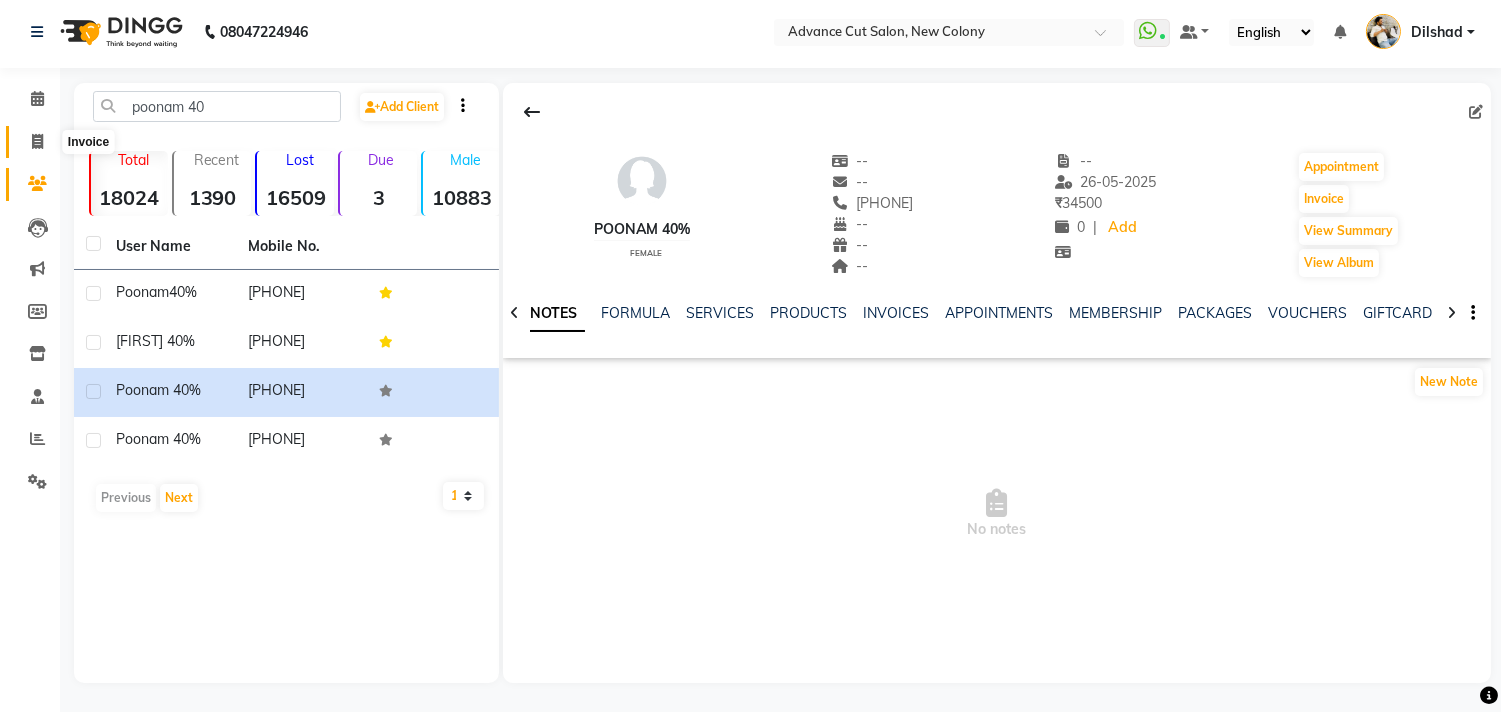 click 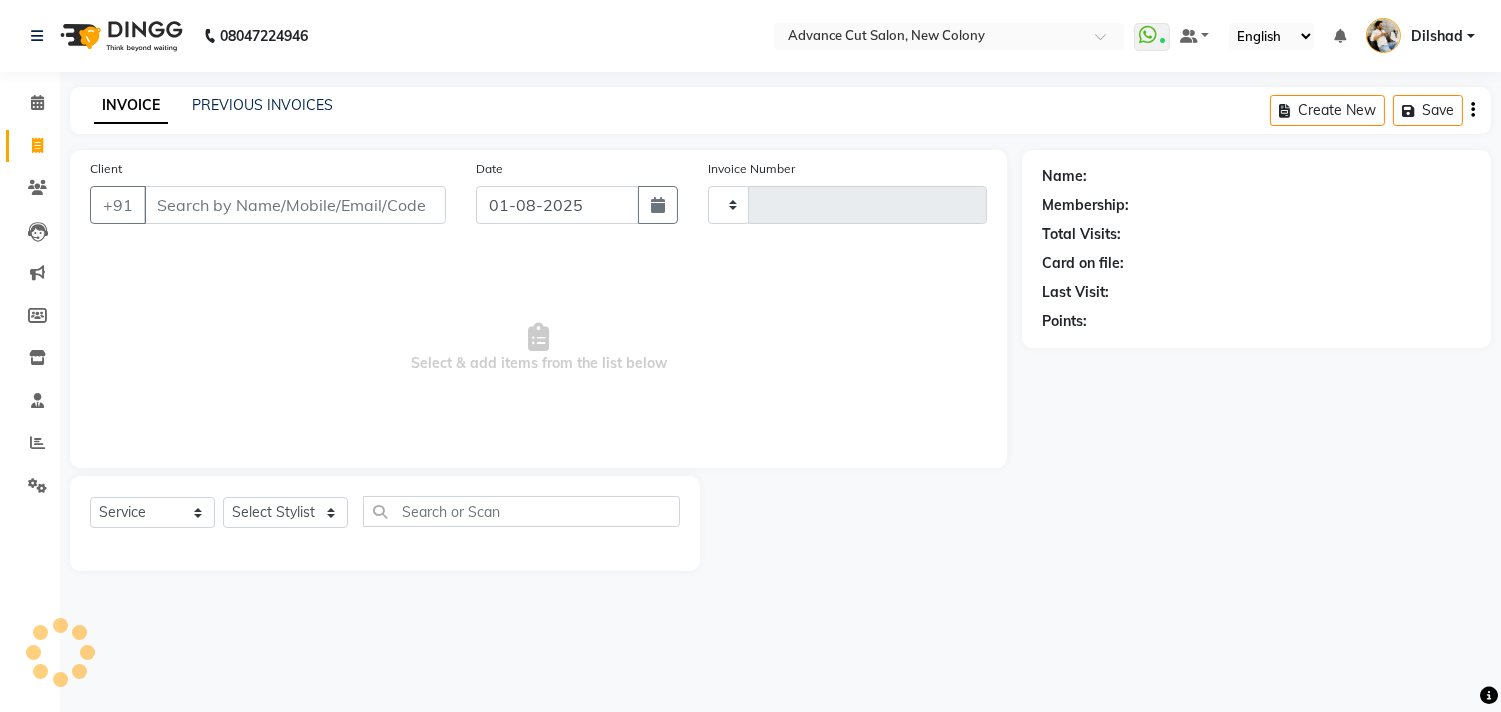 scroll, scrollTop: 0, scrollLeft: 0, axis: both 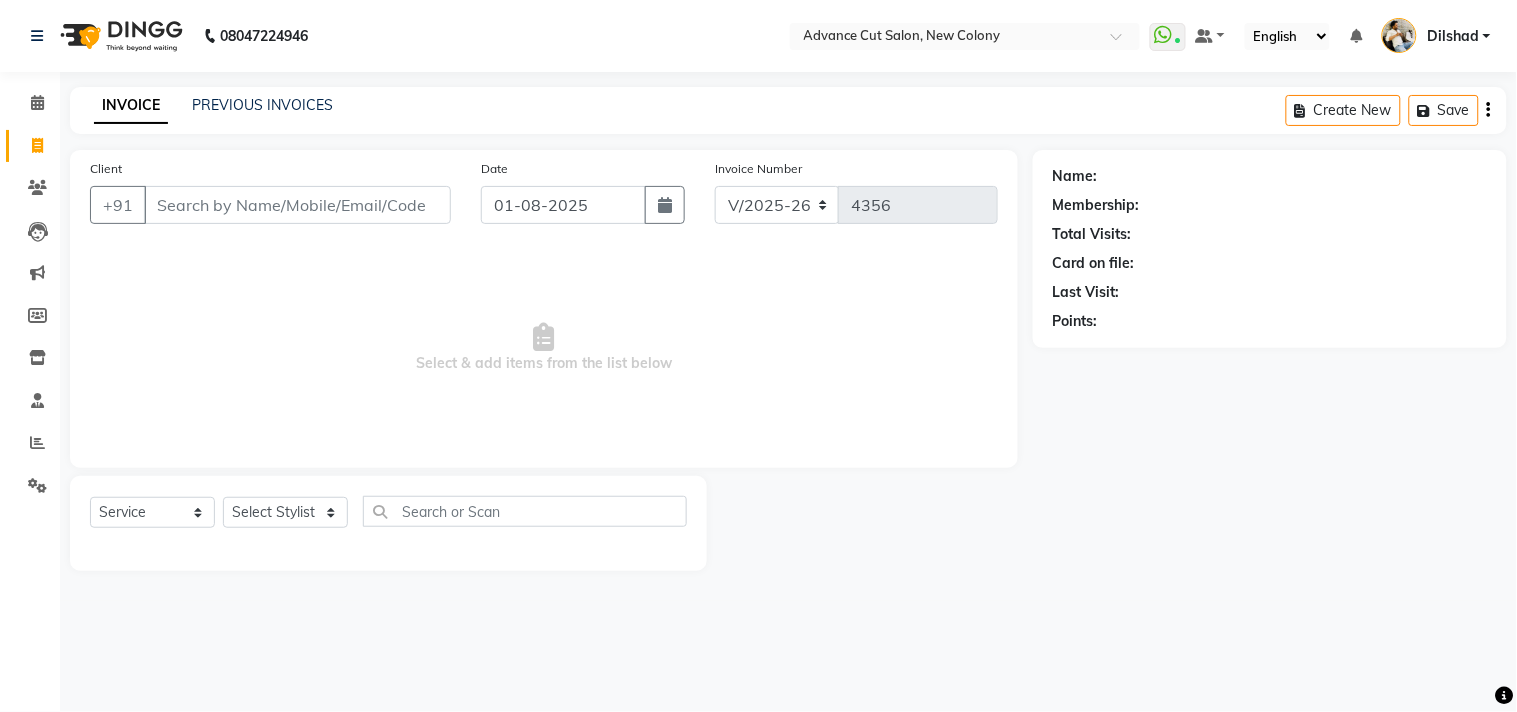 click on "Client" at bounding box center (297, 205) 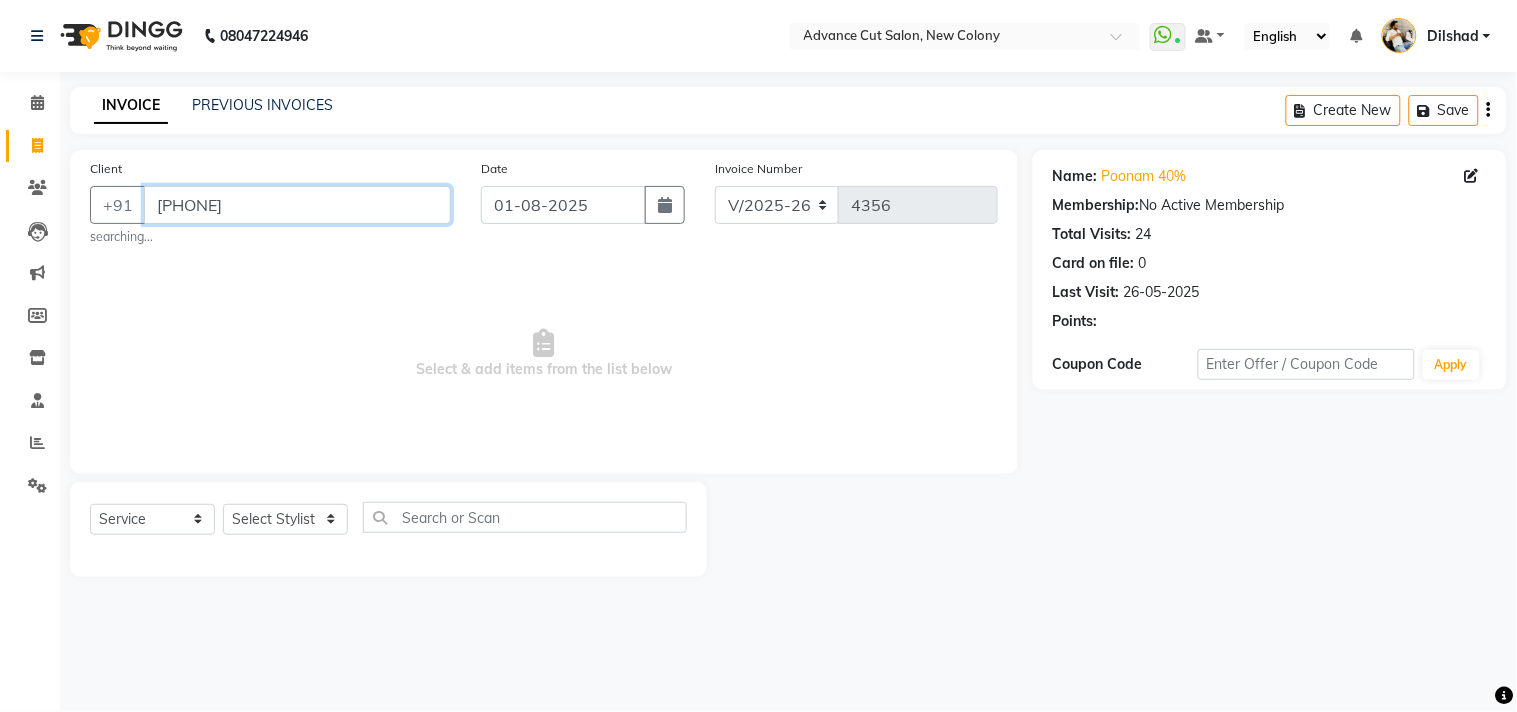click on "9310802735" at bounding box center (297, 205) 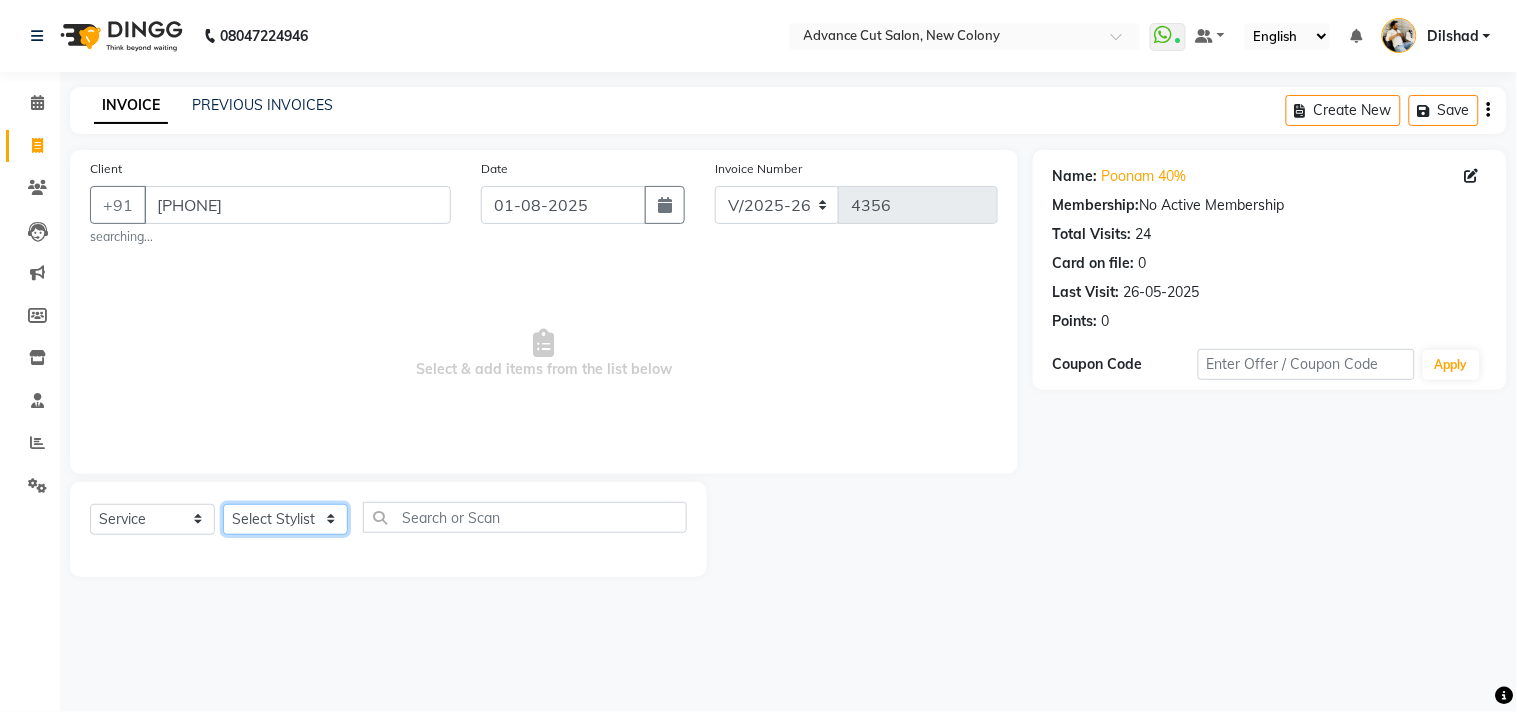 click on "Select Stylist Abrar Alam Dilshad Lallan Meenu Nafeesh Ahmad Naved O.P. Sharma  Pryag Samar Shahzad  SHWETA SINGH Zarina" 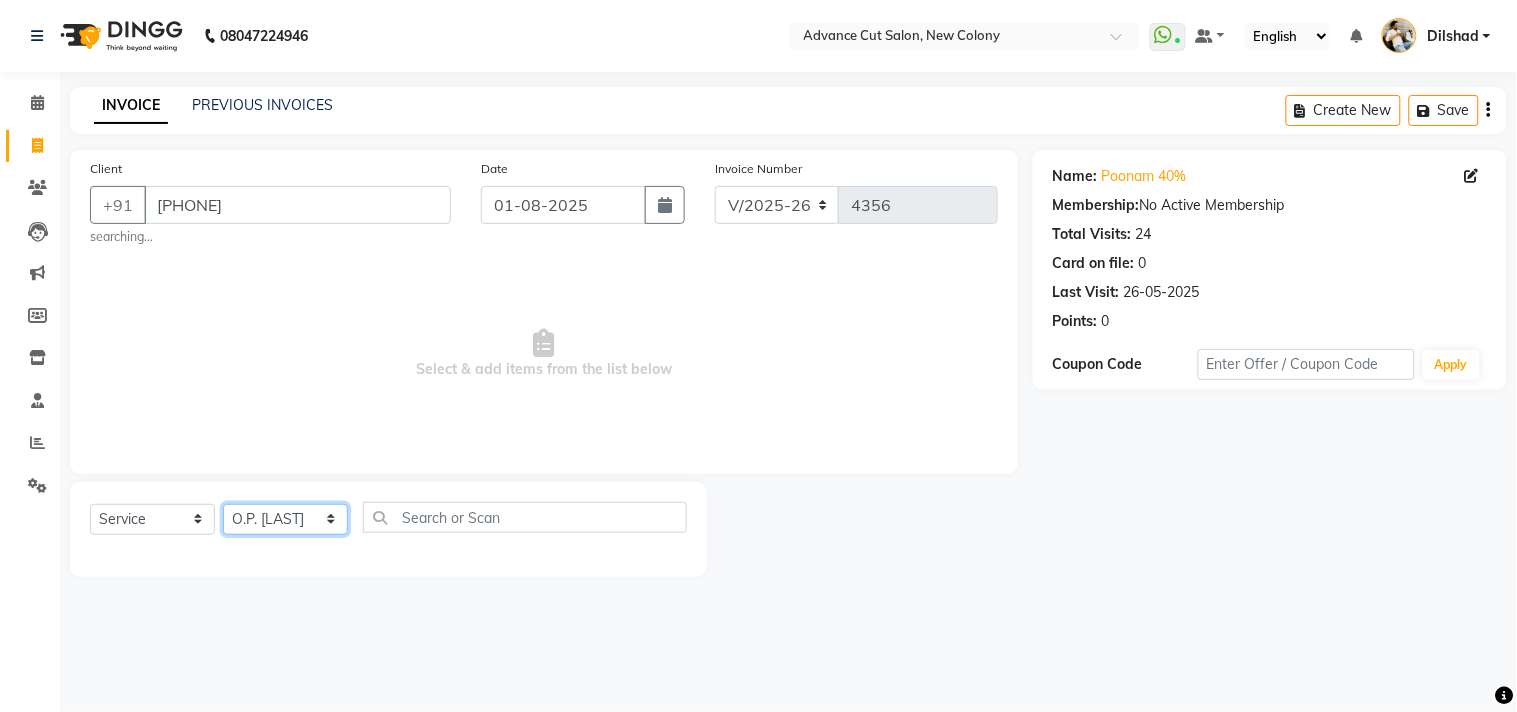 click on "Select Stylist Abrar Alam Dilshad Lallan Meenu Nafeesh Ahmad Naved O.P. Sharma  Pryag Samar Shahzad  SHWETA SINGH Zarina" 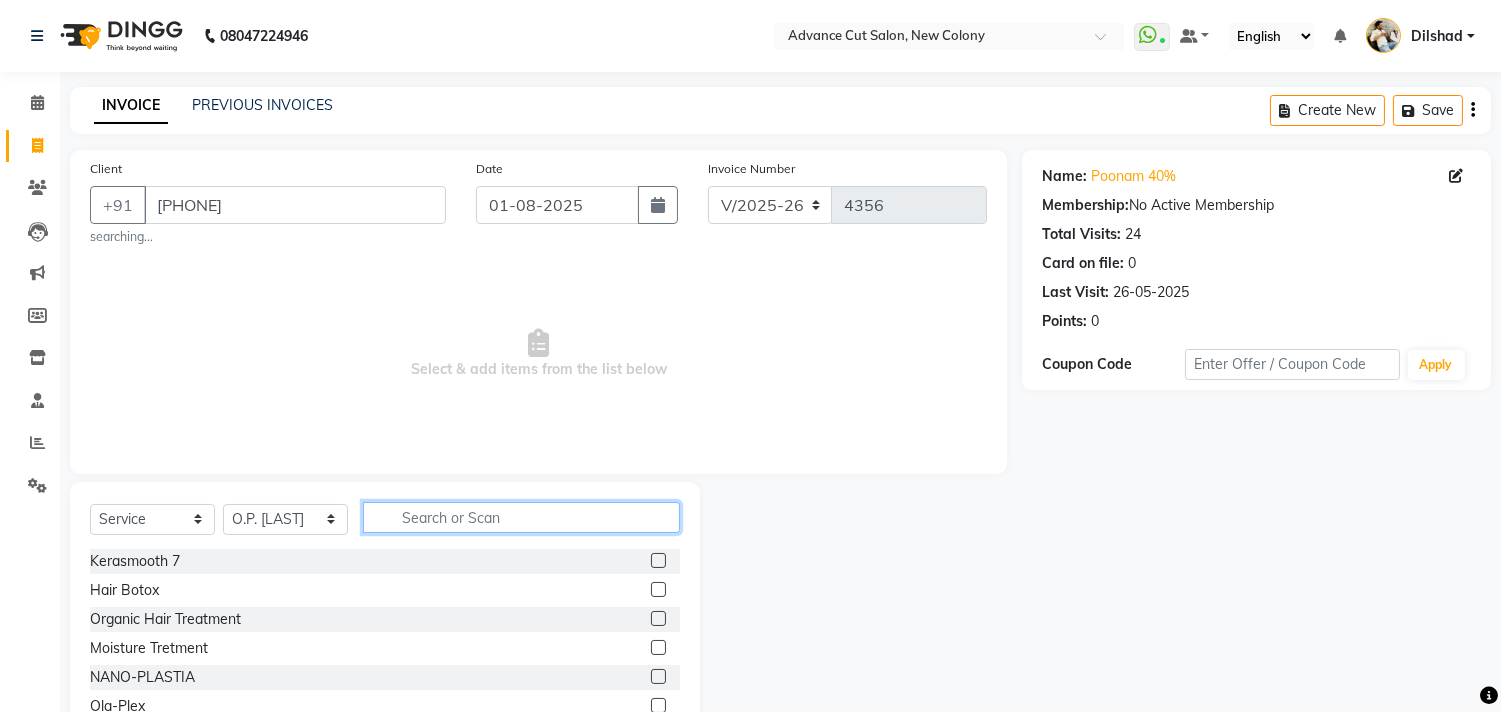 click 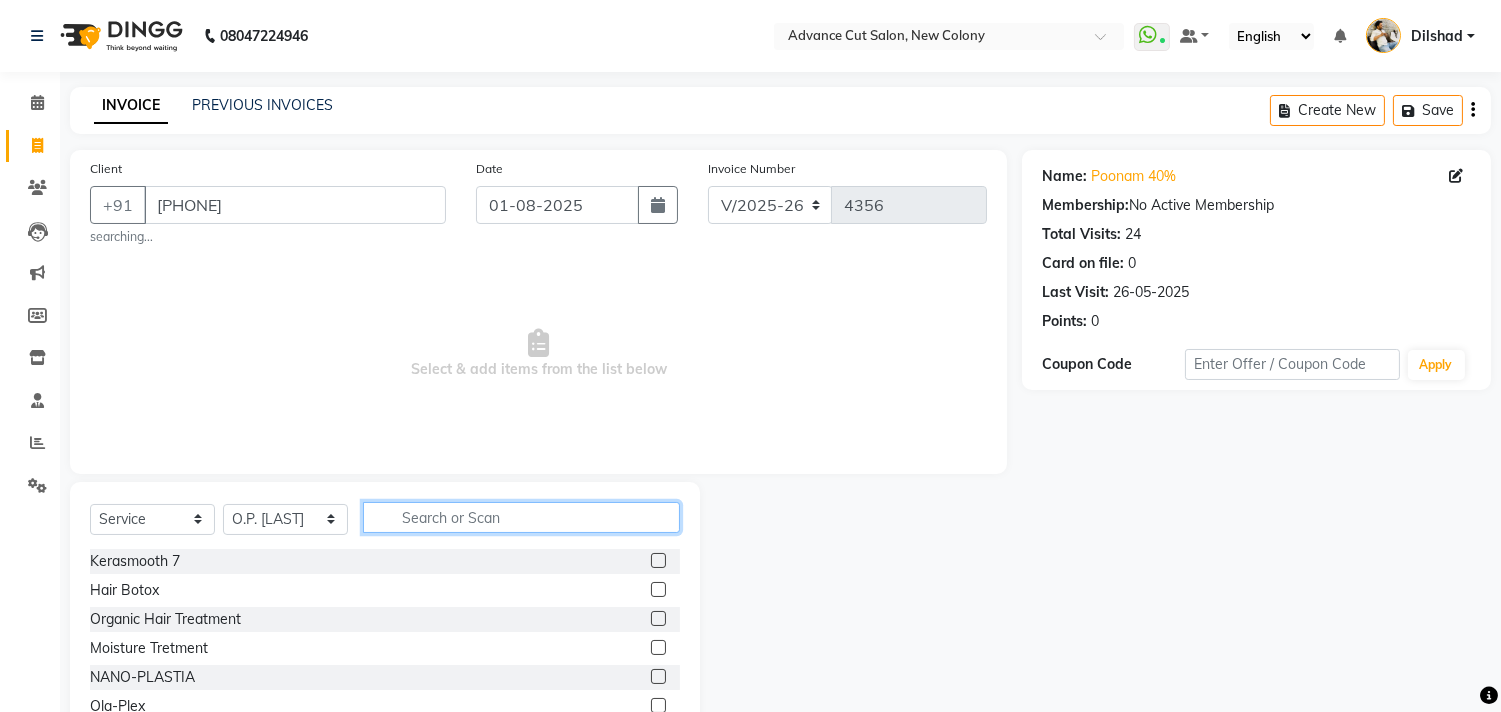 click 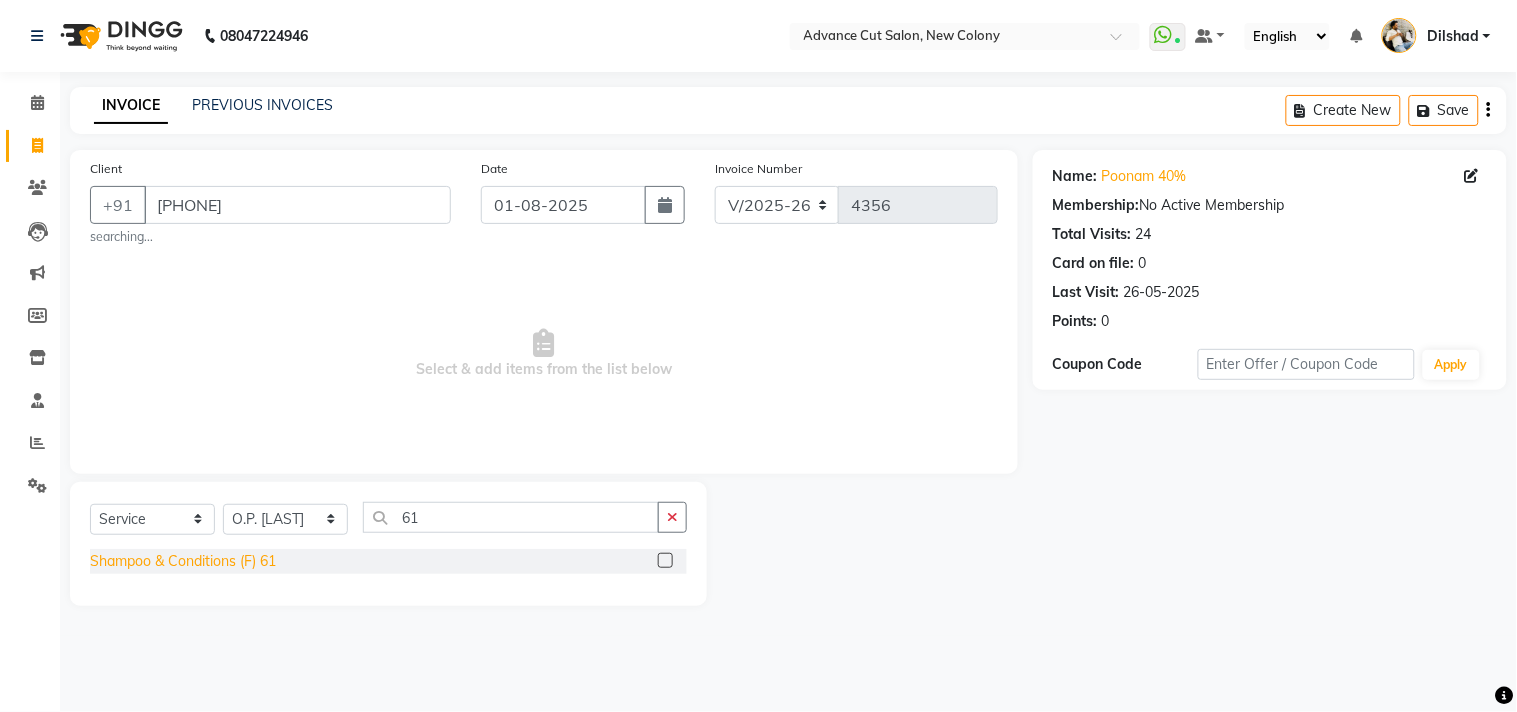 click on "Shampoo & Conditions (F) 61" 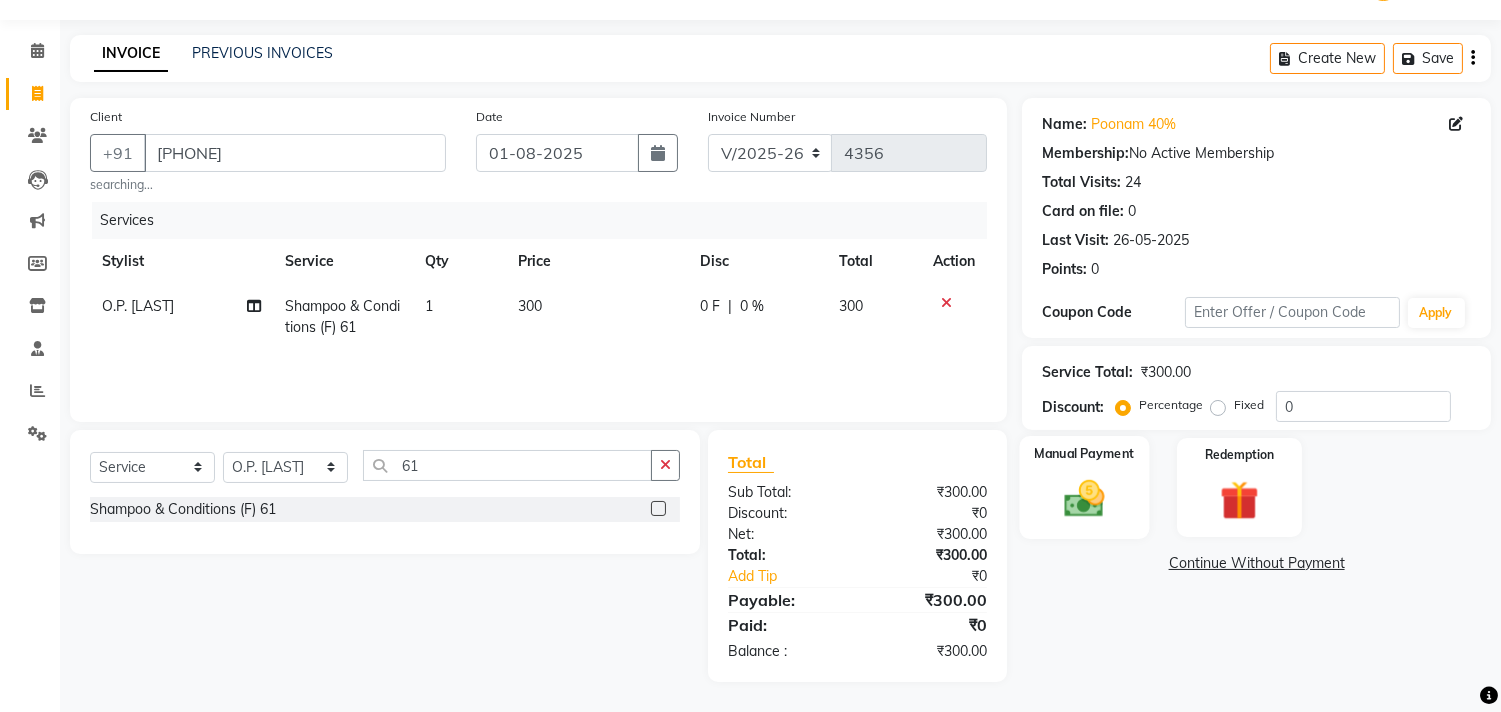 click 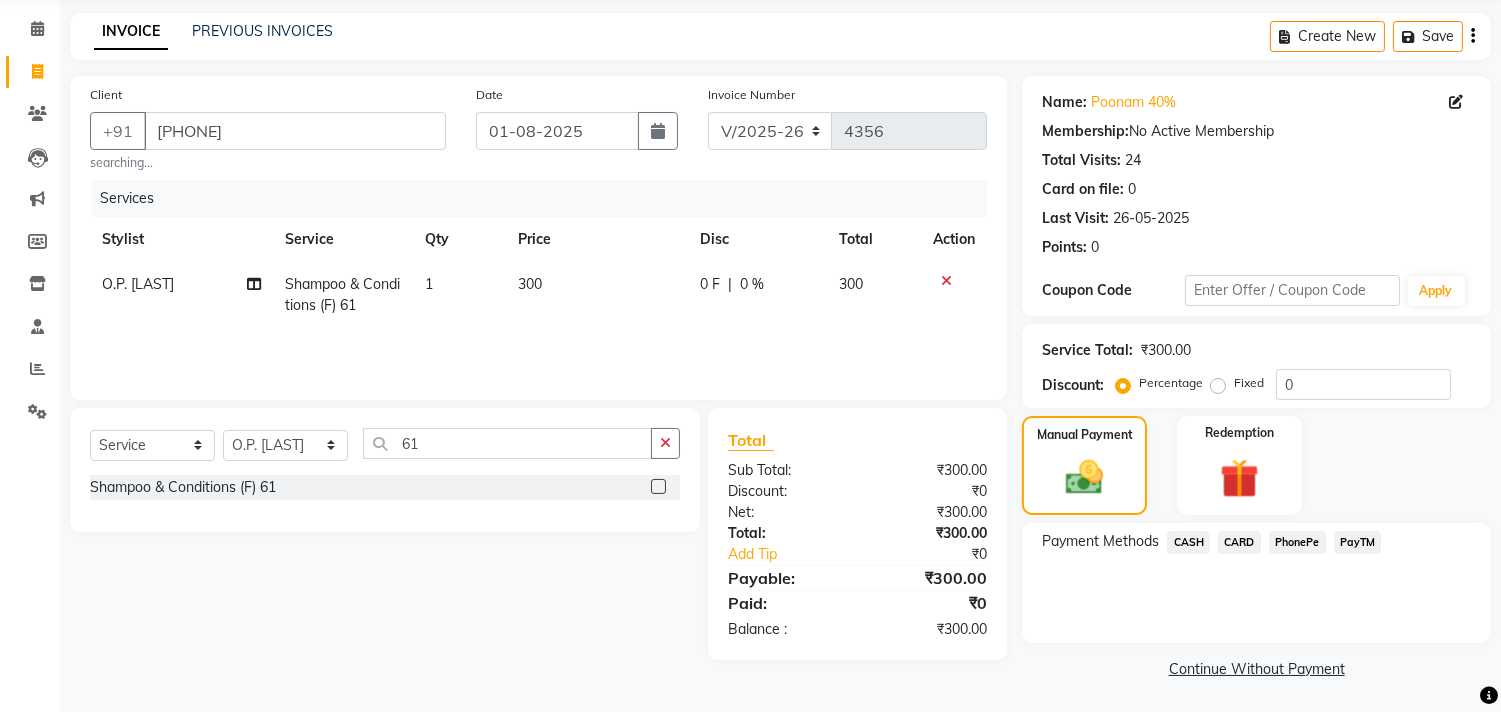 click on "CASH" 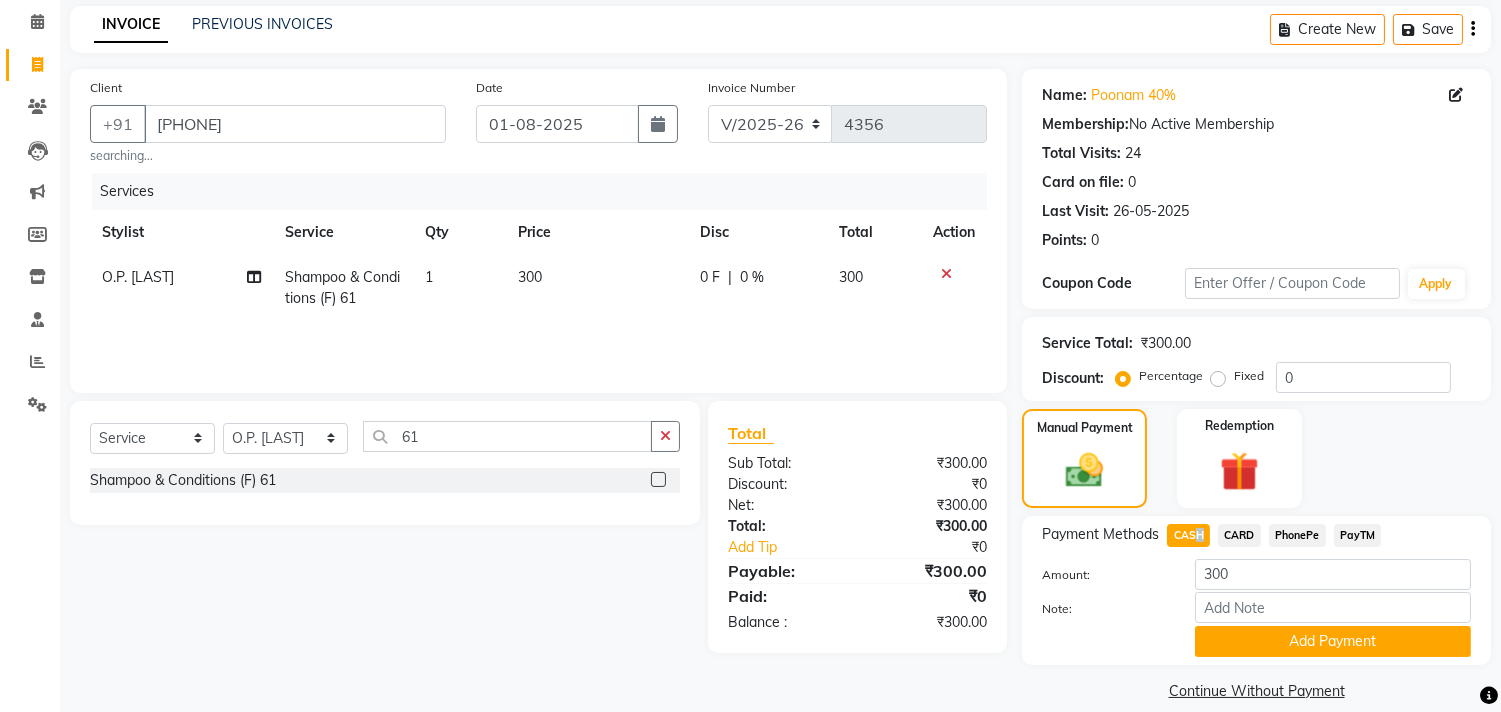 scroll, scrollTop: 104, scrollLeft: 0, axis: vertical 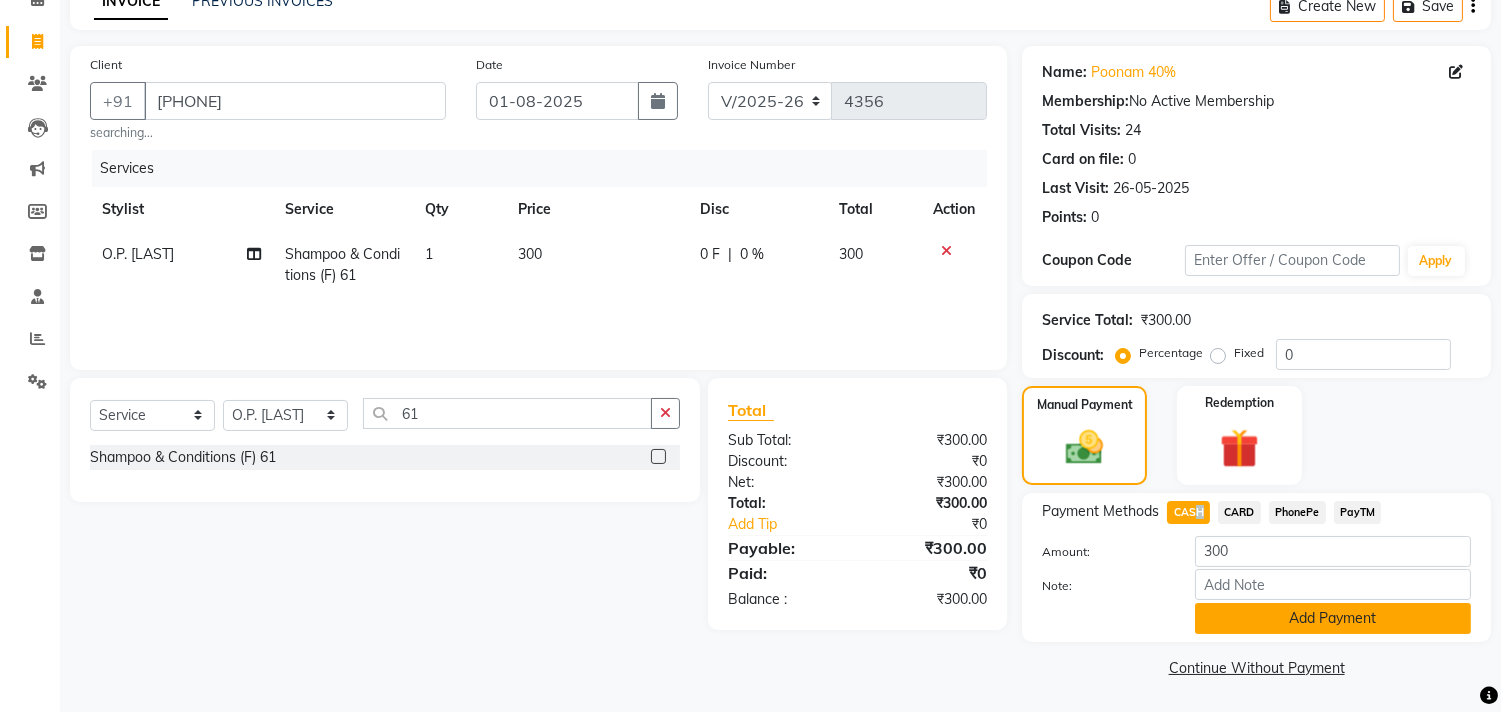 click on "Add Payment" 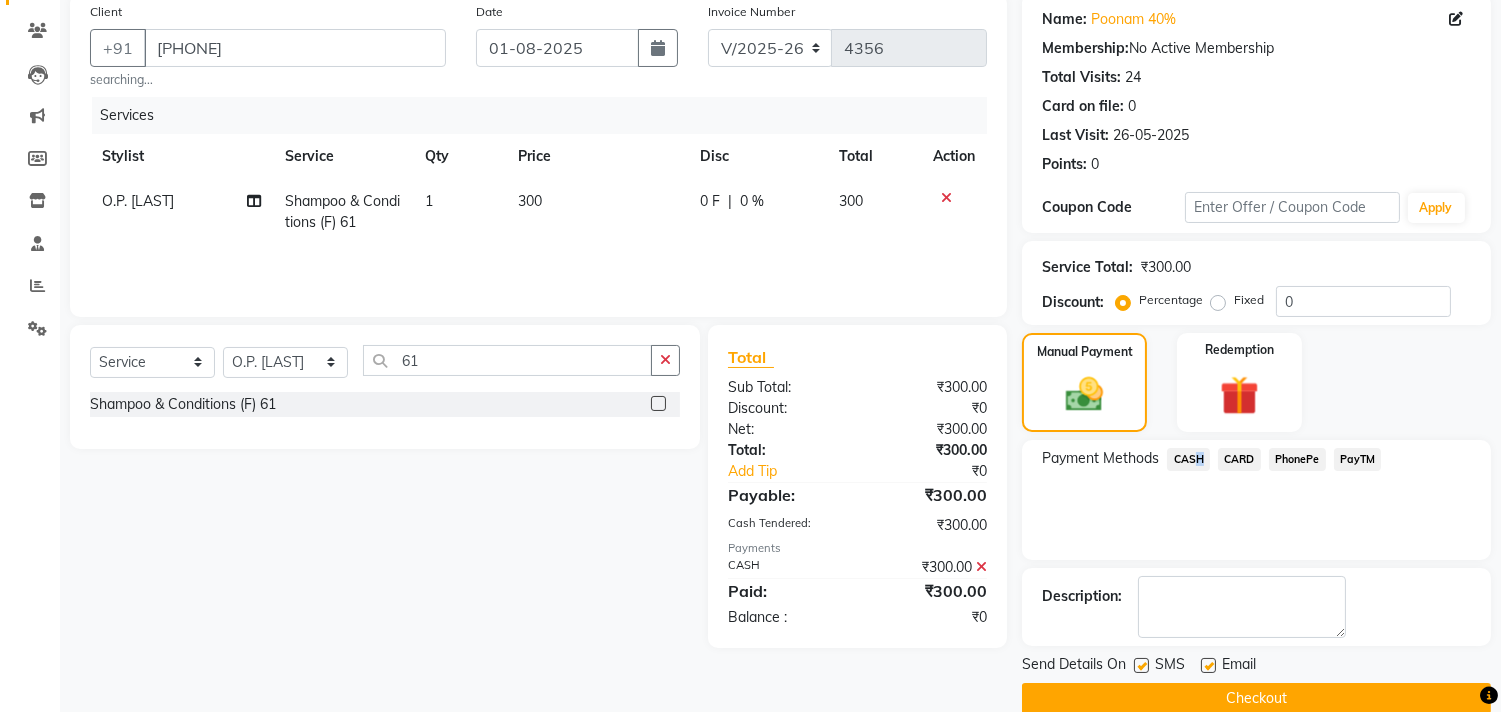scroll, scrollTop: 187, scrollLeft: 0, axis: vertical 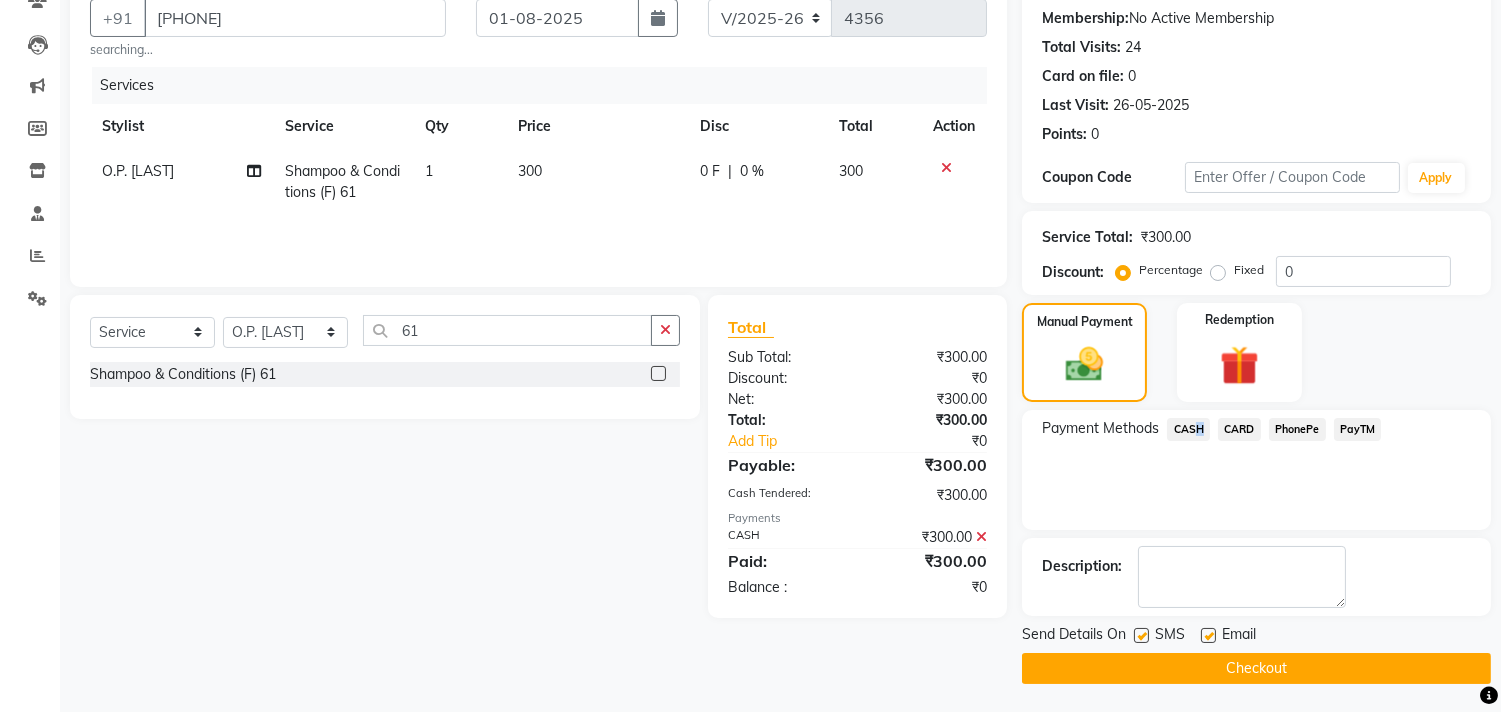 click on "Checkout" 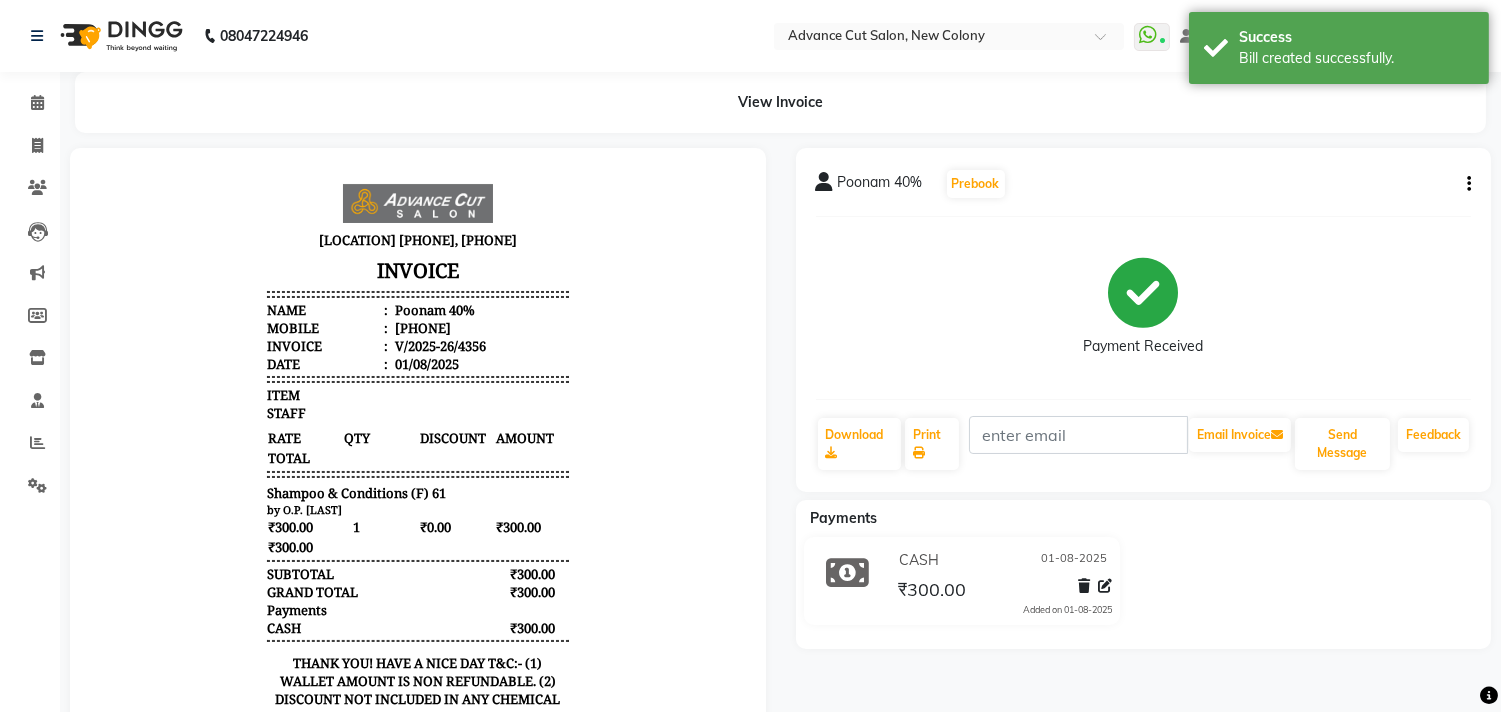 scroll, scrollTop: 0, scrollLeft: 0, axis: both 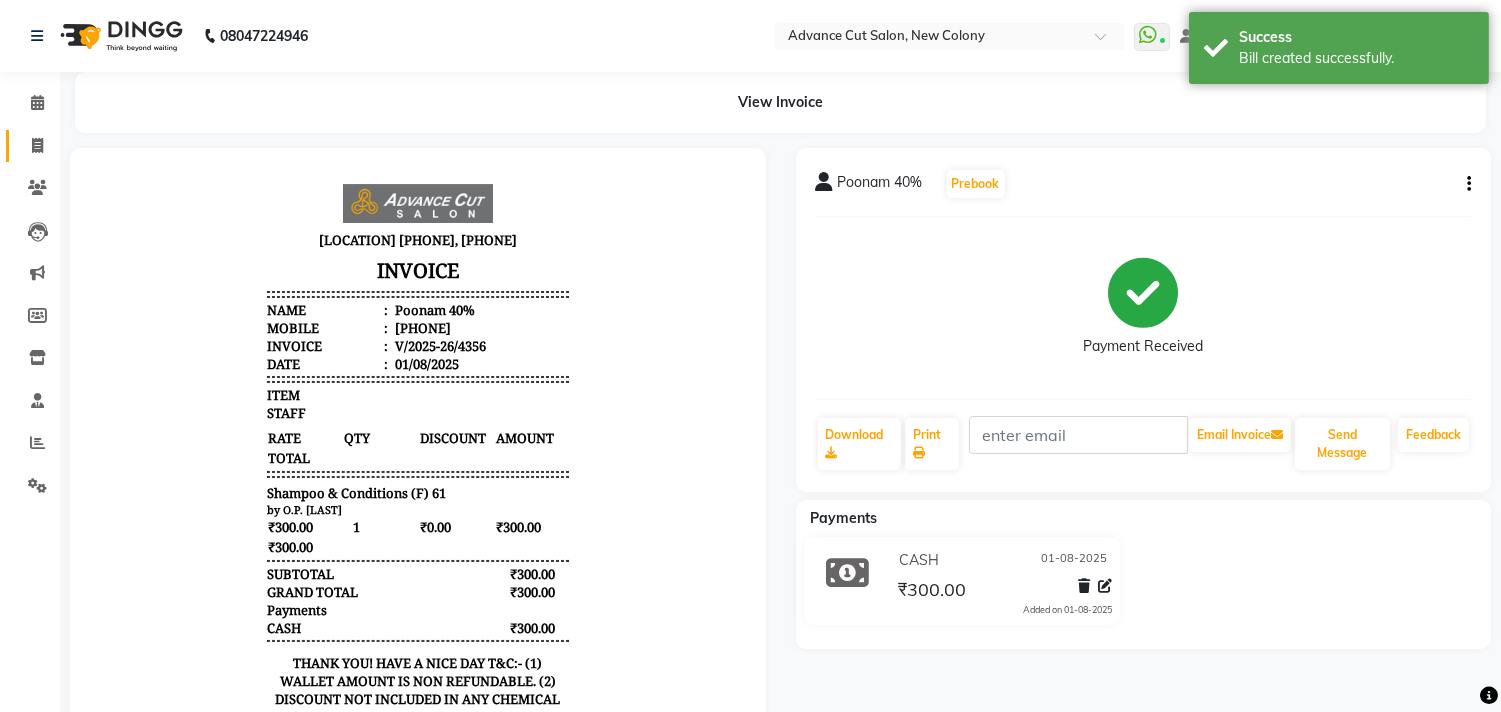click on "Invoice" 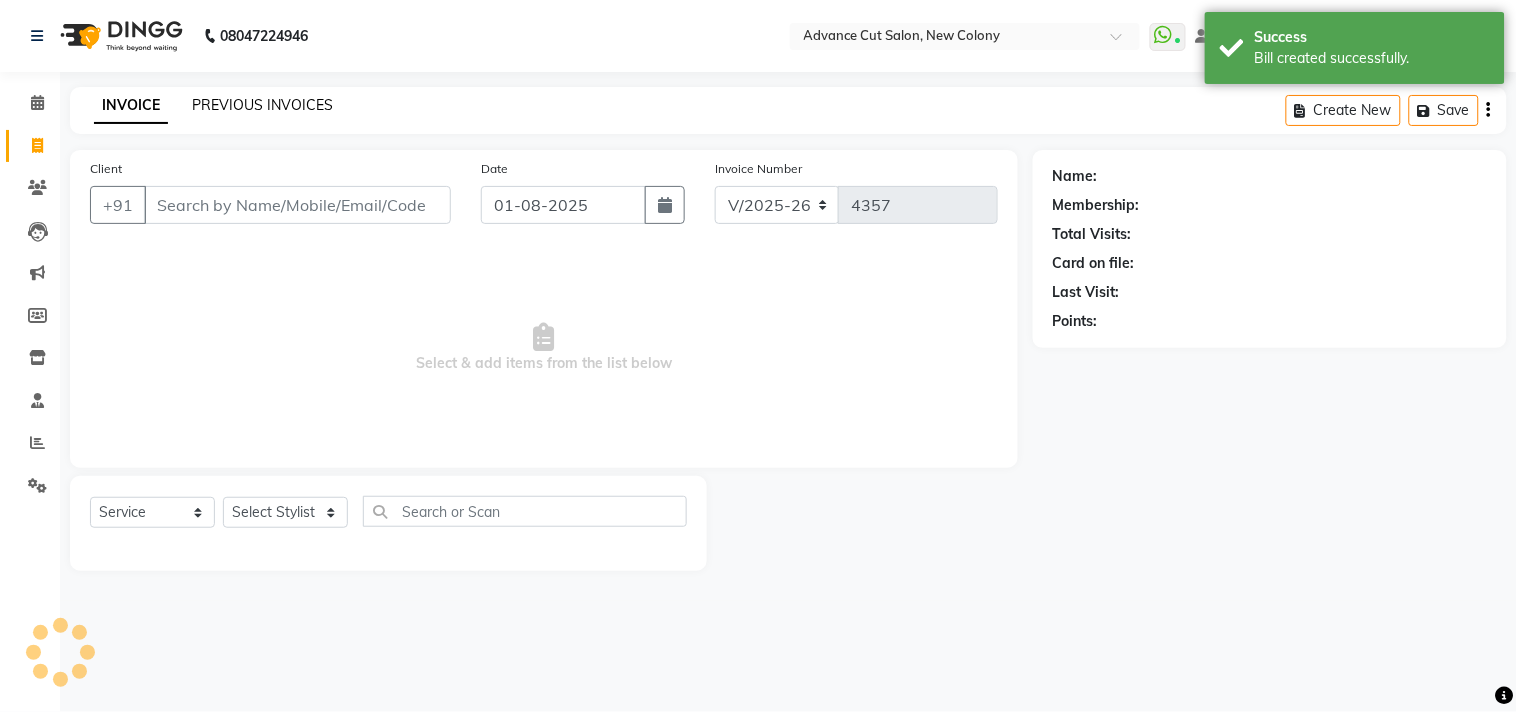 click on "PREVIOUS INVOICES" 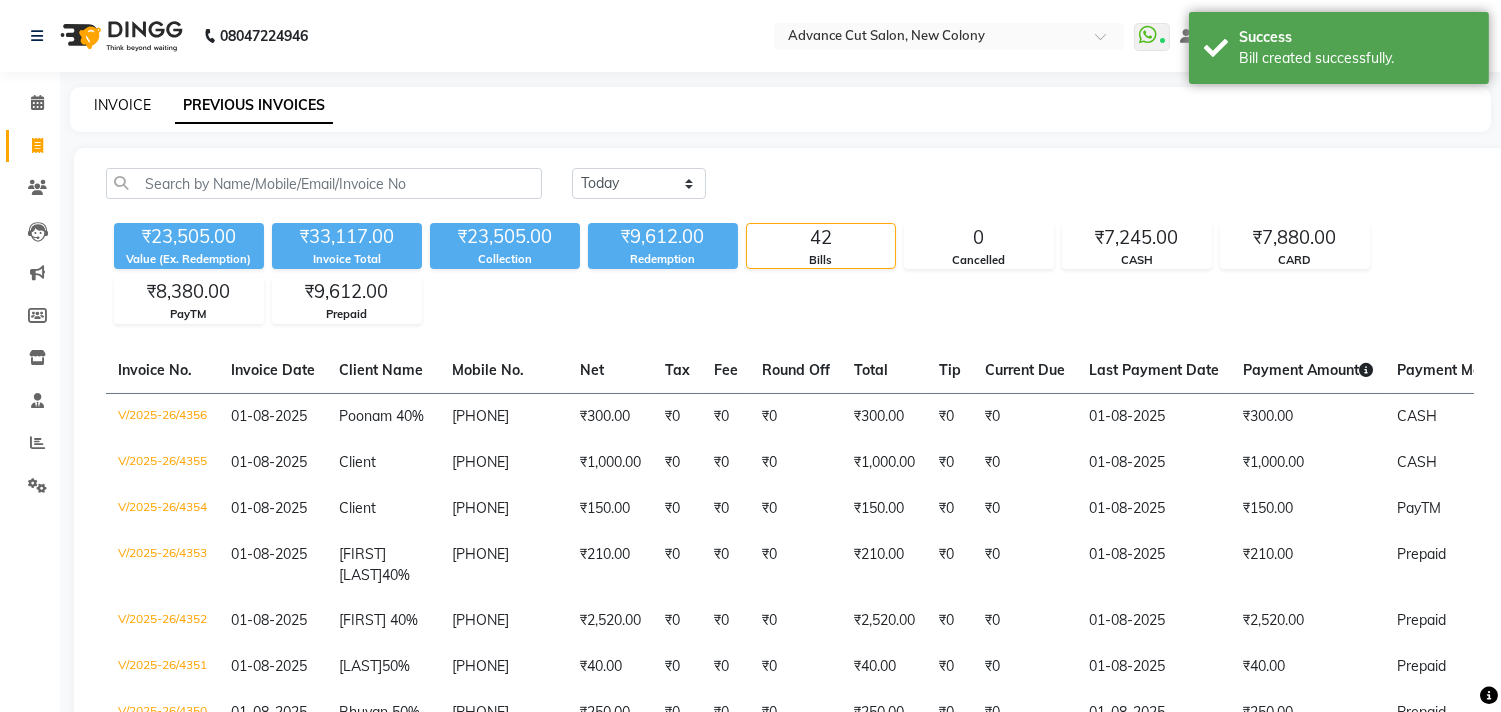 click on "INVOICE" 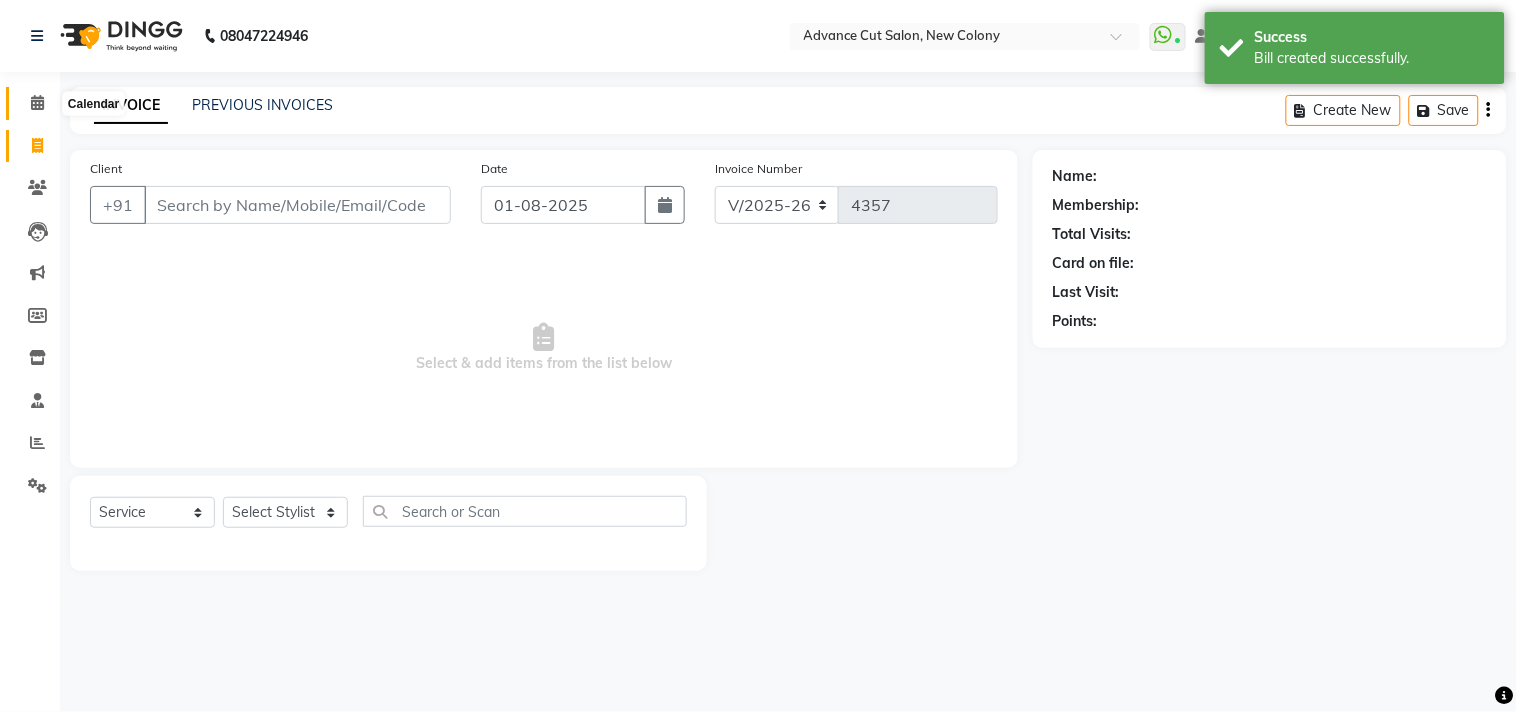 click 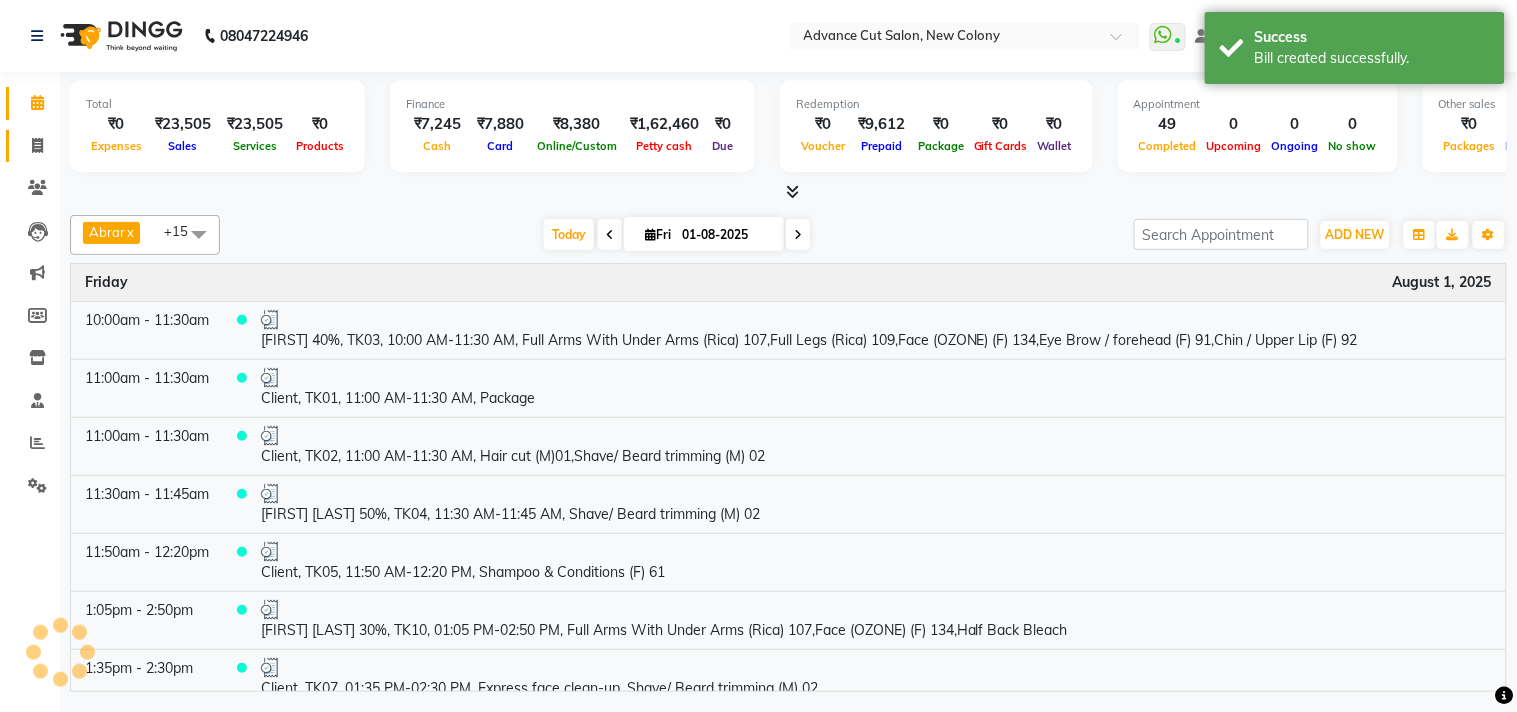 click on "Invoice" 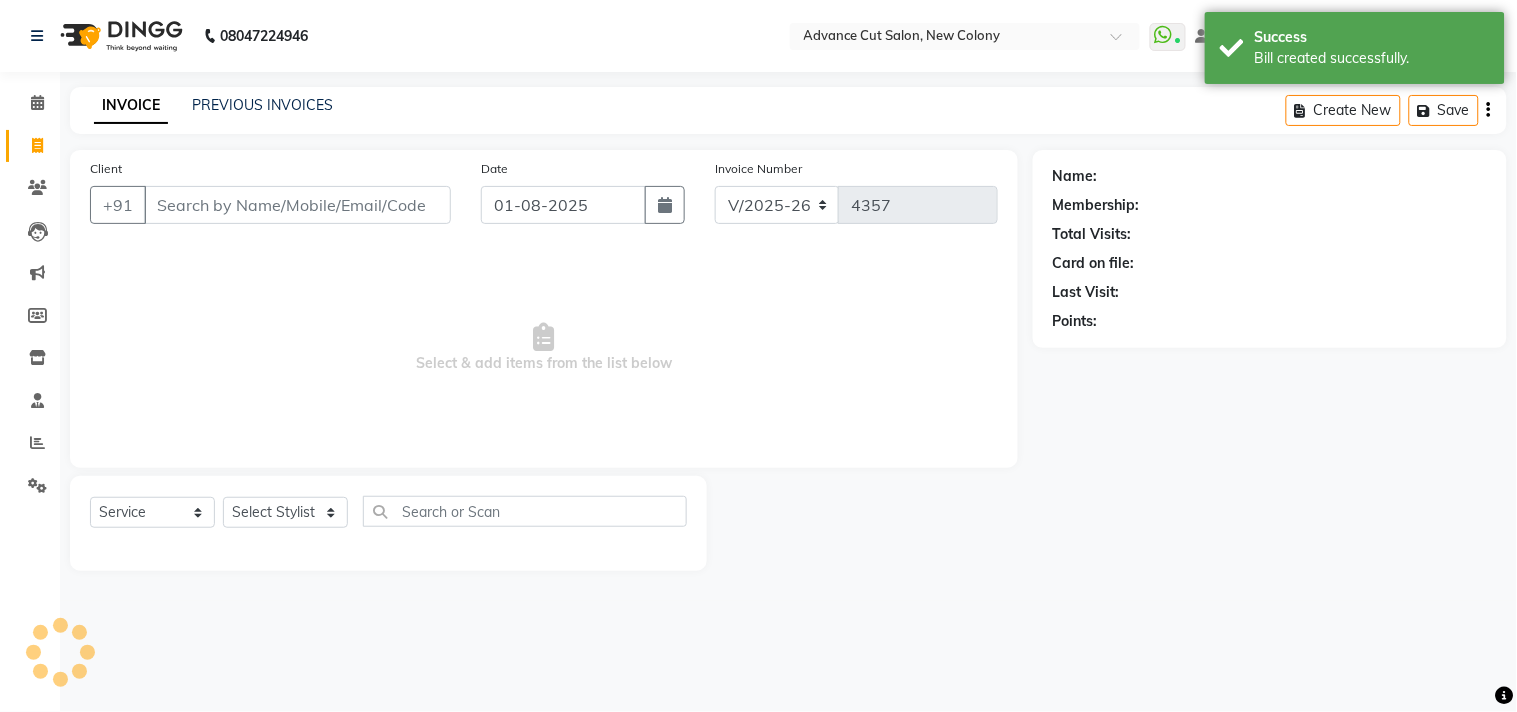 click on "INVOICE PREVIOUS INVOICES Create New   Save" 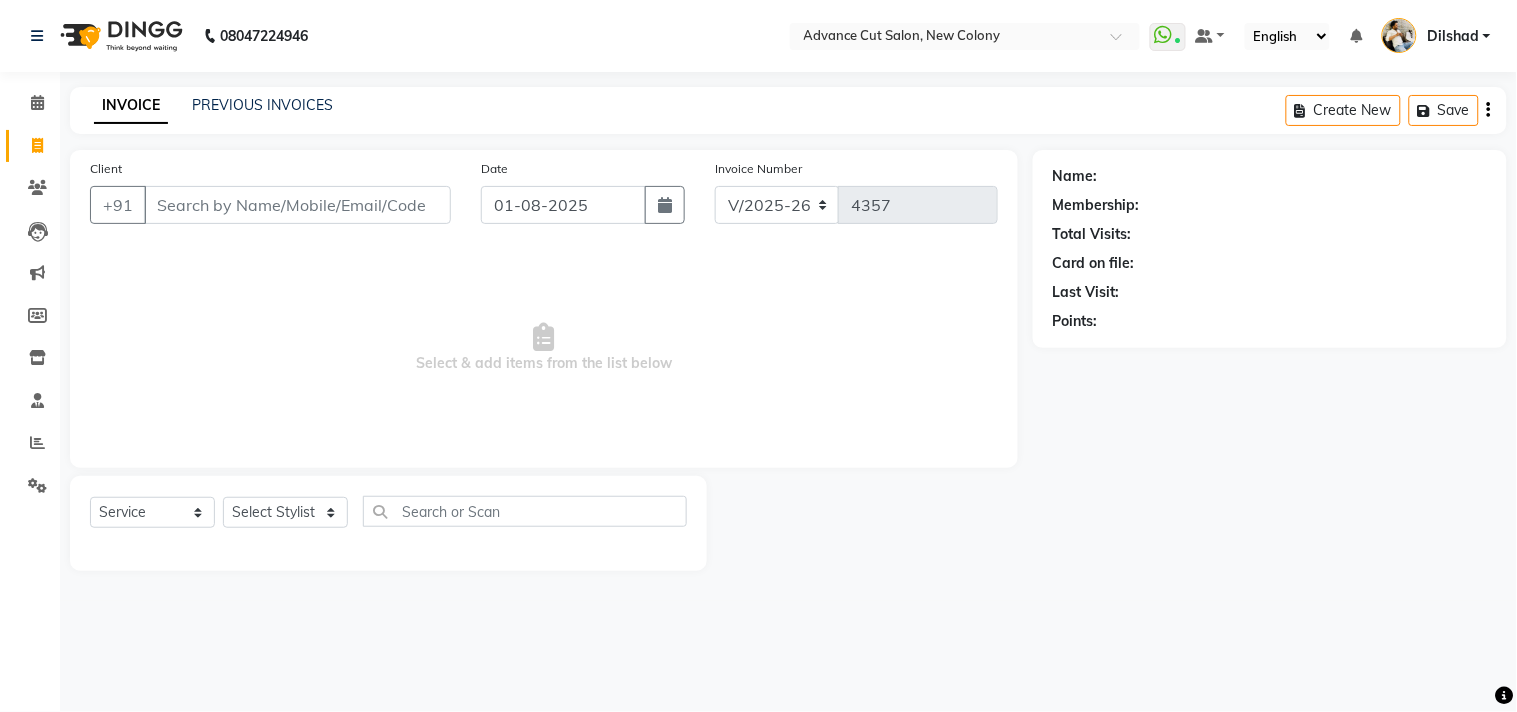 click on "INVOICE PREVIOUS INVOICES Create New   Save" 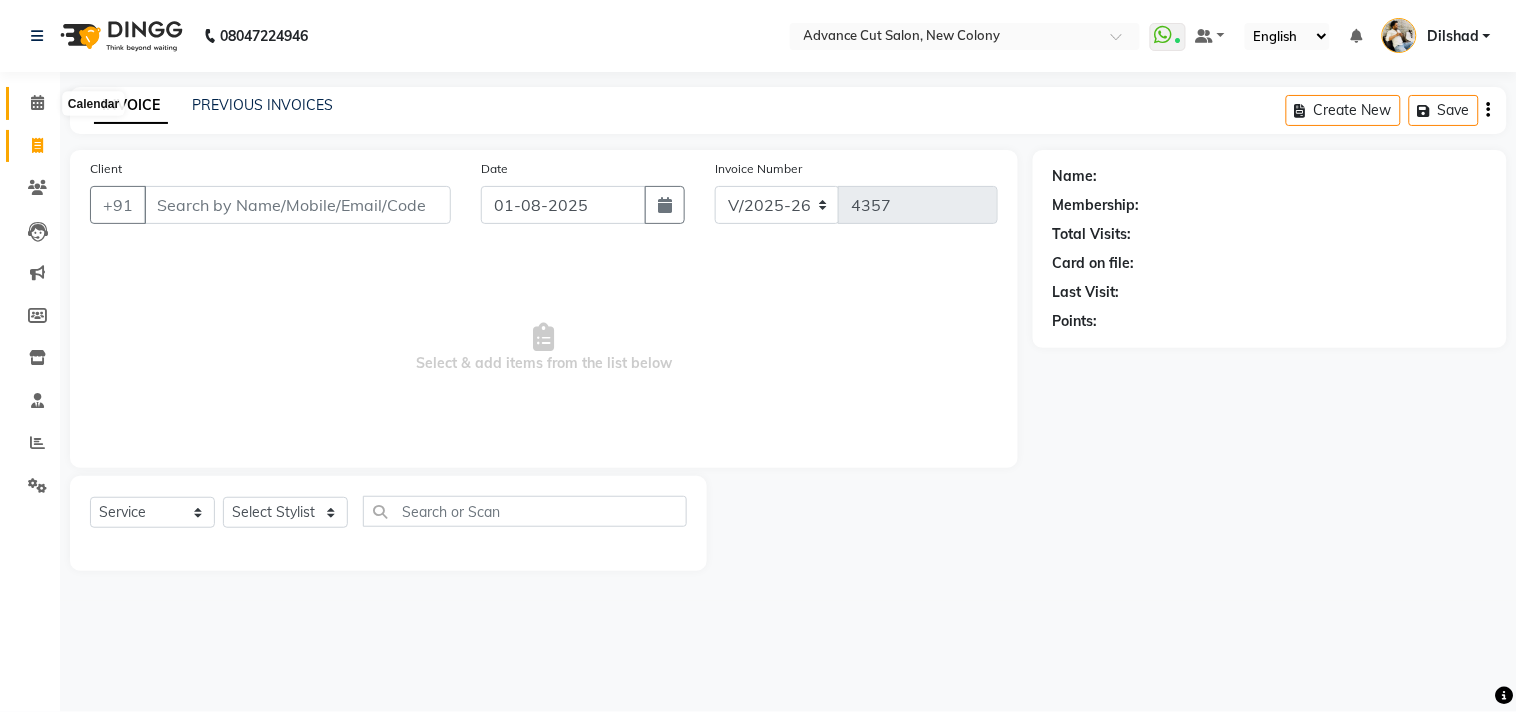 click 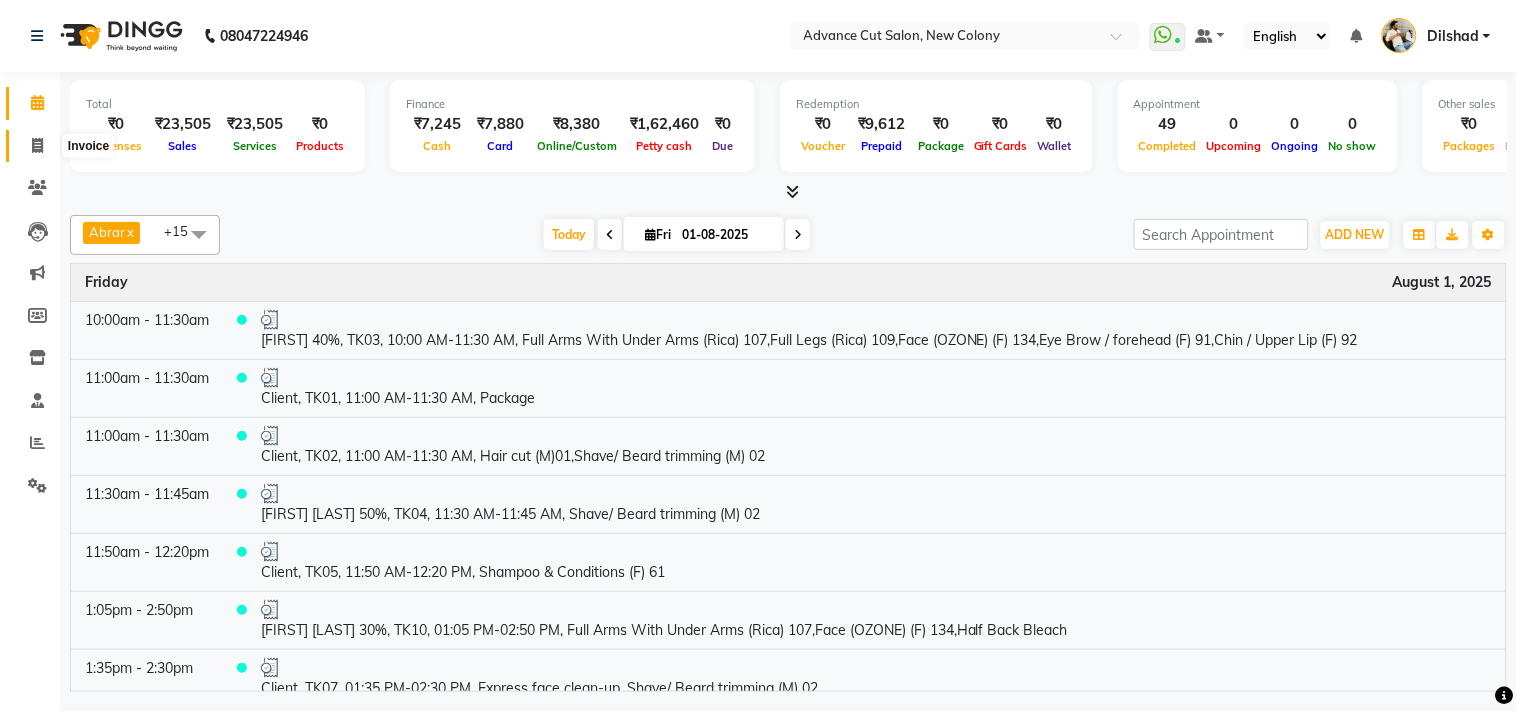 click 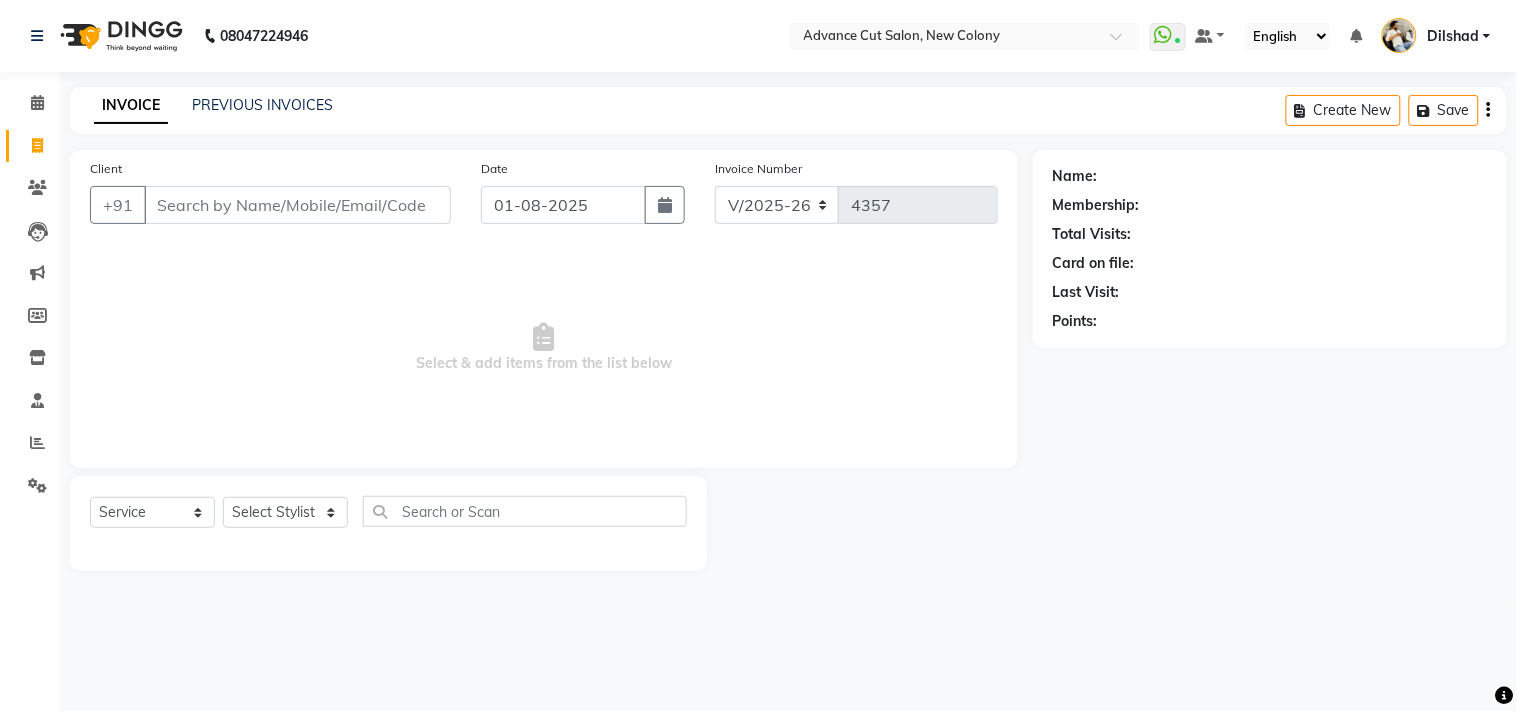 click on "08047224946 Select Location ×  Advance Cut Salon, New Colony  WhatsApp Status  ✕ Status:  Connected Most Recent Message: 01-08-2025     05:14 PM Recent Service Activity: 01-08-2025     05:19 PM Default Panel My Panel English ENGLISH Español العربية मराठी हिंदी ગુજરાતી தமிழ் 中文 Notifications nothing to show Dilshad Manage Profile Change Password Sign out  Version:3.15.11" 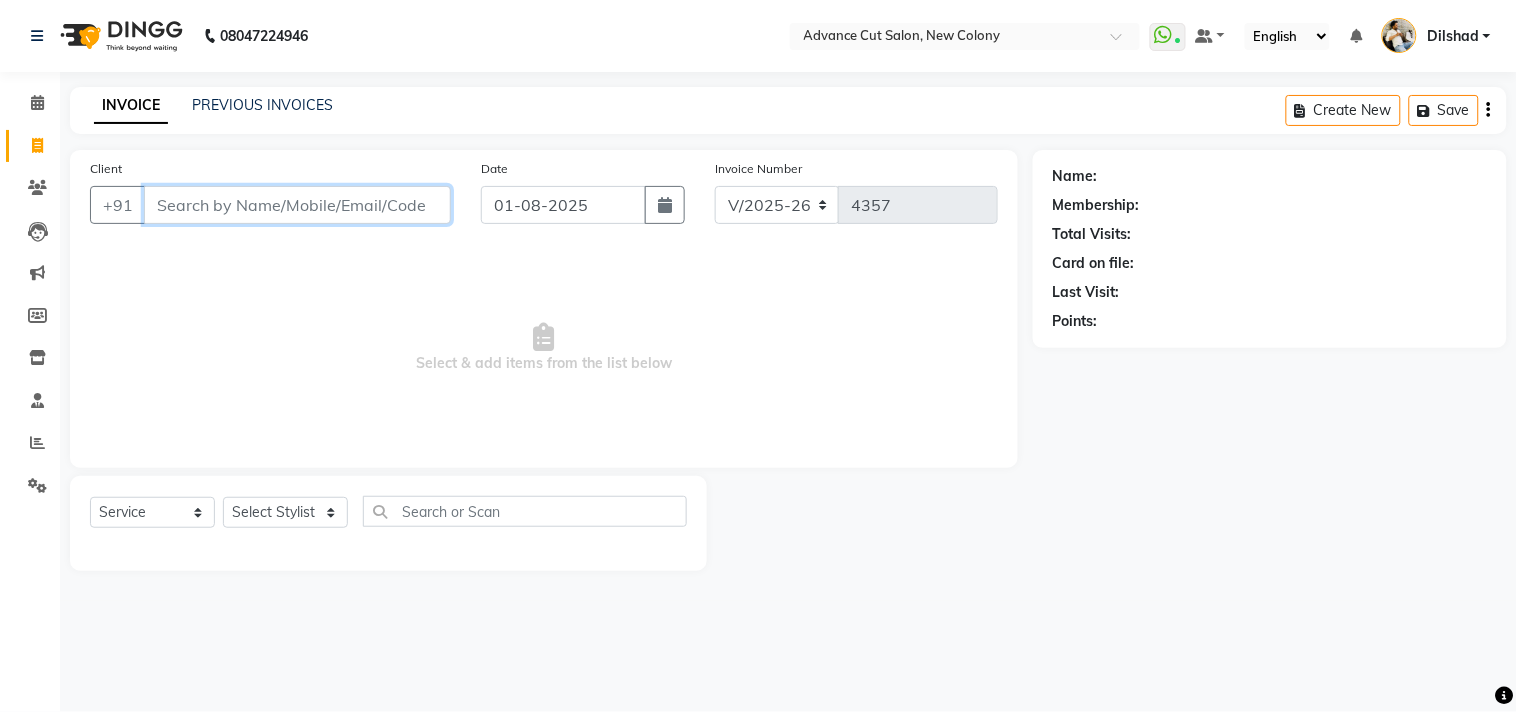 click on "Client" at bounding box center [297, 205] 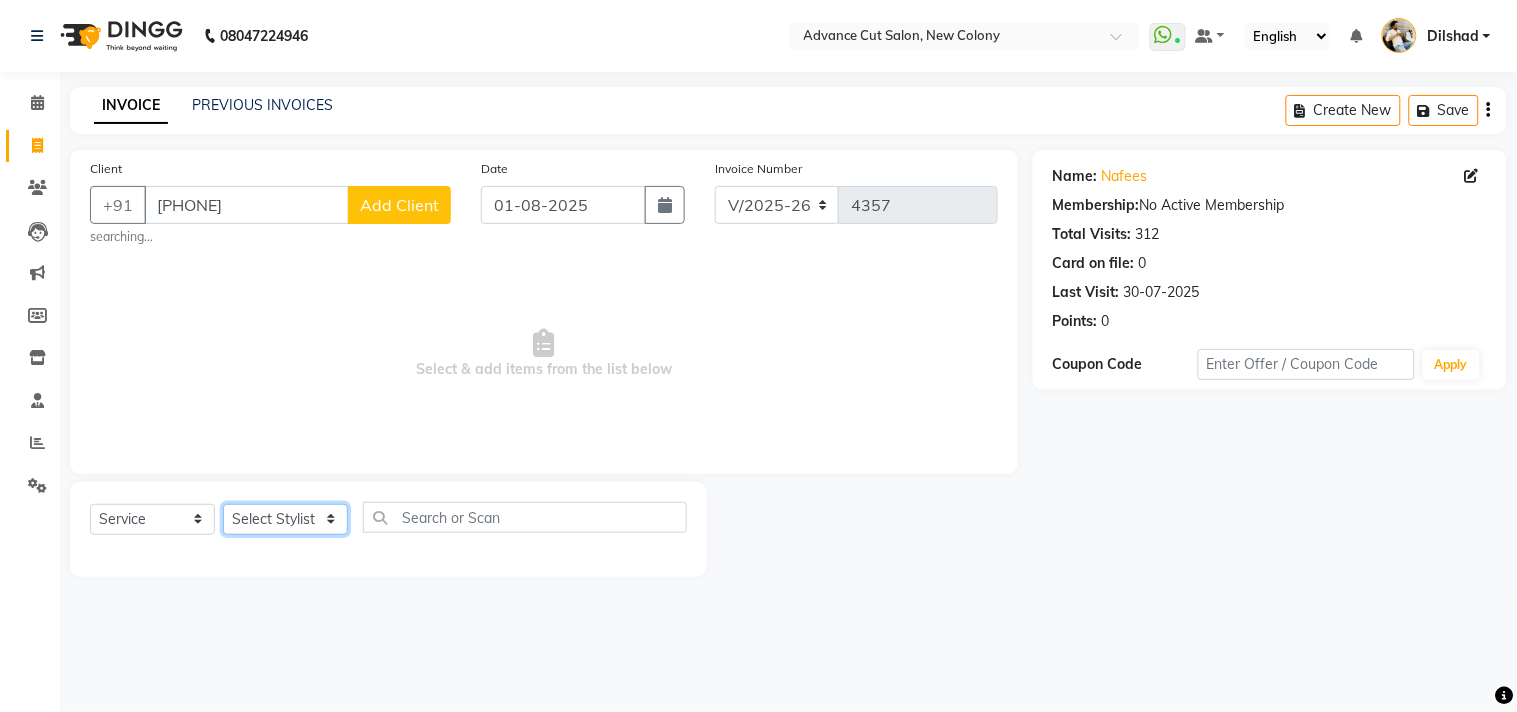 drag, startPoint x: 264, startPoint y: 517, endPoint x: 276, endPoint y: 505, distance: 16.970562 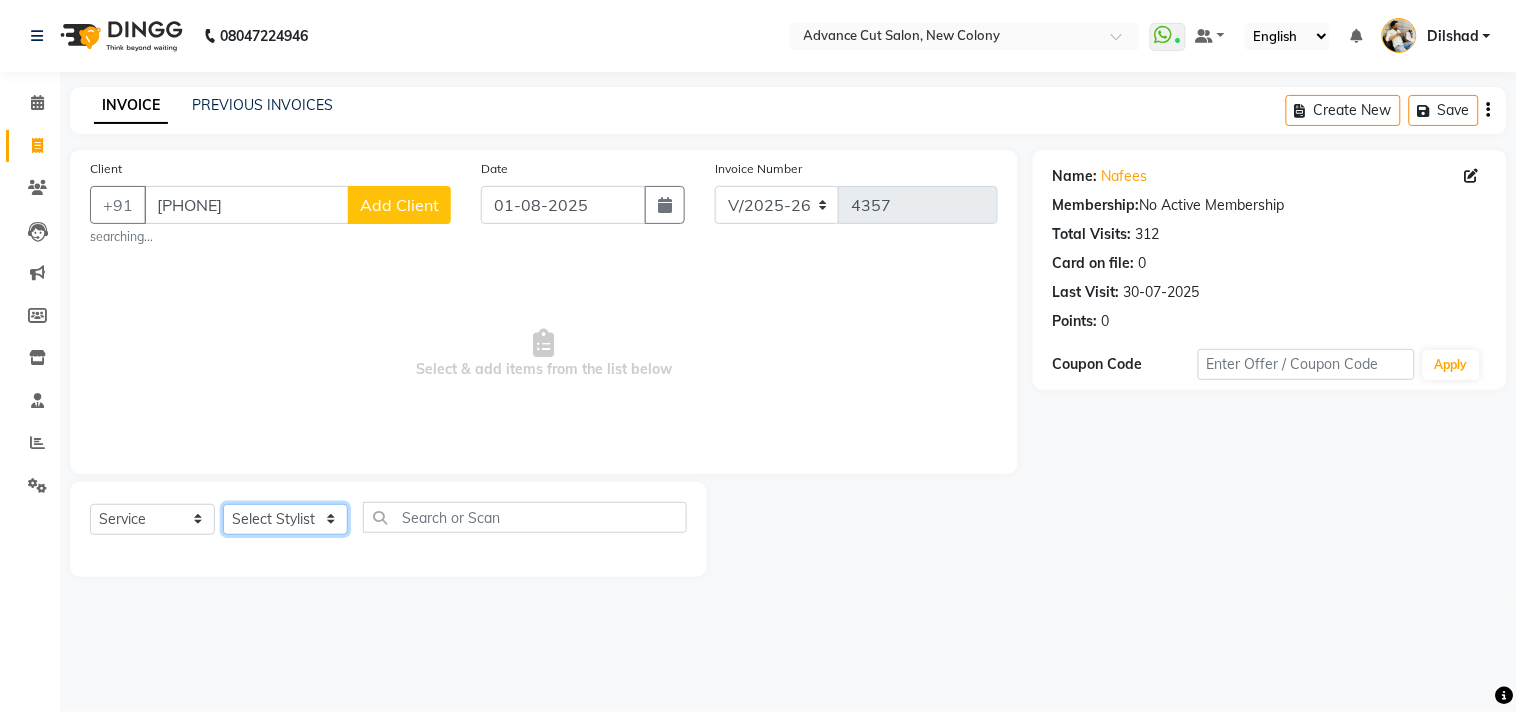 click on "Select Stylist Abrar Alam Dilshad Lallan Meenu Nafeesh Ahmad Naved O.P. Sharma  Pryag Samar Shahzad  SHWETA SINGH Zarina" 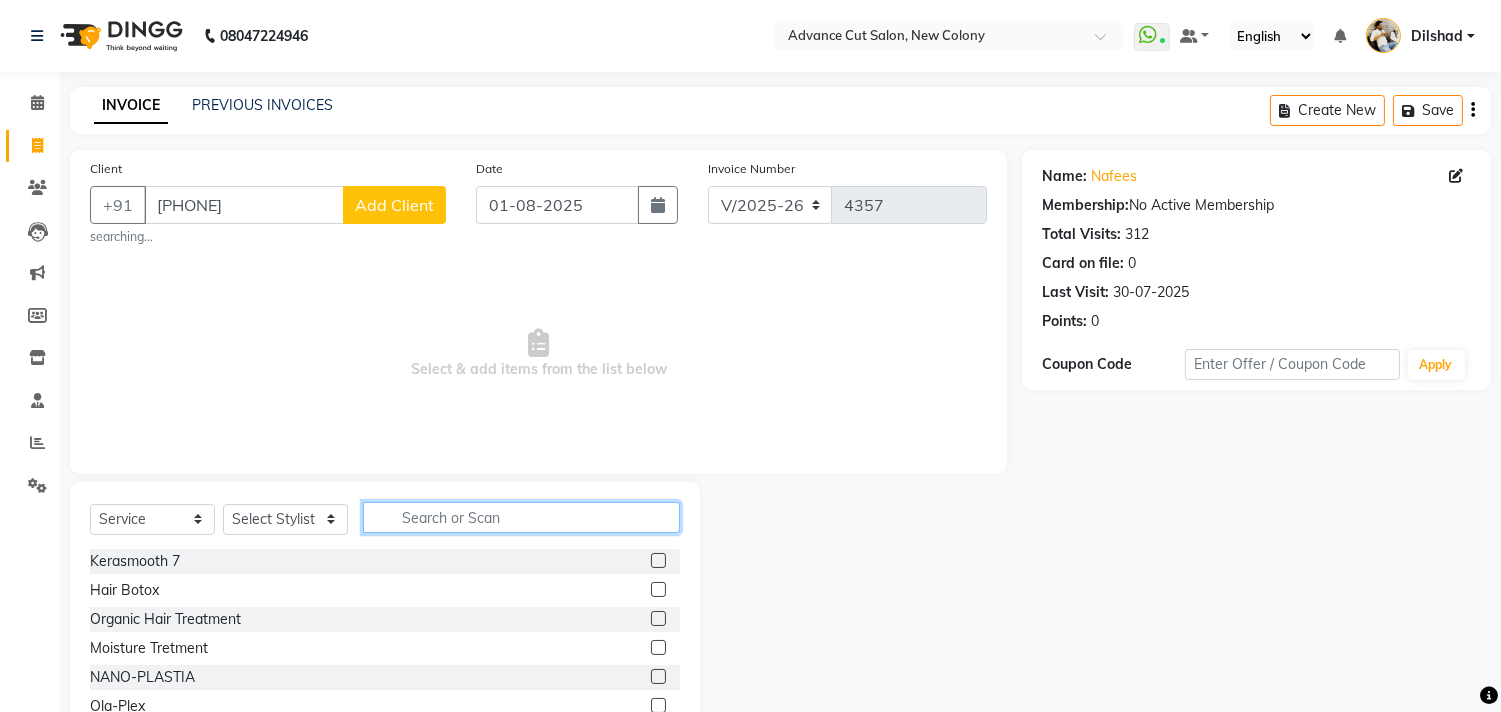 click 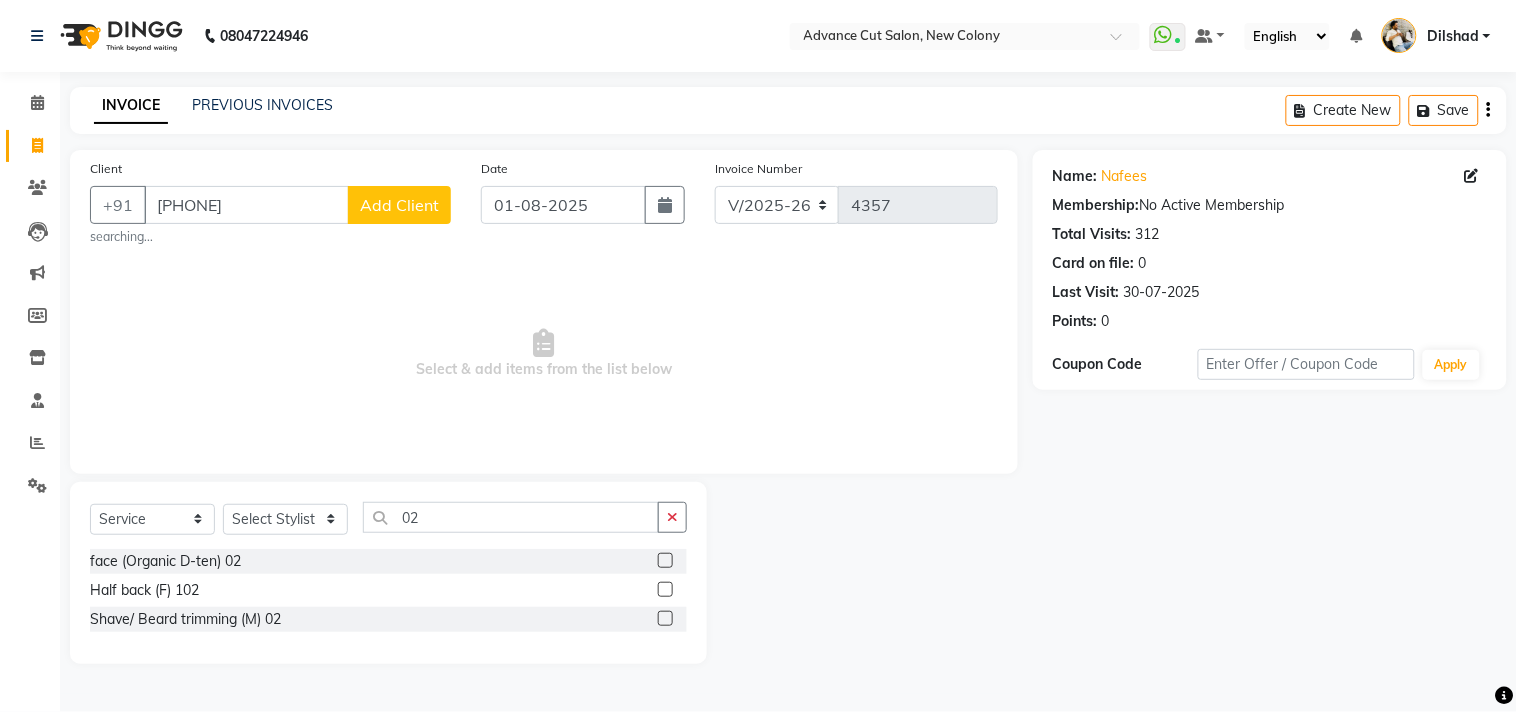 drag, startPoint x: 226, startPoint y: 624, endPoint x: 260, endPoint y: 588, distance: 49.517673 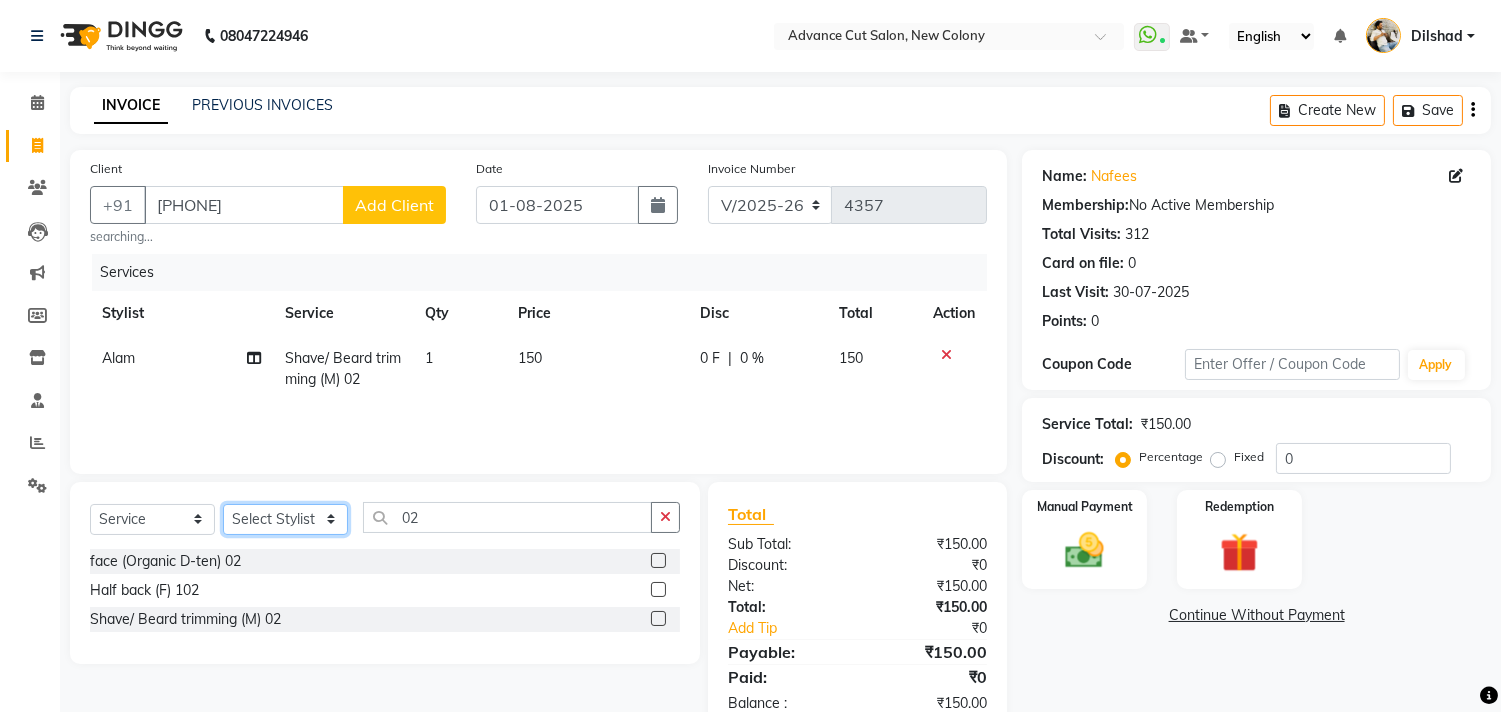 click on "Select Stylist Abrar Alam Dilshad Lallan Meenu Nafeesh Ahmad Naved O.P. Sharma  Pryag Samar Shahzad  SHWETA SINGH Zarina" 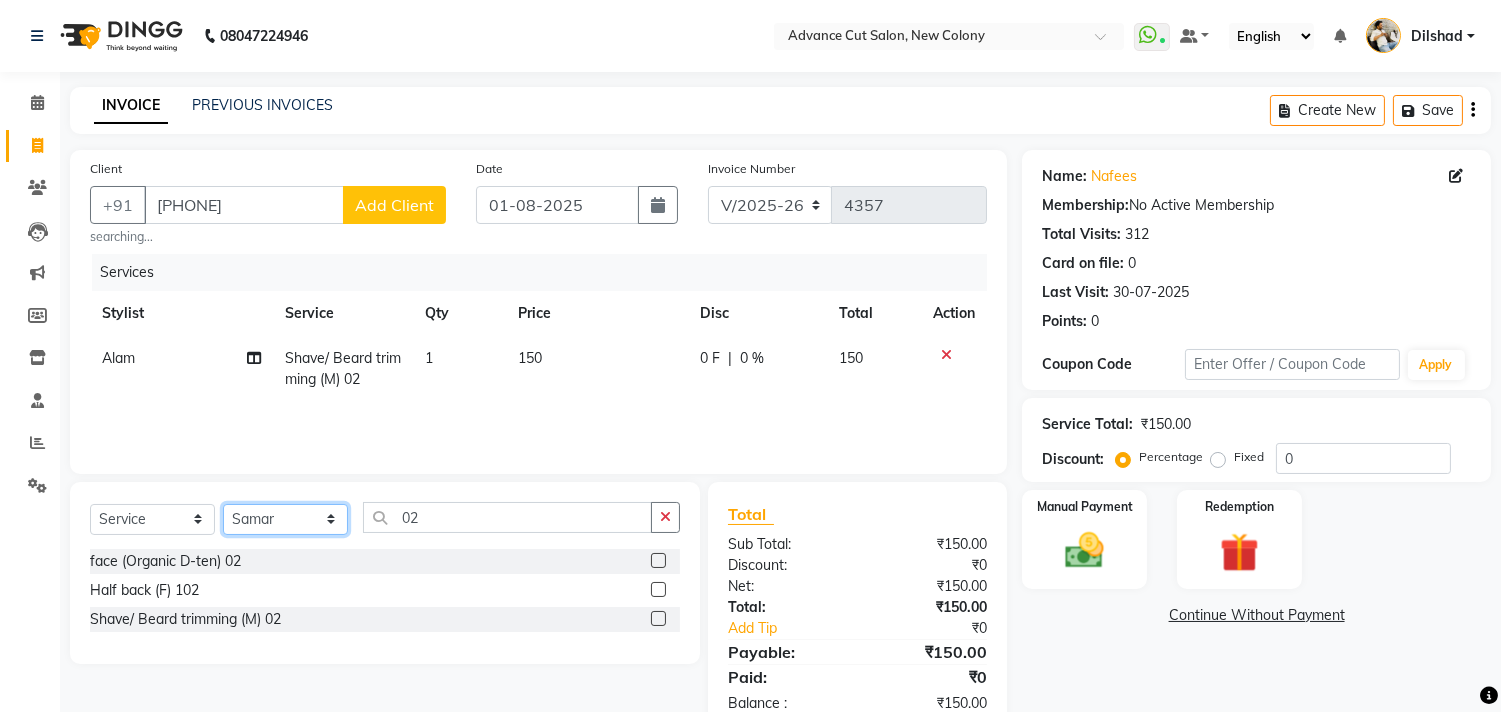 click on "Select Stylist Abrar Alam Dilshad Lallan Meenu Nafeesh Ahmad Naved O.P. Sharma  Pryag Samar Shahzad  SHWETA SINGH Zarina" 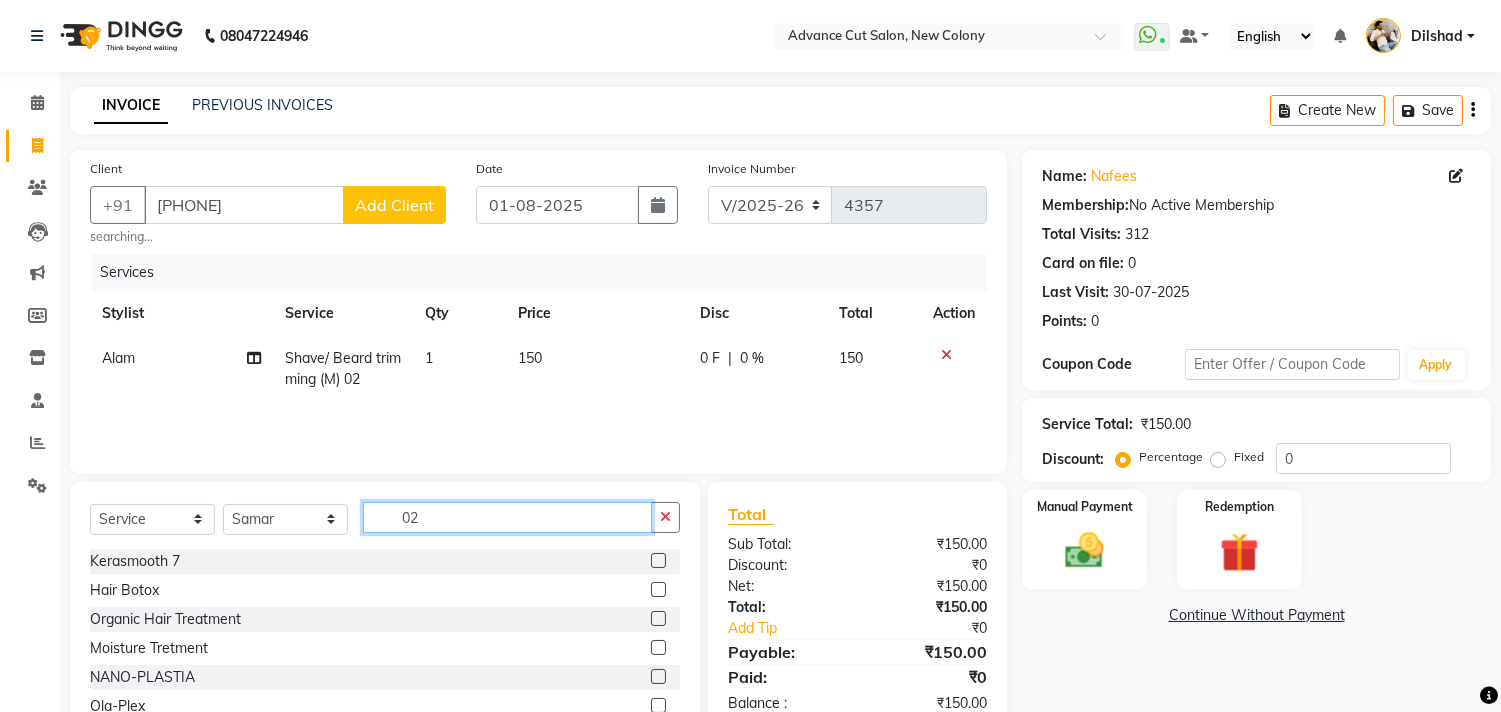 click on "02" 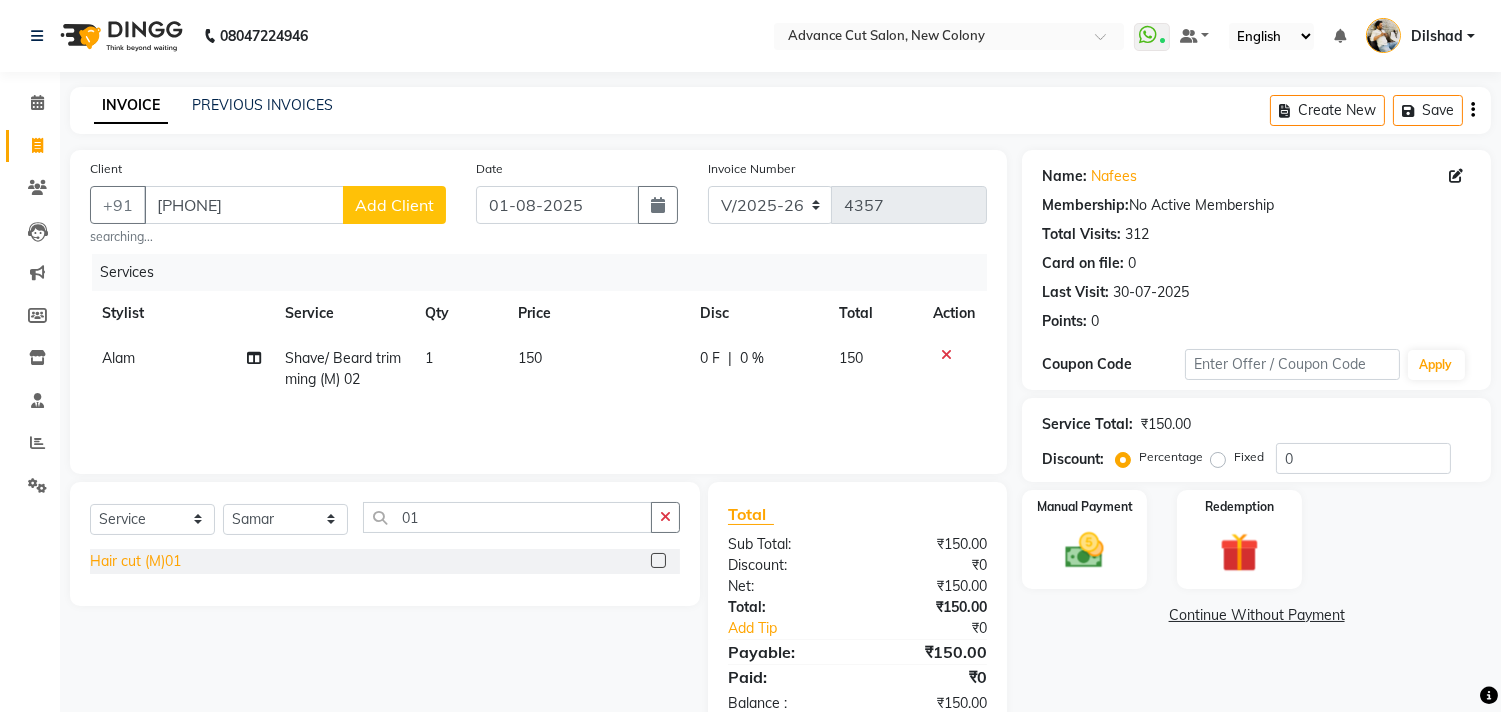 click on "Hair cut (M)01" 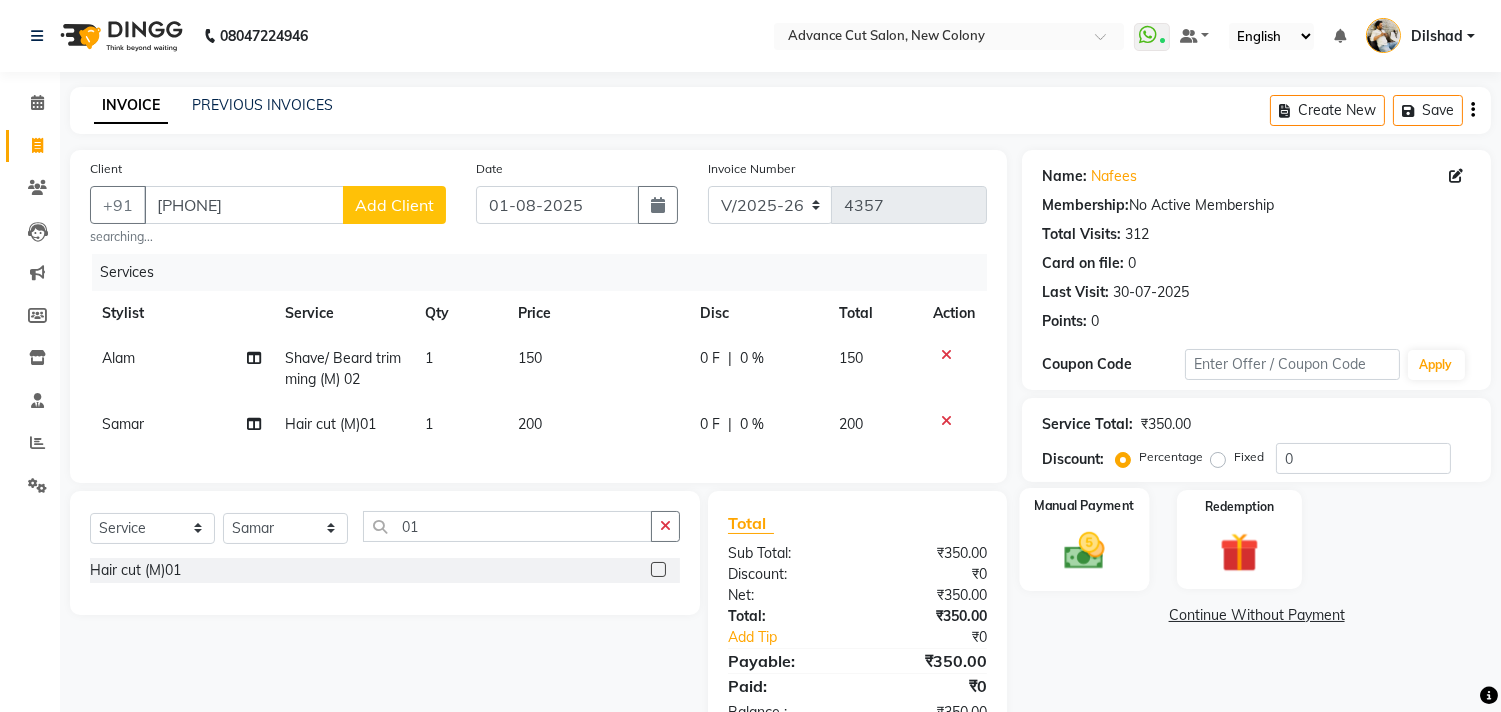 click 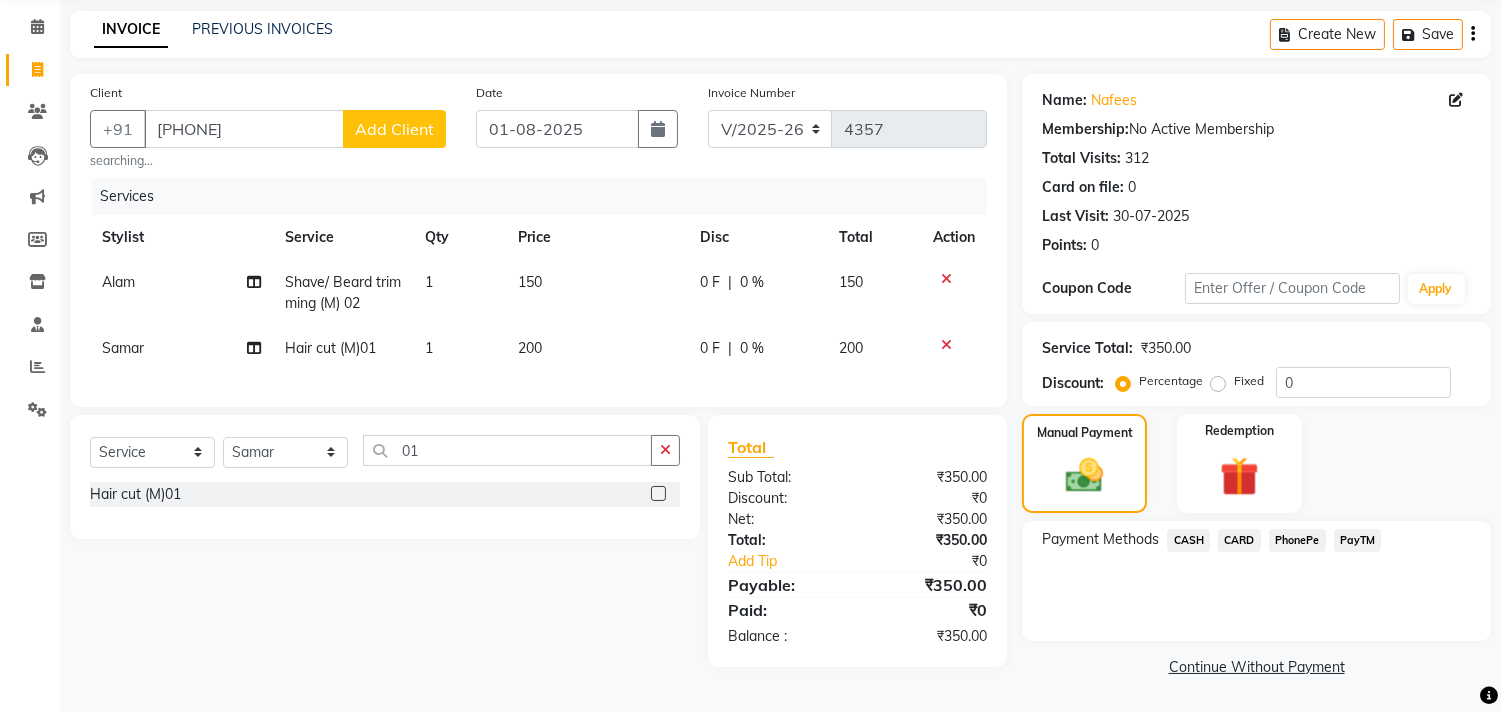 click on "CASH" 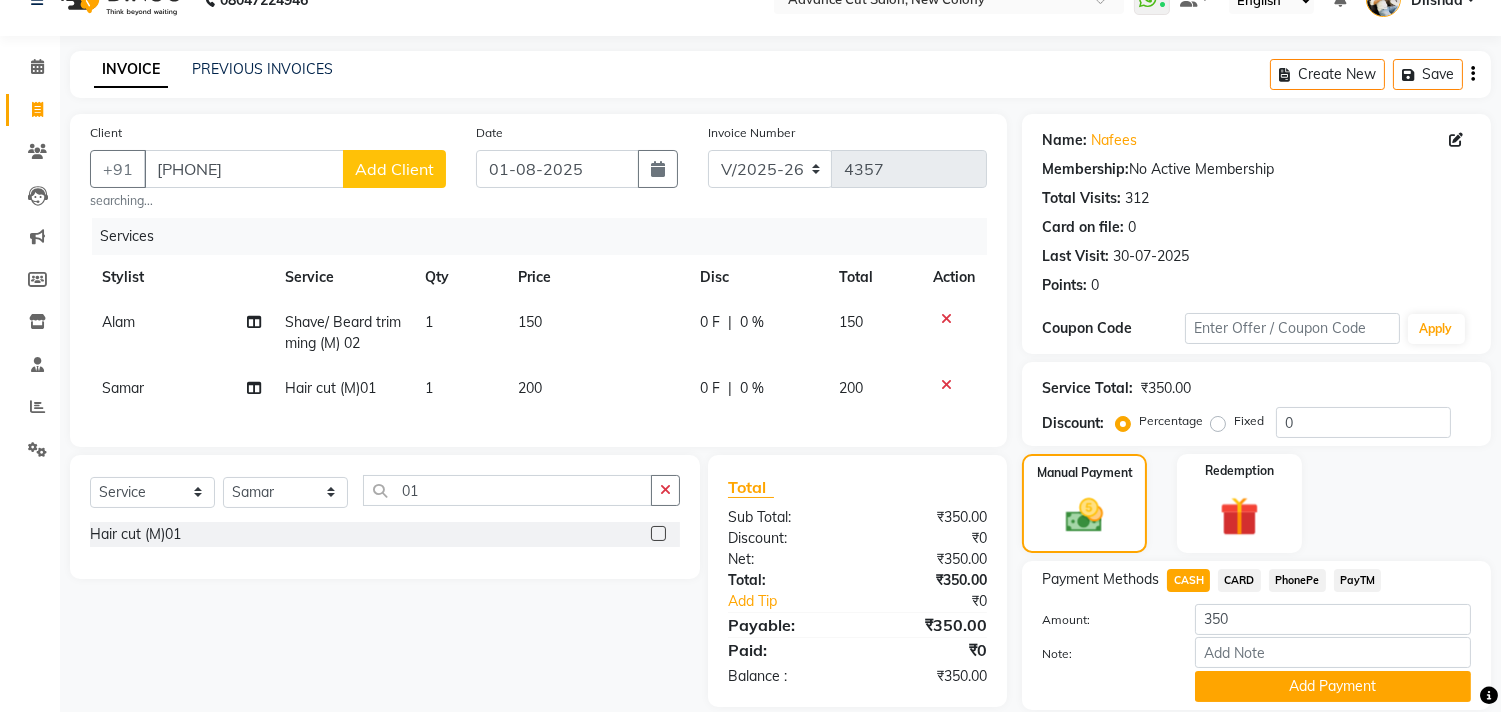 scroll, scrollTop: 0, scrollLeft: 0, axis: both 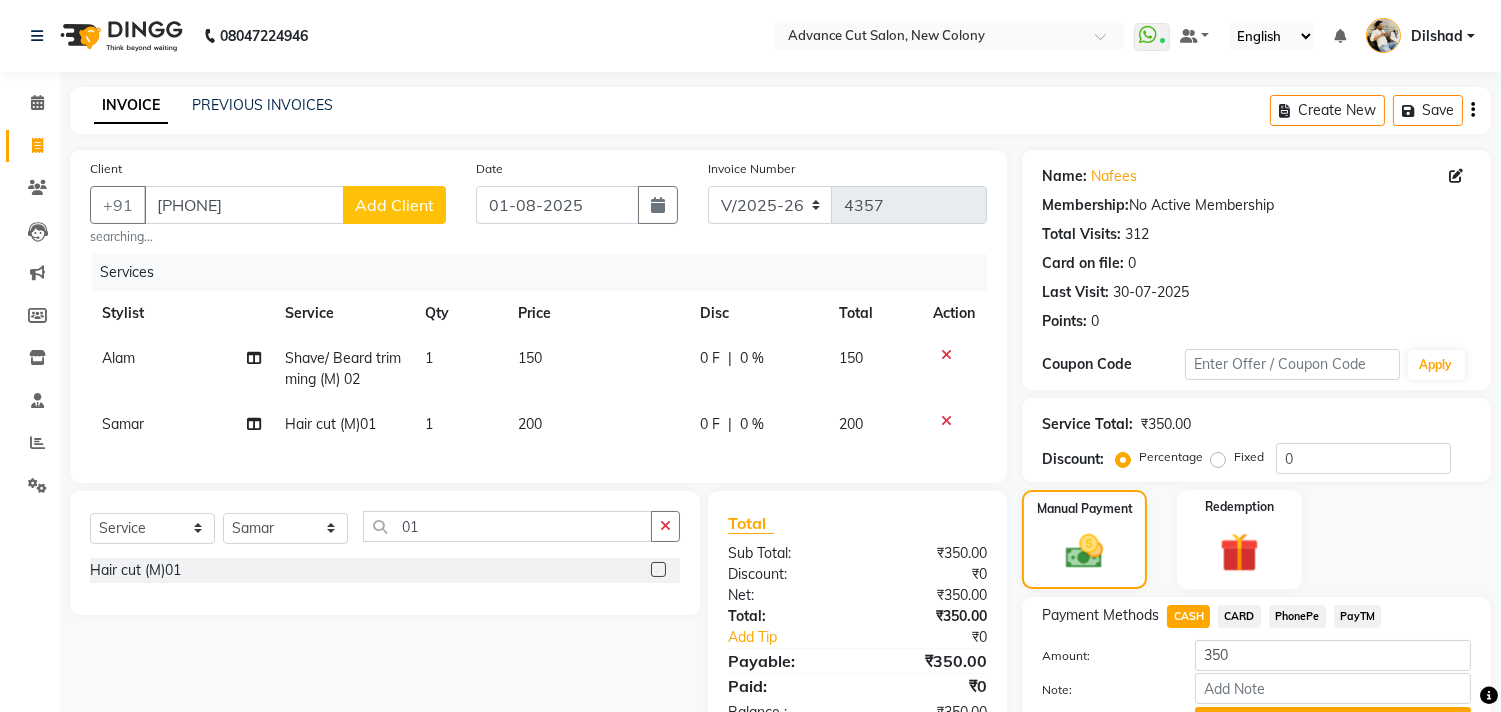 click on "CARD" 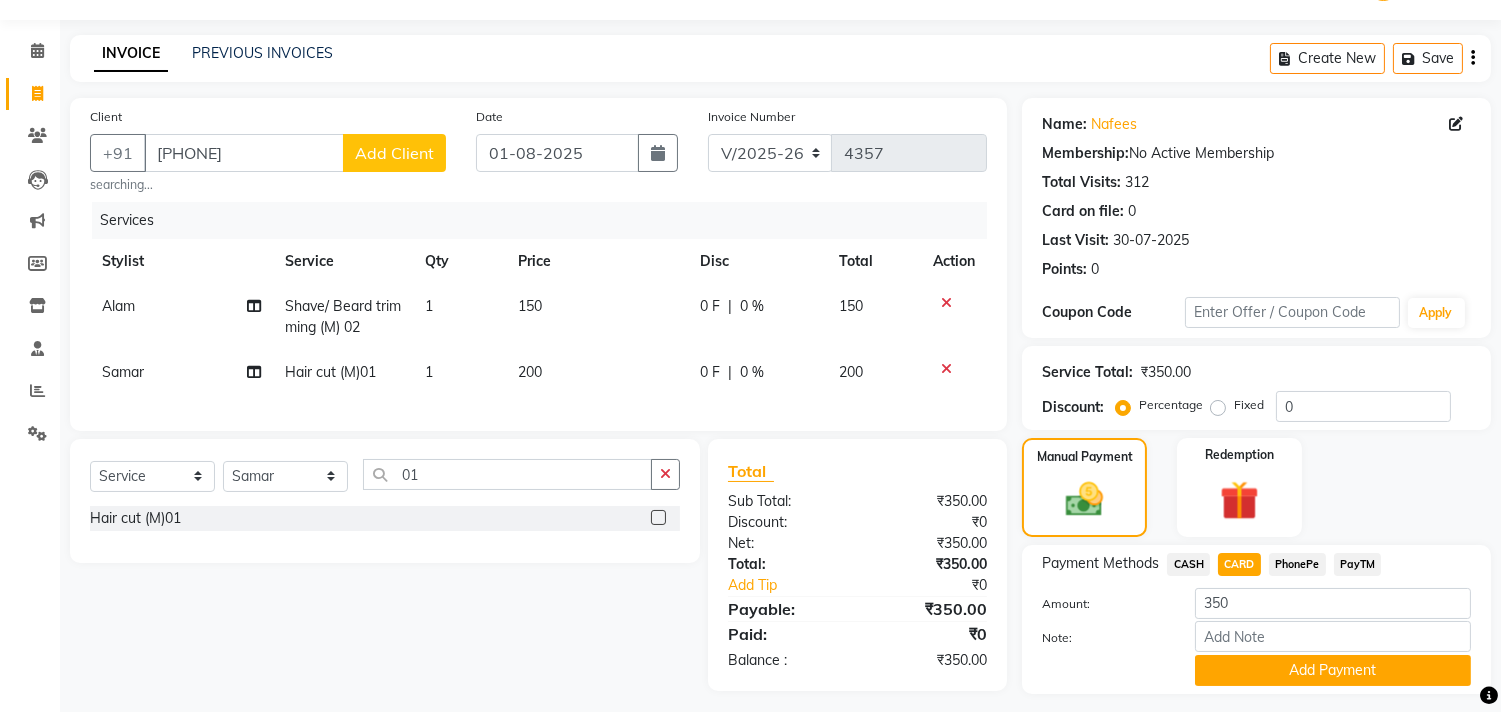 scroll, scrollTop: 104, scrollLeft: 0, axis: vertical 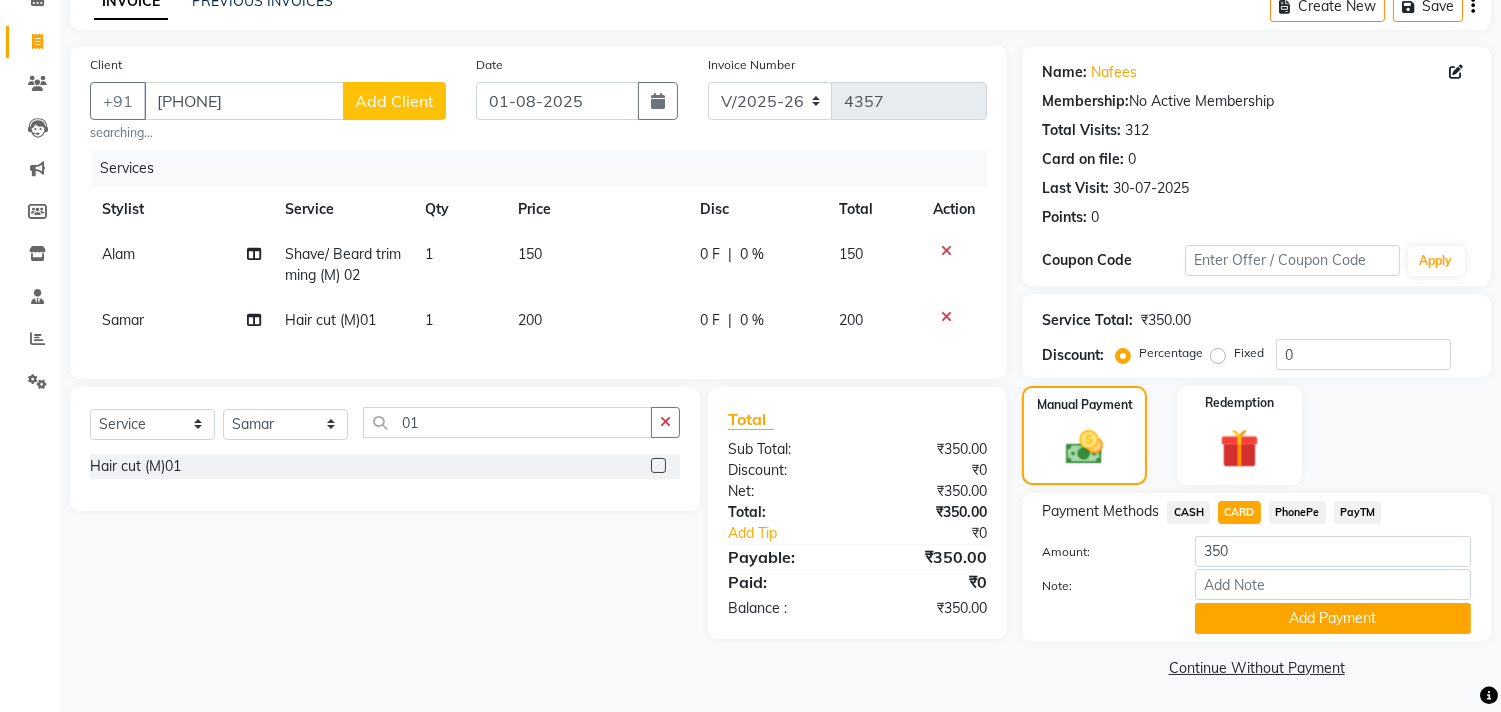 click on "CASH" 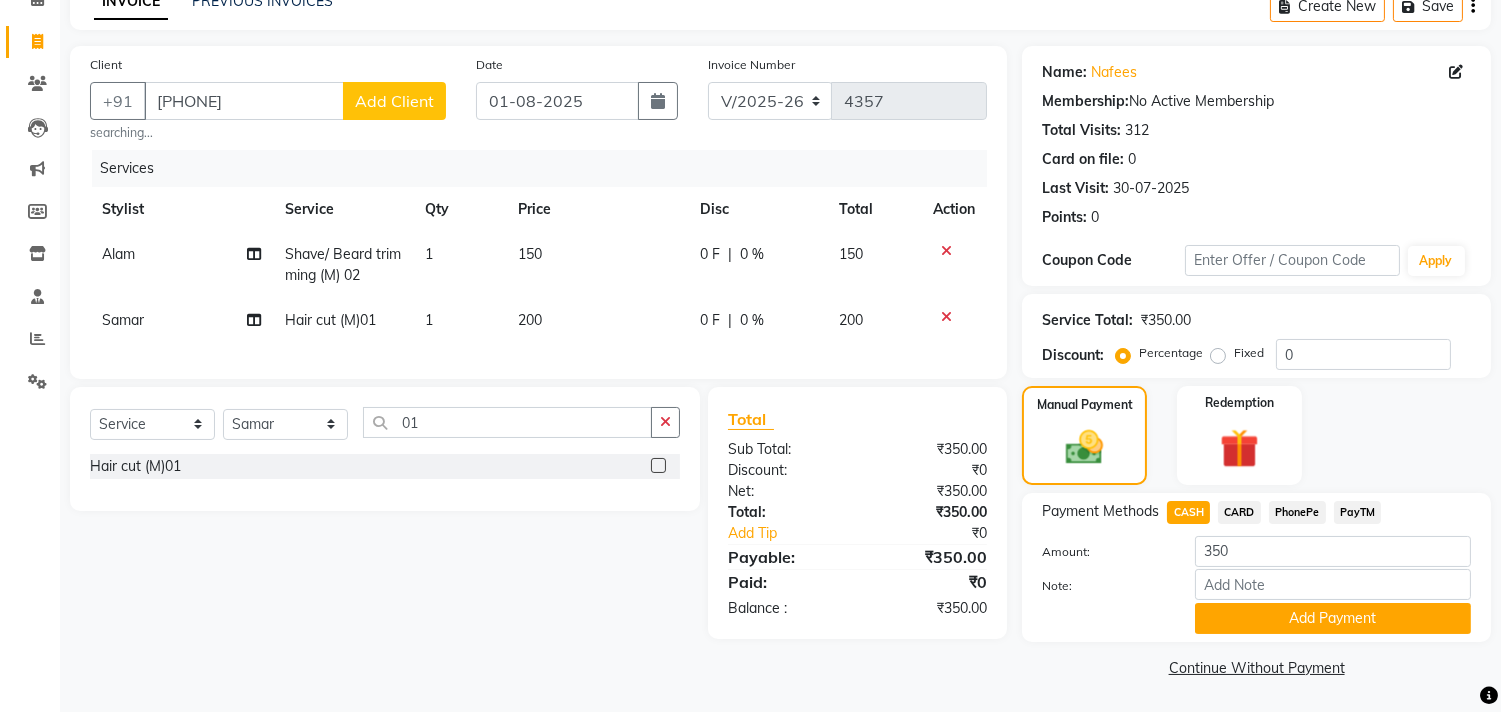 click on "Payment Methods  CASH   CARD   PhonePe   PayTM  Amount: 350 Note: Add Payment" 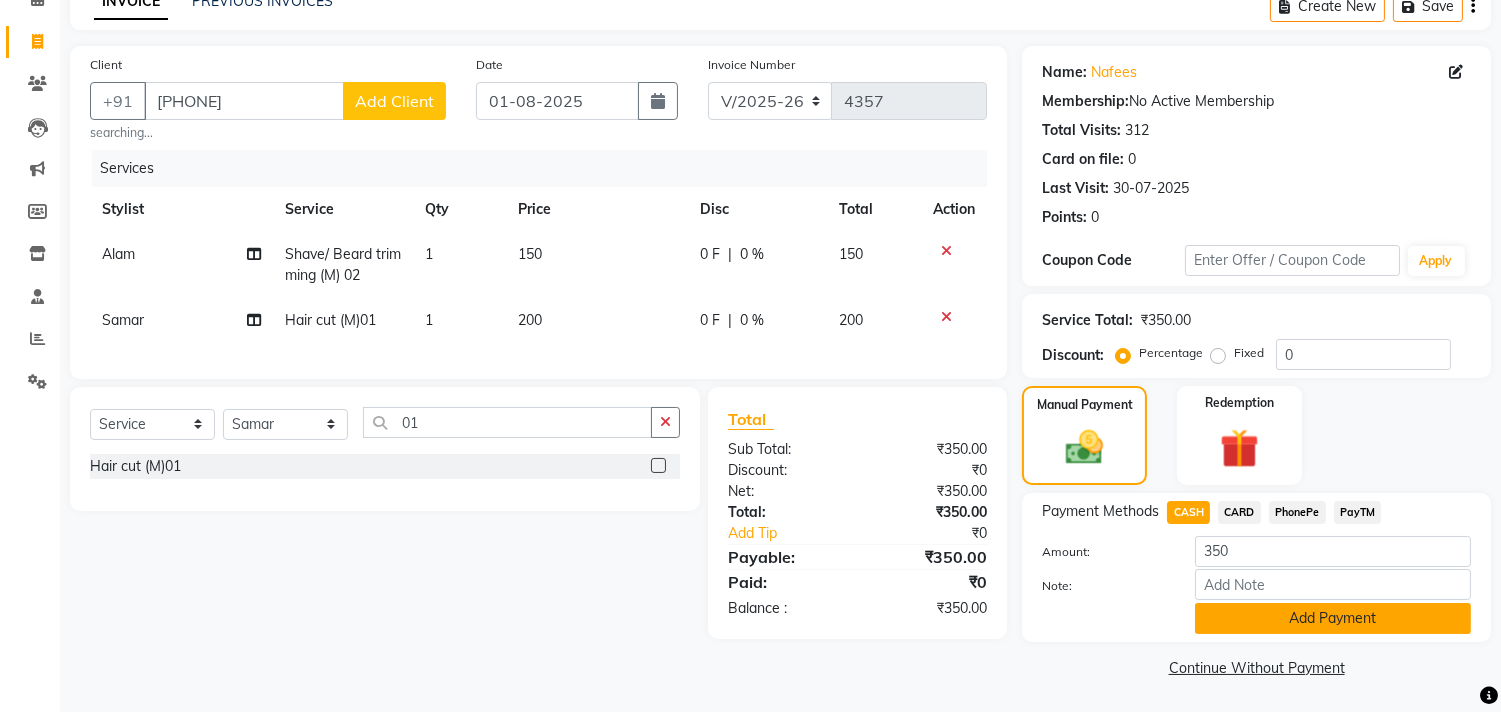 click on "Add Payment" 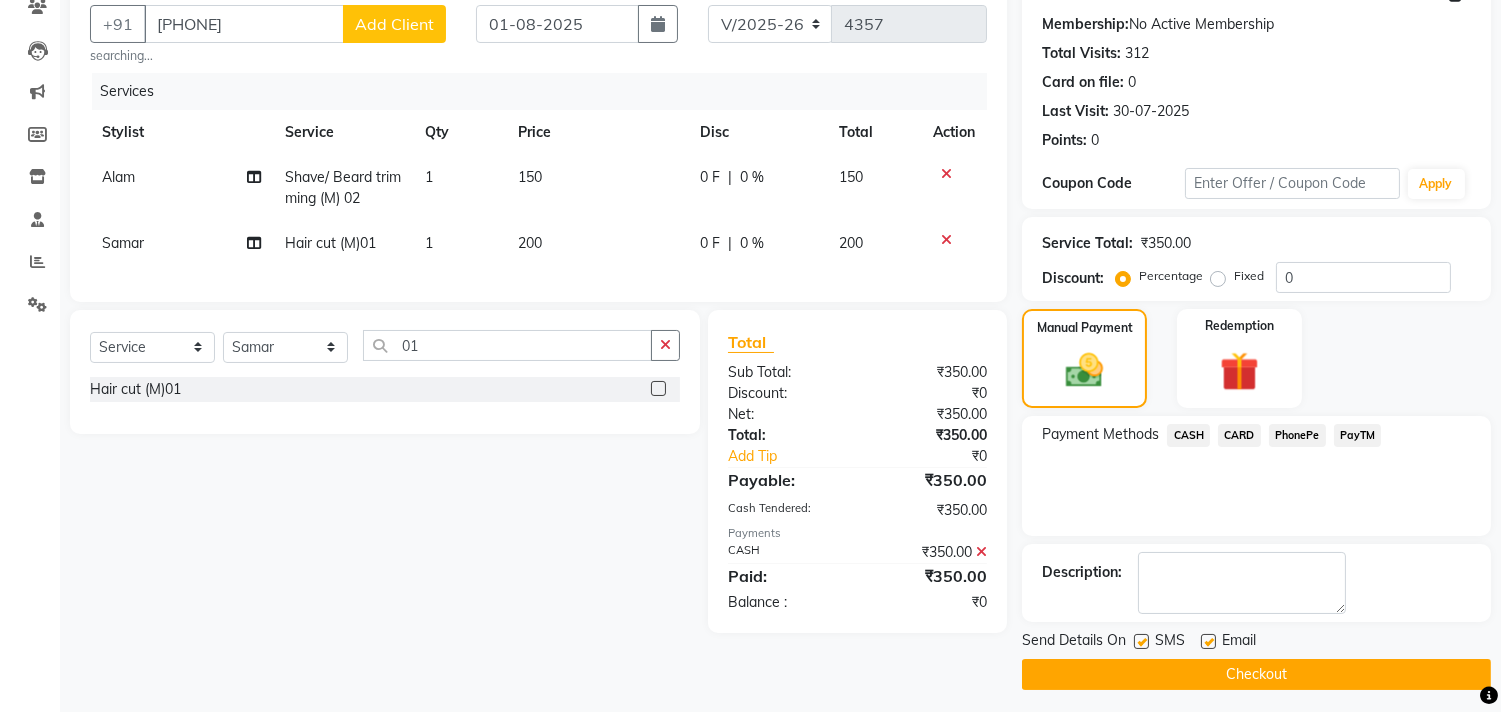 scroll, scrollTop: 187, scrollLeft: 0, axis: vertical 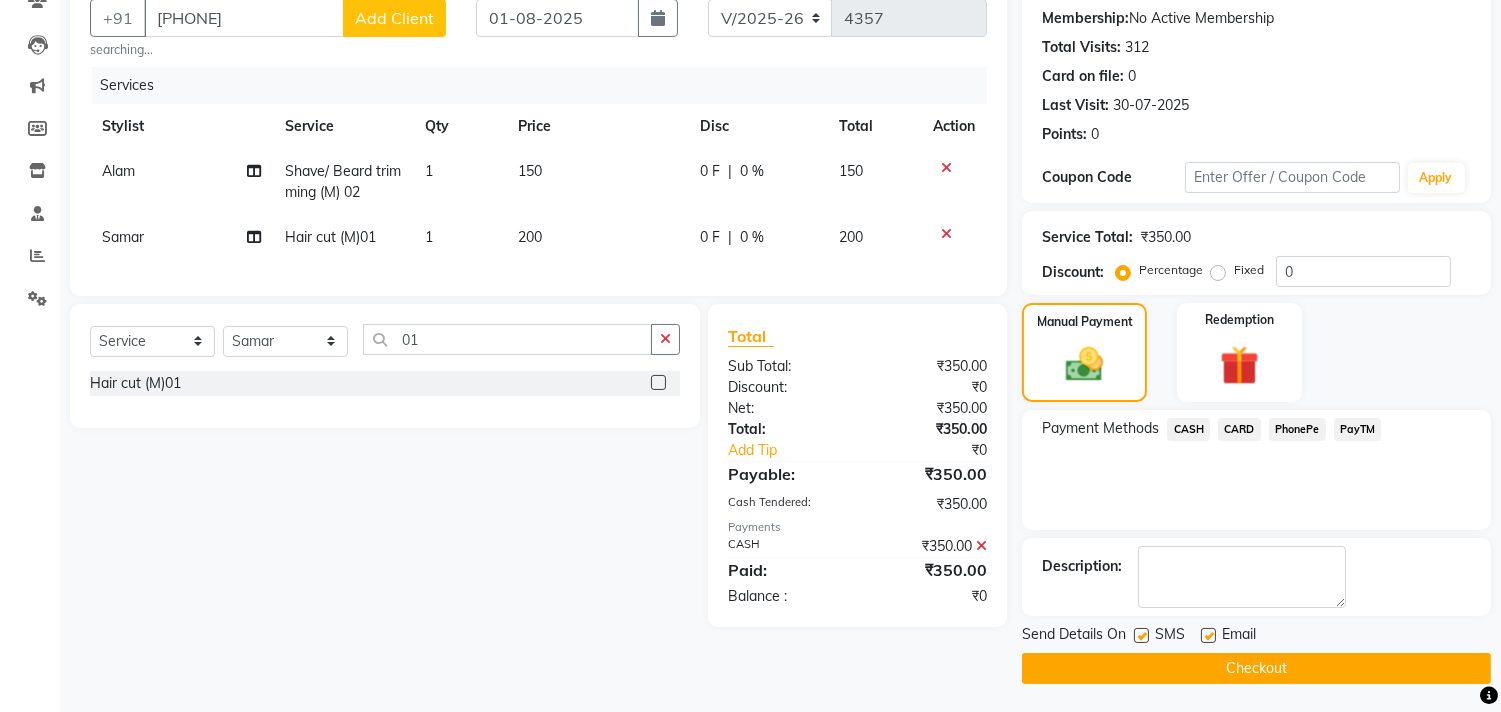 click 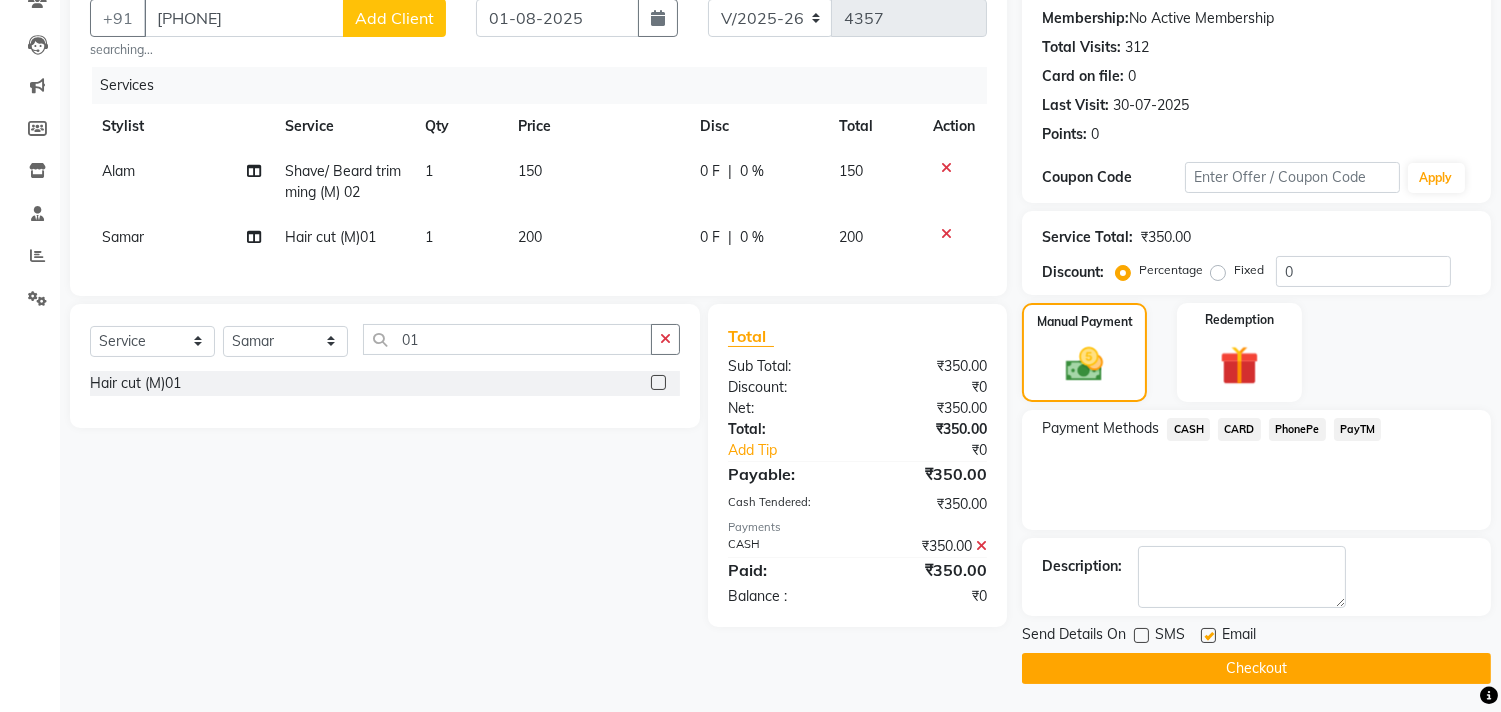 click 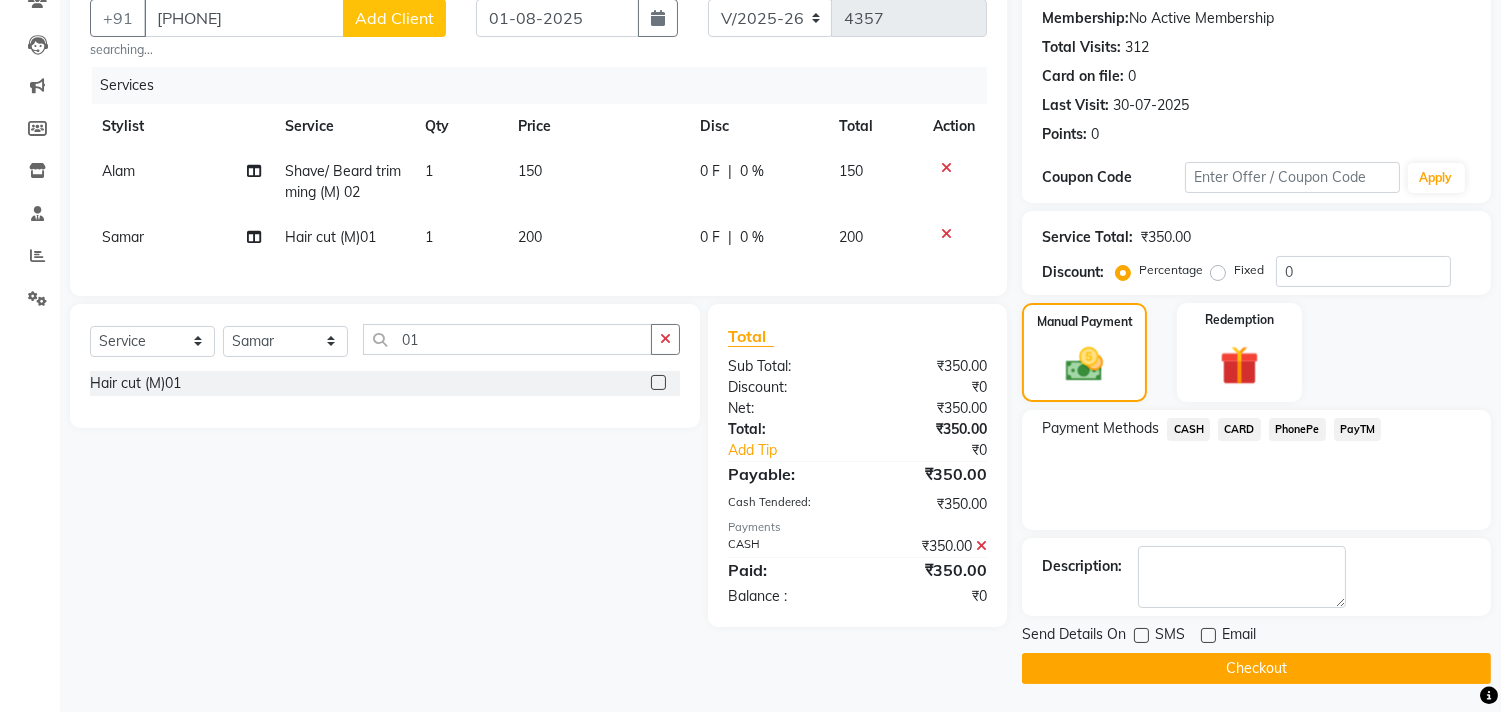 click on "Checkout" 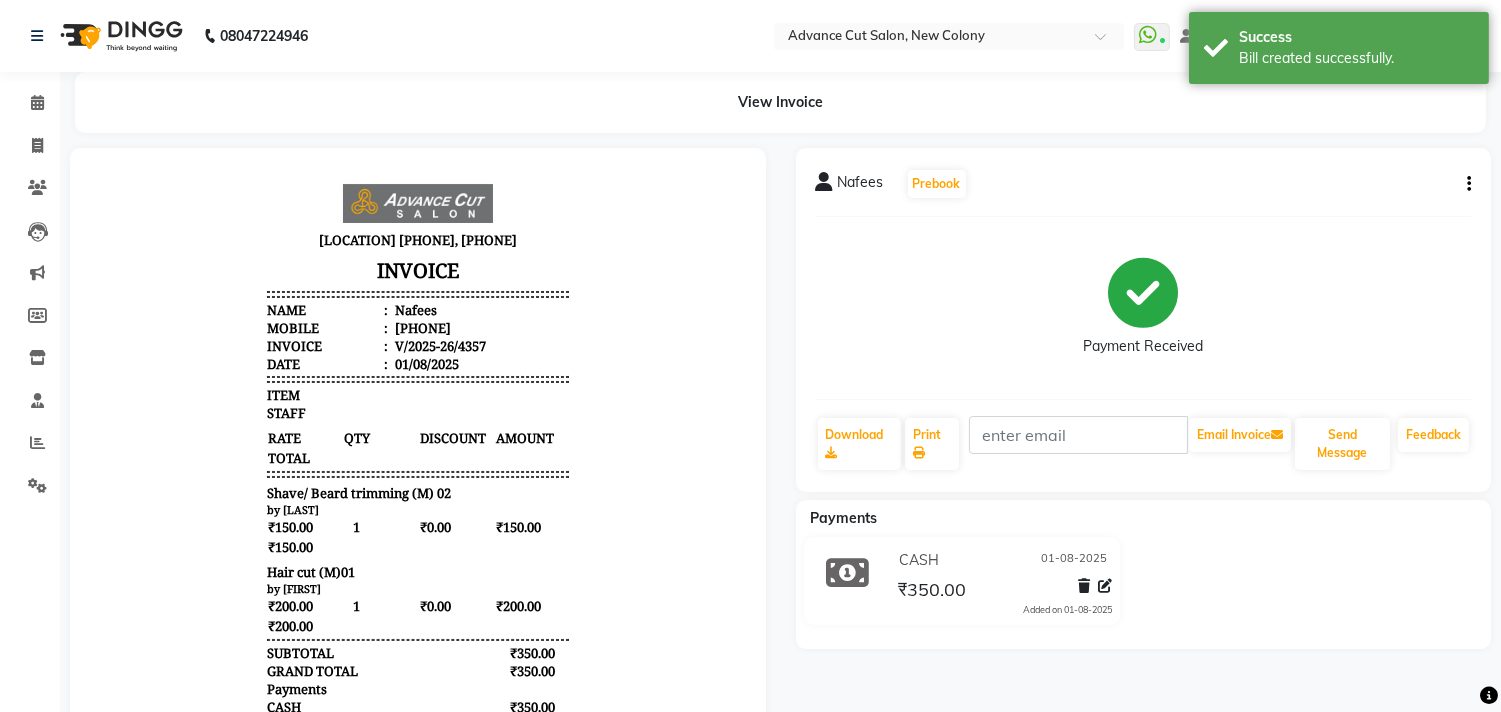 scroll, scrollTop: 0, scrollLeft: 0, axis: both 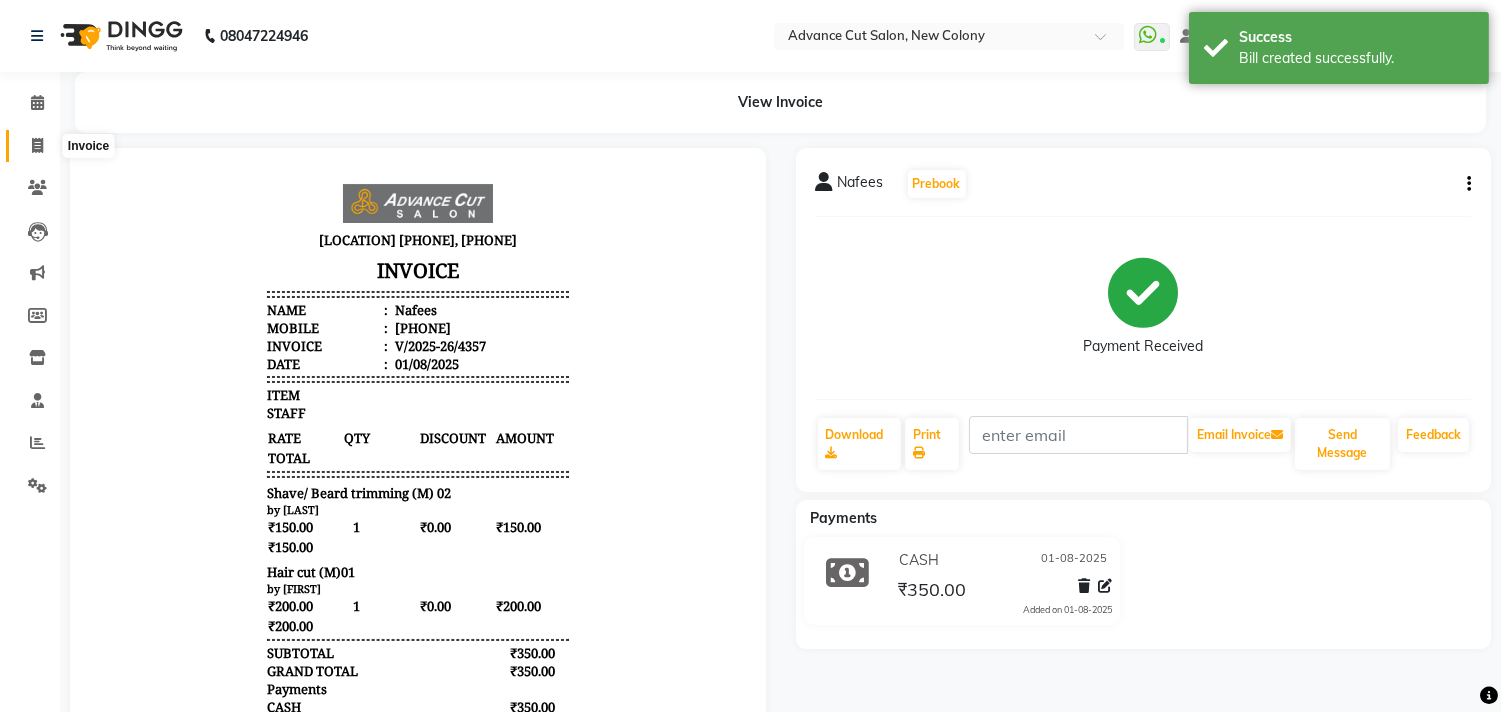click 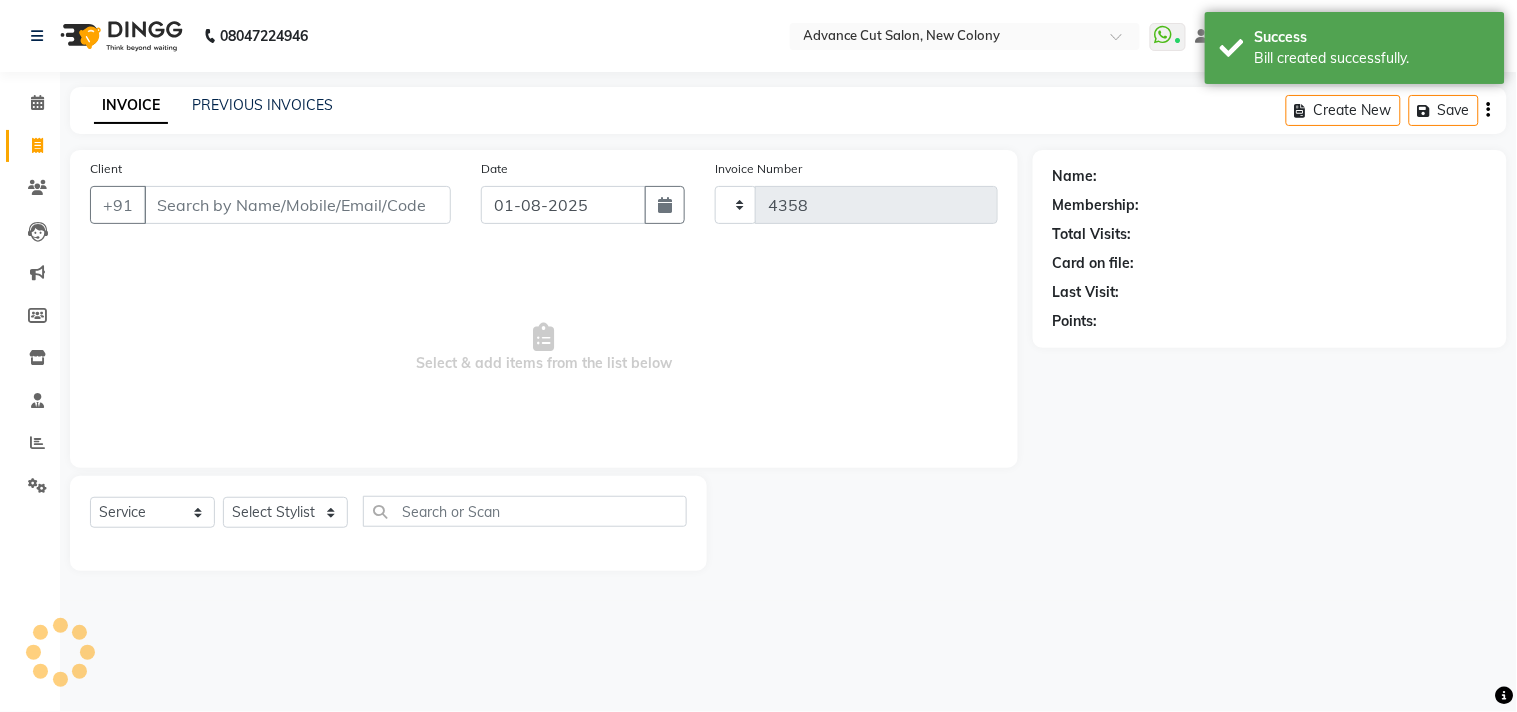click on "08047224946 Select Location ×  Advance Cut Salon, New Colony  WhatsApp Status  ✕ Status:  Connected Most Recent Message: 01-08-2025     05:14 PM Recent Service Activity: 01-08-2025     05:19 PM Default Panel My Panel English ENGLISH Español العربية मराठी हिंदी ગુજરાતી தமிழ் 中文 Notifications nothing to show Dilshad Manage Profile Change Password Sign out  Version:3.15.11  ☀  Advance Cut Salon, New Colony  Calendar  Invoice  Clients  Leads   Marketing  Members  Inventory  Staff  Reports  Settings Completed InProgress Upcoming Dropped Tentative Check-In Confirm Bookings Generate Report Segments Page Builder INVOICE PREVIOUS INVOICES Create New   Save  Client +91 Date 01-08-2025 Invoice Number 4358  Select & add items from the list below  Select  Service  Product  Membership  Package Voucher Prepaid Gift Card  Select Stylist Name: Membership: Total Visits: Card on file: Last Visit:  Points:" at bounding box center [758, 356] 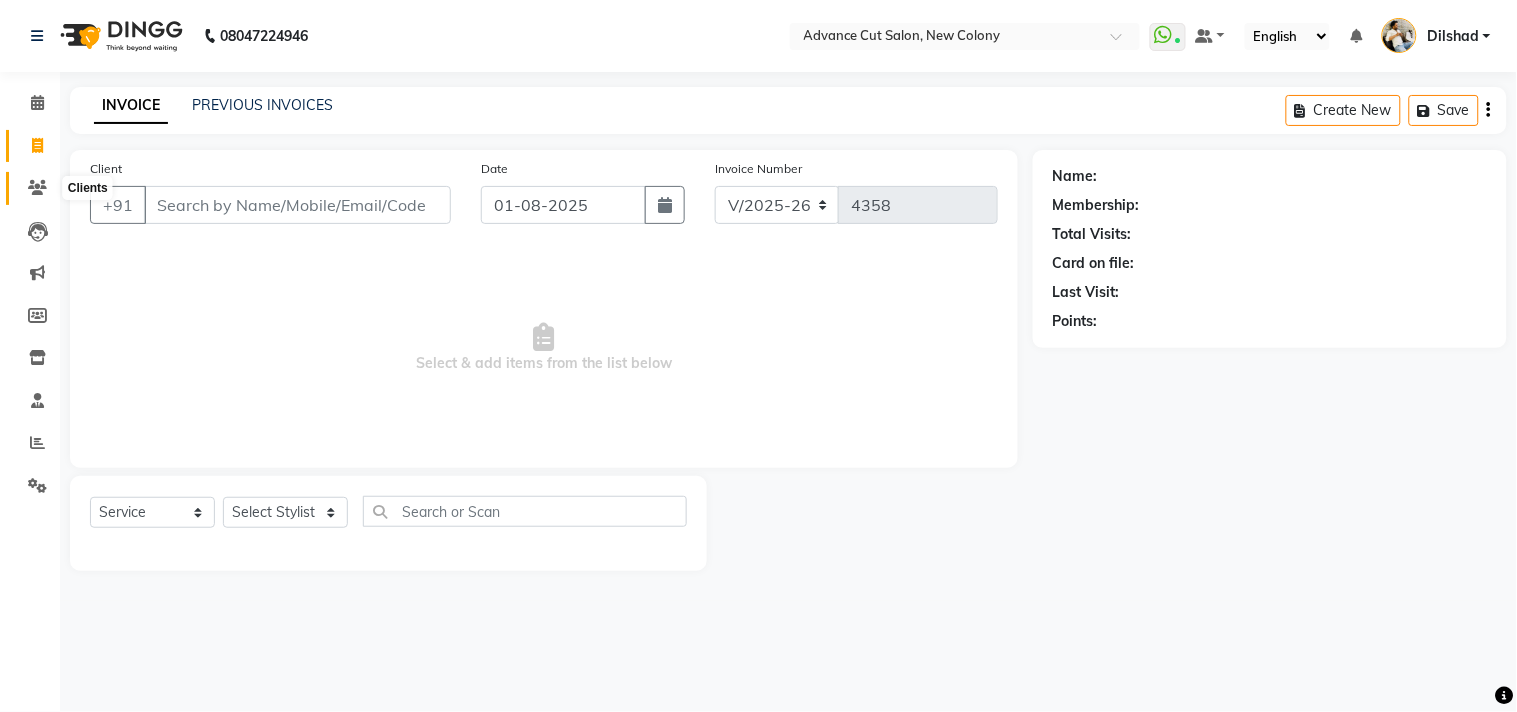 click 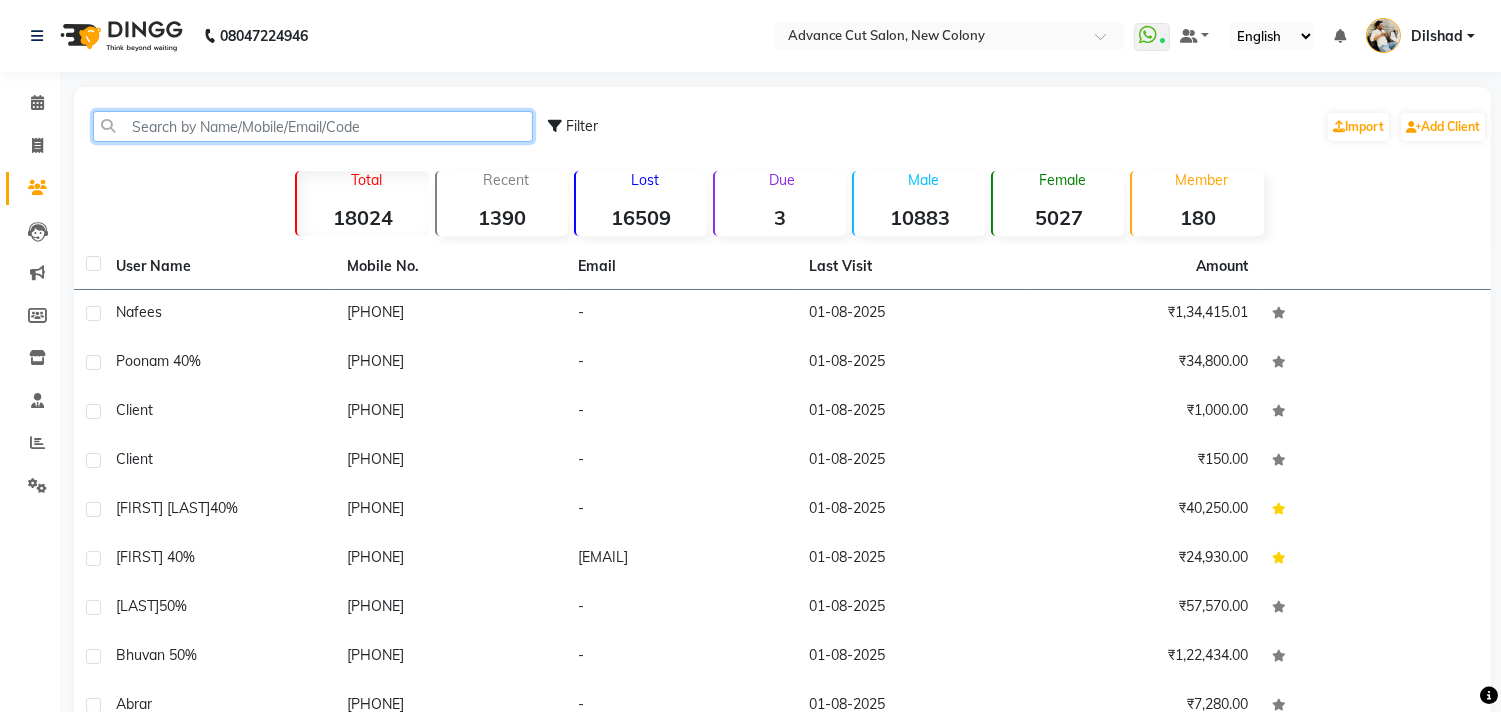 click 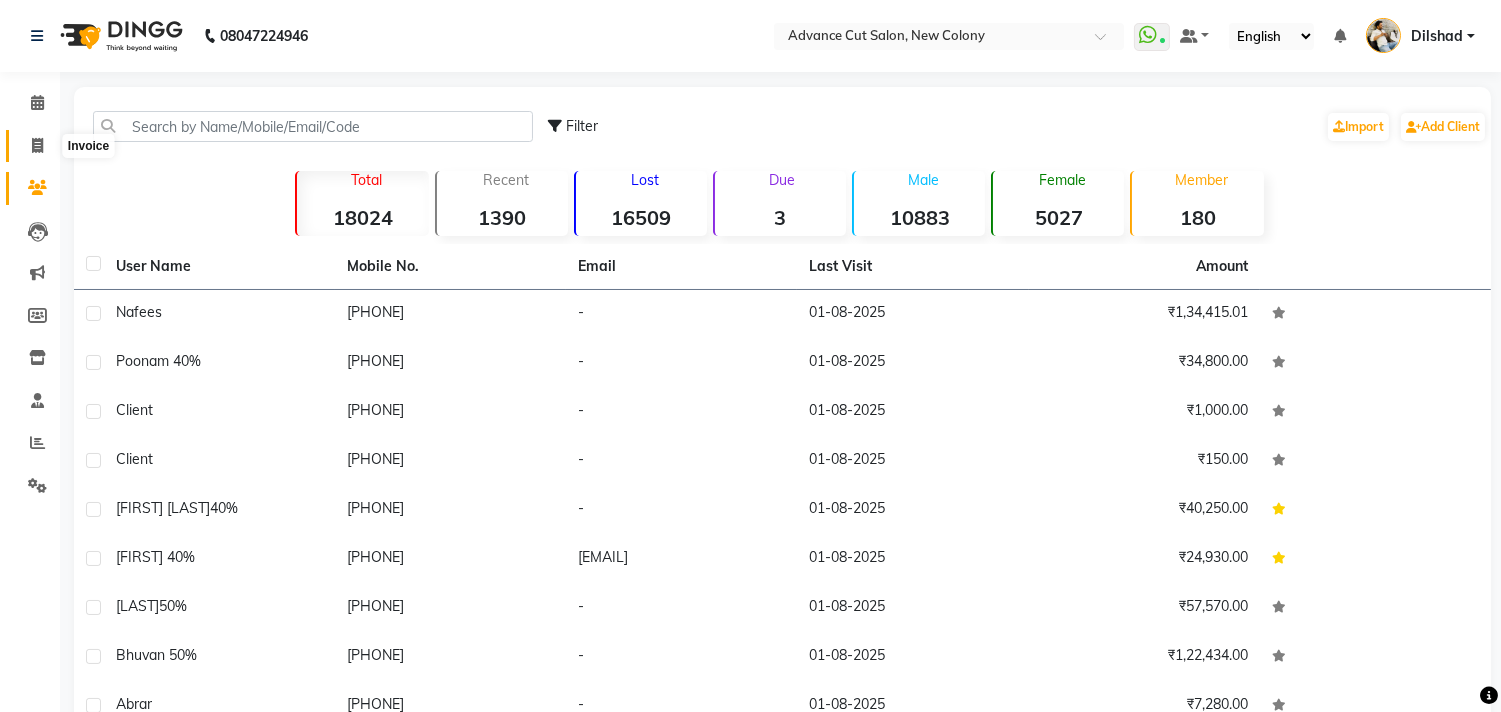 click 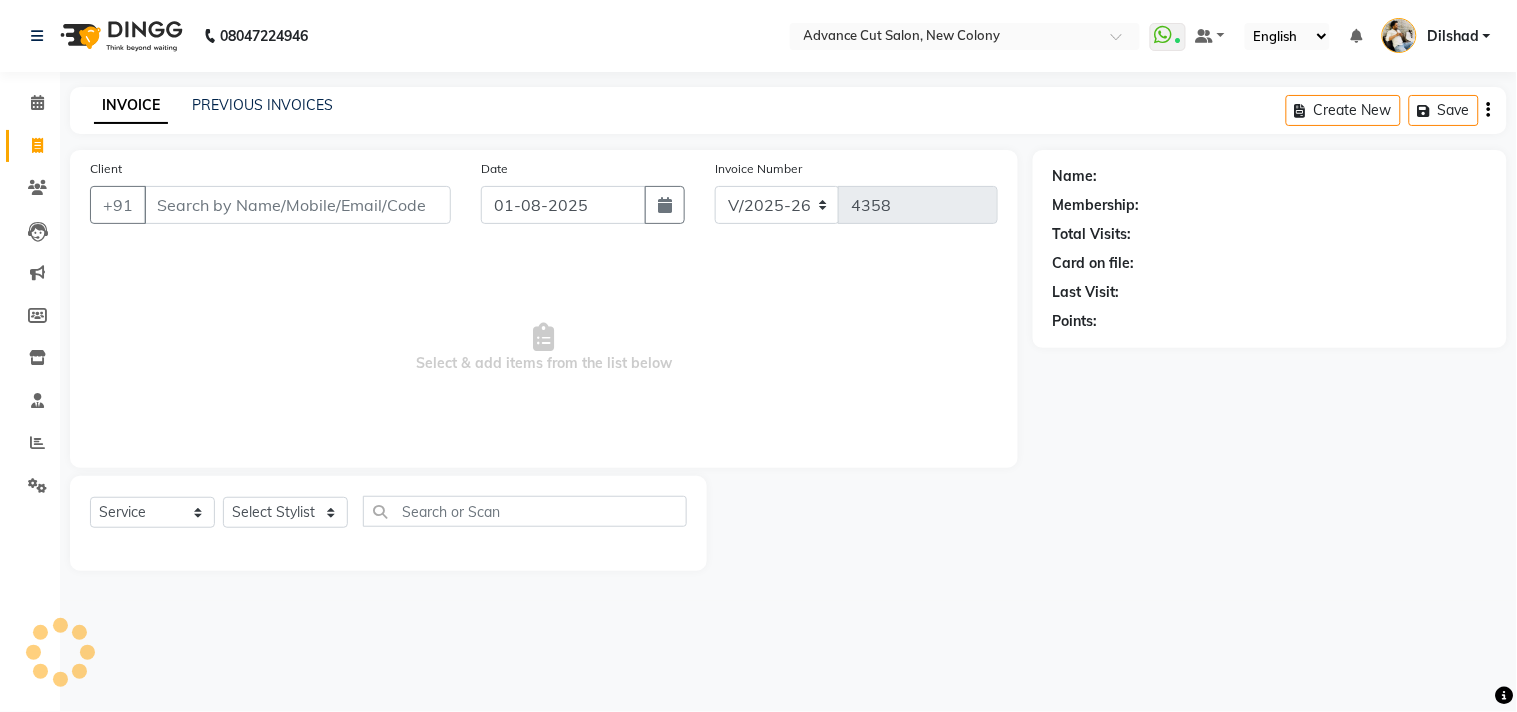 click on "INVOICE PREVIOUS INVOICES Create New   Save" 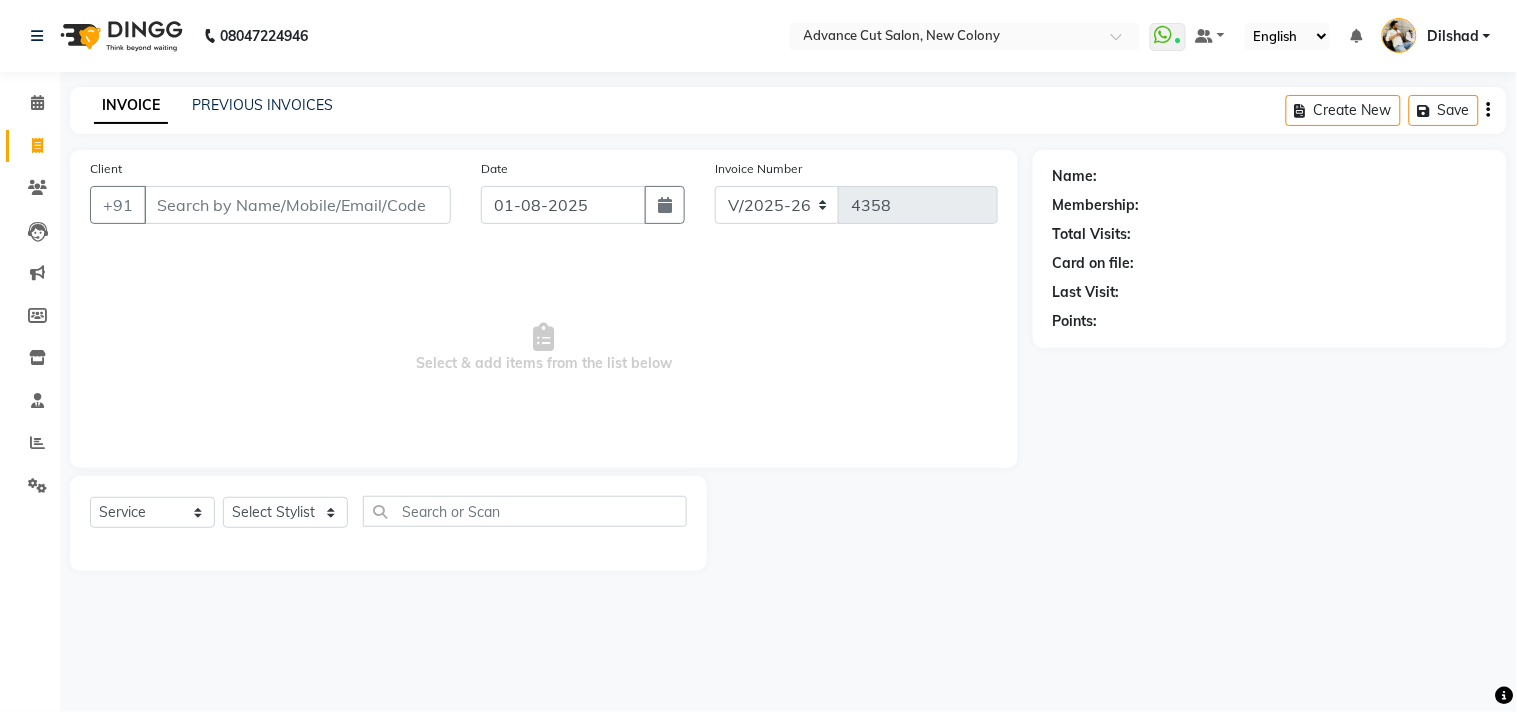 click on "INVOICE PREVIOUS INVOICES Create New   Save" 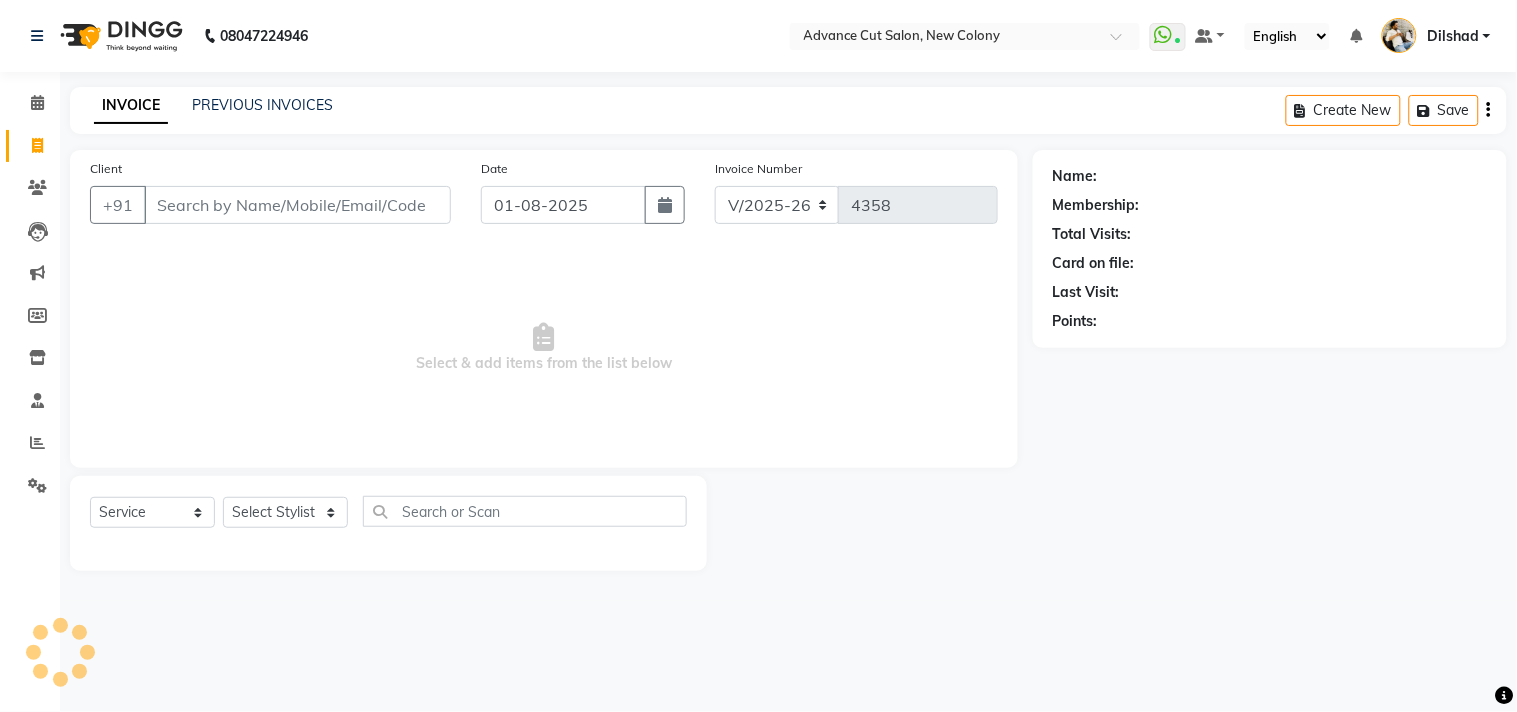 click on "INVOICE PREVIOUS INVOICES Create New   Save" 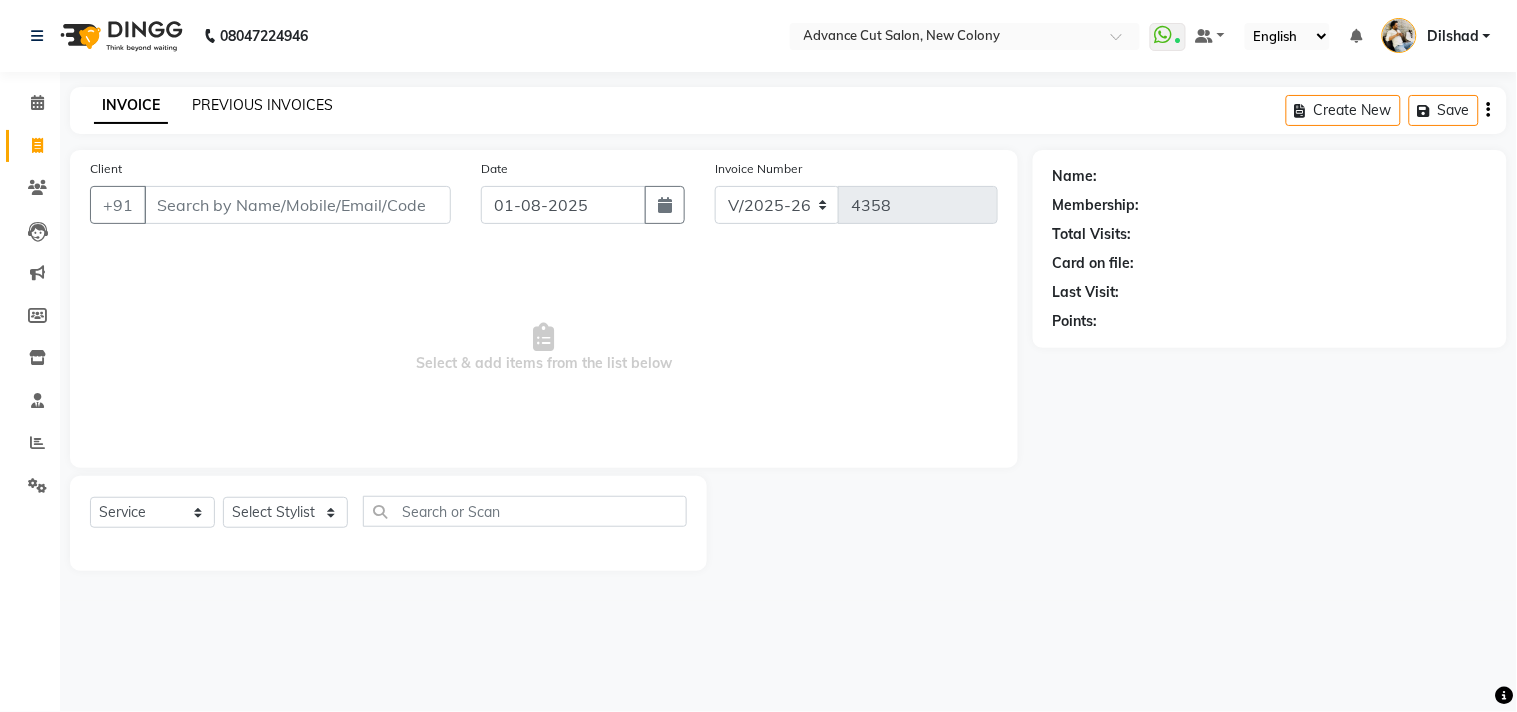 click on "PREVIOUS INVOICES" 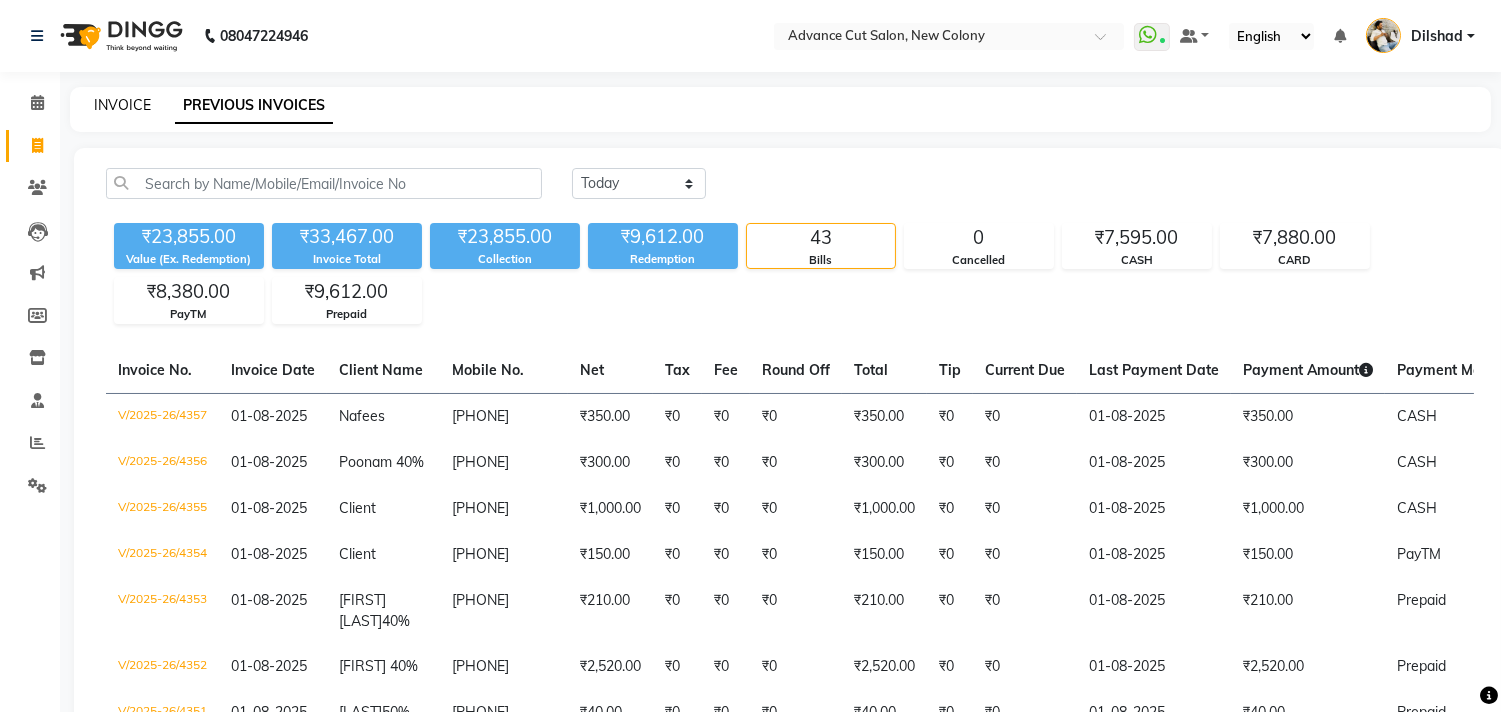 click on "INVOICE" 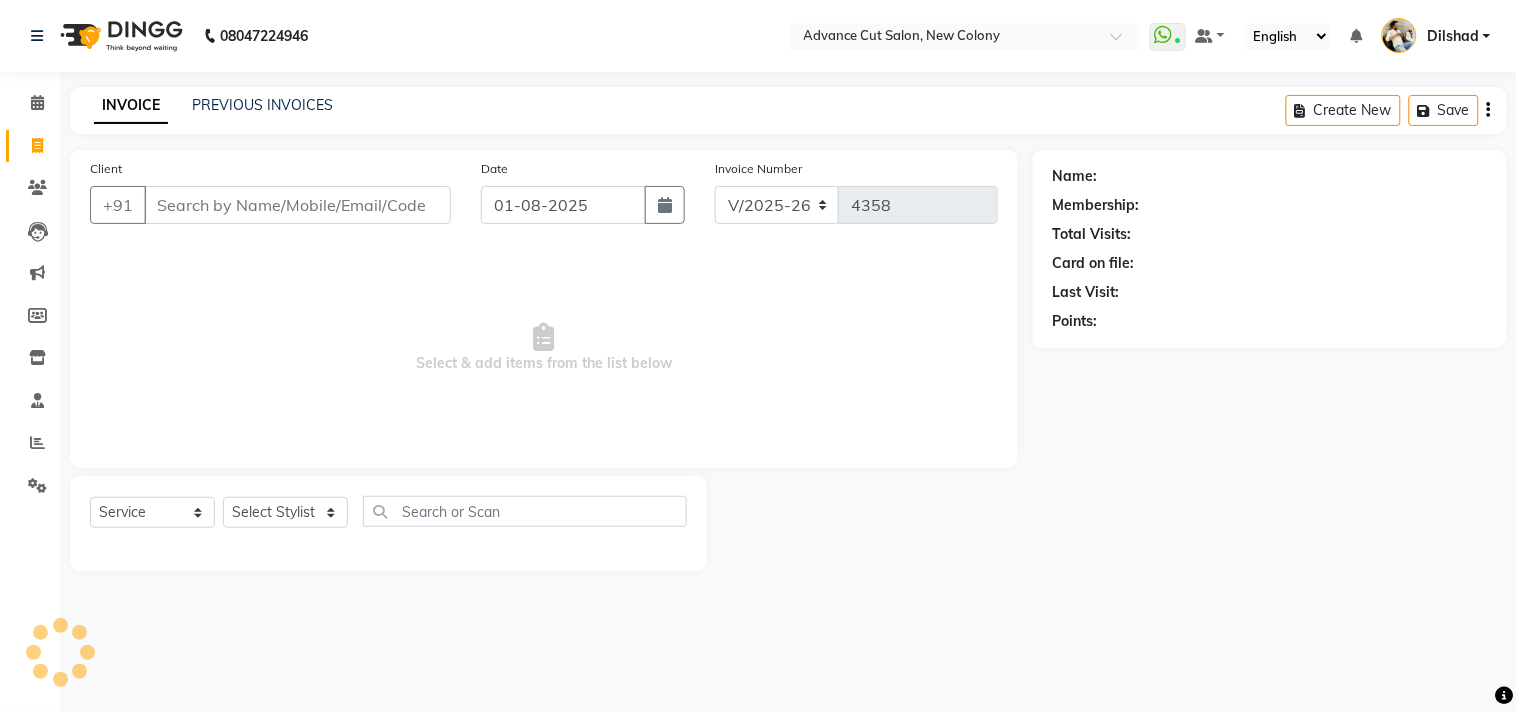click on "INVOICE PREVIOUS INVOICES Create New   Save" 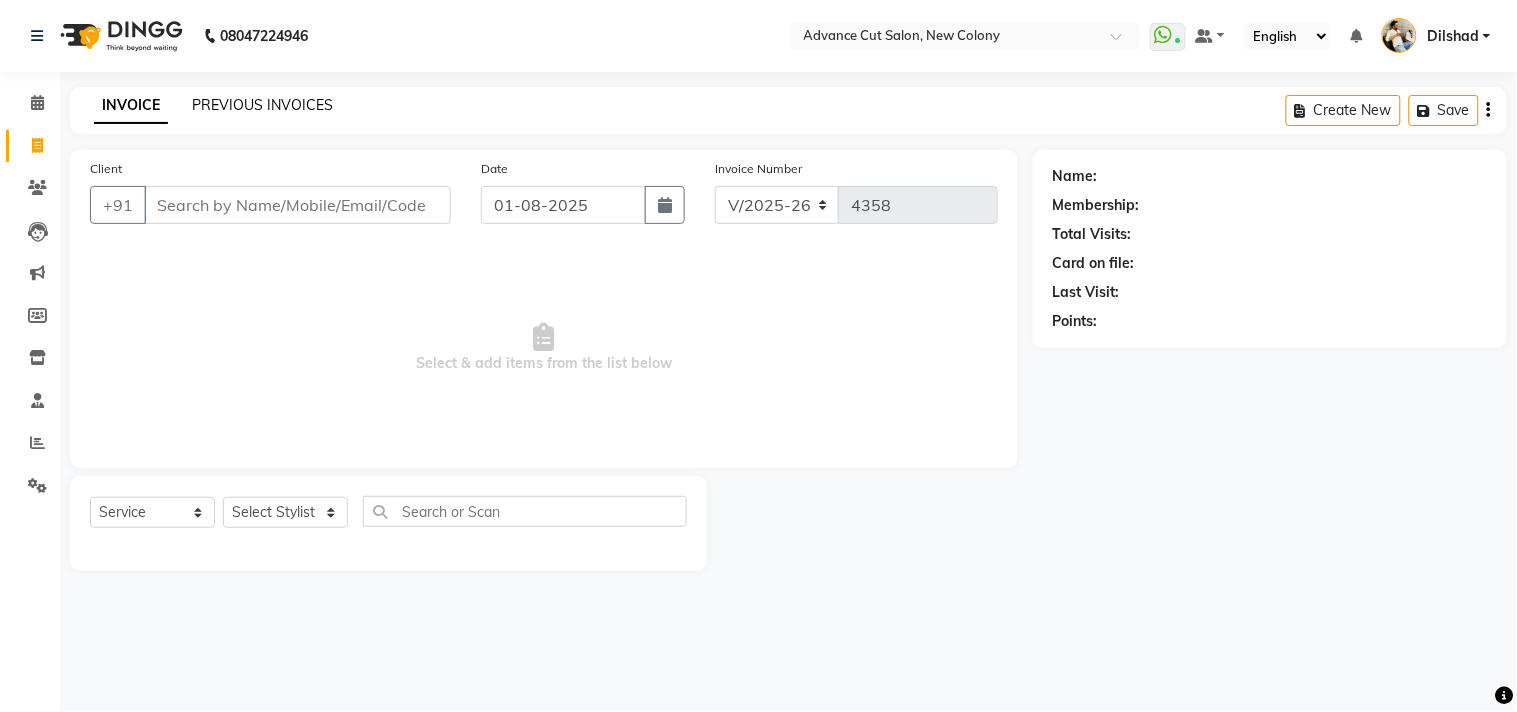 click on "PREVIOUS INVOICES" 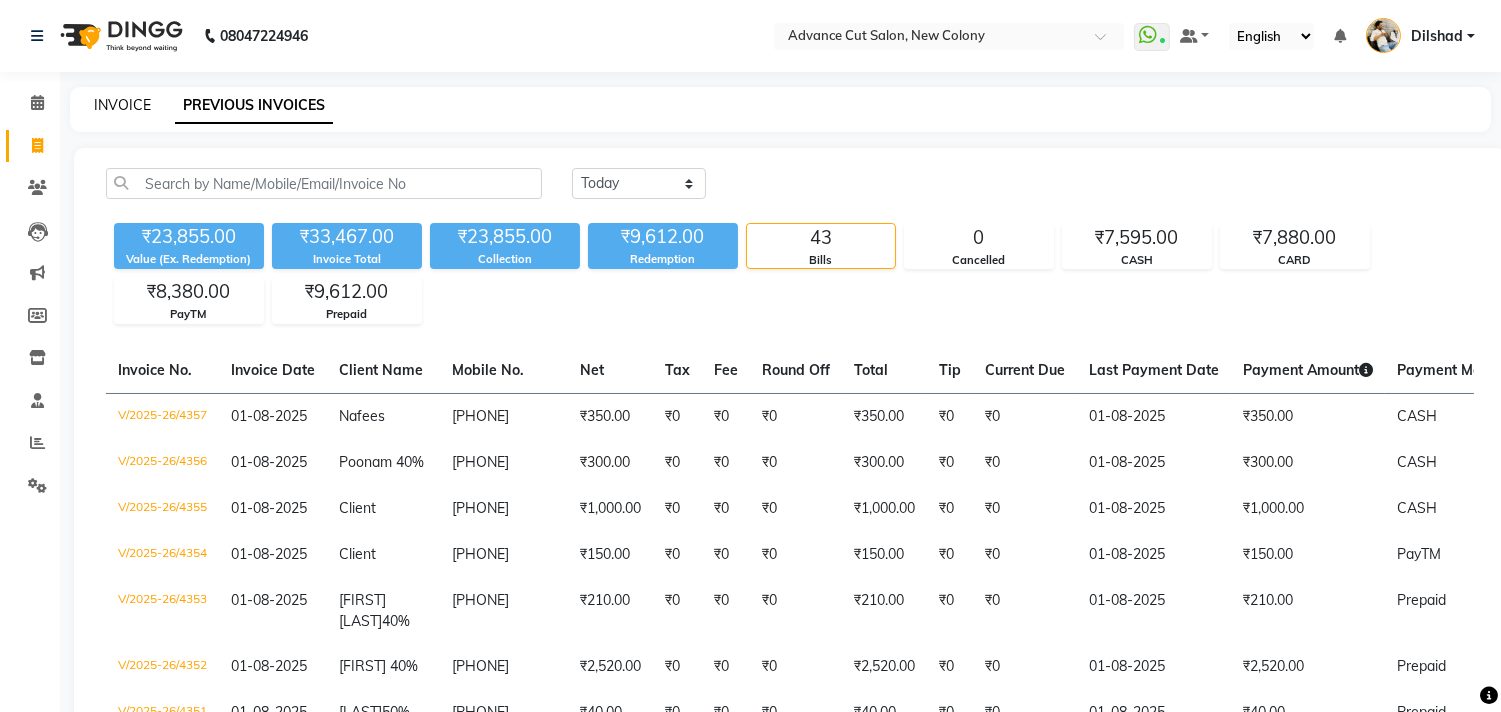 click on "INVOICE" 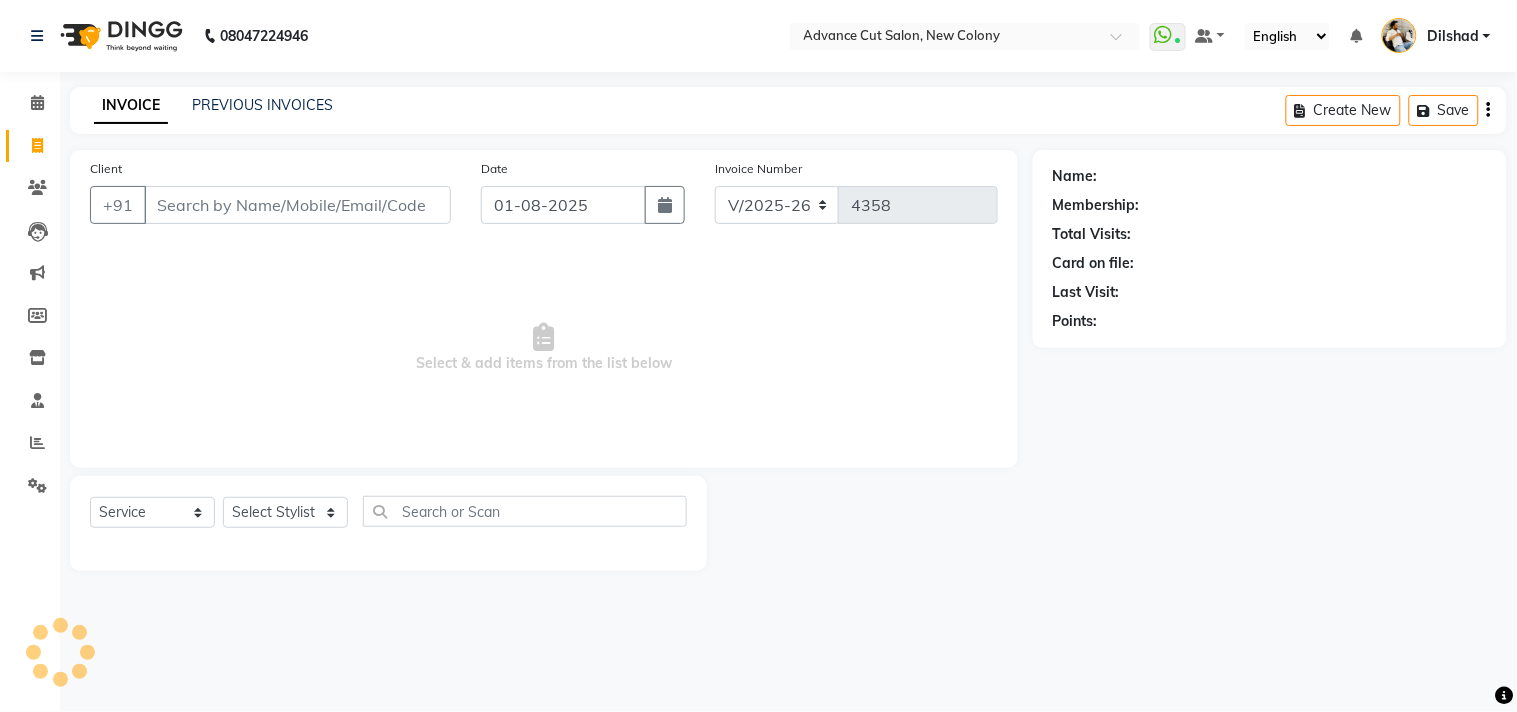 click on "INVOICE PREVIOUS INVOICES Create New   Save" 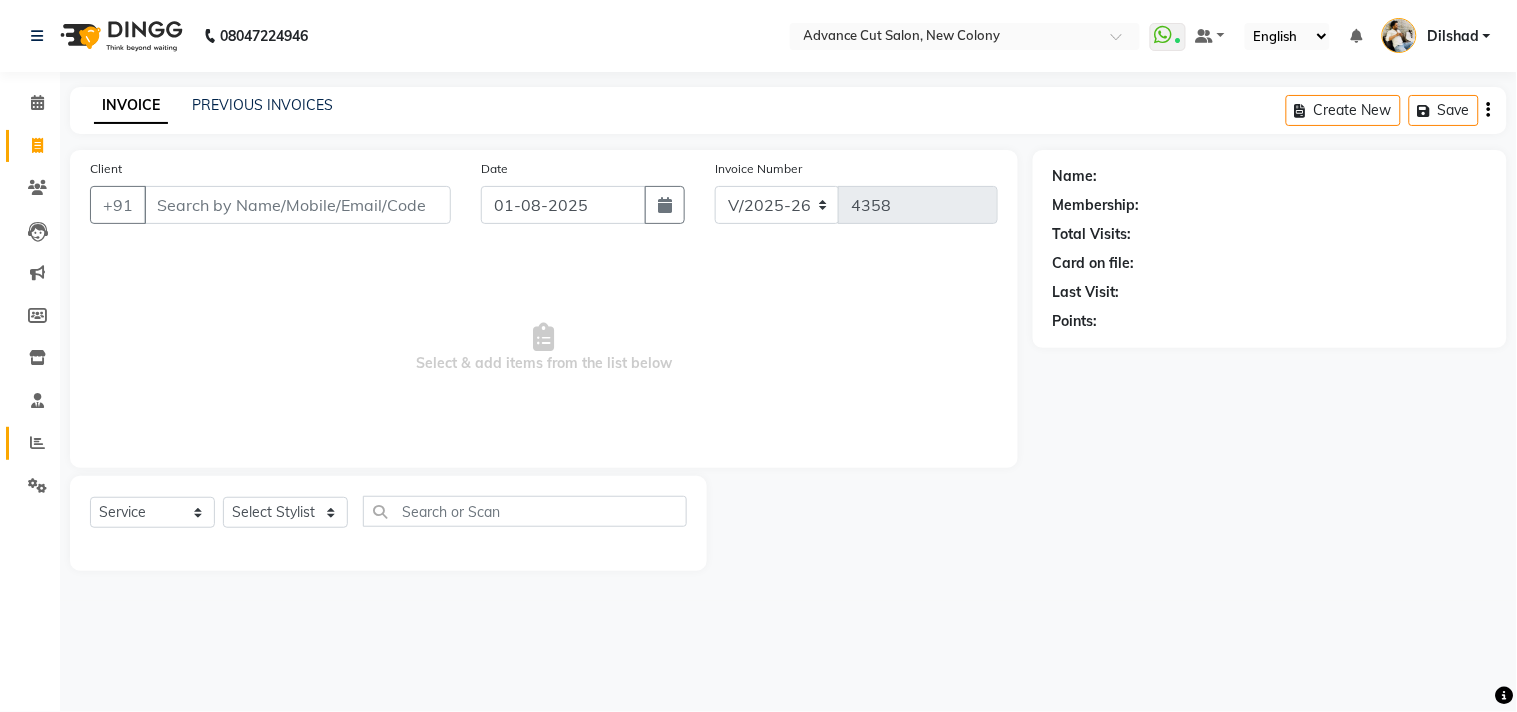 click on "Reports" 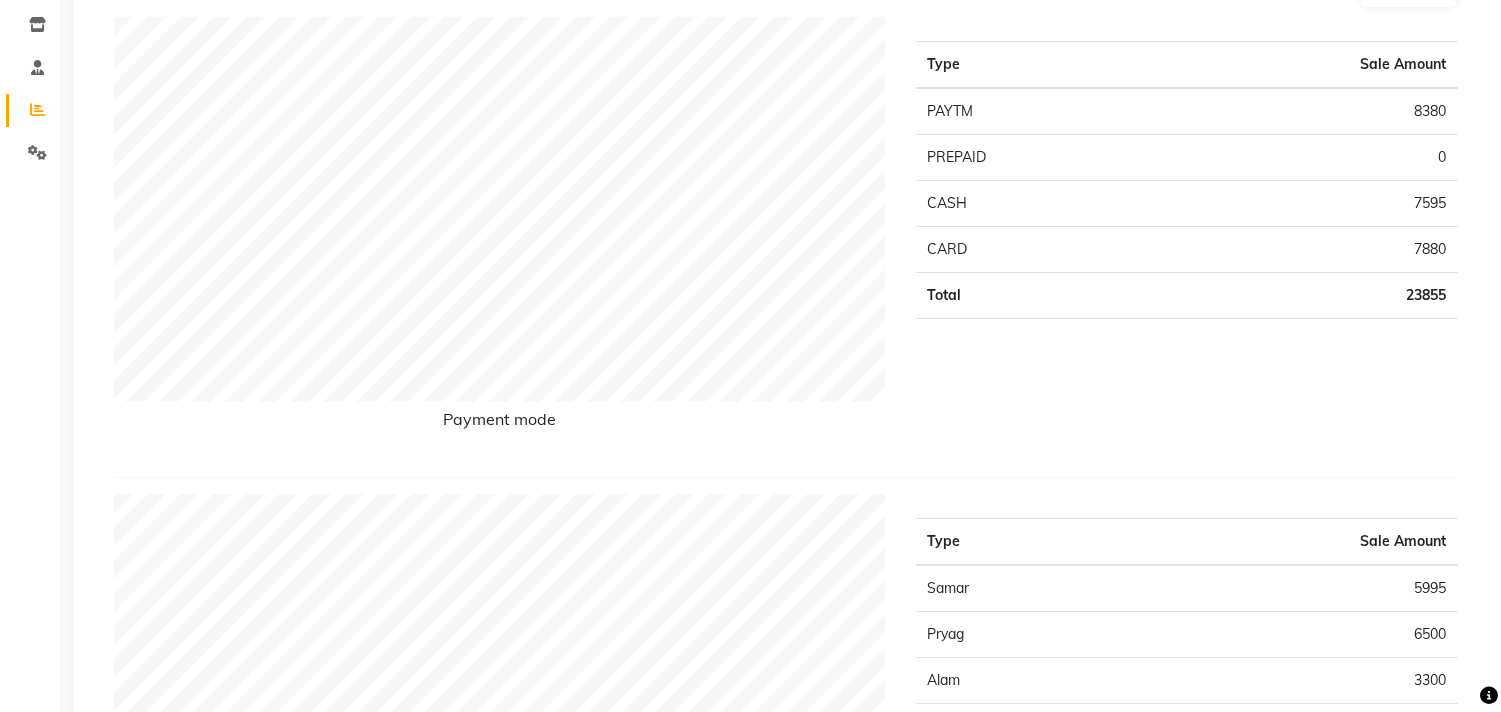 scroll, scrollTop: 0, scrollLeft: 0, axis: both 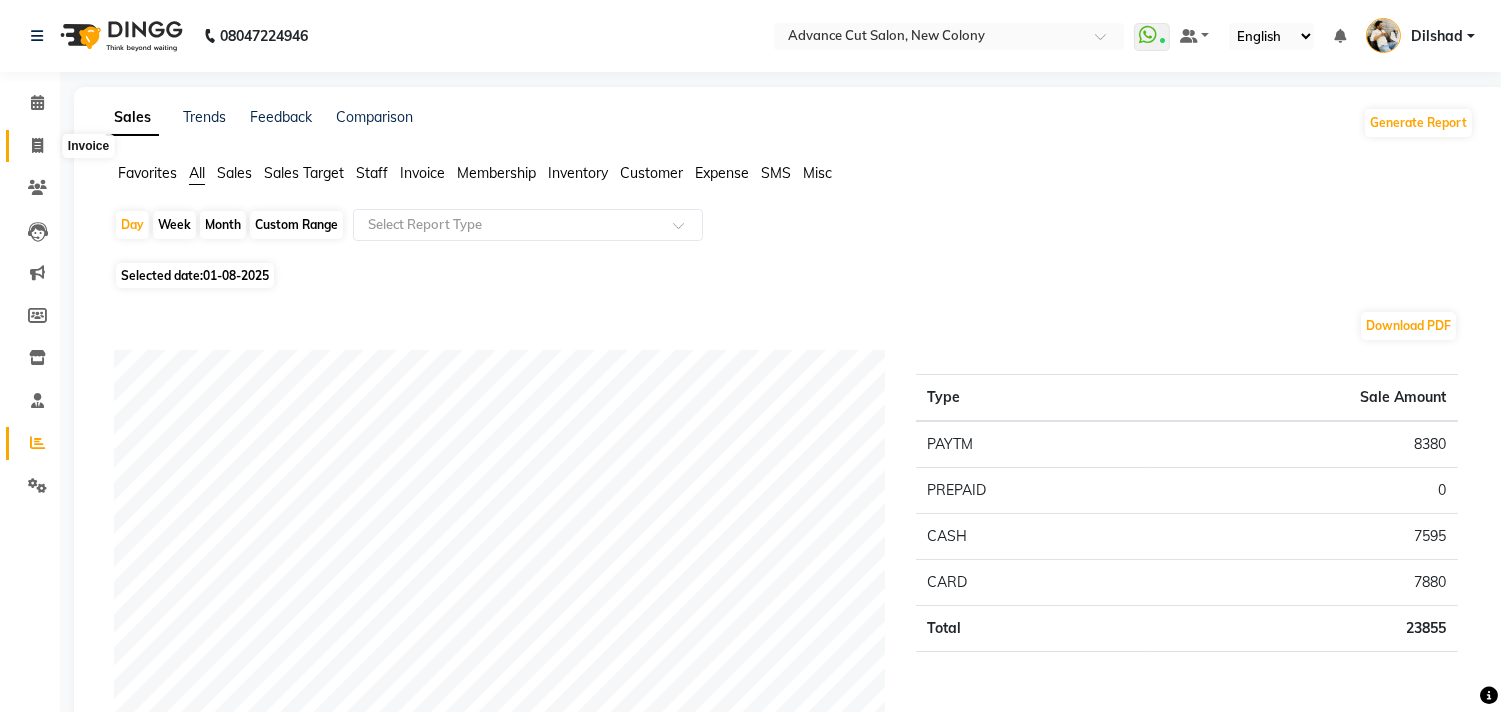 click 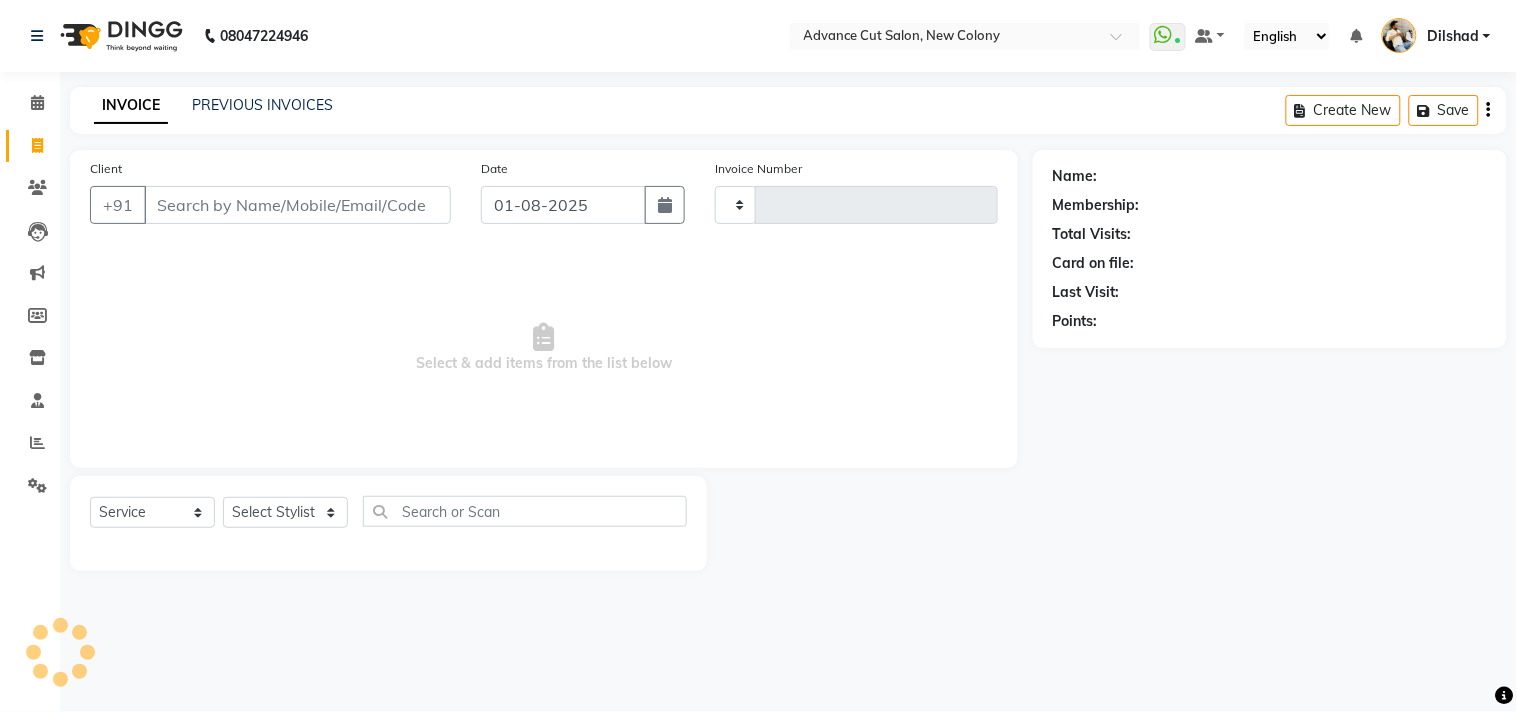 click on "INVOICE PREVIOUS INVOICES Create New   Save  Client +91 Date 01-08-2025 Invoice Number  Select & add items from the list below  Select  Service  Product  Membership  Package Voucher Prepaid Gift Card  Select Stylist Name: Membership: Total Visits: Card on file: Last Visit:  Points:" 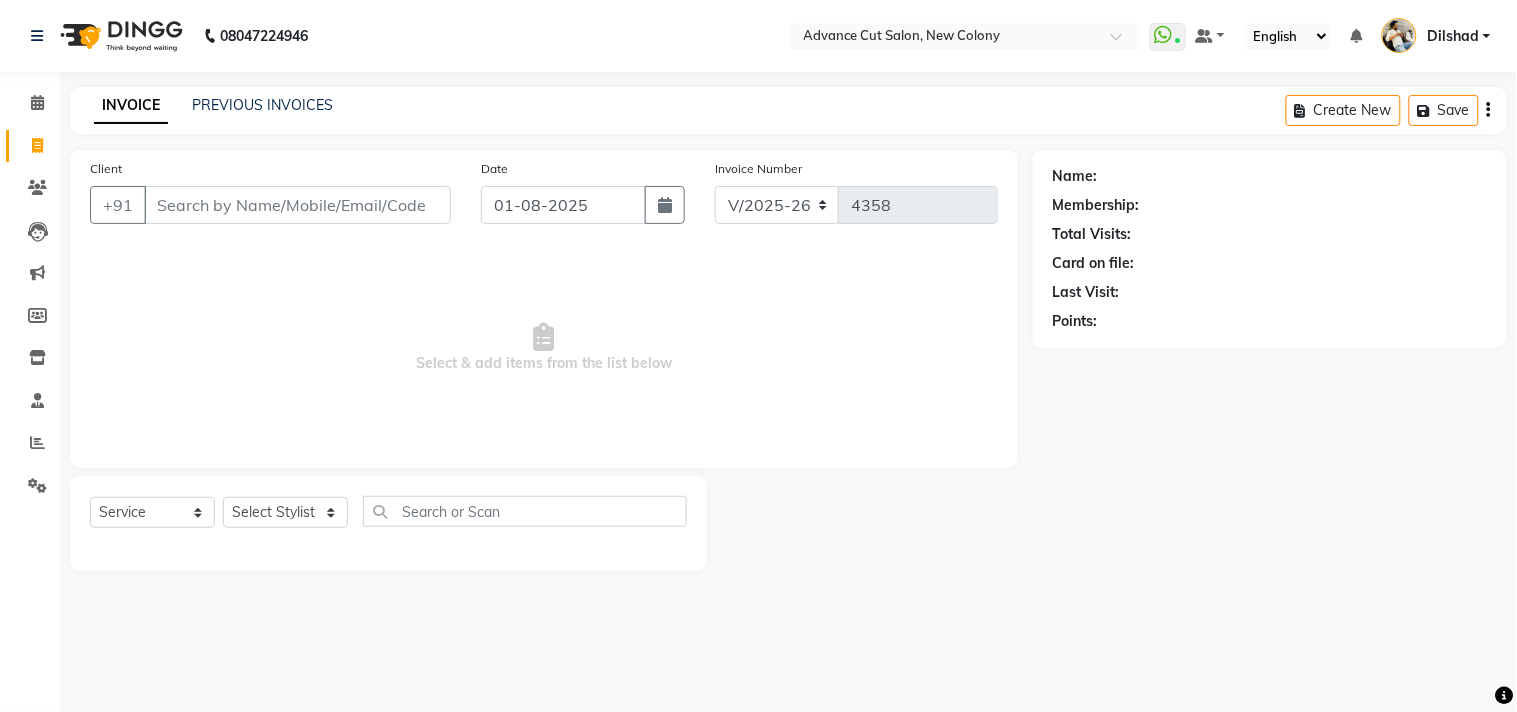 click on "Select & add items from the list below" at bounding box center [544, 348] 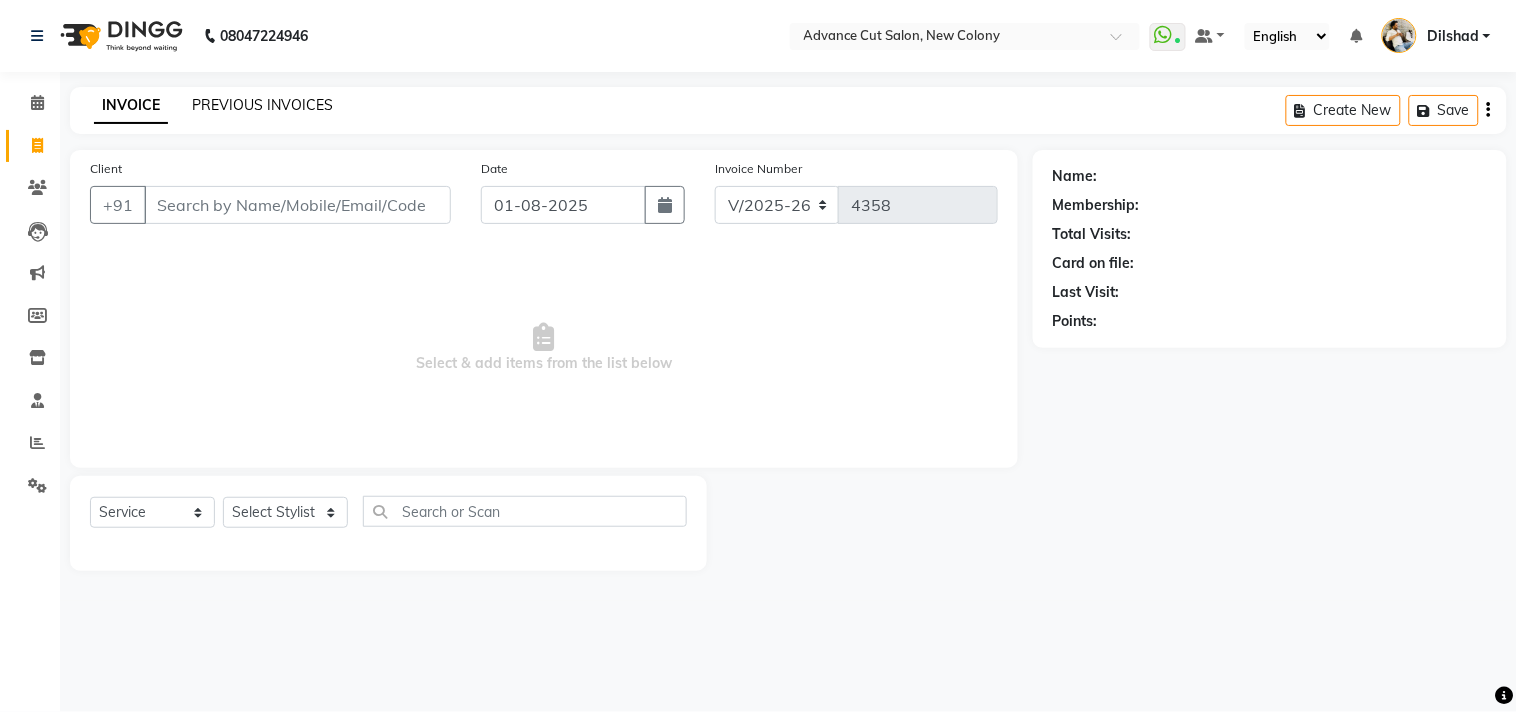 click on "PREVIOUS INVOICES" 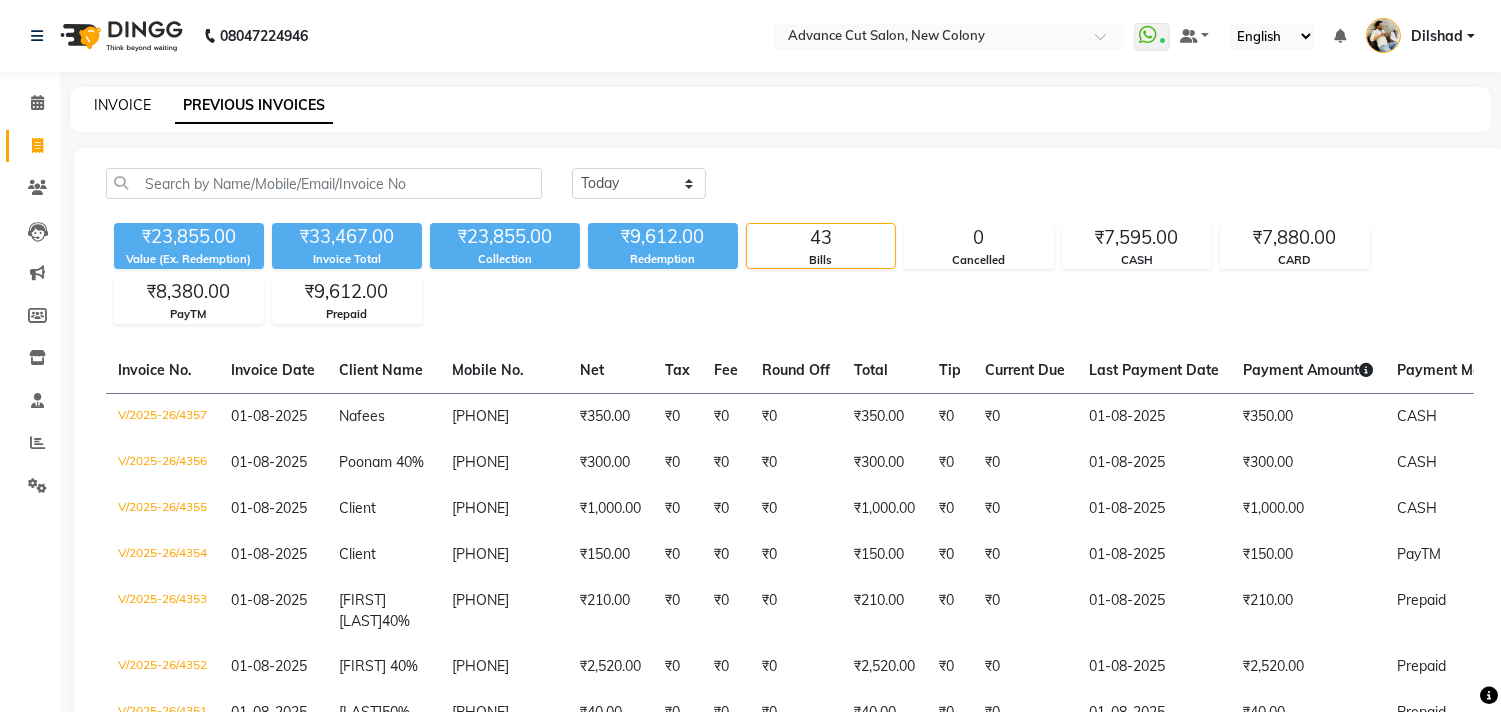 click on "INVOICE" 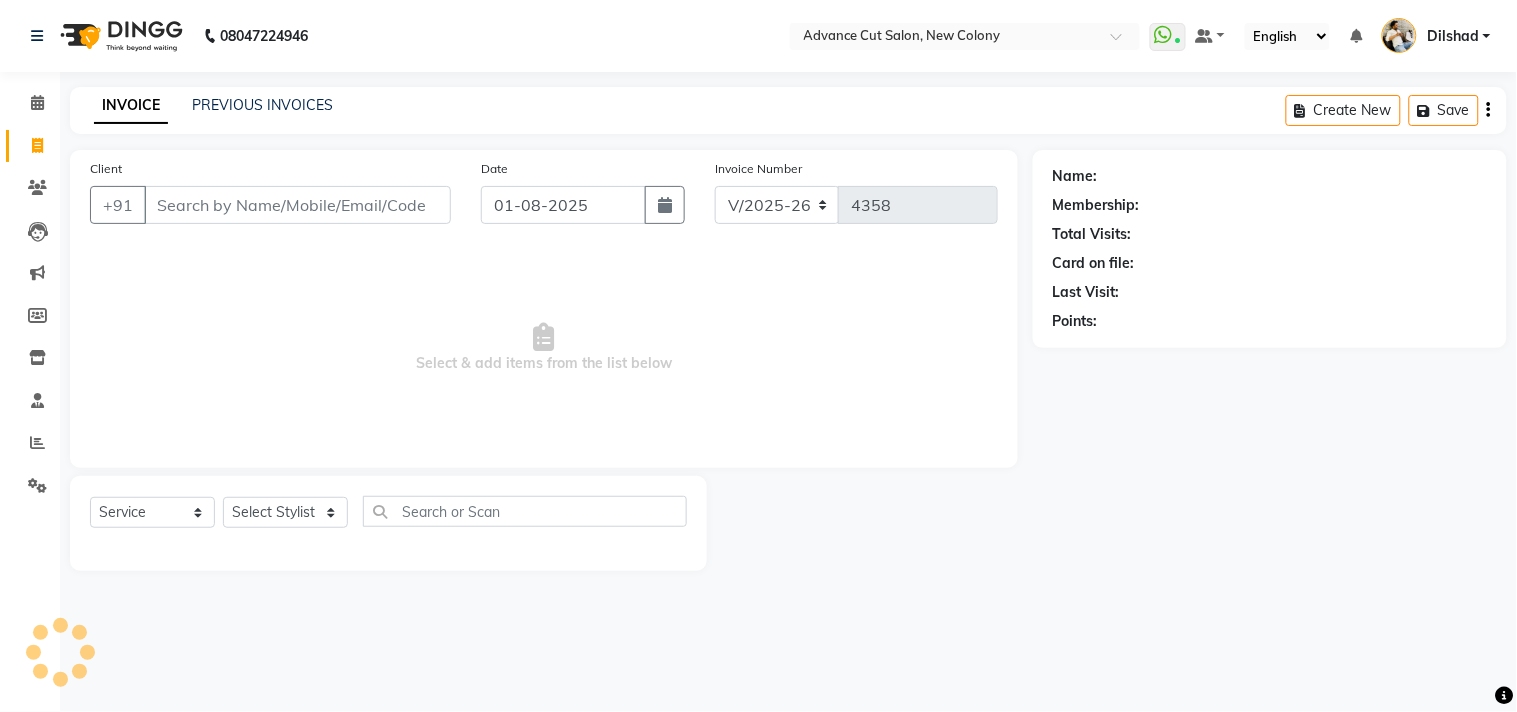 click on "Select & add items from the list below" at bounding box center [544, 348] 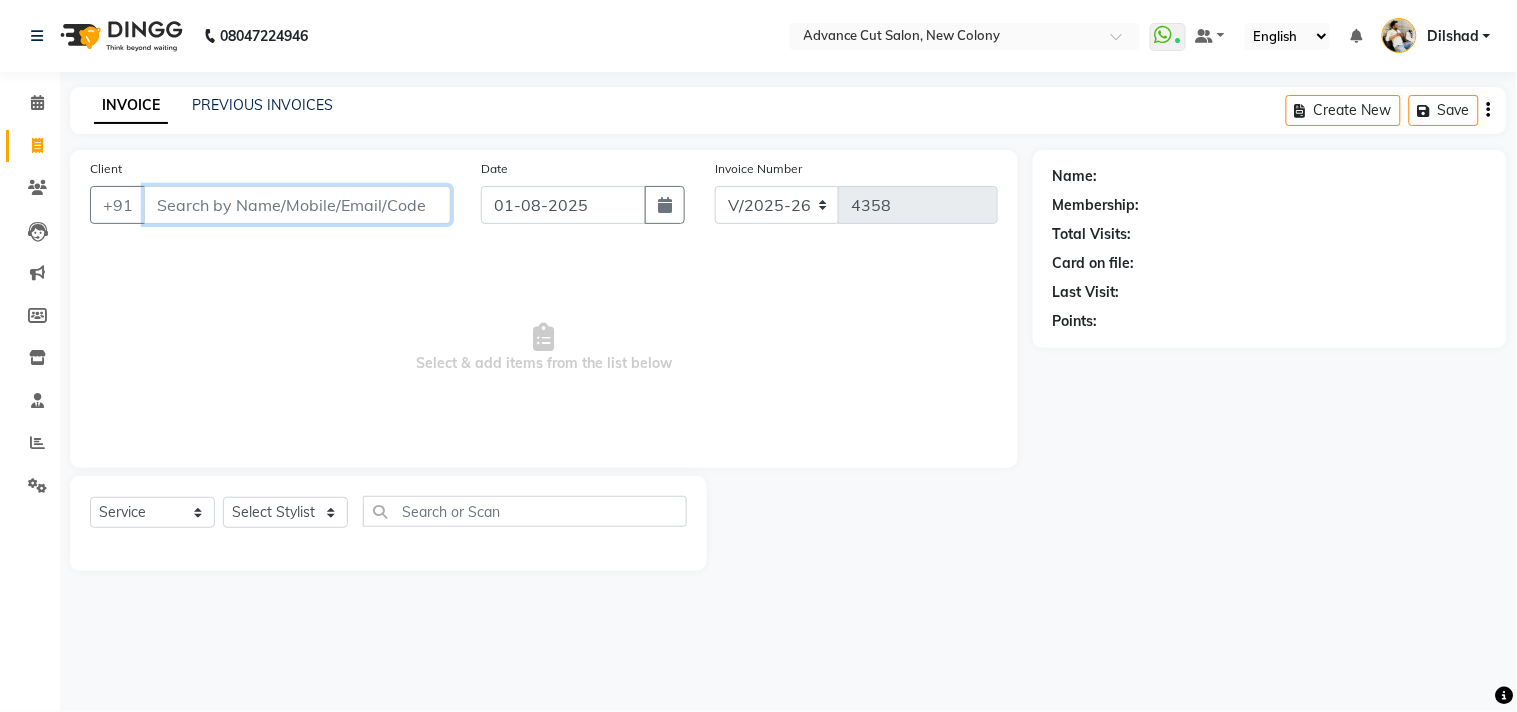 click on "Client" at bounding box center [297, 205] 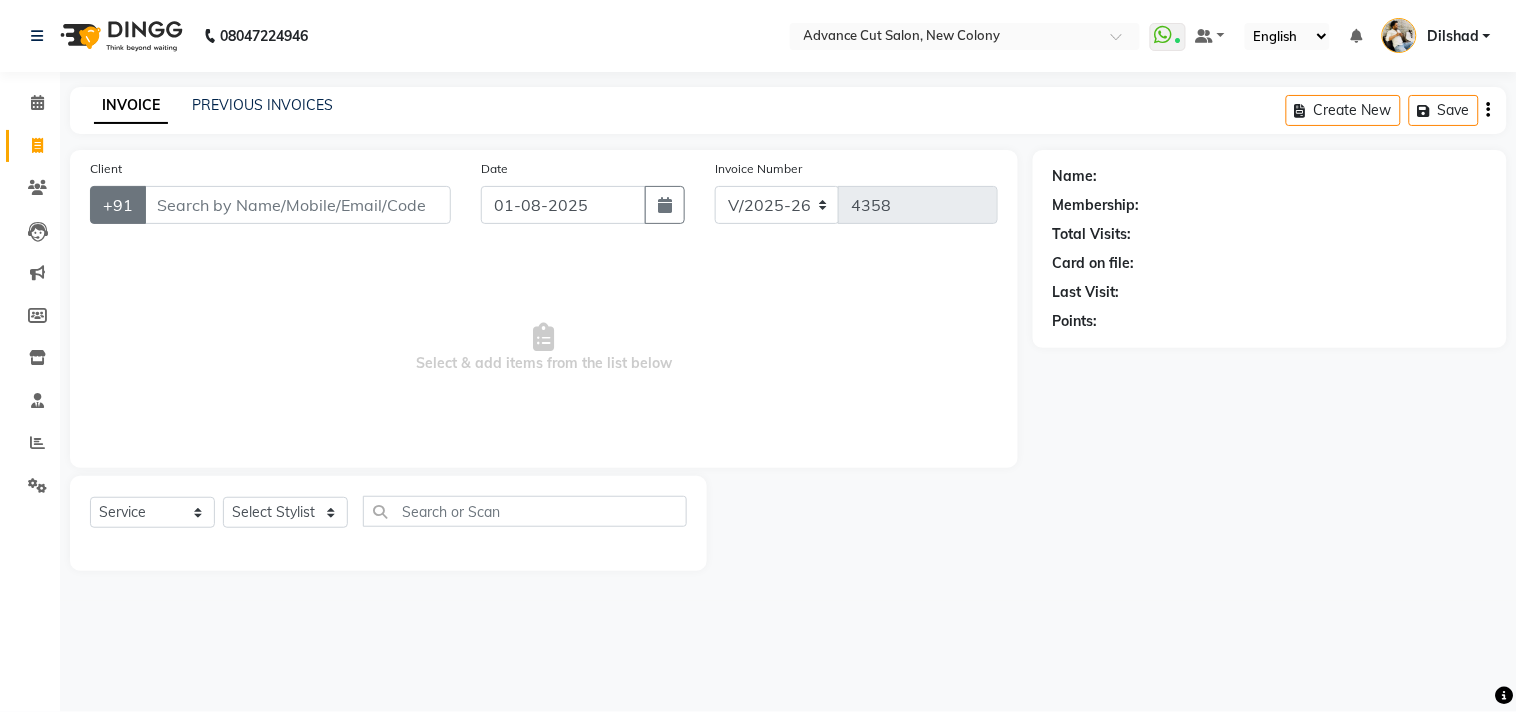 click on "+91" 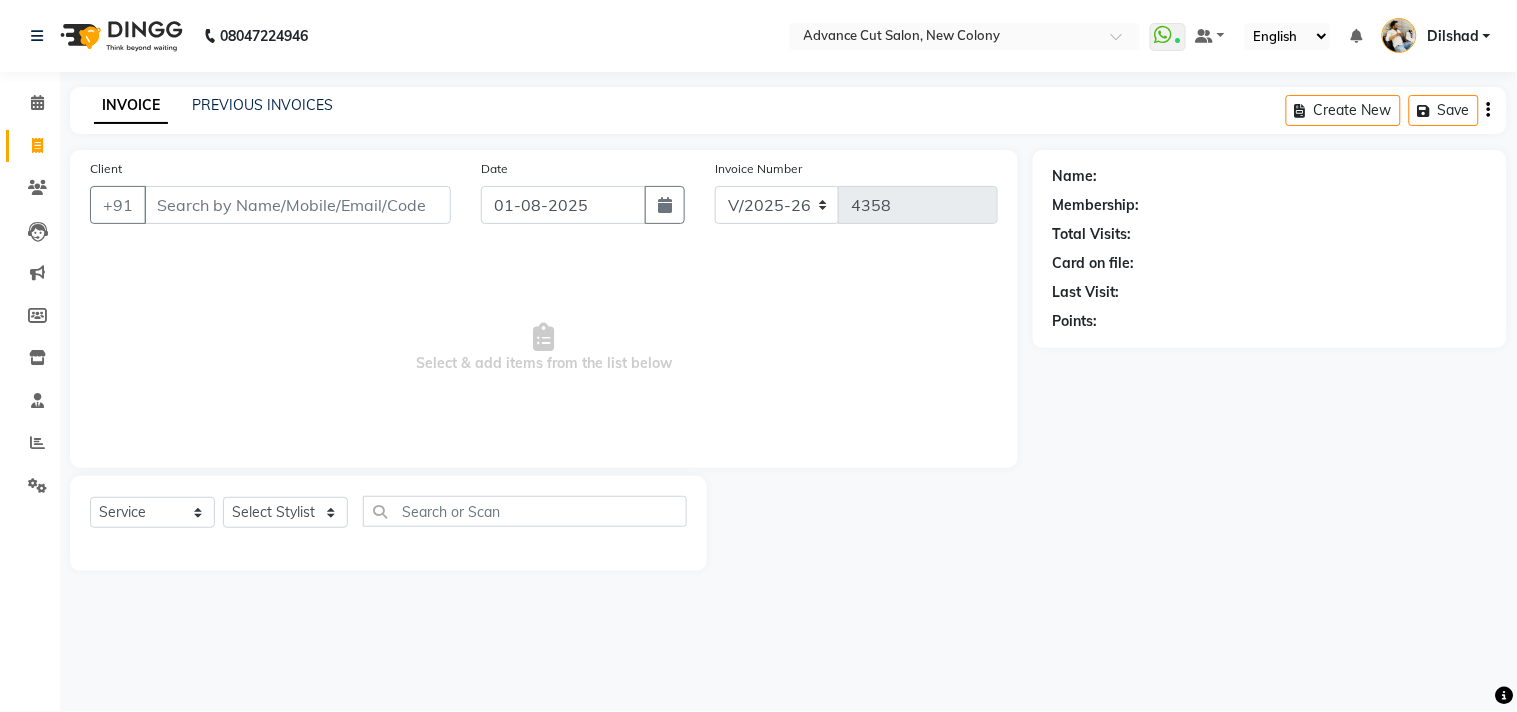 click on "Client +91" 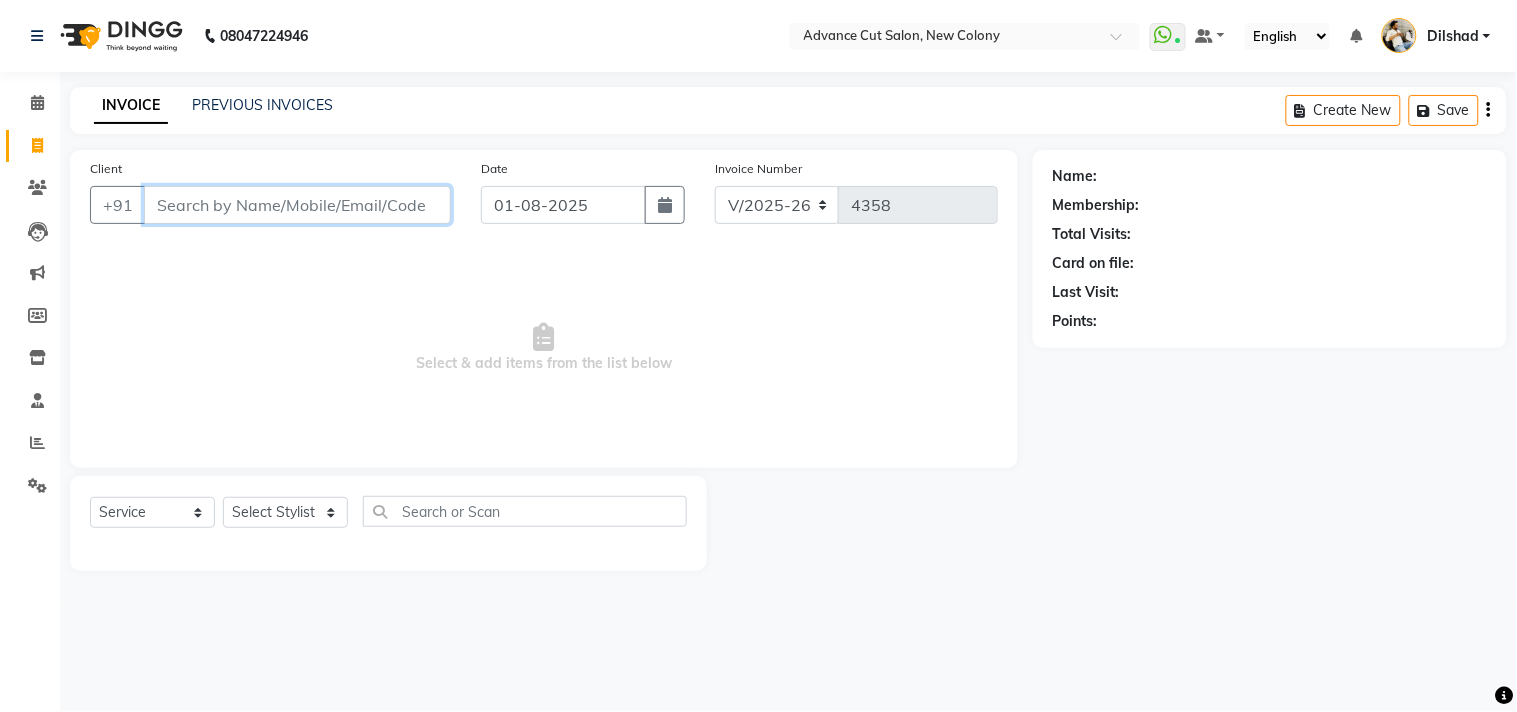 click on "Client" at bounding box center [297, 205] 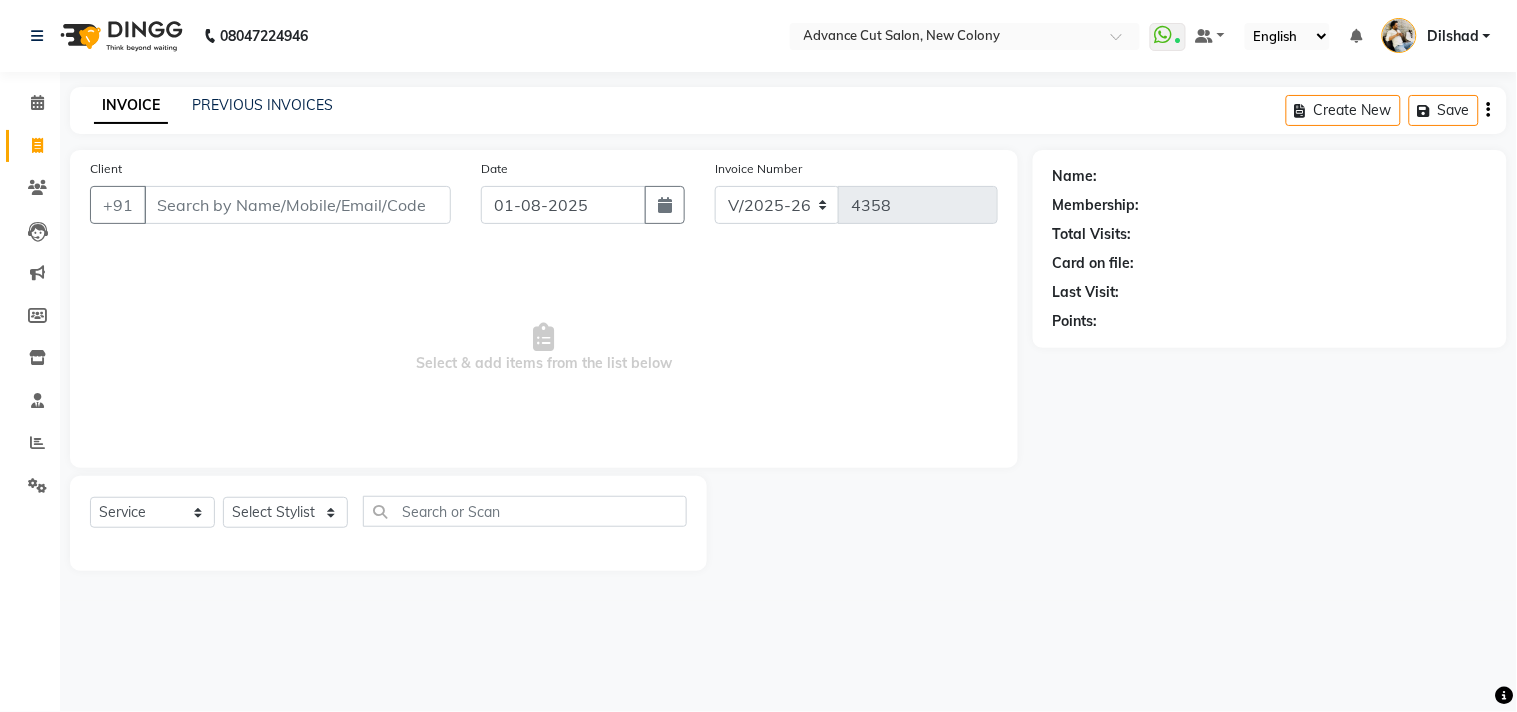click on "Select & add items from the list below" at bounding box center (544, 348) 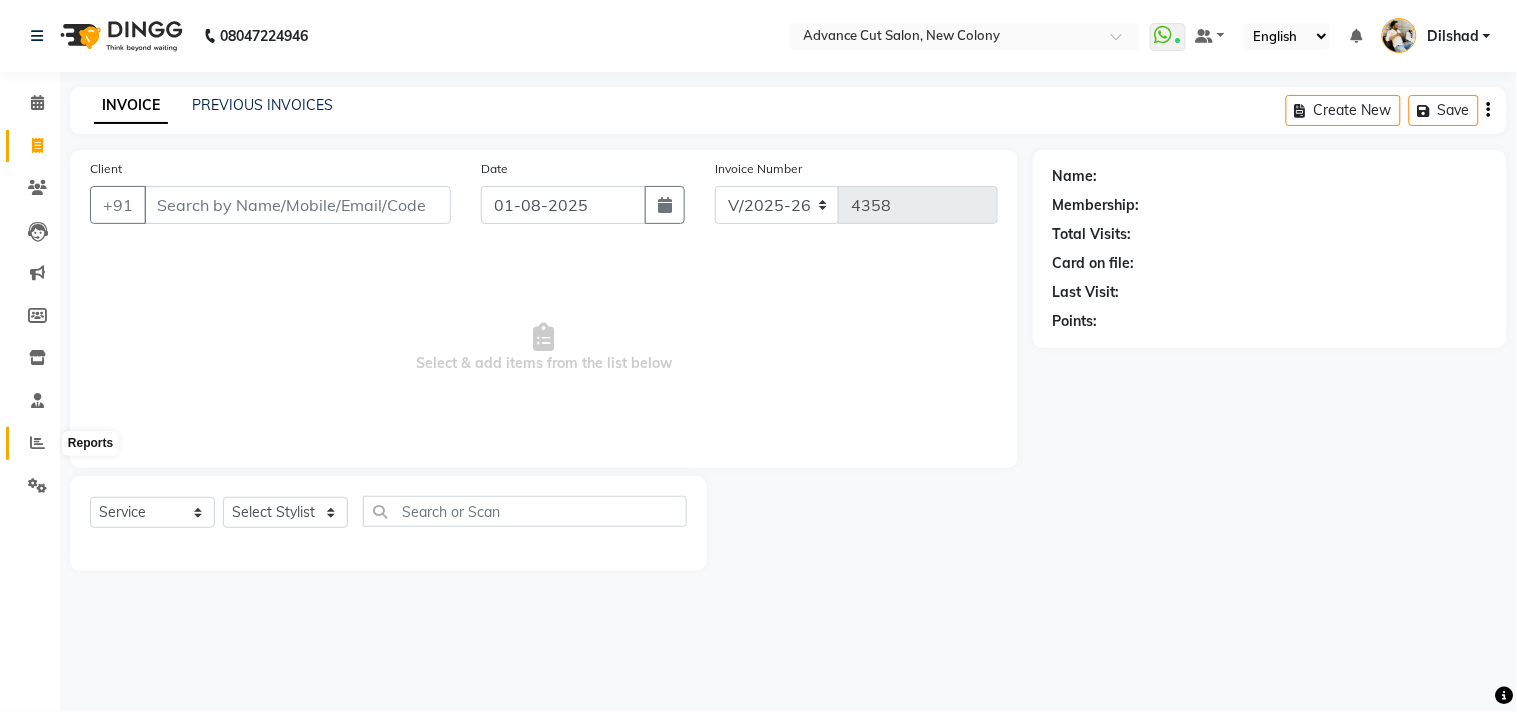 click 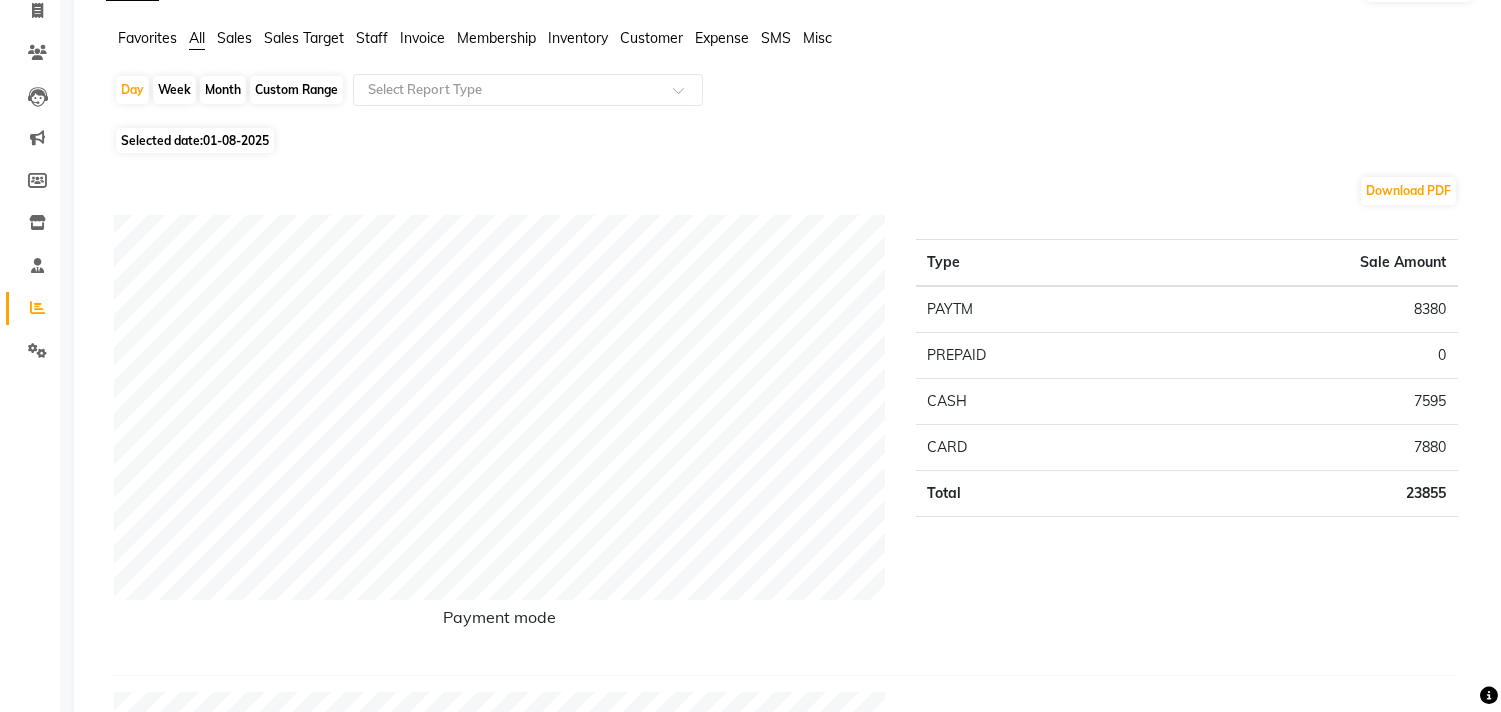scroll, scrollTop: 0, scrollLeft: 0, axis: both 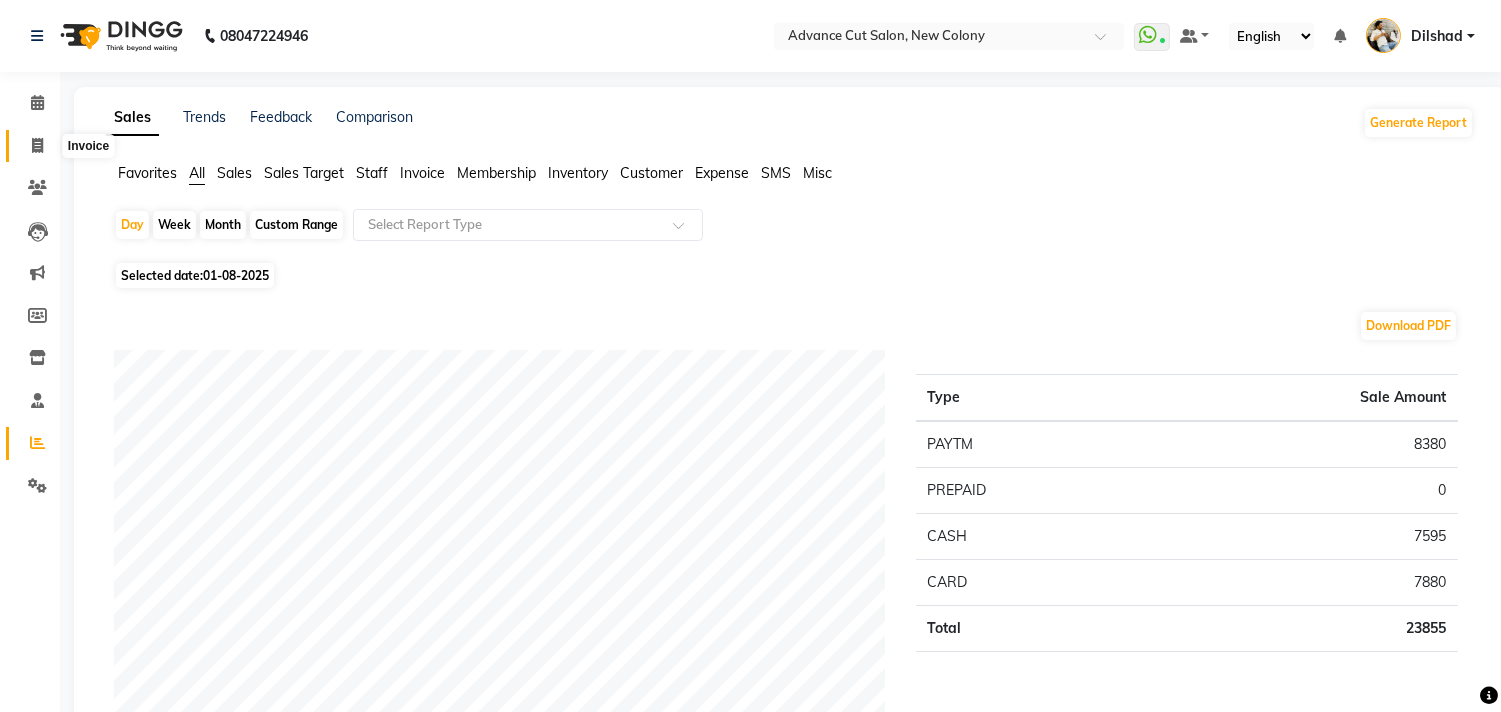 click 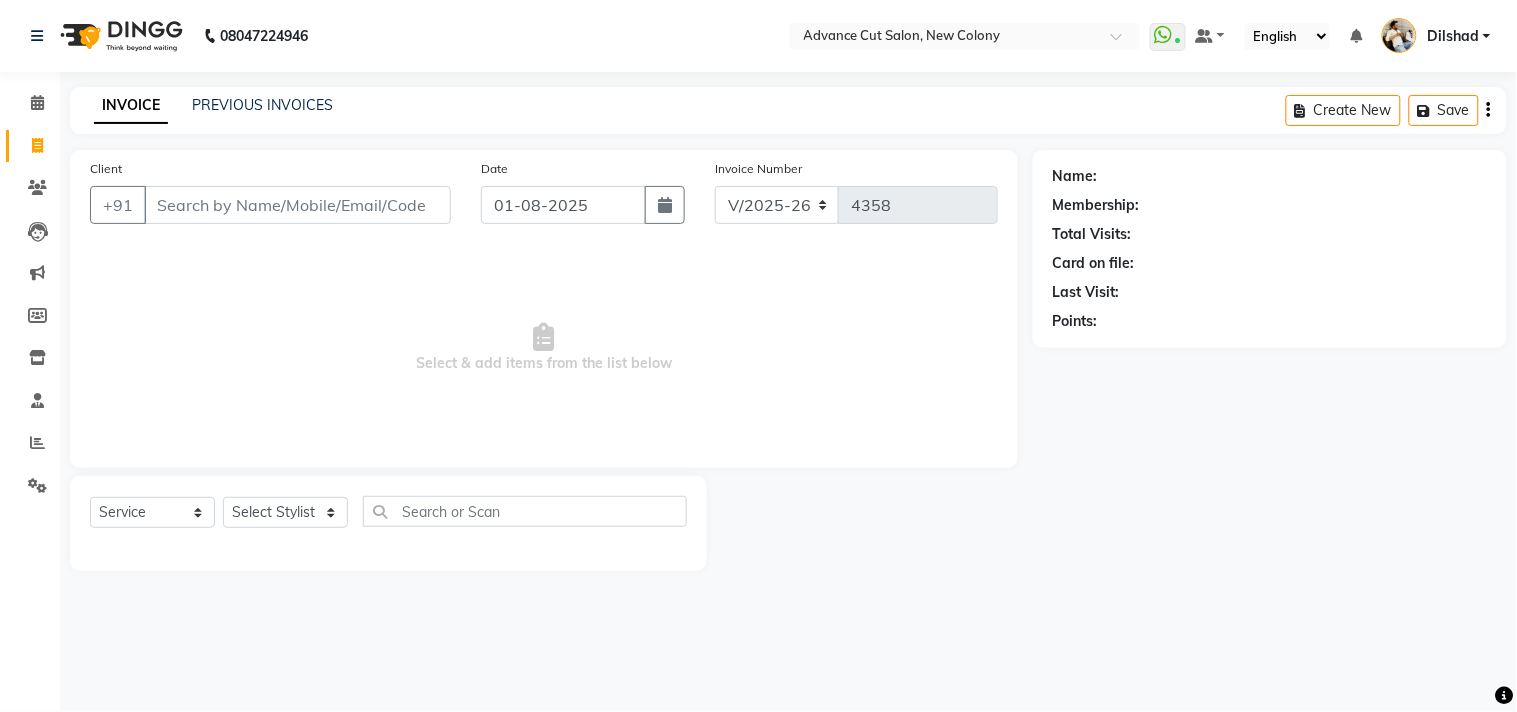 click on "INVOICE PREVIOUS INVOICES Create New   Save  Client +91 Date 01-08-2025 Invoice Number V/2025 V/2025-26 4358  Select & add items from the list below  Select  Service  Product  Membership  Package Voucher Prepaid Gift Card  Select Stylist Name: Membership: Total Visits: Card on file: Last Visit:  Points:" 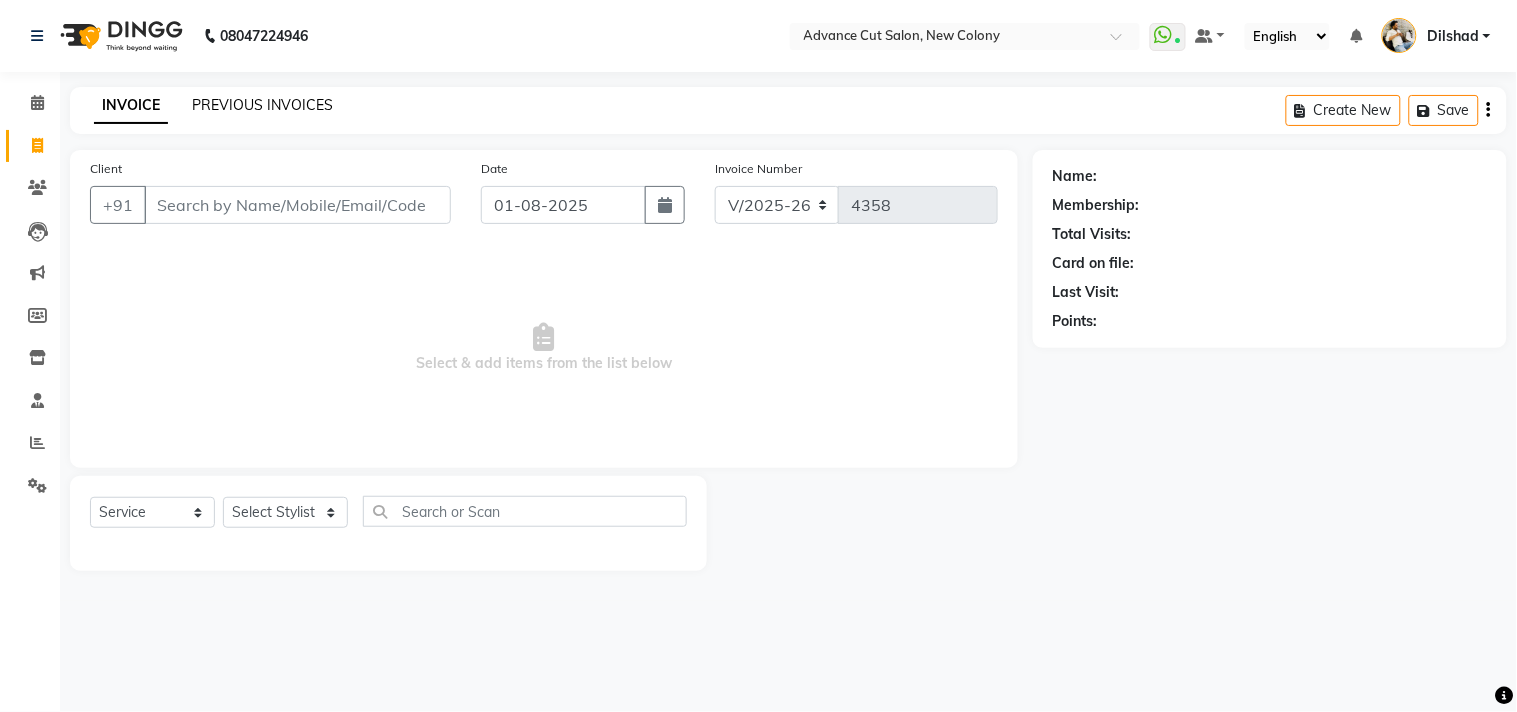 click on "PREVIOUS INVOICES" 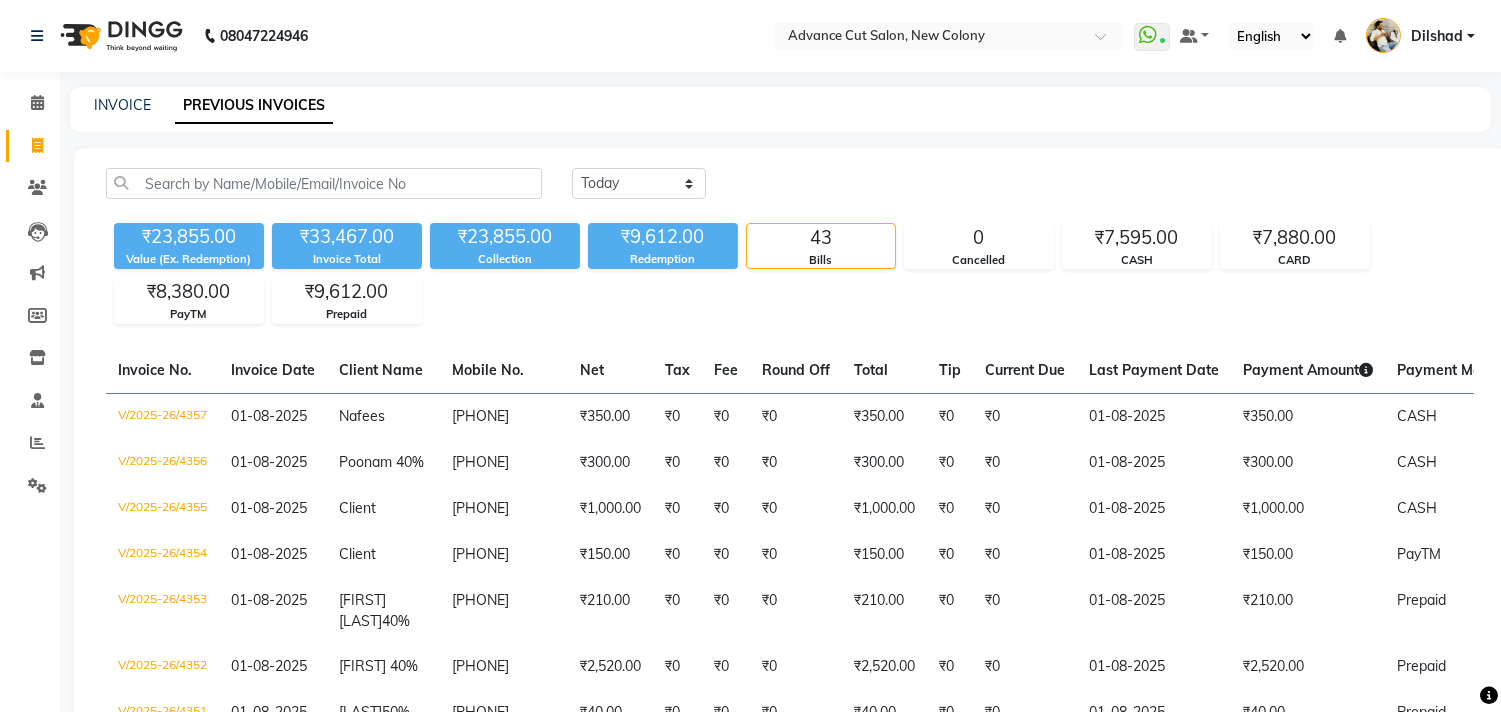 click on "08047224946 Select Location ×  Advance Cut Salon, New Colony  WhatsApp Status  ✕ Status:  Connected Most Recent Message: 01-08-2025     05:14 PM Recent Service Activity: 01-08-2025     05:19 PM Default Panel My Panel English ENGLISH Español العربية मराठी हिंदी ગુજરાતી தமிழ் 中文 Notifications nothing to show Dilshad Manage Profile Change Password Sign out  Version:3.15.11" 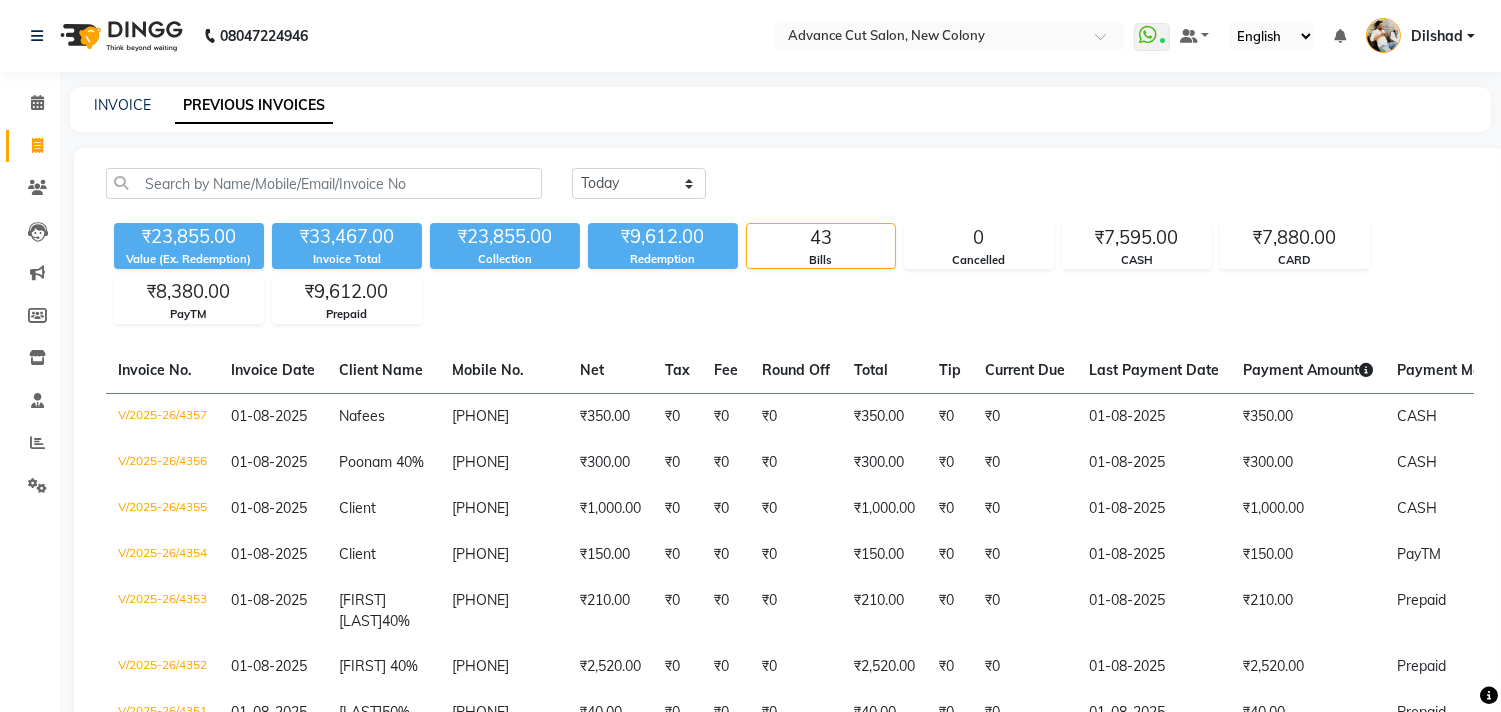click on "INVOICE PREVIOUS INVOICES" 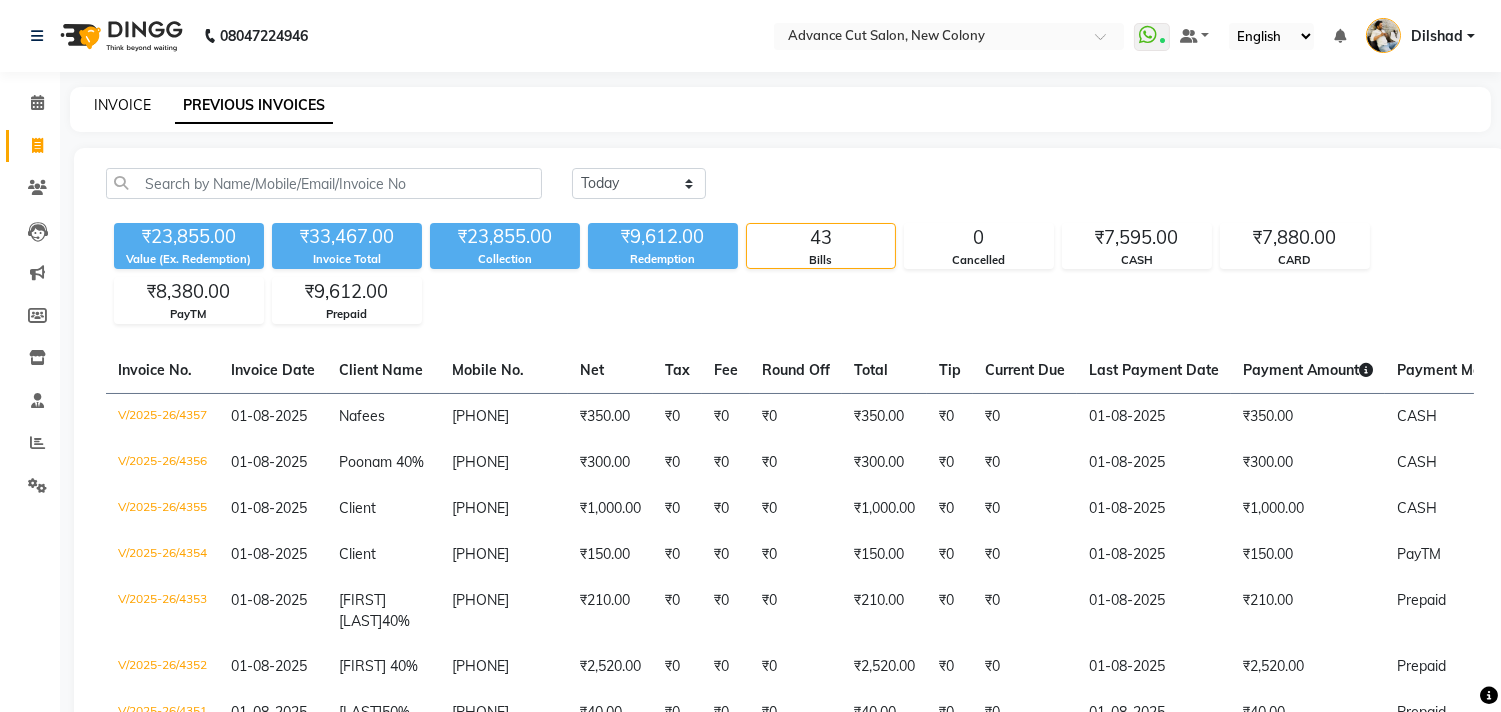 click on "INVOICE" 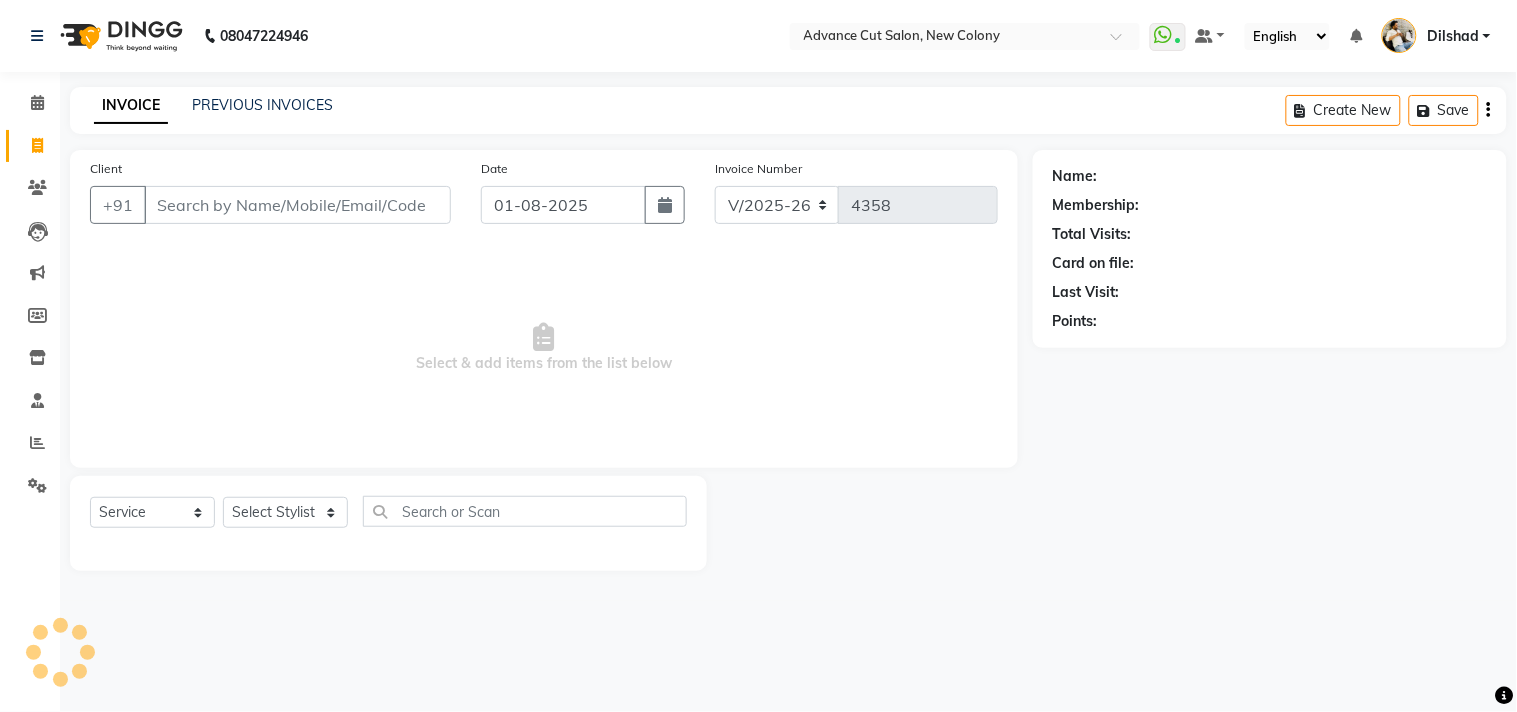 drag, startPoint x: 211, startPoint y: 213, endPoint x: 191, endPoint y: 206, distance: 21.189621 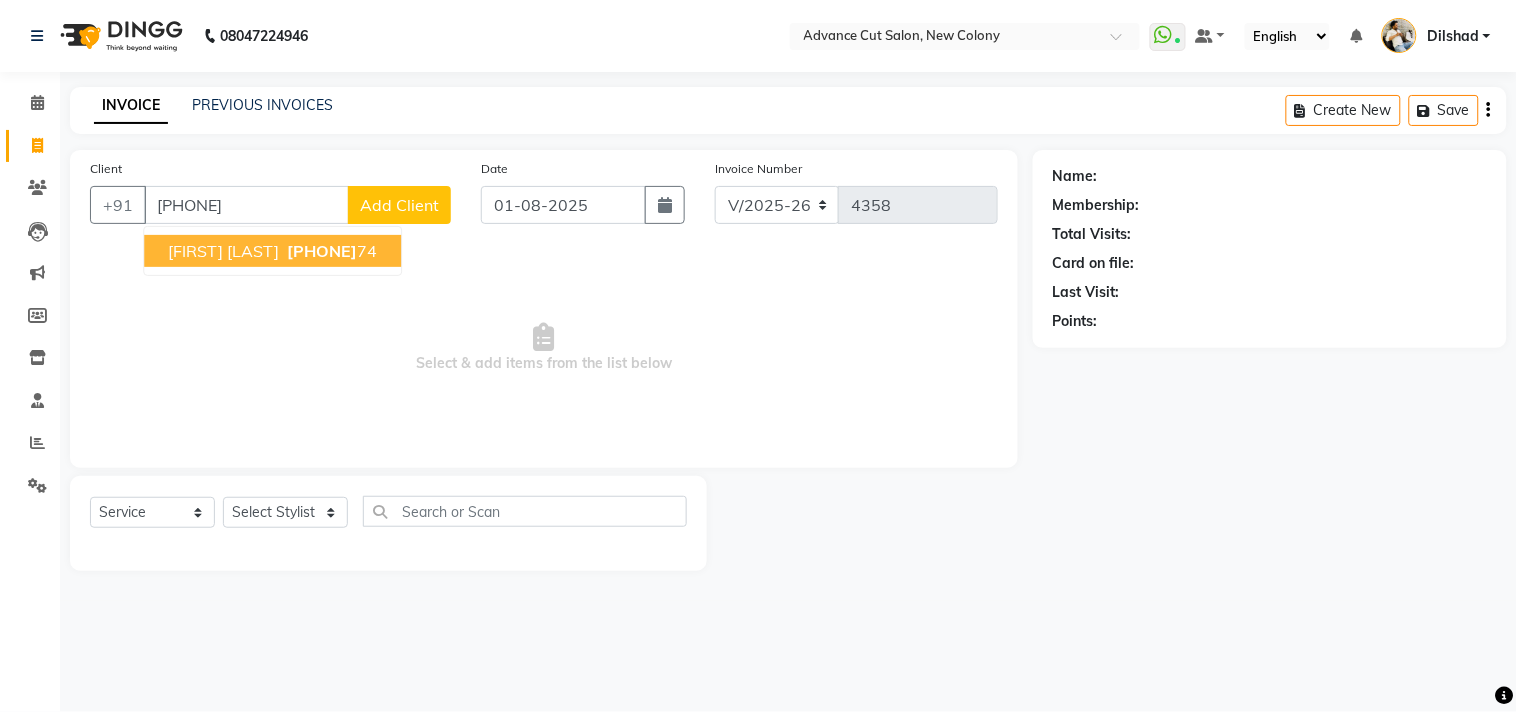 click on "74285390" at bounding box center [322, 251] 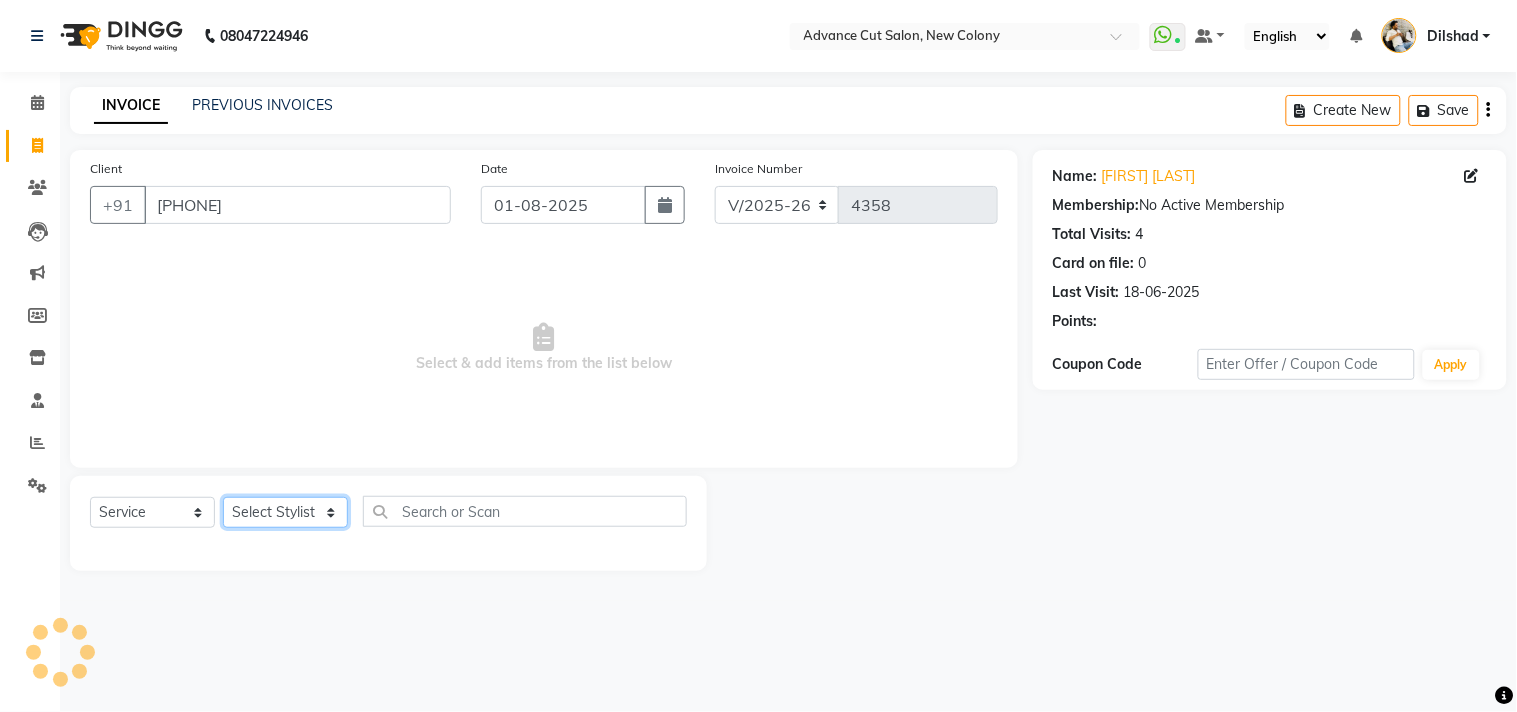 drag, startPoint x: 265, startPoint y: 512, endPoint x: 276, endPoint y: 497, distance: 18.601076 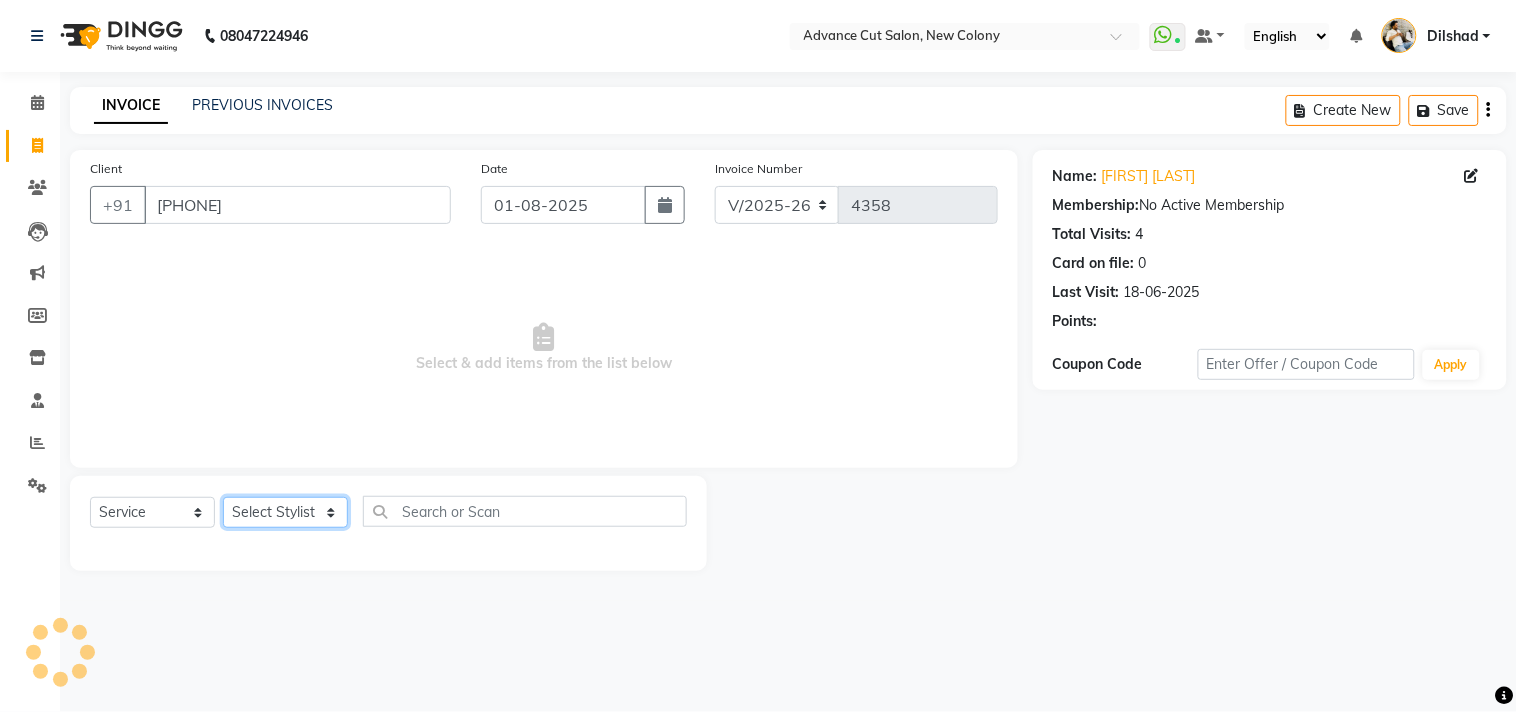 click on "Select Stylist Abrar Alam Dilshad Lallan Meenu Nafeesh Ahmad Naved O.P. Sharma  Pryag Samar Shahzad  SHWETA SINGH Zarina" 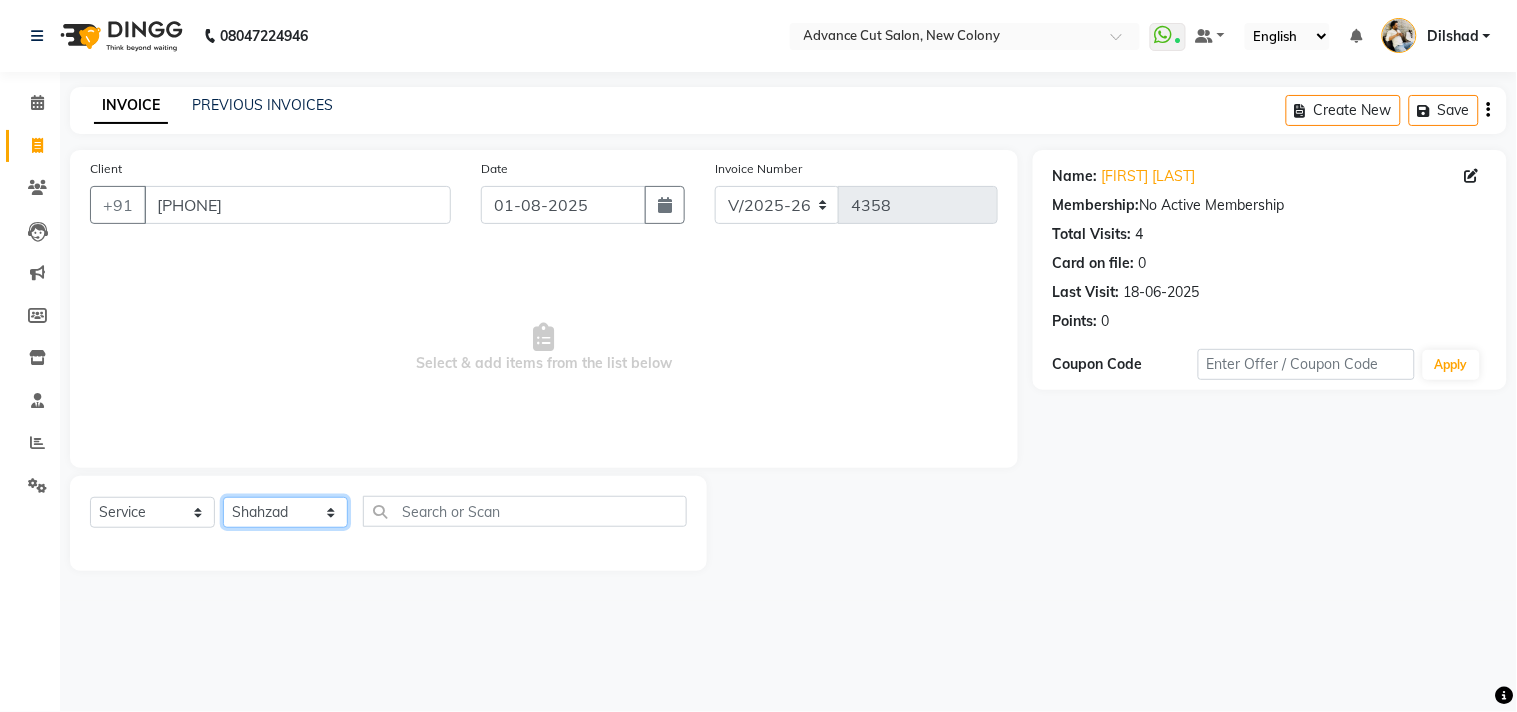 click on "Select Stylist Abrar Alam Dilshad Lallan Meenu Nafeesh Ahmad Naved O.P. Sharma  Pryag Samar Shahzad  SHWETA SINGH Zarina" 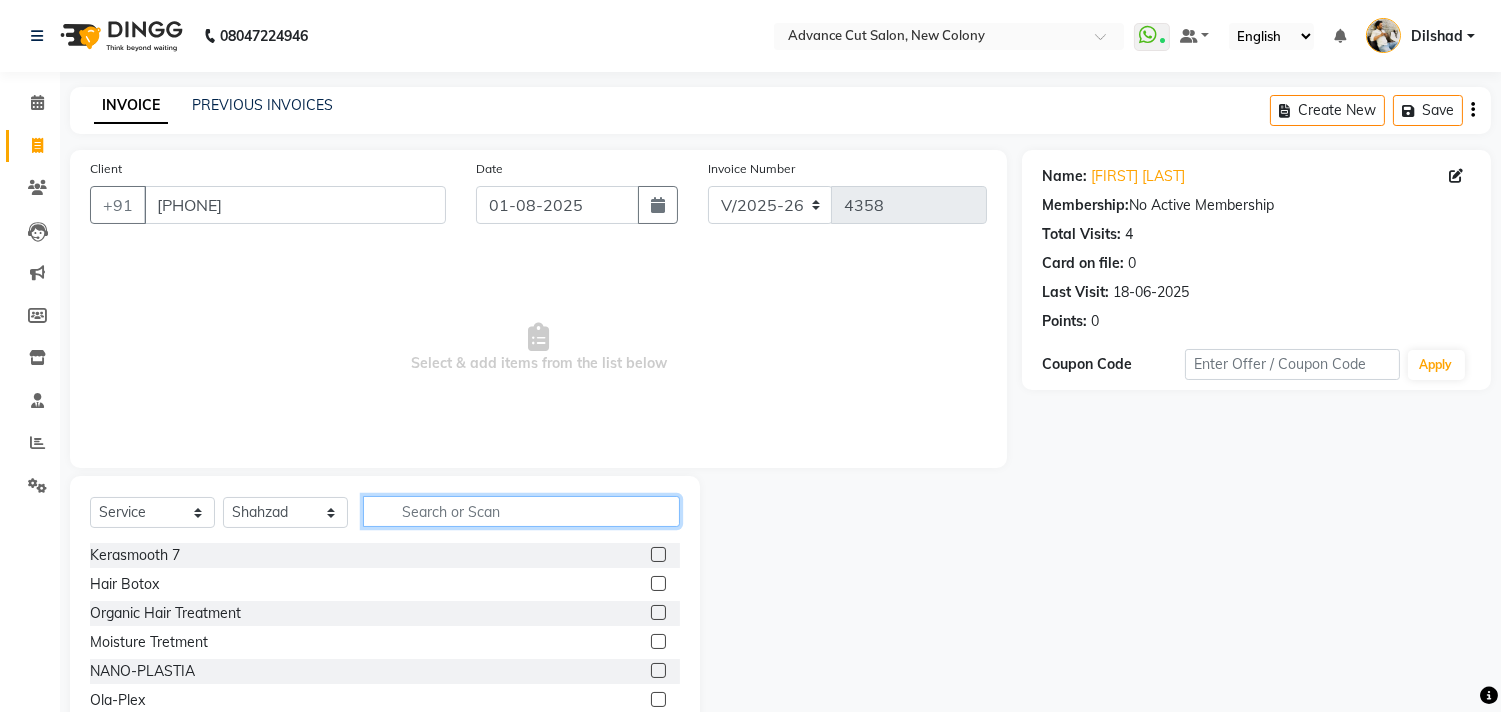 click 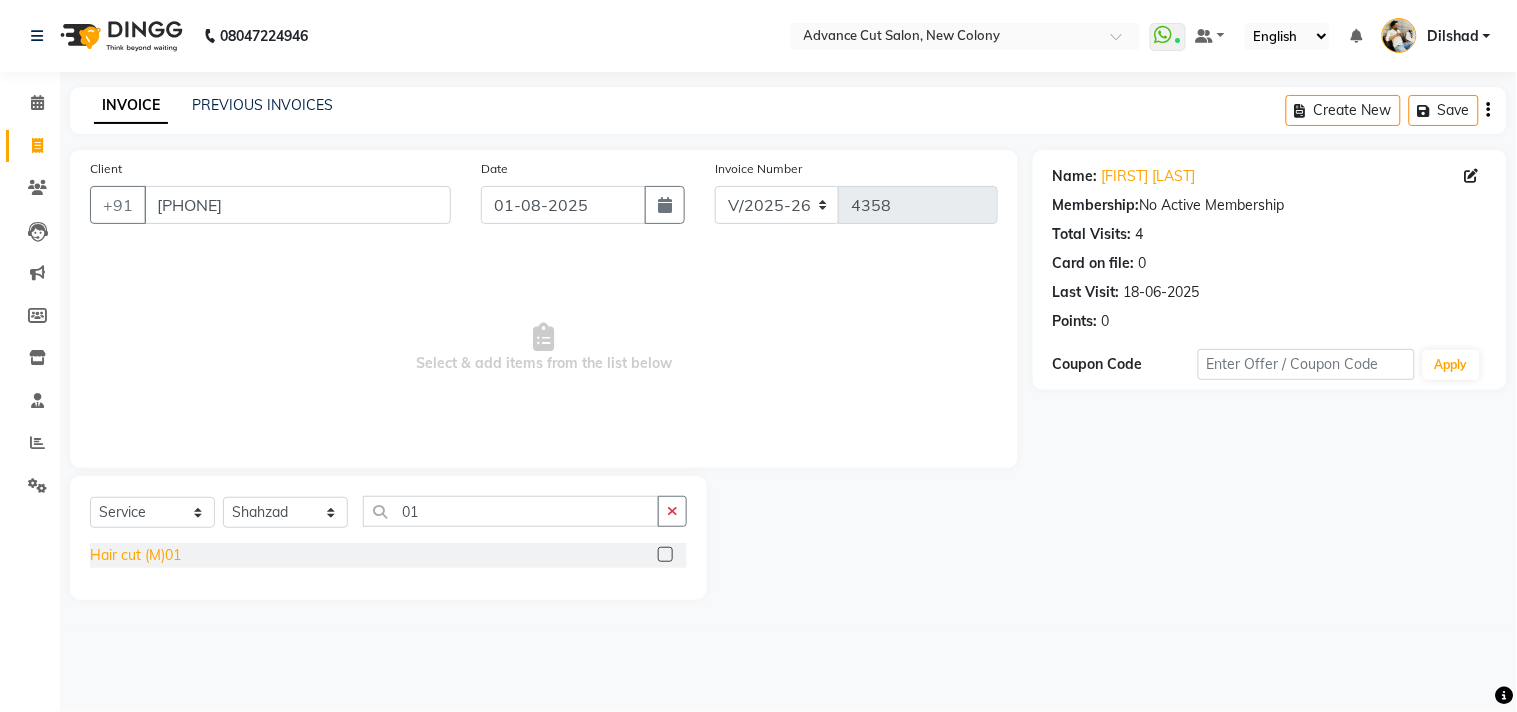 click on "Hair cut (M)01" 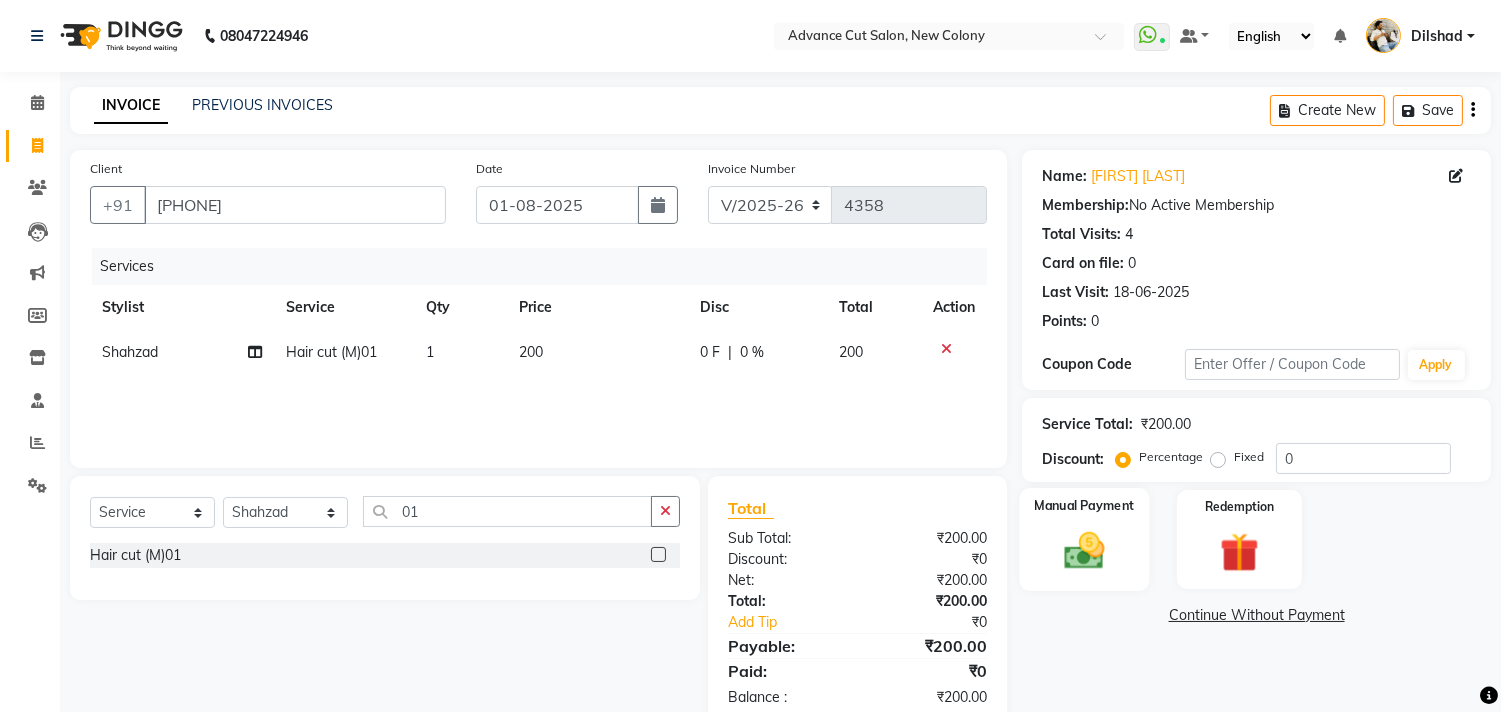 click on "Manual Payment" 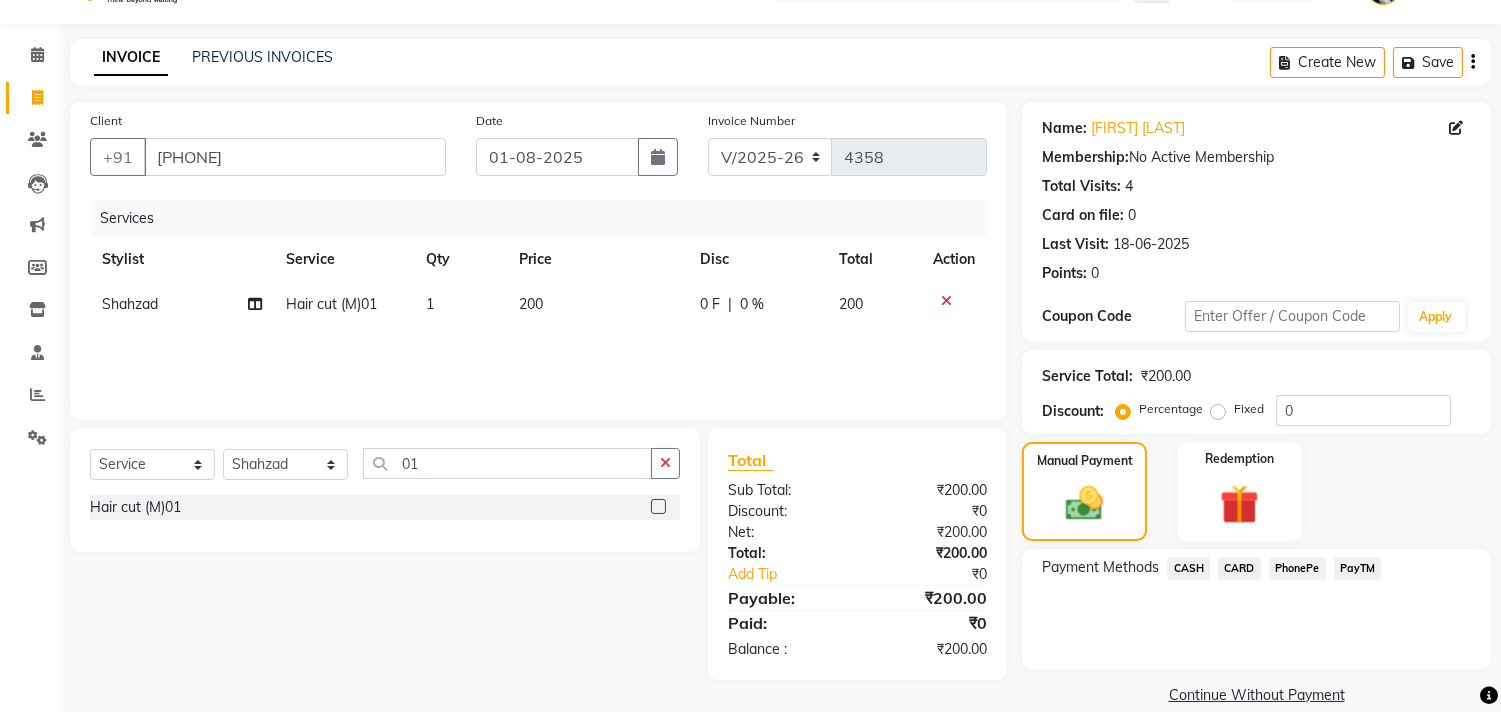 scroll, scrollTop: 74, scrollLeft: 0, axis: vertical 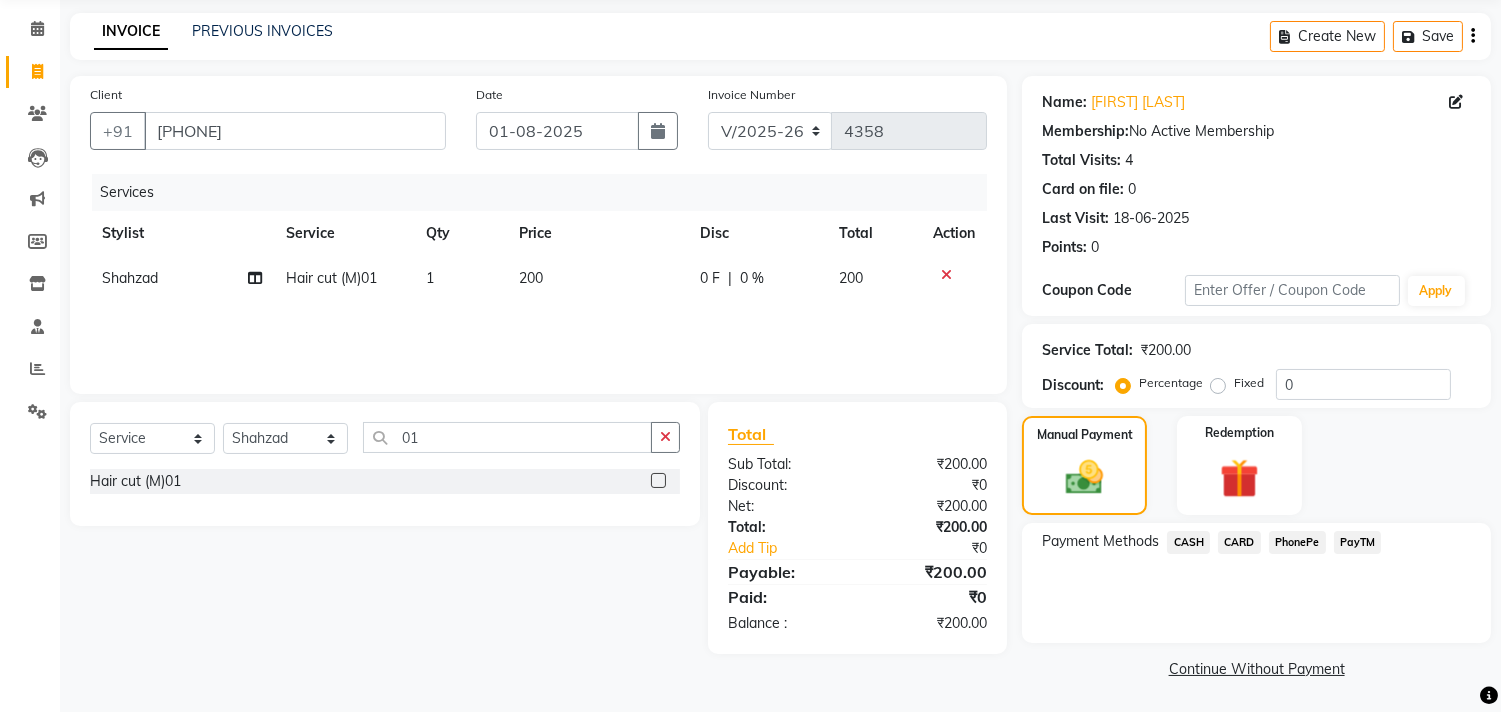 click on "PayTM" 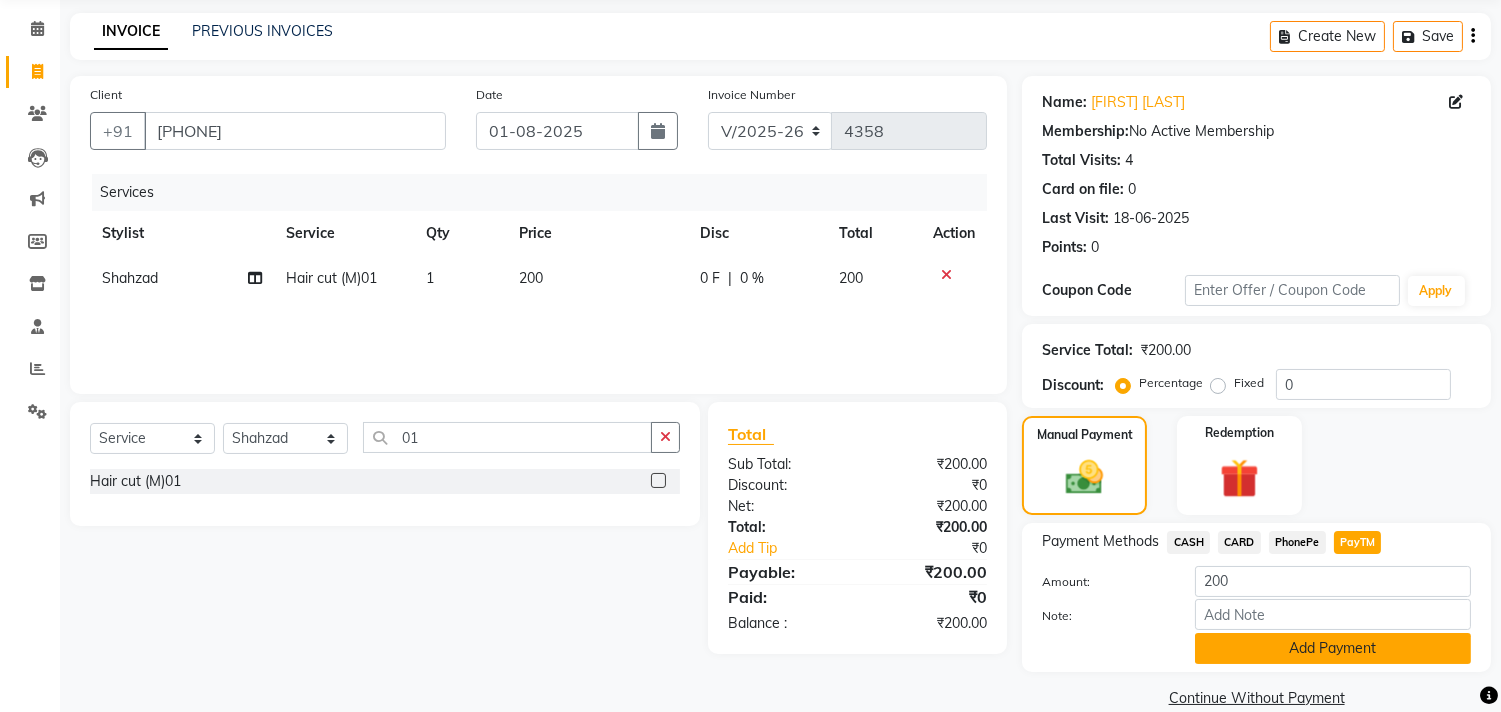 click on "Add Payment" 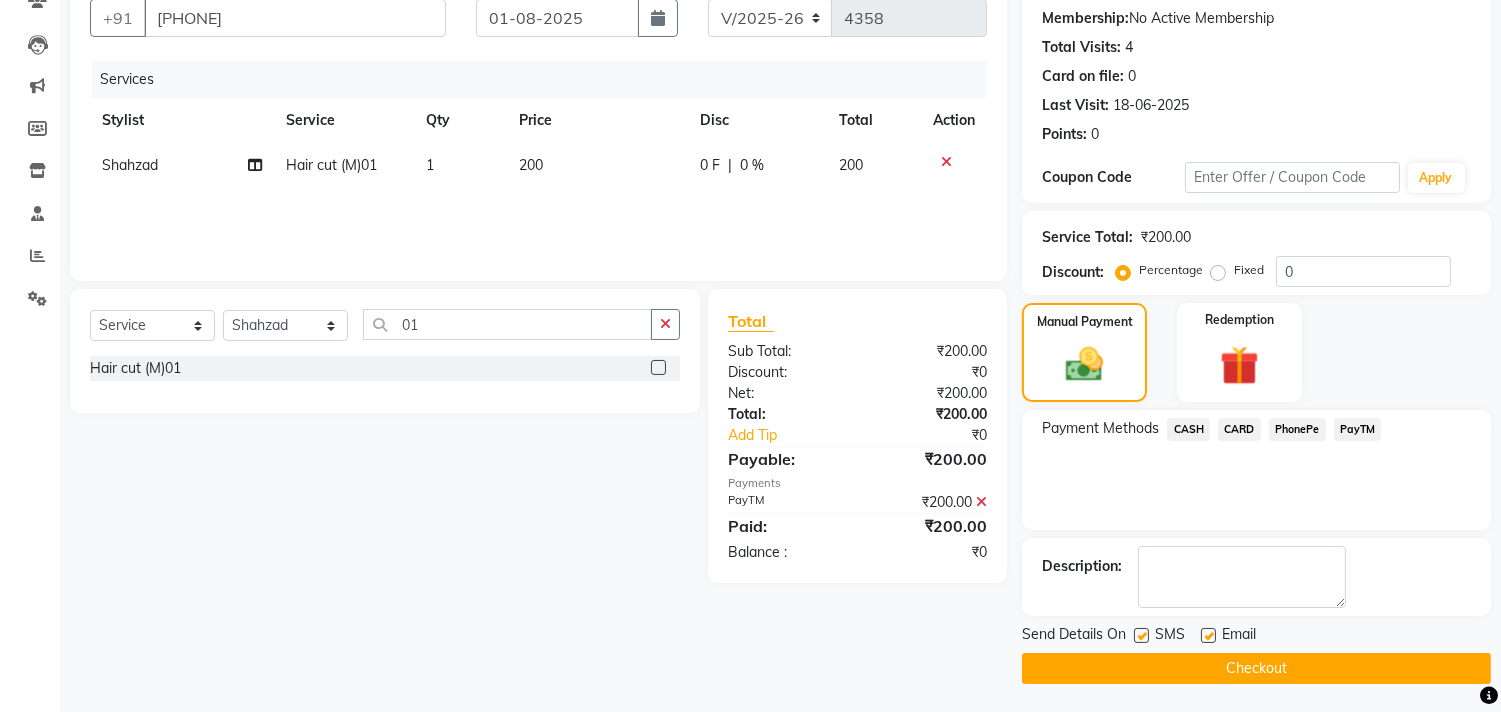 scroll, scrollTop: 0, scrollLeft: 0, axis: both 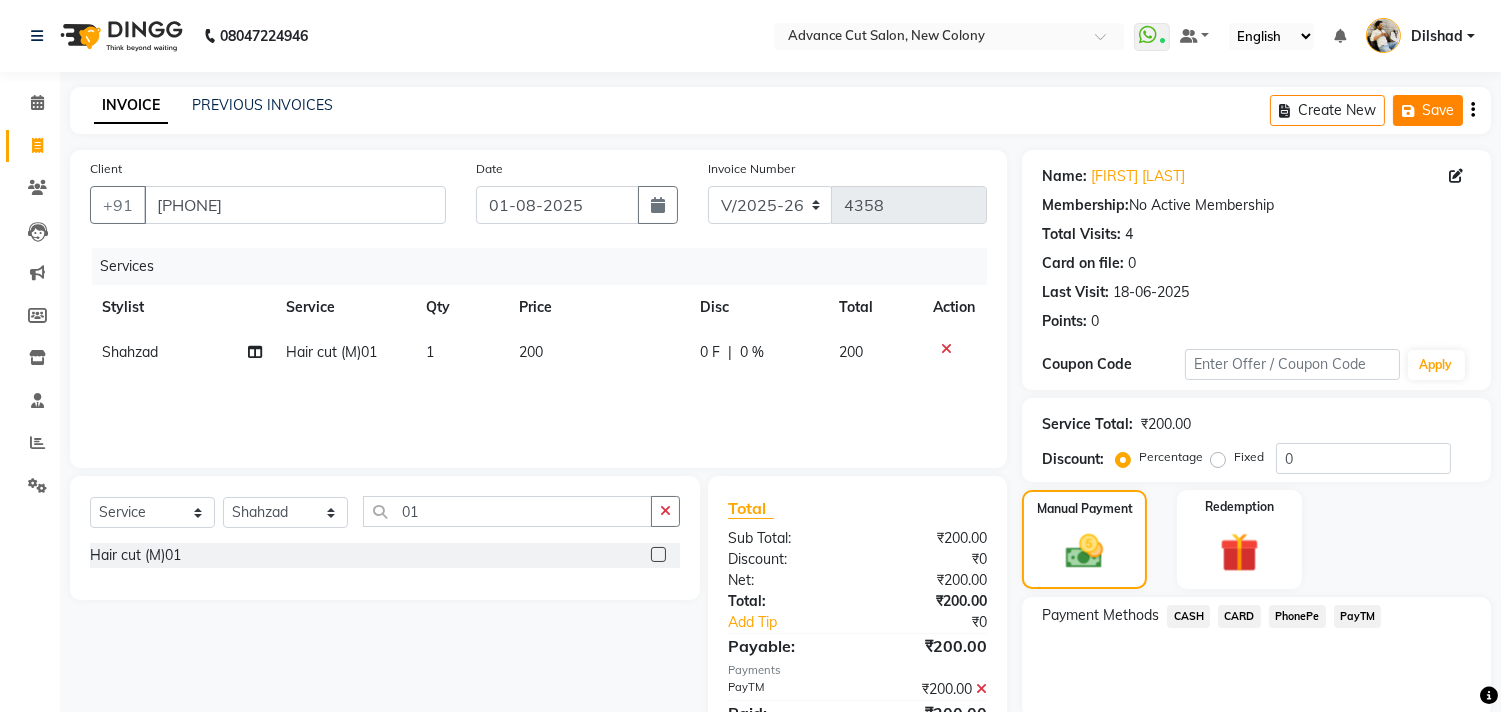 click on "Save" 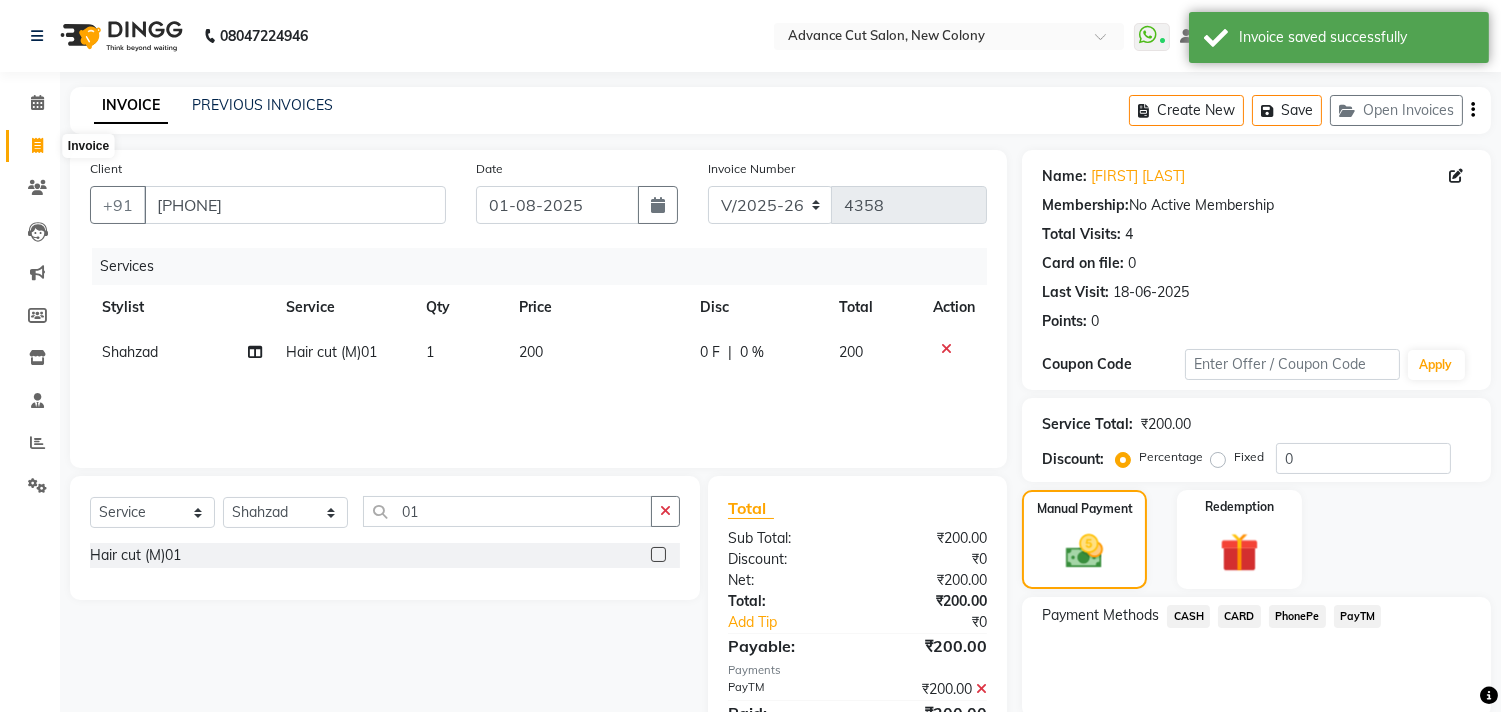 click 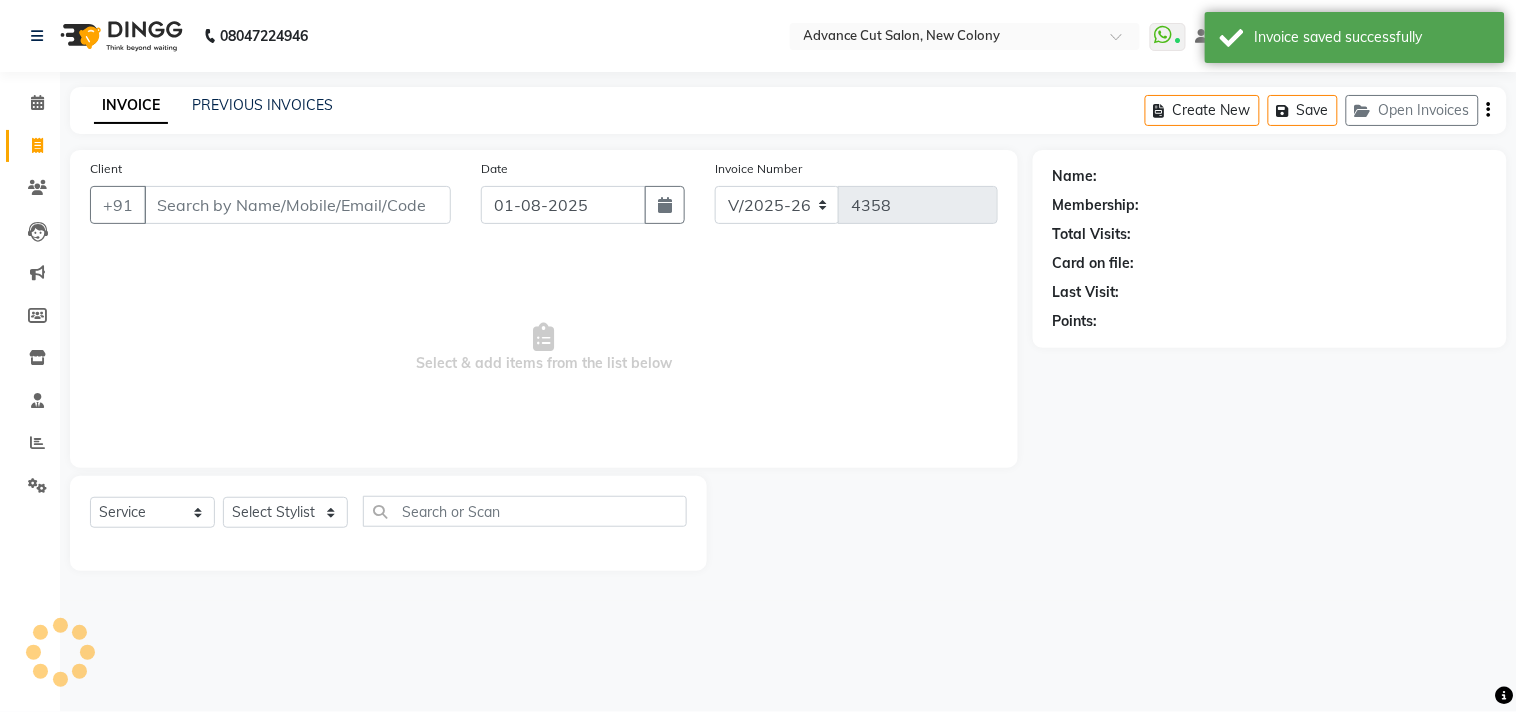 click on "Client" at bounding box center [297, 205] 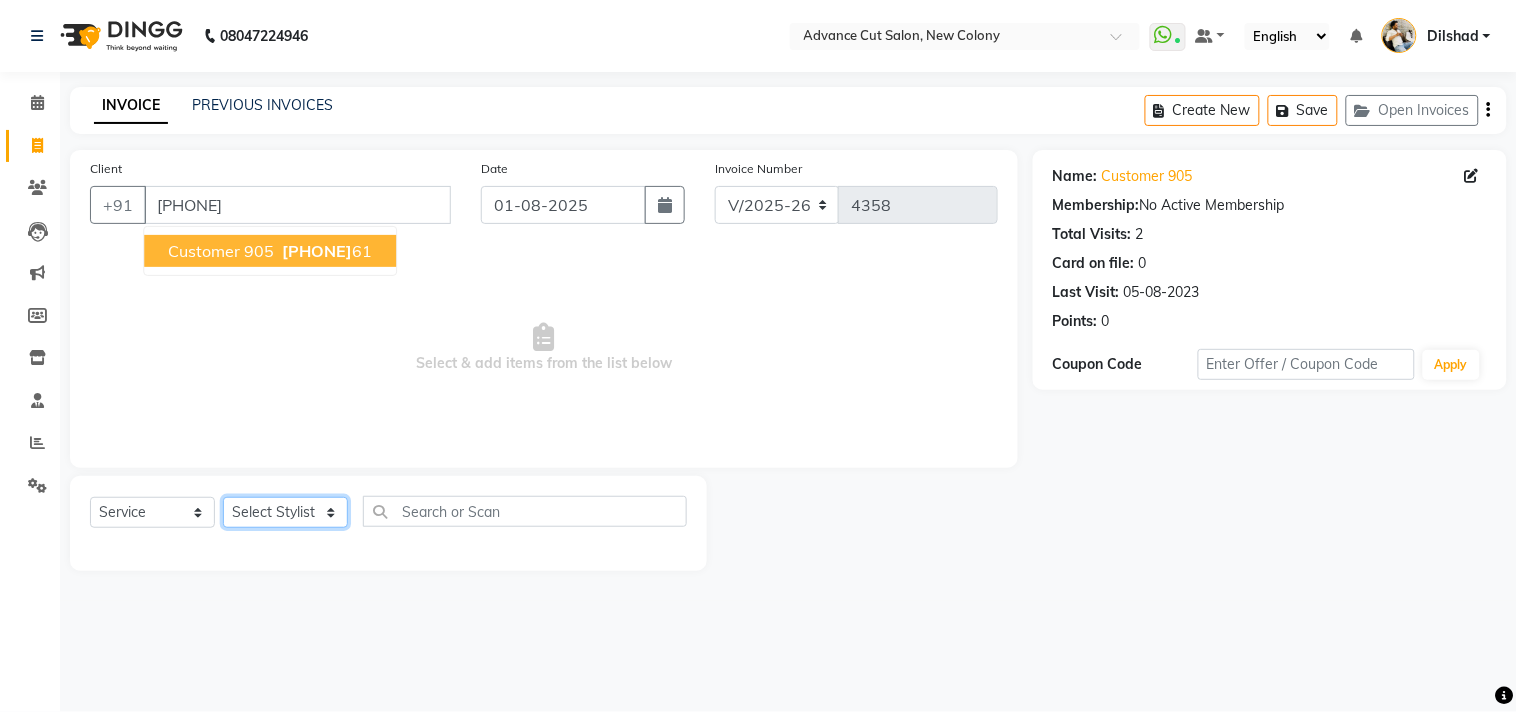 drag, startPoint x: 282, startPoint y: 515, endPoint x: 283, endPoint y: 498, distance: 17.029387 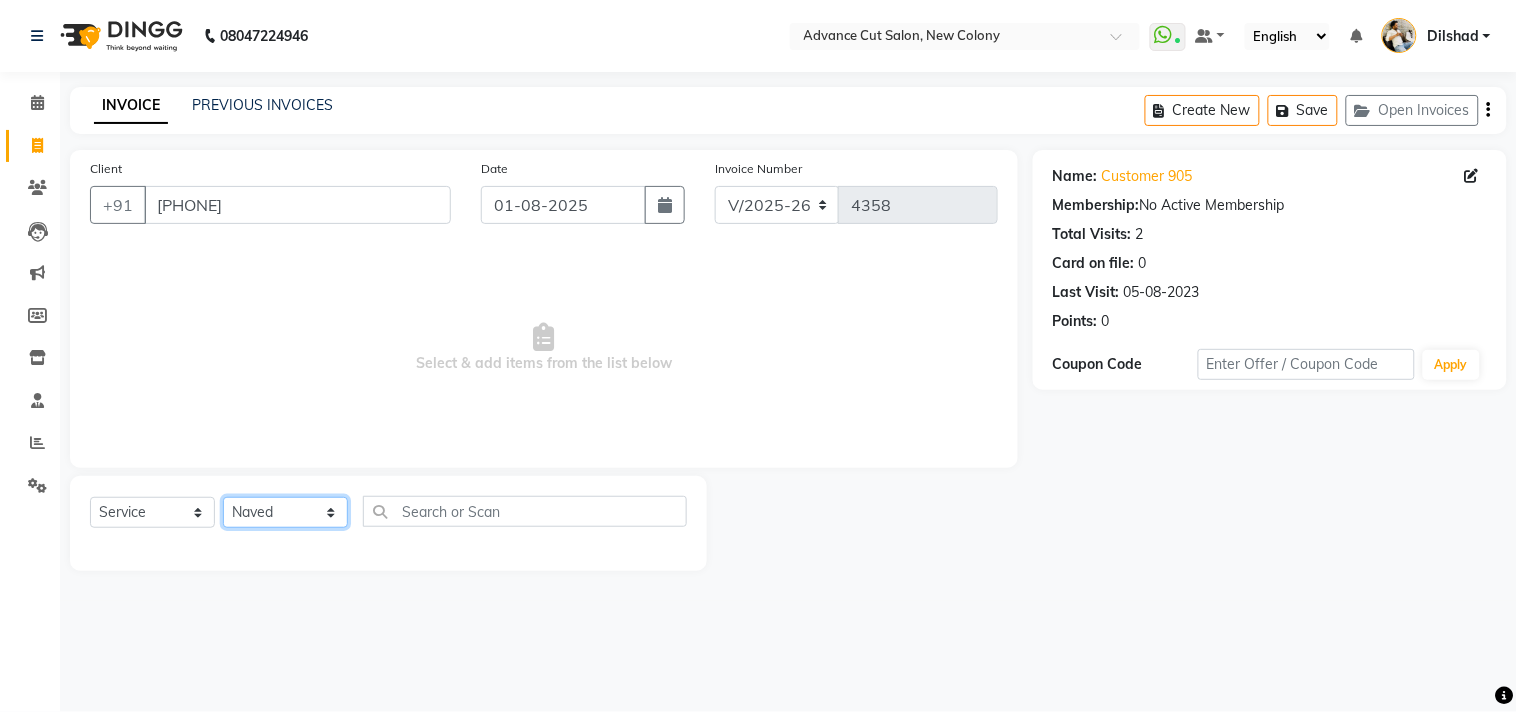 click on "Select Stylist Abrar Alam Dilshad Lallan Meenu Nafeesh Ahmad Naved O.P. Sharma  Pryag Samar Shahzad  SHWETA SINGH Zarina" 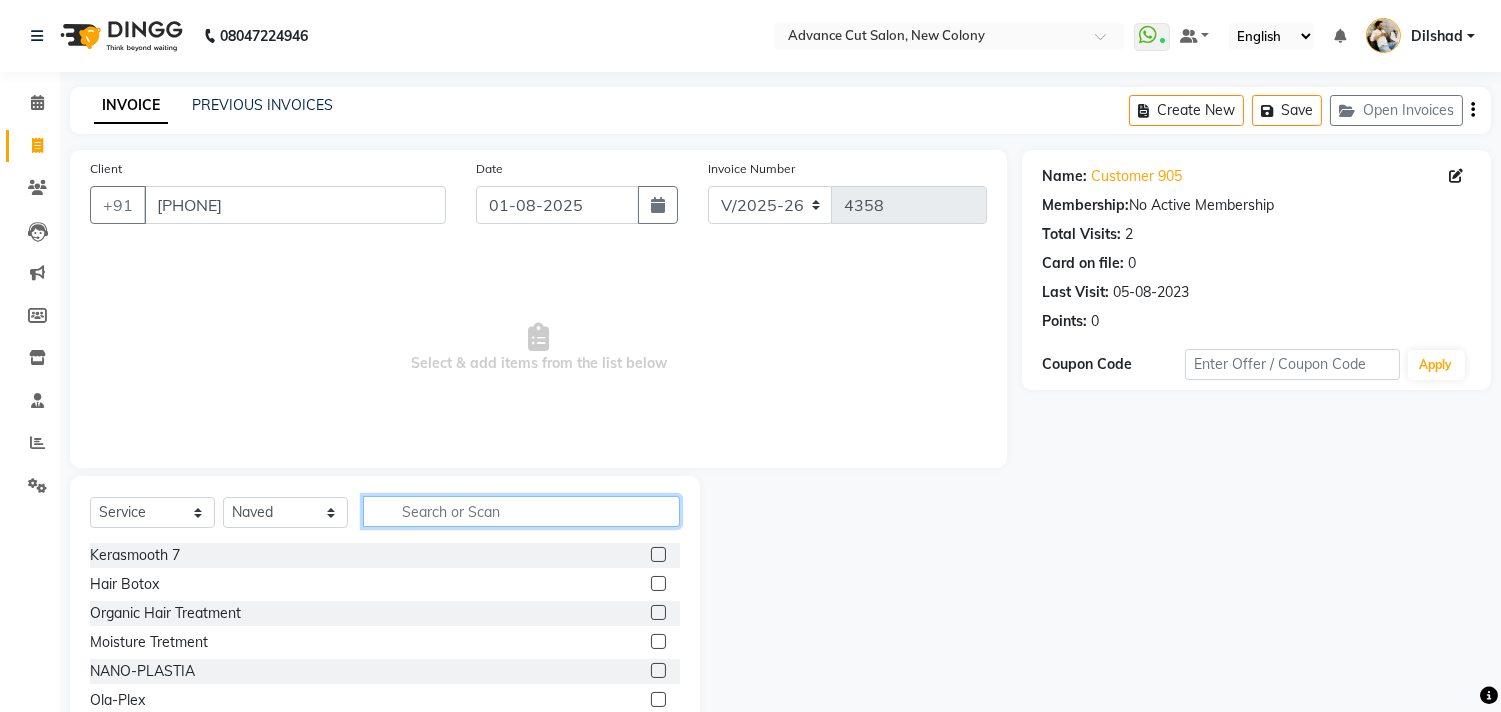 click 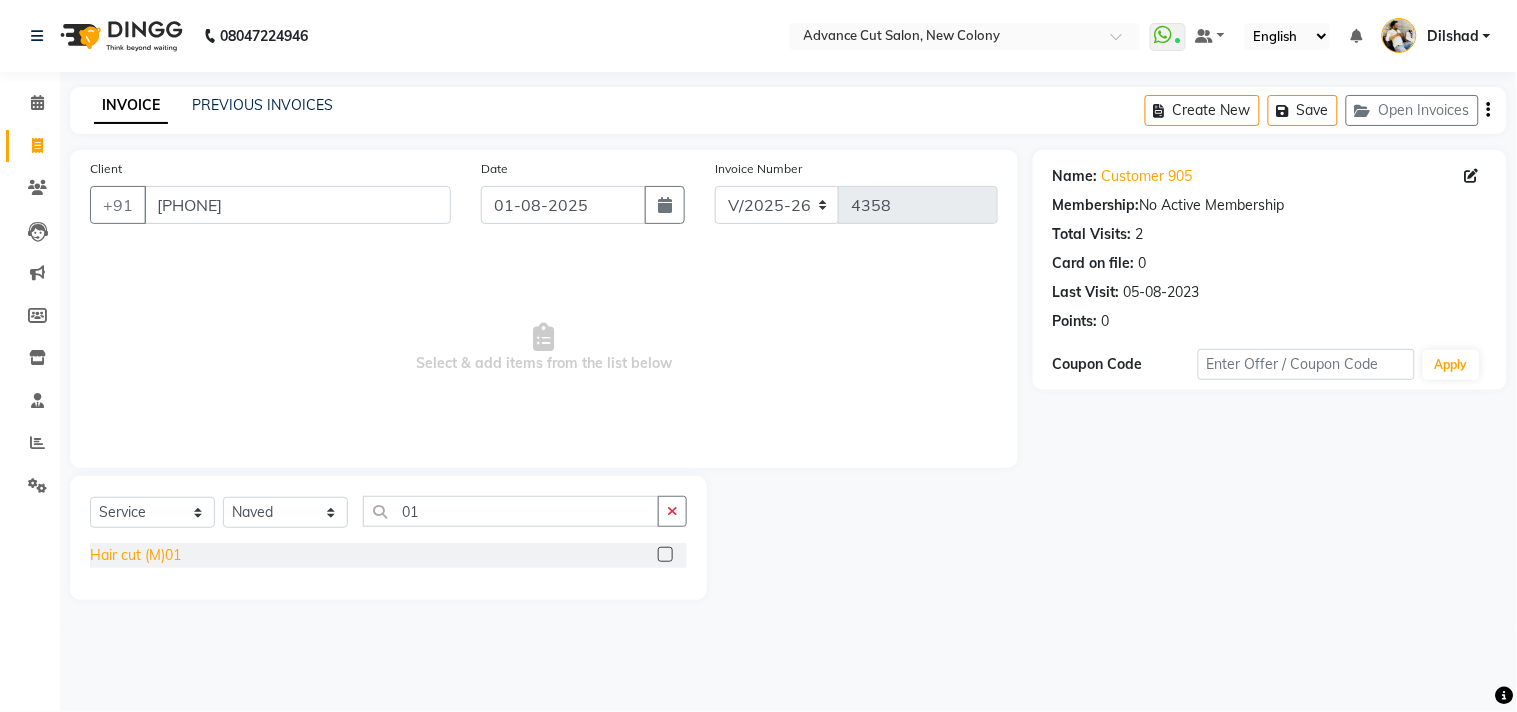 click on "Hair cut (M)01" 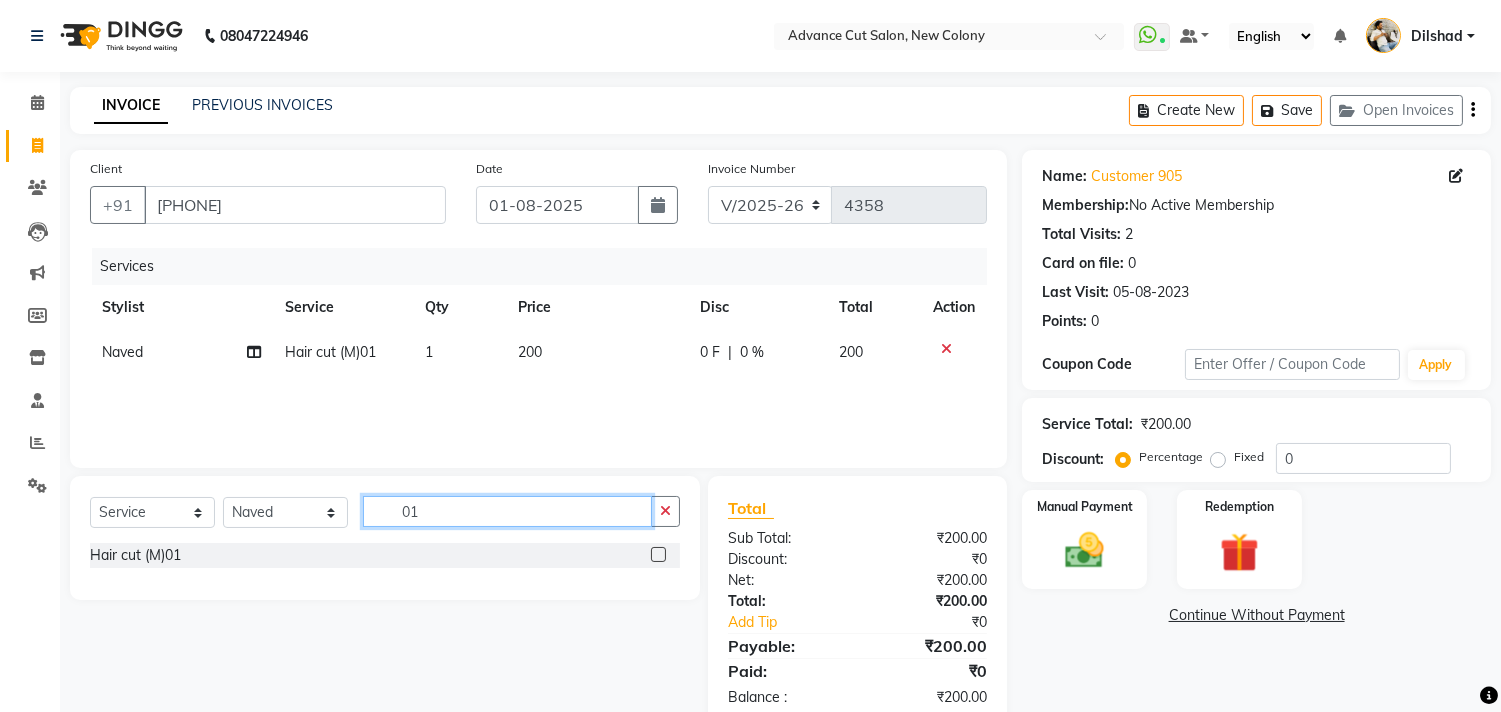 click on "01" 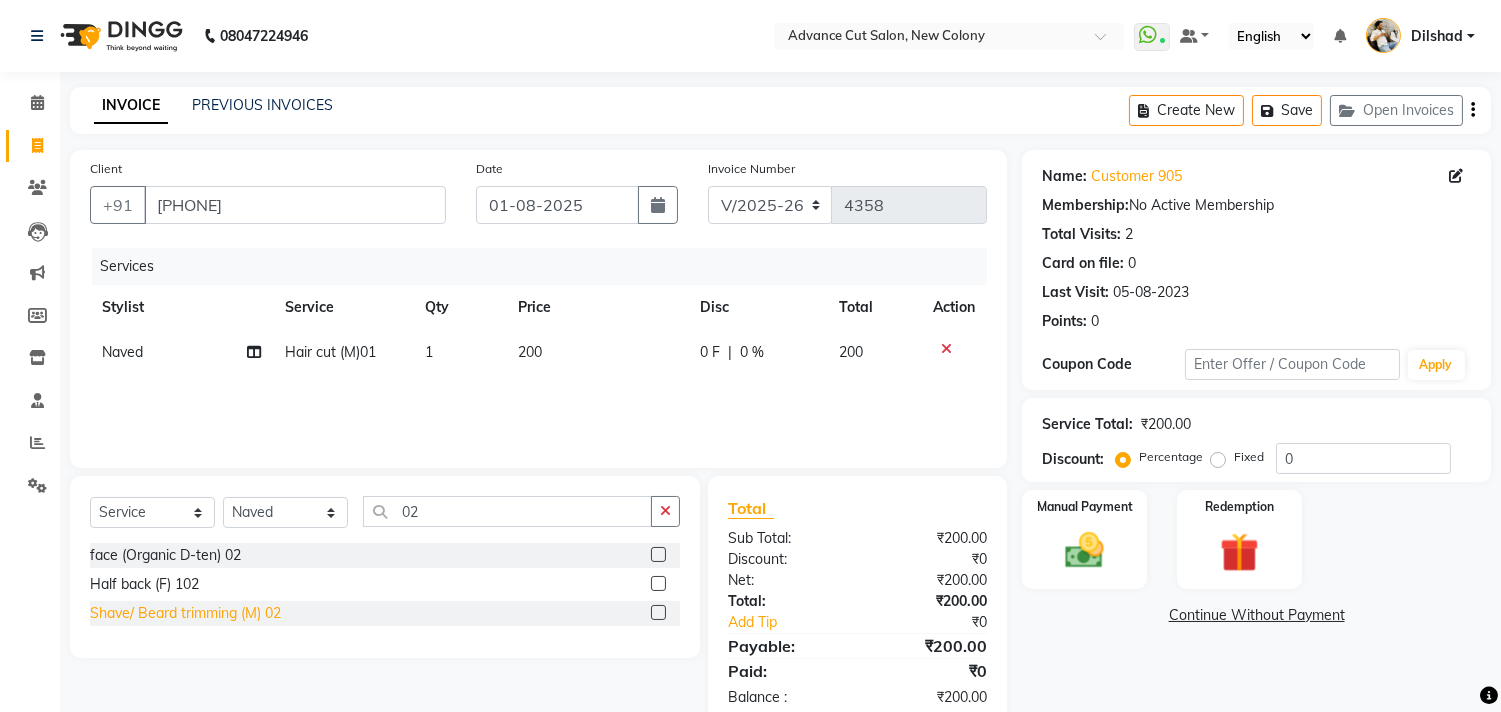 click on "Shave/ Beard trimming (M) 02" 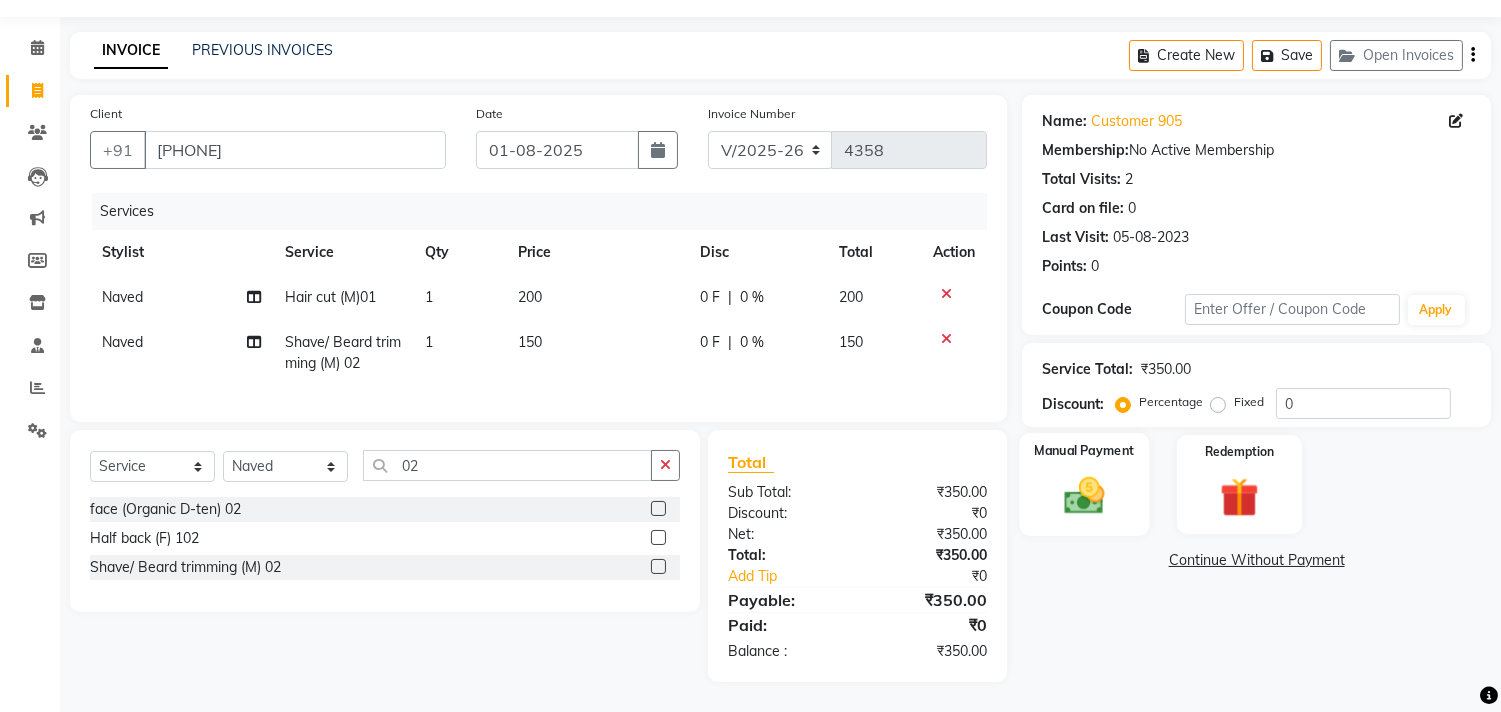 click 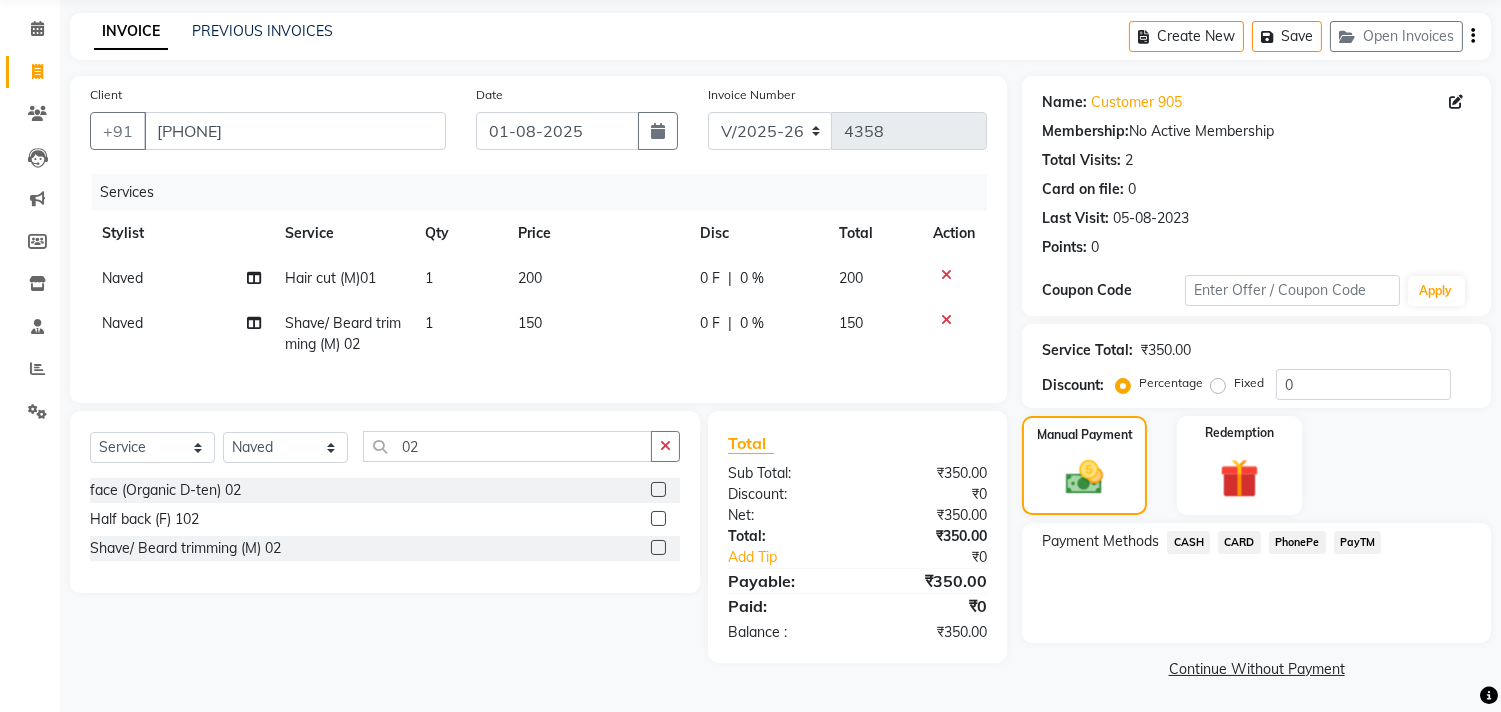 click on "CASH" 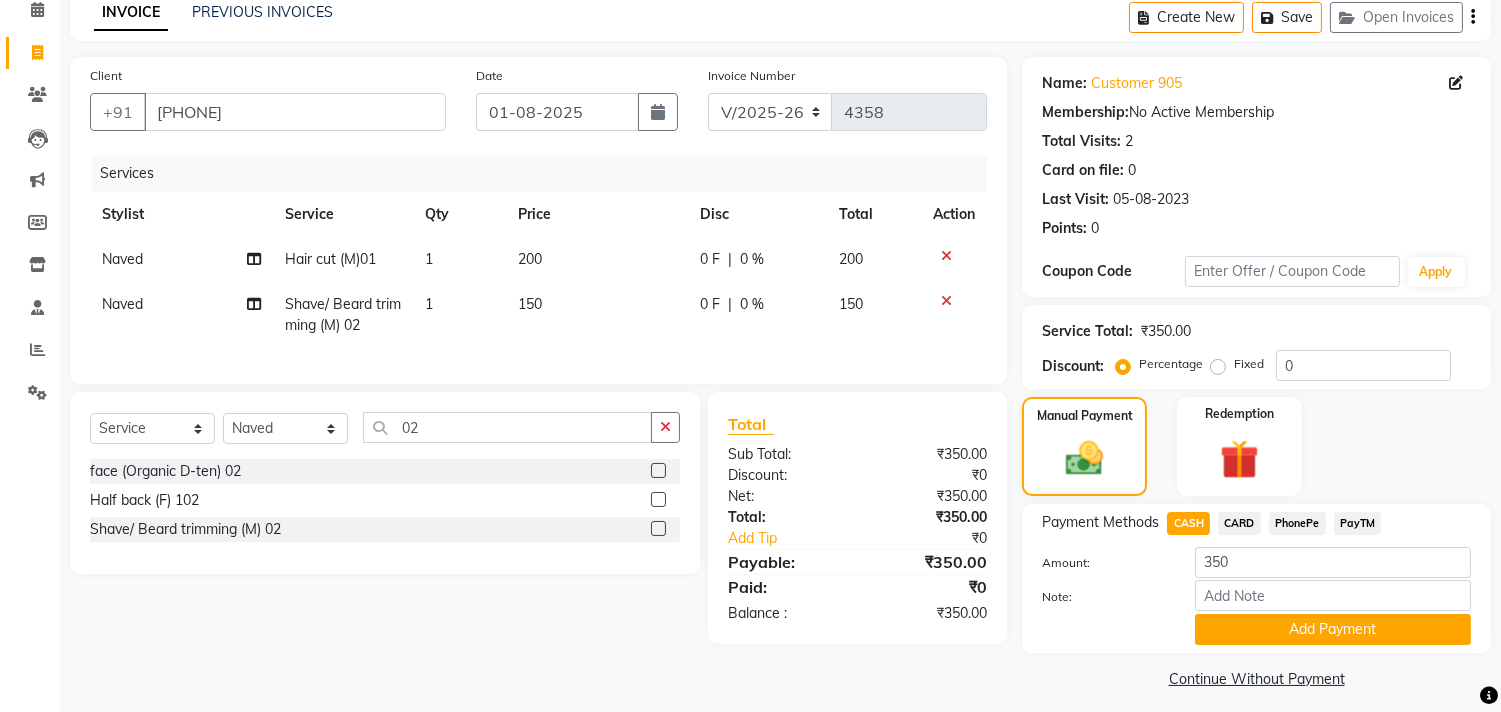 scroll, scrollTop: 104, scrollLeft: 0, axis: vertical 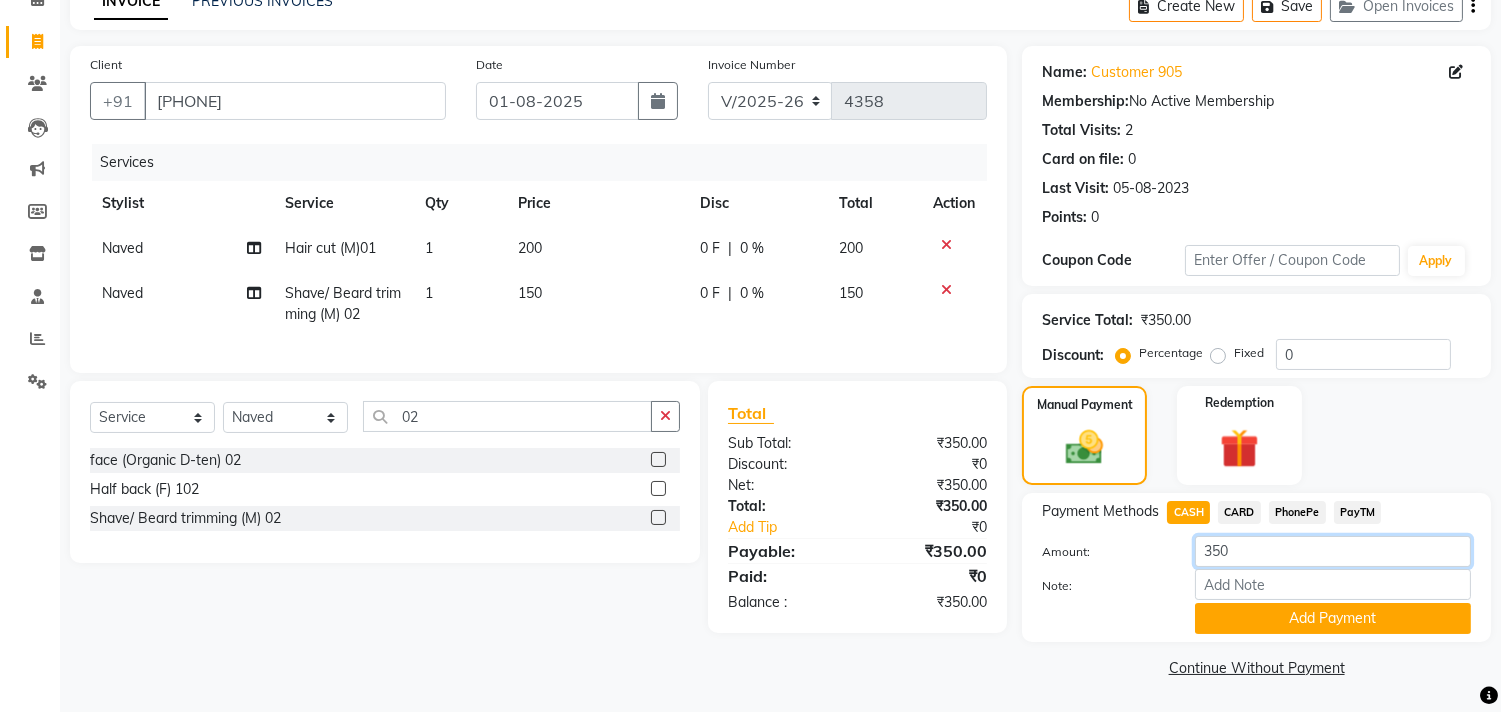 click on "350" 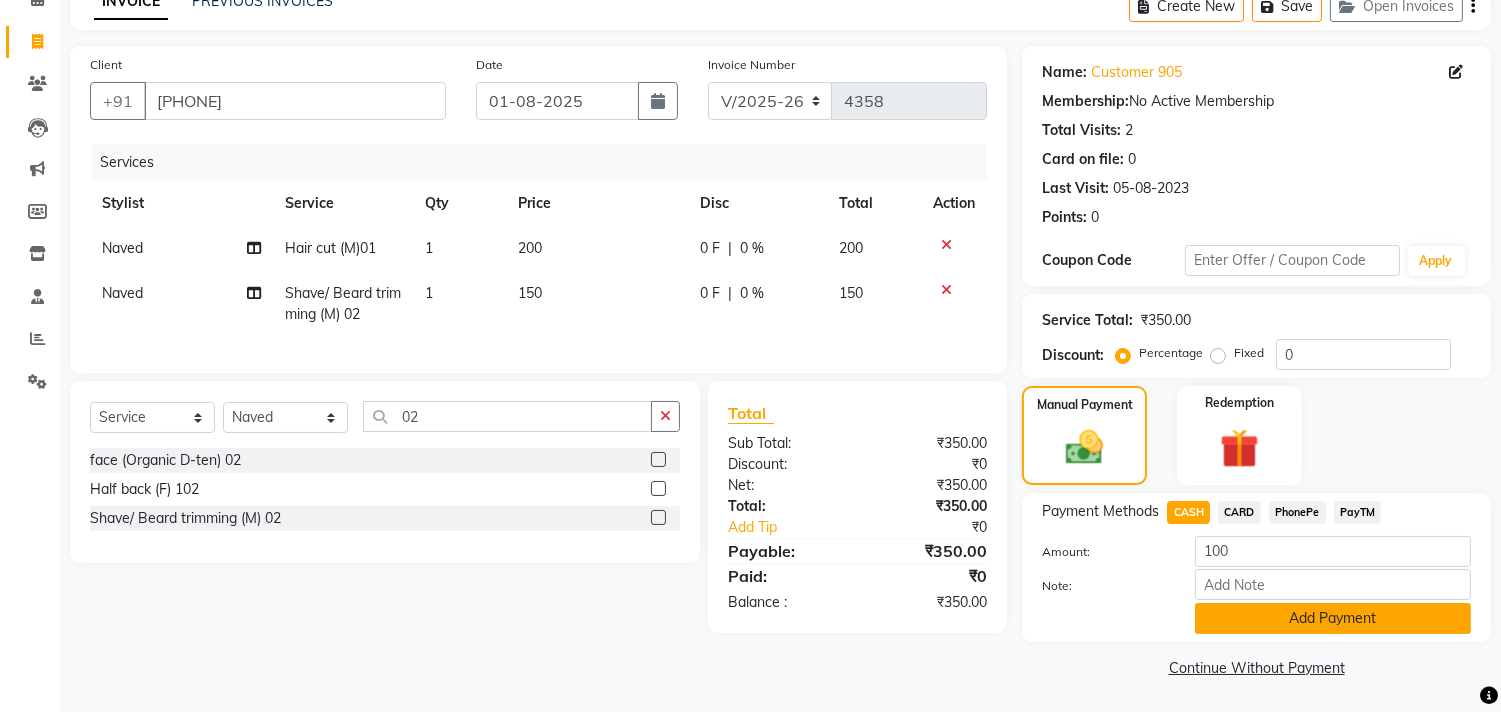 click on "Add Payment" 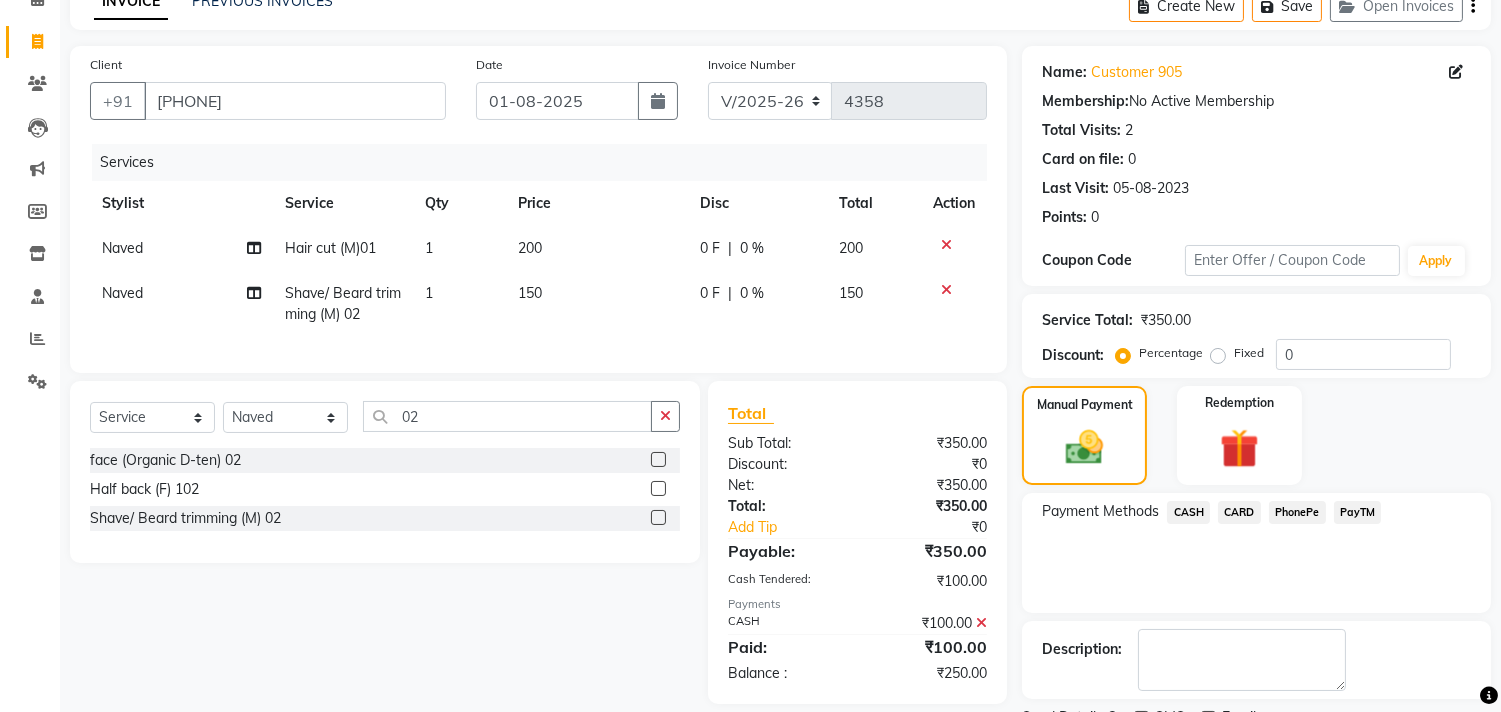 click on "PayTM" 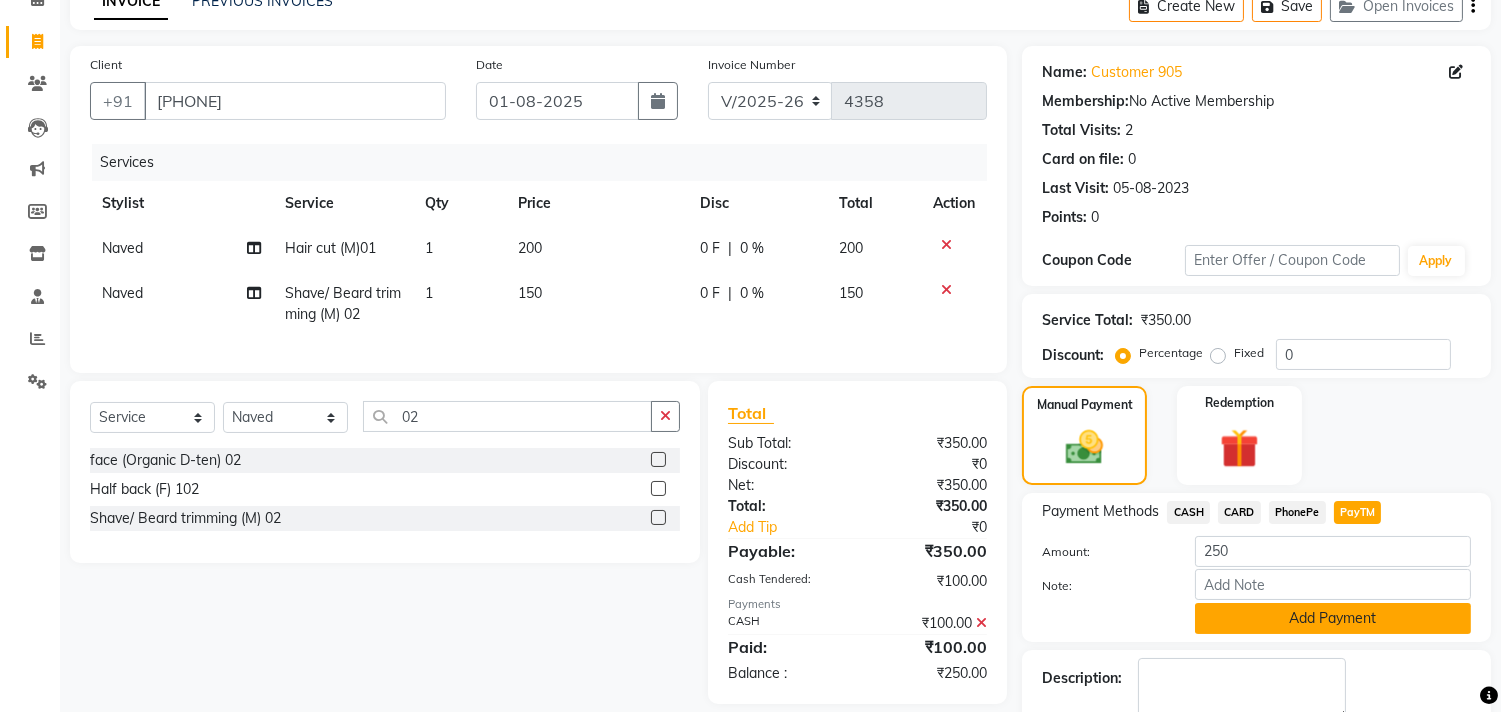 click on "Add Payment" 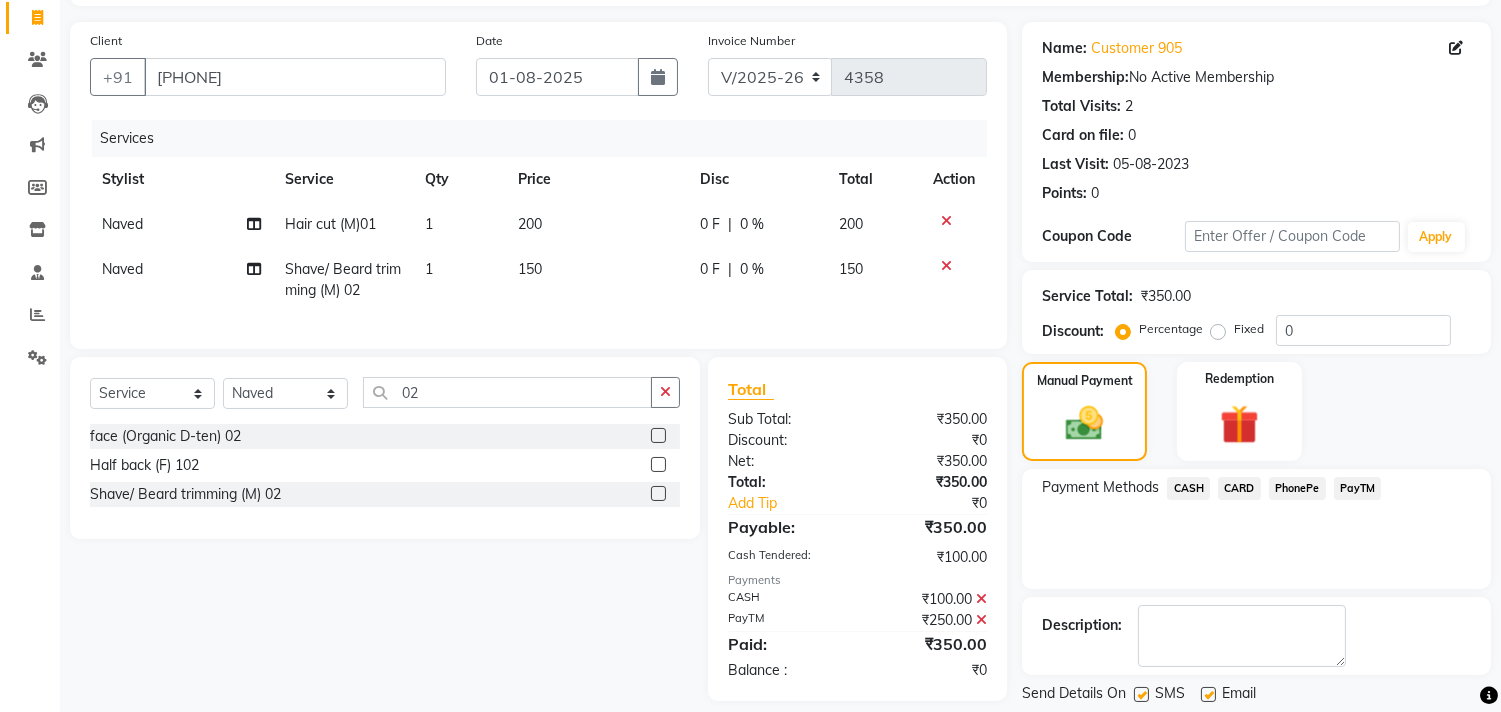 scroll, scrollTop: 187, scrollLeft: 0, axis: vertical 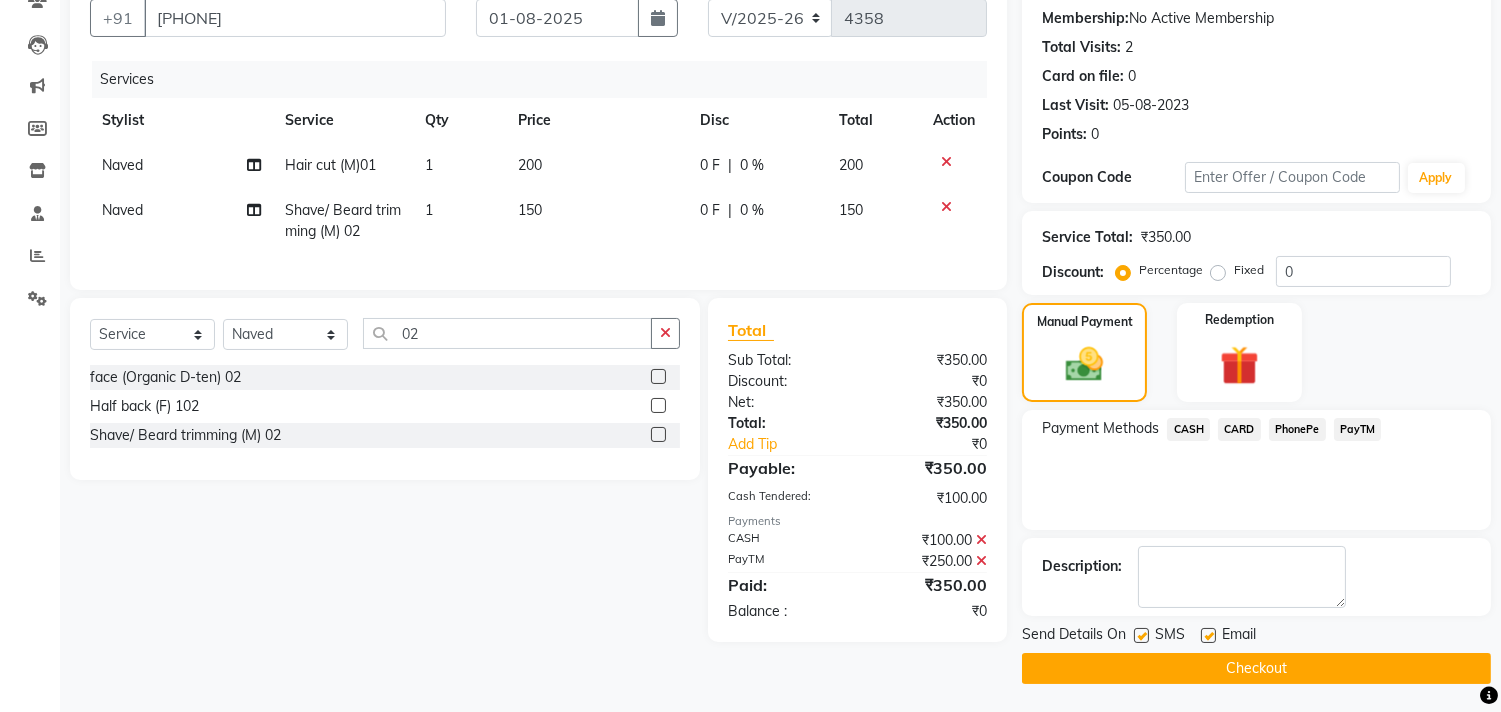 click on "Checkout" 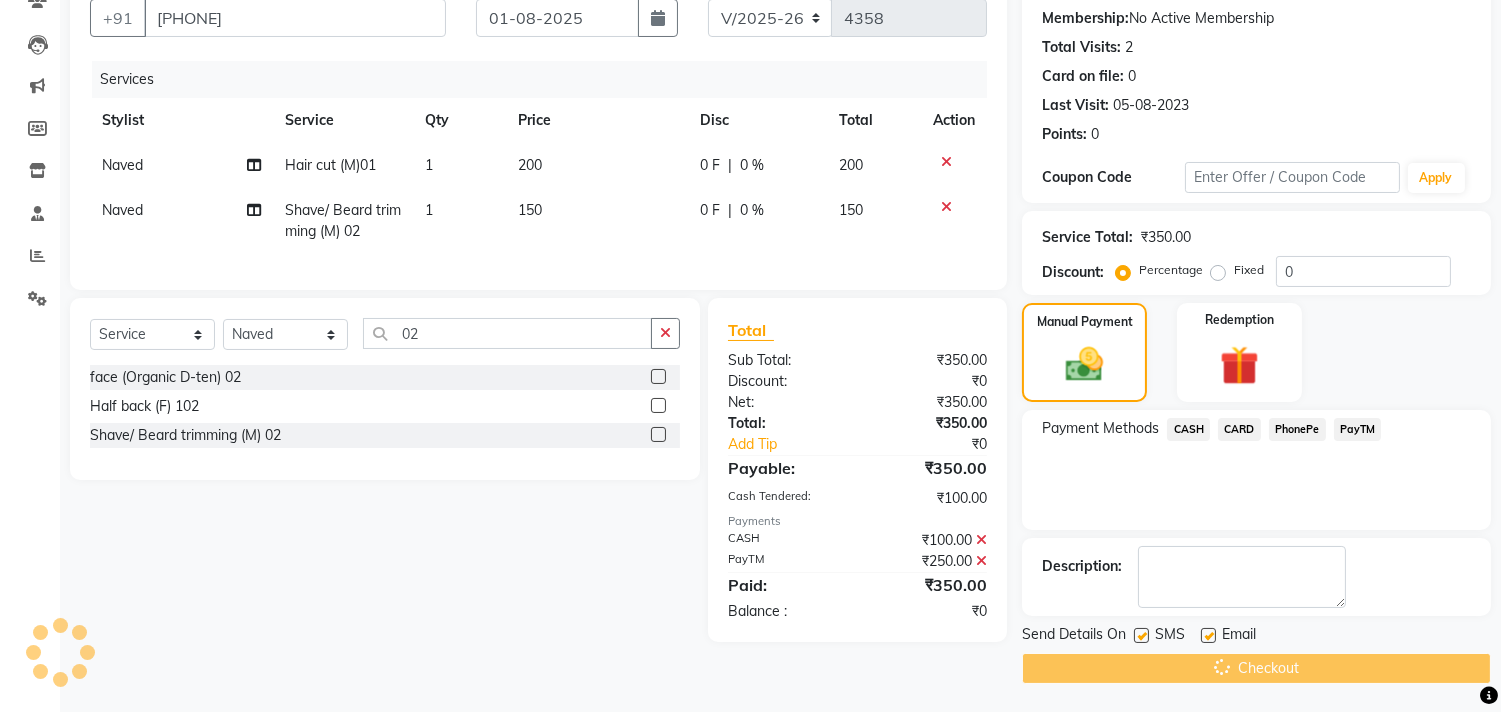 scroll, scrollTop: 0, scrollLeft: 0, axis: both 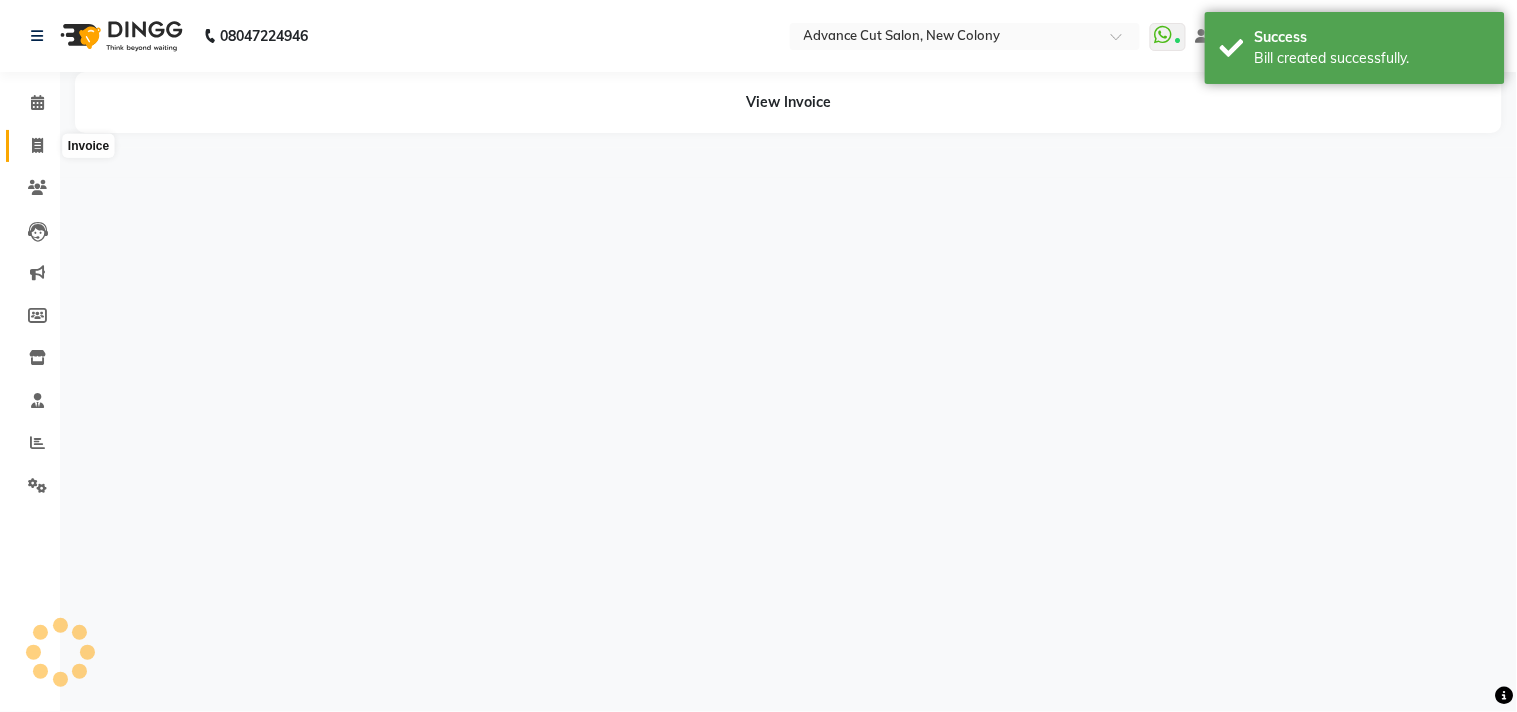click 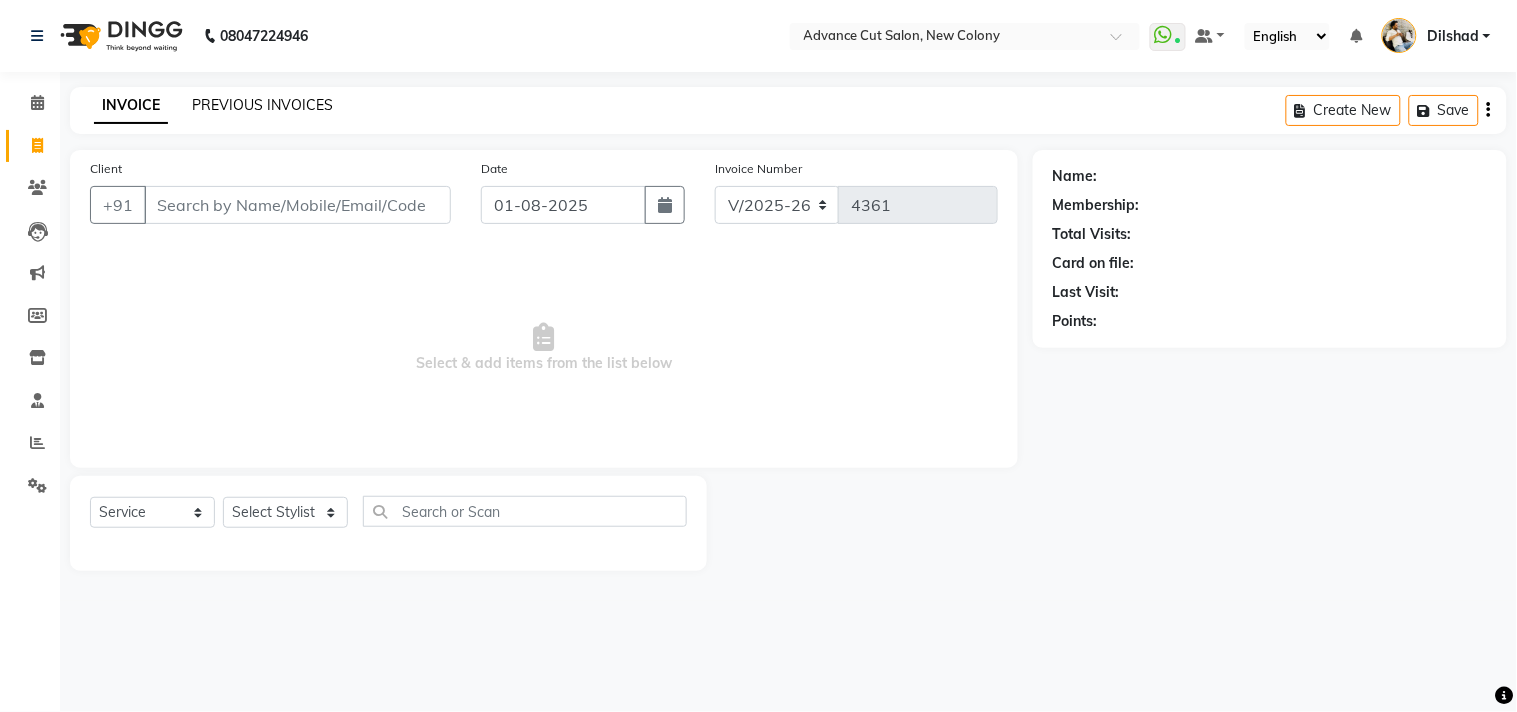 click on "PREVIOUS INVOICES" 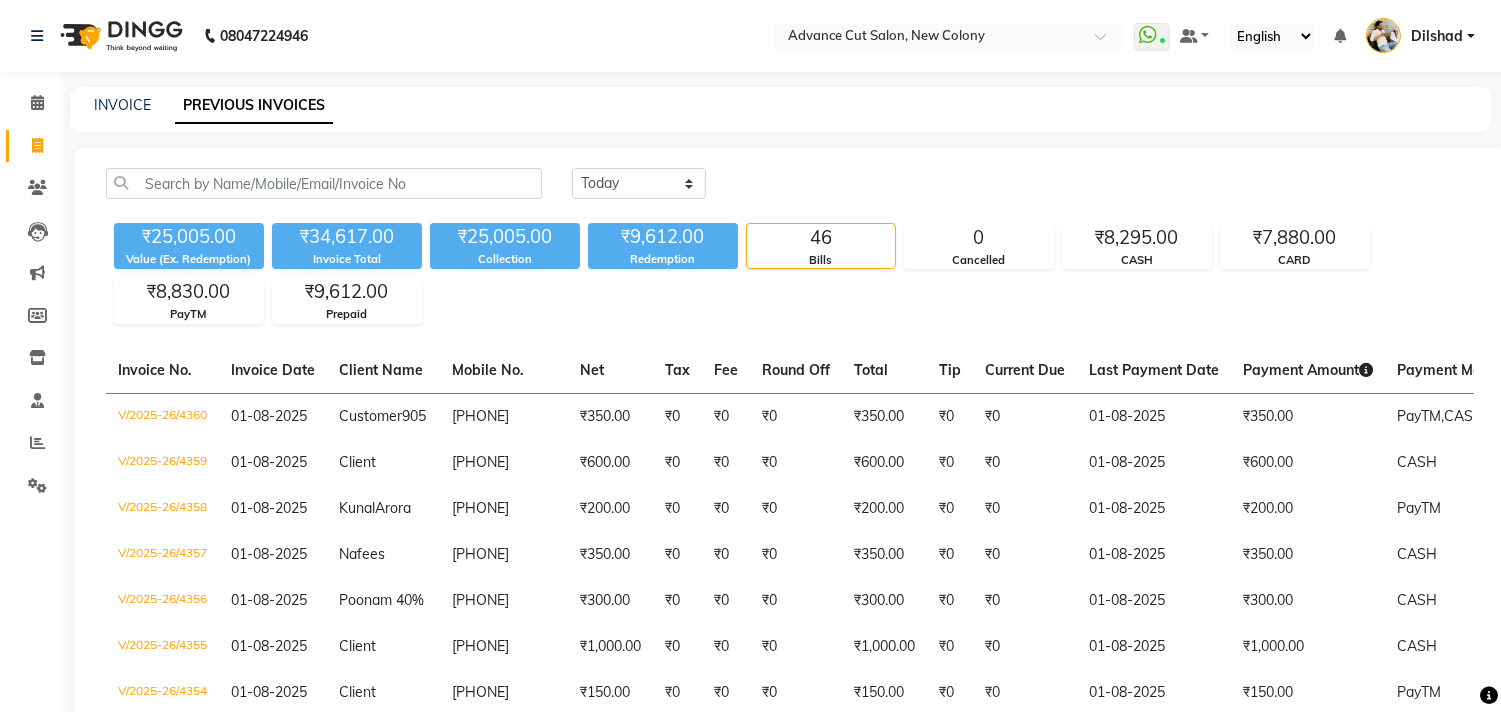 click on "08047224946 Select Location ×  Advance Cut Salon, New Colony  WhatsApp Status  ✕ Status:  Connected Most Recent Message: 01-08-2025     05:14 PM Recent Service Activity: 01-08-2025     05:19 PM Default Panel My Panel English ENGLISH Español العربية मराठी हिंदी ગુજરાતી தமிழ் 中文 Notifications nothing to show Dilshad Manage Profile Change Password Sign out  Version:3.15.11" 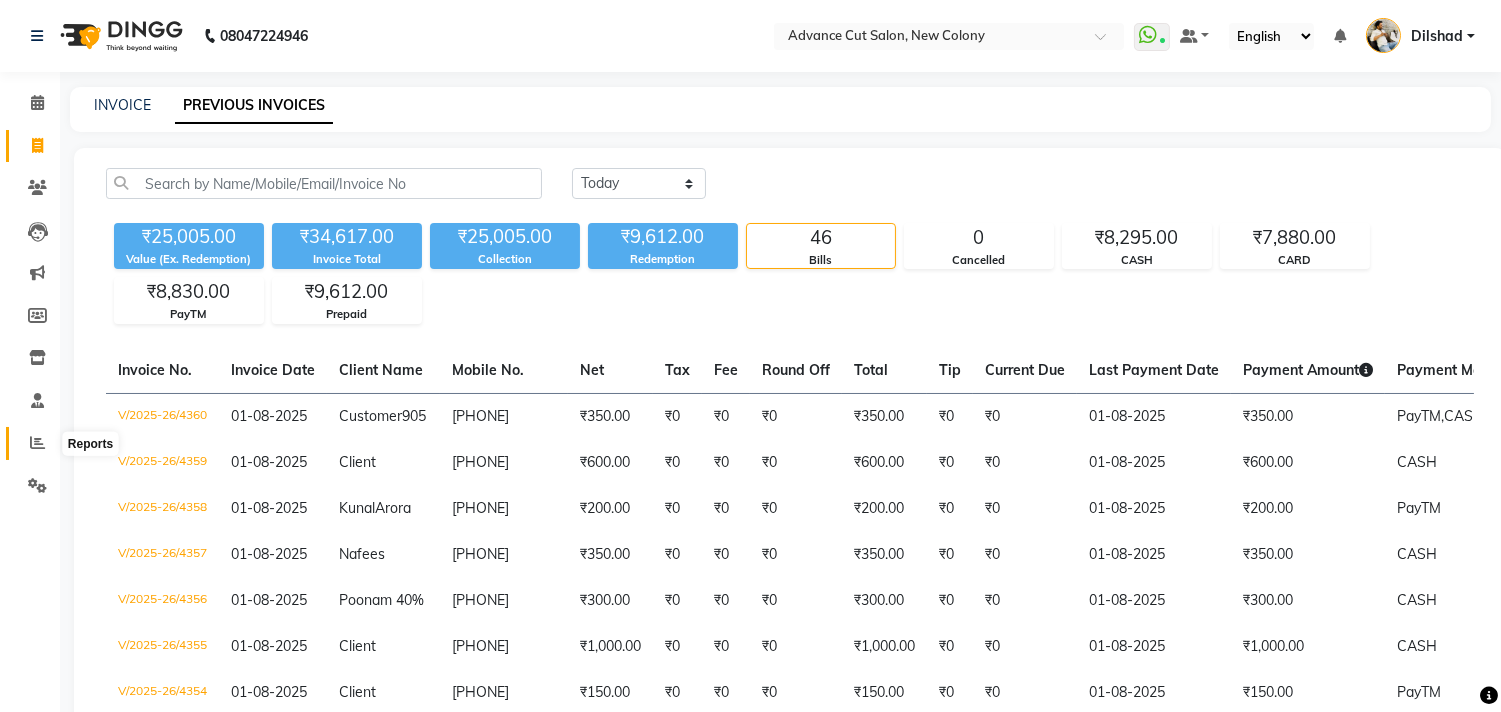 click 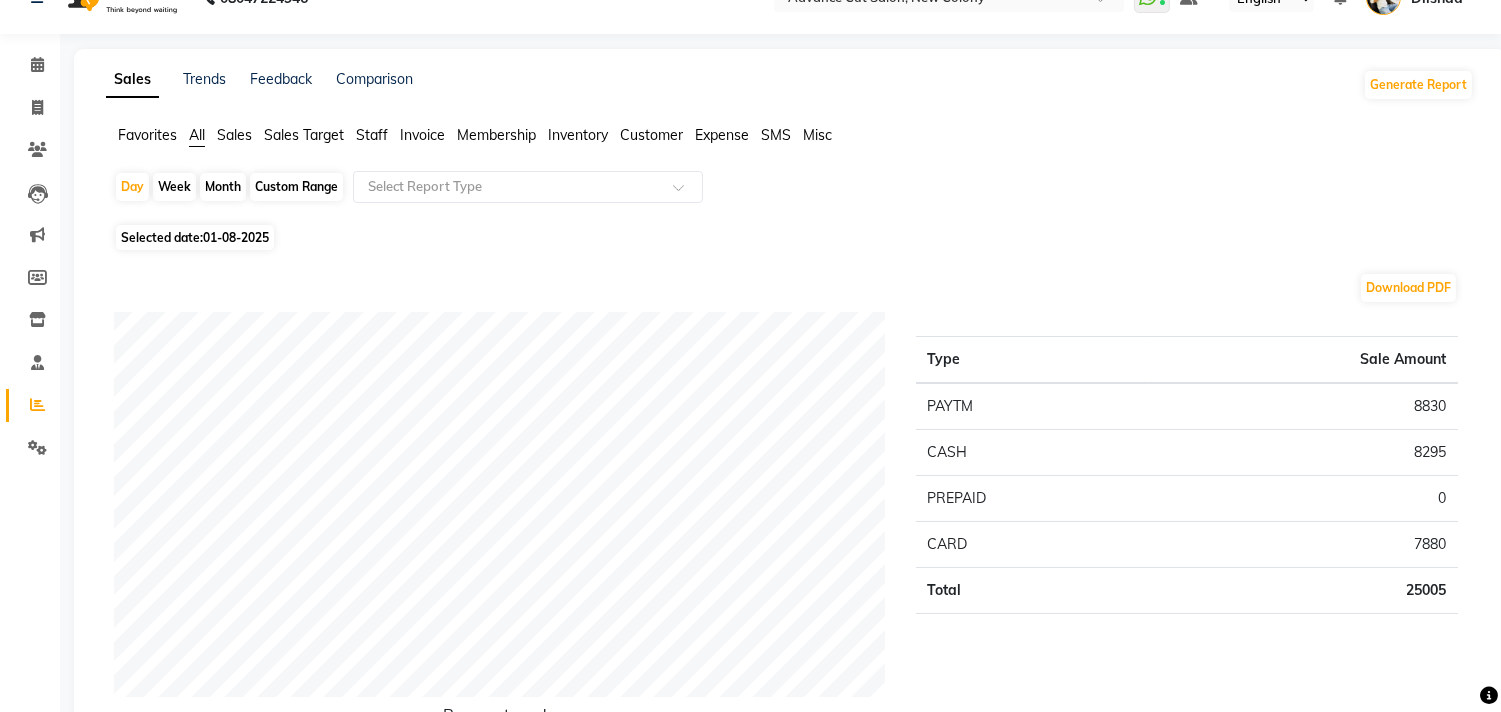 scroll, scrollTop: 0, scrollLeft: 0, axis: both 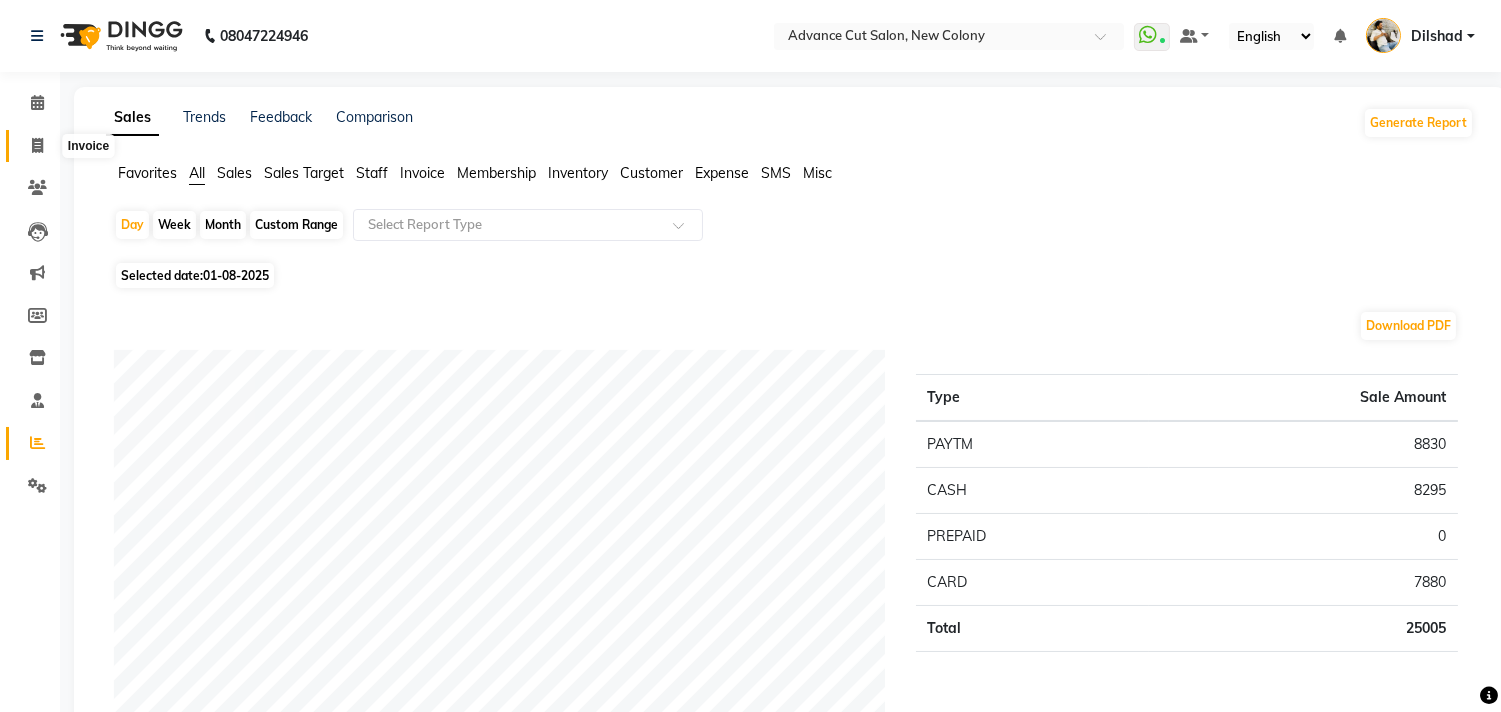 click 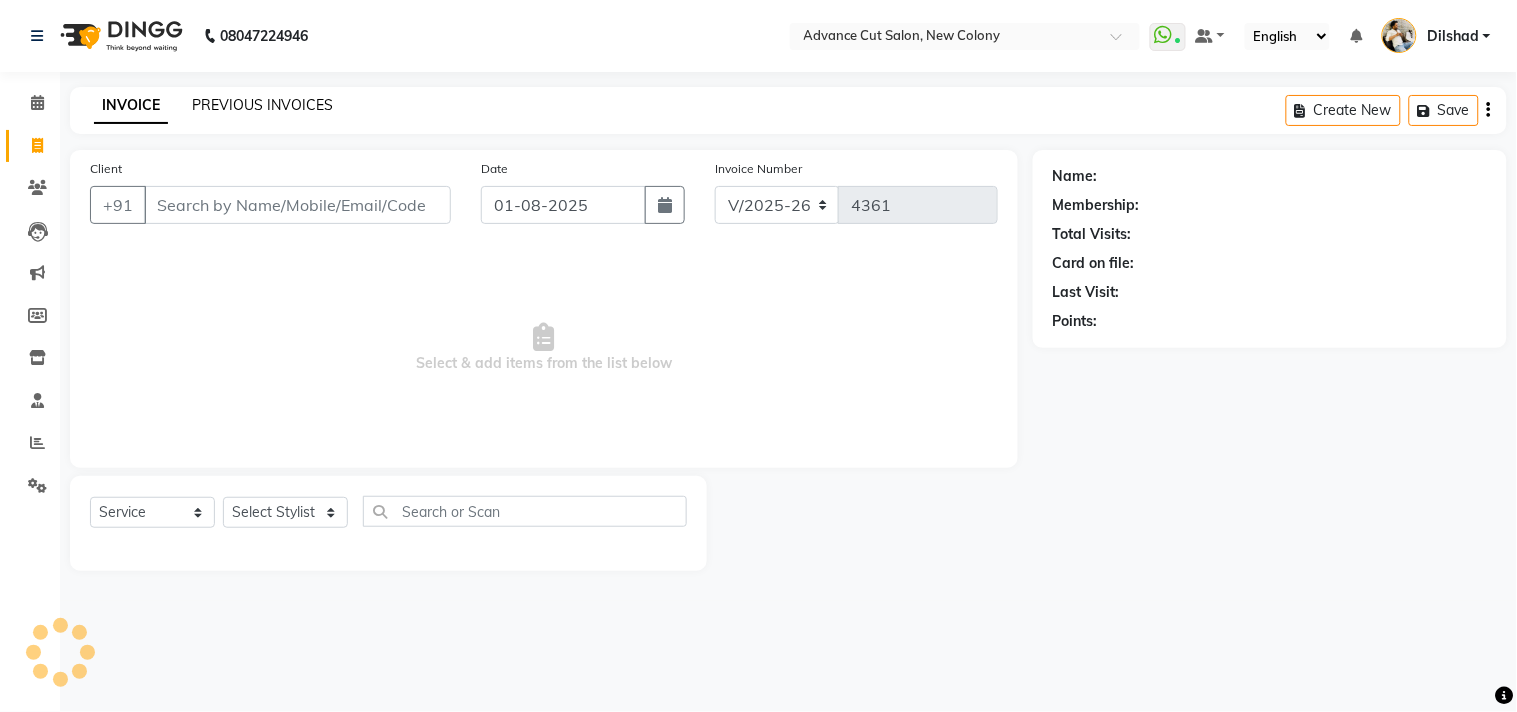 click on "PREVIOUS INVOICES" 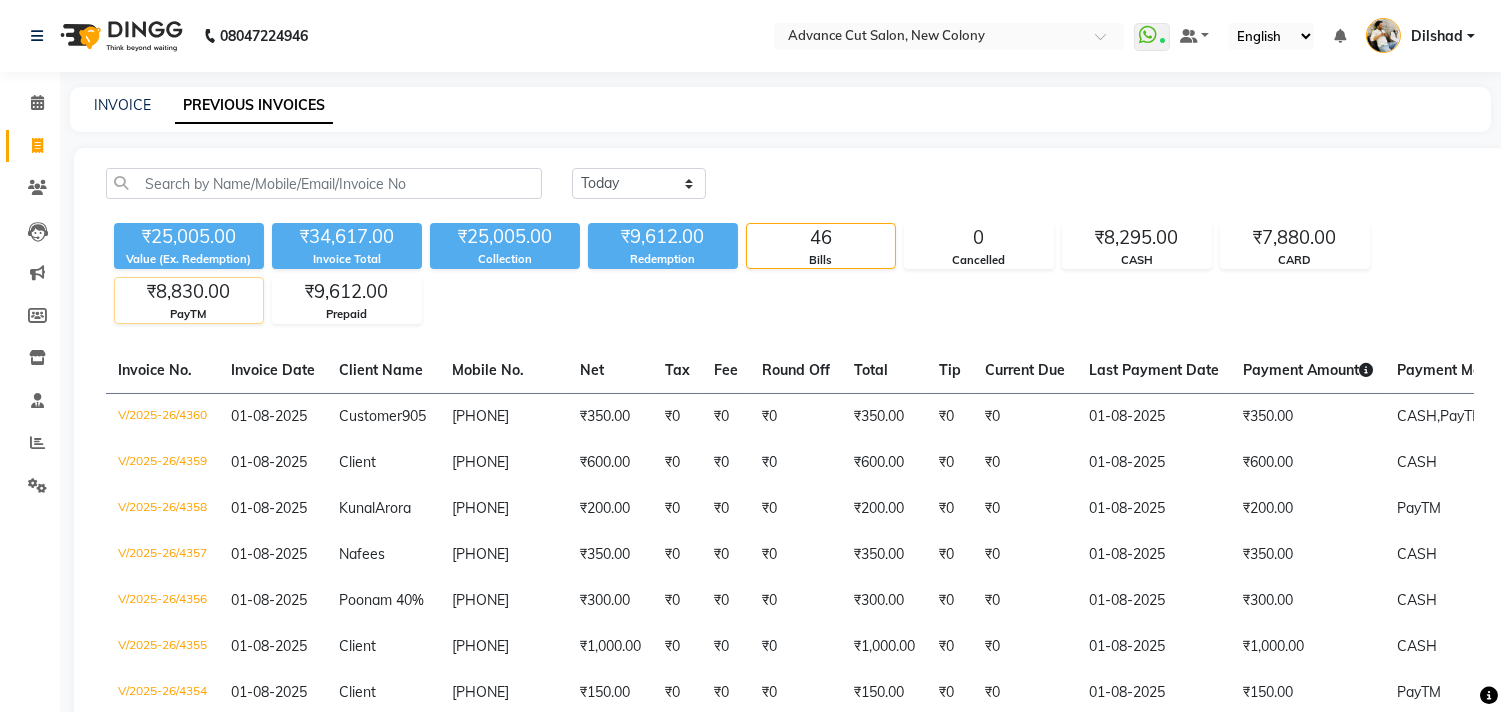 click on "₹8,830.00" 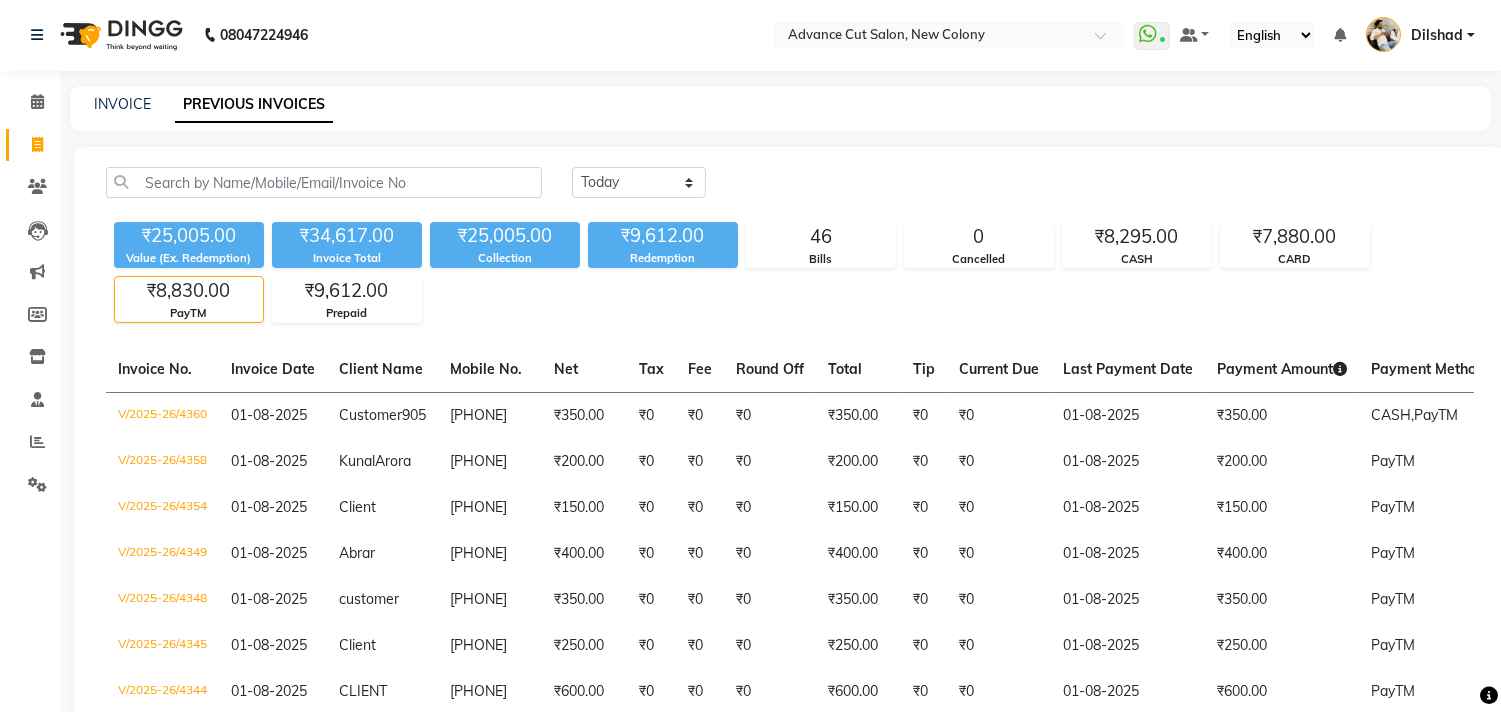 scroll, scrollTop: 0, scrollLeft: 0, axis: both 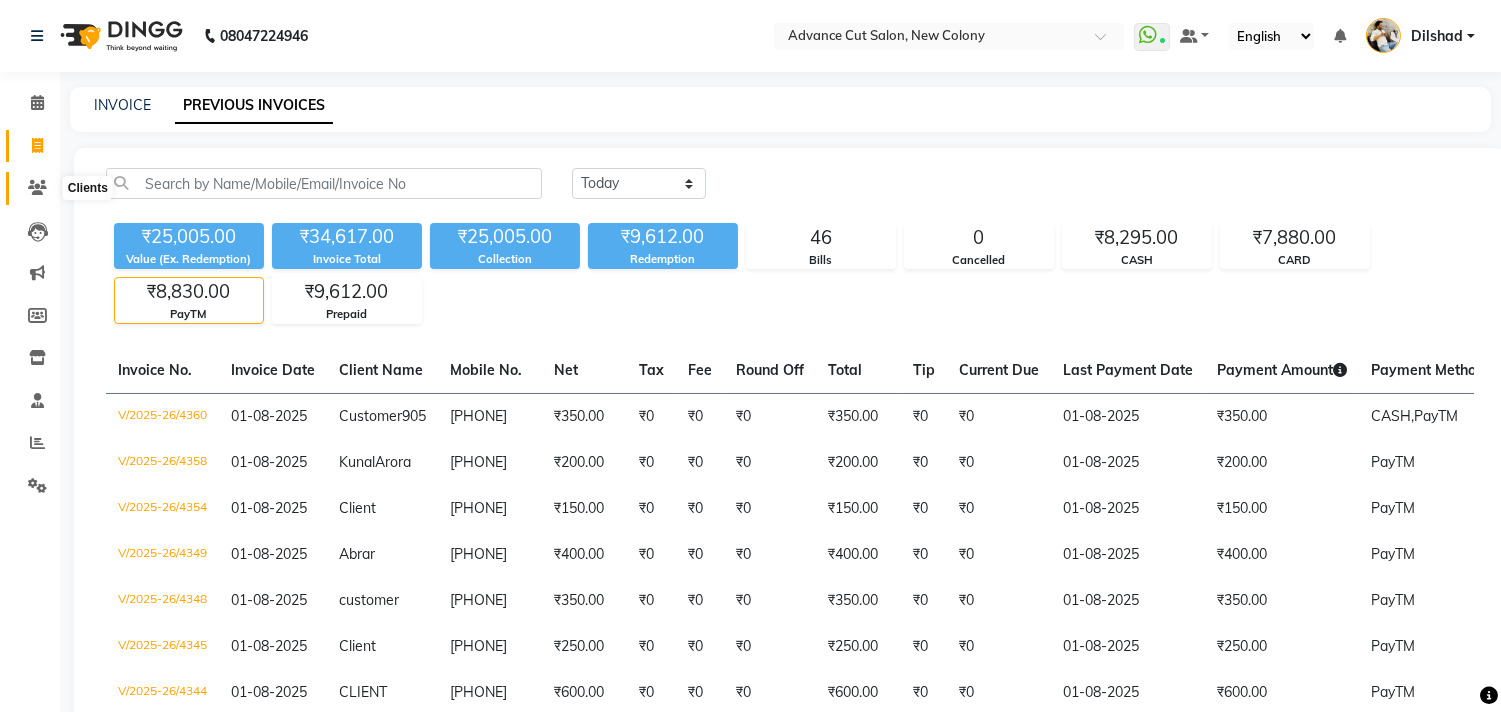 click 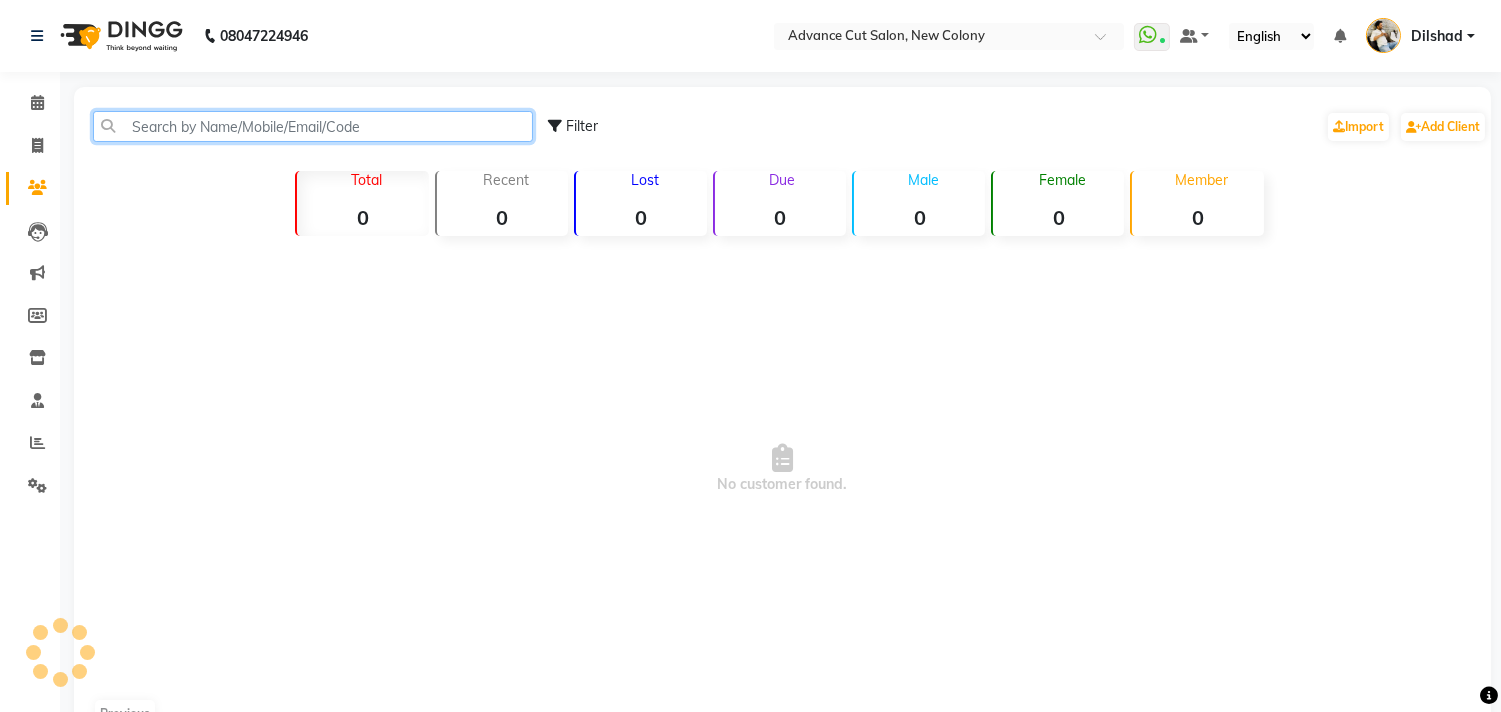 click 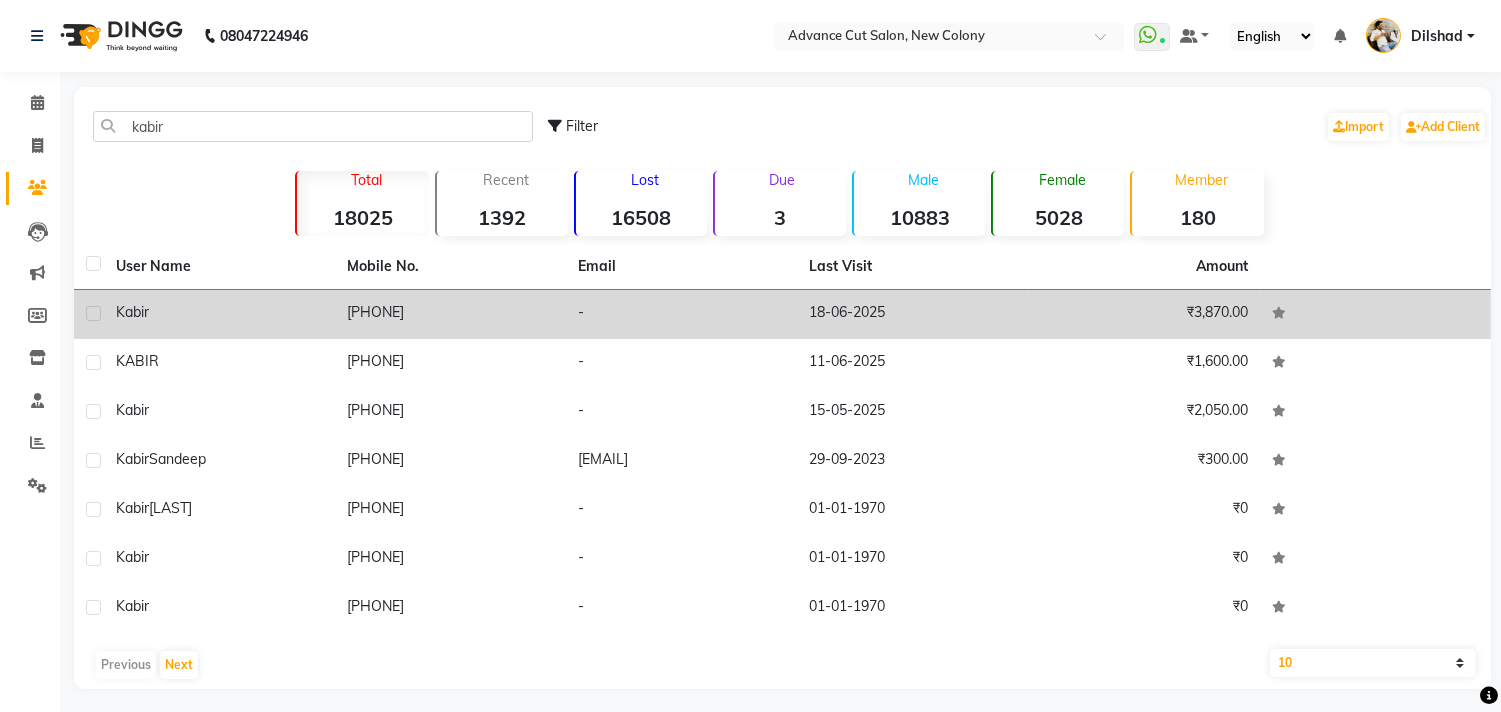drag, startPoint x: 341, startPoint y: 316, endPoint x: 468, endPoint y: 331, distance: 127.88276 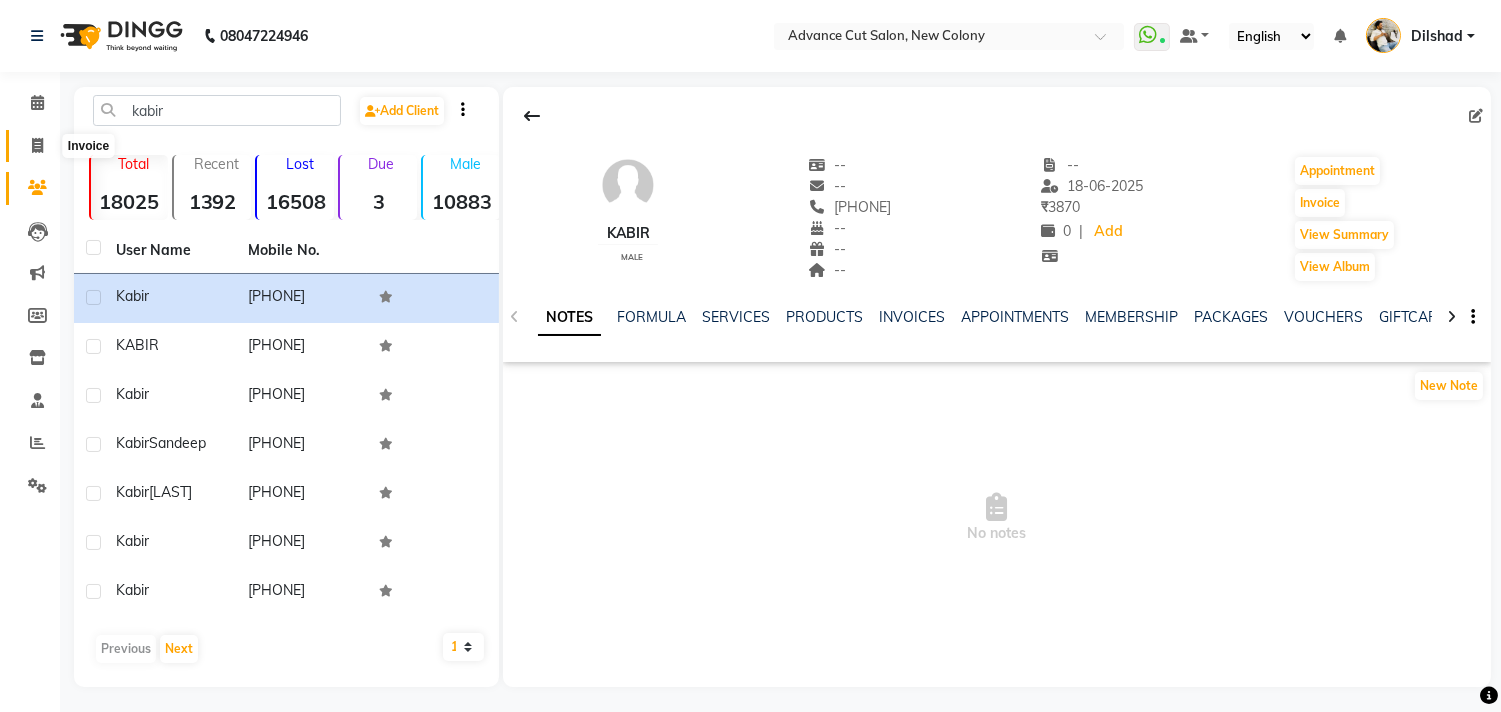 click 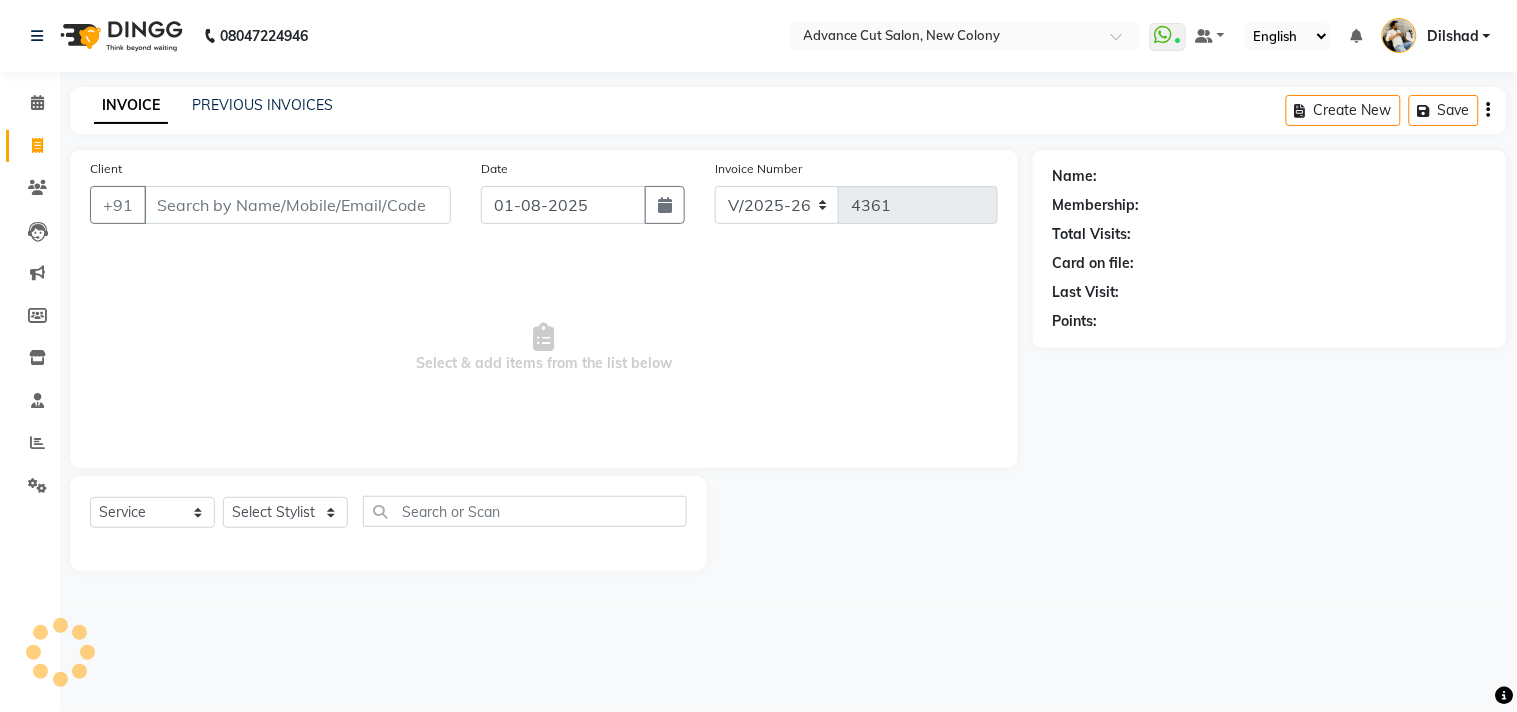 click on "Client" at bounding box center [297, 205] 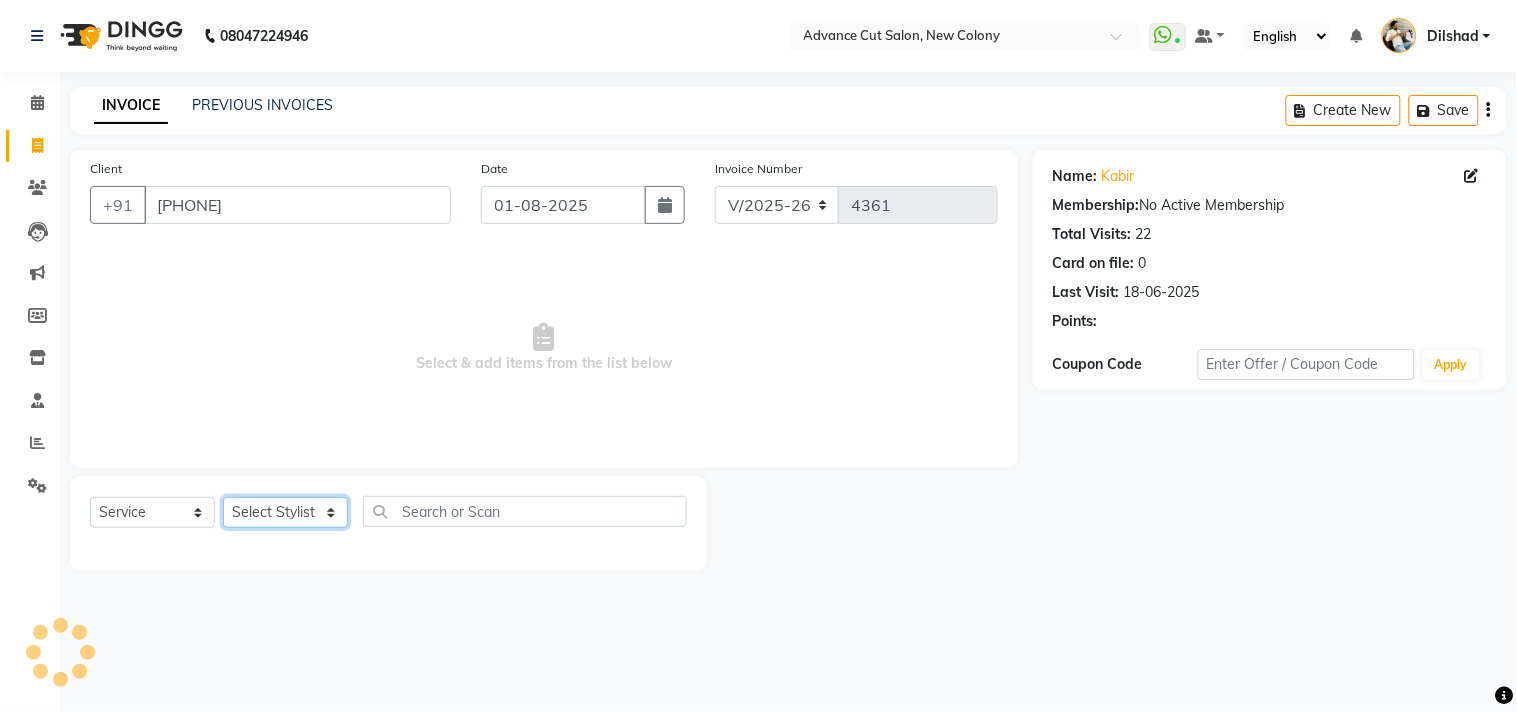click on "Select Stylist Abrar Alam Dilshad Lallan Meenu Nafeesh Ahmad Naved O.P. Sharma  Pryag Samar Shahzad  SHWETA SINGH Zarina" 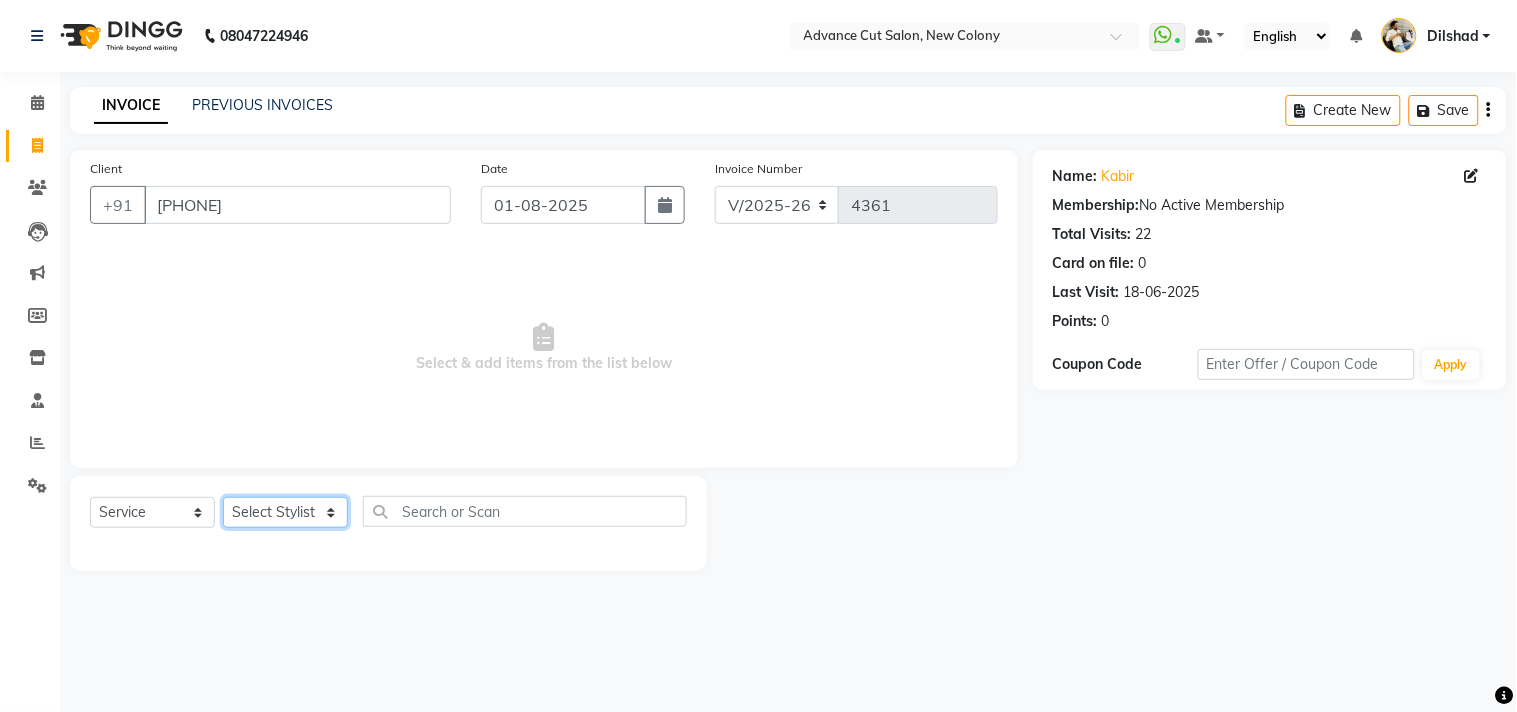 click on "Select Stylist Abrar Alam Dilshad Lallan Meenu Nafeesh Ahmad Naved O.P. Sharma  Pryag Samar Shahzad  SHWETA SINGH Zarina" 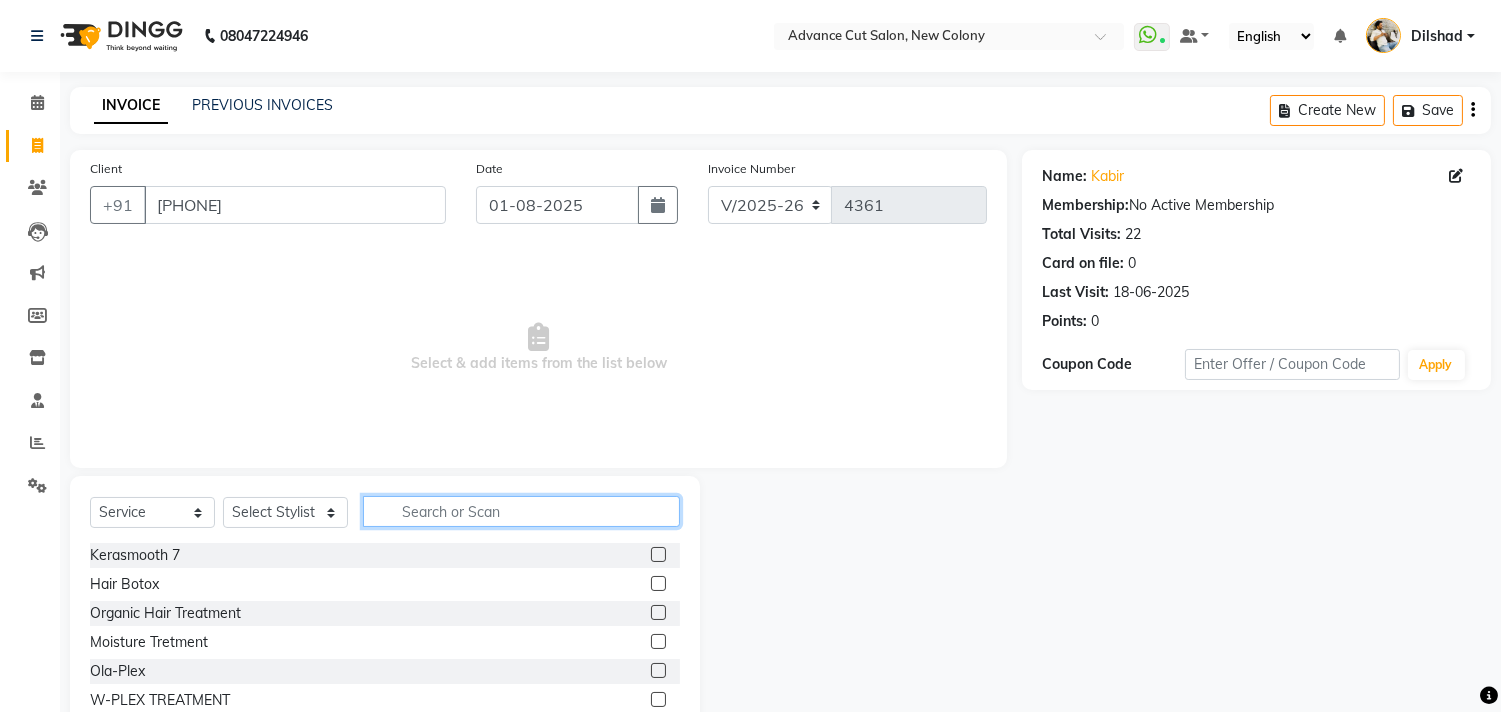 click 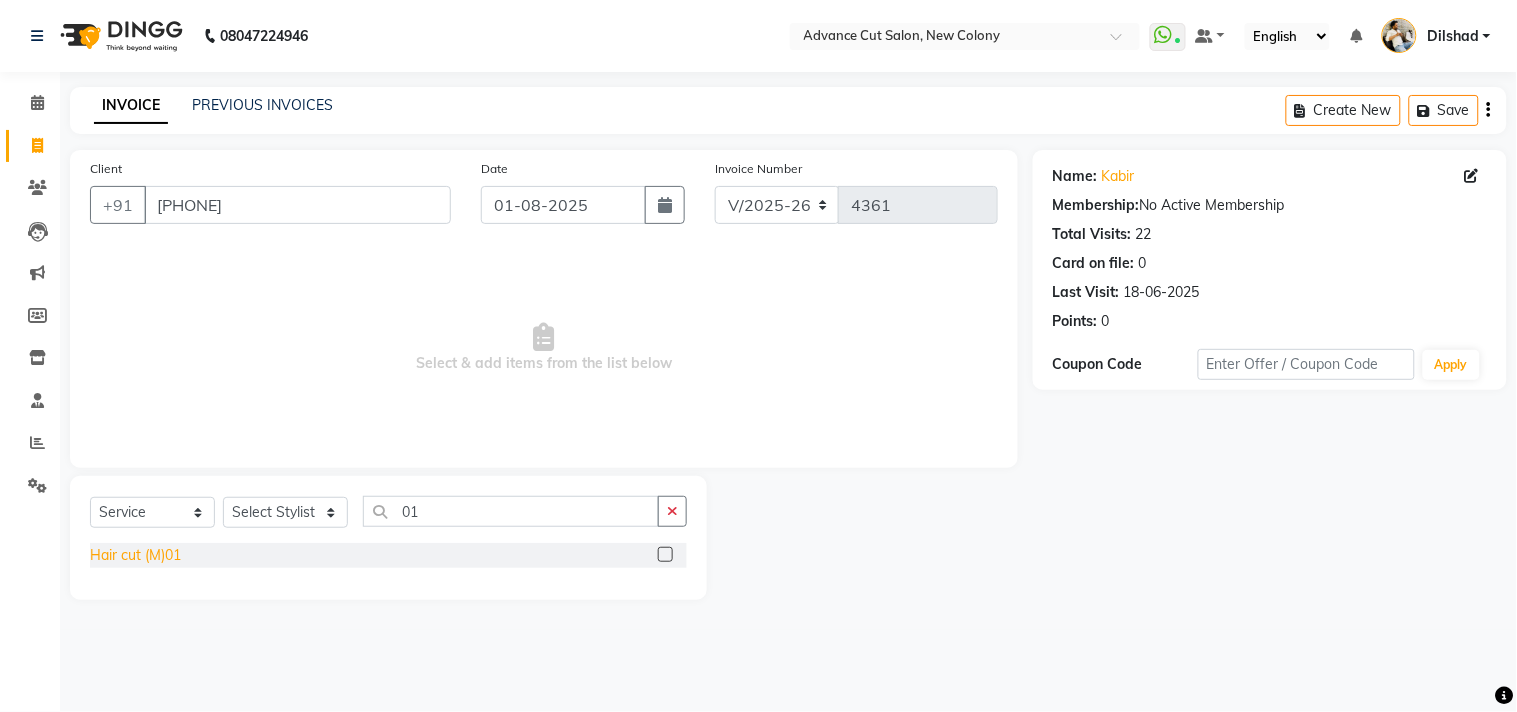 click on "Hair cut (M)01" 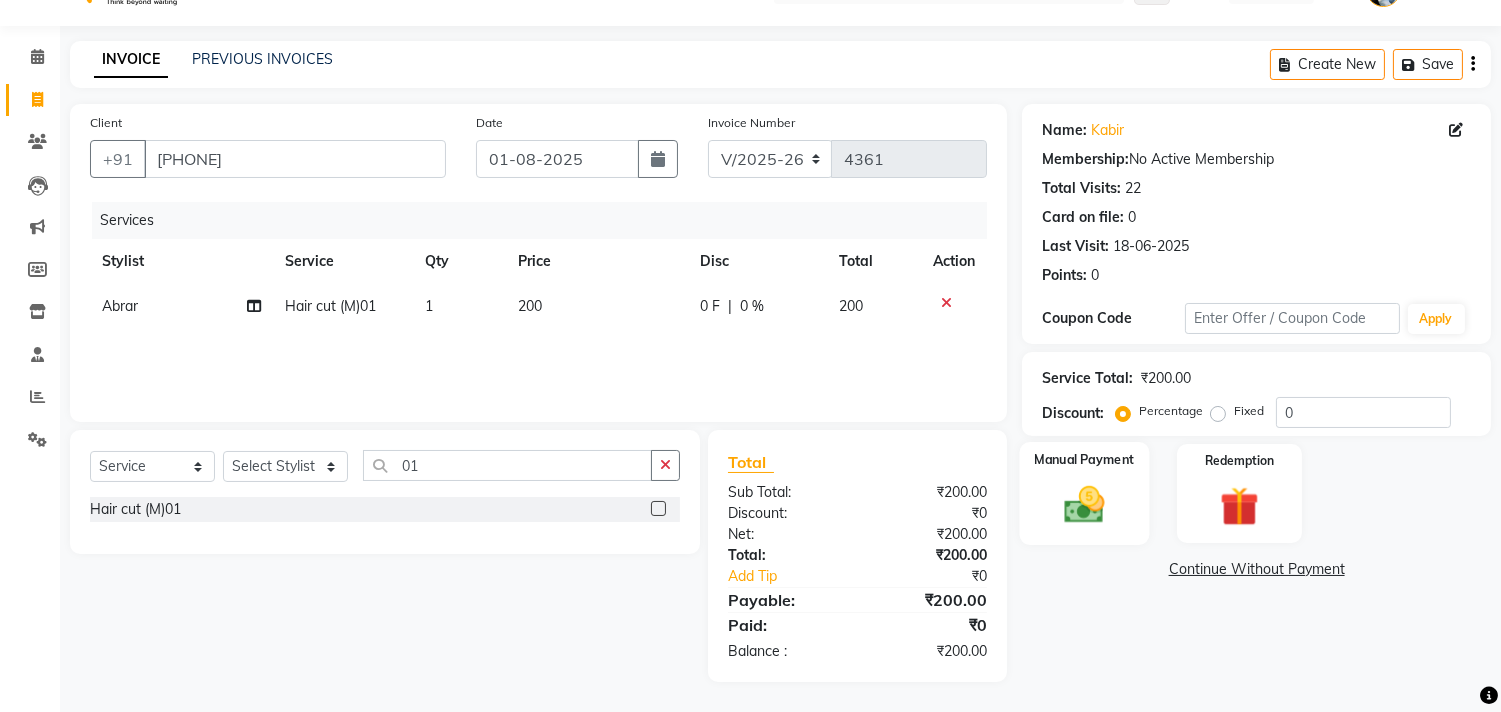 click 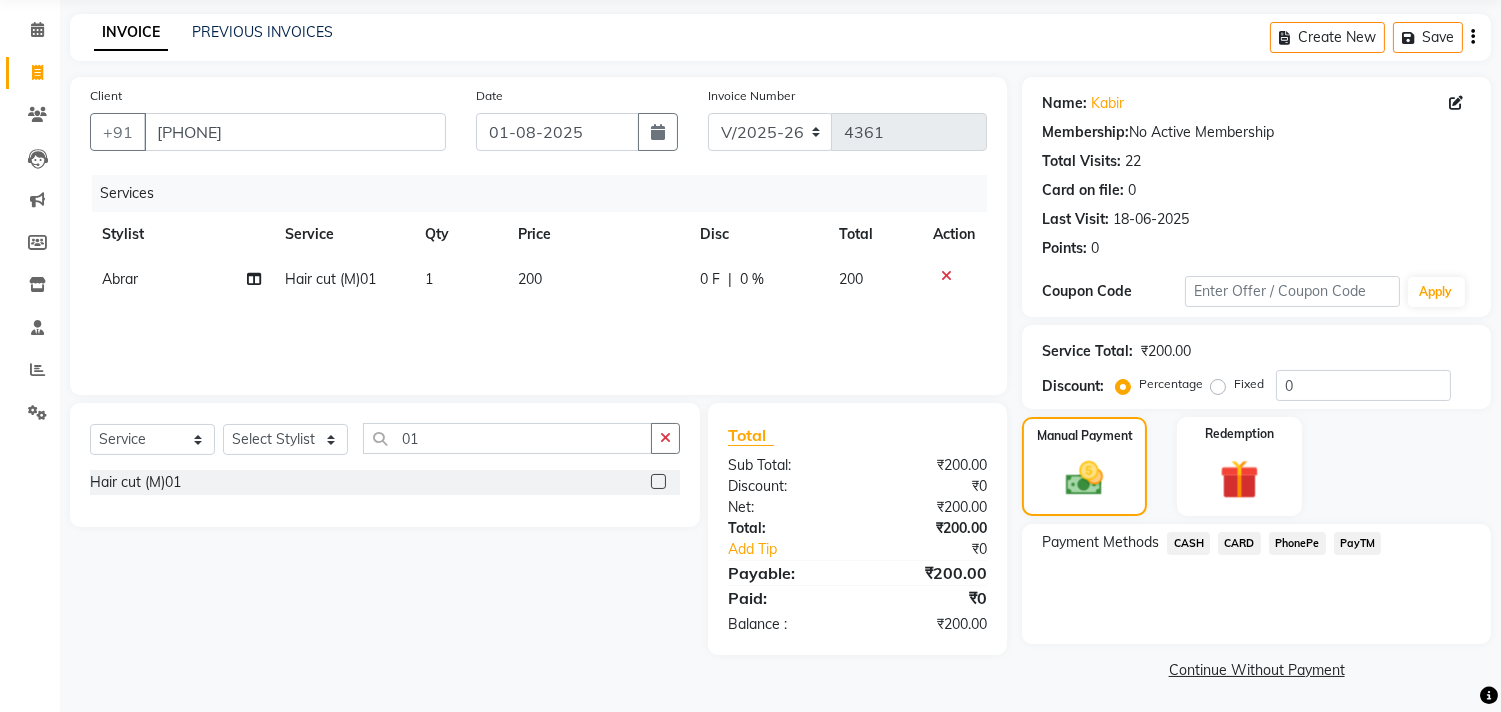scroll, scrollTop: 74, scrollLeft: 0, axis: vertical 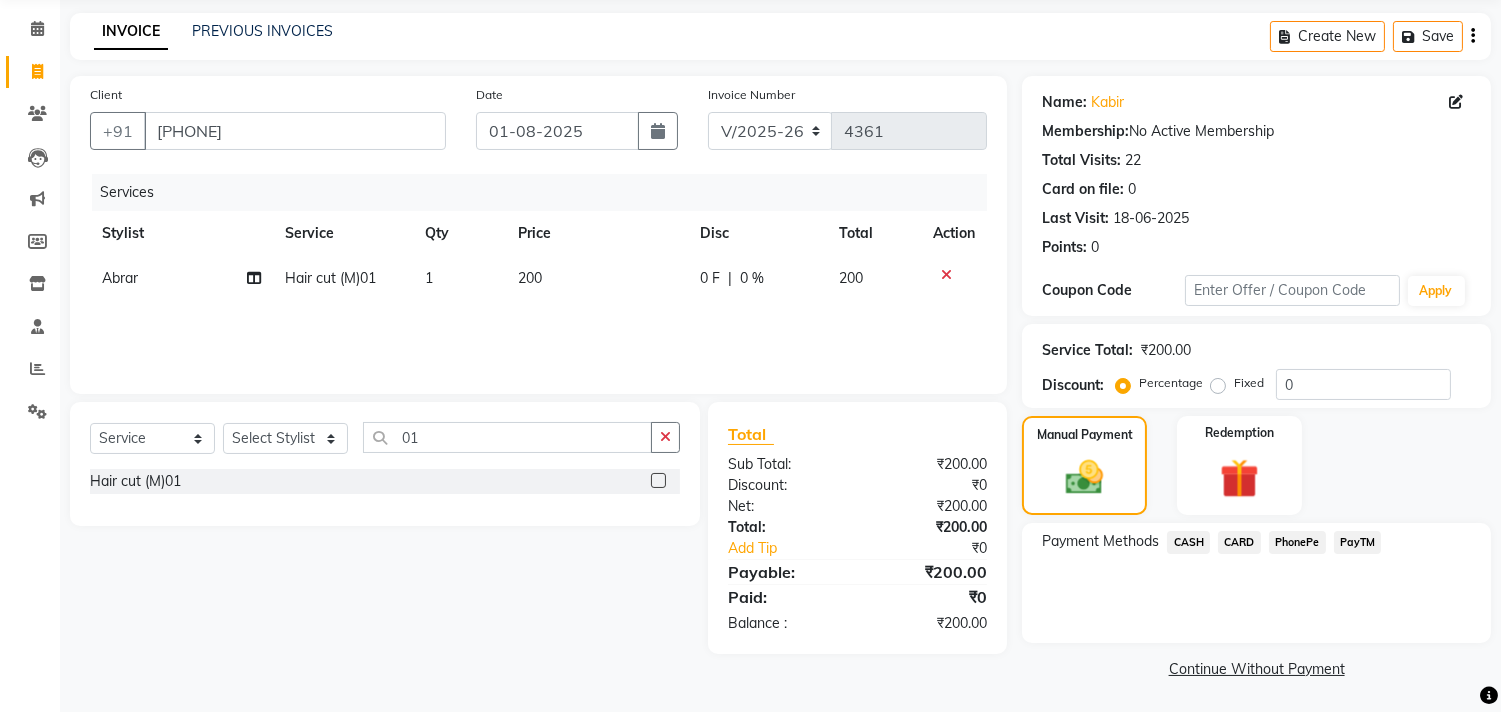click on "PayTM" 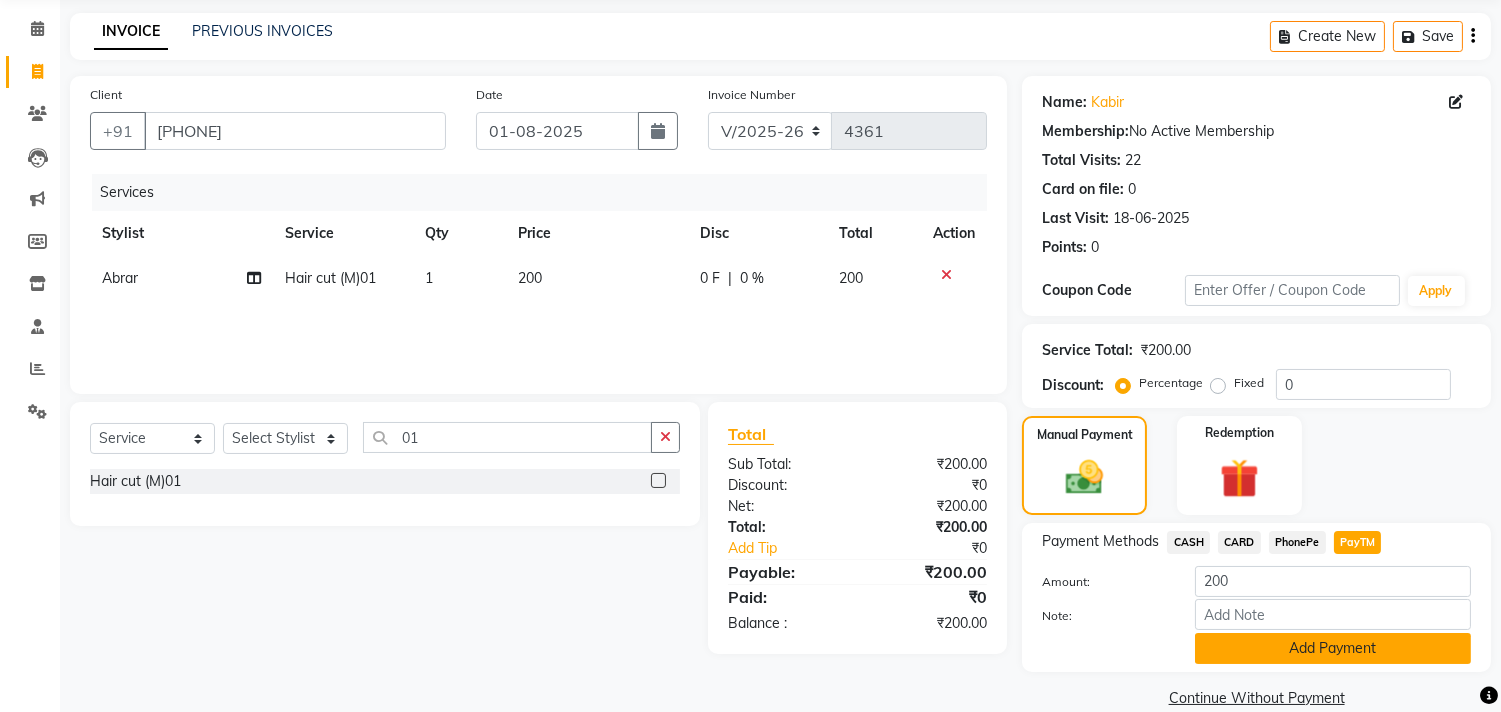 click on "Add Payment" 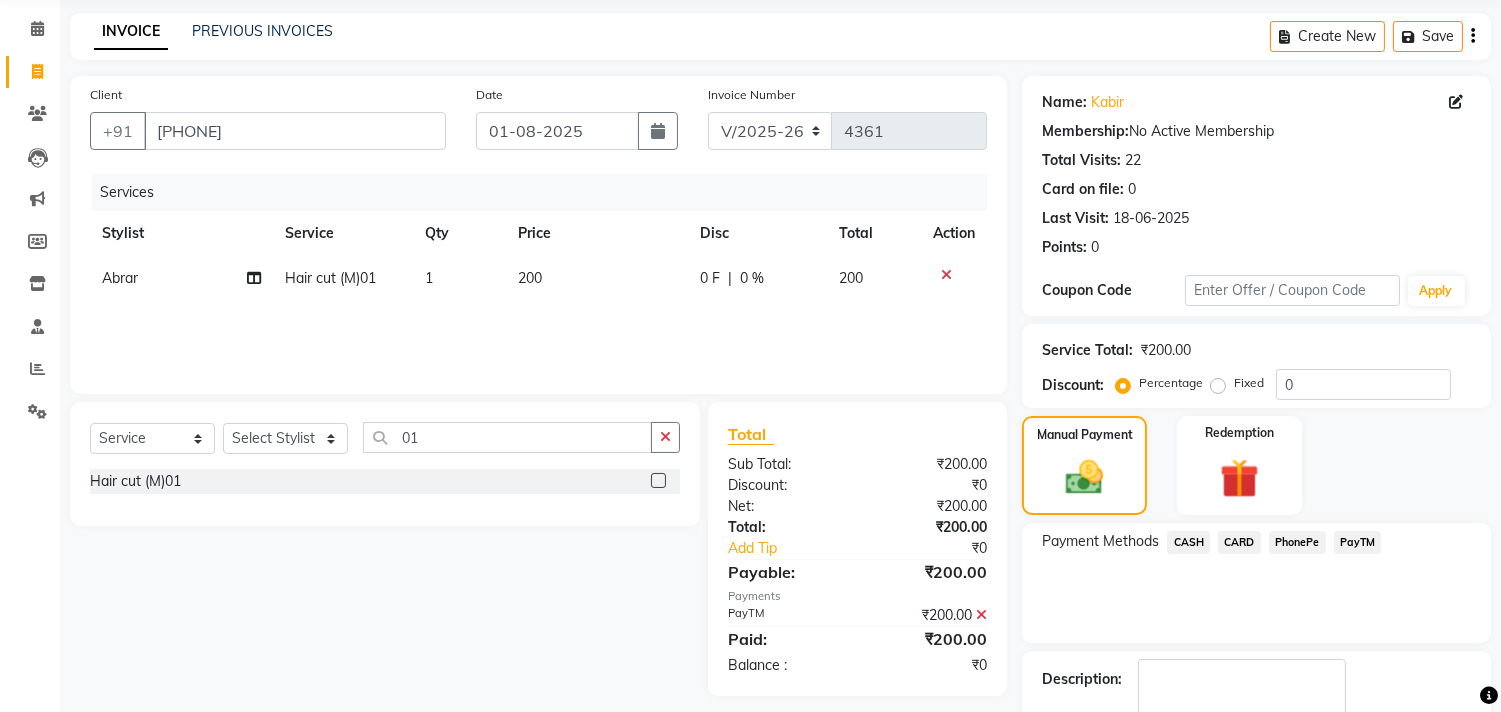 scroll, scrollTop: 187, scrollLeft: 0, axis: vertical 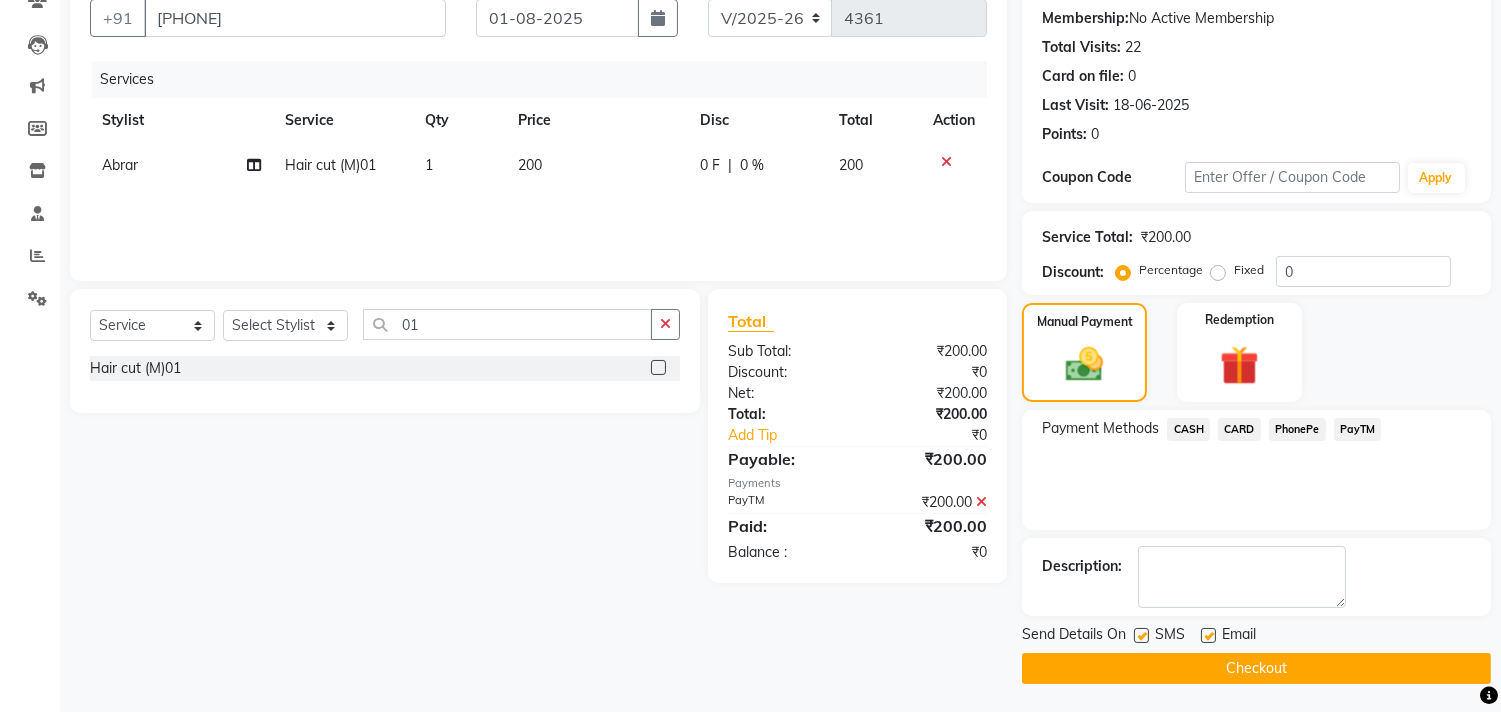 click on "Checkout" 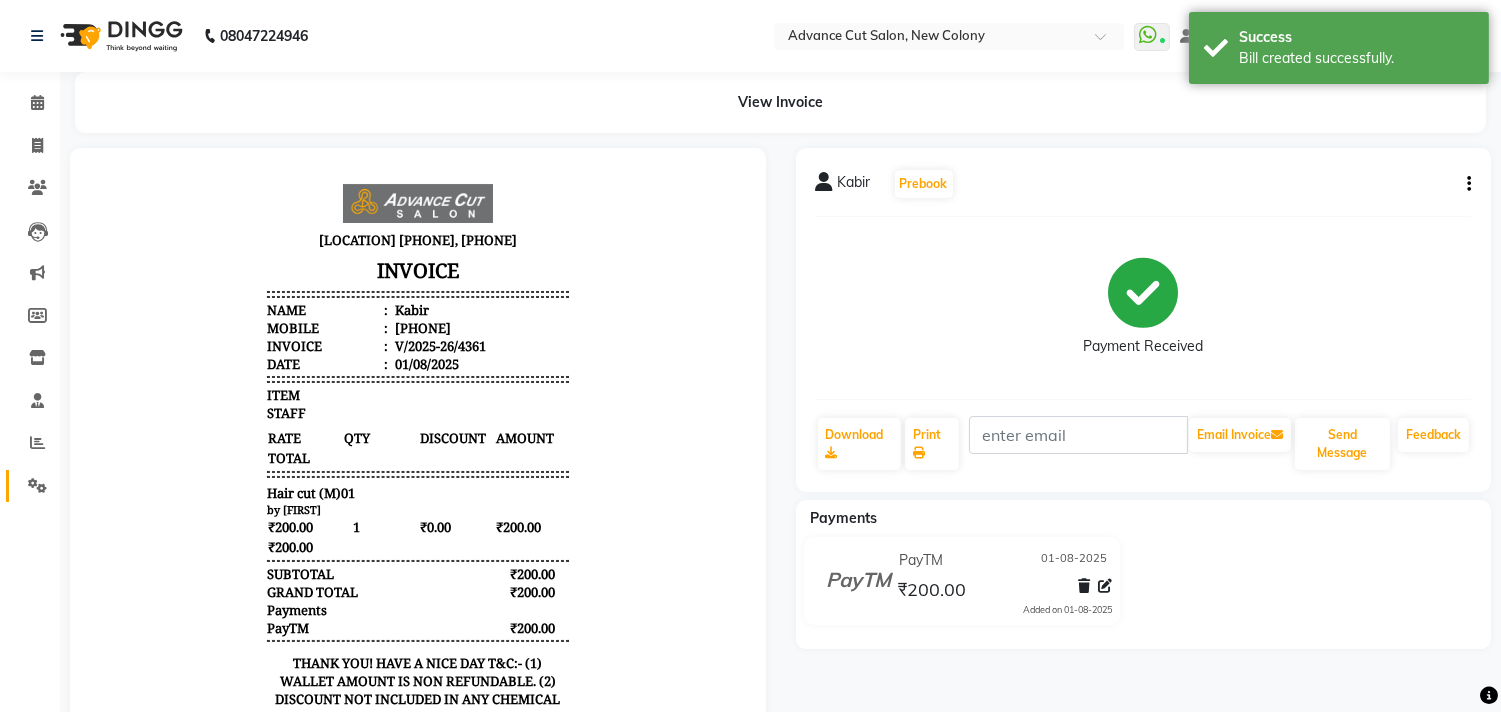 scroll, scrollTop: 0, scrollLeft: 0, axis: both 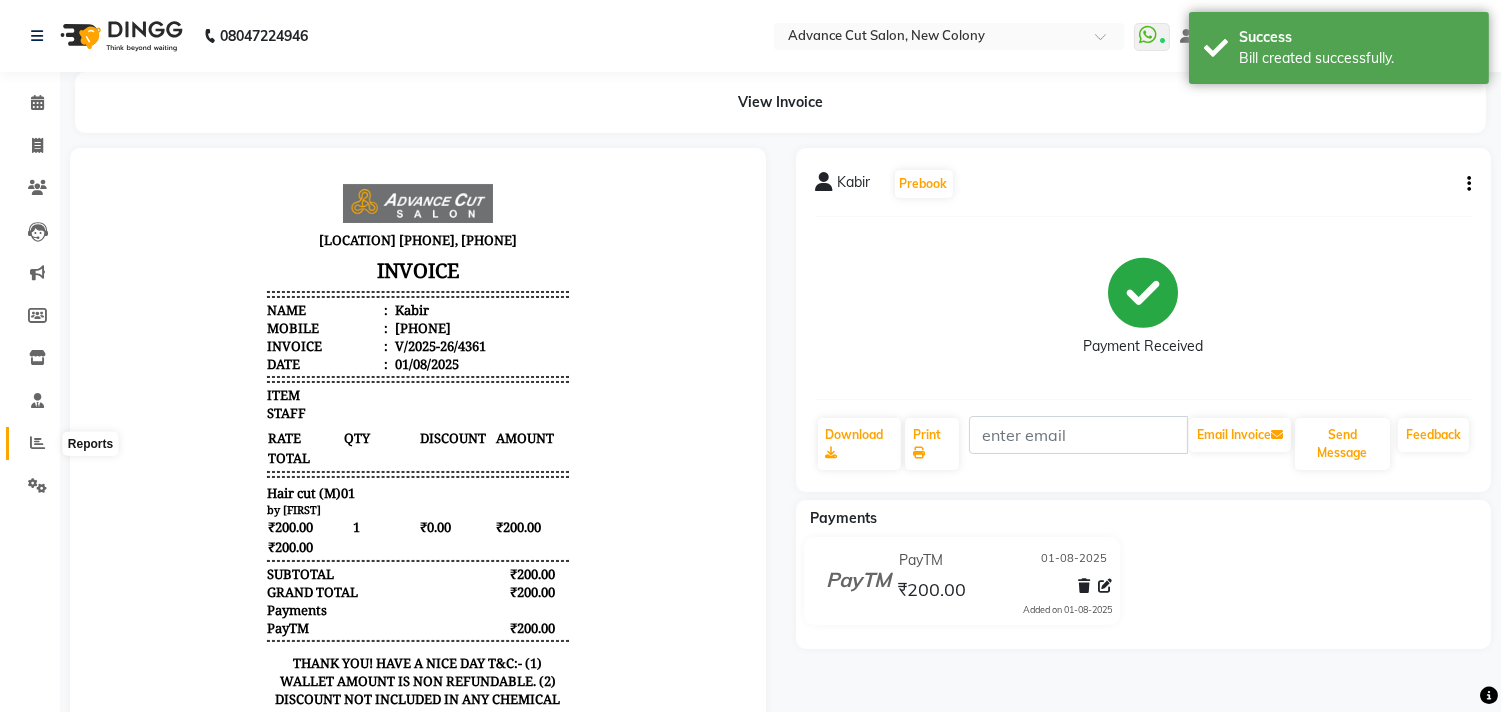 click 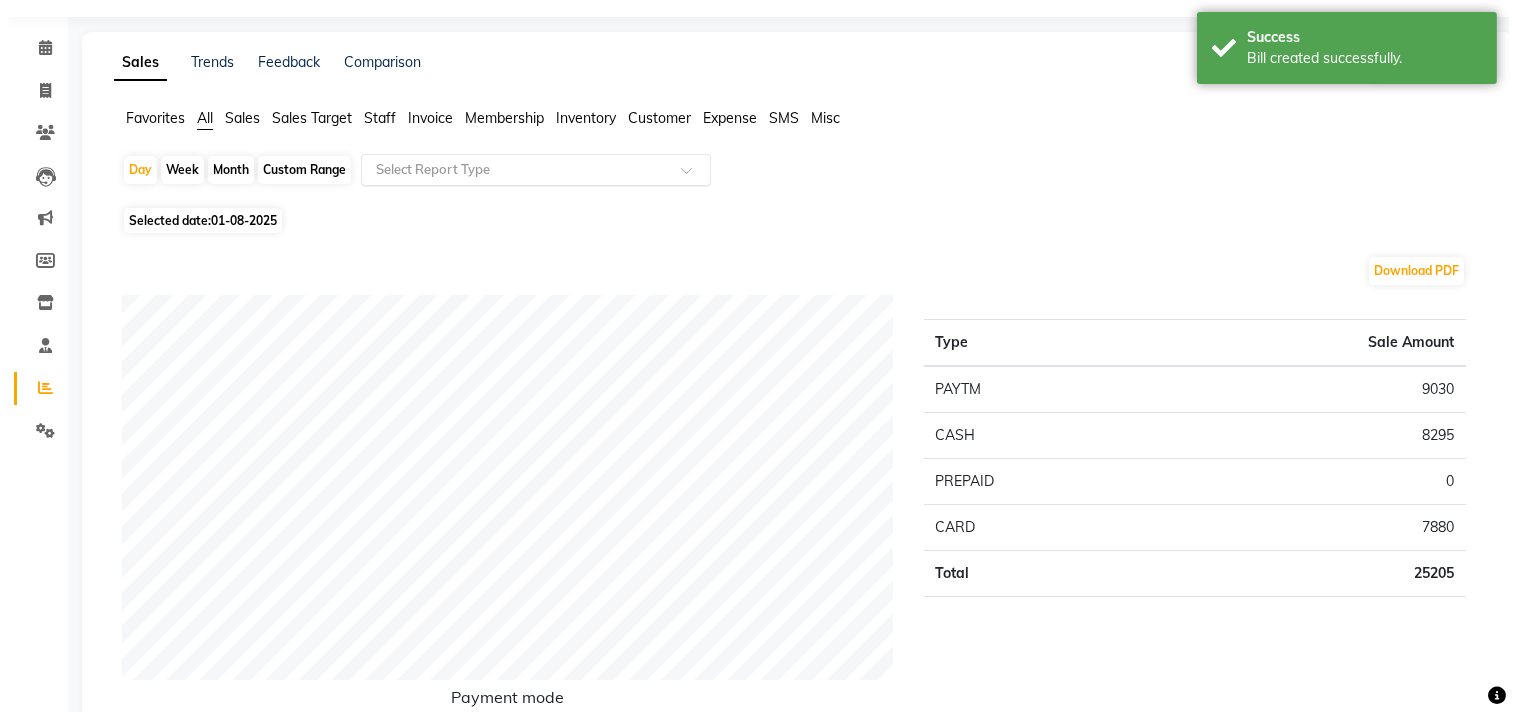 scroll, scrollTop: 0, scrollLeft: 0, axis: both 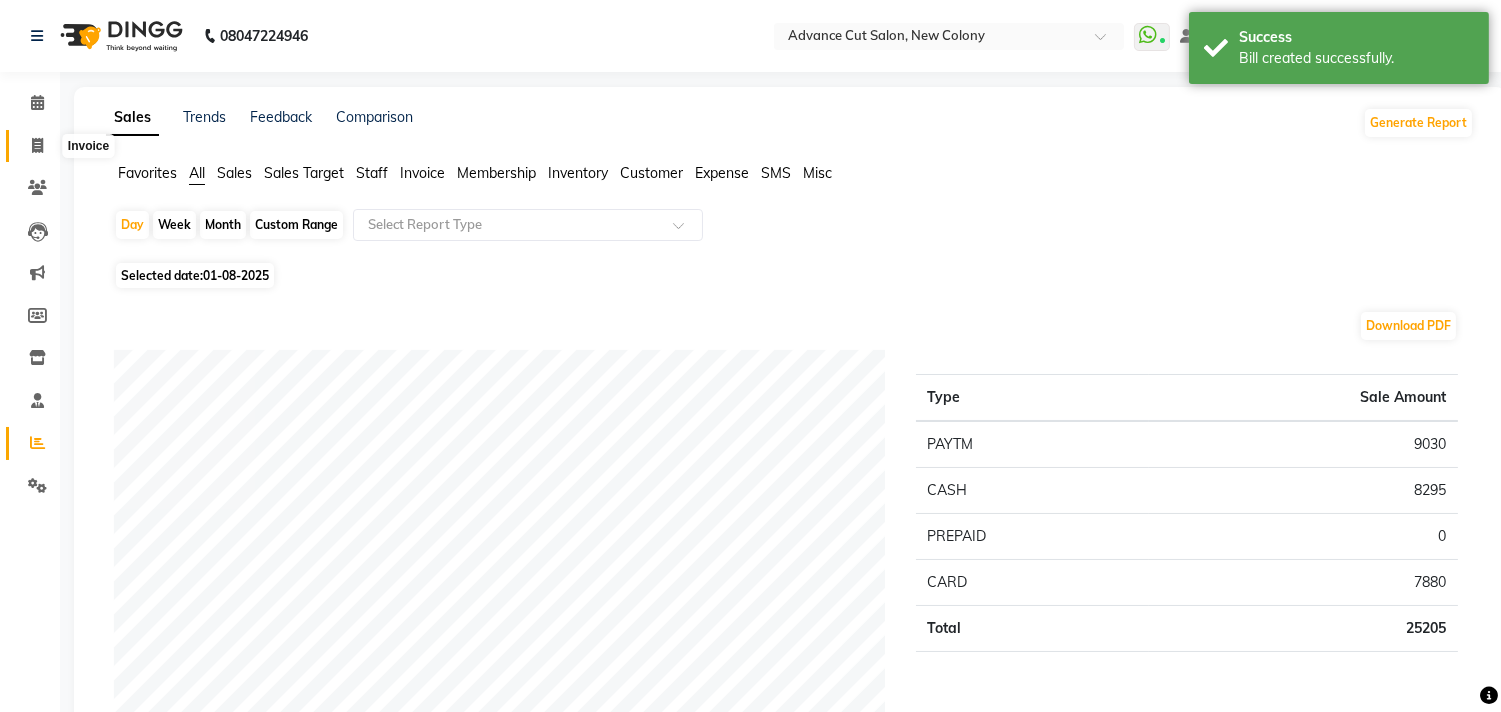 click 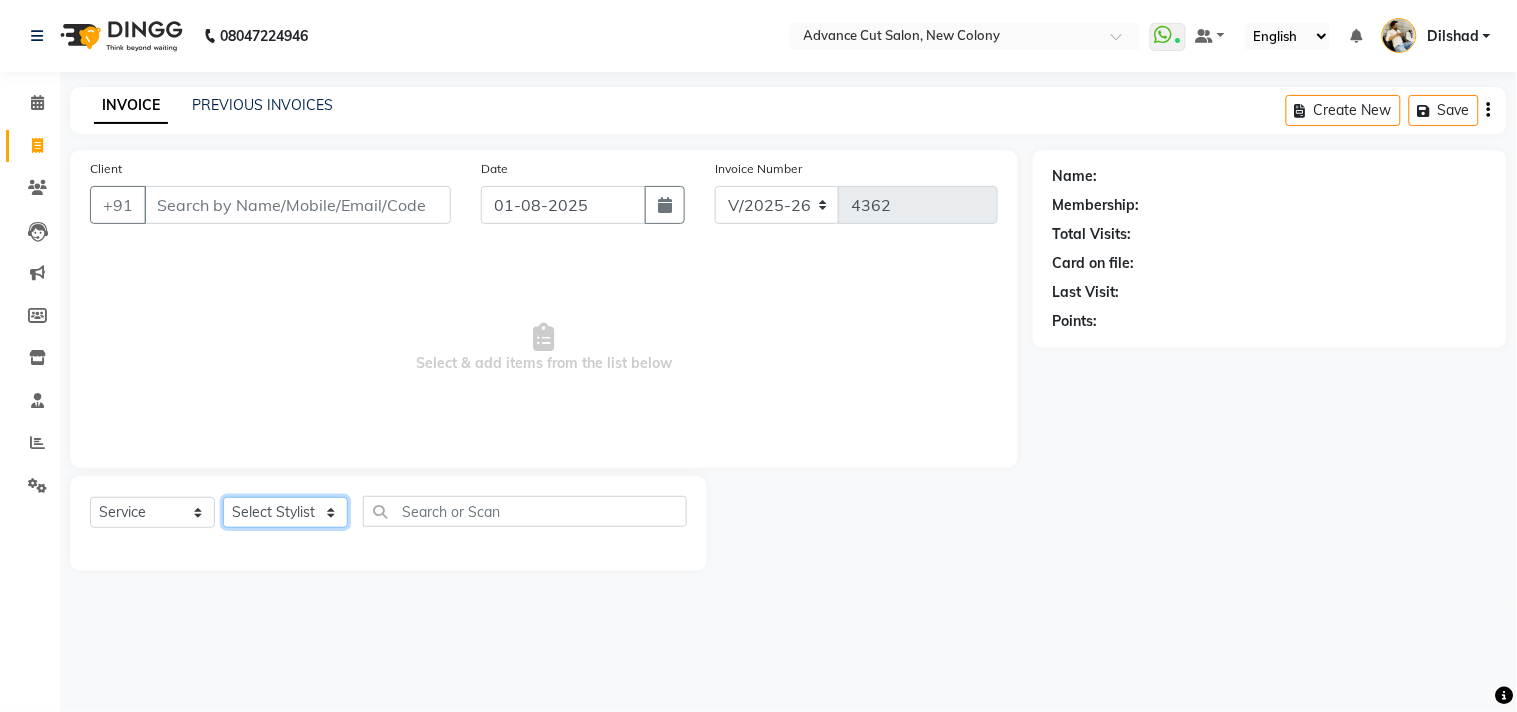 drag, startPoint x: 271, startPoint y: 528, endPoint x: 266, endPoint y: 498, distance: 30.413813 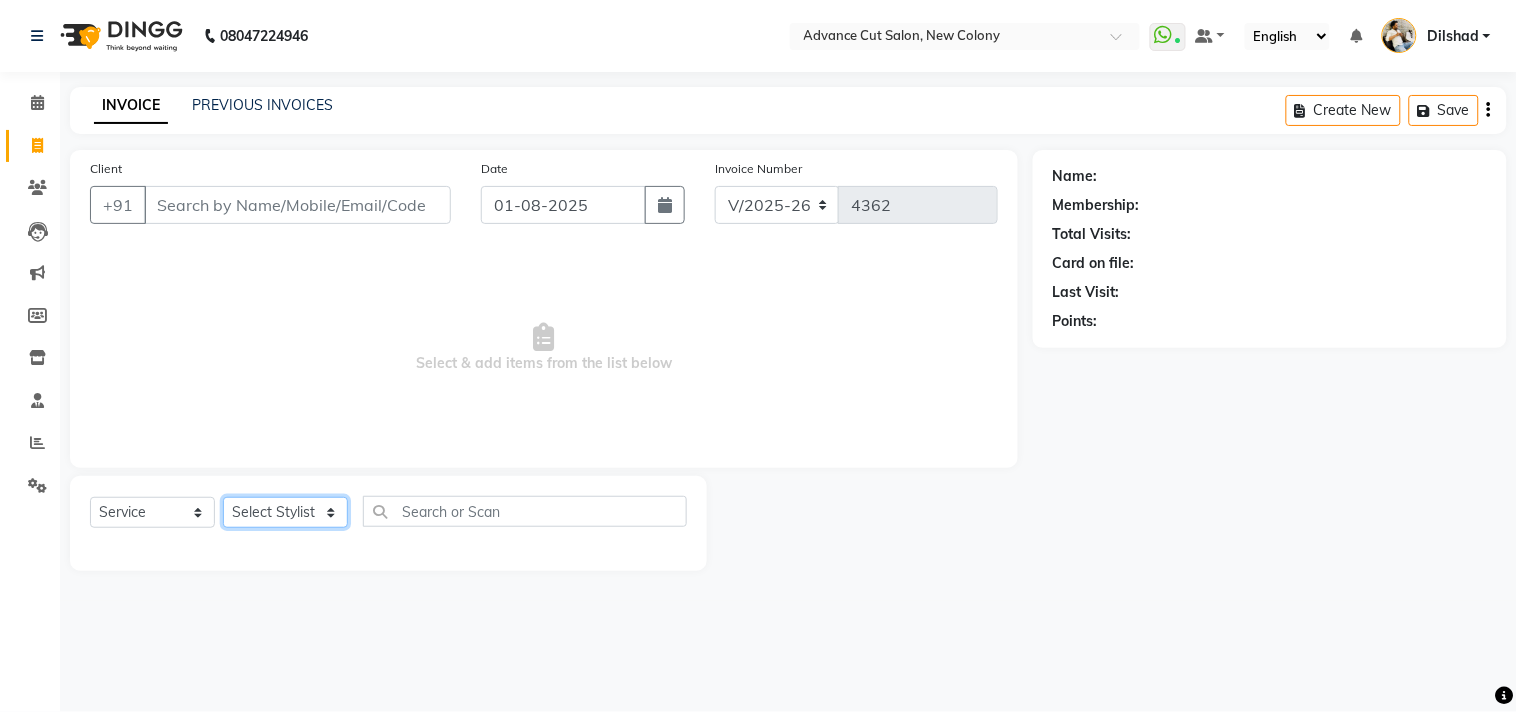 click on "Select Stylist Abrar Alam Dilshad Lallan Meenu Nafeesh Ahmad Naved O.P. Sharma  Pryag Samar Shahzad  SHWETA SINGH Zarina" 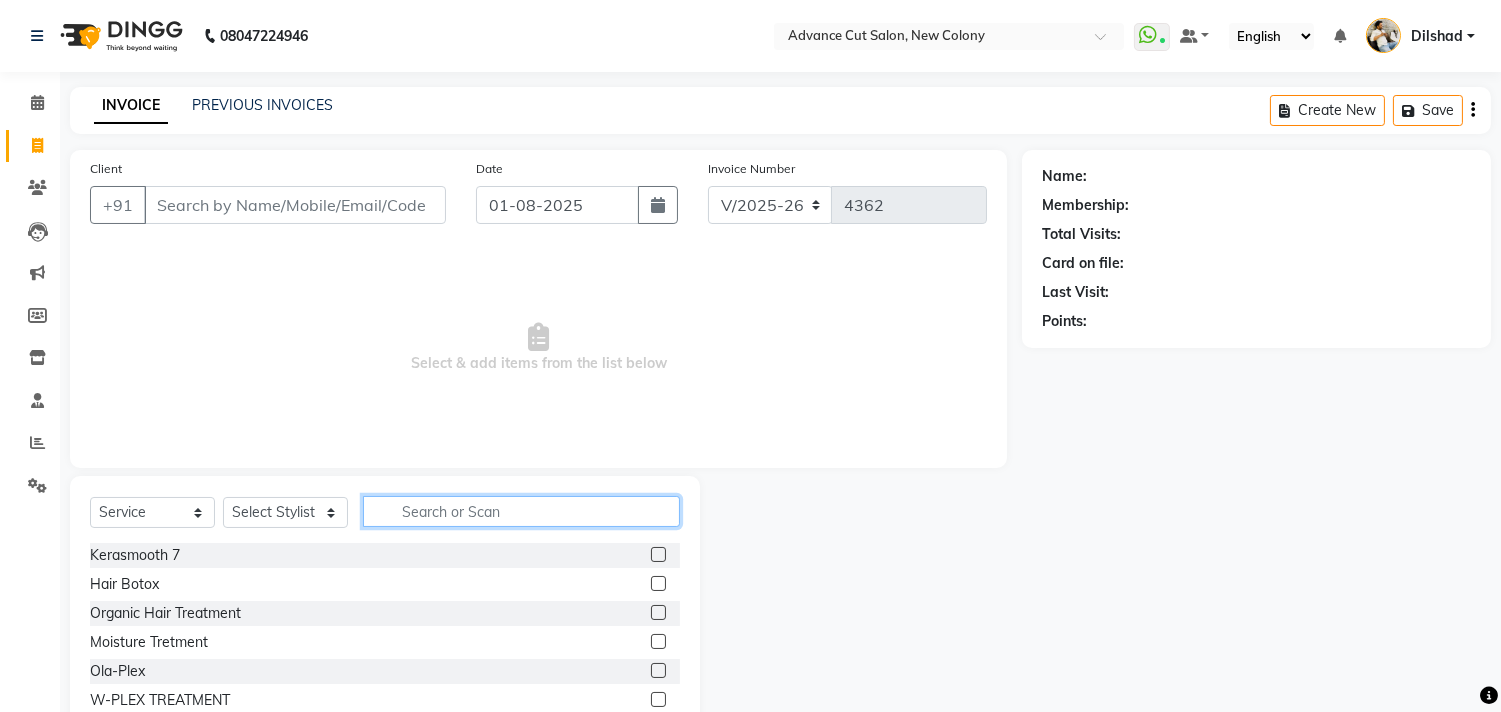 click 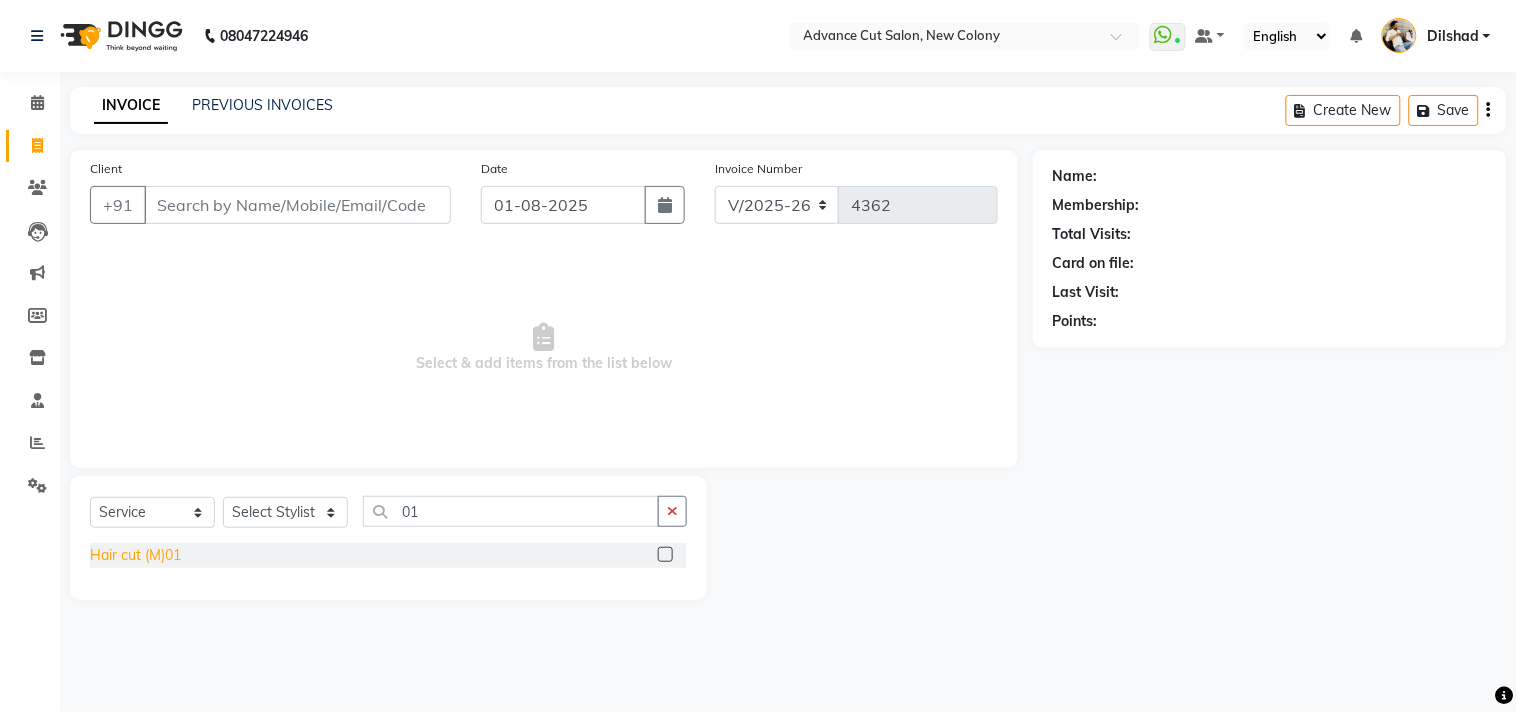 click on "Hair cut (M)01" 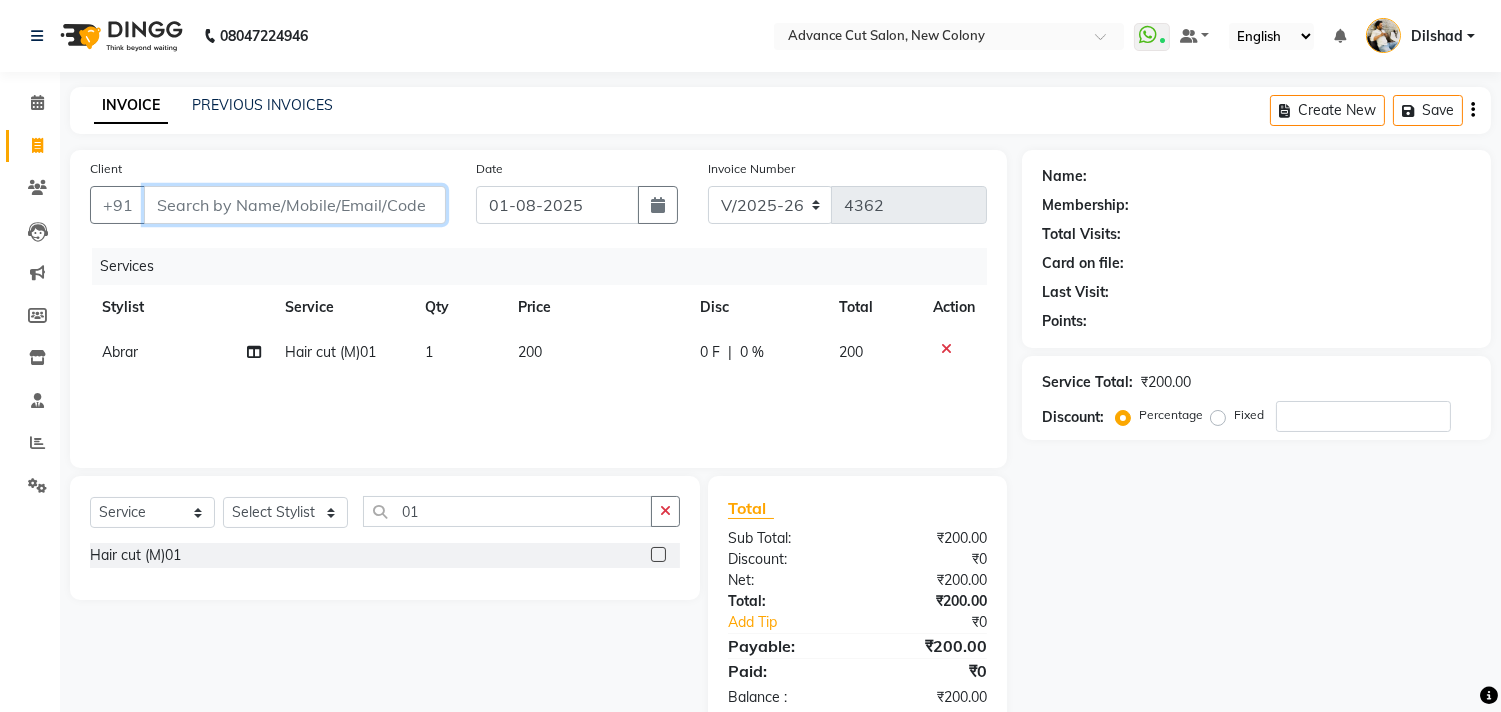 drag, startPoint x: 230, startPoint y: 200, endPoint x: 214, endPoint y: 201, distance: 16.03122 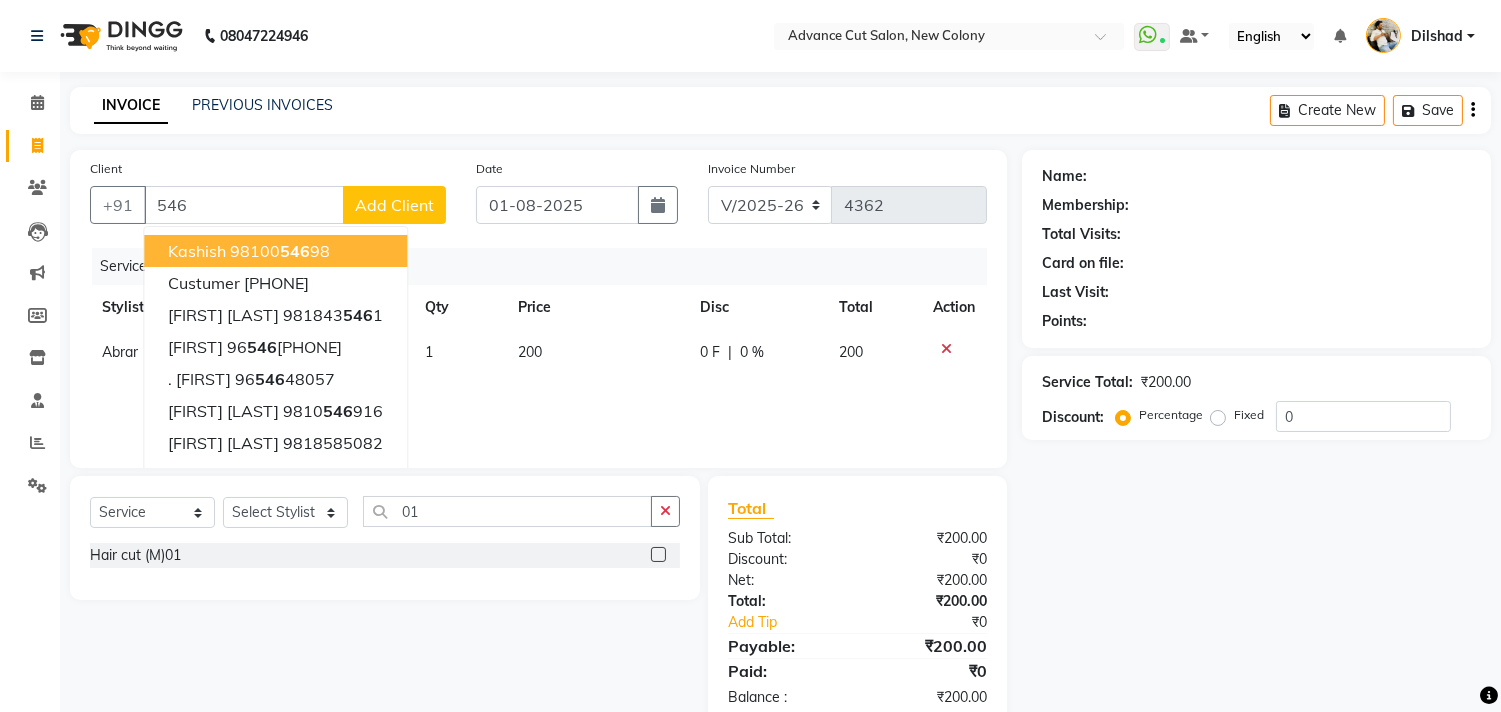 click on "Add Client" 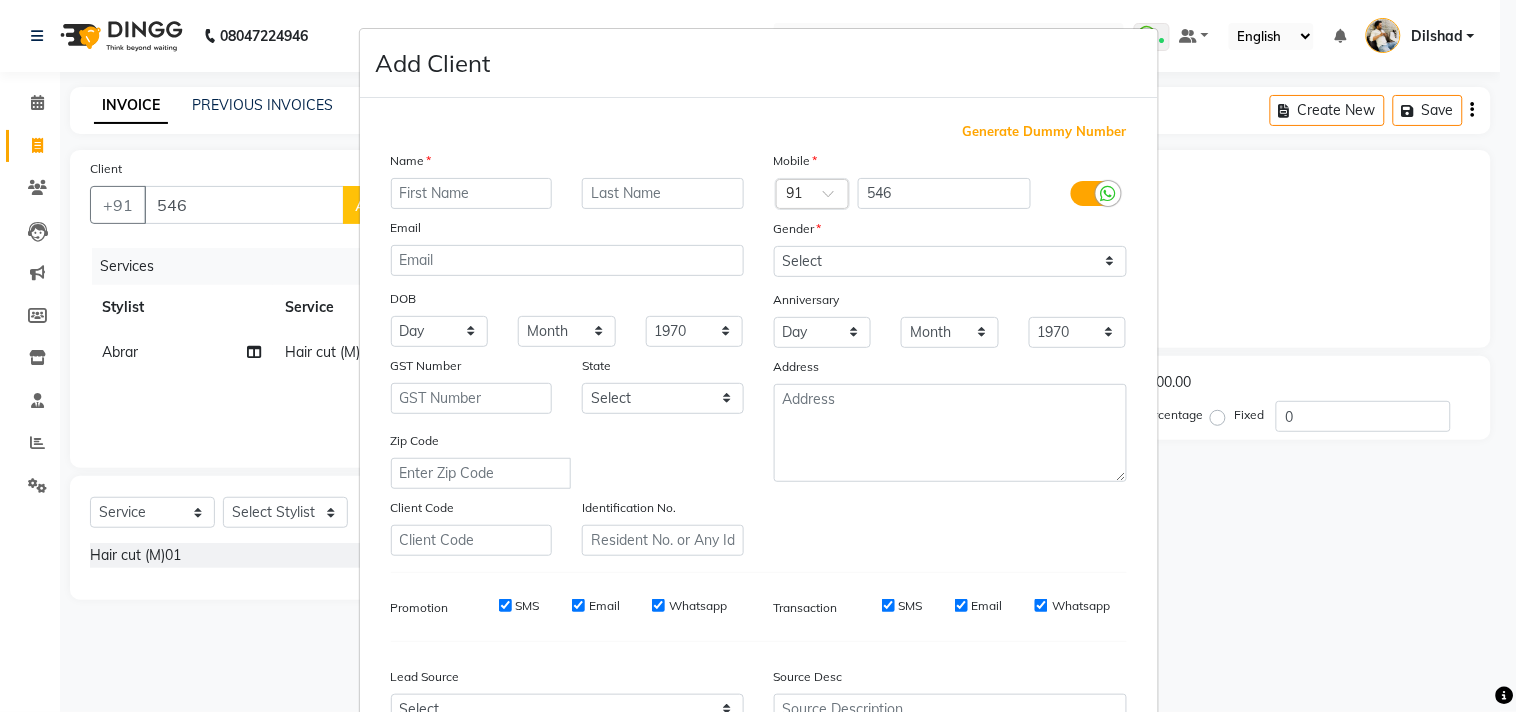 click on "Generate Dummy Number" at bounding box center [1045, 132] 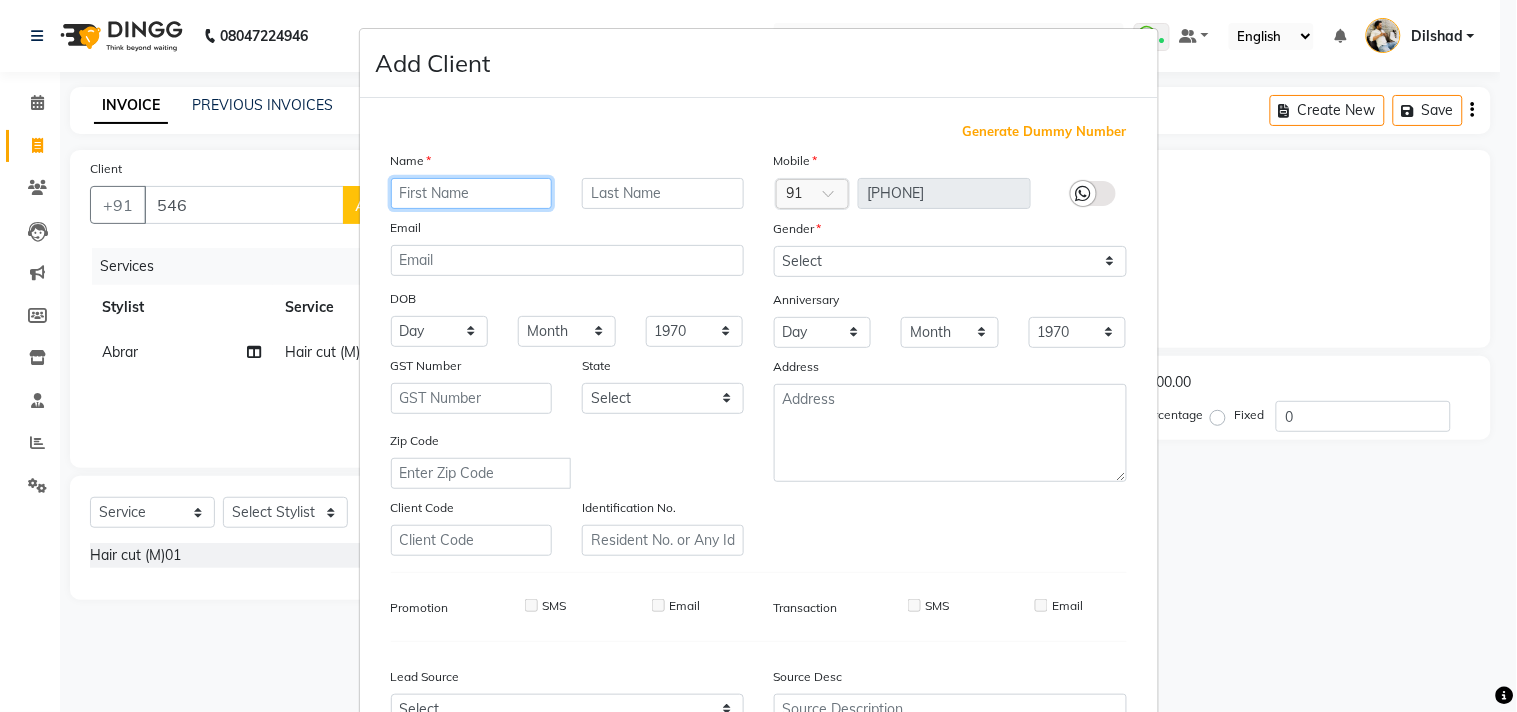 click at bounding box center [472, 193] 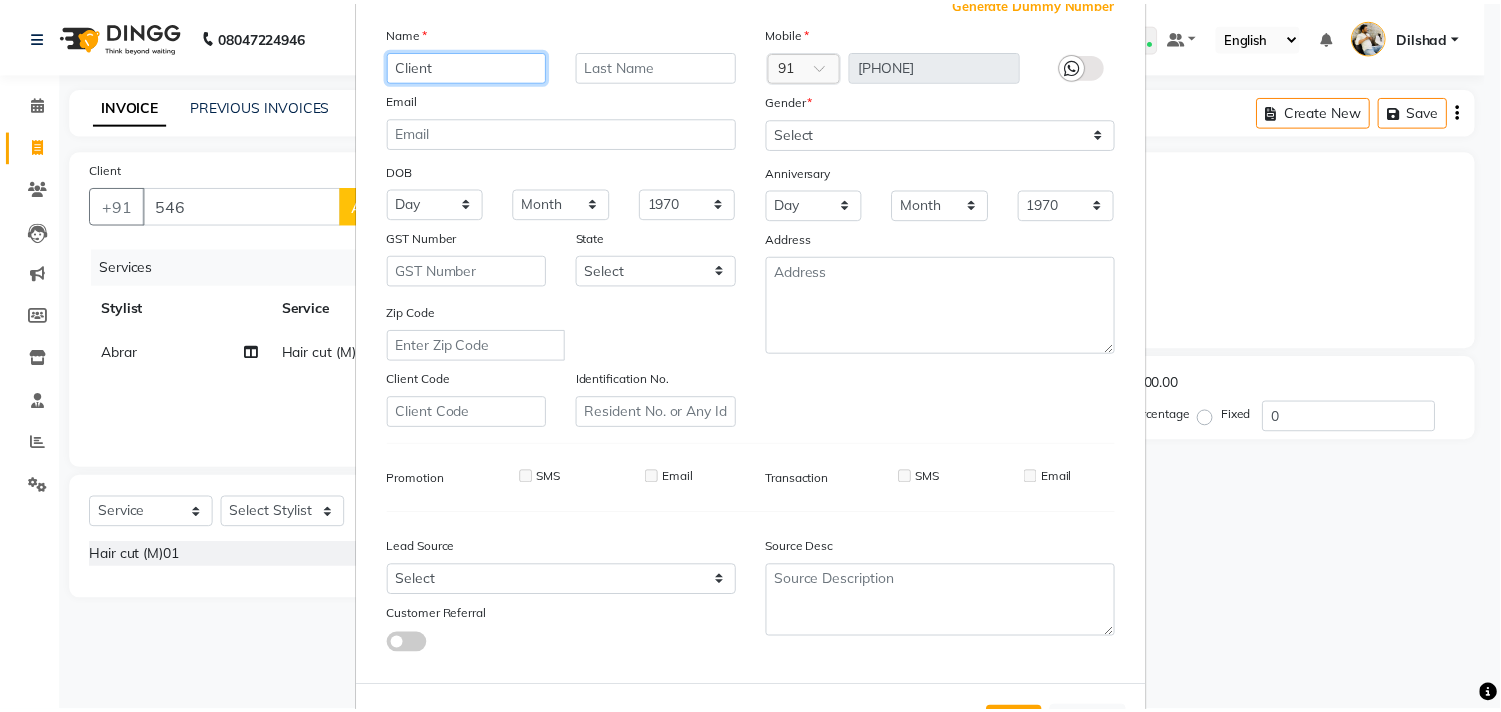 scroll, scrollTop: 212, scrollLeft: 0, axis: vertical 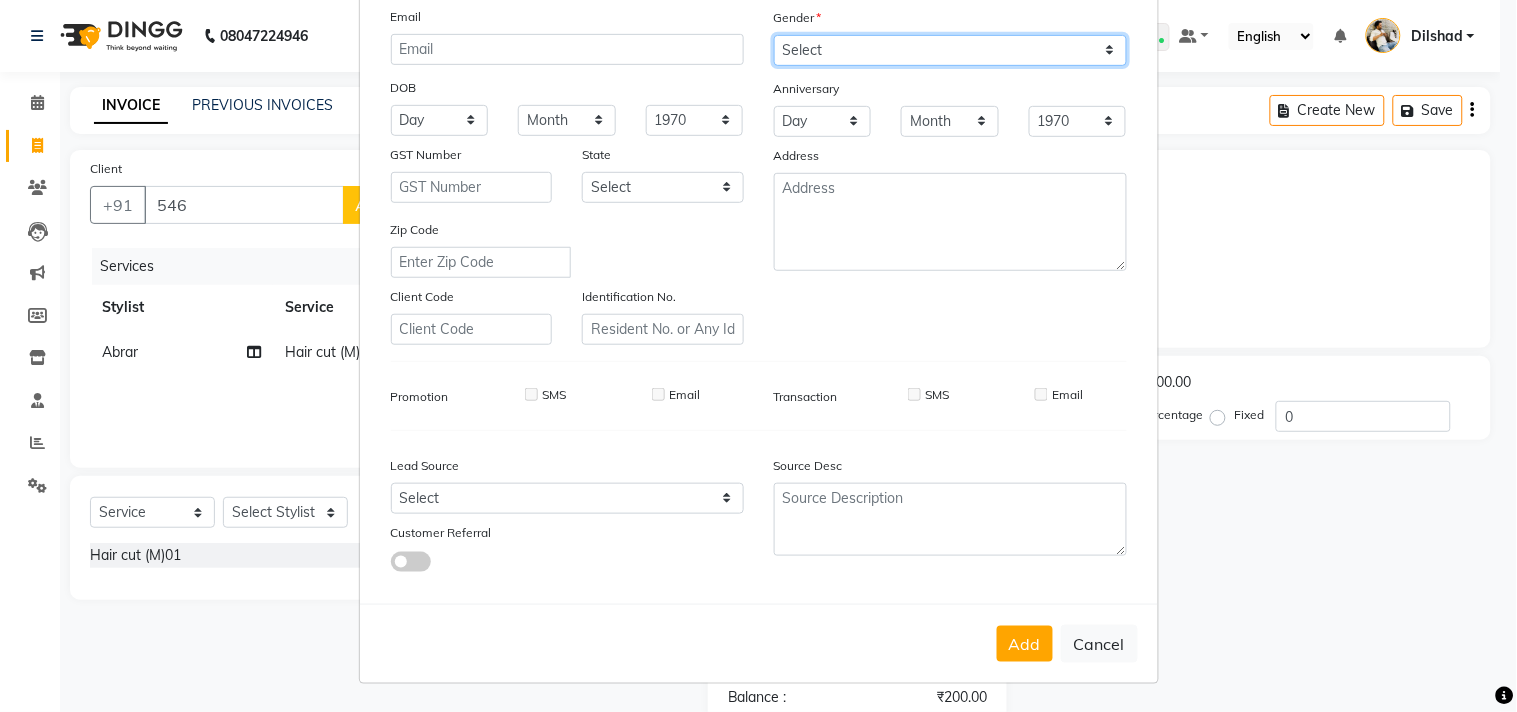 click on "Select Male Female Other Prefer Not To Say" at bounding box center [950, 50] 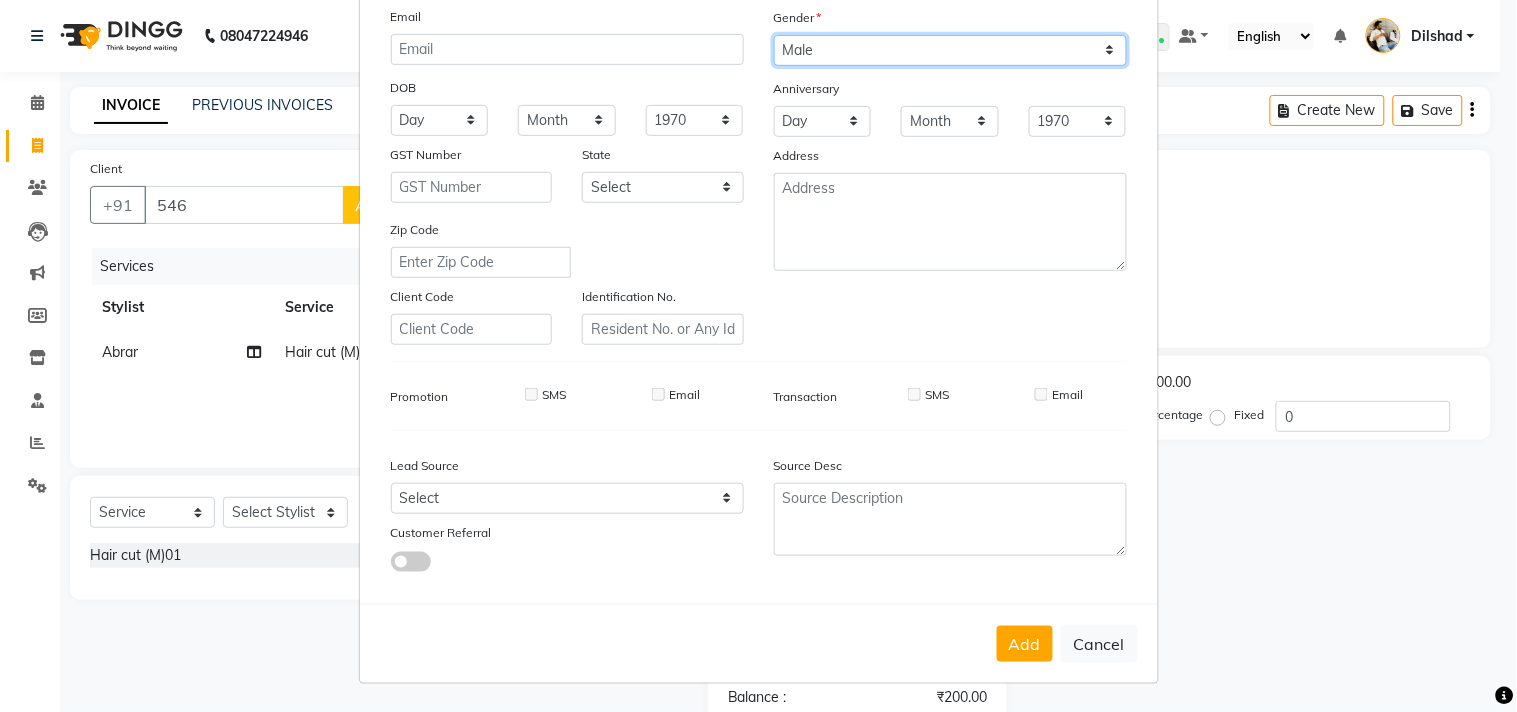 click on "Select Male Female Other Prefer Not To Say" at bounding box center (950, 50) 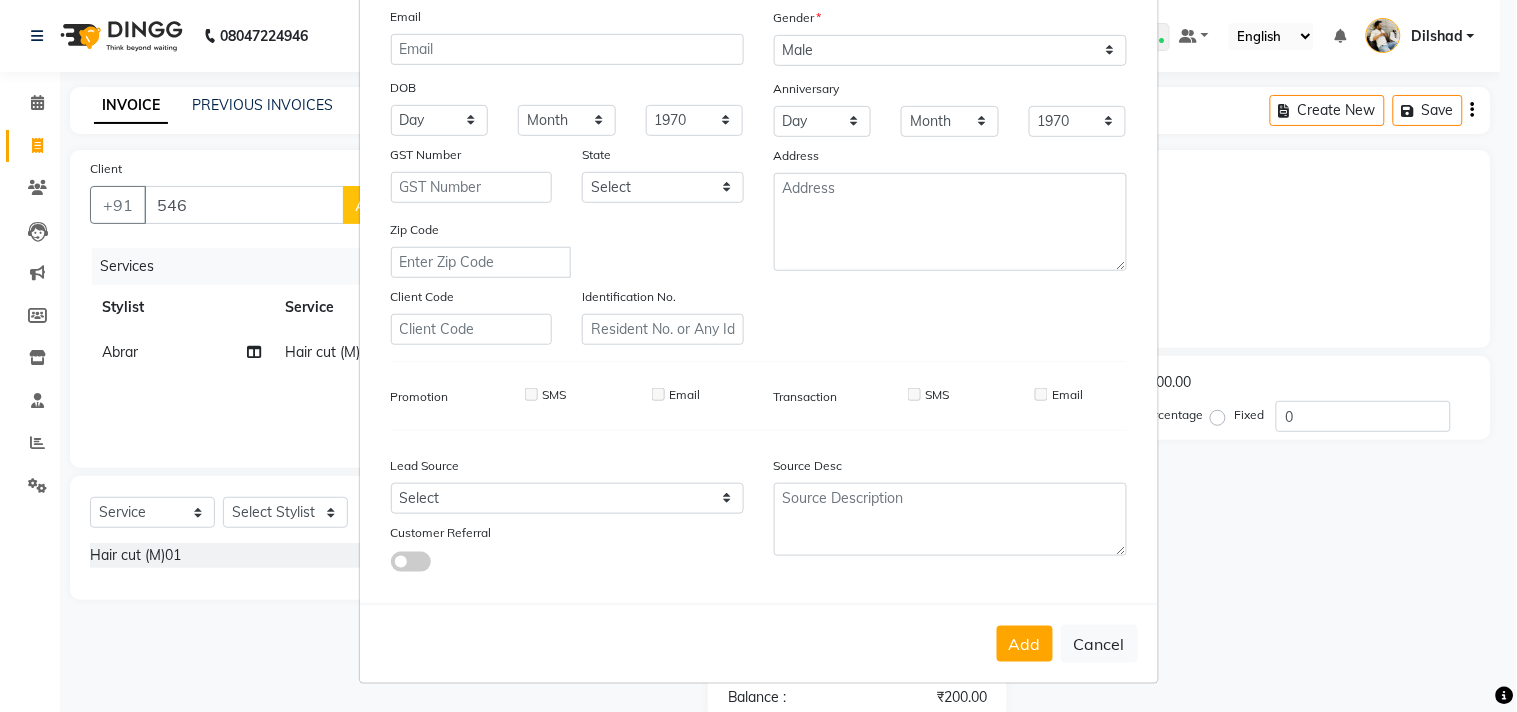 click on "Add" at bounding box center [1025, 644] 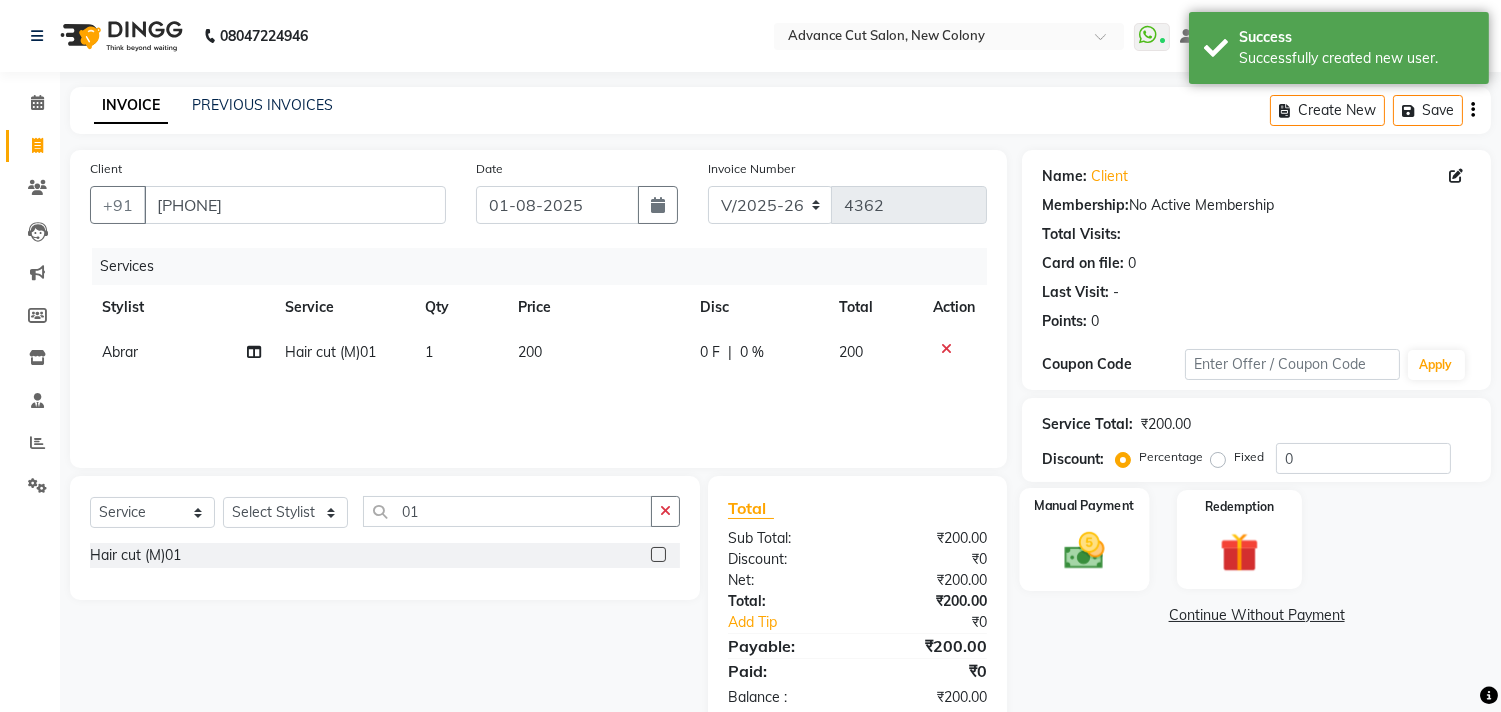 click 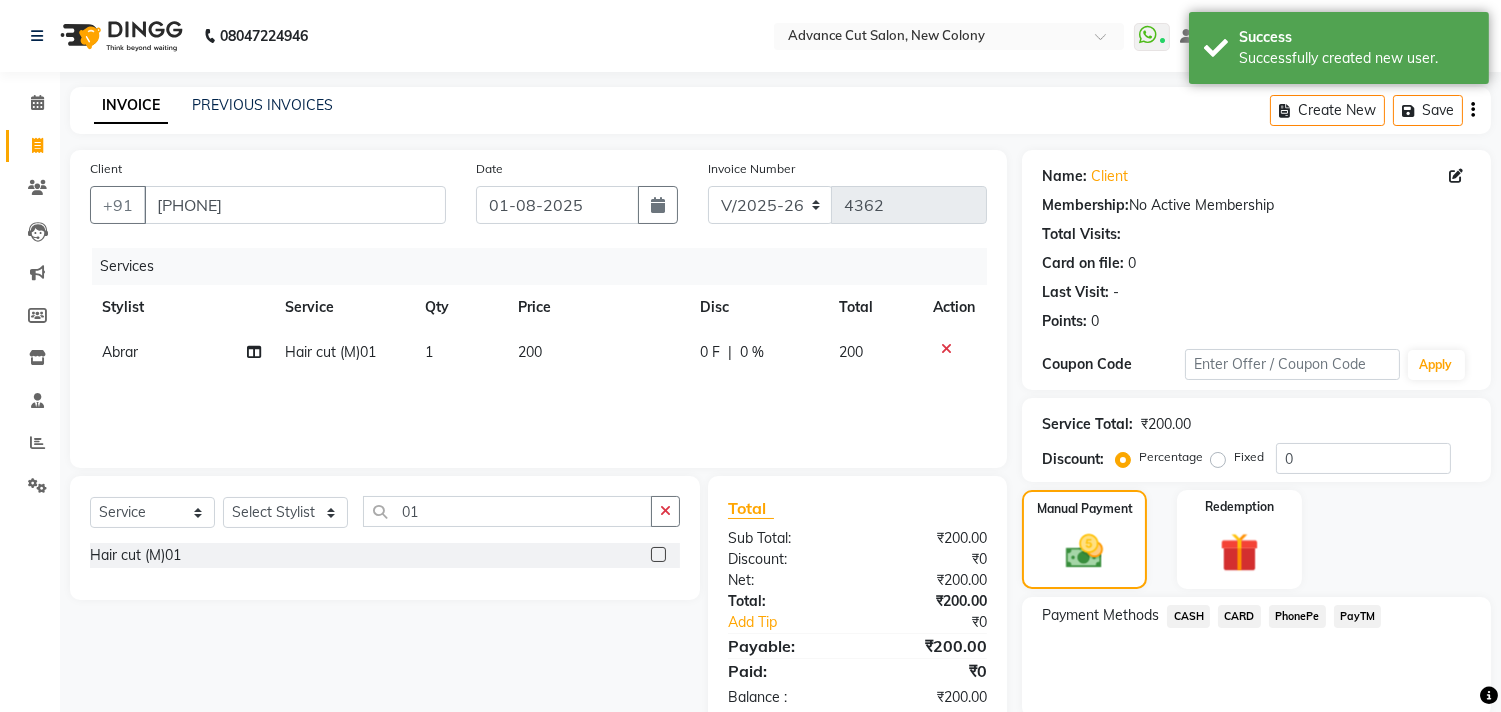 scroll, scrollTop: 74, scrollLeft: 0, axis: vertical 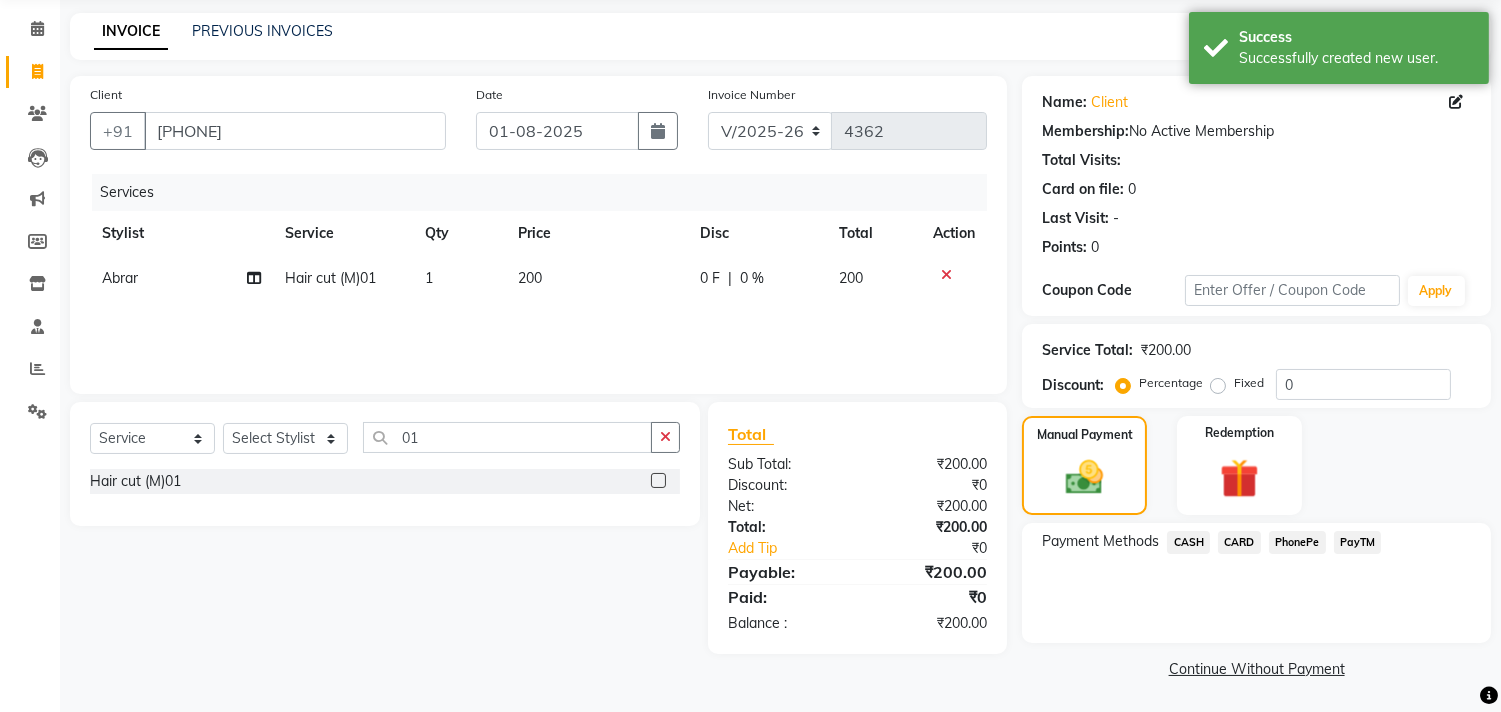 click on "CASH" 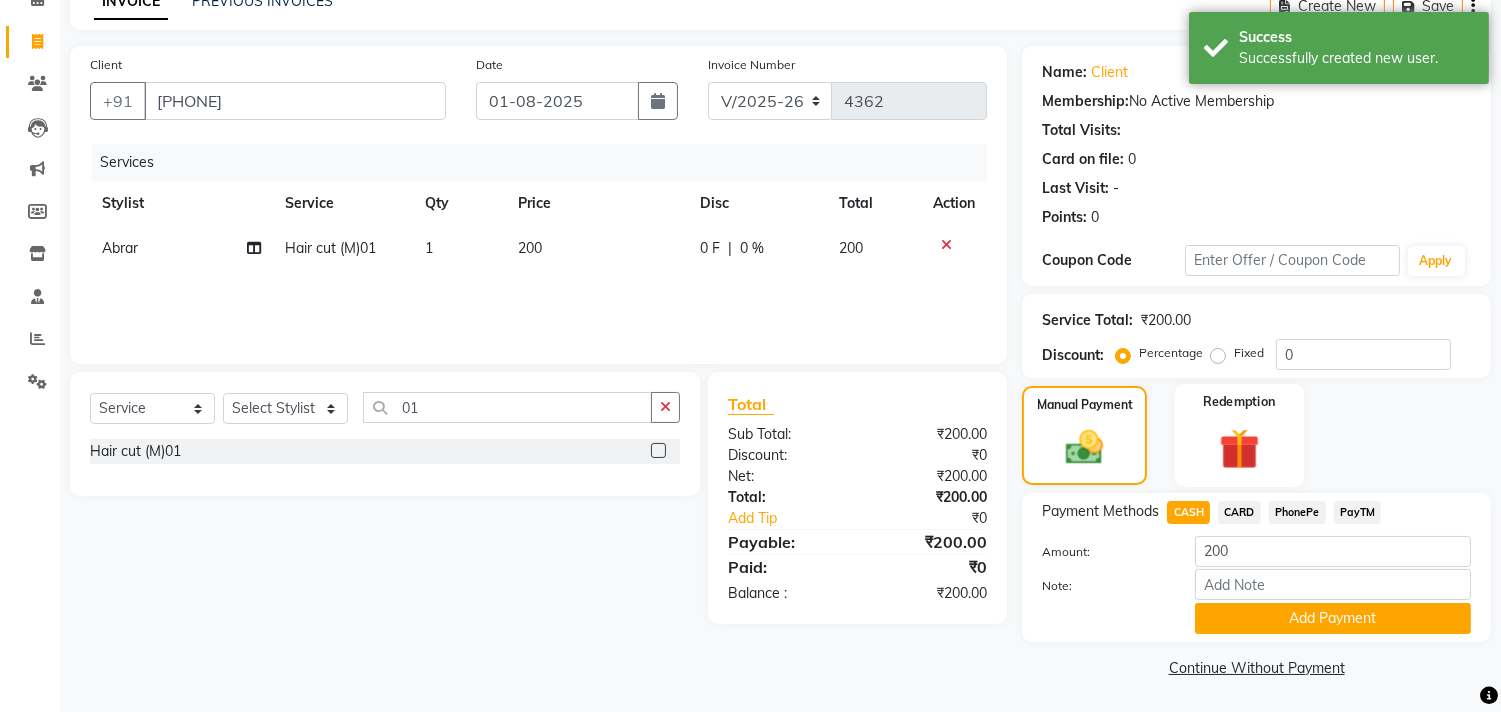 scroll, scrollTop: 104, scrollLeft: 0, axis: vertical 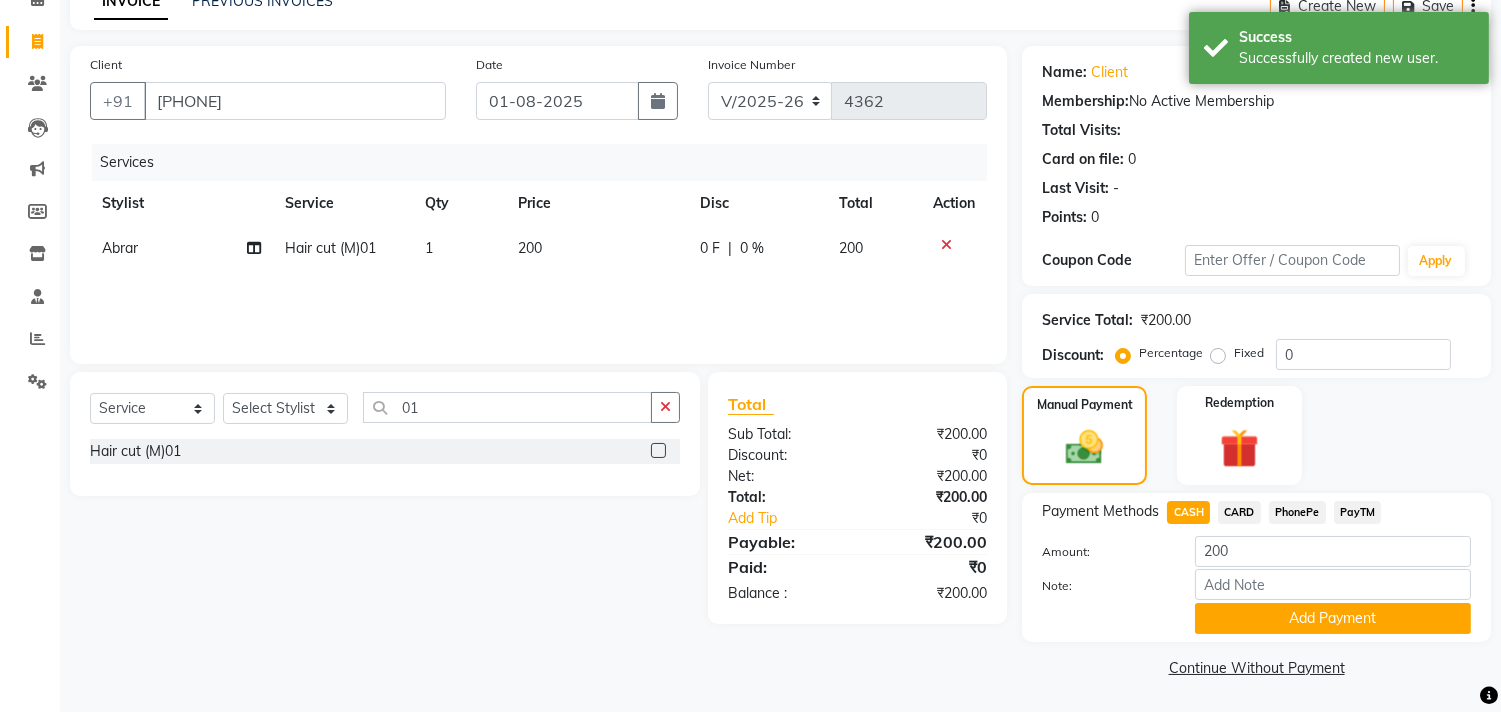 click on "Payment Methods  CASH   CARD   PhonePe   PayTM  Amount: 200 Note: Add Payment" 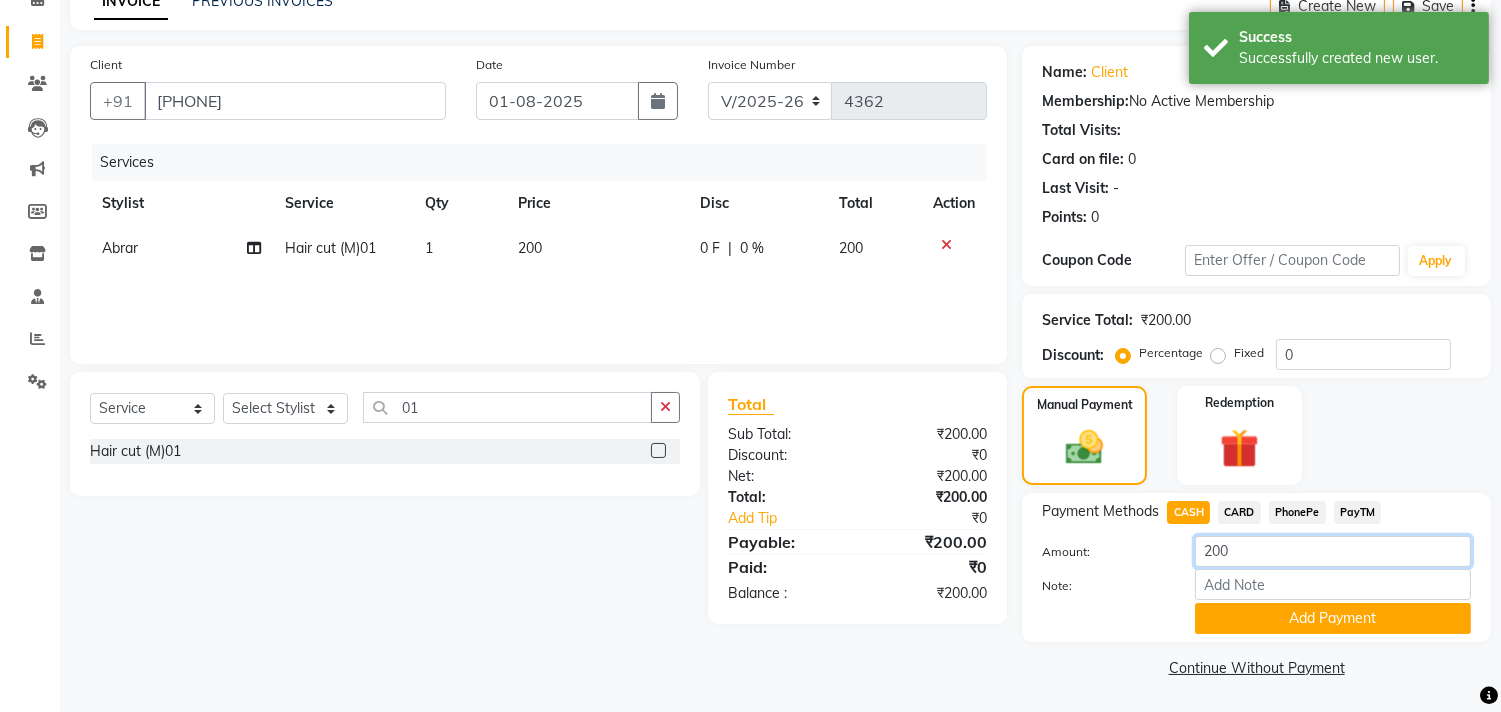 click on "200" 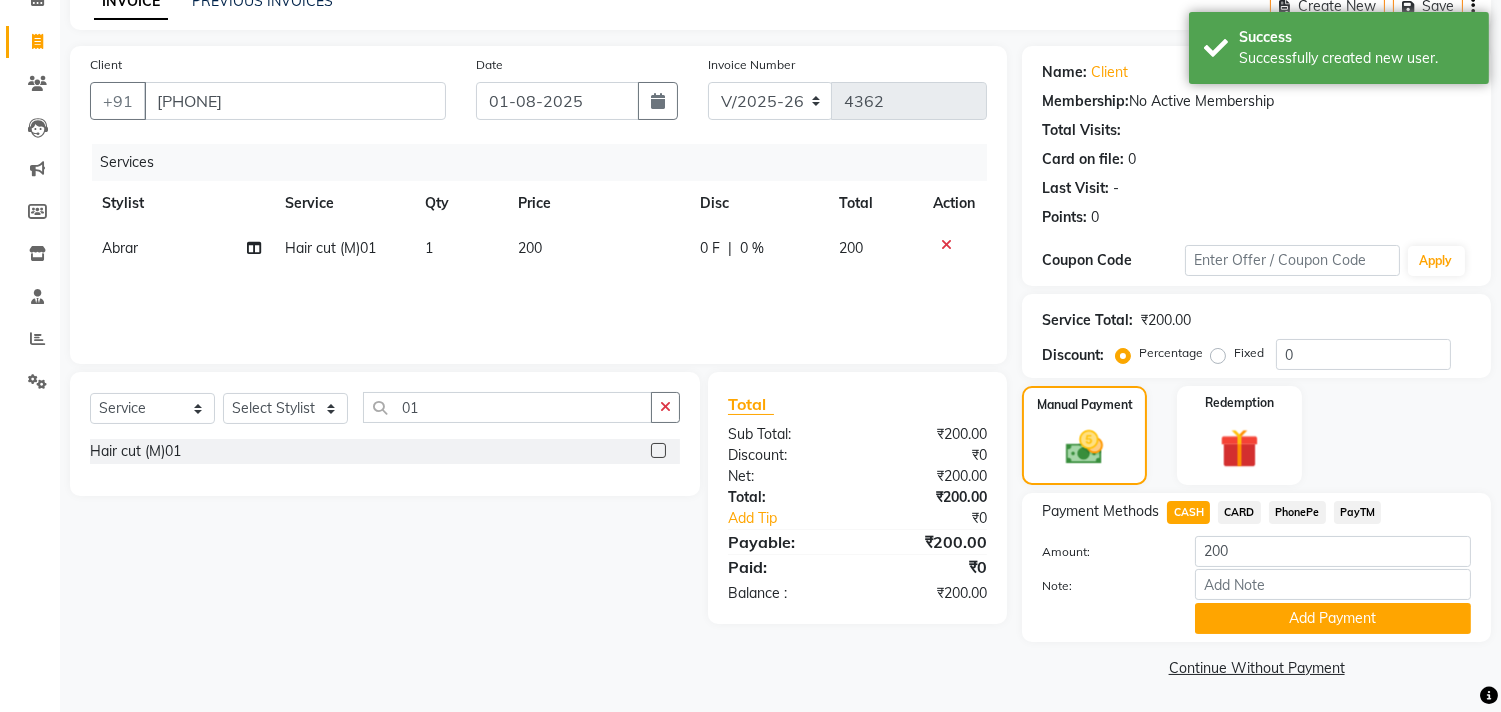 click on "Payment Methods  CASH   CARD   PhonePe   PayTM" 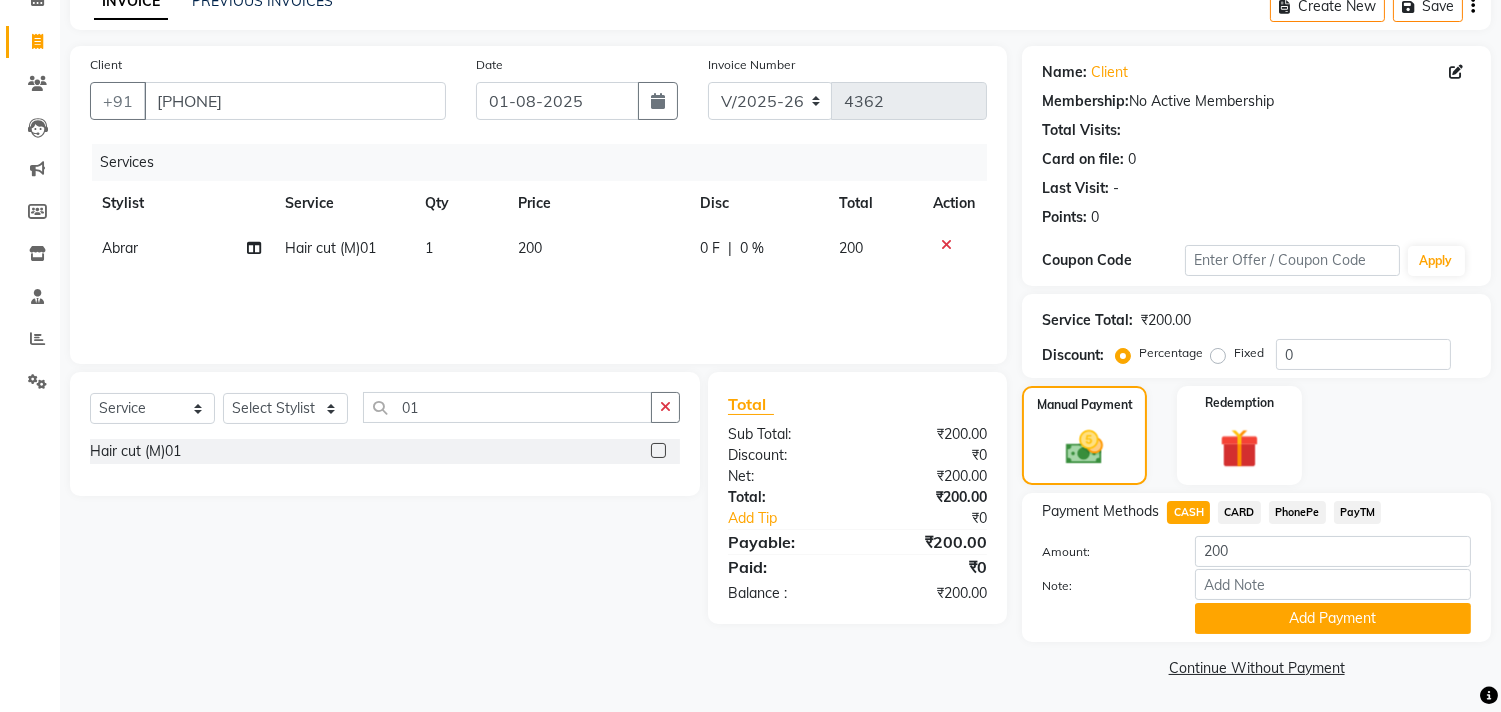 click on "Services" 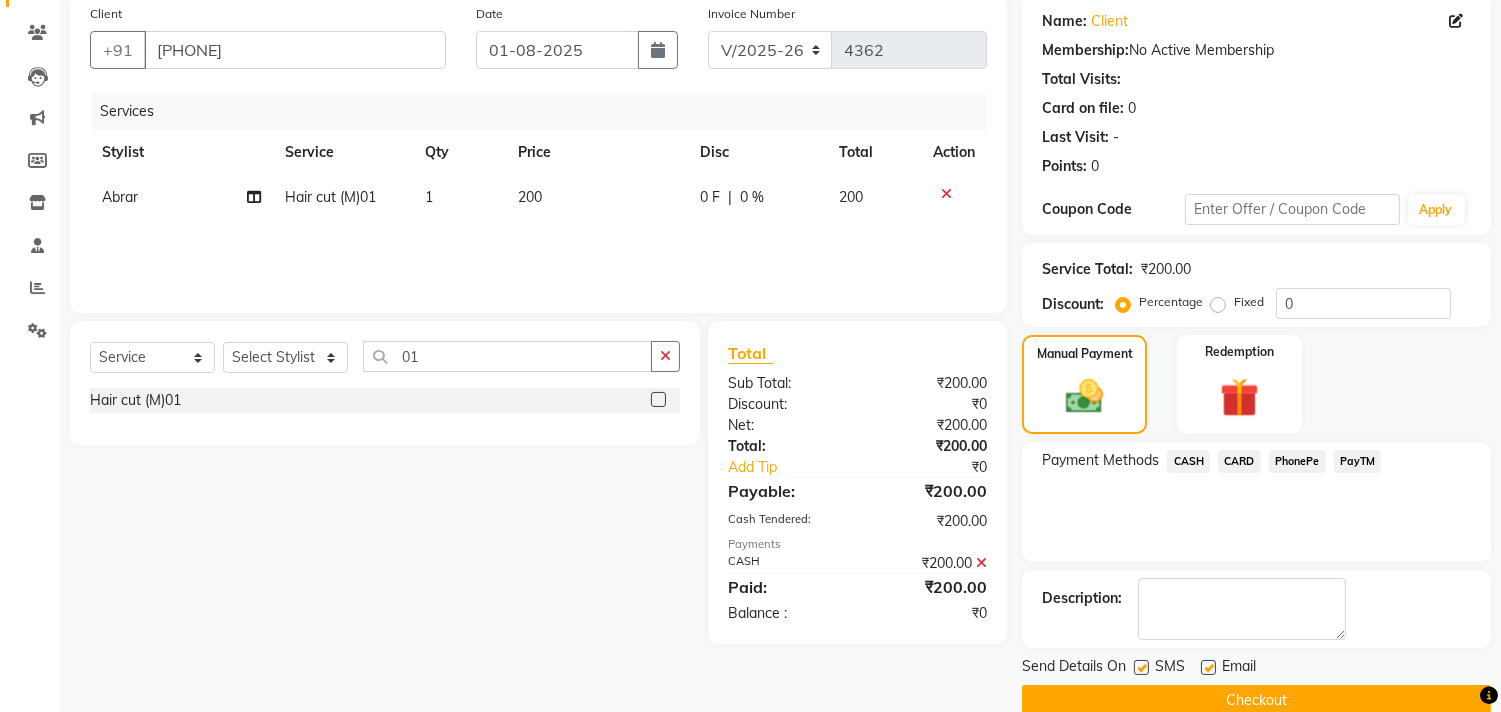 scroll, scrollTop: 187, scrollLeft: 0, axis: vertical 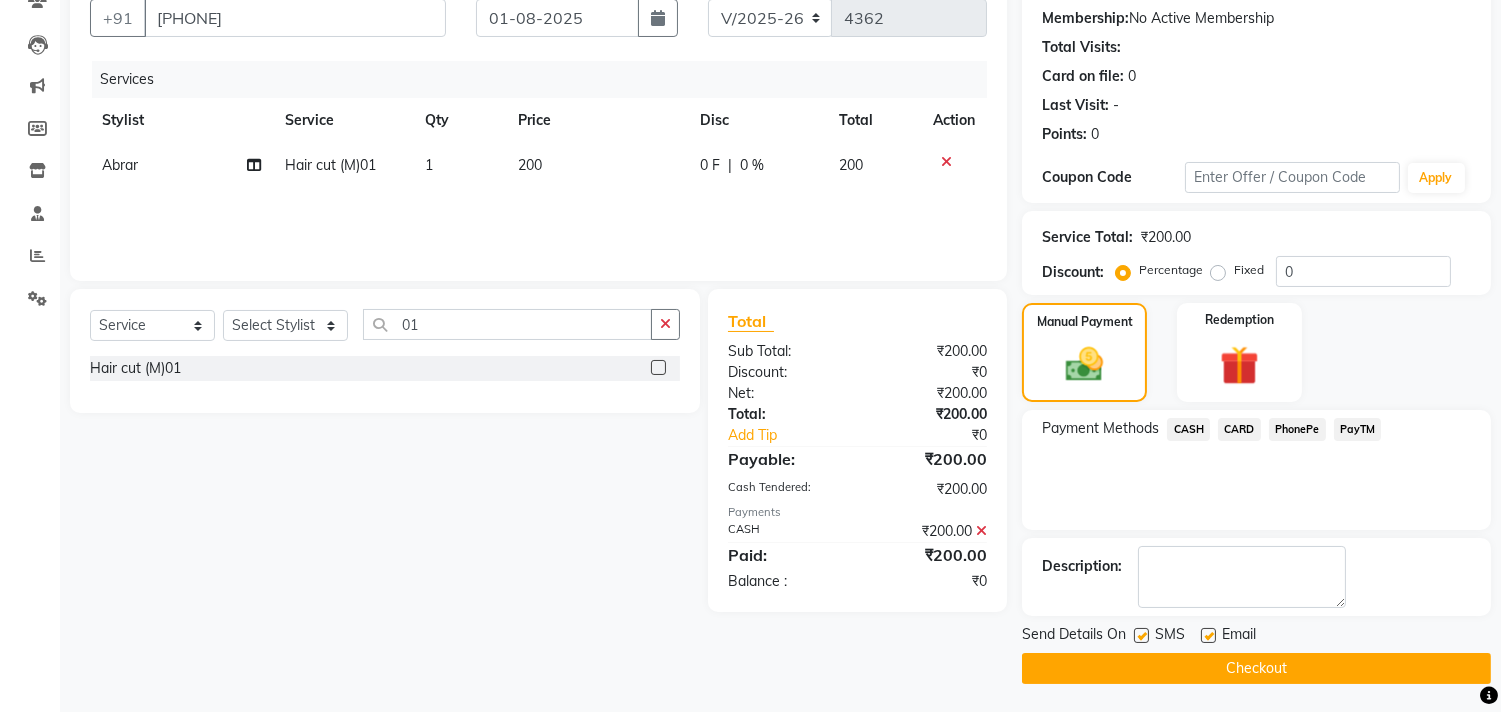 click on "Checkout" 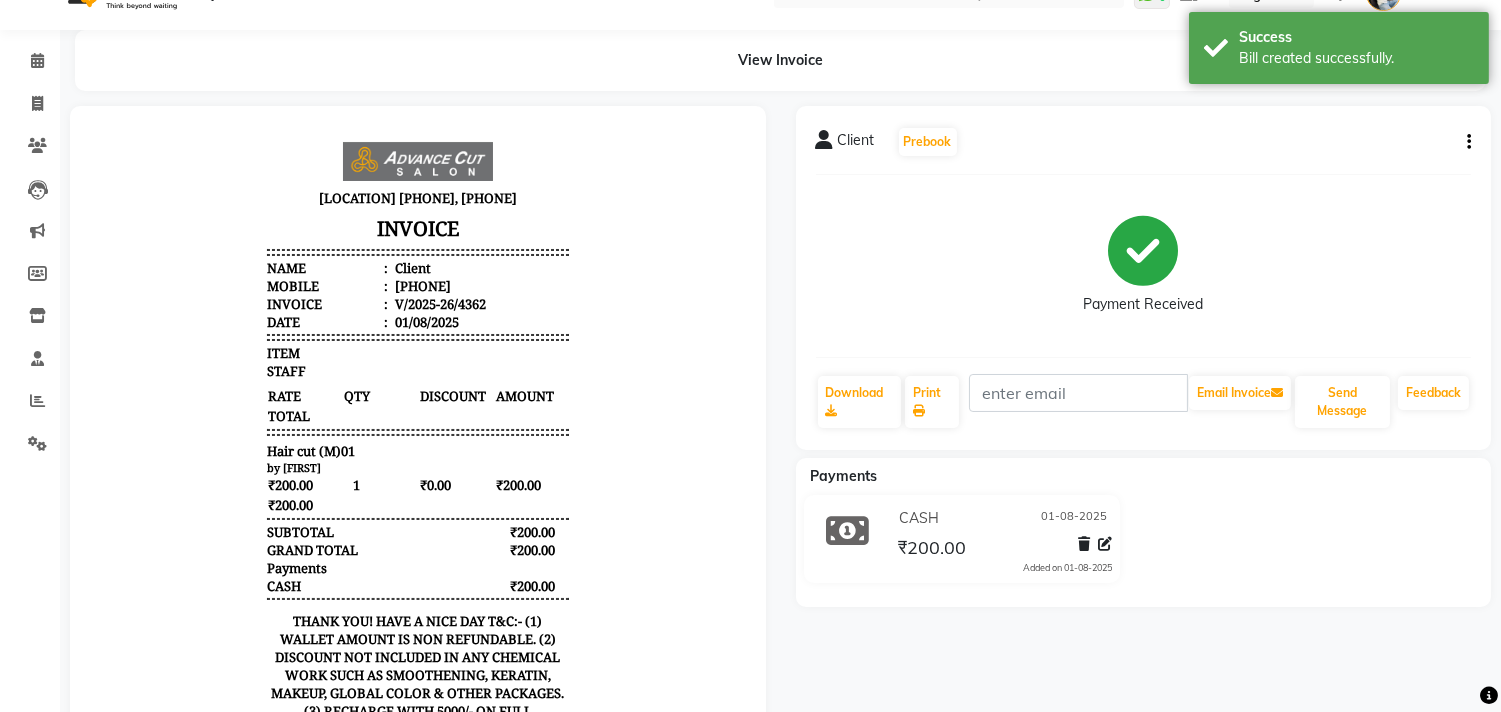 scroll, scrollTop: 111, scrollLeft: 0, axis: vertical 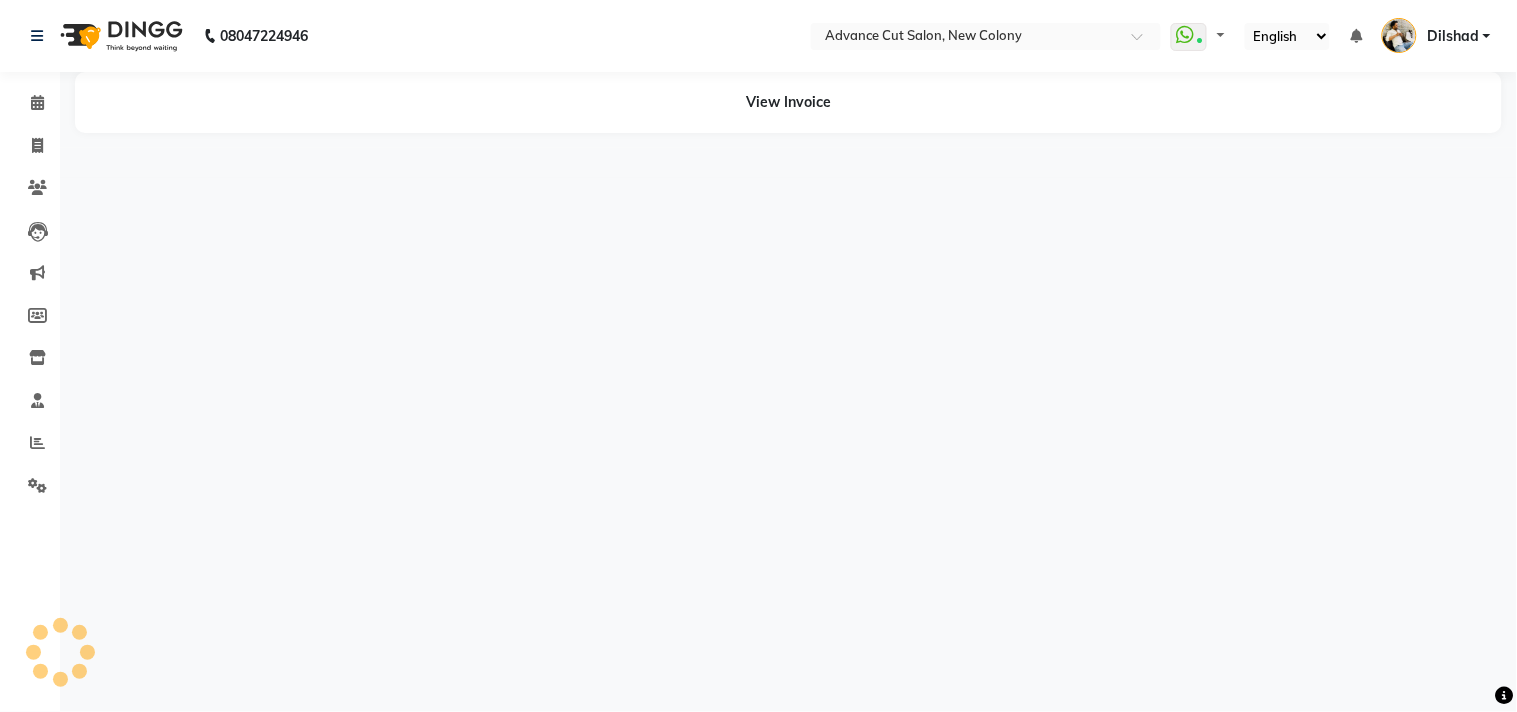 select on "en" 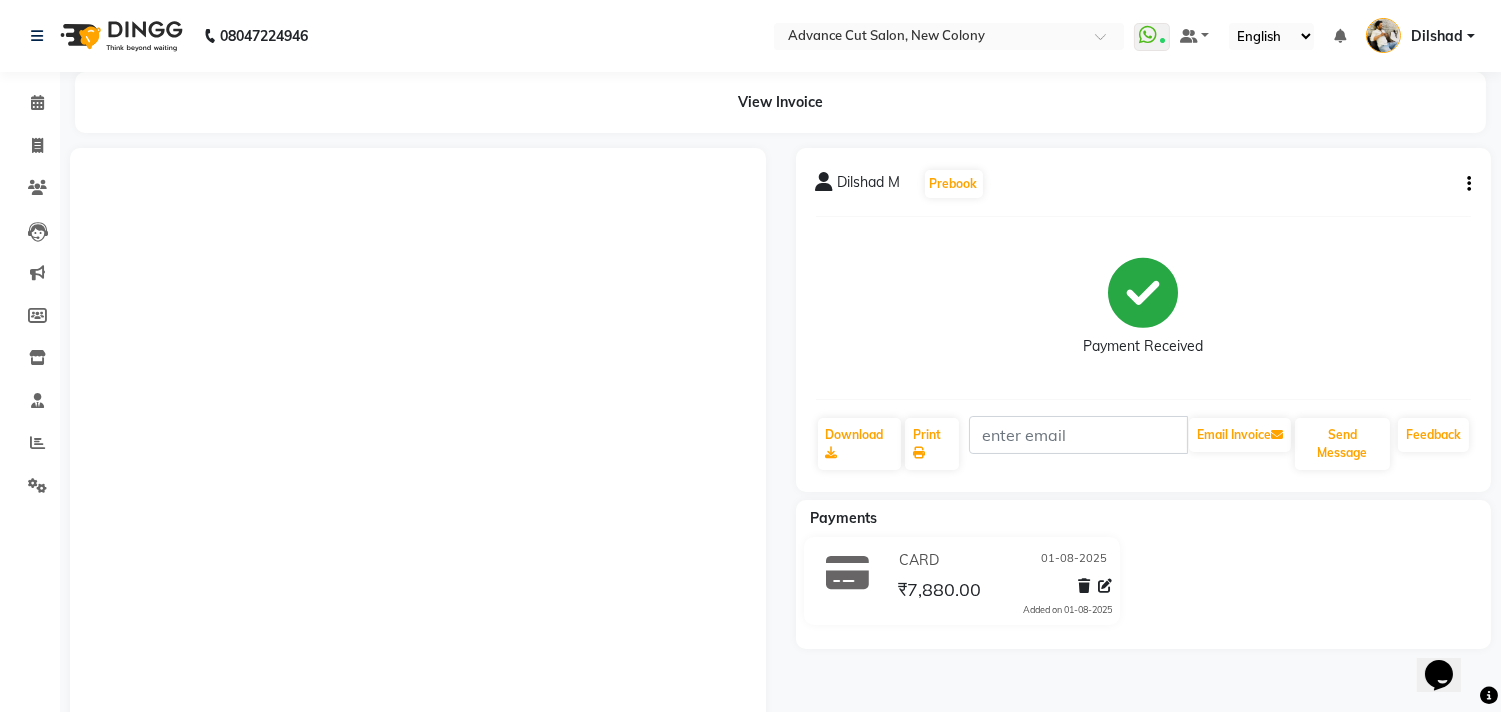 scroll, scrollTop: 0, scrollLeft: 0, axis: both 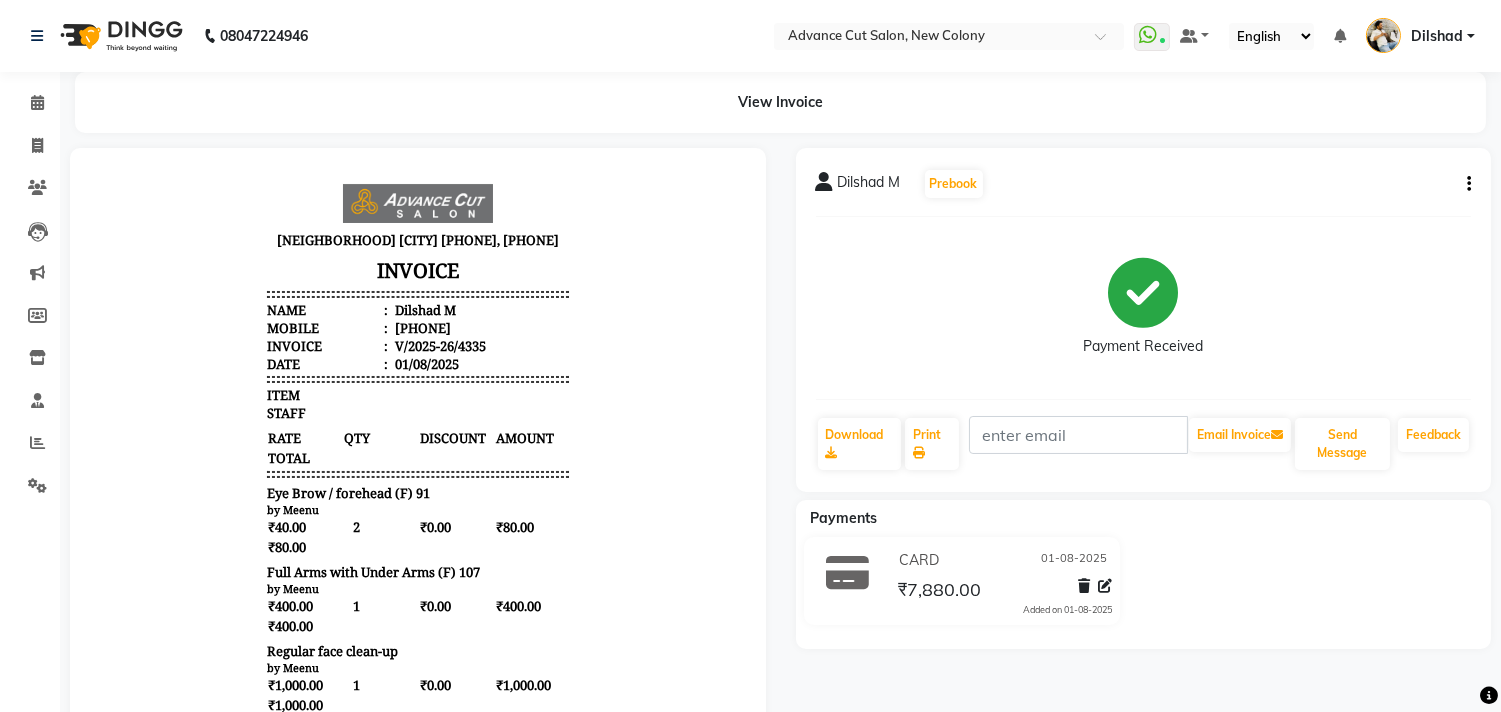 click 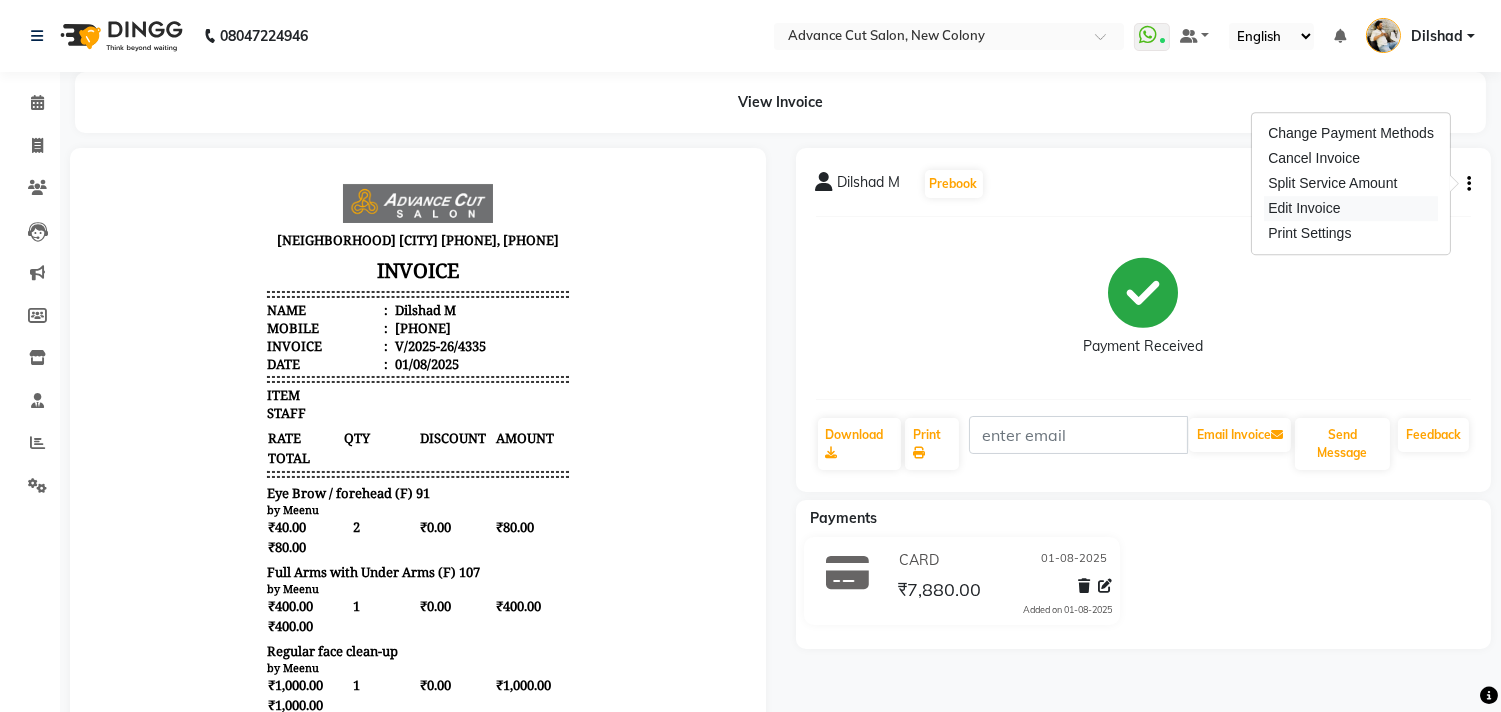 click on "Edit Invoice" at bounding box center [1351, 208] 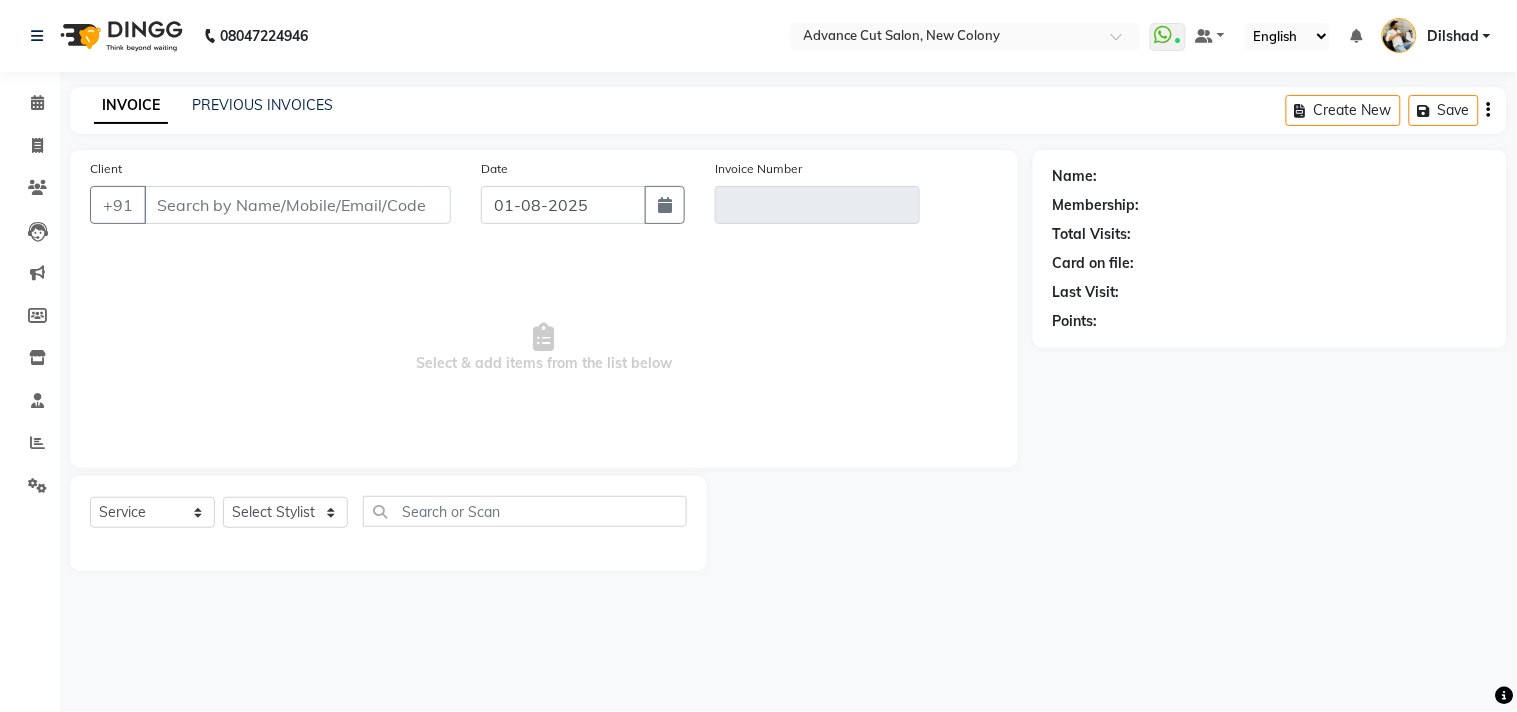 type on "8445771393" 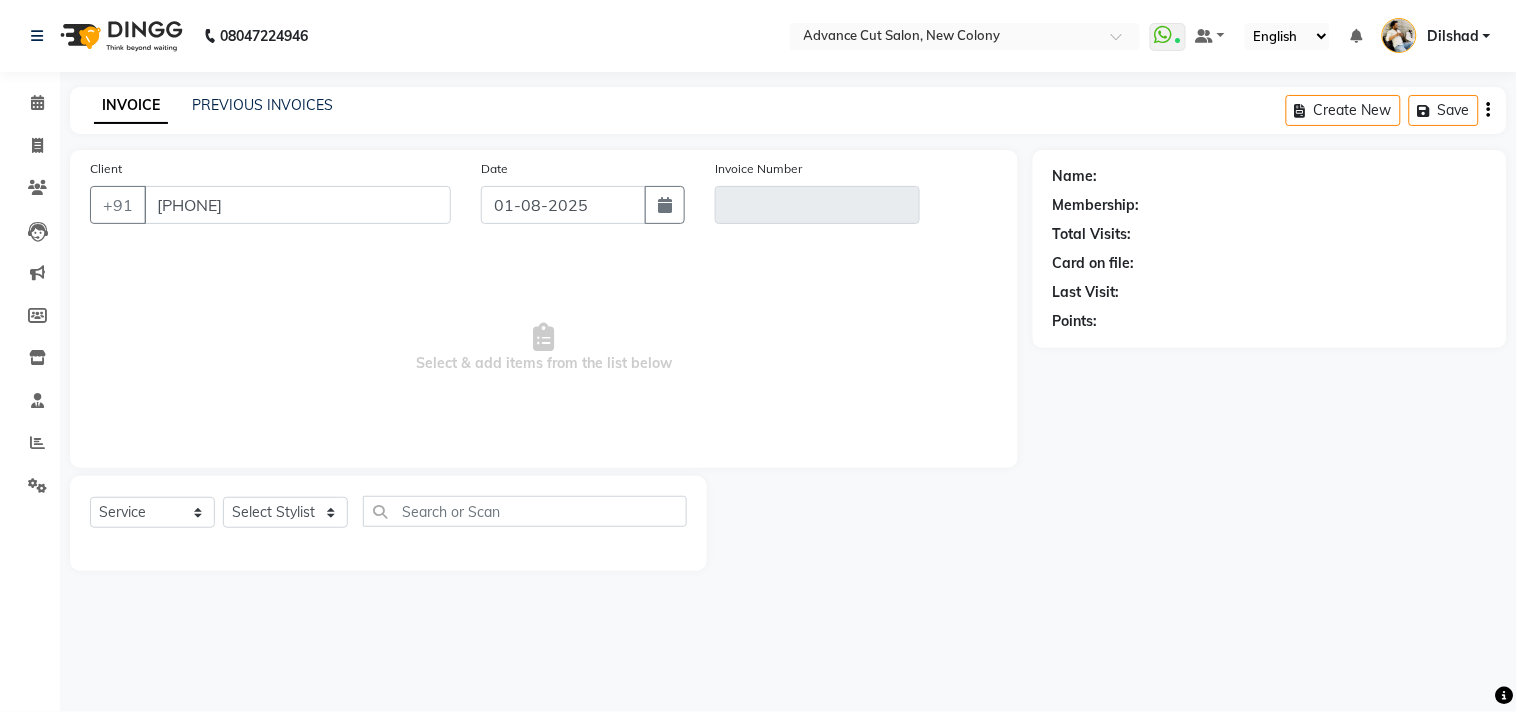 type on "V/2025-26/4335" 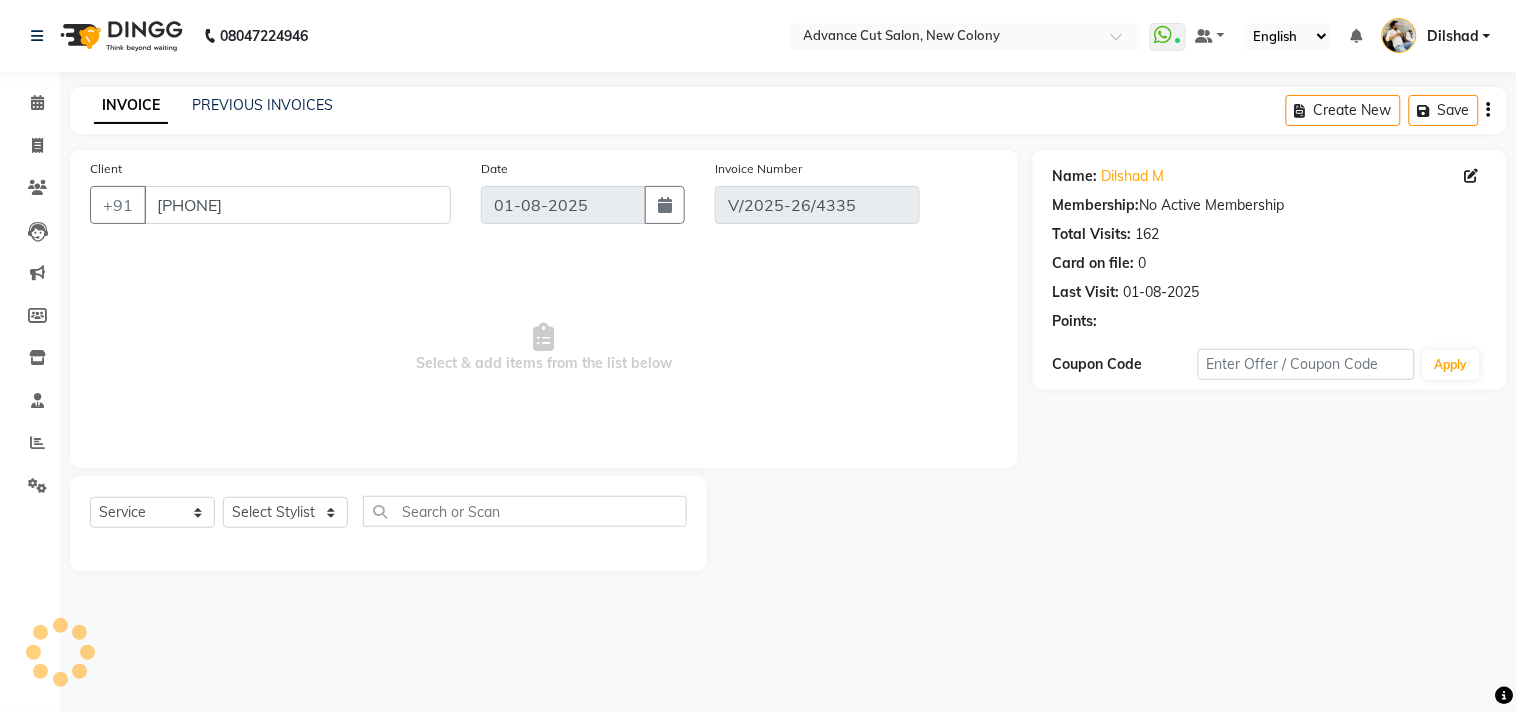 select on "select" 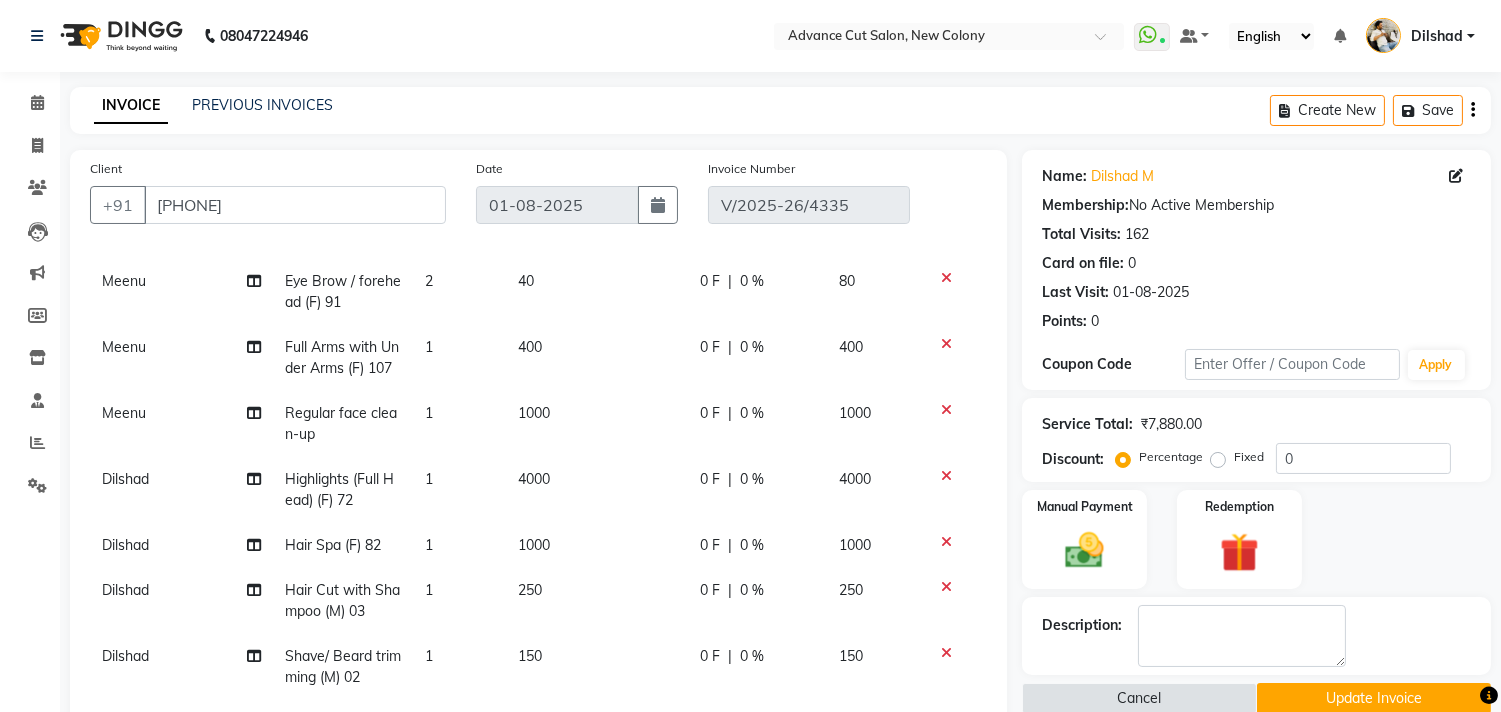 scroll, scrollTop: 142, scrollLeft: 0, axis: vertical 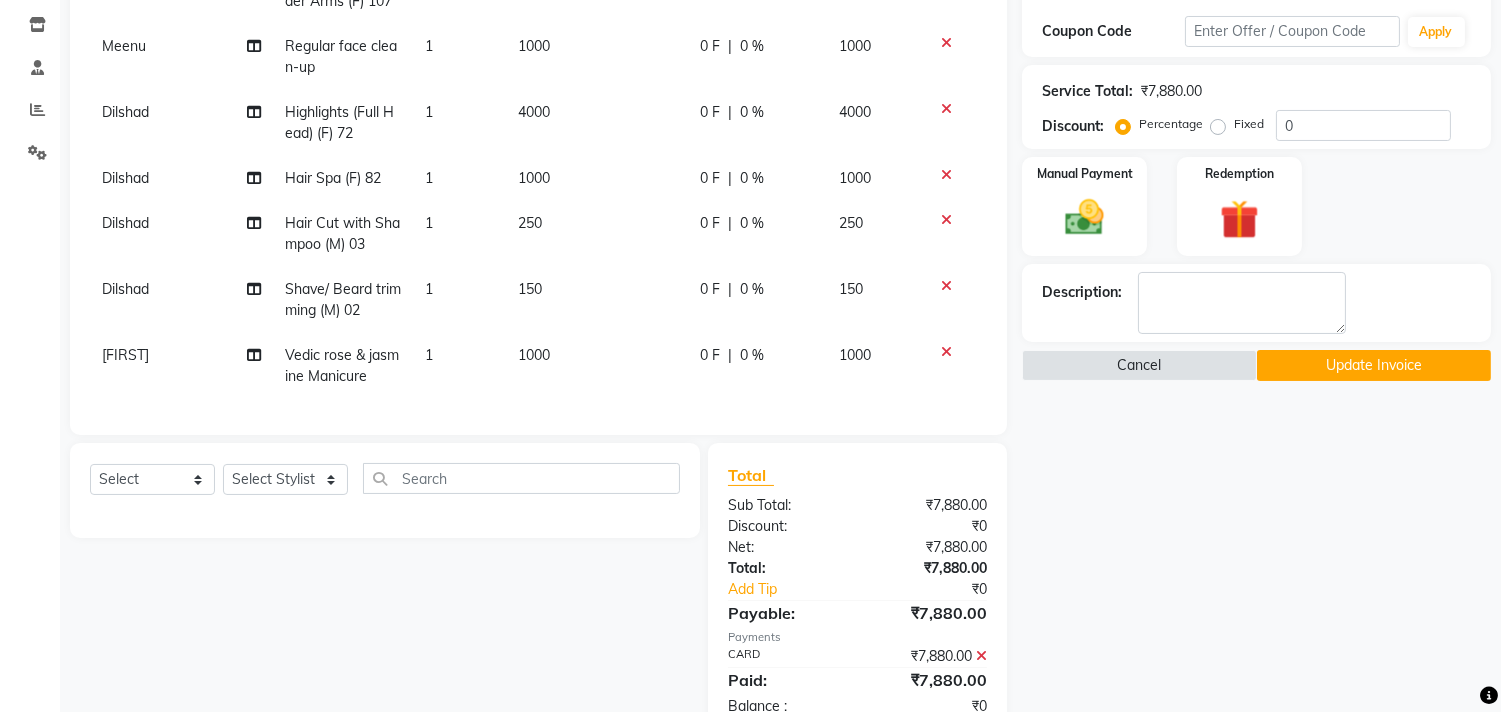 click on "Dilshad" 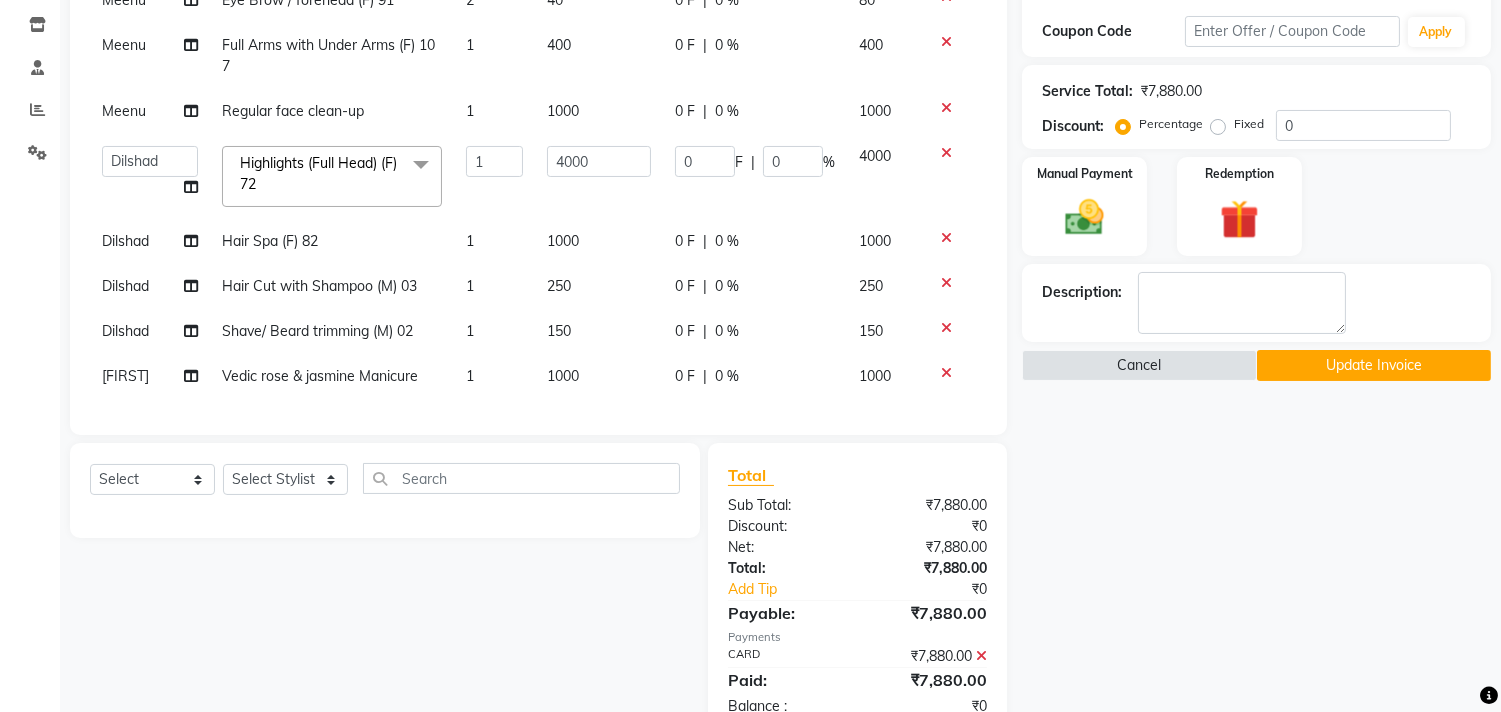 click on "Meenu" 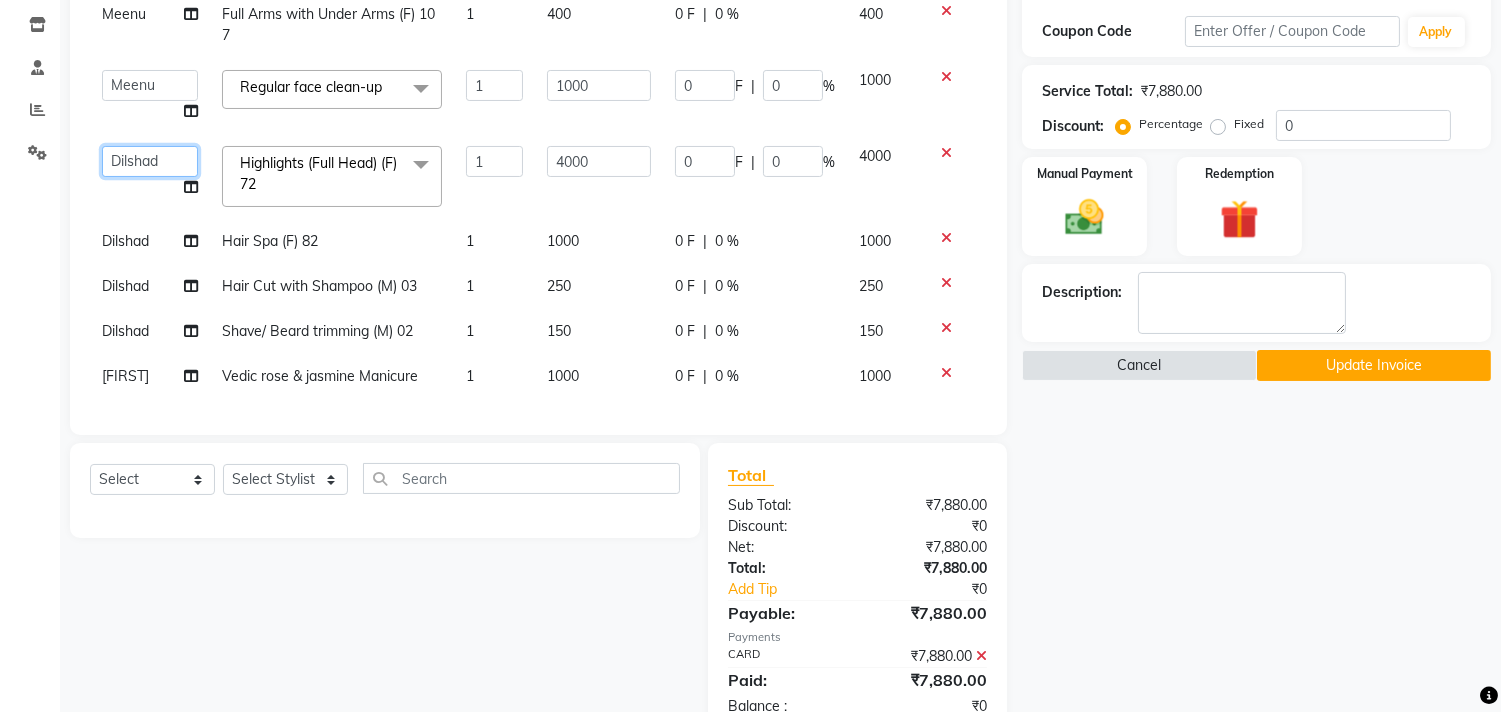 click on "Abrar   Alam   Dilshad   Lallan   Meenu   Nafeesh Ahmad   Naved   O.P. Sharma    Pryag   Samar   Shahzad    SHWETA SINGH   Zarina" 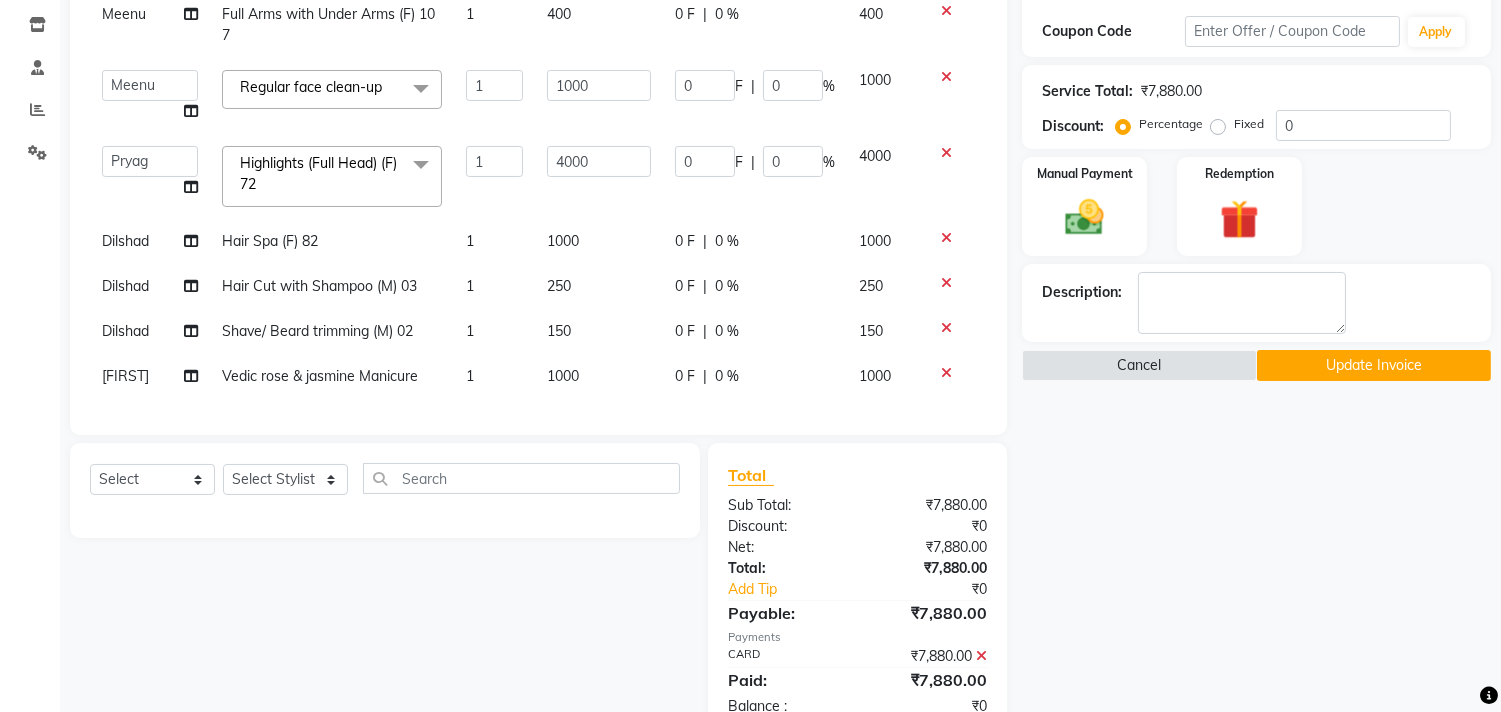 select on "83452" 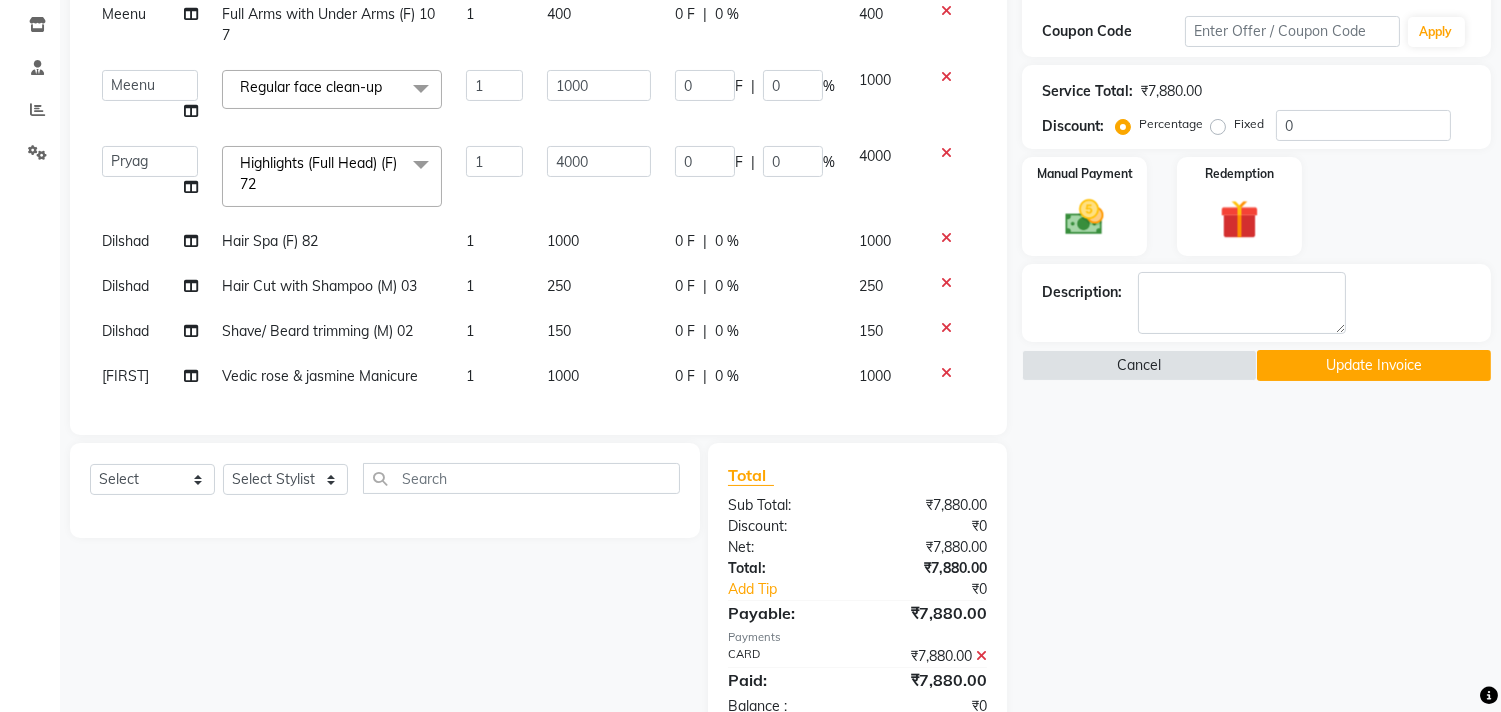 click on "Dilshad" 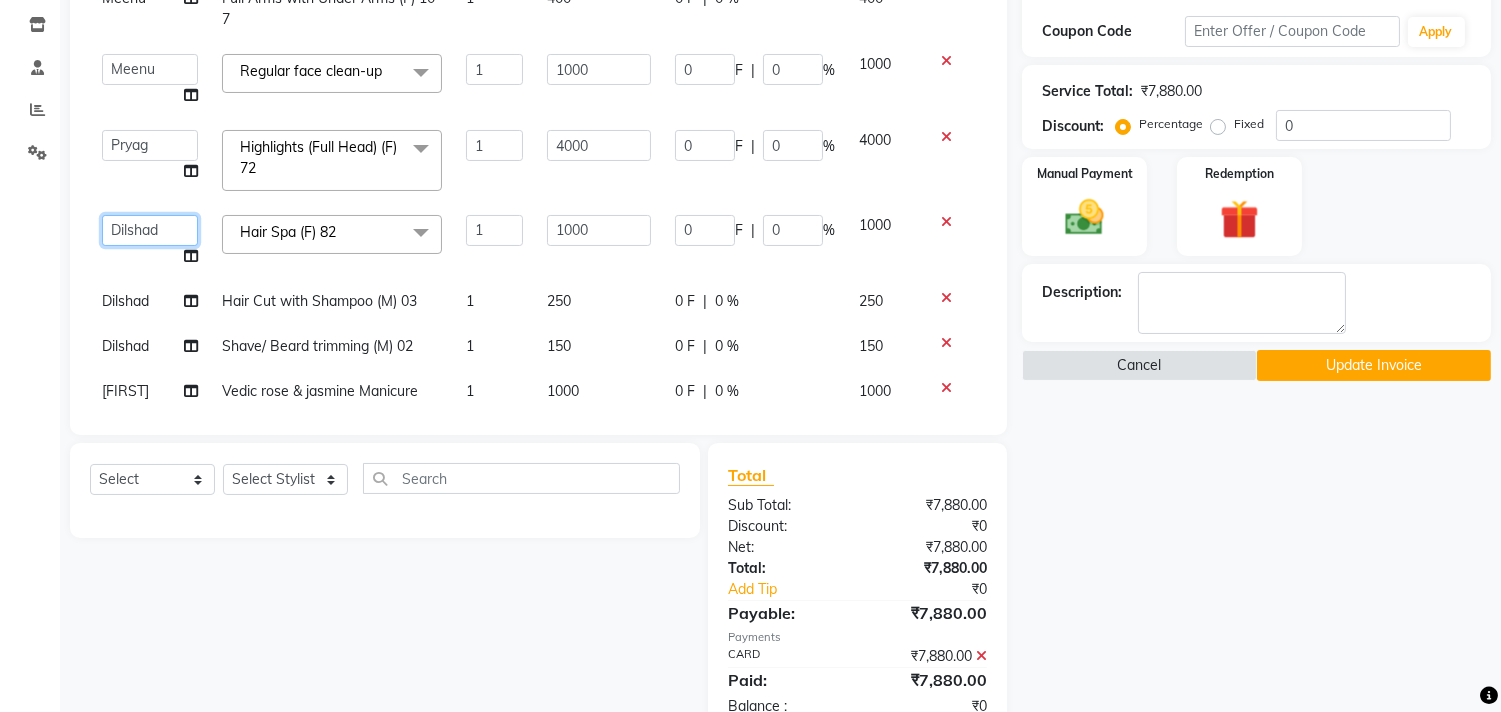 click on "Abrar   Alam   Dilshad   Lallan   Meenu   Nafeesh Ahmad   Naved   O.P. Sharma    Pryag   Samar   Shahzad    SHWETA SINGH   Zarina" 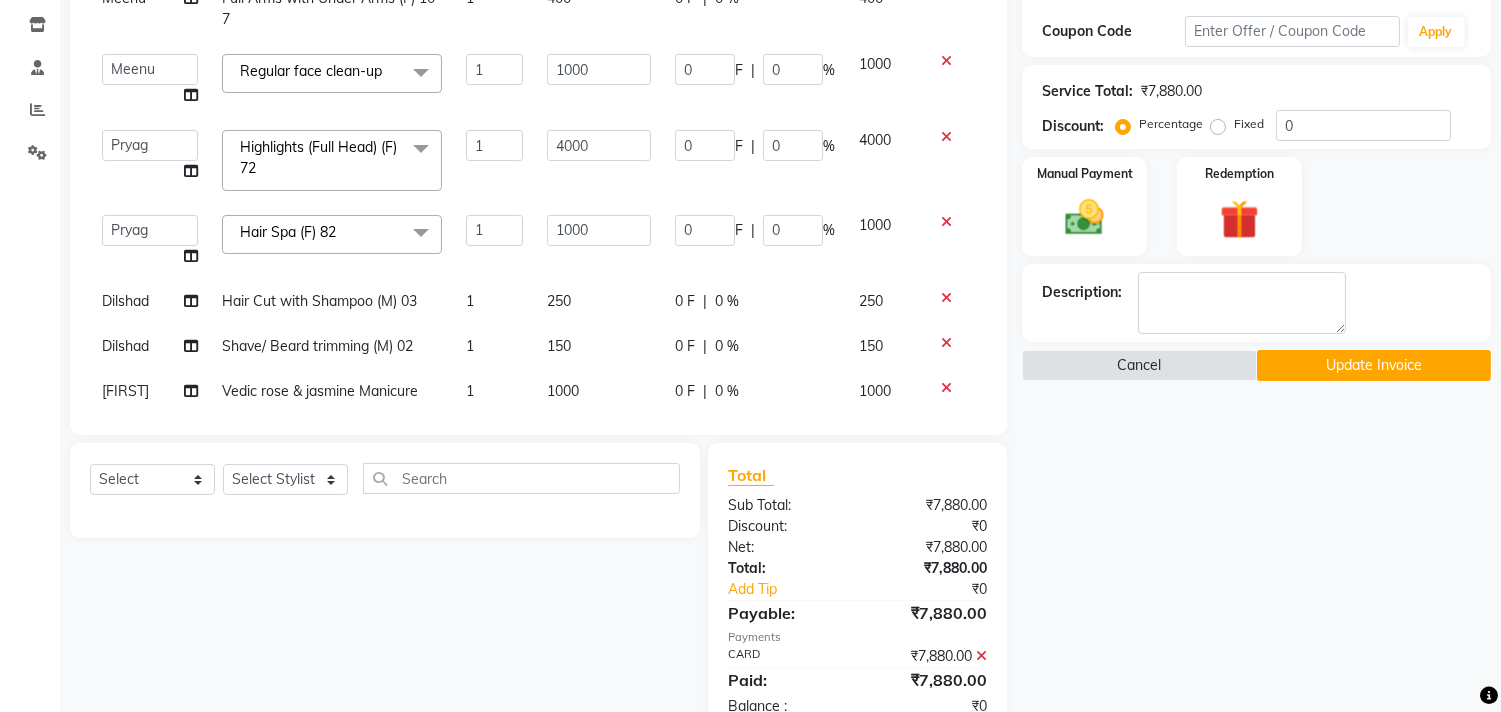select on "83452" 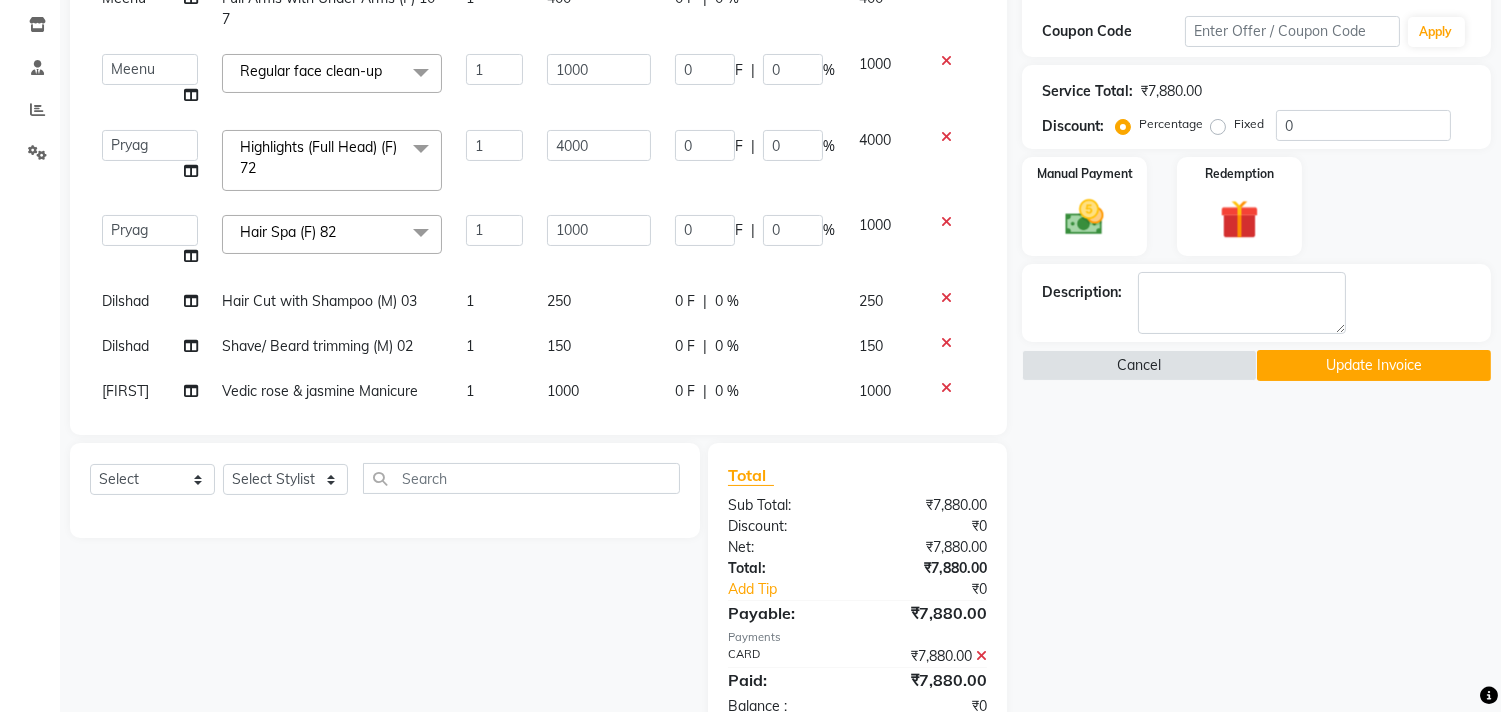 click on "Dilshad" 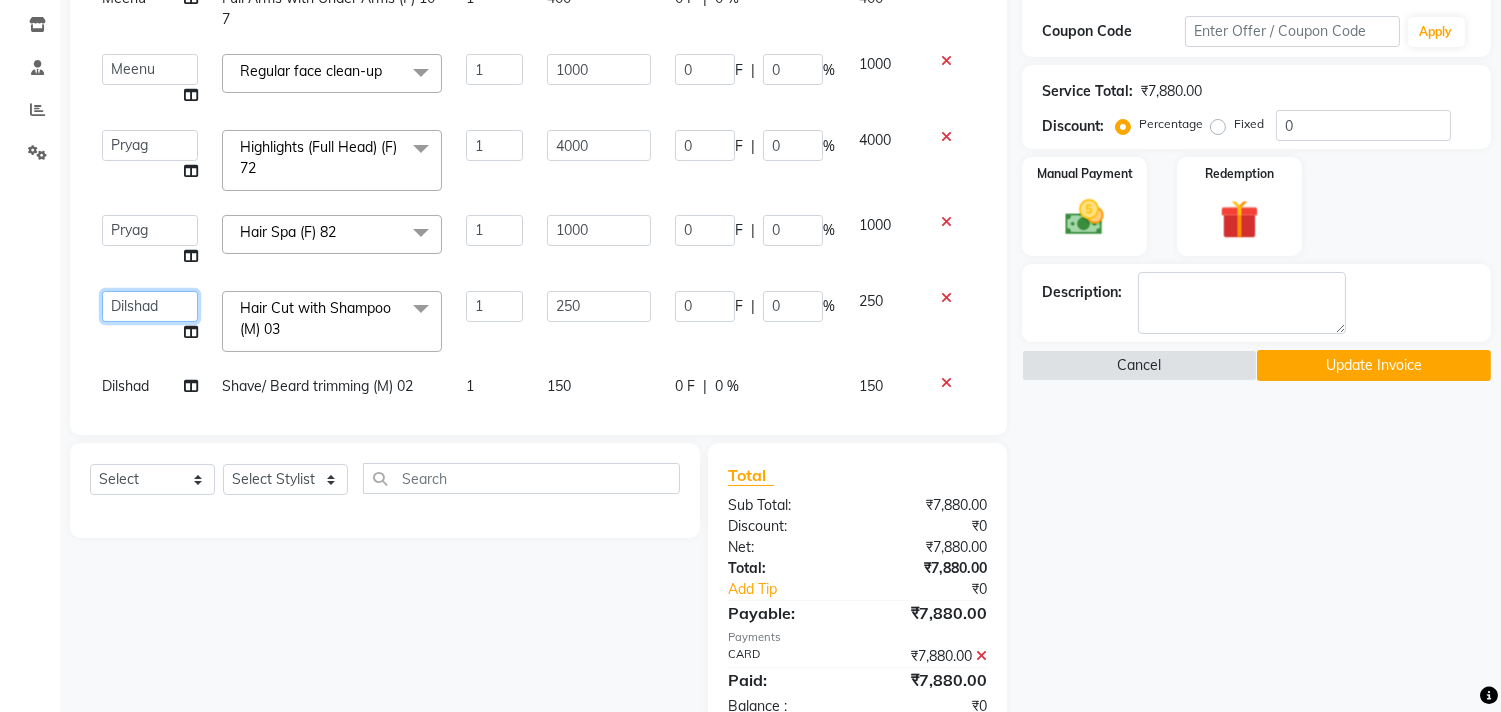 click on "Abrar   Alam   Dilshad   Lallan   Meenu   Nafeesh Ahmad   Naved   O.P. Sharma    Pryag   Samar   Shahzad    SHWETA SINGH   Zarina" 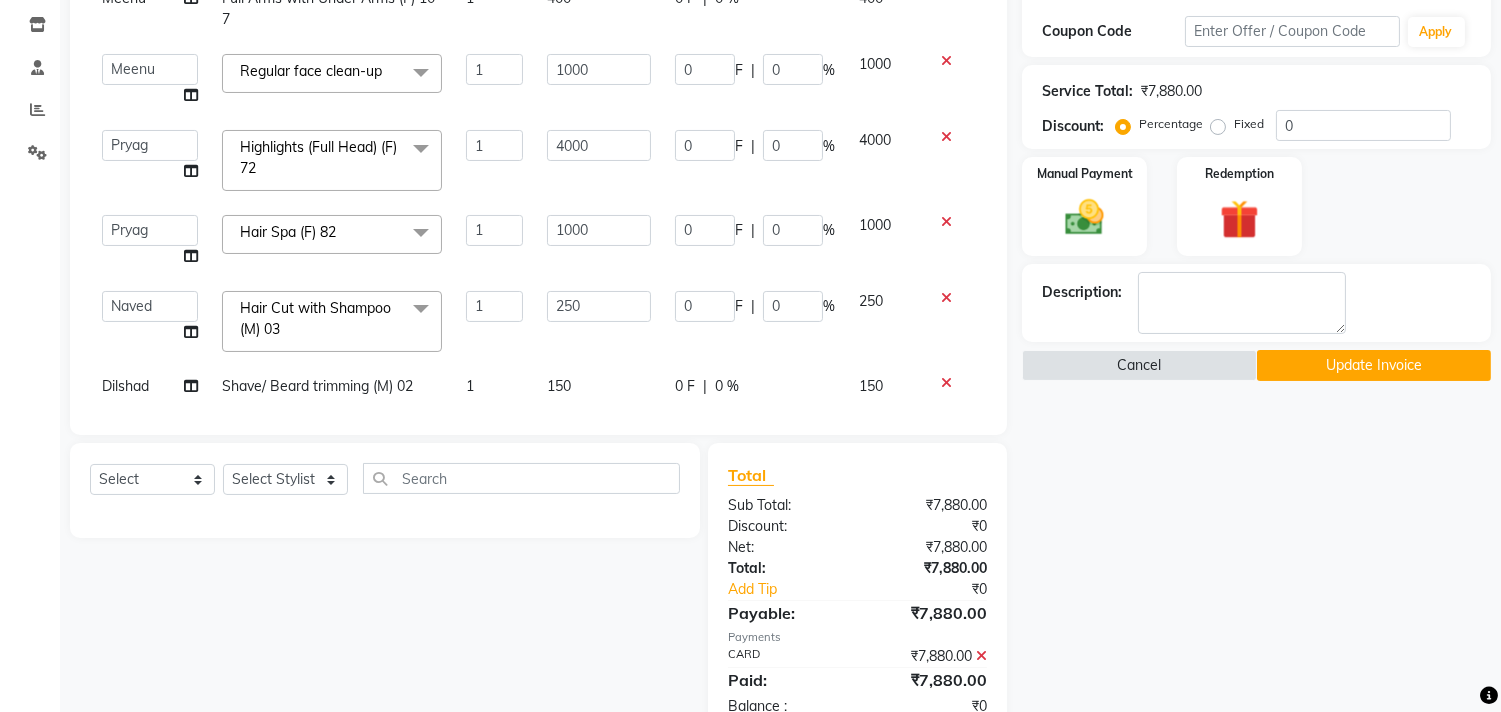 select on "87863" 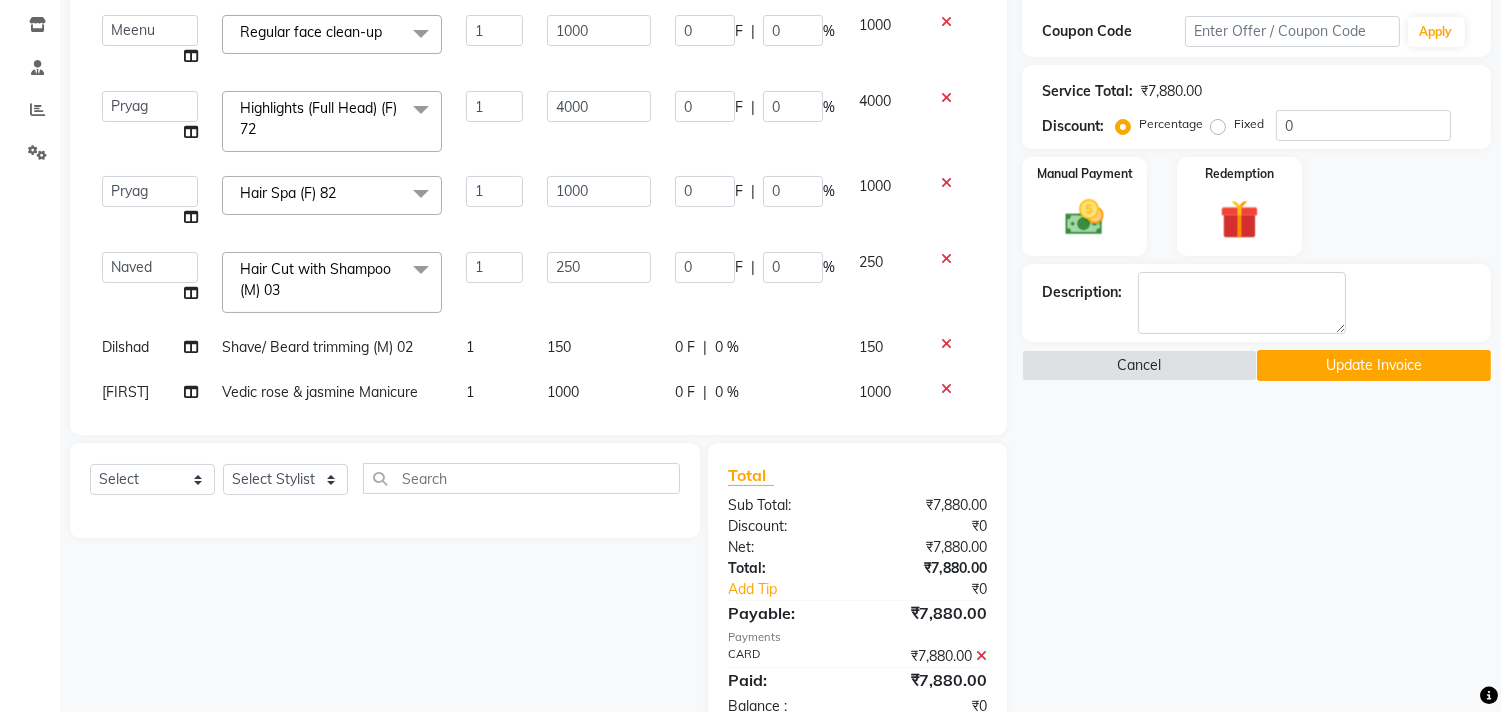 scroll, scrollTop: 137, scrollLeft: 0, axis: vertical 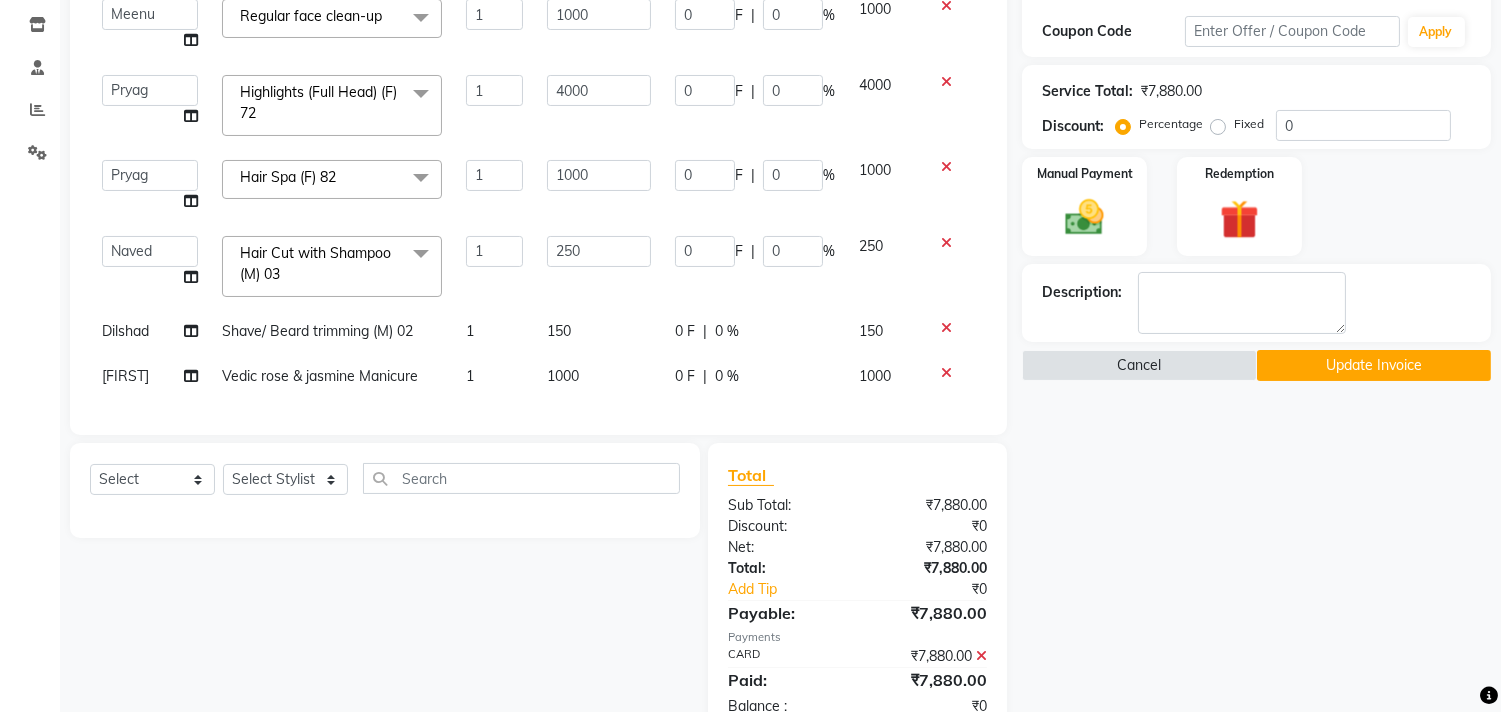 click on "Dilshad" 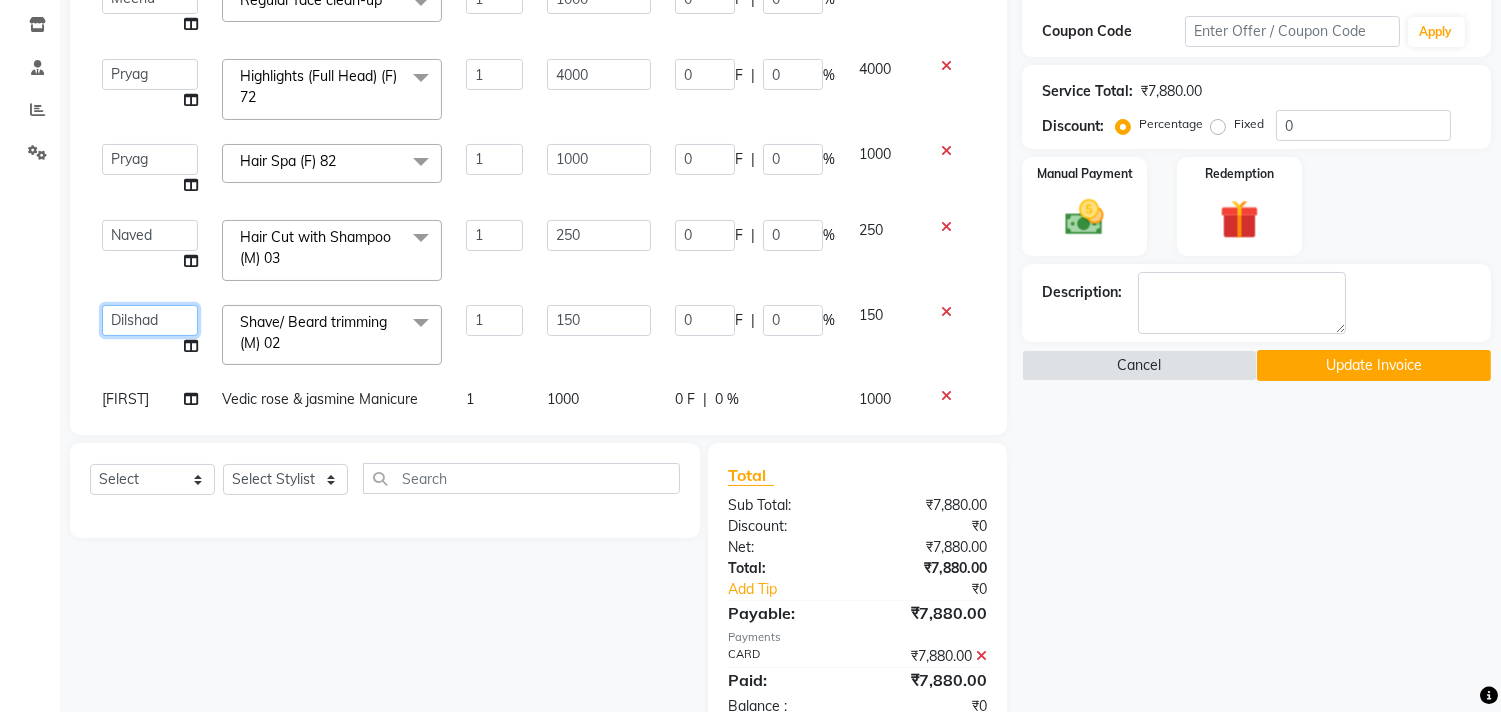 click on "Abrar   Alam   Dilshad   Lallan   Meenu   Nafeesh Ahmad   Naved   O.P. Sharma    Pryag   Samar   Shahzad    SHWETA SINGH   Zarina" 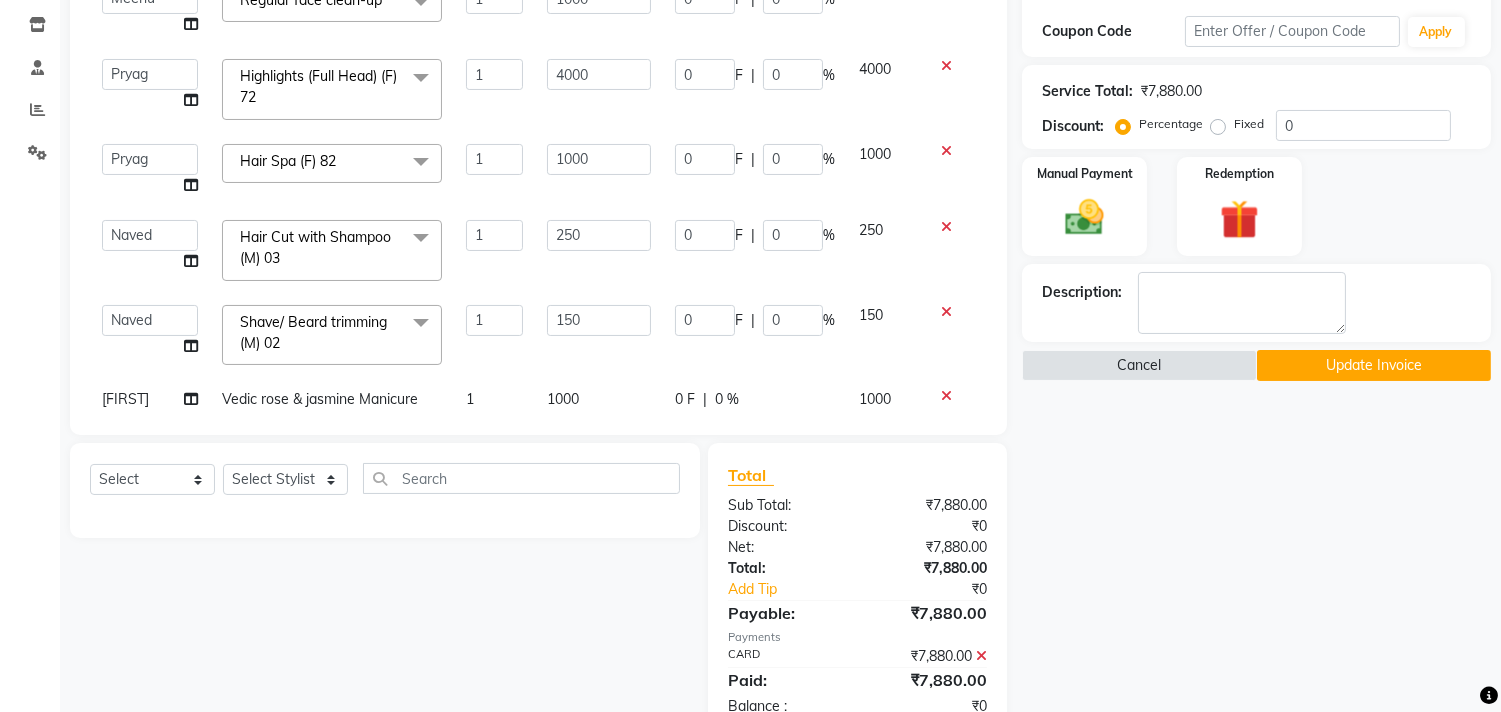 select on "87863" 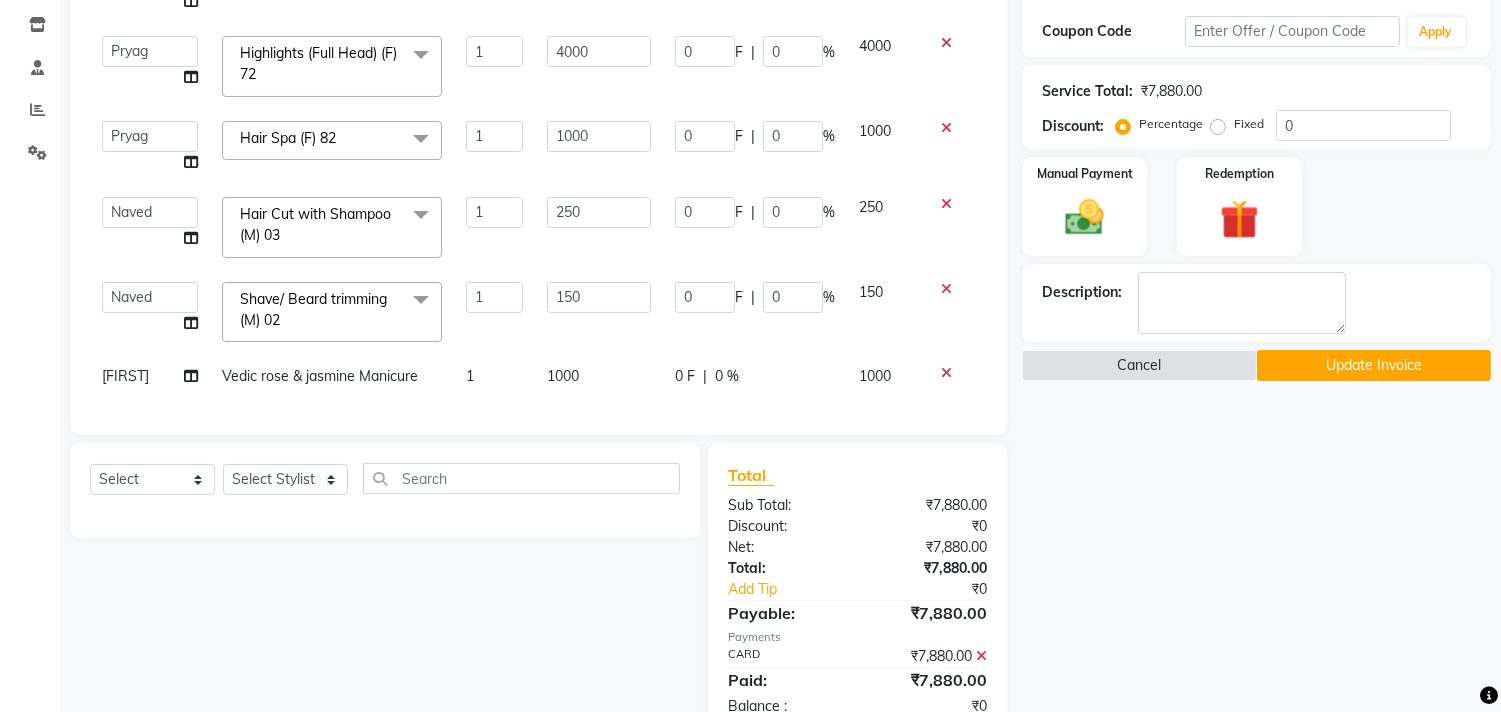 scroll, scrollTop: 177, scrollLeft: 0, axis: vertical 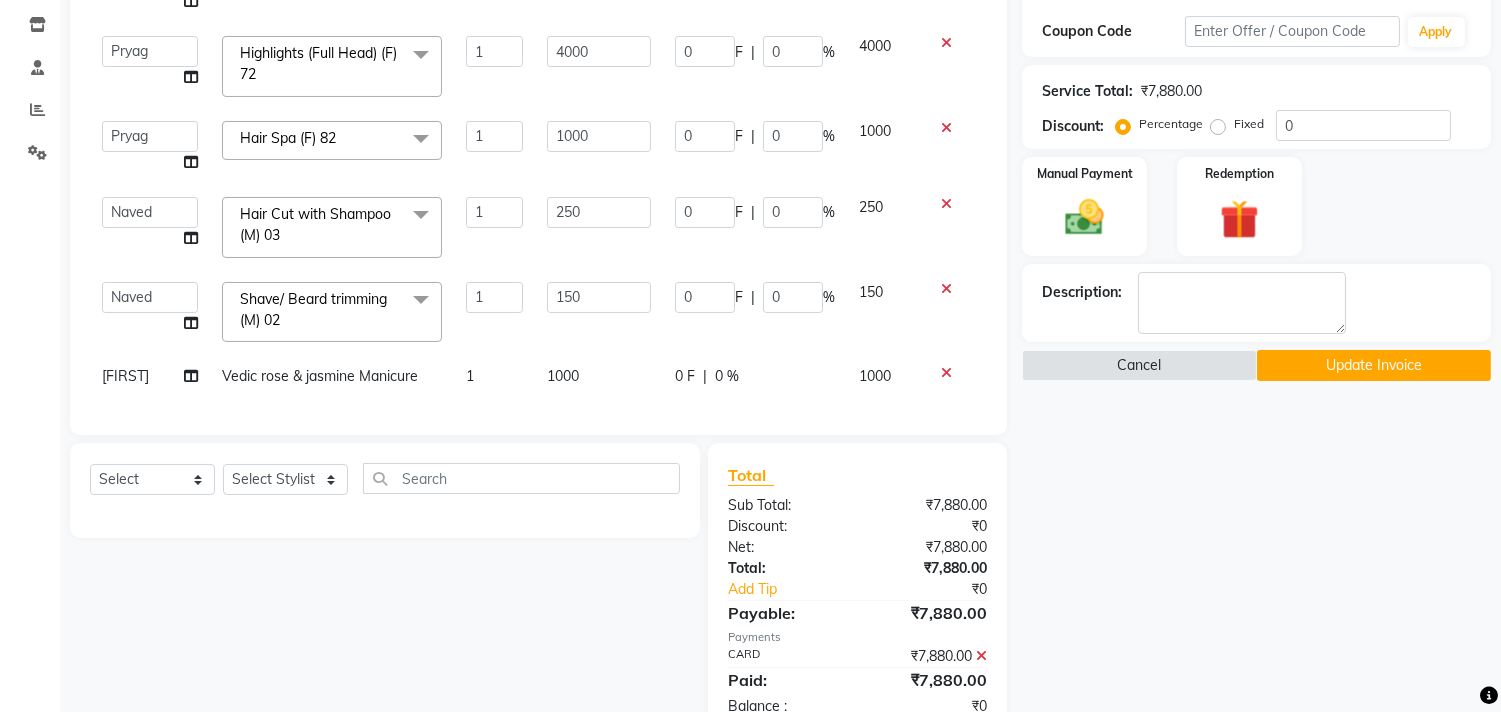click on "Update Invoice" 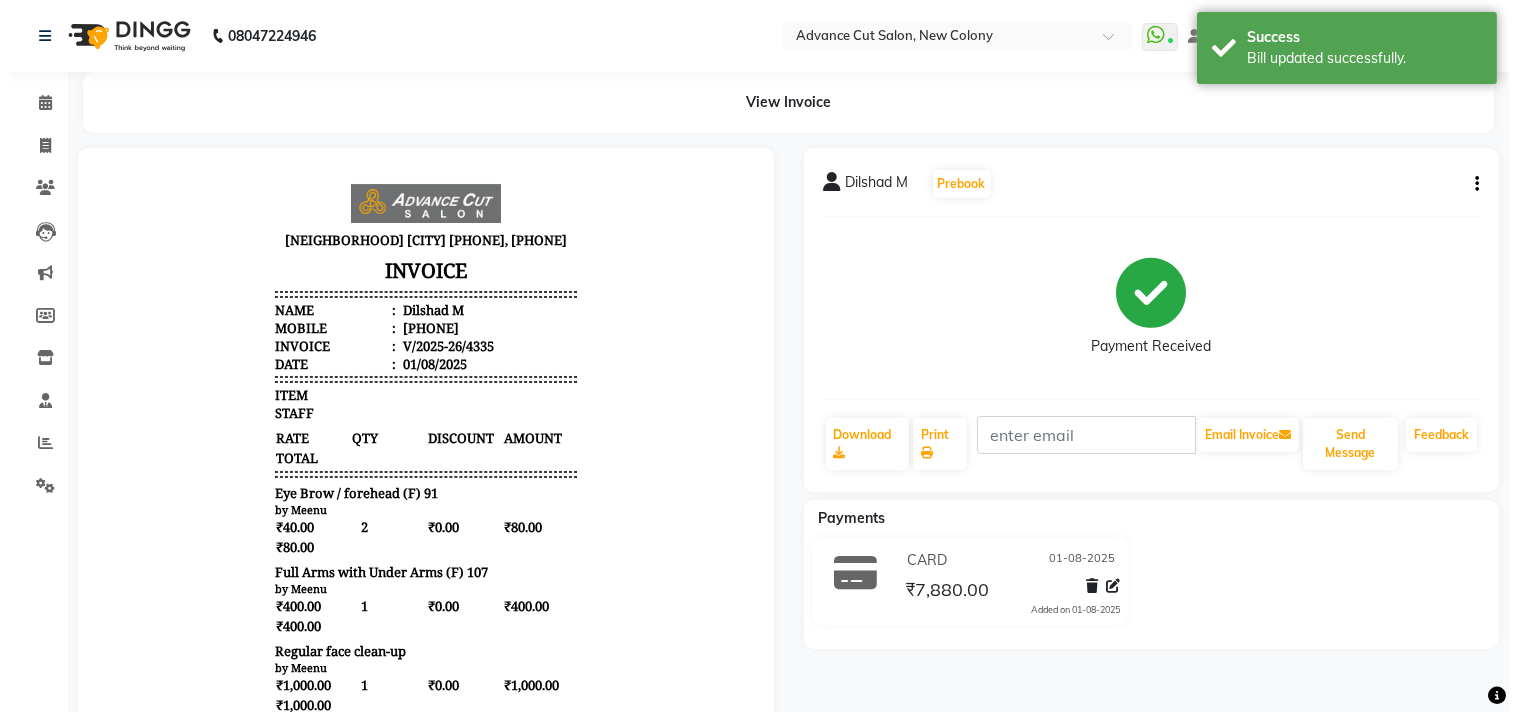 scroll, scrollTop: 0, scrollLeft: 0, axis: both 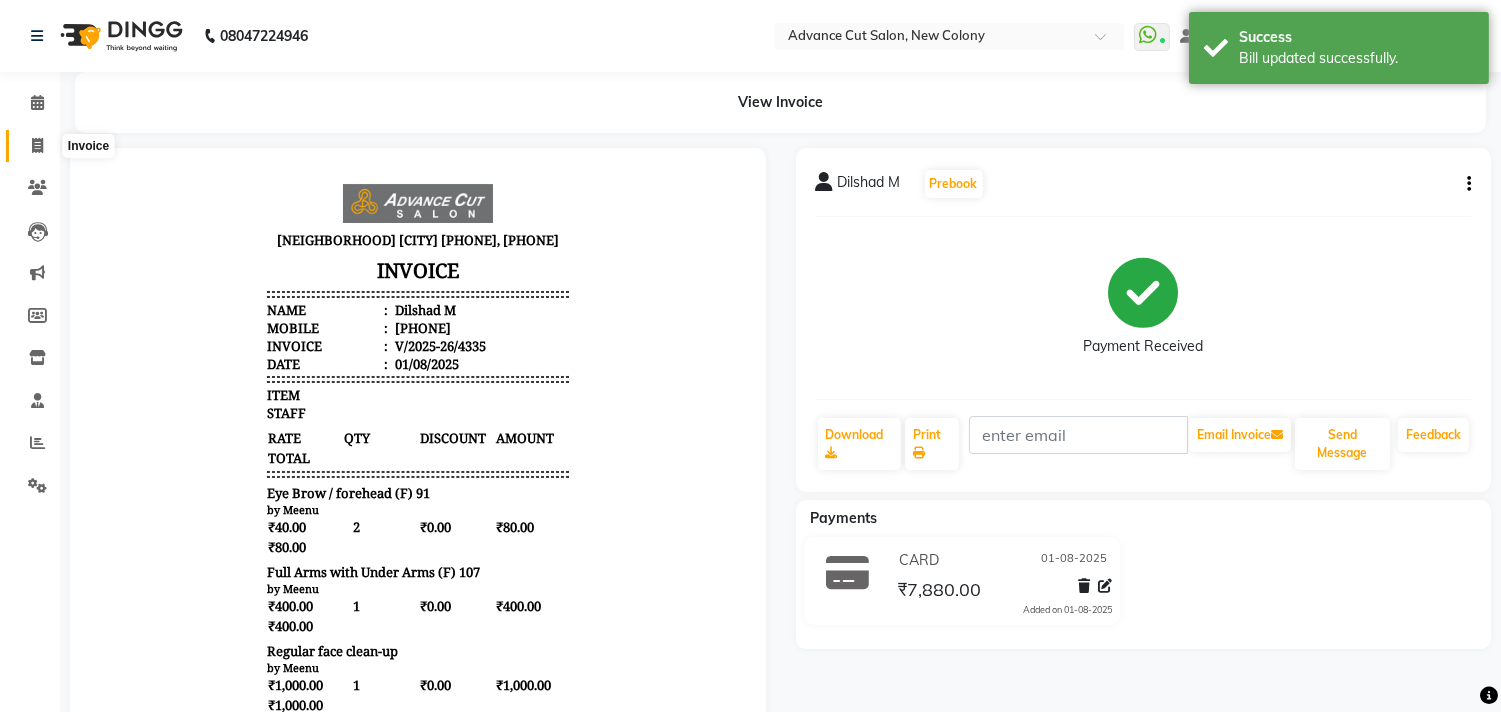 click 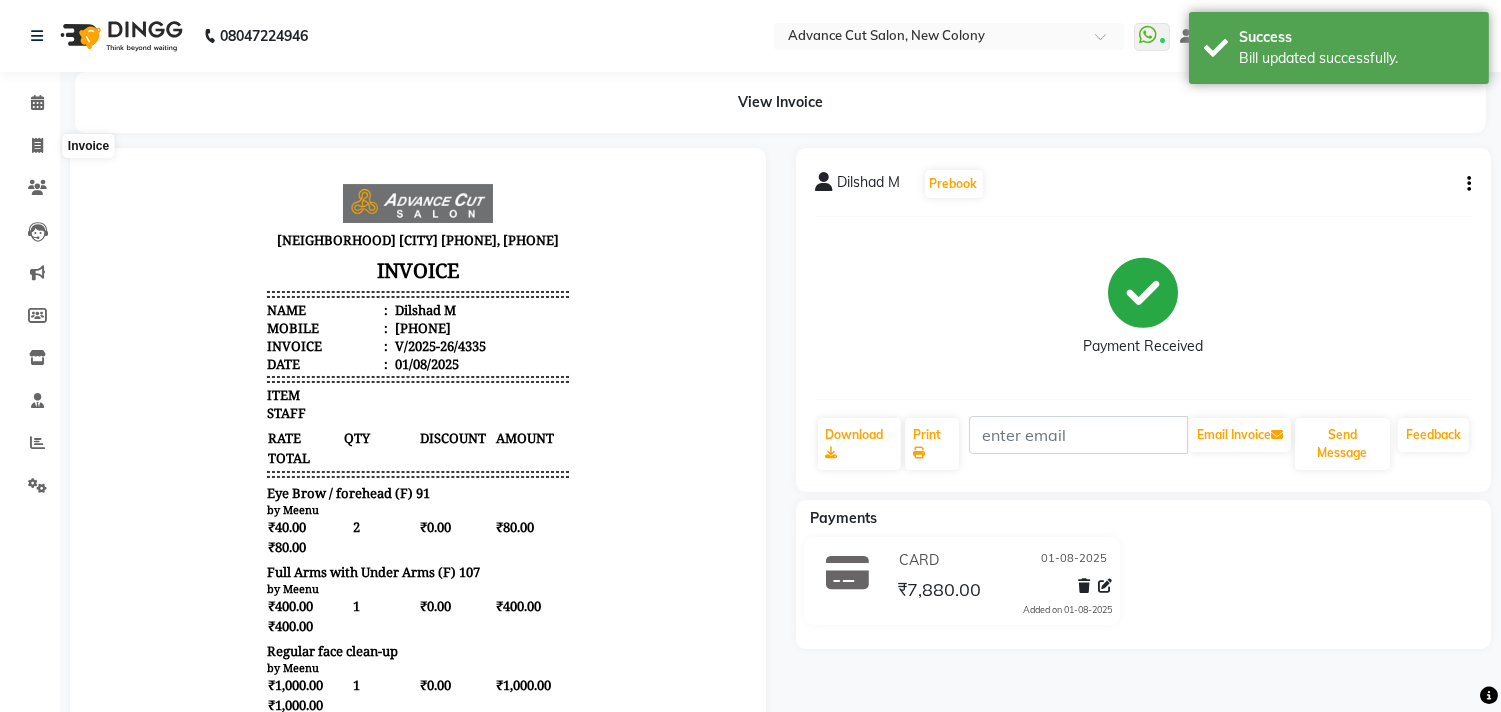 select on "service" 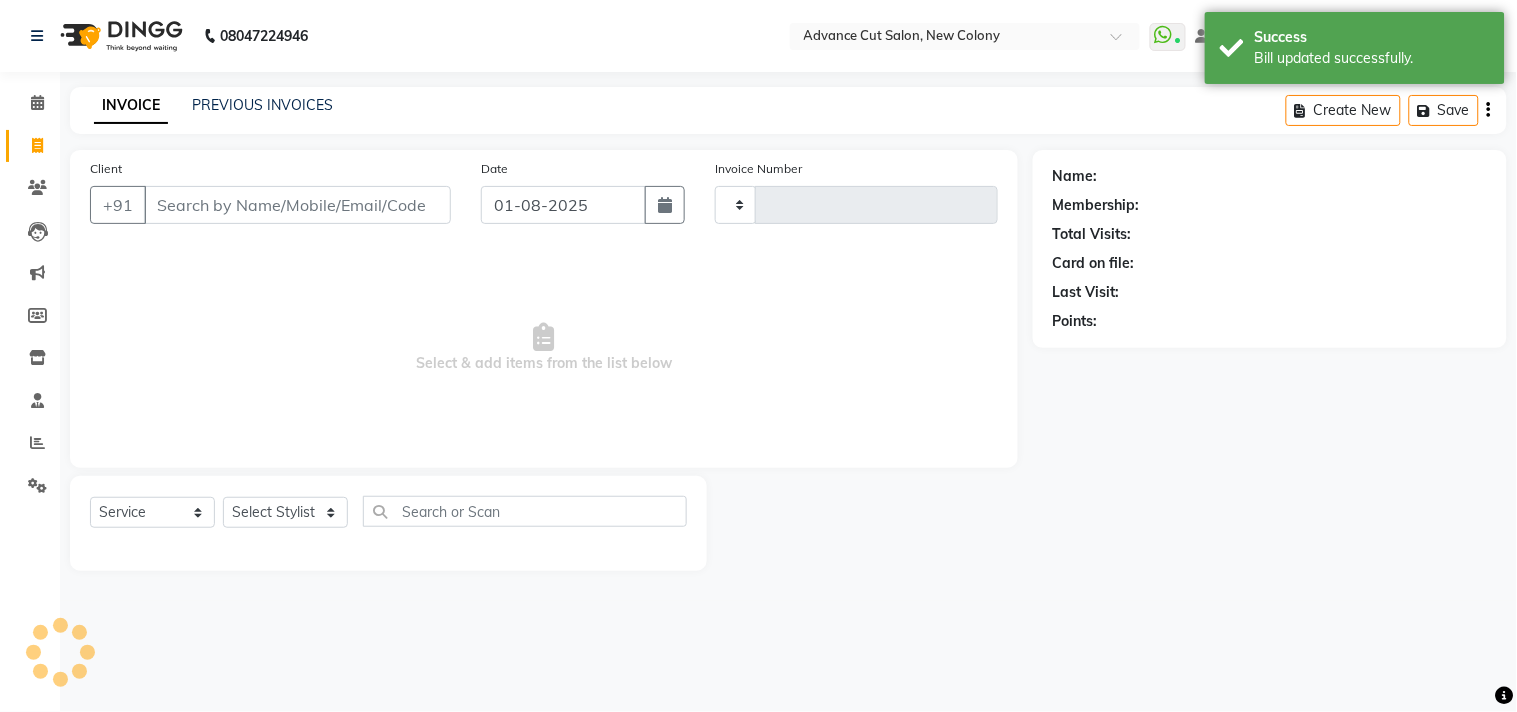 type on "4339" 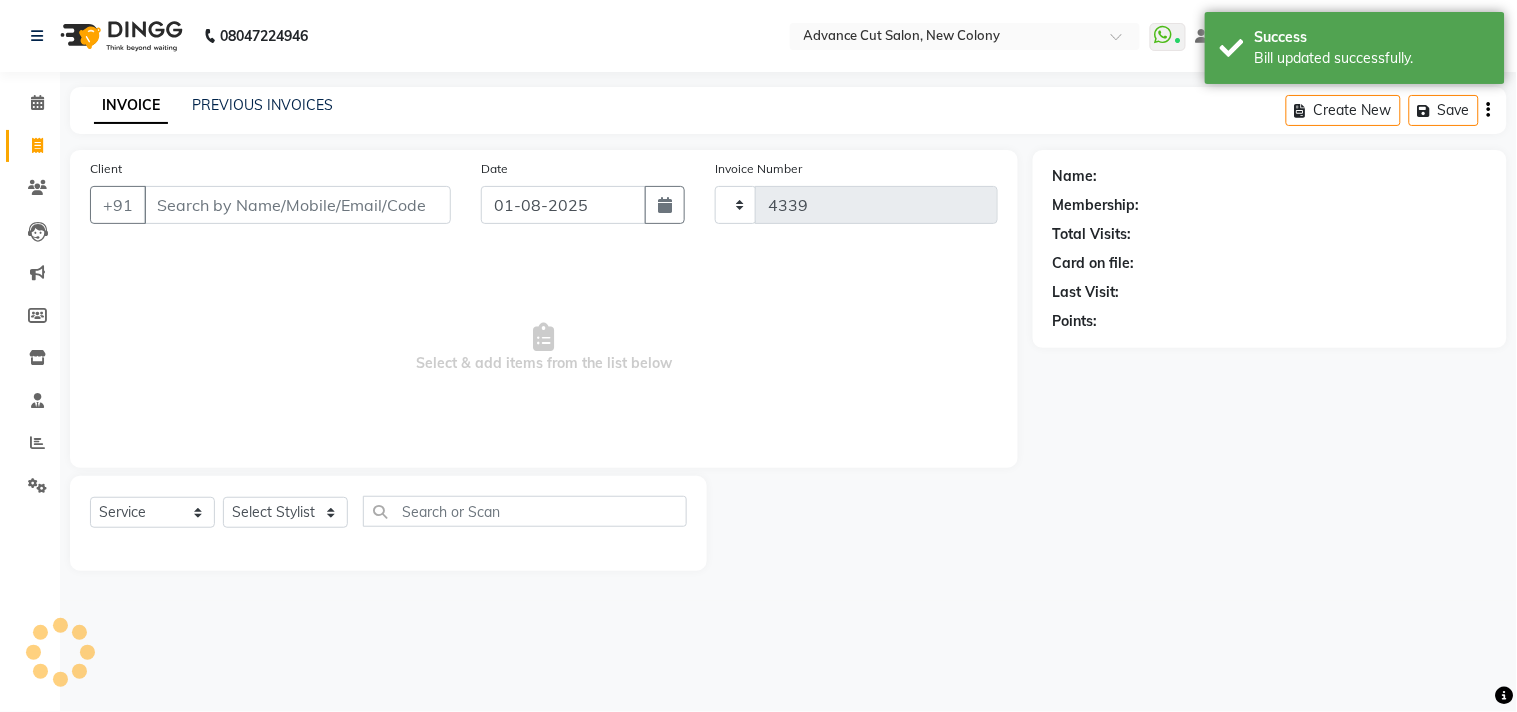 select on "922" 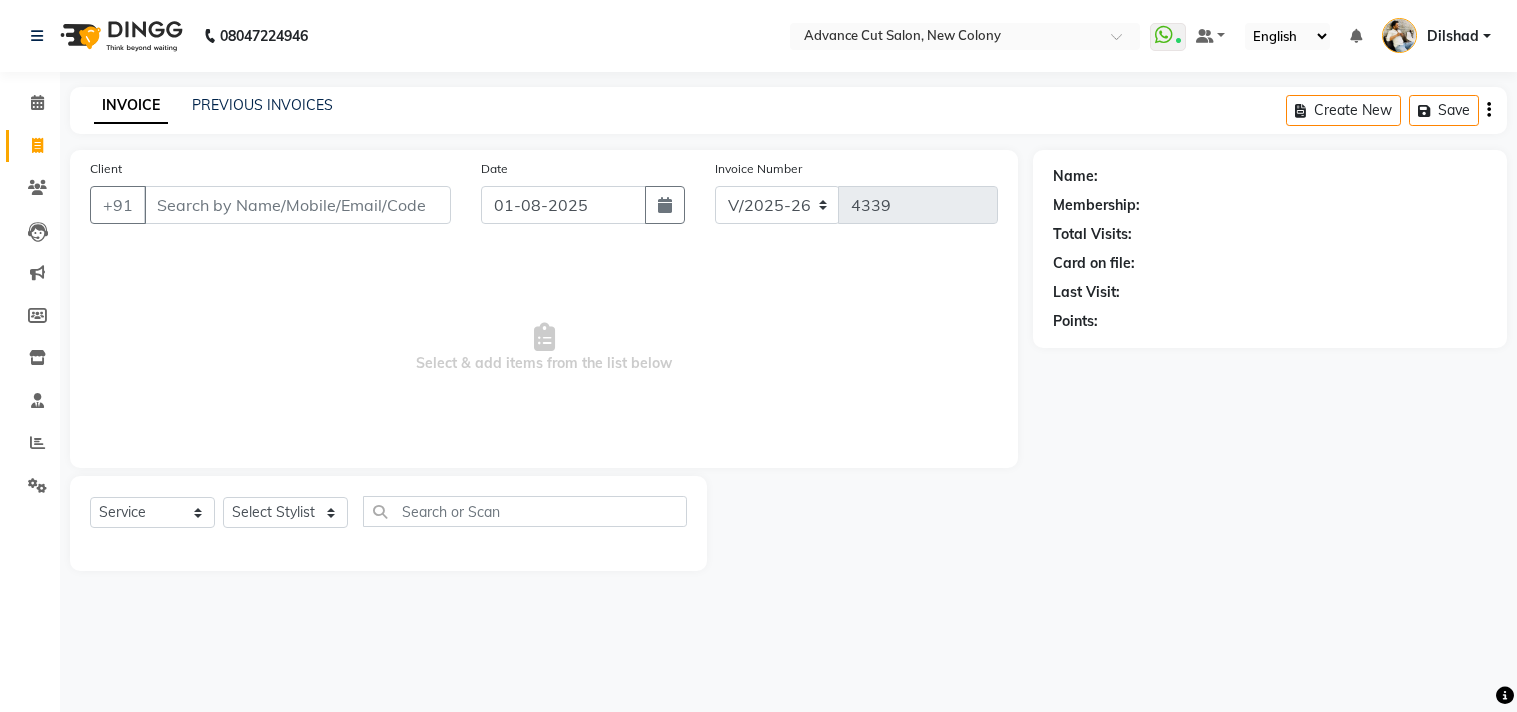 select on "922" 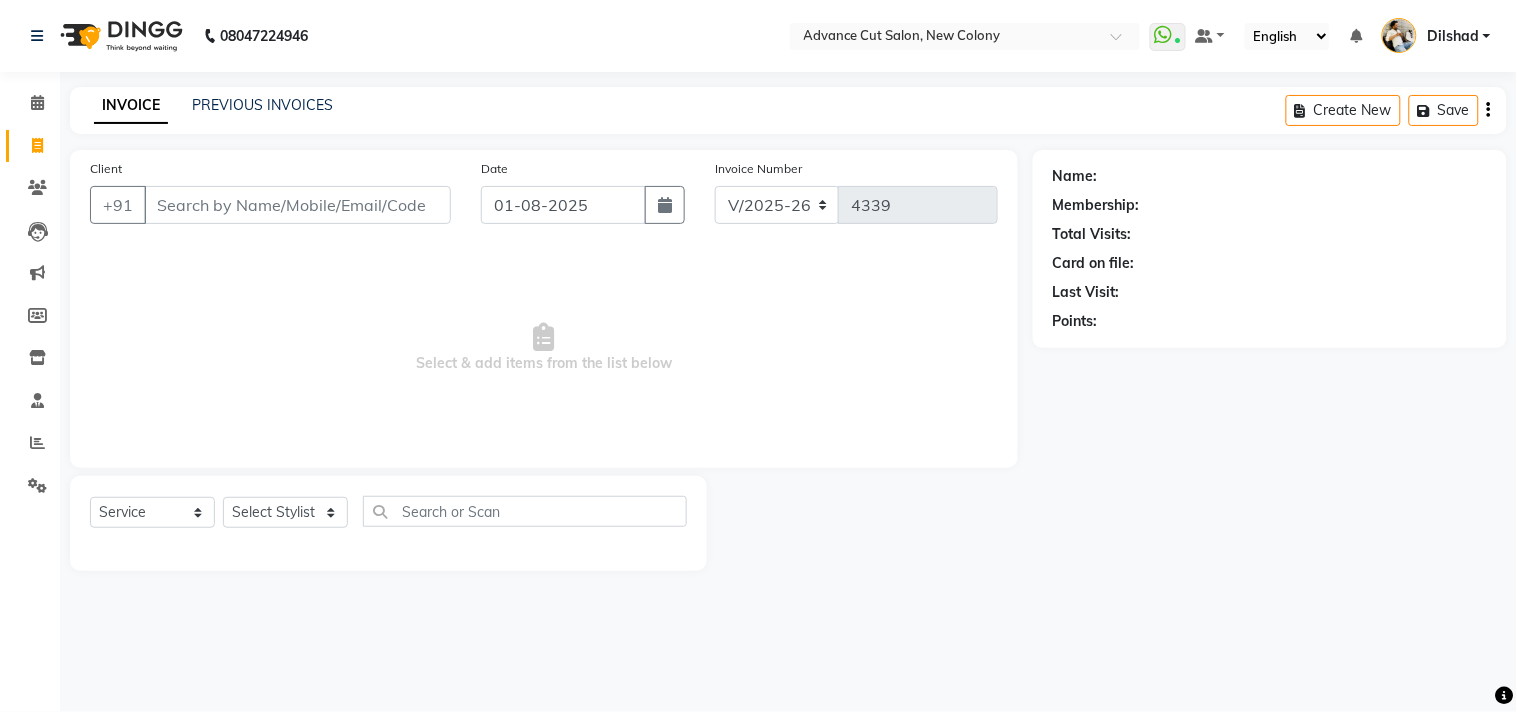 scroll, scrollTop: 0, scrollLeft: 0, axis: both 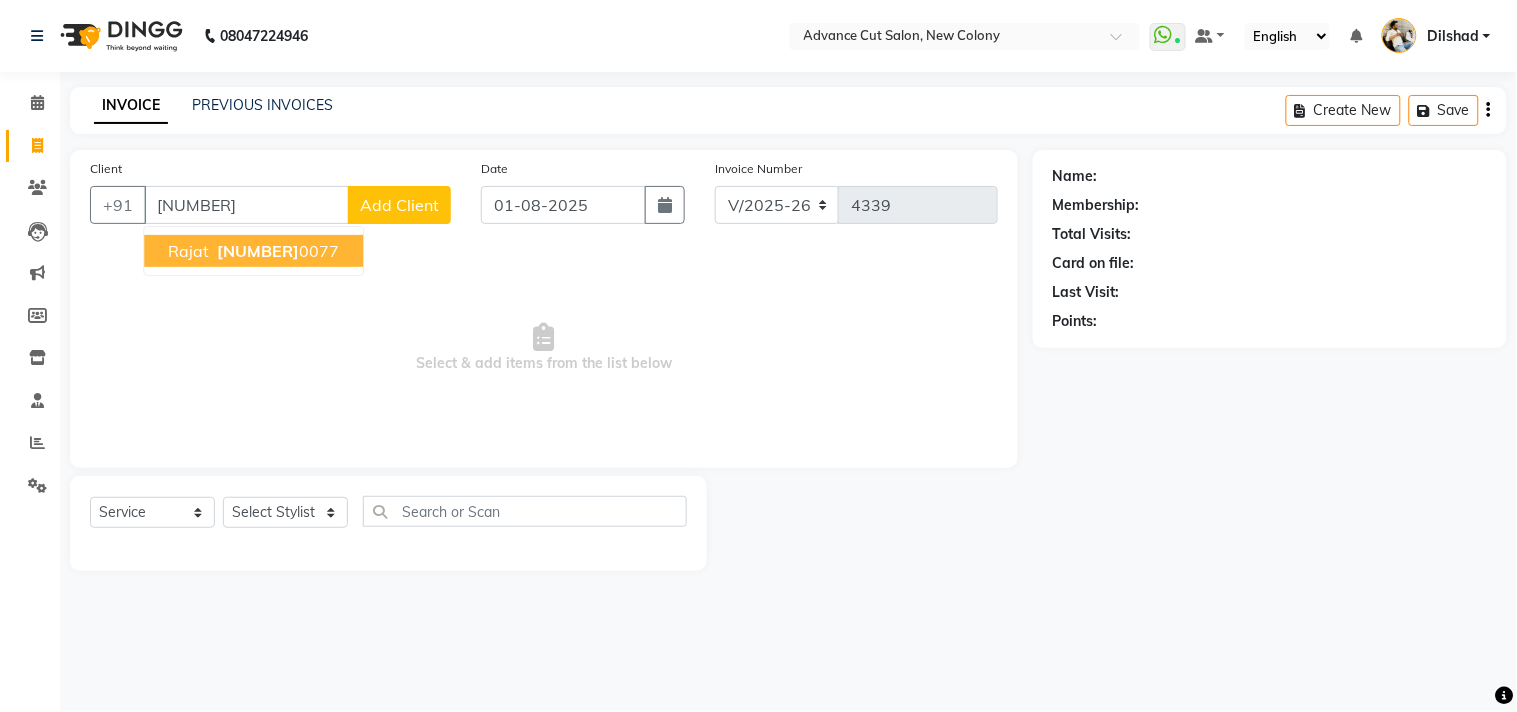click on "[NUMBER]" at bounding box center [258, 251] 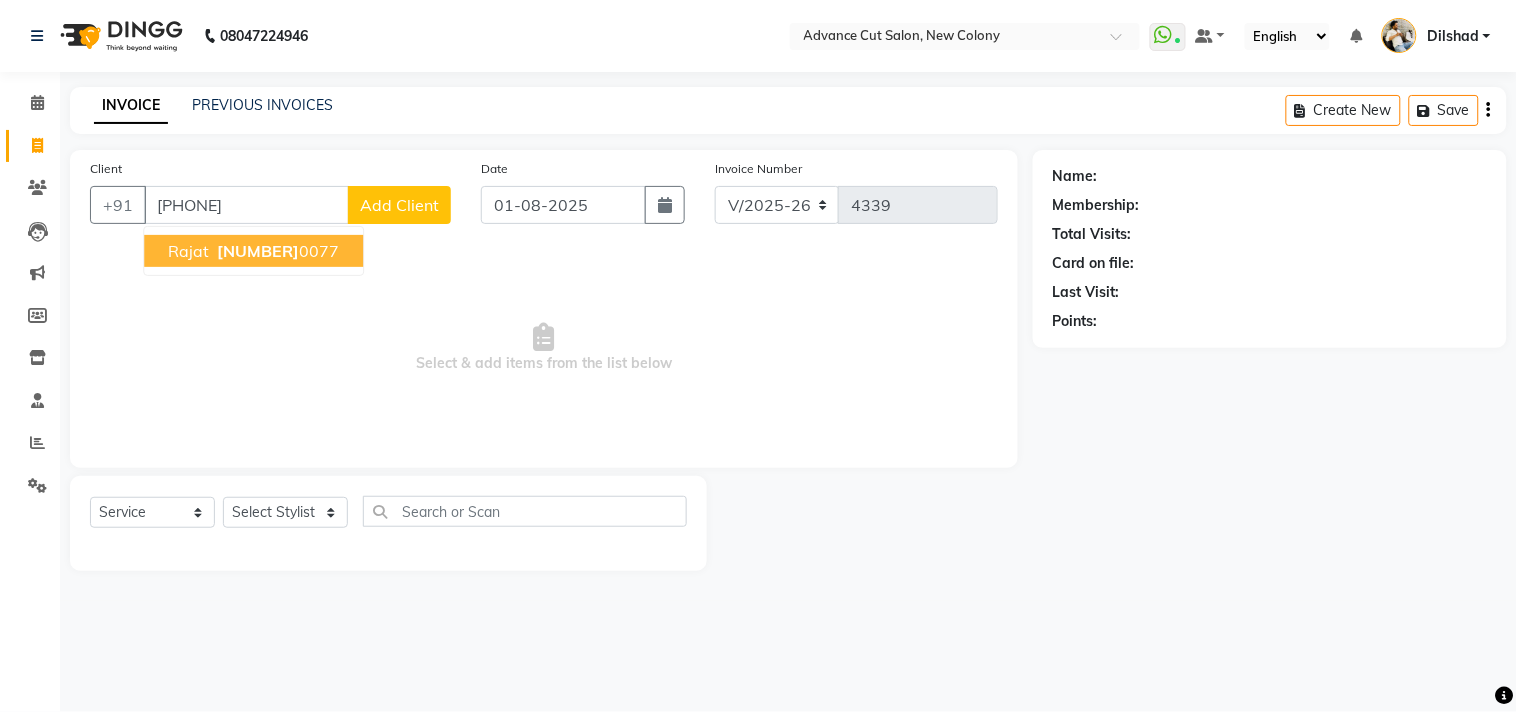 type on "[PHONE]" 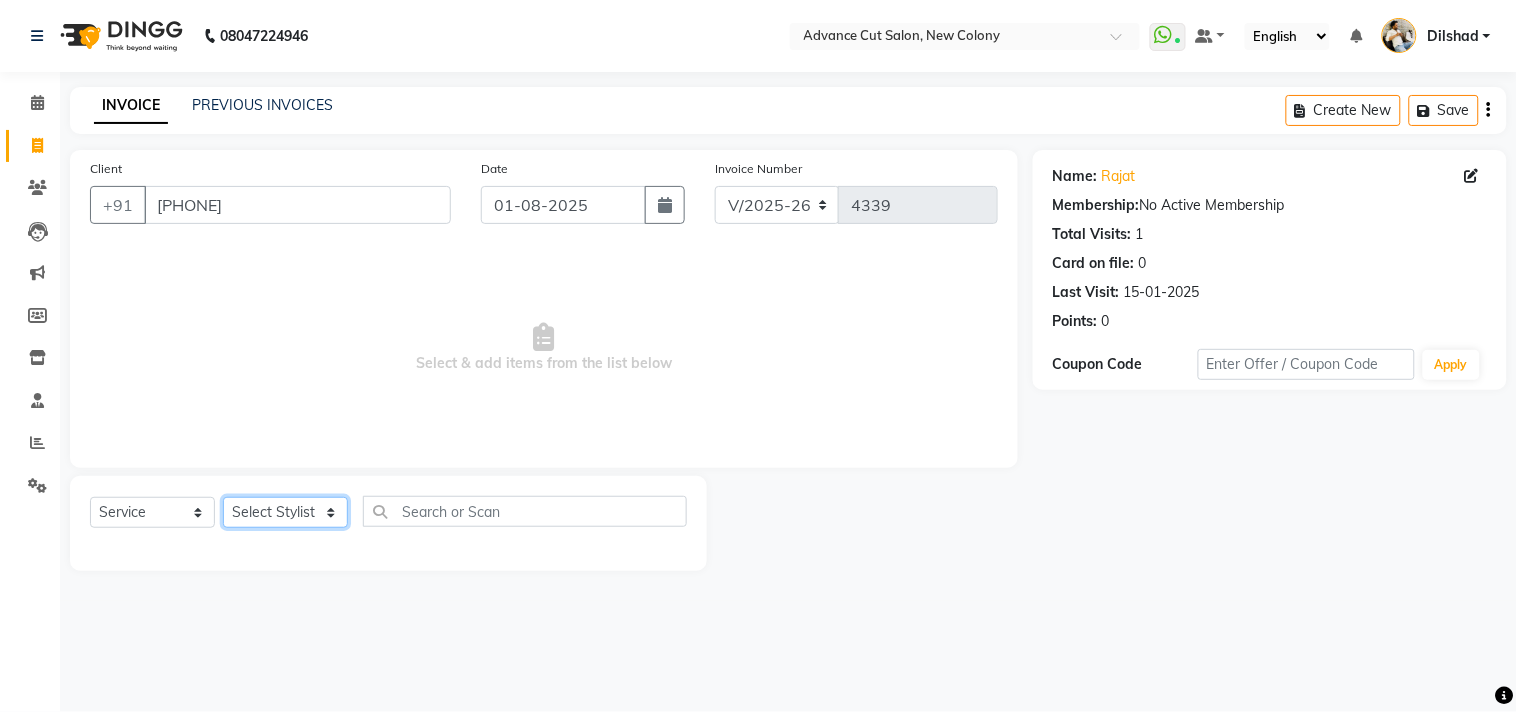 drag, startPoint x: 282, startPoint y: 516, endPoint x: 275, endPoint y: 498, distance: 19.313208 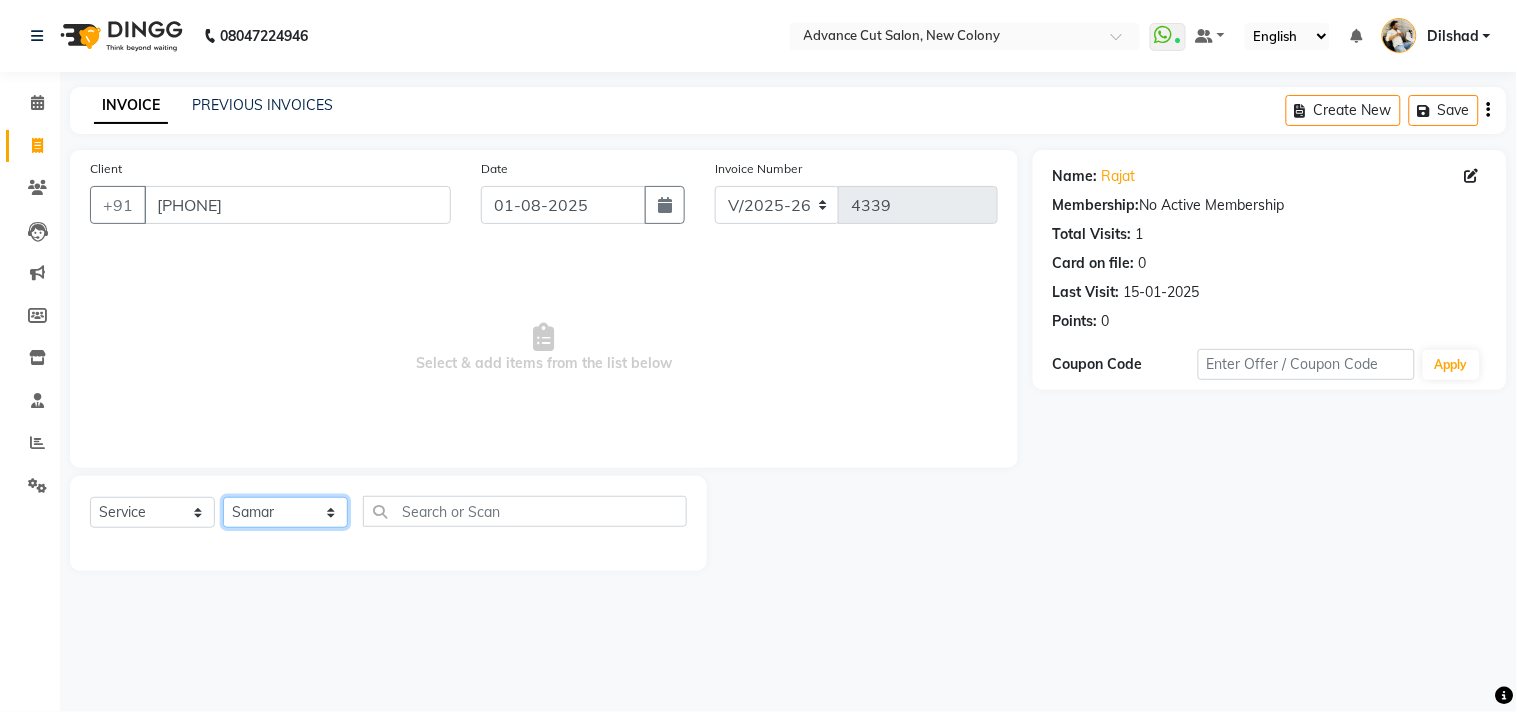 click on "Select Stylist Abrar Alam Dilshad Lallan Meenu Nafeesh Ahmad Naved O.P. Sharma  Pryag Samar Shahzad  SHWETA SINGH Zarina" 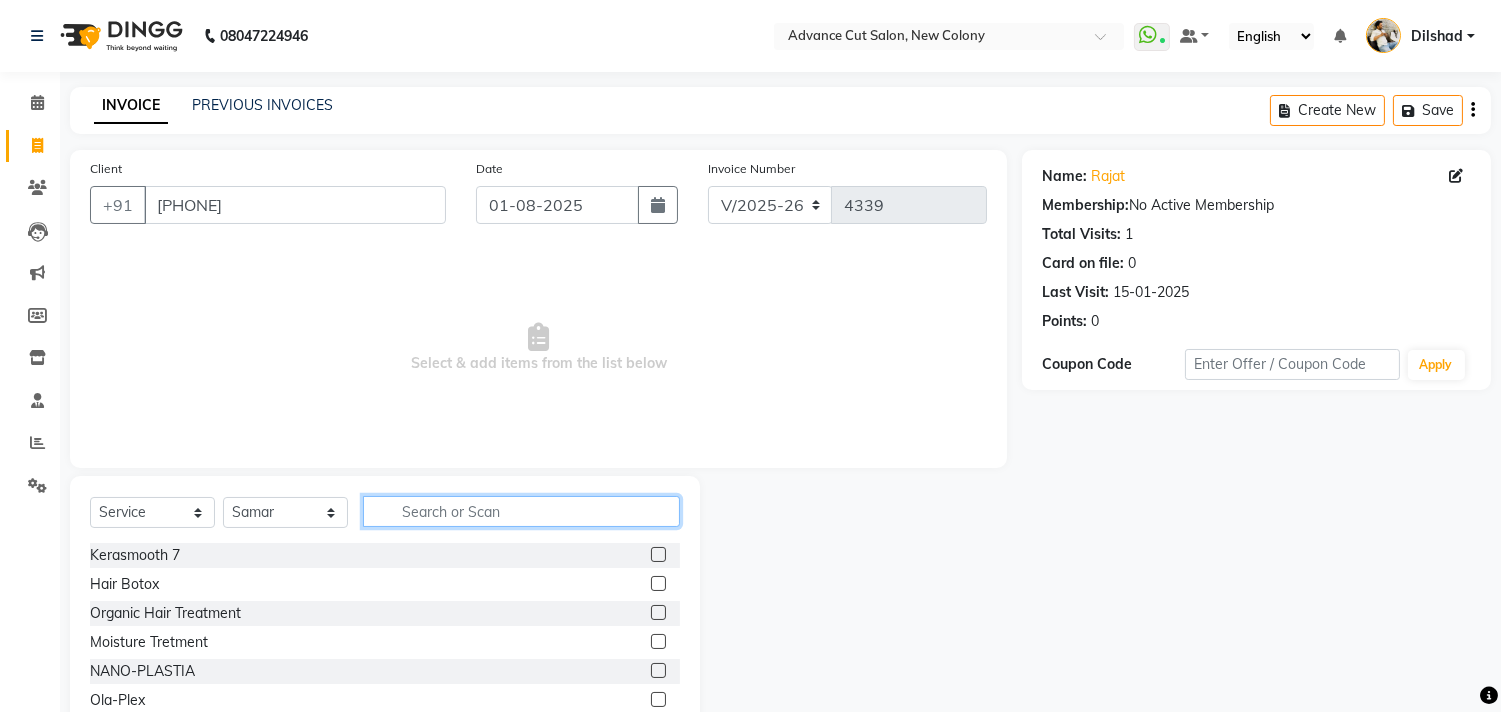click 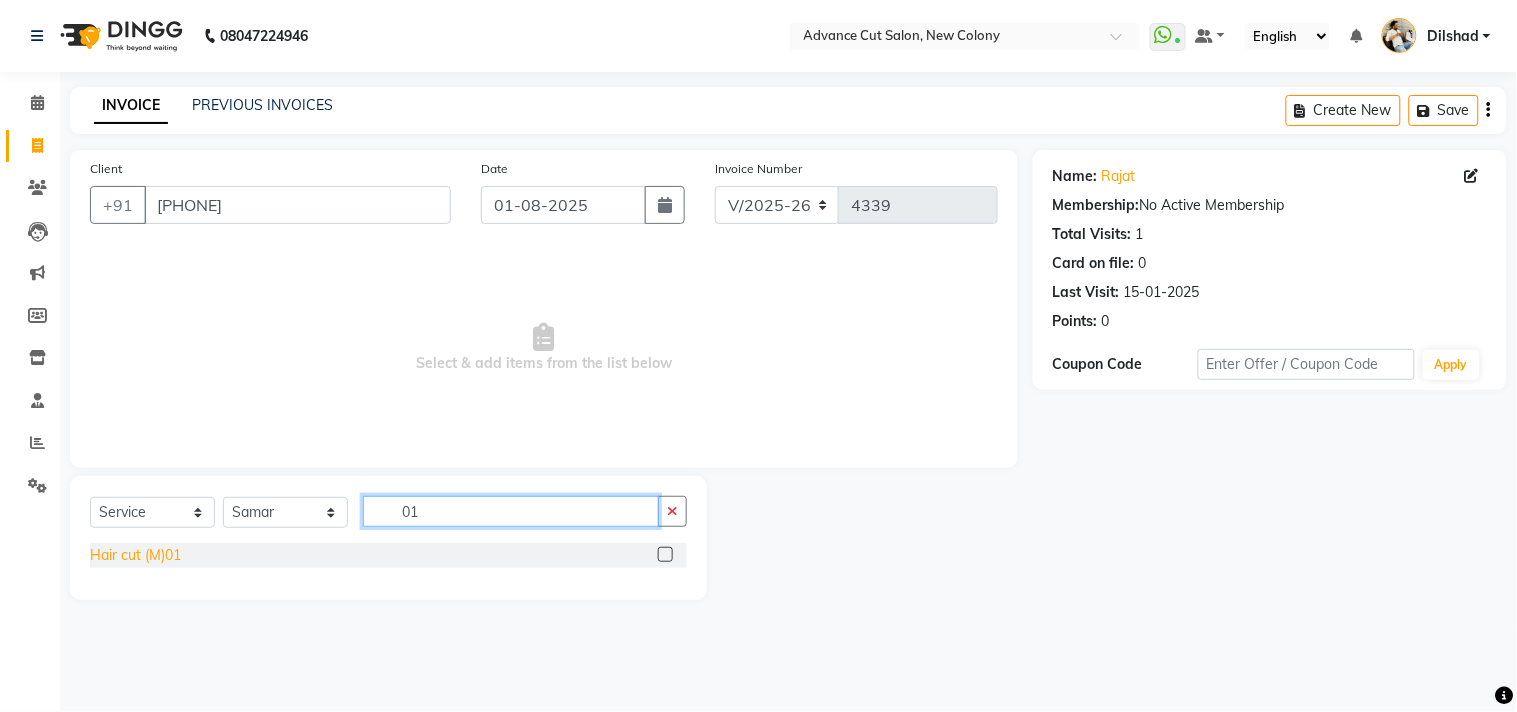 type on "01" 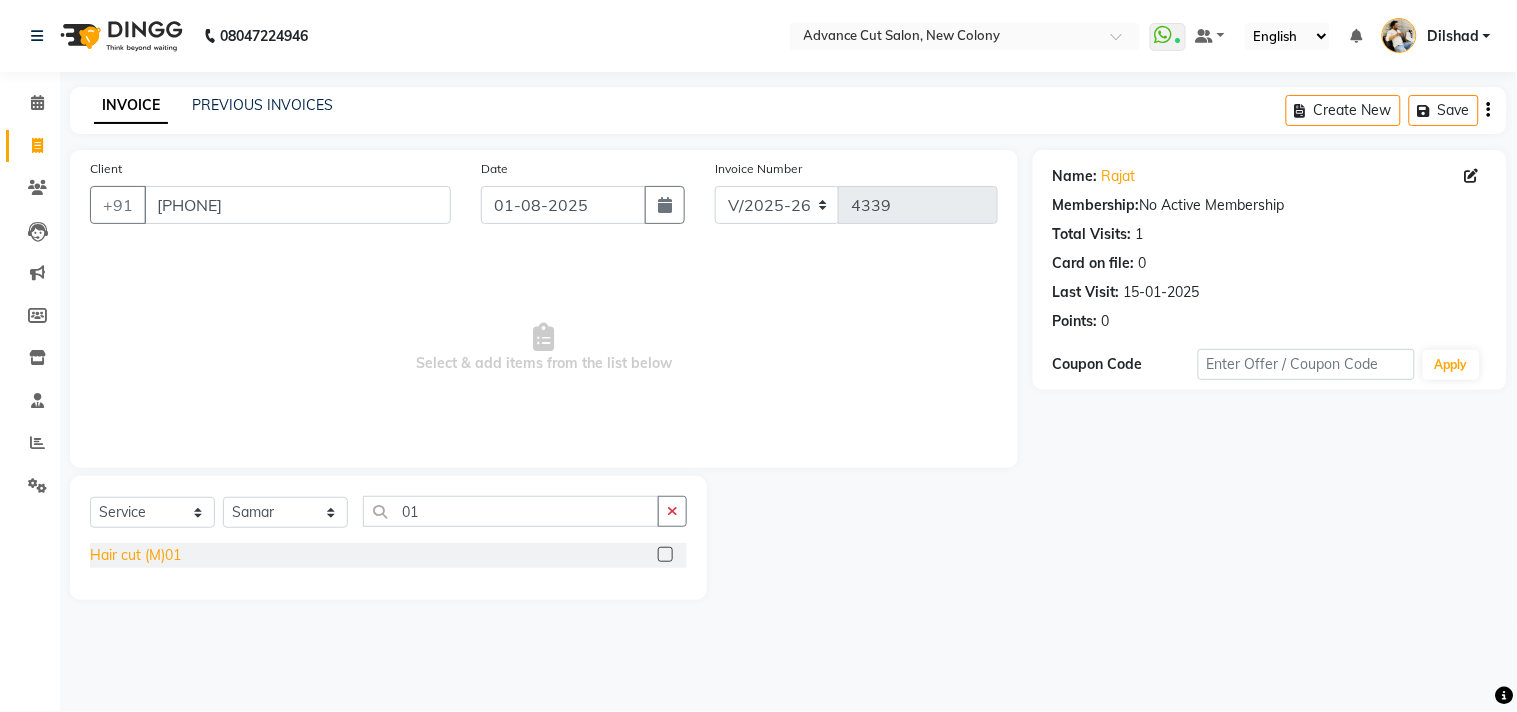 click on "Hair cut (M)01" 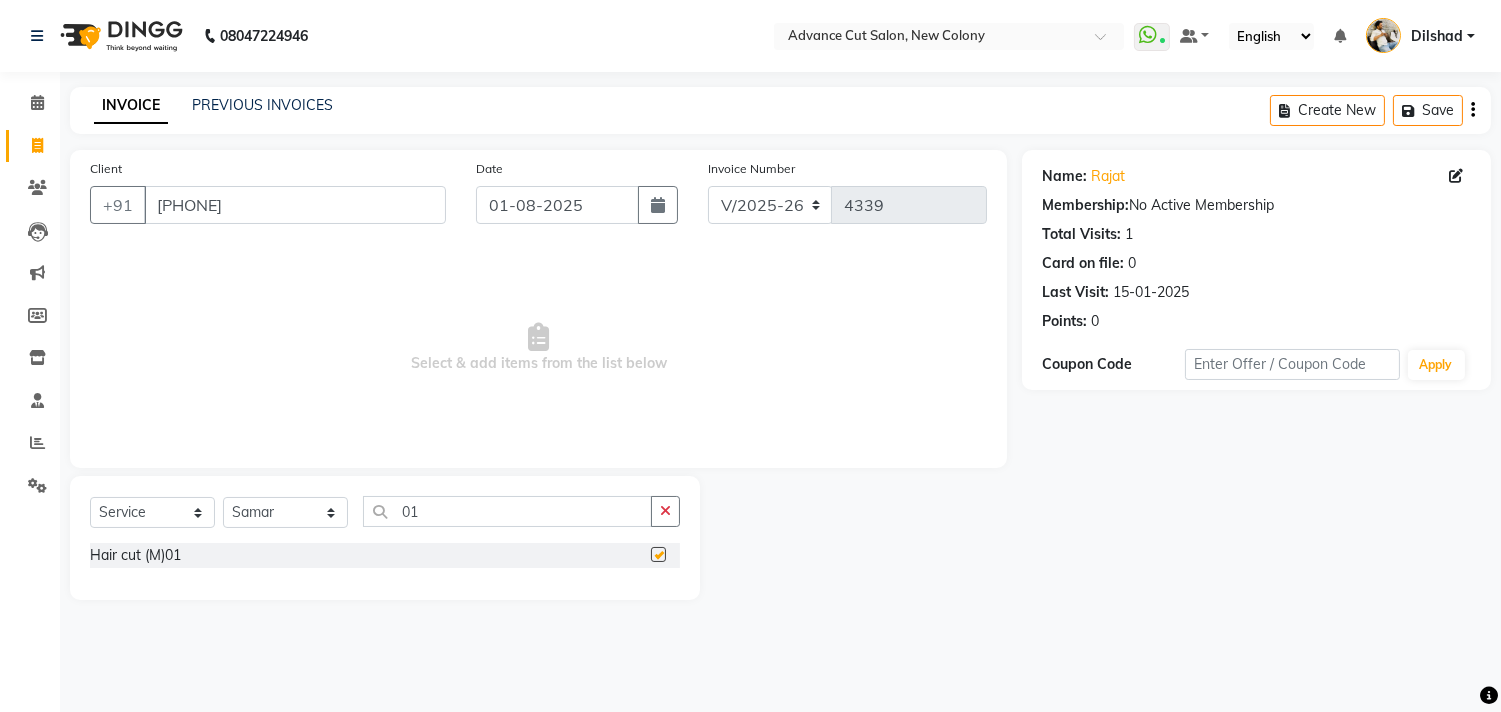 checkbox on "false" 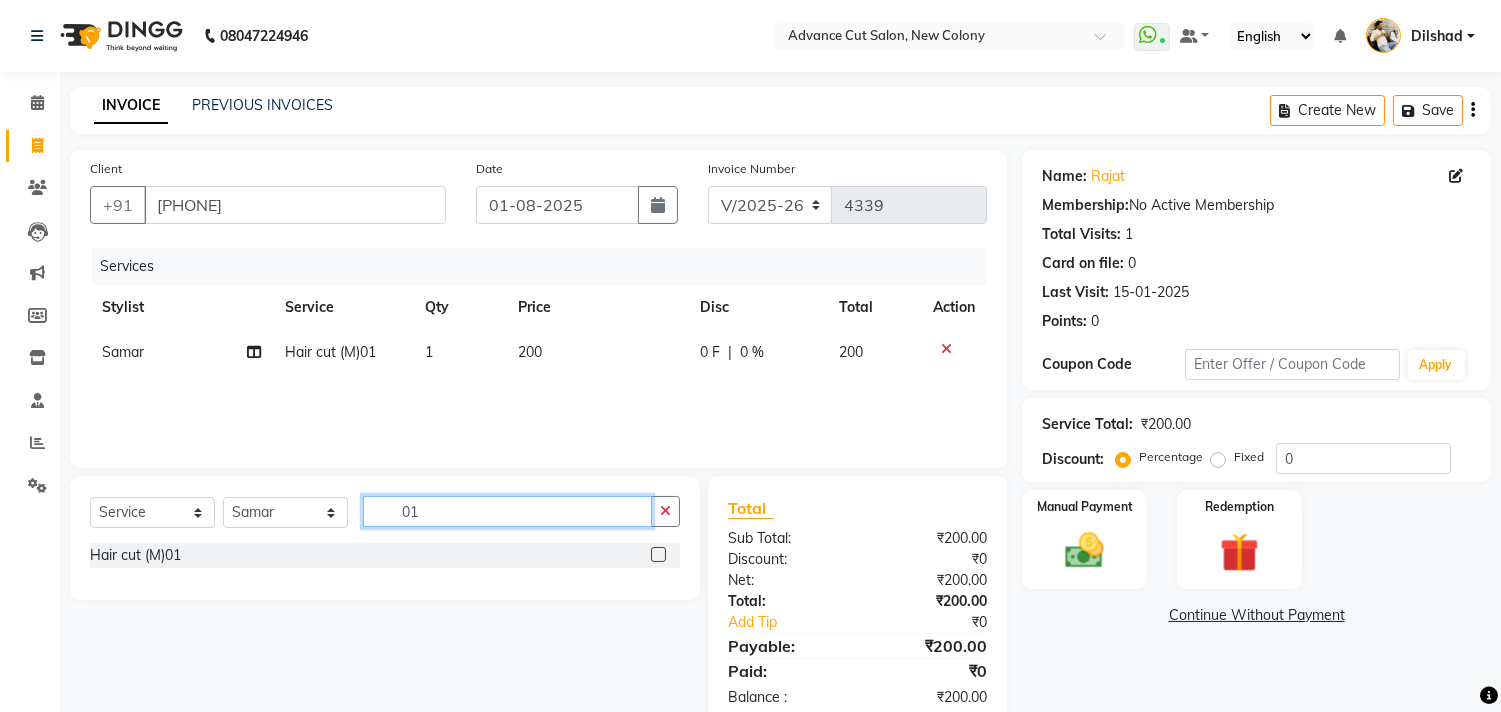 click on "01" 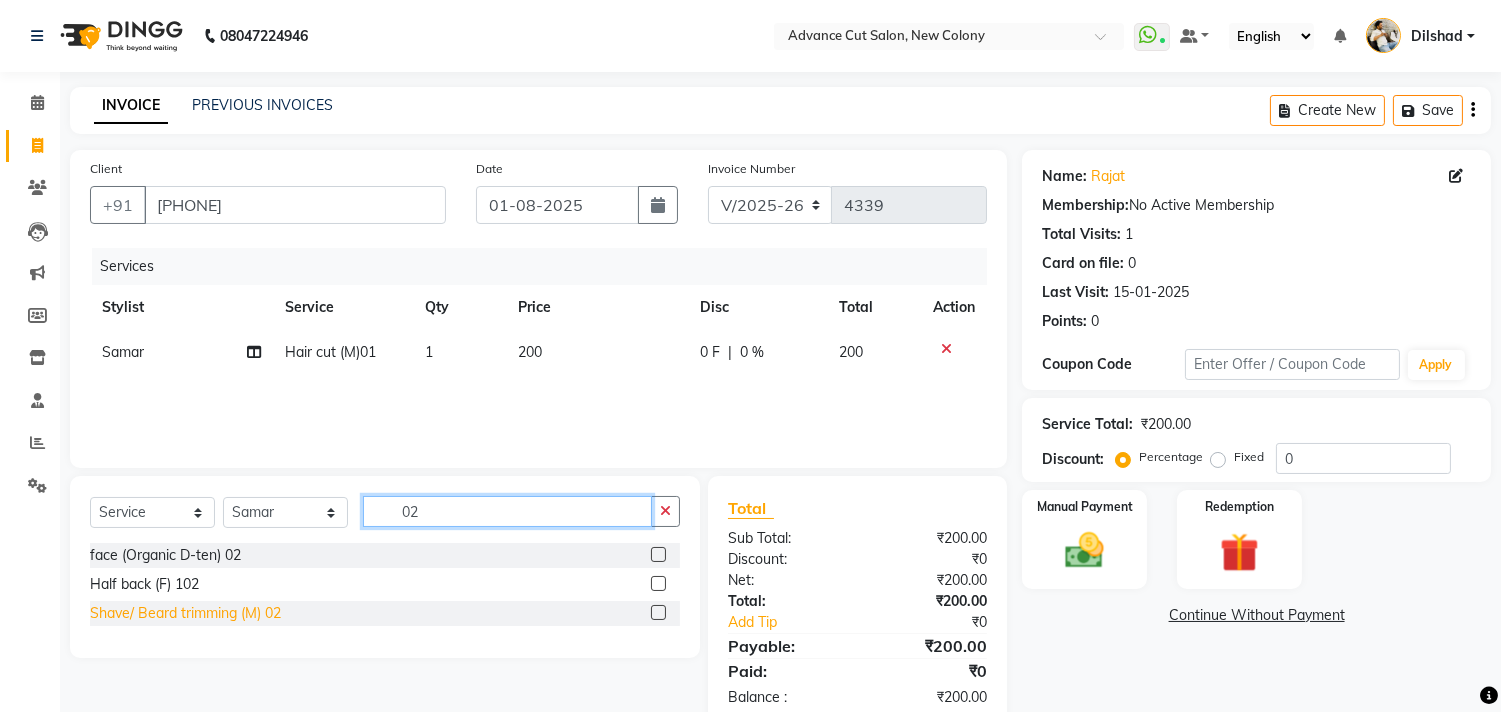 type on "02" 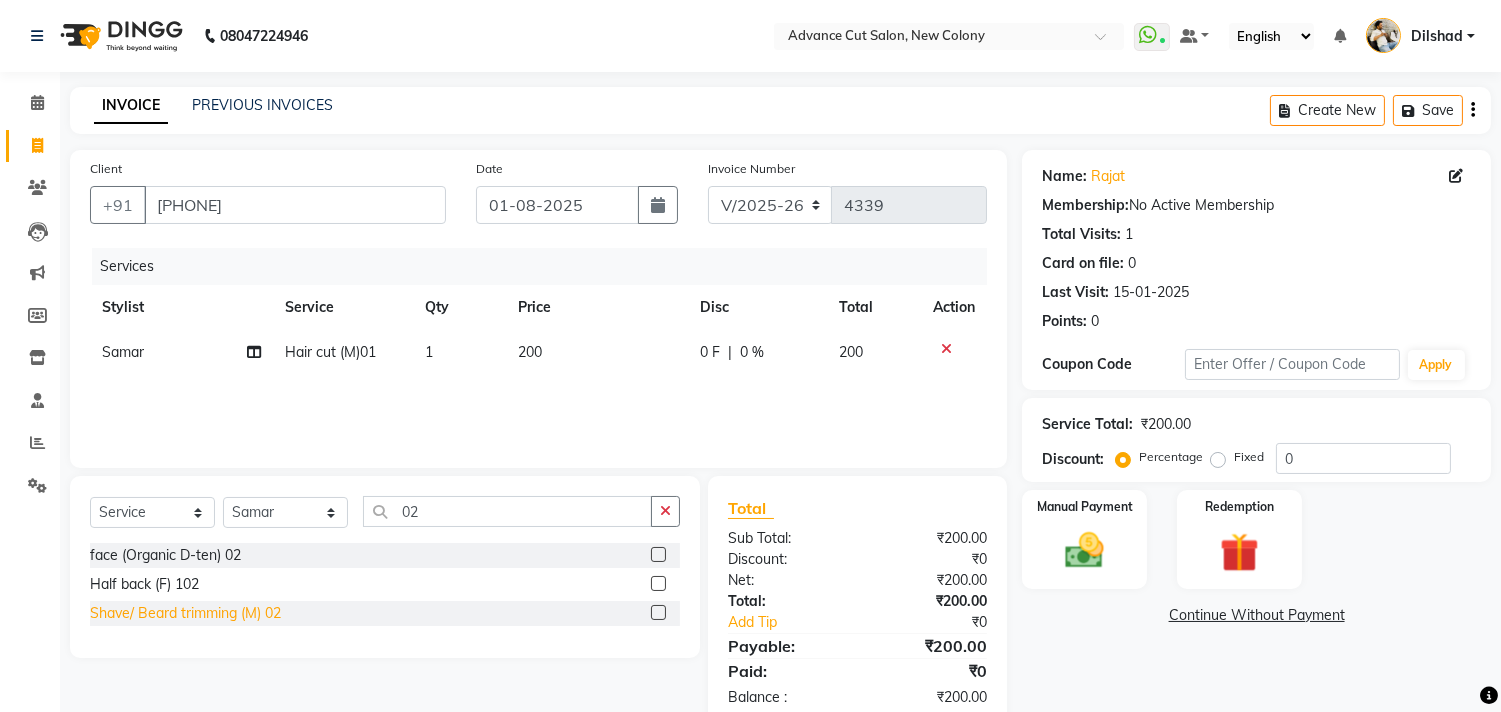 click on "Shave/ Beard trimming (M) 02" 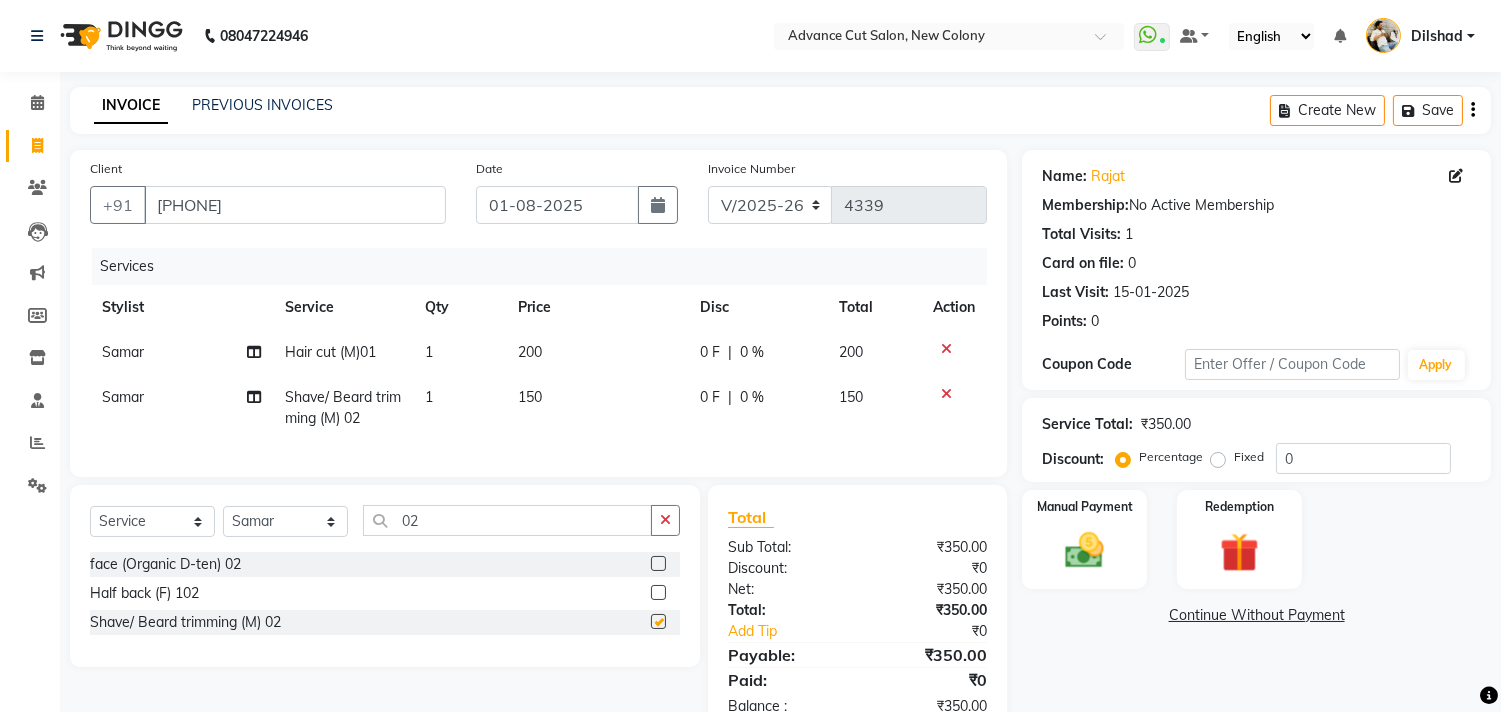 checkbox on "false" 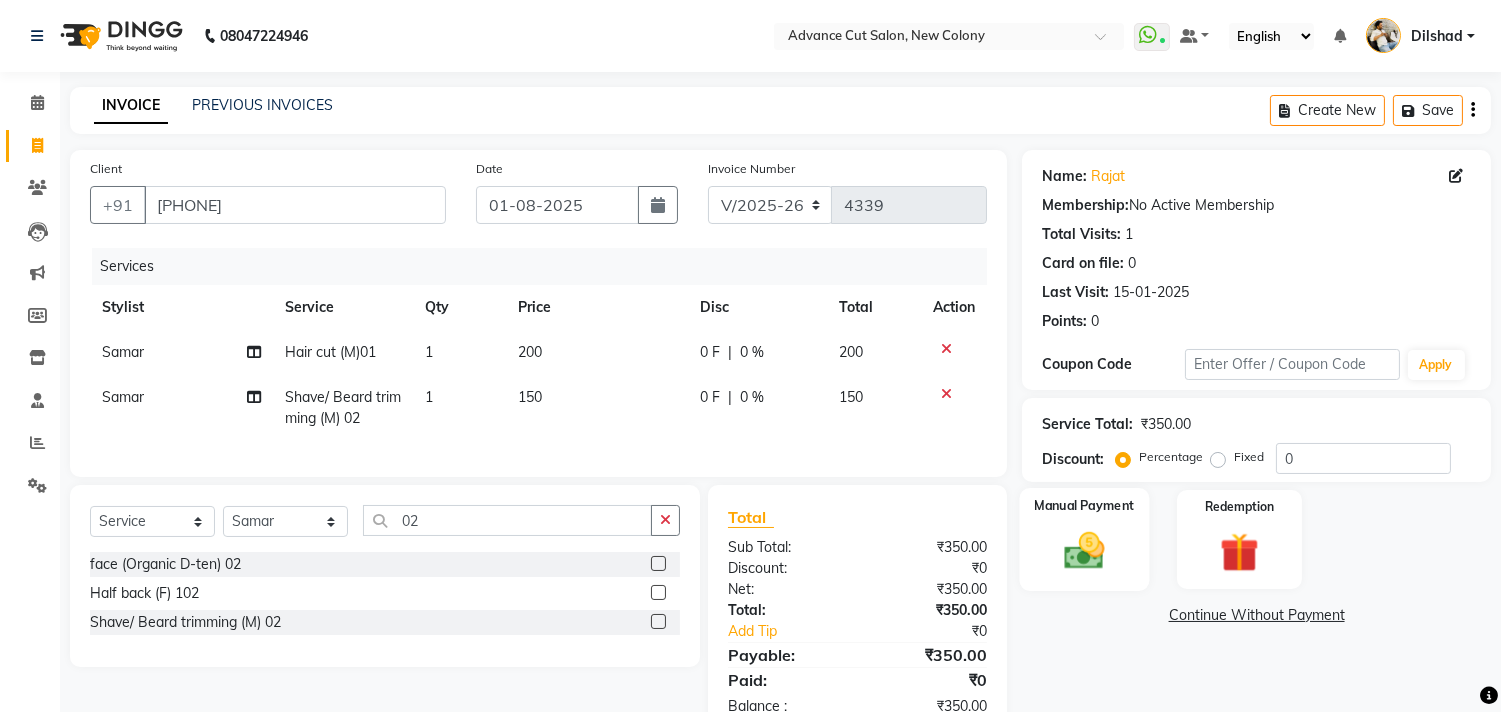 click 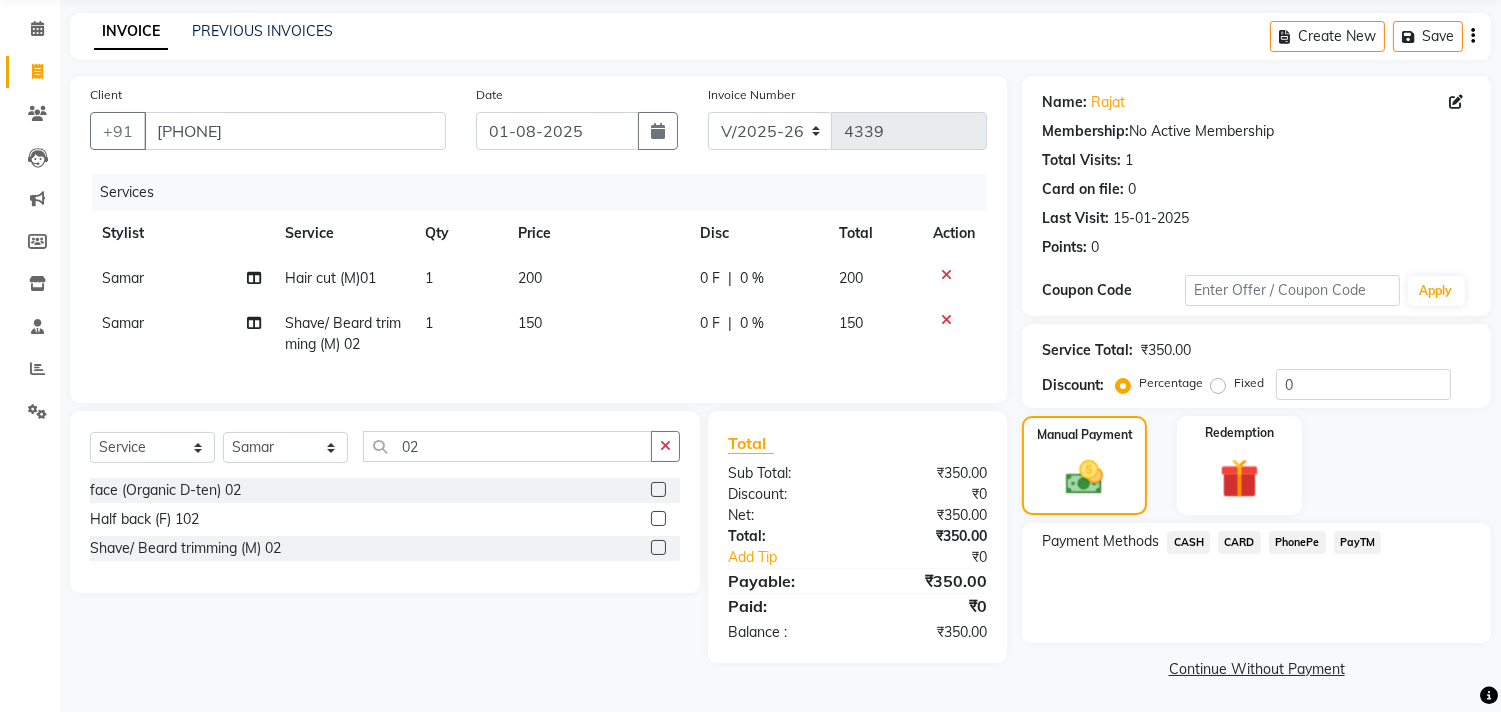 click on "CASH" 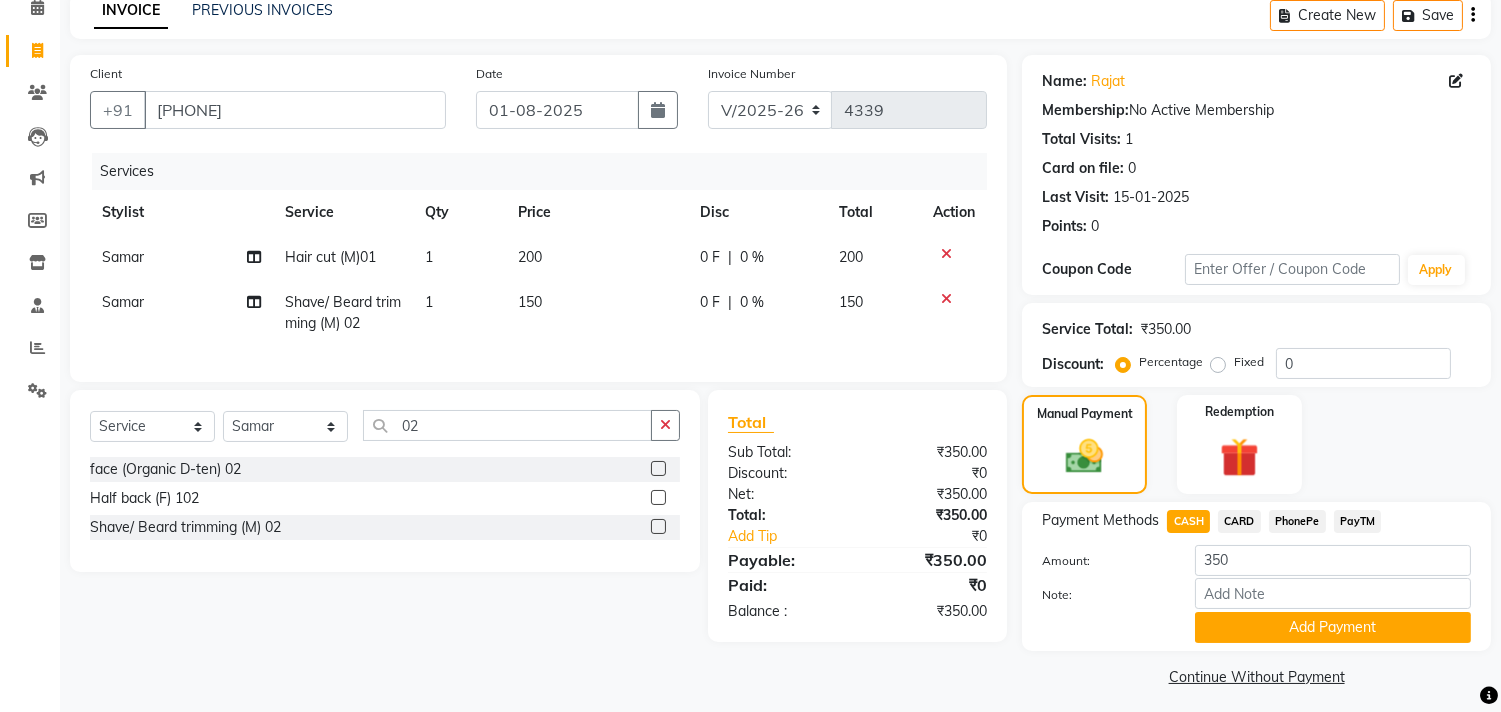 scroll, scrollTop: 104, scrollLeft: 0, axis: vertical 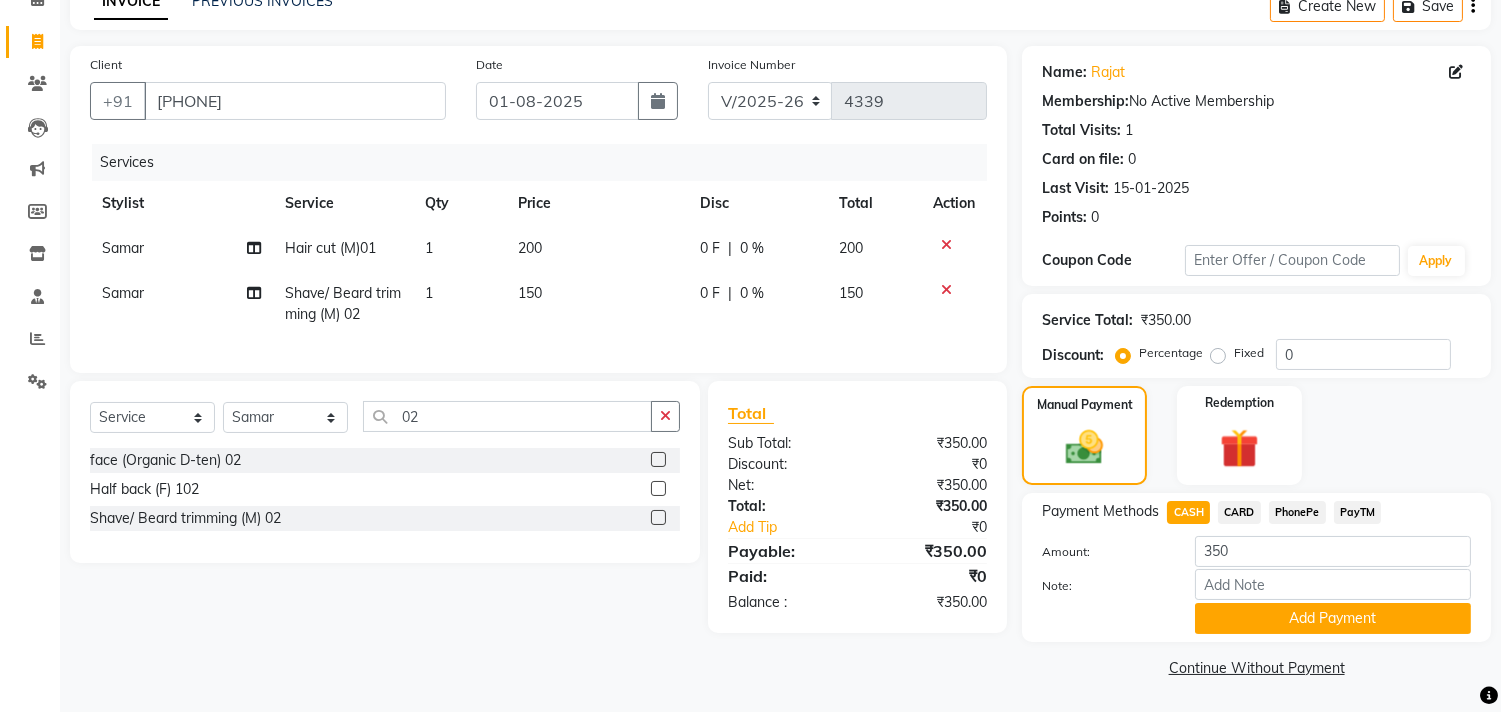click on "PayTM" 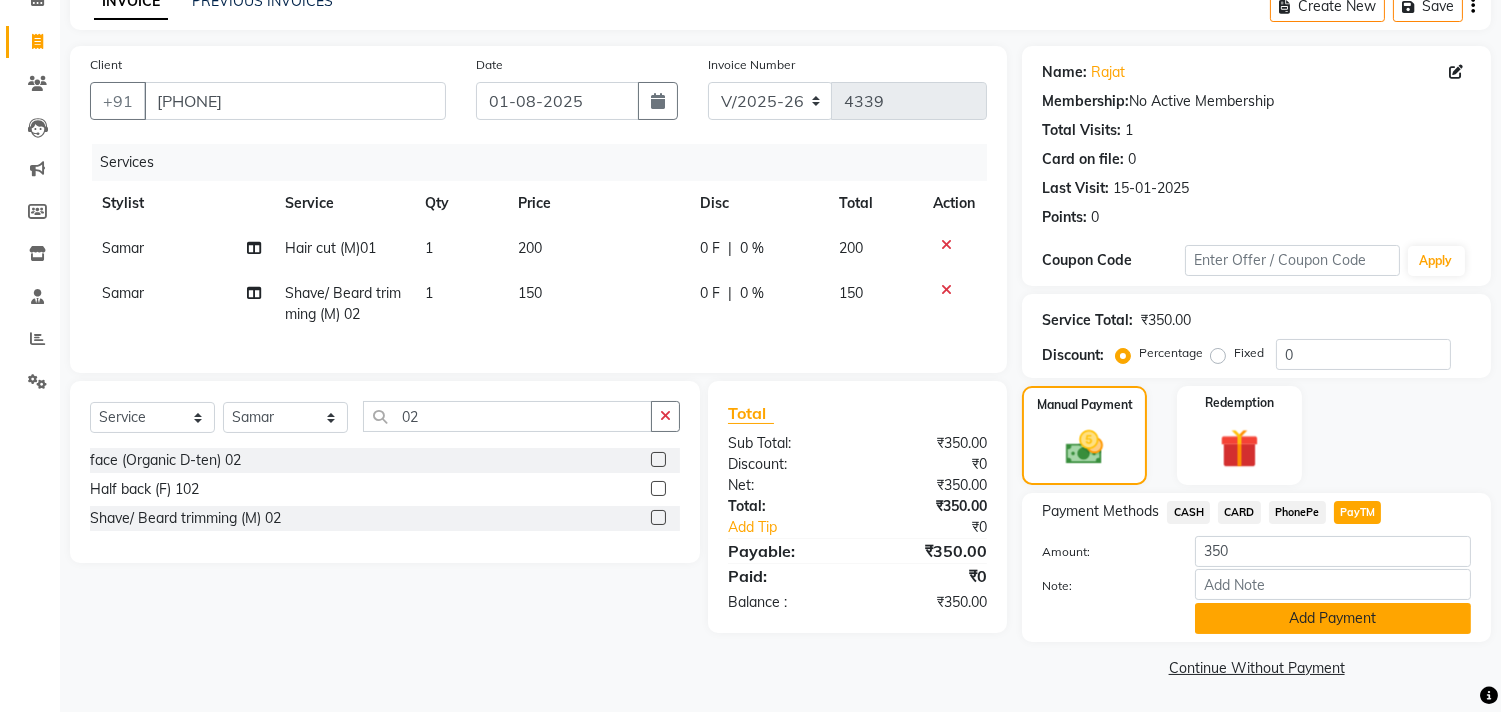 click on "Add Payment" 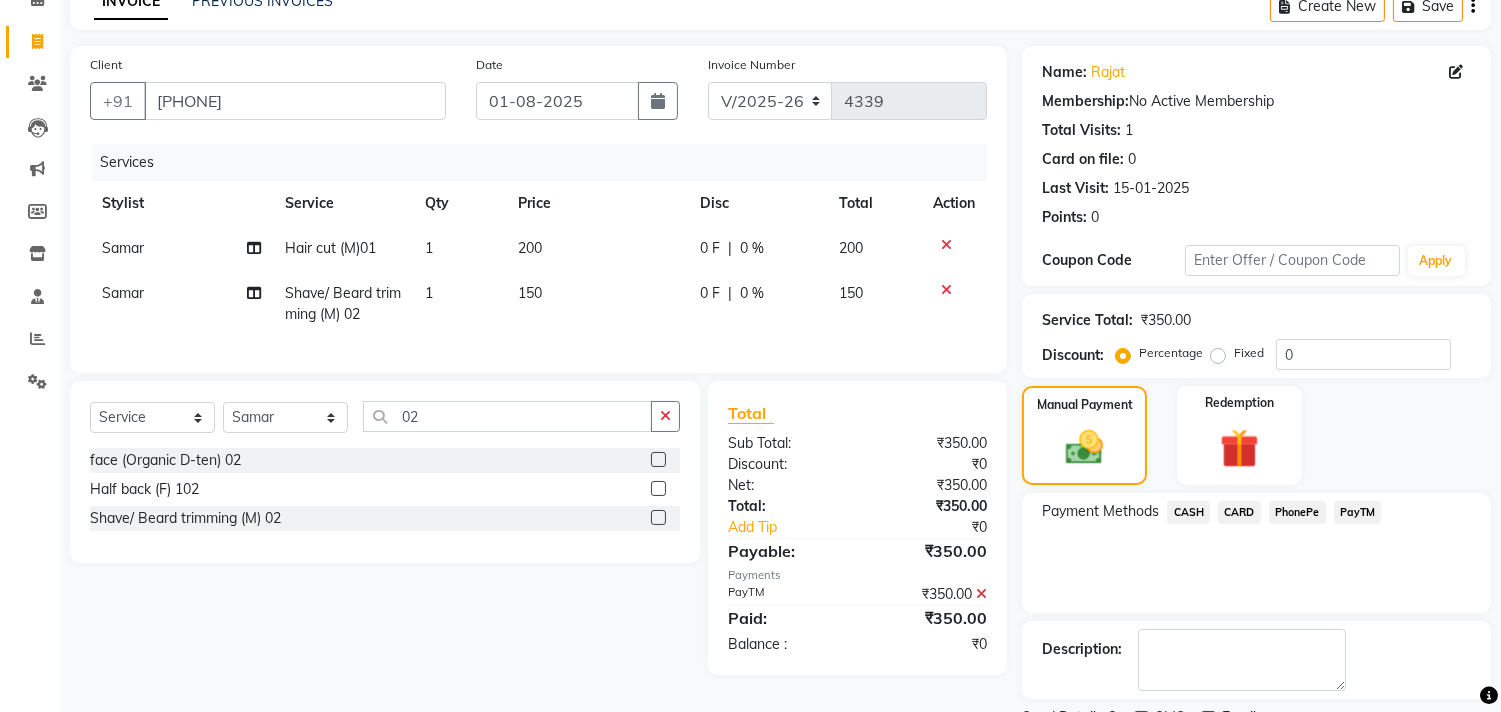 scroll, scrollTop: 187, scrollLeft: 0, axis: vertical 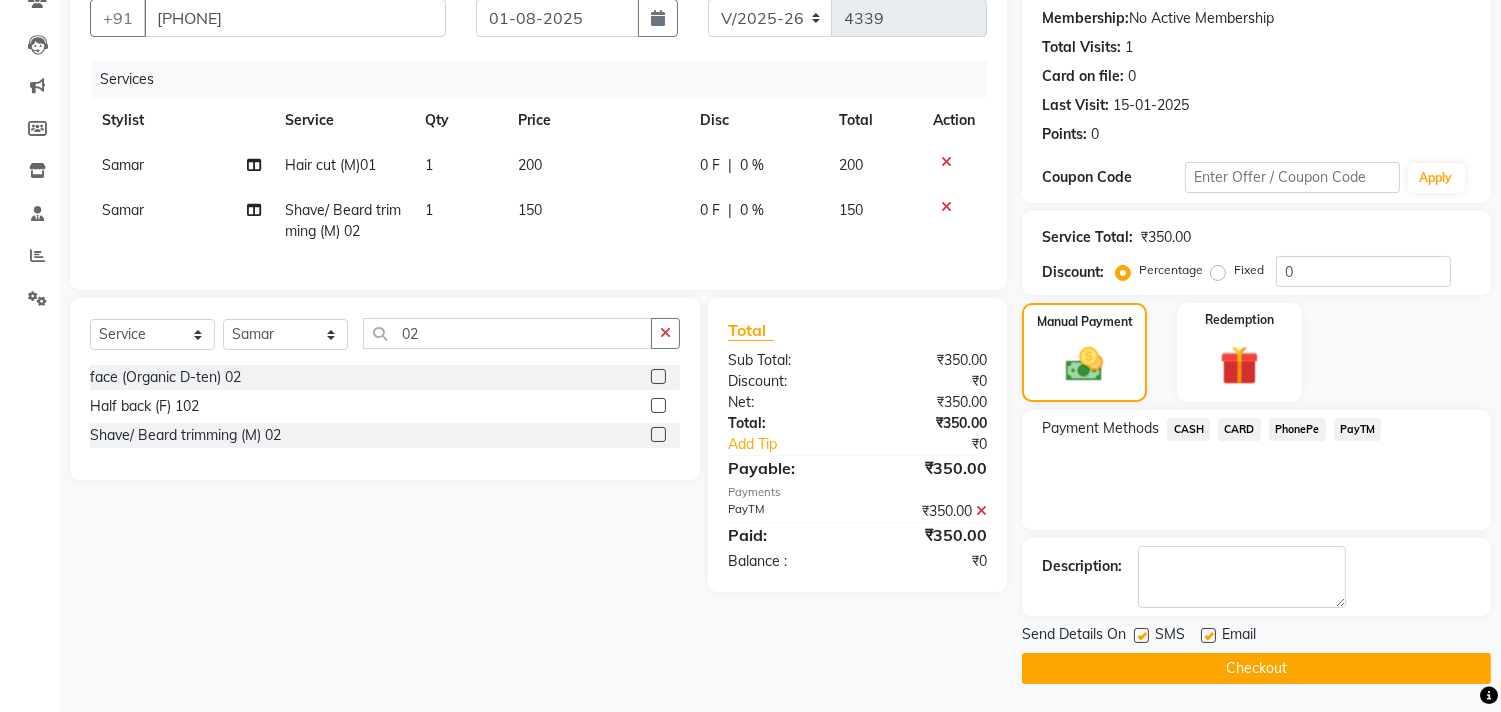 click on "Checkout" 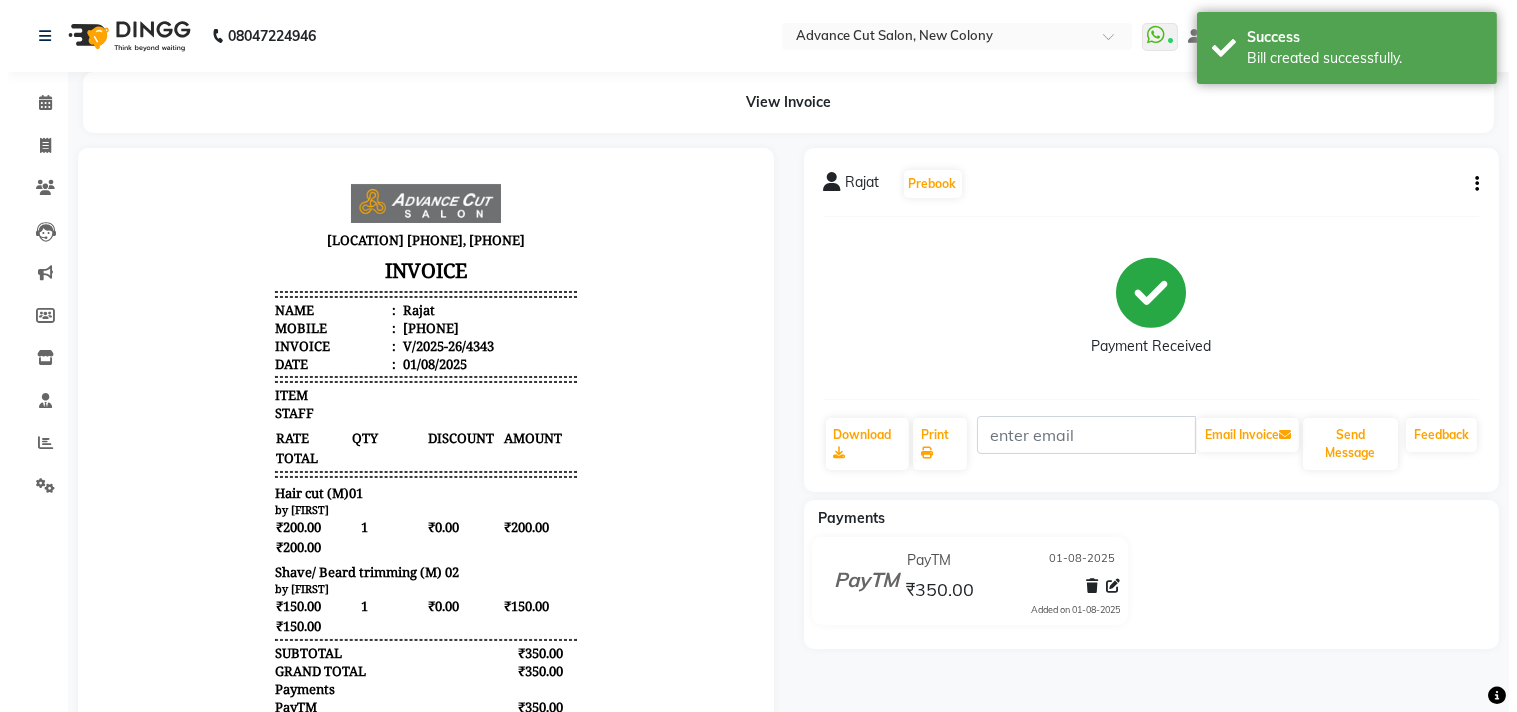 scroll, scrollTop: 0, scrollLeft: 0, axis: both 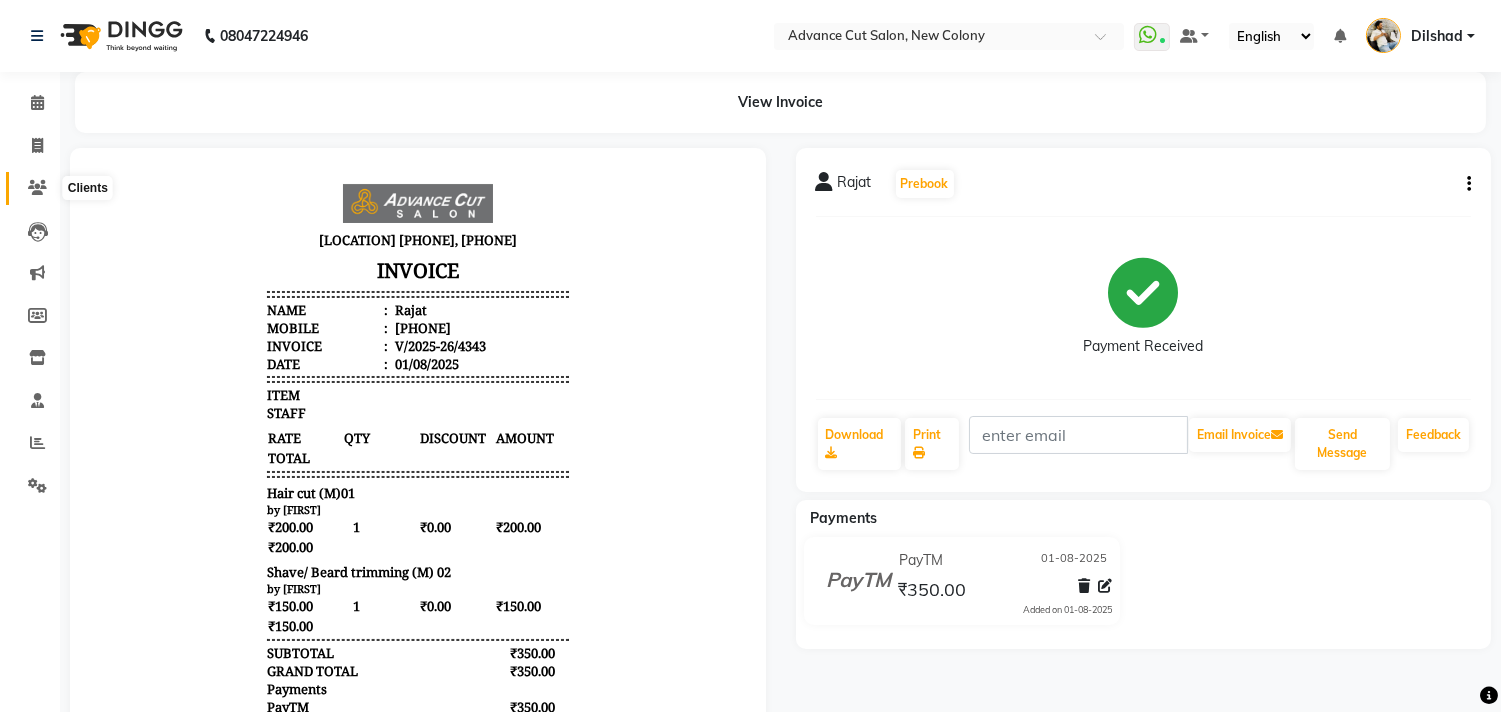 click 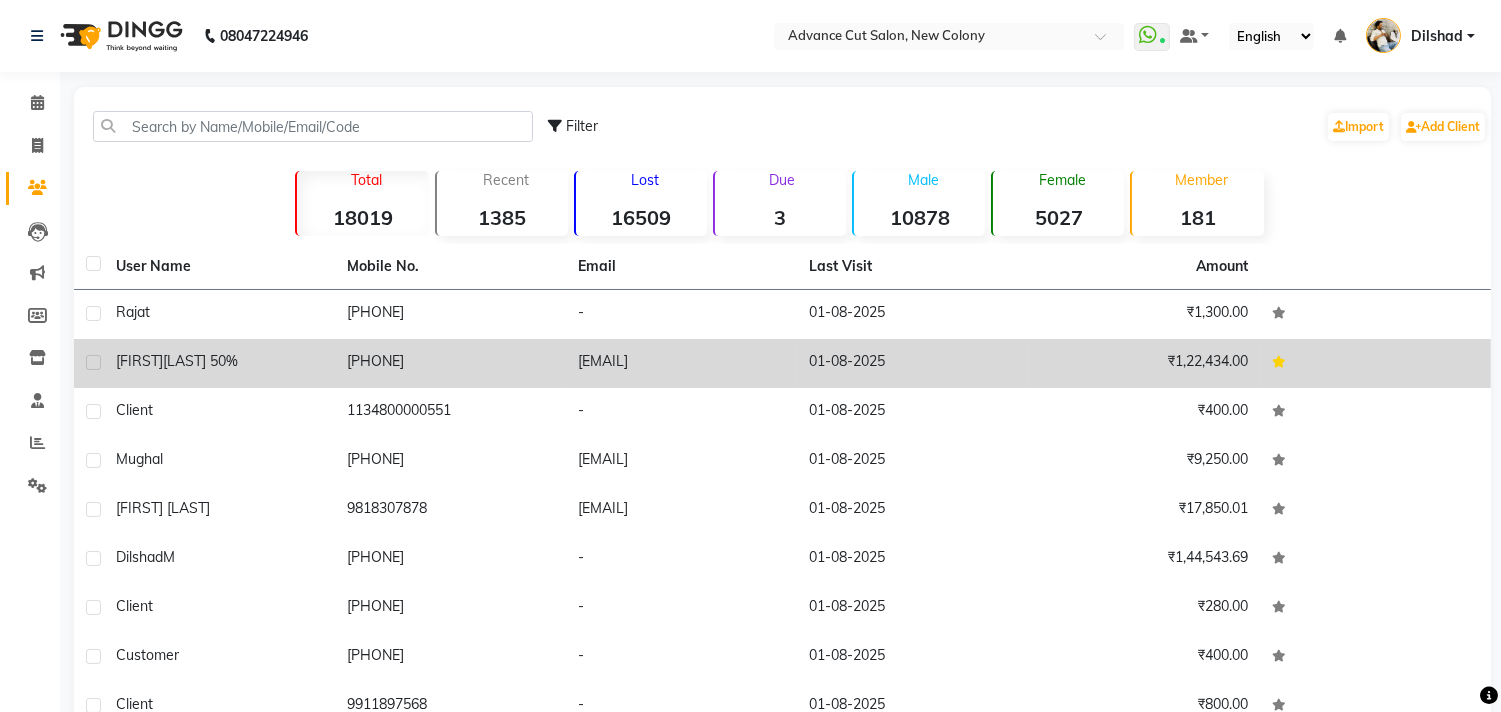 drag, startPoint x: 215, startPoint y: 356, endPoint x: 264, endPoint y: 326, distance: 57.45433 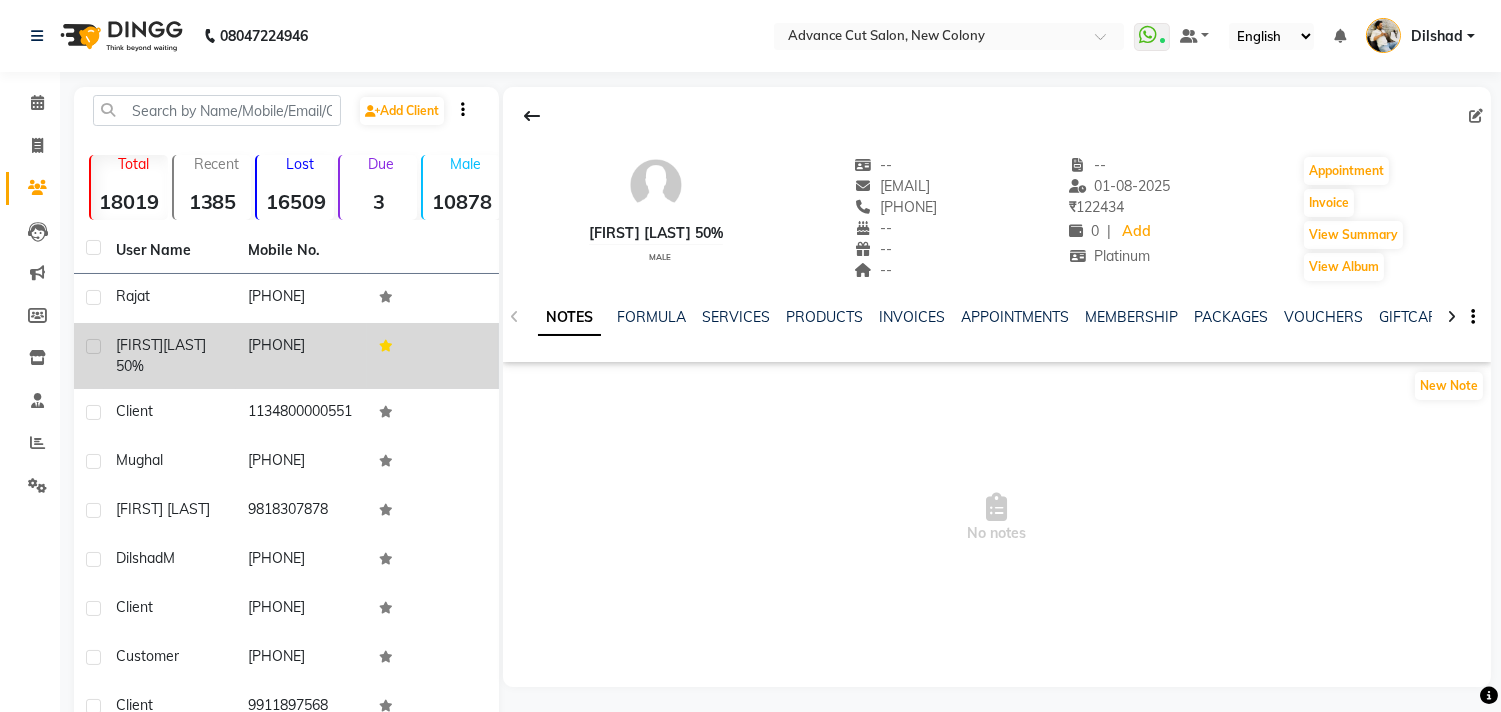 click on "[PHONE]" 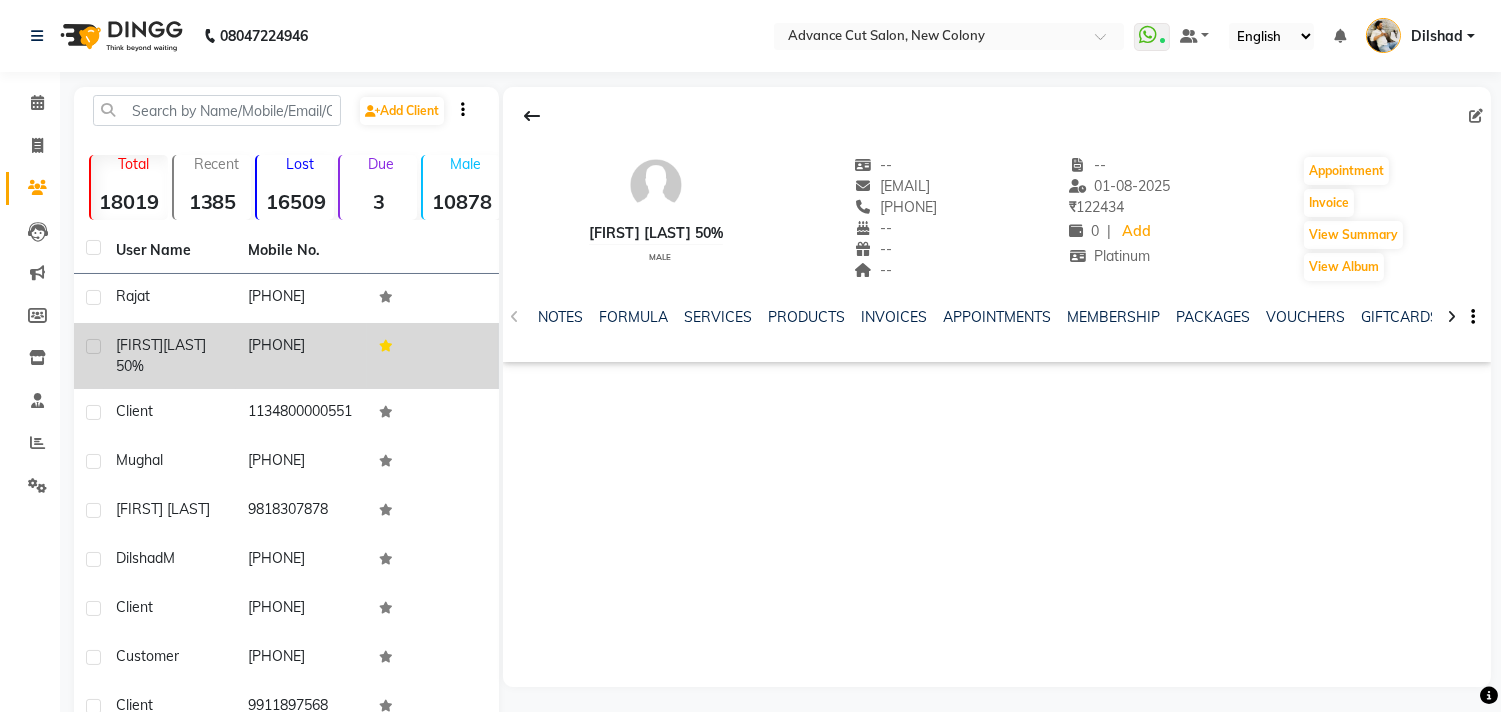 click 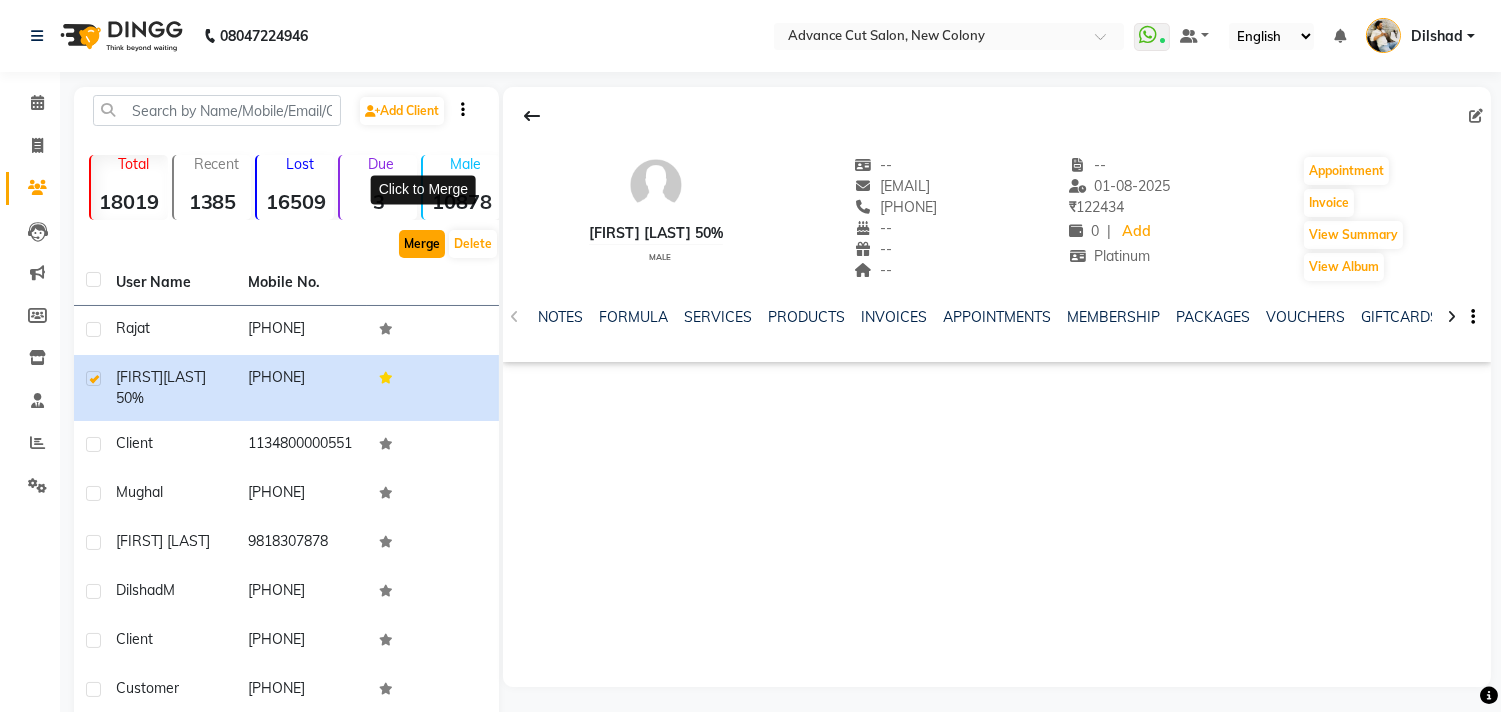 click on "Merge" 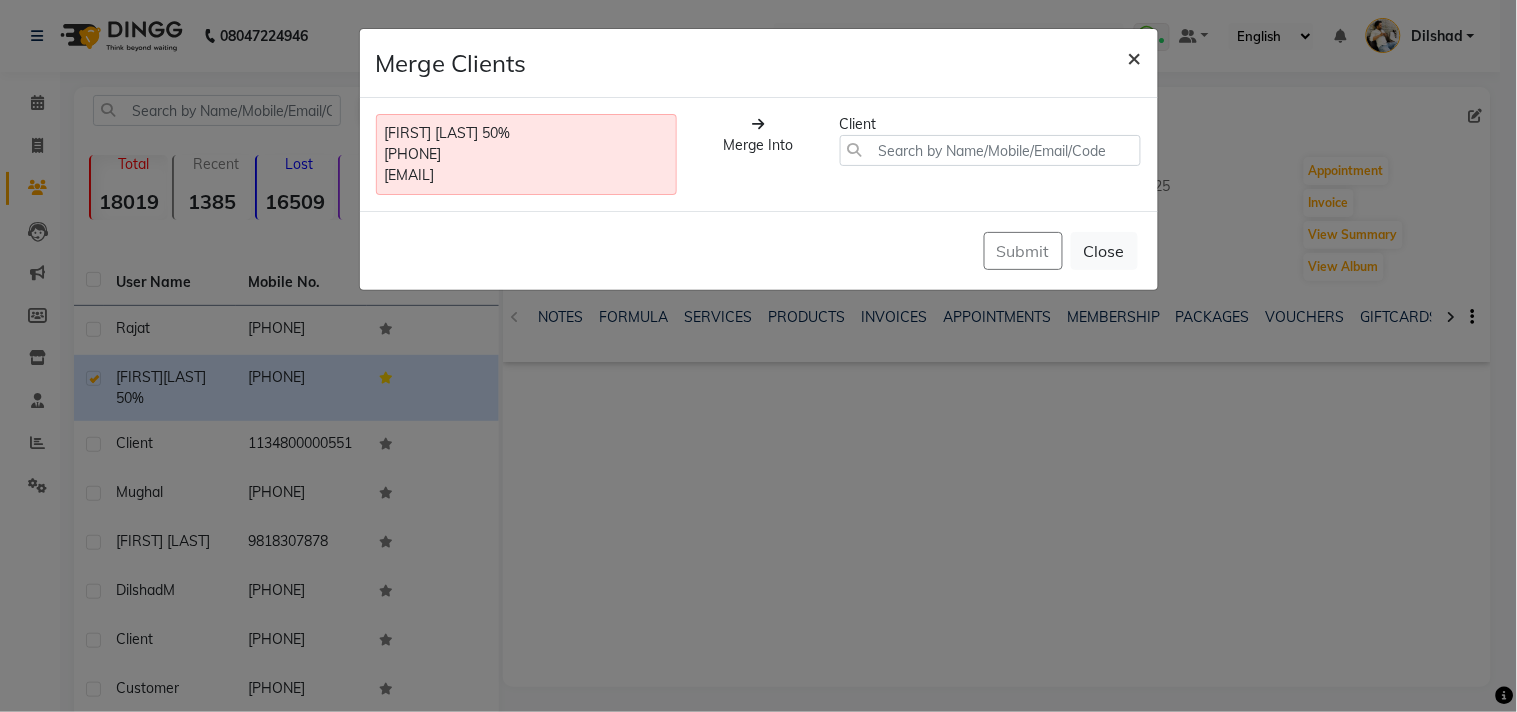 click on "×" 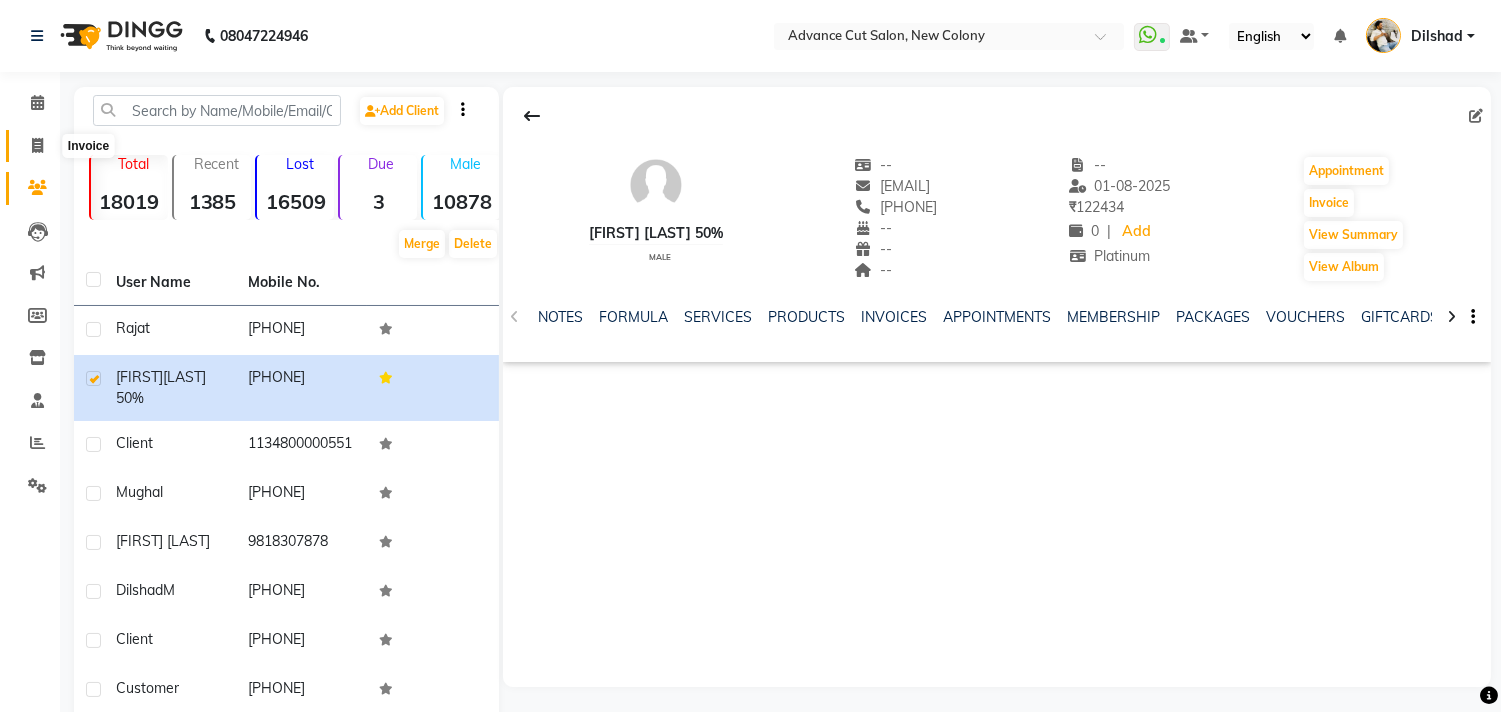 click 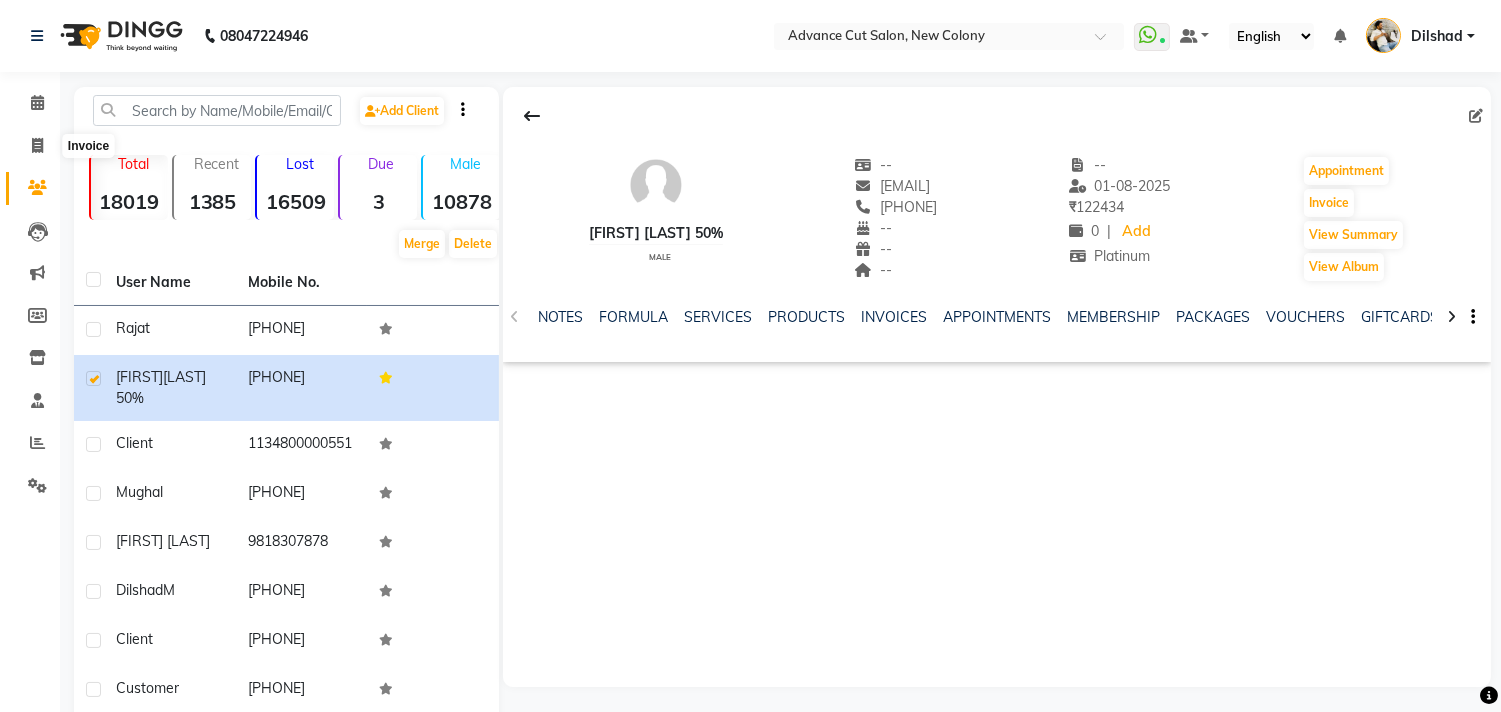 select on "service" 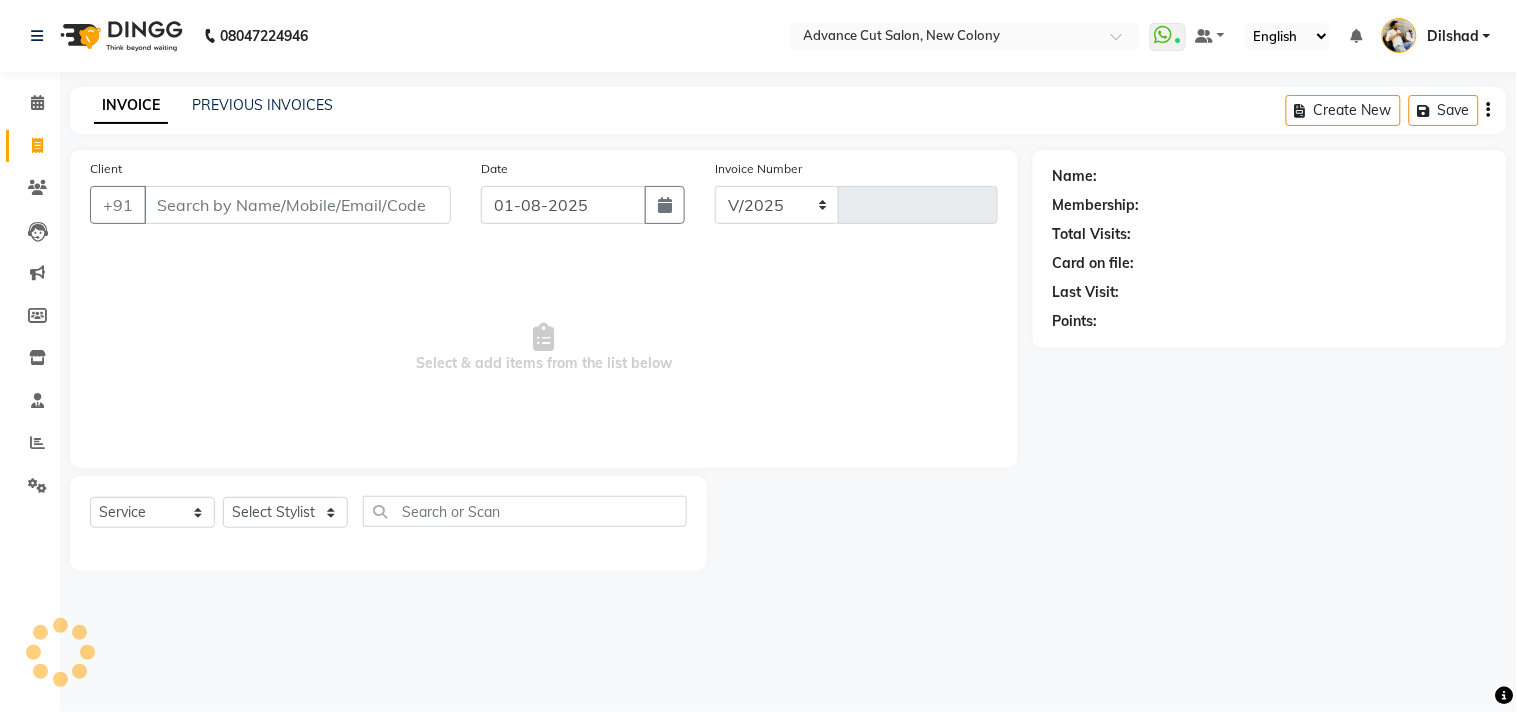 select on "922" 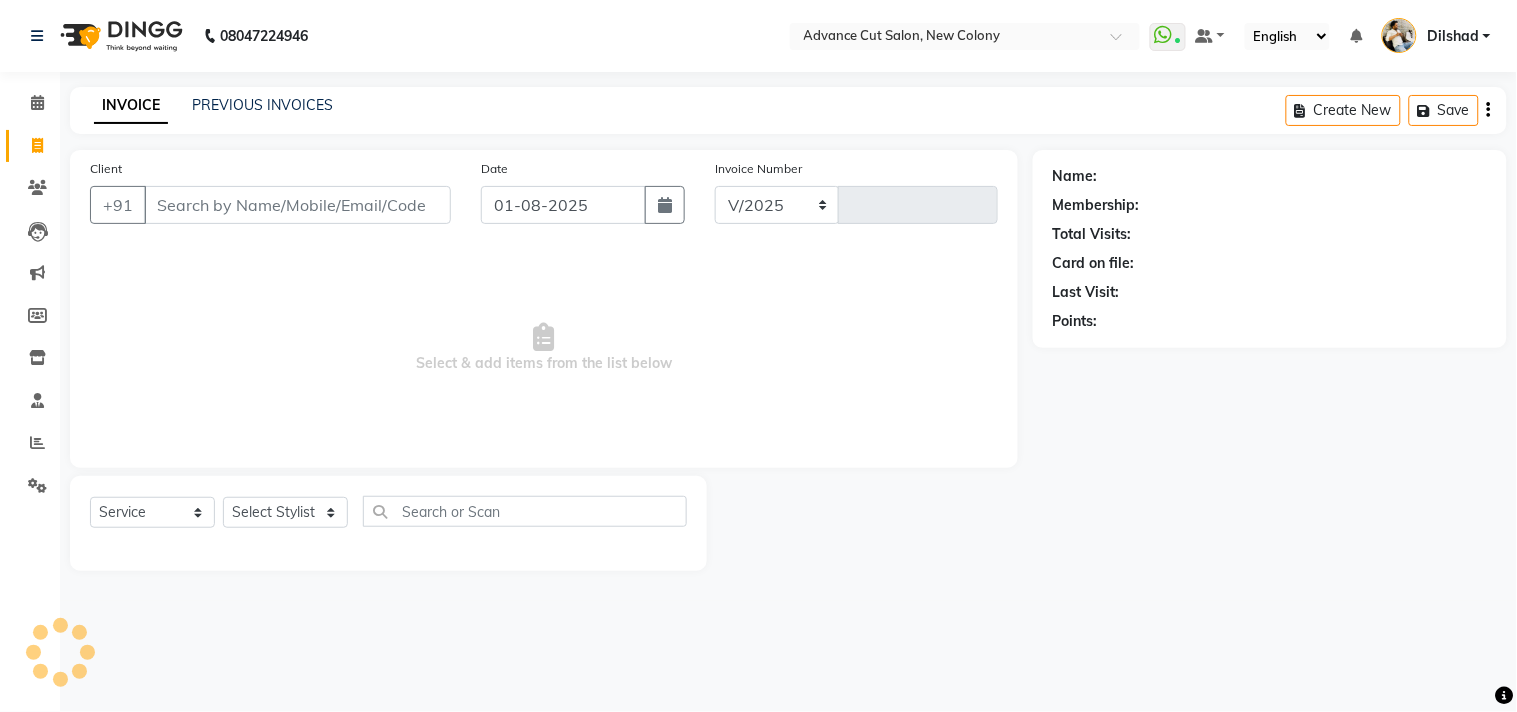 type on "4344" 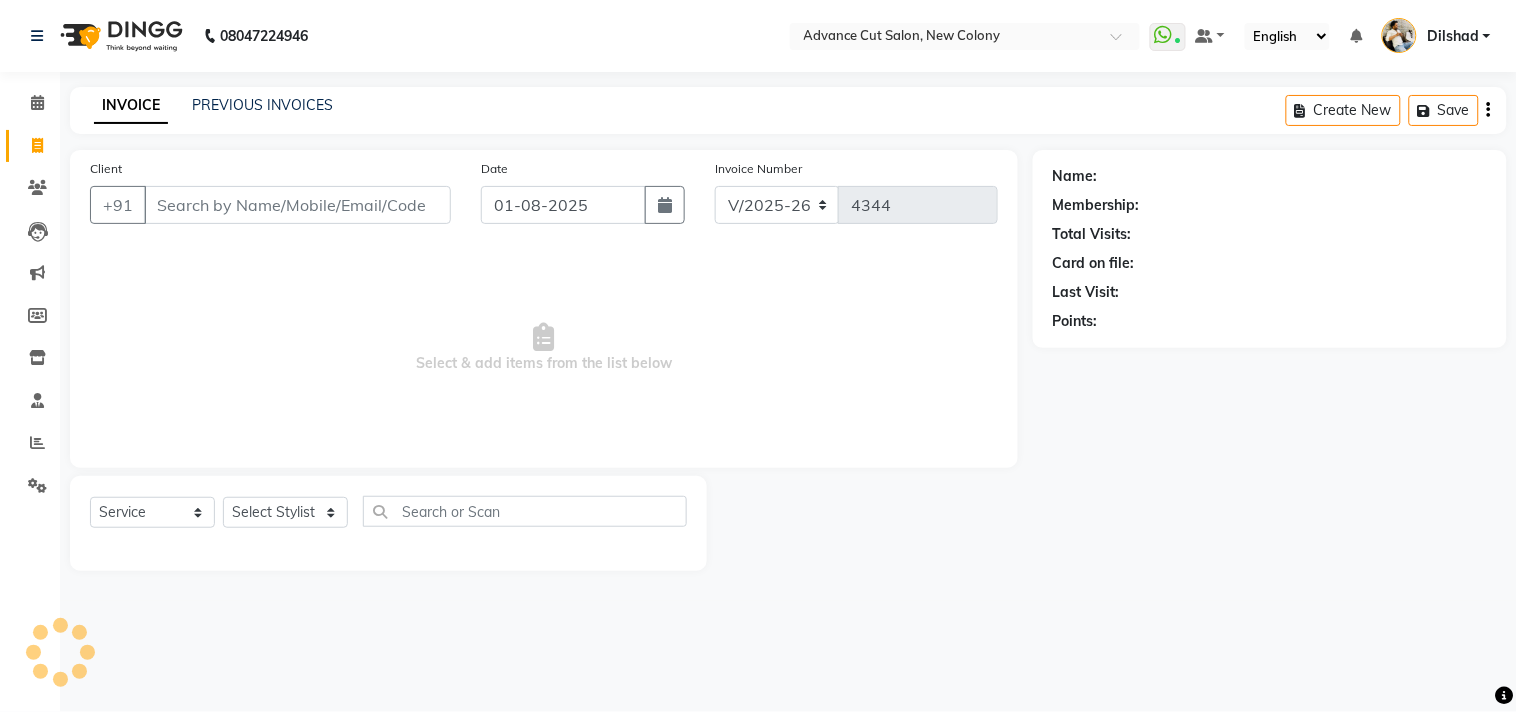 click on "Client" at bounding box center (297, 205) 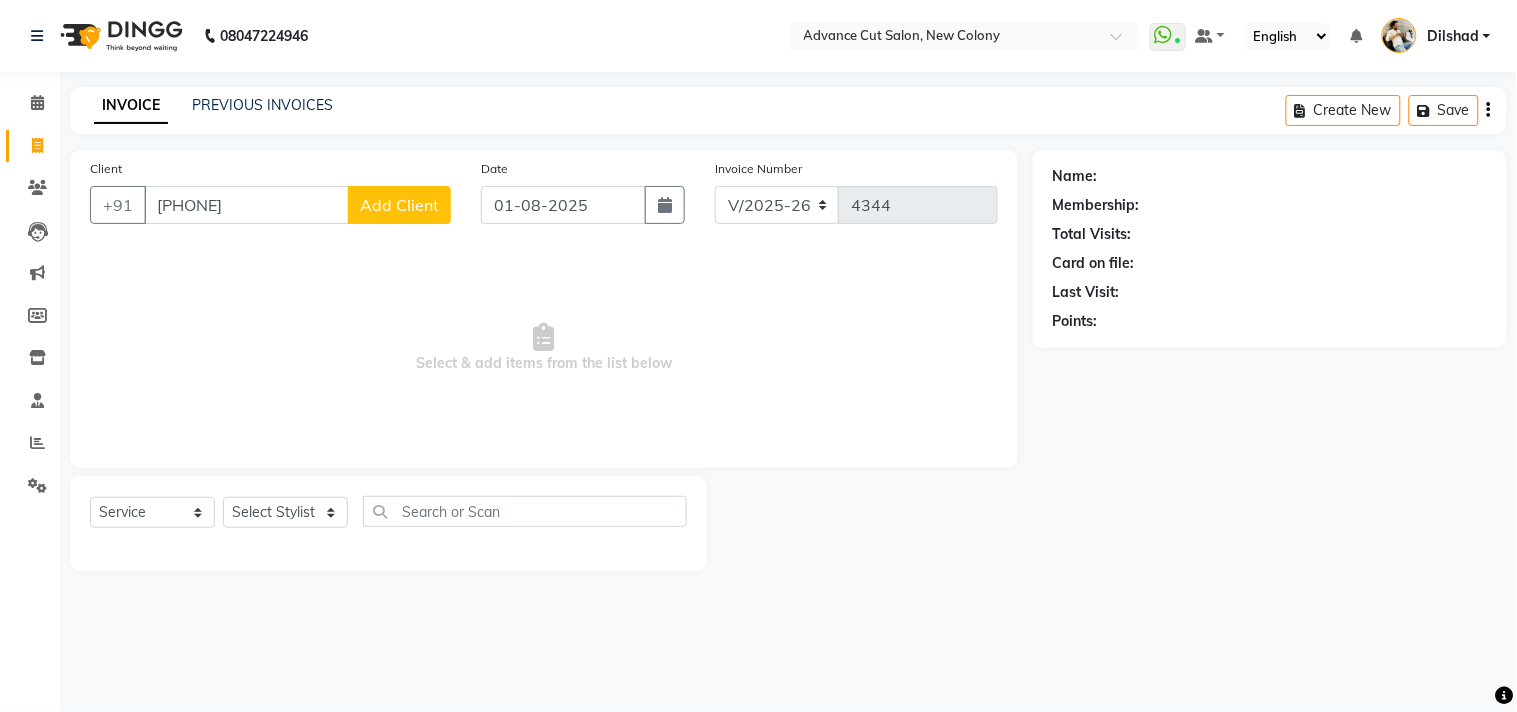 type on "9311513389" 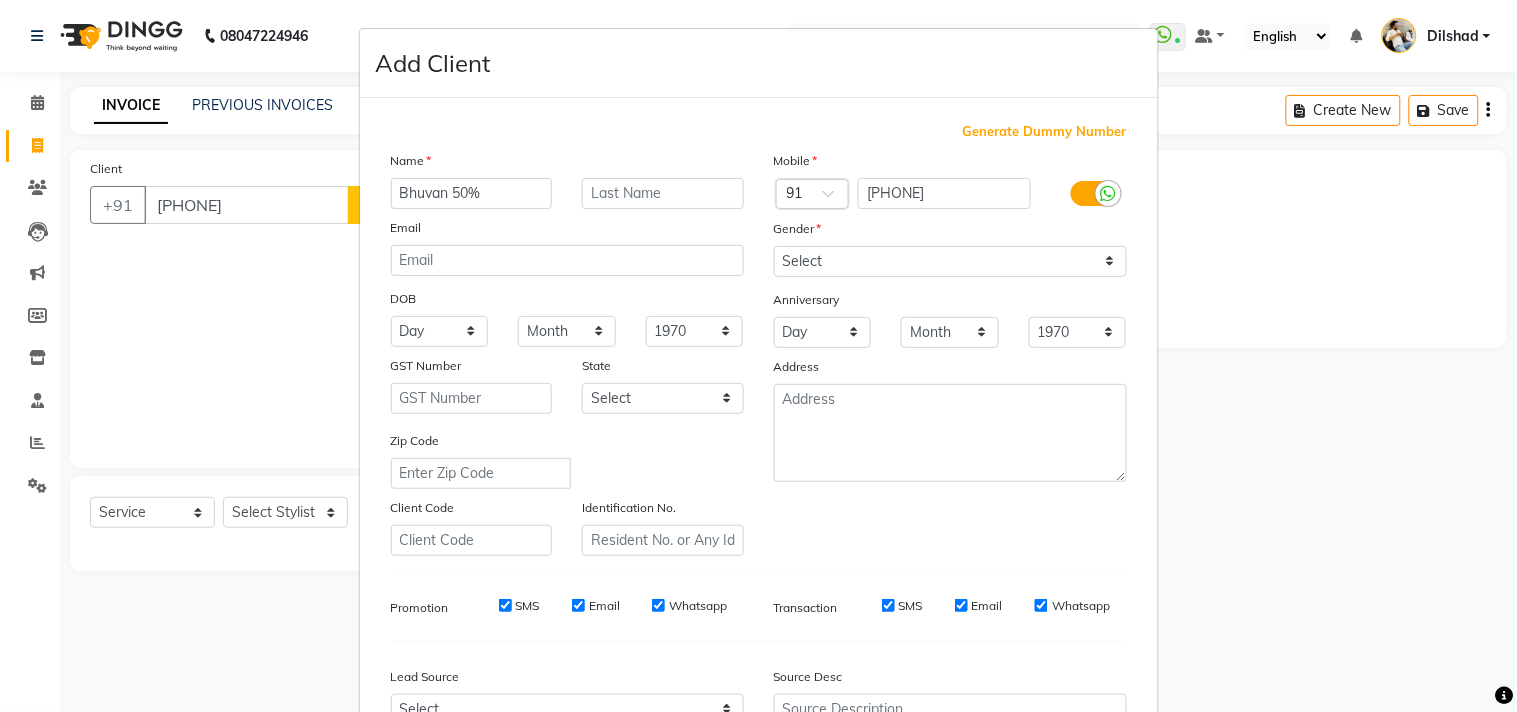 type on "Bhuvan 50%" 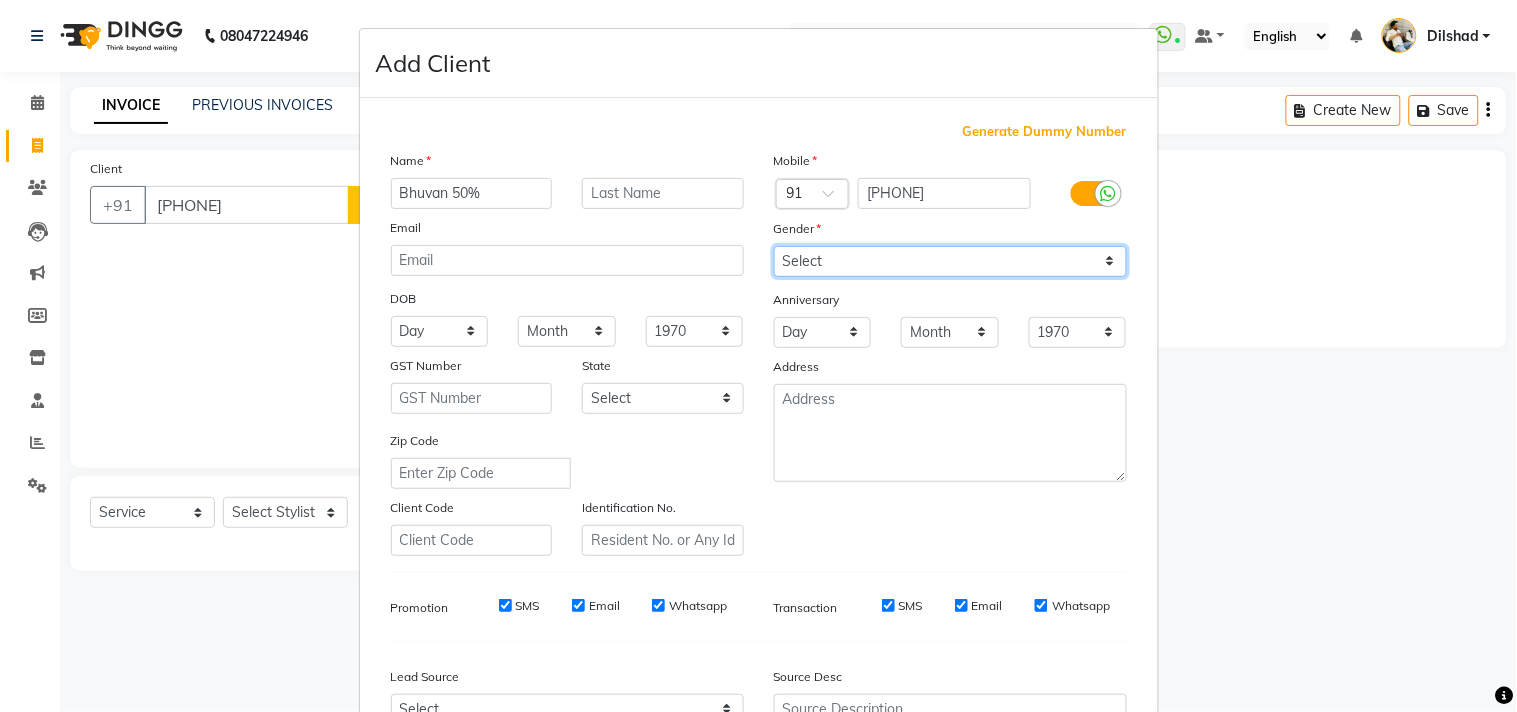 click on "Select Male Female Other Prefer Not To Say" at bounding box center (950, 261) 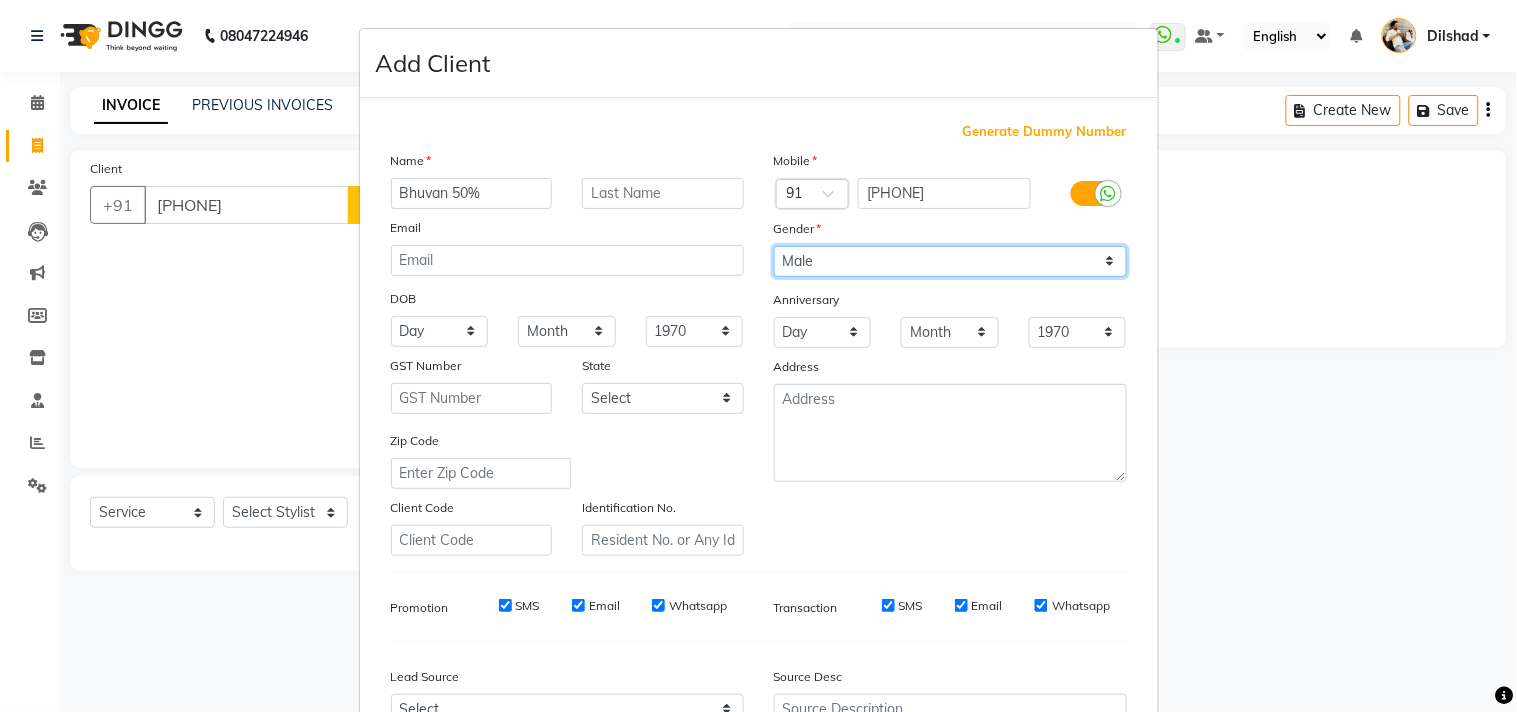 click on "Select Male Female Other Prefer Not To Say" at bounding box center (950, 261) 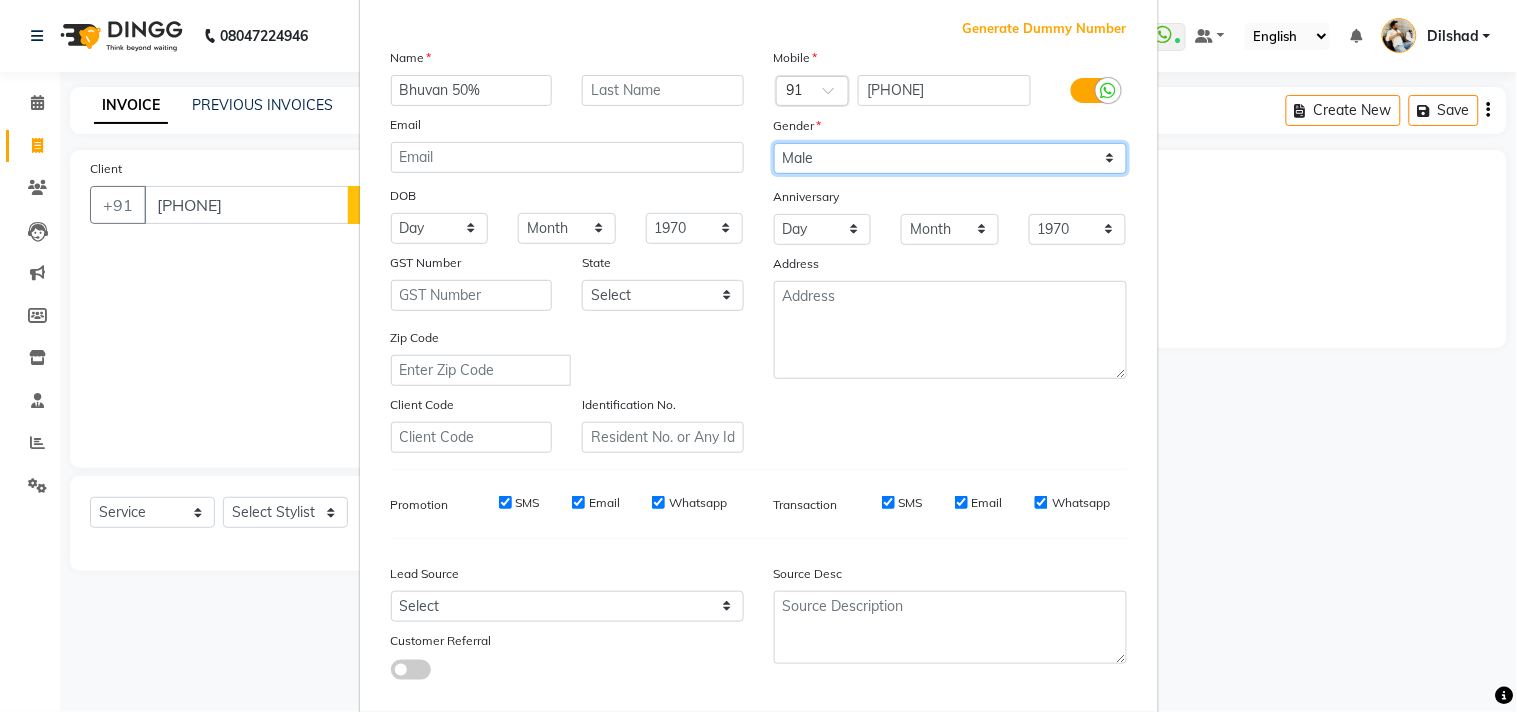scroll, scrollTop: 212, scrollLeft: 0, axis: vertical 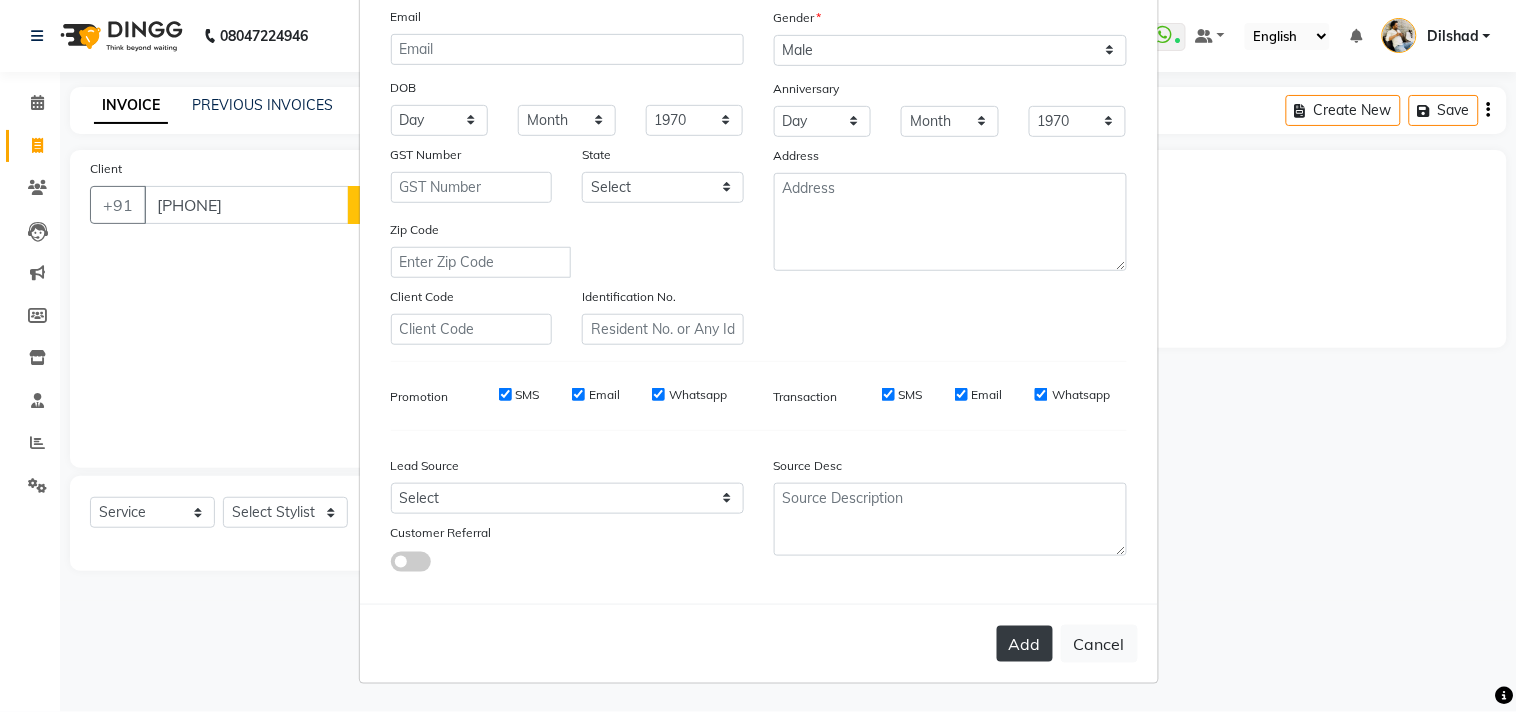 click on "Add" at bounding box center (1025, 644) 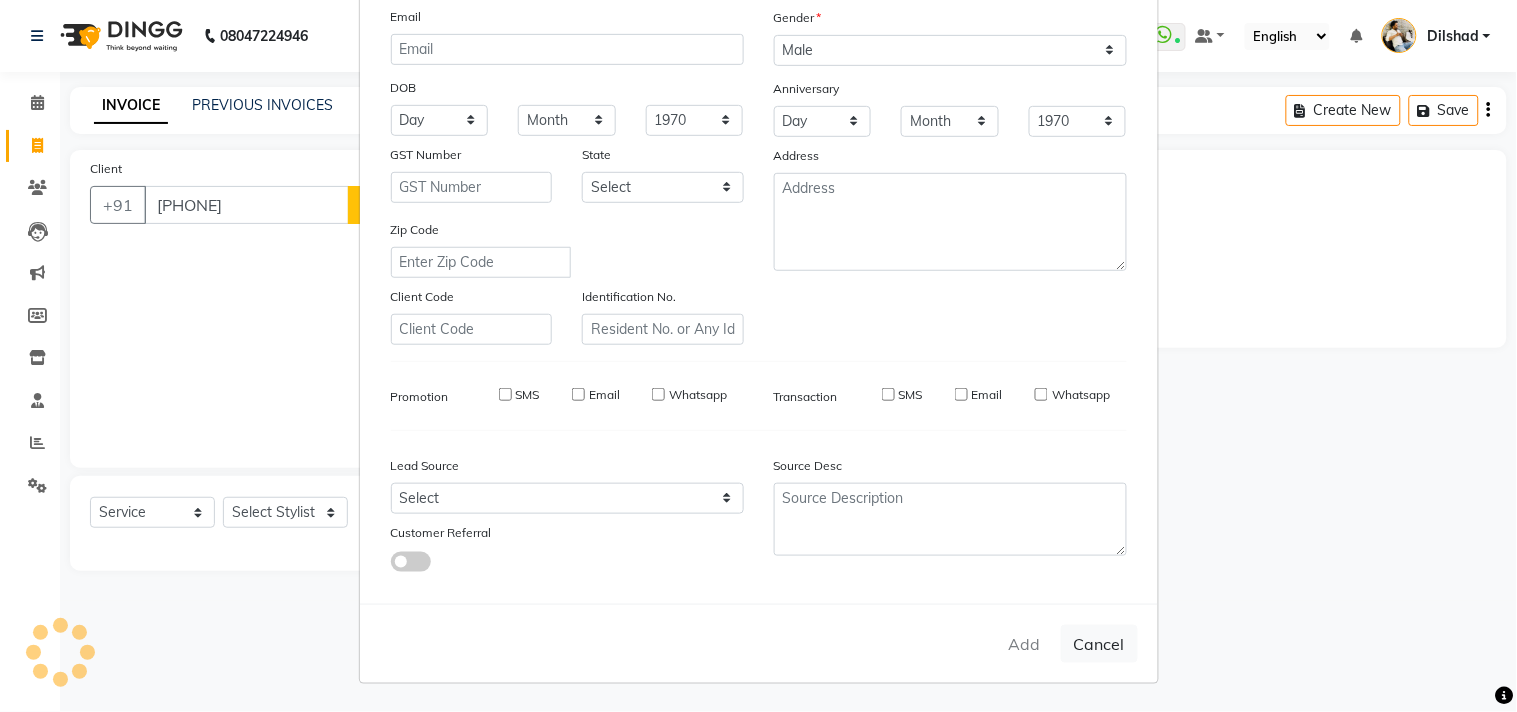type 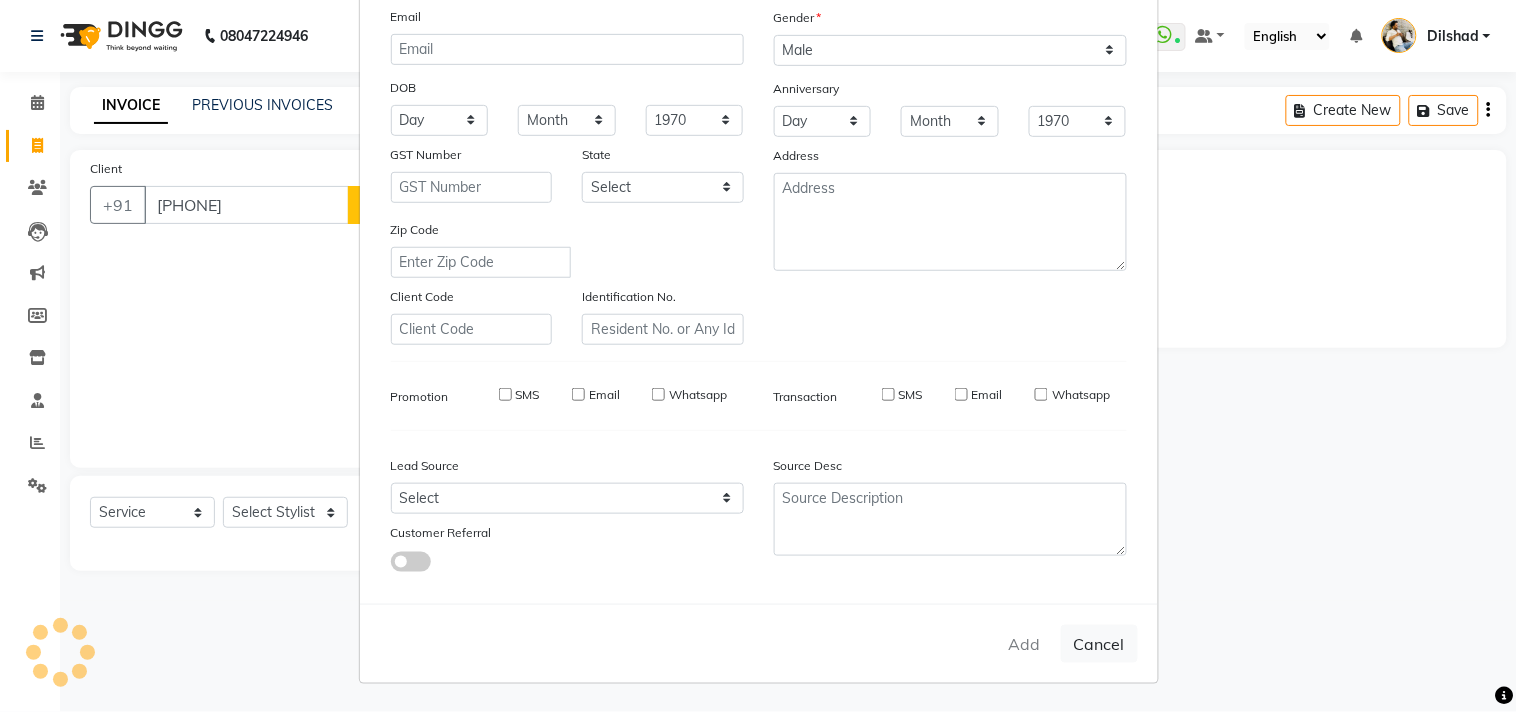 select 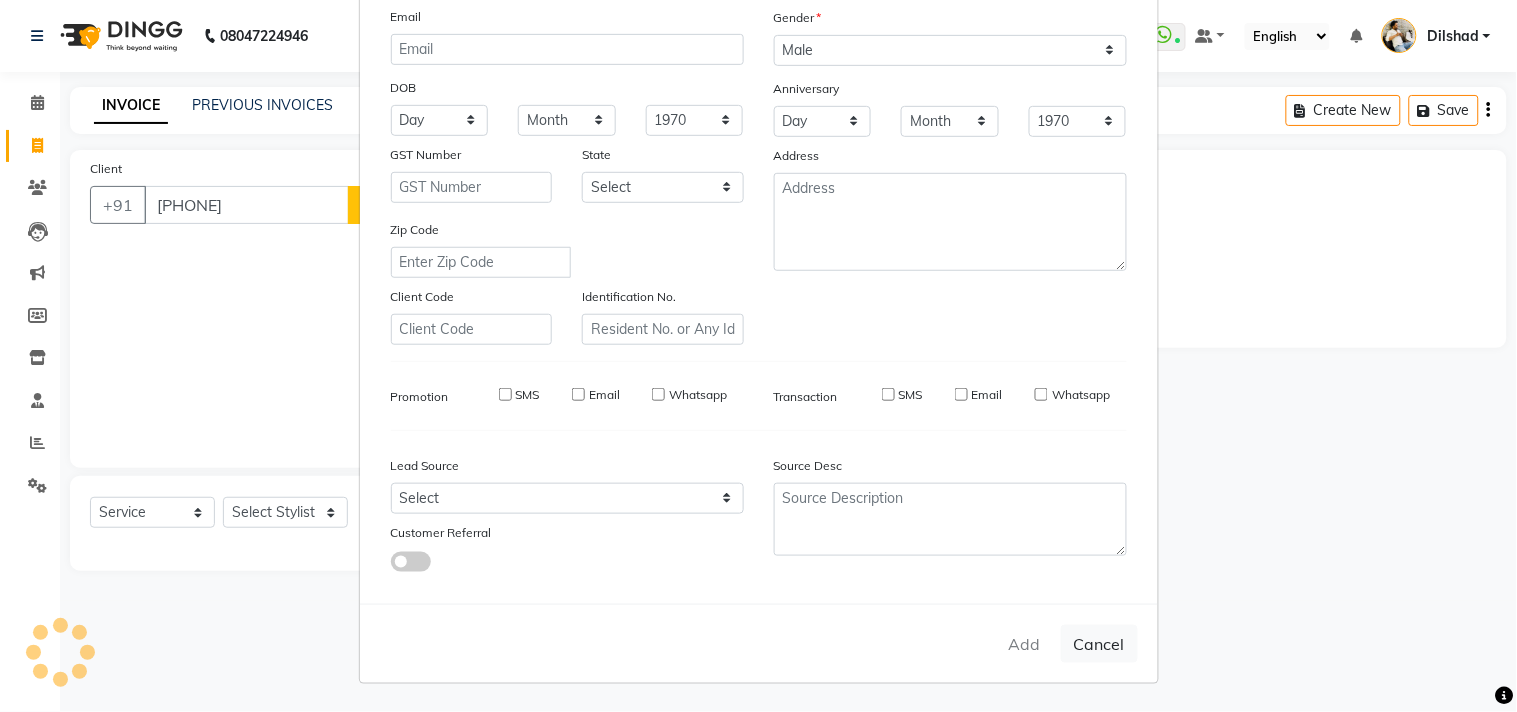 select 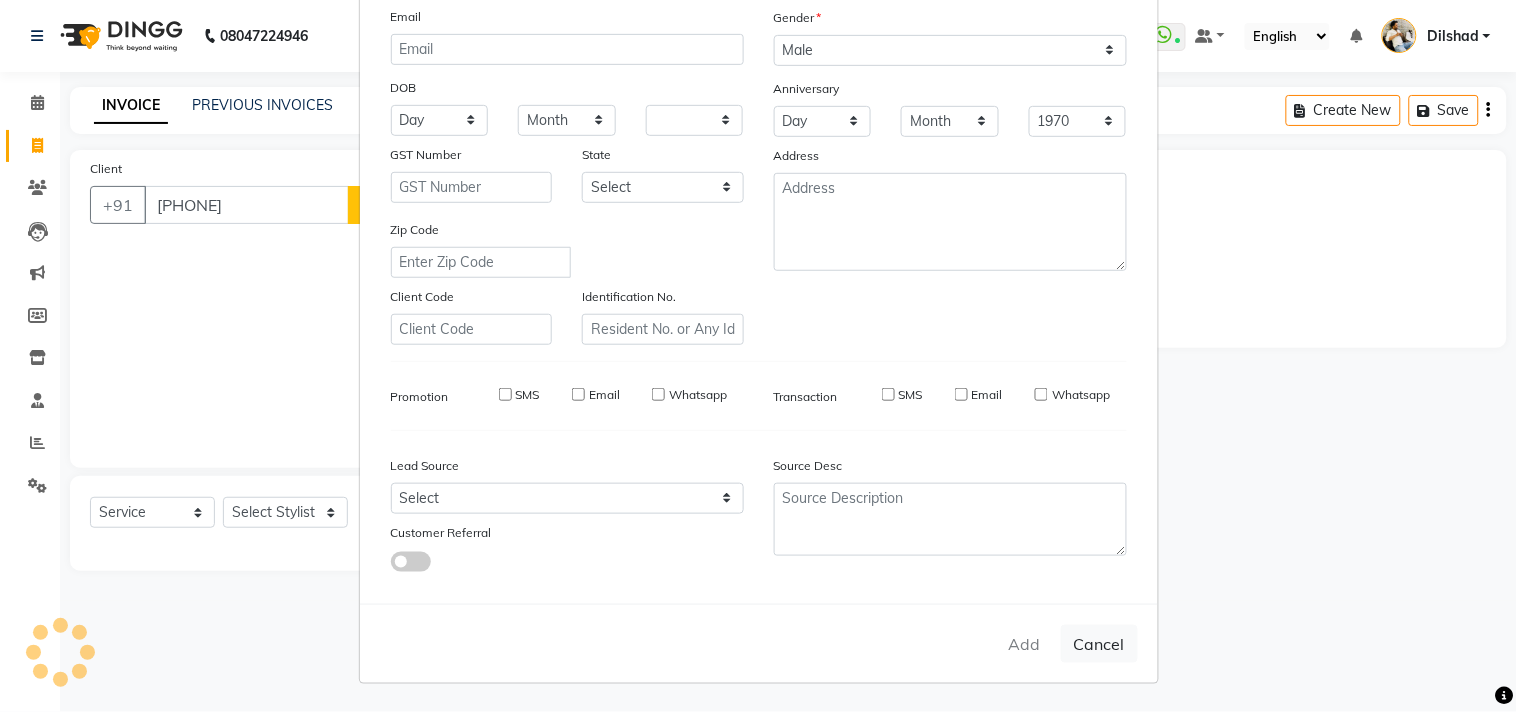 type 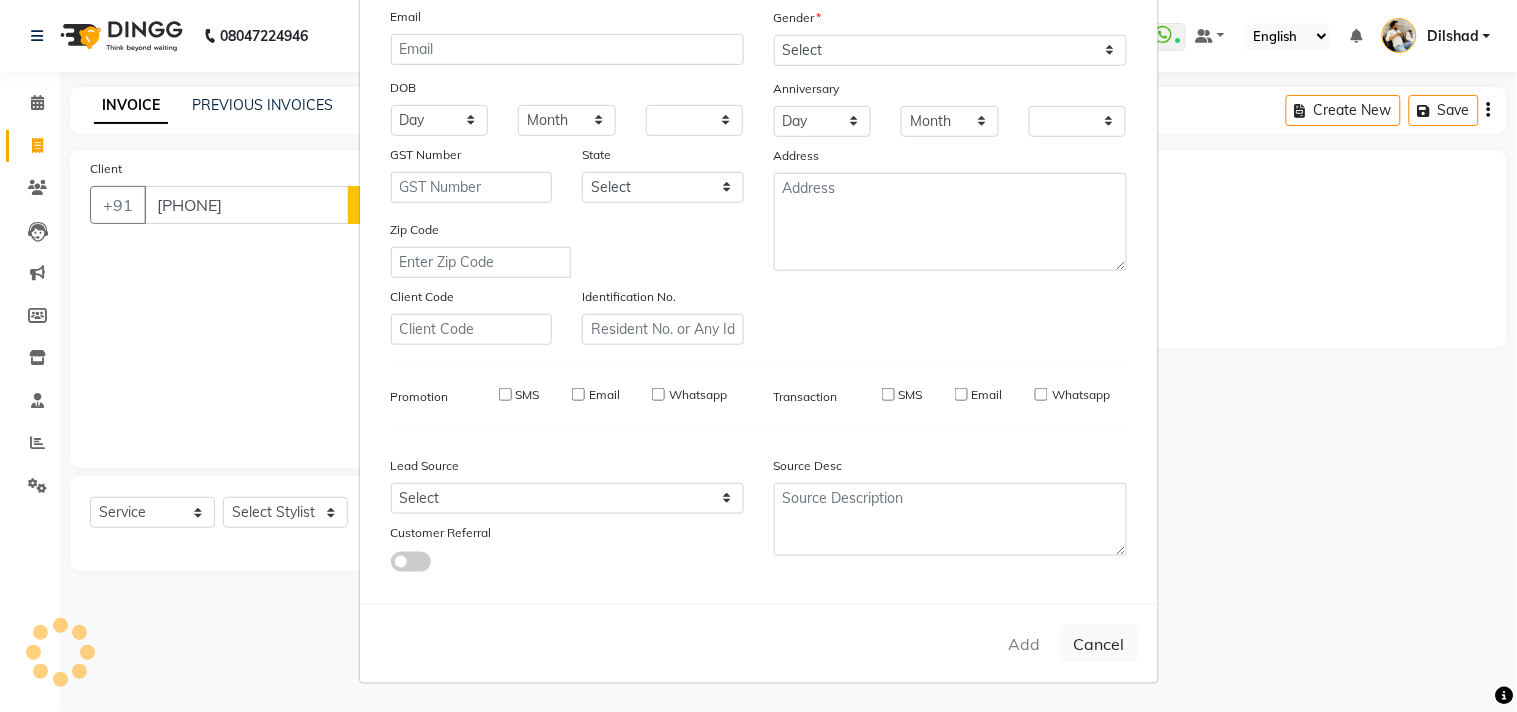 checkbox on "false" 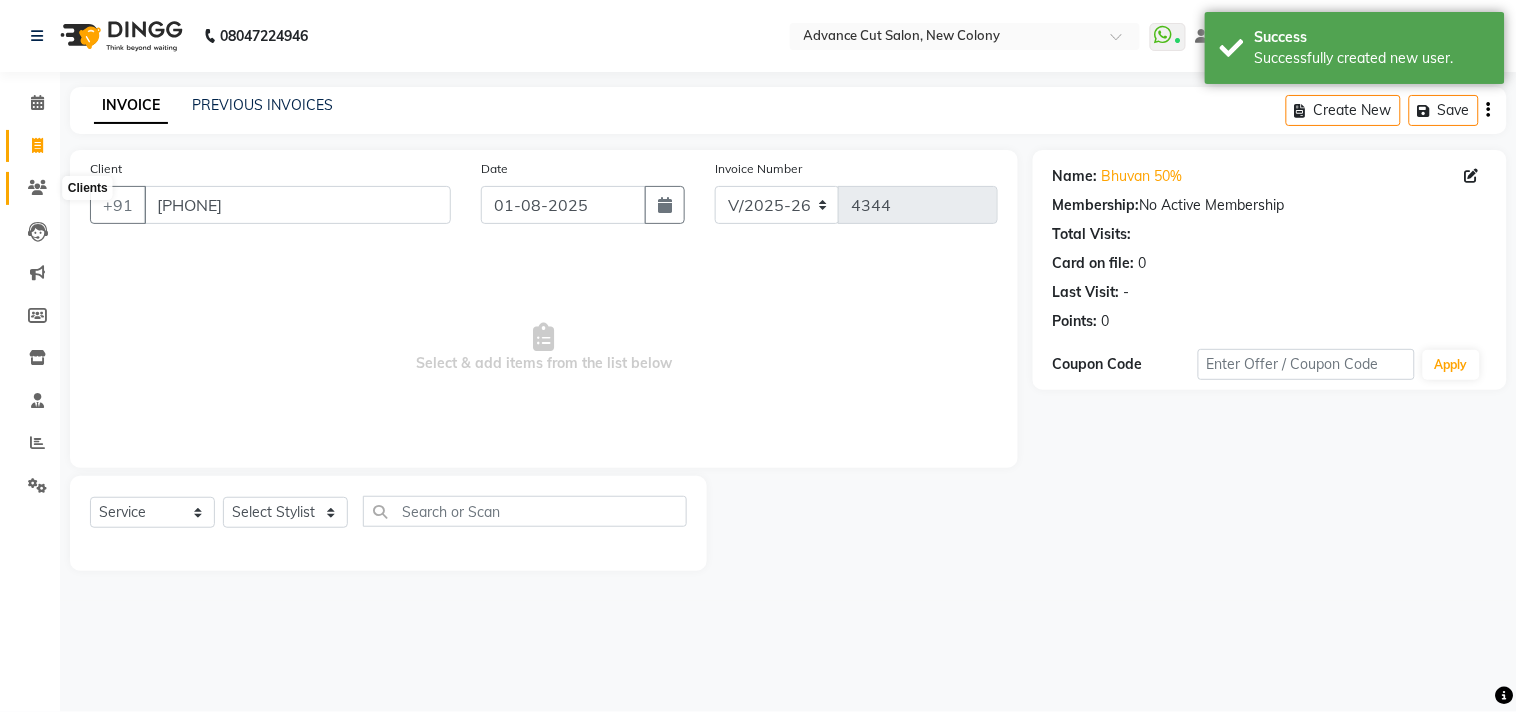 click on "Clients" 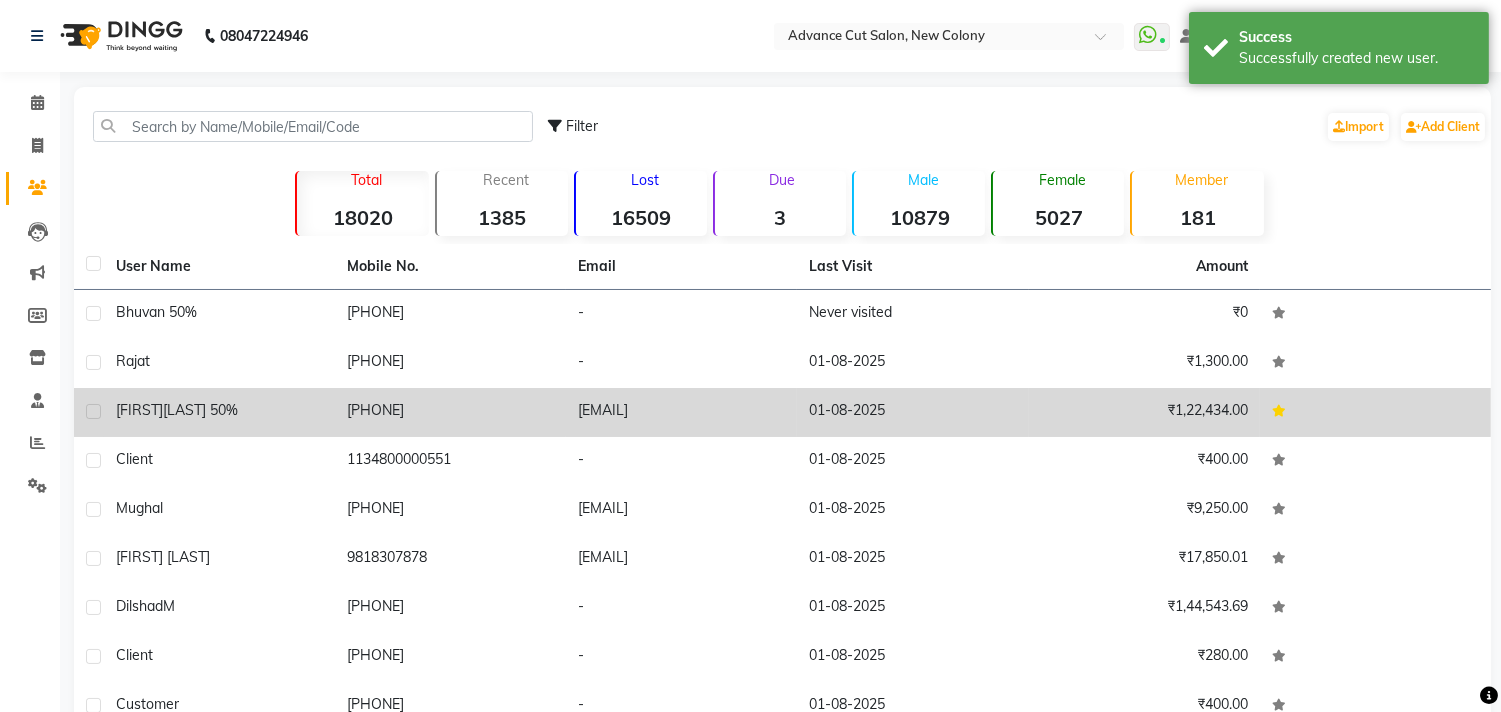 click on "Arora 50%" 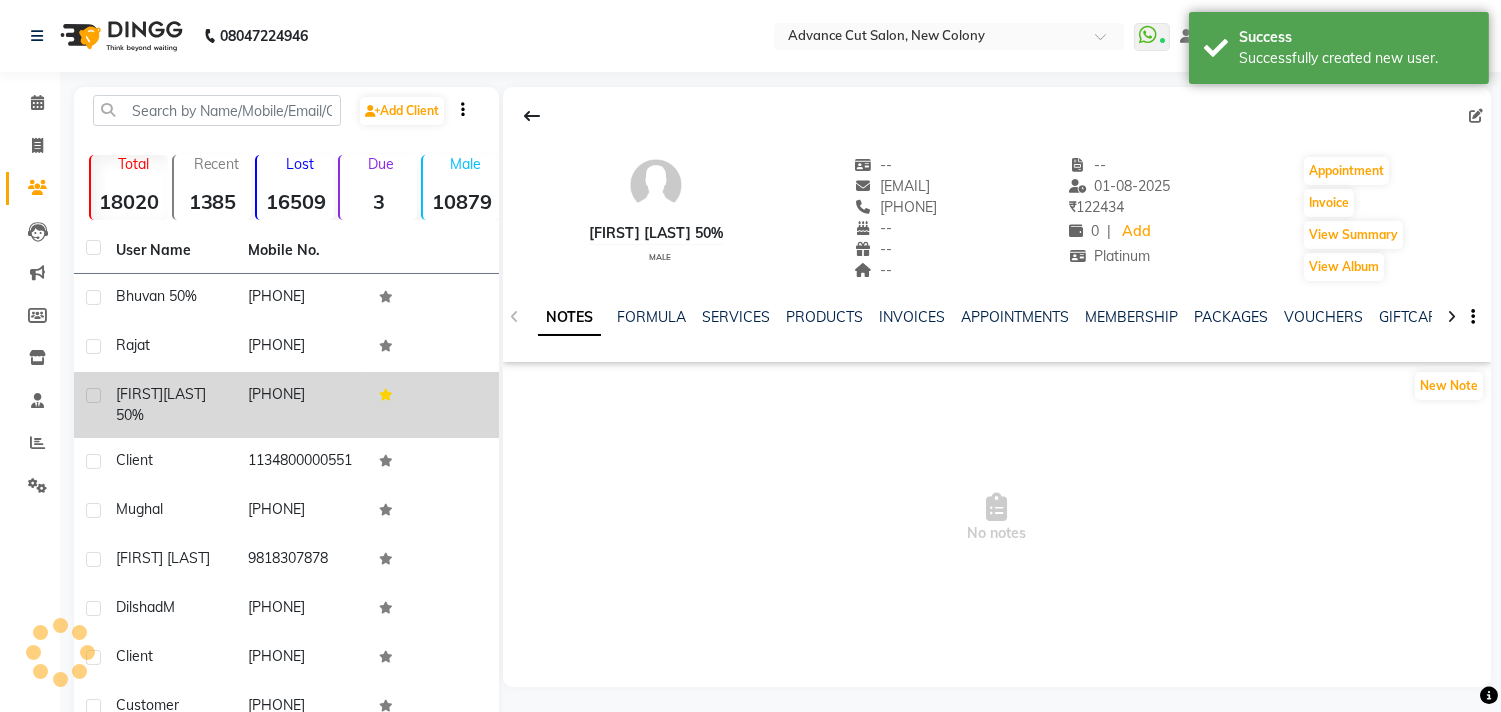 click on "Virender  Arora 50%" 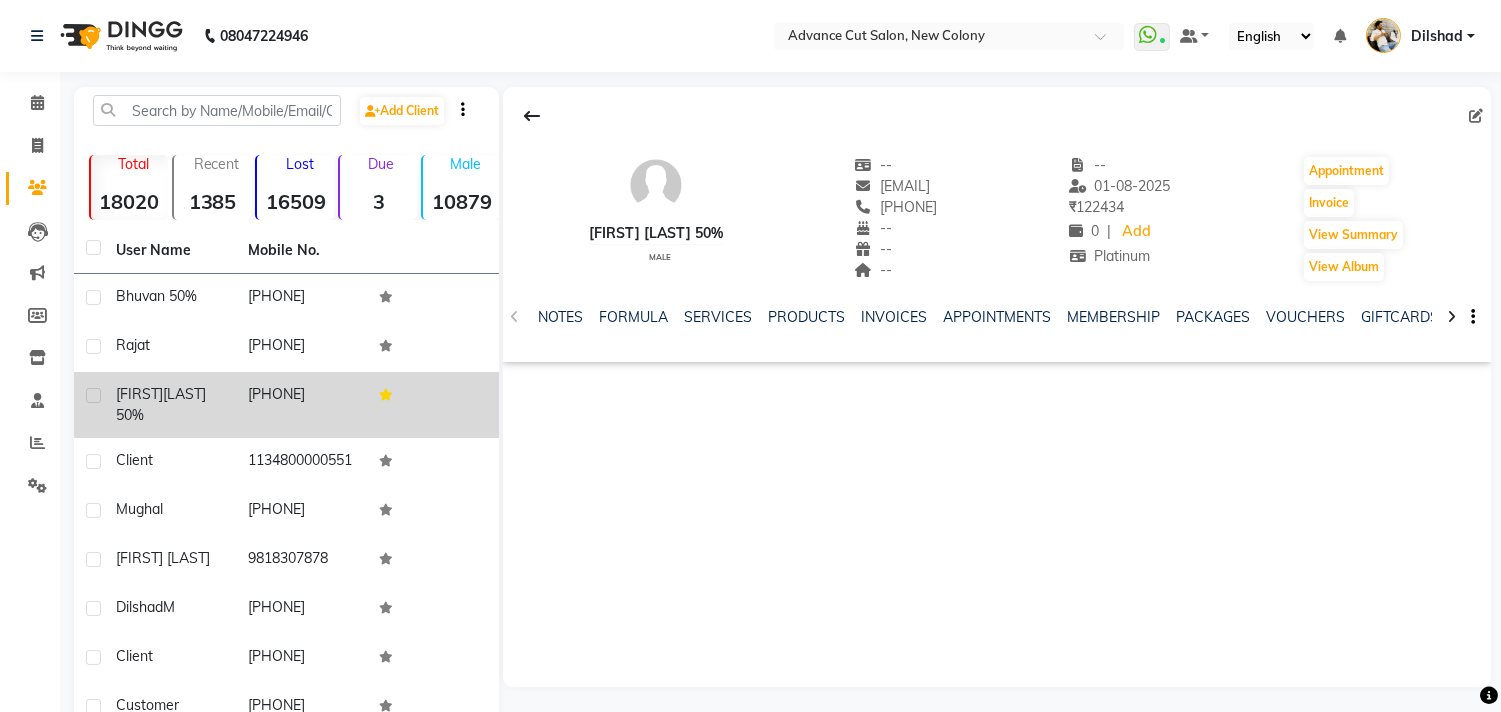 click 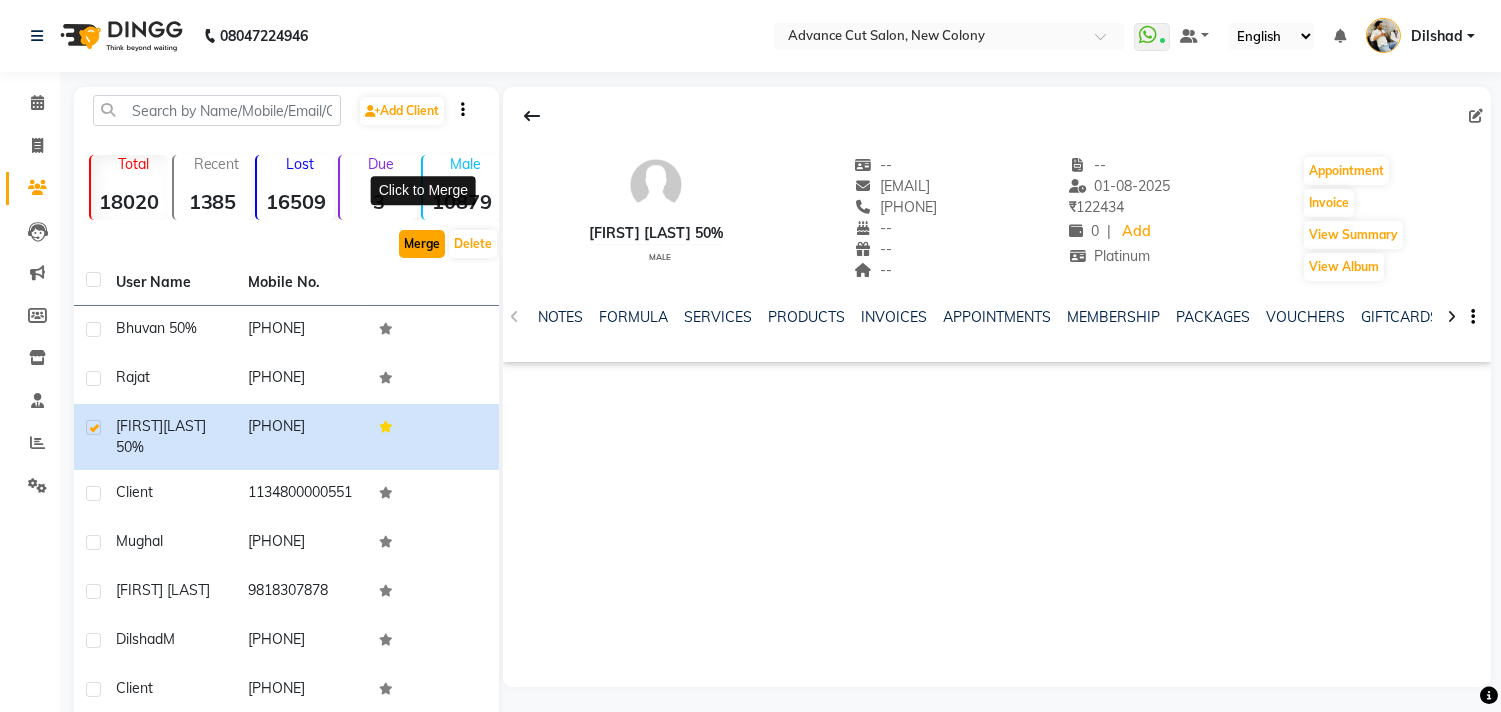 click on "Merge" 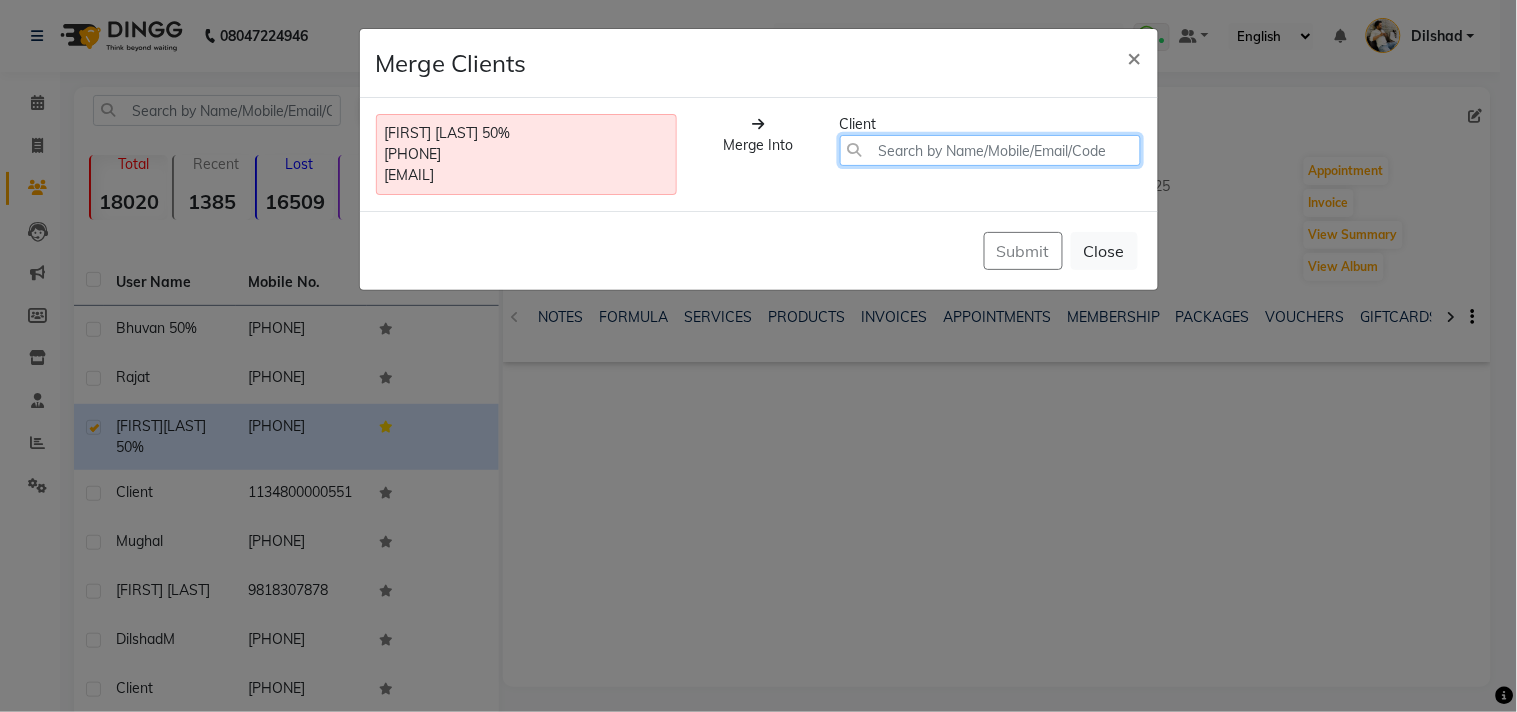 click 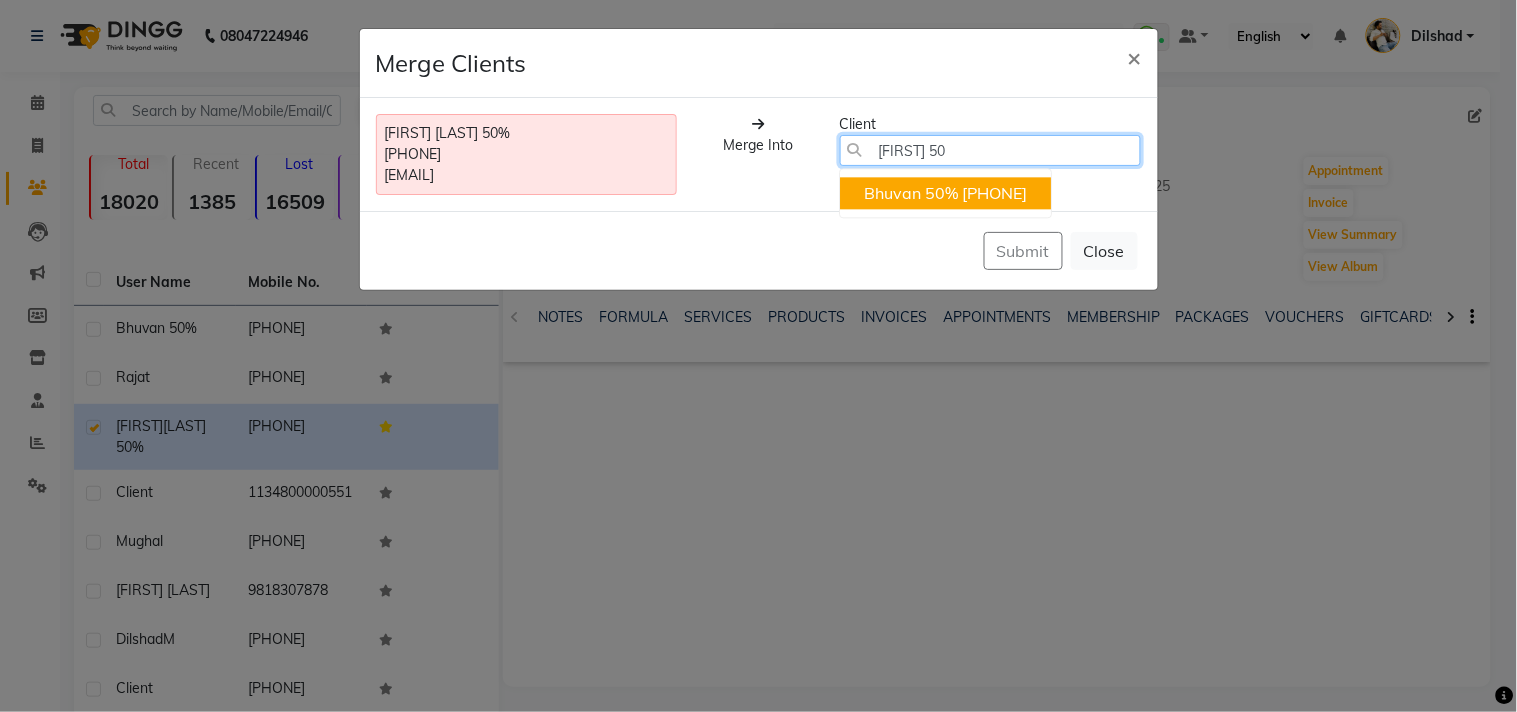 click on "Bhuvan 50%" at bounding box center (911, 193) 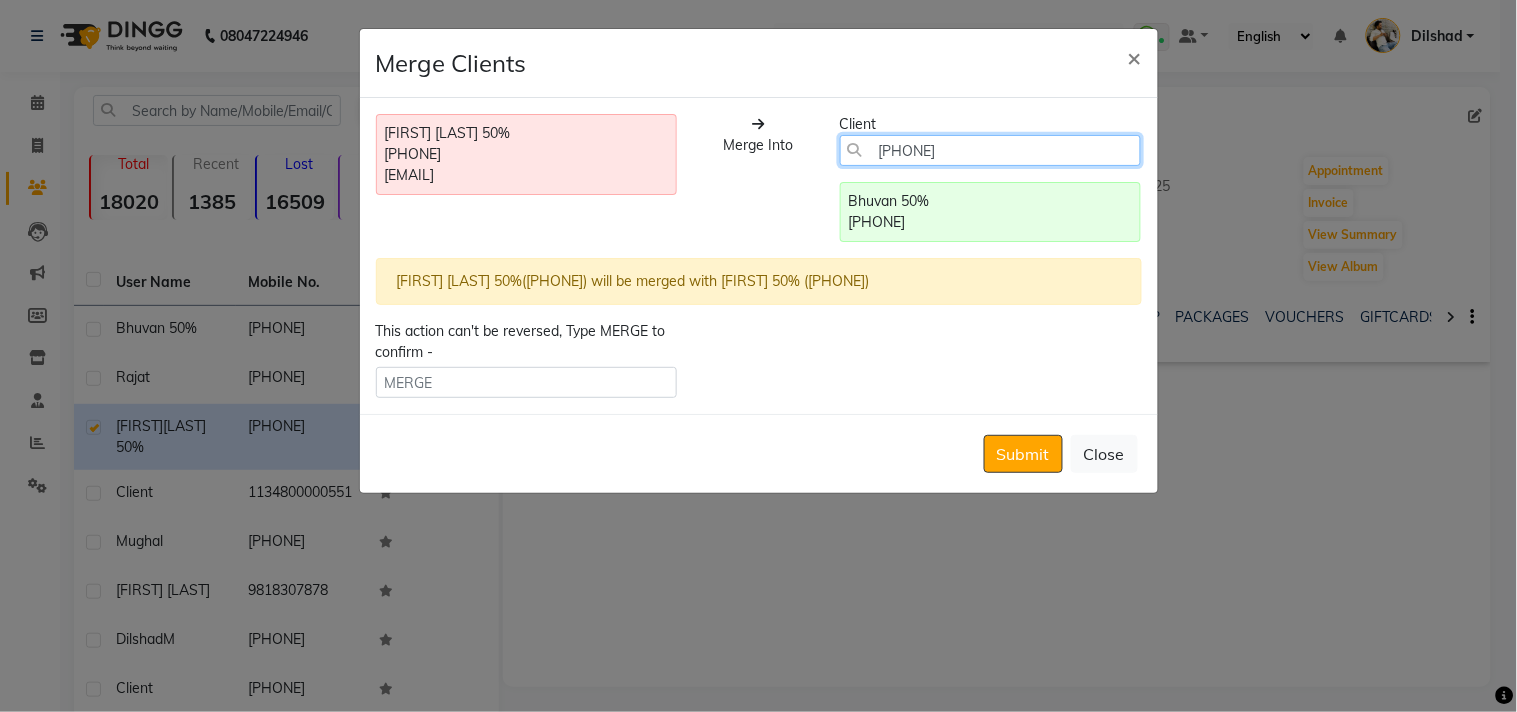 type on "9311513389" 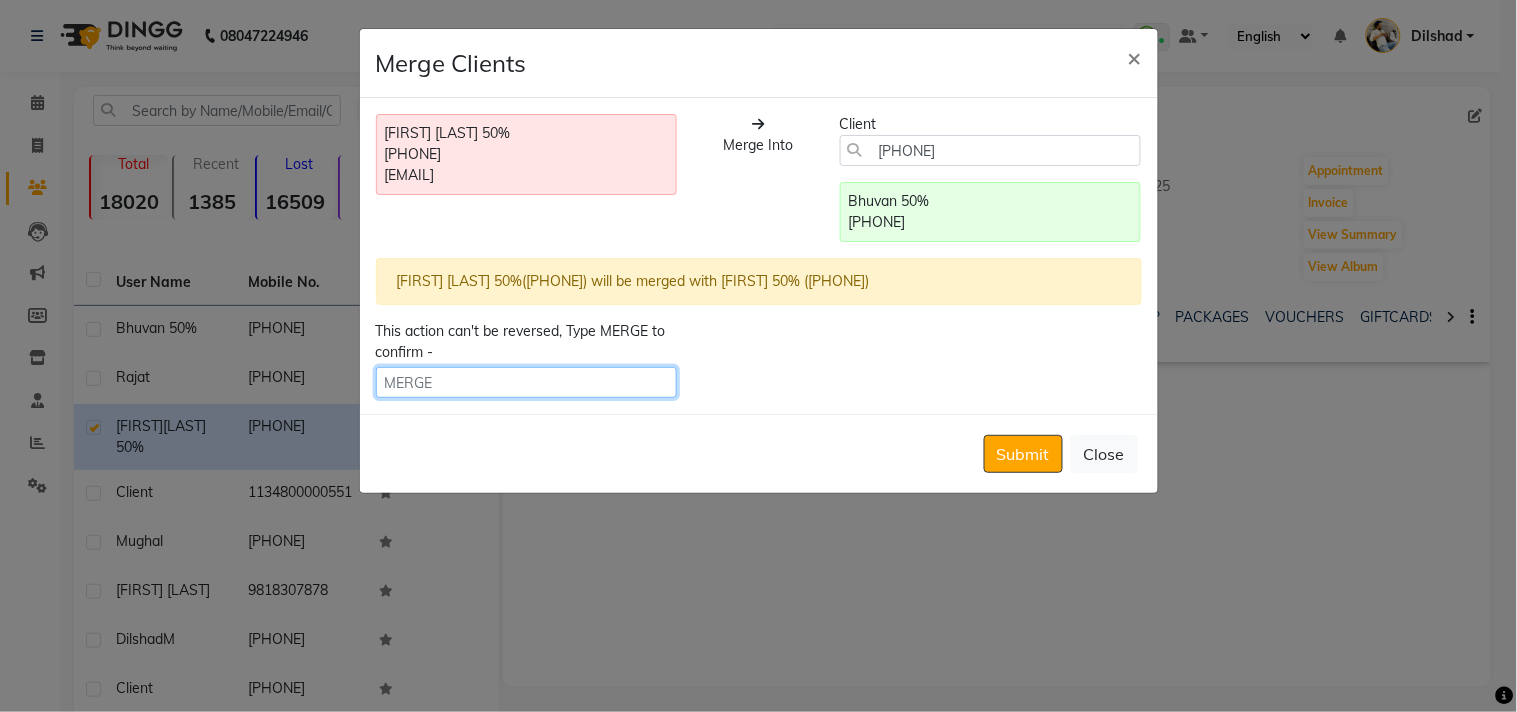 click 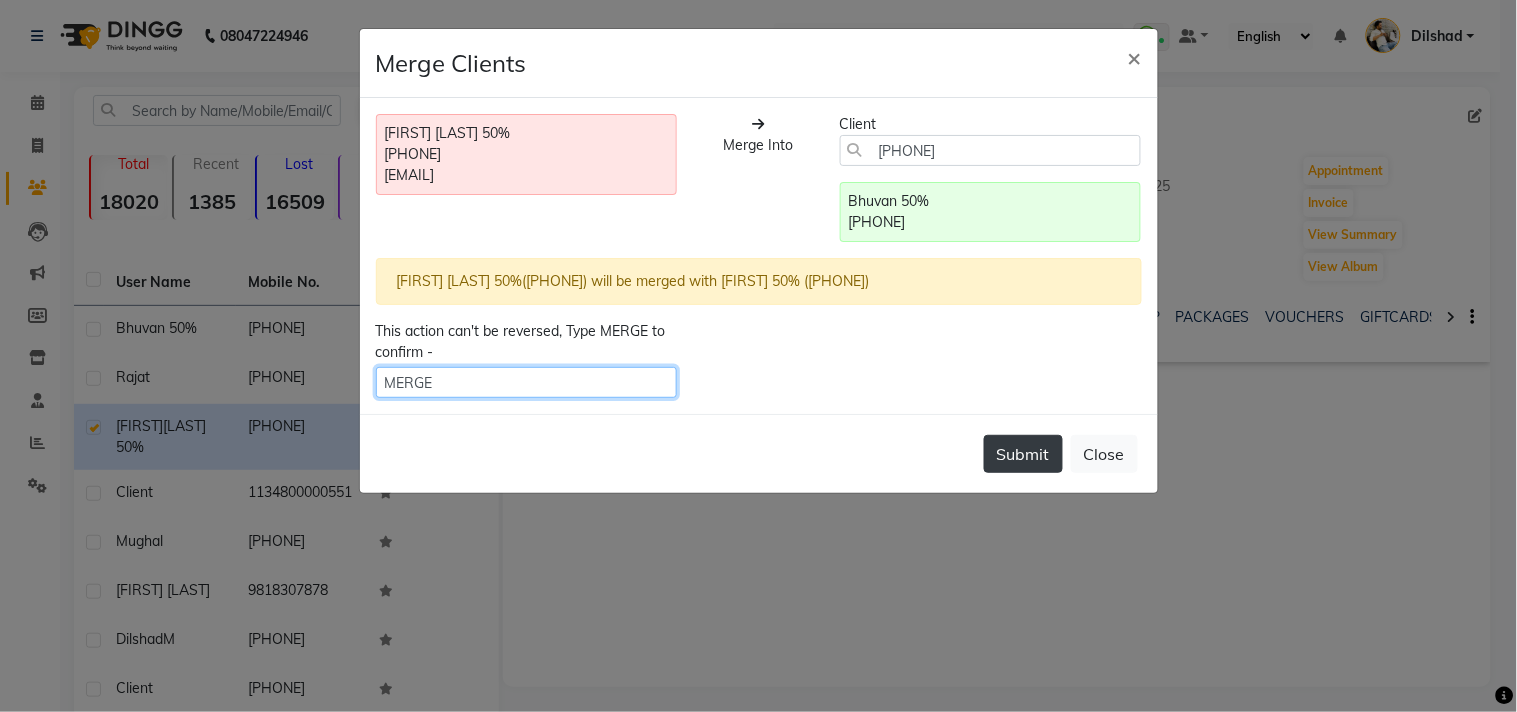type on "MERGE" 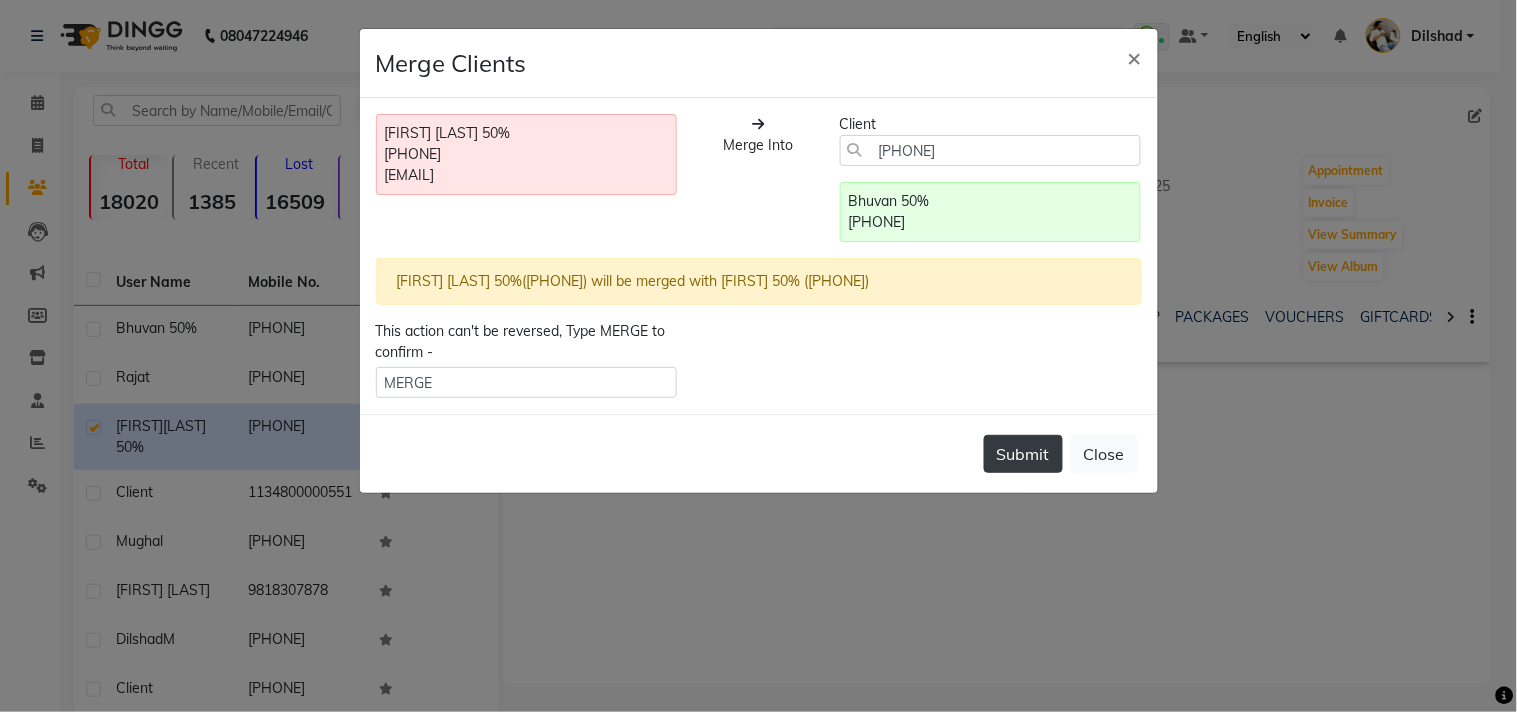 click on "Submit" 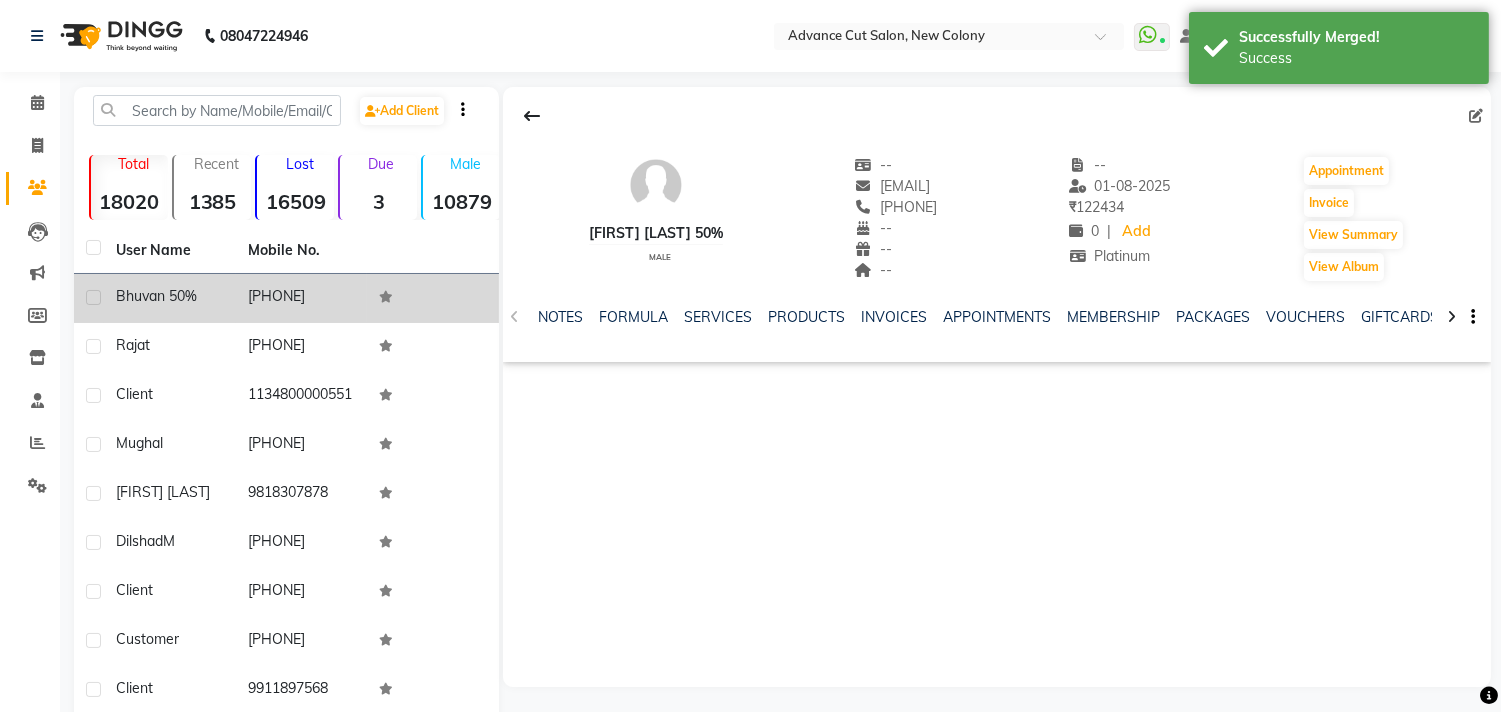 drag, startPoint x: 224, startPoint y: 303, endPoint x: 255, endPoint y: 304, distance: 31.016125 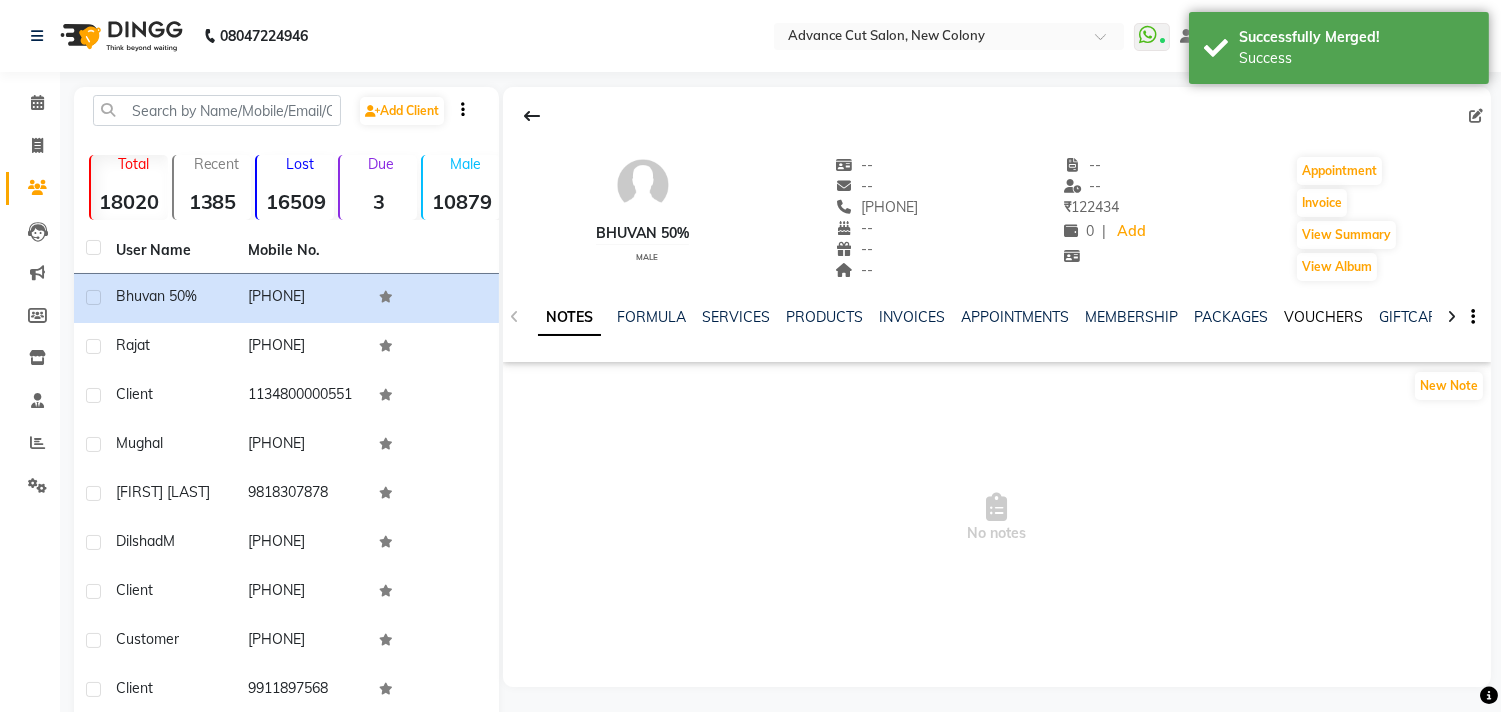 click on "VOUCHERS" 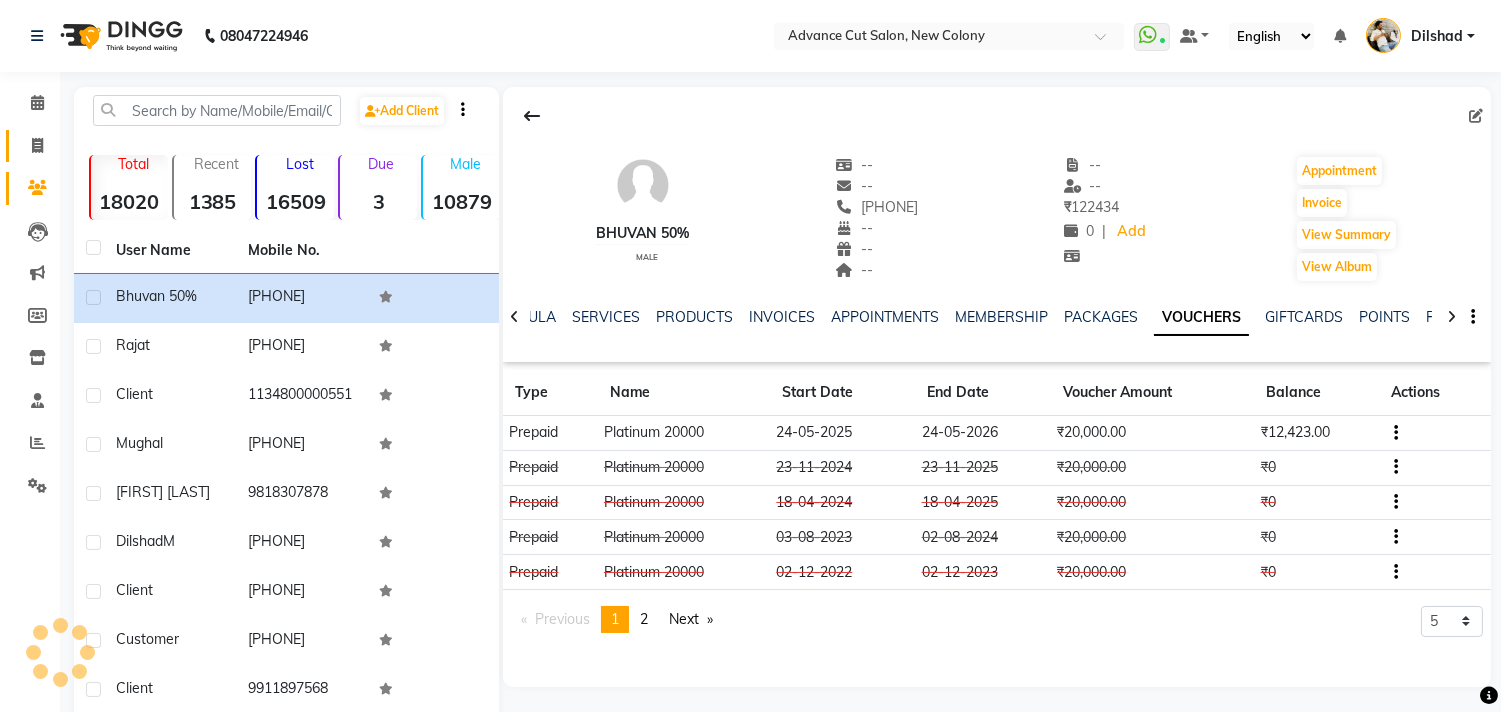 click on "Invoice" 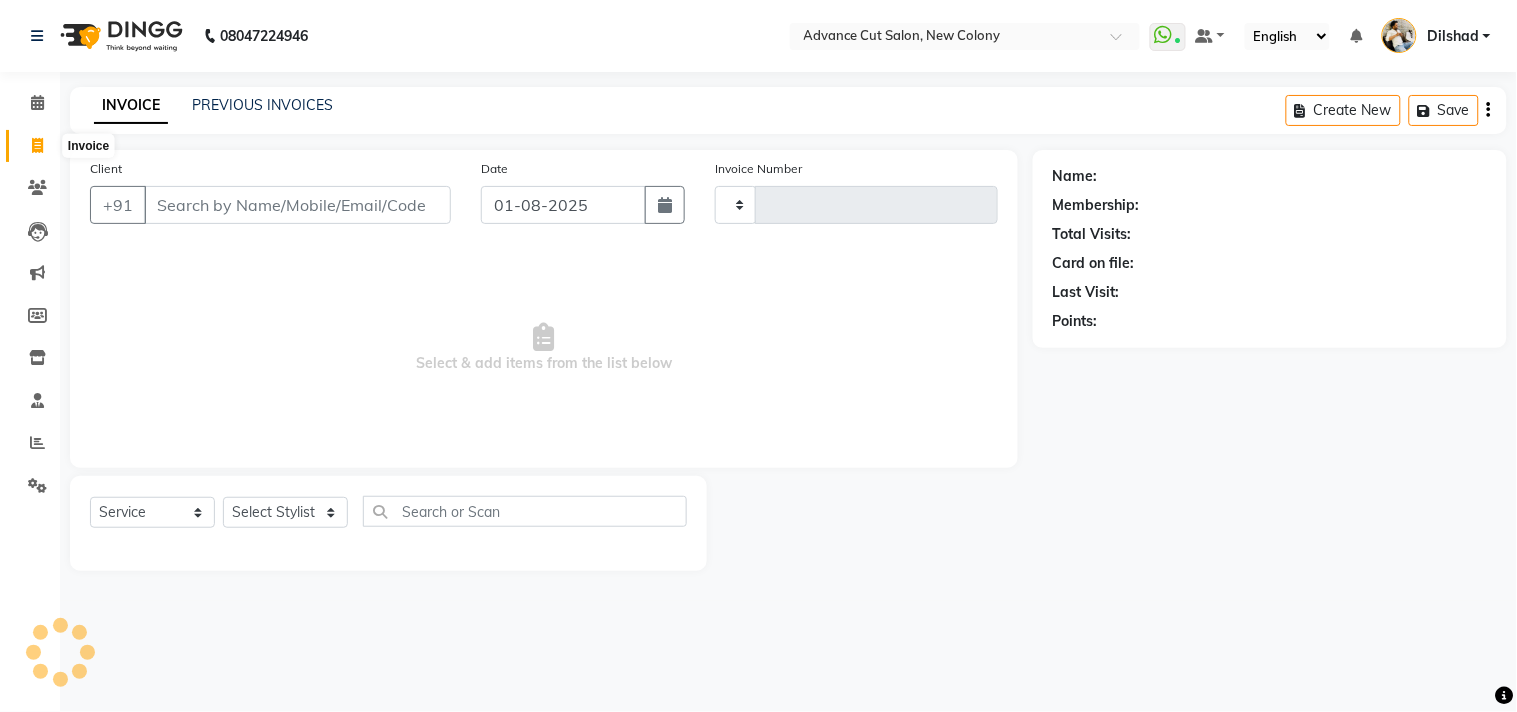 type on "4344" 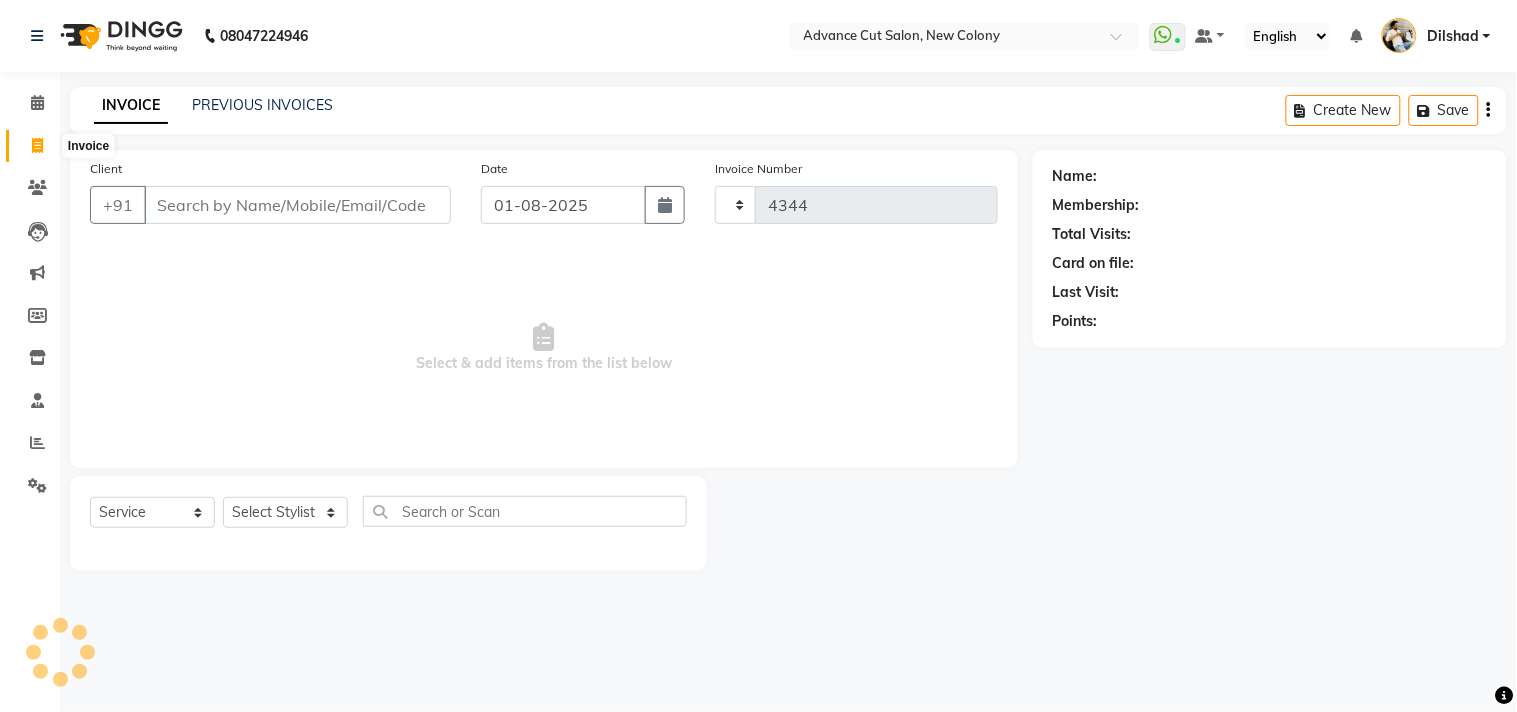 select on "922" 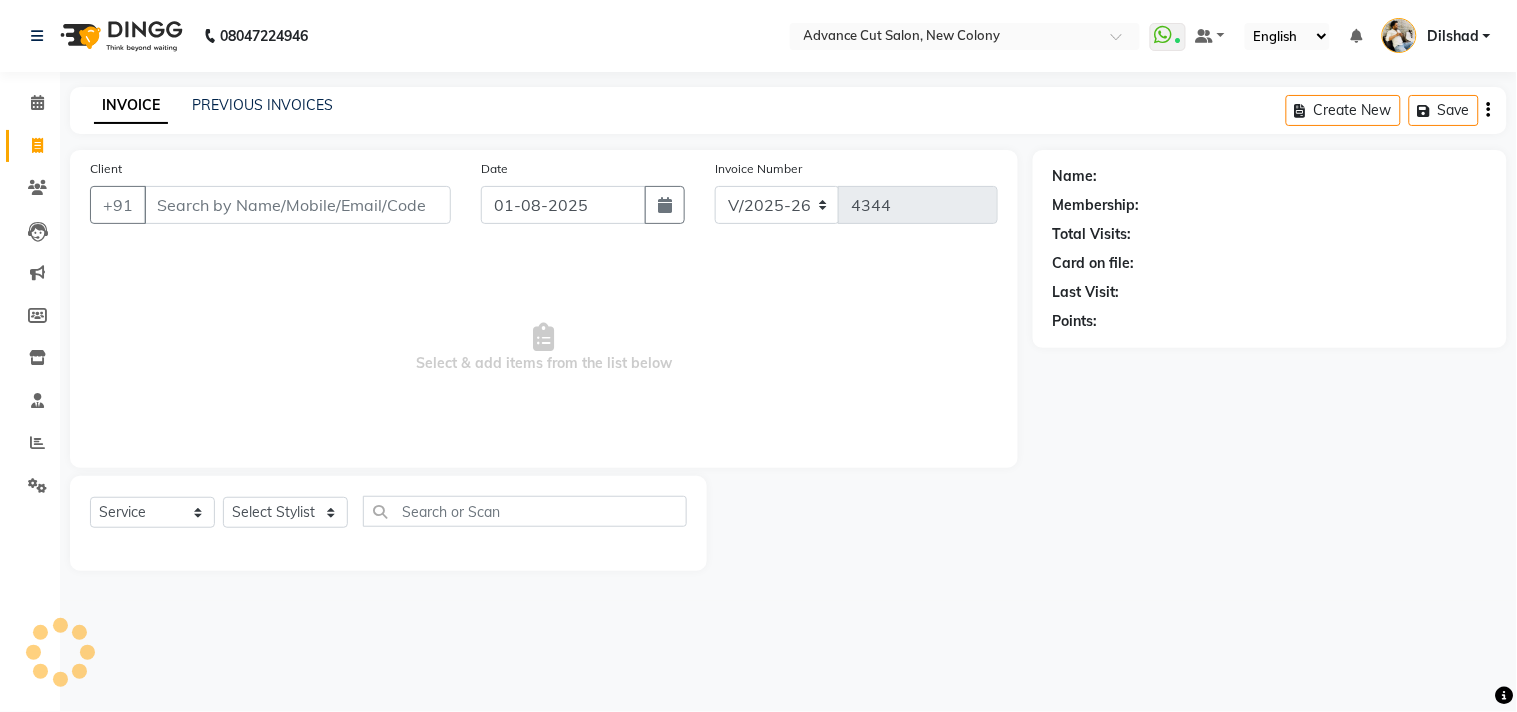 click on "INVOICE PREVIOUS INVOICES Create New   Save  Client +91 Date 01-08-2025 Invoice Number V/2025 V/2025-26 4344  Select & add items from the list below  Select  Service  Product  Membership  Package Voucher Prepaid Gift Card  Select Stylist Name: Membership: Total Visits: Card on file: Last Visit:  Points:" 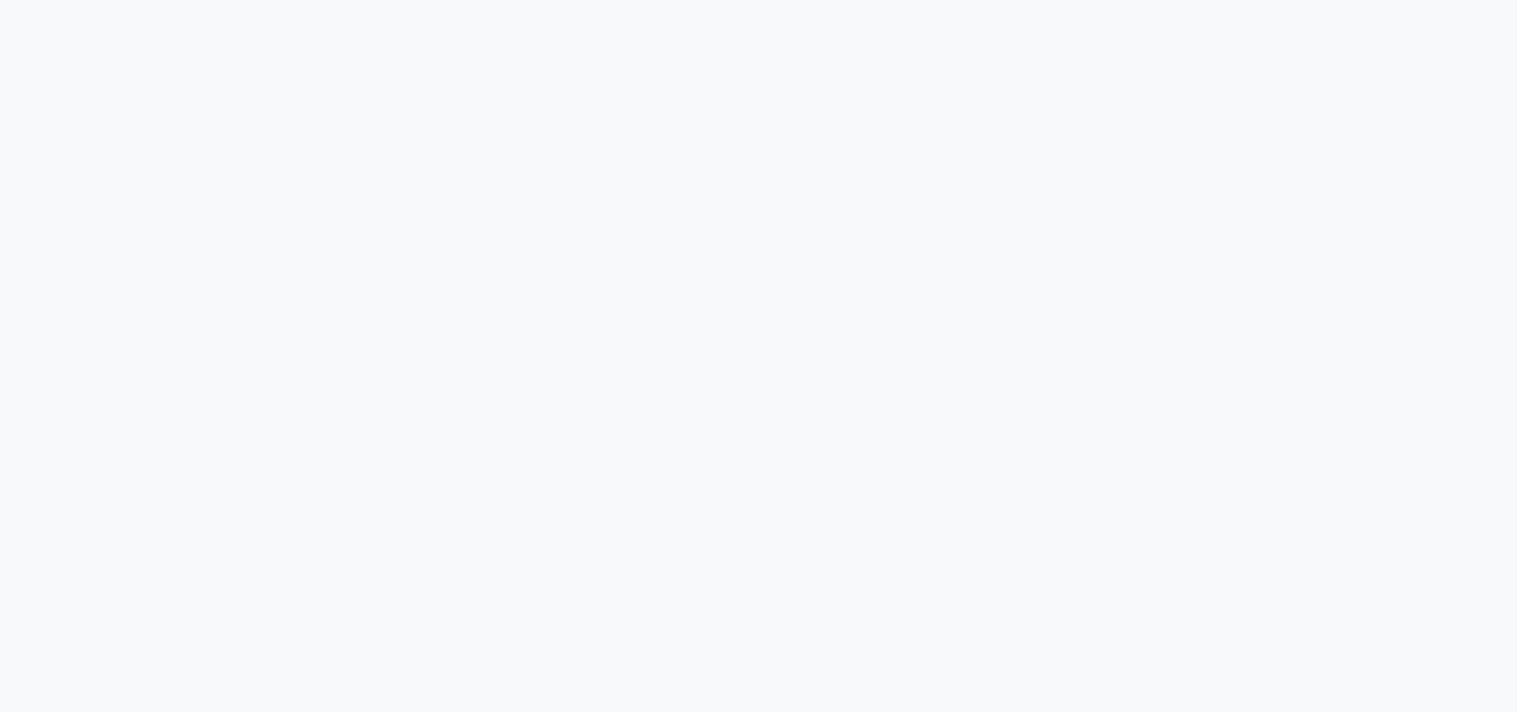 scroll, scrollTop: 0, scrollLeft: 0, axis: both 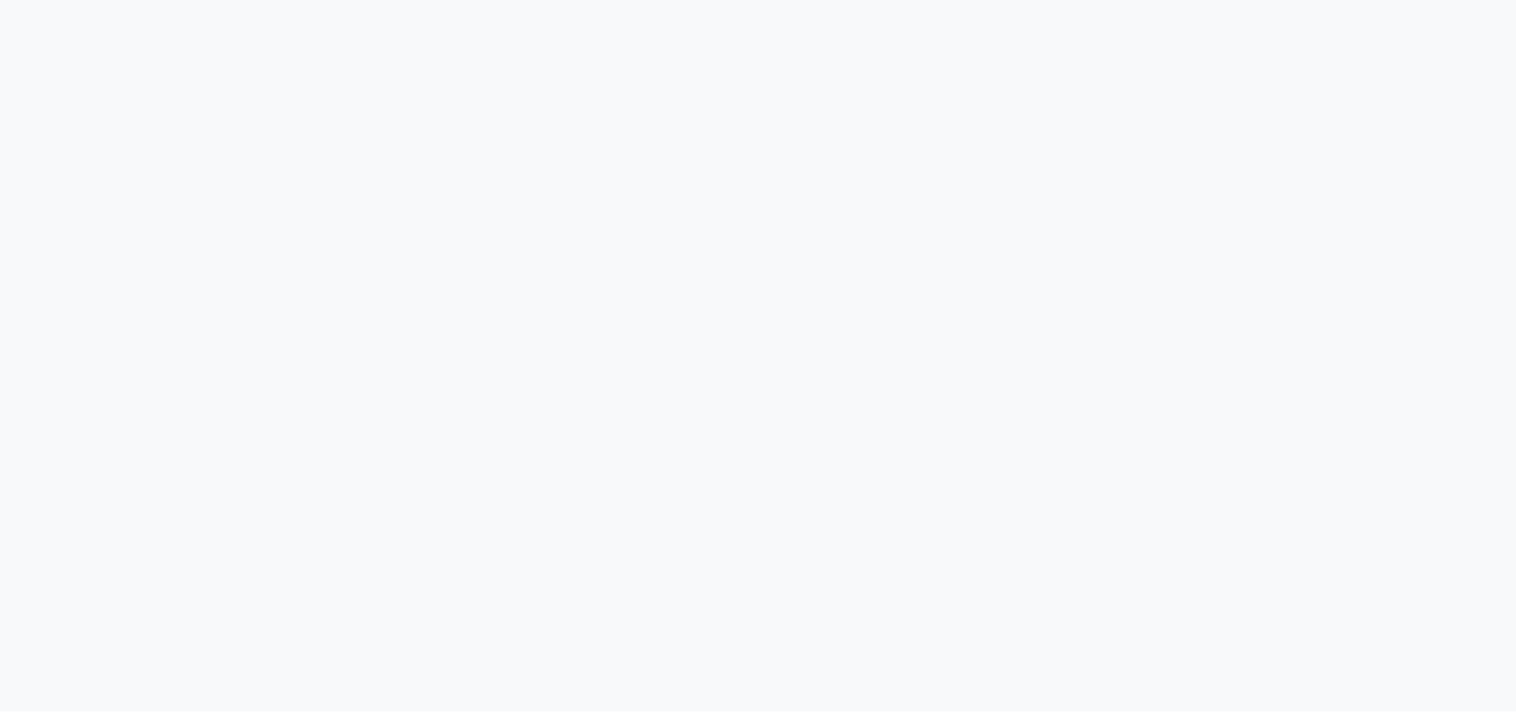 select on "service" 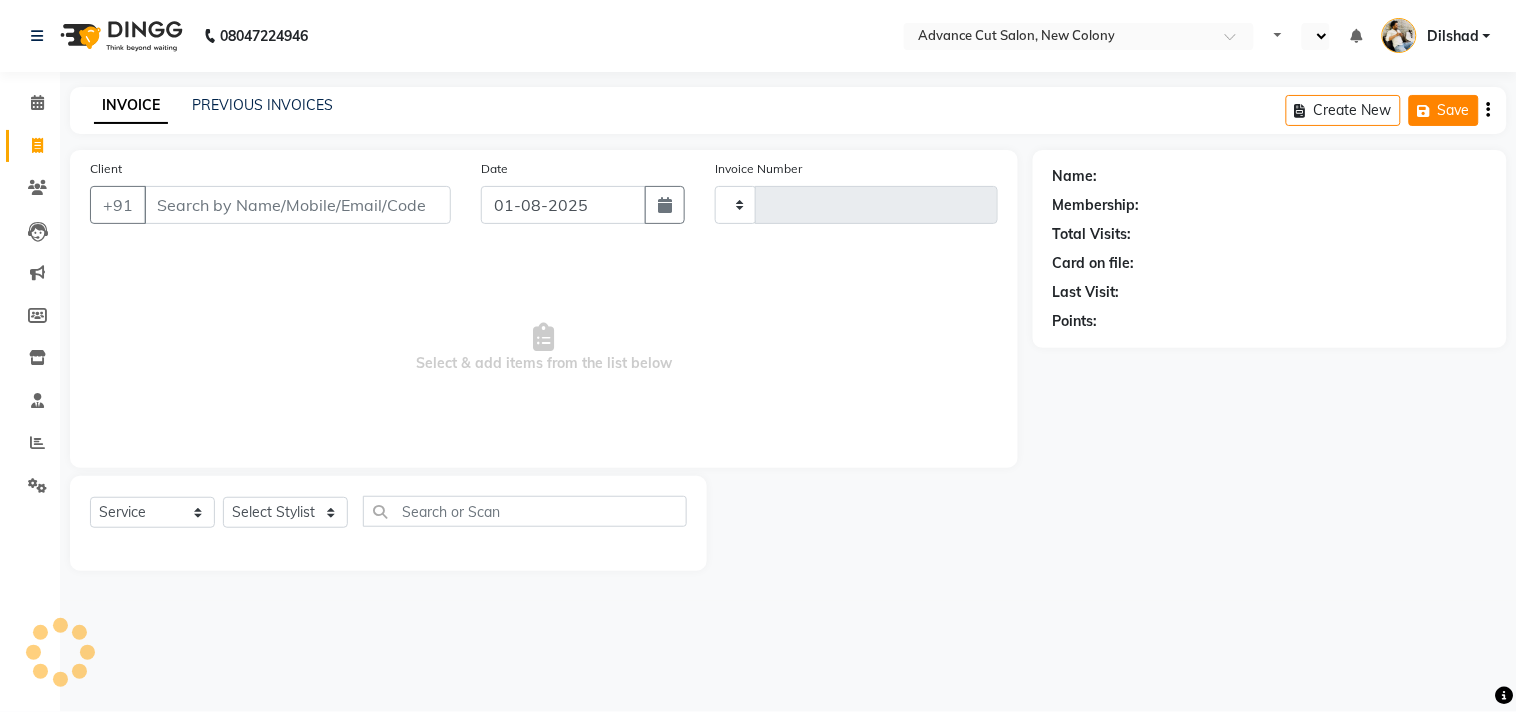 type on "4358" 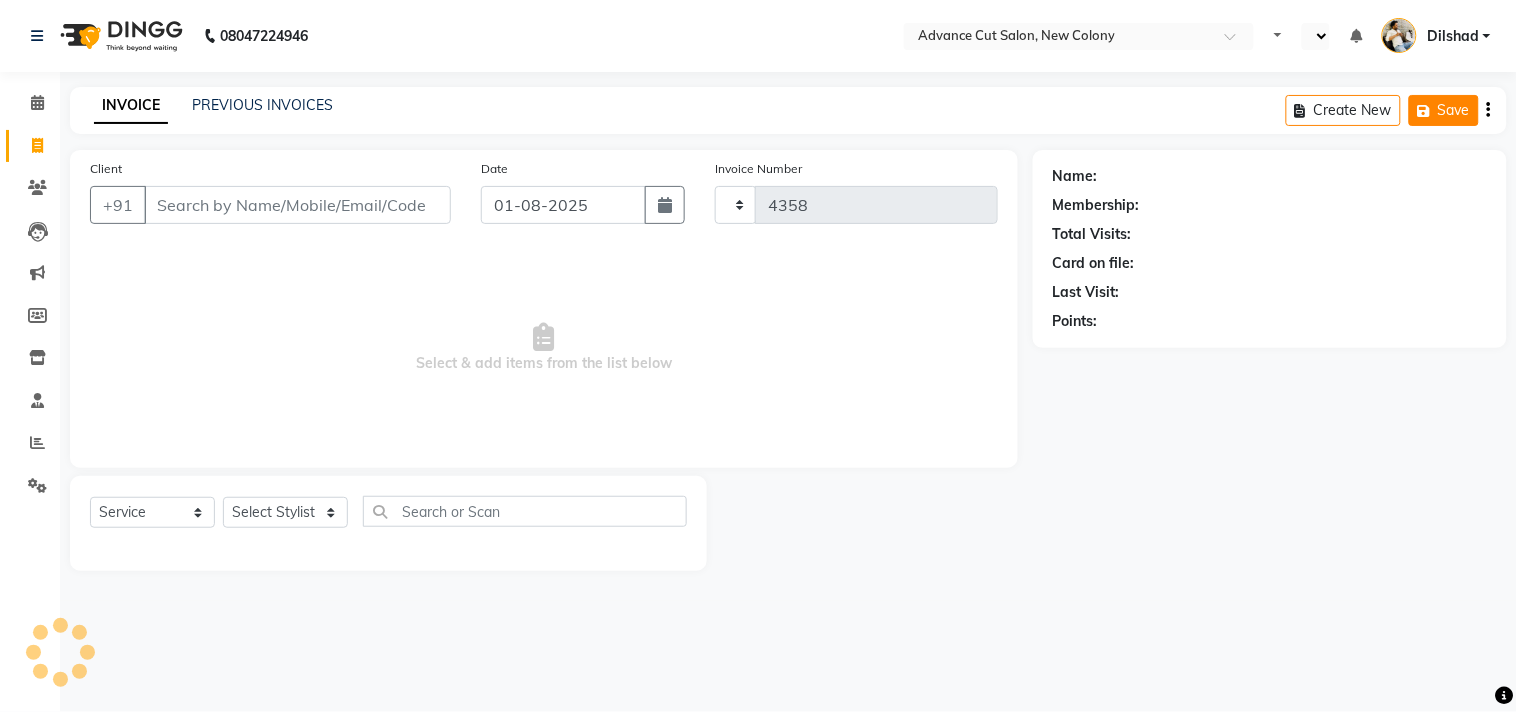 select on "en" 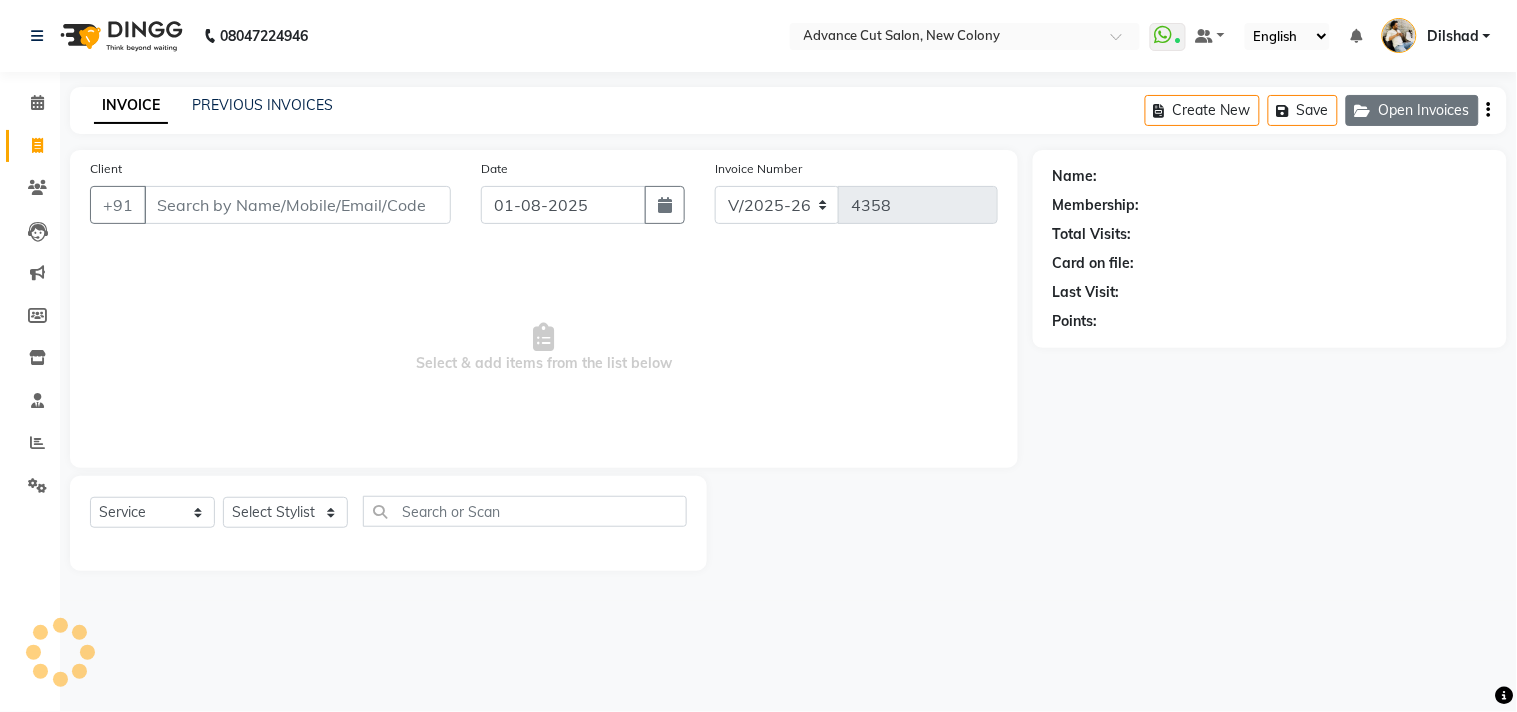 click on "Open Invoices" 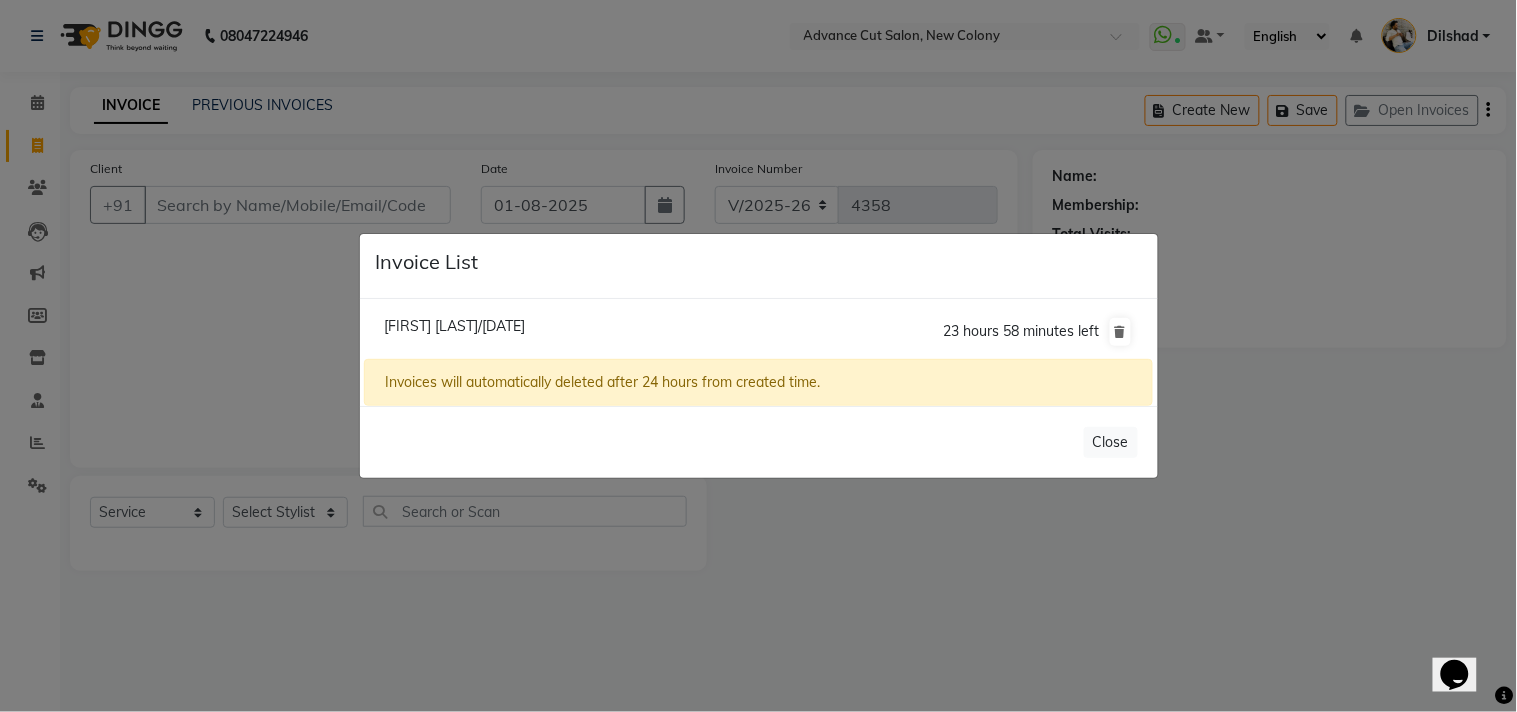 click on "[FIRST] [LAST]/[DATE]" 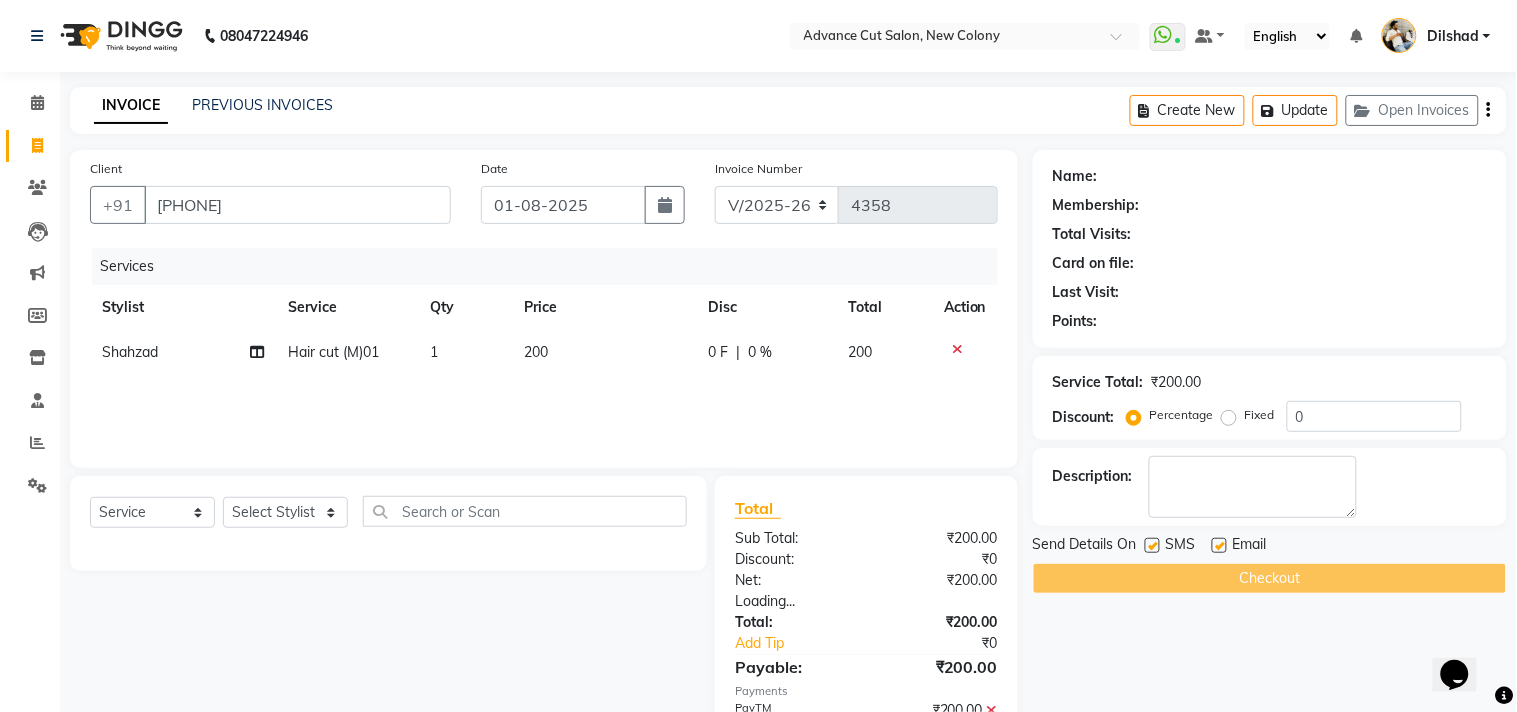 scroll, scrollTop: 0, scrollLeft: 0, axis: both 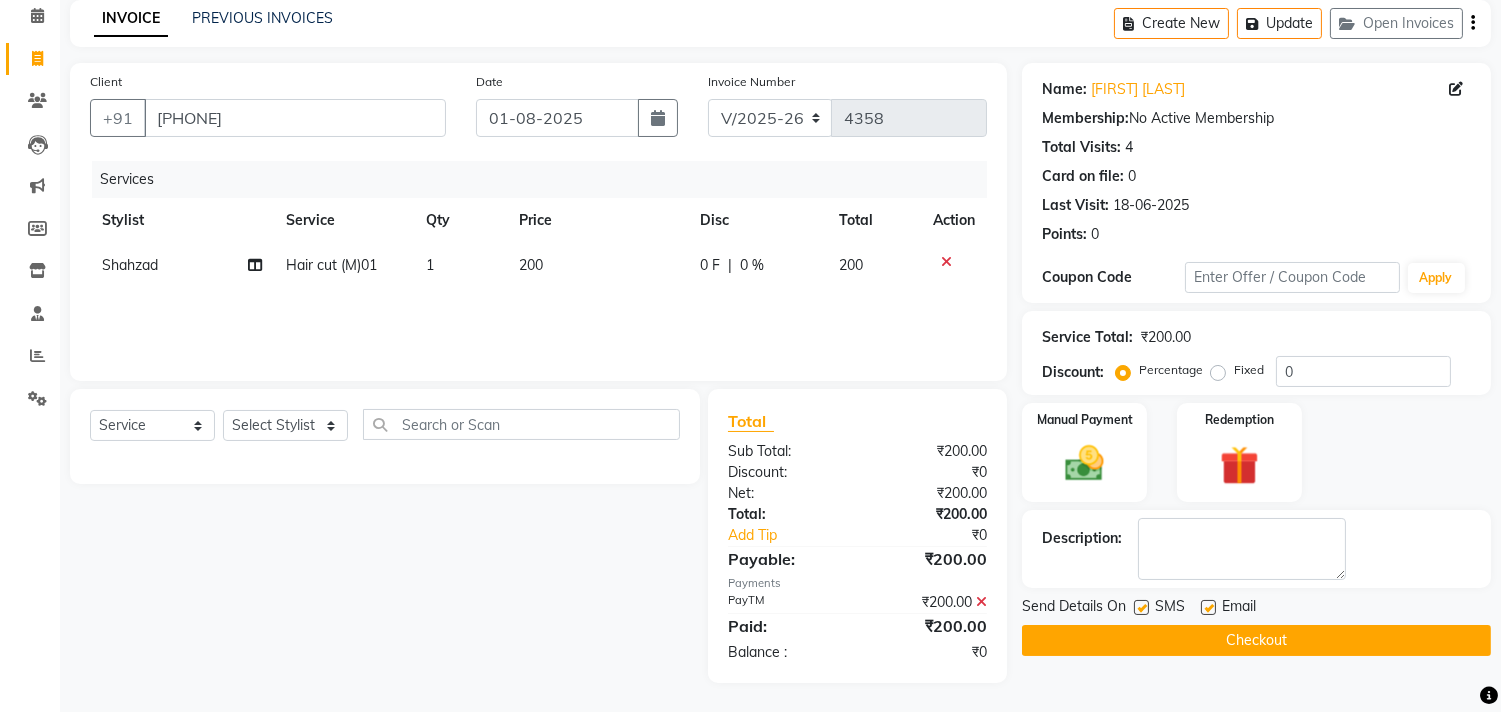 click on "Checkout" 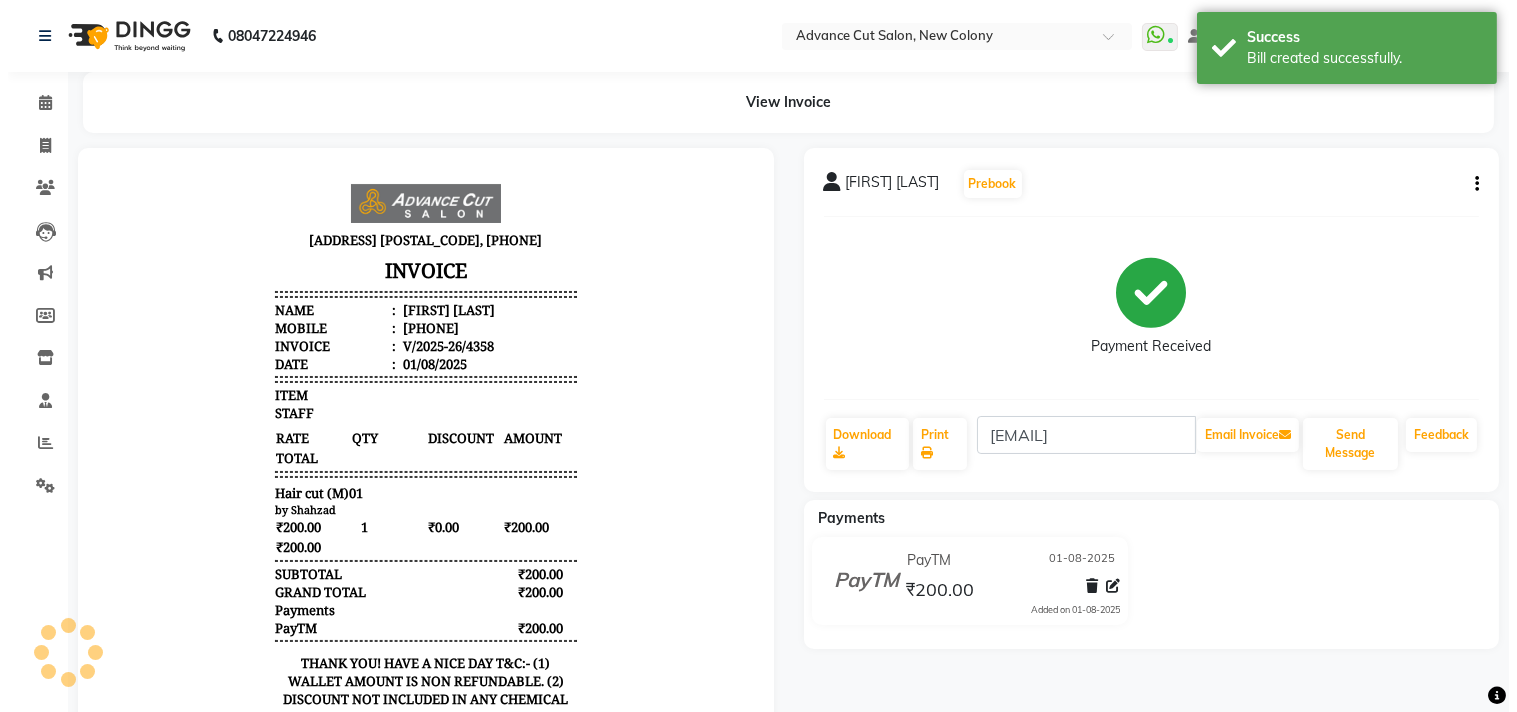 scroll, scrollTop: 0, scrollLeft: 0, axis: both 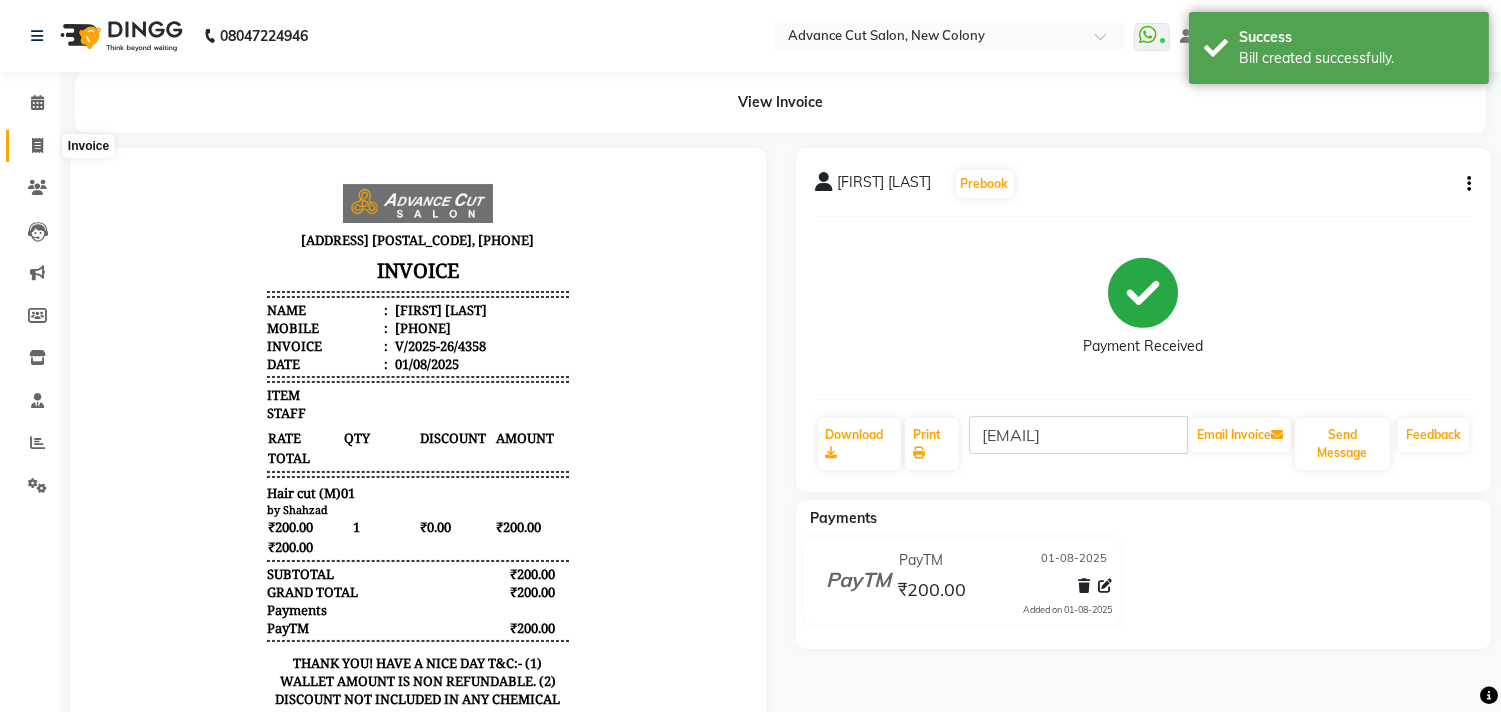 click 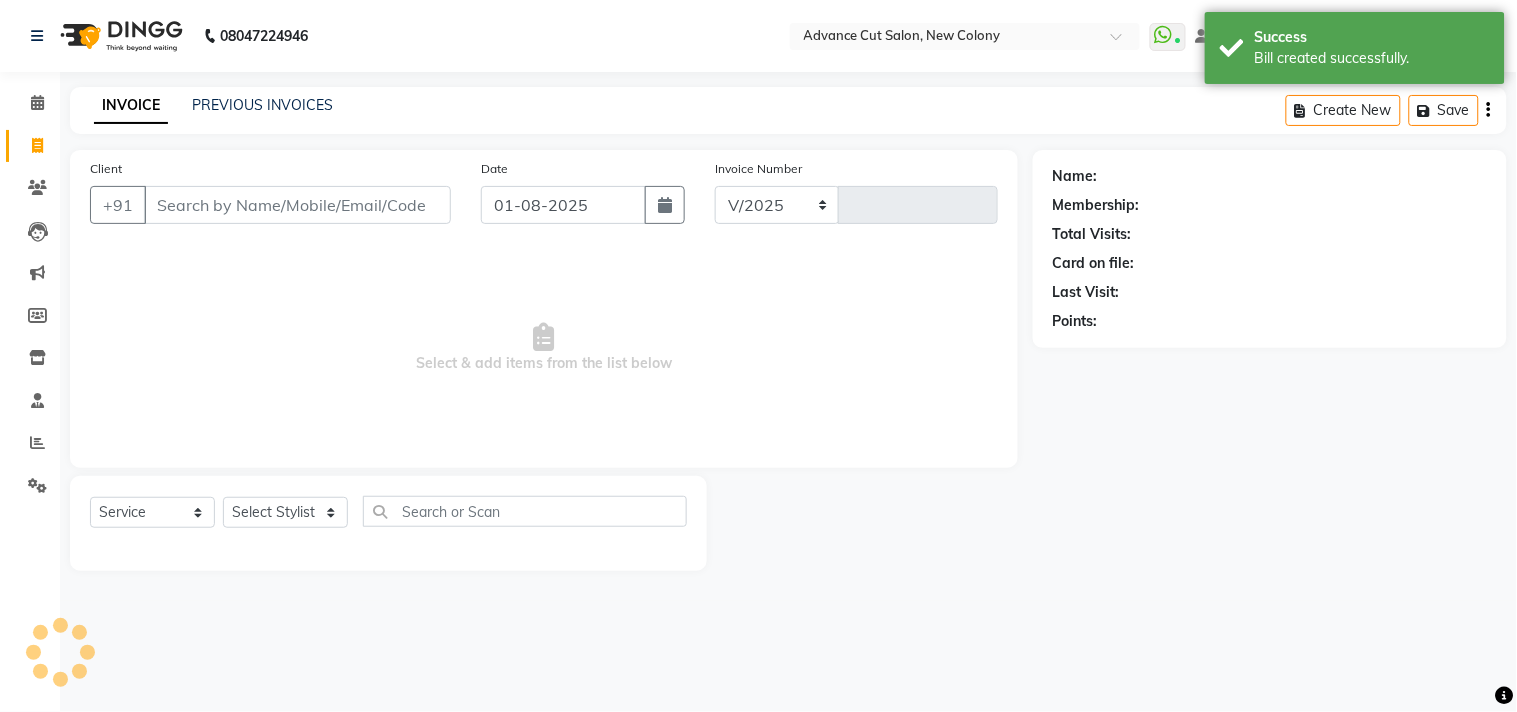 click on "Client" at bounding box center (297, 205) 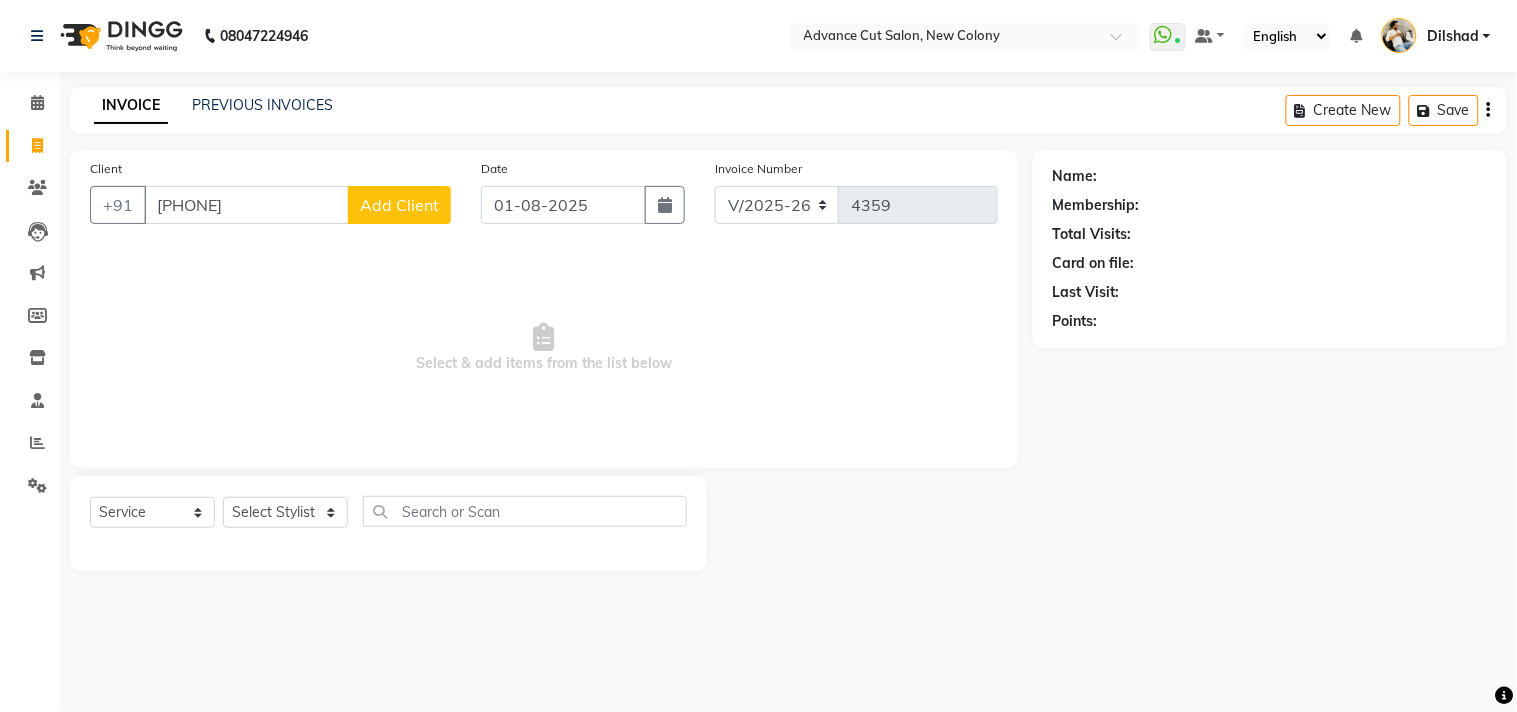 type on "[PHONE]" 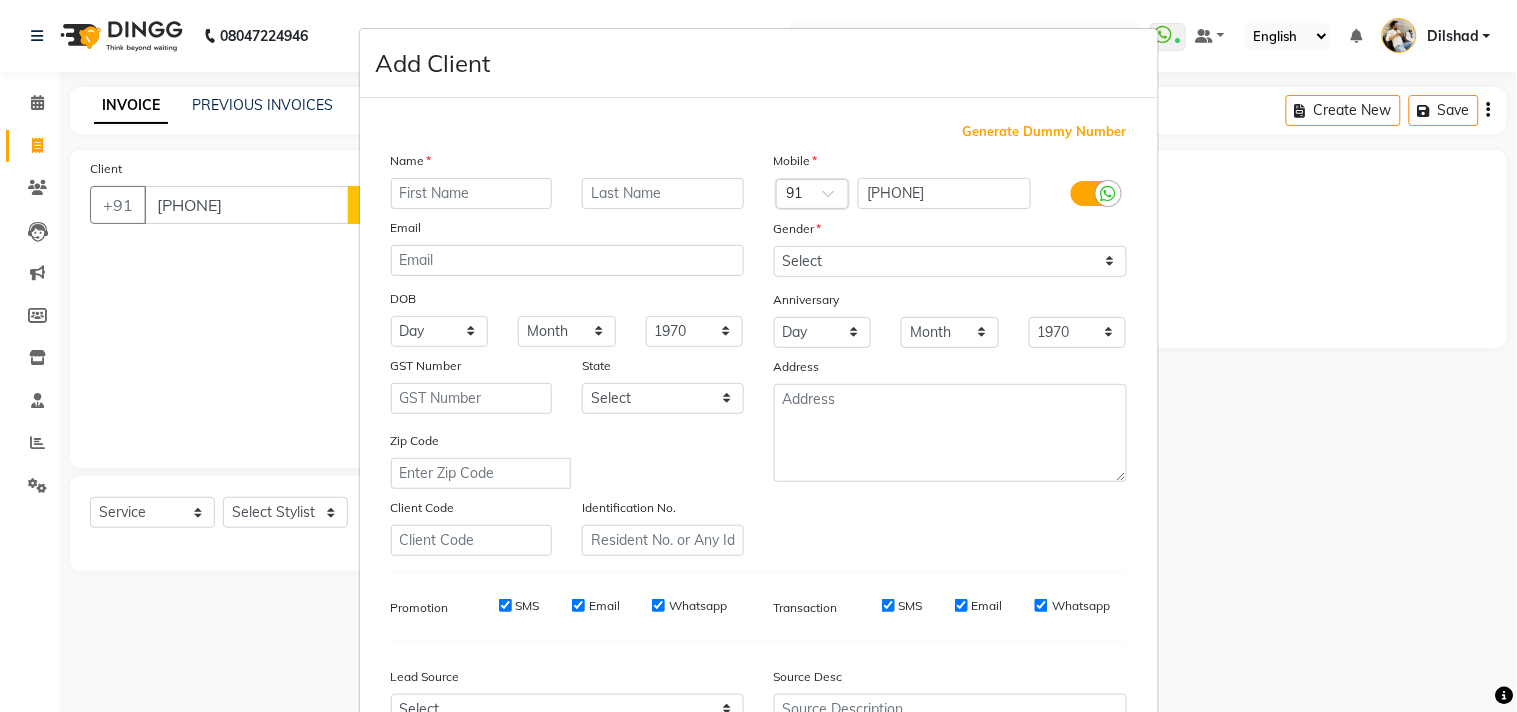type on "X" 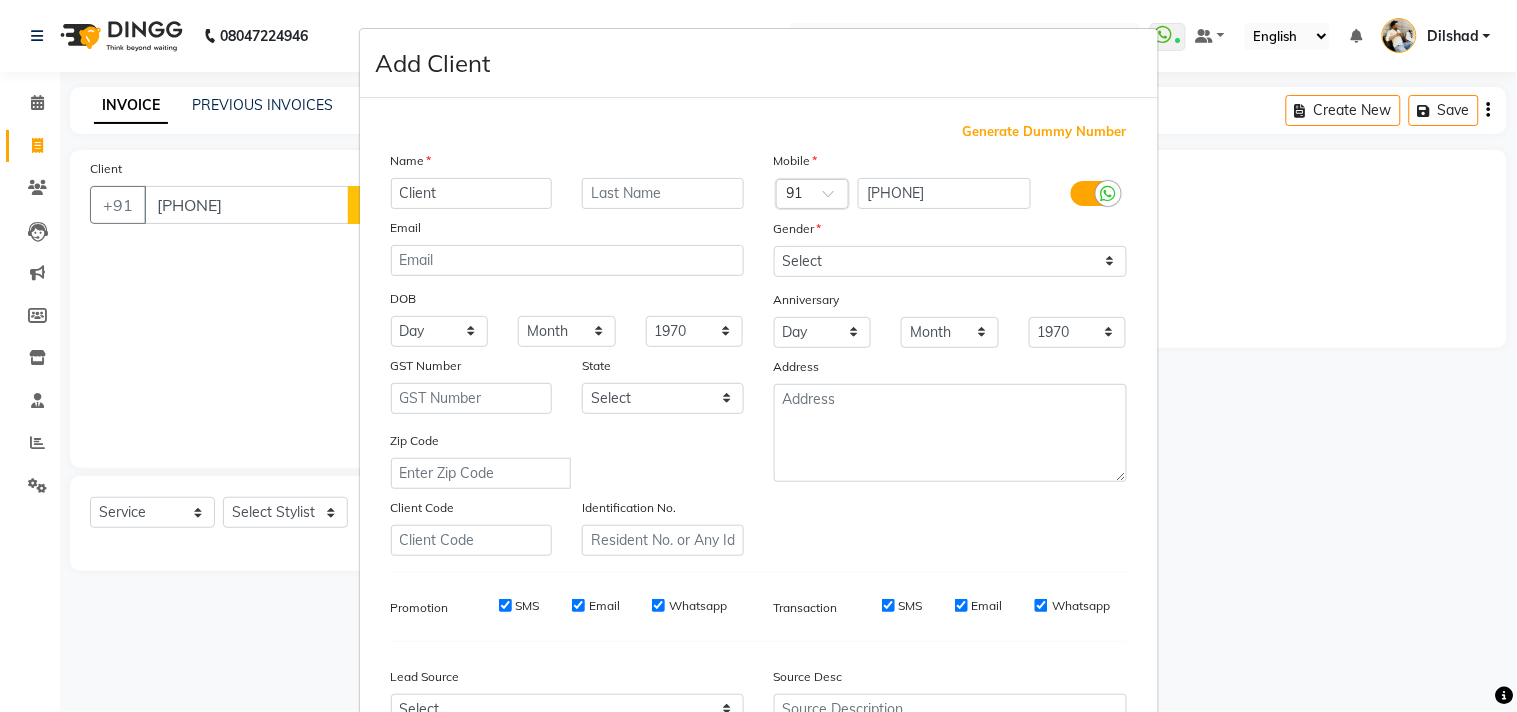 type on "Client" 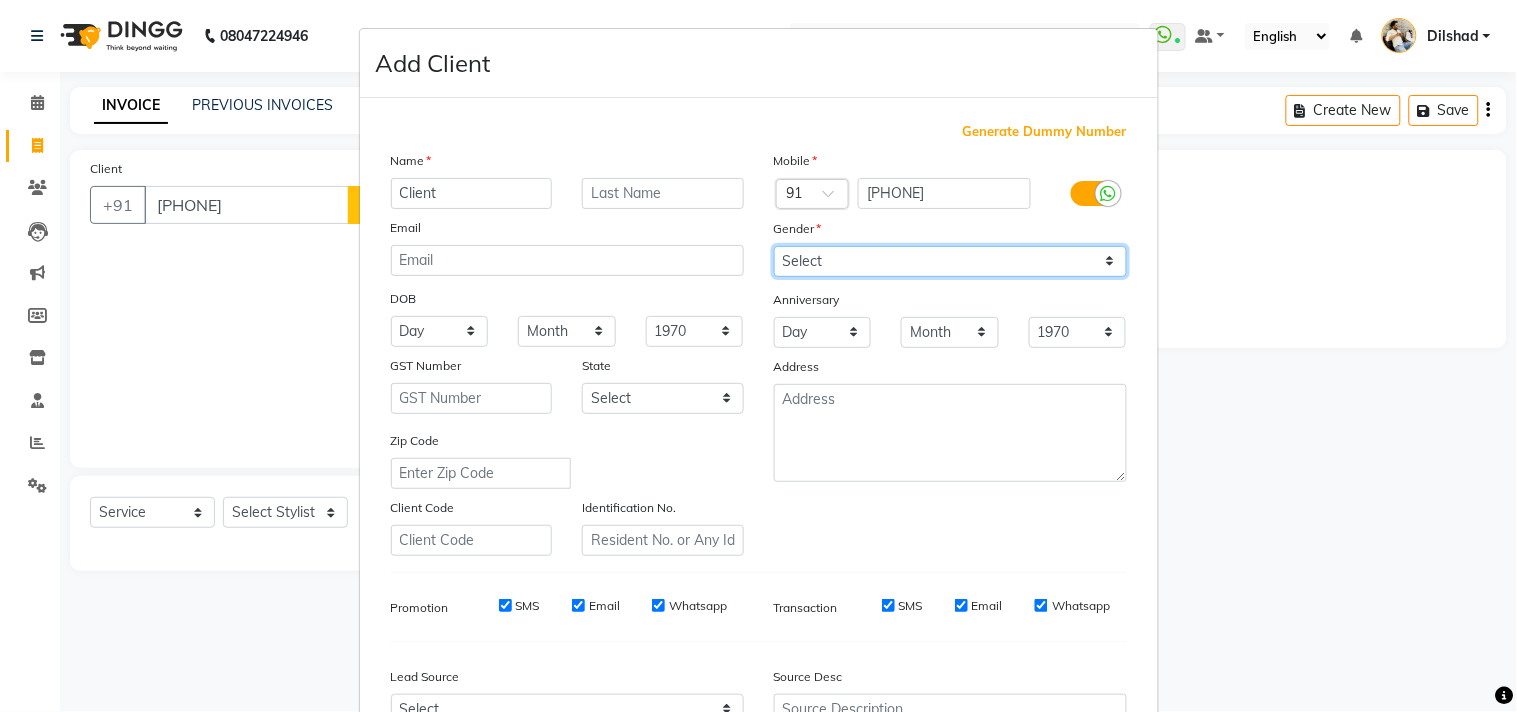 click on "Select Male Female Other Prefer Not To Say" at bounding box center (950, 261) 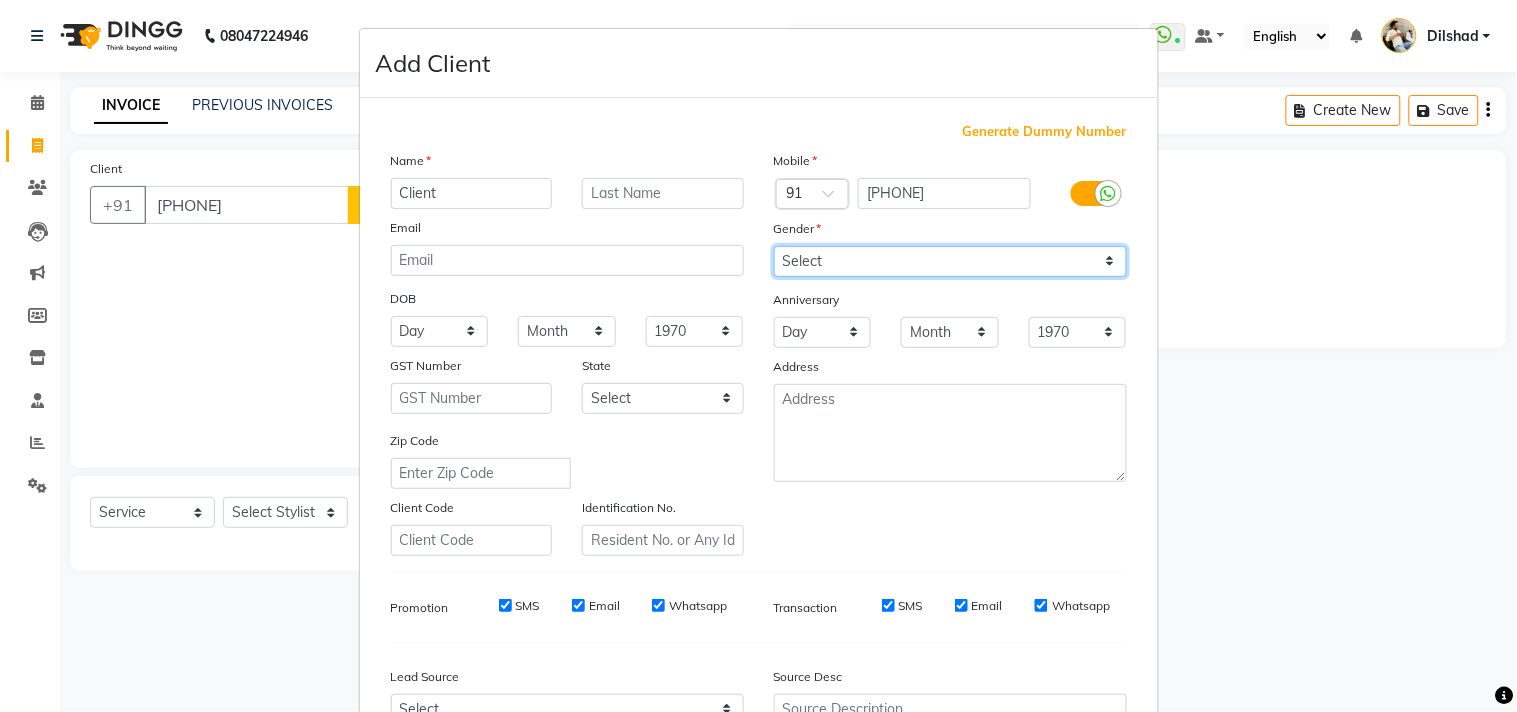 select on "female" 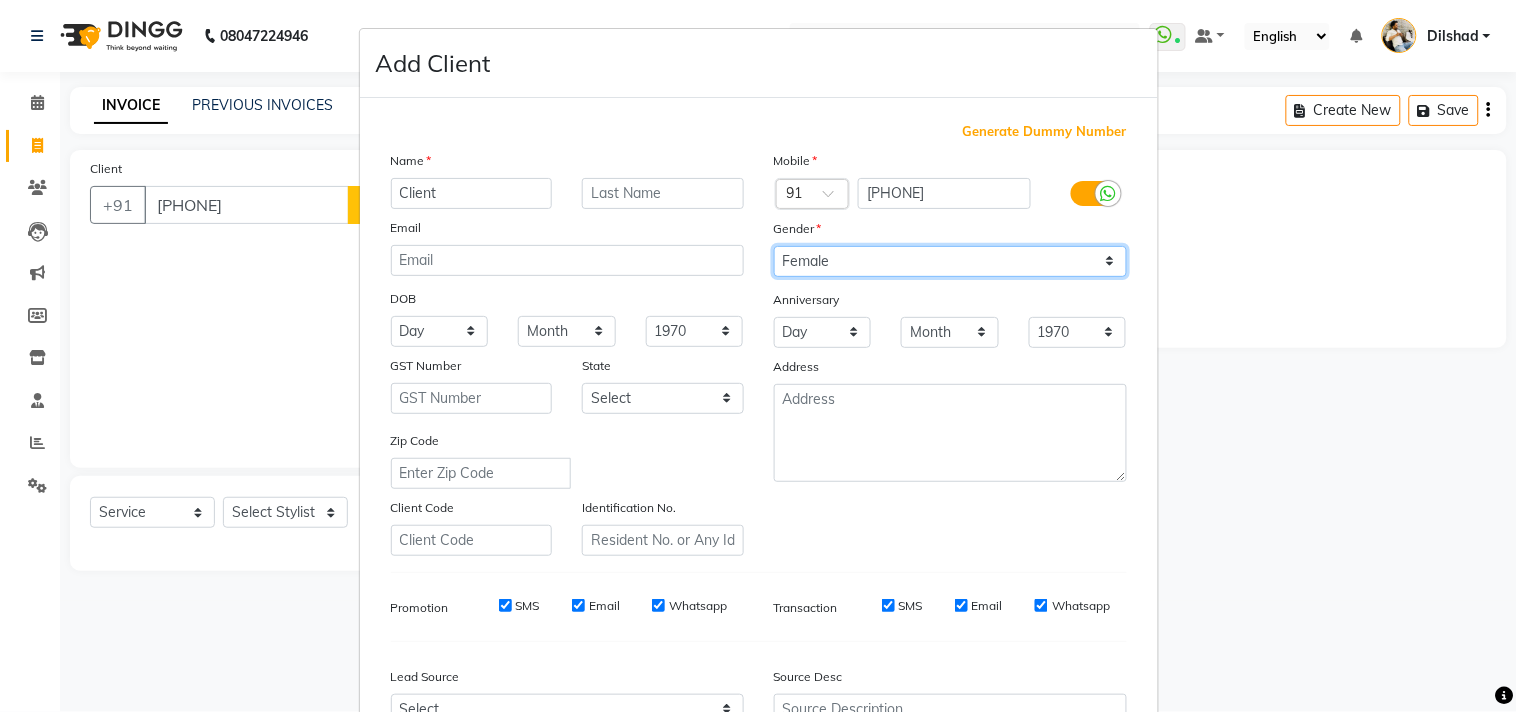 click on "Select Male Female Other Prefer Not To Say" at bounding box center [950, 261] 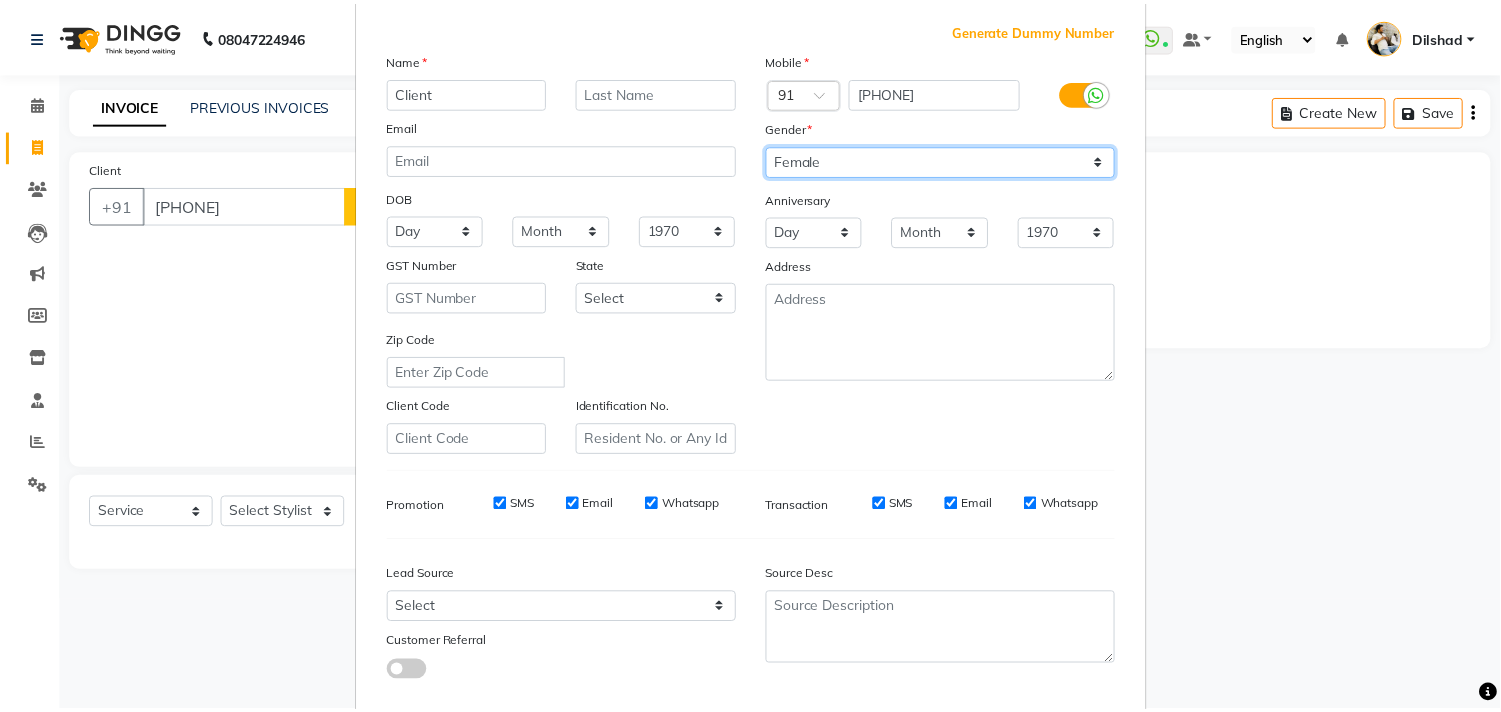 scroll, scrollTop: 212, scrollLeft: 0, axis: vertical 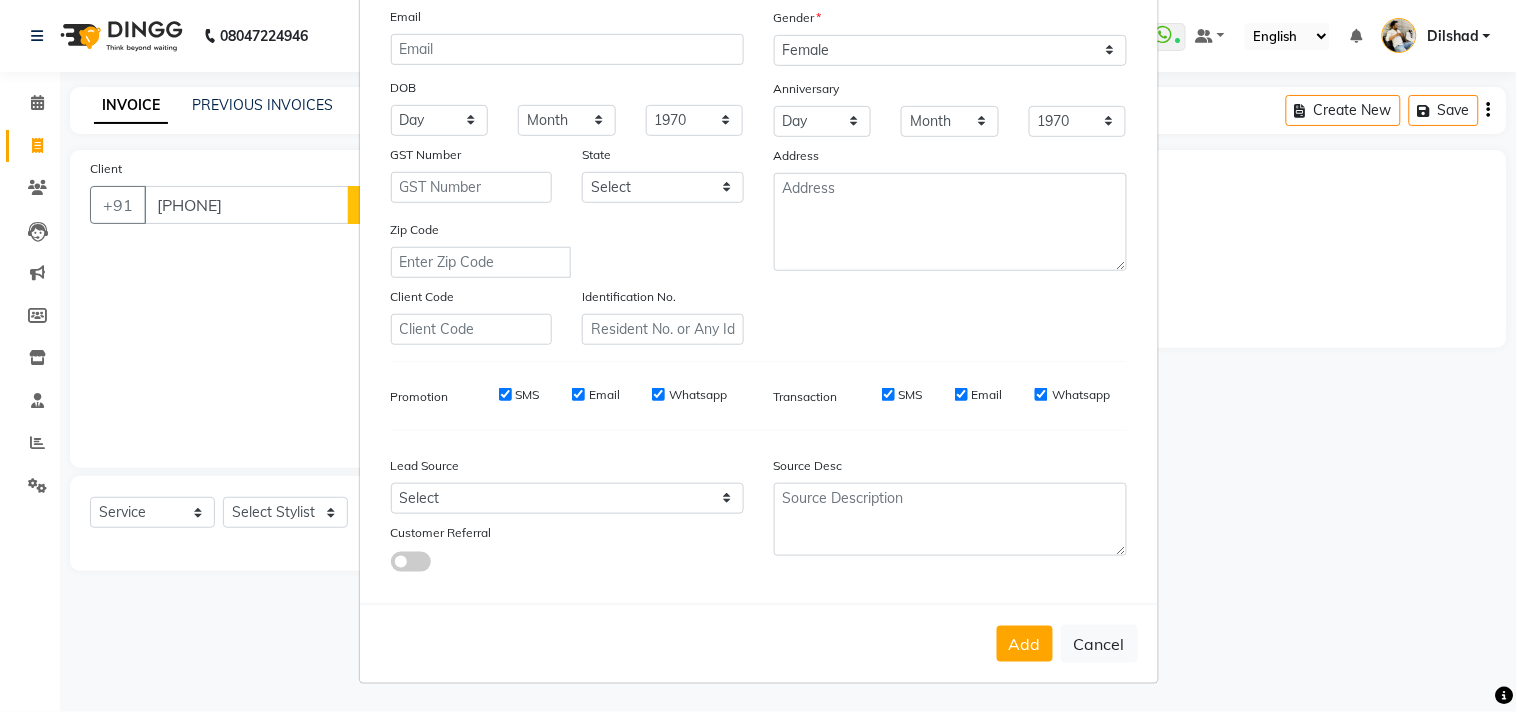 drag, startPoint x: 1016, startPoint y: 644, endPoint x: 956, endPoint y: 608, distance: 69.97142 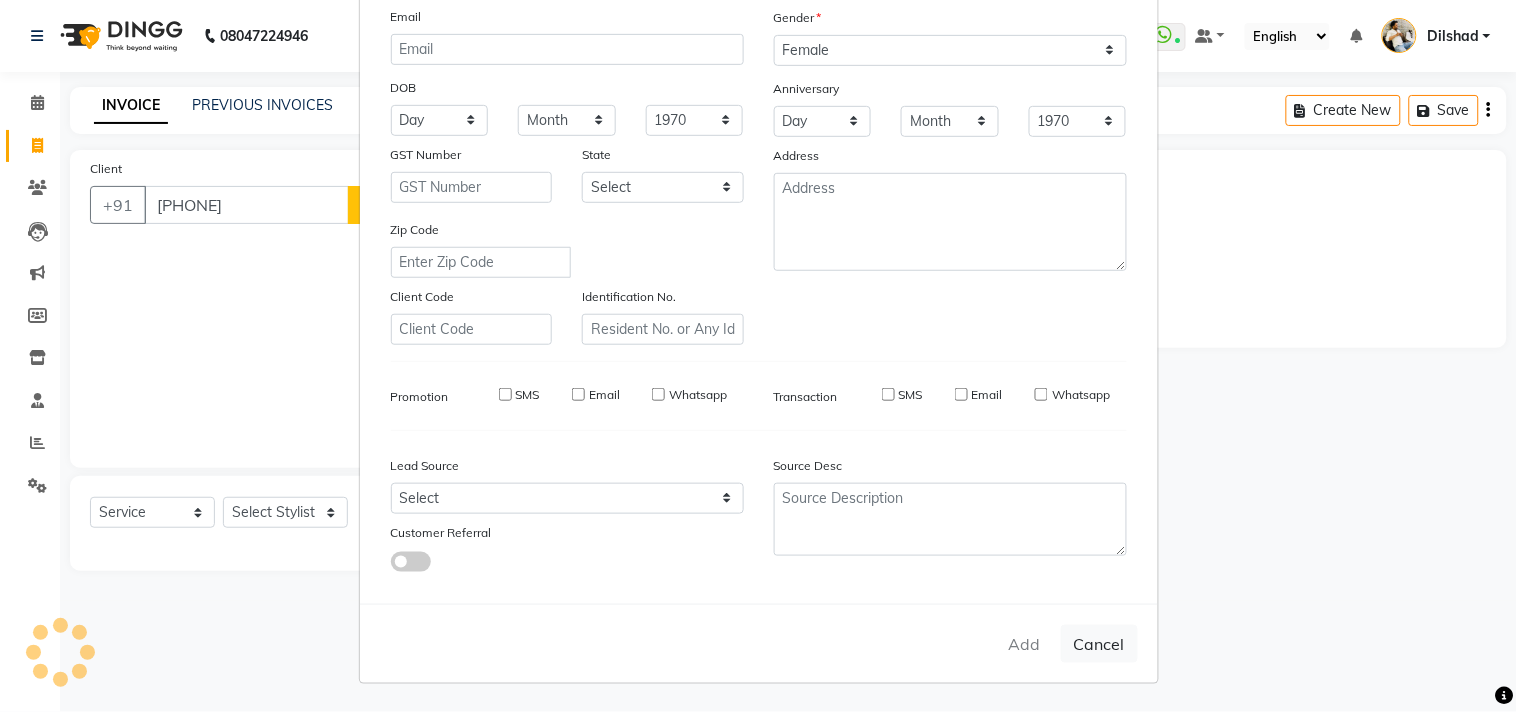 type 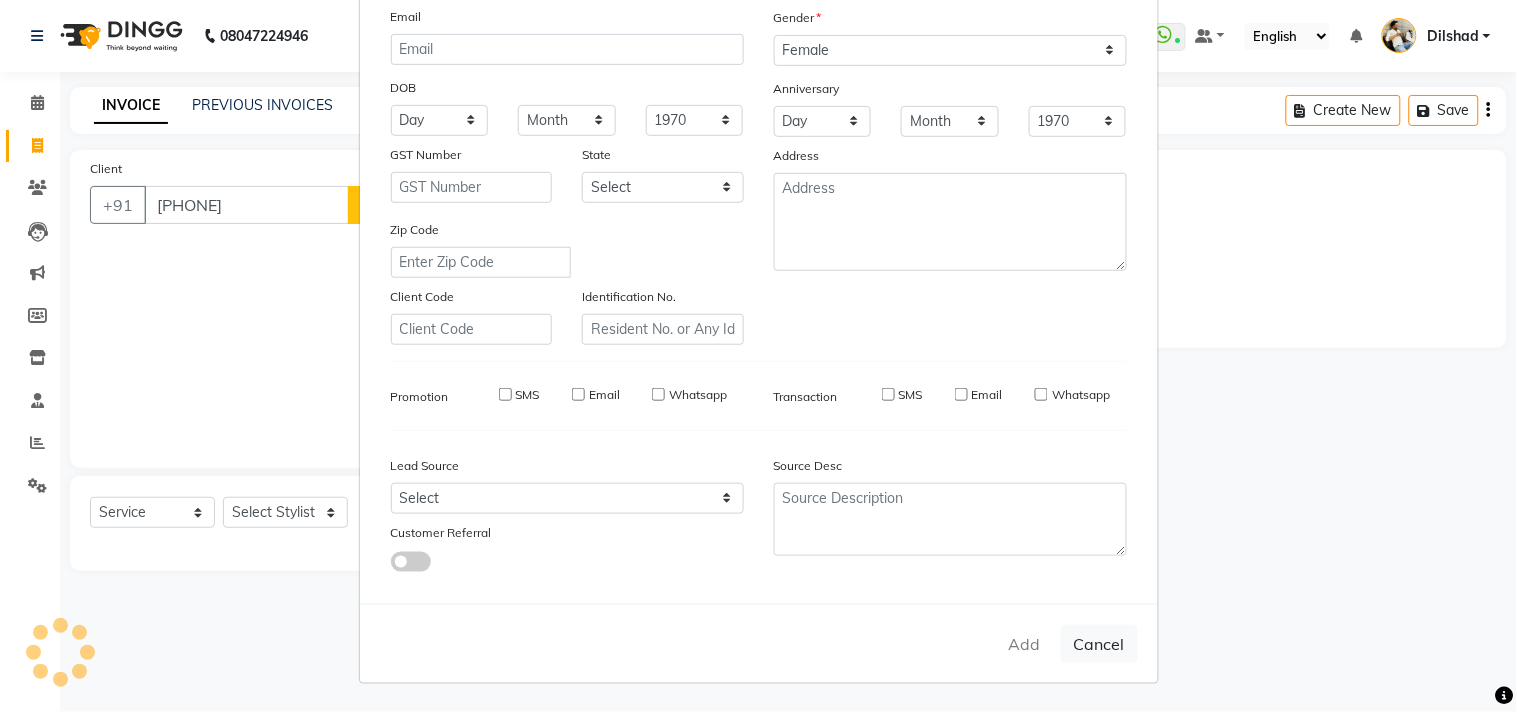 select 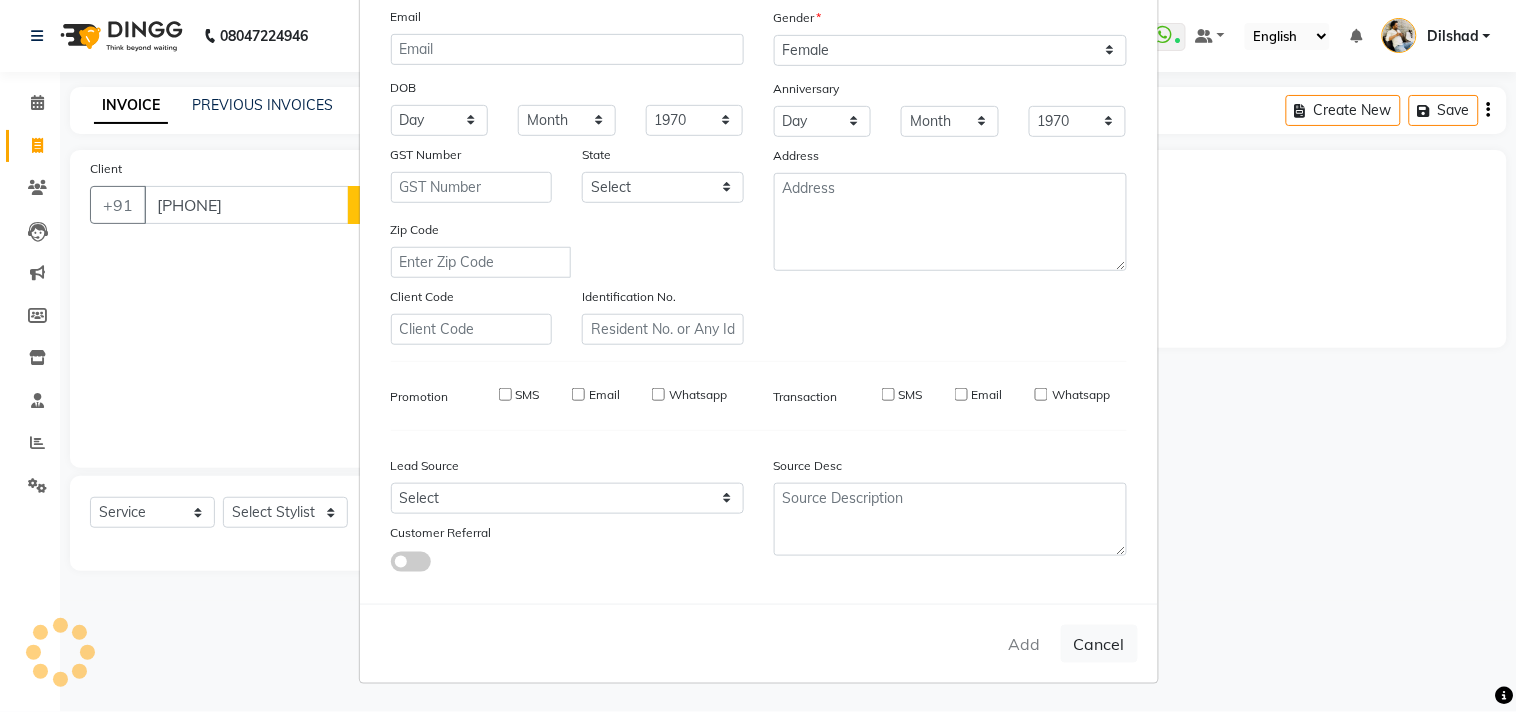 select 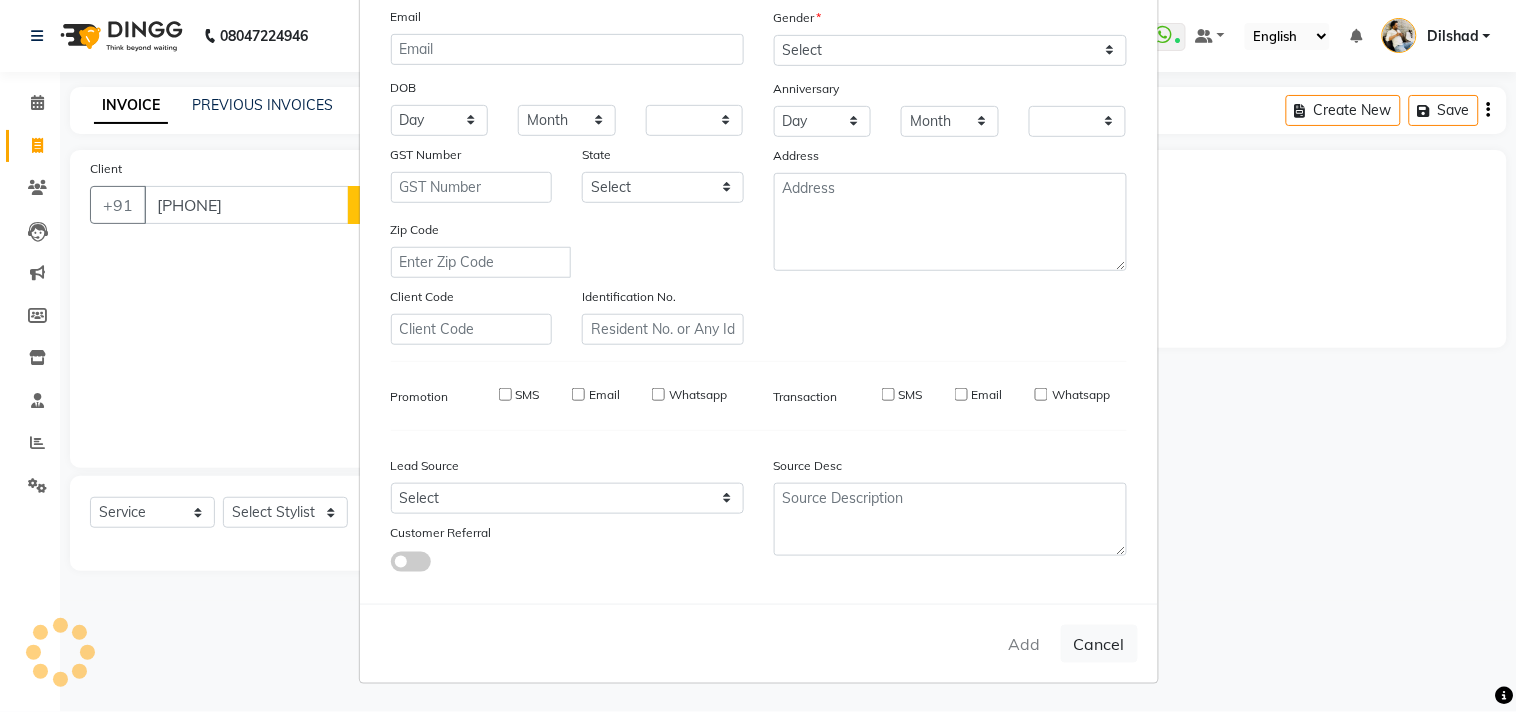 checkbox on "false" 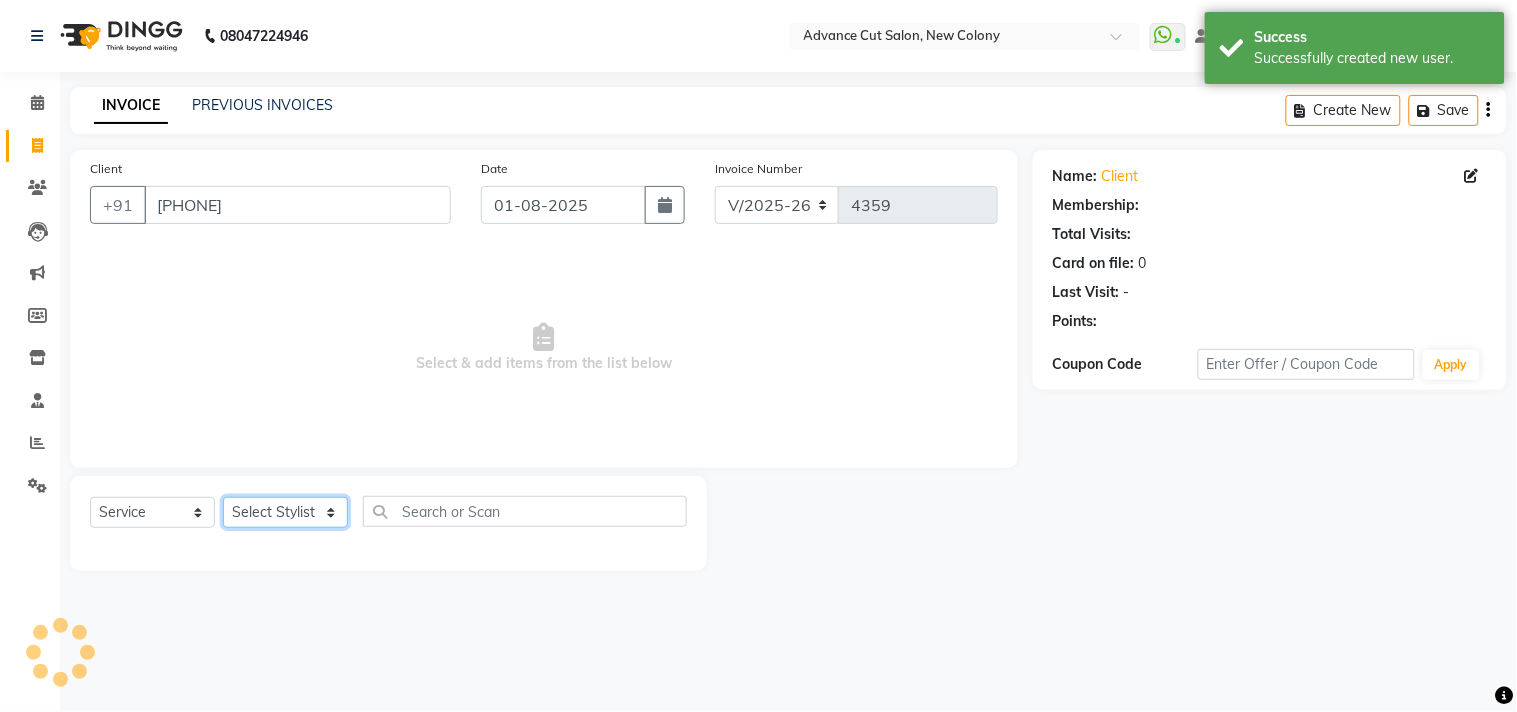 click on "Select Stylist Abrar Alam Dilshad Lallan Meenu Nafeesh Ahmad Naved O.P. Sharma  Pryag Samar Shahzad  SHWETA SINGH Zarina" 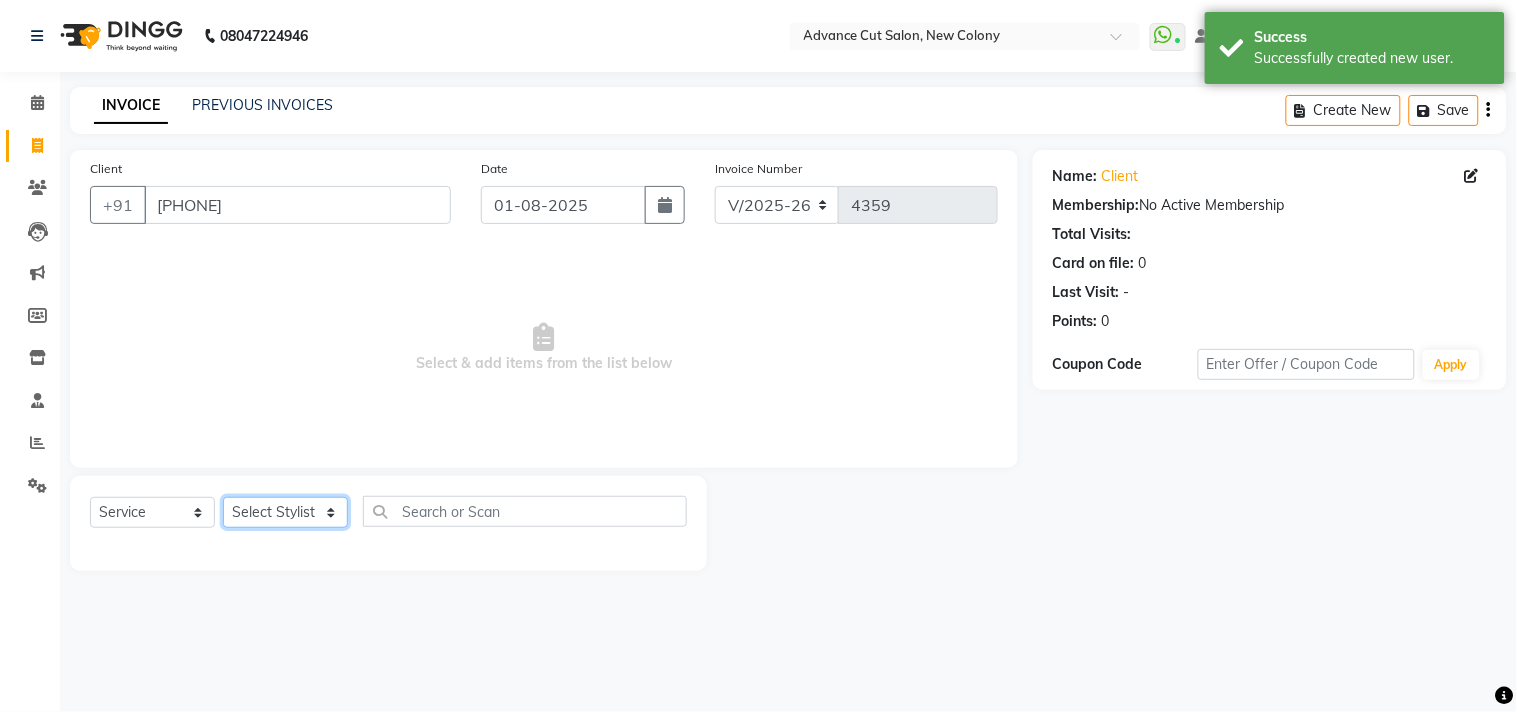 select on "83452" 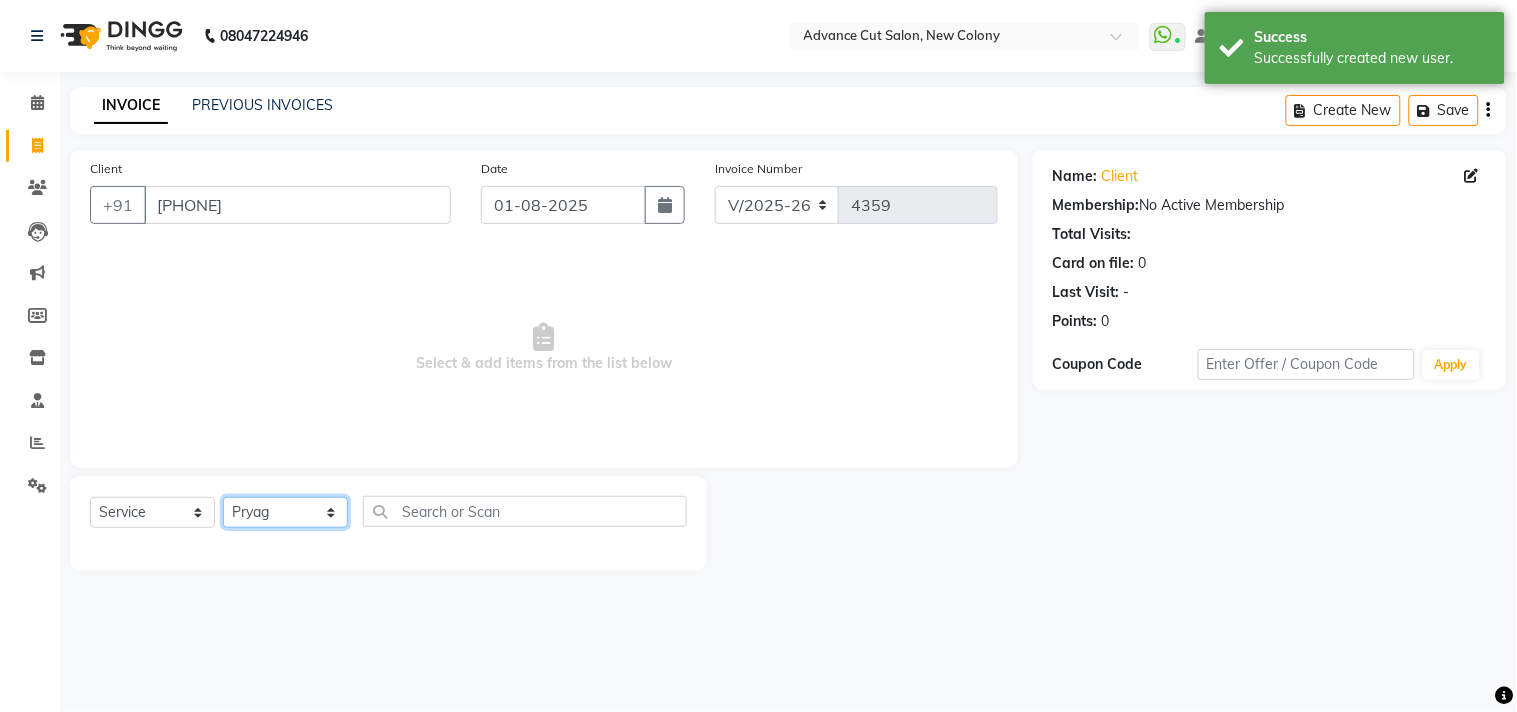 click on "Select Stylist Abrar Alam Dilshad Lallan Meenu Nafeesh Ahmad Naved O.P. Sharma  Pryag Samar Shahzad  SHWETA SINGH Zarina" 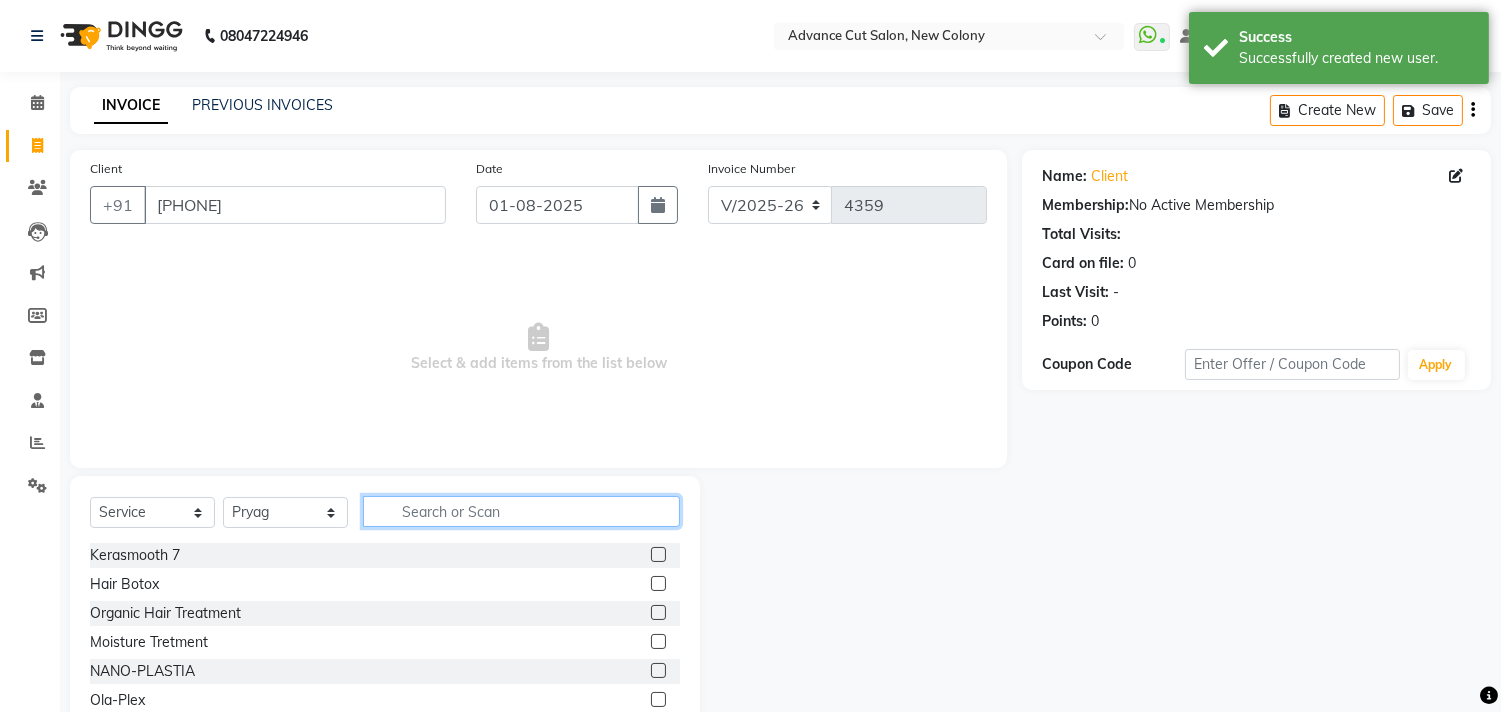 click 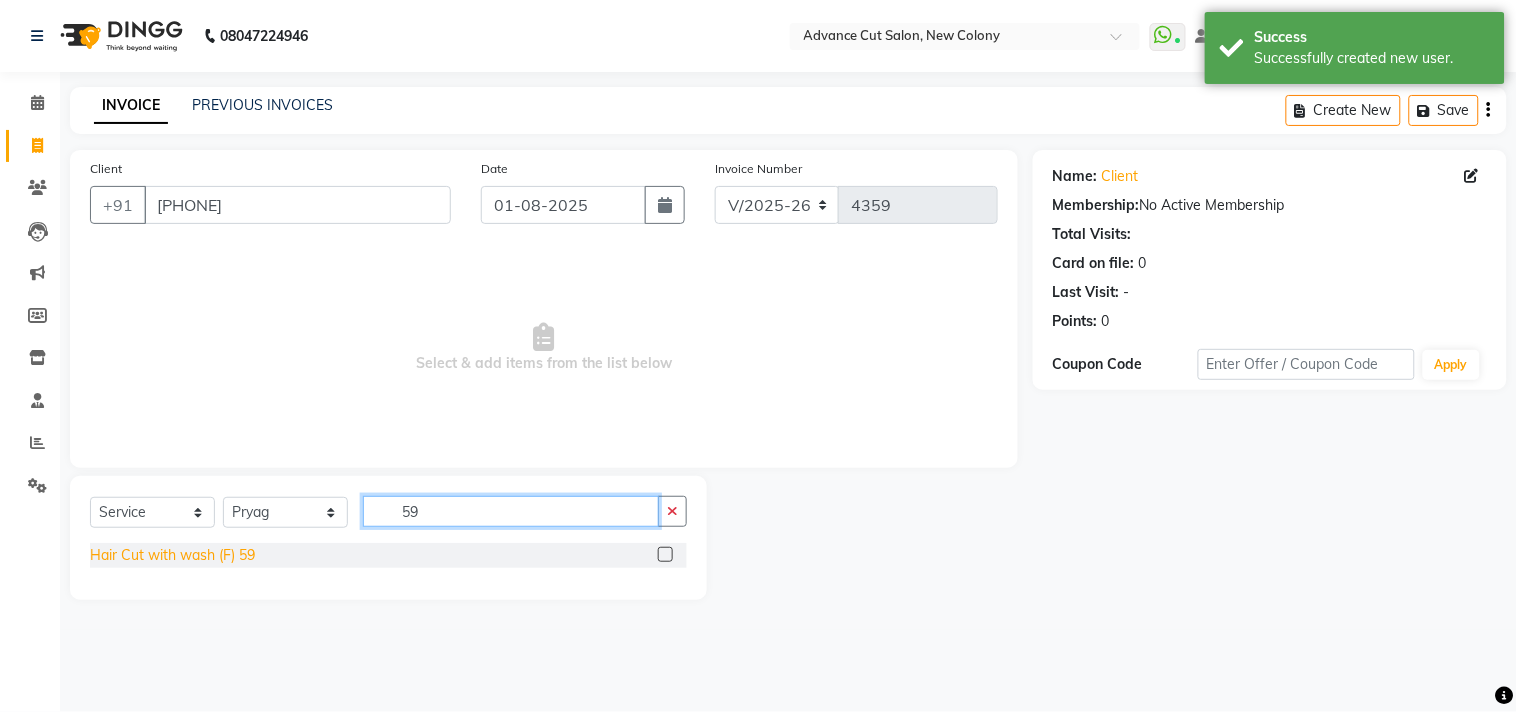 type on "59" 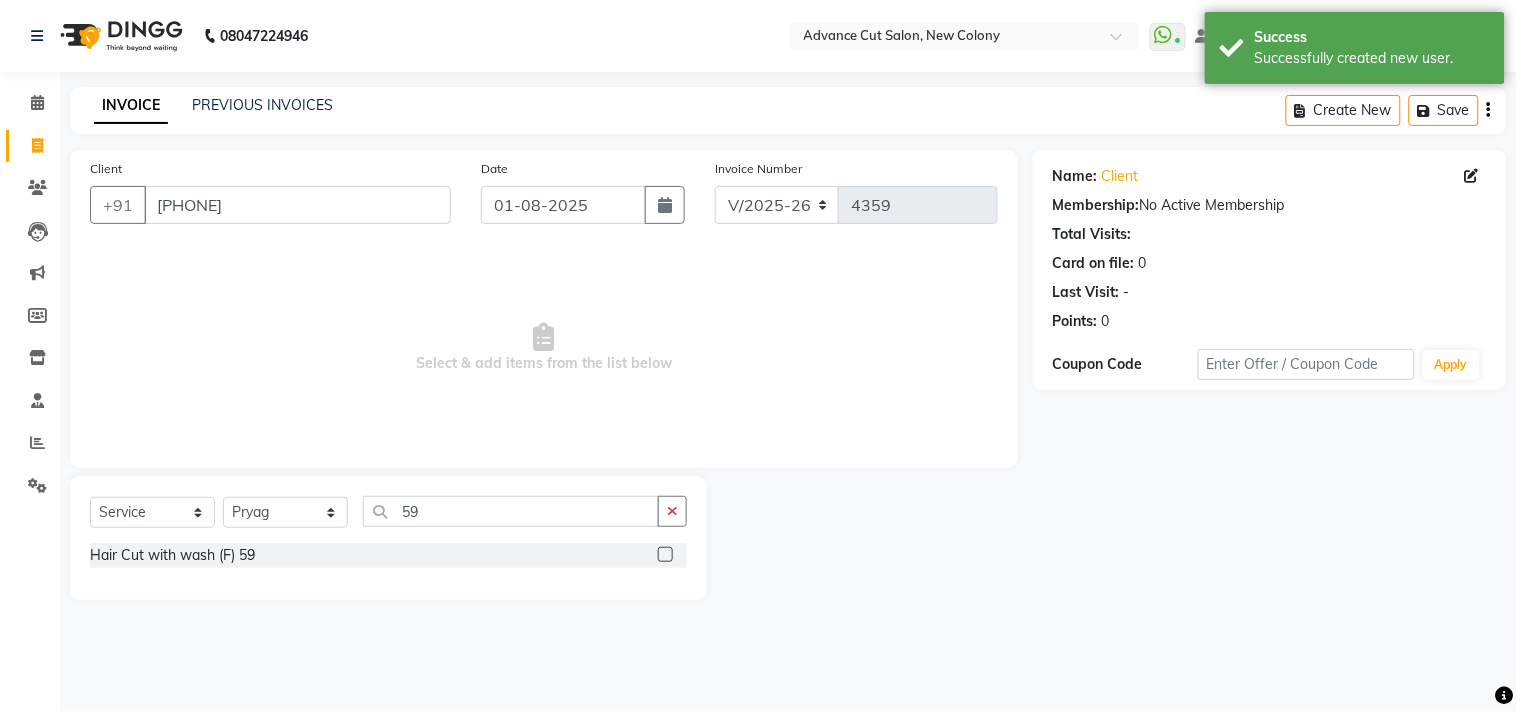 drag, startPoint x: 228, startPoint y: 551, endPoint x: 246, endPoint y: 568, distance: 24.758837 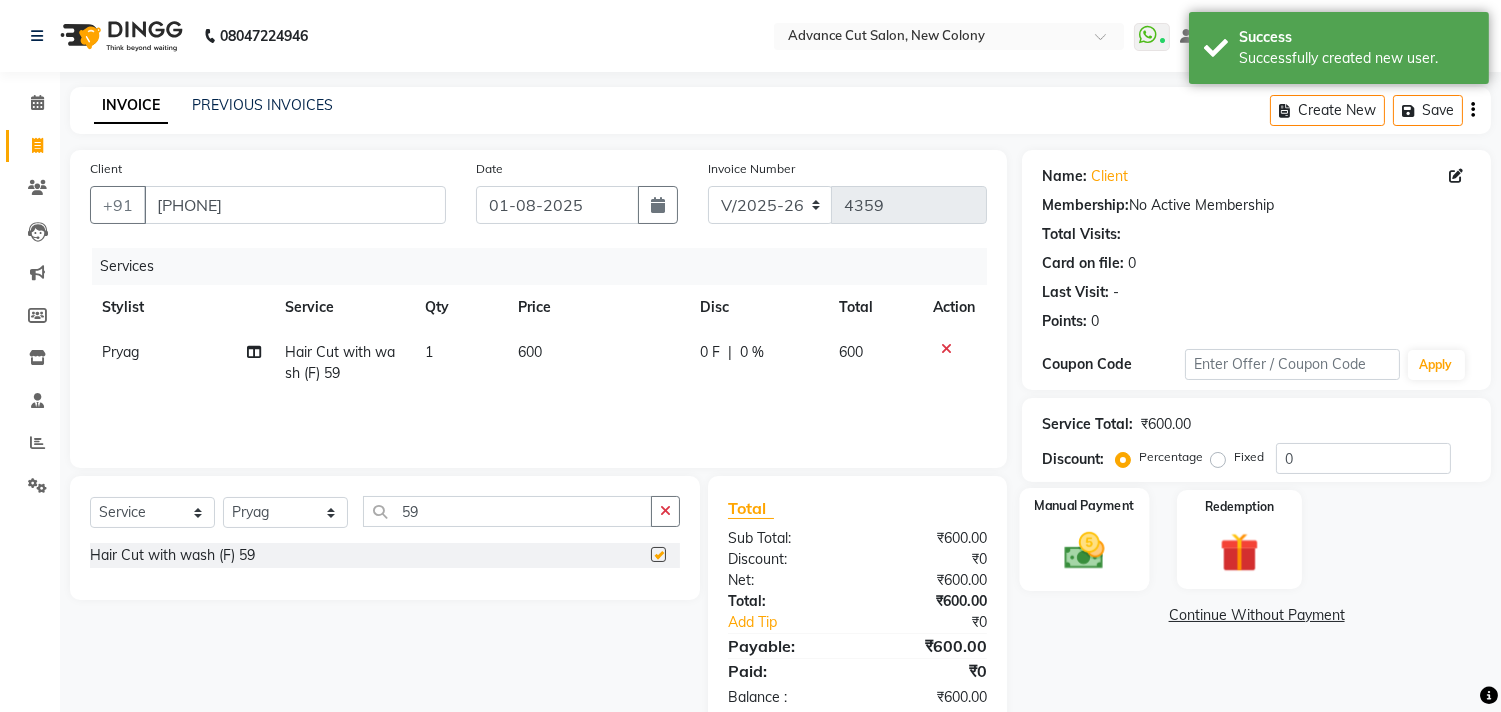 checkbox on "false" 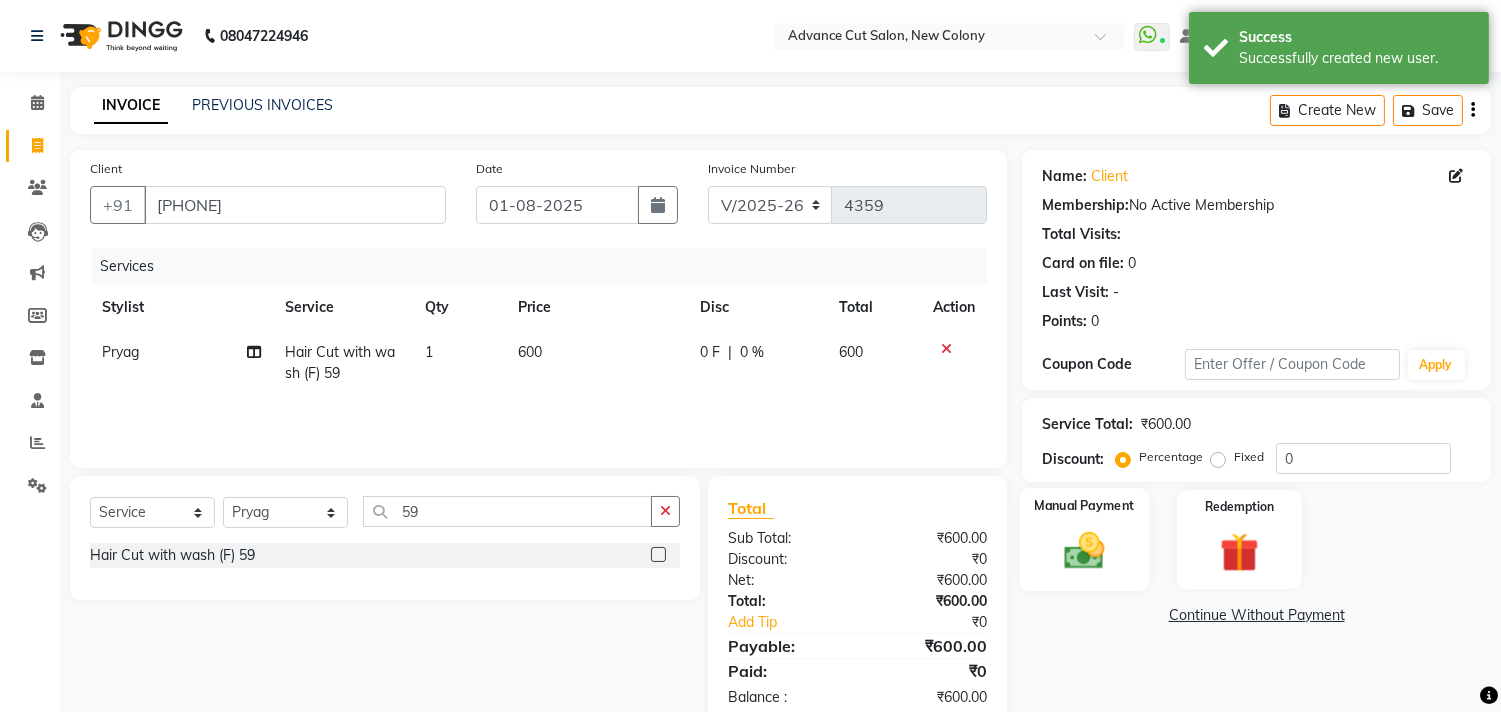 click 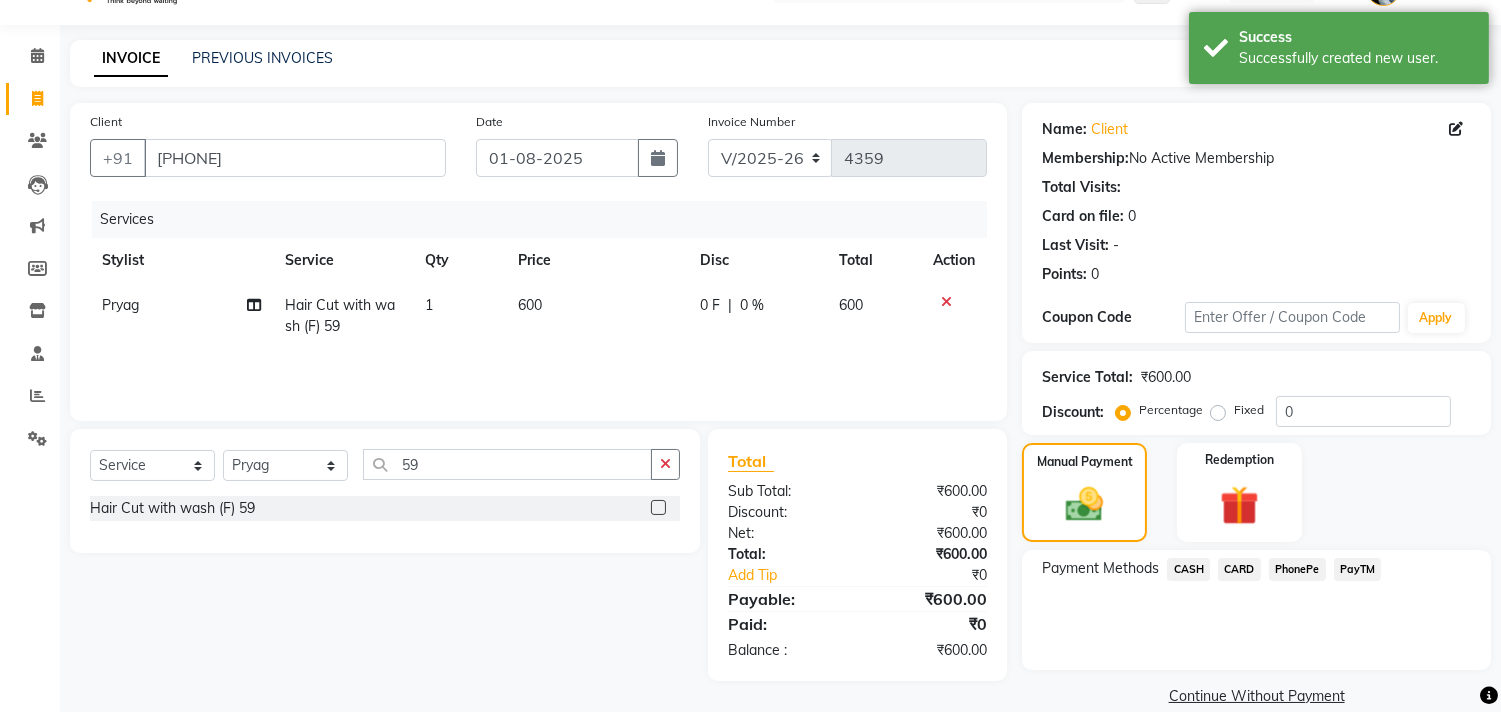 scroll, scrollTop: 74, scrollLeft: 0, axis: vertical 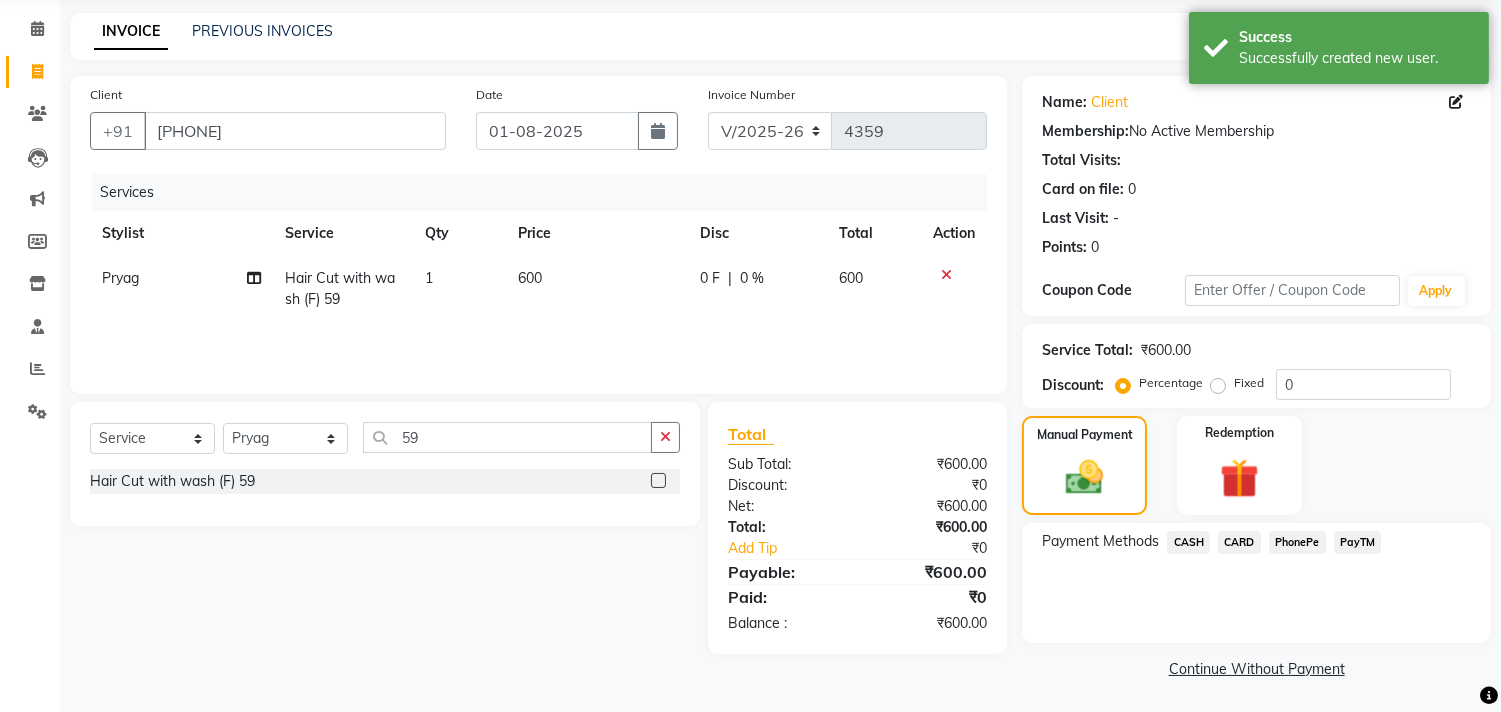 click on "CASH" 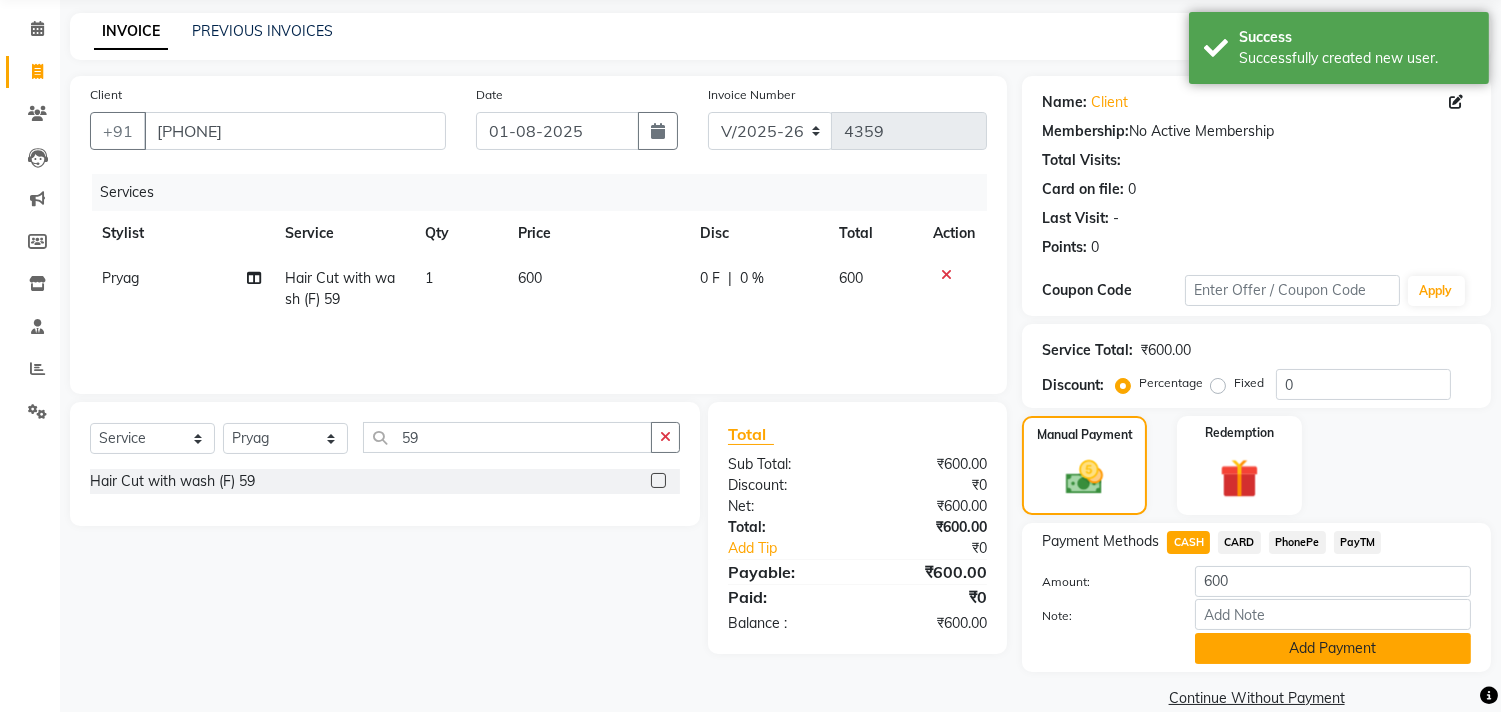 click on "Add Payment" 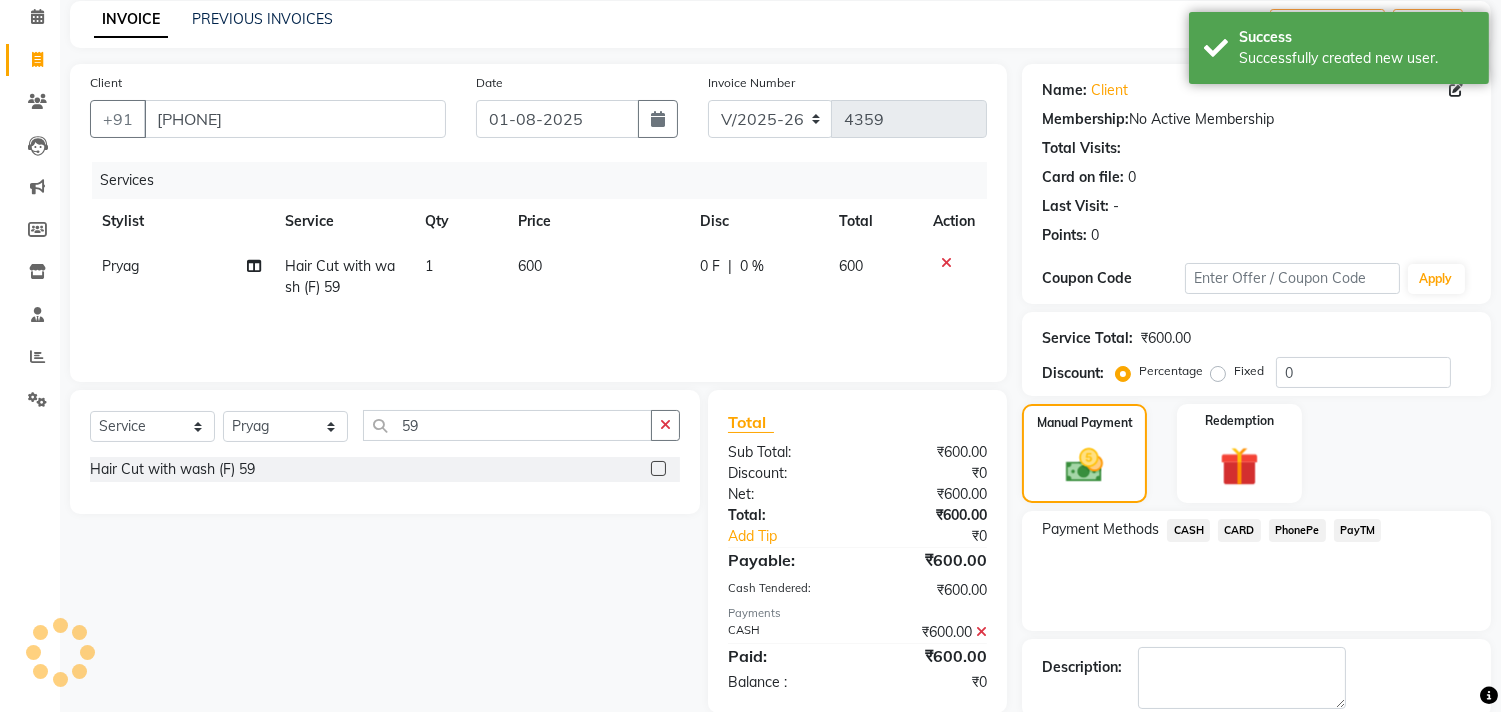 scroll, scrollTop: 187, scrollLeft: 0, axis: vertical 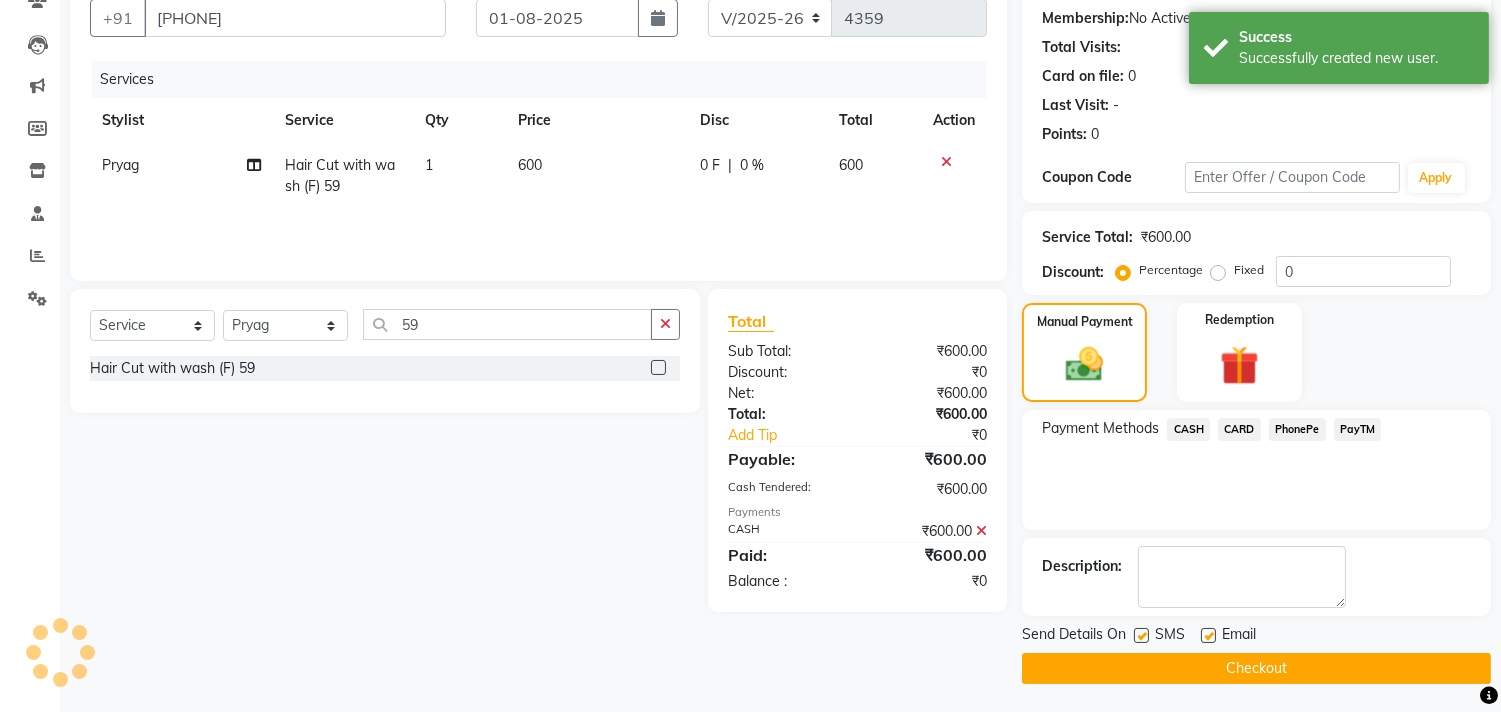 click on "Checkout" 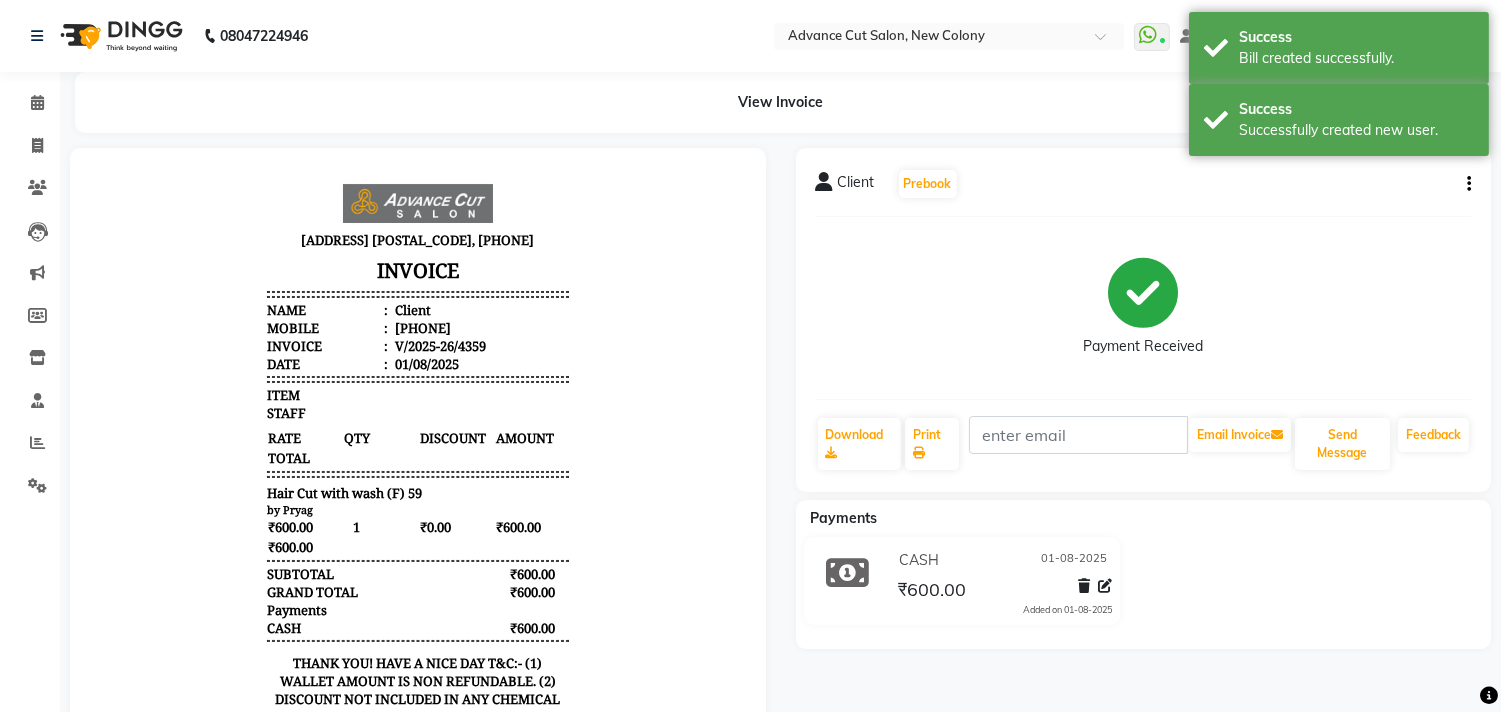 scroll, scrollTop: 0, scrollLeft: 0, axis: both 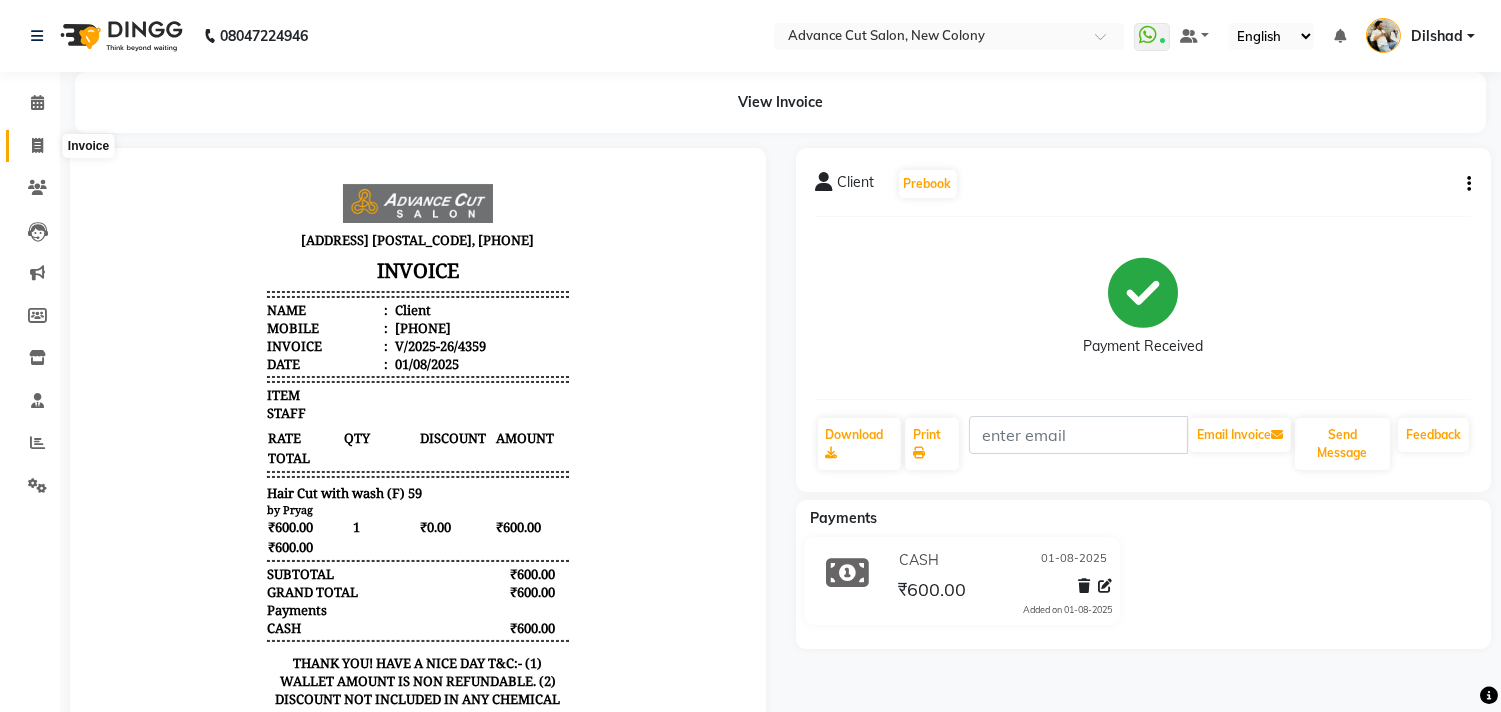 click 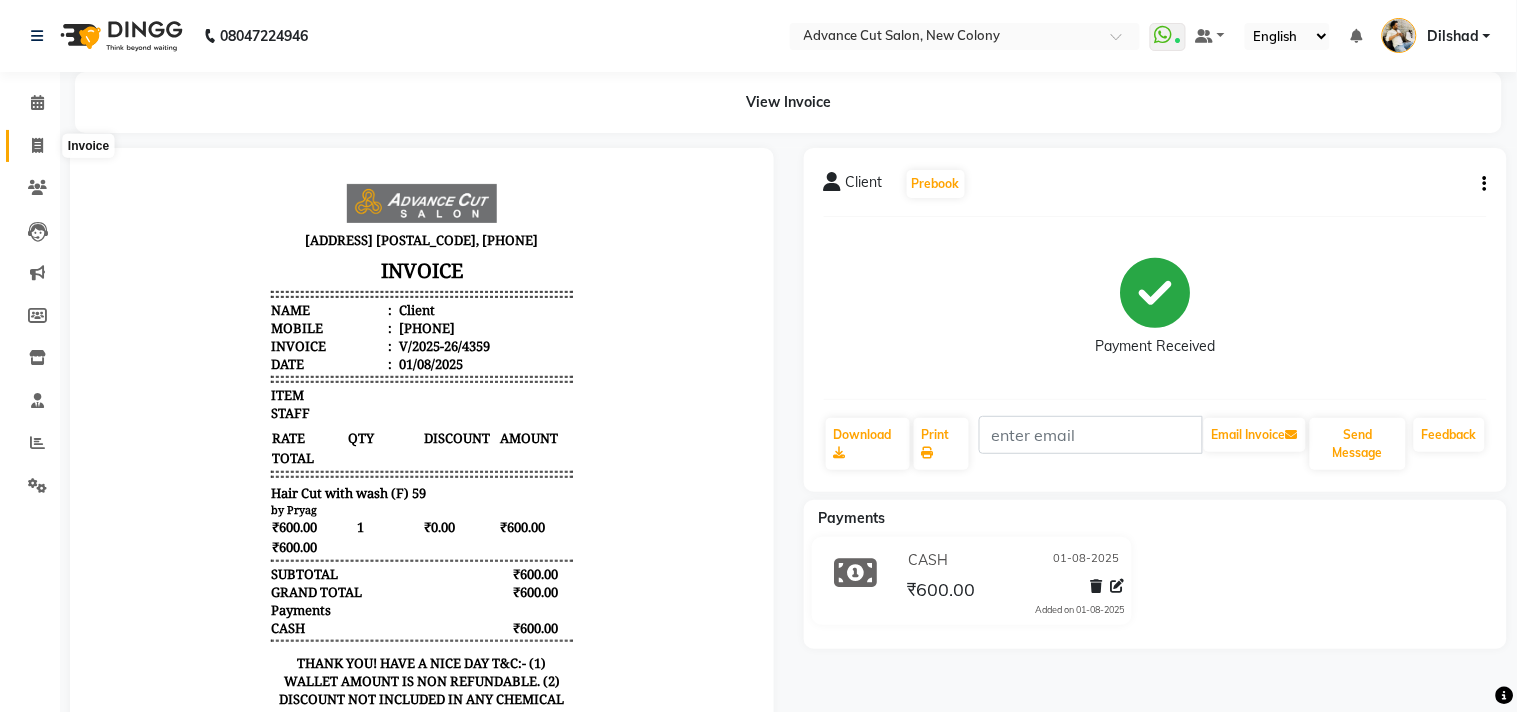 select on "service" 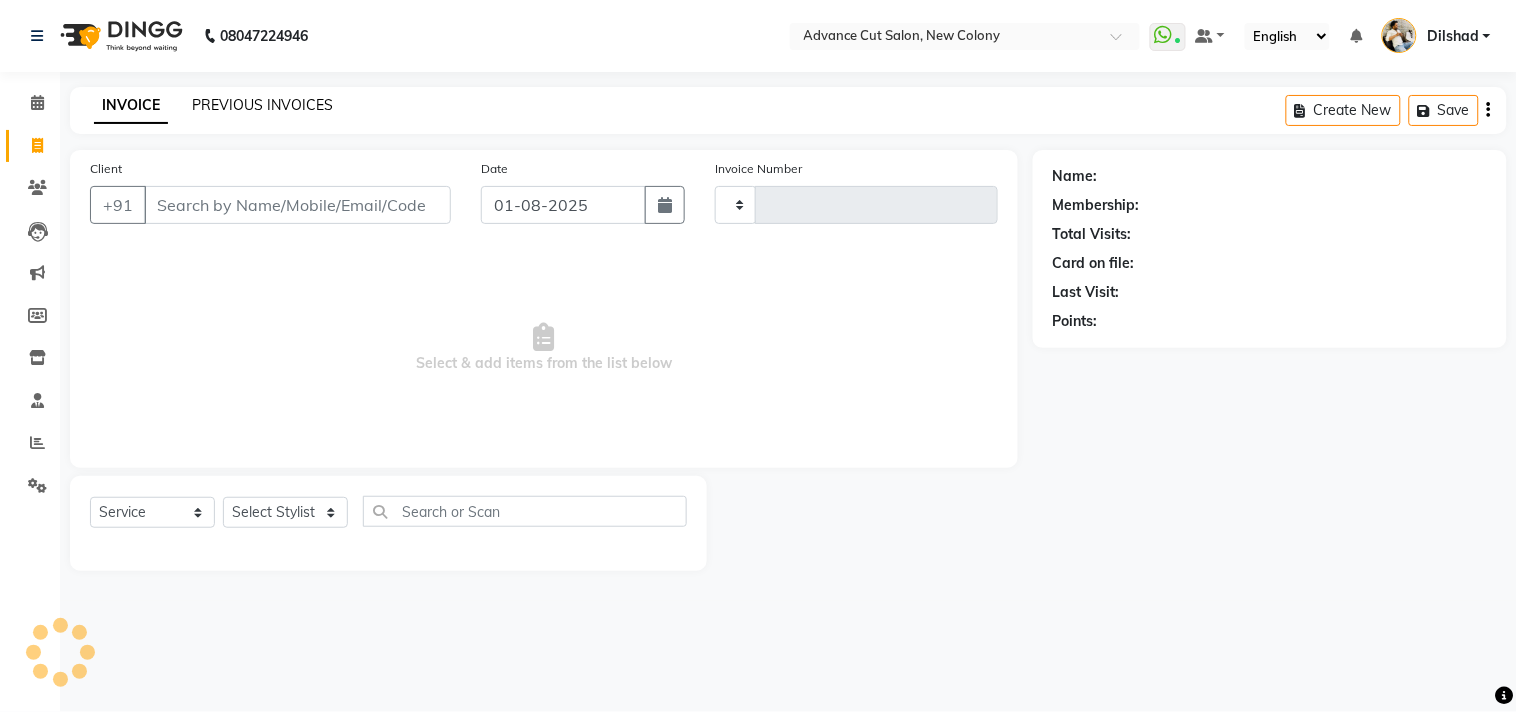type on "4360" 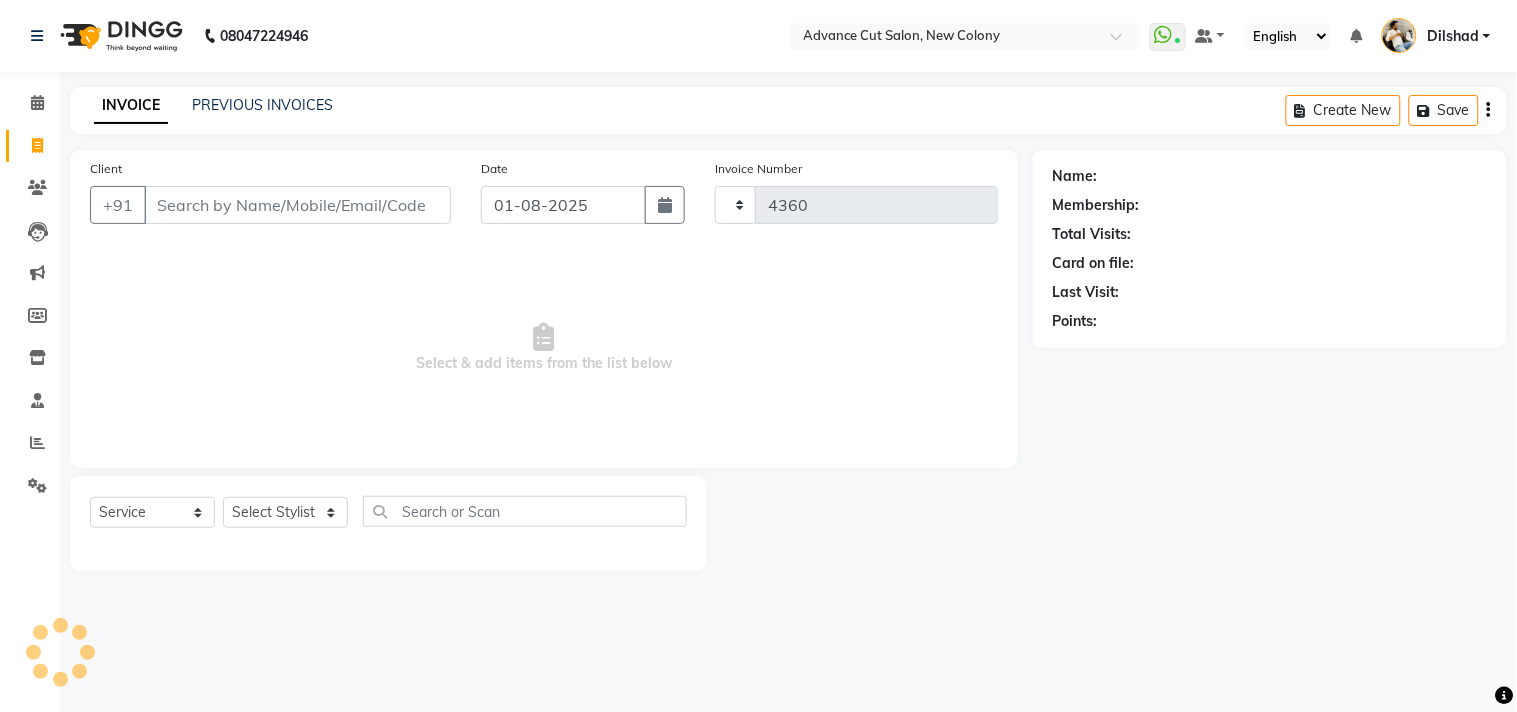 select on "922" 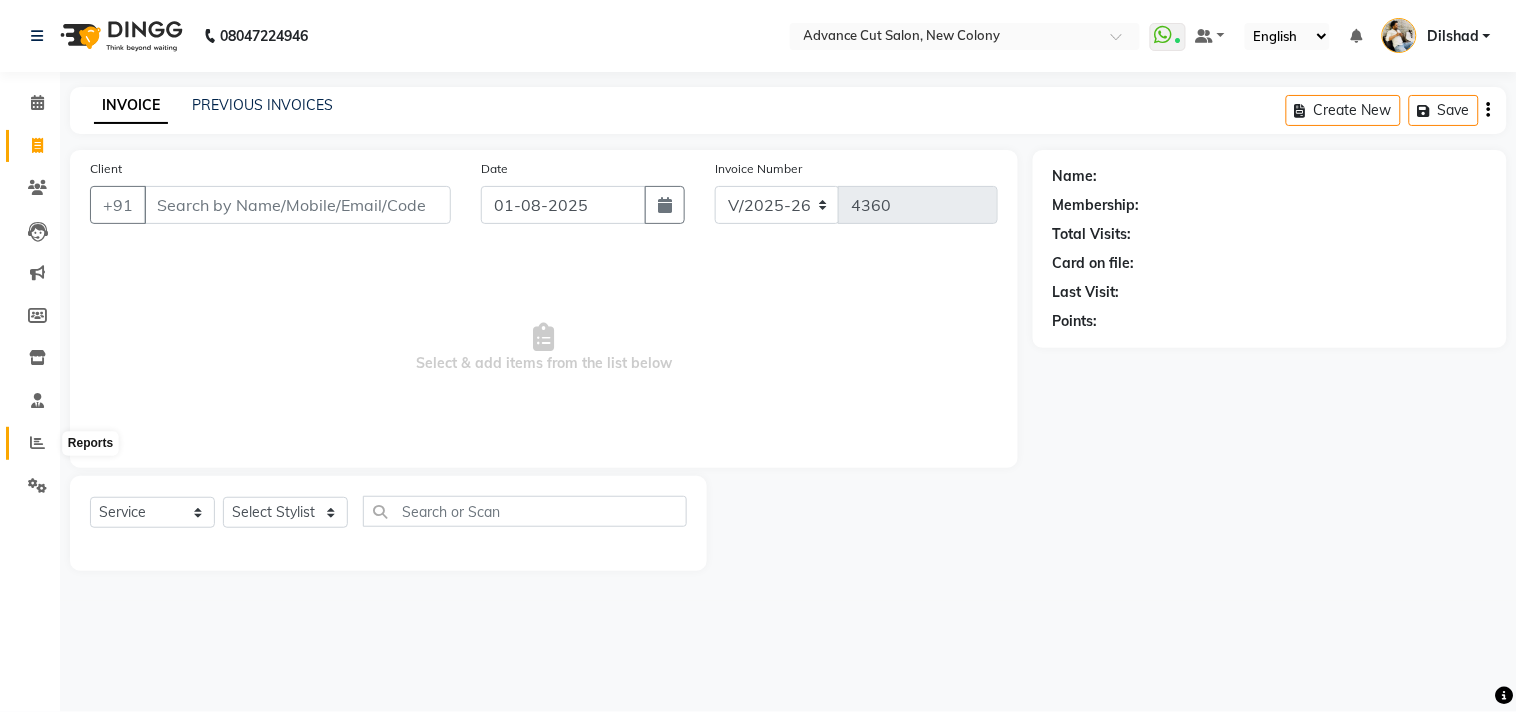 click 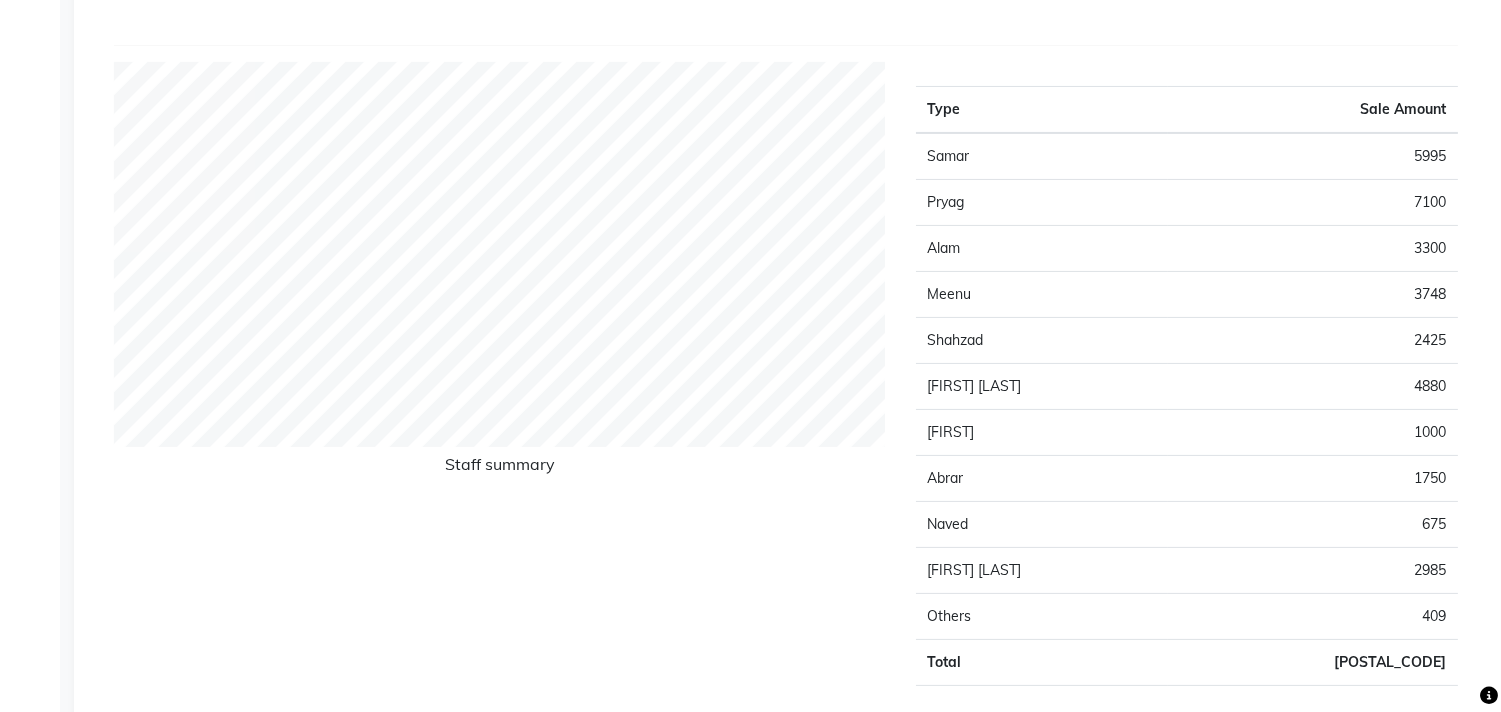 scroll, scrollTop: 777, scrollLeft: 0, axis: vertical 